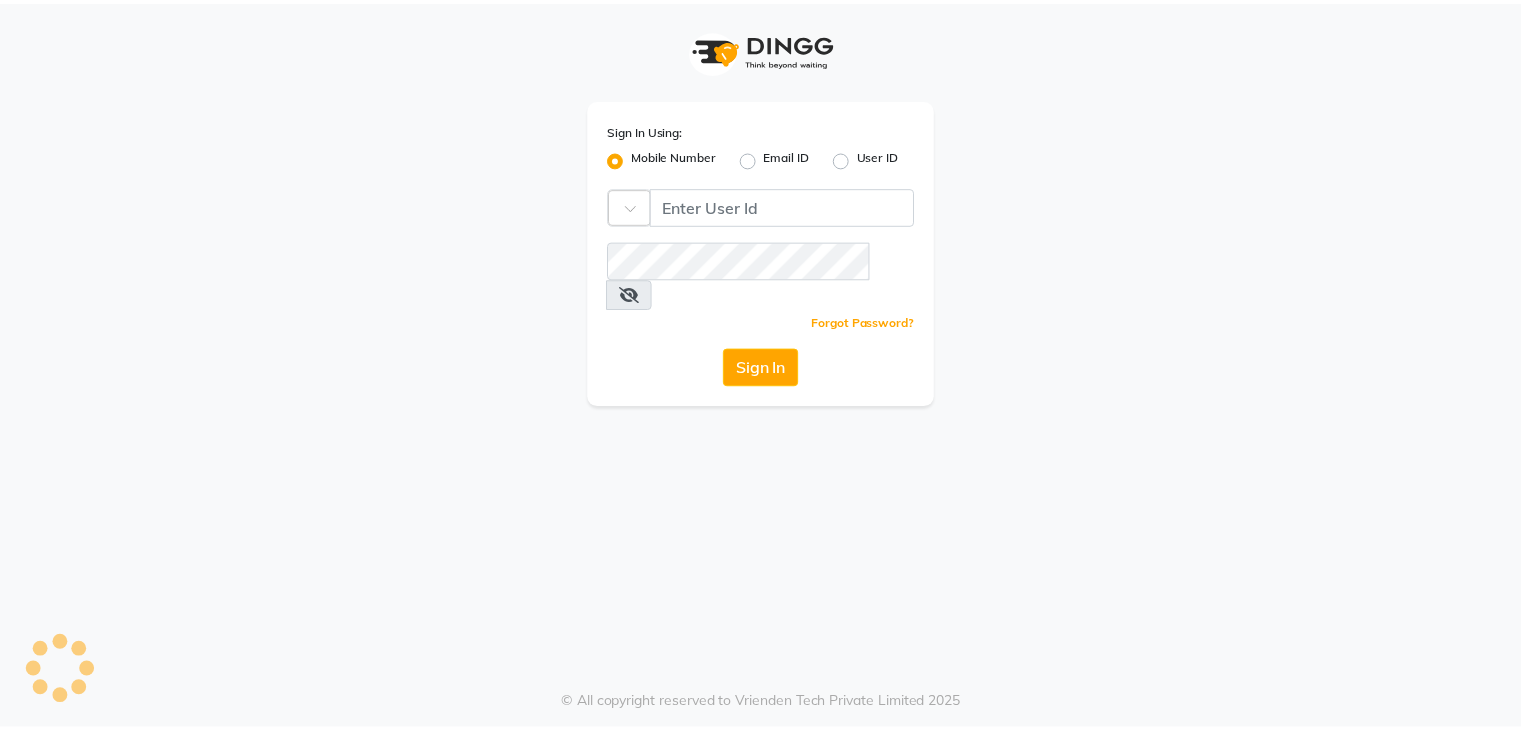 scroll, scrollTop: 0, scrollLeft: 0, axis: both 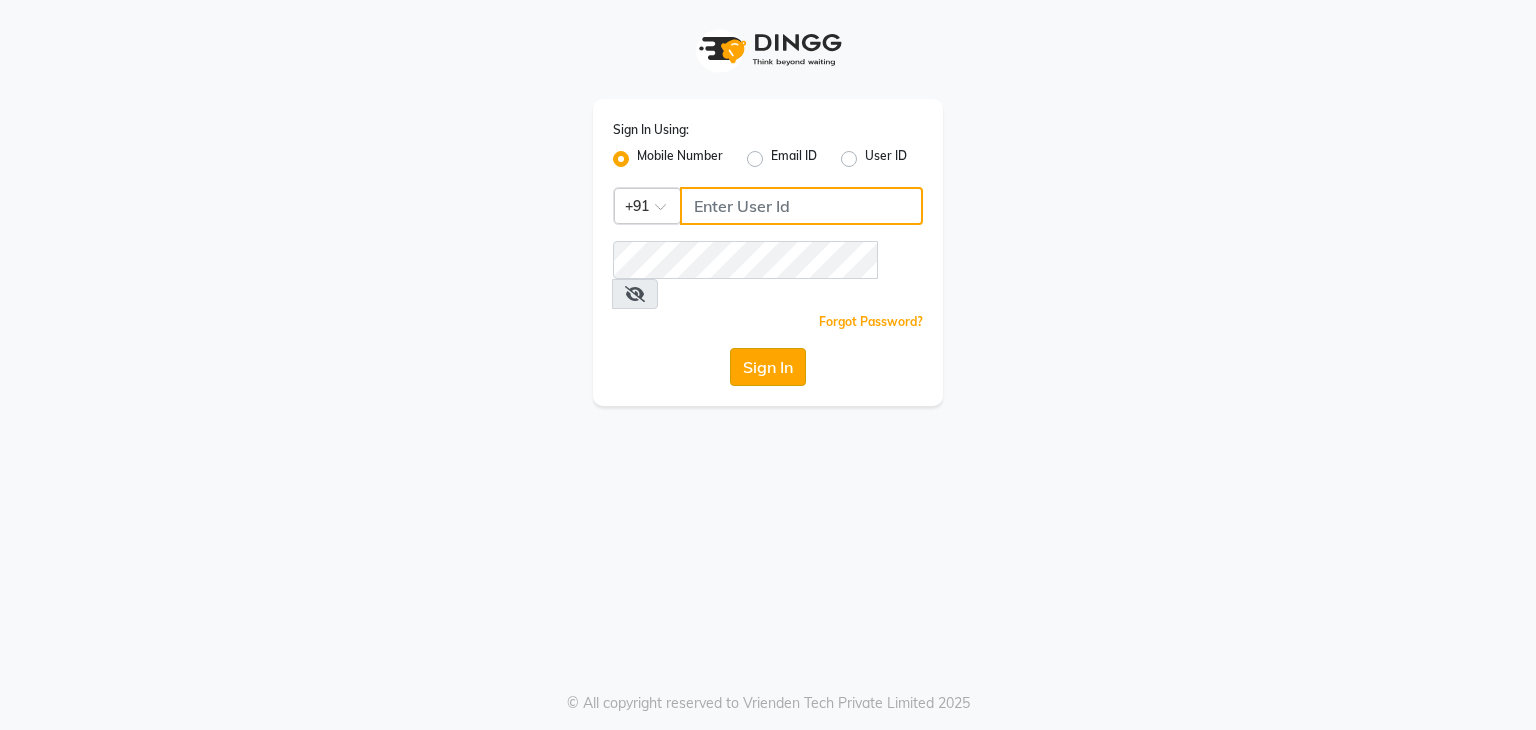 type on "[PHONE]" 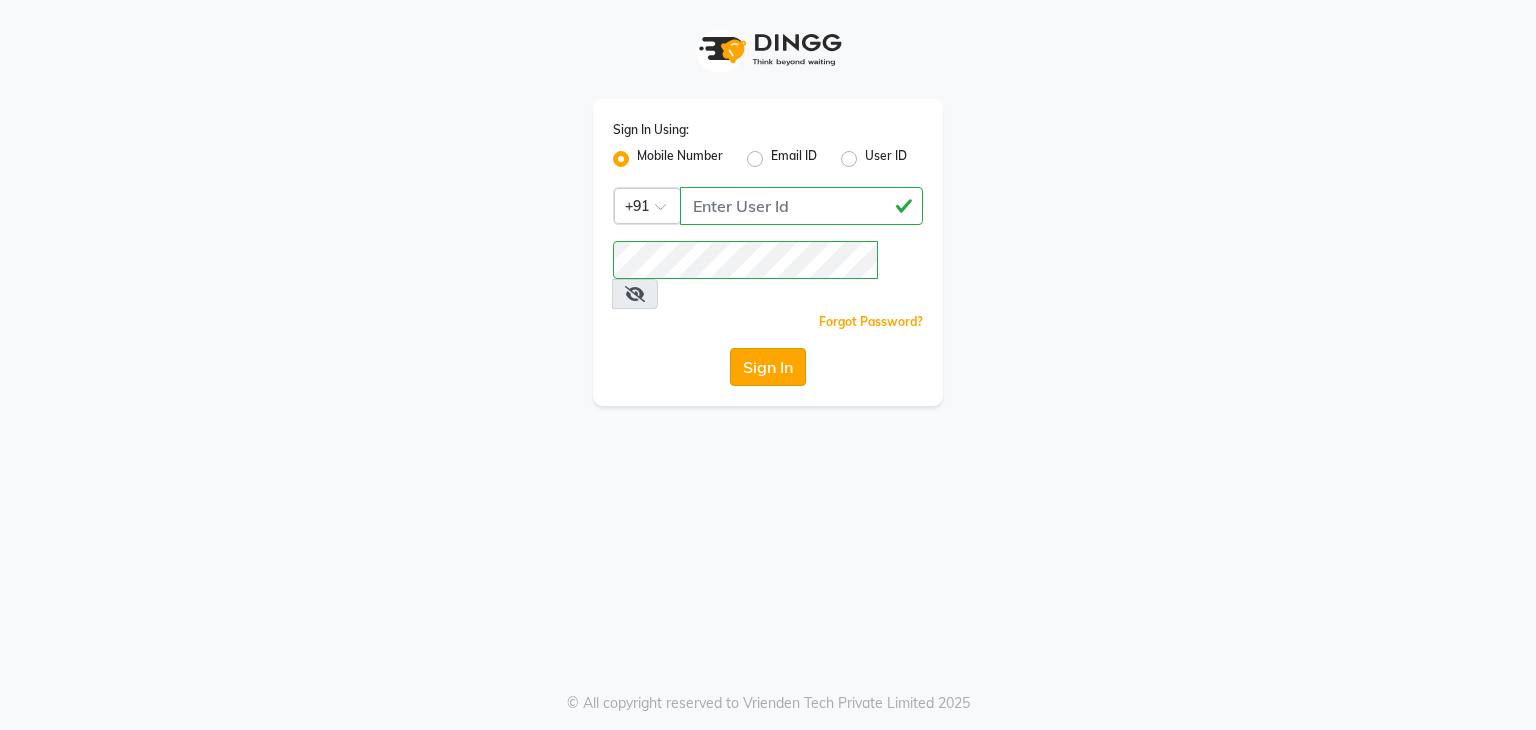 click on "Sign In" 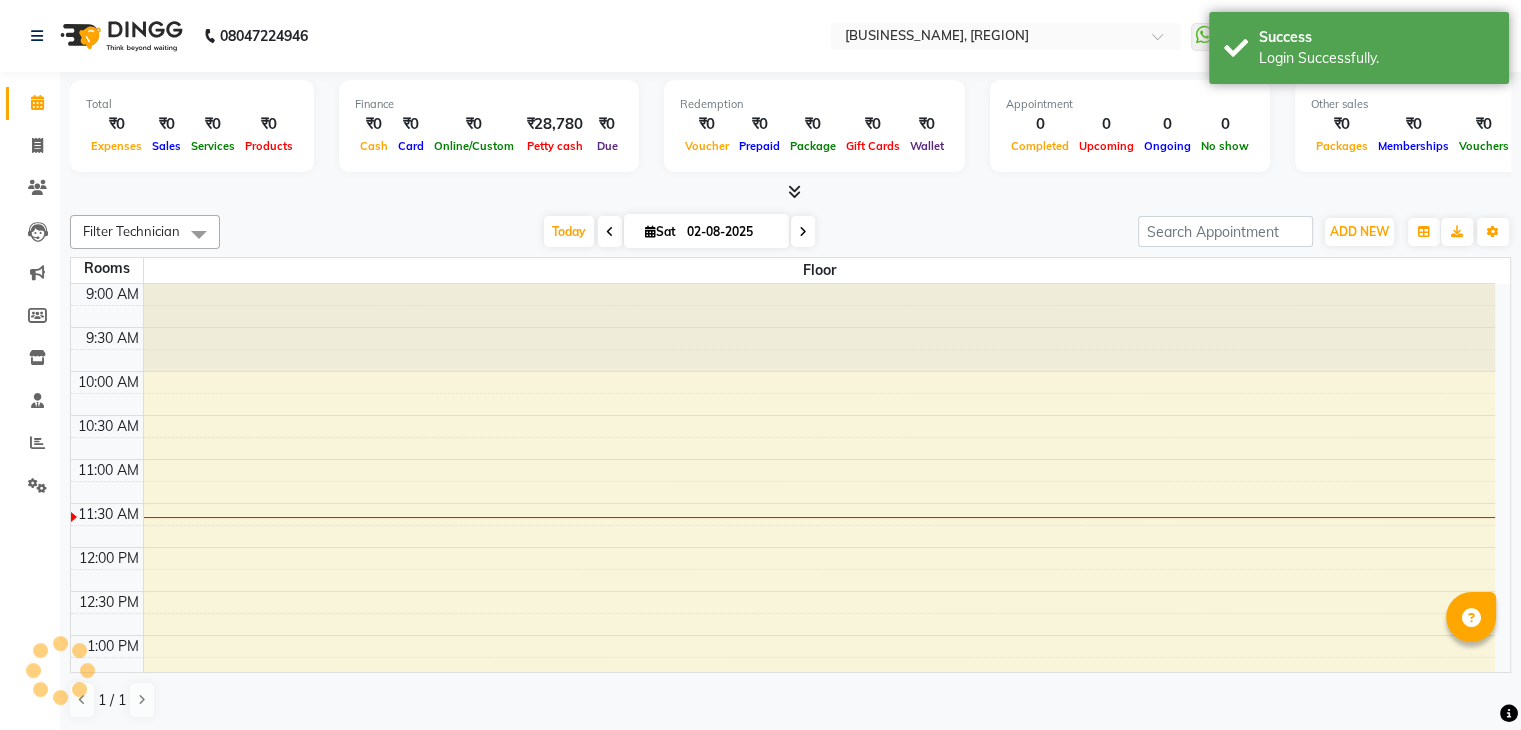 scroll, scrollTop: 0, scrollLeft: 0, axis: both 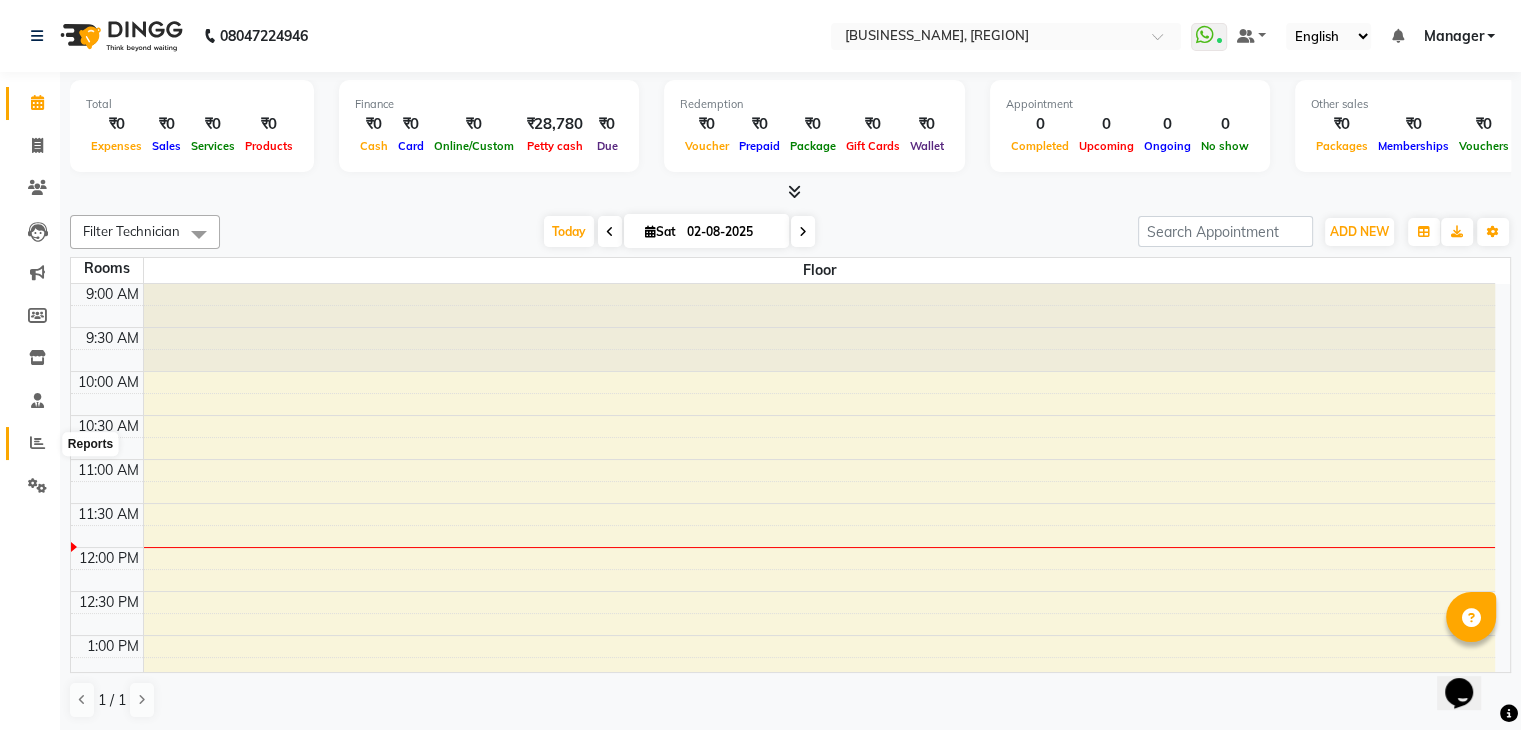 click 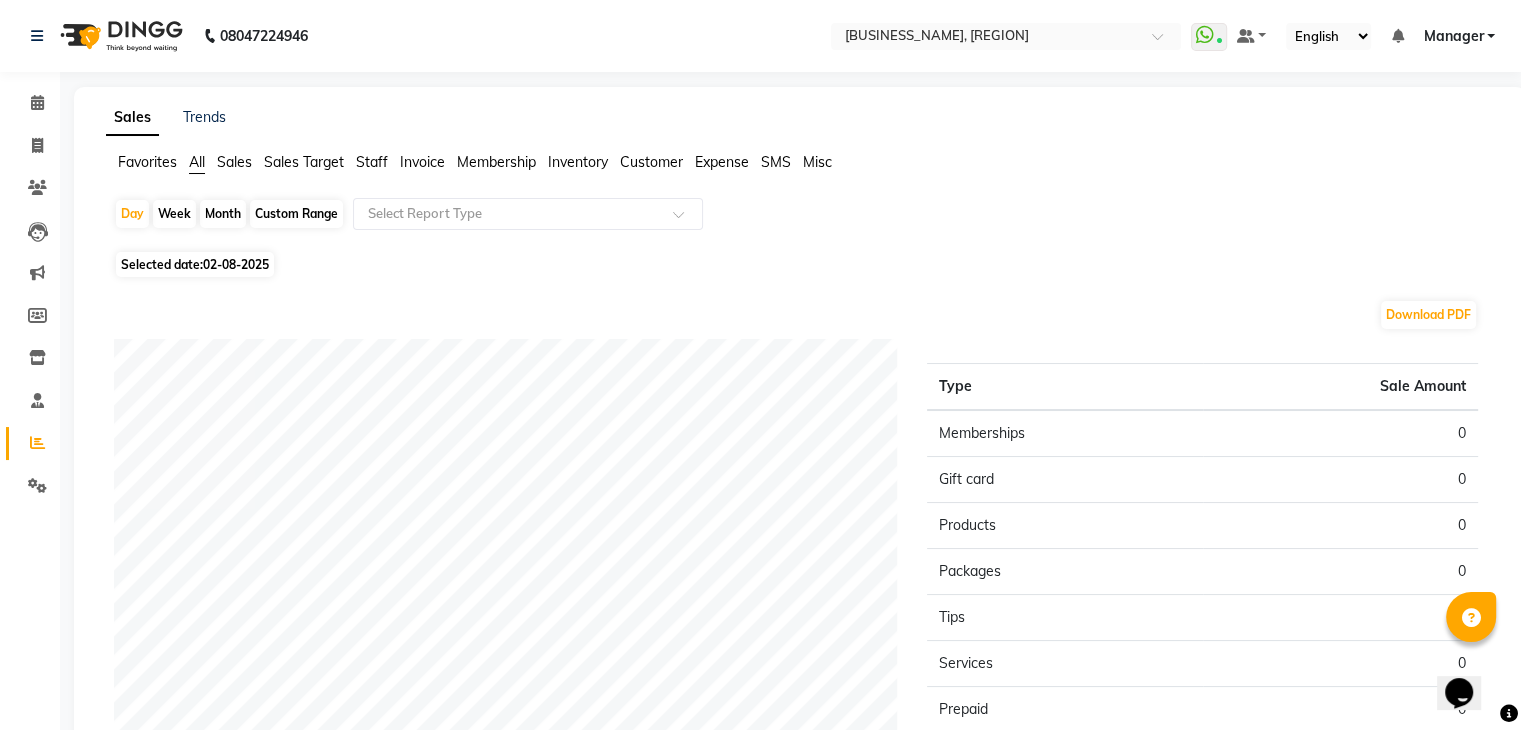 click on "Month" 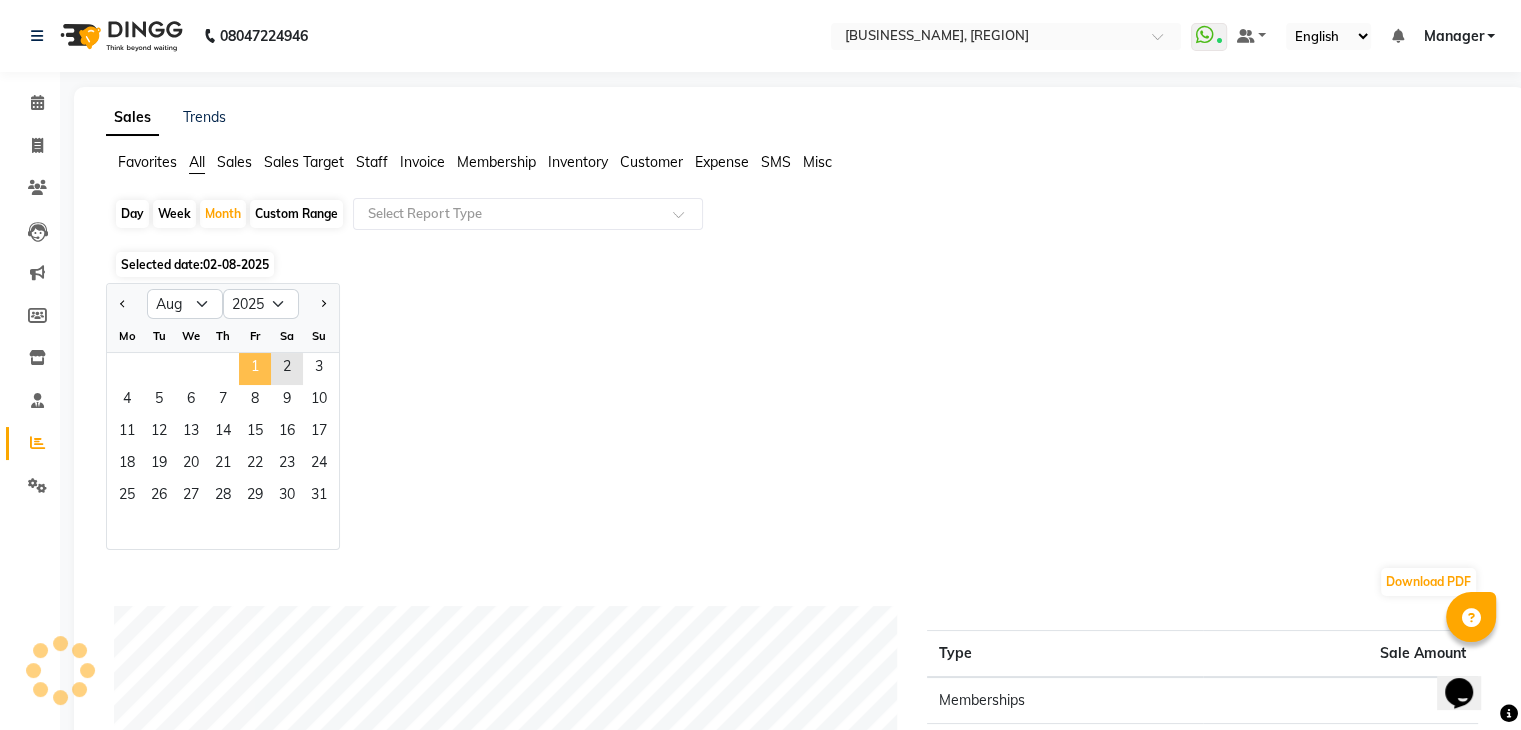 click on "1" 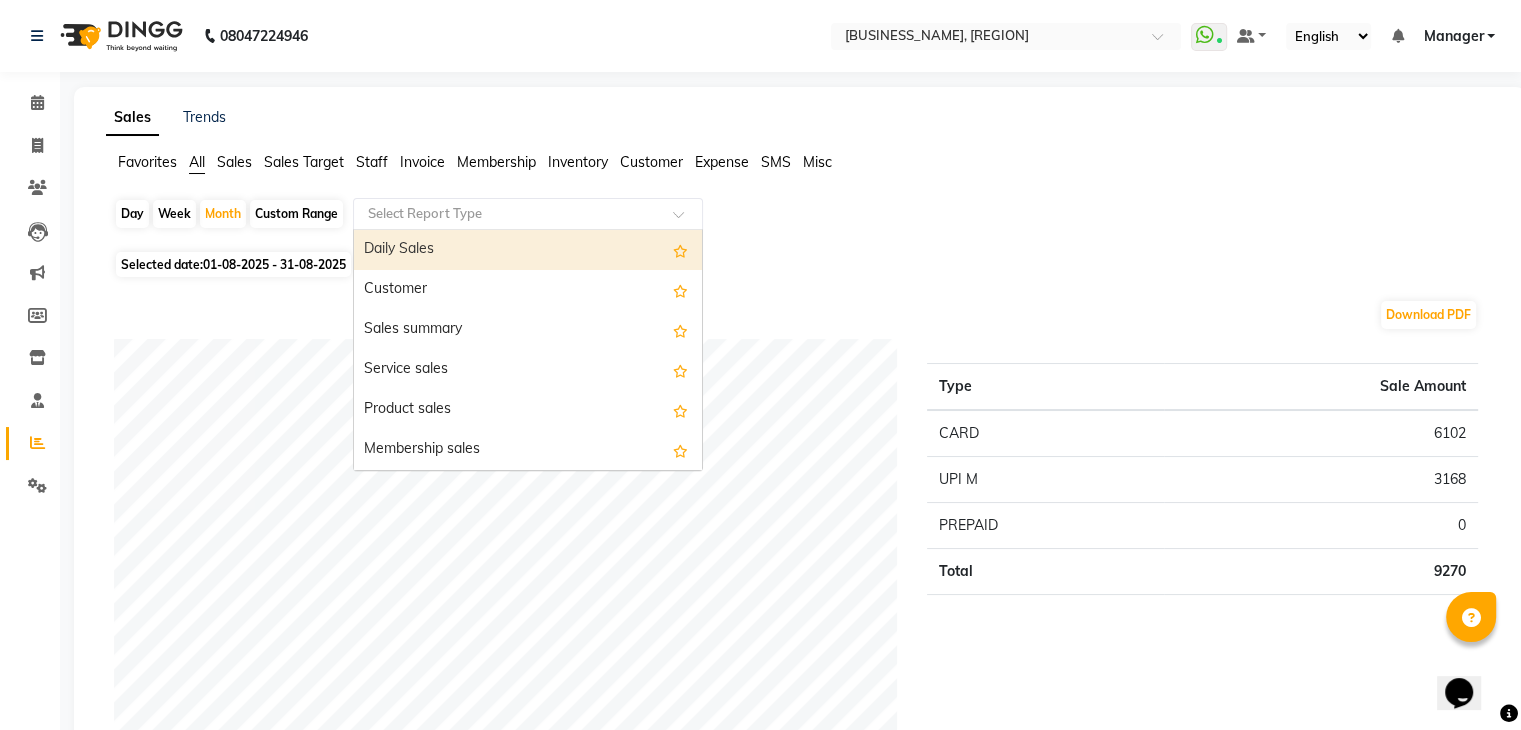 click 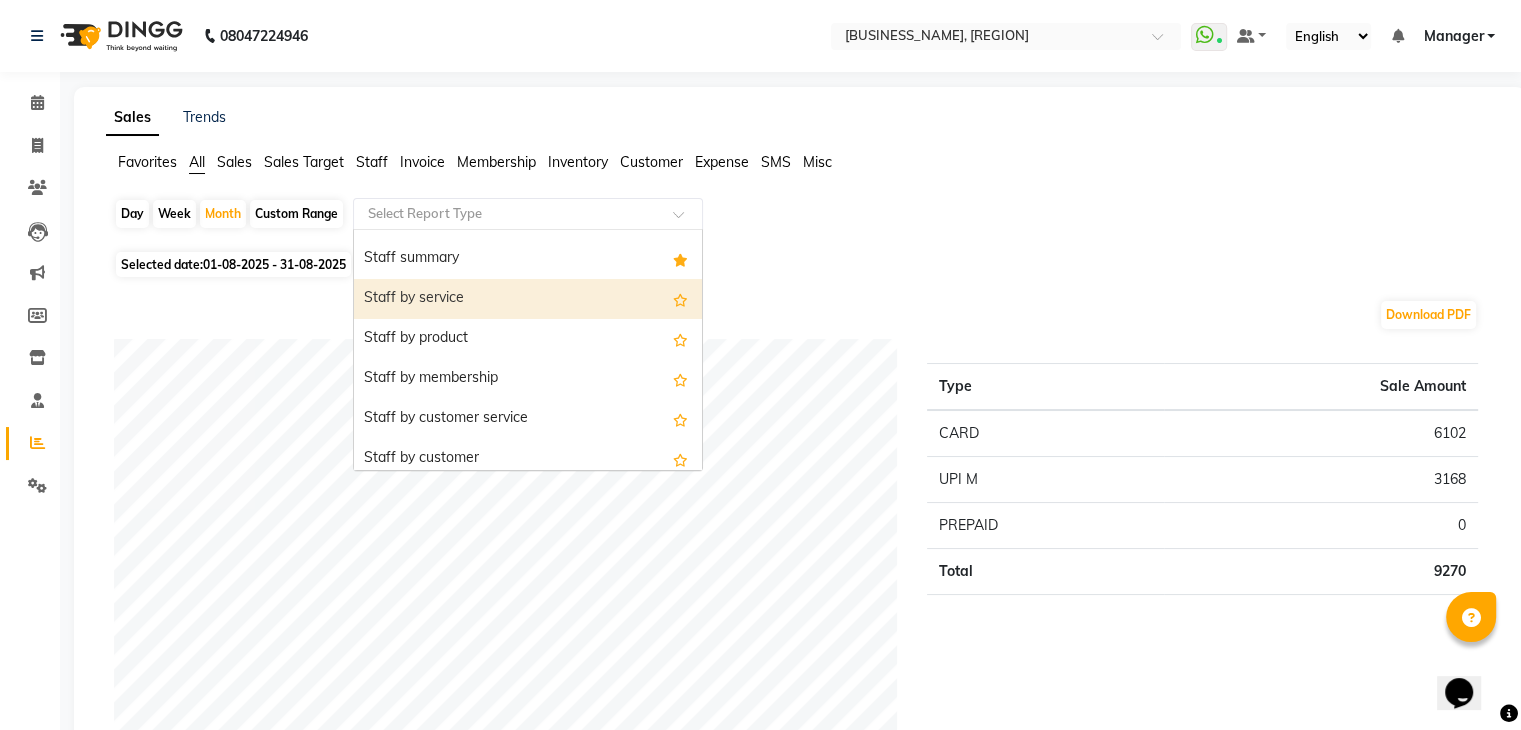 scroll, scrollTop: 510, scrollLeft: 0, axis: vertical 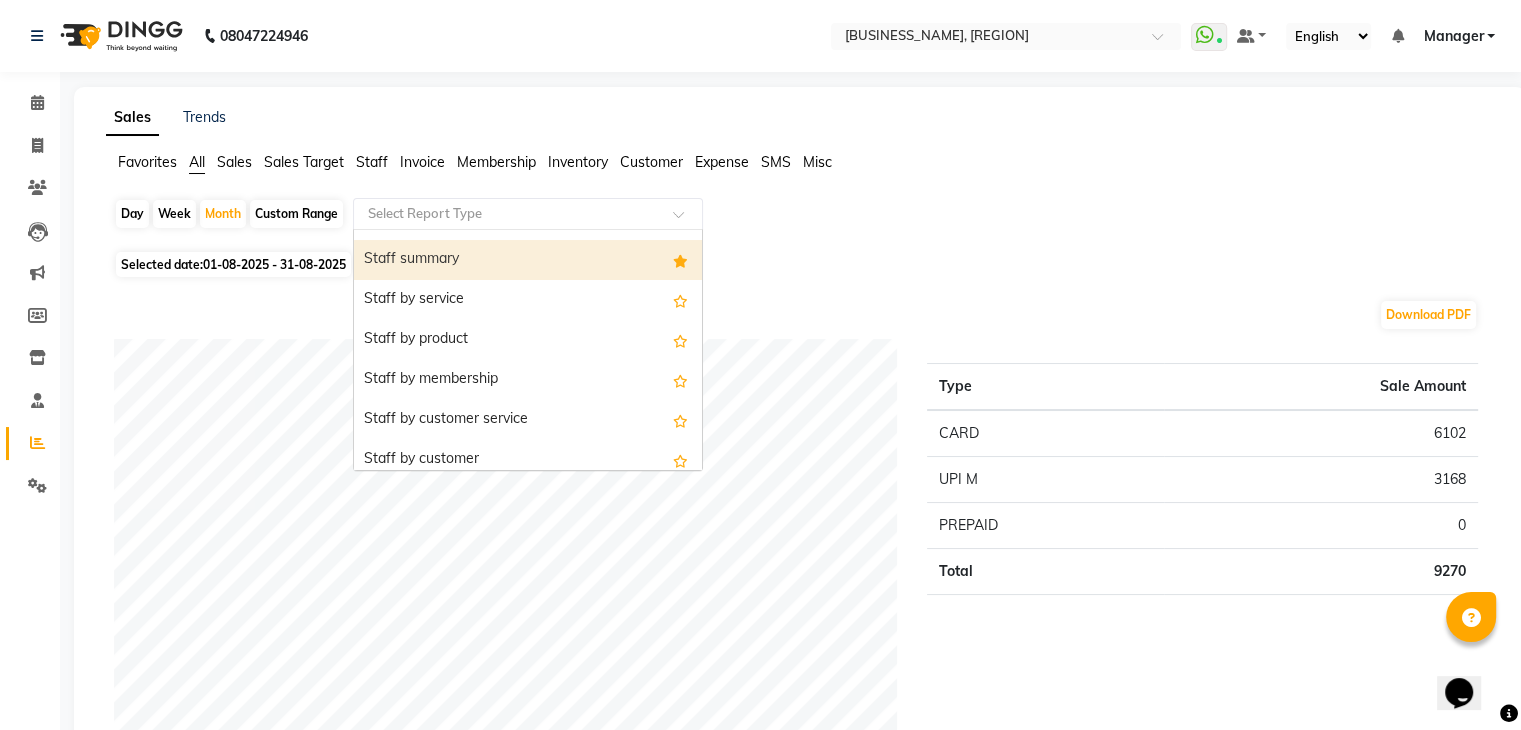 click on "Staff summary" at bounding box center [528, 260] 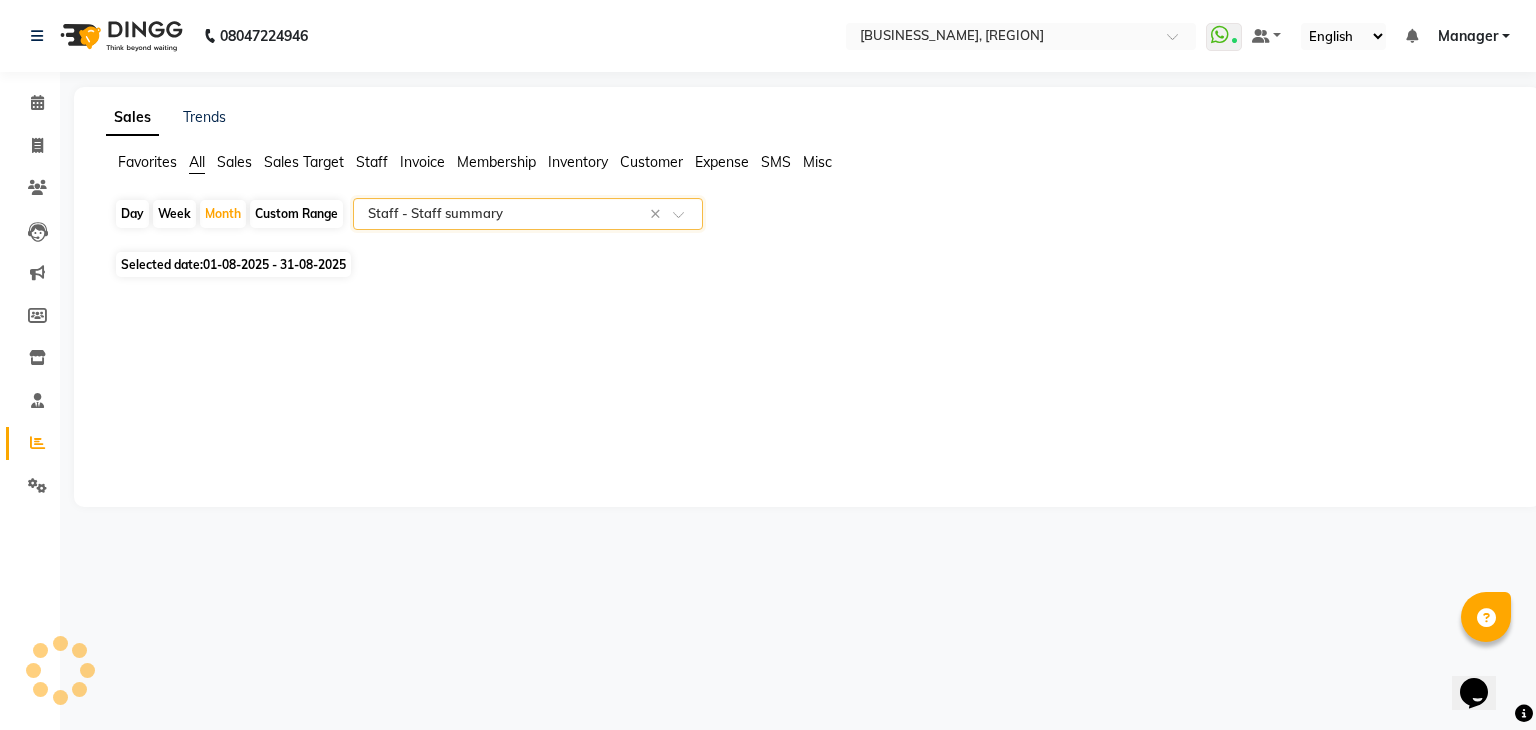 select on "full_report" 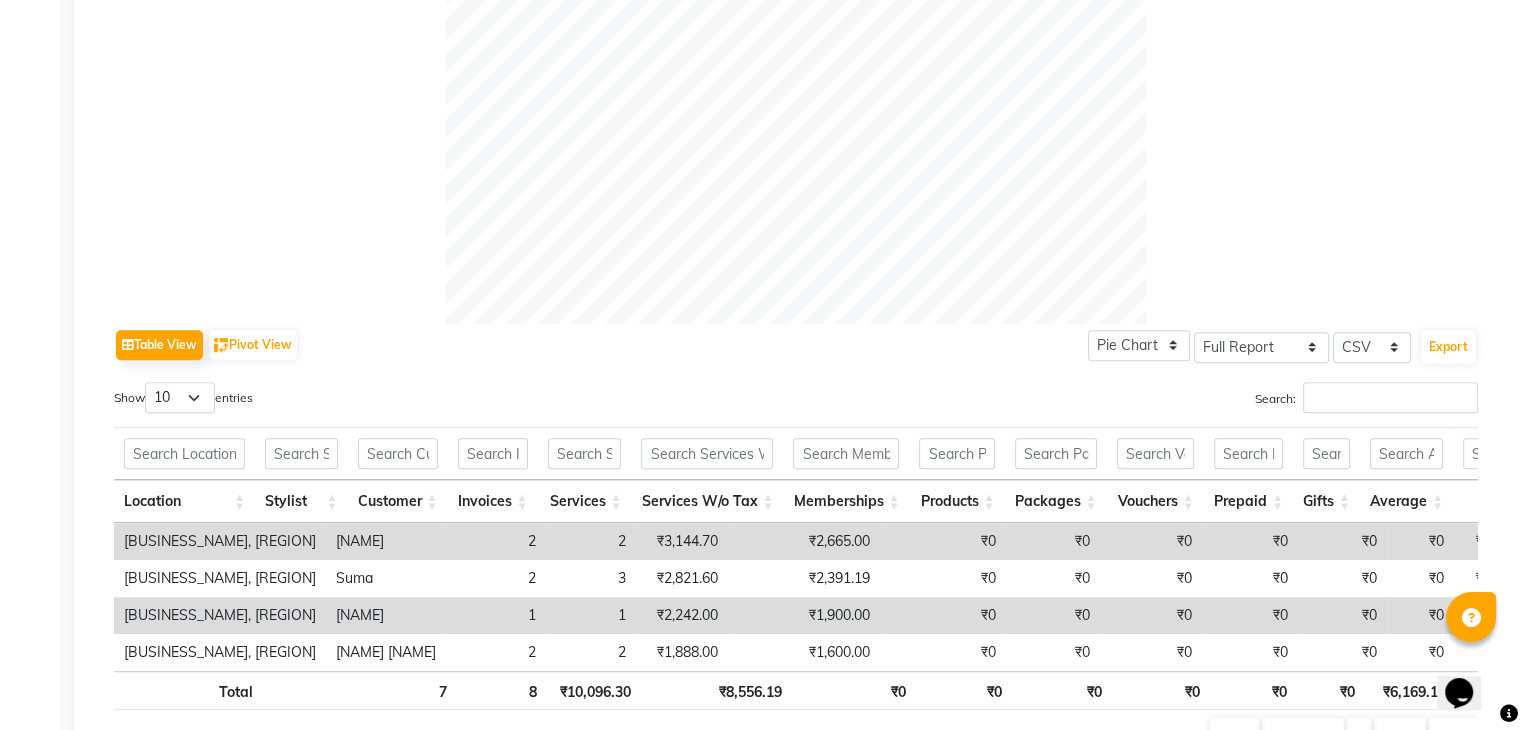 scroll, scrollTop: 820, scrollLeft: 0, axis: vertical 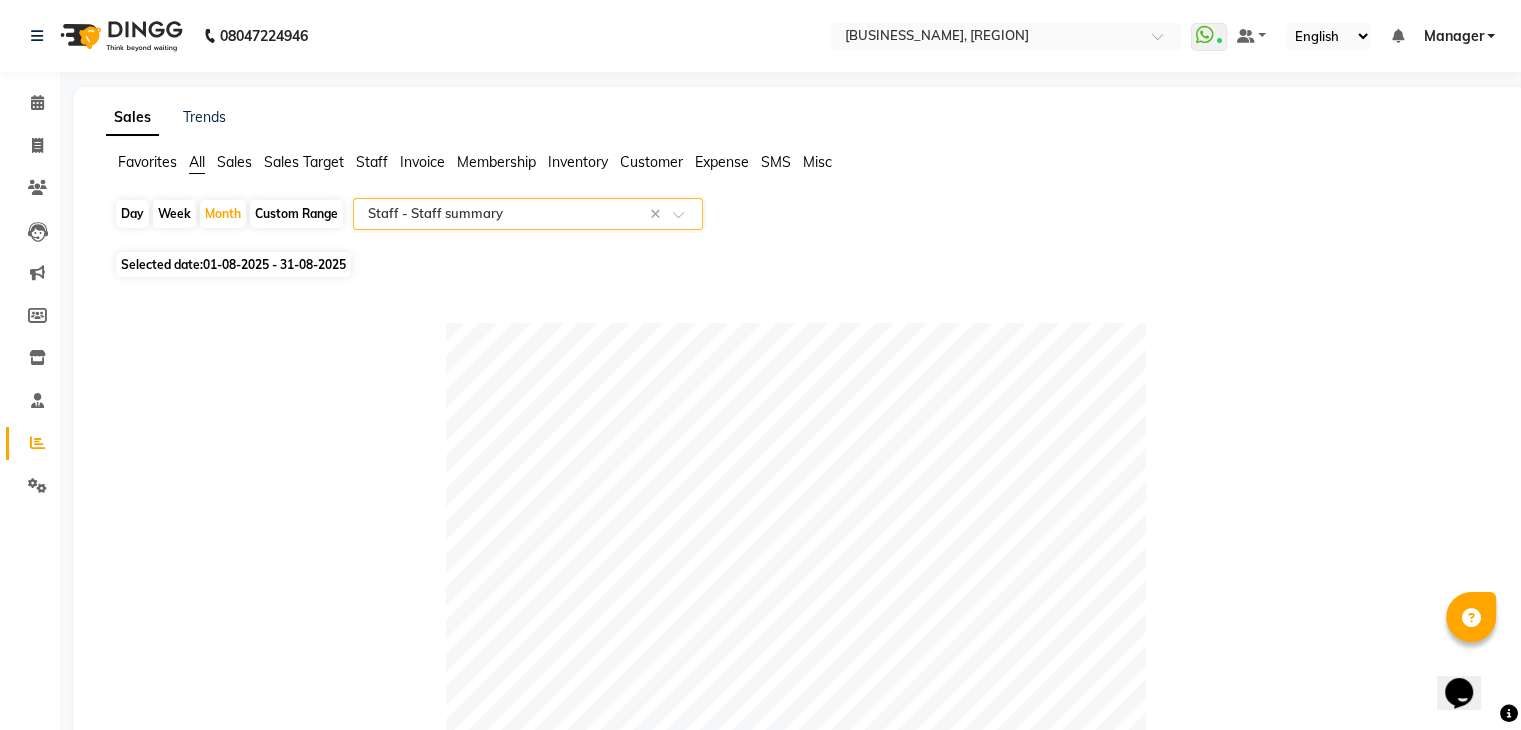 click 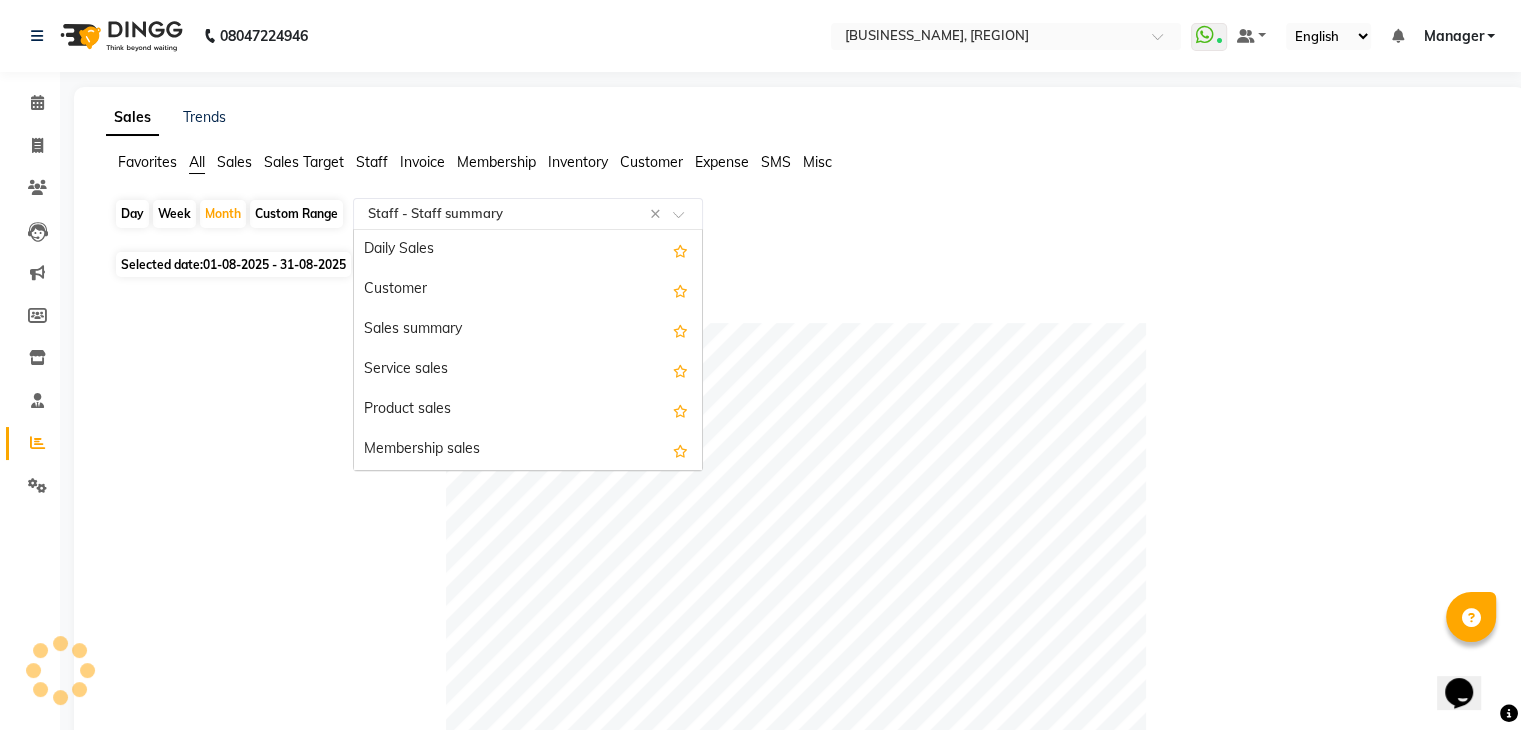 scroll, scrollTop: 520, scrollLeft: 0, axis: vertical 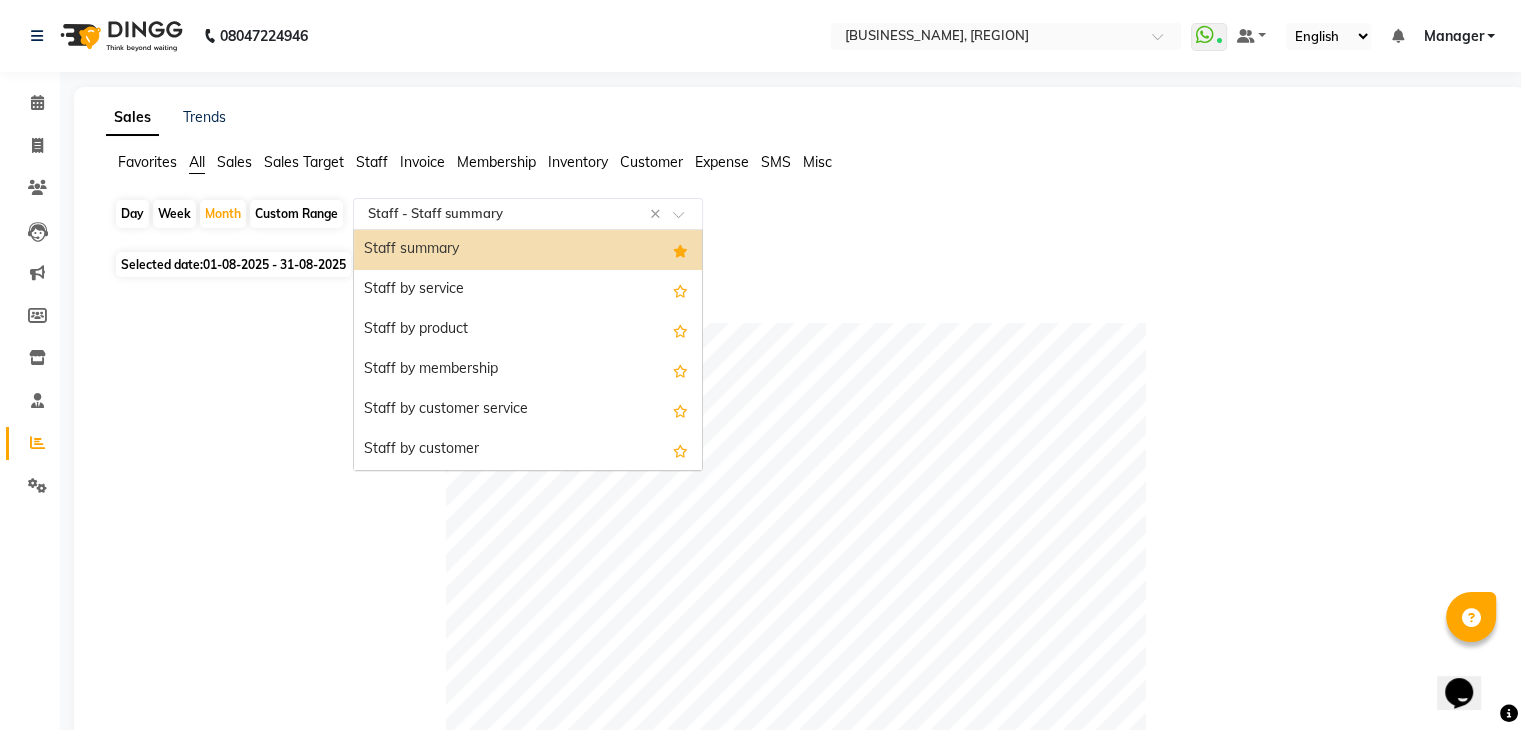 click on "Staff summary" at bounding box center (528, 250) 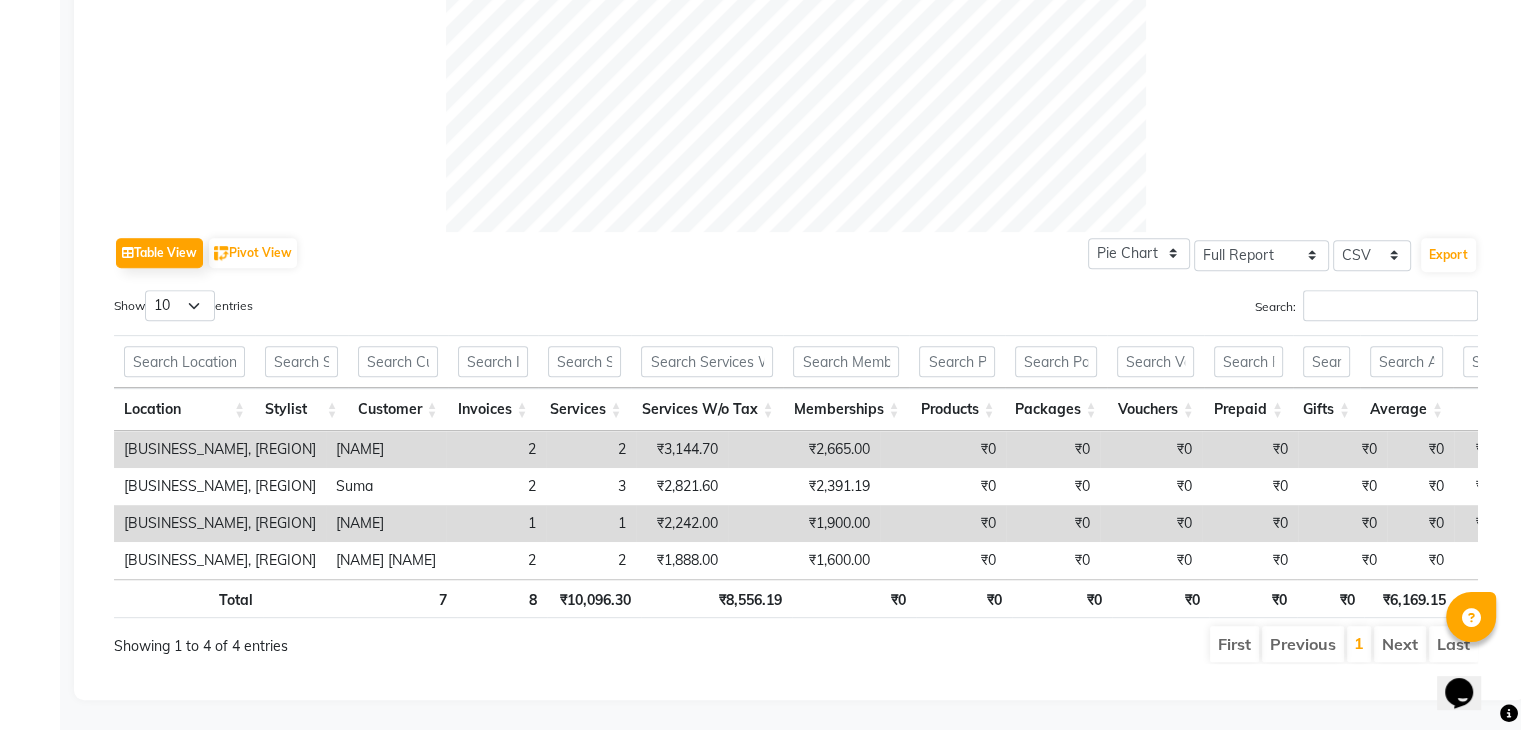 scroll, scrollTop: 820, scrollLeft: 0, axis: vertical 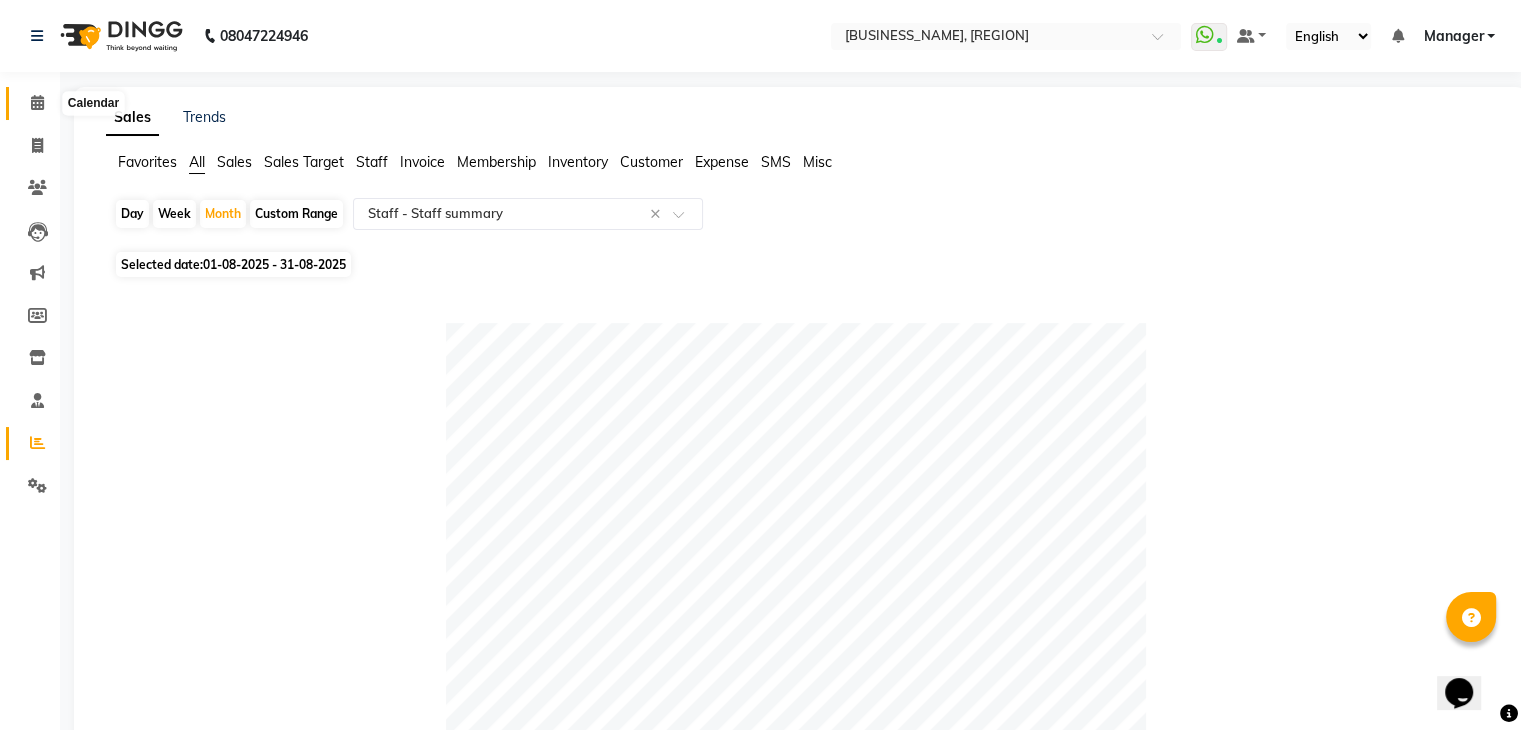 click 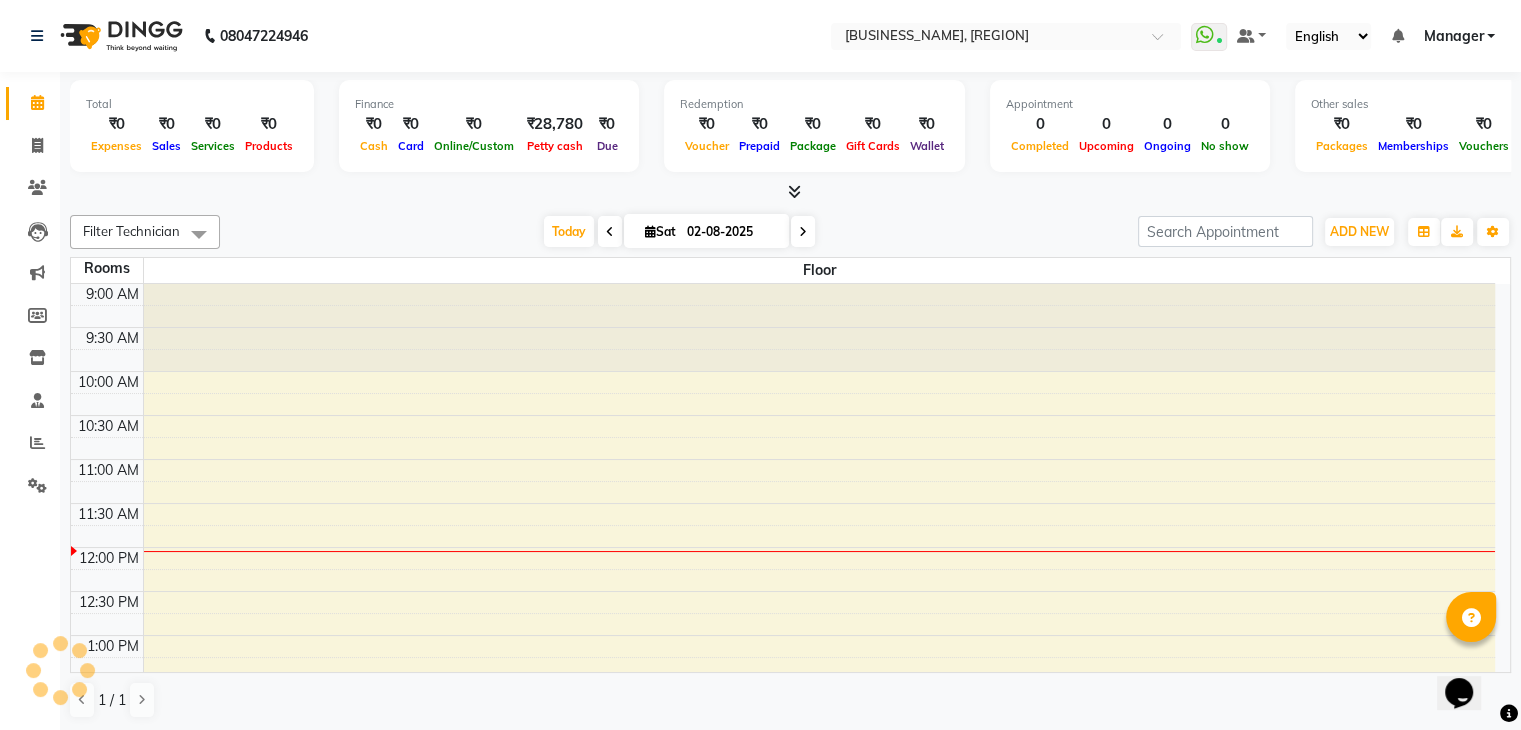 scroll, scrollTop: 263, scrollLeft: 0, axis: vertical 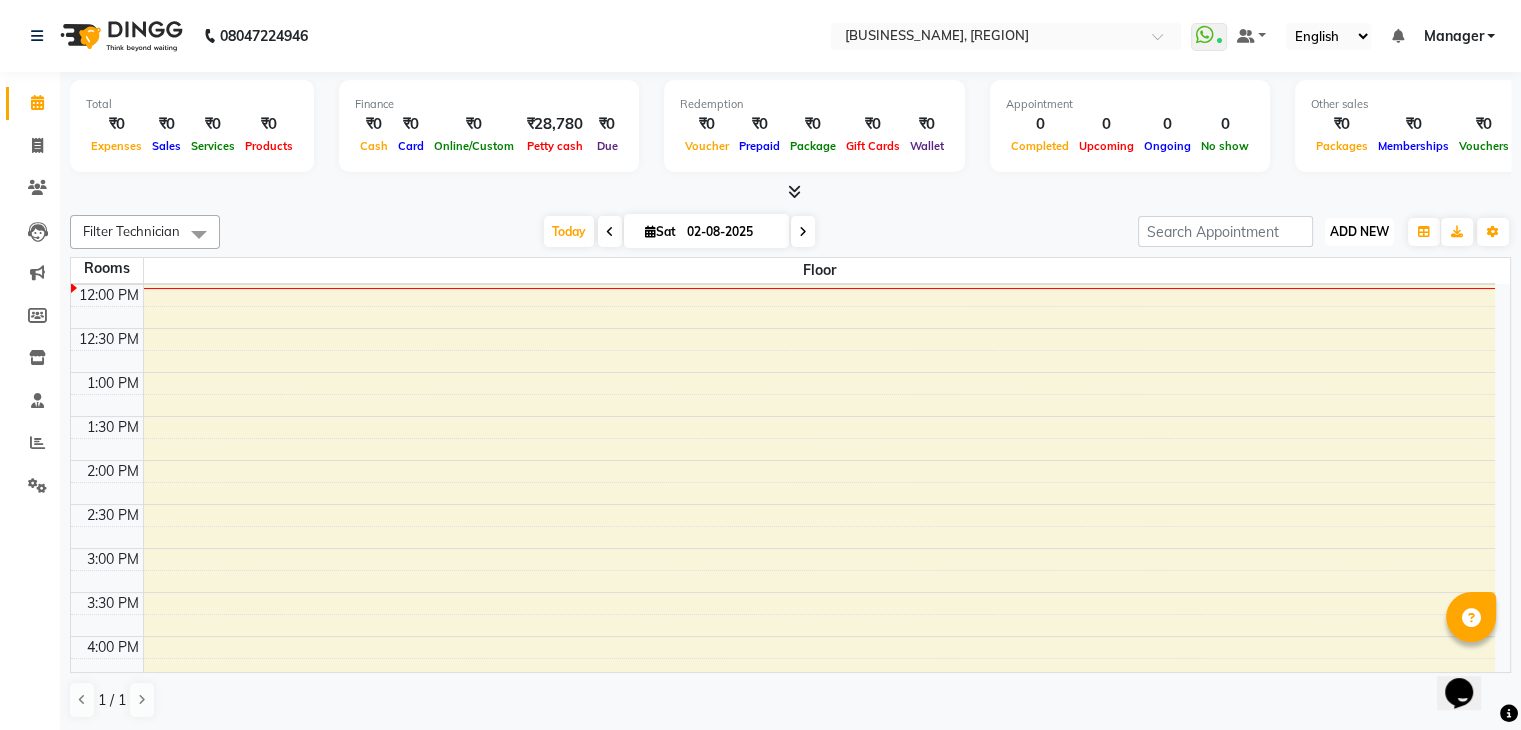 click on "ADD NEW" at bounding box center [1359, 231] 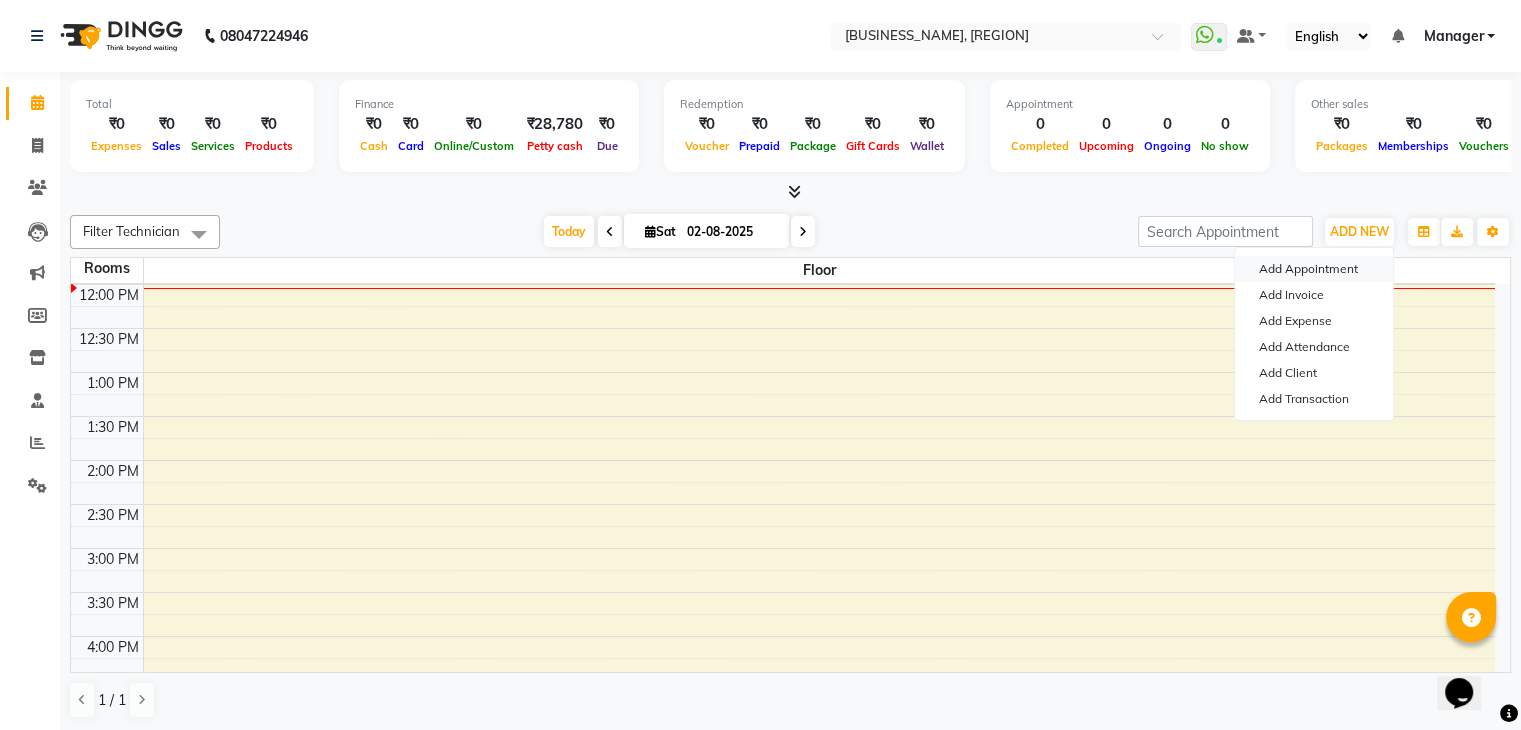 click on "Add Appointment" at bounding box center [1314, 269] 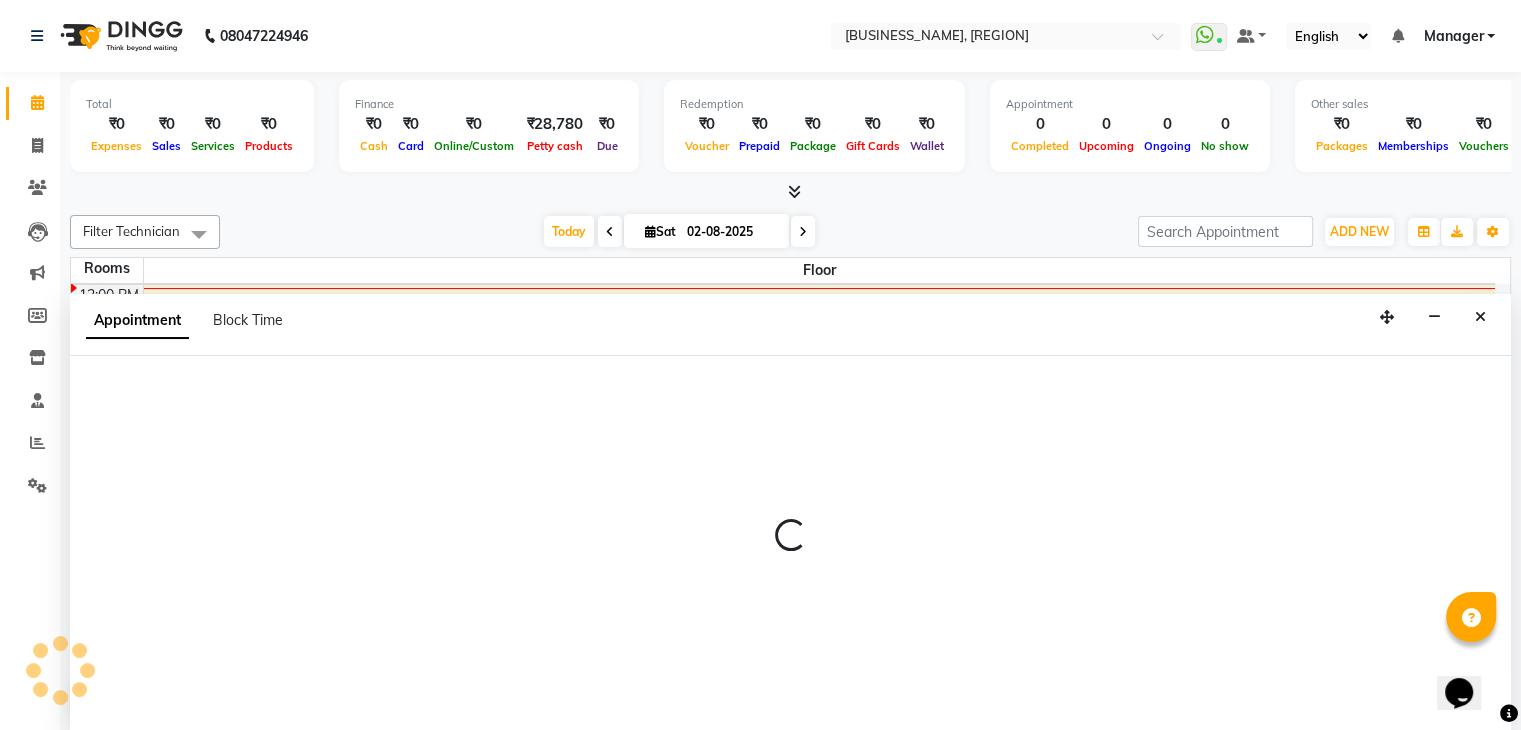 scroll, scrollTop: 1, scrollLeft: 0, axis: vertical 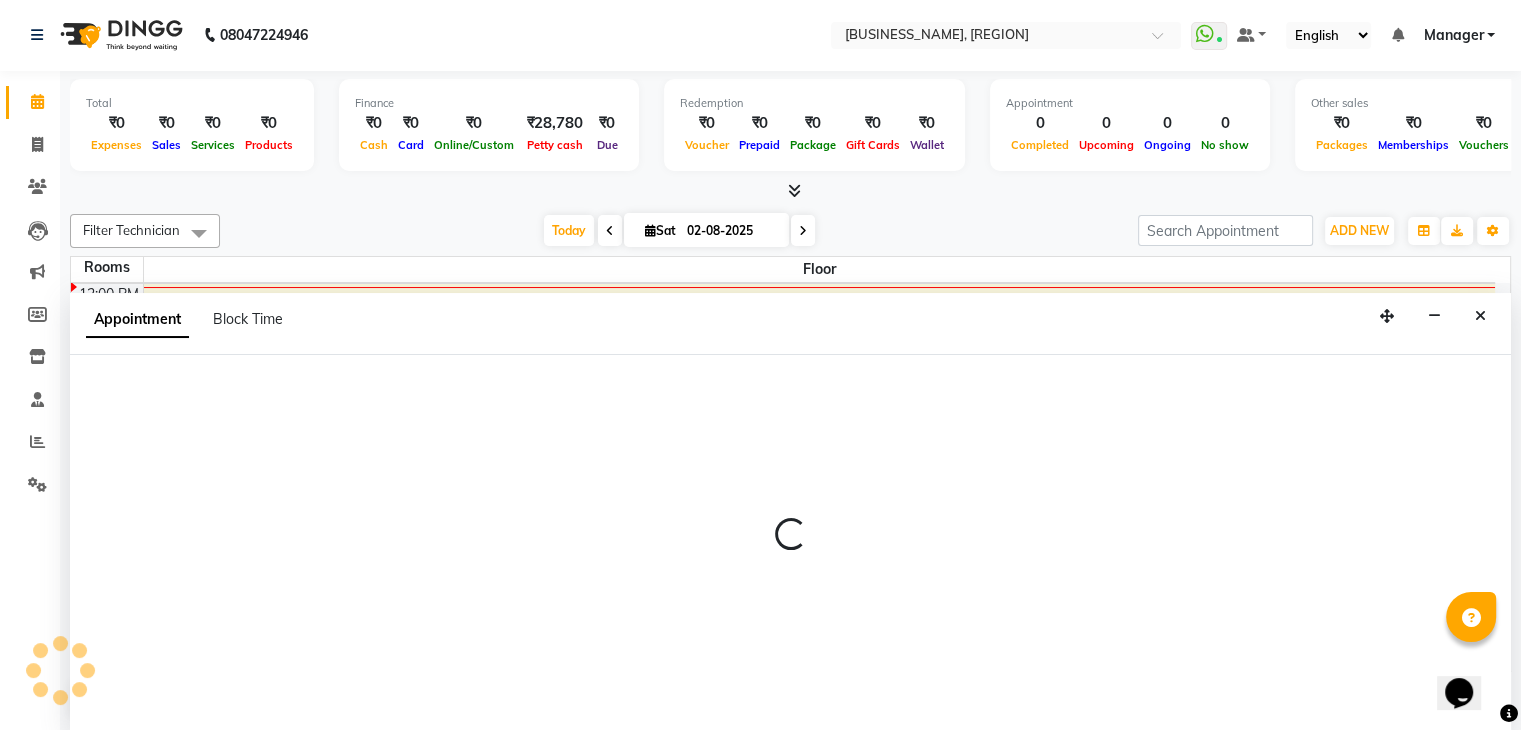 select on "600" 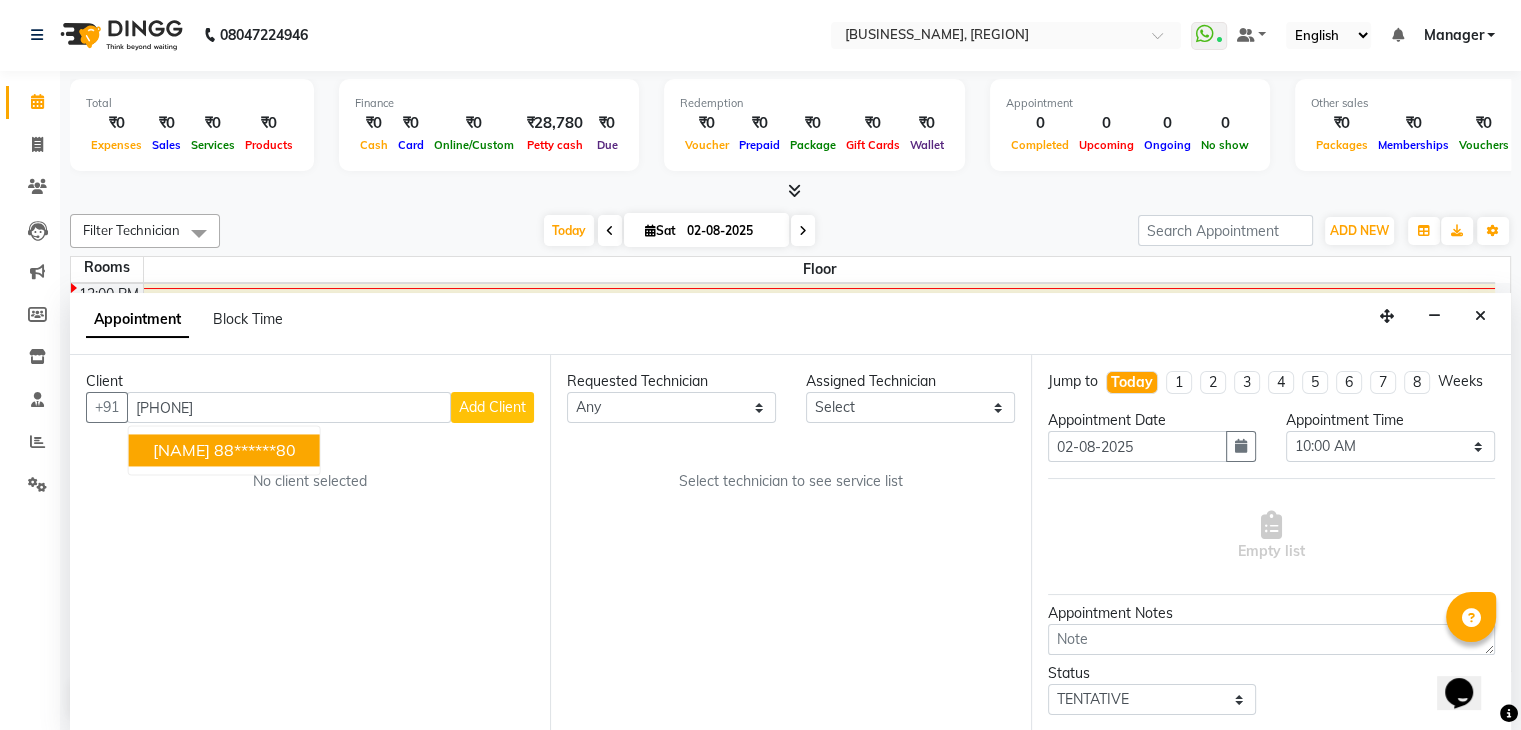 click on "88******80" at bounding box center (255, 451) 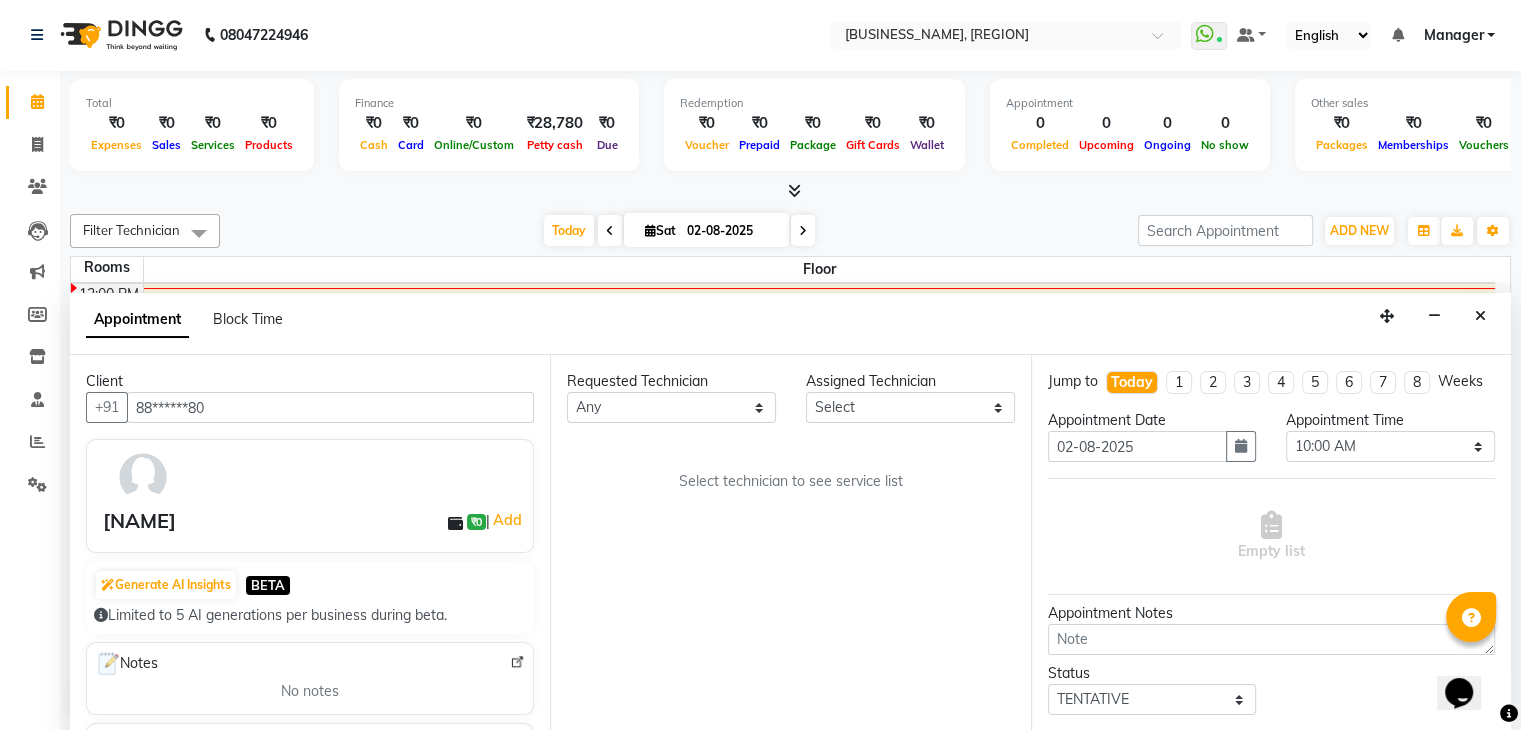 type on "88******80" 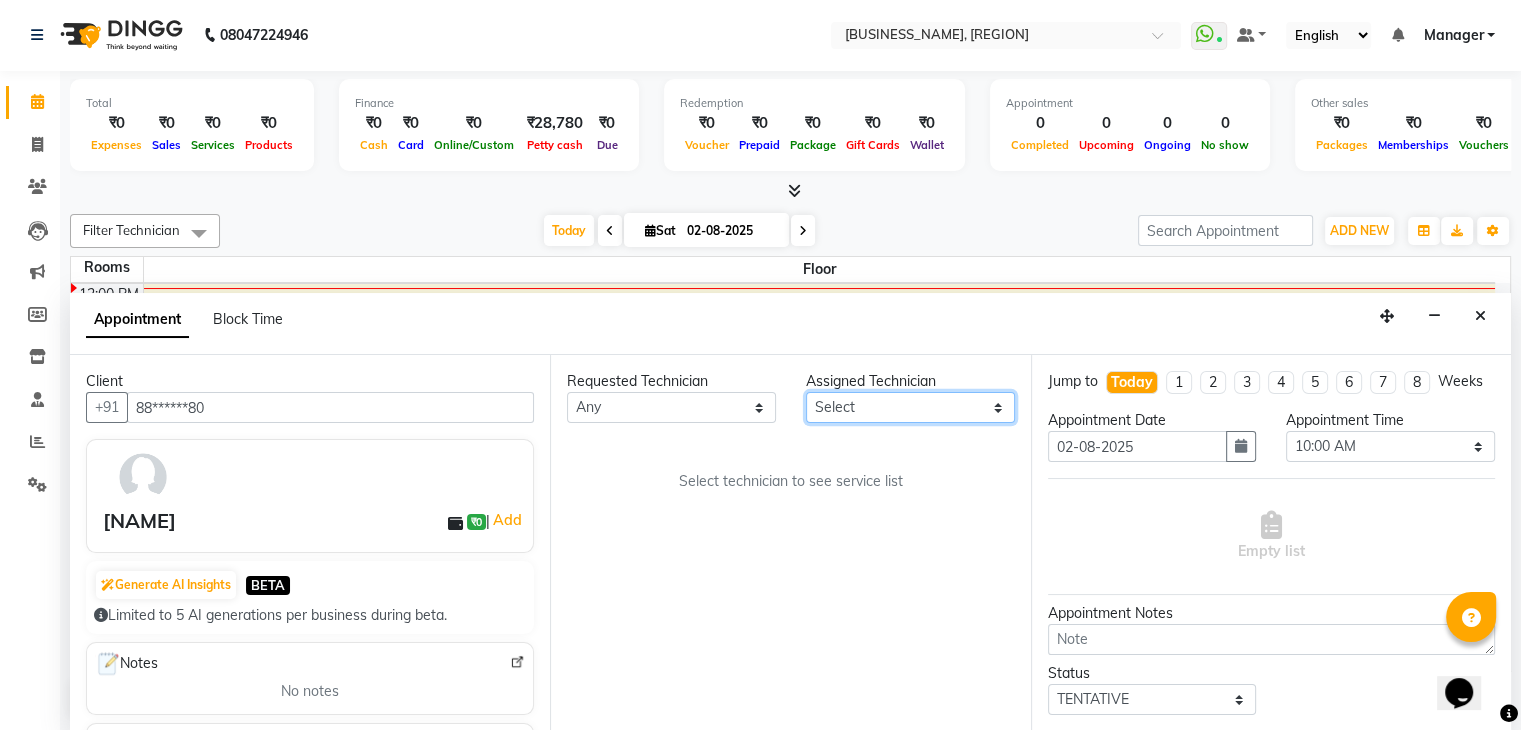 click on "Select [FIRST] Prince Rohit Sajan Salman Suma Suraj Vikas [FIRST] [LAST] [FIRST]" at bounding box center [910, 407] 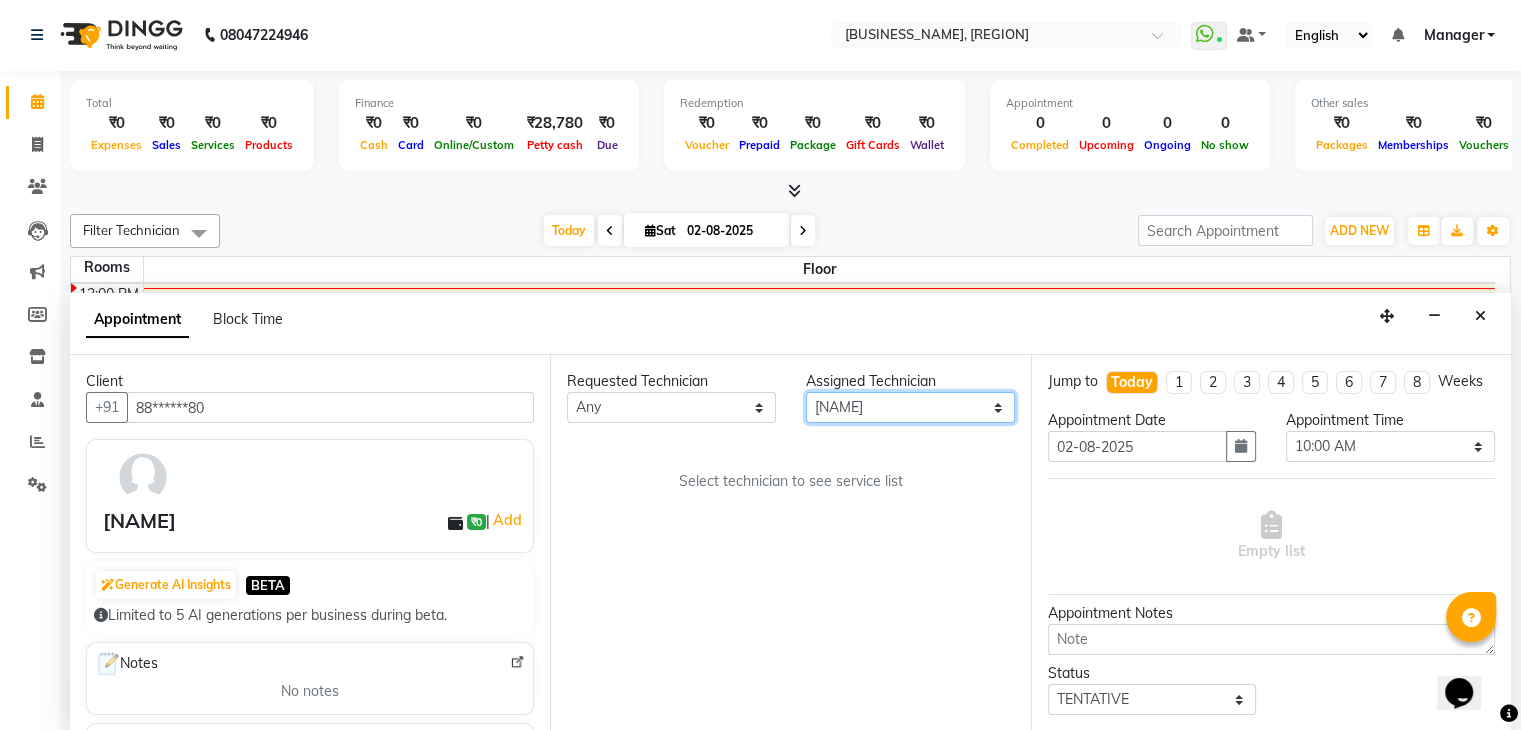 click on "Select [FIRST] Prince Rohit Sajan Salman Suma Suraj Vikas [FIRST] [LAST] [FIRST]" at bounding box center [910, 407] 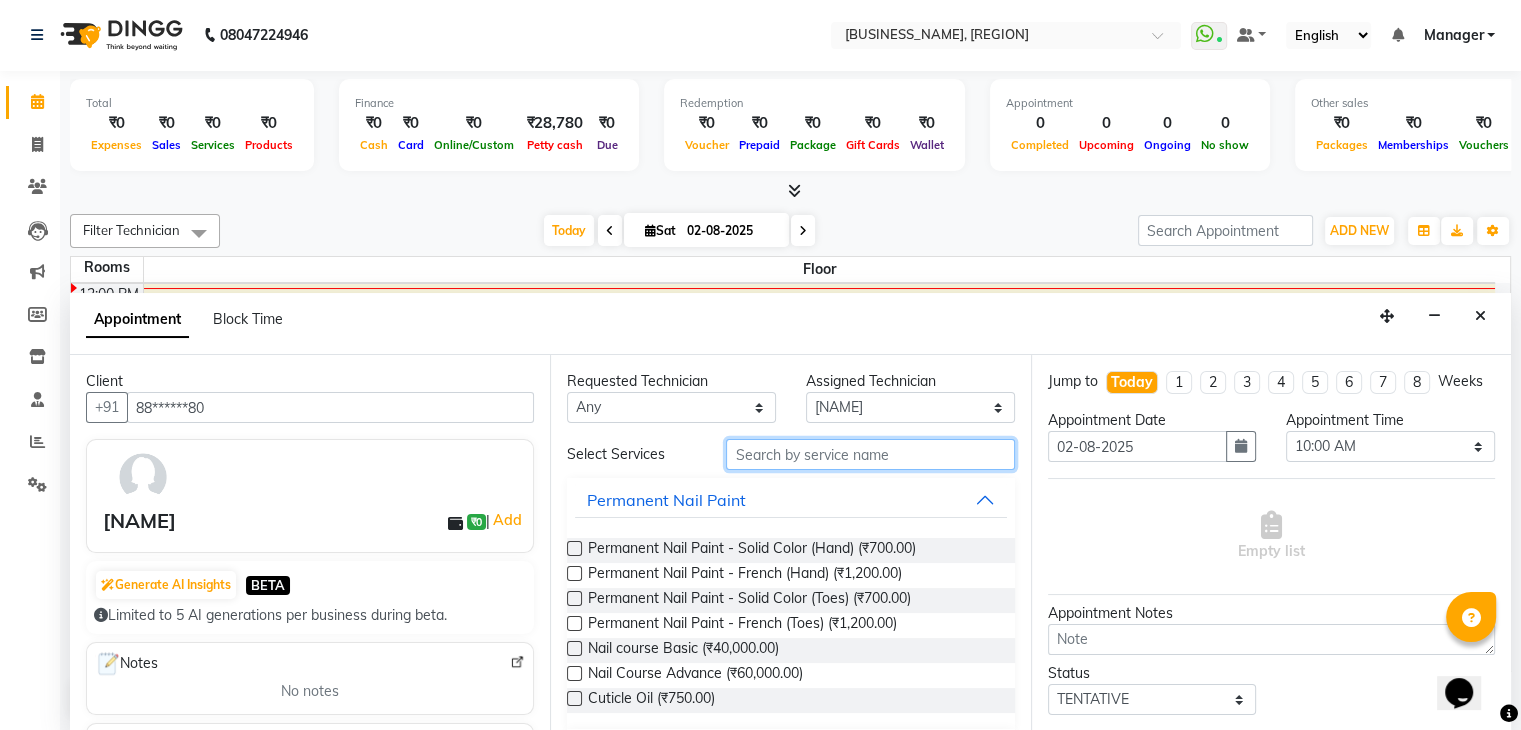 click at bounding box center [870, 454] 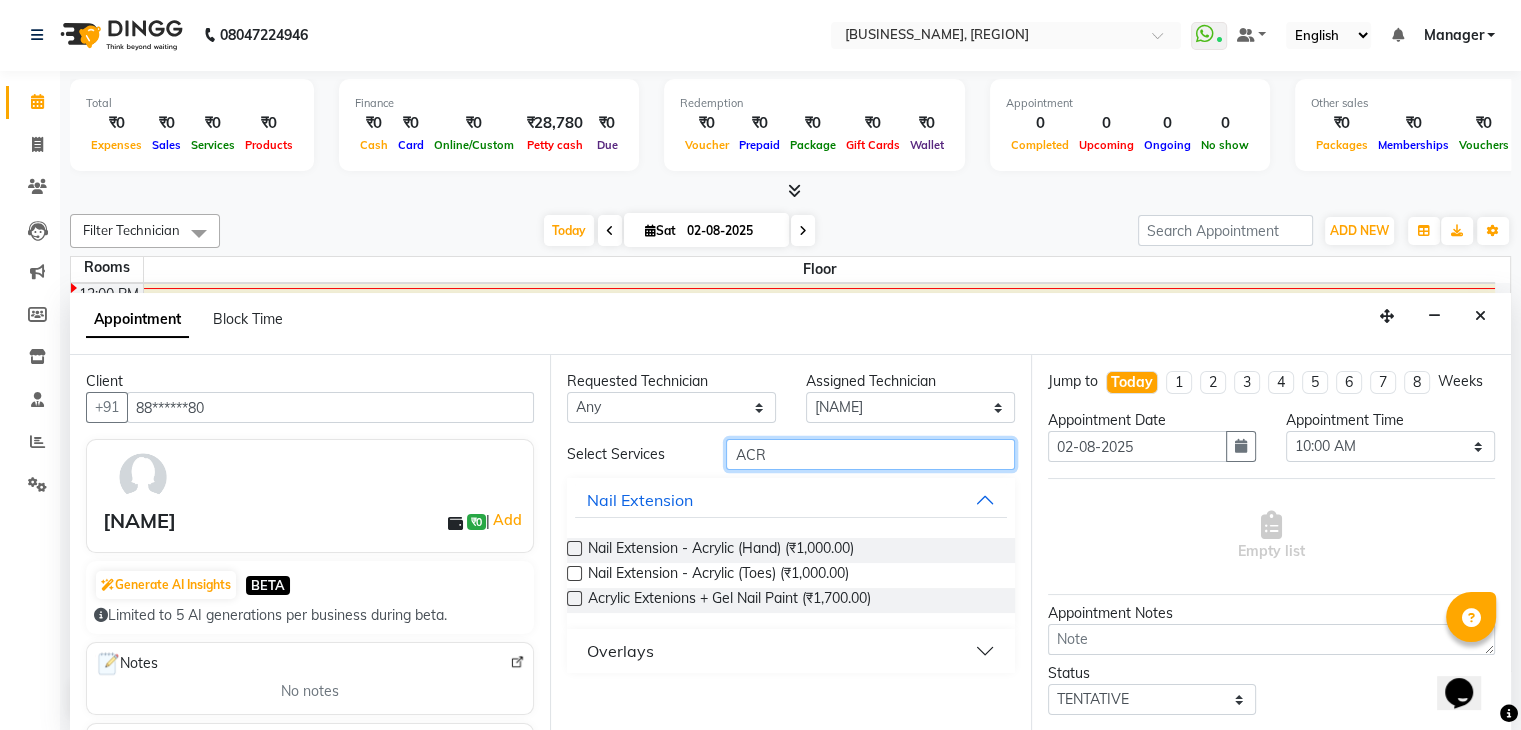 type on "ACR" 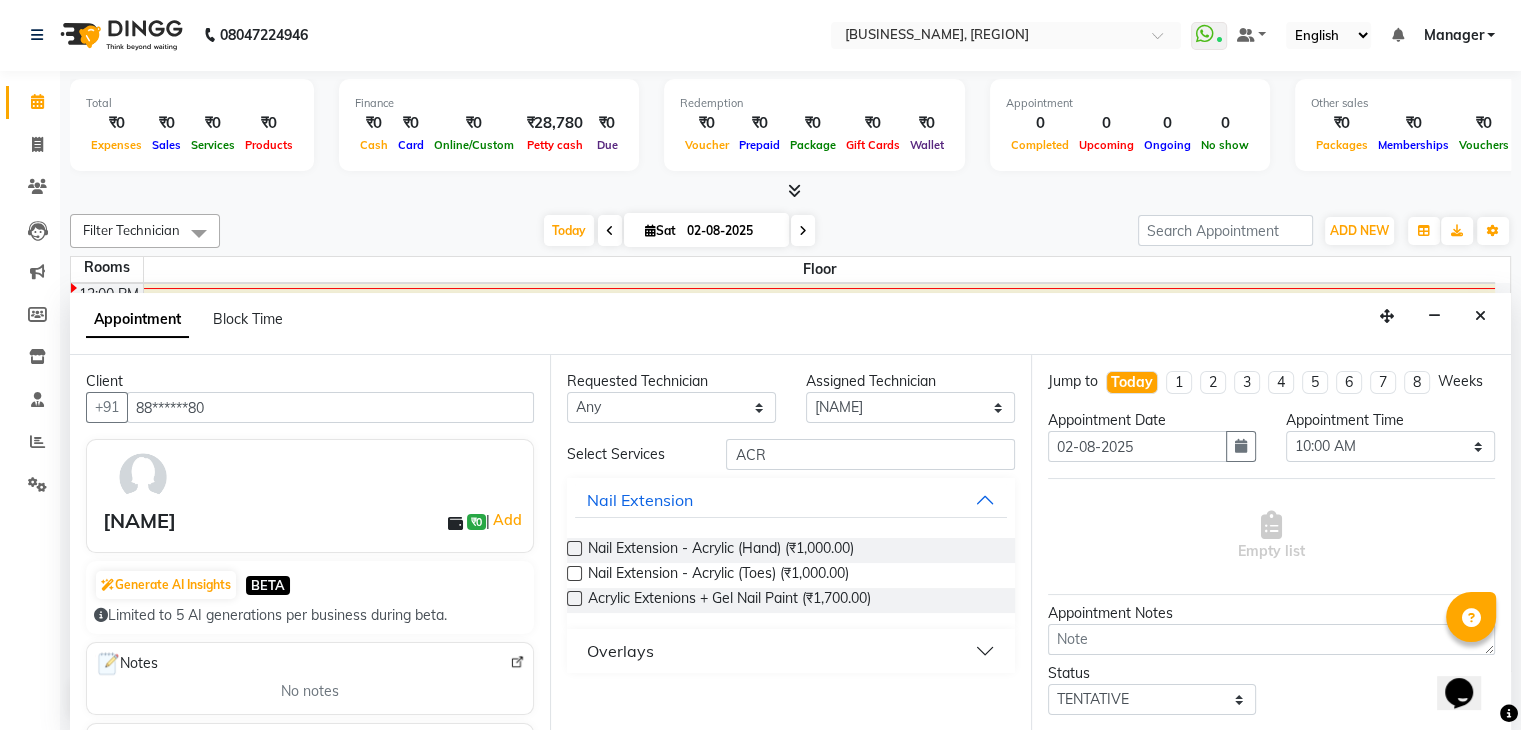 click on "Nail Extension - Acrylic (Hand) (₹1,000.00)" at bounding box center [790, 550] 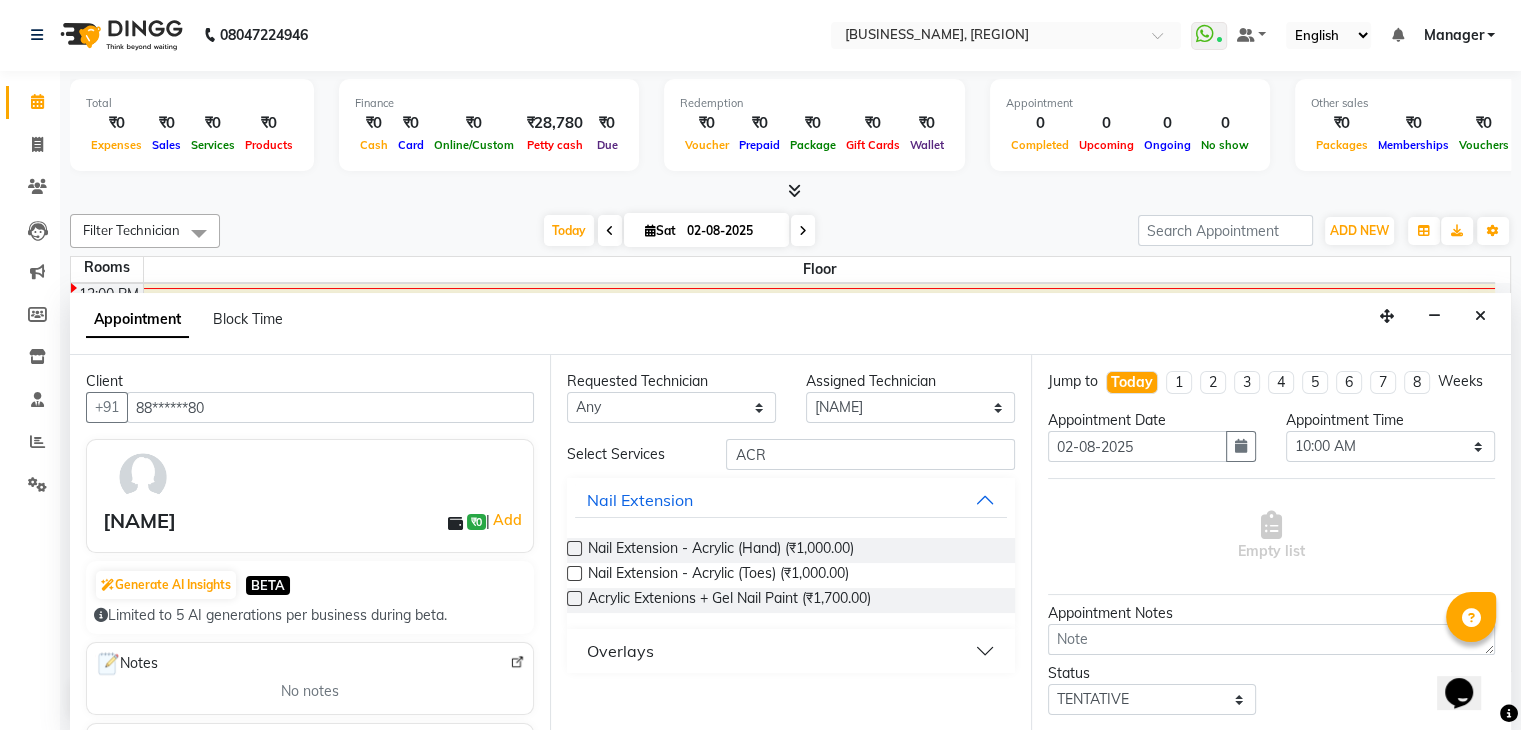 click at bounding box center (574, 548) 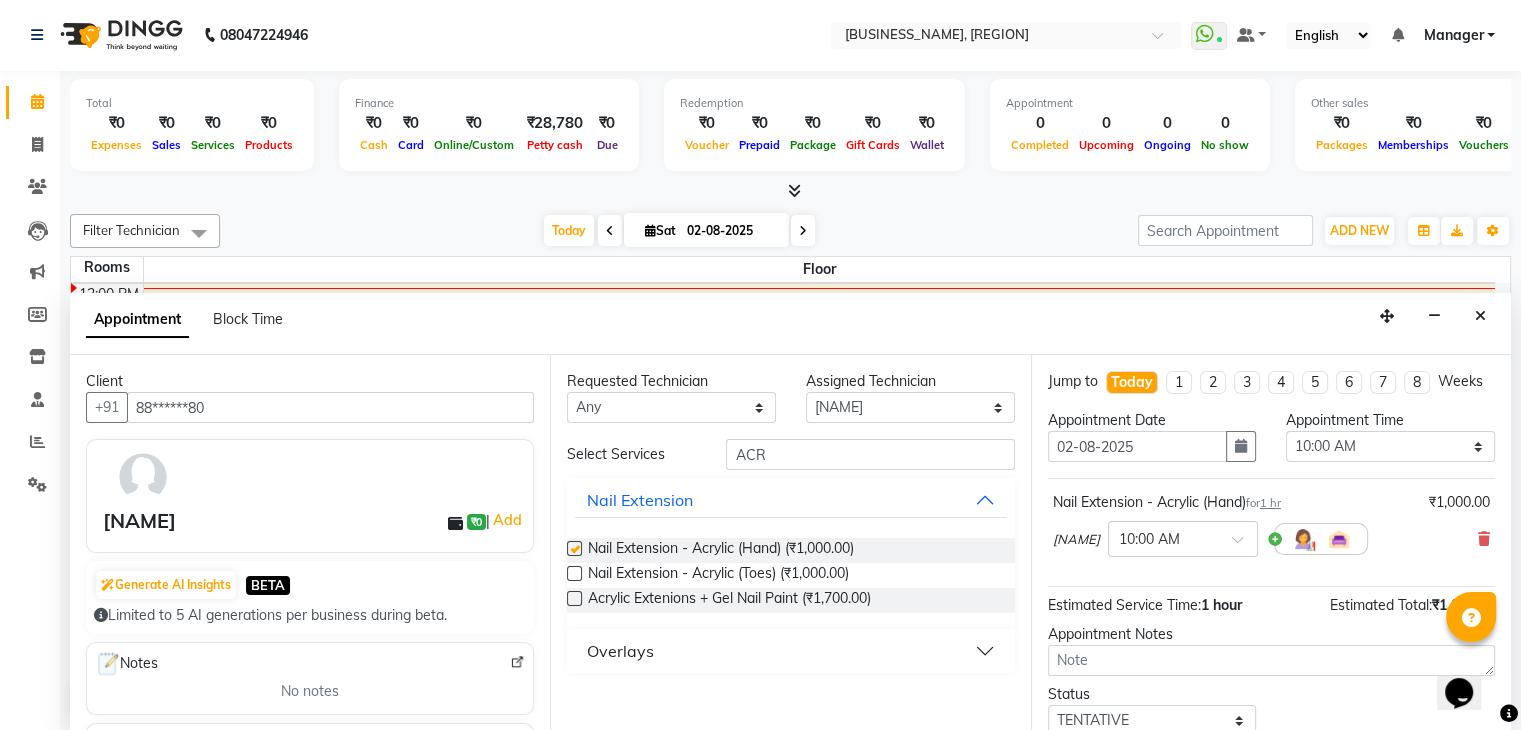 checkbox on "false" 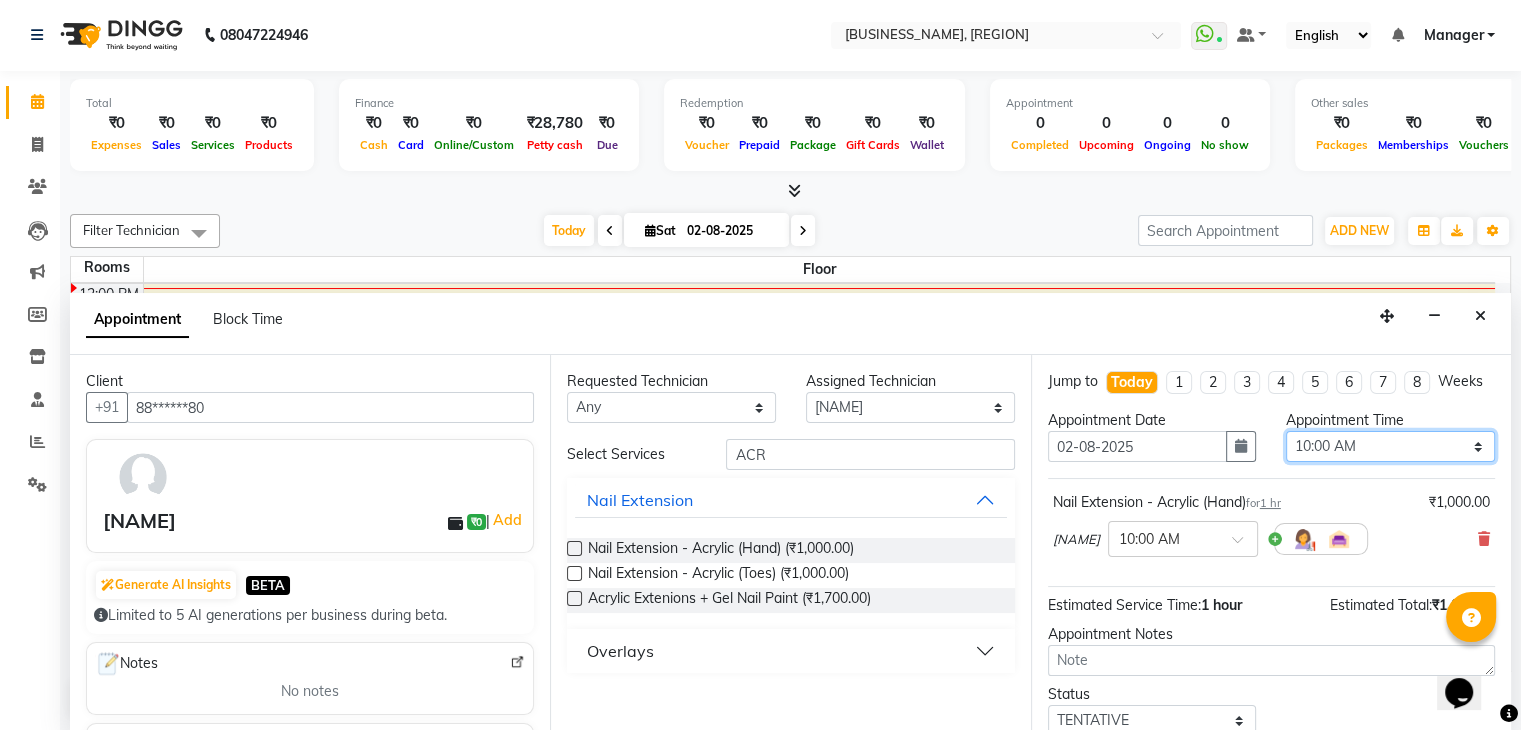 click on "Select 10:00 AM 10:15 AM 10:30 AM 10:45 AM 11:00 AM 11:15 AM 11:30 AM 11:45 AM 12:00 PM 12:15 PM 12:30 PM 12:45 PM 01:00 PM 01:15 PM 01:30 PM 01:45 PM 02:00 PM 02:15 PM 02:30 PM 02:45 PM 03:00 PM 03:15 PM 03:30 PM 03:45 PM 04:00 PM 04:15 PM 04:30 PM 04:45 PM 05:00 PM 05:15 PM 05:30 PM 05:45 PM 06:00 PM 06:15 PM 06:30 PM 06:45 PM 07:00 PM 07:15 PM 07:30 PM 07:45 PM 08:00 PM 08:15 PM 08:30 PM 08:45 PM 09:00 PM" at bounding box center (1390, 446) 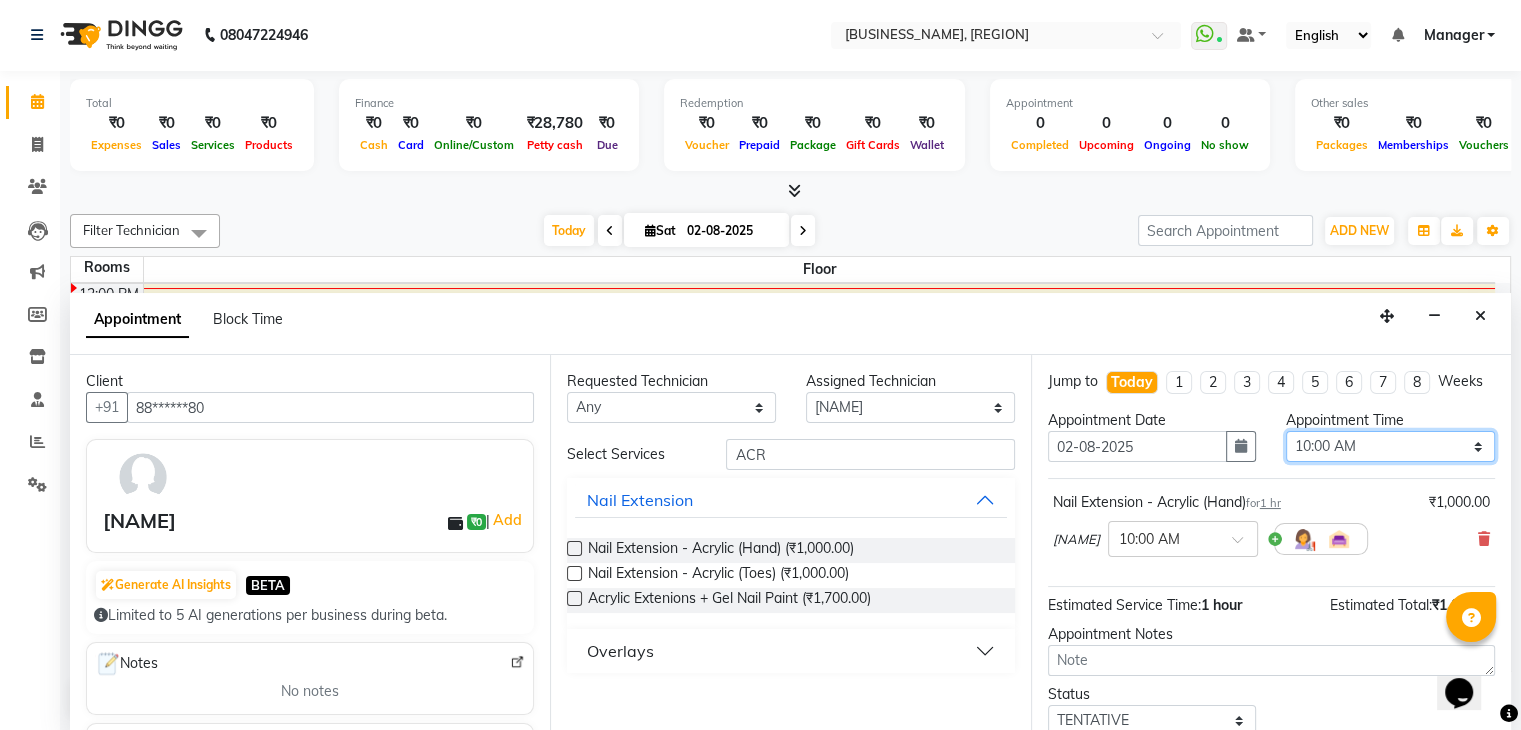 select on "885" 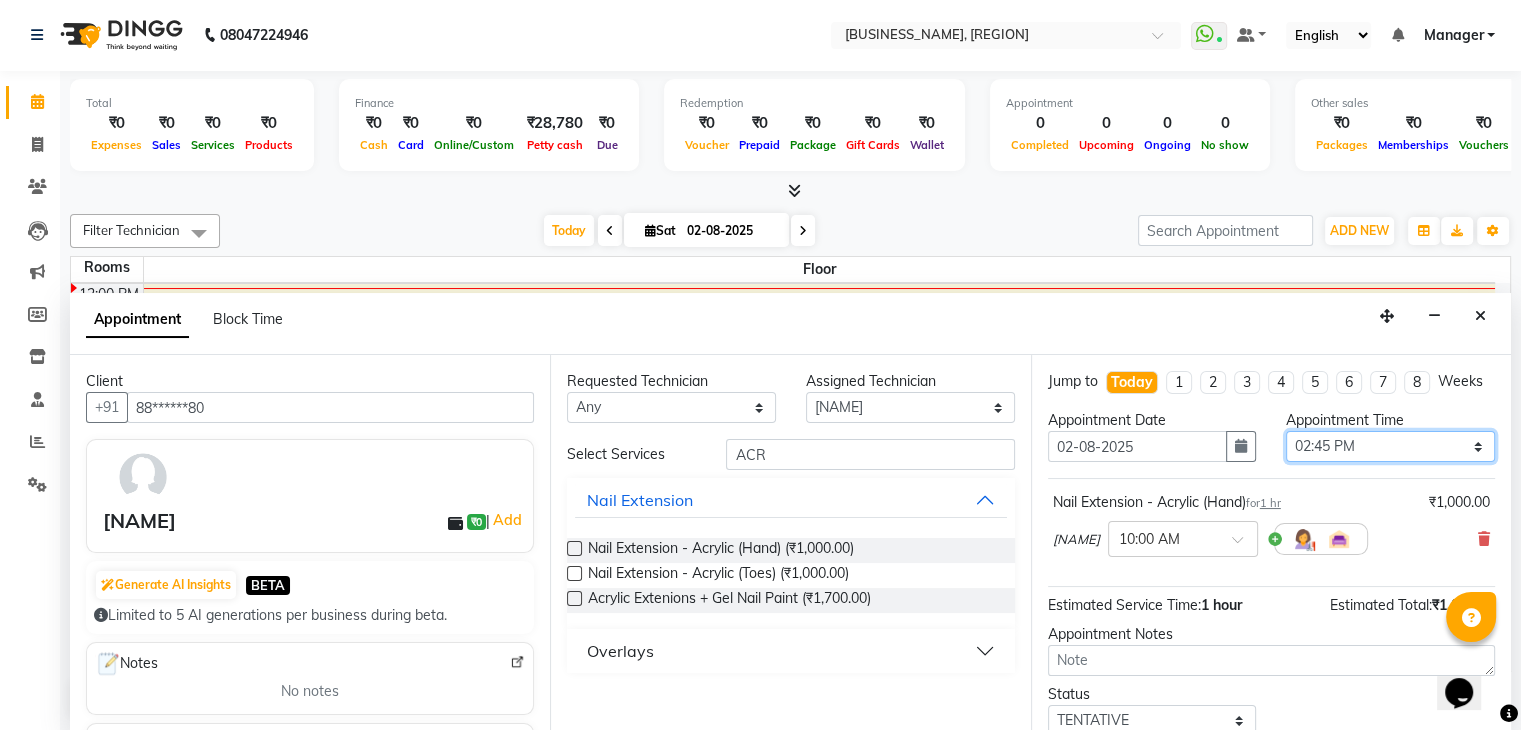 click on "Select 10:00 AM 10:15 AM 10:30 AM 10:45 AM 11:00 AM 11:15 AM 11:30 AM 11:45 AM 12:00 PM 12:15 PM 12:30 PM 12:45 PM 01:00 PM 01:15 PM 01:30 PM 01:45 PM 02:00 PM 02:15 PM 02:30 PM 02:45 PM 03:00 PM 03:15 PM 03:30 PM 03:45 PM 04:00 PM 04:15 PM 04:30 PM 04:45 PM 05:00 PM 05:15 PM 05:30 PM 05:45 PM 06:00 PM 06:15 PM 06:30 PM 06:45 PM 07:00 PM 07:15 PM 07:30 PM 07:45 PM 08:00 PM 08:15 PM 08:30 PM 08:45 PM 09:00 PM" at bounding box center [1390, 446] 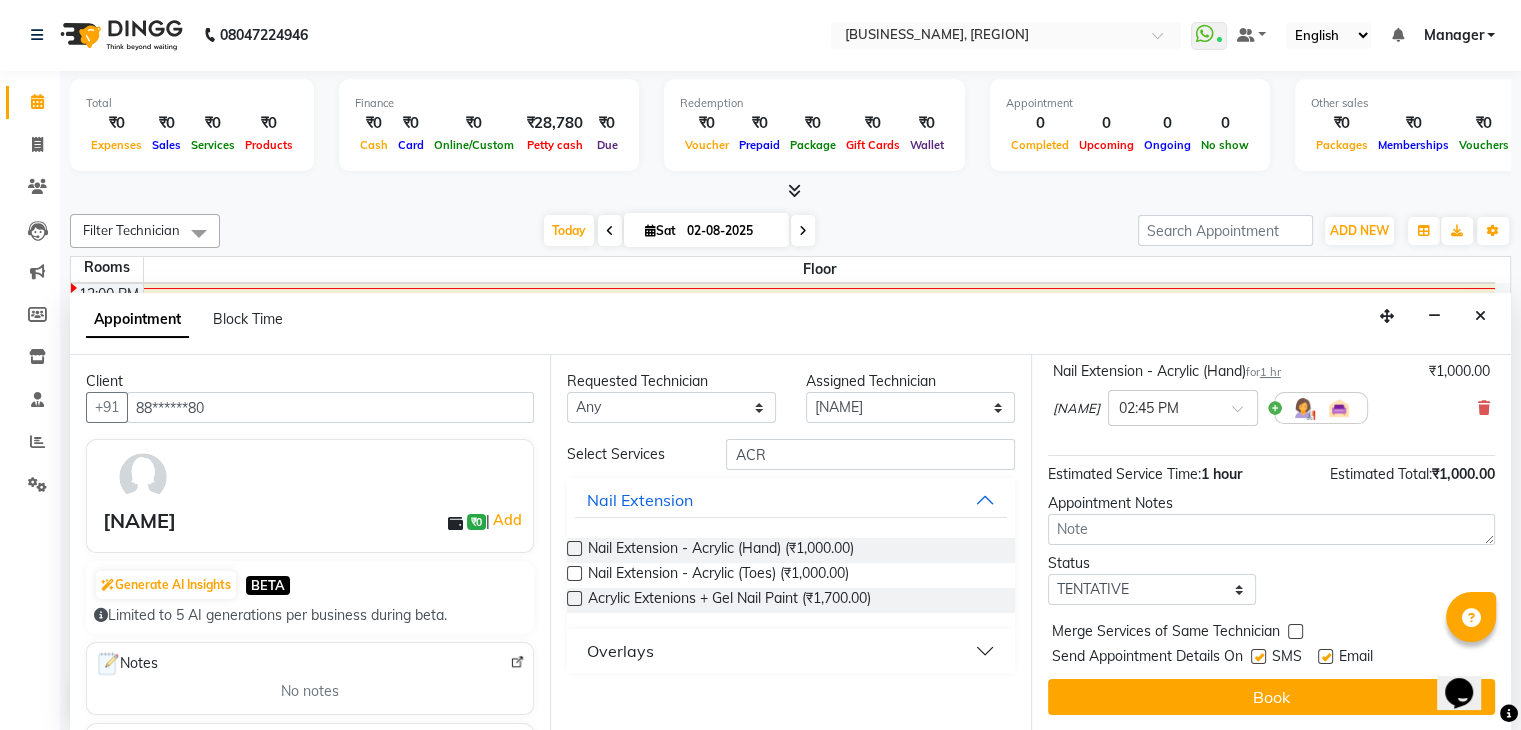 scroll, scrollTop: 144, scrollLeft: 0, axis: vertical 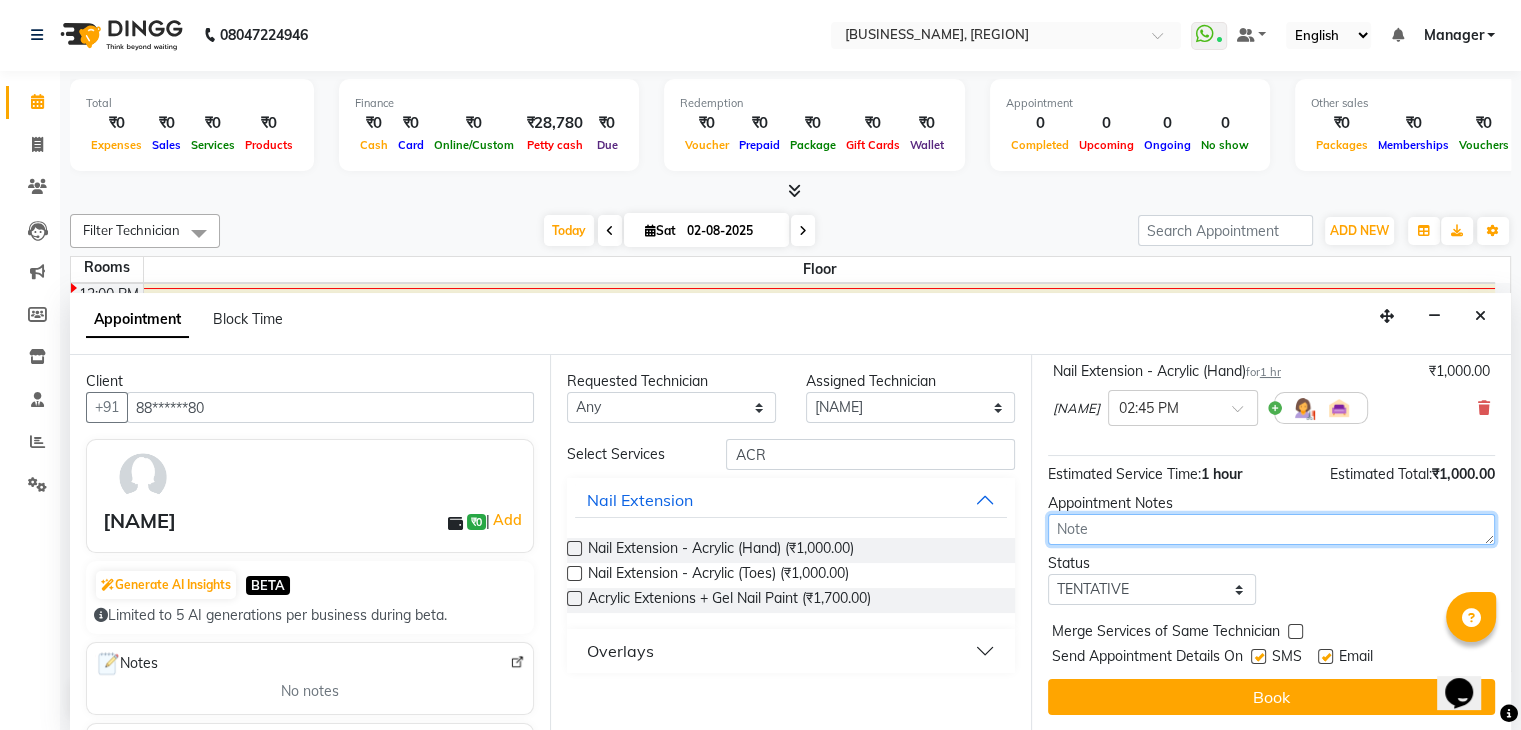 click at bounding box center [1271, 529] 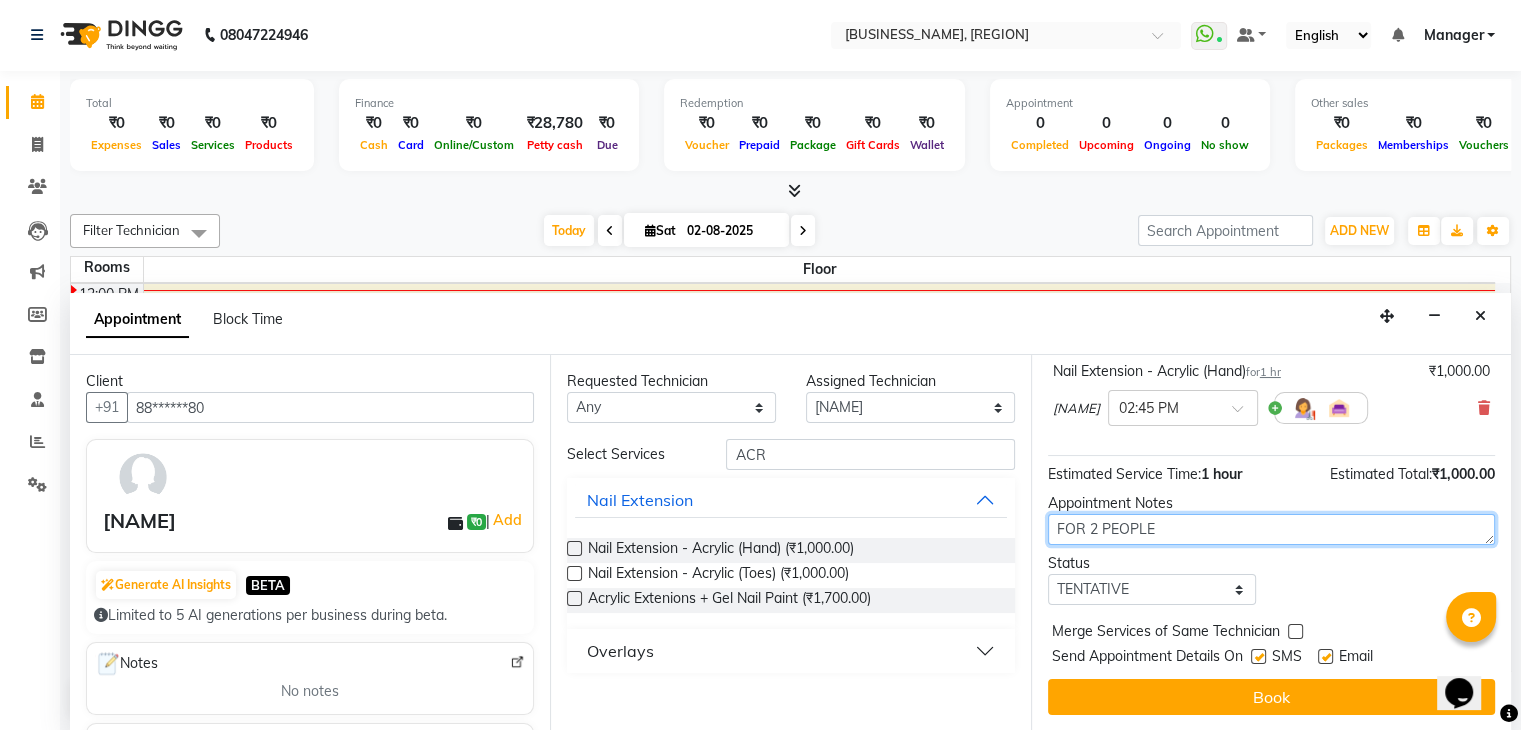 scroll, scrollTop: 149, scrollLeft: 0, axis: vertical 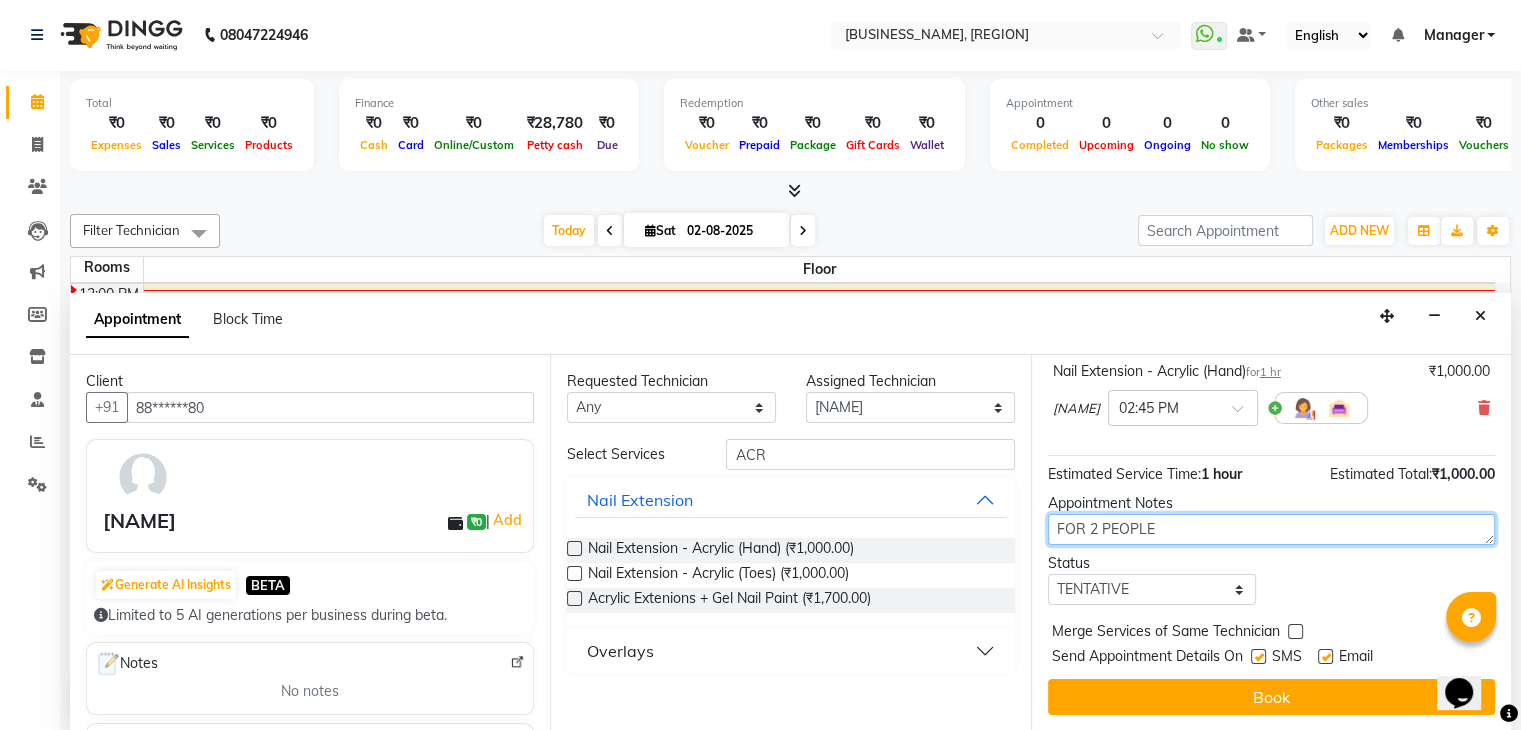 type on "FOR 2 PEOPLE" 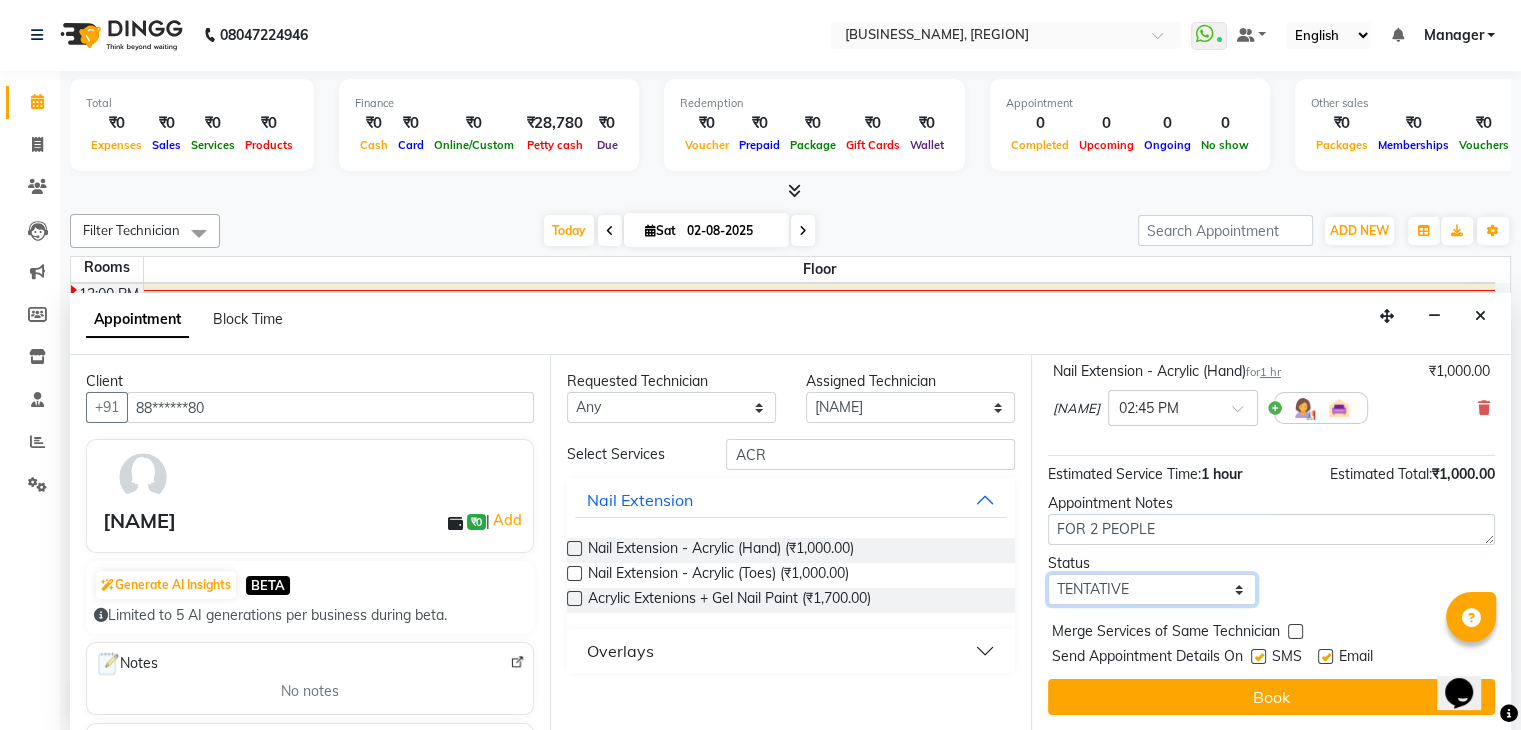 click on "Select TENTATIVE CONFIRM CHECK-IN UPCOMING" at bounding box center [1152, 589] 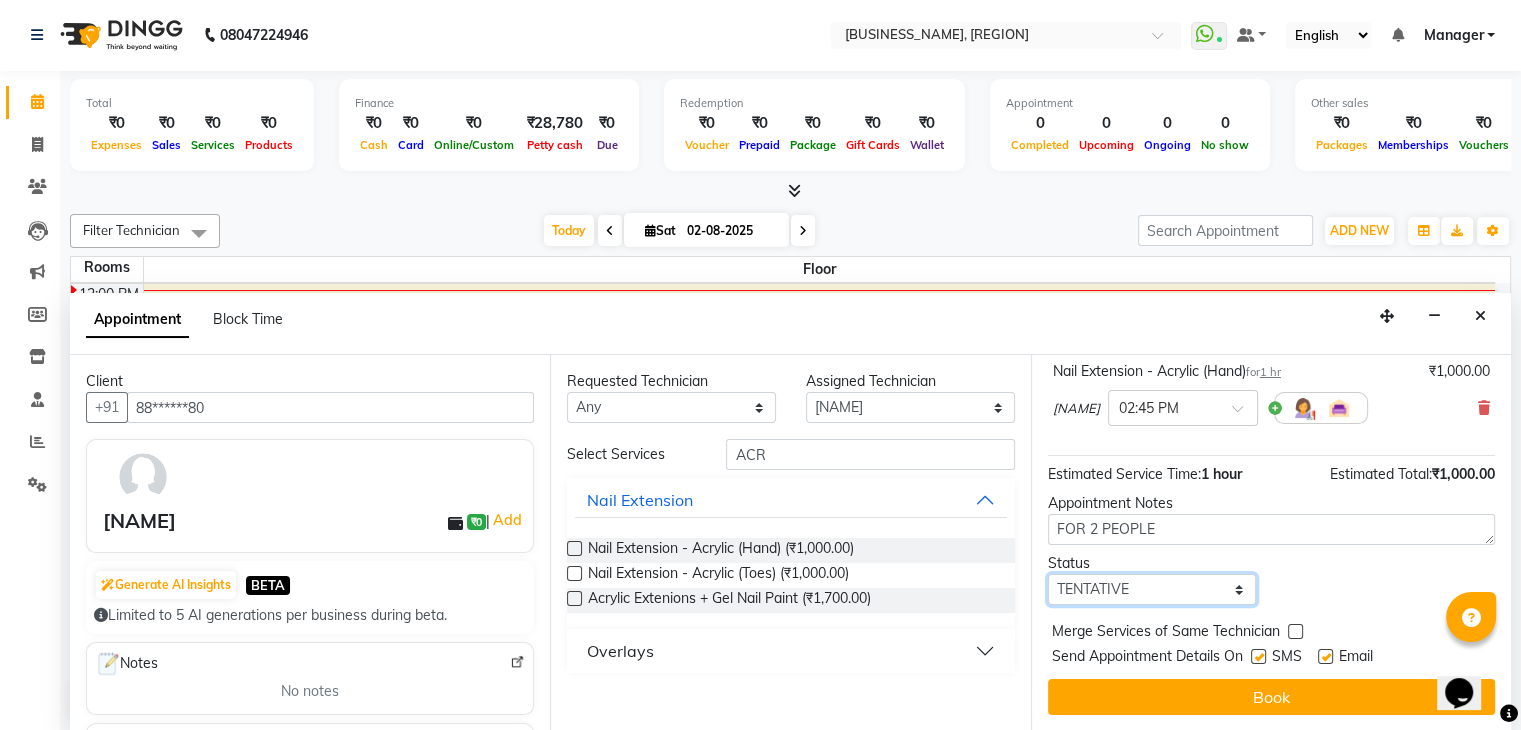 click on "Select TENTATIVE CONFIRM CHECK-IN UPCOMING" at bounding box center (1152, 589) 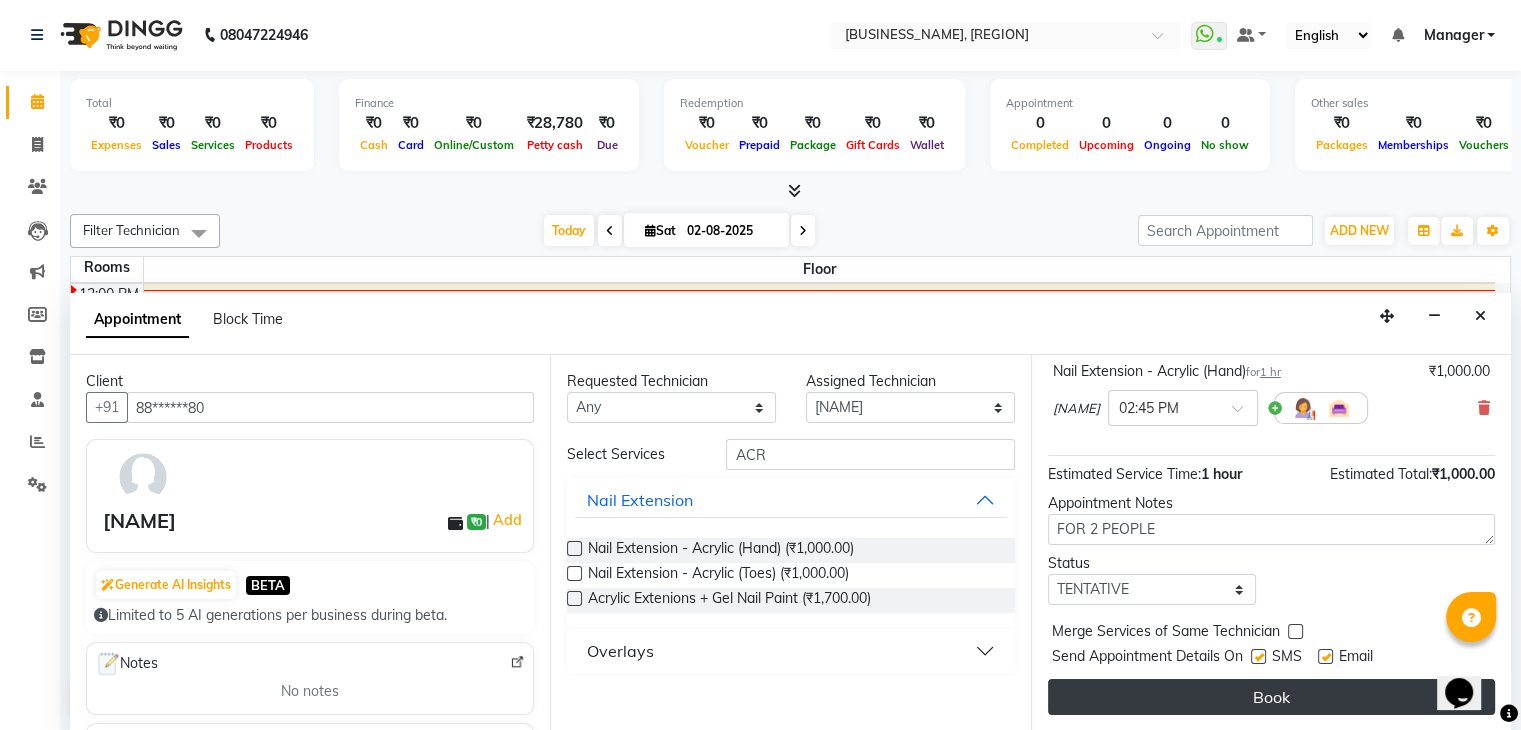 click on "Book" at bounding box center [1271, 697] 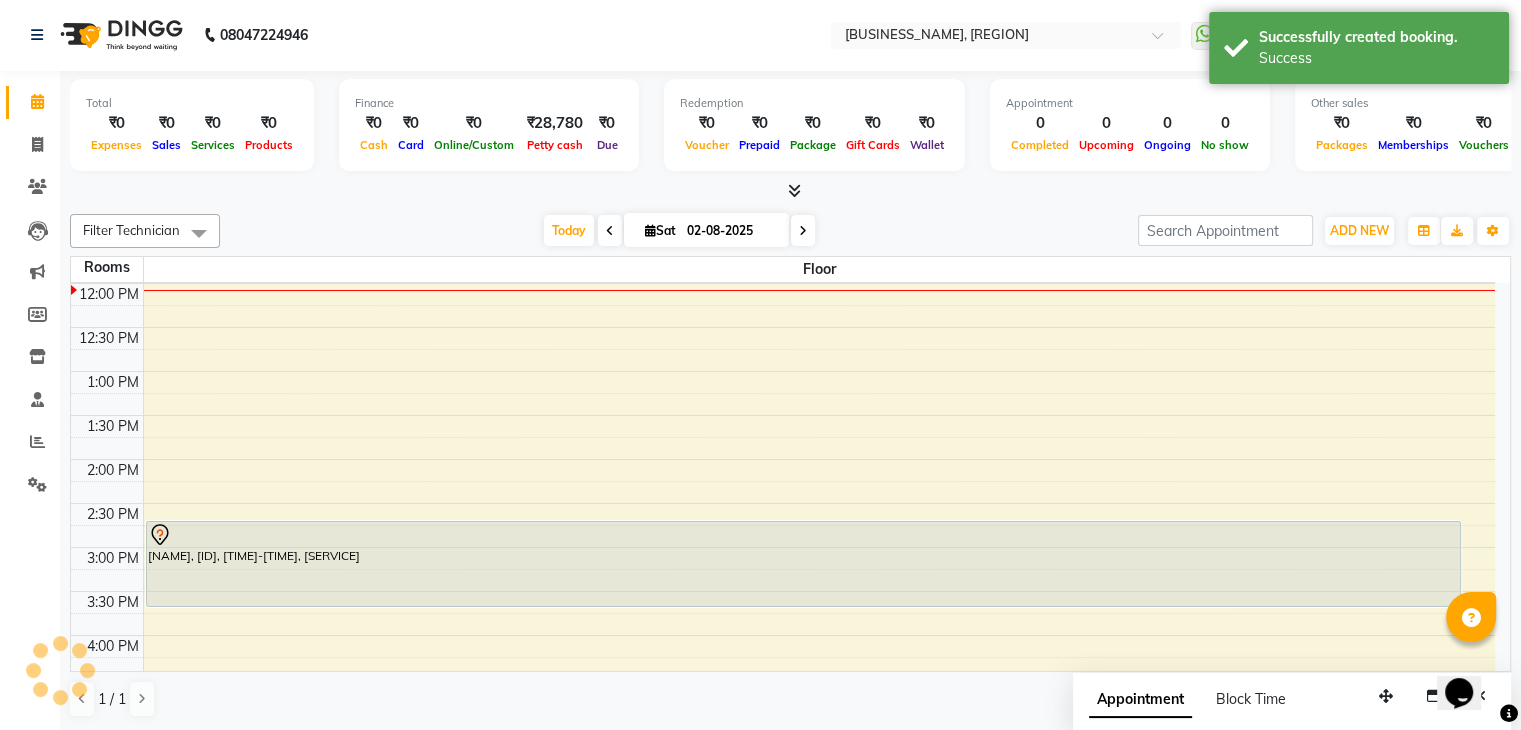 scroll, scrollTop: 0, scrollLeft: 0, axis: both 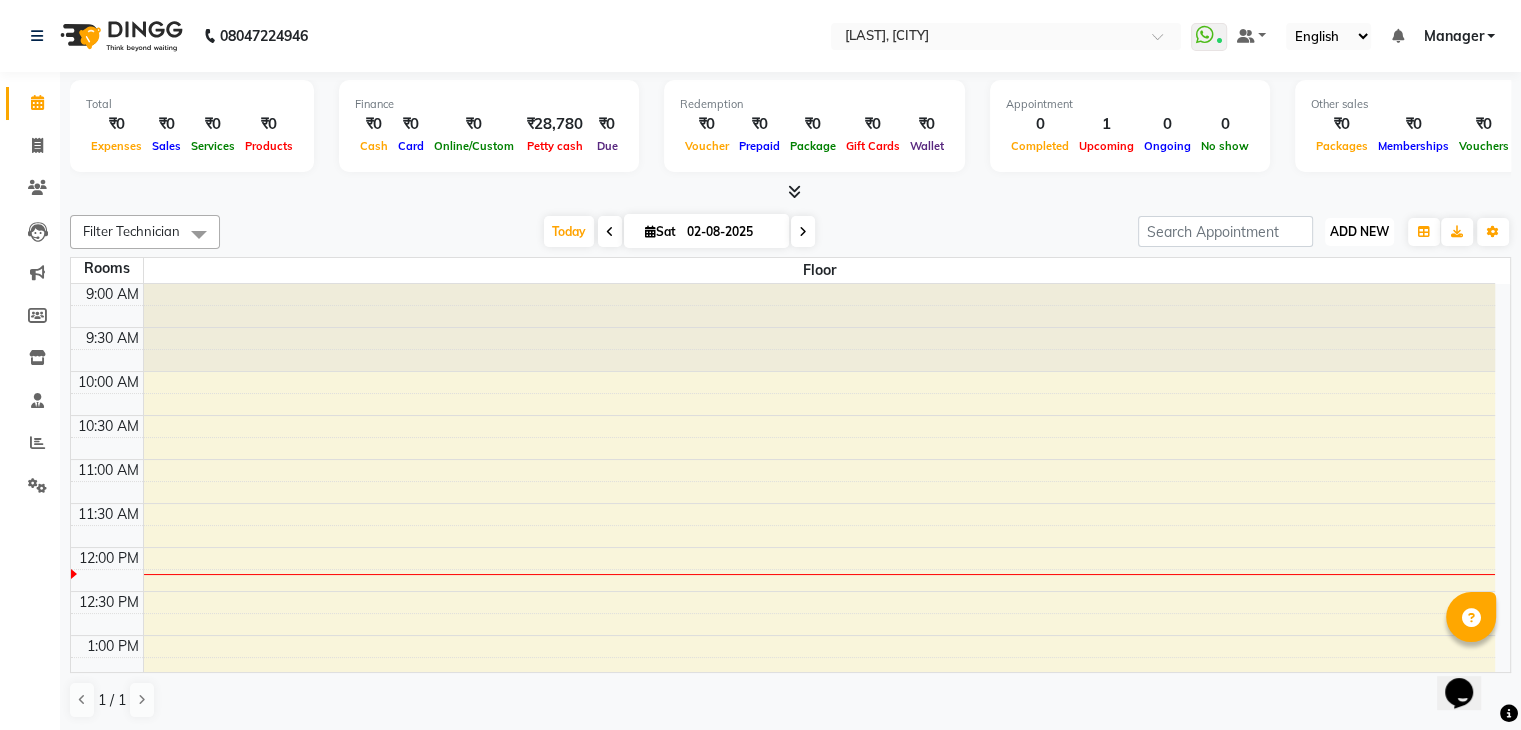 click on "ADD NEW" at bounding box center (1359, 231) 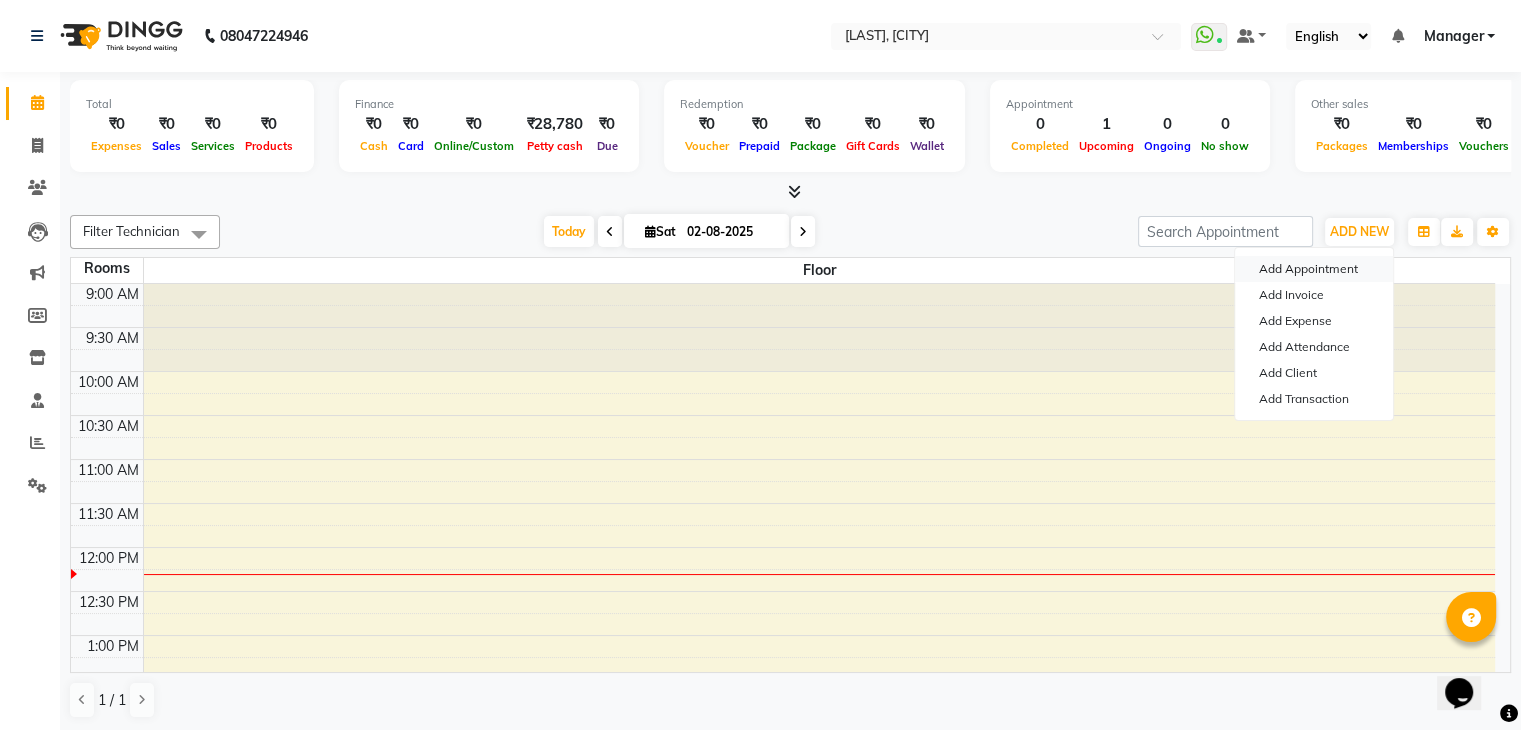 click on "Add Appointment" at bounding box center (1314, 269) 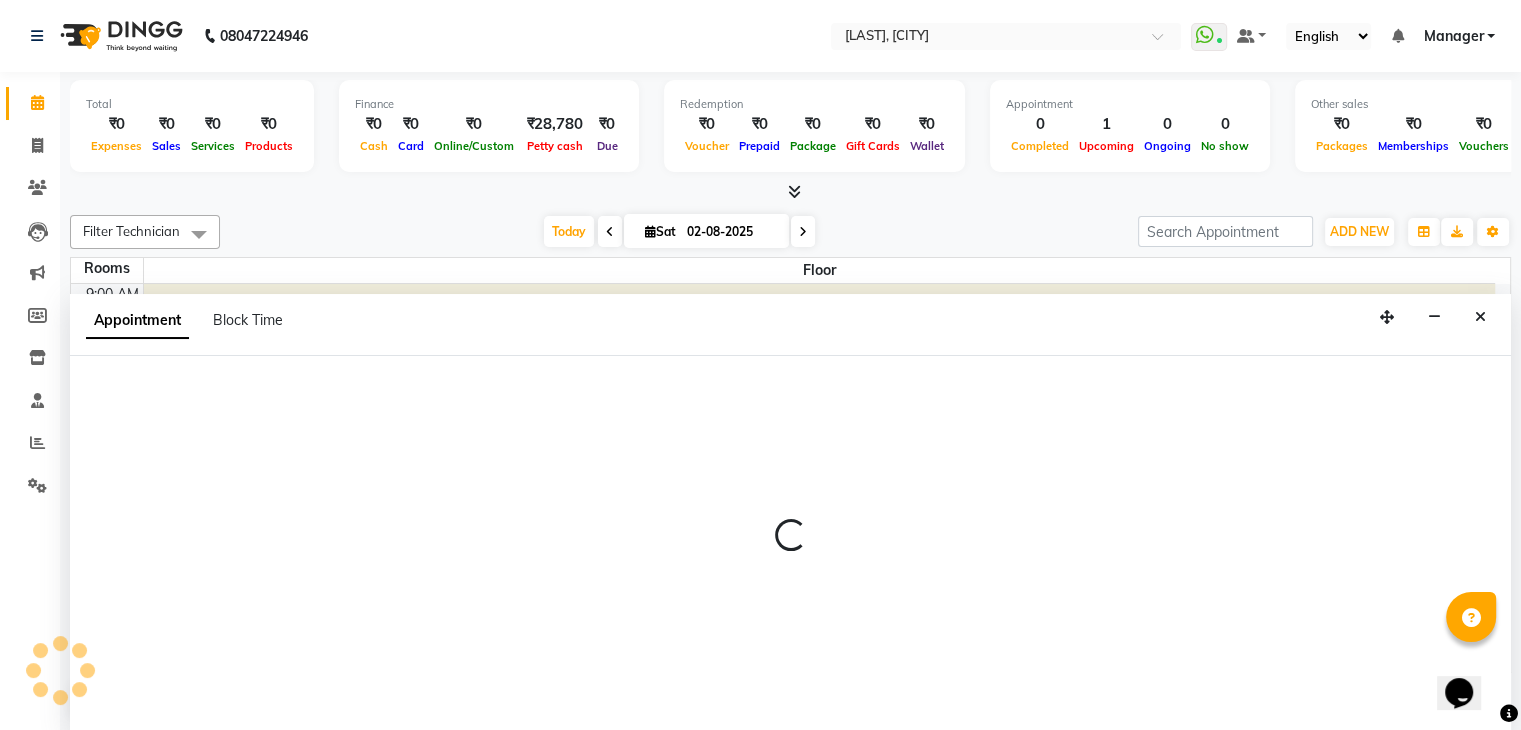 scroll, scrollTop: 1, scrollLeft: 0, axis: vertical 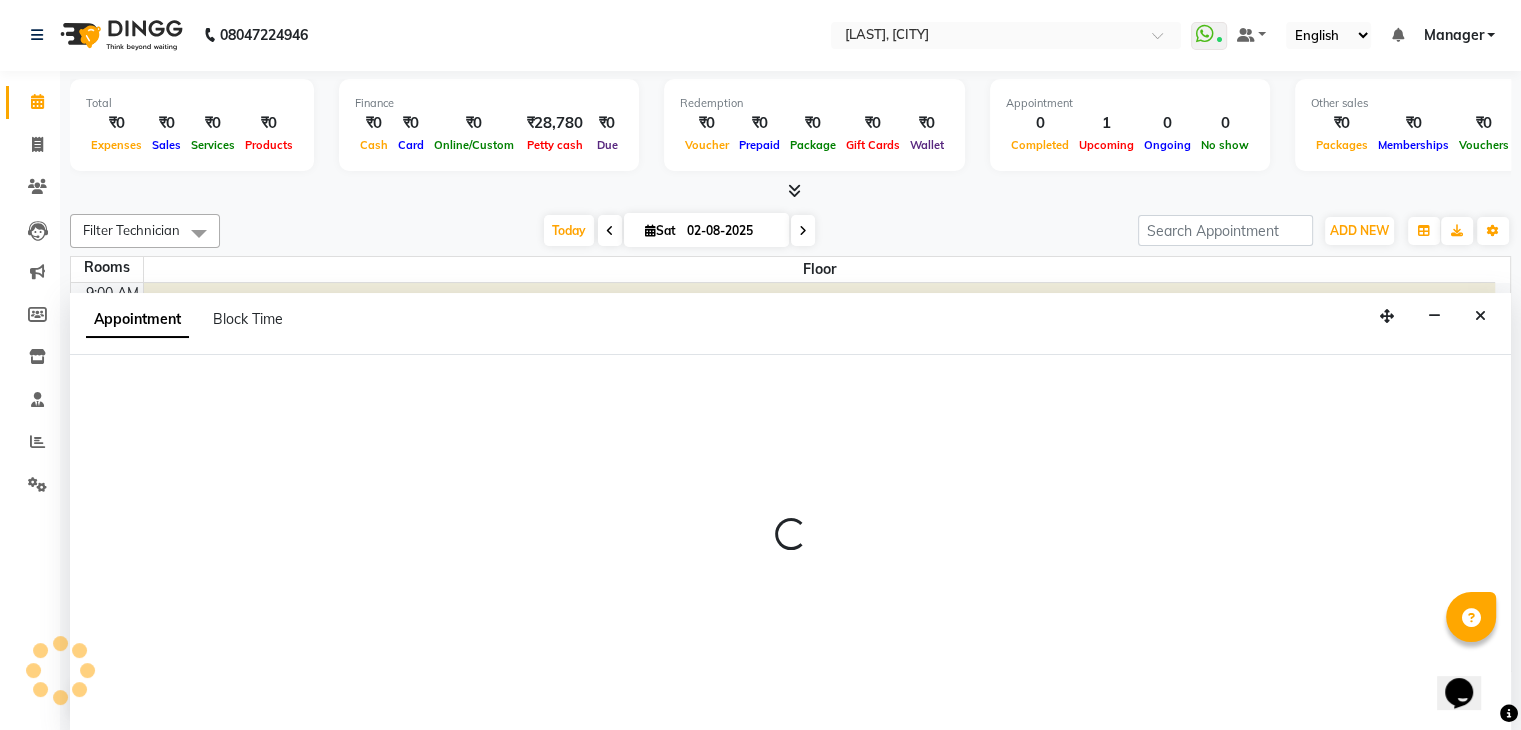 select on "600" 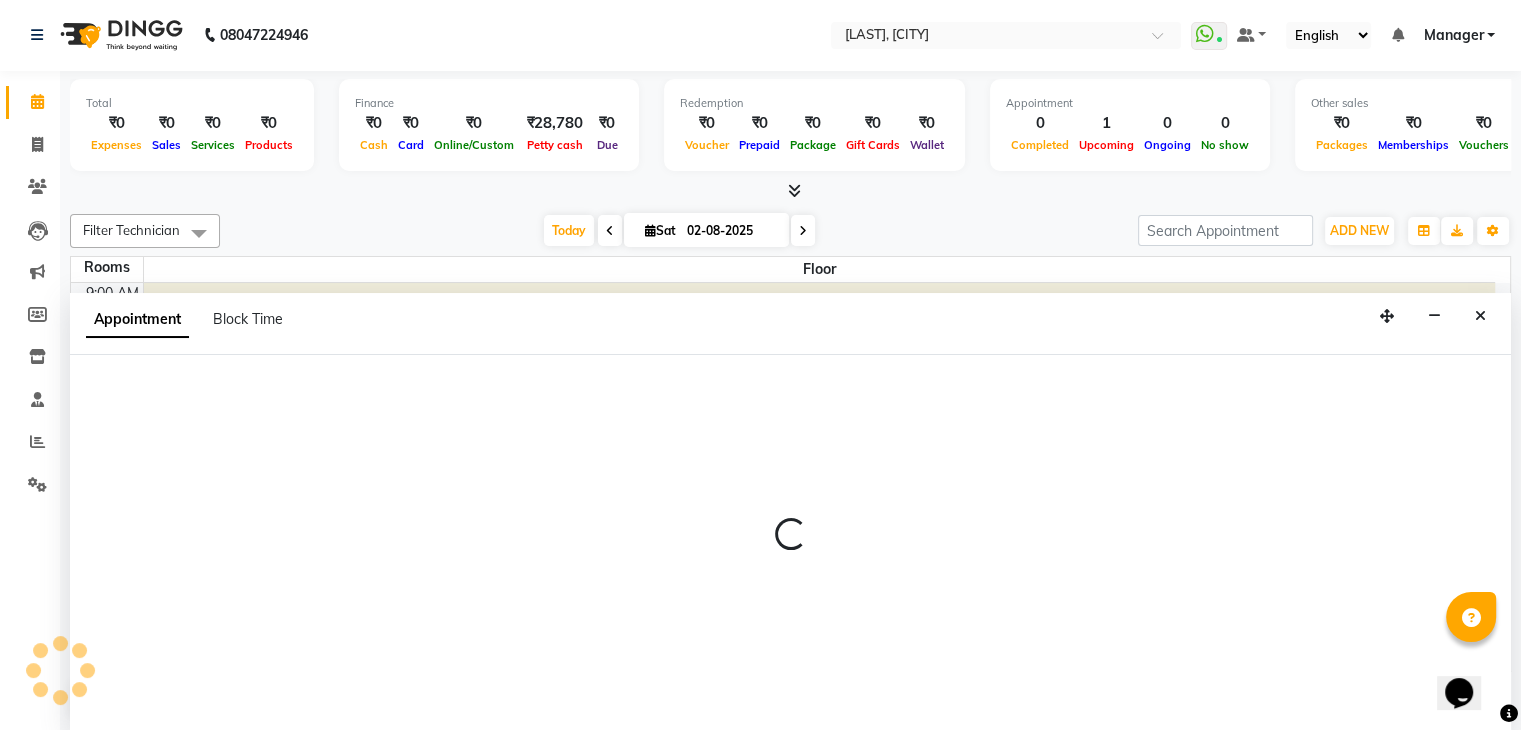 select on "tentative" 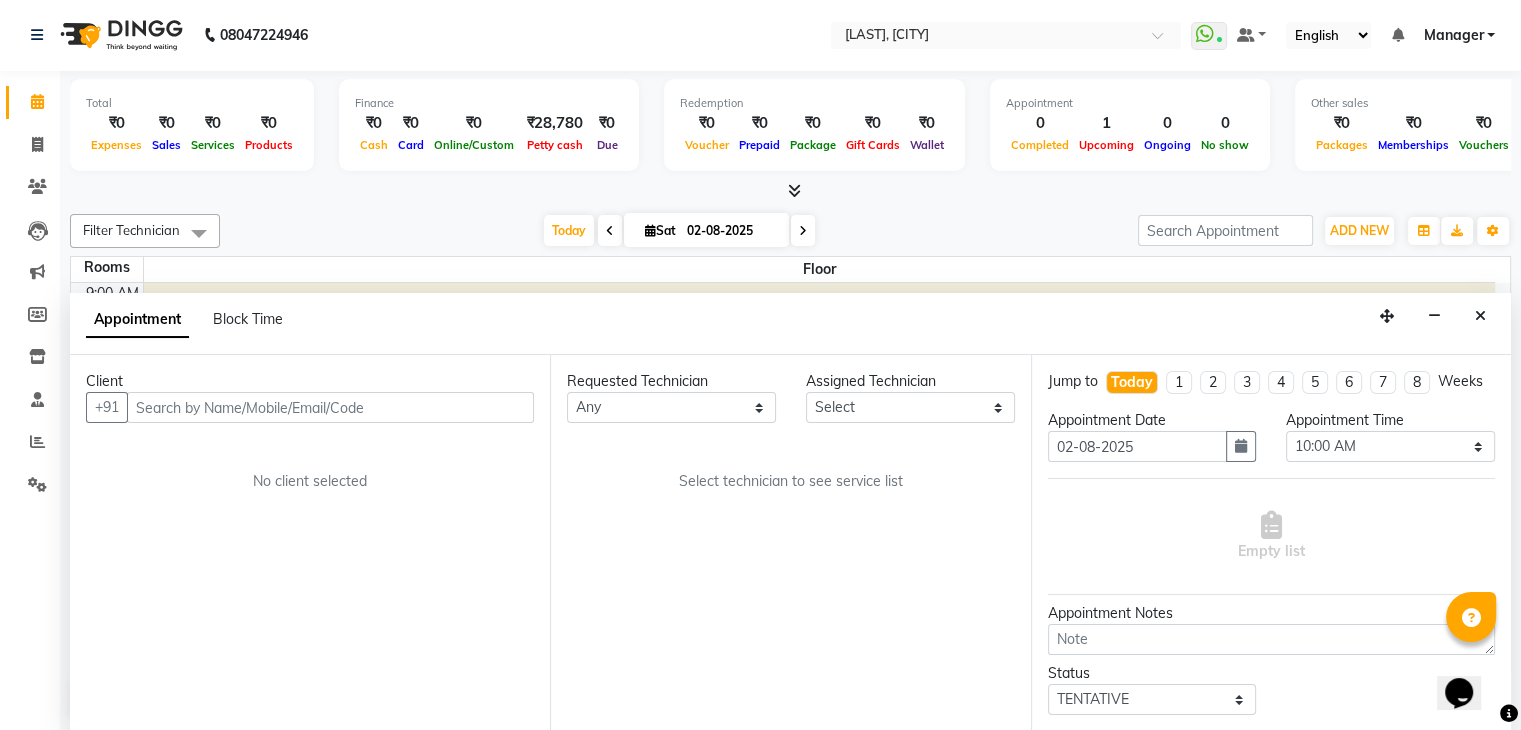 click at bounding box center [330, 407] 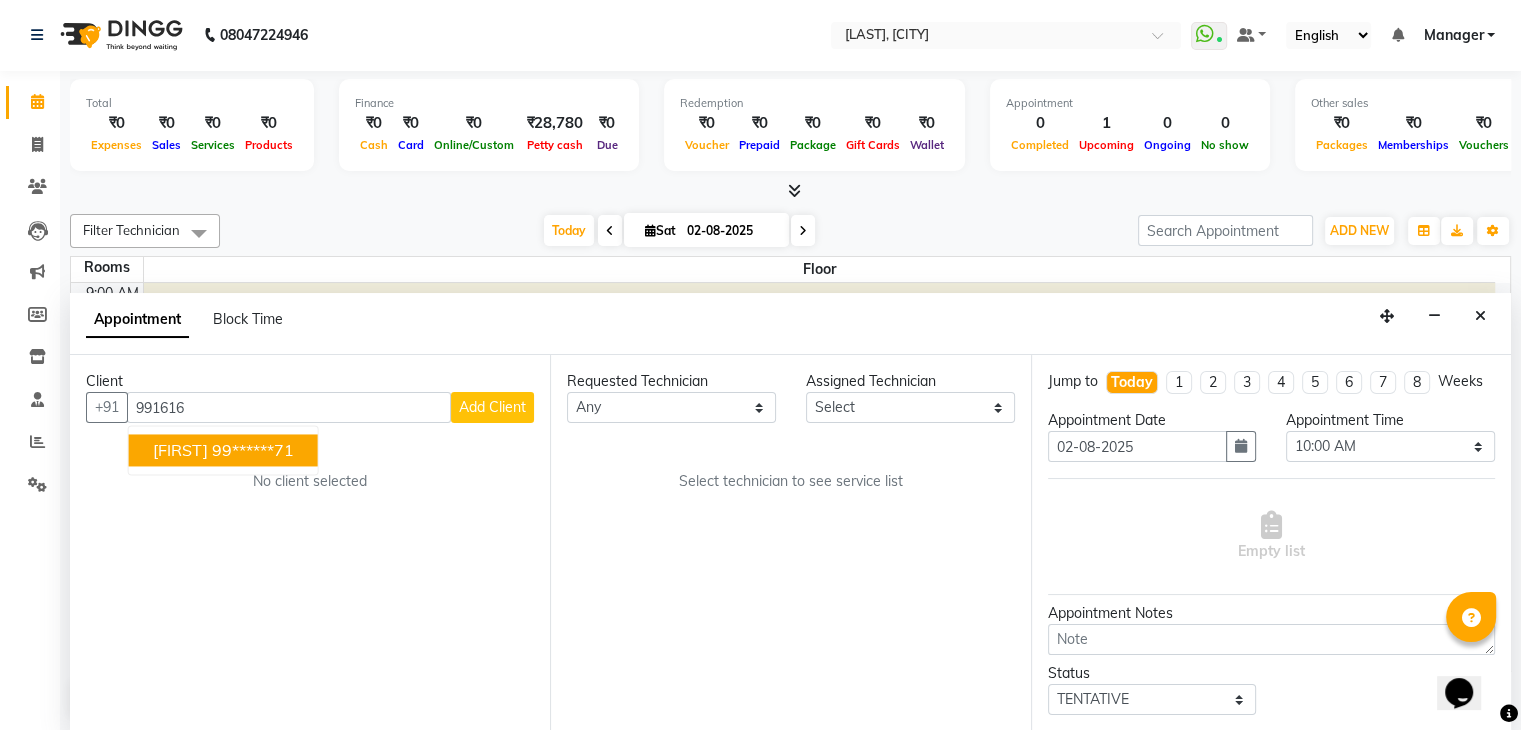 click on "99******71" at bounding box center (253, 451) 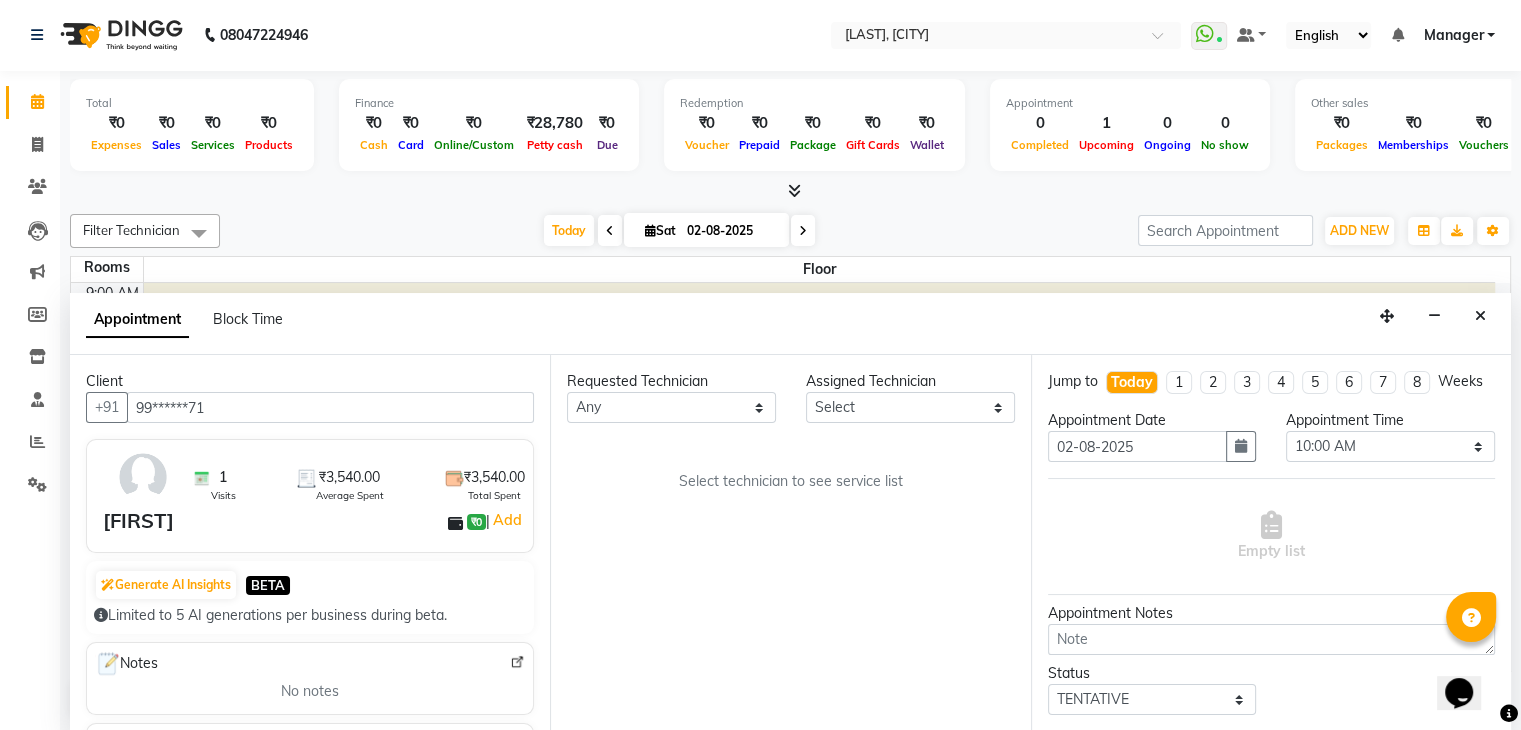type on "99******71" 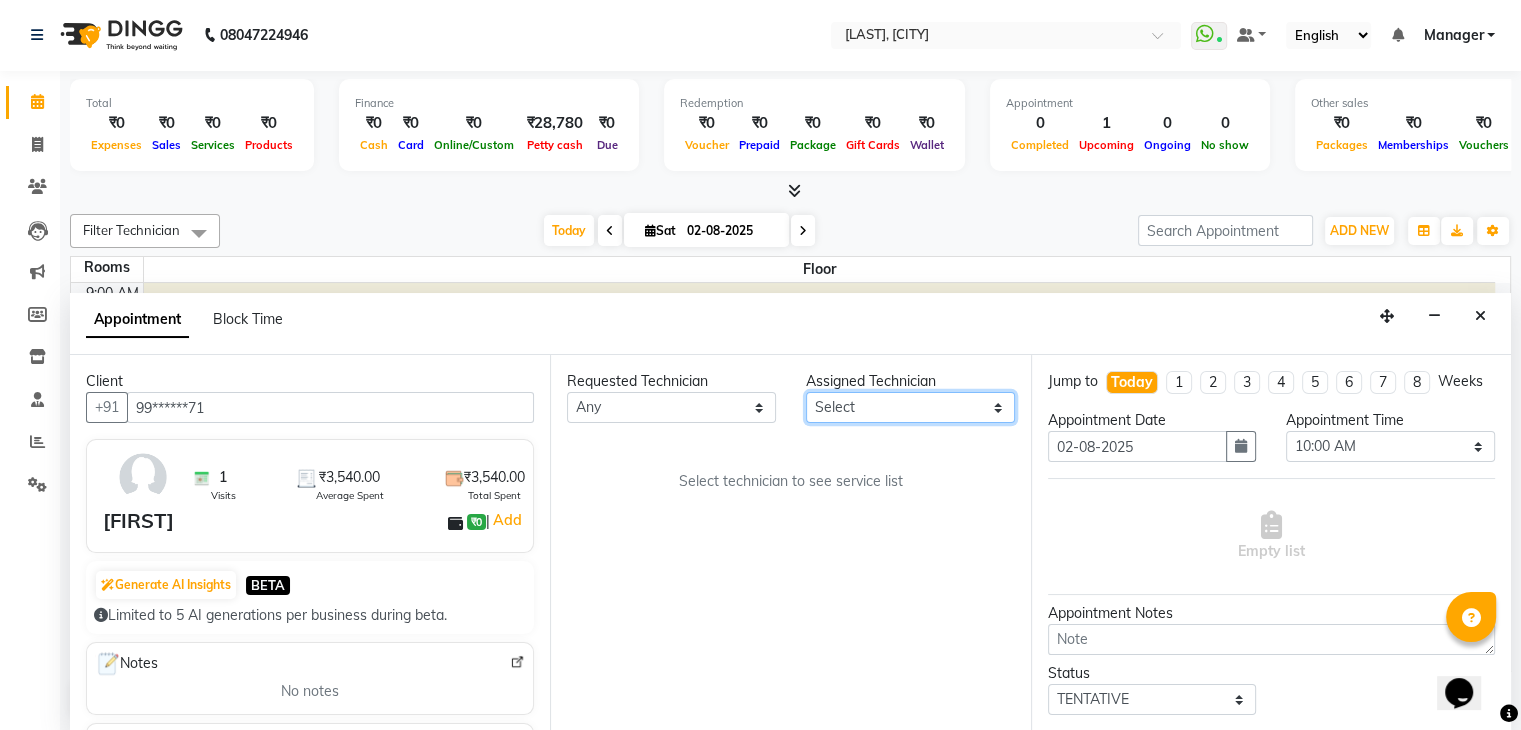 click on "Select [FIRST] Prince Rohit Sajan Salman Suma Suraj Vikas [FIRST] [LAST] [FIRST]" at bounding box center [910, 407] 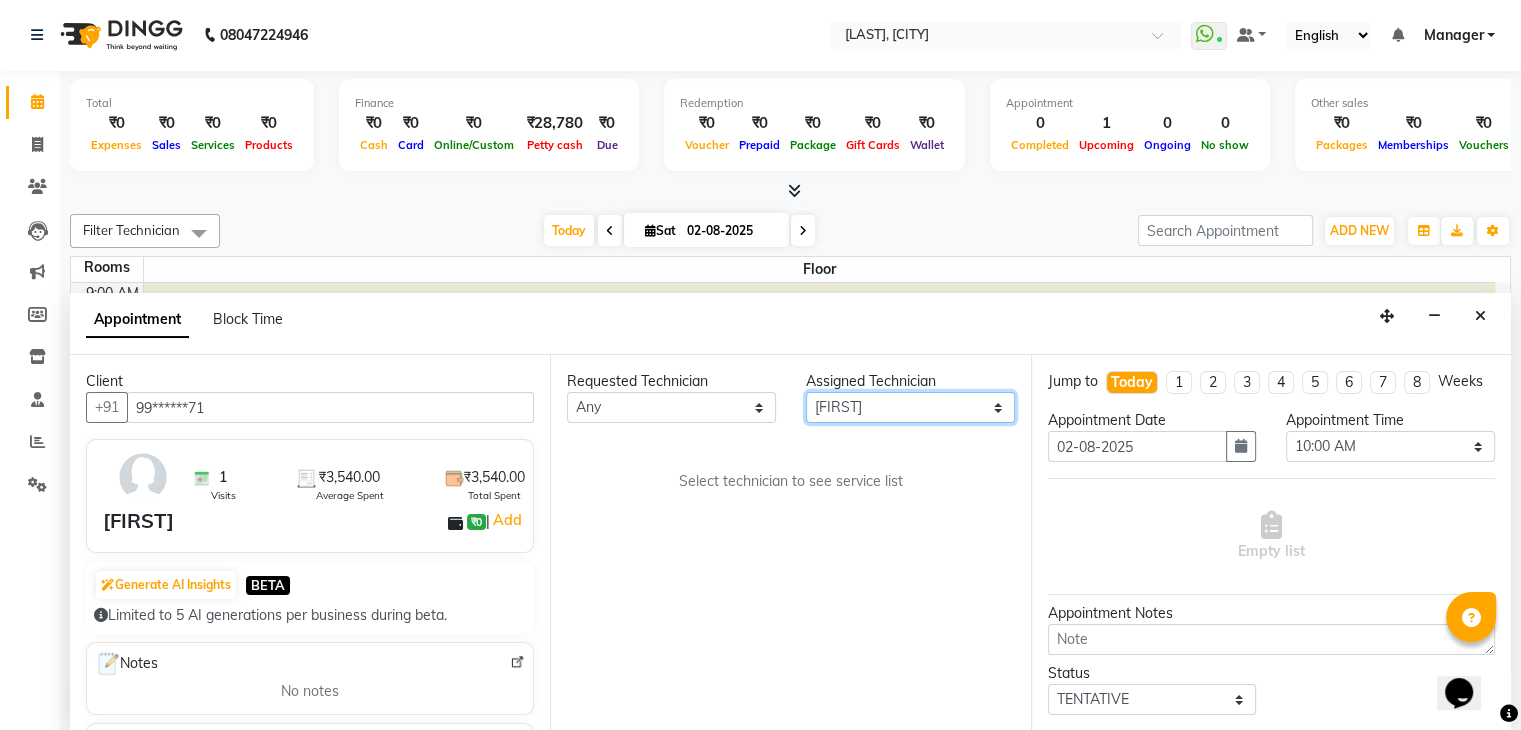 click on "Select [FIRST] Prince Rohit Sajan Salman Suma Suraj Vikas [FIRST] [LAST] [FIRST]" at bounding box center (910, 407) 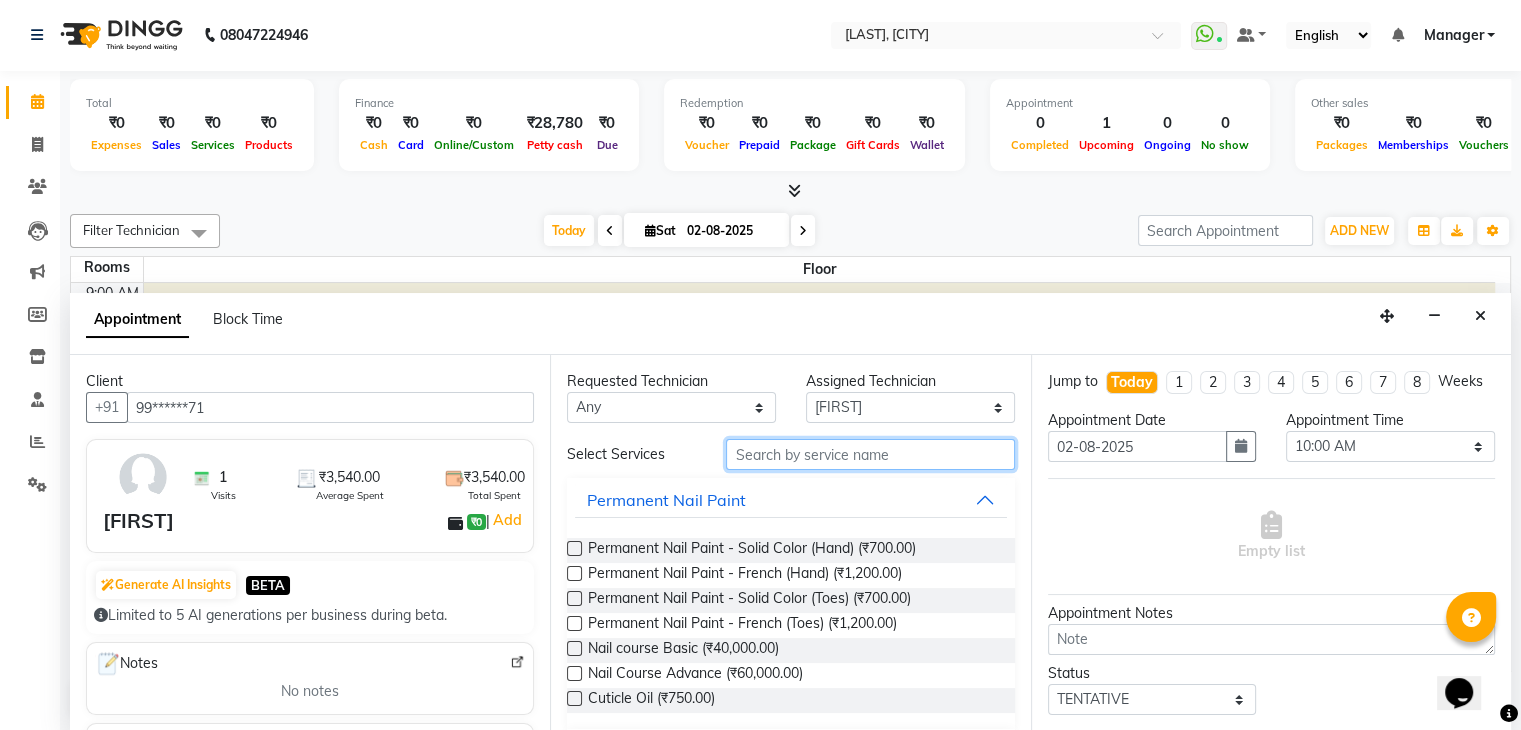click at bounding box center [870, 454] 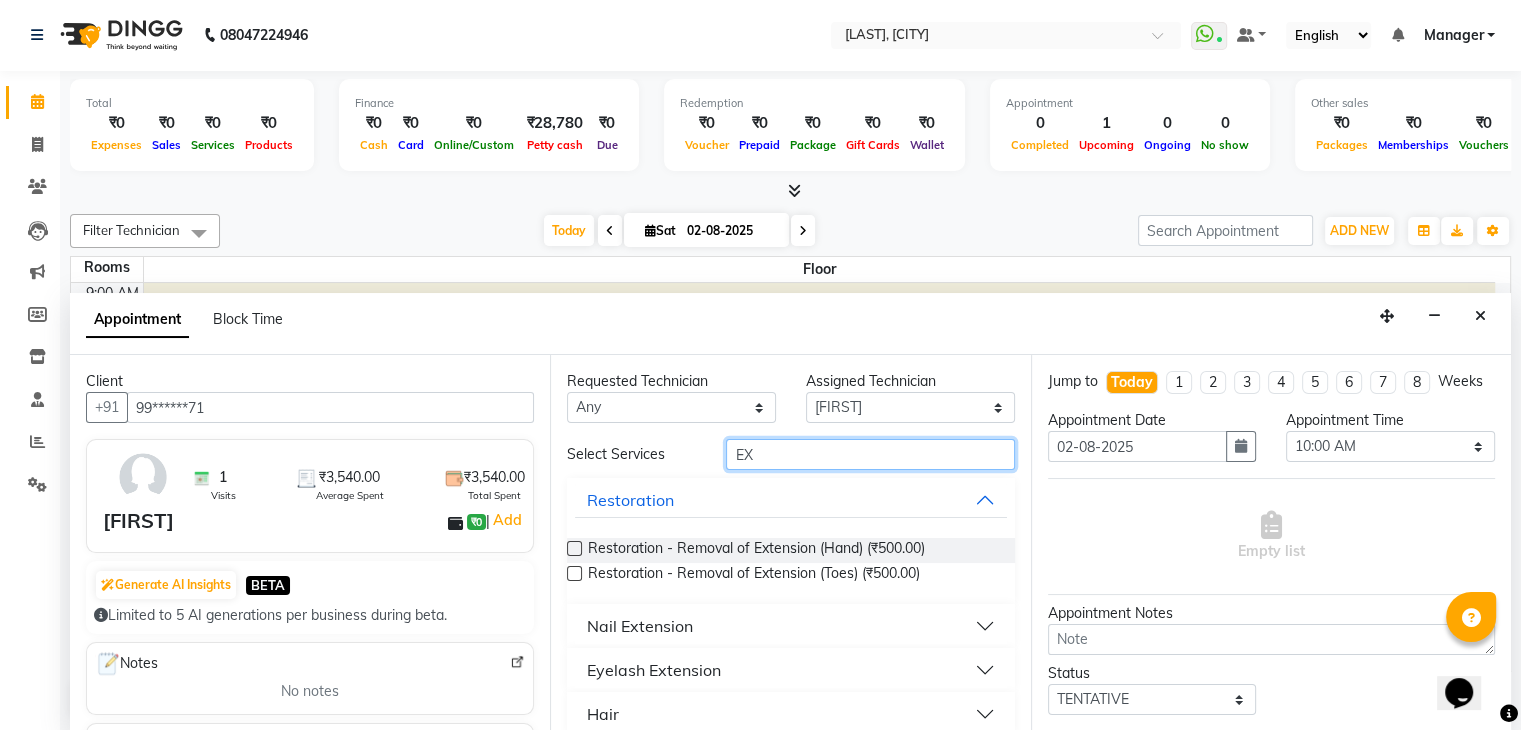 type on "E" 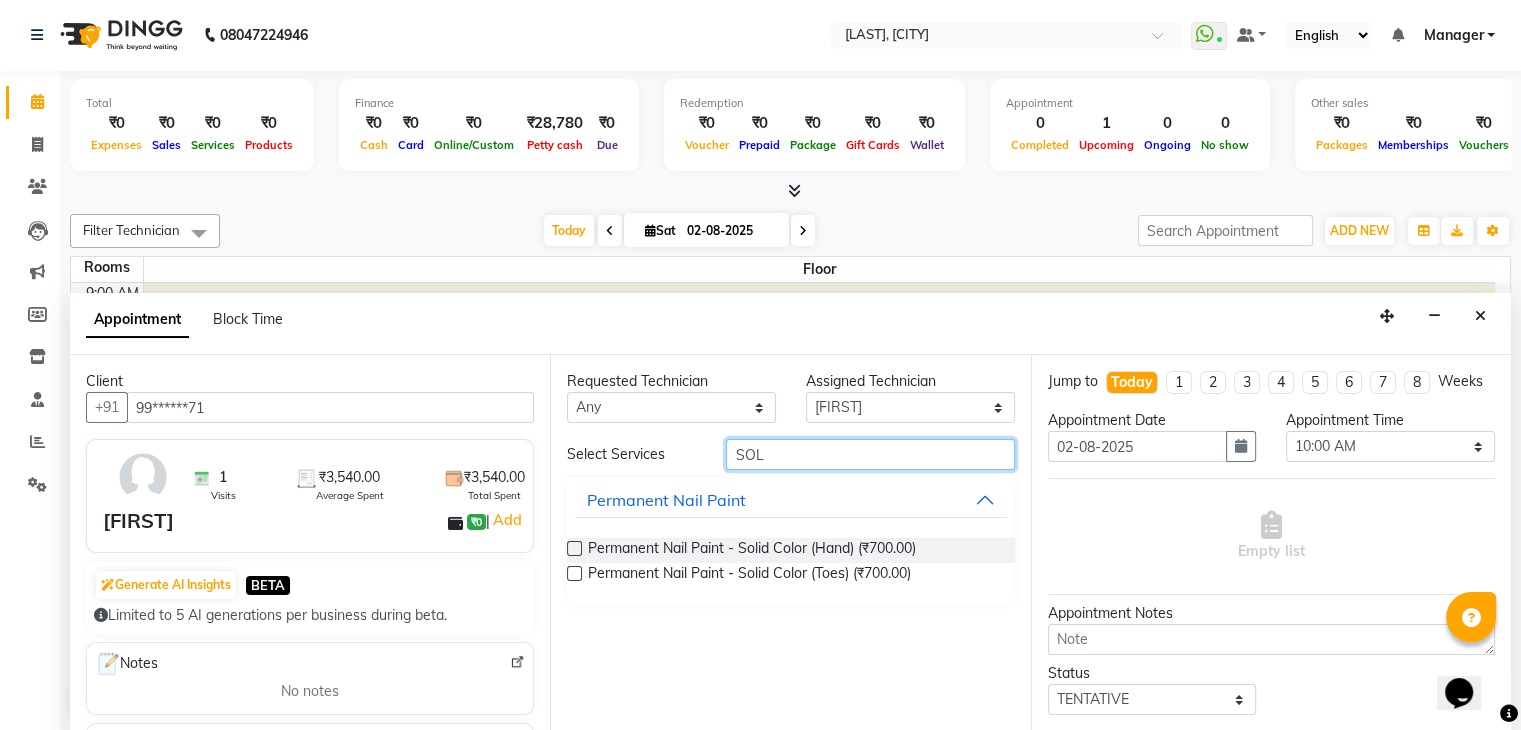 type on "SOL" 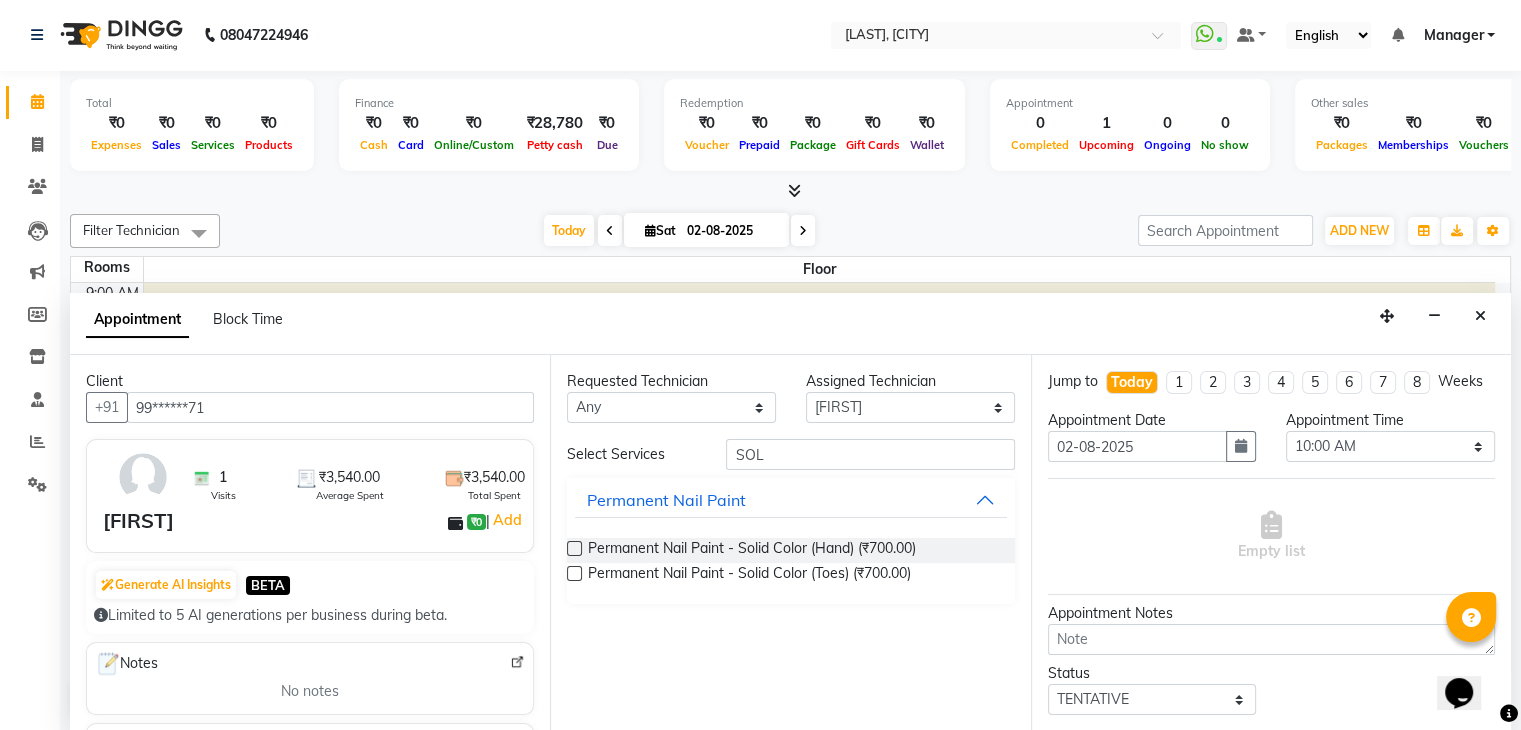 click at bounding box center (574, 548) 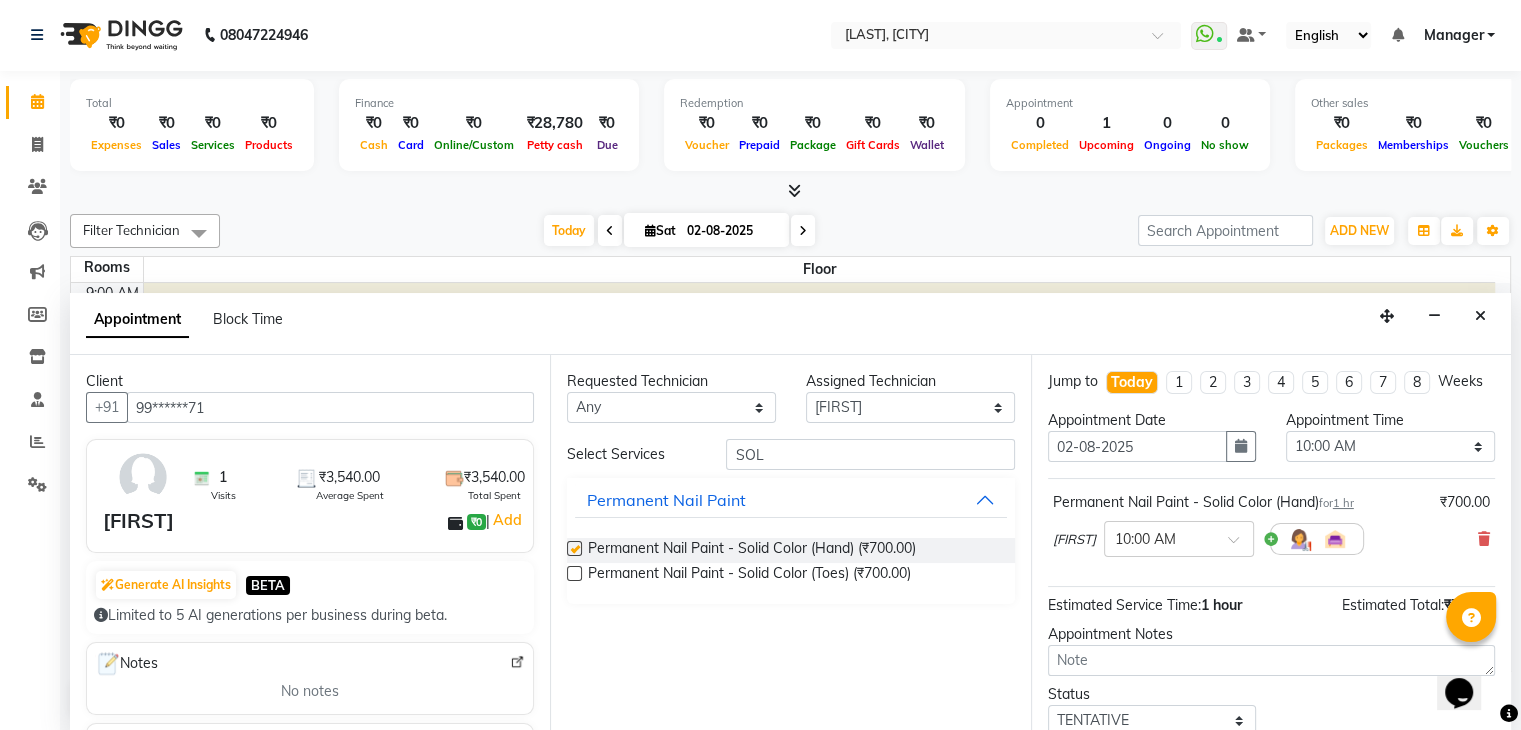 checkbox on "false" 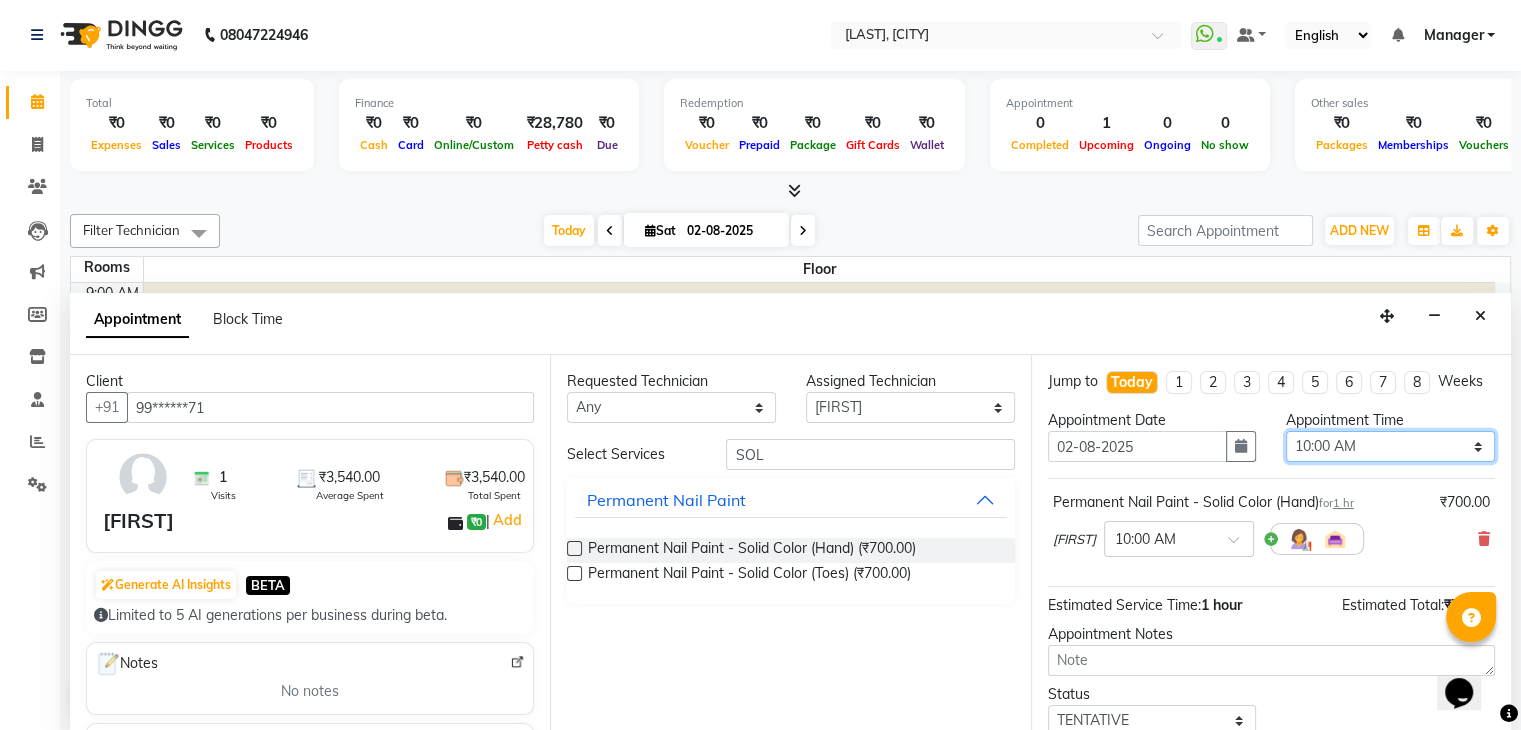 click on "Select 10:00 AM 10:15 AM 10:30 AM 10:45 AM 11:00 AM 11:15 AM 11:30 AM 11:45 AM 12:00 PM 12:15 PM 12:30 PM 12:45 PM 01:00 PM 01:15 PM 01:30 PM 01:45 PM 02:00 PM 02:15 PM 02:30 PM 02:45 PM 03:00 PM 03:15 PM 03:30 PM 03:45 PM 04:00 PM 04:15 PM 04:30 PM 04:45 PM 05:00 PM 05:15 PM 05:30 PM 05:45 PM 06:00 PM 06:15 PM 06:30 PM 06:45 PM 07:00 PM 07:15 PM 07:30 PM 07:45 PM 08:00 PM 08:15 PM 08:30 PM 08:45 PM 09:00 PM" at bounding box center (1390, 446) 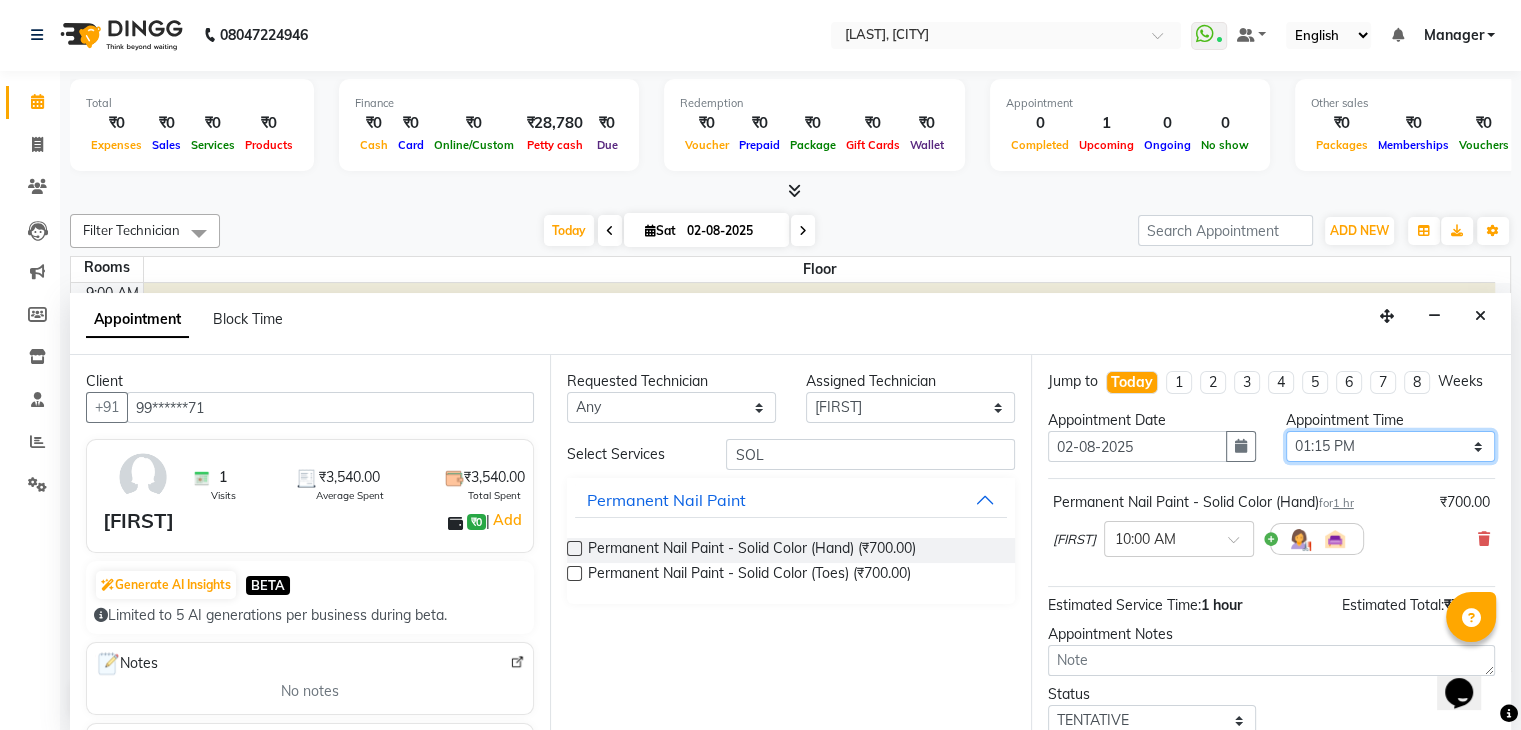 click on "Select 10:00 AM 10:15 AM 10:30 AM 10:45 AM 11:00 AM 11:15 AM 11:30 AM 11:45 AM 12:00 PM 12:15 PM 12:30 PM 12:45 PM 01:00 PM 01:15 PM 01:30 PM 01:45 PM 02:00 PM 02:15 PM 02:30 PM 02:45 PM 03:00 PM 03:15 PM 03:30 PM 03:45 PM 04:00 PM 04:15 PM 04:30 PM 04:45 PM 05:00 PM 05:15 PM 05:30 PM 05:45 PM 06:00 PM 06:15 PM 06:30 PM 06:45 PM 07:00 PM 07:15 PM 07:30 PM 07:45 PM 08:00 PM 08:15 PM 08:30 PM 08:45 PM 09:00 PM" at bounding box center [1390, 446] 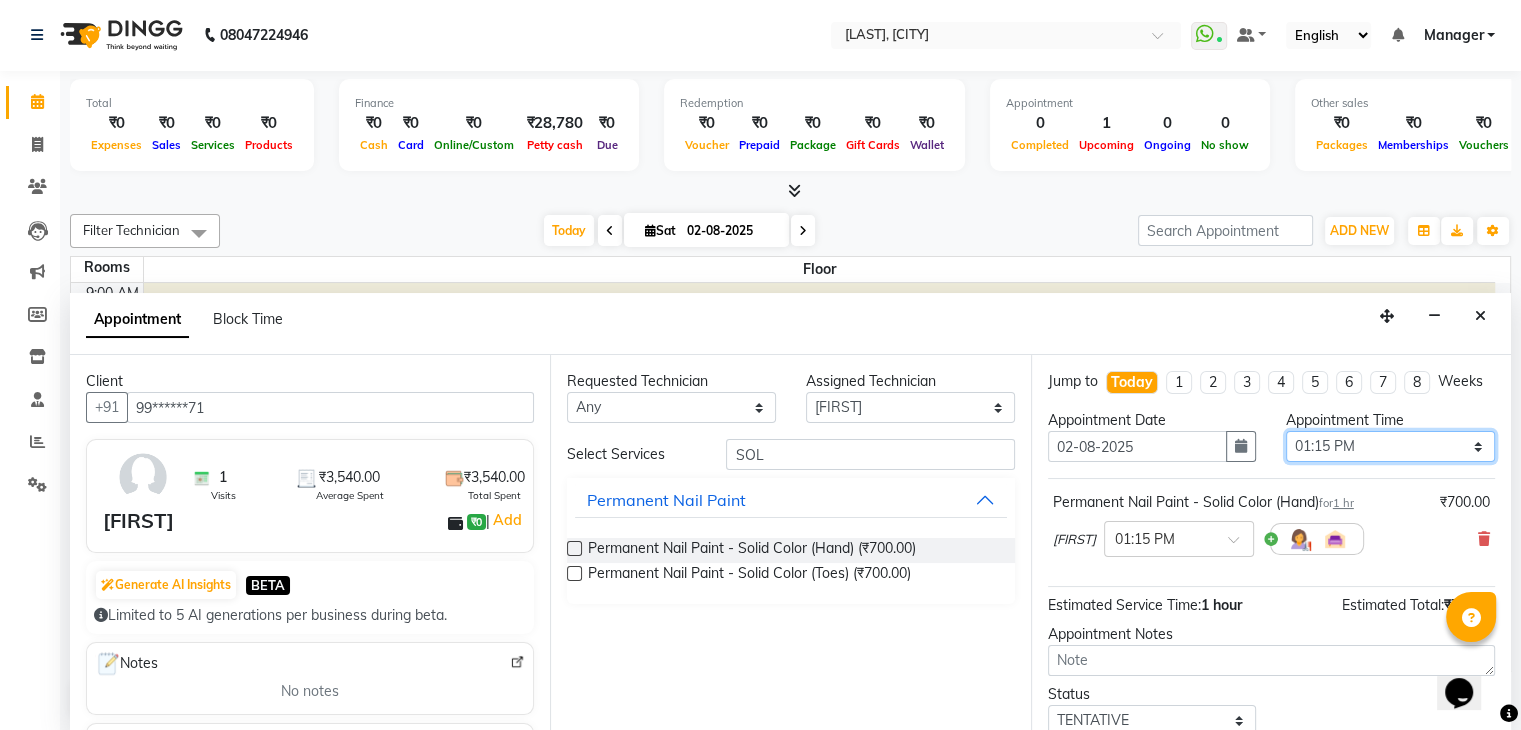 scroll, scrollTop: 149, scrollLeft: 0, axis: vertical 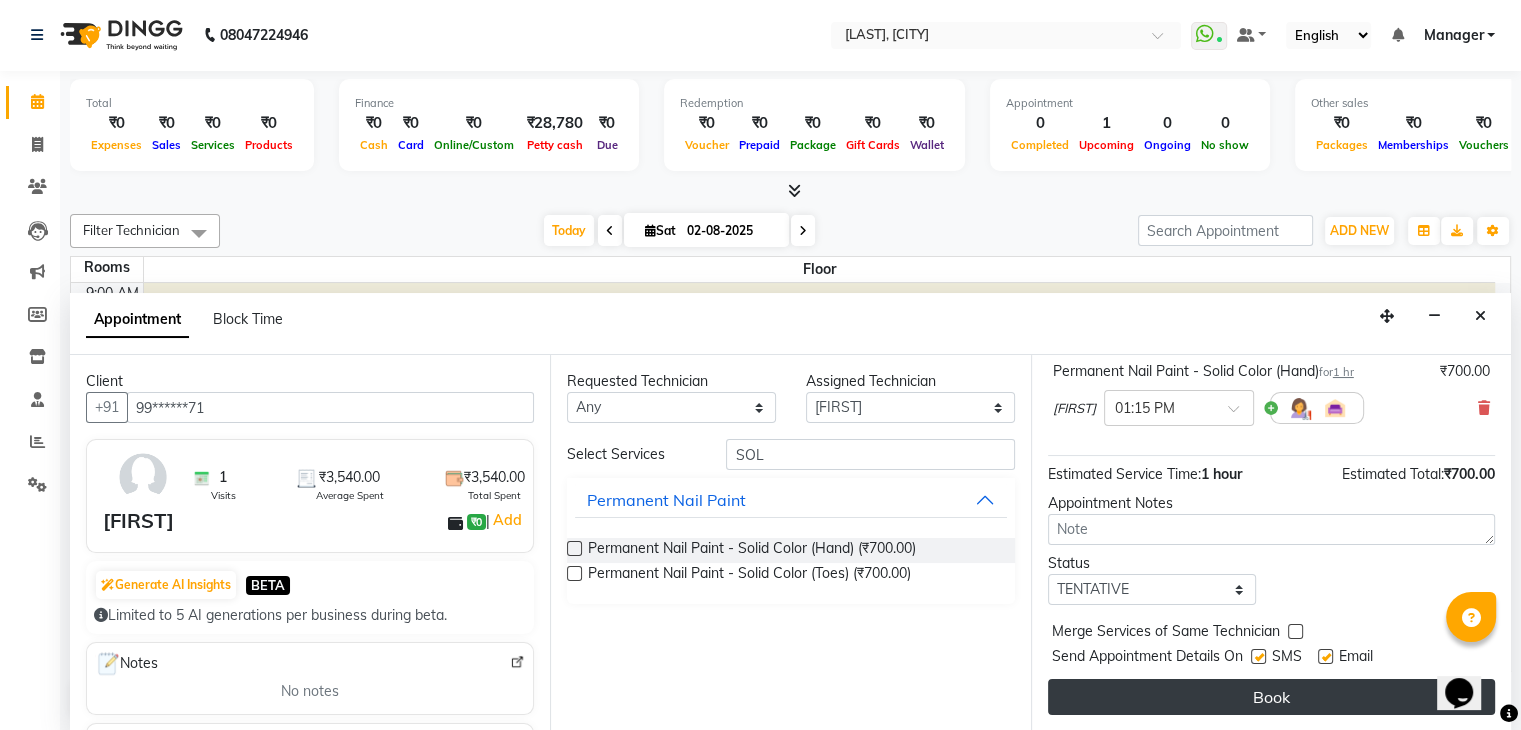 click on "Book" at bounding box center (1271, 697) 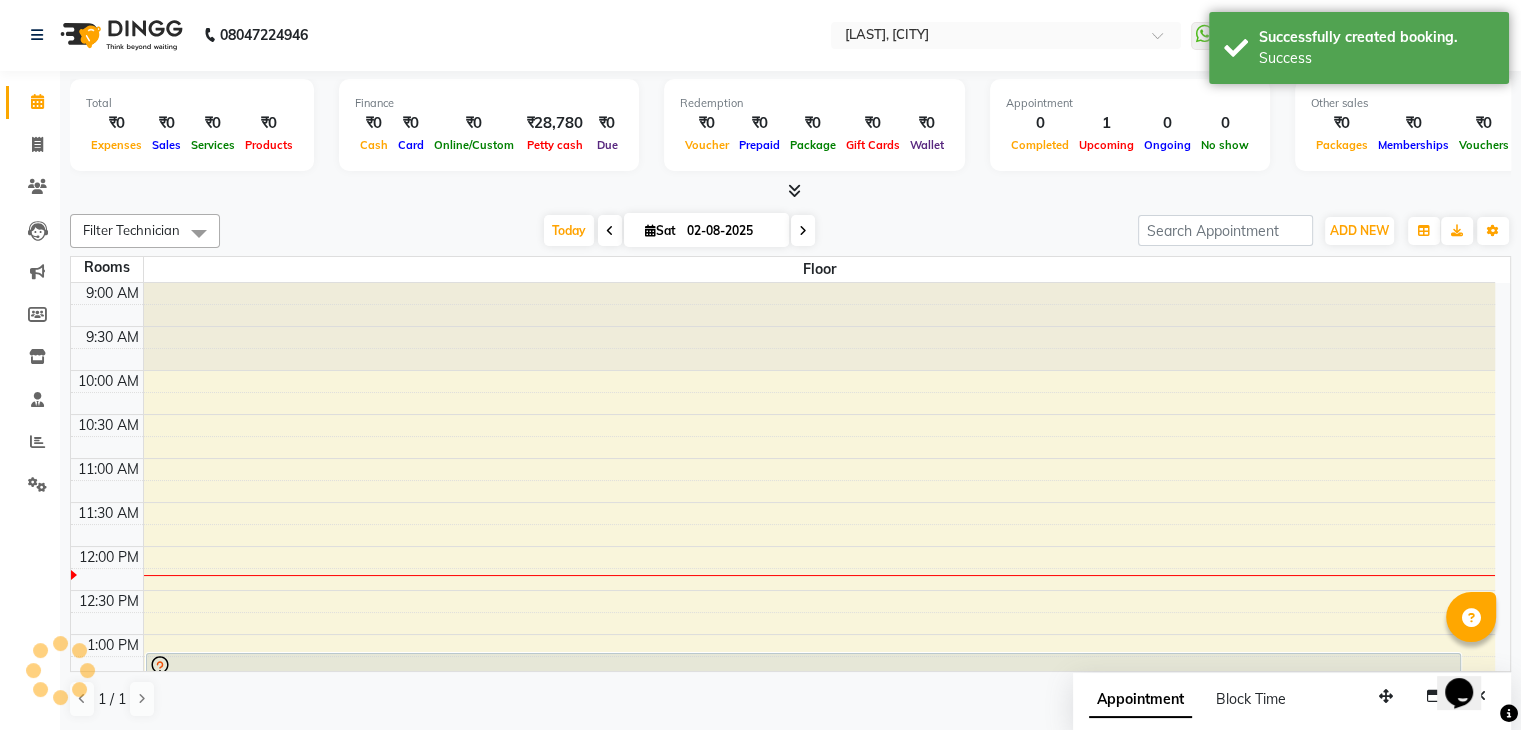 scroll, scrollTop: 0, scrollLeft: 0, axis: both 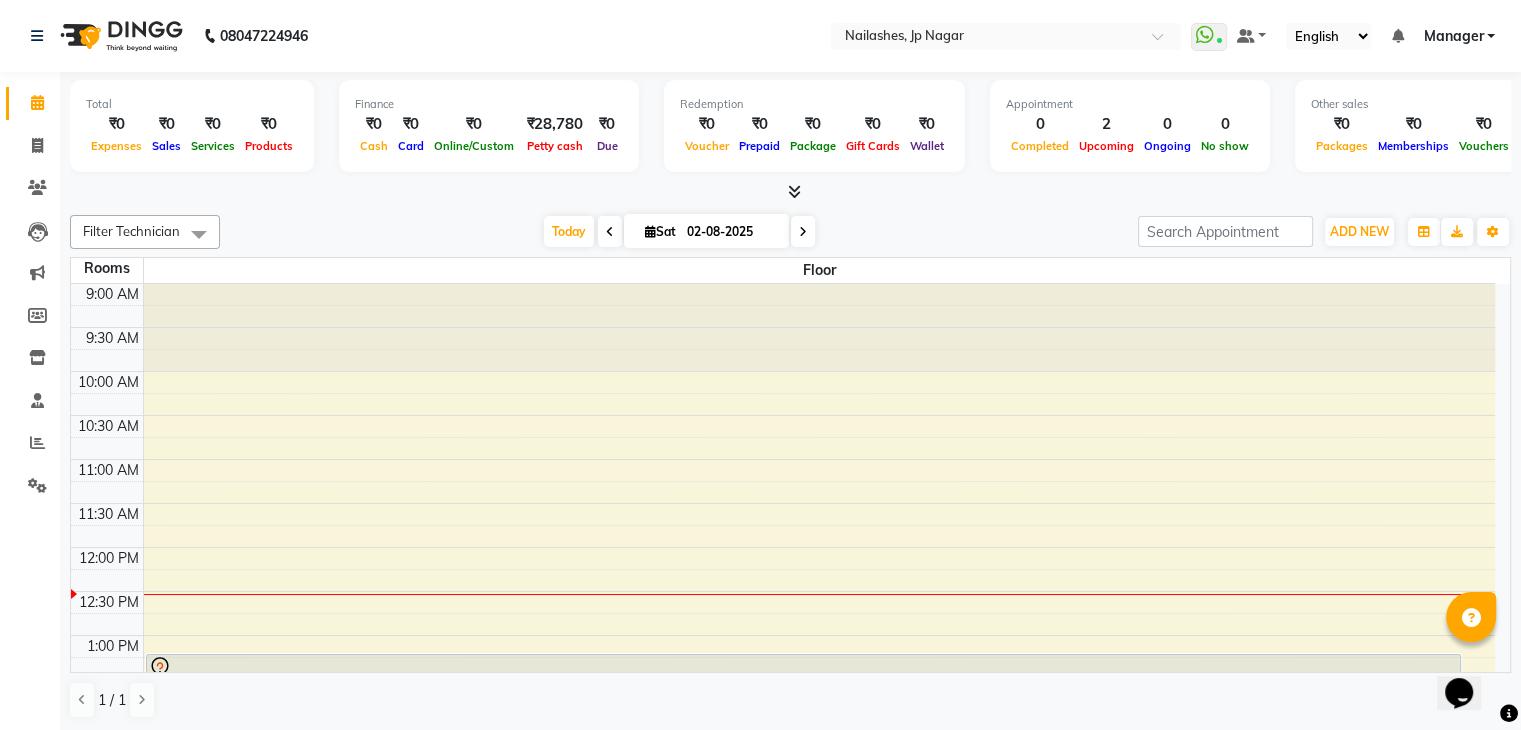 click at bounding box center [794, 191] 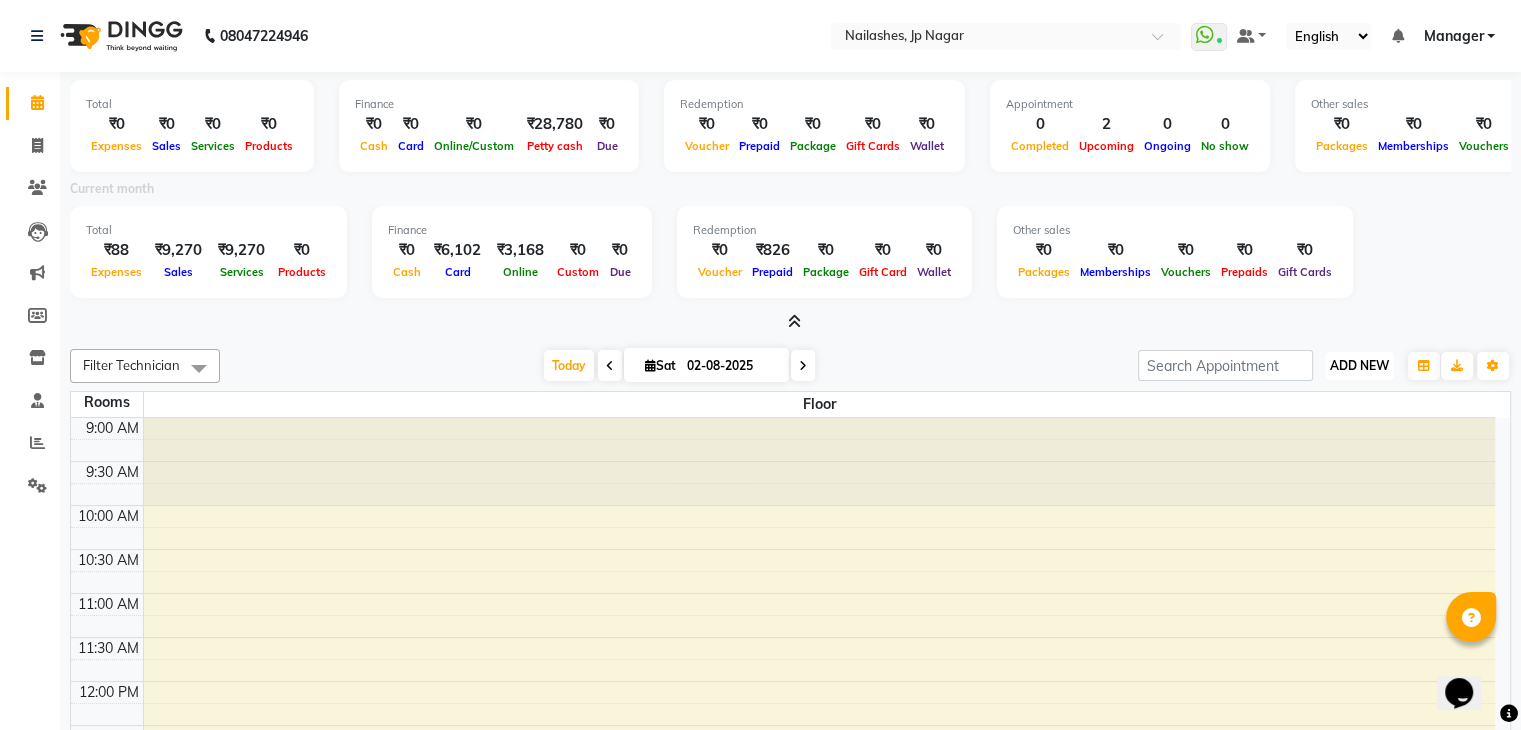 click on "ADD NEW" at bounding box center (1359, 365) 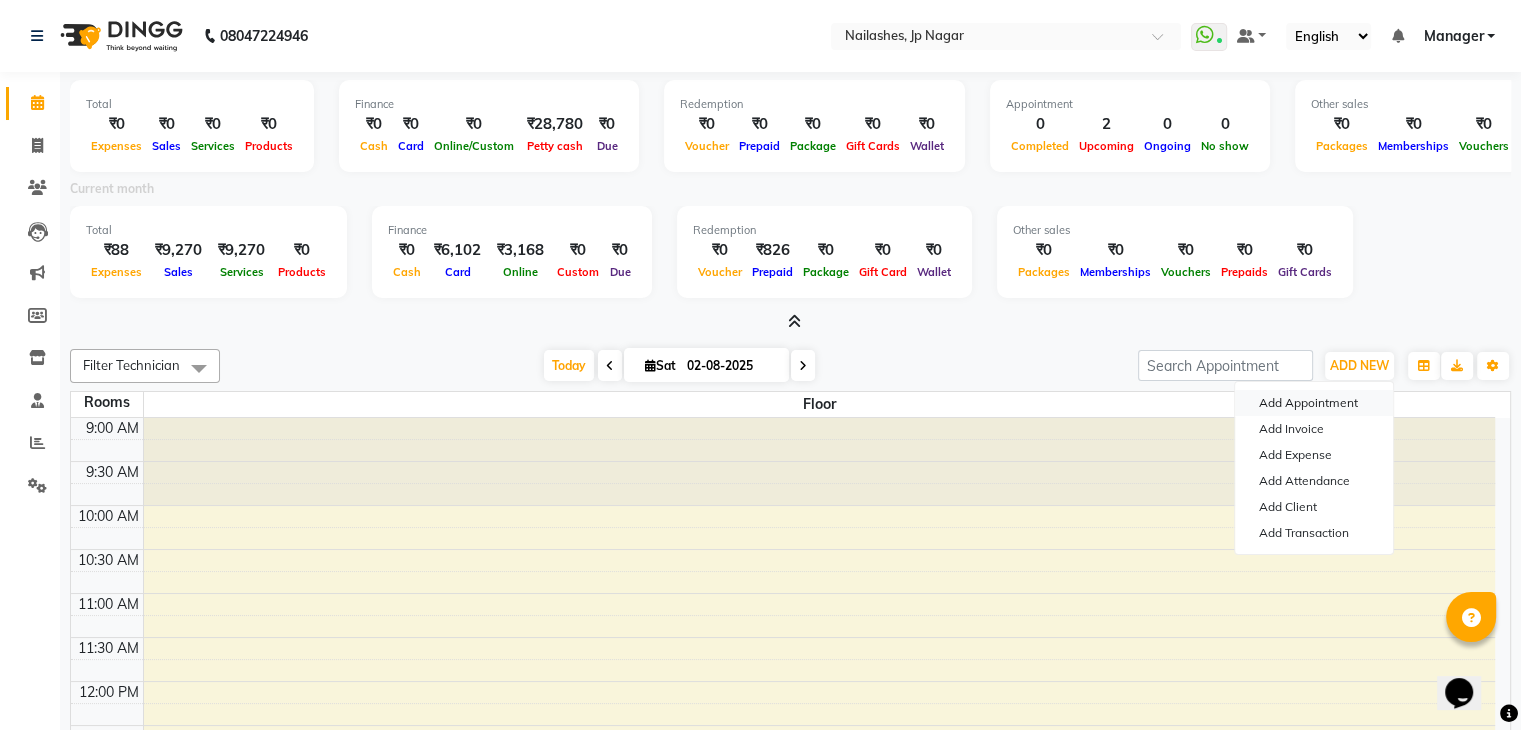 click on "Add Appointment" at bounding box center [1314, 403] 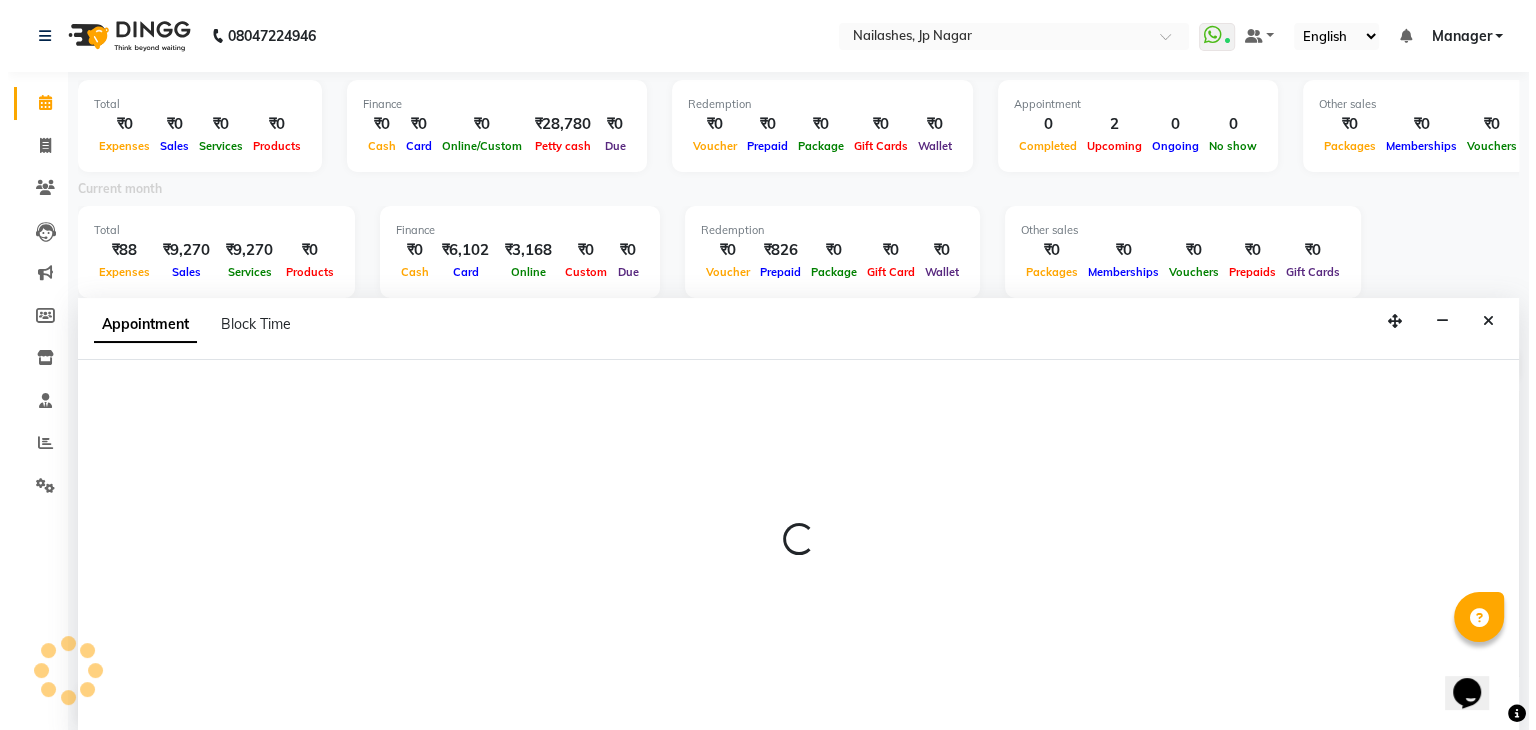 scroll, scrollTop: 5, scrollLeft: 0, axis: vertical 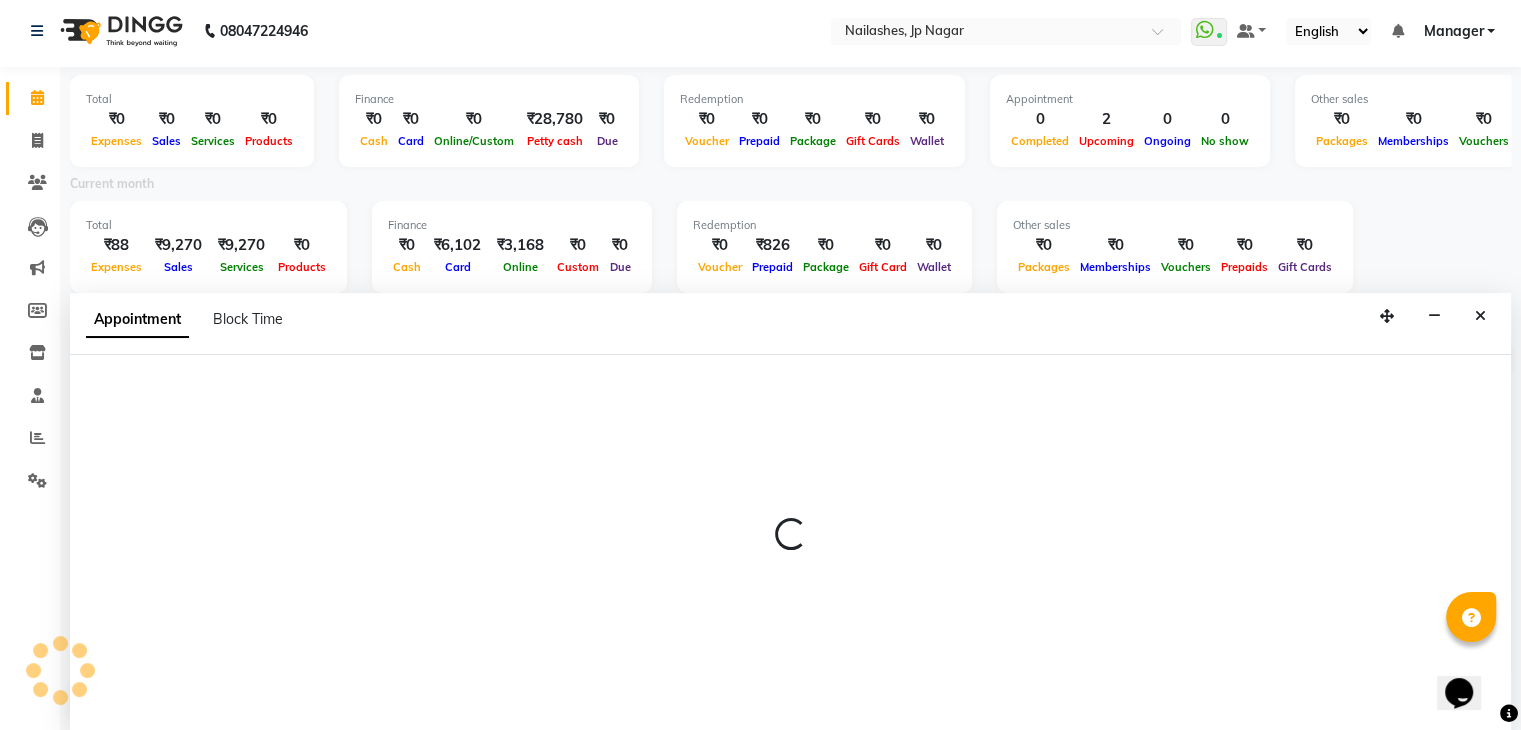 select on "600" 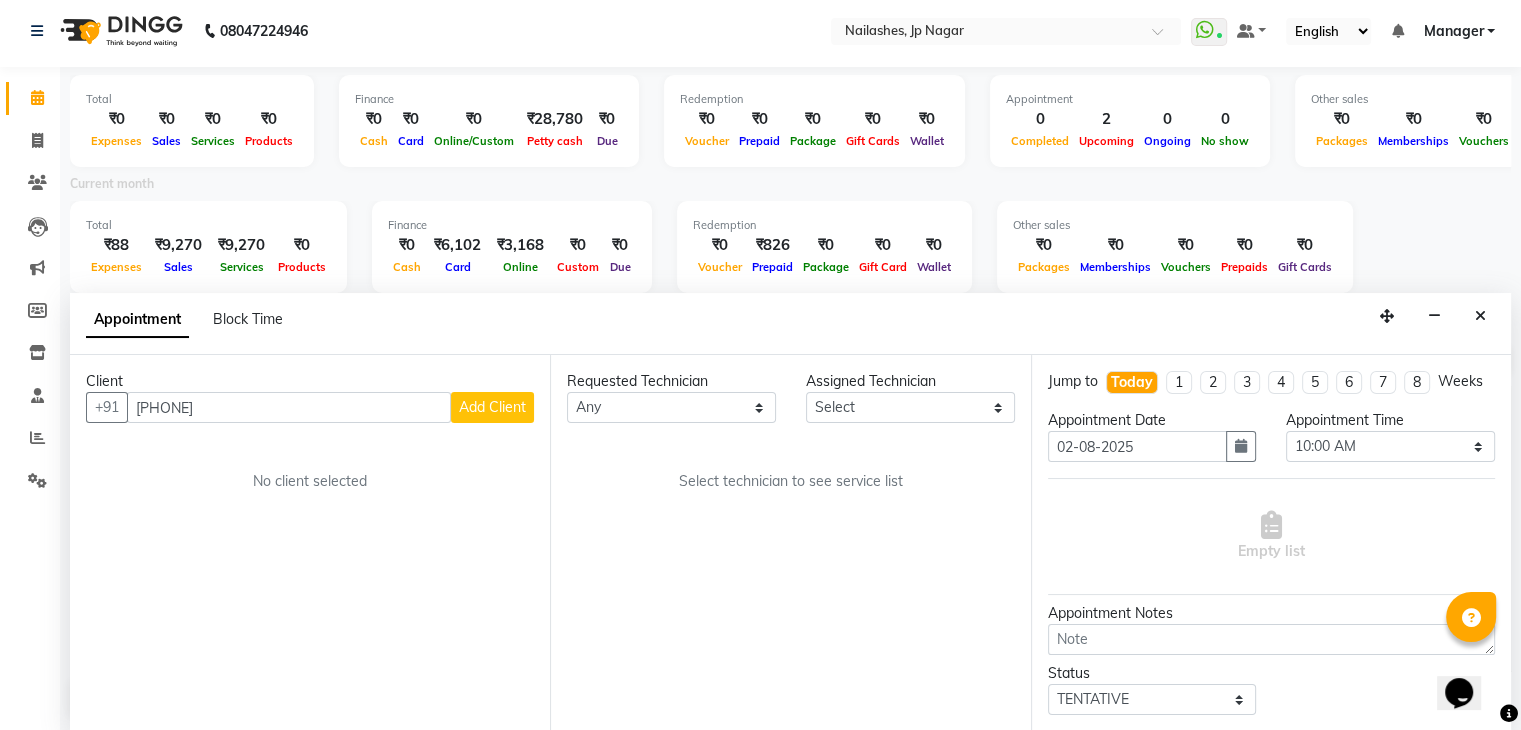type on "[PHONE]" 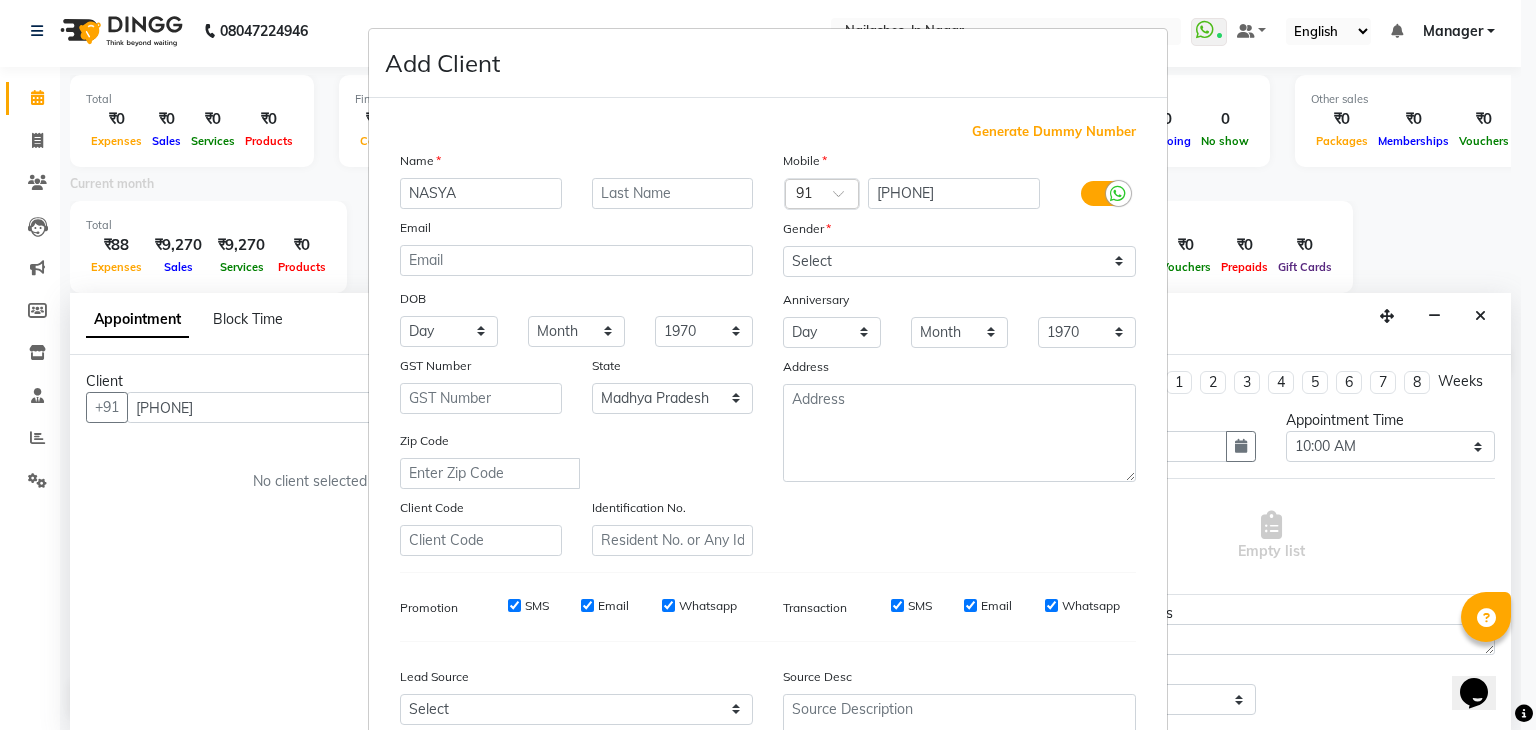 type on "NASYA" 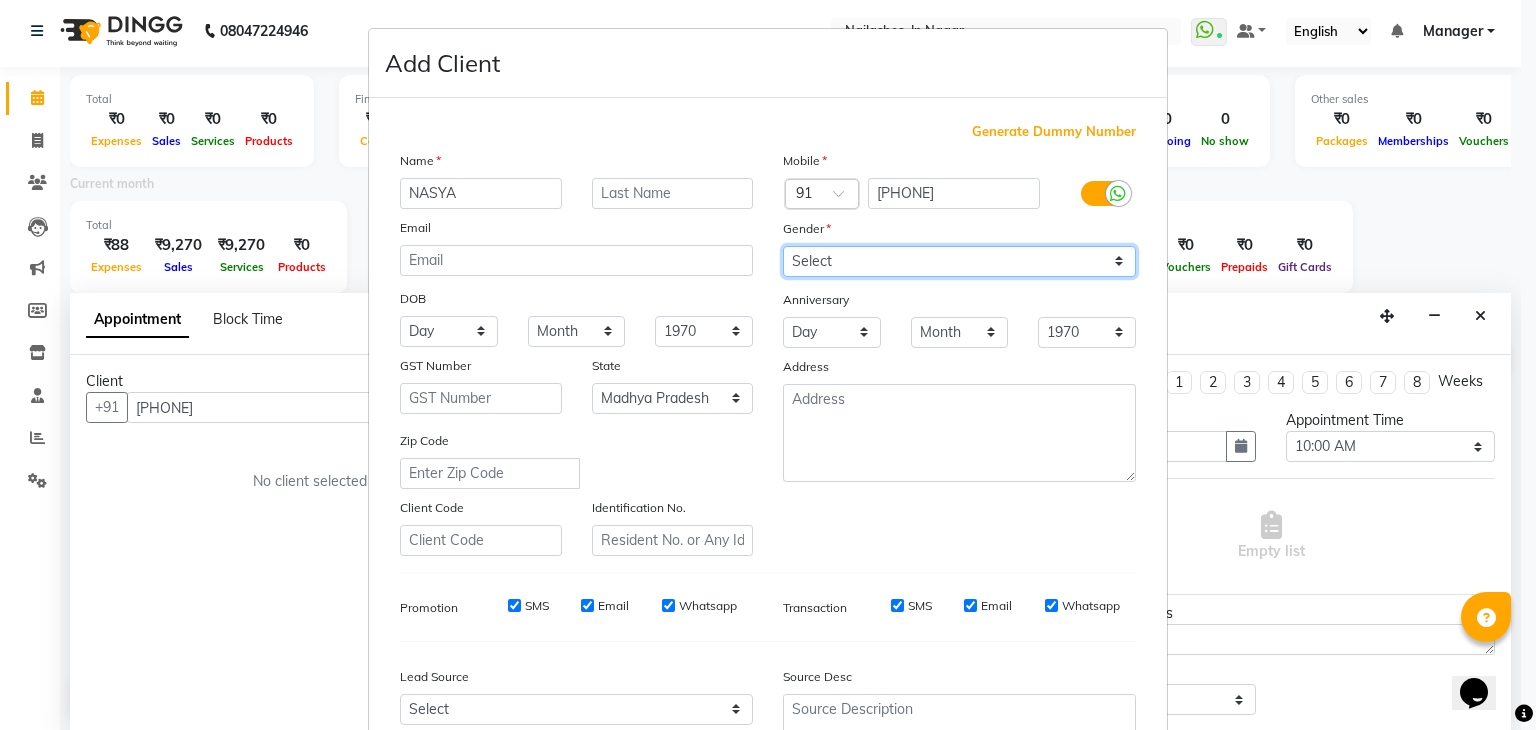 click on "Select Male Female Other Prefer Not To Say" at bounding box center [959, 261] 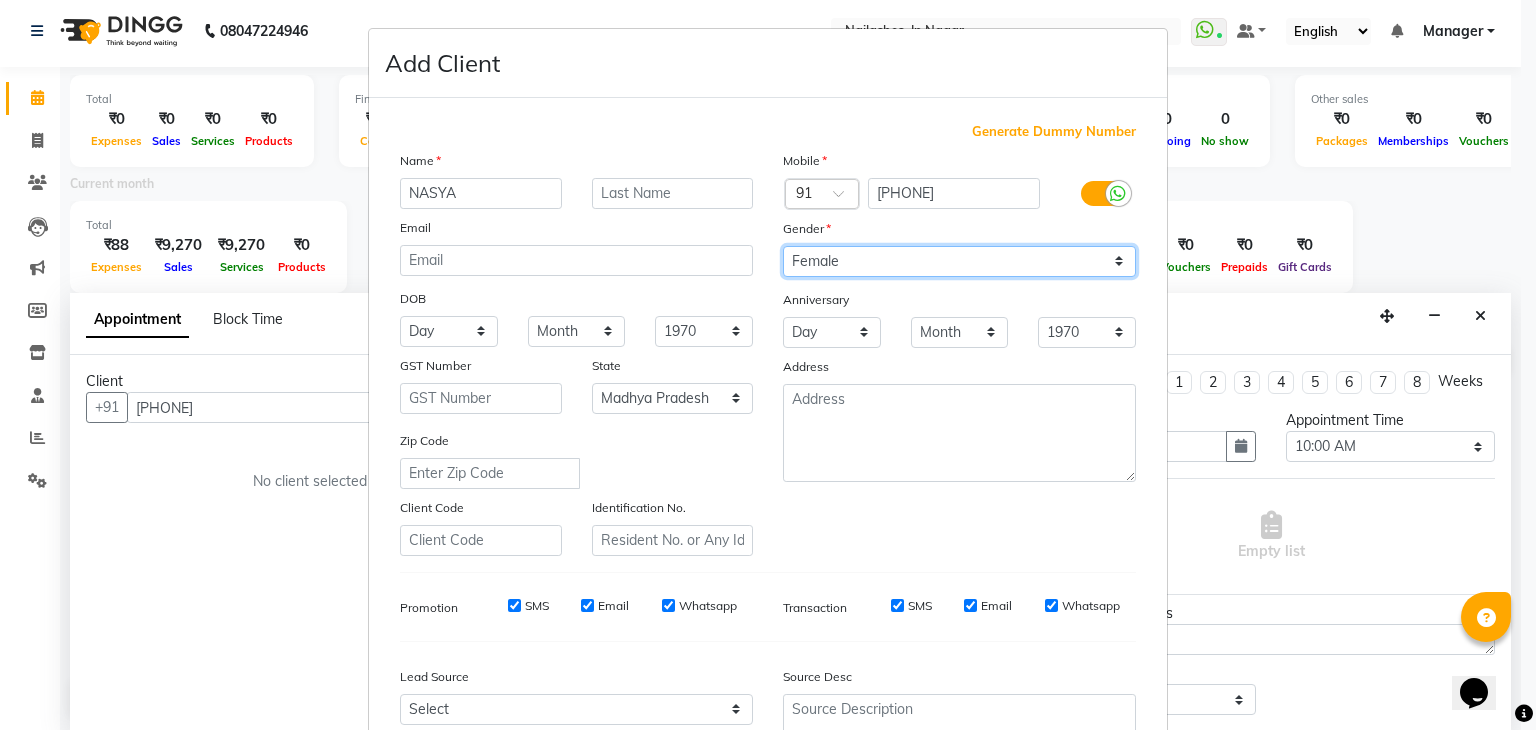 click on "Select Male Female Other Prefer Not To Say" at bounding box center [959, 261] 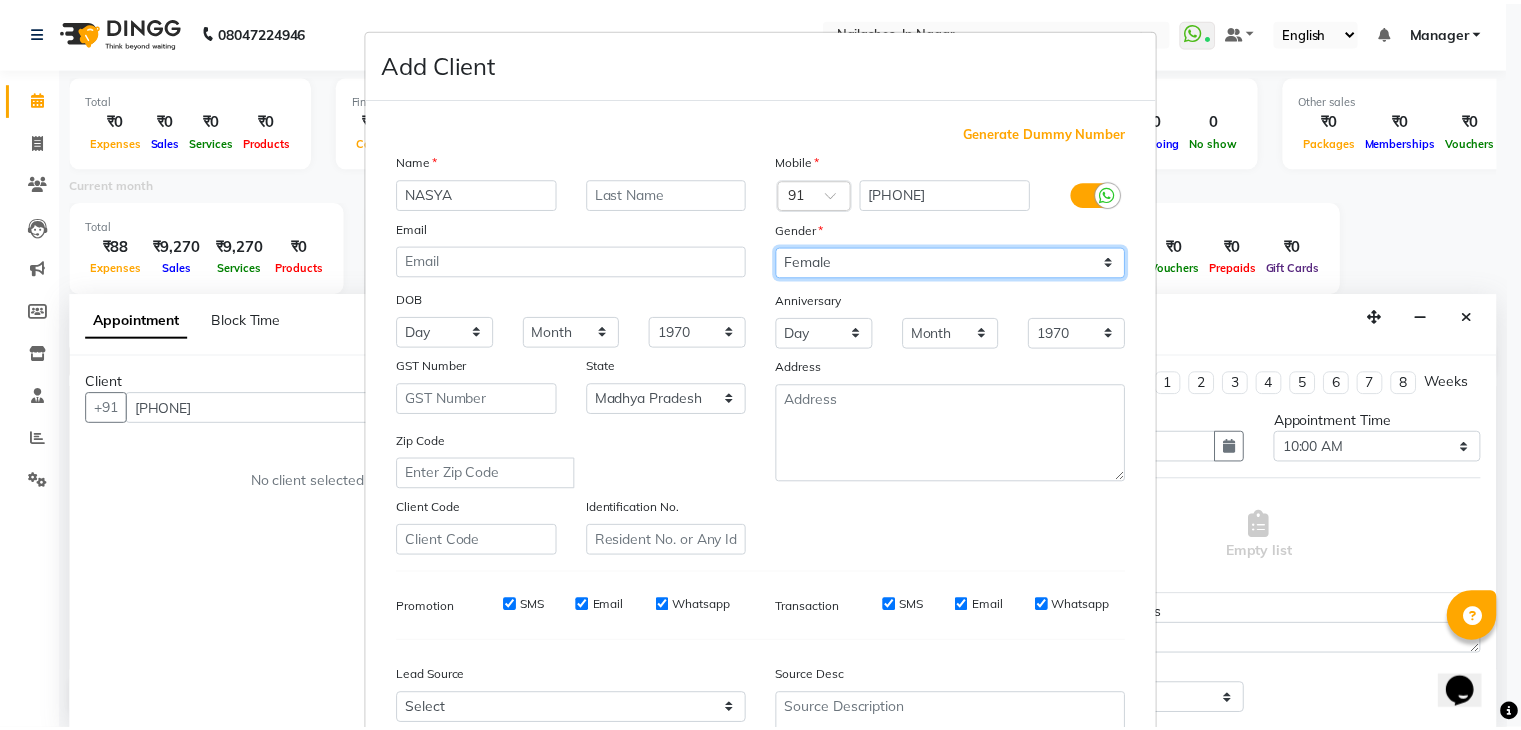 scroll, scrollTop: 203, scrollLeft: 0, axis: vertical 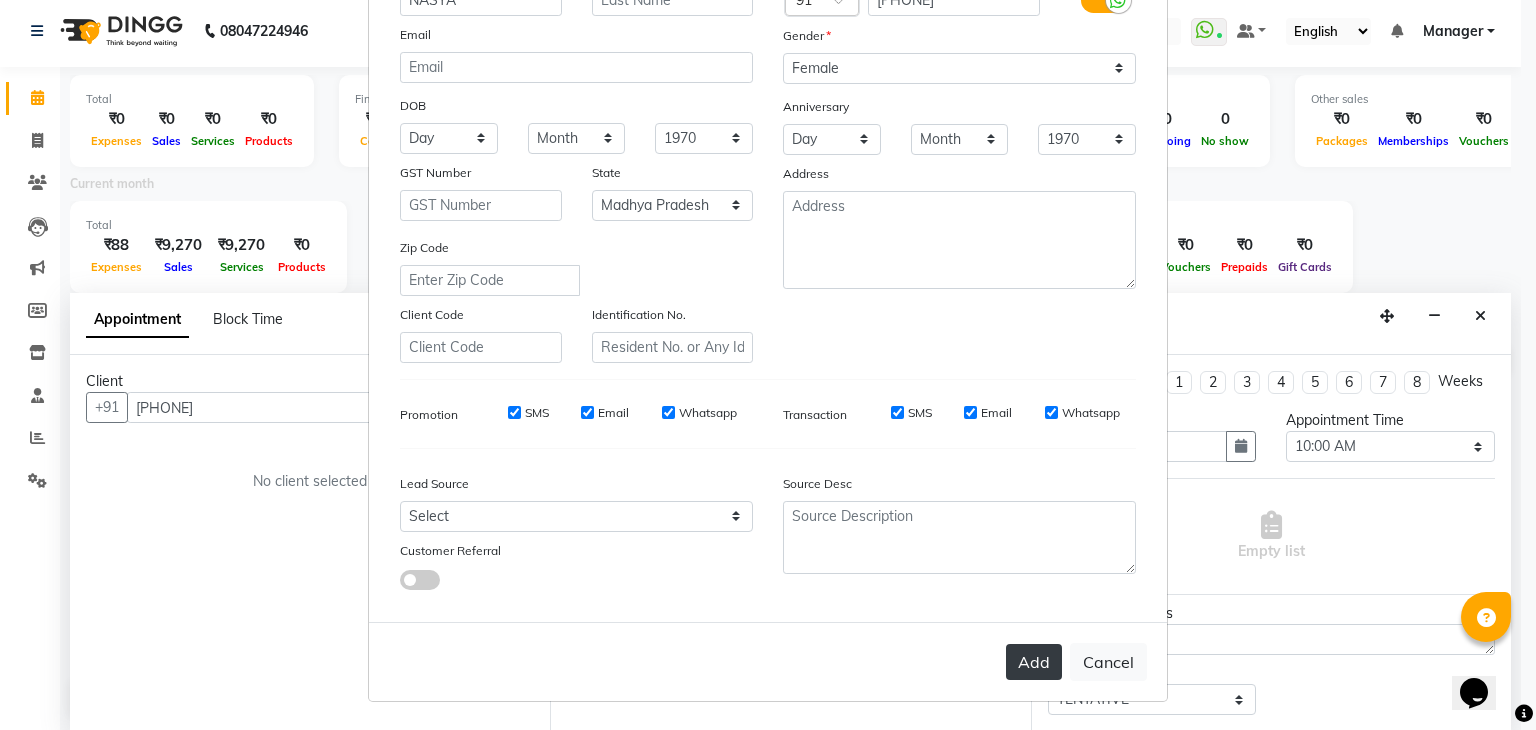 click on "Add" at bounding box center [1034, 662] 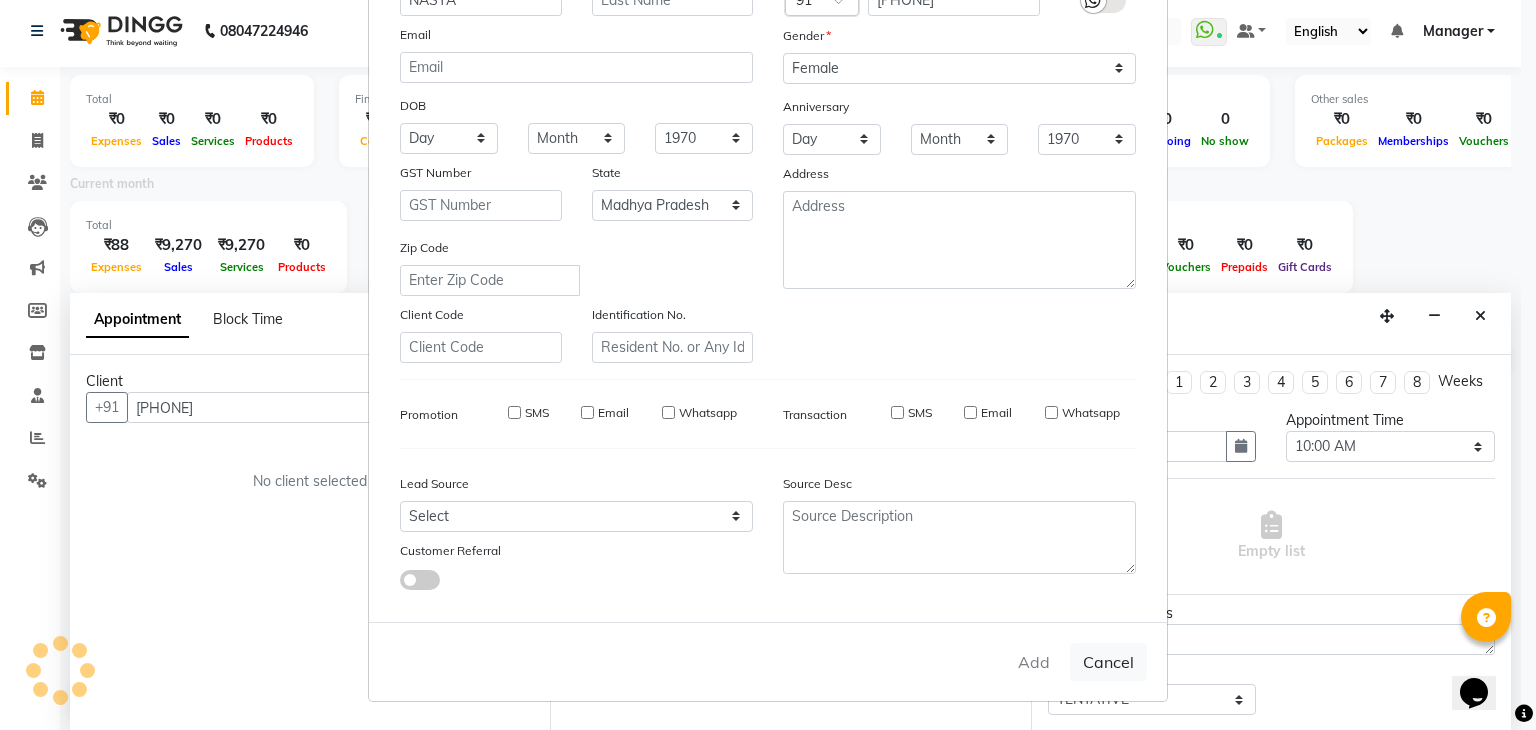 type on "63******44" 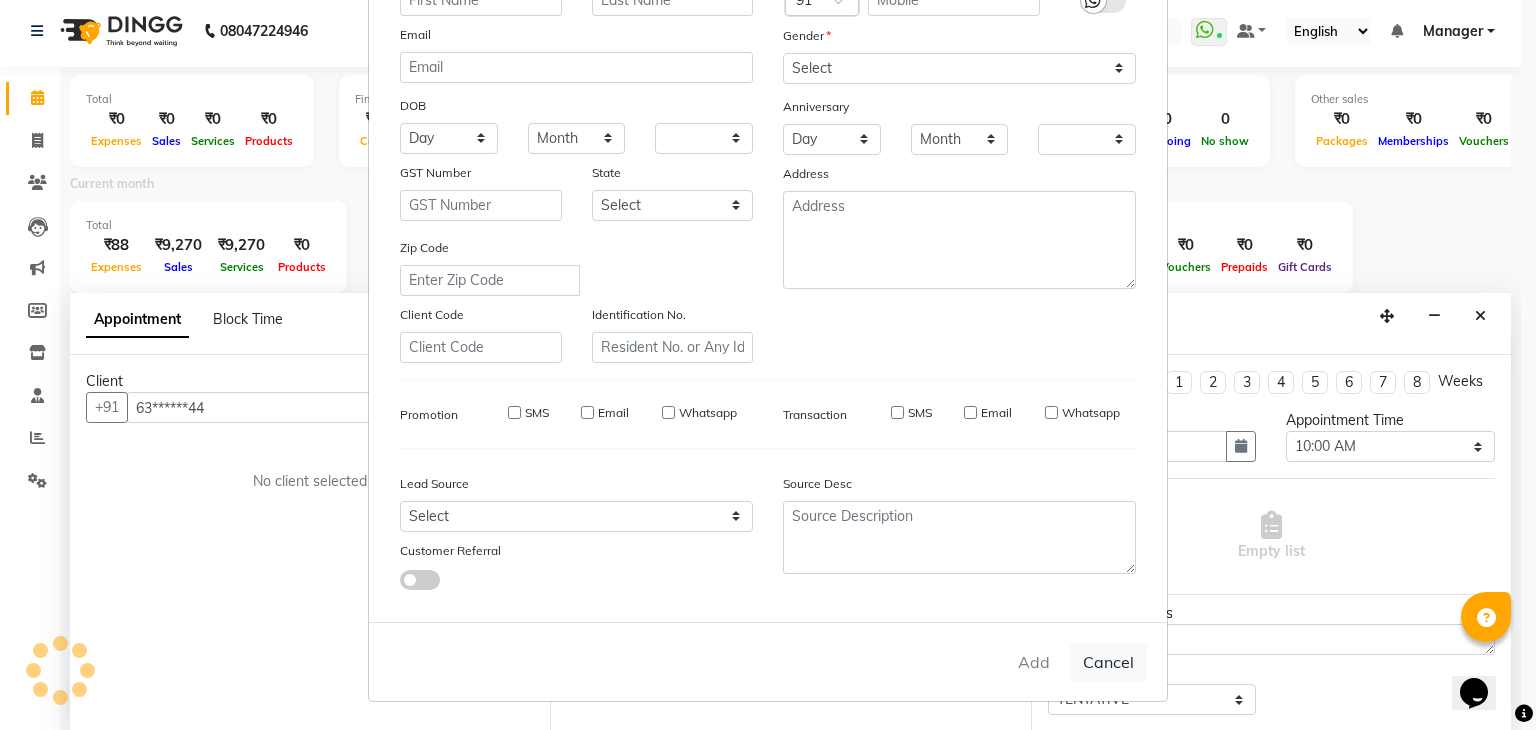 checkbox on "false" 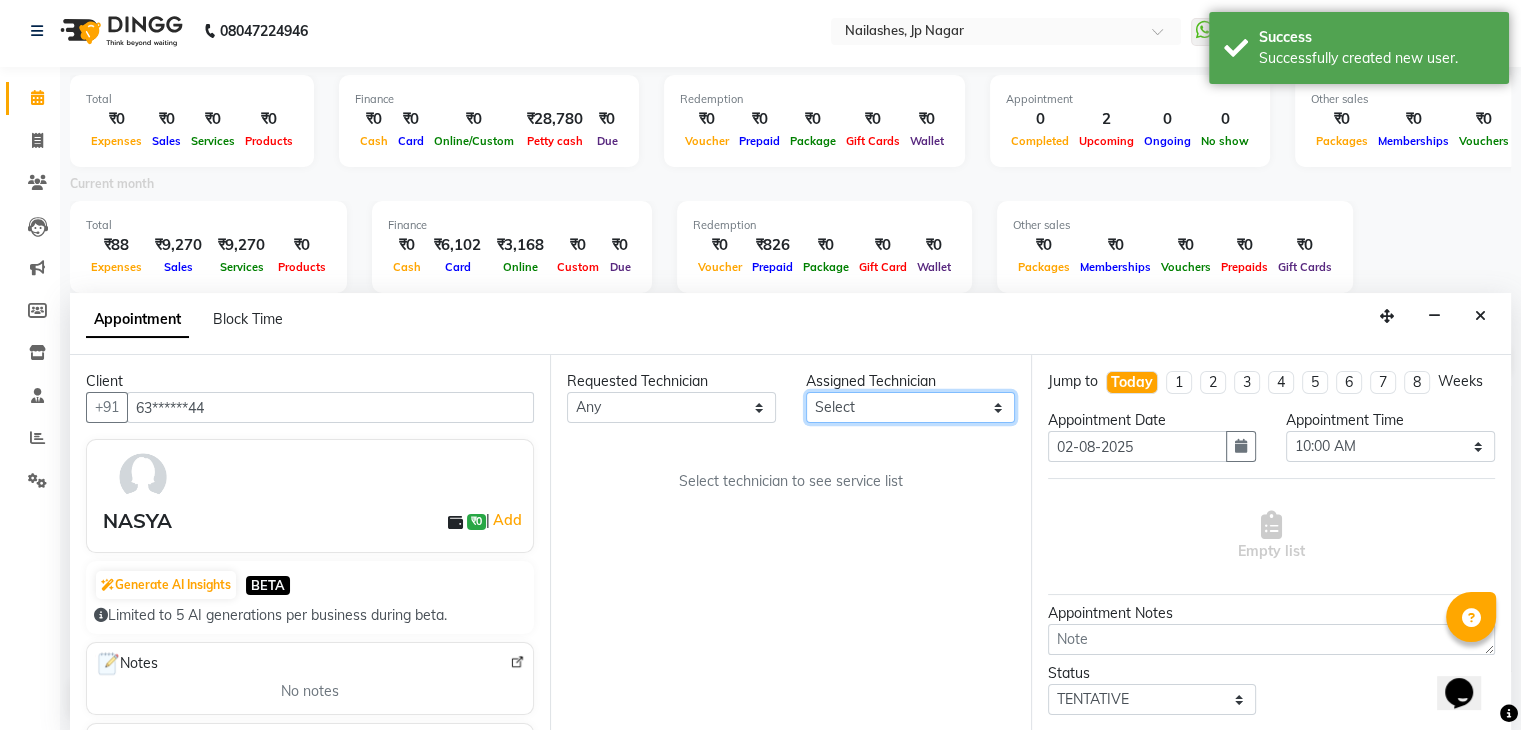 click on "Select [FIRST] Prince Rohit Sajan Salman Suma Suraj Vikas [FIRST] [LAST] [FIRST]" at bounding box center [910, 407] 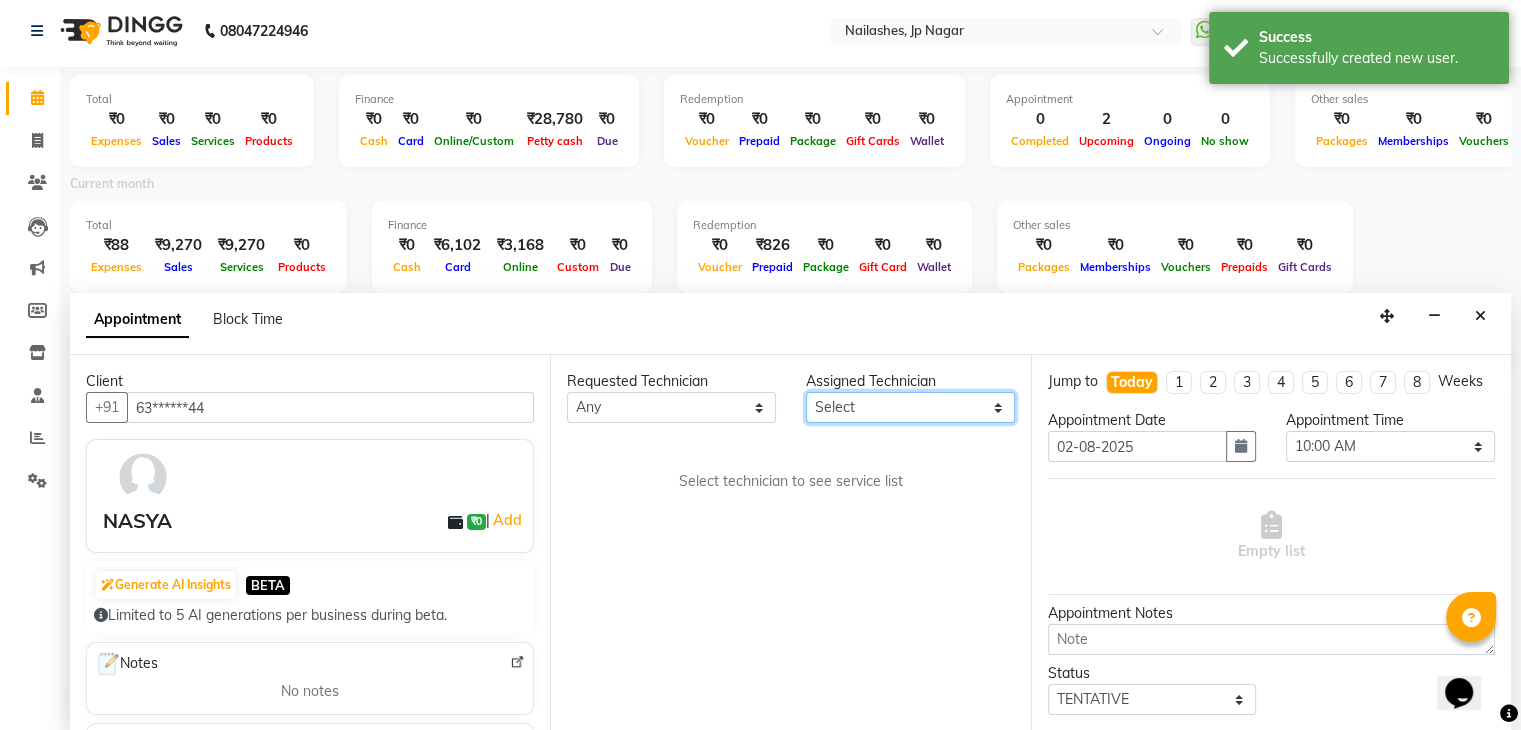select on "81548" 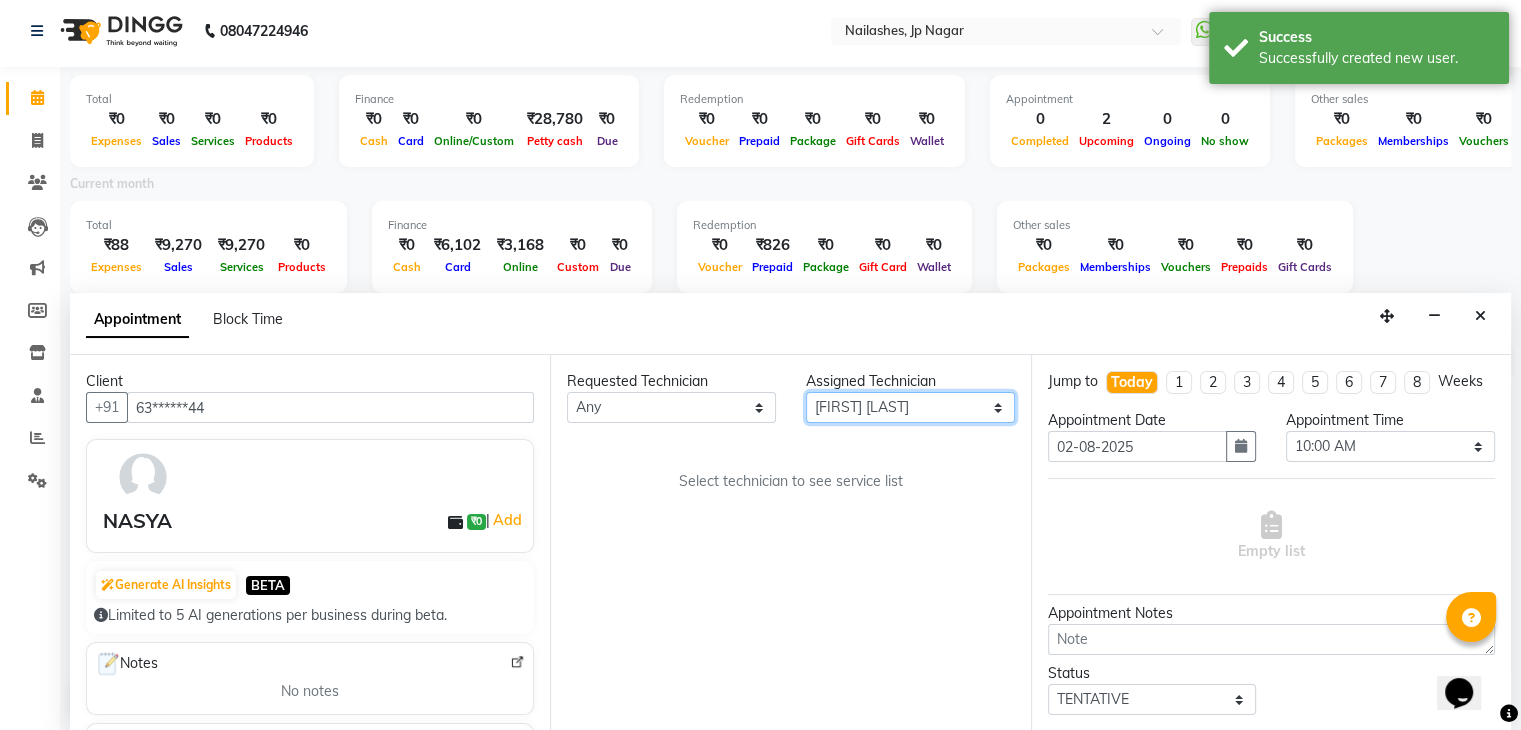 click on "Select [FIRST] Prince Rohit Sajan Salman Suma Suraj Vikas [FIRST] [LAST] [FIRST]" at bounding box center (910, 407) 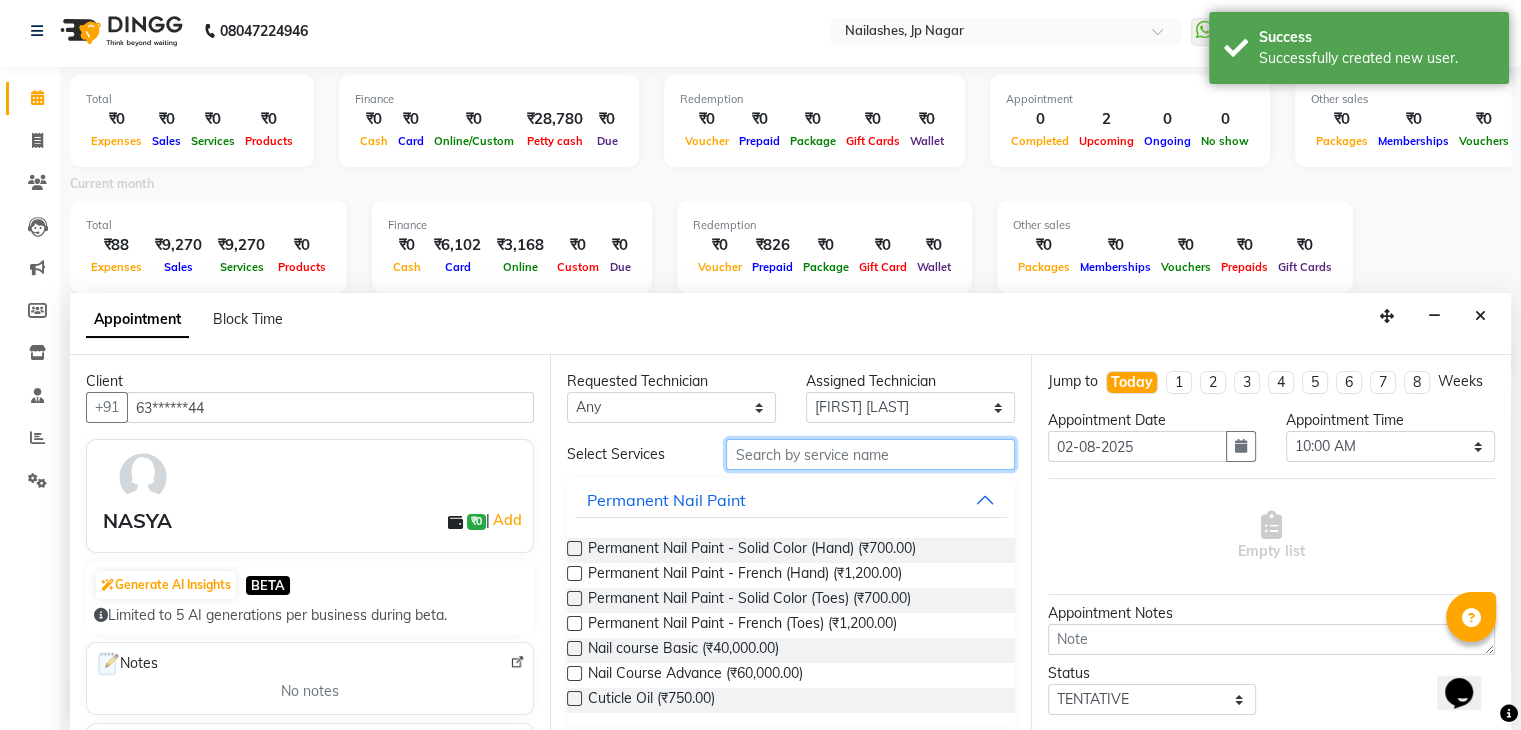 click at bounding box center [870, 454] 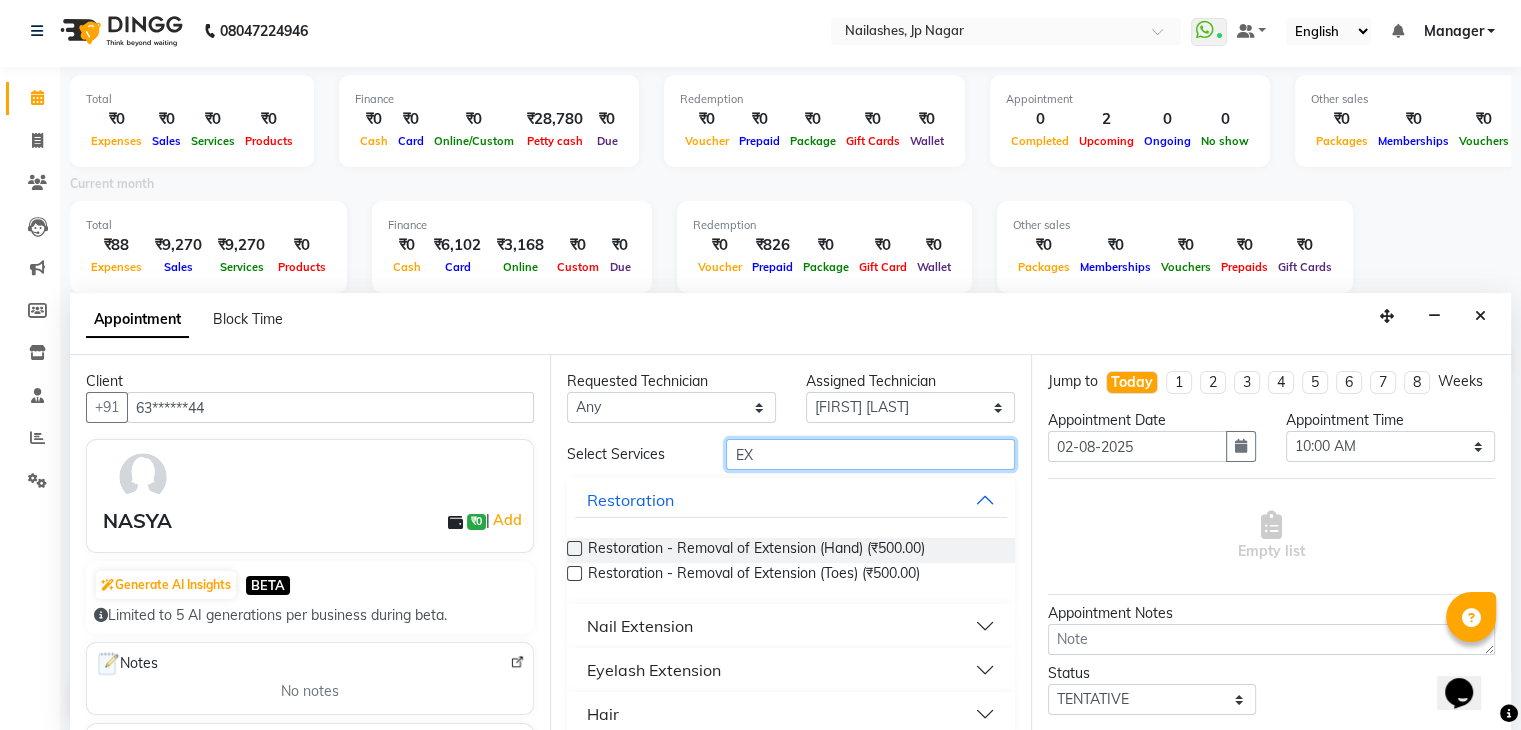 type on "E" 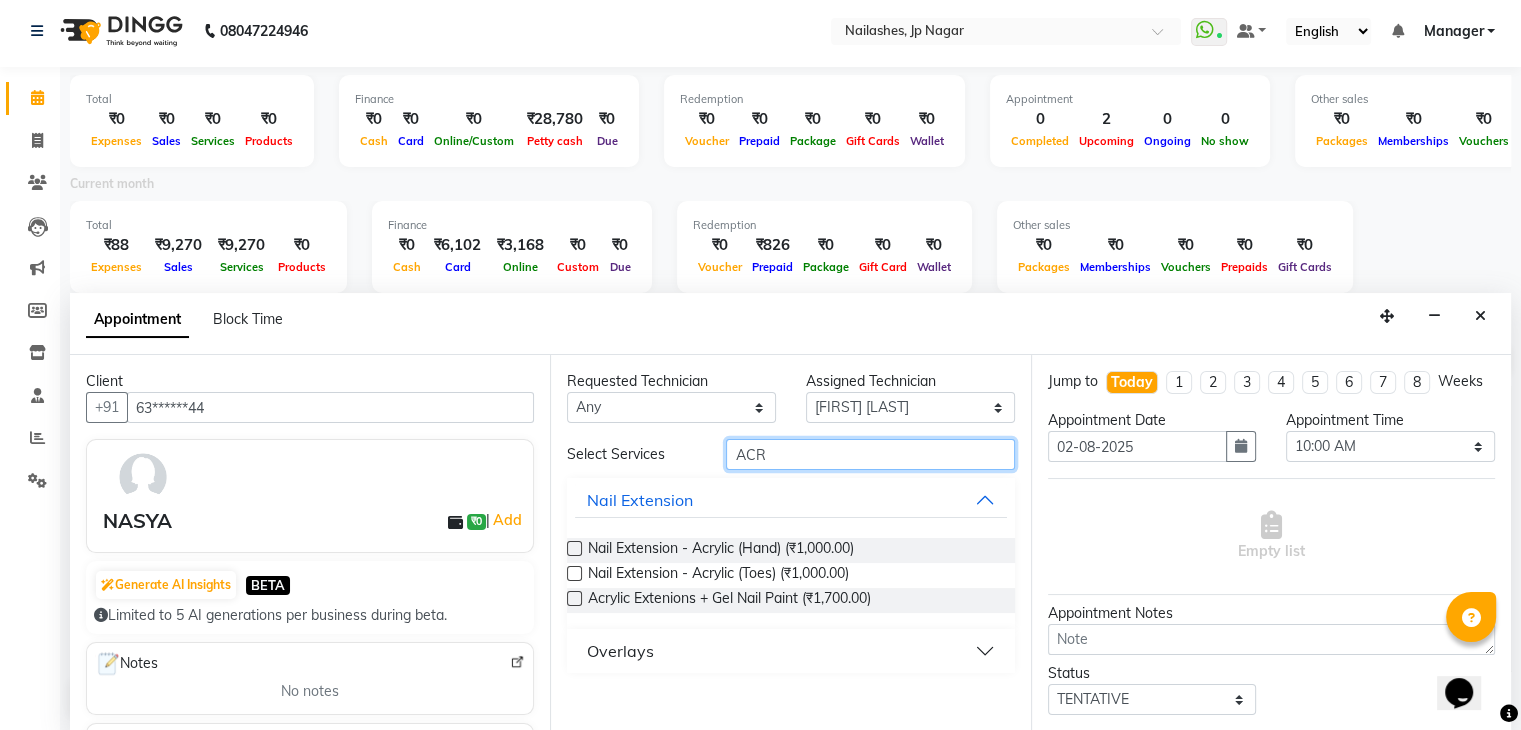 type on "ACR" 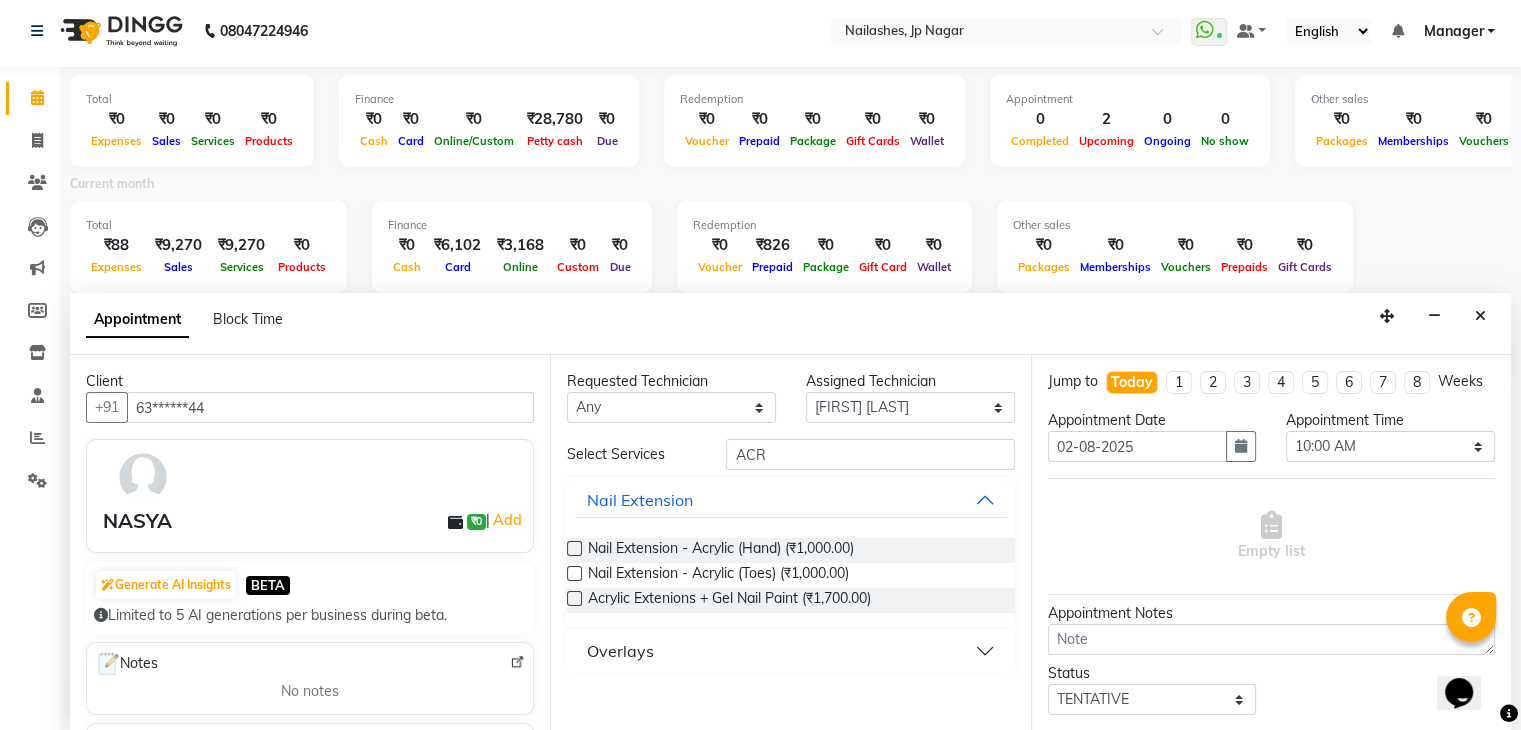click at bounding box center [574, 548] 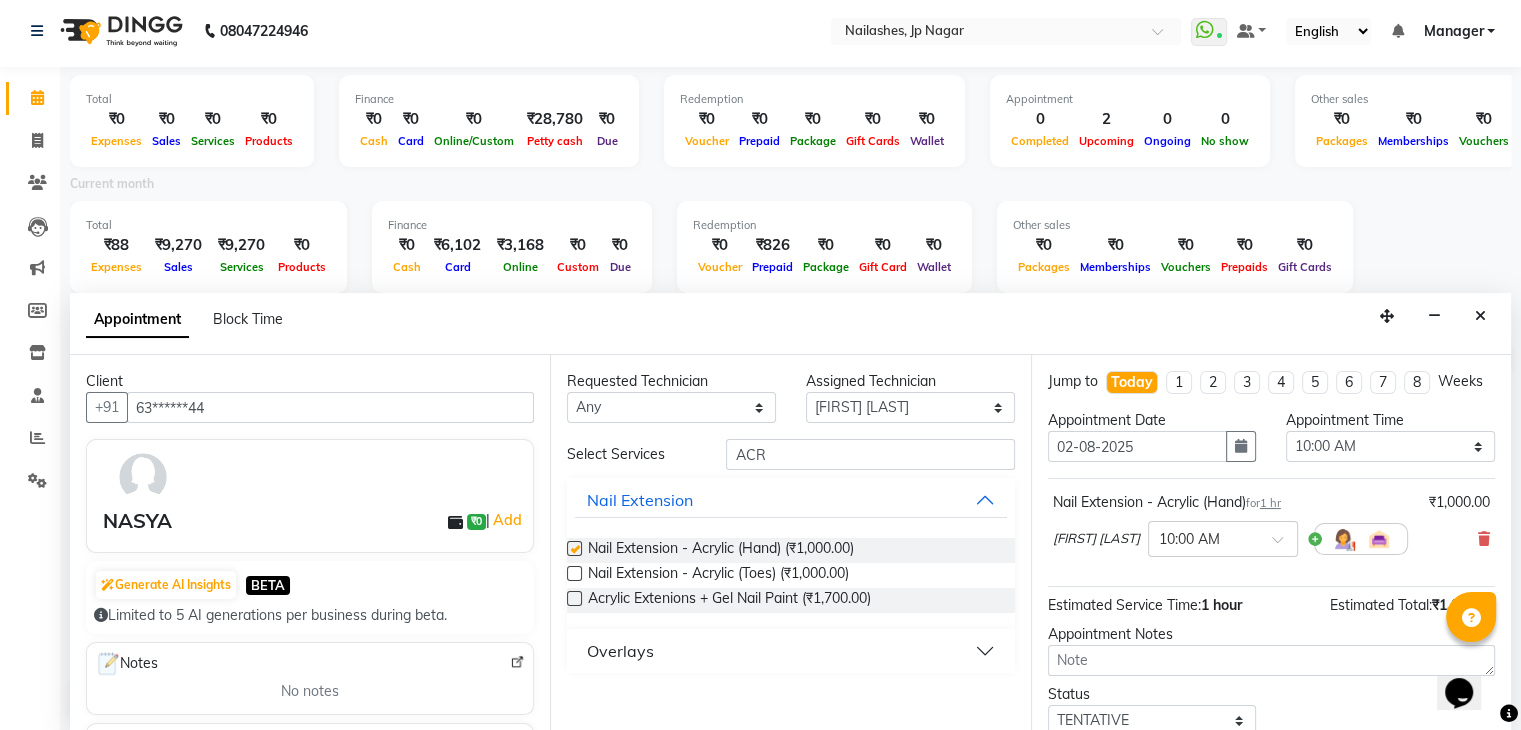 checkbox on "false" 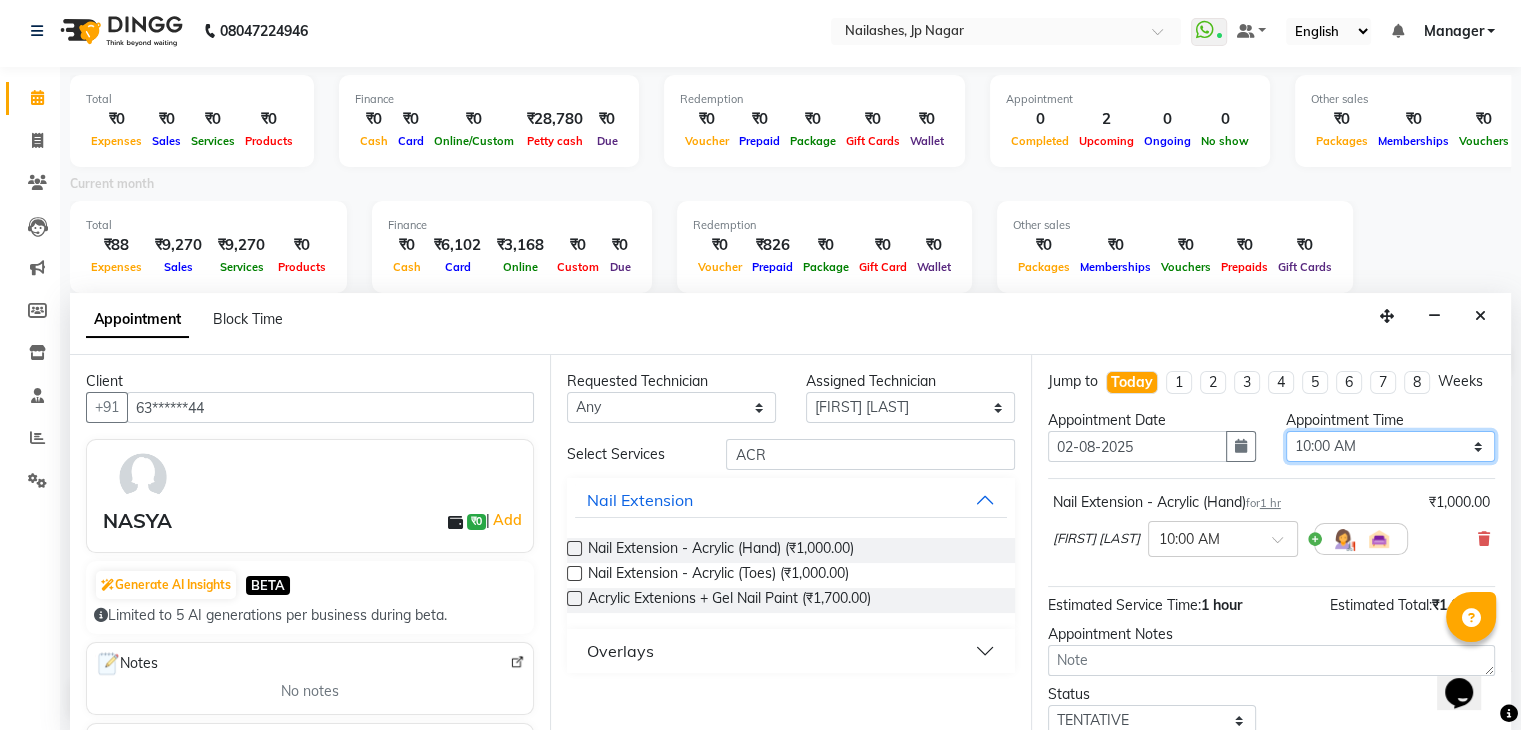 click on "Select 10:00 AM 10:15 AM 10:30 AM 10:45 AM 11:00 AM 11:15 AM 11:30 AM 11:45 AM 12:00 PM 12:15 PM 12:30 PM 12:45 PM 01:00 PM 01:15 PM 01:30 PM 01:45 PM 02:00 PM 02:15 PM 02:30 PM 02:45 PM 03:00 PM 03:15 PM 03:30 PM 03:45 PM 04:00 PM 04:15 PM 04:30 PM 04:45 PM 05:00 PM 05:15 PM 05:30 PM 05:45 PM 06:00 PM 06:15 PM 06:30 PM 06:45 PM 07:00 PM 07:15 PM 07:30 PM 07:45 PM 08:00 PM 08:15 PM 08:30 PM 08:45 PM 09:00 PM" at bounding box center [1390, 446] 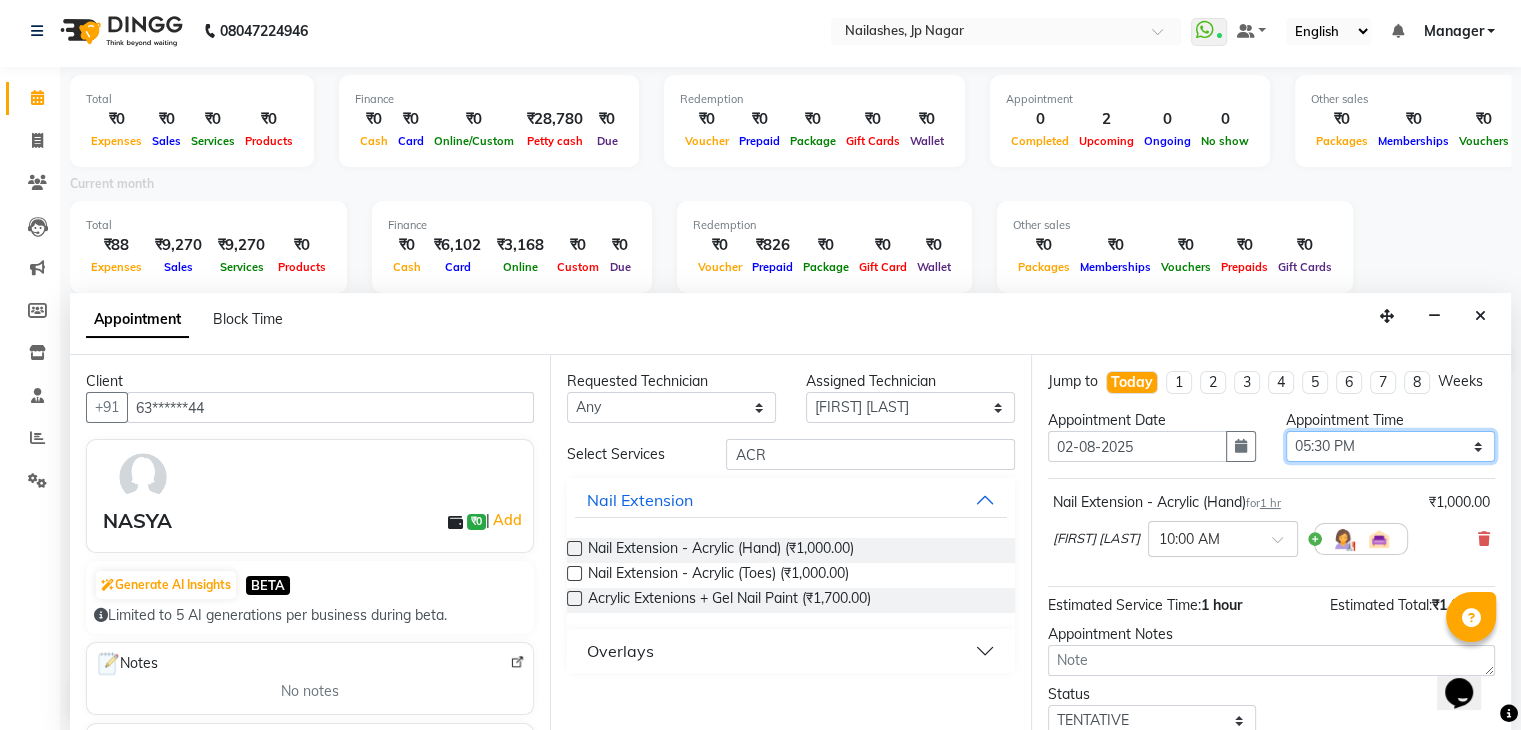 click on "Select 10:00 AM 10:15 AM 10:30 AM 10:45 AM 11:00 AM 11:15 AM 11:30 AM 11:45 AM 12:00 PM 12:15 PM 12:30 PM 12:45 PM 01:00 PM 01:15 PM 01:30 PM 01:45 PM 02:00 PM 02:15 PM 02:30 PM 02:45 PM 03:00 PM 03:15 PM 03:30 PM 03:45 PM 04:00 PM 04:15 PM 04:30 PM 04:45 PM 05:00 PM 05:15 PM 05:30 PM 05:45 PM 06:00 PM 06:15 PM 06:30 PM 06:45 PM 07:00 PM 07:15 PM 07:30 PM 07:45 PM 08:00 PM 08:15 PM 08:30 PM 08:45 PM 09:00 PM" at bounding box center [1390, 446] 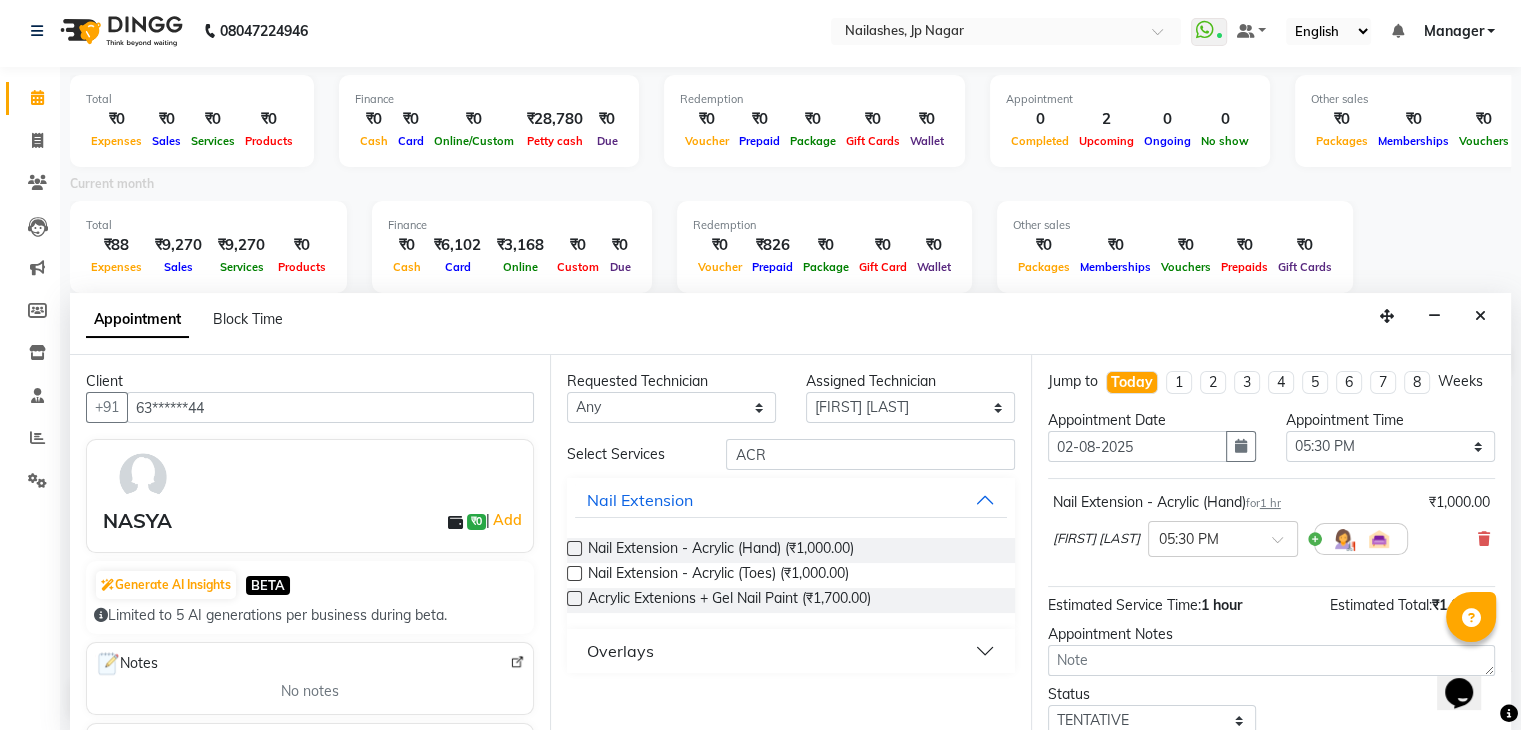 scroll, scrollTop: 40, scrollLeft: 0, axis: vertical 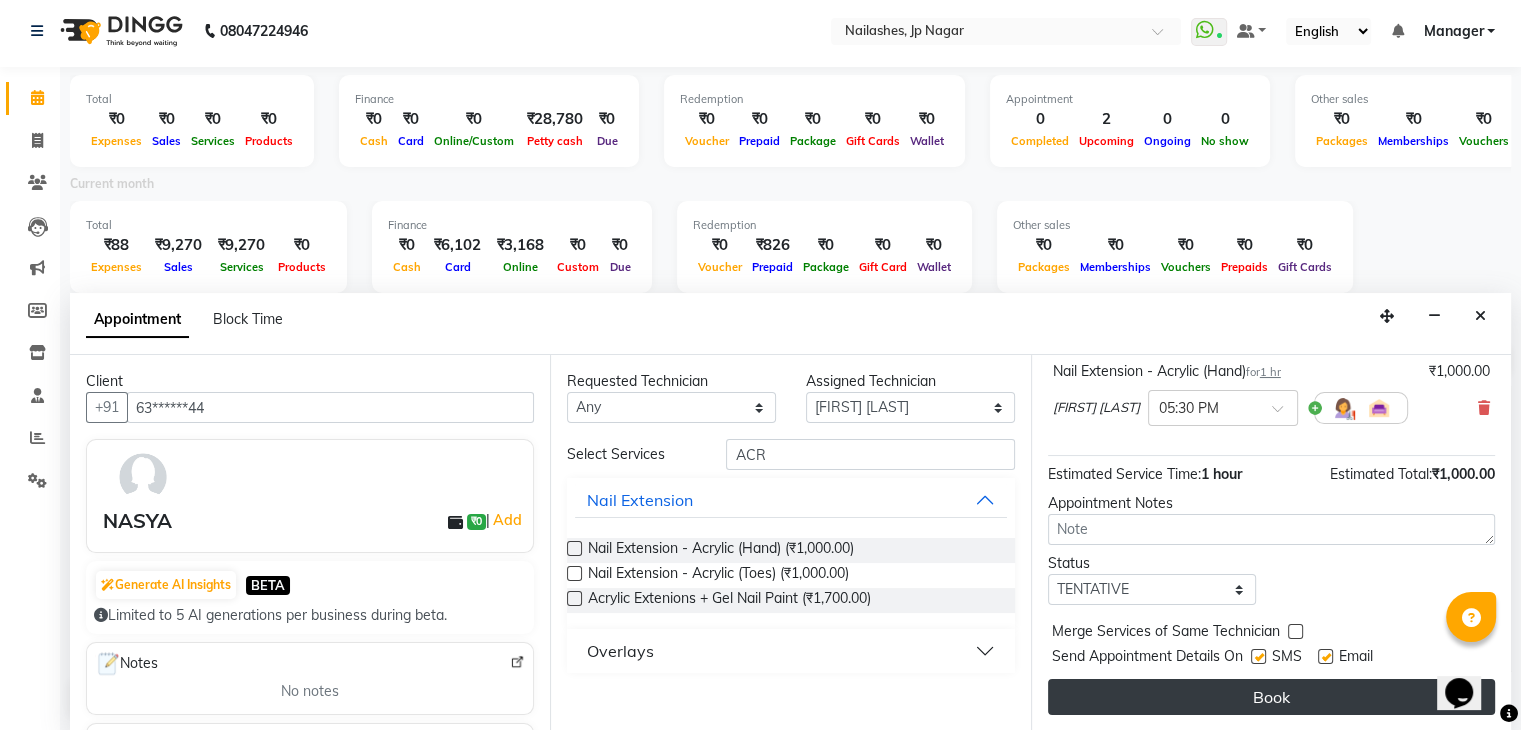 click on "Book" at bounding box center (1271, 697) 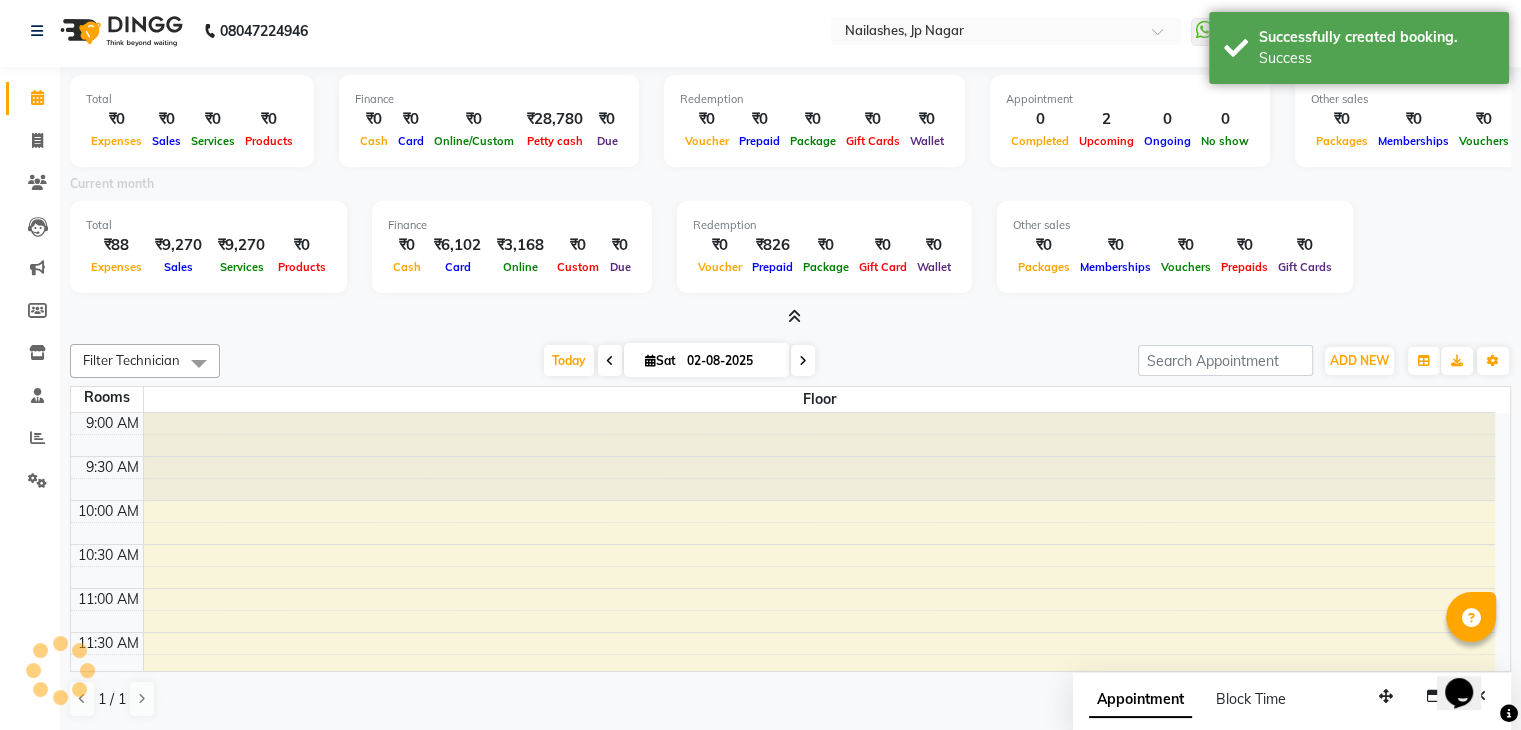 scroll, scrollTop: 0, scrollLeft: 0, axis: both 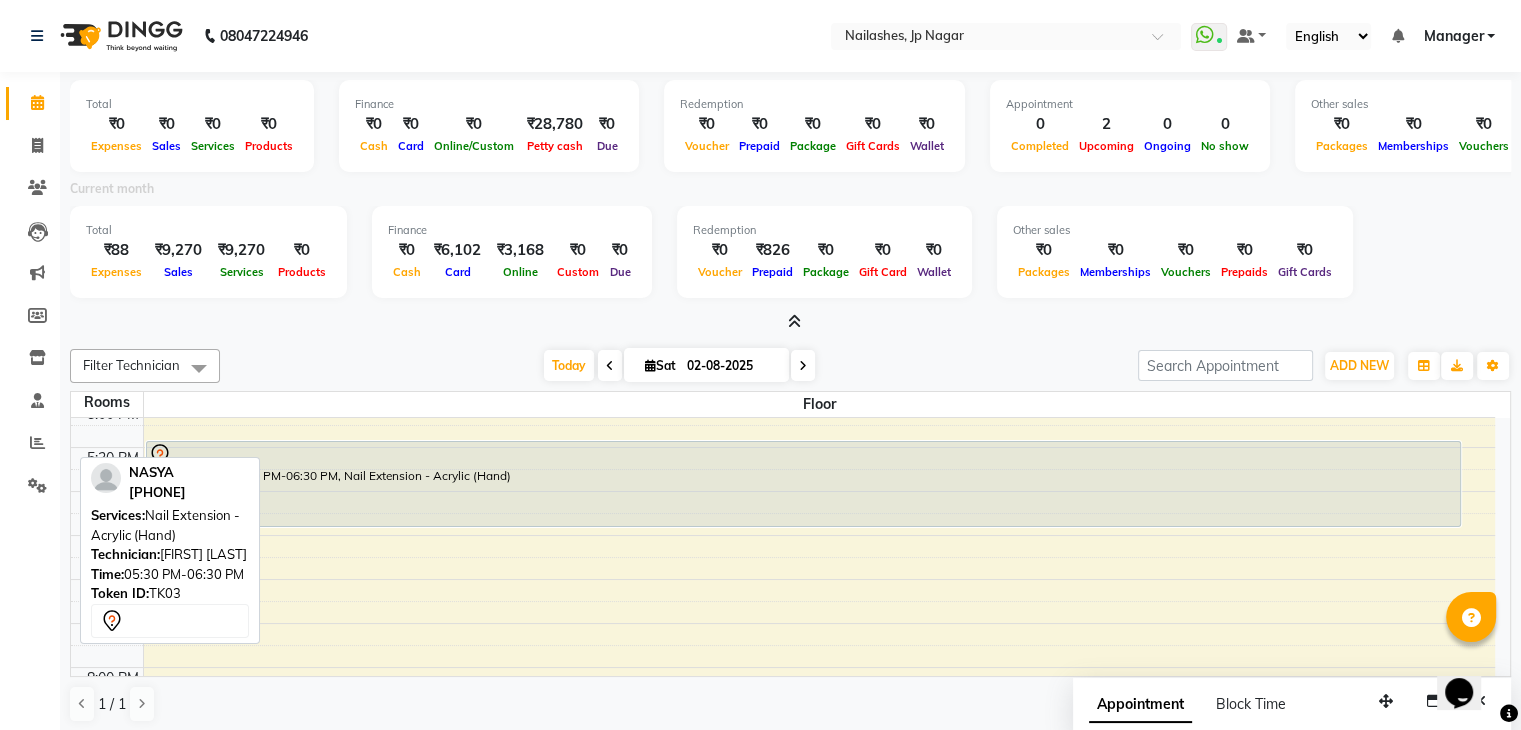 click at bounding box center [804, 455] 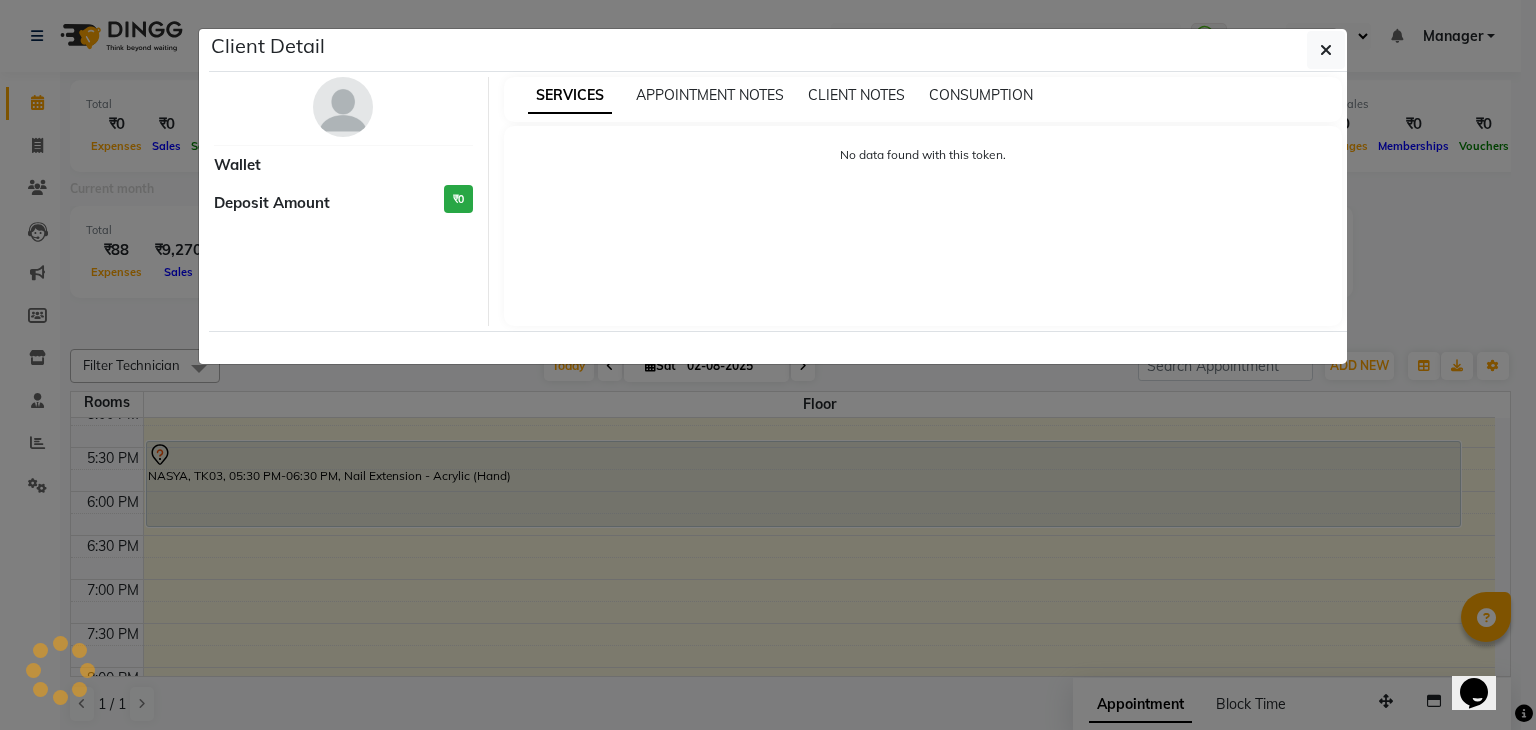 select on "7" 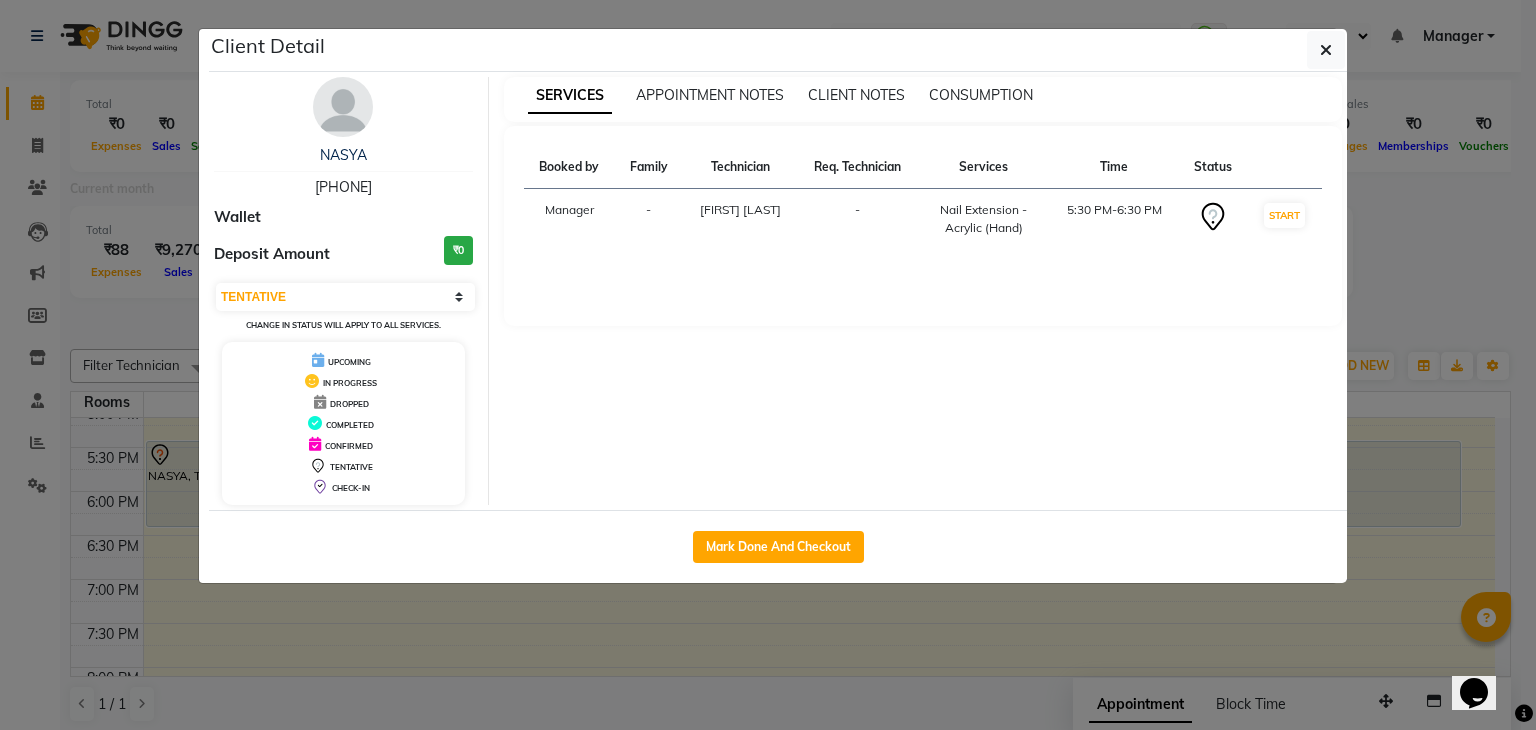 click on "5:30 PM-6:30 PM" at bounding box center (1114, 219) 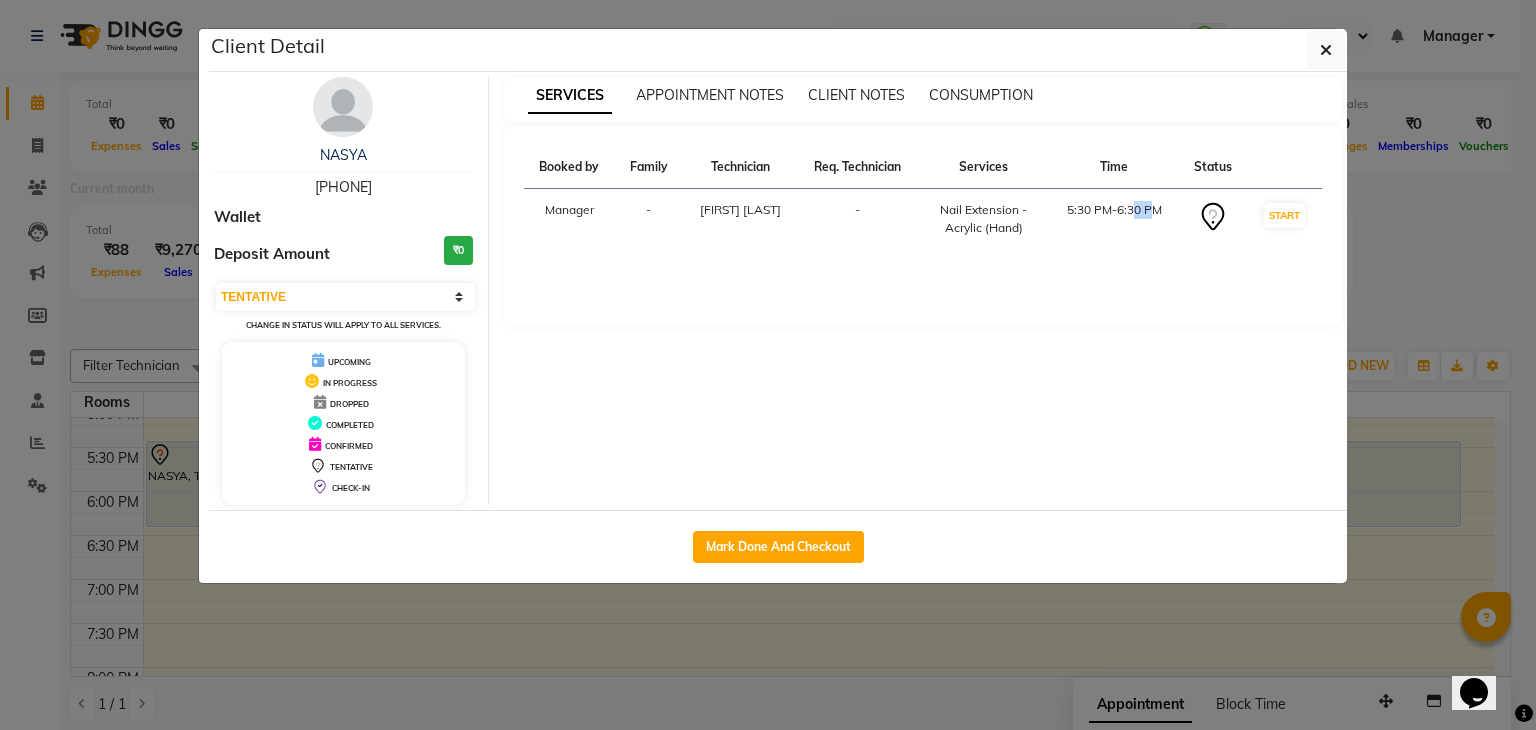 click on "5:30 PM-6:30 PM" at bounding box center (1114, 219) 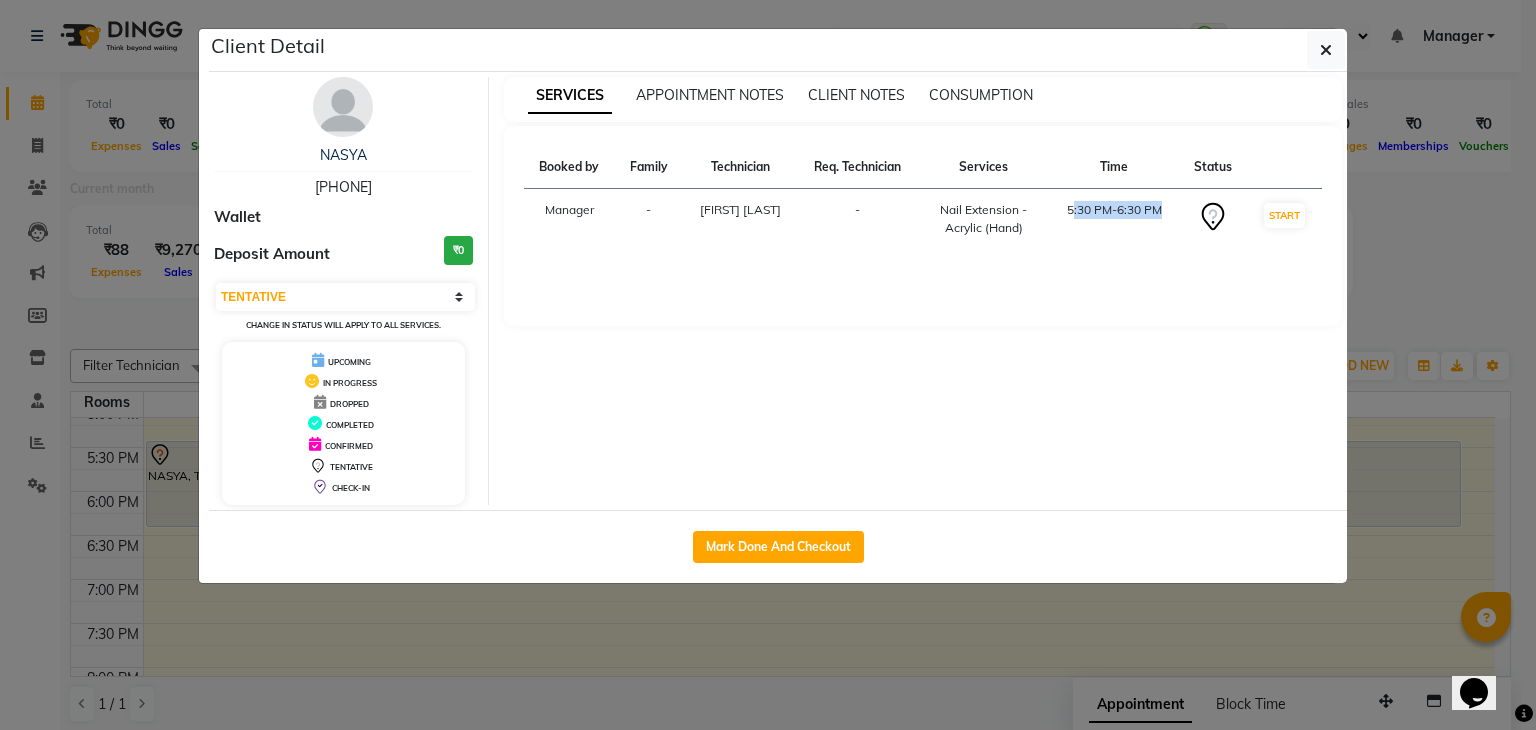 click on "5:30 PM-6:30 PM" at bounding box center [1114, 219] 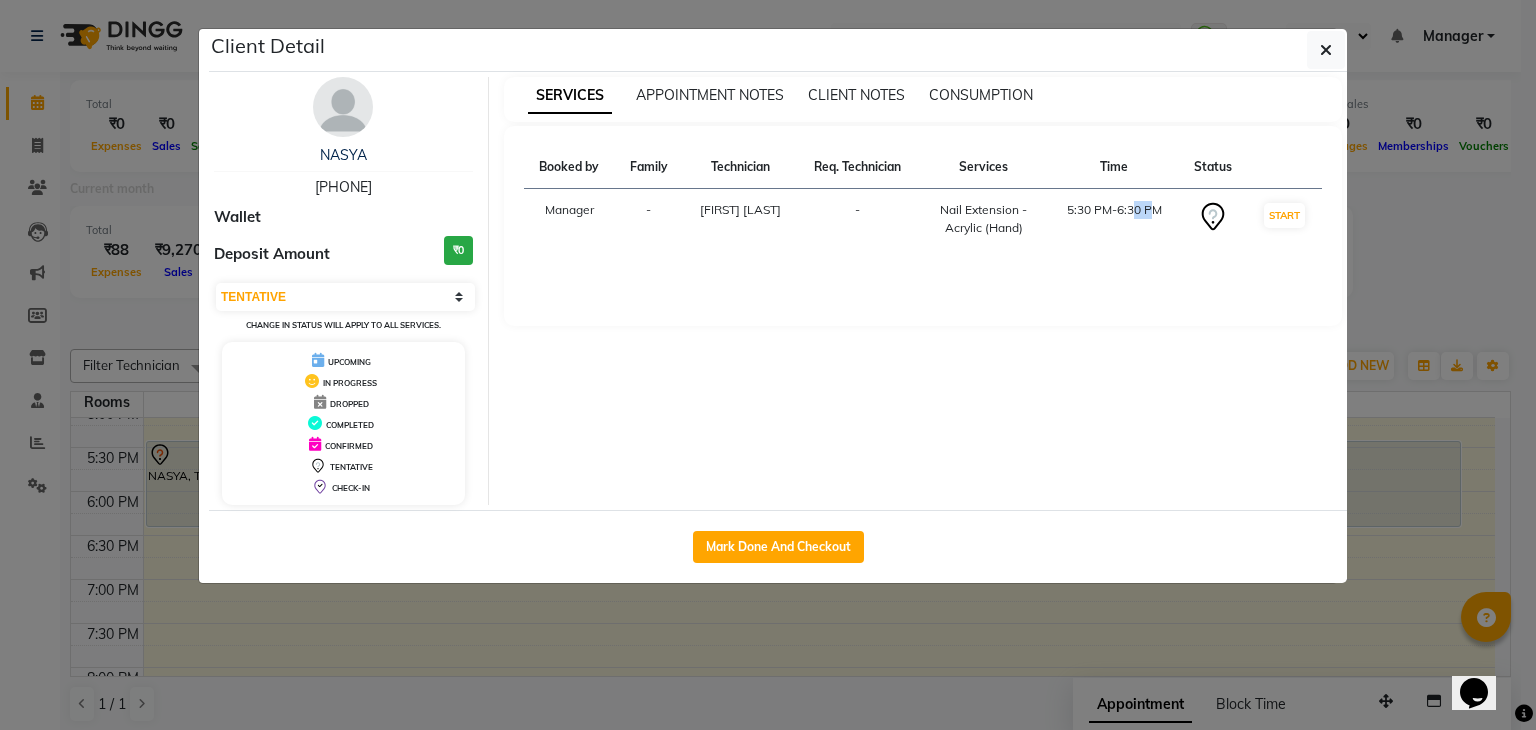 click on "5:30 PM-6:30 PM" at bounding box center [1114, 219] 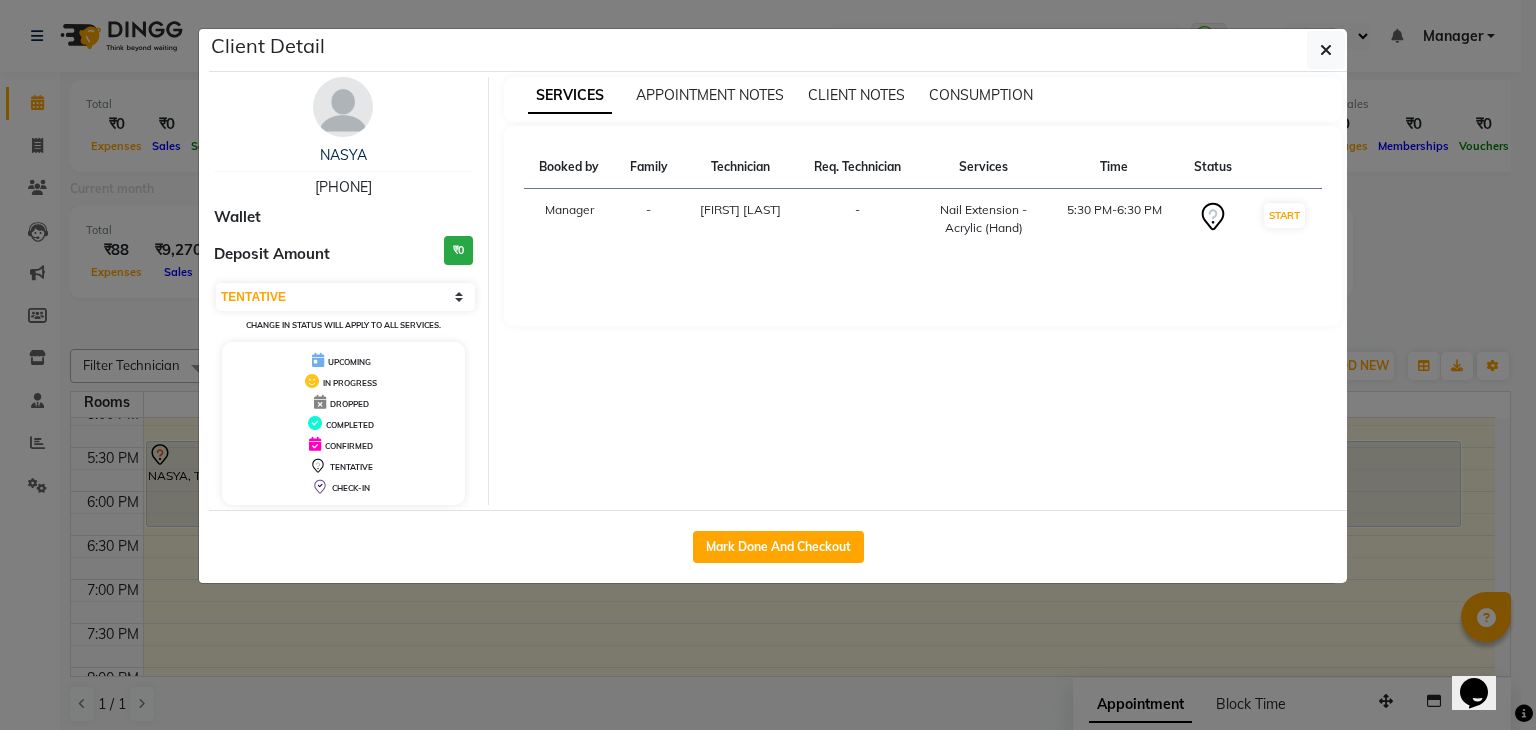 drag, startPoint x: 1123, startPoint y: 201, endPoint x: 1060, endPoint y: 319, distance: 133.76472 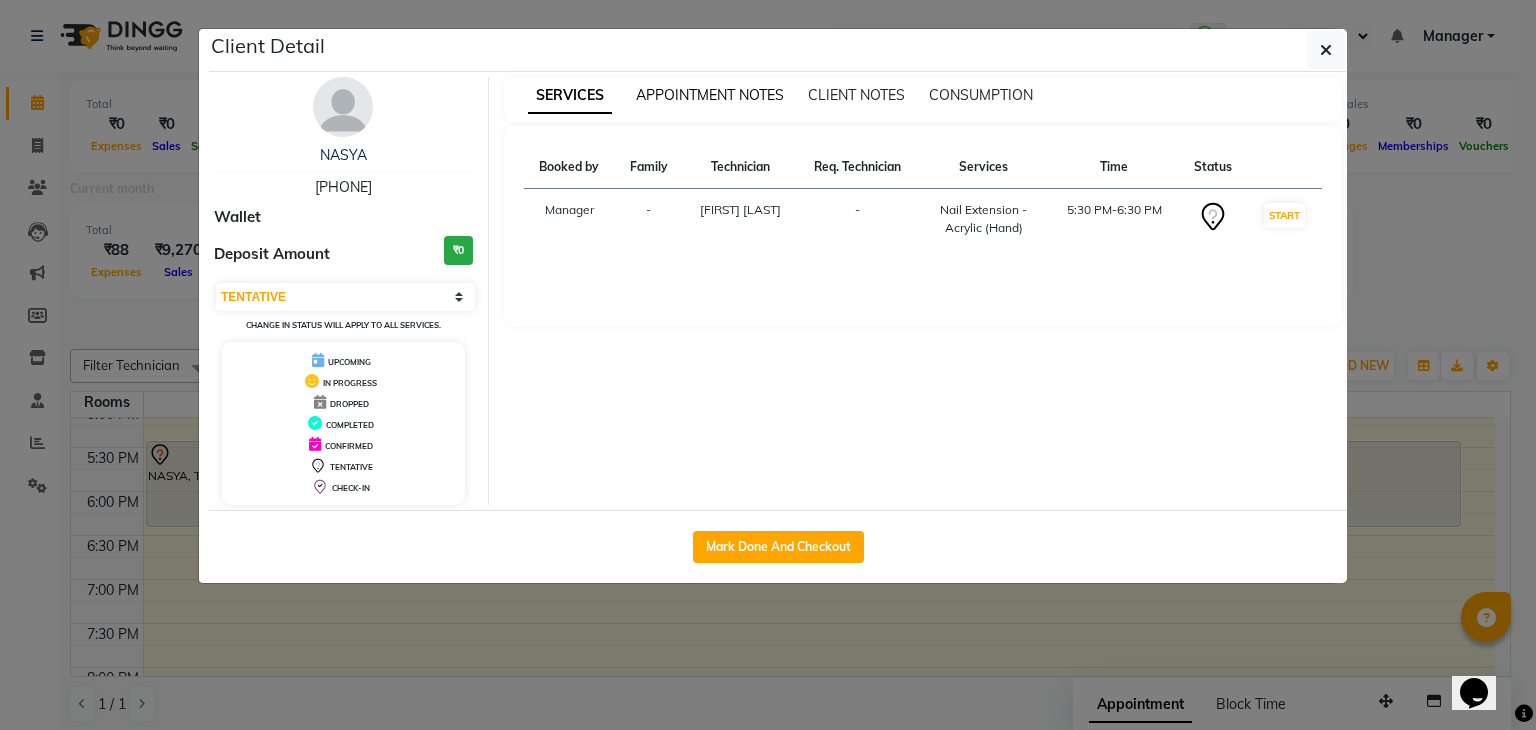 click on "APPOINTMENT NOTES" at bounding box center [710, 95] 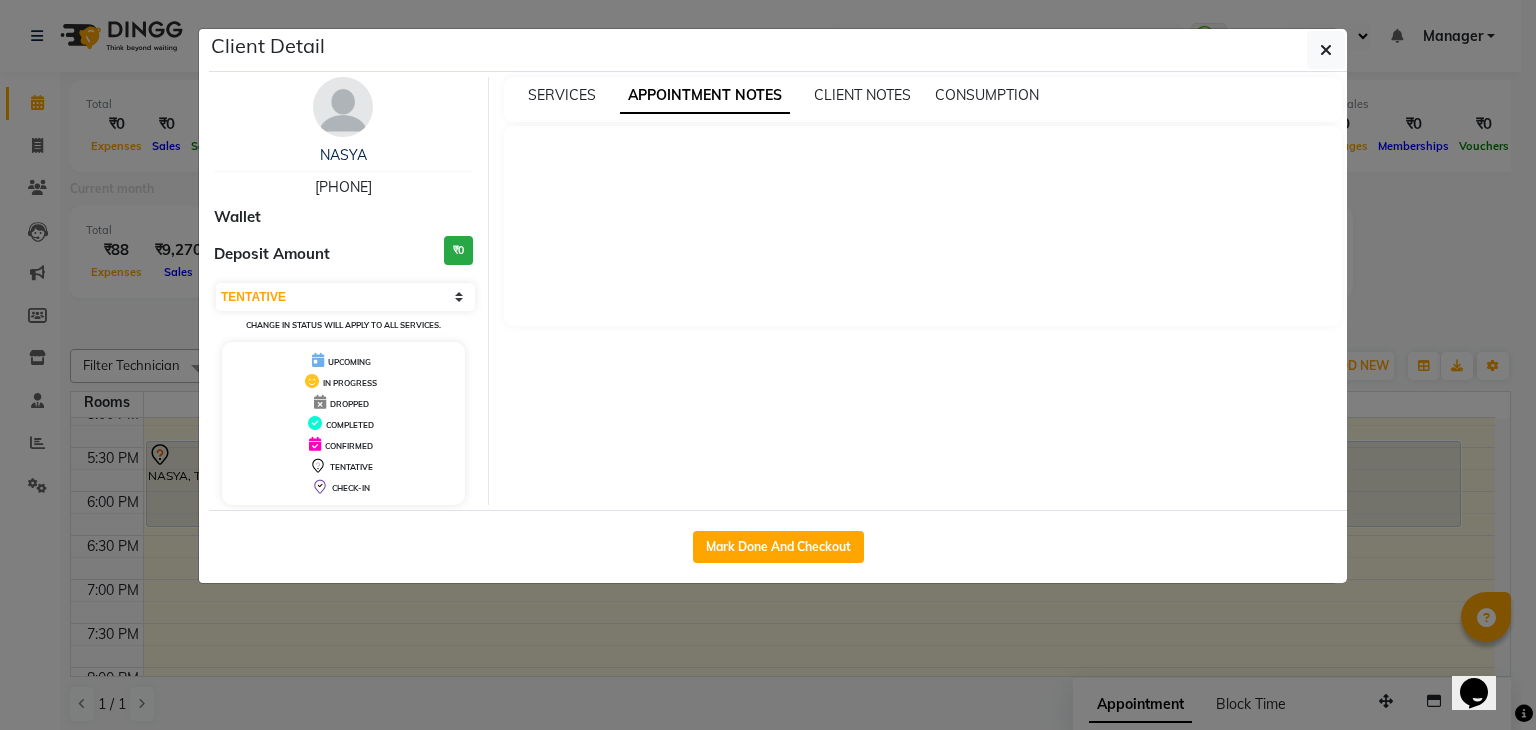 click on "SERVICES APPOINTMENT NOTES CLIENT NOTES CONSUMPTION" at bounding box center [923, 99] 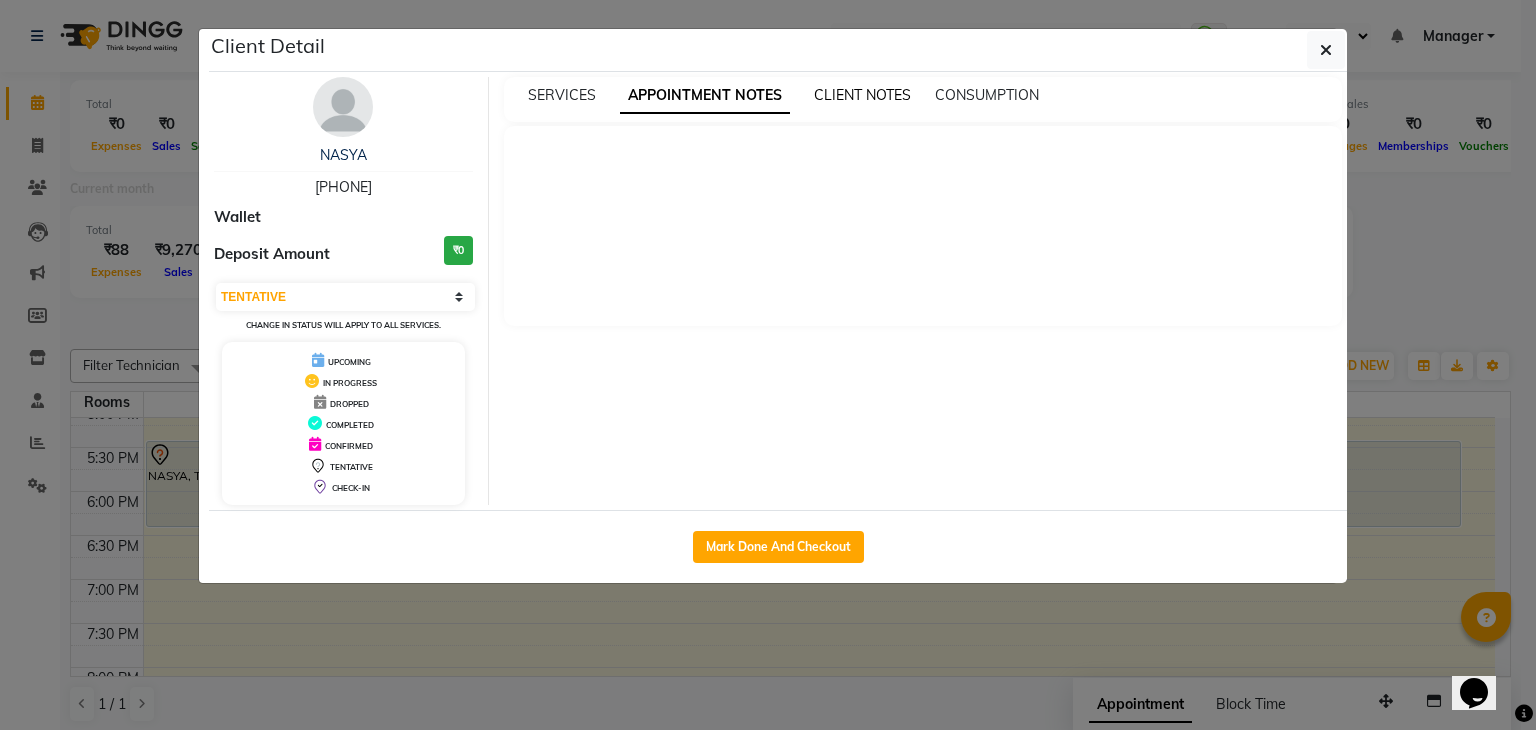 click on "CLIENT NOTES" at bounding box center (862, 95) 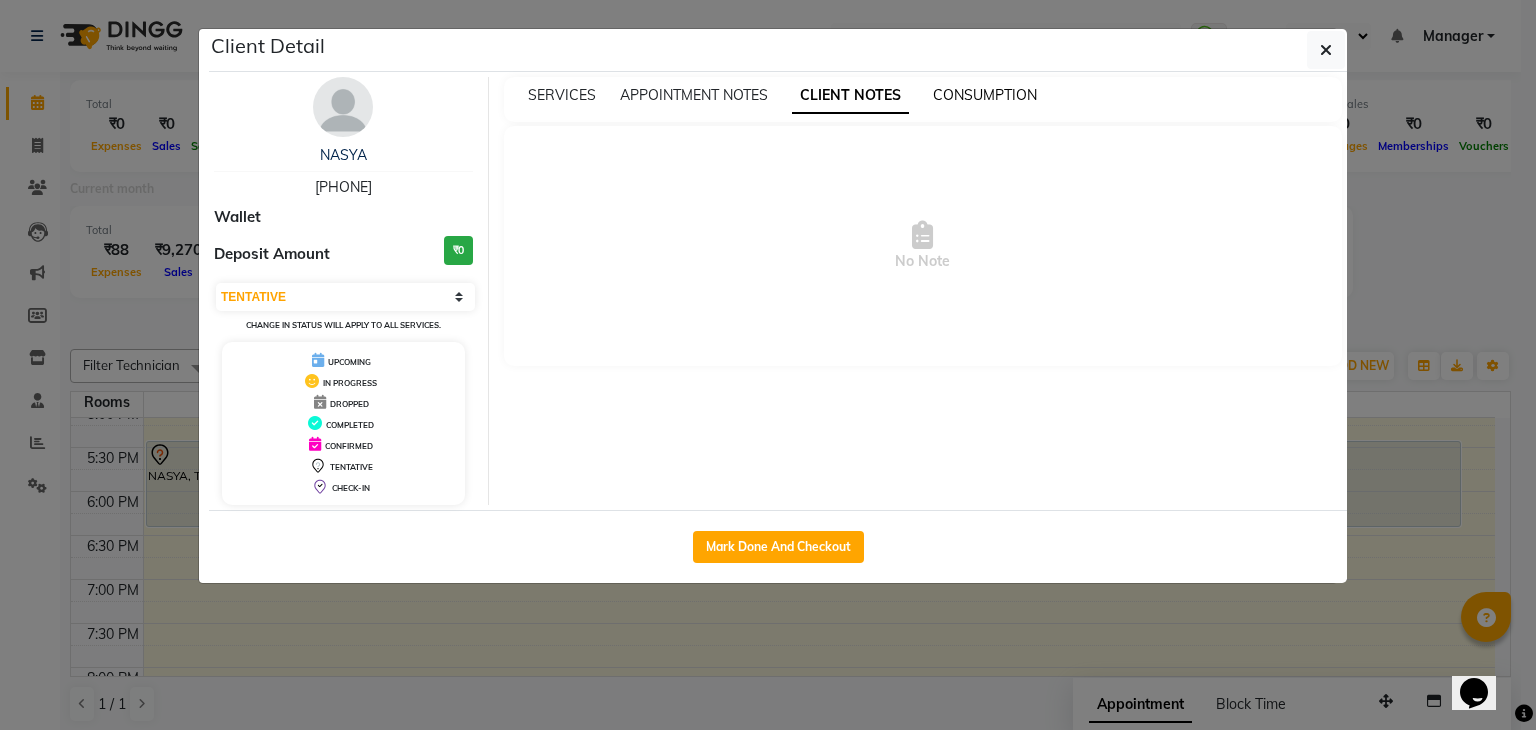 click on "CONSUMPTION" at bounding box center [985, 95] 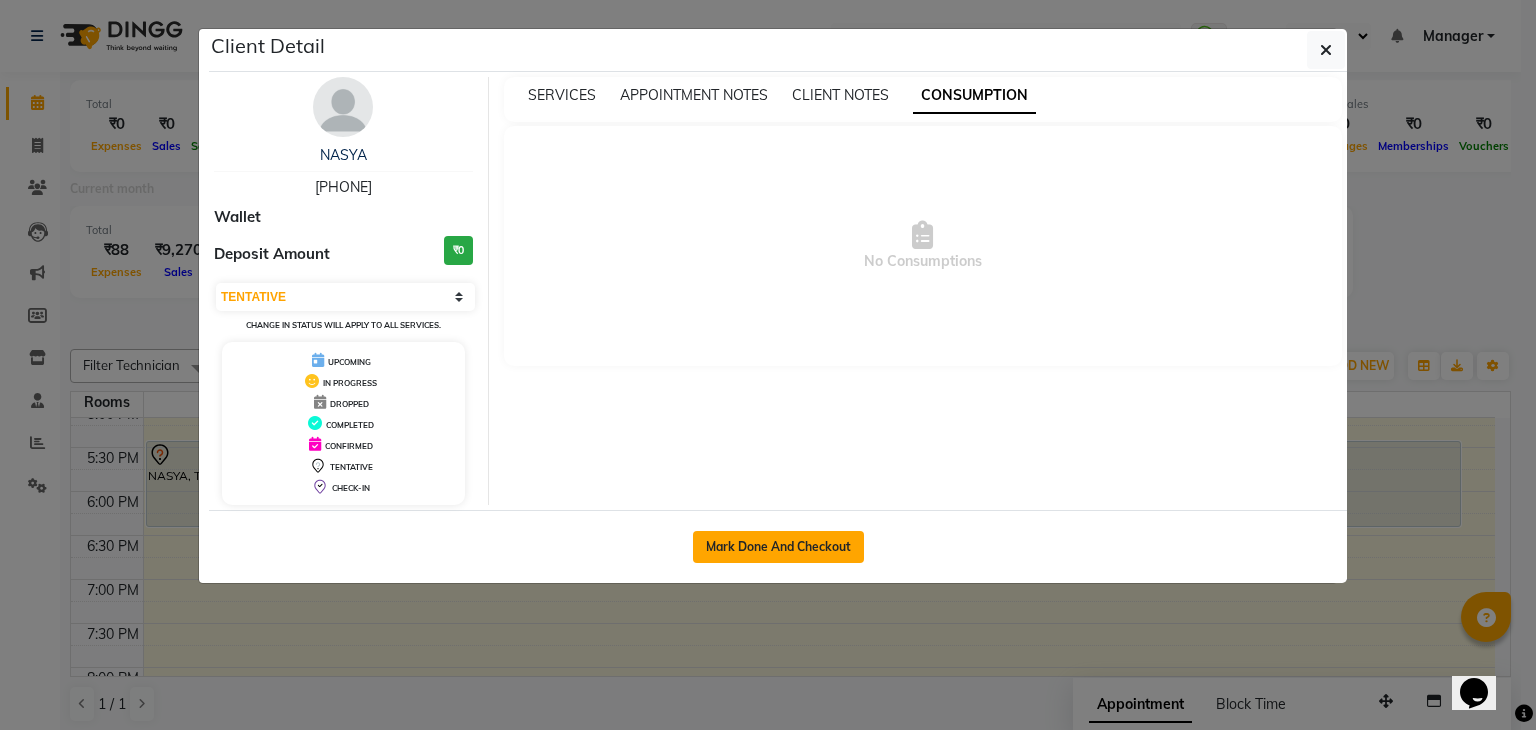 click on "Mark Done And Checkout" 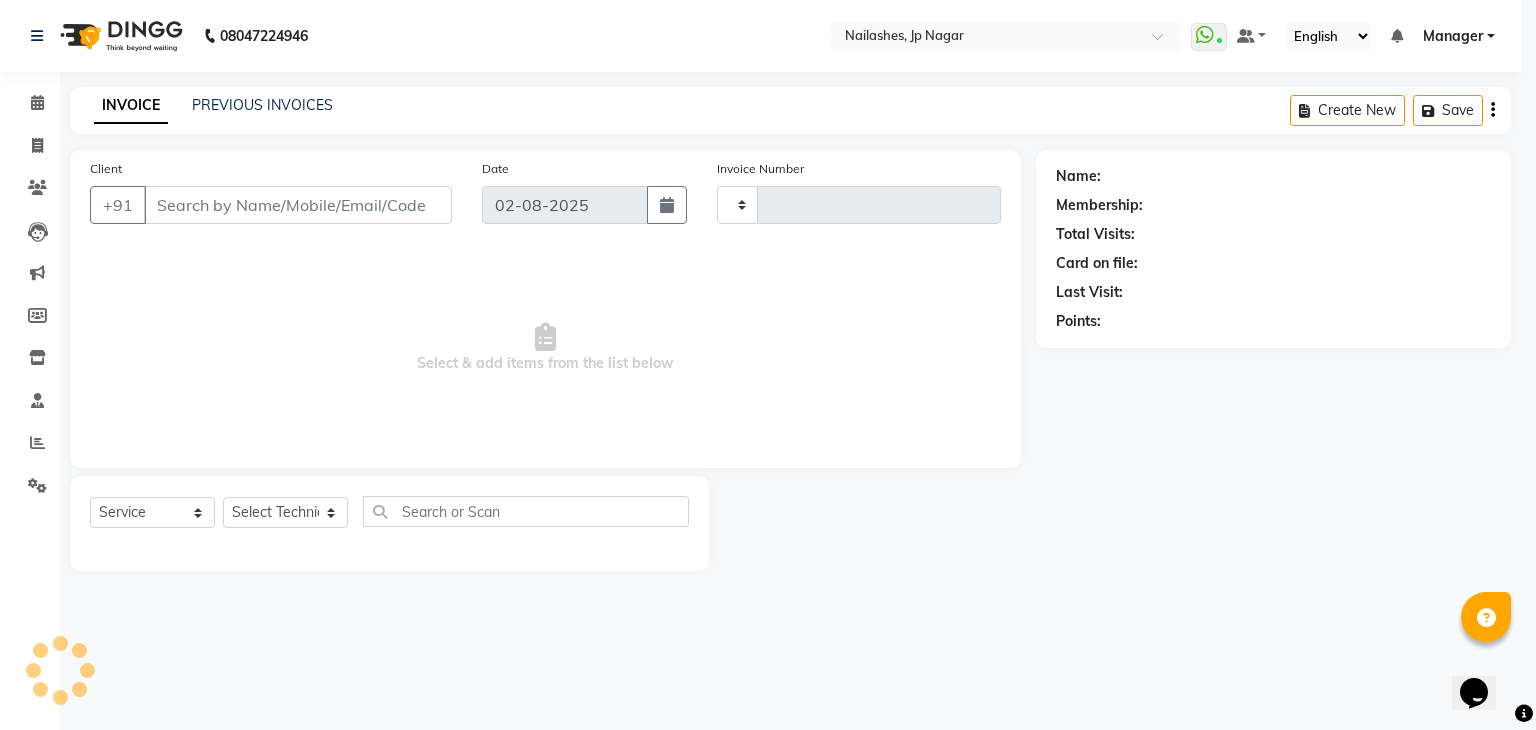 type on "0695" 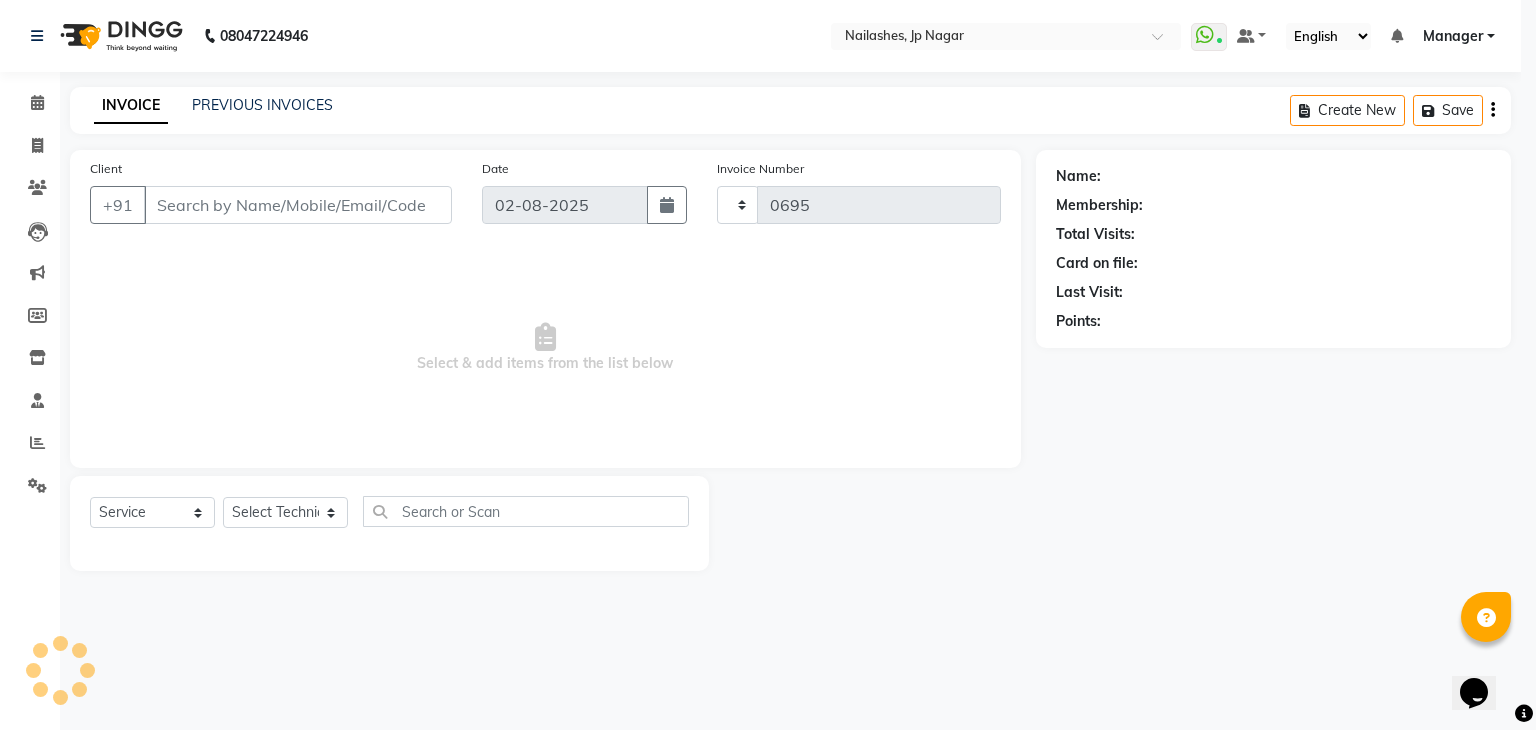 select on "3" 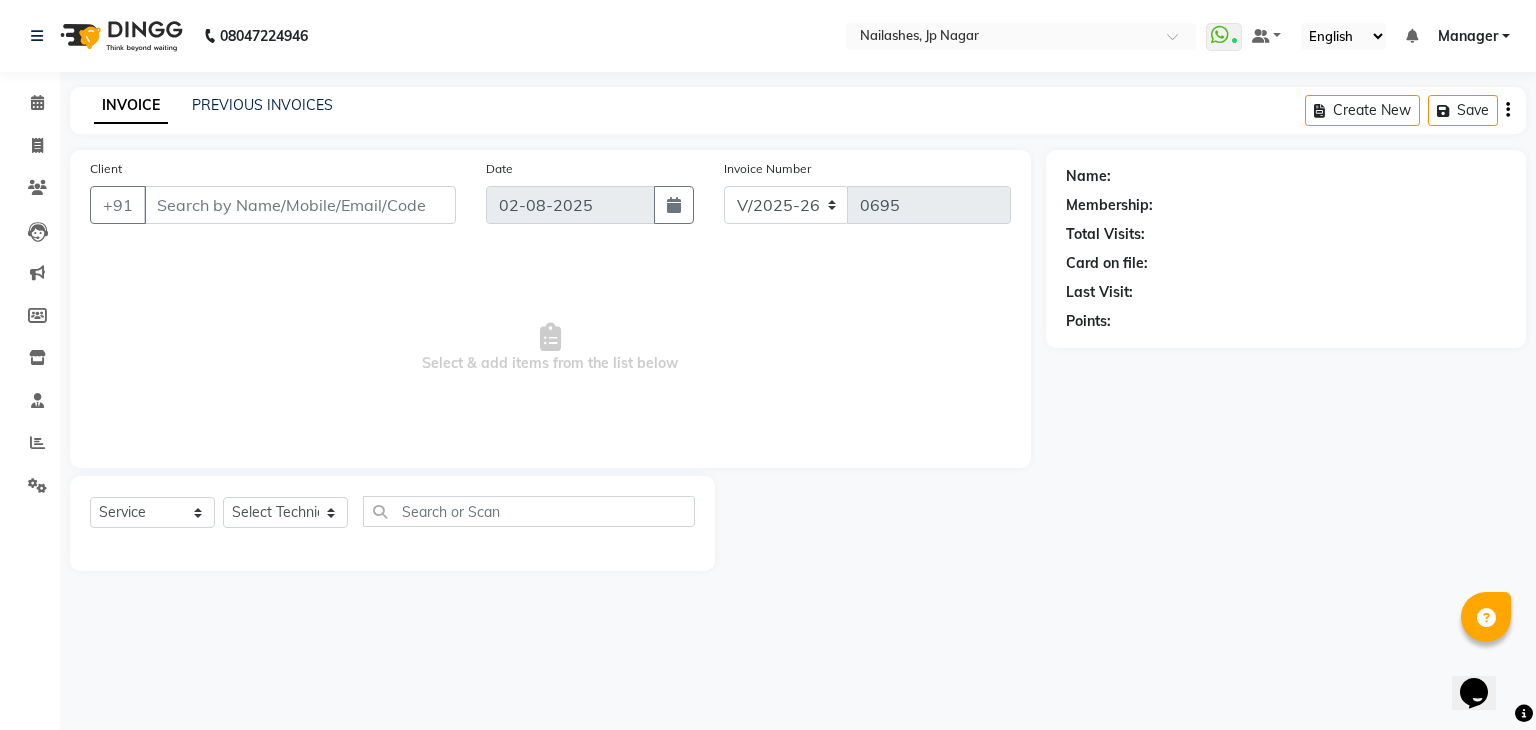 type on "63******44" 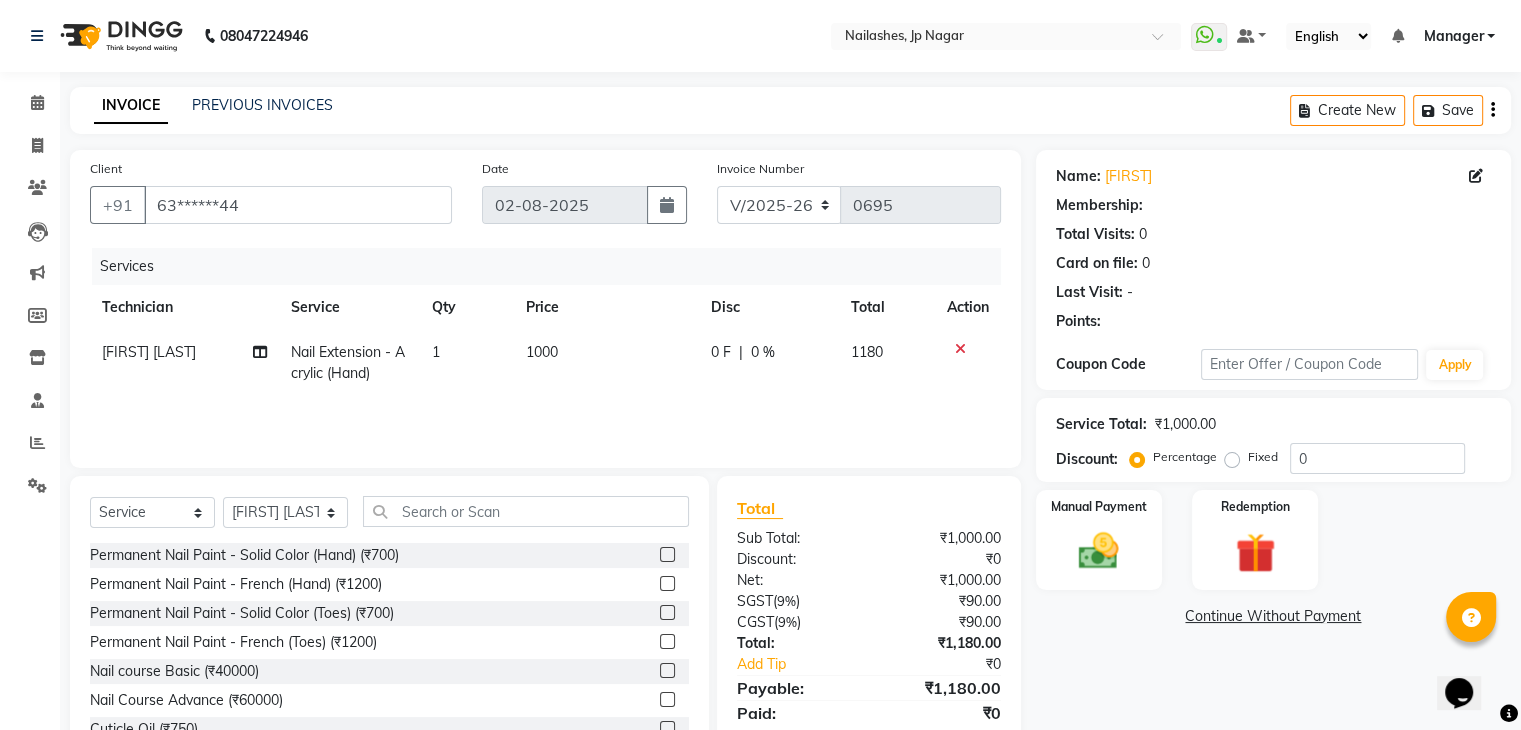select on "1: Object" 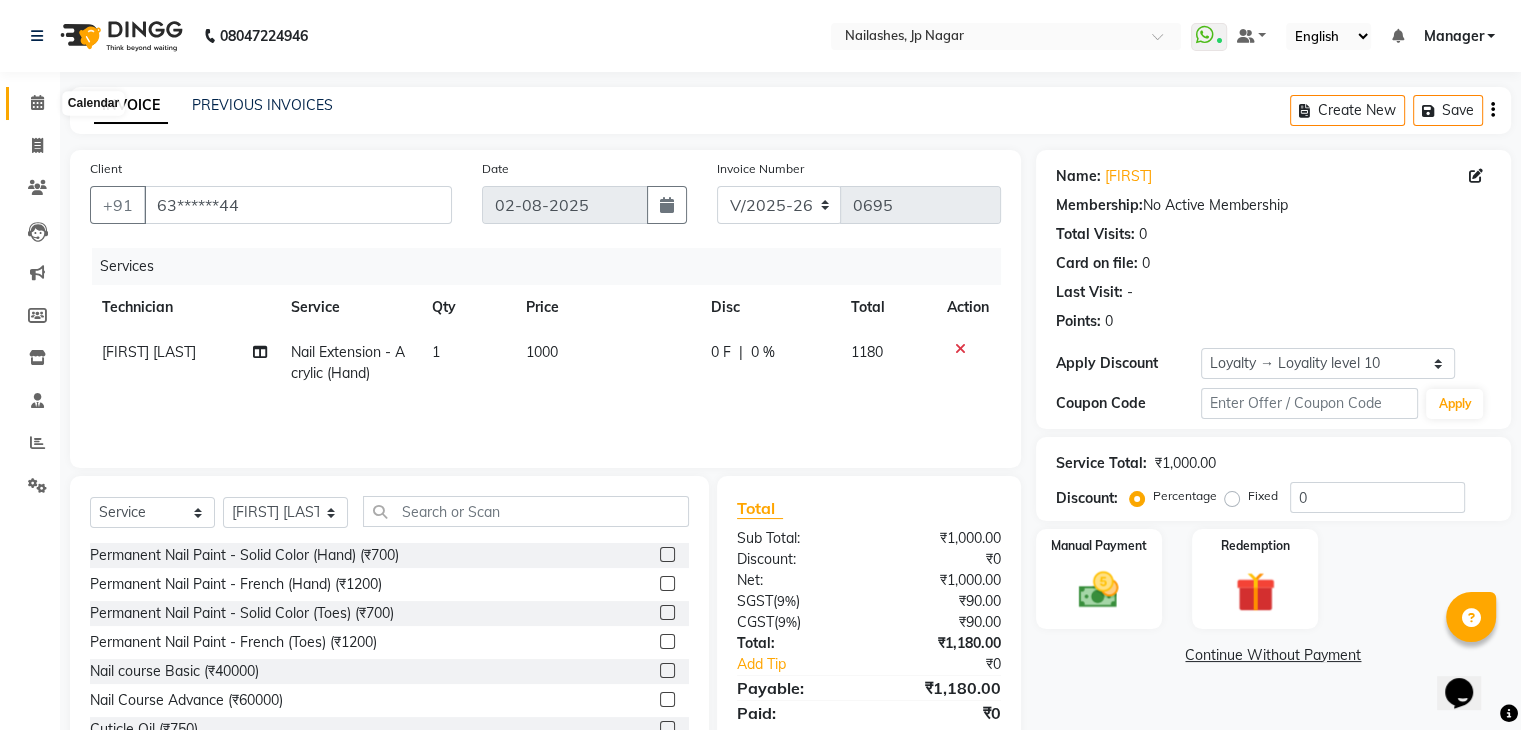 click 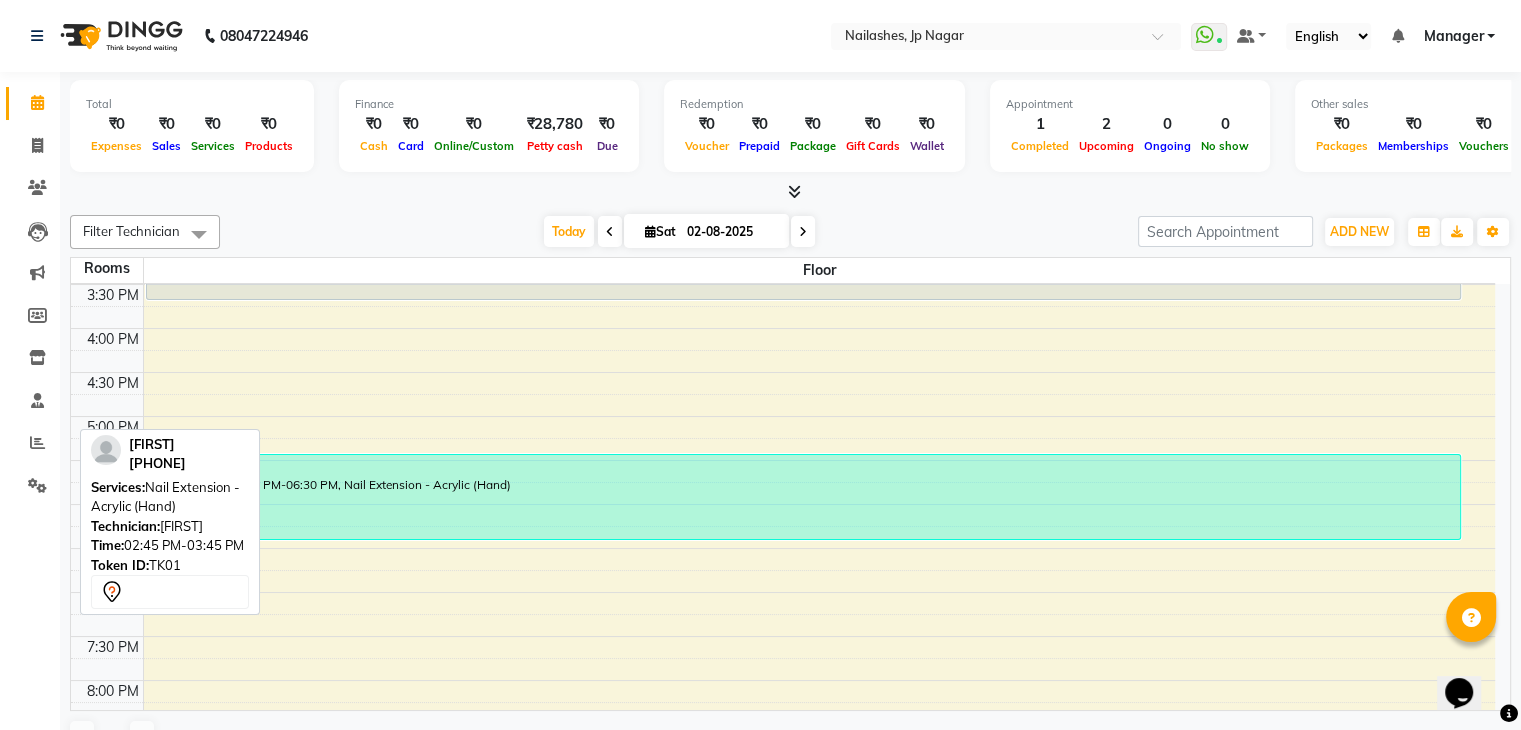 scroll, scrollTop: 576, scrollLeft: 0, axis: vertical 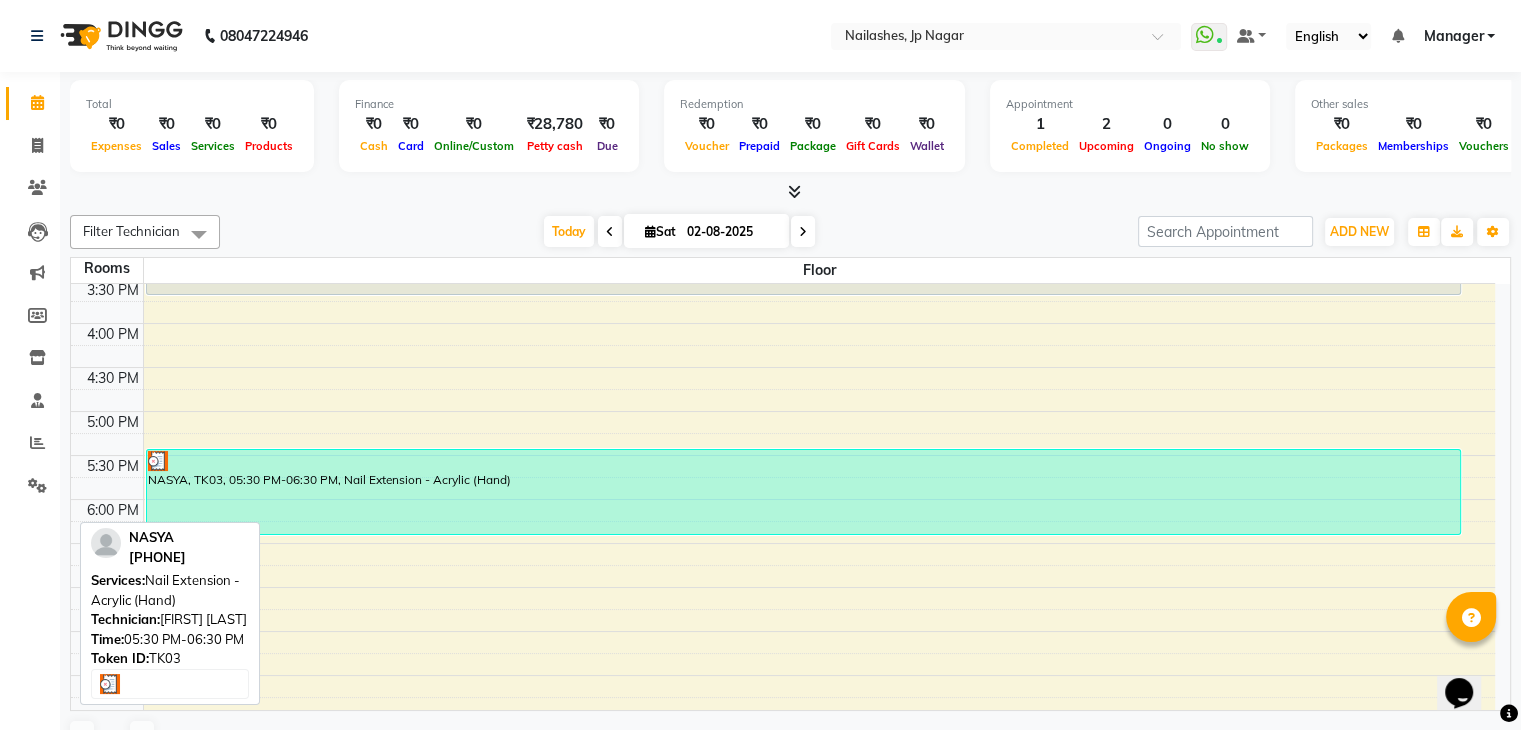 click on "NASYA, TK03, 05:30 PM-06:30 PM, Nail Extension - Acrylic (Hand)" at bounding box center [804, 492] 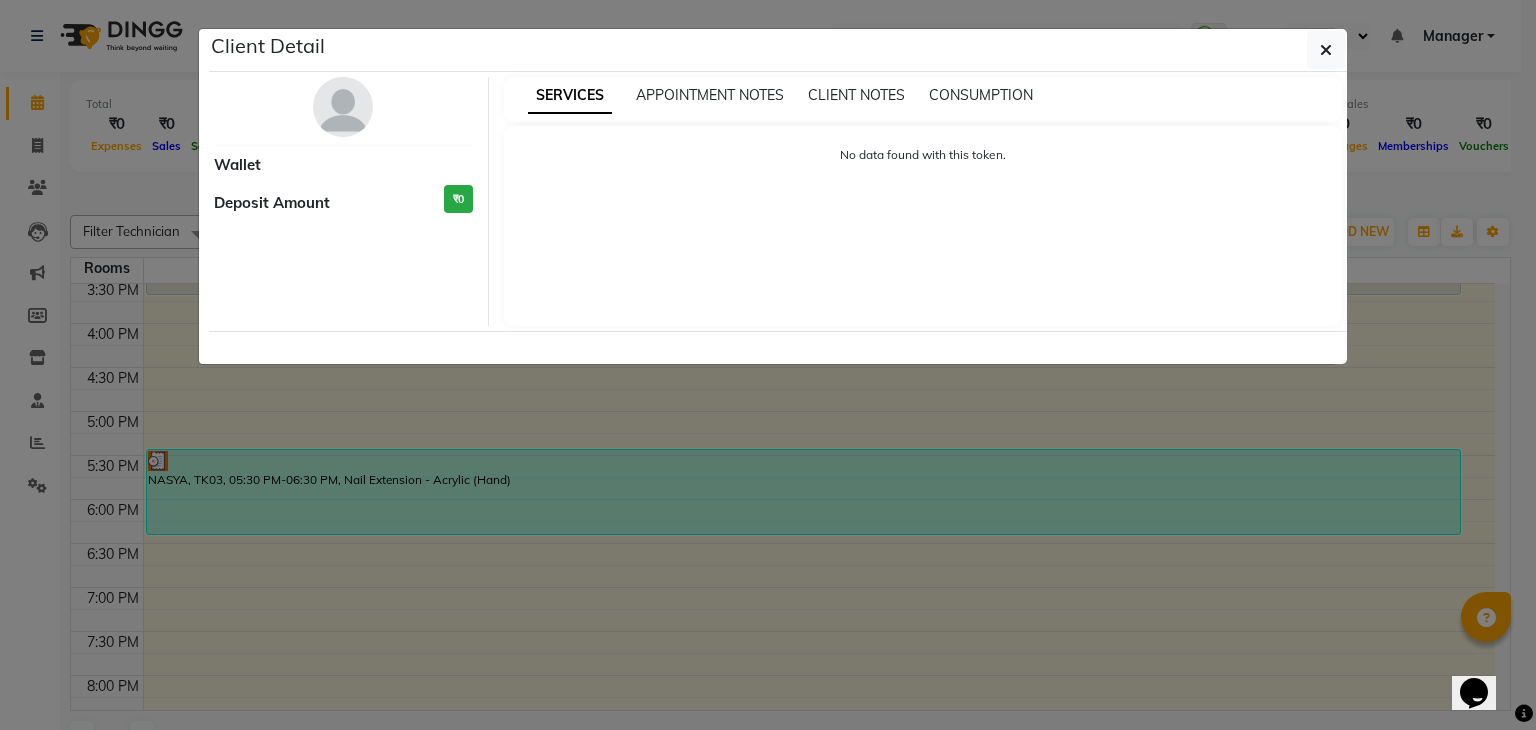 select on "3" 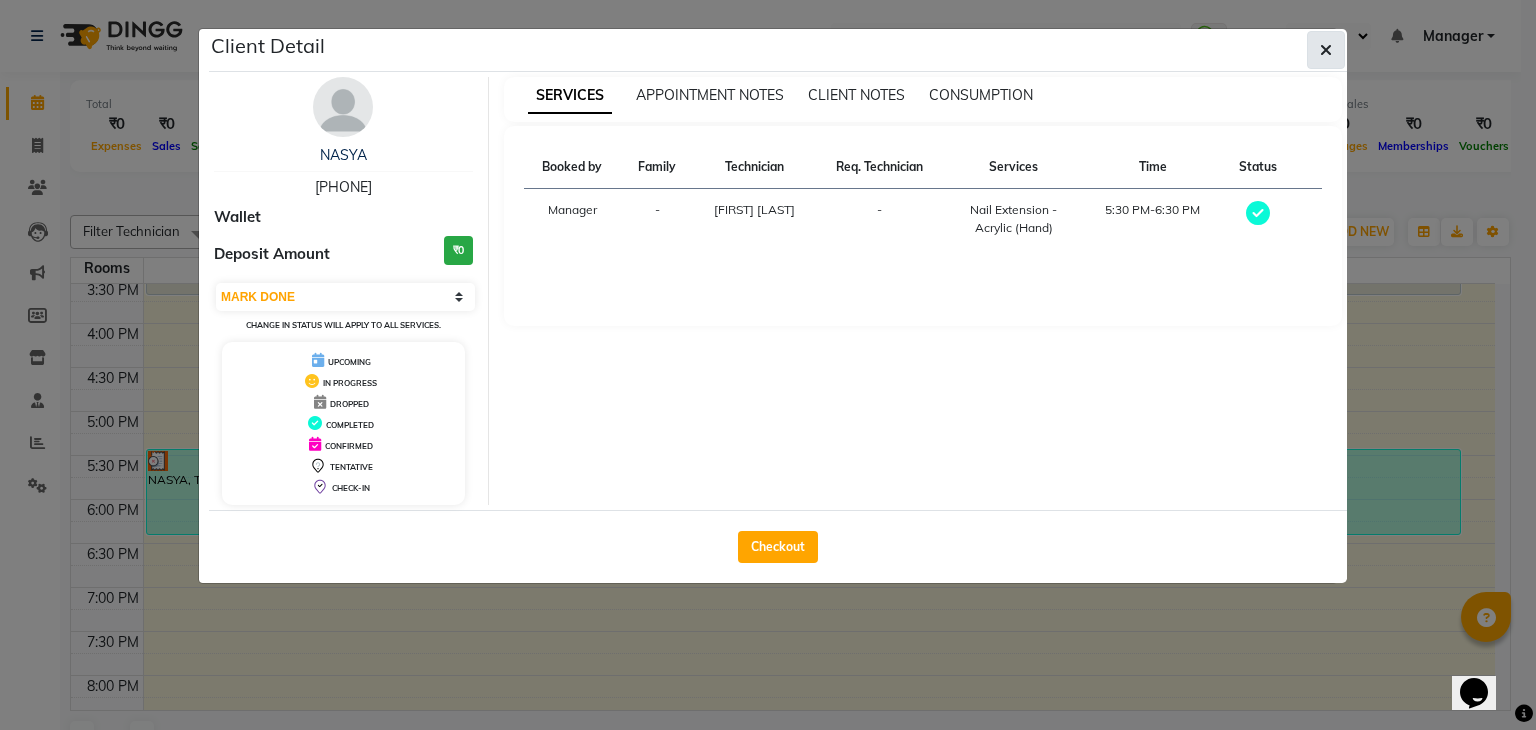 click 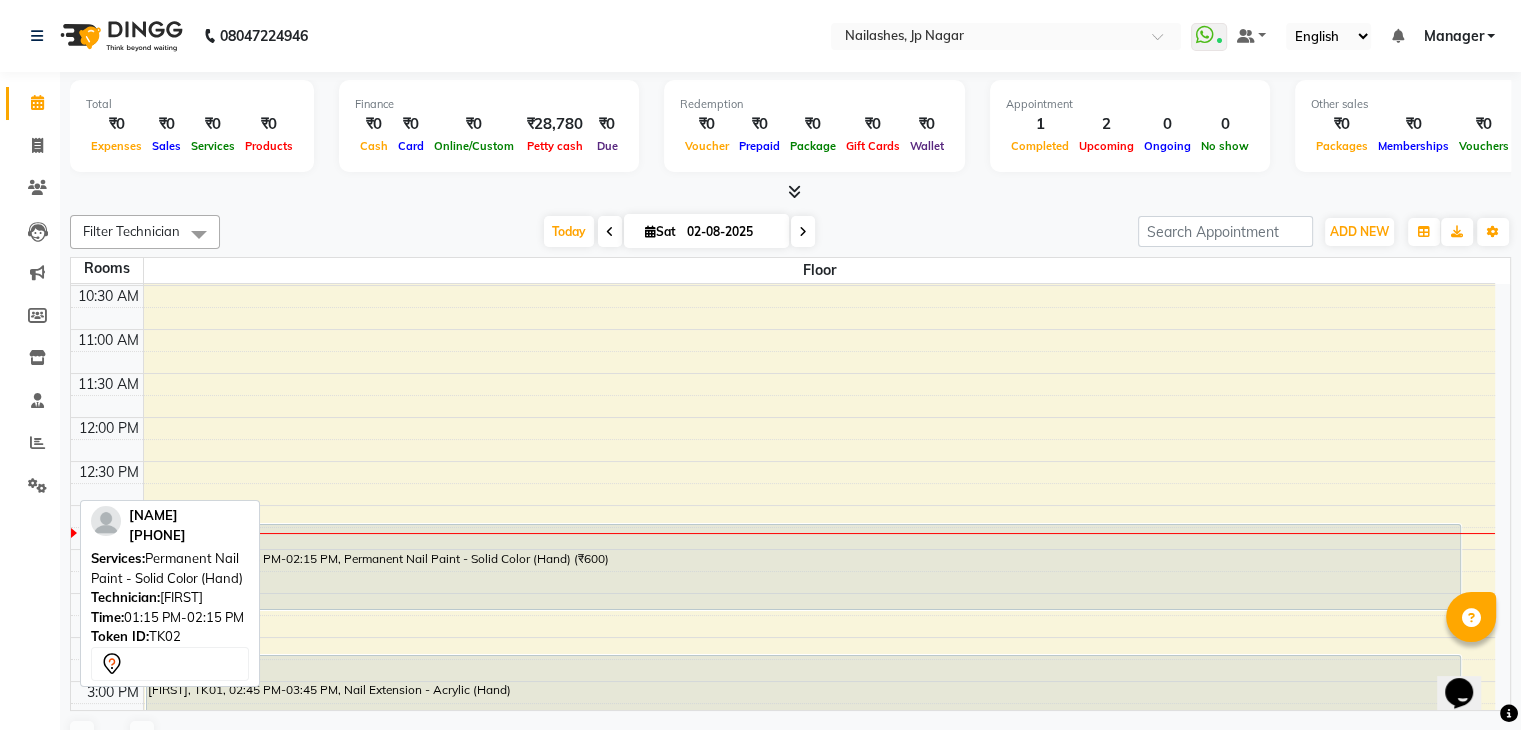 scroll, scrollTop: 132, scrollLeft: 0, axis: vertical 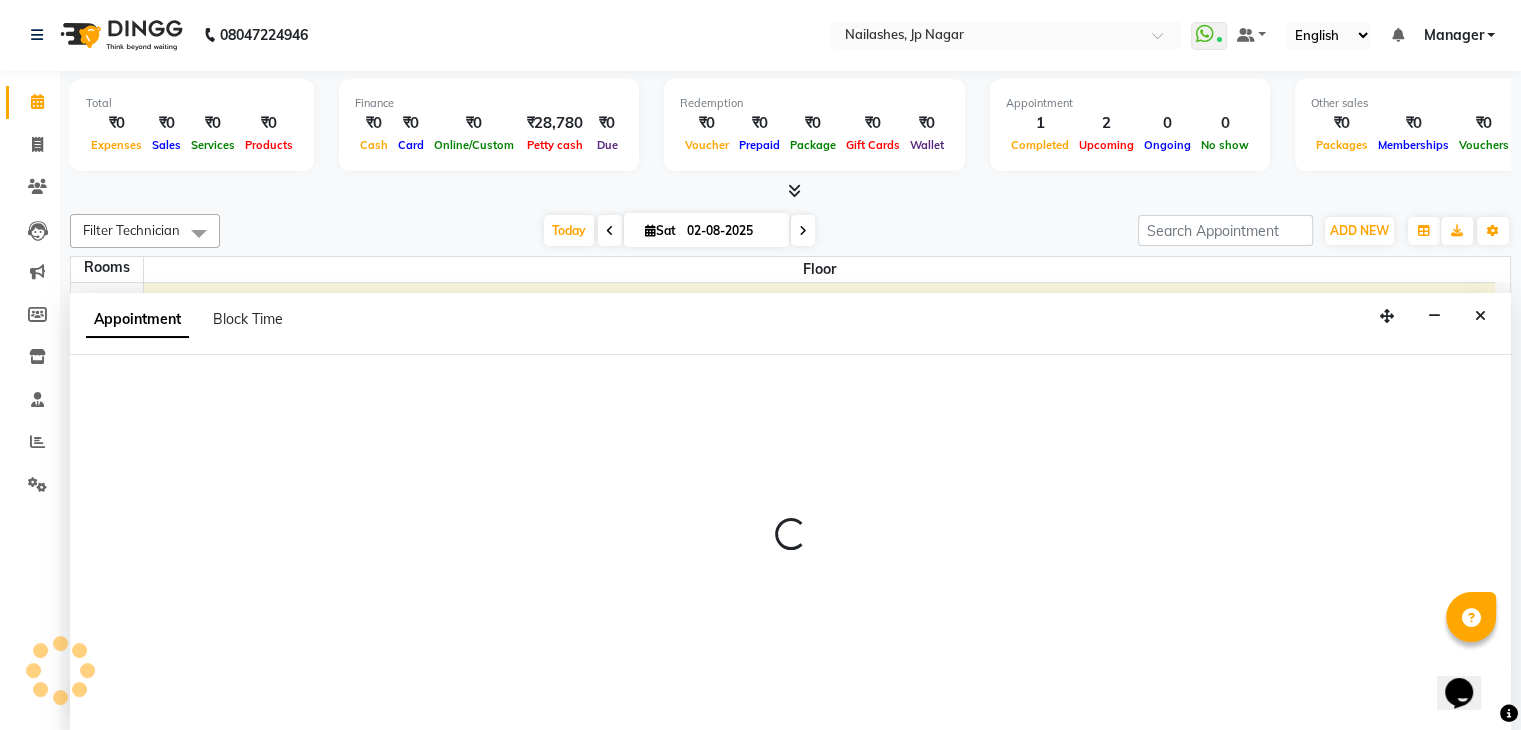 select on "750" 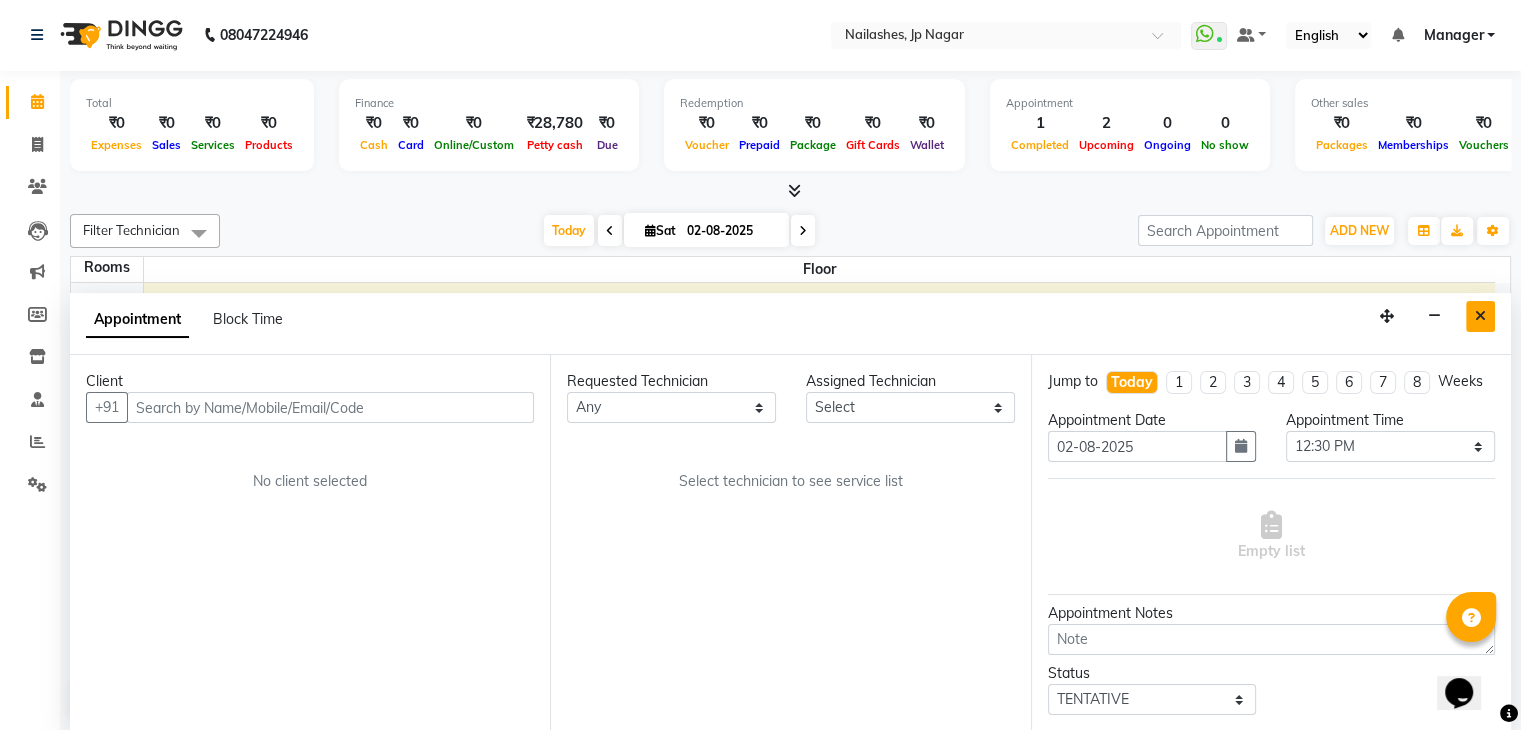 click at bounding box center (1480, 316) 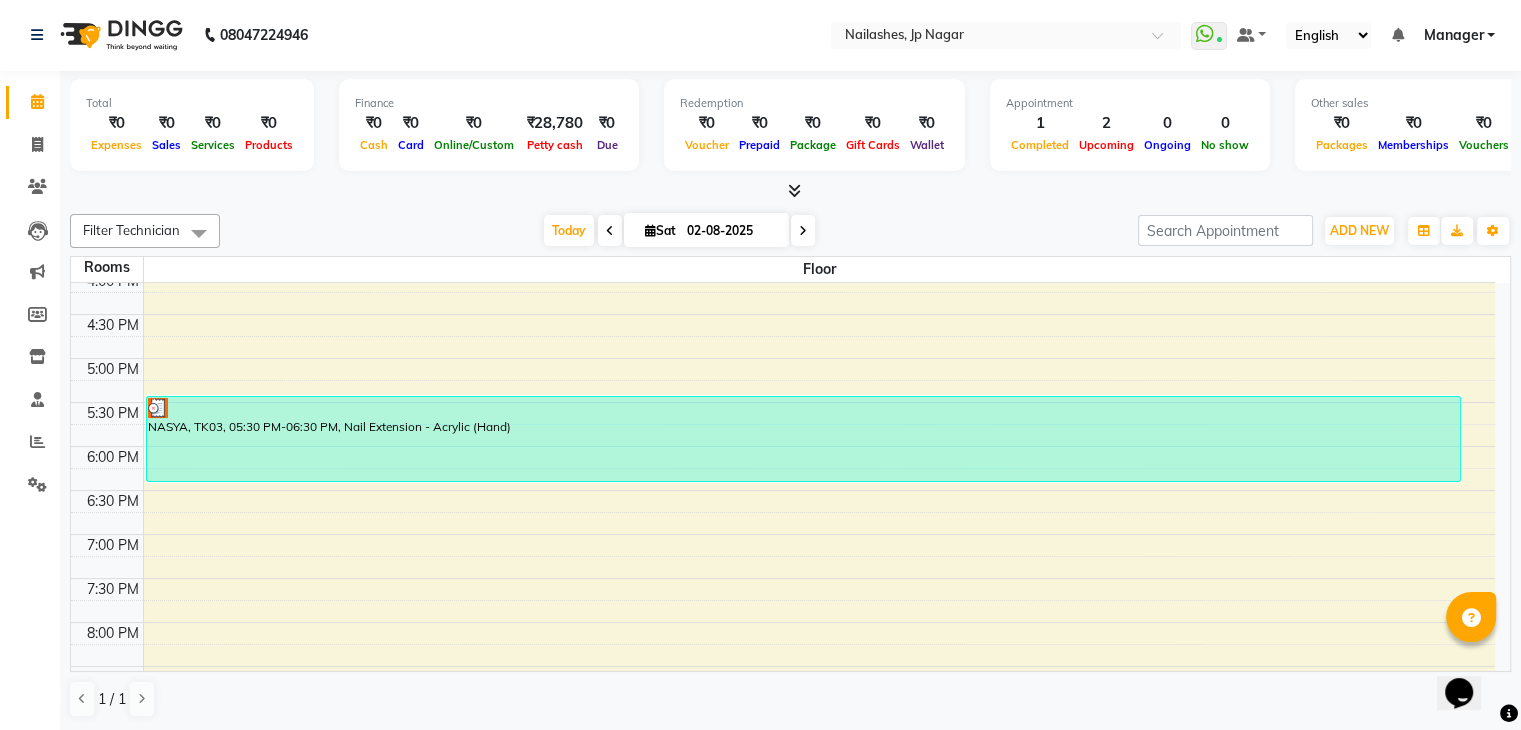 scroll, scrollTop: 744, scrollLeft: 0, axis: vertical 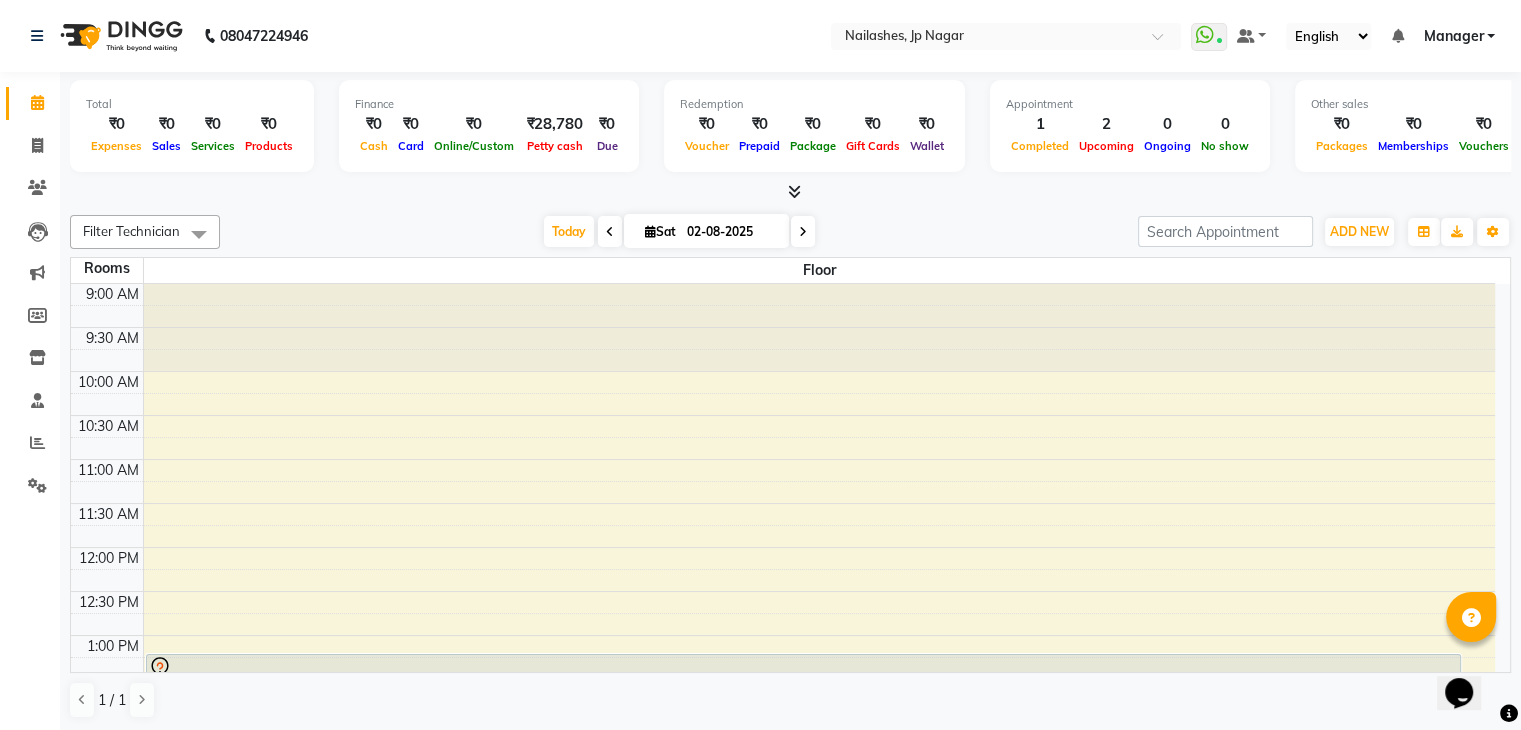 click on "Floor" at bounding box center [820, 270] 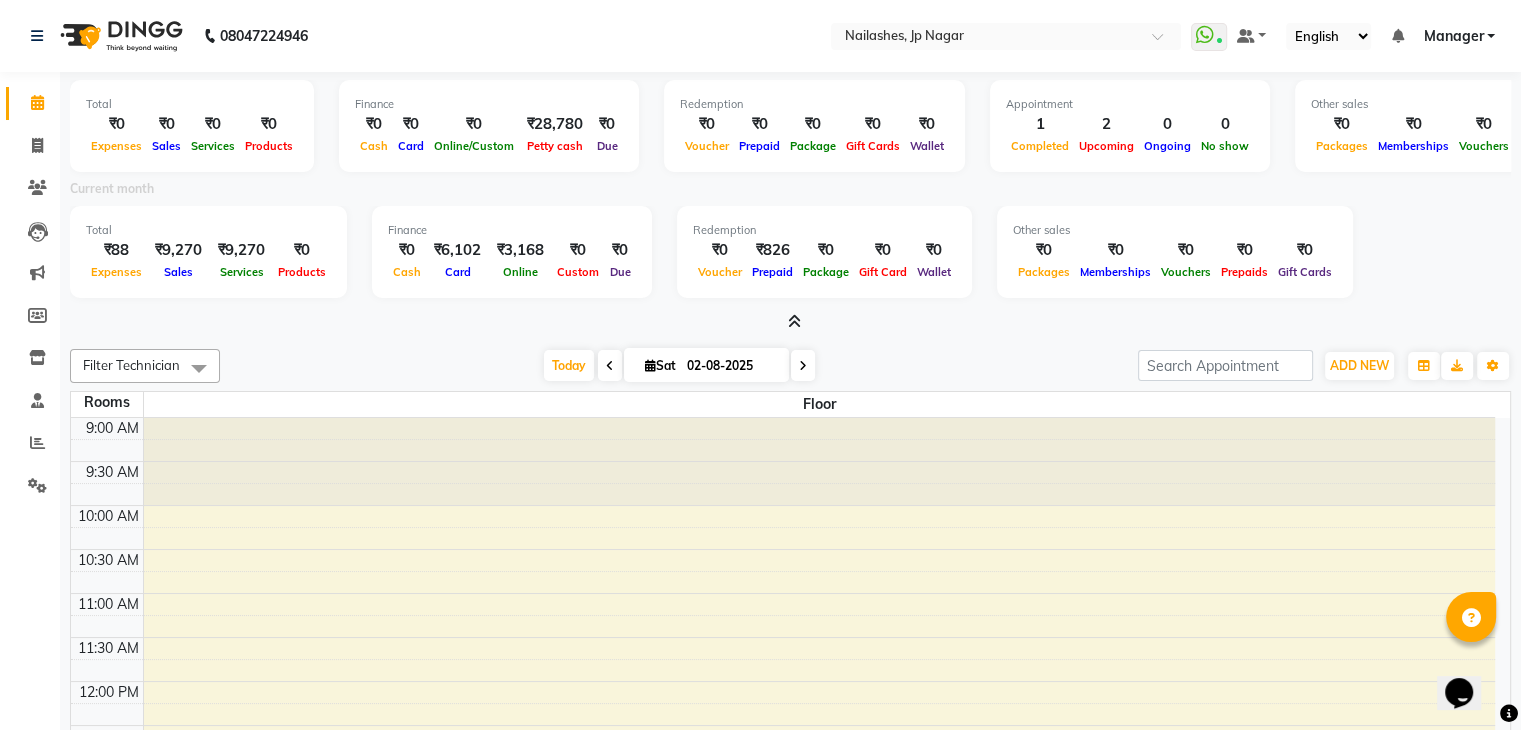 click at bounding box center (794, 321) 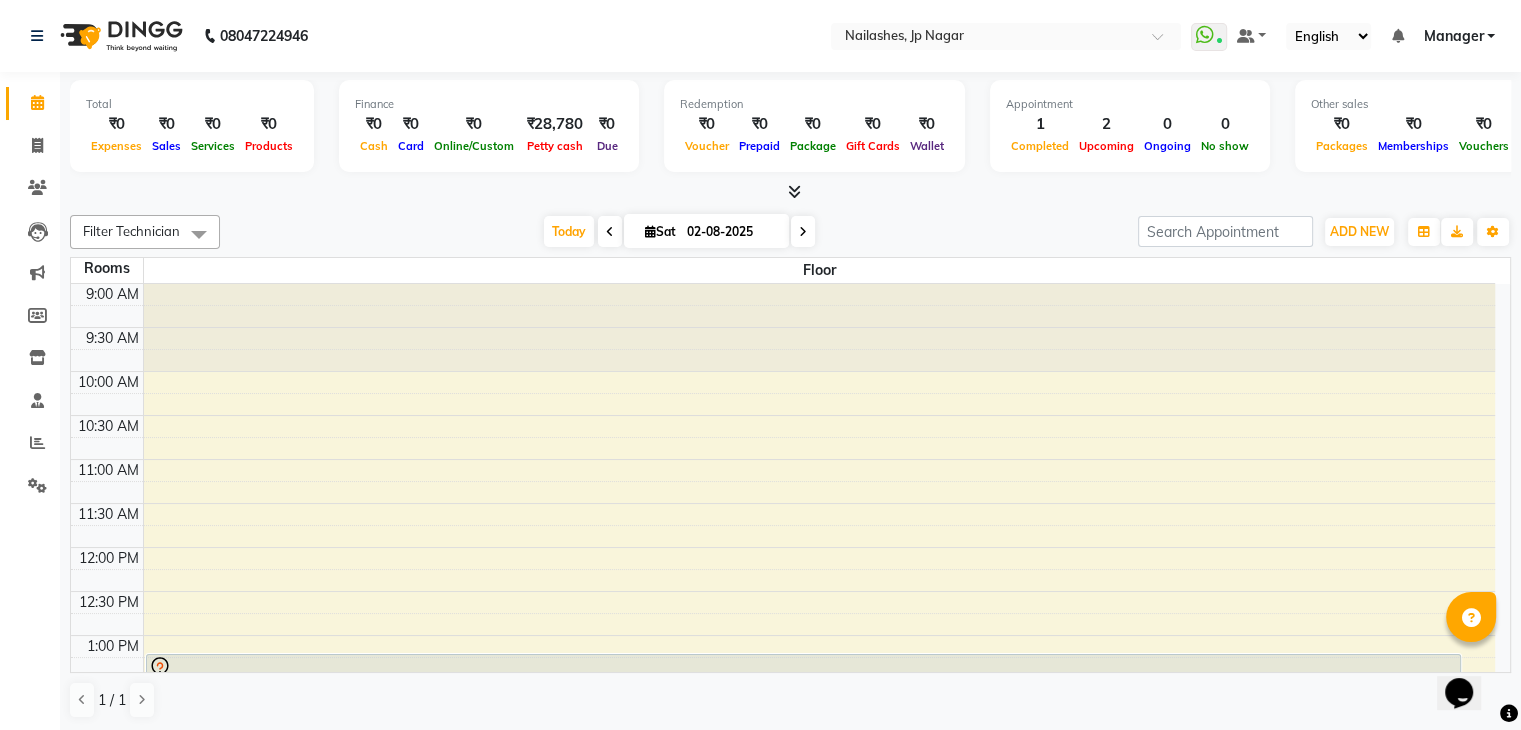 click at bounding box center [794, 191] 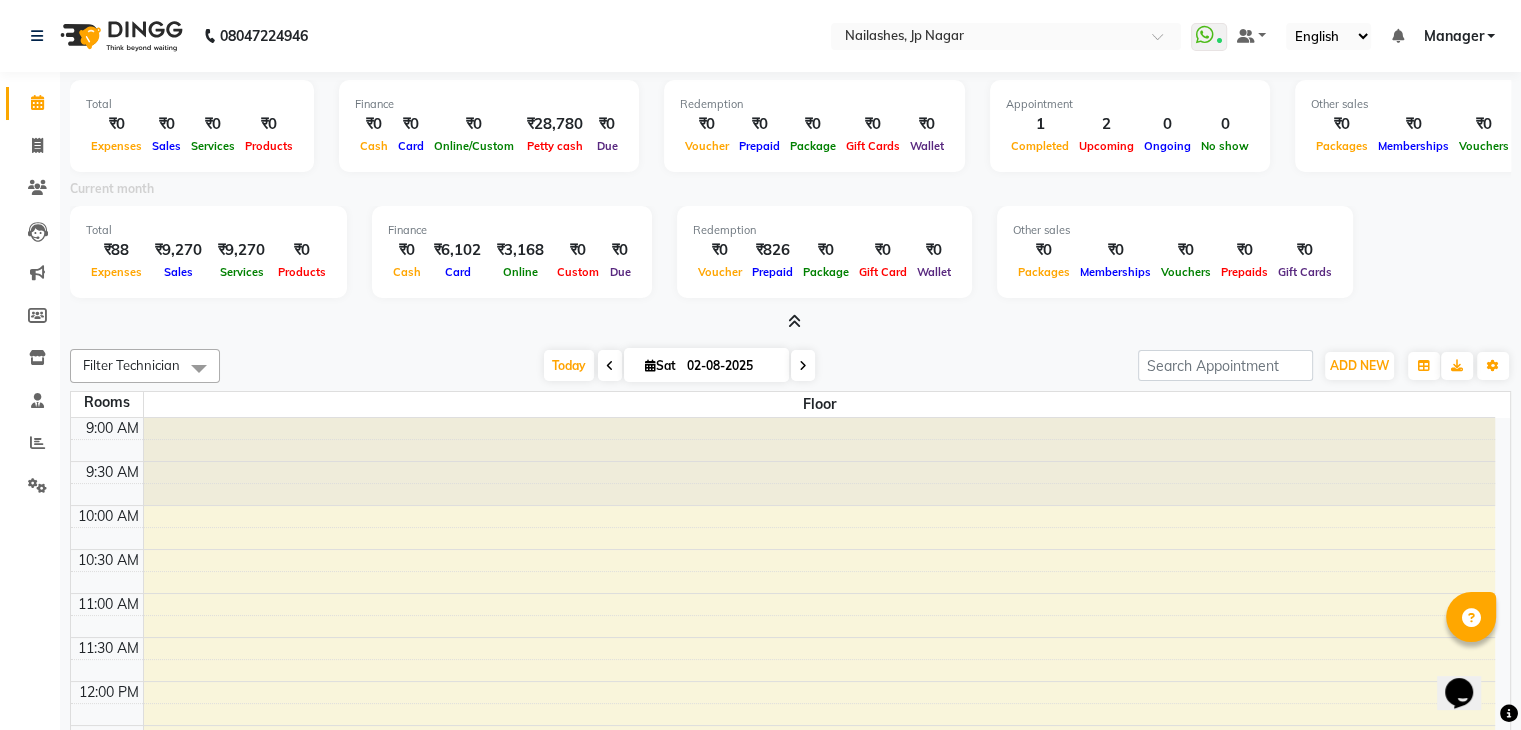 click at bounding box center (794, 321) 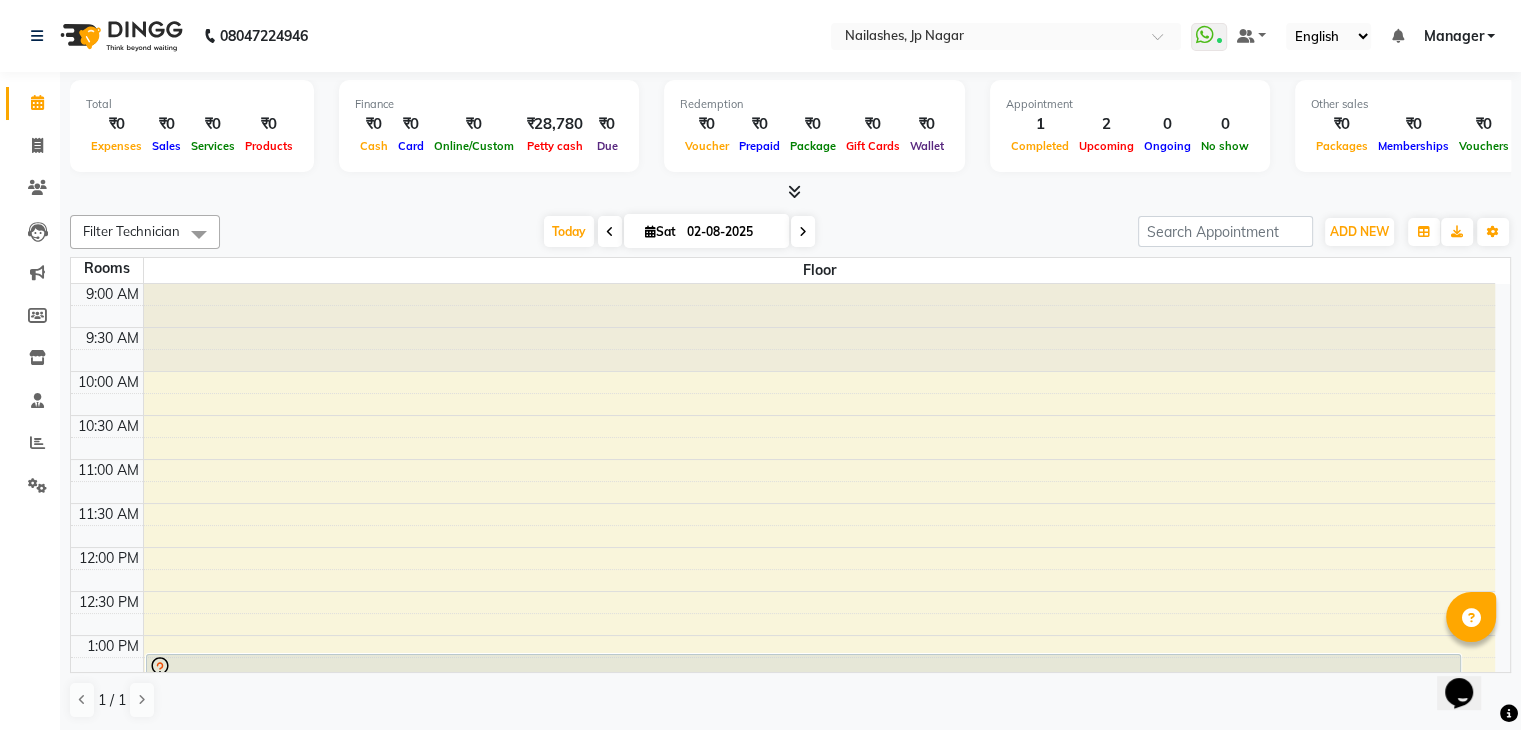 click at bounding box center (790, 192) 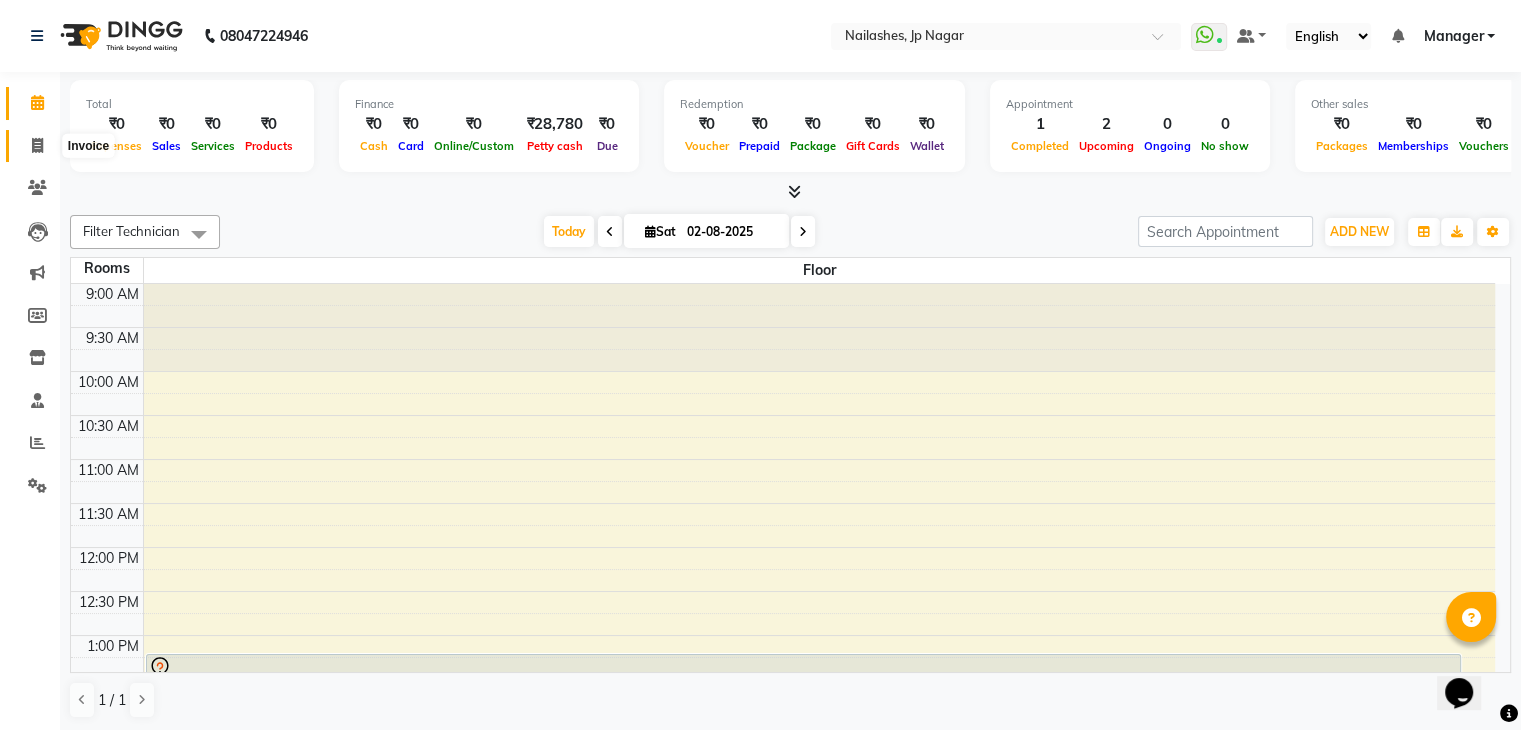 click 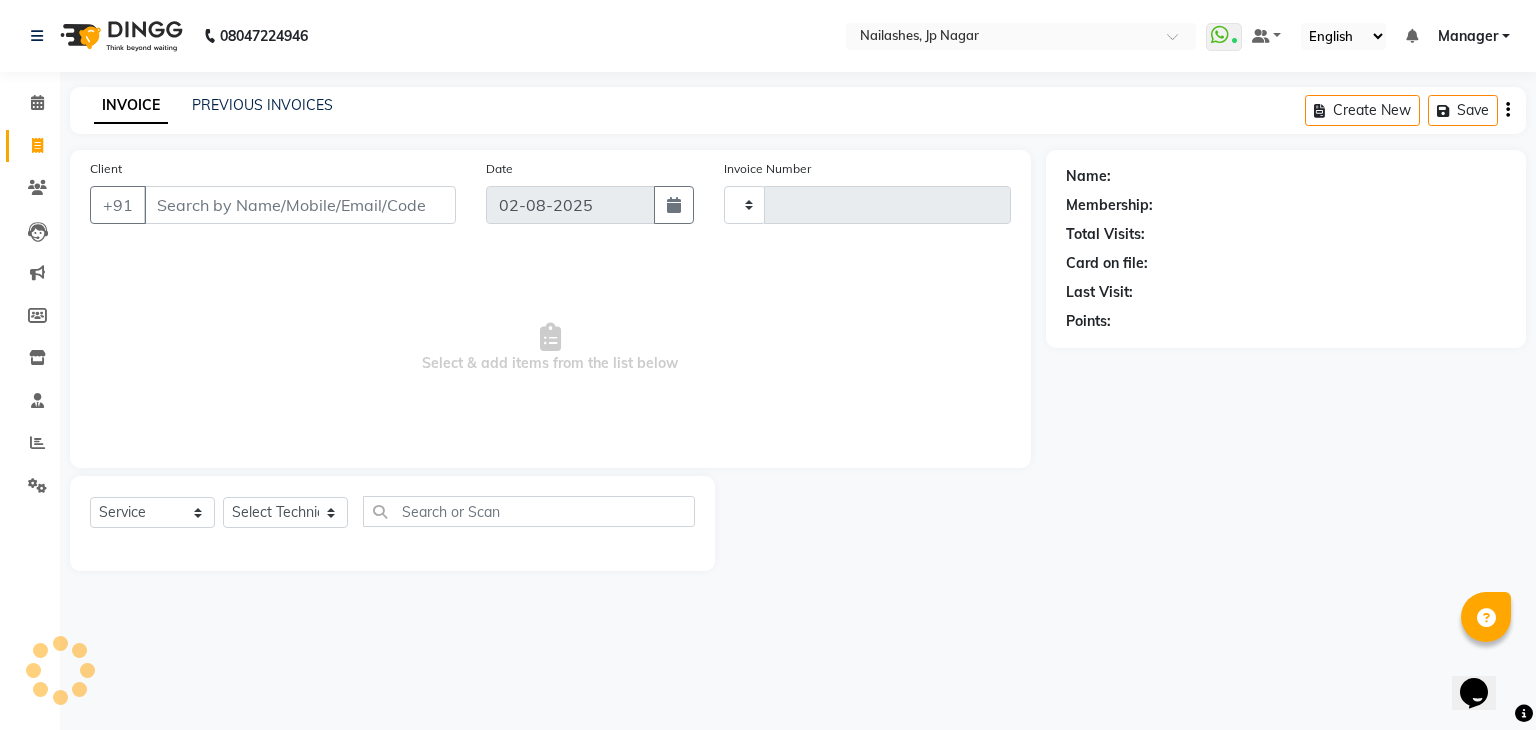 type on "0695" 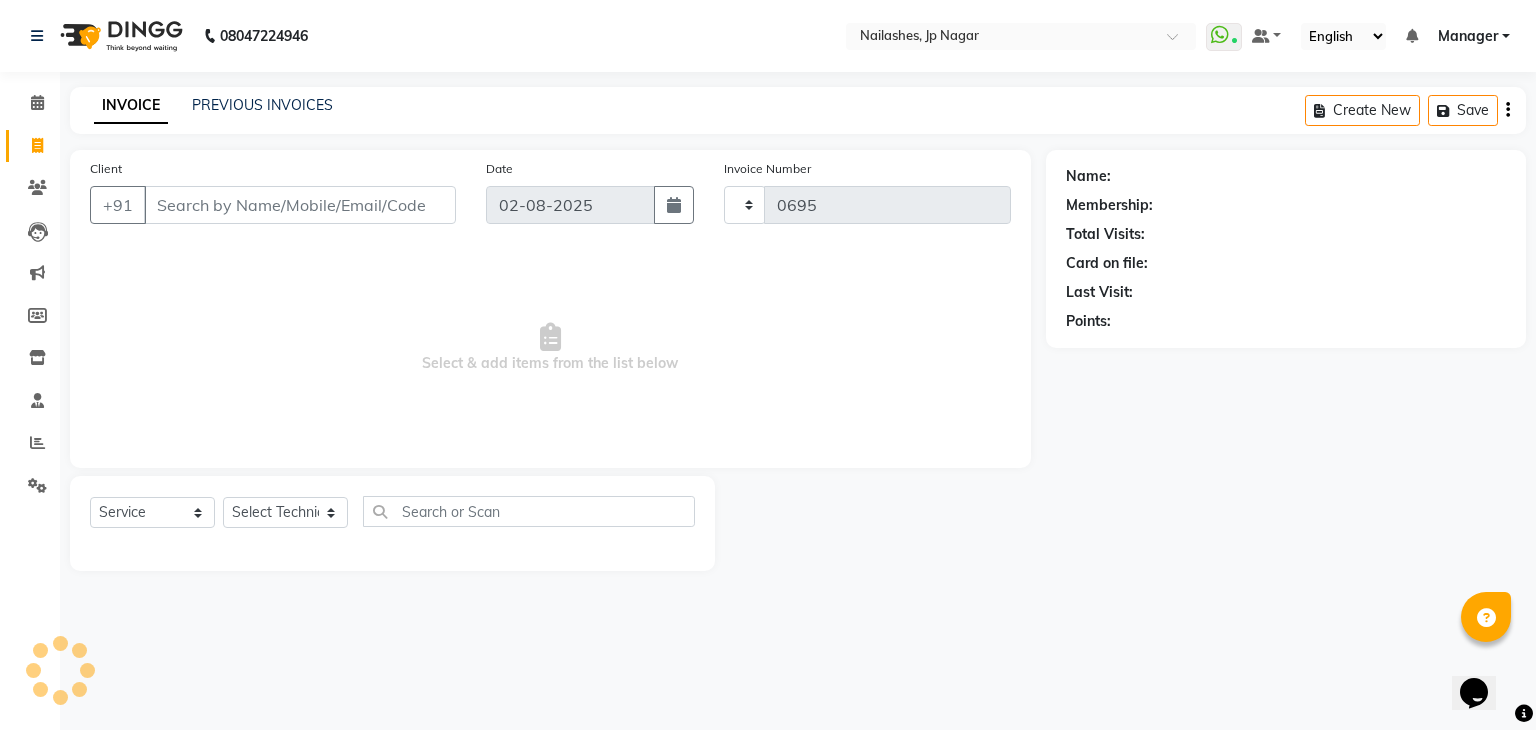 select on "6318" 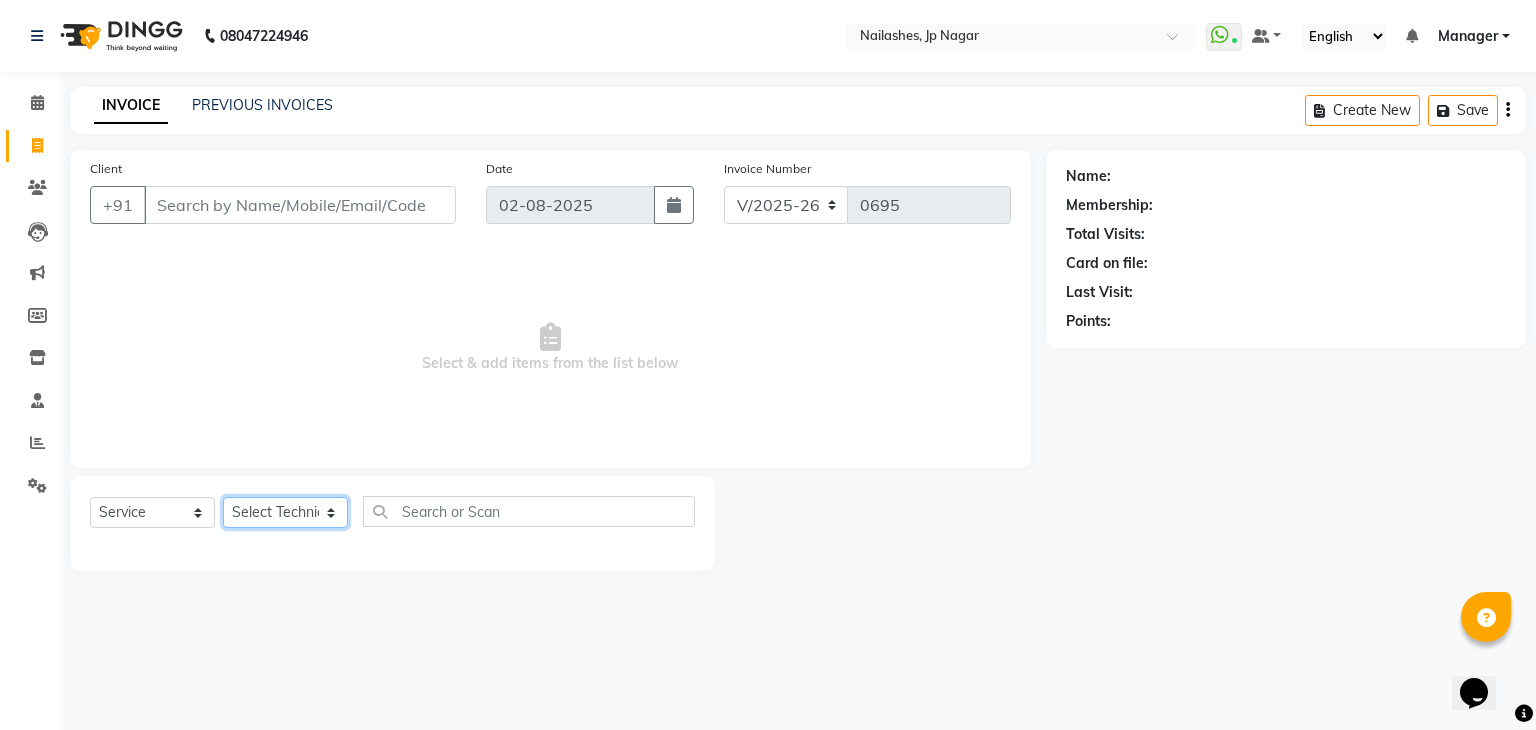 click on "Select Technician Bhupendra Manager Prince Rohit Sajan Salman Suma Suraj Vikas Vishal Lash Vishnu" 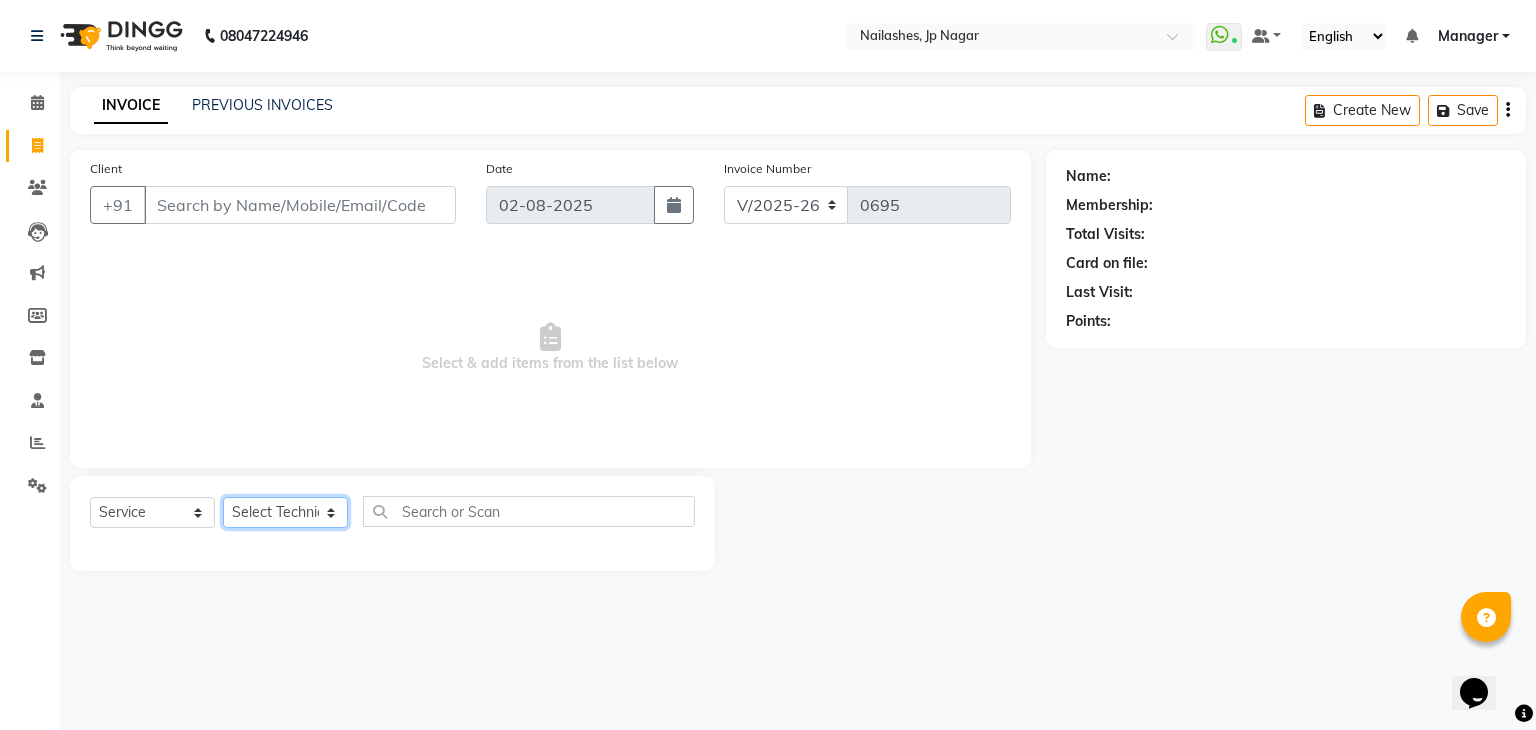 select on "80453" 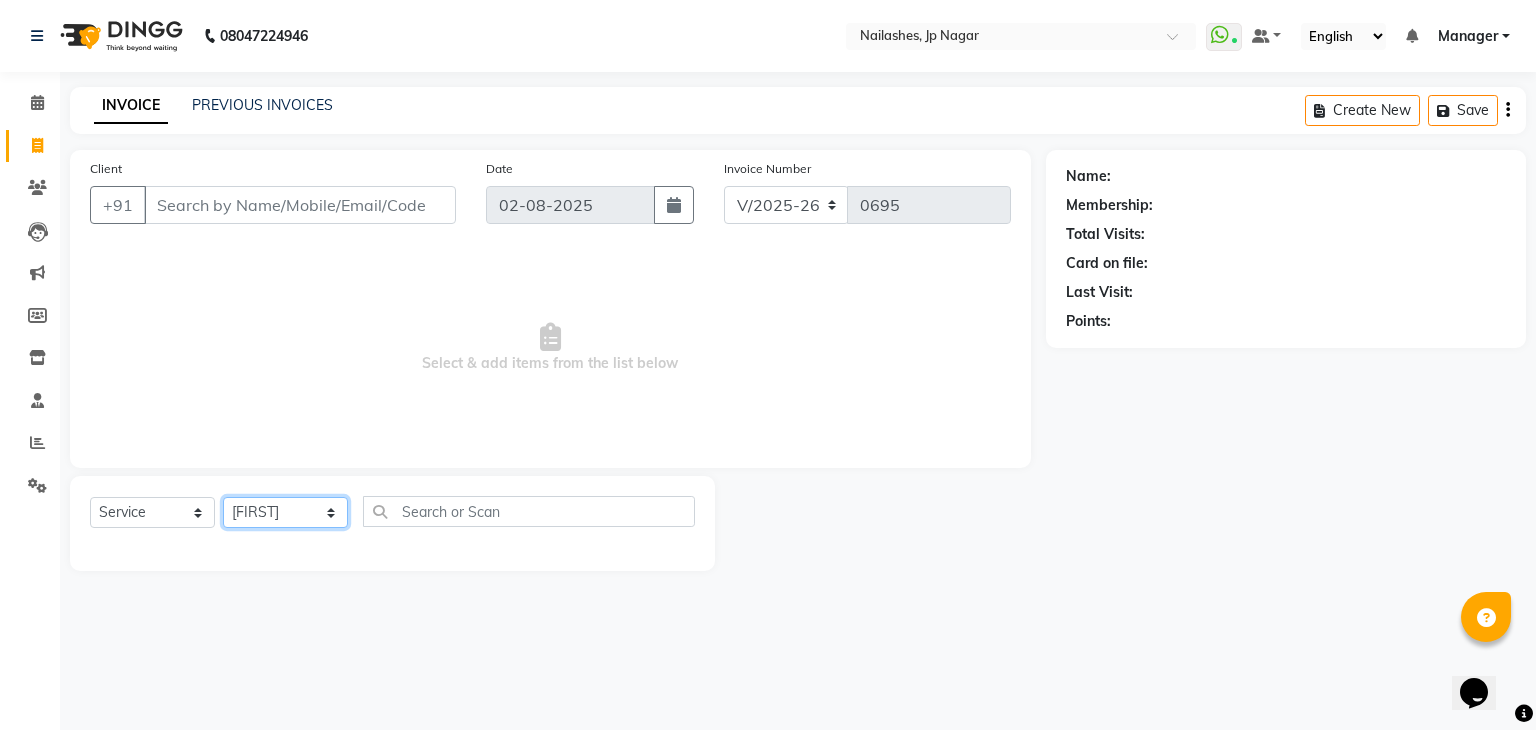 click on "Select Technician Bhupendra Manager Prince Rohit Sajan Salman Suma Suraj Vikas Vishal Lash Vishnu" 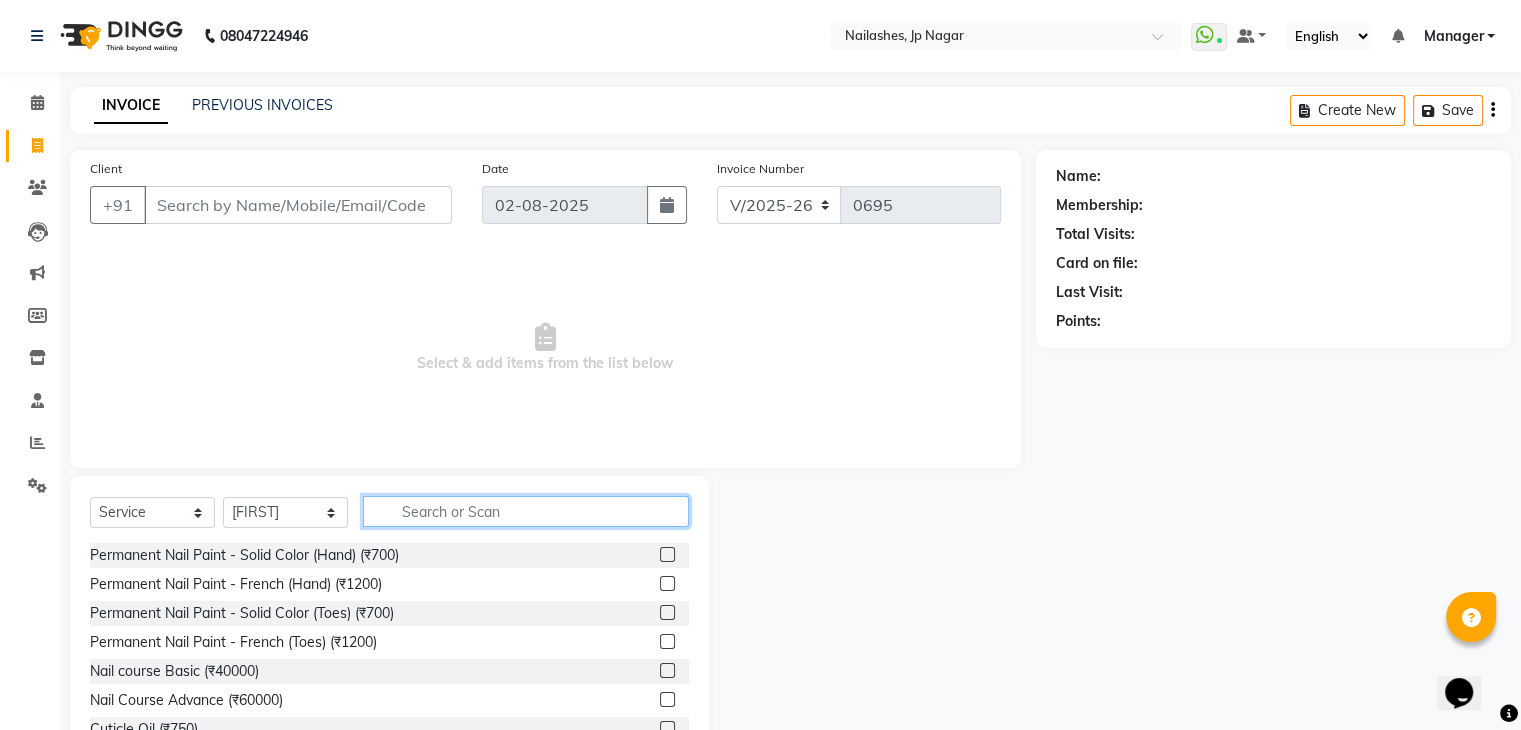 click 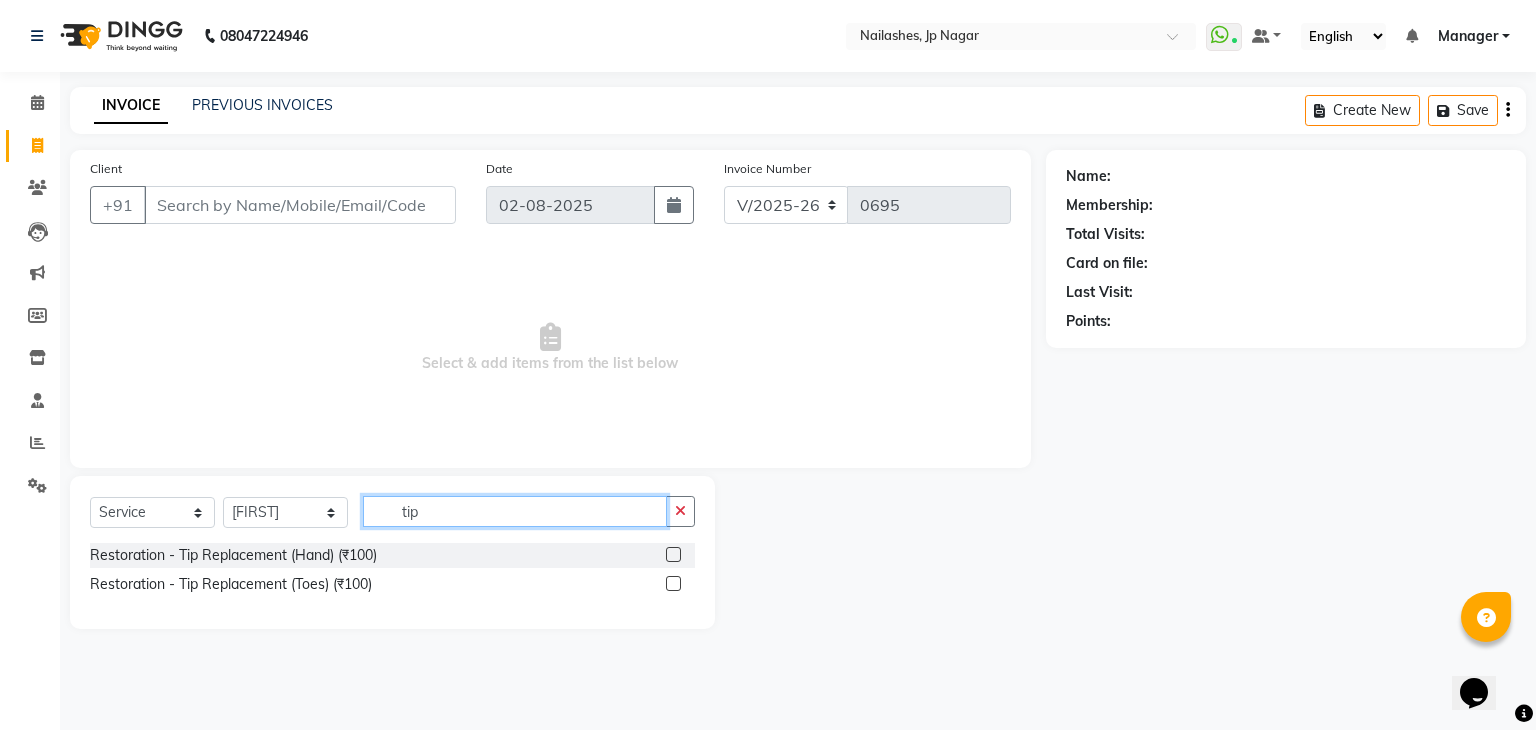 type on "tip" 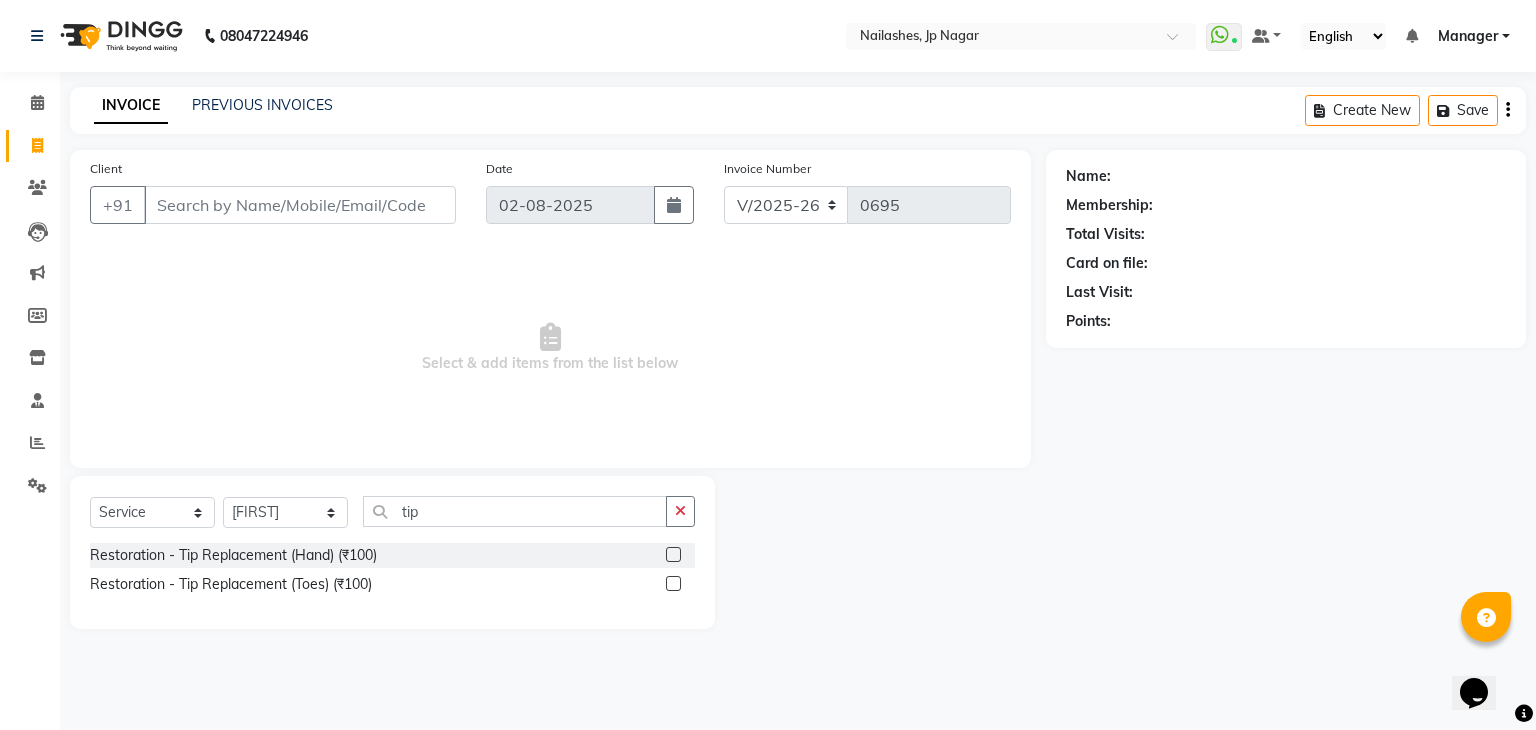 click 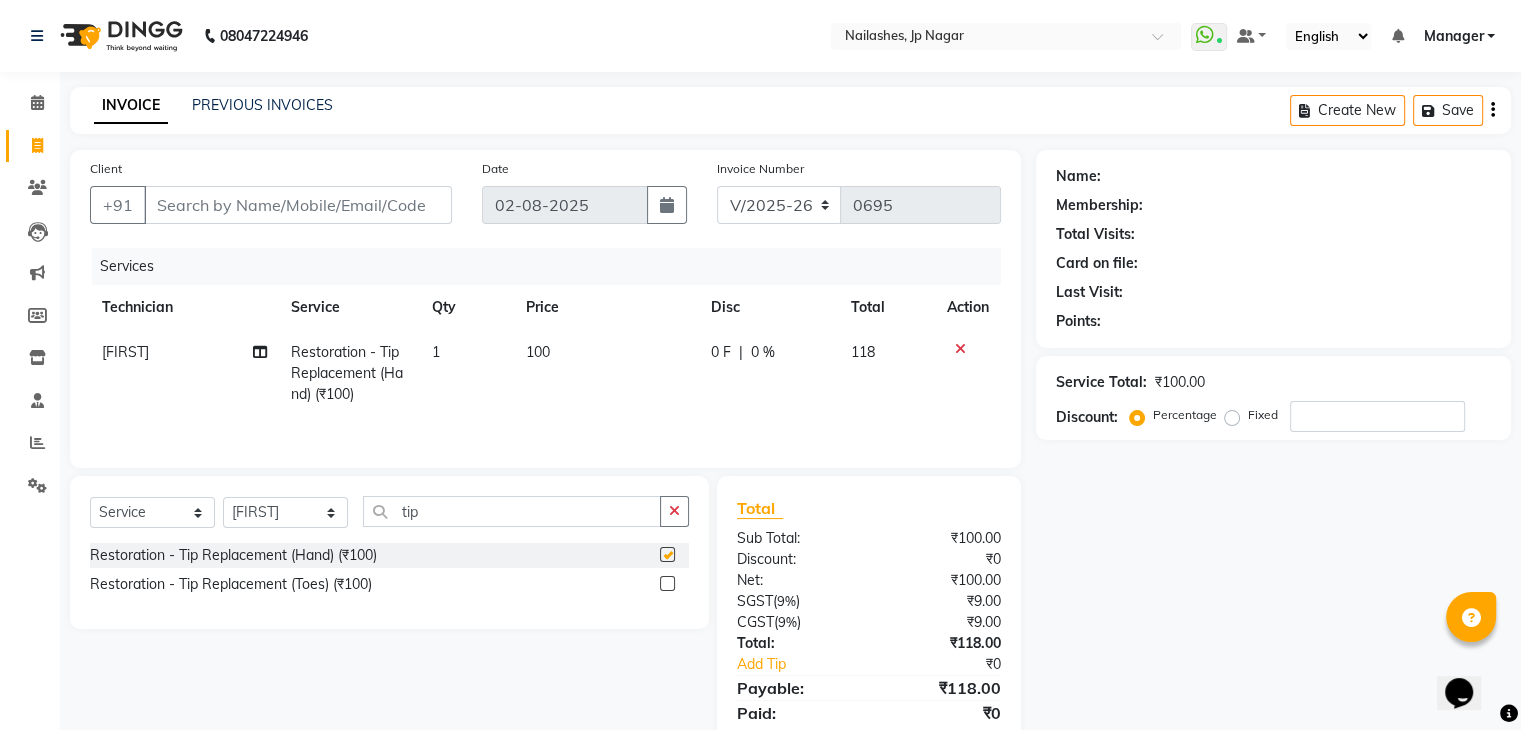 checkbox on "false" 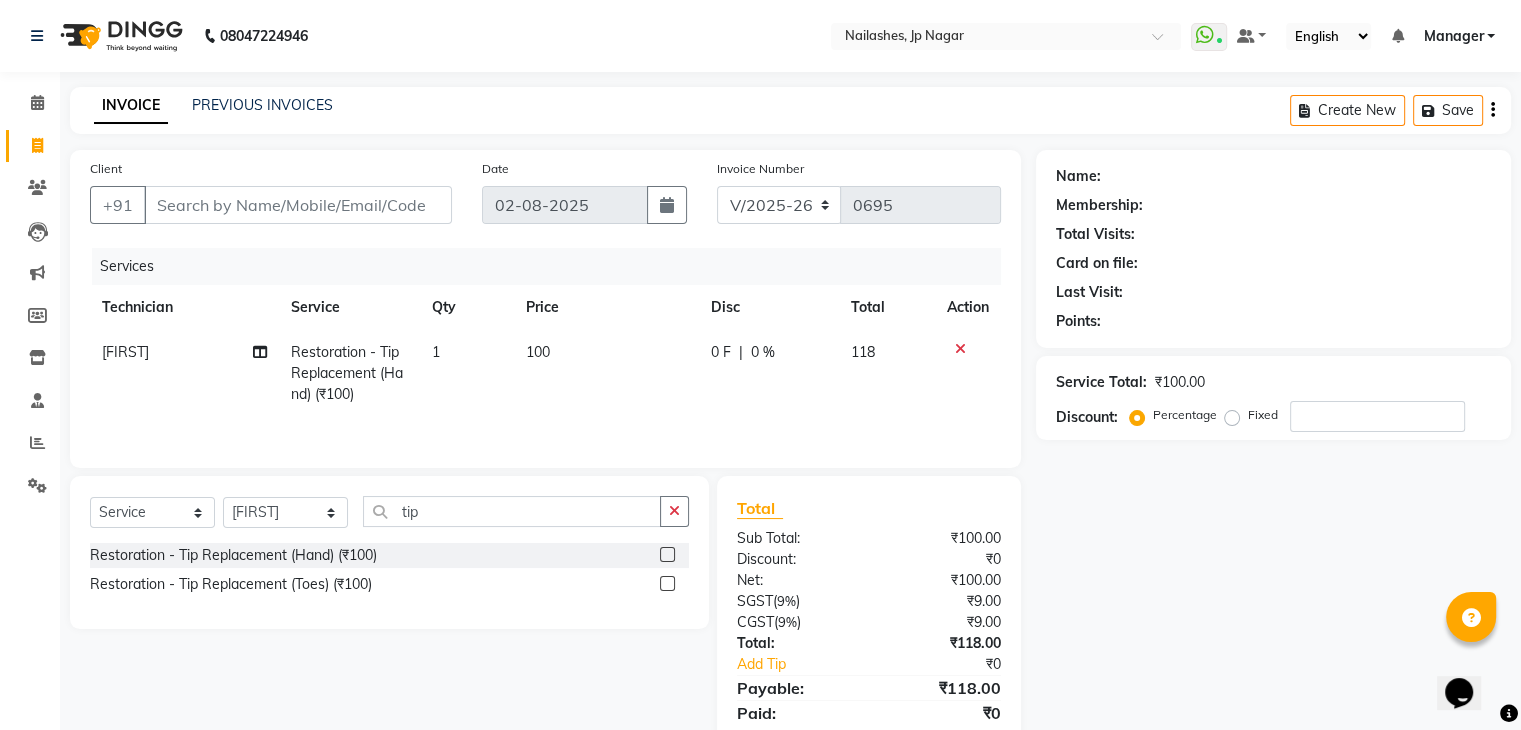 click on "1" 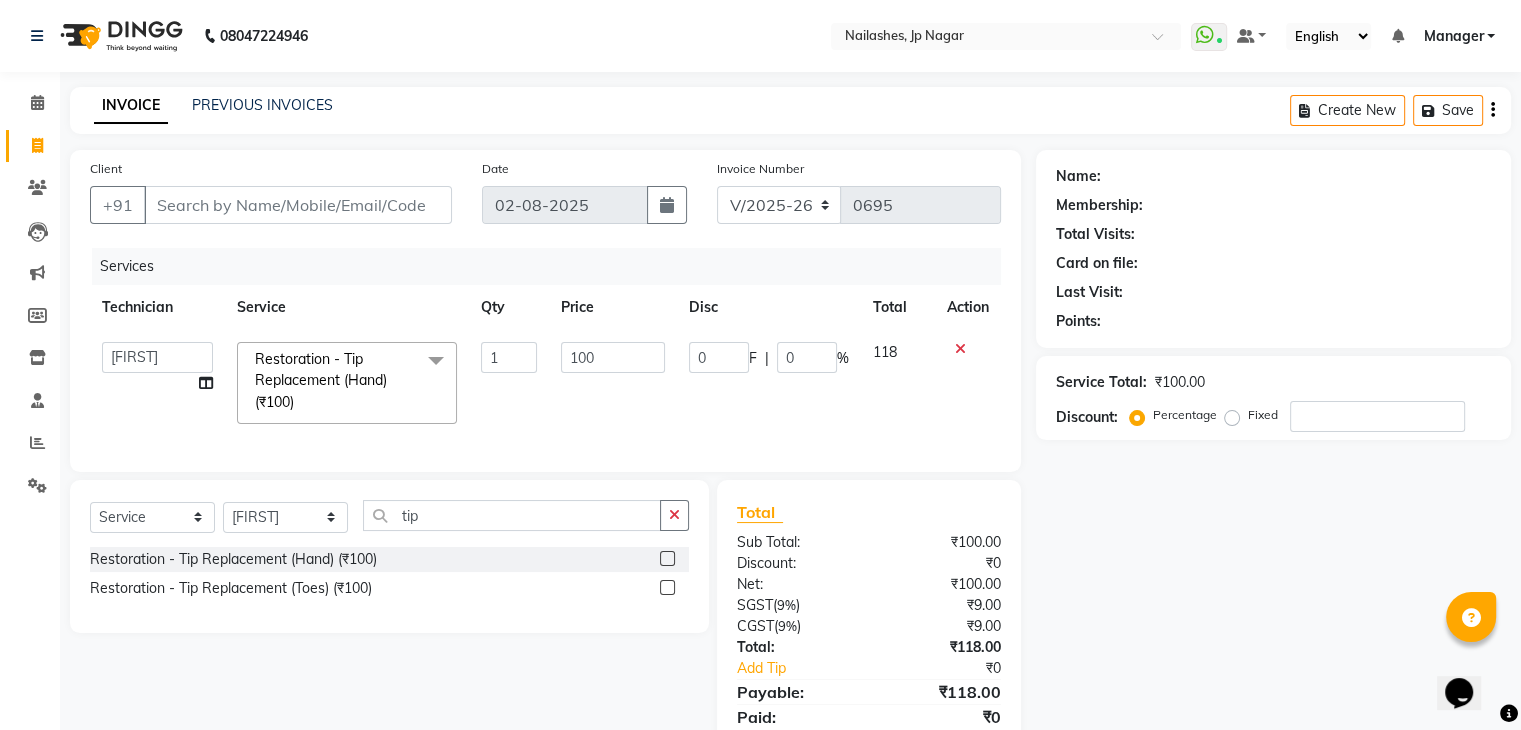 click 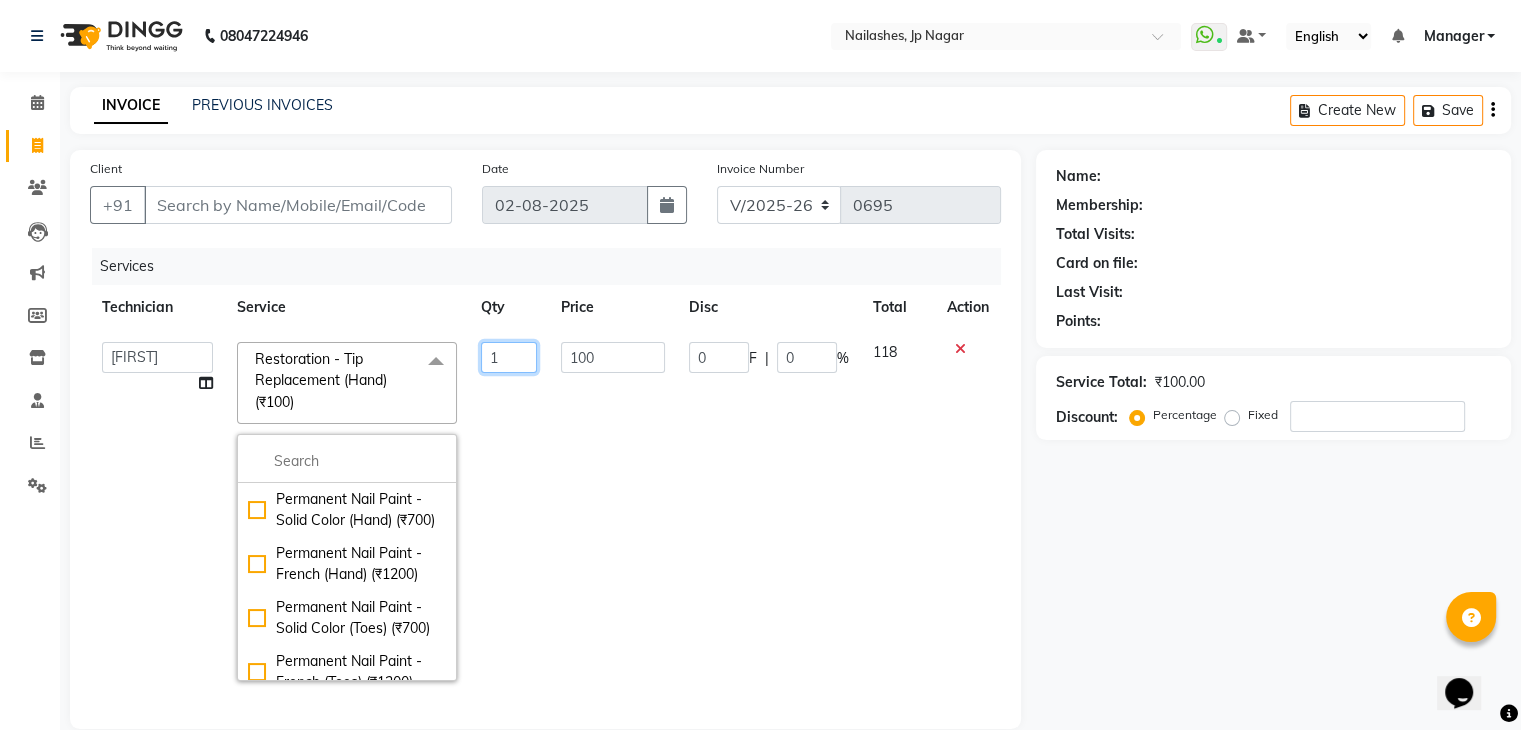 click on "1" 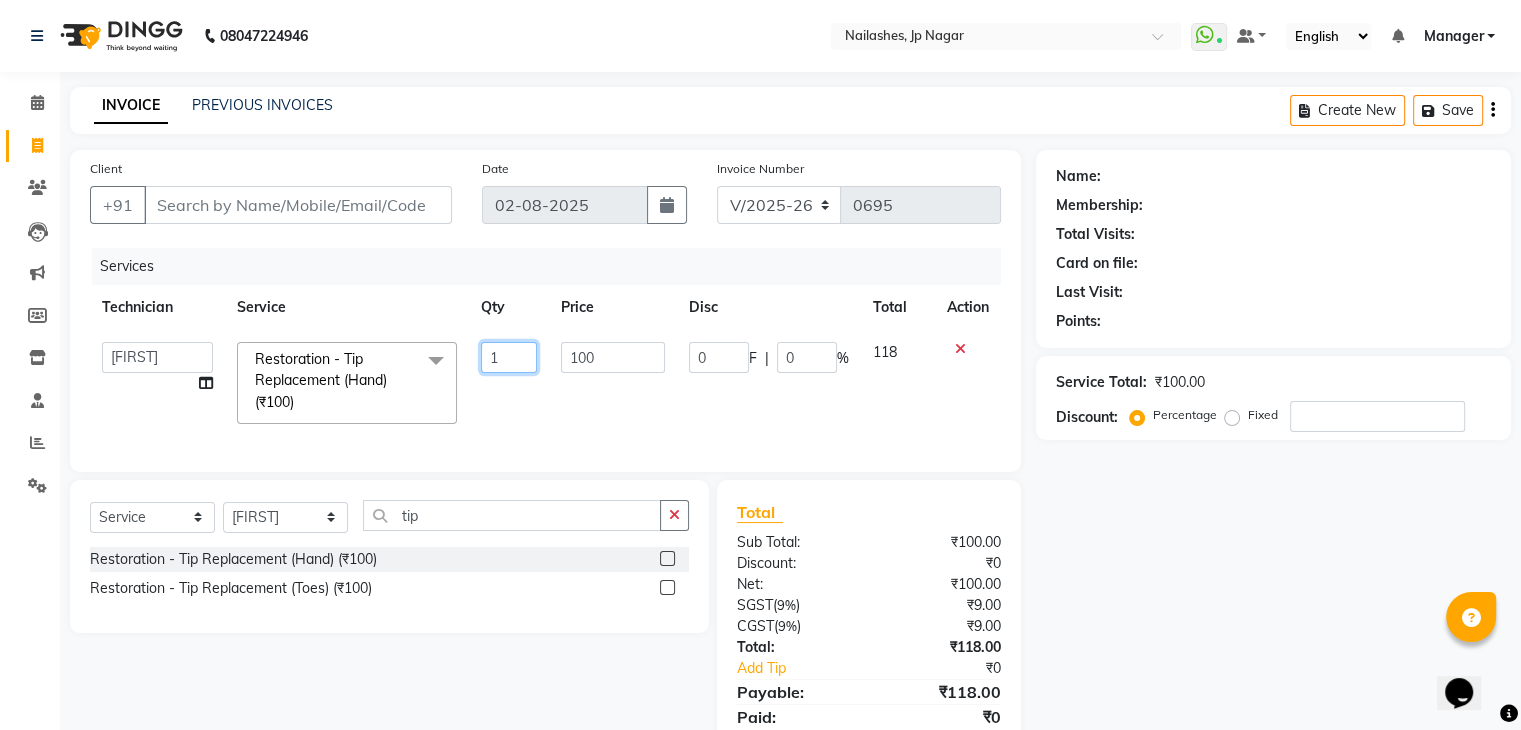 click on "1" 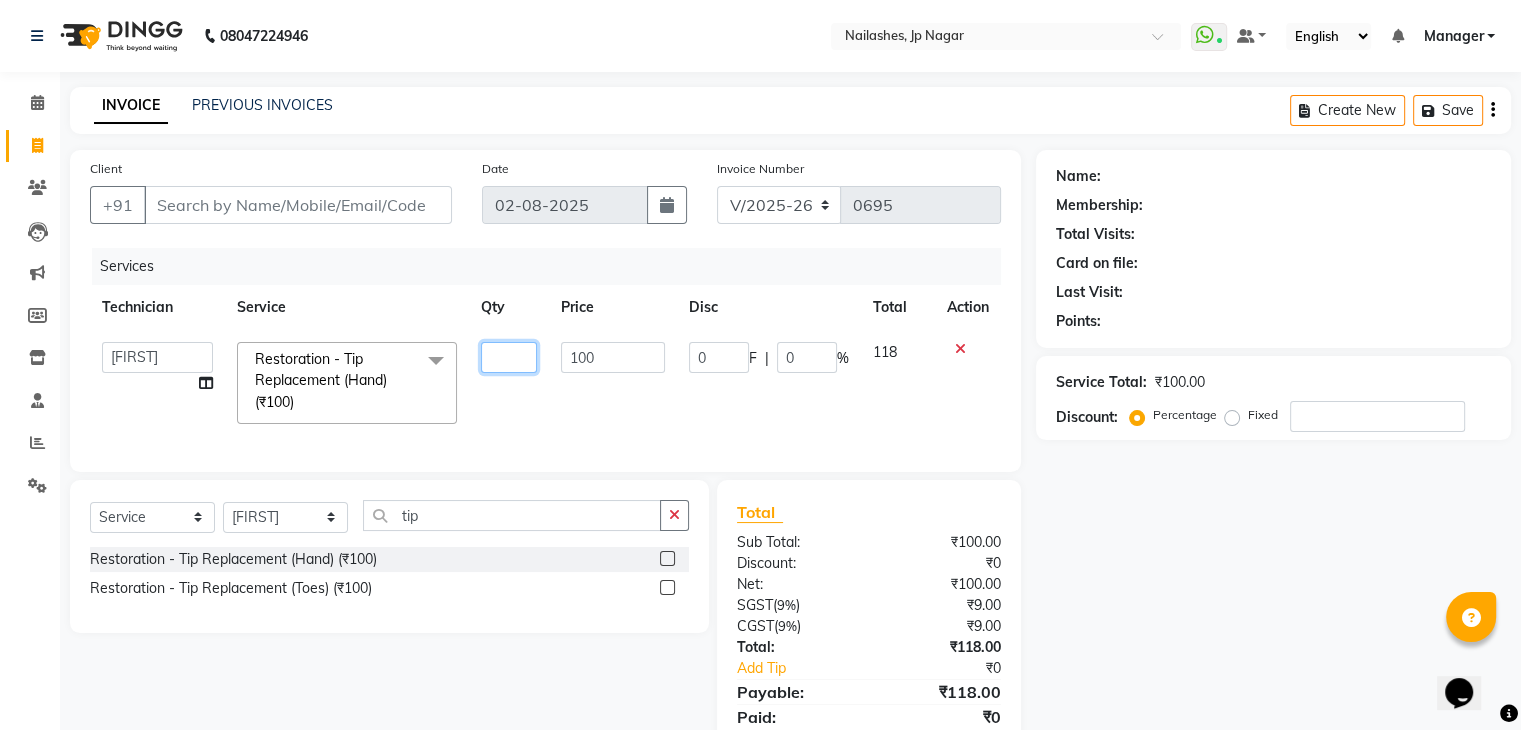 type on "2" 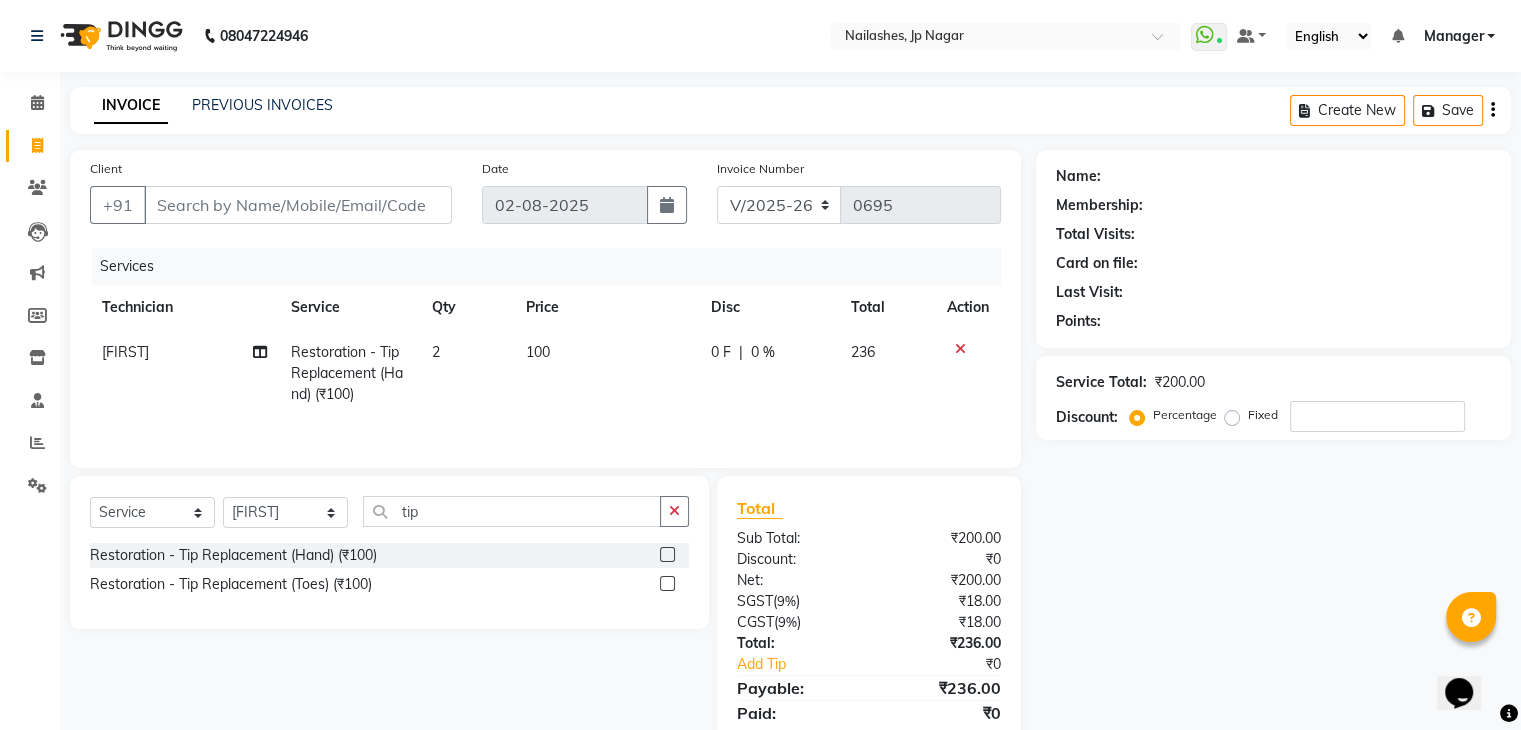 click on "Bhupendra Restoration - Tip Replacement (Hand) (₹100) 2 100 0 F | 0 % 236" 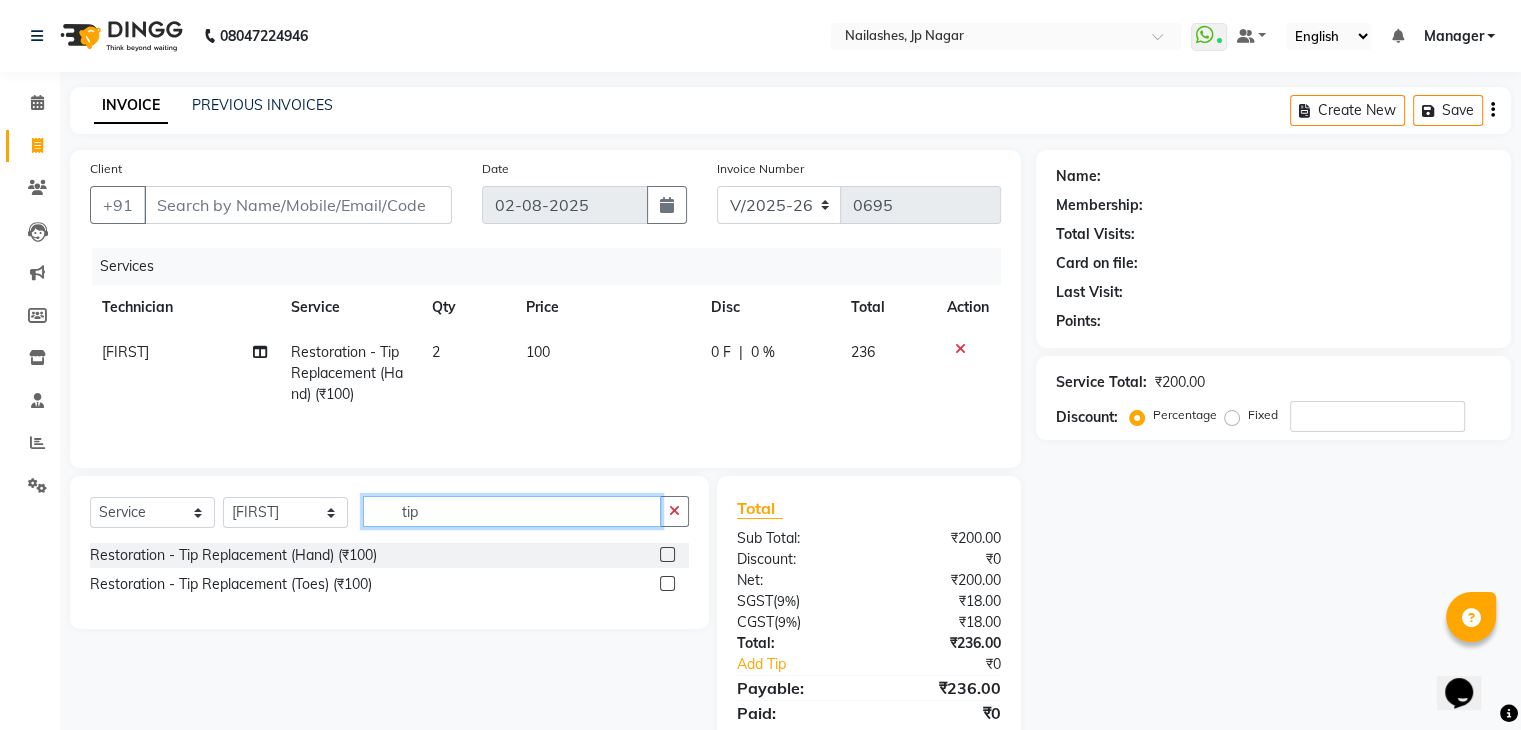 click on "tip" 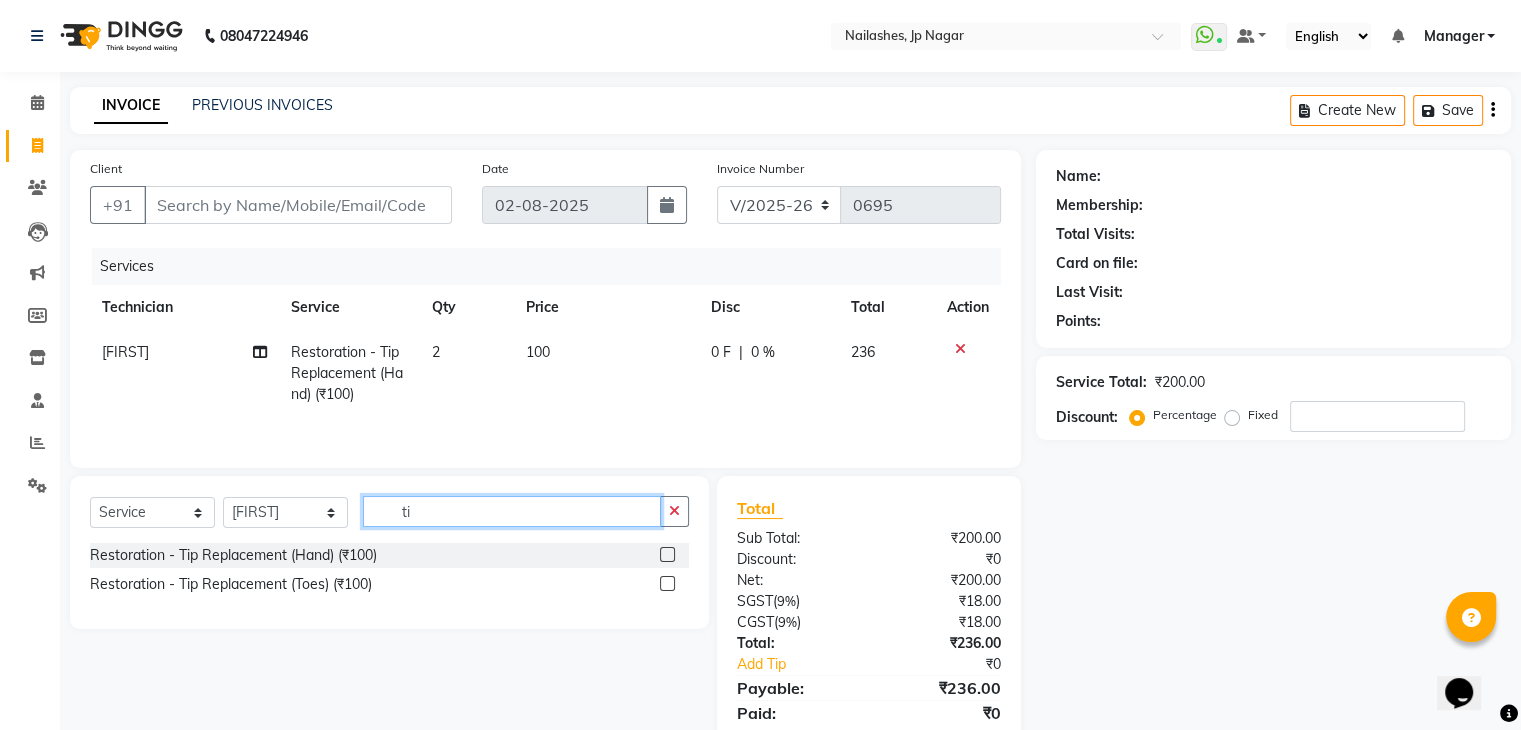 type on "t" 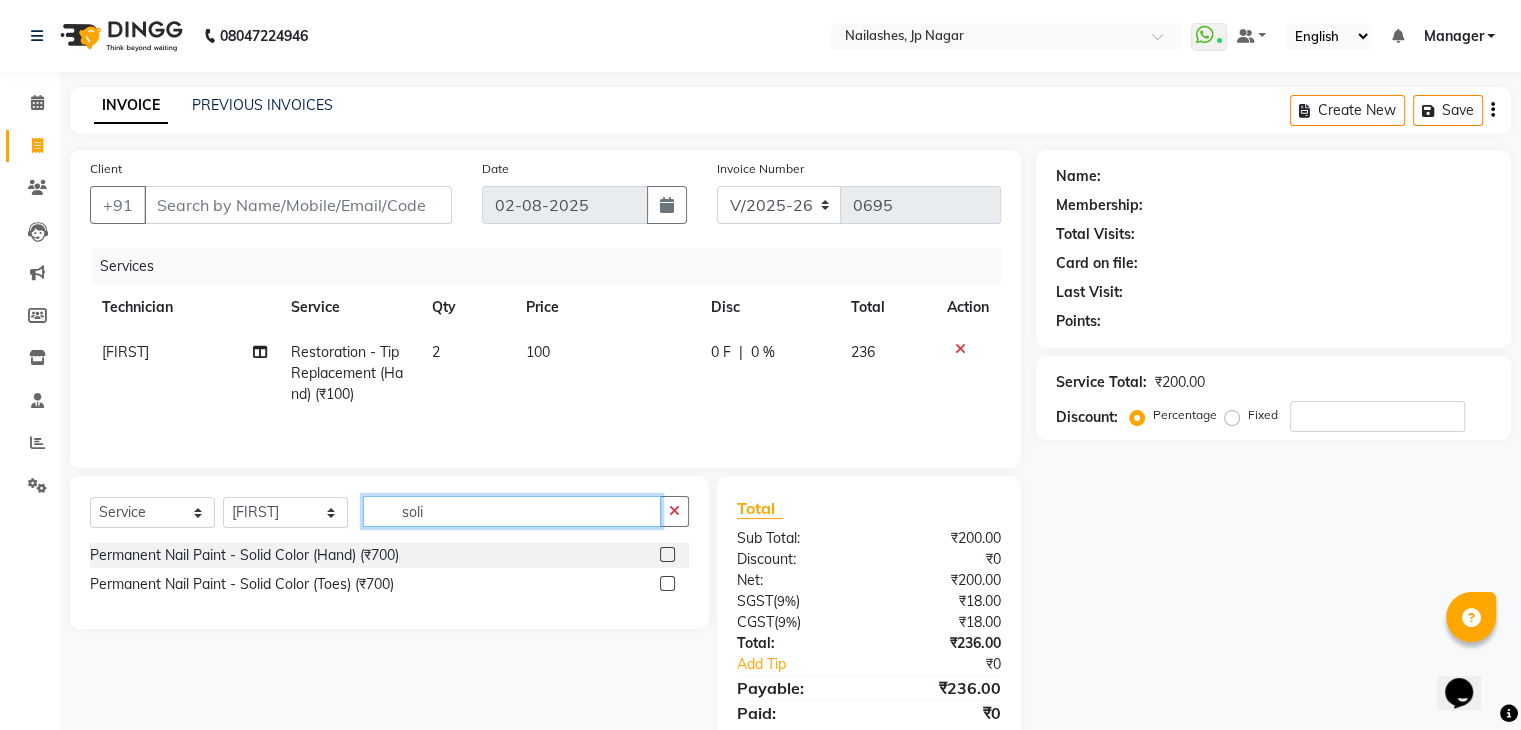 type on "soli" 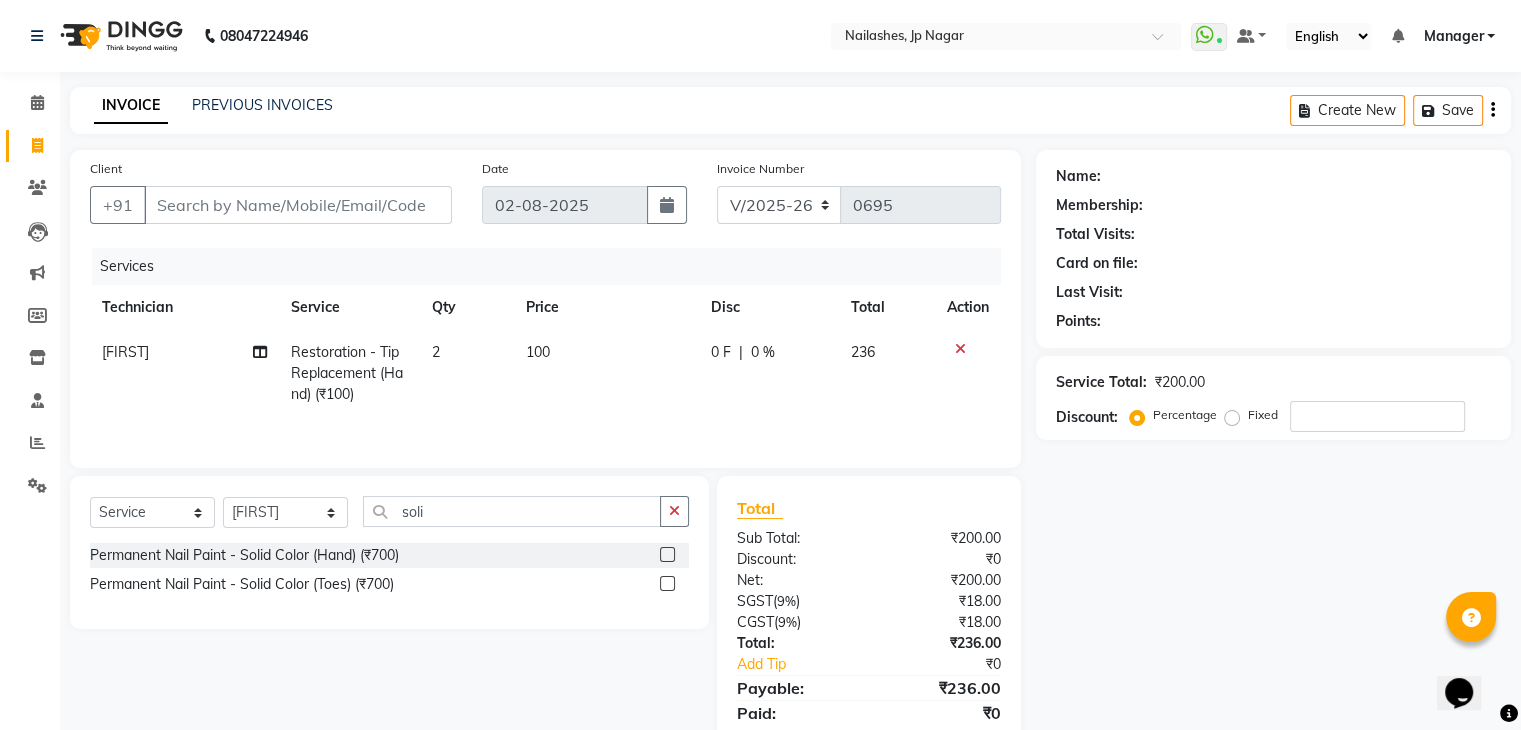 click 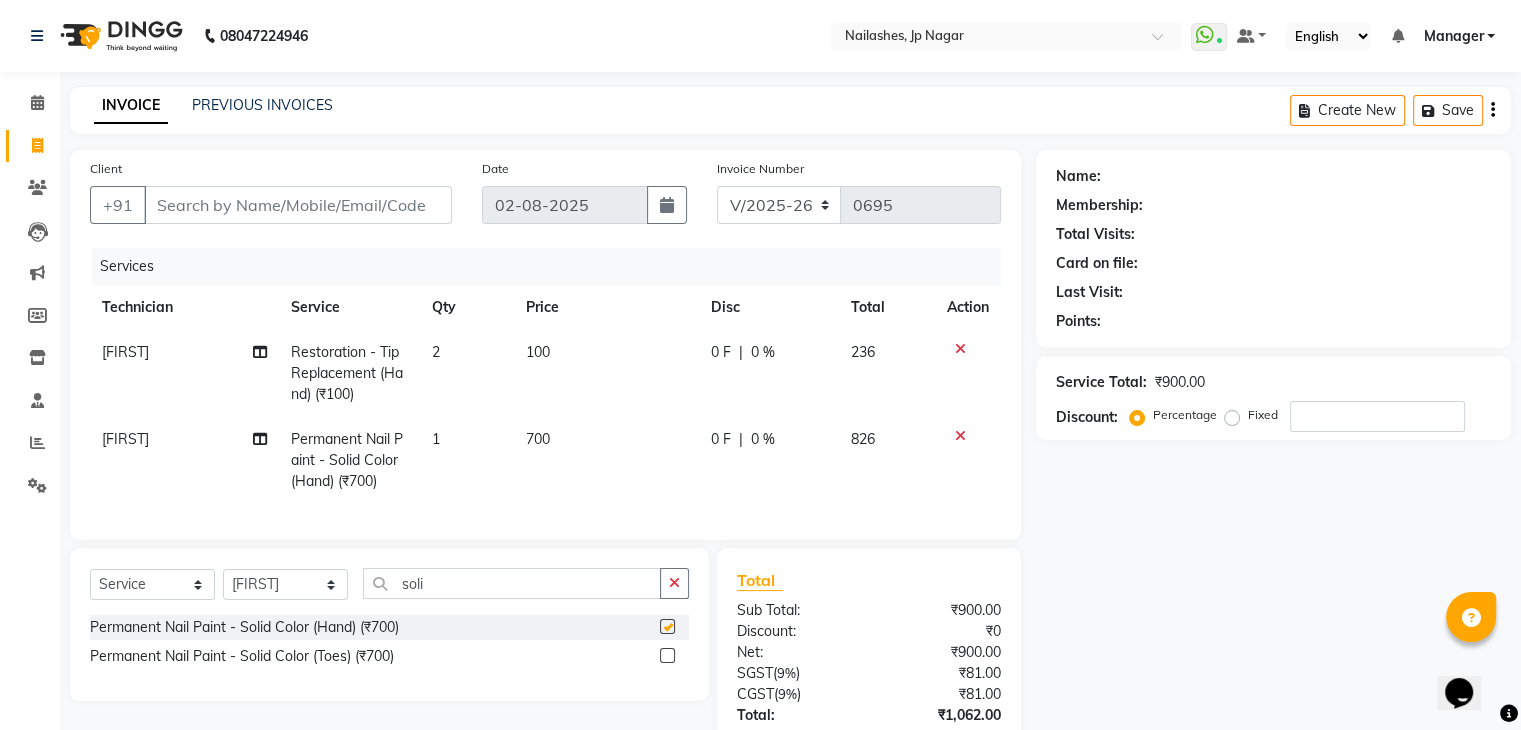 checkbox on "false" 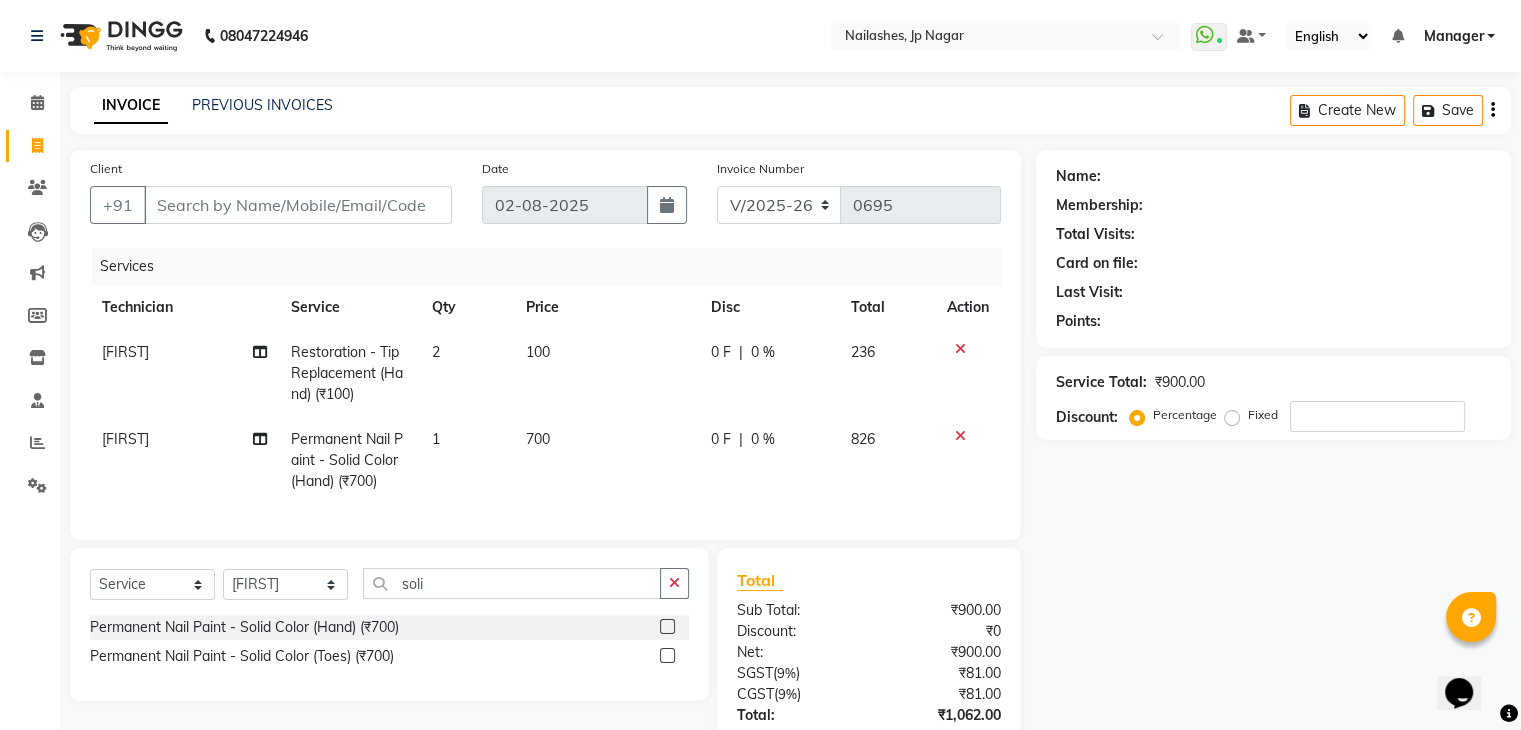 click on "700" 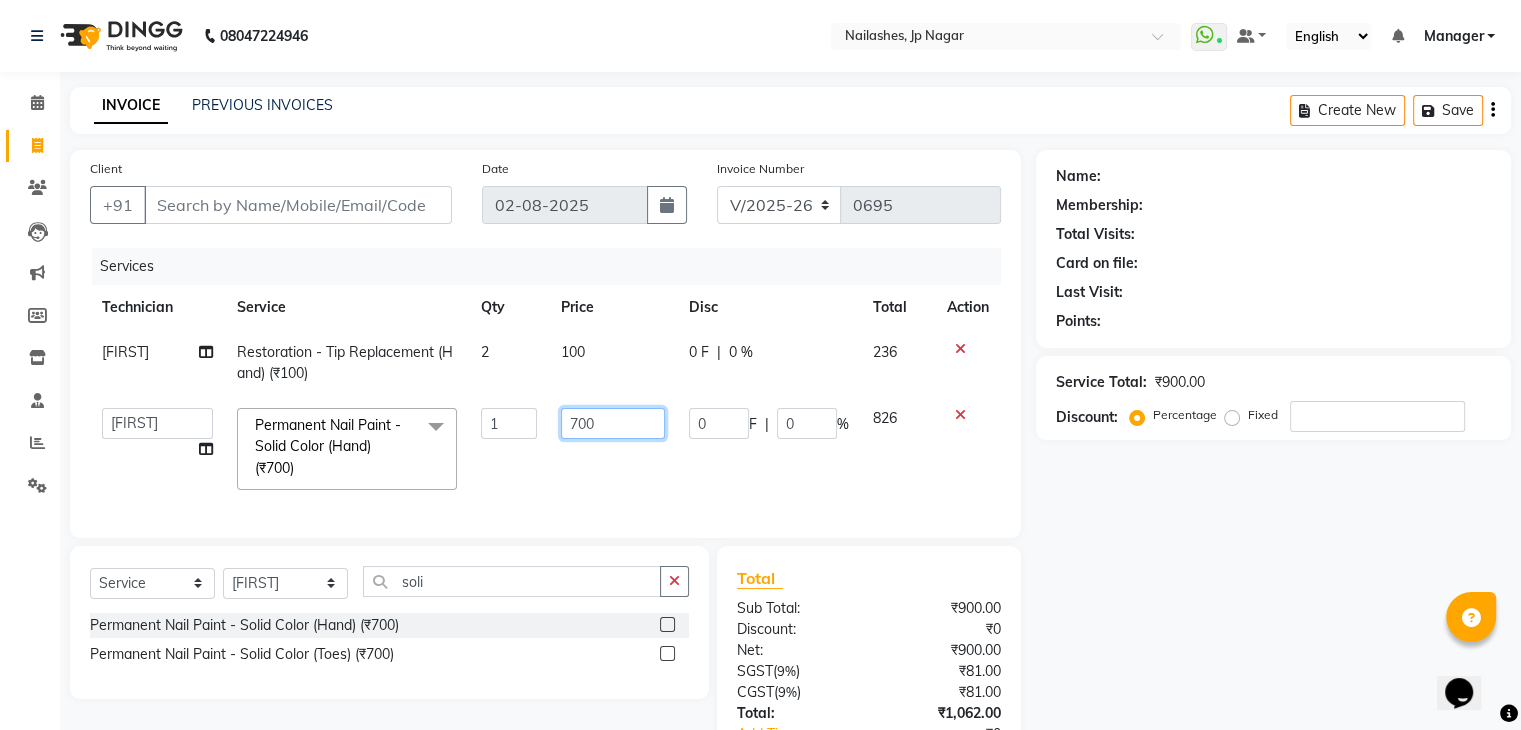 click on "700" 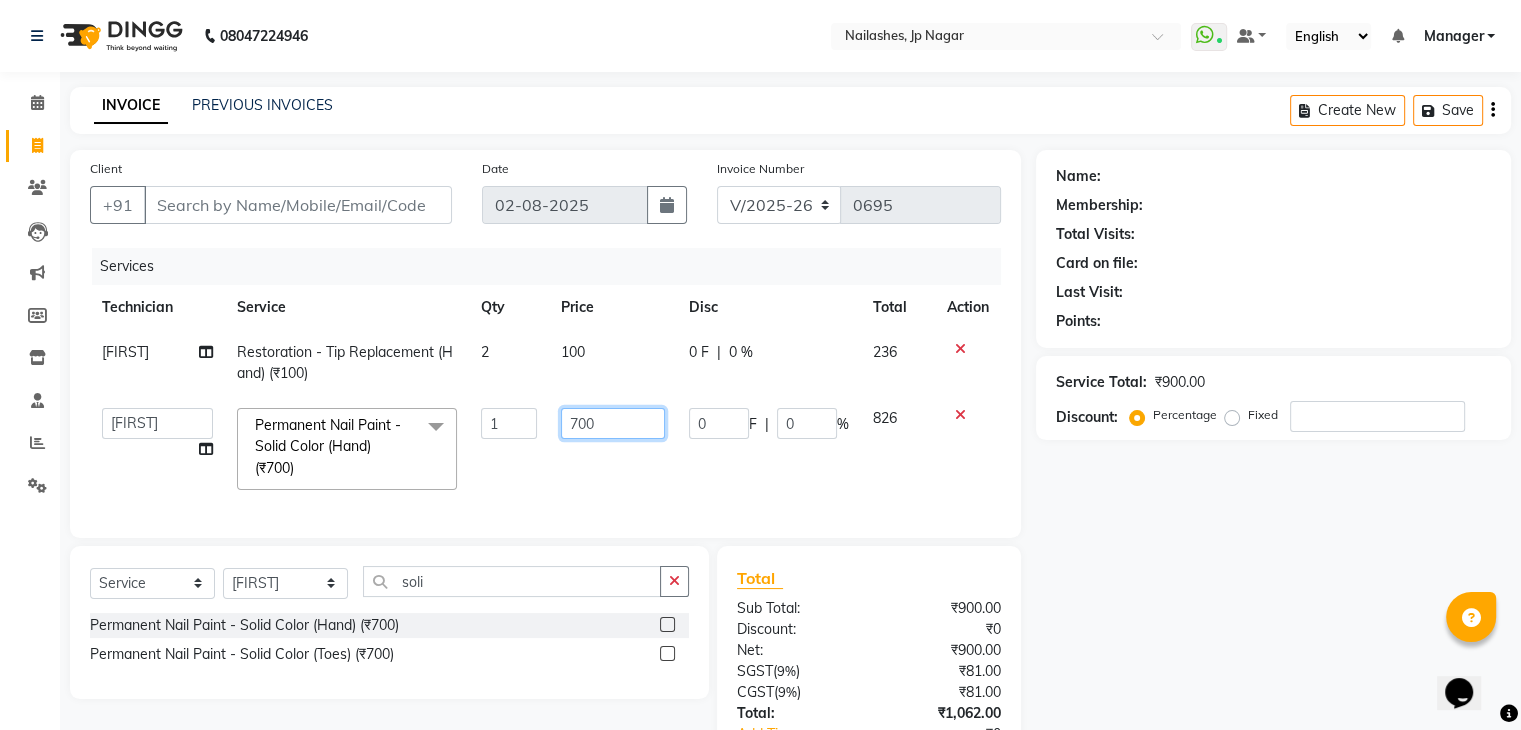 click on "700" 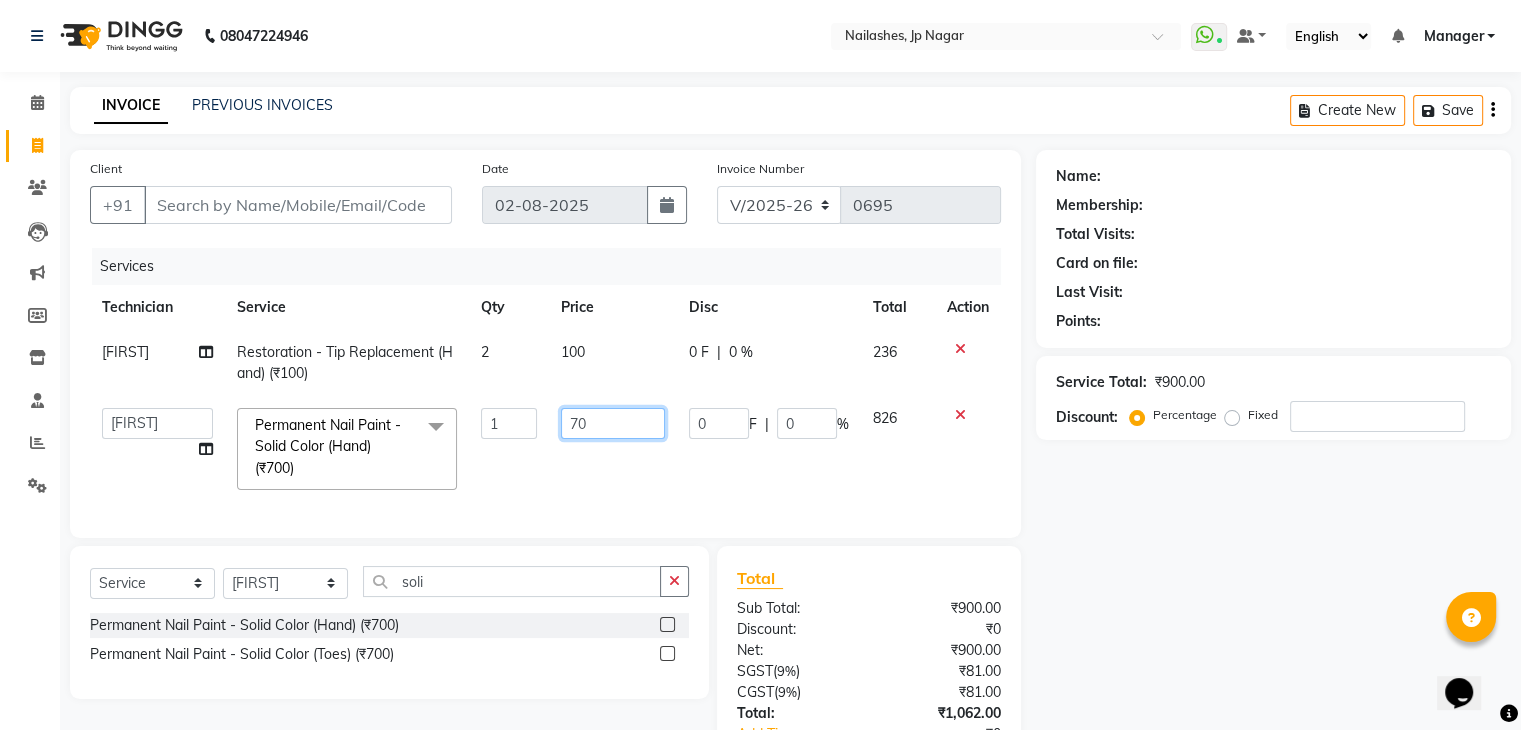 type on "7" 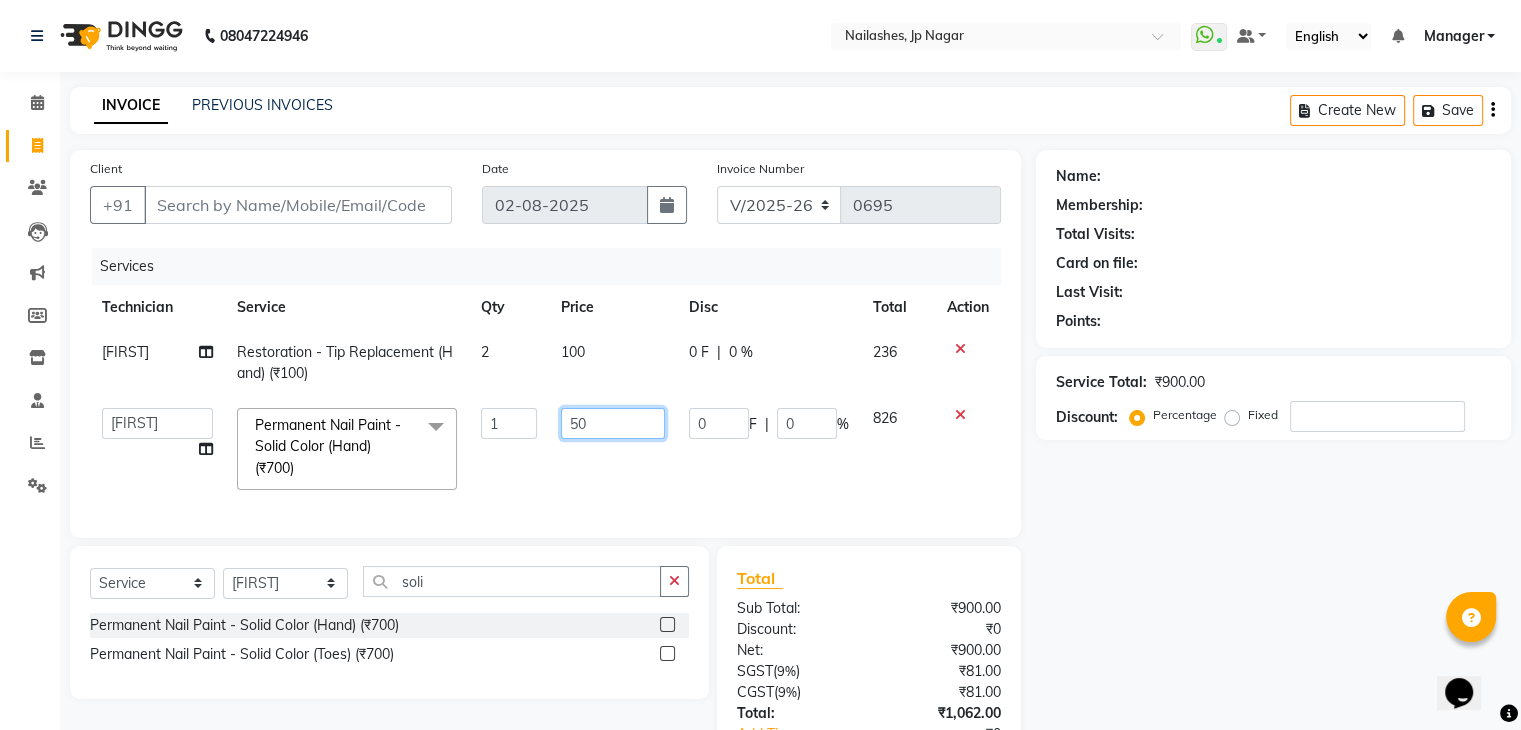 type on "500" 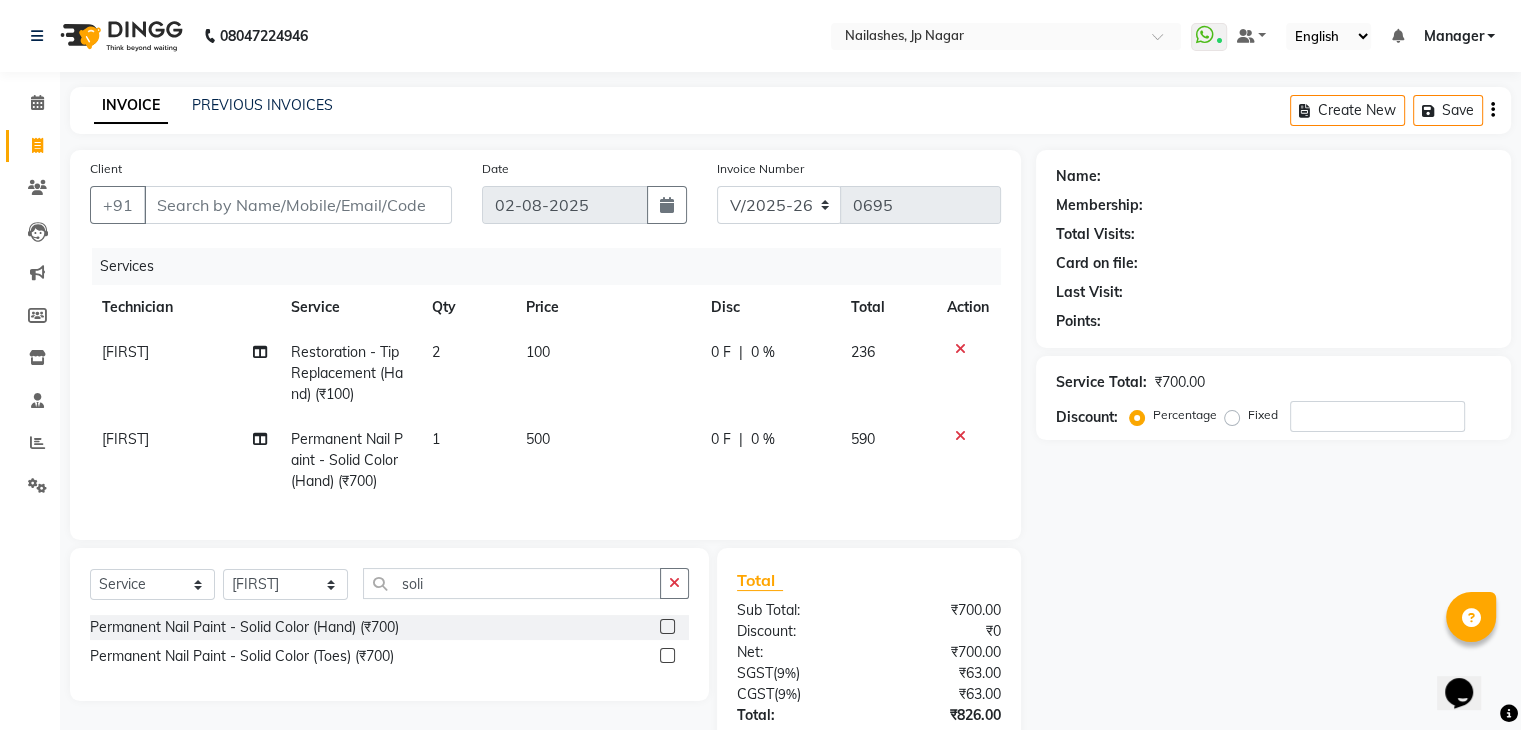 click on "500" 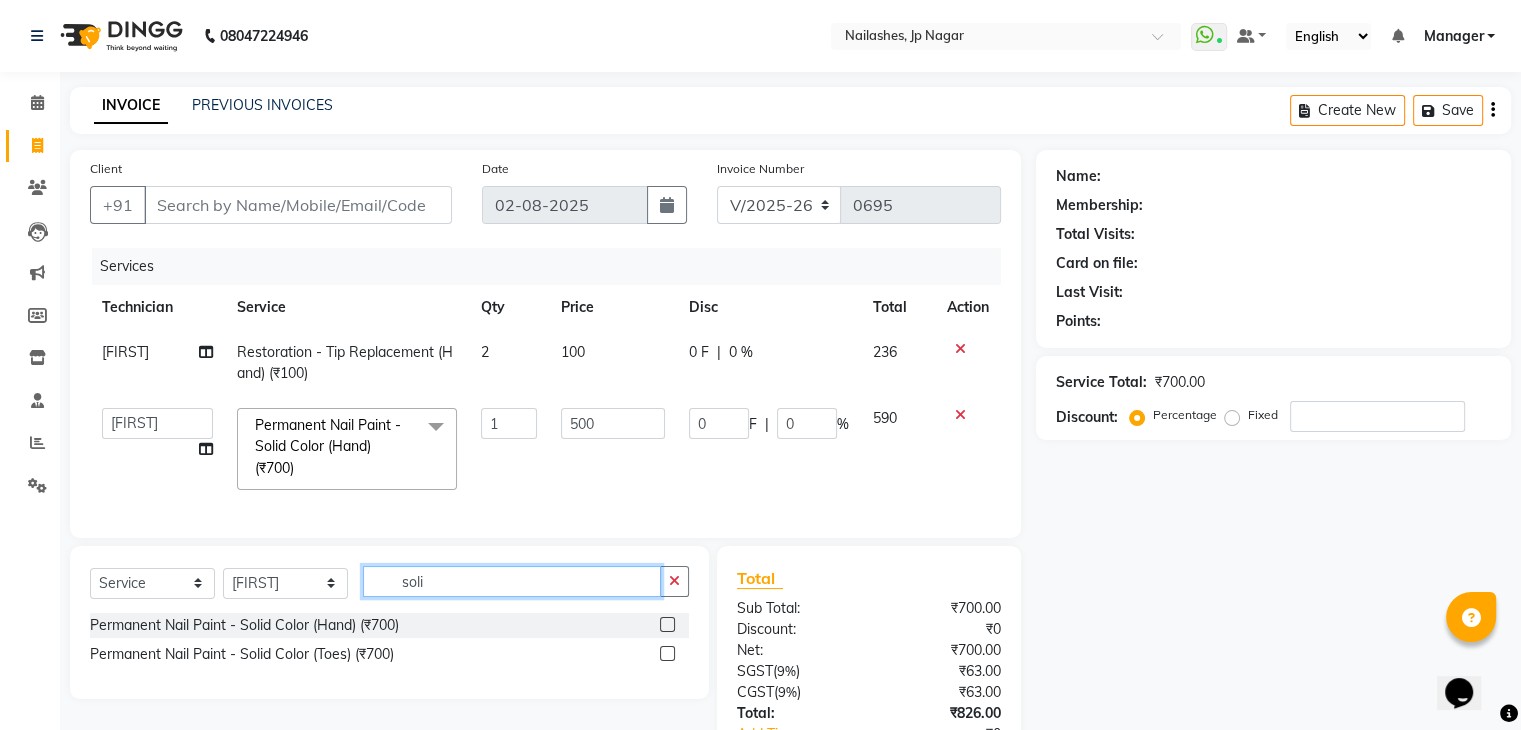 click on "soli" 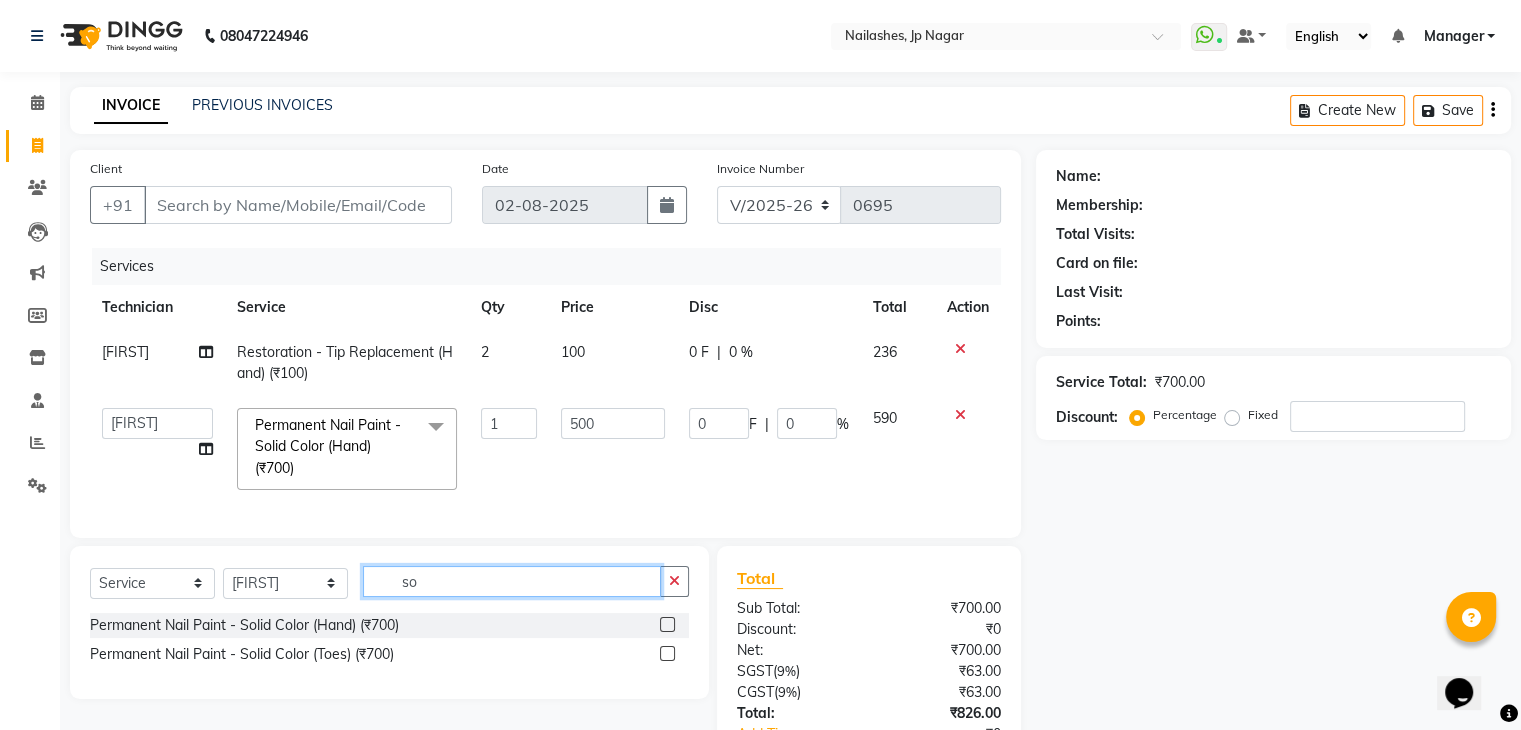 type on "s" 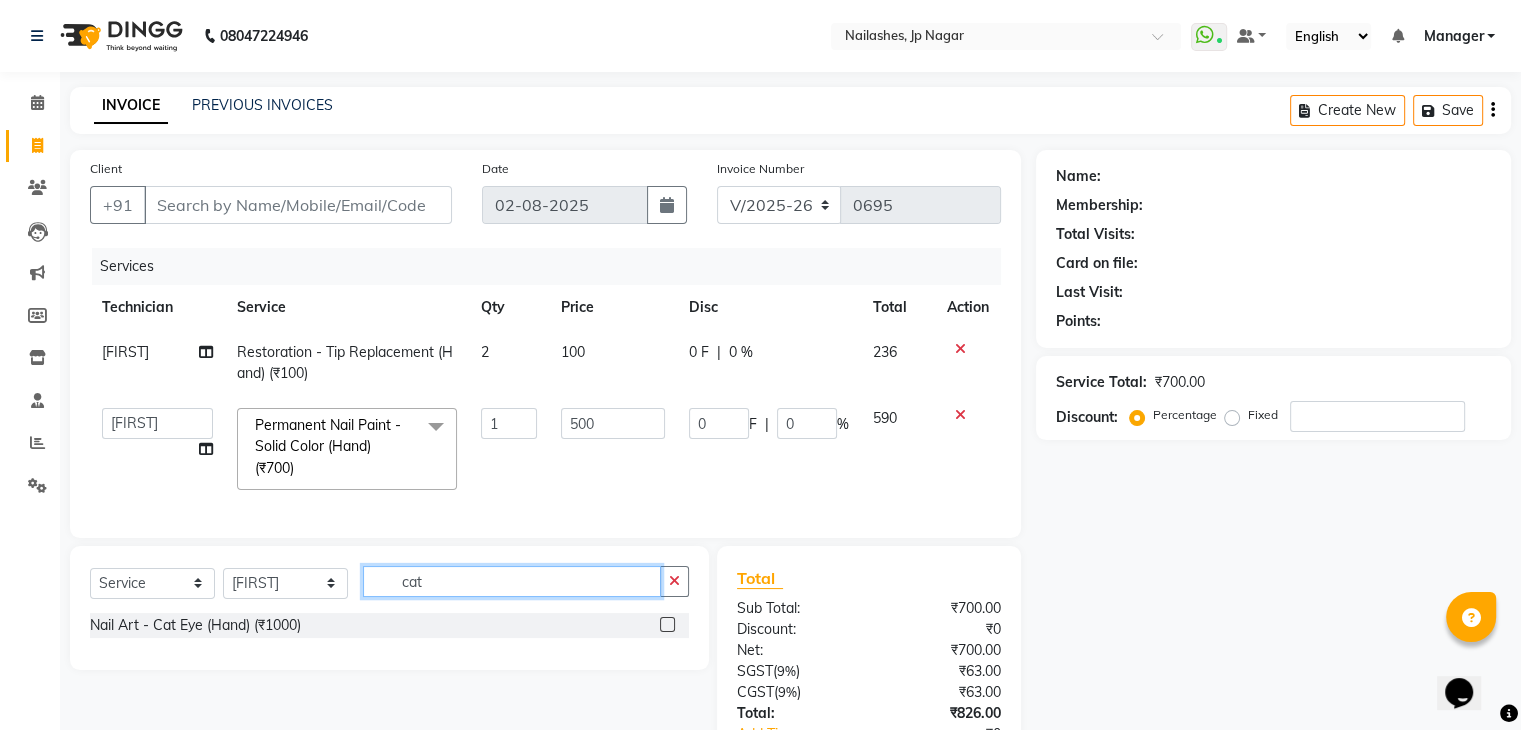 type on "cat" 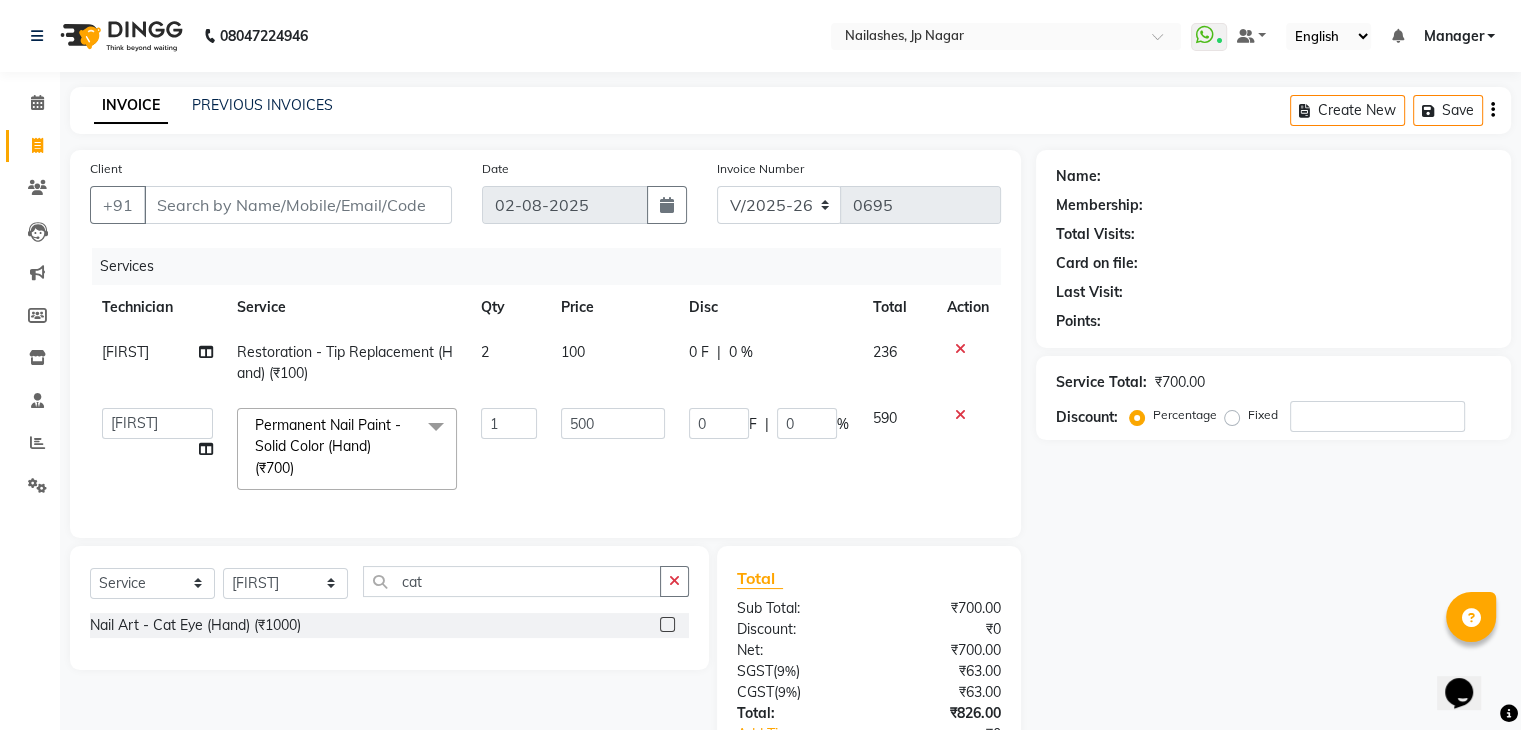 click 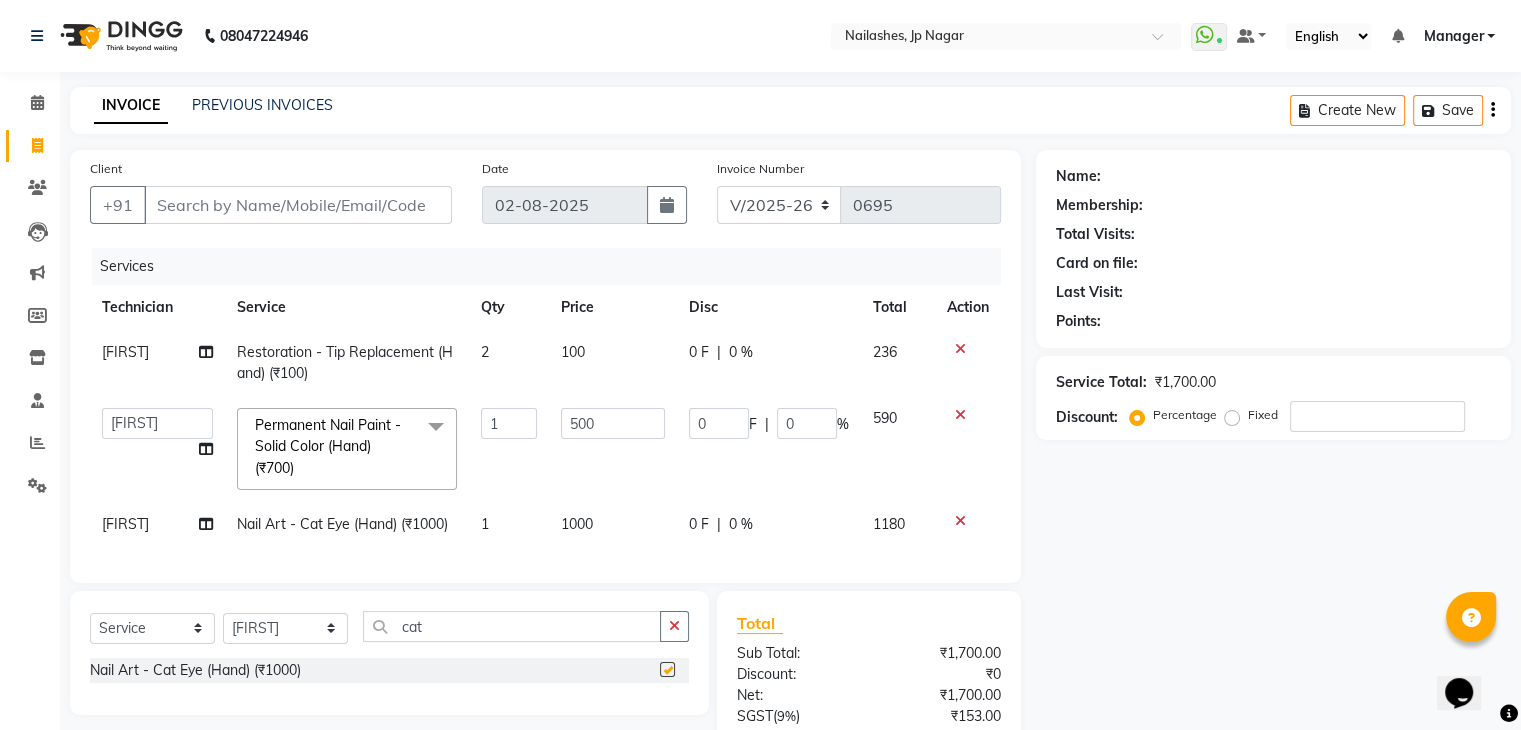 checkbox on "false" 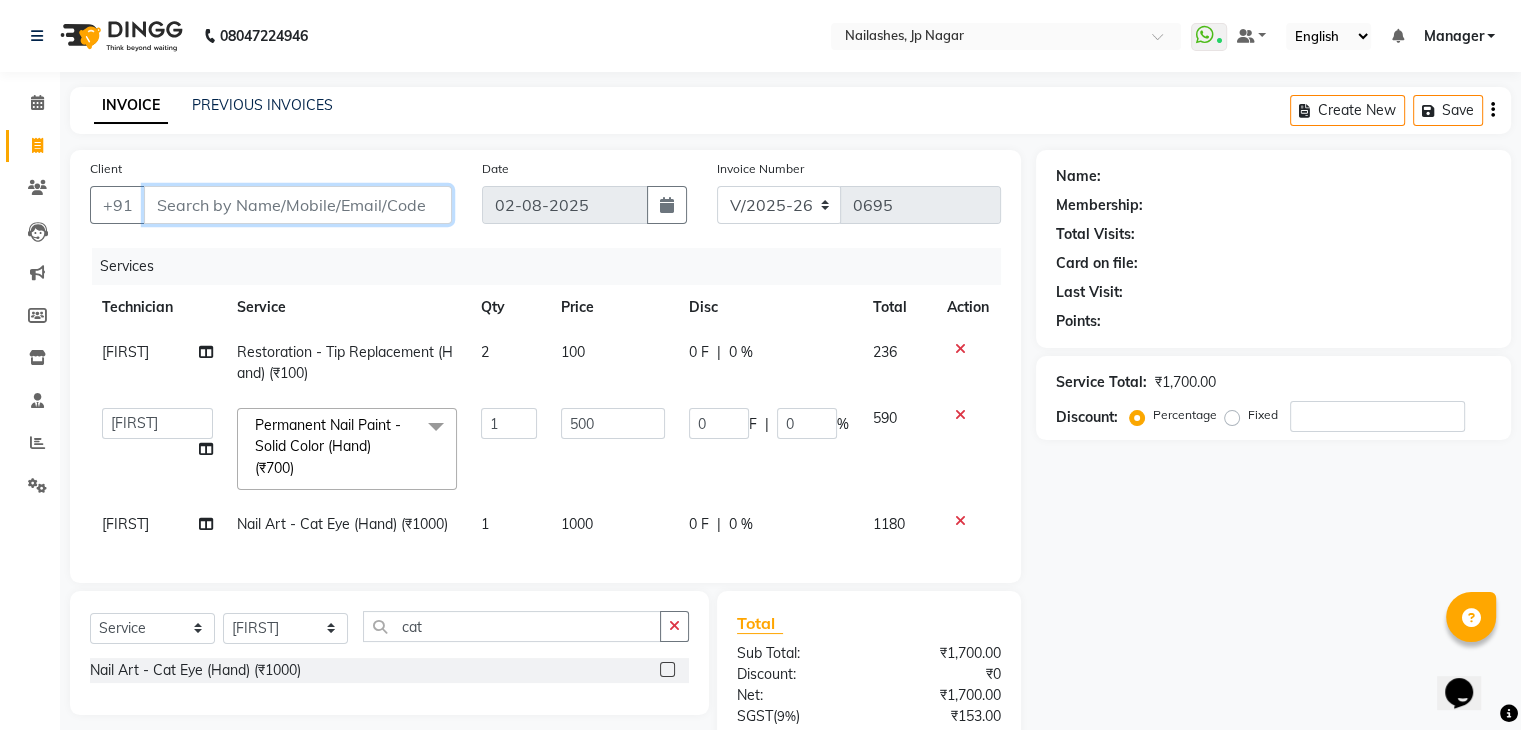click on "Client" at bounding box center (298, 205) 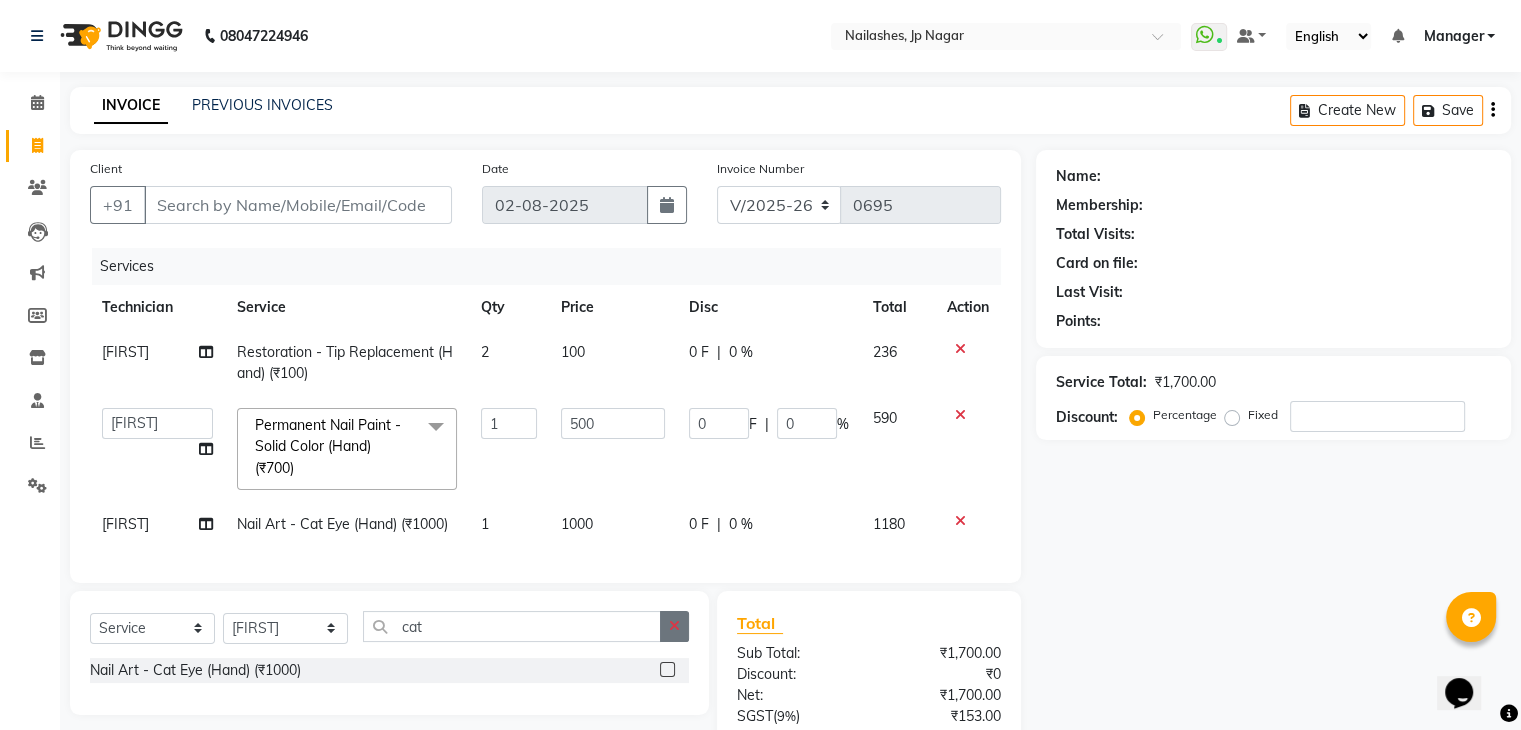 click 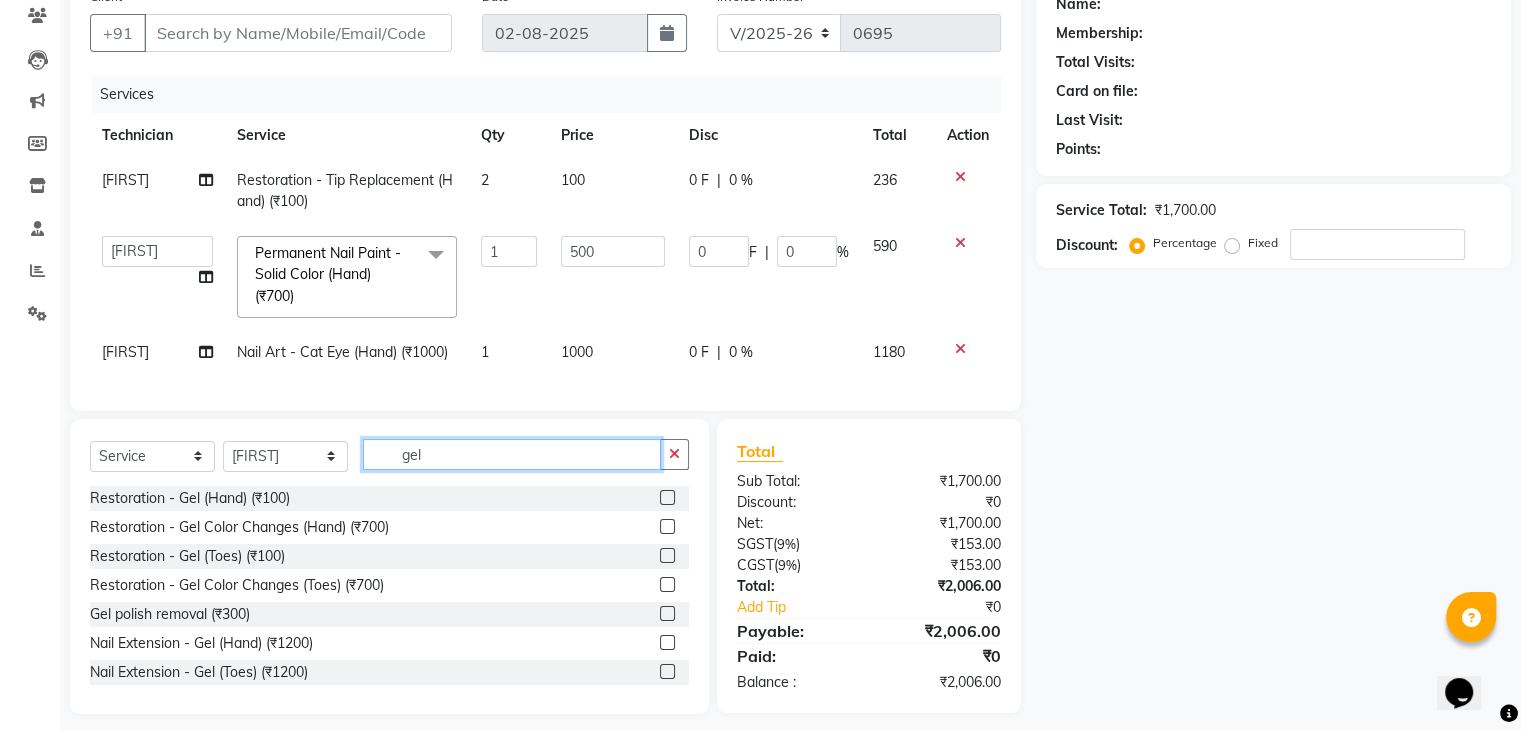 scroll, scrollTop: 176, scrollLeft: 0, axis: vertical 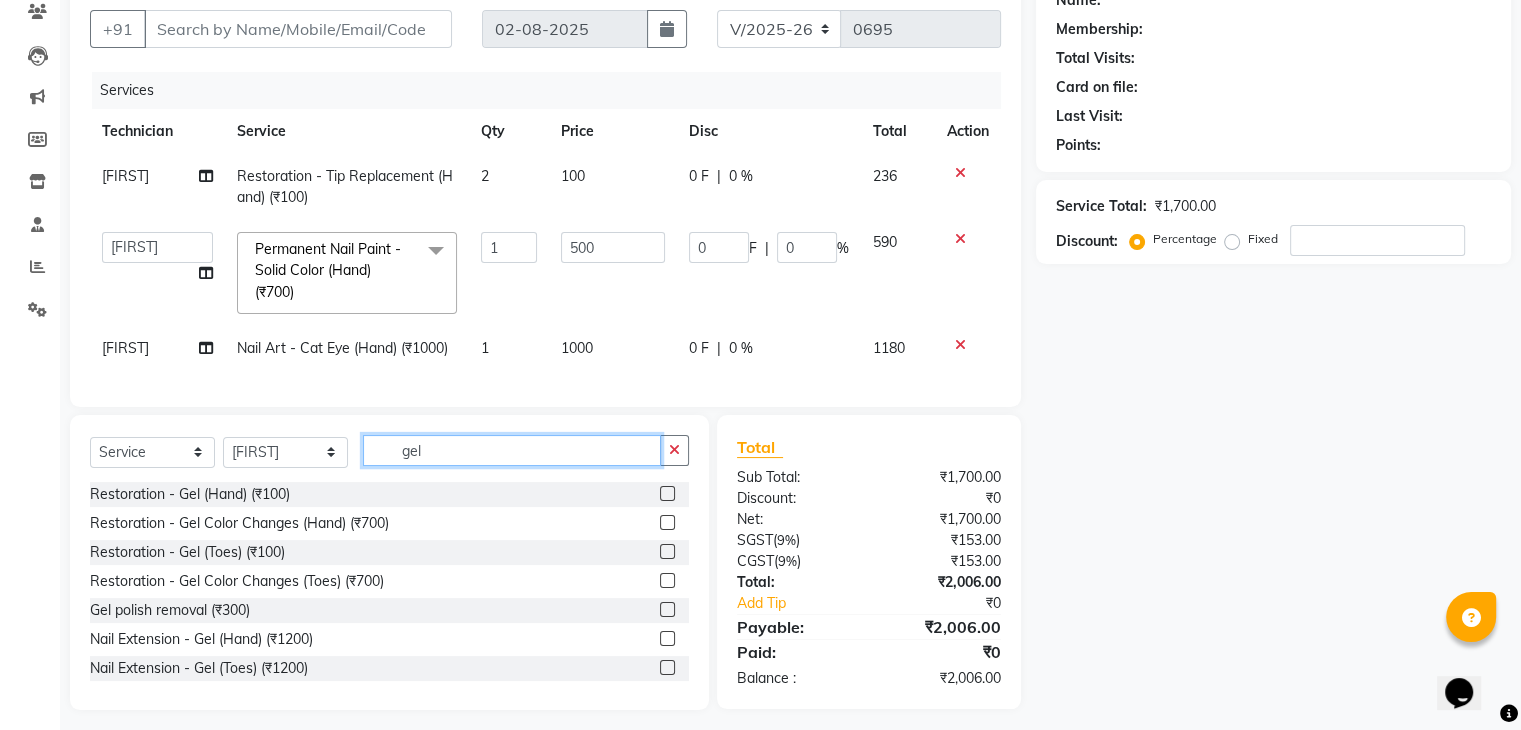 type on "gel" 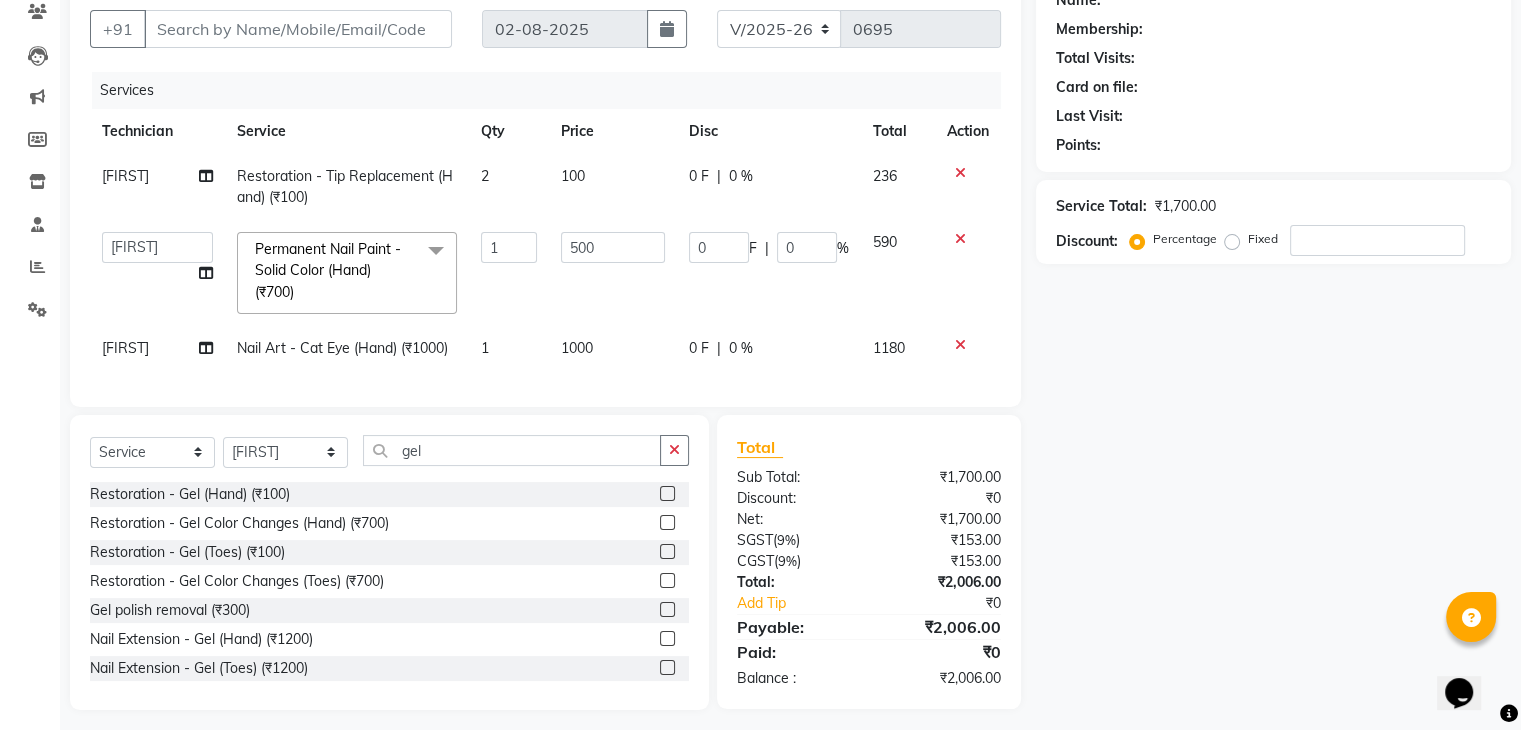 click 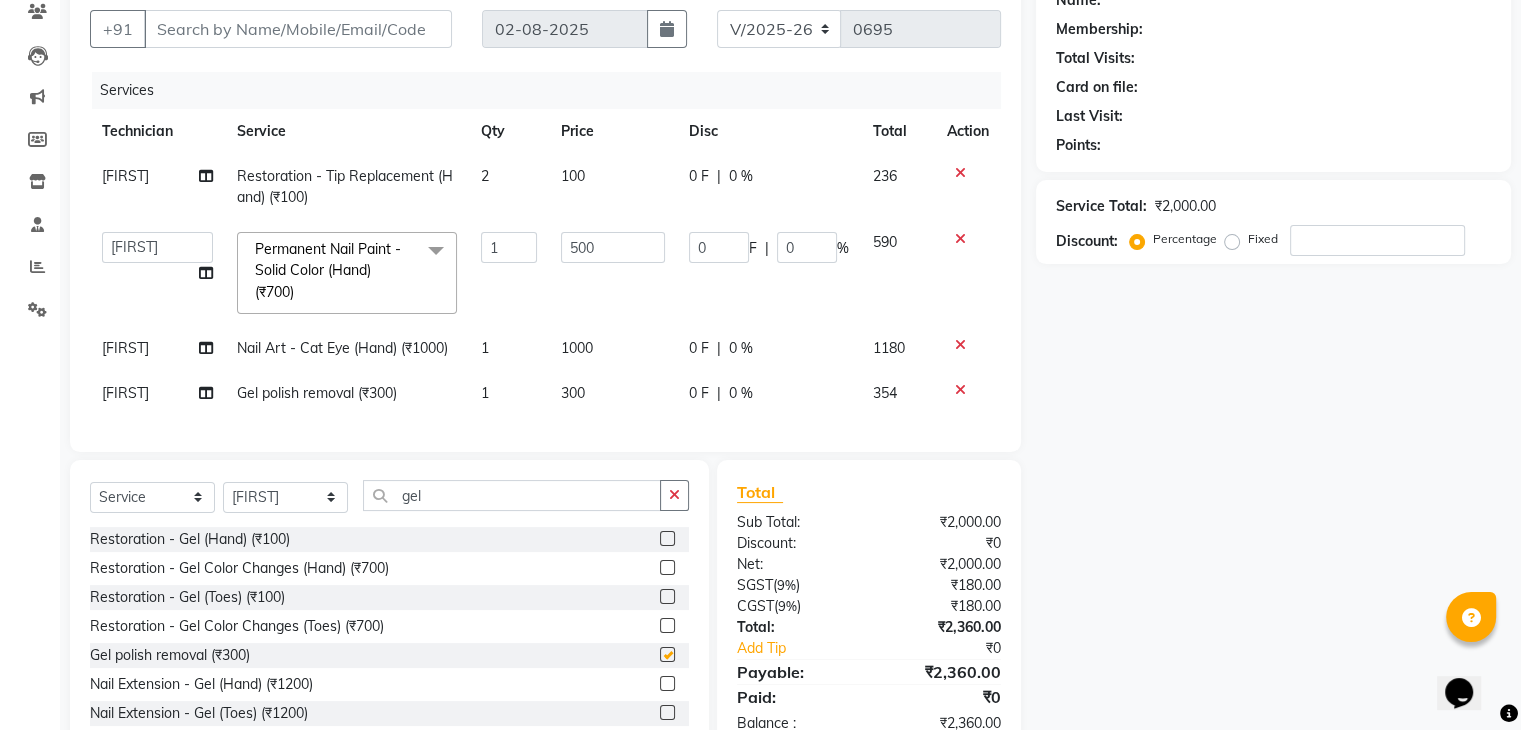 checkbox on "false" 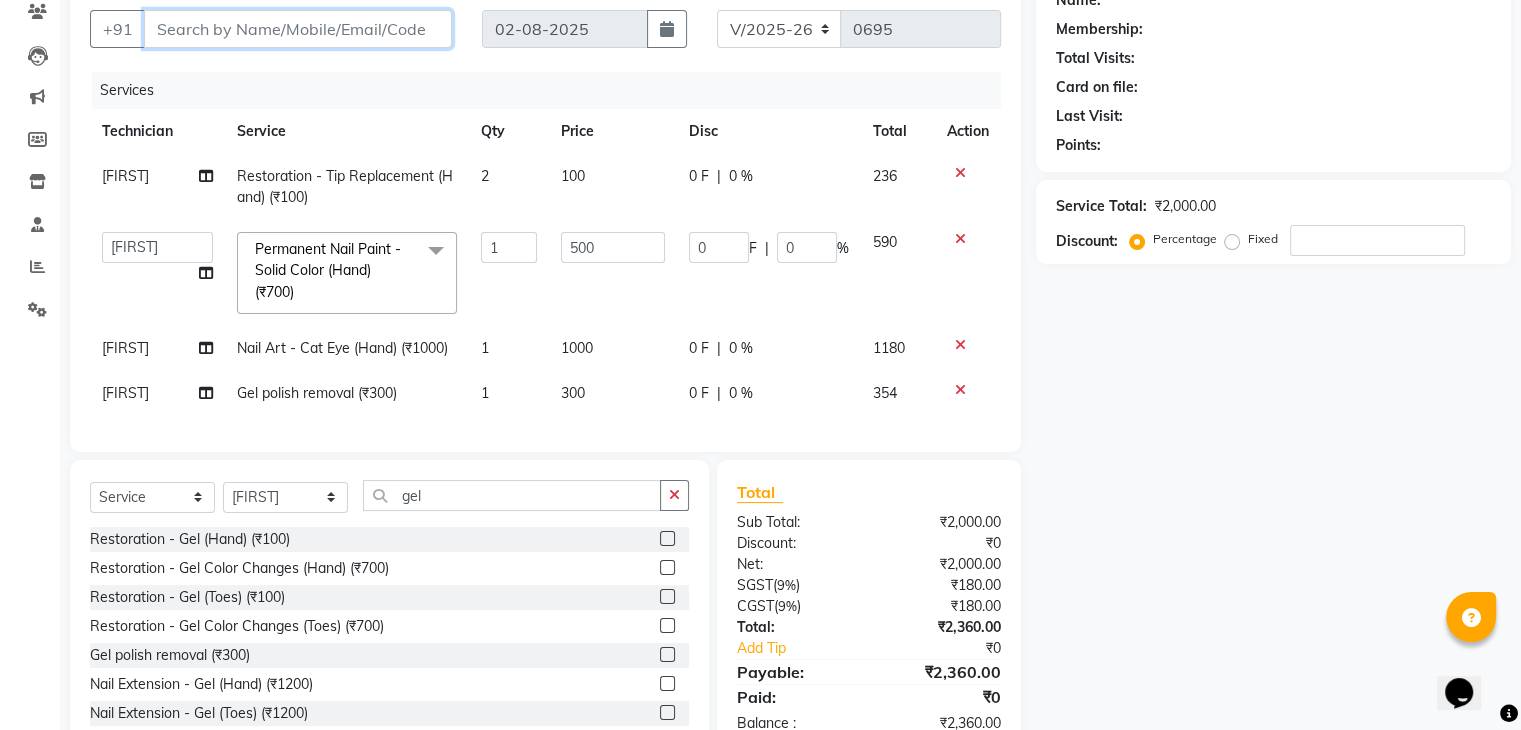 click on "Client" at bounding box center [298, 29] 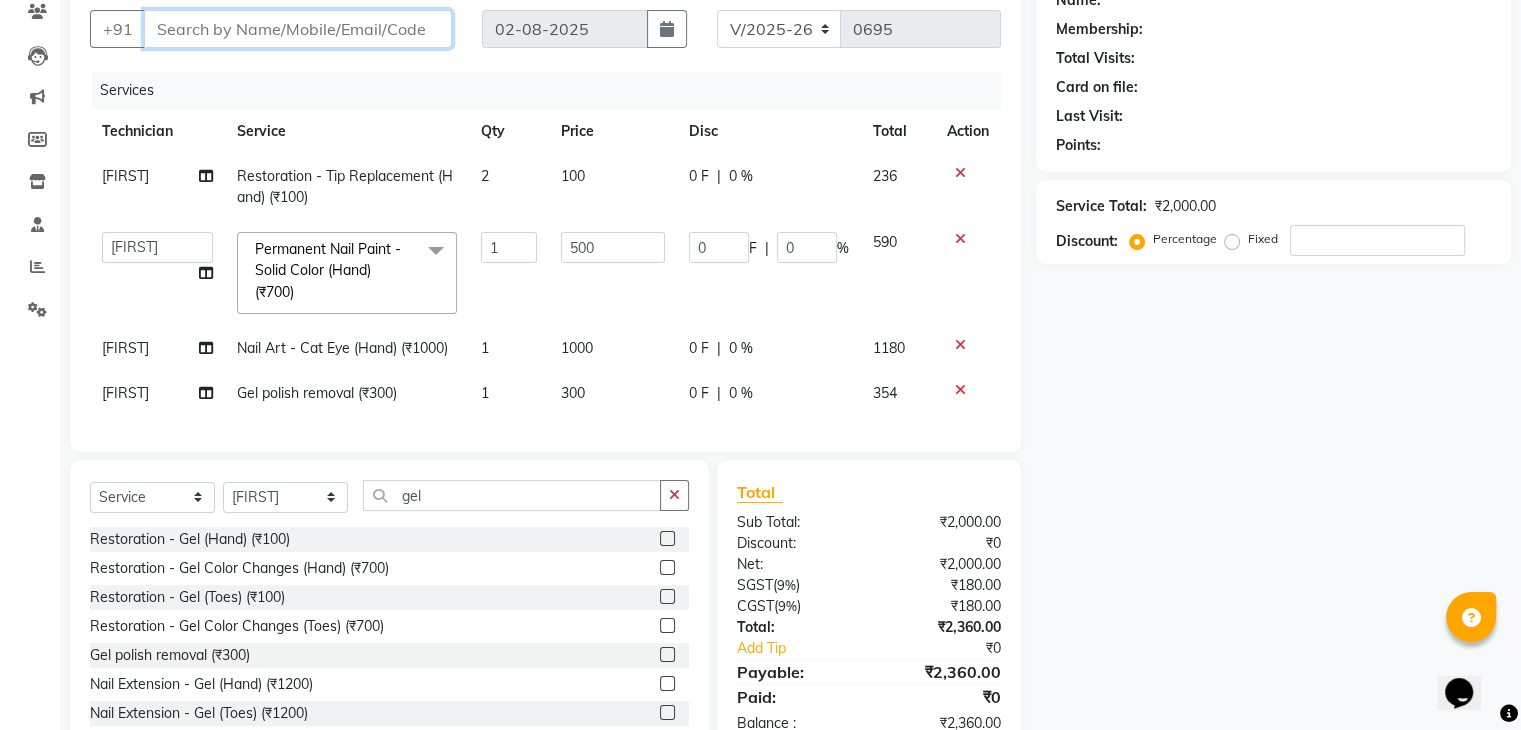 type on "9" 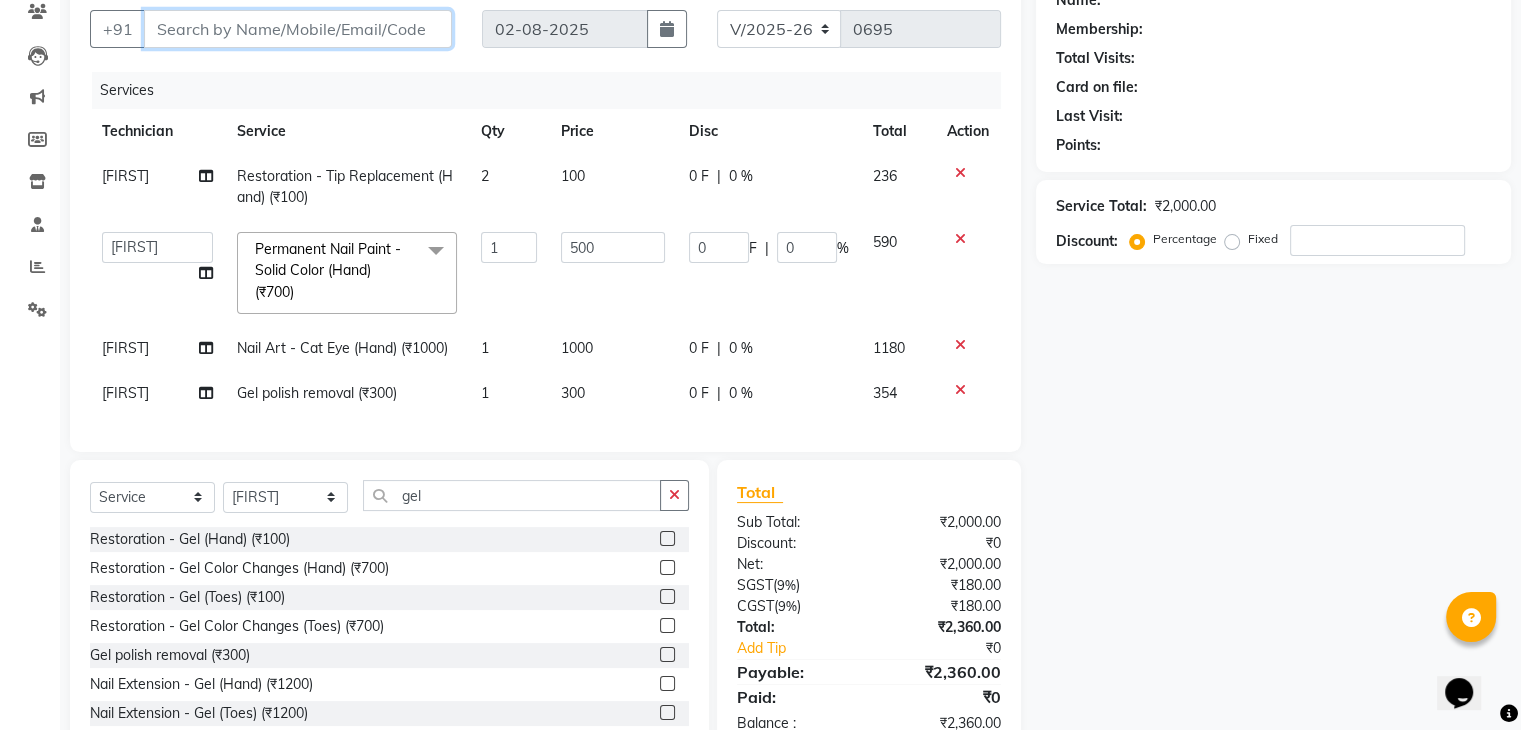 type on "0" 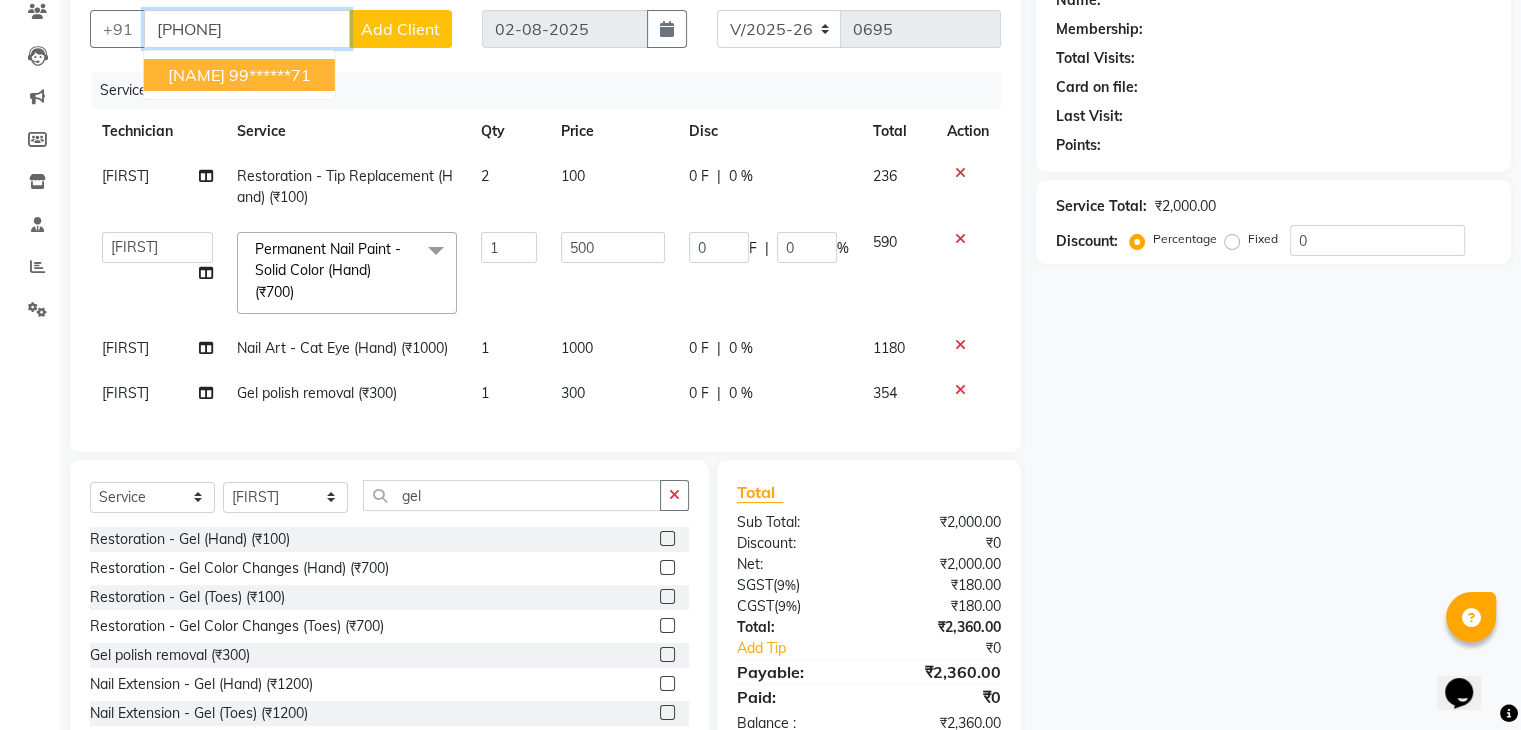click on "99******71" at bounding box center [270, 75] 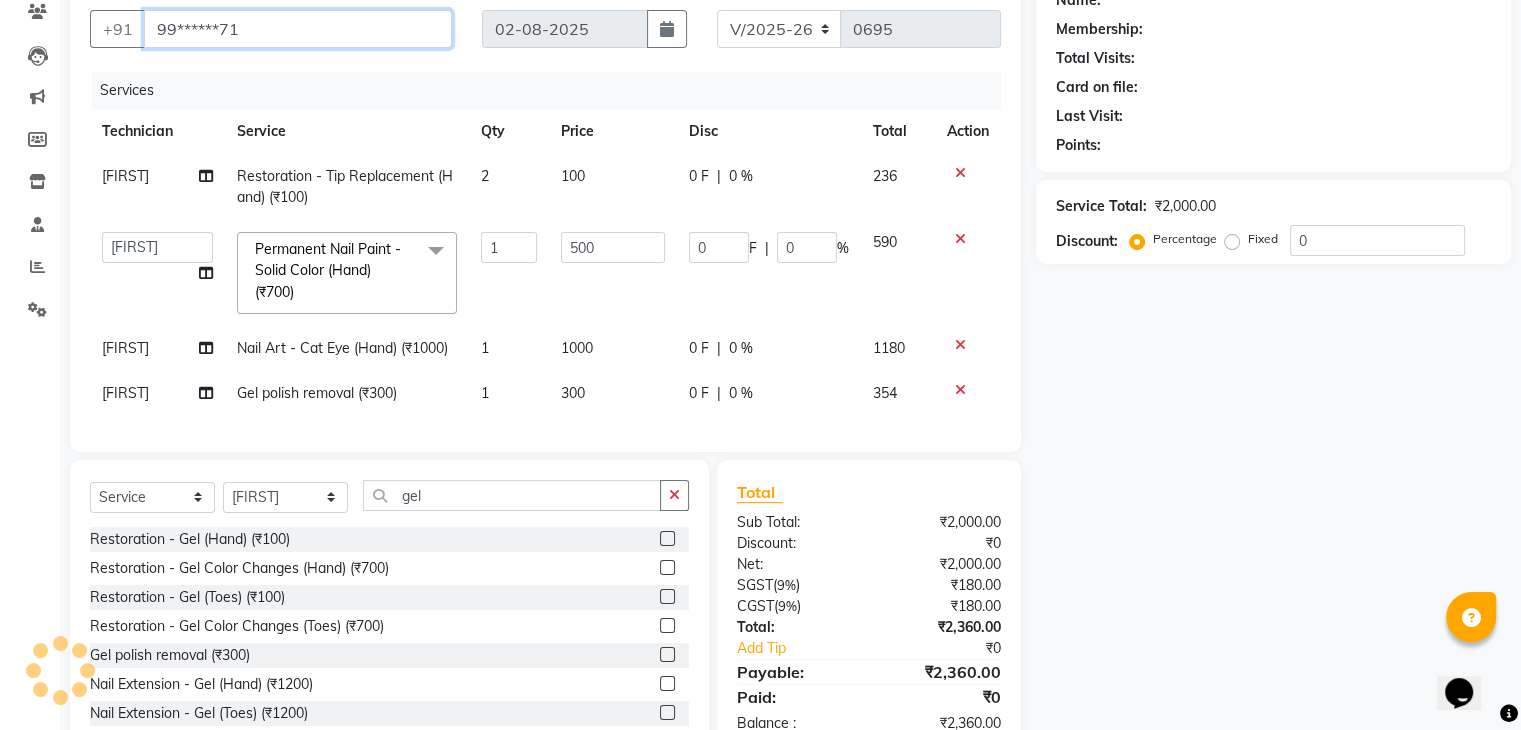 type on "99******71" 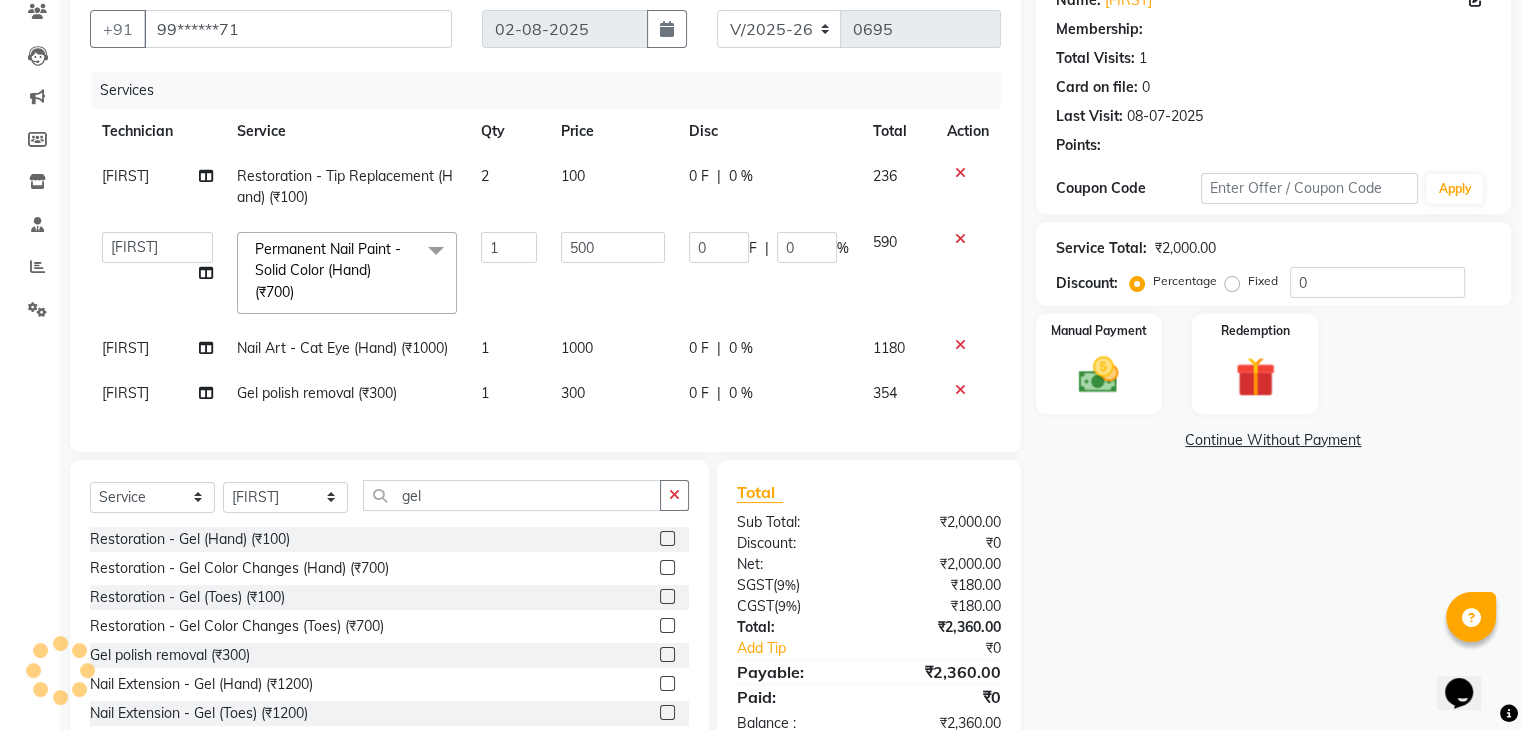 select on "1: Object" 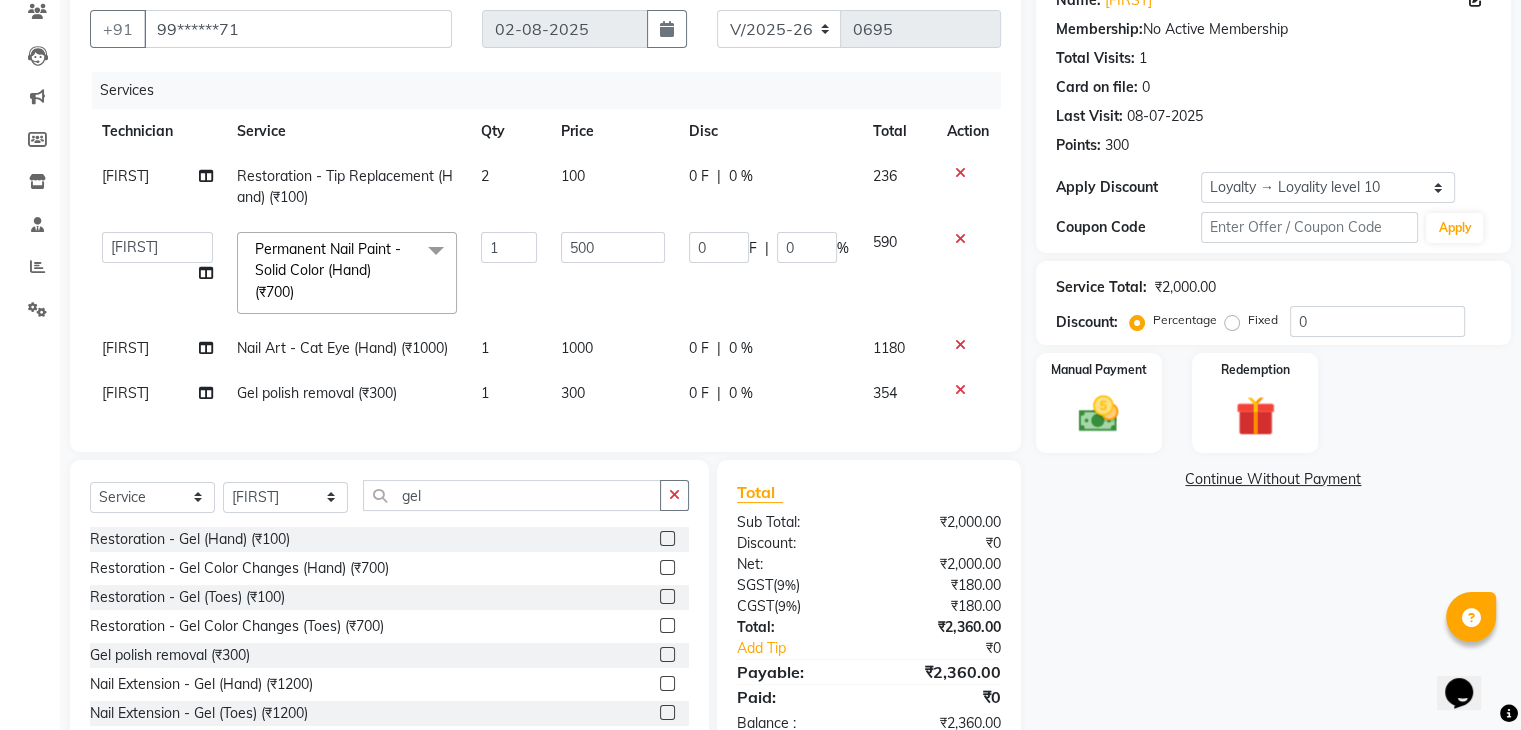 scroll, scrollTop: 0, scrollLeft: 0, axis: both 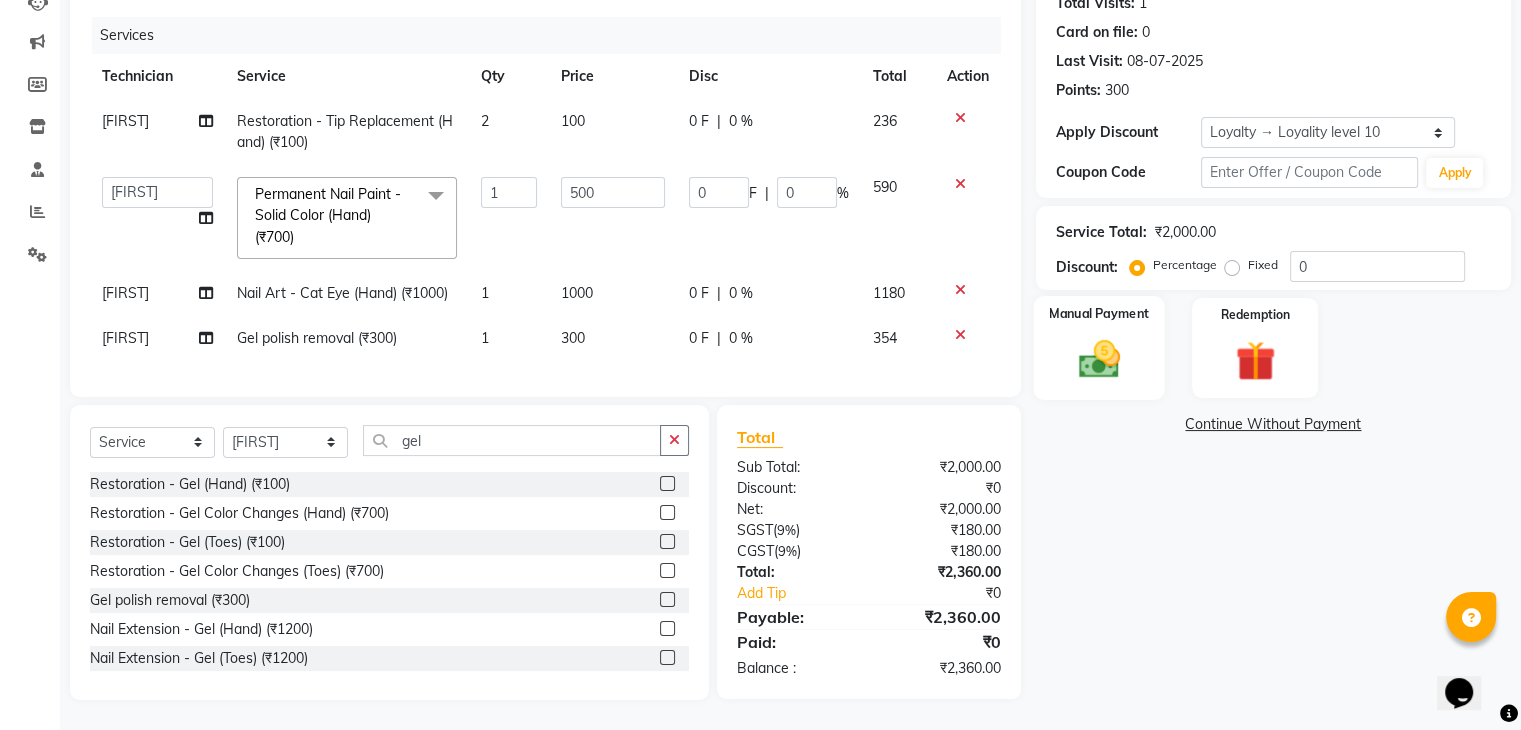 click 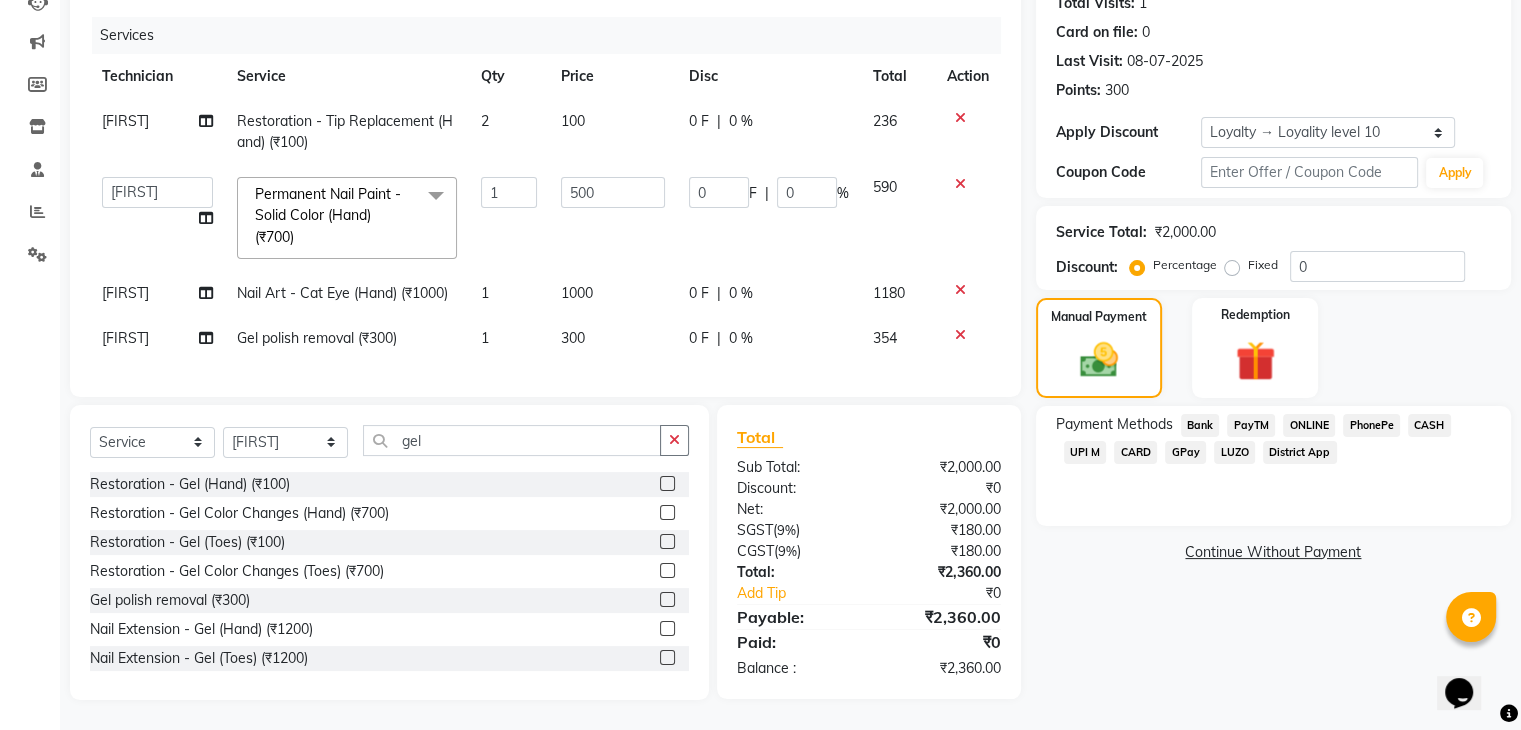 click on "CARD" 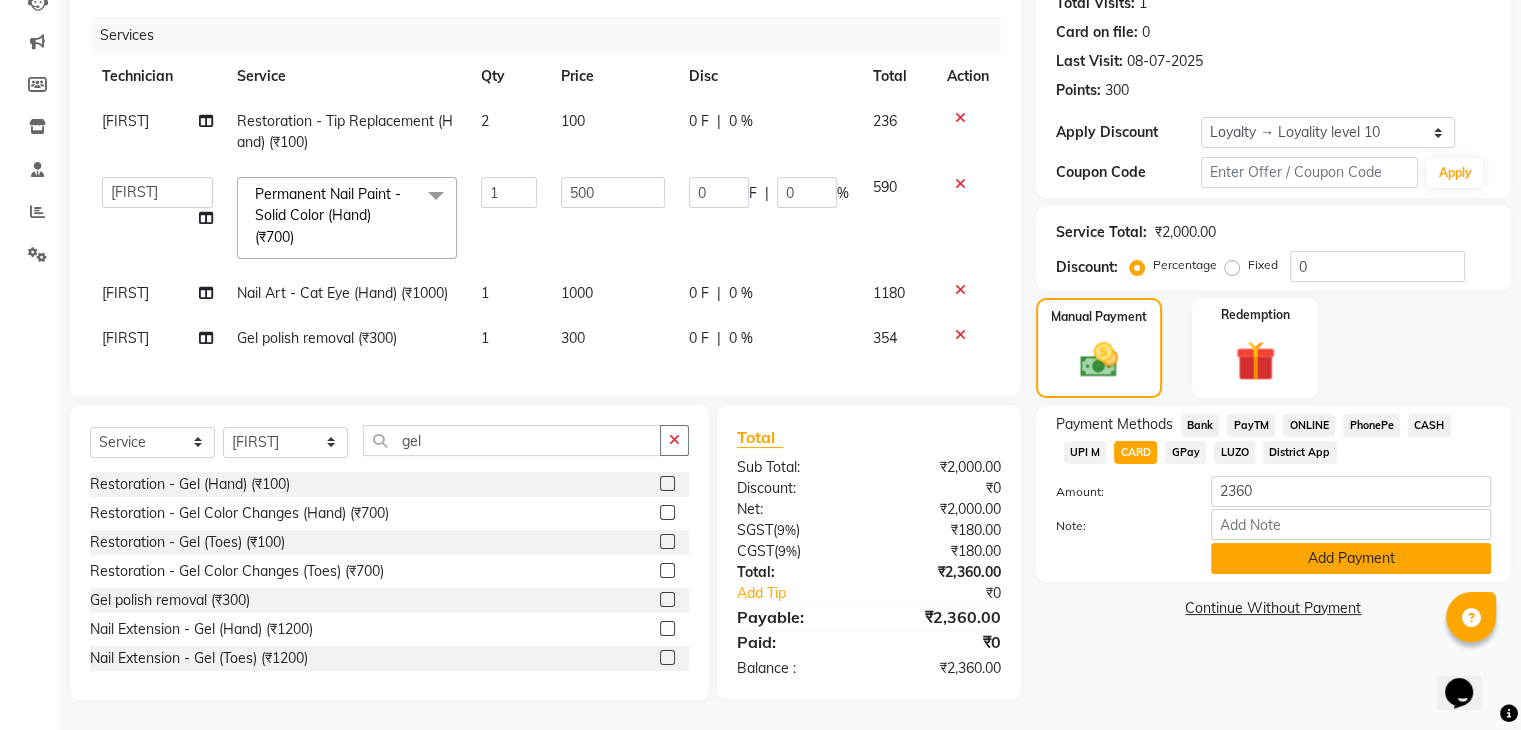 click on "Add Payment" 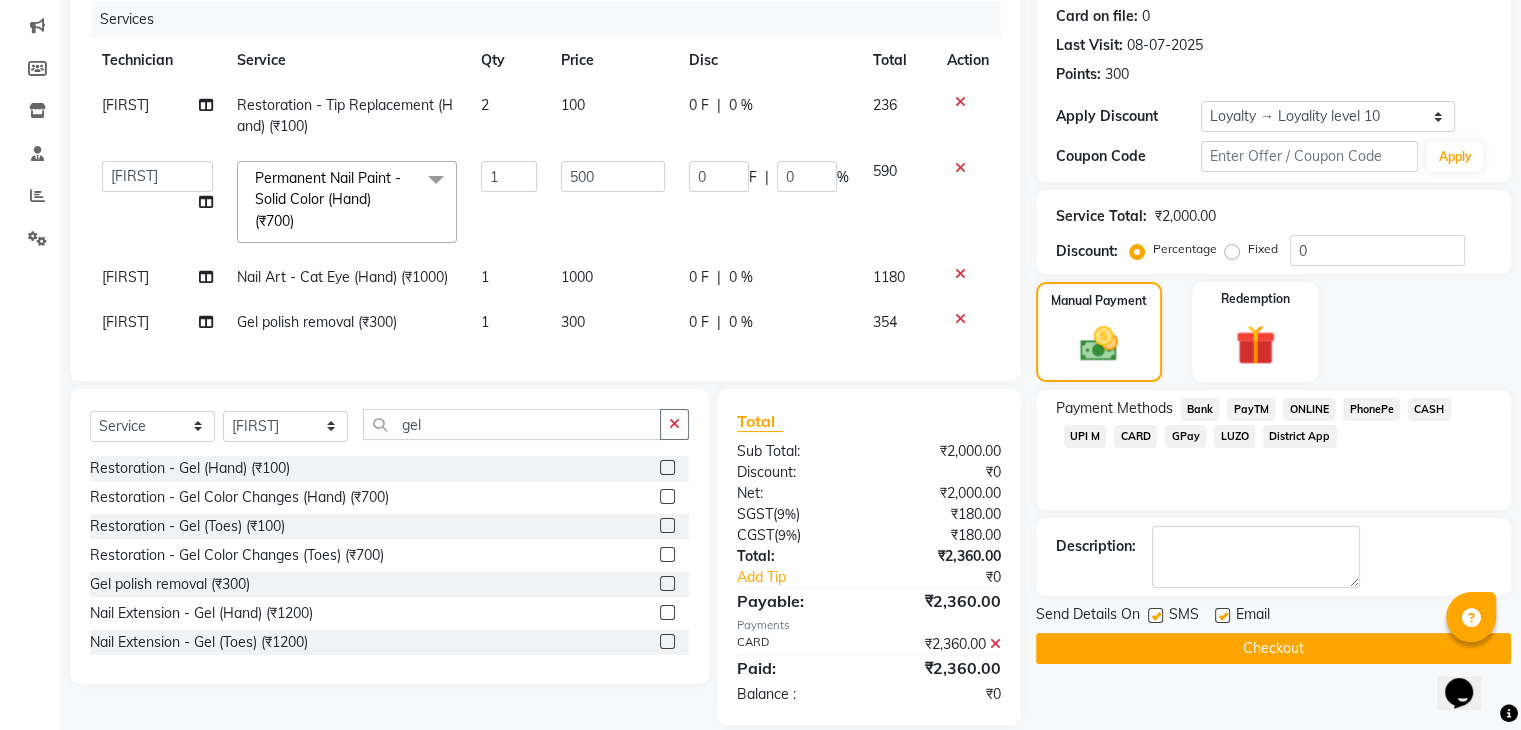 scroll, scrollTop: 388, scrollLeft: 0, axis: vertical 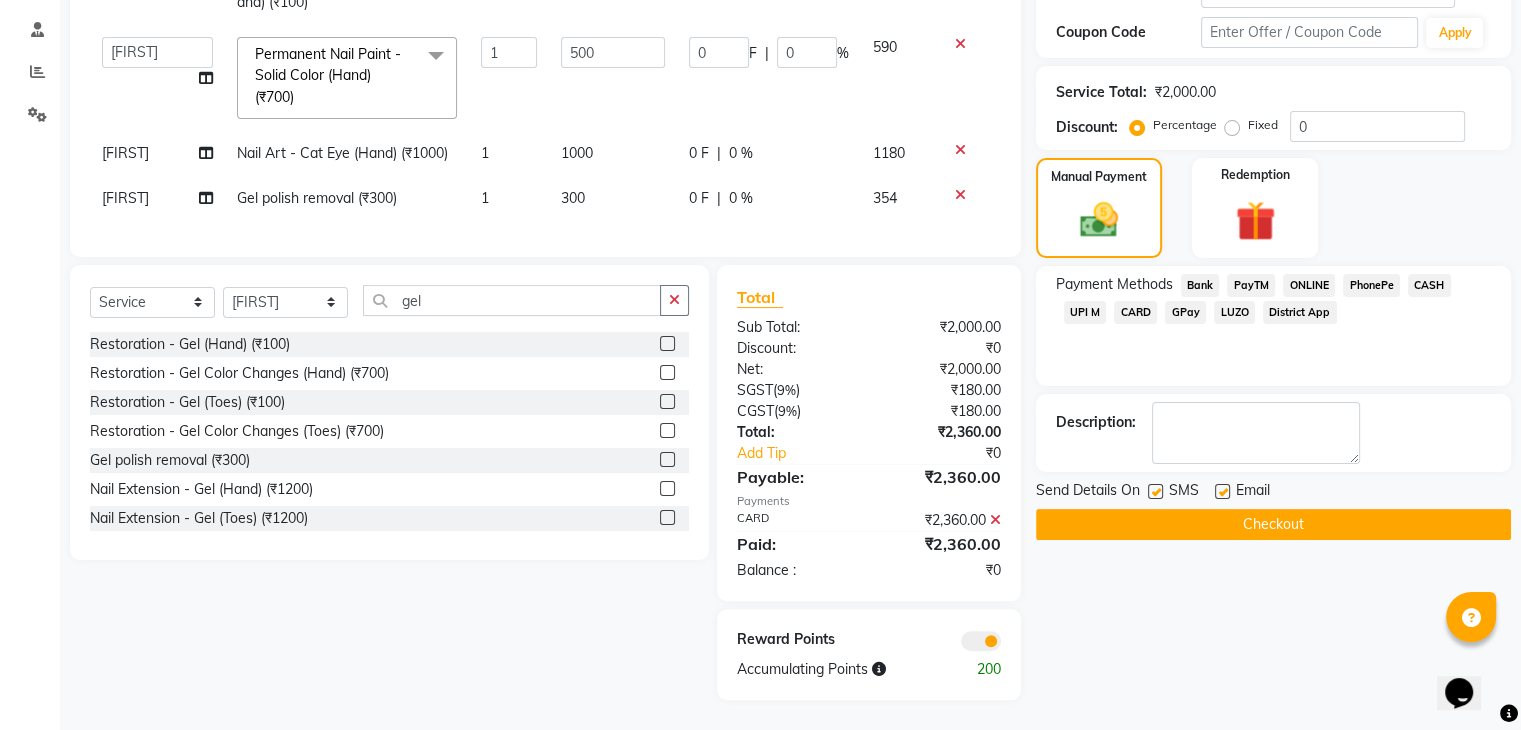 click on "Checkout" 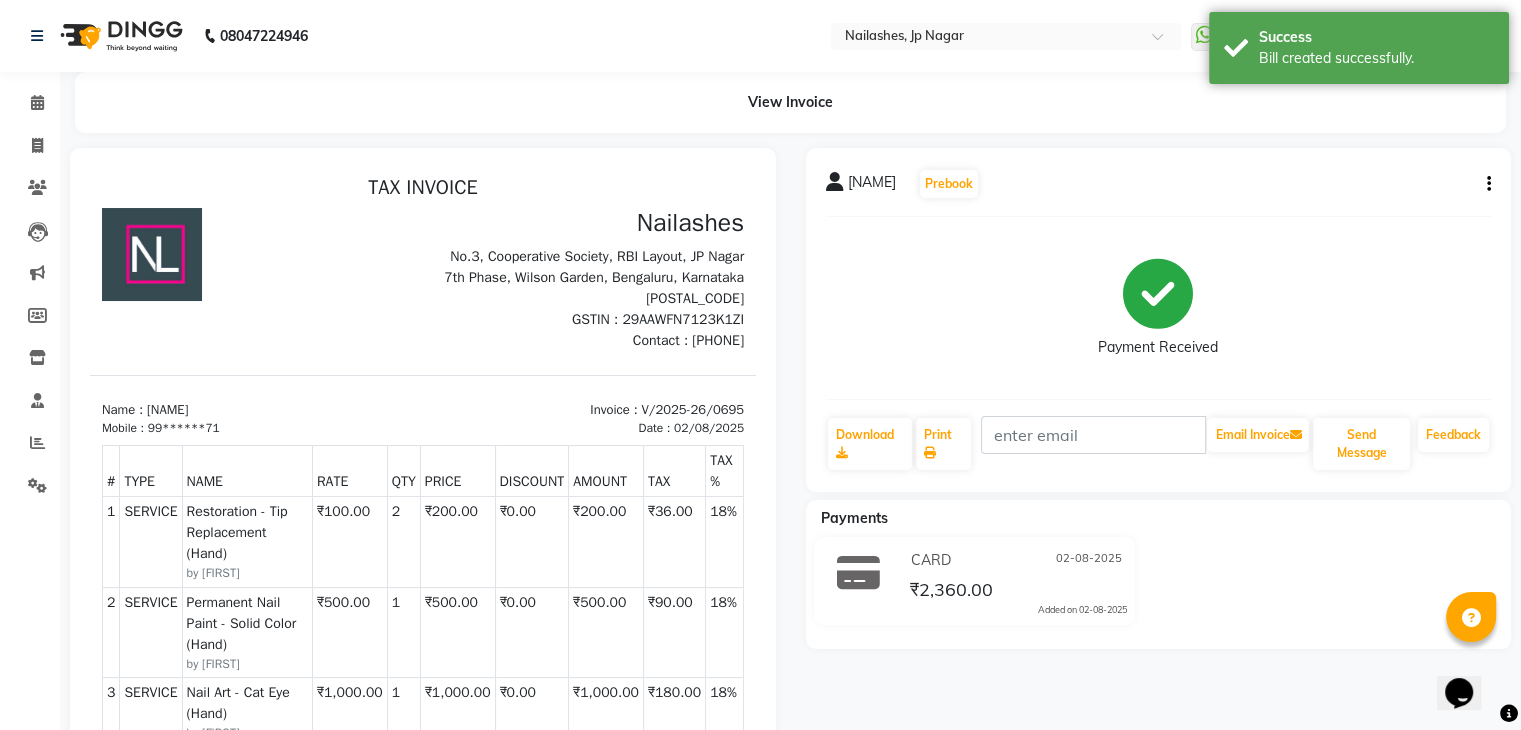 scroll, scrollTop: 0, scrollLeft: 0, axis: both 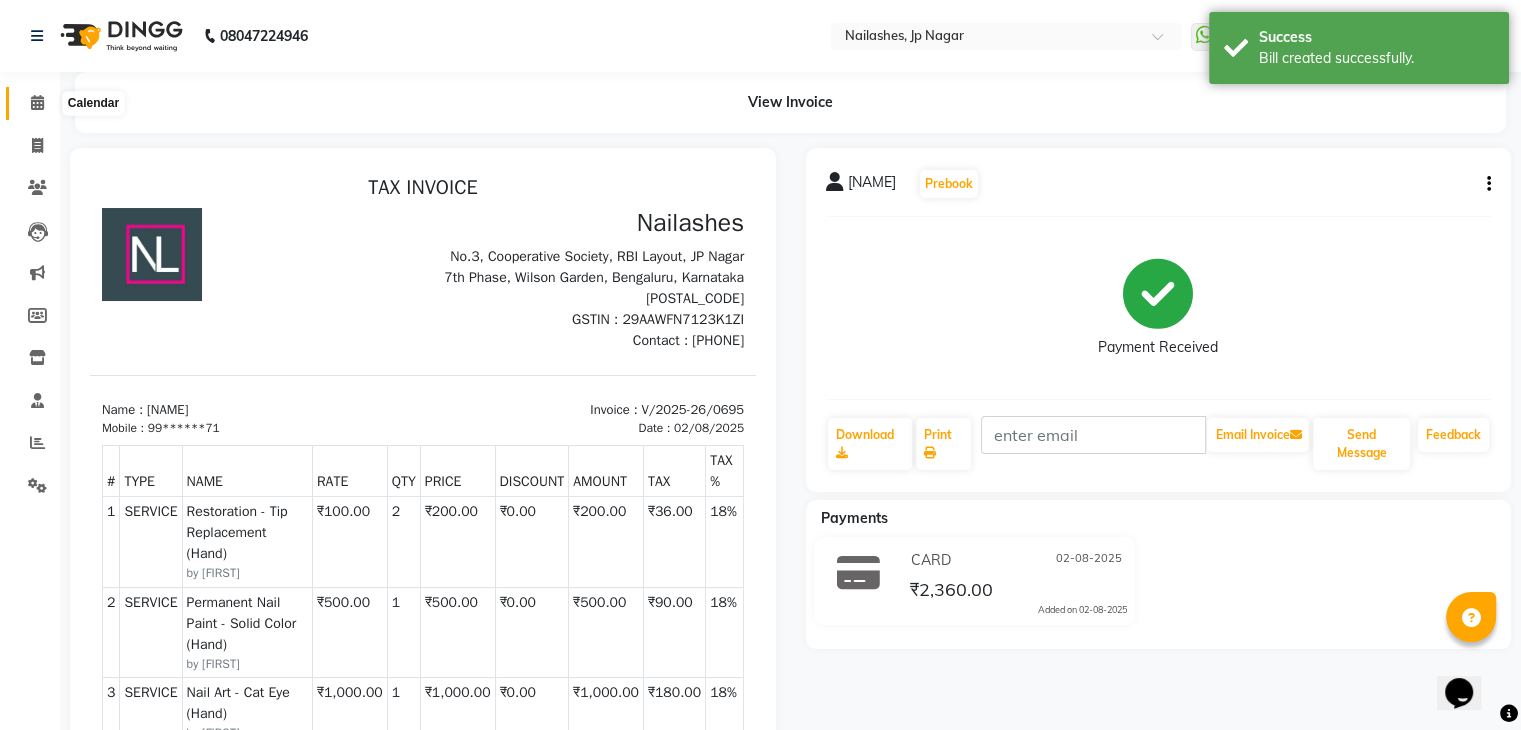 click 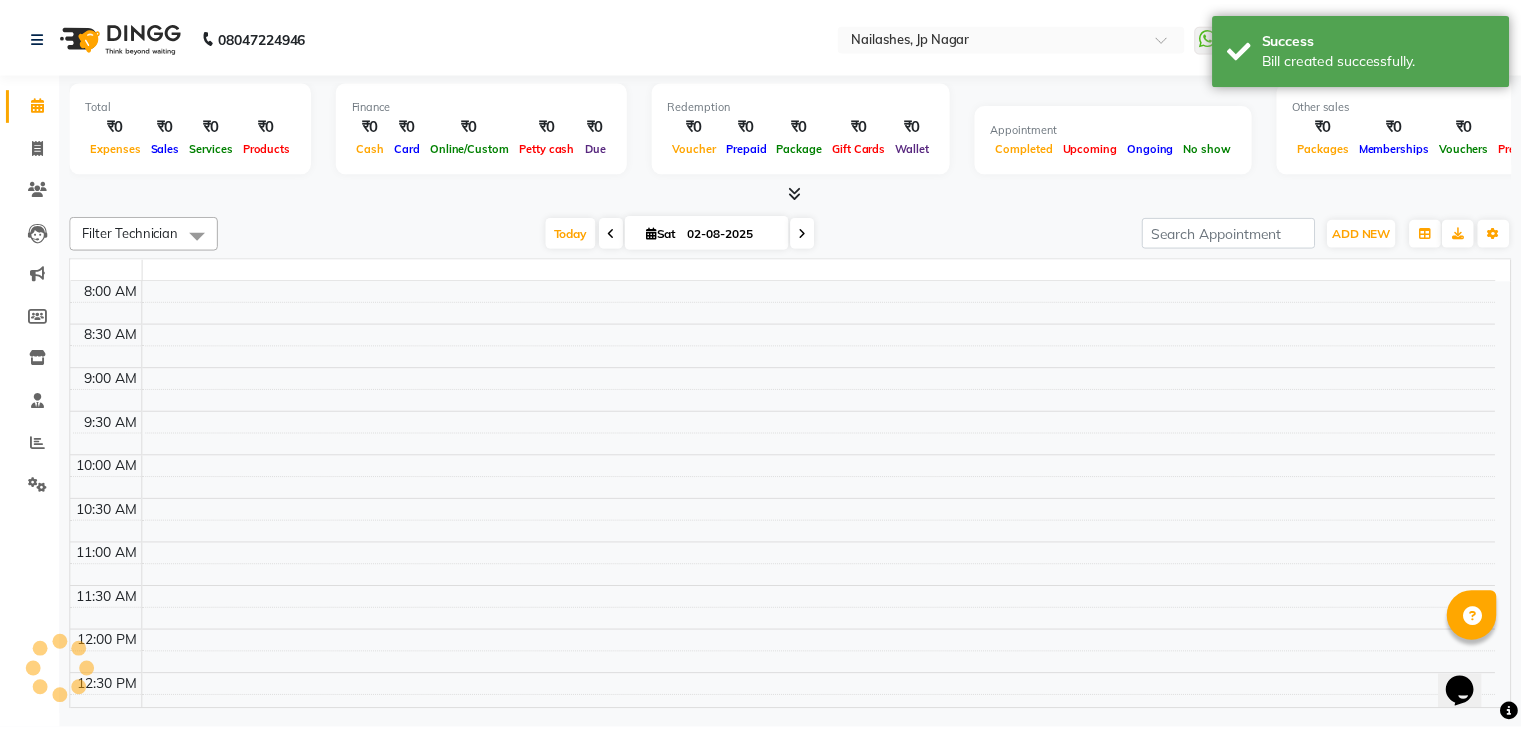 scroll, scrollTop: 0, scrollLeft: 0, axis: both 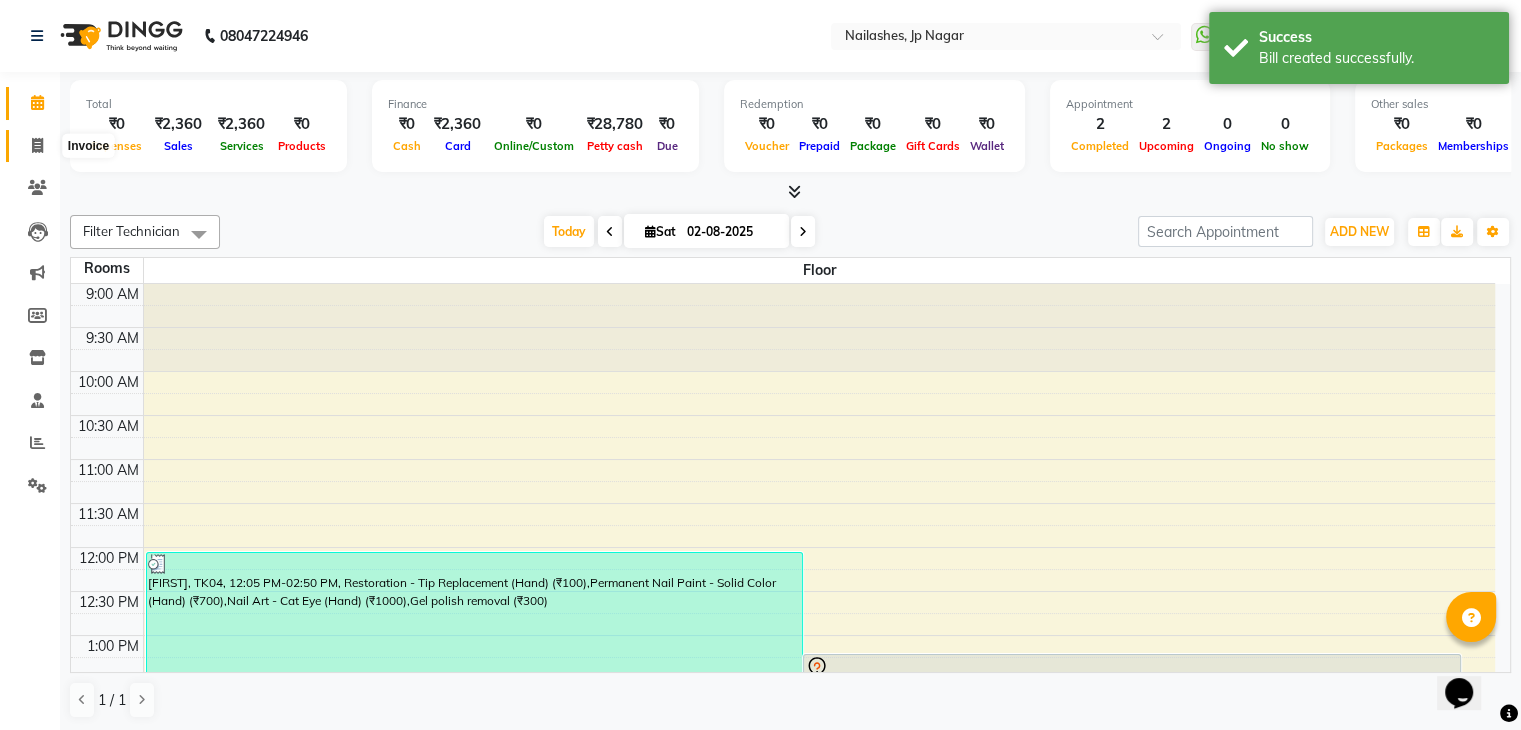 click 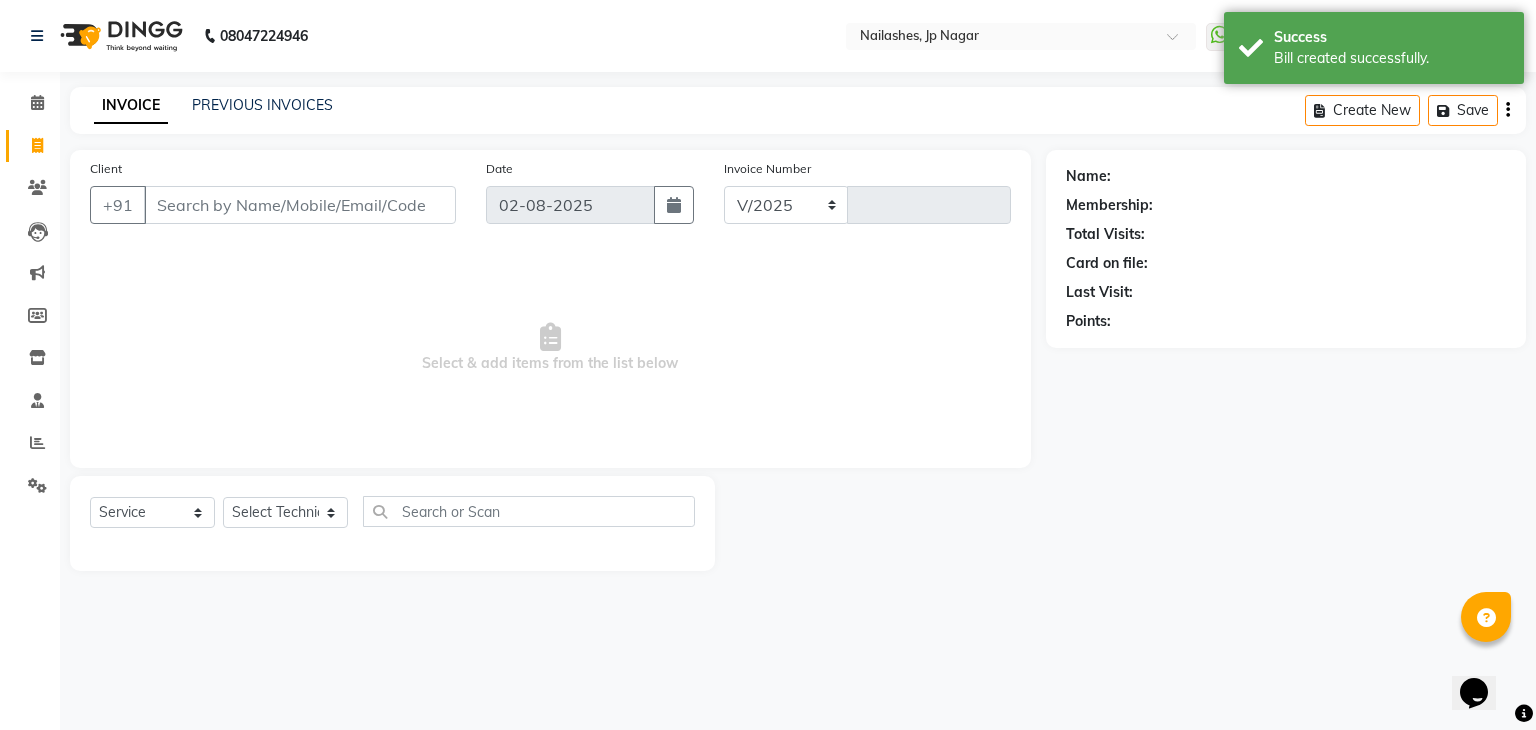 select on "6318" 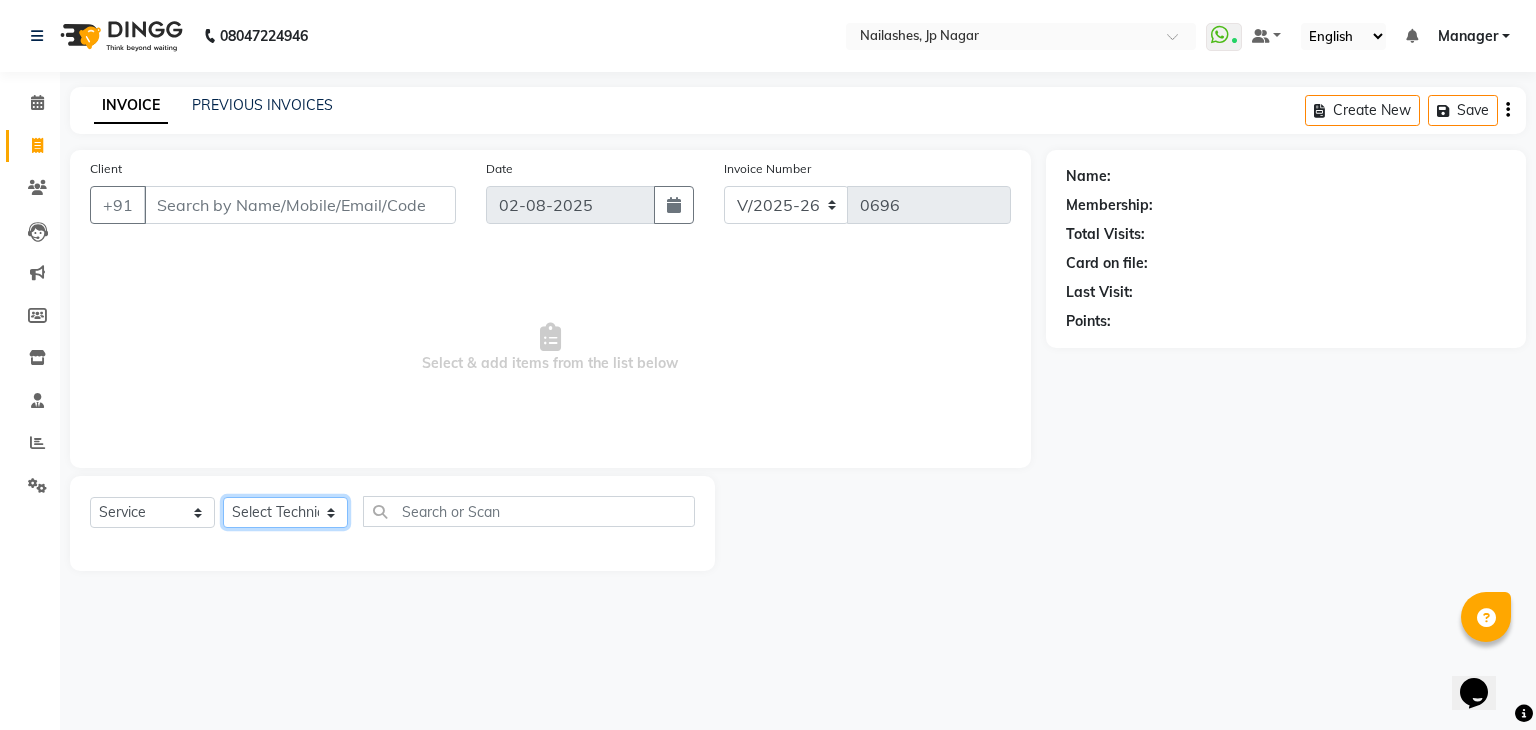 click on "Select Technician Bhupendra Manager Prince Rohit Sajan Salman Suma Suraj Vikas Vishal Lash Vishnu" 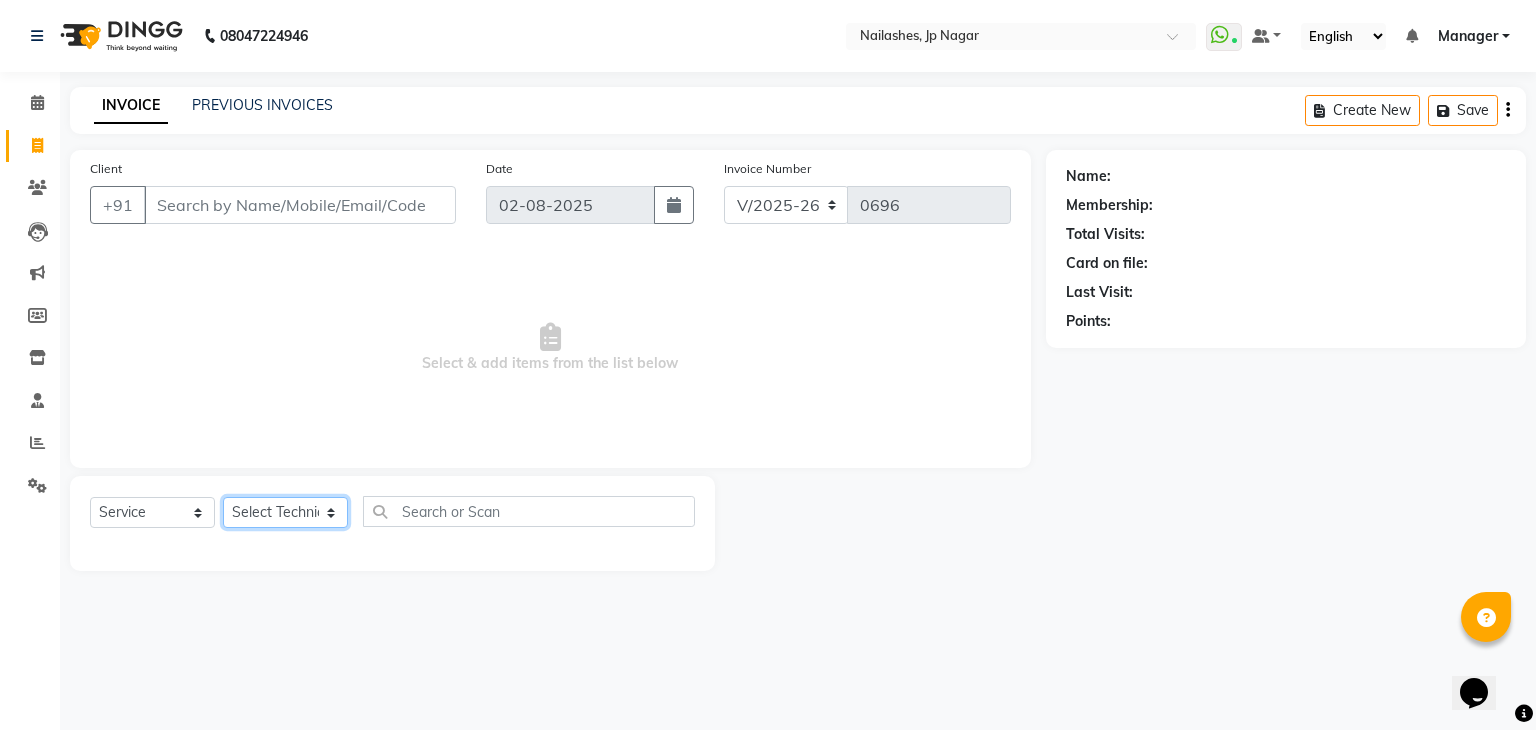 select on "80452" 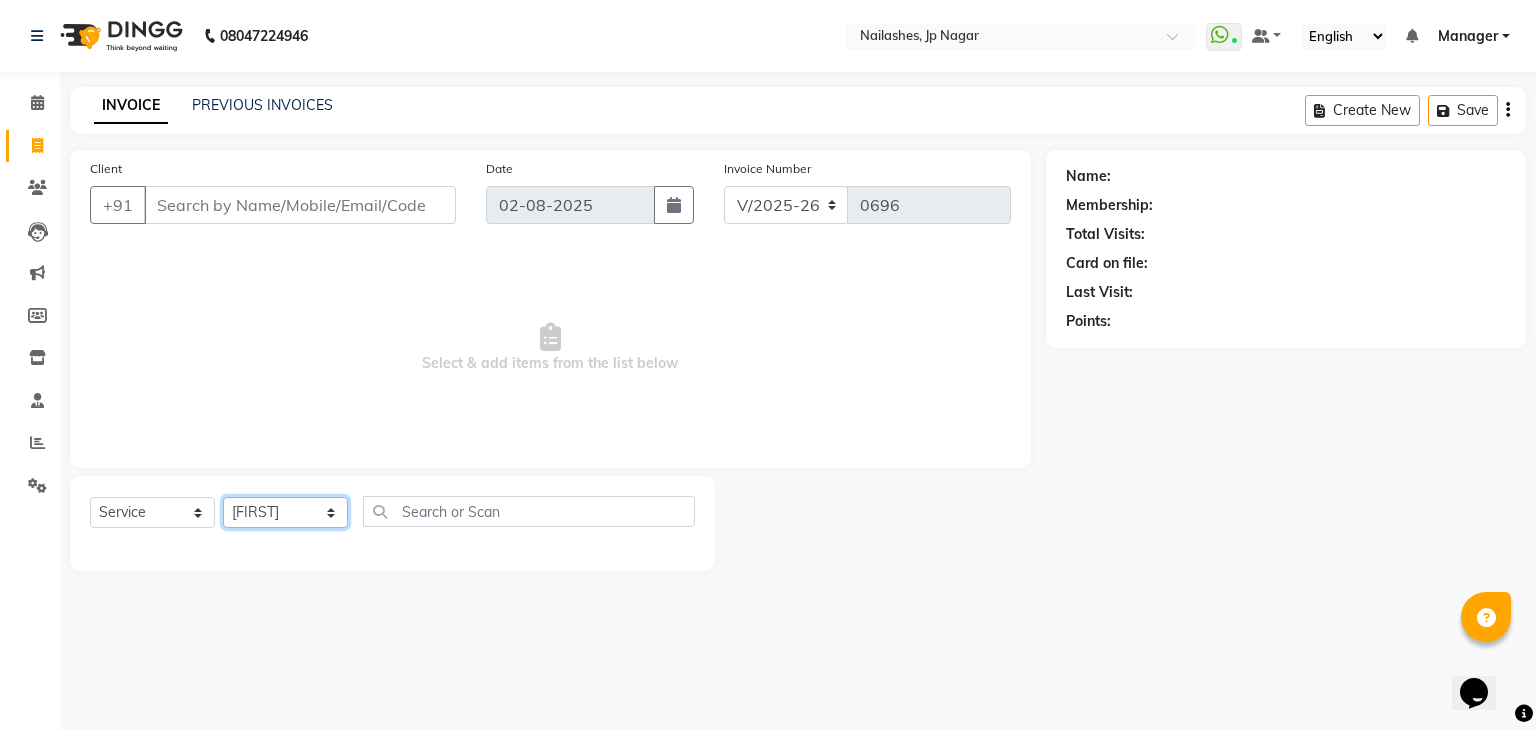 click on "Select Technician Bhupendra Manager Prince Rohit Sajan Salman Suma Suraj Vikas Vishal Lash Vishnu" 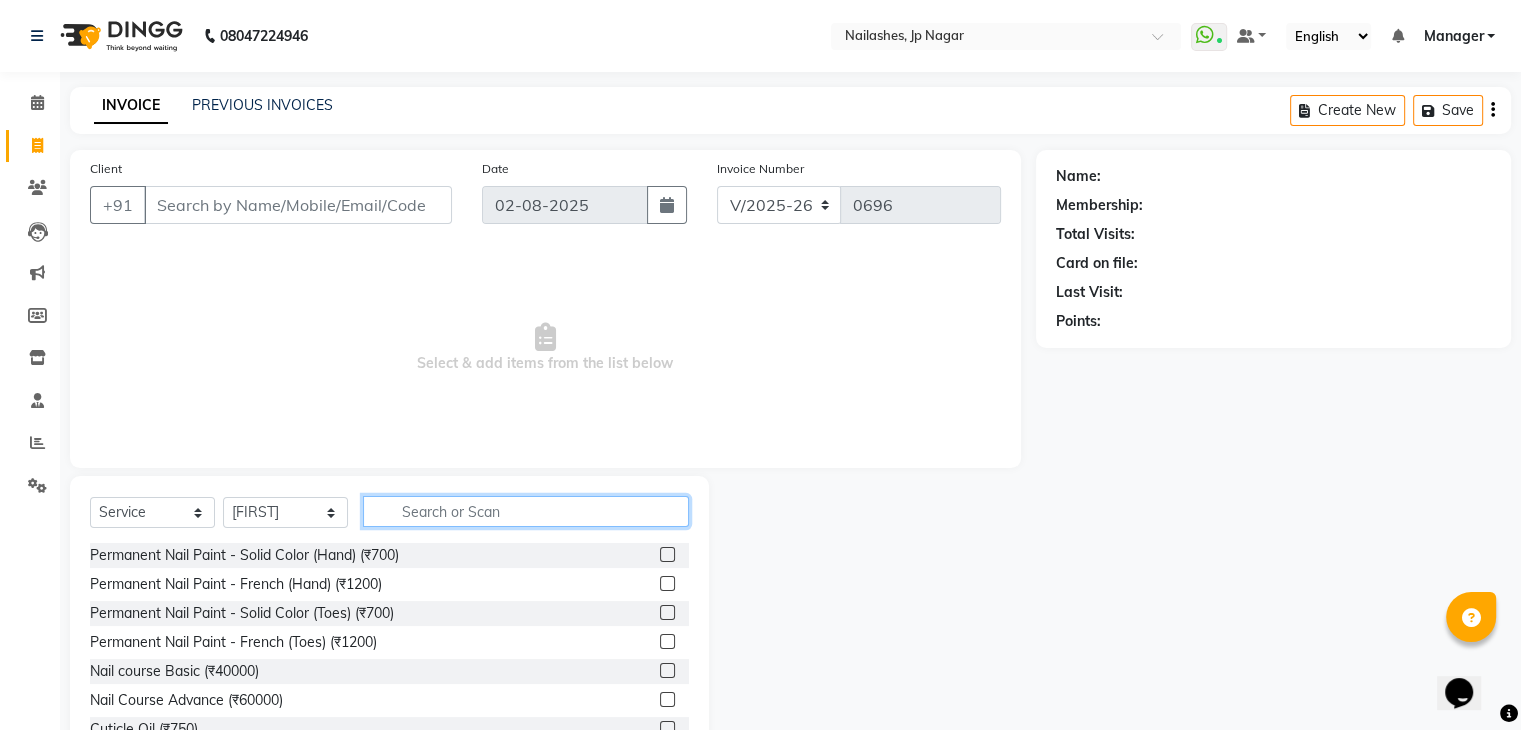 click 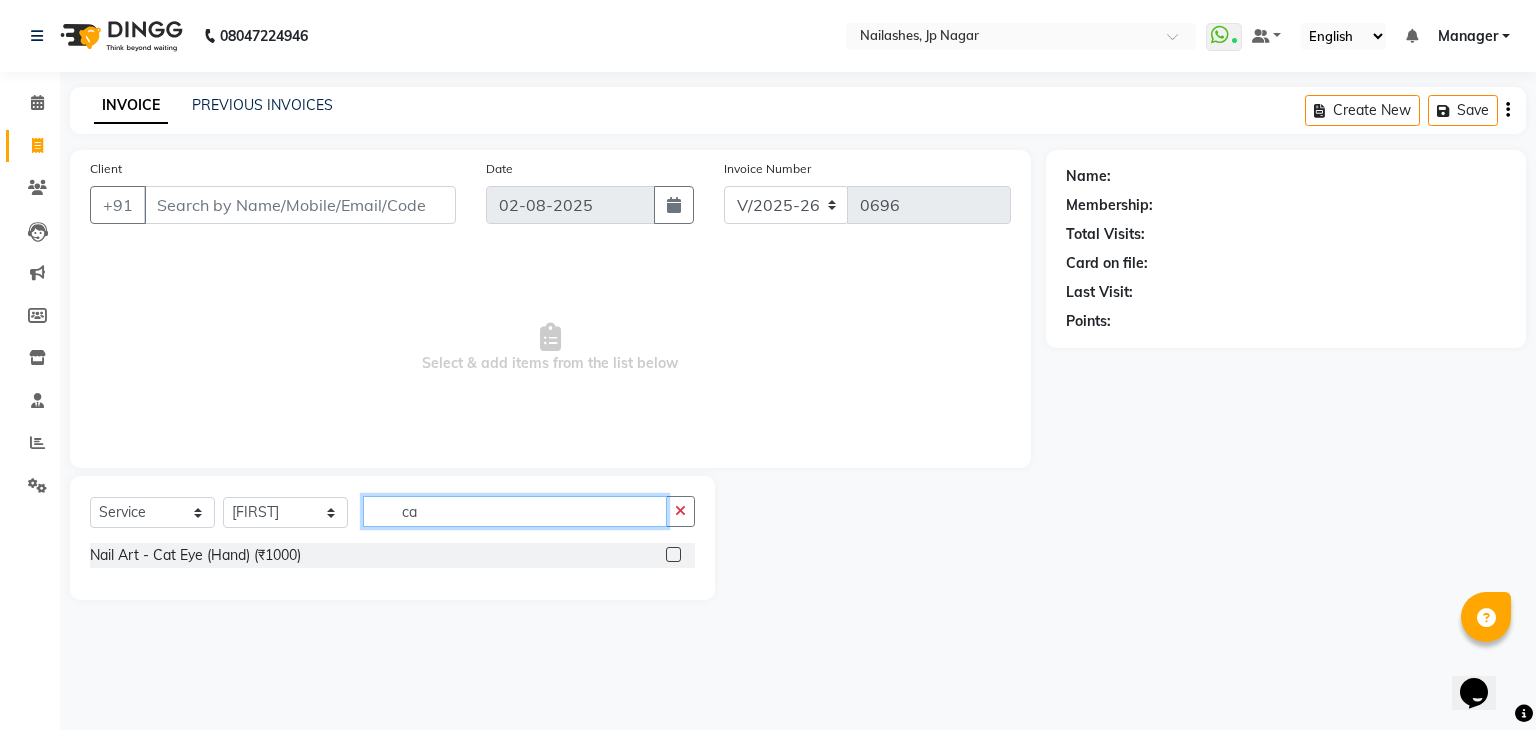 type on "c" 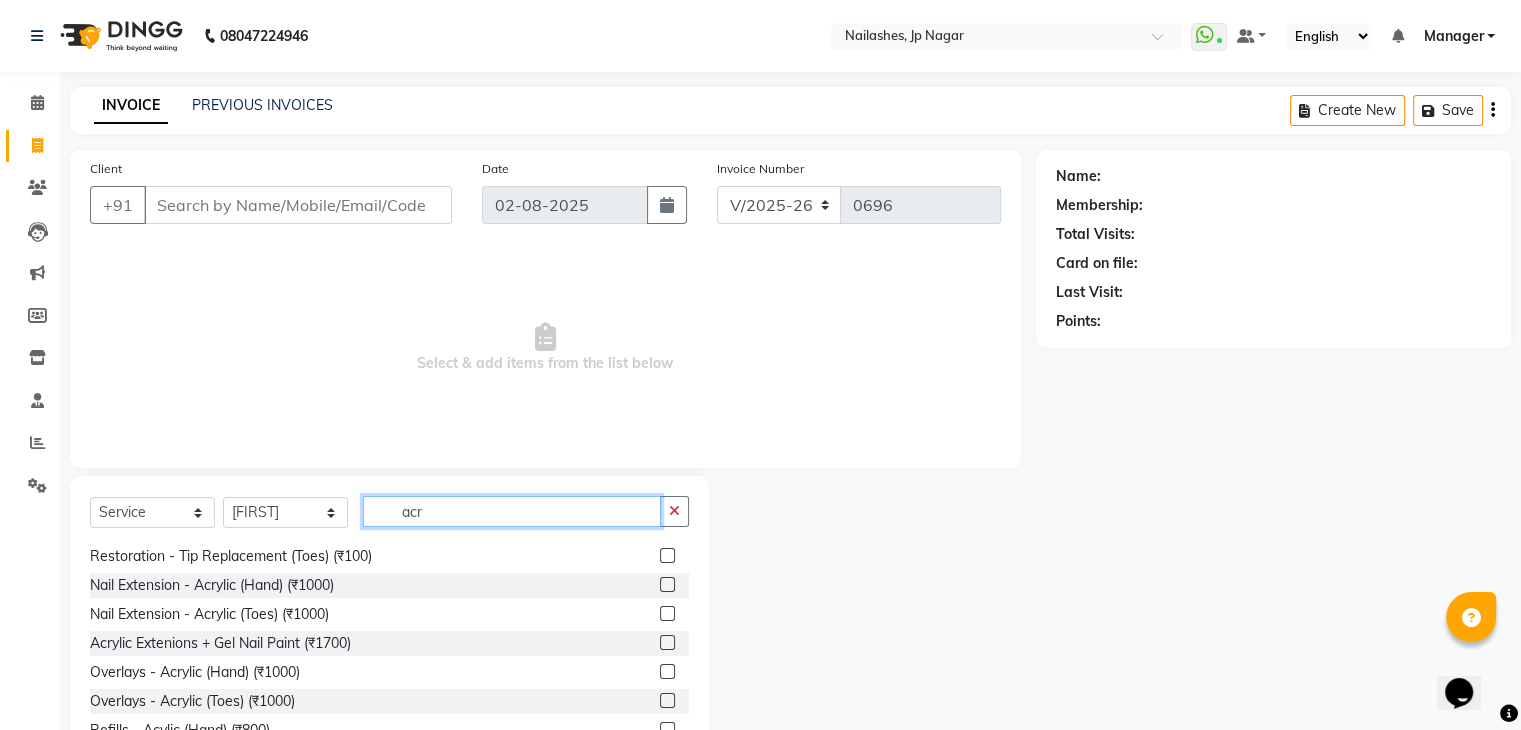 scroll, scrollTop: 0, scrollLeft: 0, axis: both 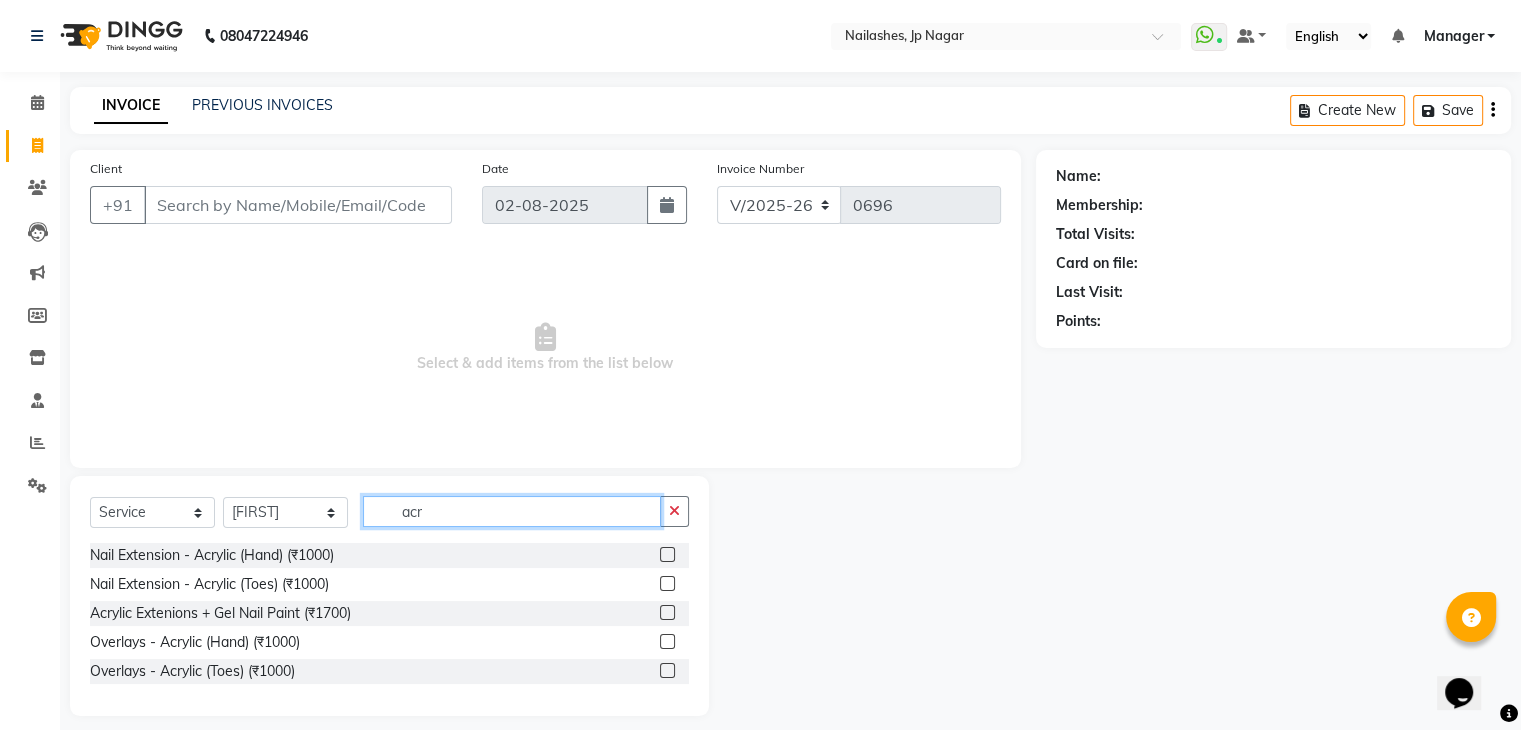 type on "acr" 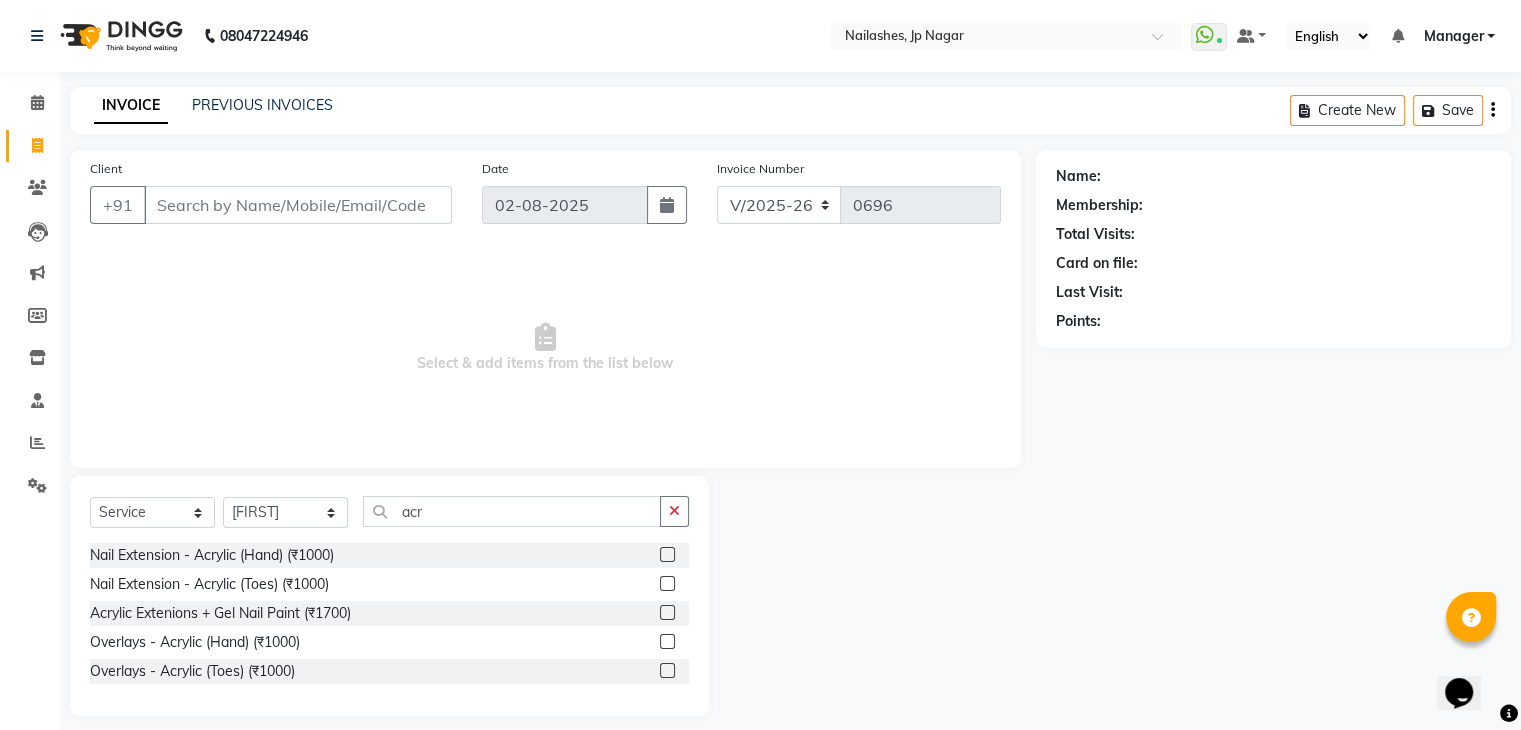 click 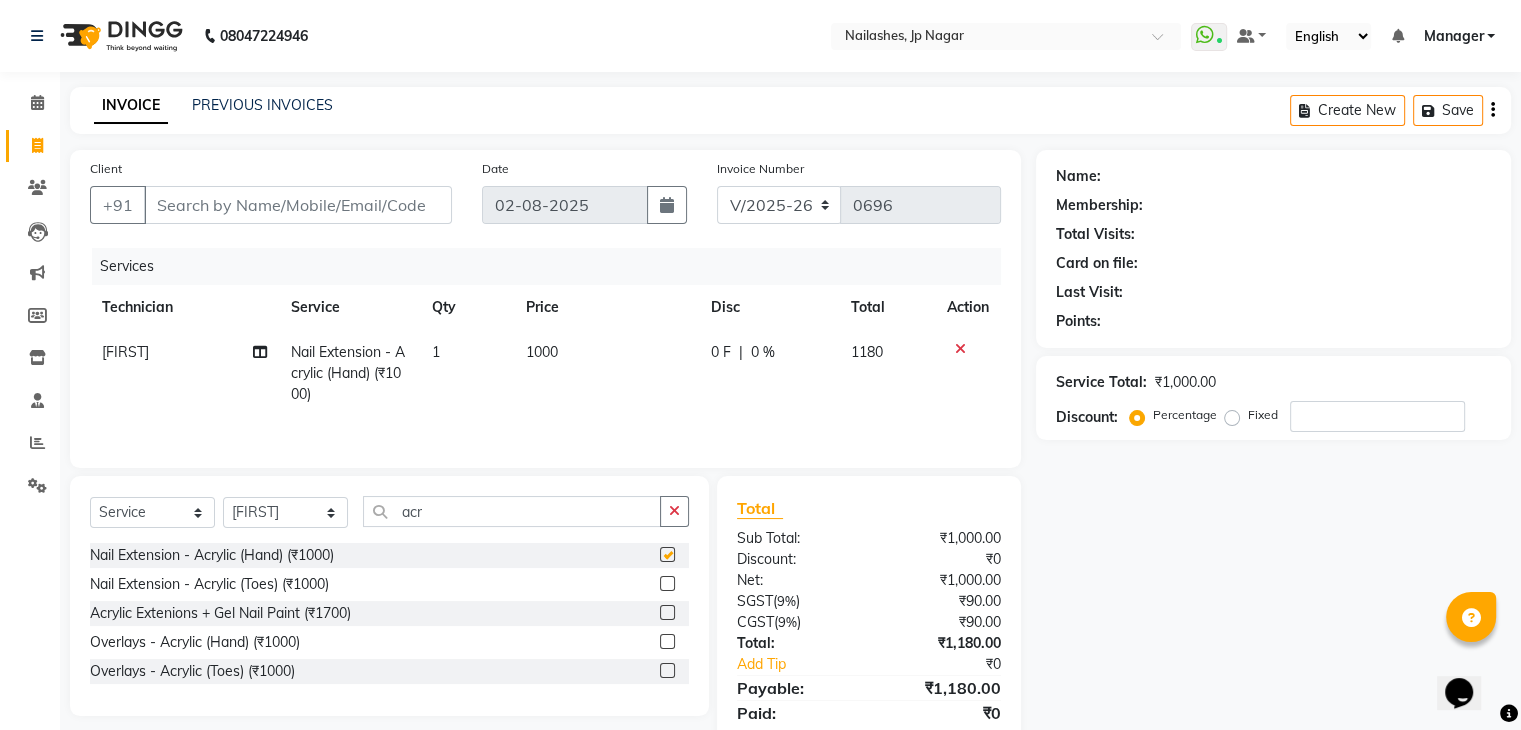 checkbox on "false" 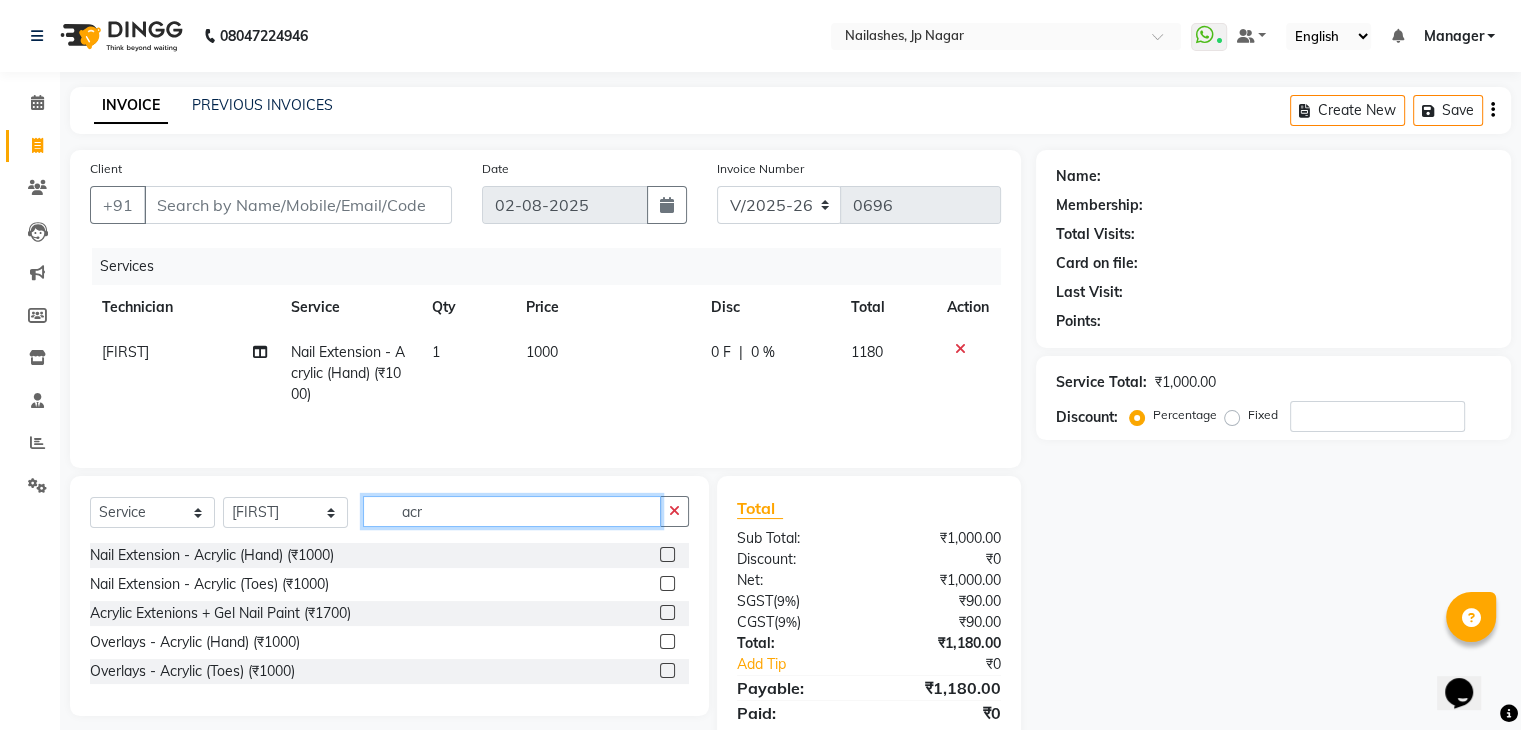 click on "acr" 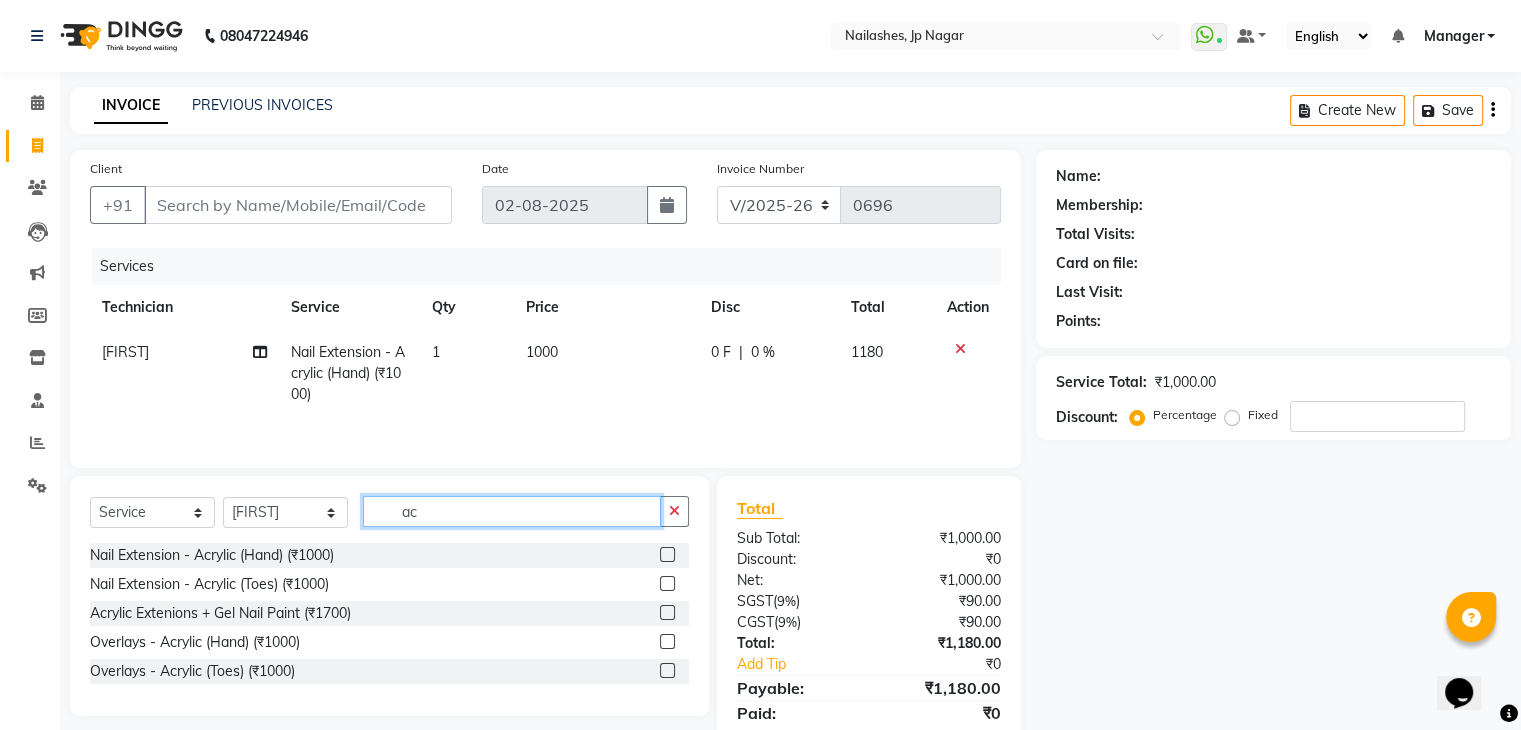 type on "a" 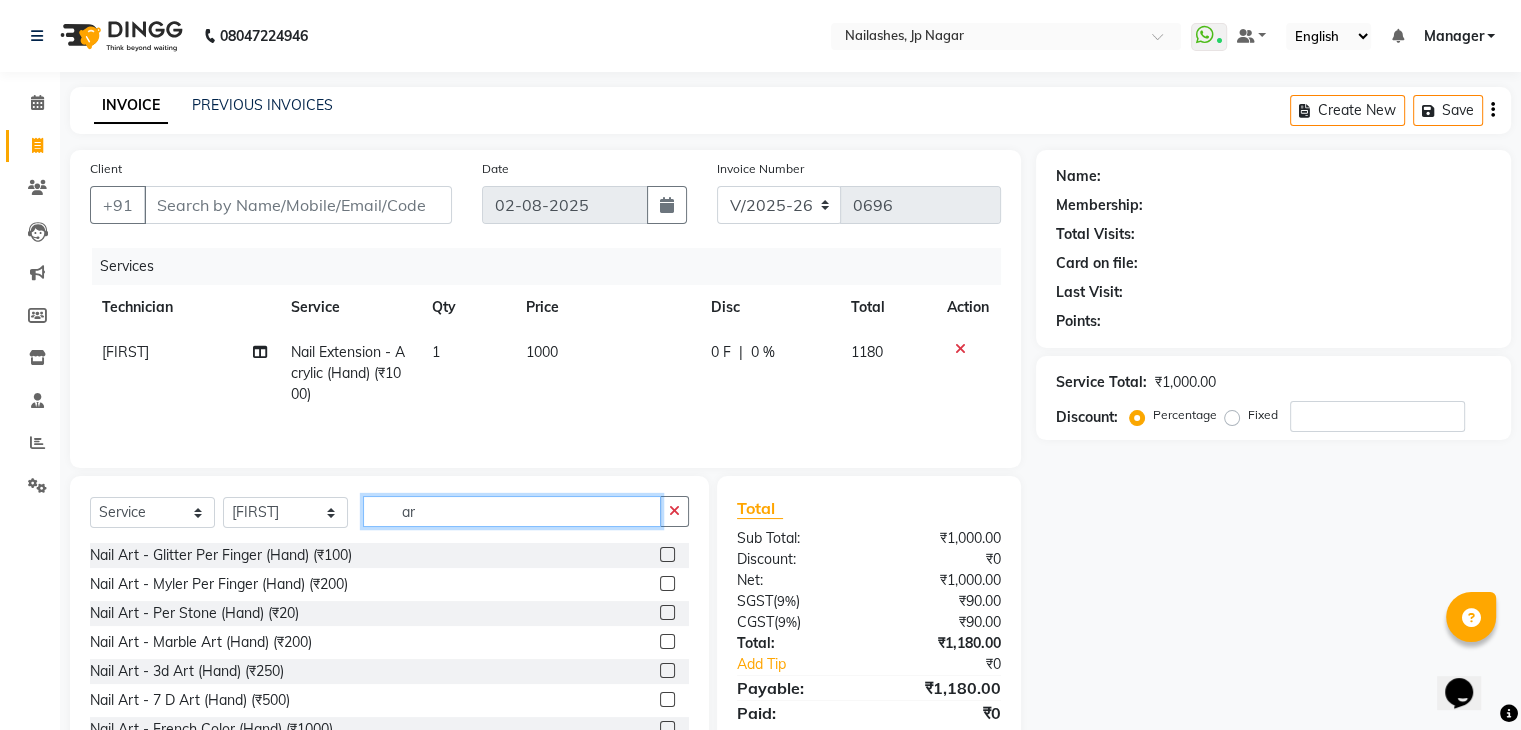 type on "a" 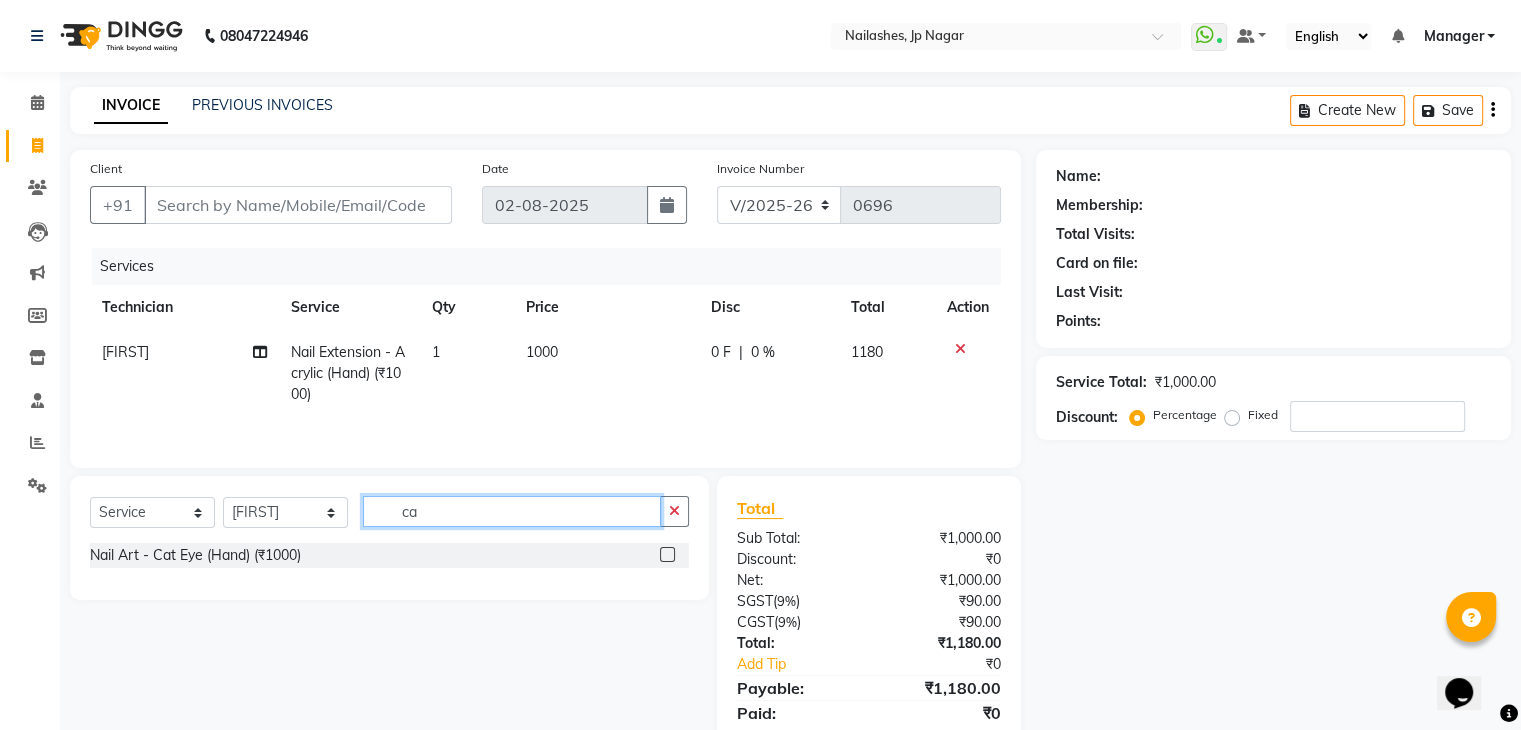 type on "c" 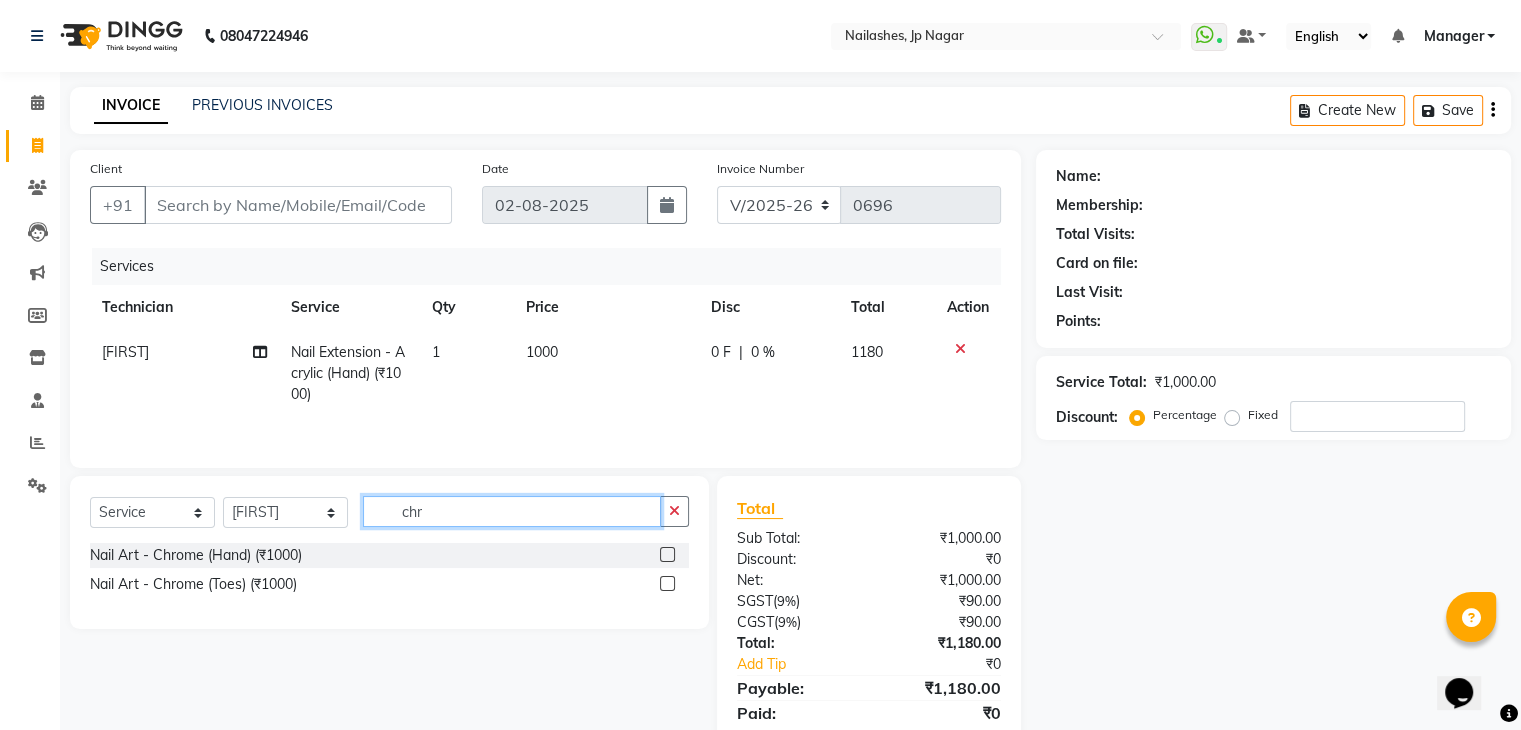 type on "chr" 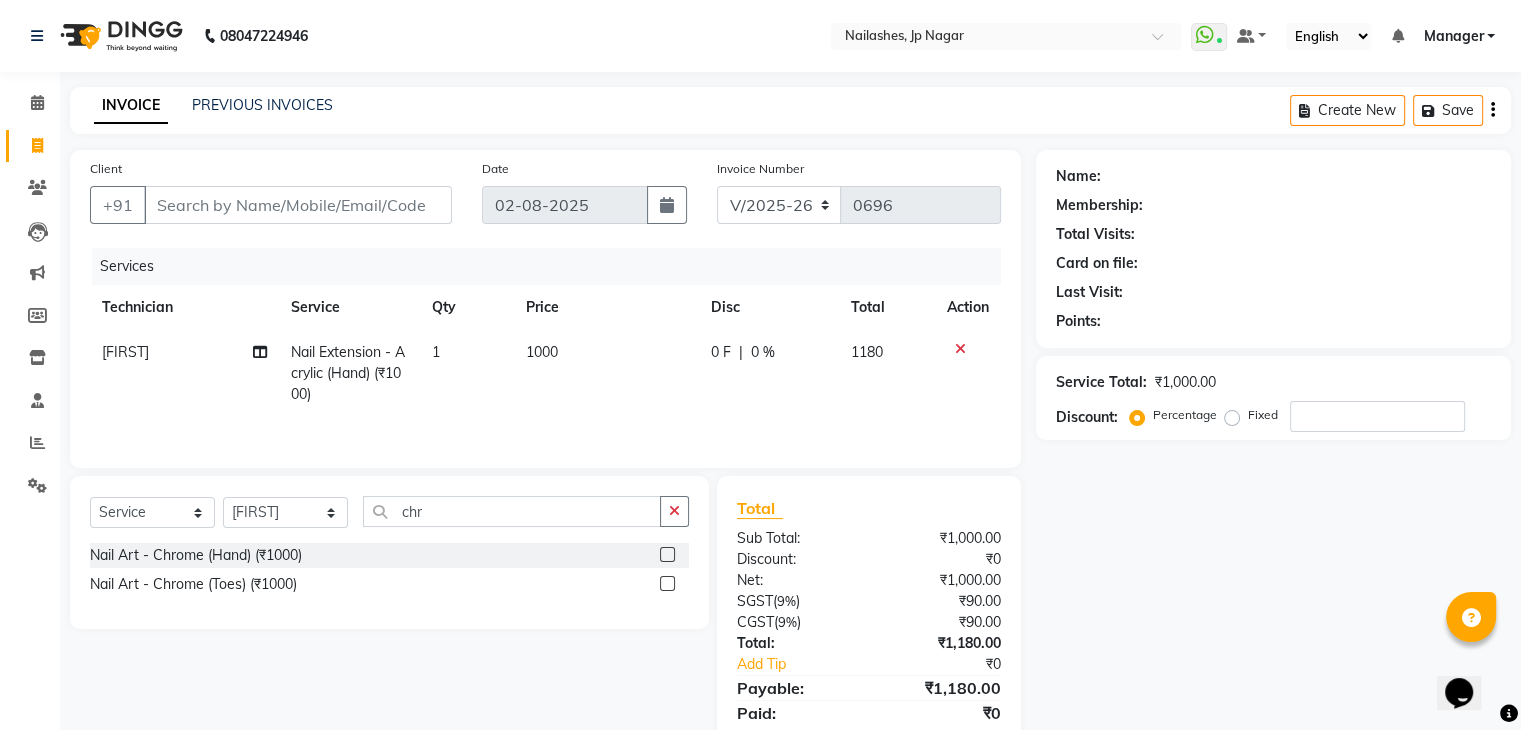 click 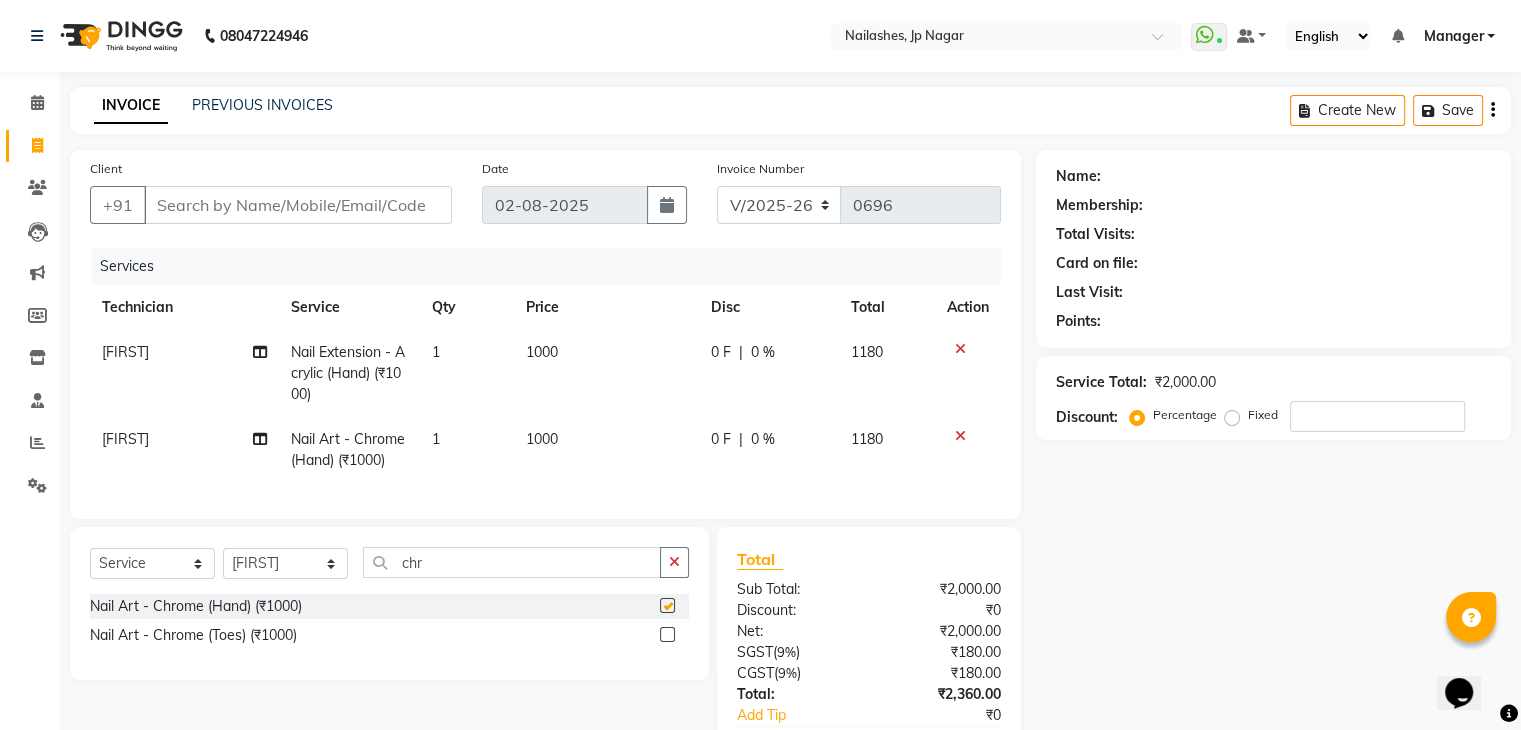 checkbox on "false" 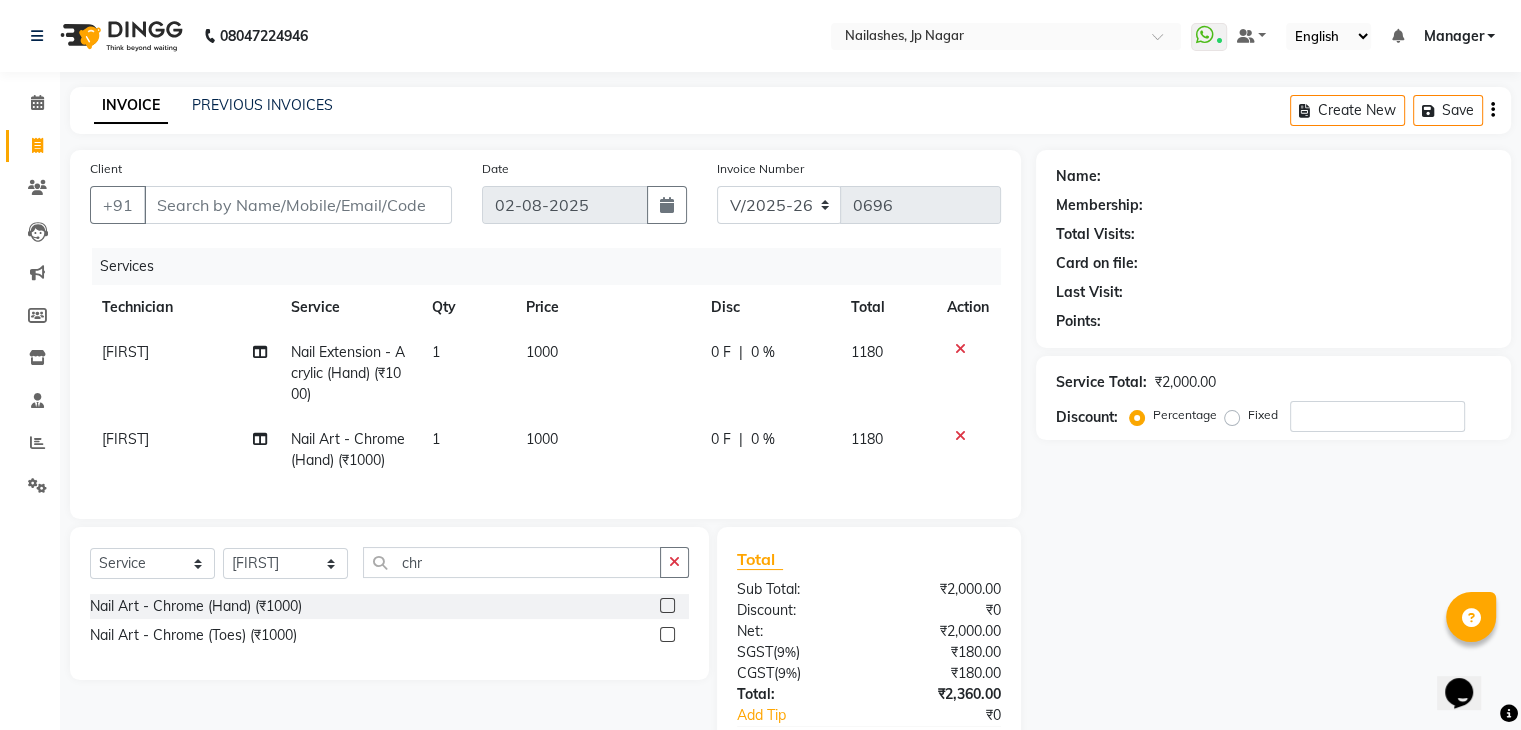click on "1000" 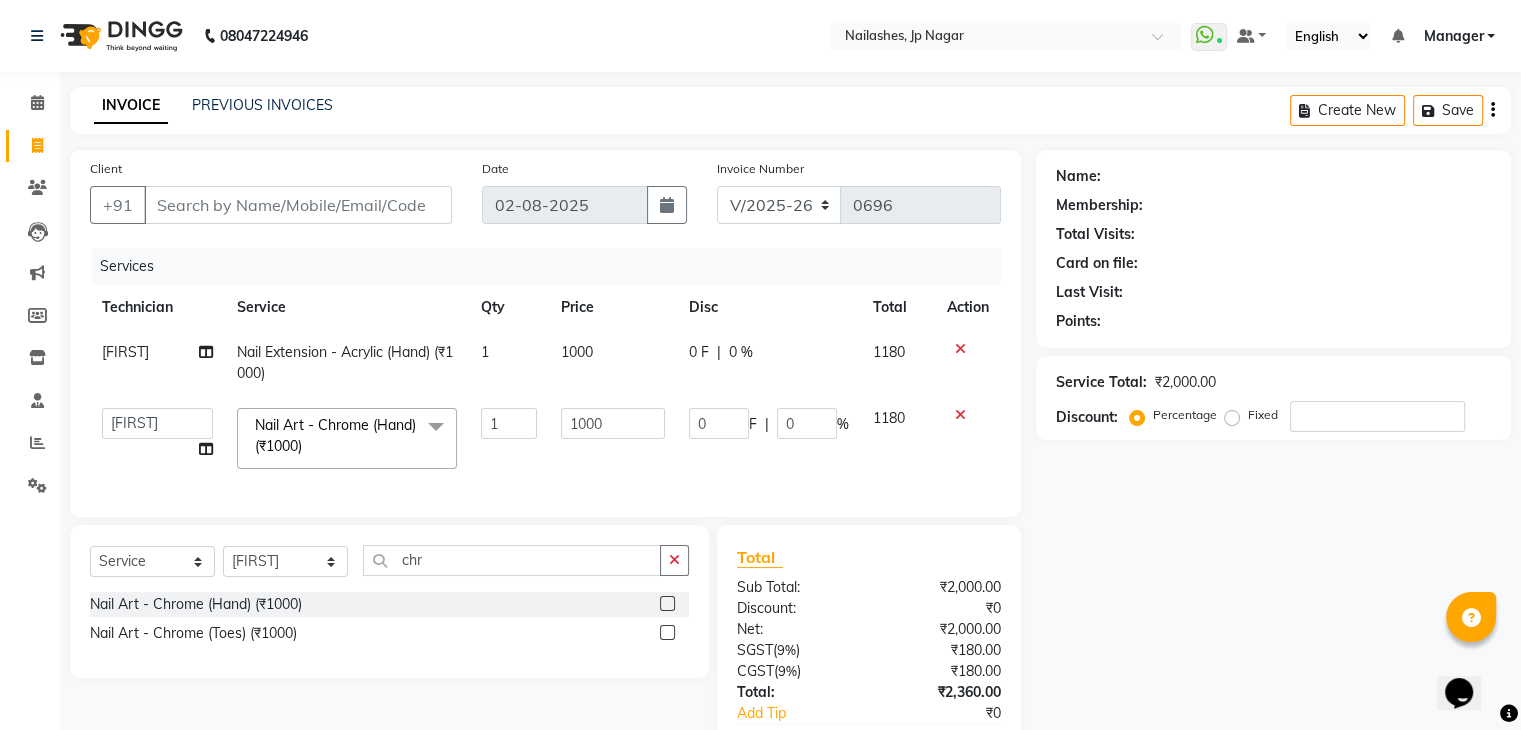 click on "1000" 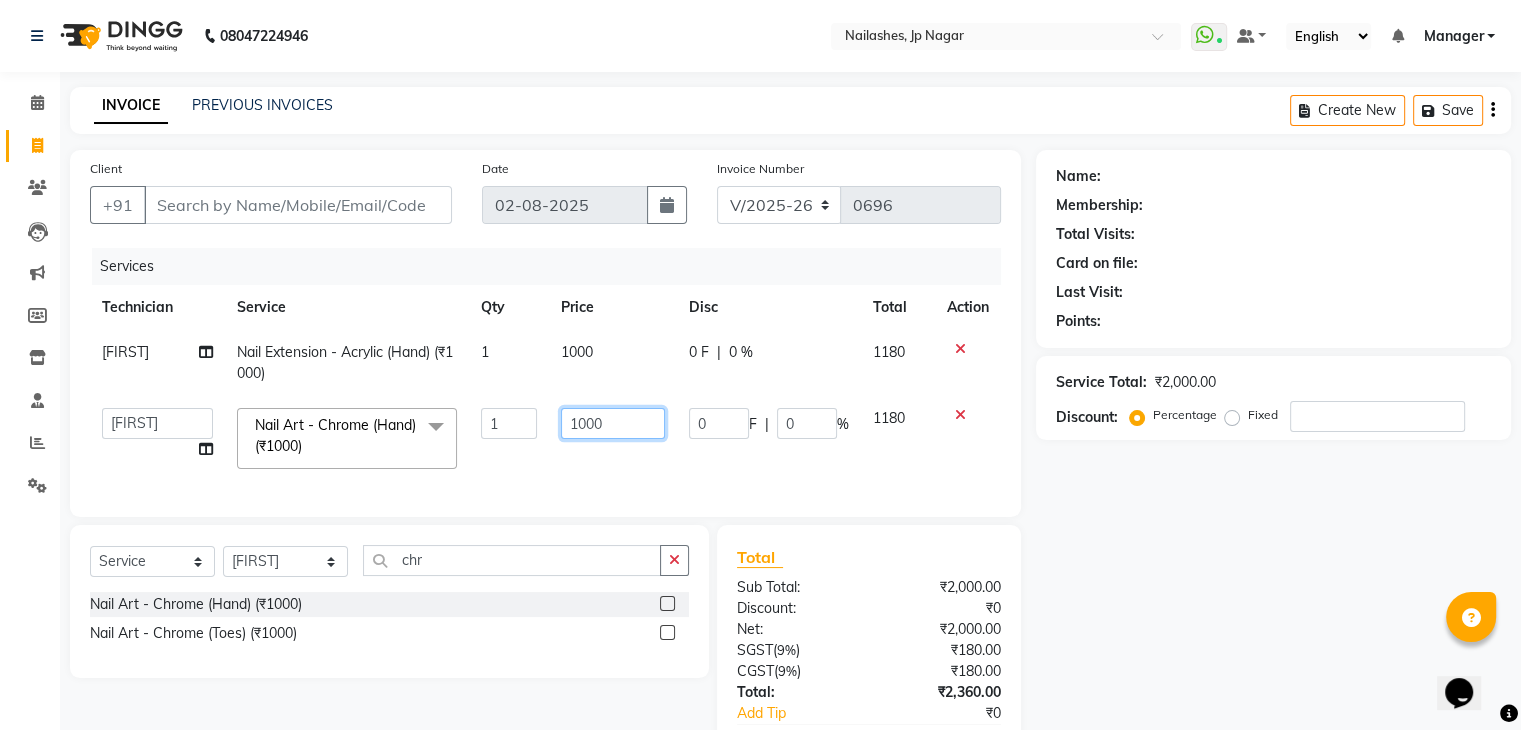 click on "1000" 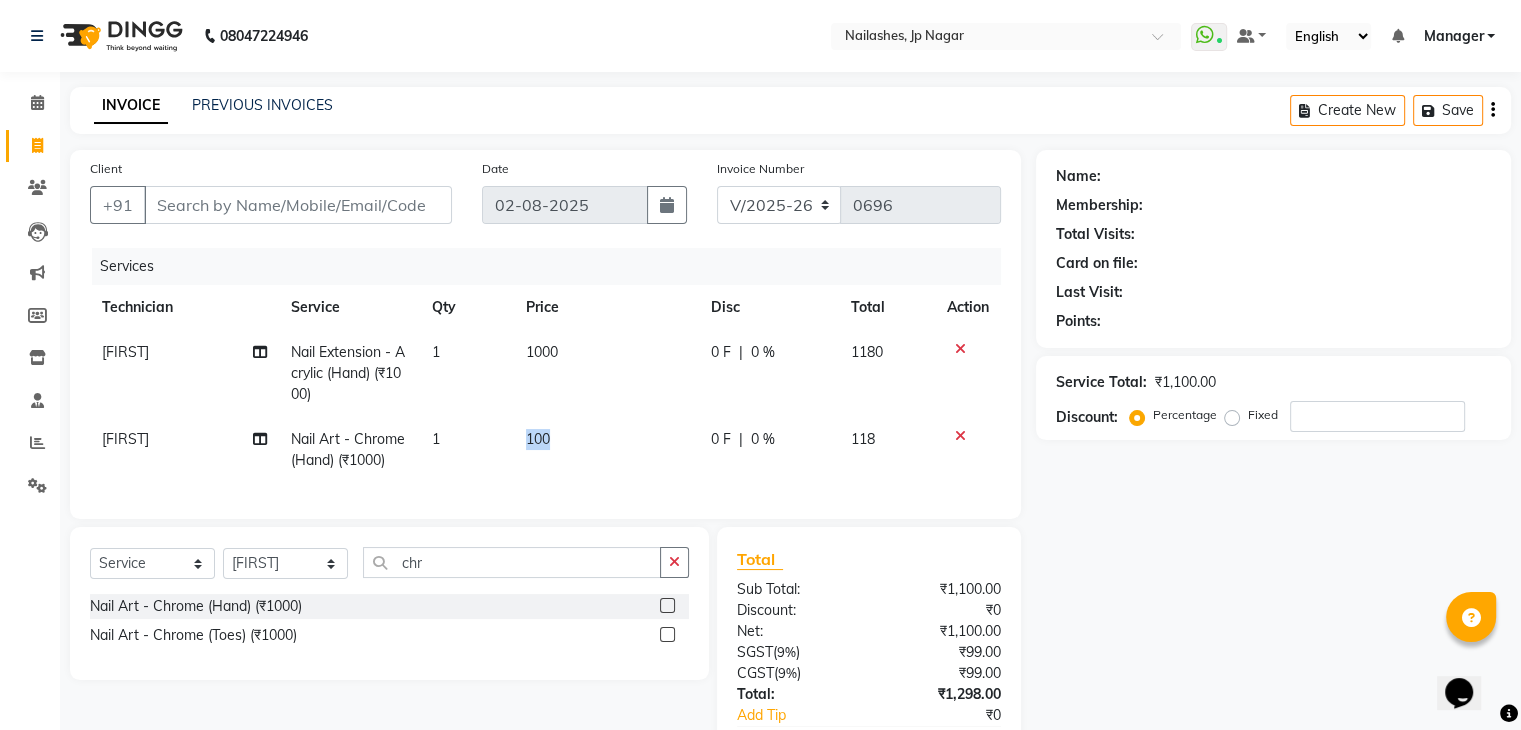 click on "100" 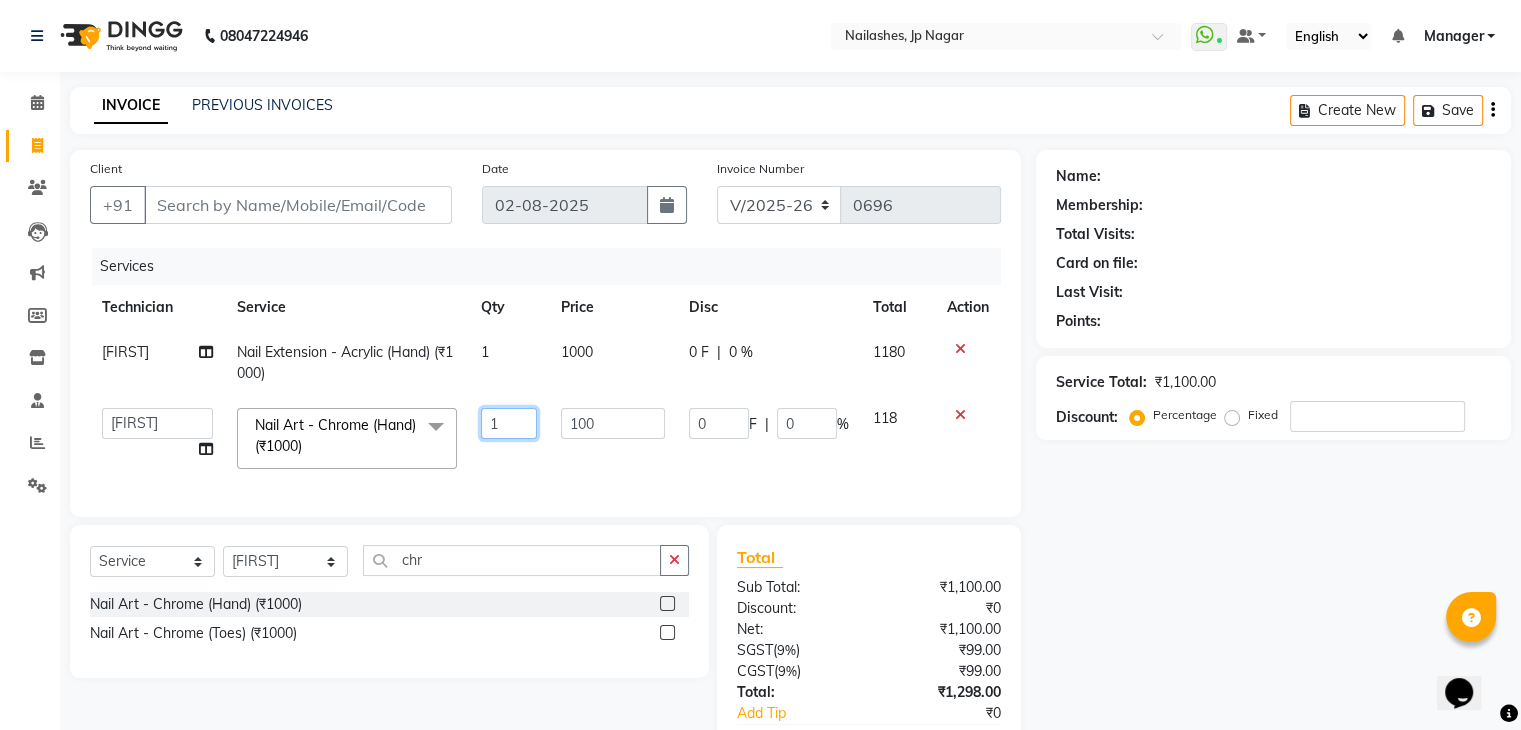 click on "1" 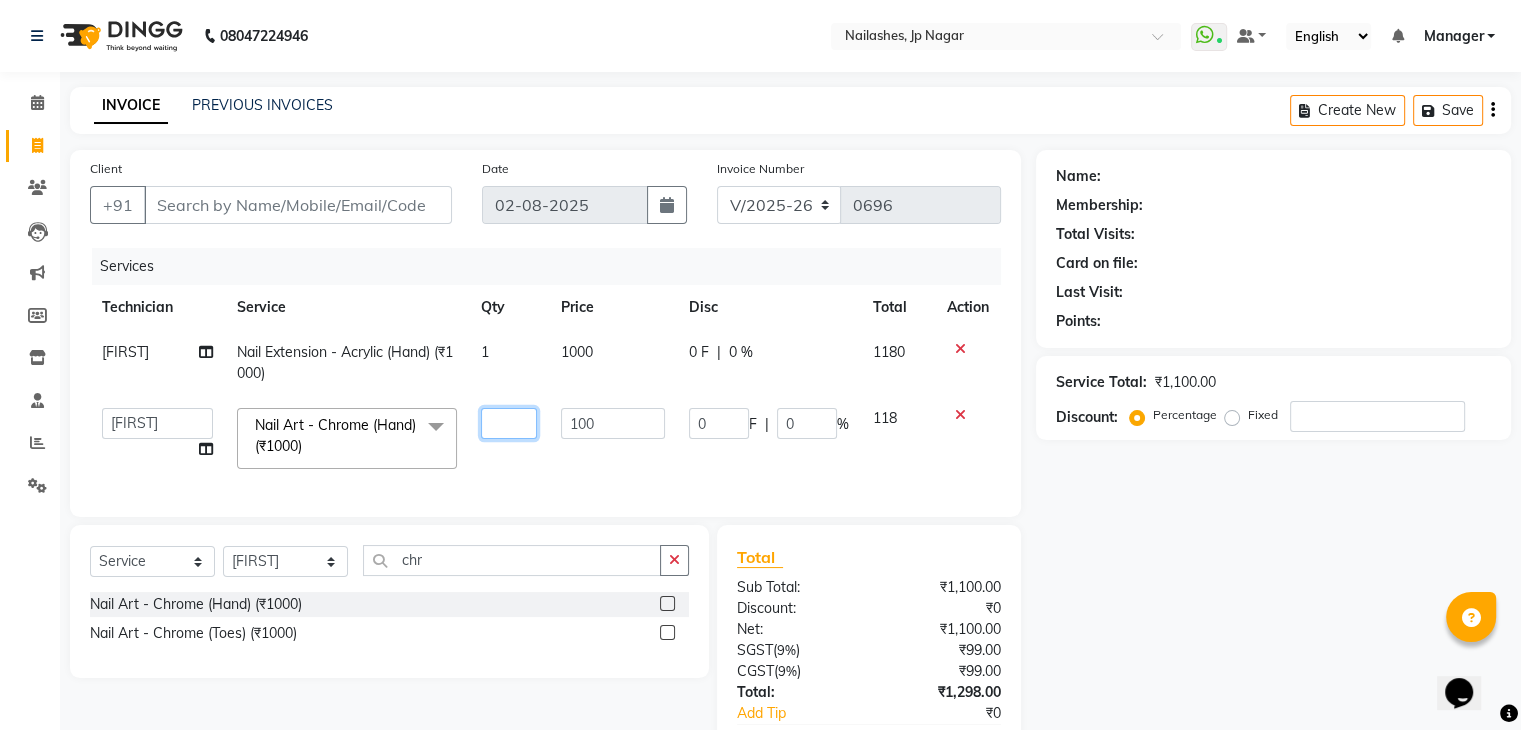 type on "8" 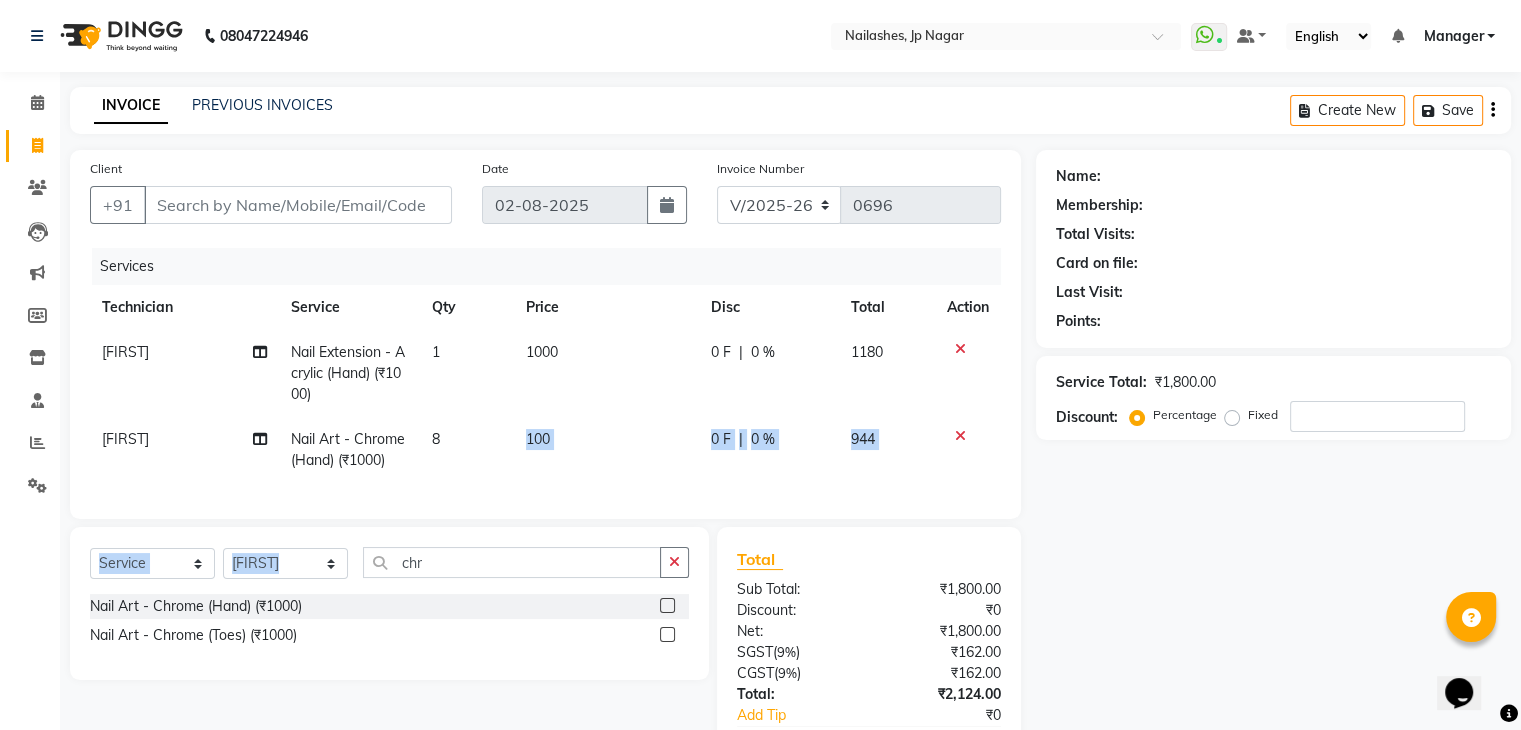 drag, startPoint x: 516, startPoint y: 464, endPoint x: 482, endPoint y: 574, distance: 115.134705 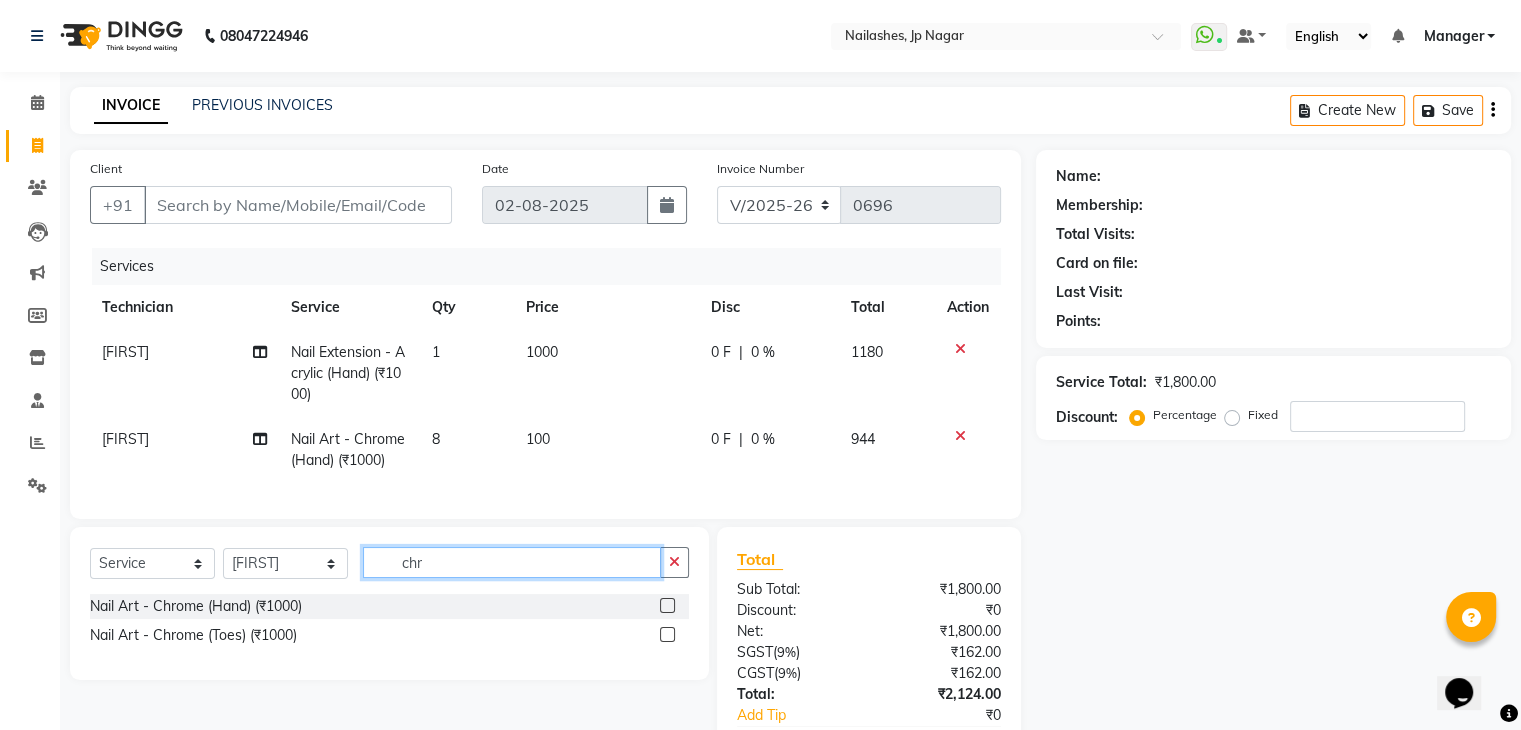 click on "chr" 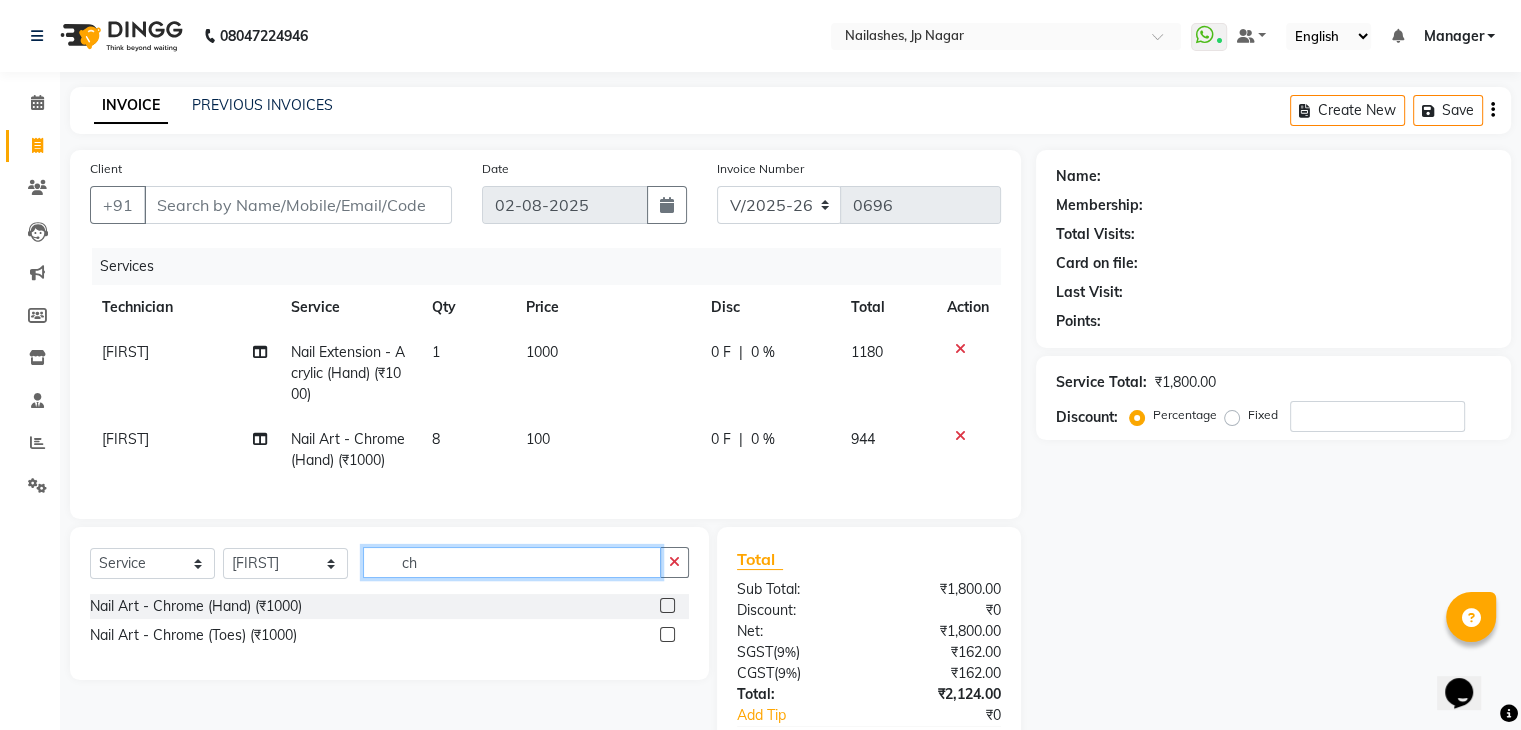 type on "c" 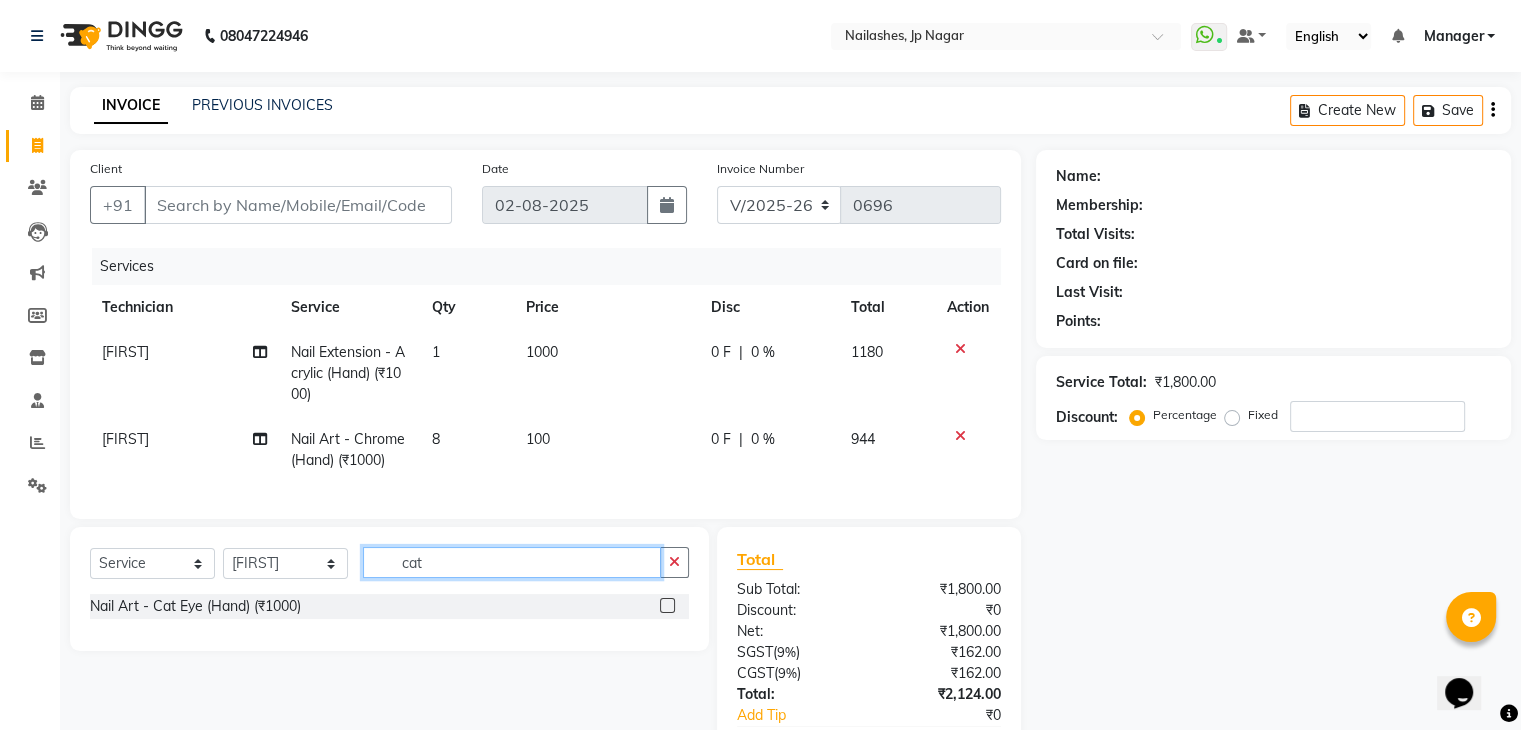 type on "cat" 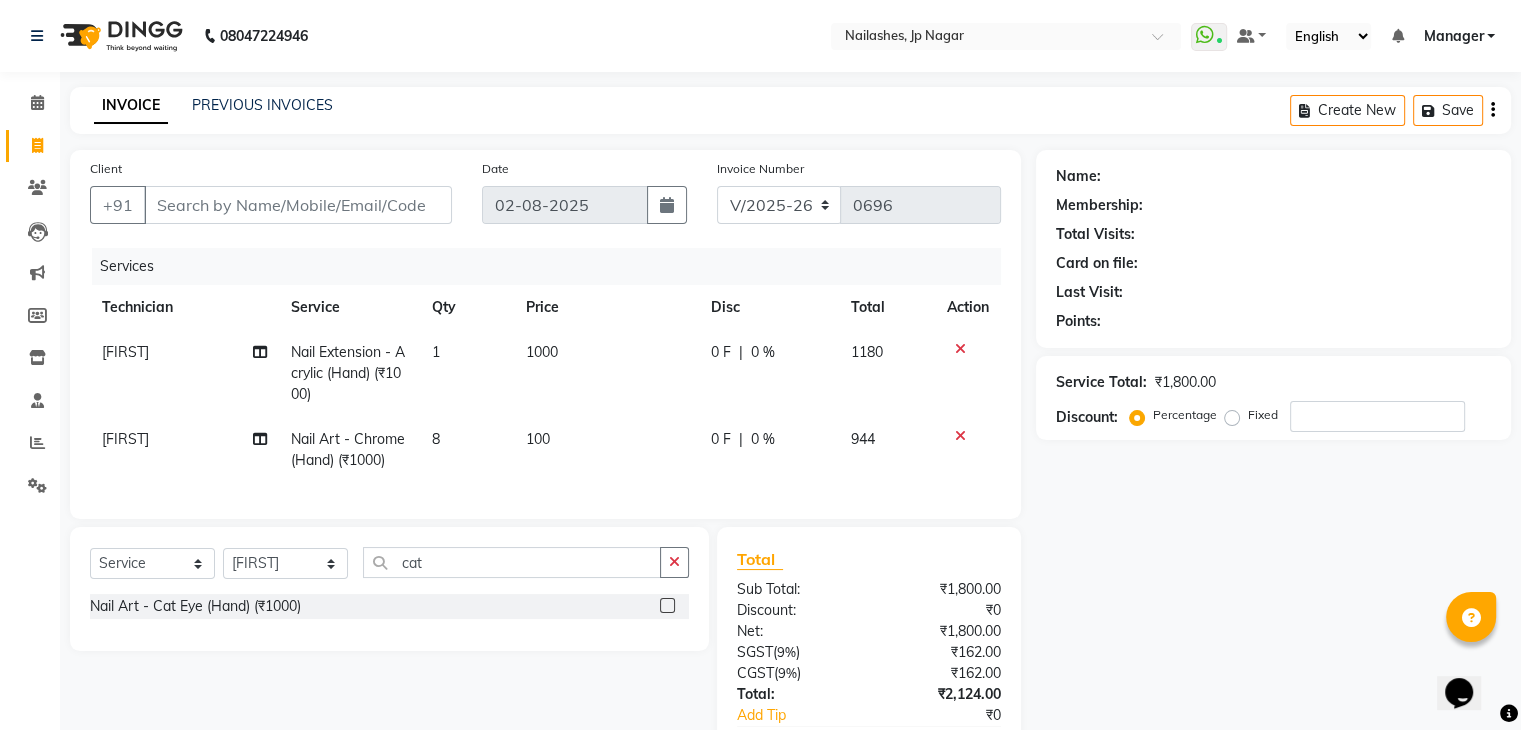click 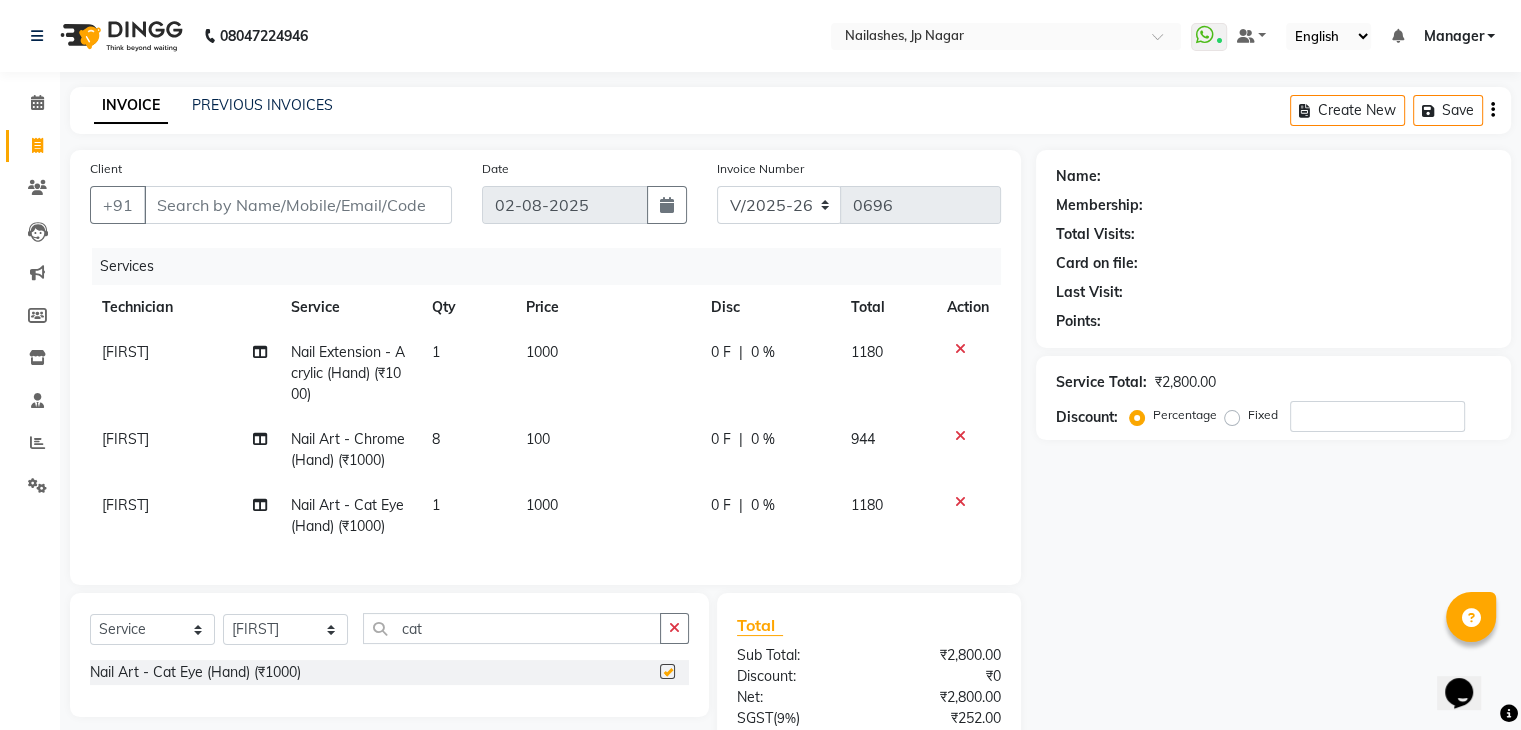 checkbox on "false" 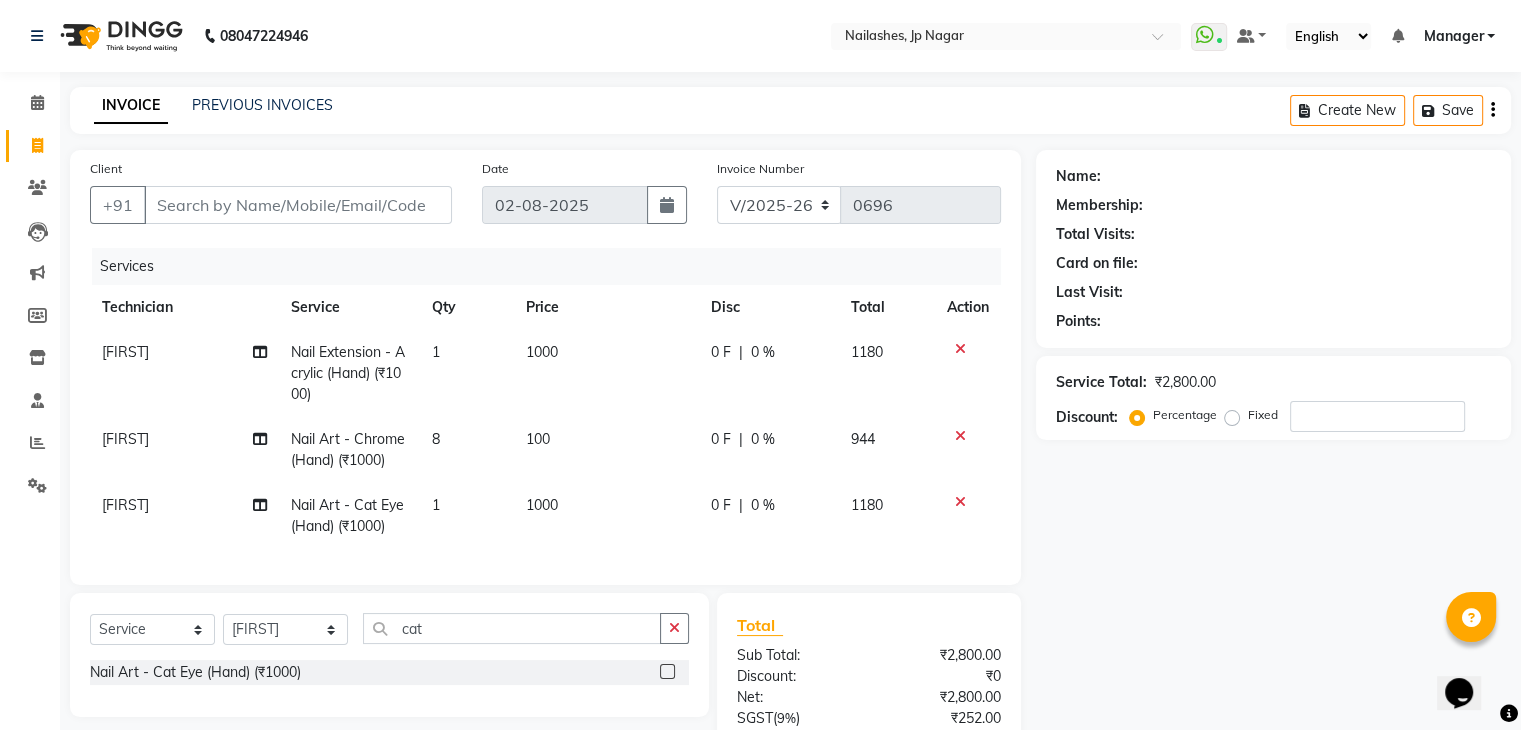 click on "1" 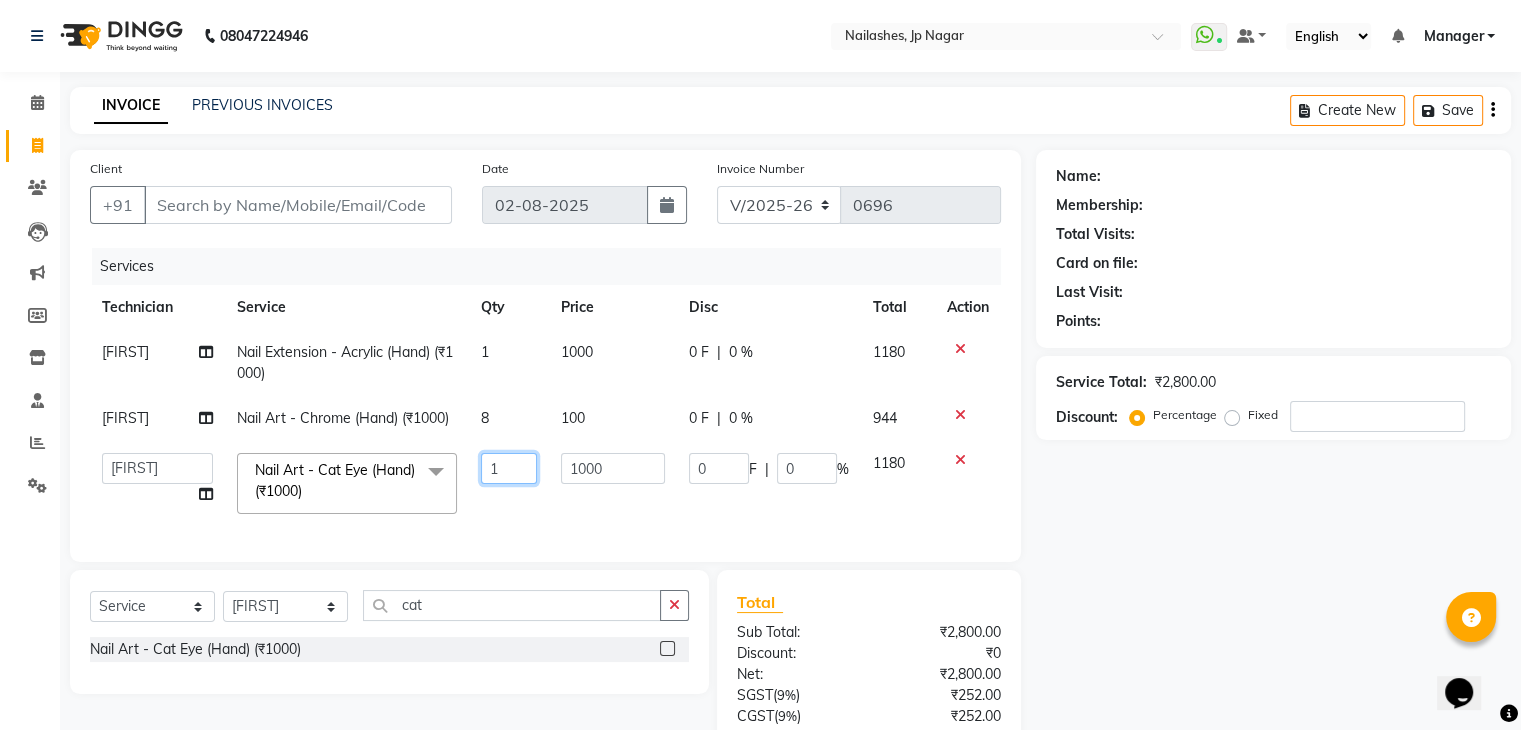 click on "1" 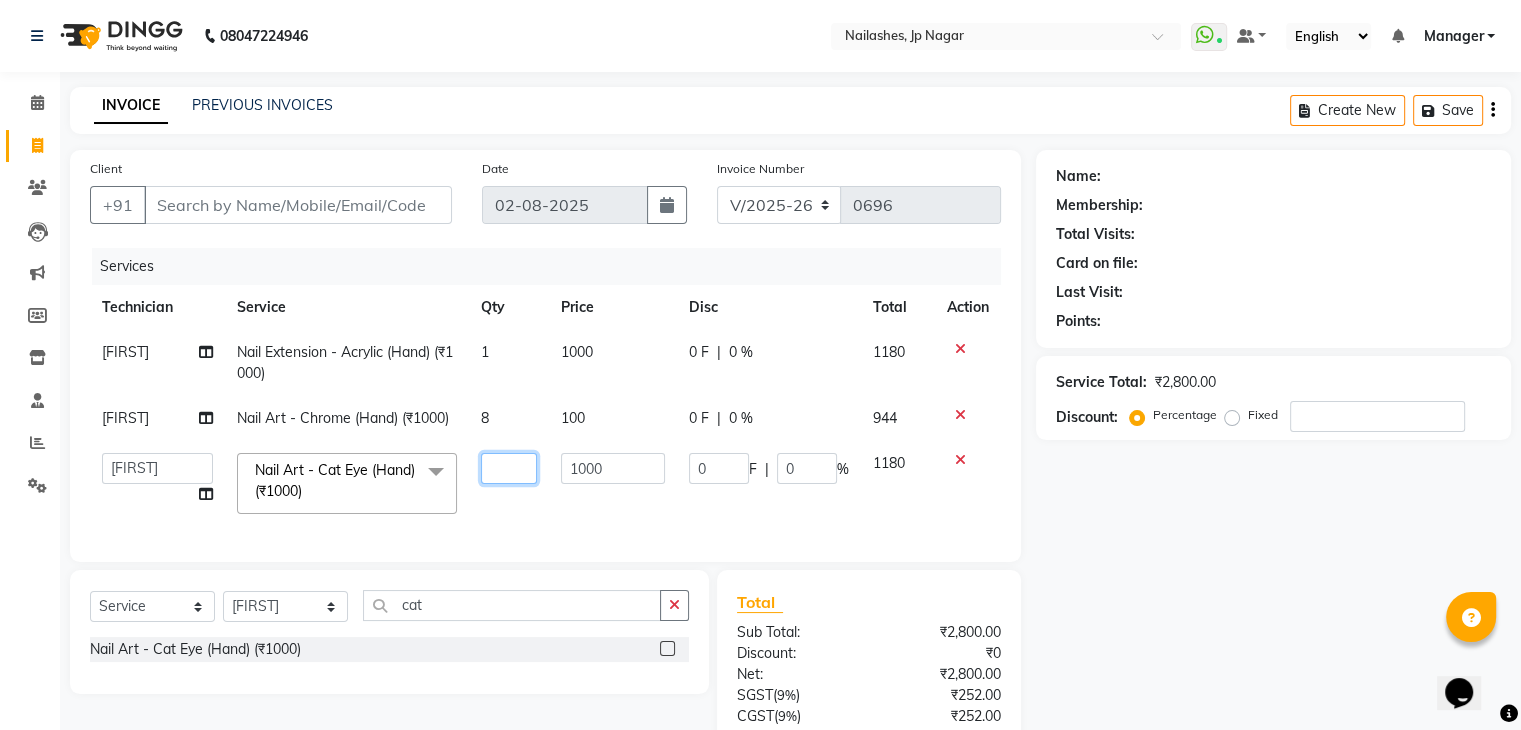 type on "2" 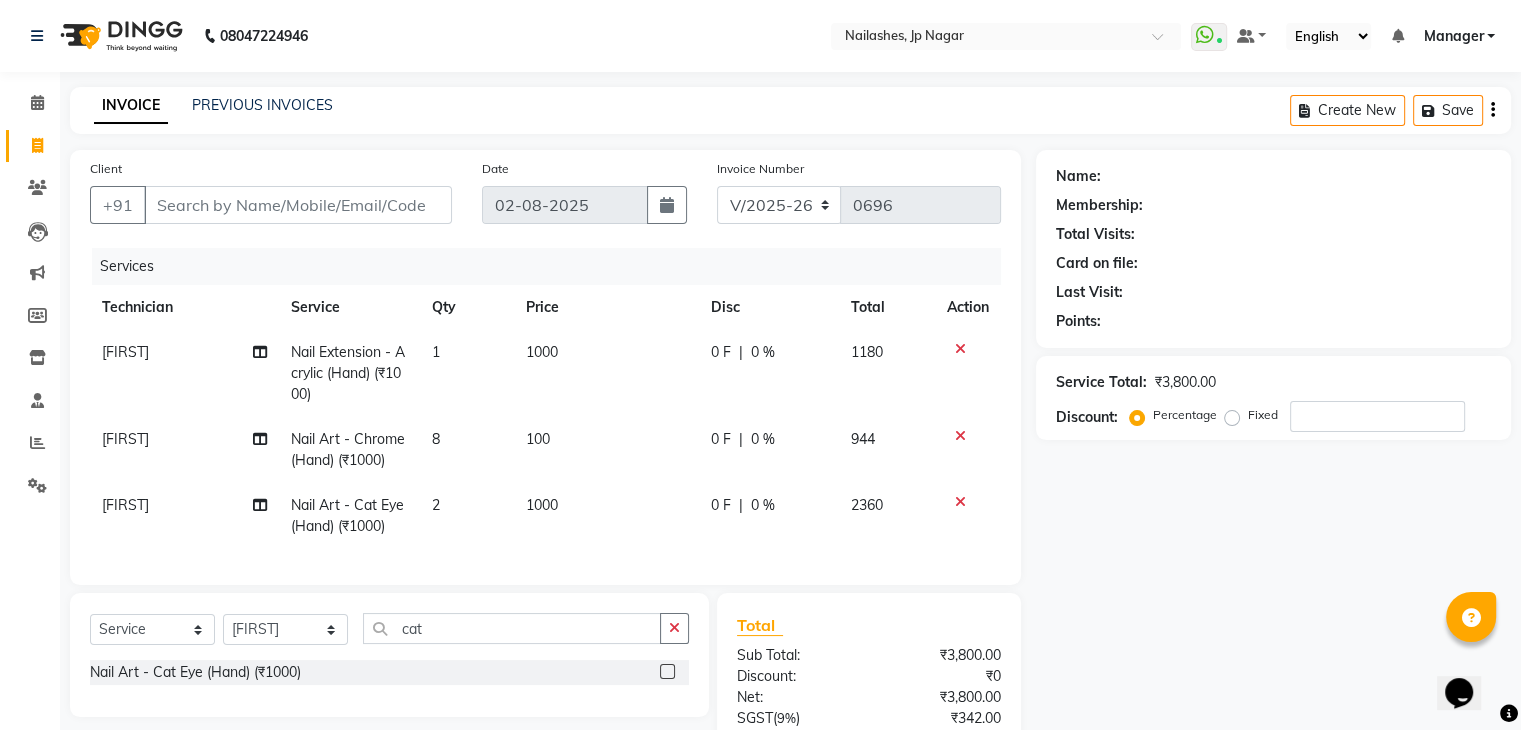 click on "1000" 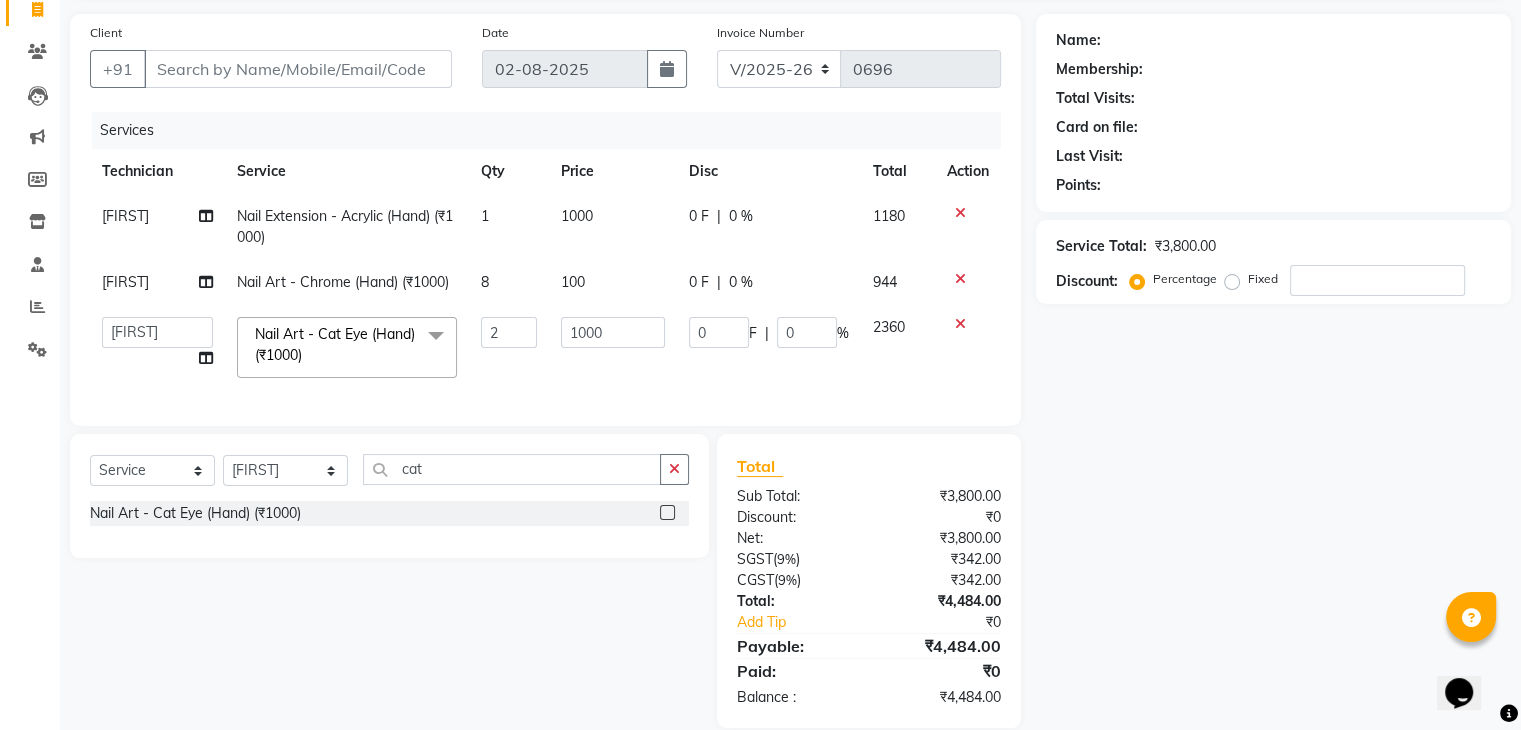 scroll, scrollTop: 132, scrollLeft: 0, axis: vertical 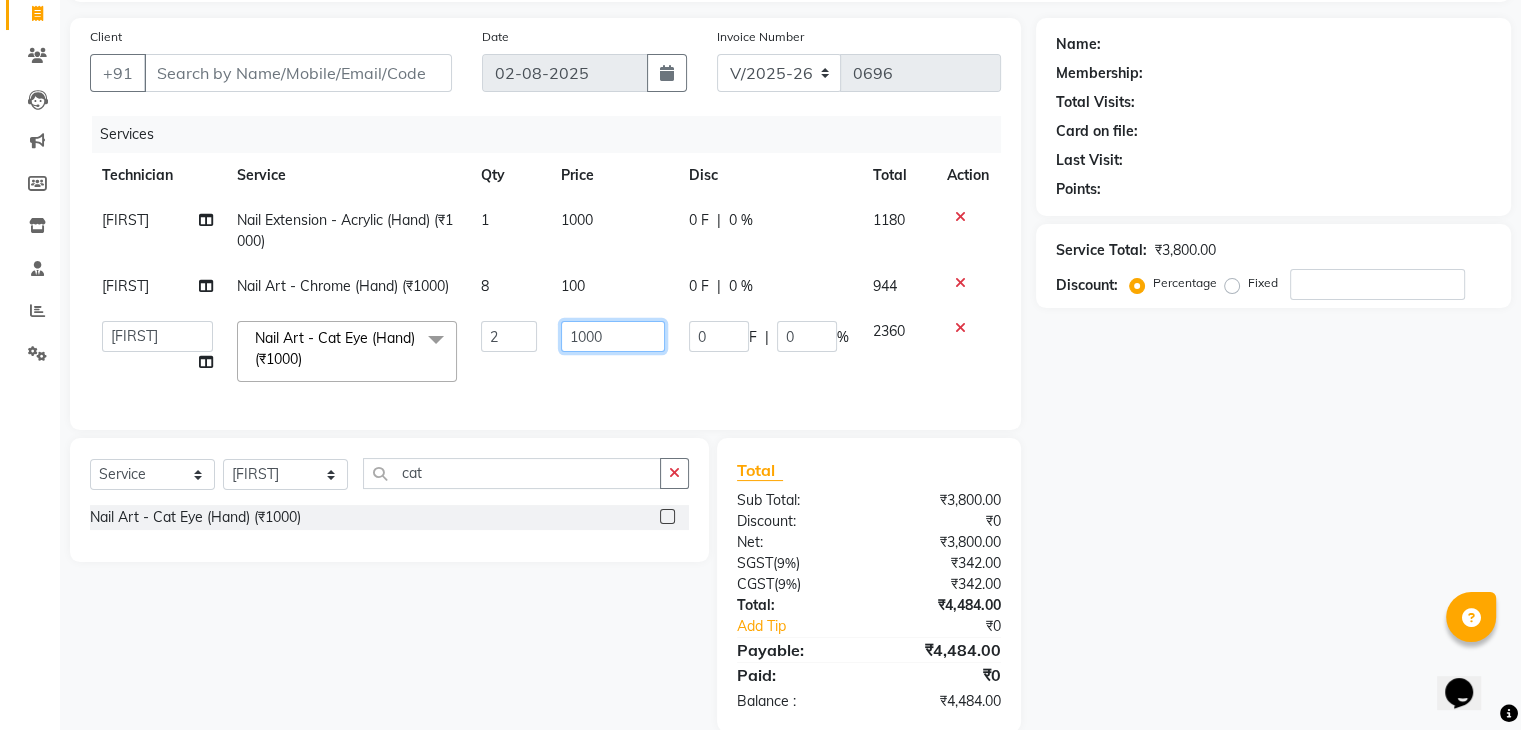 click on "1000" 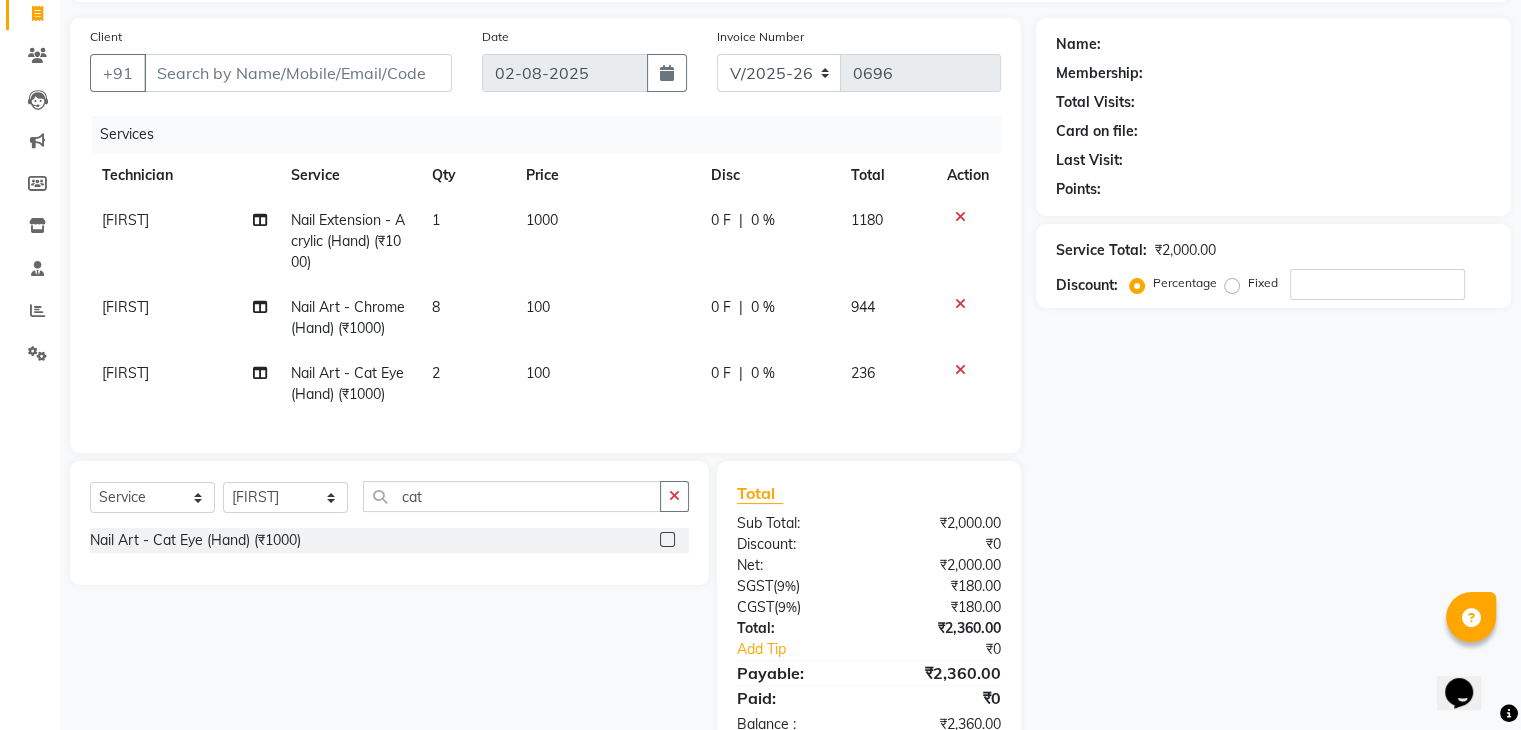 click on "Services Technician Service Qty Price Disc Total Action Vishnu Nail Extension - Acrylic (Hand) (₹1000) 1 1000 0 F | 0 % 1180 Vishnu Nail Art - Chrome (Hand) (₹1000) 8 100 0 F | 0 % 944 Vishnu Nail Art - Cat Eye (Hand) (₹1000) 2 100 0 F | 0 % 236" 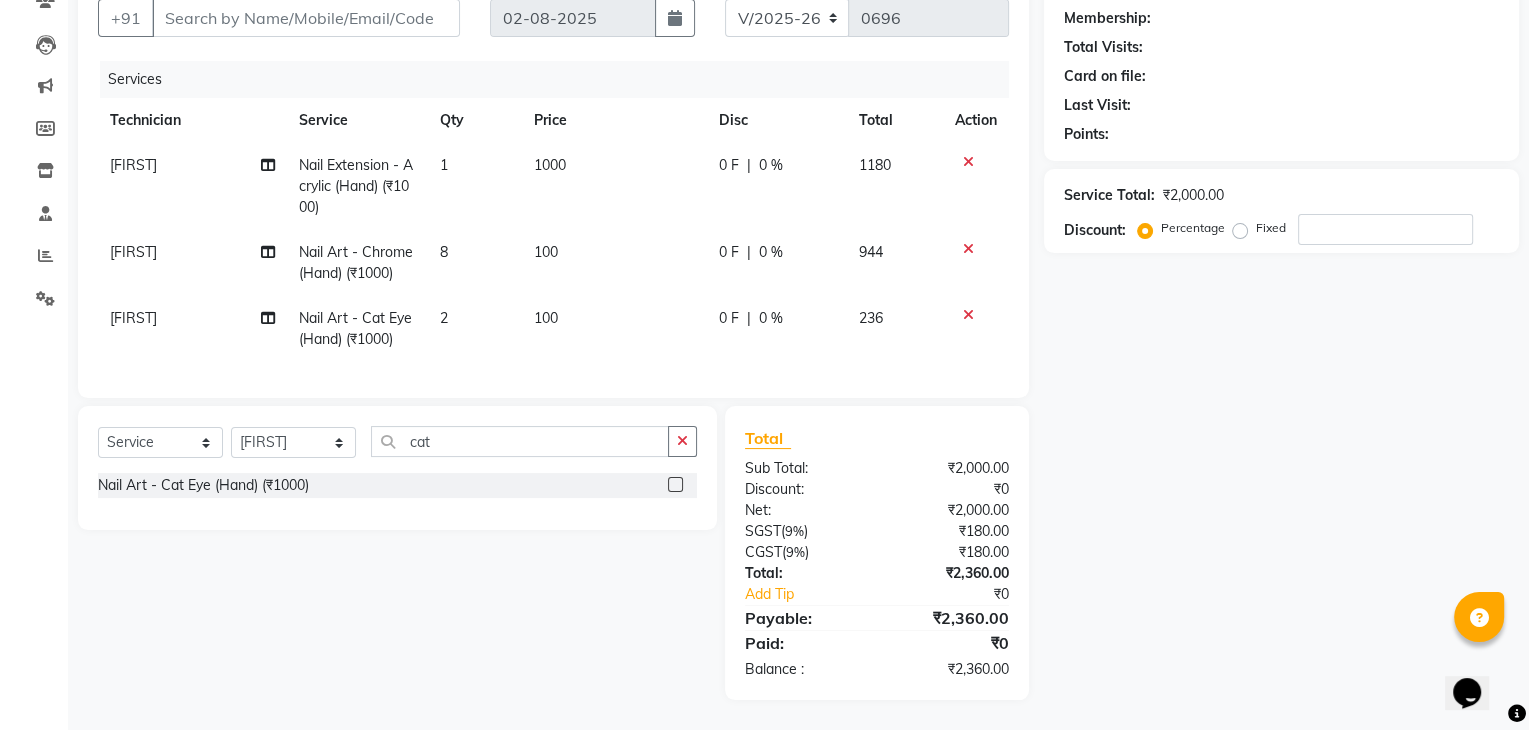 scroll, scrollTop: 0, scrollLeft: 0, axis: both 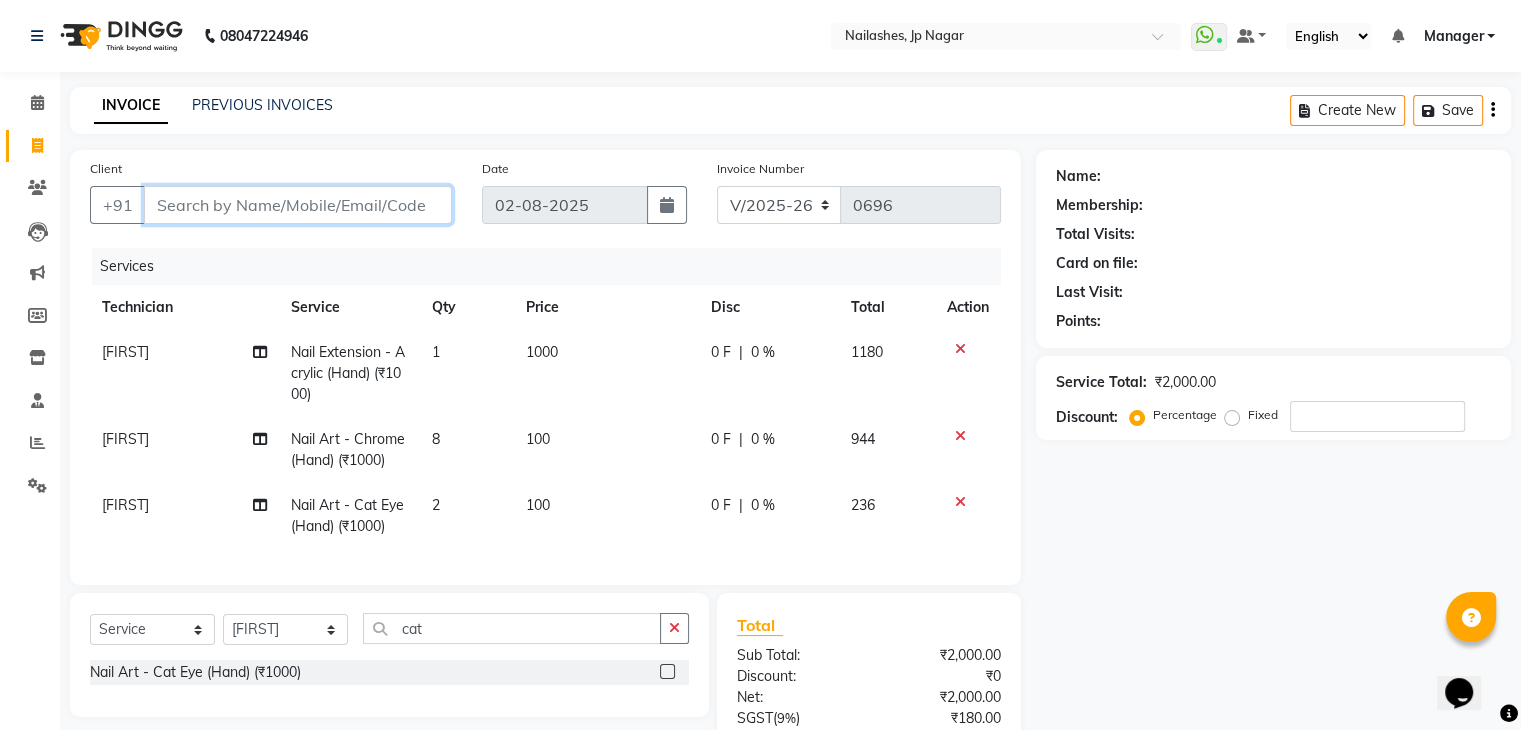 click on "Client" at bounding box center [298, 205] 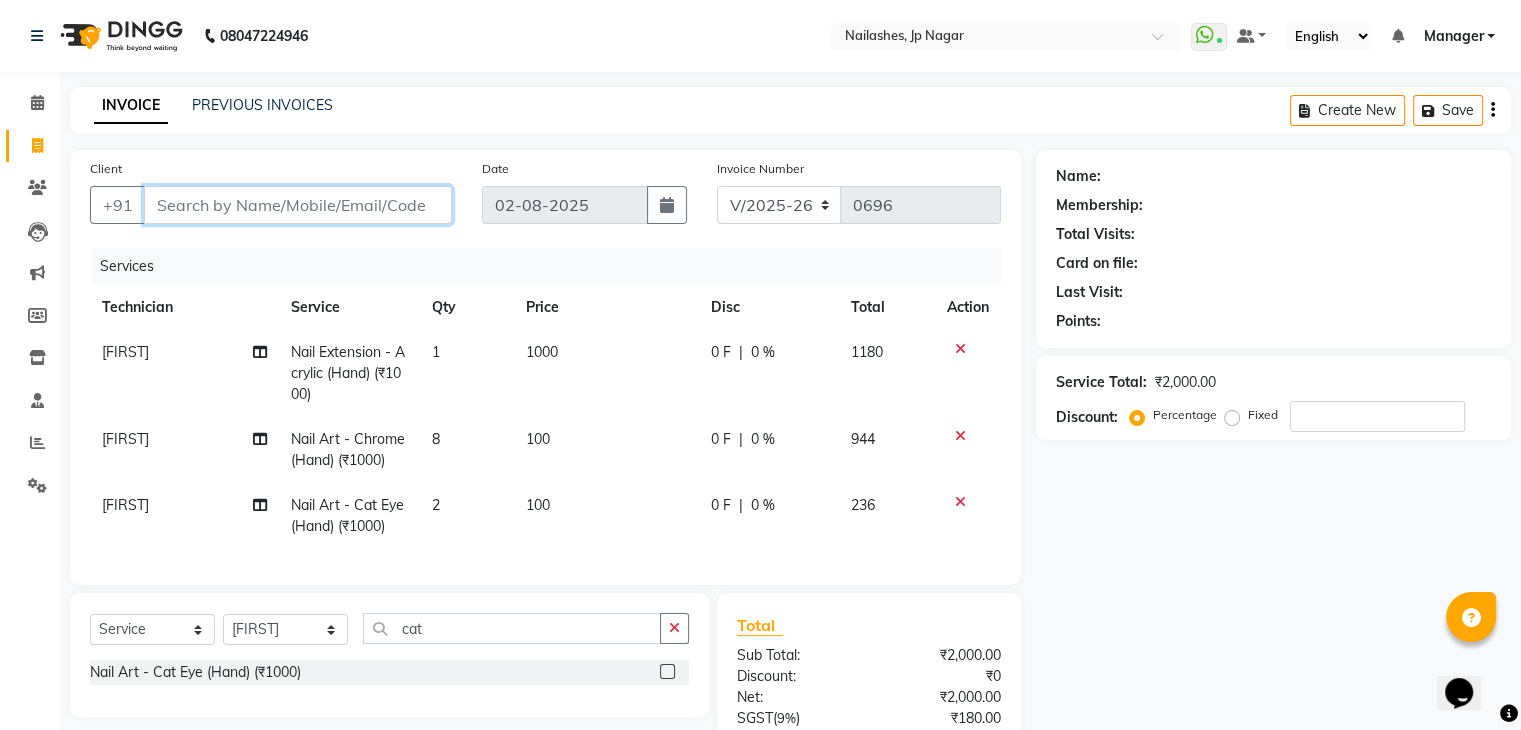 type on "9" 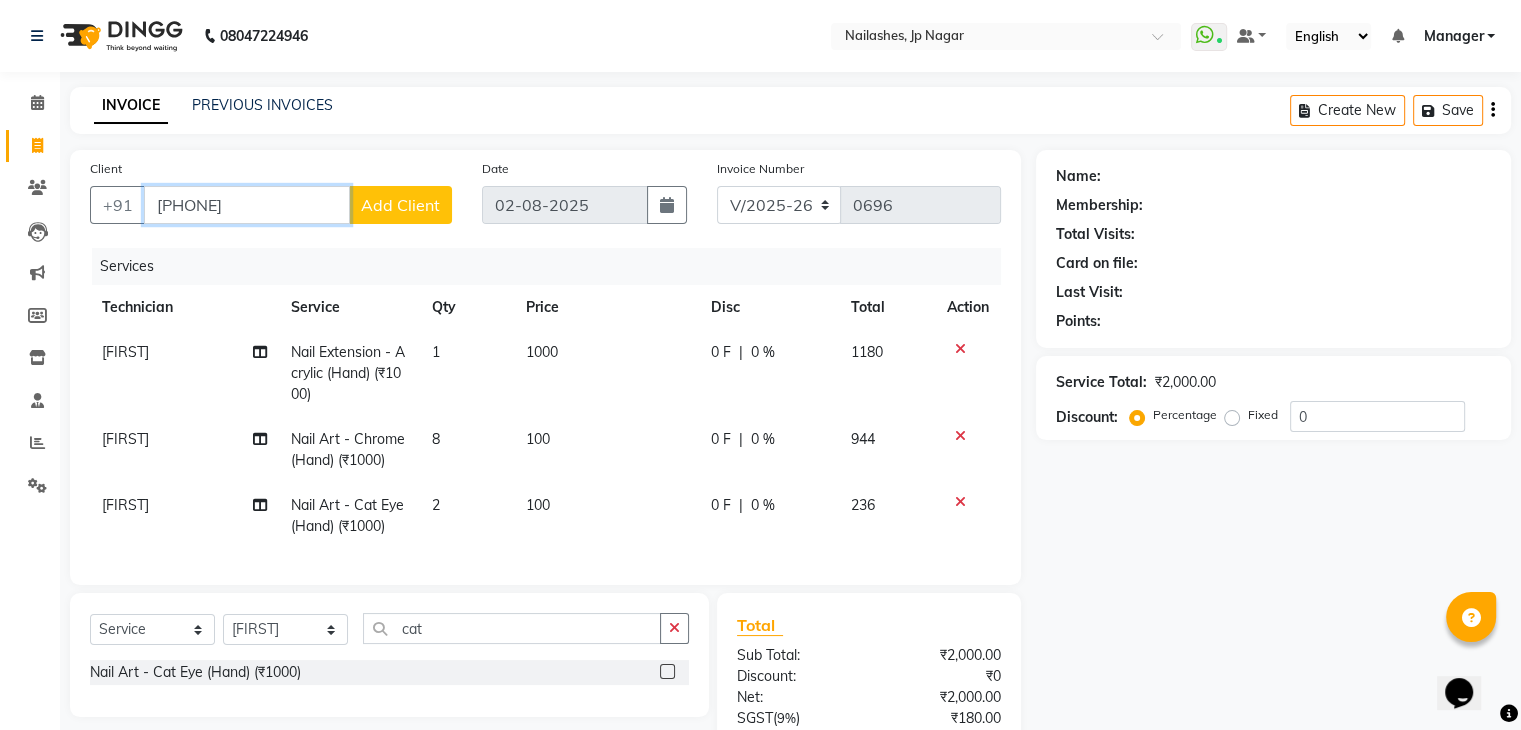 type on "9901167799" 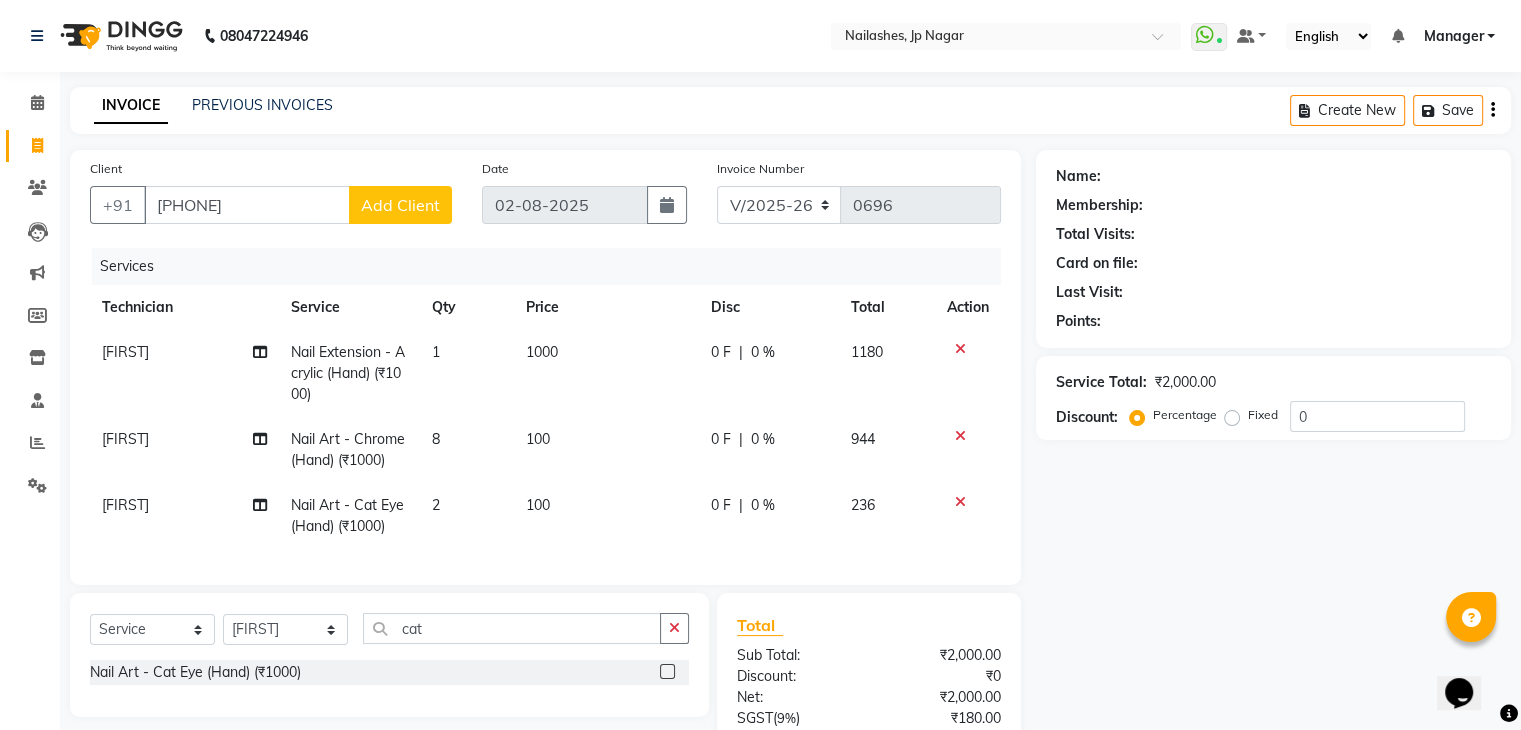 click on "Add Client" 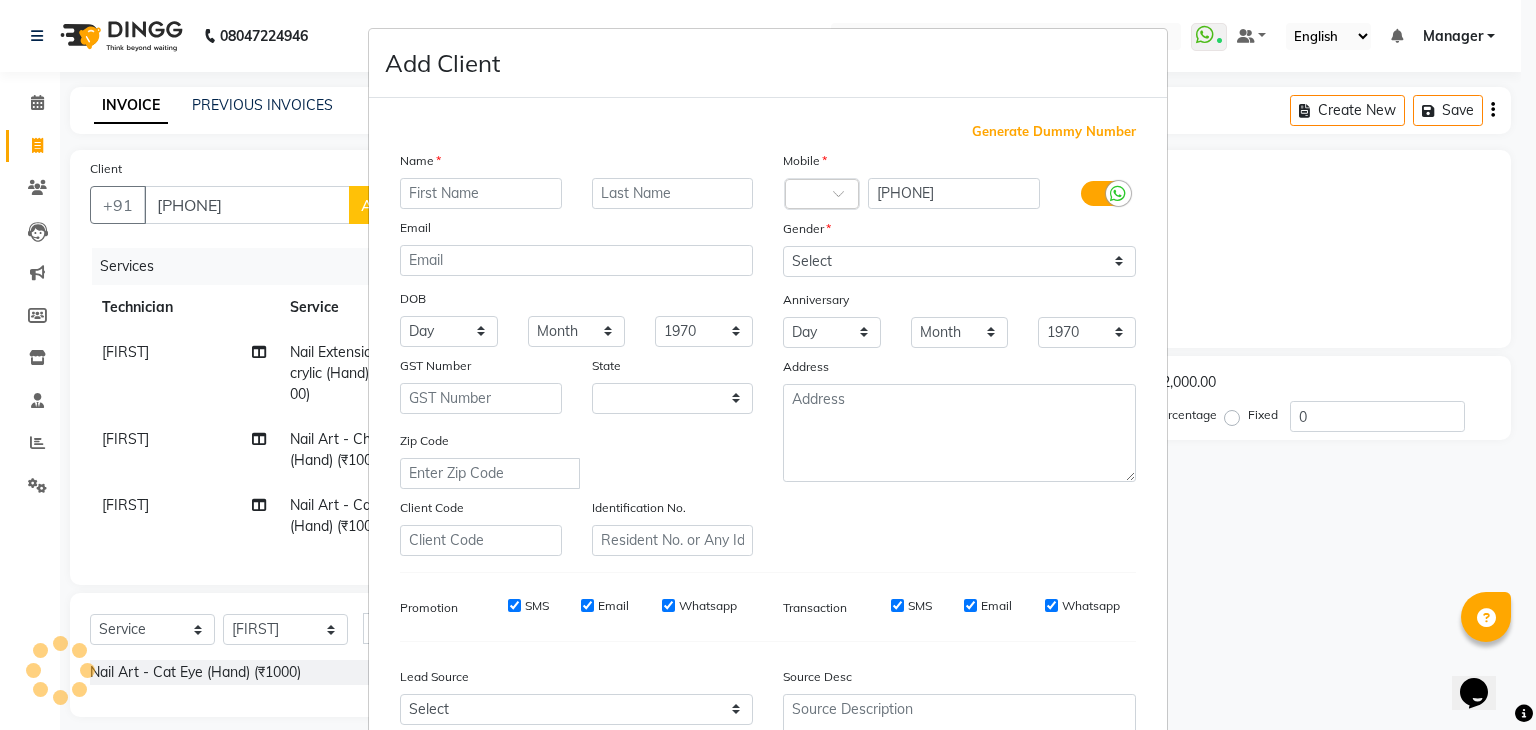 select on "21" 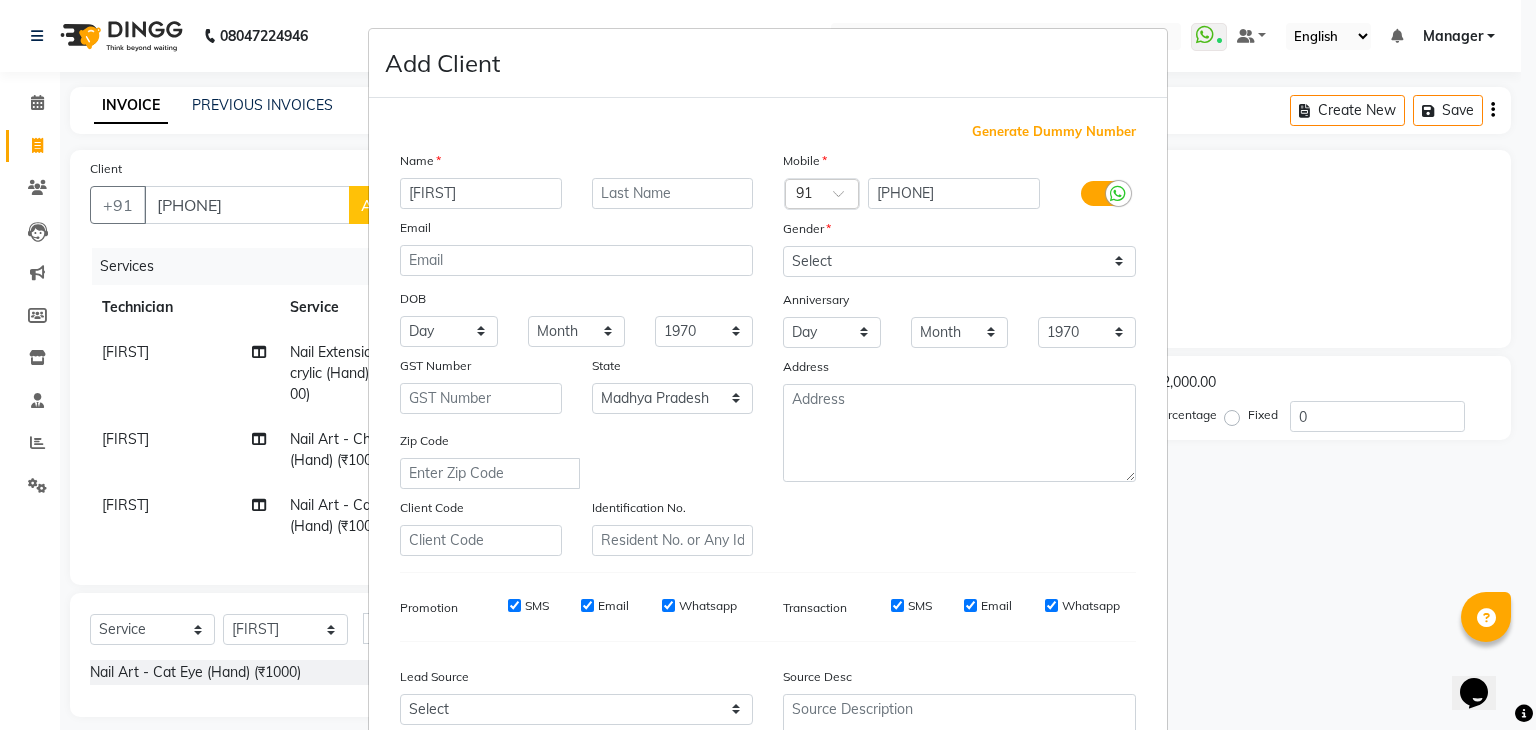 type on "dhriti" 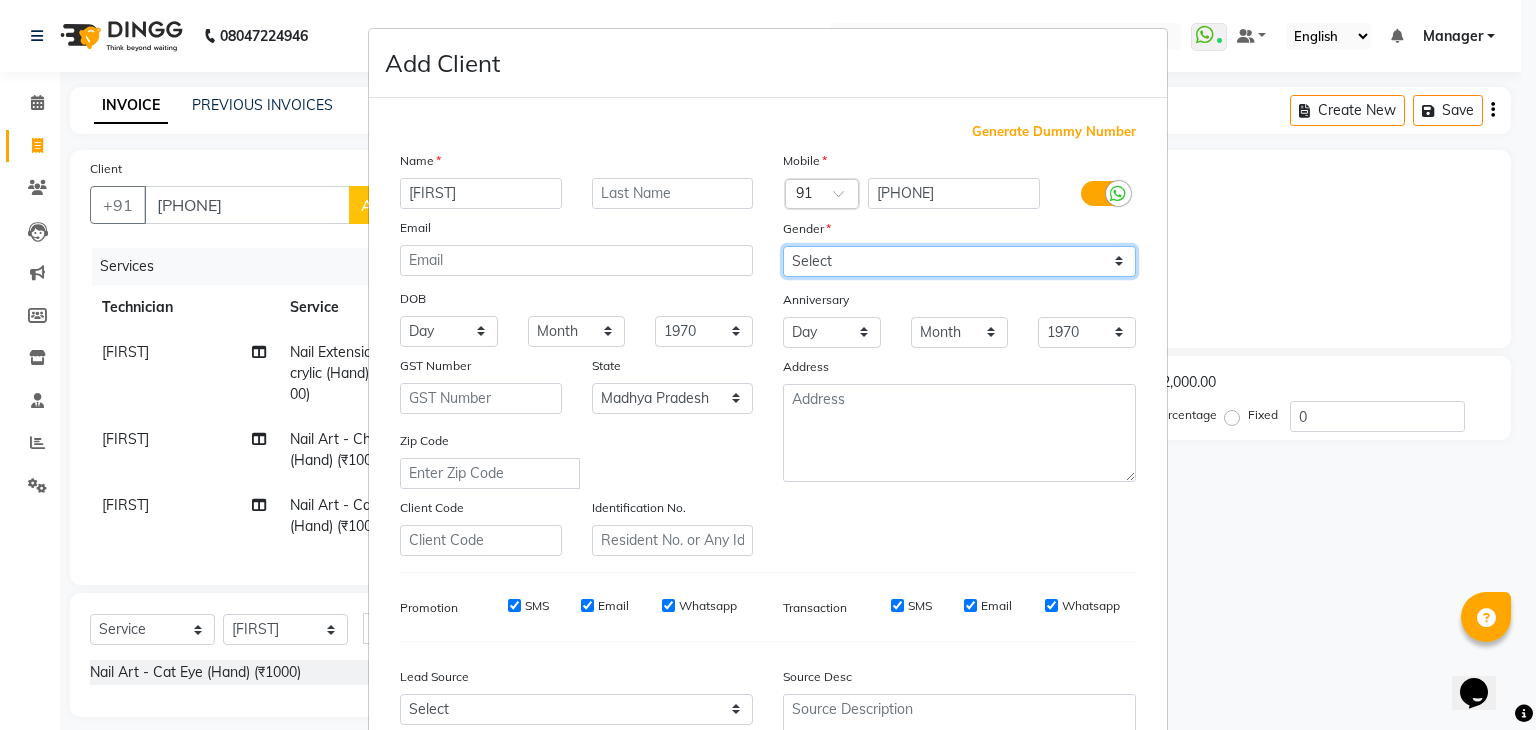drag, startPoint x: 835, startPoint y: 262, endPoint x: 828, endPoint y: 345, distance: 83.294655 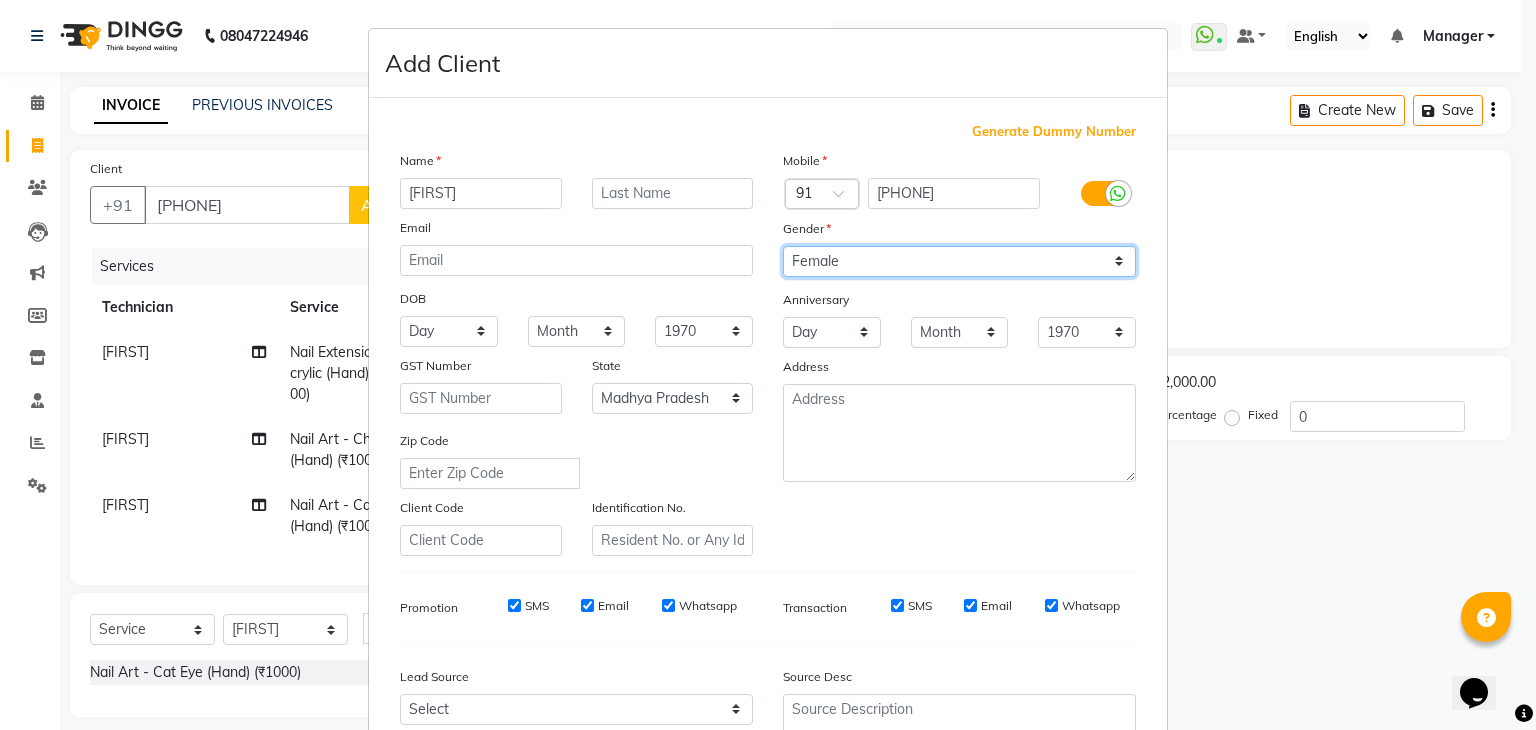 click on "Select Male Female Other Prefer Not To Say" at bounding box center [959, 261] 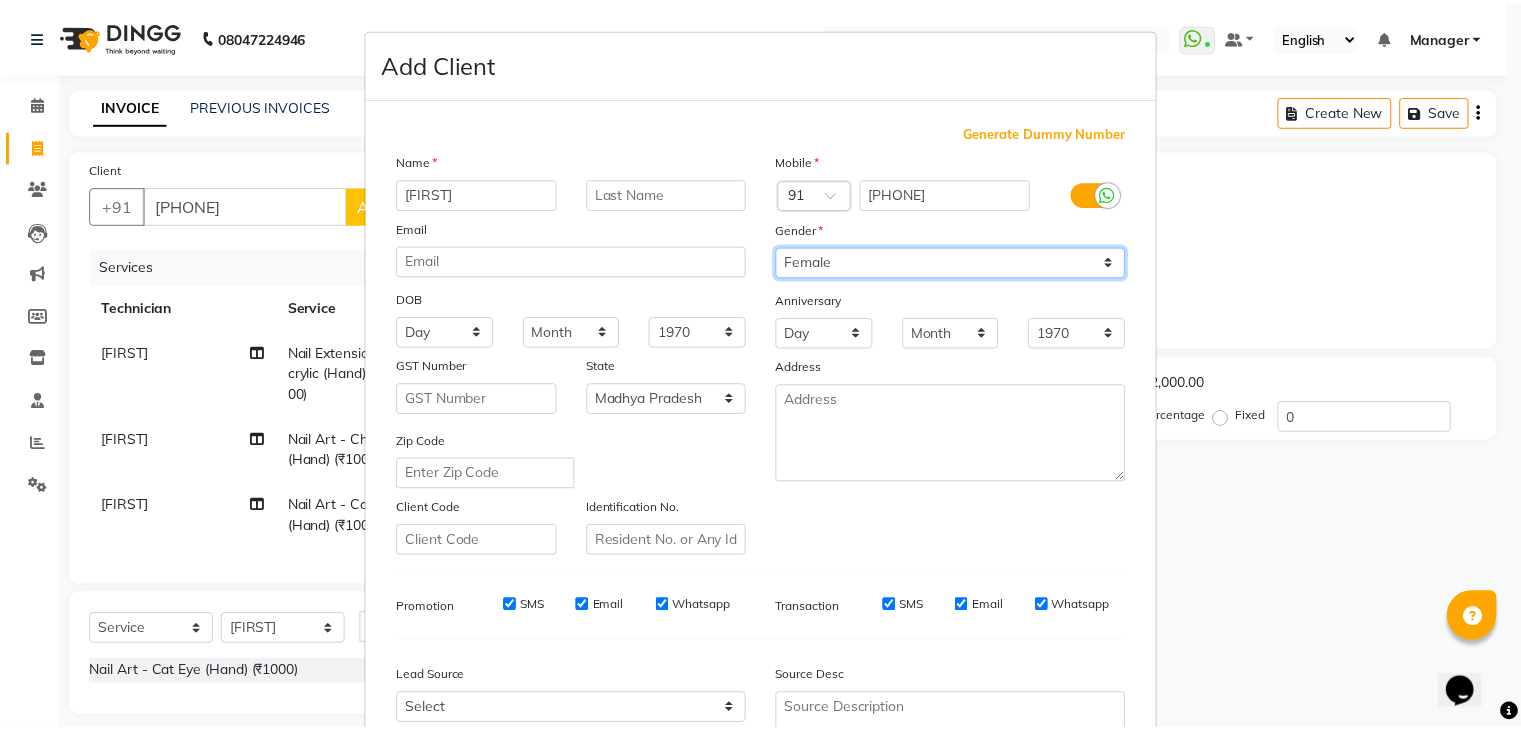 scroll, scrollTop: 203, scrollLeft: 0, axis: vertical 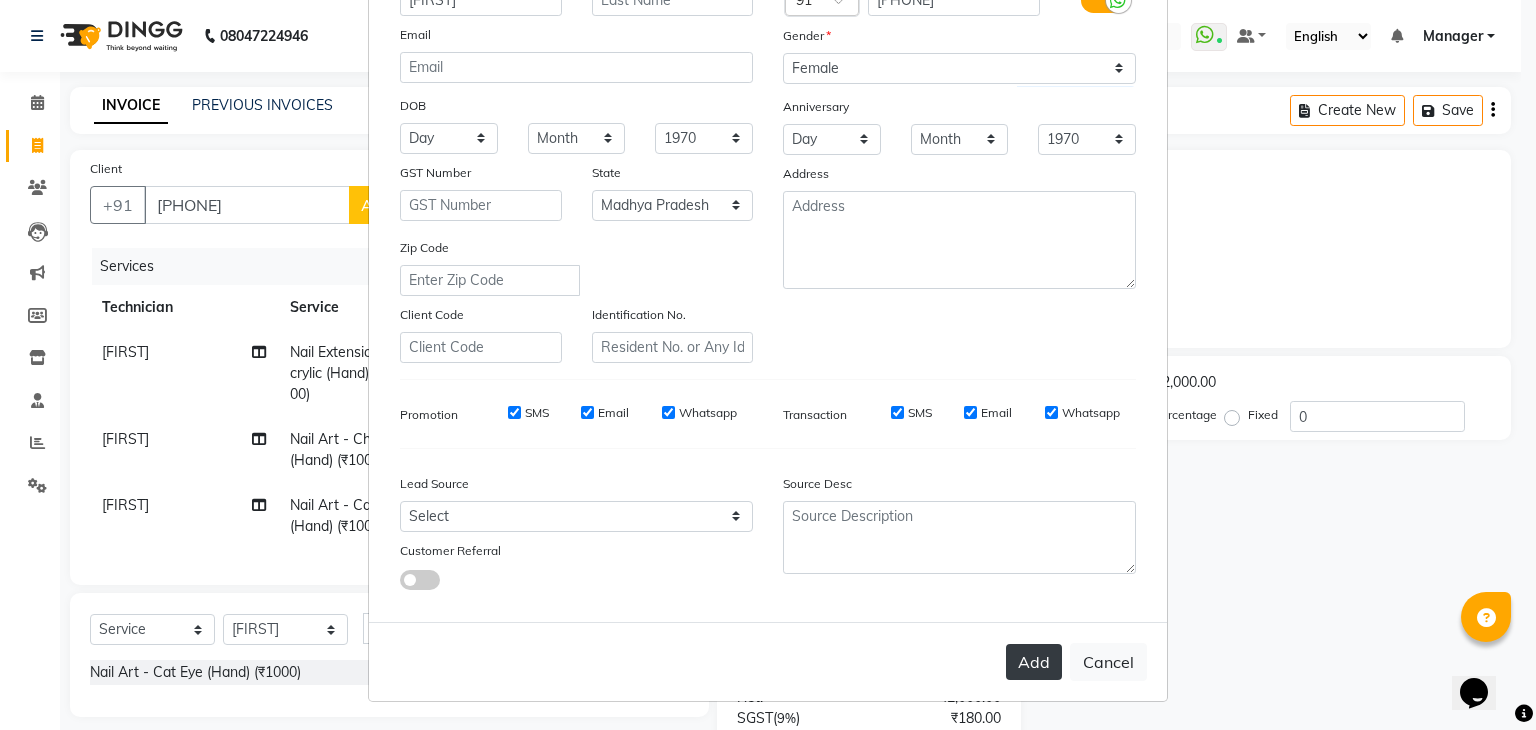 click on "Add" at bounding box center (1034, 662) 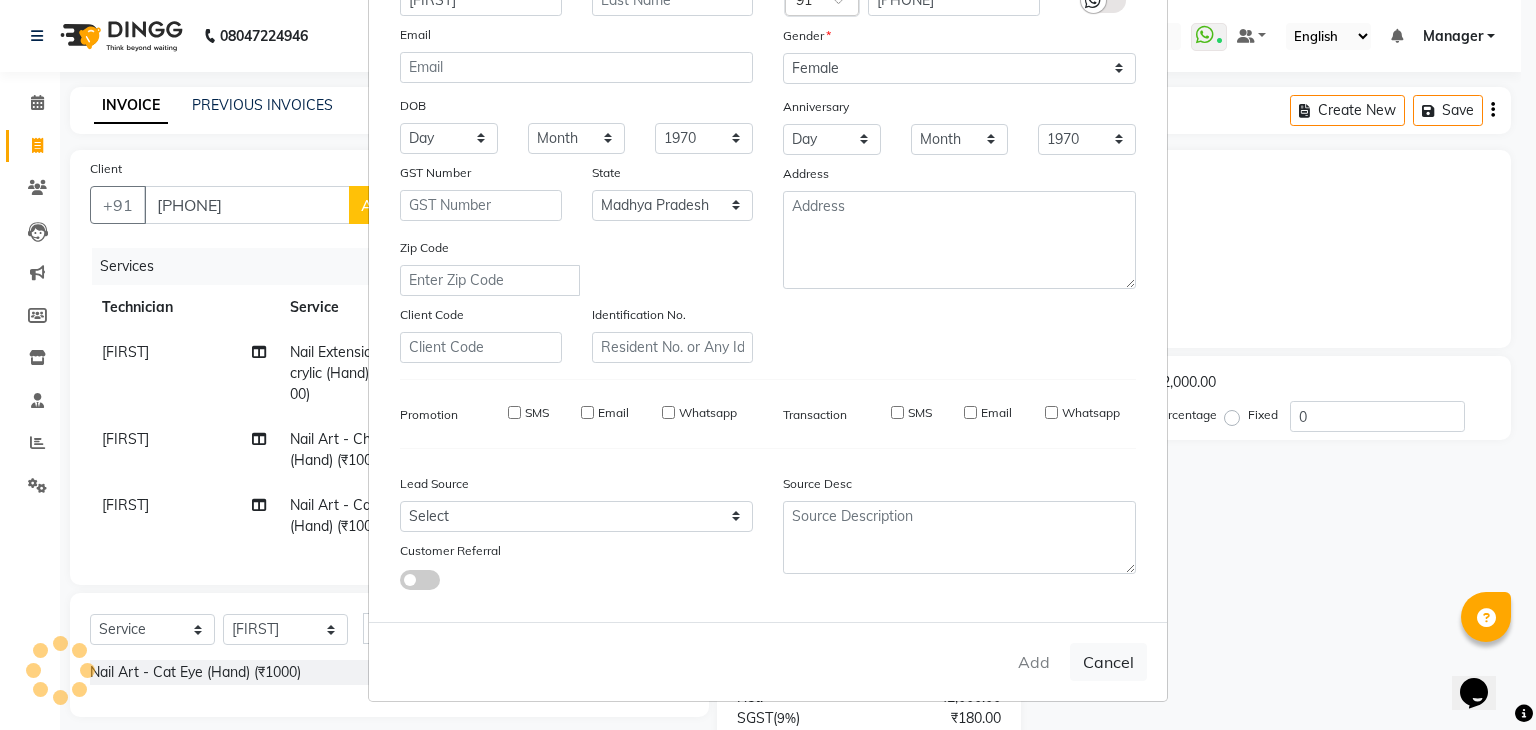 type on "99******99" 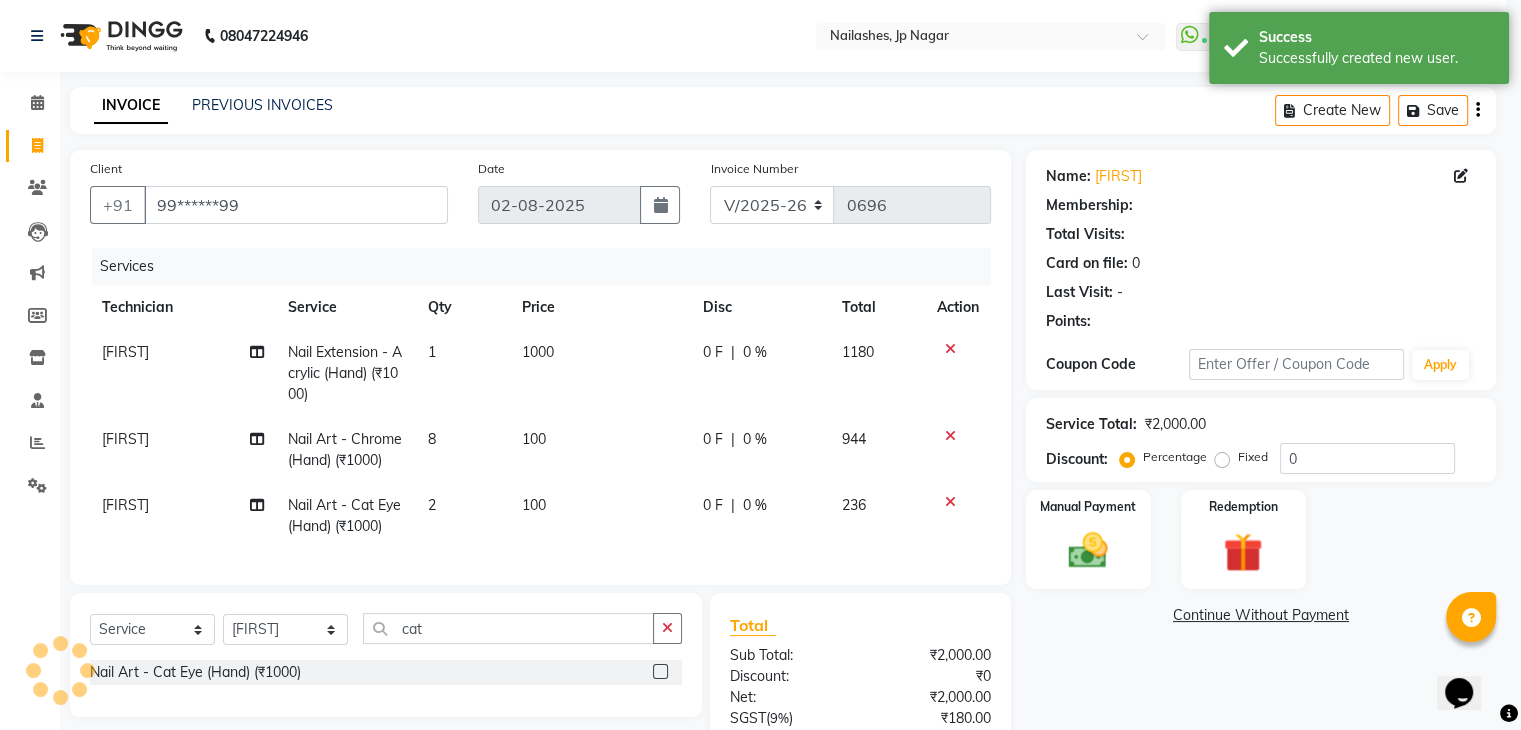 select on "1: Object" 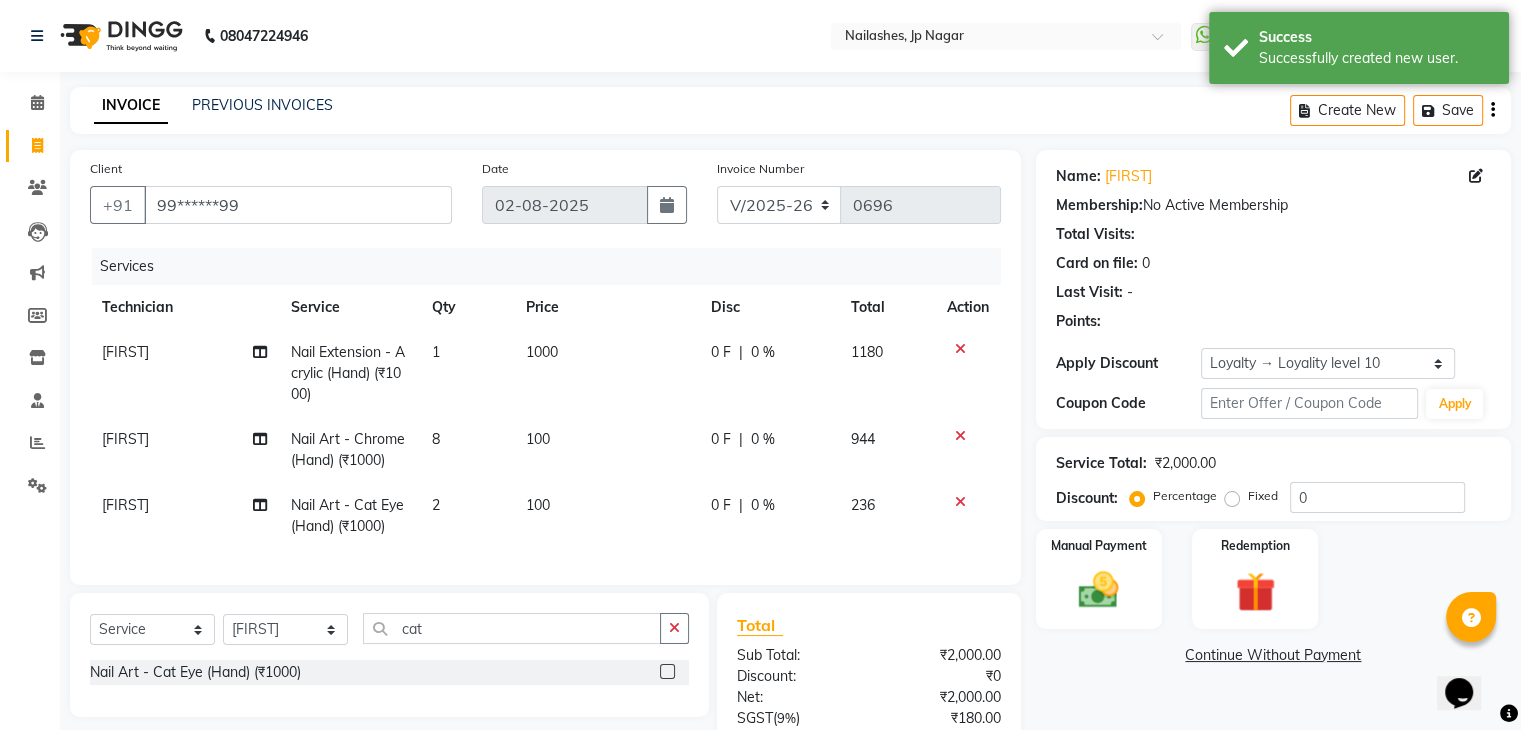 scroll, scrollTop: 203, scrollLeft: 0, axis: vertical 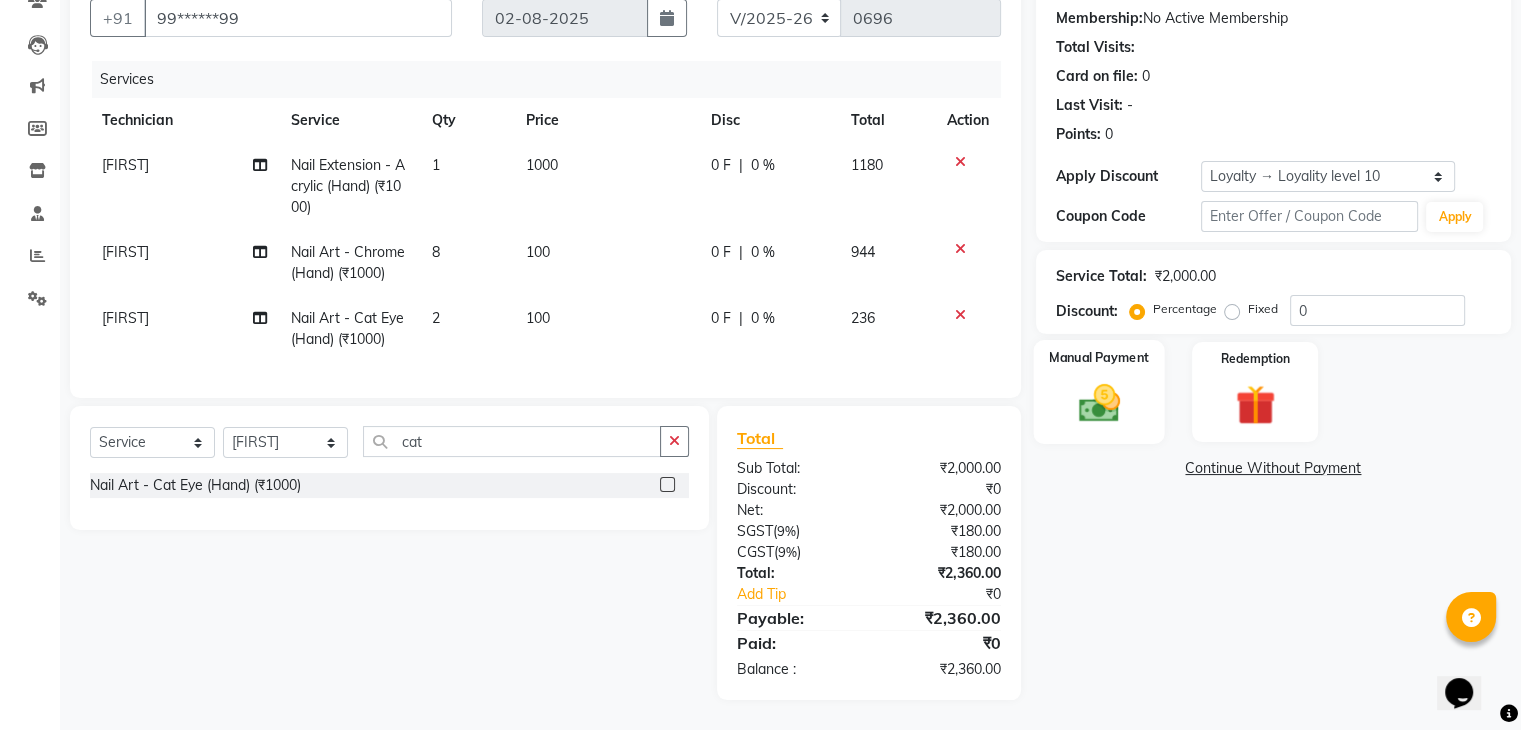 click 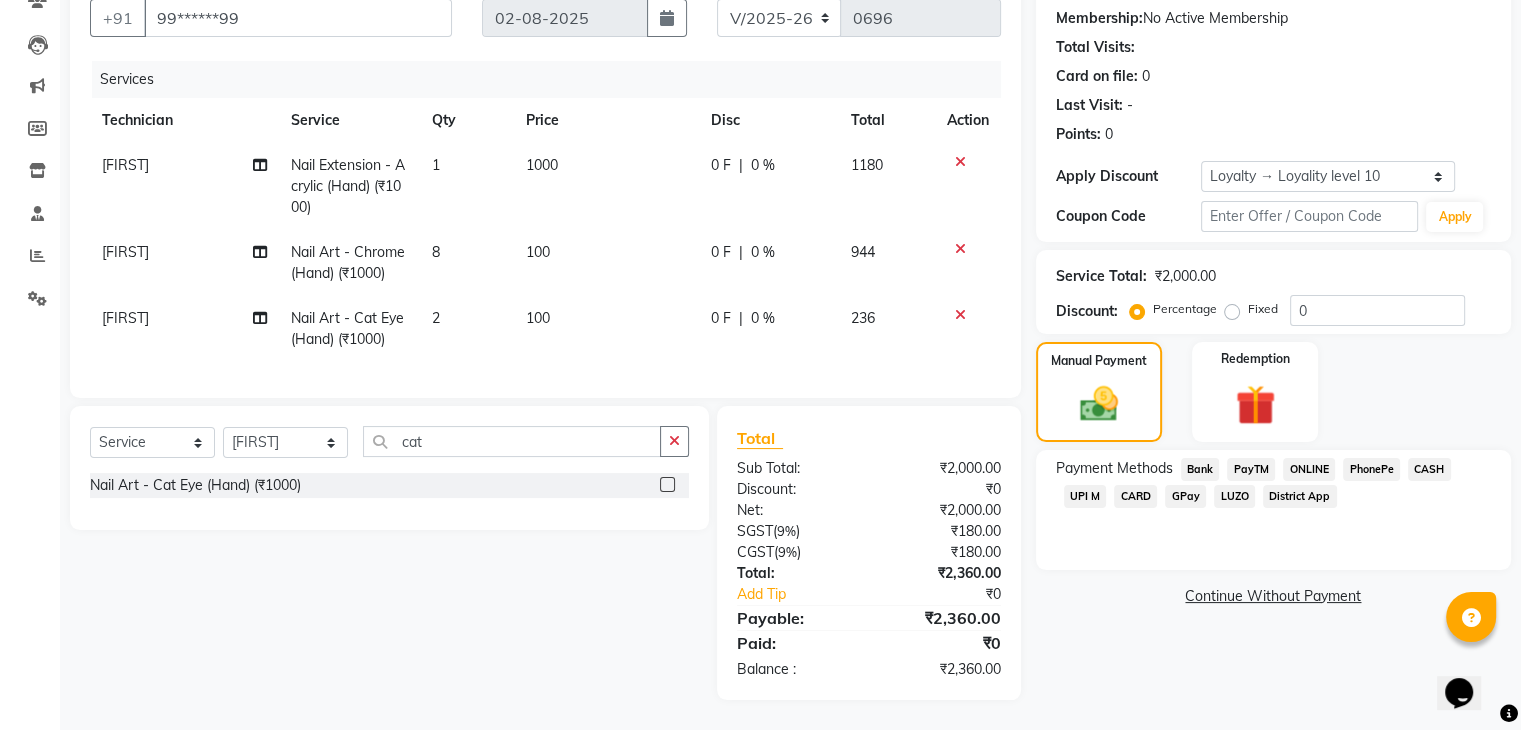 click on "CARD" 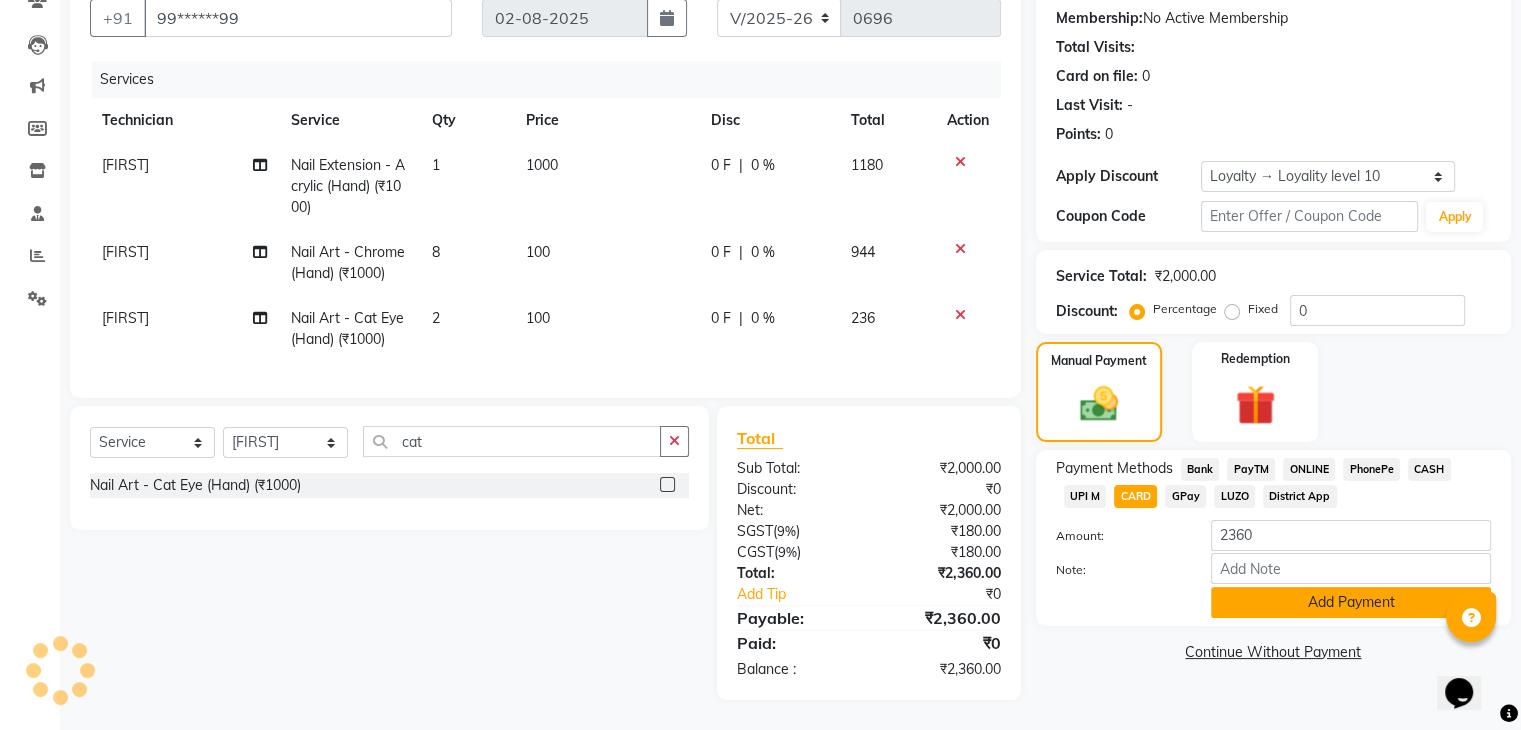 click on "Add Payment" 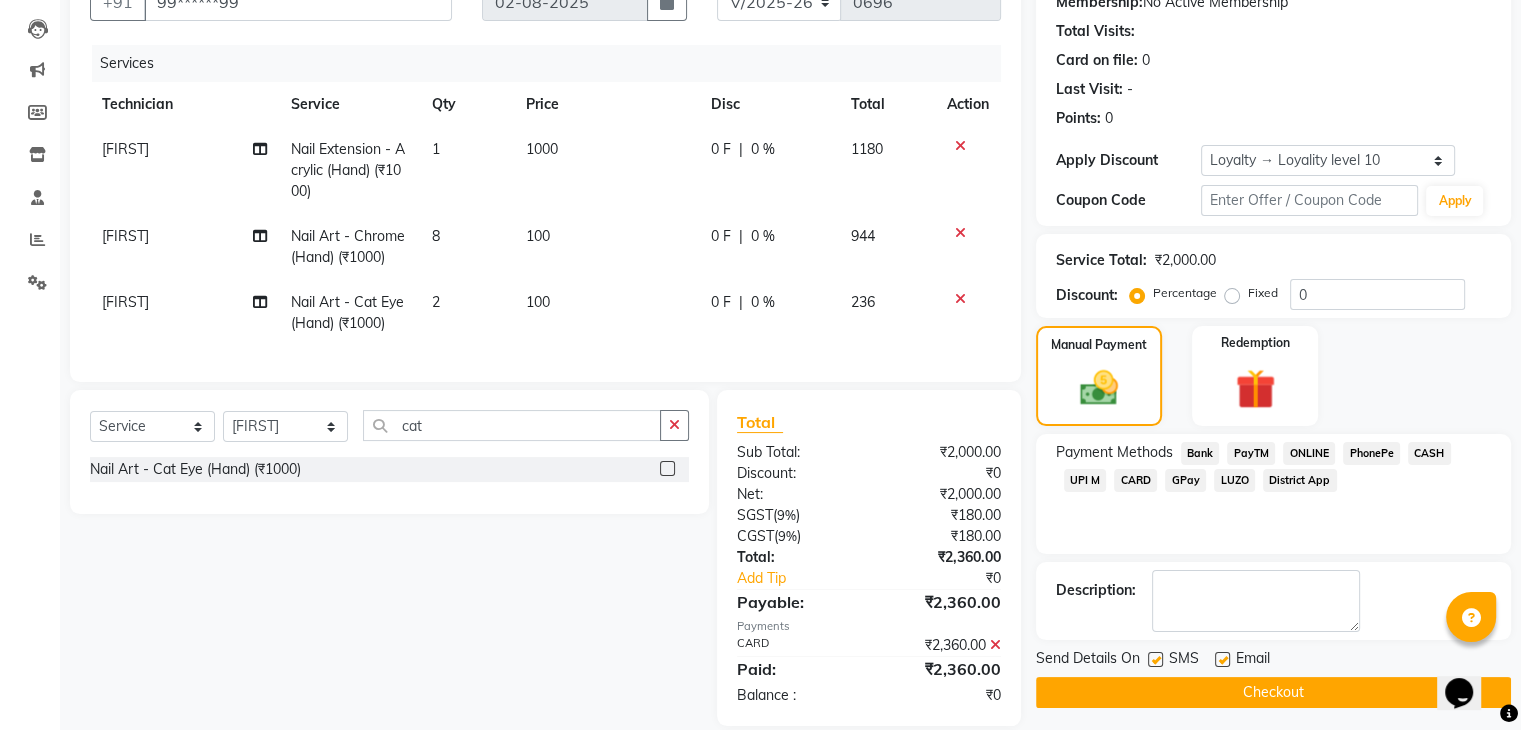 click on "Checkout" 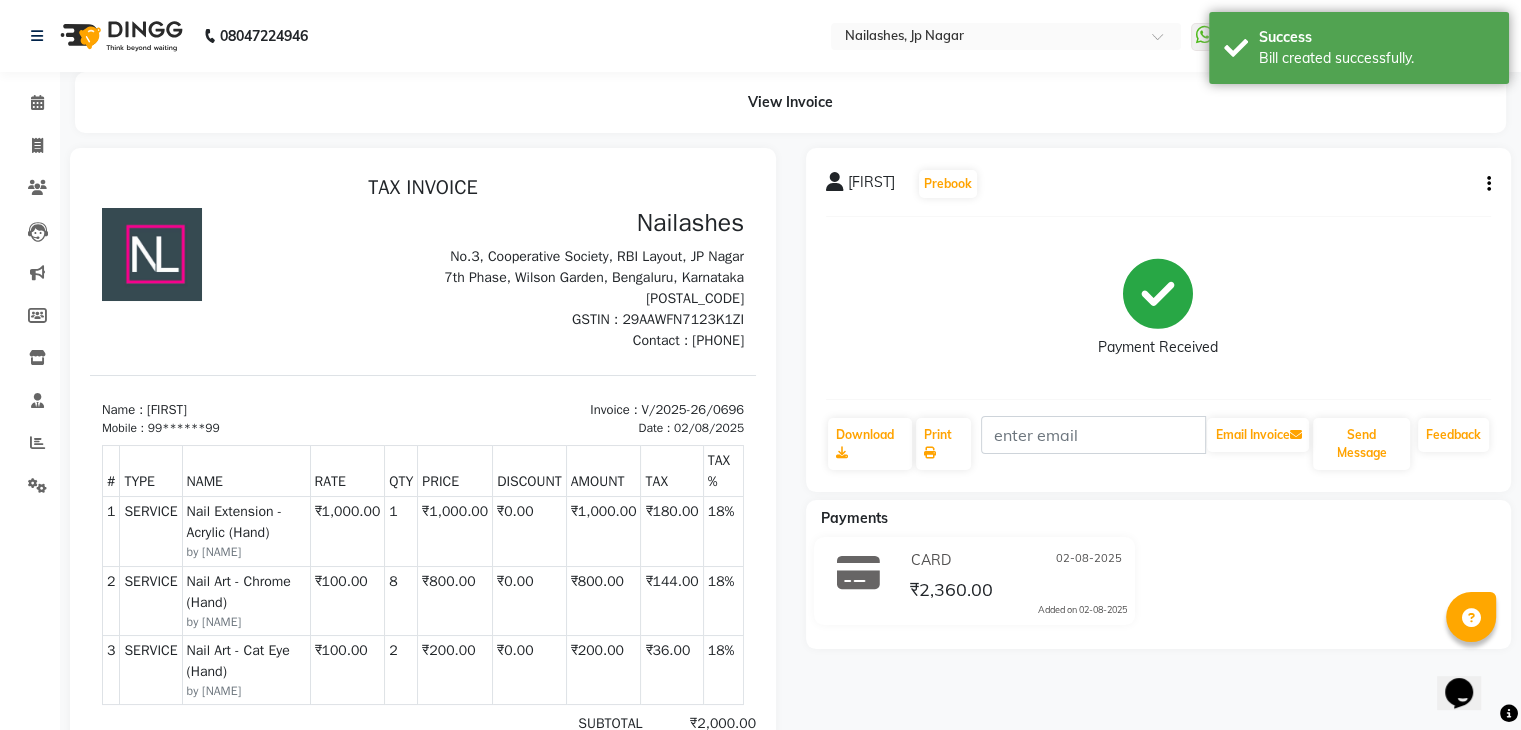 scroll, scrollTop: 0, scrollLeft: 0, axis: both 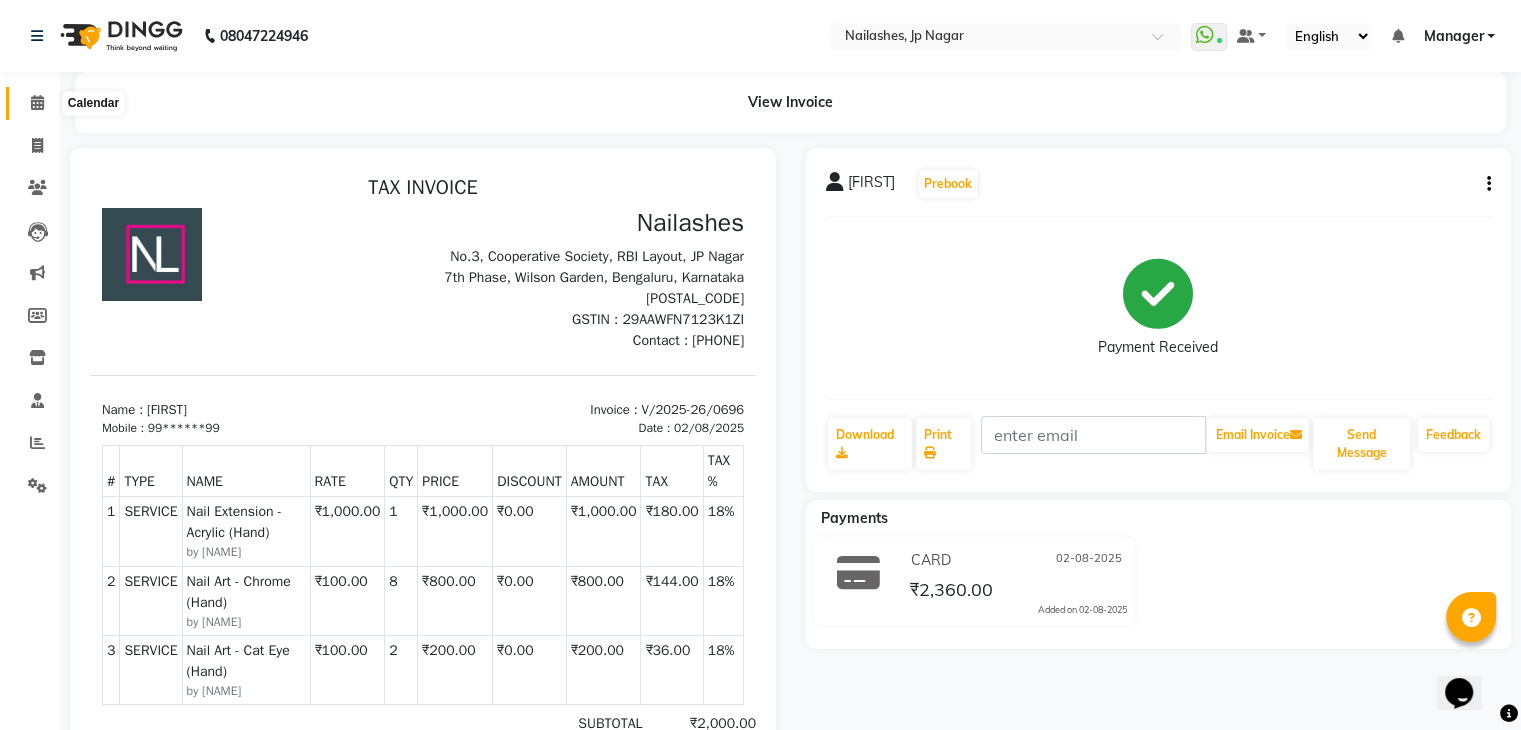 click 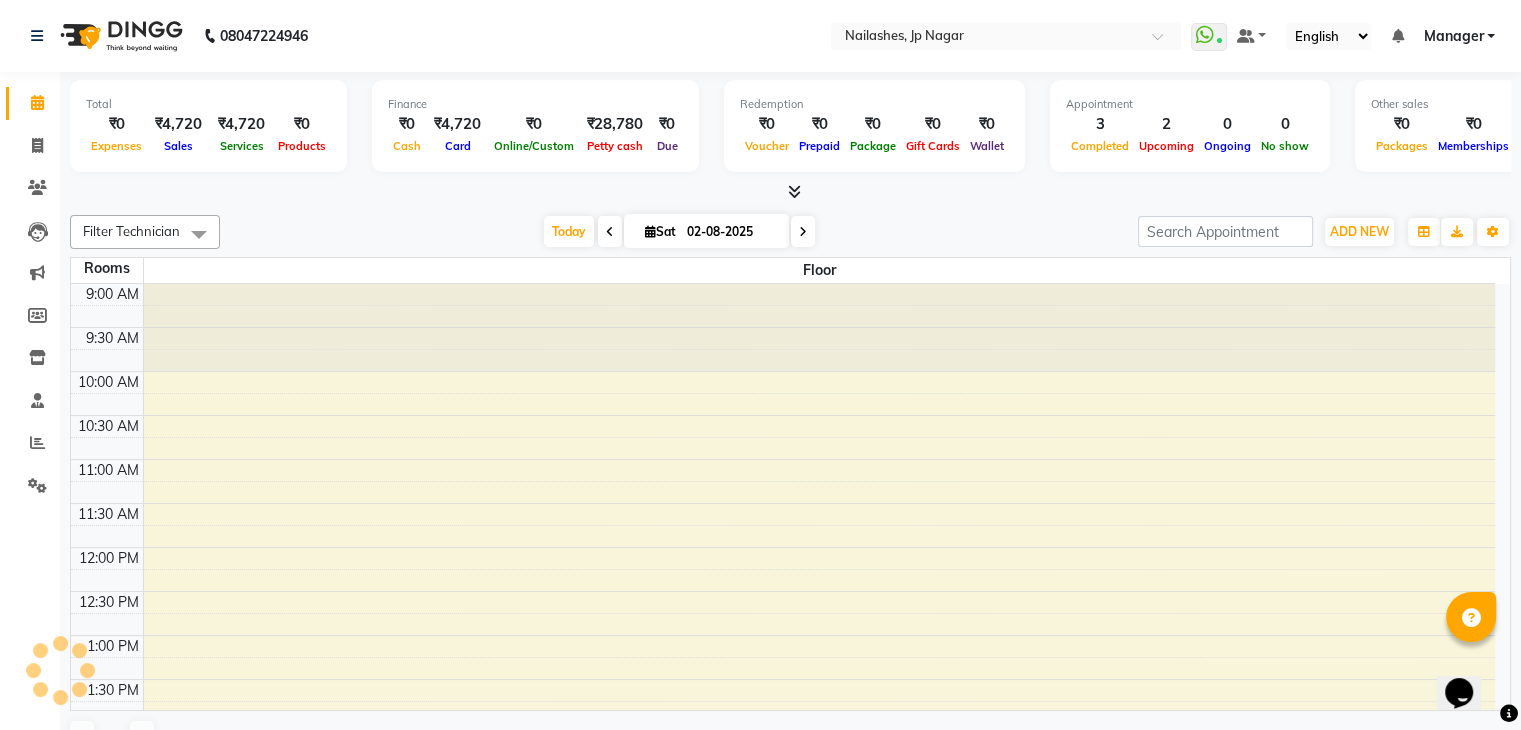 scroll, scrollTop: 0, scrollLeft: 0, axis: both 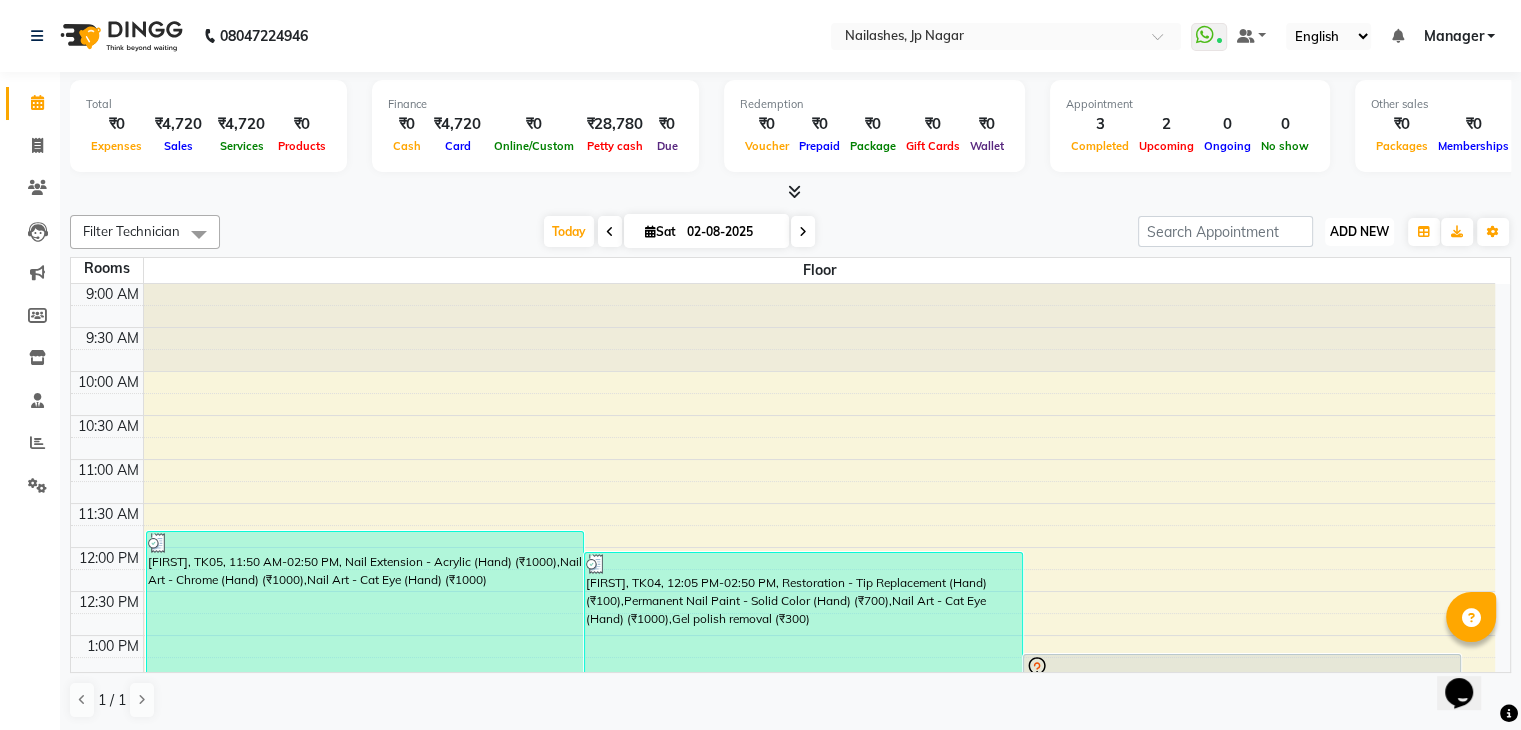 click on "ADD NEW" at bounding box center (1359, 231) 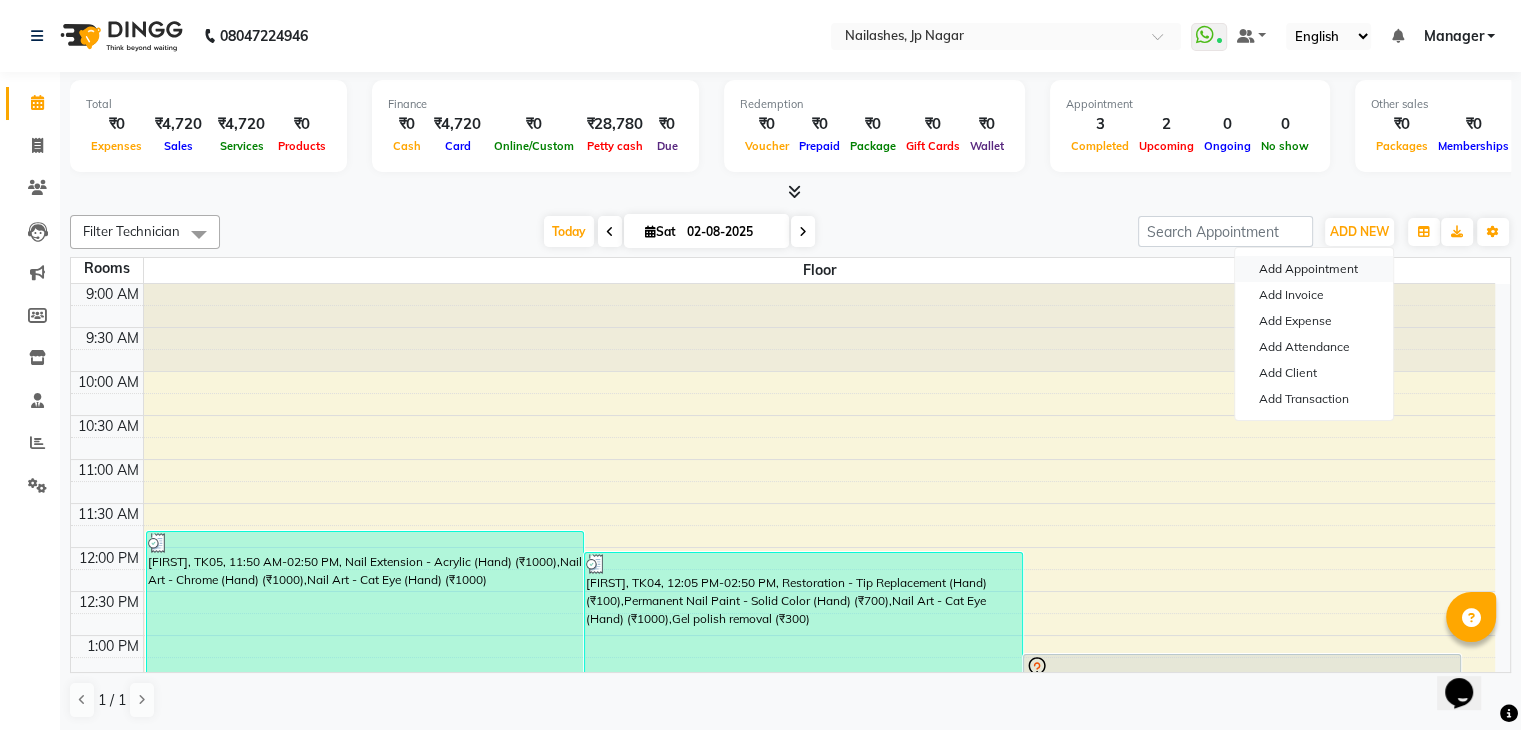 click on "Add Appointment" at bounding box center [1314, 269] 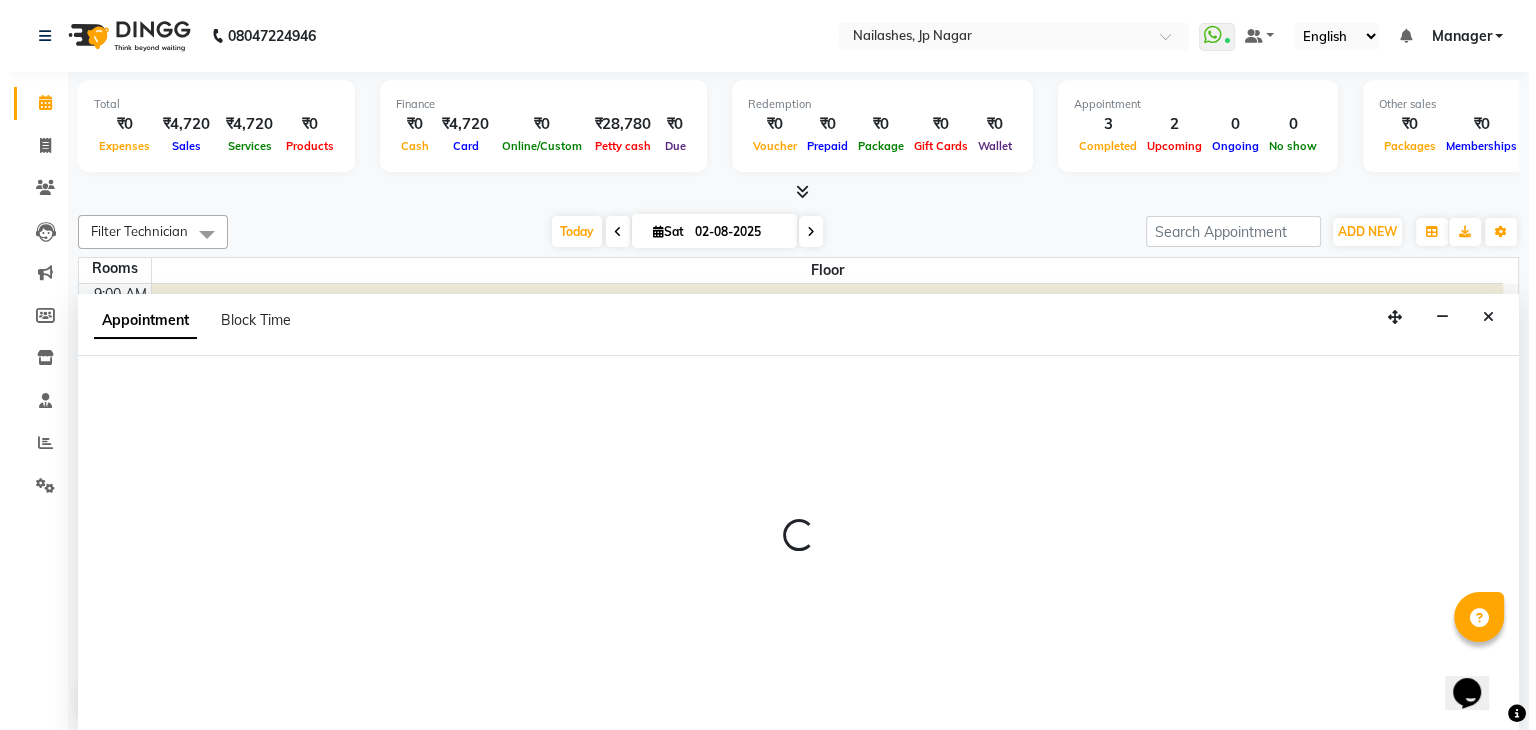 scroll, scrollTop: 1, scrollLeft: 0, axis: vertical 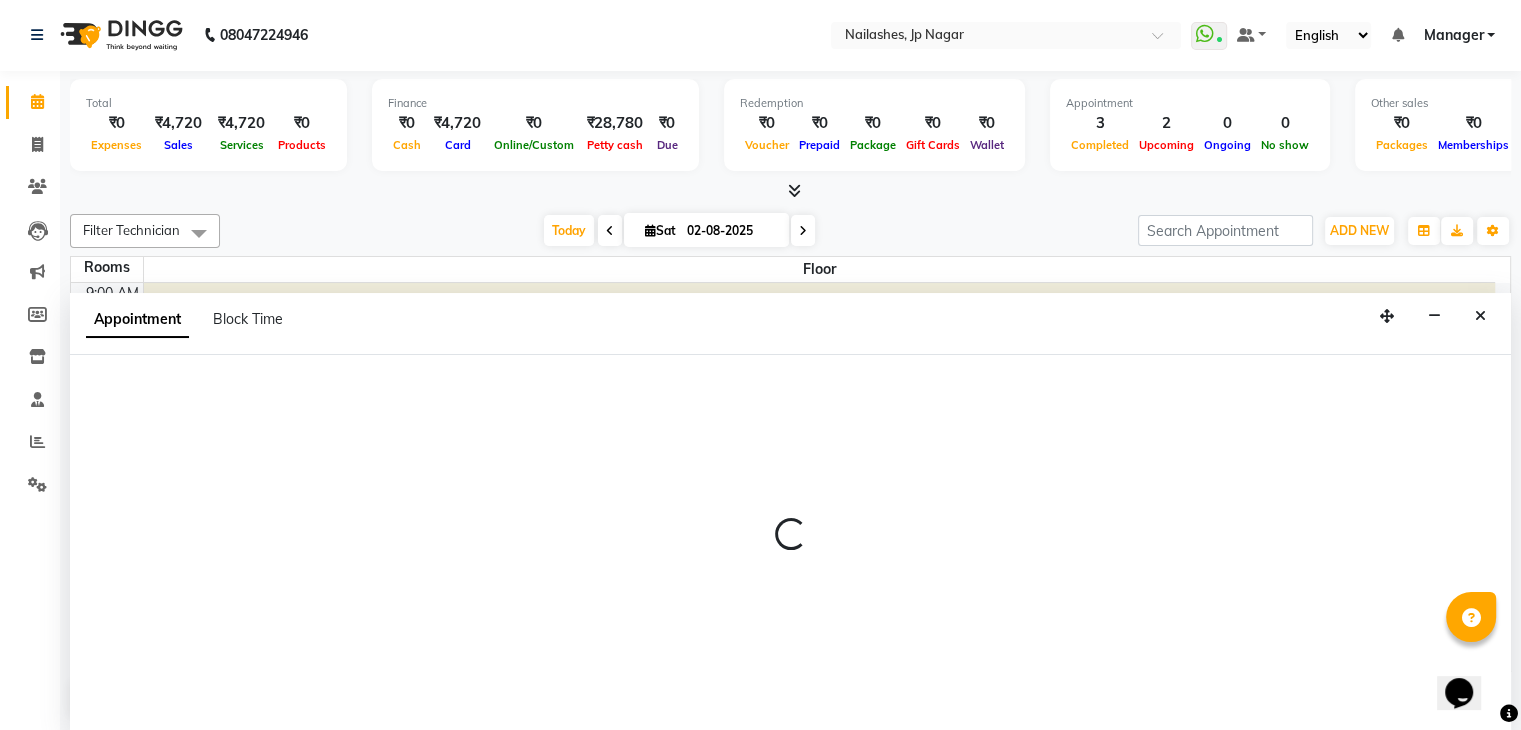 select on "tentative" 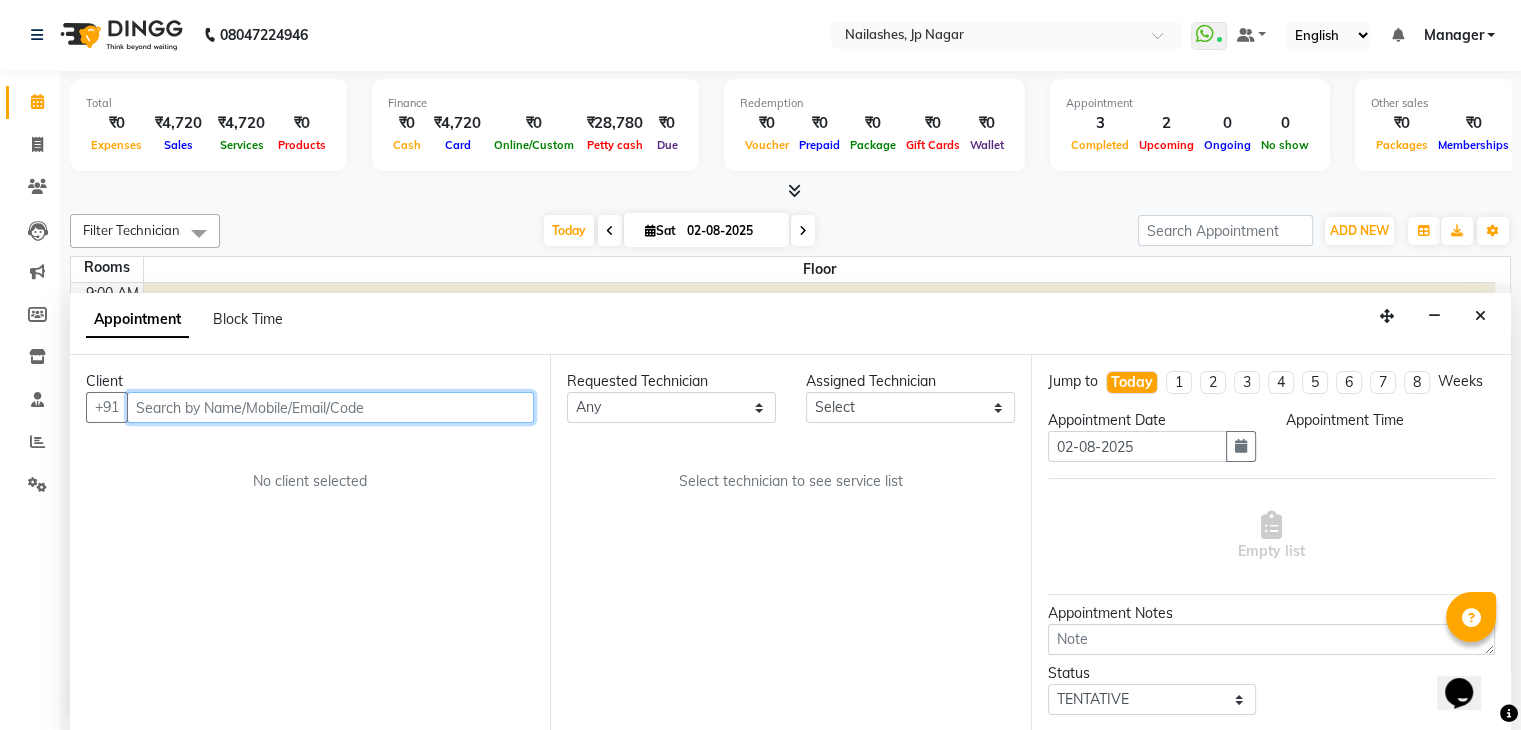 select on "600" 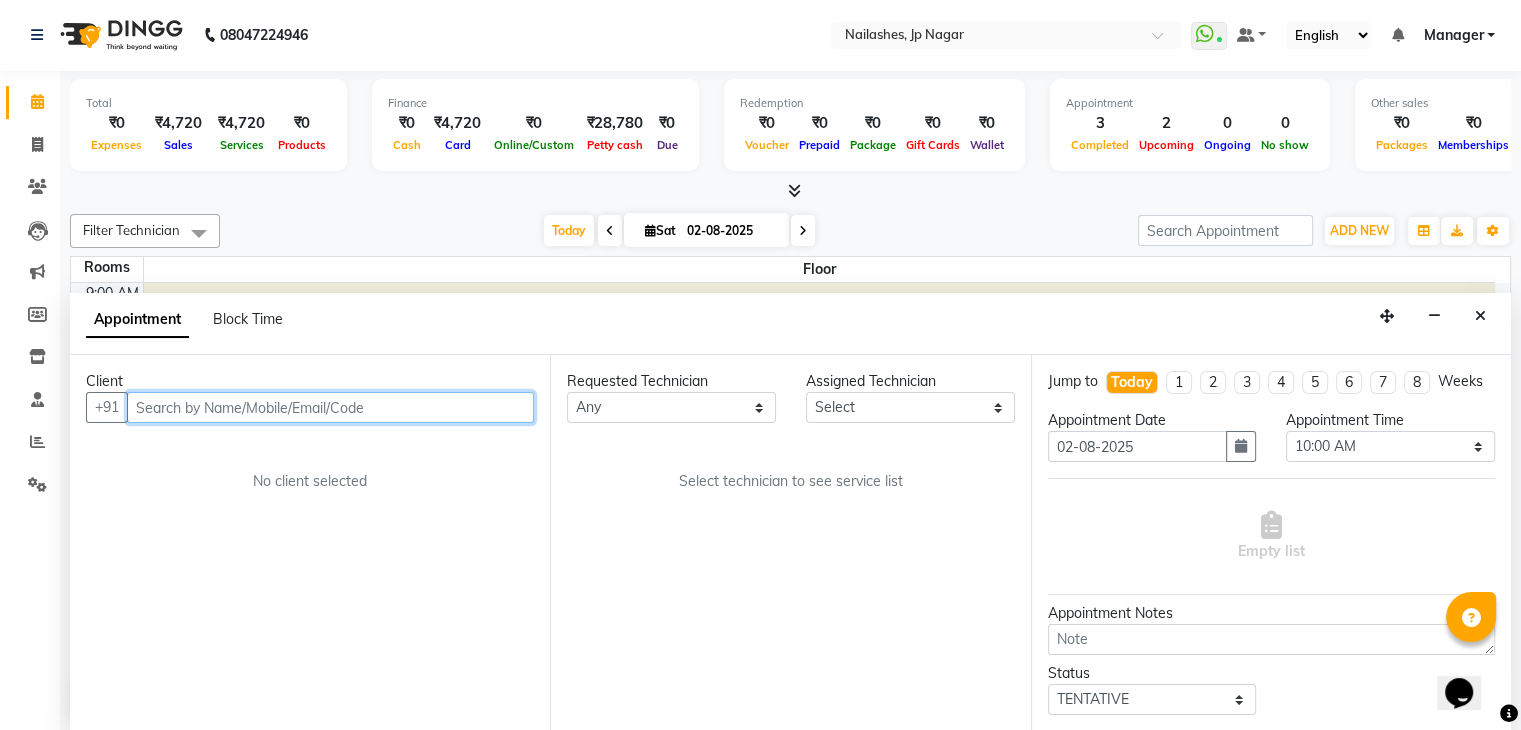 click at bounding box center [330, 407] 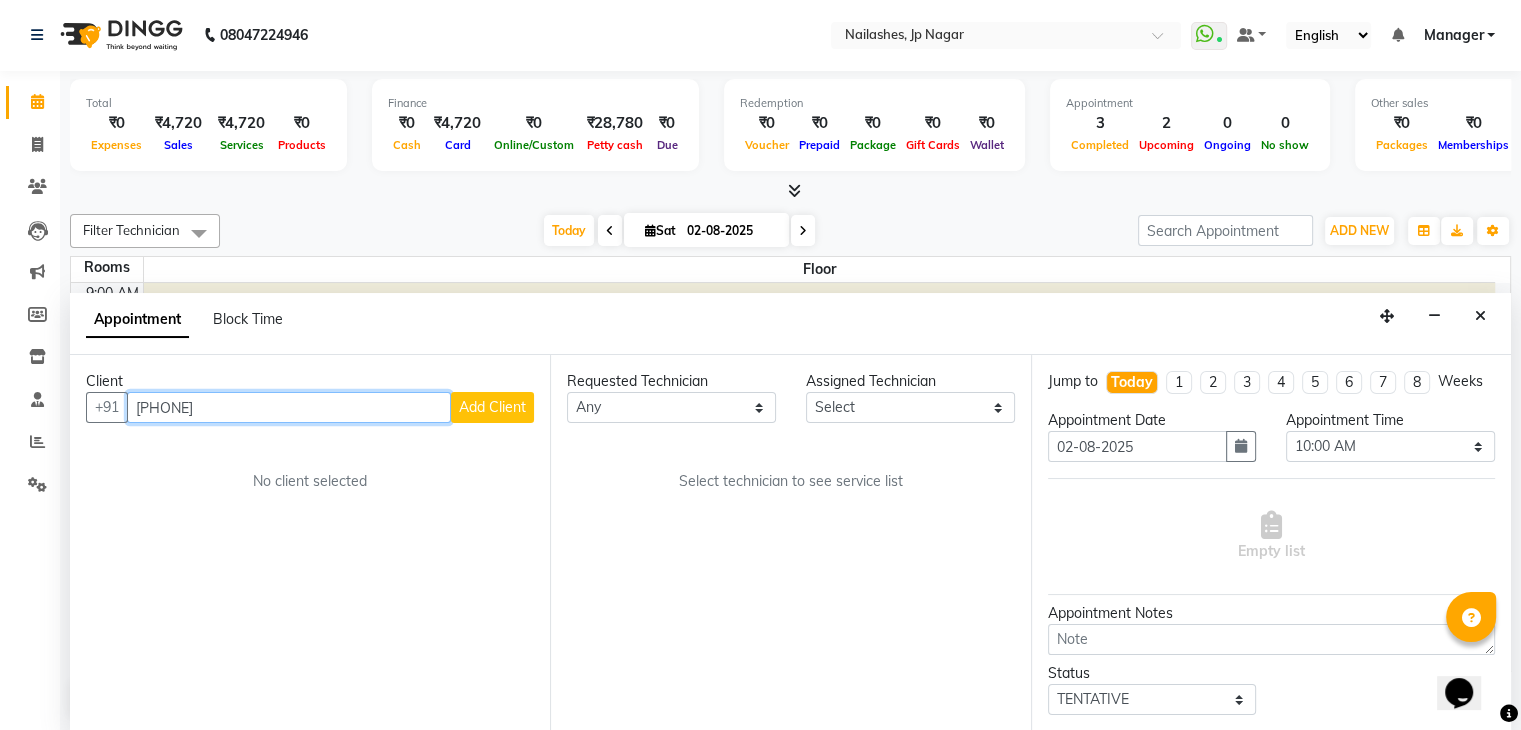 type on "8919500023" 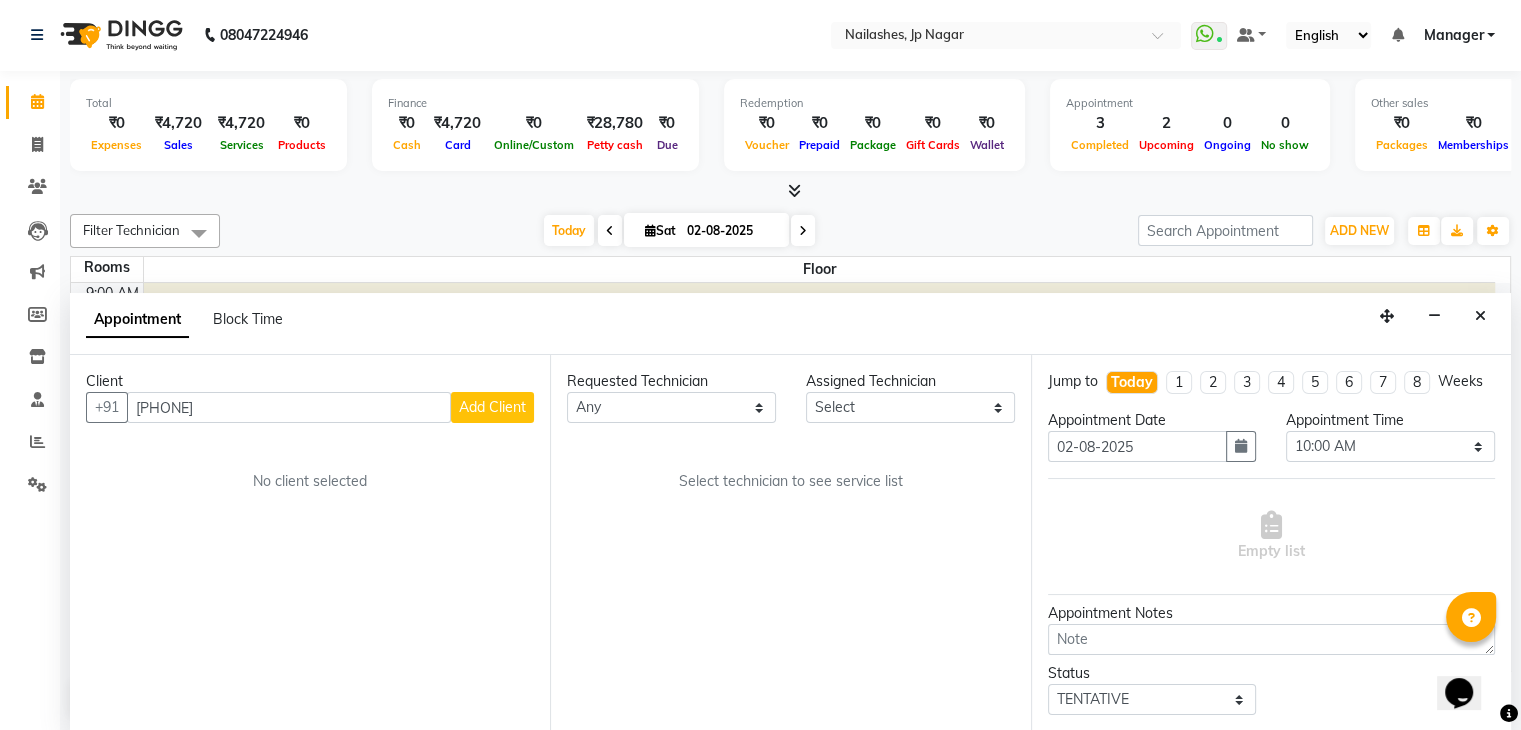 click on "Add Client" at bounding box center [492, 407] 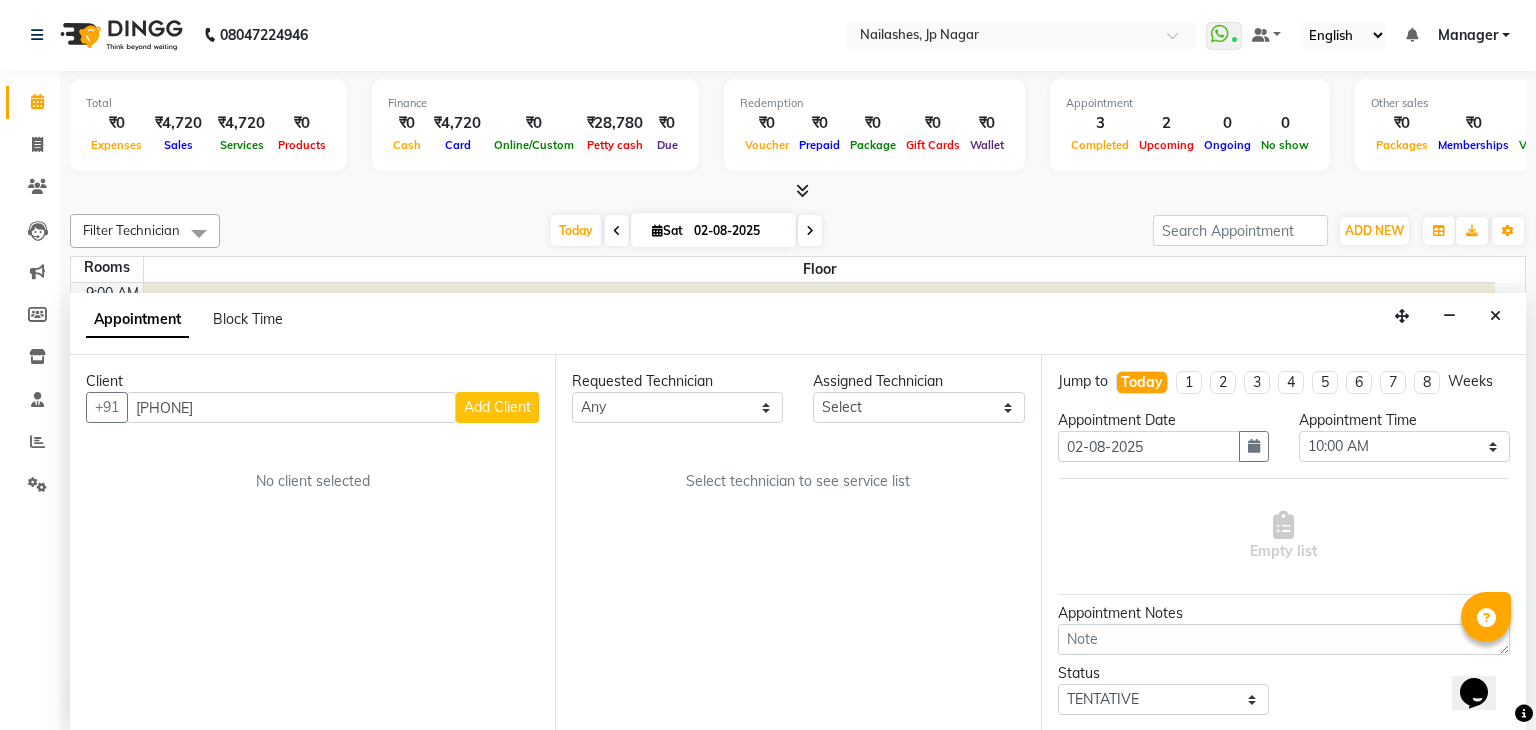 select on "21" 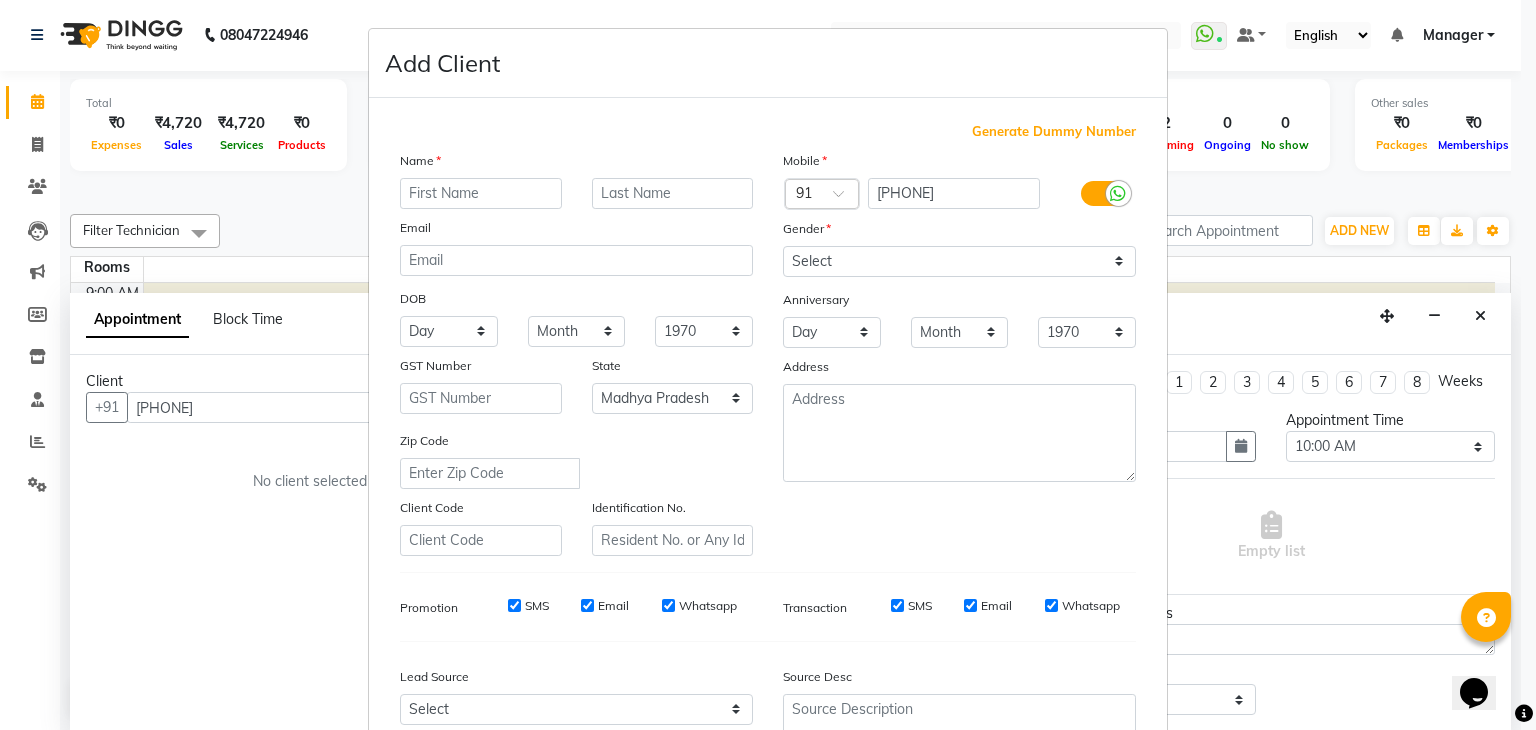 click at bounding box center [481, 193] 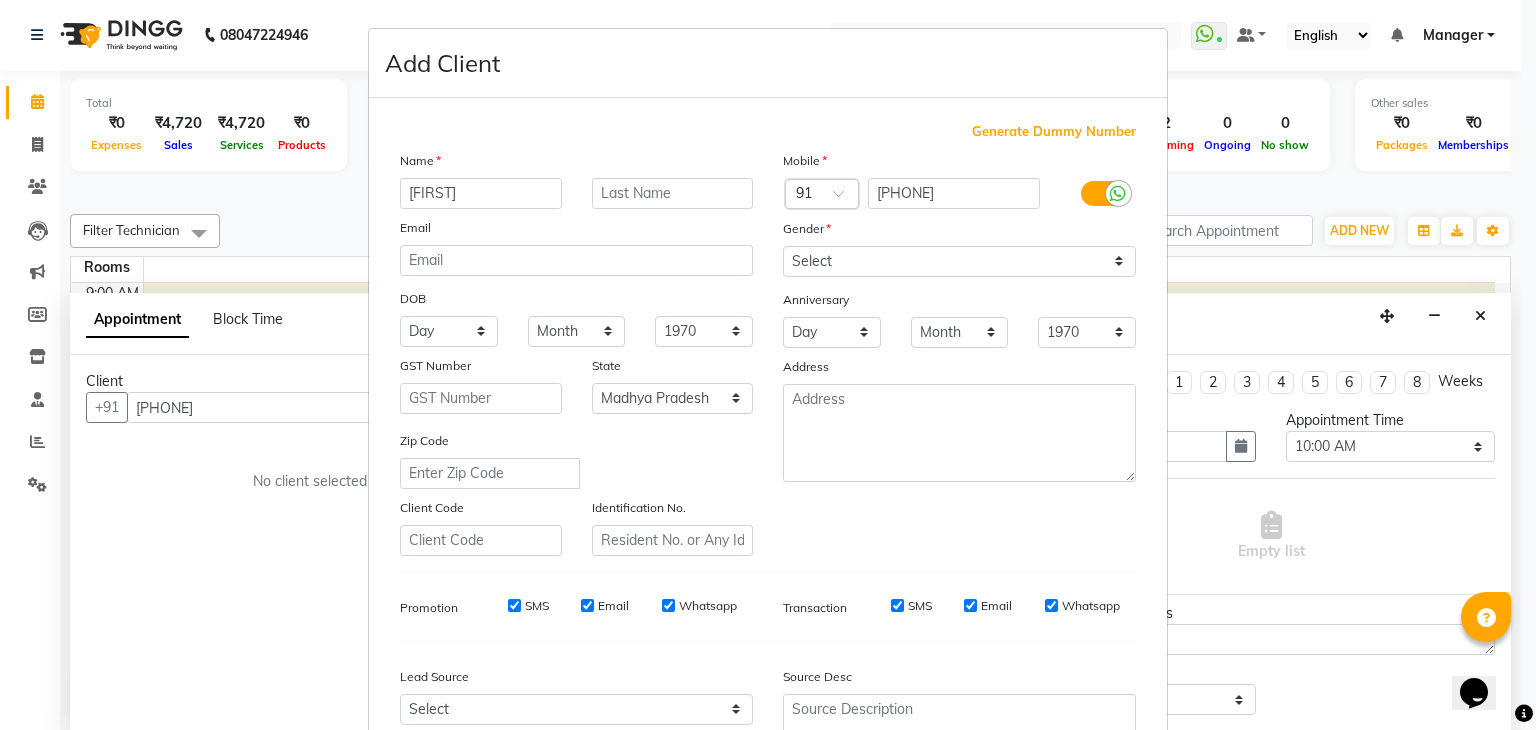 type on "ananya" 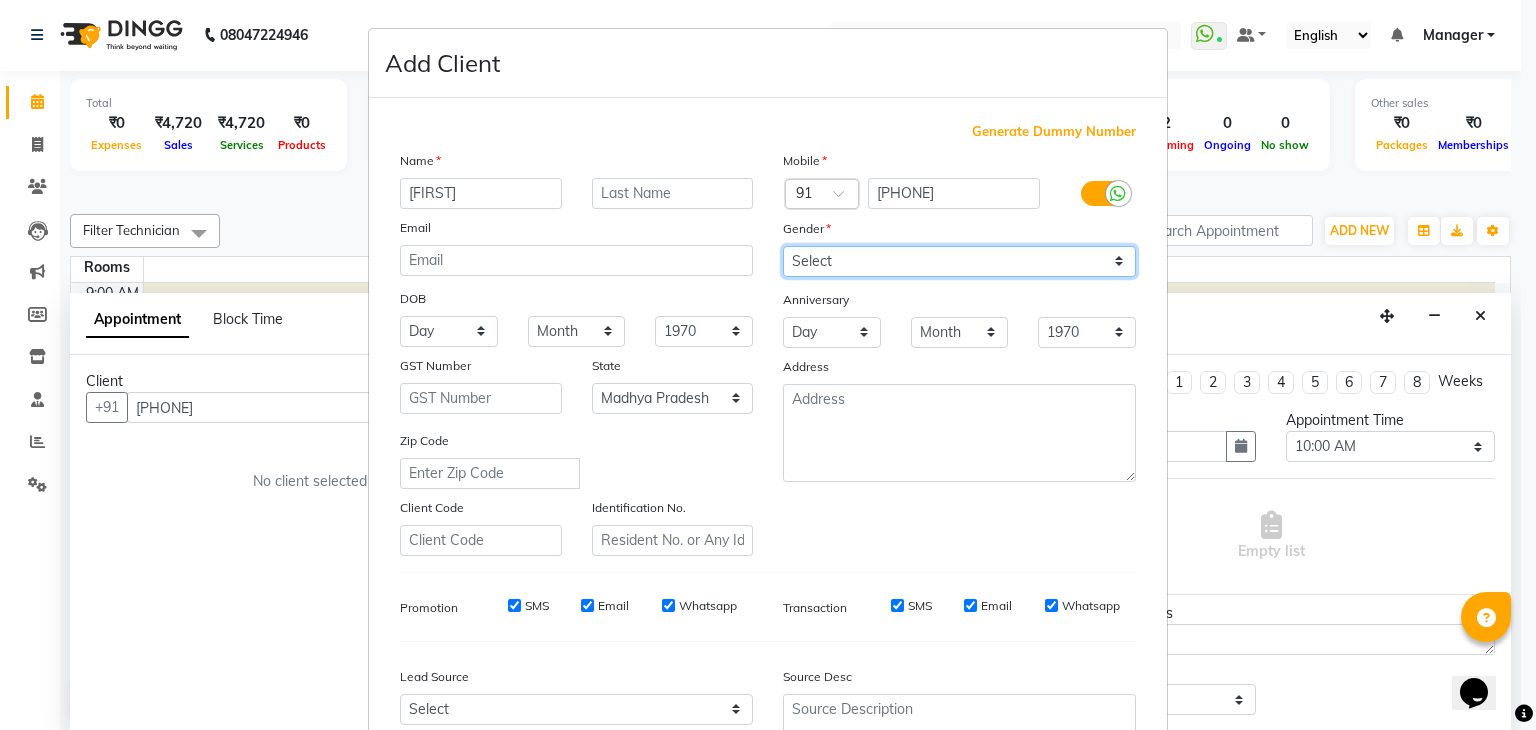 click on "Select Male Female Other Prefer Not To Say" at bounding box center [959, 261] 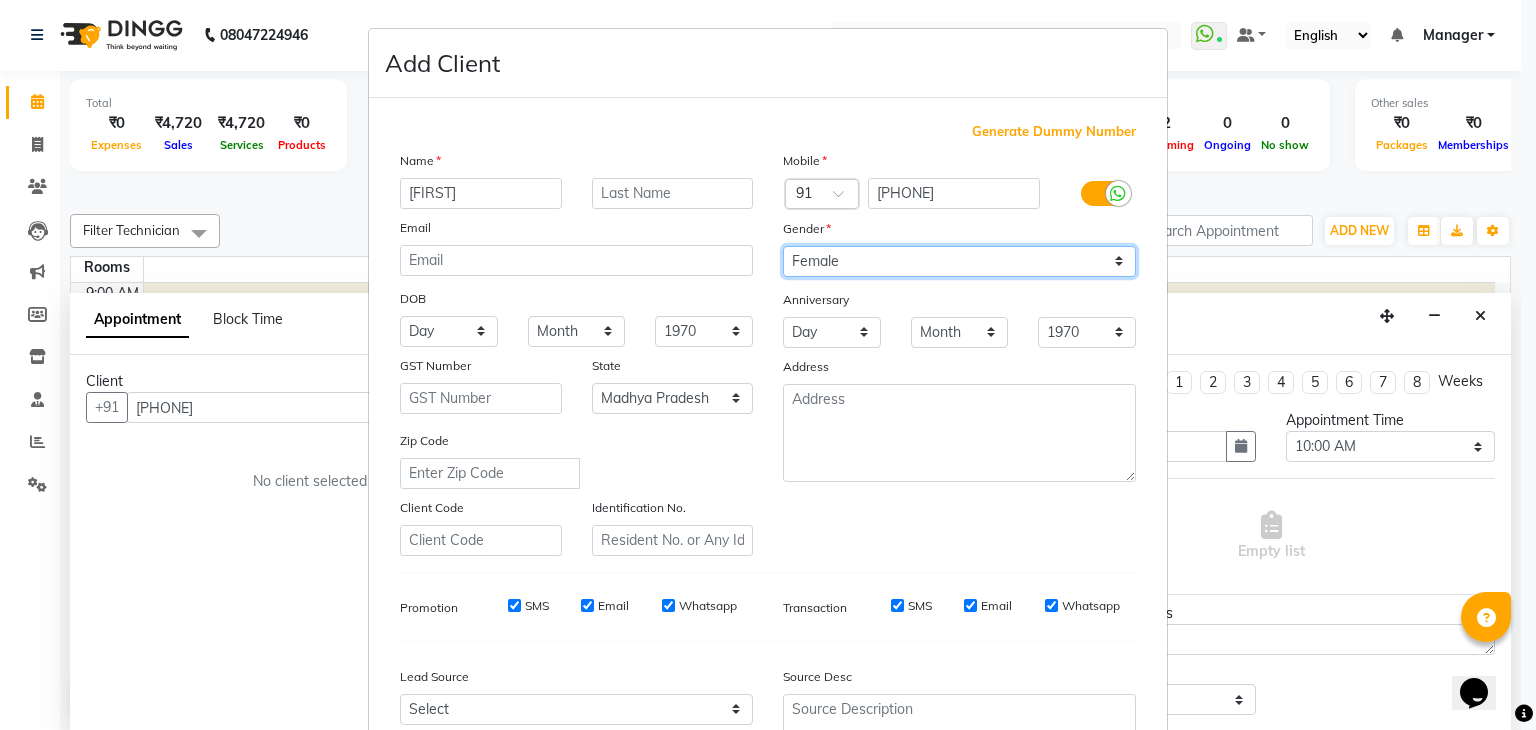 click on "Select Male Female Other Prefer Not To Say" at bounding box center [959, 261] 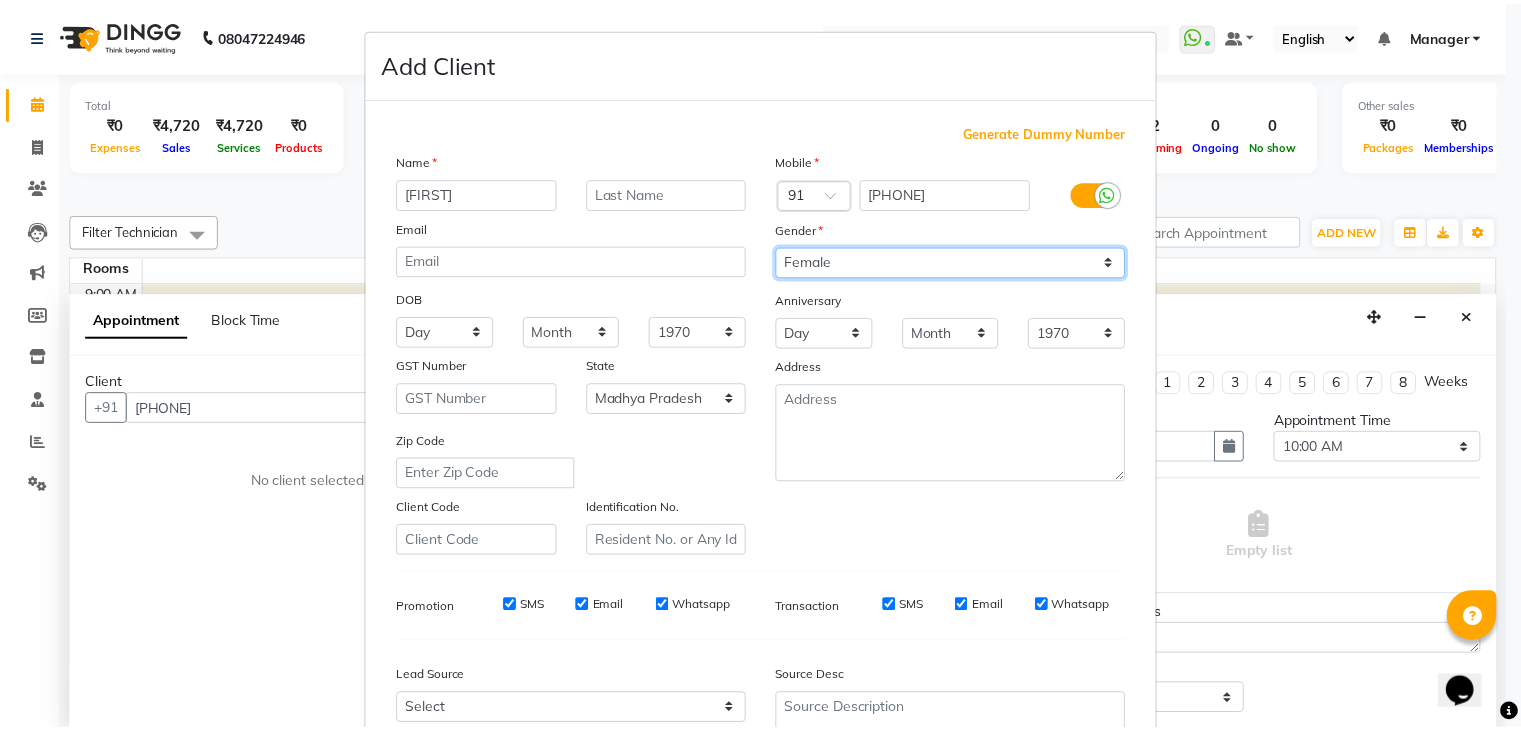 scroll, scrollTop: 203, scrollLeft: 0, axis: vertical 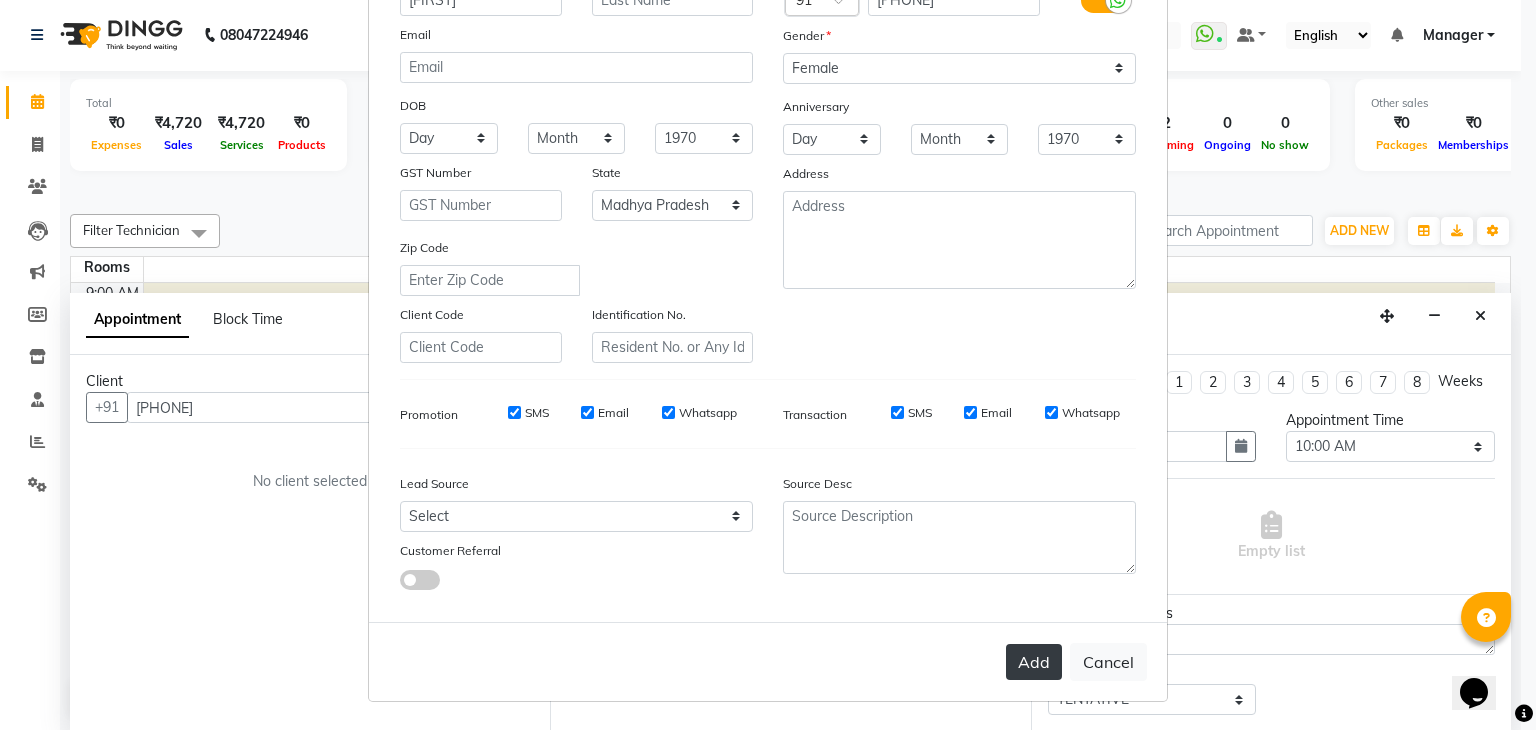 click on "Add" at bounding box center (1034, 662) 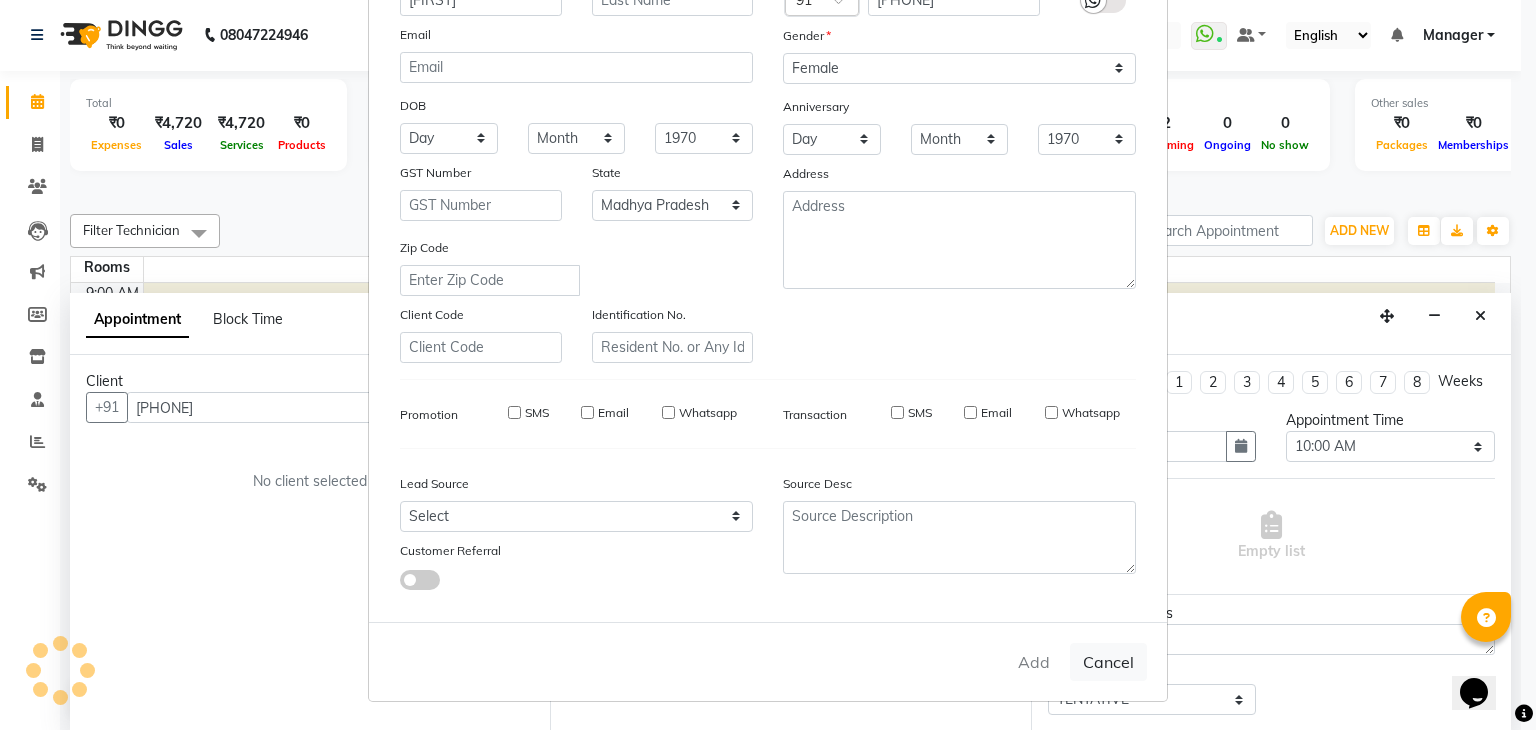 type on "89******23" 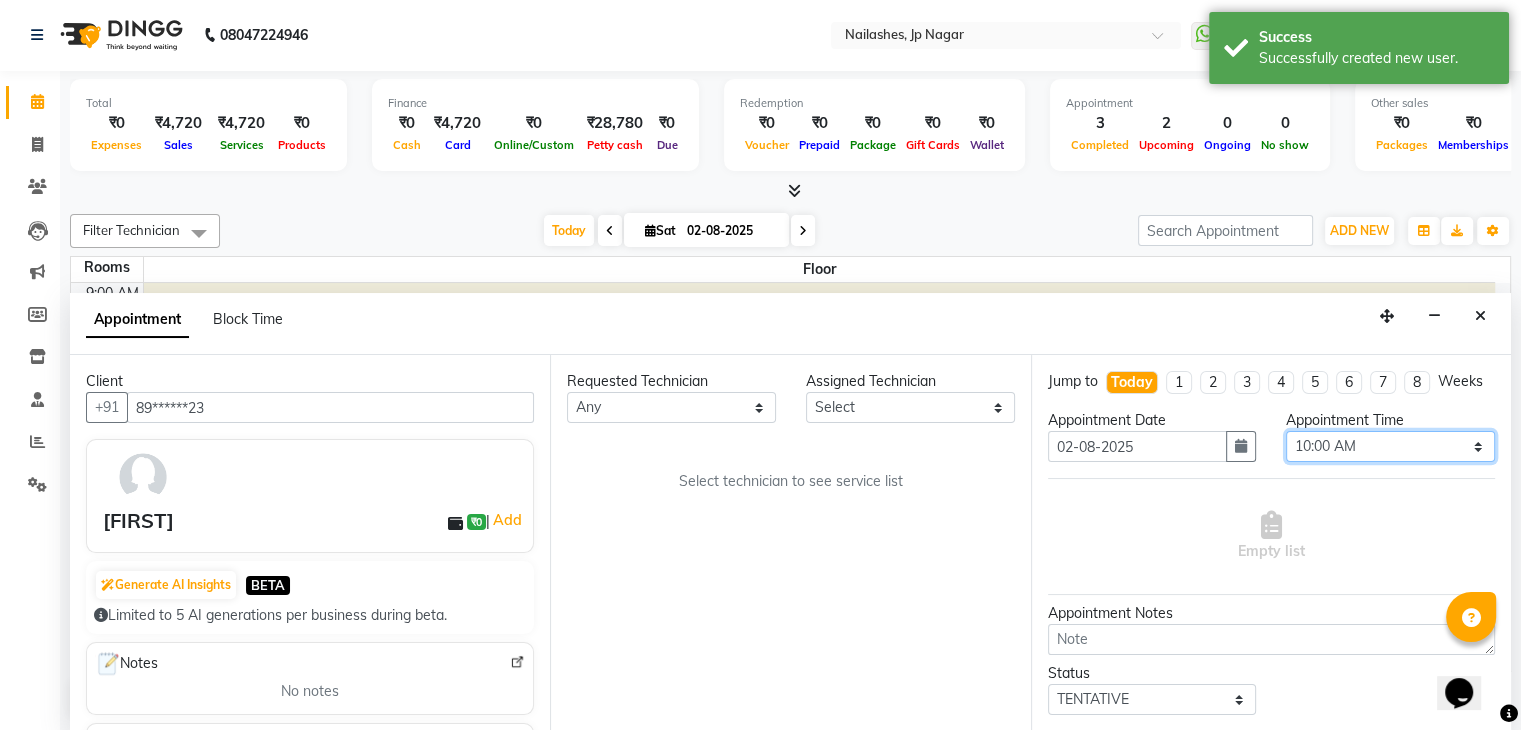 click on "Select 10:00 AM 10:15 AM 10:30 AM 10:45 AM 11:00 AM 11:15 AM 11:30 AM 11:45 AM 12:00 PM 12:15 PM 12:30 PM 12:45 PM 01:00 PM 01:15 PM 01:30 PM 01:45 PM 02:00 PM 02:15 PM 02:30 PM 02:45 PM 03:00 PM 03:15 PM 03:30 PM 03:45 PM 04:00 PM 04:15 PM 04:30 PM 04:45 PM 05:00 PM 05:15 PM 05:30 PM 05:45 PM 06:00 PM 06:15 PM 06:30 PM 06:45 PM 07:00 PM 07:15 PM 07:30 PM 07:45 PM 08:00 PM 08:15 PM 08:30 PM 08:45 PM 09:00 PM" at bounding box center (1390, 446) 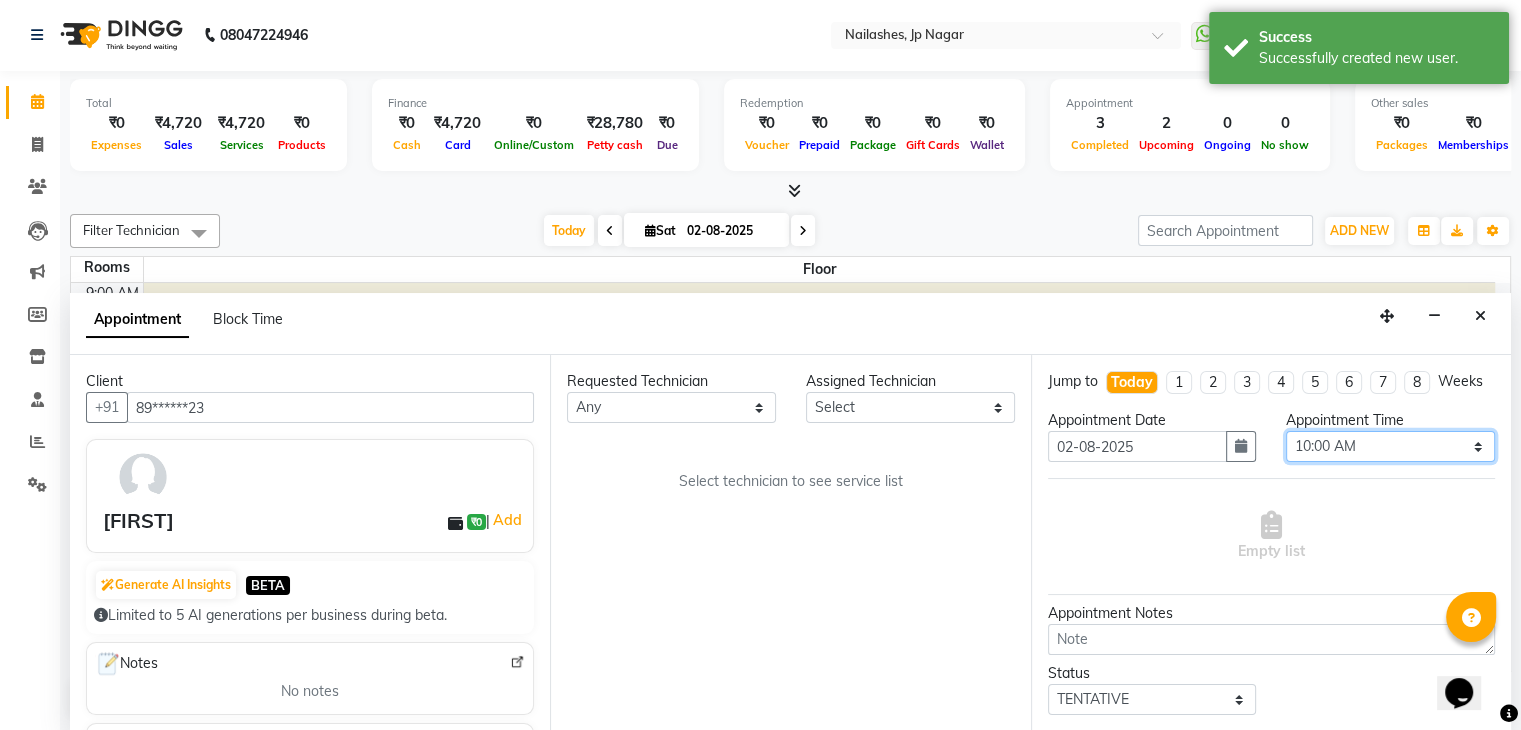 select on "1050" 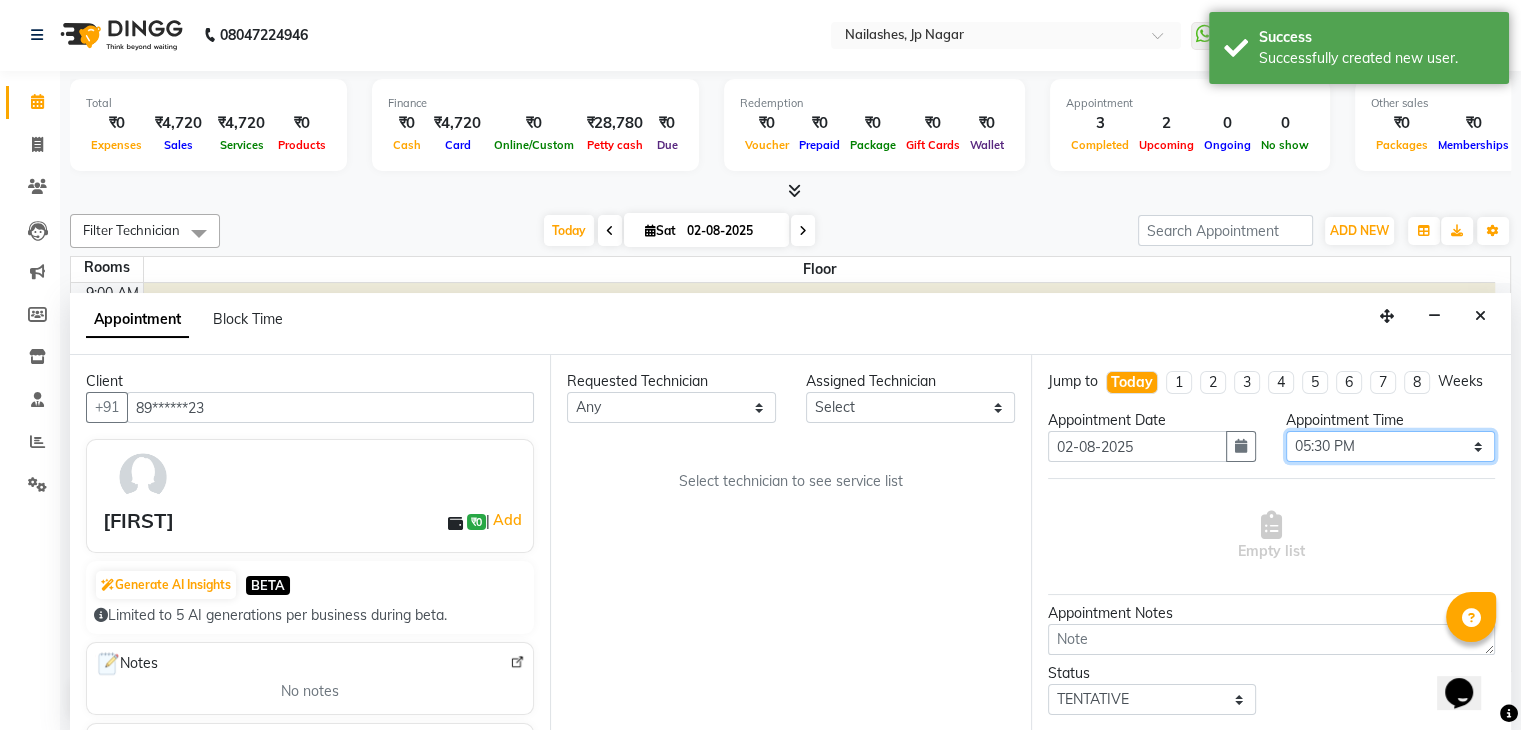 click on "Select 10:00 AM 10:15 AM 10:30 AM 10:45 AM 11:00 AM 11:15 AM 11:30 AM 11:45 AM 12:00 PM 12:15 PM 12:30 PM 12:45 PM 01:00 PM 01:15 PM 01:30 PM 01:45 PM 02:00 PM 02:15 PM 02:30 PM 02:45 PM 03:00 PM 03:15 PM 03:30 PM 03:45 PM 04:00 PM 04:15 PM 04:30 PM 04:45 PM 05:00 PM 05:15 PM 05:30 PM 05:45 PM 06:00 PM 06:15 PM 06:30 PM 06:45 PM 07:00 PM 07:15 PM 07:30 PM 07:45 PM 08:00 PM 08:15 PM 08:30 PM 08:45 PM 09:00 PM" at bounding box center (1390, 446) 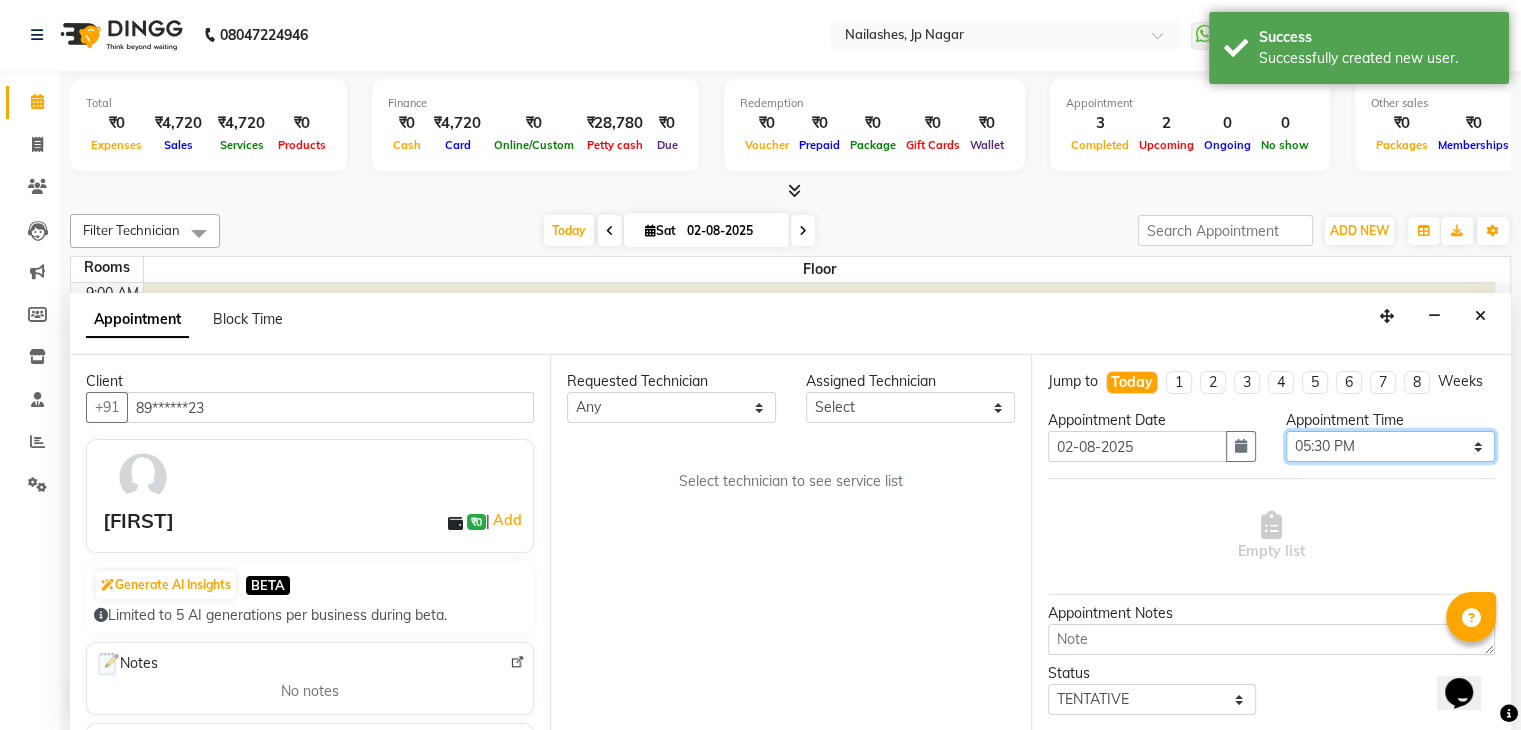 scroll, scrollTop: 128, scrollLeft: 0, axis: vertical 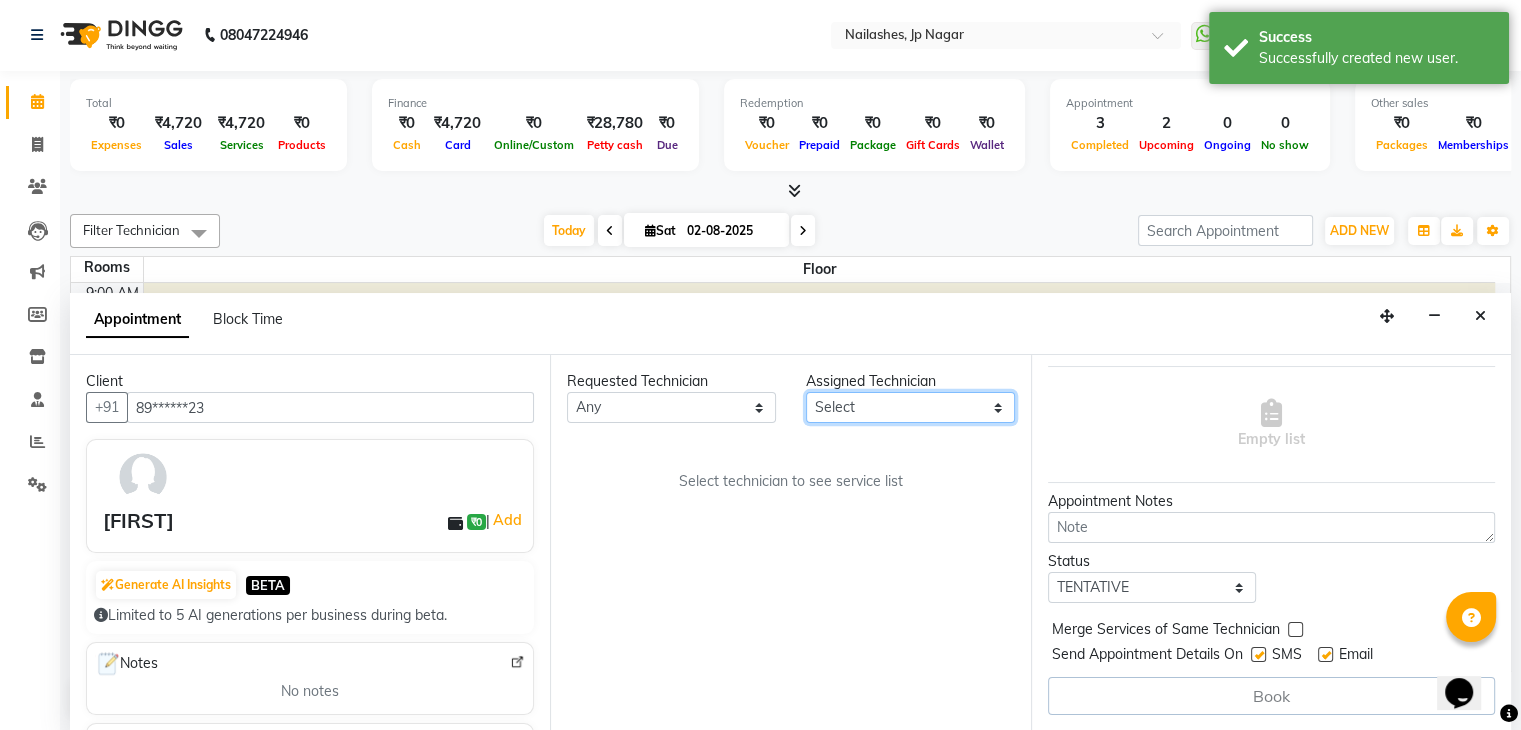 click on "Select Bhupendra Prince Rohit Sajan Salman Suma Suraj Vikas Vishal Lash Vishnu" at bounding box center (910, 407) 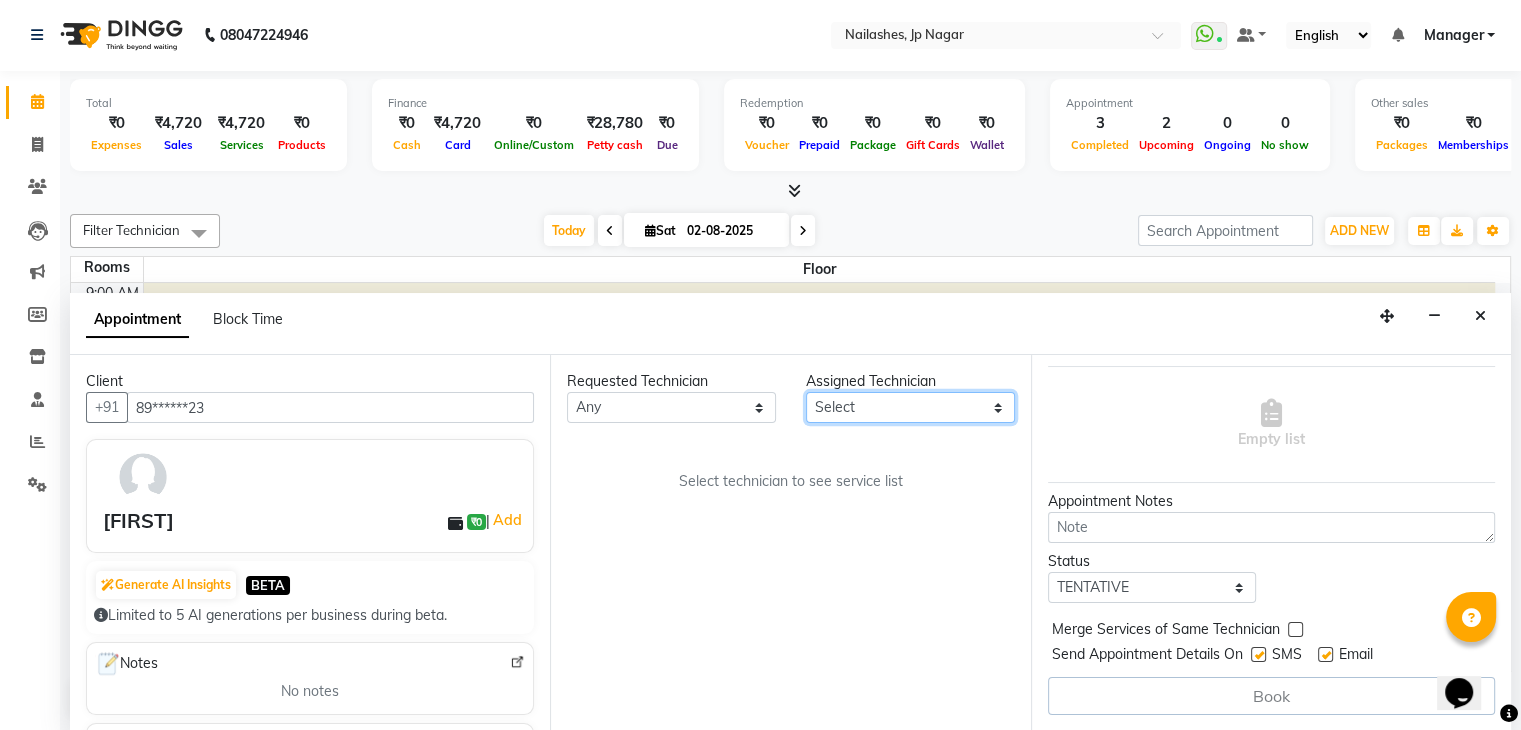select on "81548" 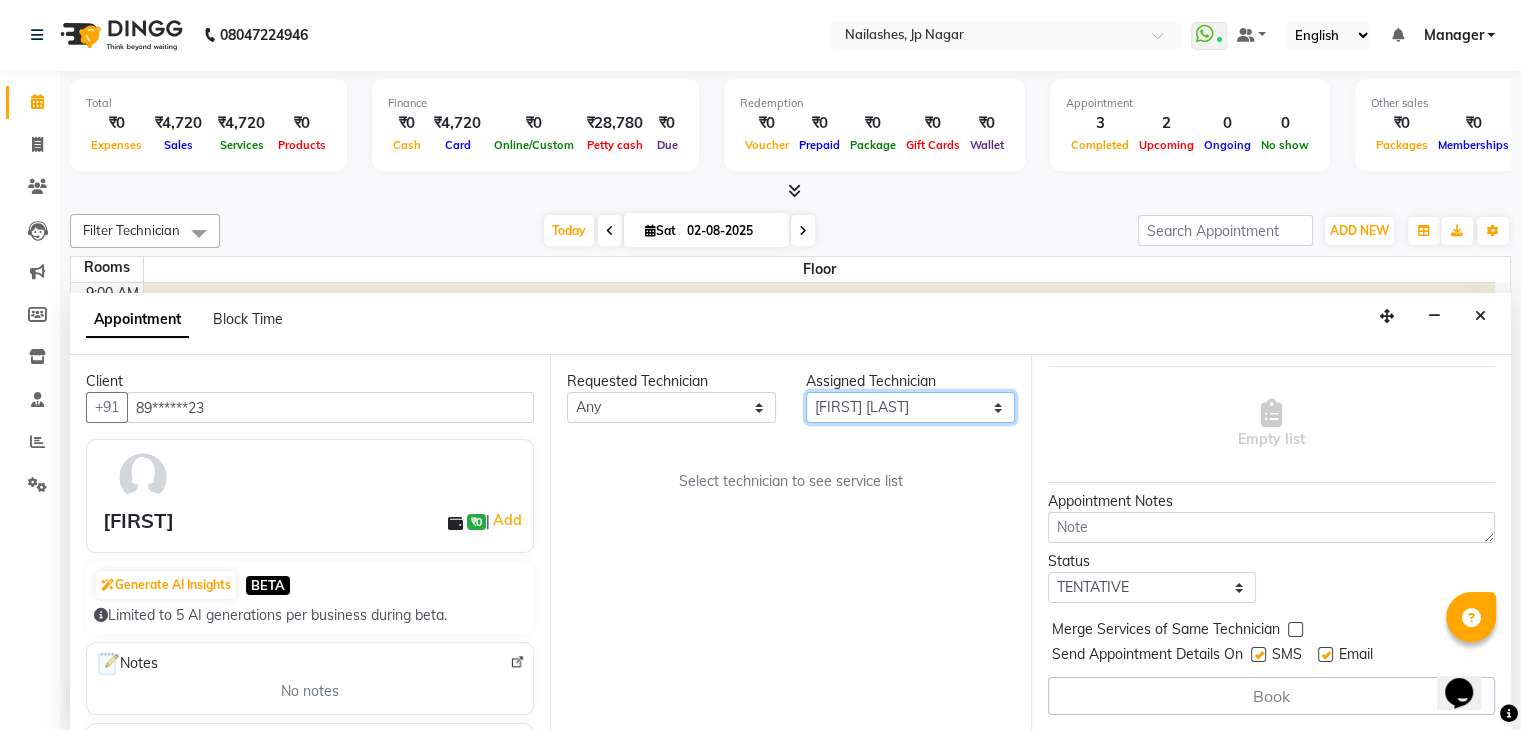 click on "Select Bhupendra Prince Rohit Sajan Salman Suma Suraj Vikas Vishal Lash Vishnu" at bounding box center (910, 407) 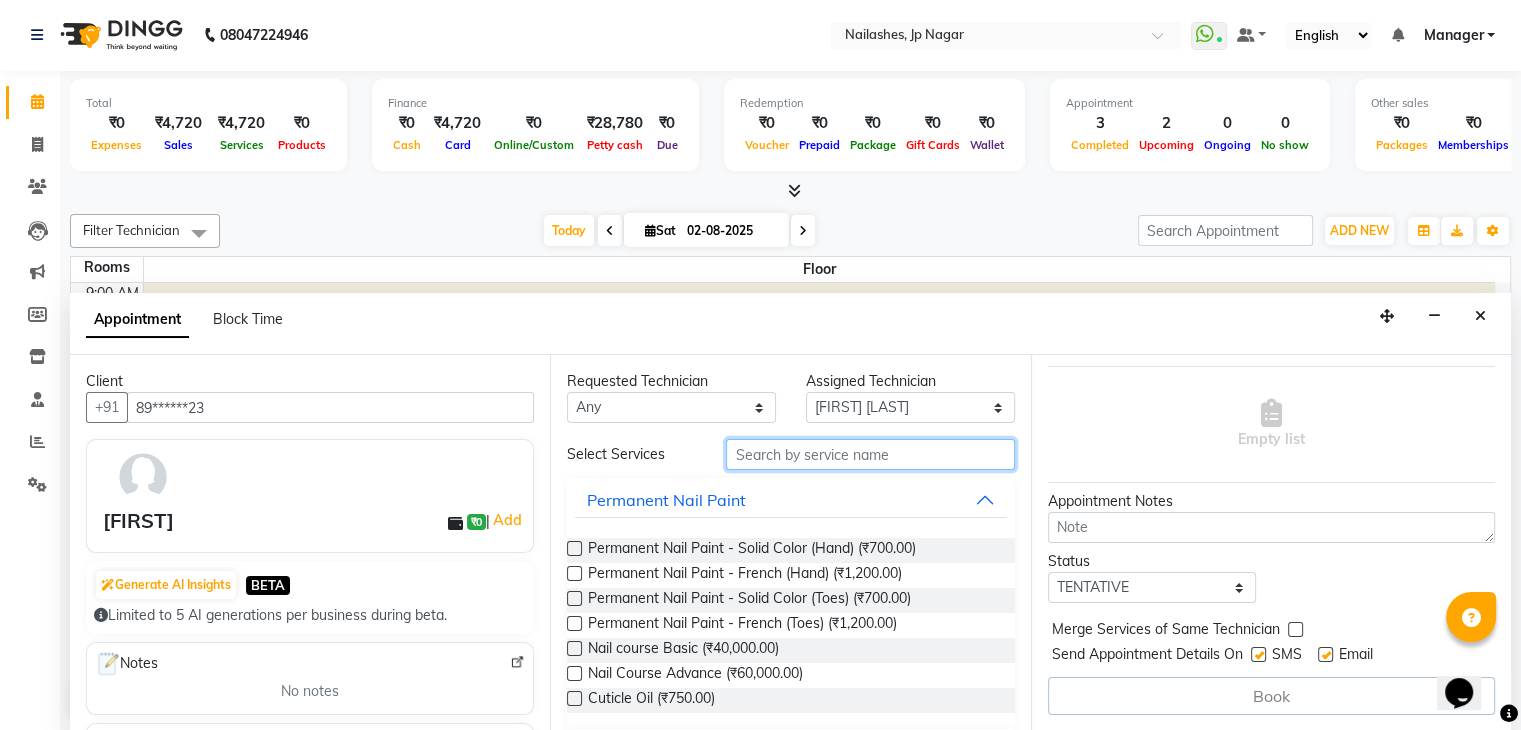 click at bounding box center (870, 454) 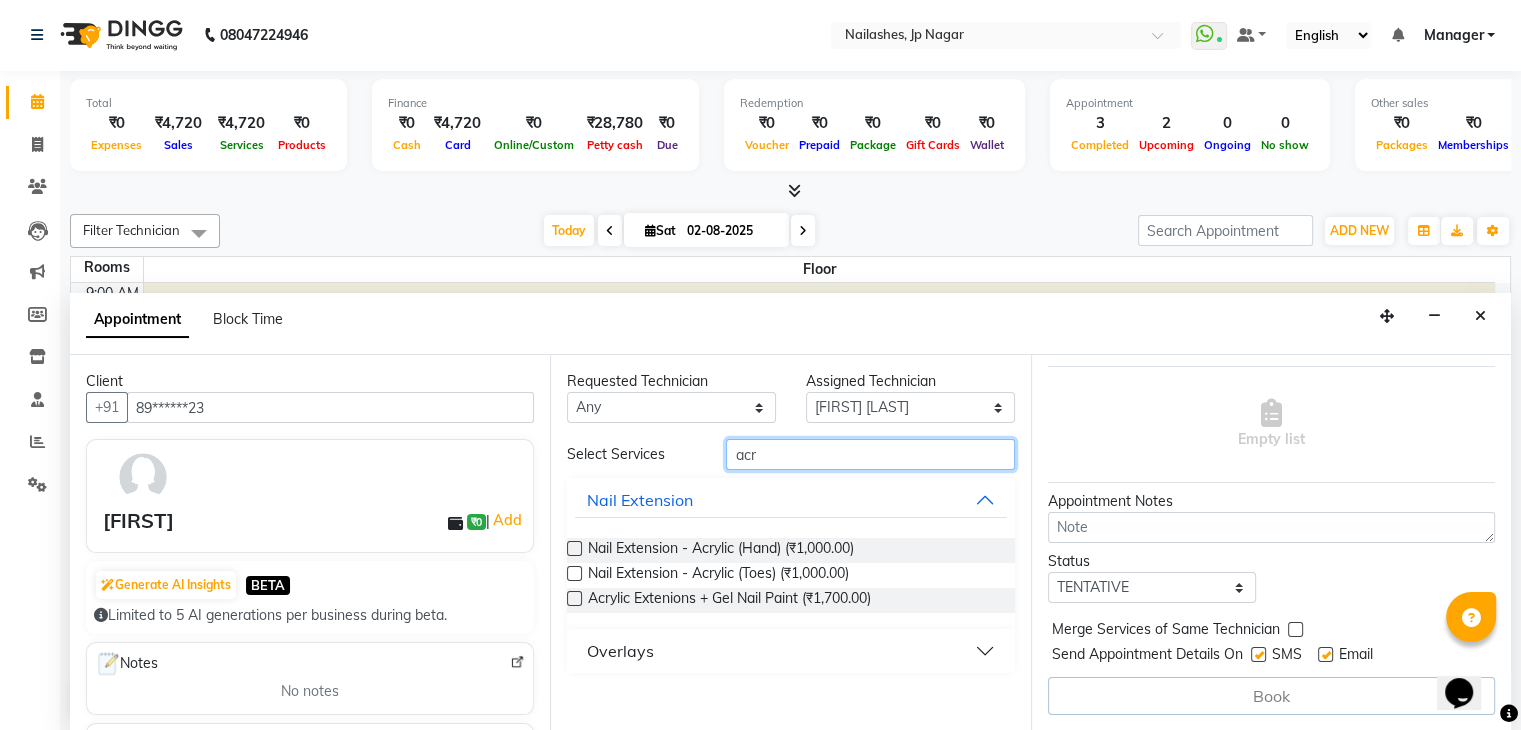 type on "acr" 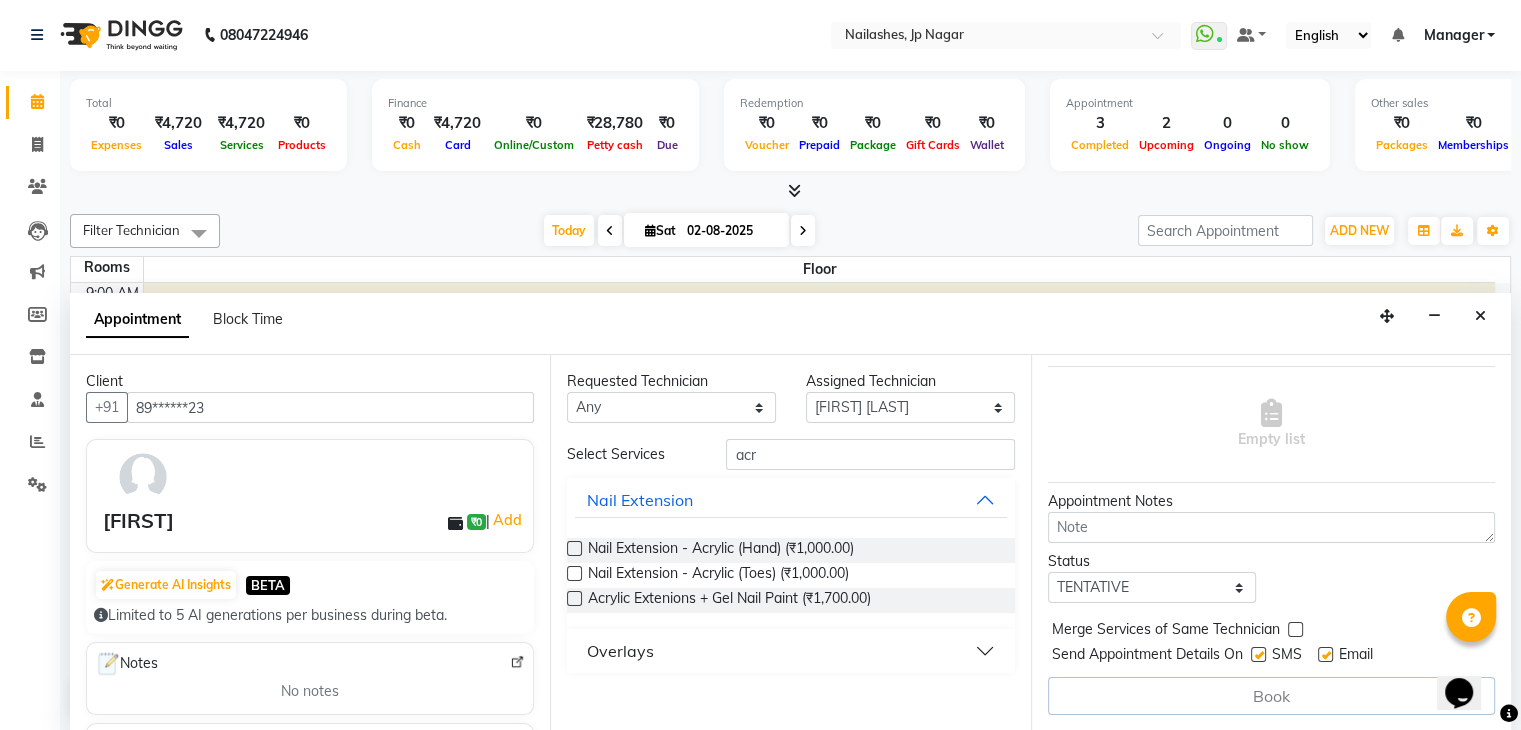 click at bounding box center (574, 548) 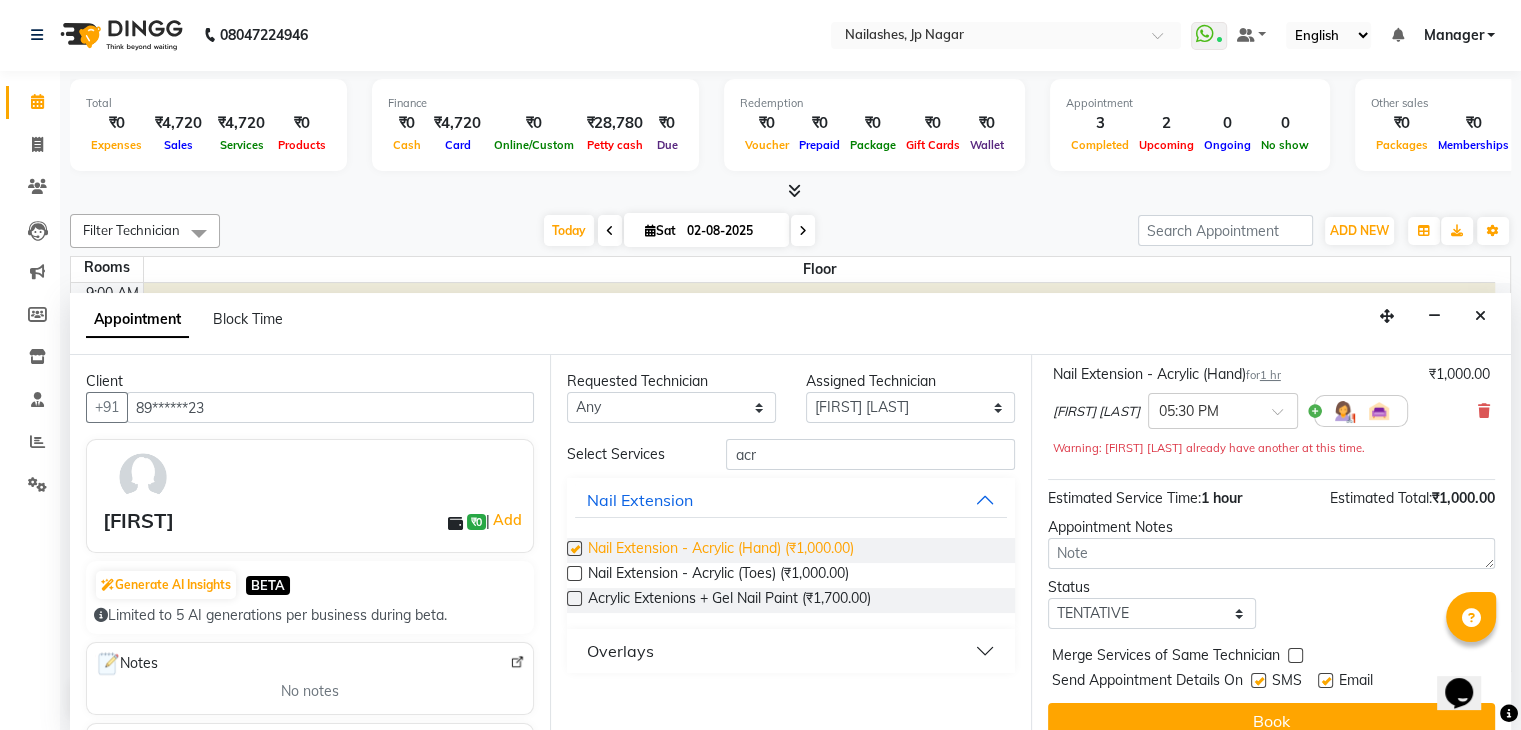 checkbox on "false" 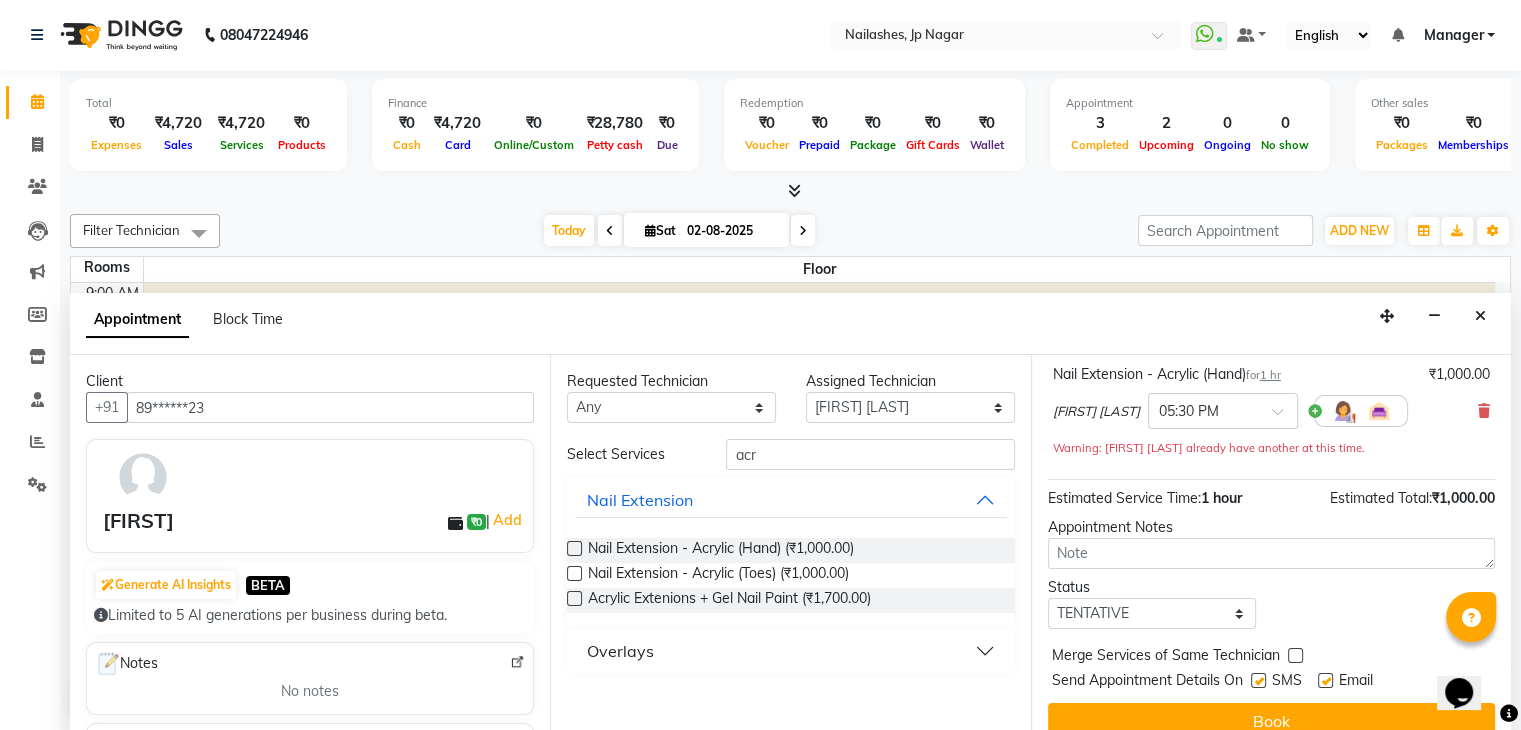 scroll, scrollTop: 170, scrollLeft: 0, axis: vertical 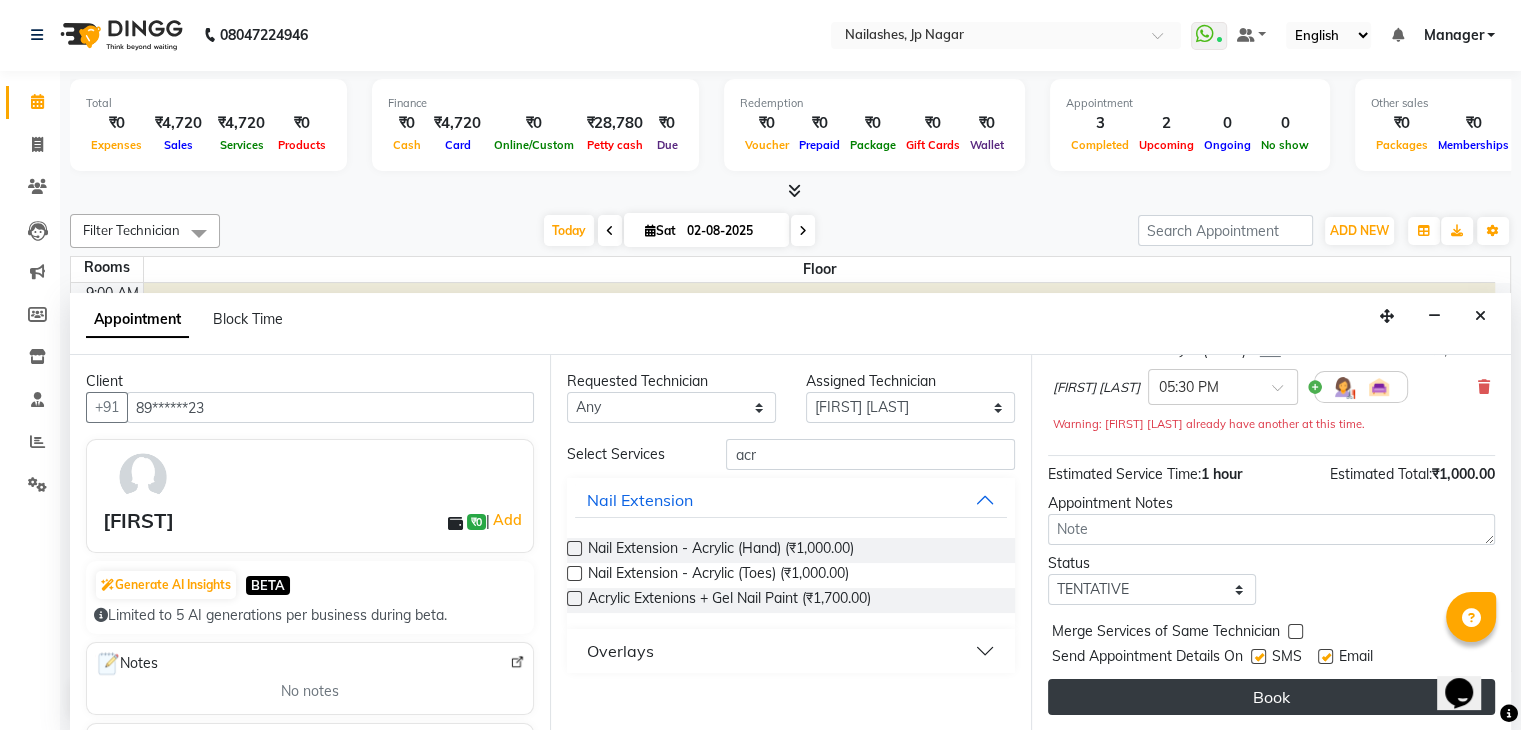 click on "Book" at bounding box center [1271, 697] 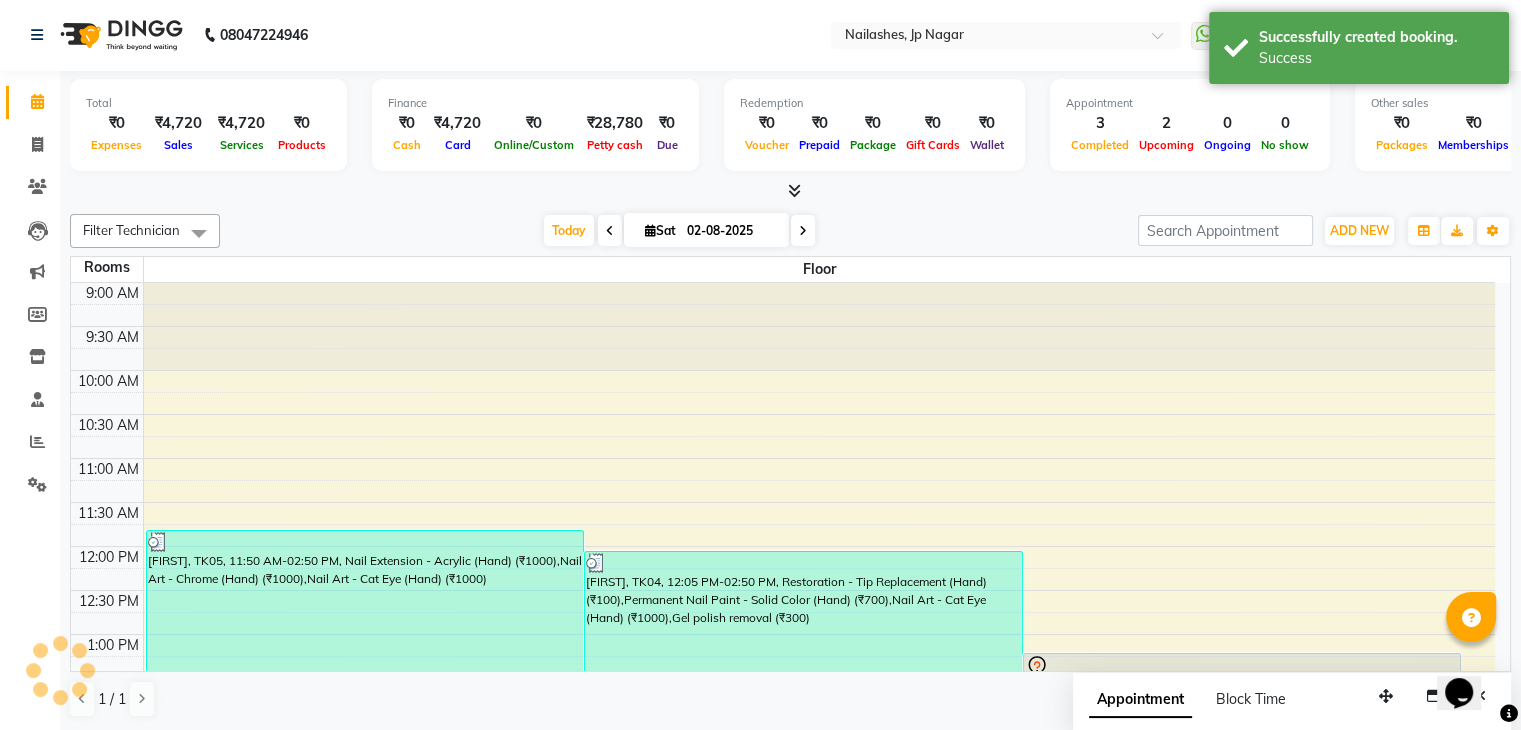 scroll, scrollTop: 0, scrollLeft: 0, axis: both 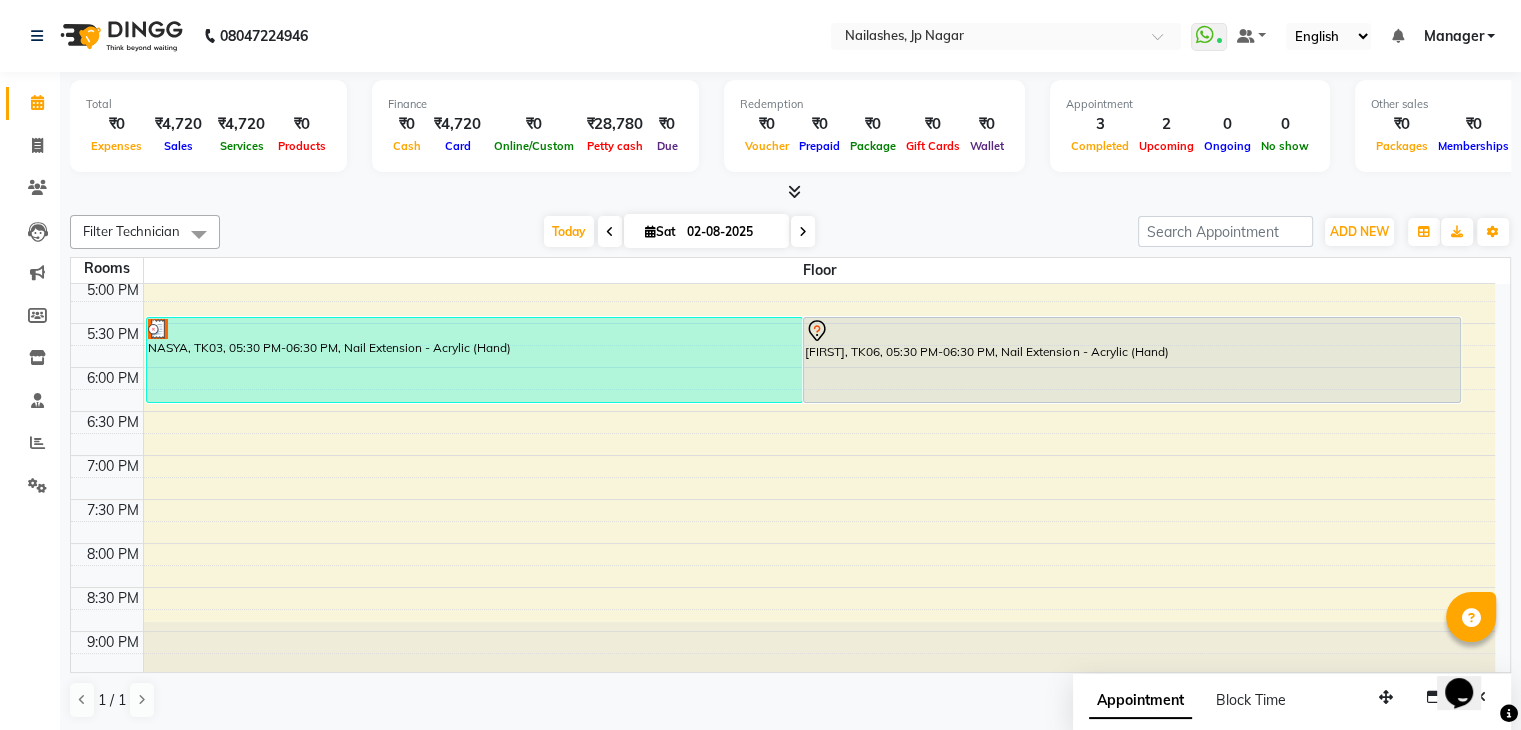 click on "08047224946 Select Location × Nailashes, Jp Nagar  WhatsApp Status  ✕ Status:  Connected Most Recent Message: 02-08-2025     12:06 PM Recent Service Activity: 02-08-2025     12:21 PM Default Panel My Panel English ENGLISH Español العربية मराठी हिंदी ગુજરાતી தமிழ் 中文 Notifications nothing to show Manager Manage Profile Change Password Sign out  Version:3.15.11" 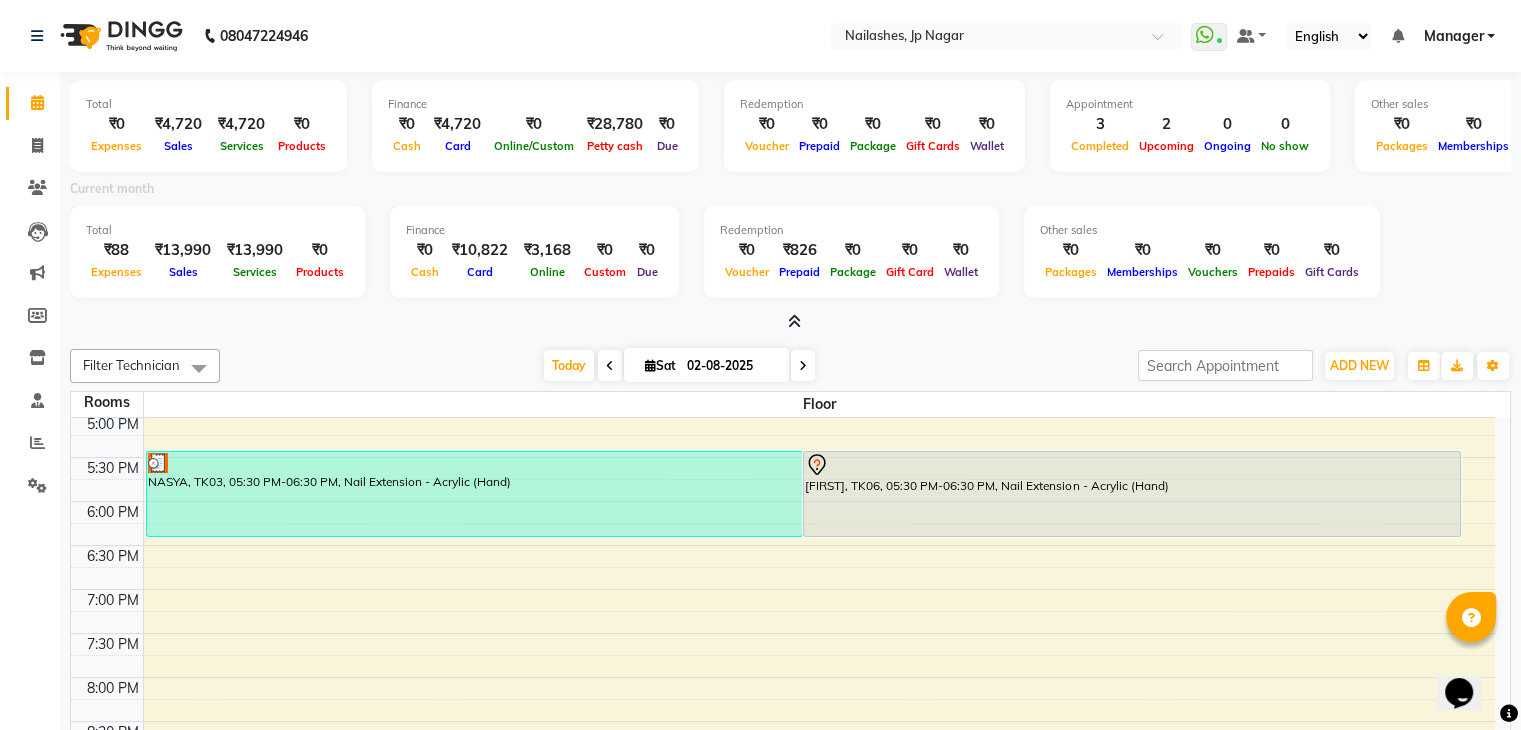 click at bounding box center (794, 321) 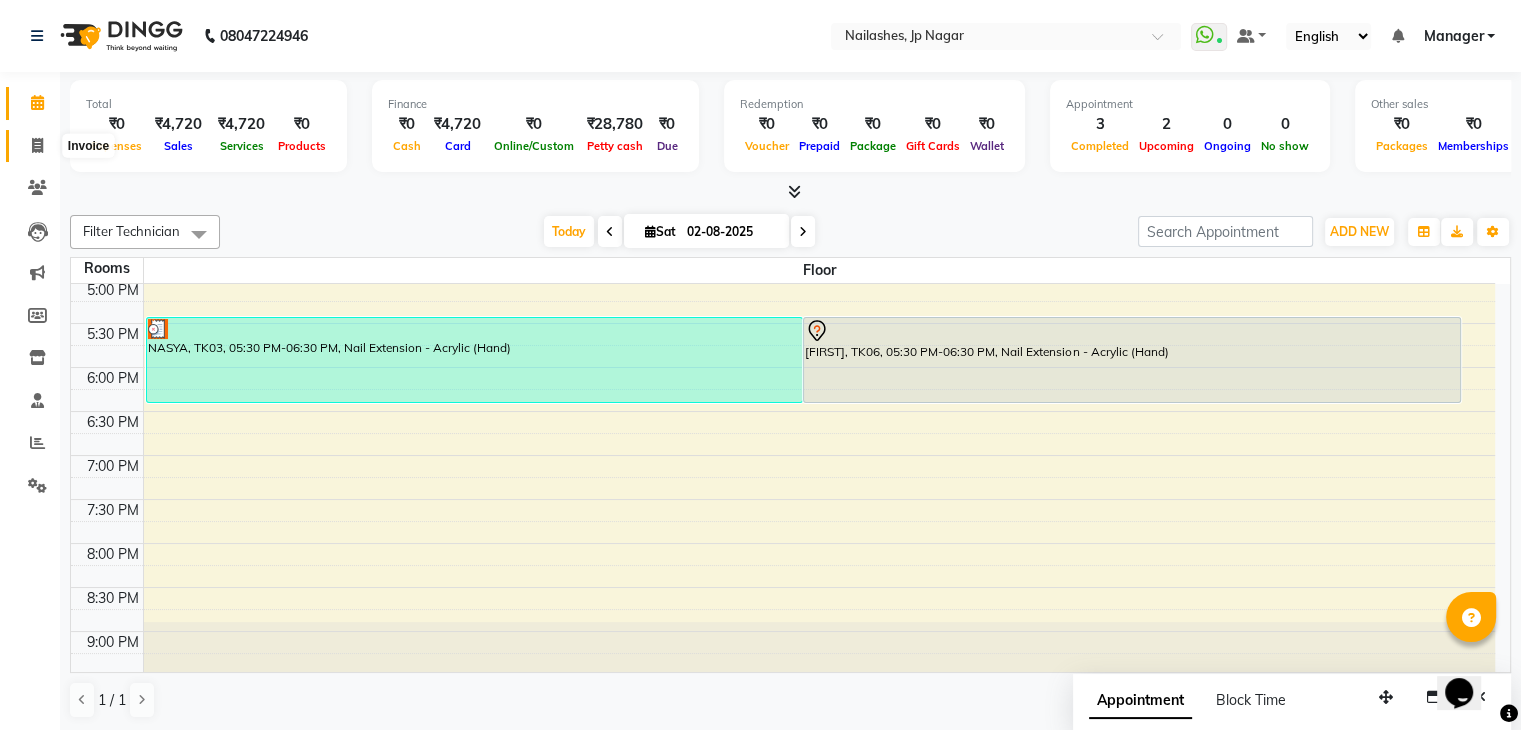 click 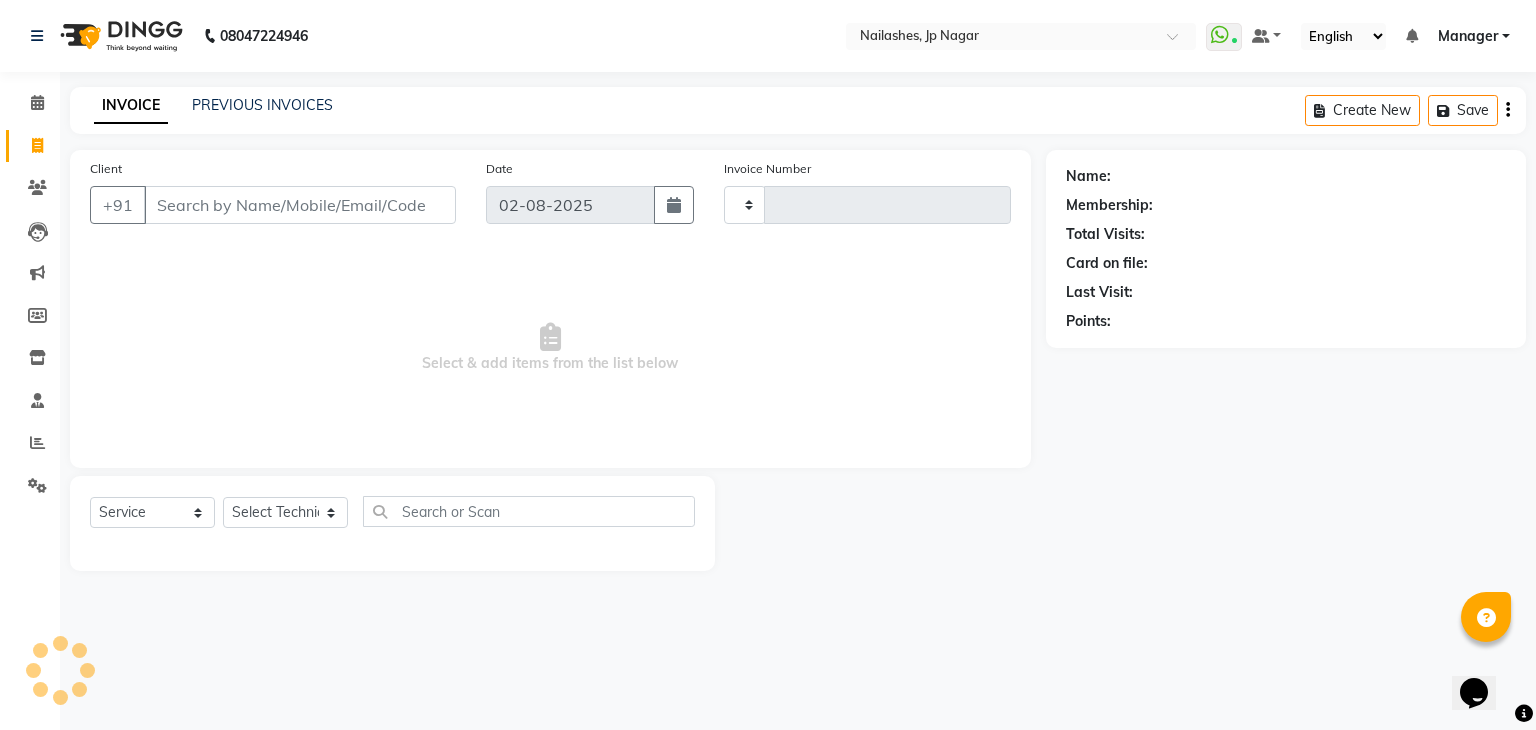 type on "0697" 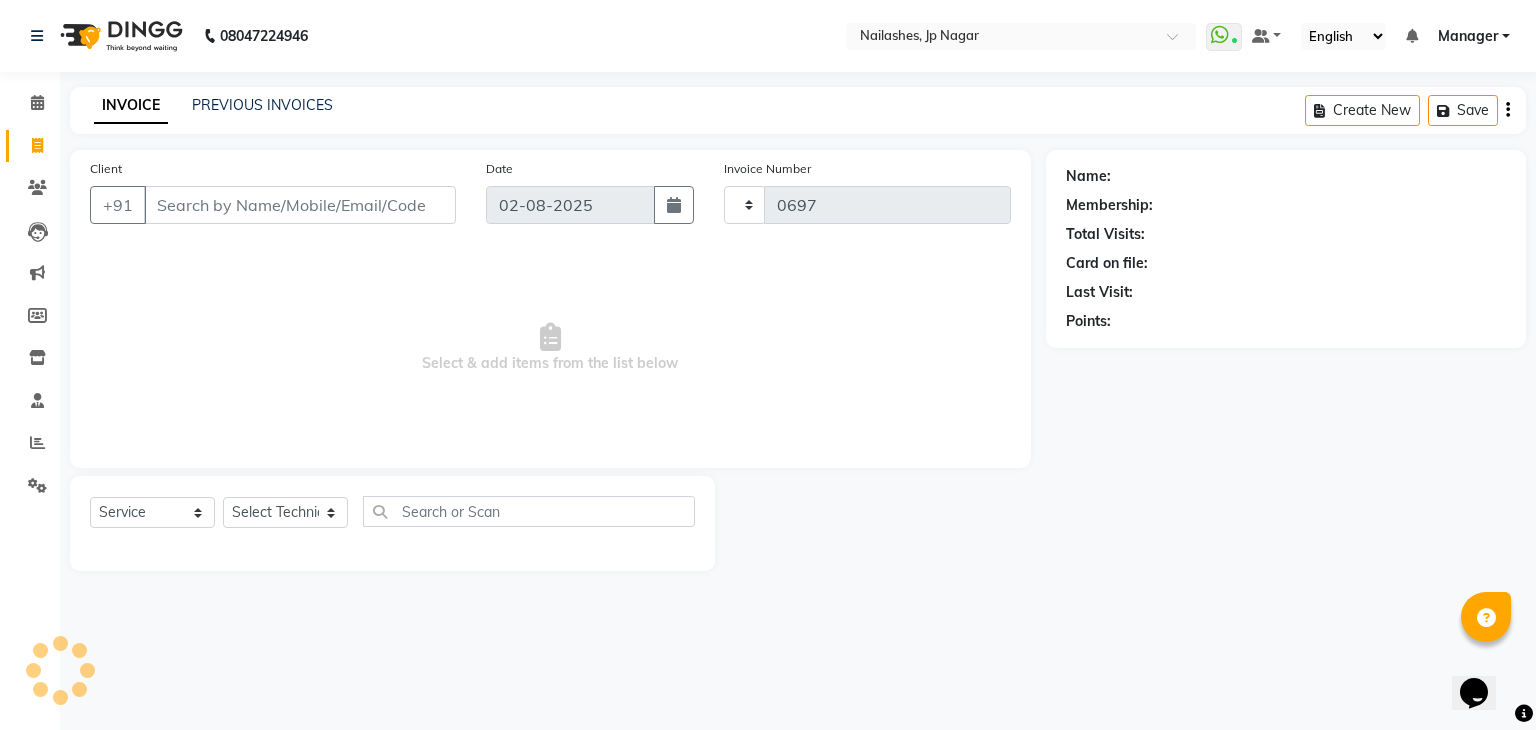 select on "6318" 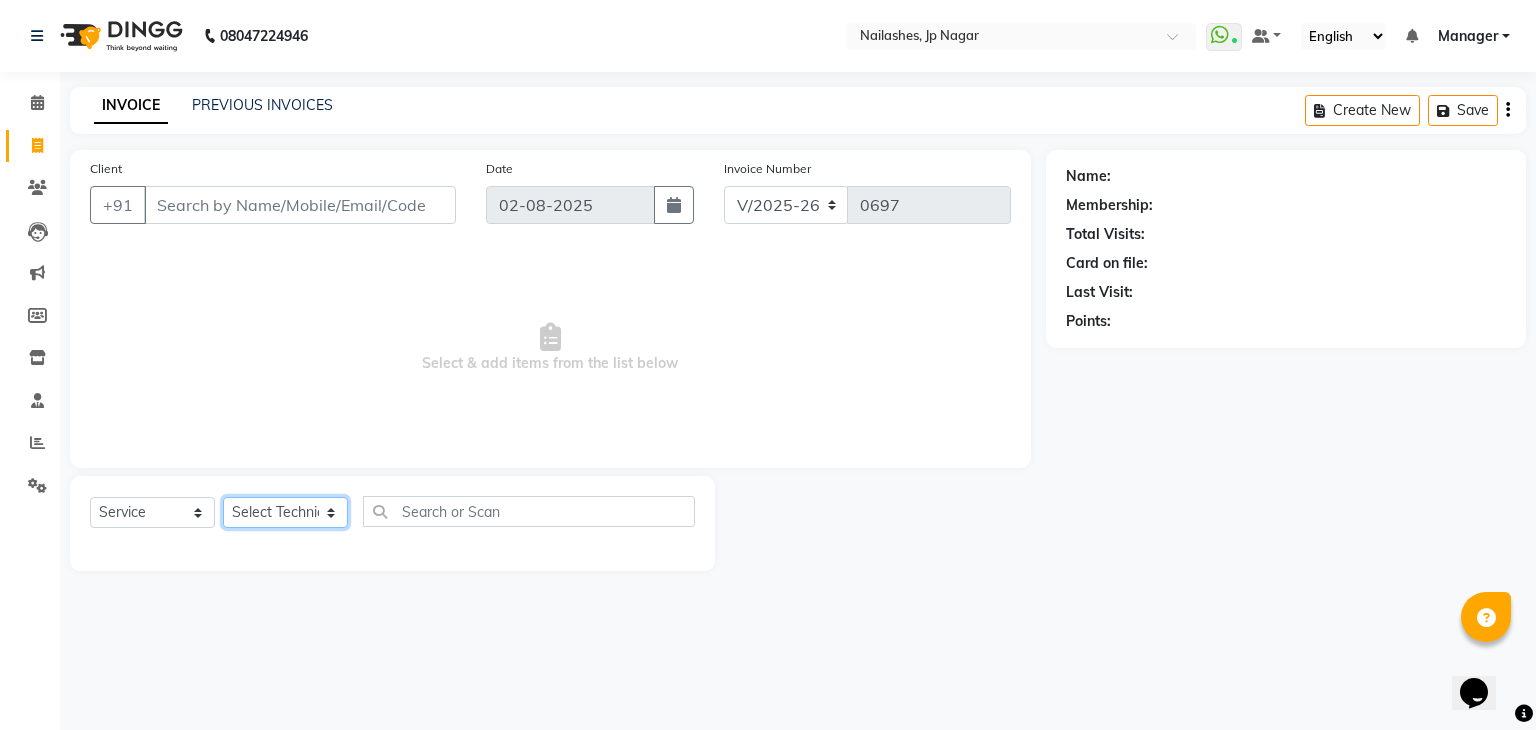 click on "Select Technician Bhupendra Manager Prince Rohit Sajan Salman Suma Suraj Vikas Vishal Lash Vishnu" 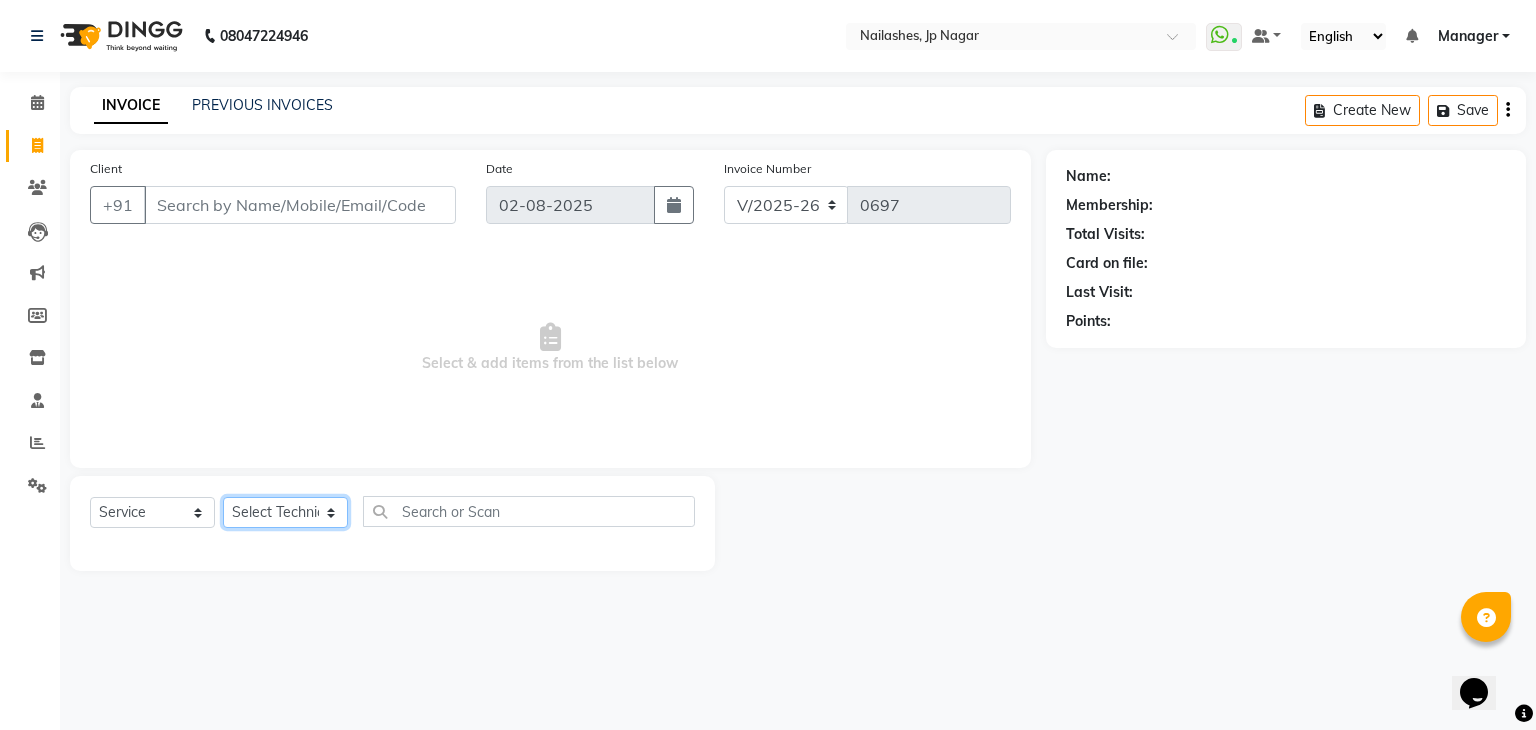 select on "48042" 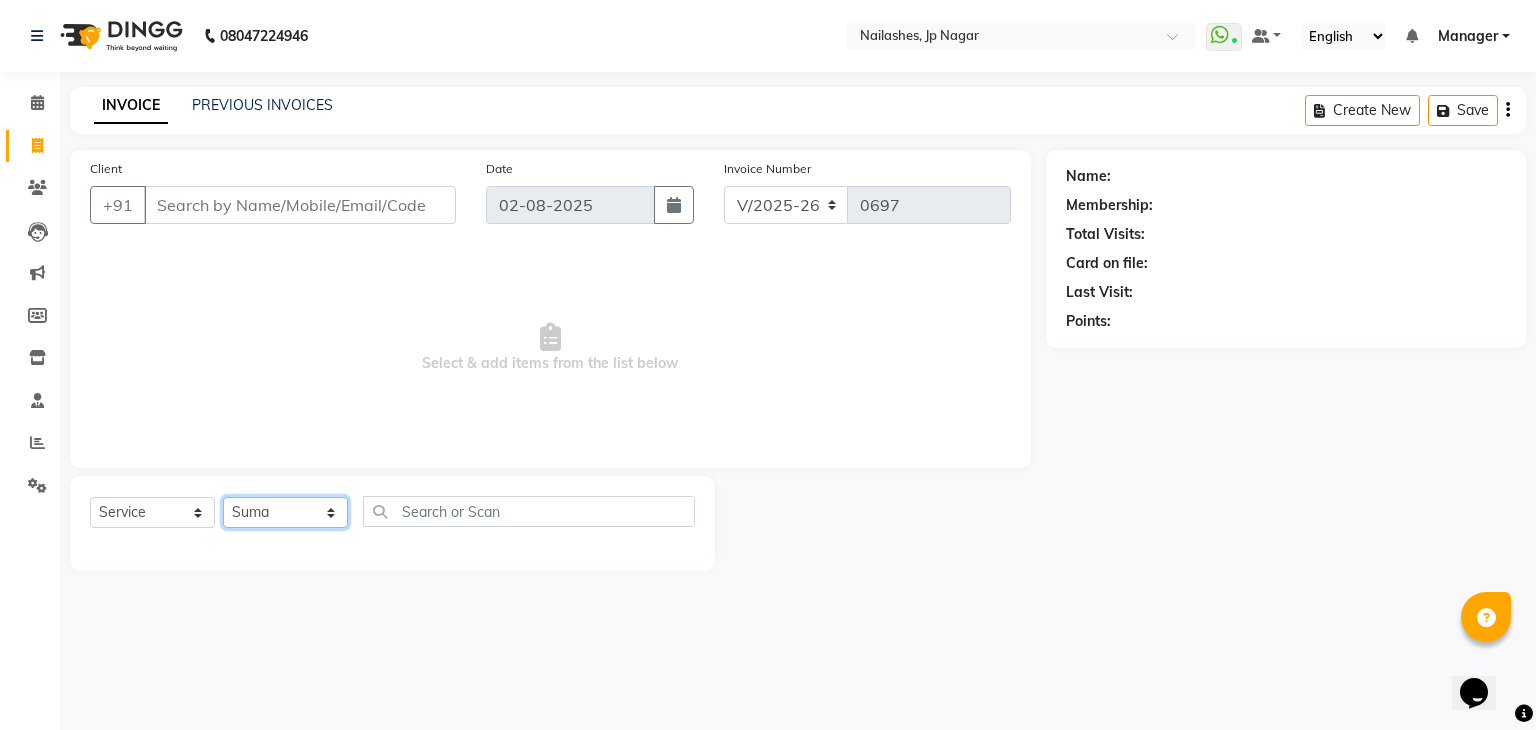 click on "Select Technician Bhupendra Manager Prince Rohit Sajan Salman Suma Suraj Vikas Vishal Lash Vishnu" 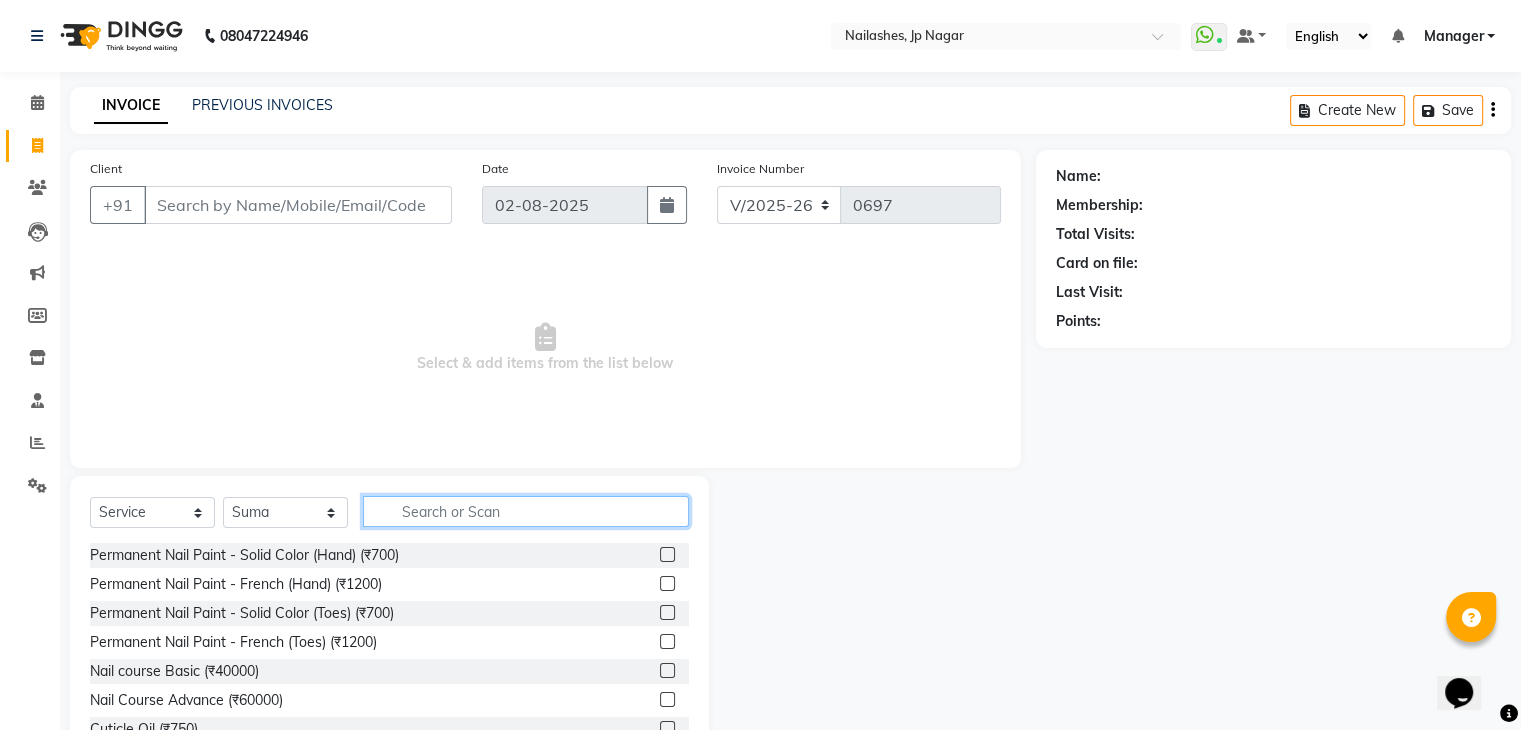 click 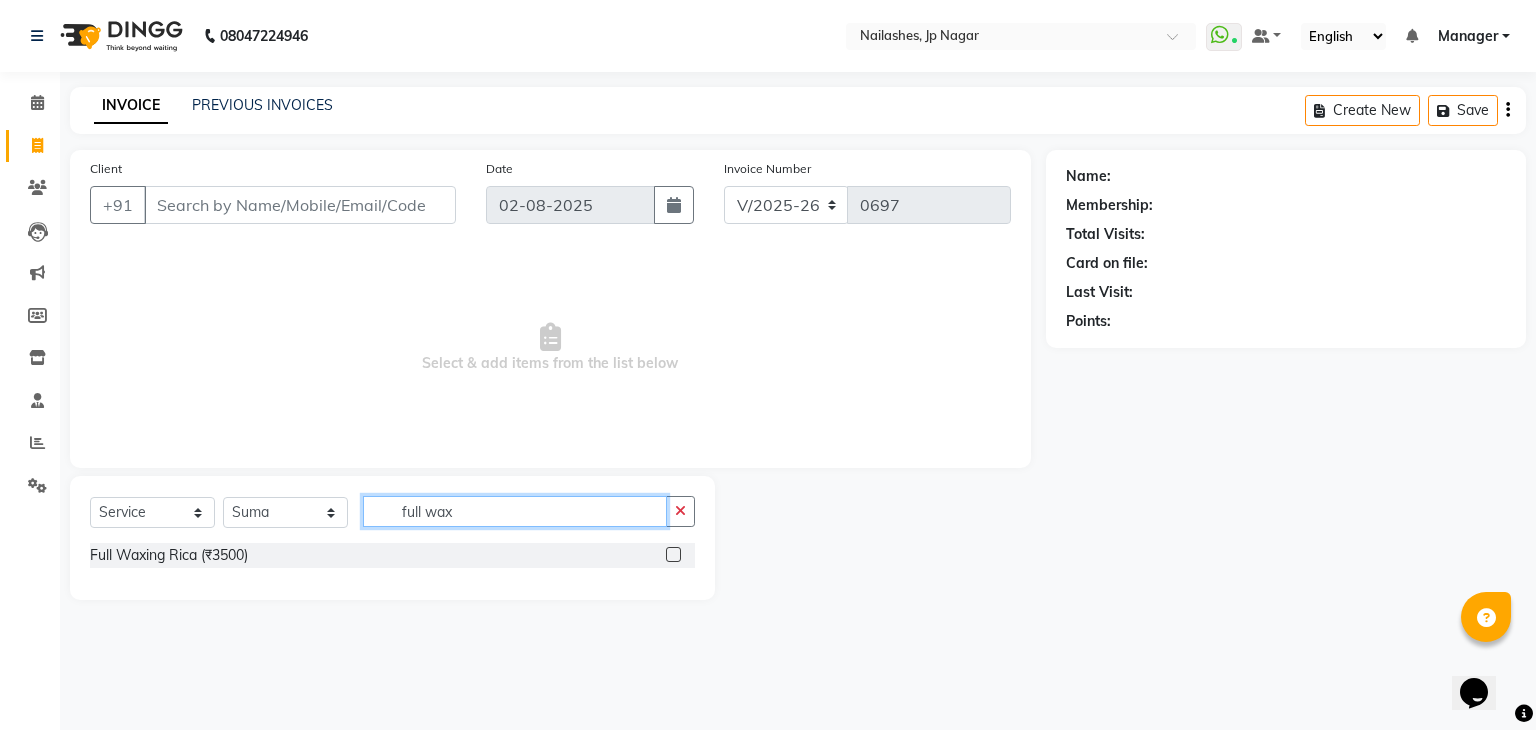 type on "full wax" 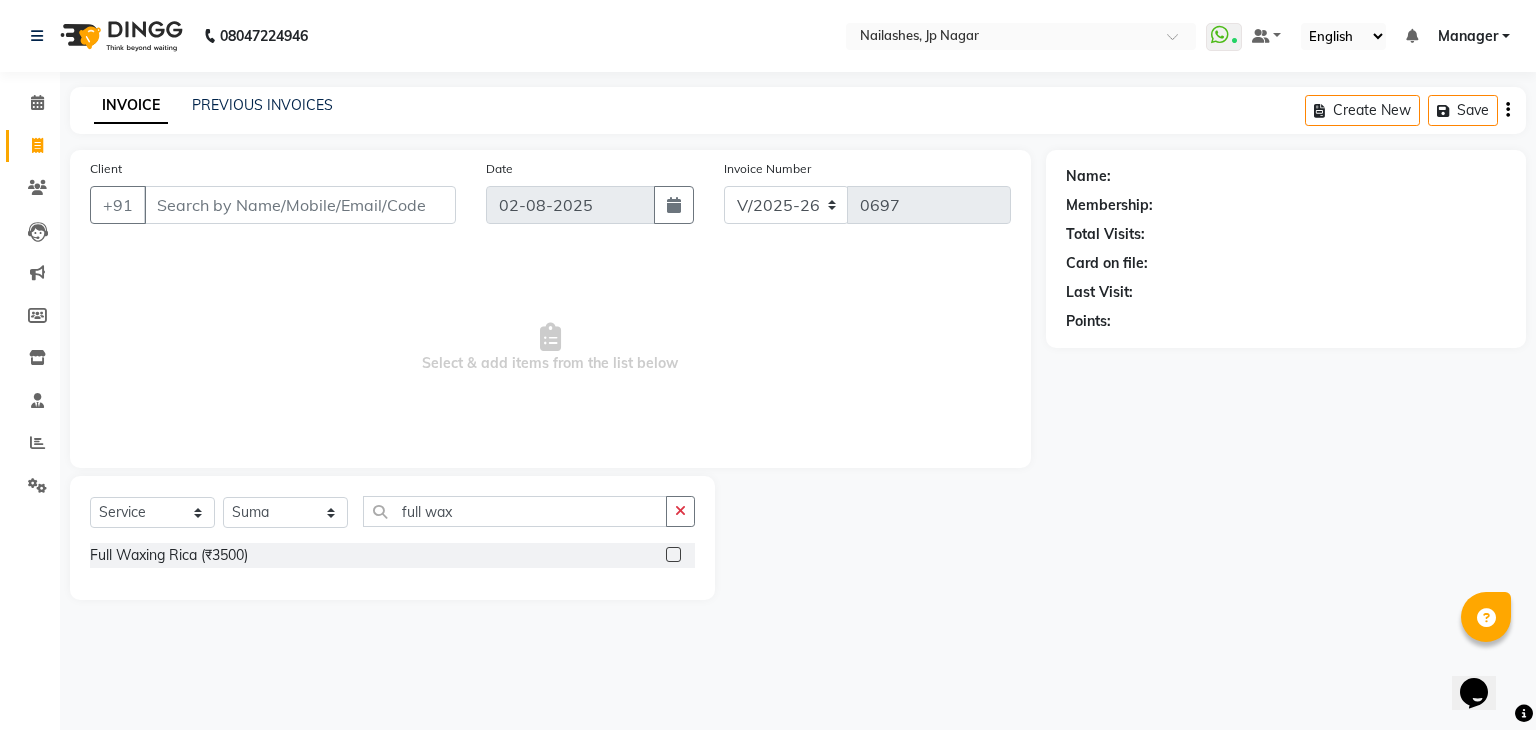 click 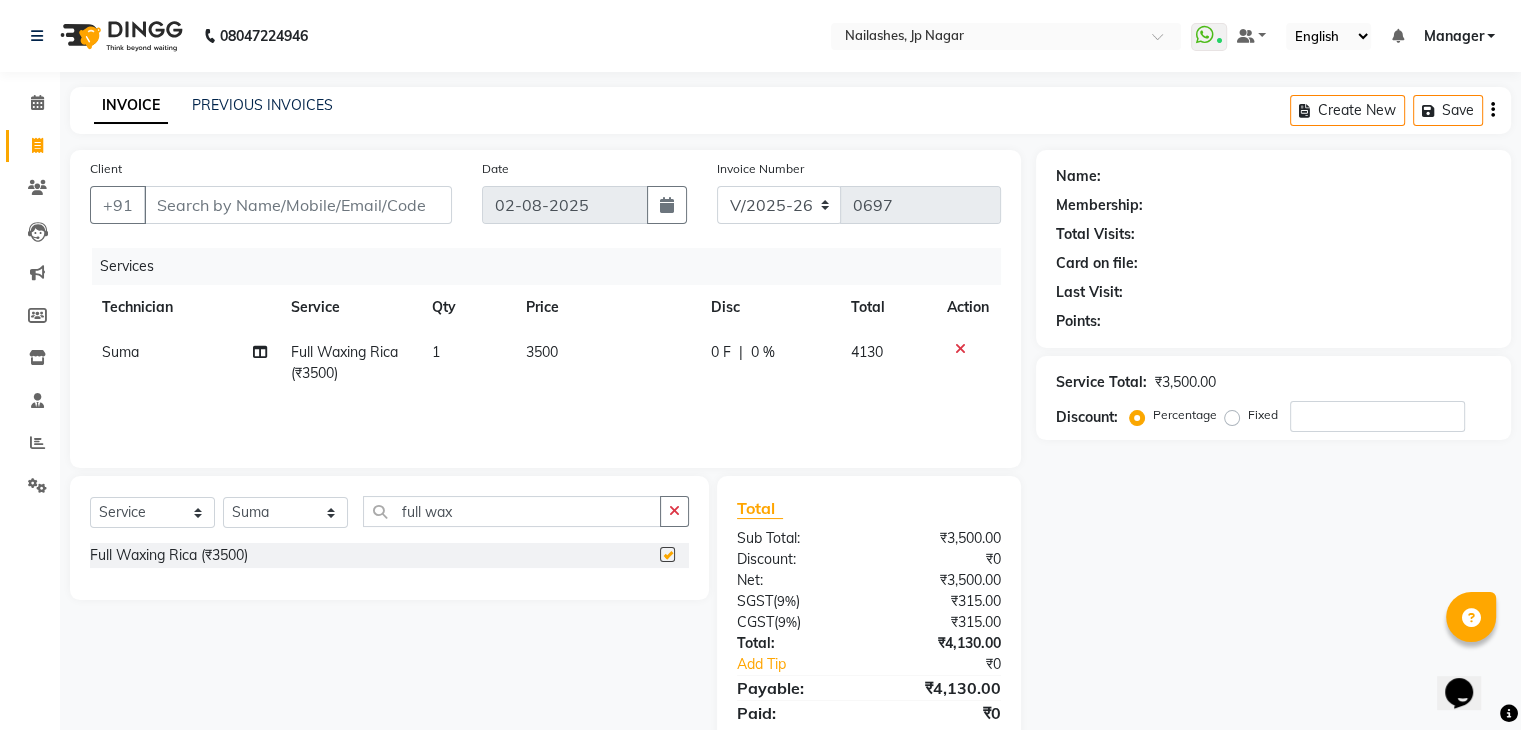 checkbox on "false" 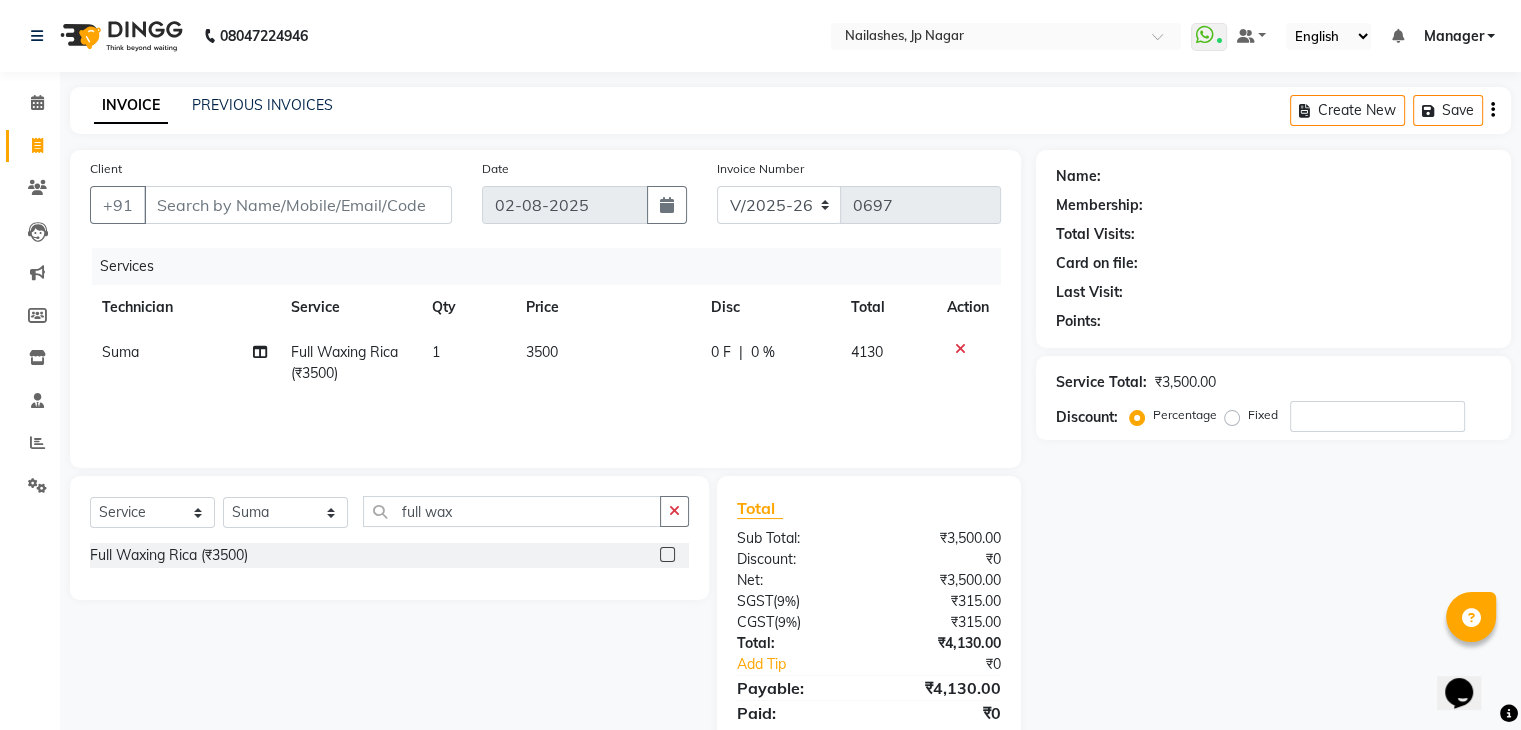 click on "3500" 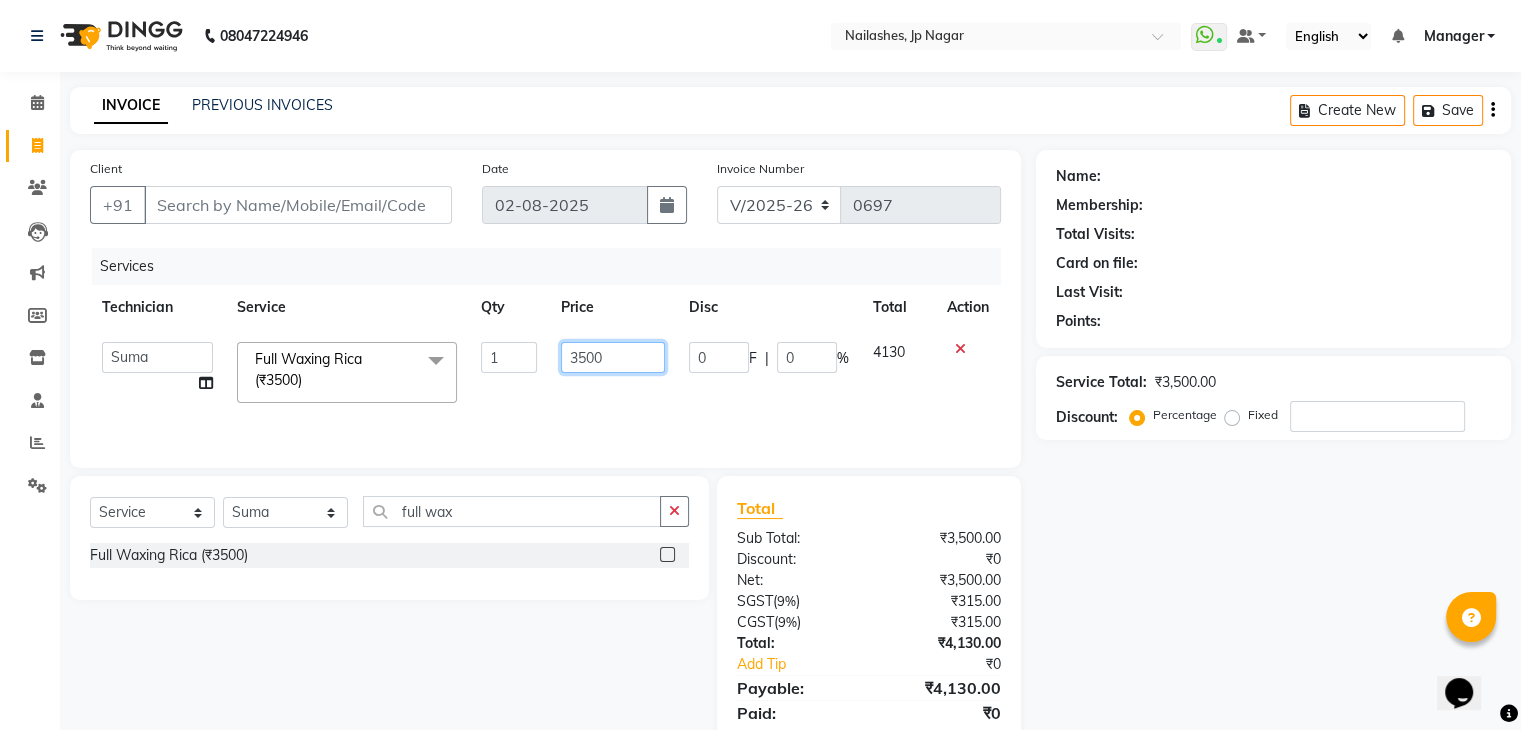 click on "3500" 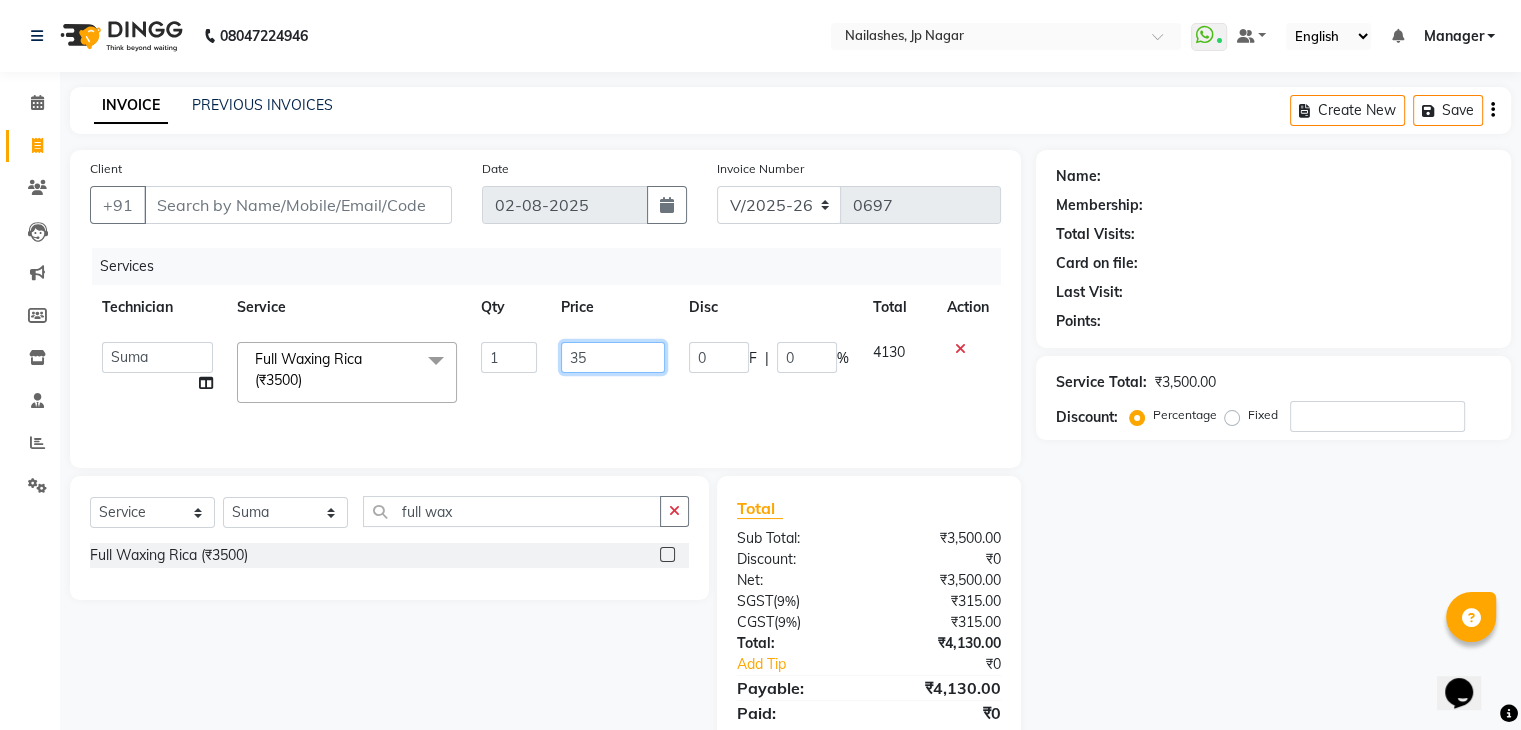 type on "3" 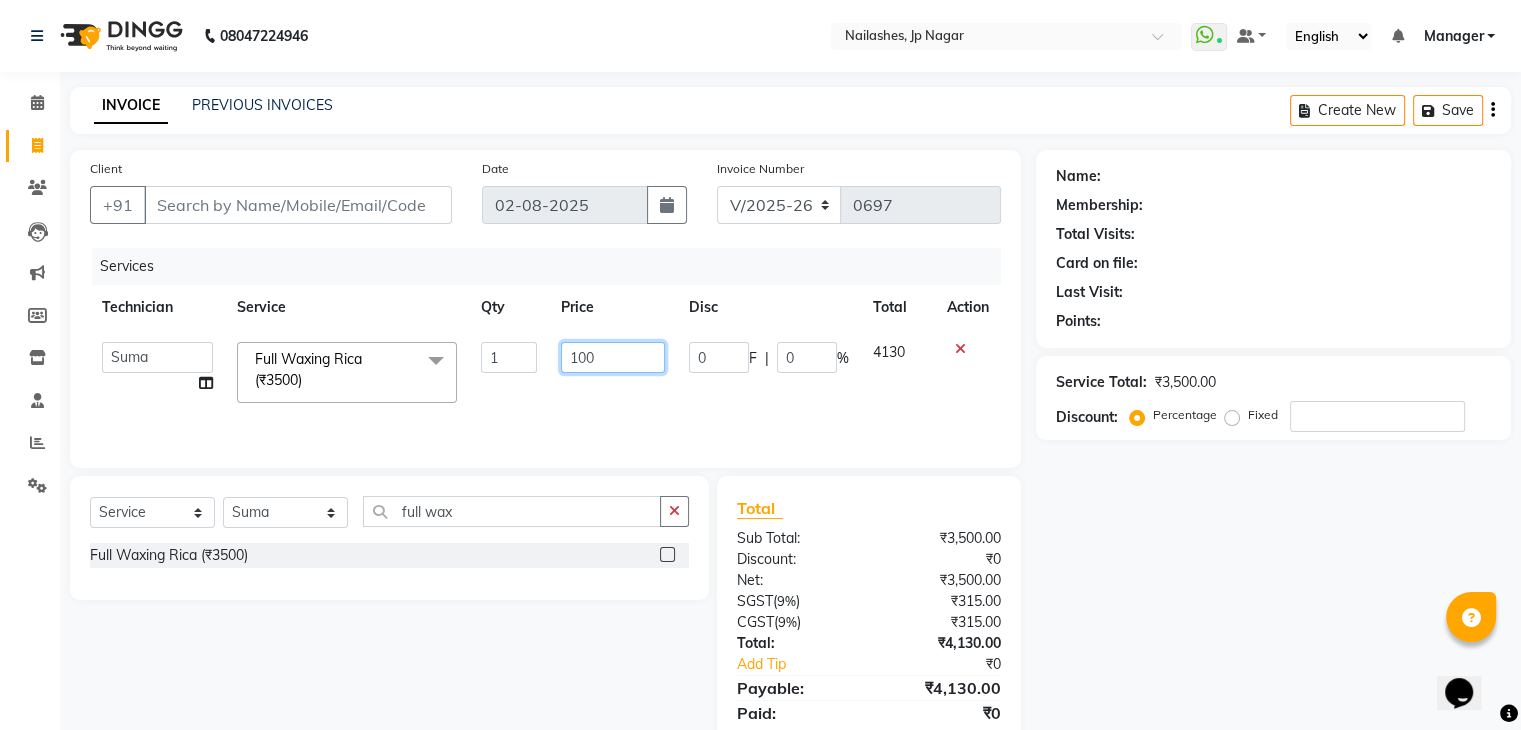 type on "1000" 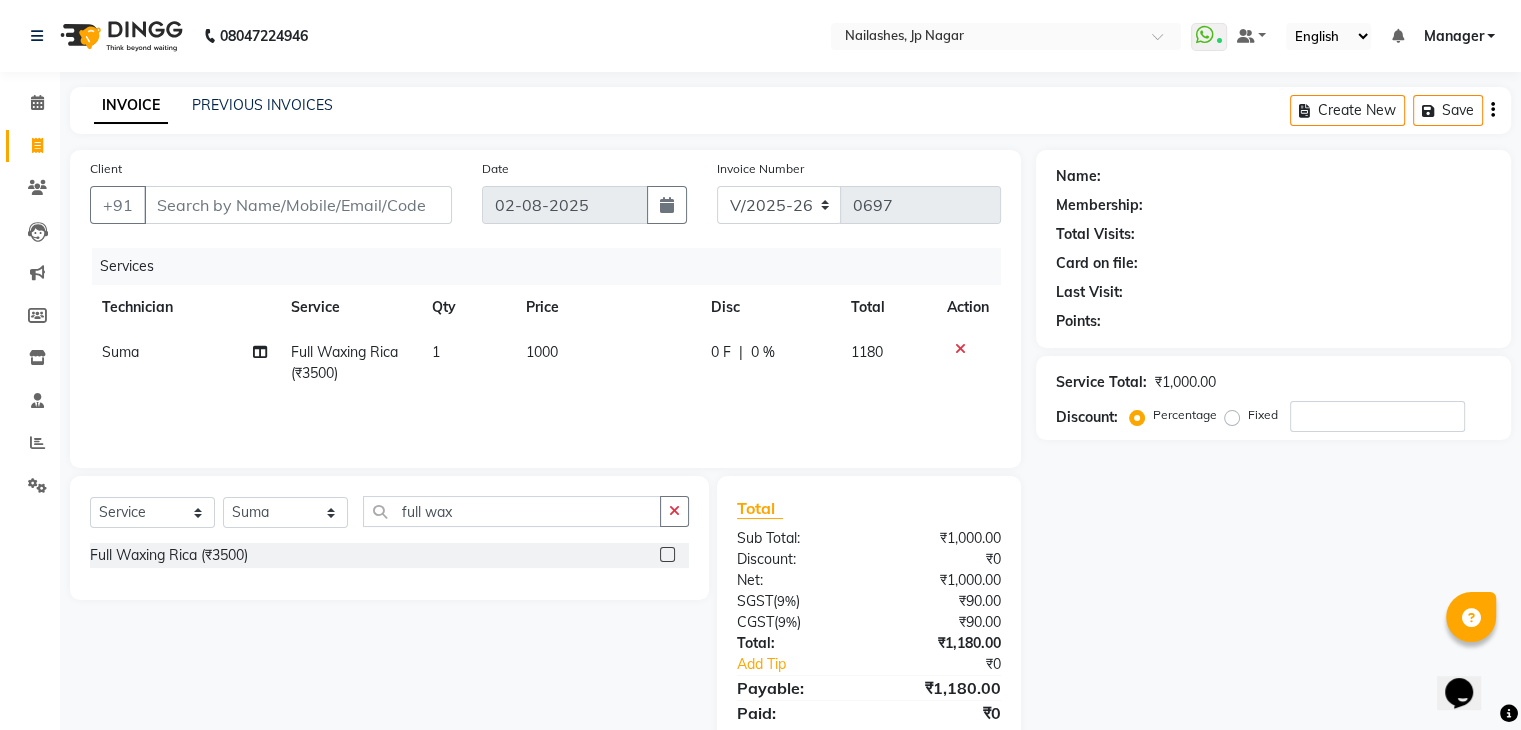 drag, startPoint x: 641, startPoint y: 383, endPoint x: 1201, endPoint y: 554, distance: 585.52625 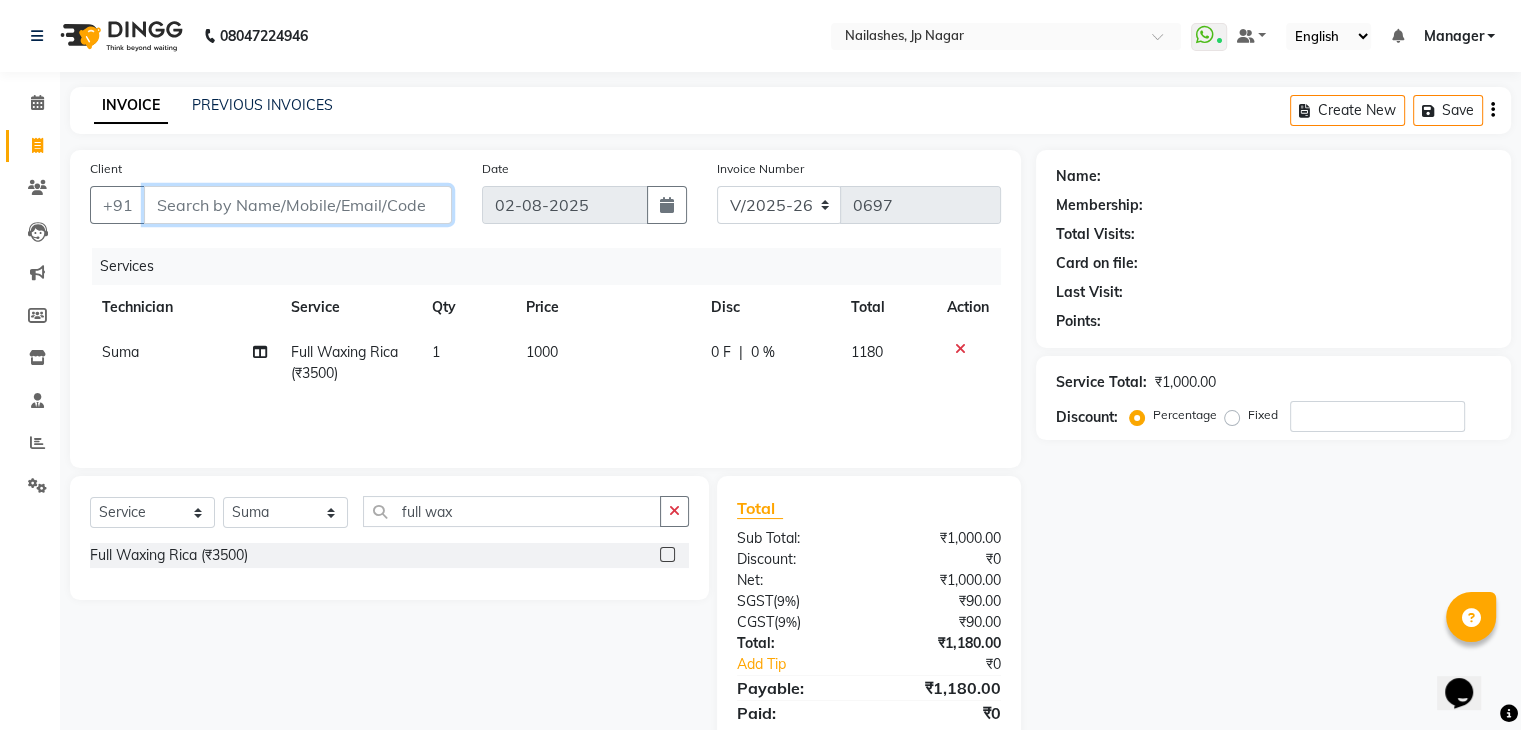click on "Client" at bounding box center (298, 205) 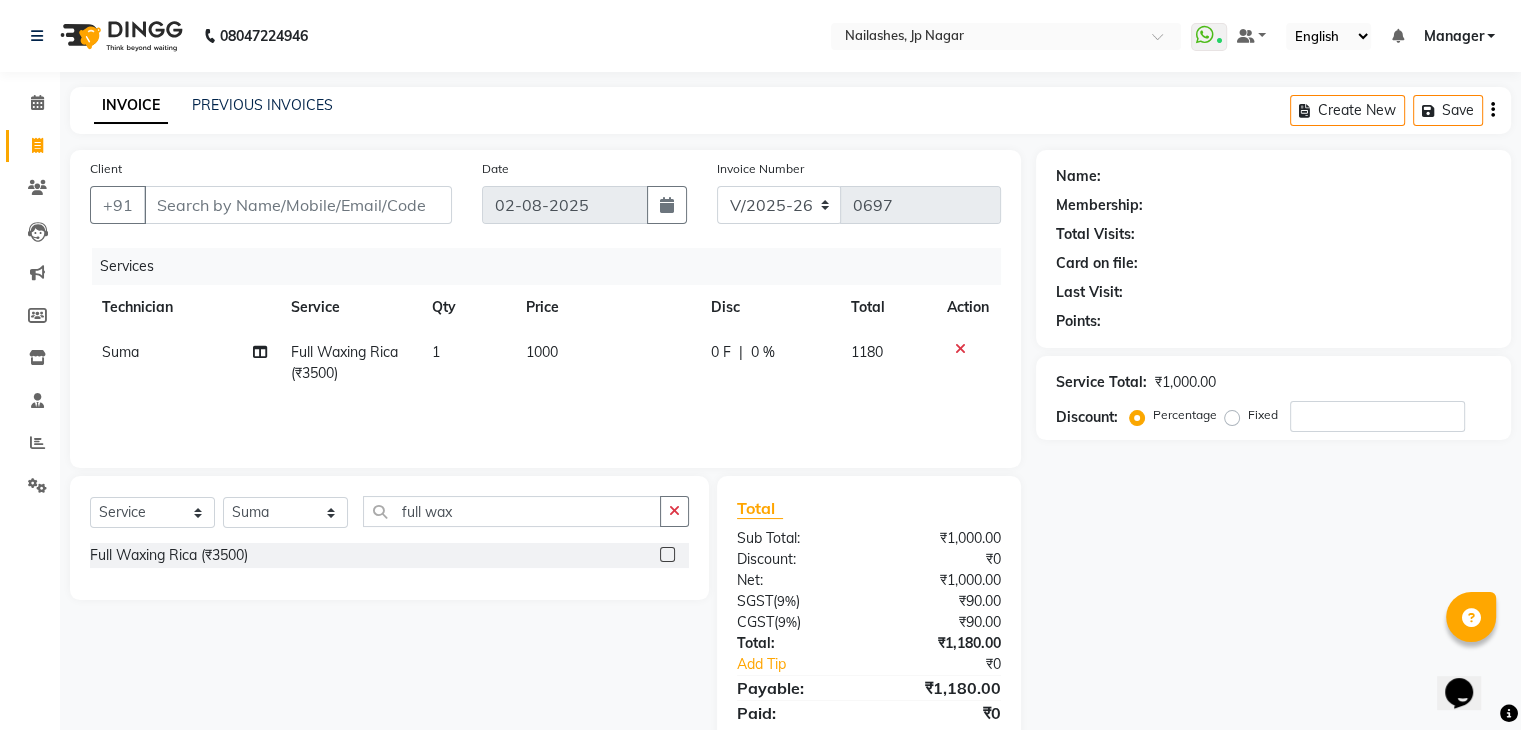 click on "Client +91" 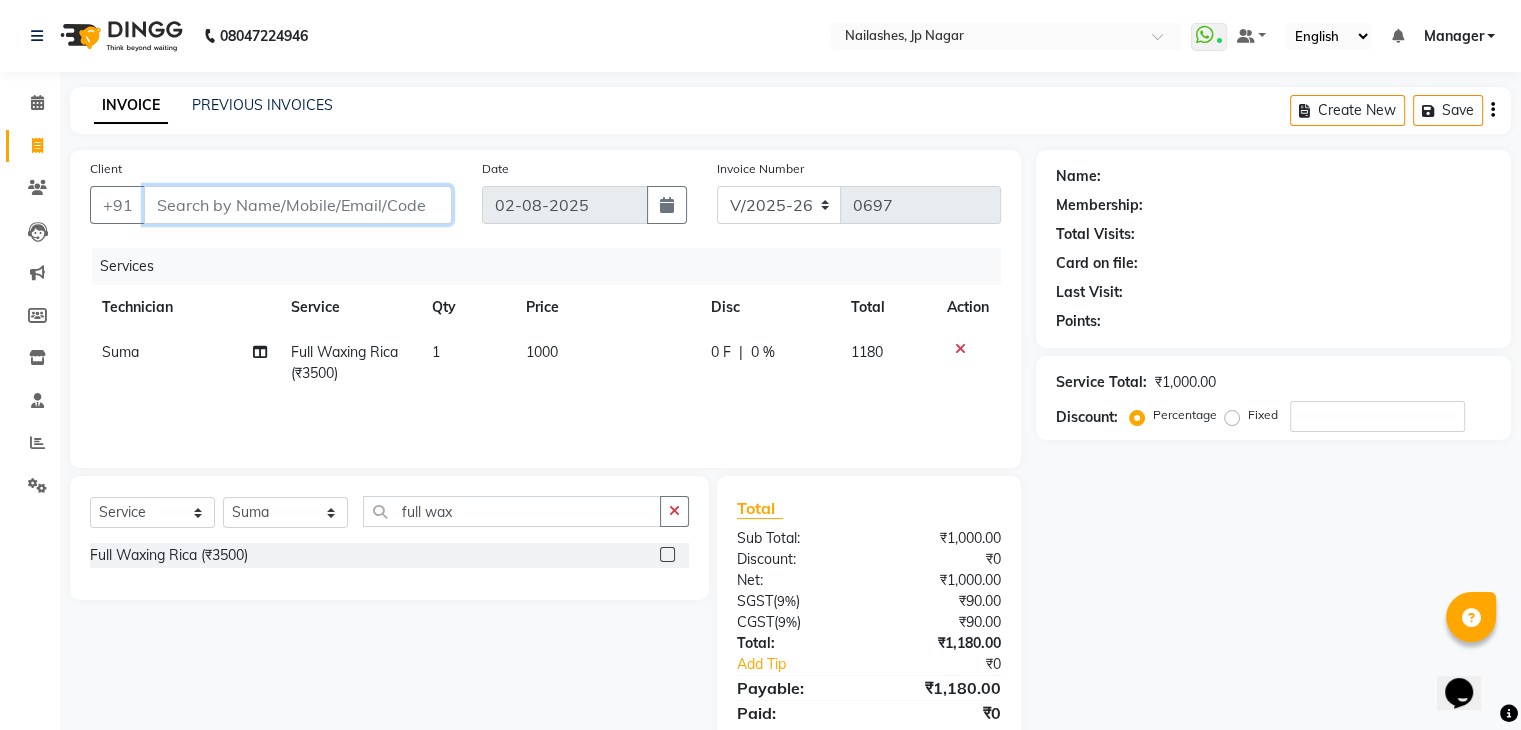 click on "Client" at bounding box center (298, 205) 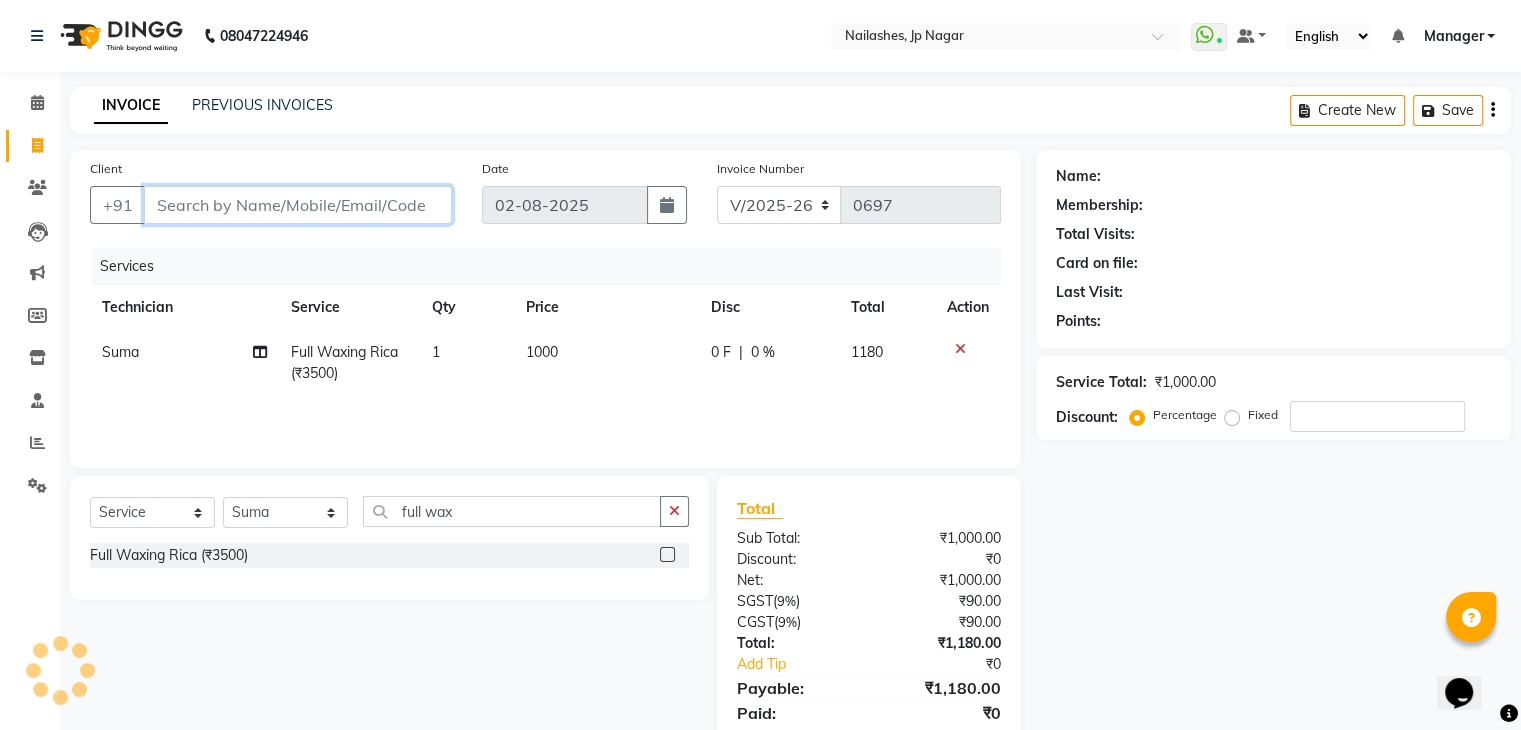 type on "9" 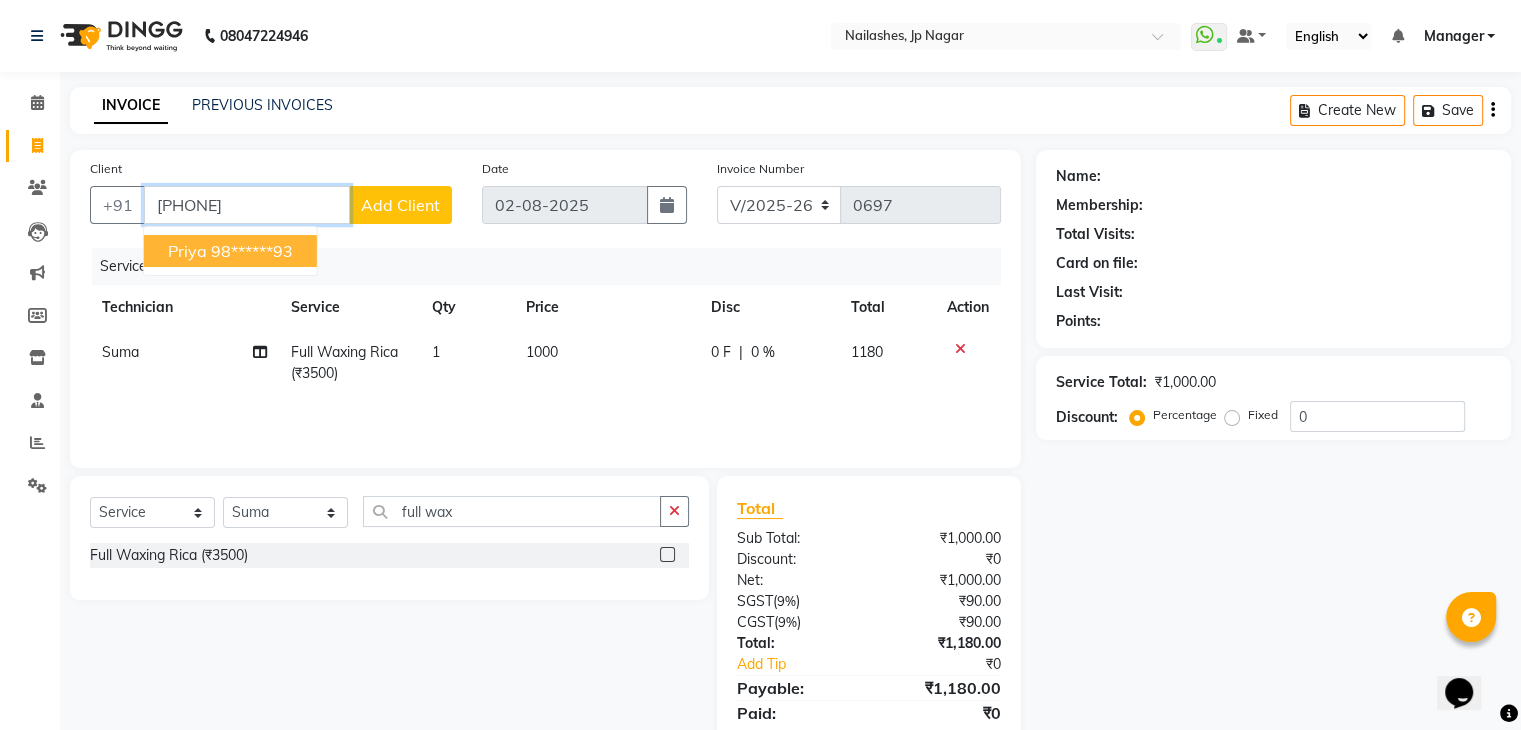 click on "priya" at bounding box center (187, 251) 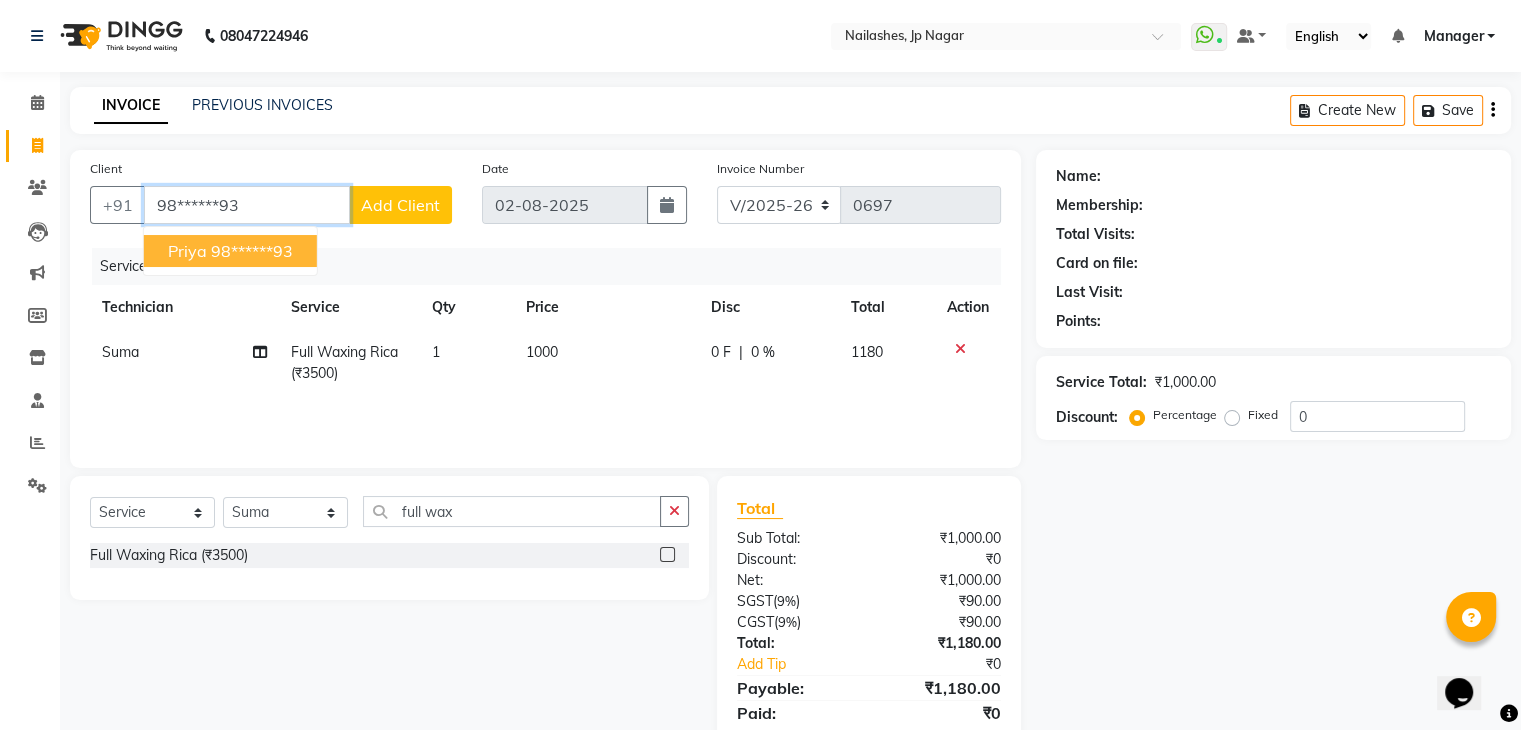 type on "98******93" 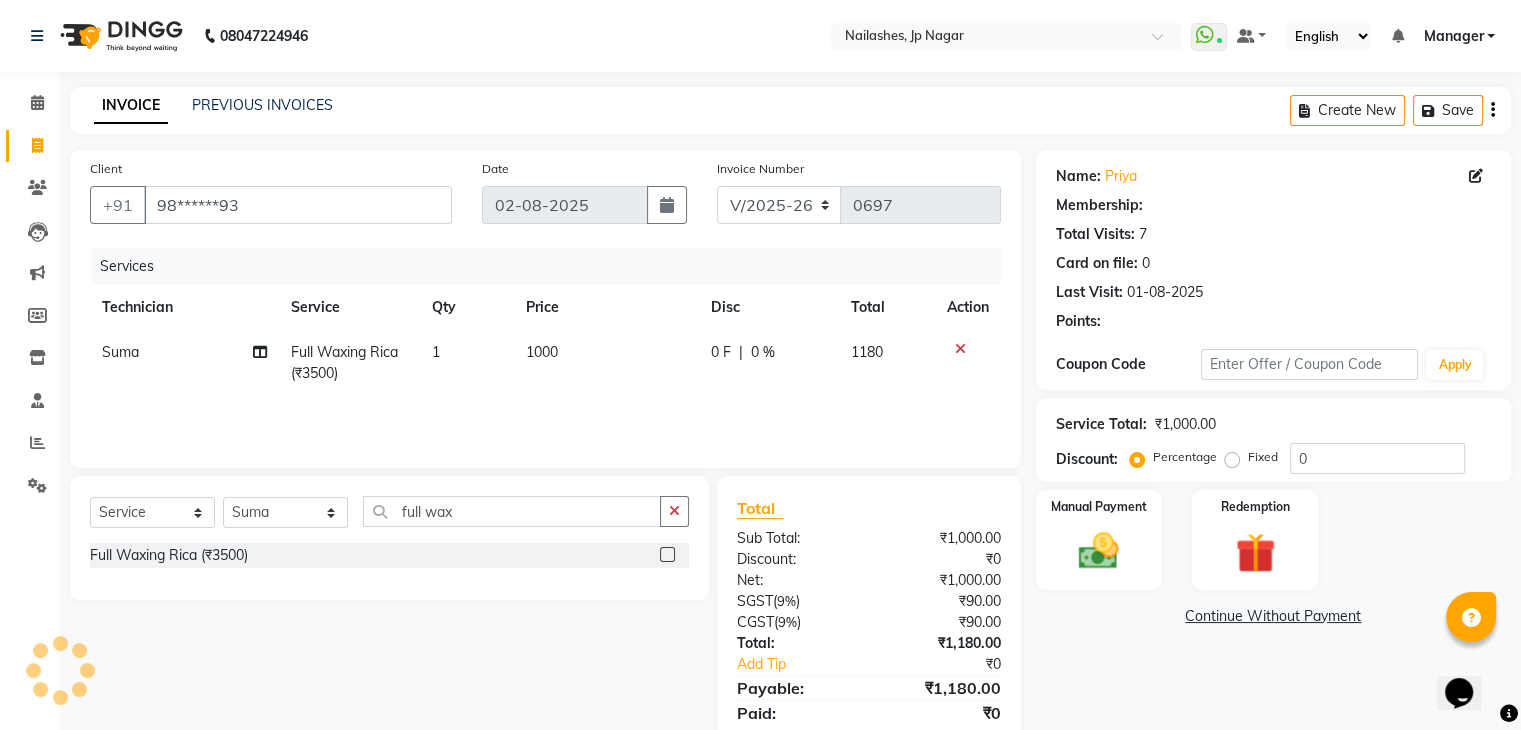 select on "1: Object" 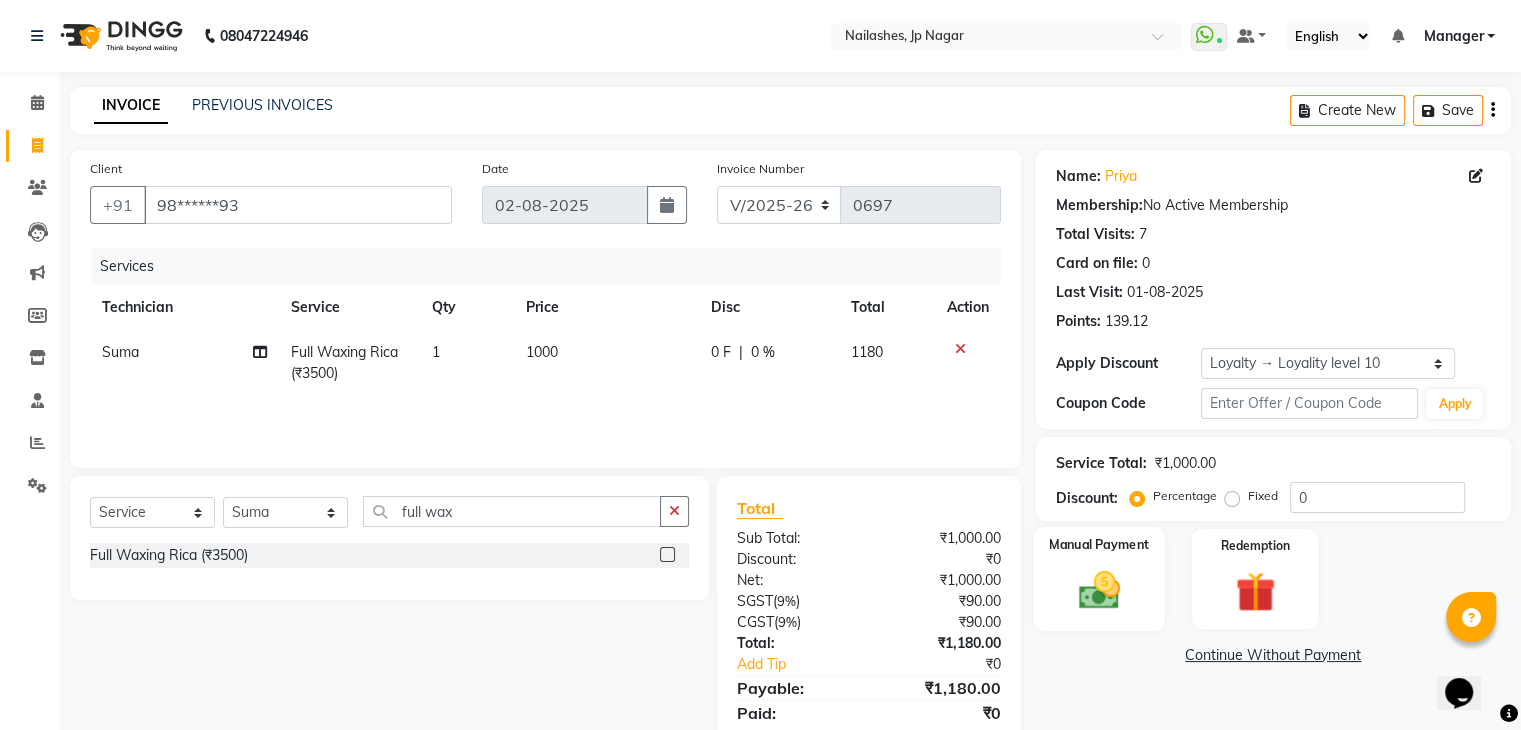 click 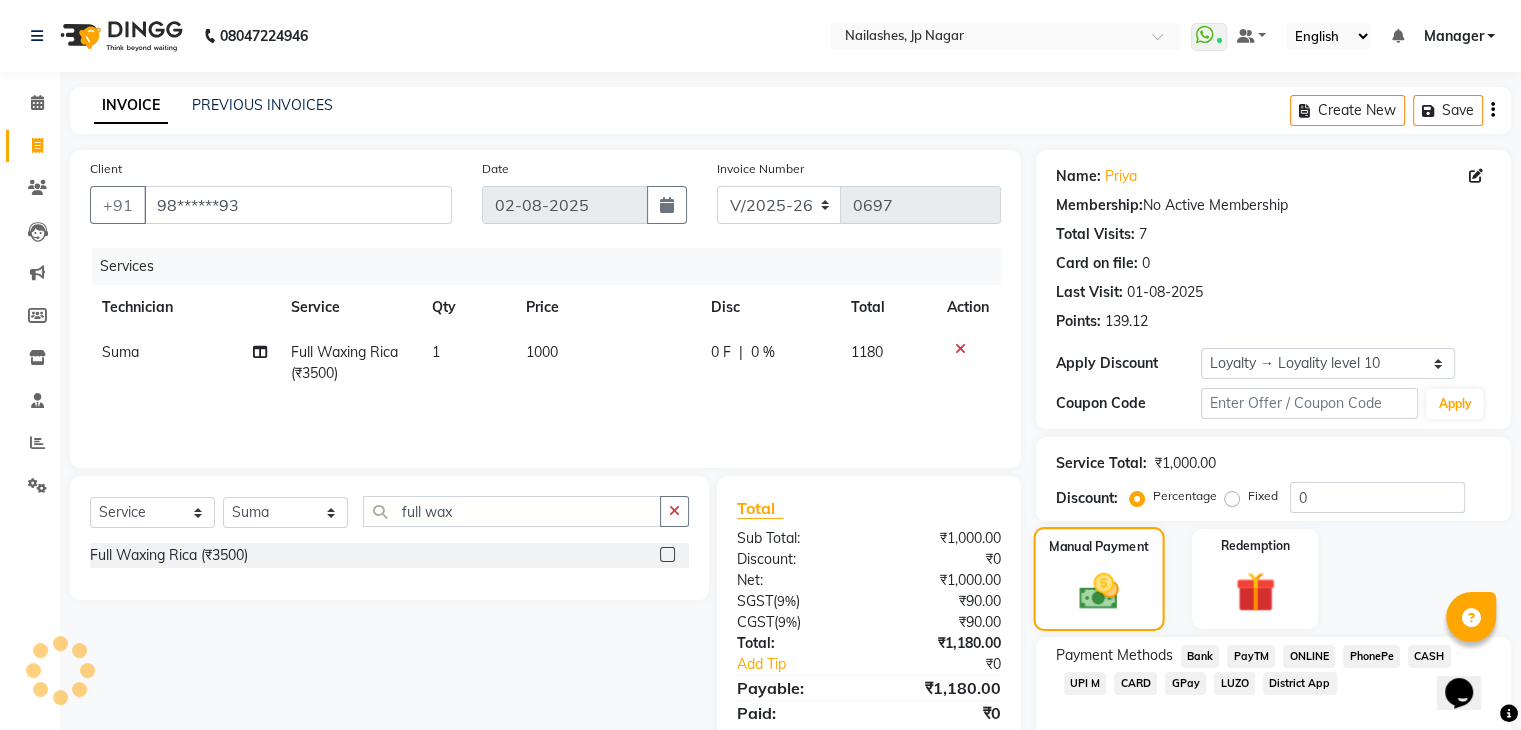 scroll, scrollTop: 97, scrollLeft: 0, axis: vertical 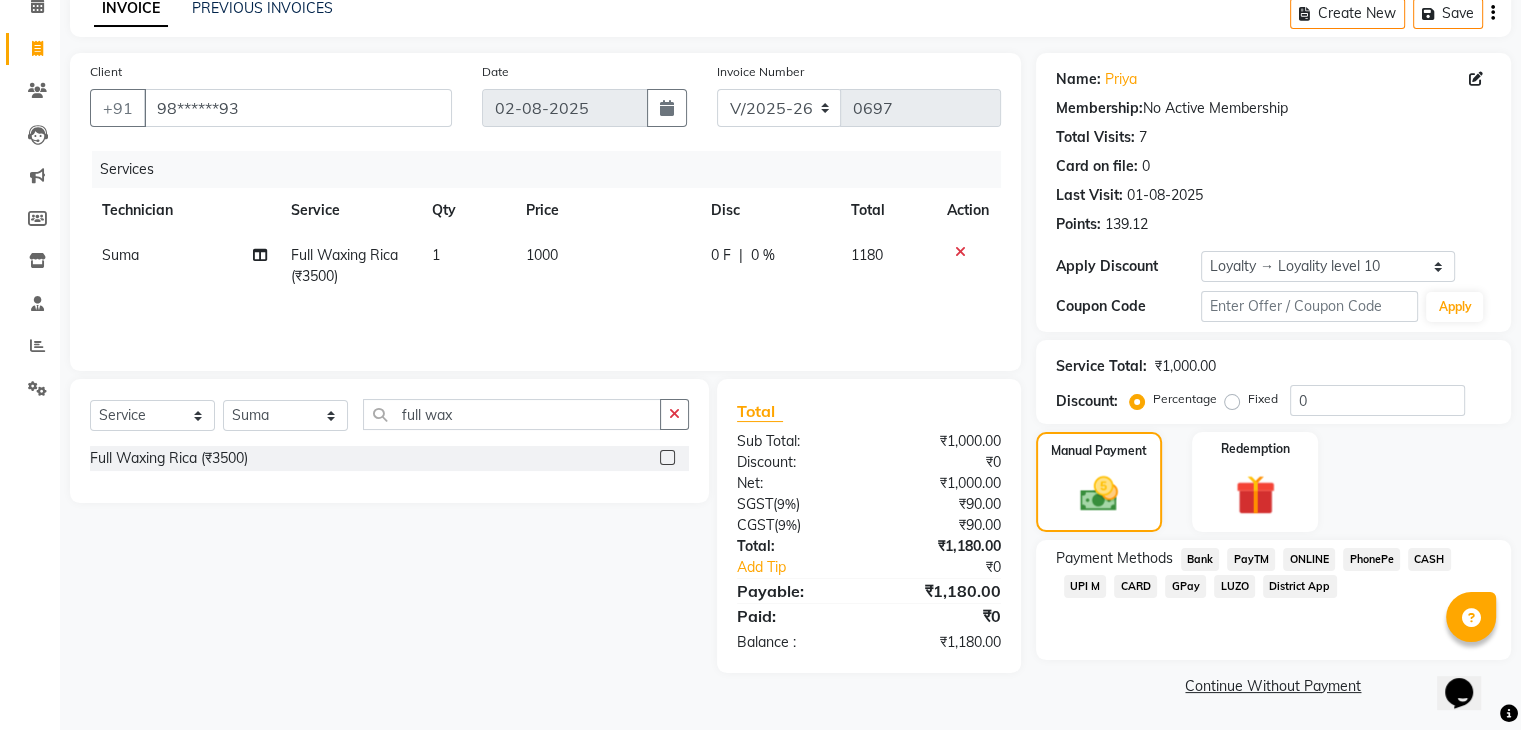 click on "UPI M" 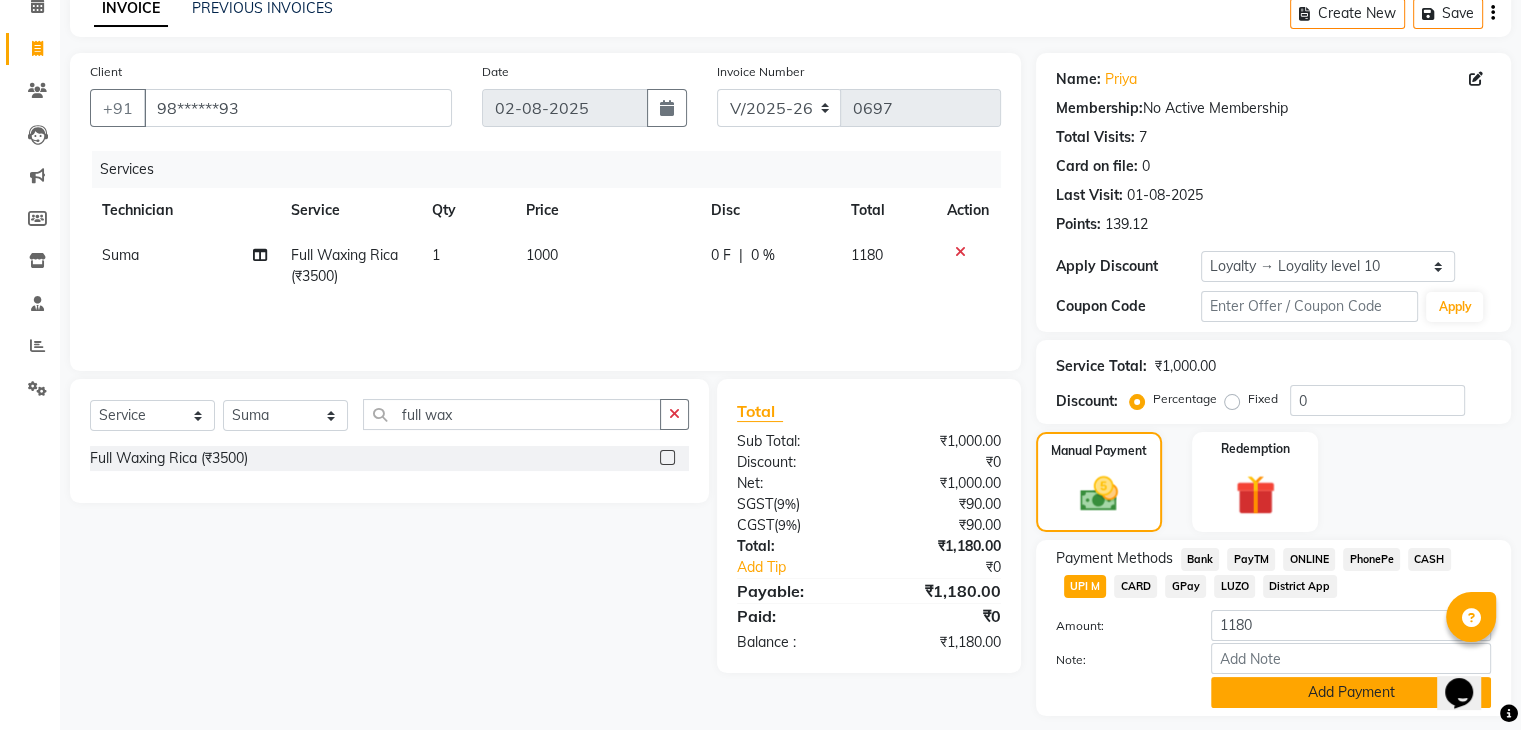 click on "Add Payment" 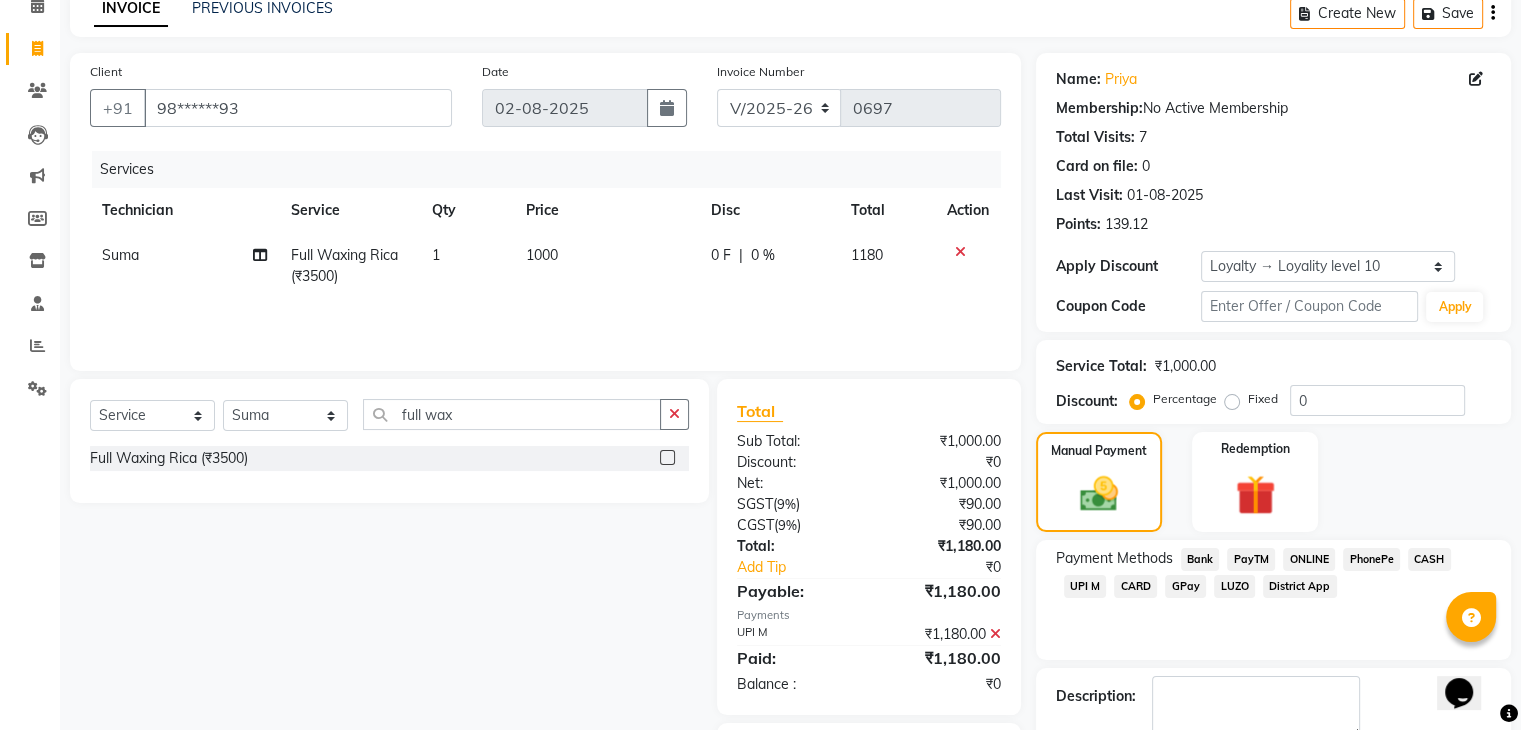 scroll, scrollTop: 212, scrollLeft: 0, axis: vertical 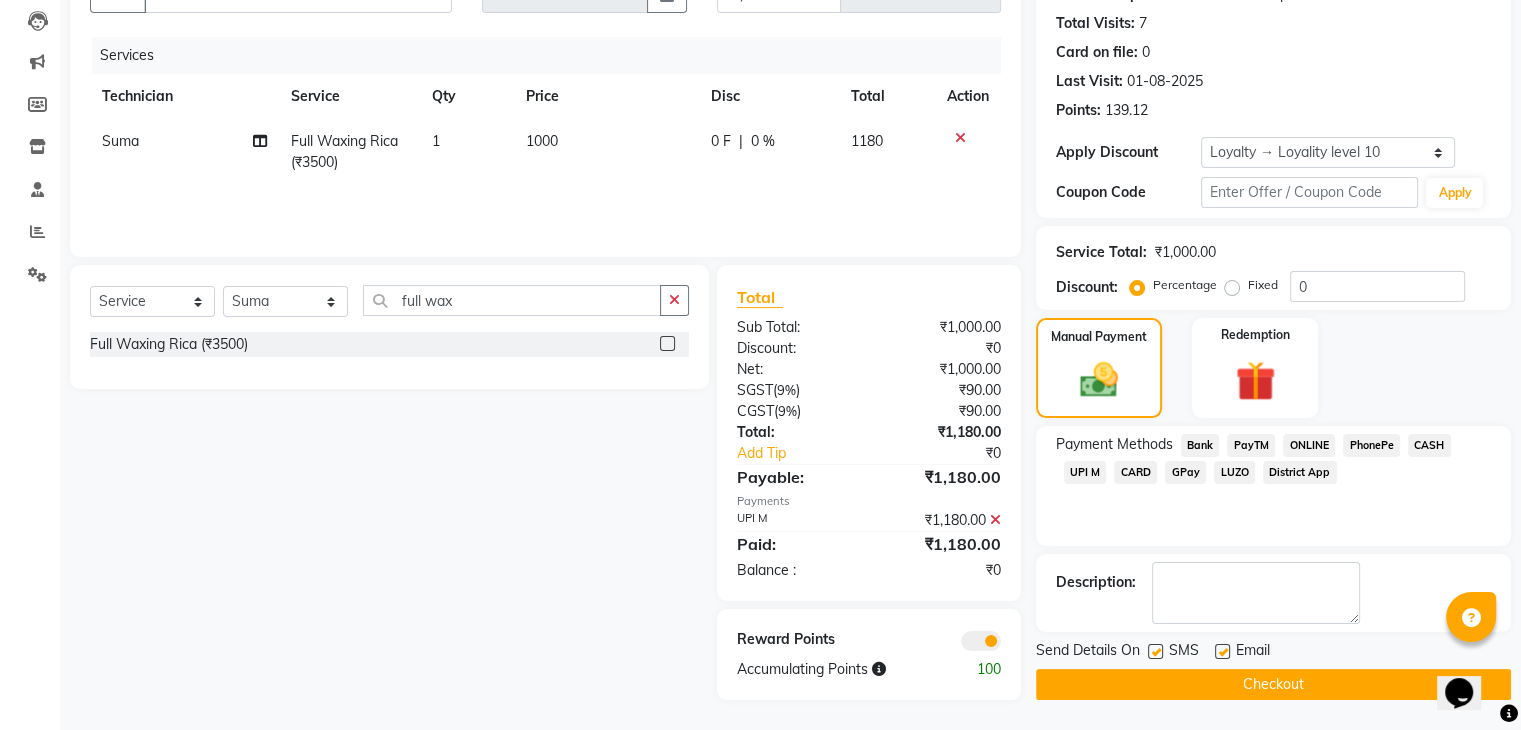 click on "Checkout" 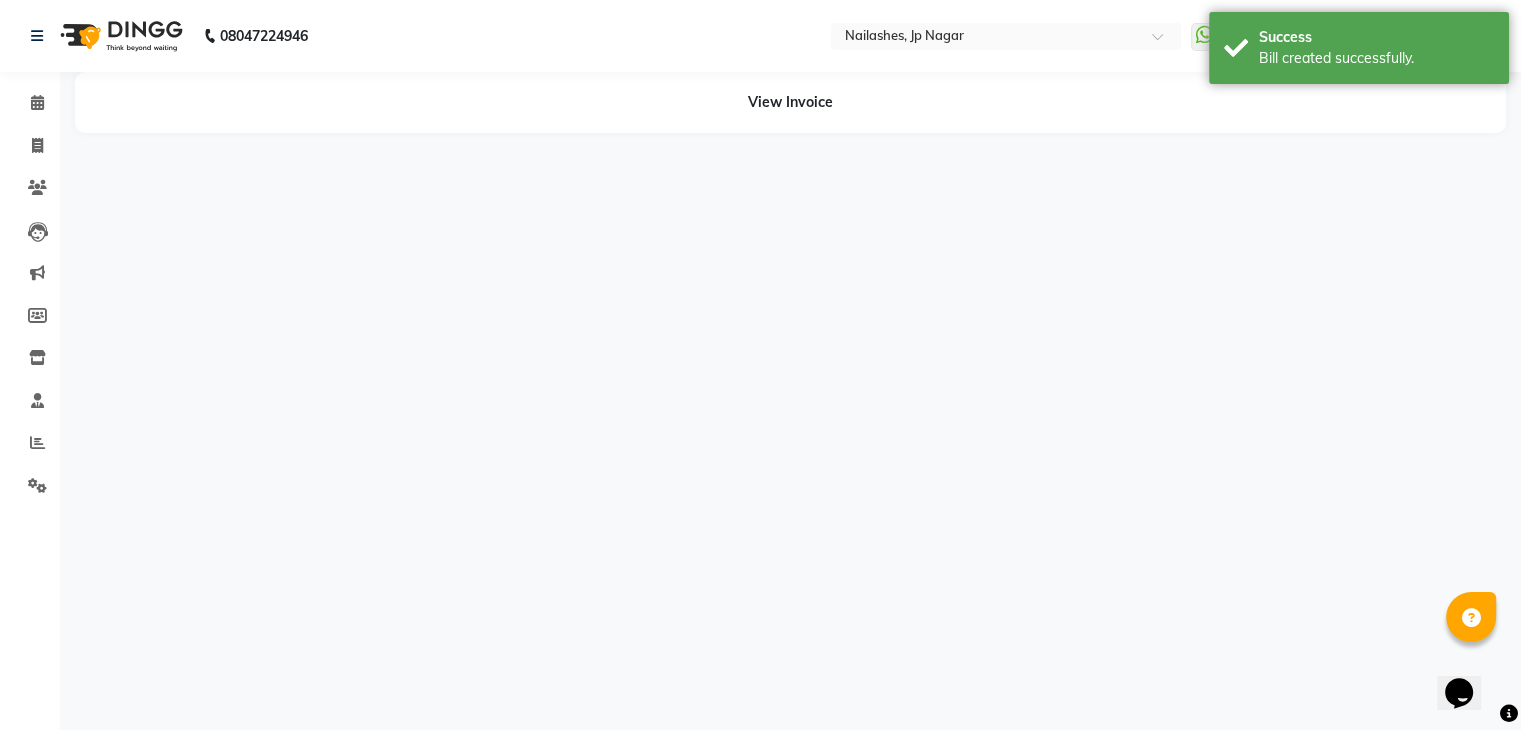 scroll, scrollTop: 0, scrollLeft: 0, axis: both 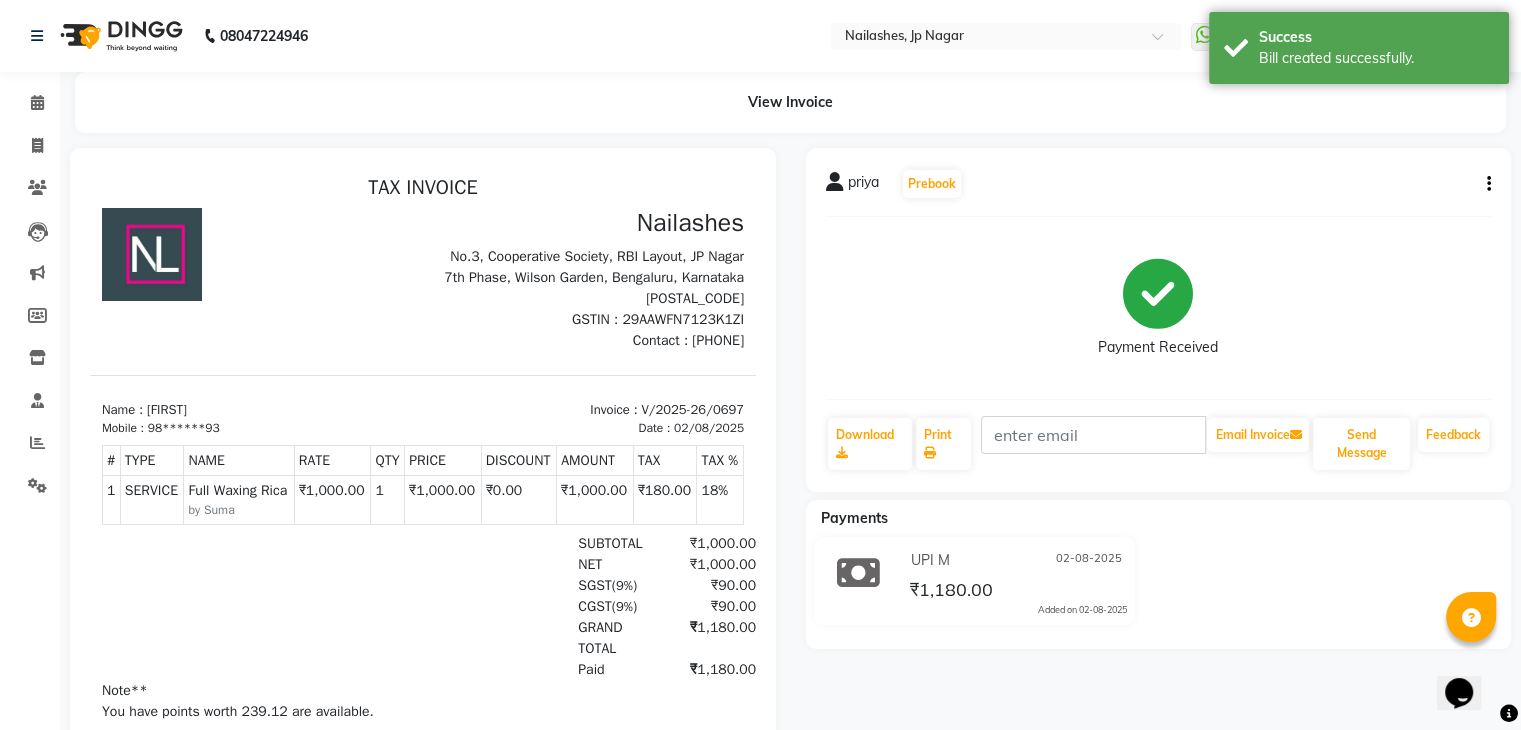 click on "priya   Prebook   Payment Received  Download  Print   Email Invoice   Send Message Feedback  Payments UPI M 02-08-2025 ₹1,180.00  Added on 02-08-2025" 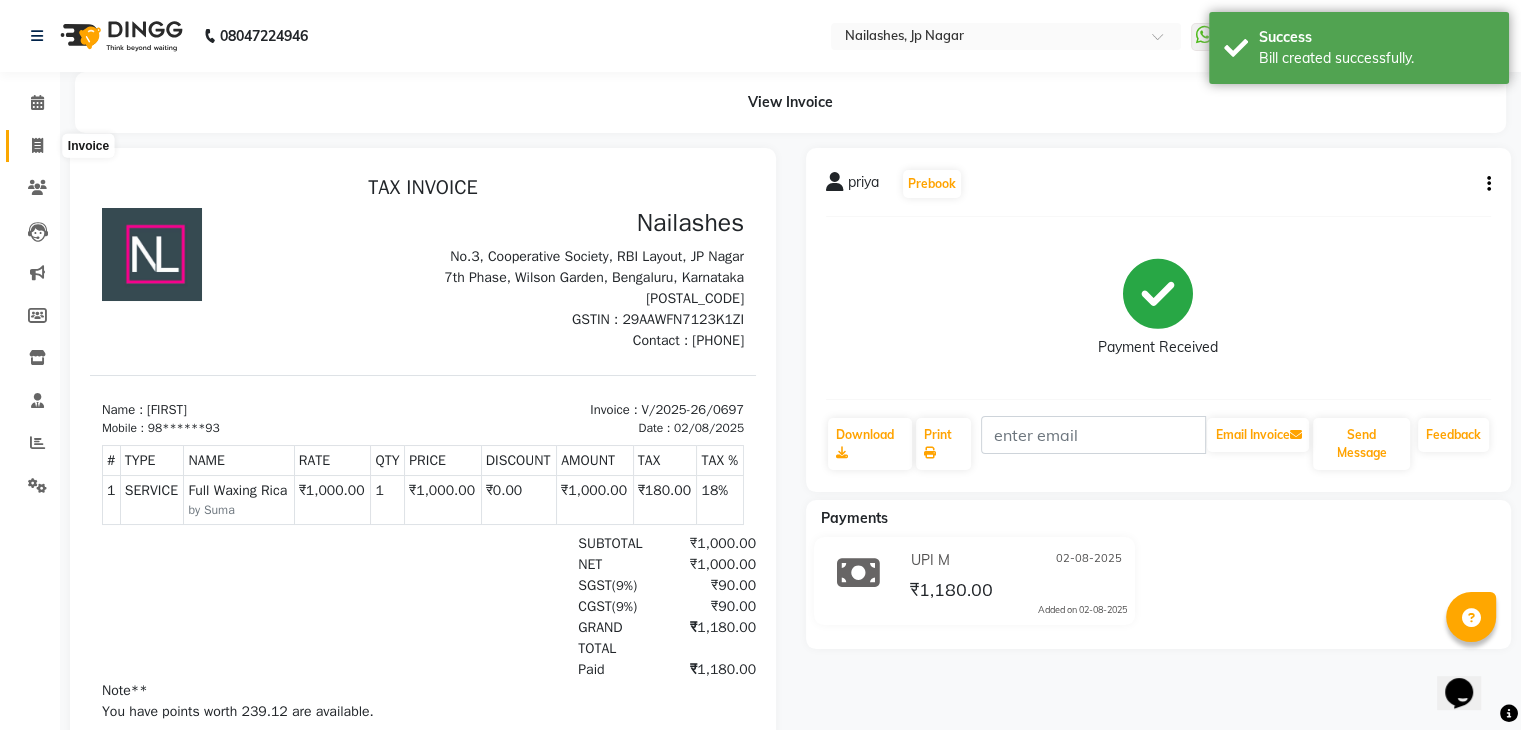 click 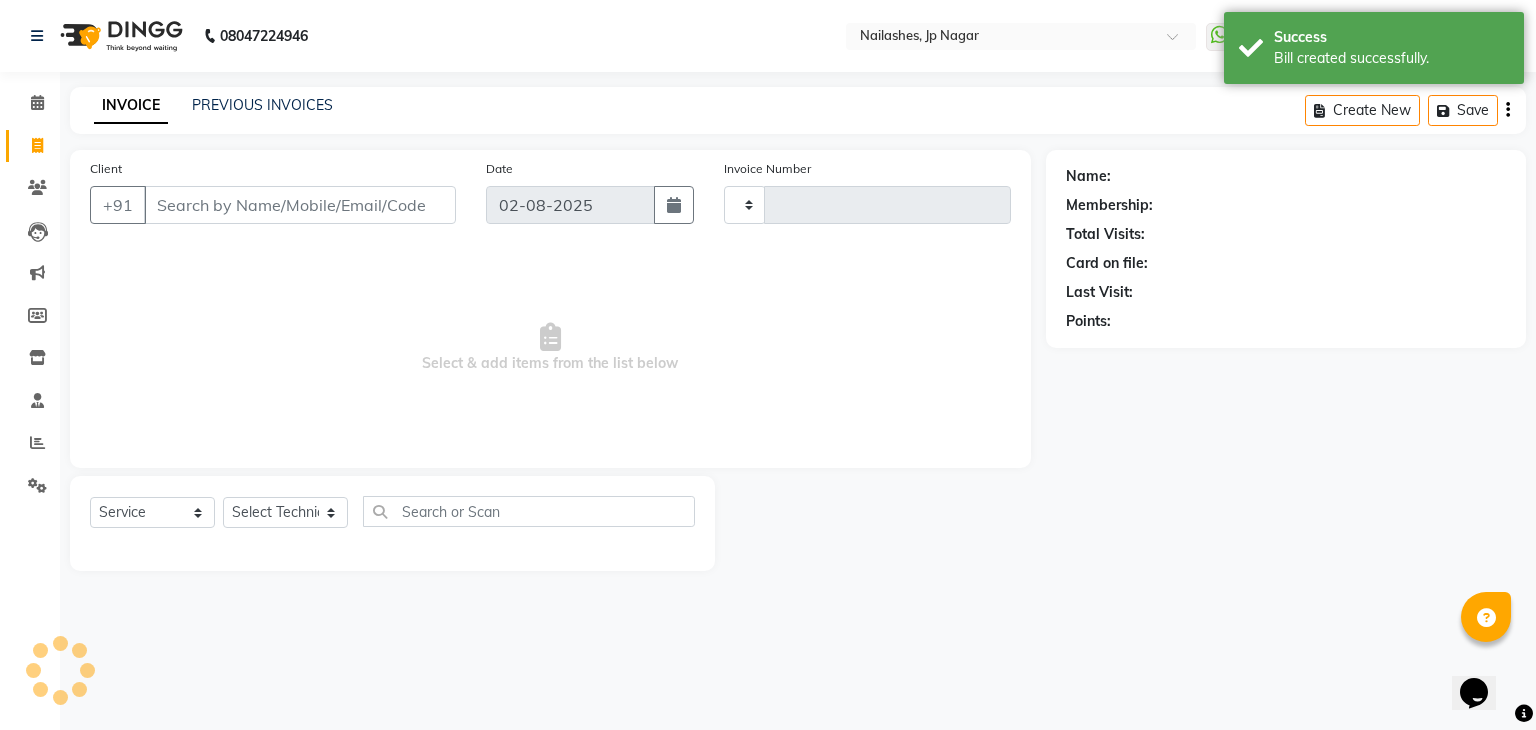 type on "0698" 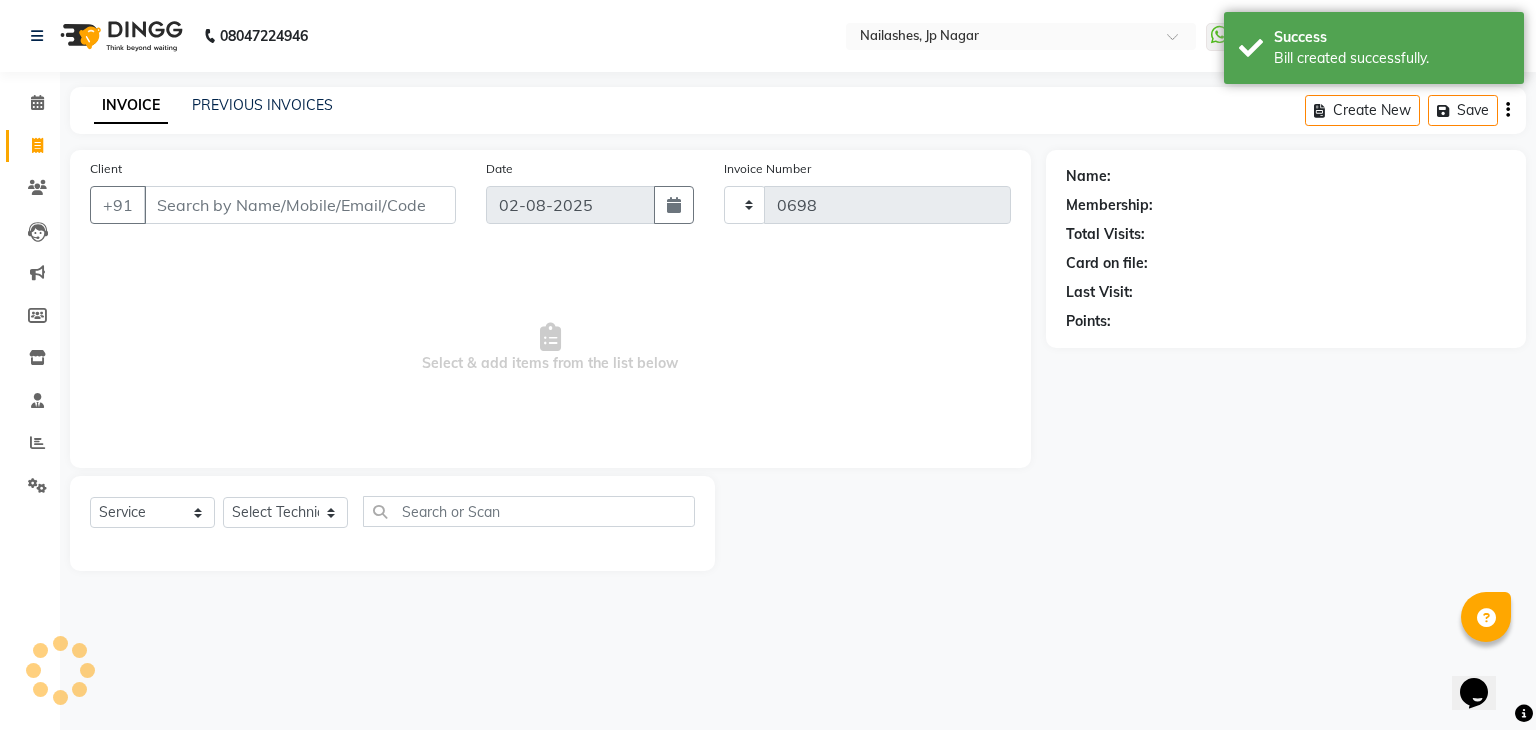 select on "6318" 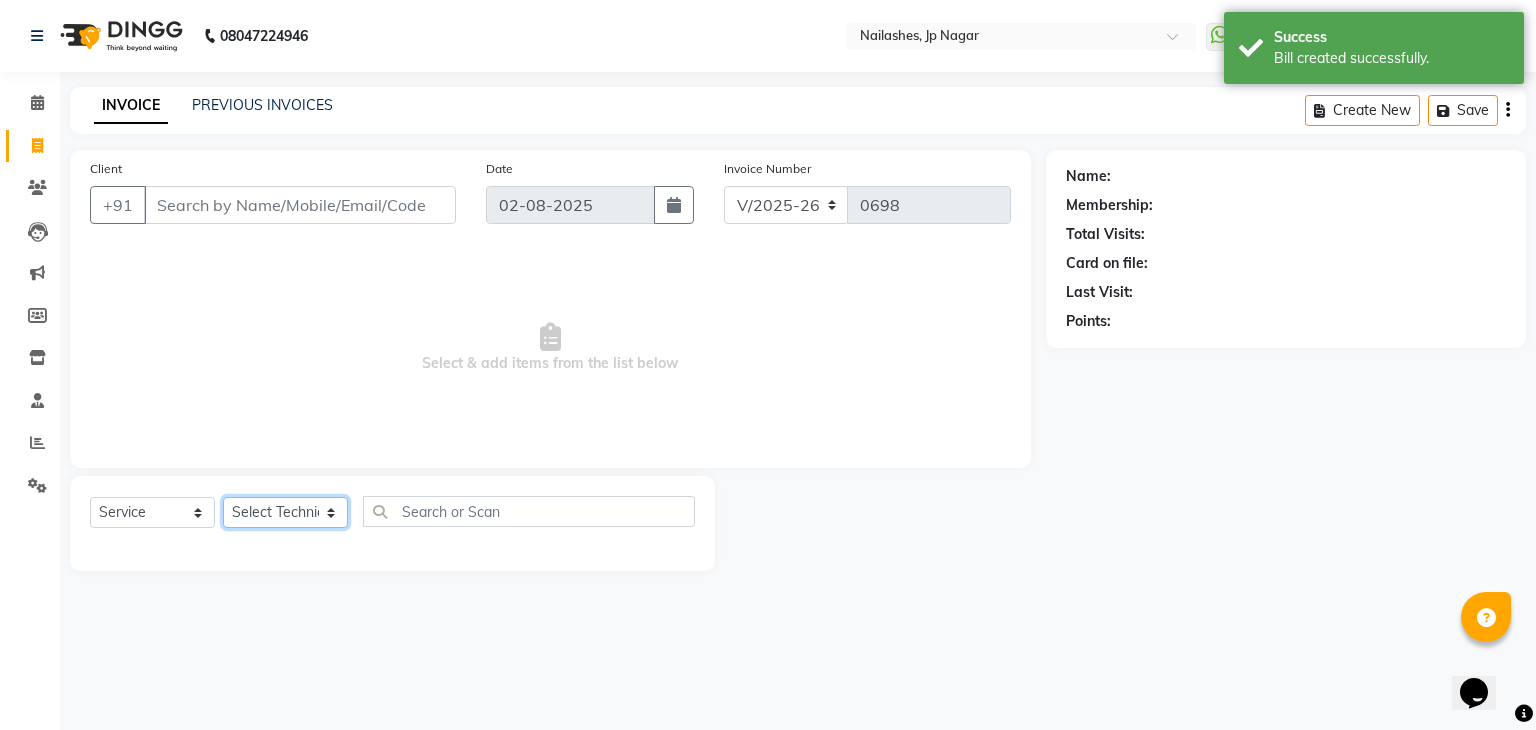 click on "Select Technician Bhupendra Manager Prince Rohit Sajan Salman Suma Suraj Vikas Vishal Lash Vishnu" 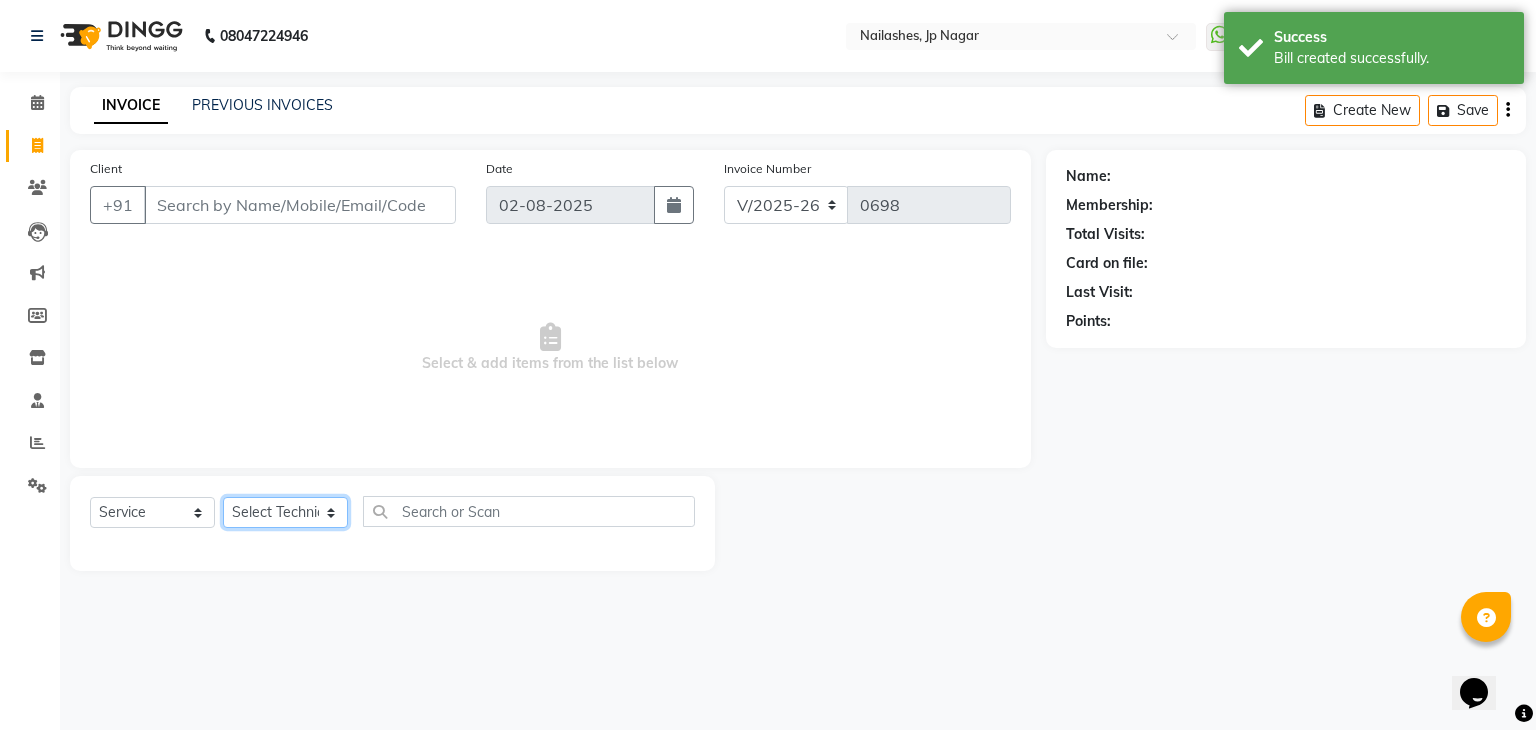 select on "80453" 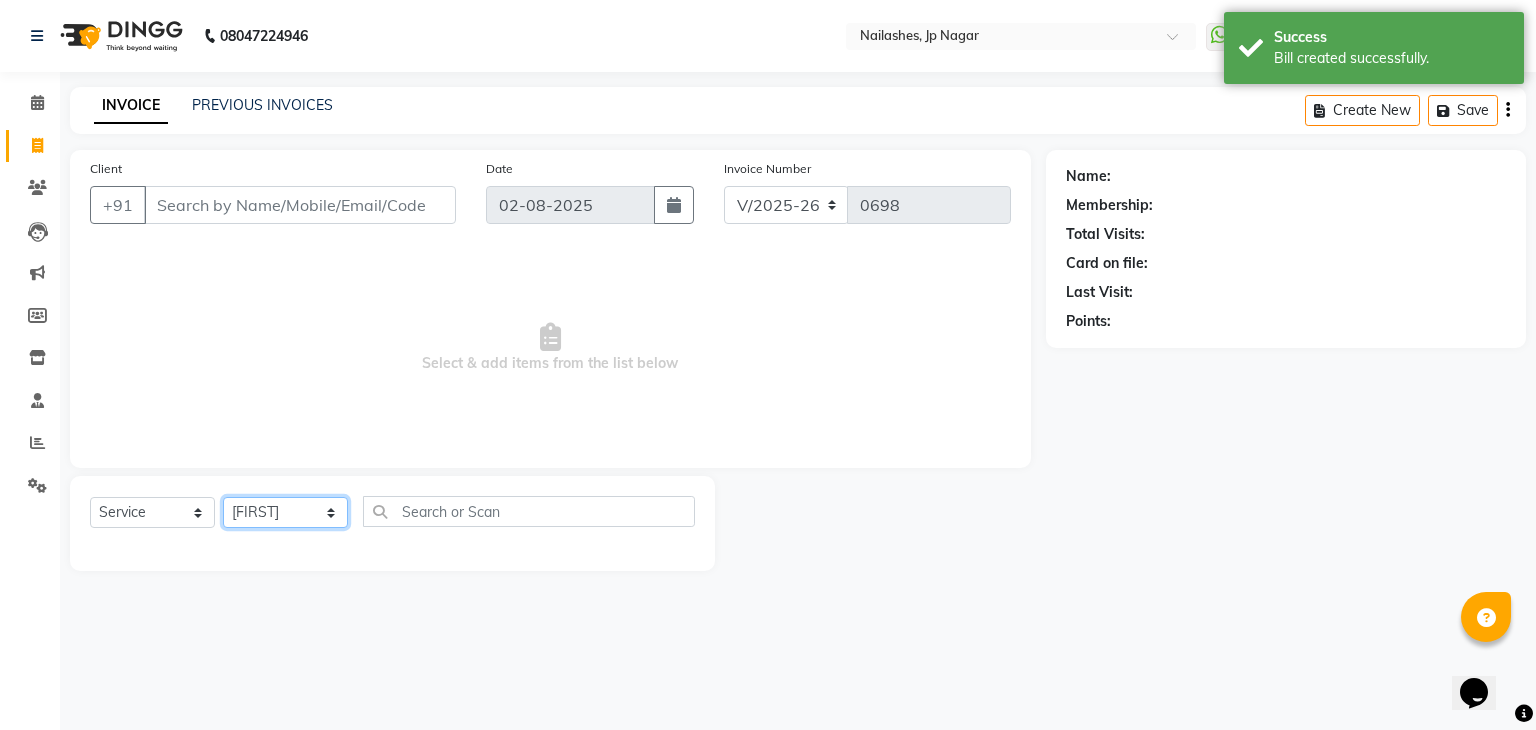 click on "Select Technician Bhupendra Manager Prince Rohit Sajan Salman Suma Suraj Vikas Vishal Lash Vishnu" 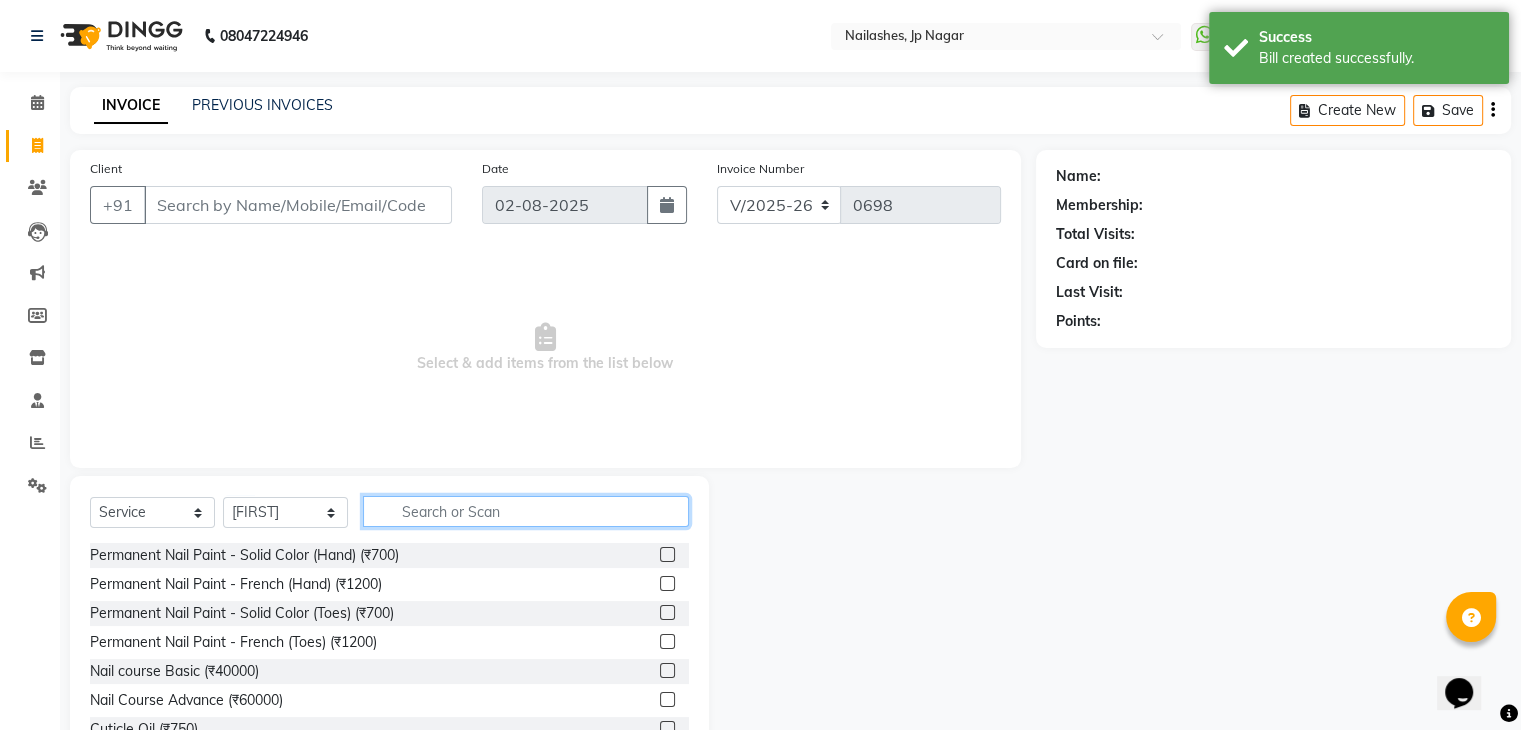 click 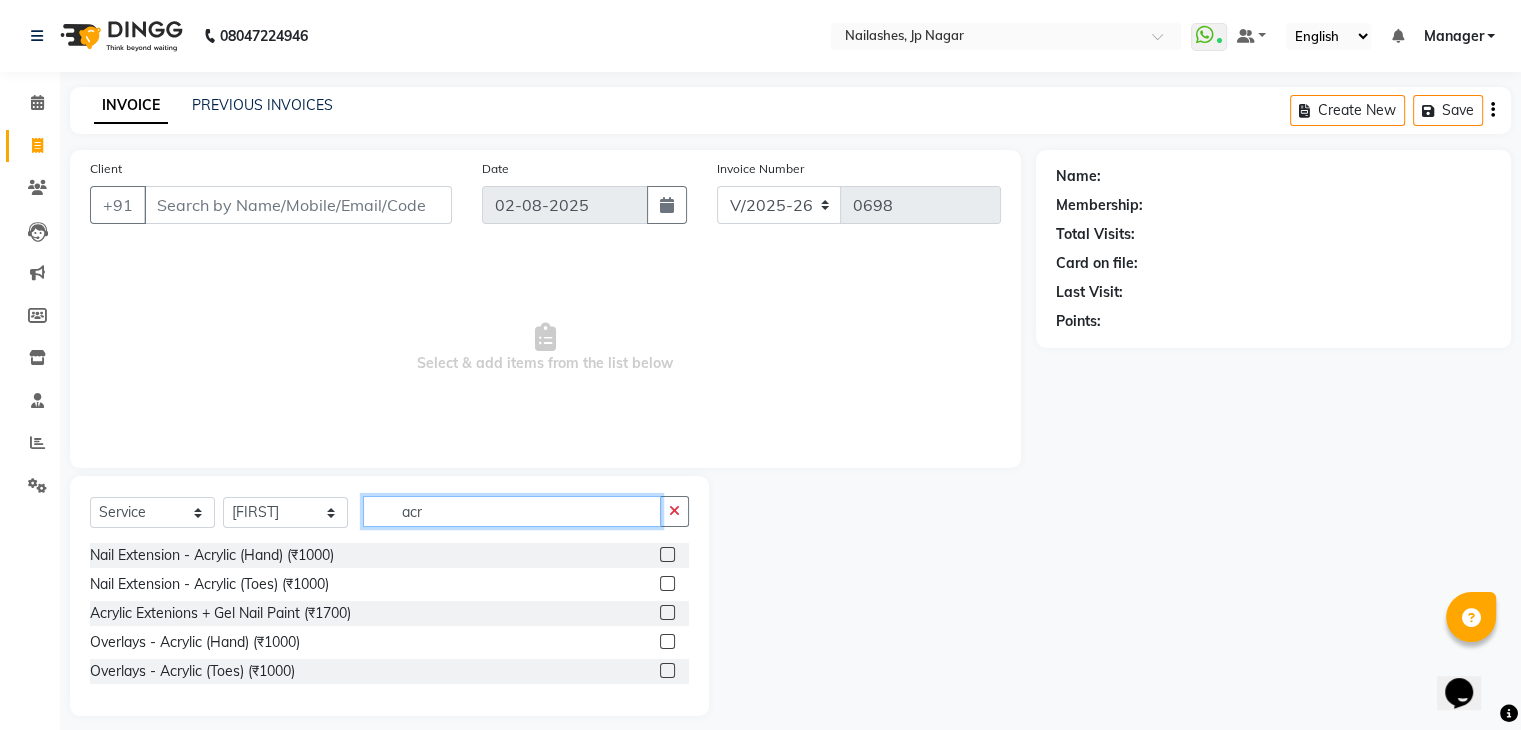 type on "acr" 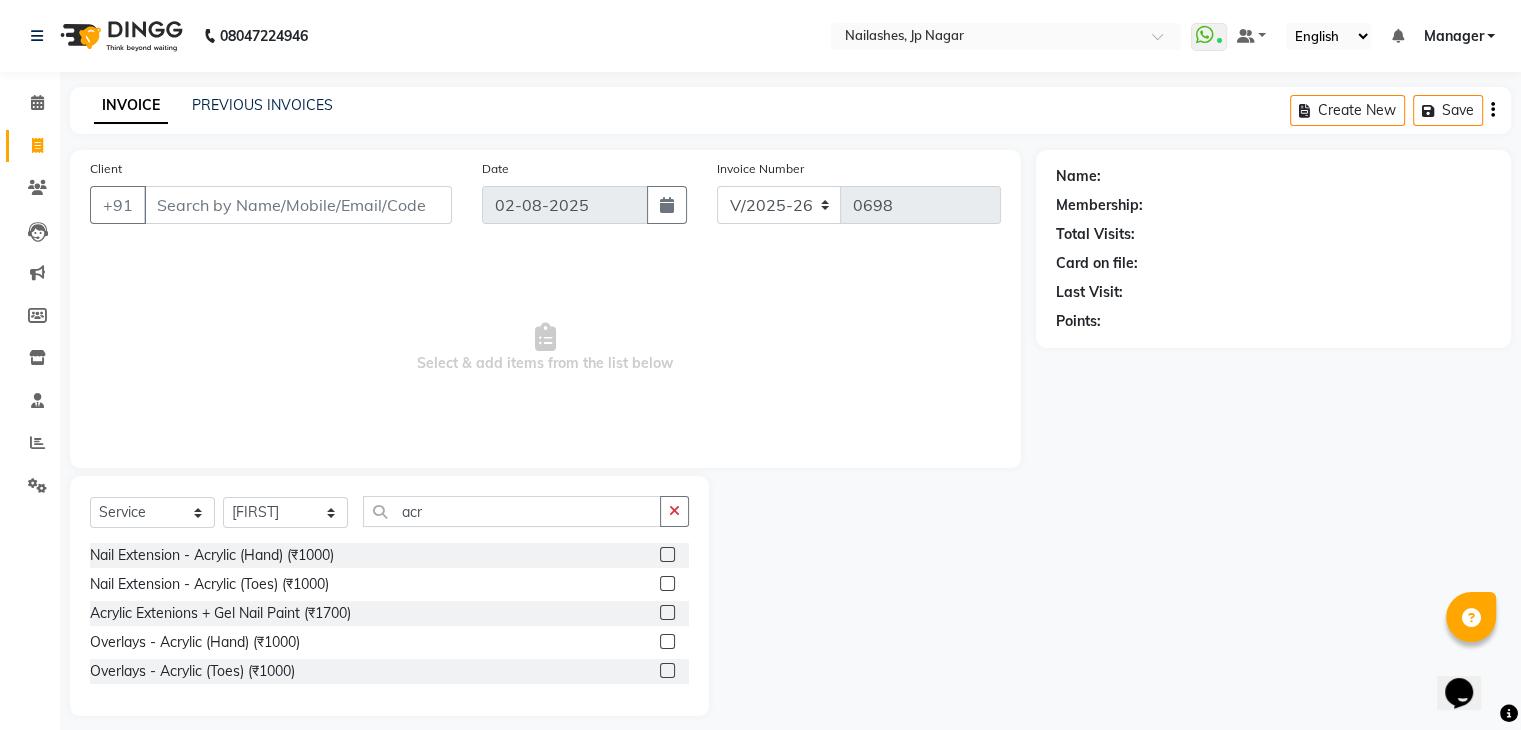 click 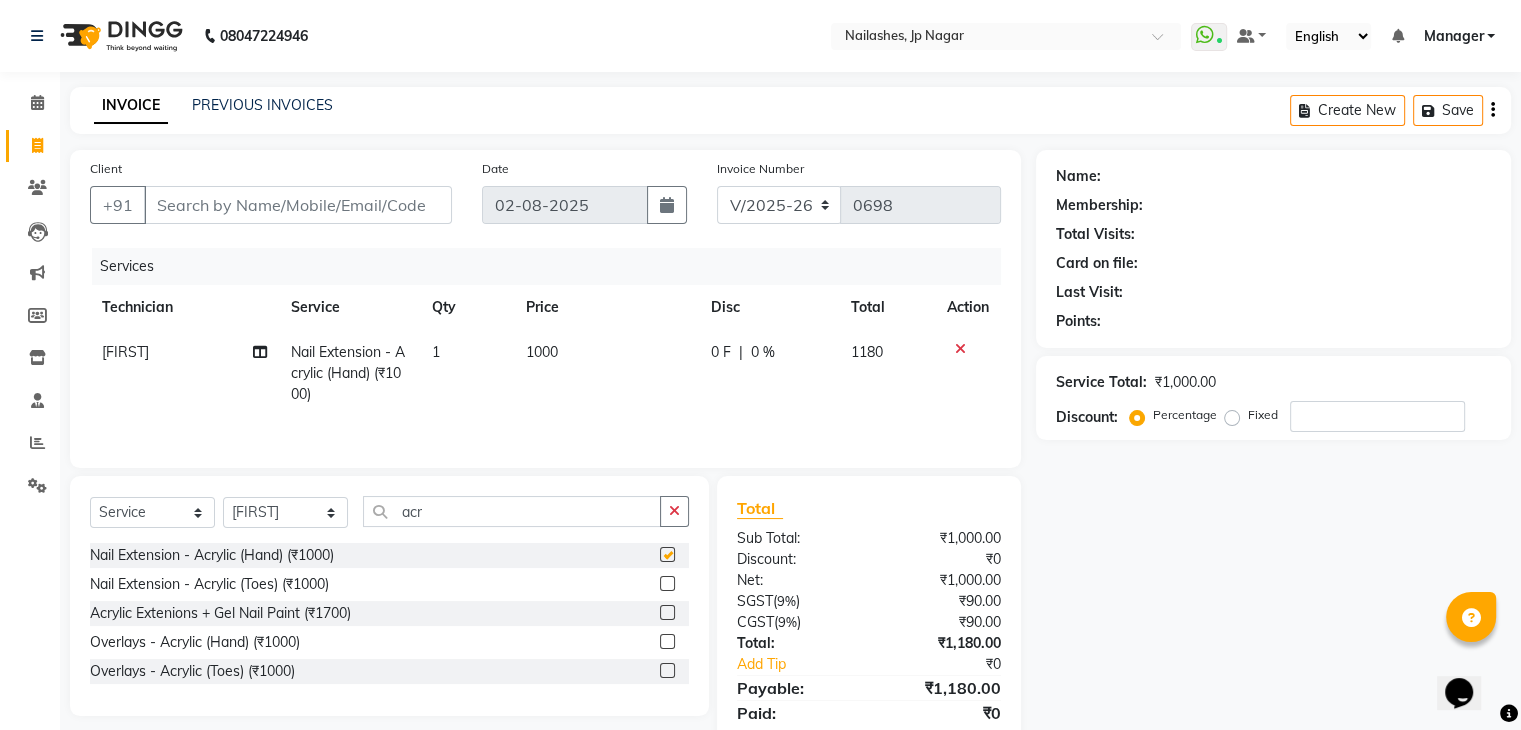checkbox on "false" 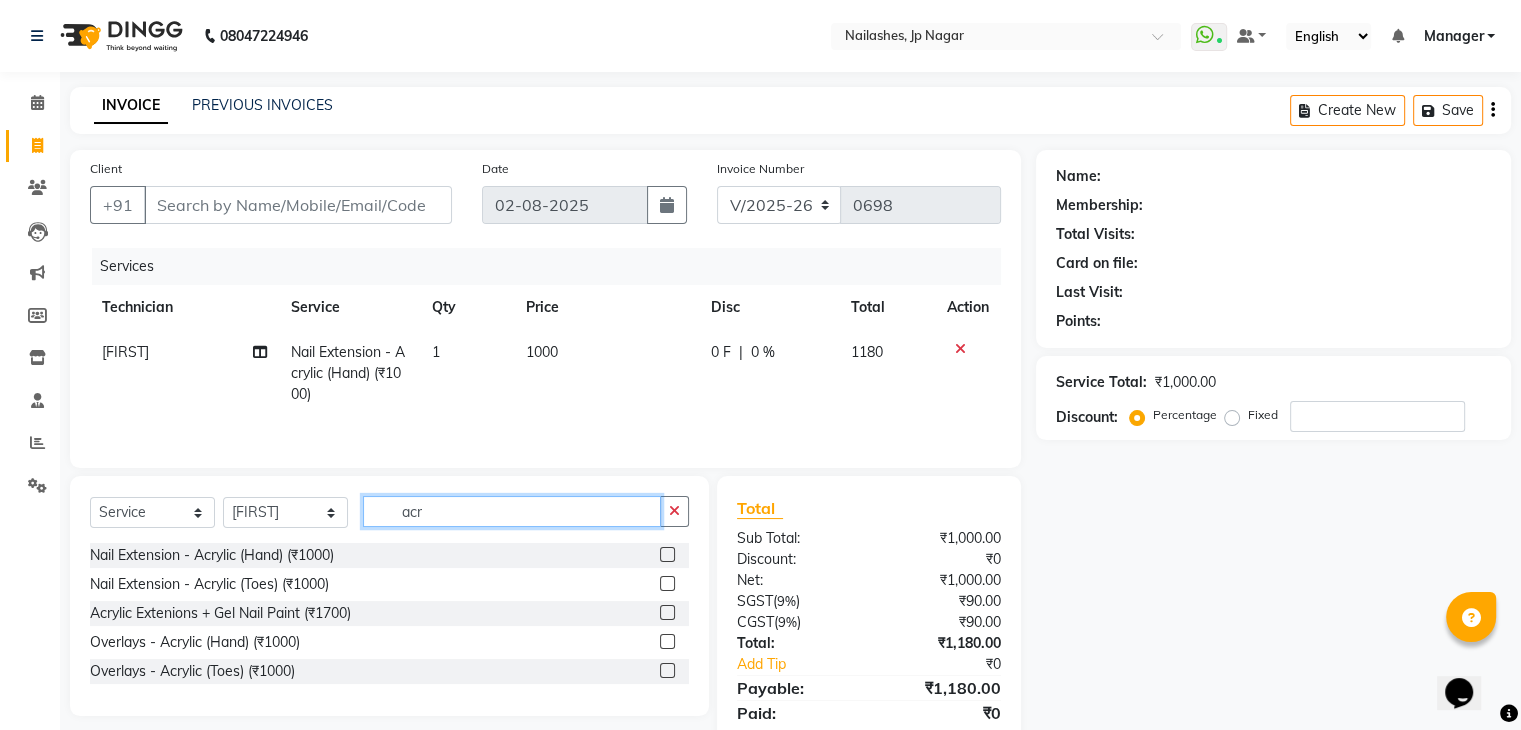 click on "acr" 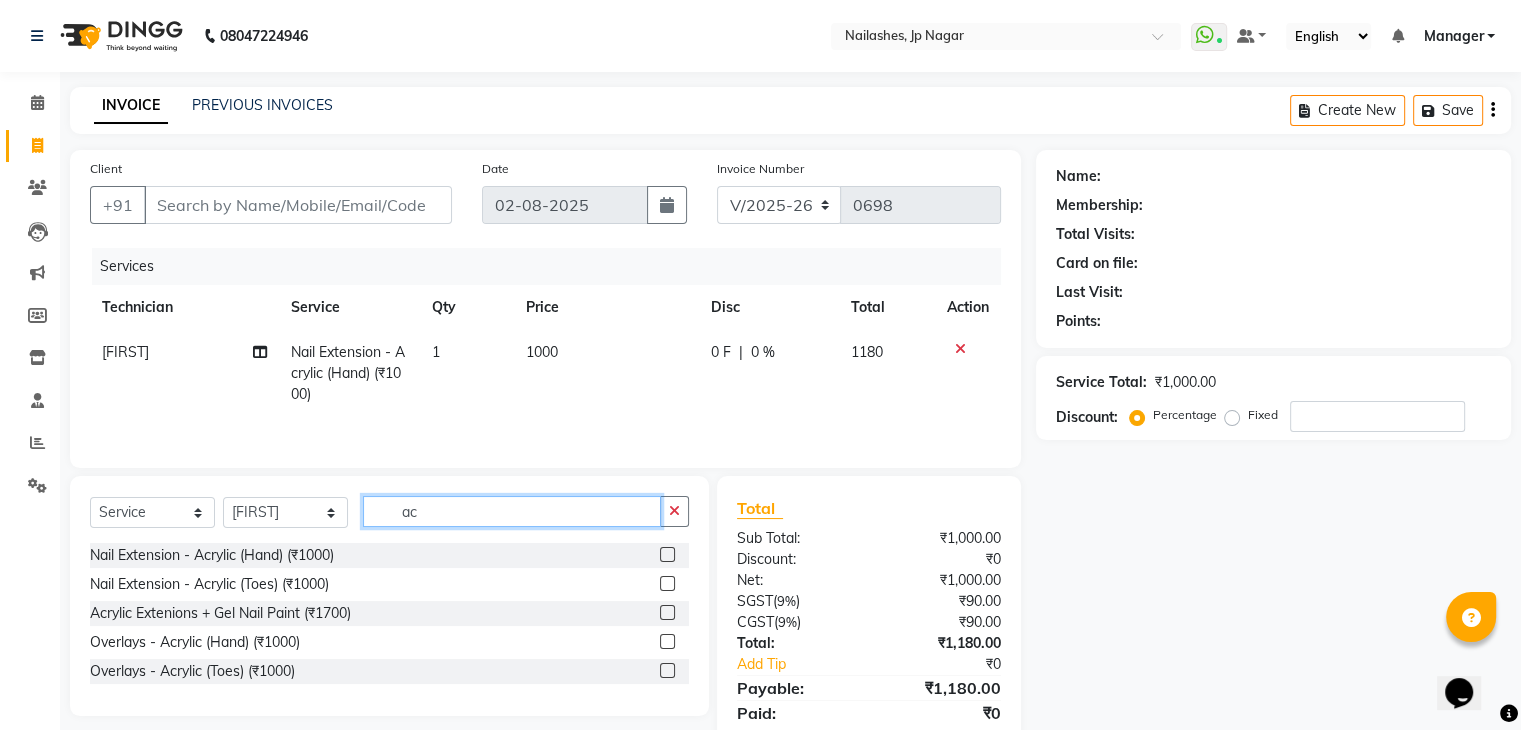 type on "a" 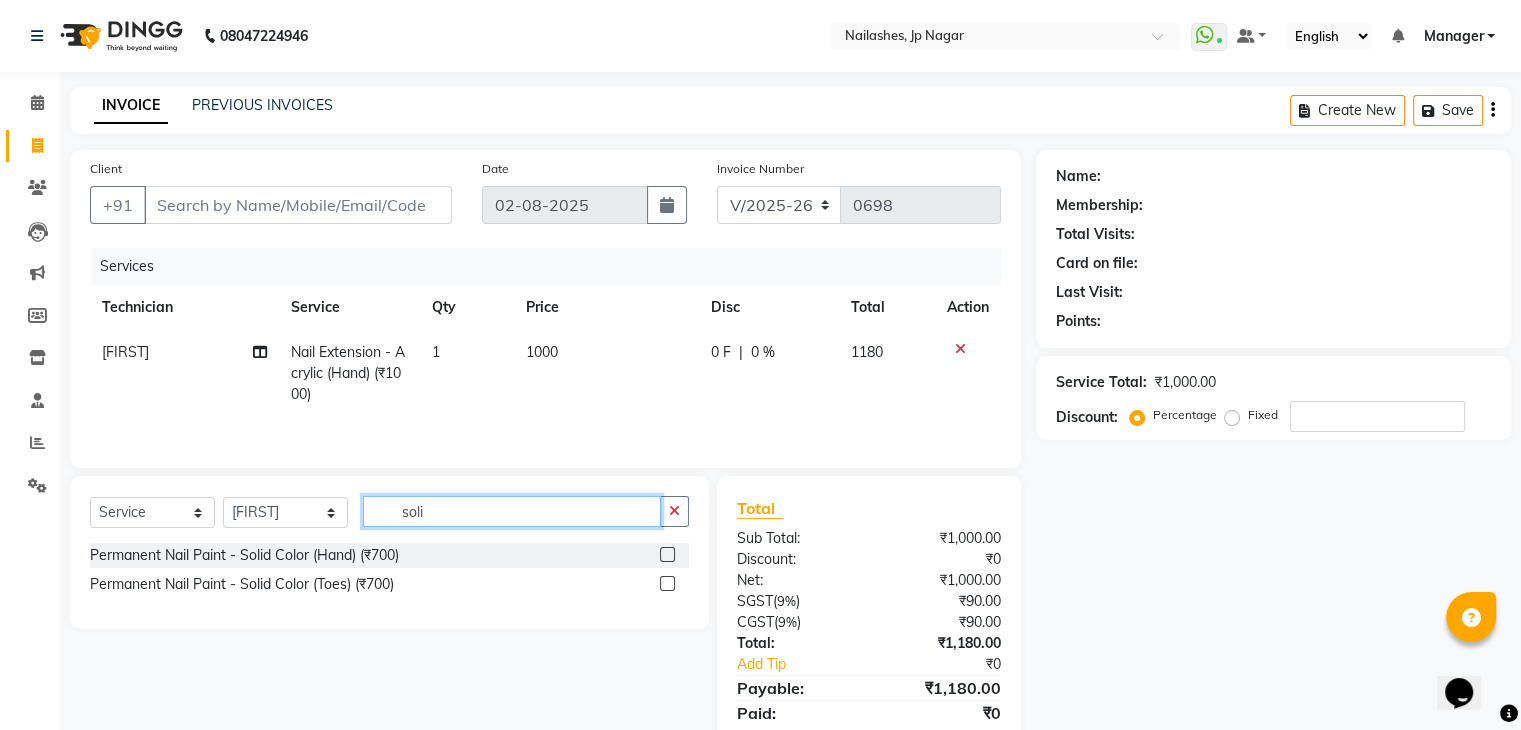 type on "soli" 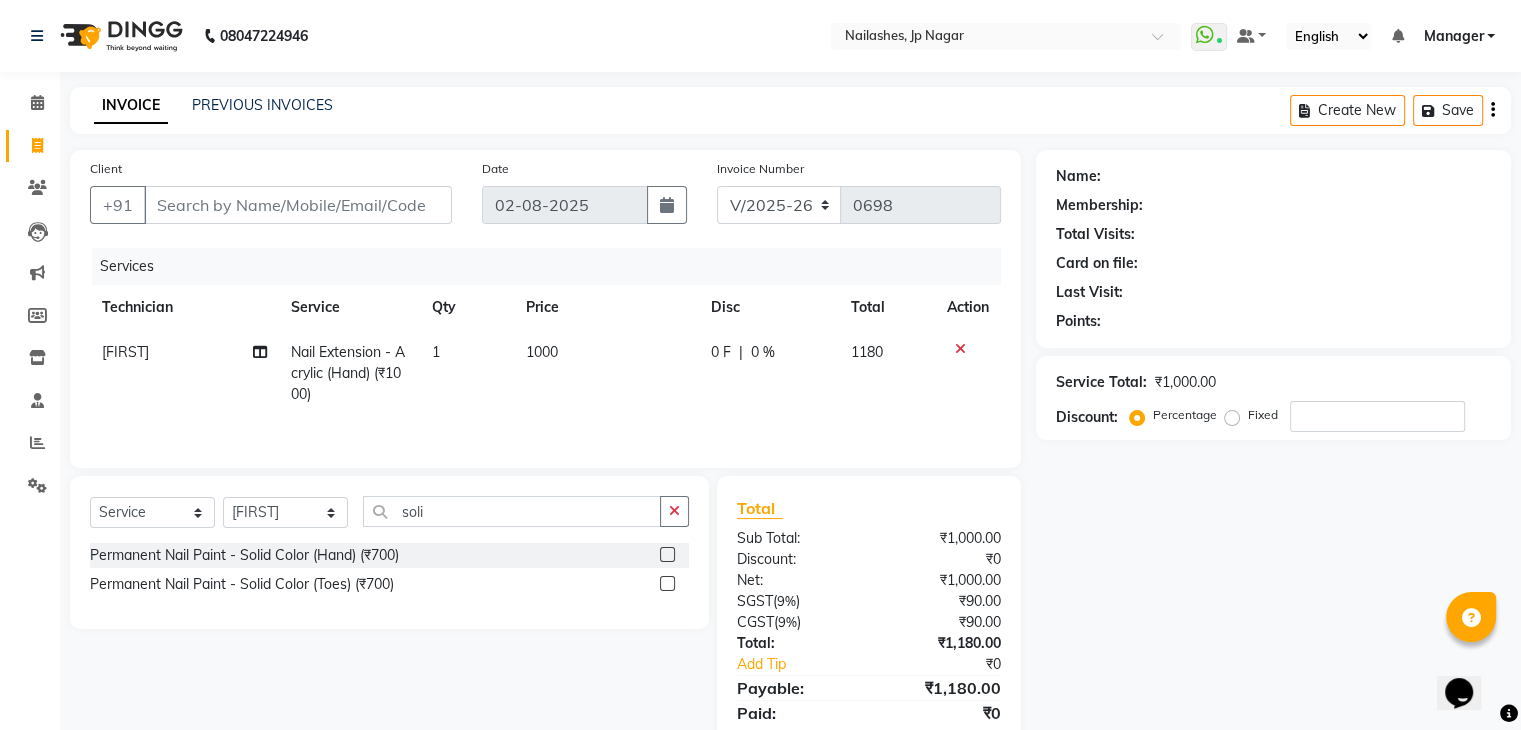 click 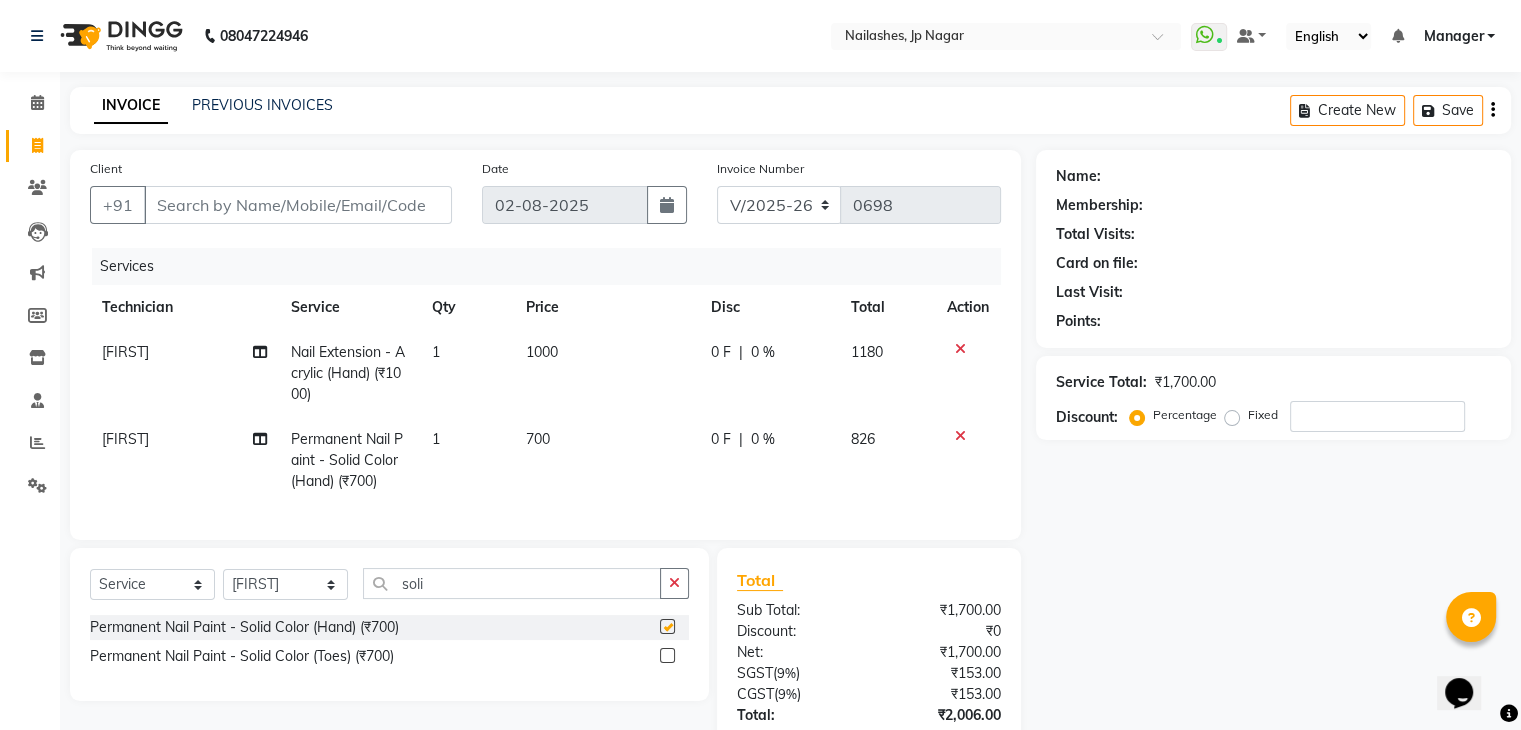 checkbox on "false" 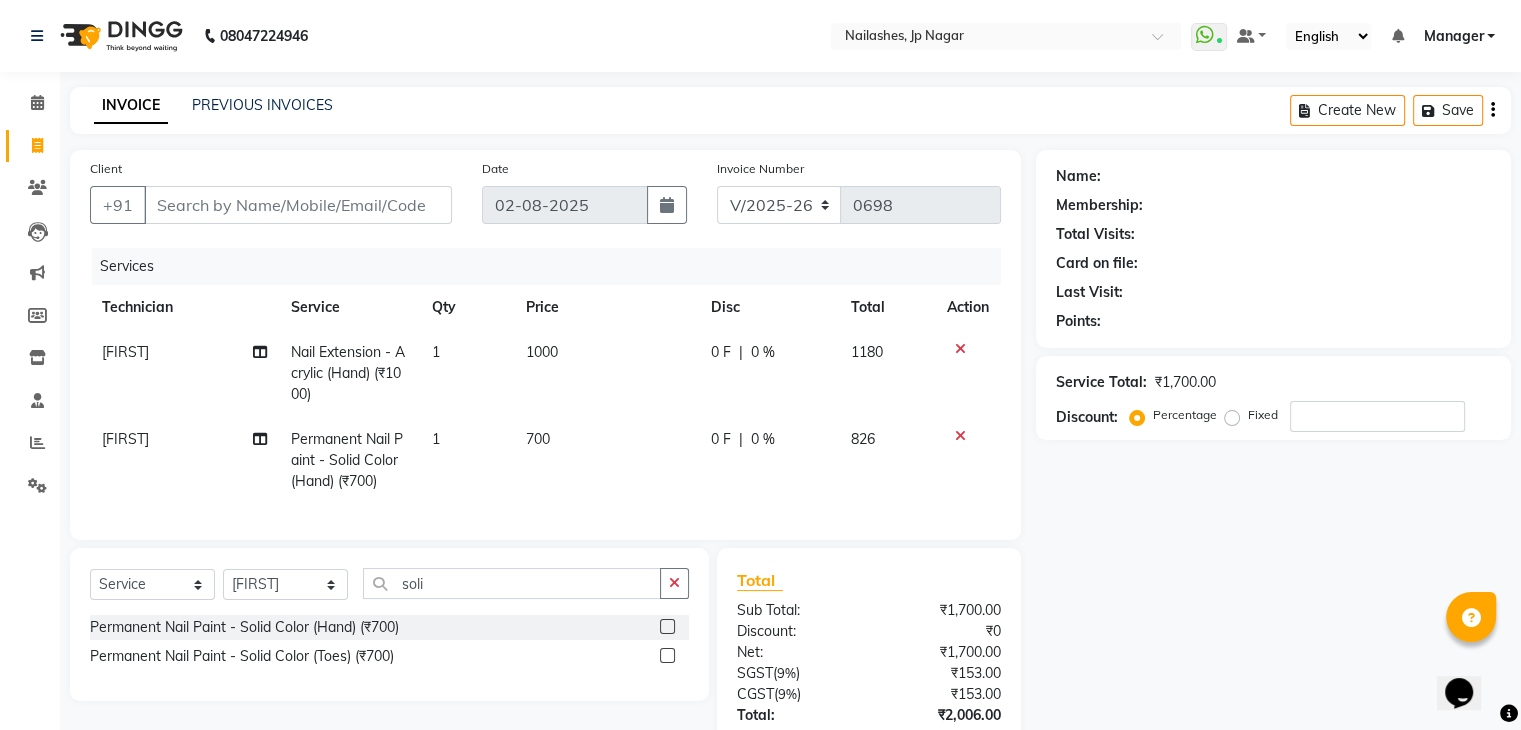 click on "700" 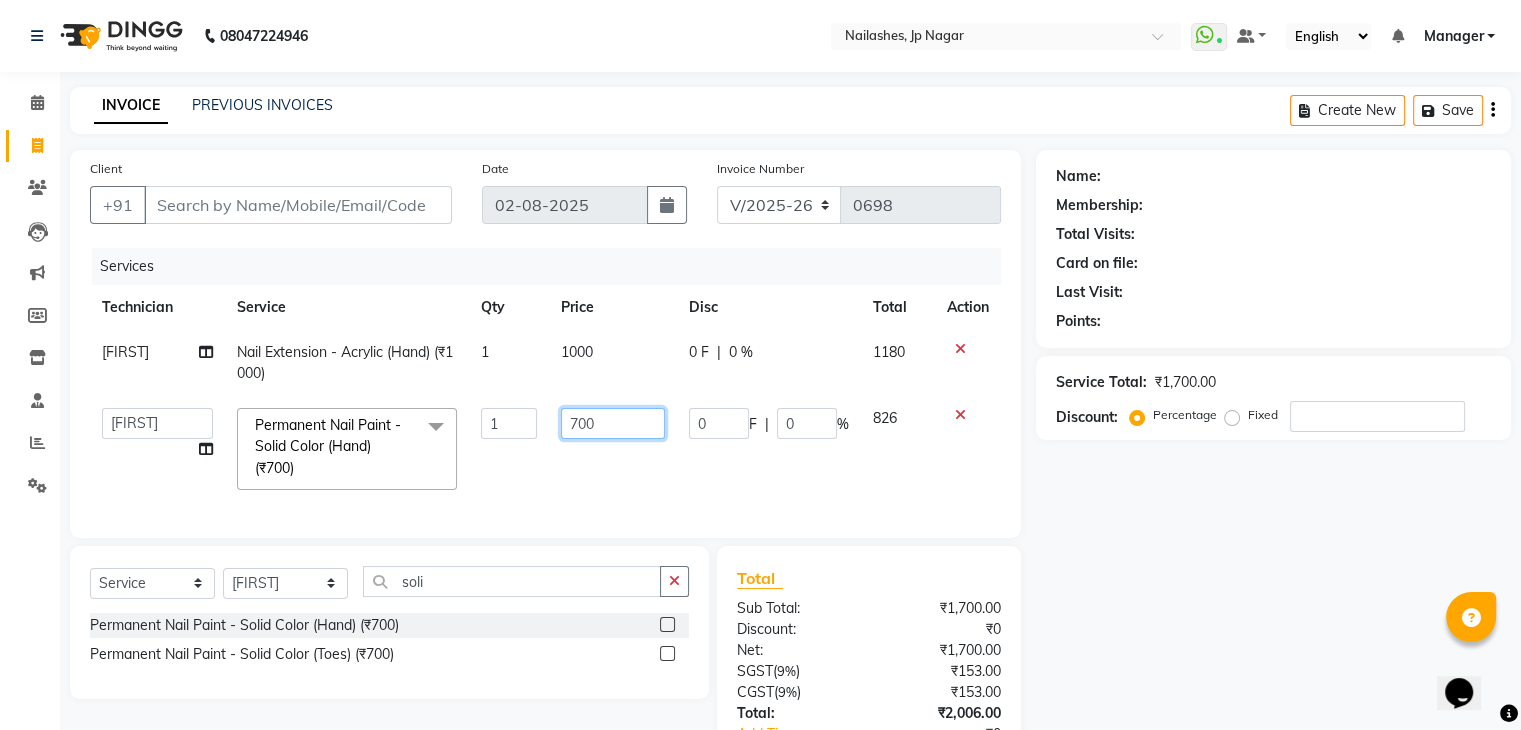 click on "700" 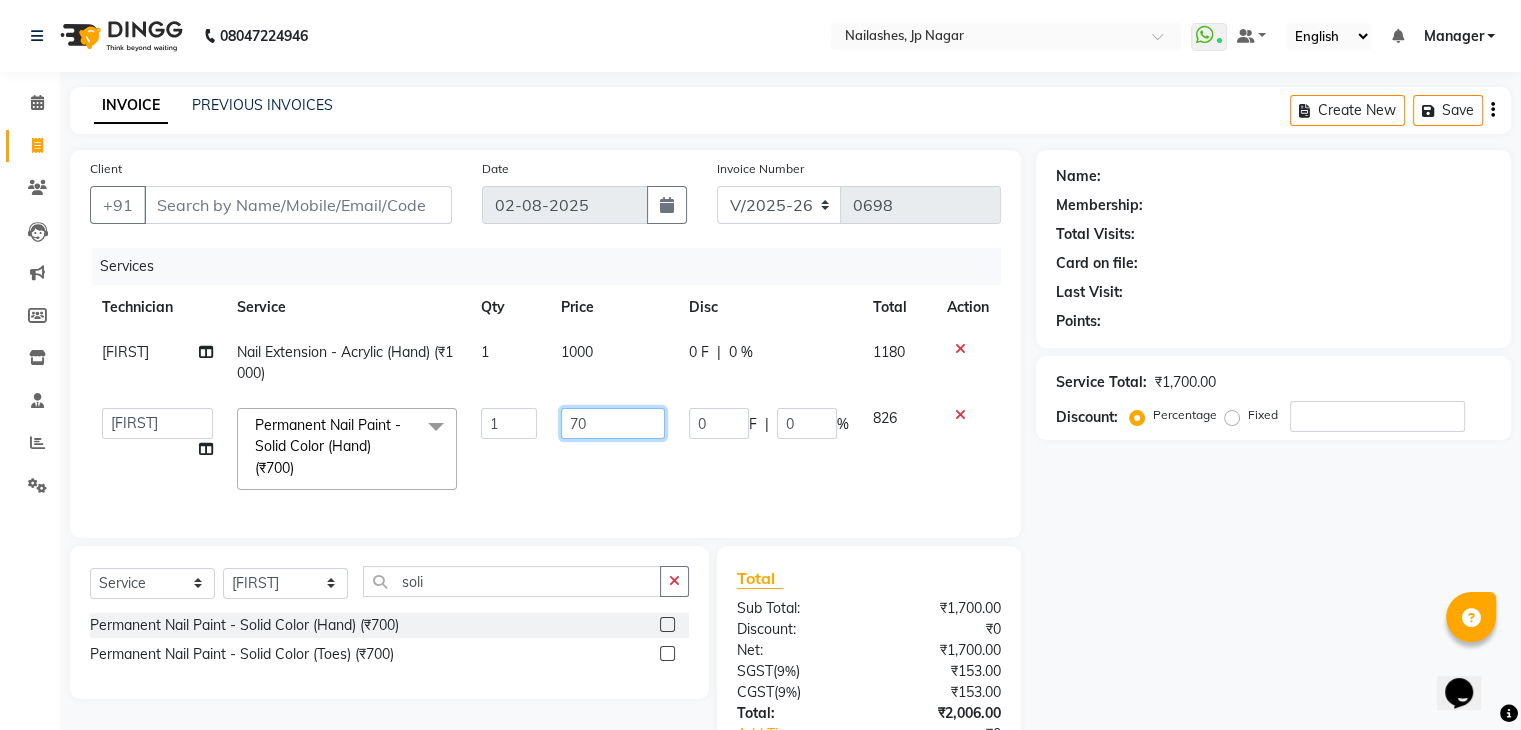 type on "7" 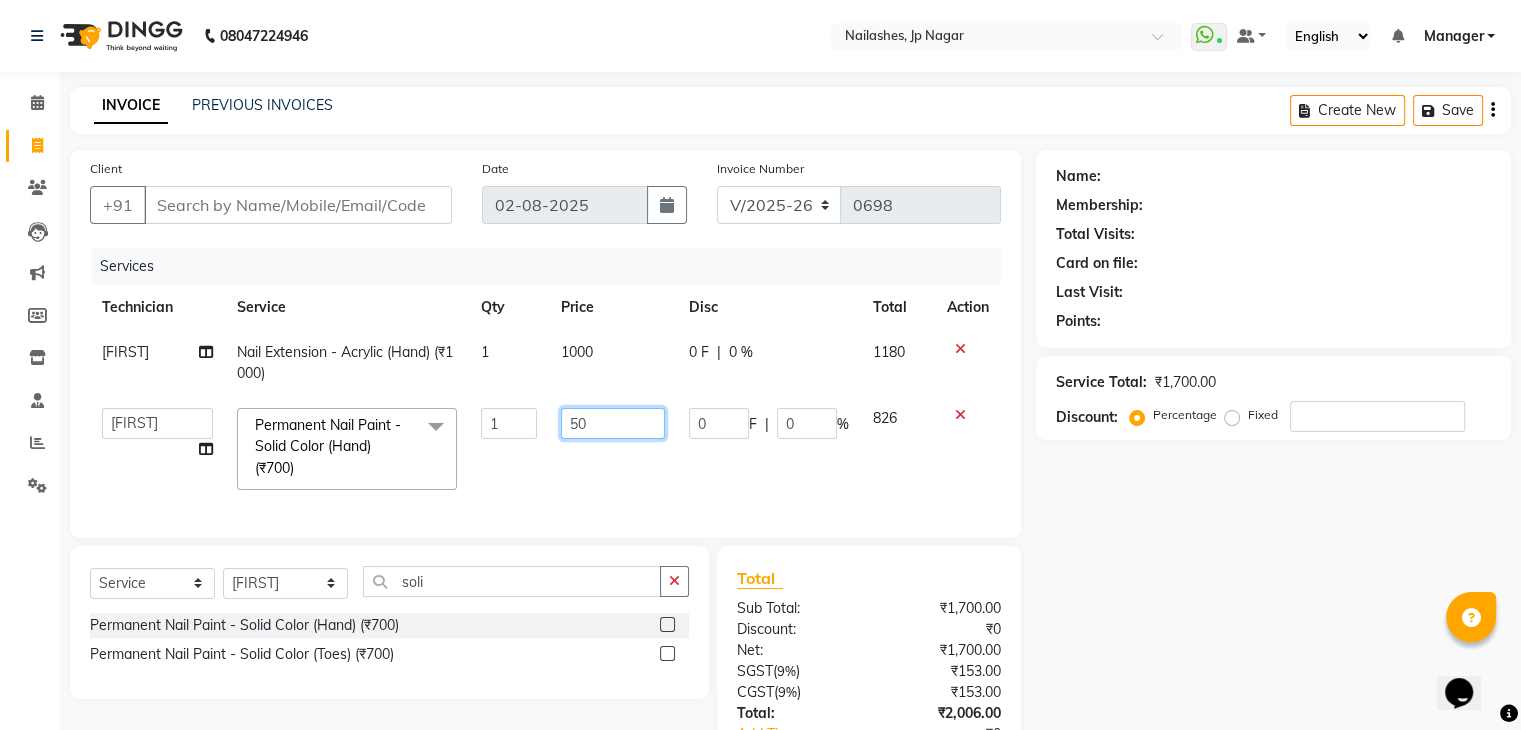 type on "500" 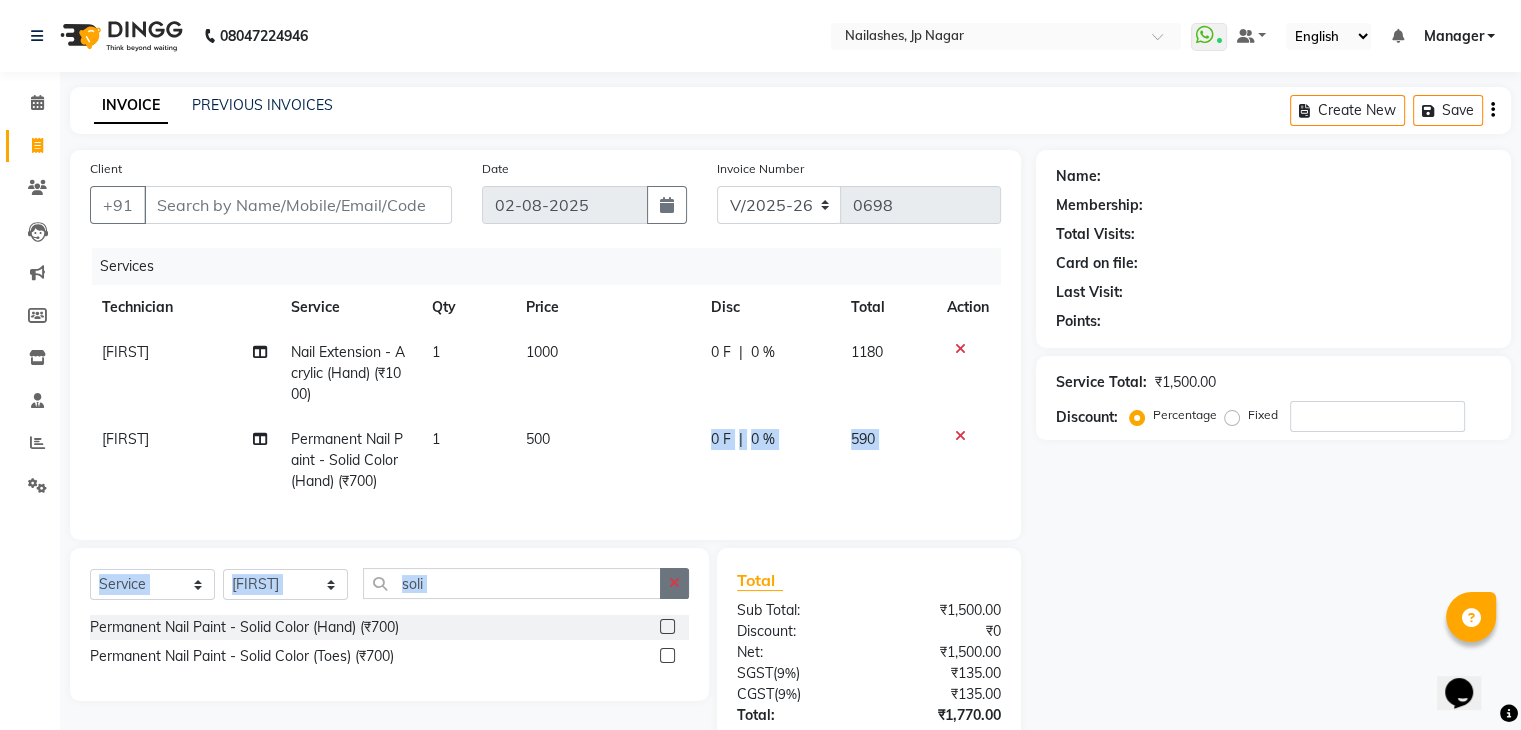 drag, startPoint x: 676, startPoint y: 492, endPoint x: 672, endPoint y: 597, distance: 105.076164 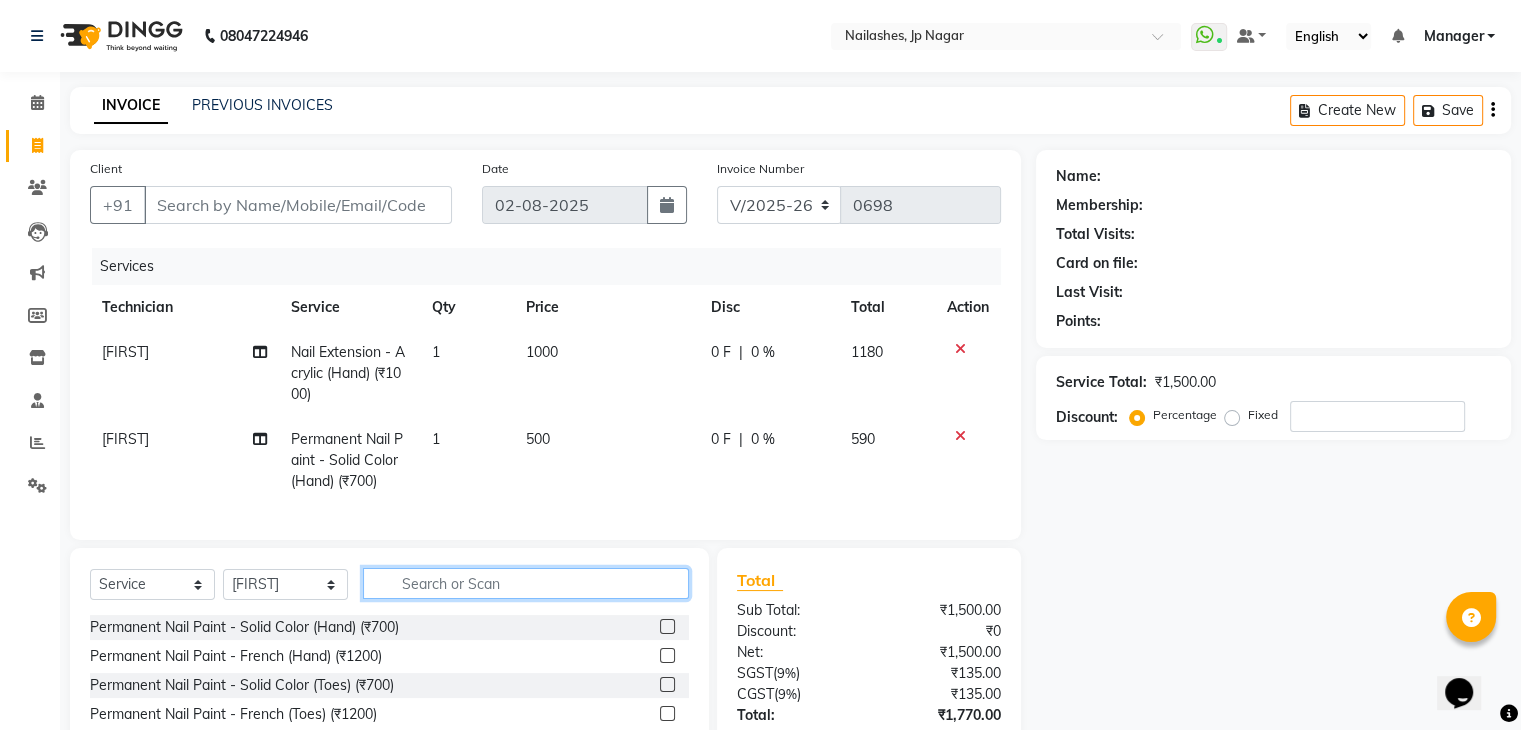 click 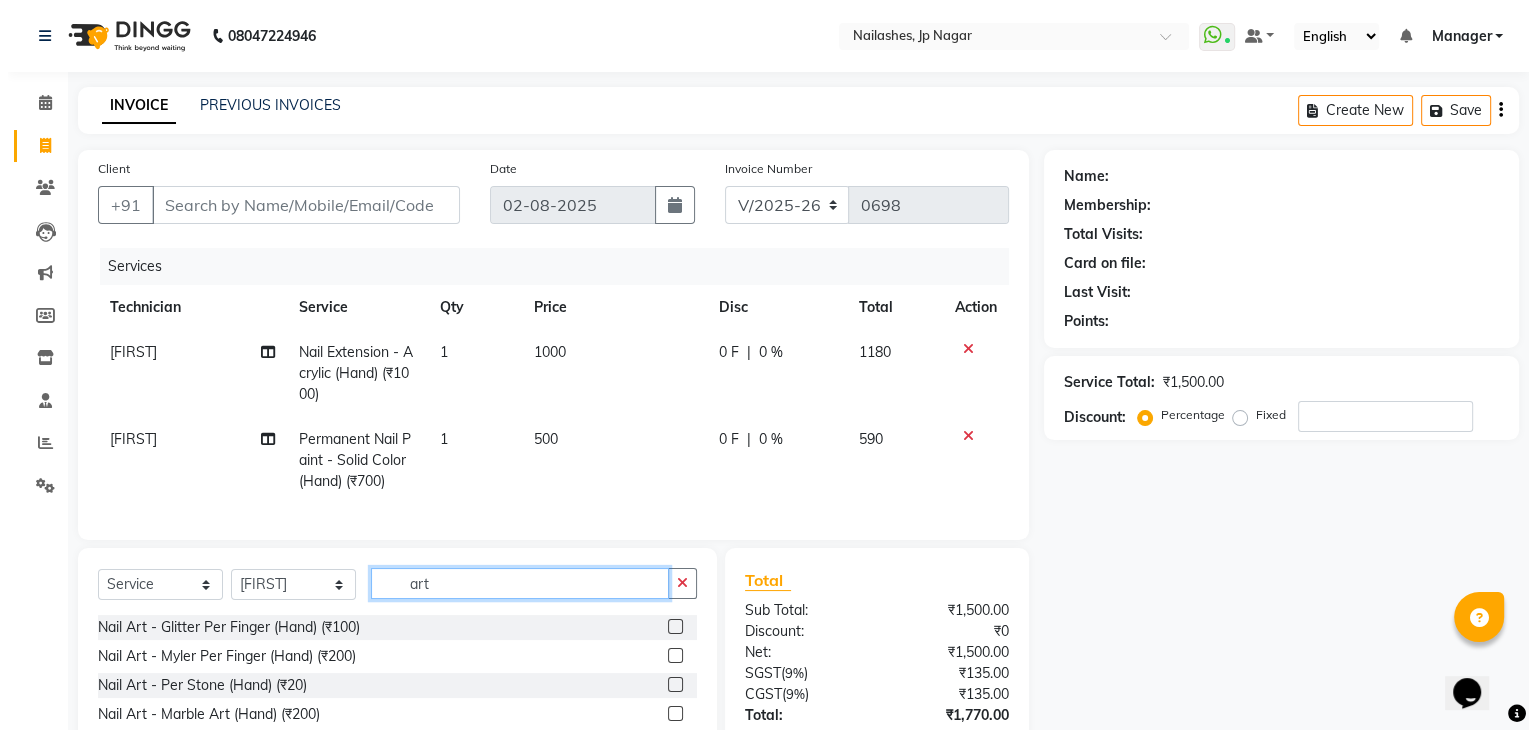 scroll, scrollTop: 0, scrollLeft: 0, axis: both 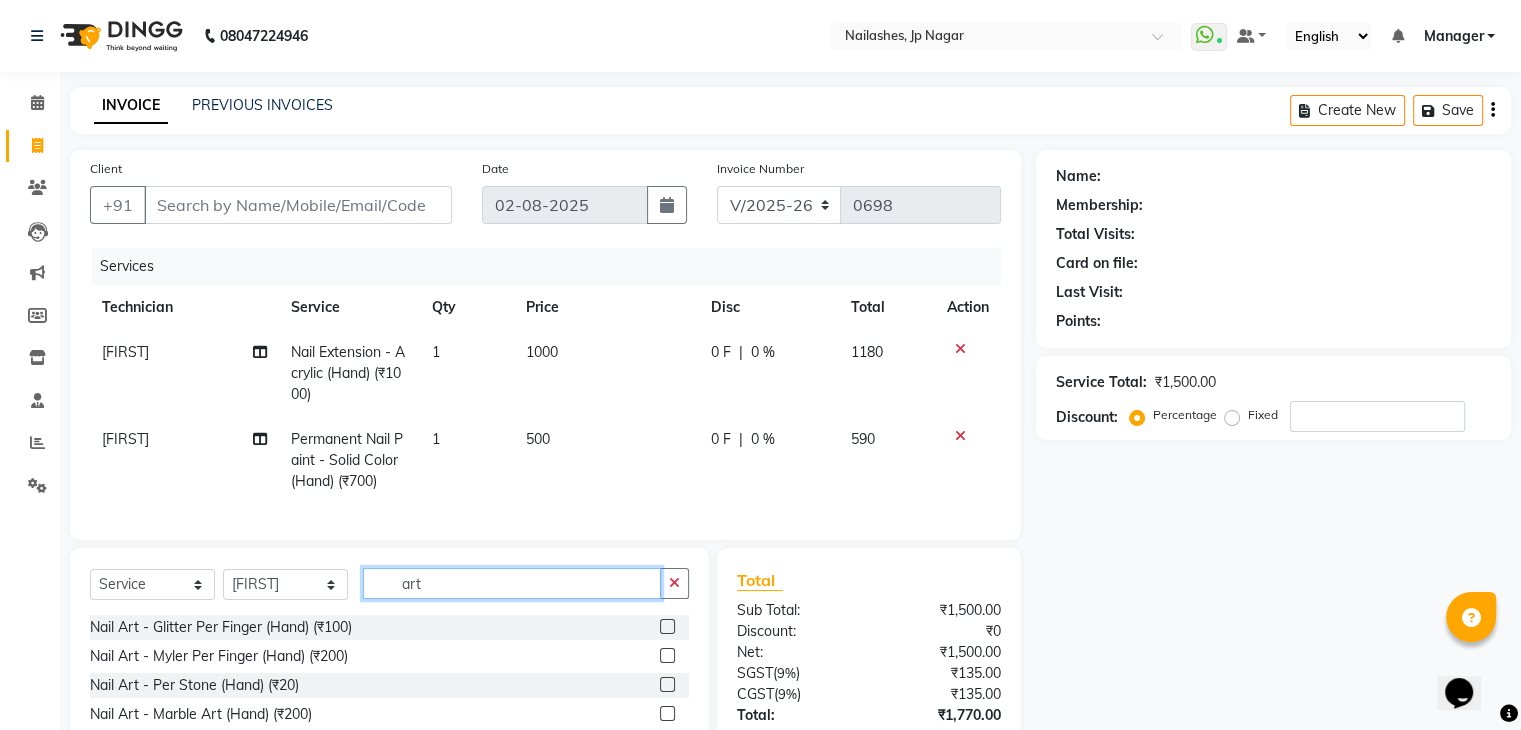type on "art" 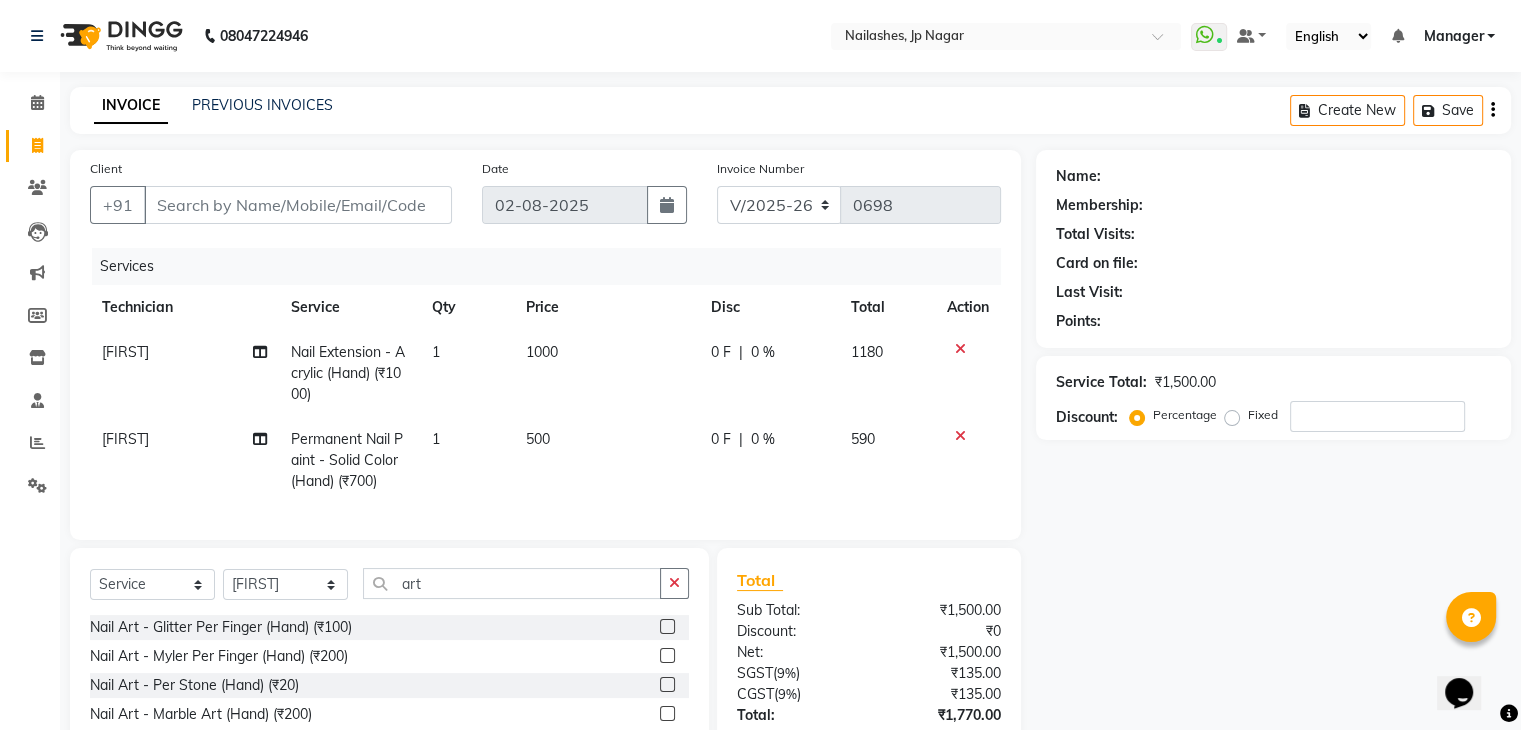 click 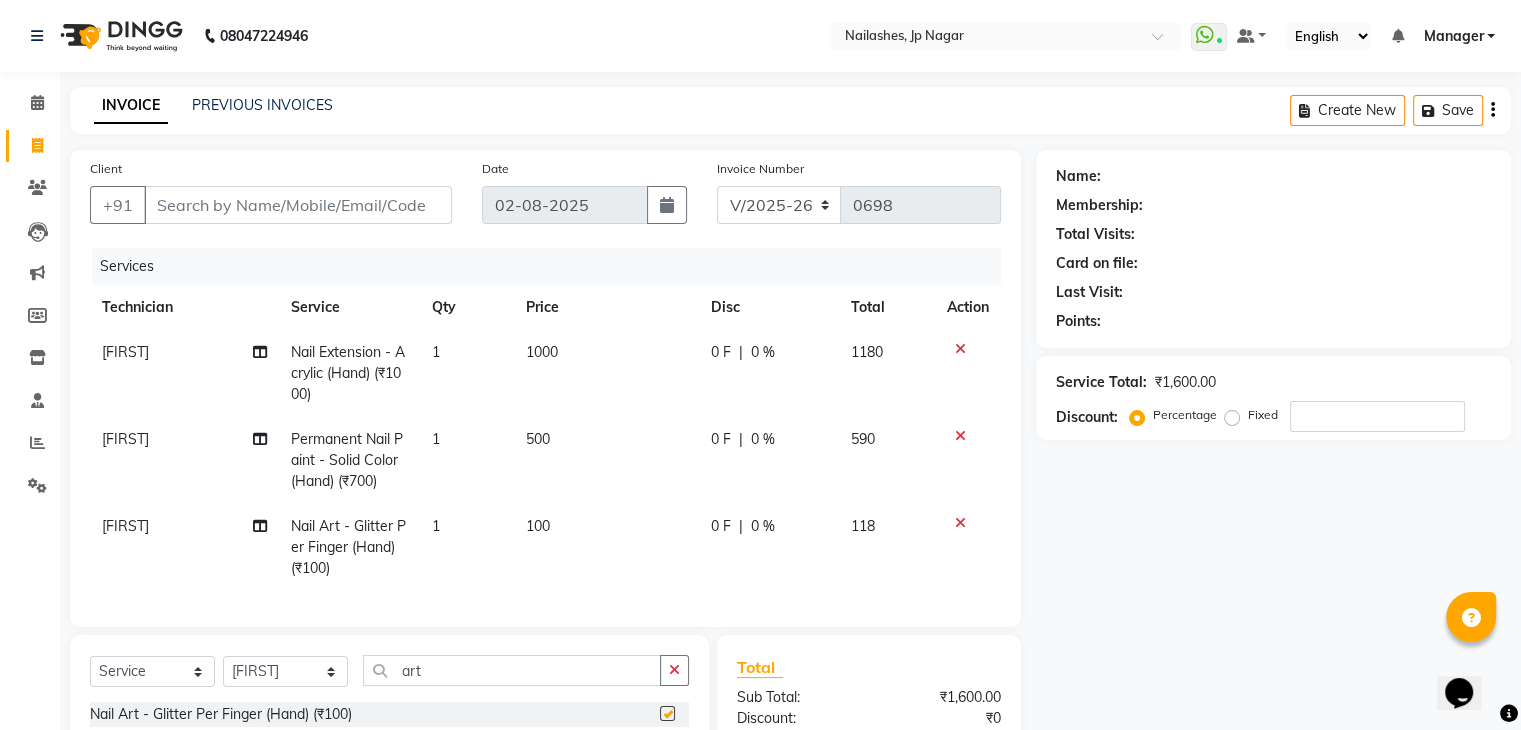 checkbox on "false" 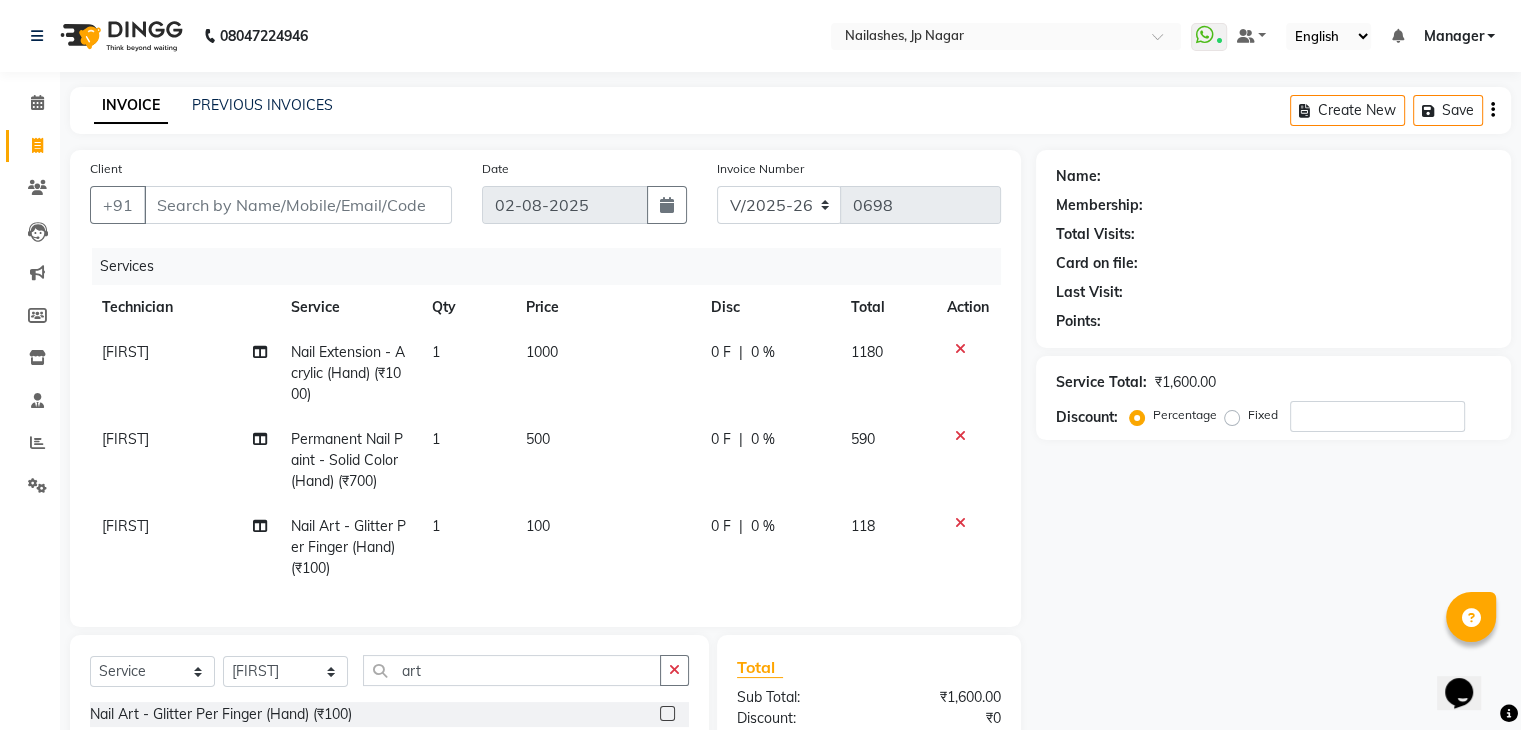 click on "1" 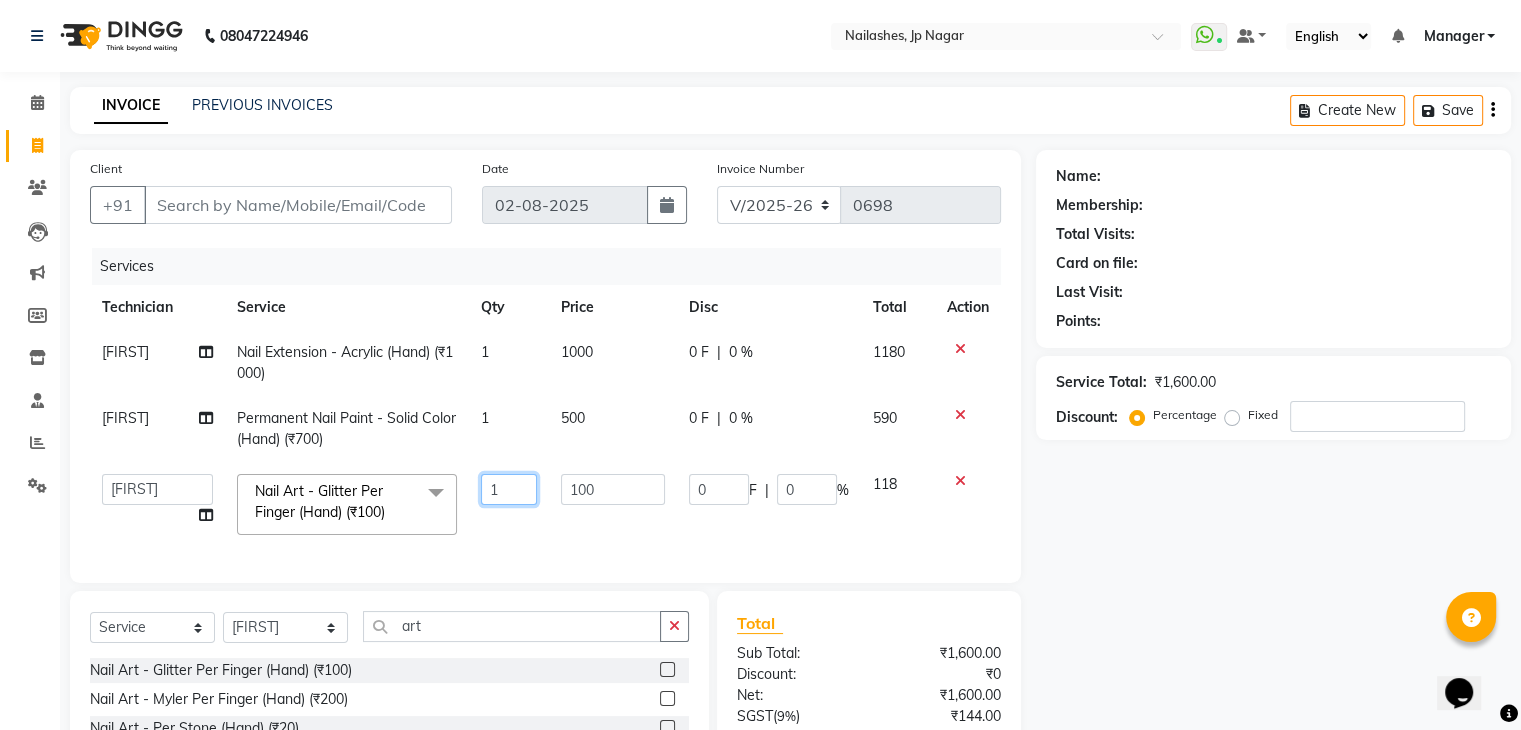 click on "1" 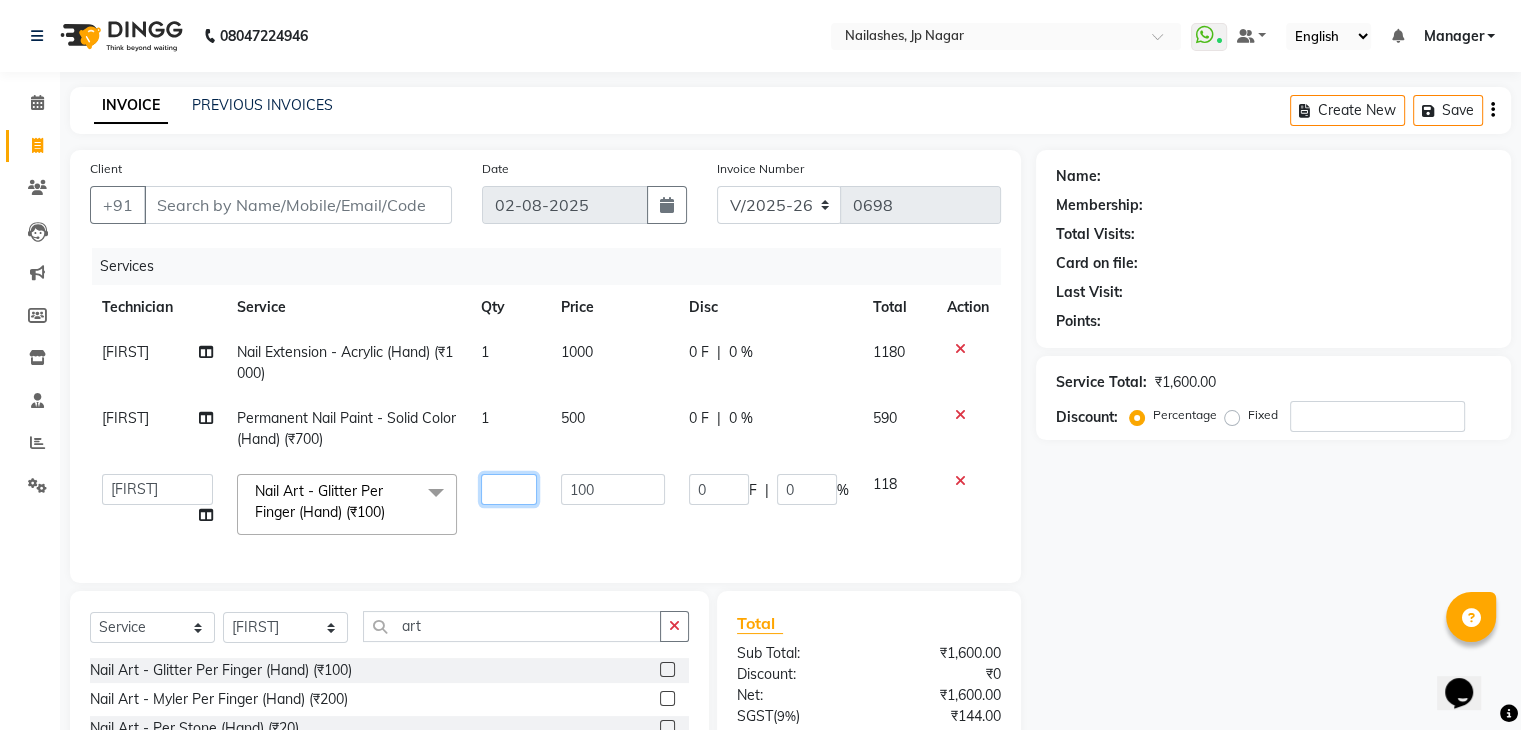 type on "2" 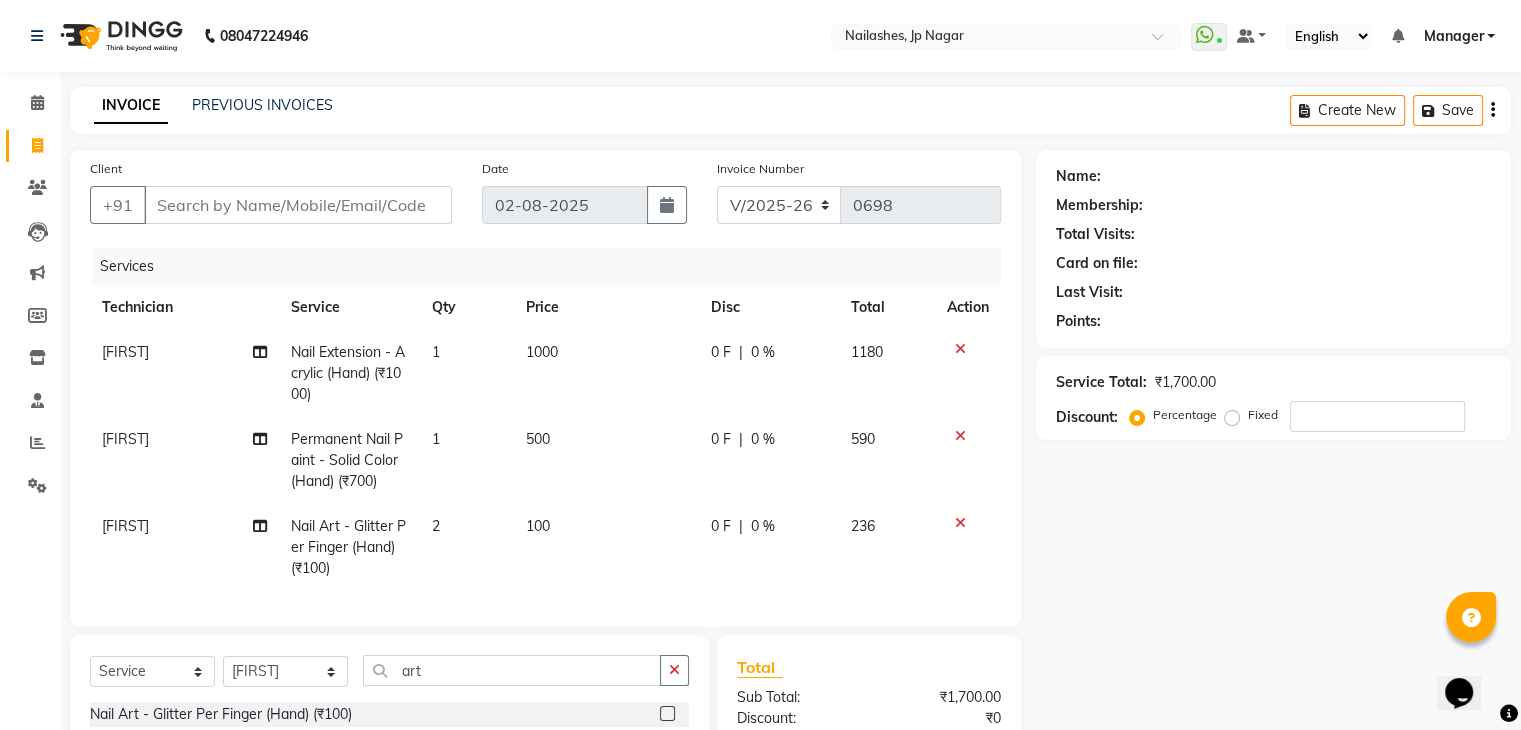 click on "Bhupendra Nail Art - Glitter Per Finger (Hand) (₹100) 2 100 0 F | 0 % 236" 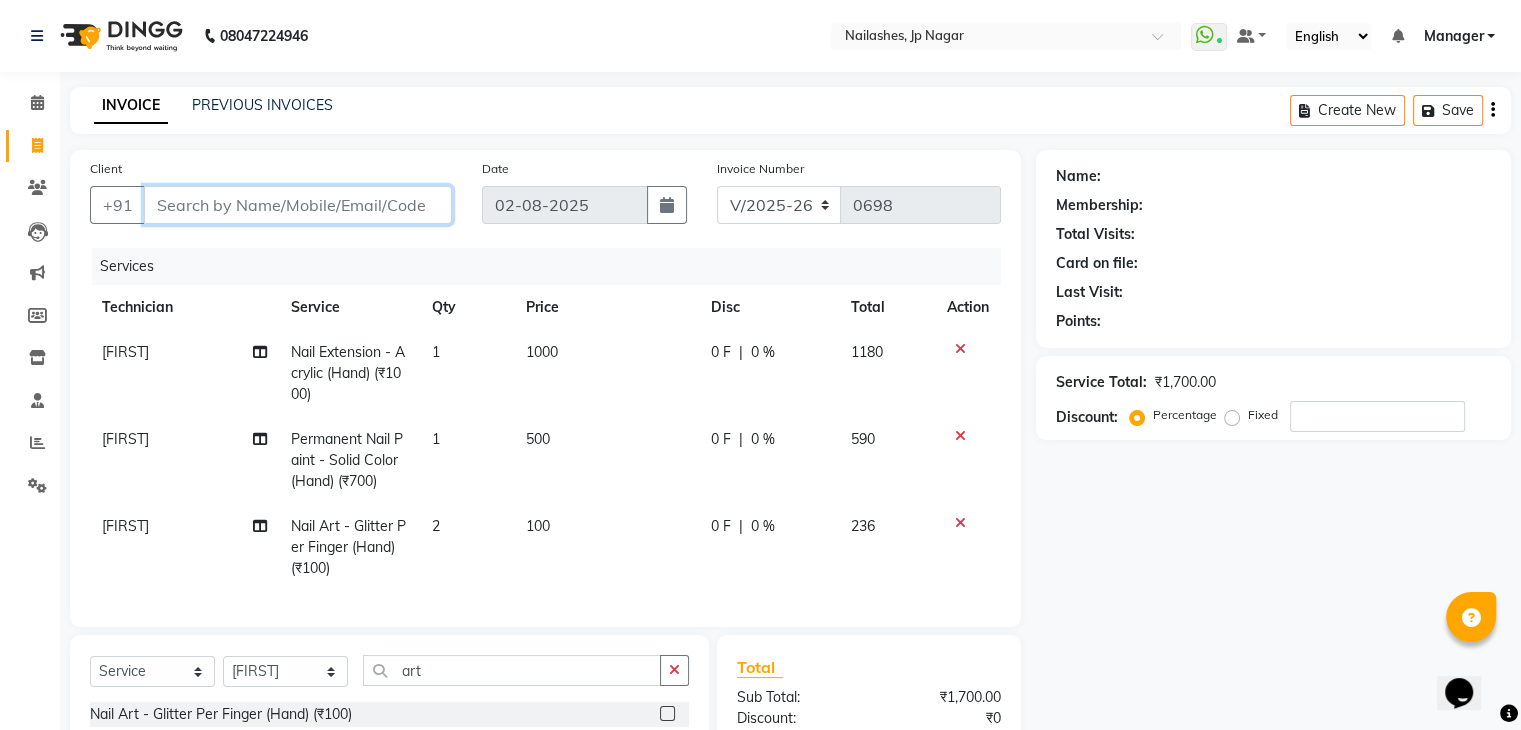 click on "Client" at bounding box center [298, 205] 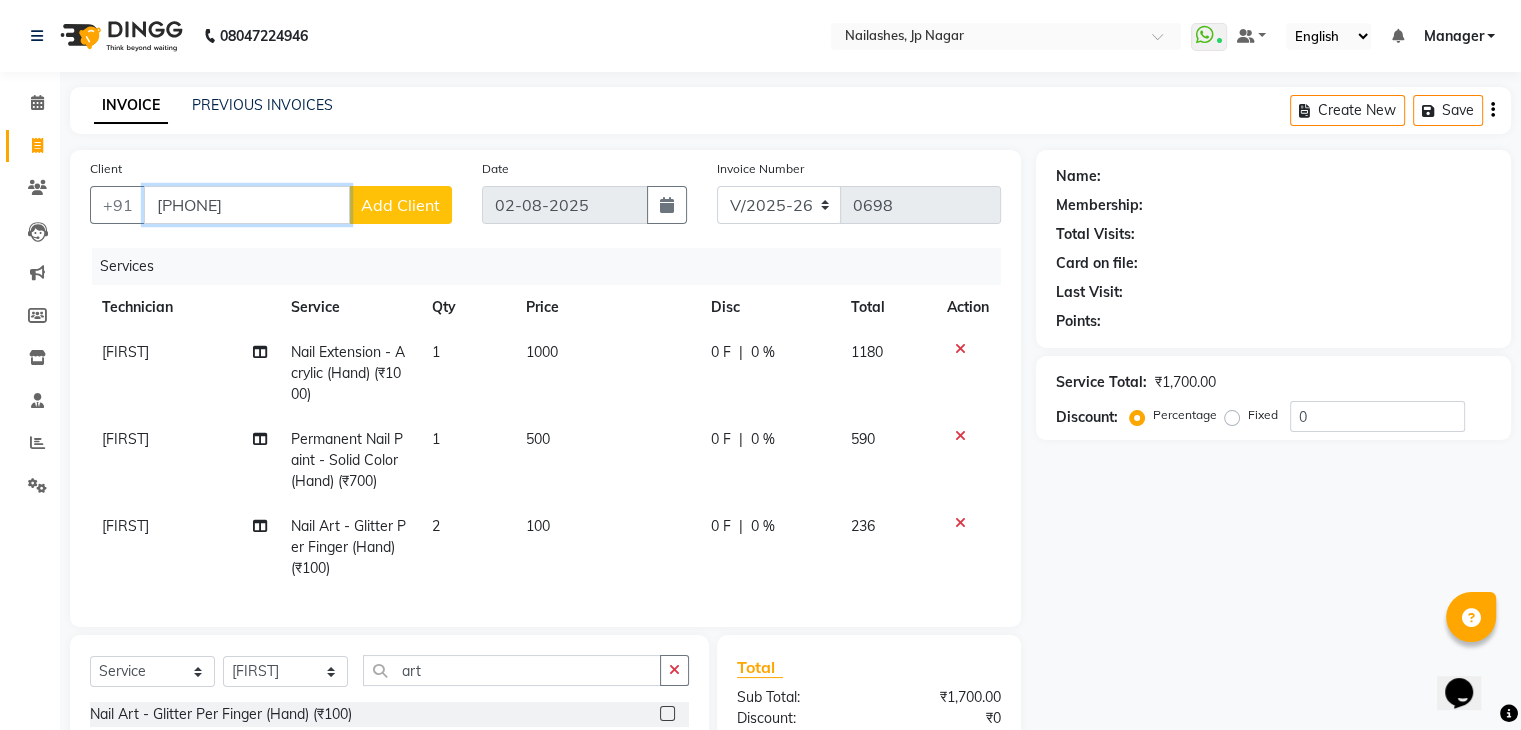 type on "7204004870" 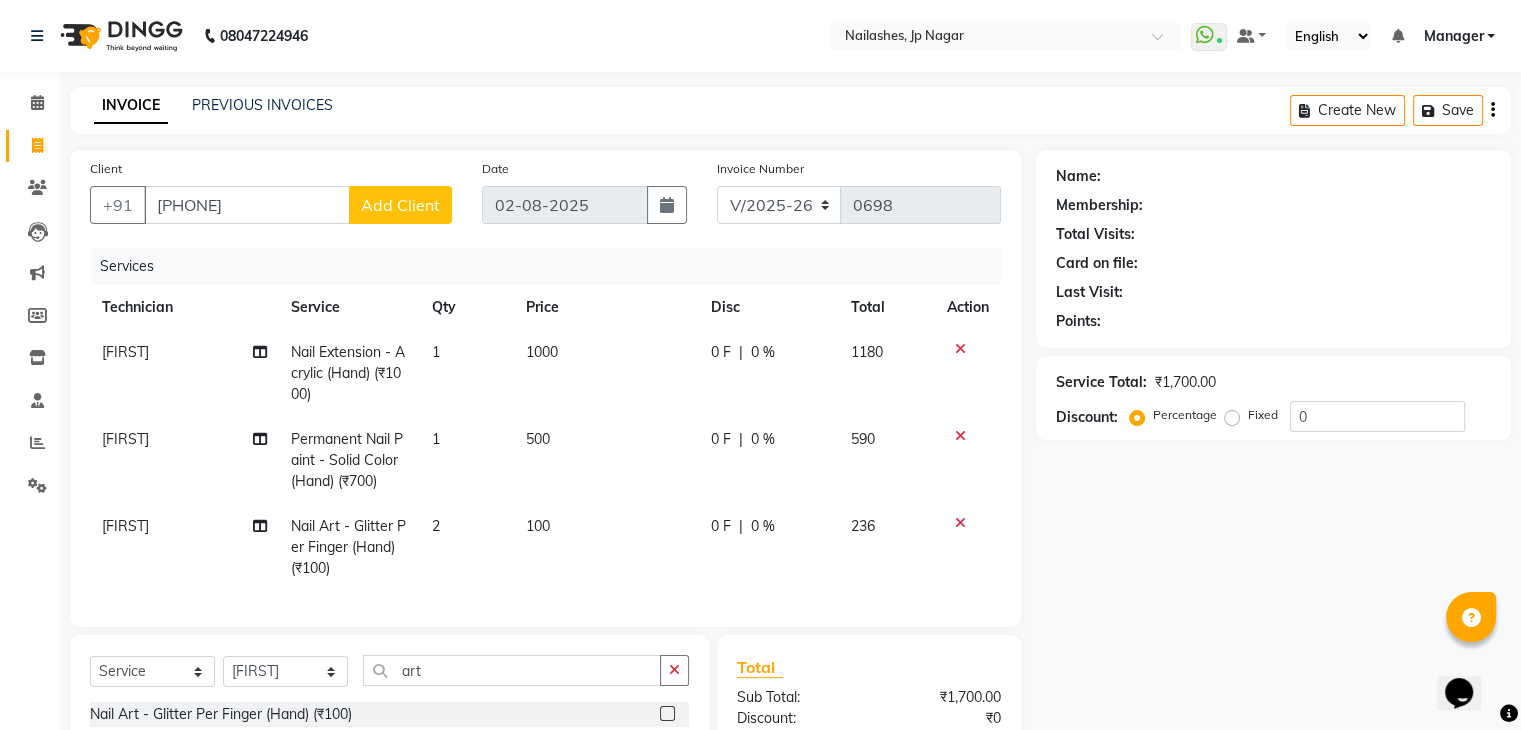 click on "Add Client" 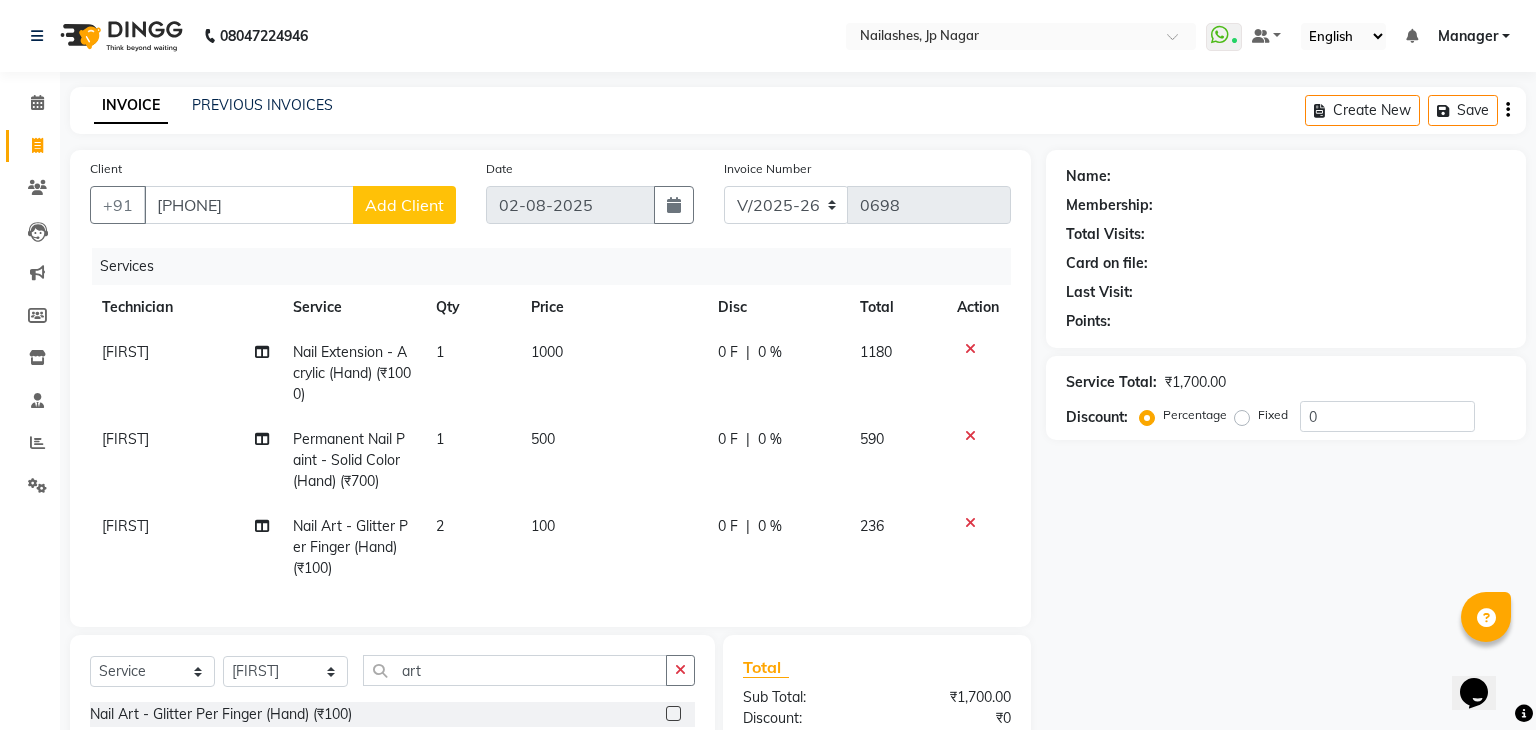 select on "21" 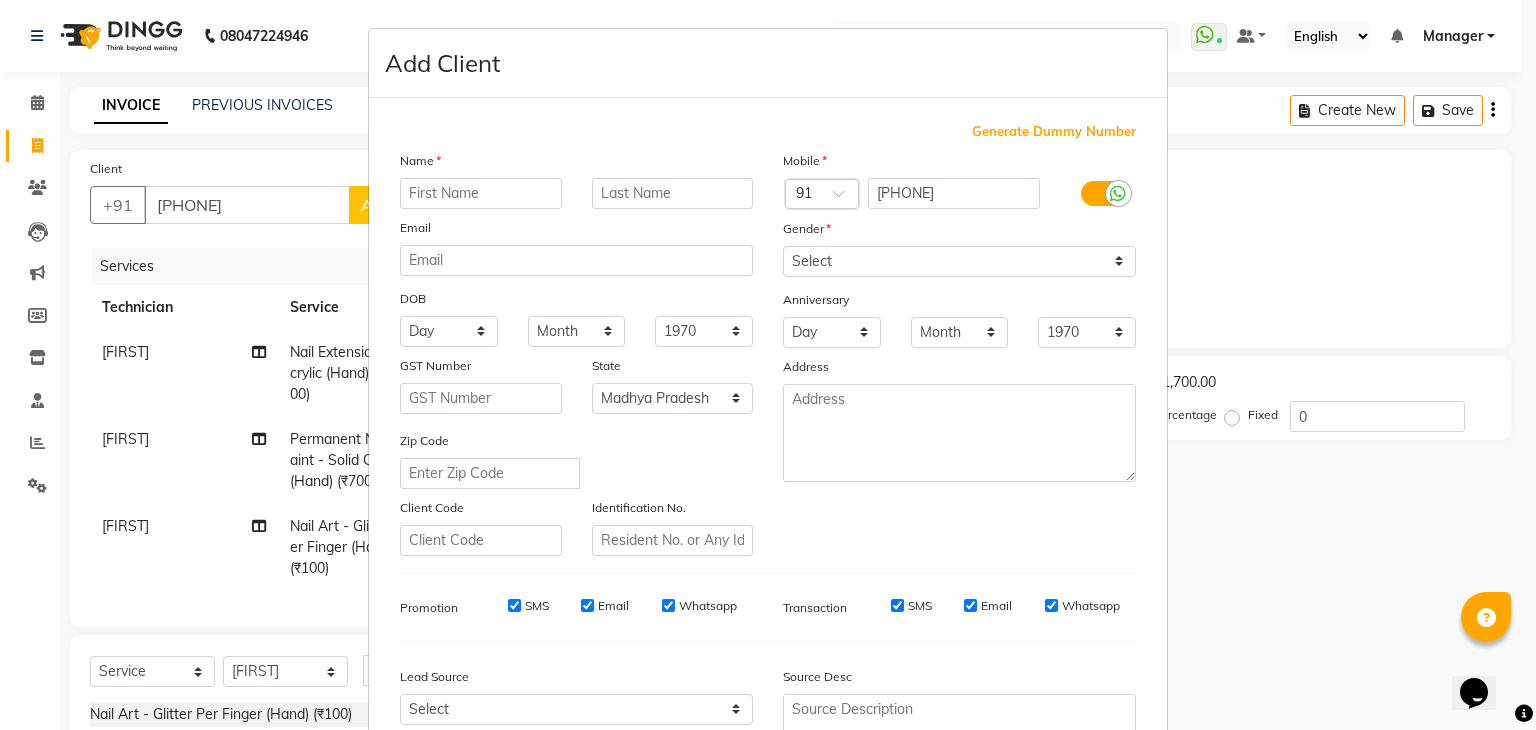 click at bounding box center (481, 193) 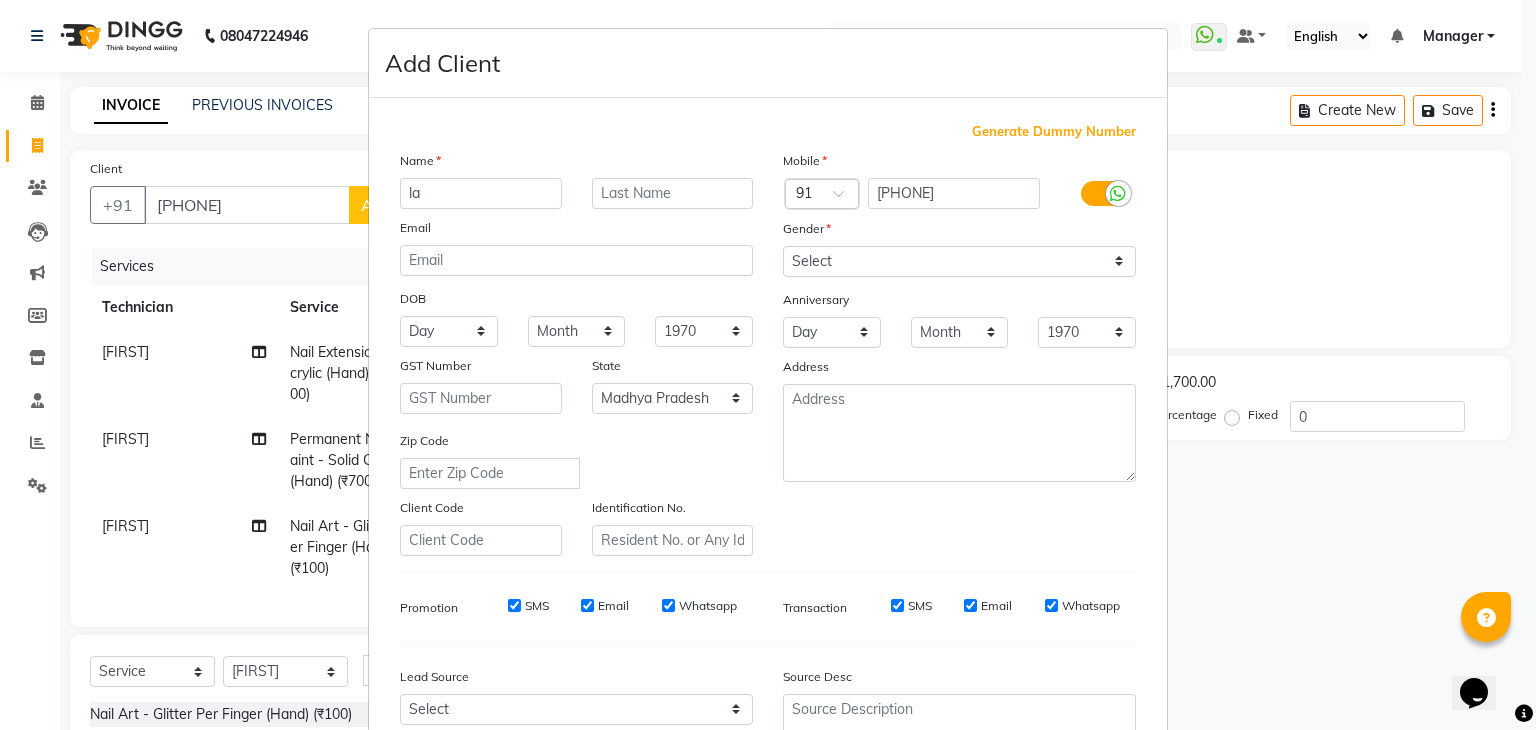 type on "l" 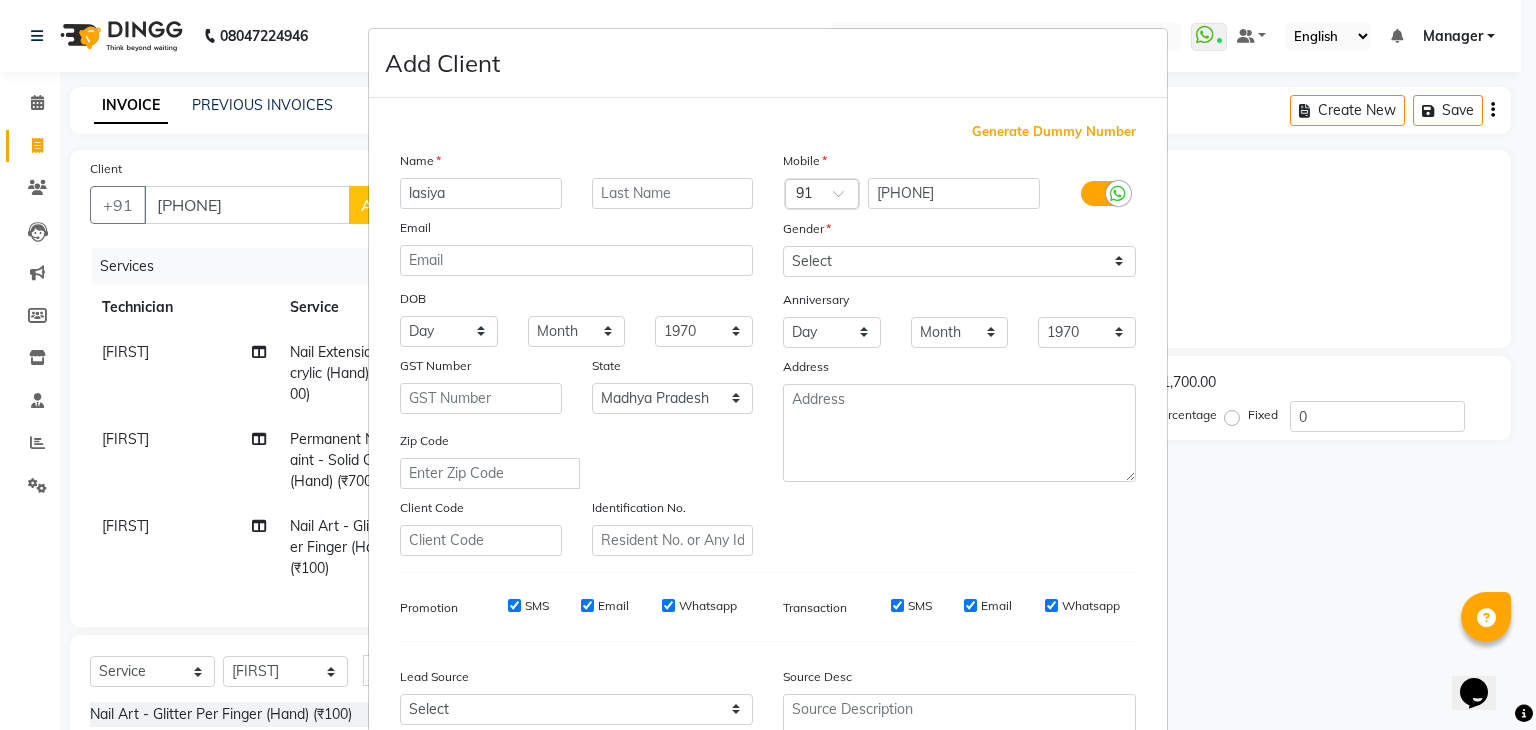 type on "lasiya" 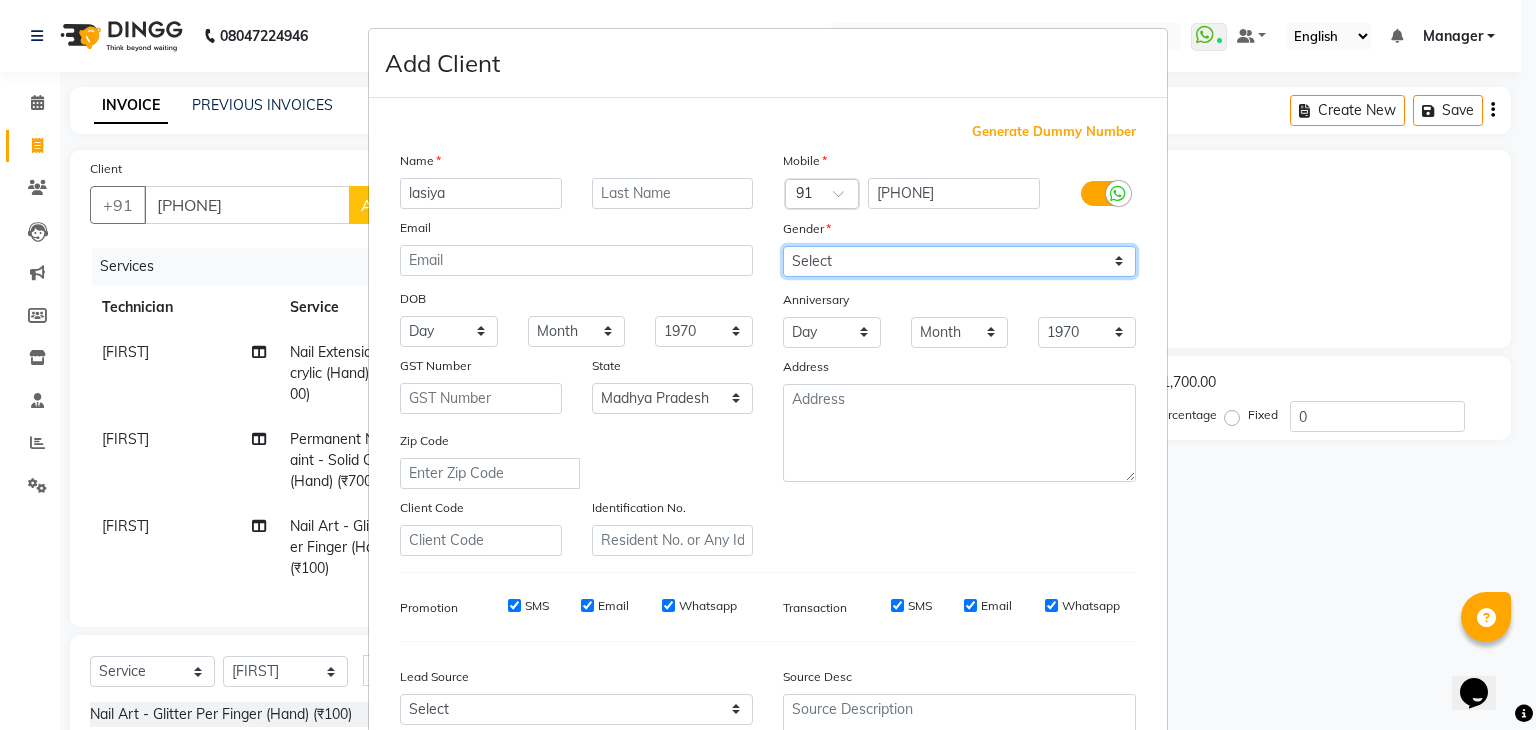 drag, startPoint x: 980, startPoint y: 258, endPoint x: 932, endPoint y: 340, distance: 95.015785 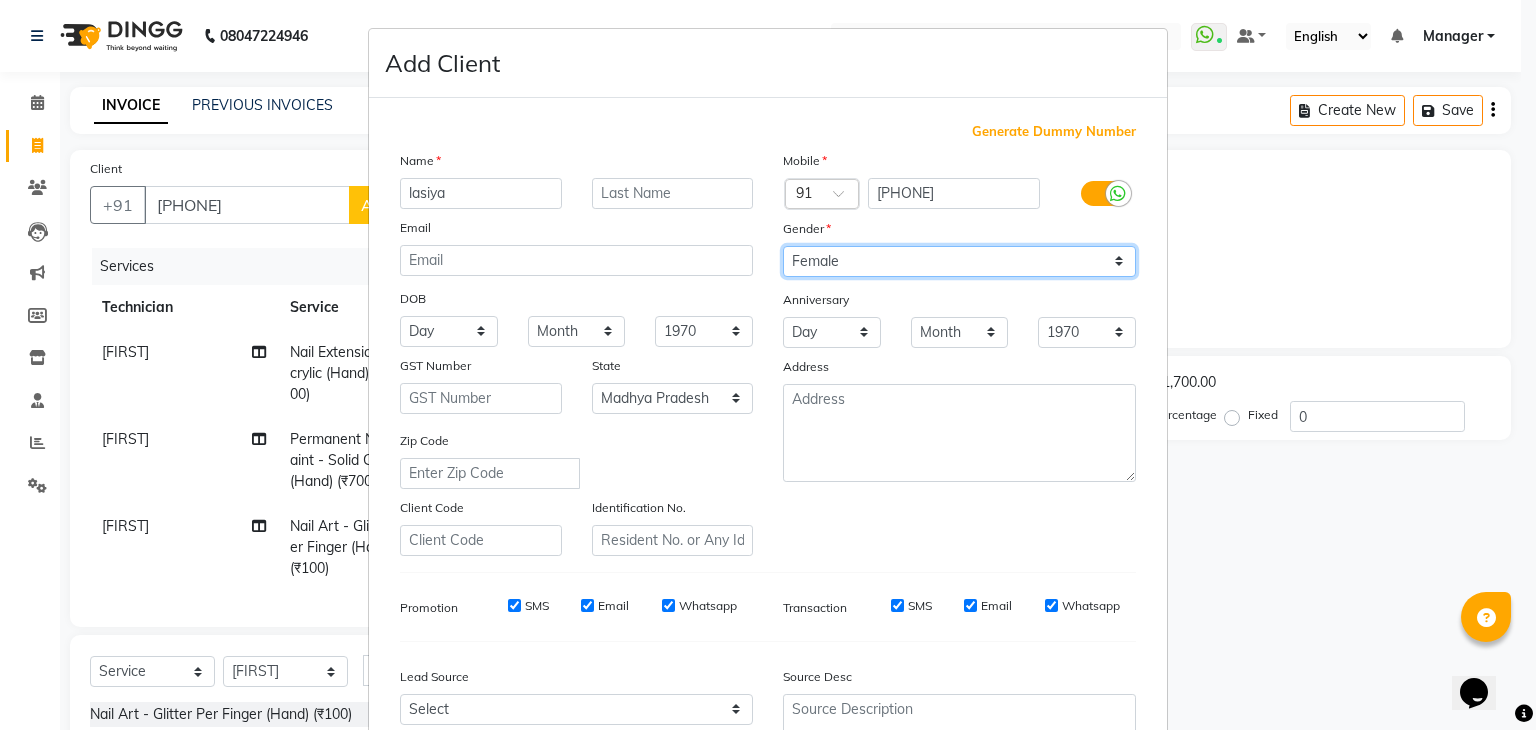 click on "Select Male Female Other Prefer Not To Say" at bounding box center (959, 261) 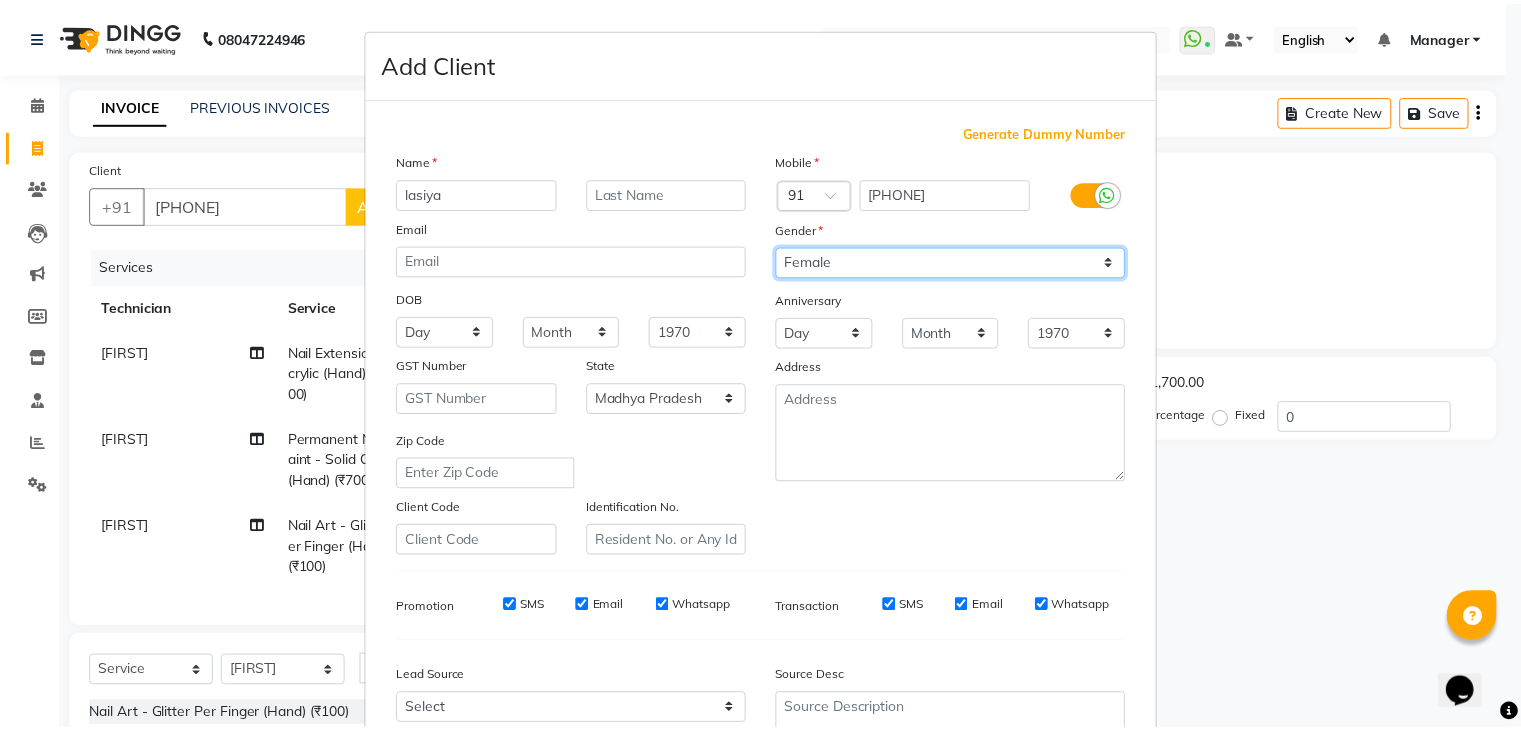 scroll, scrollTop: 203, scrollLeft: 0, axis: vertical 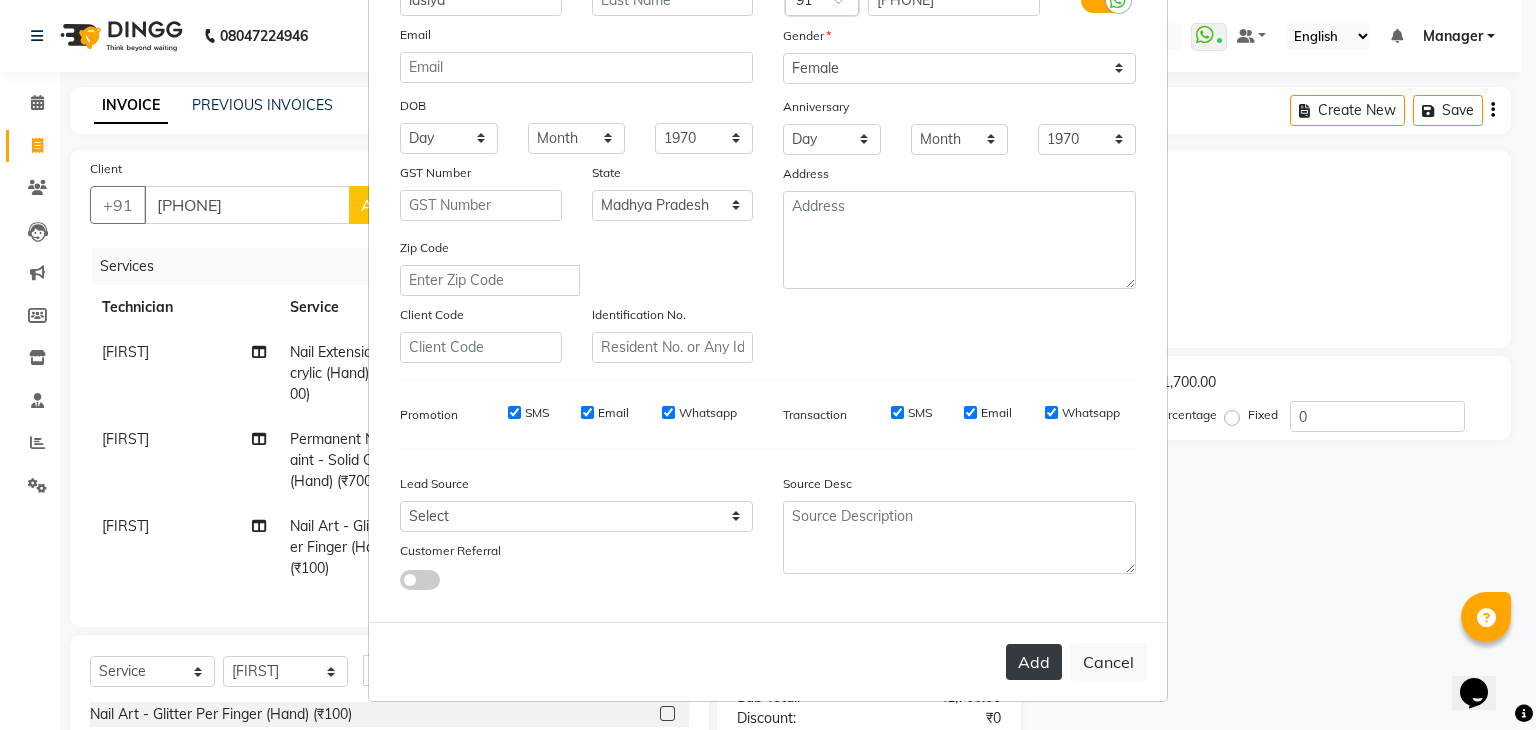 click on "Add" at bounding box center (1034, 662) 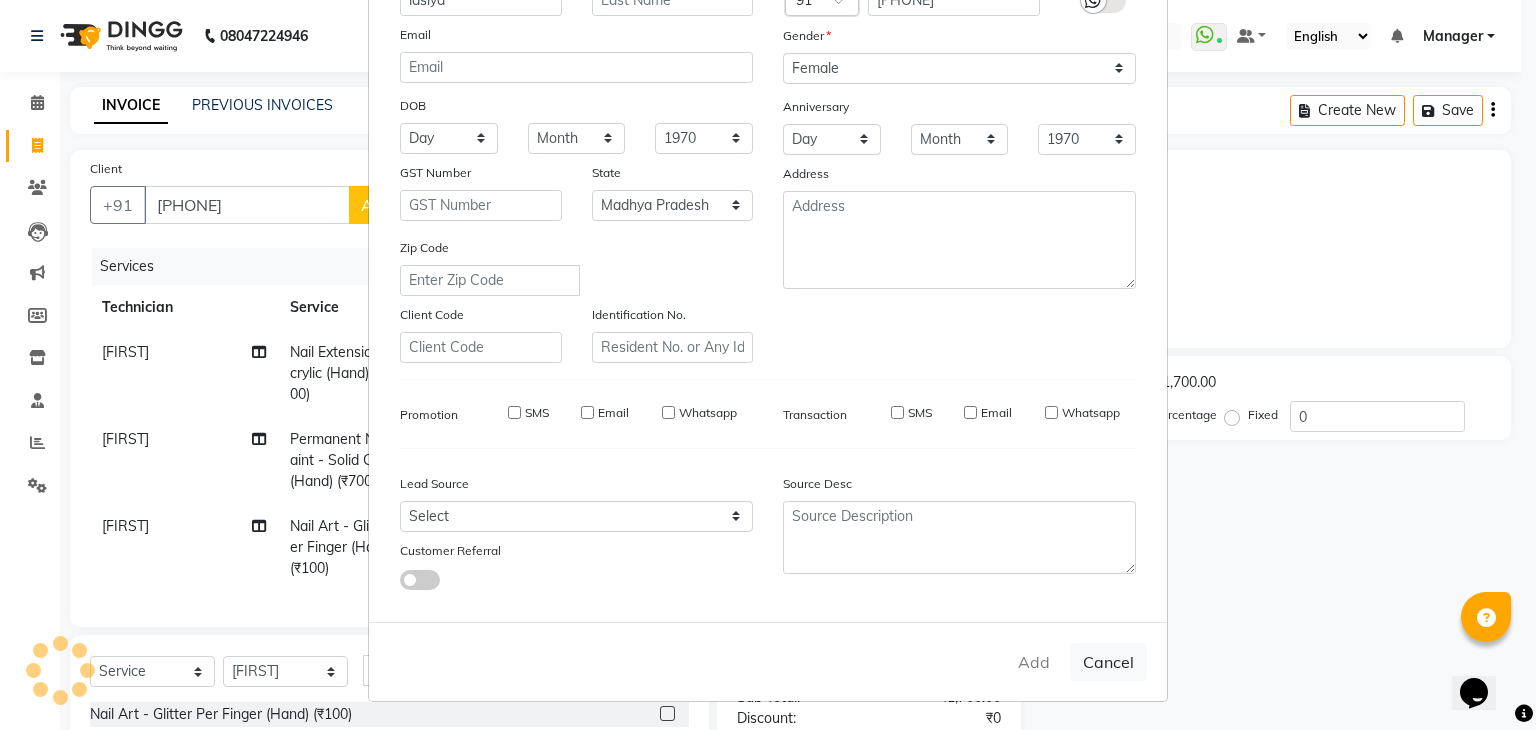 type on "72******70" 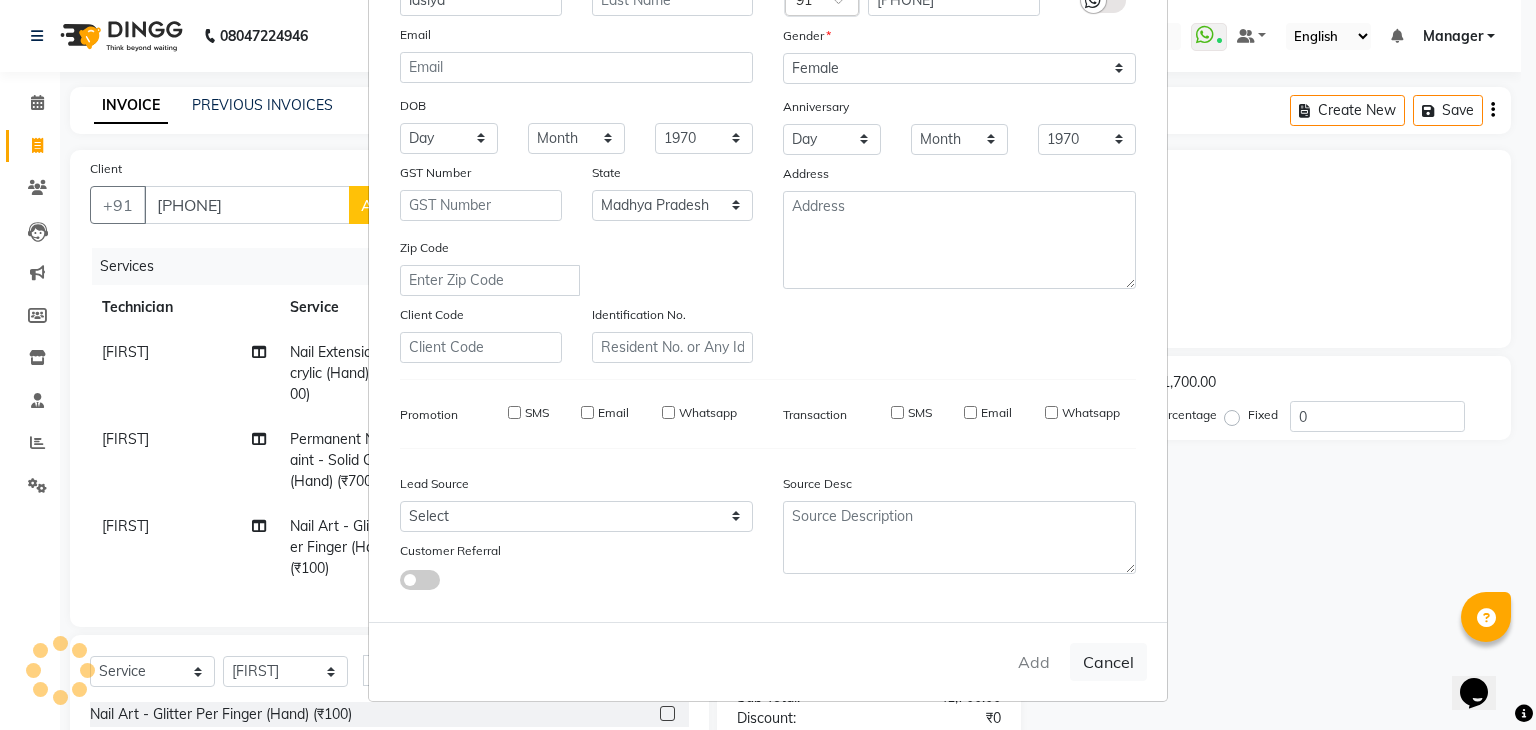 checkbox on "false" 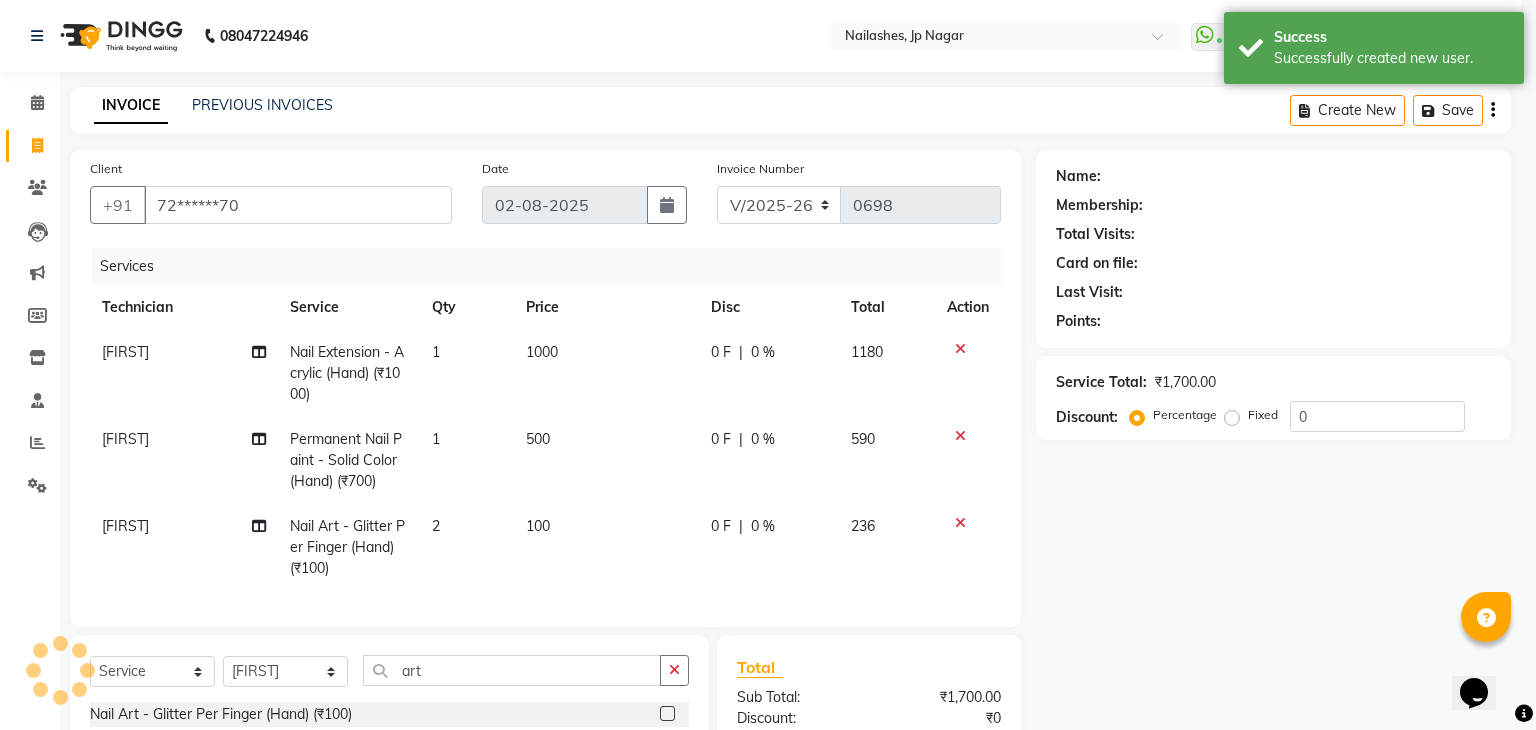 select on "1: Object" 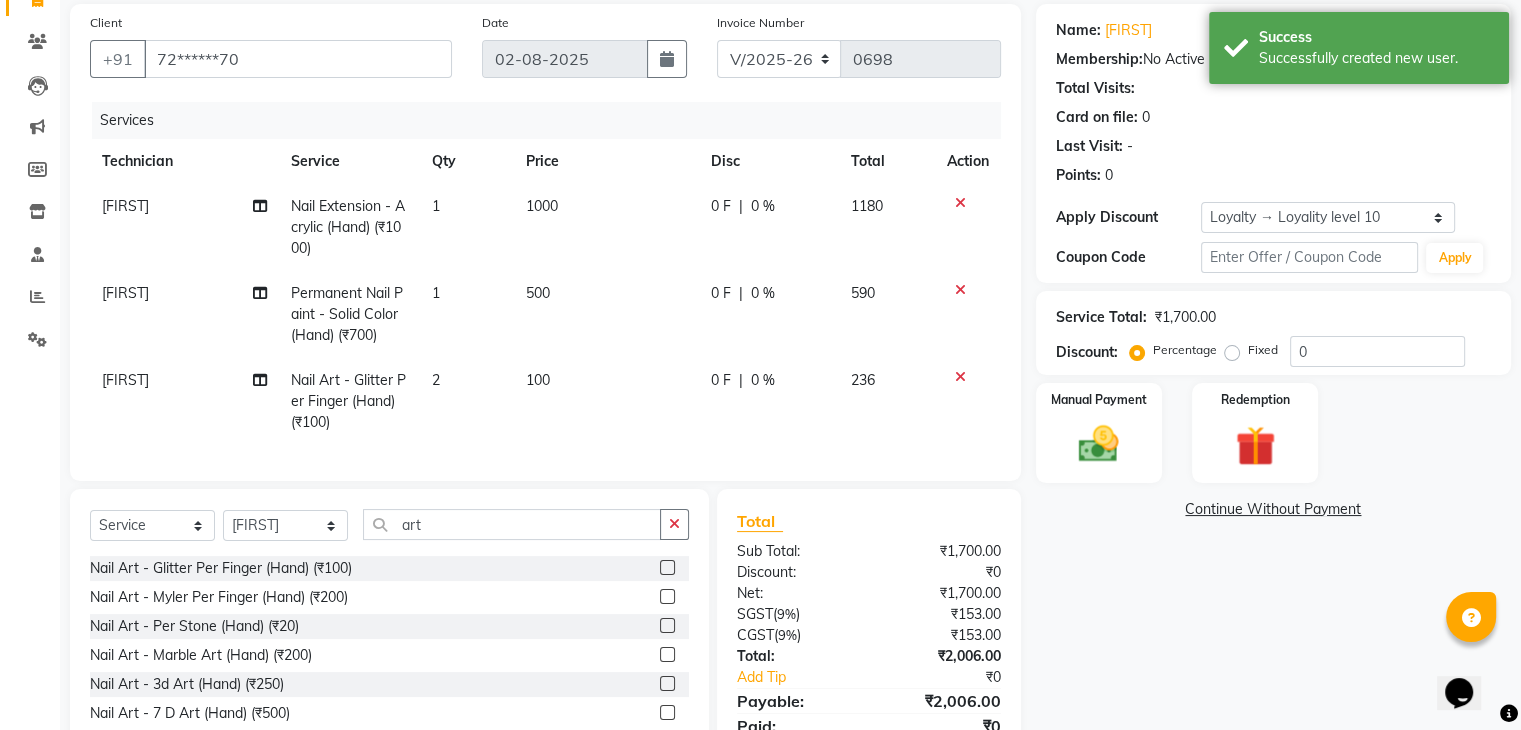 scroll, scrollTop: 246, scrollLeft: 0, axis: vertical 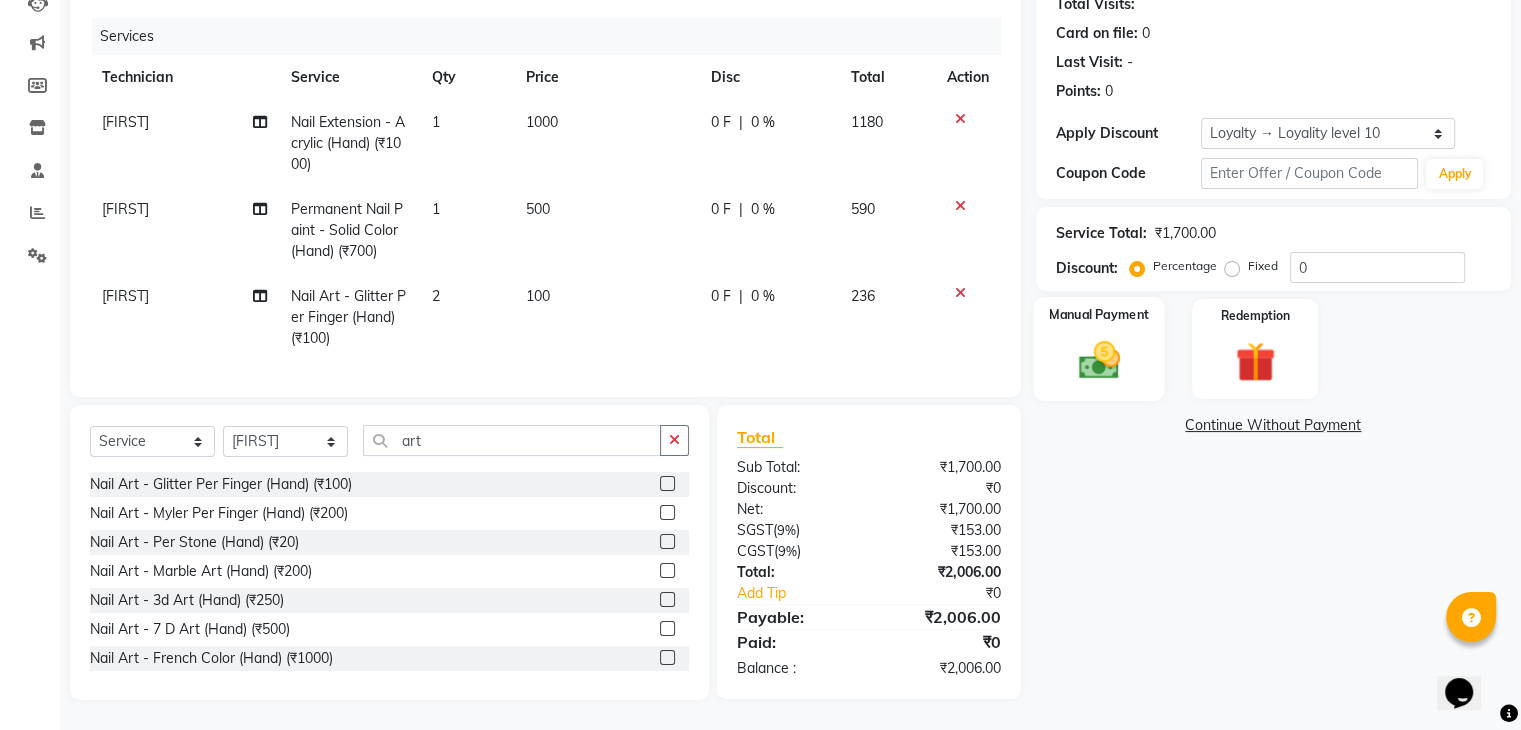 click on "Manual Payment" 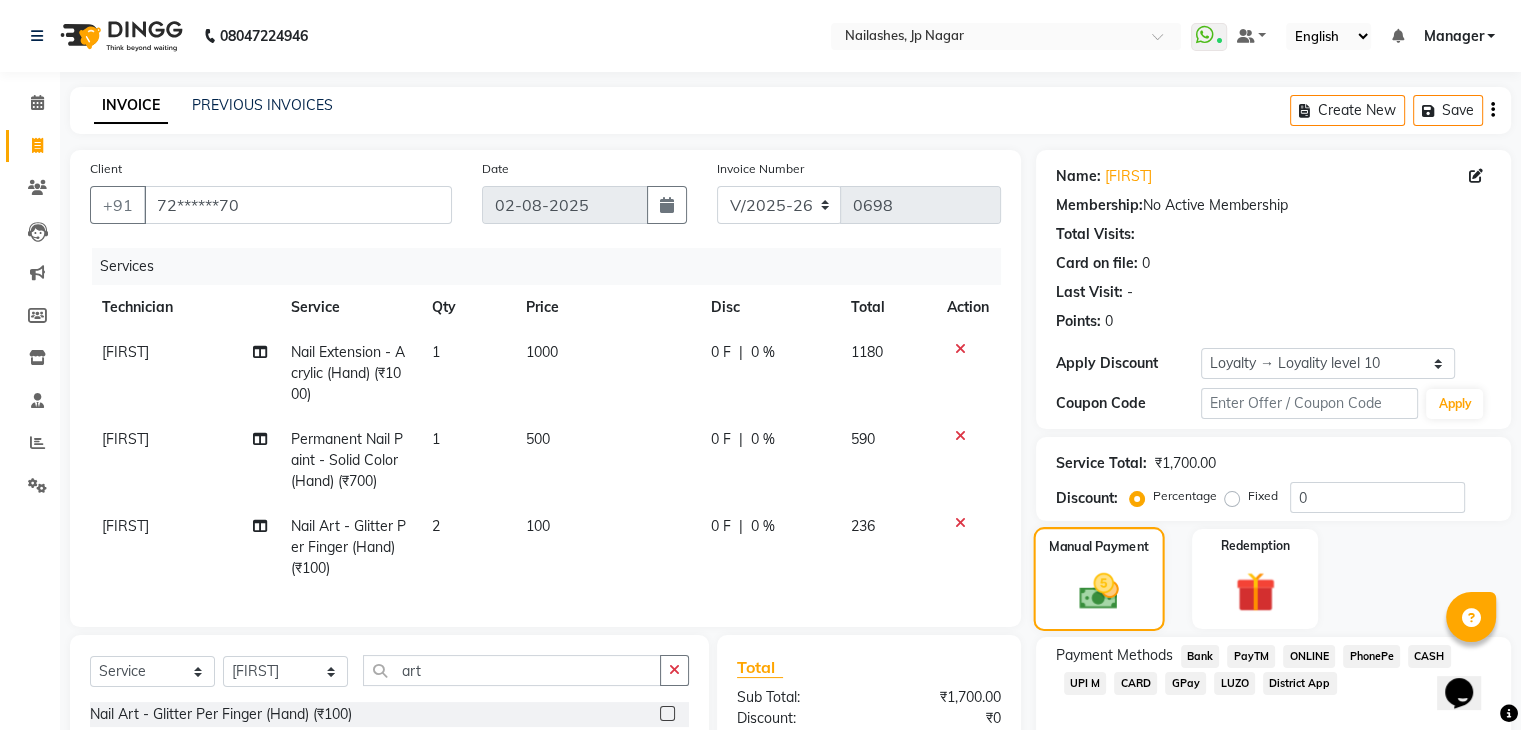 scroll, scrollTop: 246, scrollLeft: 0, axis: vertical 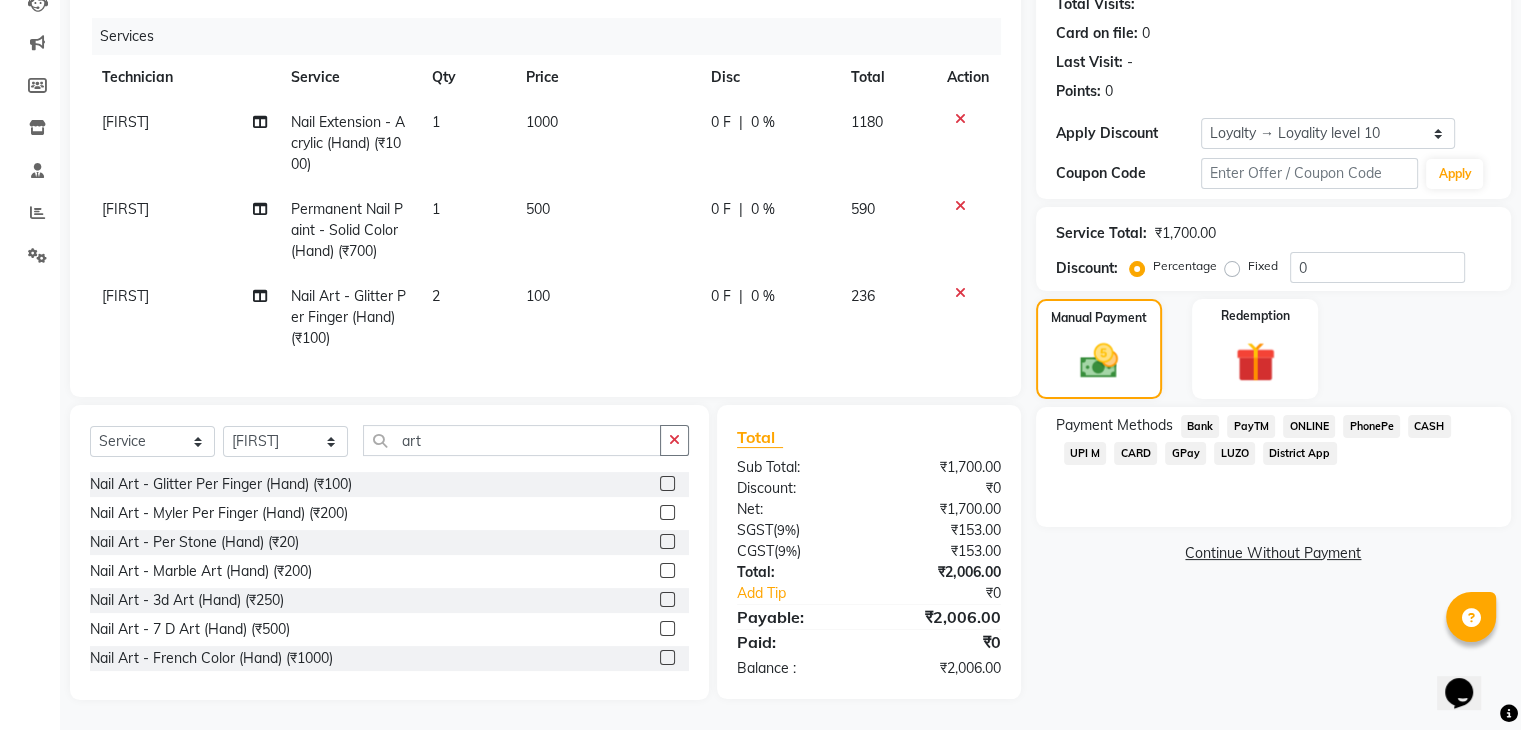 click on "UPI M" 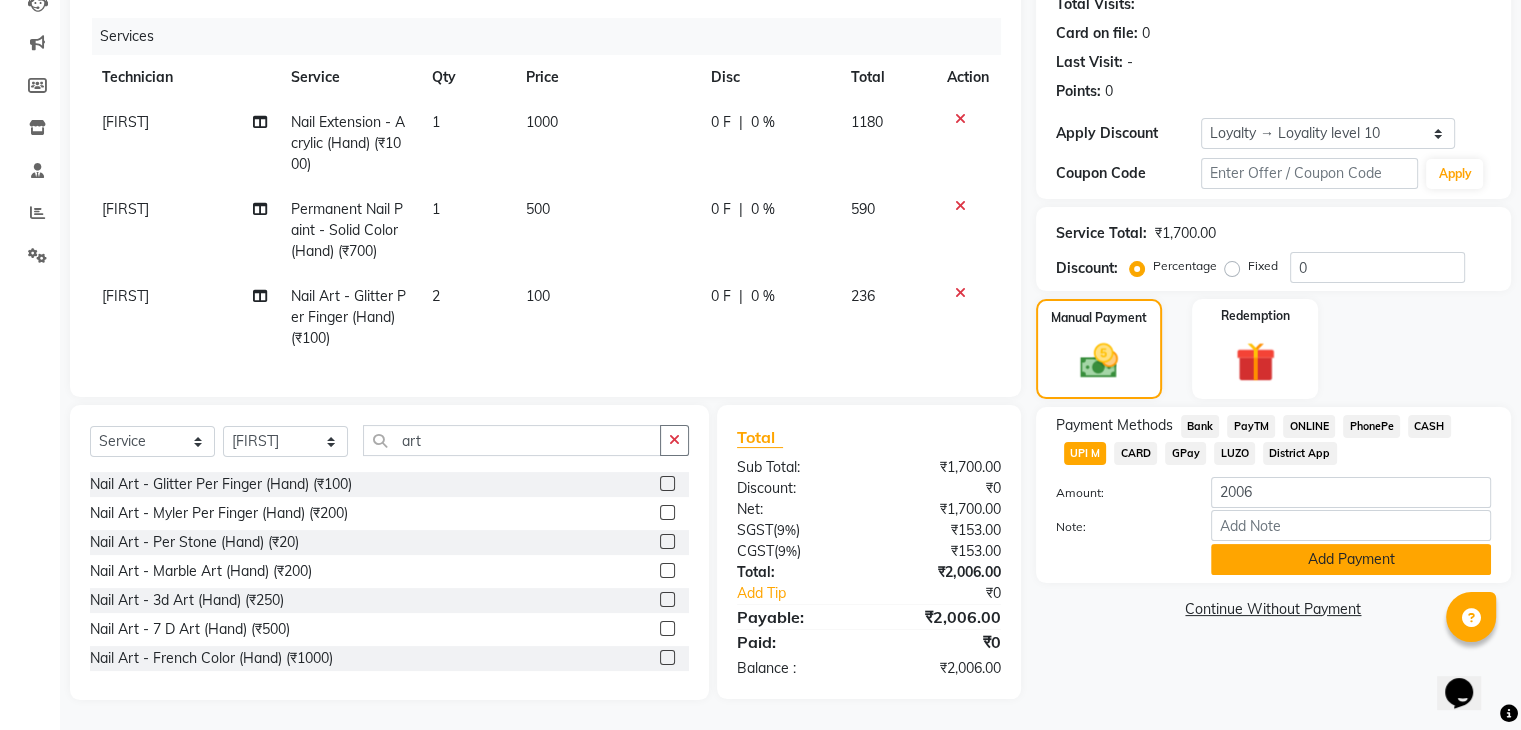 click on "Add Payment" 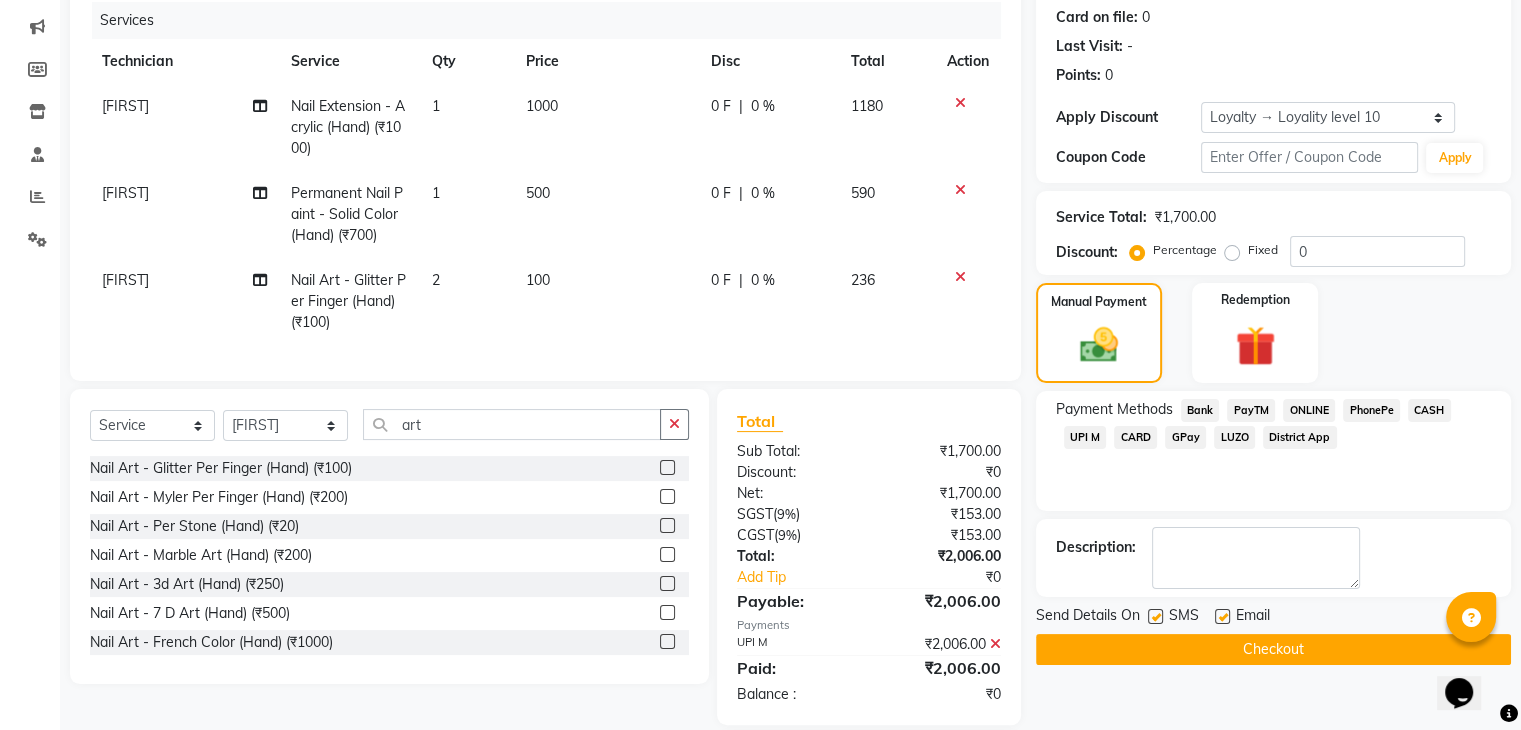 scroll, scrollTop: 387, scrollLeft: 0, axis: vertical 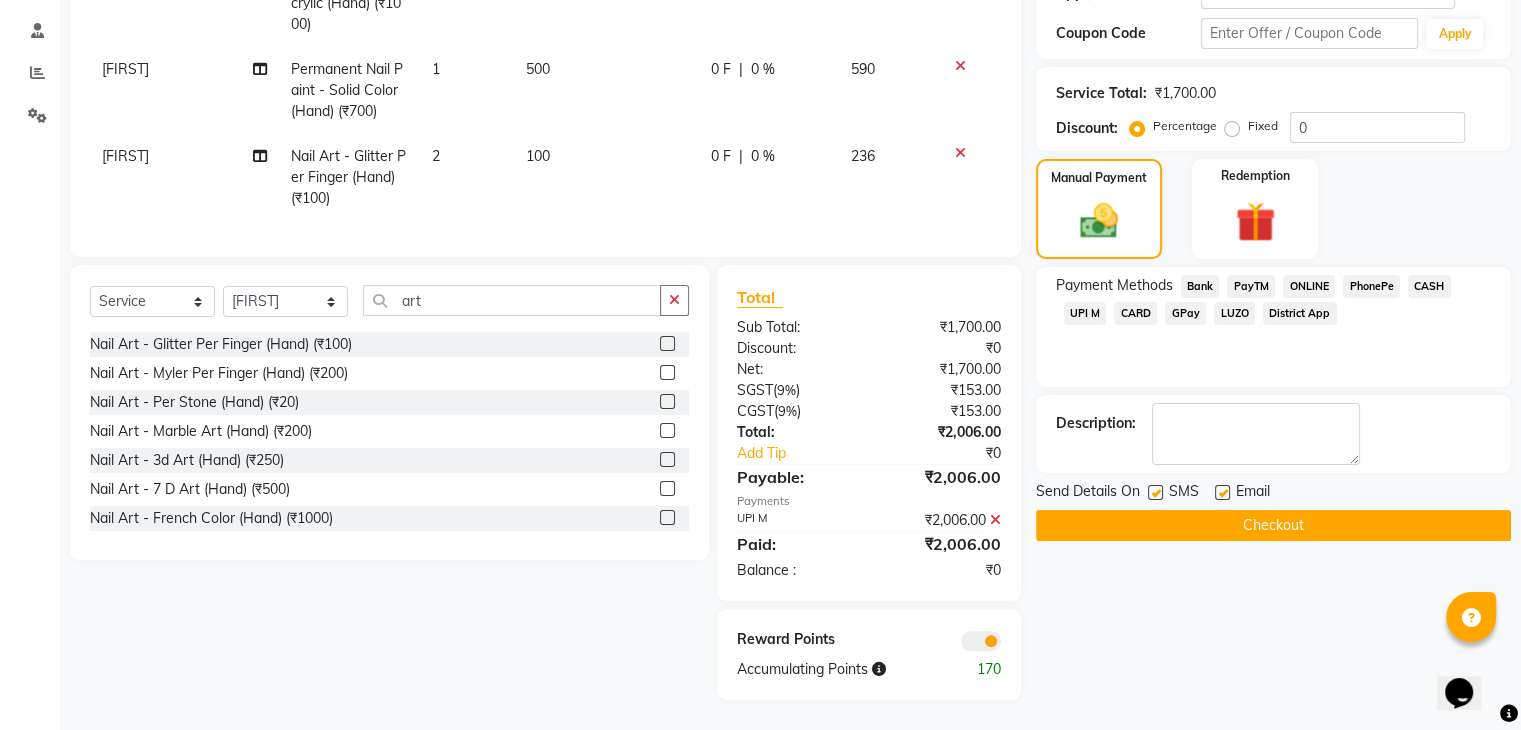 click on "Checkout" 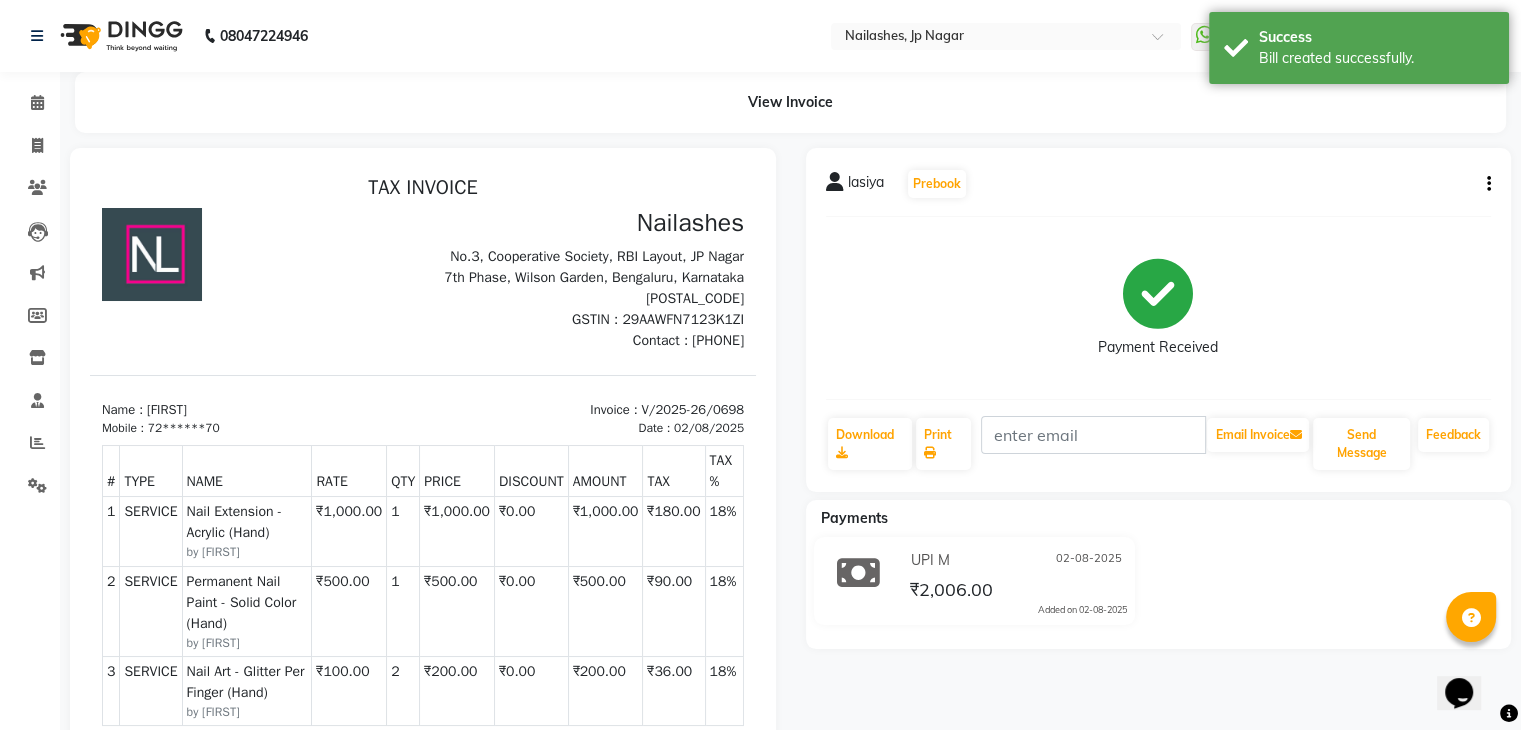 scroll, scrollTop: 0, scrollLeft: 0, axis: both 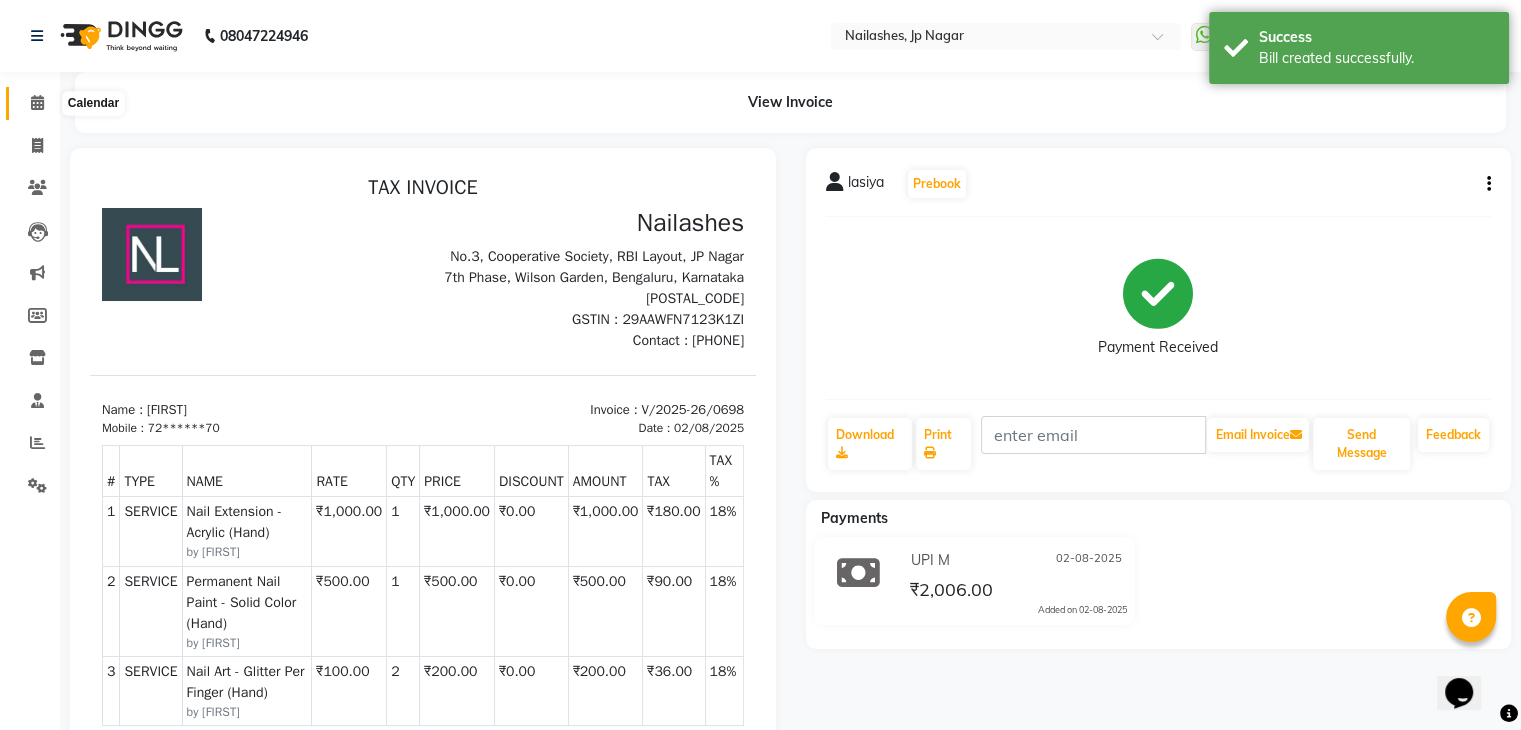 click 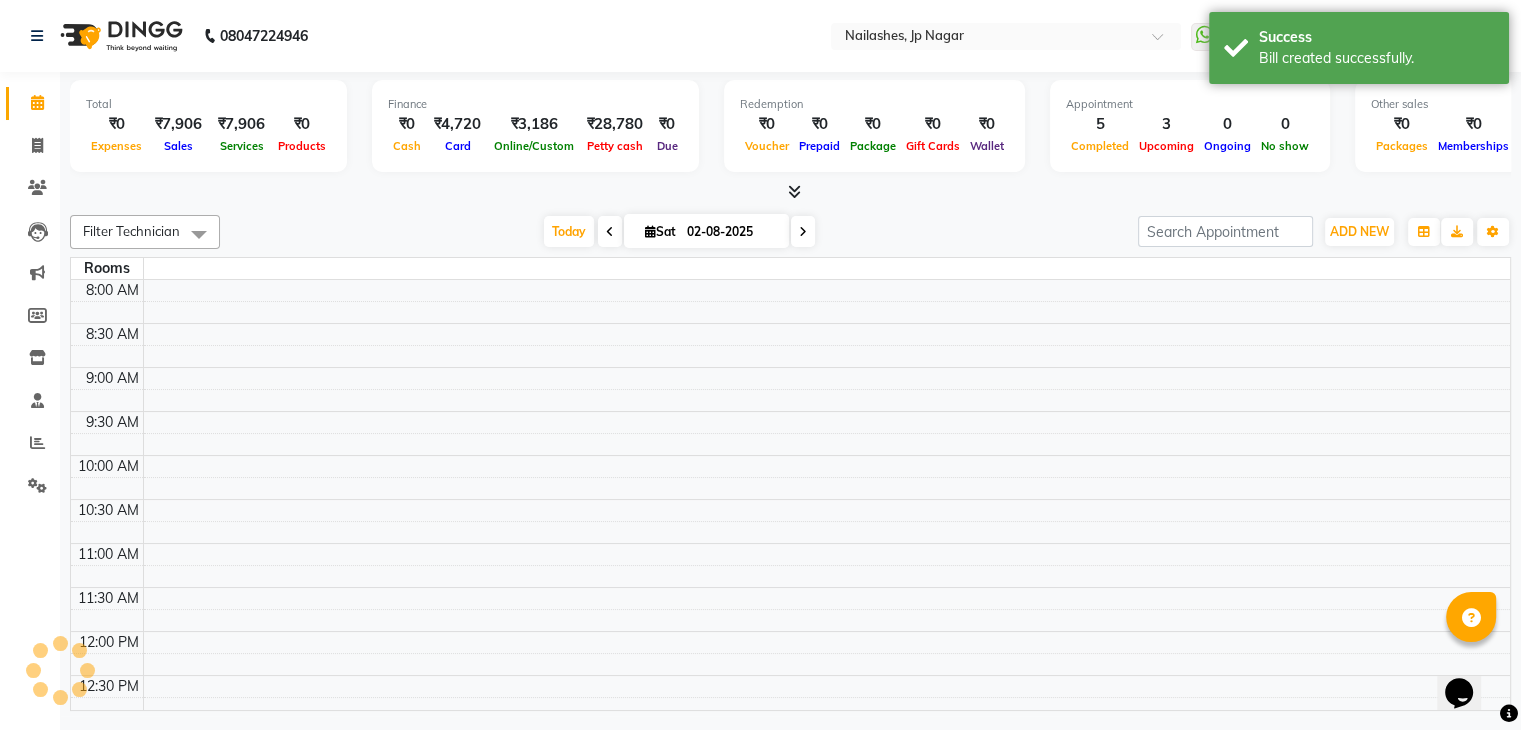 scroll, scrollTop: 0, scrollLeft: 0, axis: both 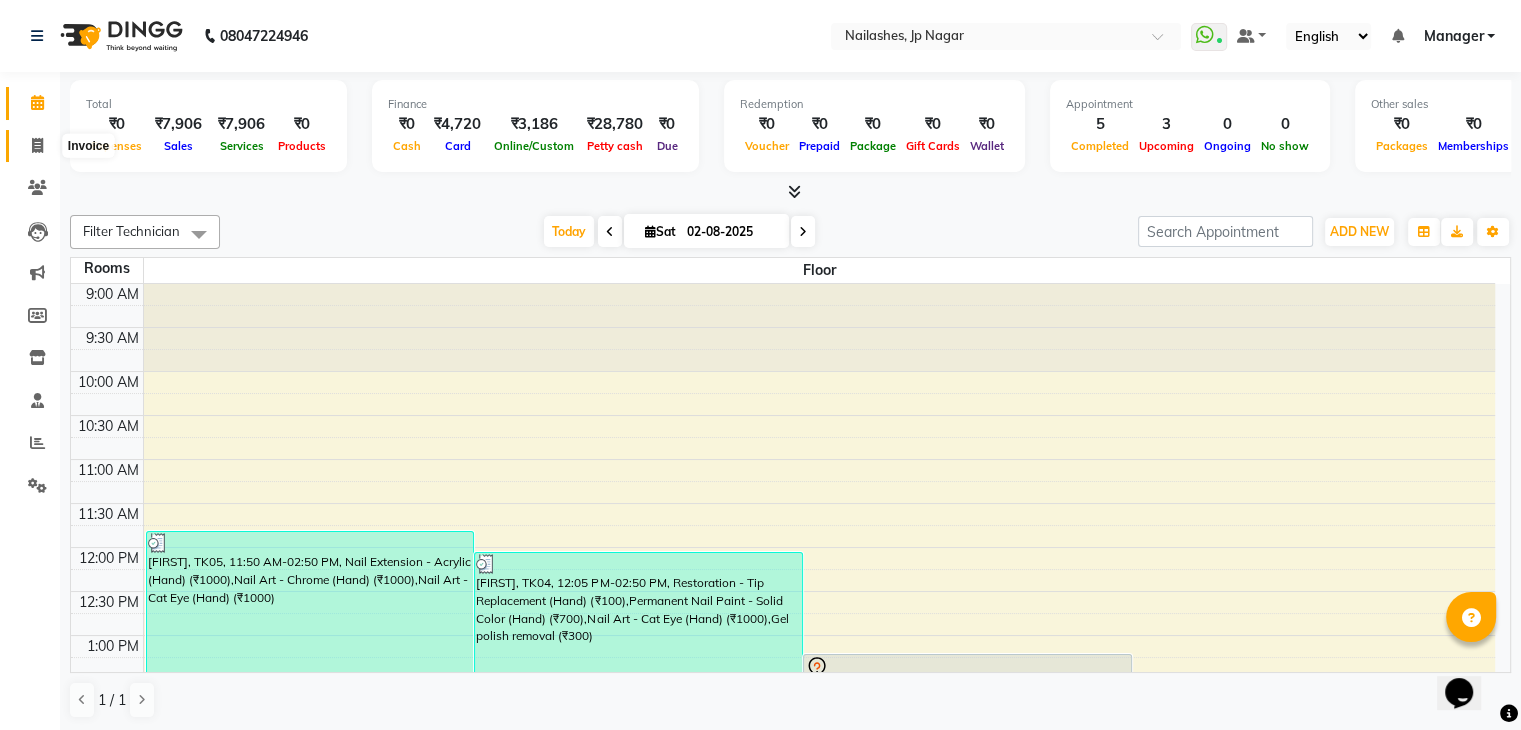 click 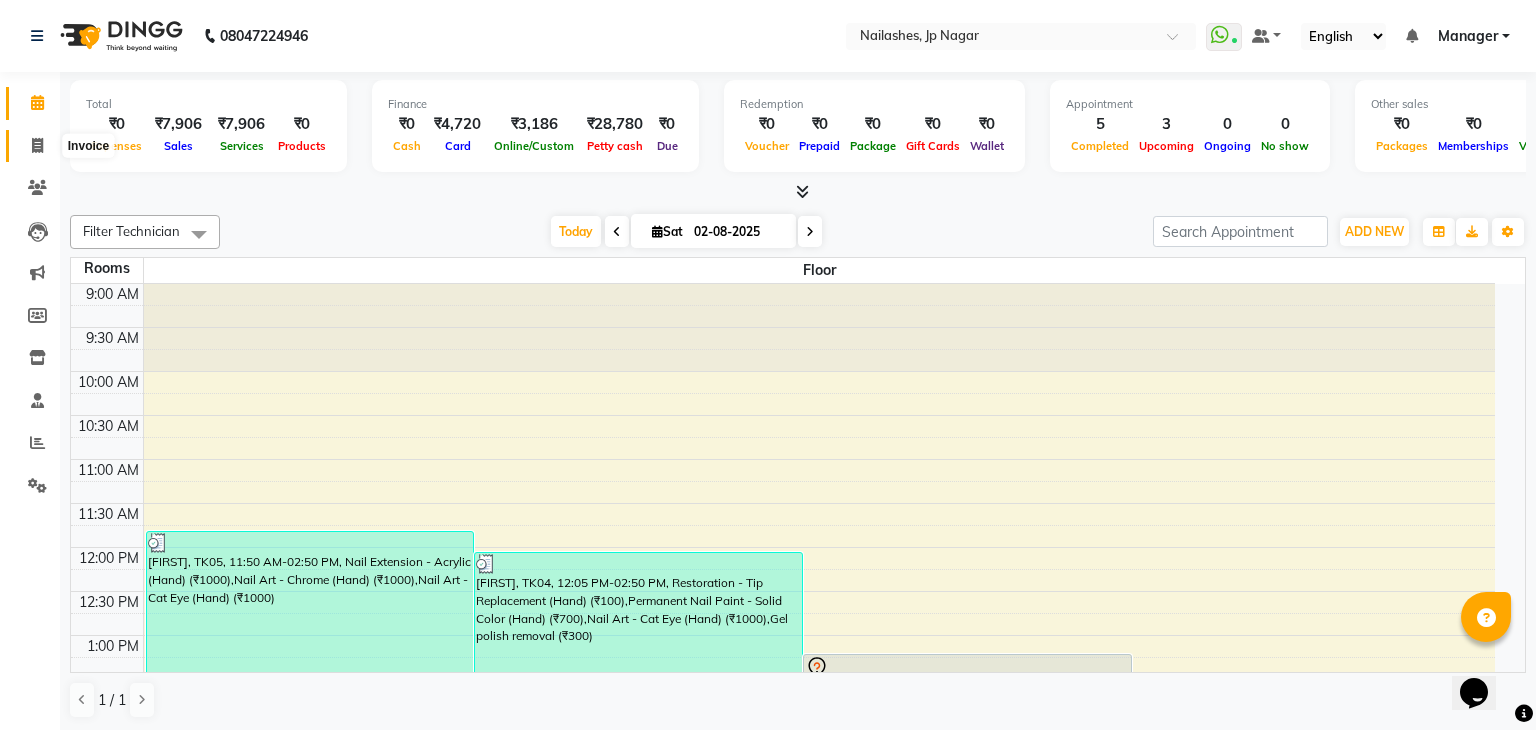 select on "6318" 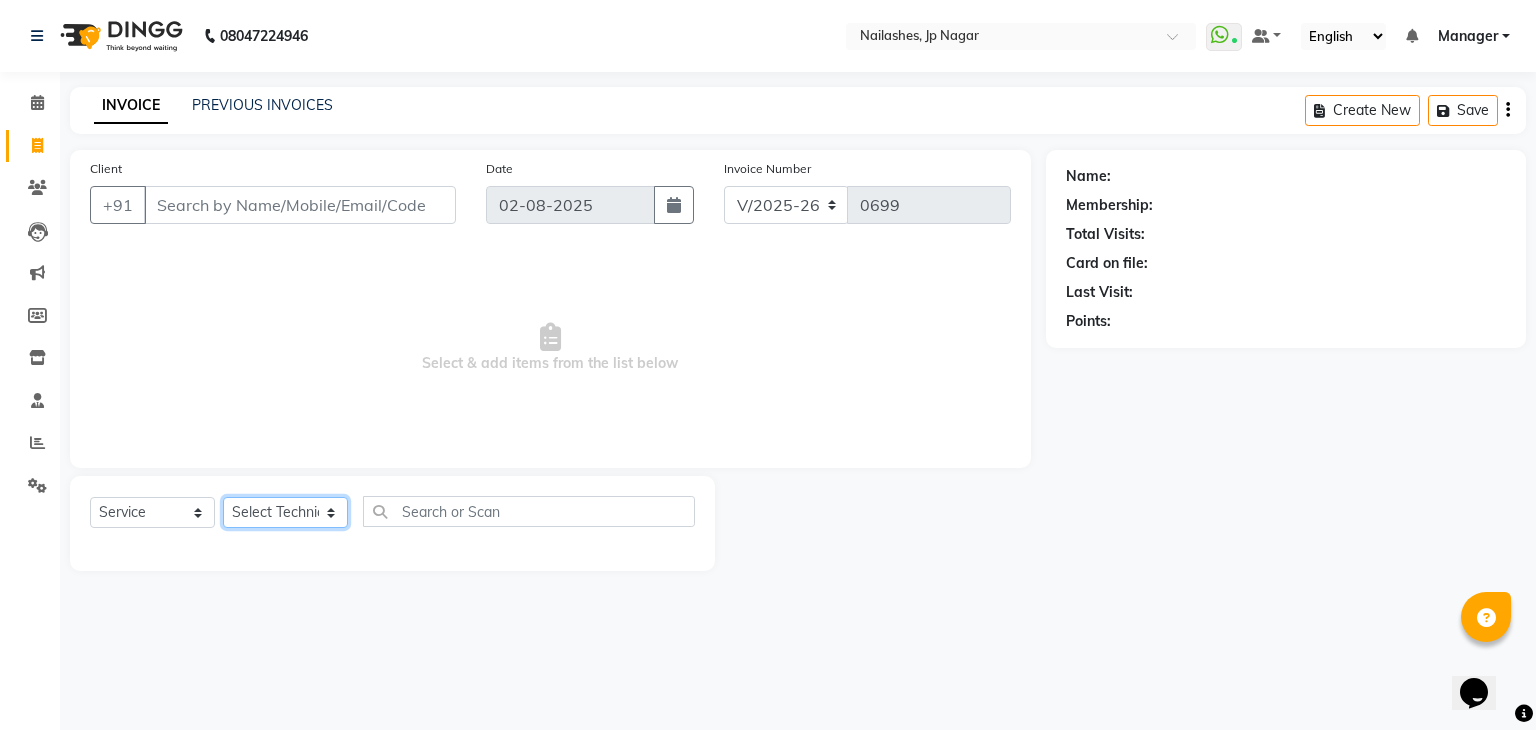 click on "Select Technician Bhupendra Manager Prince Rohit Sajan Salman Suma Suraj Vikas Vishal Lash Vishnu" 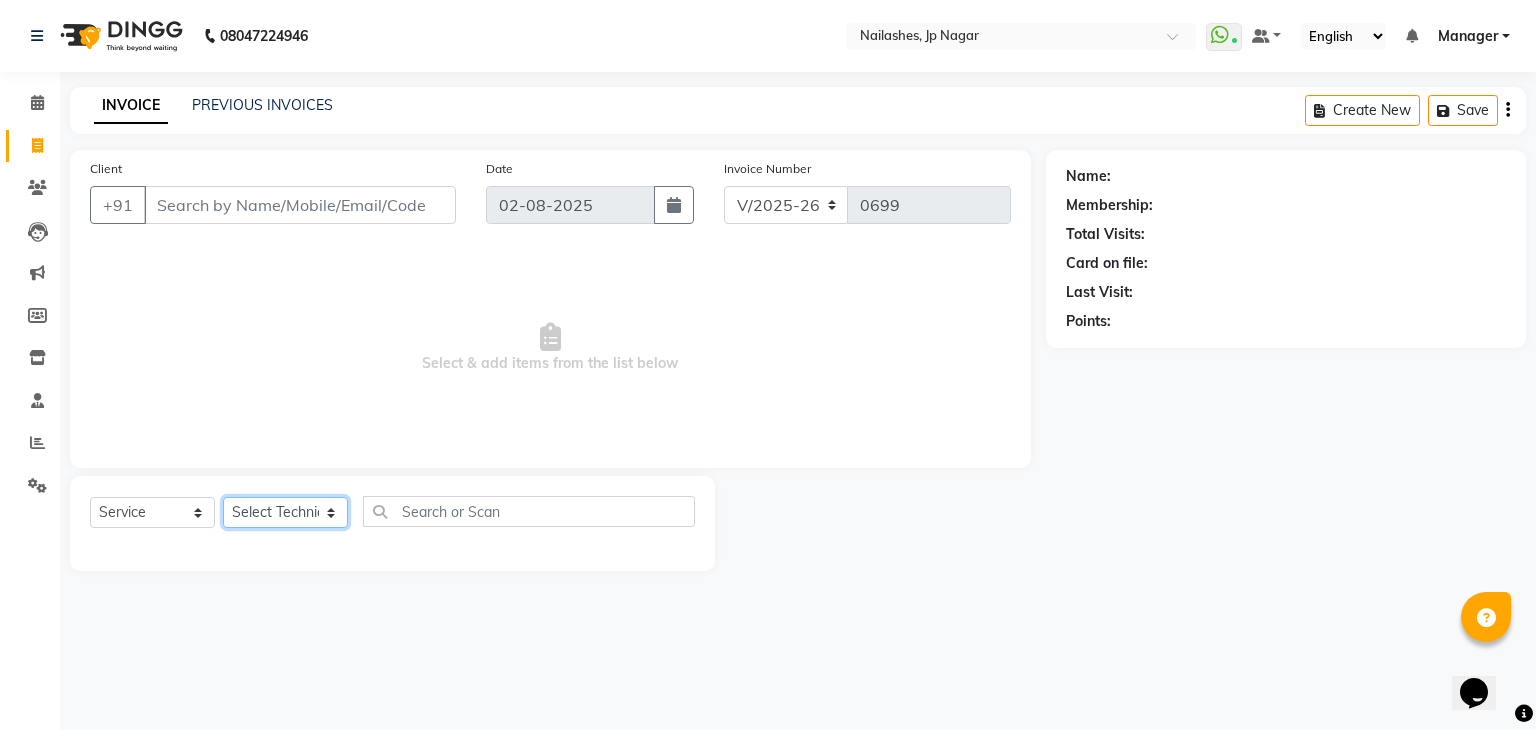 select on "80453" 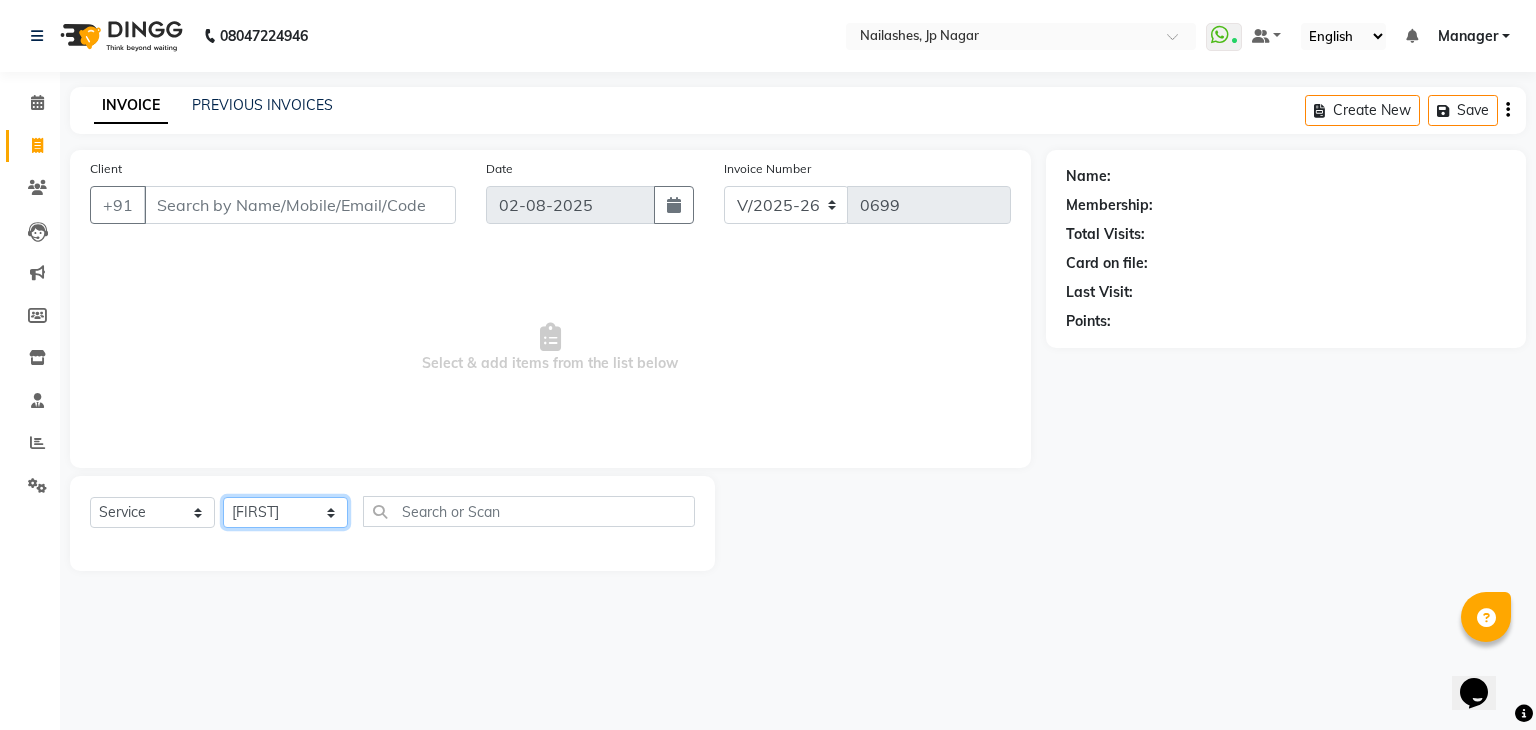 click on "Select Technician Bhupendra Manager Prince Rohit Sajan Salman Suma Suraj Vikas Vishal Lash Vishnu" 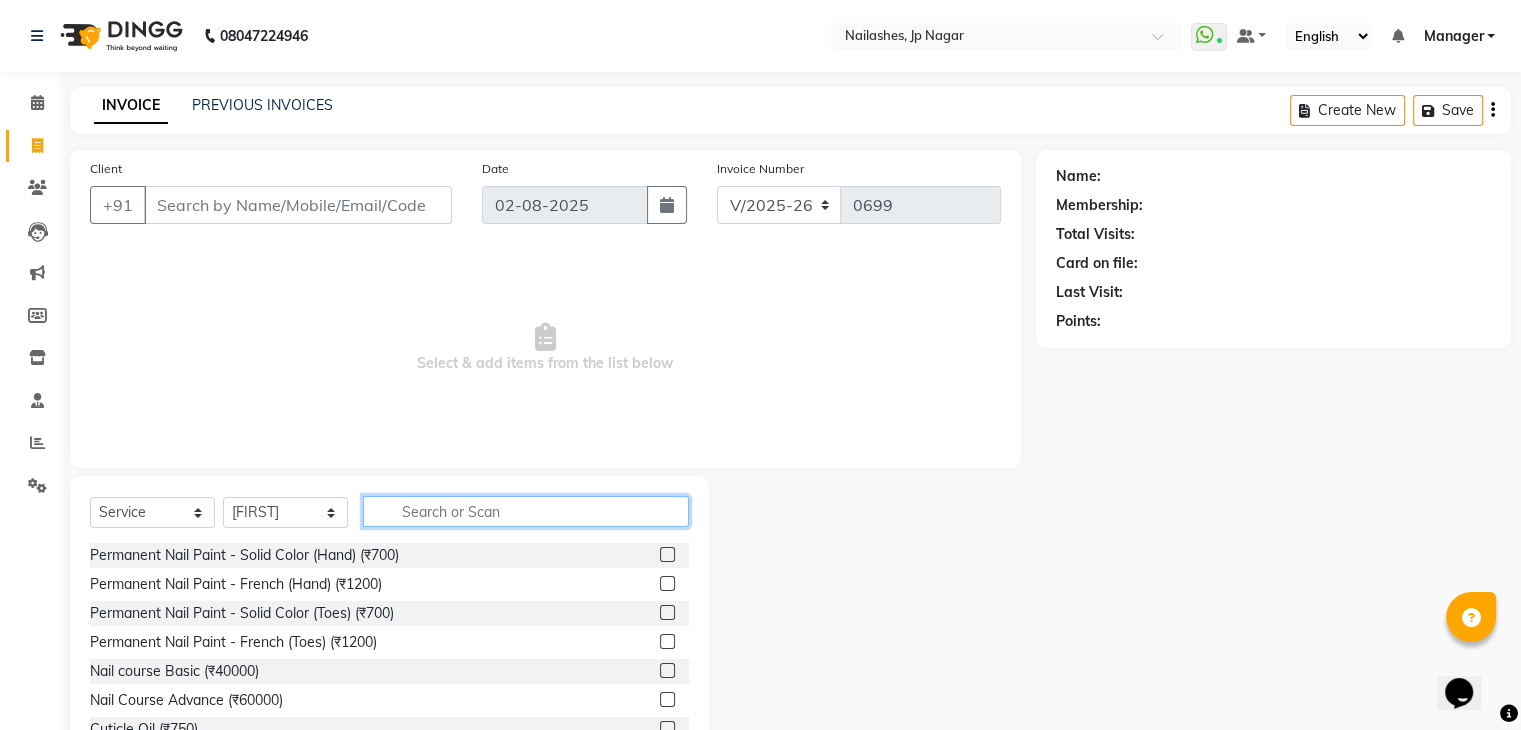 click 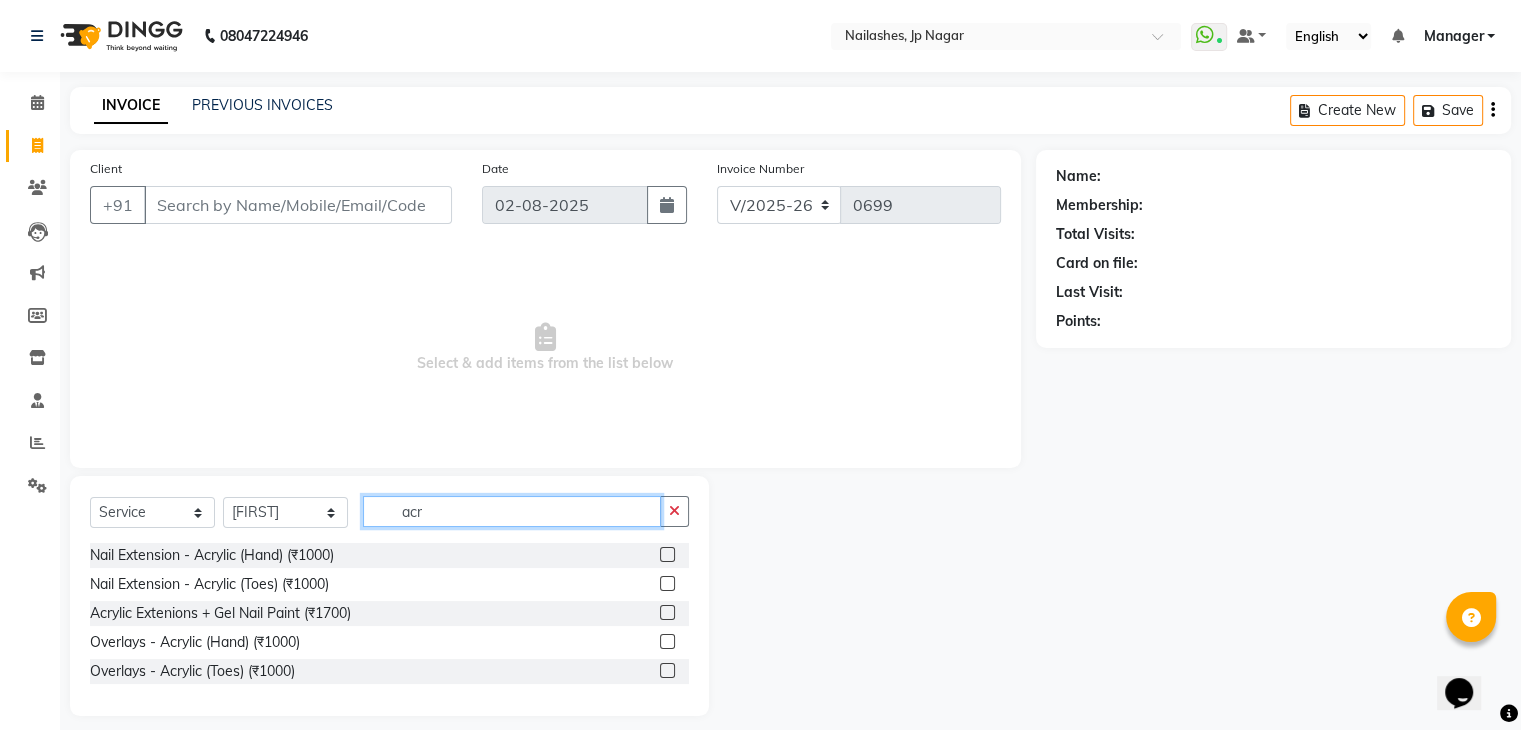 type on "acr" 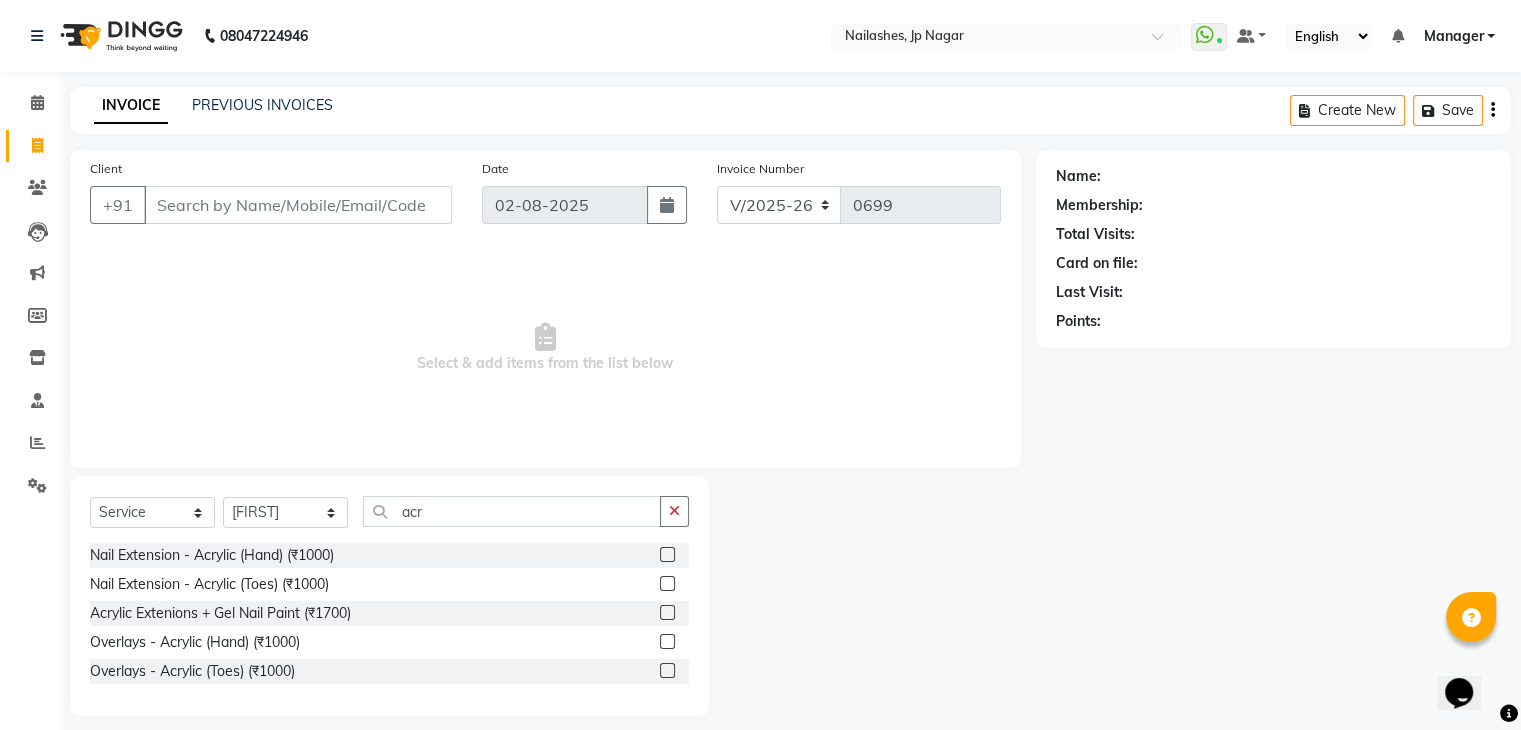click 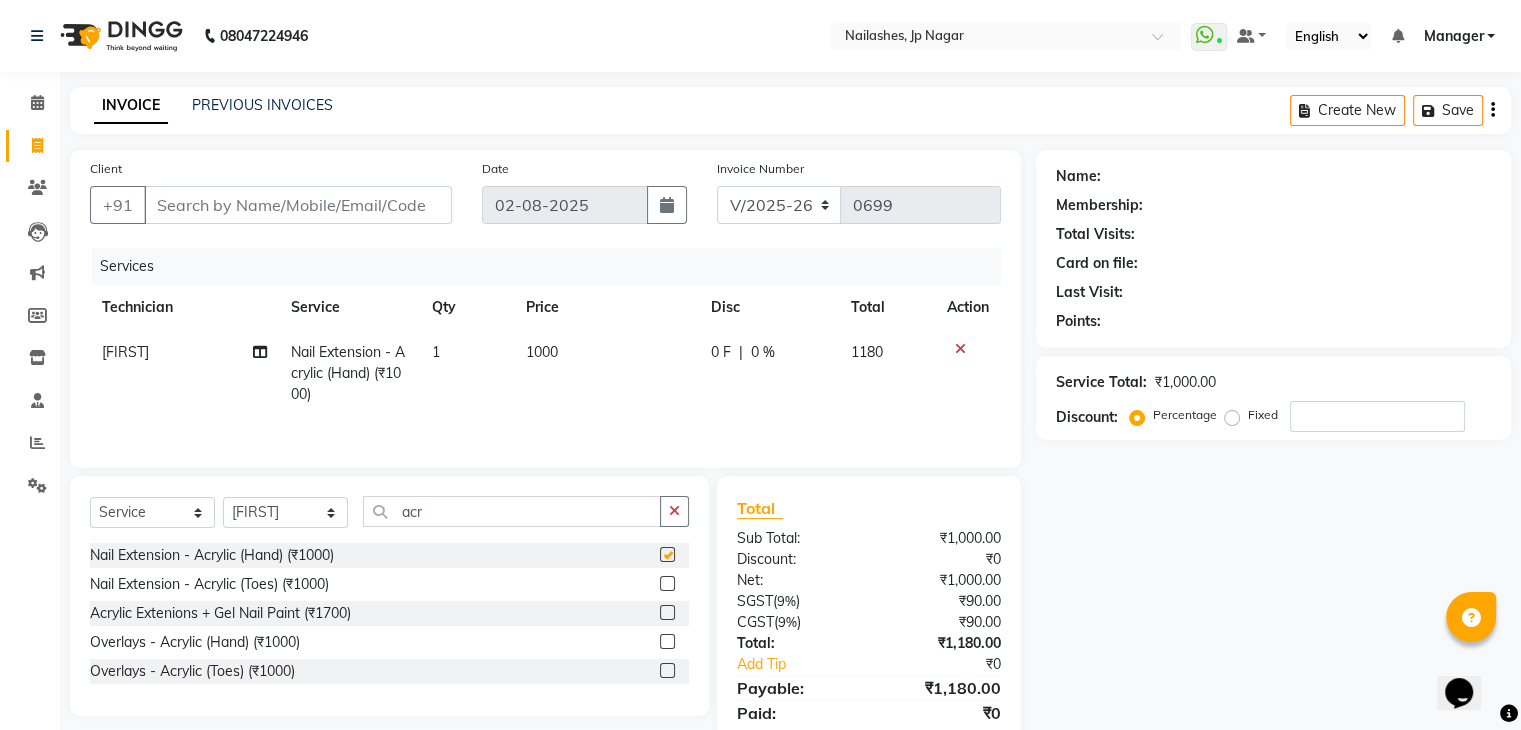 checkbox on "false" 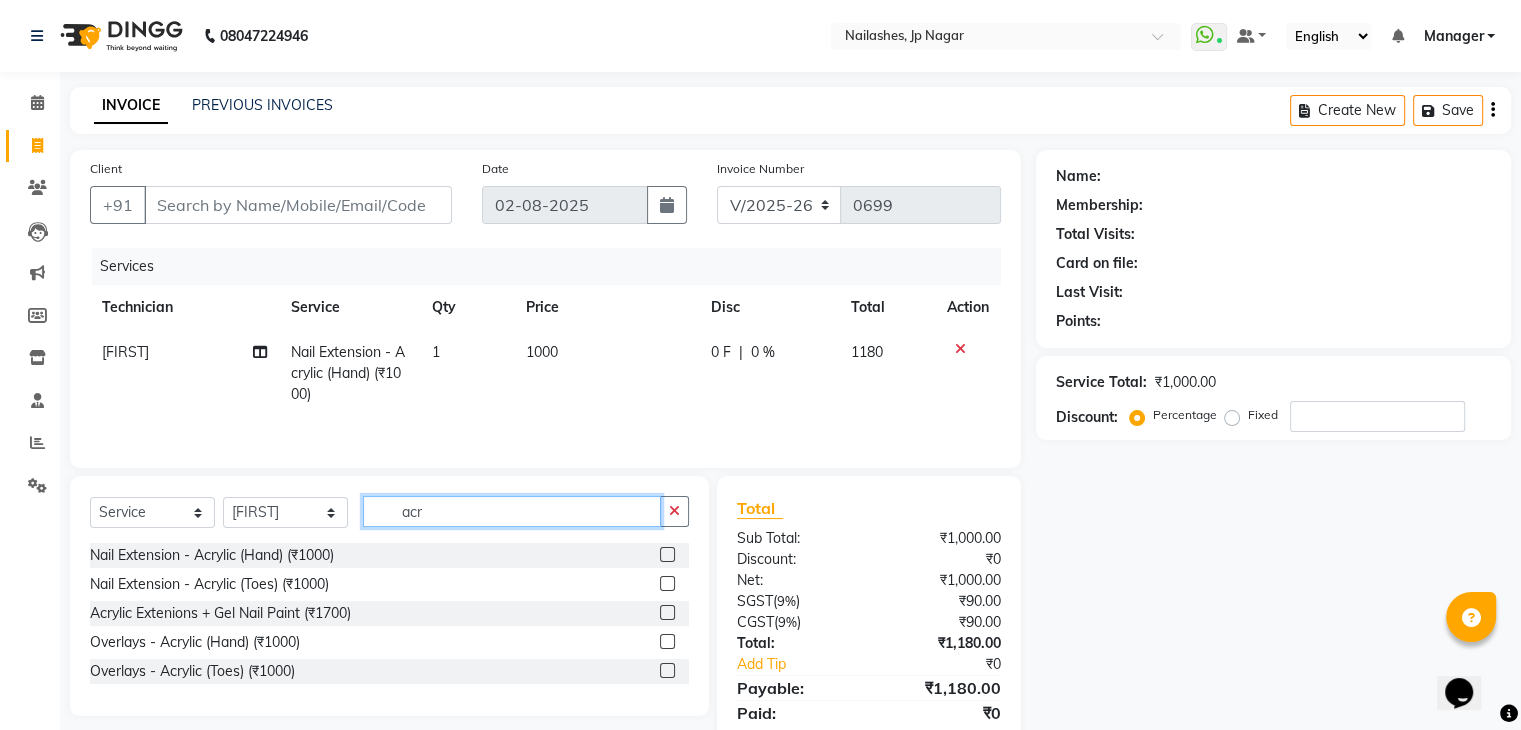 click on "acr" 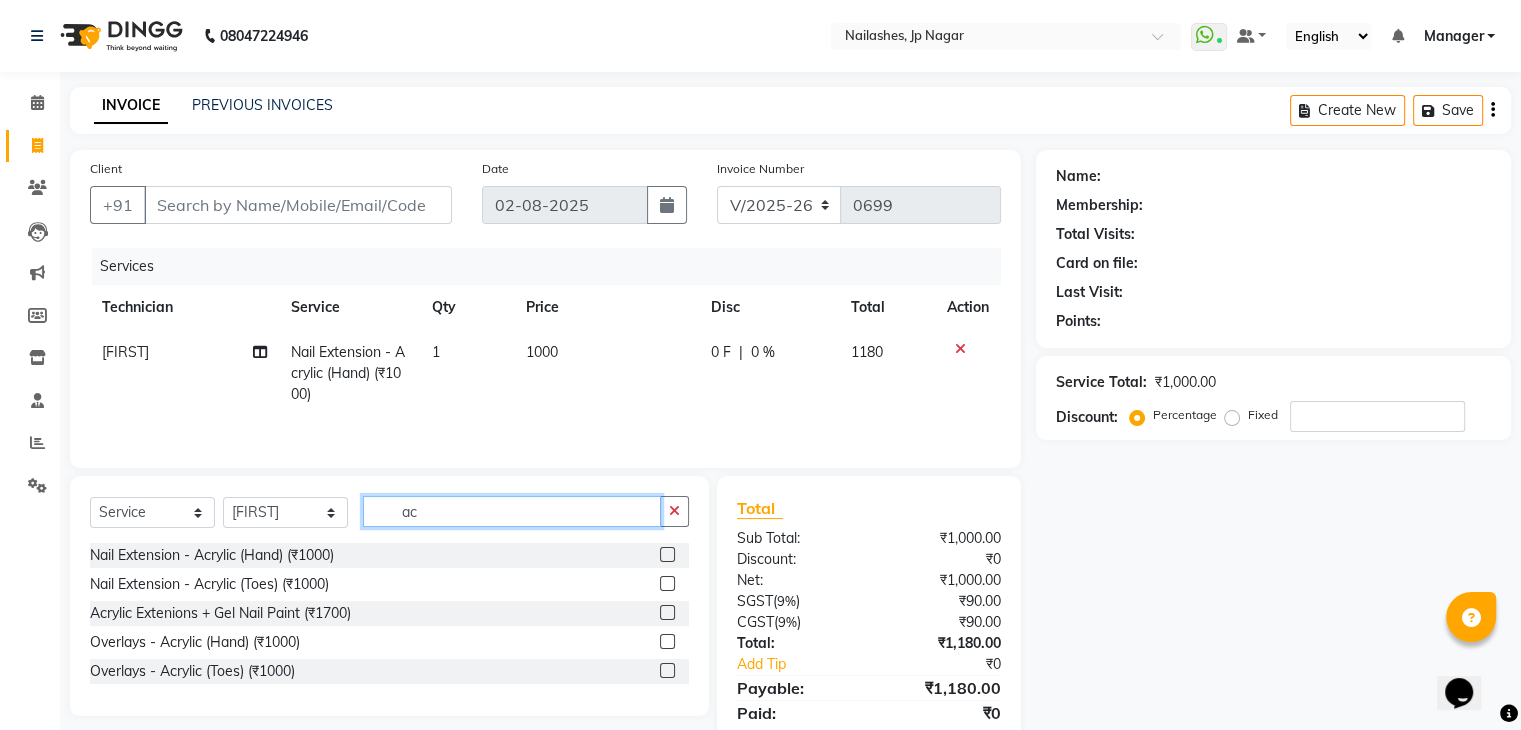 type on "a" 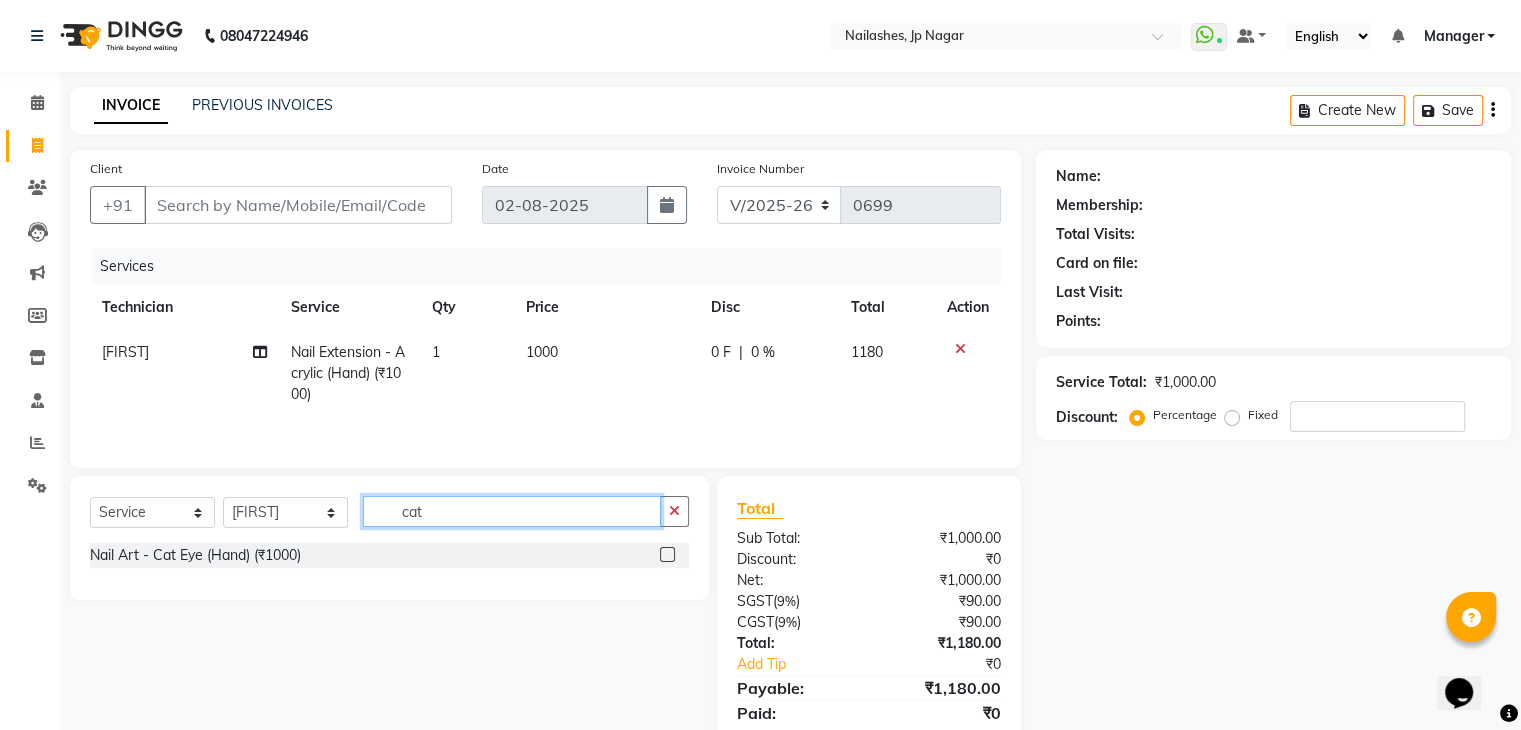 type on "cat" 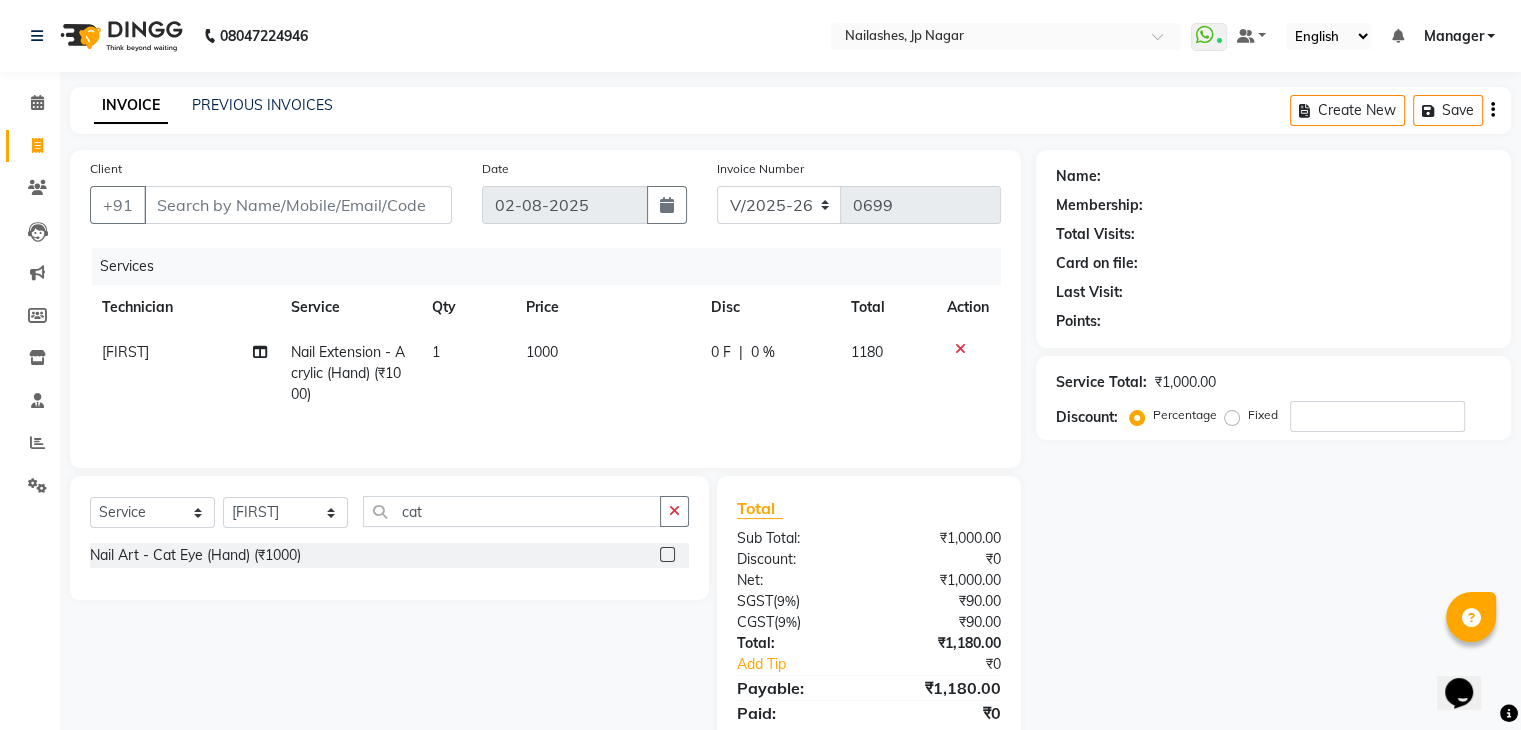 click 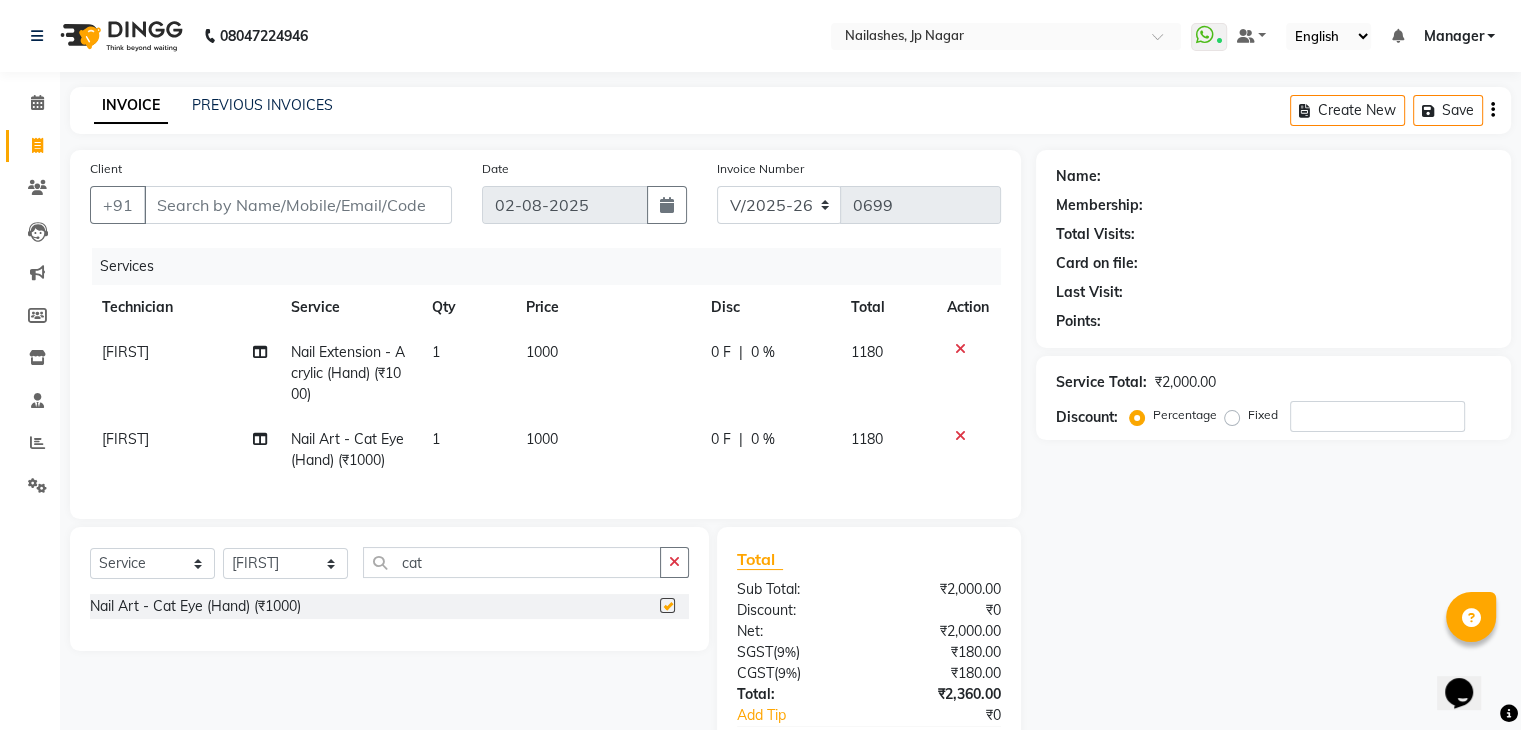 checkbox on "false" 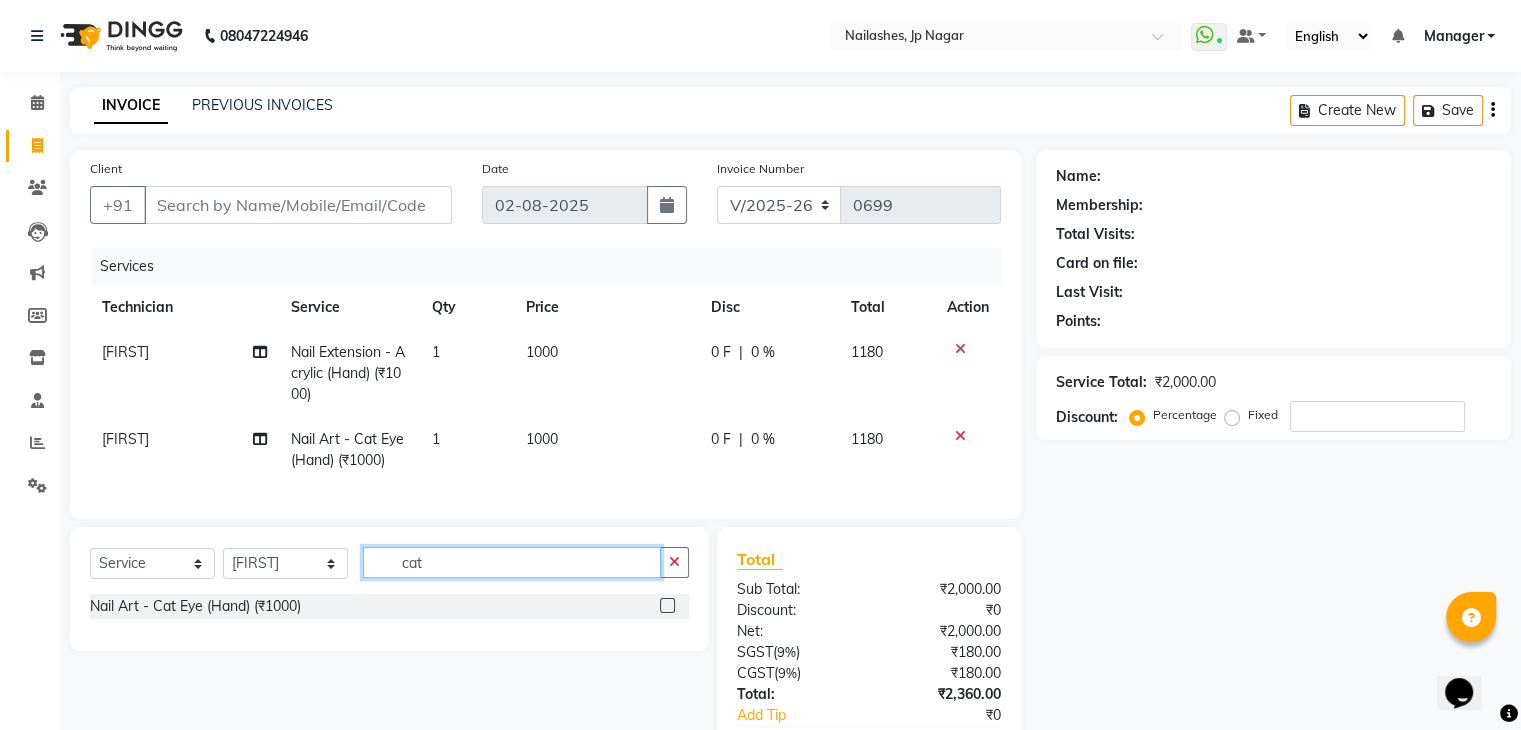 click on "cat" 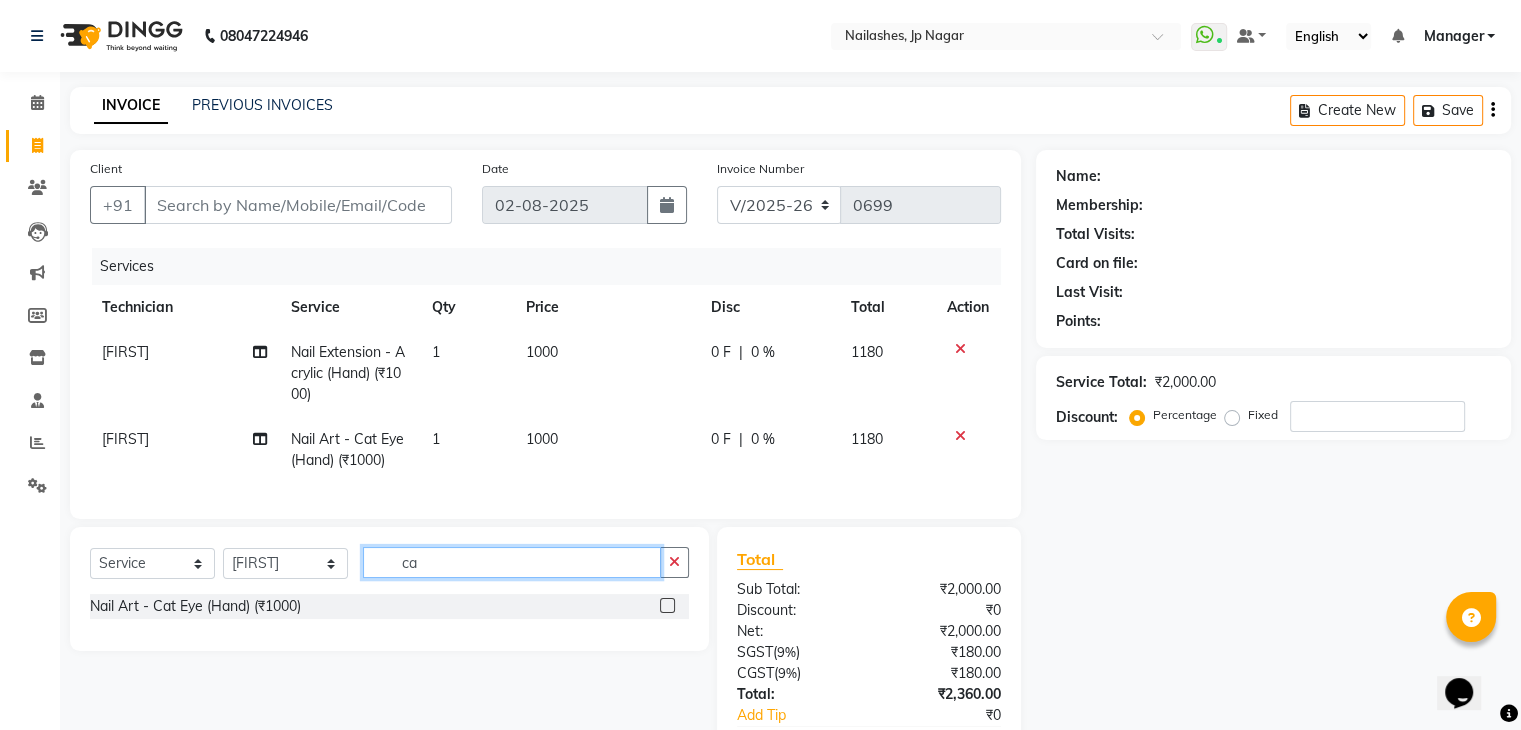 type on "c" 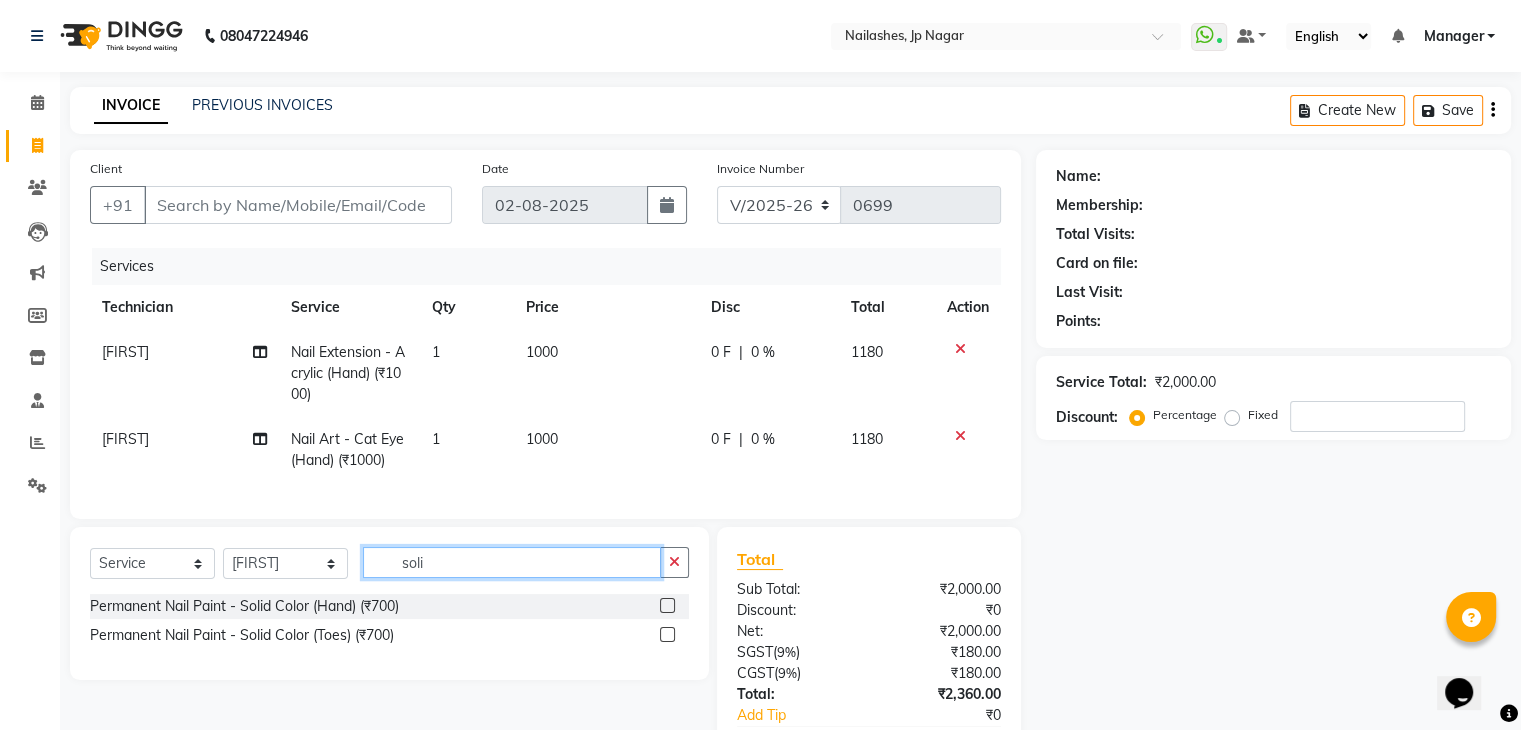 type on "soli" 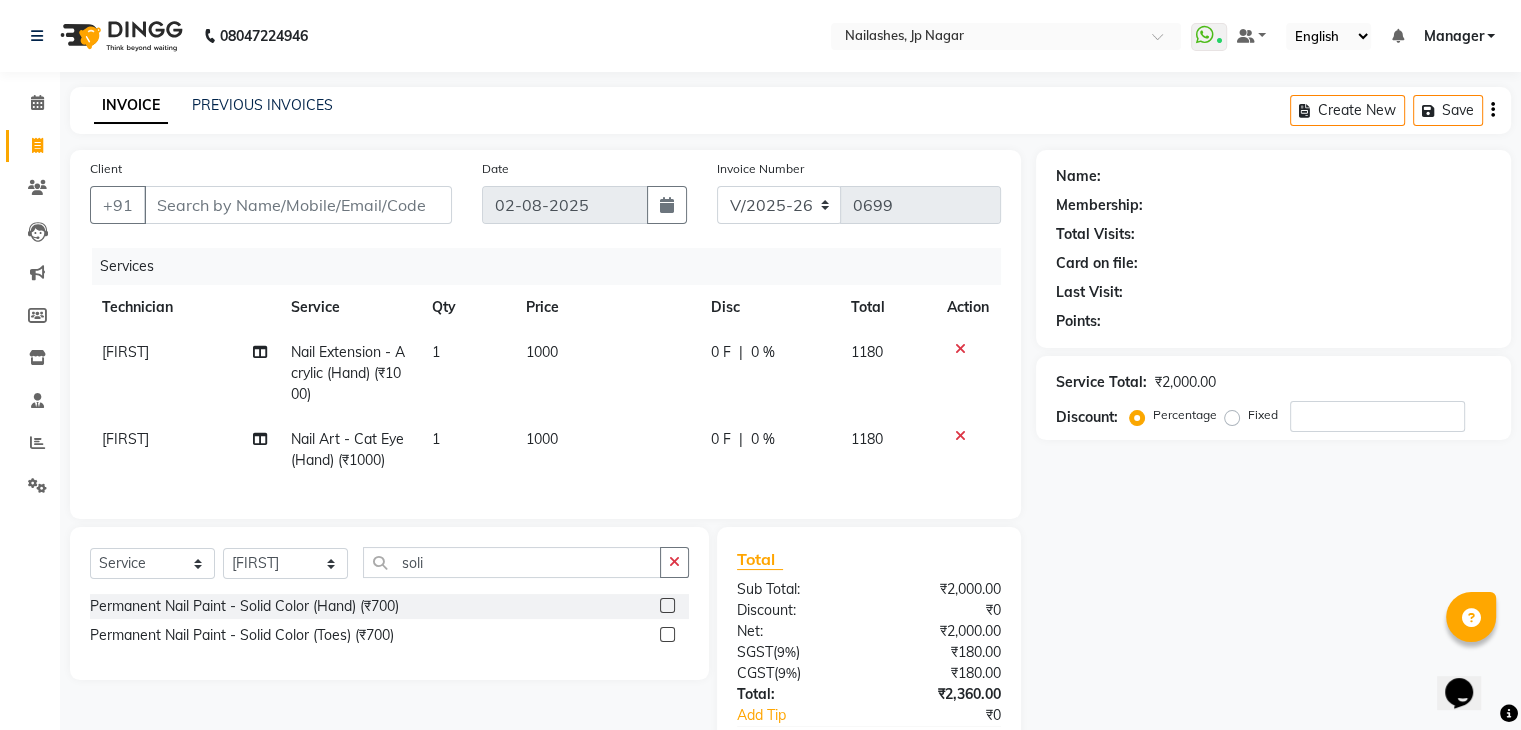 click 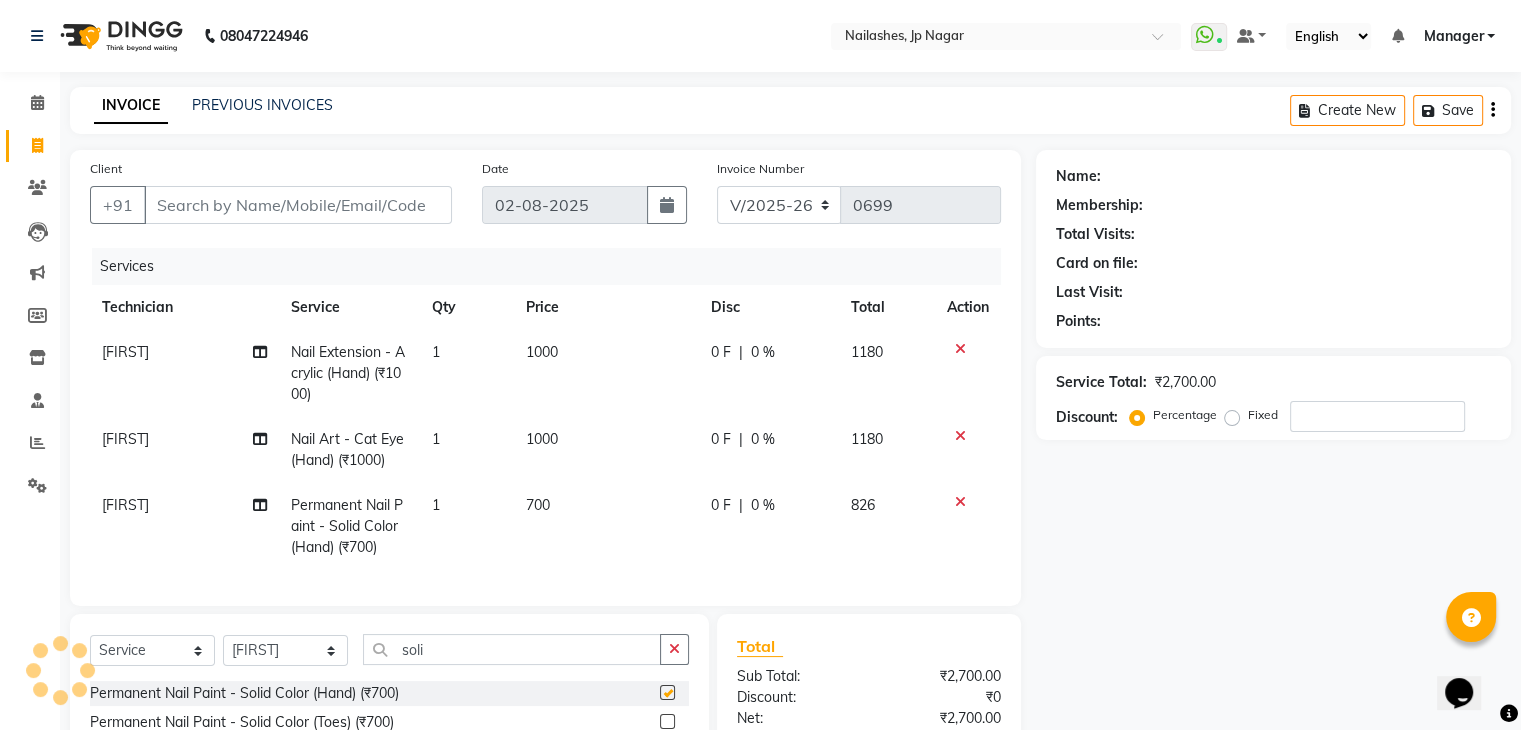 checkbox on "false" 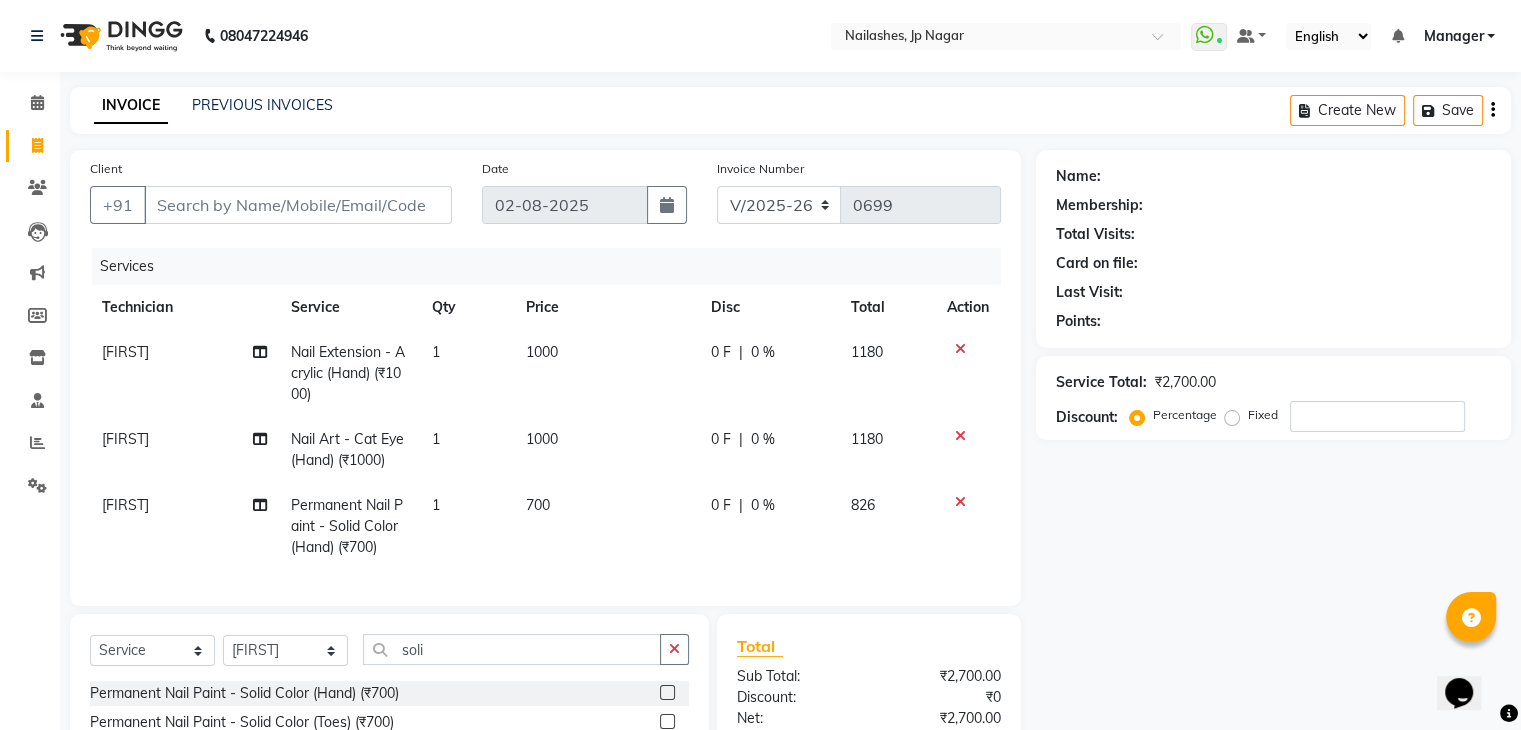 click on "700" 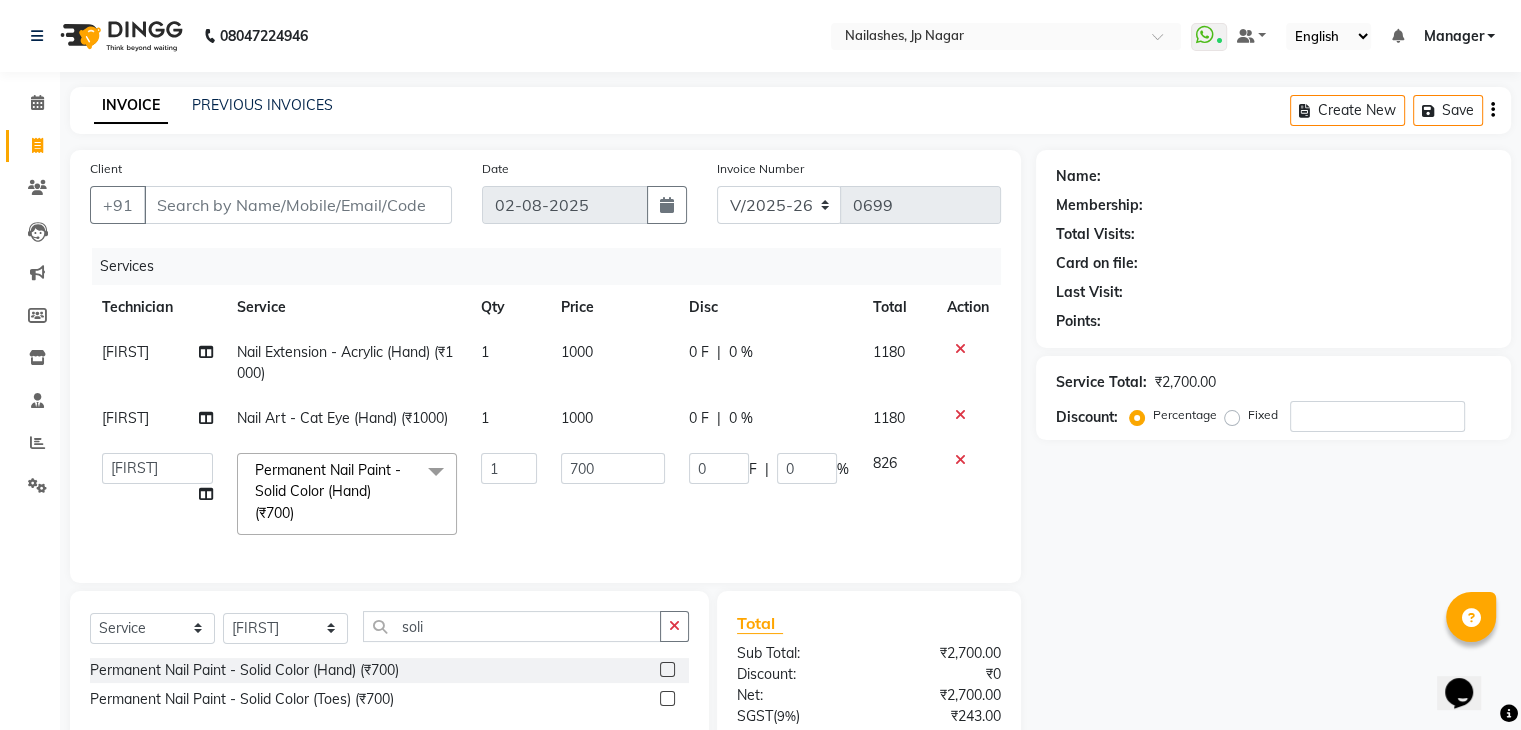 click on "1" 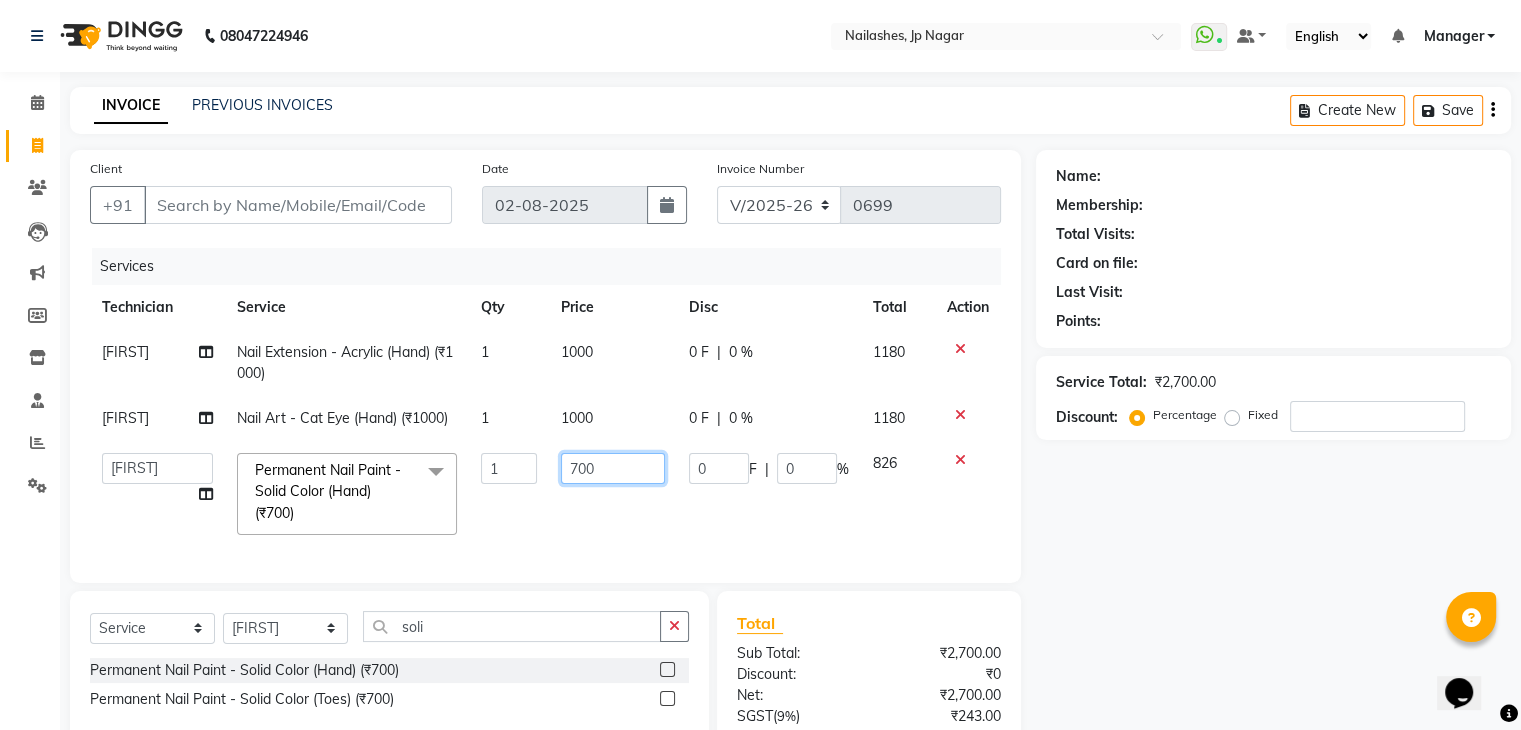 click on "700" 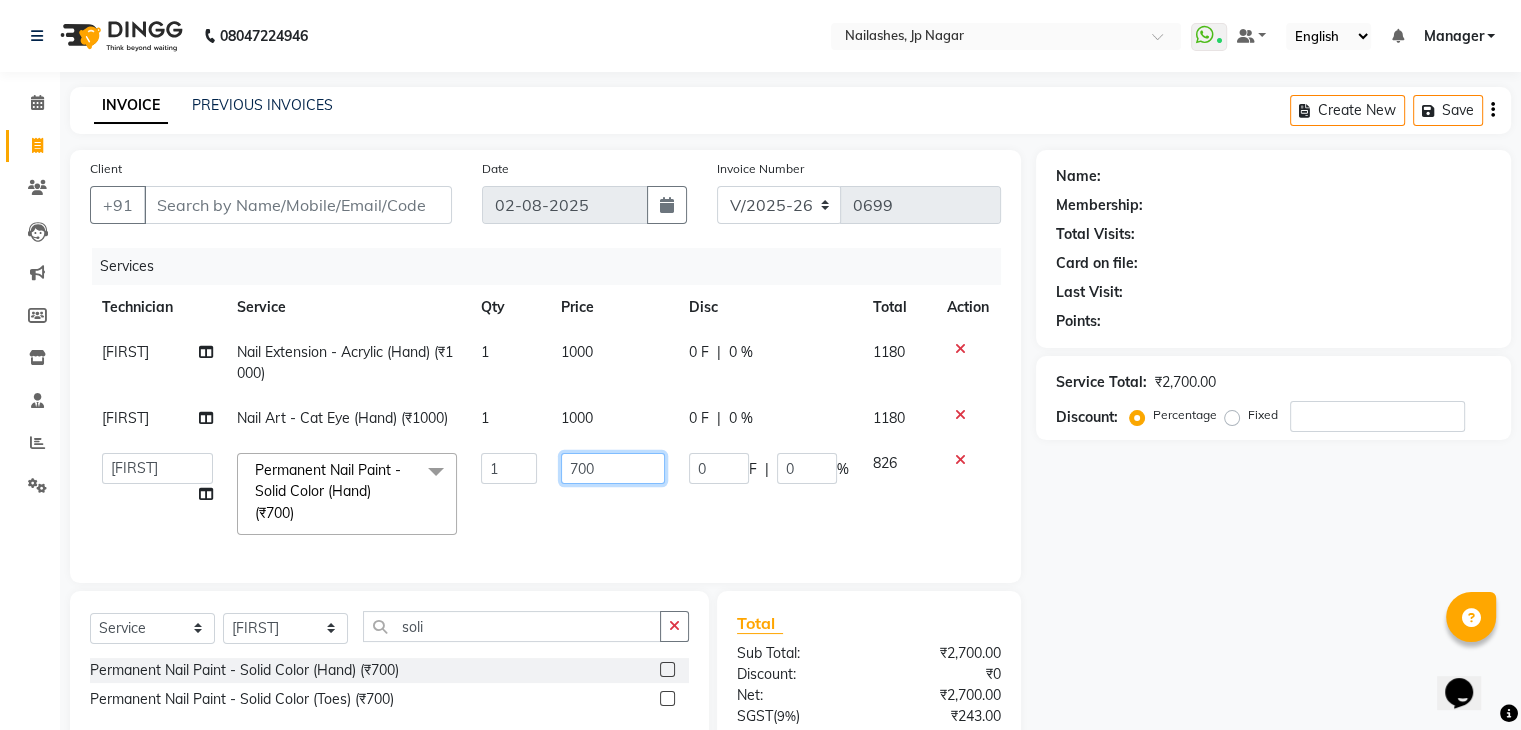 click on "700" 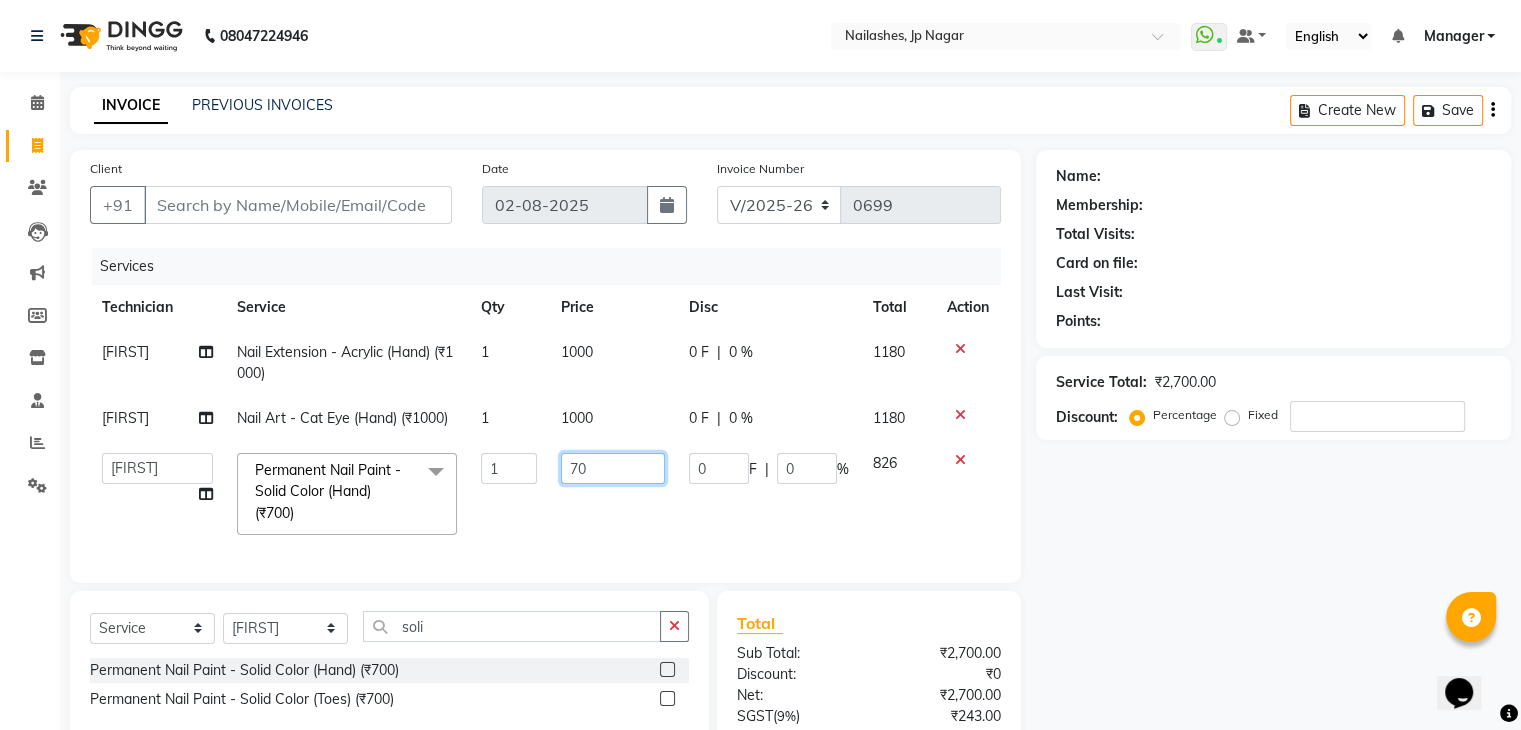 type on "7" 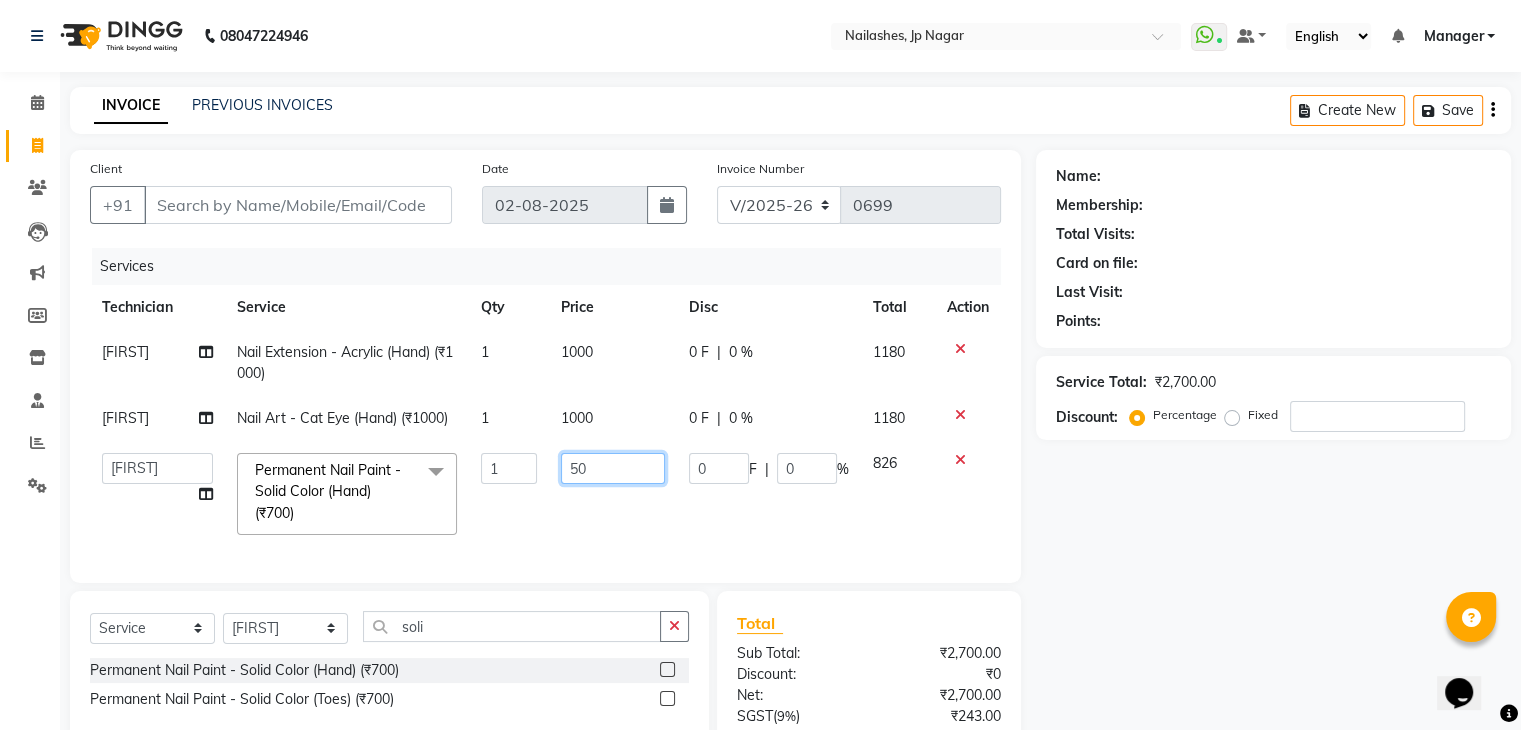 type on "500" 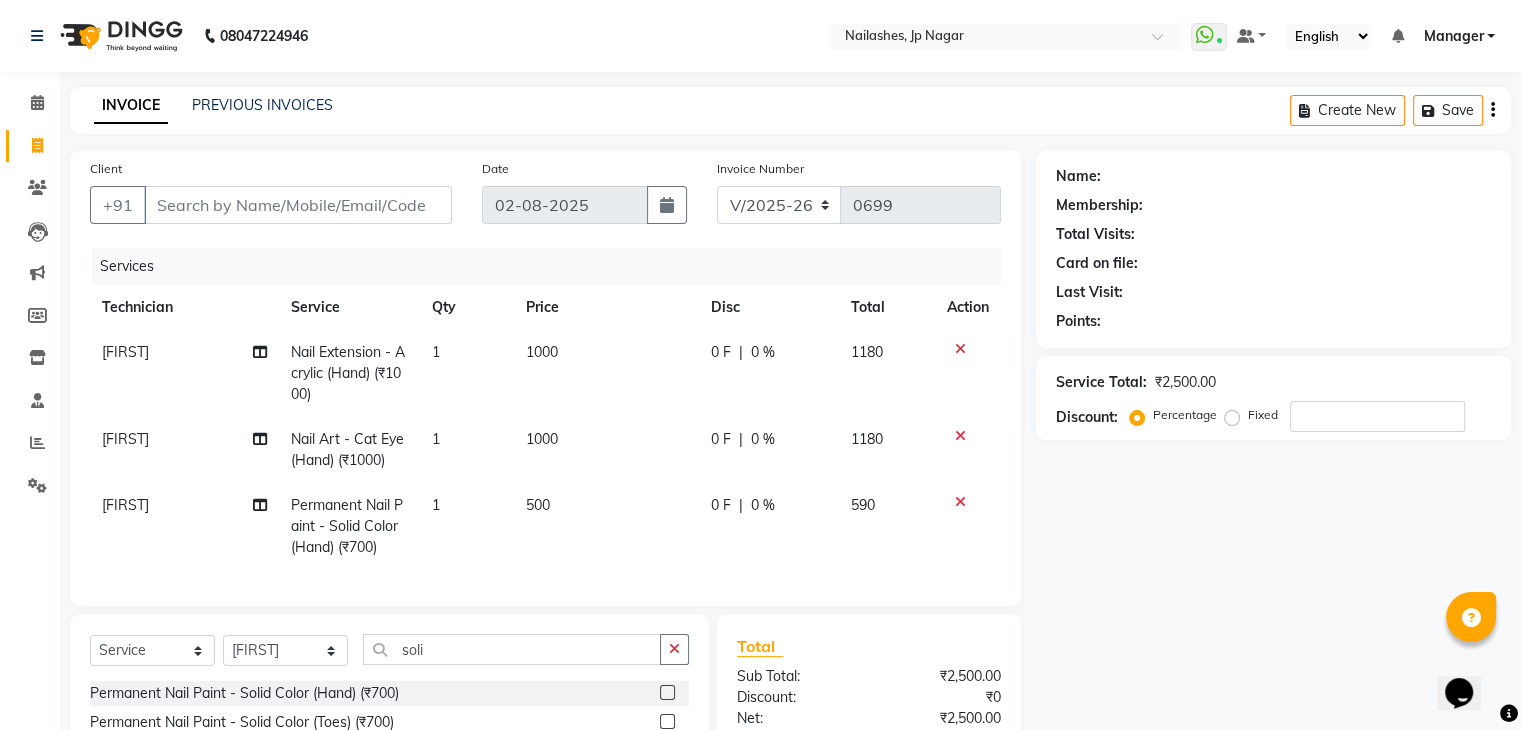 click on "500" 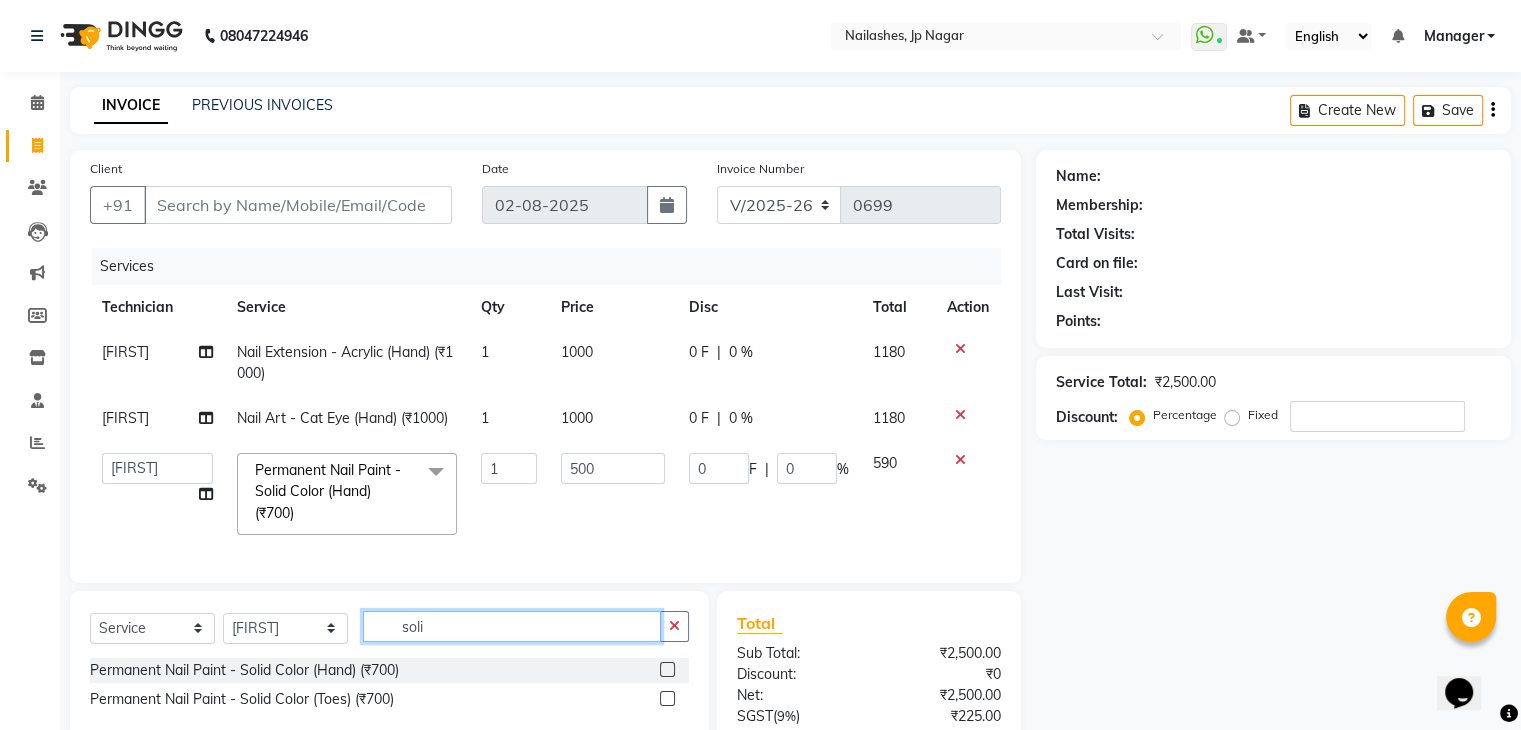 click on "soli" 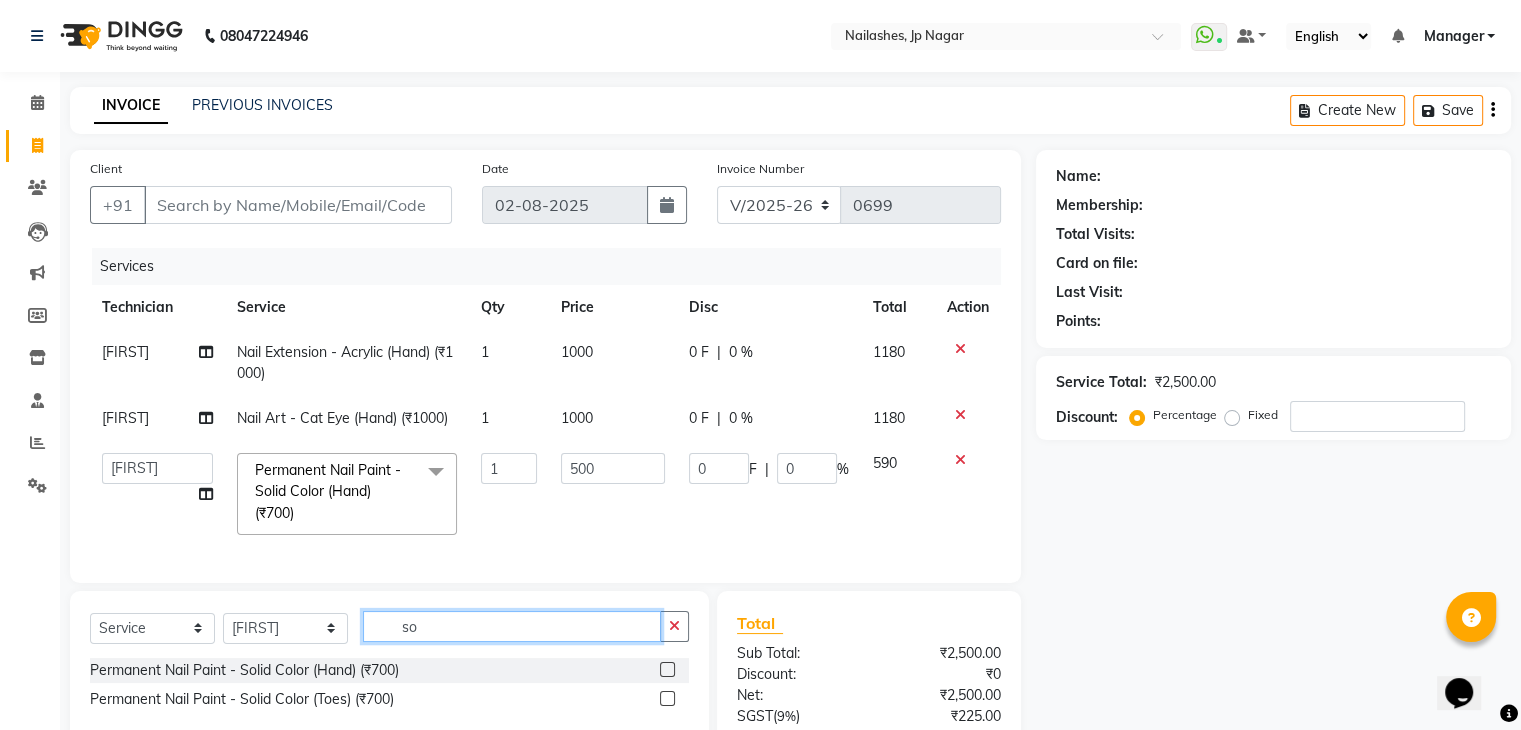 type on "s" 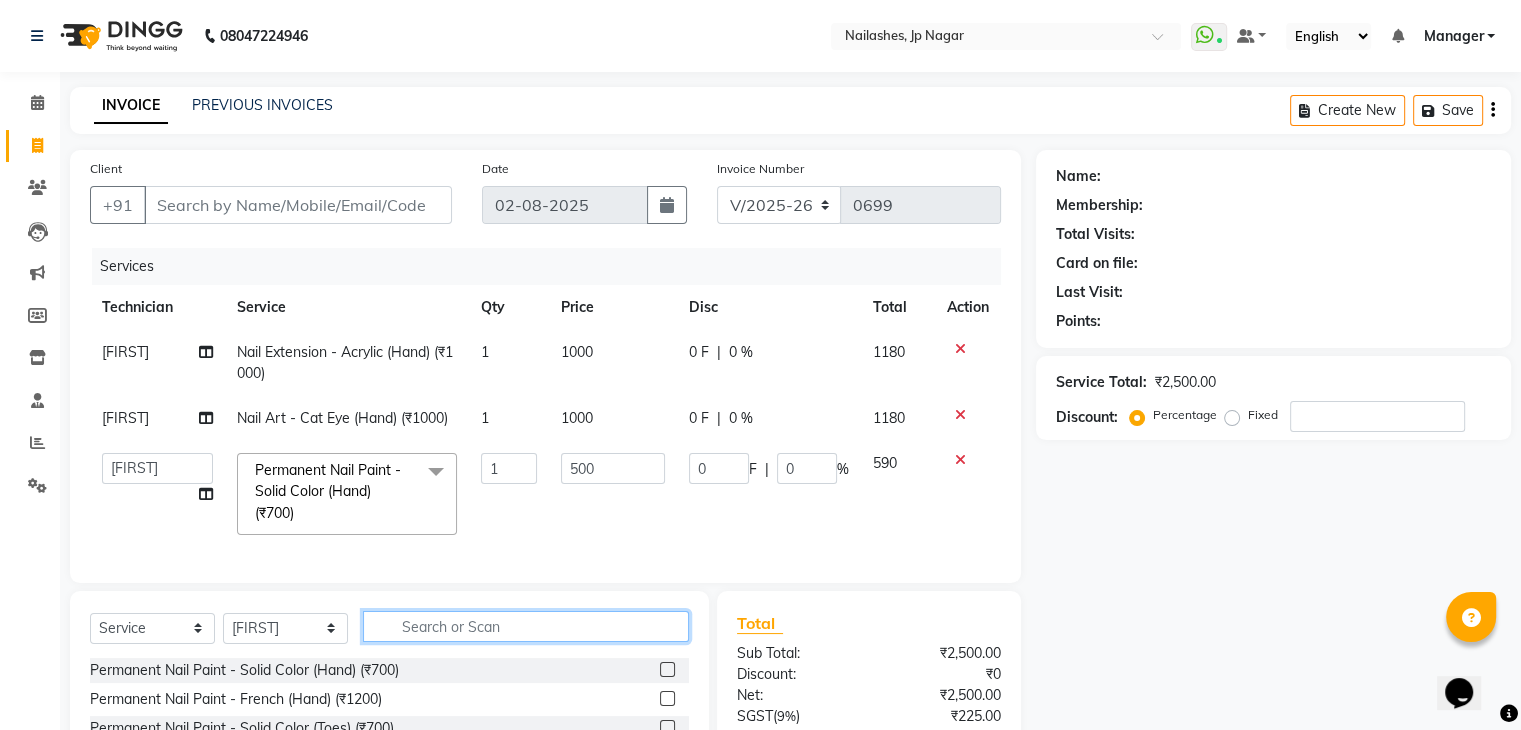 type 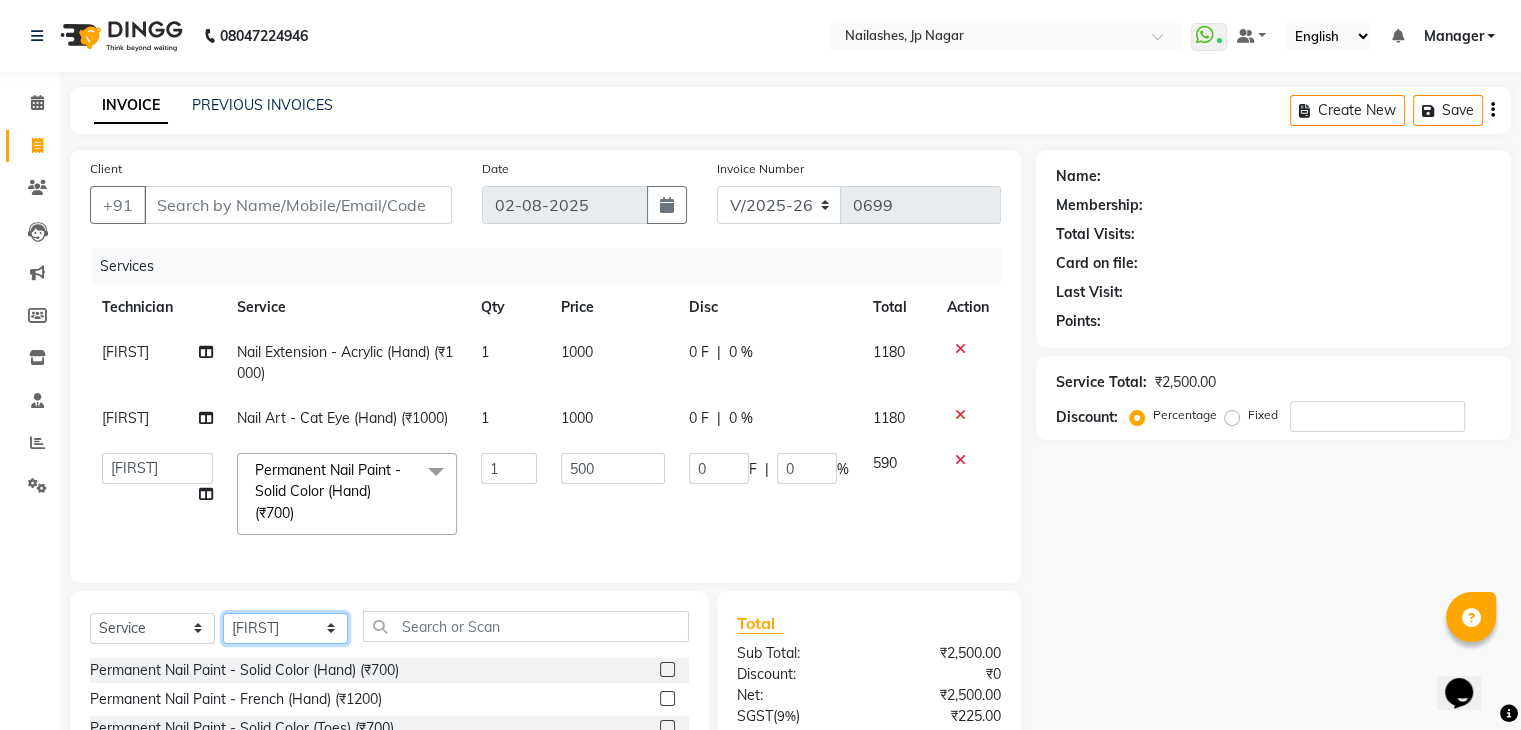 click on "Select Technician Bhupendra Manager Prince Rohit Sajan Salman Suma Suraj Vikas Vishal Lash Vishnu" 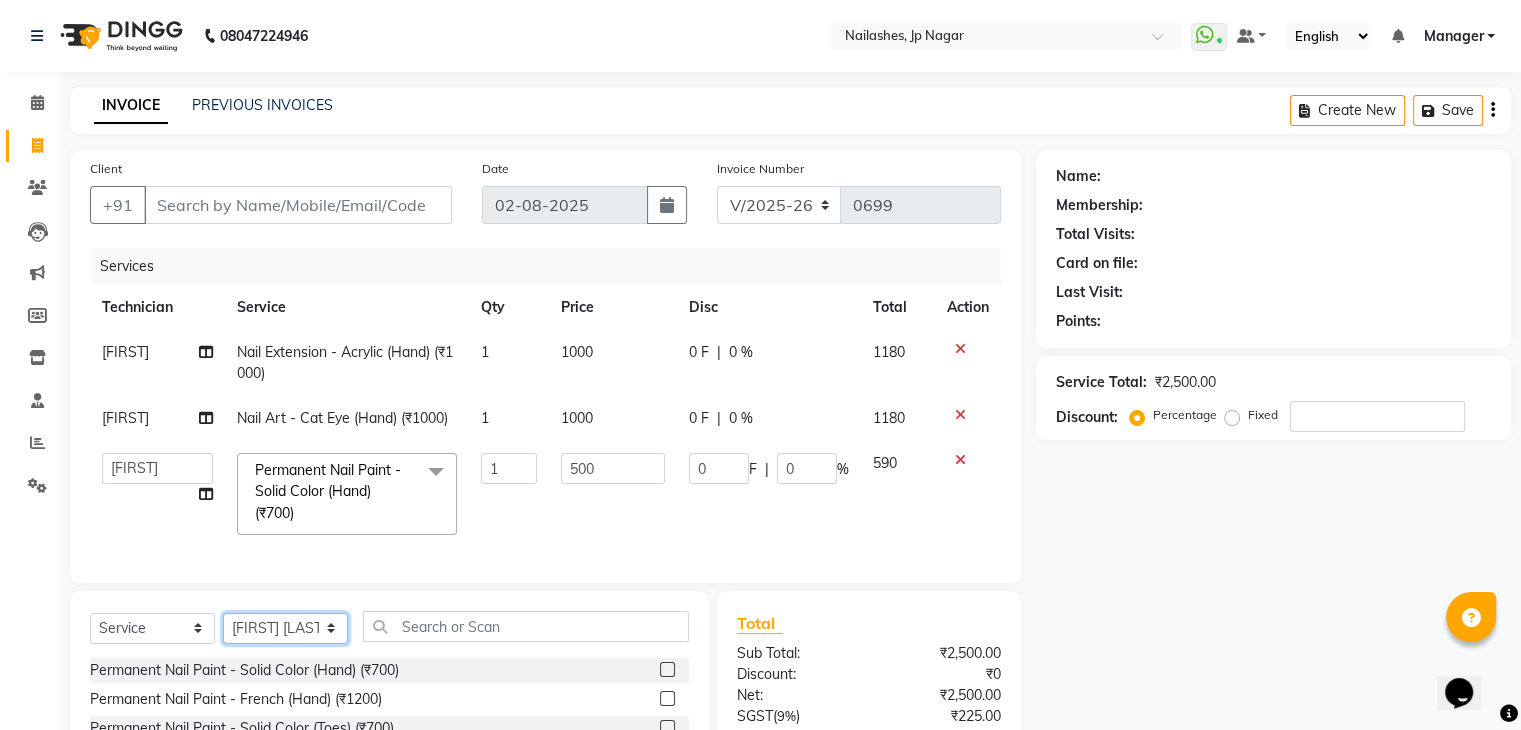 click on "Select Technician Bhupendra Manager Prince Rohit Sajan Salman Suma Suraj Vikas Vishal Lash Vishnu" 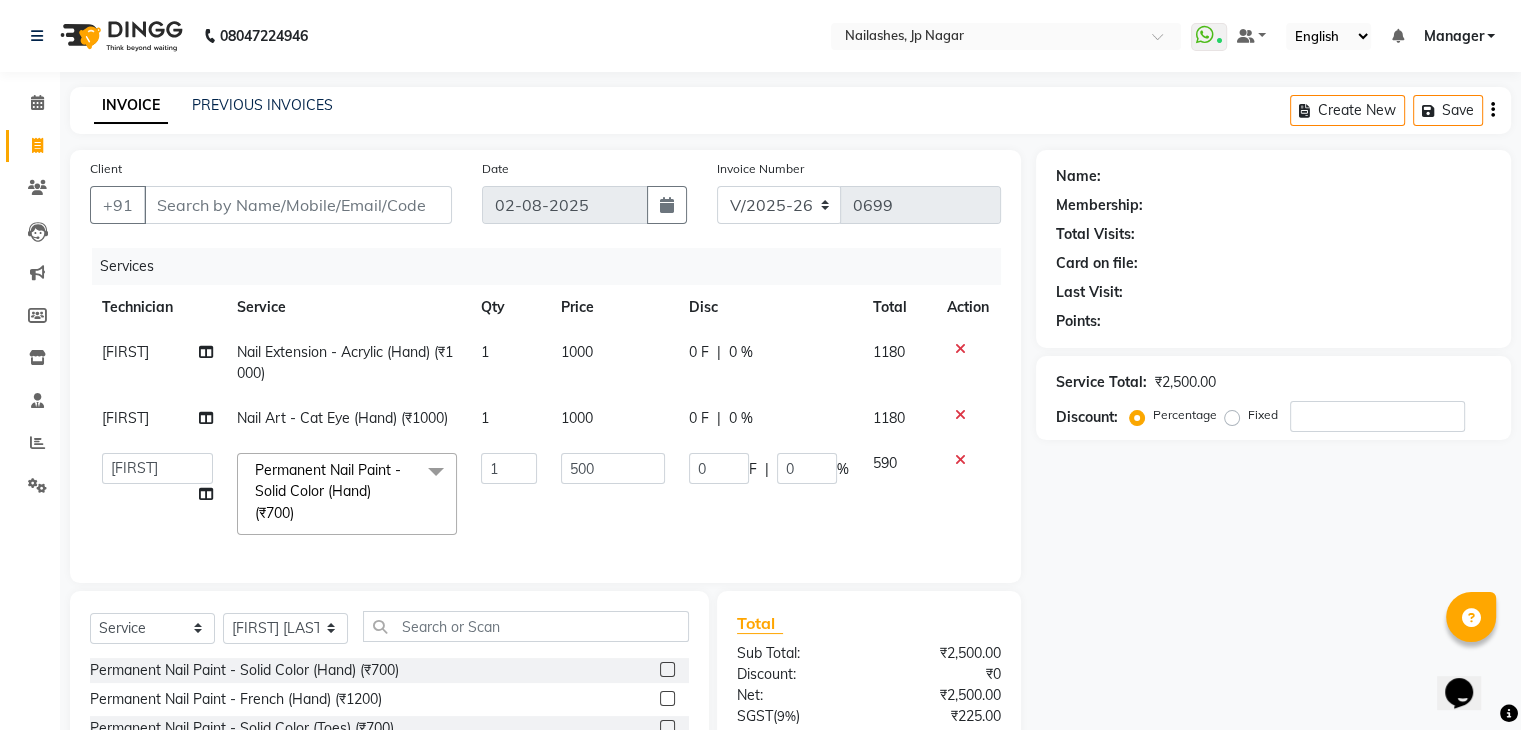 click 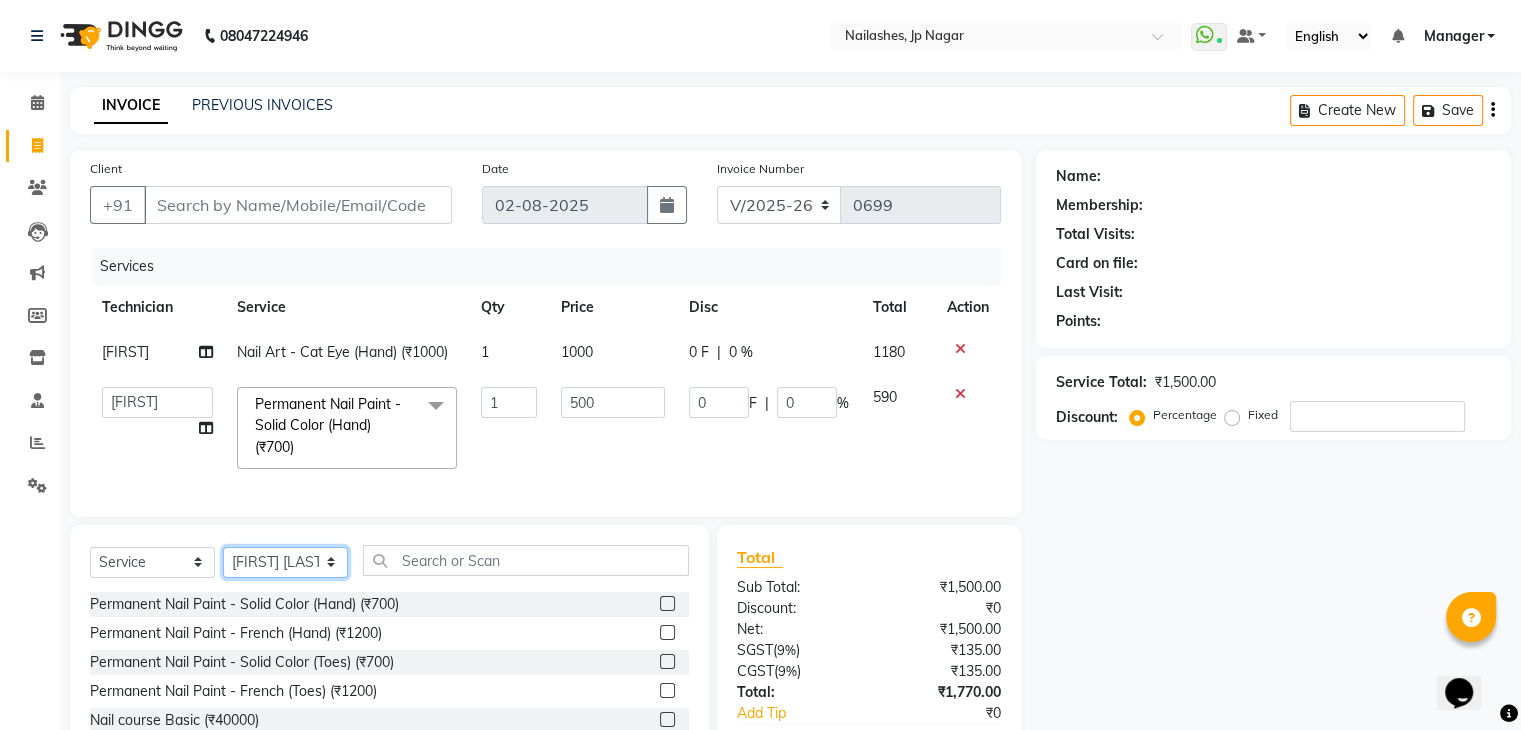 click on "Select Technician Bhupendra Manager Prince Rohit Sajan Salman Suma Suraj Vikas Vishal Lash Vishnu" 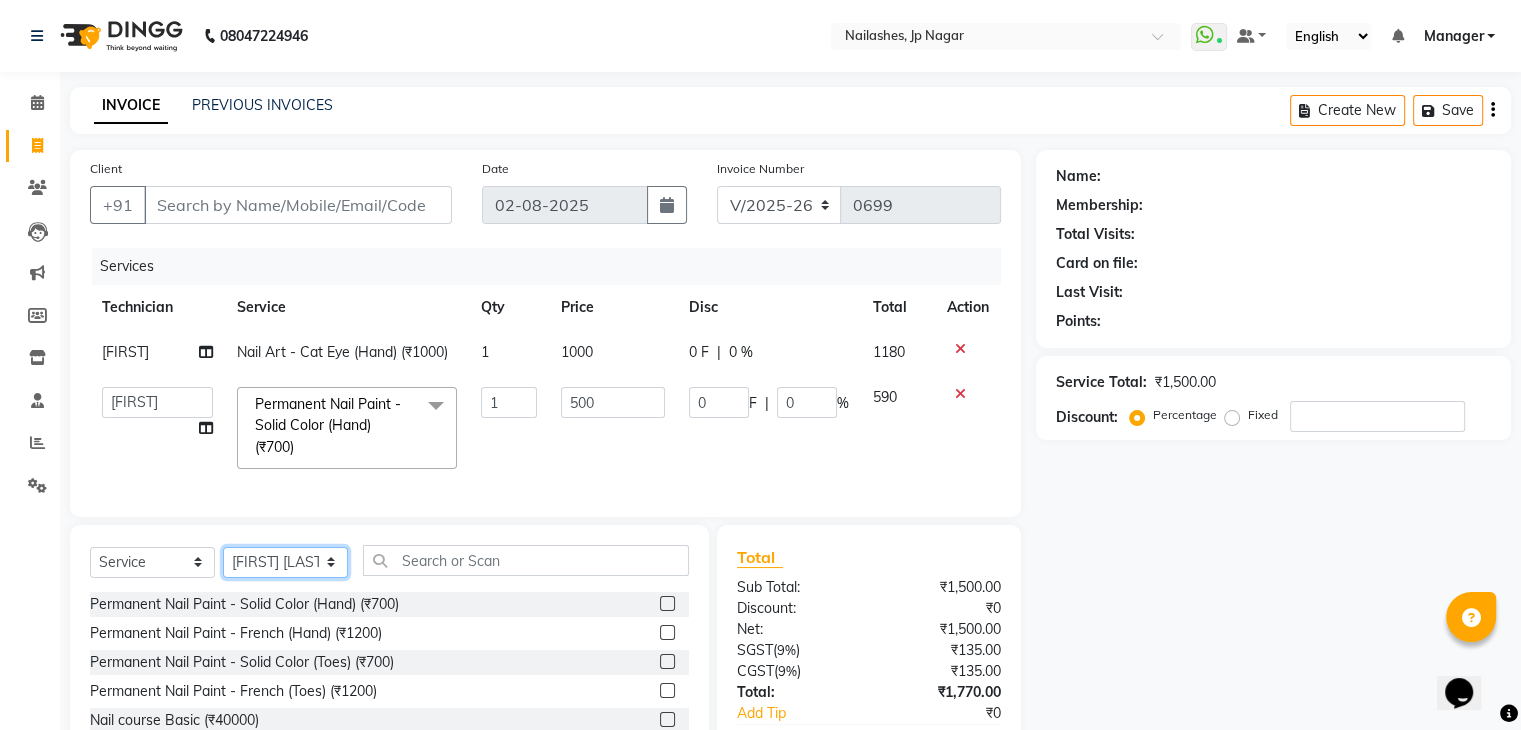 select on "80453" 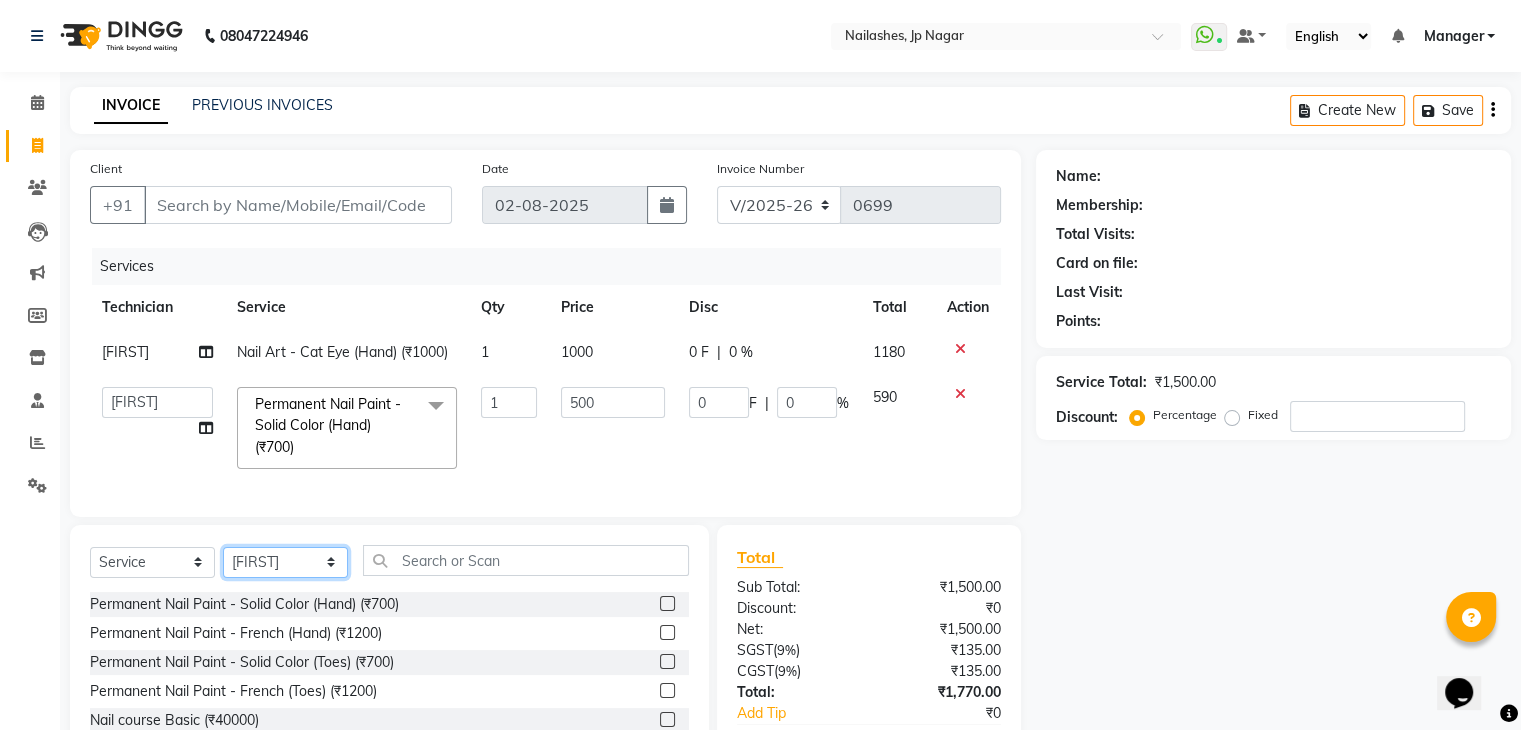 click on "Select Technician Bhupendra Manager Prince Rohit Sajan Salman Suma Suraj Vikas Vishal Lash Vishnu" 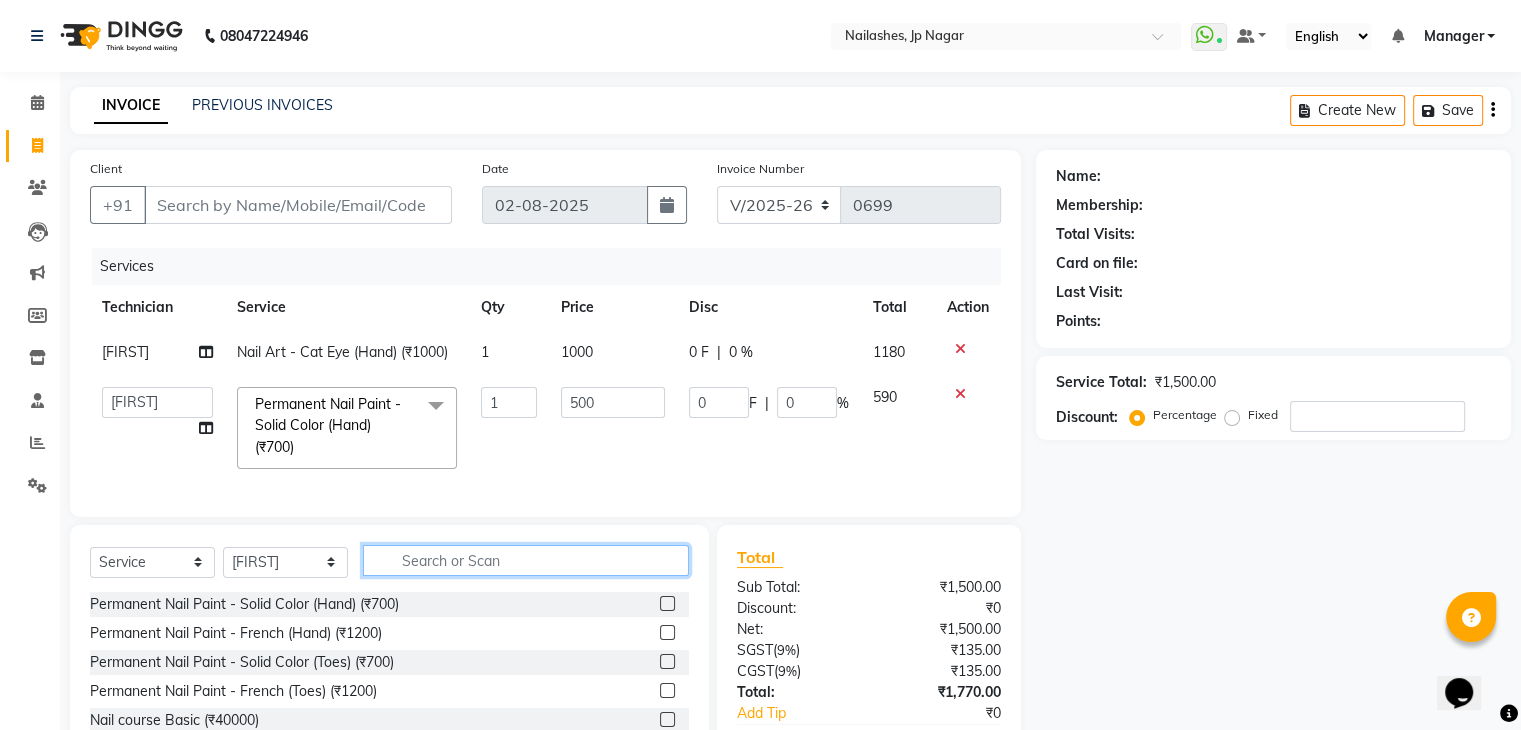 click 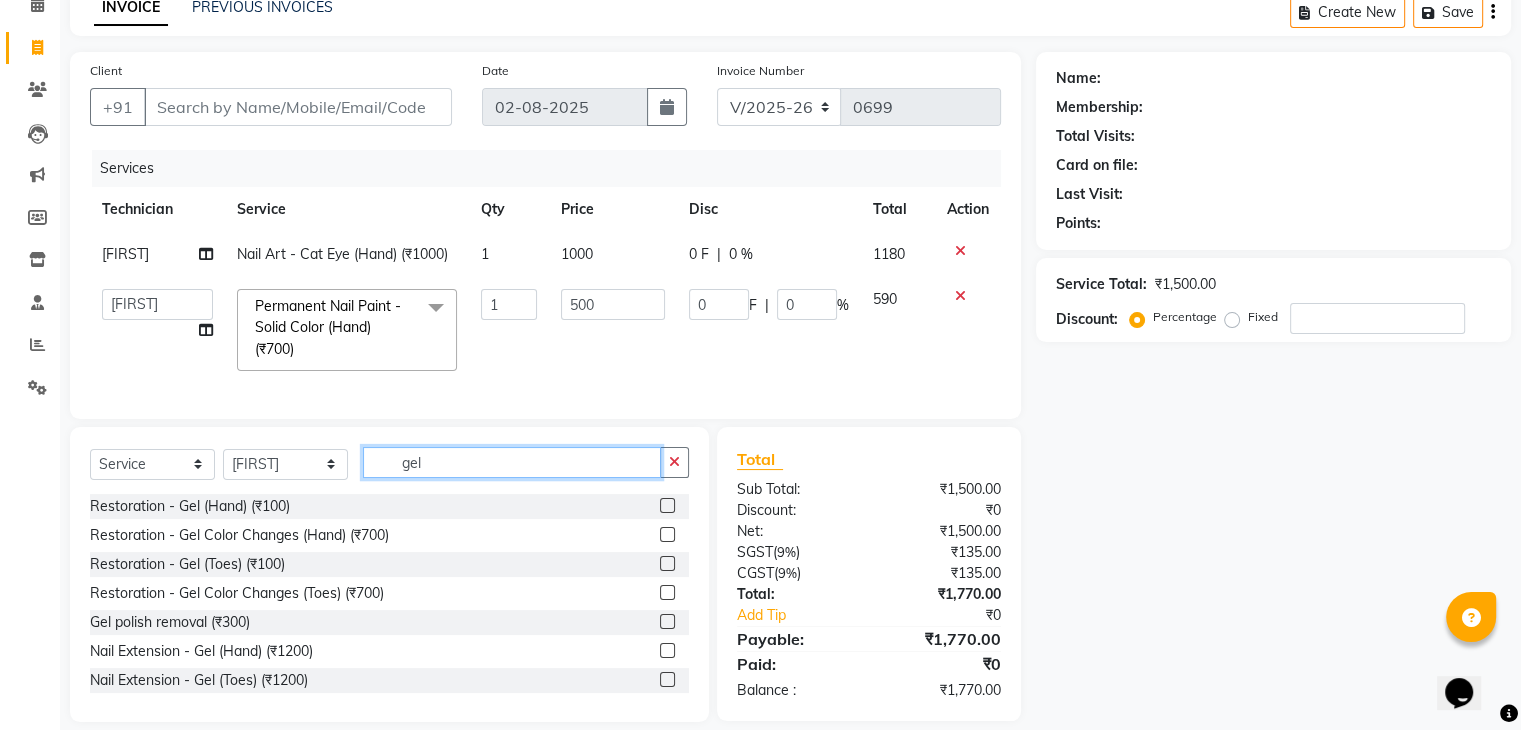 scroll, scrollTop: 110, scrollLeft: 0, axis: vertical 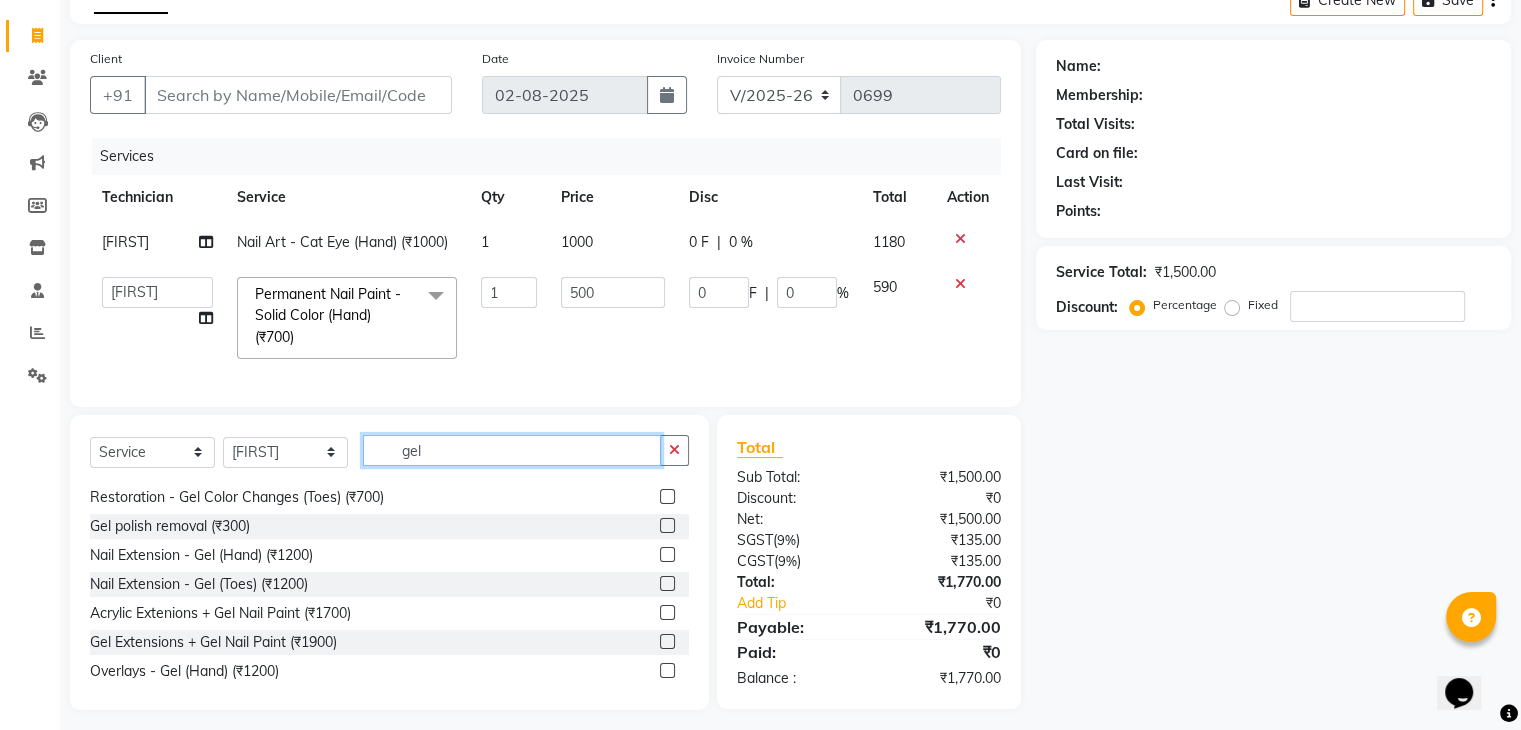 type on "gel" 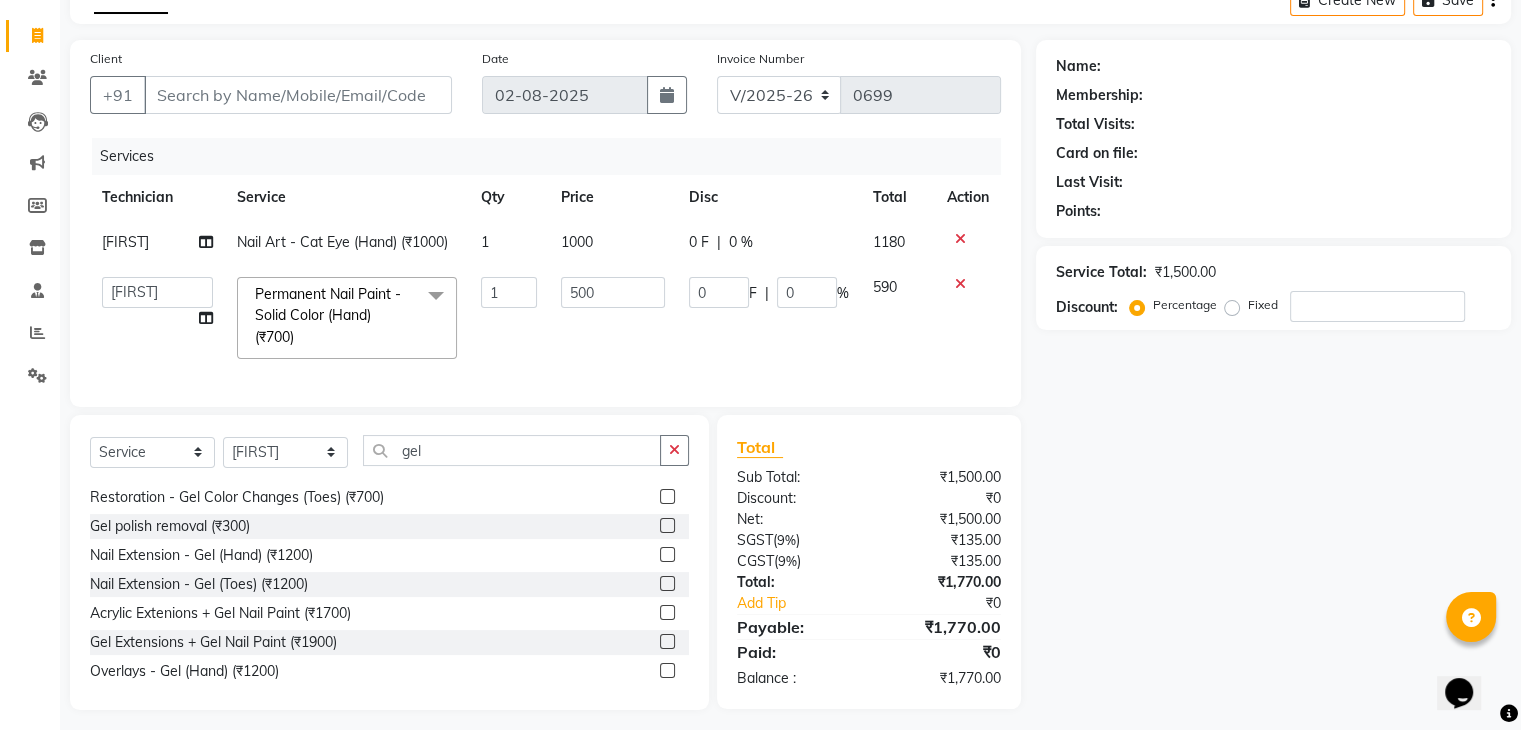 click 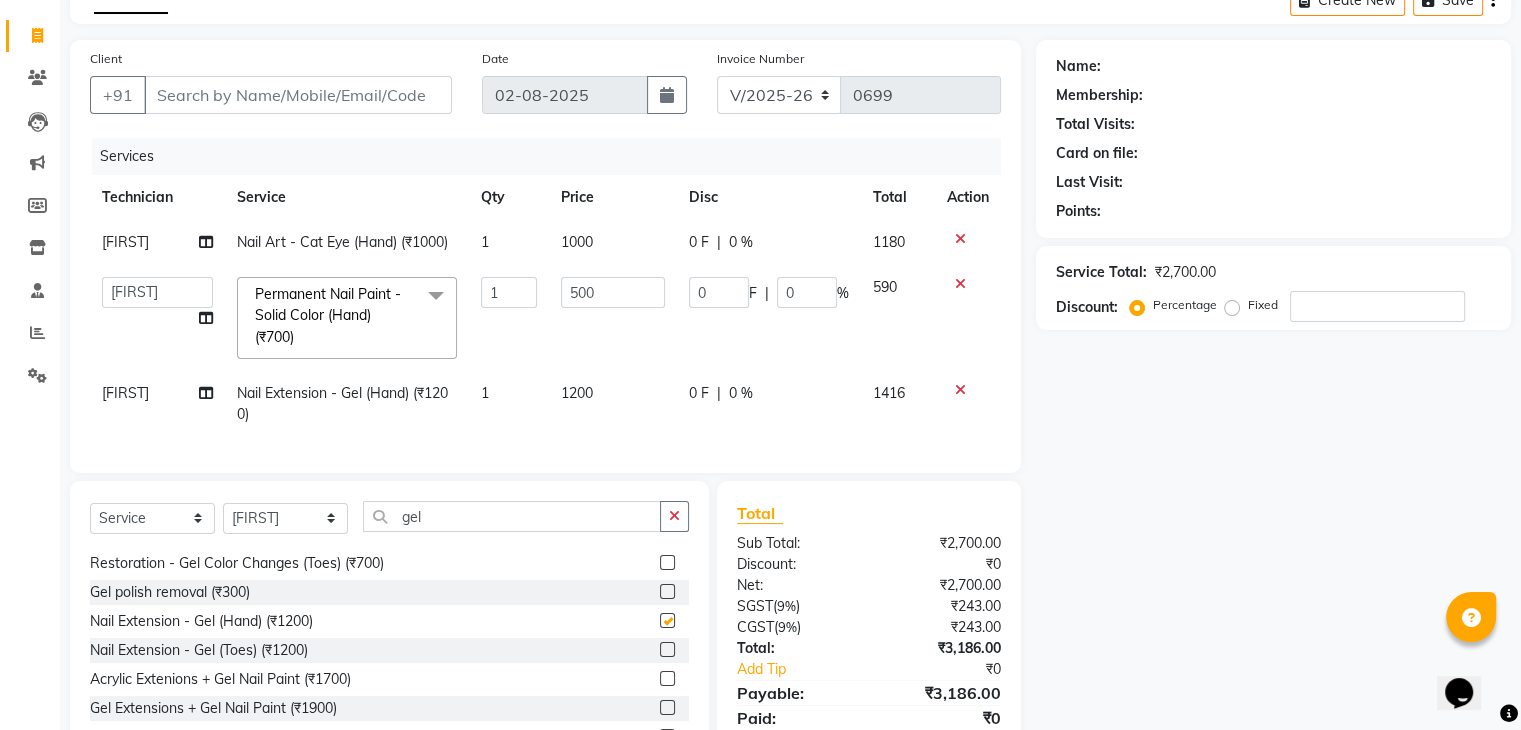 checkbox on "false" 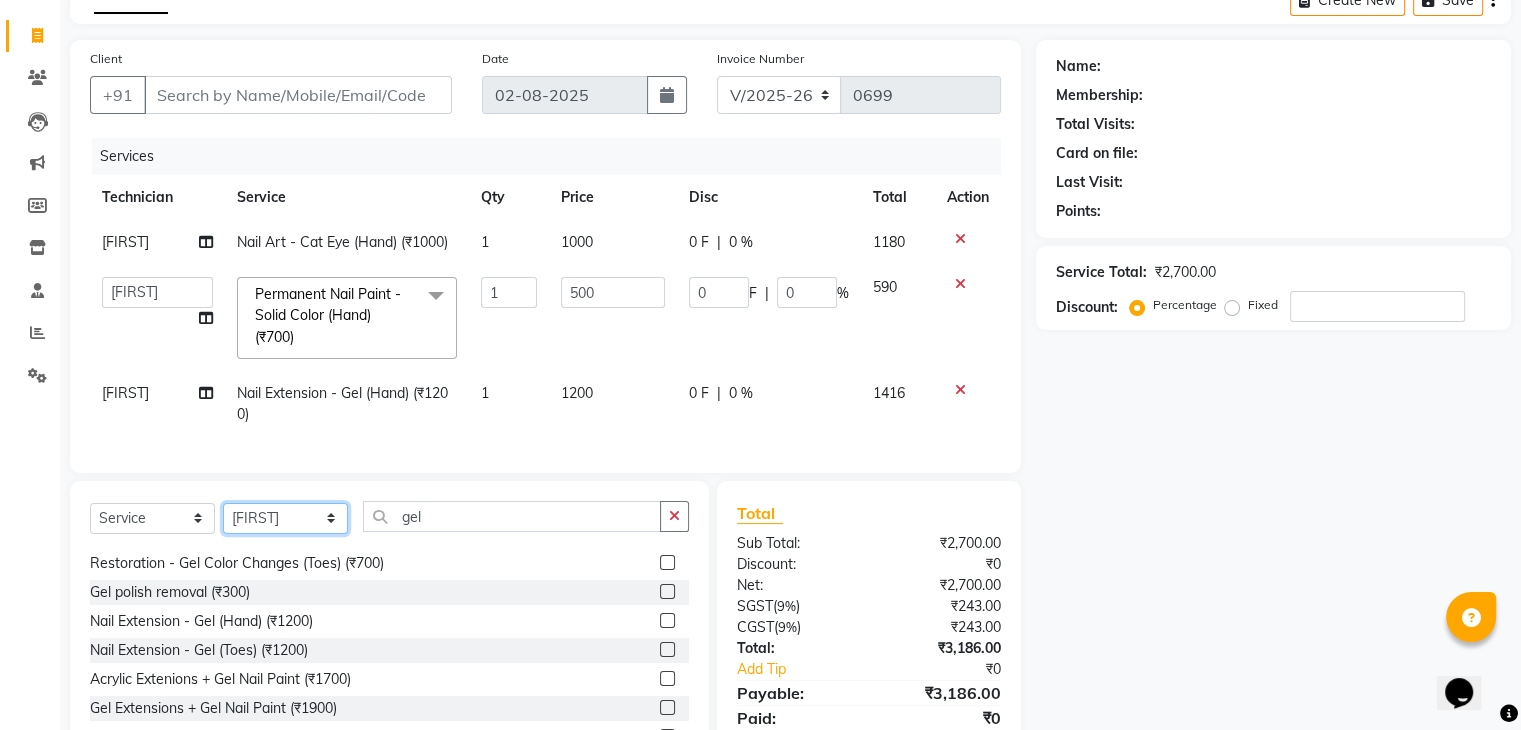 click on "Select Technician Bhupendra Manager Prince Rohit Sajan Salman Suma Suraj Vikas Vishal Lash Vishnu" 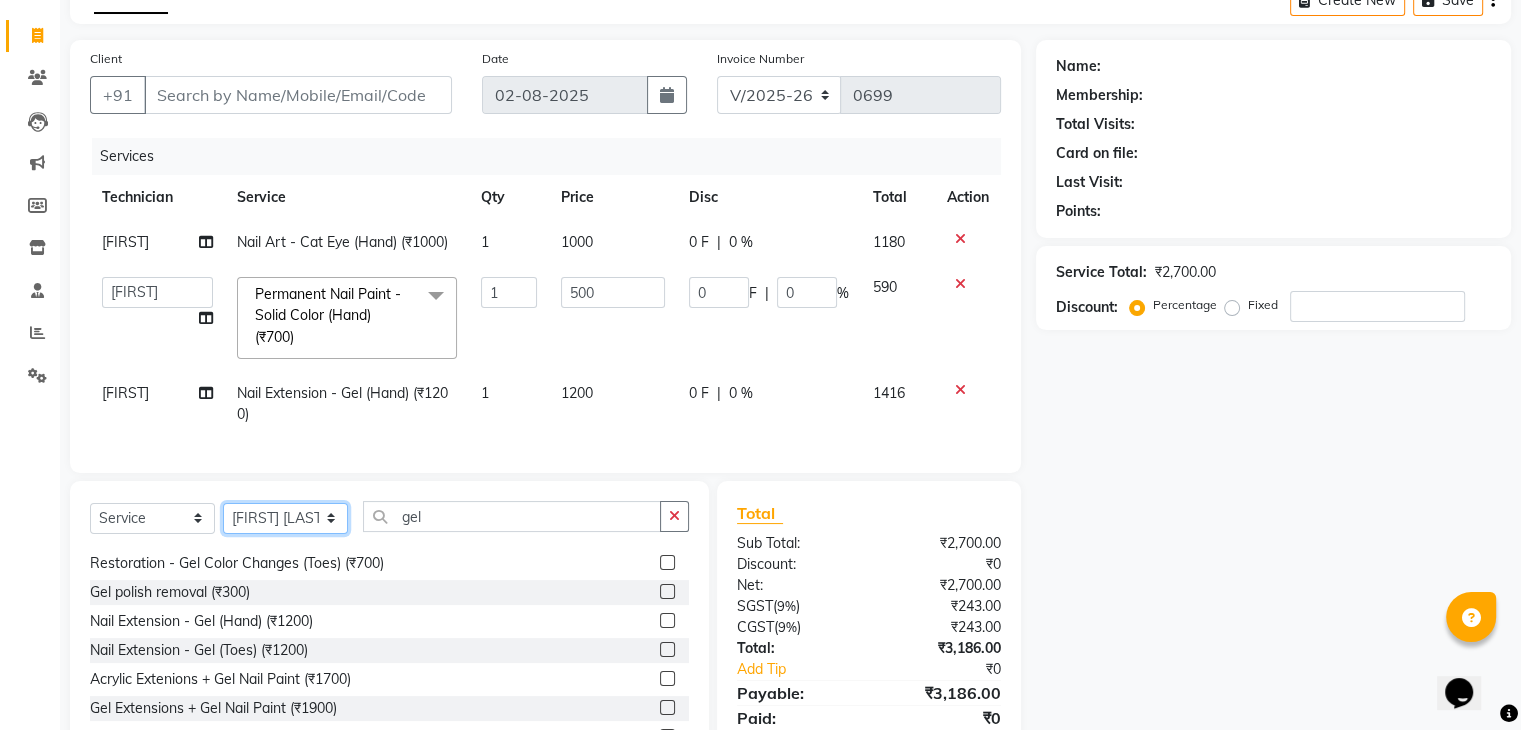 click on "Select Technician Bhupendra Manager Prince Rohit Sajan Salman Suma Suraj Vikas Vishal Lash Vishnu" 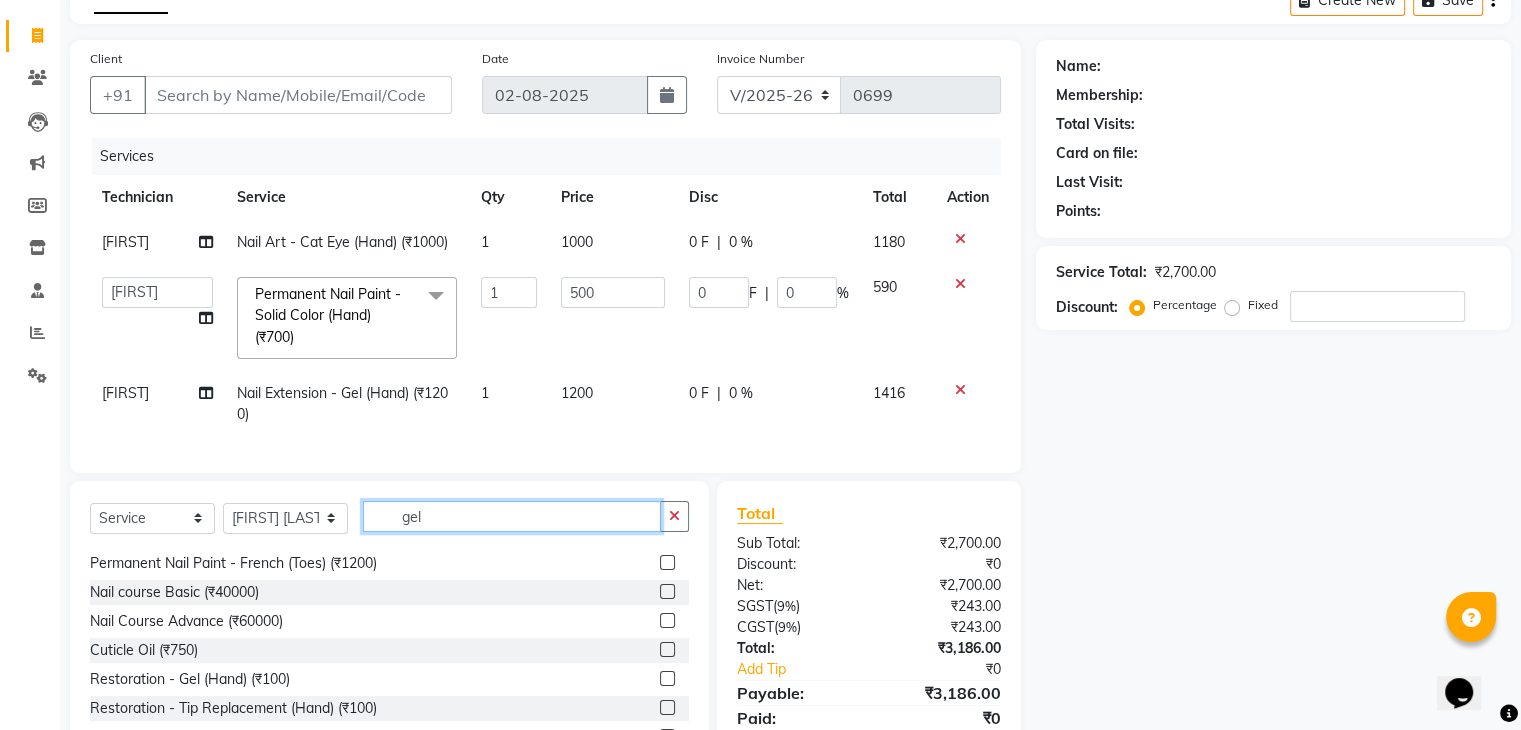 click on "gel" 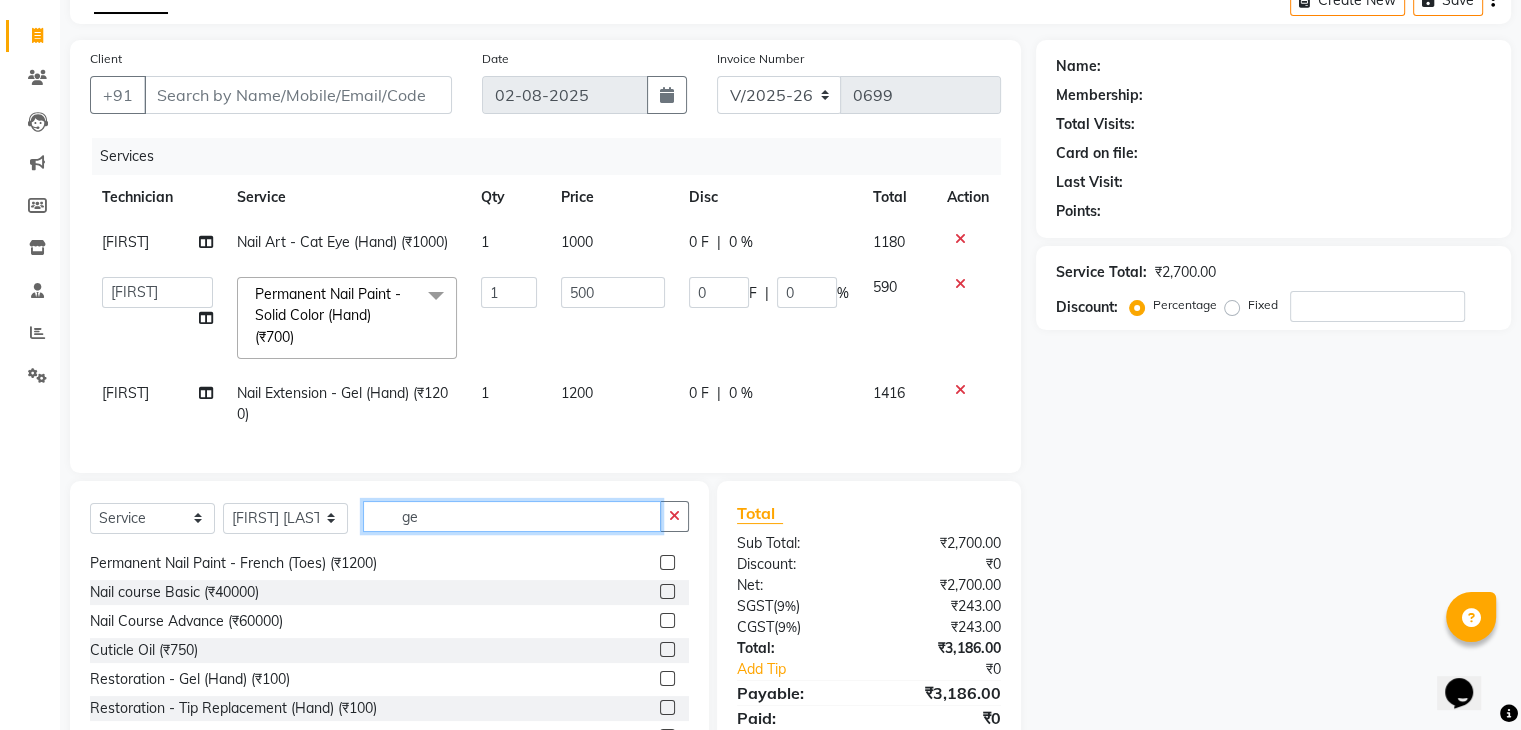 type on "g" 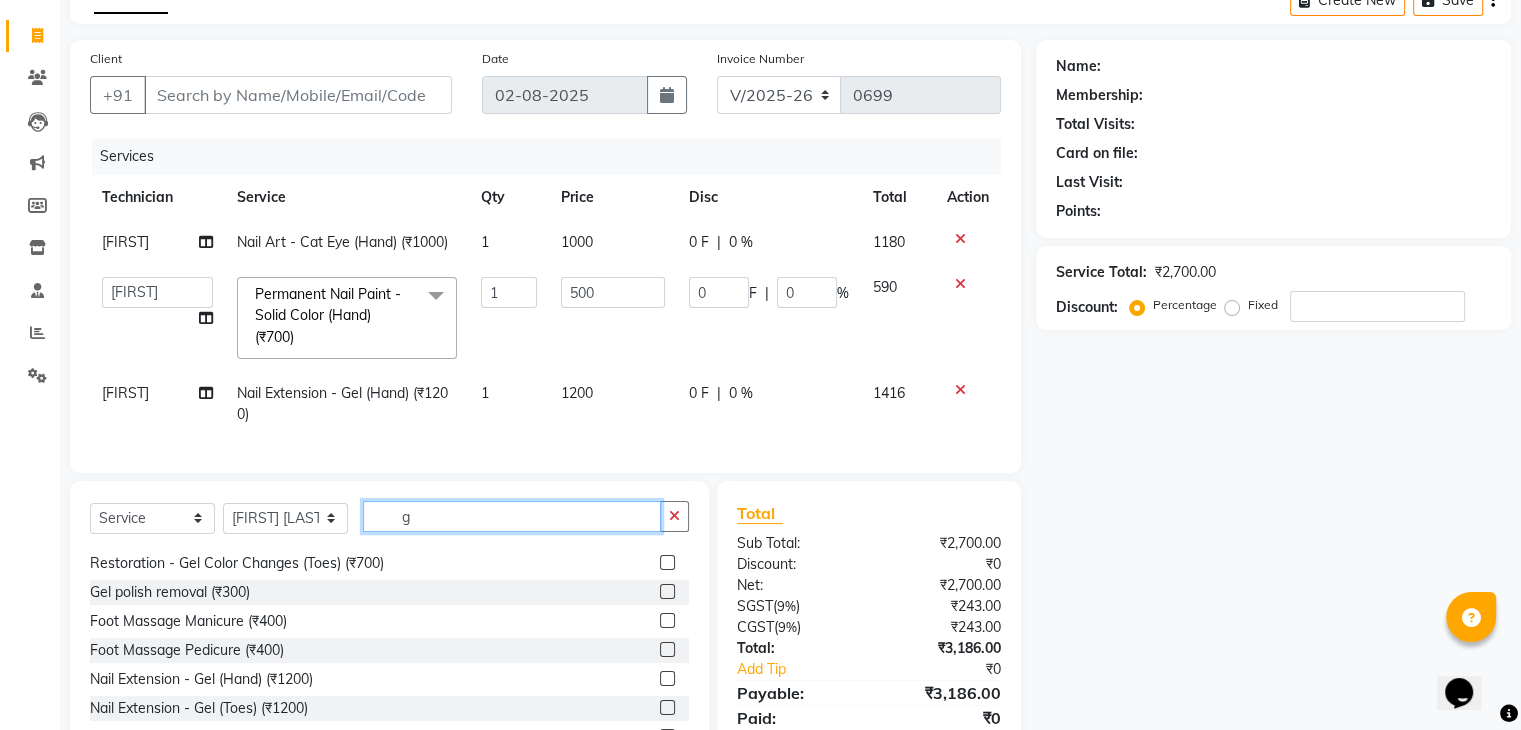 scroll, scrollTop: 0, scrollLeft: 0, axis: both 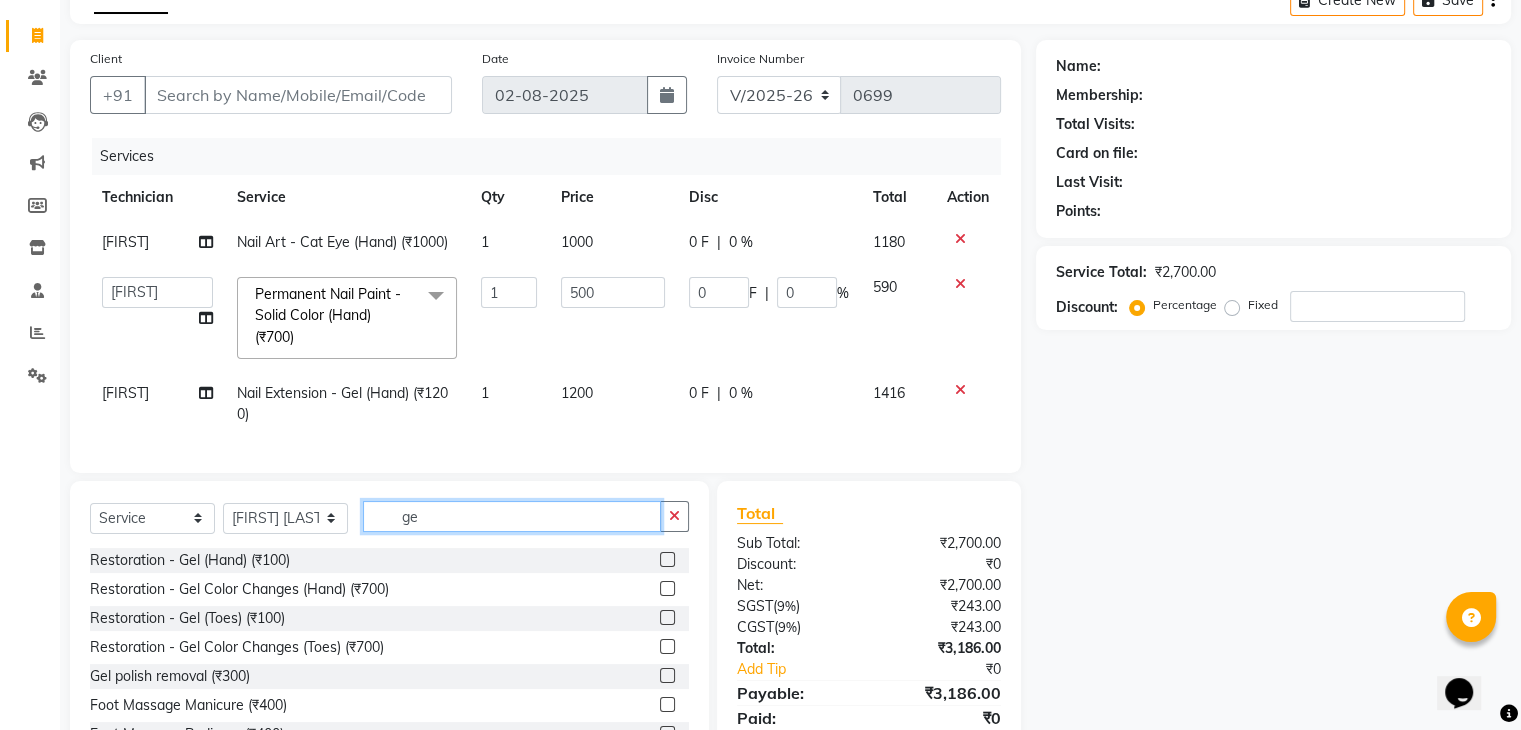 type on "gel" 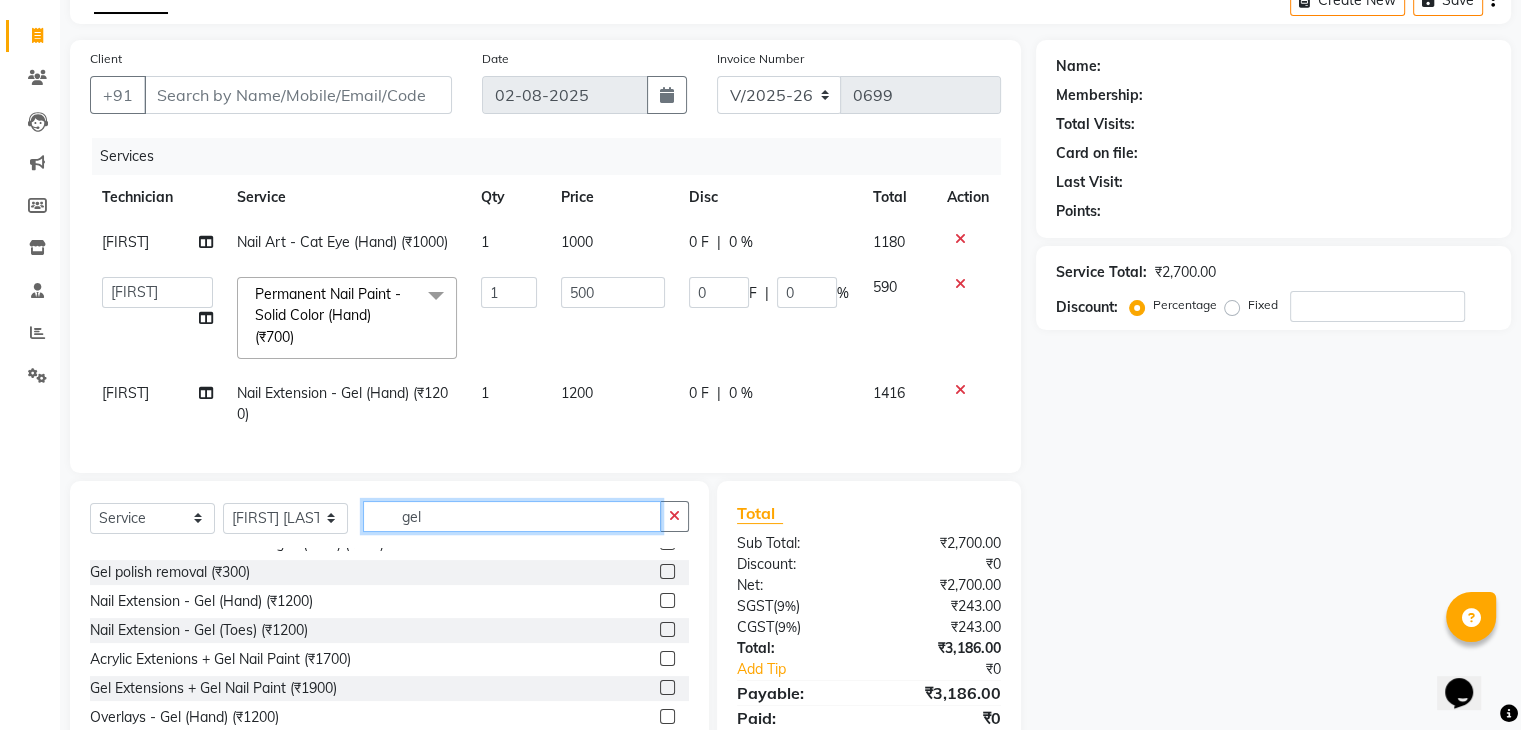 scroll, scrollTop: 104, scrollLeft: 0, axis: vertical 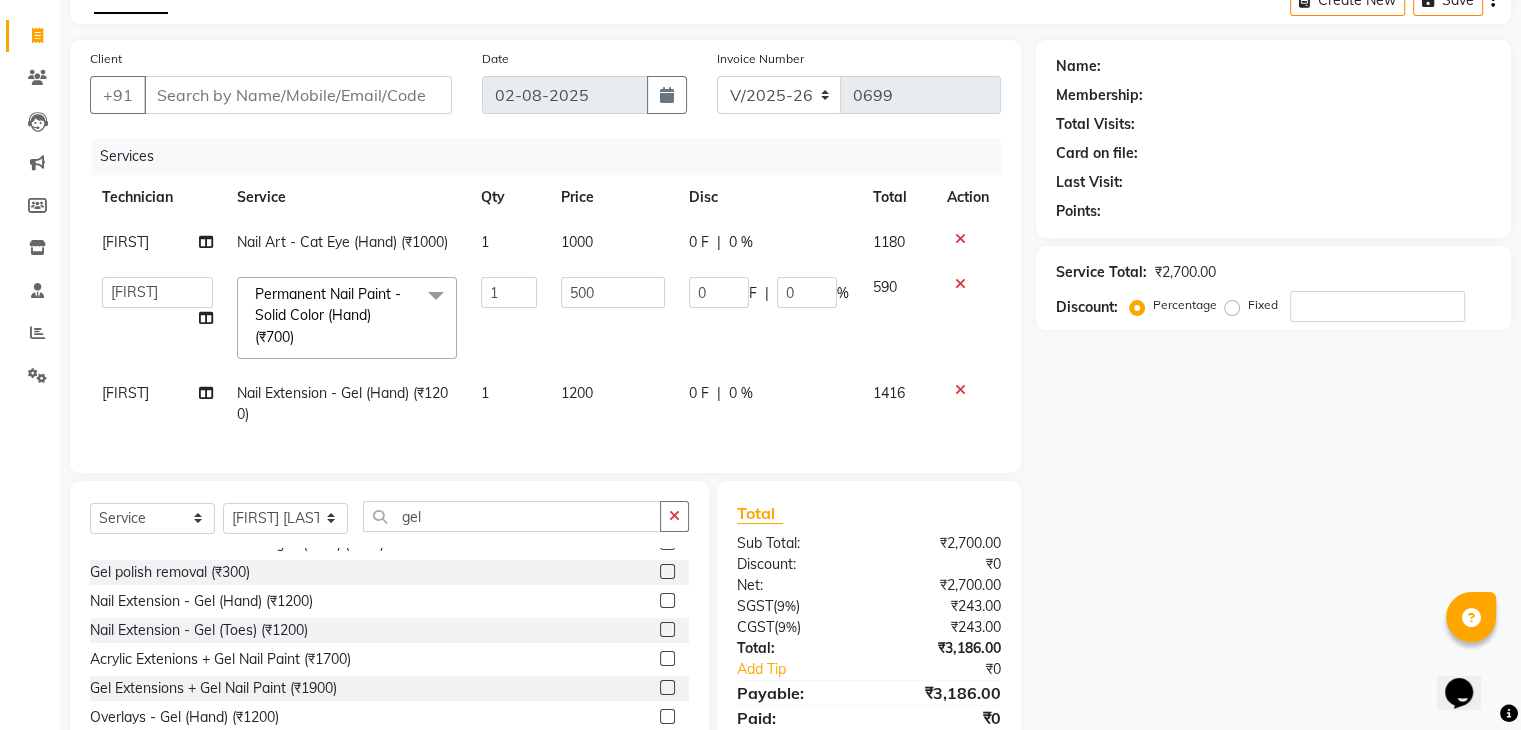 click 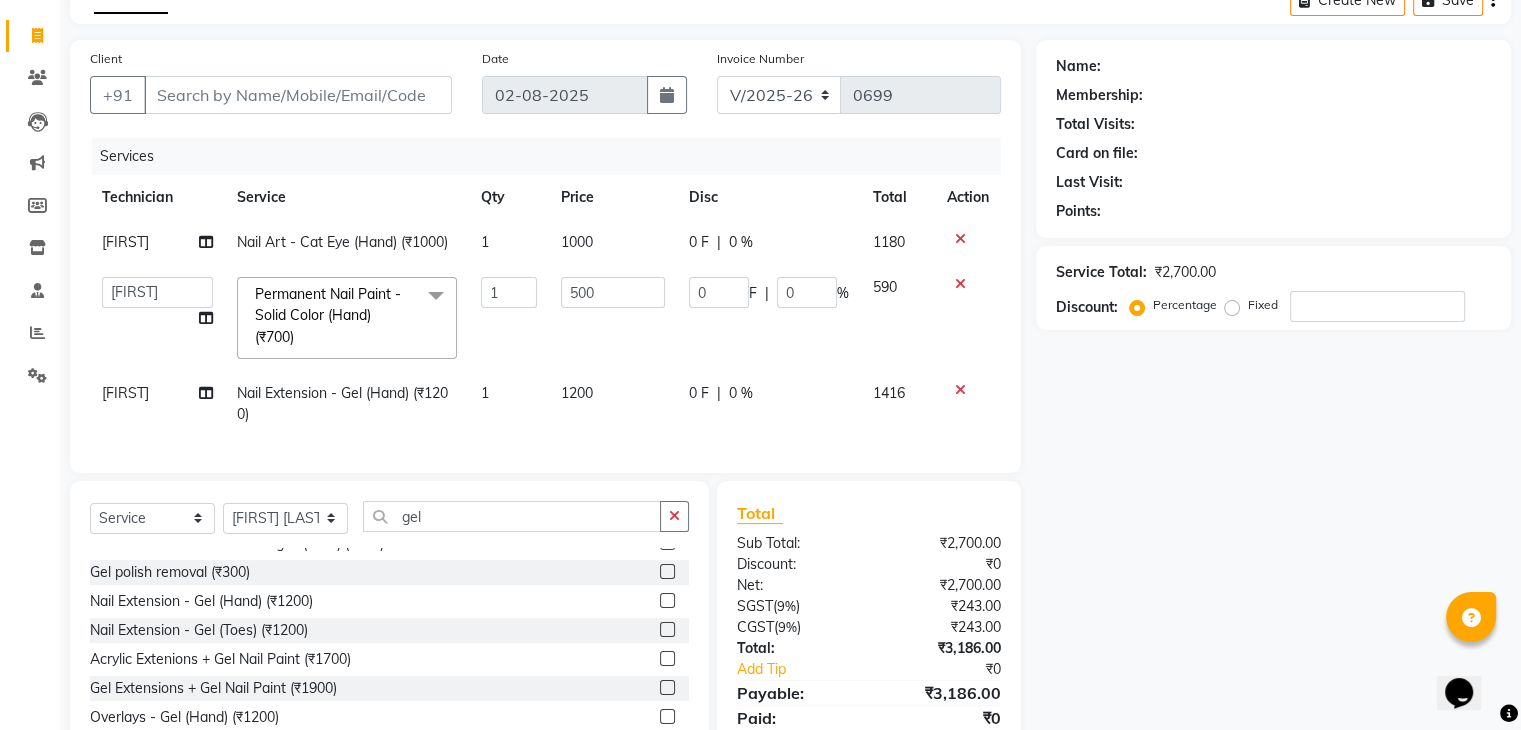 click at bounding box center (666, 601) 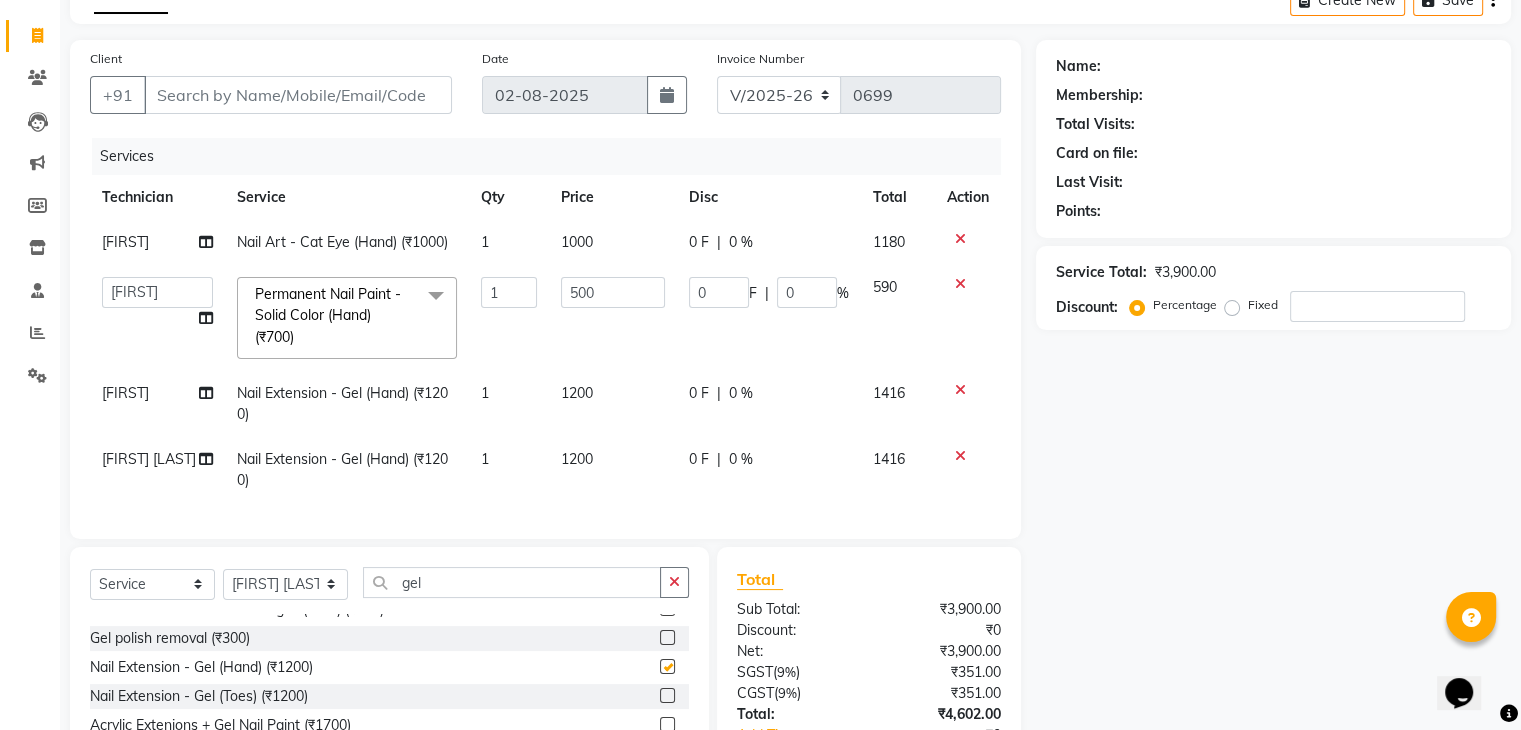 type 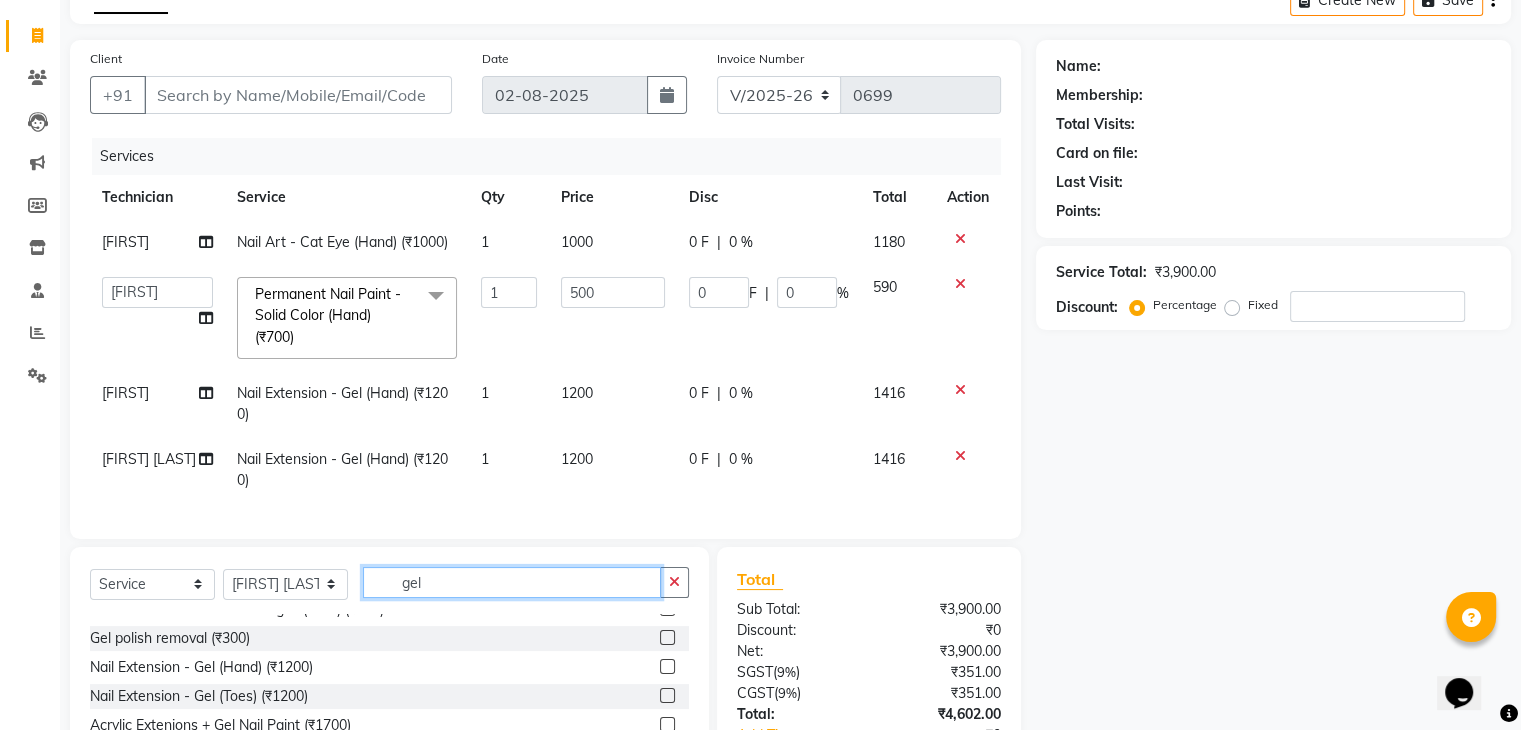 click on "gel" 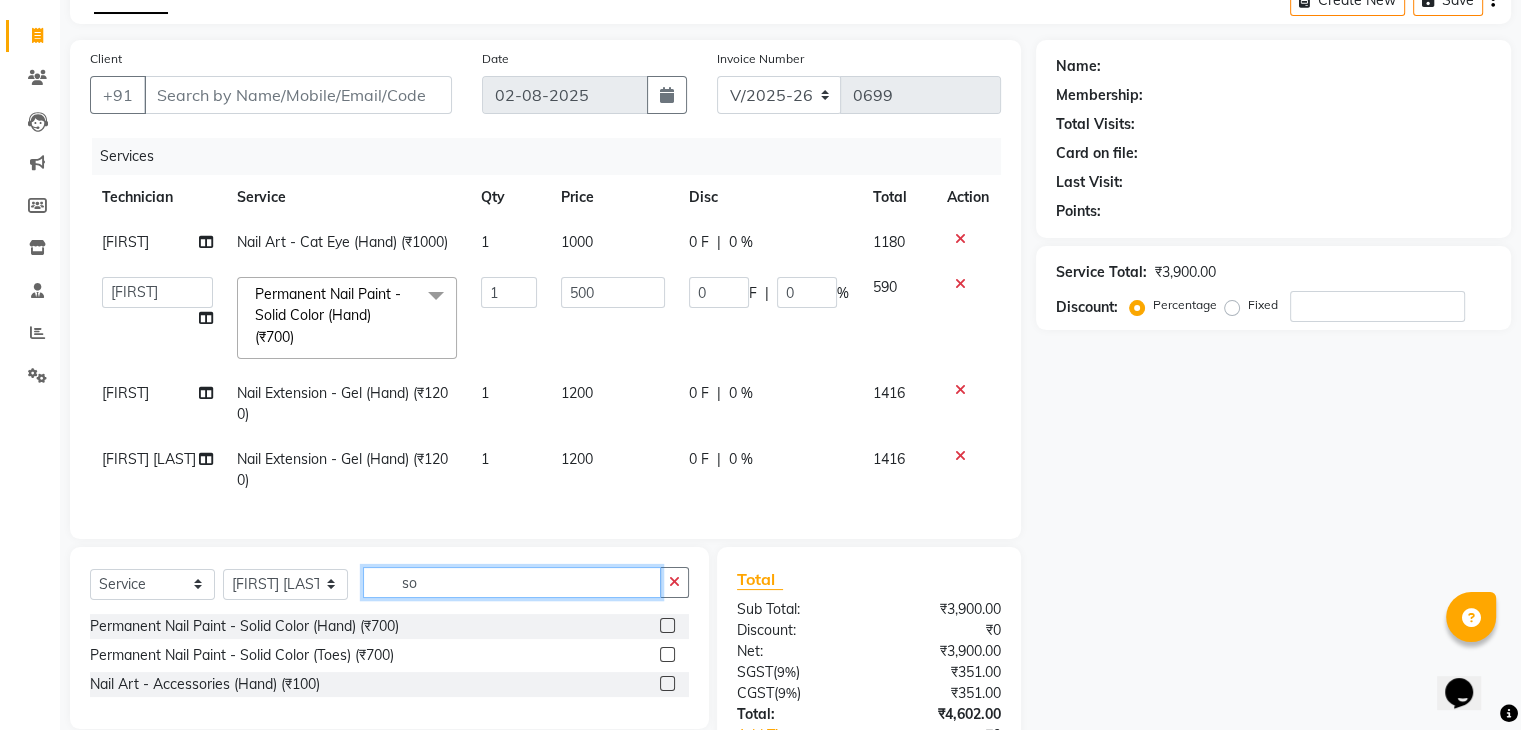 scroll, scrollTop: 0, scrollLeft: 0, axis: both 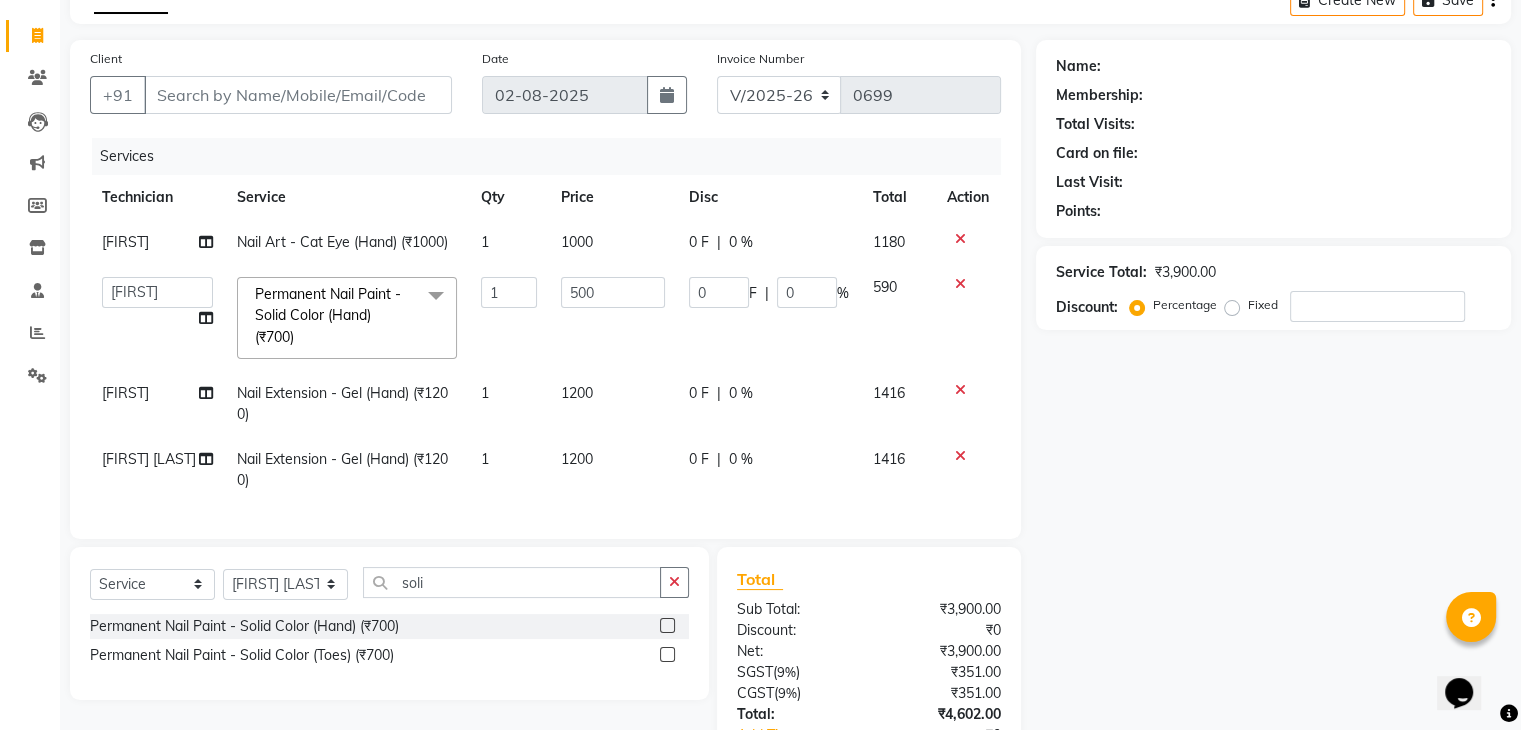 click 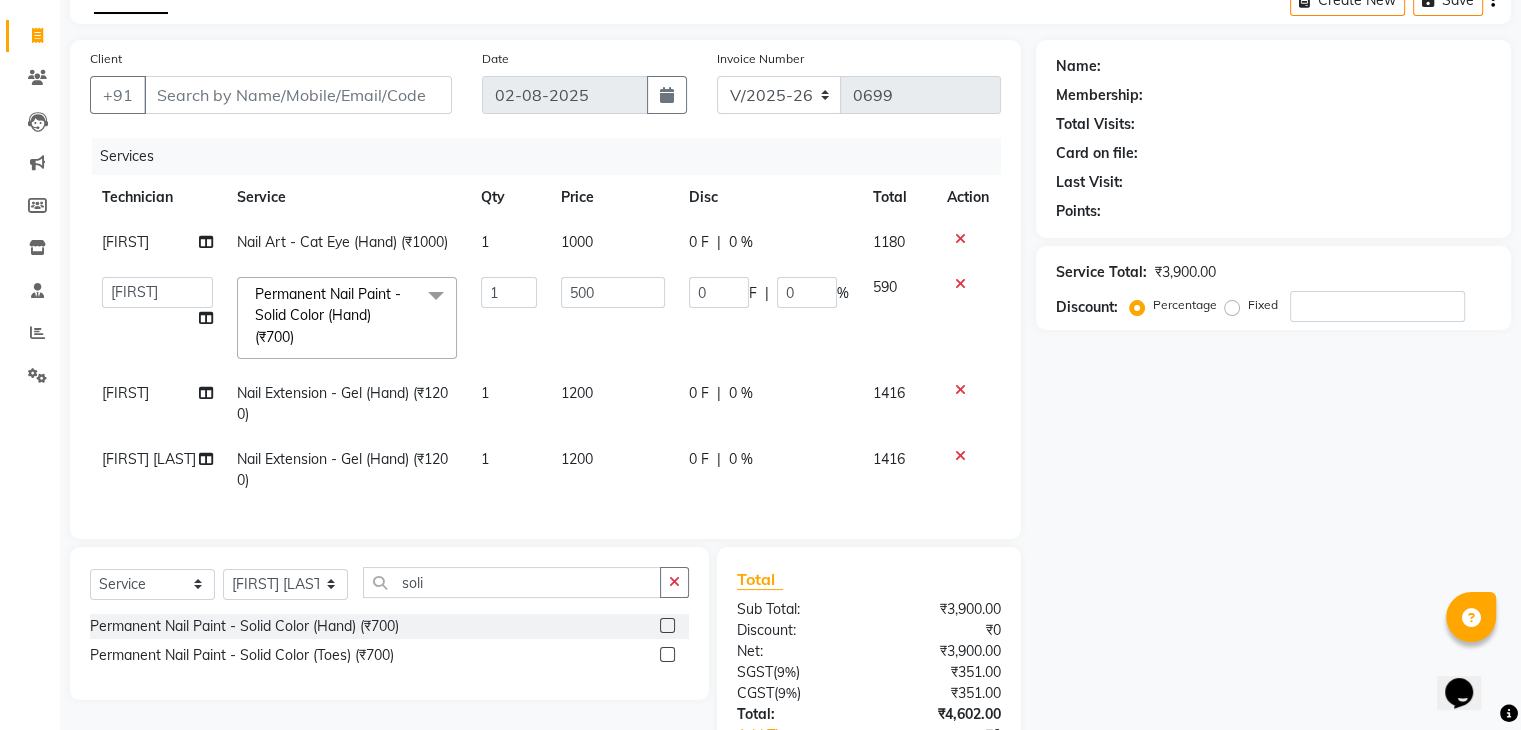 click at bounding box center [666, 626] 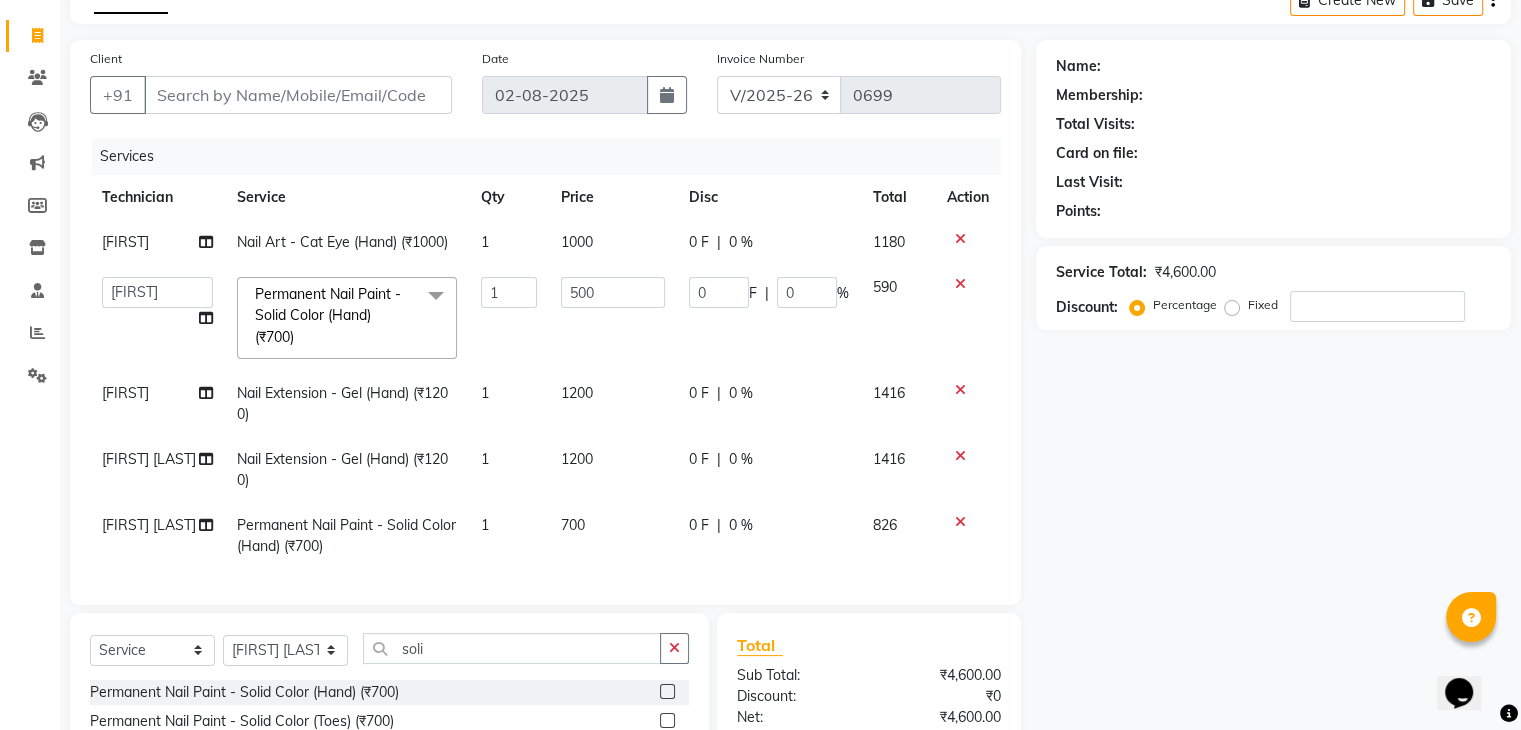 click on "700" 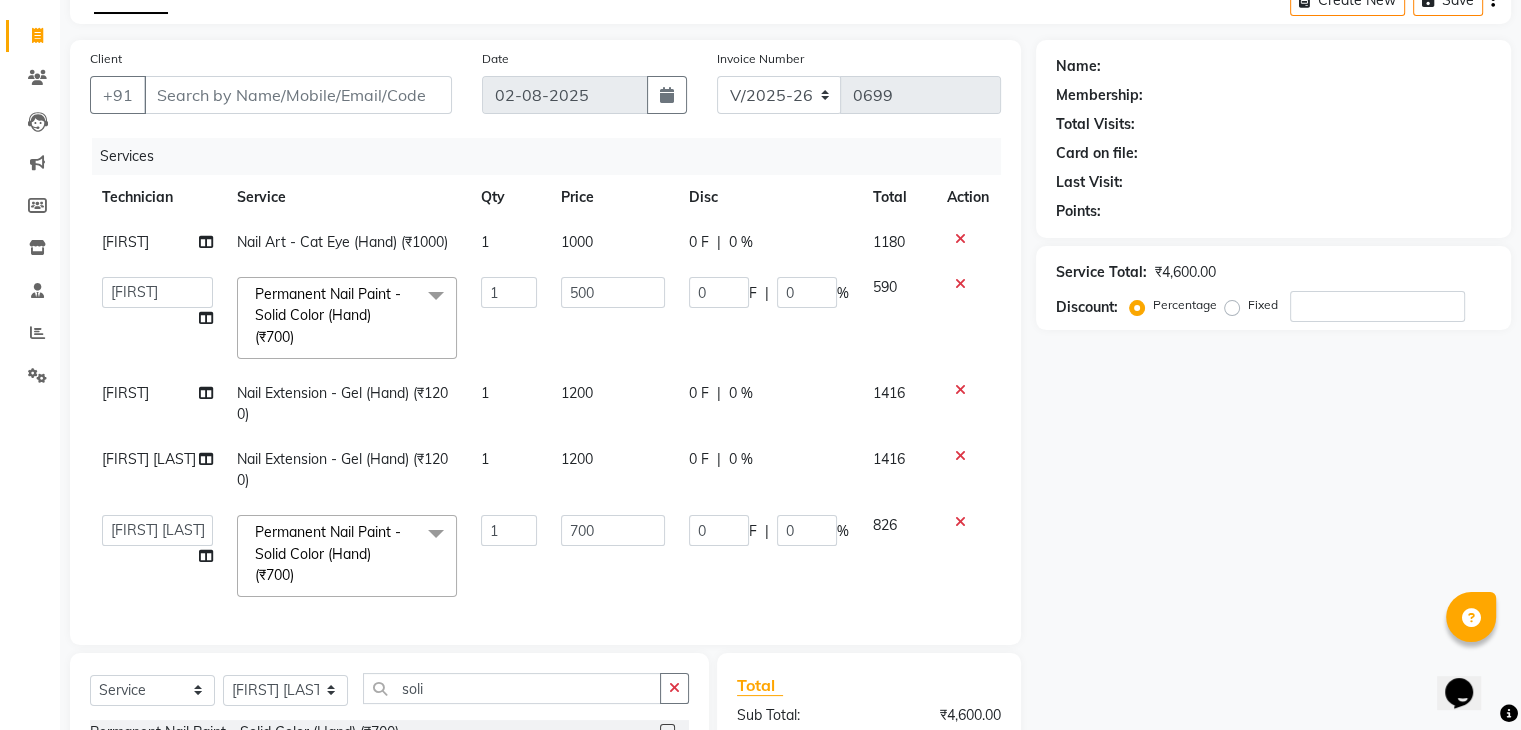 click on "700" 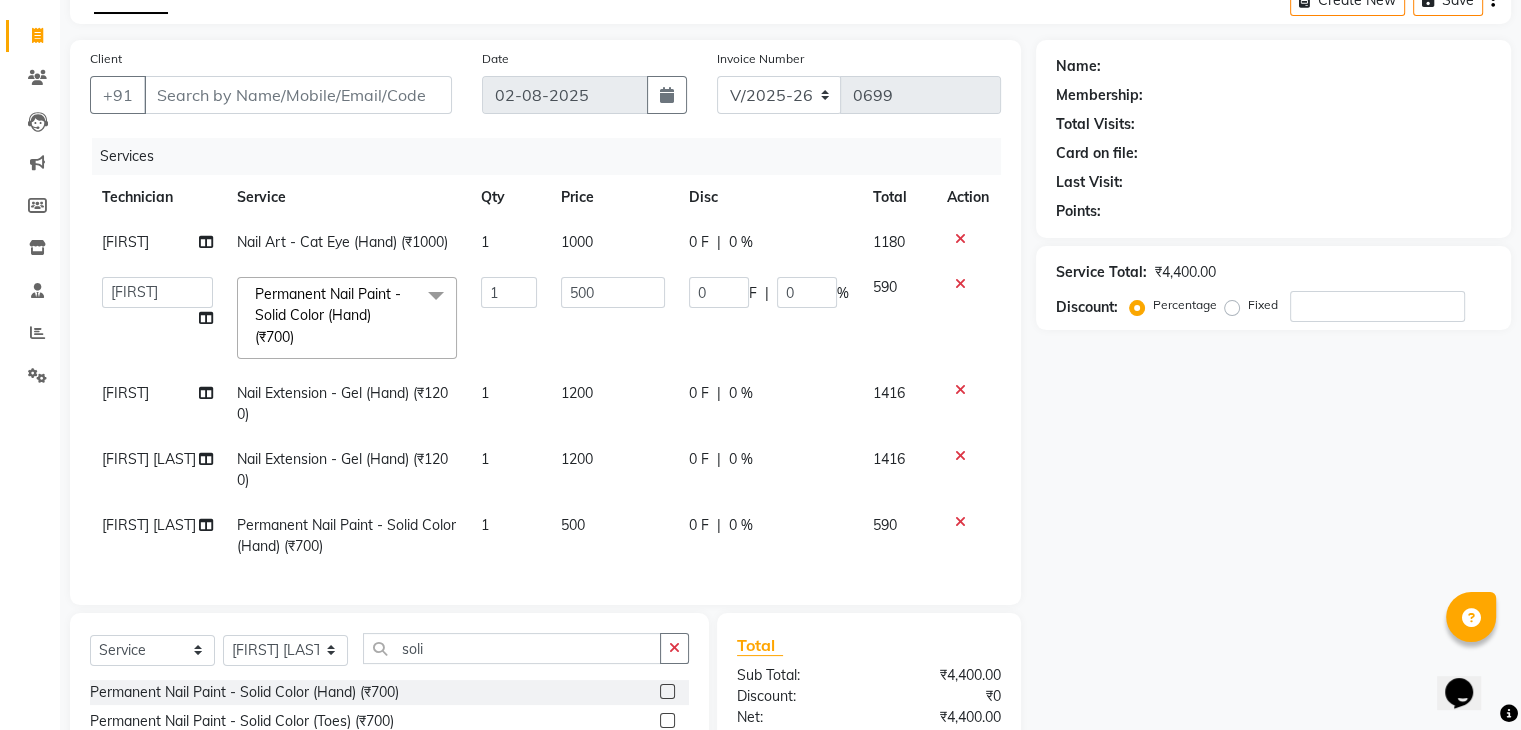 click on "Services Technician Service Qty Price Disc Total Action Bhupendra Nail Art - Cat Eye (Hand) (₹1000) 1 1000 0 F | 0 % 1180  Bhupendra   Manager   Prince   Rohit   Sajan   Salman   Suma   Suraj   Vikas   Vishal Lash   Vishnu  Permanent Nail Paint - Solid Color (Hand) (₹700)  x Permanent Nail Paint - Solid Color (Hand) (₹700) Permanent Nail Paint - French (Hand) (₹1200) Permanent Nail Paint - Solid Color (Toes) (₹700) Permanent Nail Paint - French (Toes) (₹1200) Nail course Basic (₹40000) Nail Course Advance (₹60000) Cuticle Oil (₹750) Restoration - Gel (Hand) (₹100) Restoration - Tip Replacement (Hand) (₹100) Restoration - Touch -up (Hand) (₹300) Restoration - Gel Color Changes (Hand) (₹700) Restoration - Removal of Extension (Hand) (₹500) Restoration - Removal of Nail Paint (Hand) (₹500) Restoration - Gel (Toes) (₹100) Restoration - Tip Replacement (Toes) (₹100) Restoration - Touch -up (Toes) (₹300) Restoration - Gel Color Changes (Toes) (₹700) Gel polish removal (₹300)" 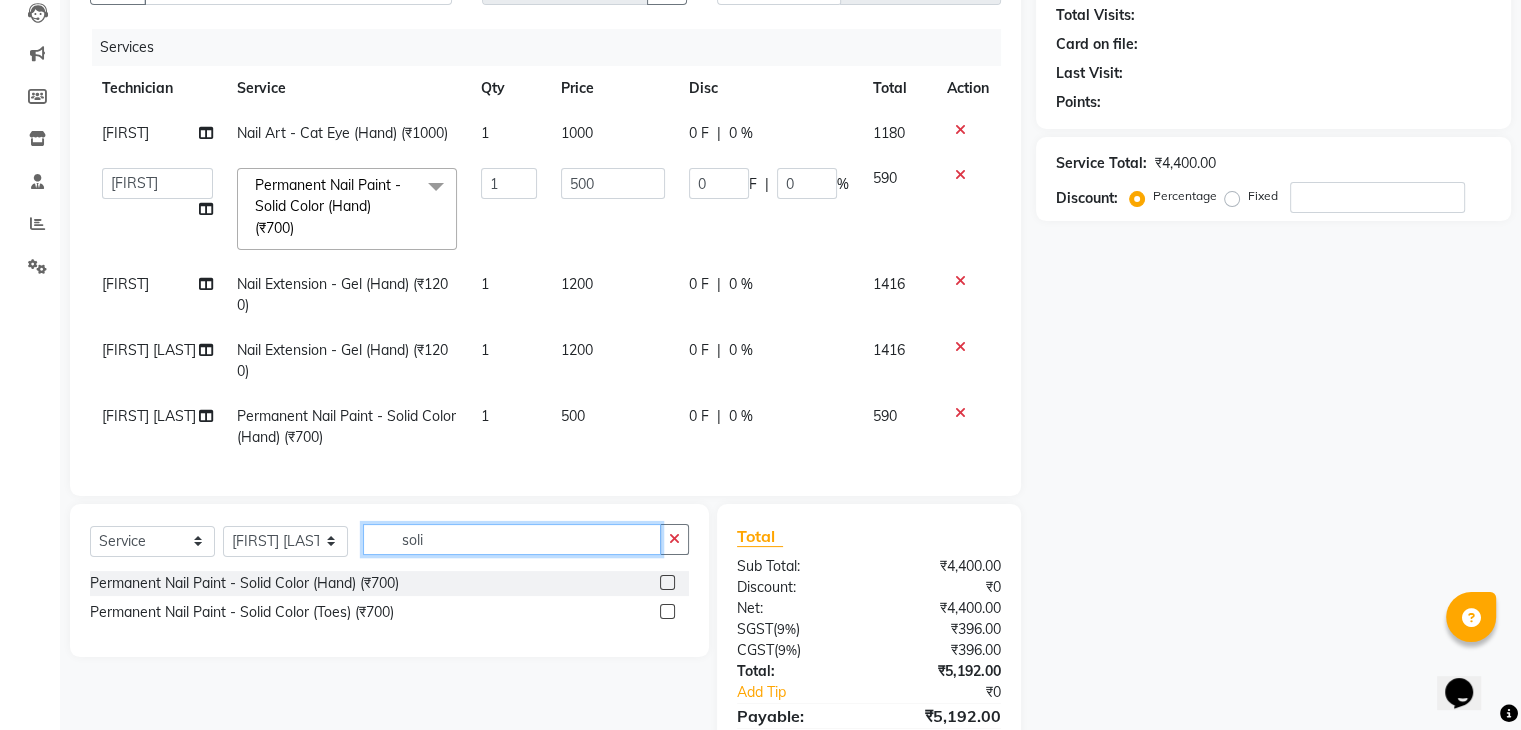 click on "soli" 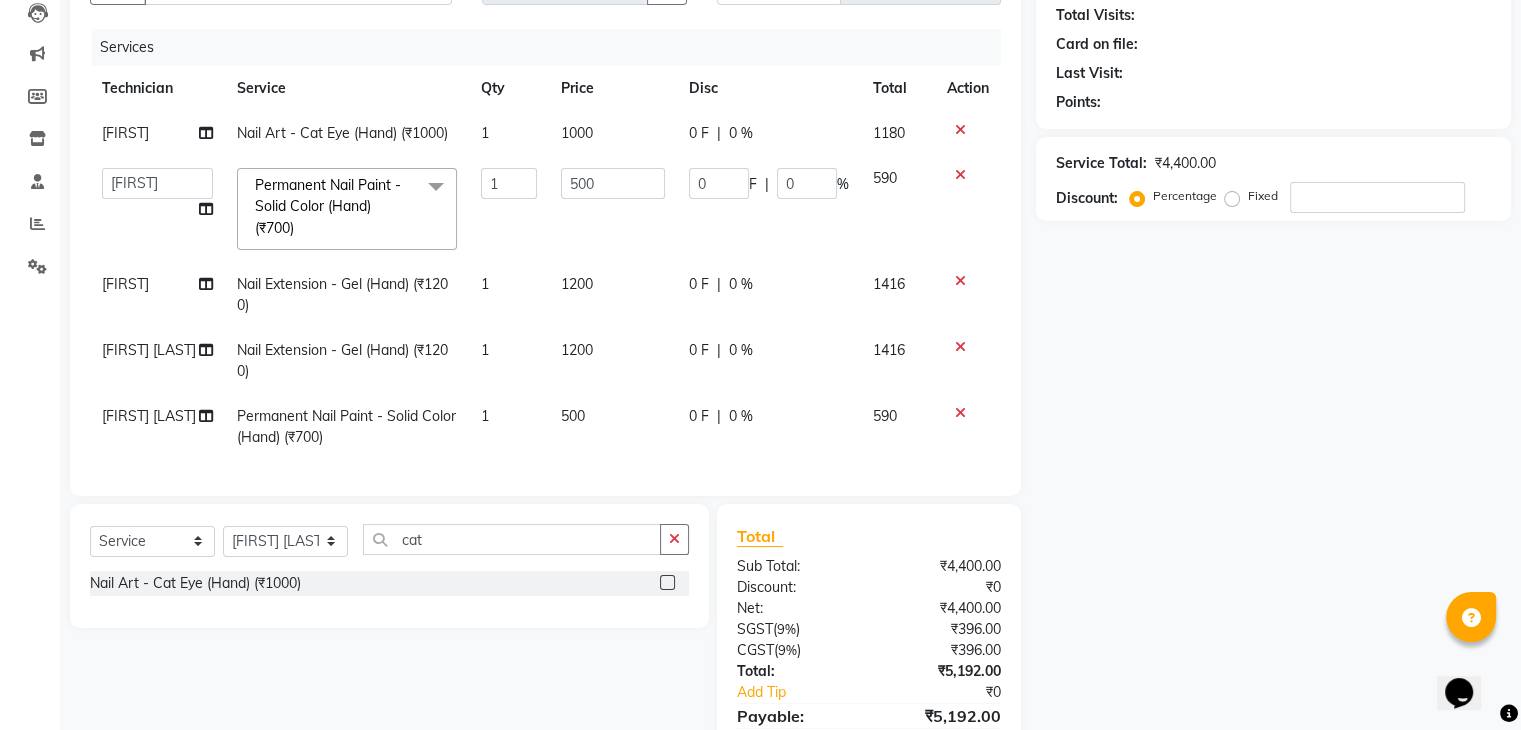 click 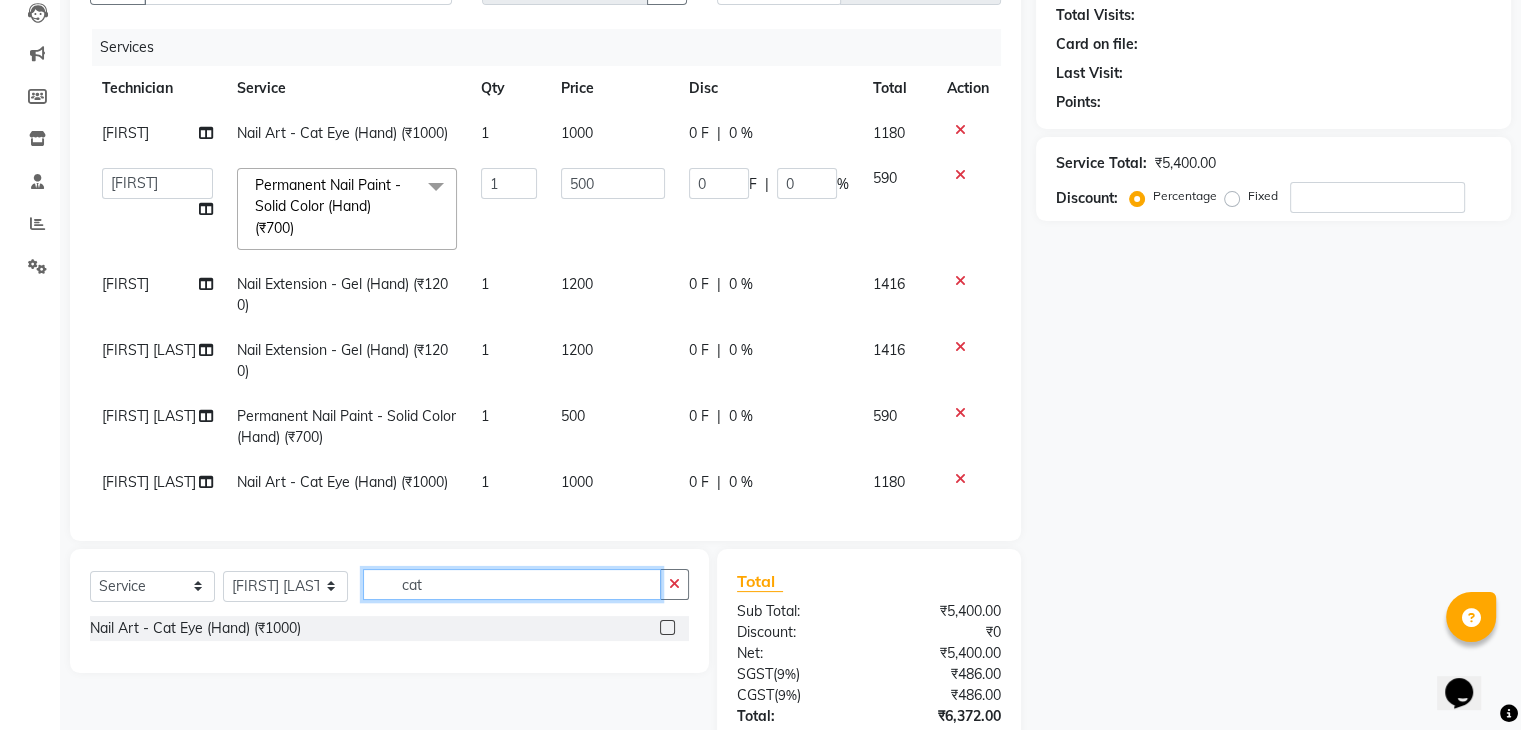 click on "cat" 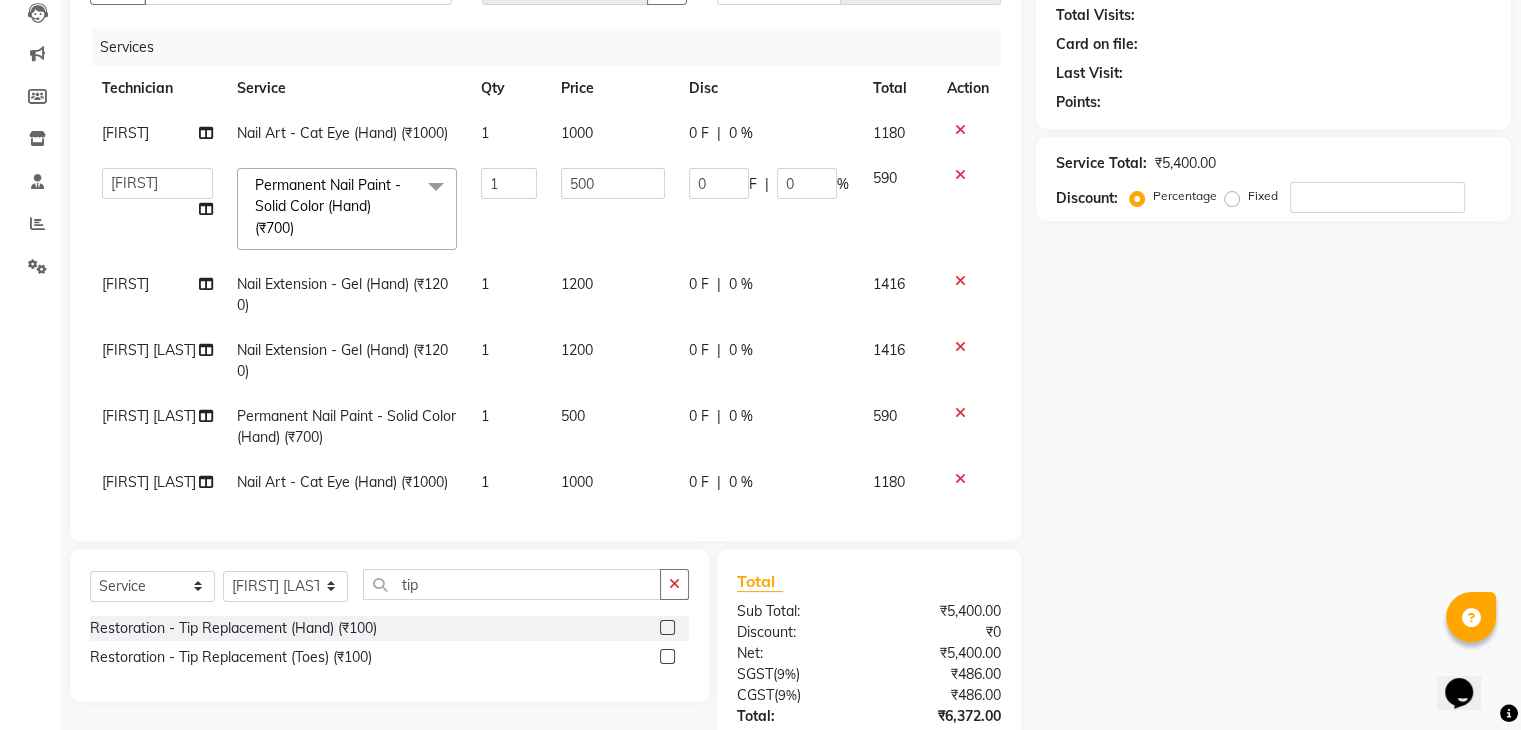 click 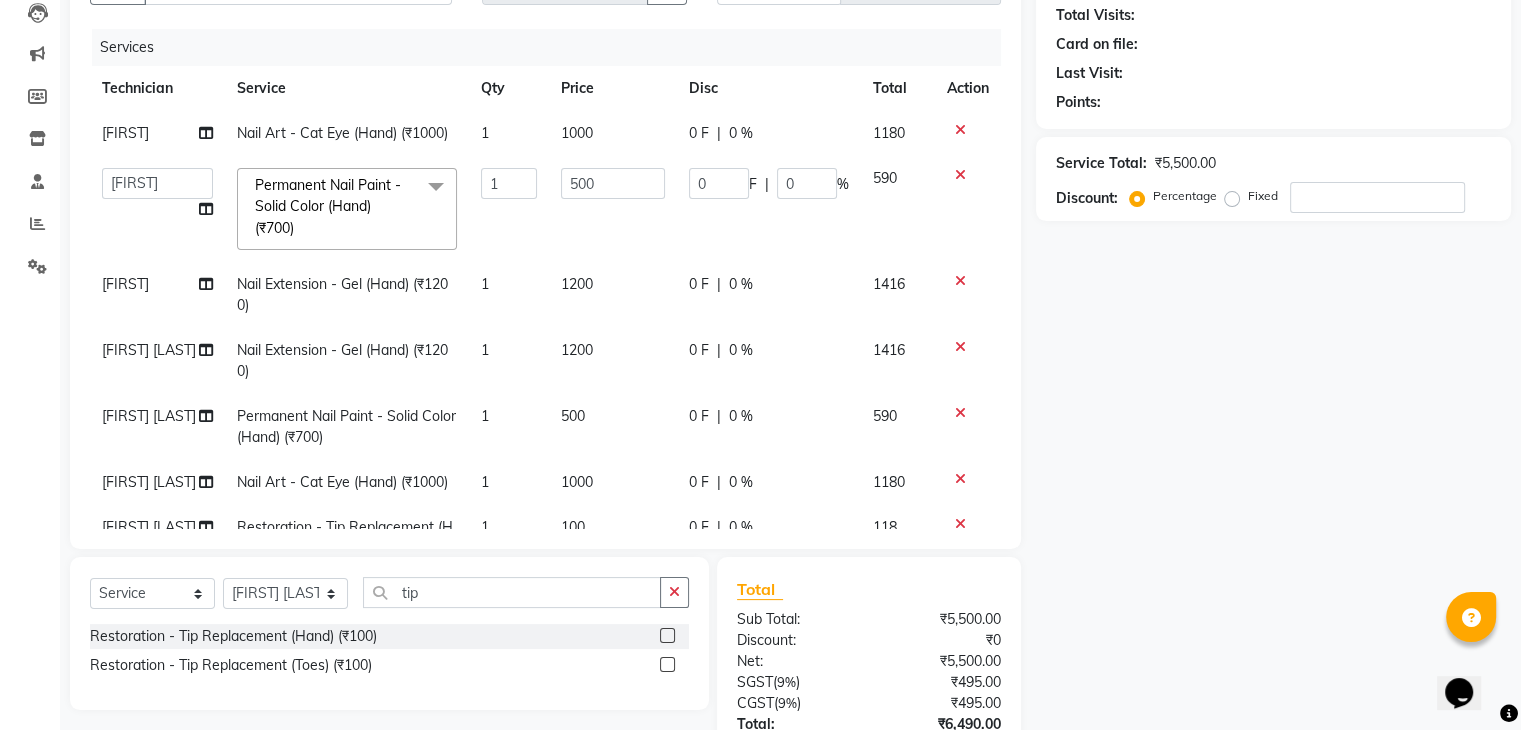 scroll, scrollTop: 72, scrollLeft: 0, axis: vertical 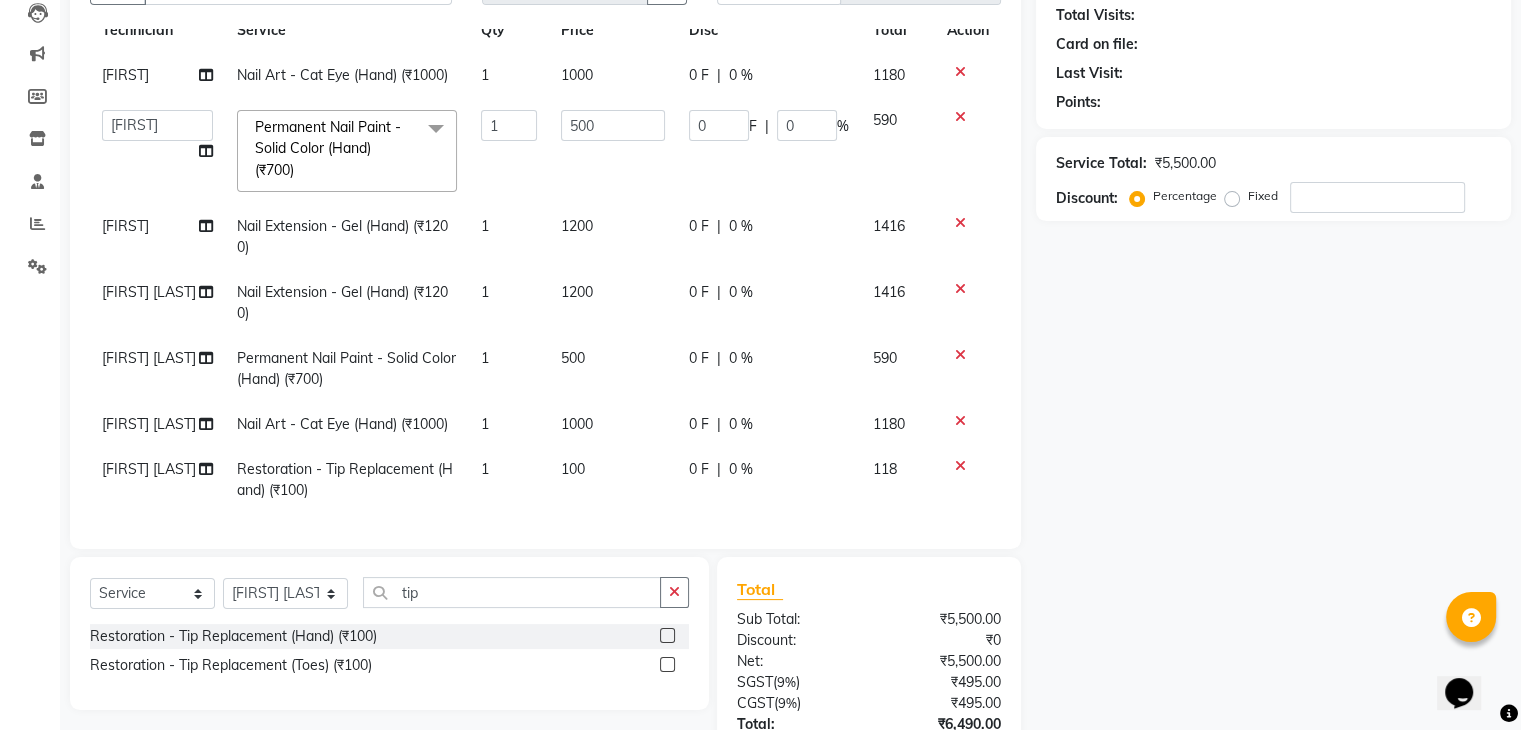 click on "1" 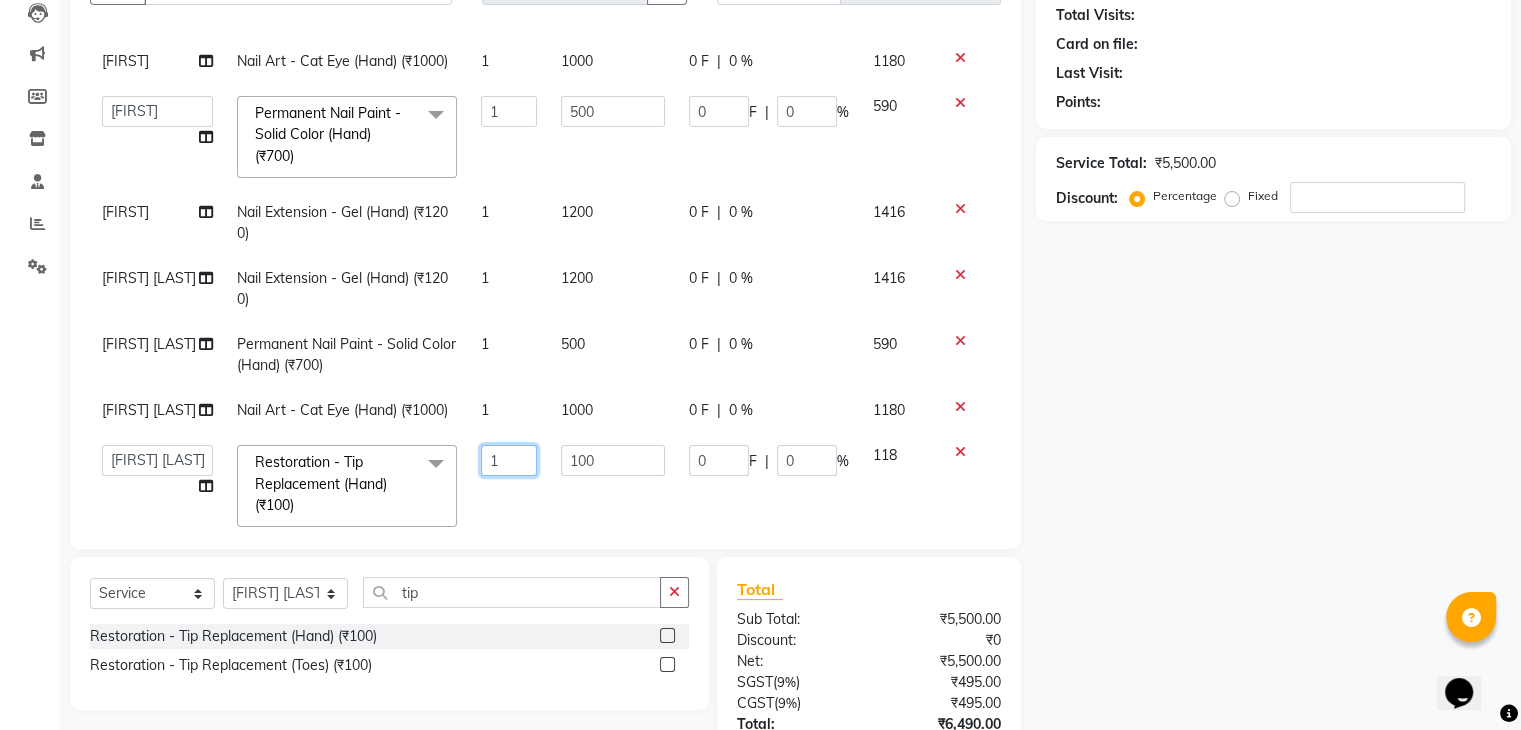 click on "1" 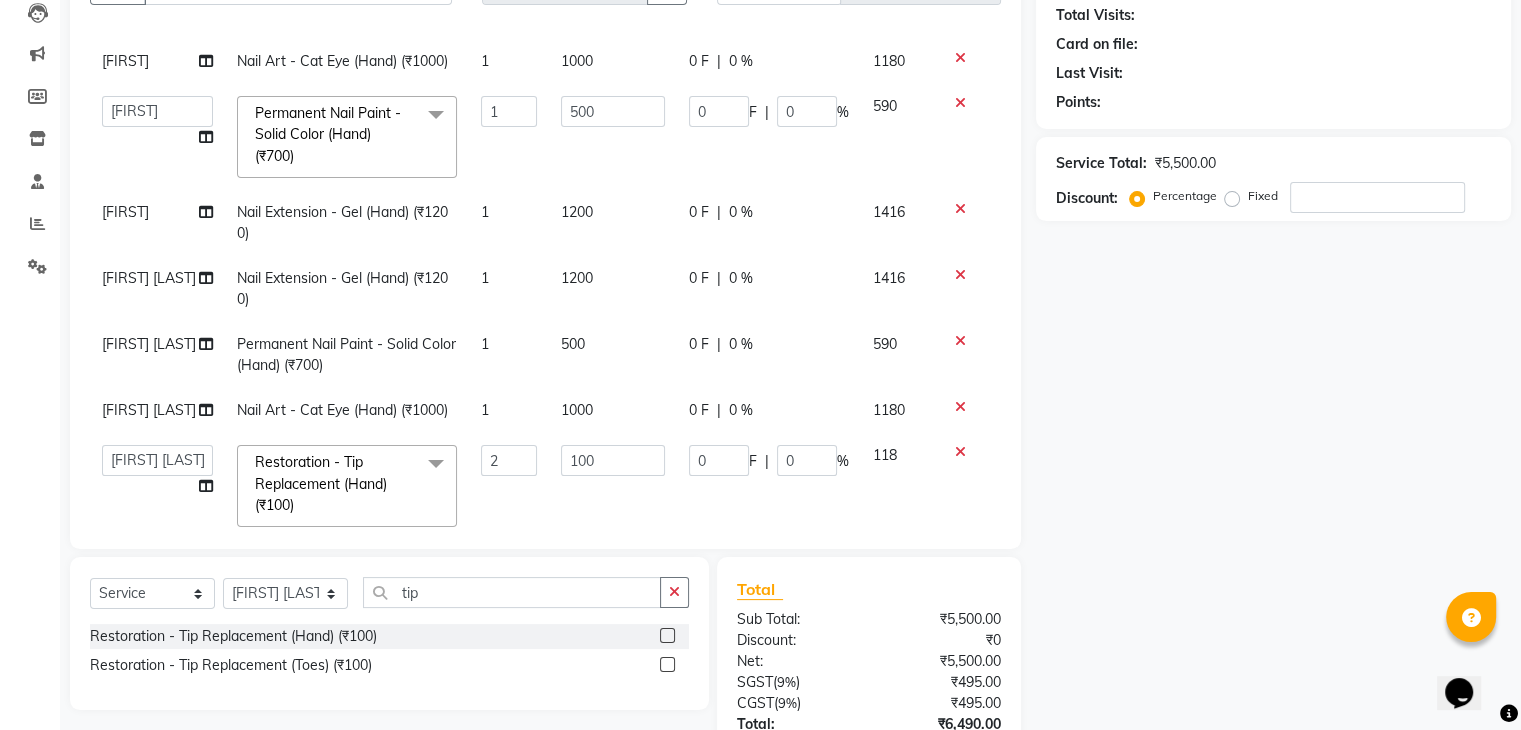 click on "2" 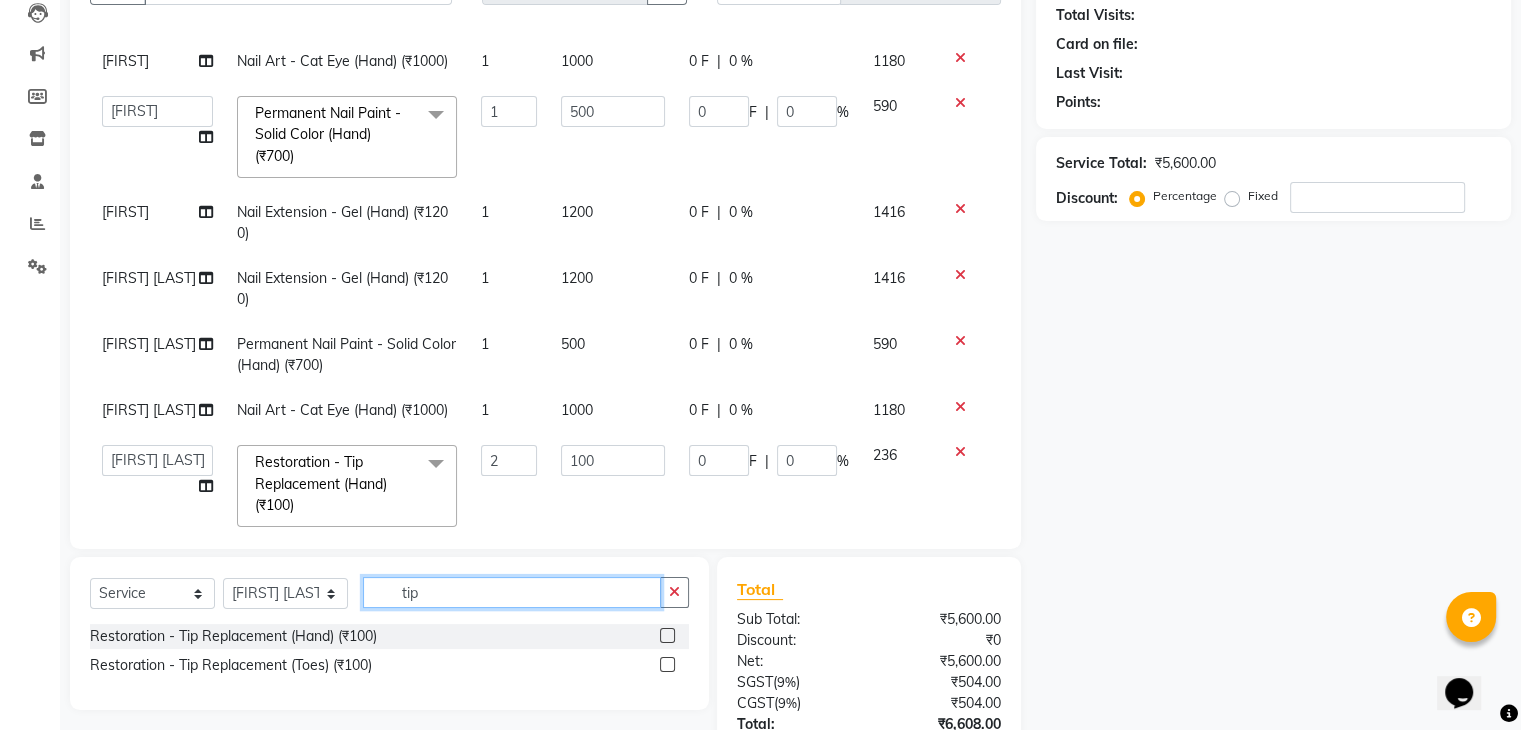 click on "tip" 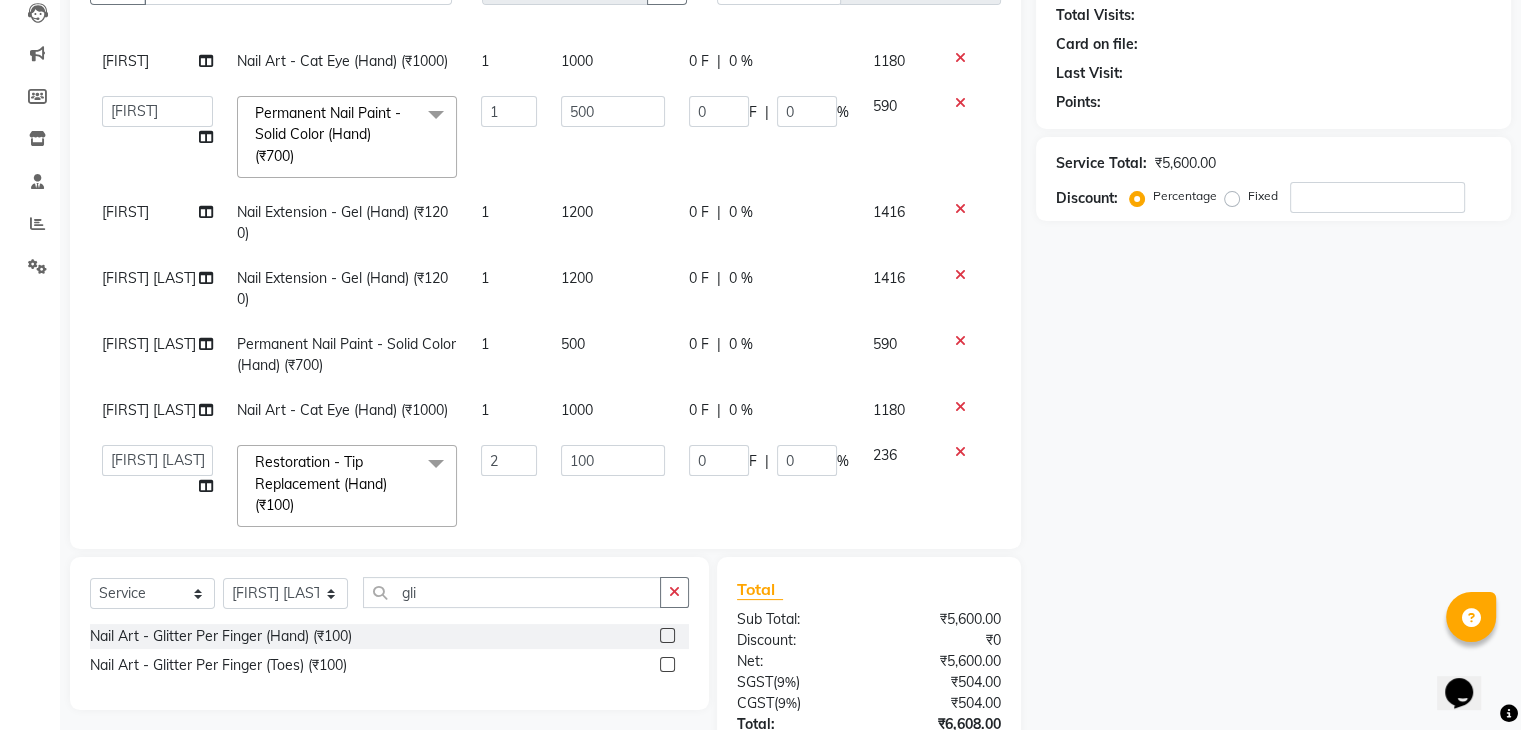 click 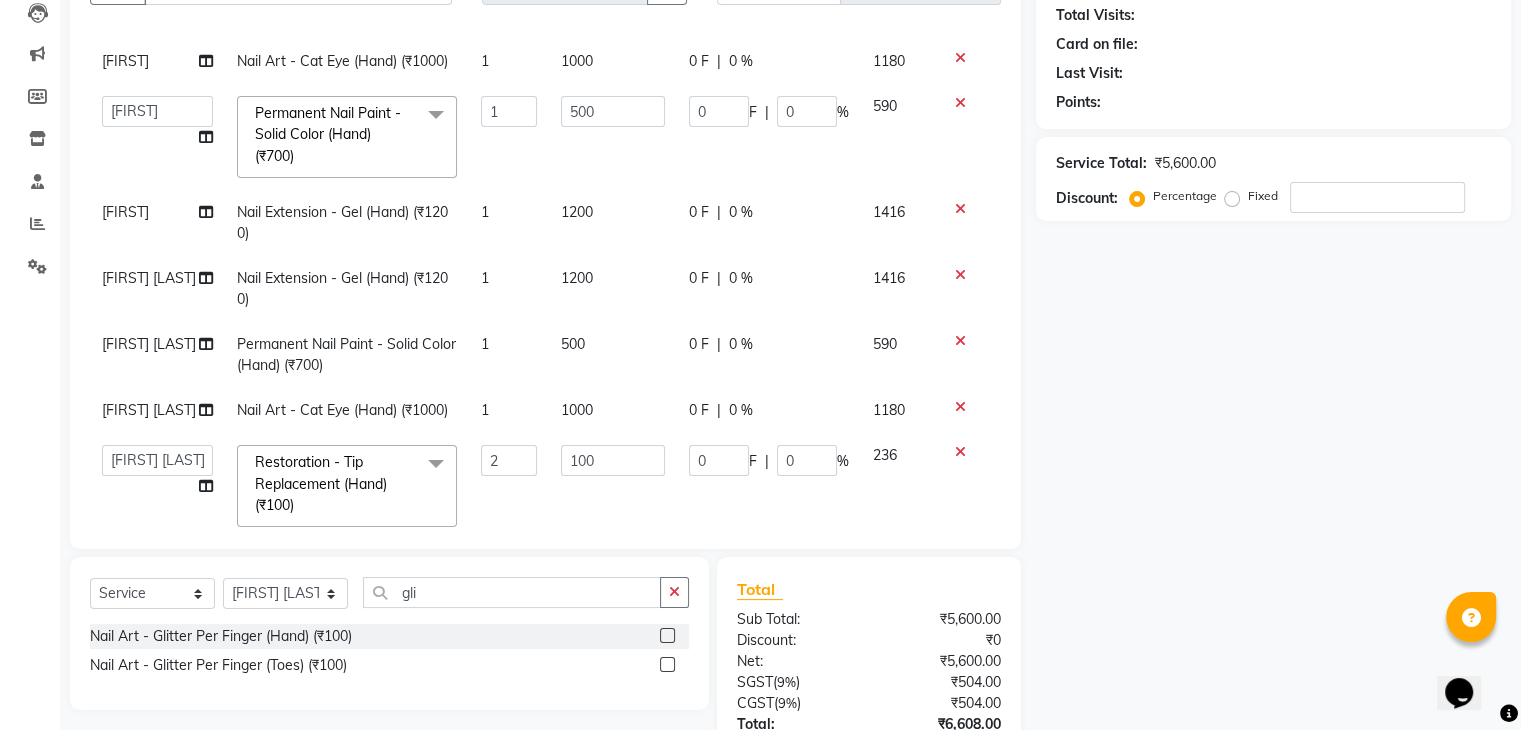 click at bounding box center [666, 665] 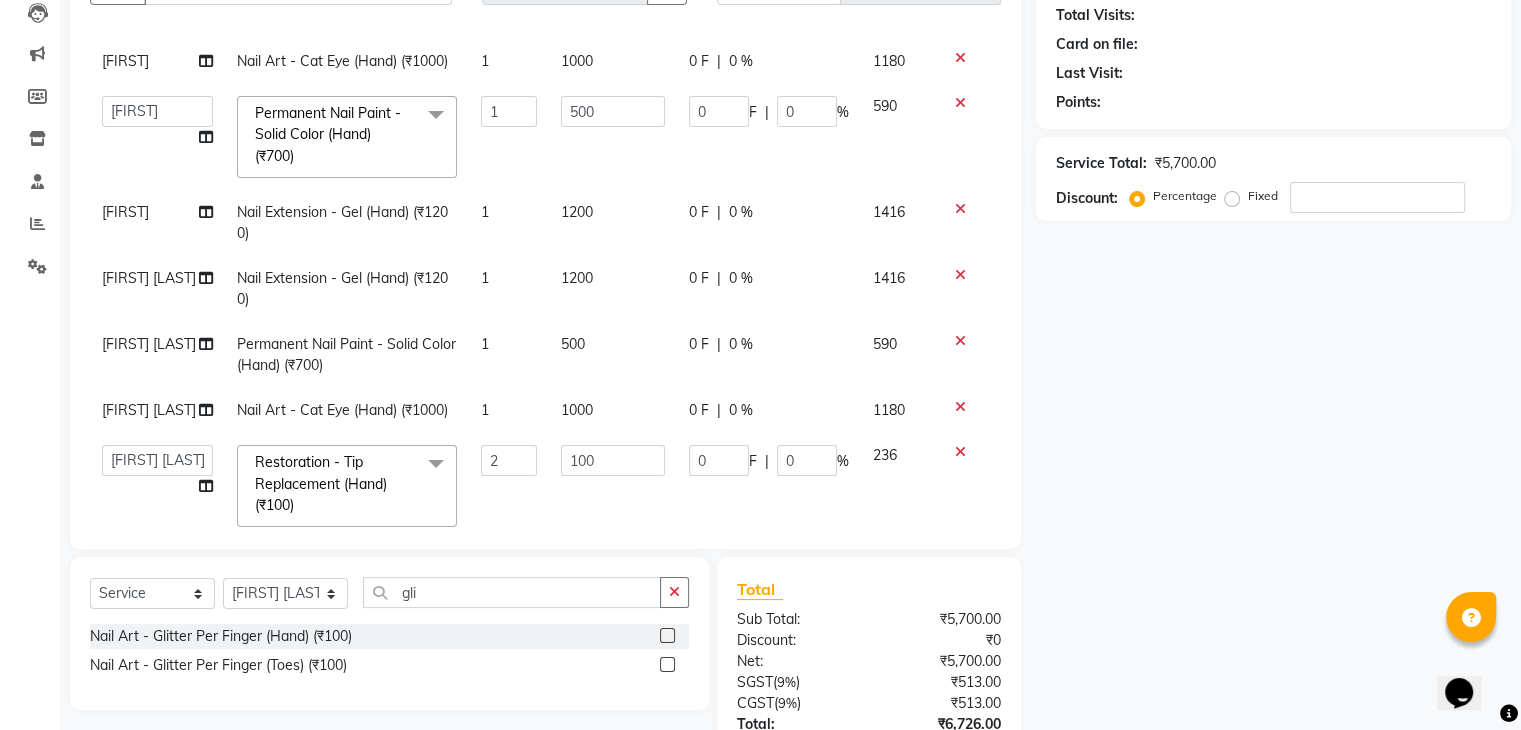 scroll, scrollTop: 179, scrollLeft: 0, axis: vertical 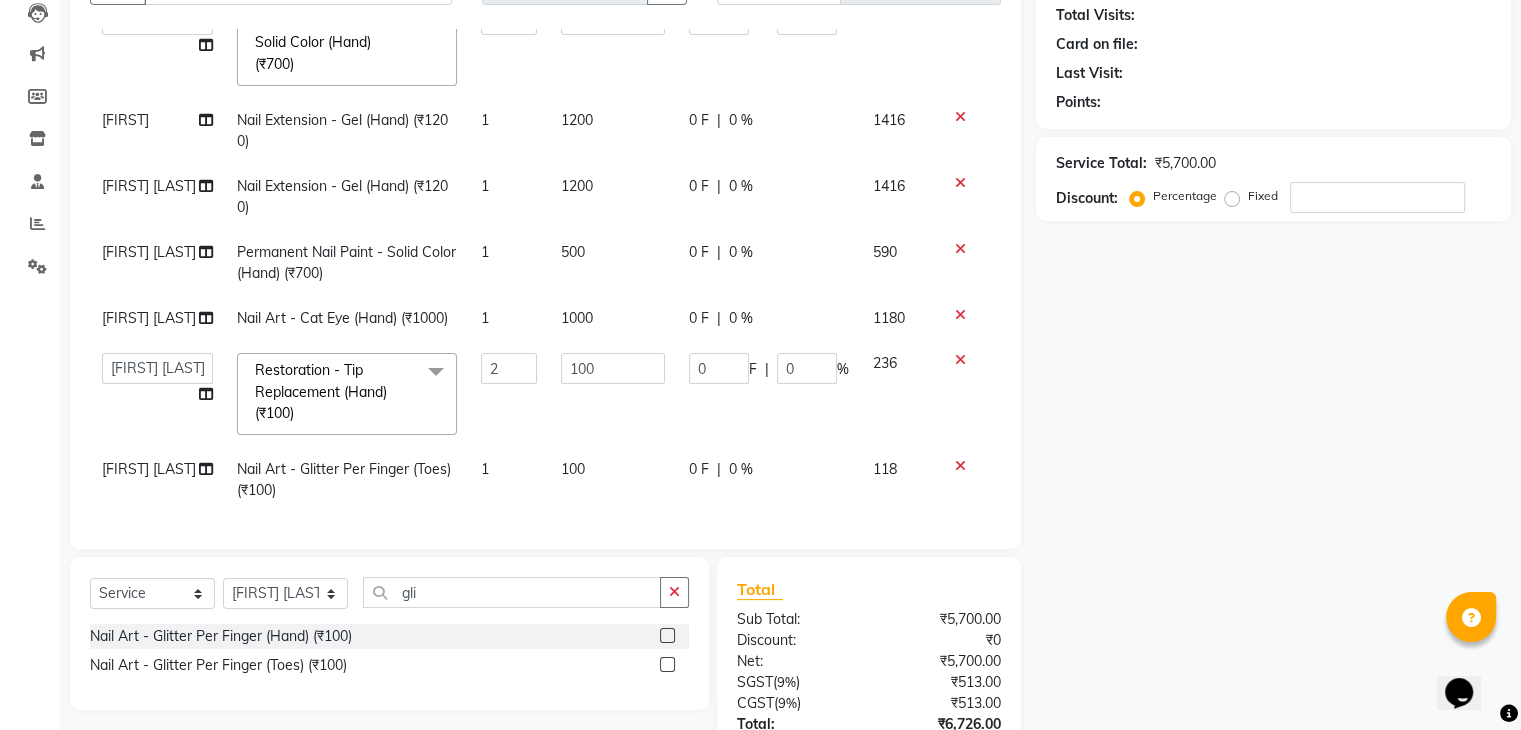 click on "1" 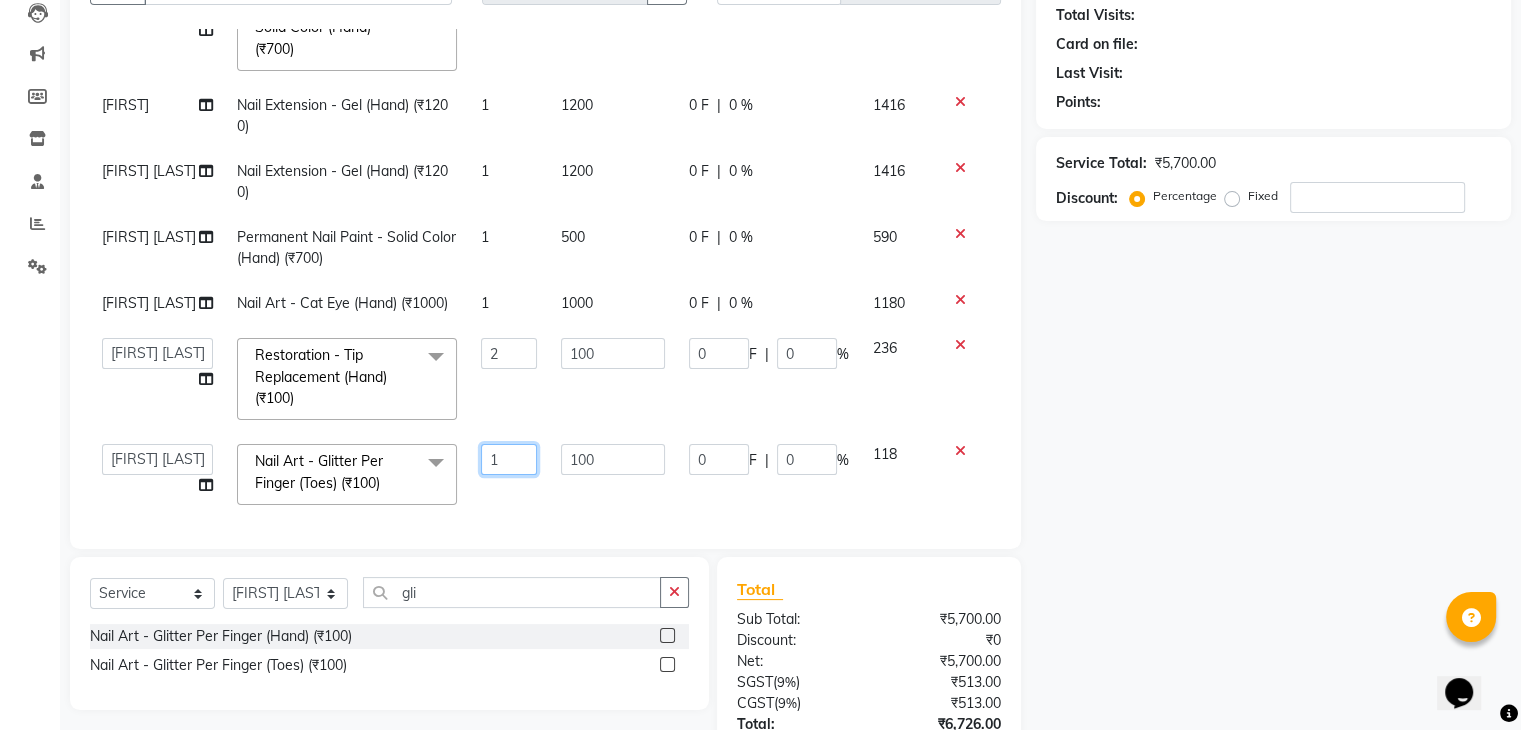 click on "1" 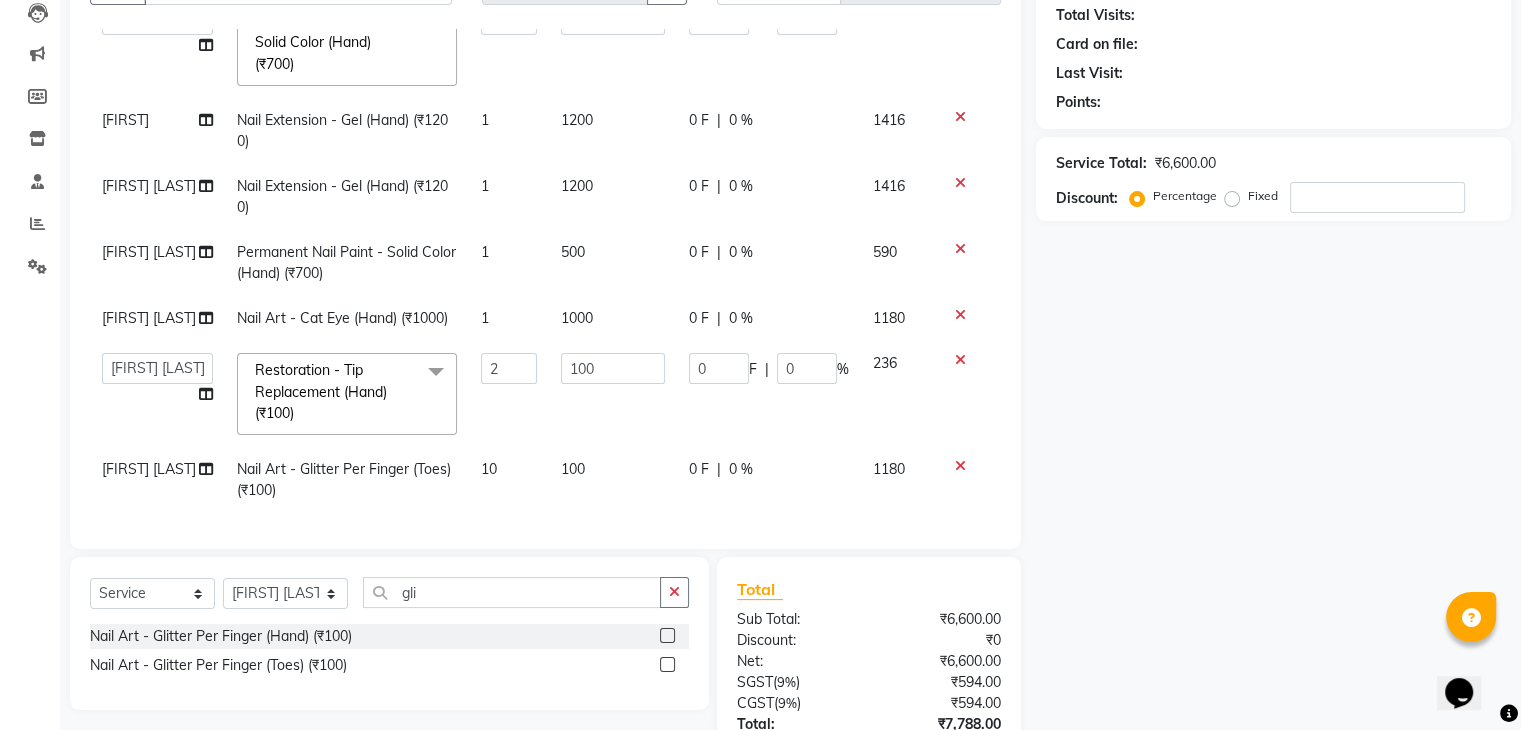 click on "Services Technician Service Qty Price Disc Total Action Bhupendra Nail Art - Cat Eye (Hand) (₹1000) 1 1000 0 F | 0 % 1180  Bhupendra   Manager   Prince   Rohit   Sajan   Salman   Suma   Suraj   Vikas   Vishal Lash   Vishnu  Permanent Nail Paint - Solid Color (Hand) (₹700)  x Permanent Nail Paint - Solid Color (Hand) (₹700) Permanent Nail Paint - French (Hand) (₹1200) Permanent Nail Paint - Solid Color (Toes) (₹700) Permanent Nail Paint - French (Toes) (₹1200) Nail course Basic (₹40000) Nail Course Advance (₹60000) Cuticle Oil (₹750) Restoration - Gel (Hand) (₹100) Restoration - Tip Replacement (Hand) (₹100) Restoration - Touch -up (Hand) (₹300) Restoration - Gel Color Changes (Hand) (₹700) Restoration - Removal of Extension (Hand) (₹500) Restoration - Removal of Nail Paint (Hand) (₹500) Restoration - Gel (Toes) (₹100) Restoration - Tip Replacement (Toes) (₹100) Restoration - Touch -up (Toes) (₹300) Restoration - Gel Color Changes (Toes) (₹700) Gel polish removal (₹300)" 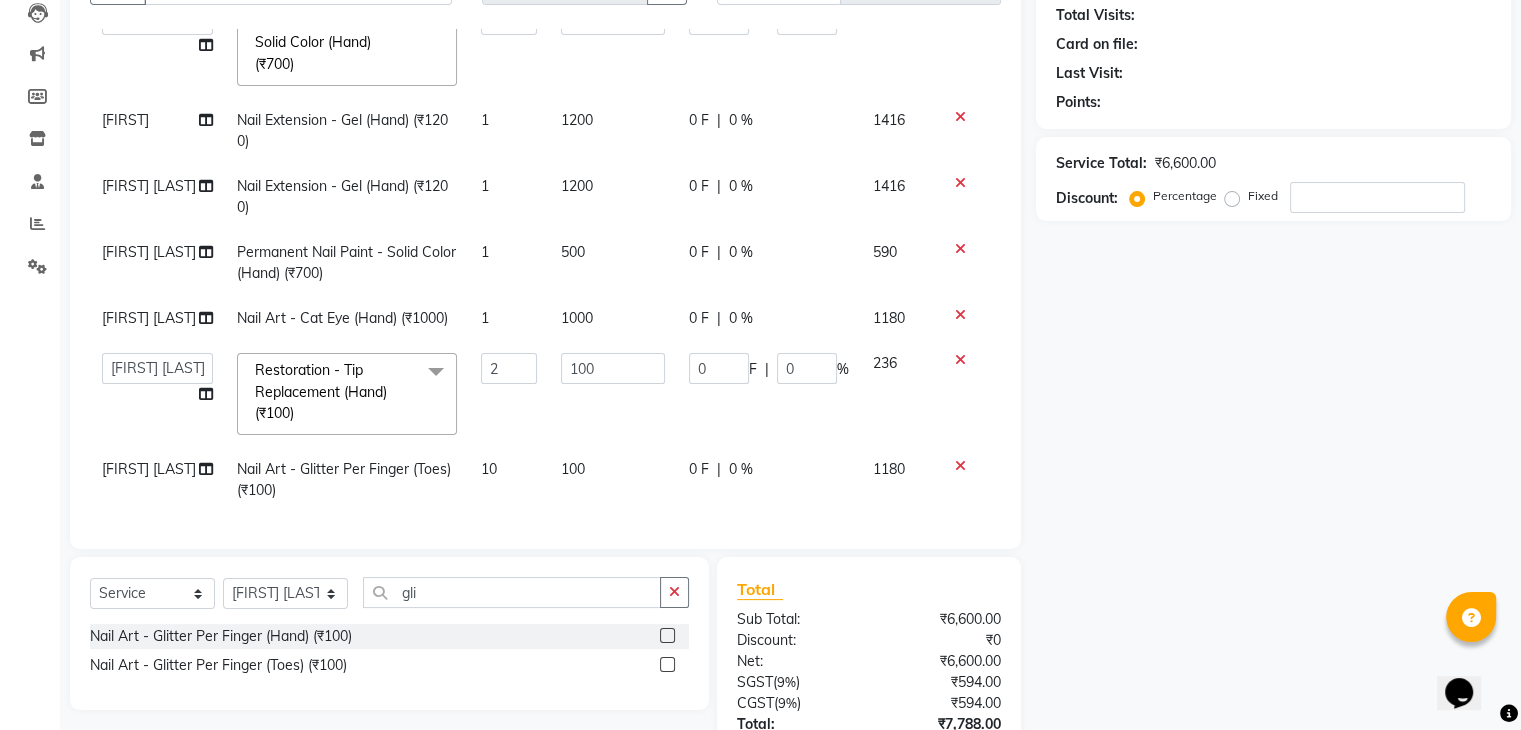scroll, scrollTop: 371, scrollLeft: 0, axis: vertical 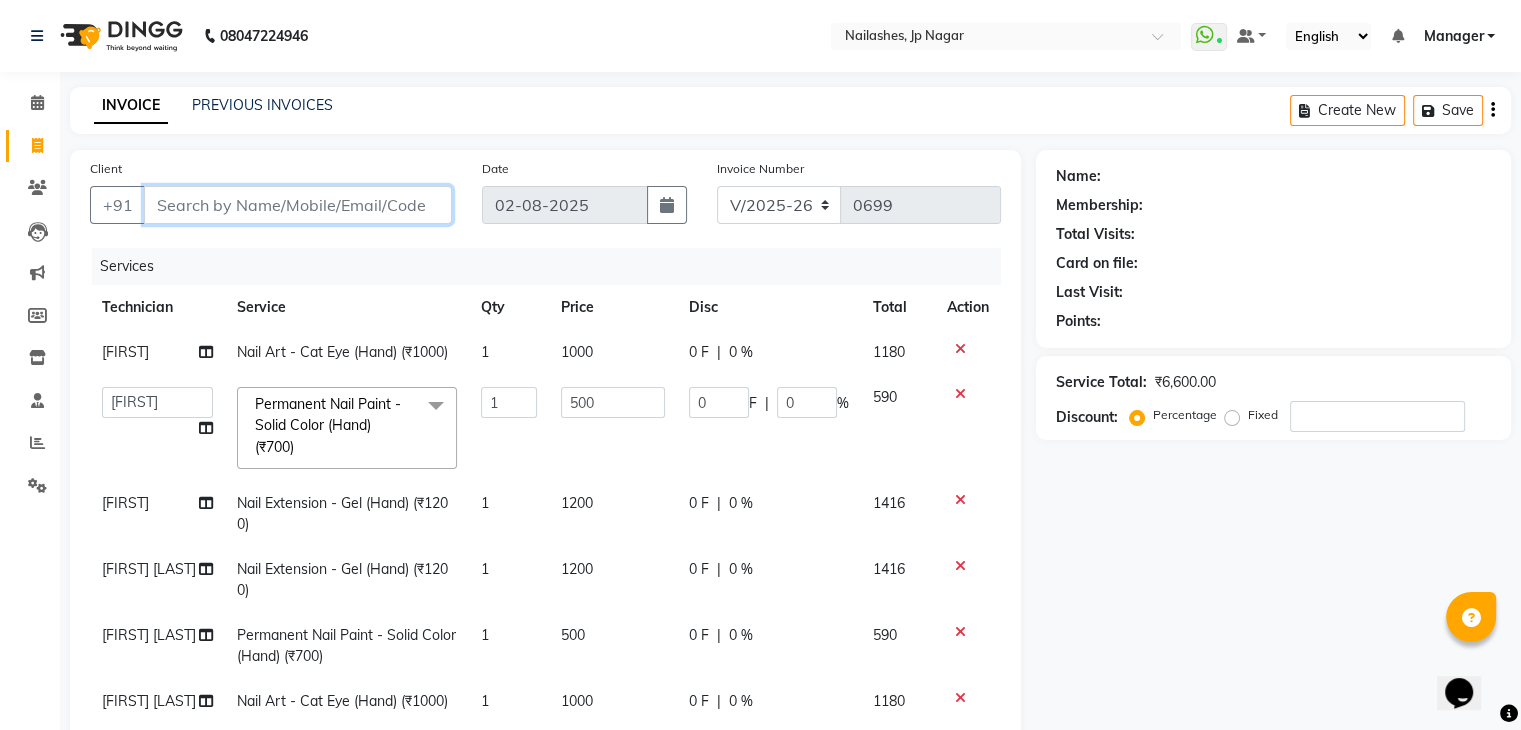 click on "Client" at bounding box center (298, 205) 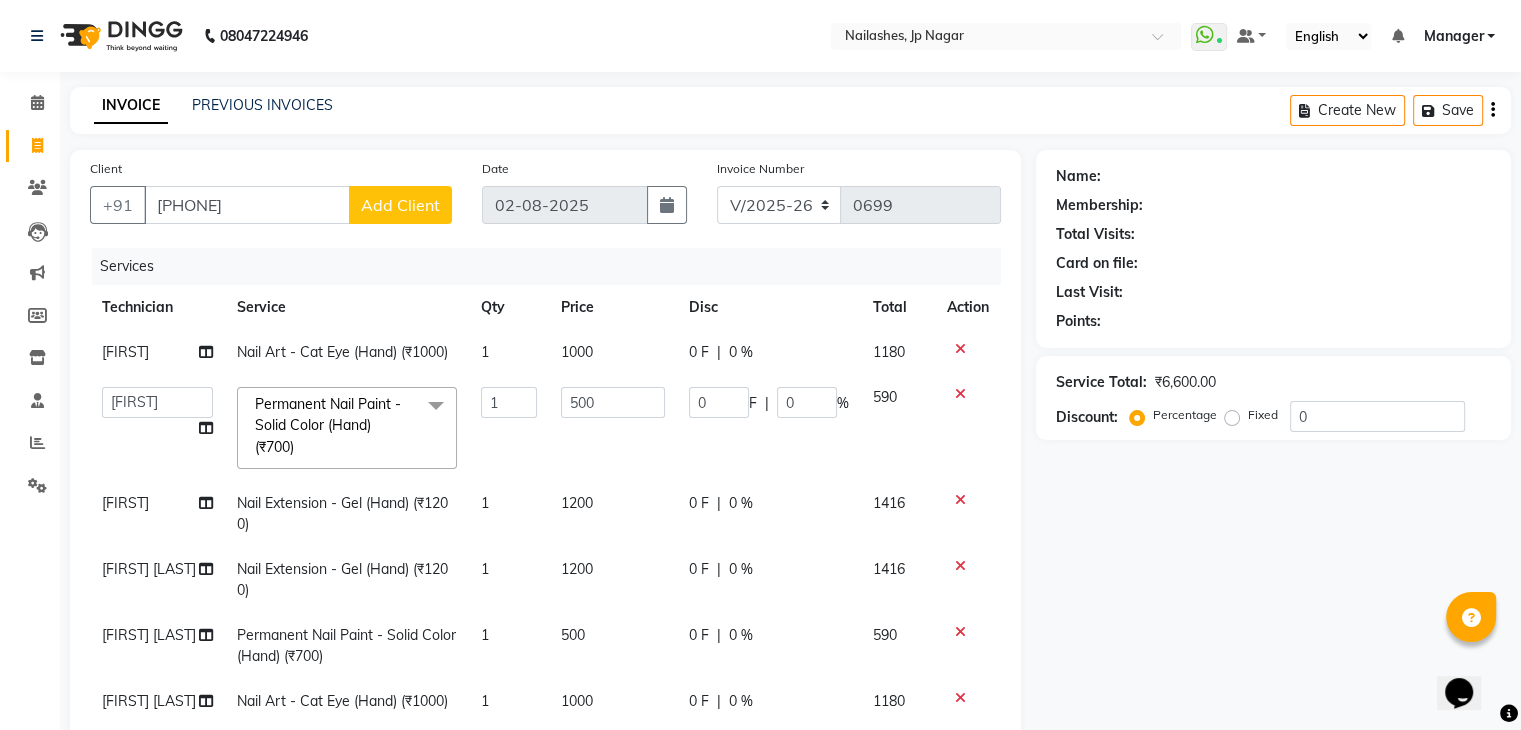 click on "Add Client" 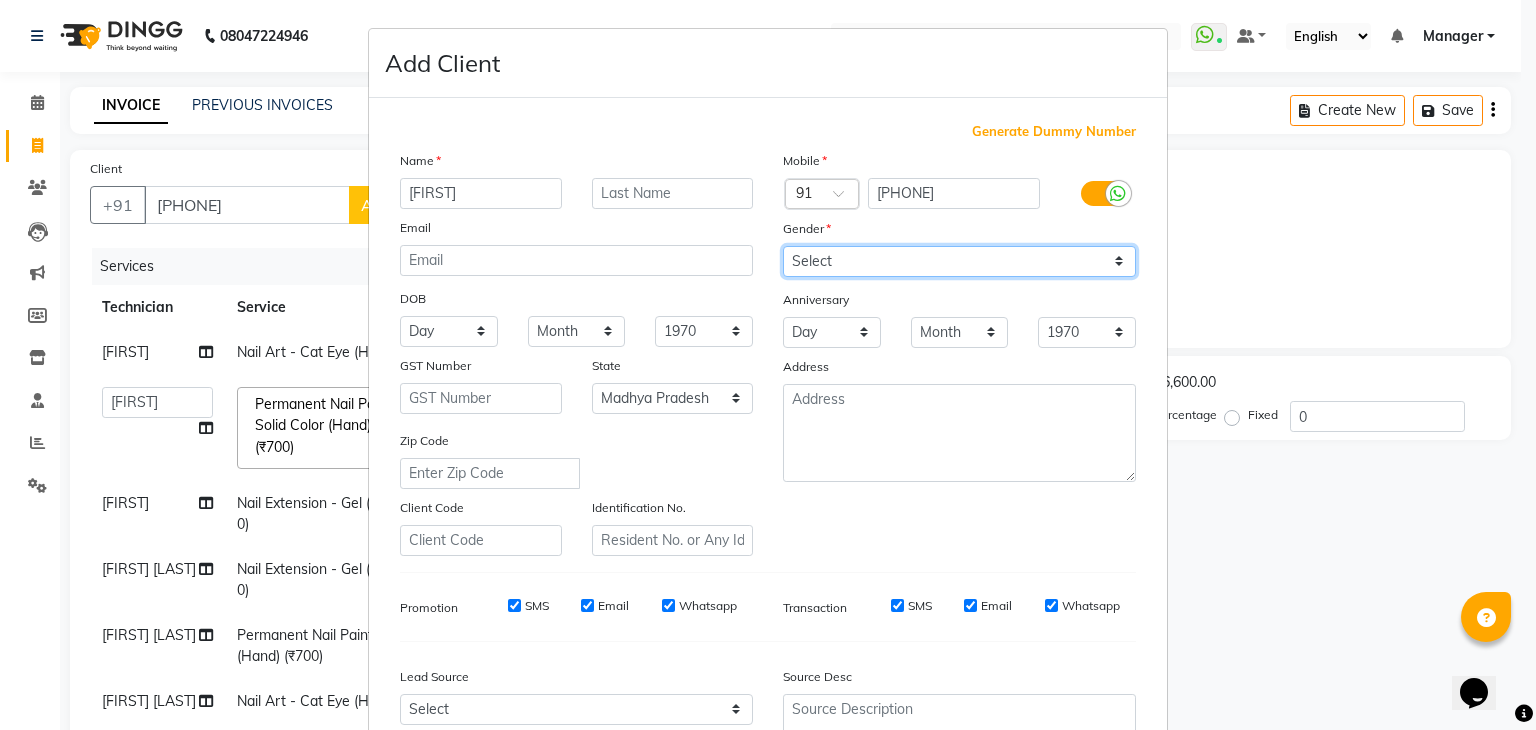 drag, startPoint x: 854, startPoint y: 261, endPoint x: 840, endPoint y: 342, distance: 82.20097 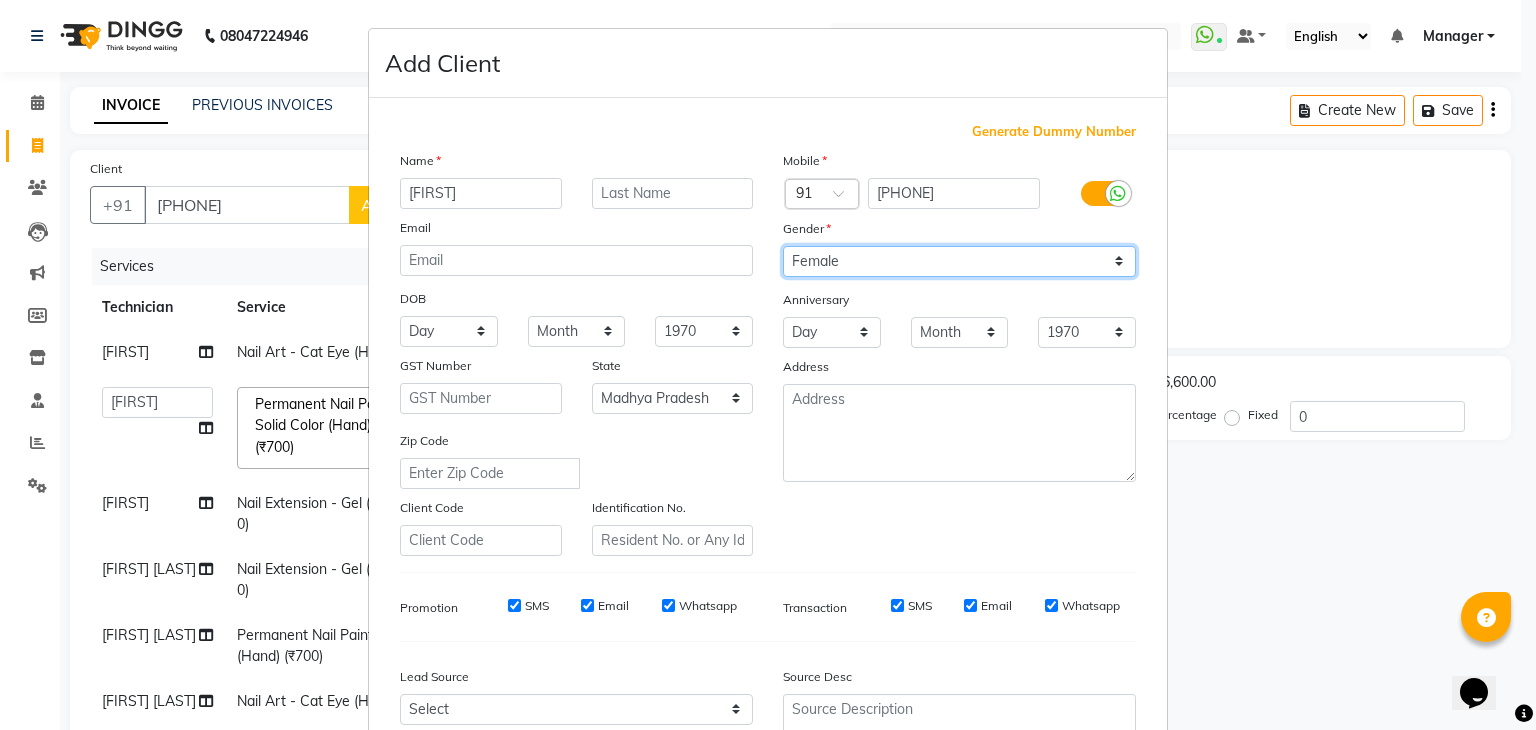 click on "Select Male Female Other Prefer Not To Say" at bounding box center [959, 261] 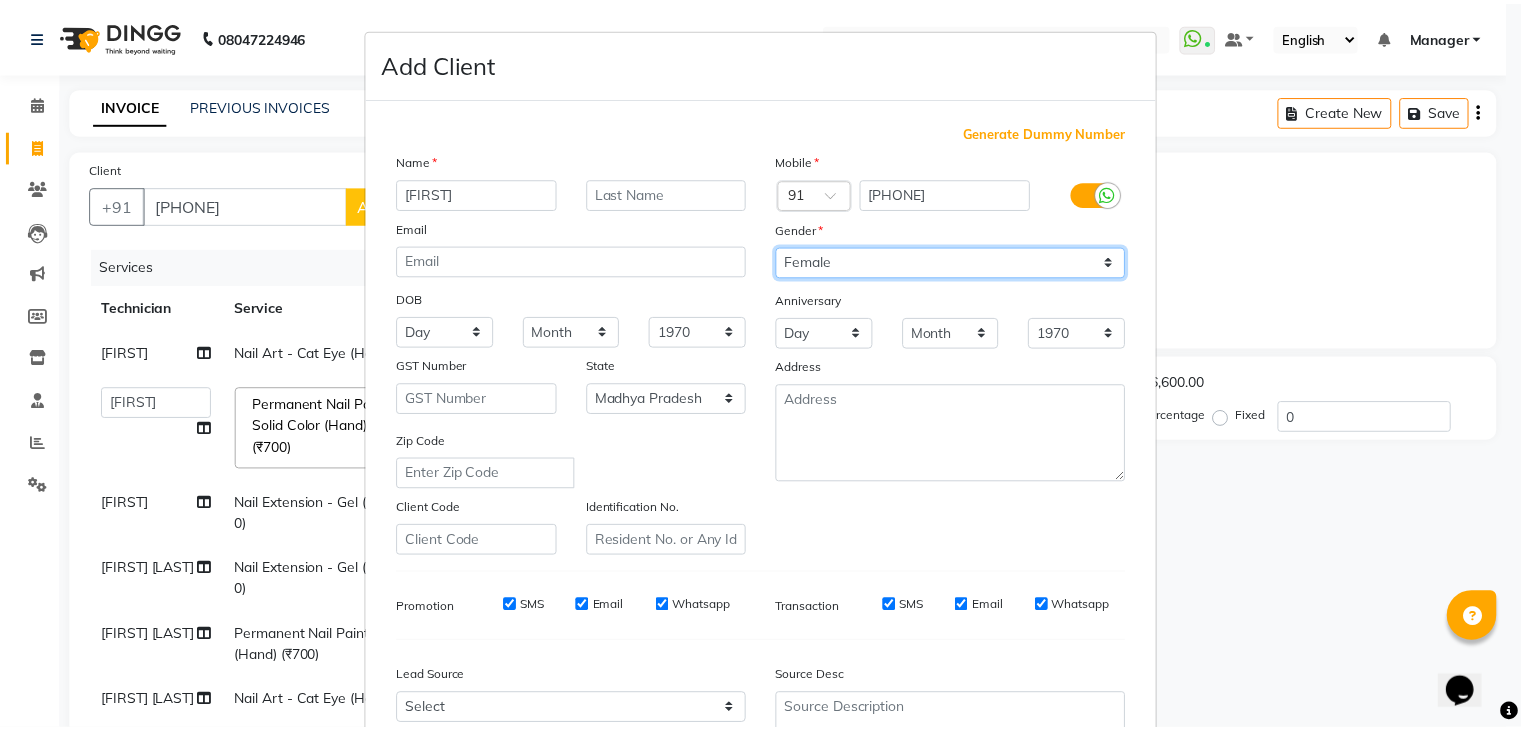 scroll, scrollTop: 203, scrollLeft: 0, axis: vertical 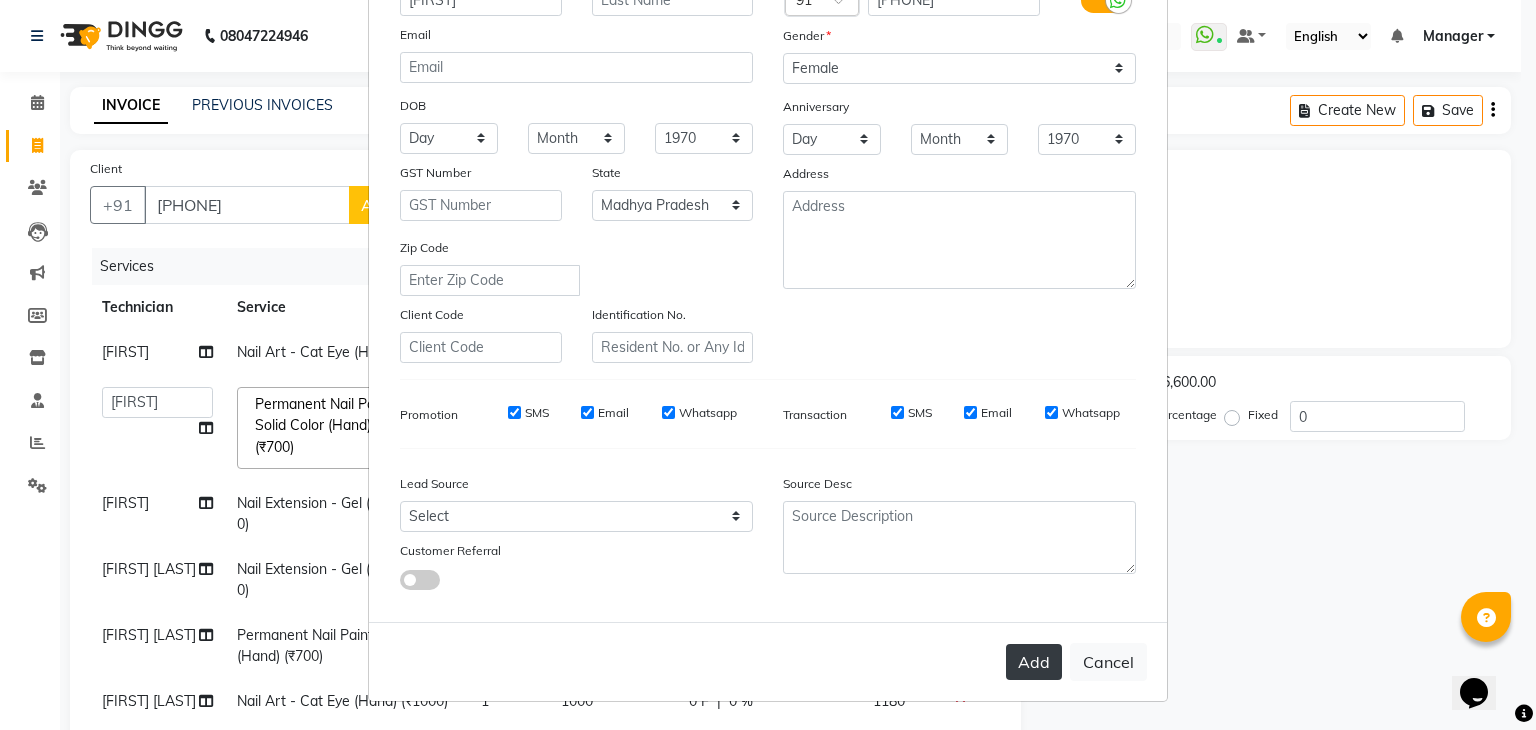 click on "Add" at bounding box center [1034, 662] 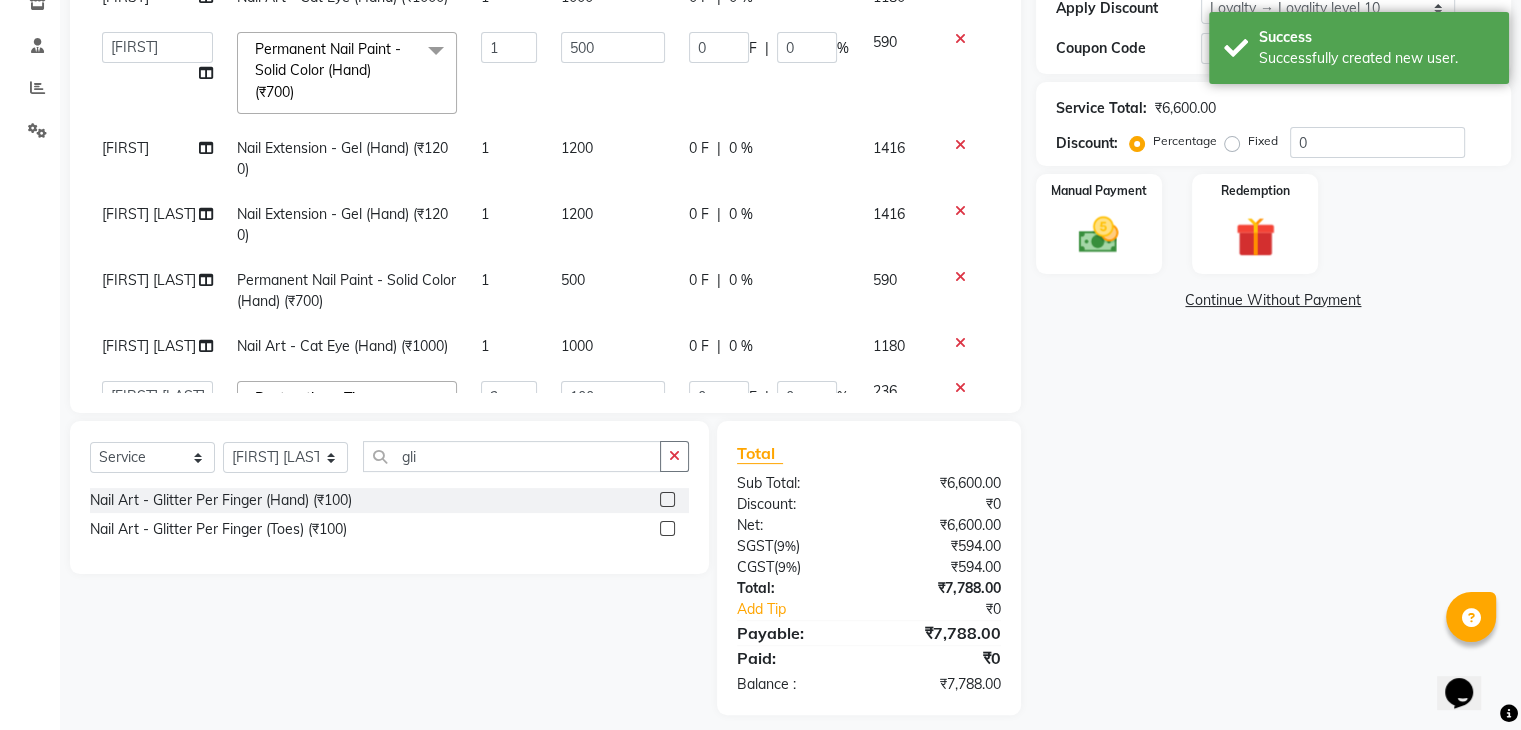 scroll, scrollTop: 354, scrollLeft: 0, axis: vertical 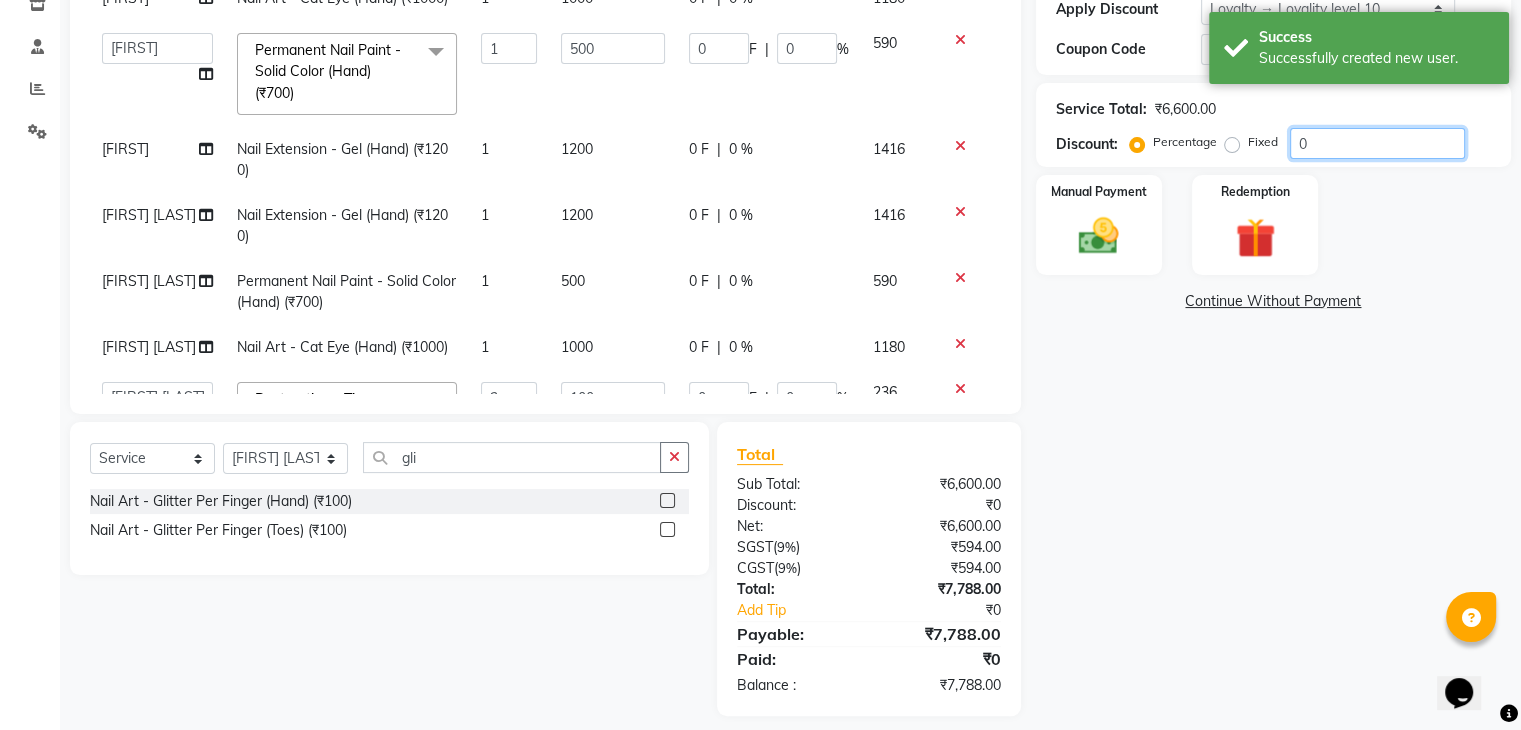 click on "0" 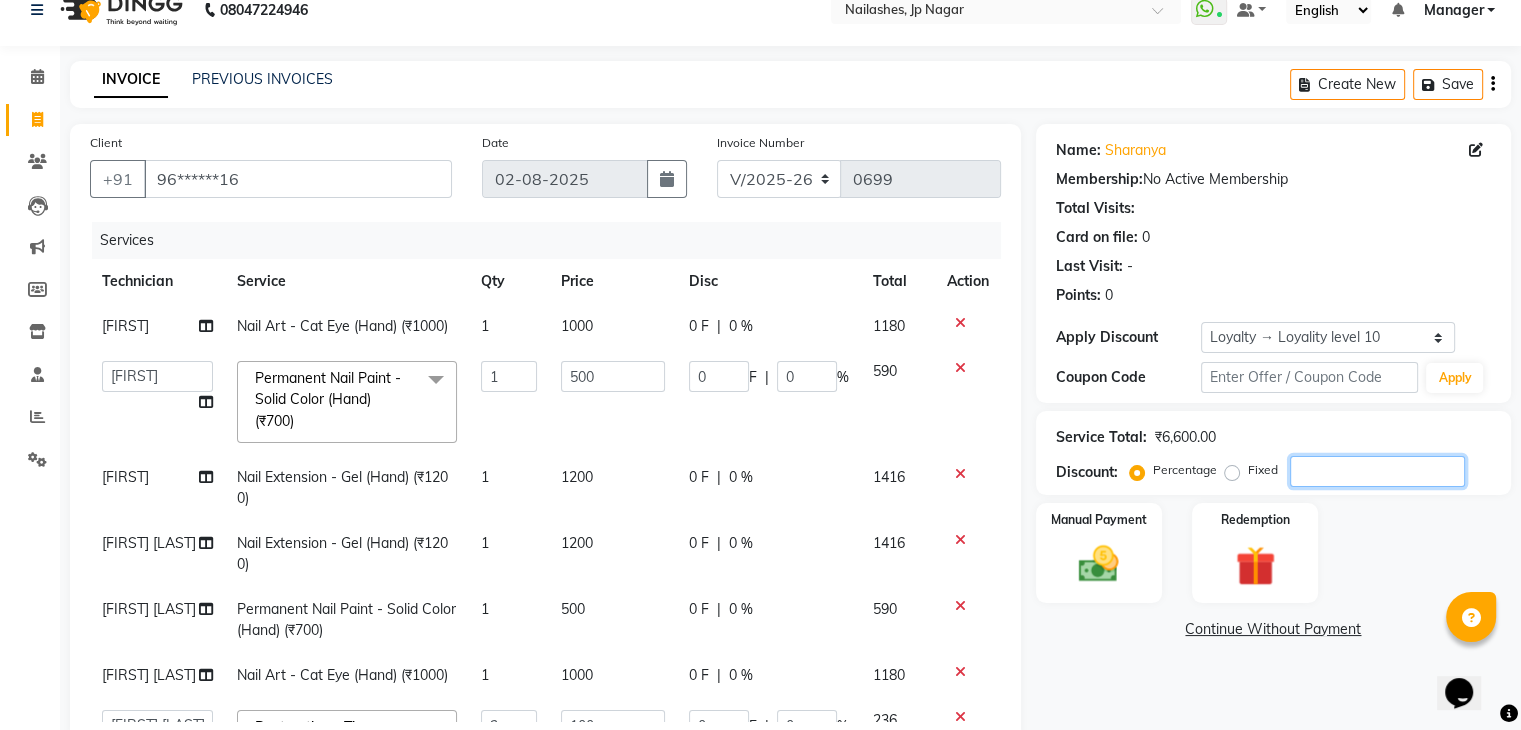 scroll, scrollTop: 25, scrollLeft: 0, axis: vertical 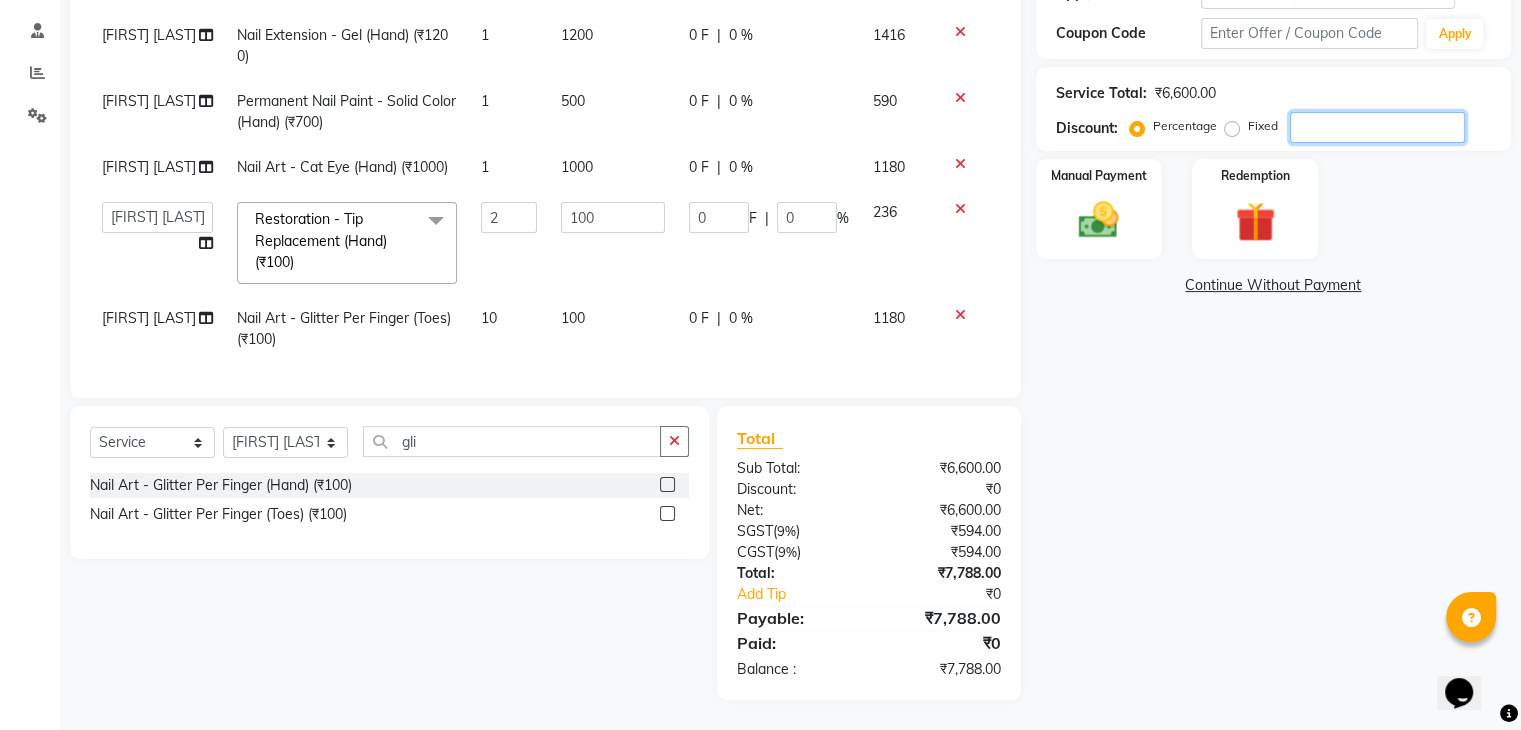 click 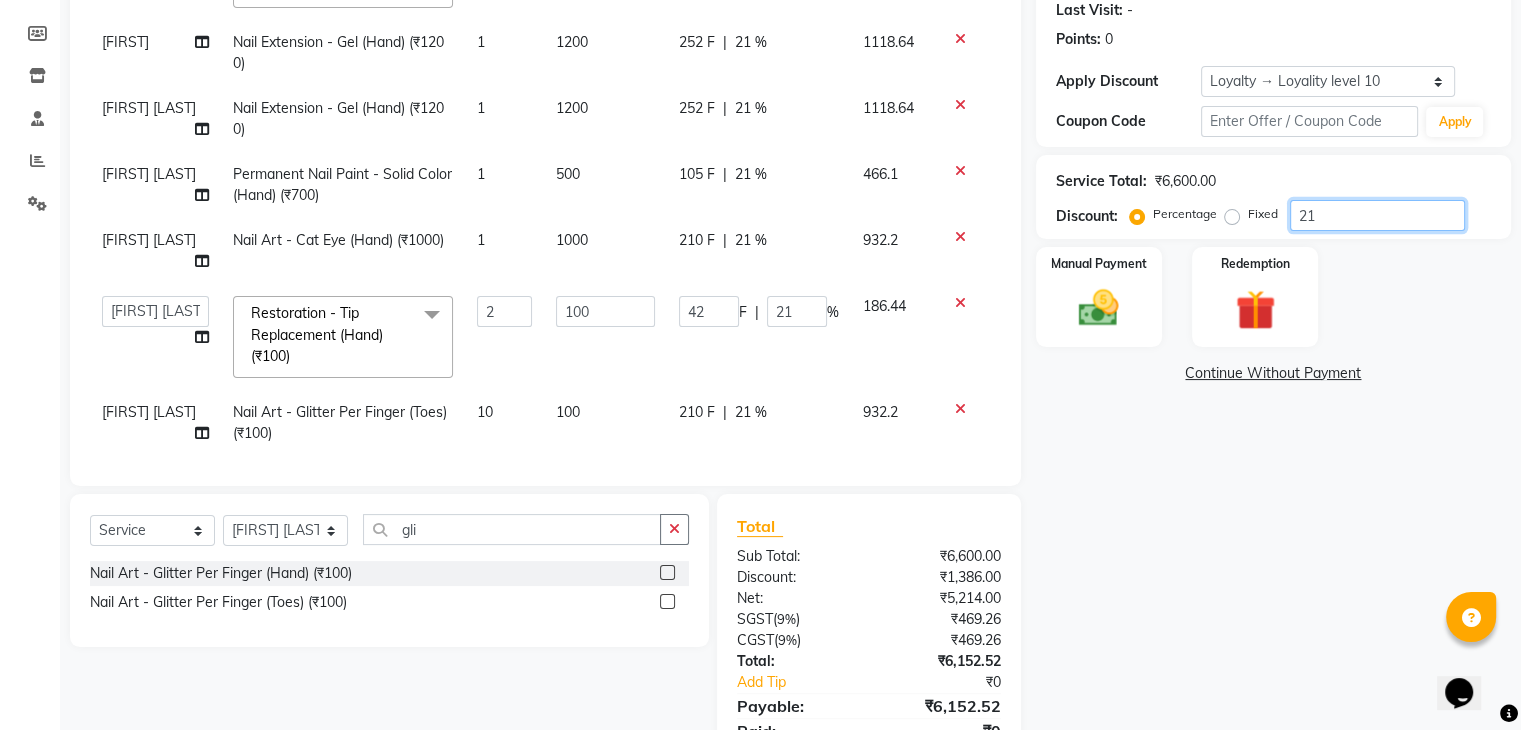 scroll, scrollTop: 371, scrollLeft: 0, axis: vertical 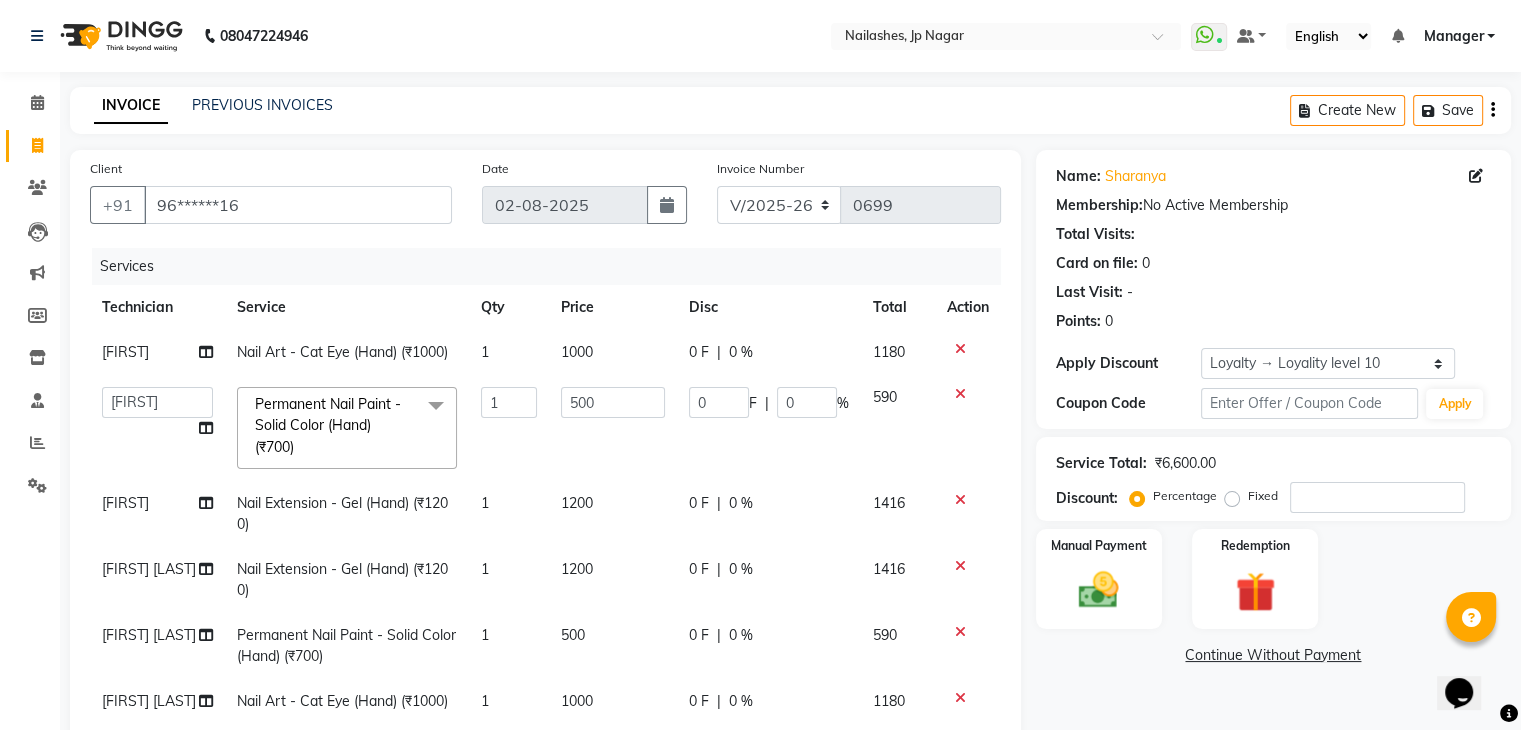 click on "1" 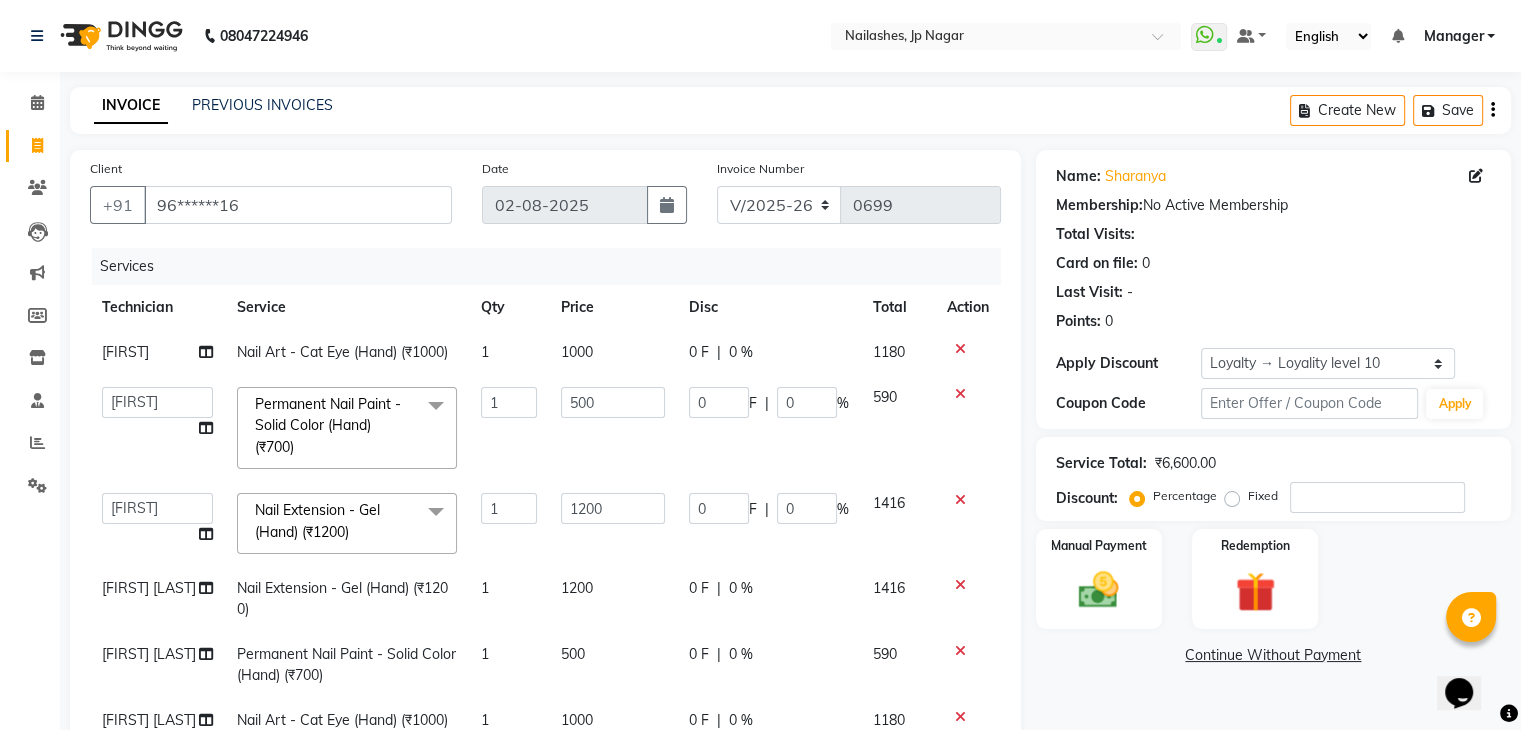scroll, scrollTop: 197, scrollLeft: 0, axis: vertical 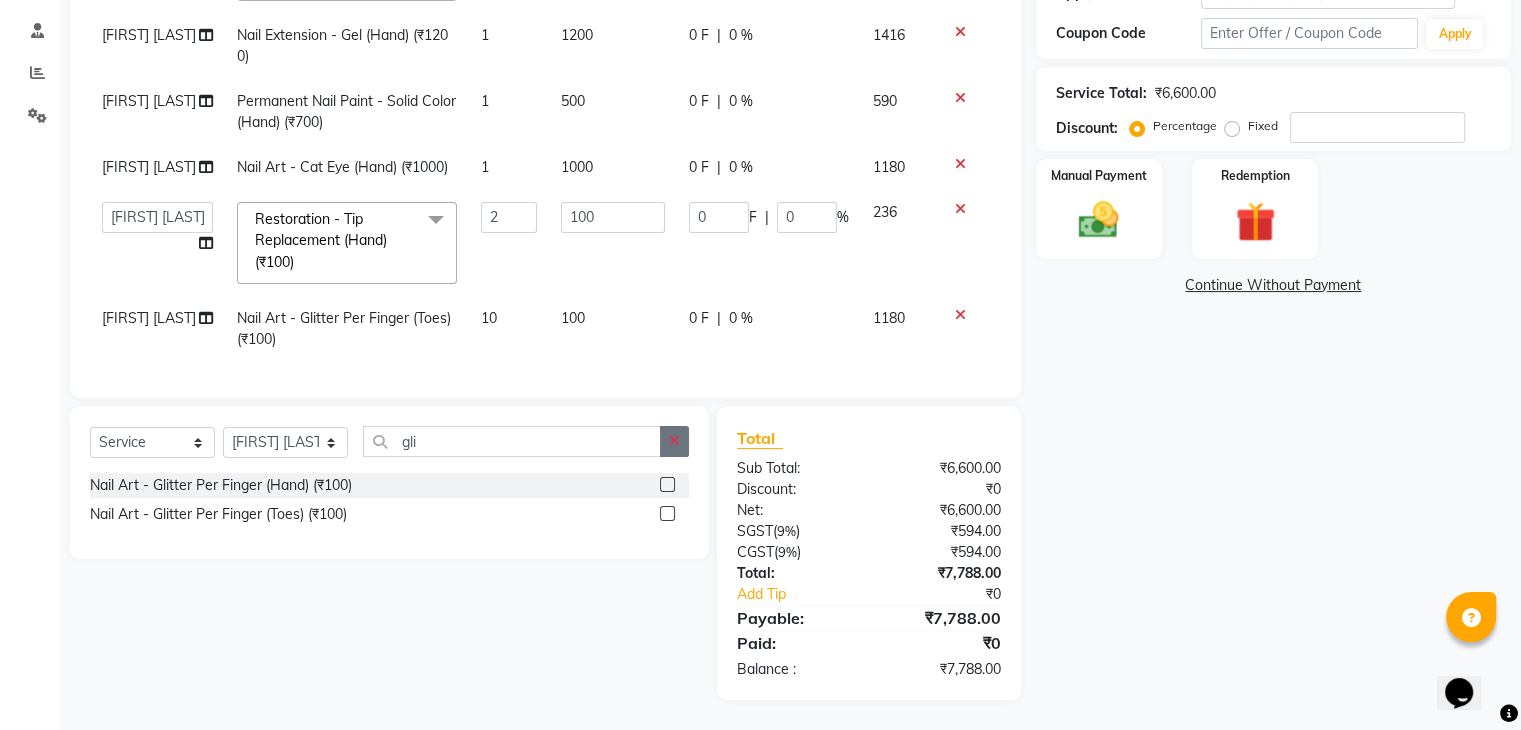 click 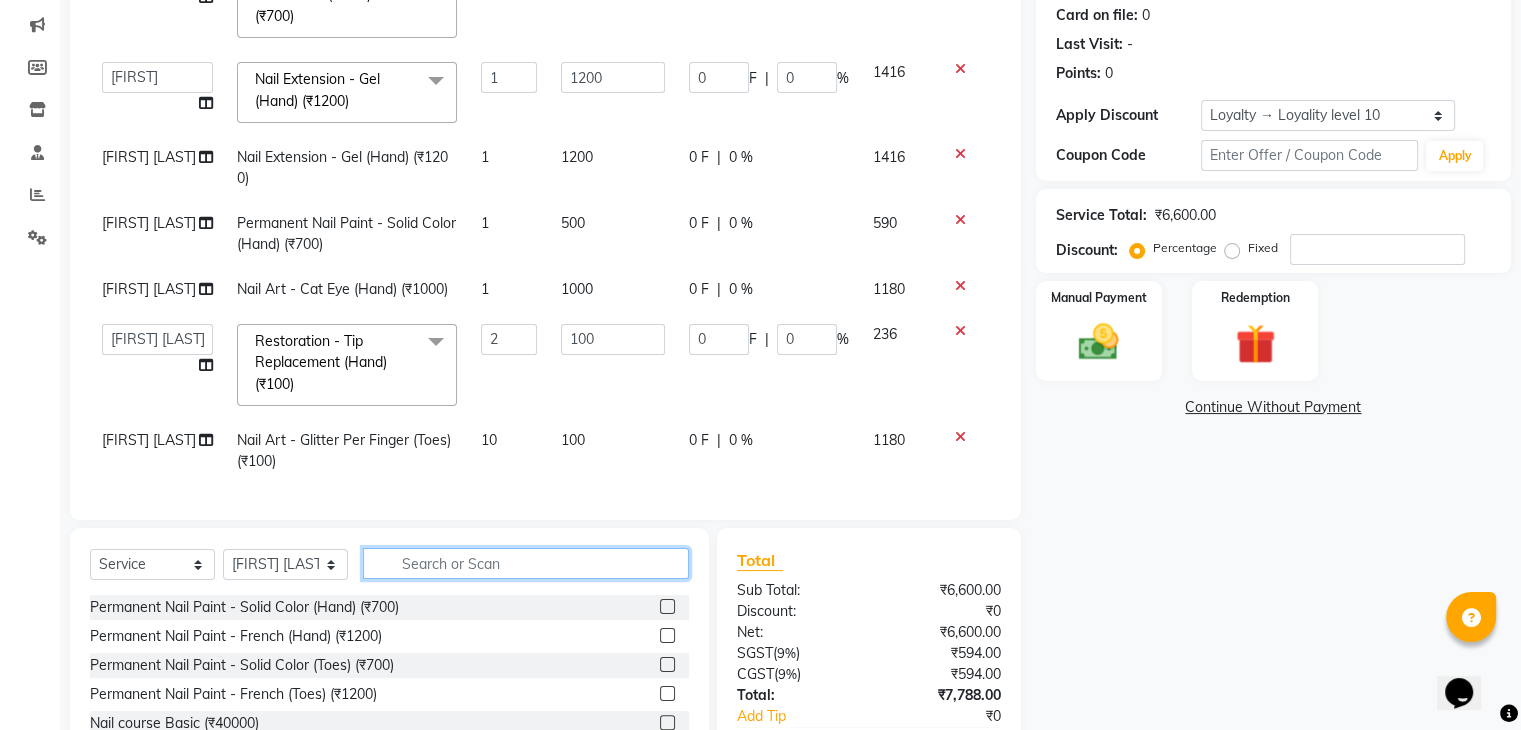 scroll, scrollTop: 247, scrollLeft: 0, axis: vertical 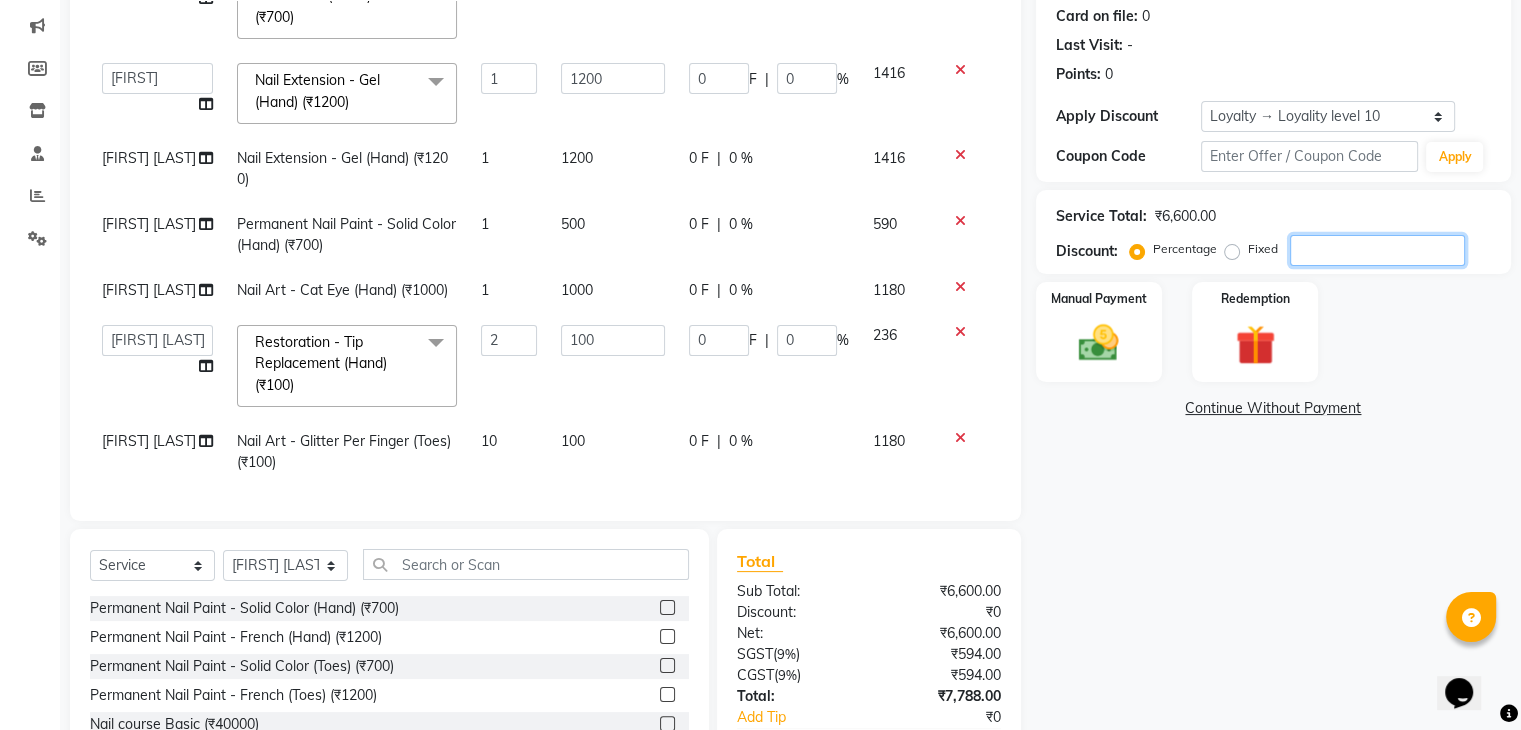 click 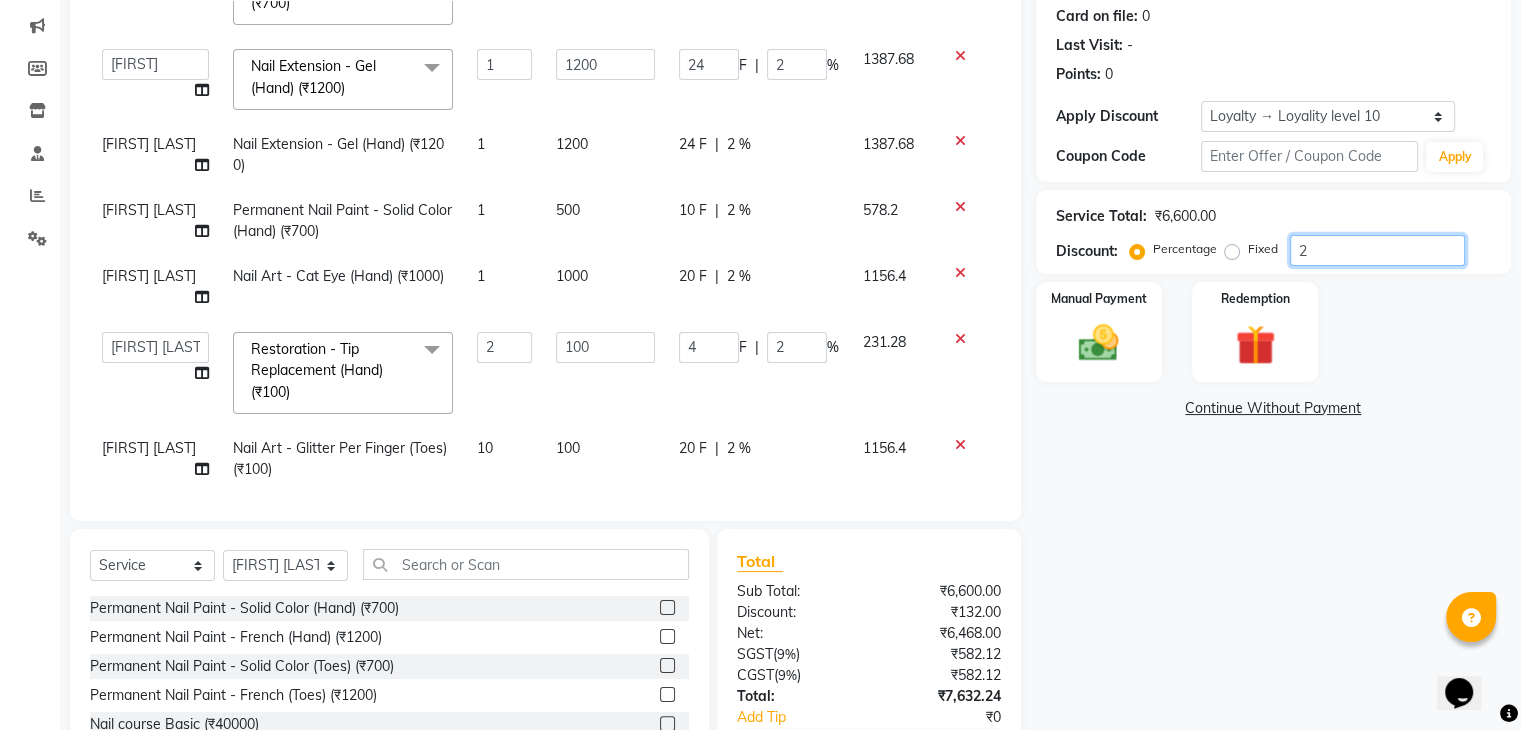 click on "2" 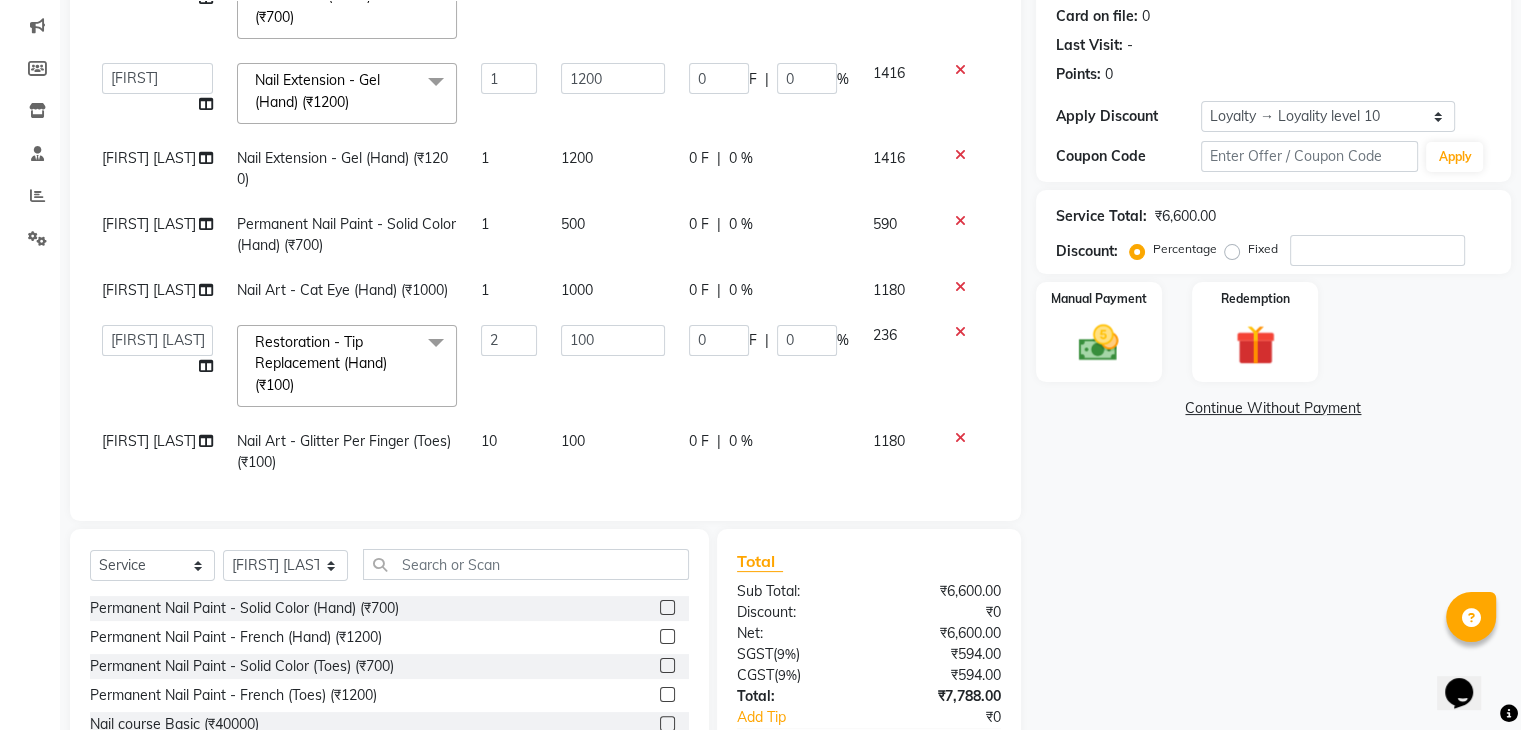 click 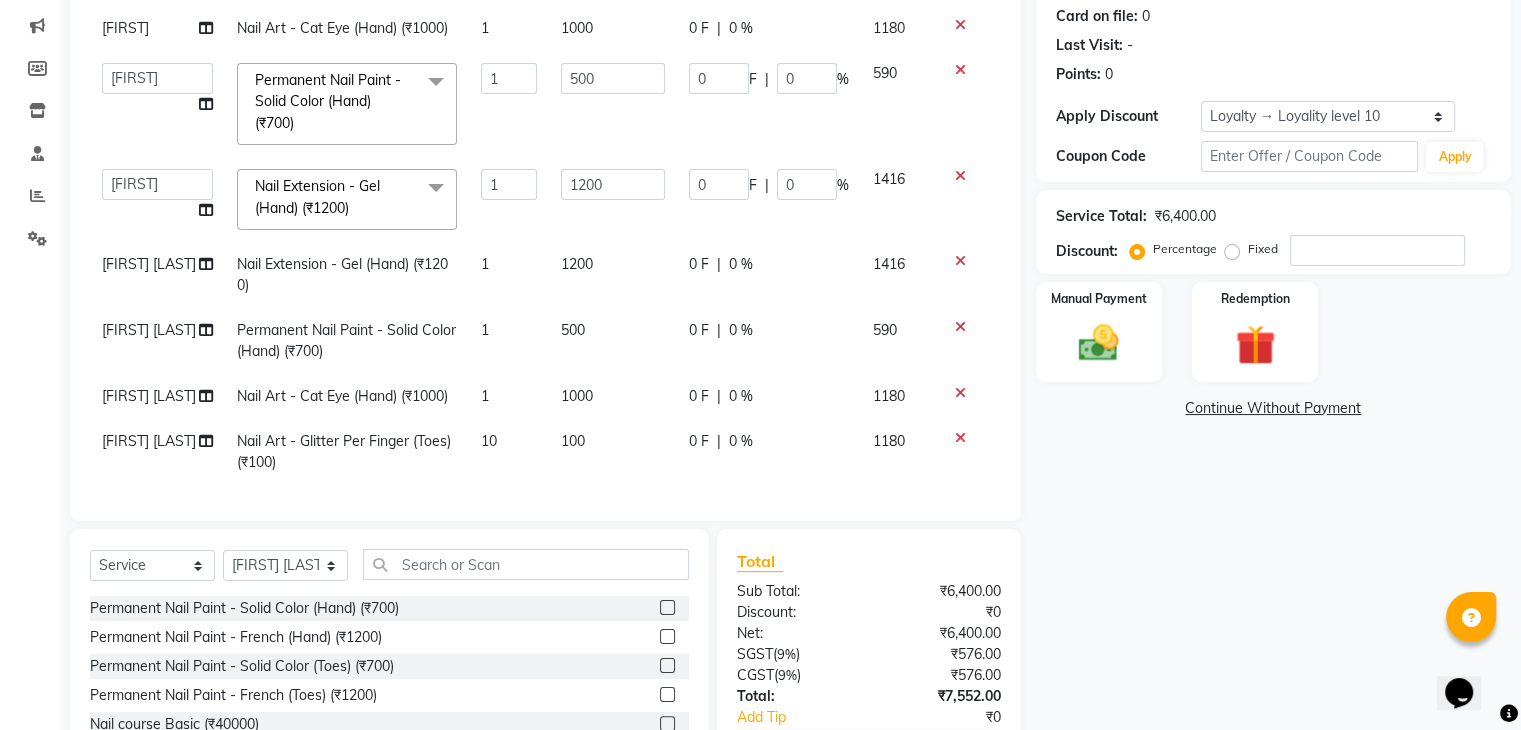 scroll, scrollTop: 91, scrollLeft: 0, axis: vertical 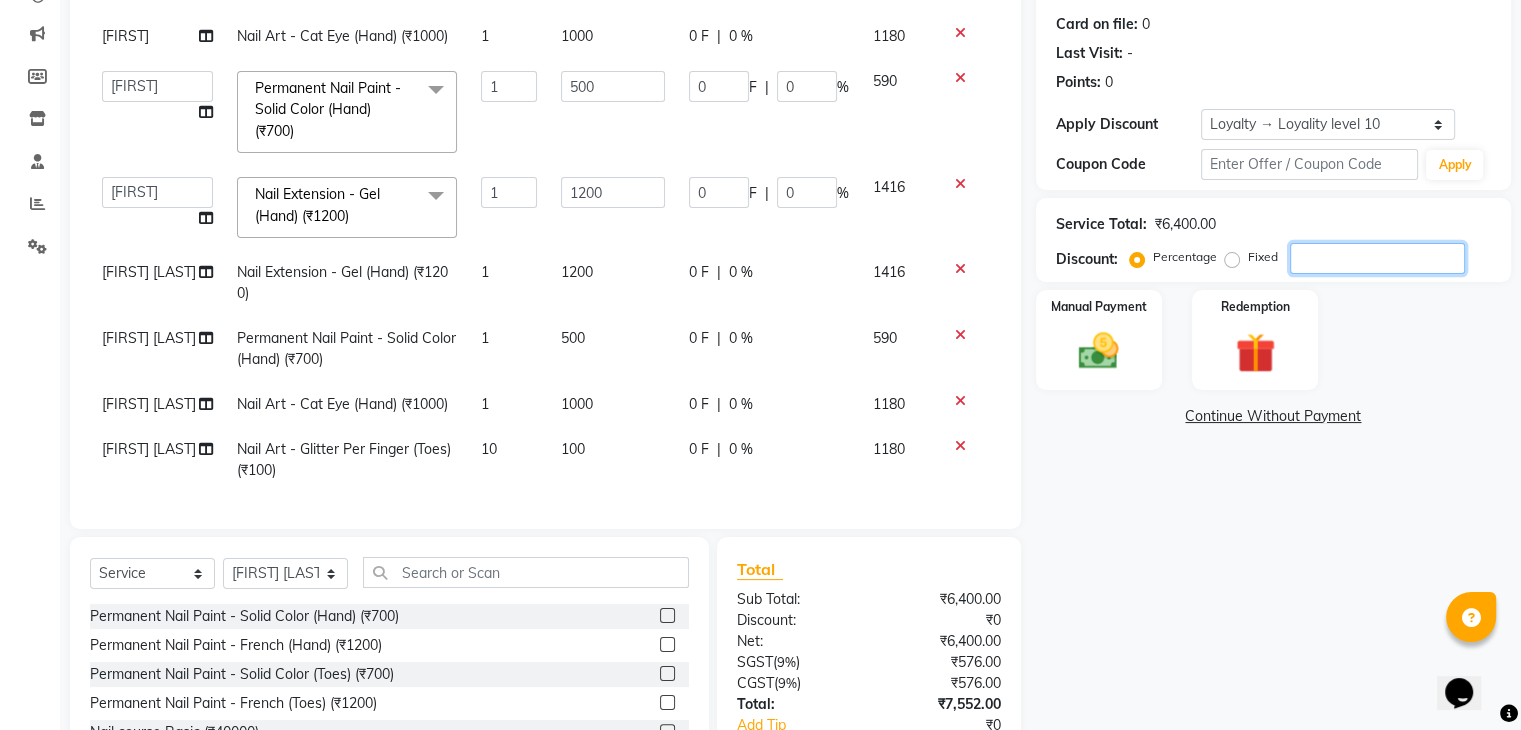 click 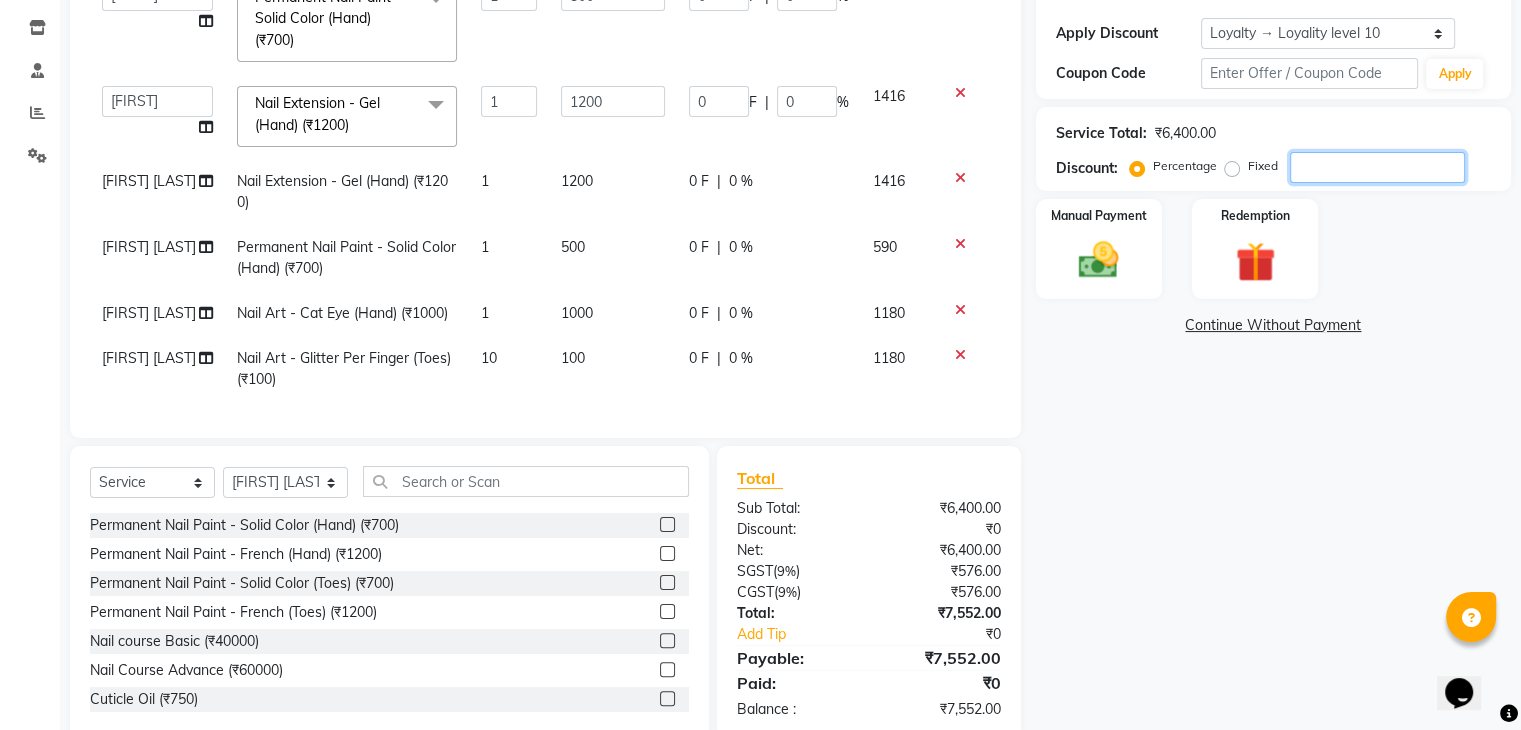 scroll, scrollTop: 331, scrollLeft: 0, axis: vertical 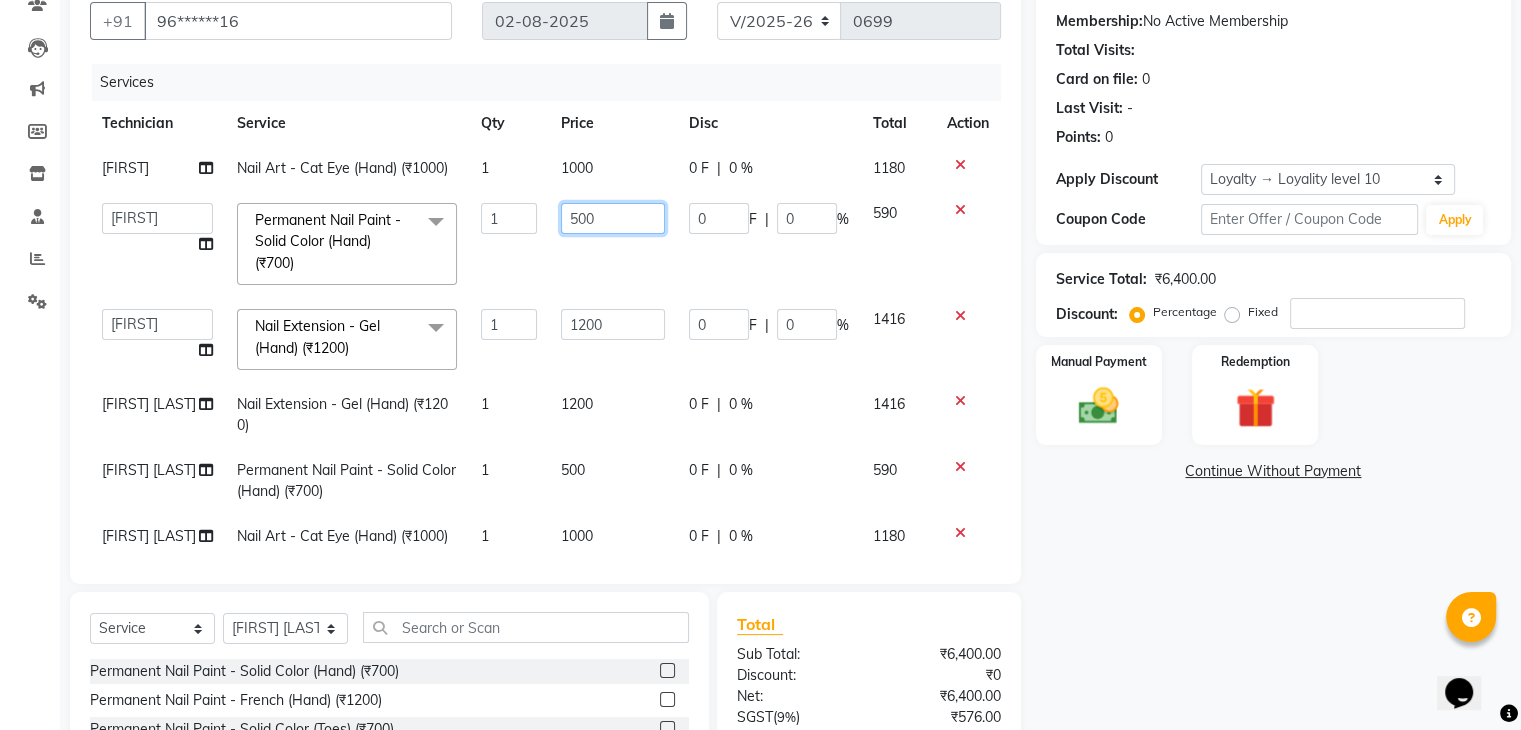 click on "500" 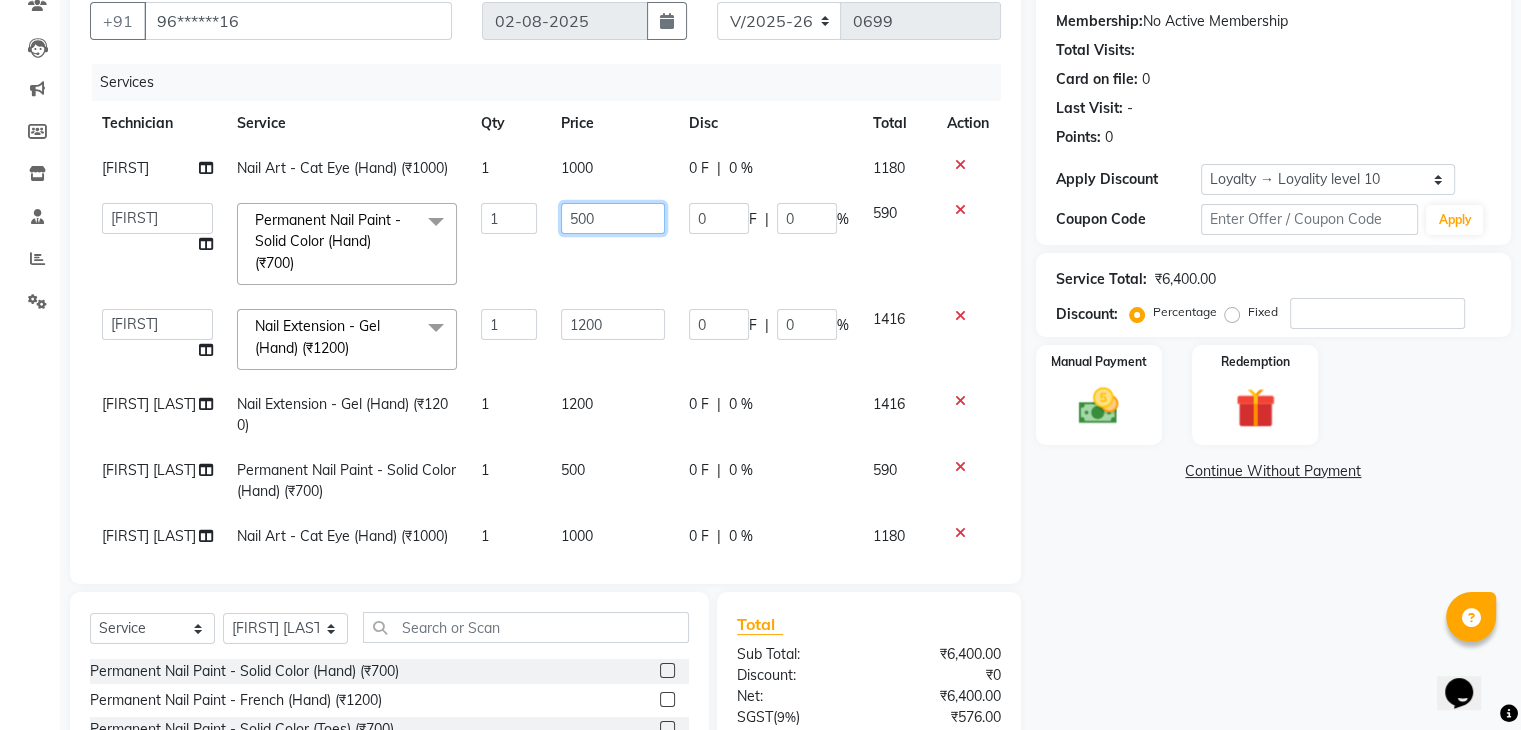 click on "500" 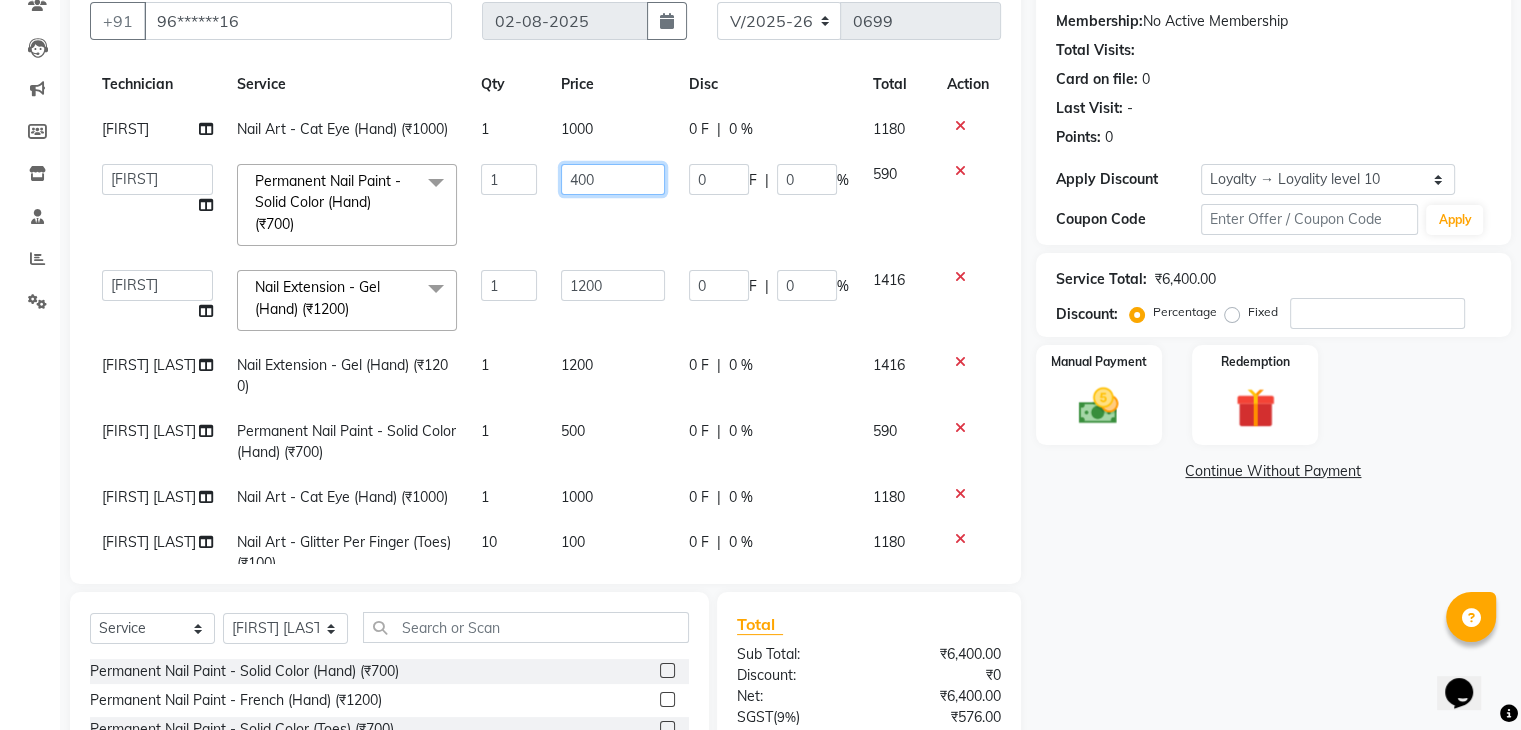 scroll, scrollTop: 40, scrollLeft: 0, axis: vertical 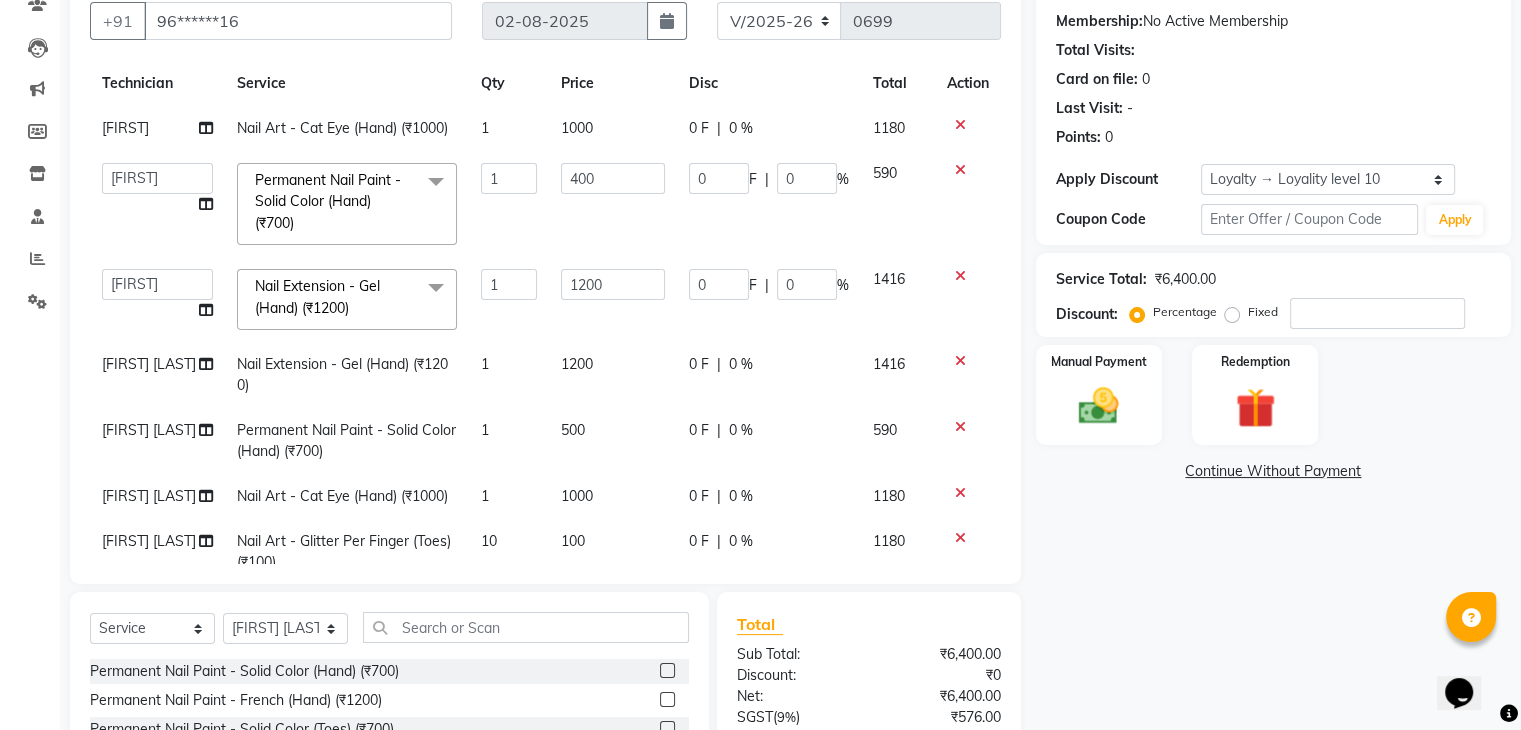 click on "Bhupendra Nail Art - Cat Eye (Hand) (₹1000) 1 1000 0 F | 0 % 1180  Bhupendra   Manager   Prince   Rohit   Sajan   Salman   Suma   Suraj   Vikas   Vishal Lash   Vishnu  Permanent Nail Paint - Solid Color (Hand) (₹700)  x Permanent Nail Paint - Solid Color (Hand) (₹700) Permanent Nail Paint - French (Hand) (₹1200) Permanent Nail Paint - Solid Color (Toes) (₹700) Permanent Nail Paint - French (Toes) (₹1200) Nail course Basic (₹40000) Nail Course Advance (₹60000) Cuticle Oil (₹750) Restoration - Gel (Hand) (₹100) Restoration - Tip Replacement (Hand) (₹100) Restoration - Touch -up (Hand) (₹300) Restoration - Gel Color Changes (Hand) (₹700) Restoration - Removal of Extension (Hand) (₹500) Restoration - Removal of Nail Paint (Hand) (₹500) Restoration - Gel (Toes) (₹100) Restoration - Tip Replacement (Toes) (₹100) Restoration - Touch -up (Toes) (₹300) Restoration - Gel Color Changes (Toes) (₹700) Restoration - Removal of Extension (Toes) (₹500) Gel polish removal (₹300) 1 0" 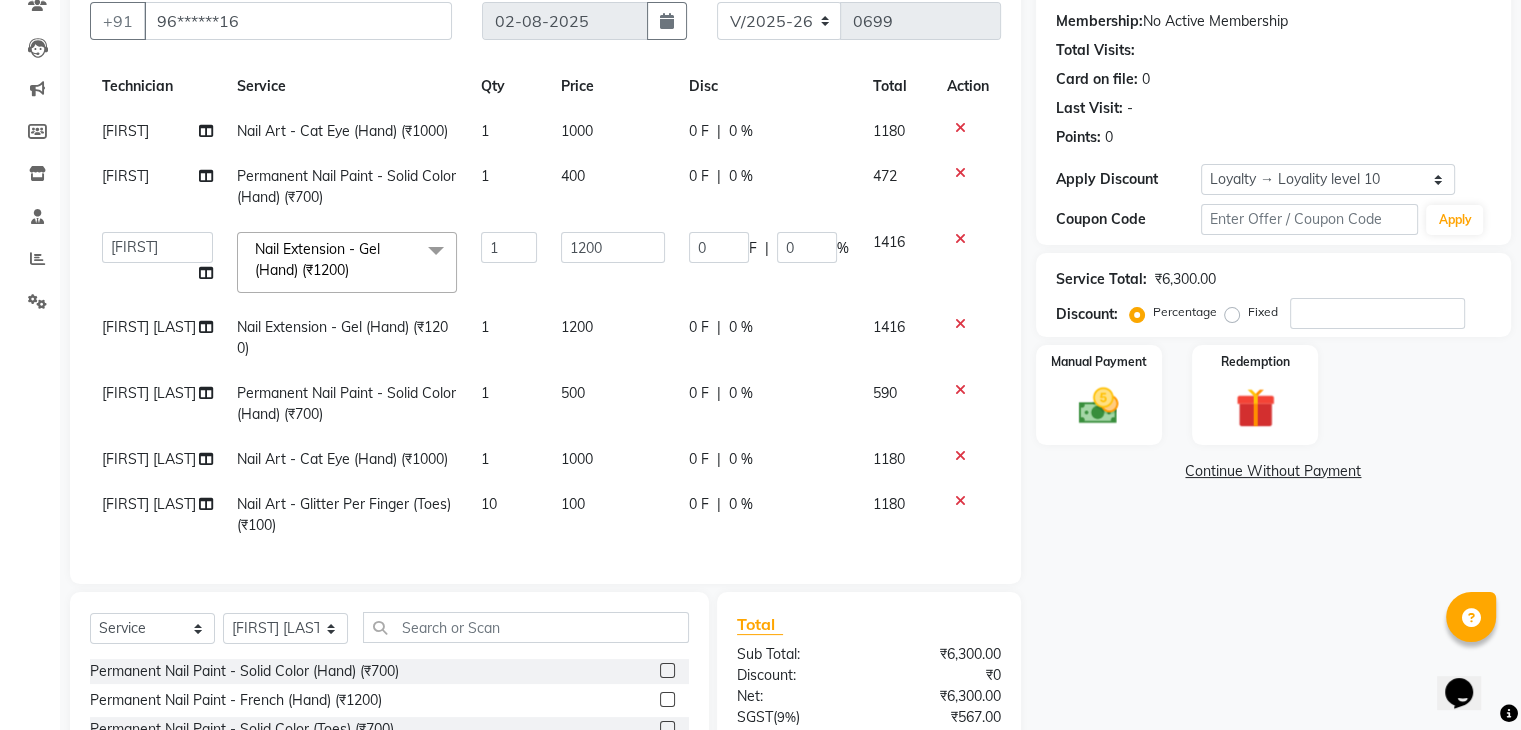 click on "500" 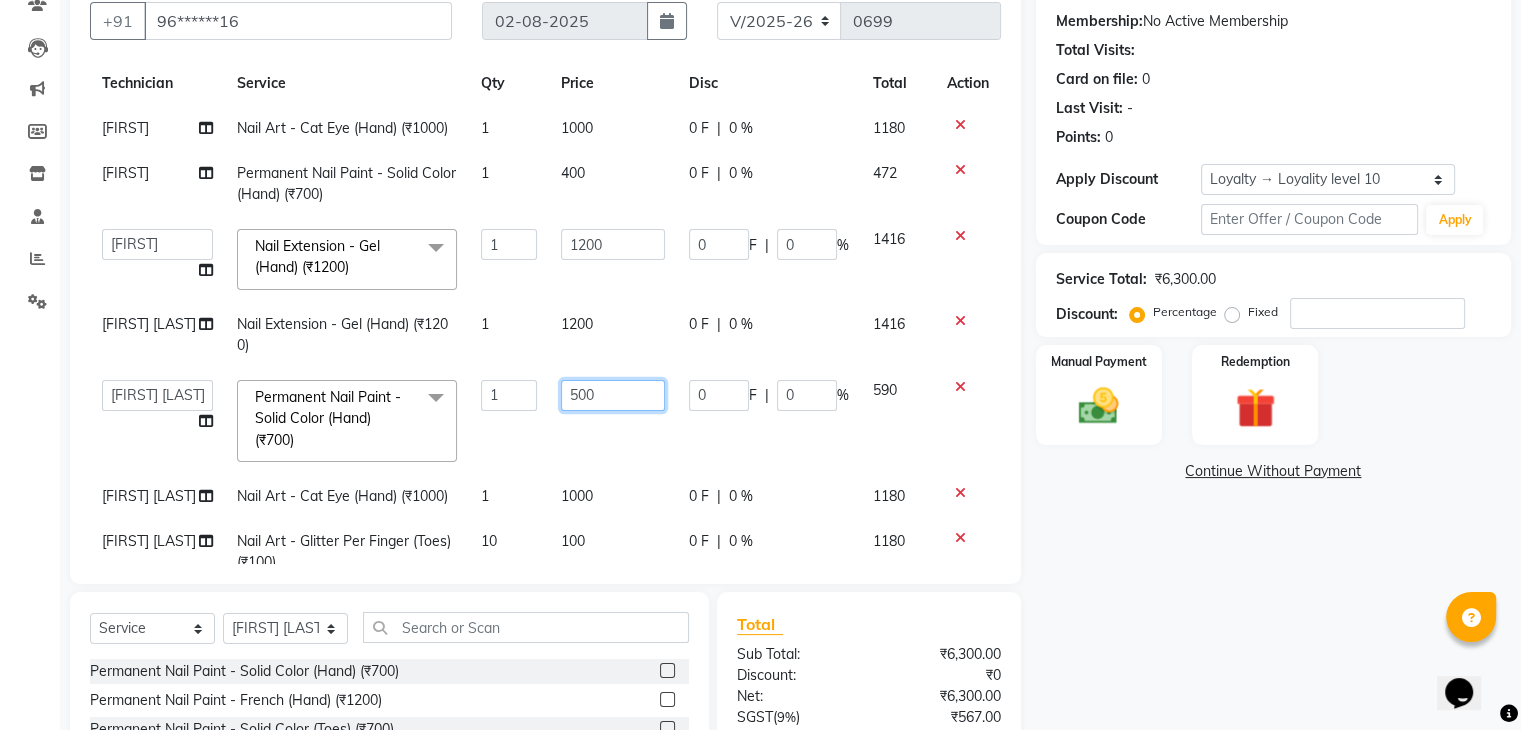 click on "500" 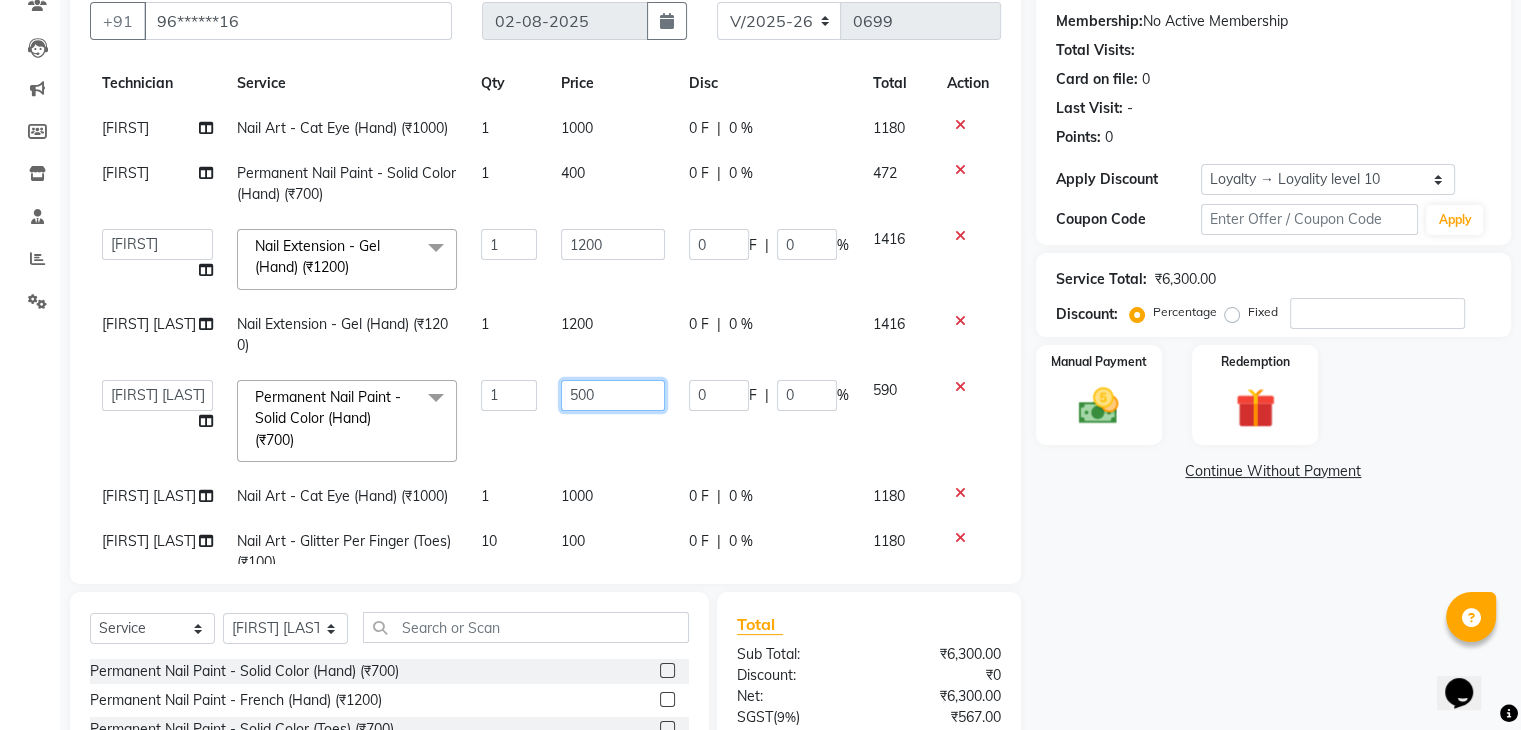 click on "500" 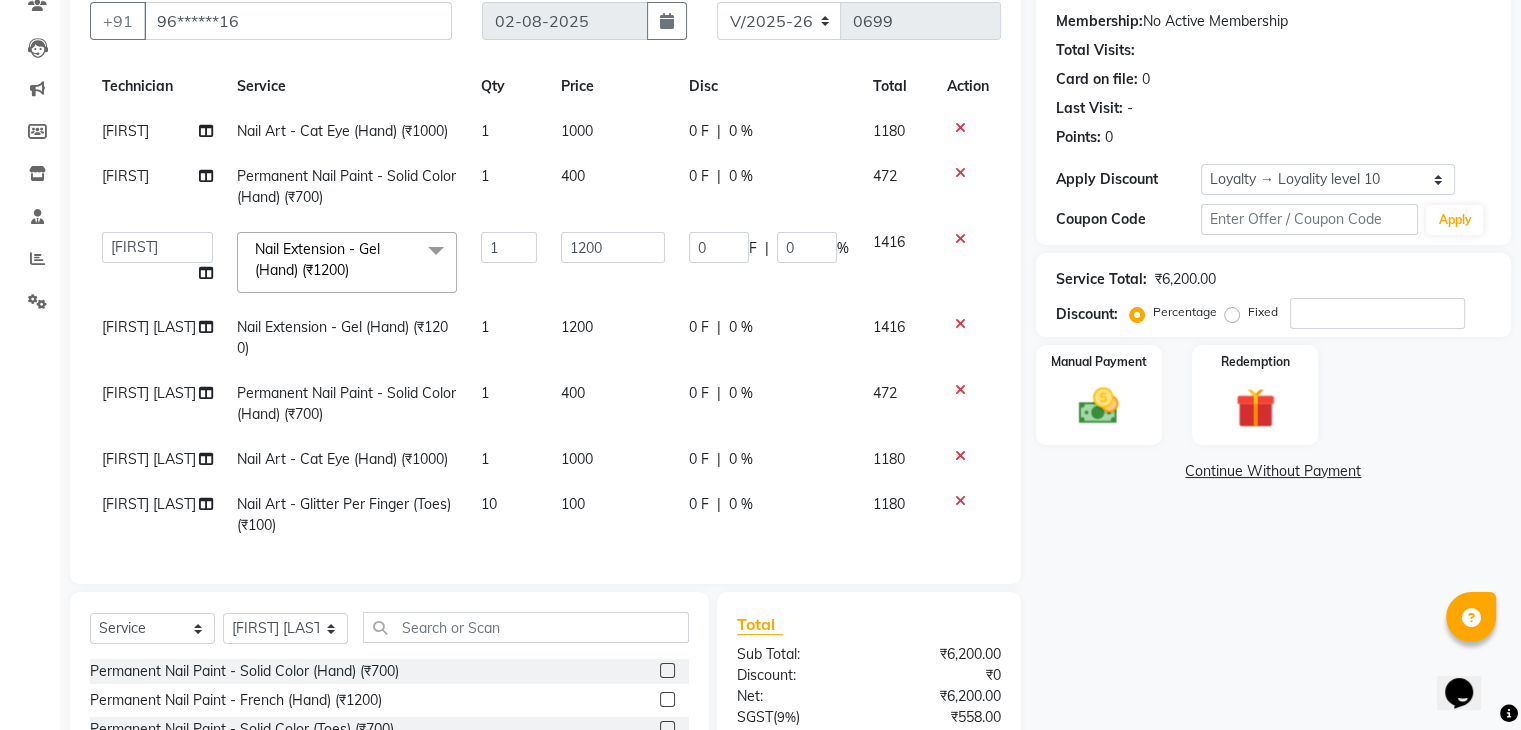 click on "400" 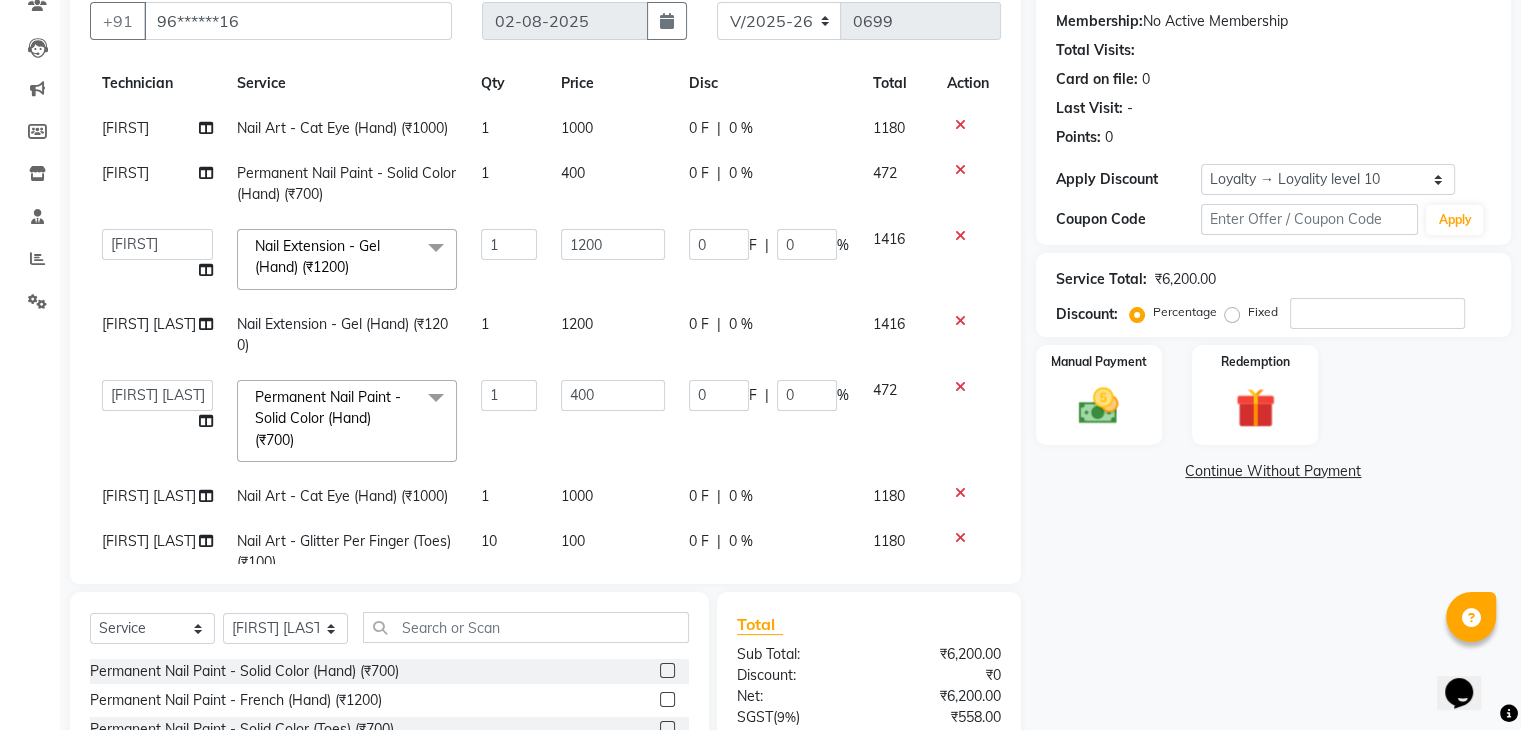 scroll, scrollTop: 91, scrollLeft: 0, axis: vertical 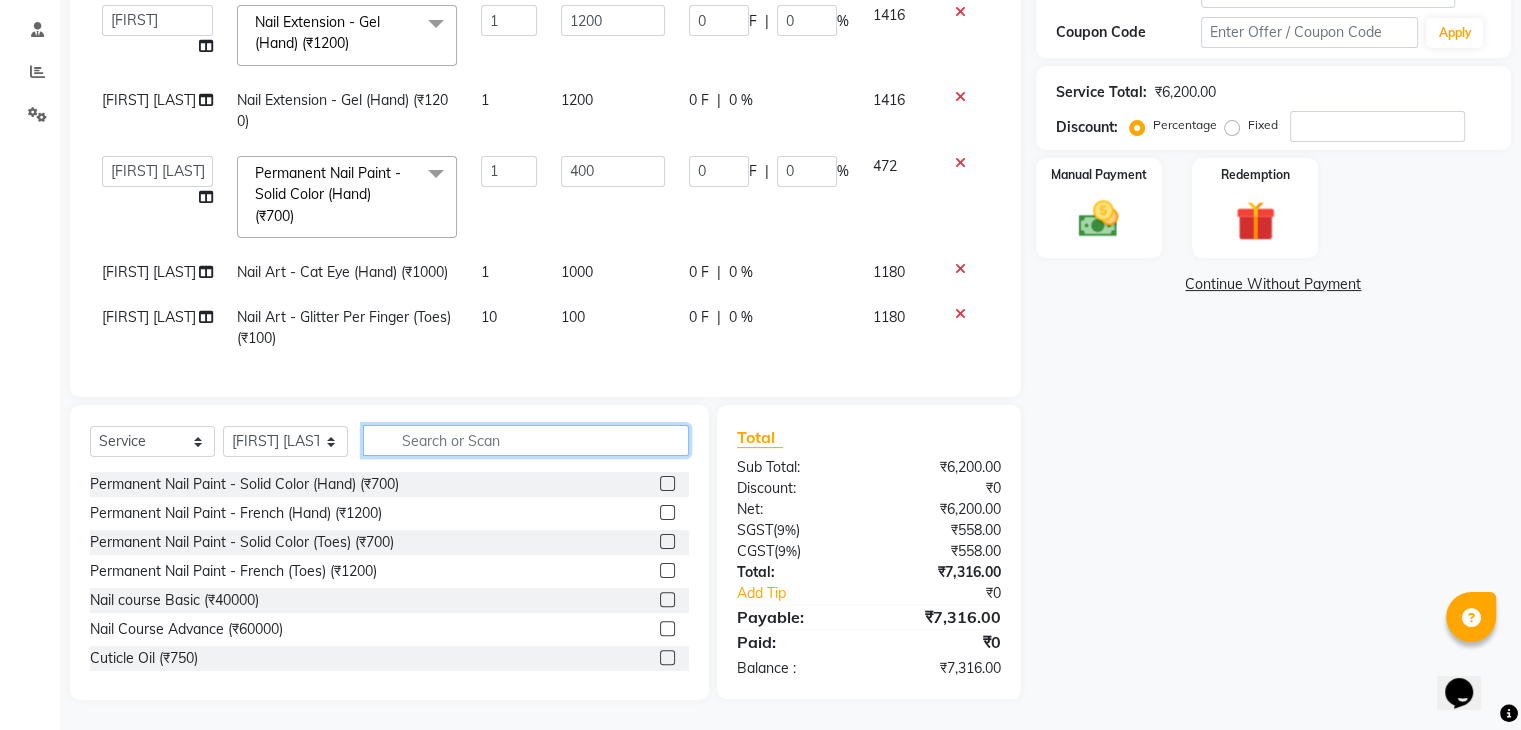 click 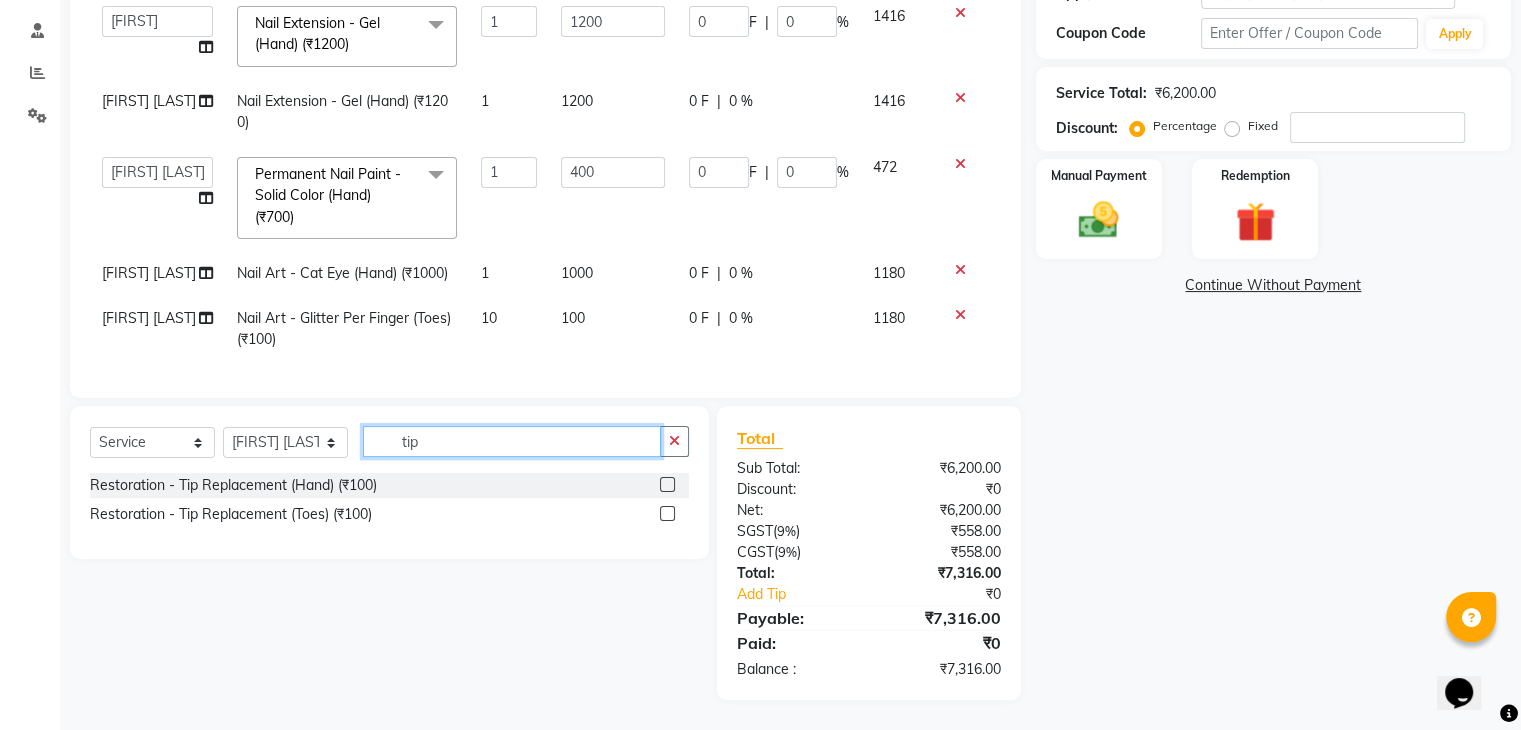 scroll, scrollTop: 371, scrollLeft: 0, axis: vertical 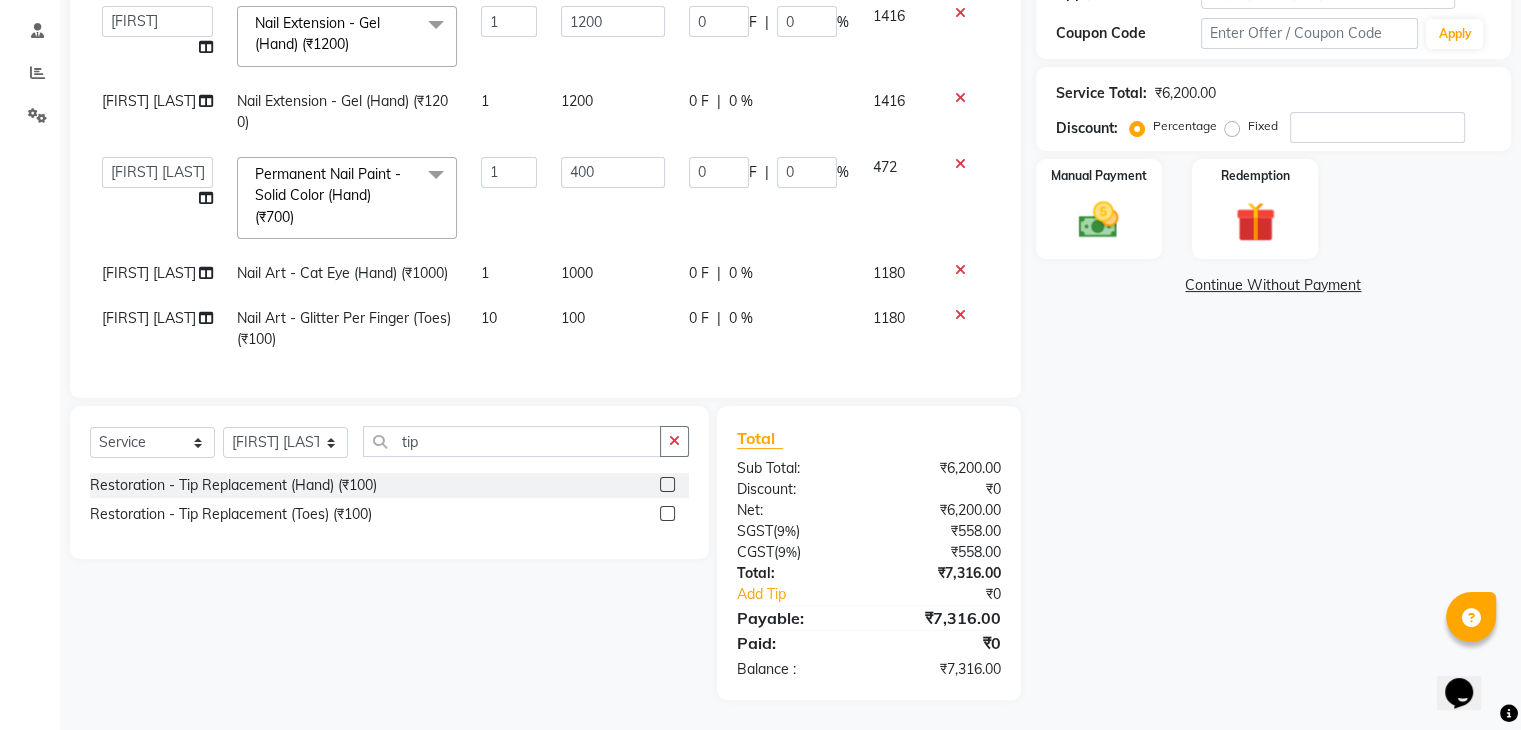 click 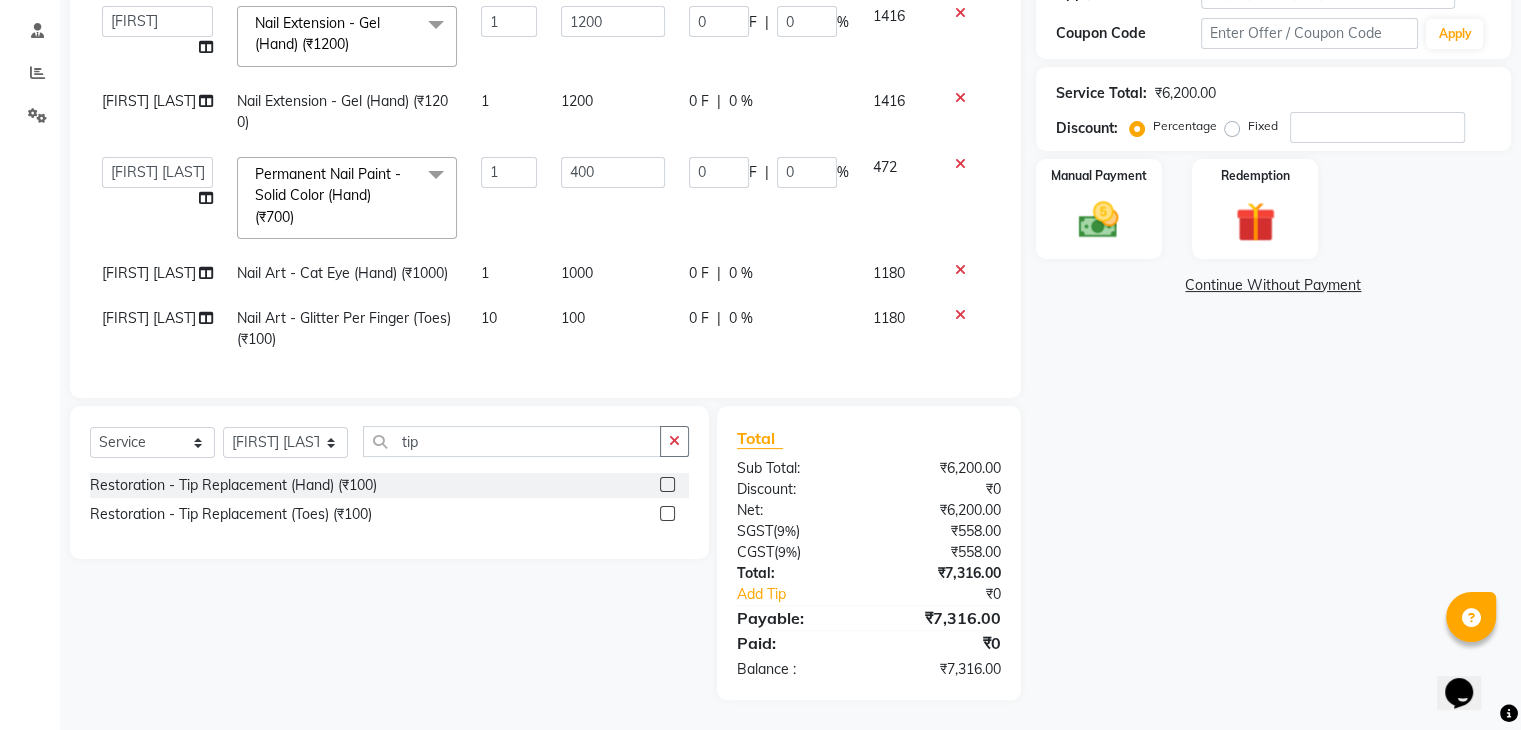 click at bounding box center (666, 485) 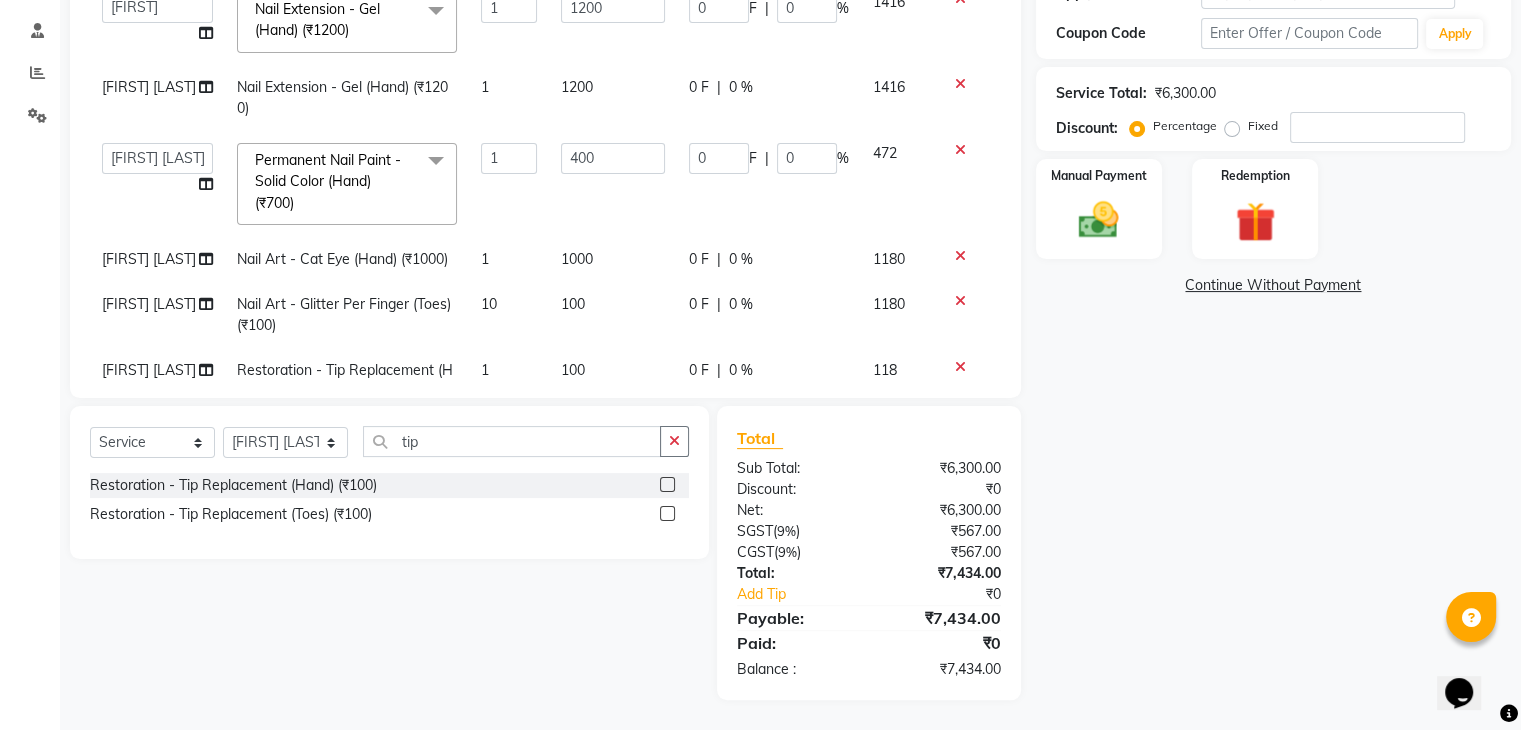 scroll, scrollTop: 157, scrollLeft: 0, axis: vertical 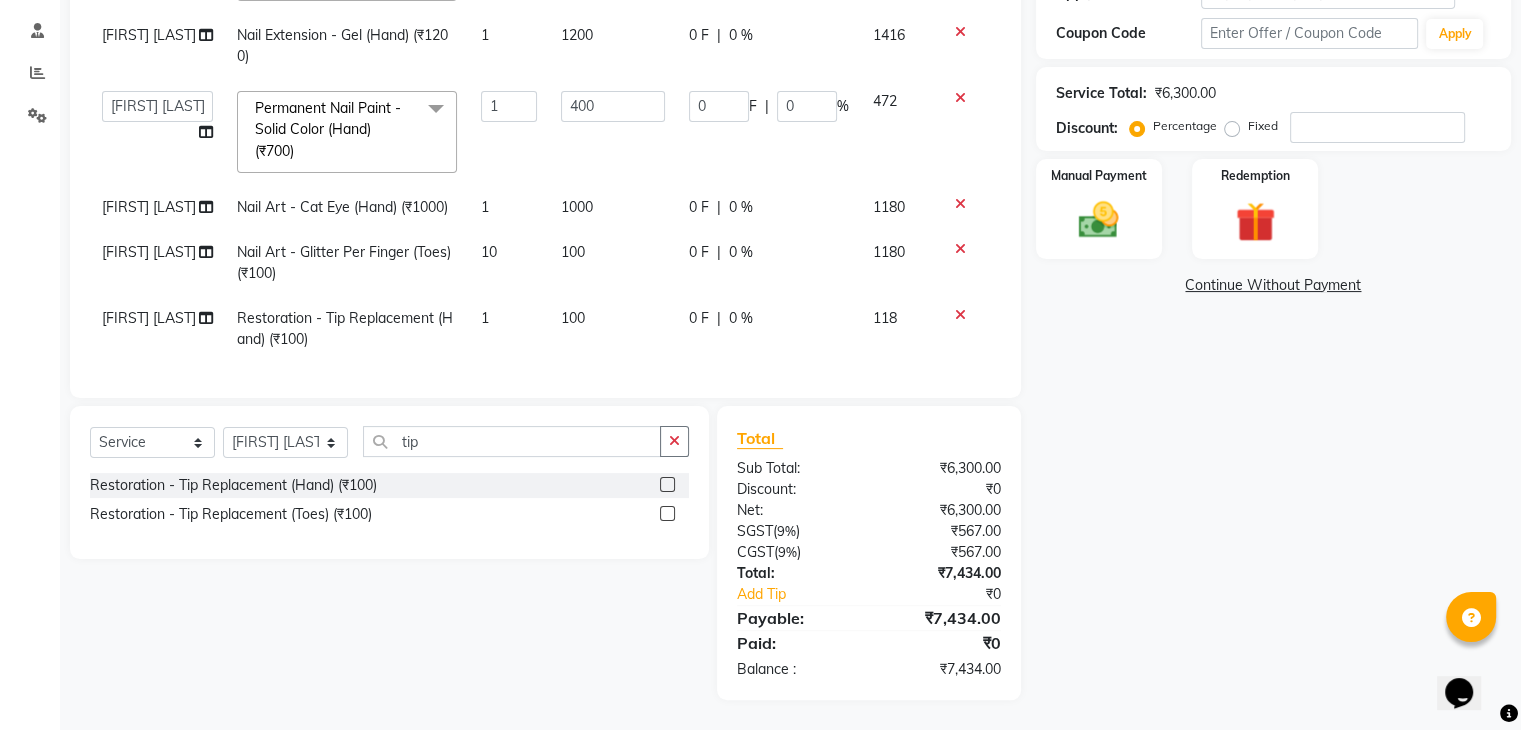 click on "1" 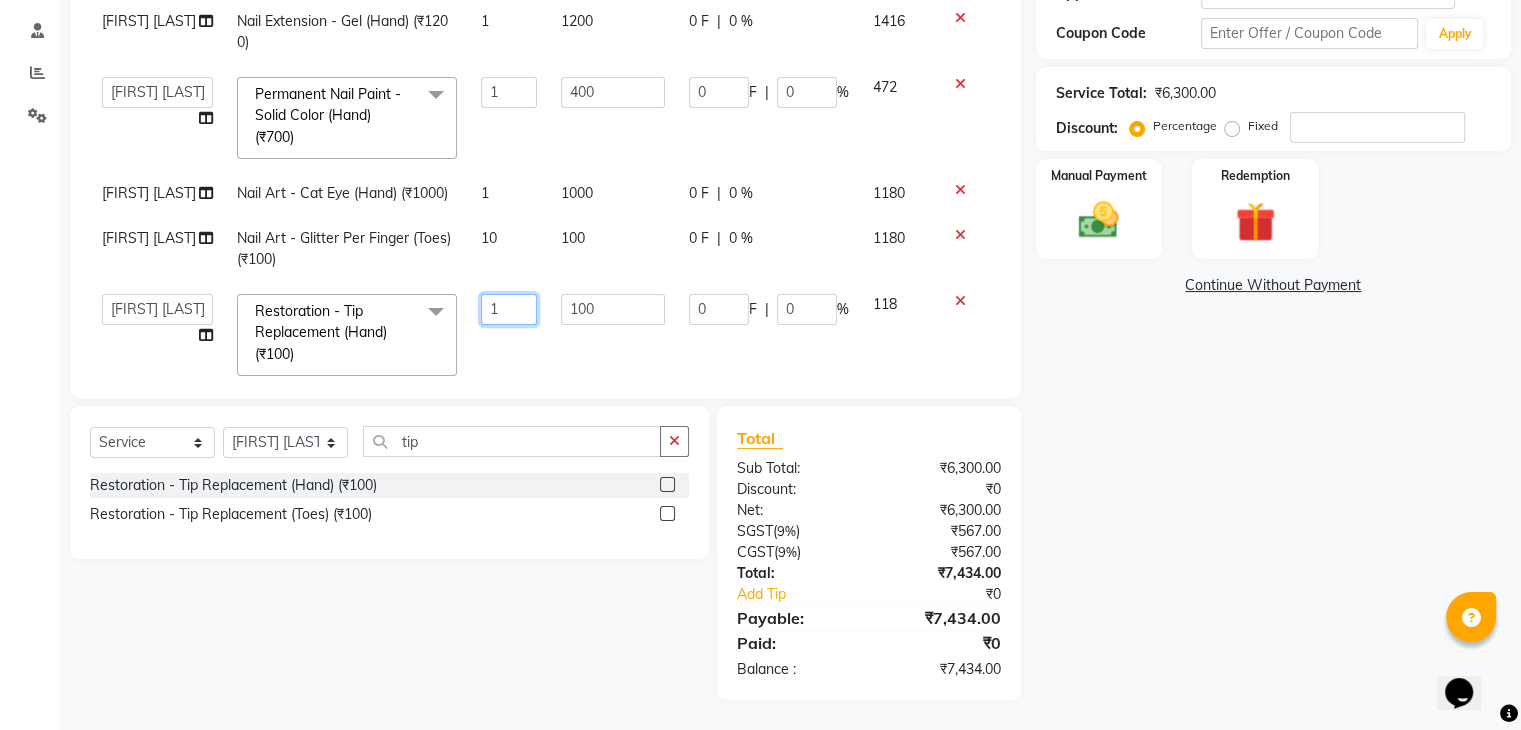 click on "1" 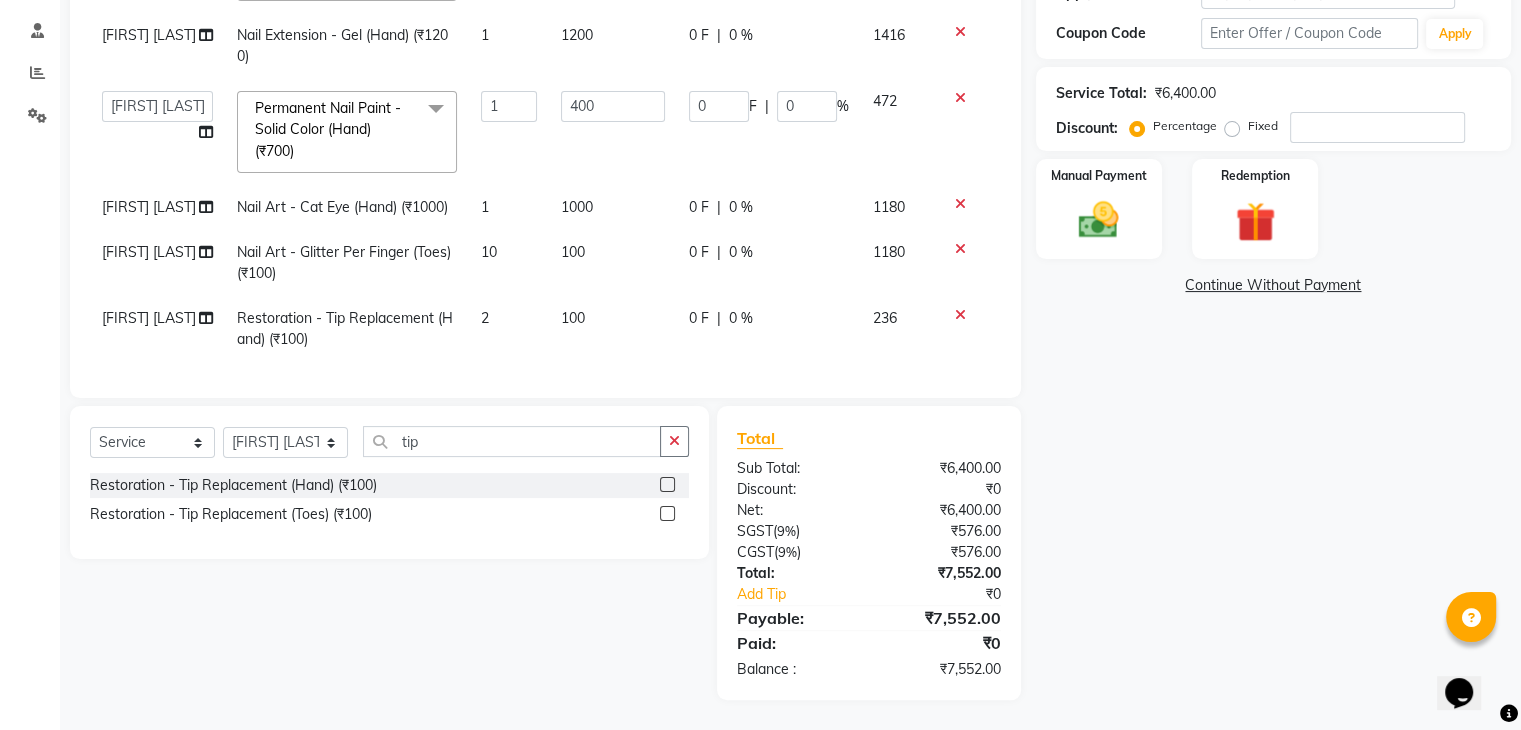 click on "2" 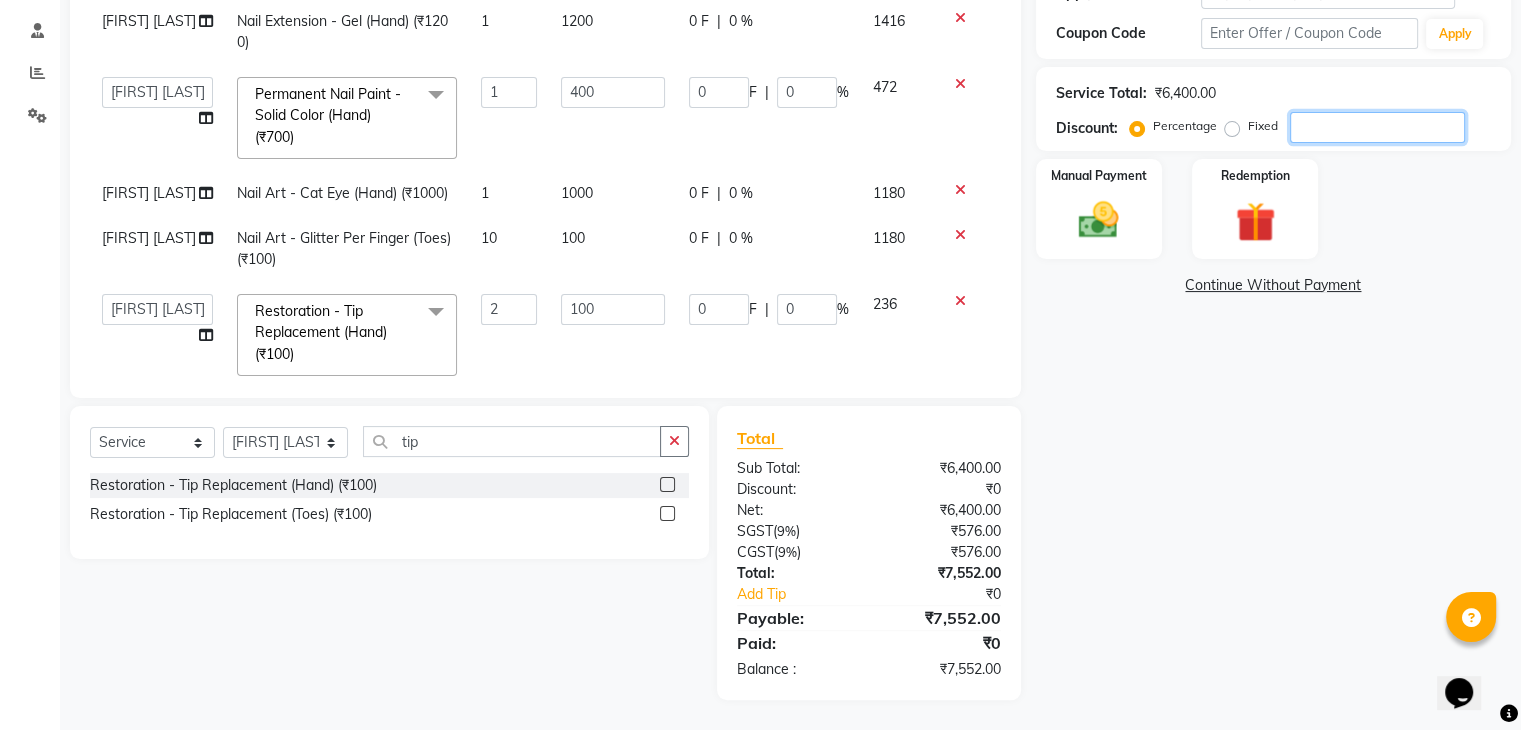 click 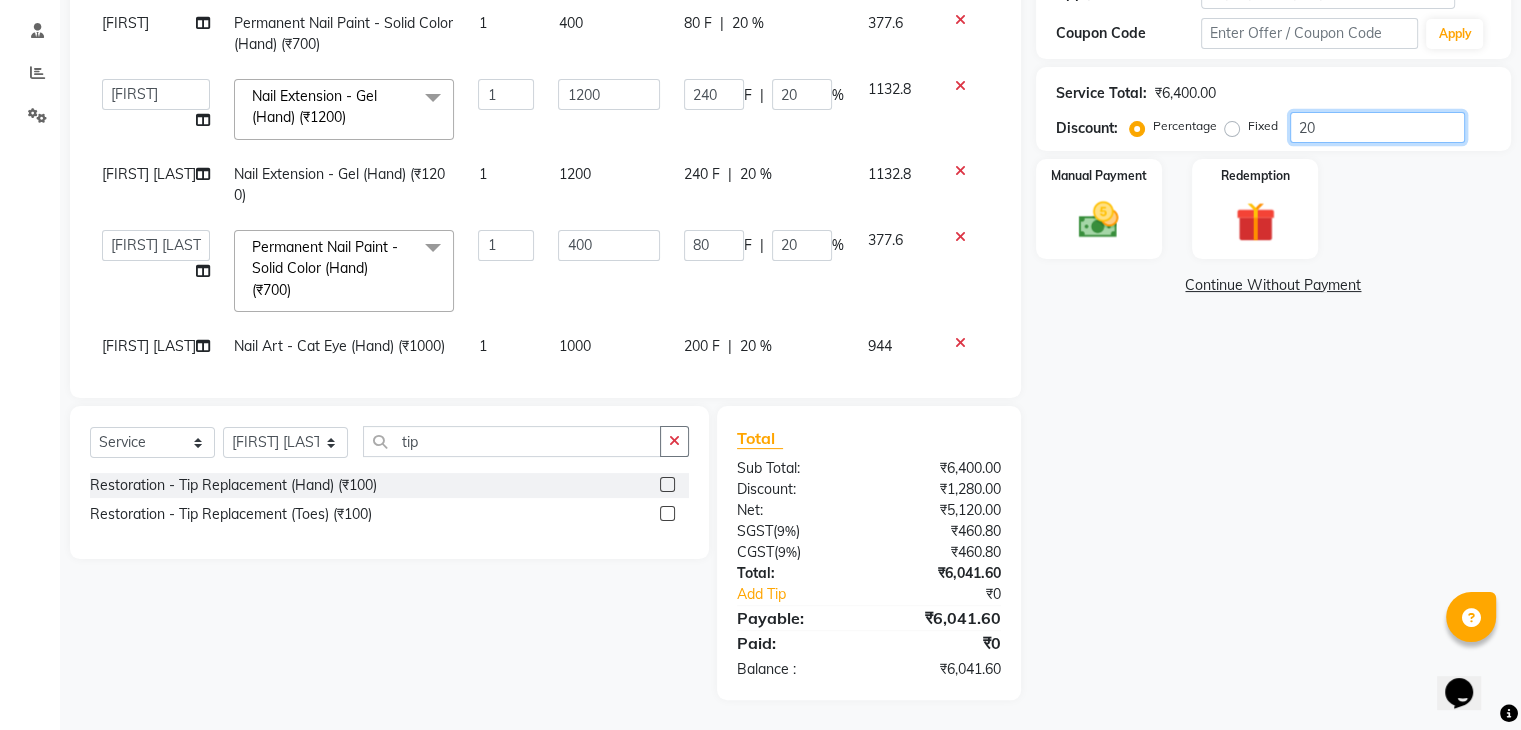 scroll, scrollTop: 0, scrollLeft: 0, axis: both 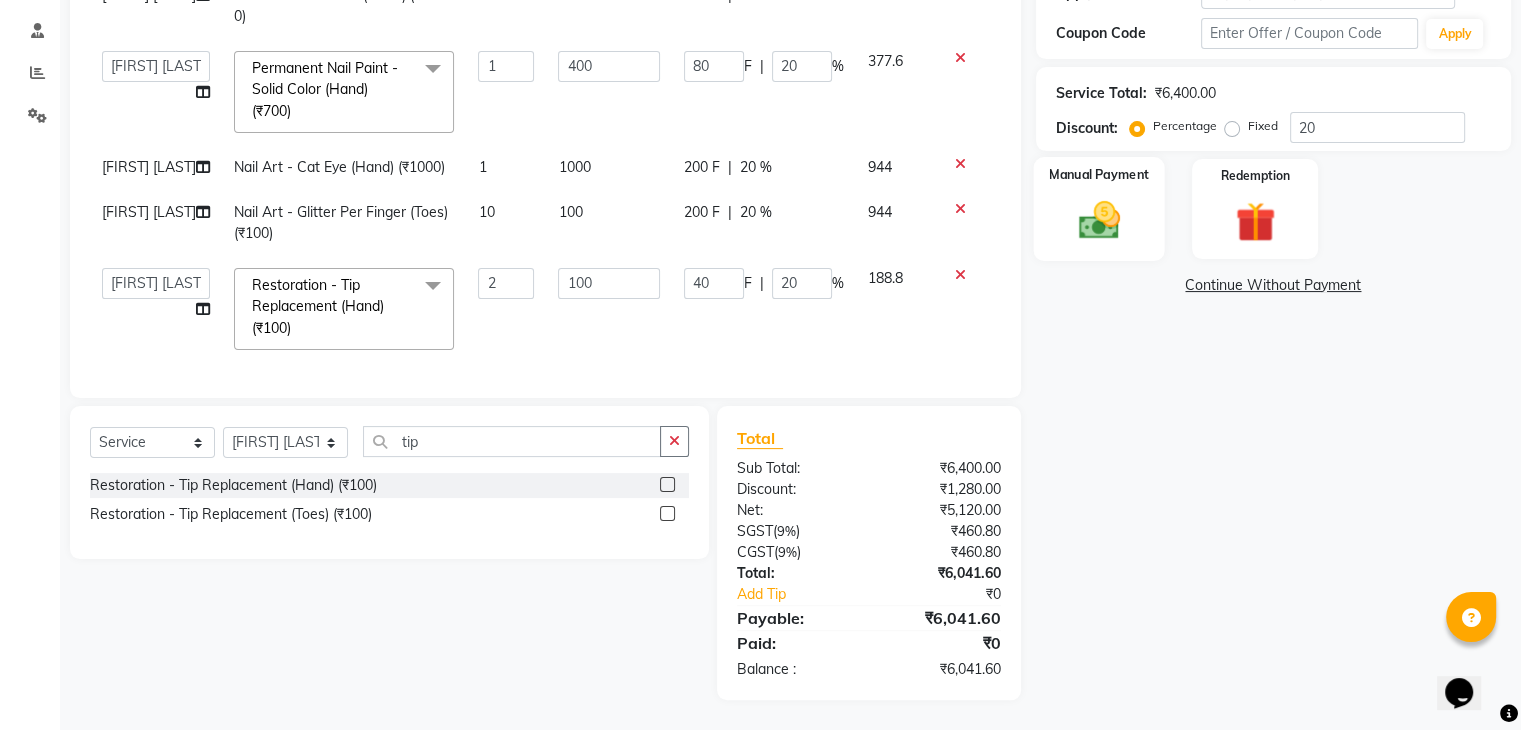 click on "Manual Payment" 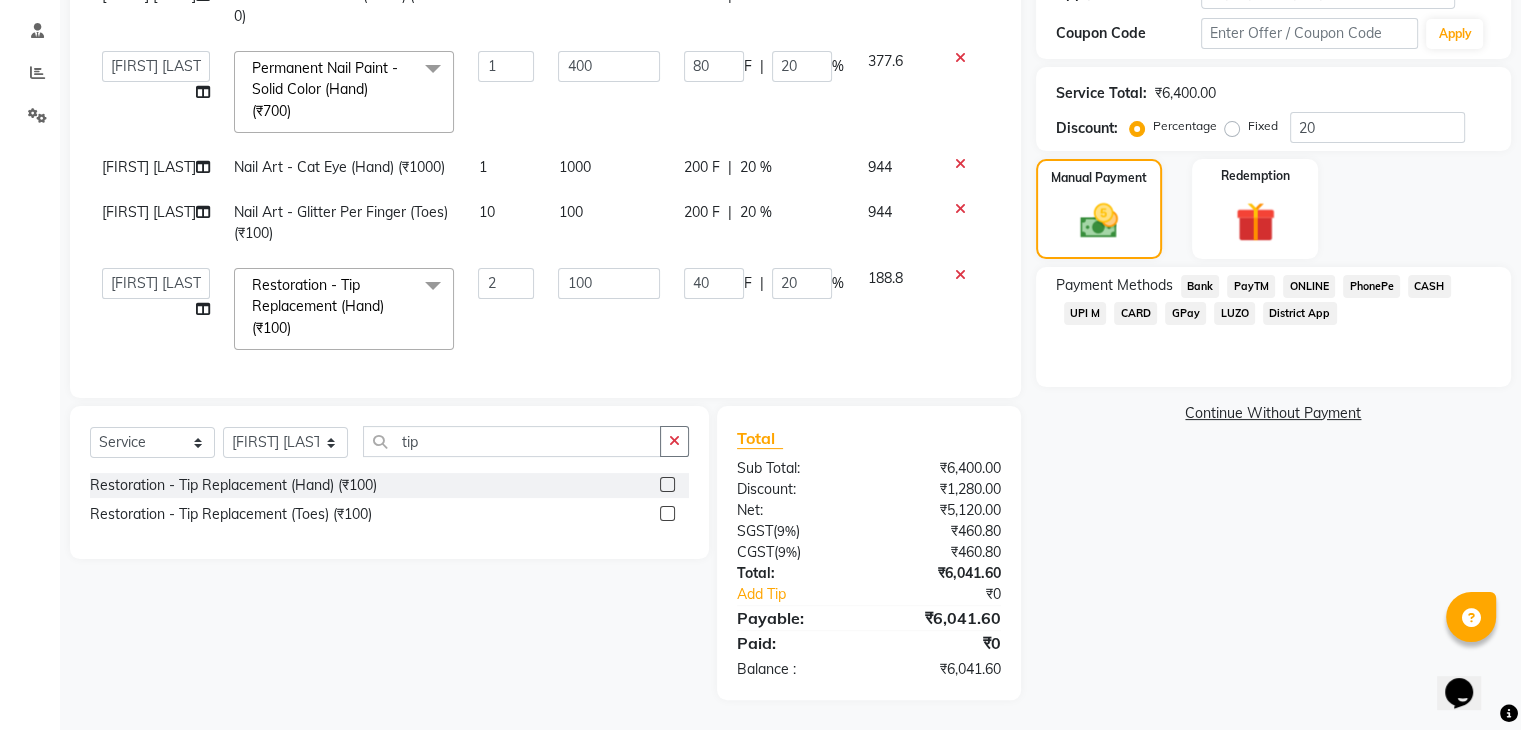 click on "UPI M" 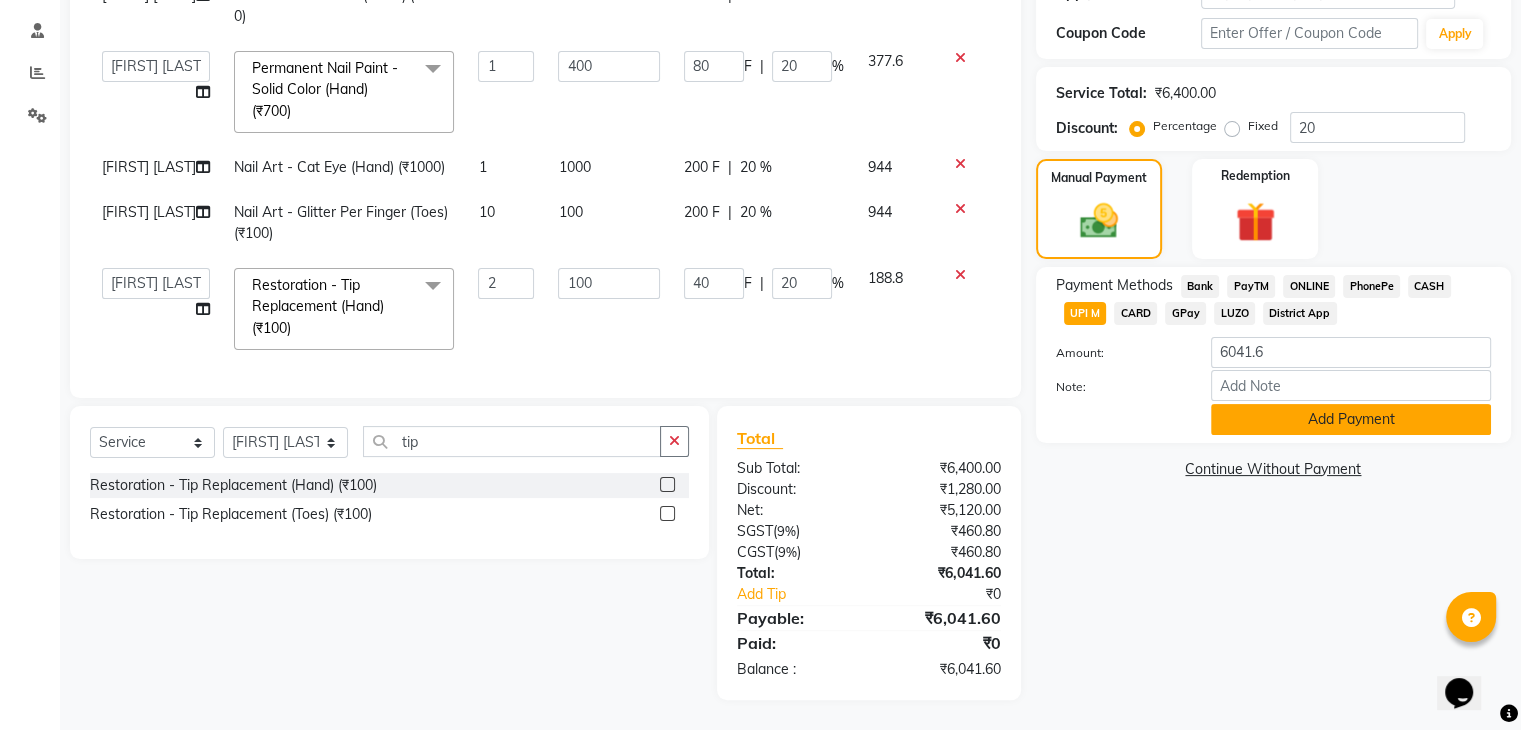 click on "Add Payment" 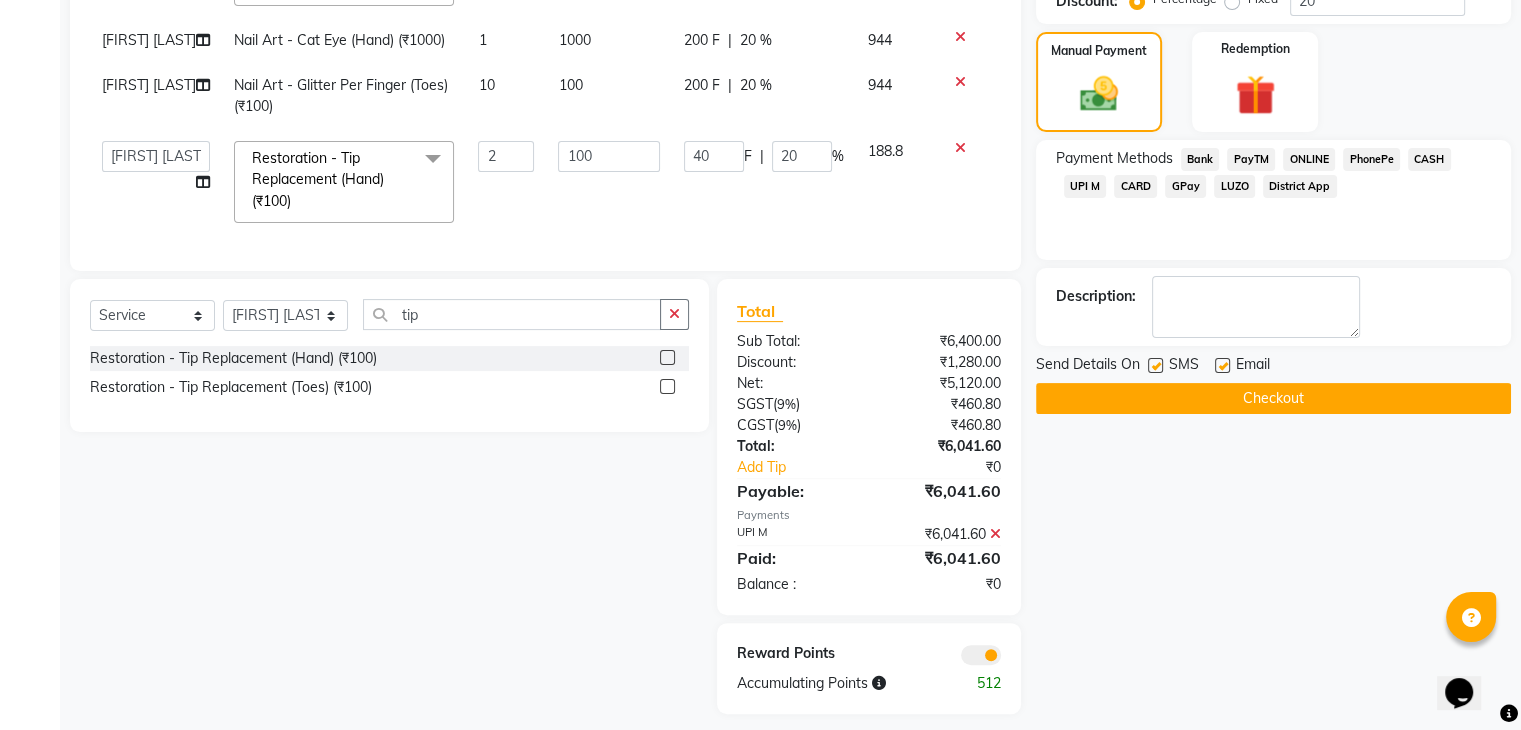 scroll, scrollTop: 499, scrollLeft: 0, axis: vertical 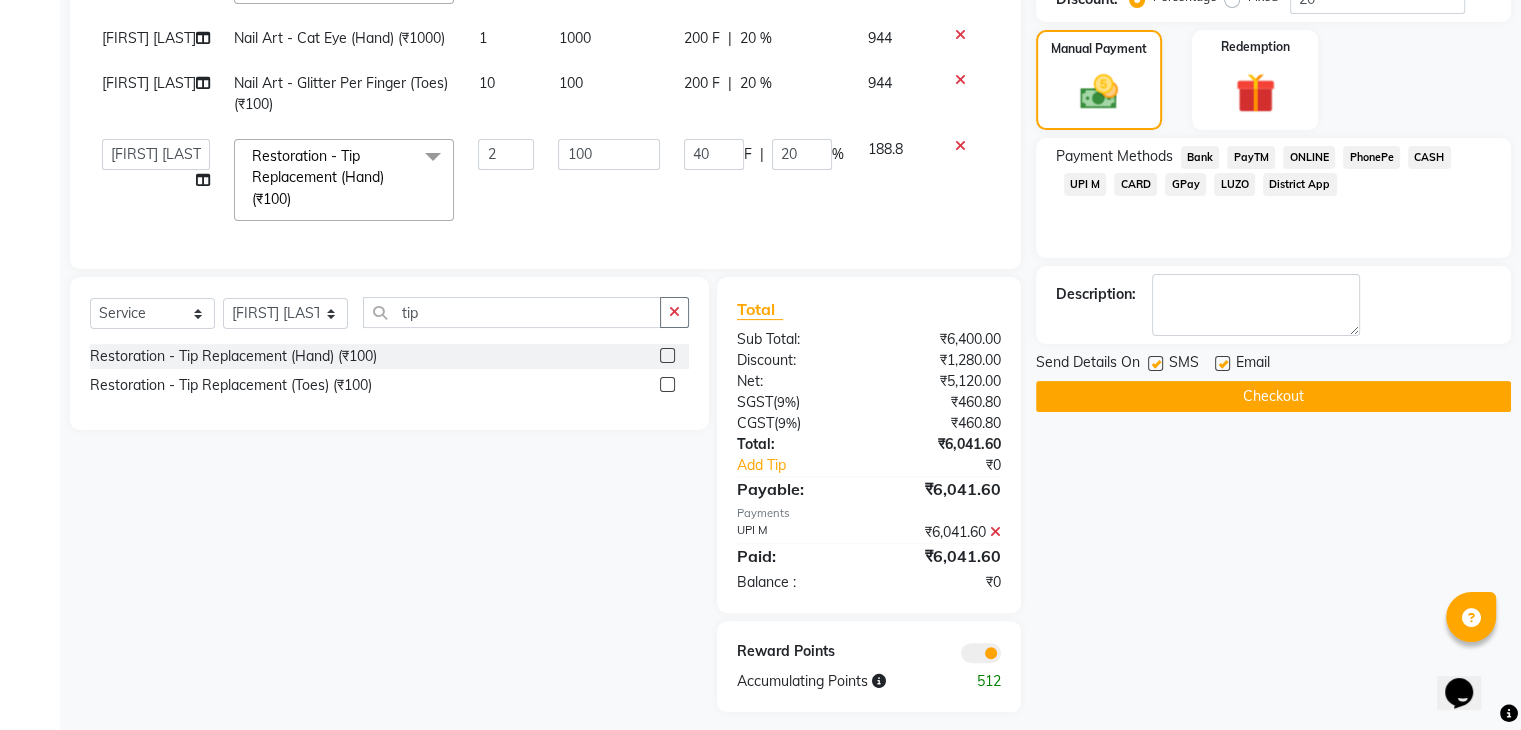 click on "Checkout" 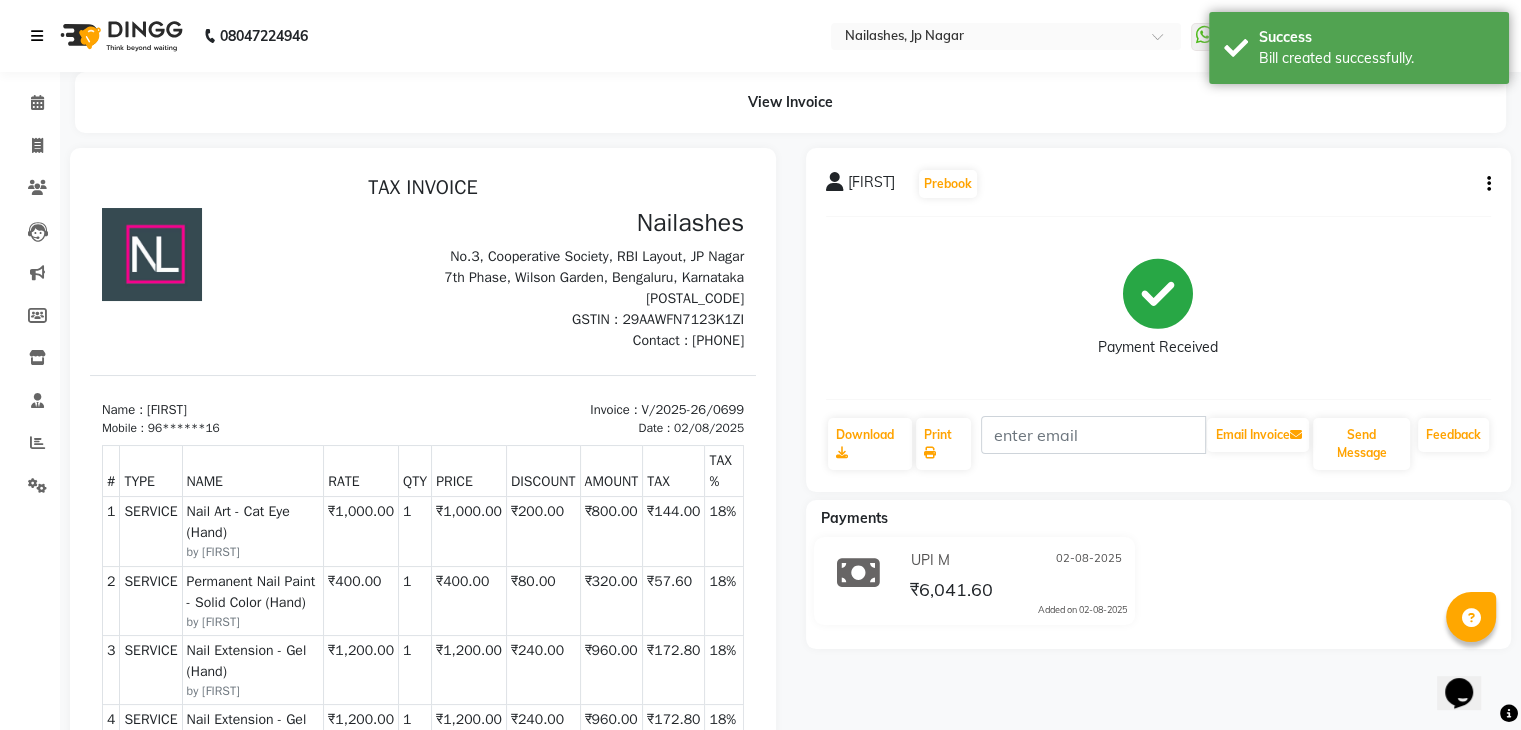 scroll, scrollTop: 0, scrollLeft: 0, axis: both 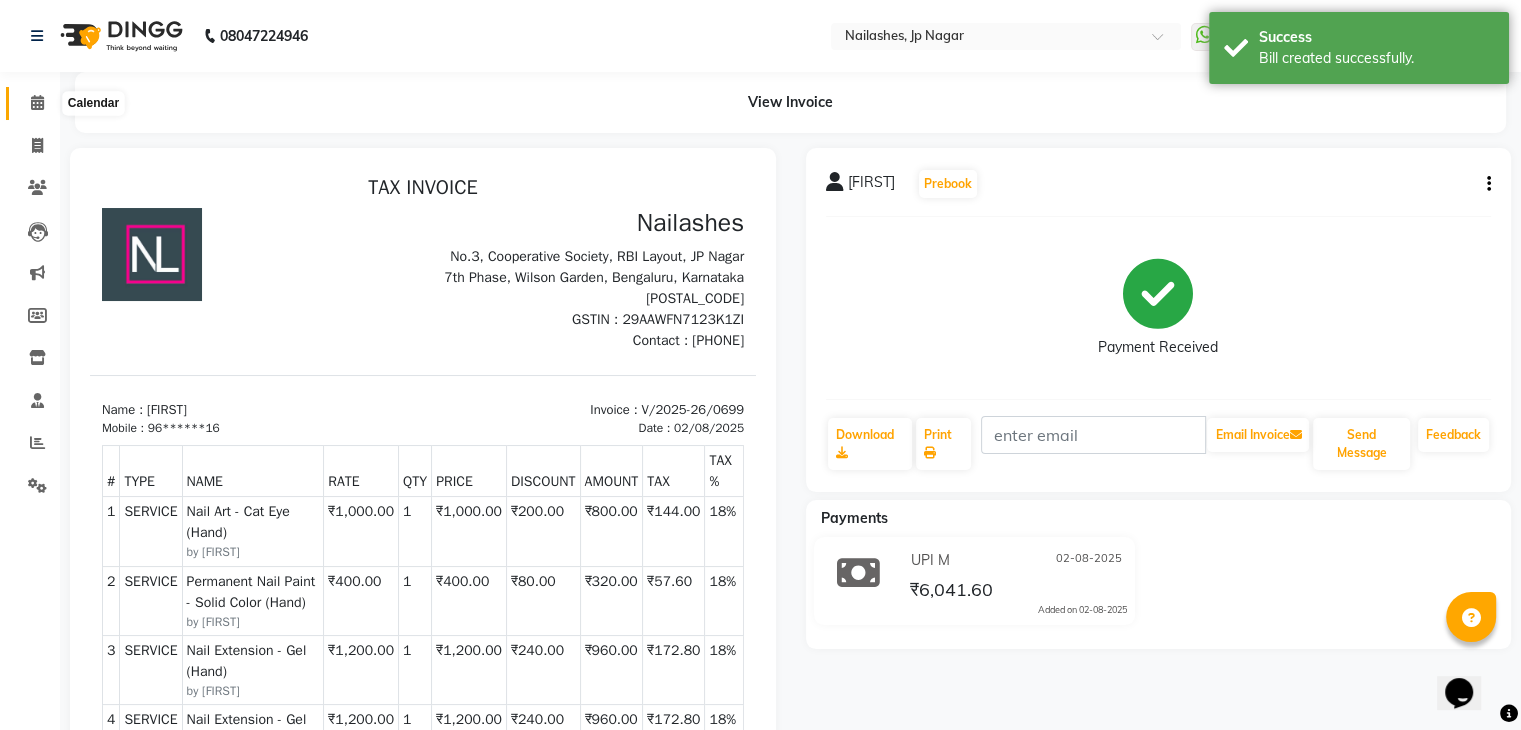 click 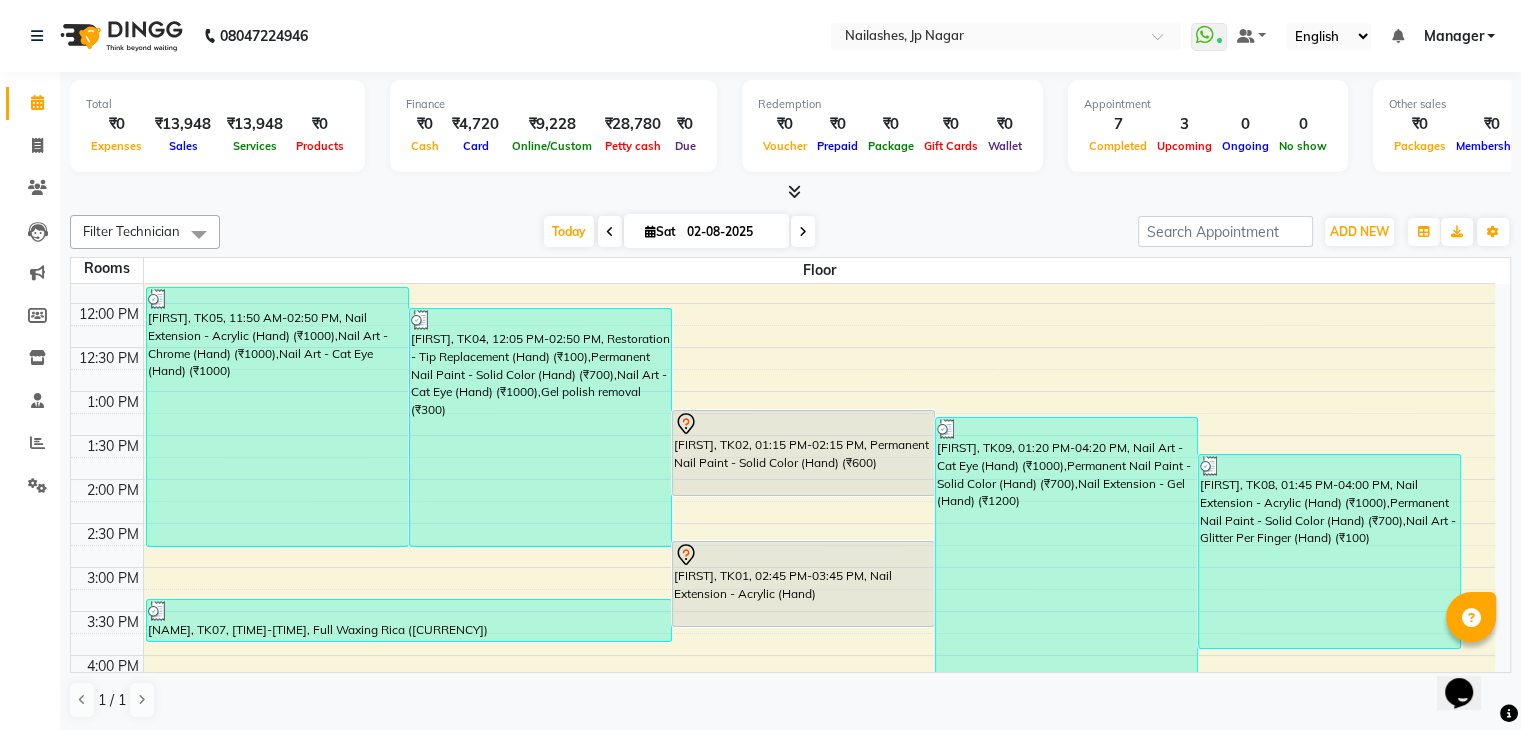 scroll, scrollTop: 260, scrollLeft: 0, axis: vertical 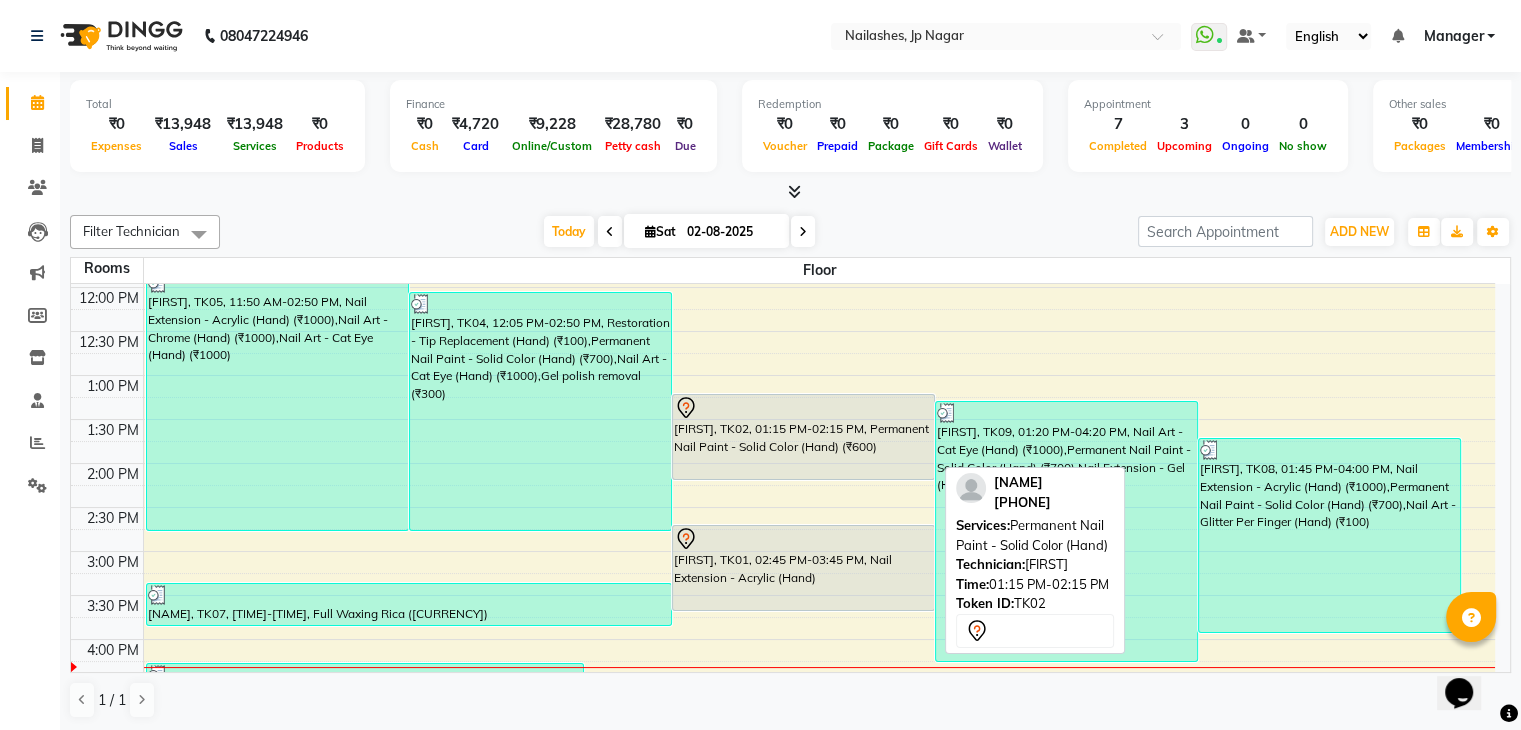 click on "[NAME], TK02, 01:15 PM-02:15 PM, Permanent Nail Paint - Solid Color (Hand)" at bounding box center (803, 437) 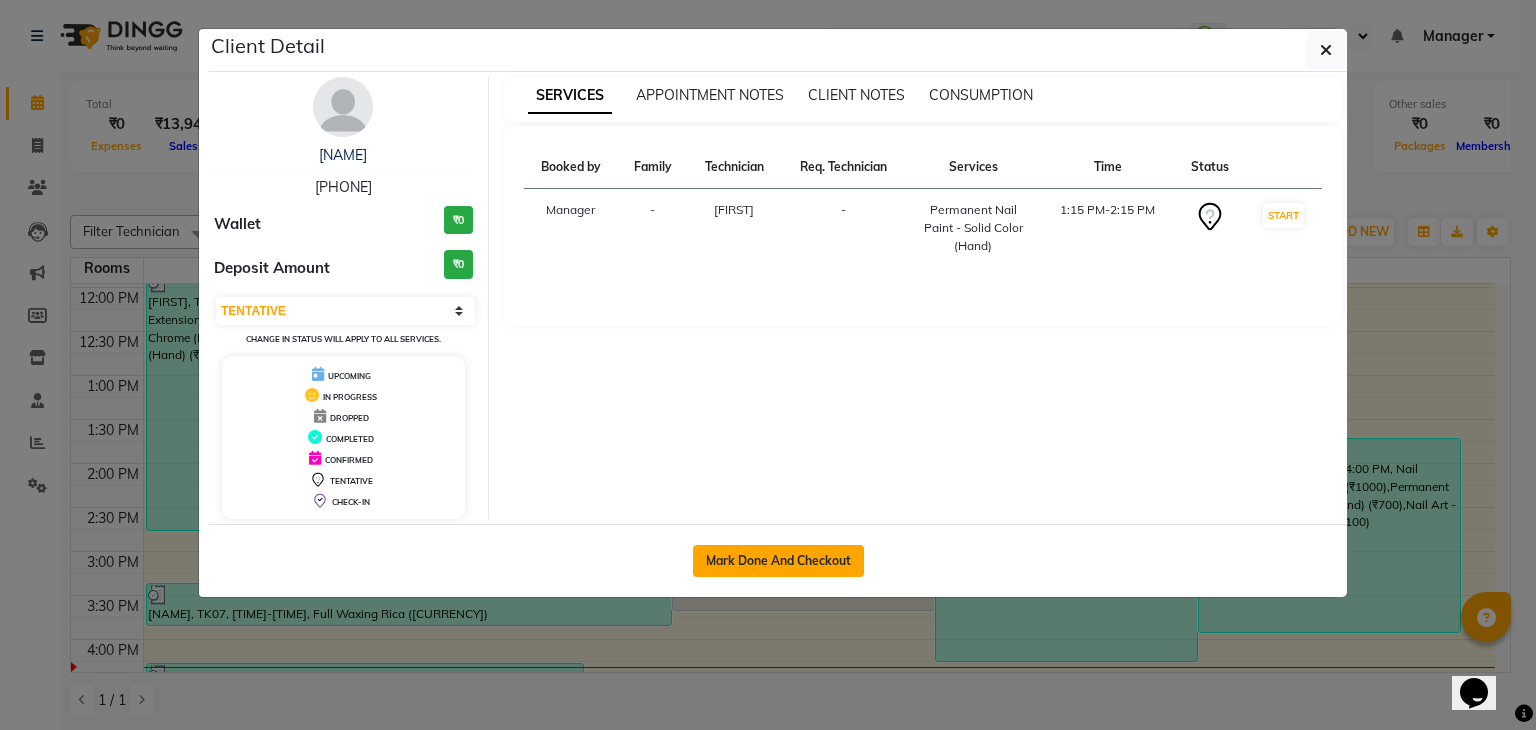 click on "Mark Done And Checkout" 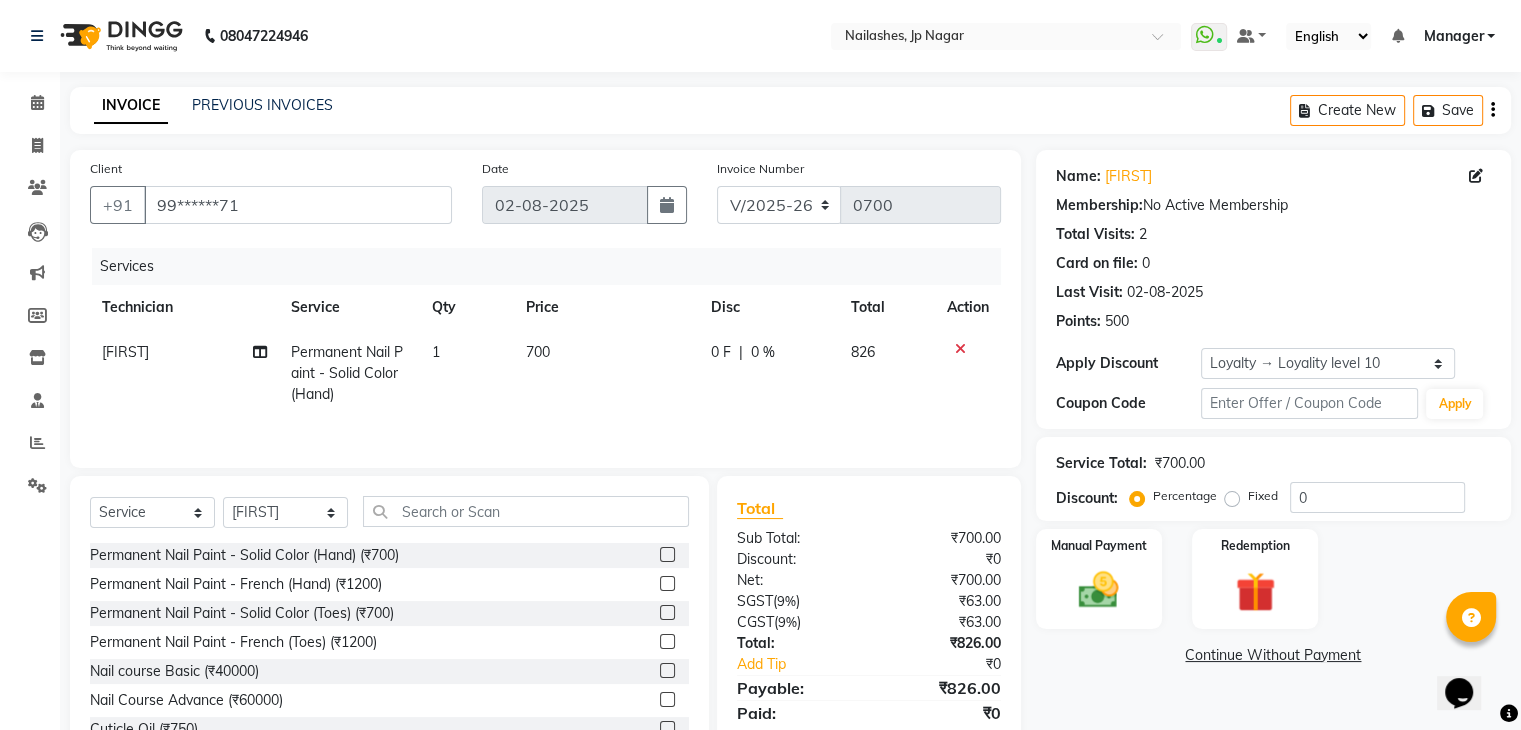 click 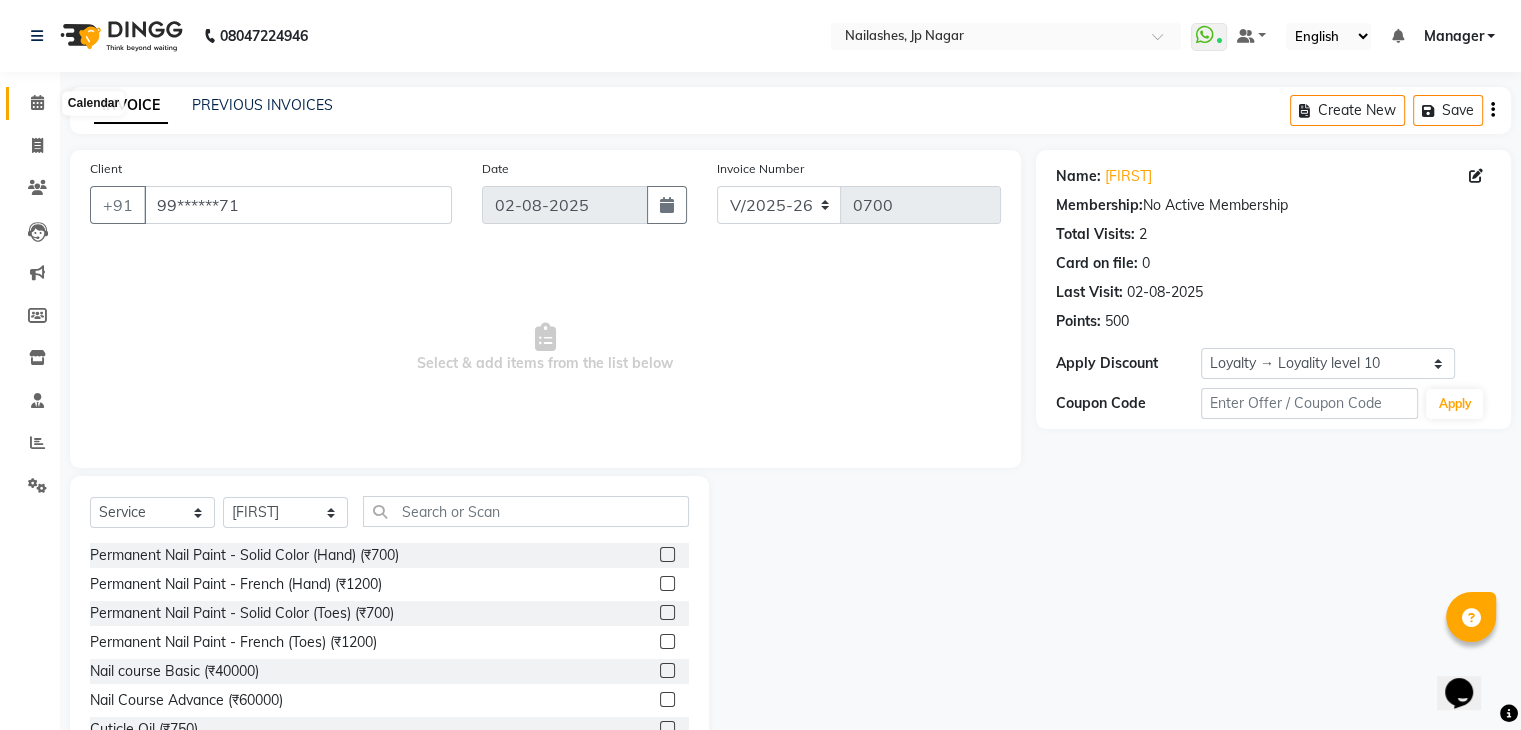 click 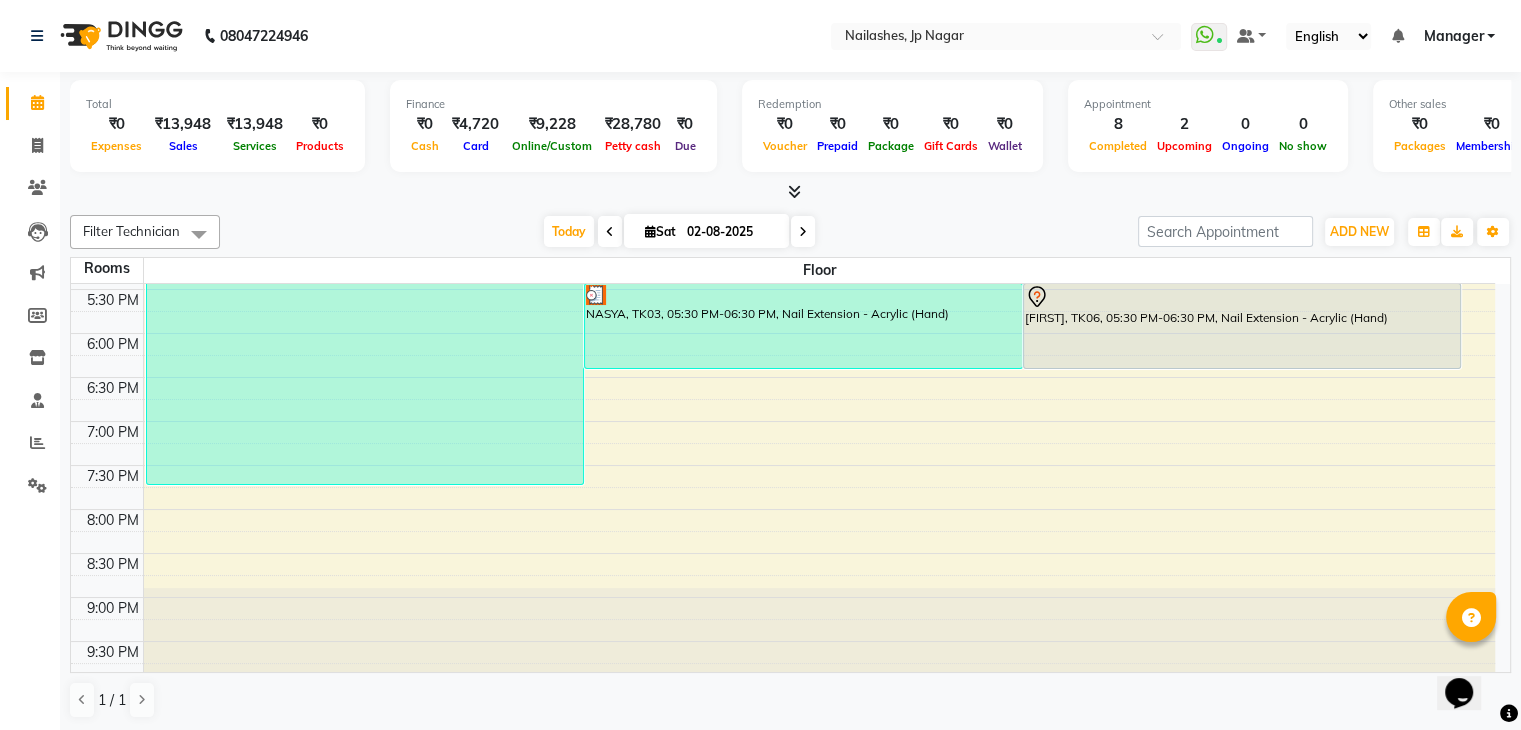 scroll, scrollTop: 740, scrollLeft: 0, axis: vertical 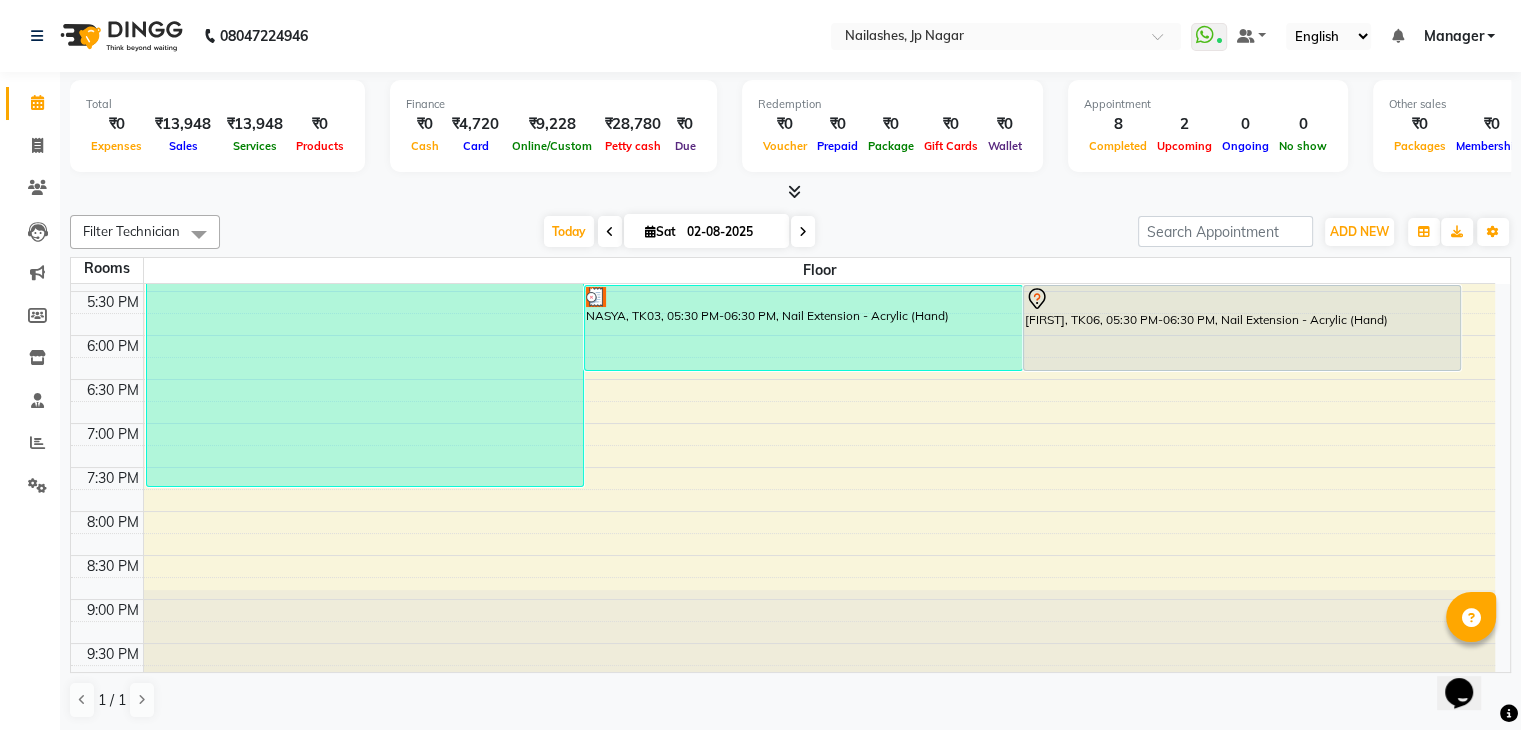 click at bounding box center [794, 191] 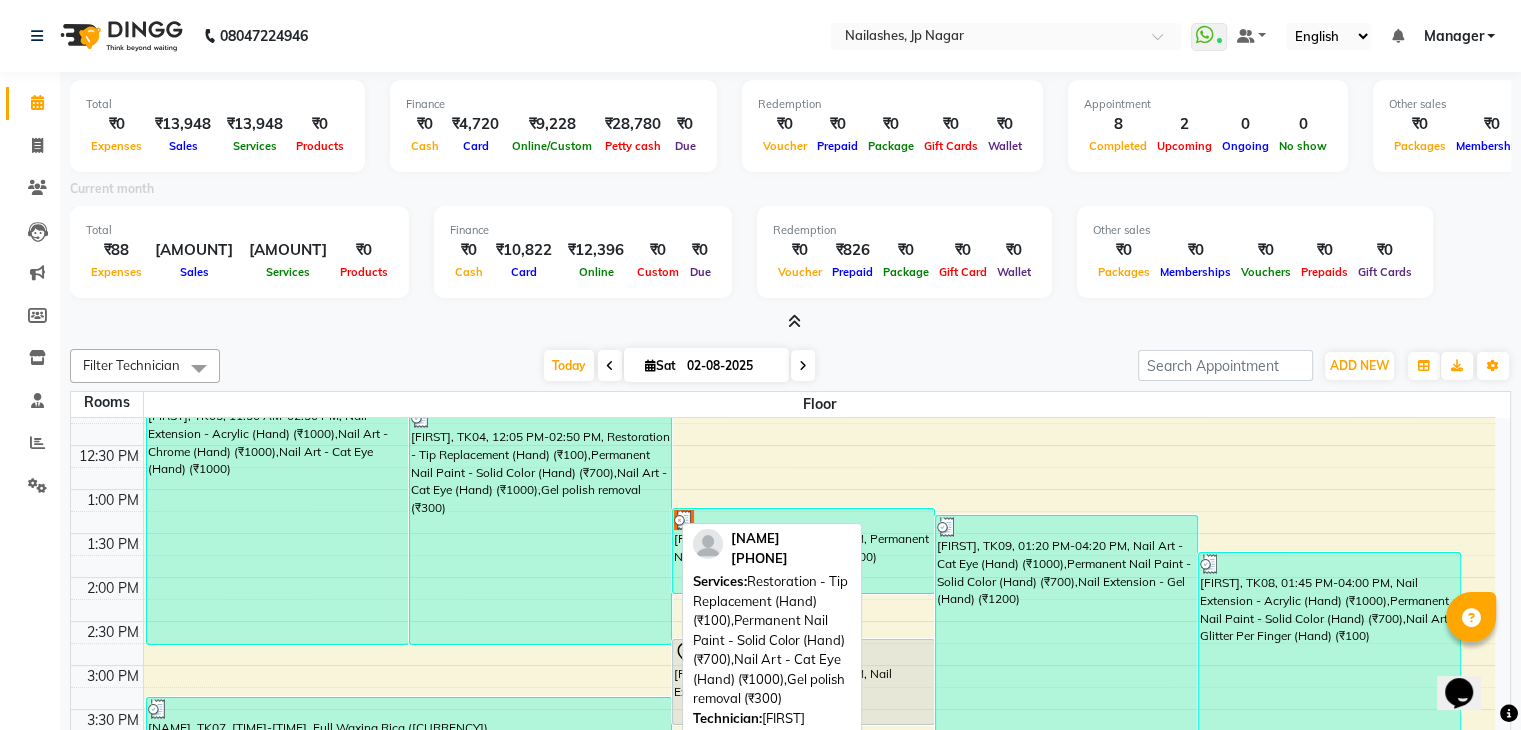 scroll, scrollTop: 276, scrollLeft: 0, axis: vertical 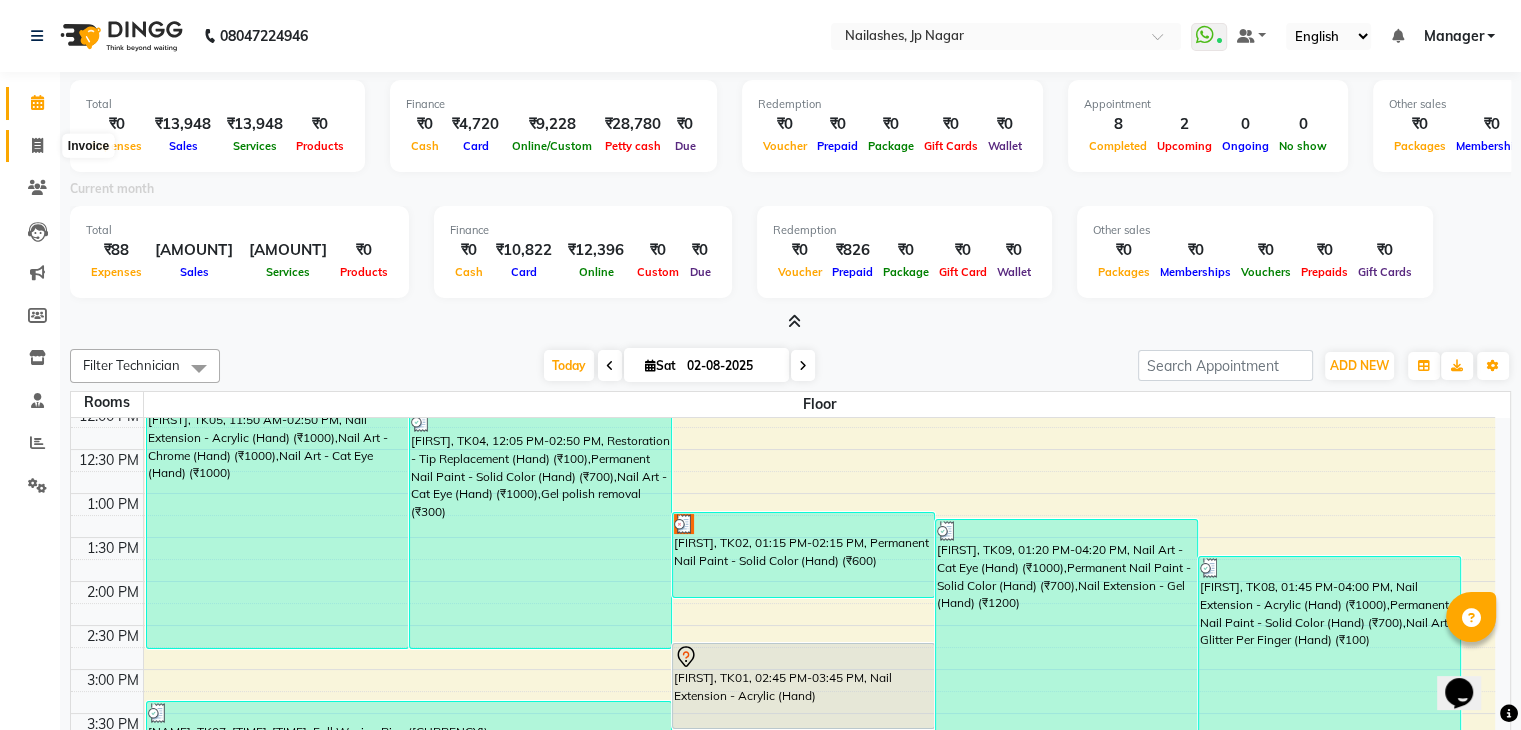 click 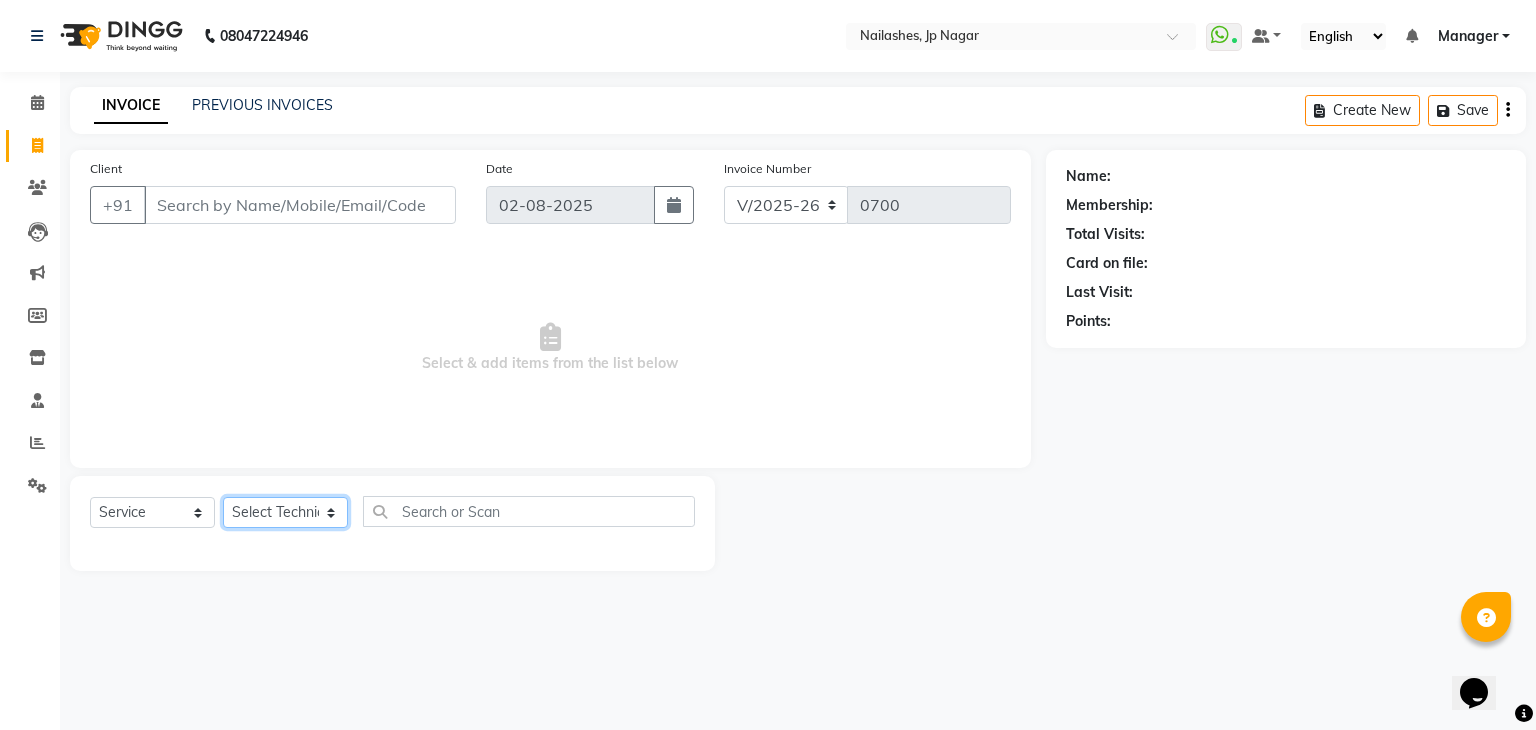 click on "Select Technician Bhupendra Manager Prince Rohit Sajan Salman Suma Suraj Vikas Vishal Lash Vishnu" 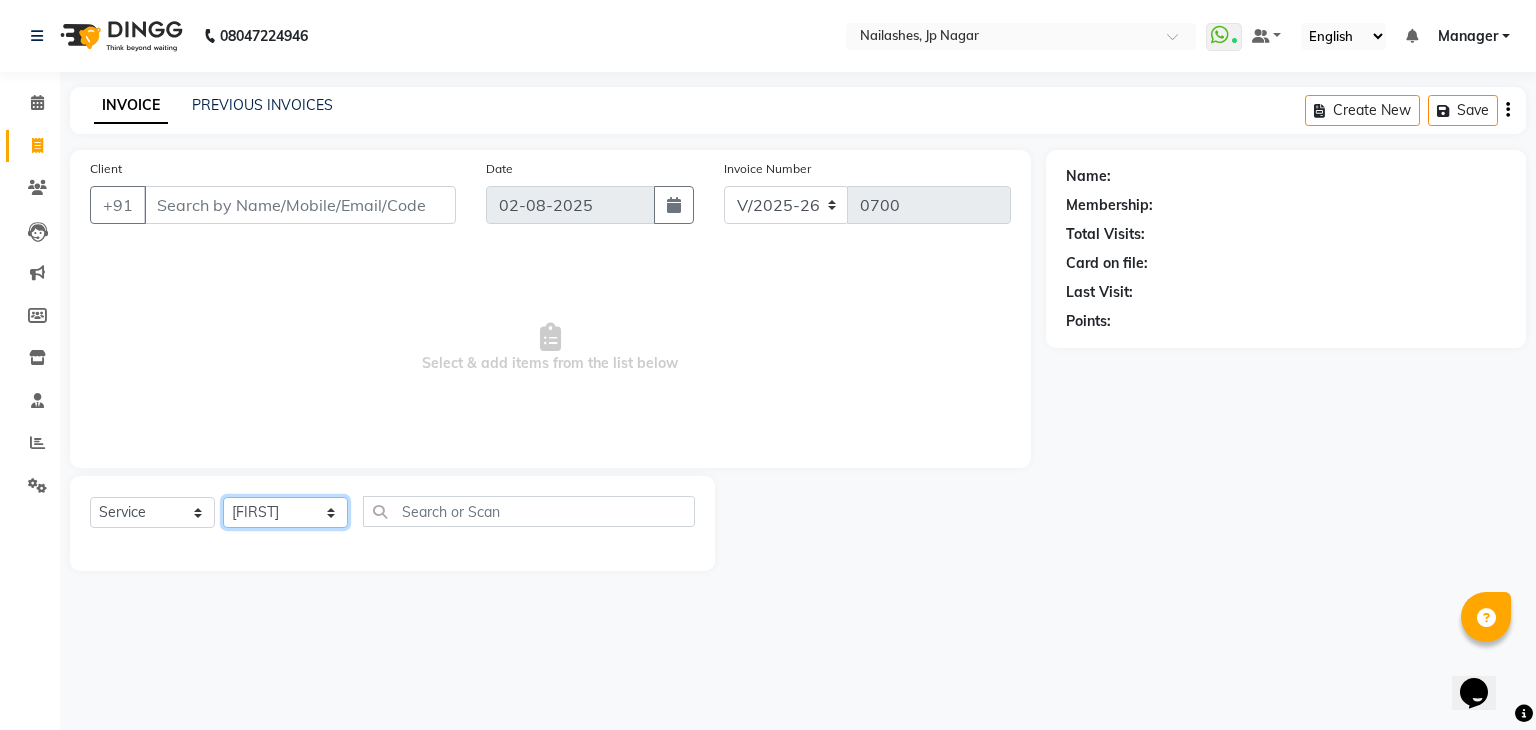 click on "Select Technician Bhupendra Manager Prince Rohit Sajan Salman Suma Suraj Vikas Vishal Lash Vishnu" 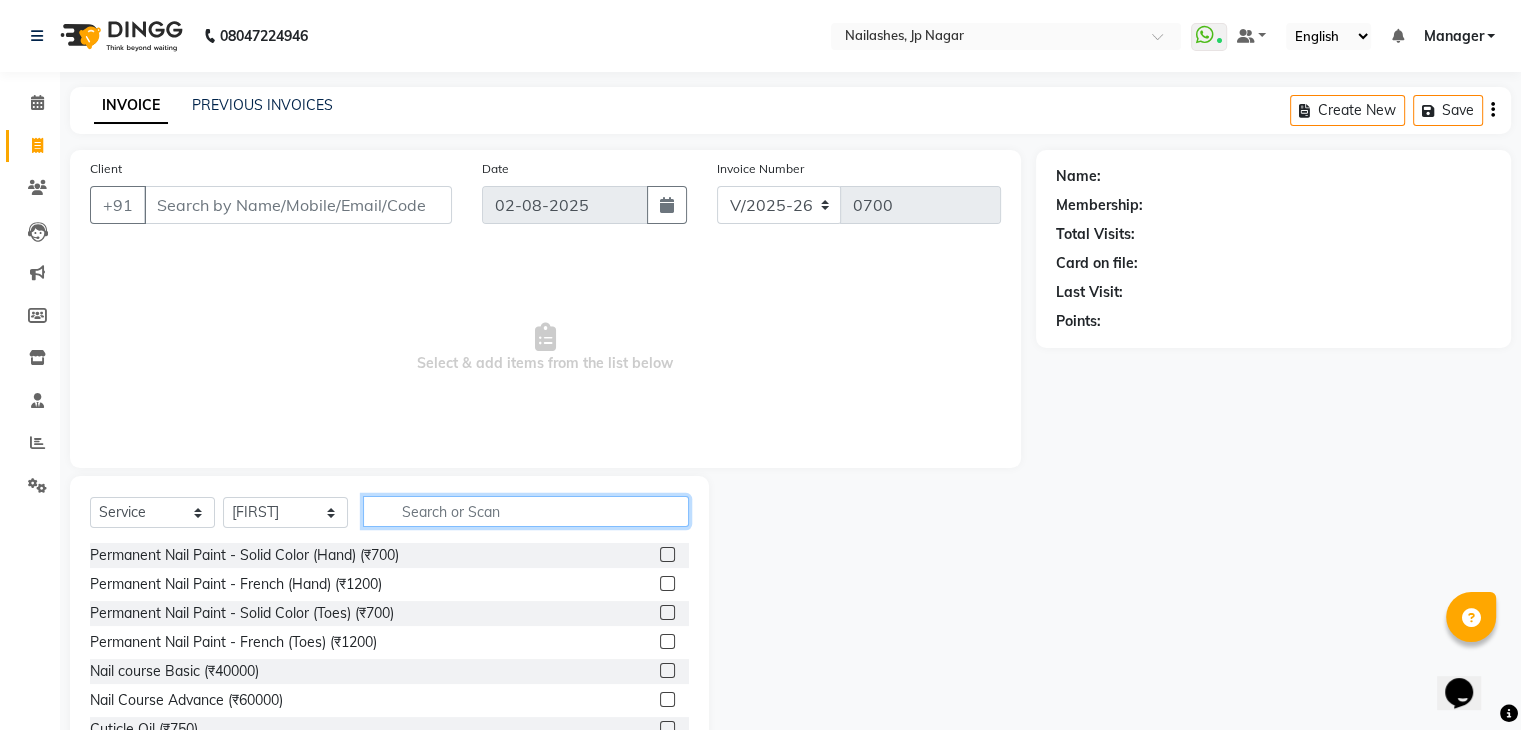 click 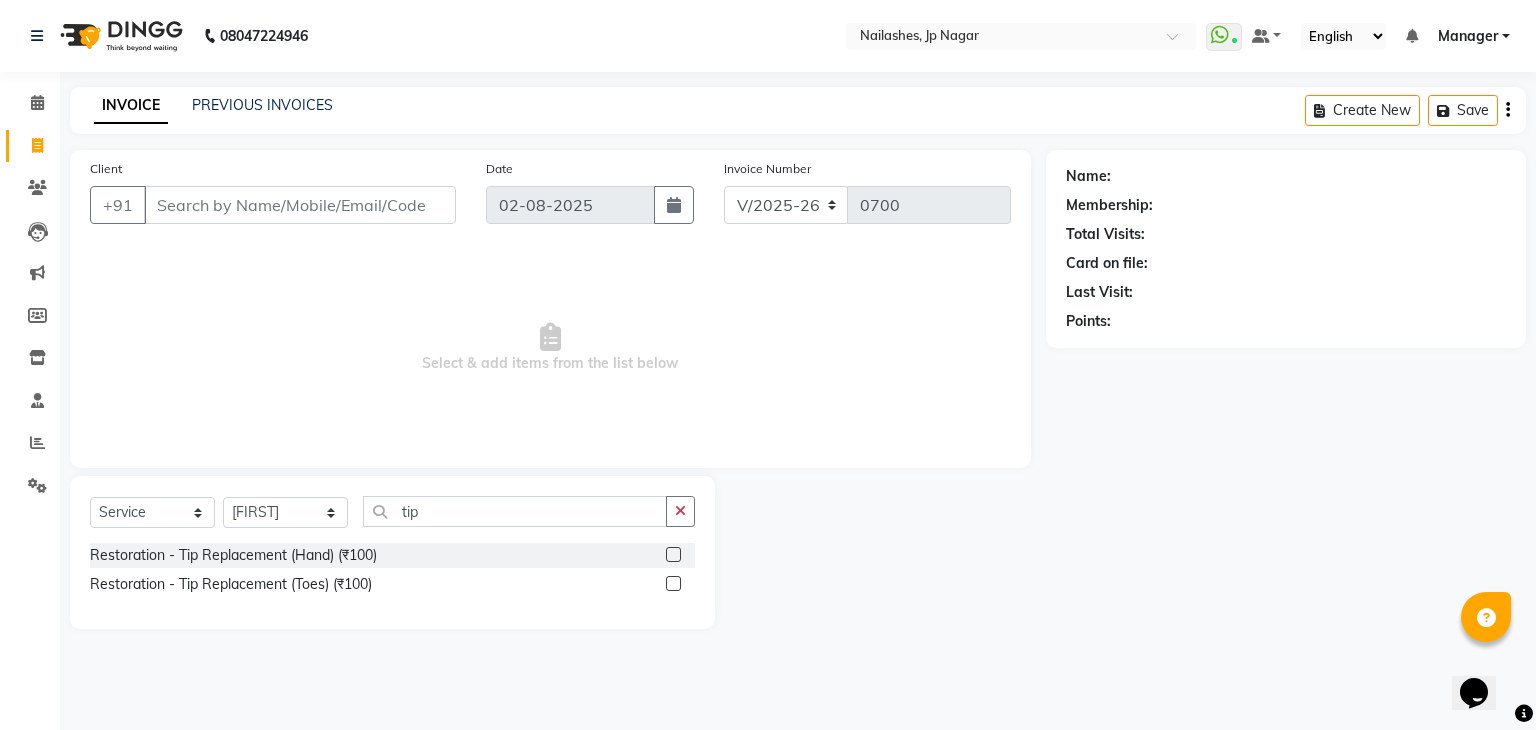 click 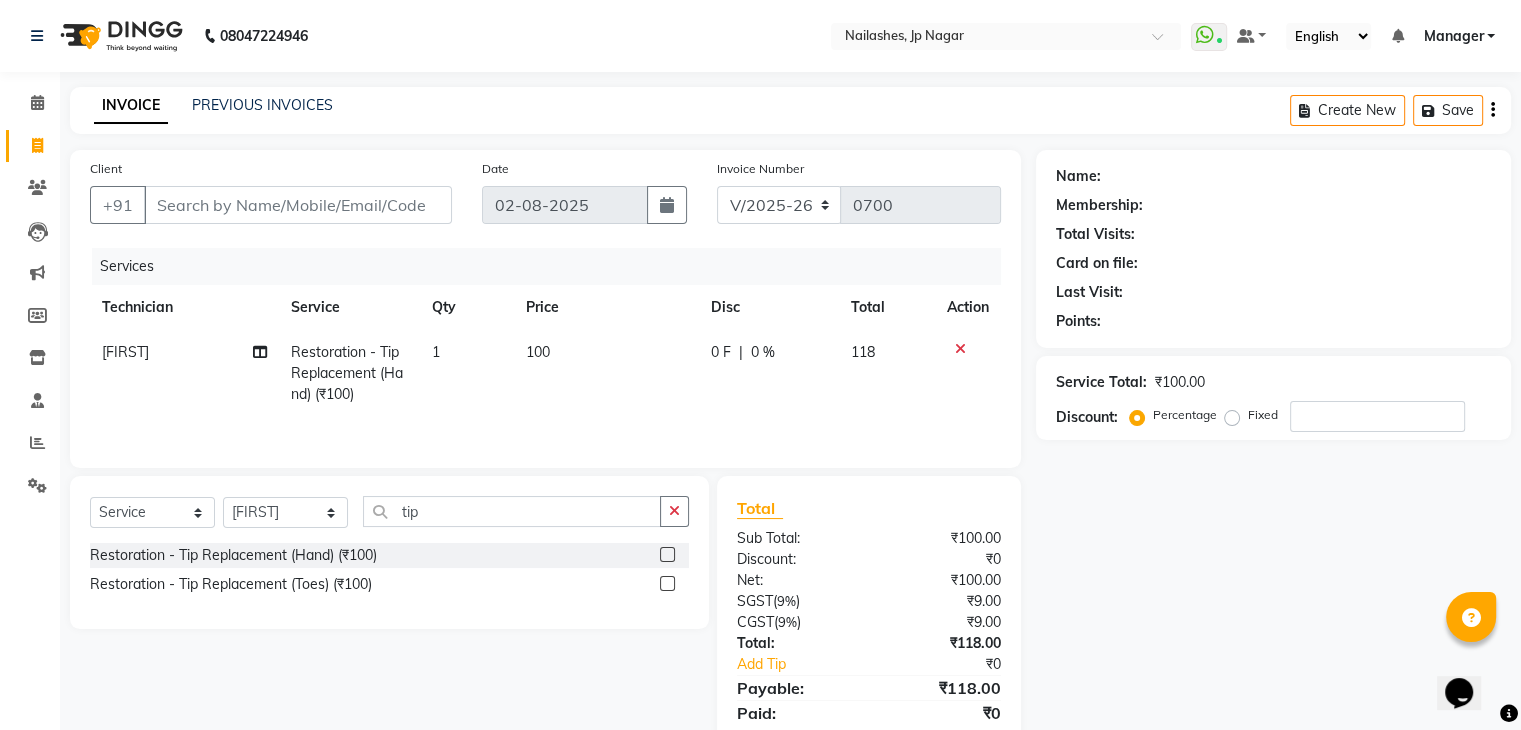 click on "1" 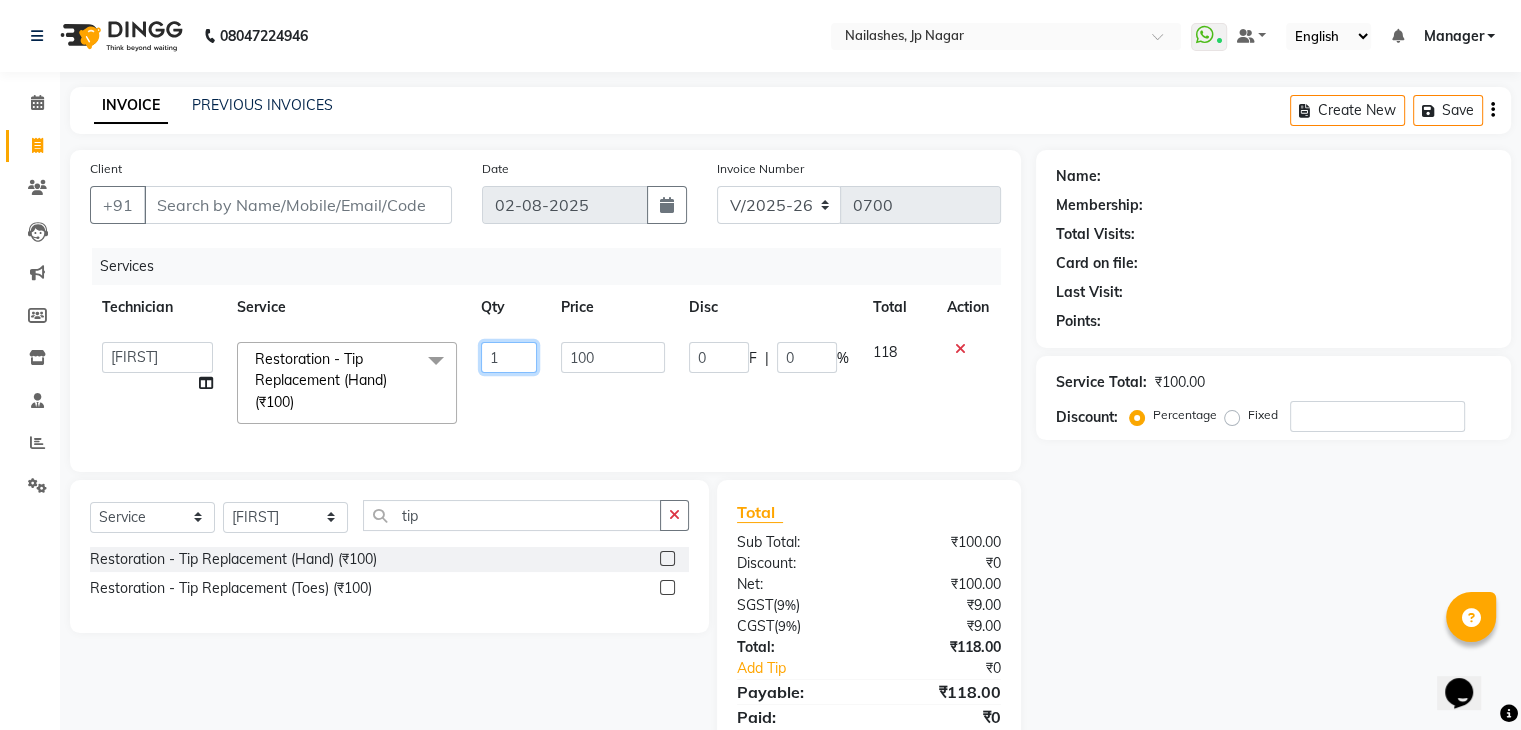 click on "1" 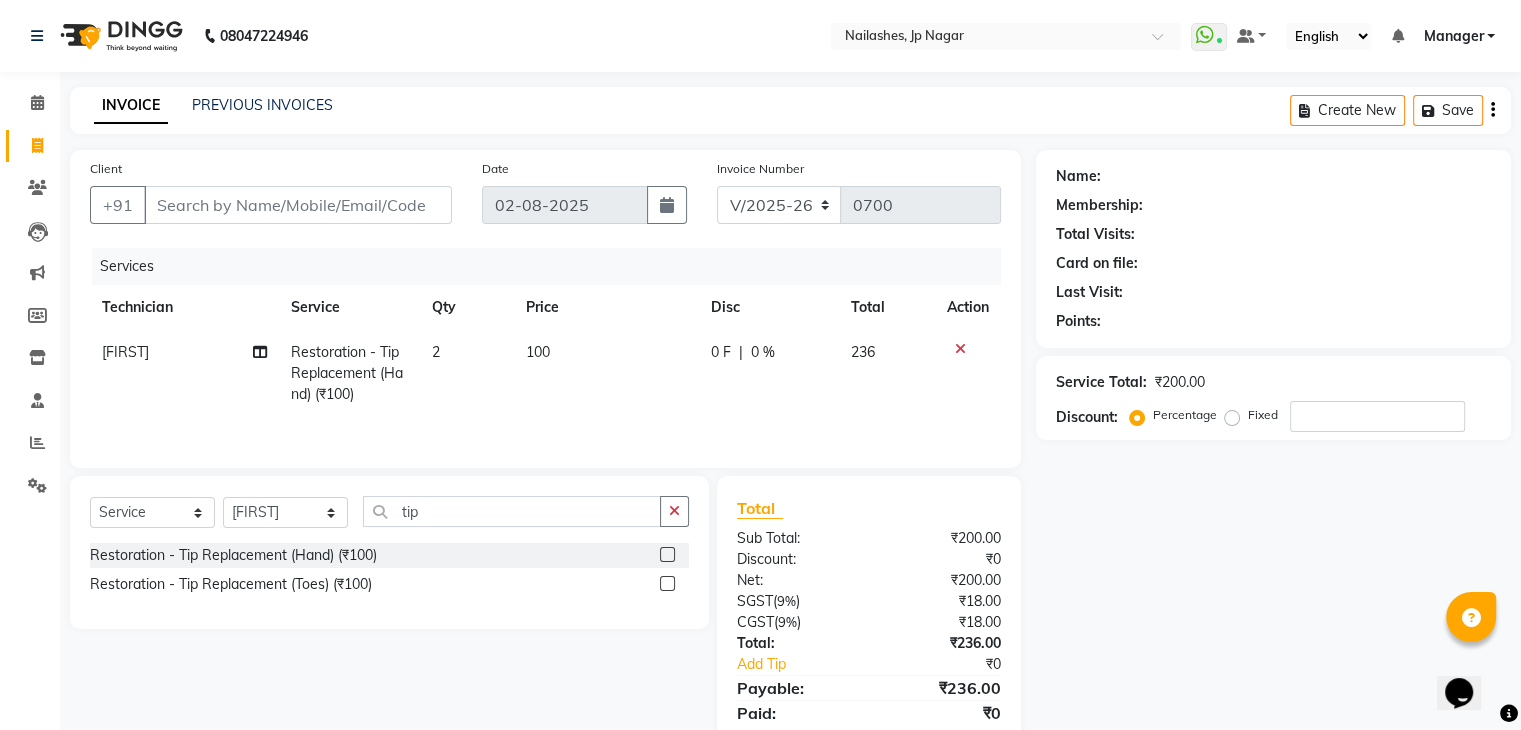 click on "Services Technician Service Qty Price Disc Total Action Vishnu Restoration - Tip Replacement (Hand) (₹100) 2 100 0 F | 0 % 236" 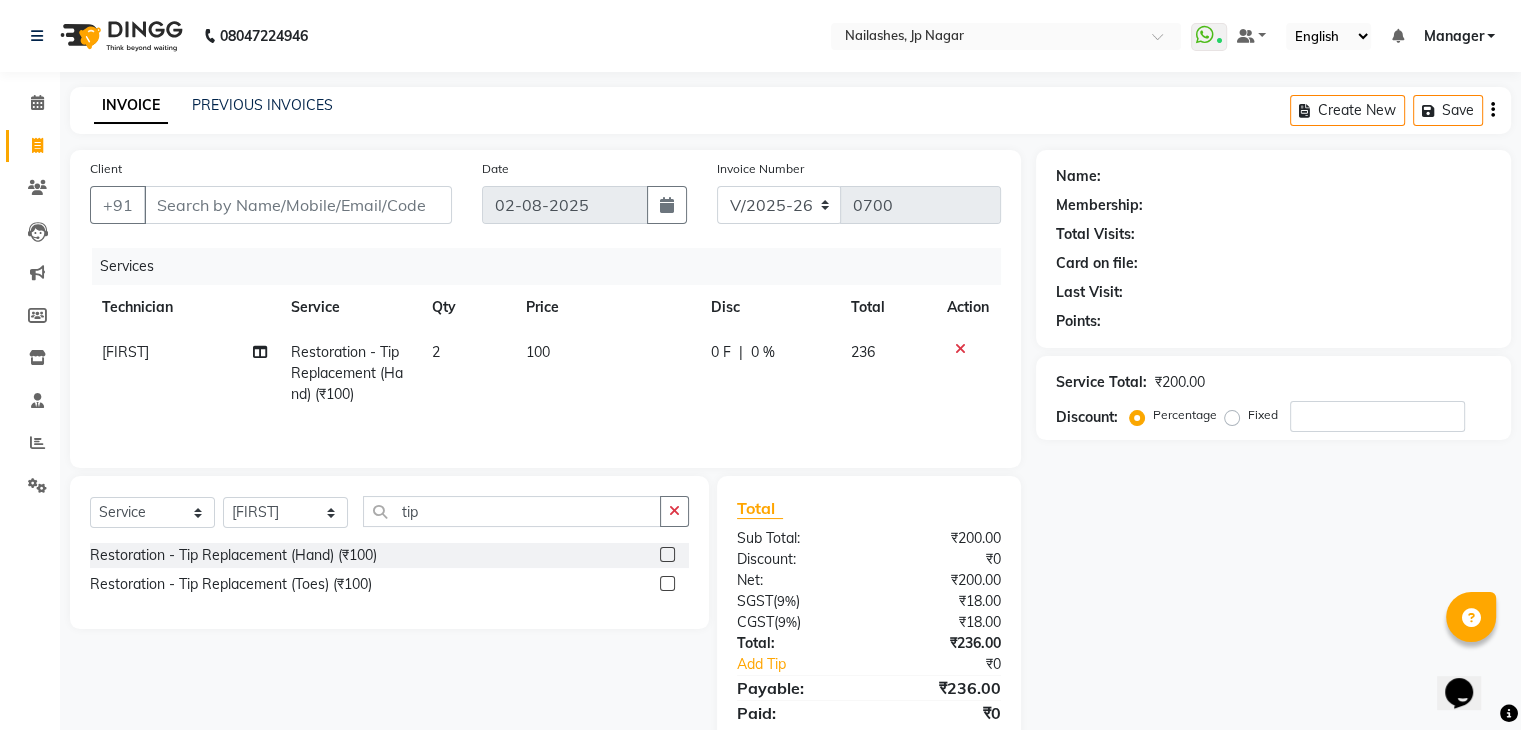 drag, startPoint x: 666, startPoint y: 497, endPoint x: 553, endPoint y: 509, distance: 113.63538 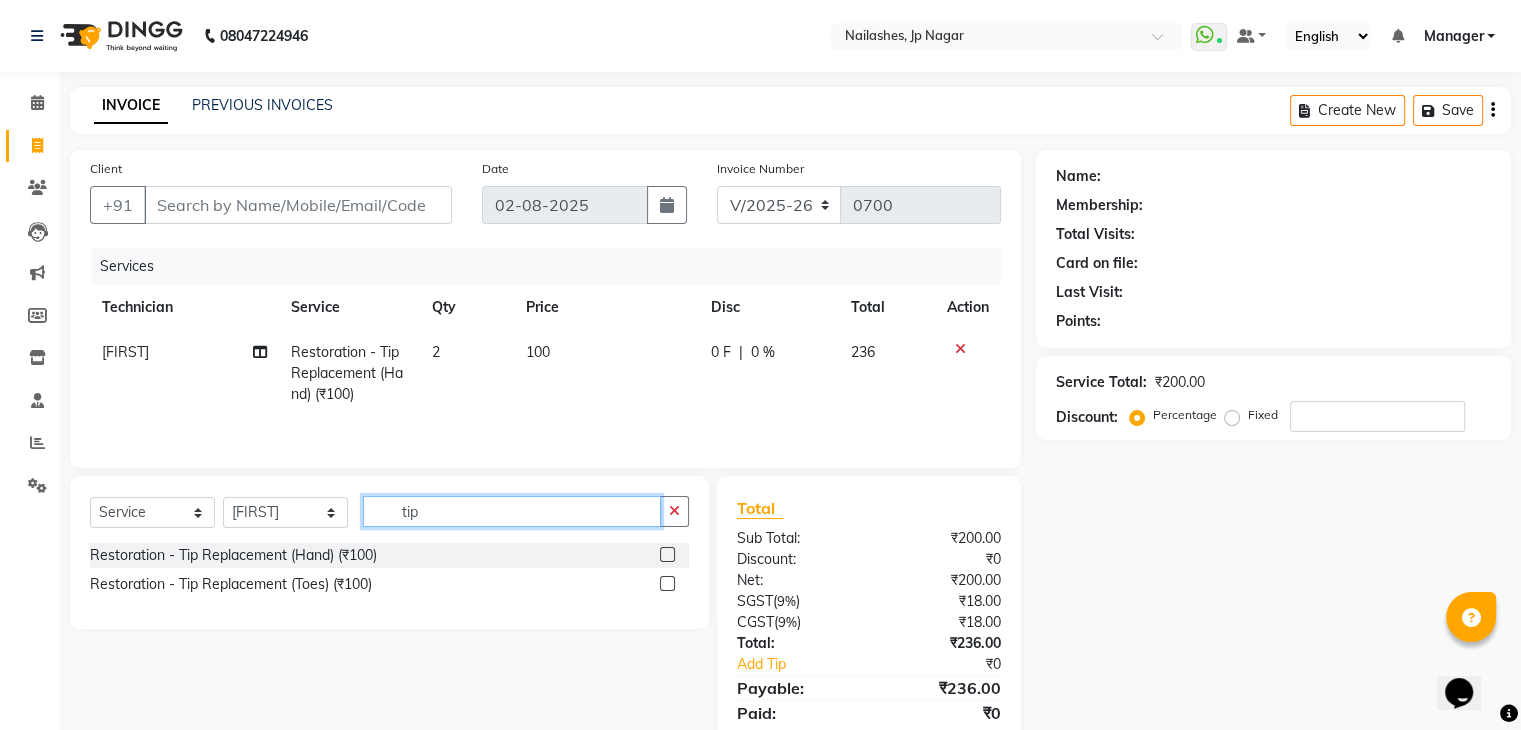 click on "tip" 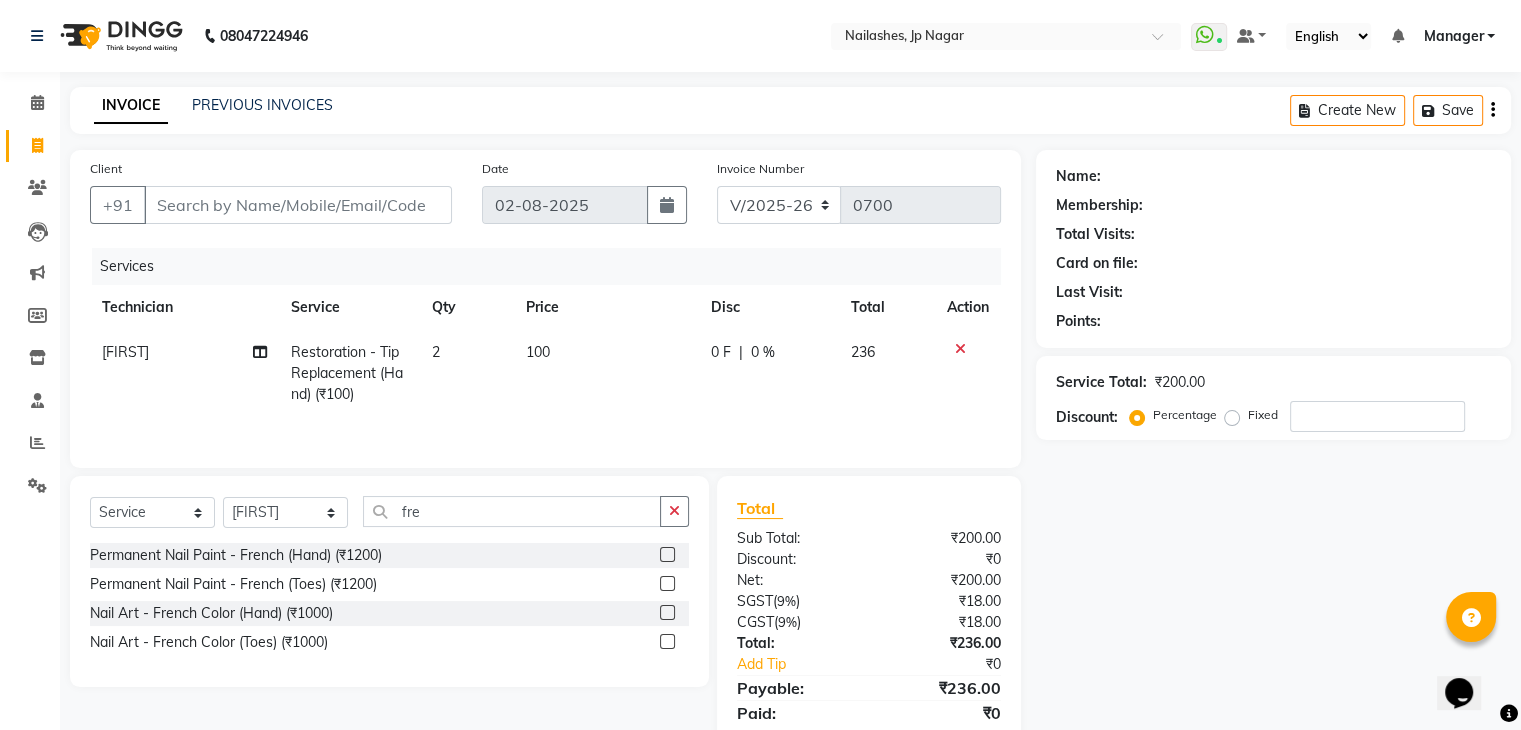 click 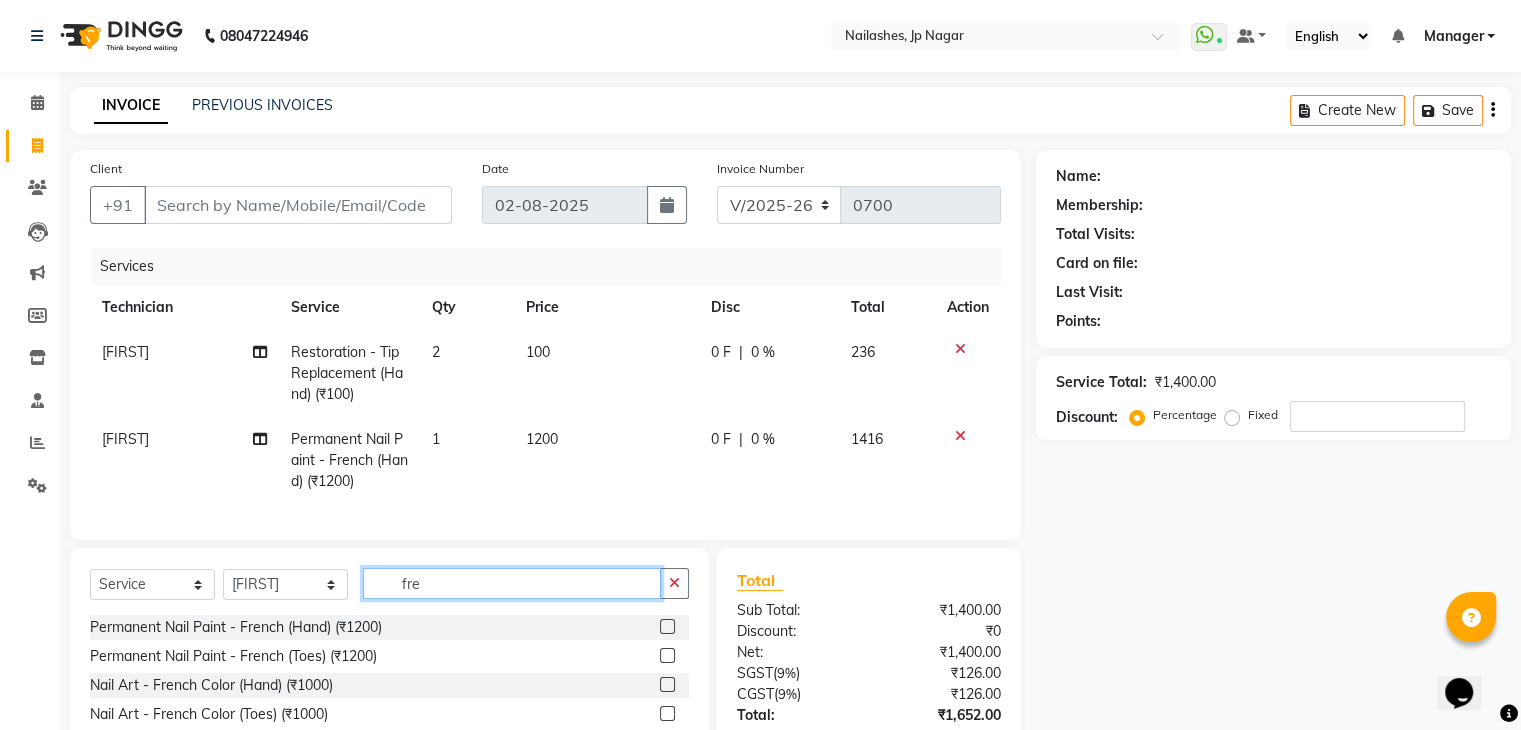 click on "fre" 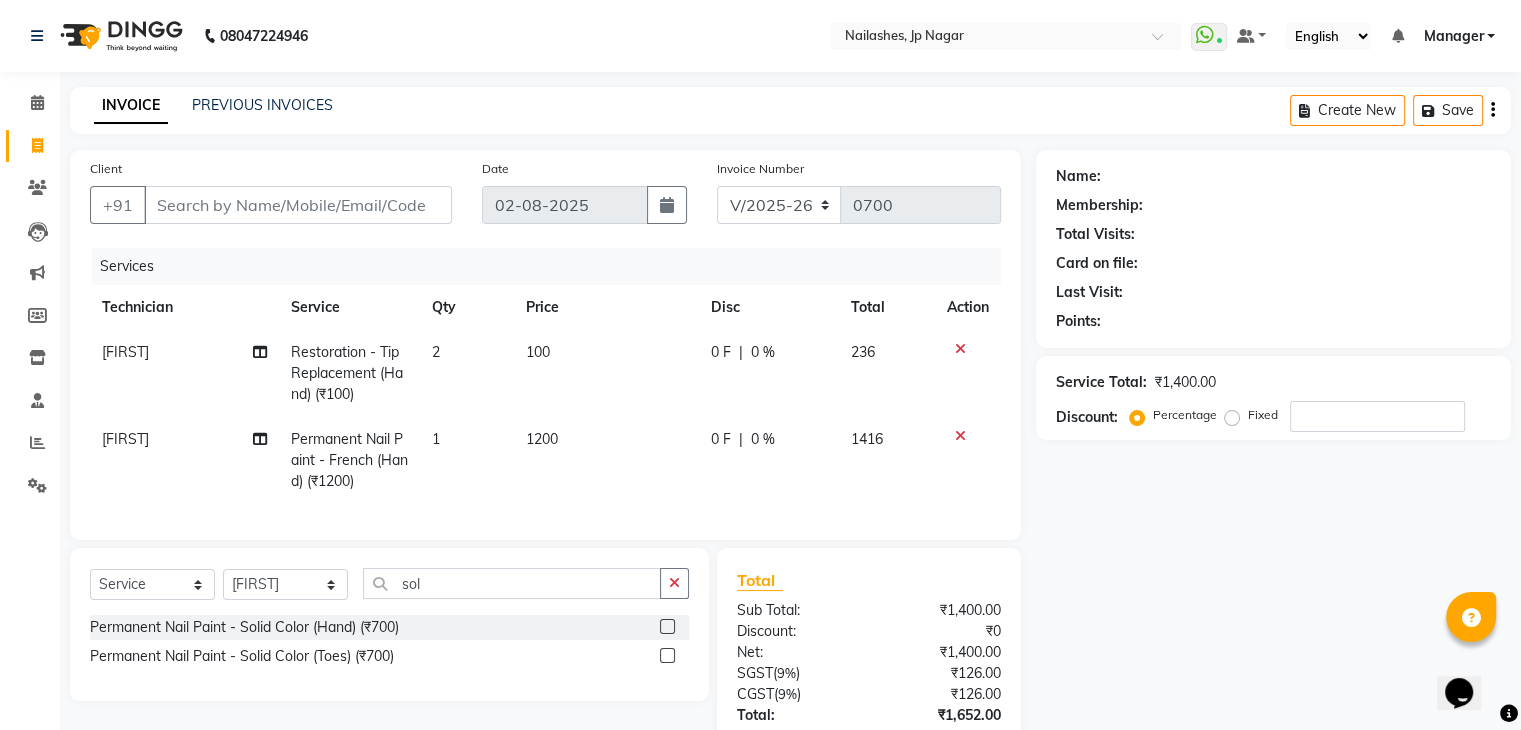 click 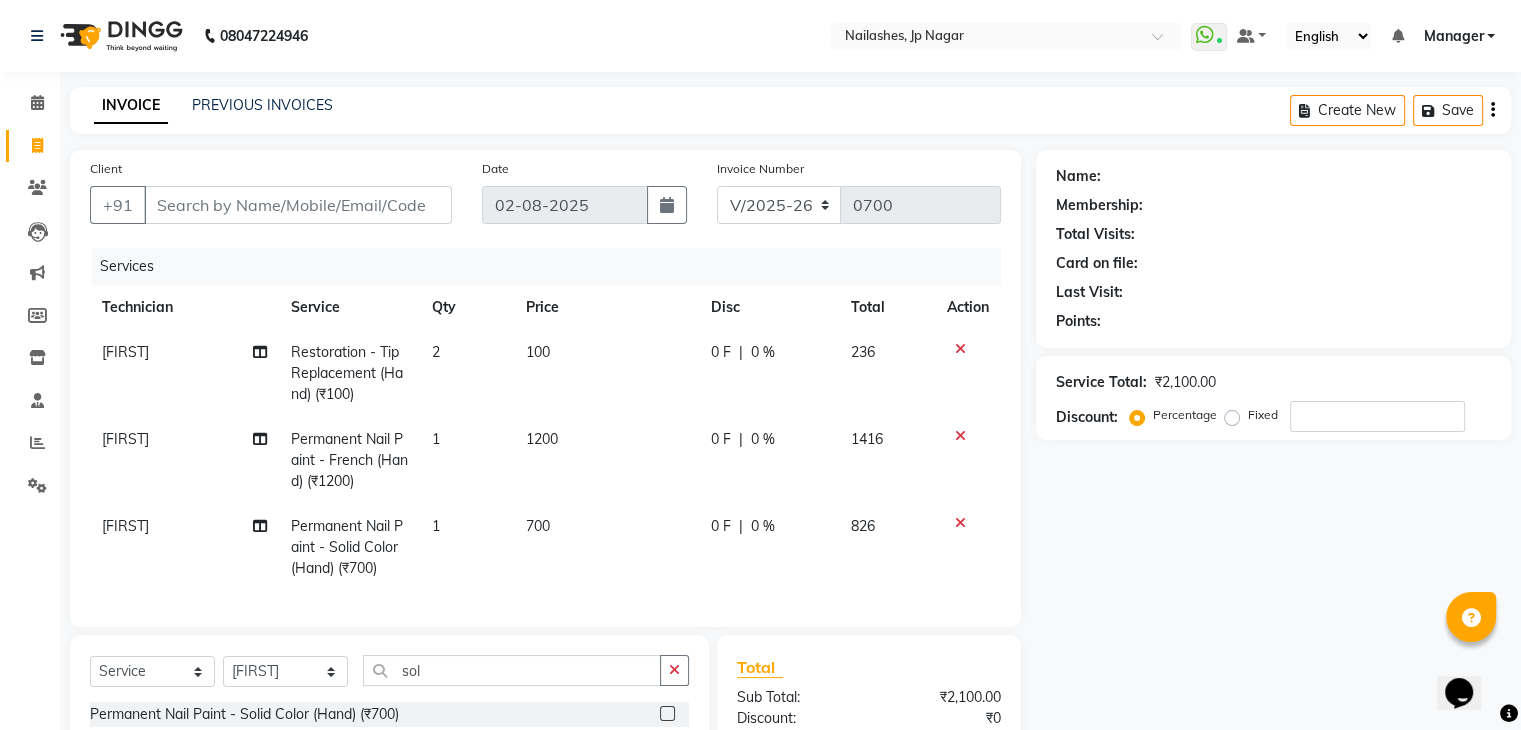 scroll, scrollTop: 245, scrollLeft: 0, axis: vertical 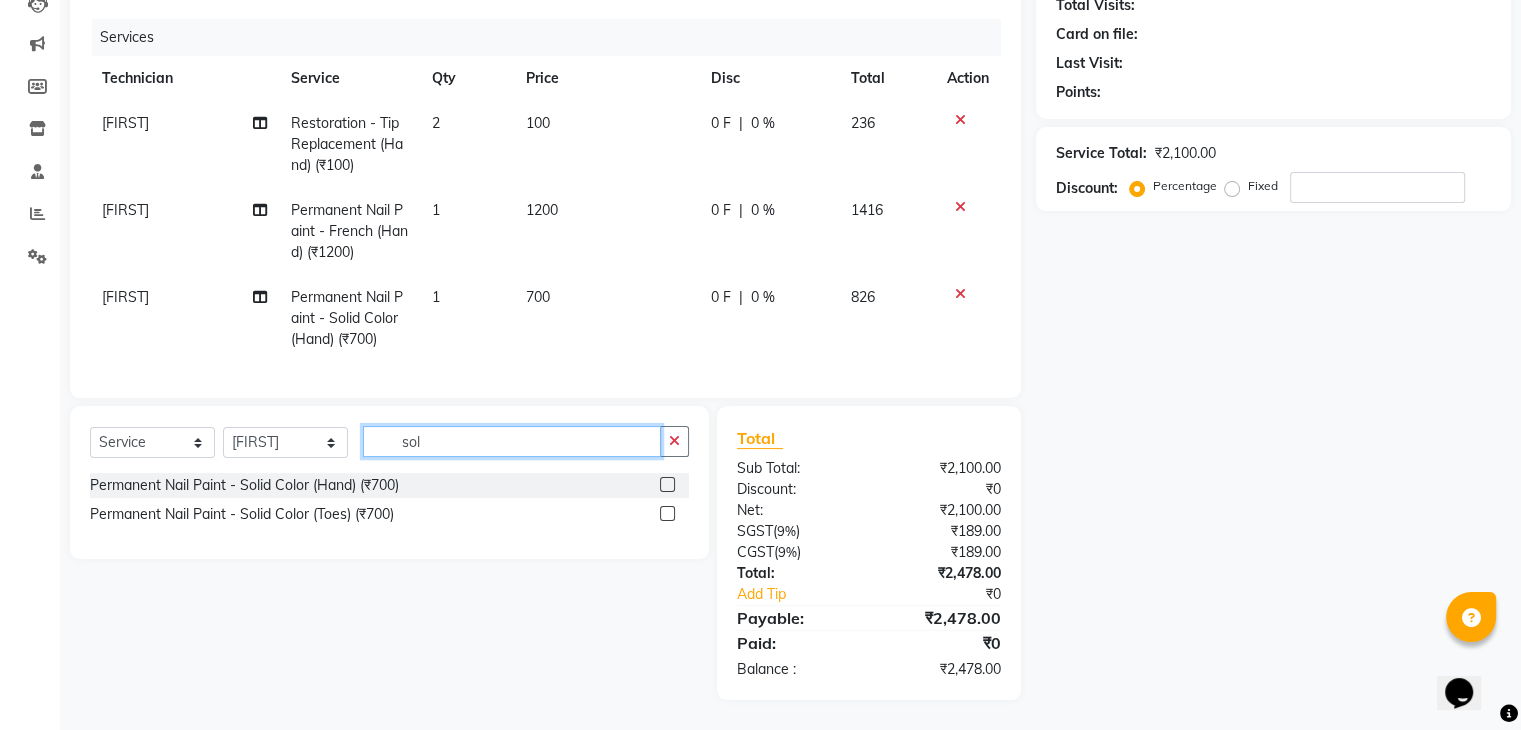 click on "sol" 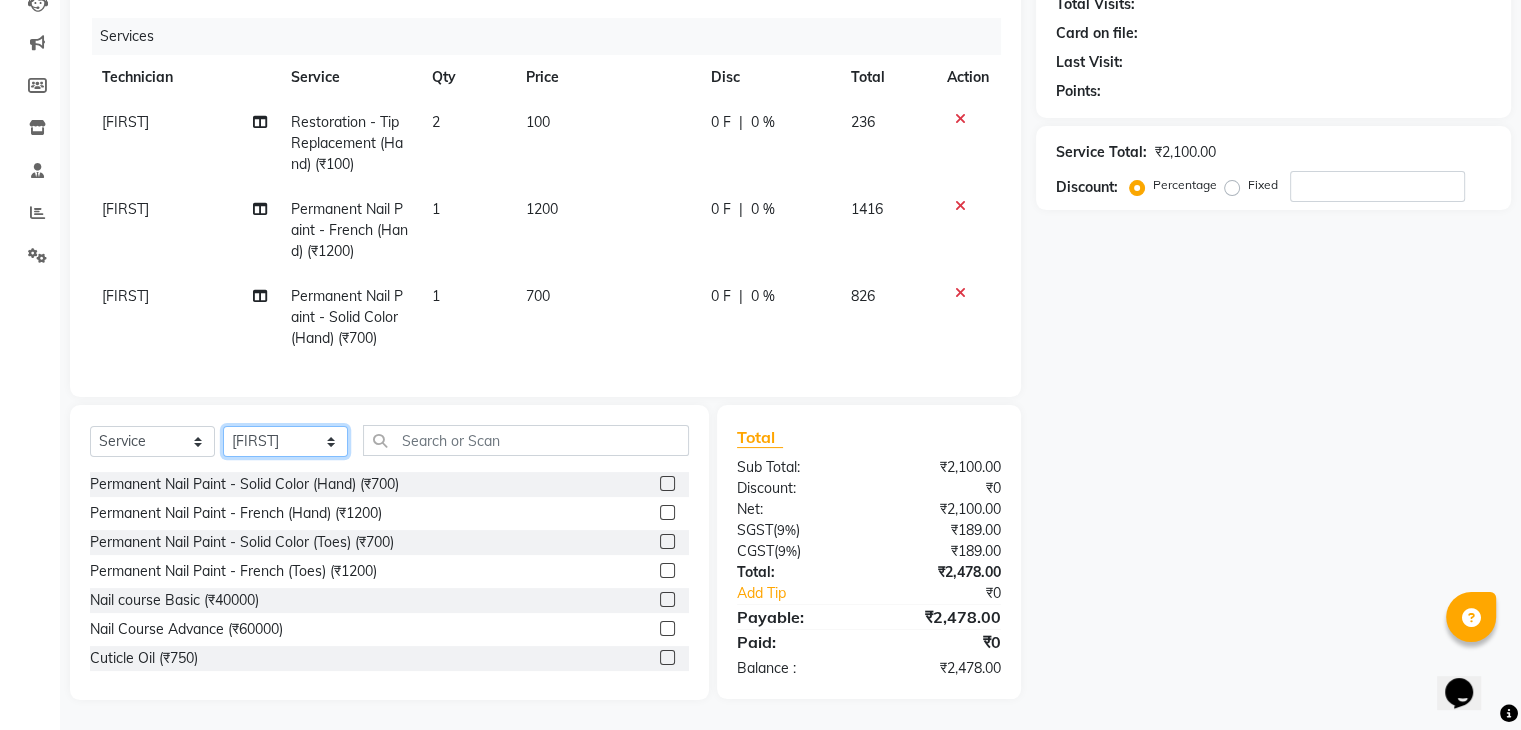 click on "Select Technician Bhupendra Manager Prince Rohit Sajan Salman Suma Suraj Vikas Vishal Lash Vishnu" 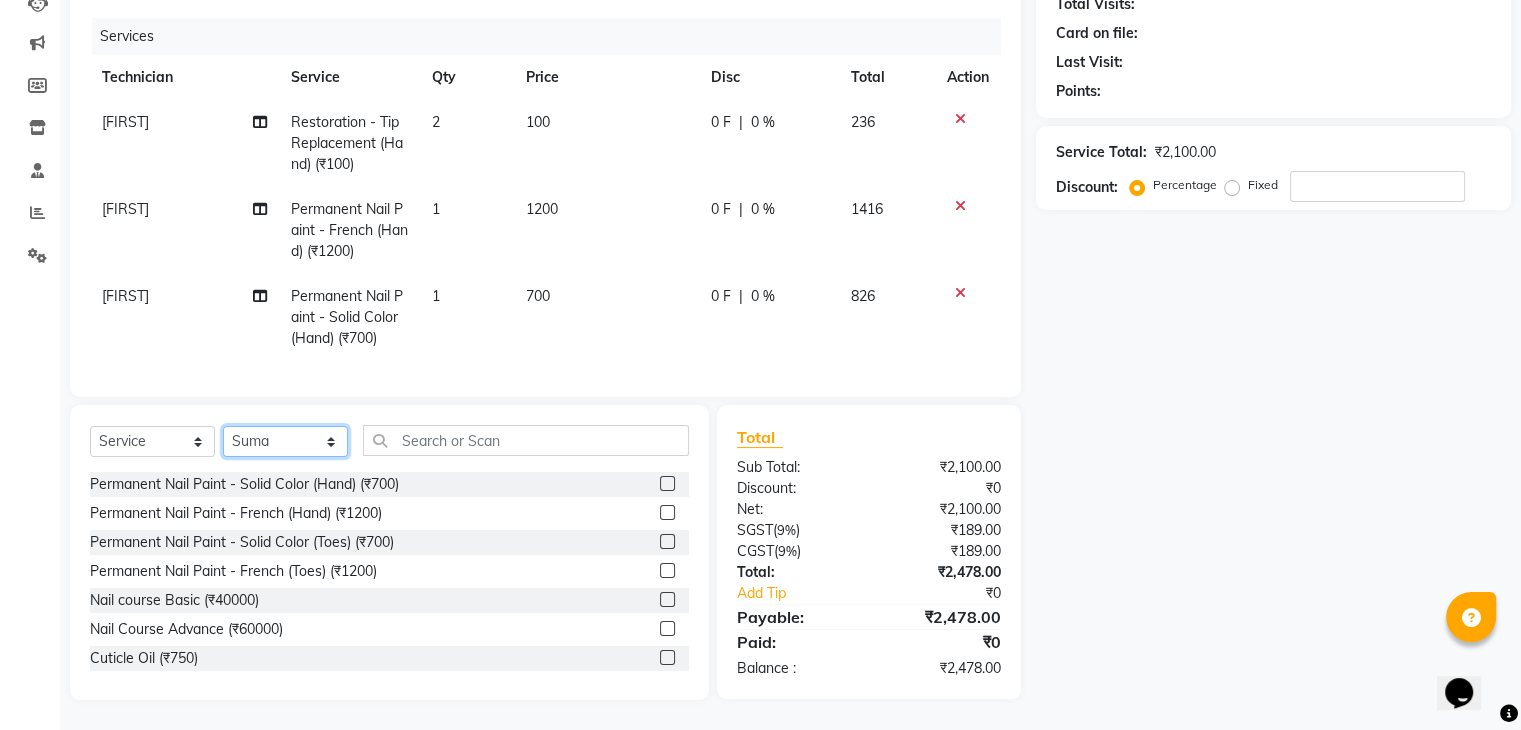 click on "Select Technician Bhupendra Manager Prince Rohit Sajan Salman Suma Suraj Vikas Vishal Lash Vishnu" 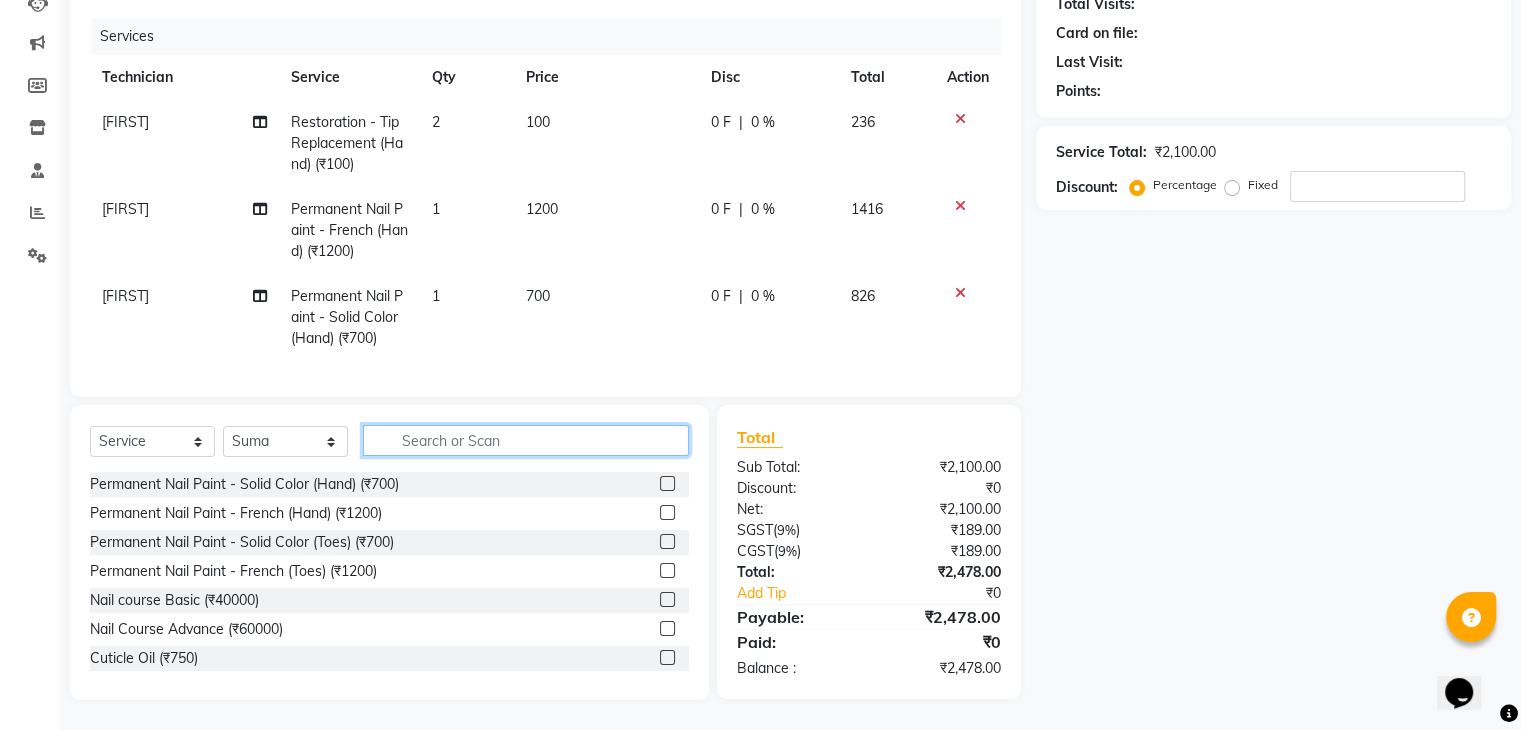 click 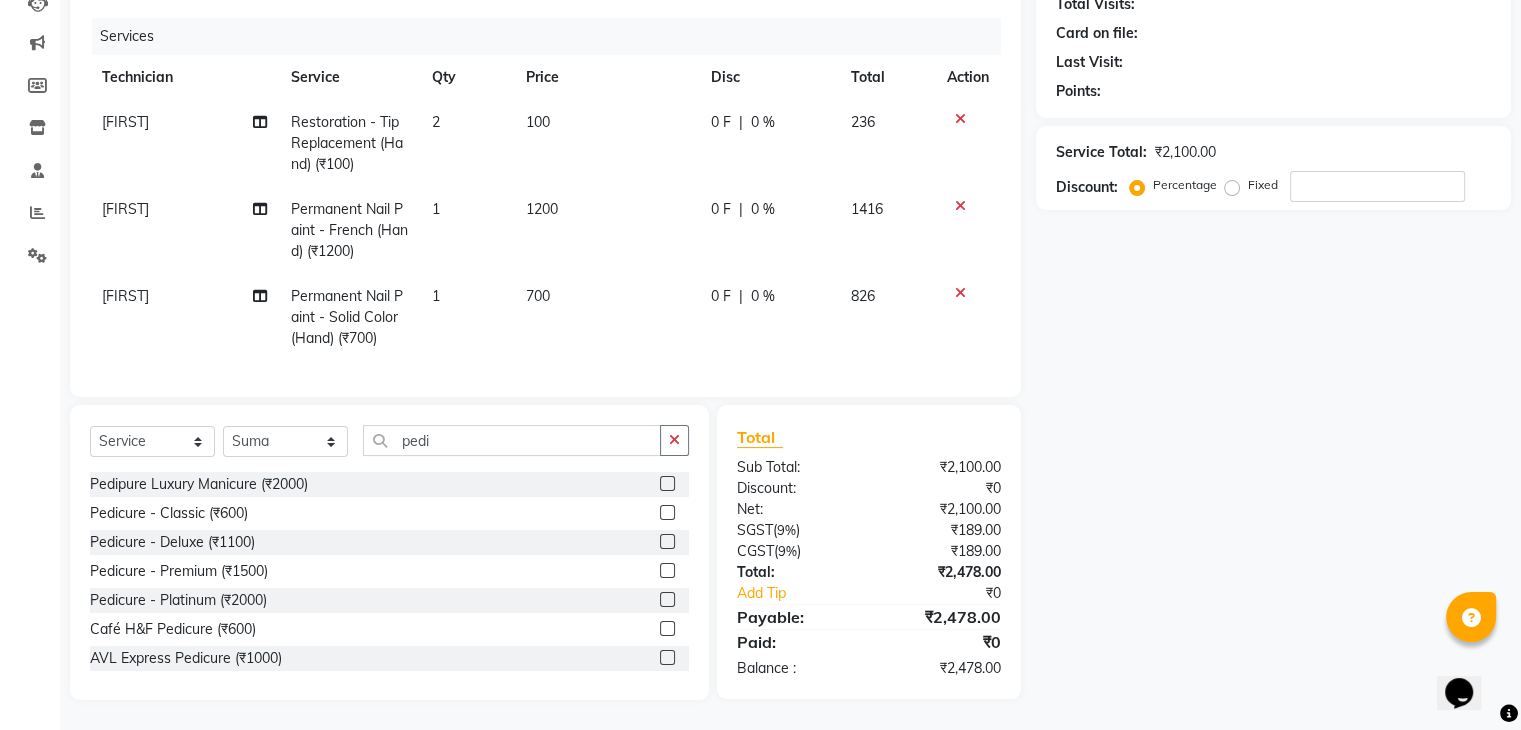 click 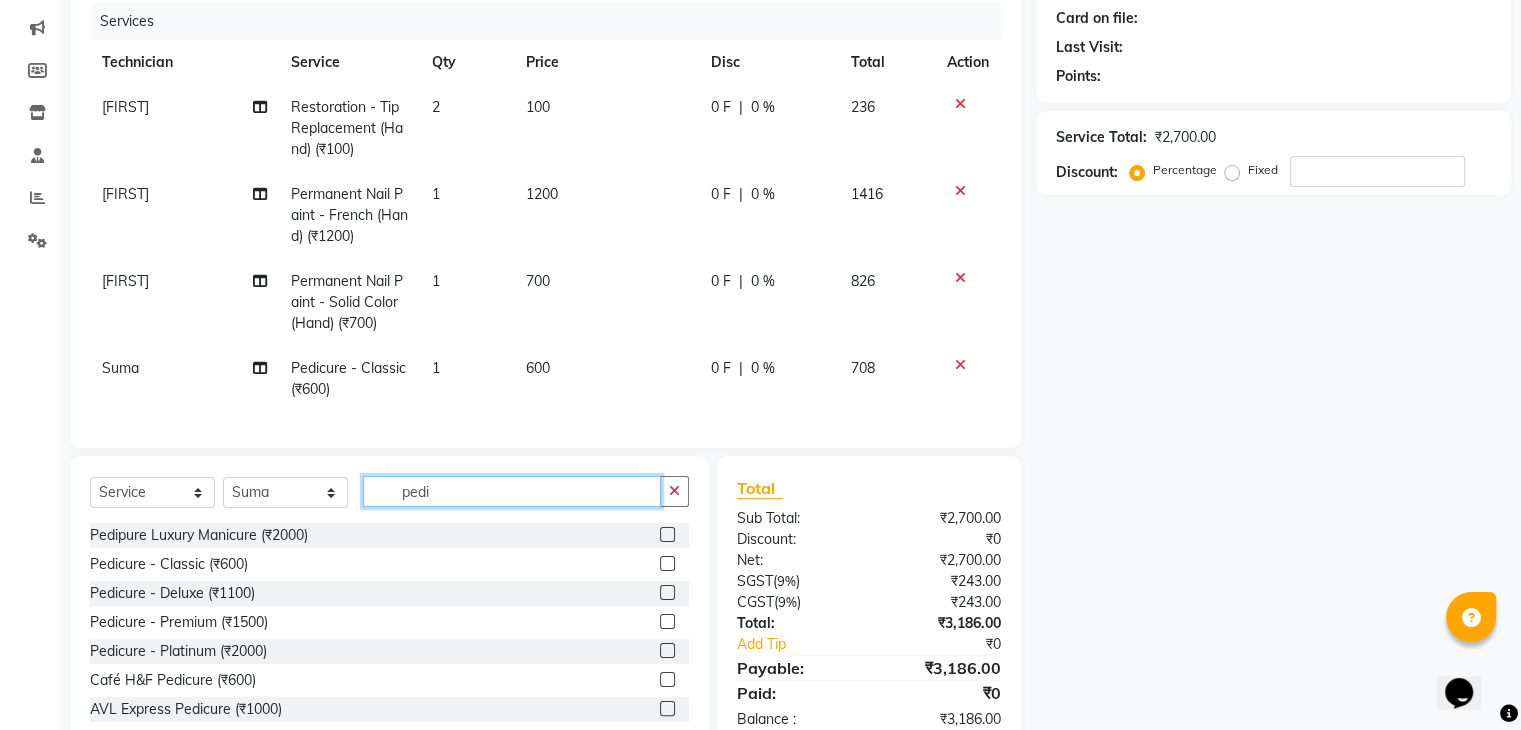 click on "pedi" 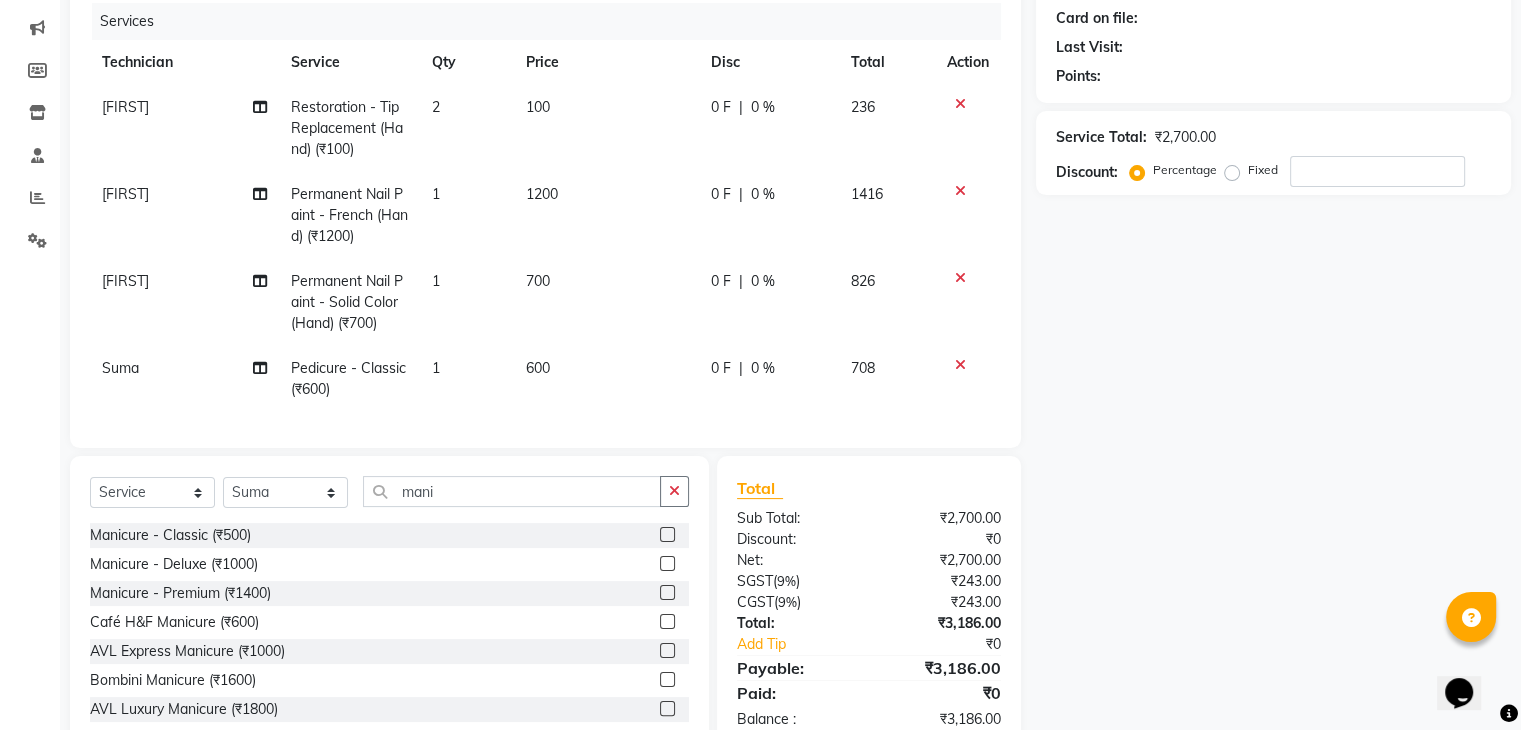 click 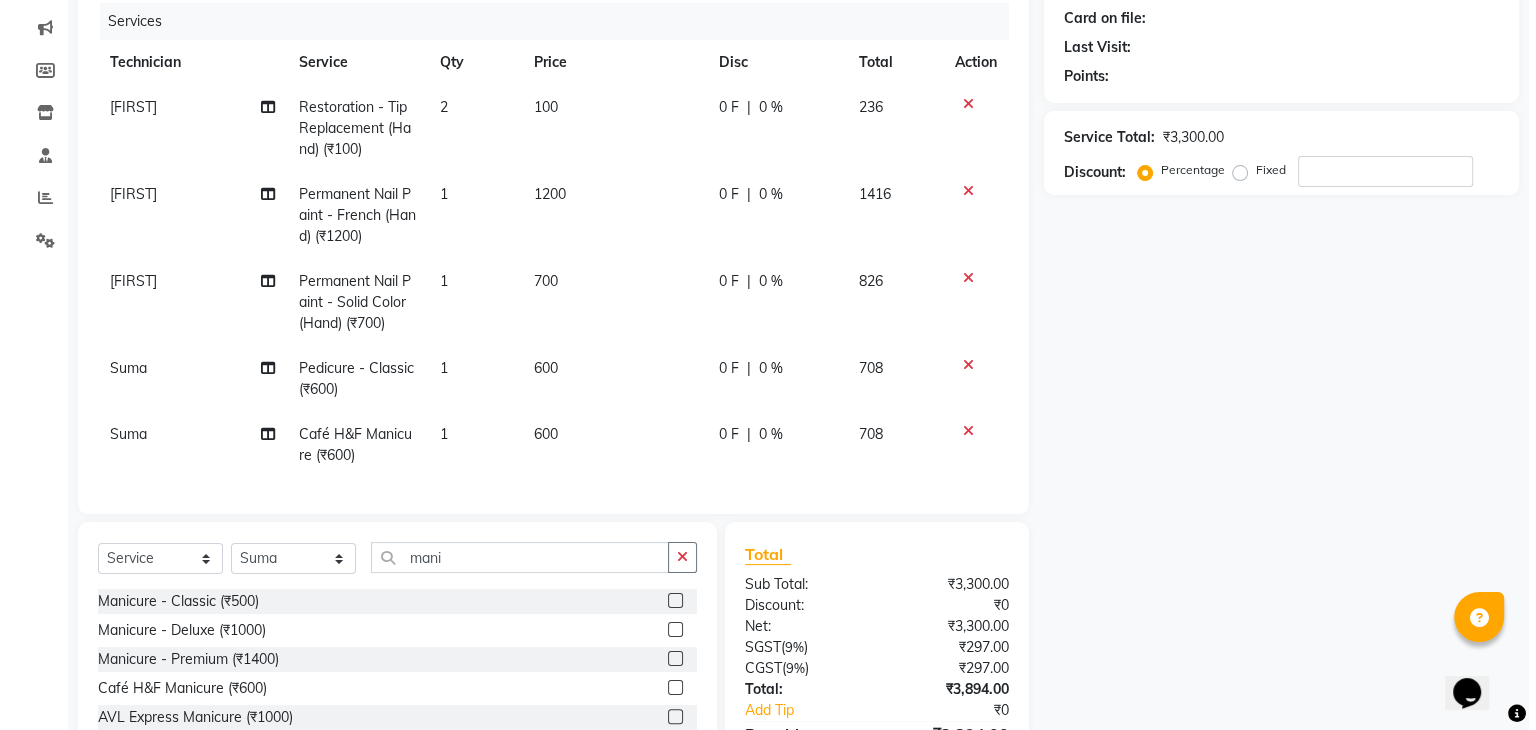 scroll, scrollTop: 0, scrollLeft: 0, axis: both 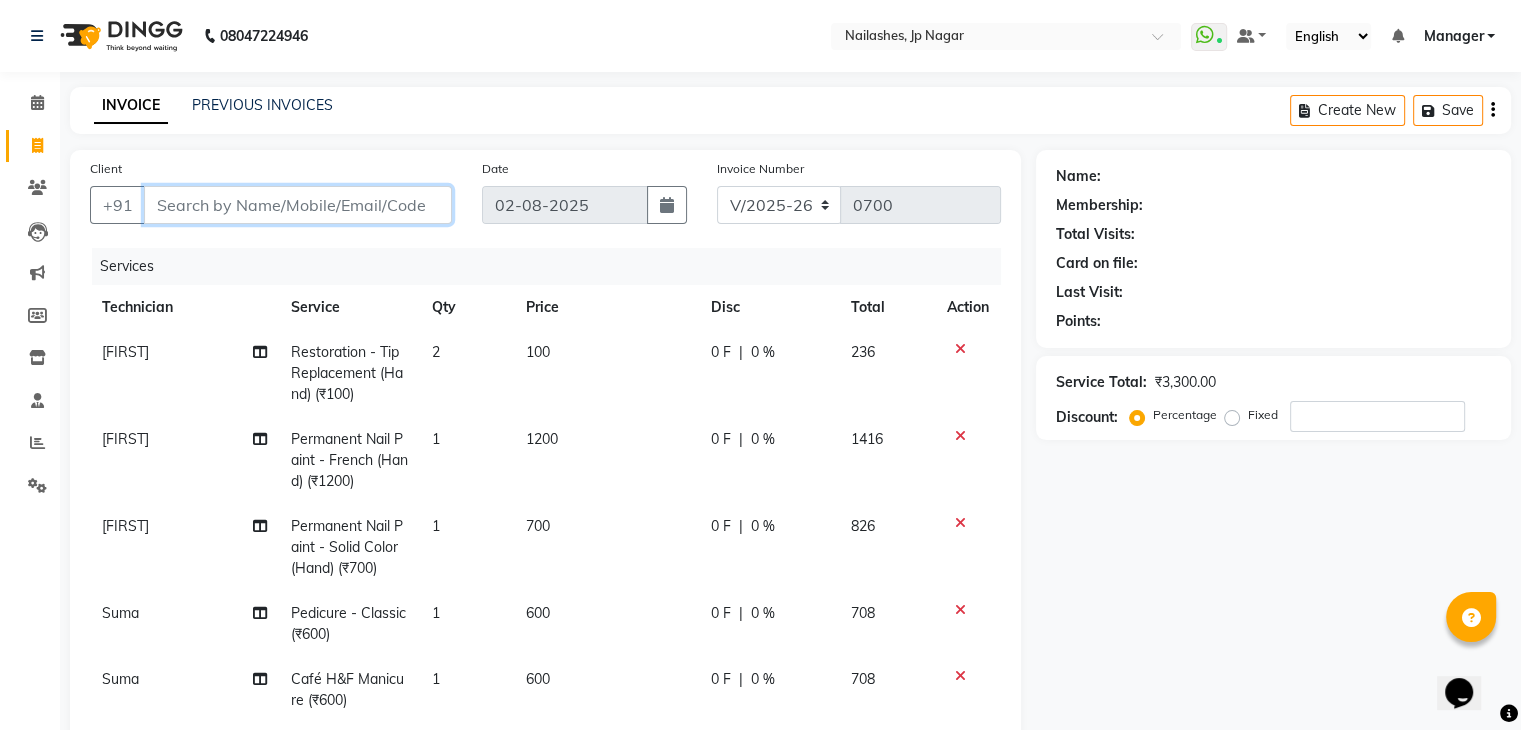 click on "Client" at bounding box center [298, 205] 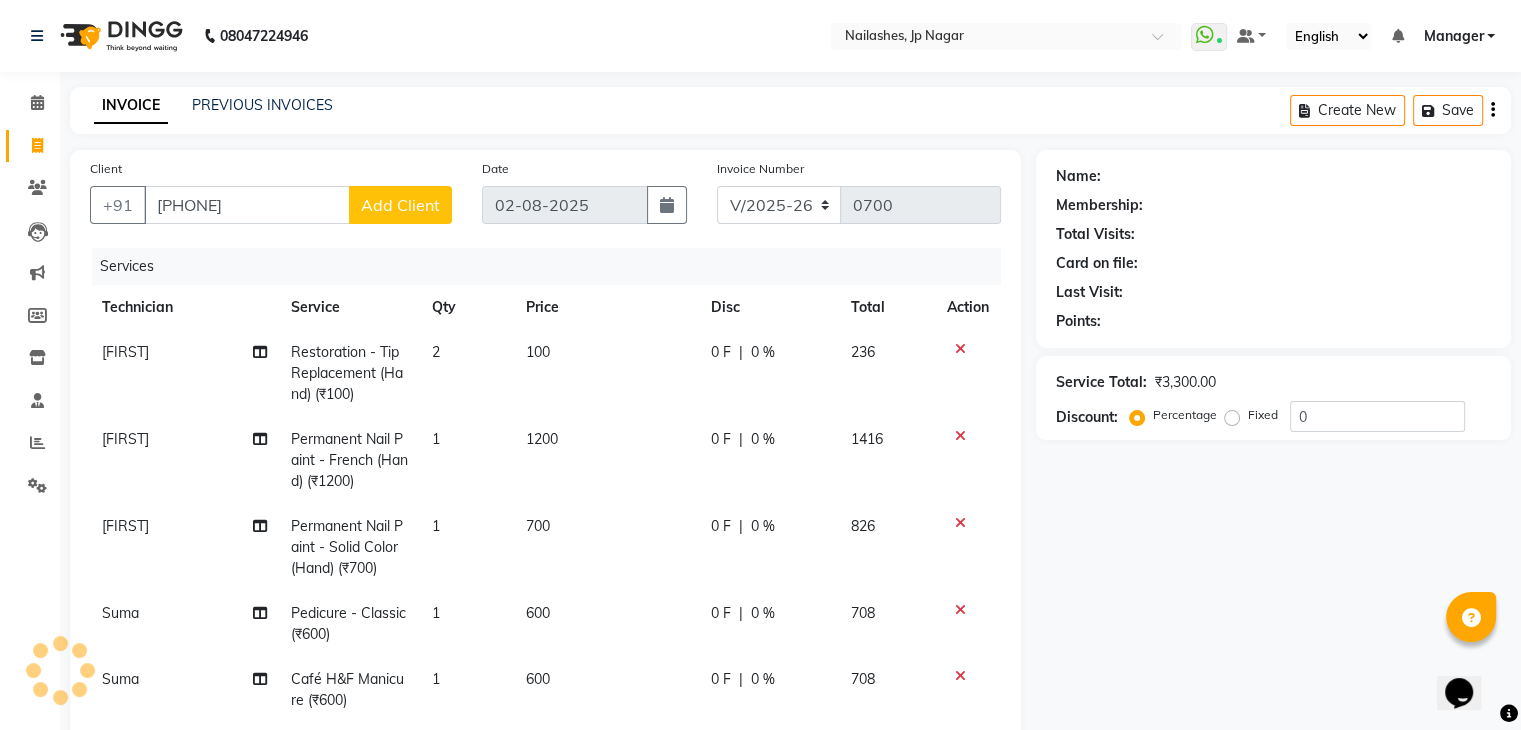 click on "Add Client" 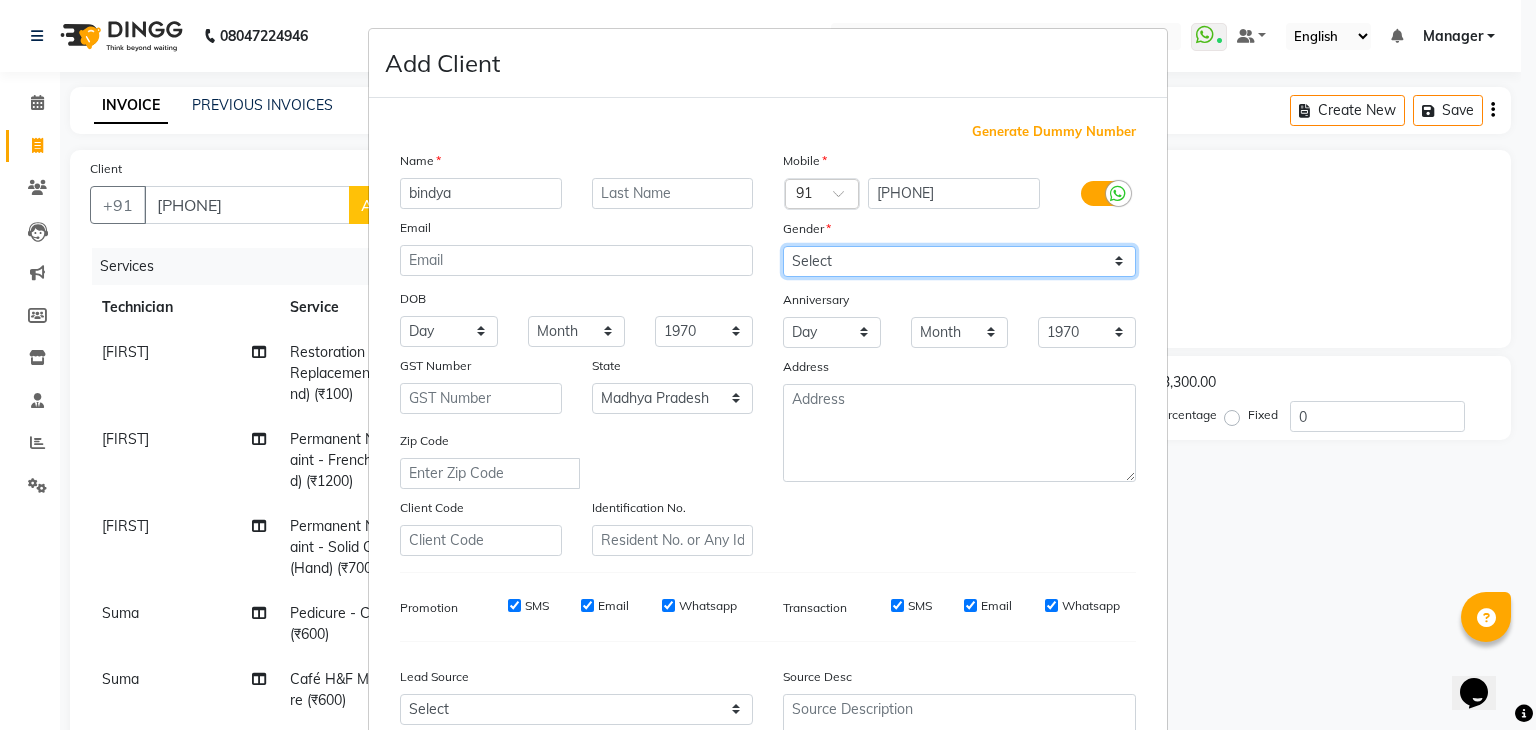 drag, startPoint x: 914, startPoint y: 269, endPoint x: 891, endPoint y: 337, distance: 71.7844 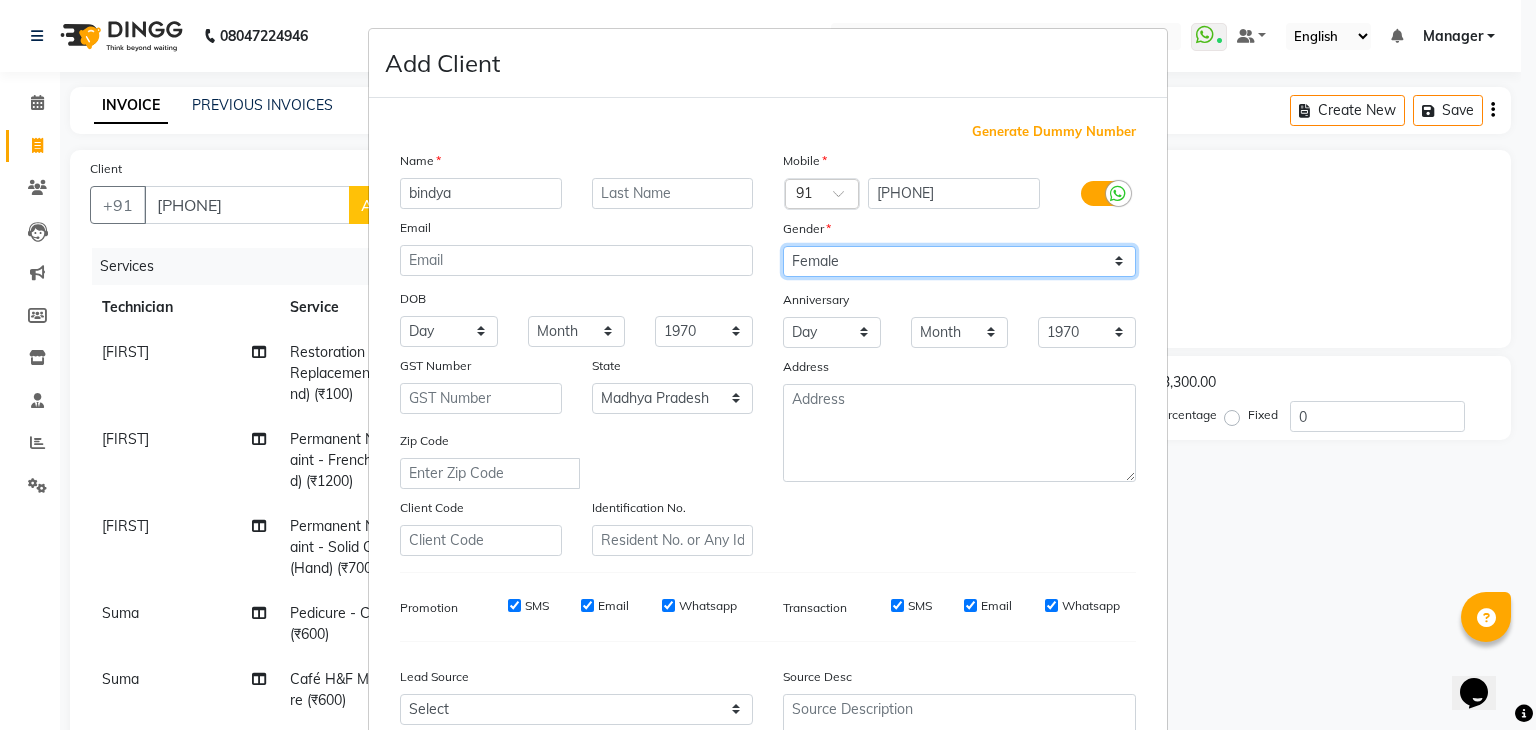 click on "Select Male Female Other Prefer Not To Say" at bounding box center (959, 261) 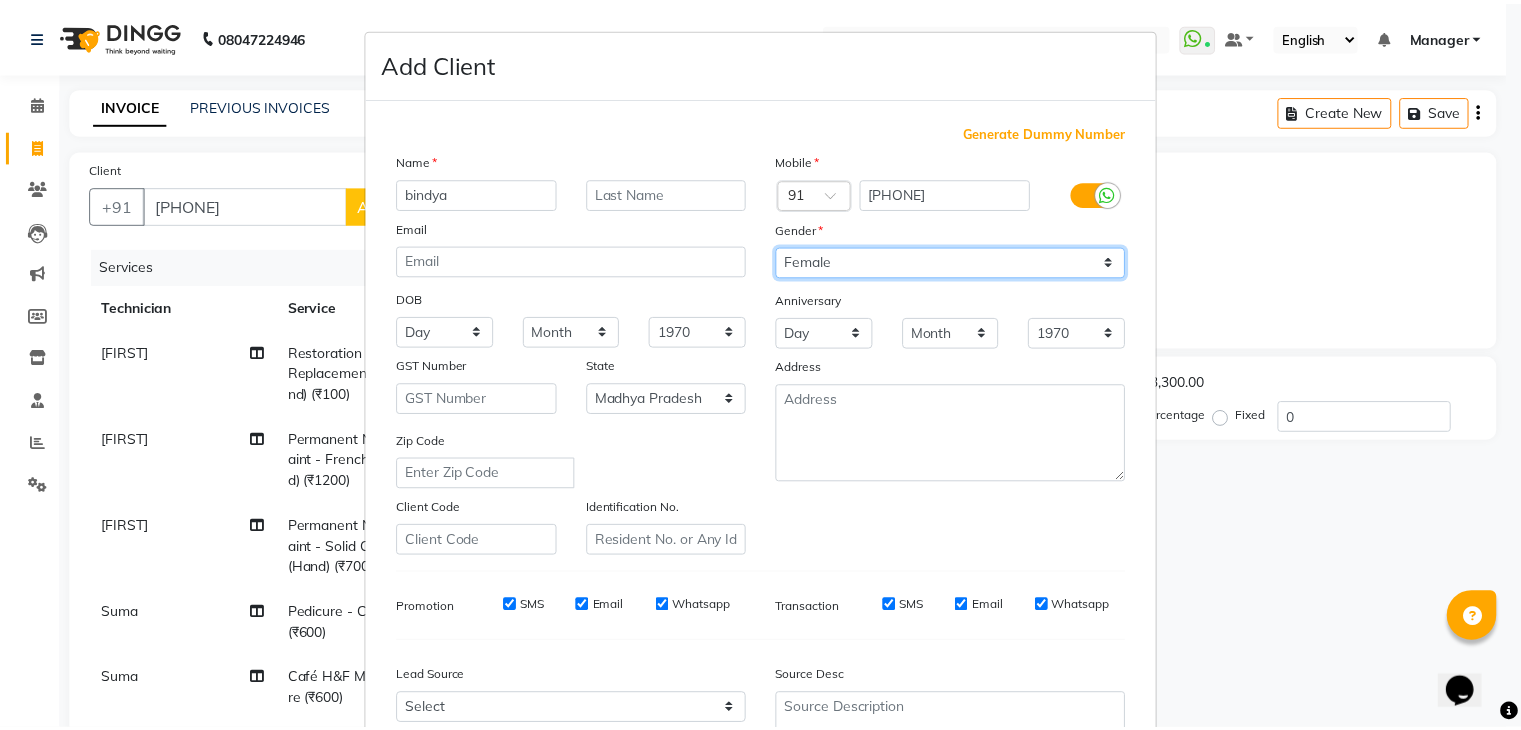 scroll, scrollTop: 203, scrollLeft: 0, axis: vertical 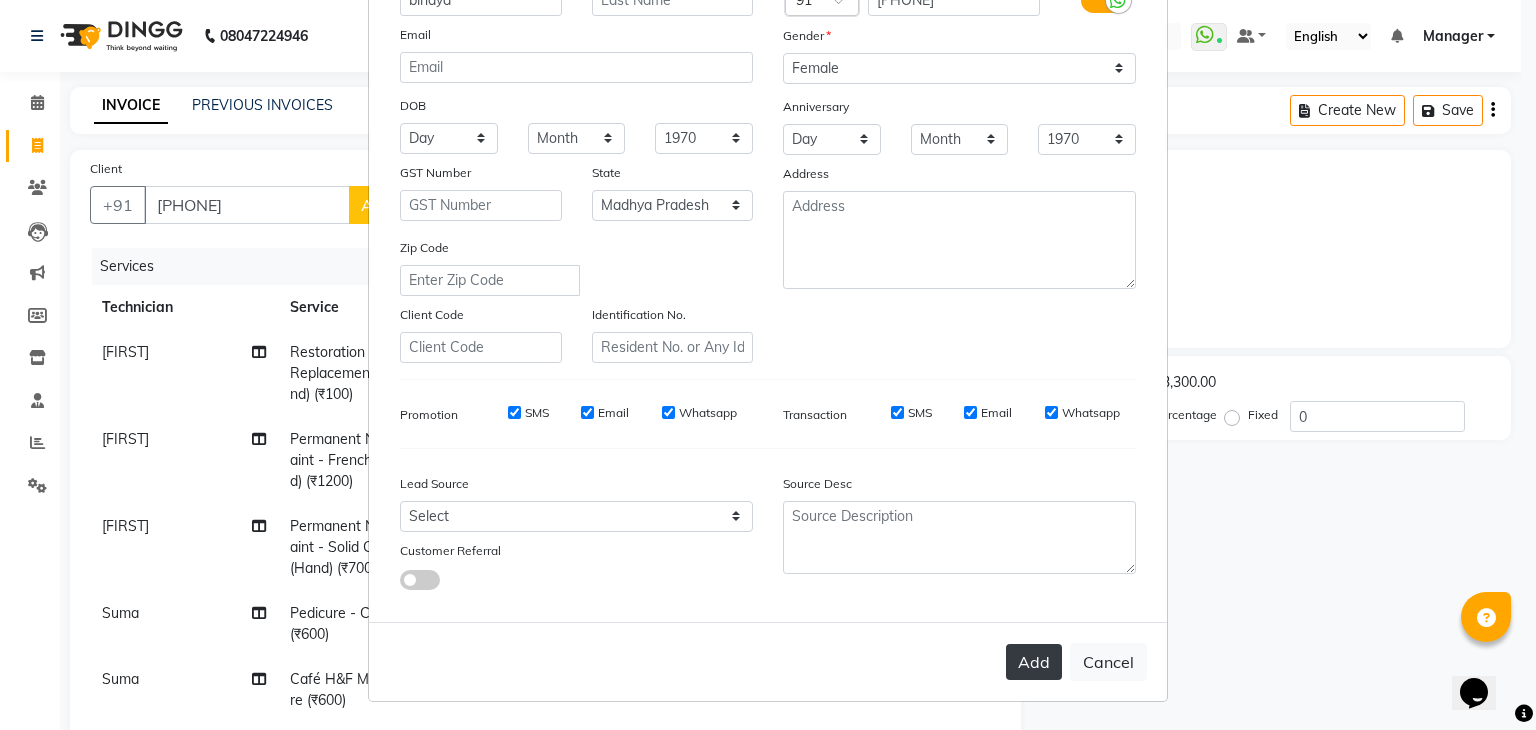click on "Add" at bounding box center (1034, 662) 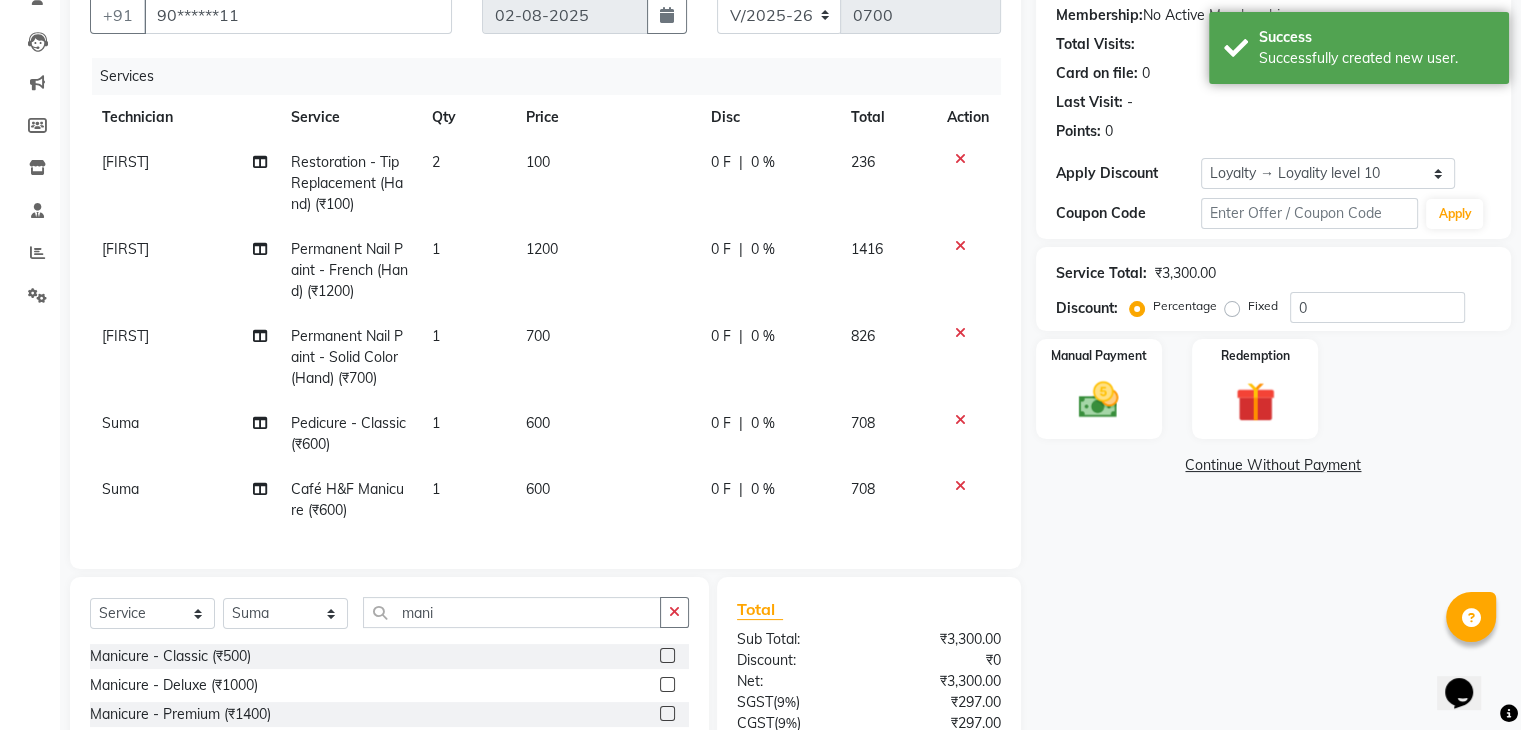 scroll, scrollTop: 184, scrollLeft: 0, axis: vertical 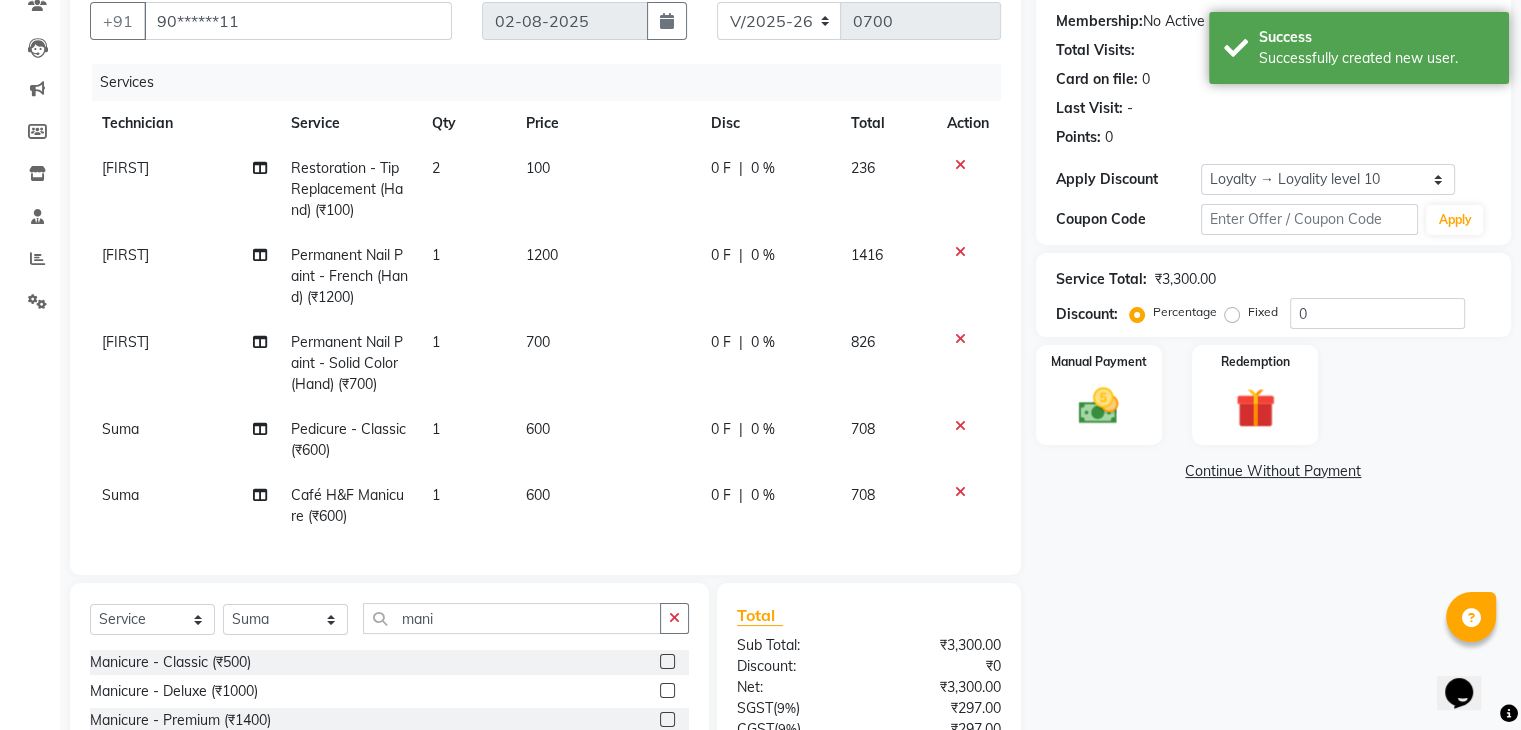 click 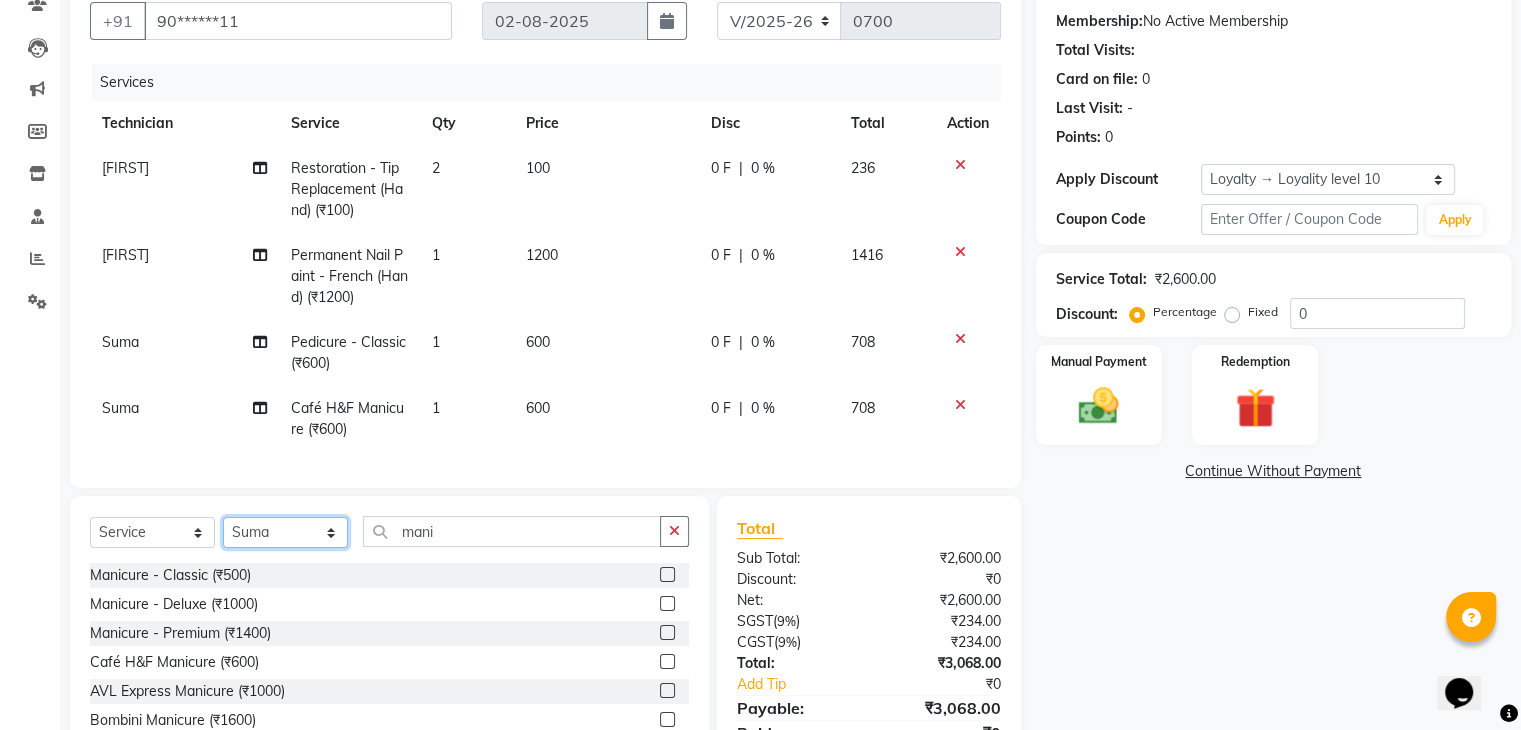 click on "Select Technician Bhupendra Manager Prince Rohit Sajan Salman Suma Suraj Vikas Vishal Lash Vishnu" 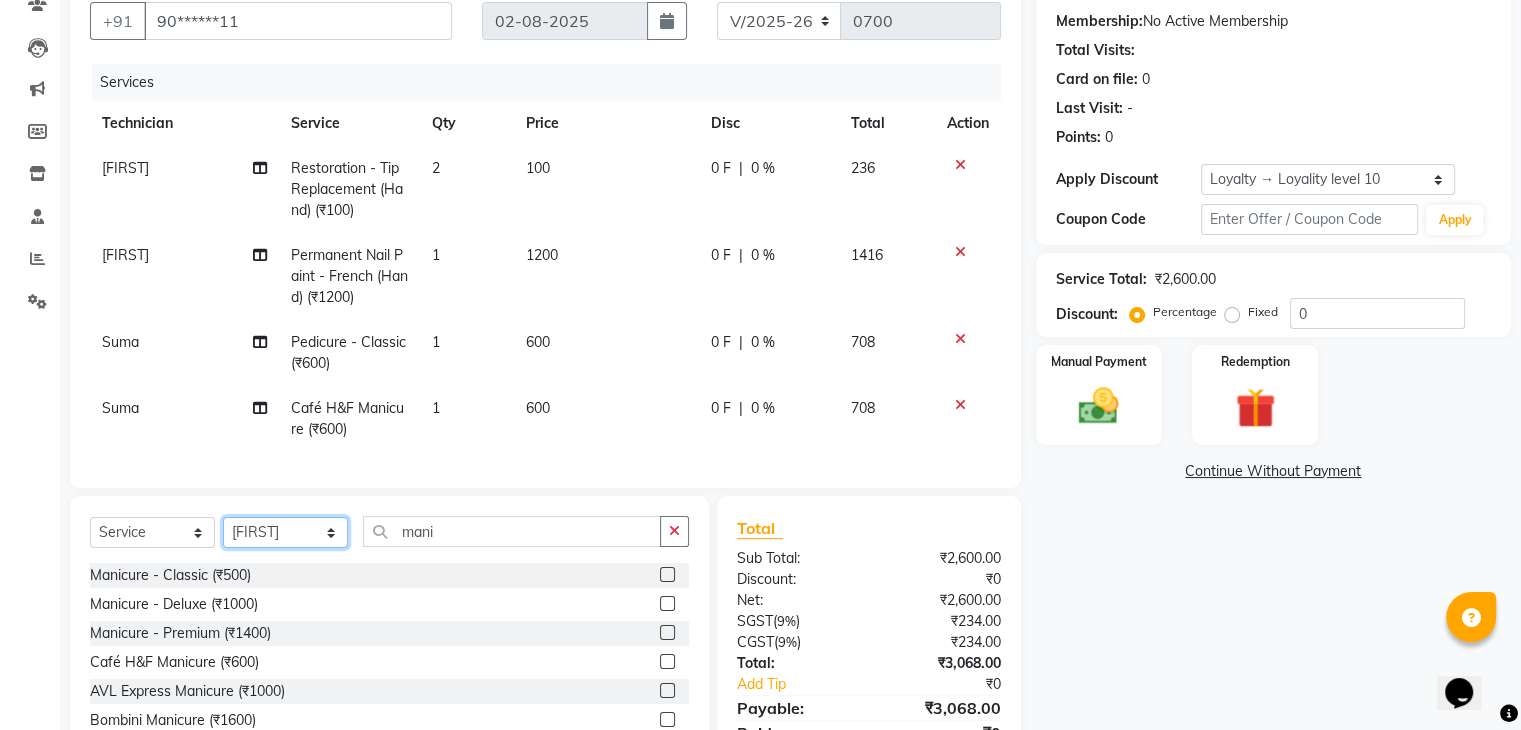 click on "Select Technician Bhupendra Manager Prince Rohit Sajan Salman Suma Suraj Vikas Vishal Lash Vishnu" 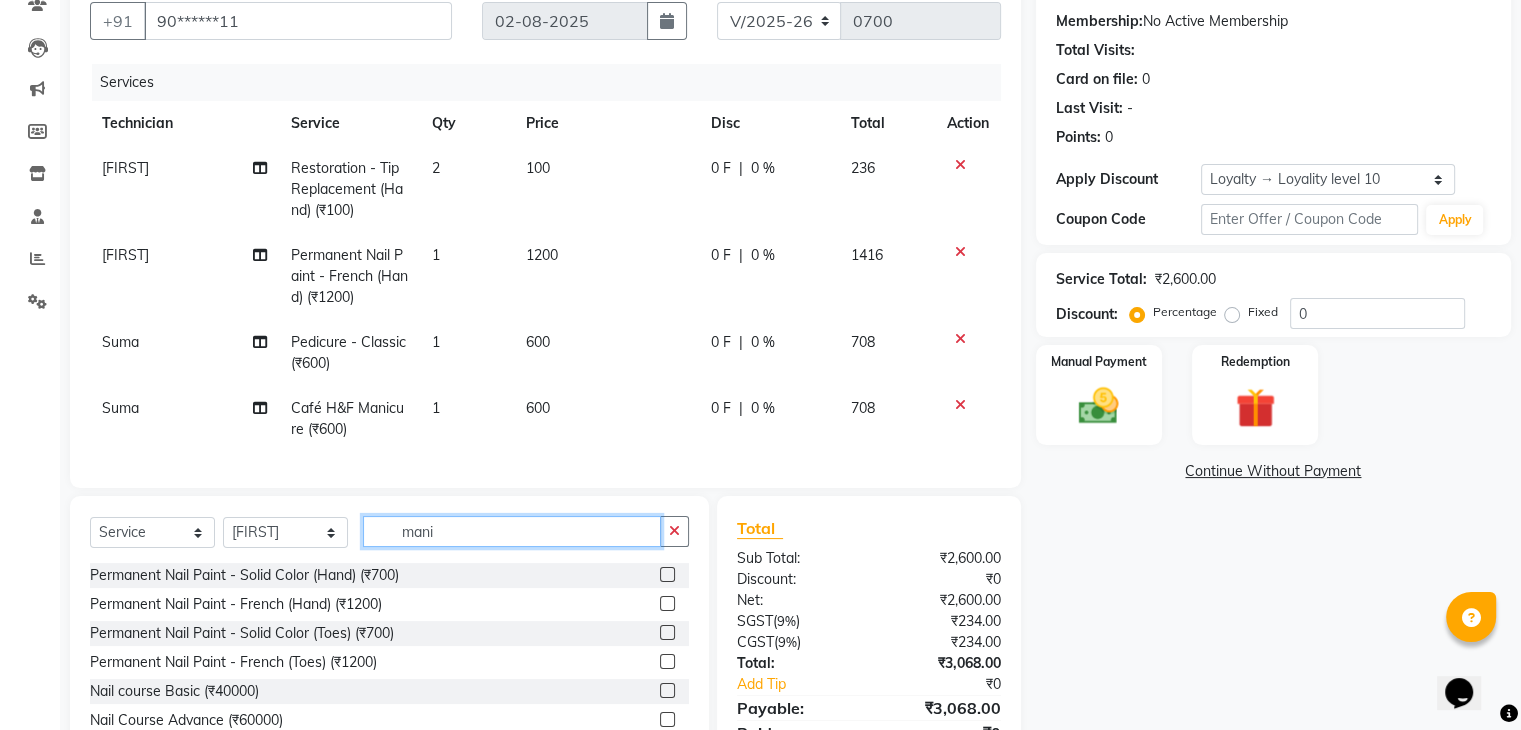 click on "mani" 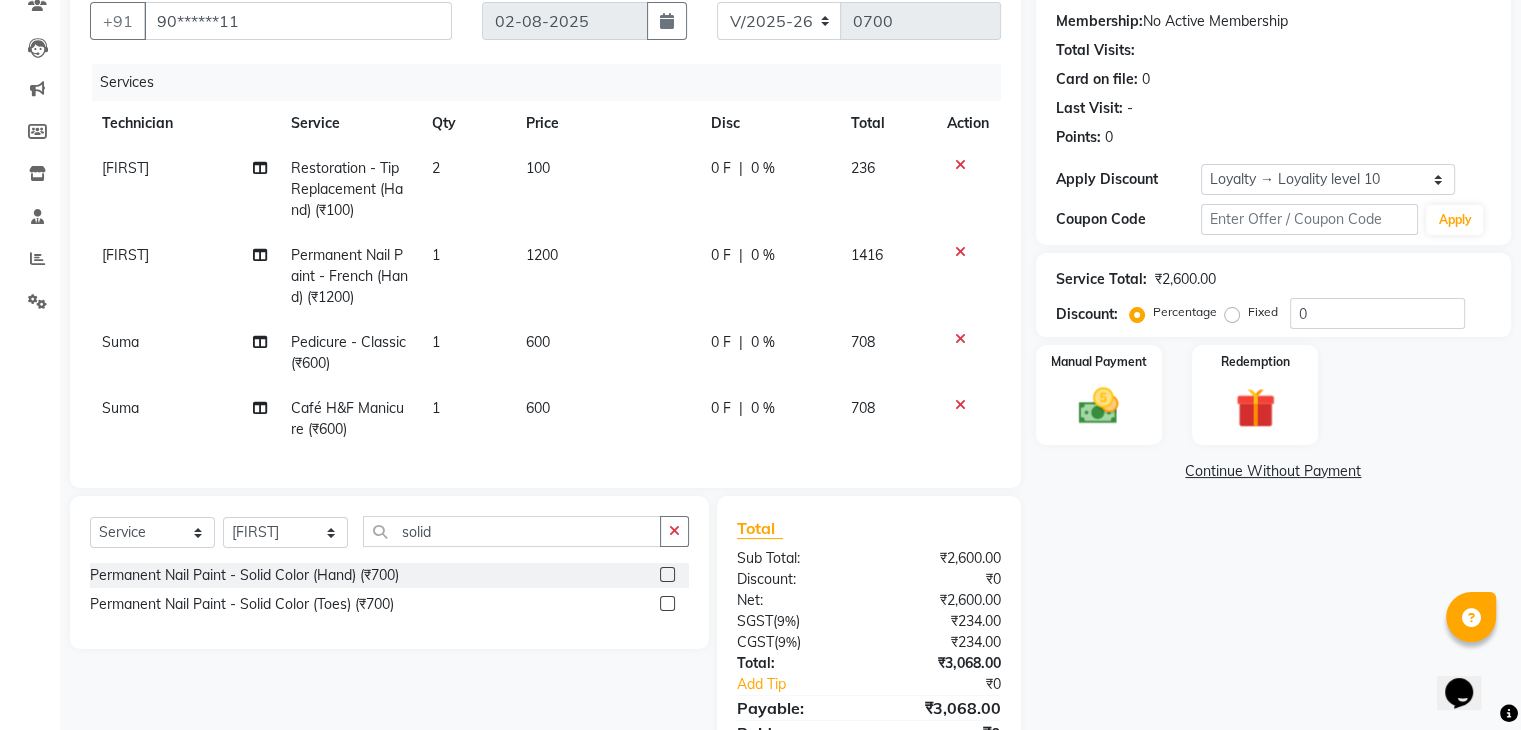 click 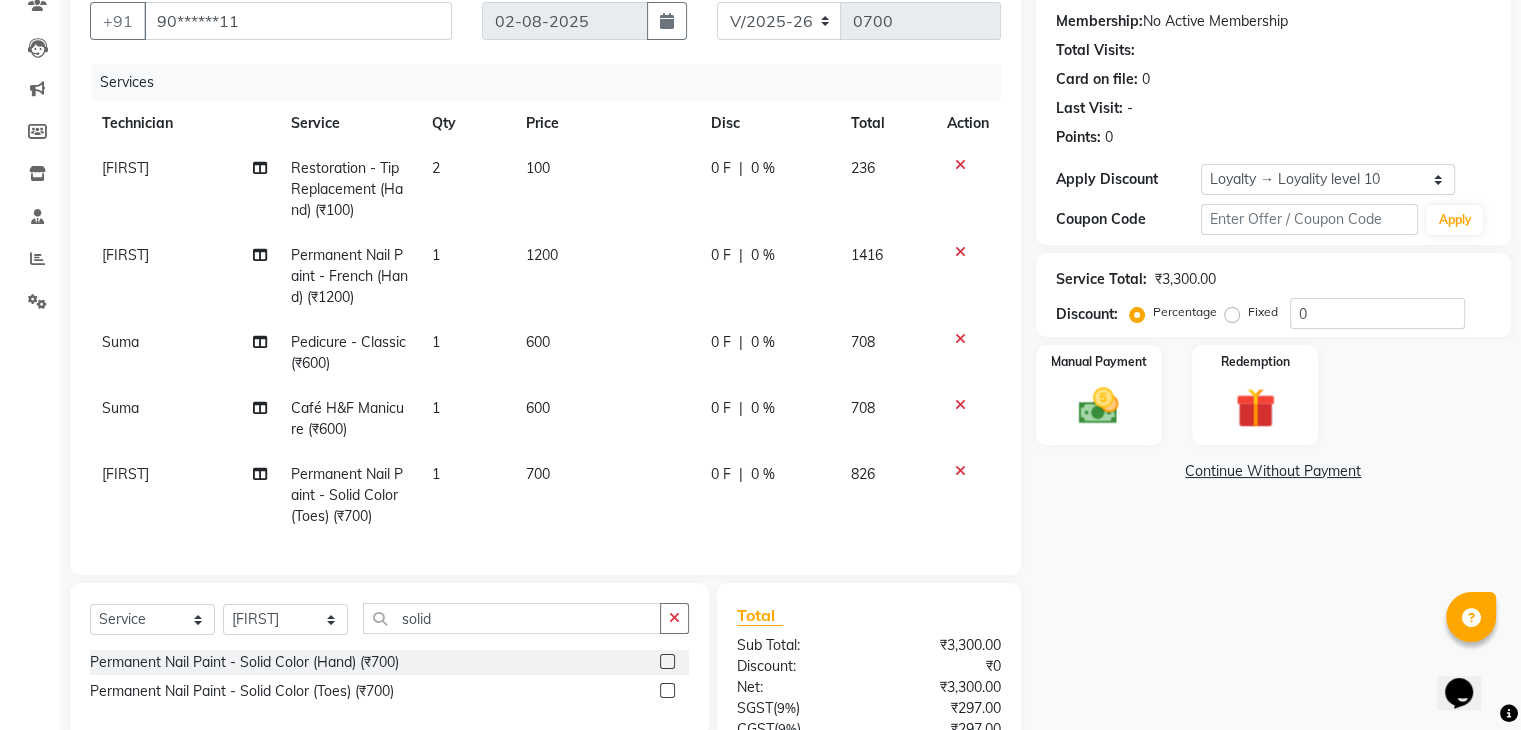 scroll, scrollTop: 6, scrollLeft: 0, axis: vertical 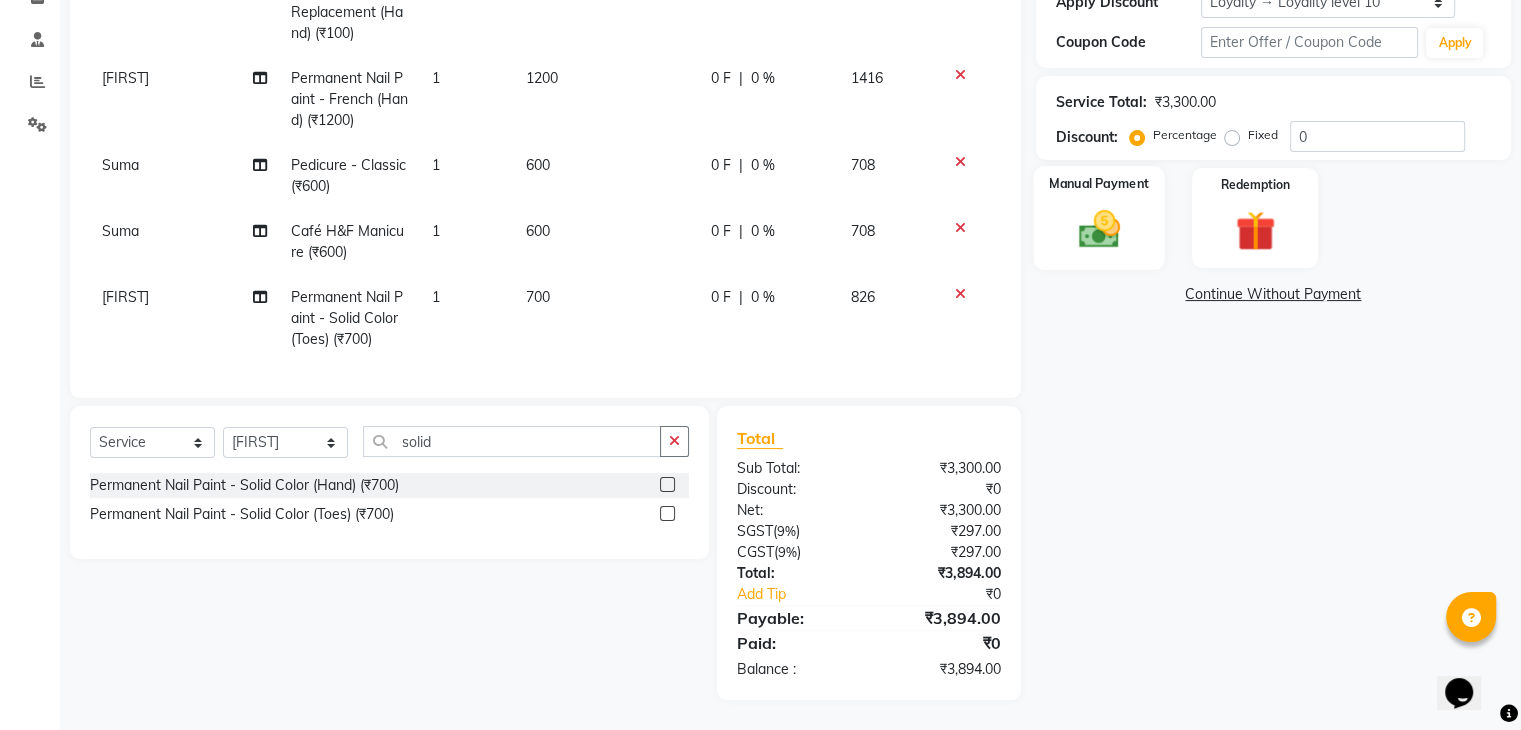 click 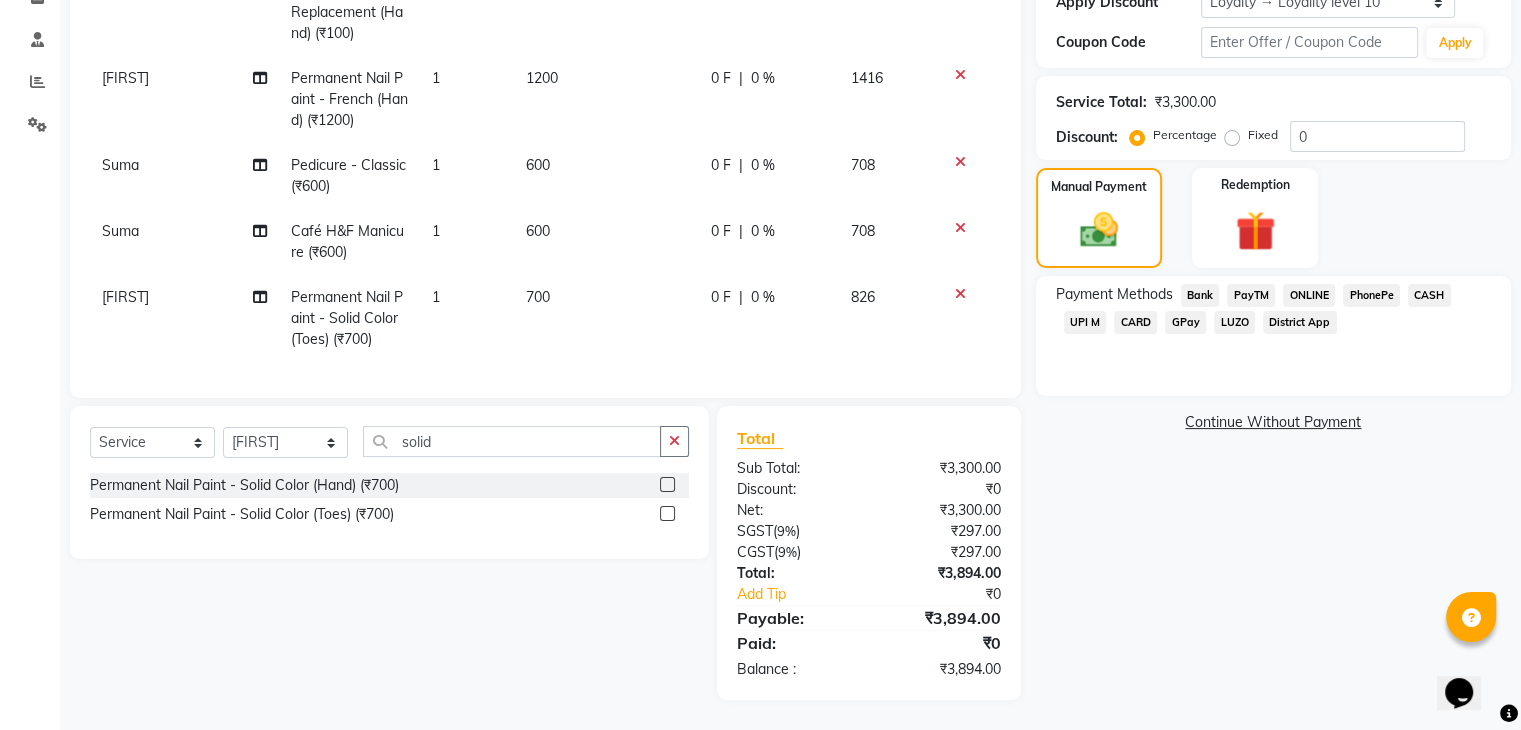 click on "CARD" 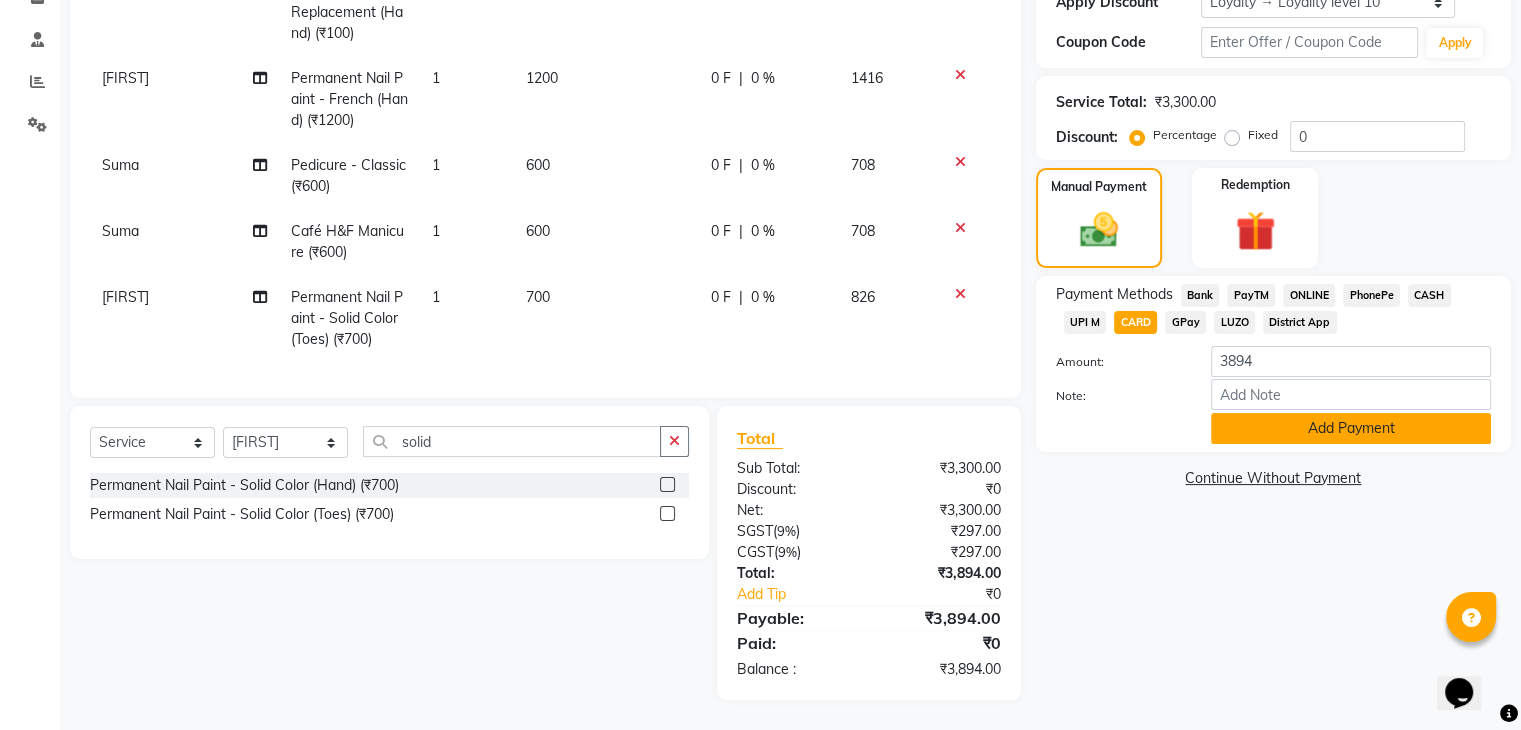 click on "Add Payment" 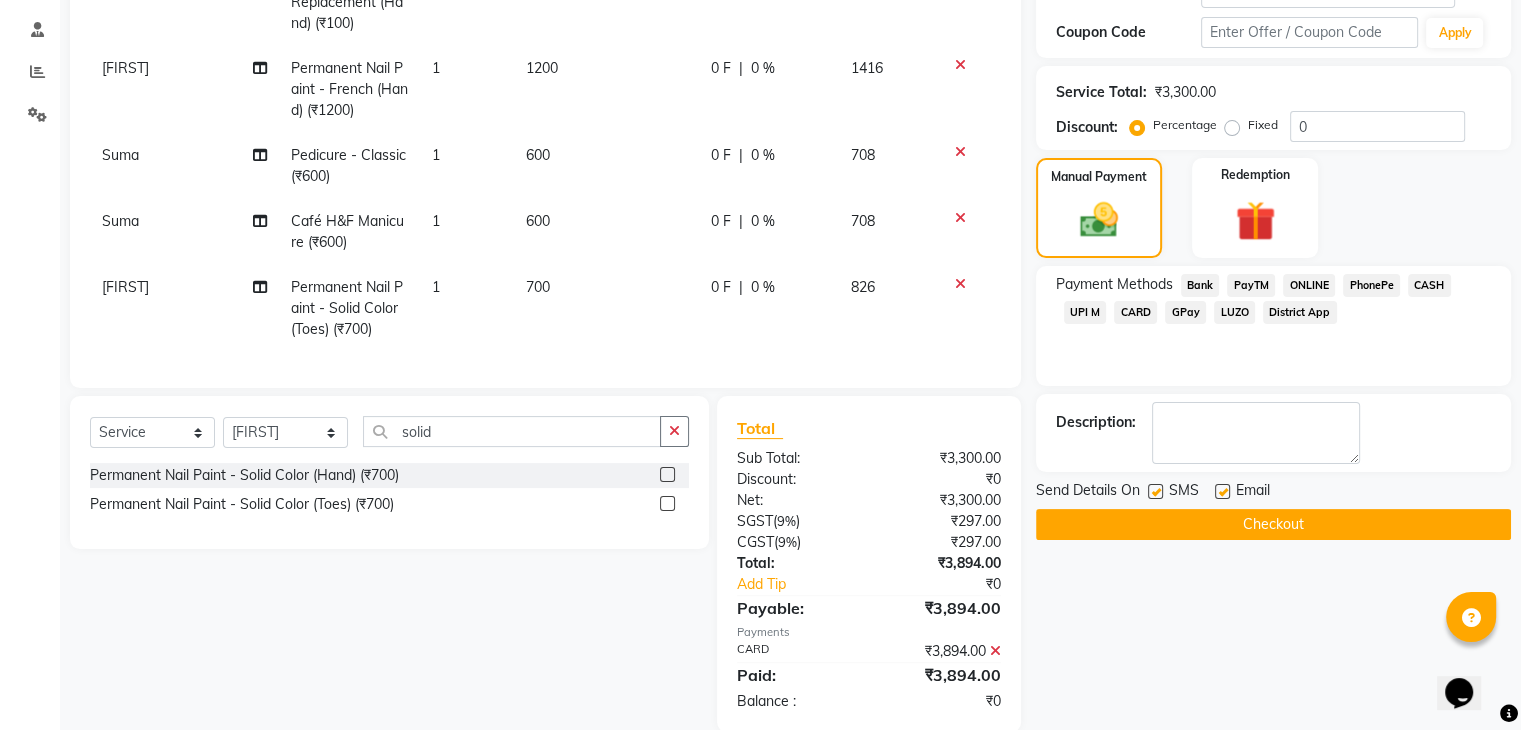 click on "Checkout" 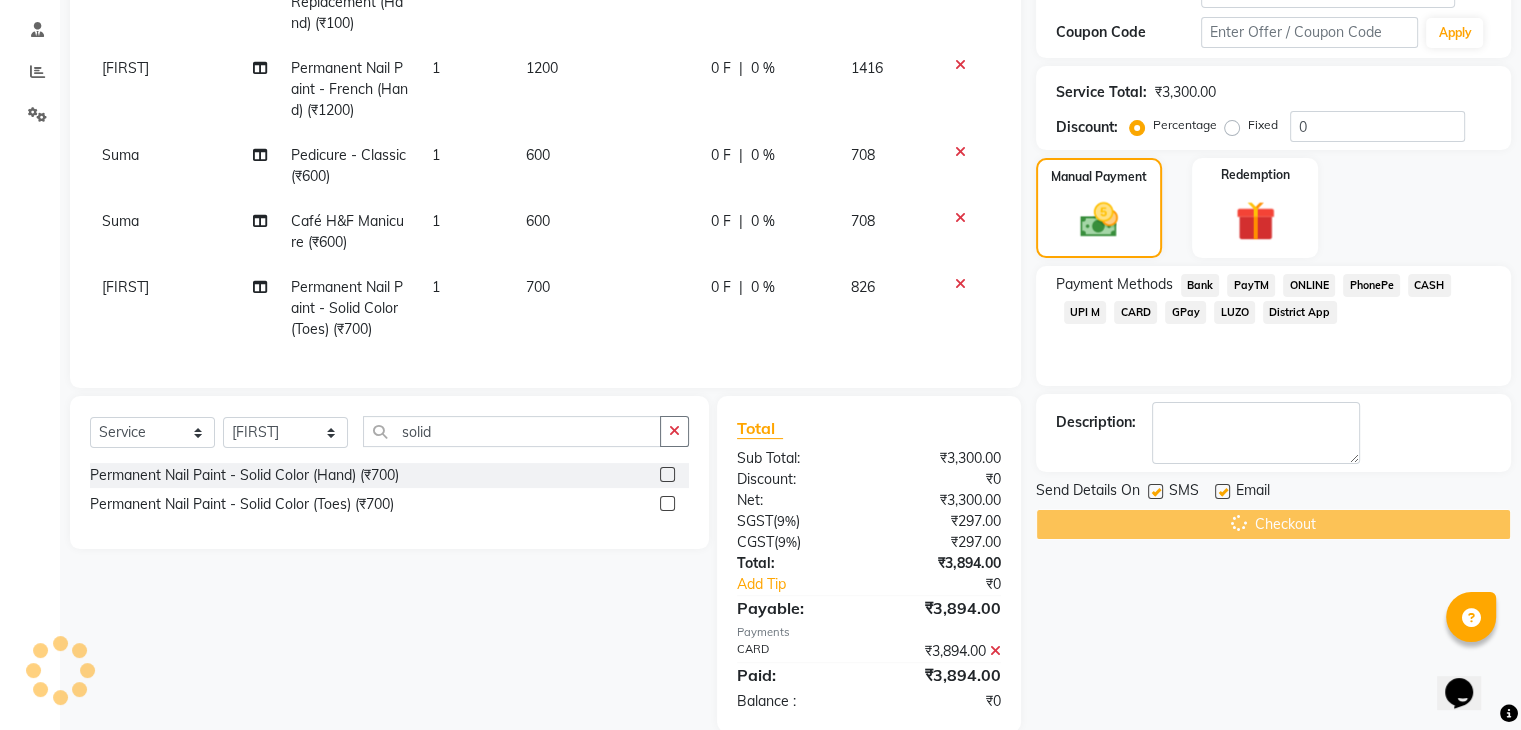 scroll, scrollTop: 512, scrollLeft: 0, axis: vertical 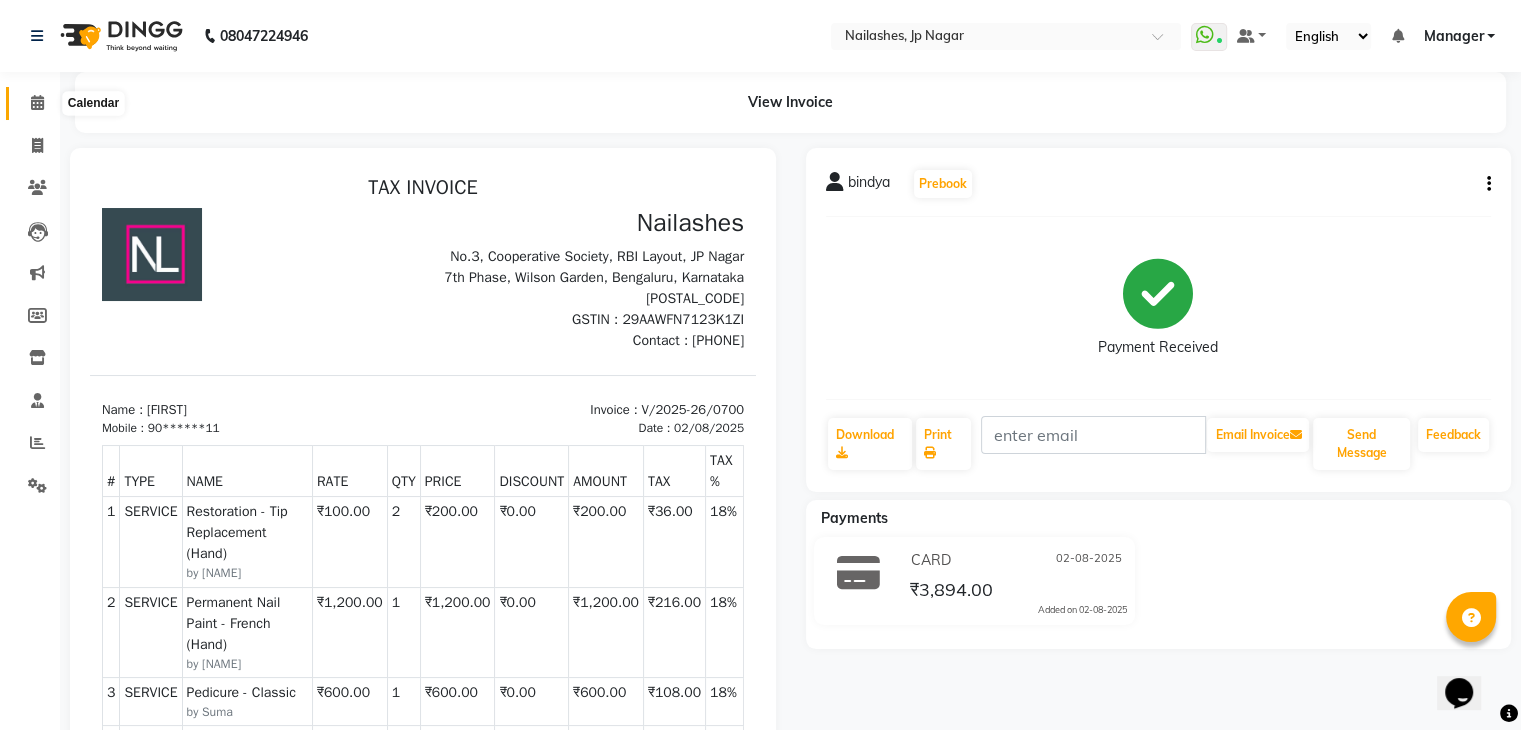 click 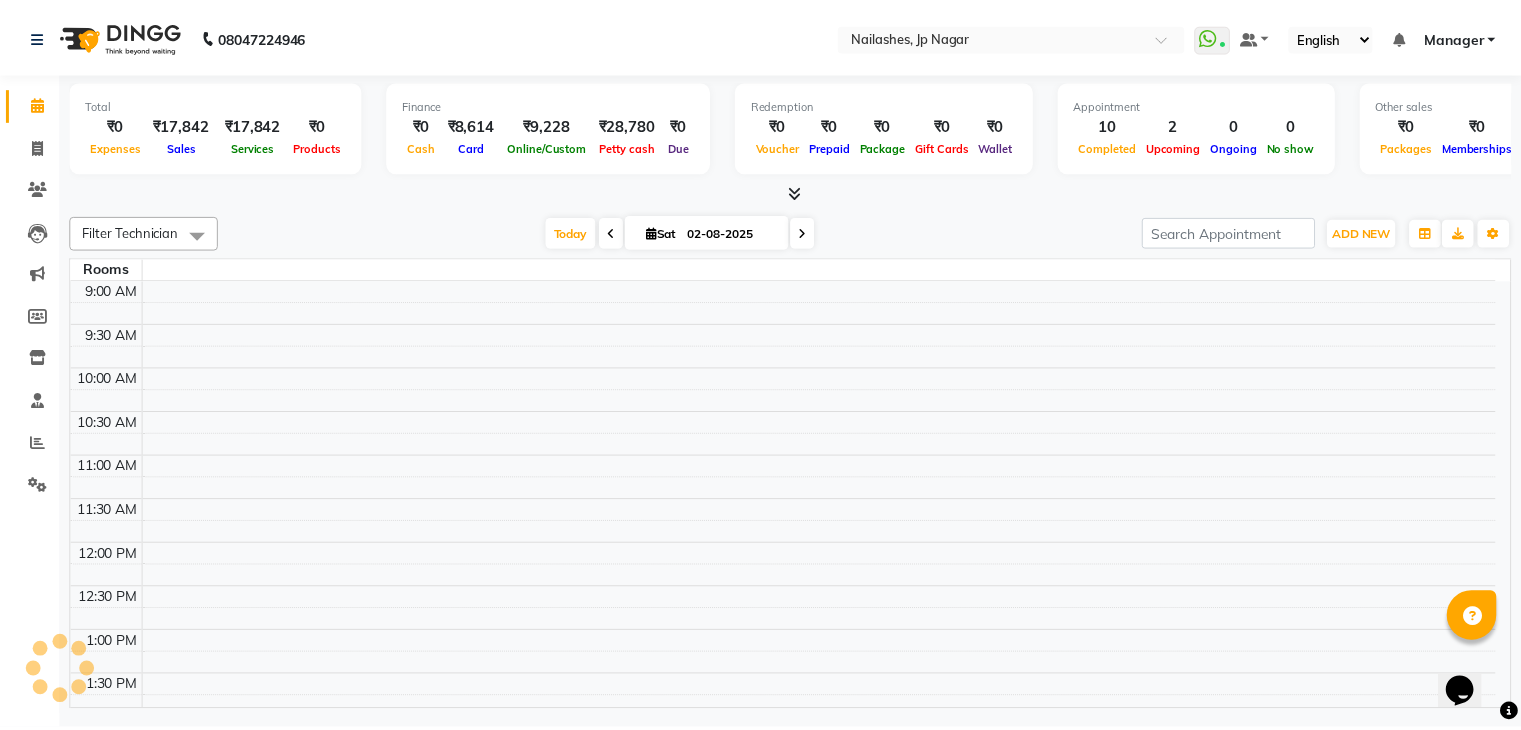 scroll, scrollTop: 0, scrollLeft: 0, axis: both 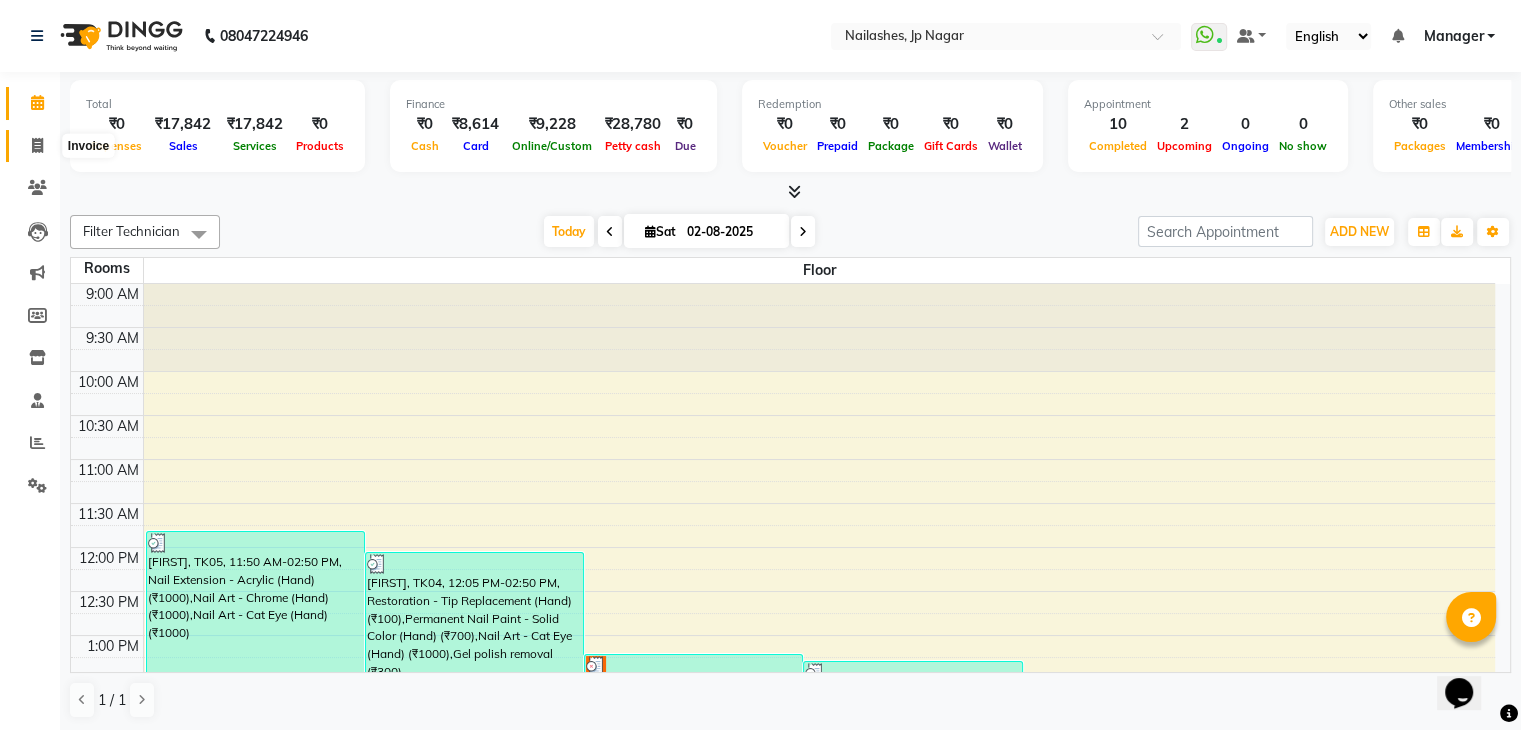 click 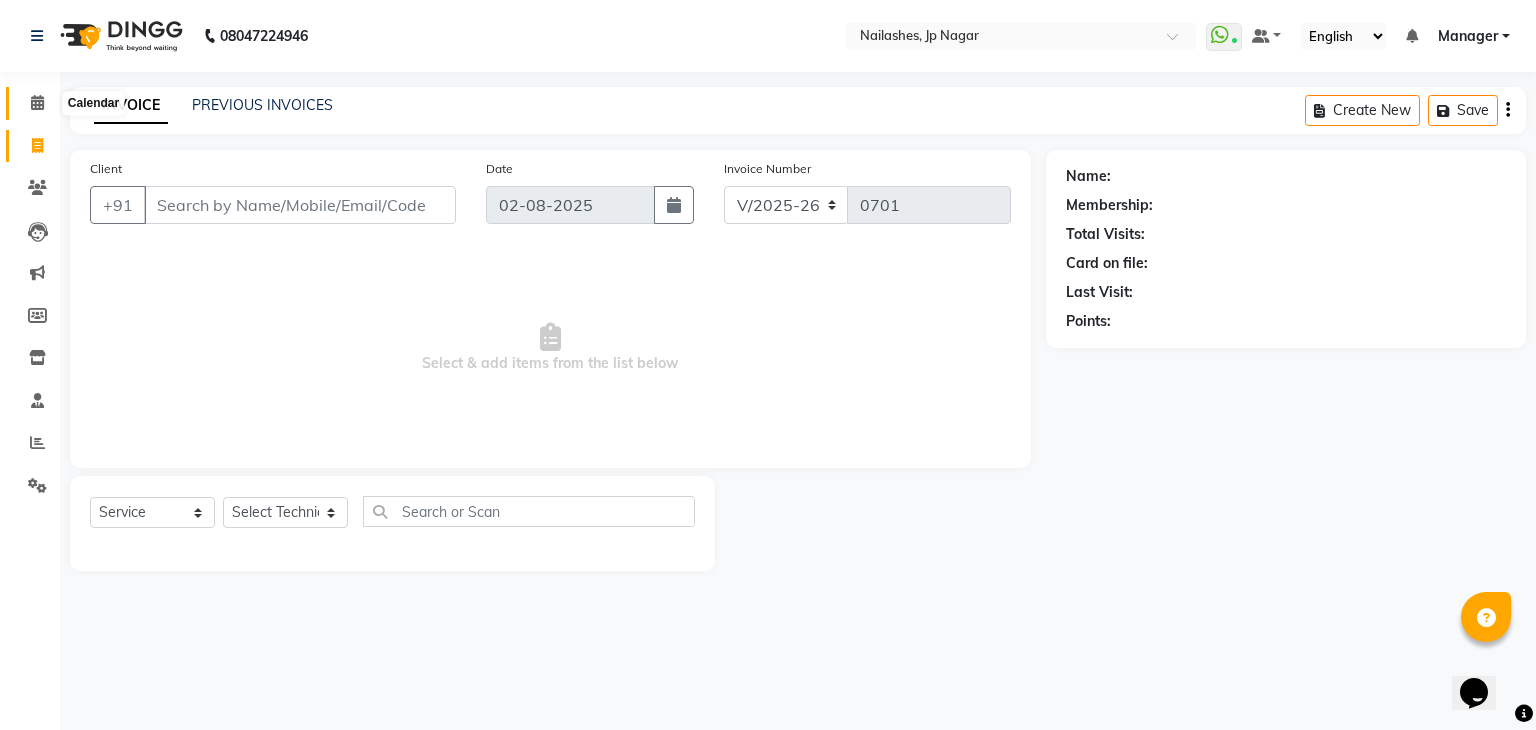 click 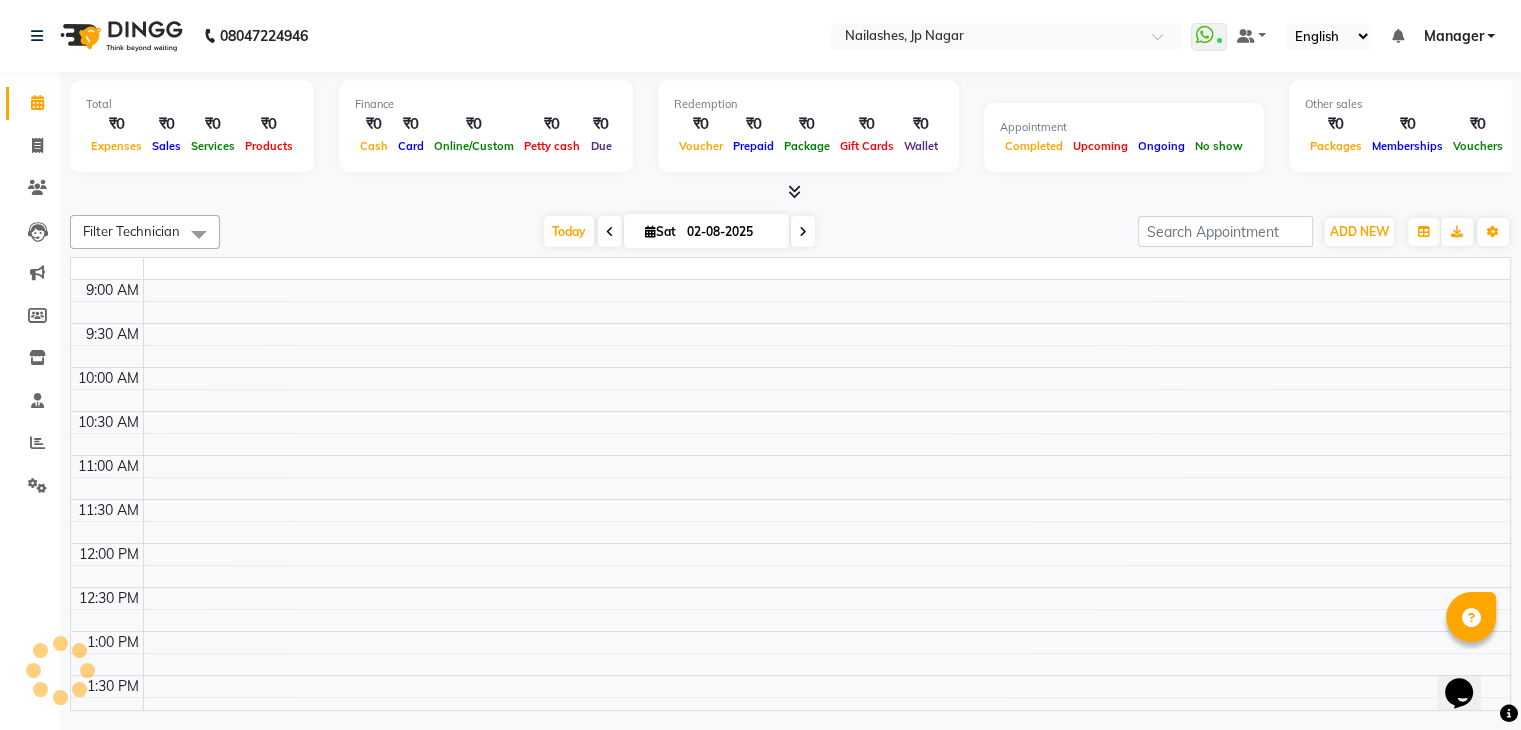 scroll, scrollTop: 0, scrollLeft: 0, axis: both 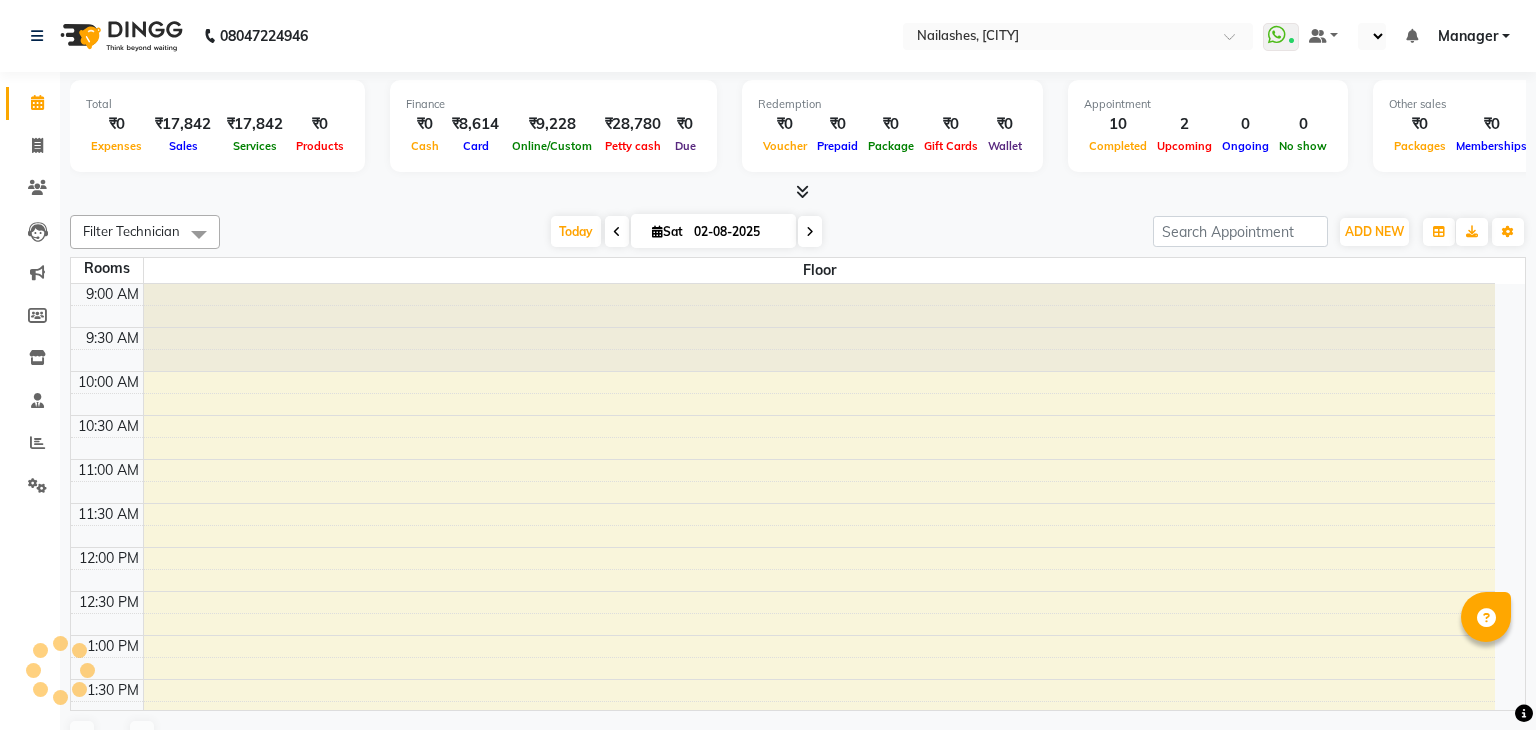 select on "en" 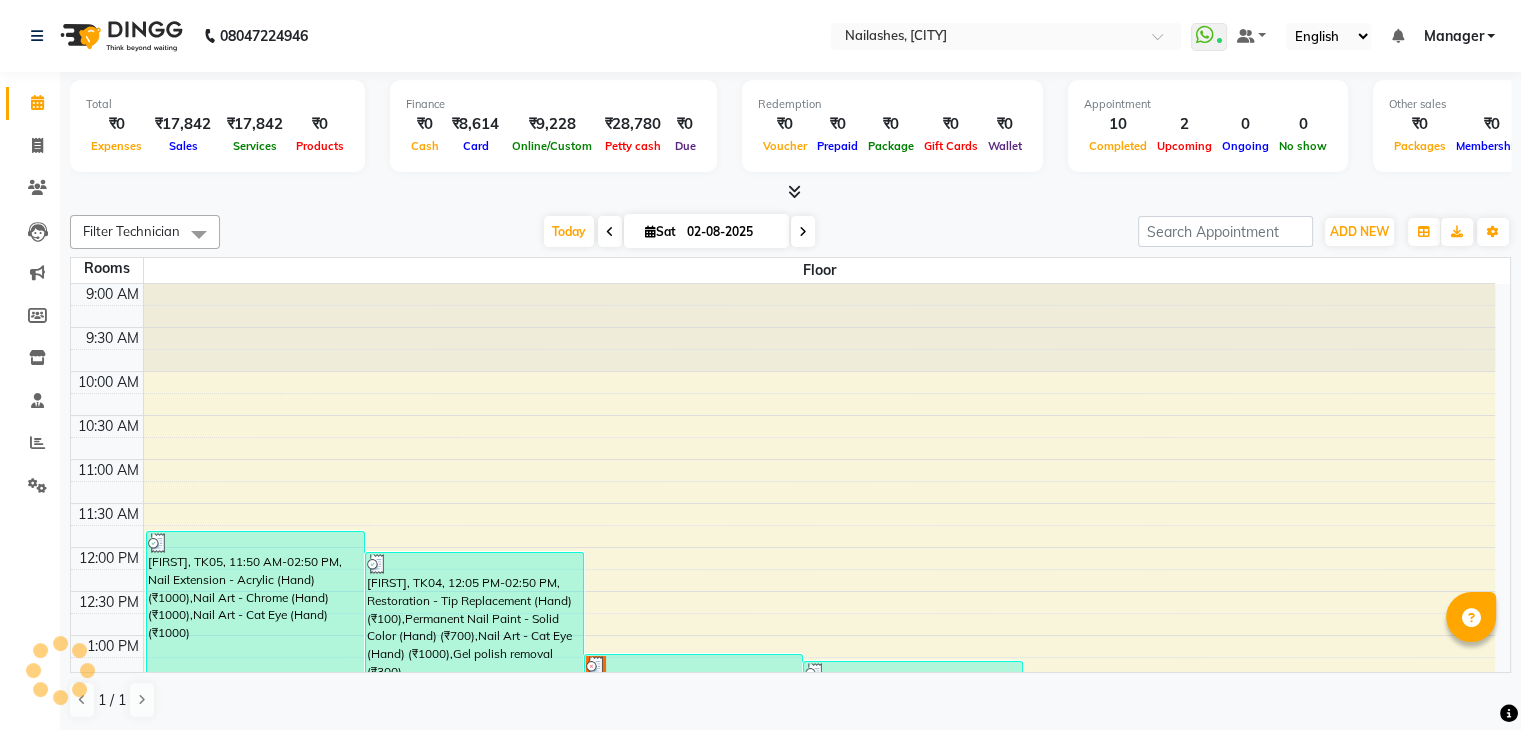 scroll, scrollTop: 0, scrollLeft: 0, axis: both 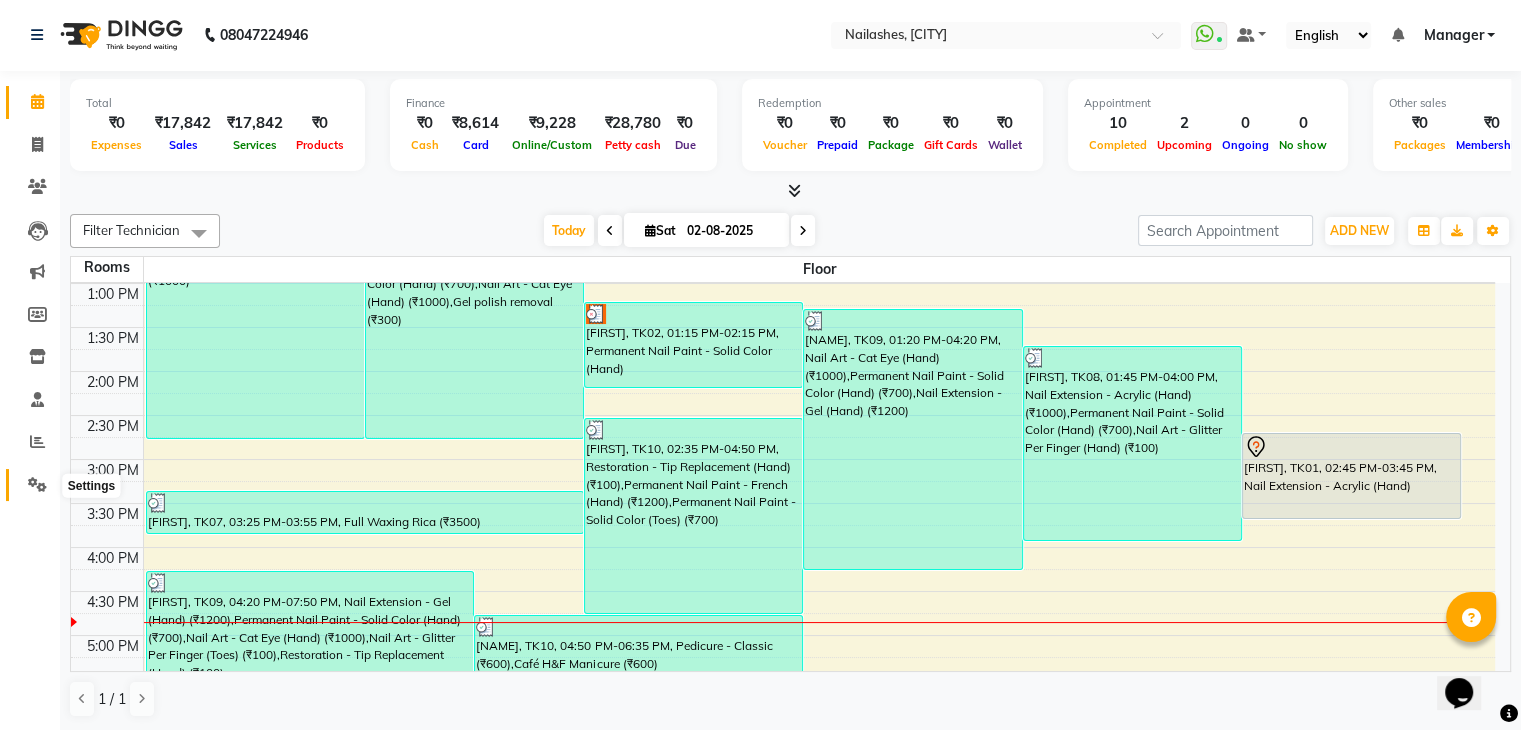click 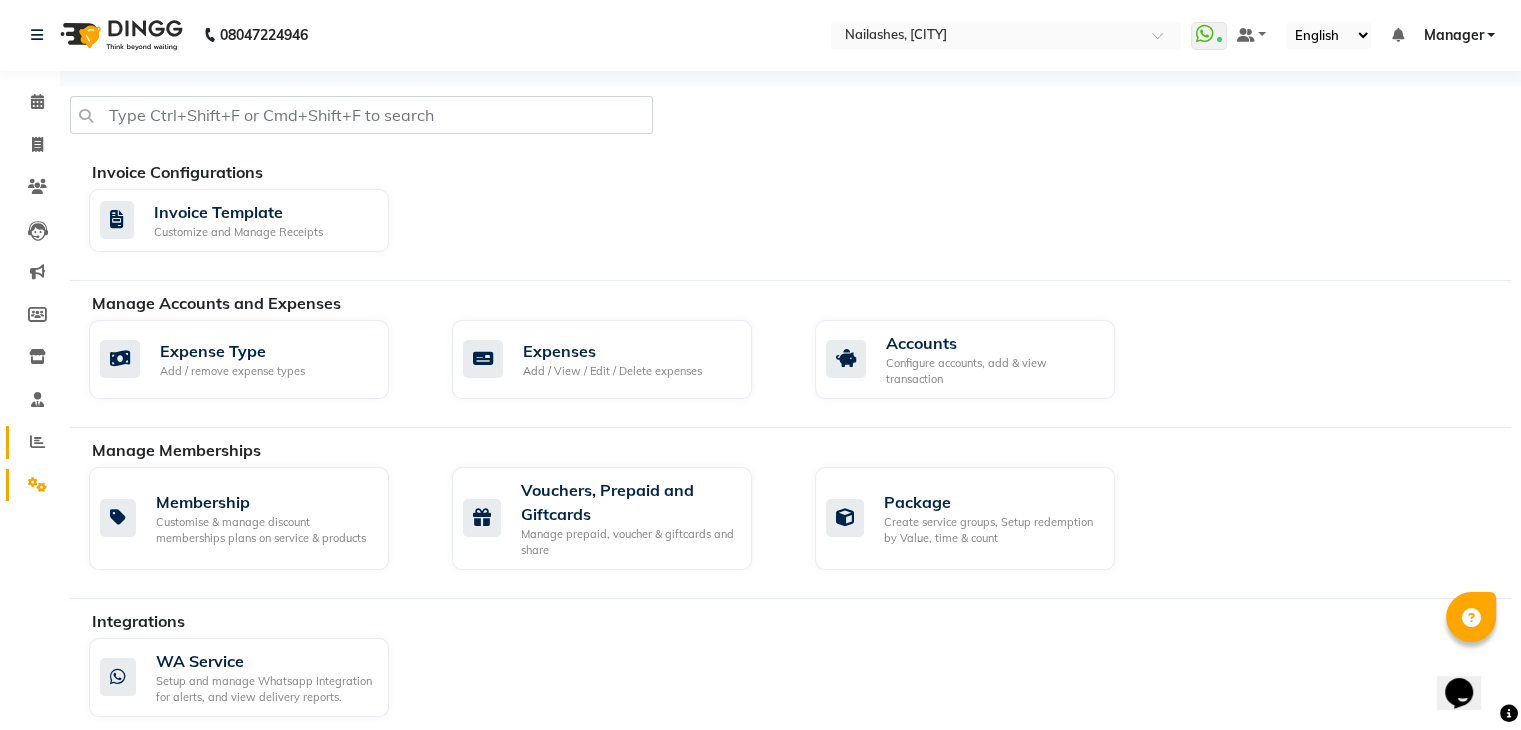click on "Reports" 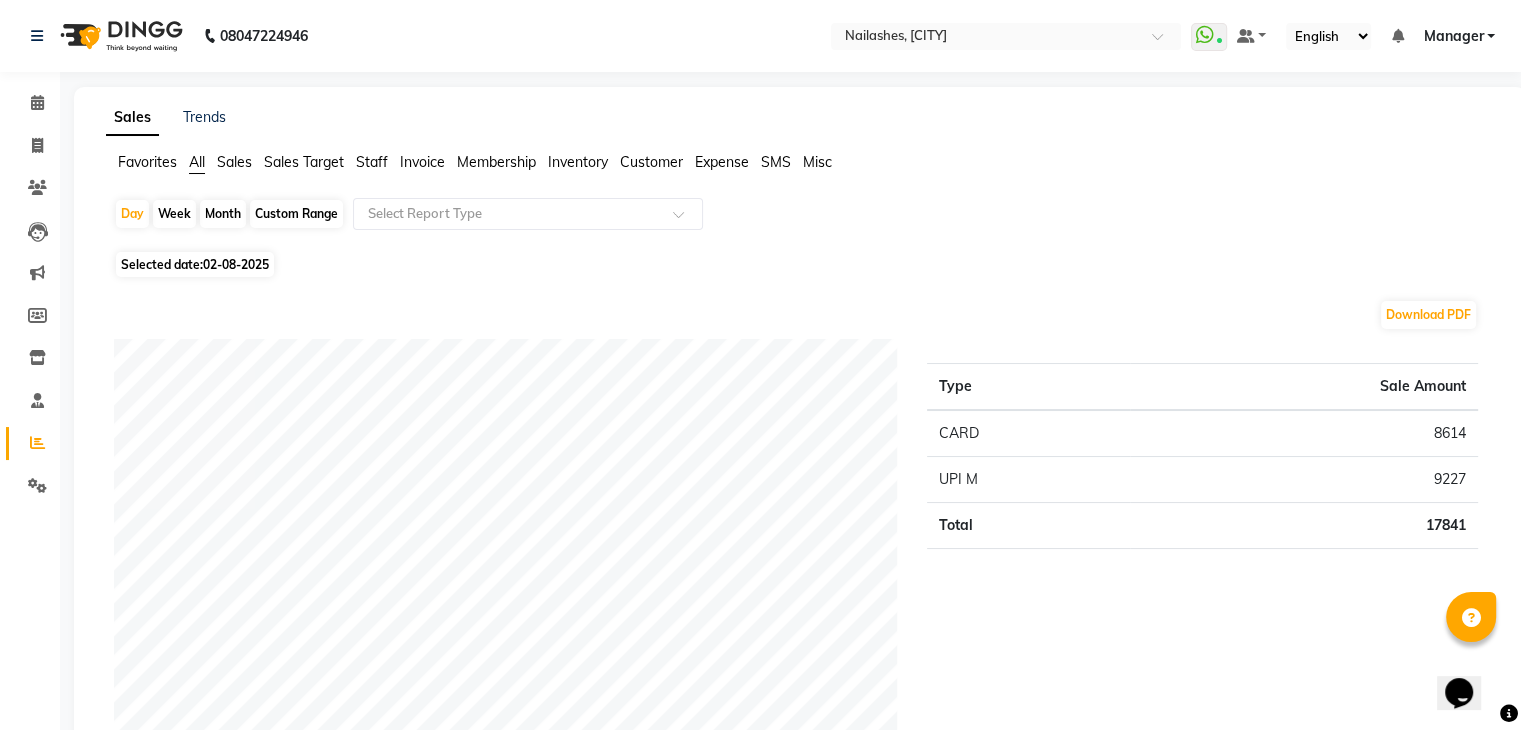 click on "Month" 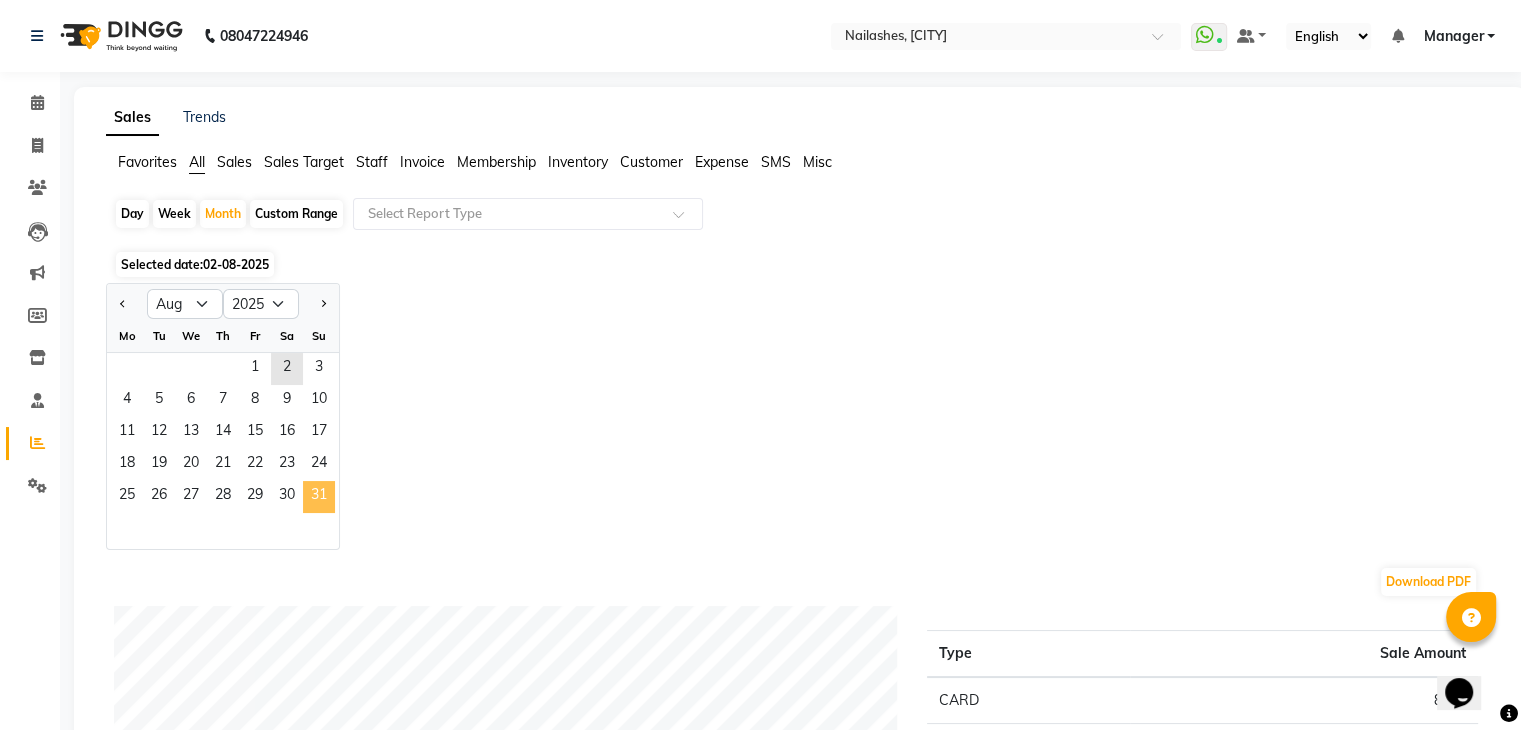 click on "31" 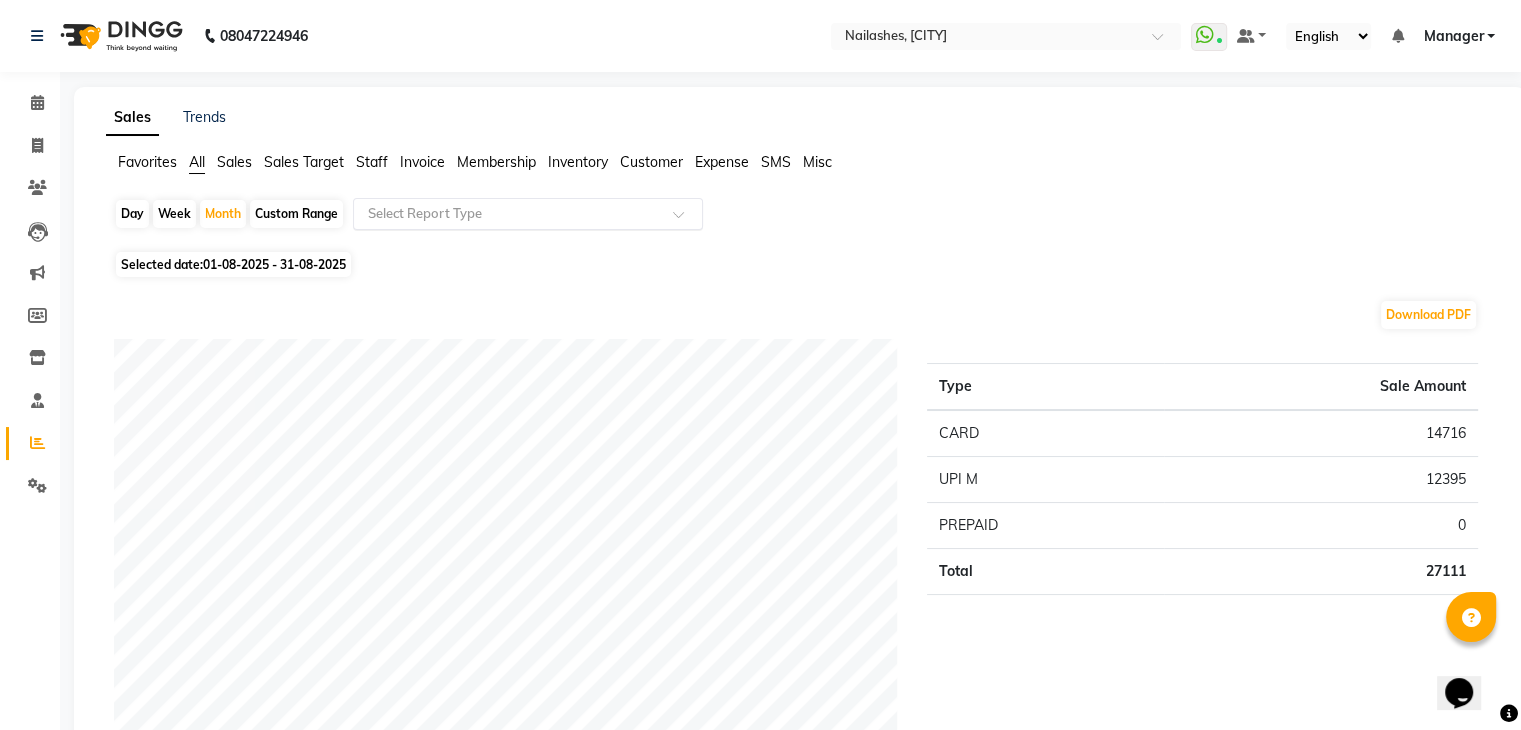 click 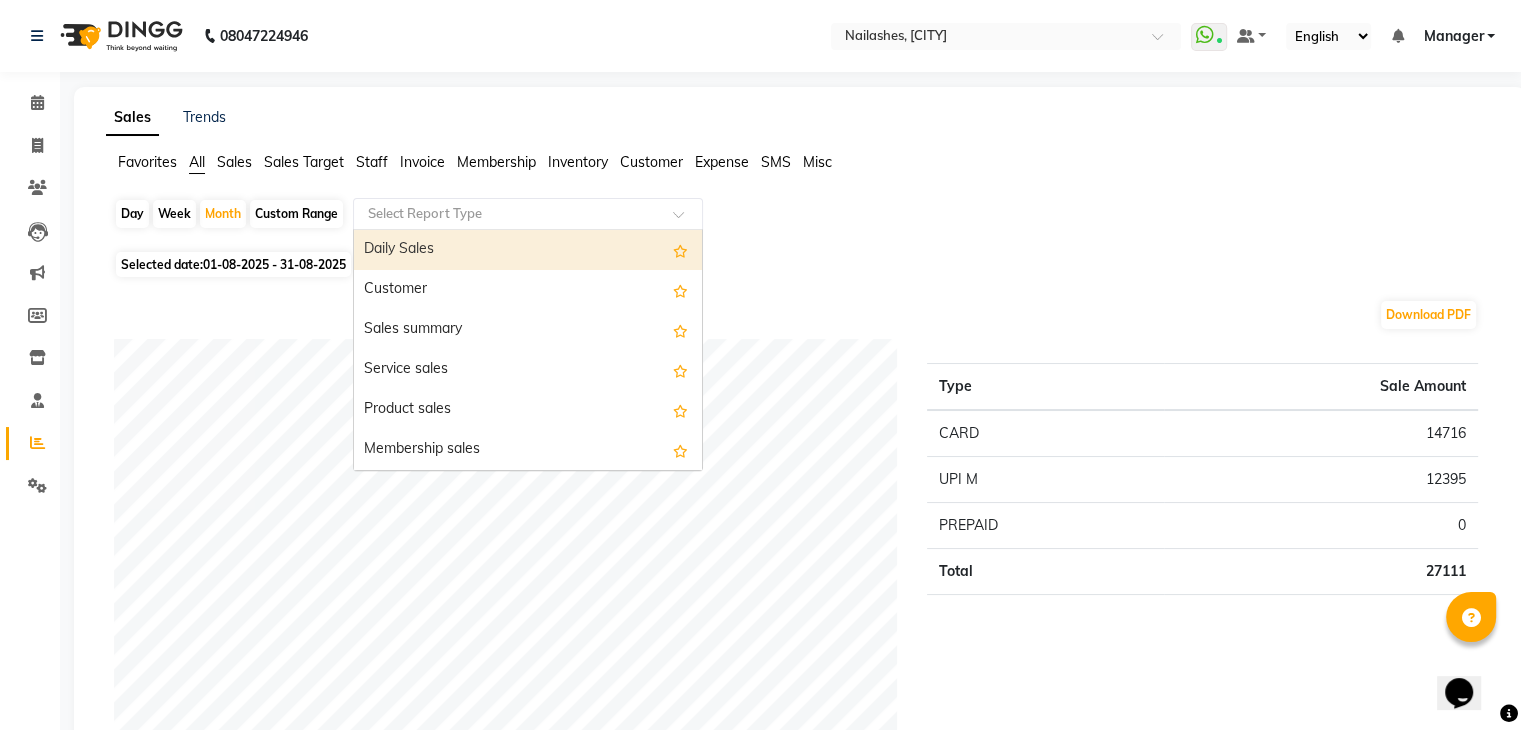 scroll, scrollTop: 209, scrollLeft: 0, axis: vertical 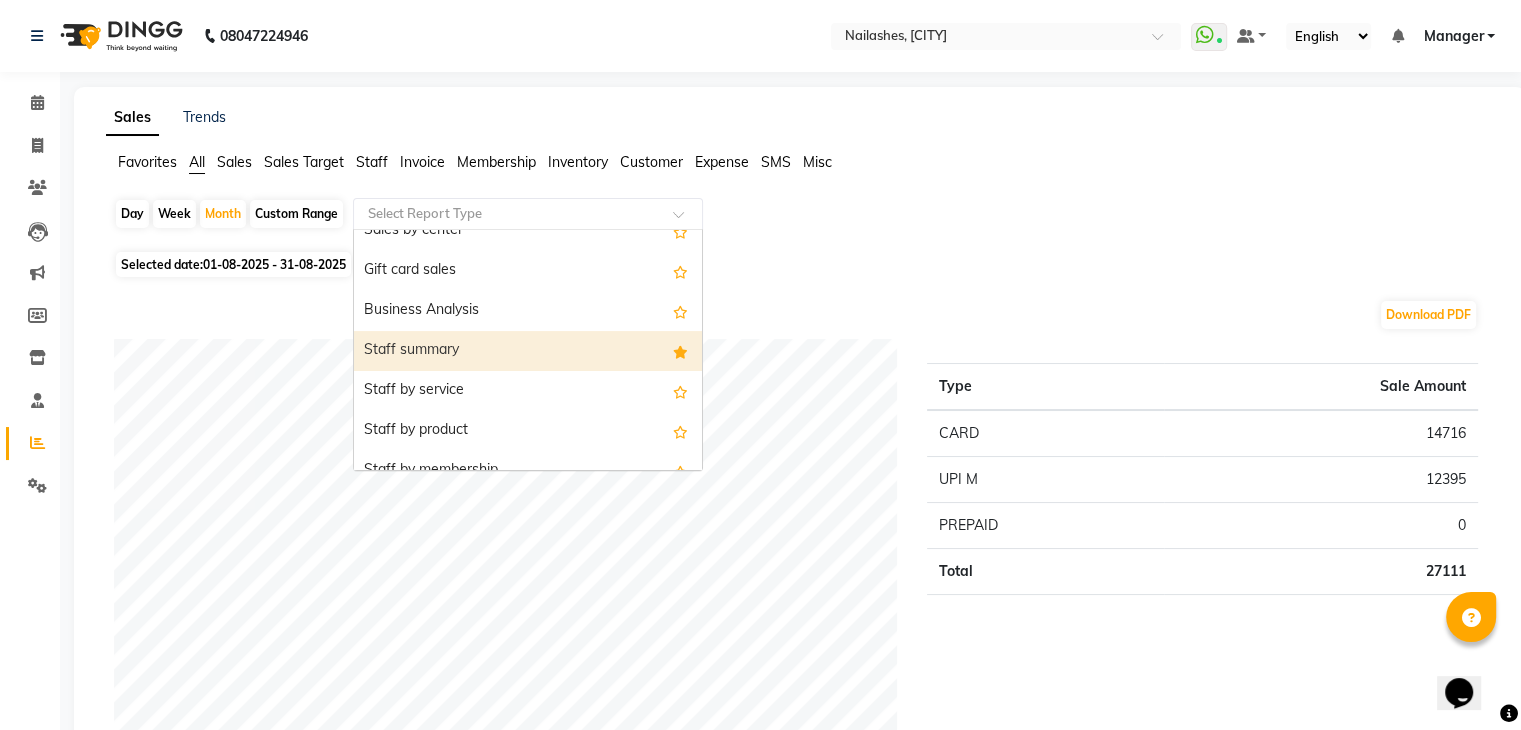 click on "Staff summary" at bounding box center (528, 351) 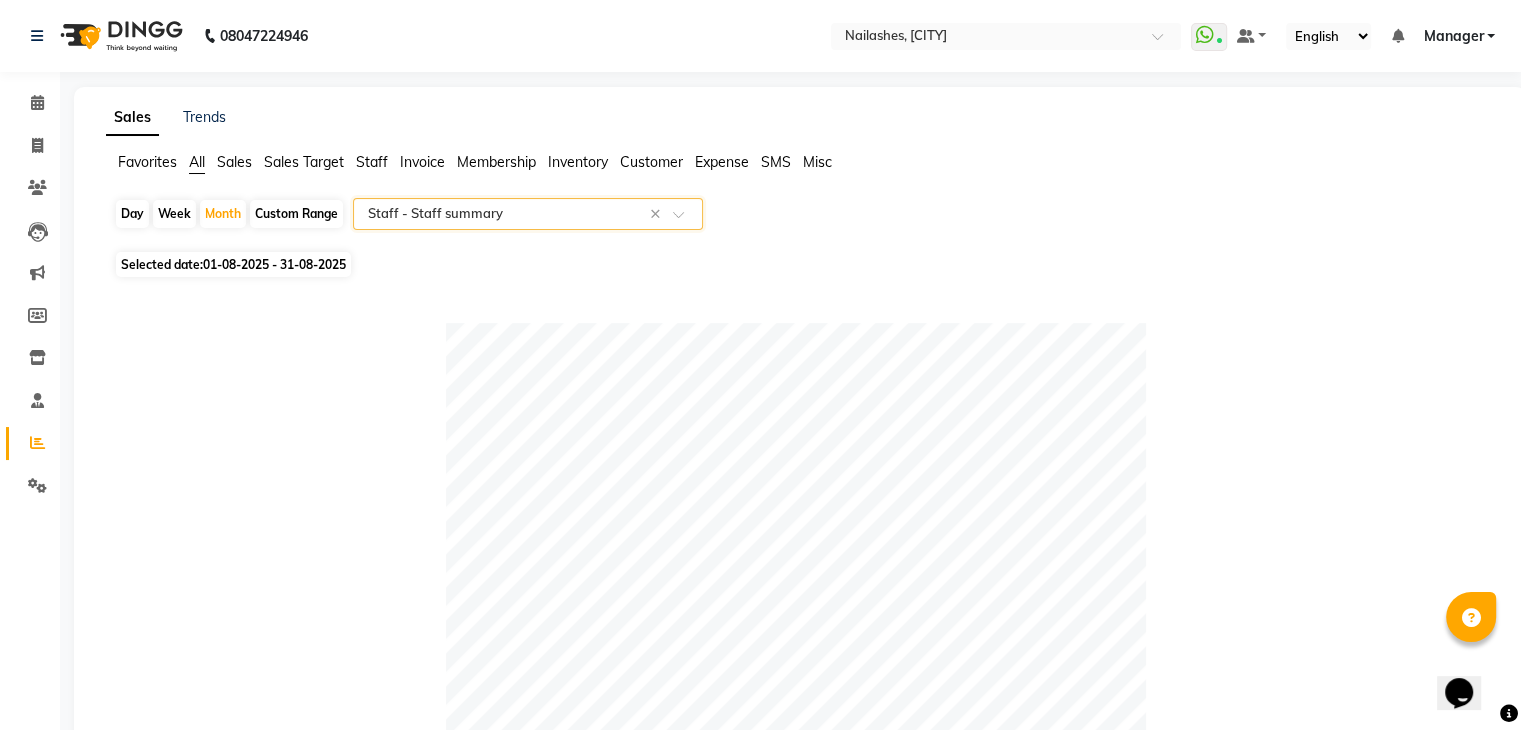 scroll, scrollTop: 638, scrollLeft: 0, axis: vertical 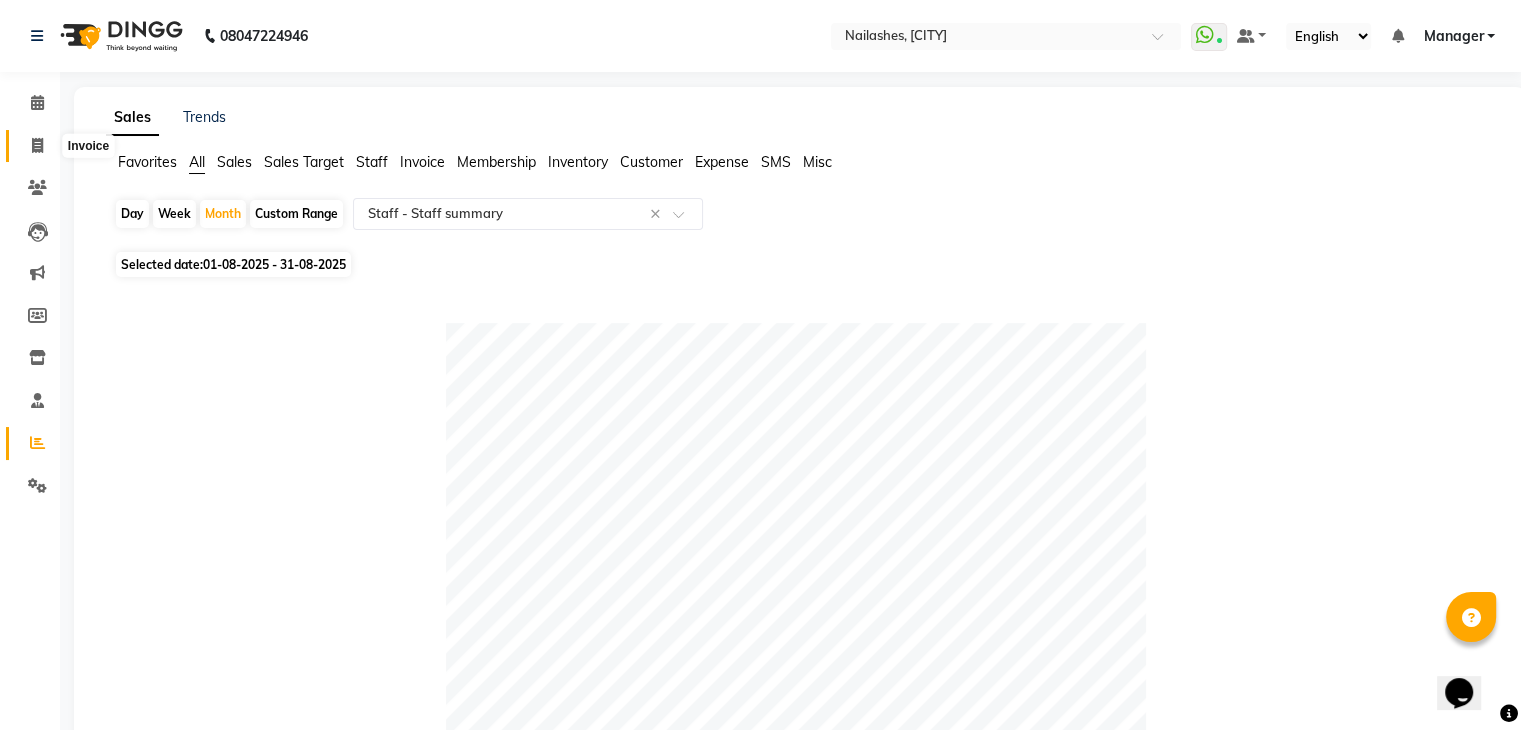 click 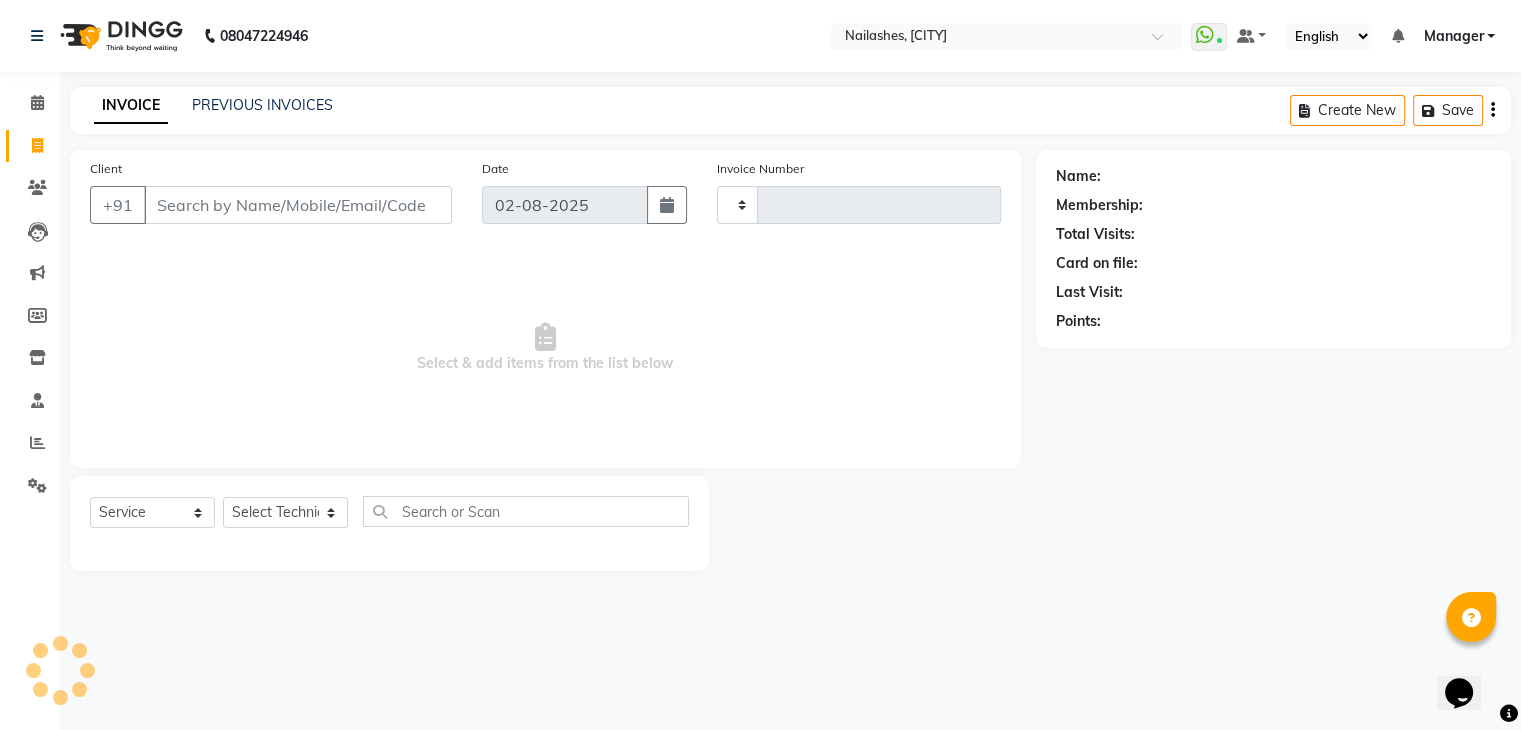 type on "0701" 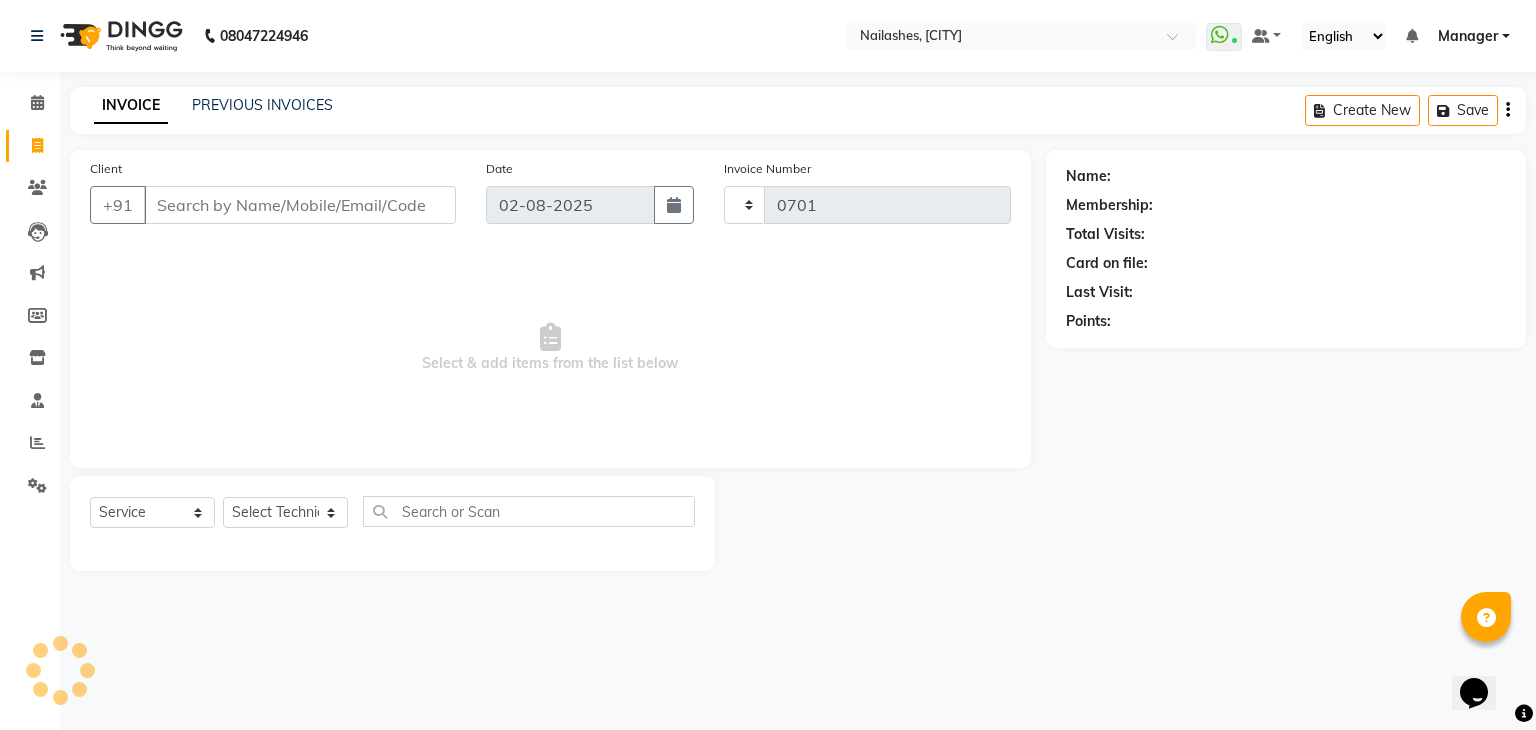 select on "6318" 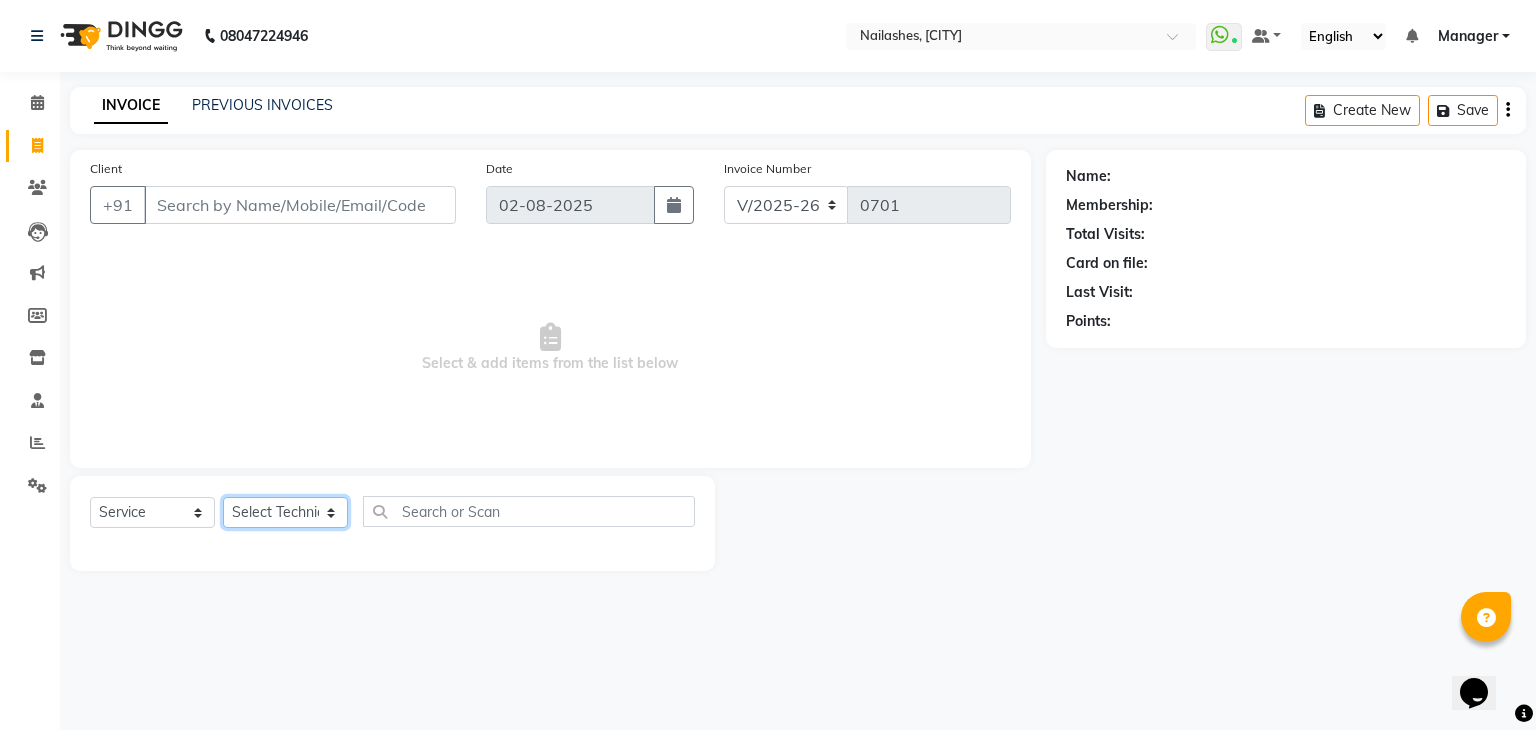 click on "Select Technician Bhupendra Manager Prince Rohit Sajan Salman Suma Suraj Vikas Vishal Lash Vishnu" 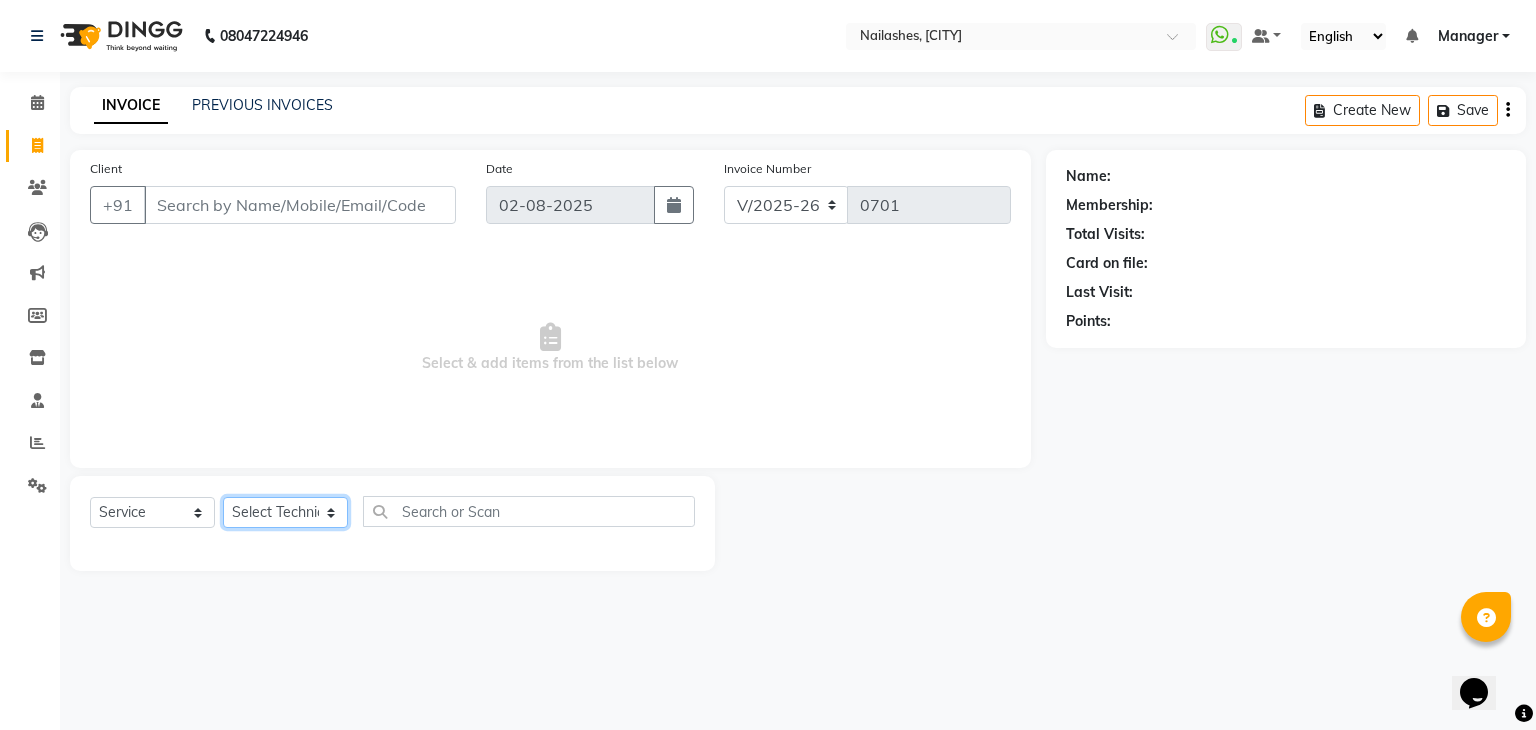 select on "48042" 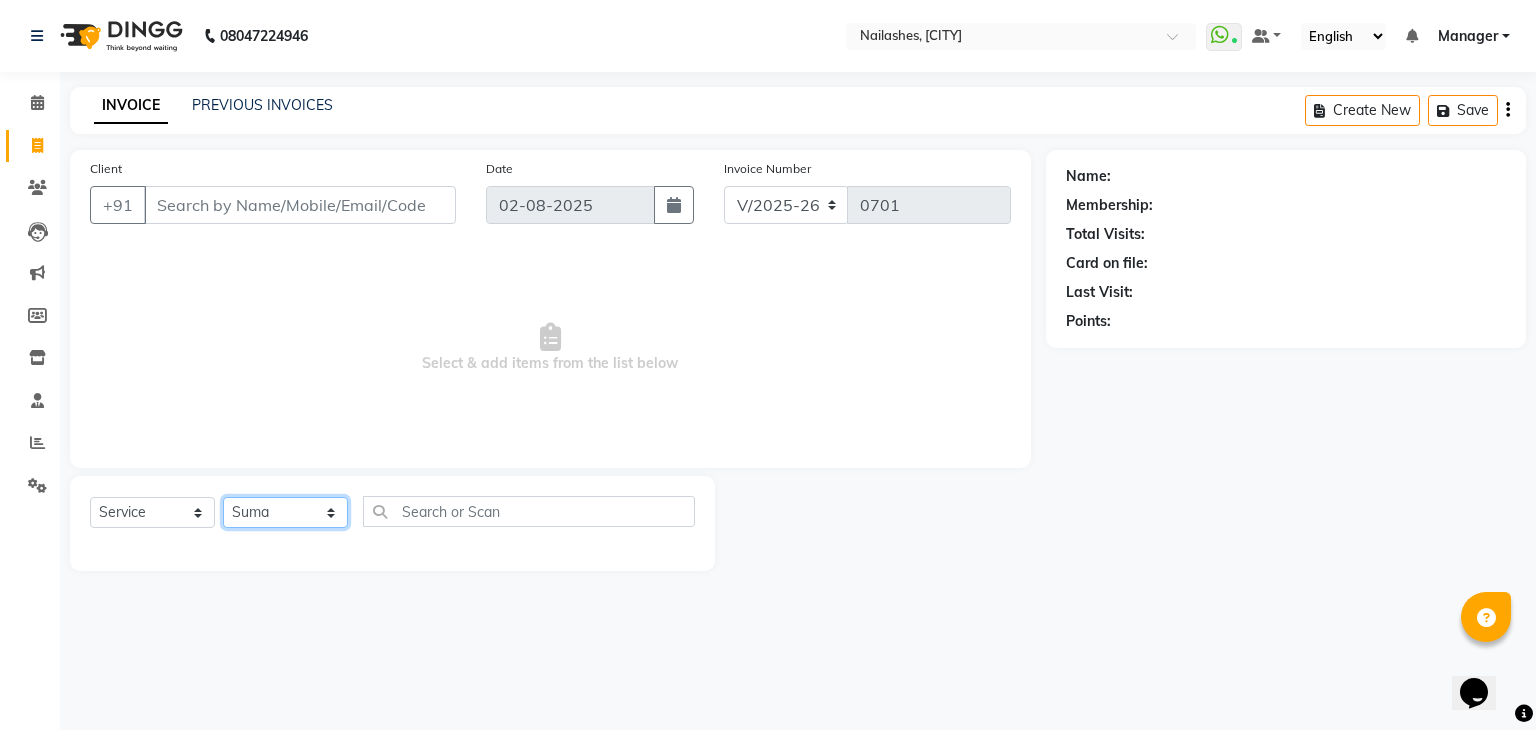 click on "Select Technician Bhupendra Manager Prince Rohit Sajan Salman Suma Suraj Vikas Vishal Lash Vishnu" 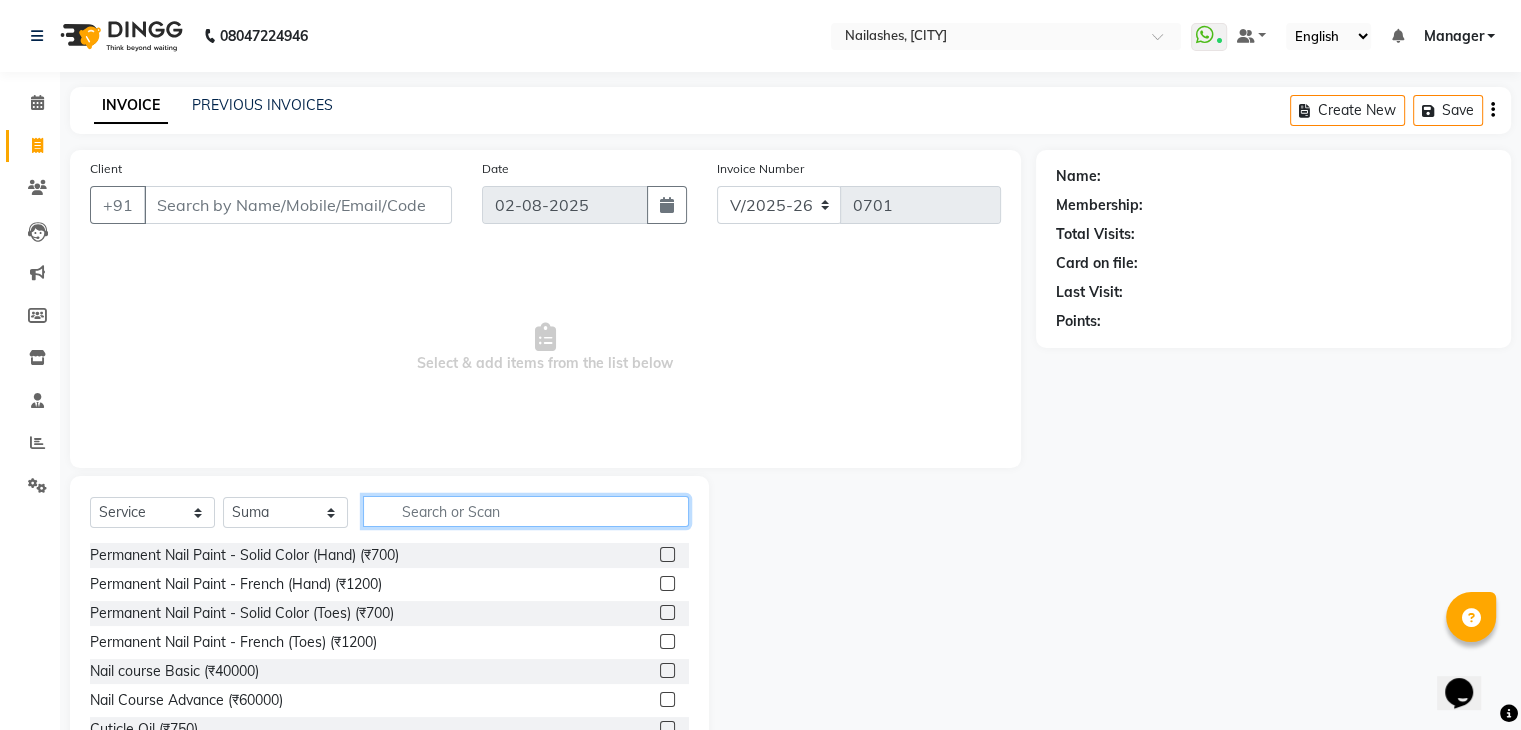click 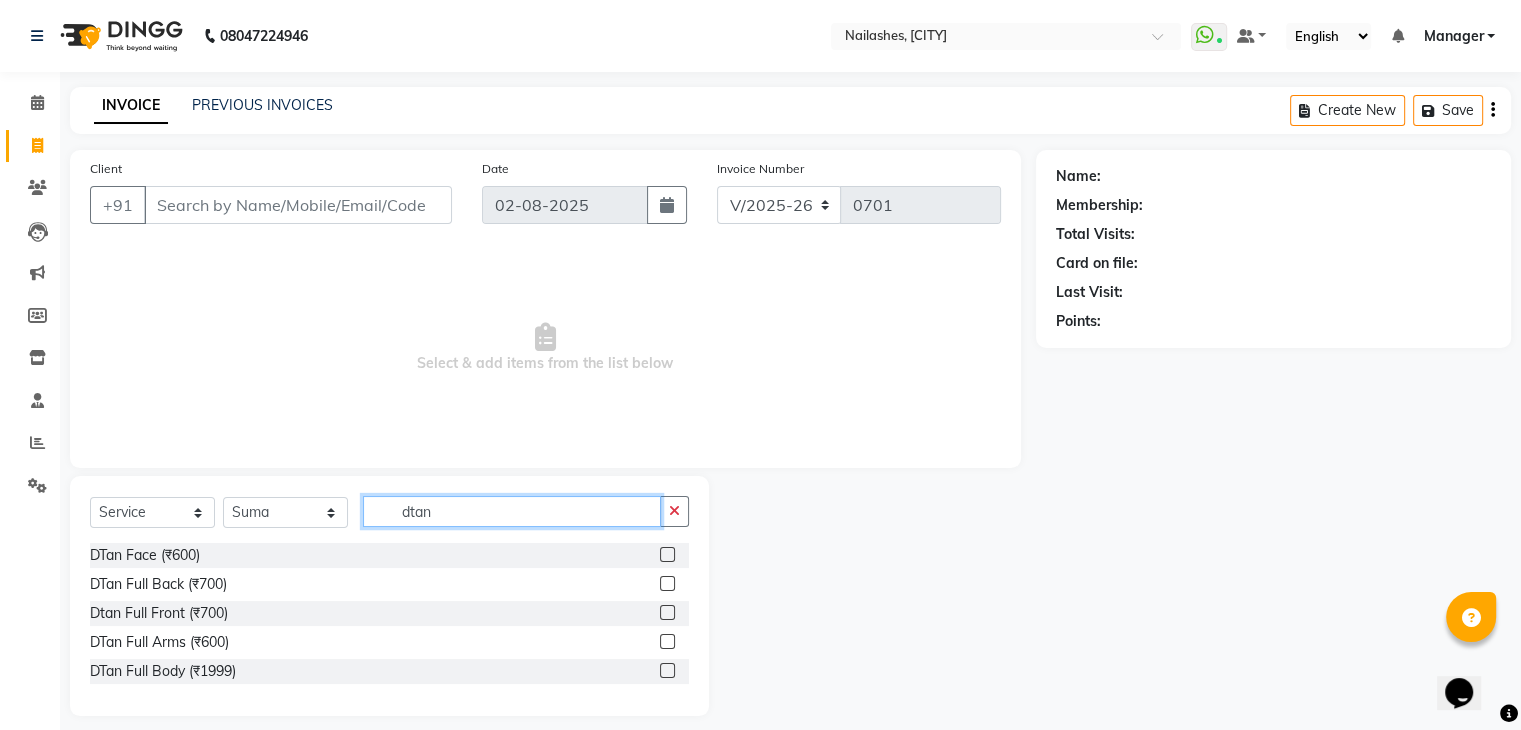 type on "dtan" 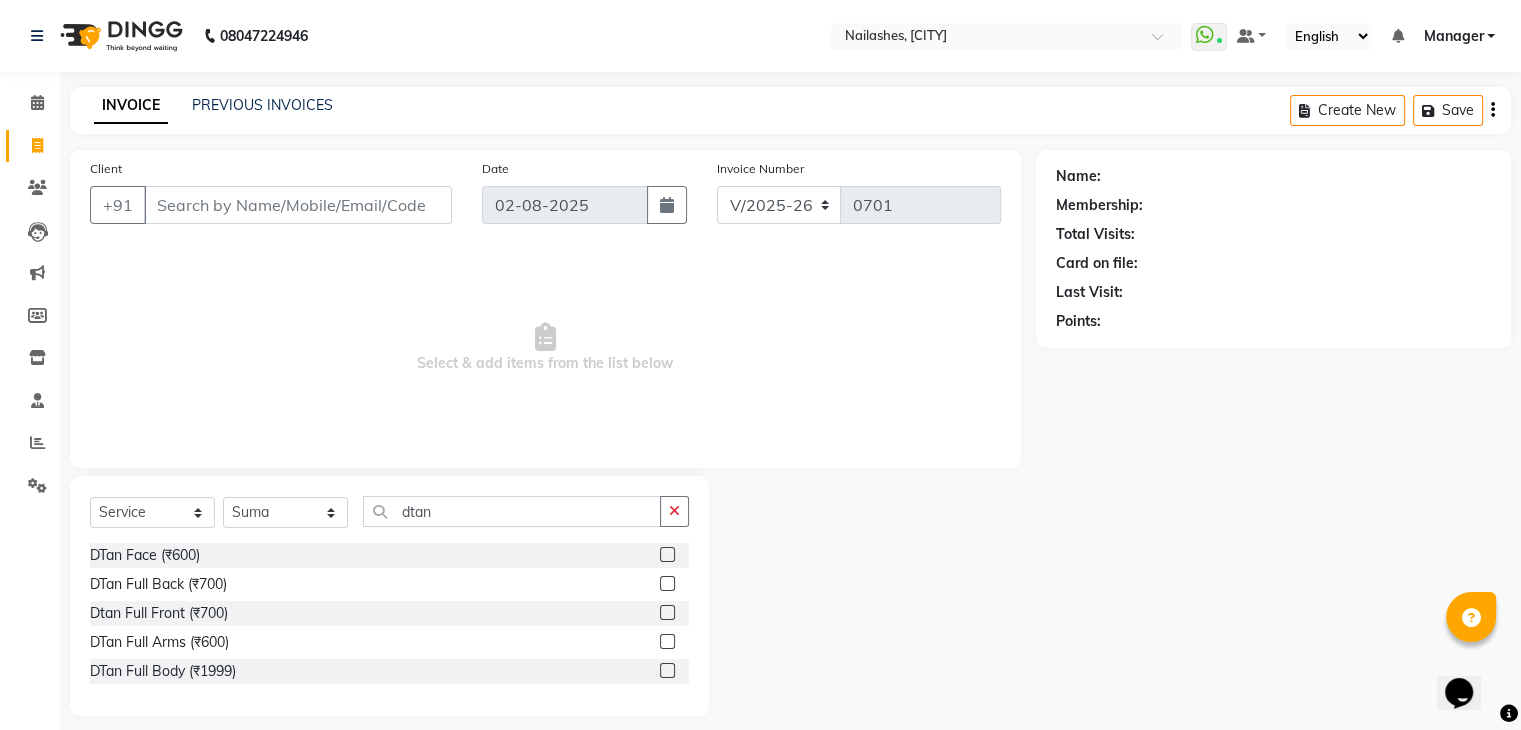 click 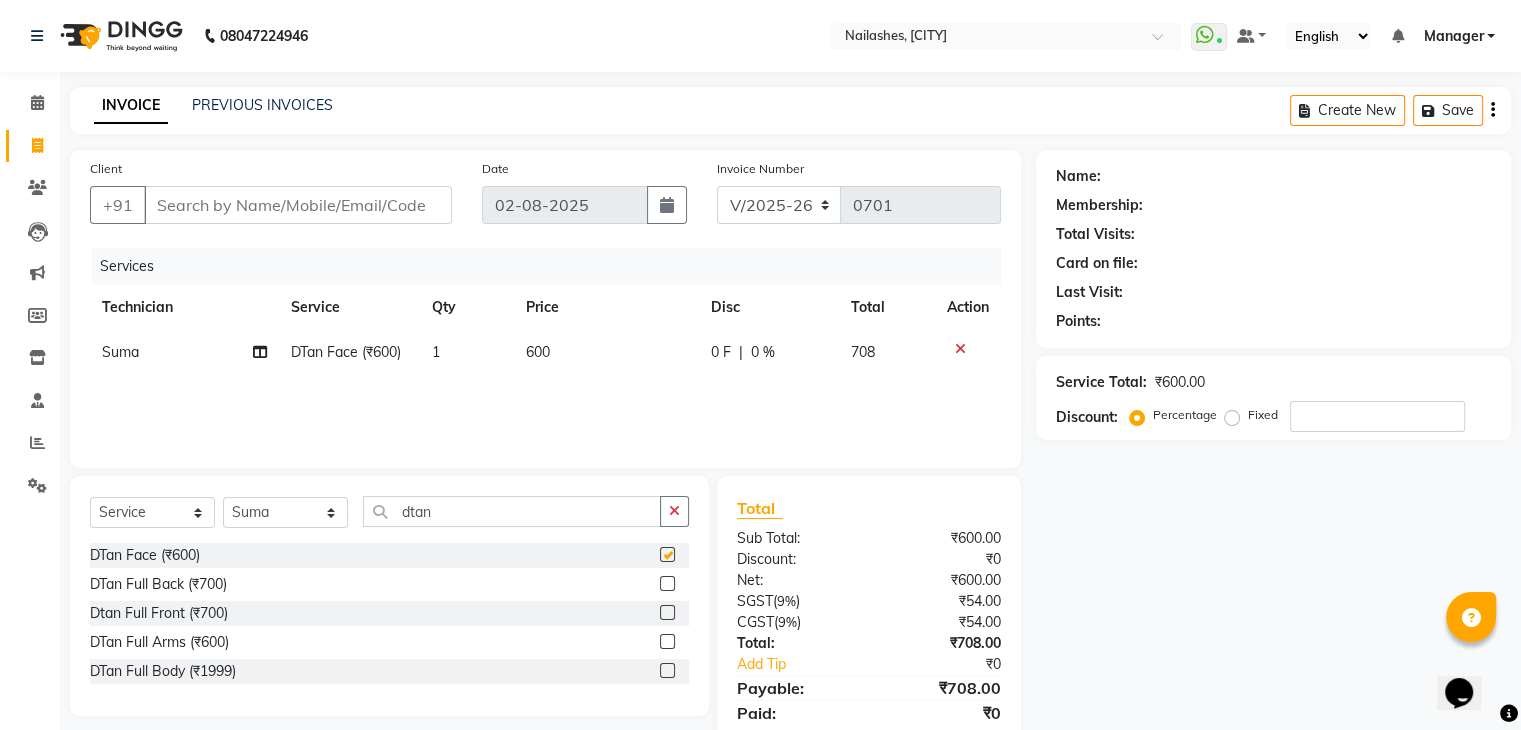 checkbox on "false" 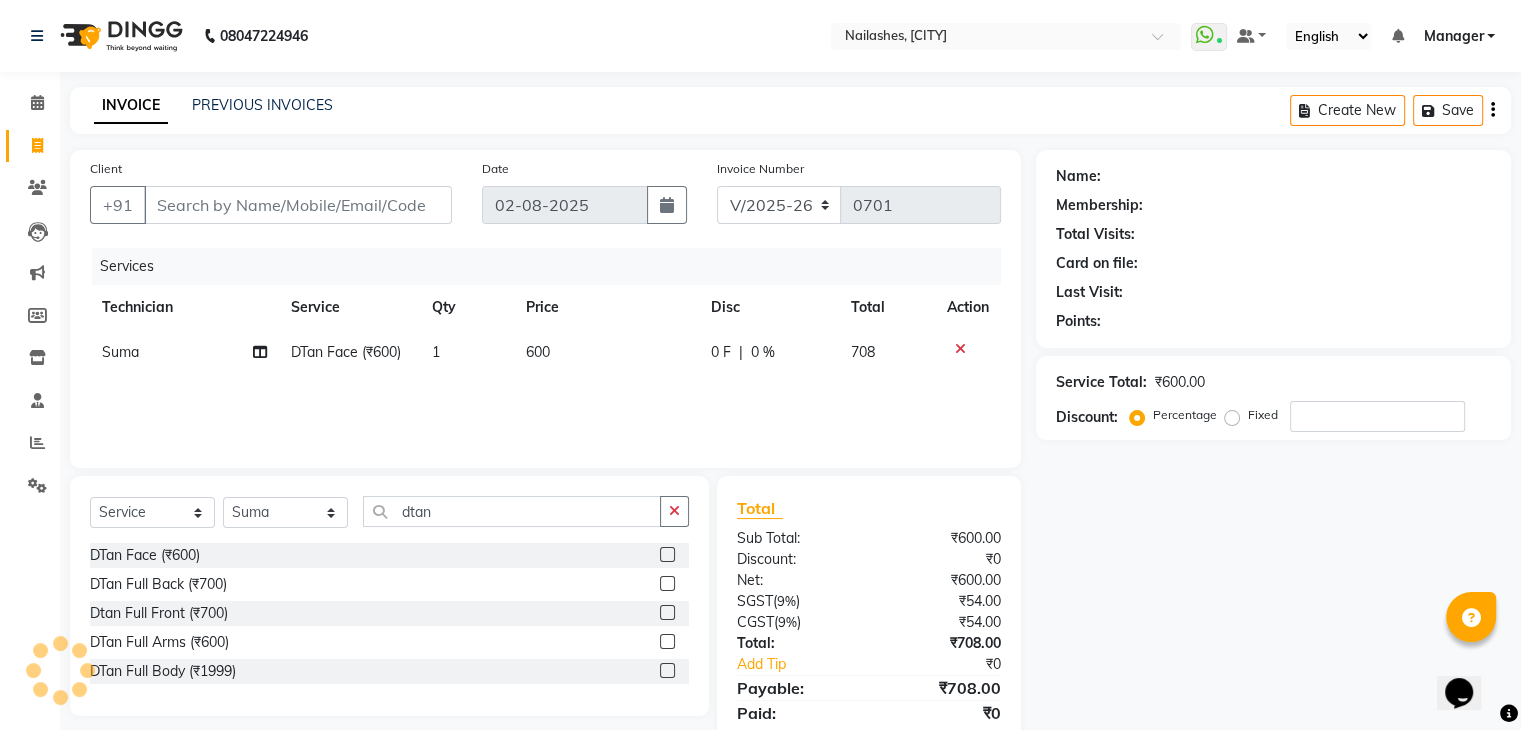 click 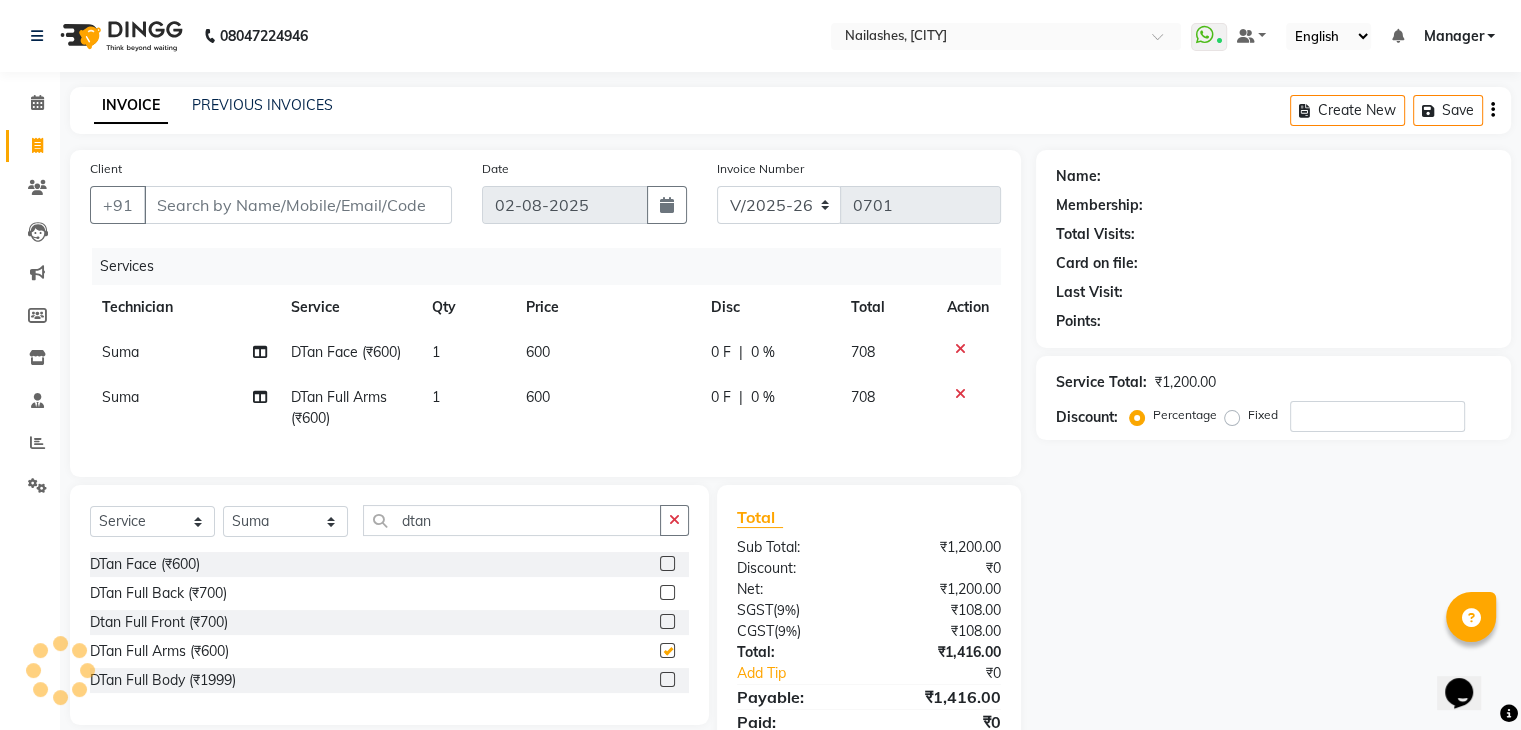 checkbox on "false" 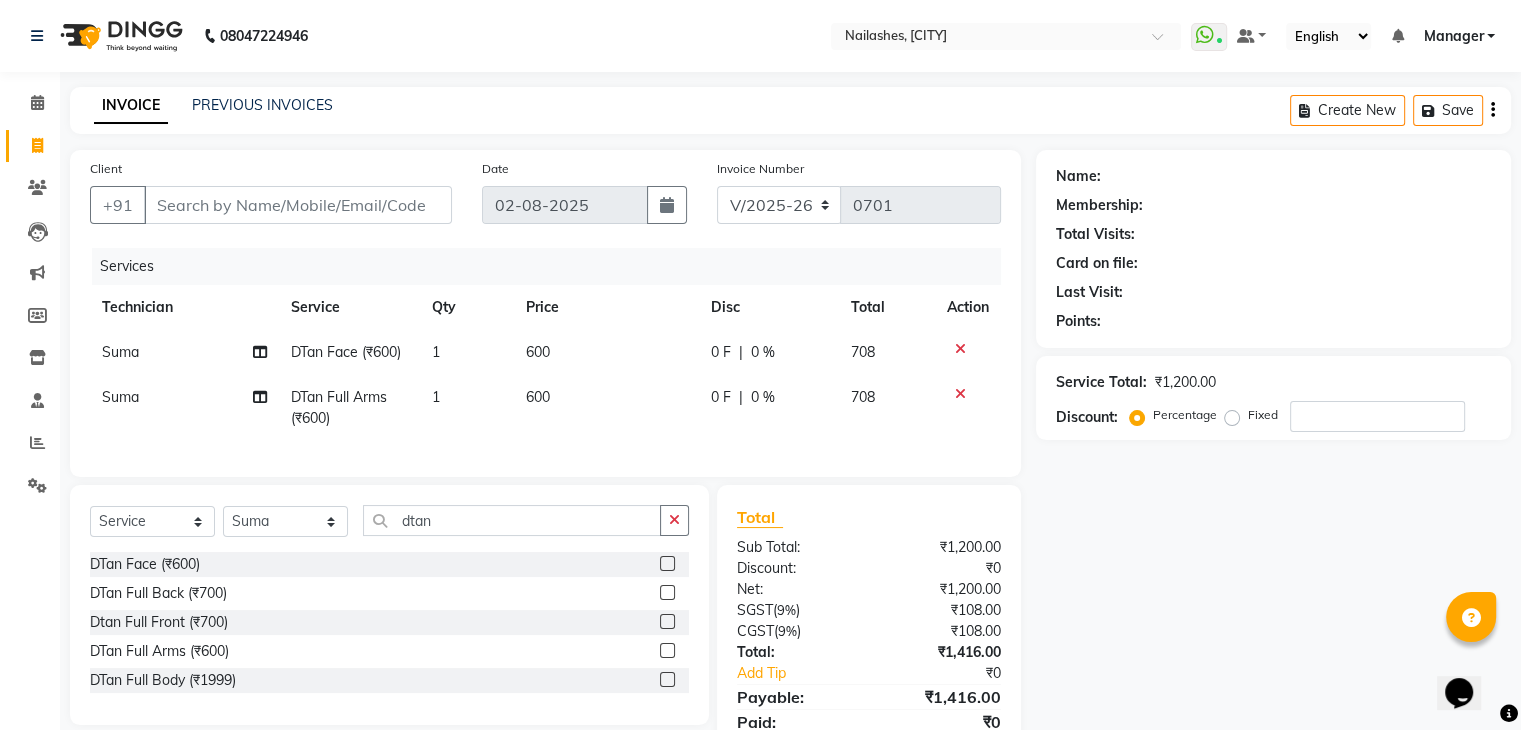 click 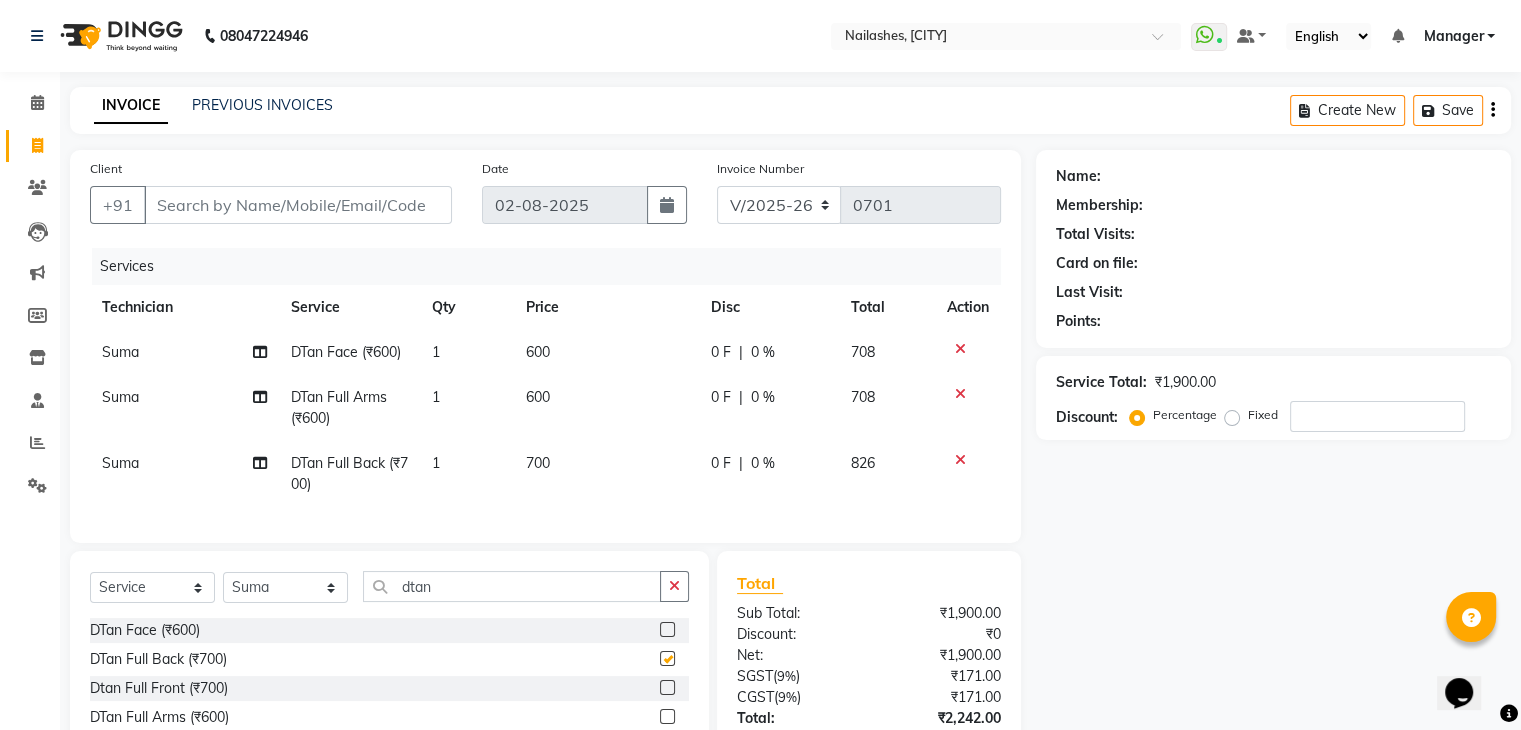 checkbox on "false" 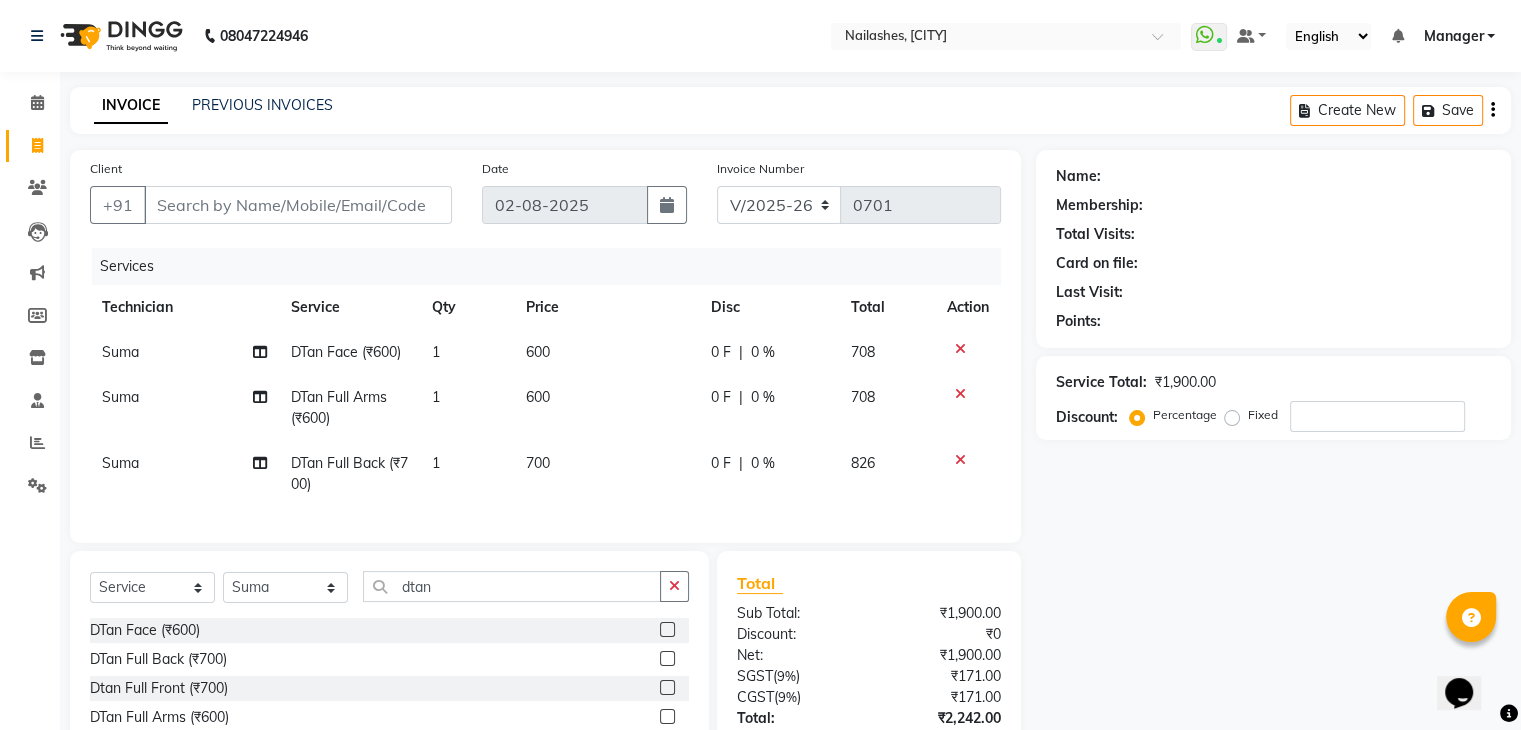 click on "700" 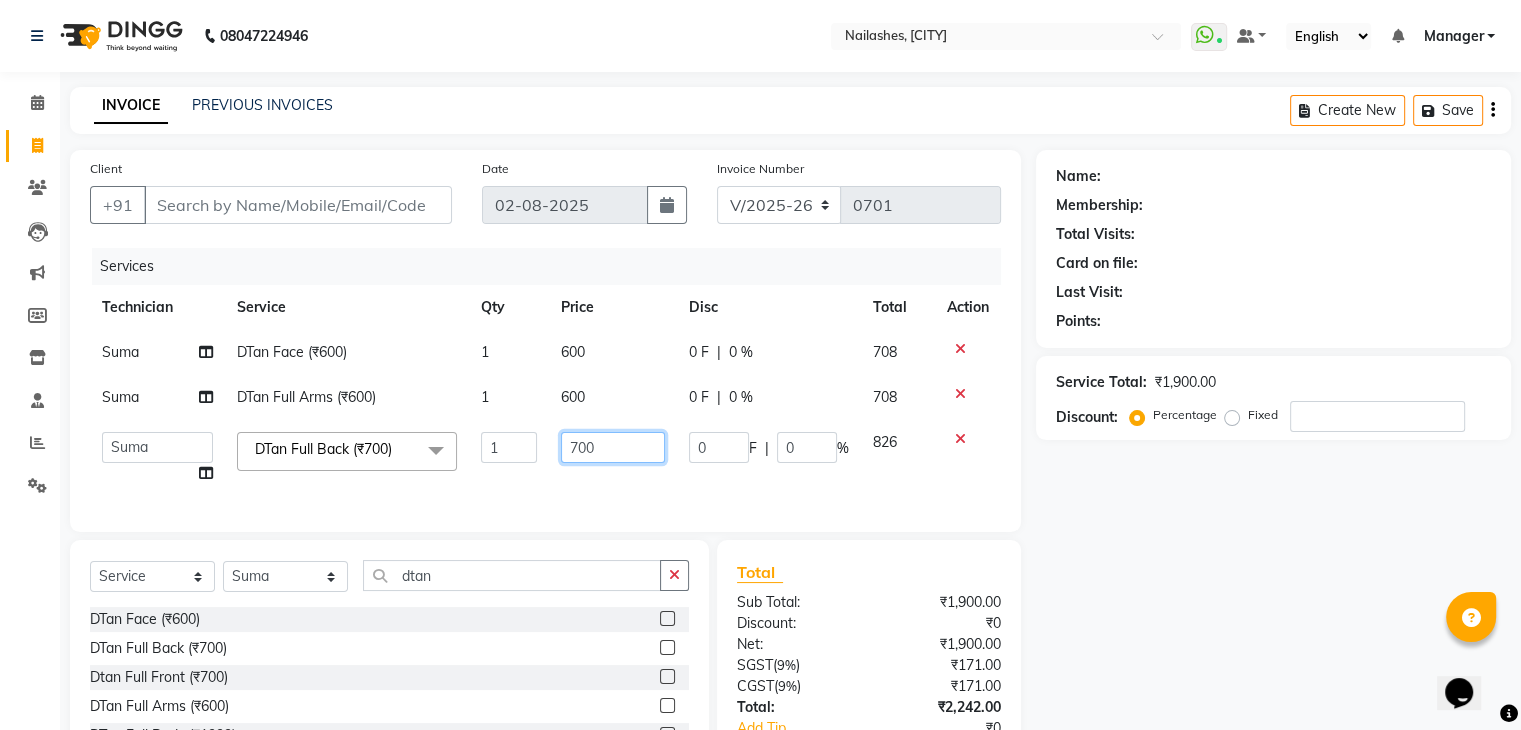 click on "700" 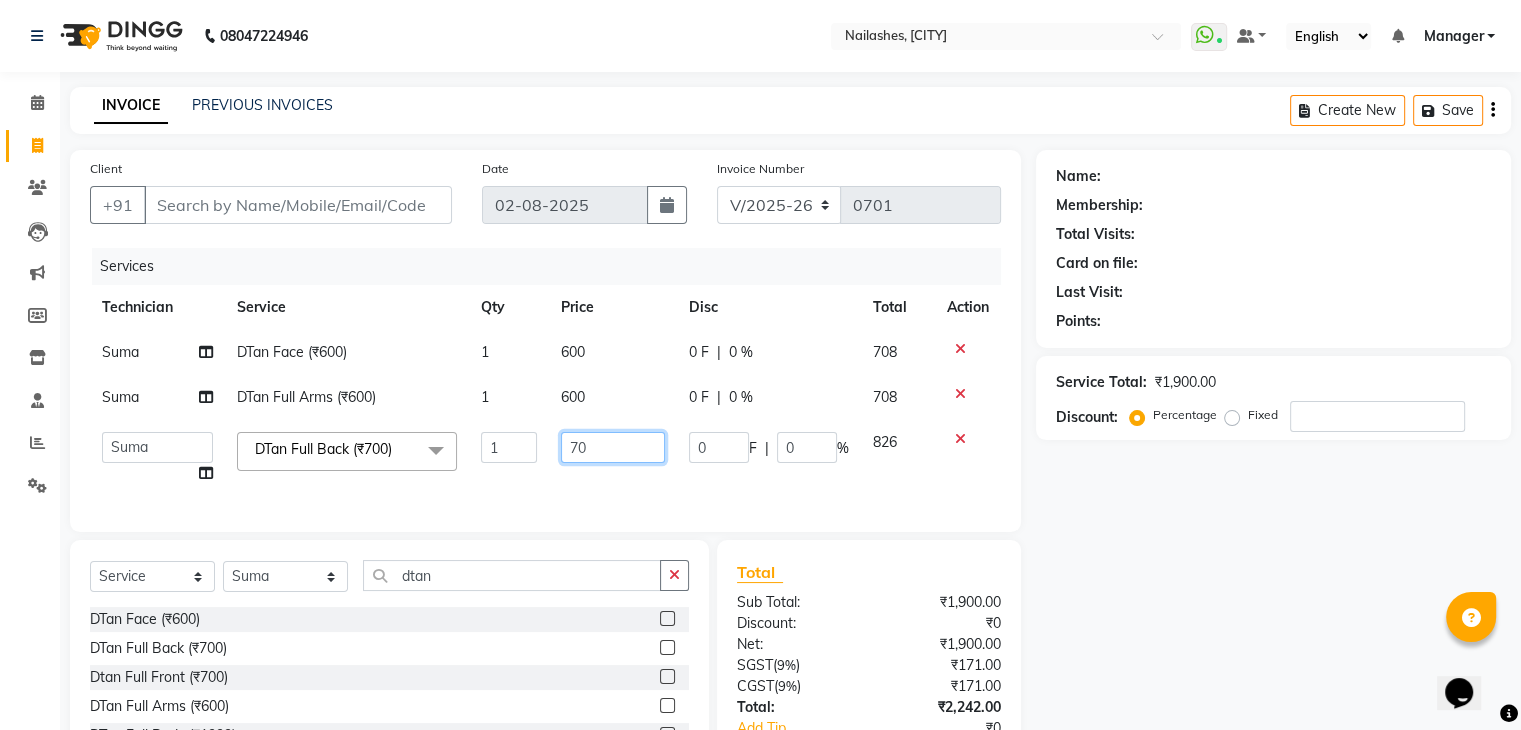 type on "7" 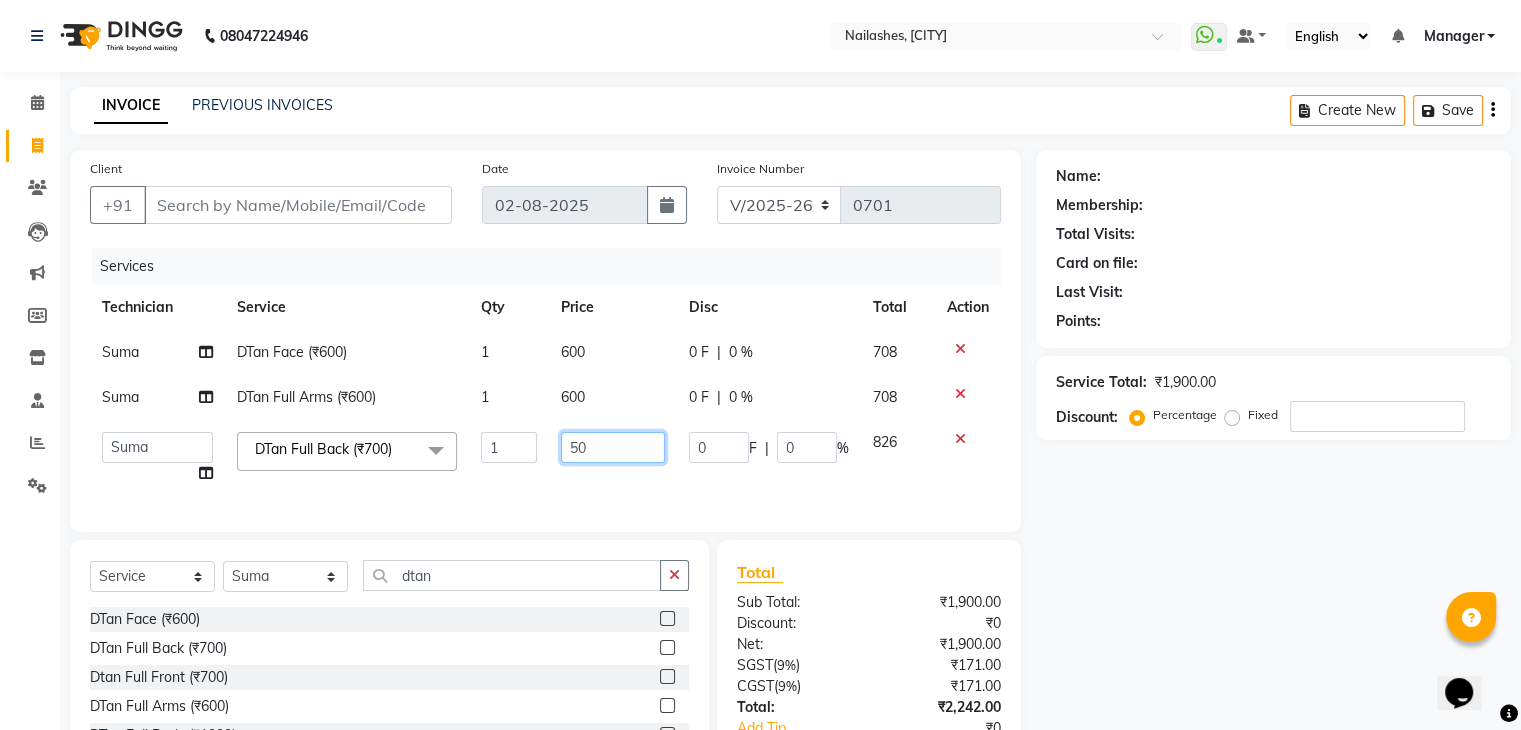 type on "500" 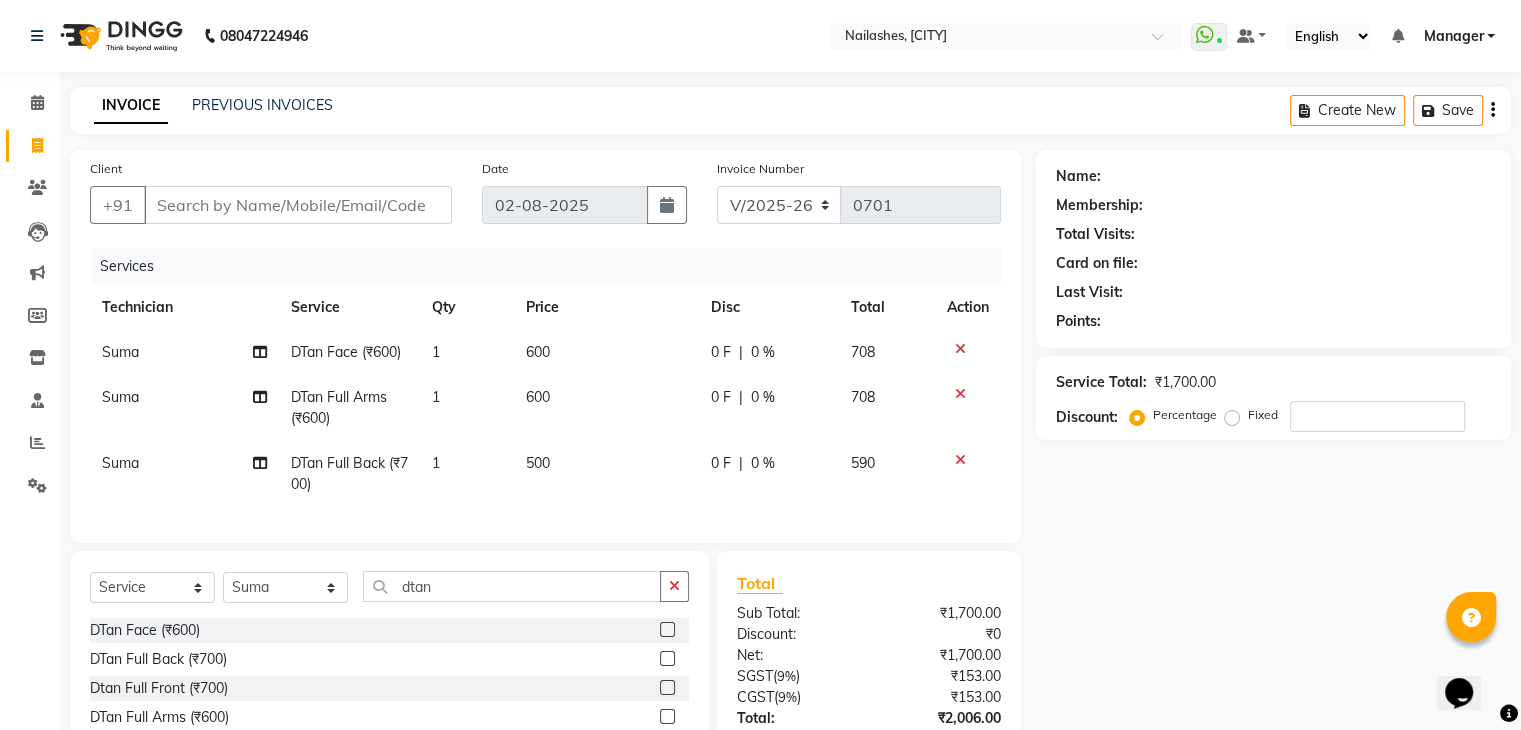 click on "500" 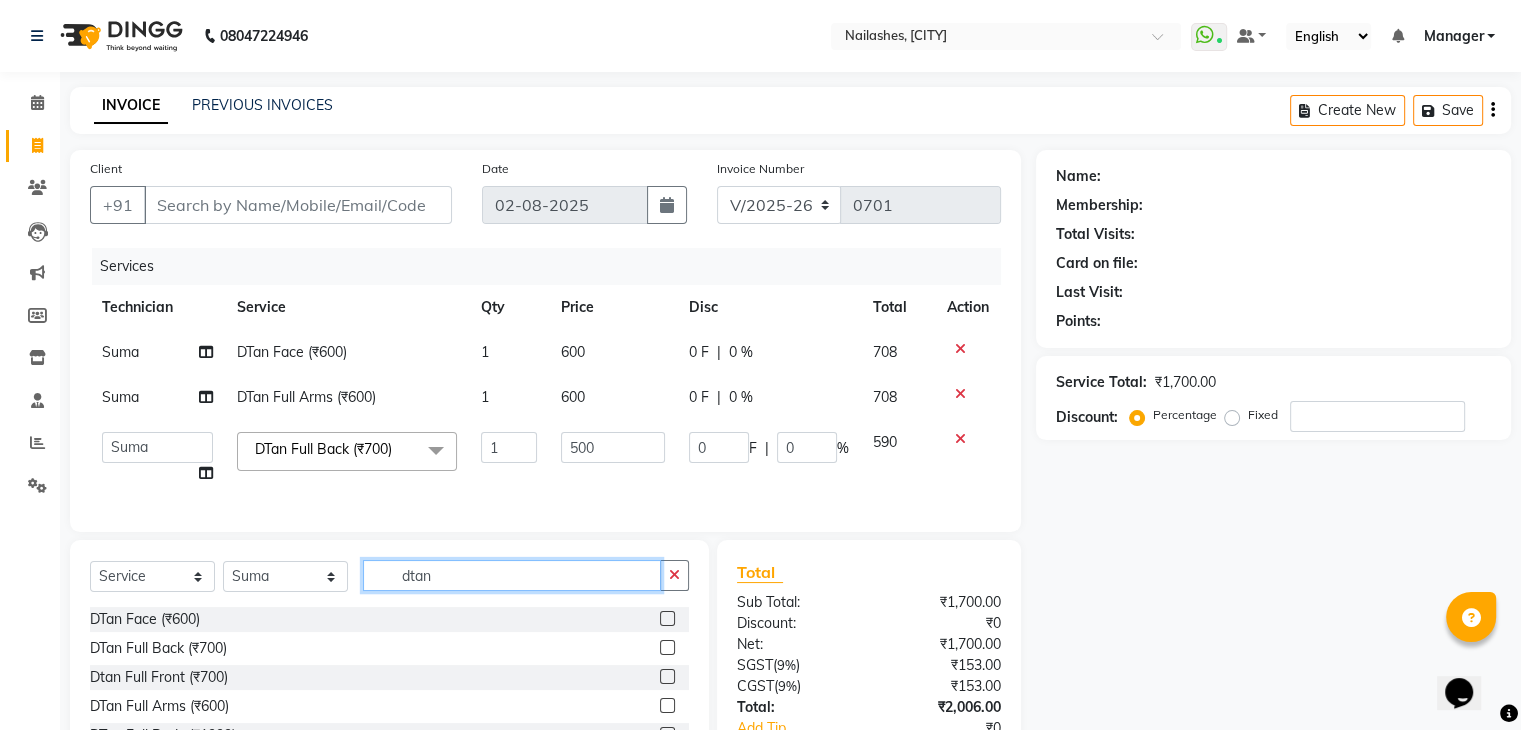 click on "dtan" 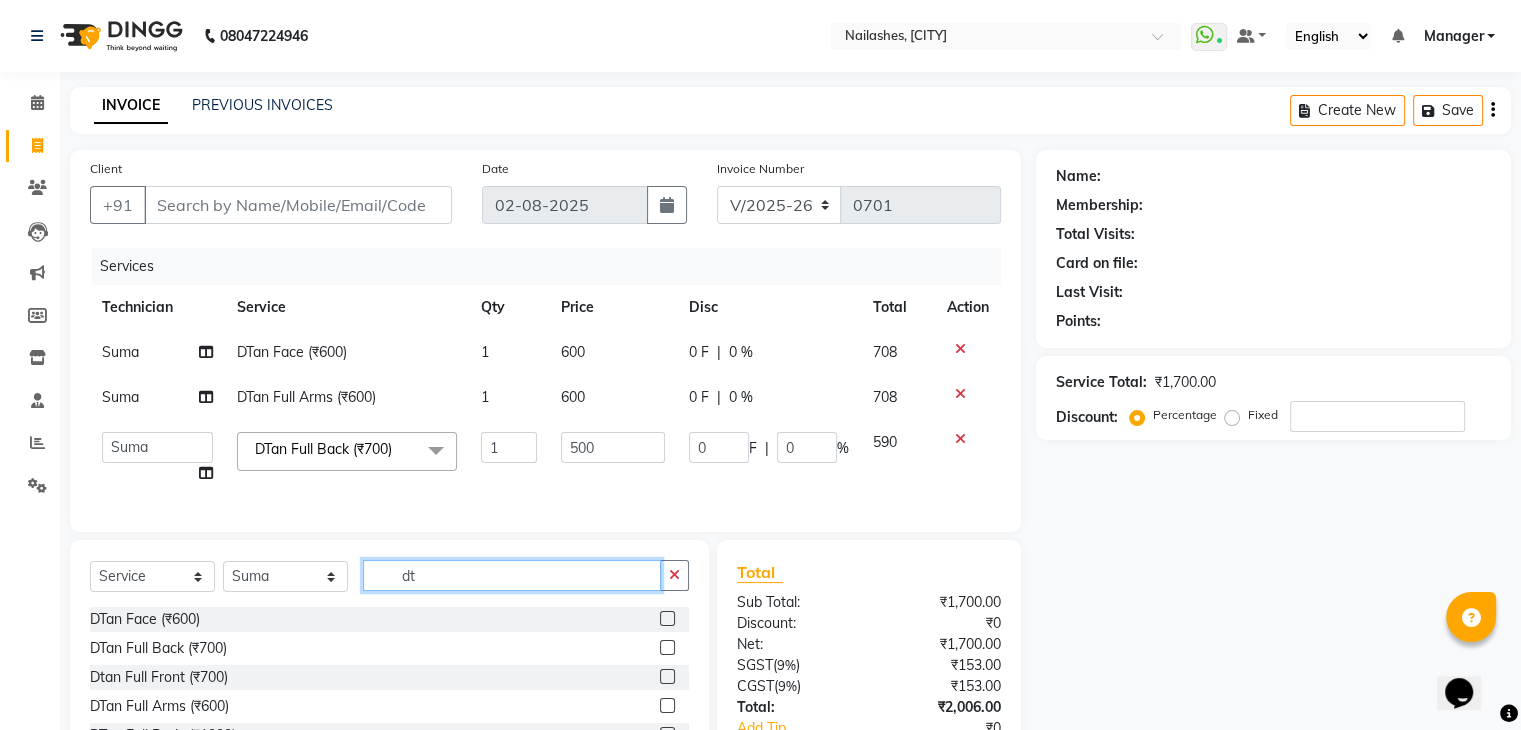 type on "d" 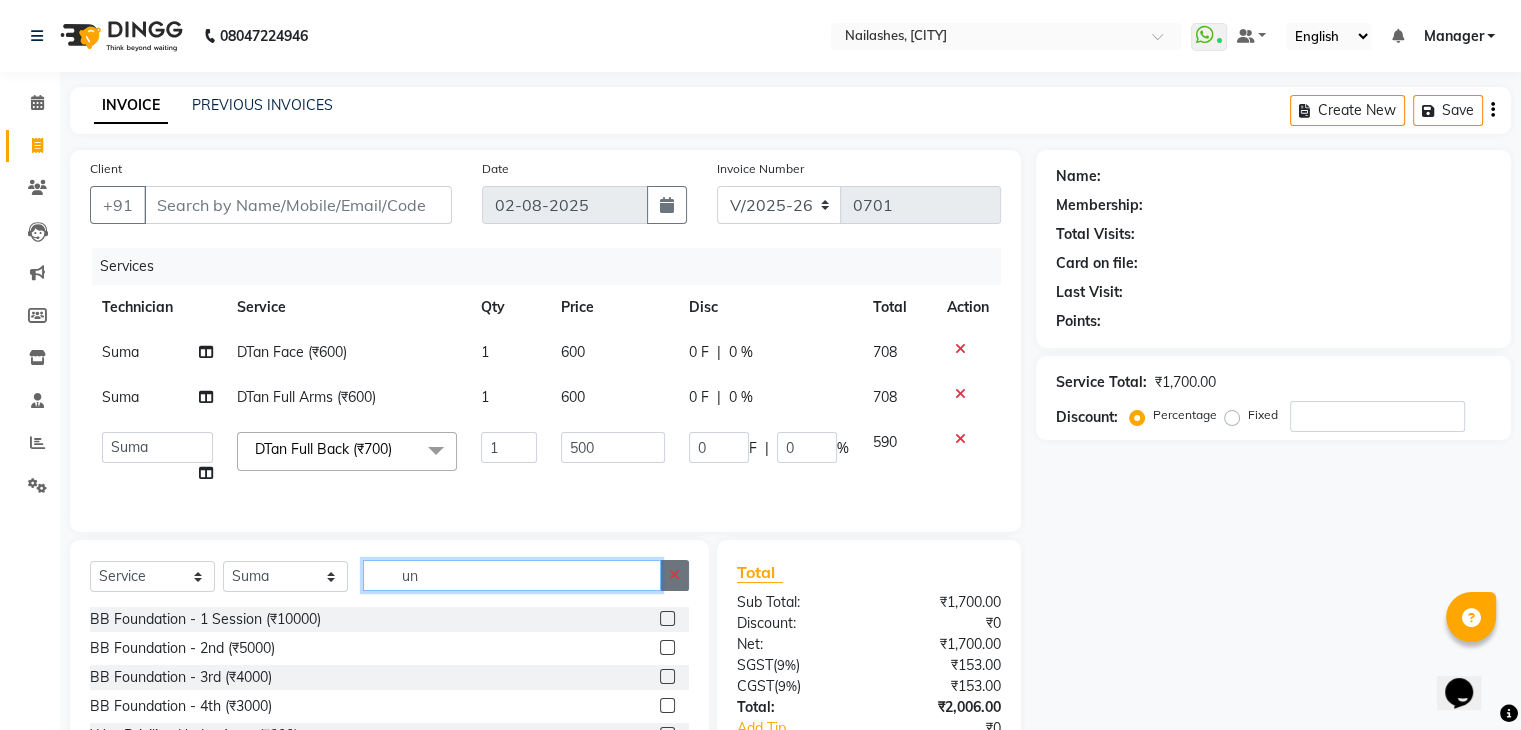 type on "u" 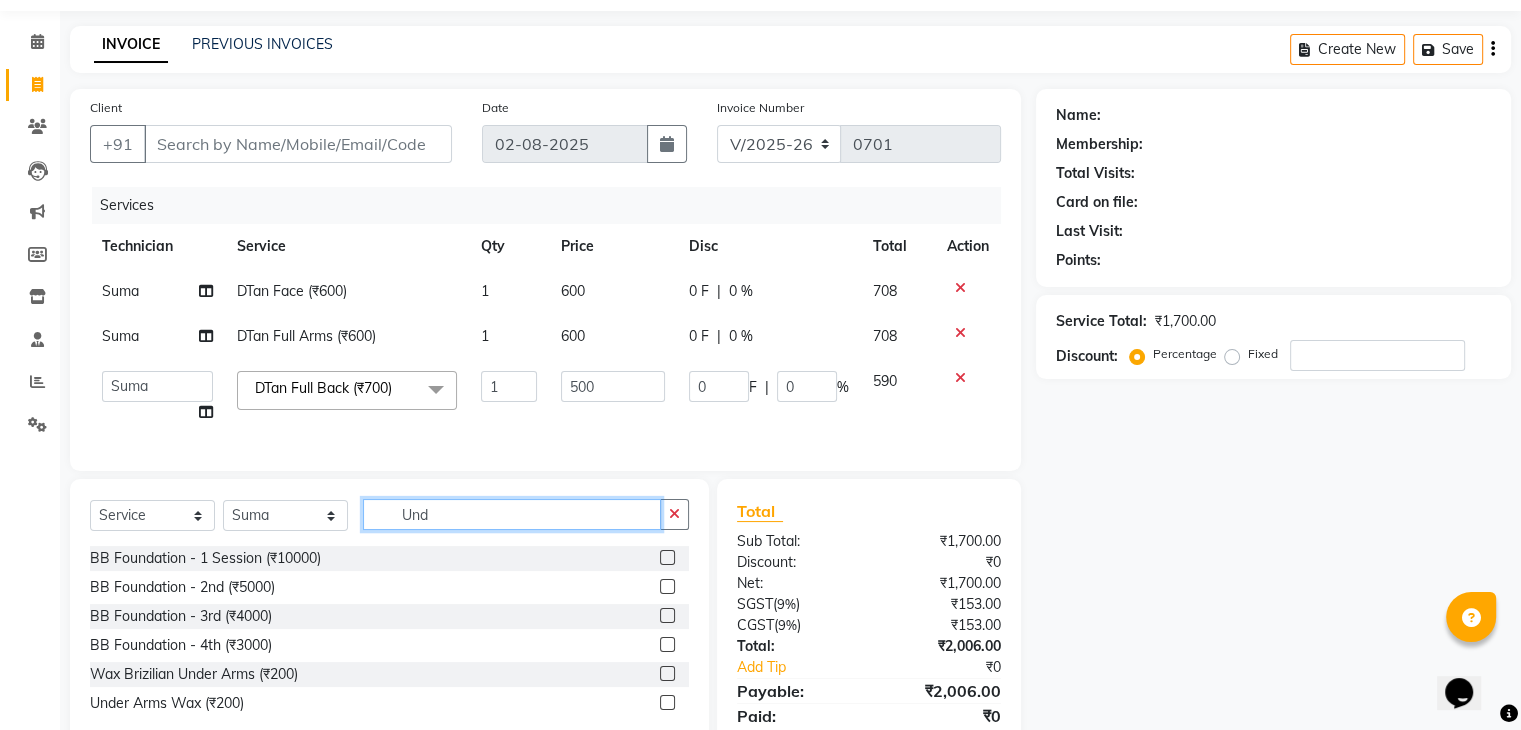 scroll, scrollTop: 150, scrollLeft: 0, axis: vertical 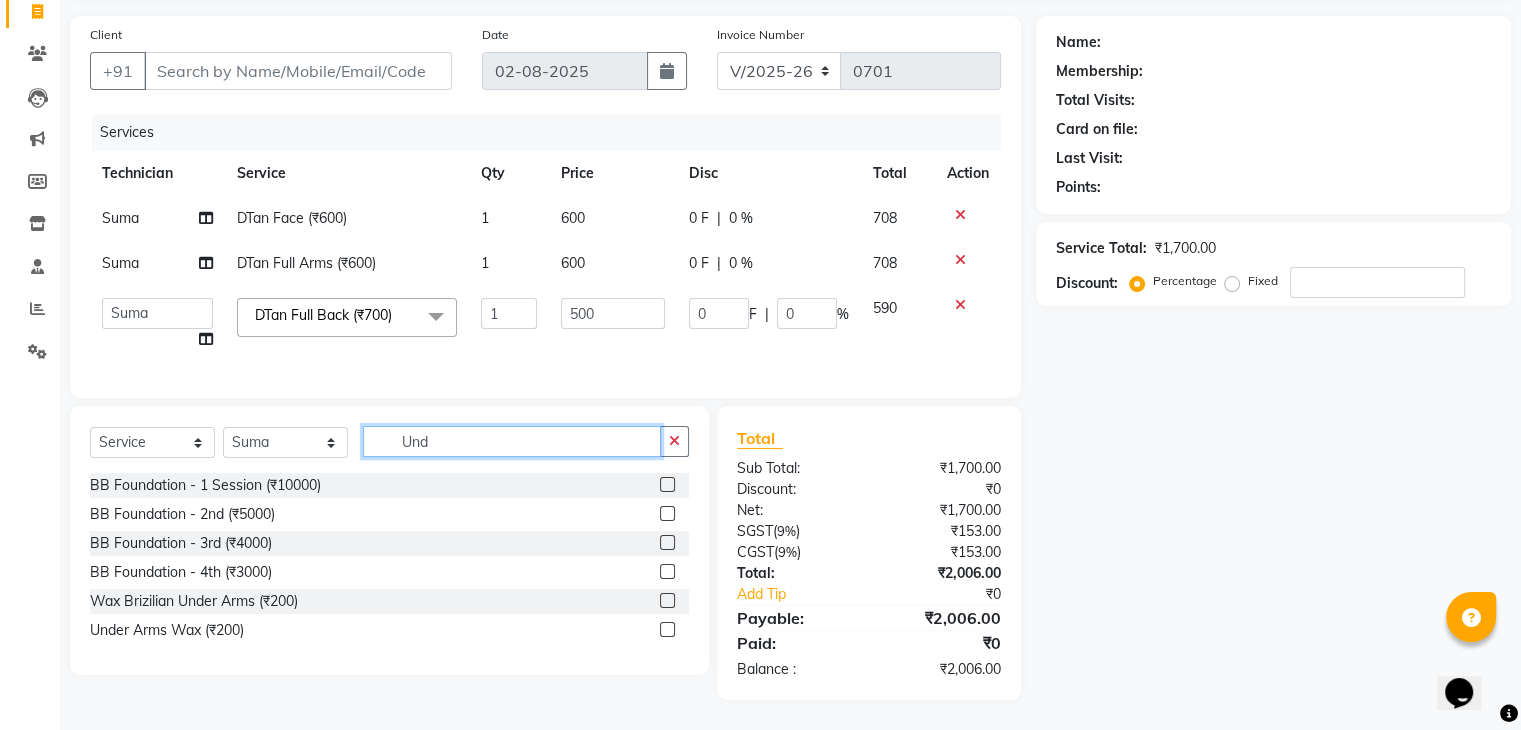 type on "Und" 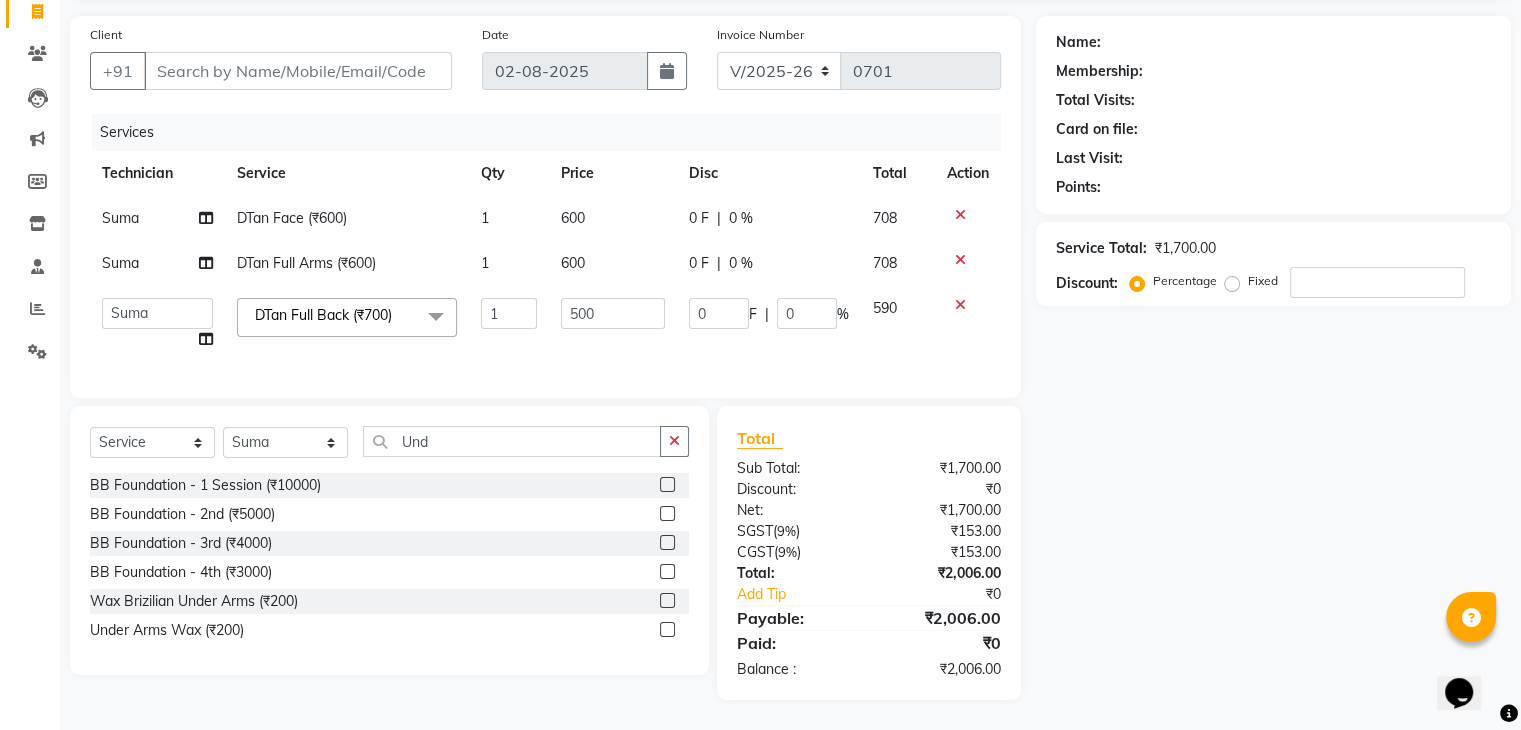 click 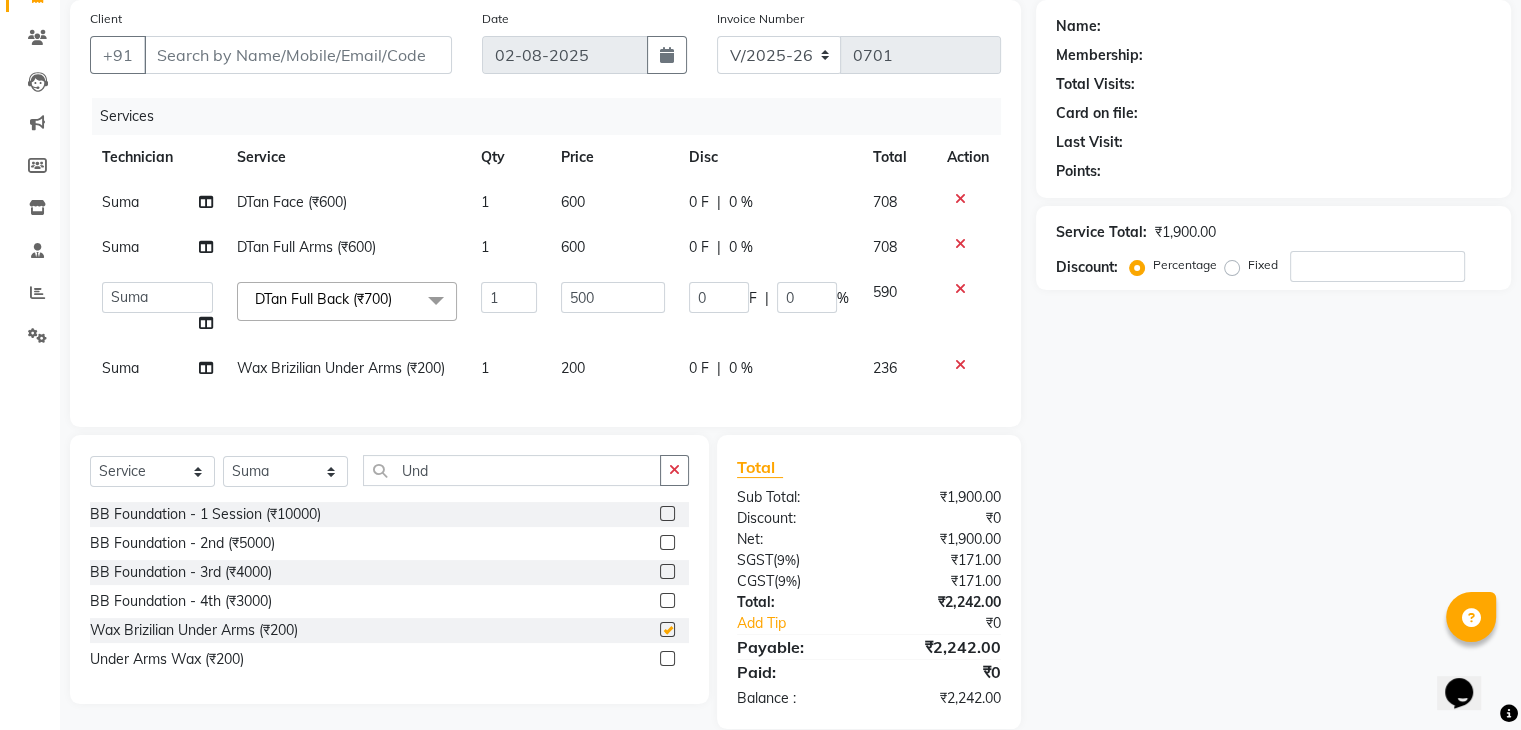 checkbox on "false" 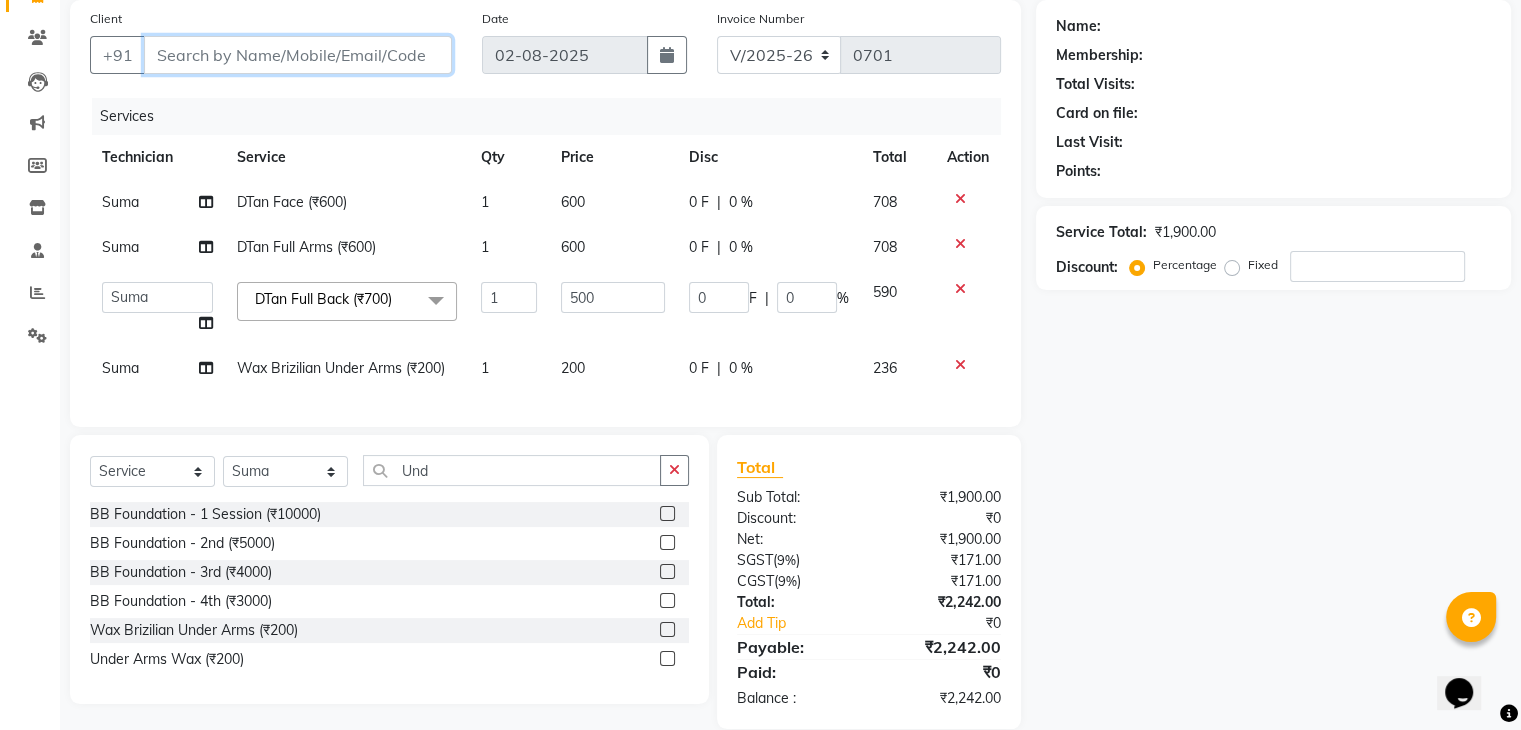 click on "Client" at bounding box center (298, 55) 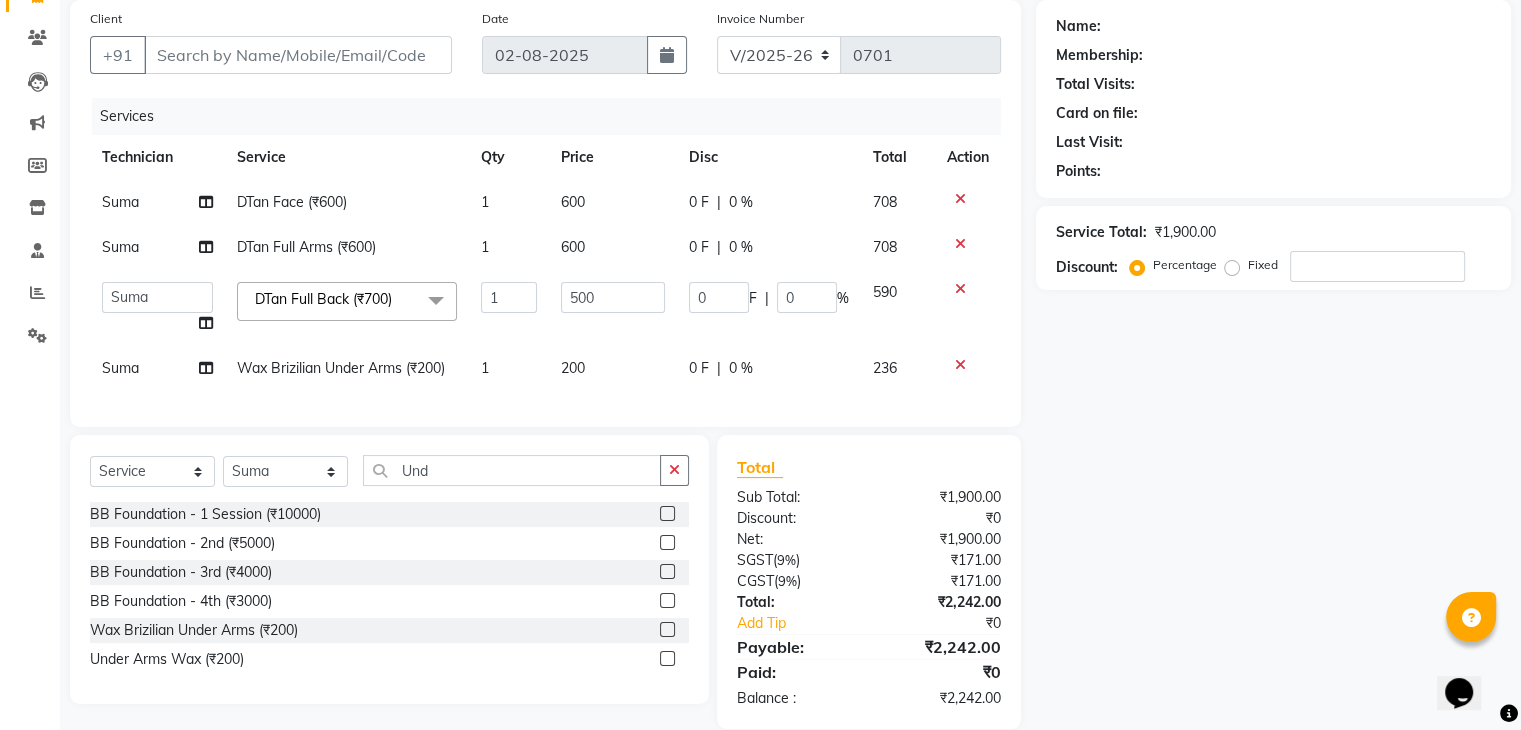 click on "Client +91 Date 02-08-2025 Invoice Number V/2025 V/2025-26 0701 Services Technician Service Qty Price Disc Total Action Suma DTan Face (₹600) 1 600 0 F | 0 % 708 Suma DTan  Full Arms (₹600) 1 600 0 F | 0 % 708  Bhupendra   Manager   Prince   Rohit   Sajan   Salman   Suma   Suraj   Vikas   Vishal Lash   Vishnu  DTan Full Back (₹700)  x Permanent Nail Paint - Solid Color (Hand) (₹700) Permanent Nail Paint - French (Hand) (₹1200) Permanent Nail Paint - Solid Color (Toes) (₹700) Permanent Nail Paint - French (Toes) (₹1200) Nail course Basic (₹40000) Nail Course Advance (₹60000) Cuticle Oil (₹750) Restoration - Gel (Hand) (₹100) Restoration - Tip Replacement (Hand) (₹100) Restoration - Touch -up (Hand) (₹300) Restoration - Gel Color Changes (Hand) (₹700) Restoration - Removal of Extension (Hand) (₹500) Restoration - Removal of Nail Paint (Hand) (₹500) Restoration - Gel (Toes) (₹100) Restoration - Tip Replacement (Toes) (₹100) Restoration - Touch -up (Toes) (₹300) 1 500 0 F |" 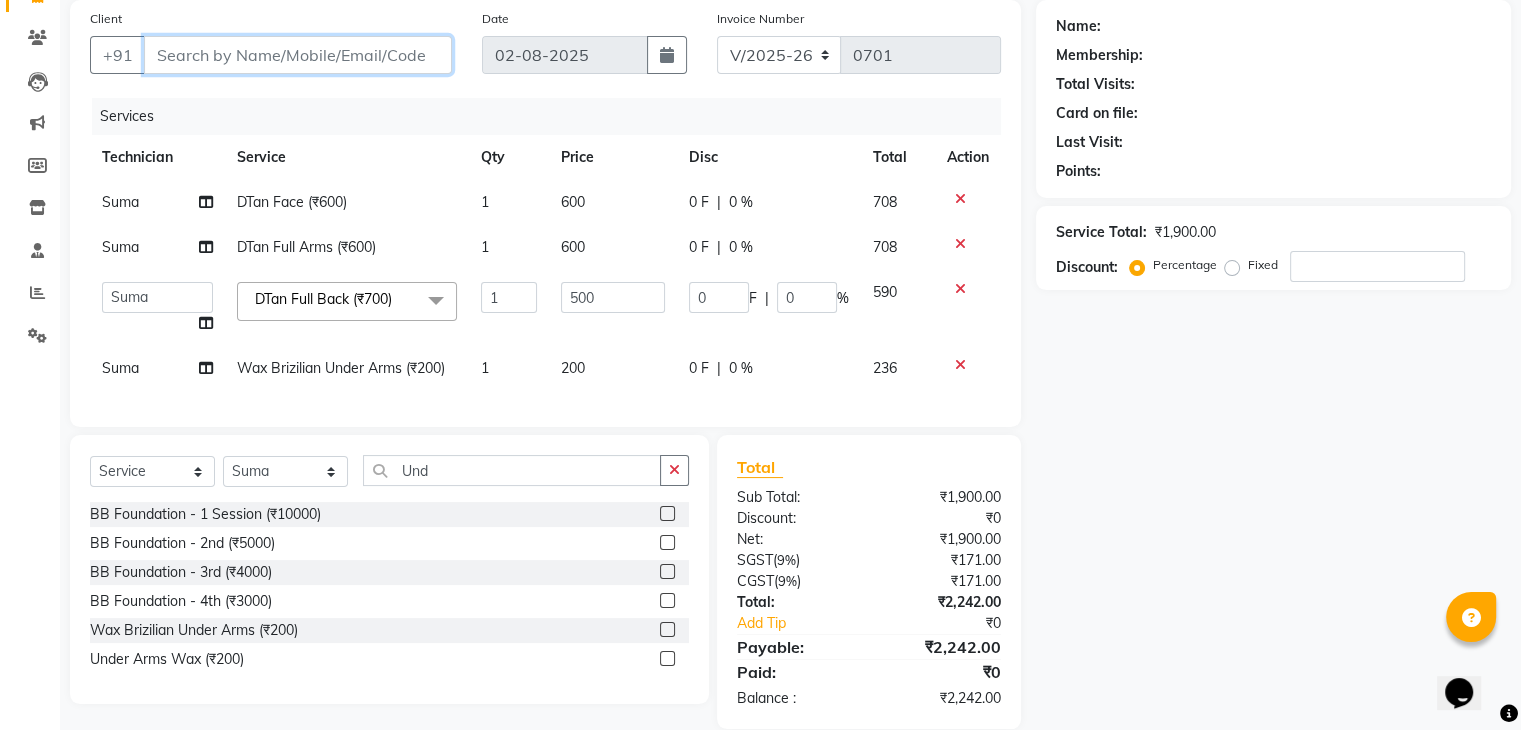 click on "Client" at bounding box center [298, 55] 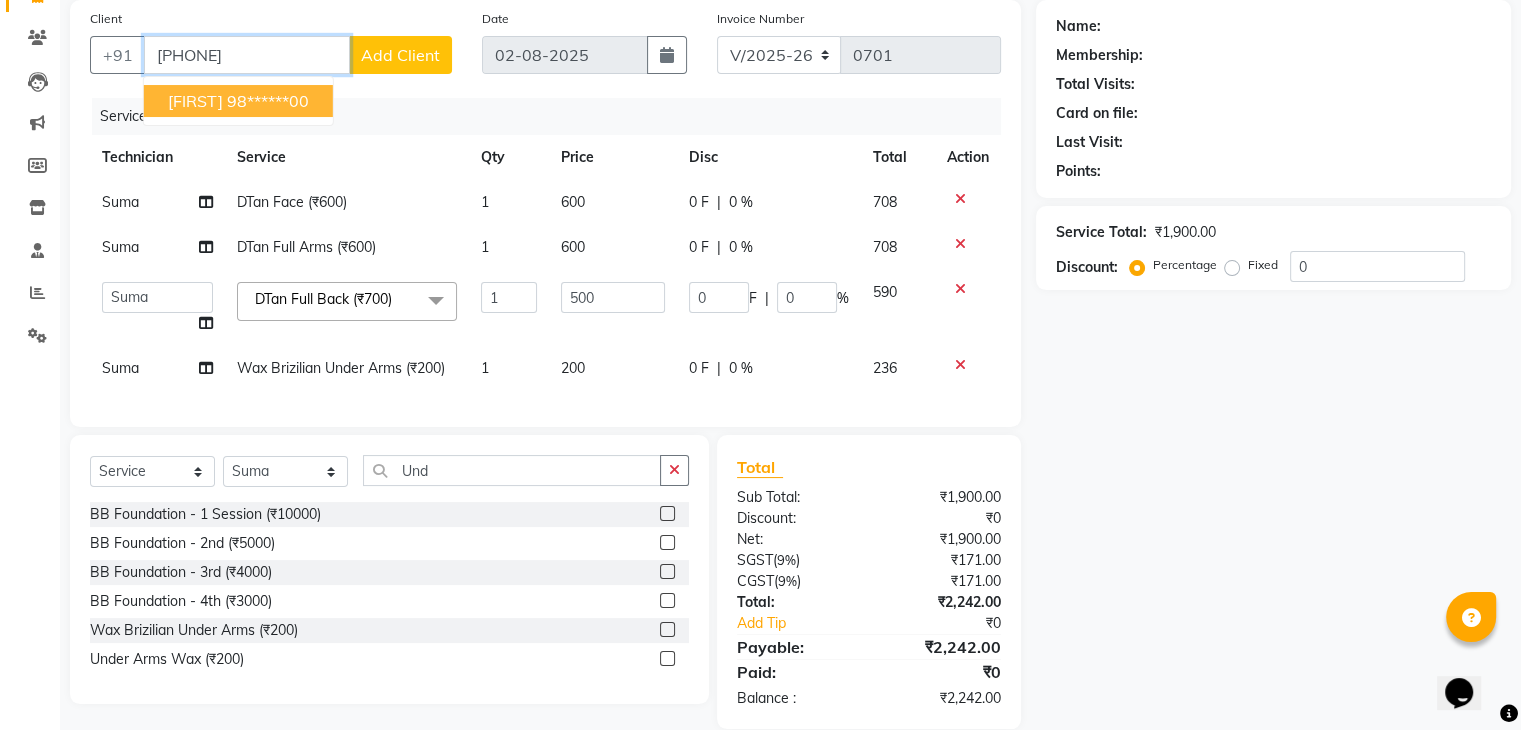 click on "98******00" at bounding box center [268, 101] 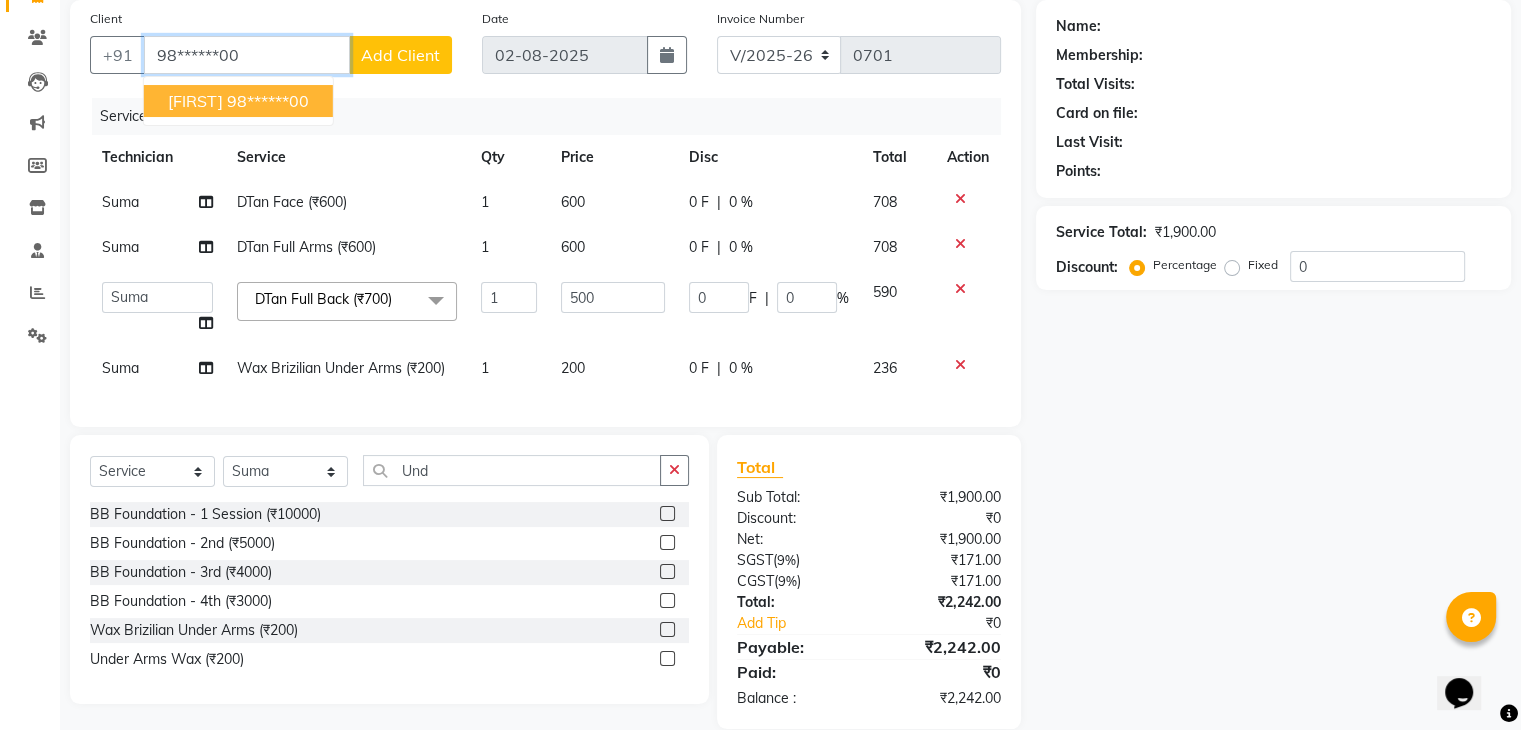 type on "98******00" 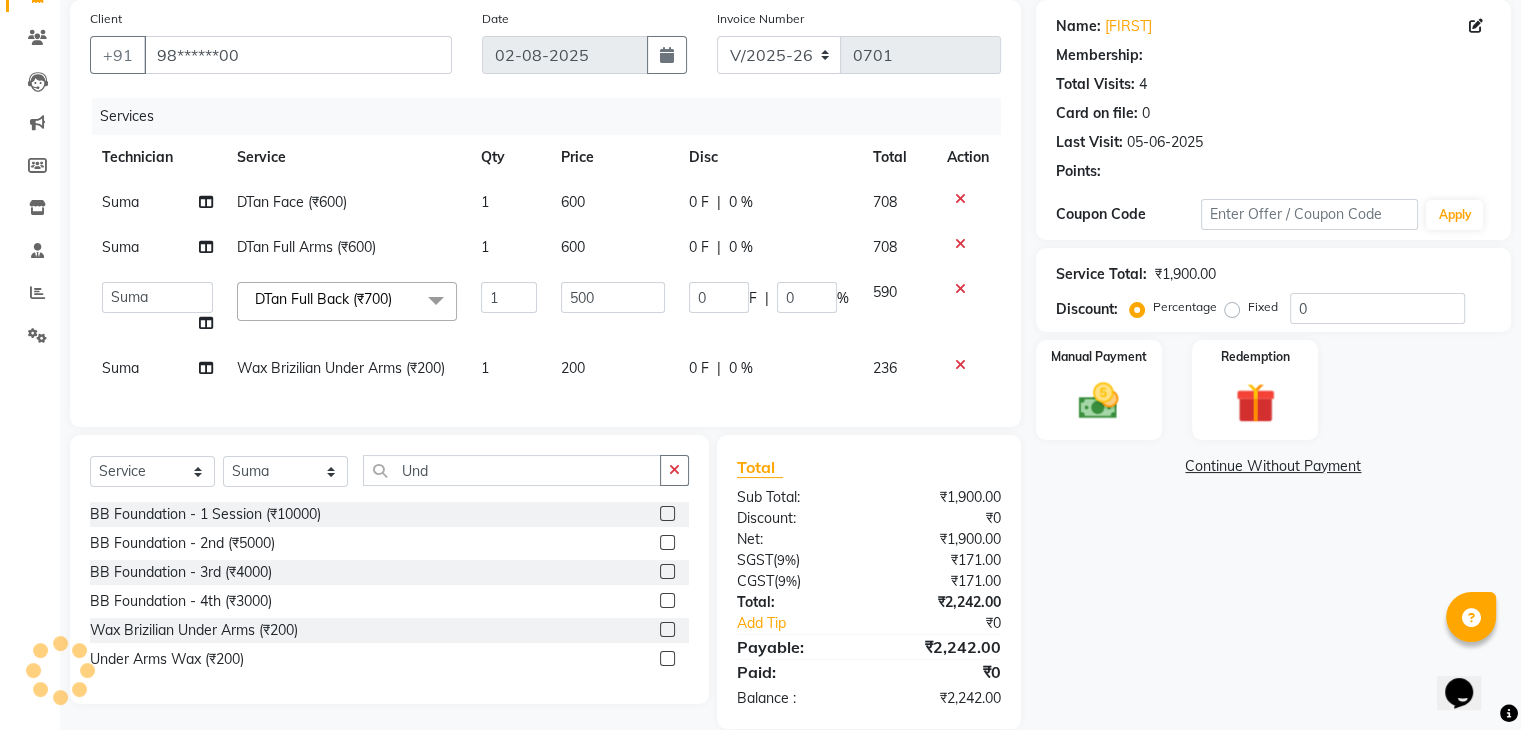 select on "1: Object" 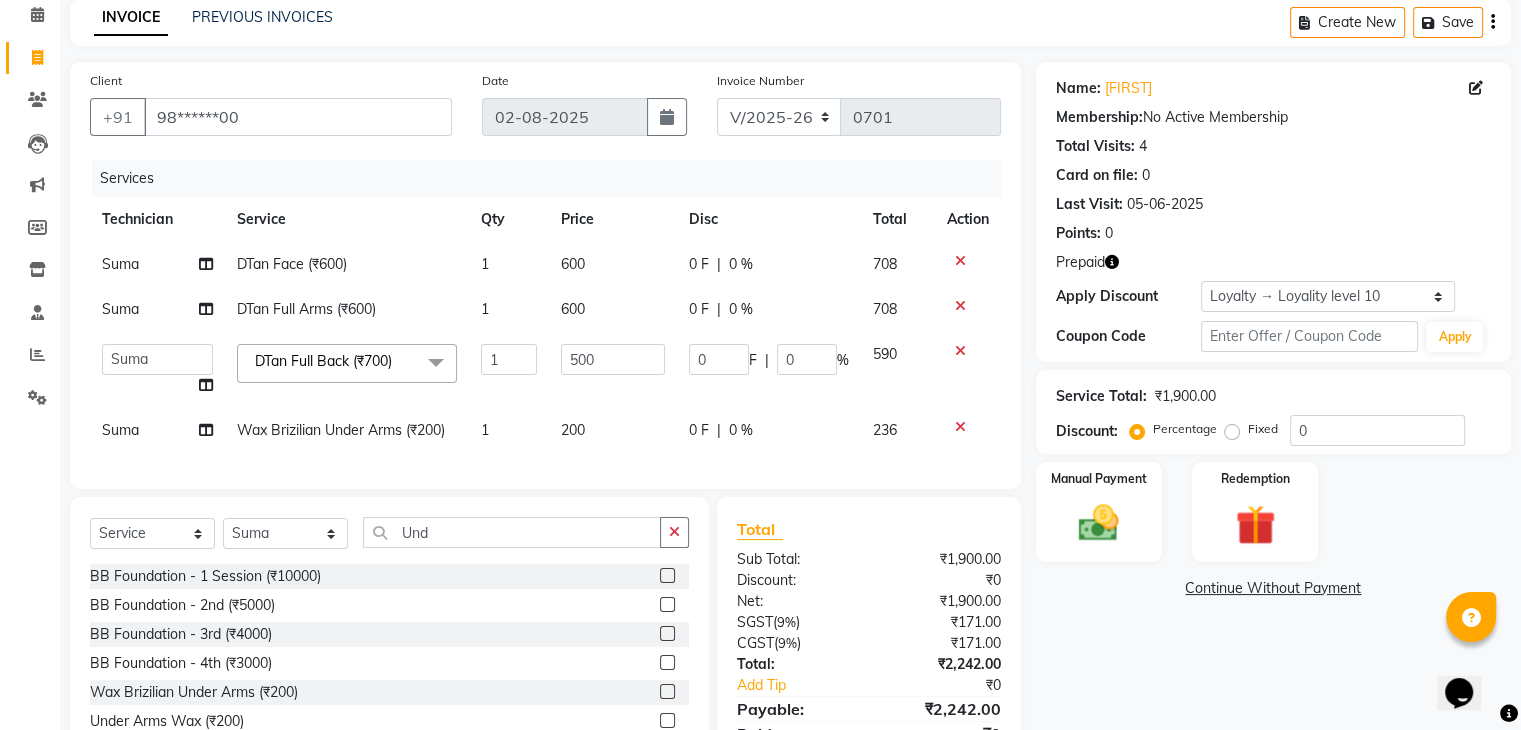 scroll, scrollTop: 86, scrollLeft: 0, axis: vertical 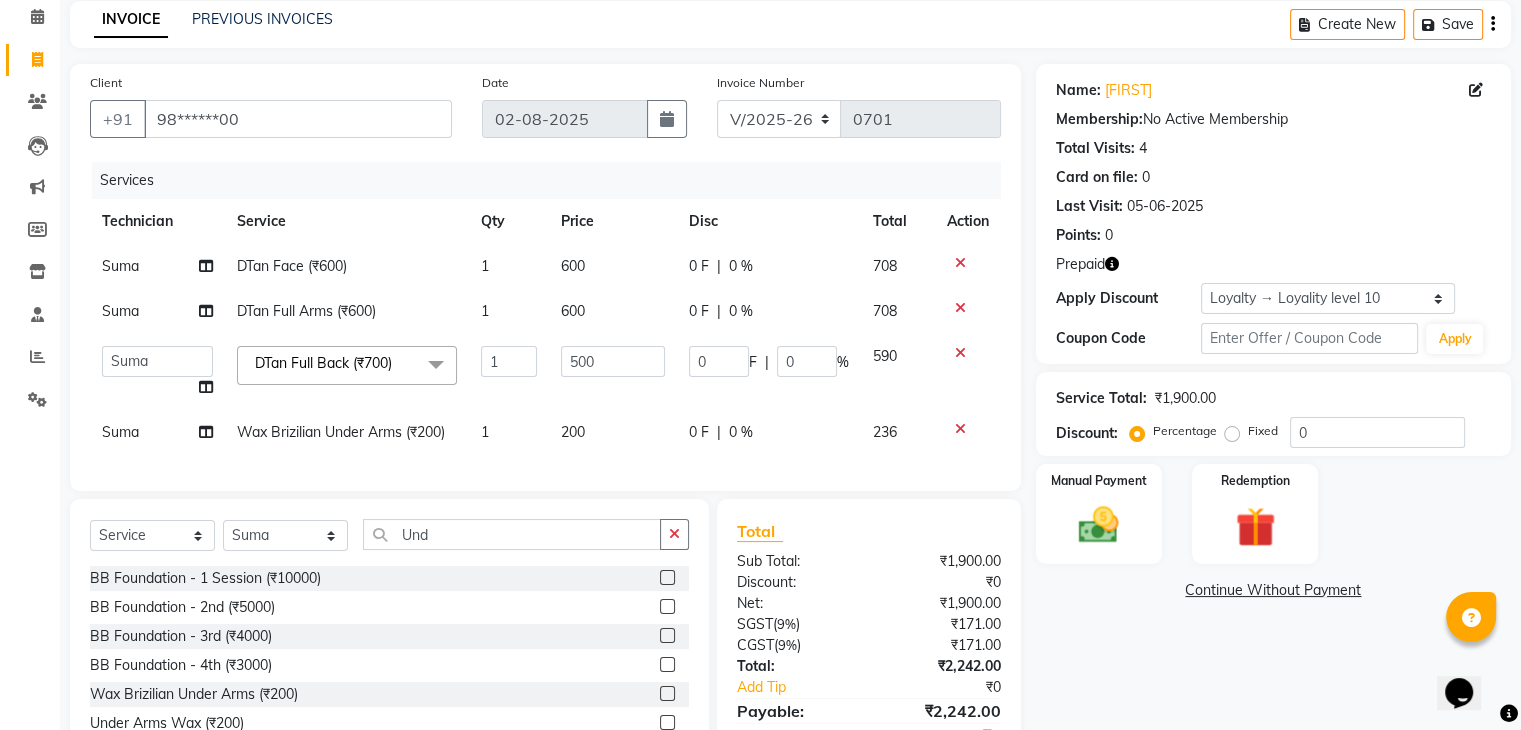 click 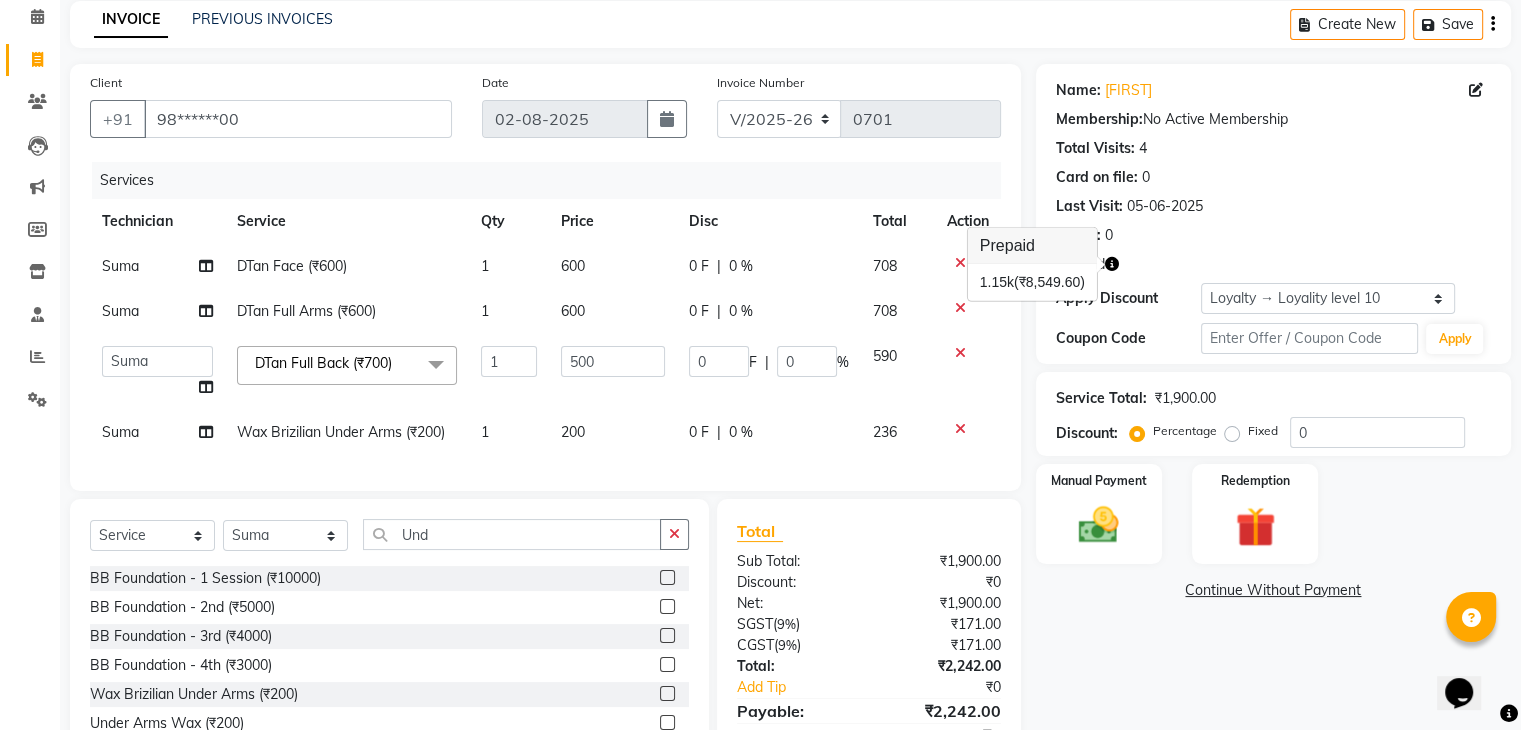 scroll, scrollTop: 195, scrollLeft: 0, axis: vertical 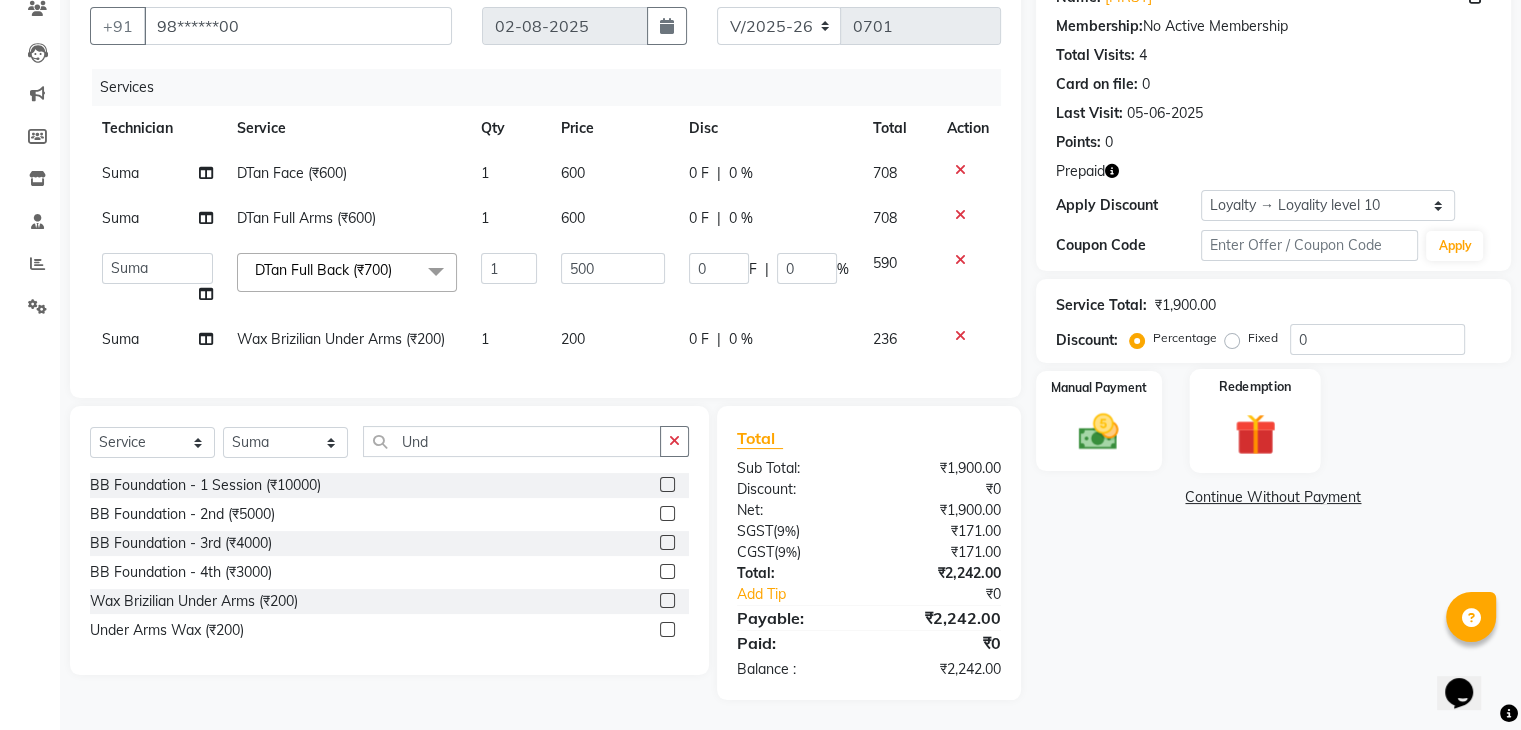 click on "Redemption" 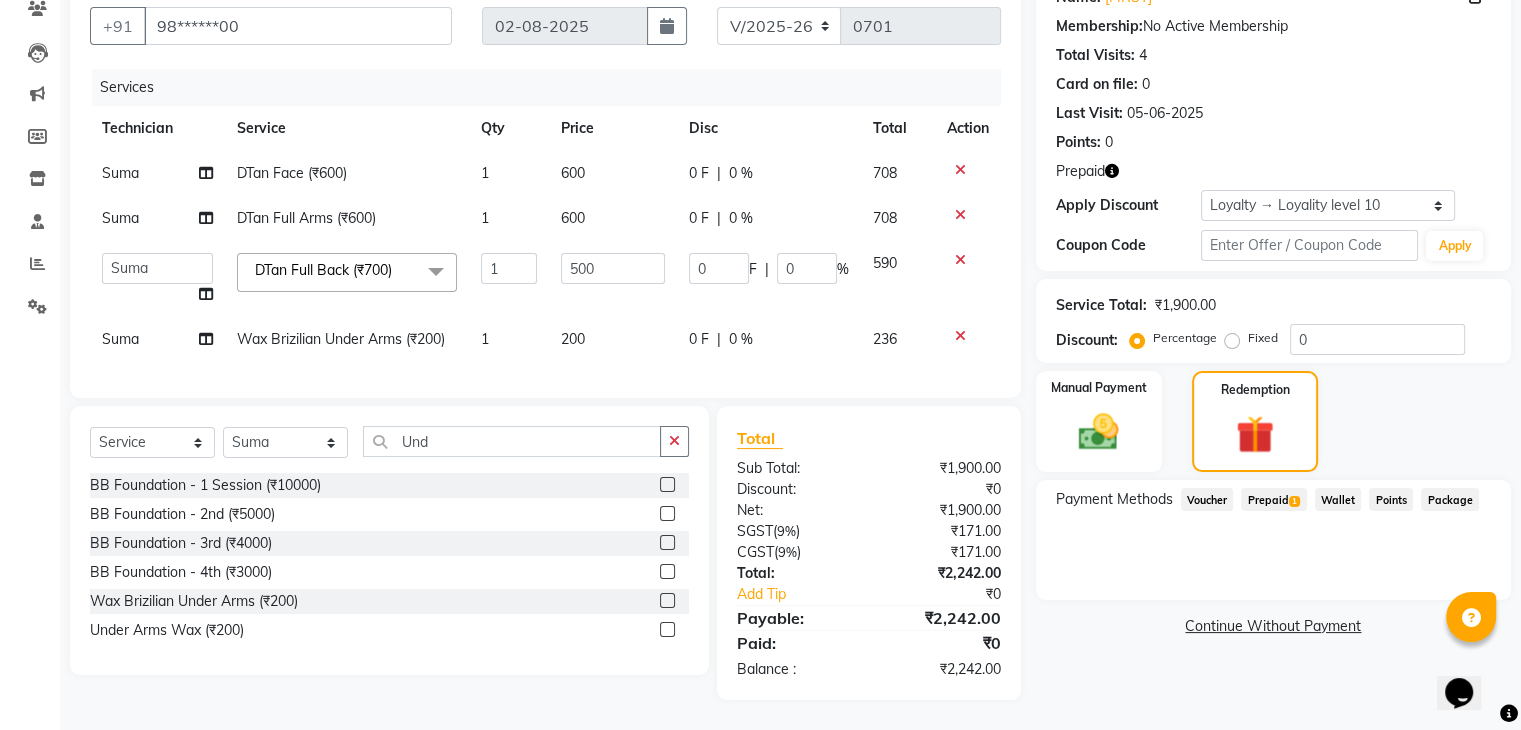 click on "Prepaid  1" 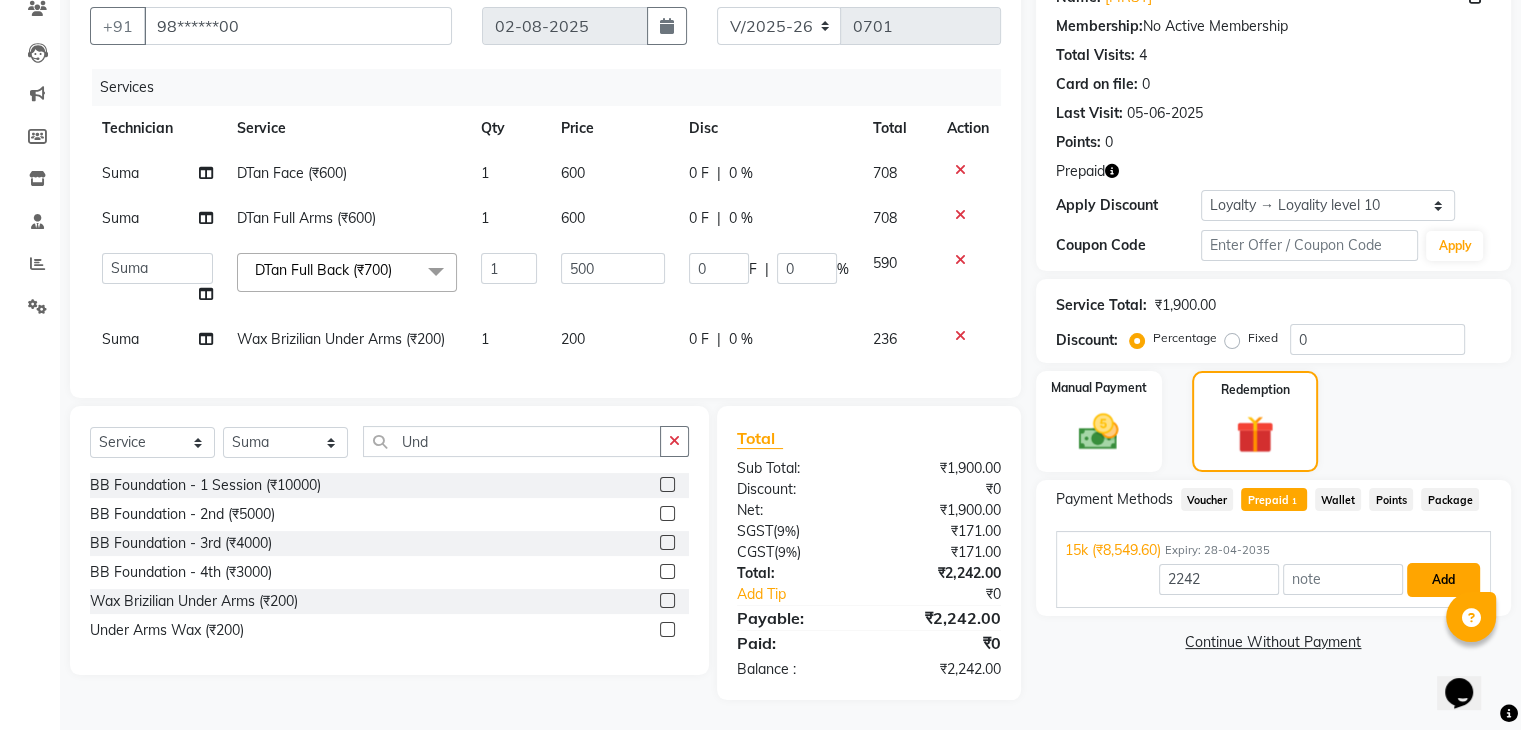 click on "Add" at bounding box center (1443, 580) 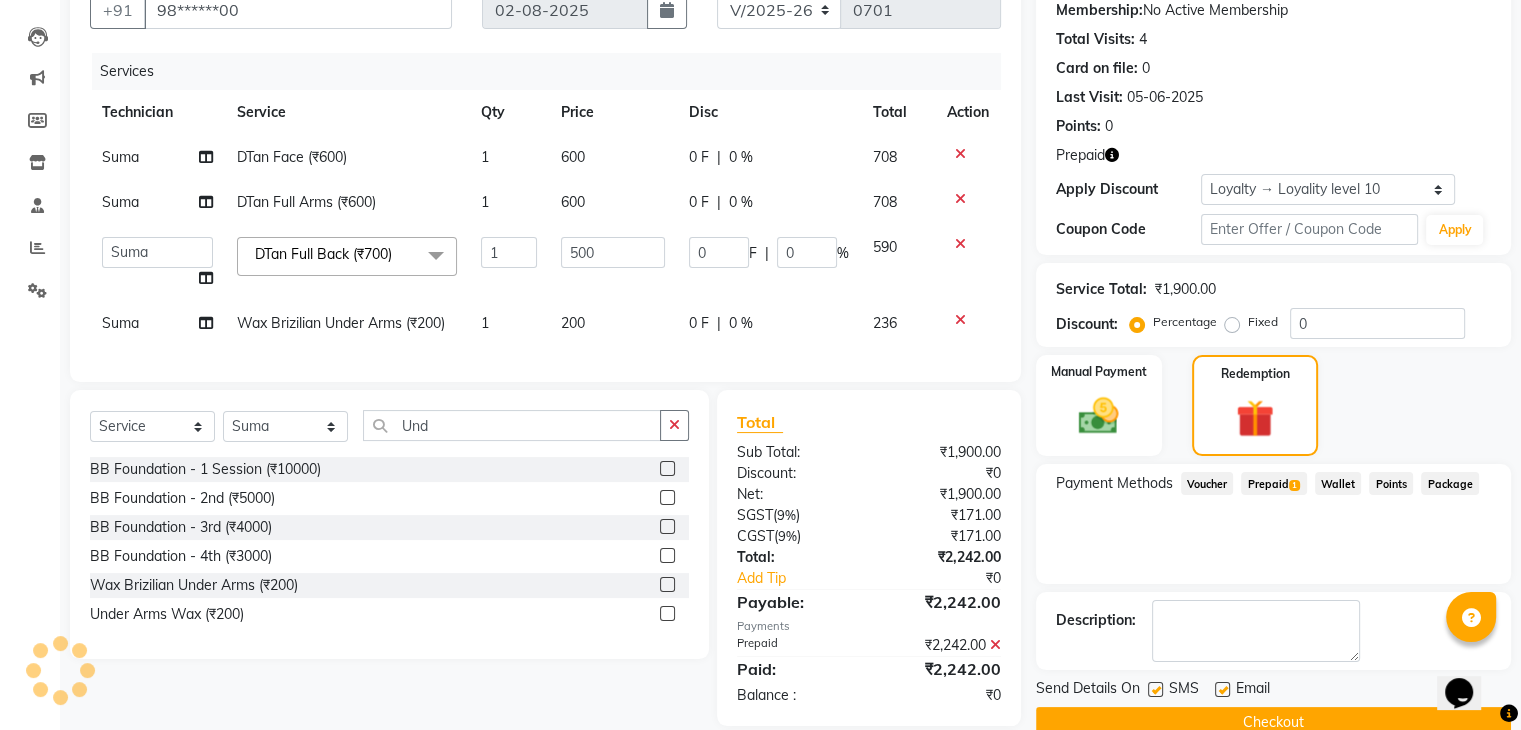 scroll, scrollTop: 337, scrollLeft: 0, axis: vertical 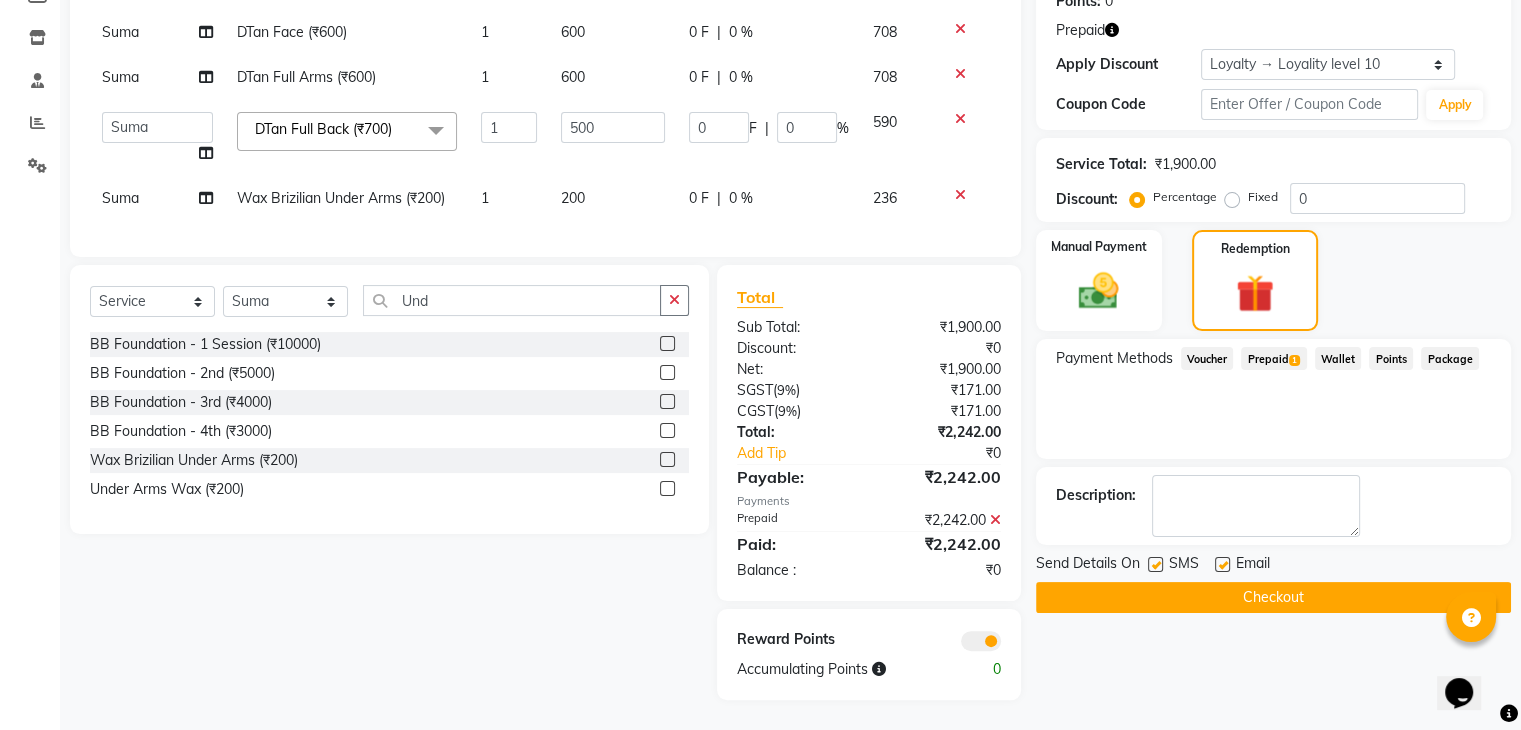 click on "Checkout" 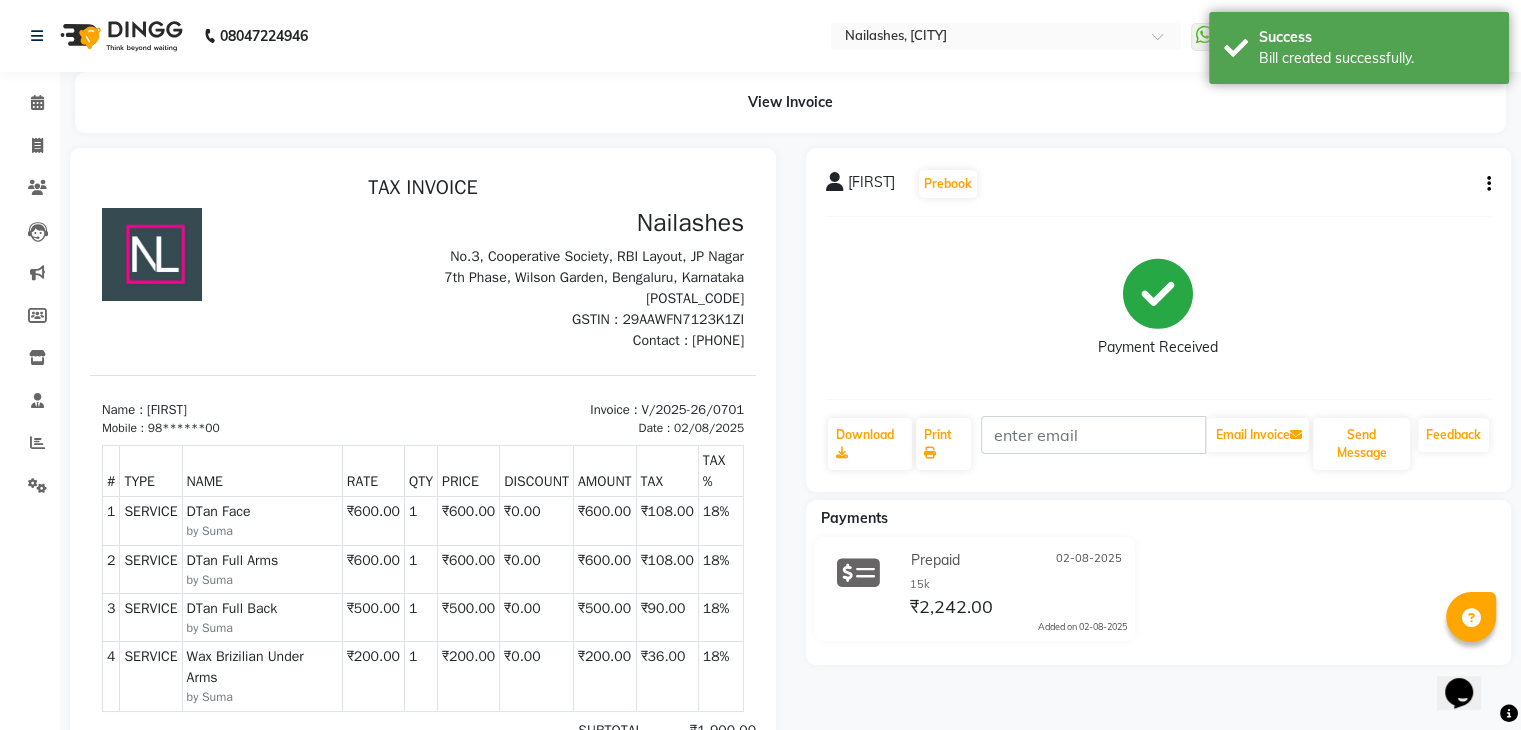 scroll, scrollTop: 0, scrollLeft: 0, axis: both 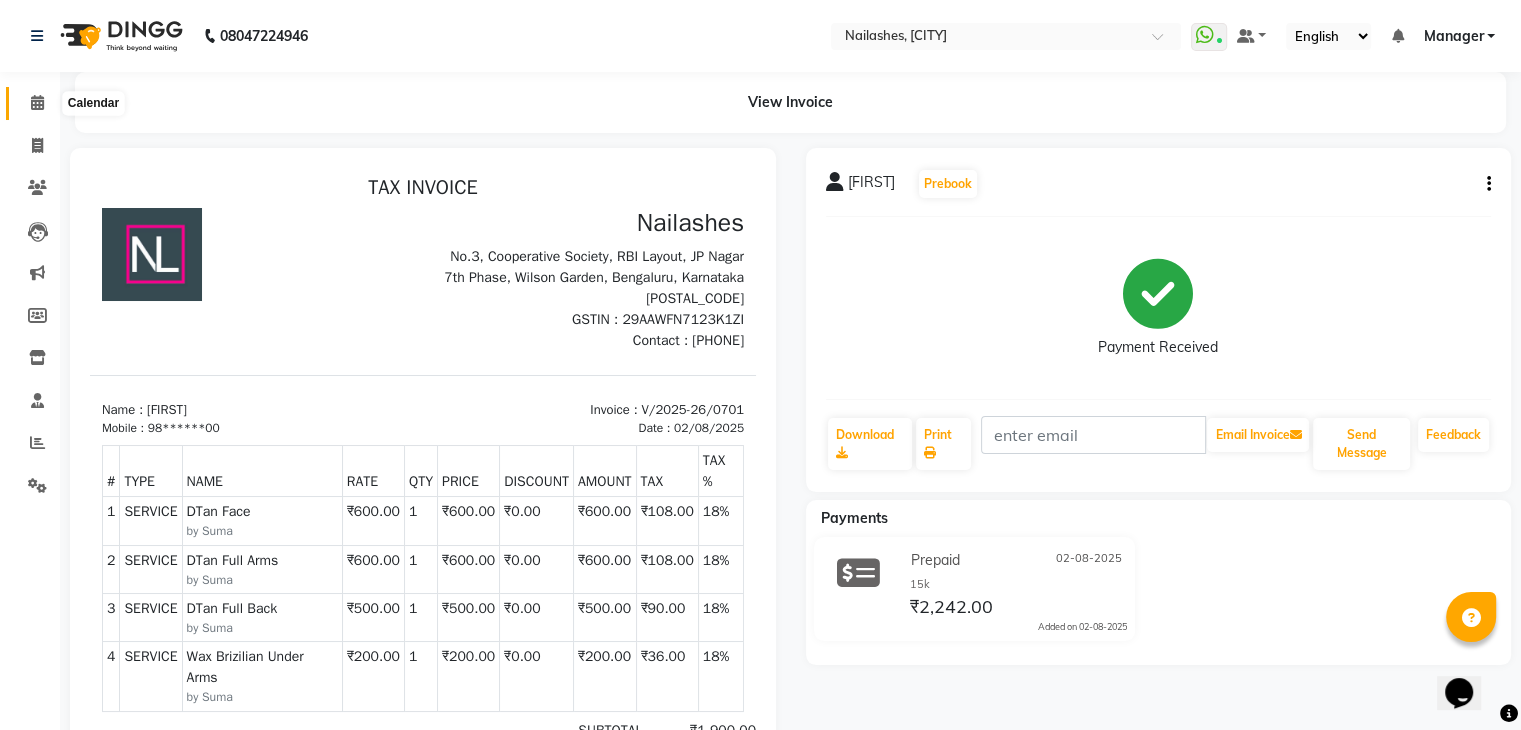 click 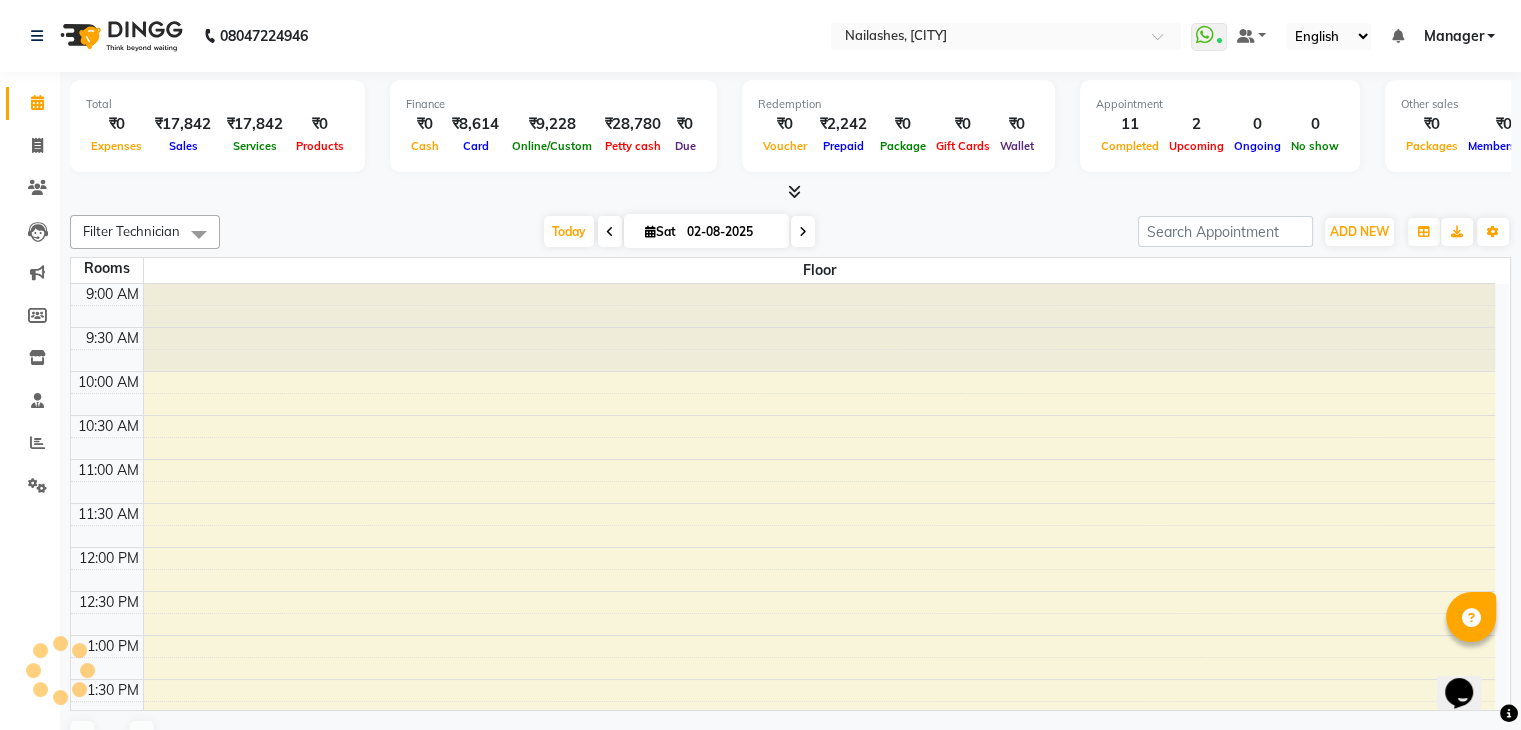 scroll, scrollTop: 0, scrollLeft: 0, axis: both 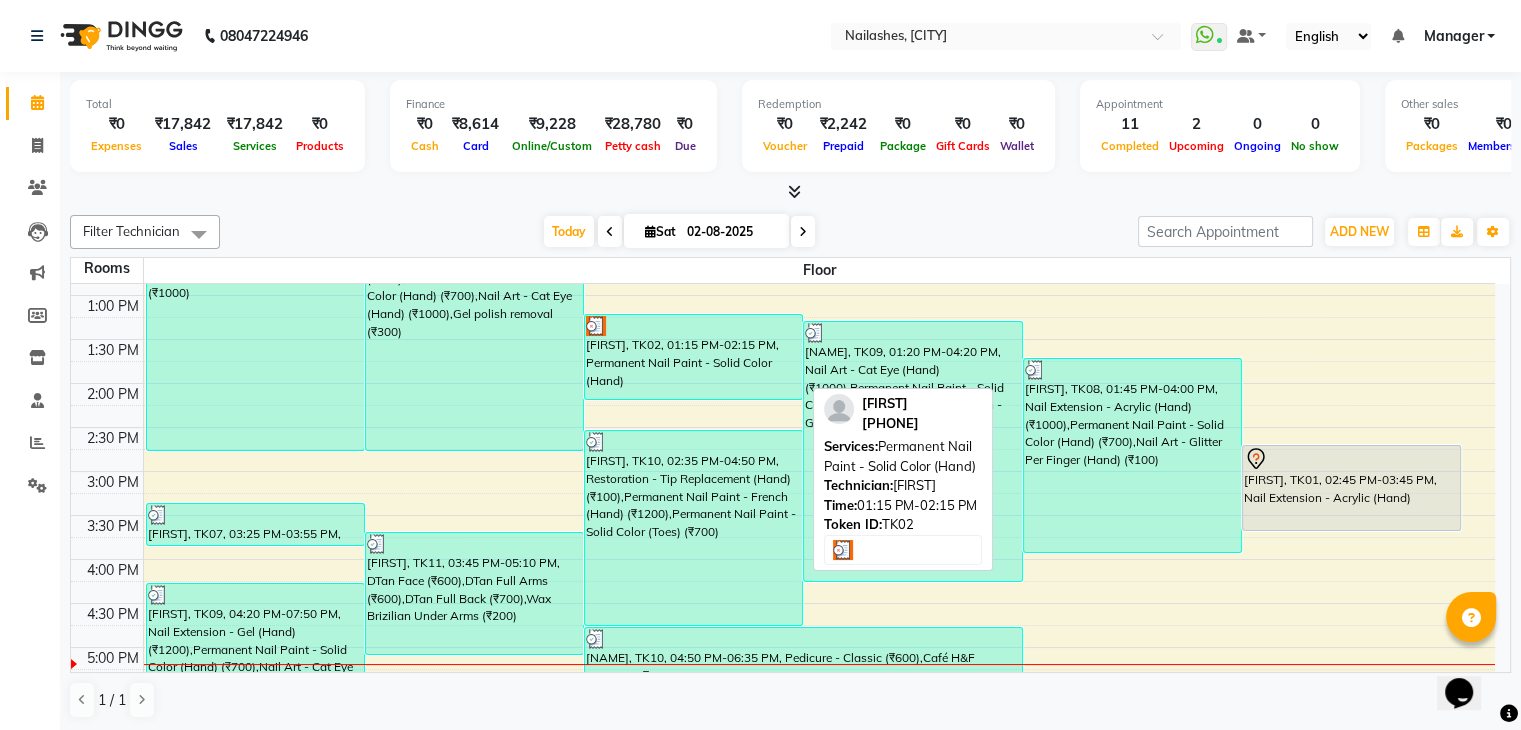 click on "[FIRST], TK02, 01:15 PM-02:15 PM, Permanent Nail Paint - Solid Color (Hand)" at bounding box center (693, 357) 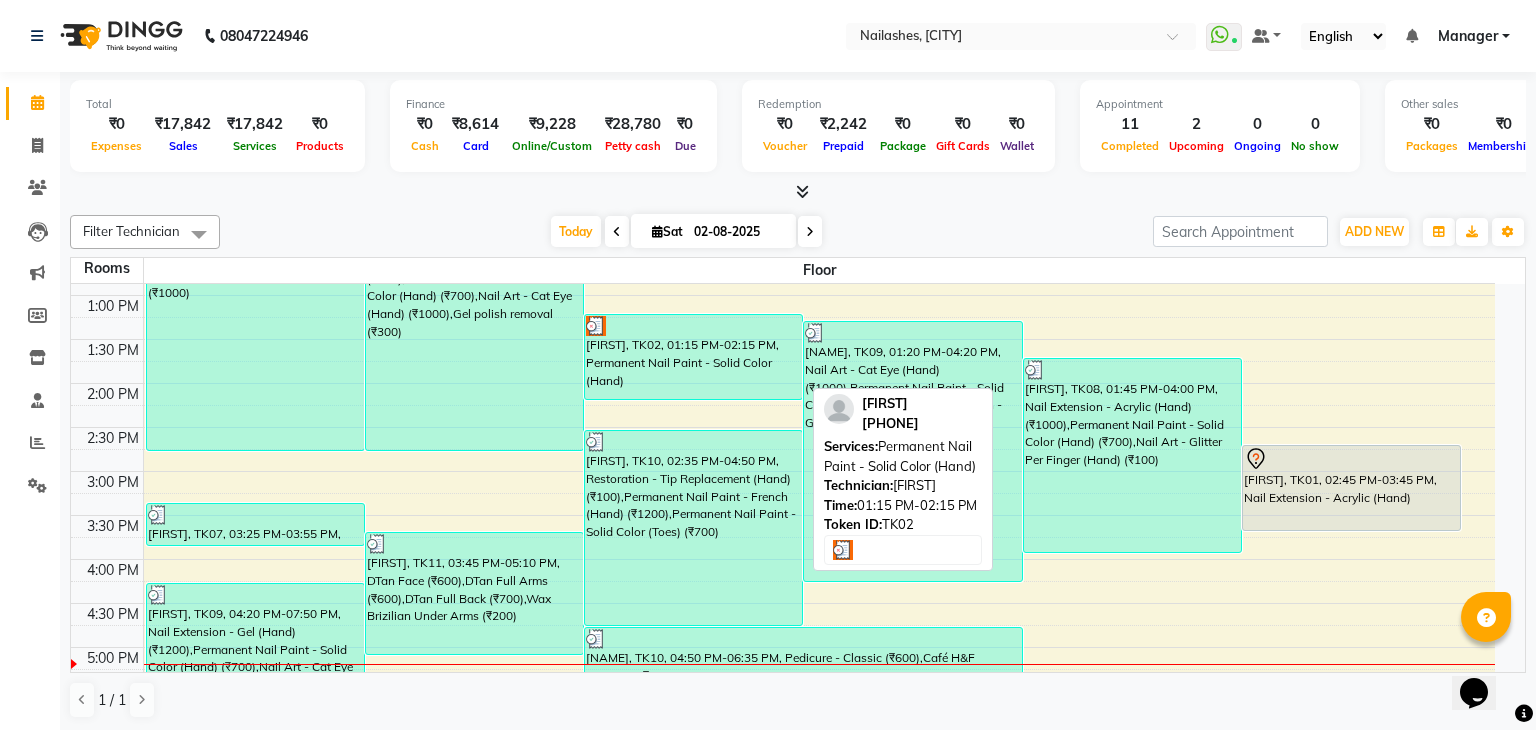 select on "3" 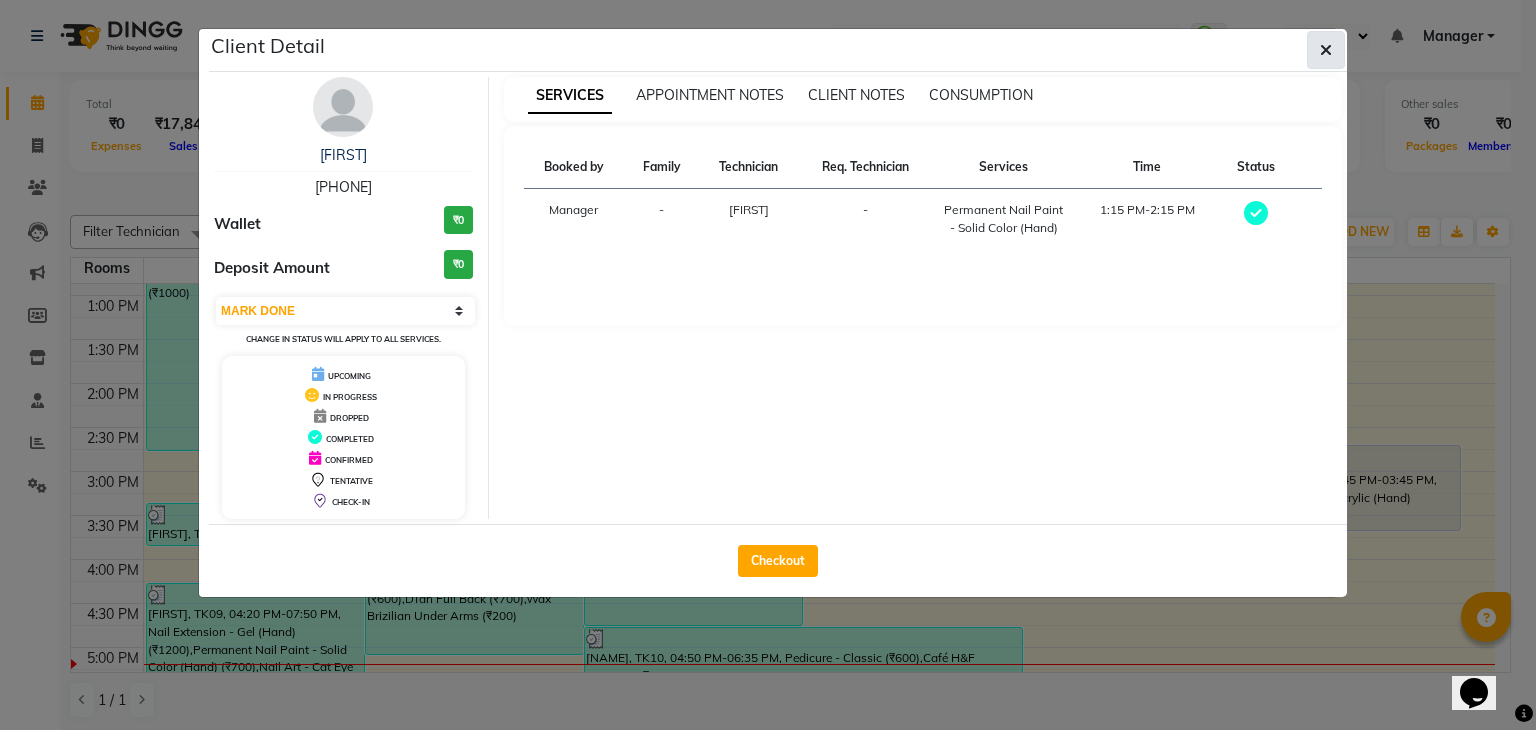 click 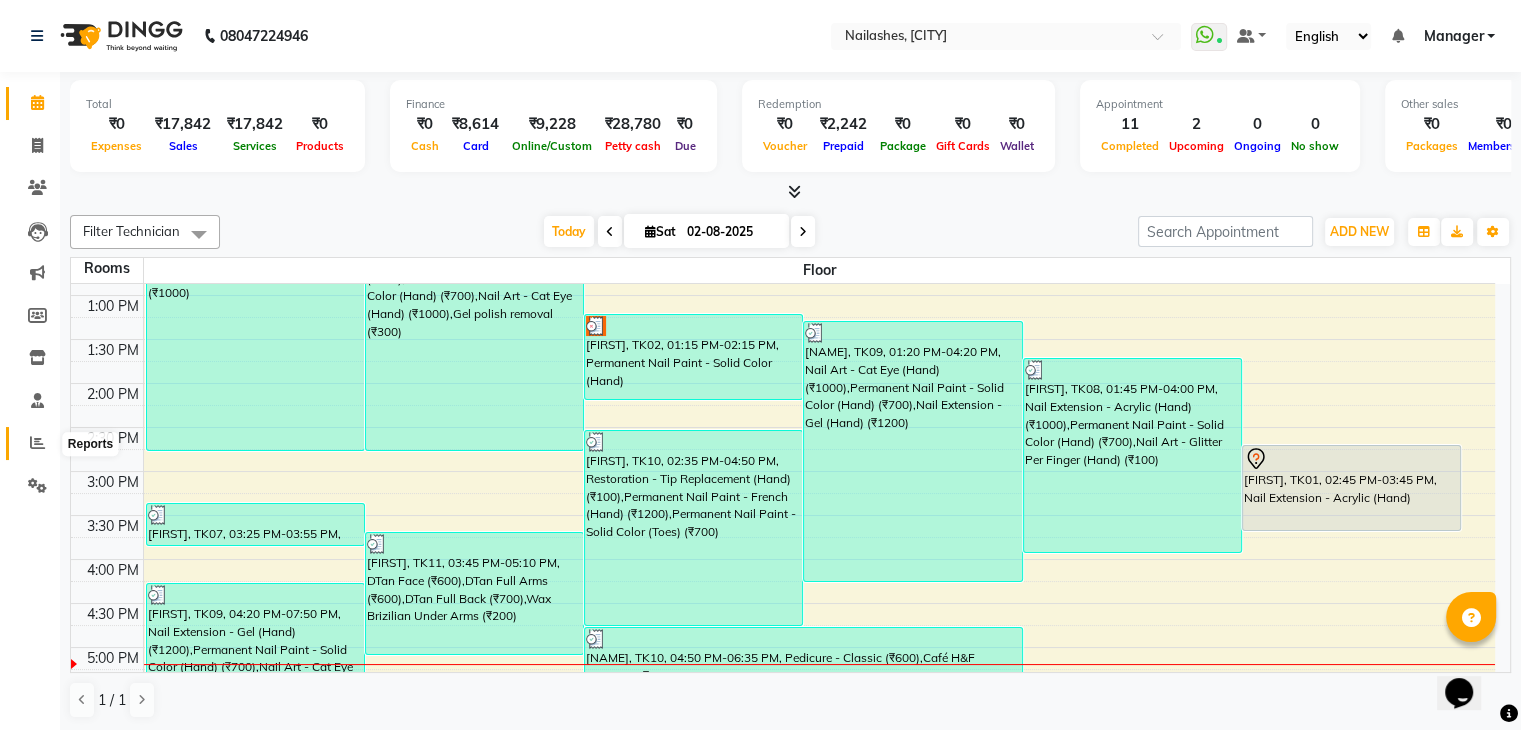 click 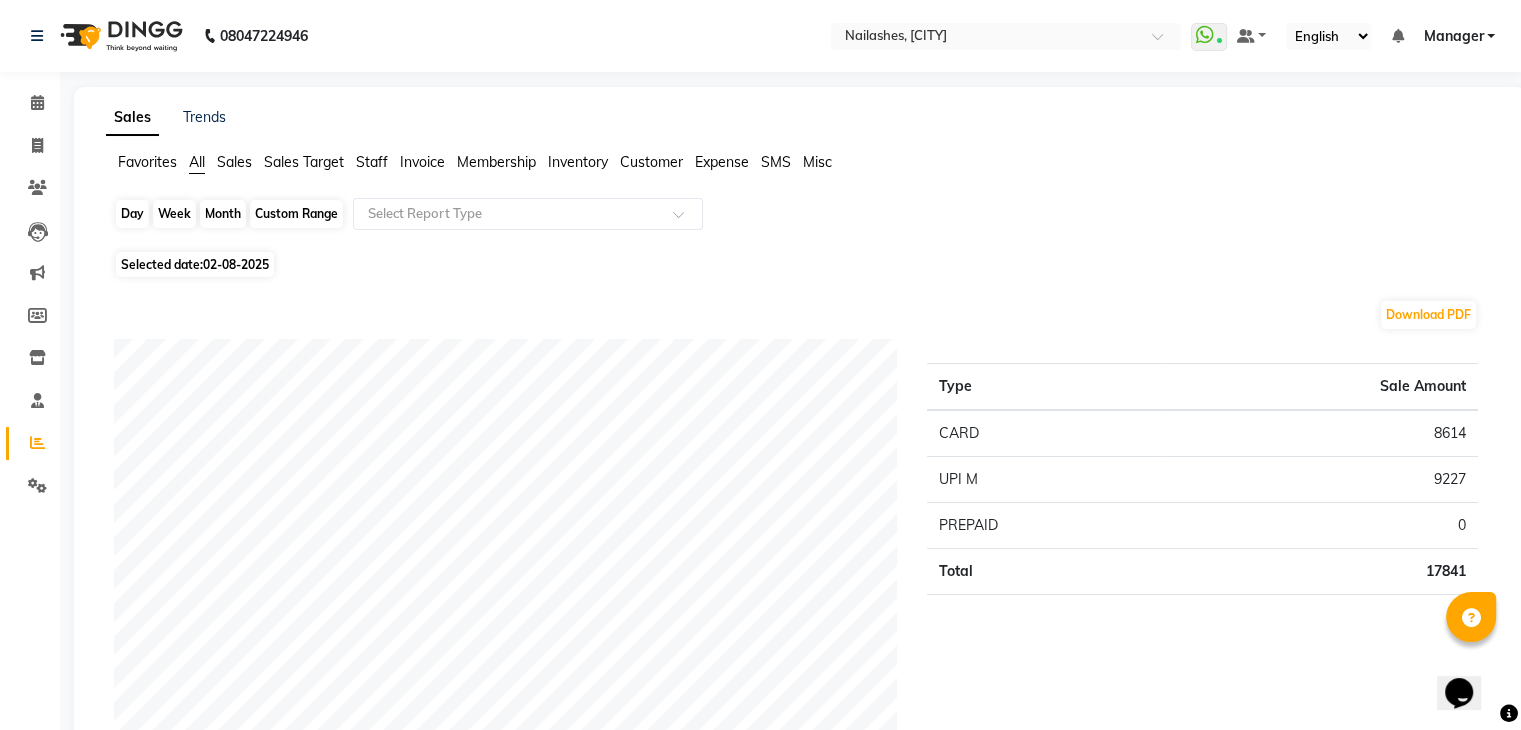 click on "Day" 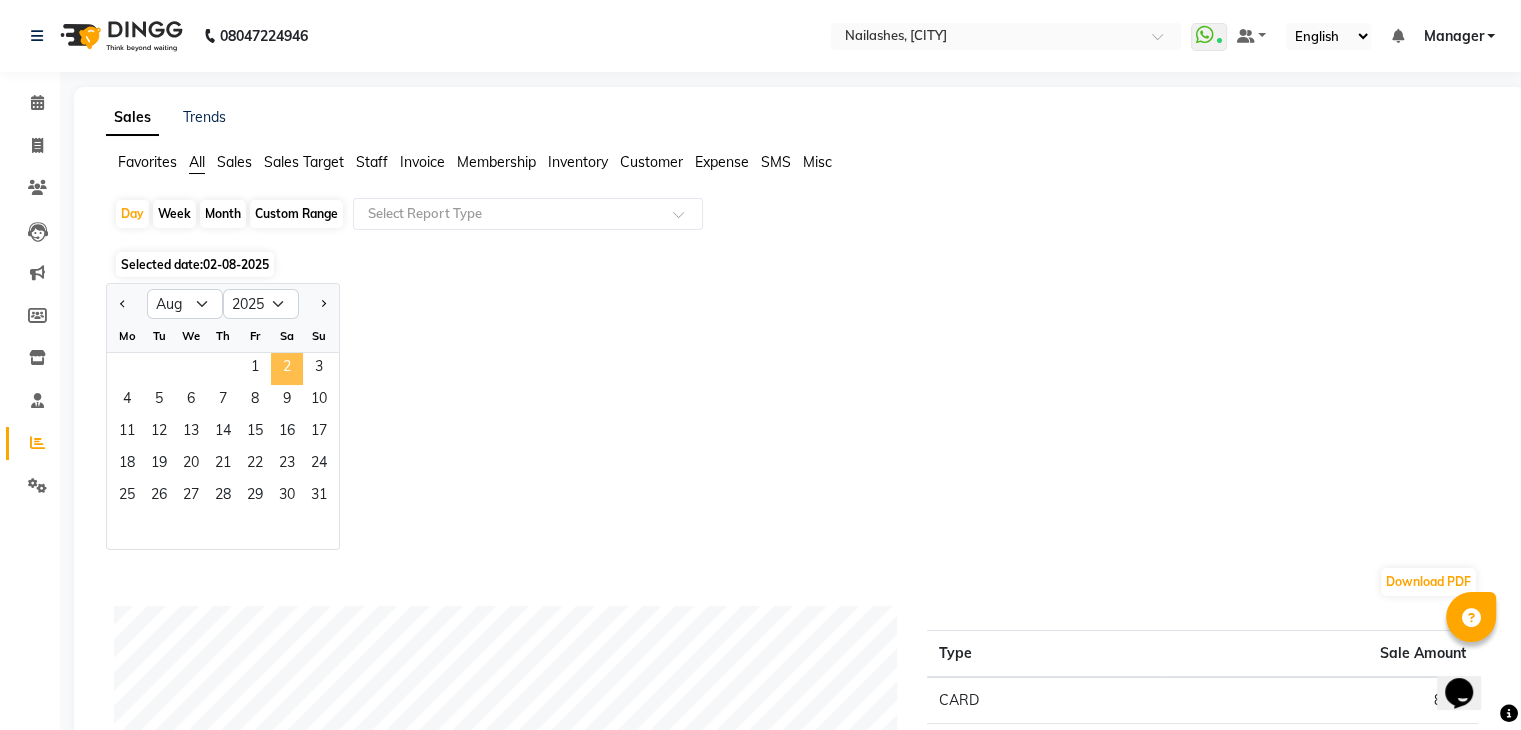 click on "2" 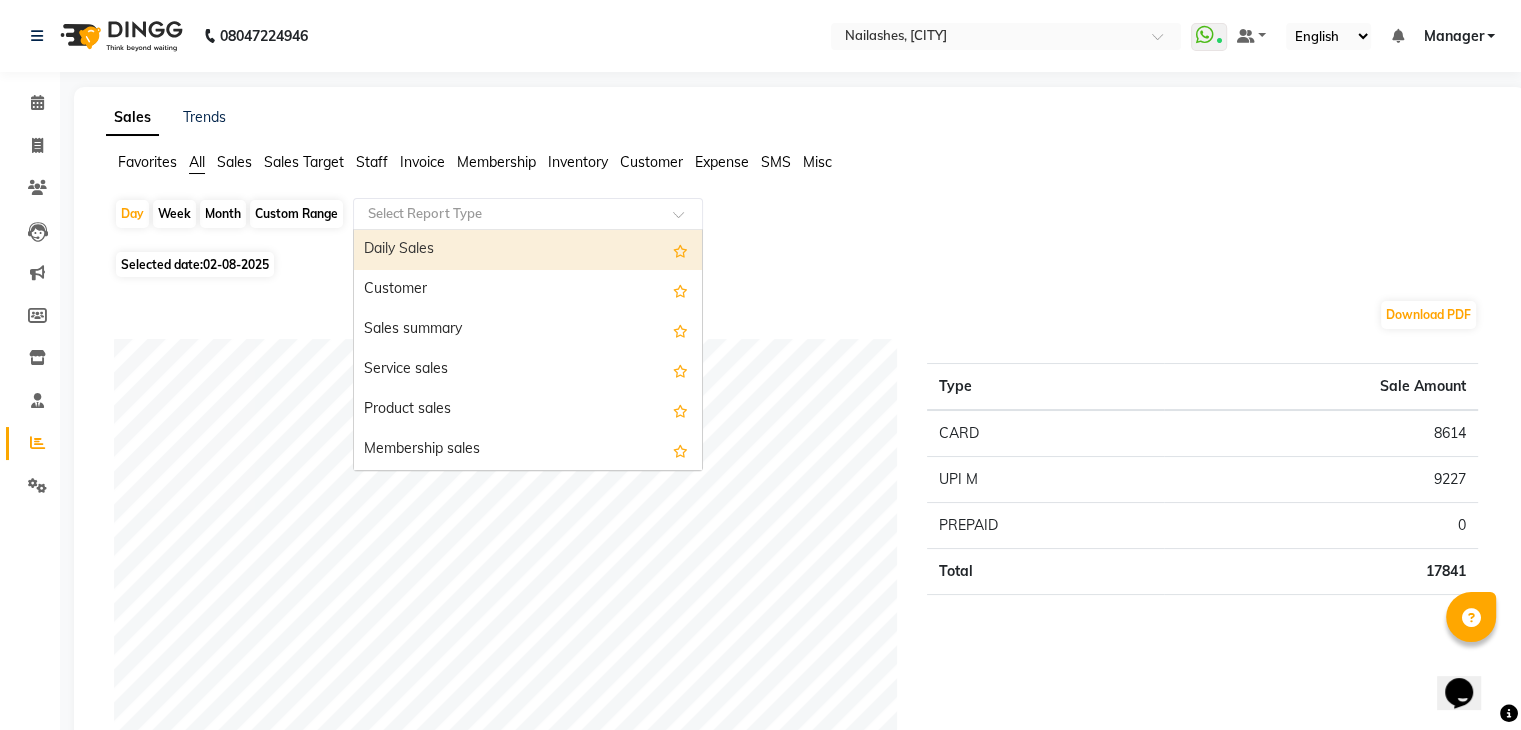 click on "Select Report Type" 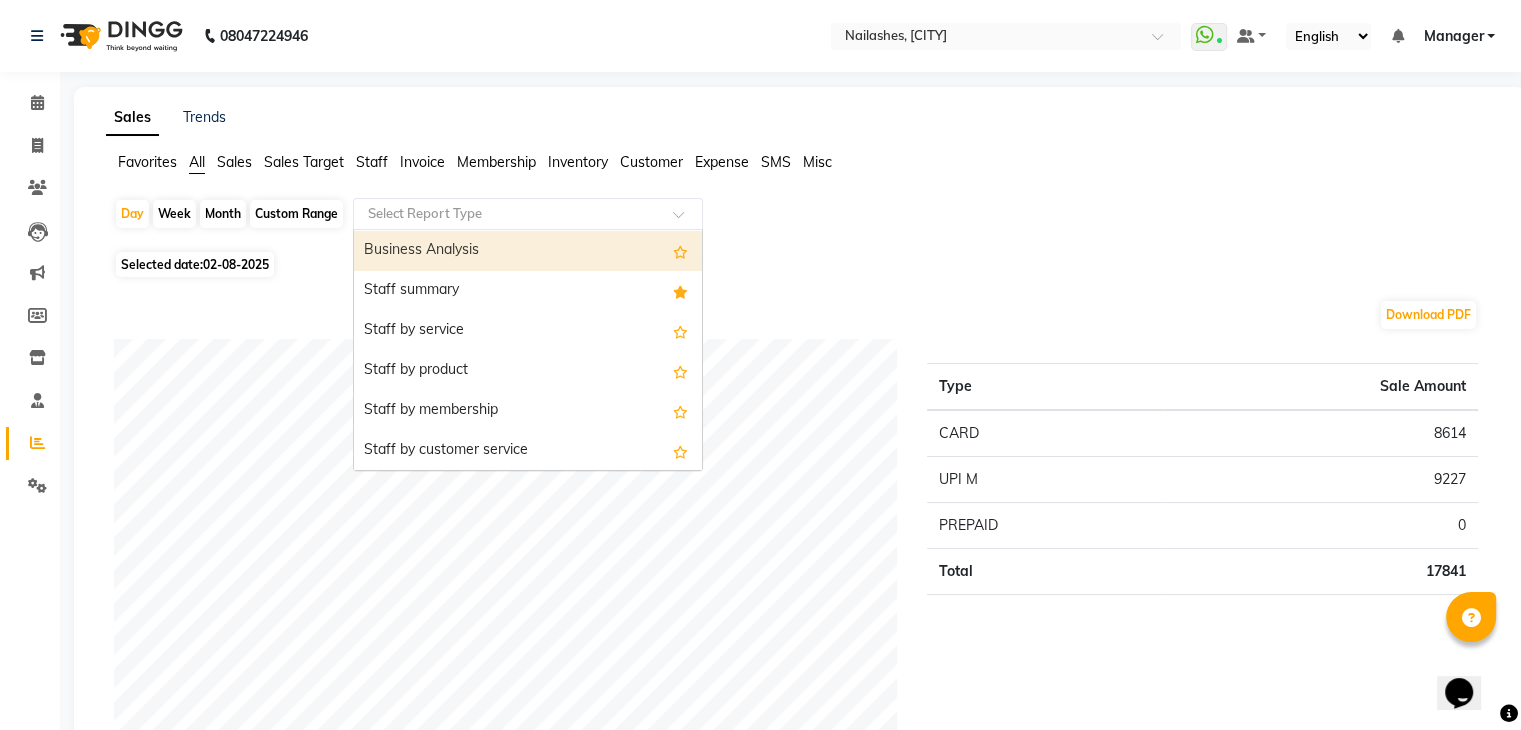 scroll, scrollTop: 478, scrollLeft: 0, axis: vertical 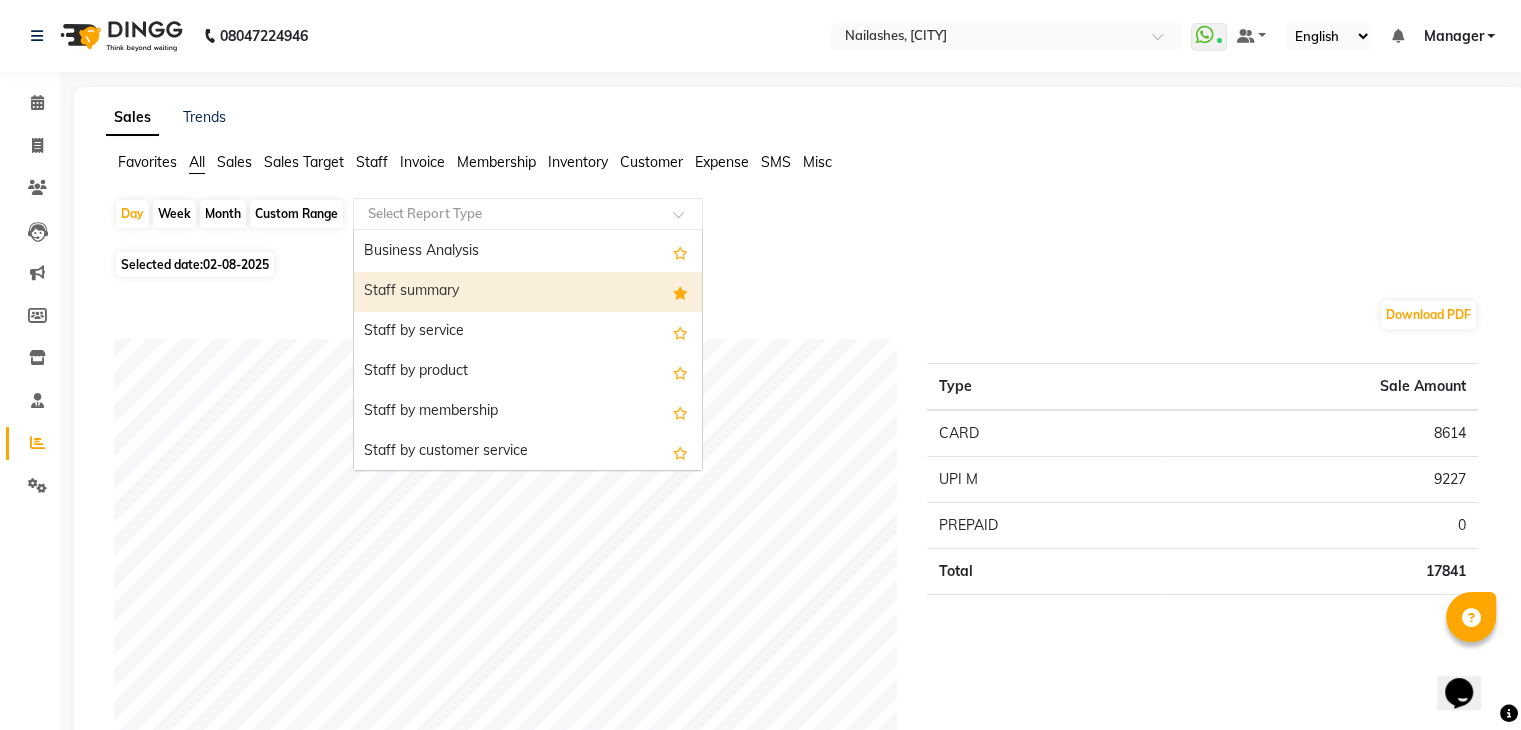 click on "Staff summary" at bounding box center [528, 292] 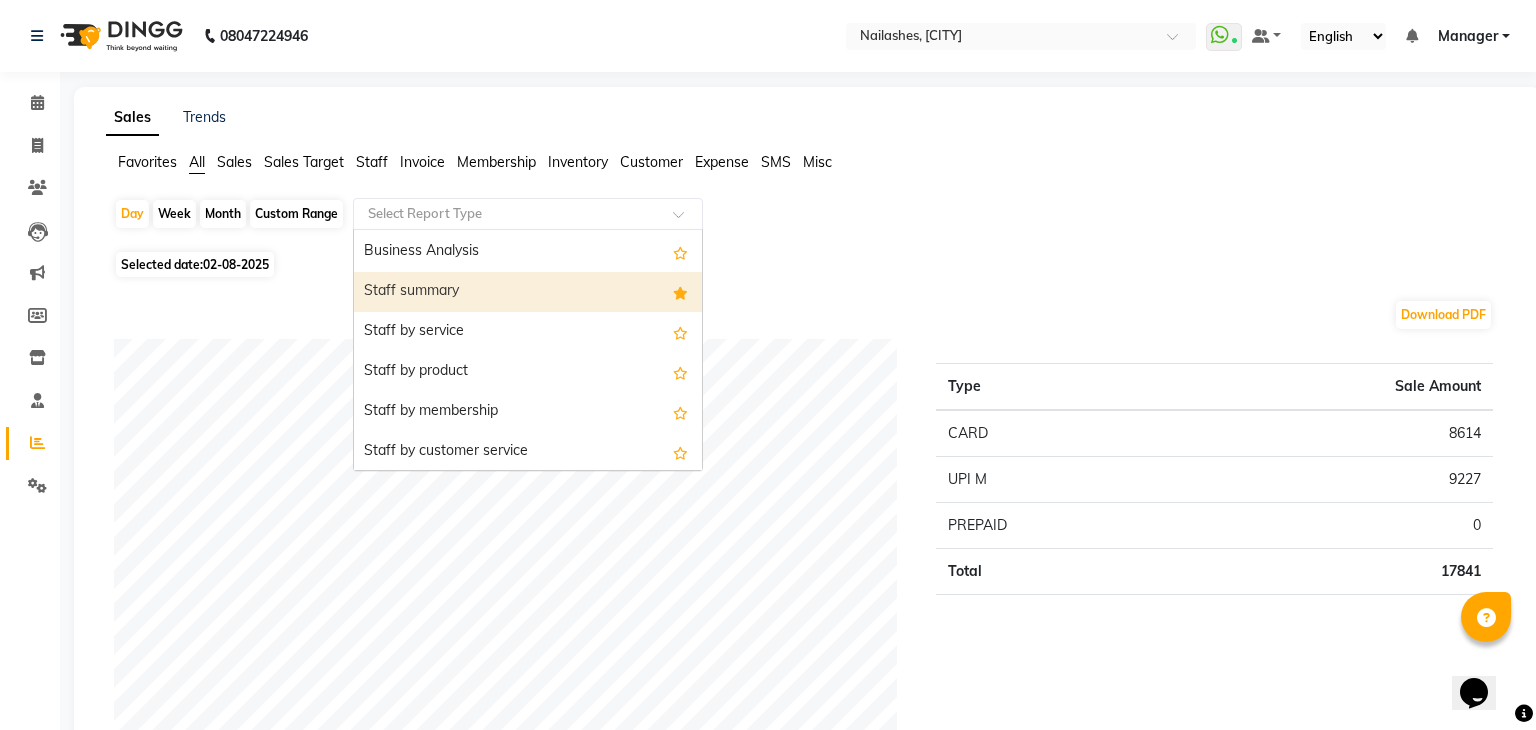 select on "full_report" 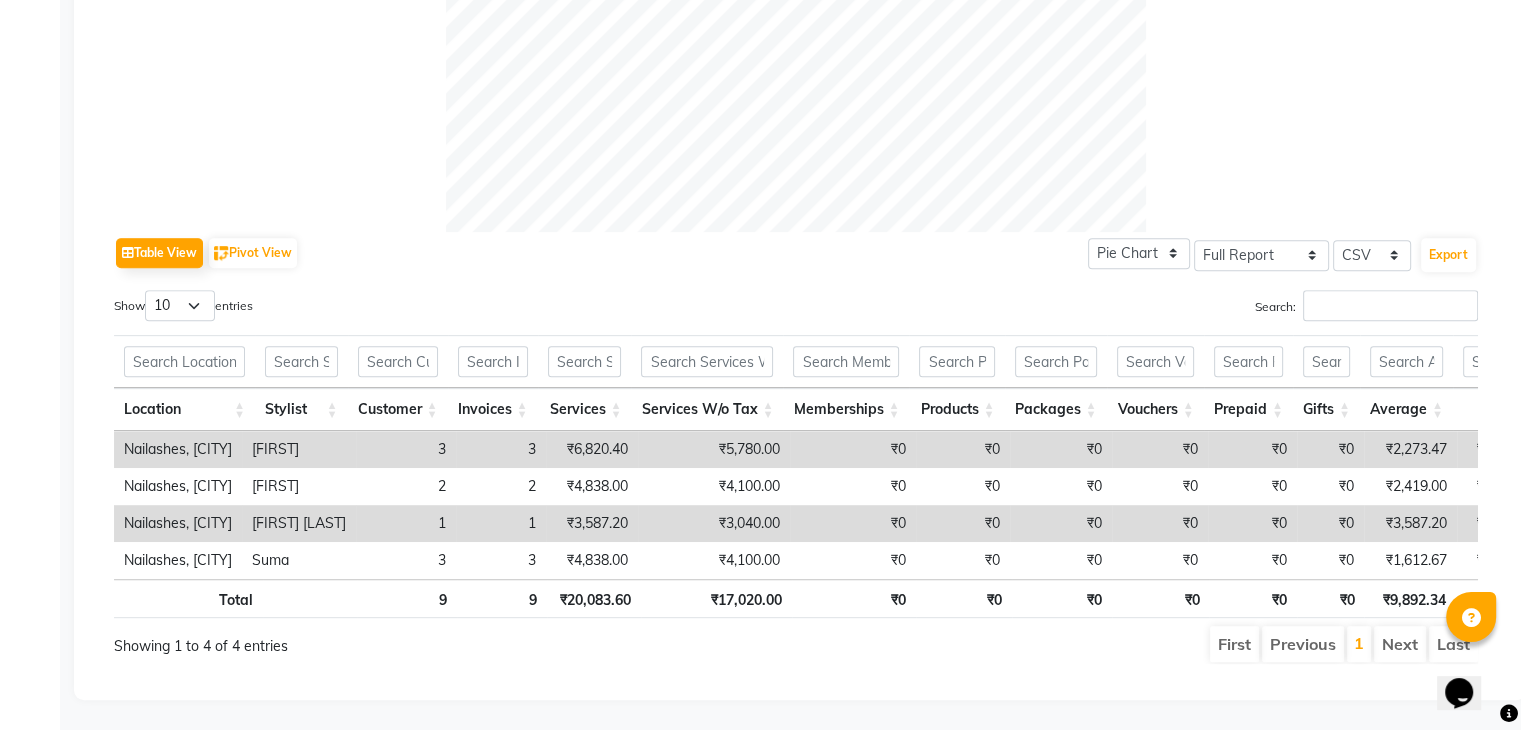 scroll, scrollTop: 0, scrollLeft: 0, axis: both 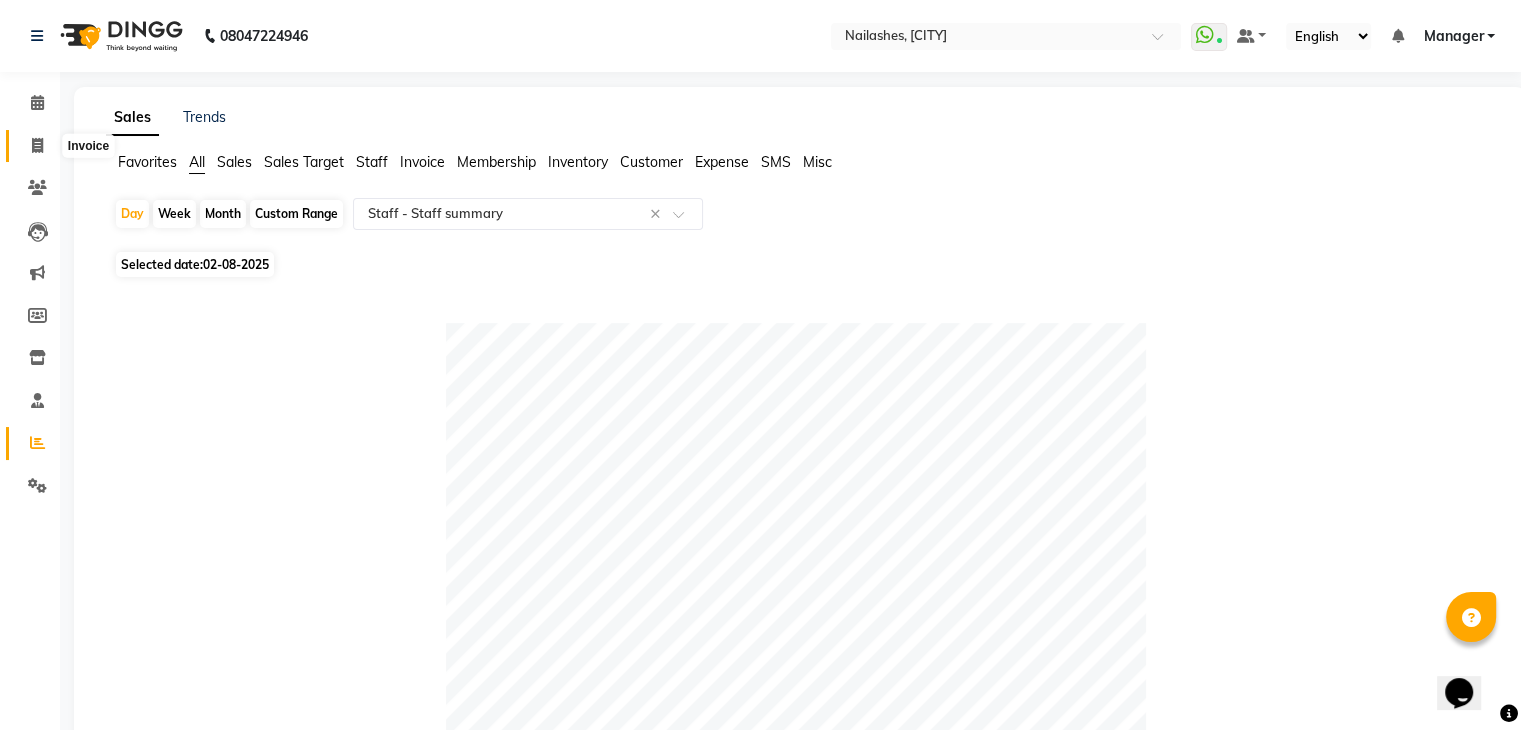 click 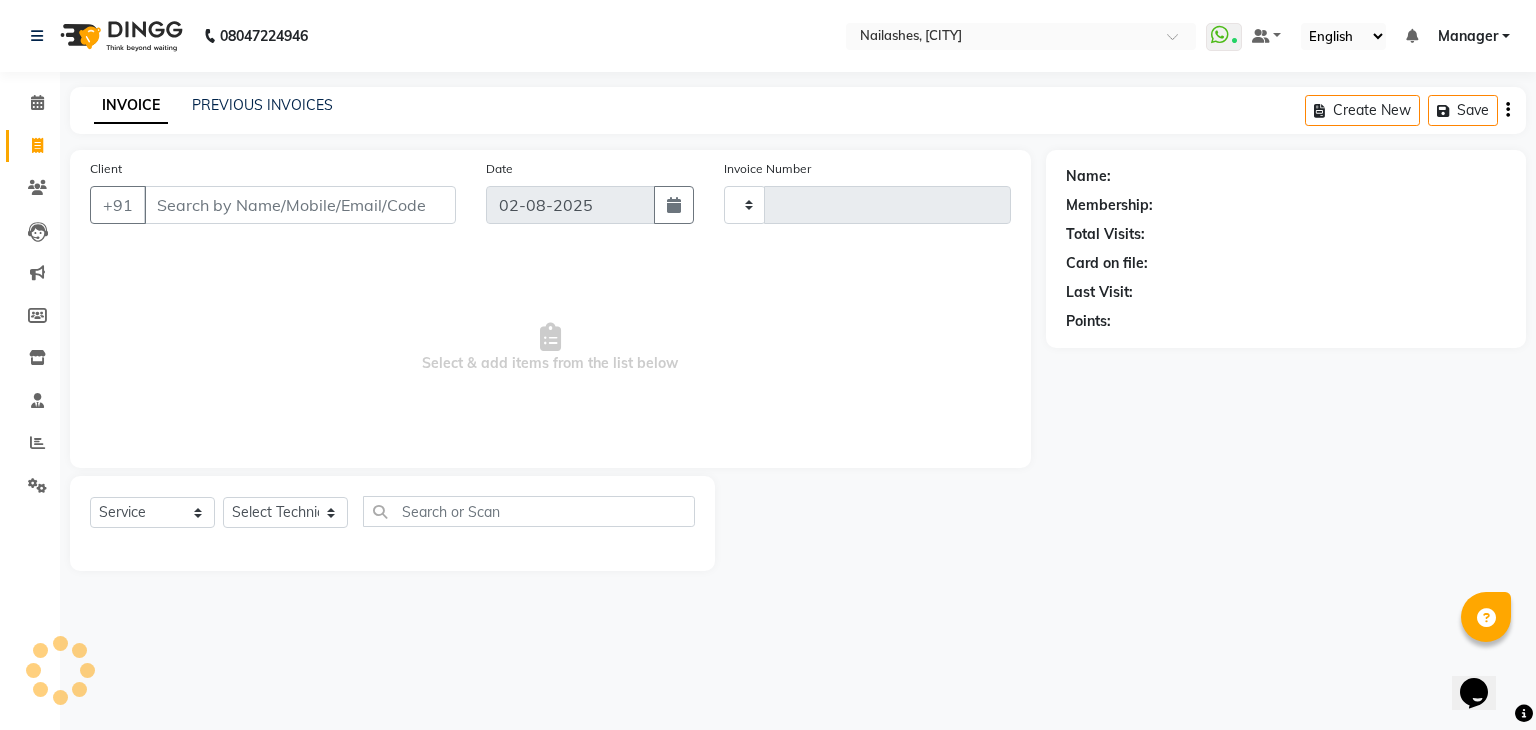 type on "0702" 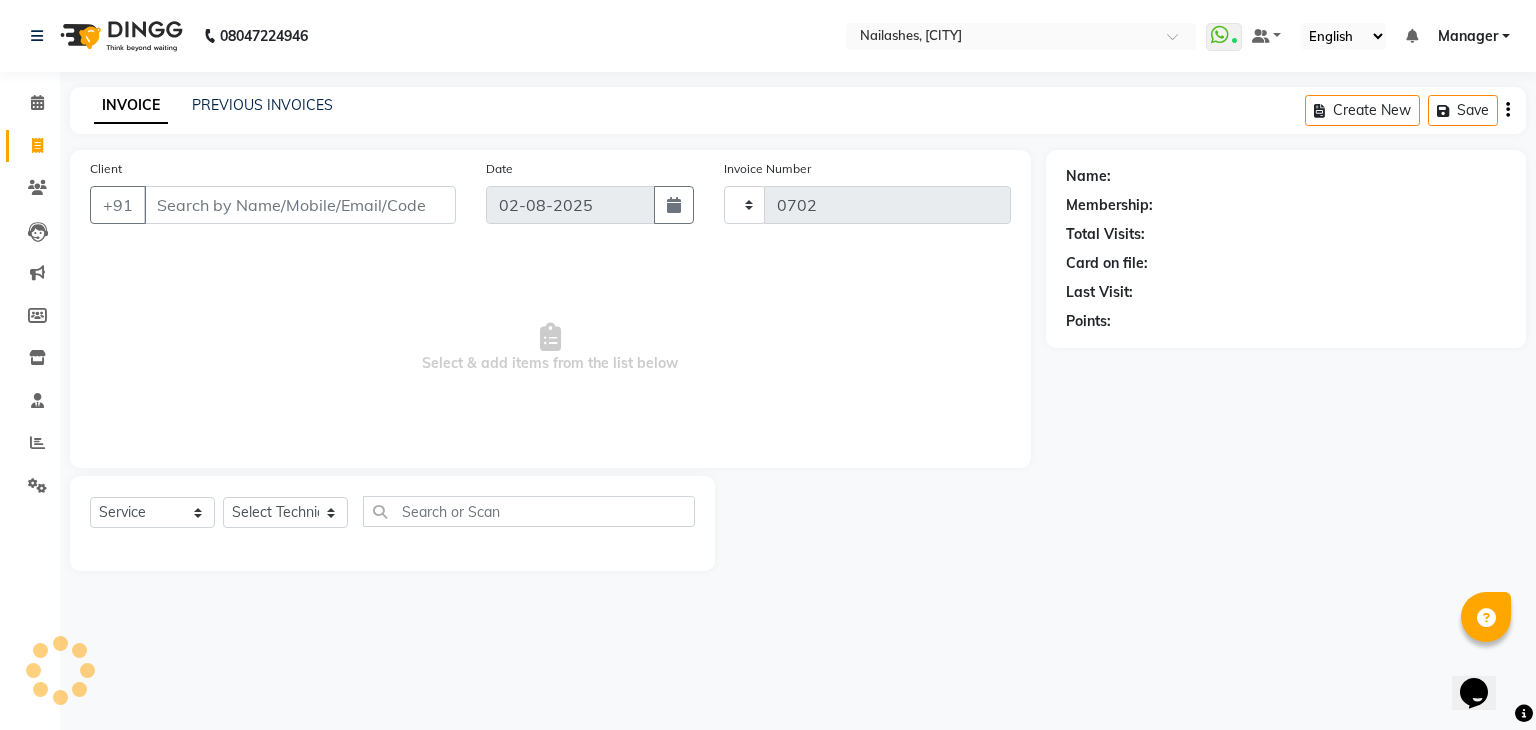 select on "6318" 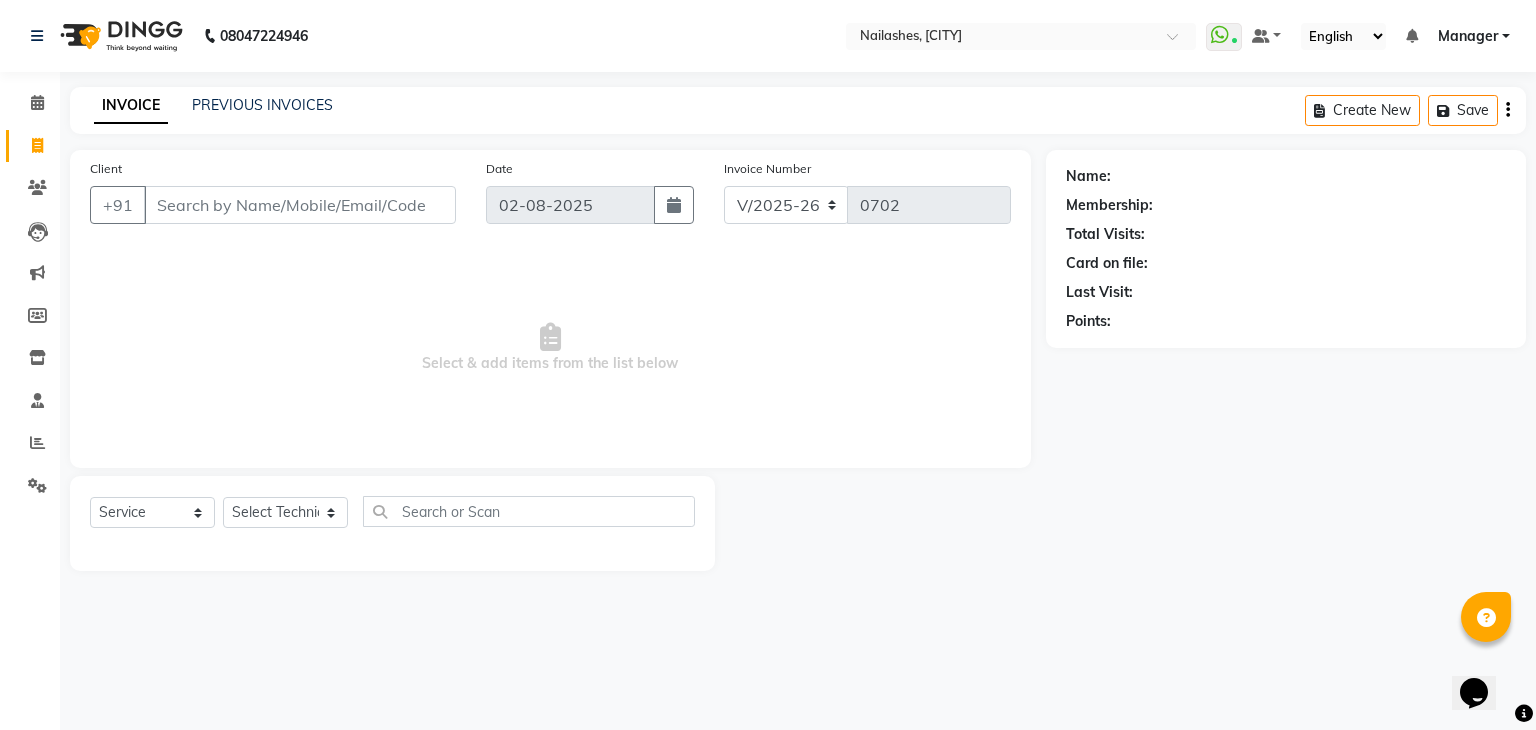 click on "Client" at bounding box center [300, 205] 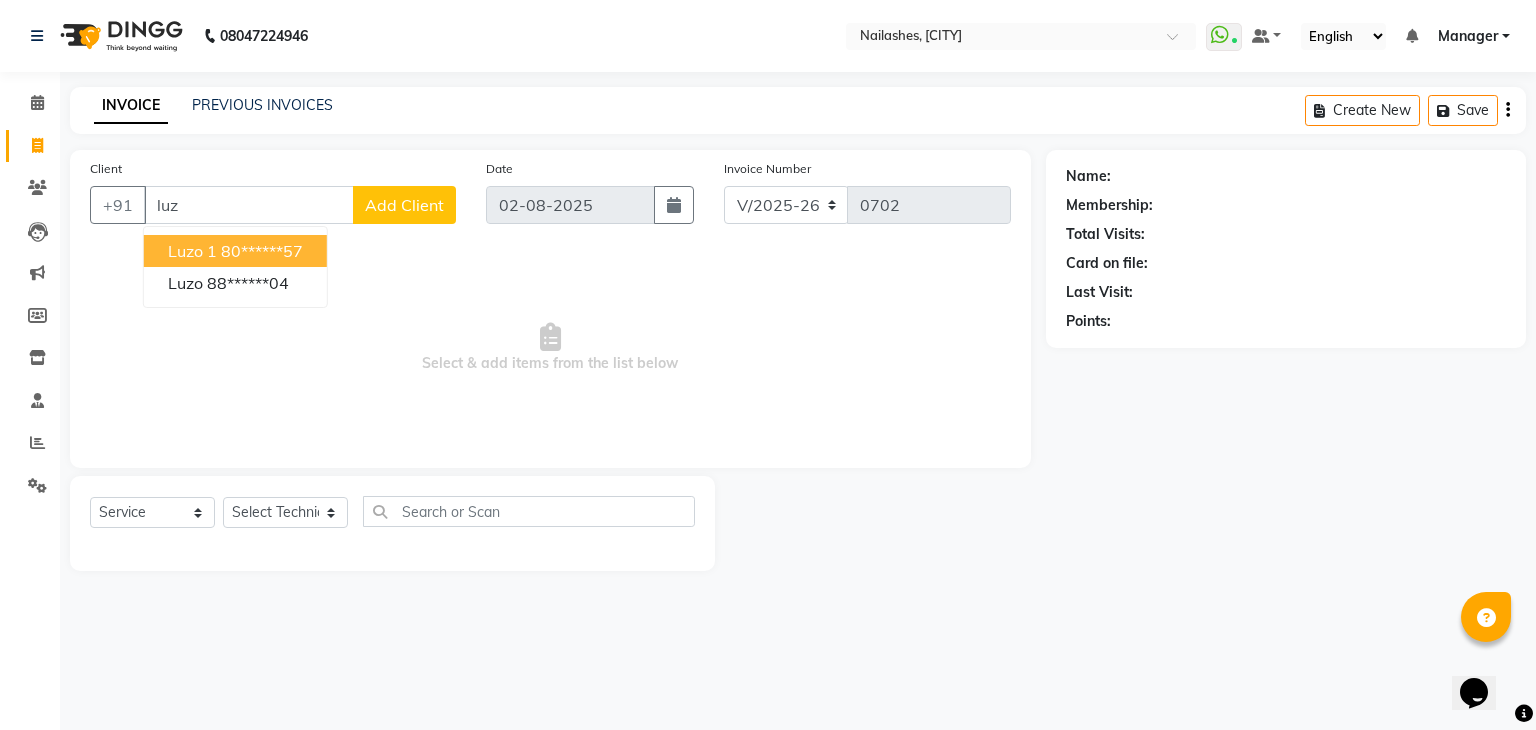 click on "80******57" at bounding box center [262, 251] 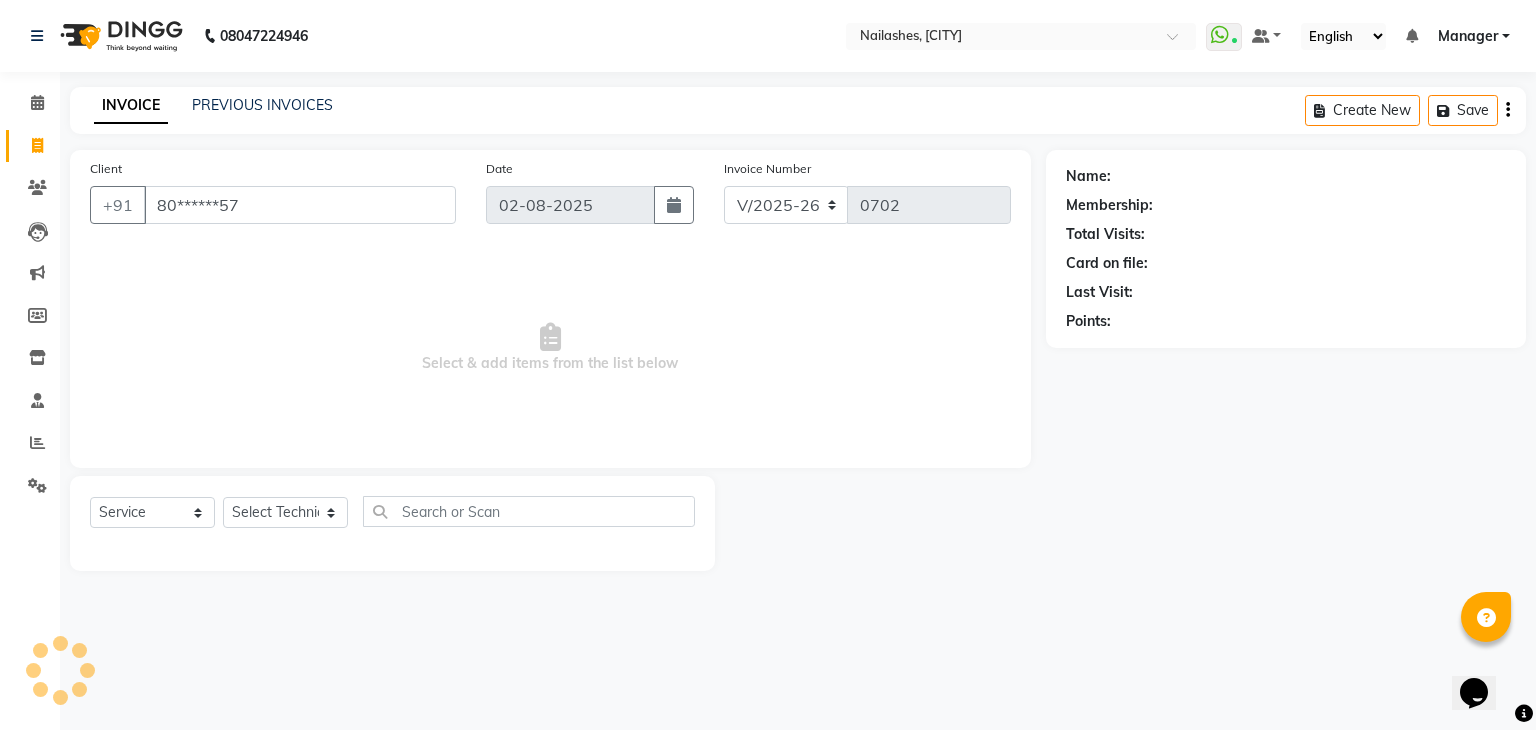 type on "80******57" 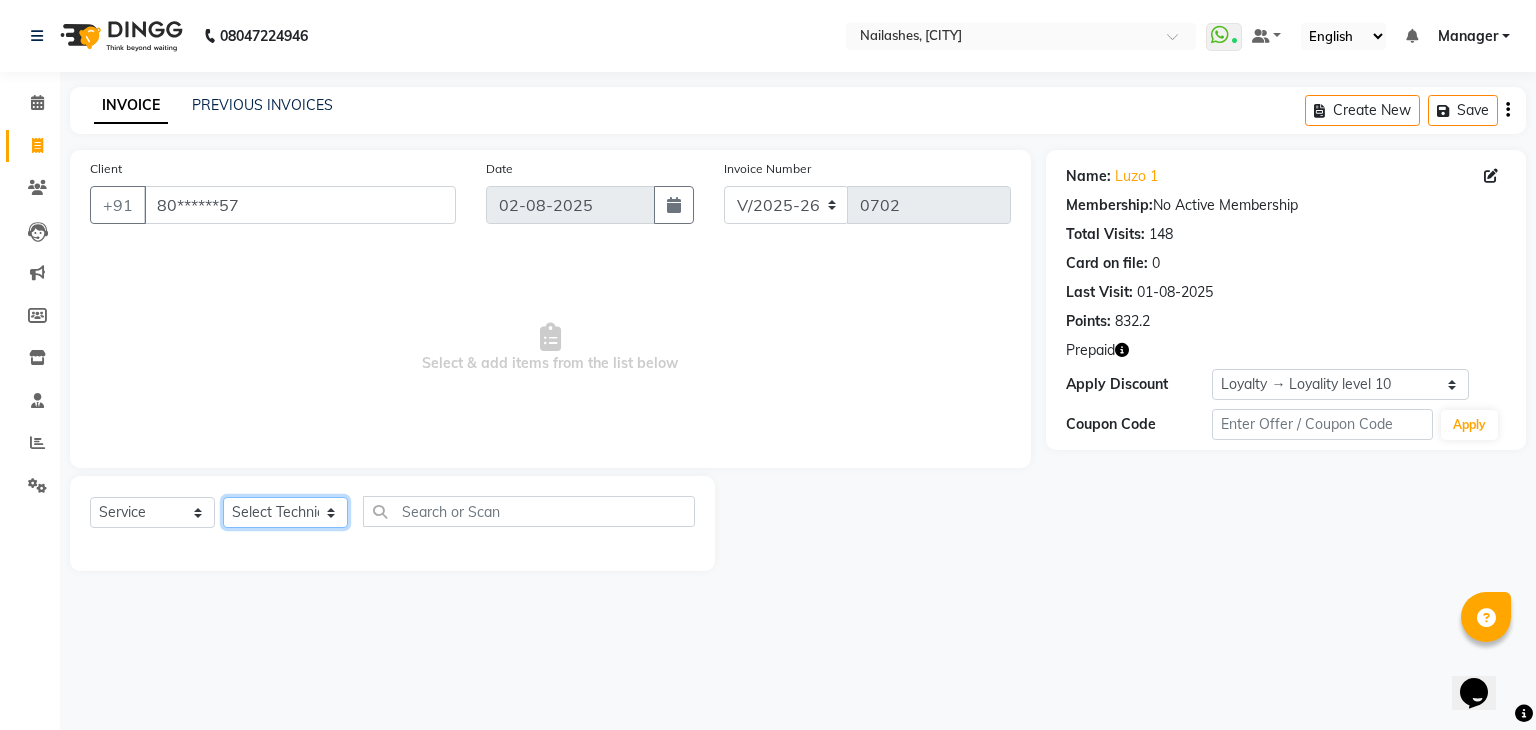 click on "Select Technician Bhupendra Manager Prince Rohit Sajan Salman Suma Suraj Vikas Vishal Lash Vishnu" 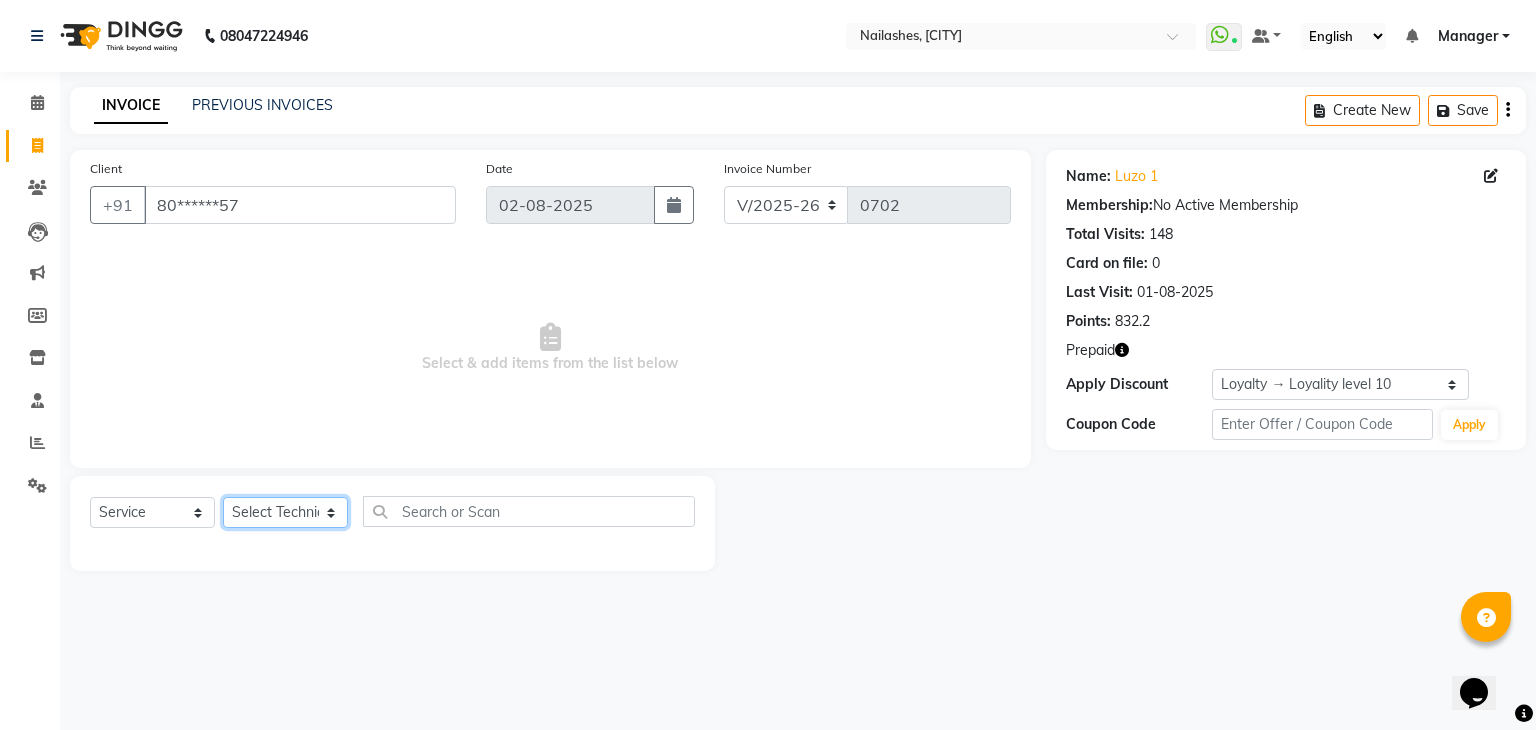select on "62467" 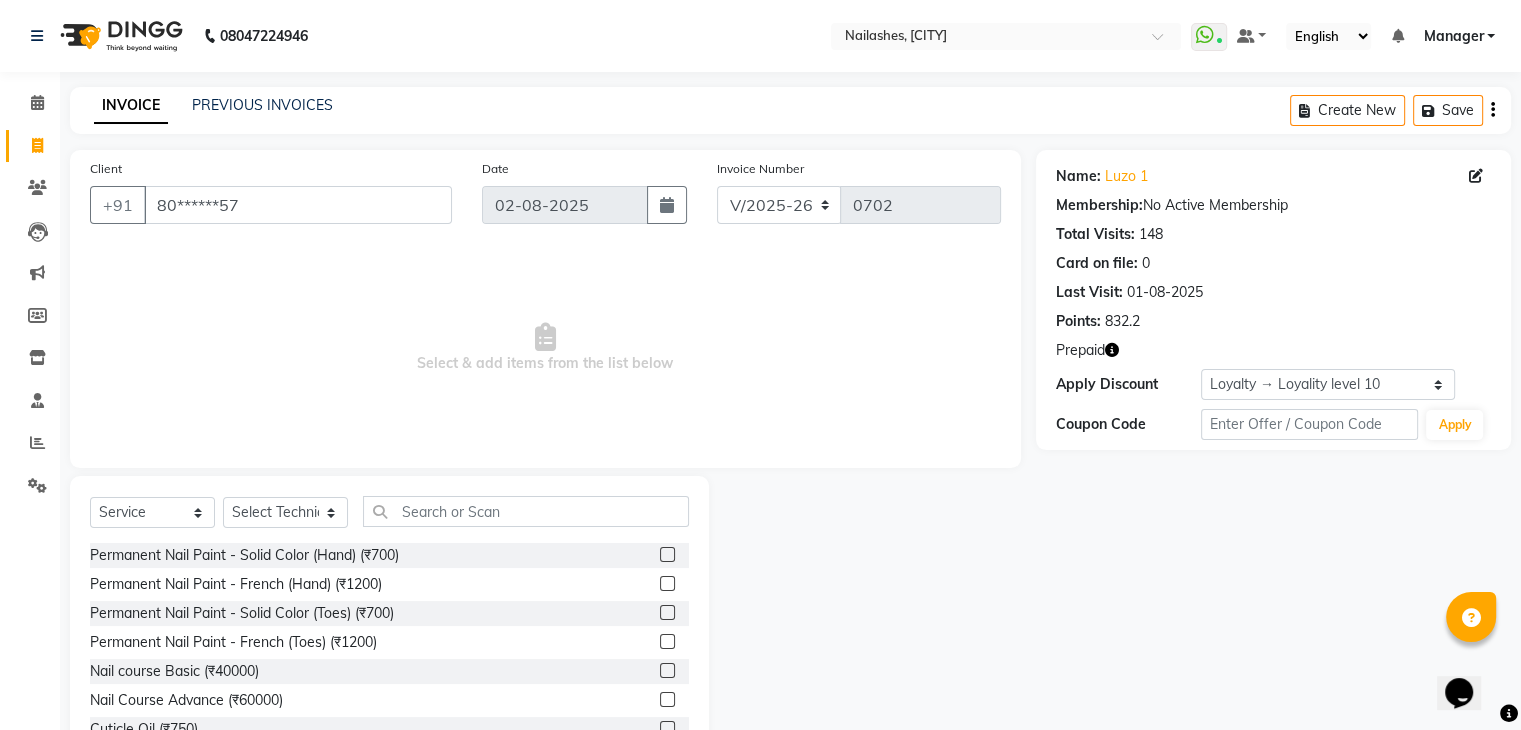 click 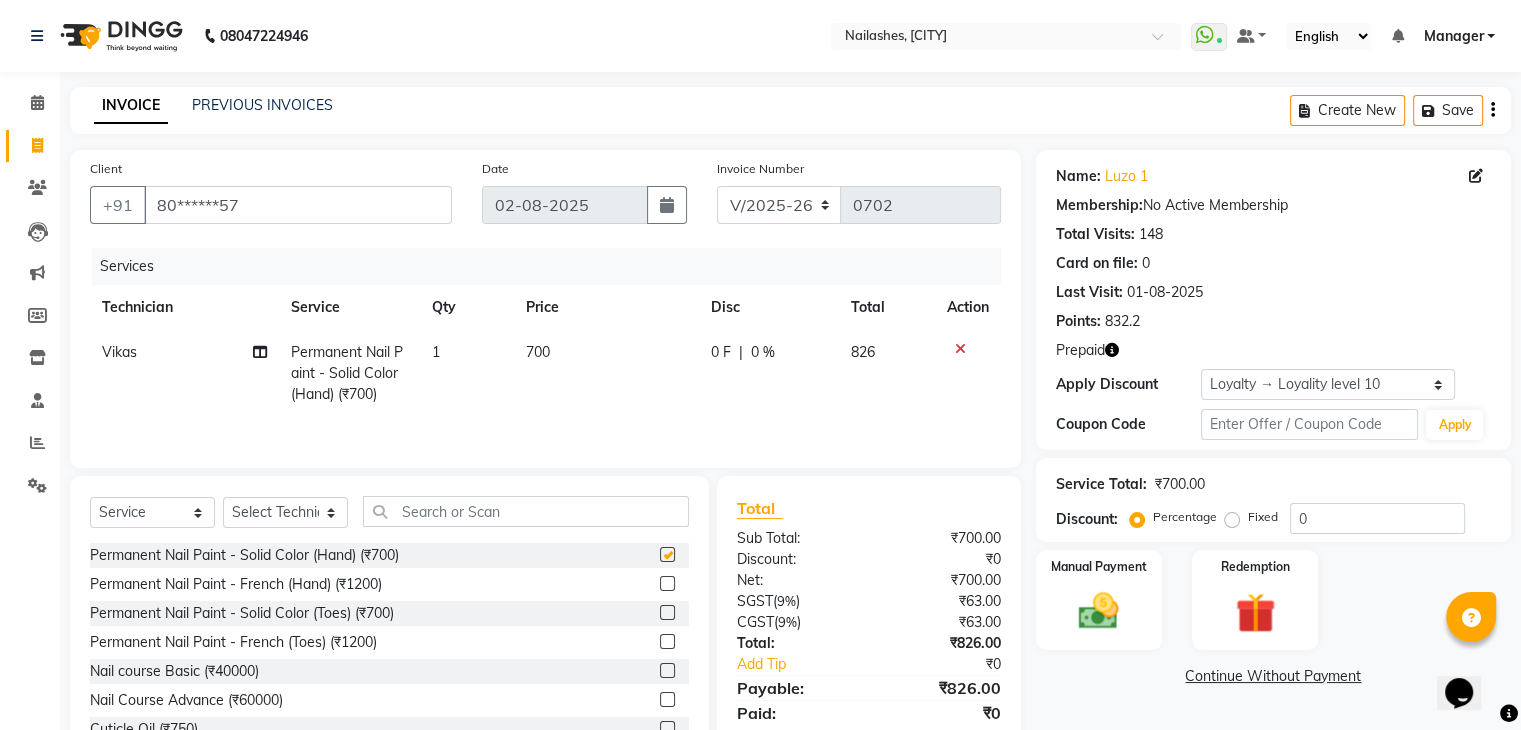 checkbox on "false" 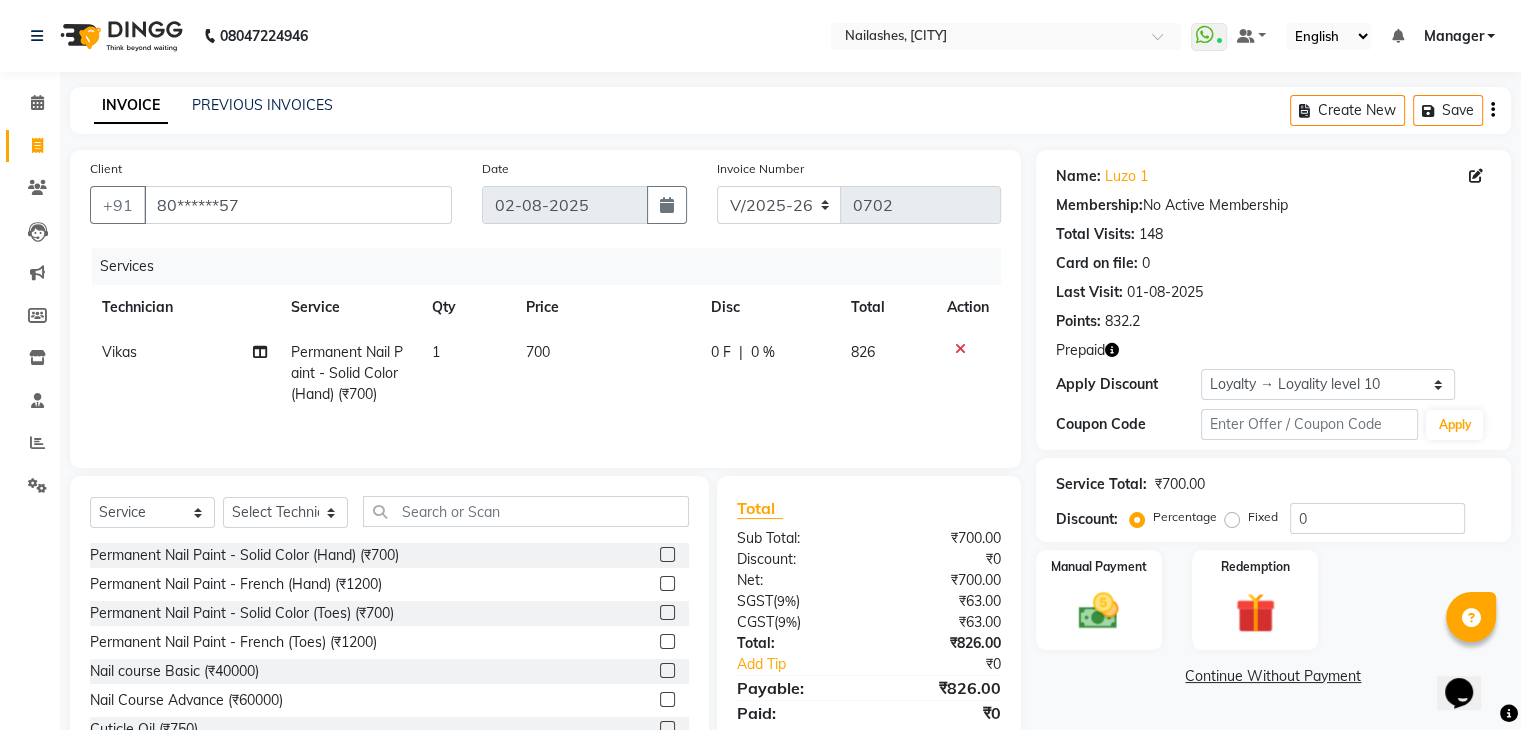 scroll, scrollTop: 72, scrollLeft: 0, axis: vertical 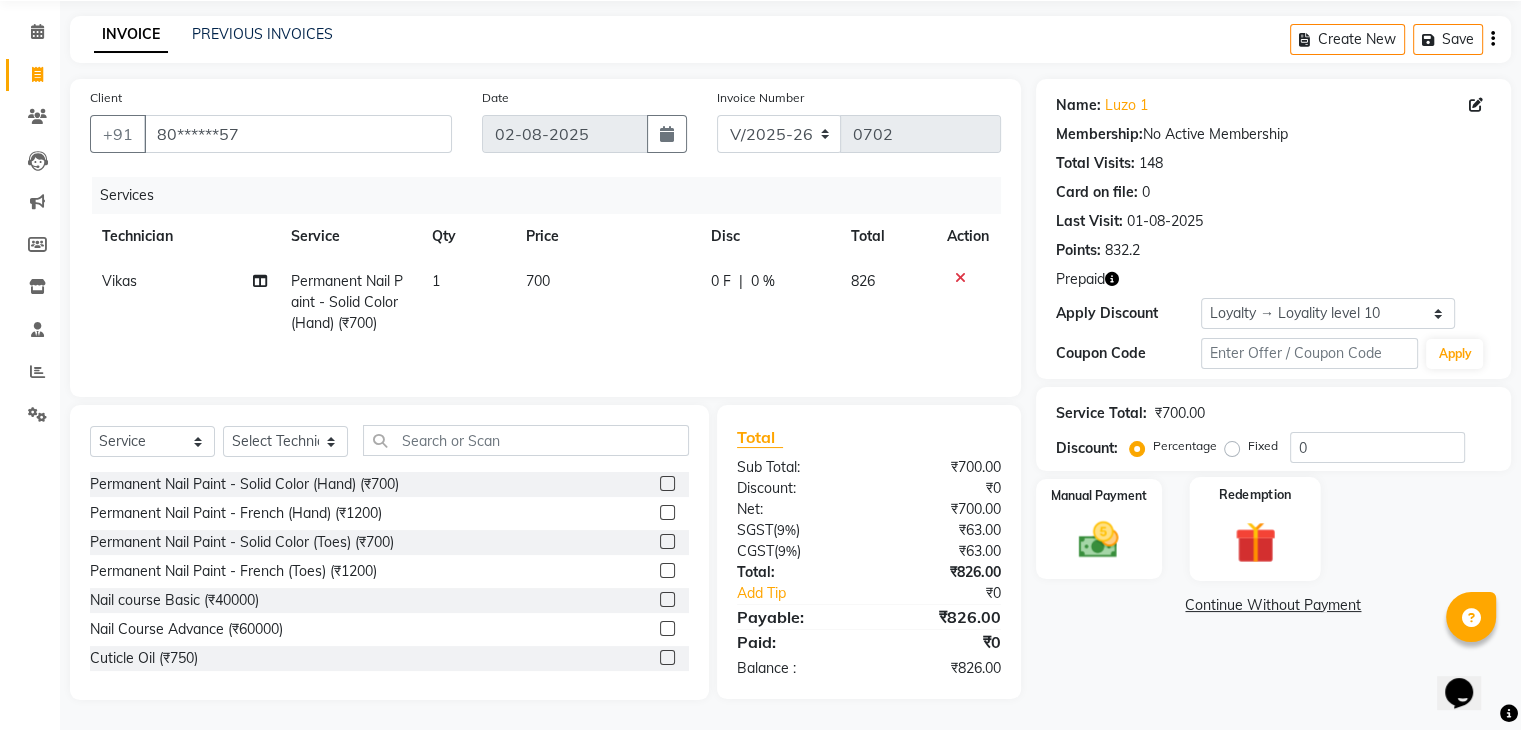 click on "Redemption" 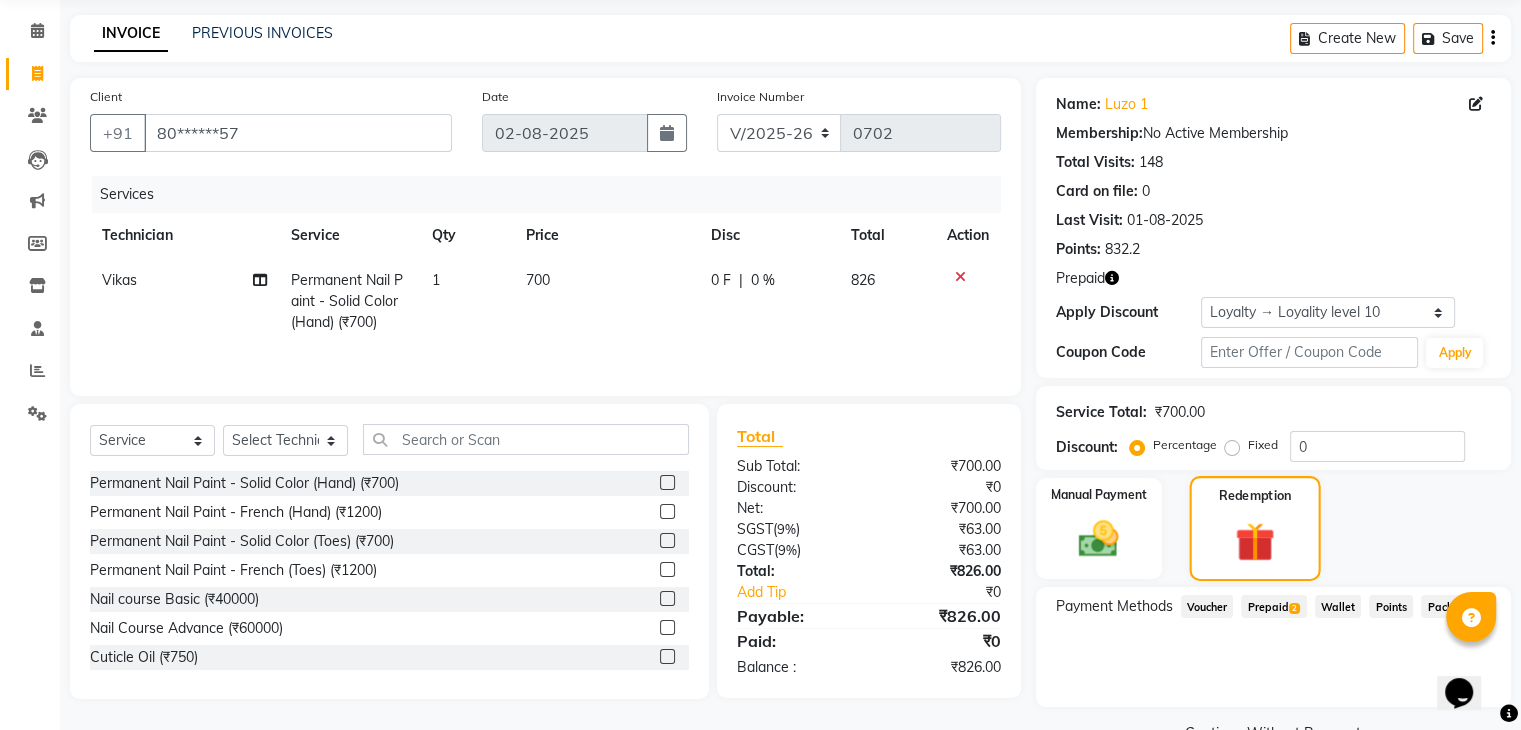 scroll, scrollTop: 120, scrollLeft: 0, axis: vertical 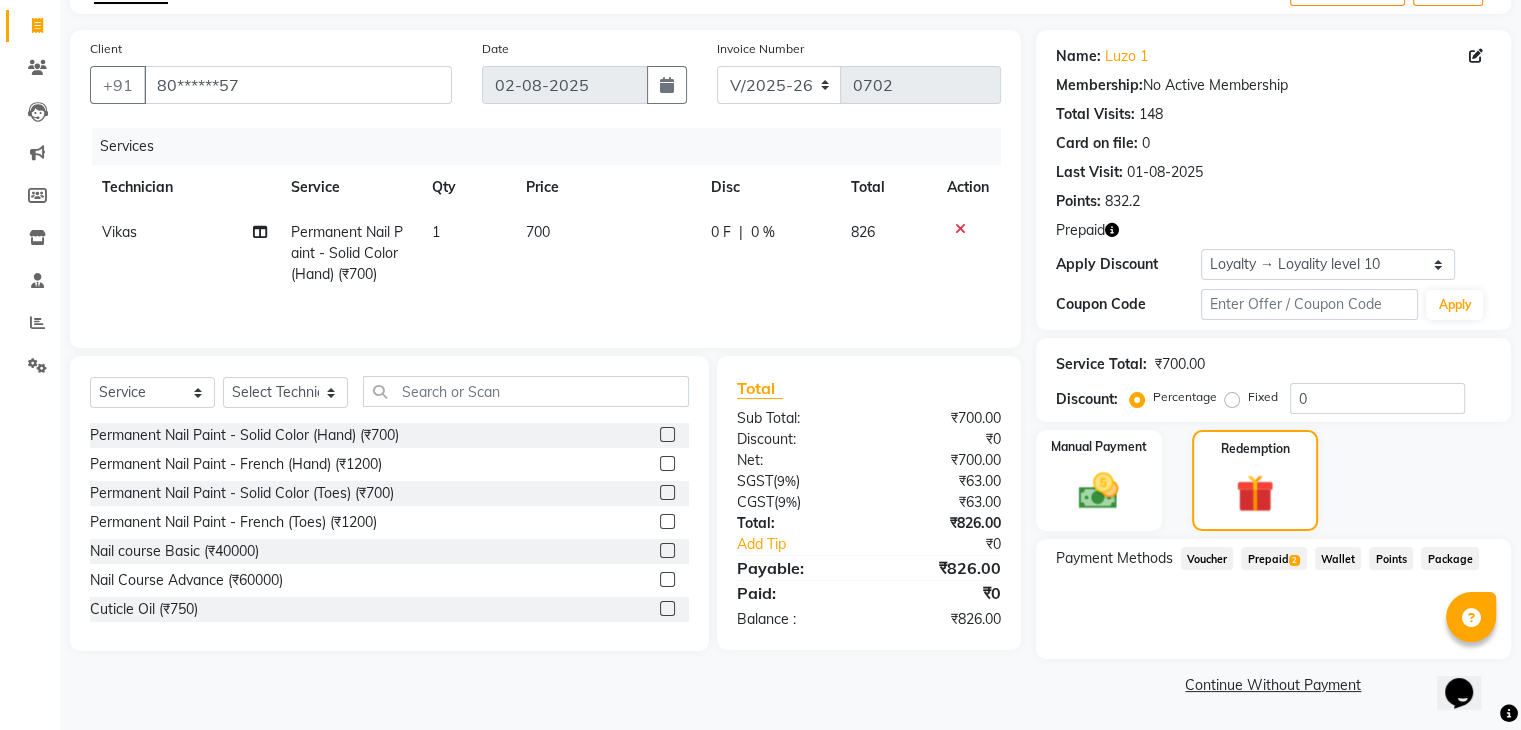 click on "Prepaid  2" 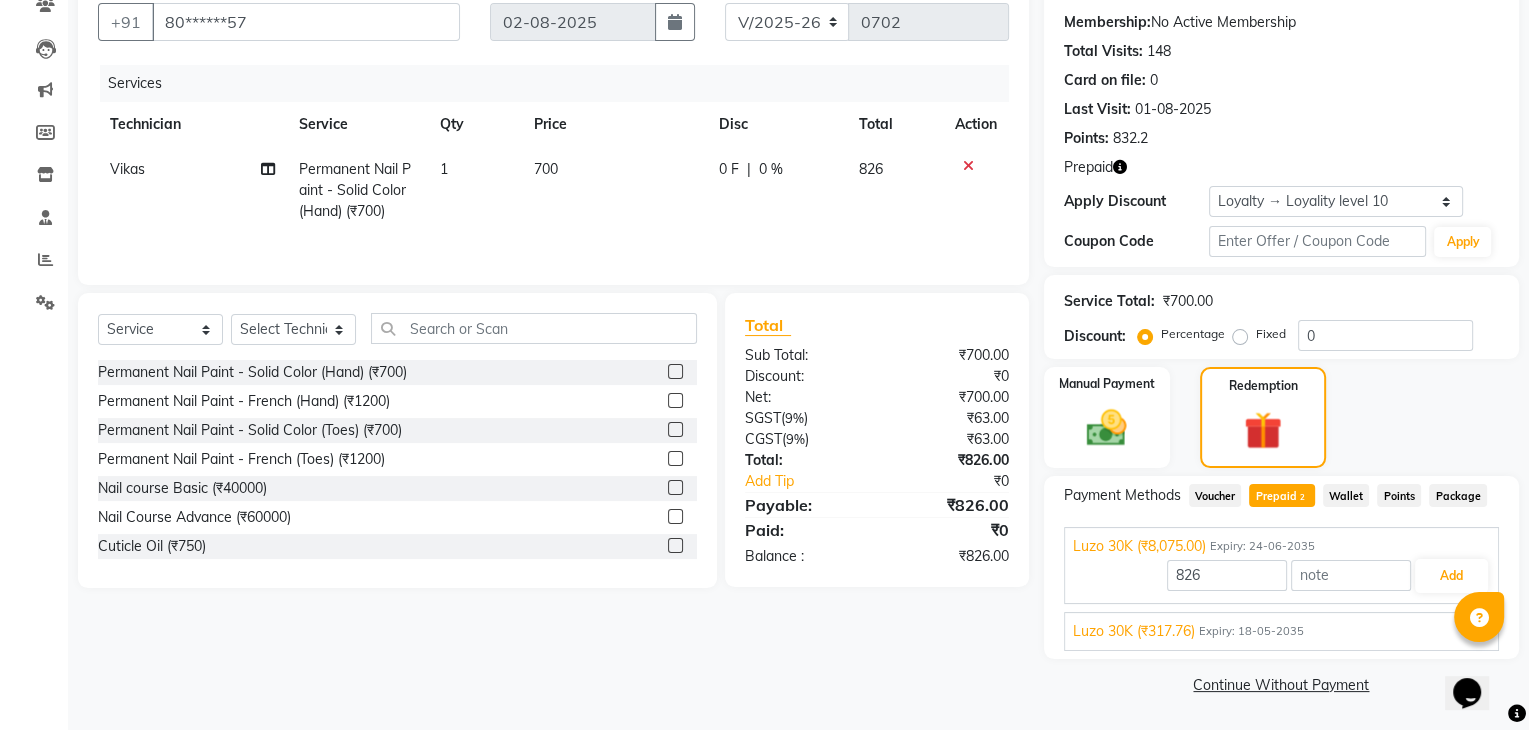 scroll, scrollTop: 0, scrollLeft: 0, axis: both 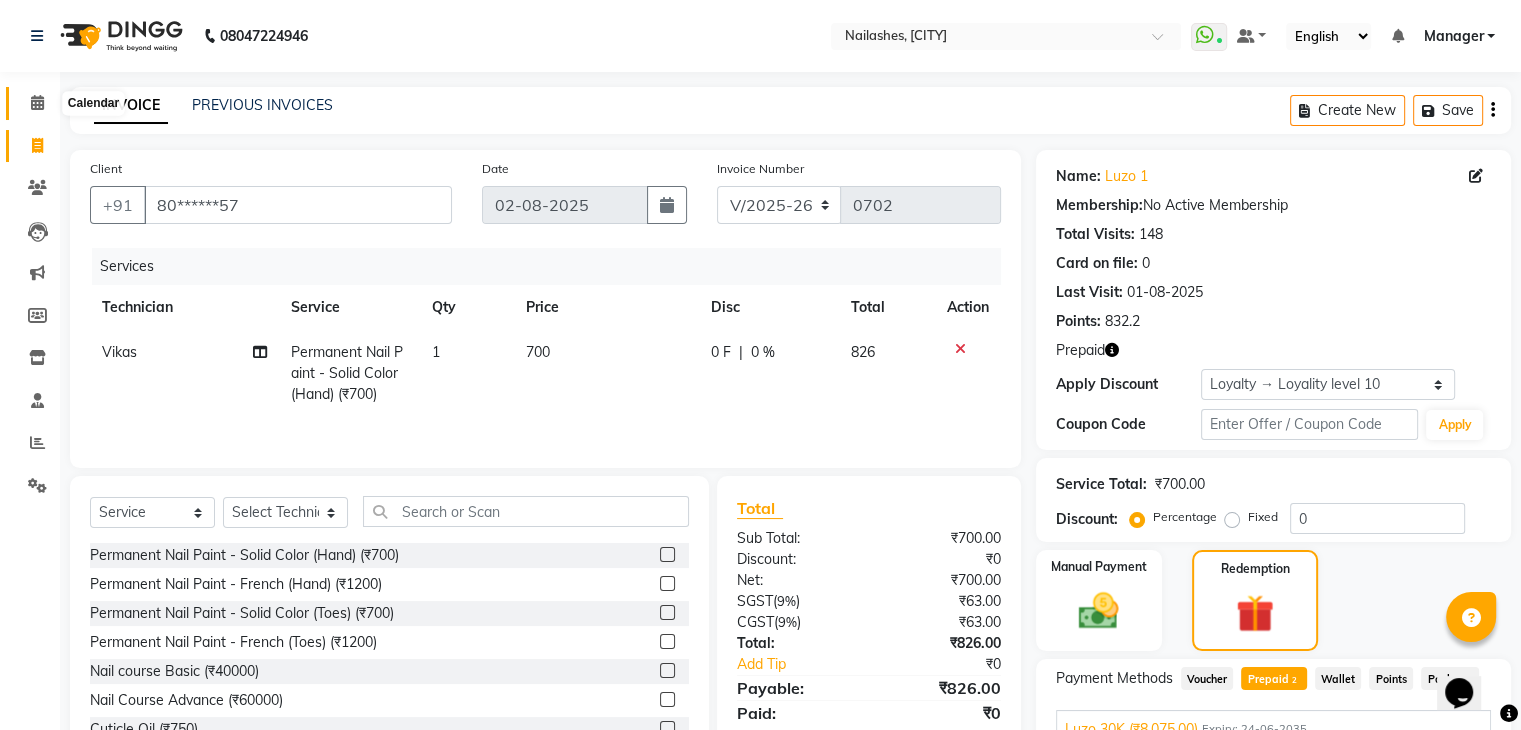 click 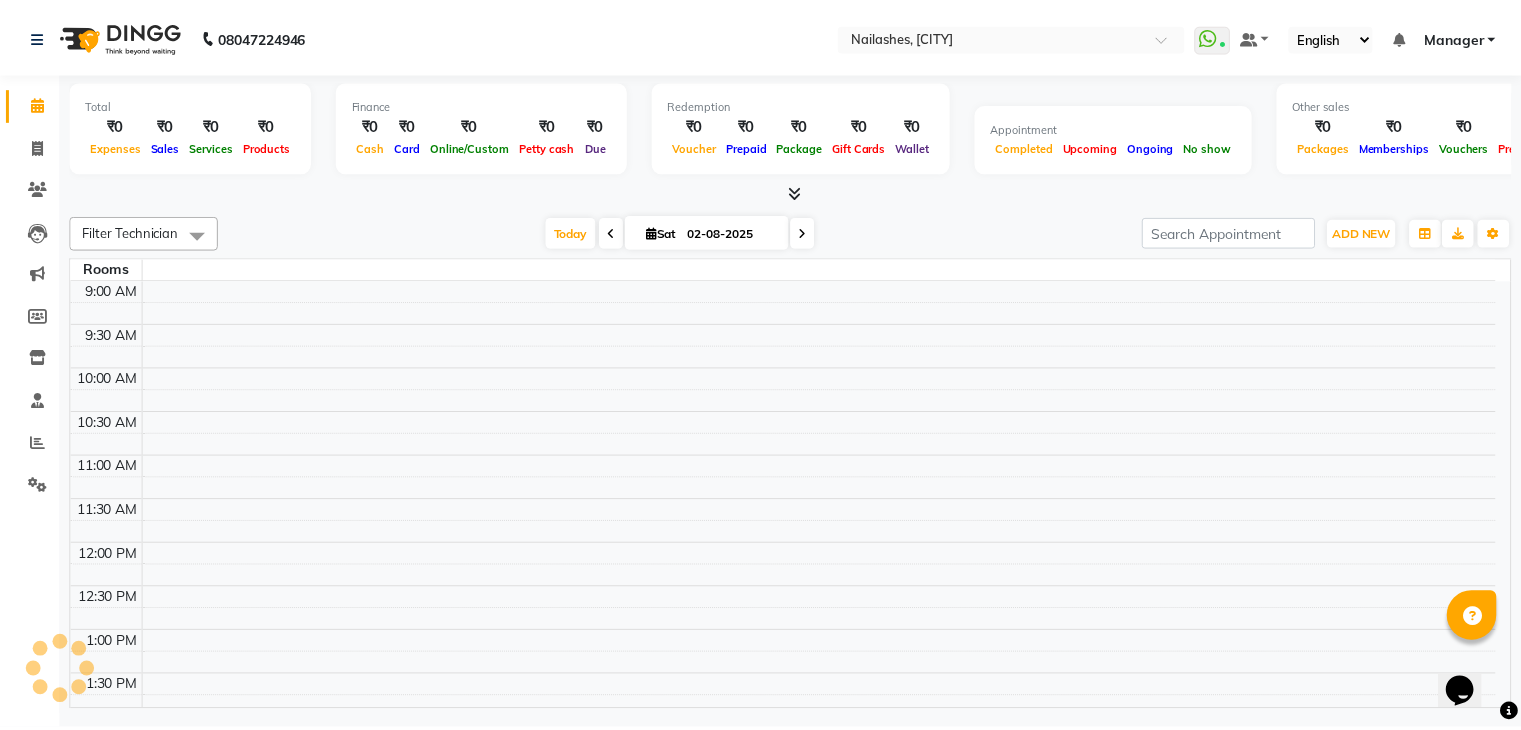 scroll, scrollTop: 0, scrollLeft: 0, axis: both 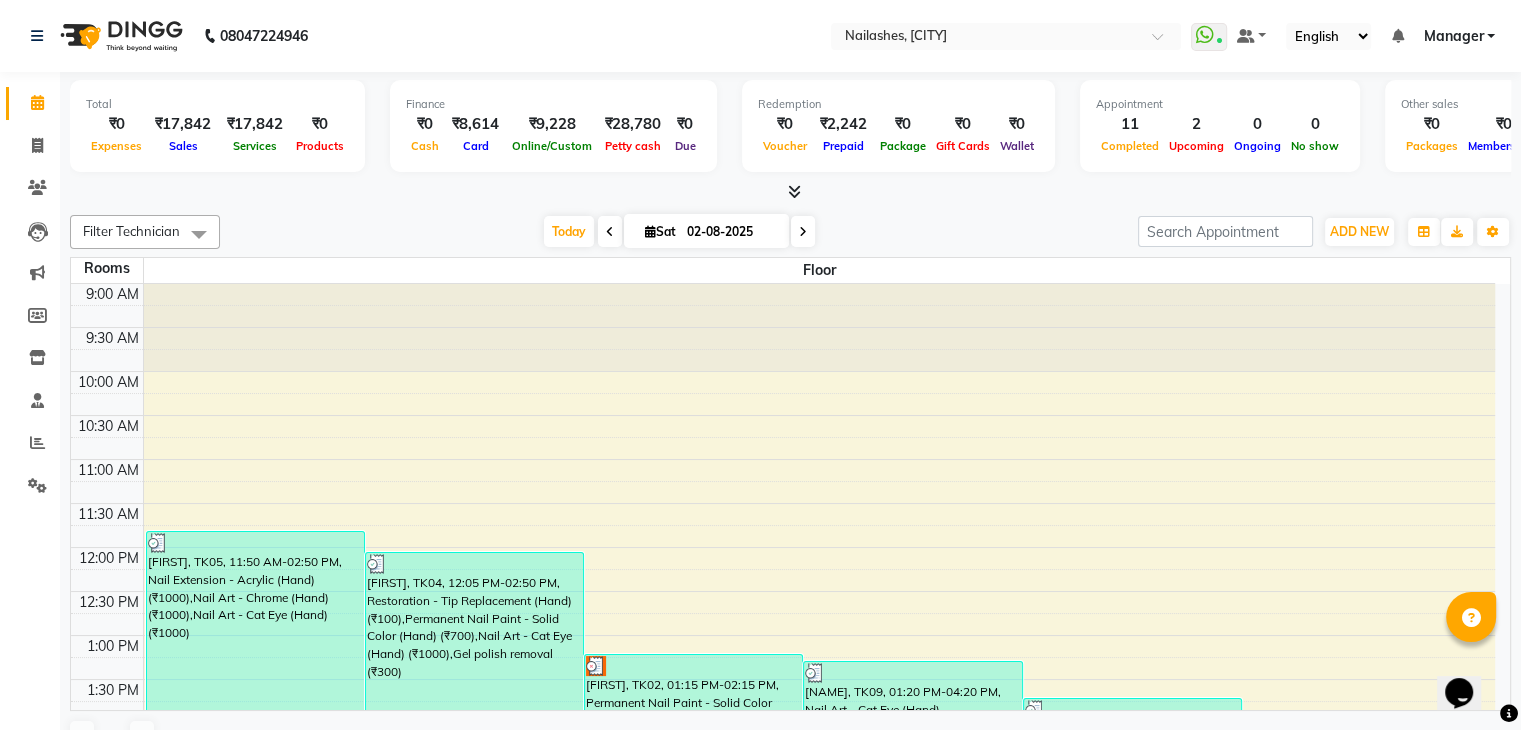 click at bounding box center (794, 191) 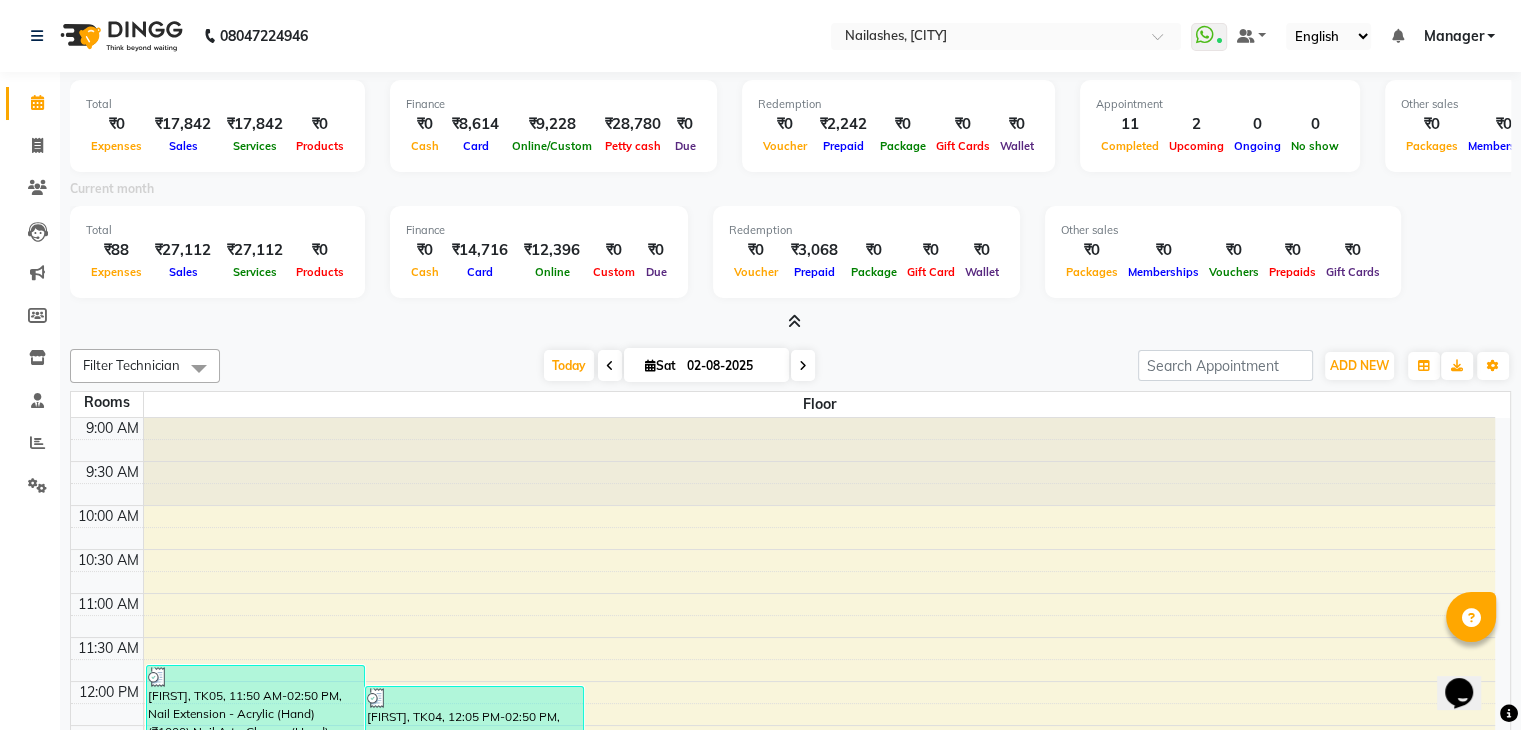 click at bounding box center [794, 321] 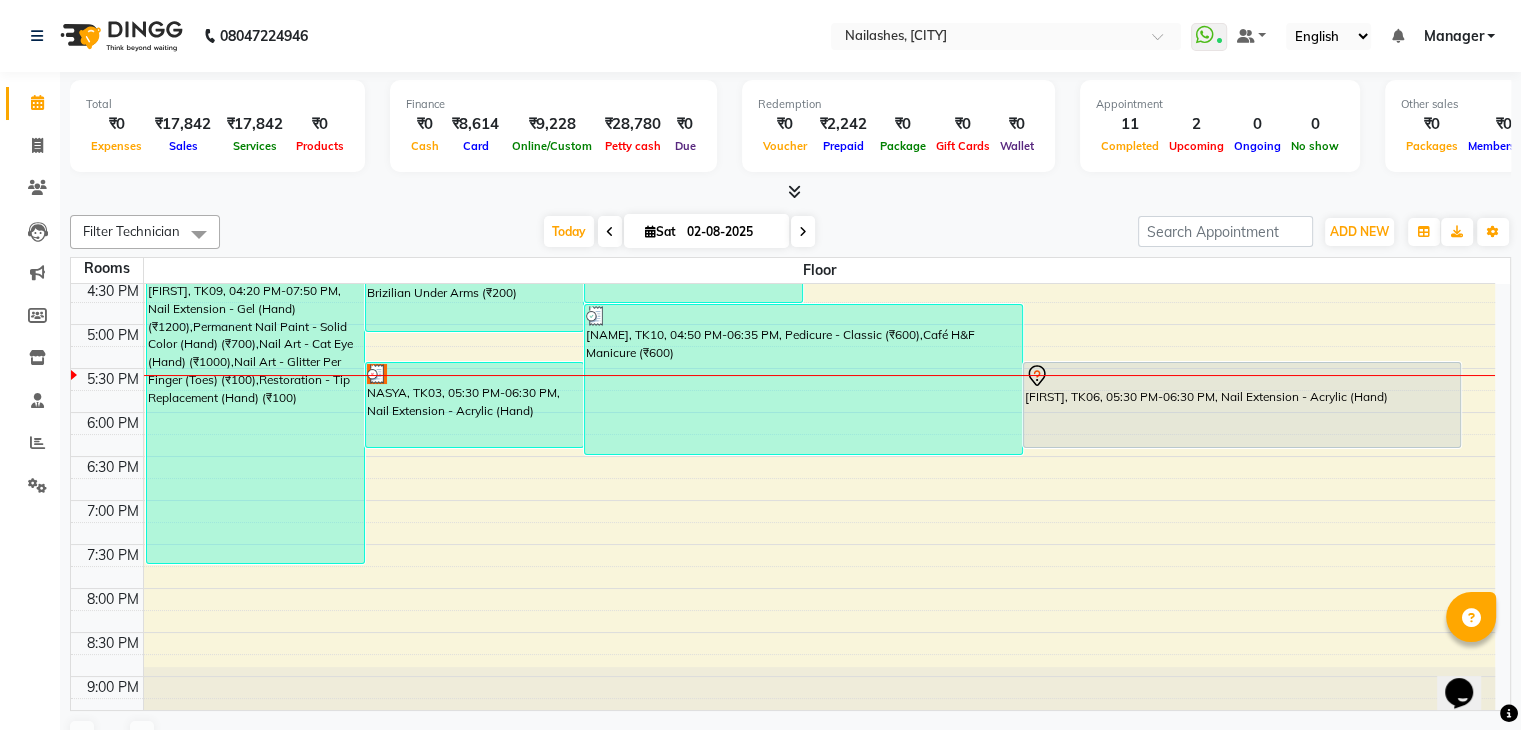scroll, scrollTop: 705, scrollLeft: 0, axis: vertical 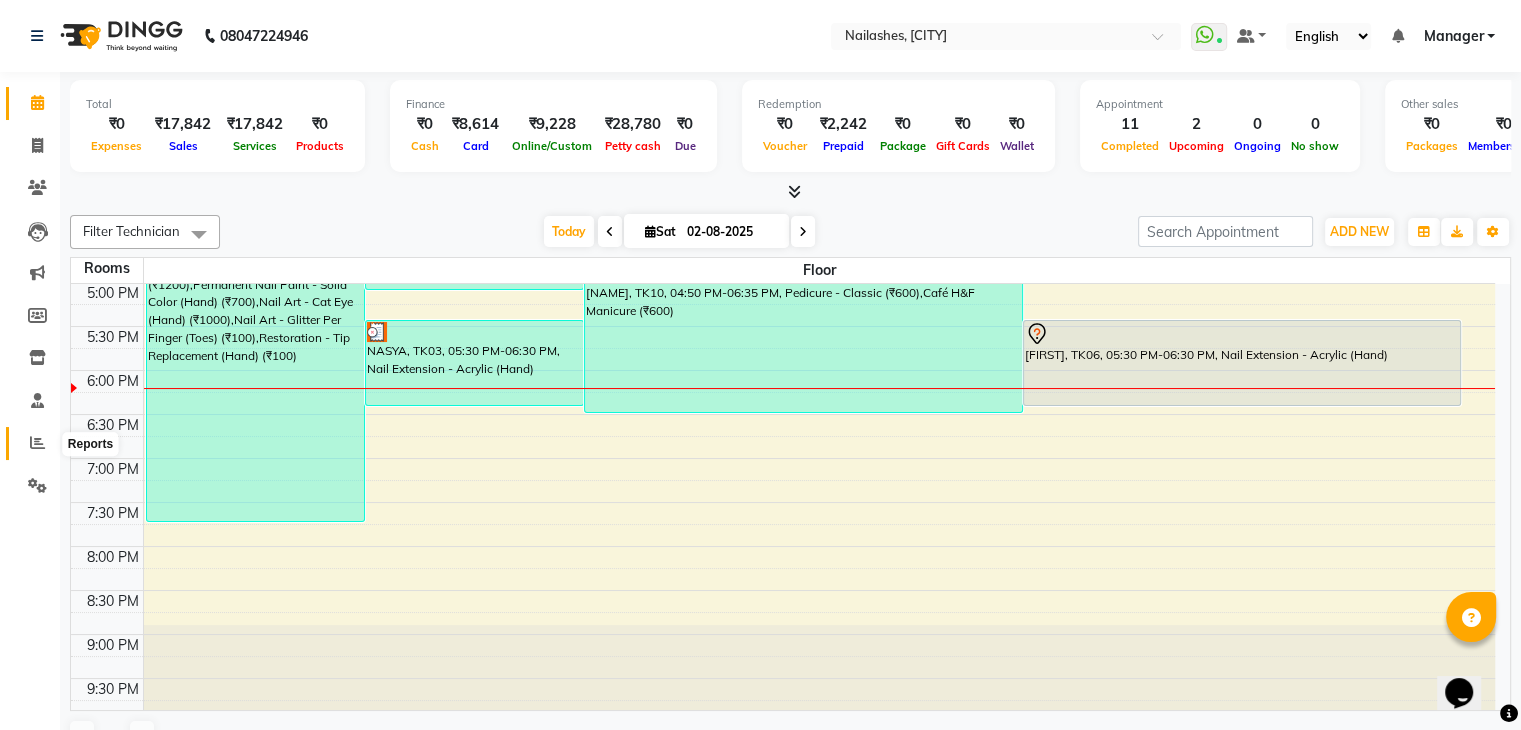 click 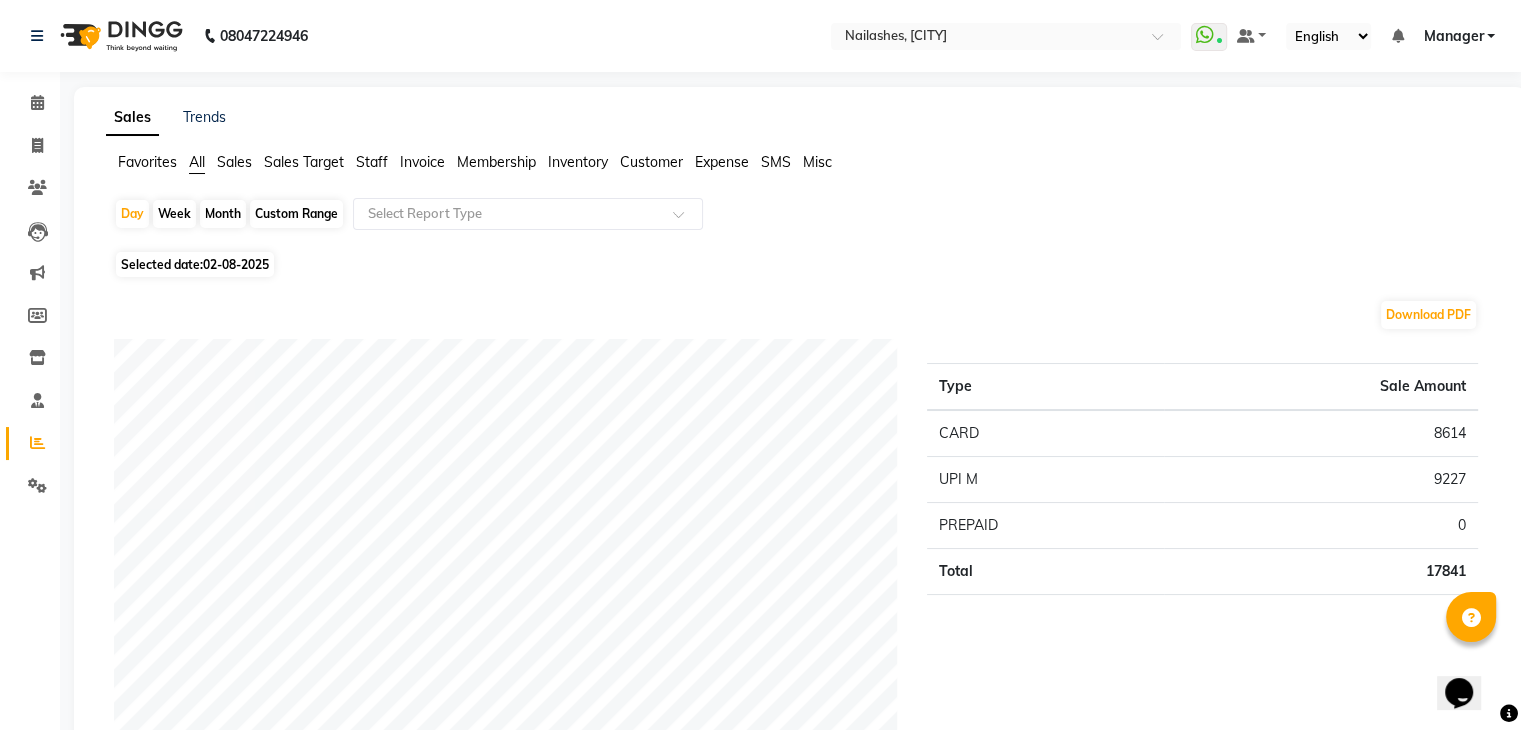 click on "Staff" 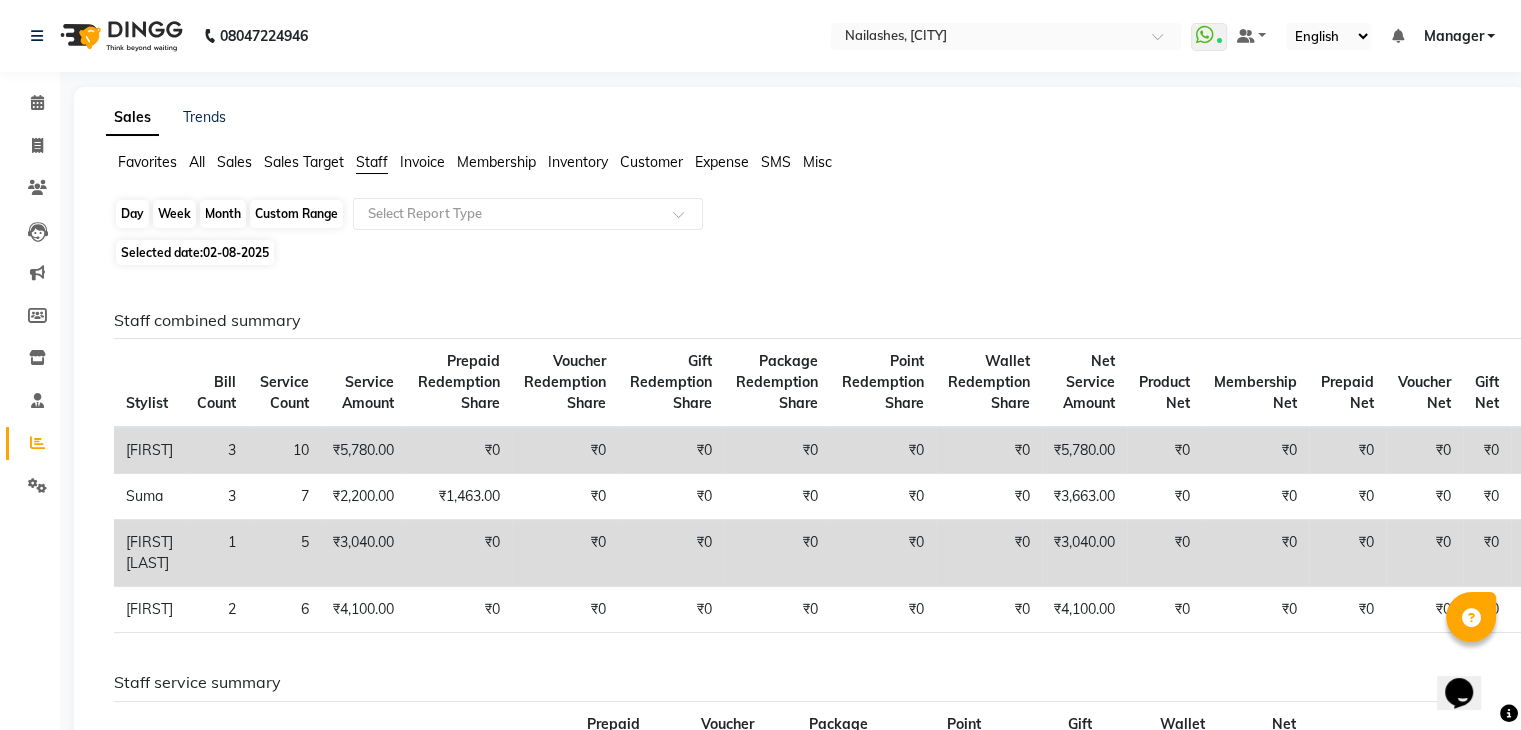 click on "Day" 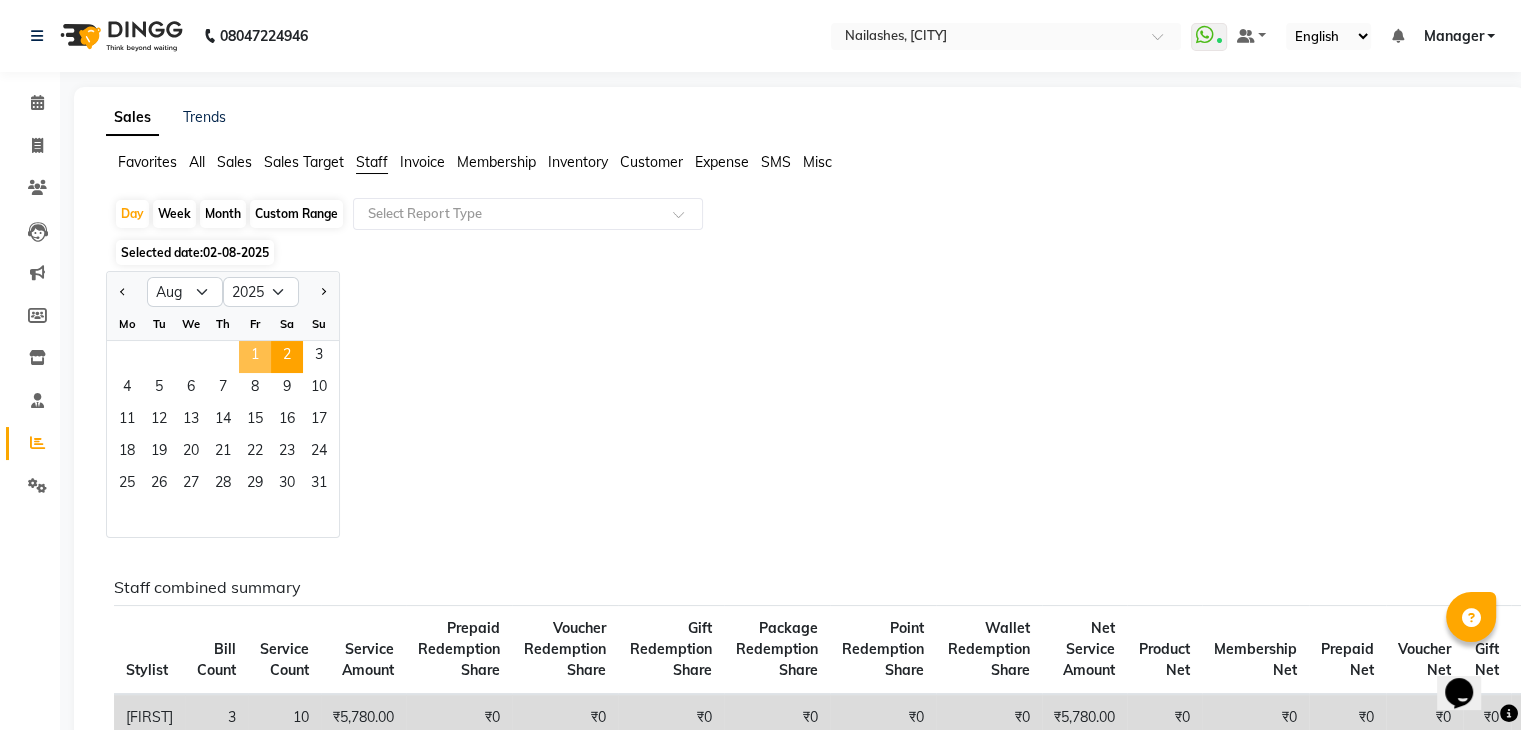 click on "1" 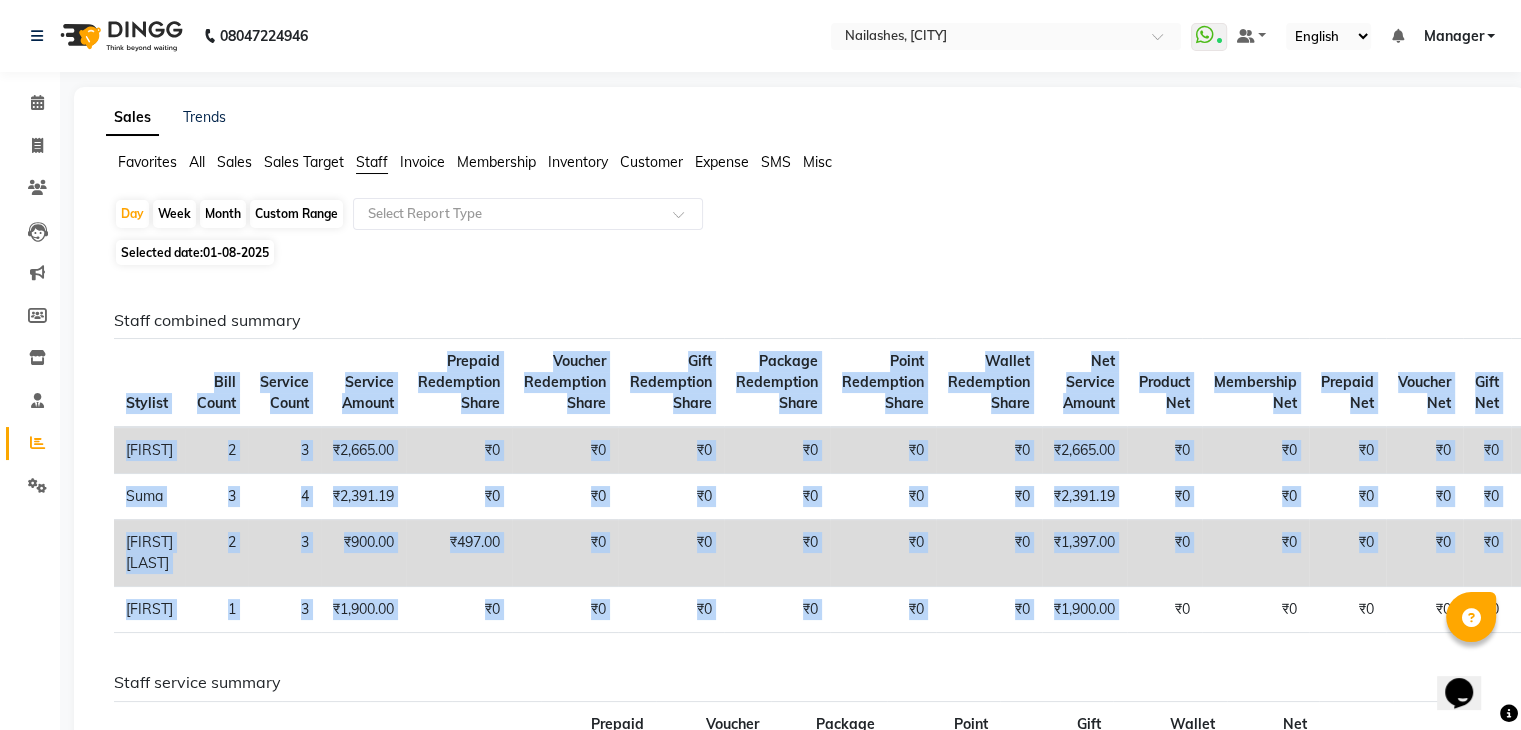 drag, startPoint x: 1176, startPoint y: 626, endPoint x: 114, endPoint y: 392, distance: 1087.4741 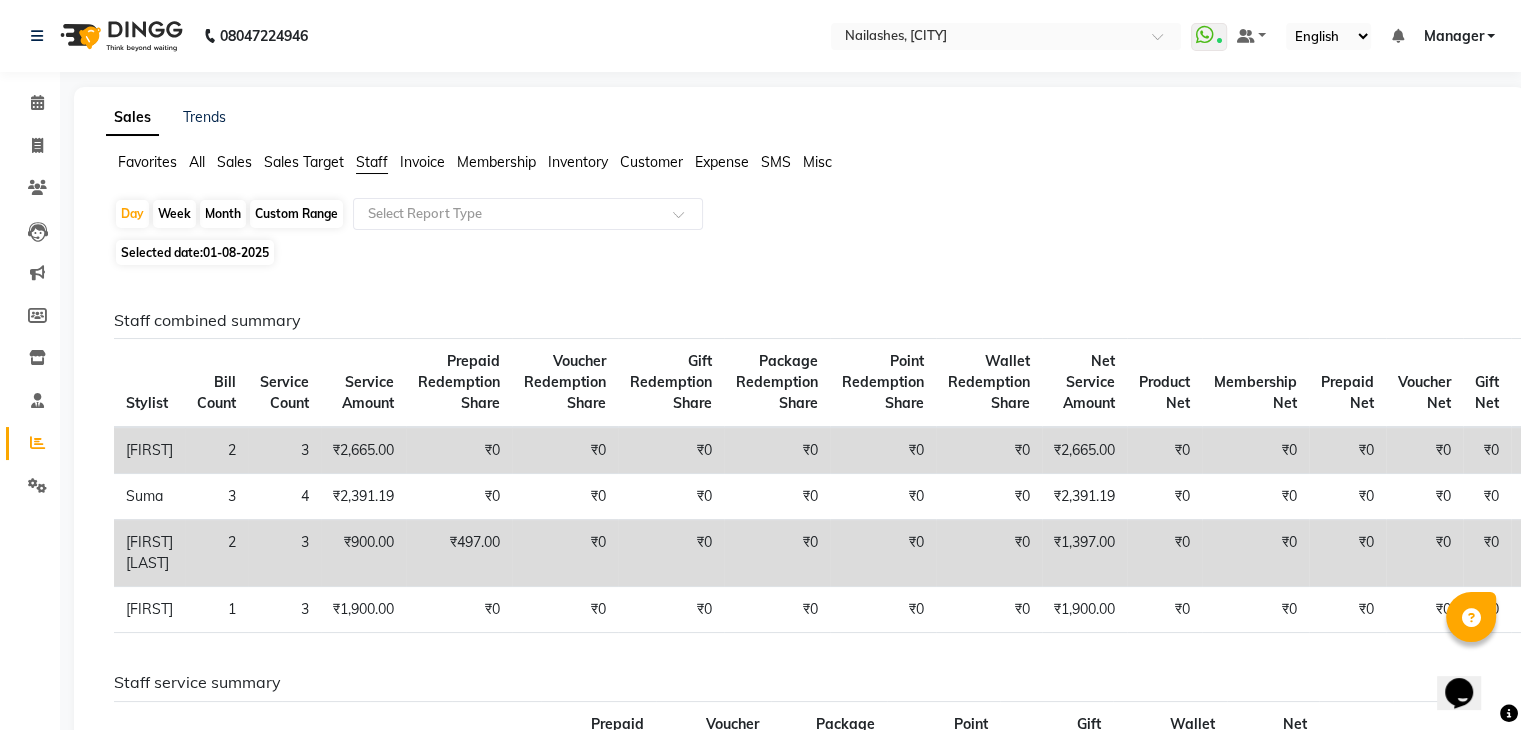 click on "Month" 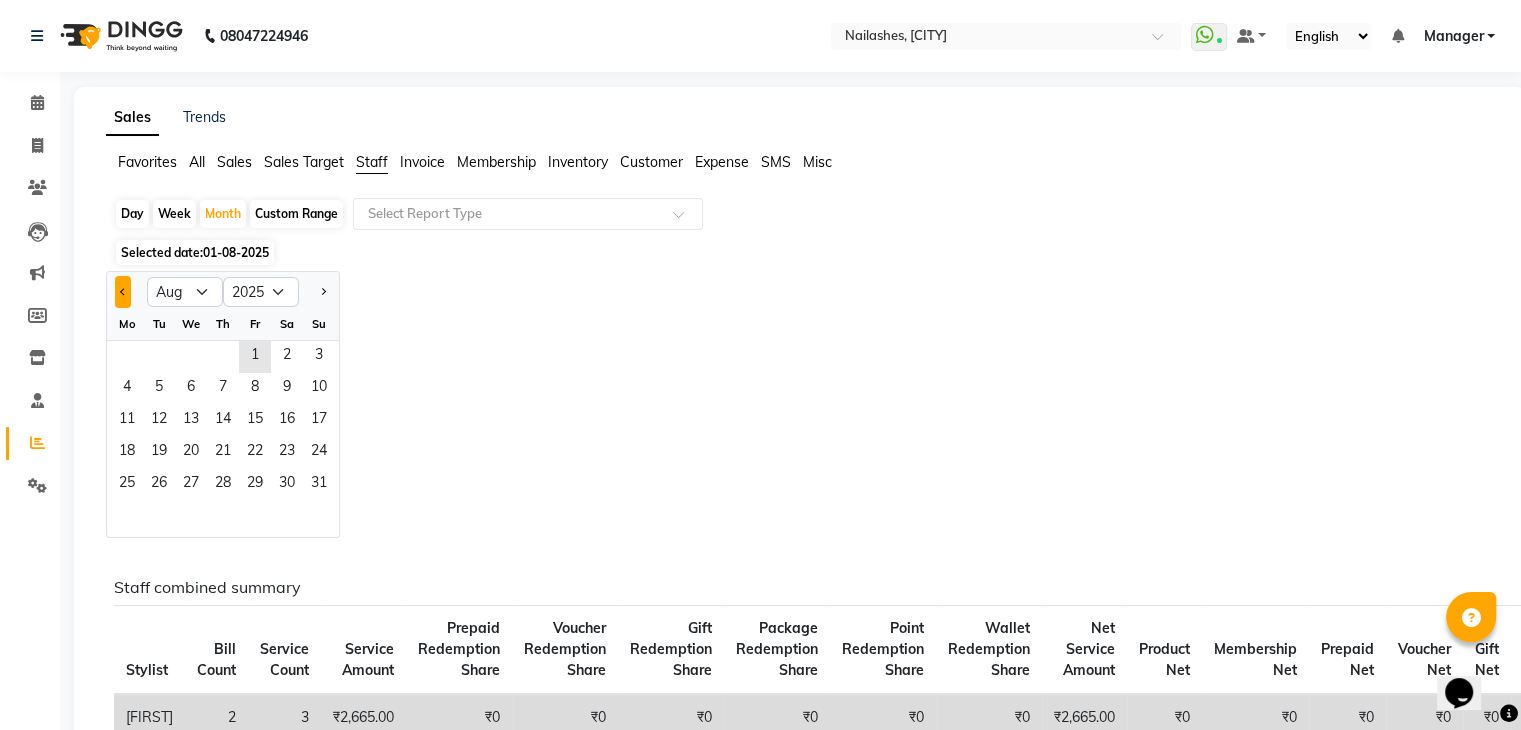 click 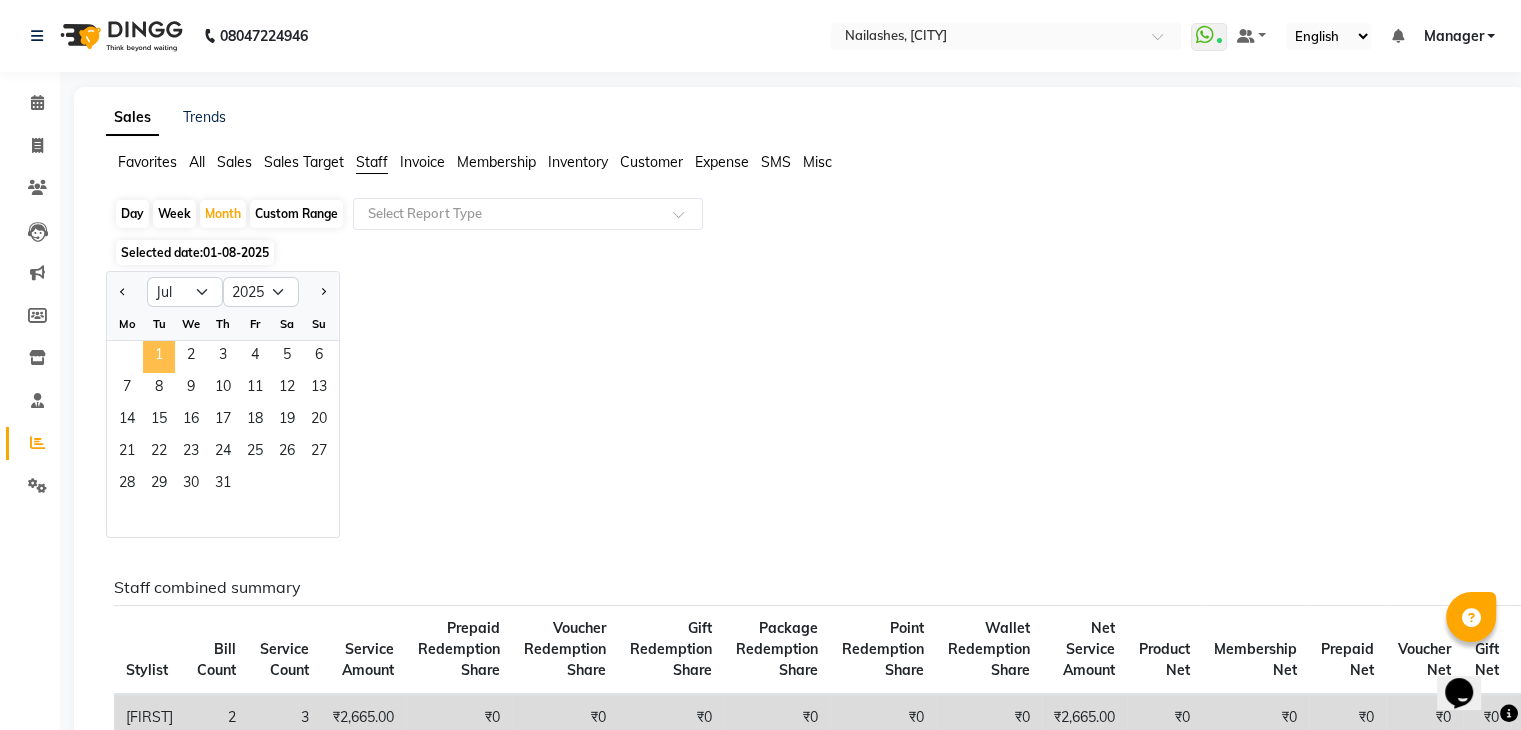 click on "1" 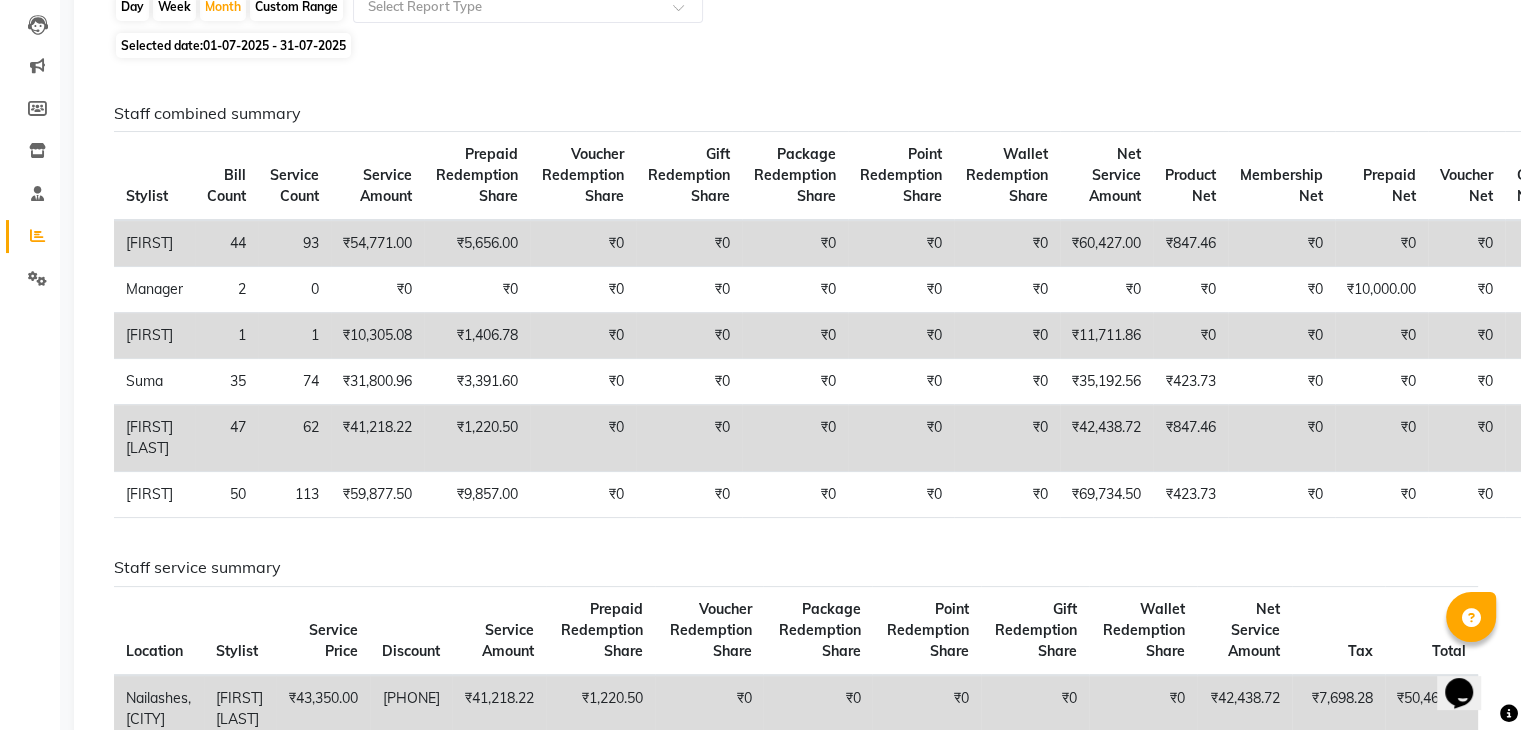 scroll, scrollTop: 214, scrollLeft: 0, axis: vertical 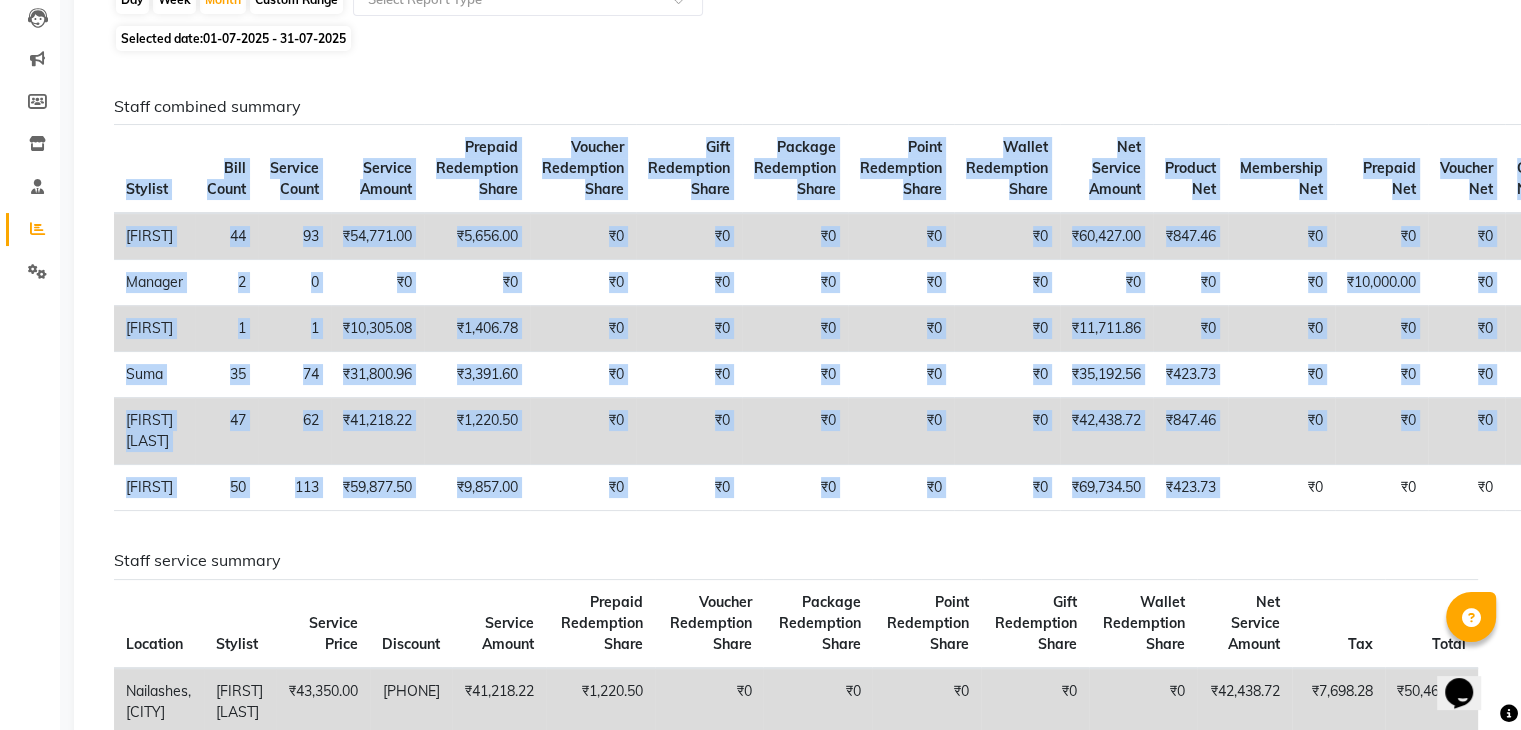 drag, startPoint x: 1254, startPoint y: 489, endPoint x: 116, endPoint y: 186, distance: 1177.6472 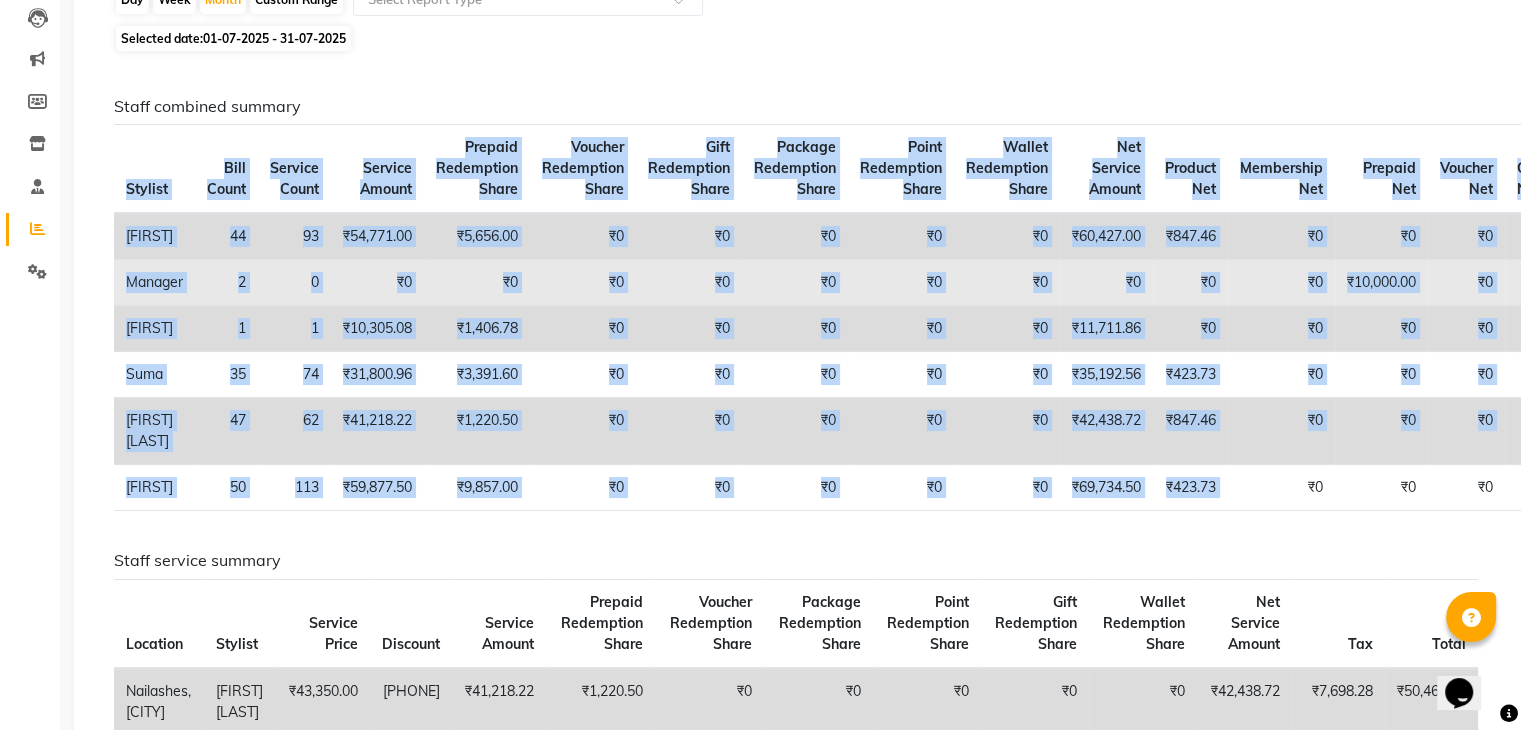 copy on "Stylist Bill Count Service Count Service Amount Prepaid Redemption Share Voucher Redemption Share Gift Redemption Share Package Redemption Share Point Redemption Share Wallet Redemption Share Net Service Amount Product Net Membership Net Prepaid Net Voucher Net Gift Net Package Net  Bhupendra 44 93 ₹54,771.00 ₹5,656.00 ₹0 ₹0 ₹0 ₹0 ₹0 ₹60,427.00 ₹847.46 ₹0 ₹0 ₹0 ₹0 ₹0  Manager 2 0 ₹0 ₹0 ₹0 ₹0 ₹0 ₹0 ₹0 ₹0 ₹0 ₹0 ₹10,000.00 ₹0 ₹0 ₹0  Salman 1 1 ₹10,305.08 ₹1,406.78 ₹0 ₹0 ₹0 ₹0 ₹0 ₹11,711.86 ₹0 ₹0 ₹0 ₹0 ₹0 ₹0  Suma 35 74 ₹31,800.96 ₹3,391.60 ₹0 ₹0 ₹0 ₹0 ₹0 ₹35,192.56 ₹423.73 ₹0 ₹0 ₹0 ₹0 ₹0  Vishal Lash 47 62 ₹41,218.22 ₹1,220.50 ₹0 ₹0 ₹0 ₹0 ₹0 ₹42,438.72 ₹847.46 ₹0 ₹0 ₹0 ₹0 ₹0  Vishnu 50 113 ₹59,877.50 ₹9,857.00 ₹0 ₹0 ₹0 ₹0 ₹0 ₹69,734.50 ₹423.73" 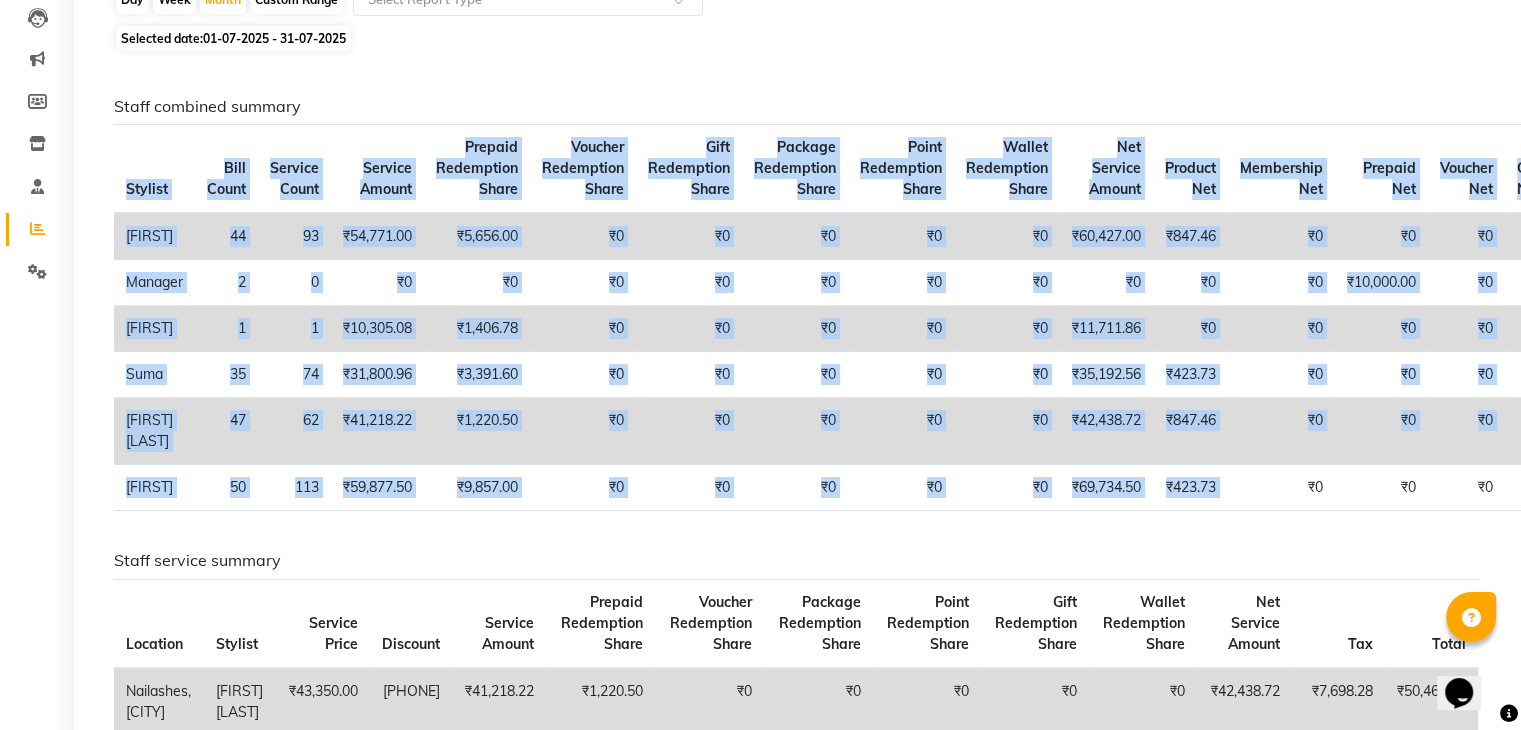 scroll, scrollTop: 0, scrollLeft: 0, axis: both 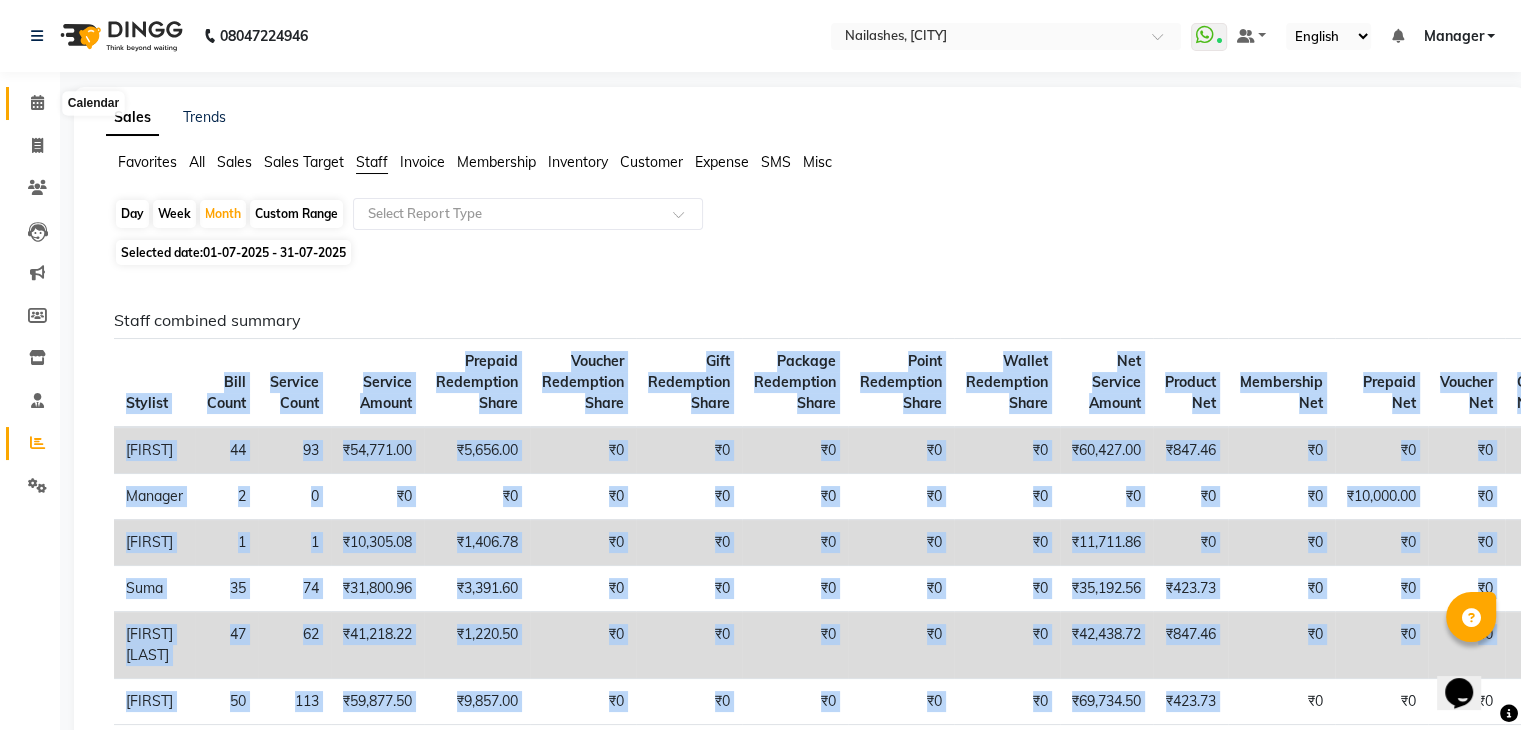 click 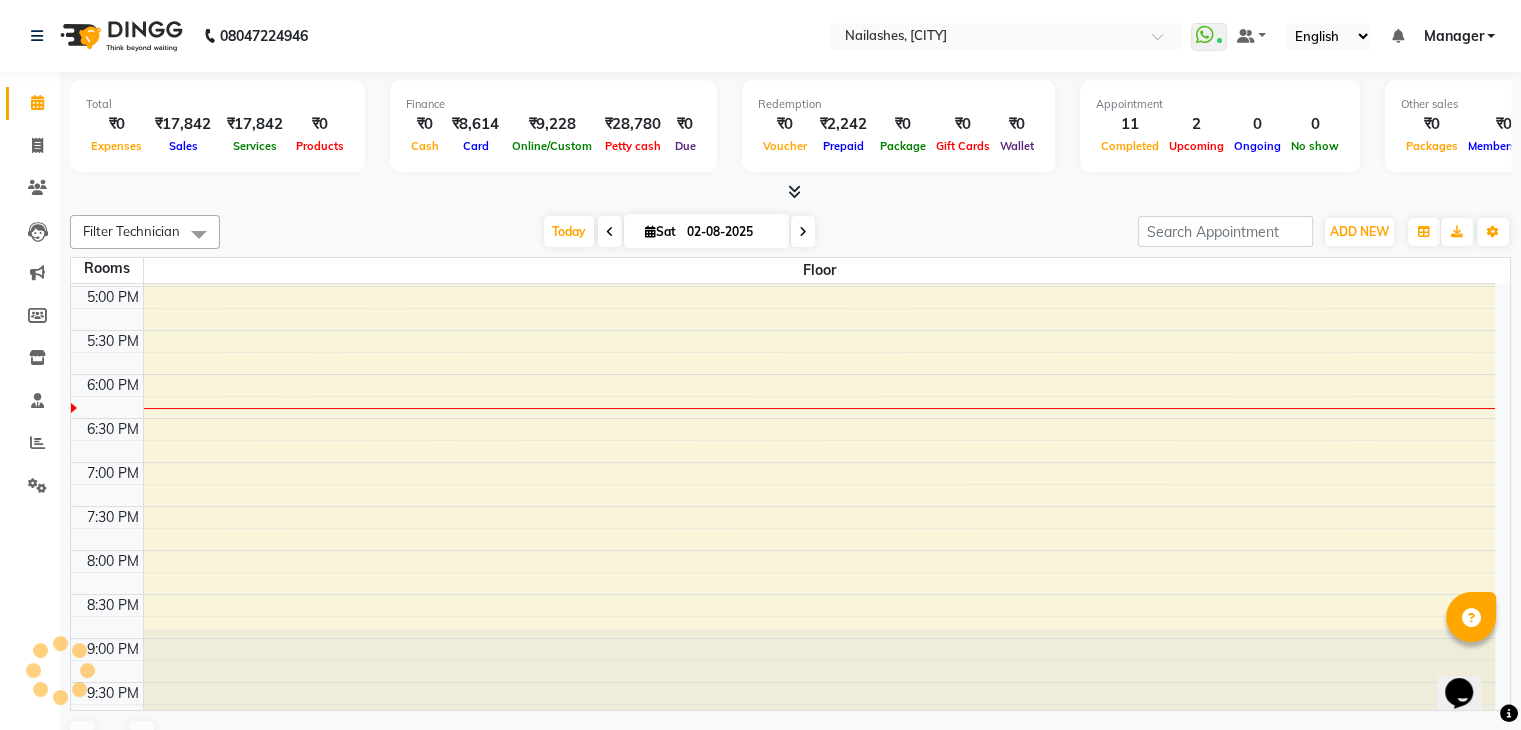 scroll, scrollTop: 0, scrollLeft: 0, axis: both 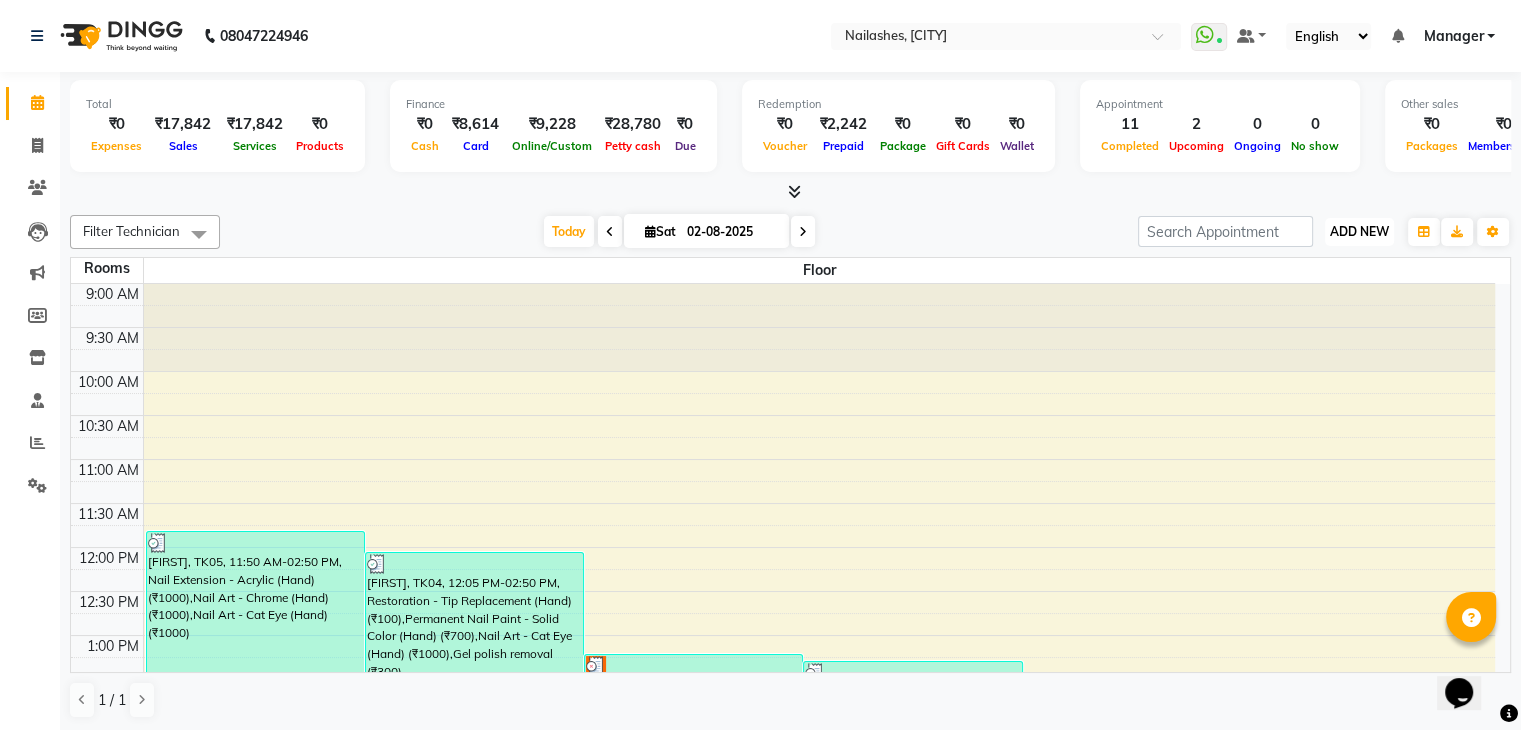 click on "ADD NEW" at bounding box center [1359, 231] 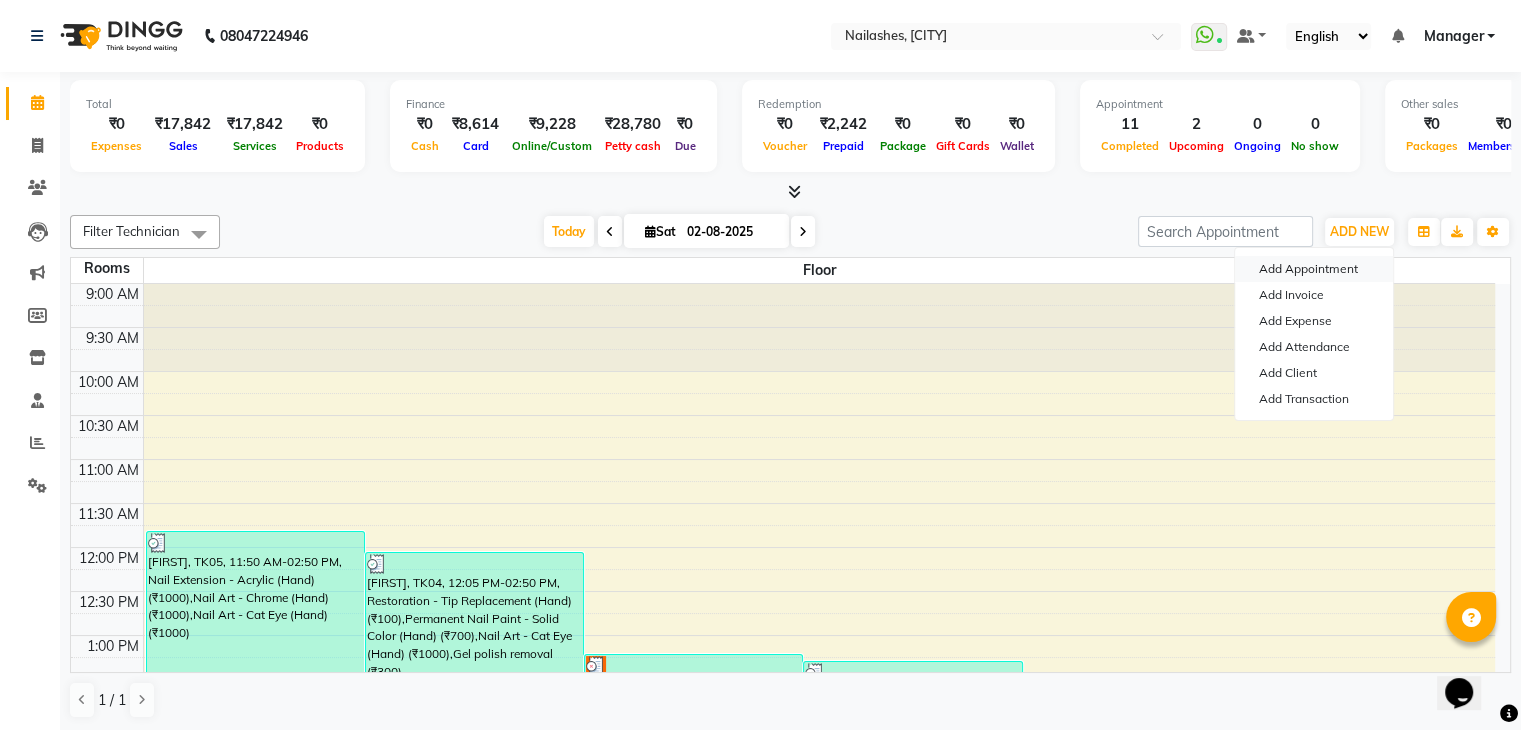 click on "Add Appointment" at bounding box center [1314, 269] 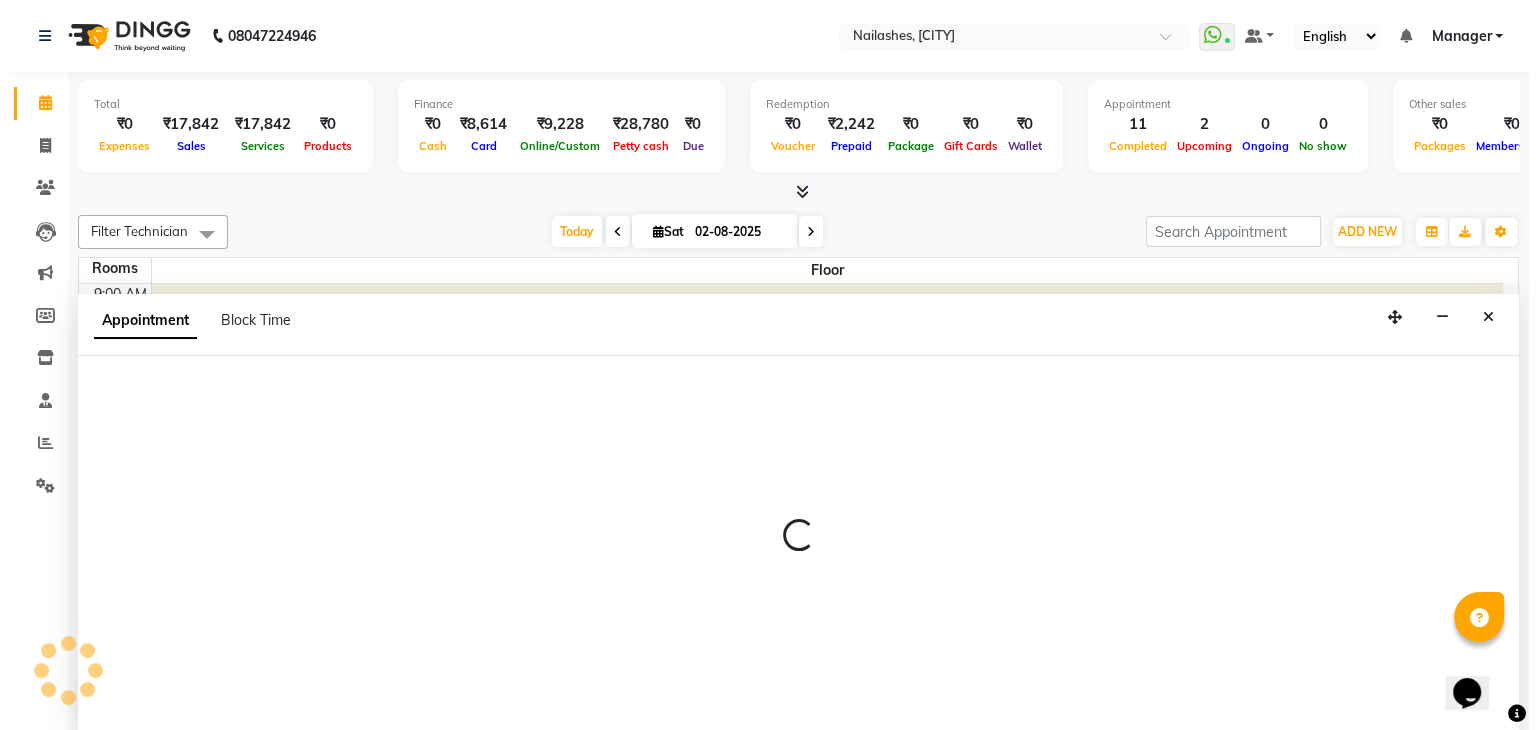 scroll, scrollTop: 1, scrollLeft: 0, axis: vertical 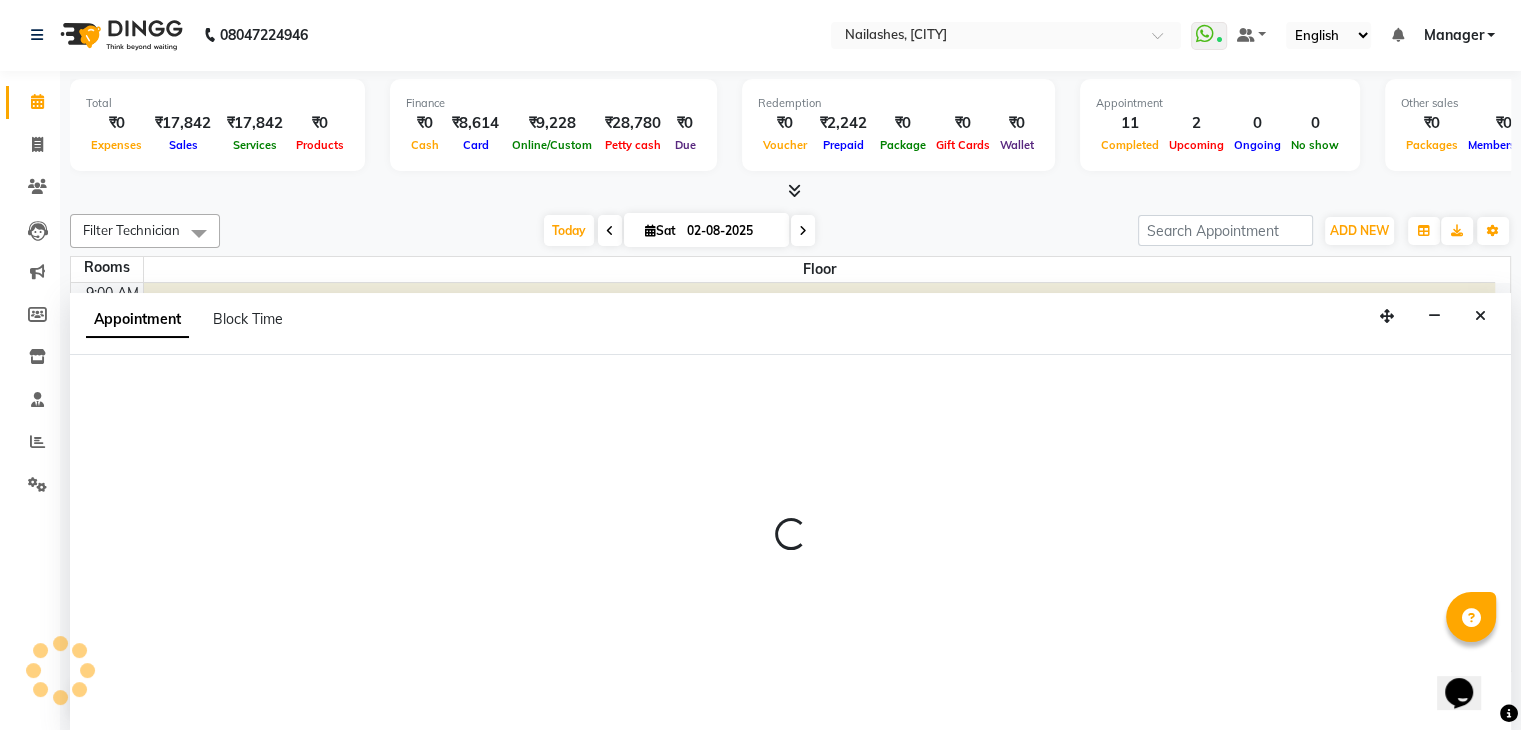 select on "600" 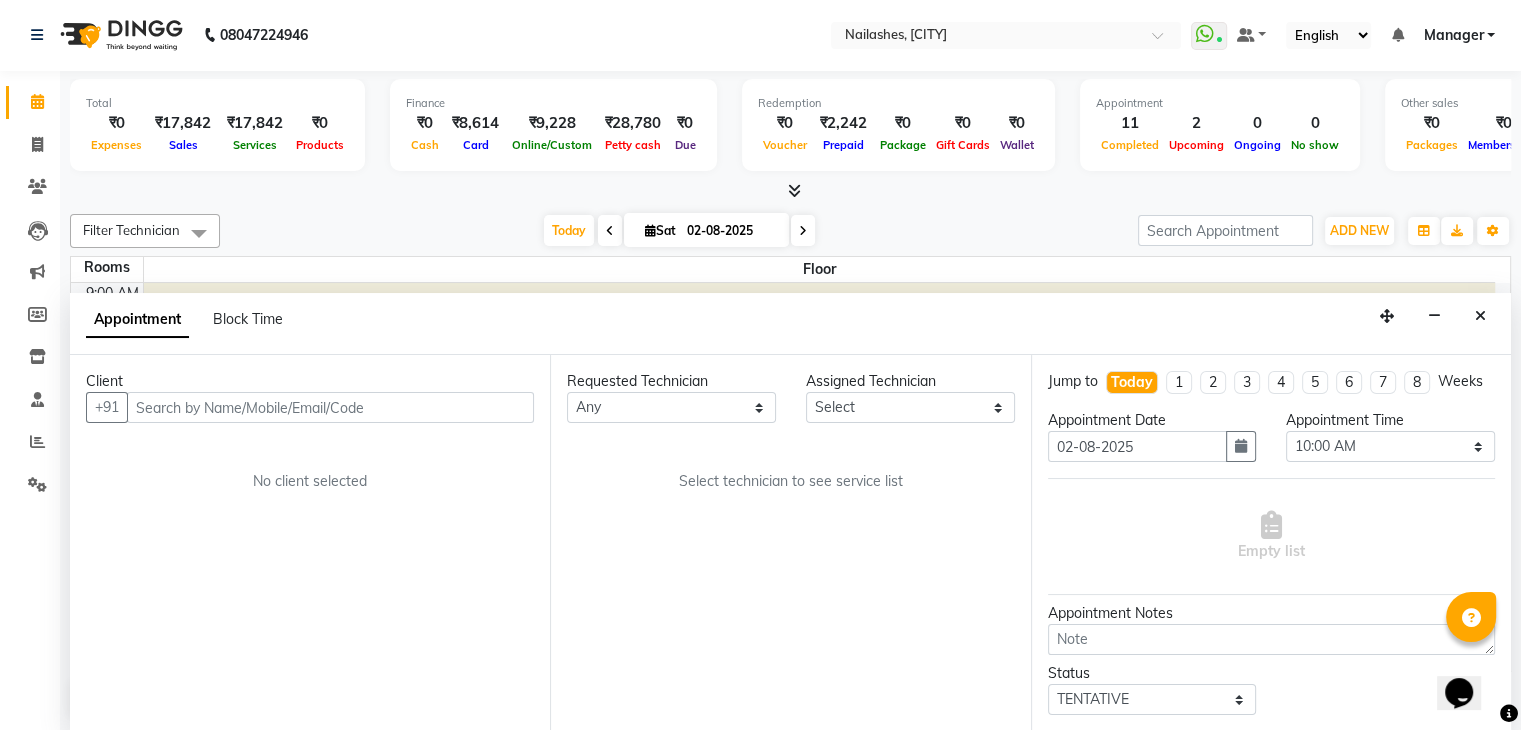click at bounding box center (330, 407) 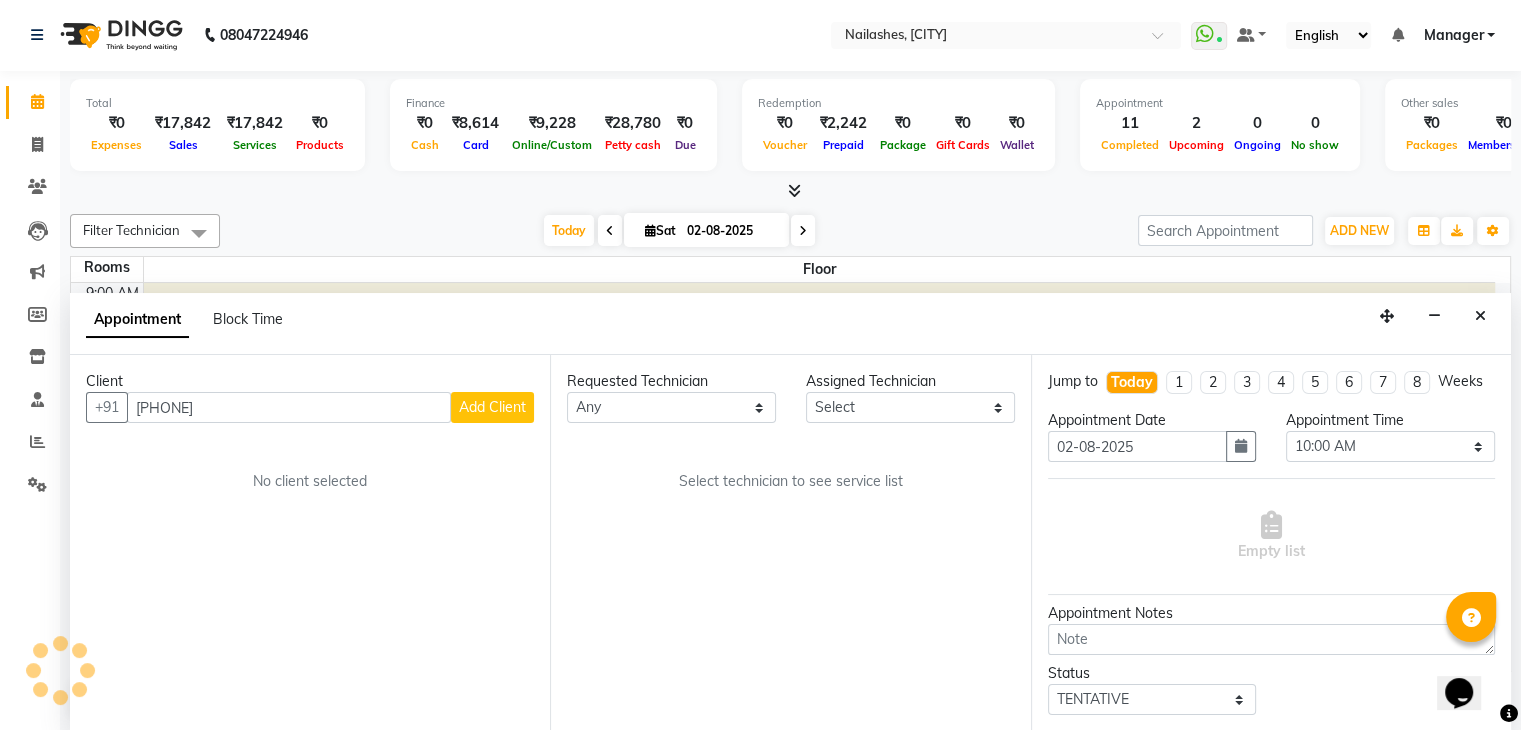 type on "[PHONE]" 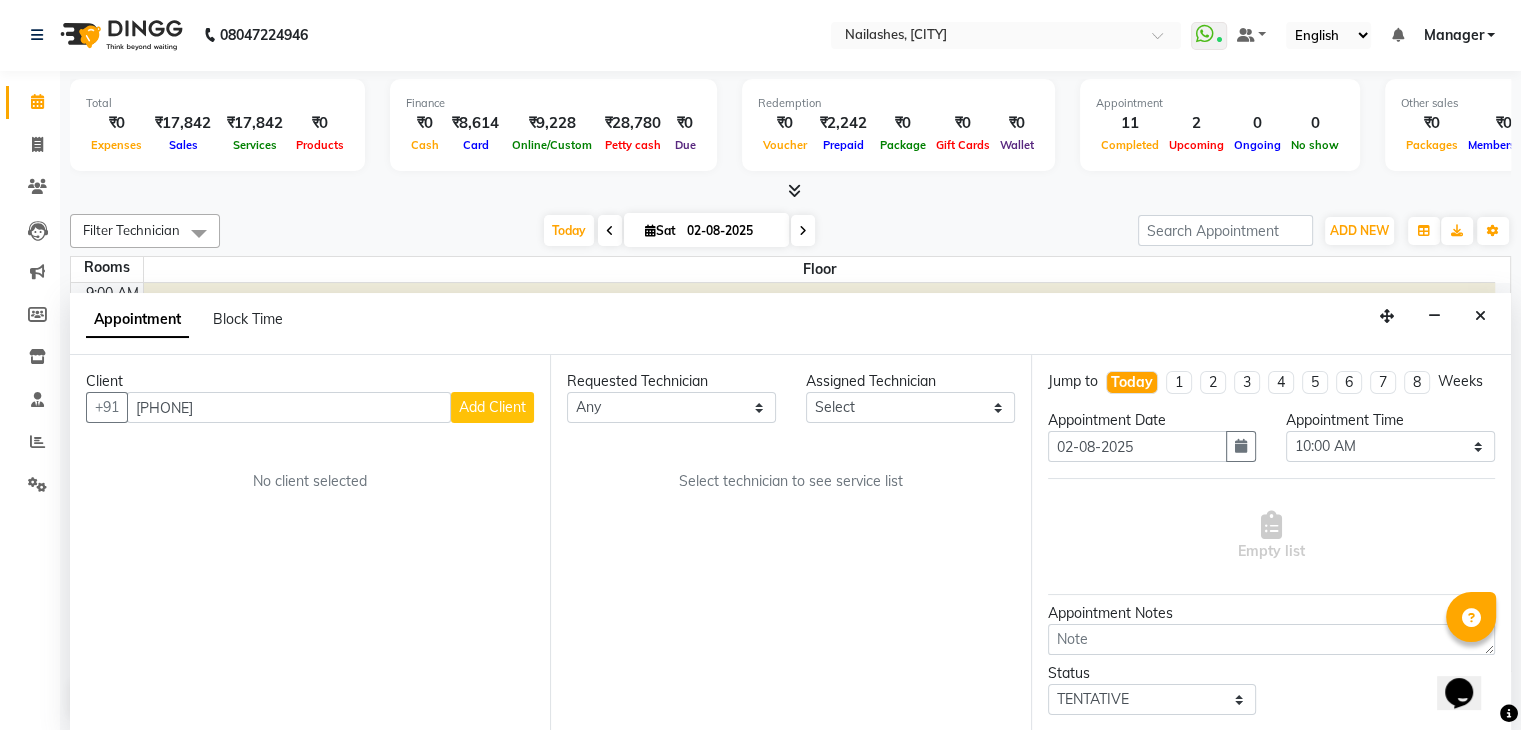 click on "Add Client" at bounding box center [492, 407] 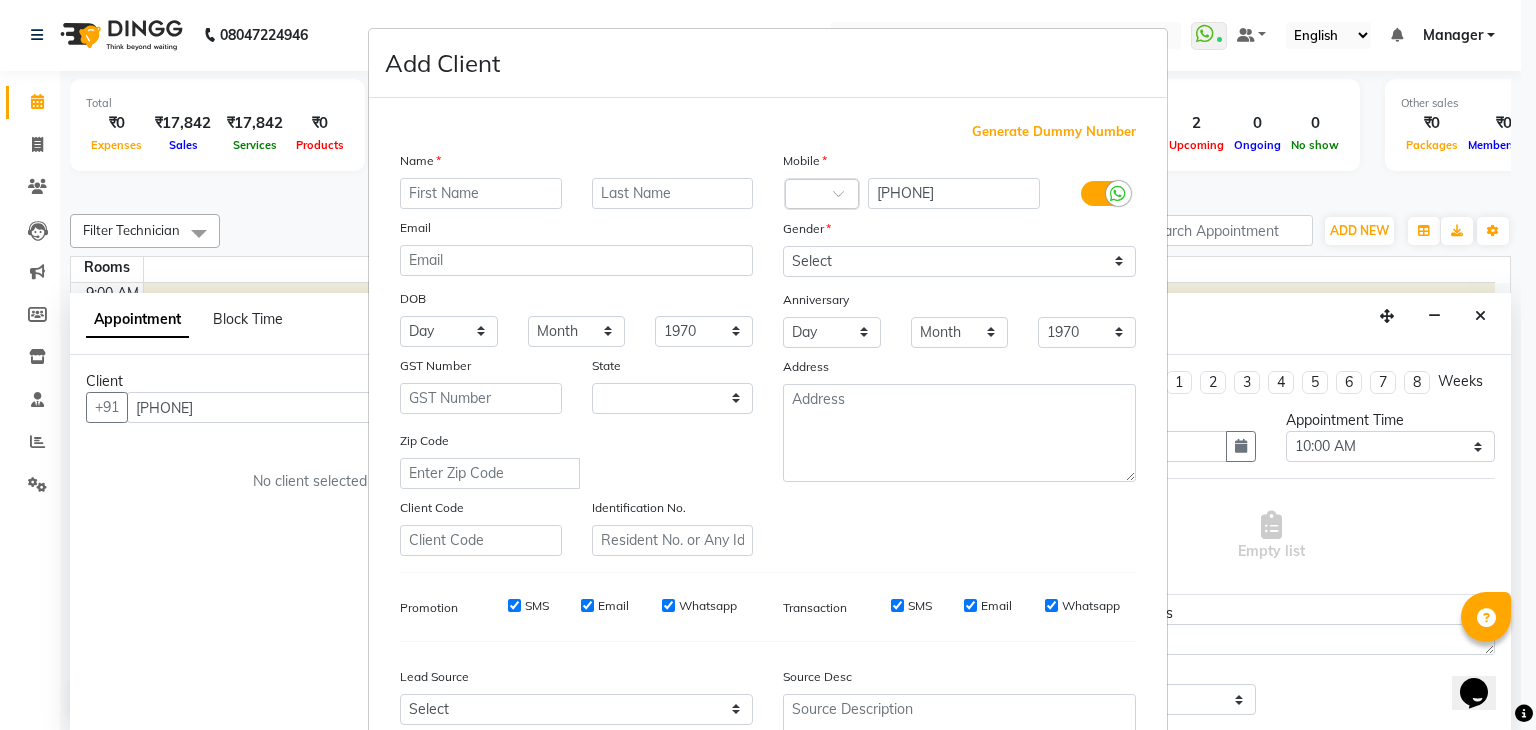 select on "21" 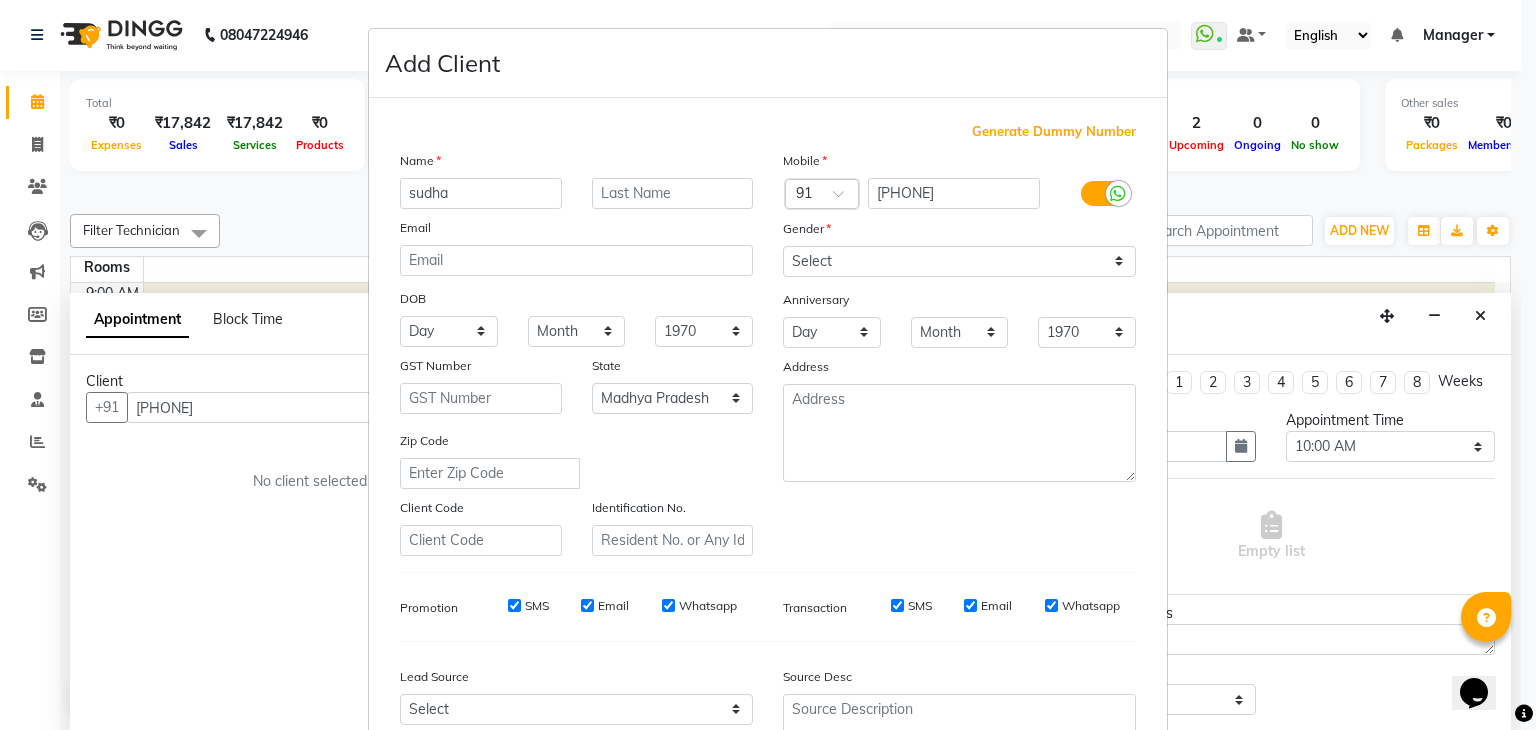 type on "sudha" 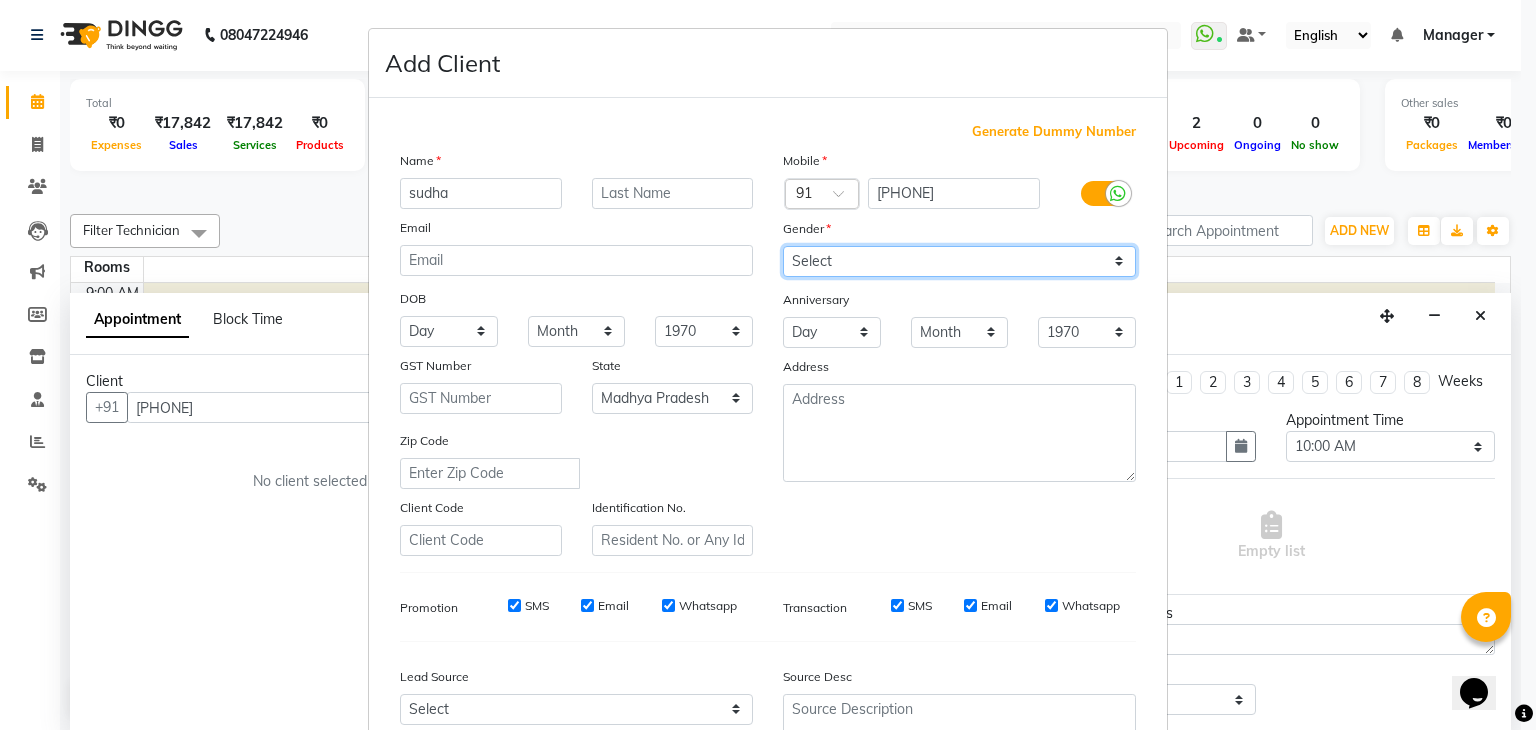 click on "Select Male Female Other Prefer Not To Say" at bounding box center (959, 261) 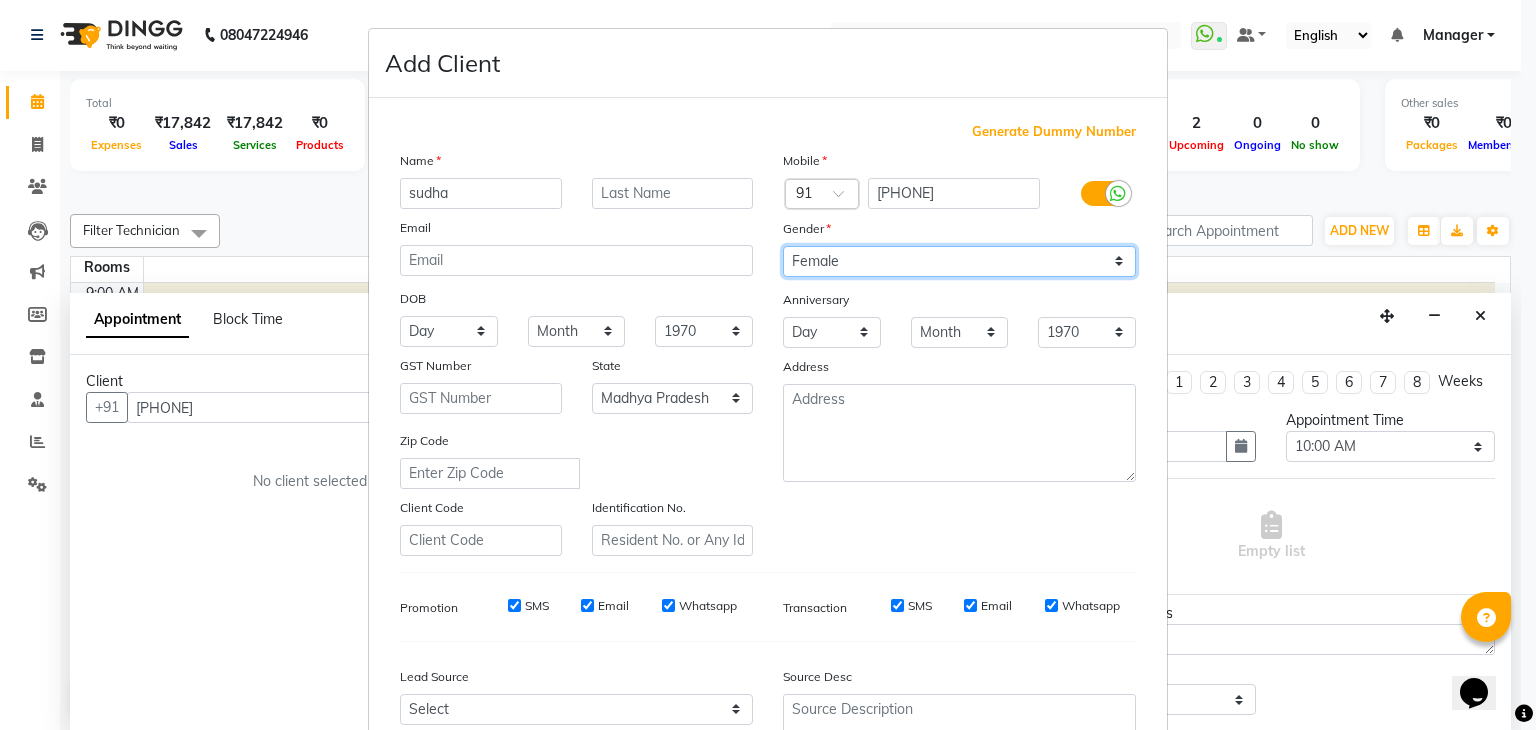 click on "Select Male Female Other Prefer Not To Say" at bounding box center [959, 261] 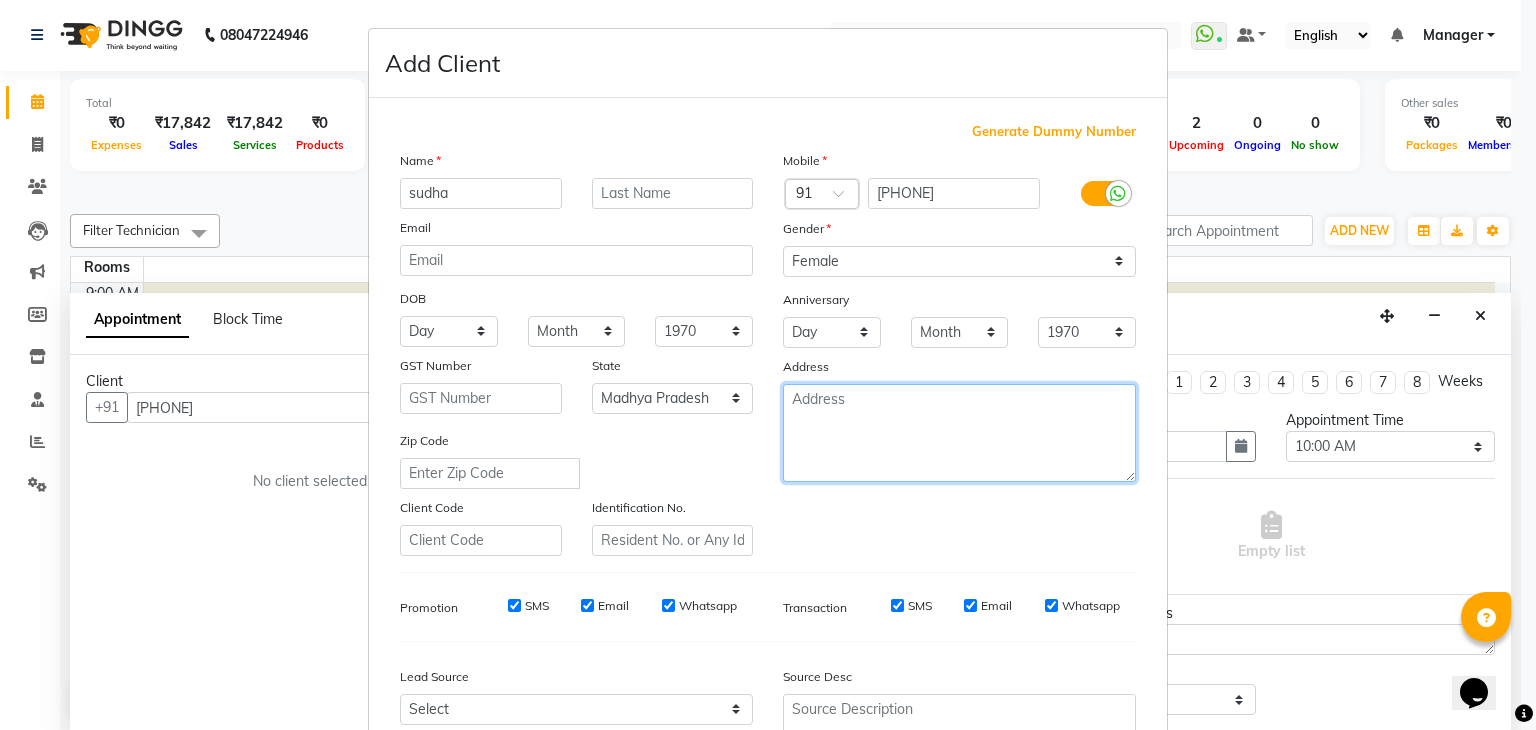 drag, startPoint x: 897, startPoint y: 439, endPoint x: 857, endPoint y: 213, distance: 229.51253 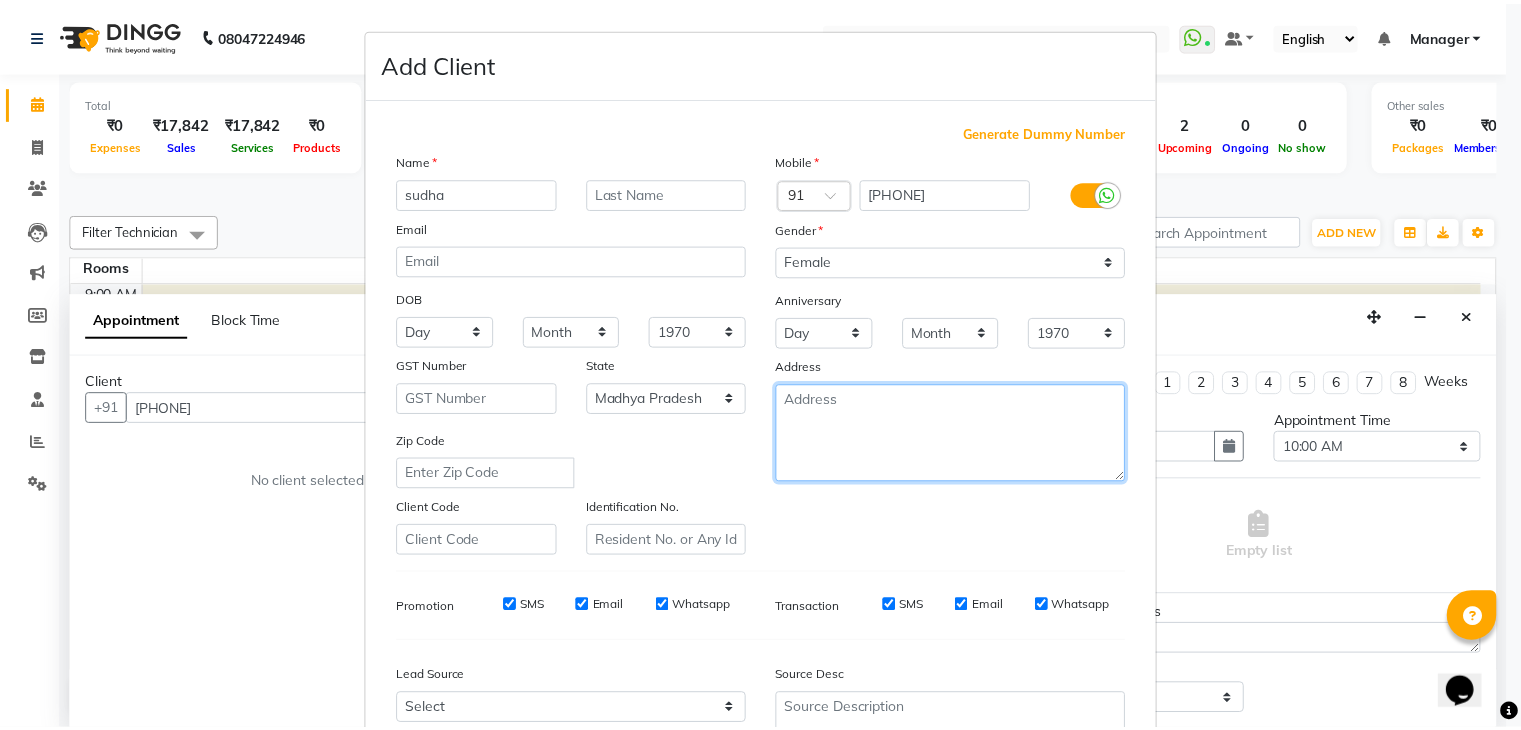 scroll, scrollTop: 203, scrollLeft: 0, axis: vertical 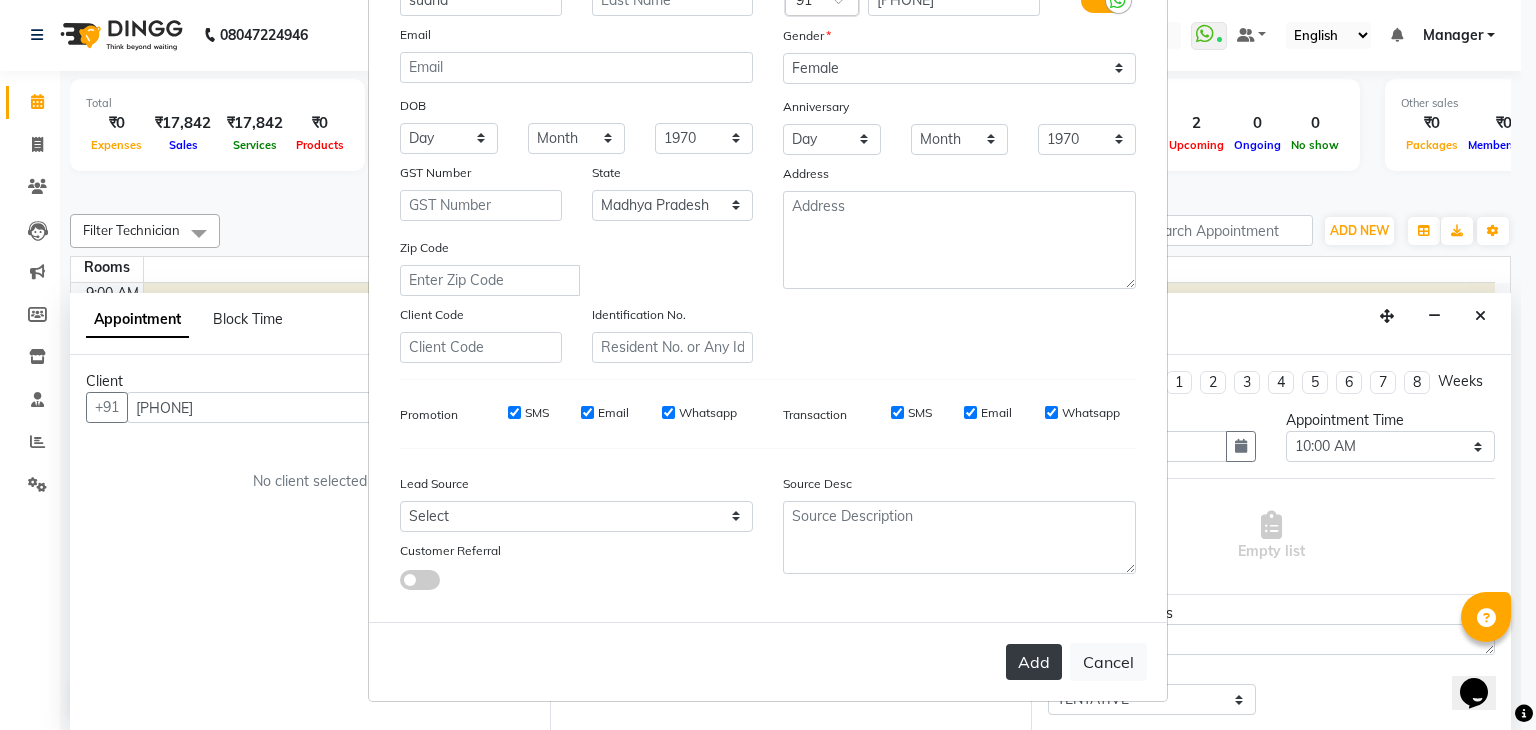 click on "Add" at bounding box center (1034, 662) 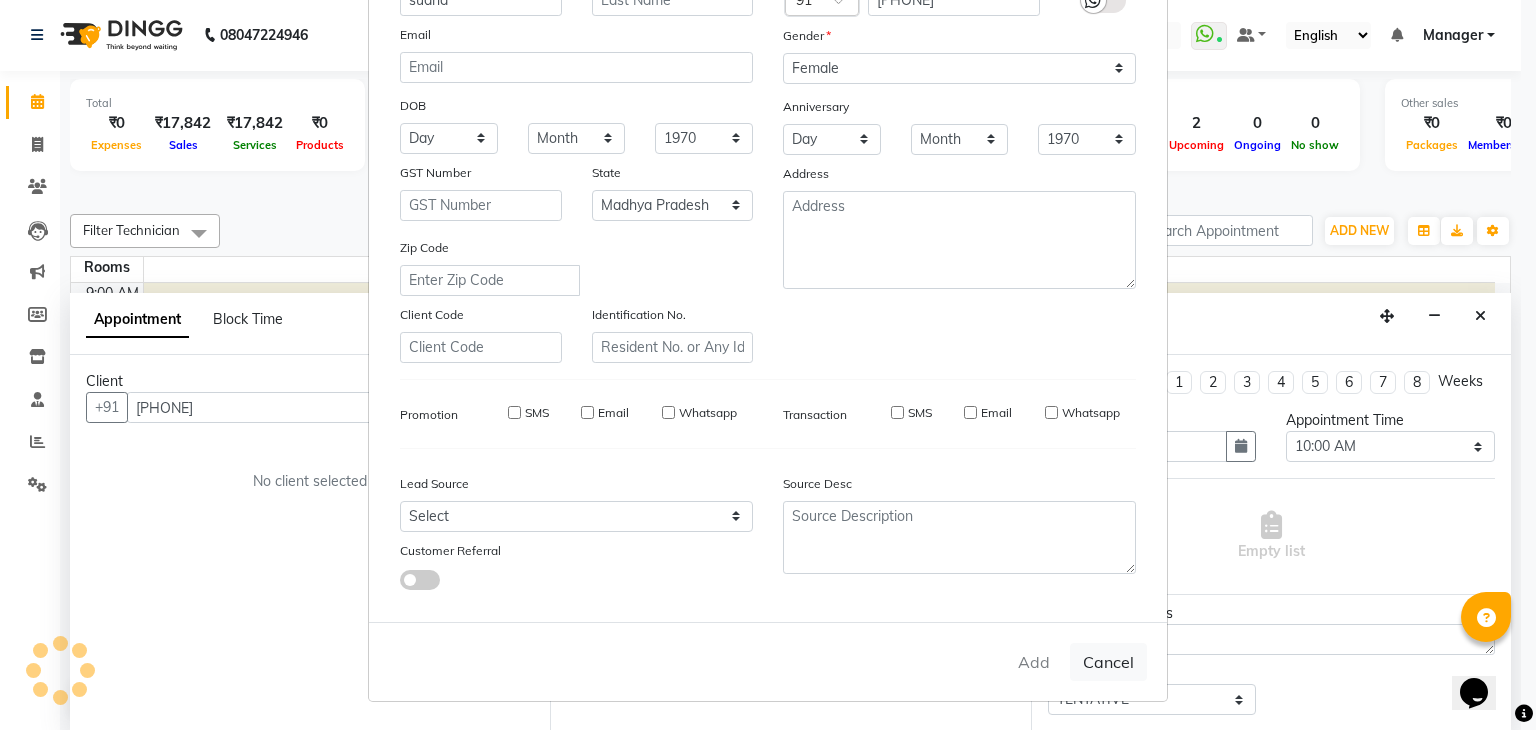 type on "82******15" 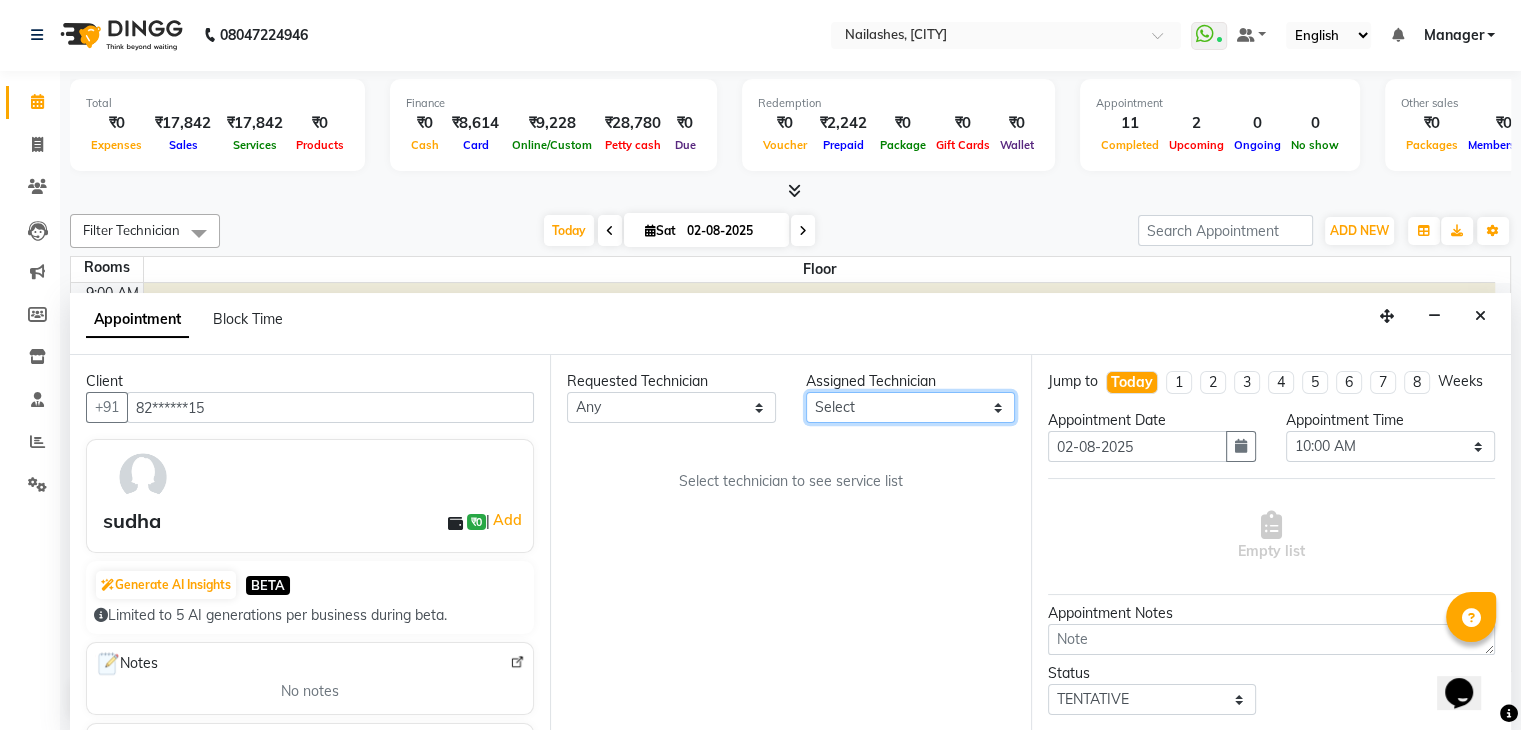click on "Select Bhupendra Prince Rohit Sajan Salman Suma Suraj Vikas Vishal Lash Vishnu" at bounding box center [910, 407] 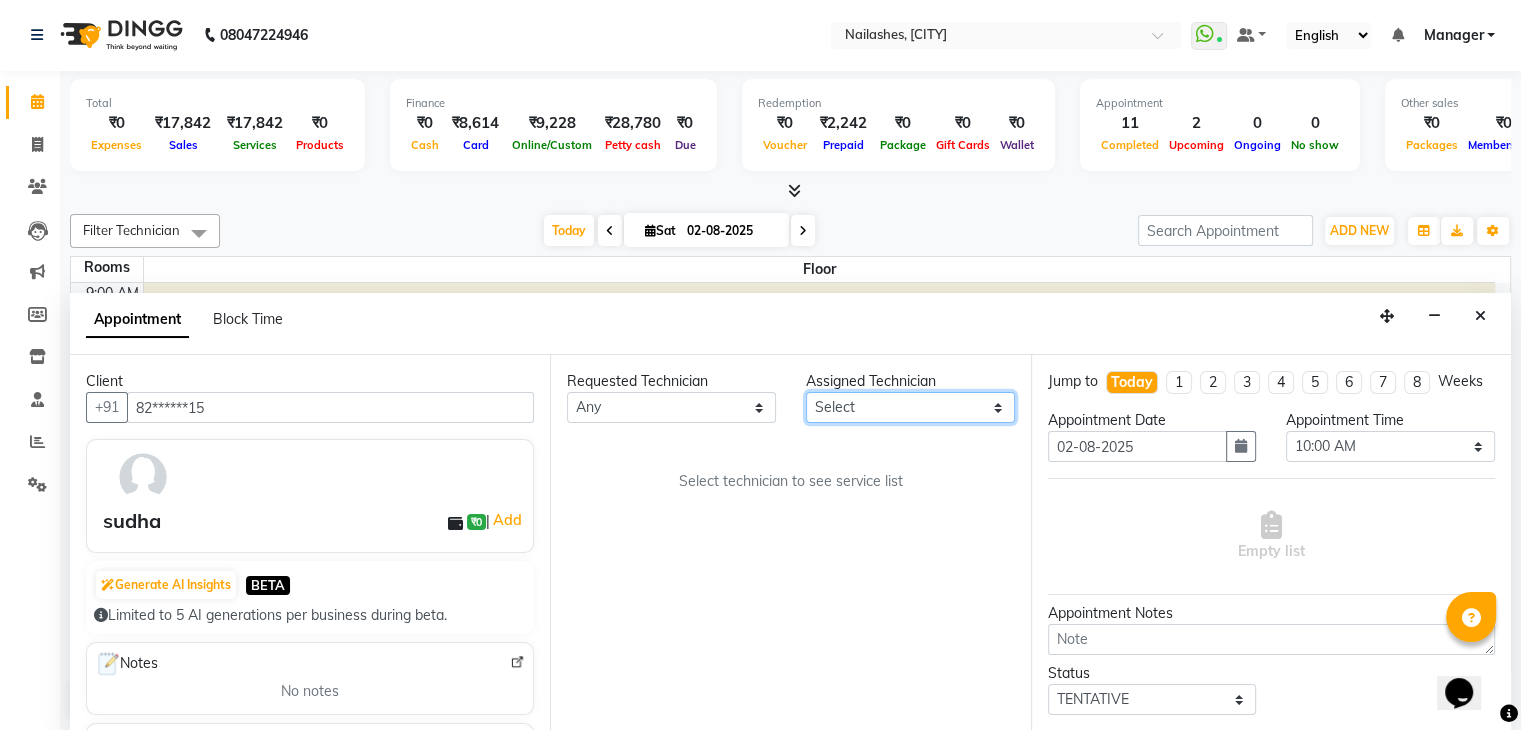 select on "81548" 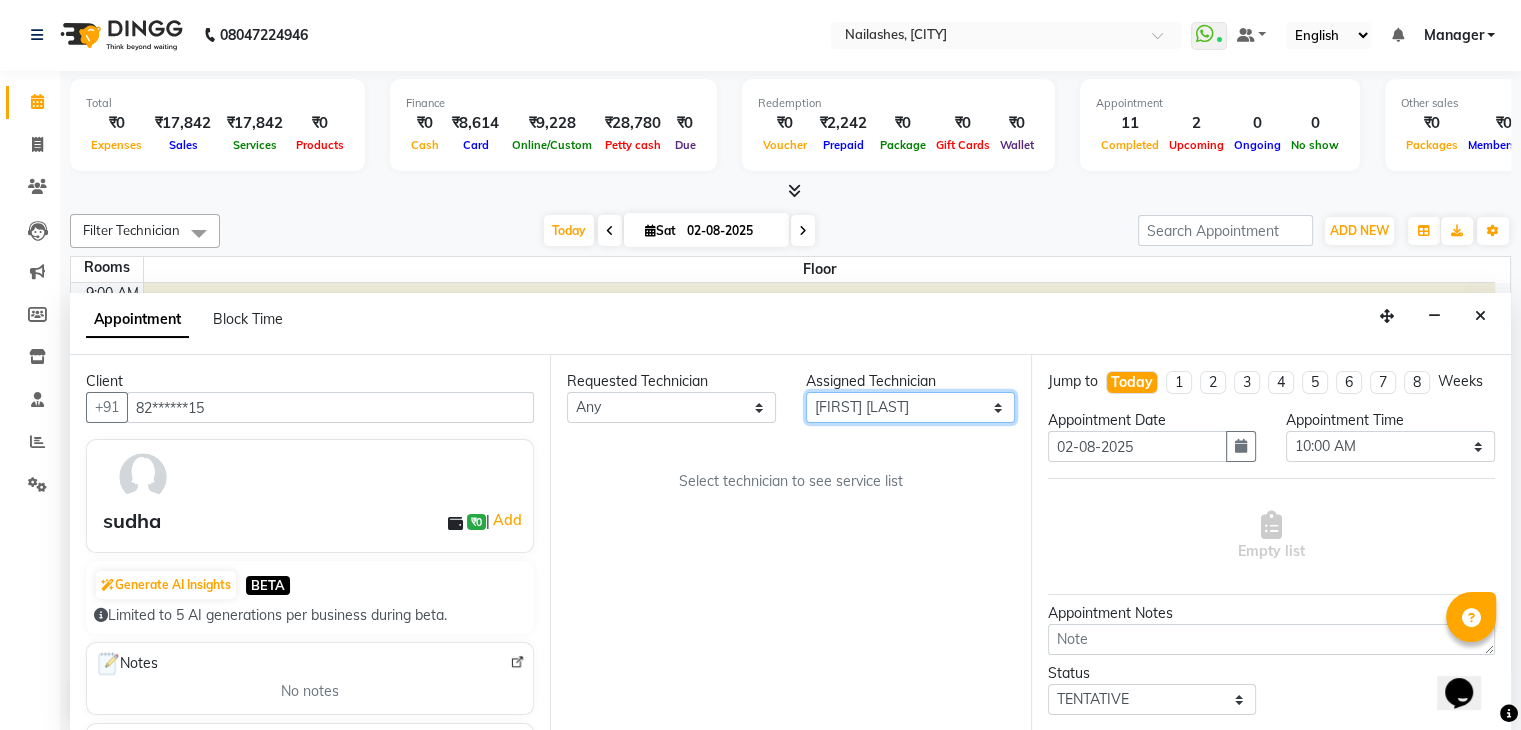 click on "Select Bhupendra Prince Rohit Sajan Salman Suma Suraj Vikas Vishal Lash Vishnu" at bounding box center (910, 407) 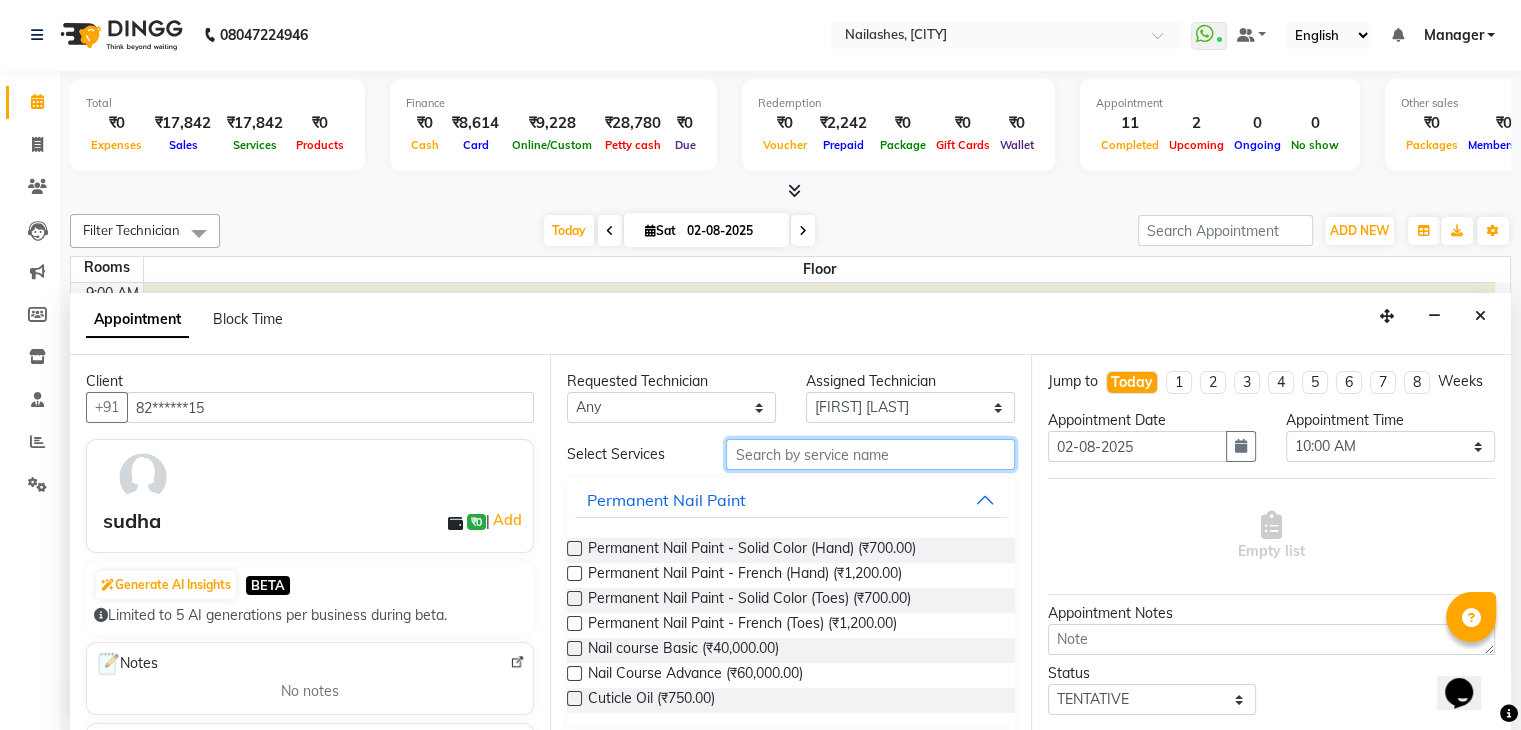 click at bounding box center [870, 454] 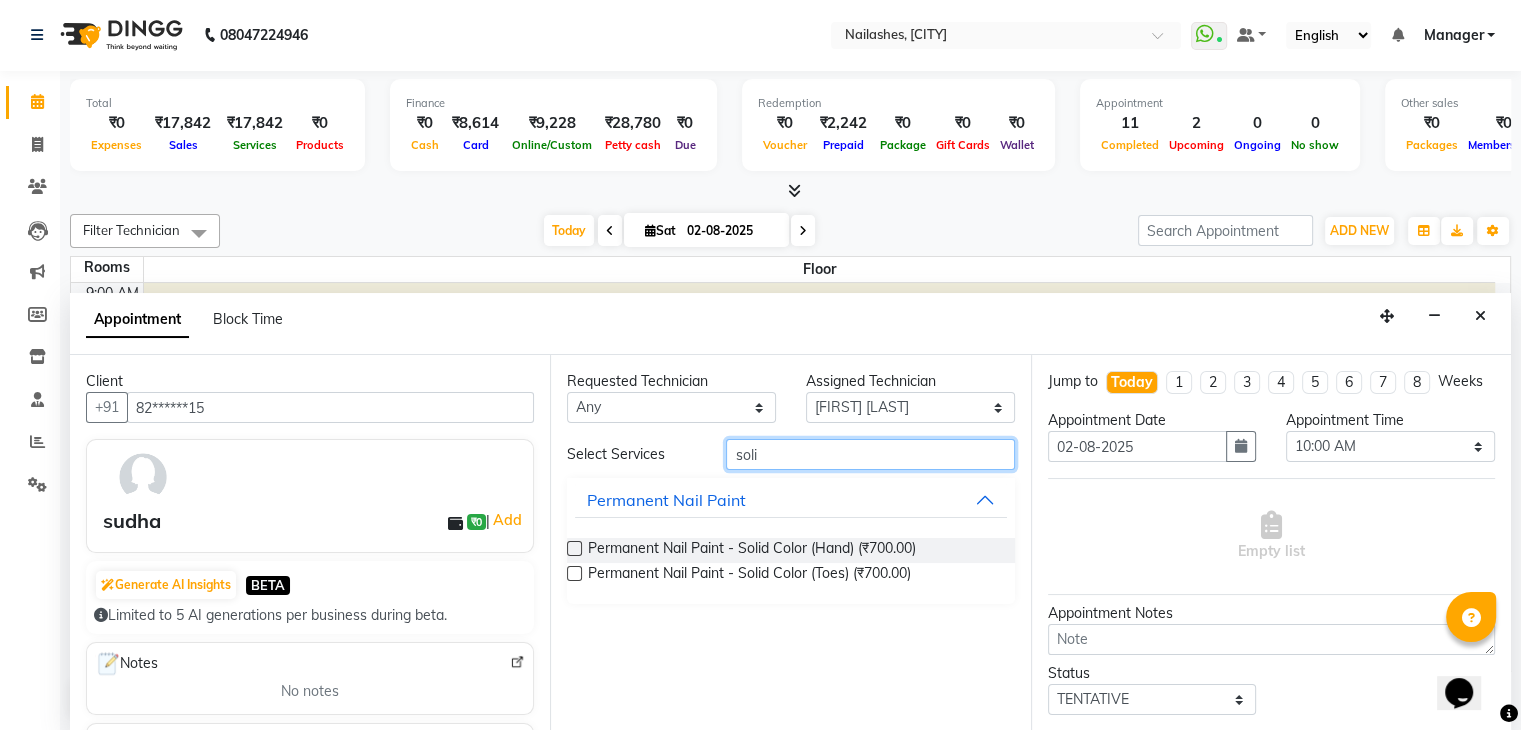 type on "soli" 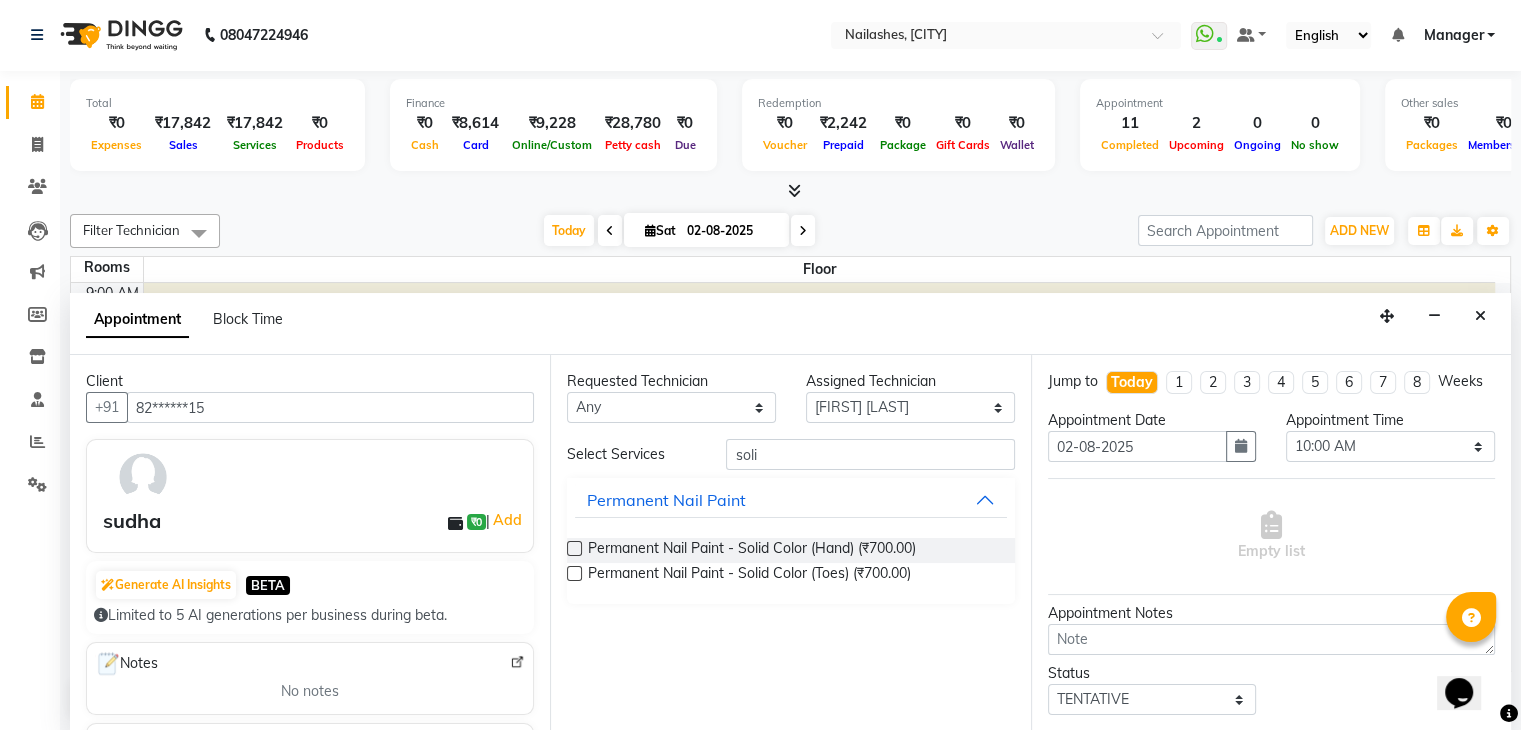 click at bounding box center [574, 548] 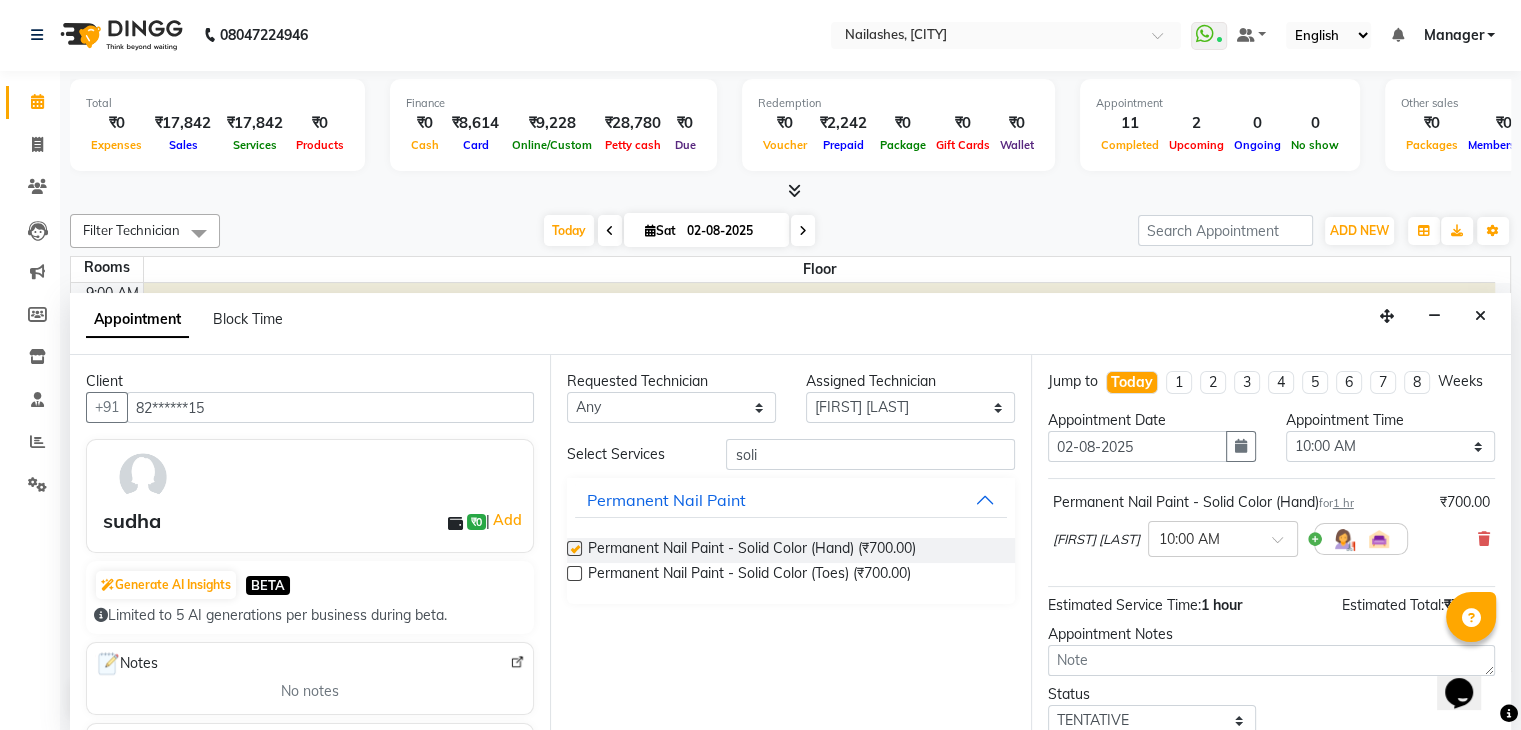 checkbox on "false" 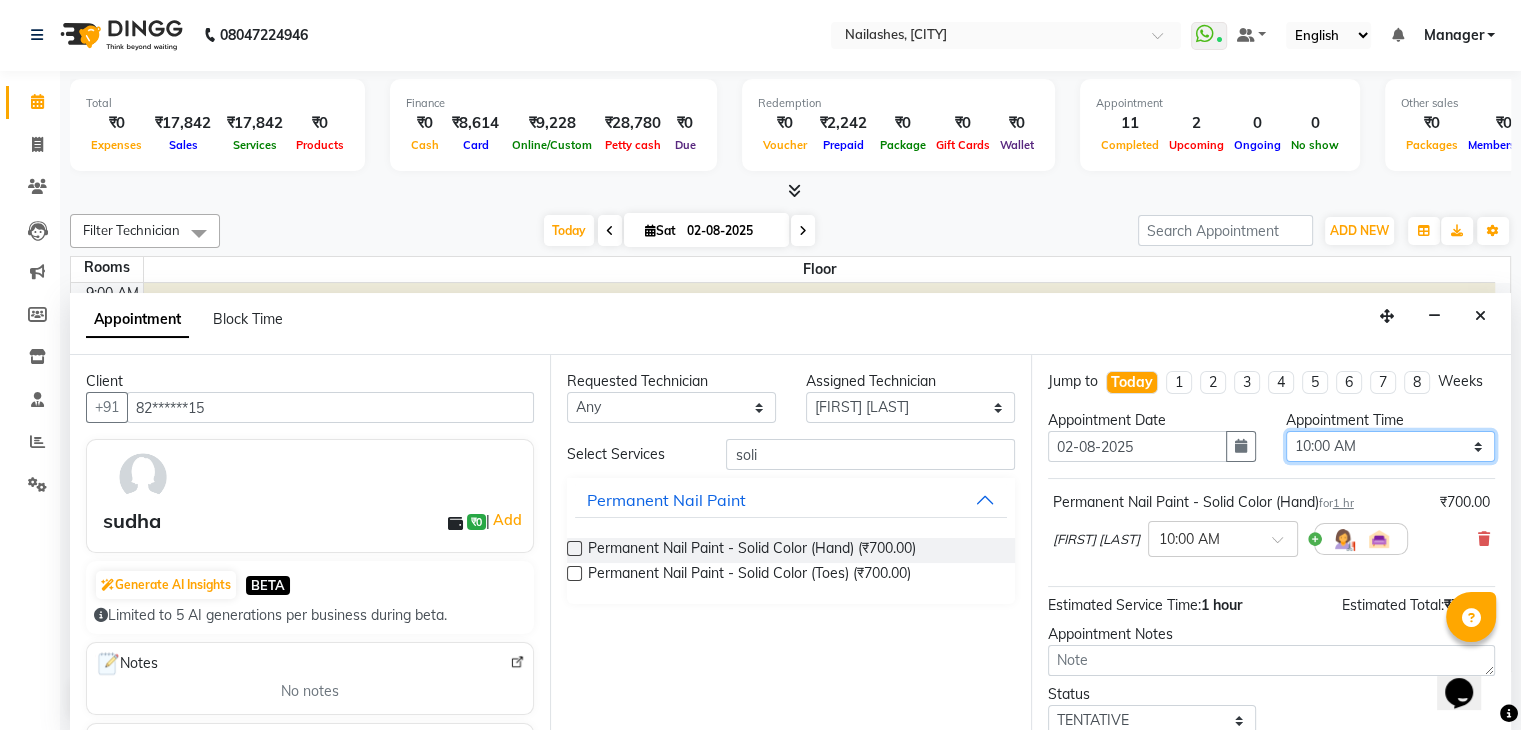 click on "Select 10:00 AM 10:15 AM 10:30 AM 10:45 AM 11:00 AM 11:15 AM 11:30 AM 11:45 AM 12:00 PM 12:15 PM 12:30 PM 12:45 PM 01:00 PM 01:15 PM 01:30 PM 01:45 PM 02:00 PM 02:15 PM 02:30 PM 02:45 PM 03:00 PM 03:15 PM 03:30 PM 03:45 PM 04:00 PM 04:15 PM 04:30 PM 04:45 PM 05:00 PM 05:15 PM 05:30 PM 05:45 PM 06:00 PM 06:15 PM 06:30 PM 06:45 PM 07:00 PM 07:15 PM 07:30 PM 07:45 PM 08:00 PM 08:15 PM 08:30 PM 08:45 PM 09:00 PM" at bounding box center (1390, 446) 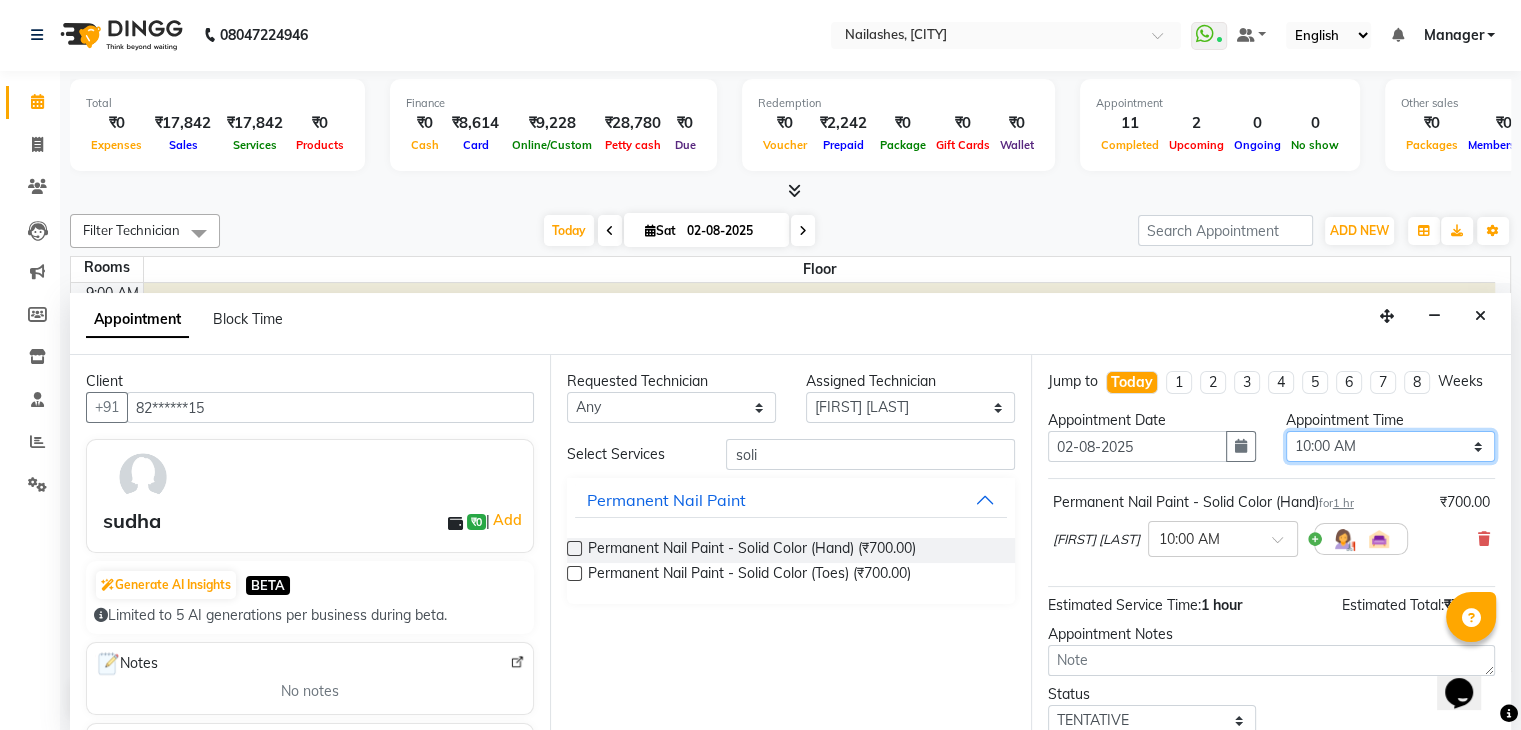 select on "1170" 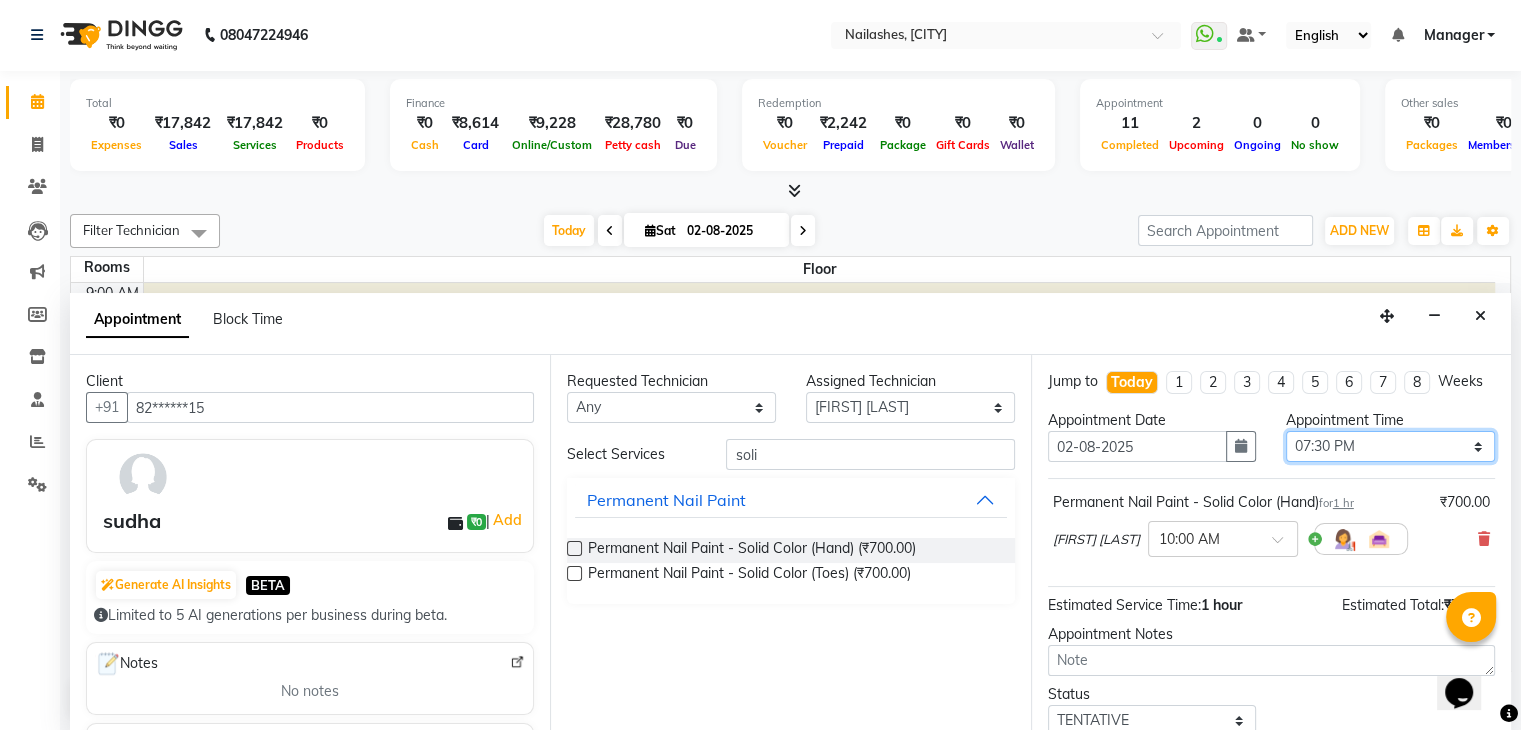 click on "Select 10:00 AM 10:15 AM 10:30 AM 10:45 AM 11:00 AM 11:15 AM 11:30 AM 11:45 AM 12:00 PM 12:15 PM 12:30 PM 12:45 PM 01:00 PM 01:15 PM 01:30 PM 01:45 PM 02:00 PM 02:15 PM 02:30 PM 02:45 PM 03:00 PM 03:15 PM 03:30 PM 03:45 PM 04:00 PM 04:15 PM 04:30 PM 04:45 PM 05:00 PM 05:15 PM 05:30 PM 05:45 PM 06:00 PM 06:15 PM 06:30 PM 06:45 PM 07:00 PM 07:15 PM 07:30 PM 07:45 PM 08:00 PM 08:15 PM 08:30 PM 08:45 PM 09:00 PM" at bounding box center (1390, 446) 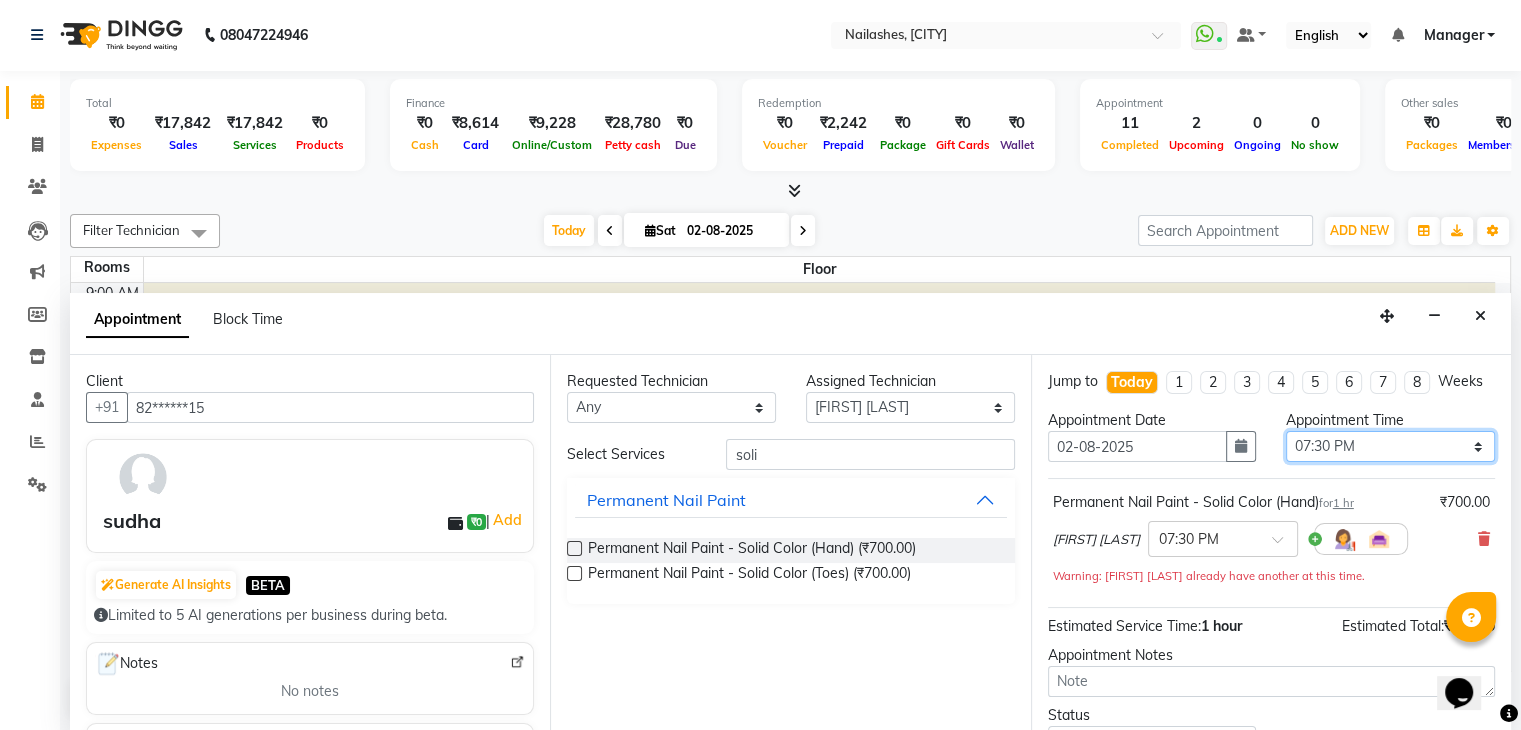 scroll, scrollTop: 170, scrollLeft: 0, axis: vertical 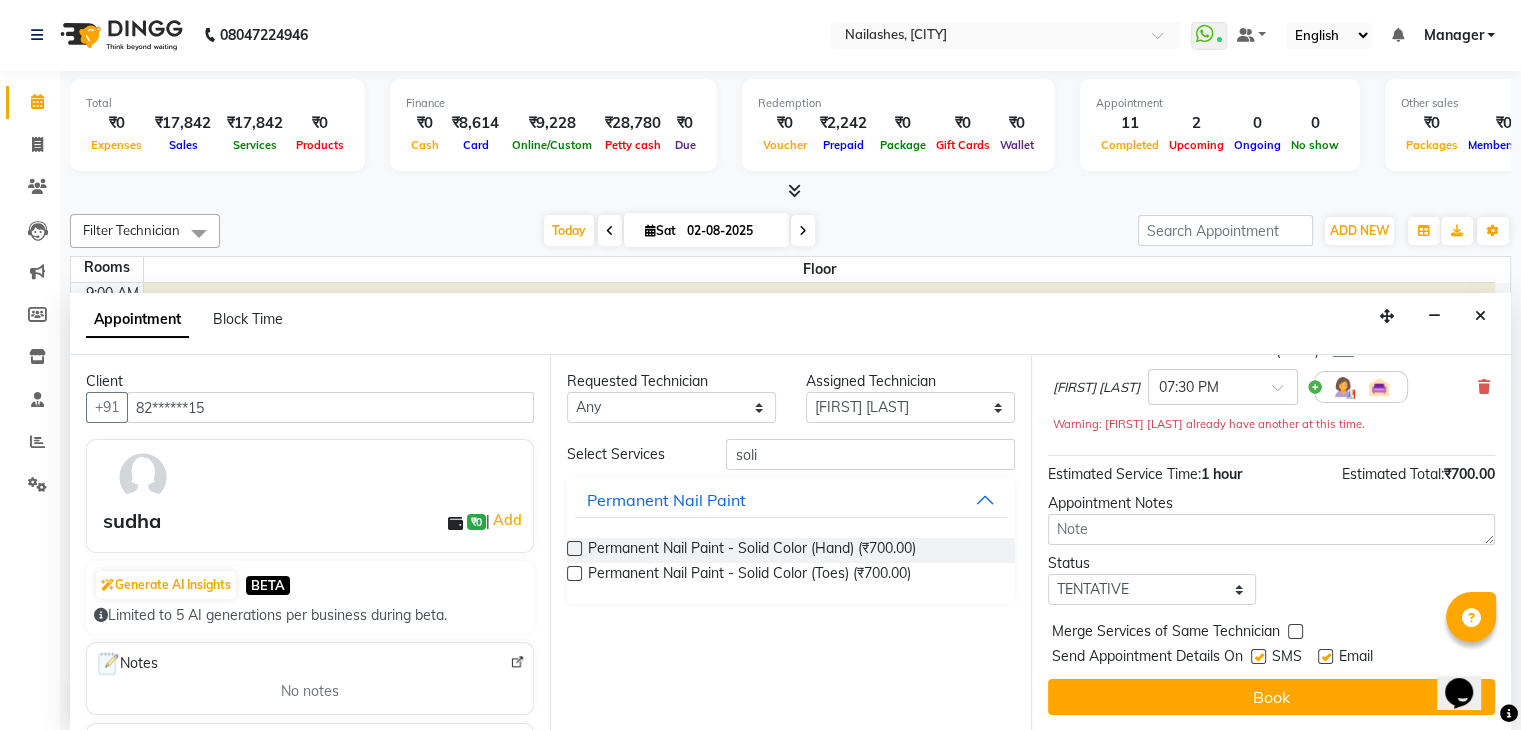 click on "Book" at bounding box center [1271, 697] 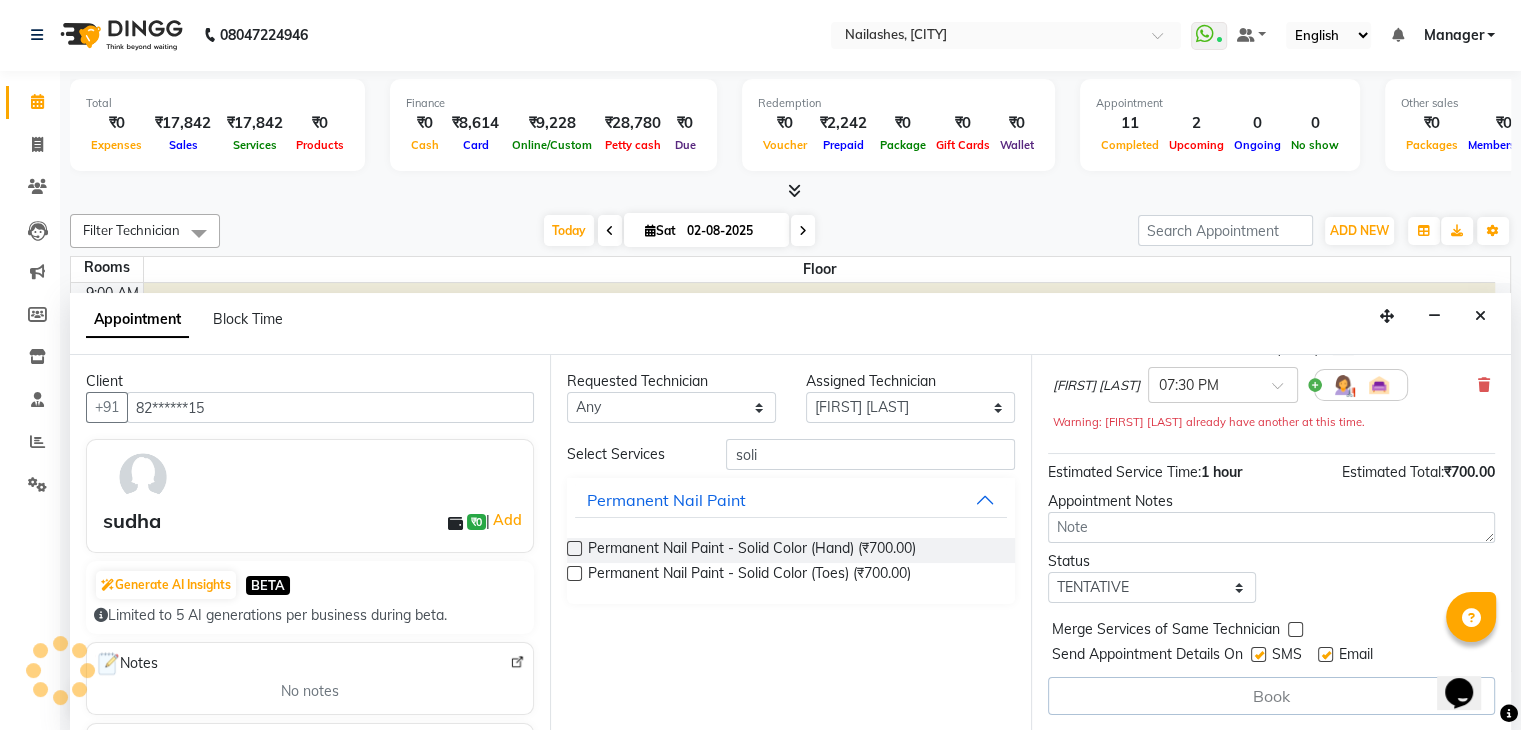scroll, scrollTop: 172, scrollLeft: 0, axis: vertical 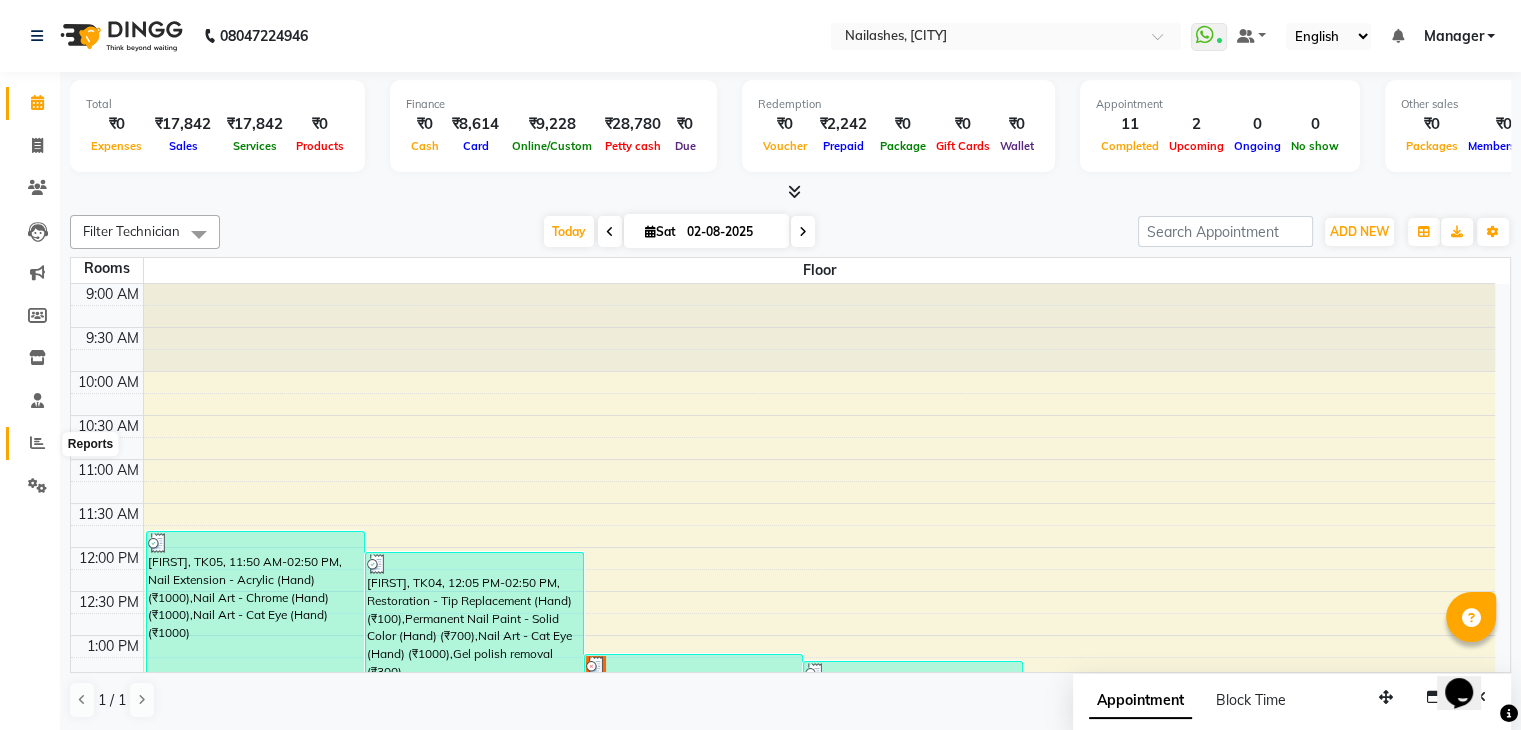 click 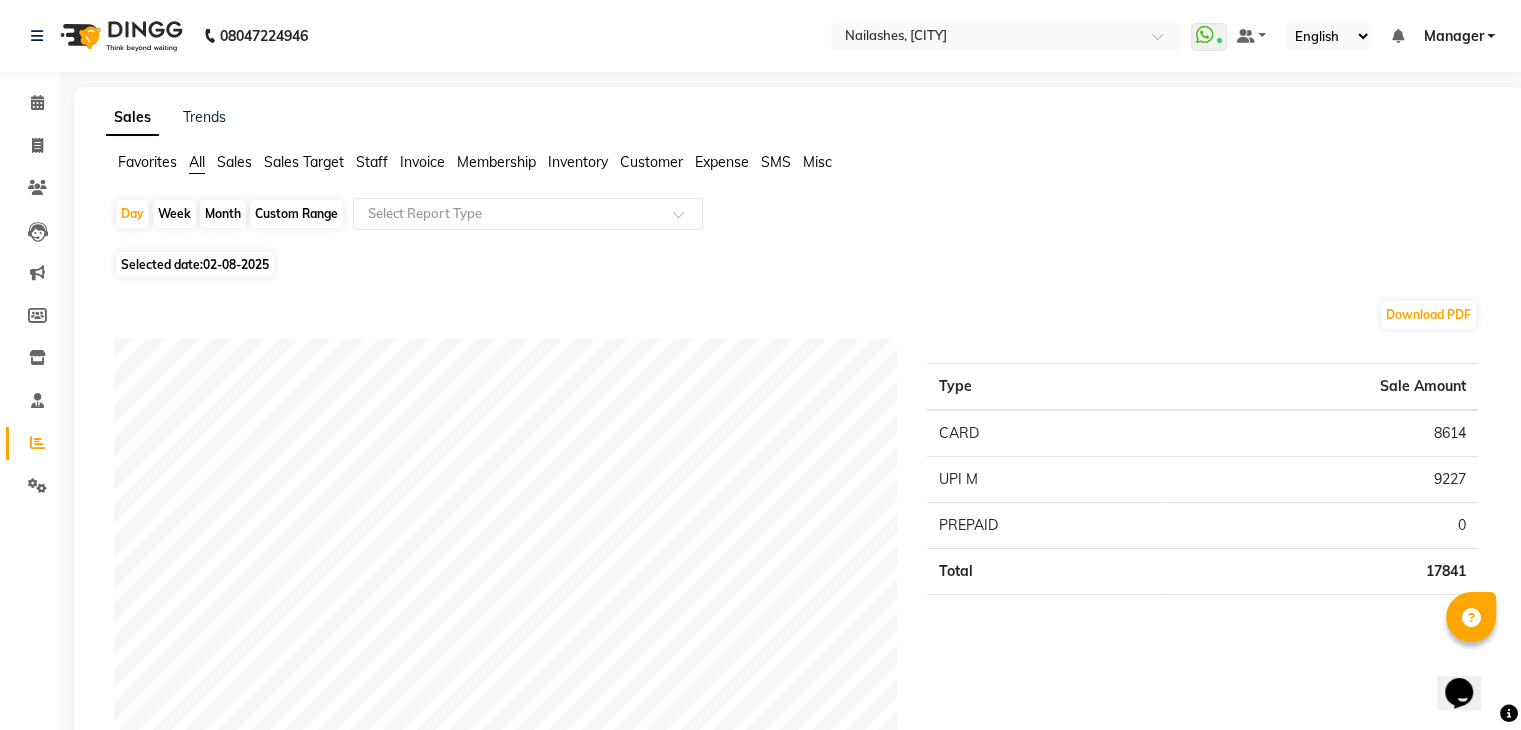 click on "Staff" 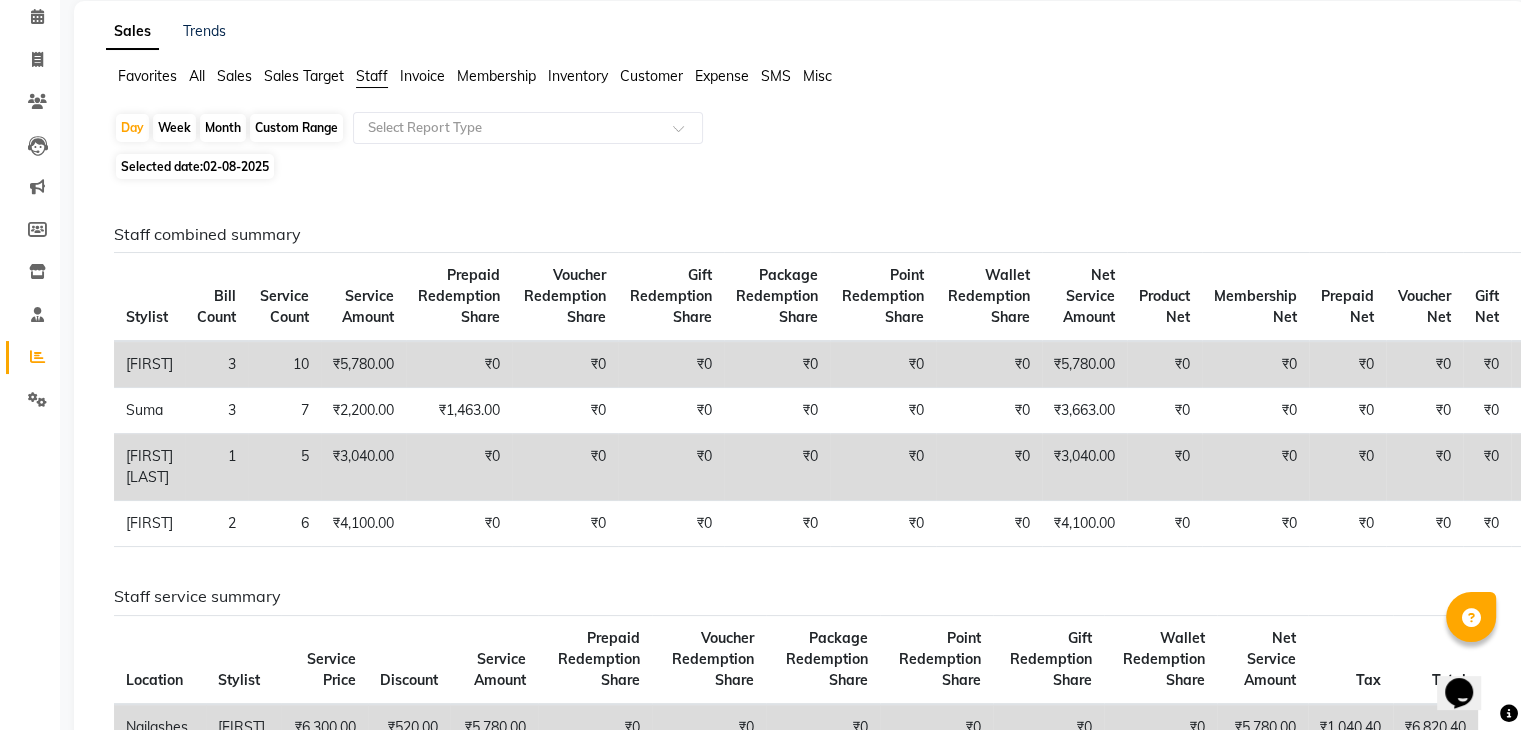 scroll, scrollTop: 151, scrollLeft: 0, axis: vertical 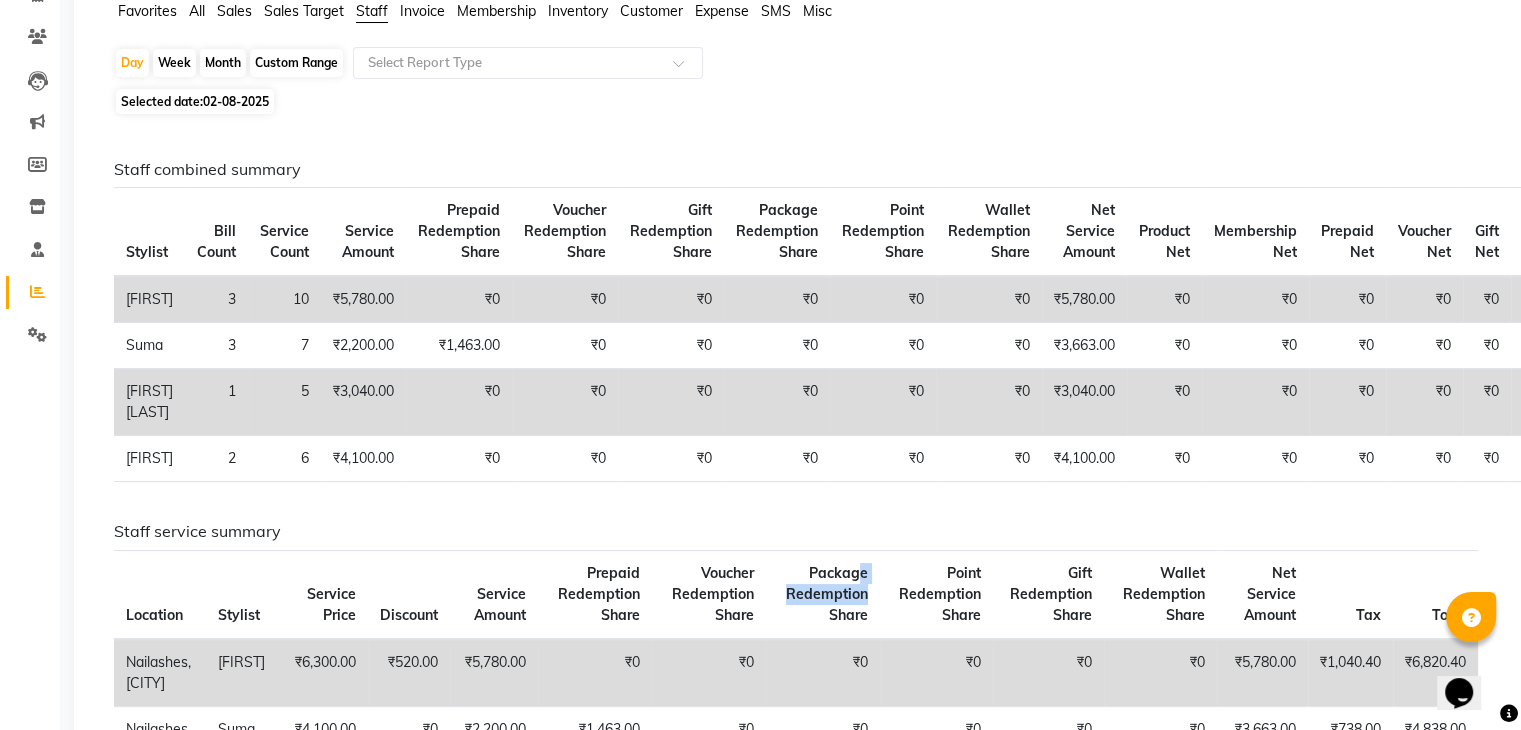 drag, startPoint x: 870, startPoint y: 568, endPoint x: 880, endPoint y: 583, distance: 18.027756 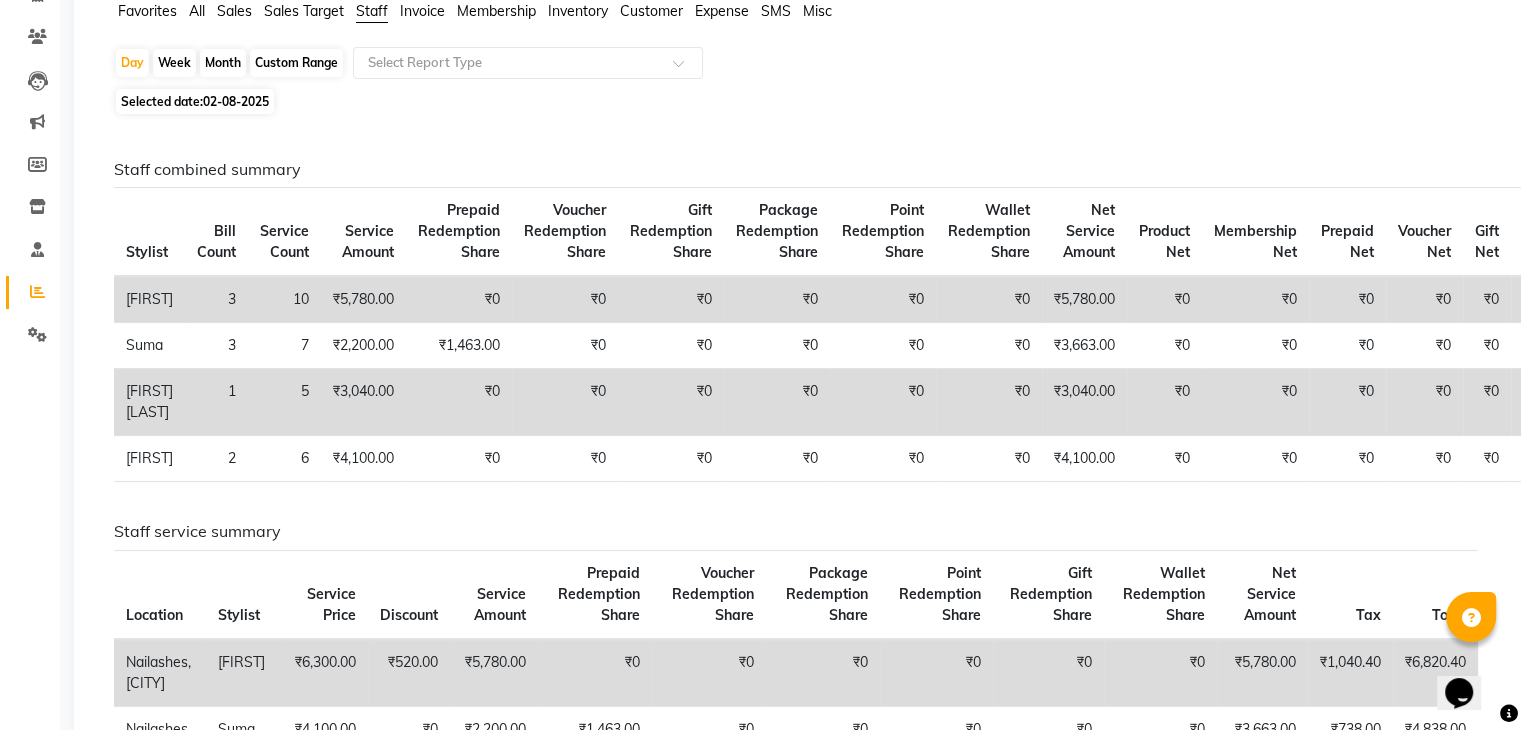 click on "Staff service summary Location Stylist Service Price Discount Service Amount Prepaid Redemption Share Voucher Redemption Share Package Redemption Share Point Redemption Share Gift Redemption Share Wallet Redemption Share Net Service Amount Tax Total  Nailashes, JP Nagar  Bhupendra ₹6,300.00 ₹520.00 ₹5,780.00 ₹0 ₹0 ₹0 ₹0 ₹0 ₹0 ₹5,780.00 ₹1,040.40 ₹6,820.40  Nailashes, JP Nagar  Suma ₹4,100.00 ₹0 ₹2,200.00 ₹1,463.00 ₹0 ₹0 ₹0 ₹0 ₹0 ₹3,663.00 ₹738.00 ₹4,838.00  Nailashes, JP Nagar  Vishal Lash ₹3,800.00 ₹760.00 ₹3,040.00 ₹0 ₹0 ₹0 ₹0 ₹0 ₹0 ₹3,040.00 ₹547.20 ₹3,587.20  Nailashes, JP Nagar  Vishnu ₹4,100.00 ₹0 ₹4,100.00 ₹0 ₹0 ₹0 ₹0 ₹0 ₹0 ₹4,100.00 ₹738.00 ₹4,838.00" 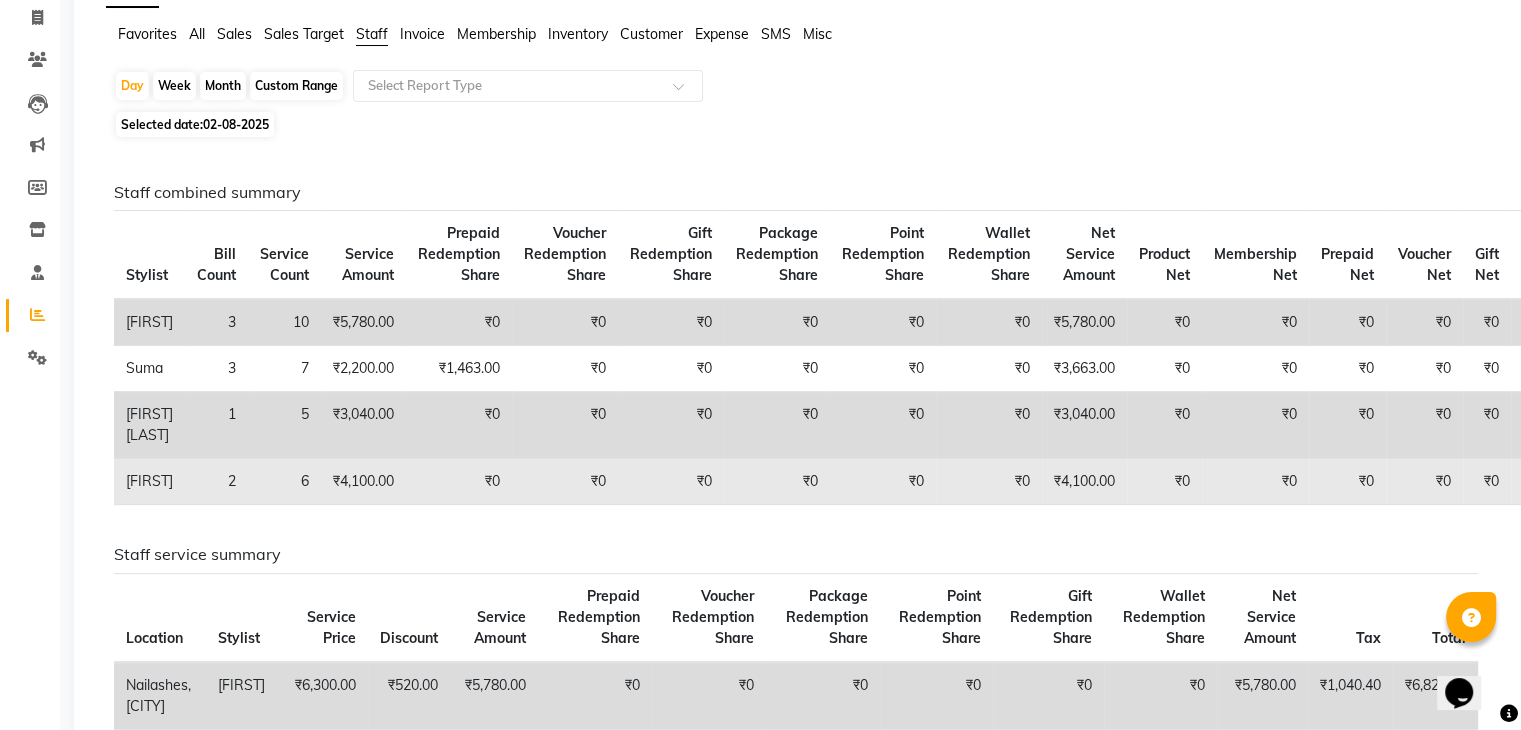 scroll, scrollTop: 127, scrollLeft: 0, axis: vertical 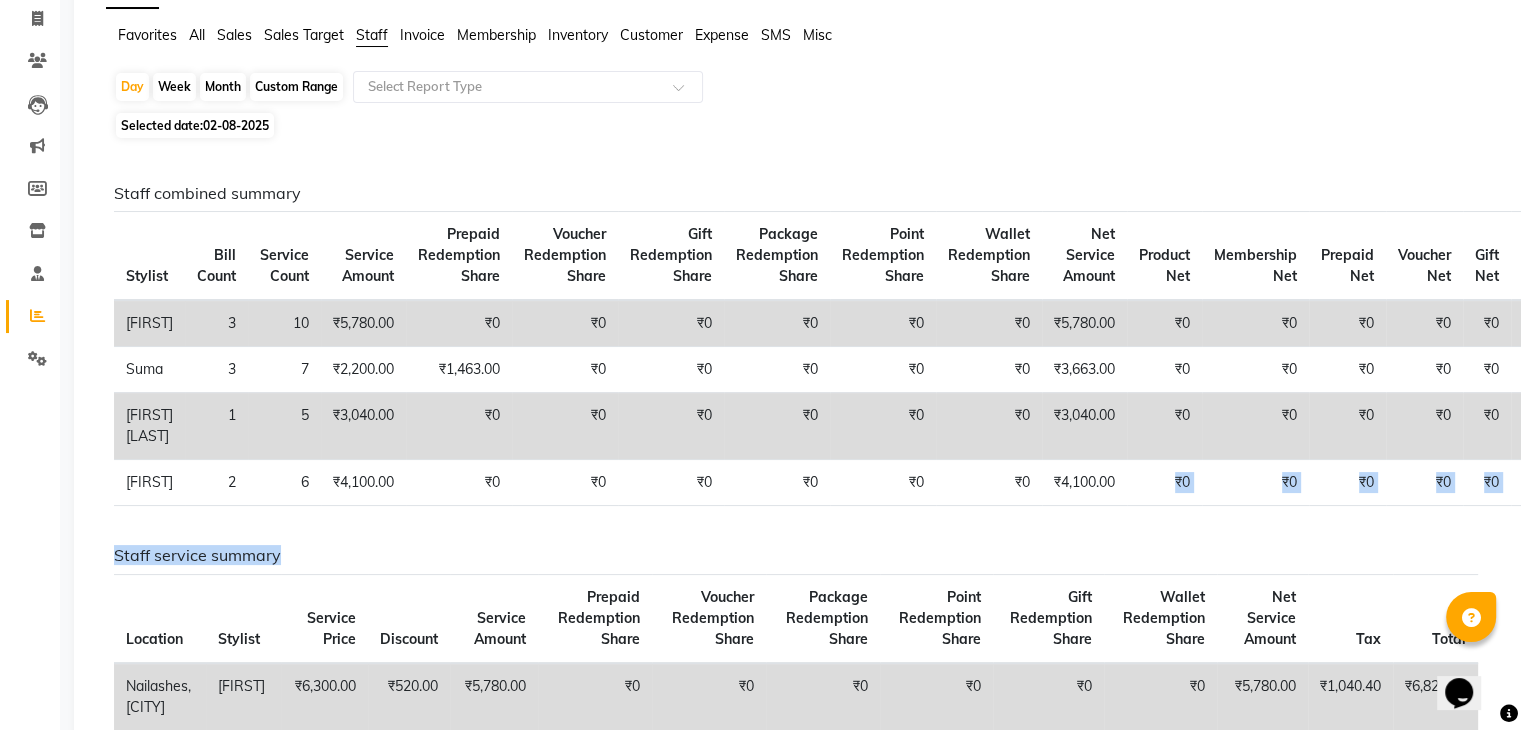 drag, startPoint x: 1151, startPoint y: 488, endPoint x: 1150, endPoint y: 524, distance: 36.013885 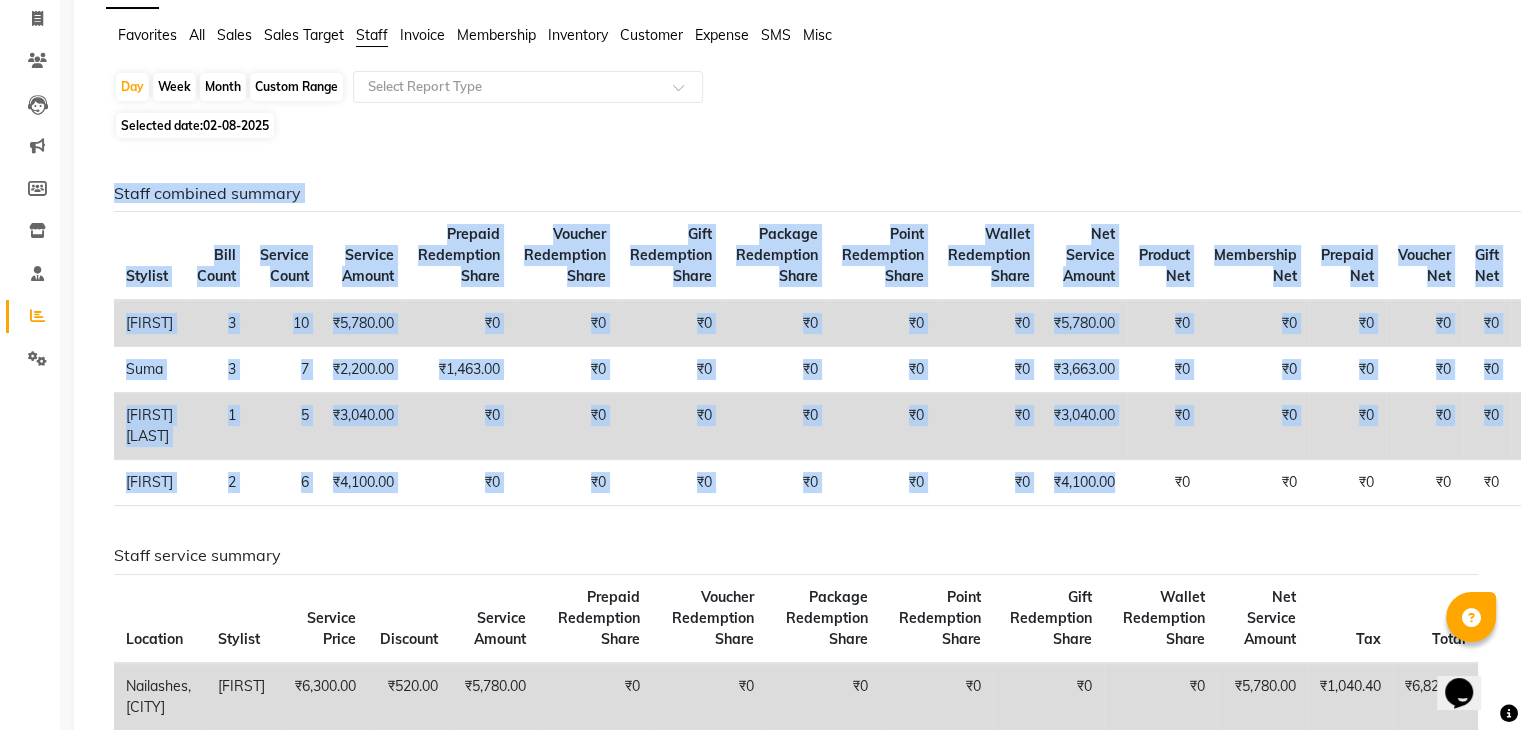 drag, startPoint x: 1144, startPoint y: 483, endPoint x: 90, endPoint y: 260, distance: 1077.3324 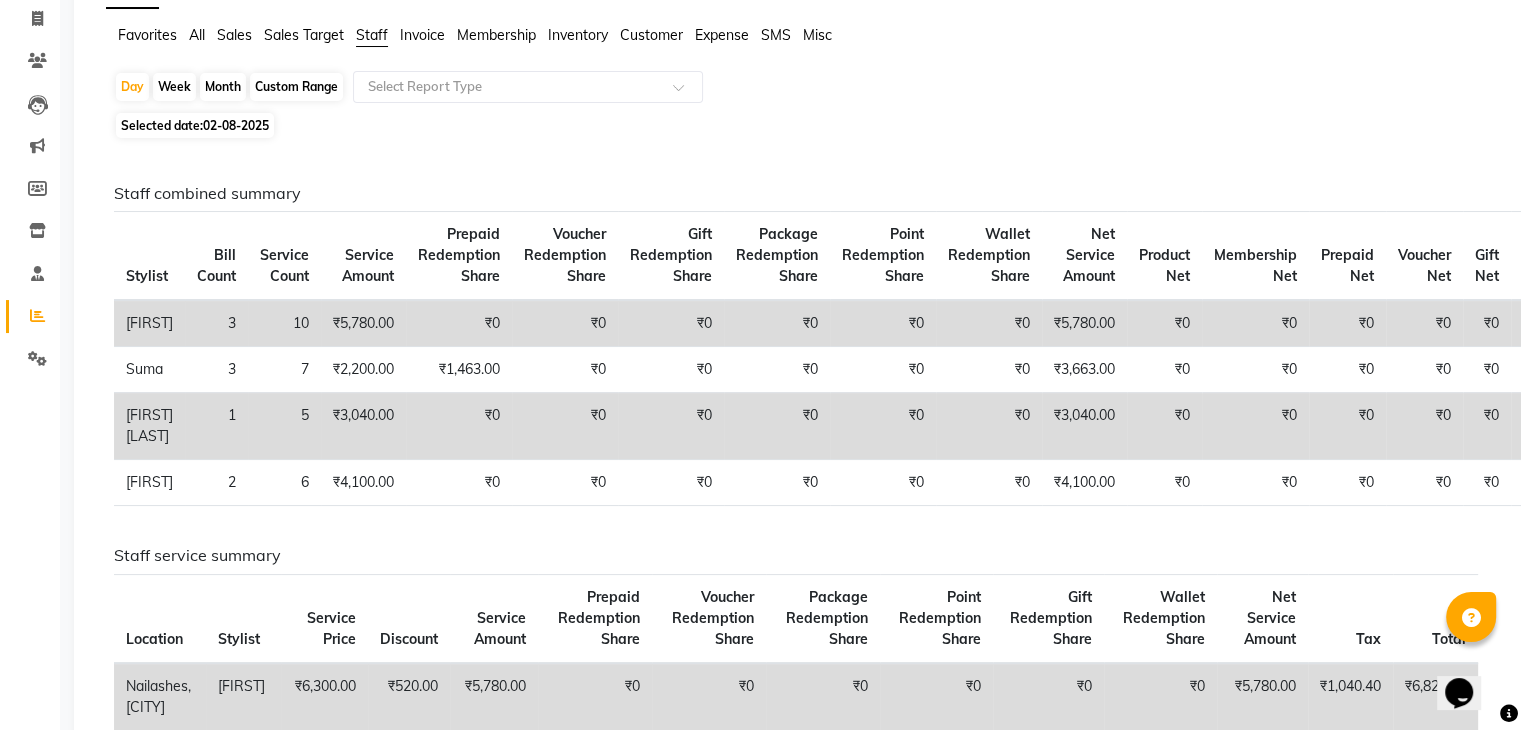 click on "Staff combined summary Stylist Bill Count Service Count Service Amount Prepaid Redemption Share Voucher Redemption Share Gift Redemption Share Package Redemption Share Point Redemption Share Wallet Redemption Share Net Service Amount Product Net Membership Net Prepaid Net Voucher Net Gift Net Package Net  Bhupendra 3 10 ₹5,780.00 ₹0 ₹0 ₹0 ₹0 ₹0 ₹0 ₹5,780.00 ₹0 ₹0 ₹0 ₹0 ₹0 ₹0  Suma 3 7 ₹2,200.00 ₹1,463.00 ₹0 ₹0 ₹0 ₹0 ₹0 ₹3,663.00 ₹0 ₹0 ₹0 ₹0 ₹0 ₹0  Vishal Lash 1 5 ₹3,040.00 ₹0 ₹0 ₹0 ₹0 ₹0 ₹0 ₹3,040.00 ₹0 ₹0 ₹0 ₹0 ₹0 ₹0  Vishnu 2 6 ₹4,100.00 ₹0 ₹0 ₹0 ₹0 ₹0 ₹0 ₹4,100.00 ₹0 ₹0 ₹0 ₹0 ₹0 ₹0 Staff service summary Location Stylist Service Price Discount Service Amount Prepaid Redemption Share Voucher Redemption Share Package Redemption Share Point Redemption Share Gift Redemption Share Wallet Redemption Share Net Service Amount Tax Total  Nailashes, JP Nagar  Bhupendra ₹6,300.00 ₹520.00 ₹5,780.00 ₹0" 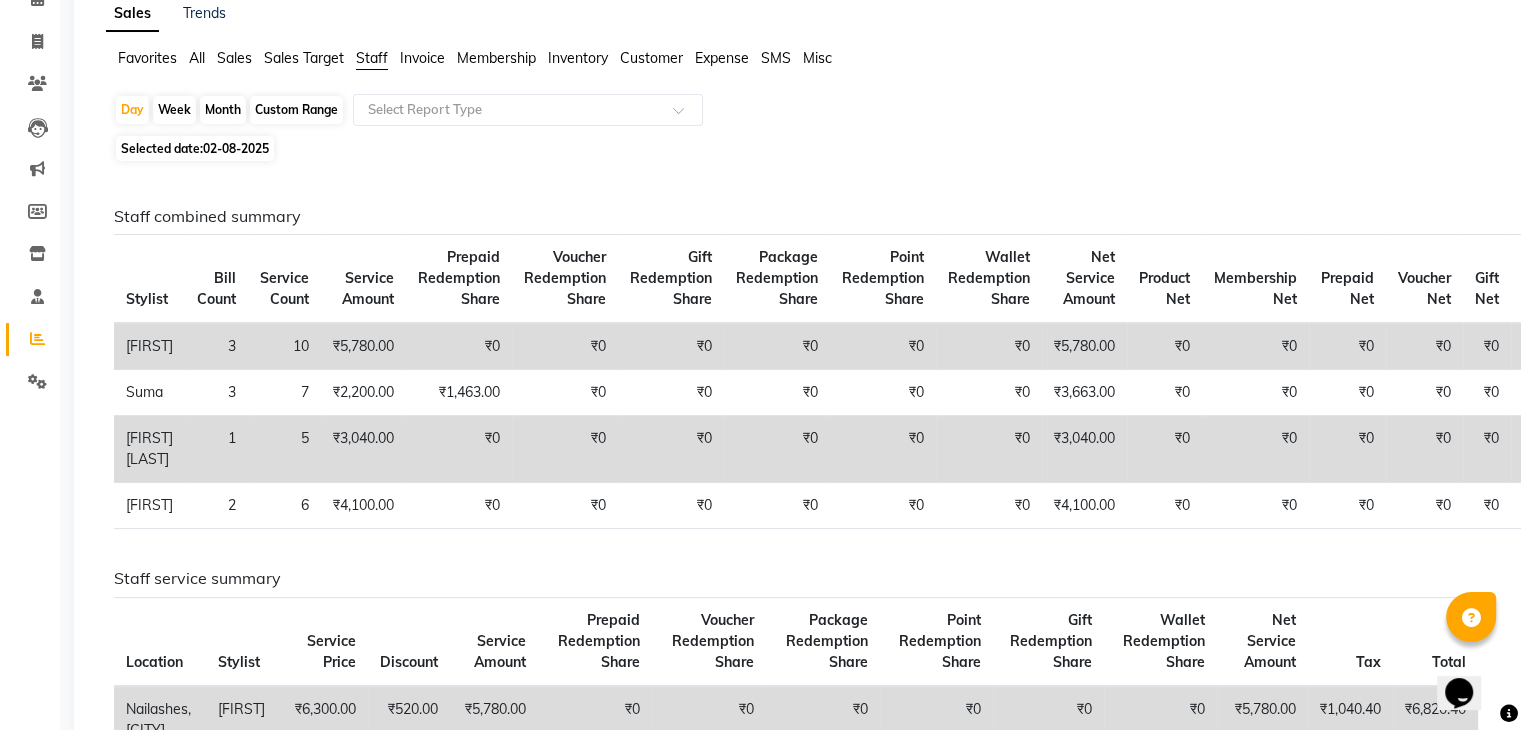 scroll, scrollTop: 0, scrollLeft: 0, axis: both 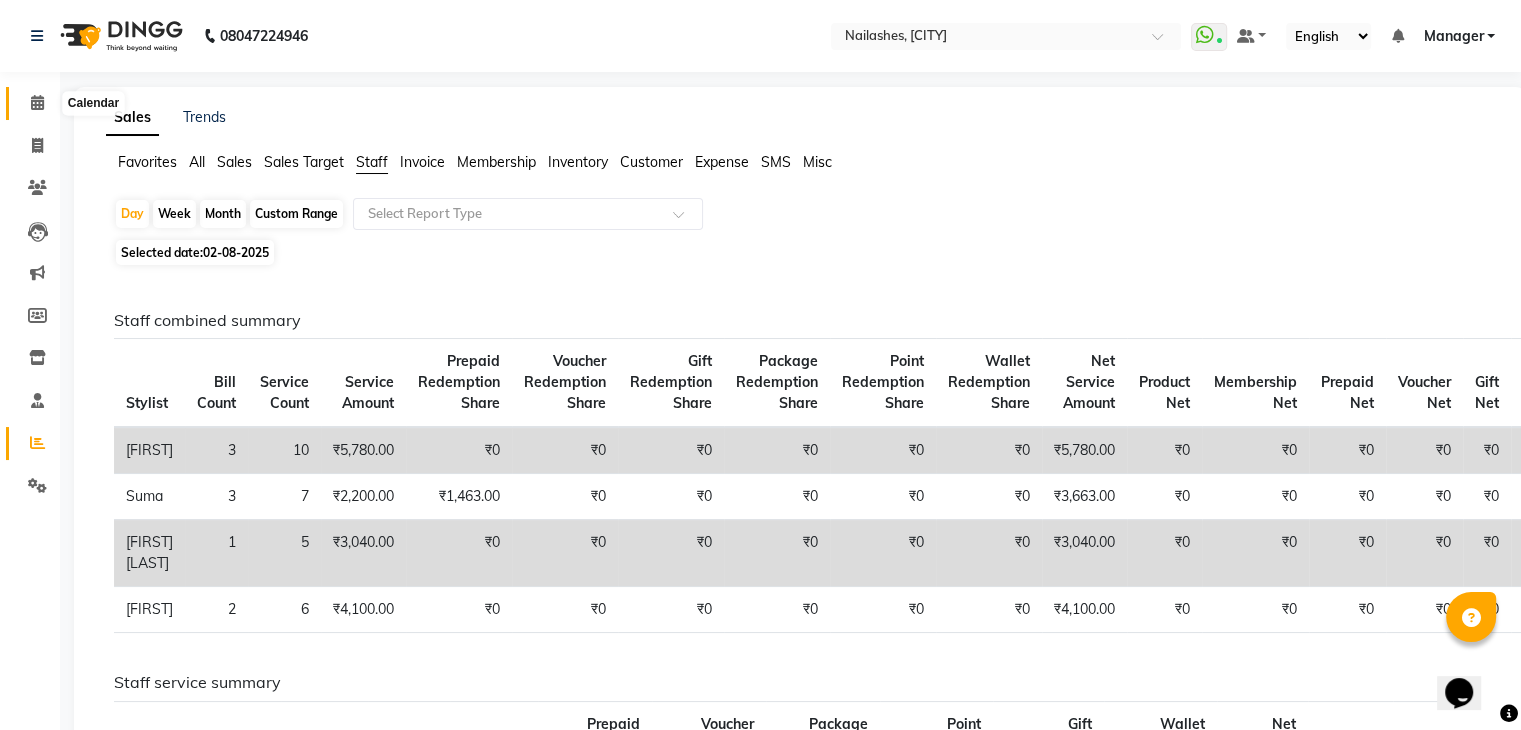 click 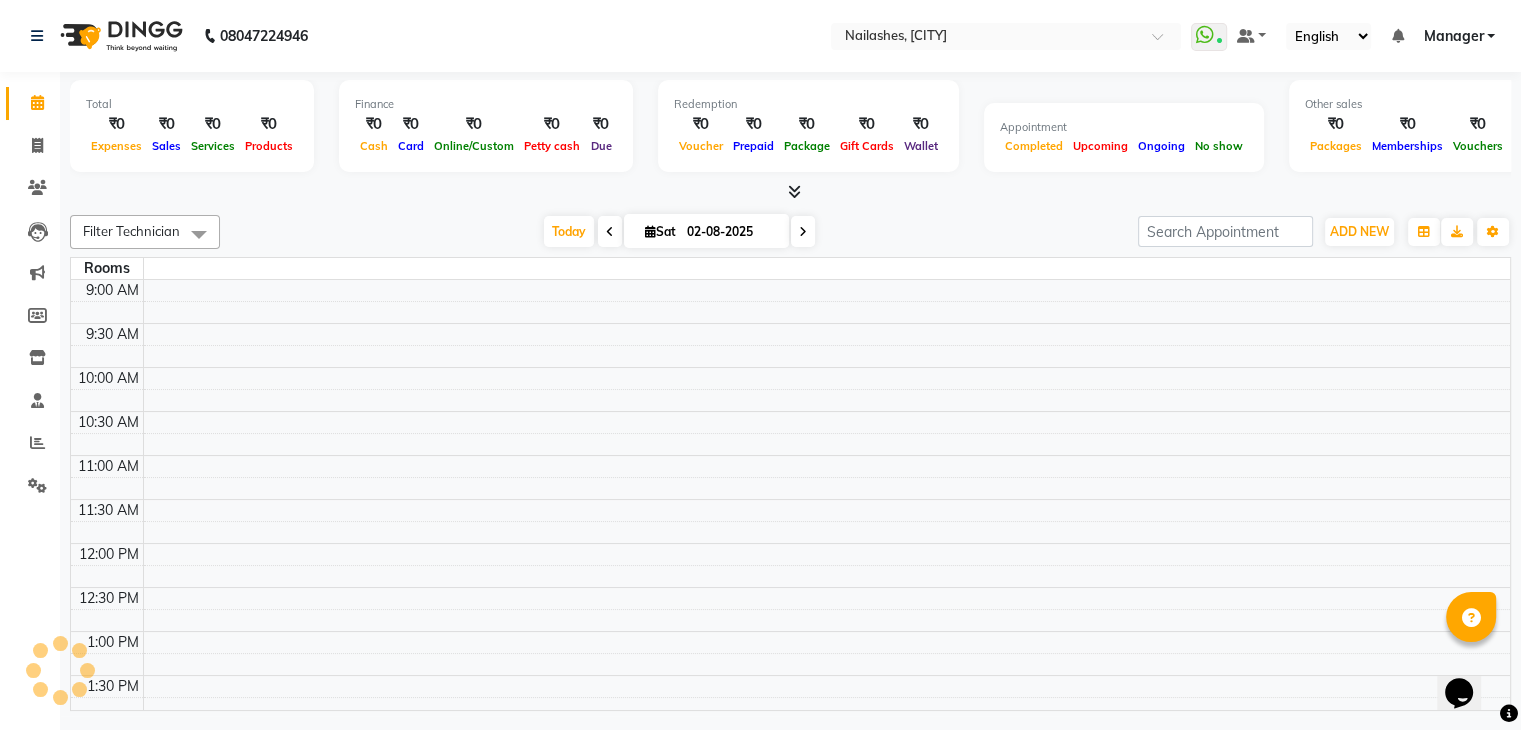 scroll, scrollTop: 0, scrollLeft: 0, axis: both 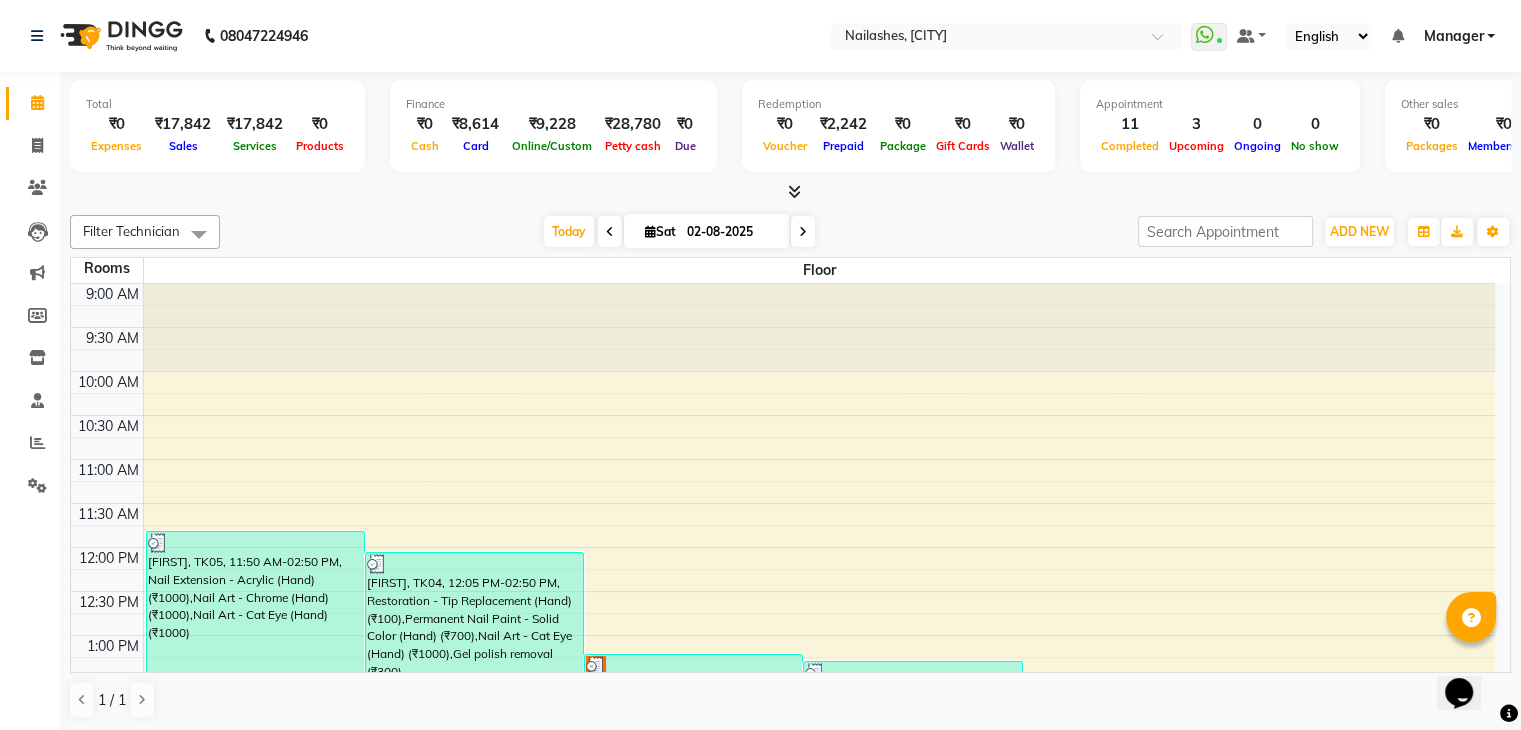 click at bounding box center (794, 191) 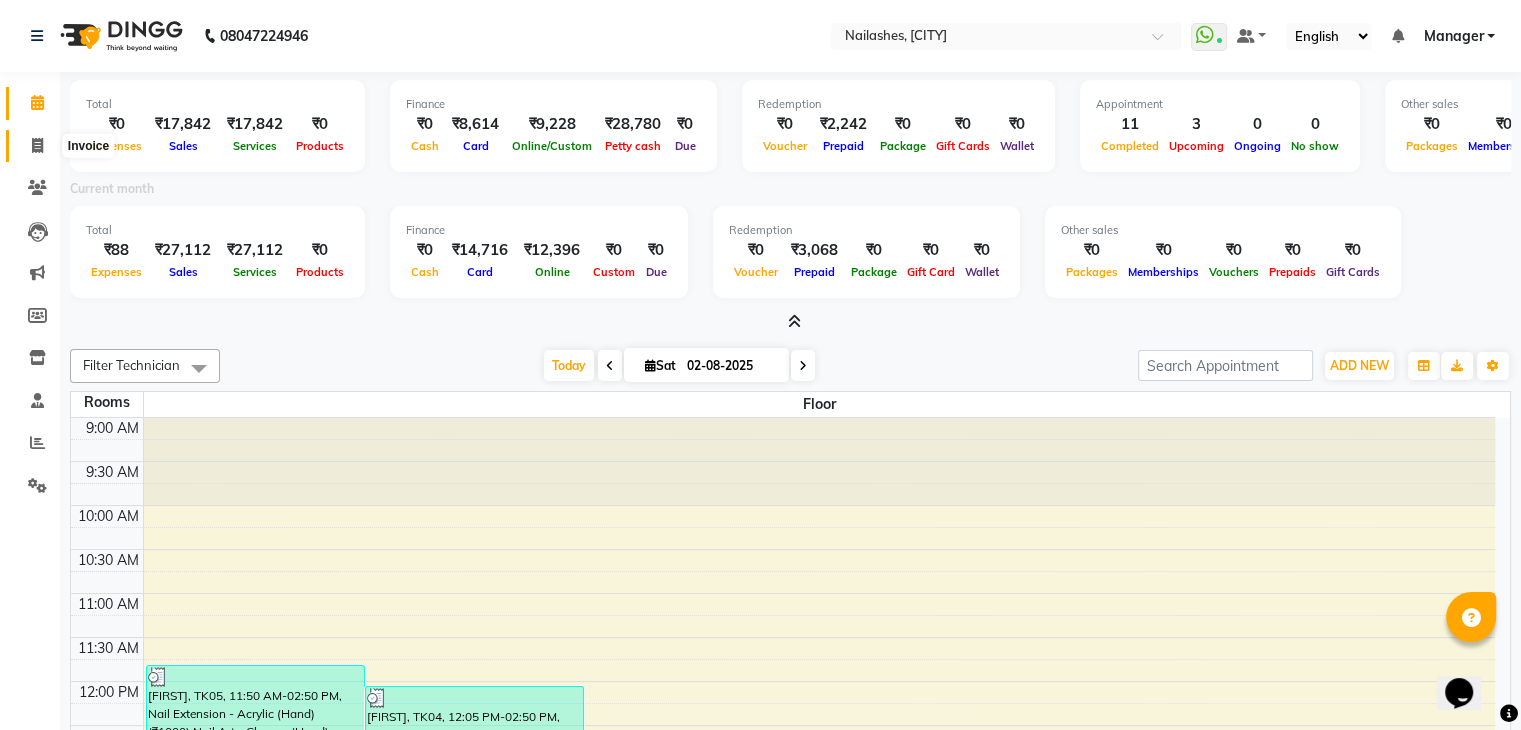 click 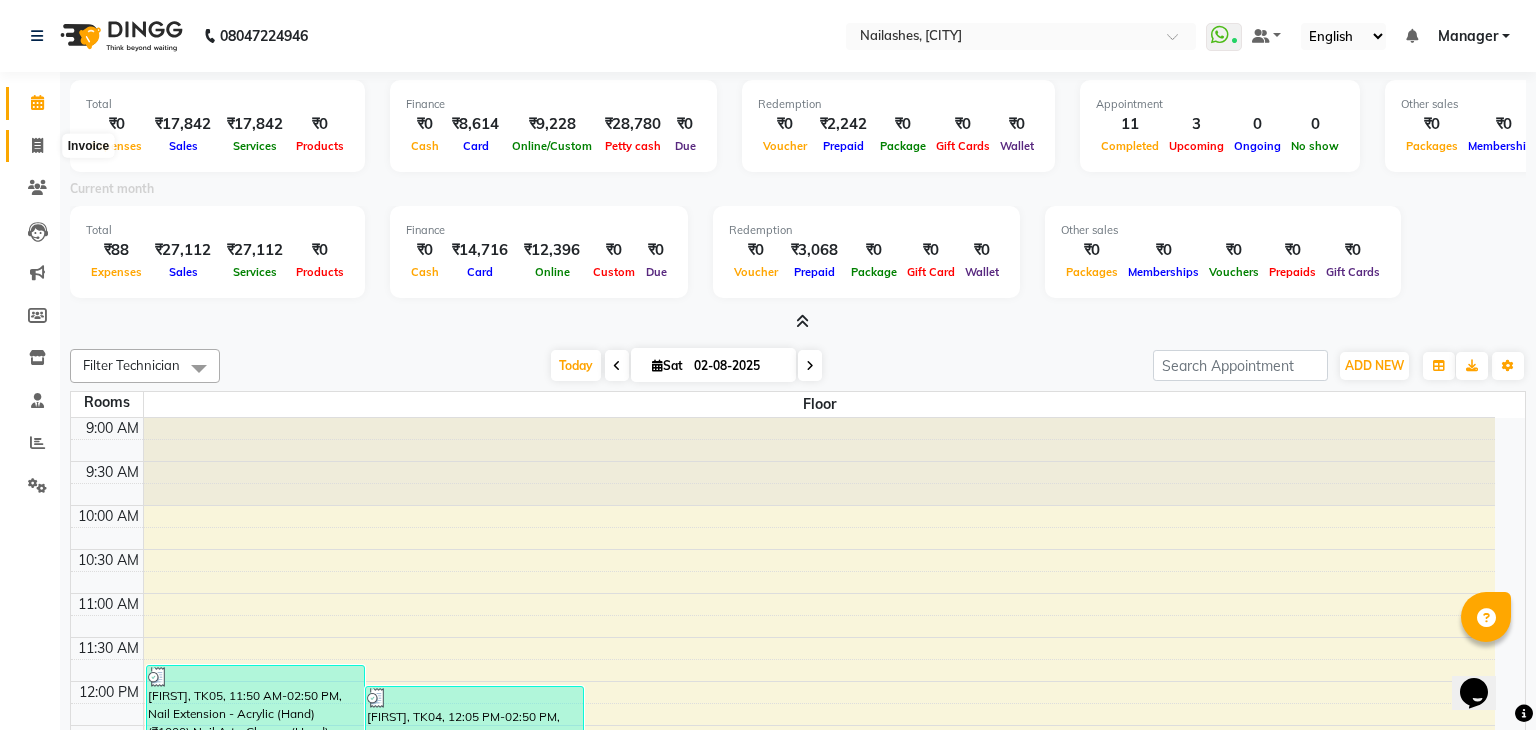 select on "service" 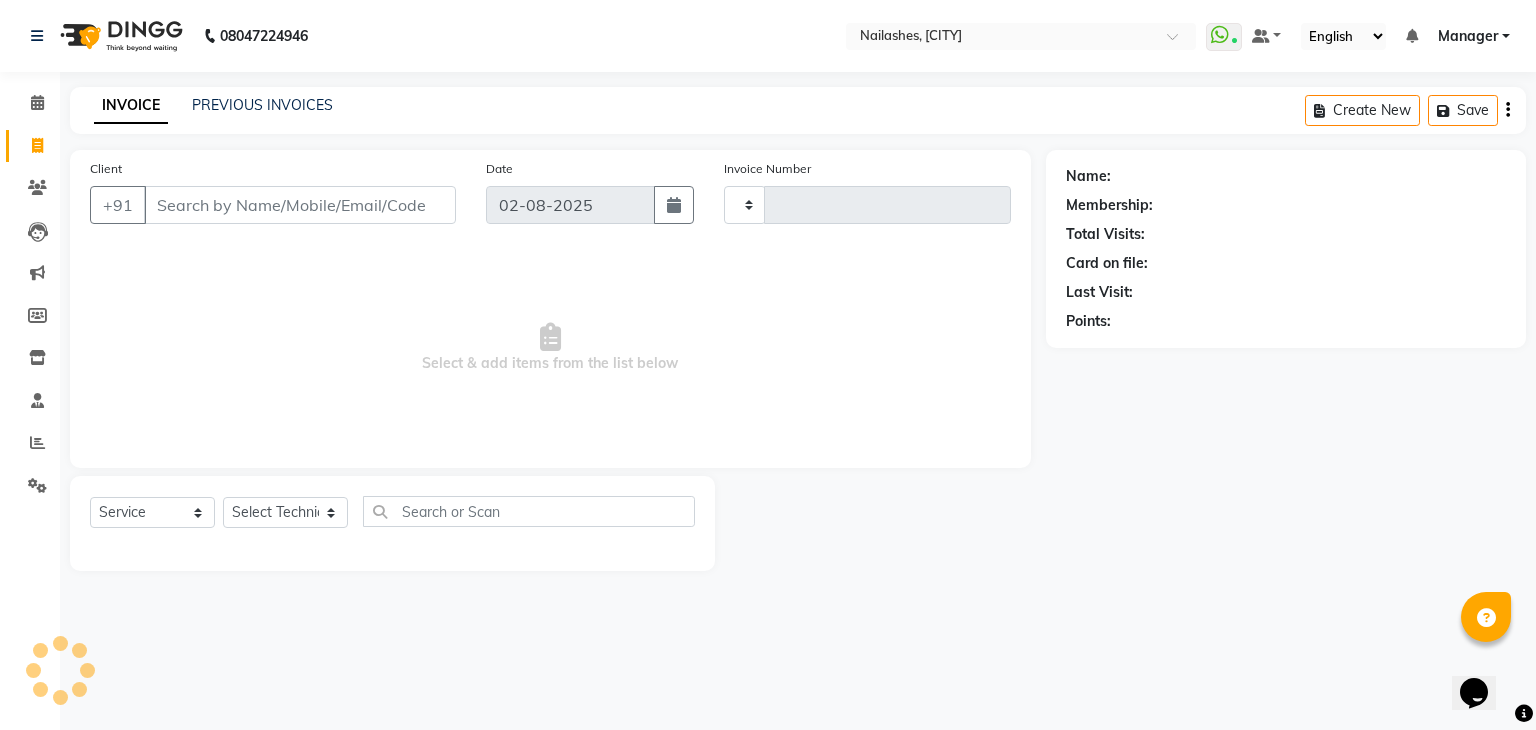 type on "0702" 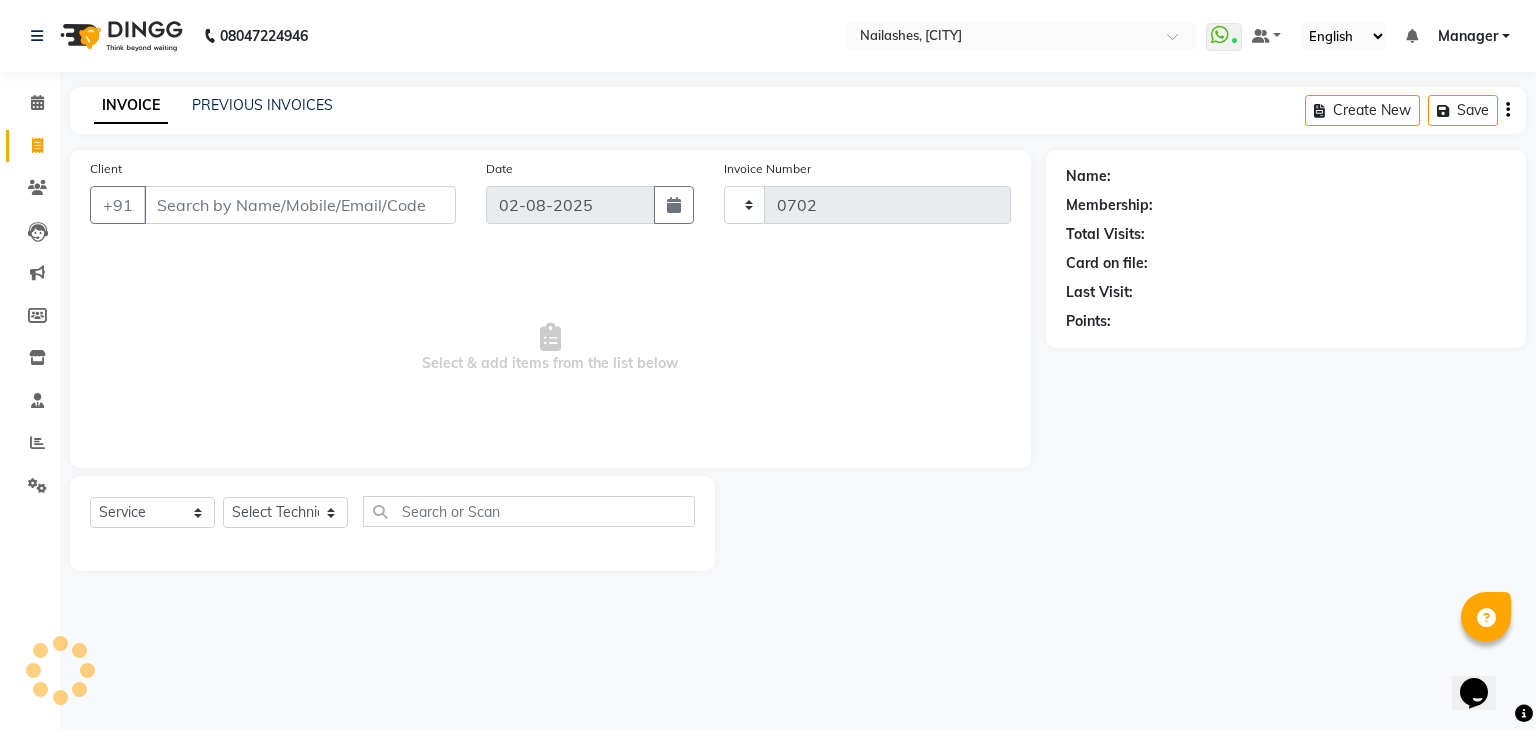 select on "6318" 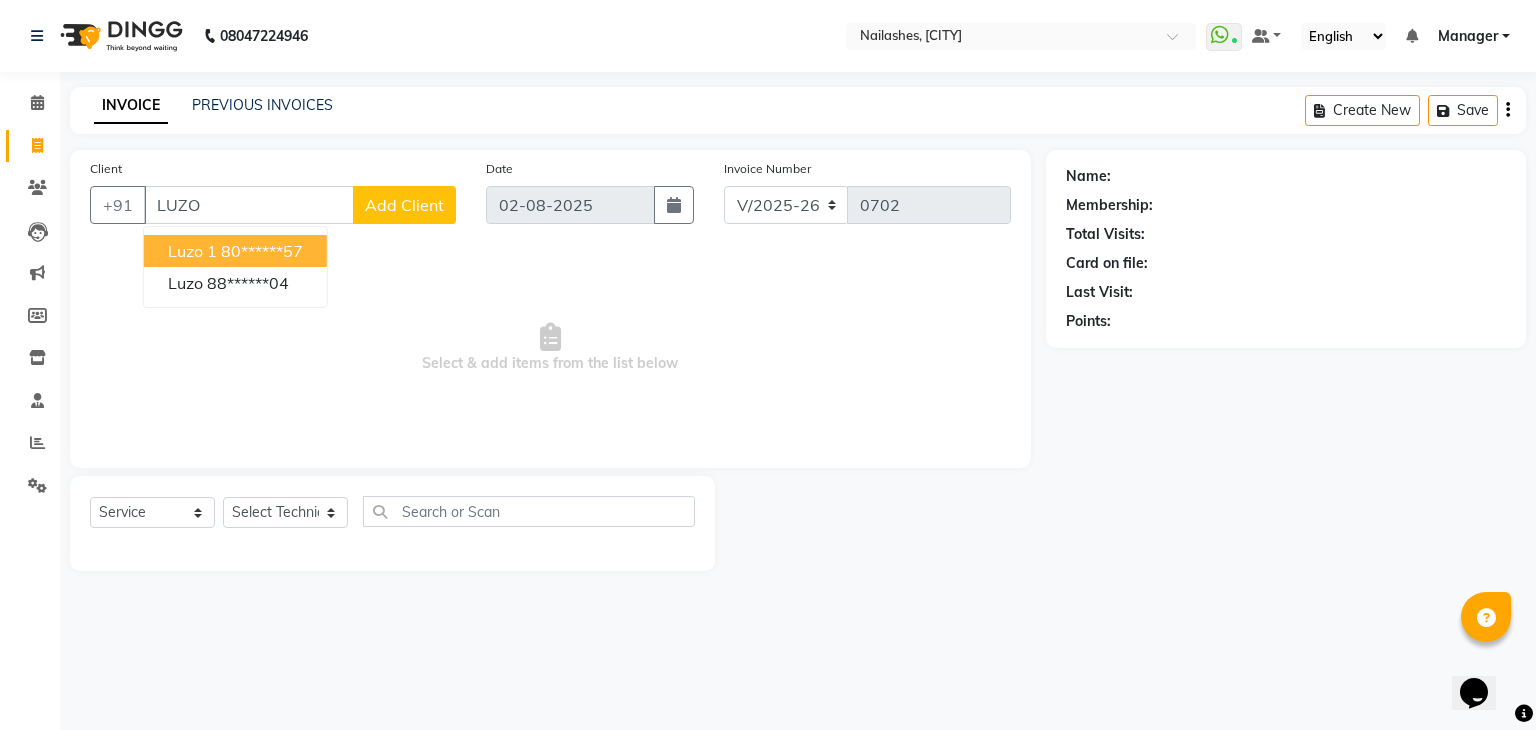 click on "80******57" at bounding box center (262, 251) 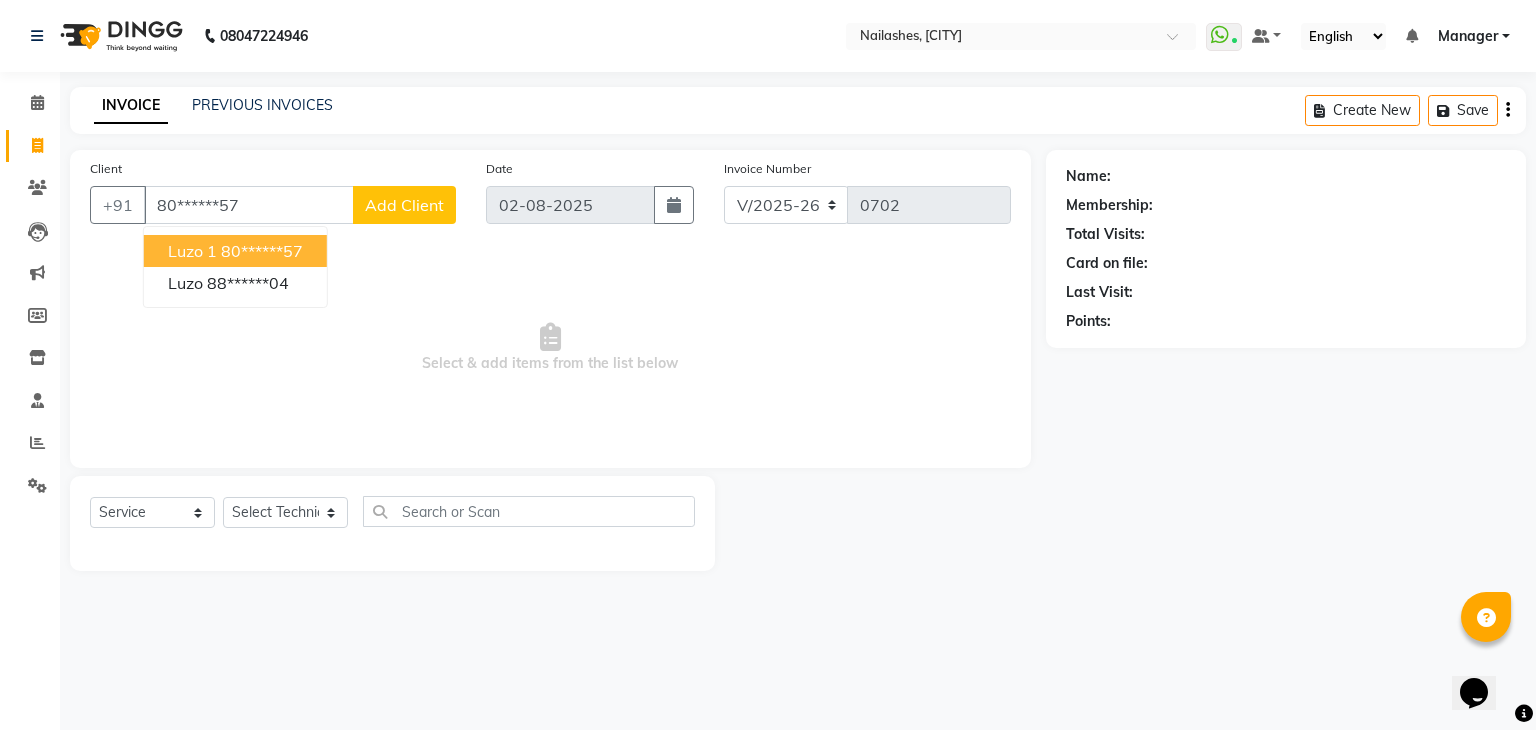 type on "80******57" 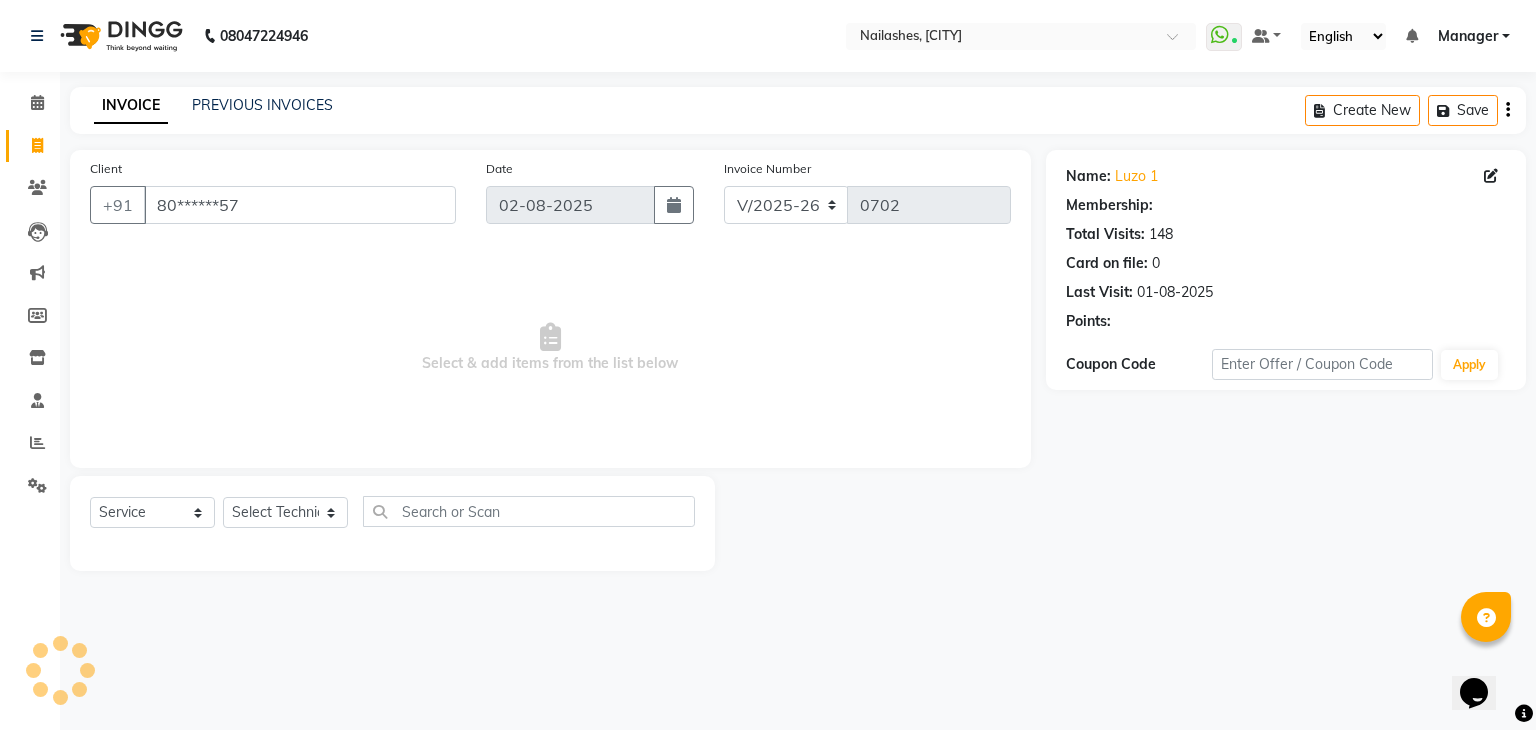 select on "1: Object" 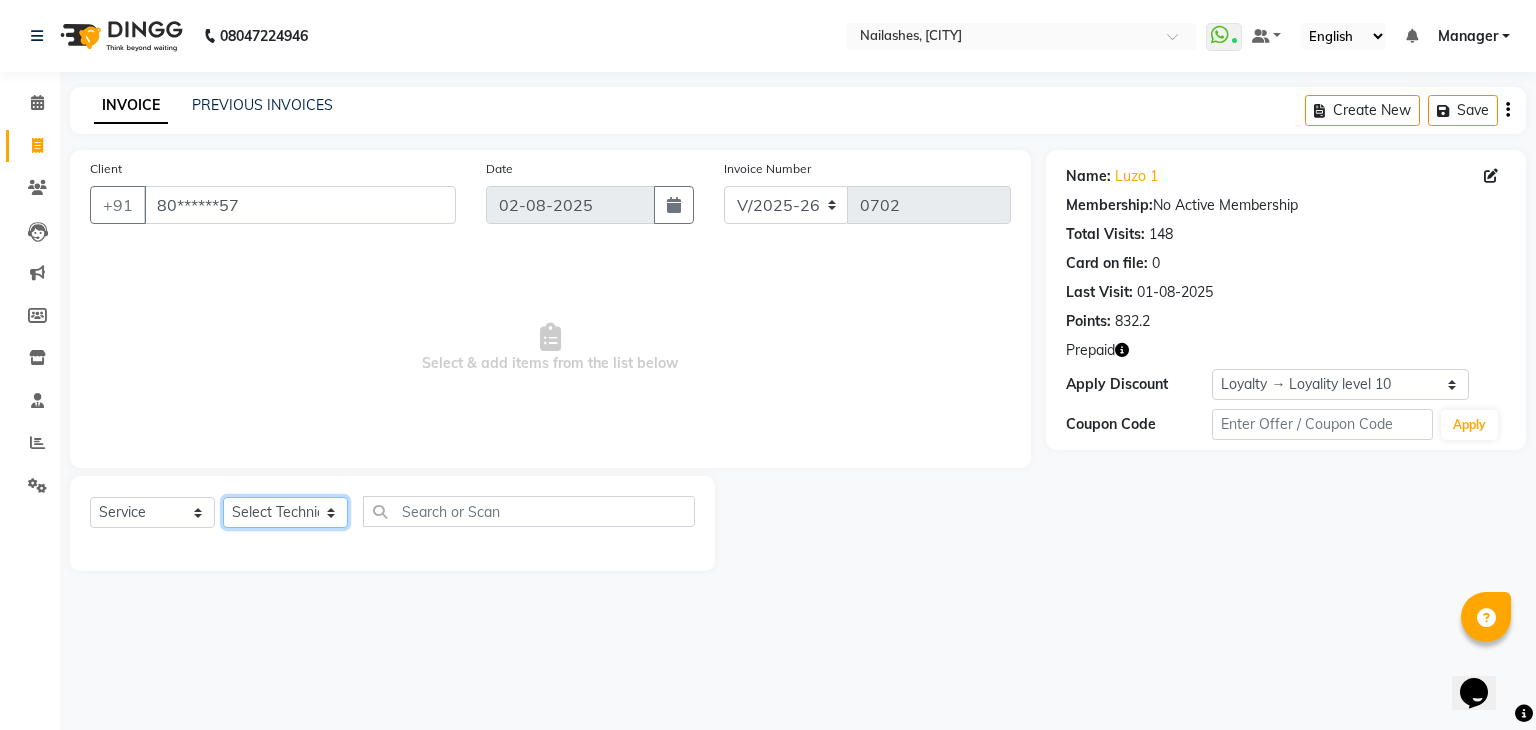 click on "Select Technician Bhupendra Manager Prince Rohit Sajan Salman Suma Suraj Vikas Vishal Lash Vishnu" 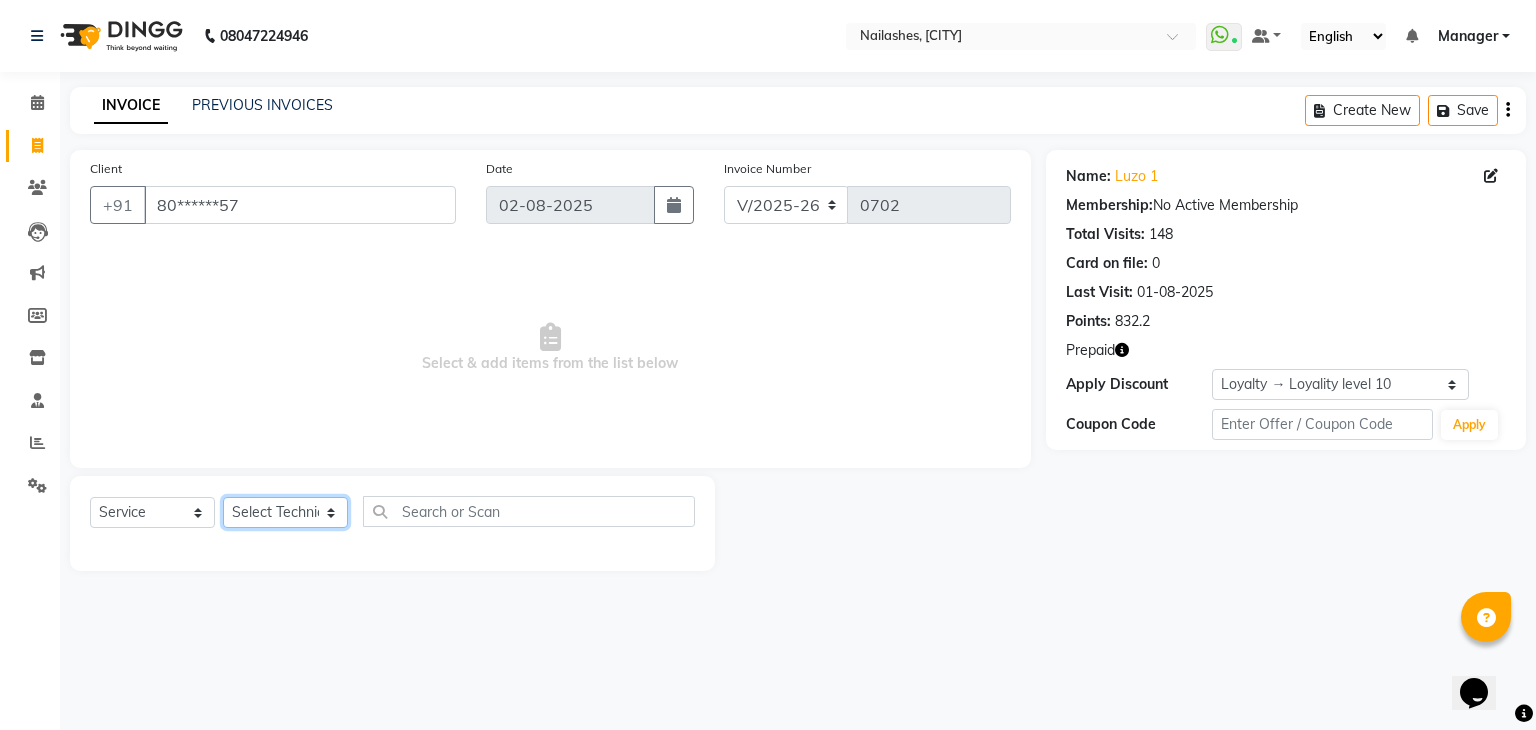 select on "80453" 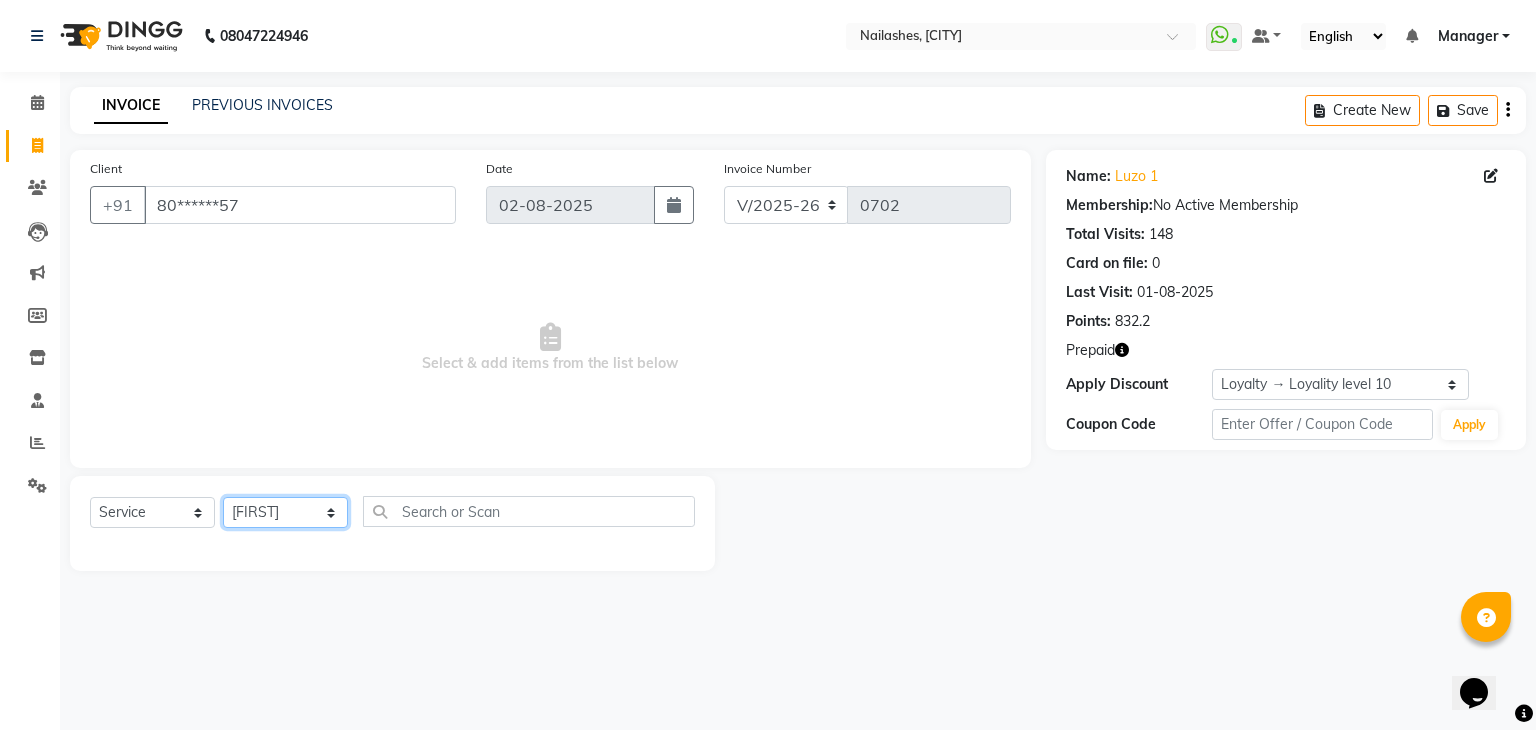 click on "Select Technician Bhupendra Manager Prince Rohit Sajan Salman Suma Suraj Vikas Vishal Lash Vishnu" 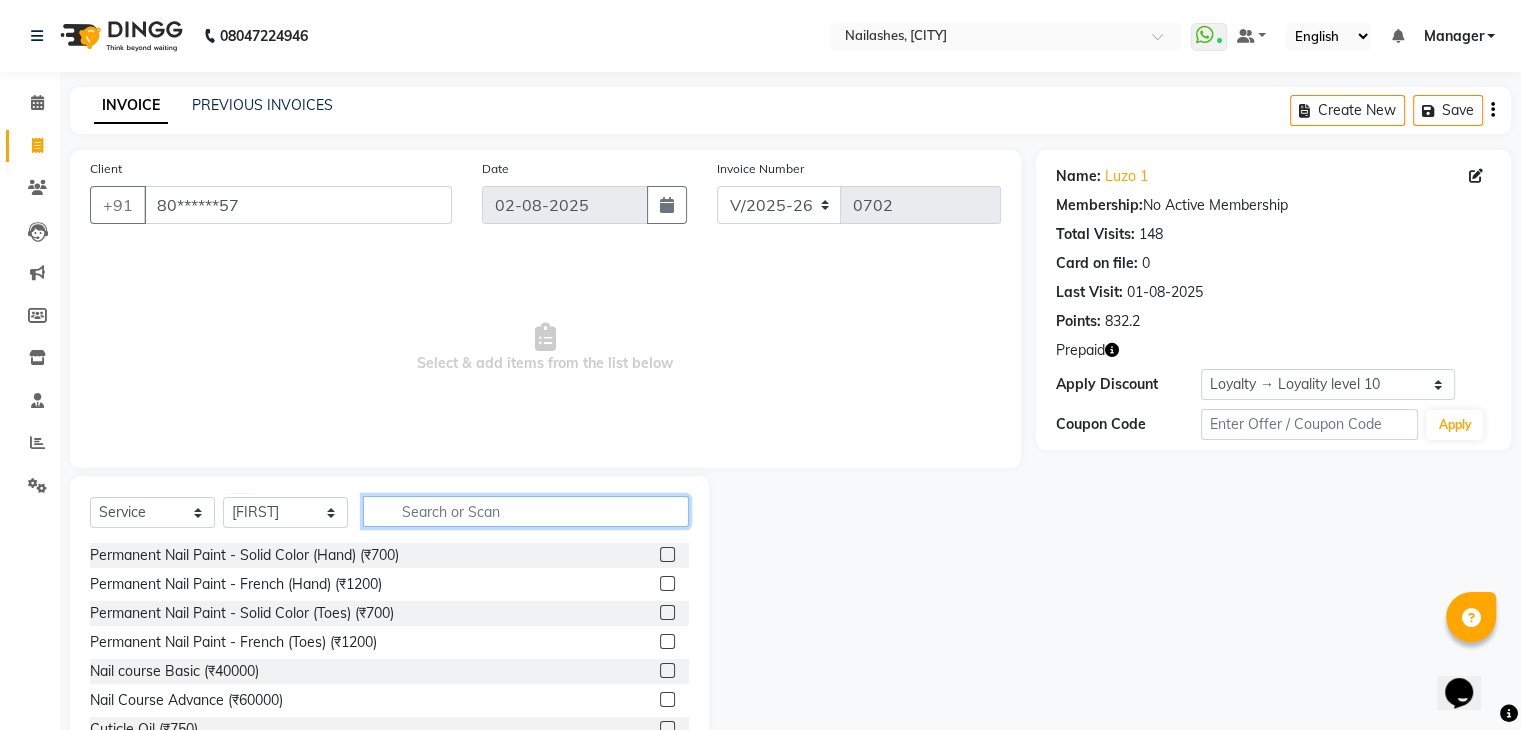 click 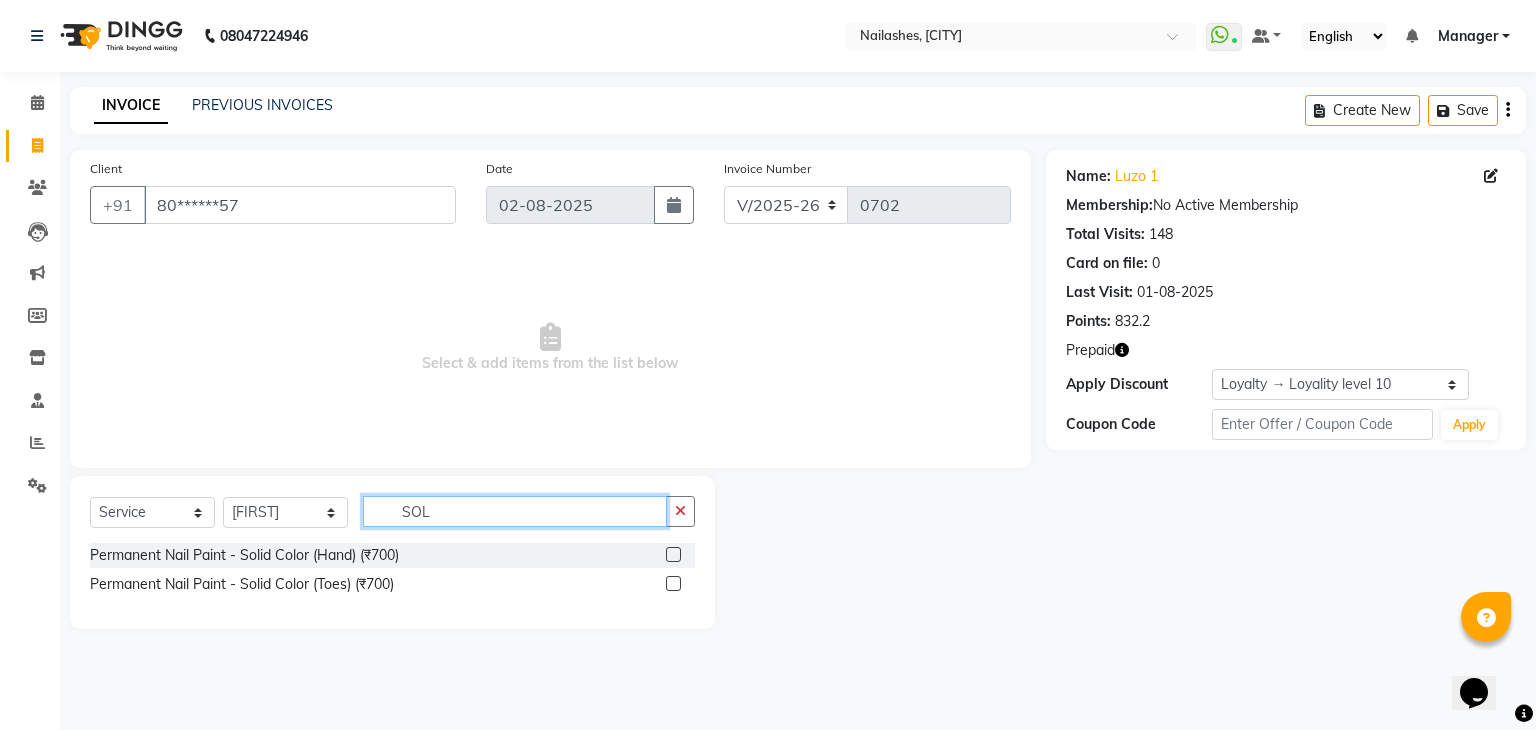 type on "SOL" 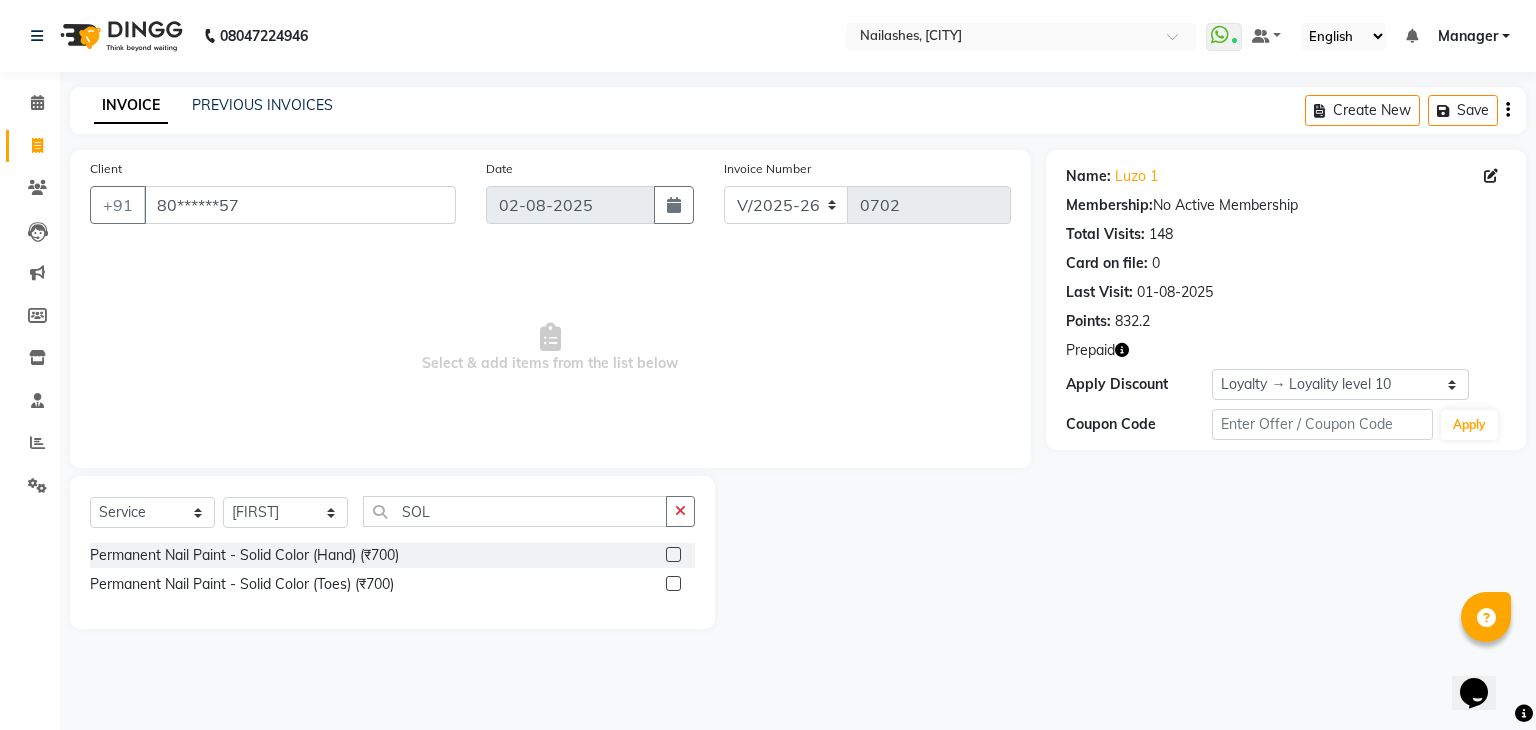 click 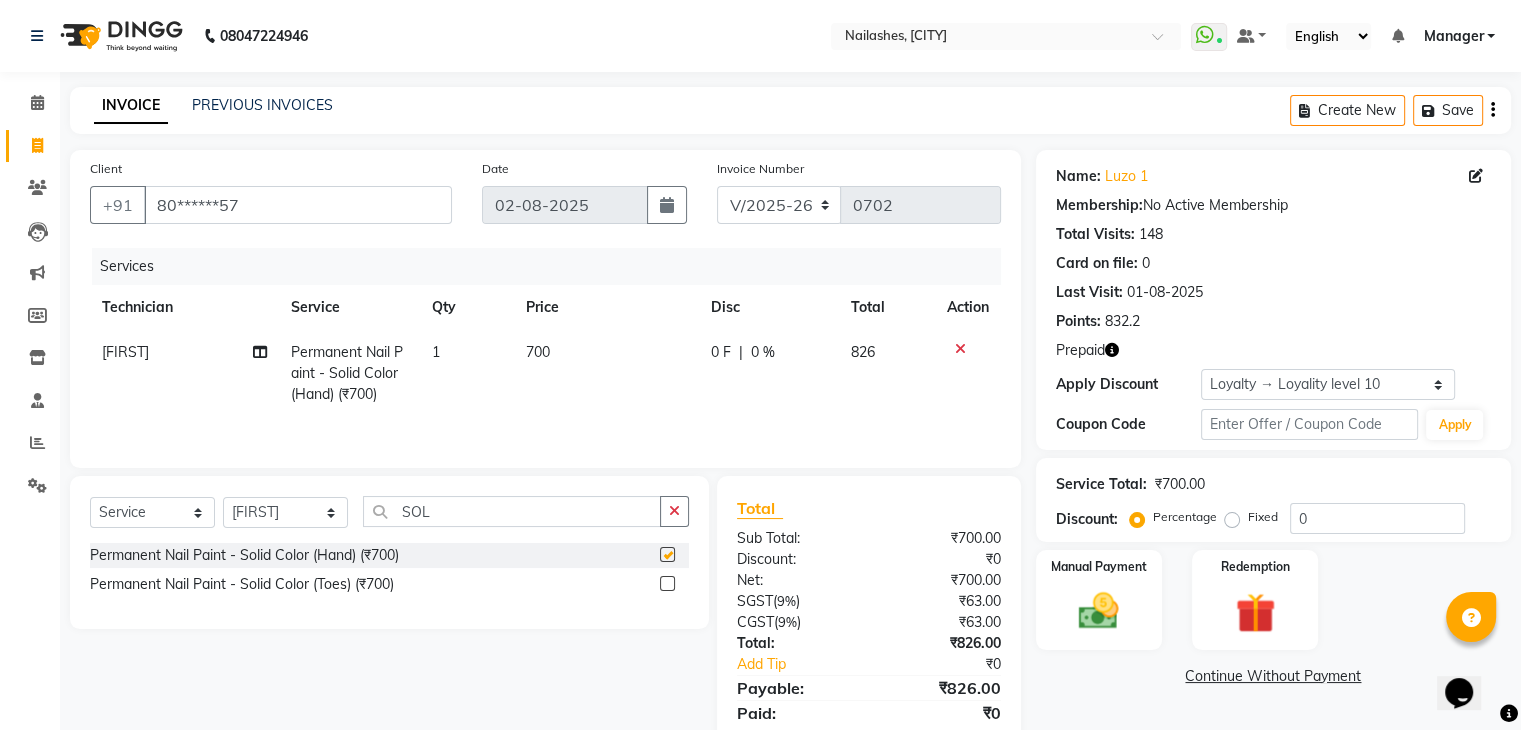 checkbox on "false" 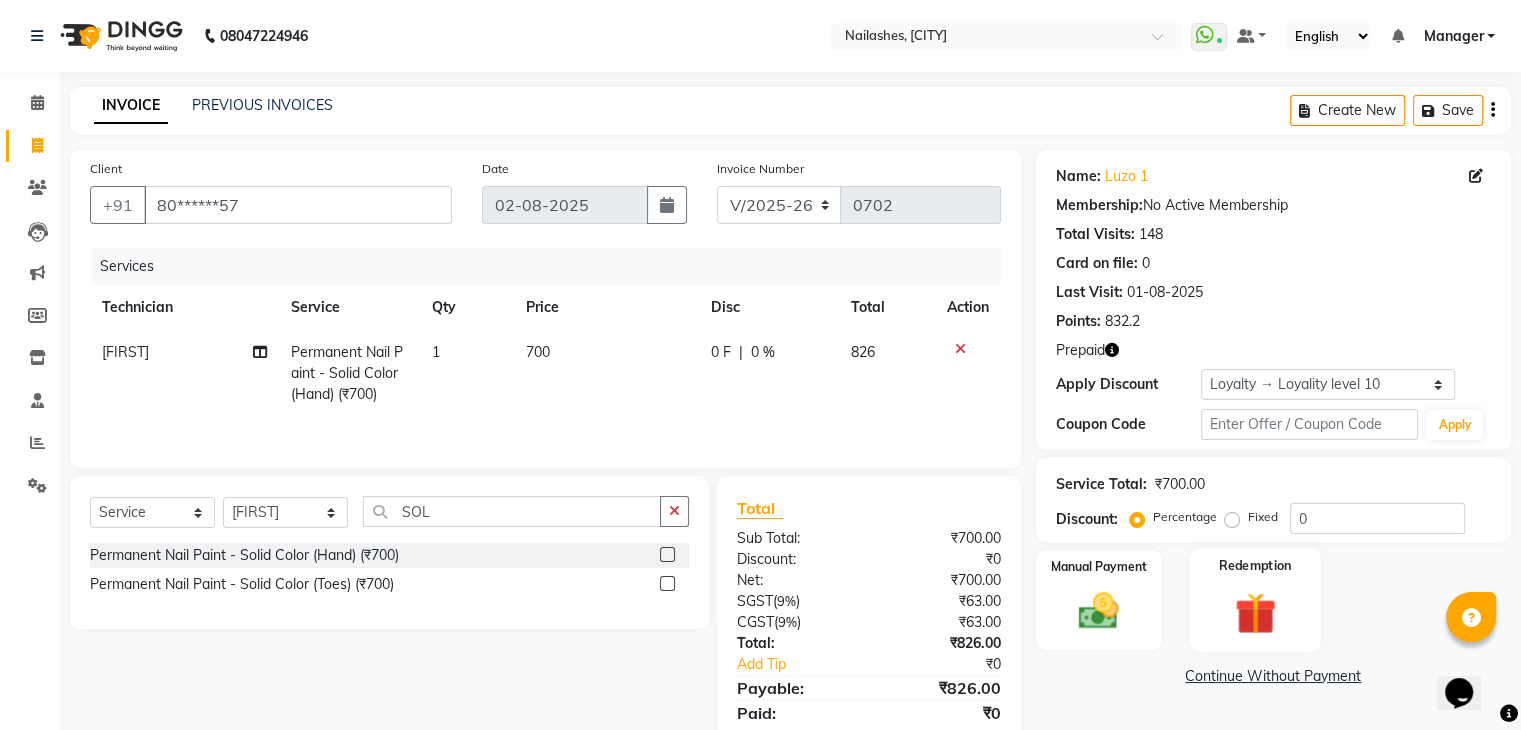 click 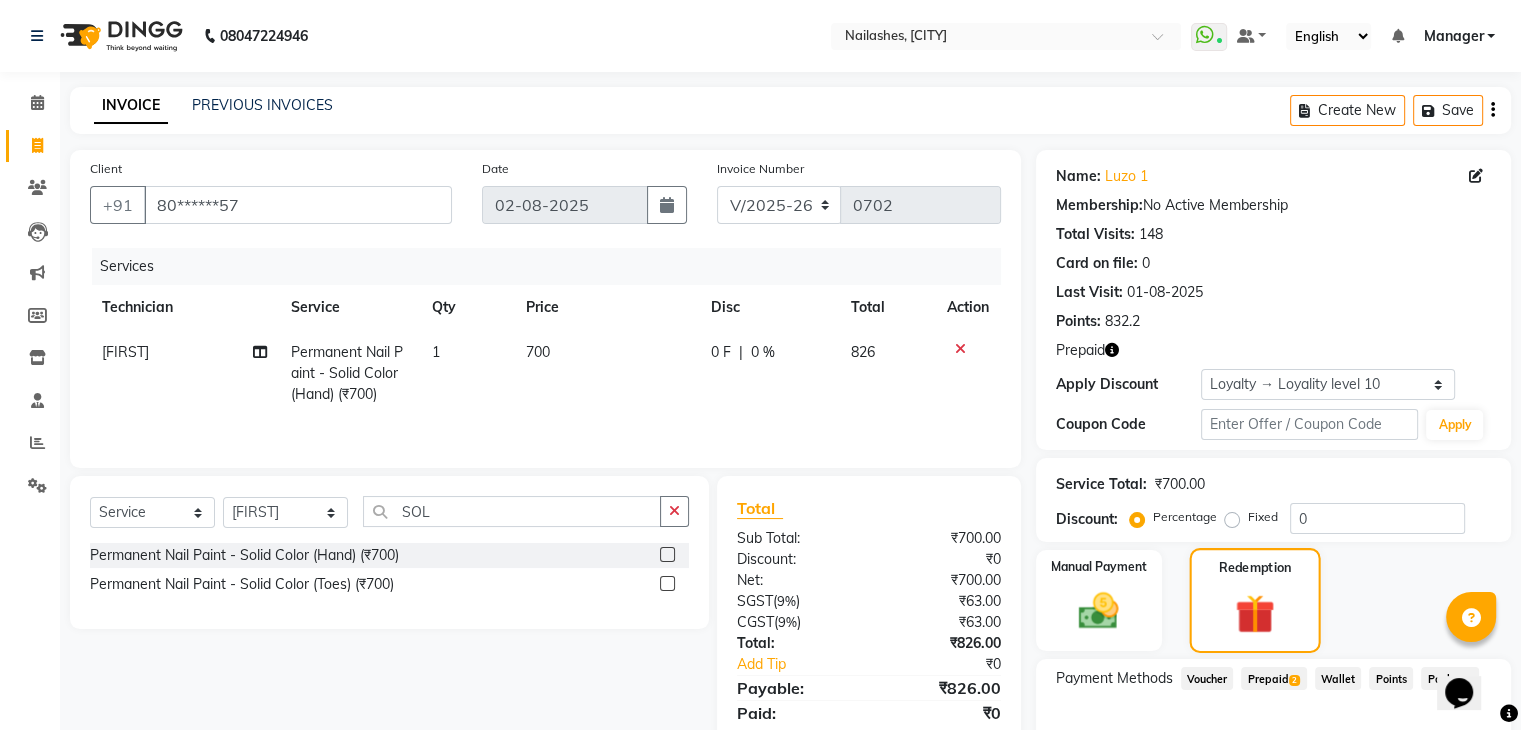 scroll, scrollTop: 120, scrollLeft: 0, axis: vertical 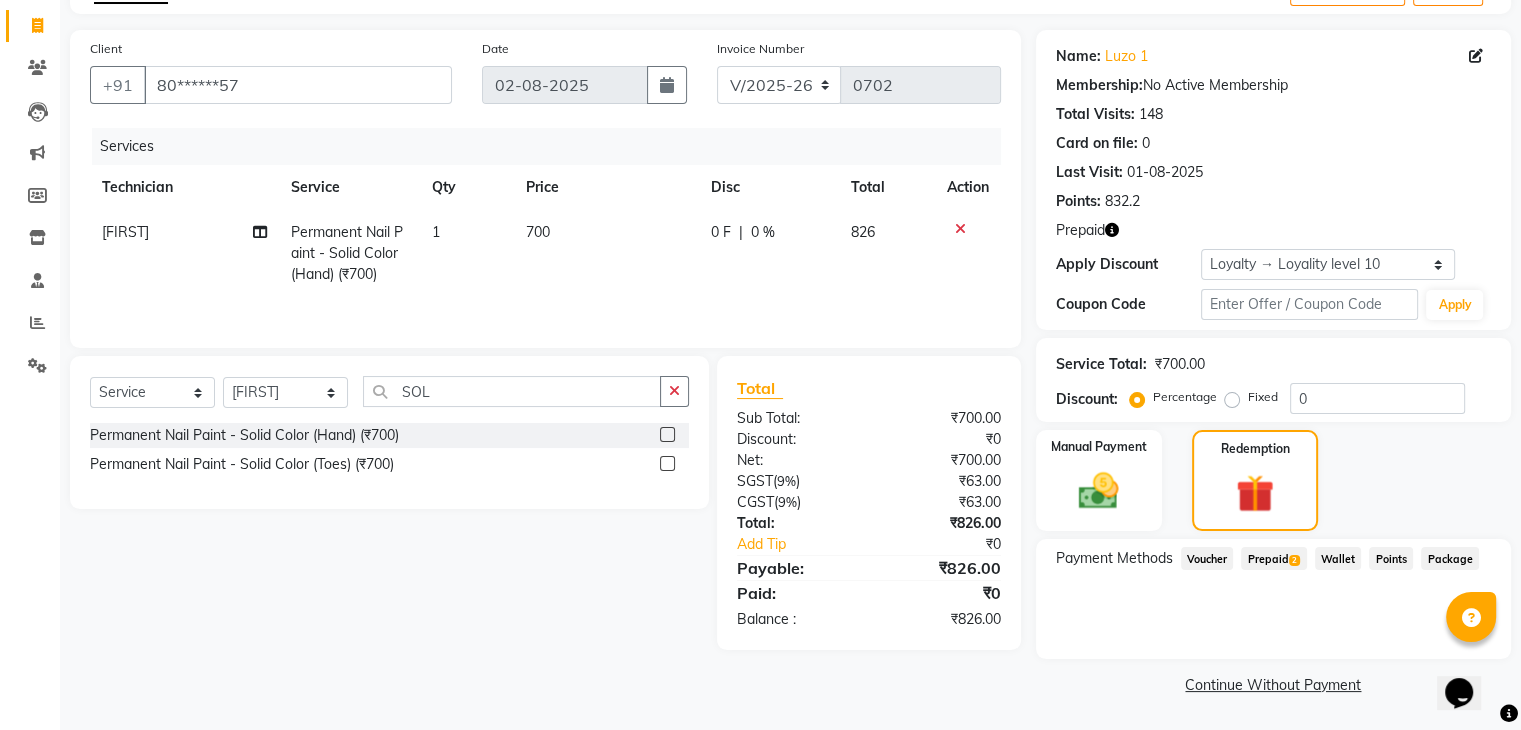 click on "Prepaid  2" 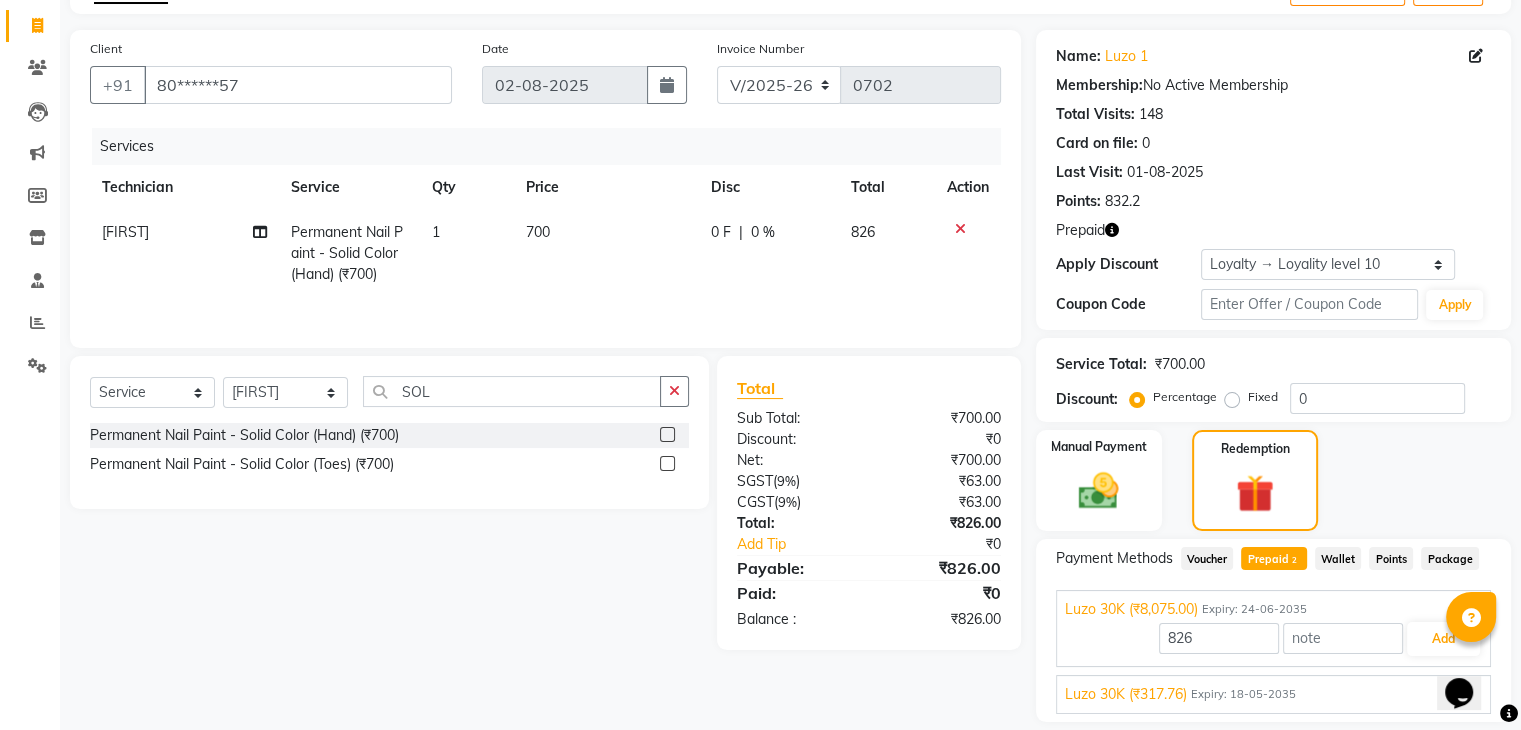 scroll, scrollTop: 183, scrollLeft: 0, axis: vertical 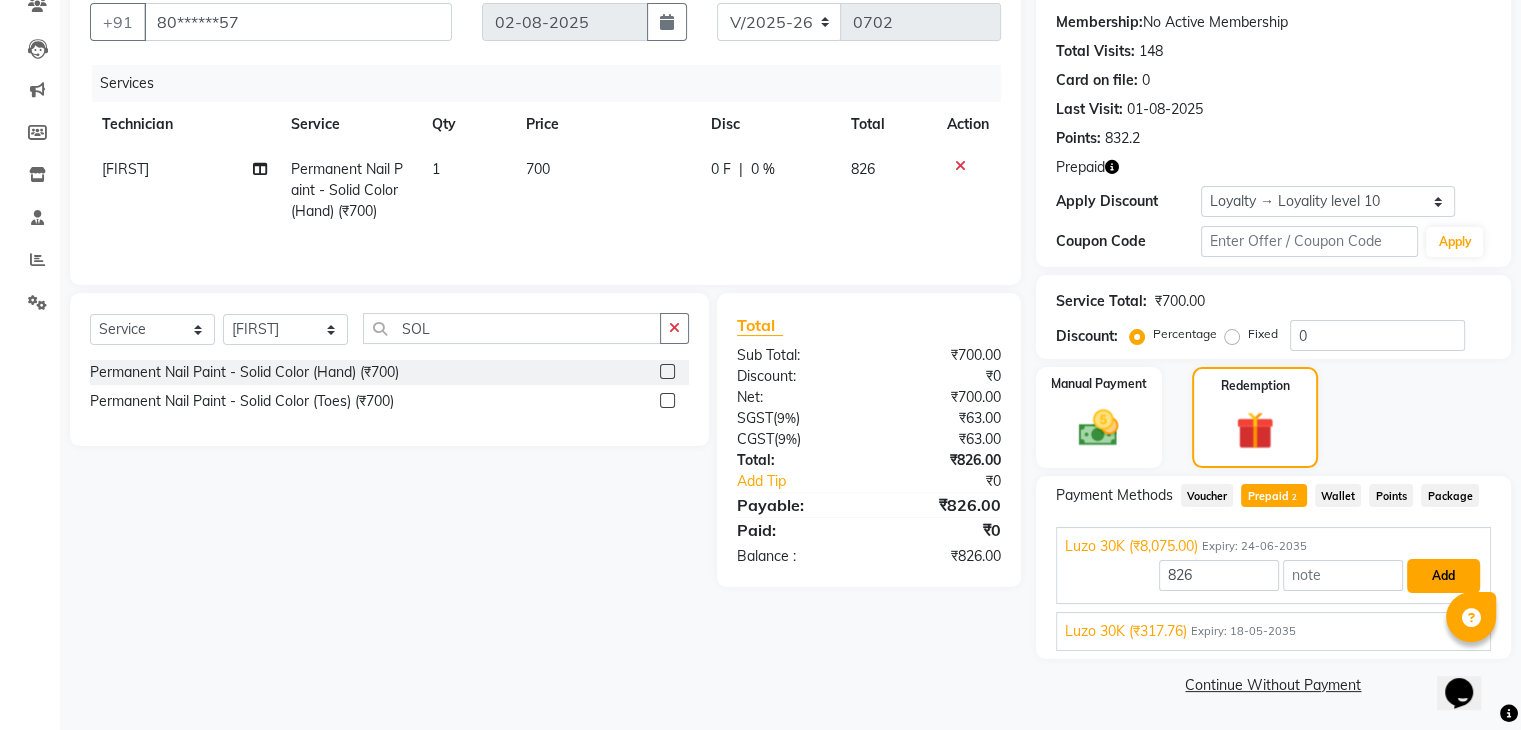 click on "Add" at bounding box center [1443, 576] 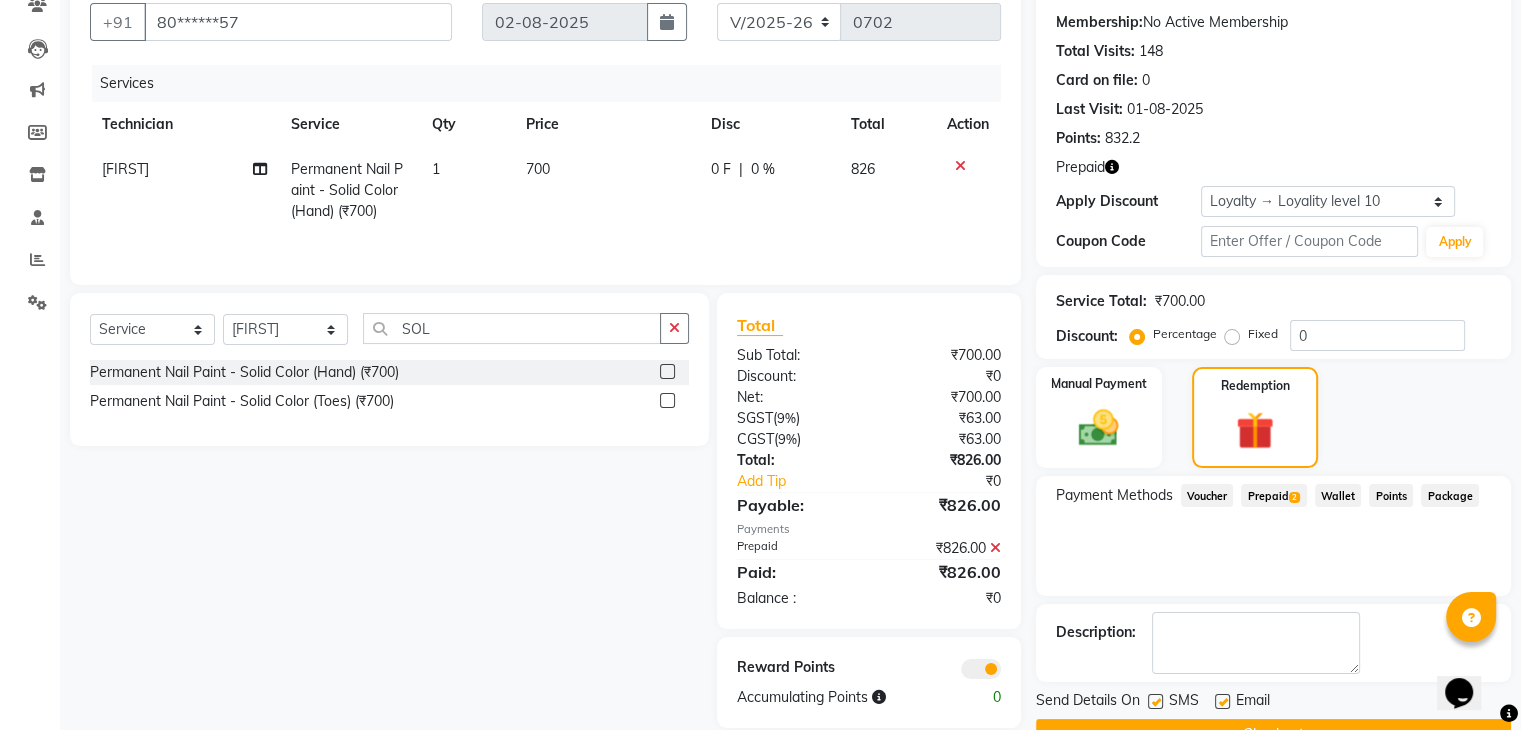 drag, startPoint x: 1460, startPoint y: 589, endPoint x: 1406, endPoint y: 305, distance: 289.08823 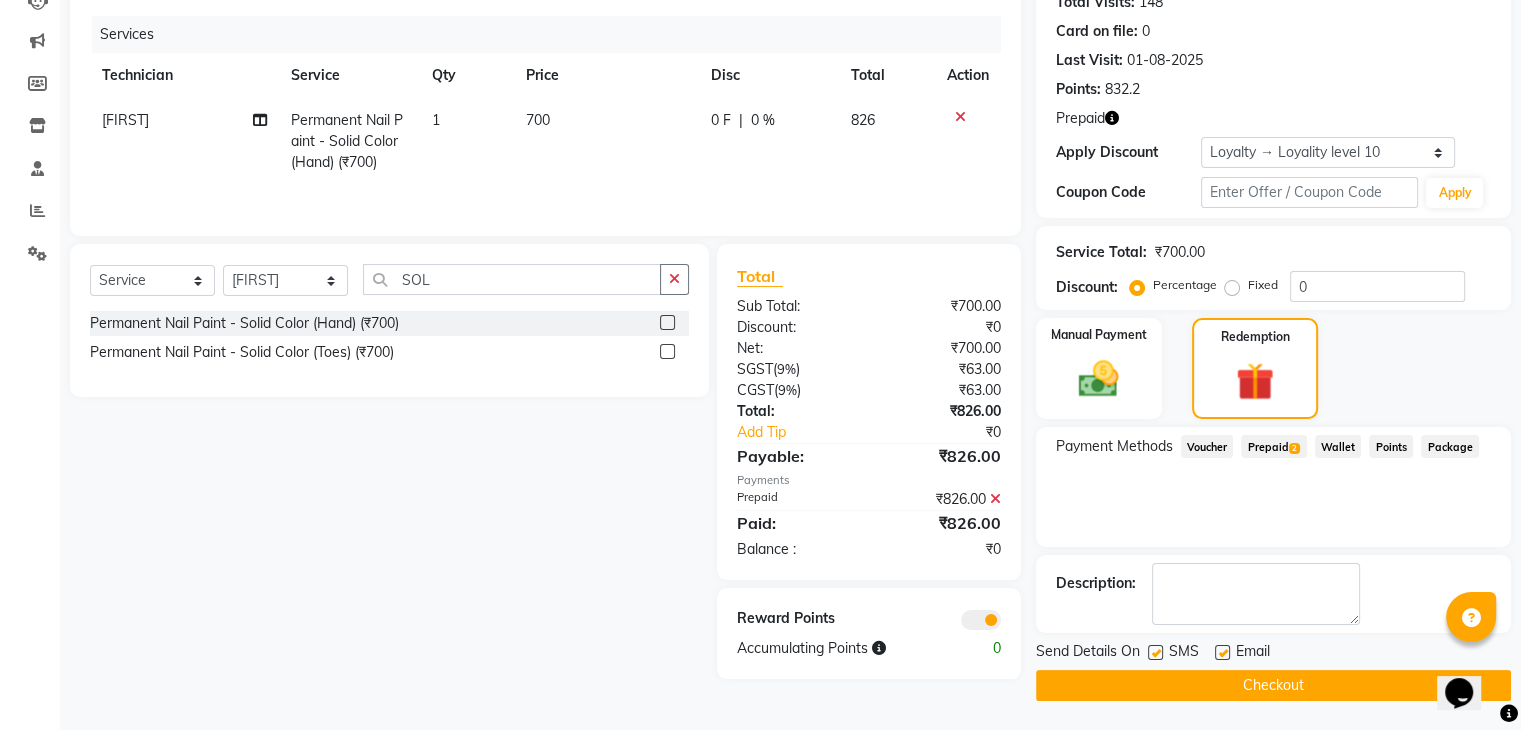 click on "Checkout" 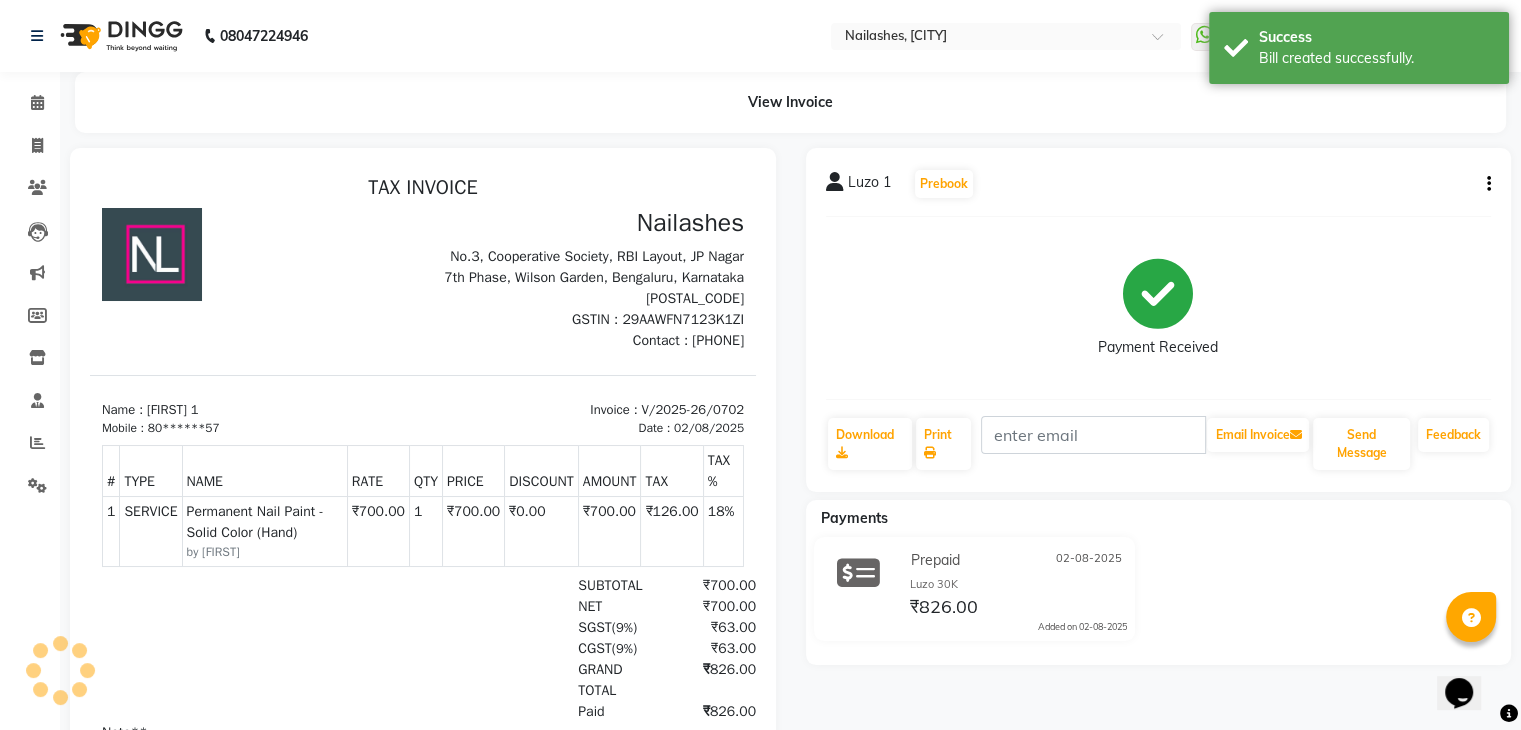 scroll, scrollTop: 0, scrollLeft: 0, axis: both 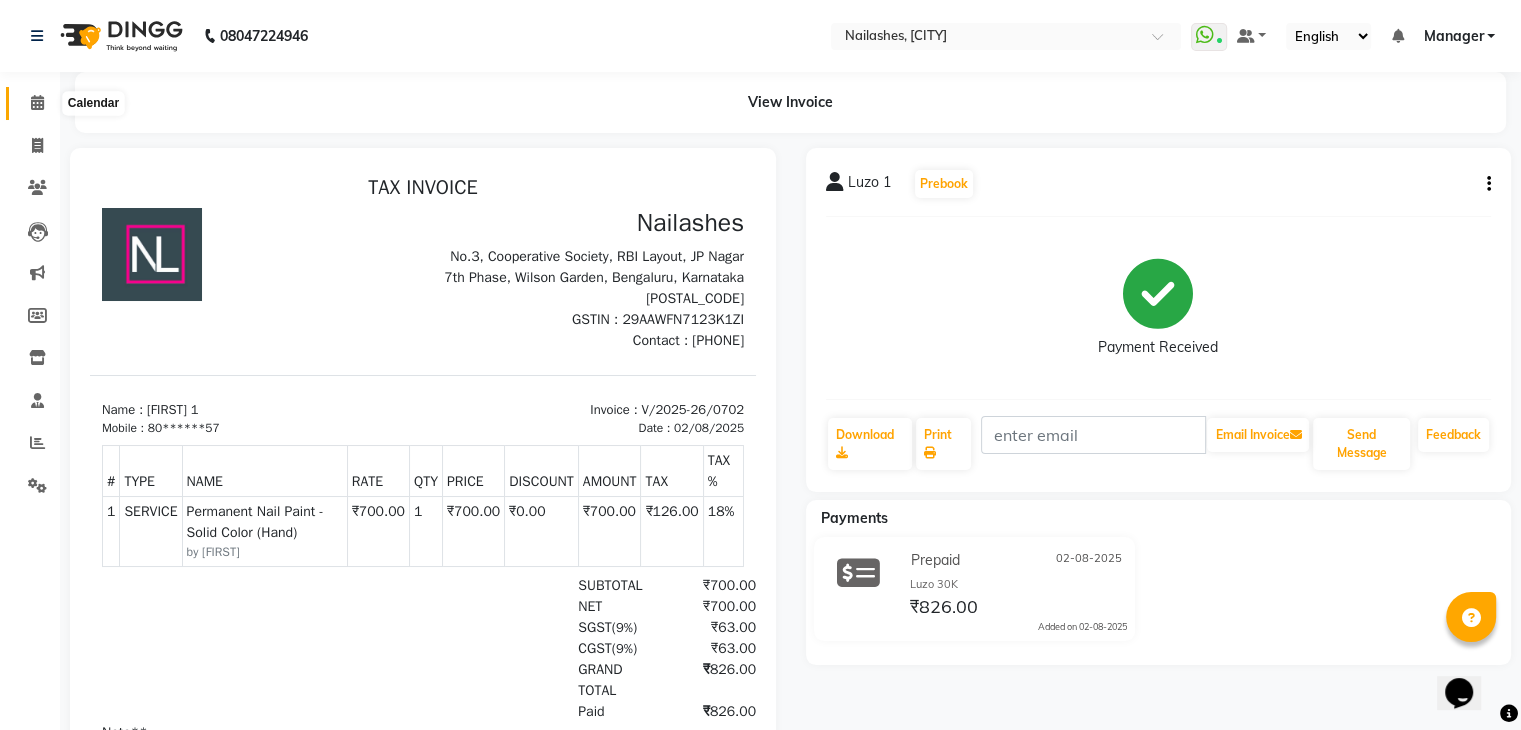 click 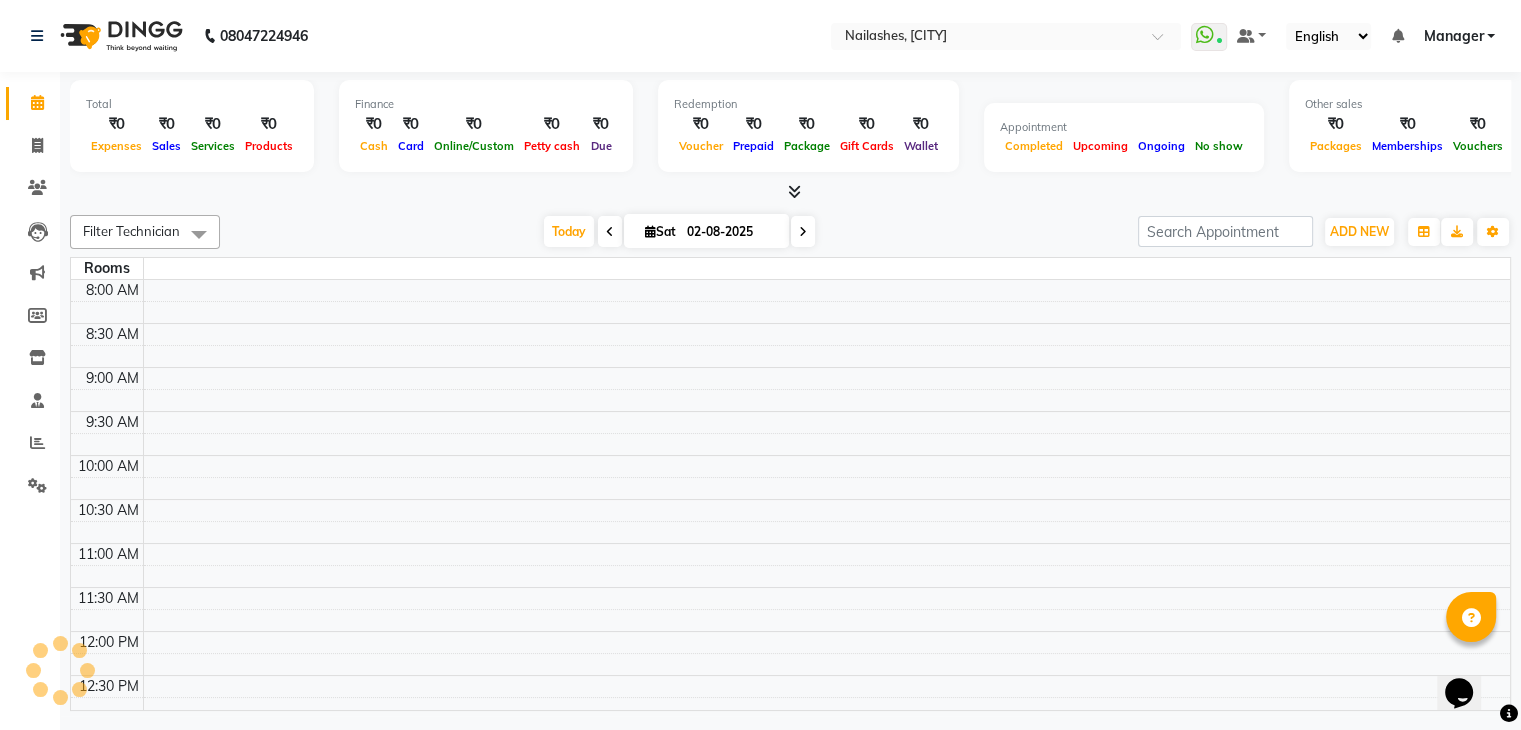scroll, scrollTop: 705, scrollLeft: 0, axis: vertical 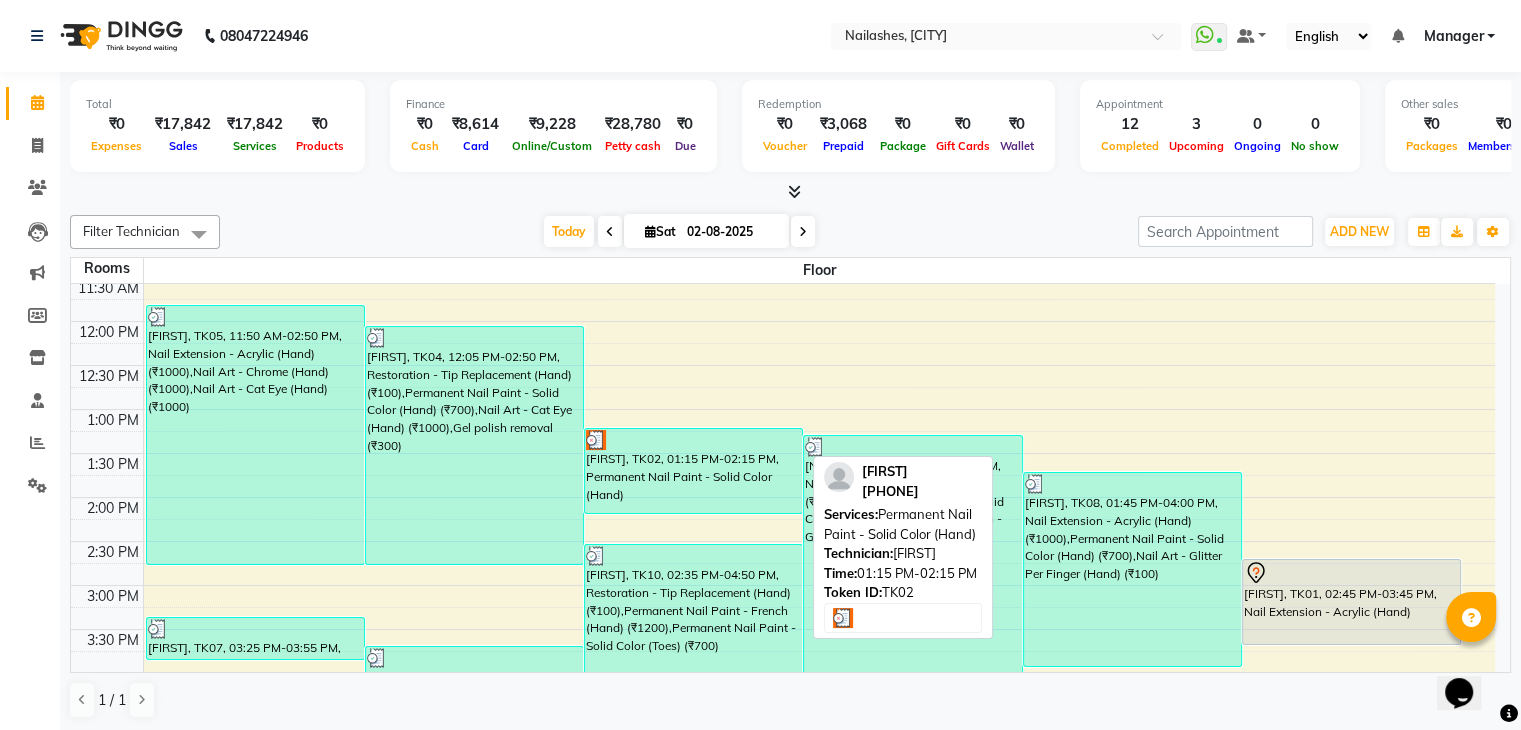 click on "[NAME], TK02, 01:15 PM-02:15 PM, Permanent Nail Paint - Solid Color (Hand)" at bounding box center (693, 471) 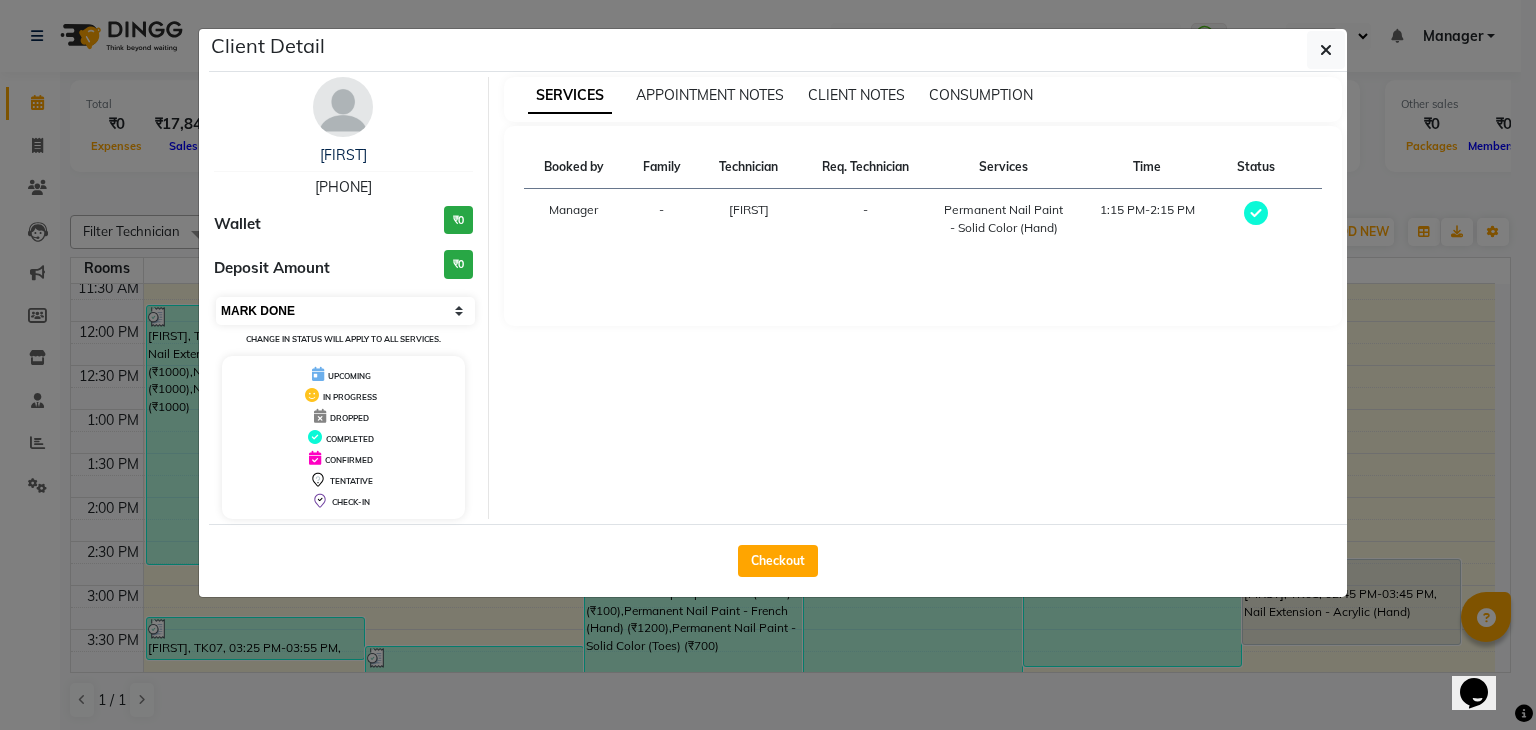 click on "Select MARK DONE UPCOMING" at bounding box center (345, 311) 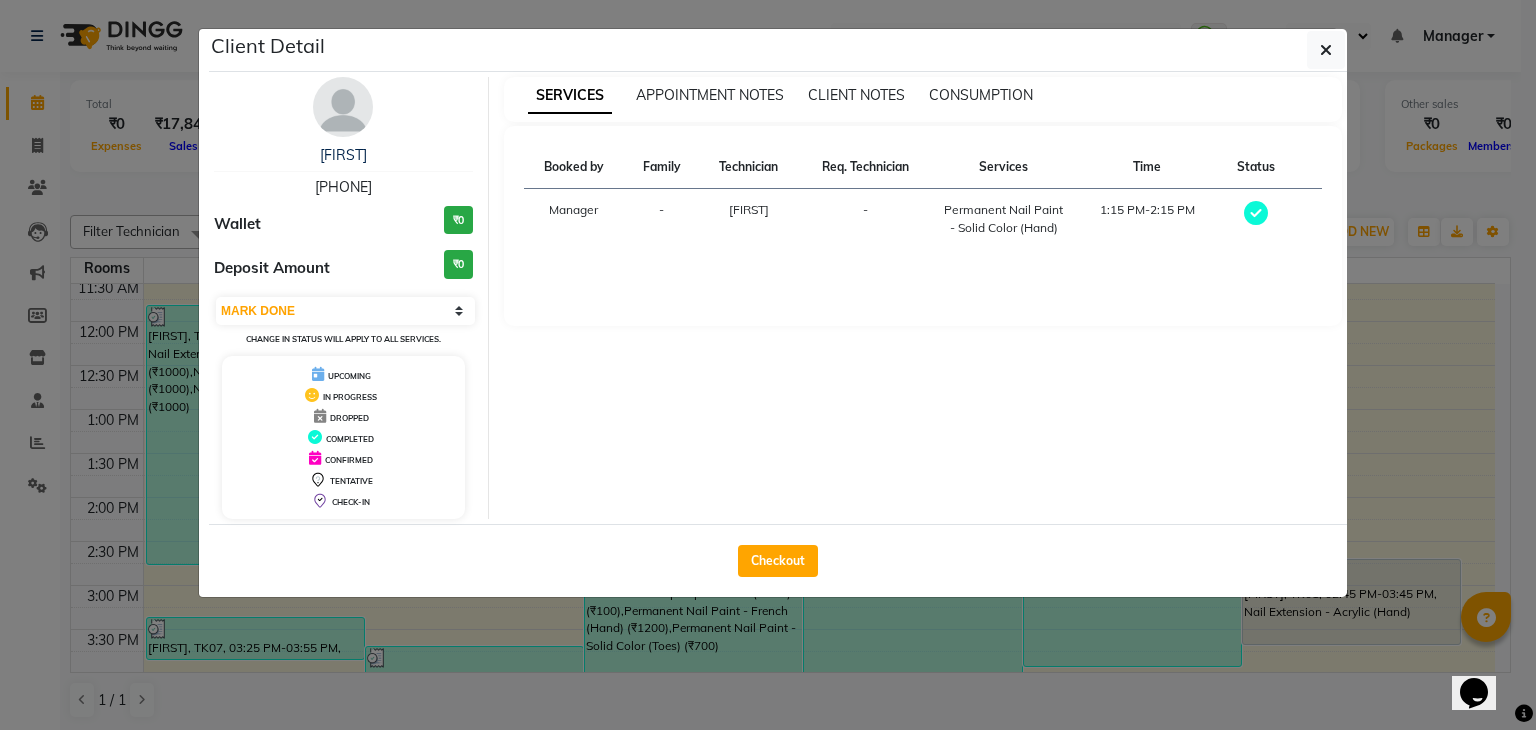 click on "TENTATIVE" at bounding box center [343, 479] 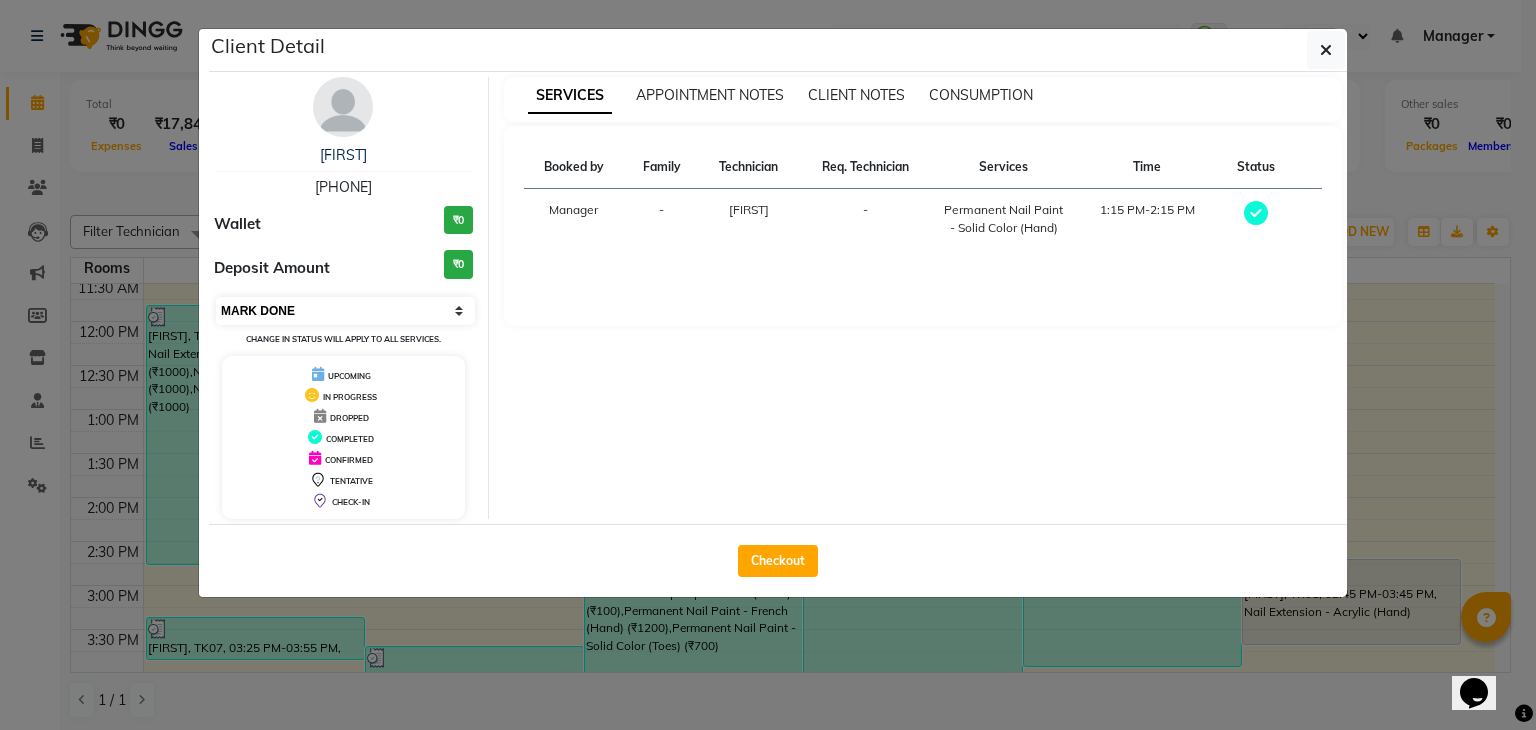 click on "Select MARK DONE UPCOMING" at bounding box center (345, 311) 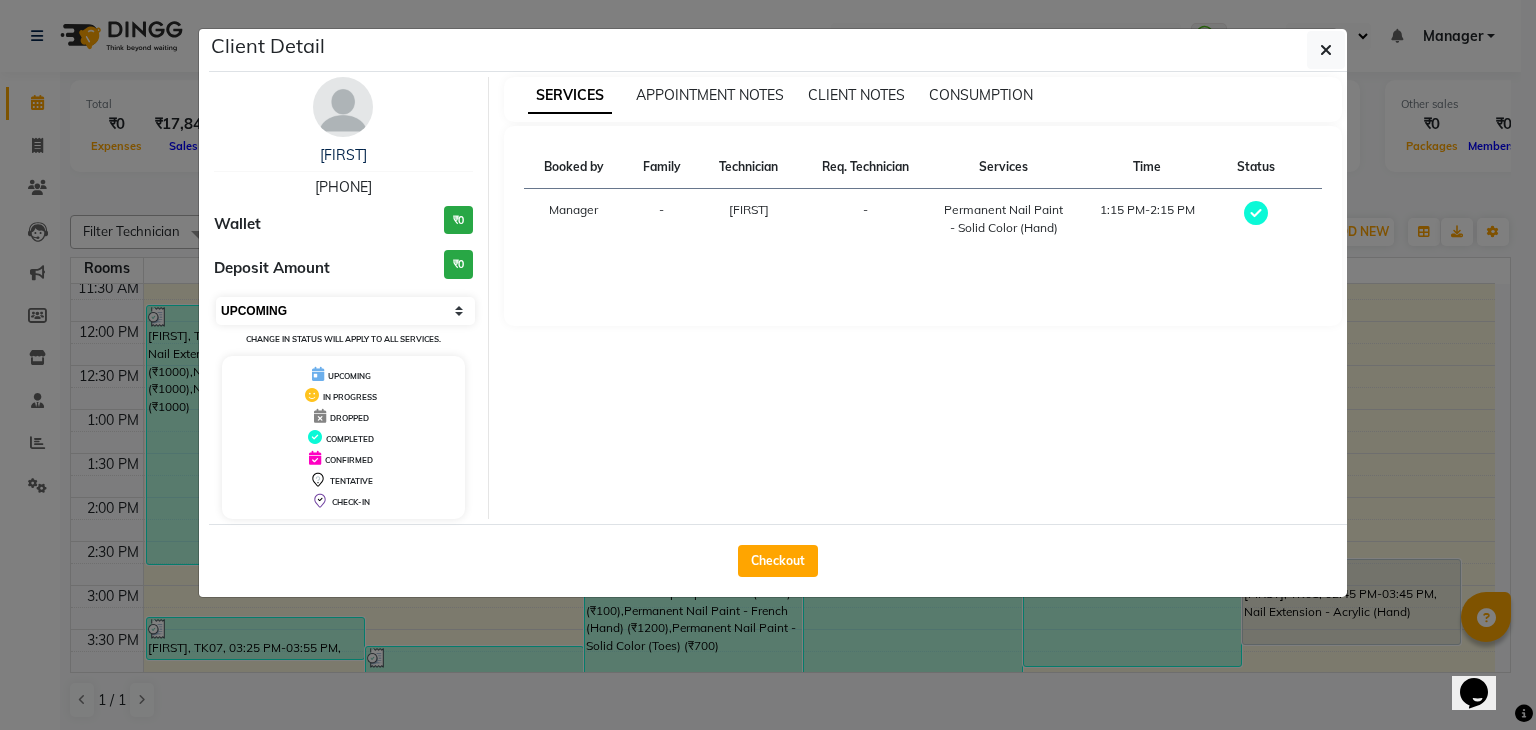 click on "Select MARK DONE UPCOMING" at bounding box center (345, 311) 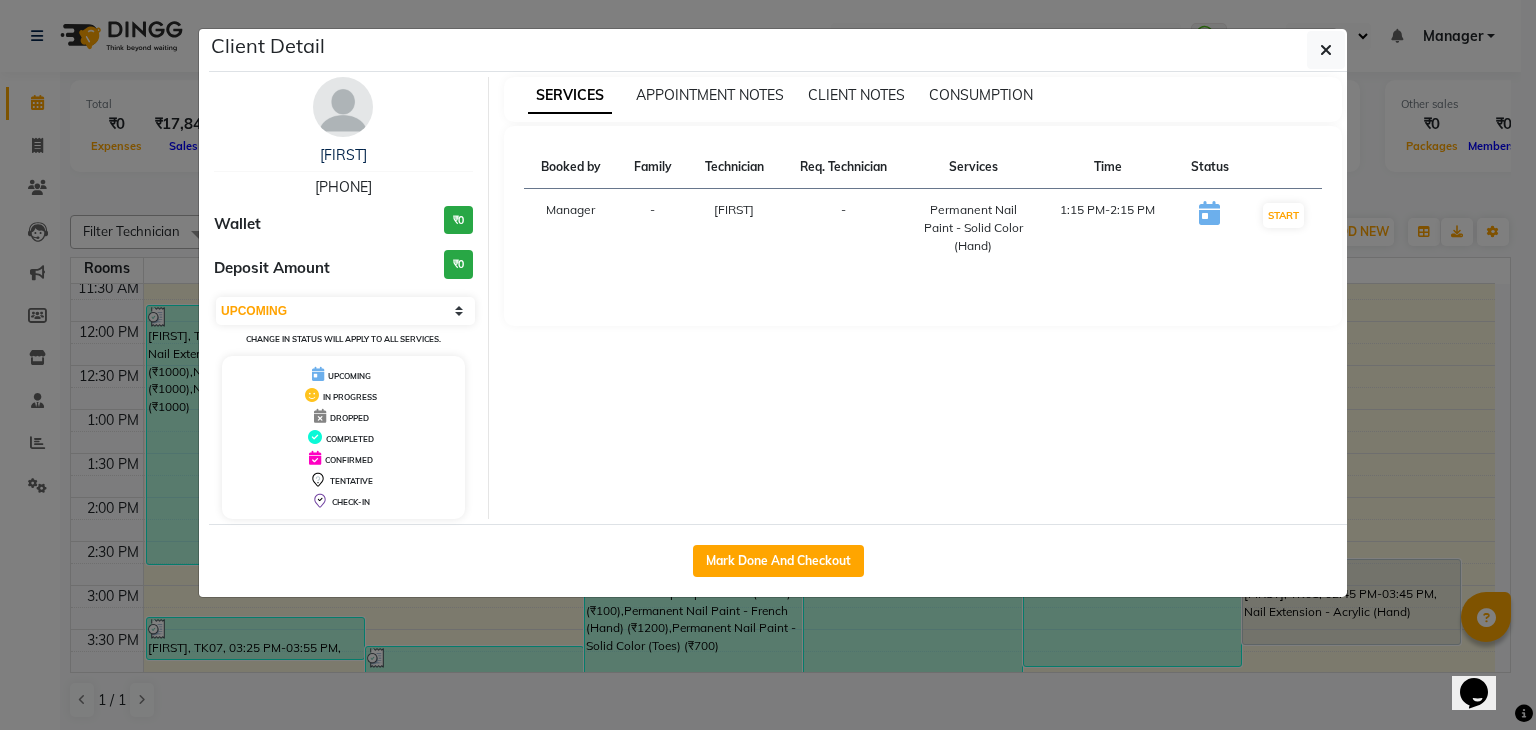 click on "CHECK-IN" at bounding box center [343, 500] 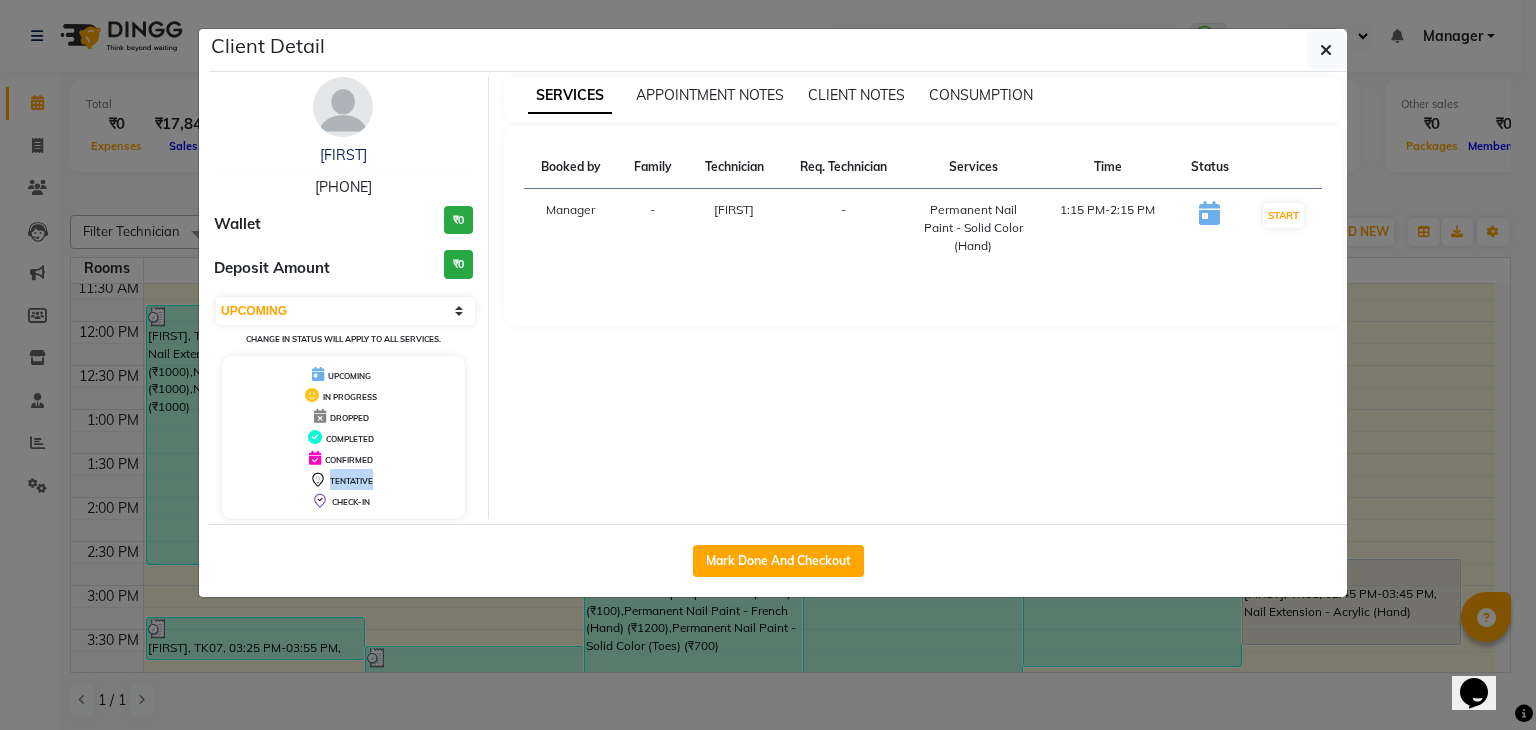 click on "TENTATIVE" at bounding box center (343, 479) 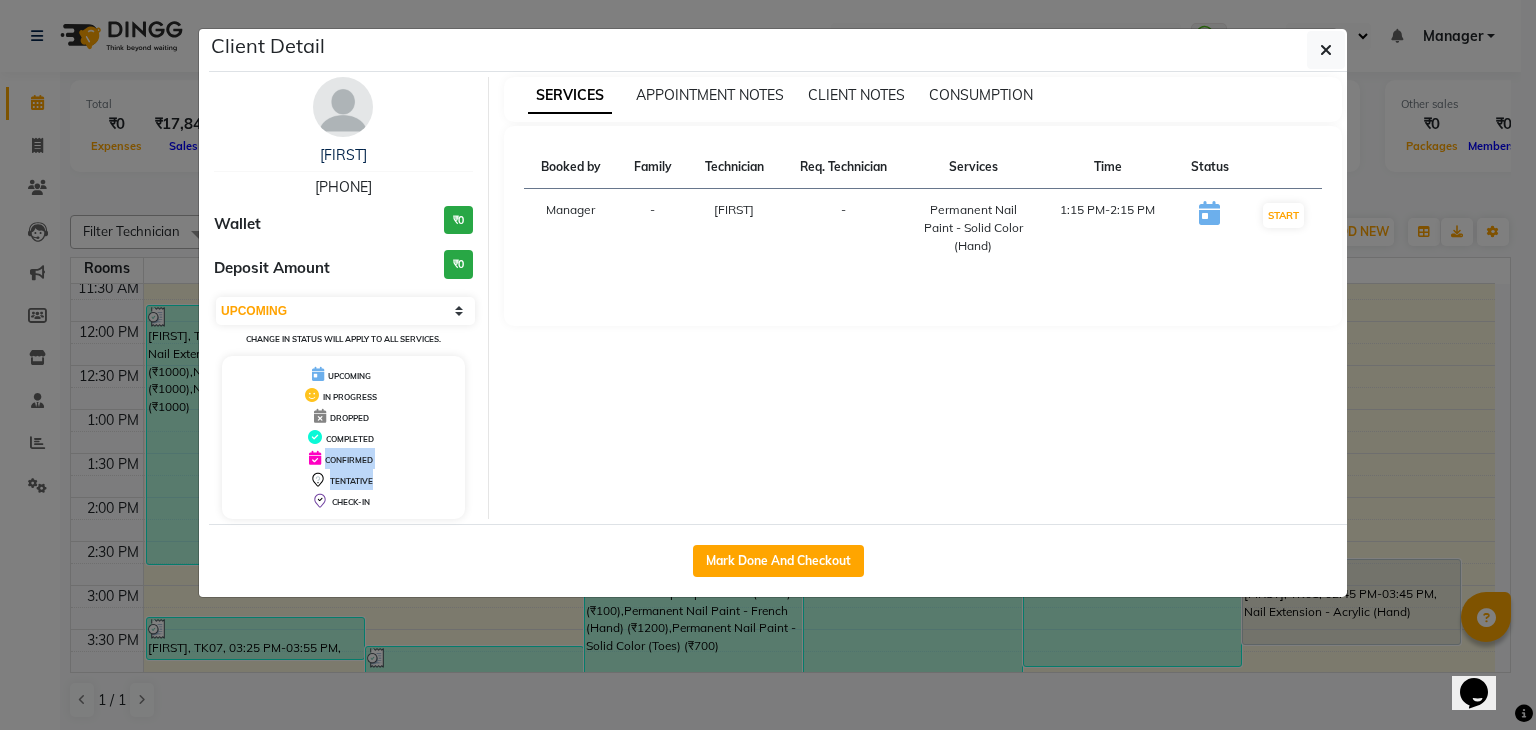 drag, startPoint x: 362, startPoint y: 472, endPoint x: 327, endPoint y: 458, distance: 37.696156 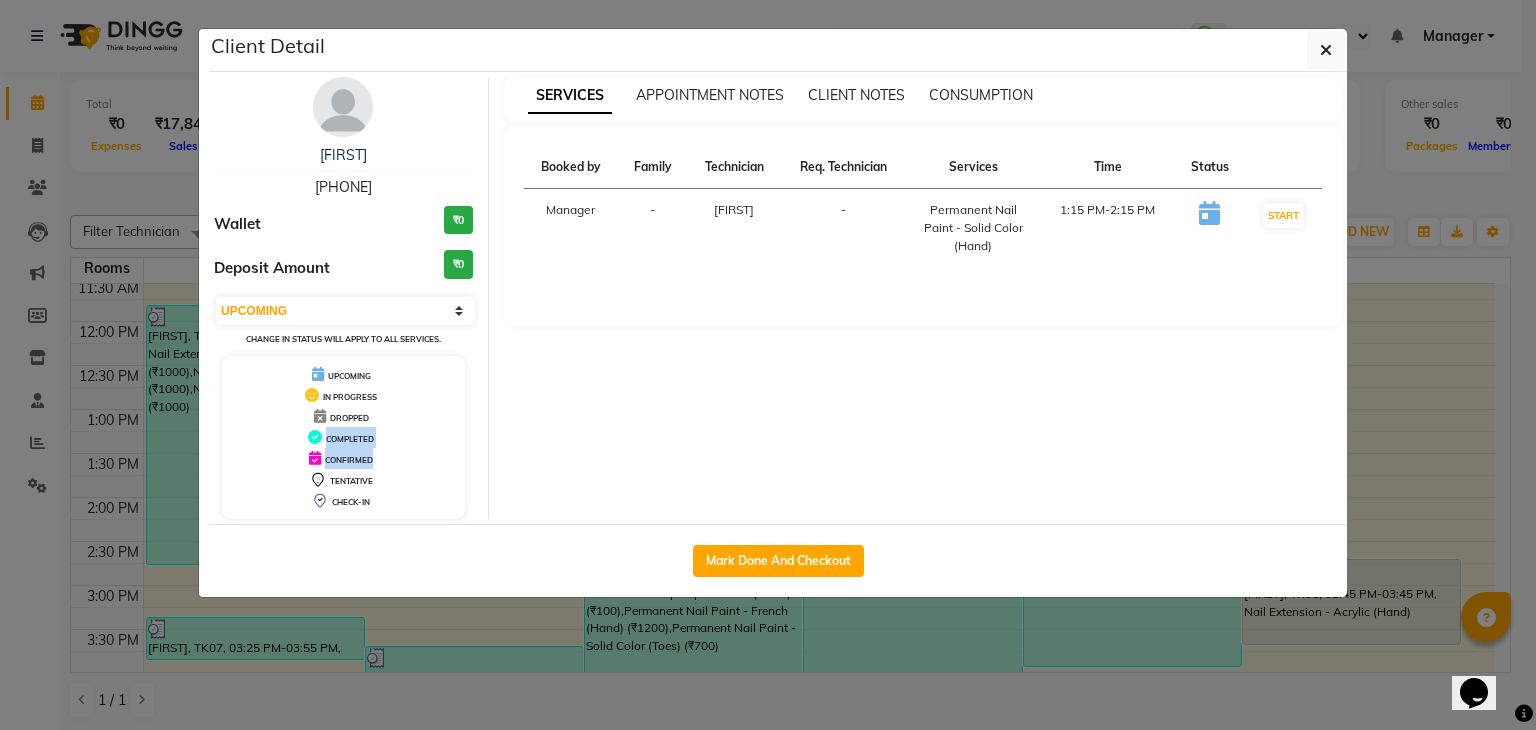 drag, startPoint x: 327, startPoint y: 458, endPoint x: 332, endPoint y: 425, distance: 33.37664 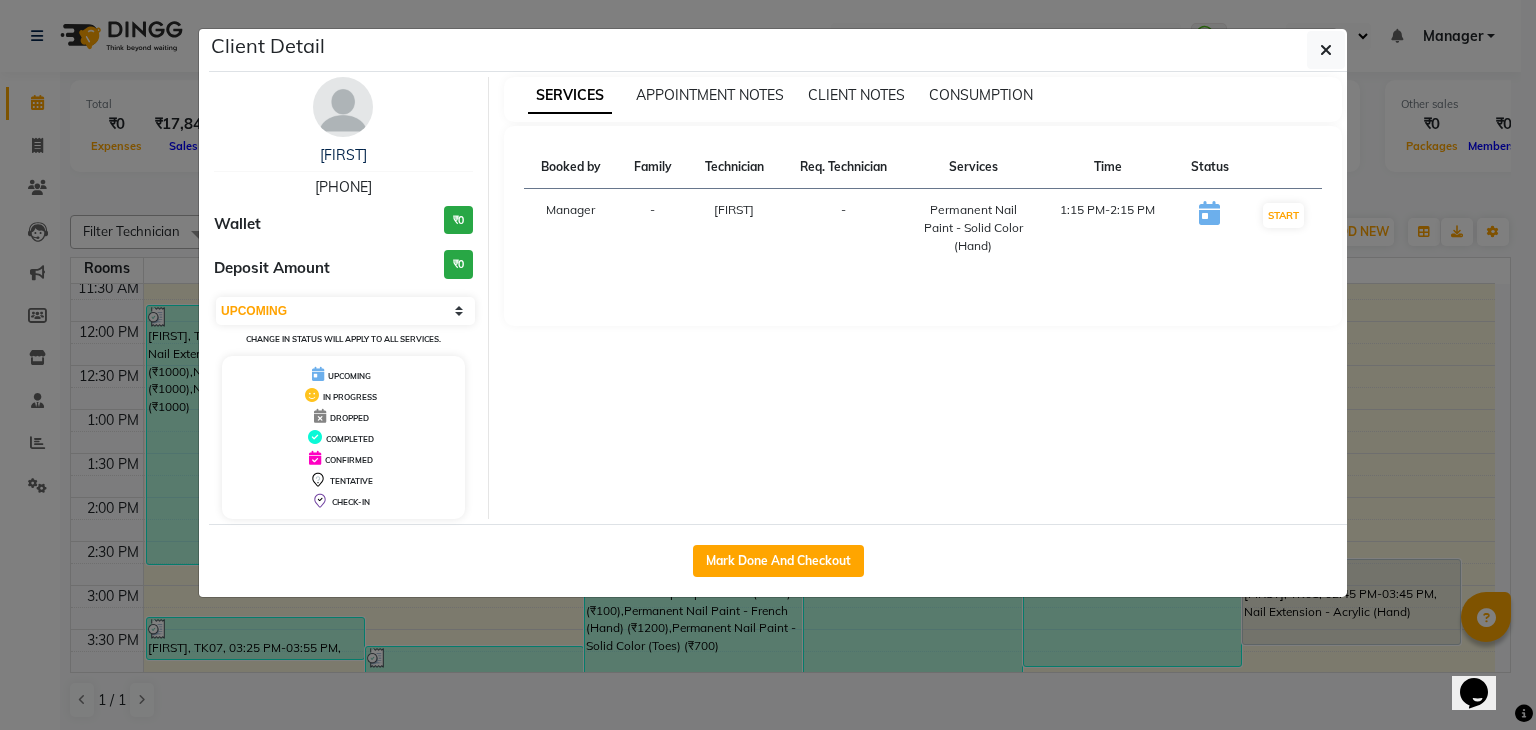 click on "COMPLETED" at bounding box center (343, 437) 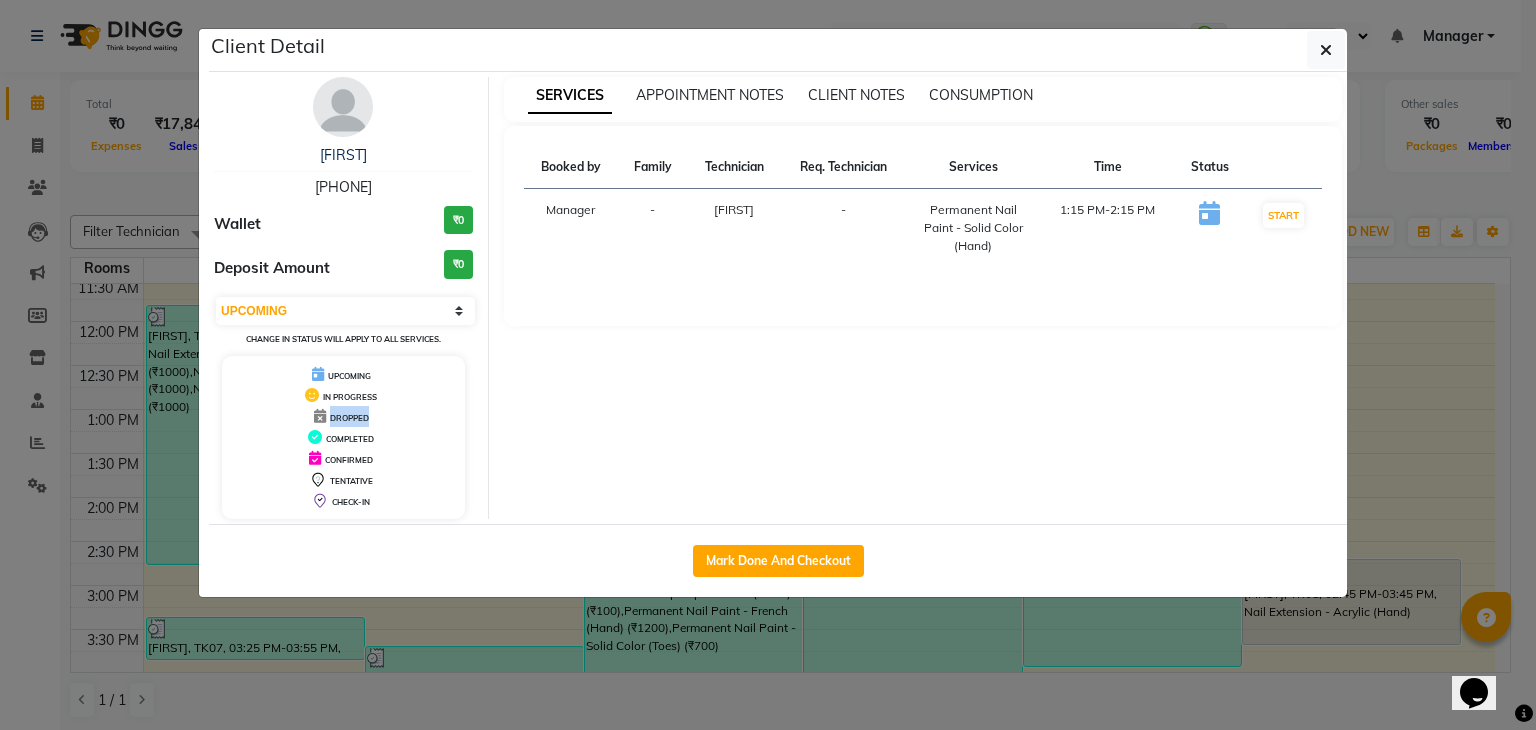 click on "DROPPED" at bounding box center (349, 418) 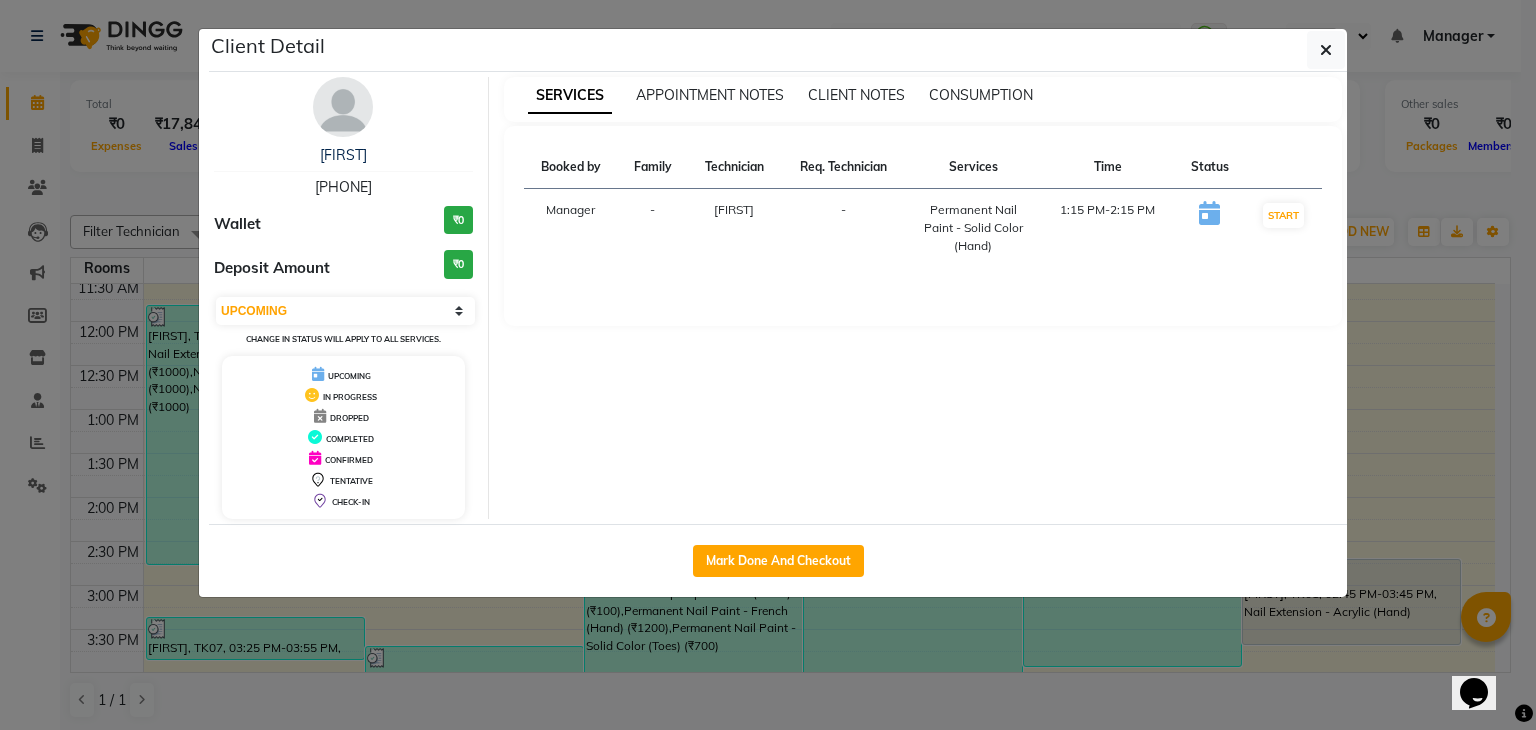 click on "IN PROGRESS" at bounding box center (343, 395) 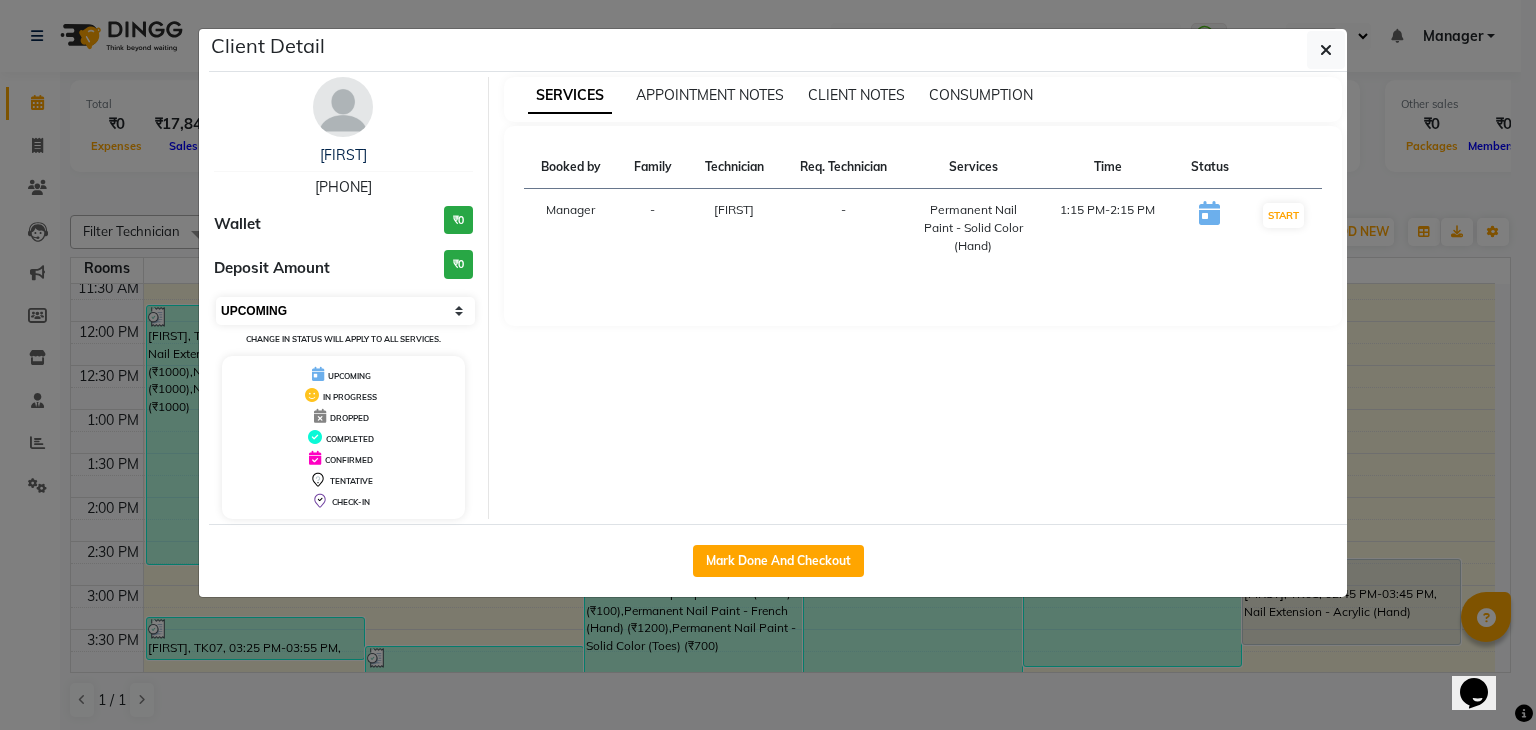 click on "Select IN SERVICE CONFIRMED TENTATIVE CHECK IN MARK DONE DROPPED UPCOMING" at bounding box center [345, 311] 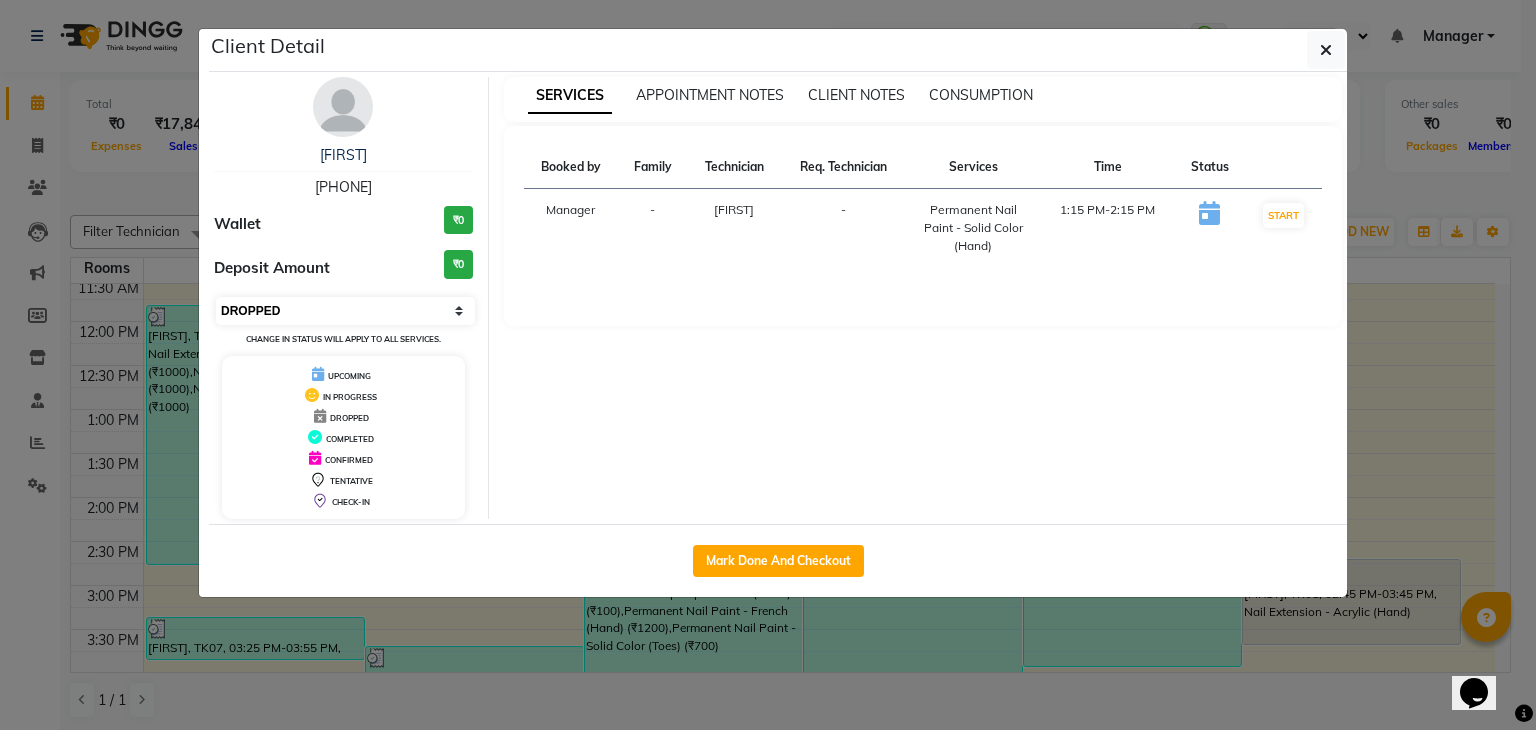 click on "Select IN SERVICE CONFIRMED TENTATIVE CHECK IN MARK DONE DROPPED UPCOMING" at bounding box center [345, 311] 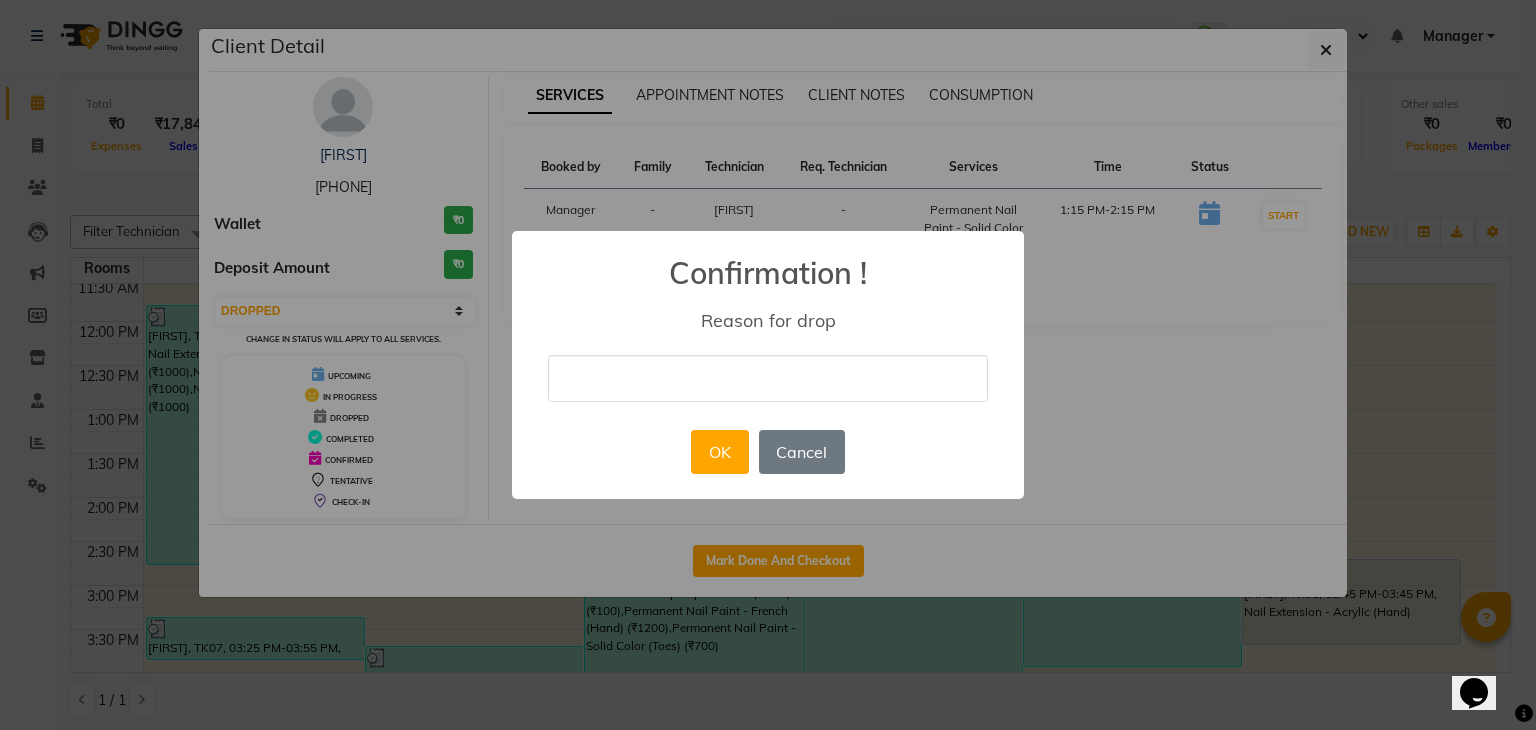 click at bounding box center [768, 378] 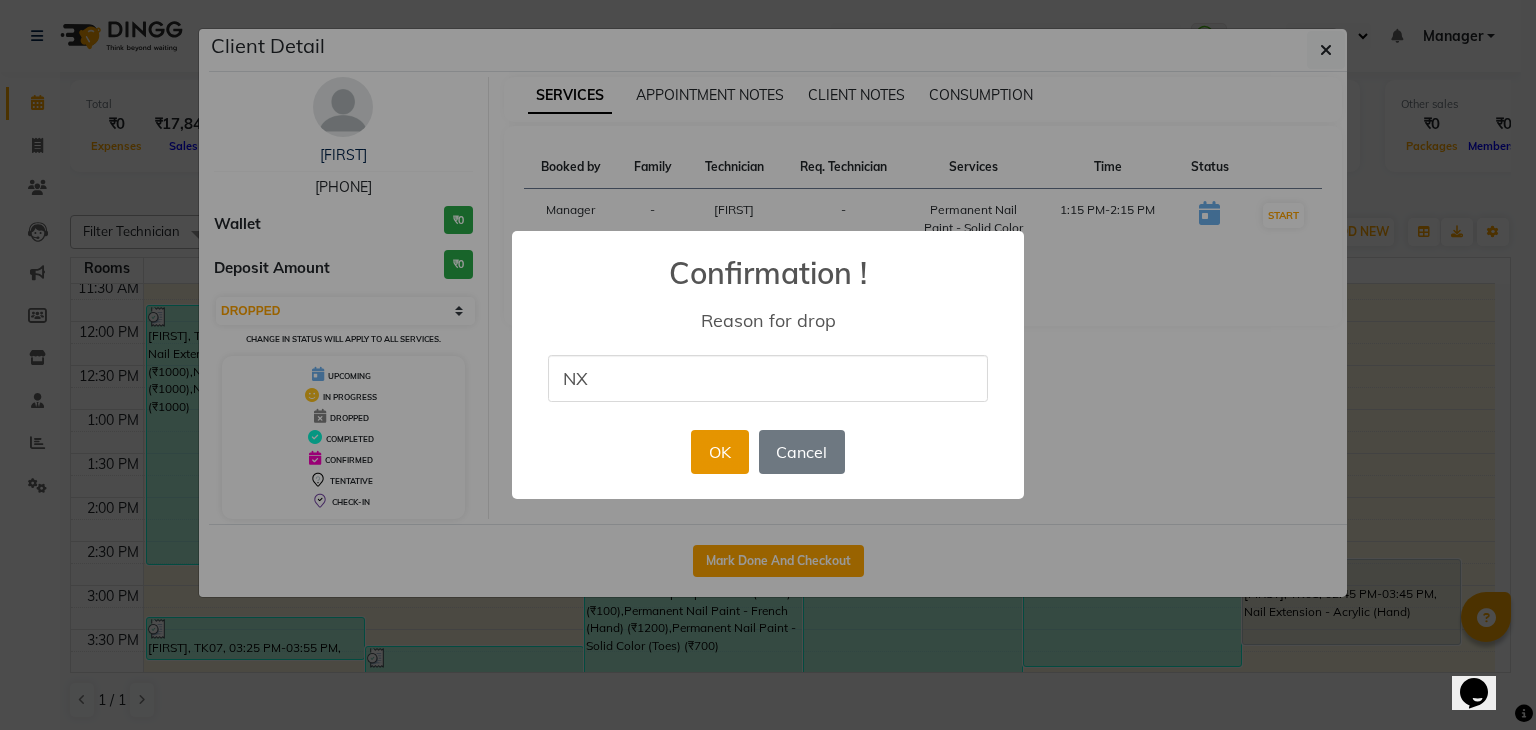 type on "N" 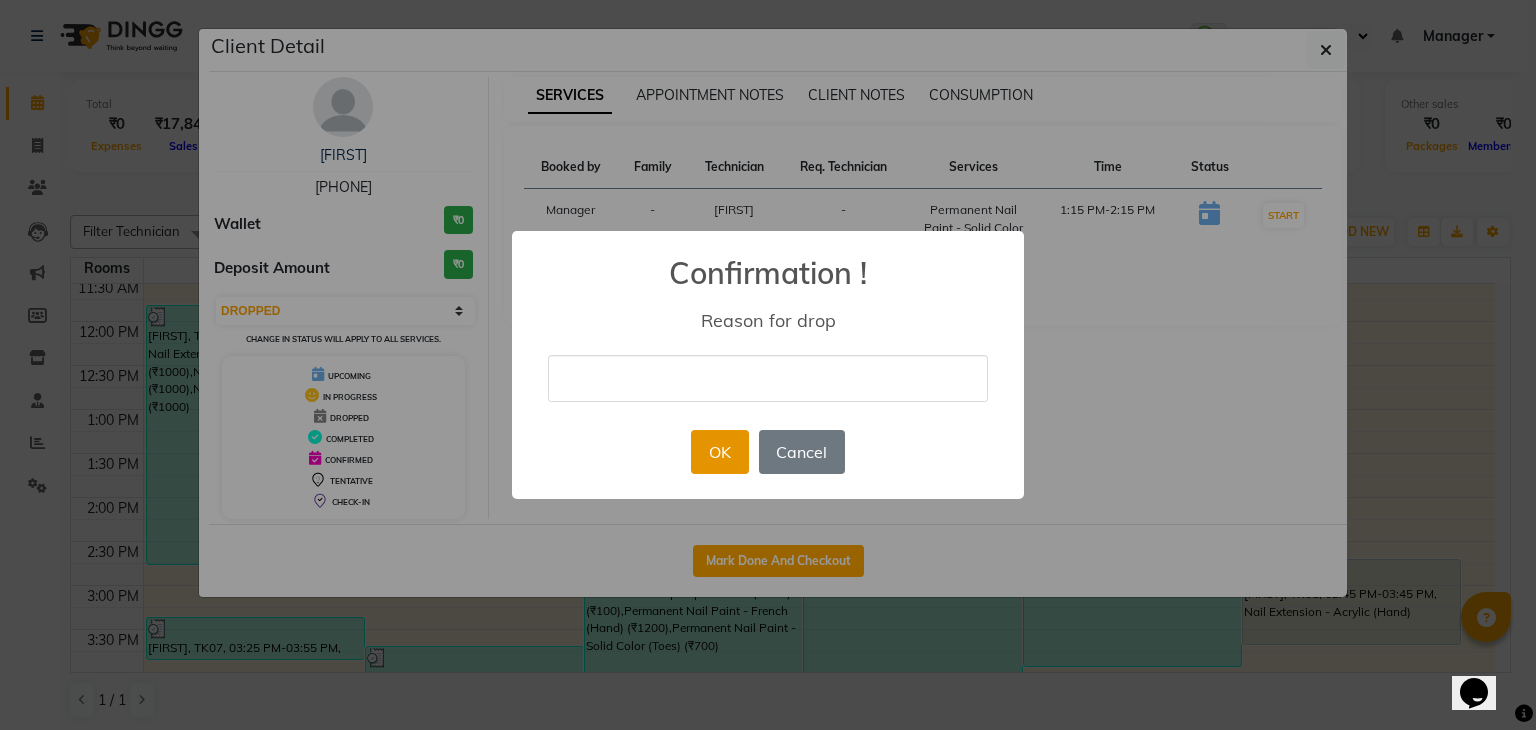 type on "N" 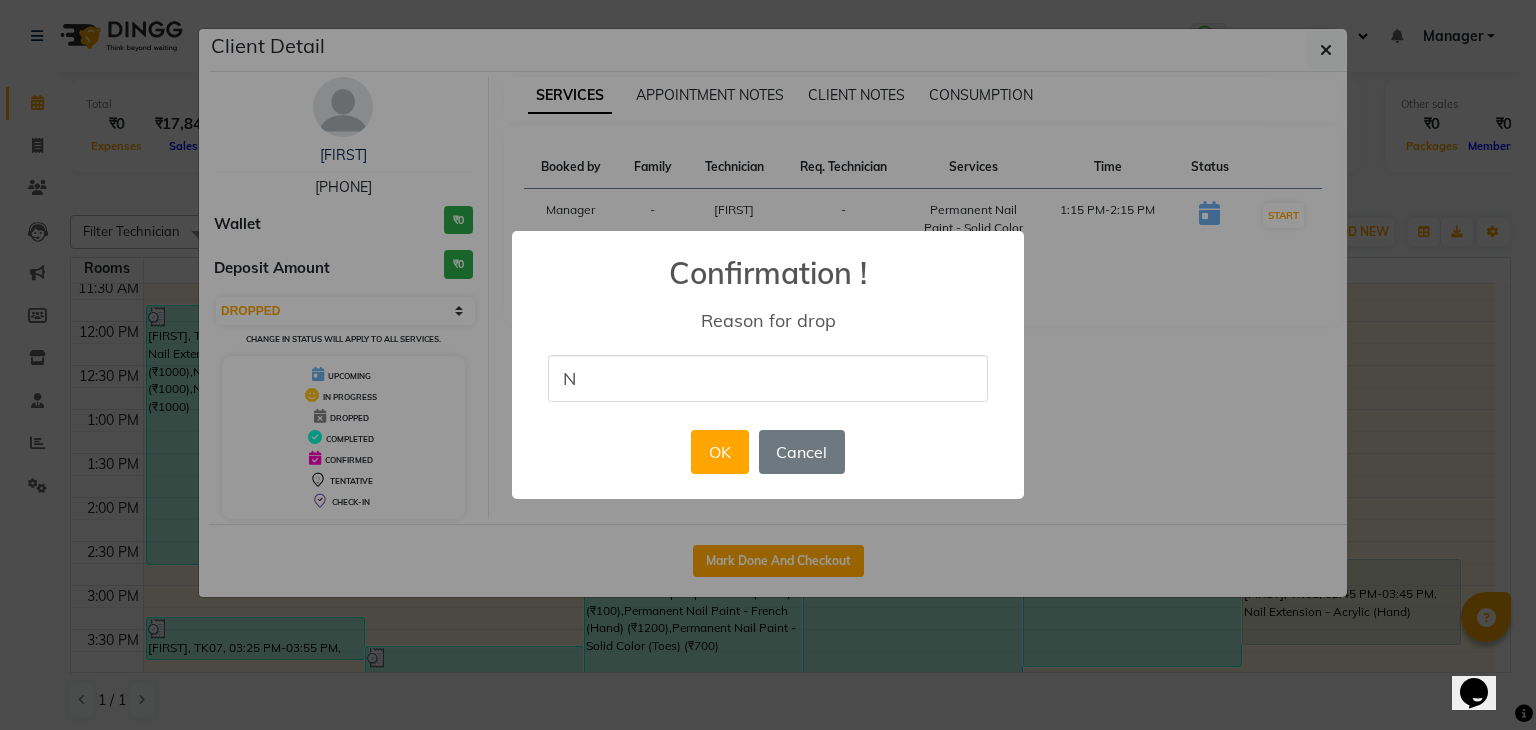 type on "next time" 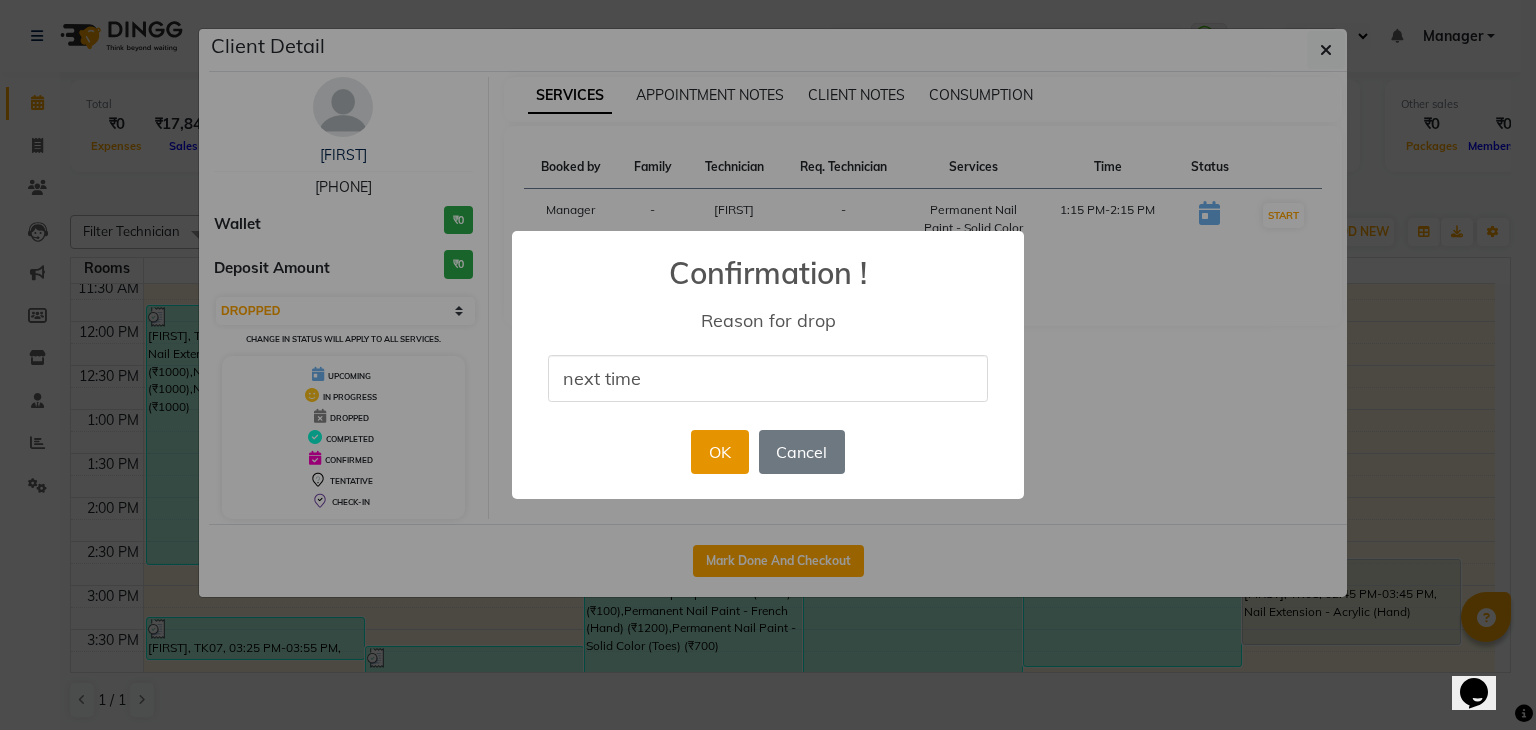 click on "OK" at bounding box center [719, 452] 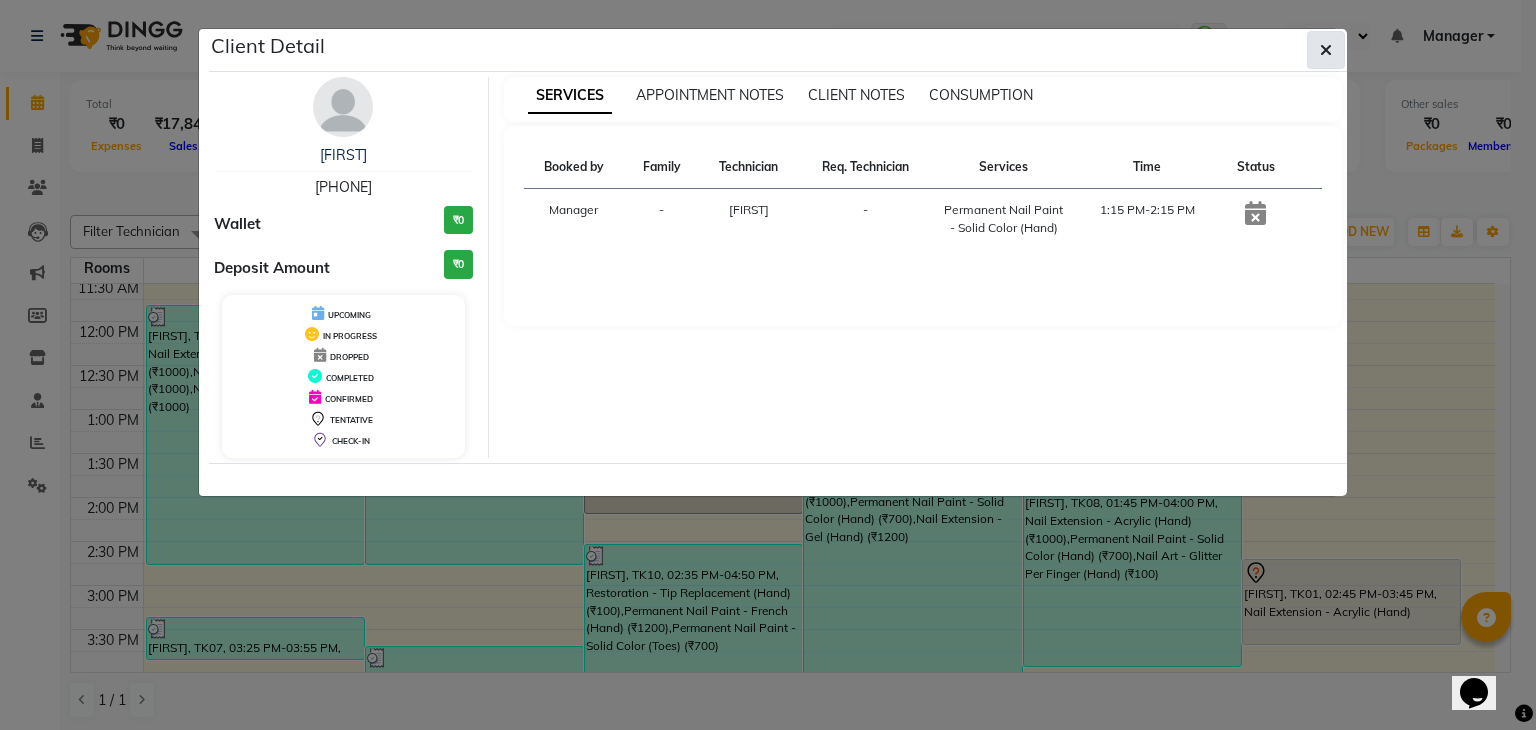 click 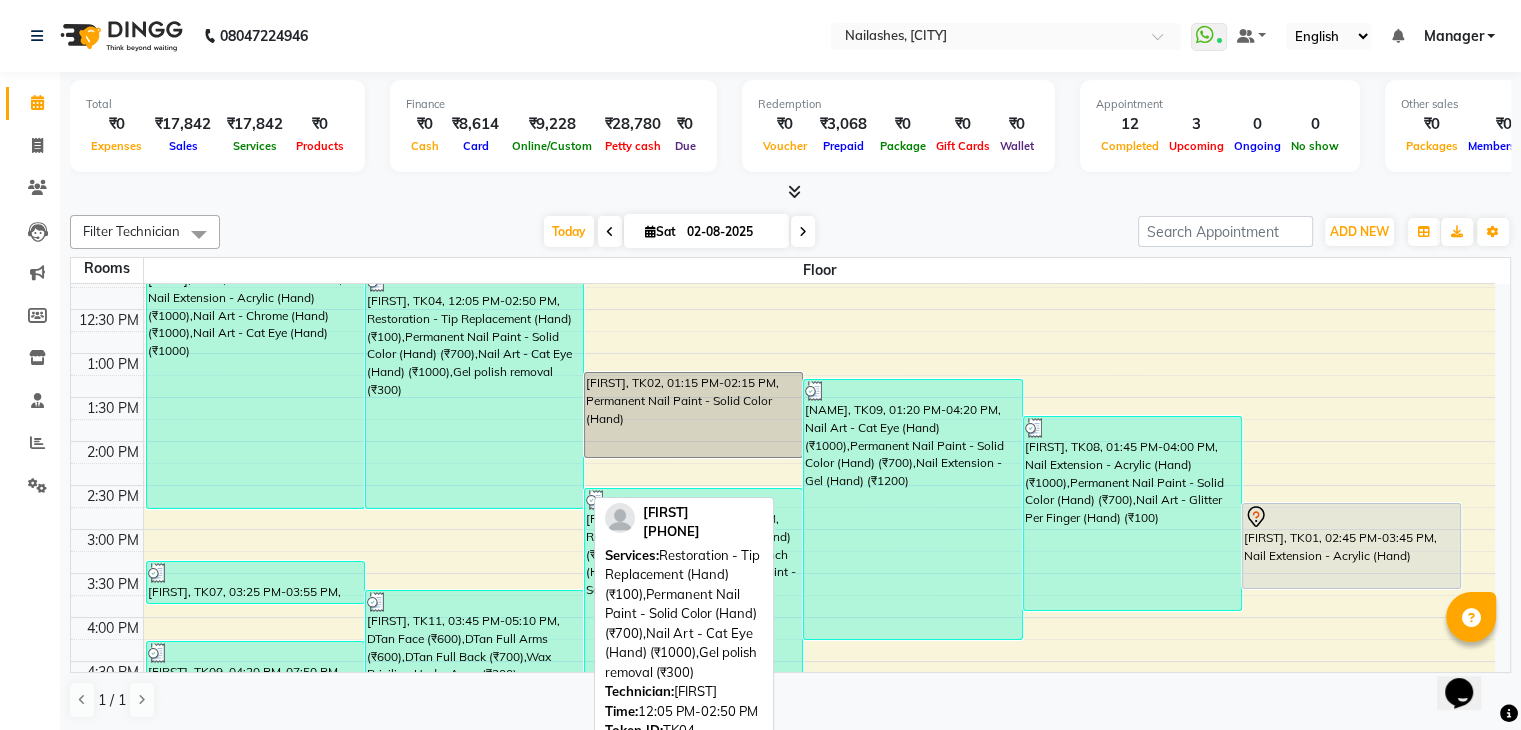 scroll, scrollTop: 0, scrollLeft: 0, axis: both 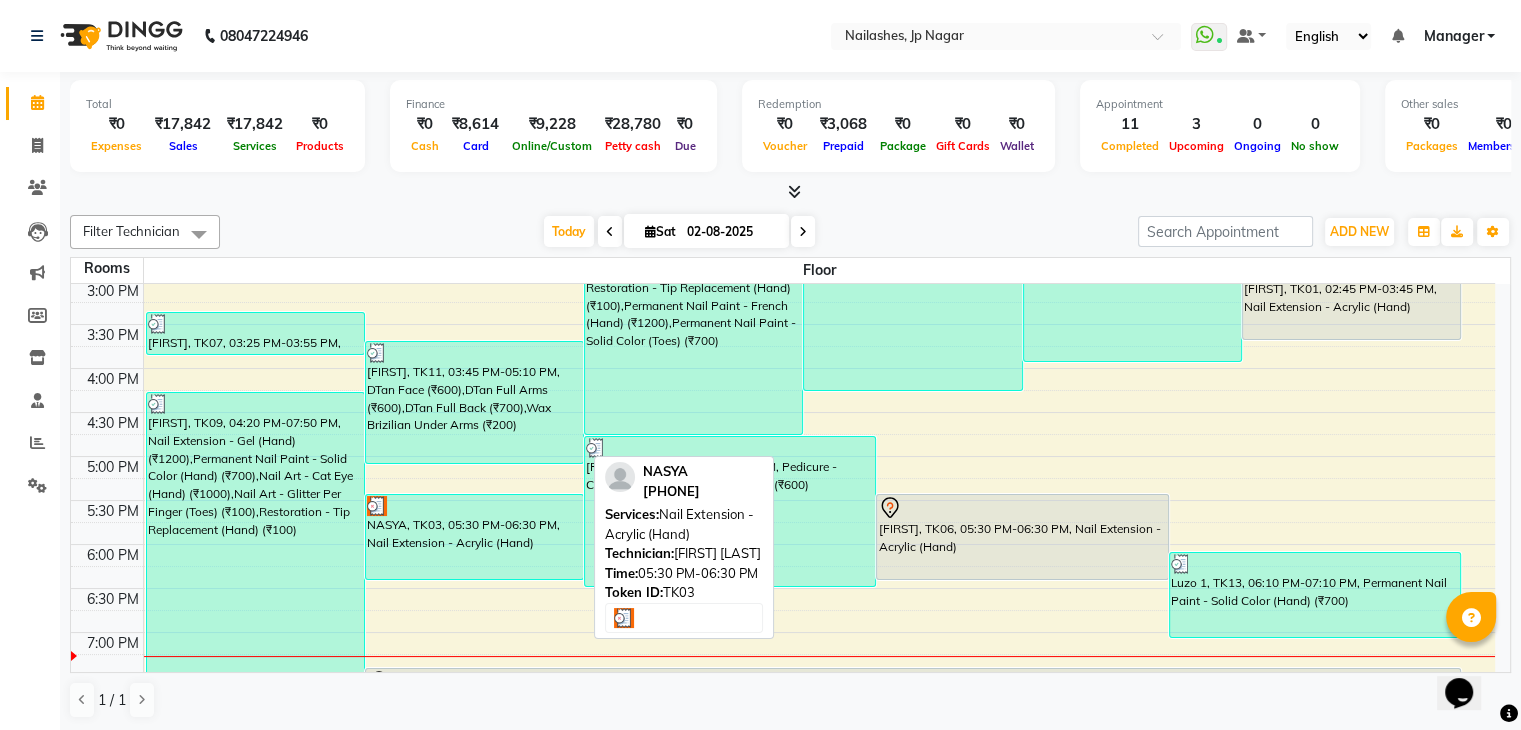 click on "NASYA, TK03, 05:30 PM-06:30 PM, Nail Extension - Acrylic (Hand)" at bounding box center [474, 537] 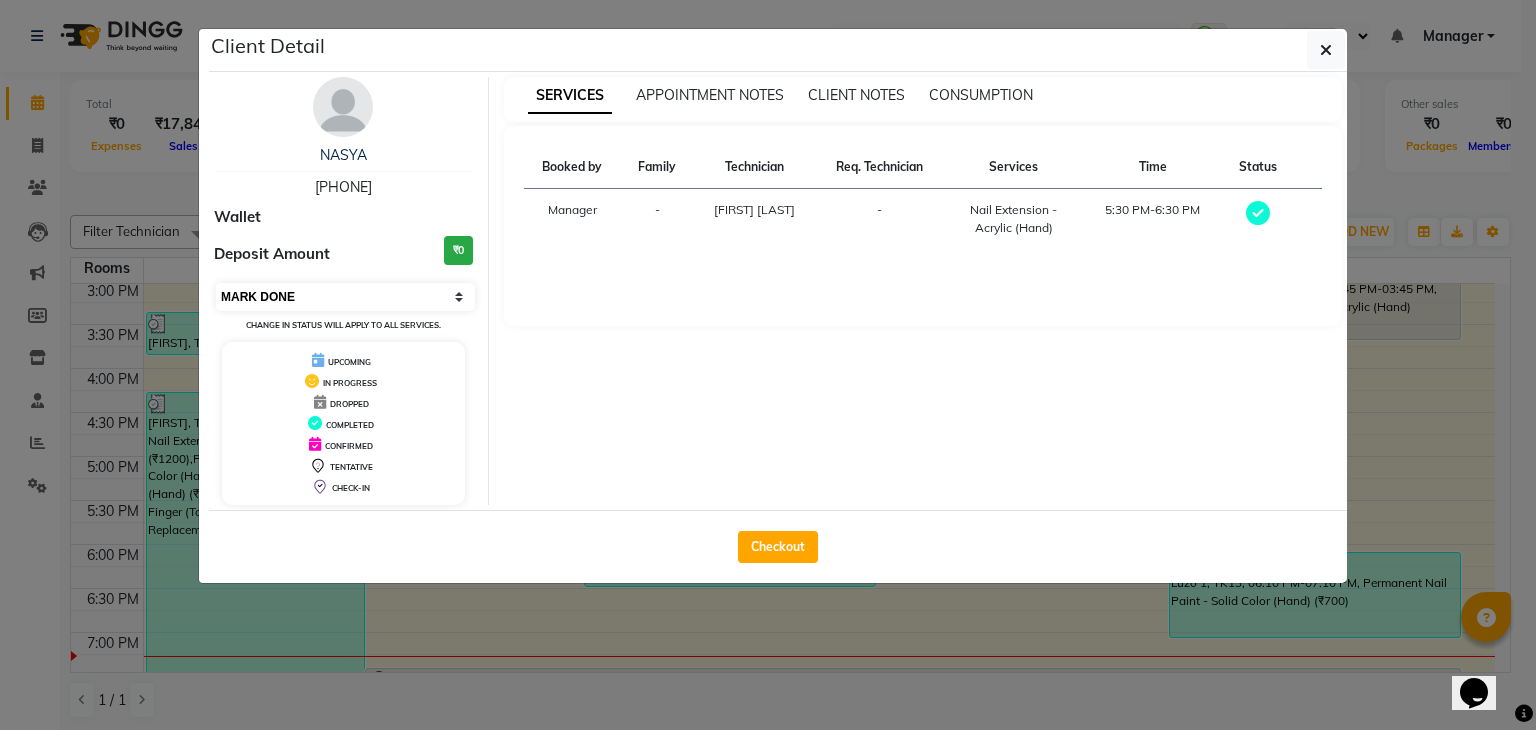 click on "Select MARK DONE UPCOMING" at bounding box center (345, 297) 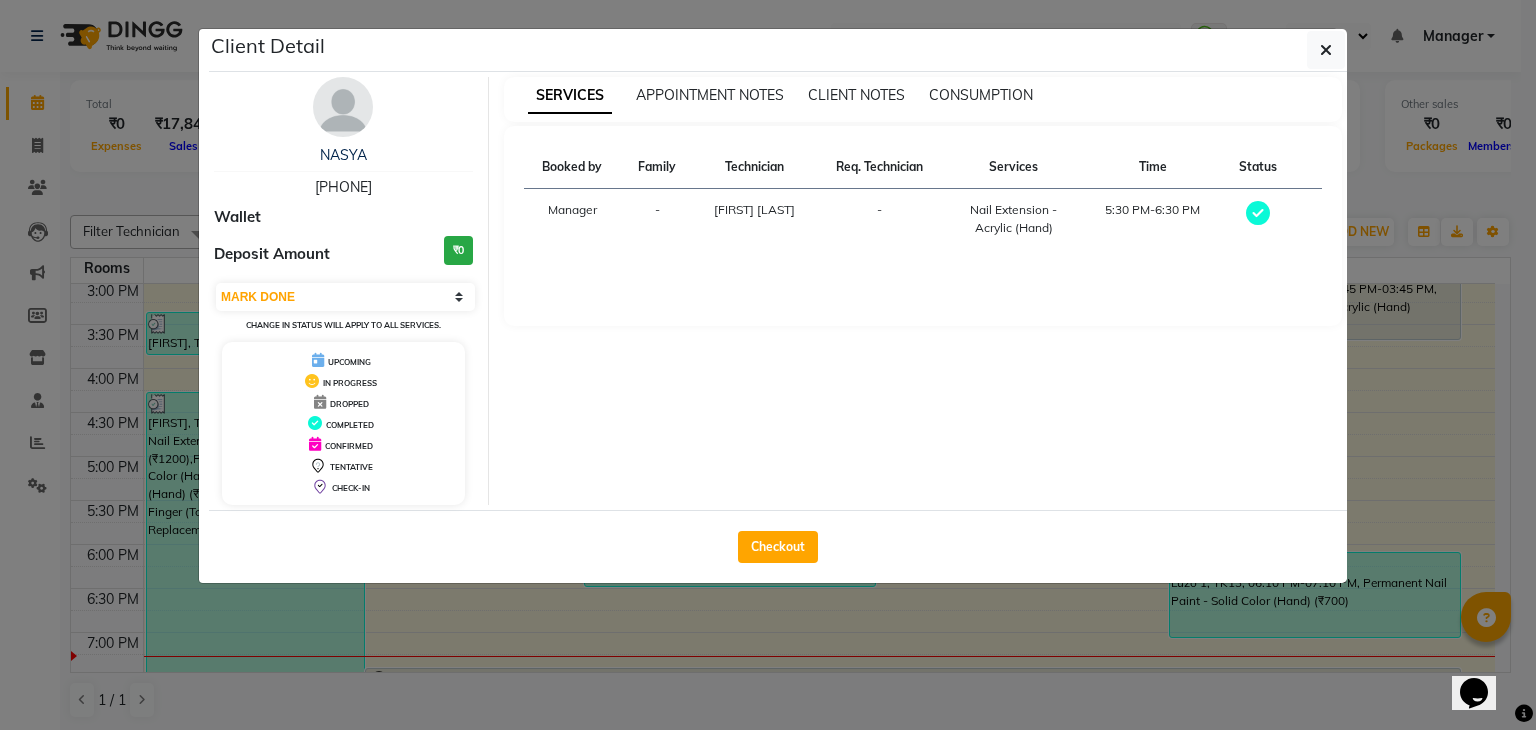 click on "DROPPED" at bounding box center [349, 404] 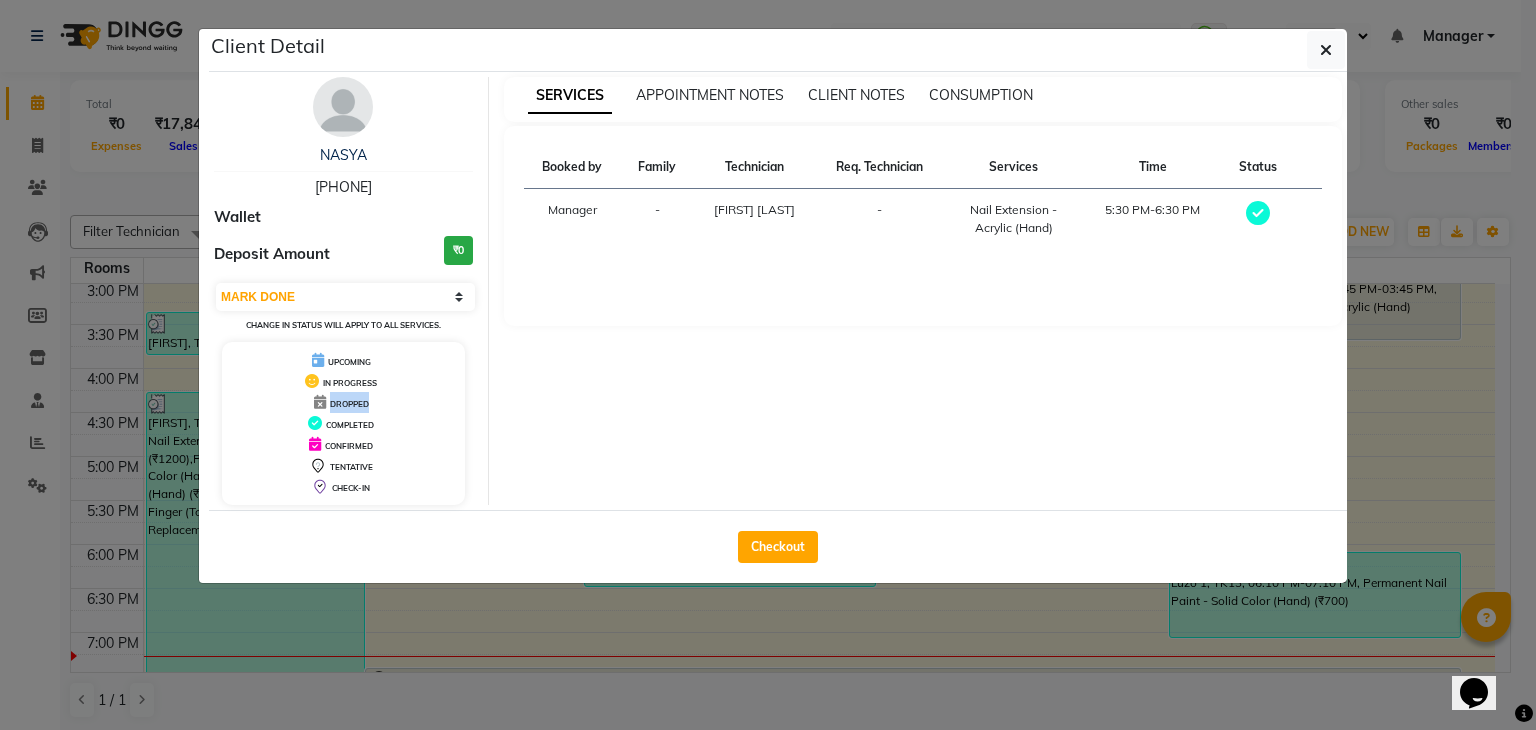 click on "DROPPED" at bounding box center (349, 404) 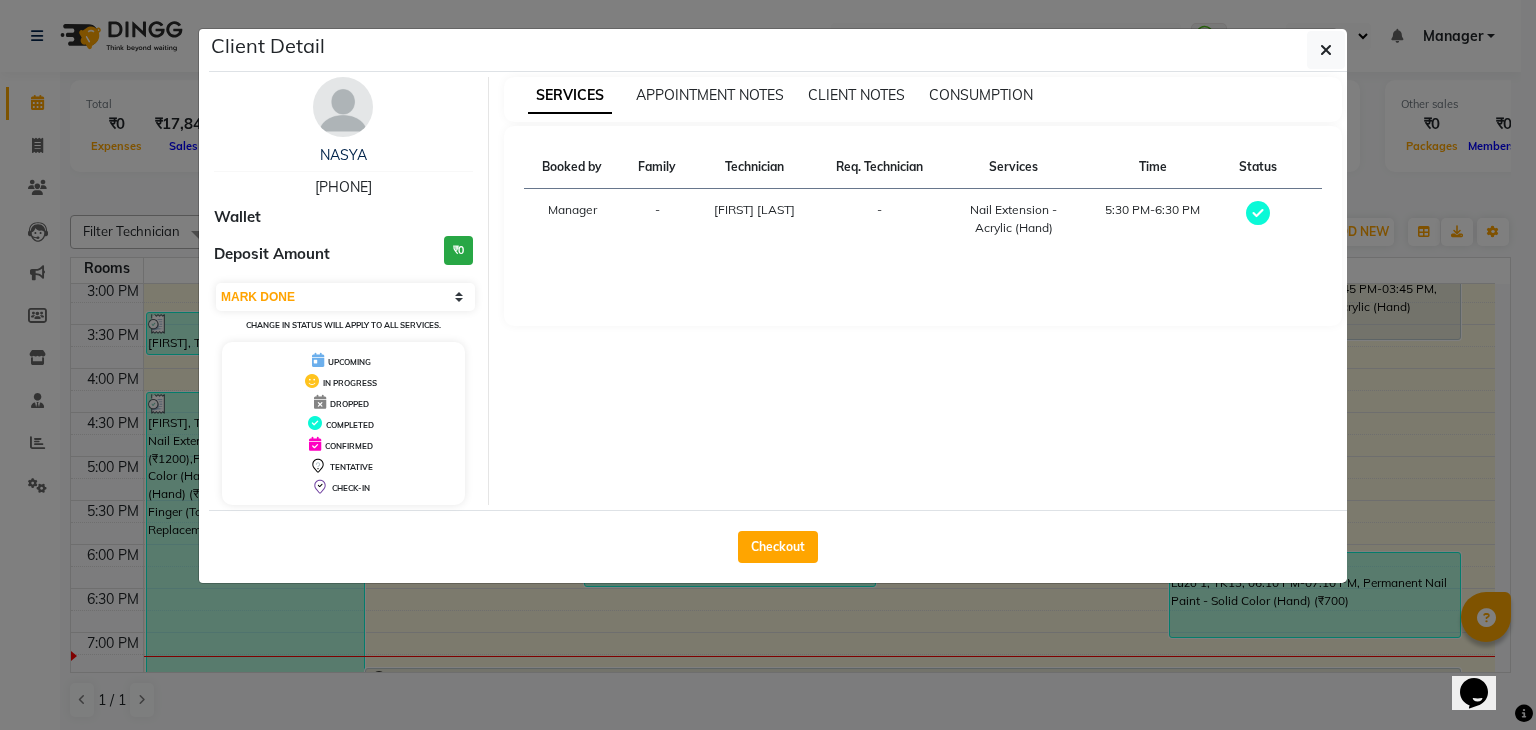 click at bounding box center [320, 402] 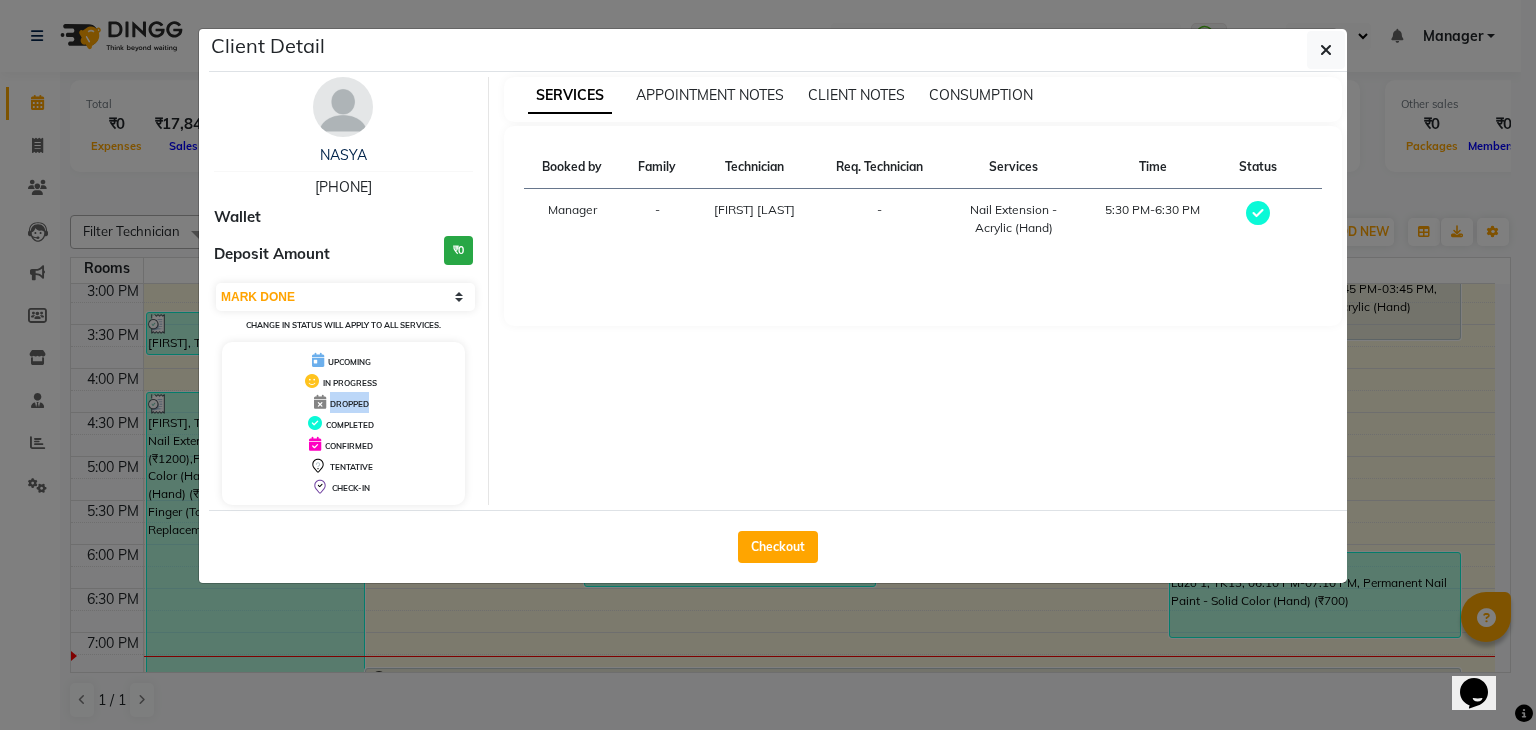 click at bounding box center (320, 402) 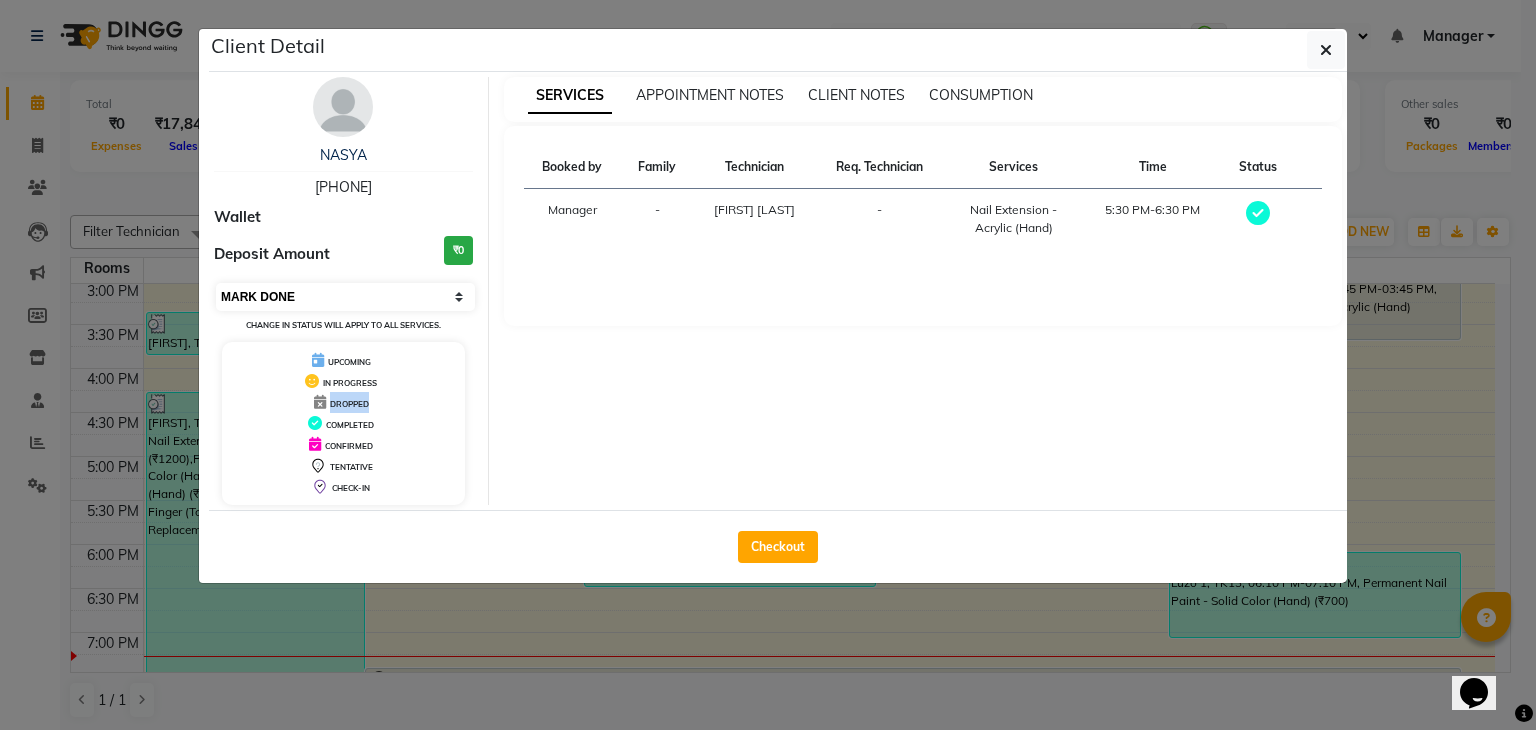 click on "Select MARK DONE UPCOMING" at bounding box center [345, 297] 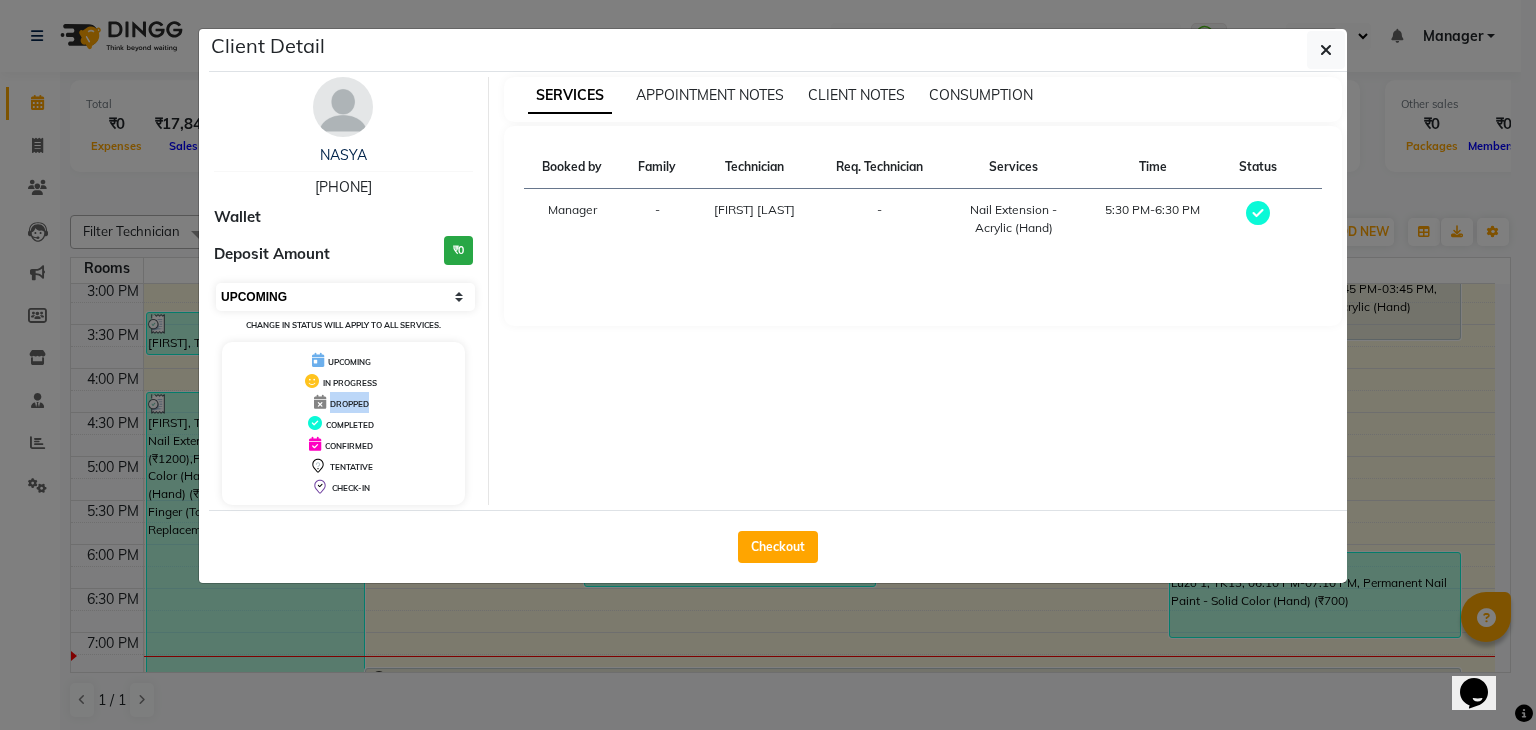 click on "Select MARK DONE UPCOMING" at bounding box center (345, 297) 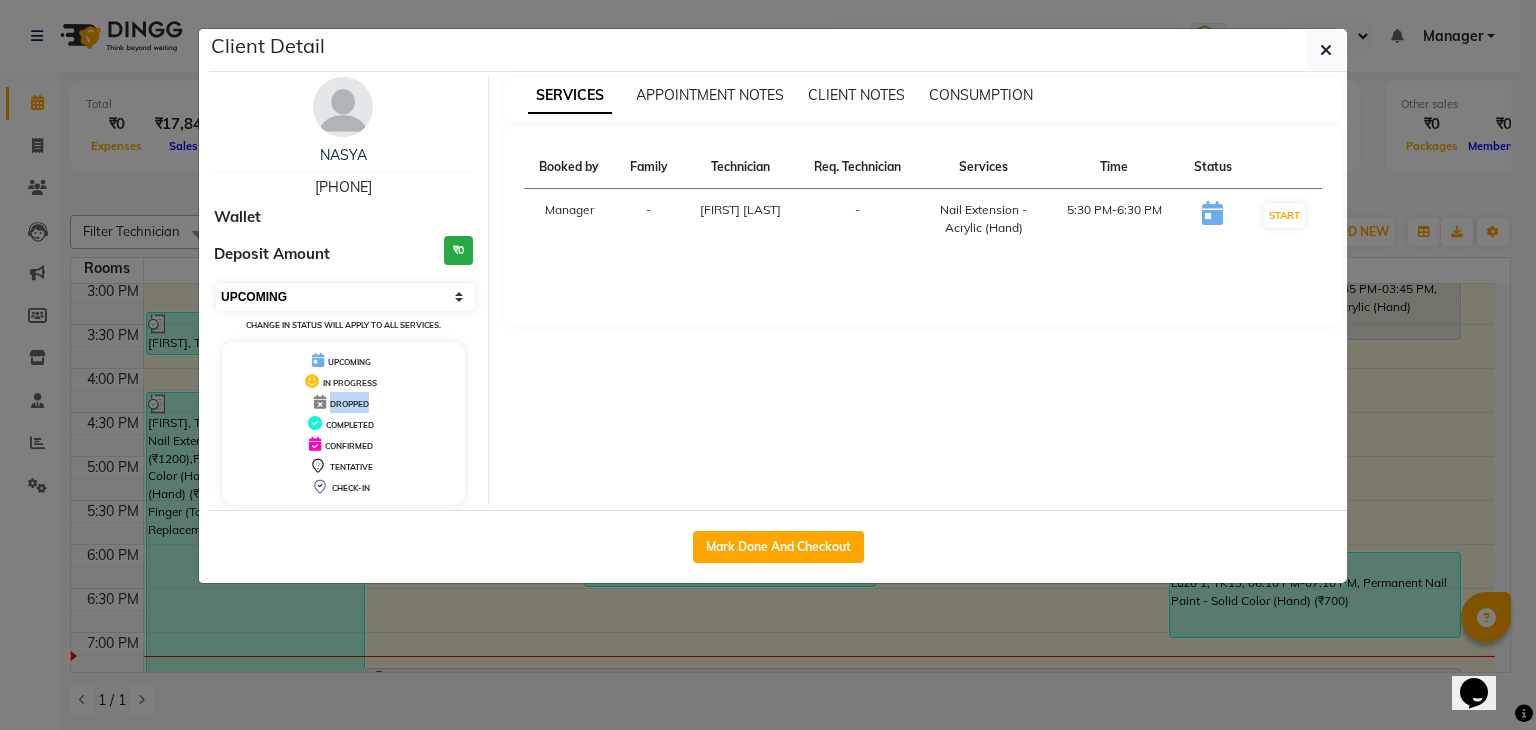 click on "Select IN SERVICE CONFIRMED TENTATIVE CHECK IN MARK DONE DROPPED UPCOMING" at bounding box center (345, 297) 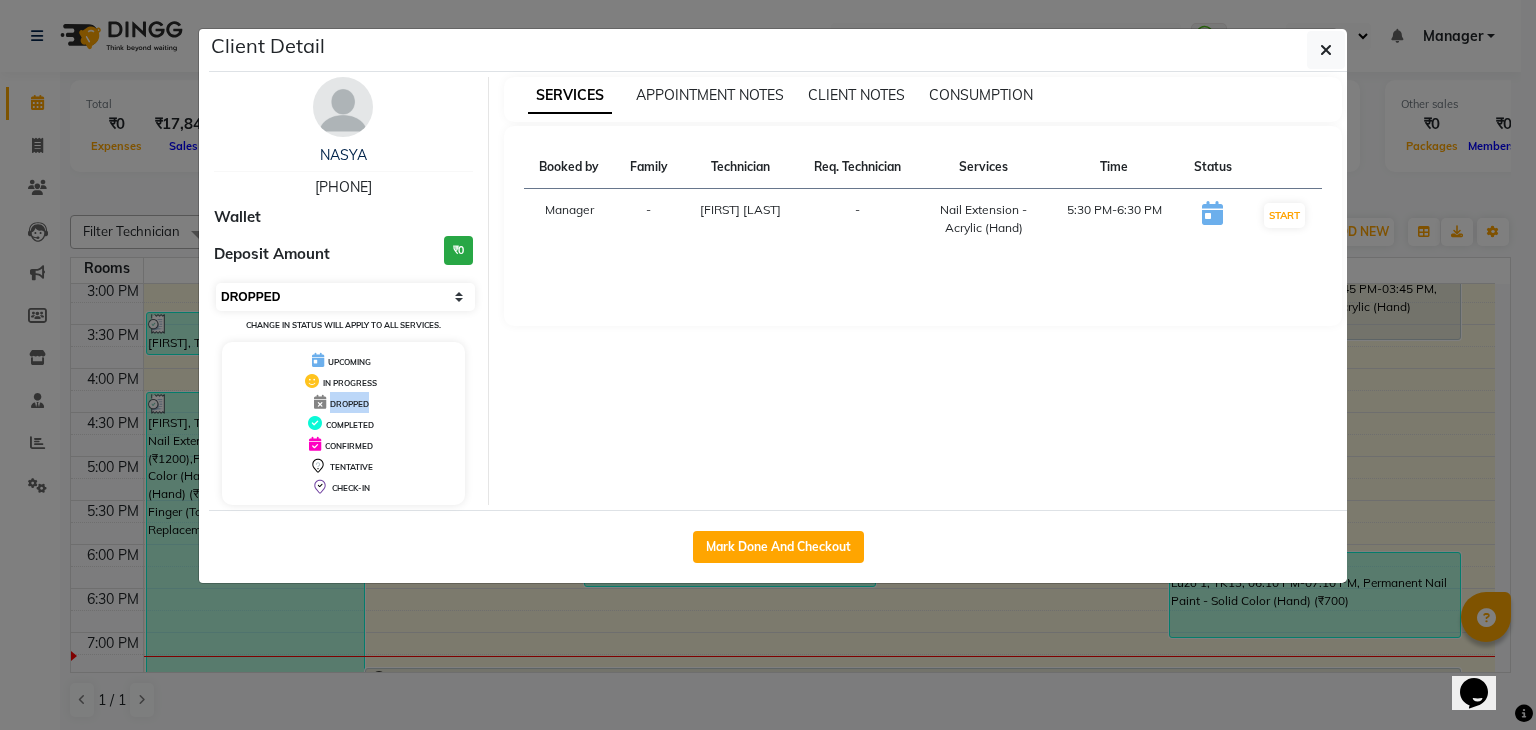 click on "Select IN SERVICE CONFIRMED TENTATIVE CHECK IN MARK DONE DROPPED UPCOMING" at bounding box center [345, 297] 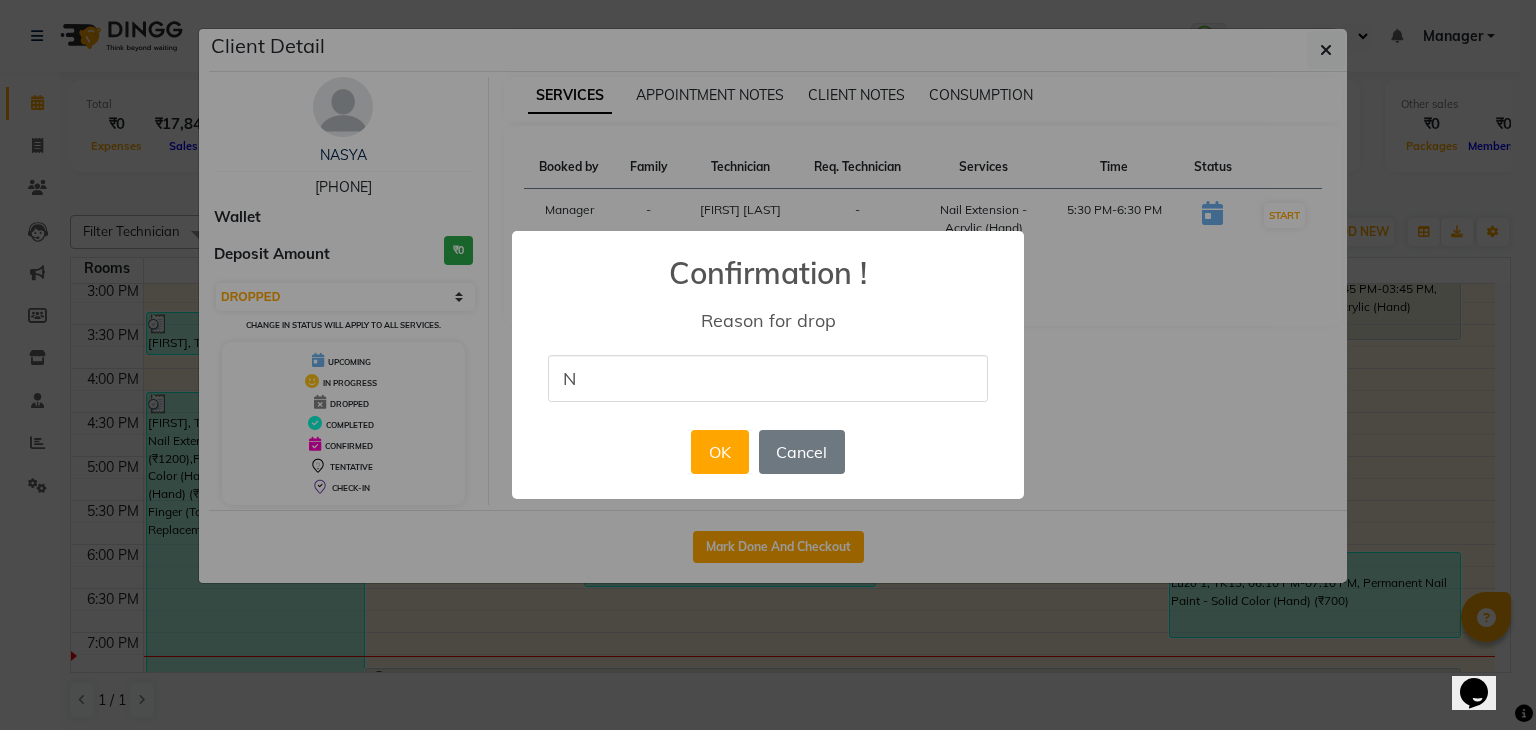 type on "next time" 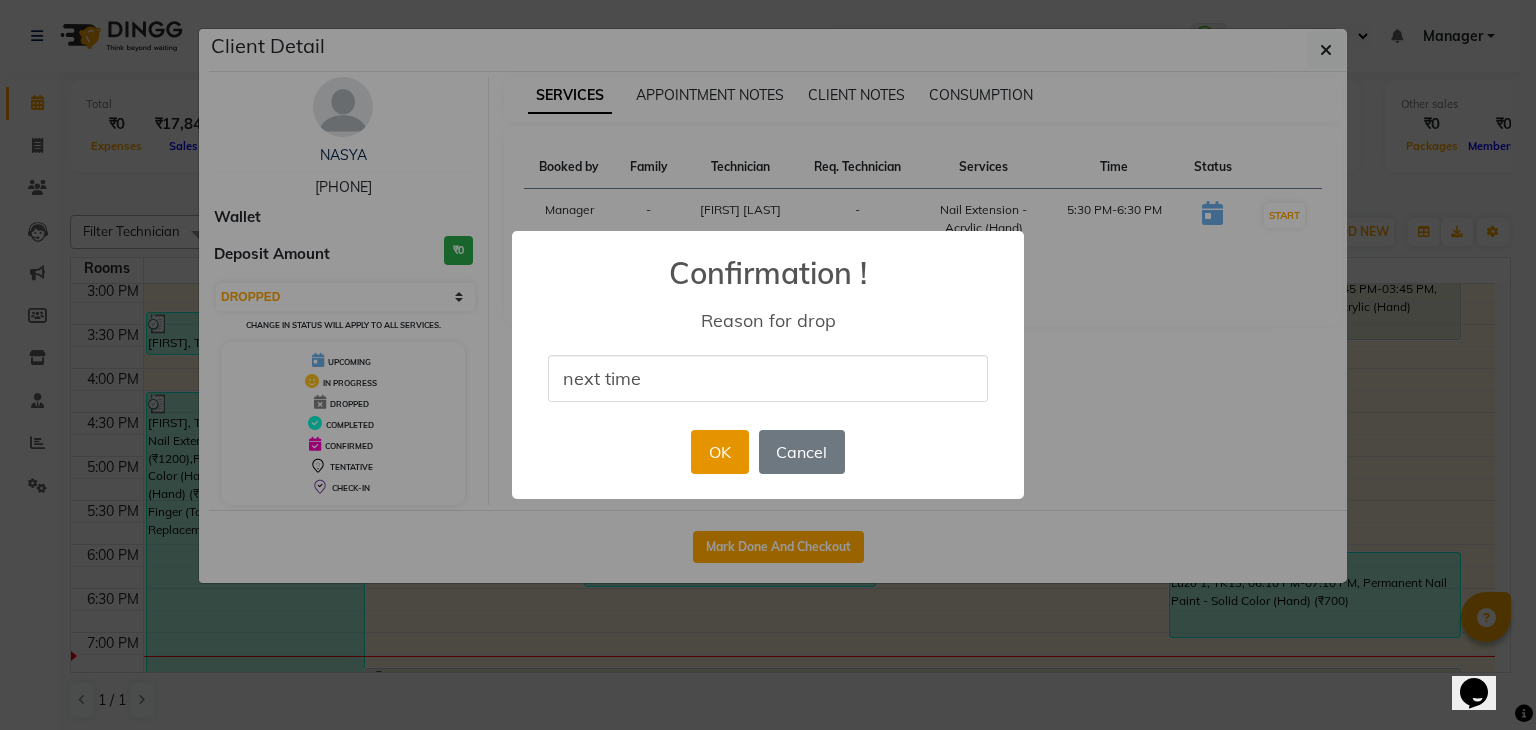 click on "OK" at bounding box center [719, 452] 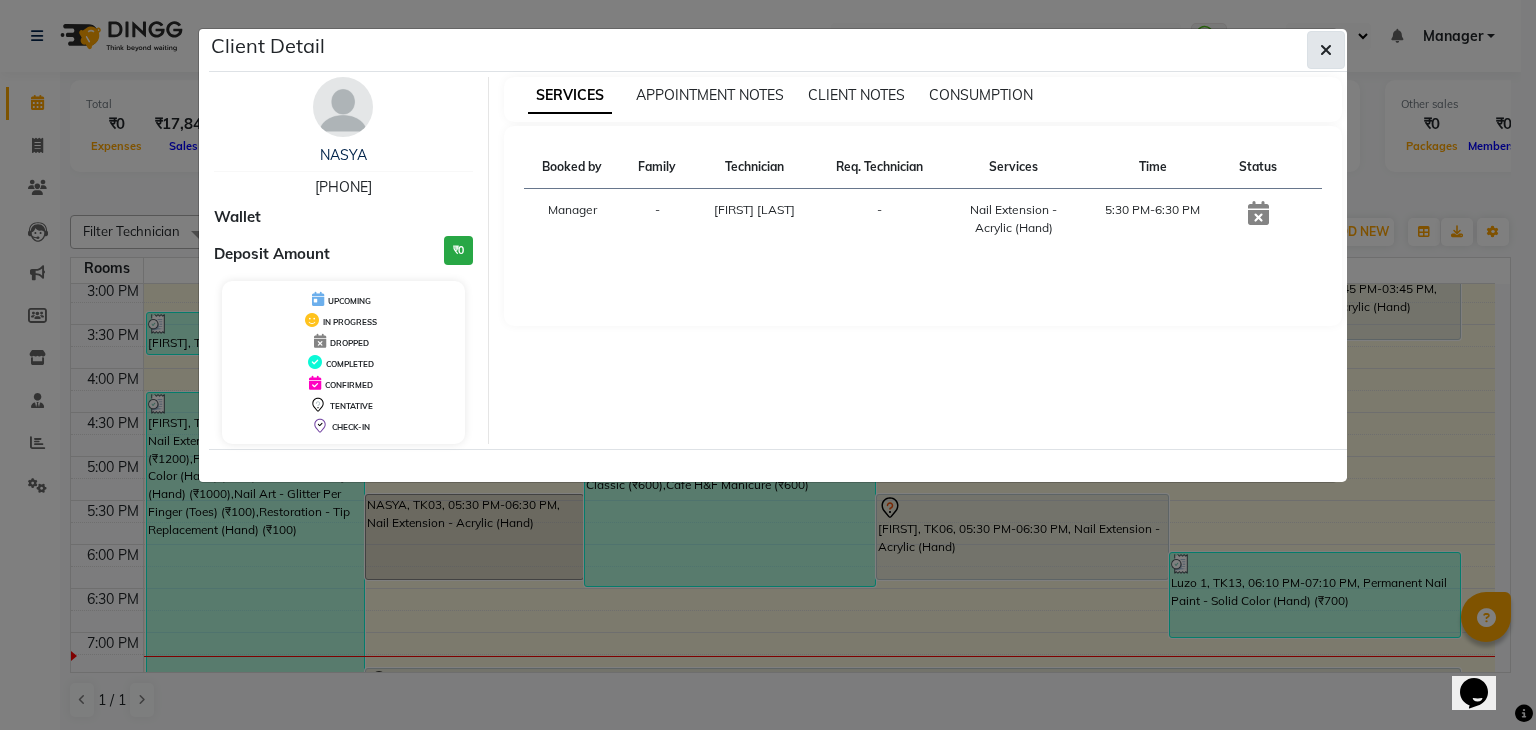 click 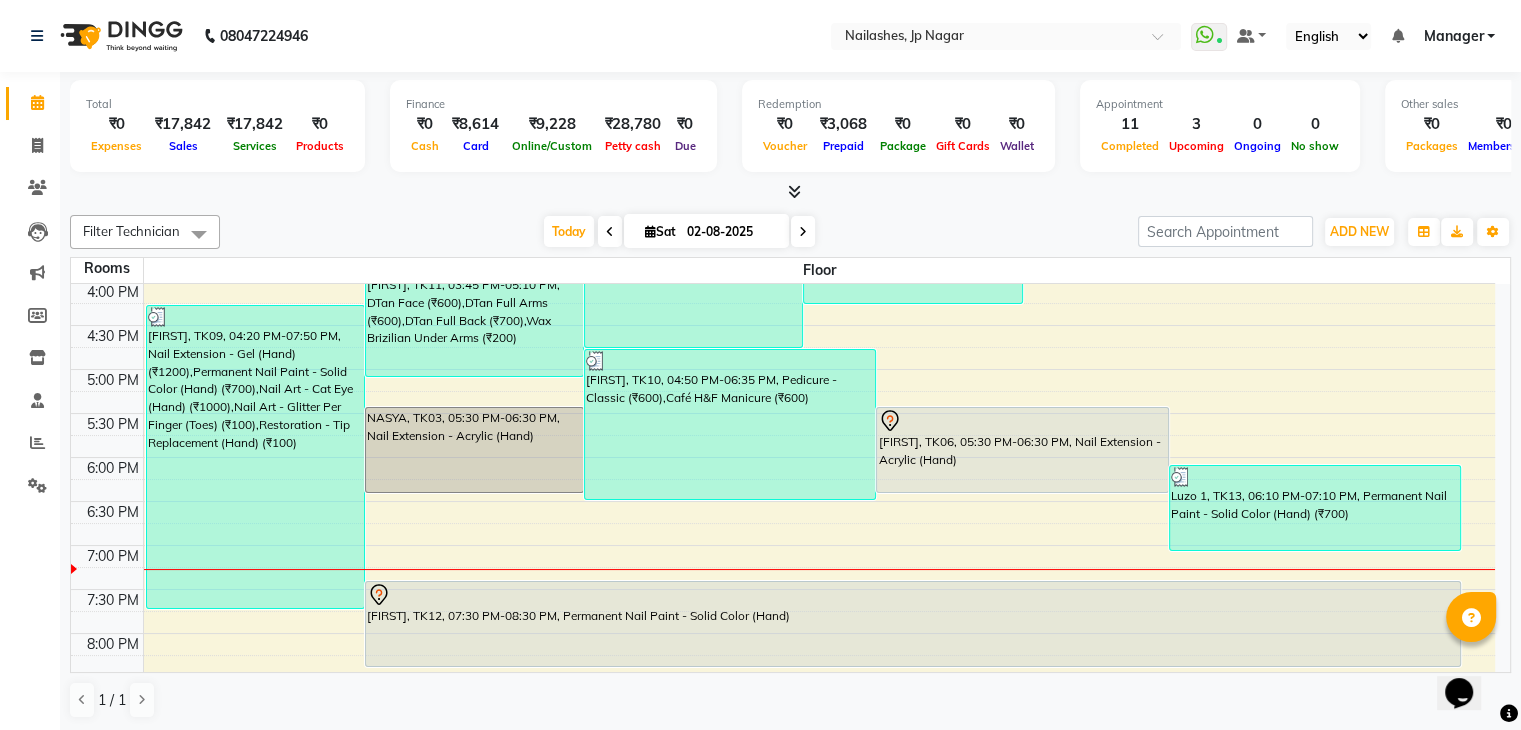 scroll, scrollTop: 619, scrollLeft: 0, axis: vertical 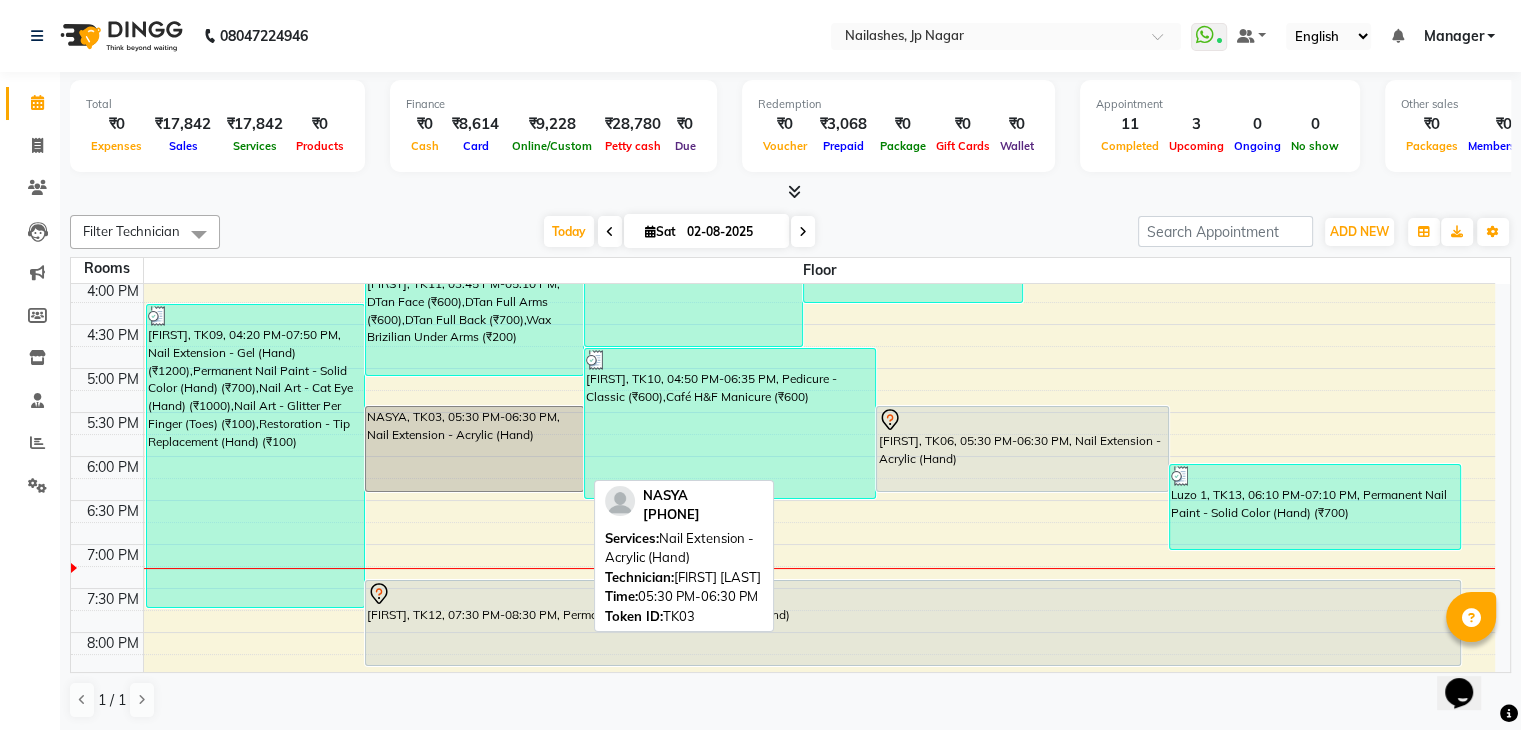 click on "NASYA, TK03, 05:30 PM-06:30 PM, Nail Extension - Acrylic (Hand)" at bounding box center (474, 449) 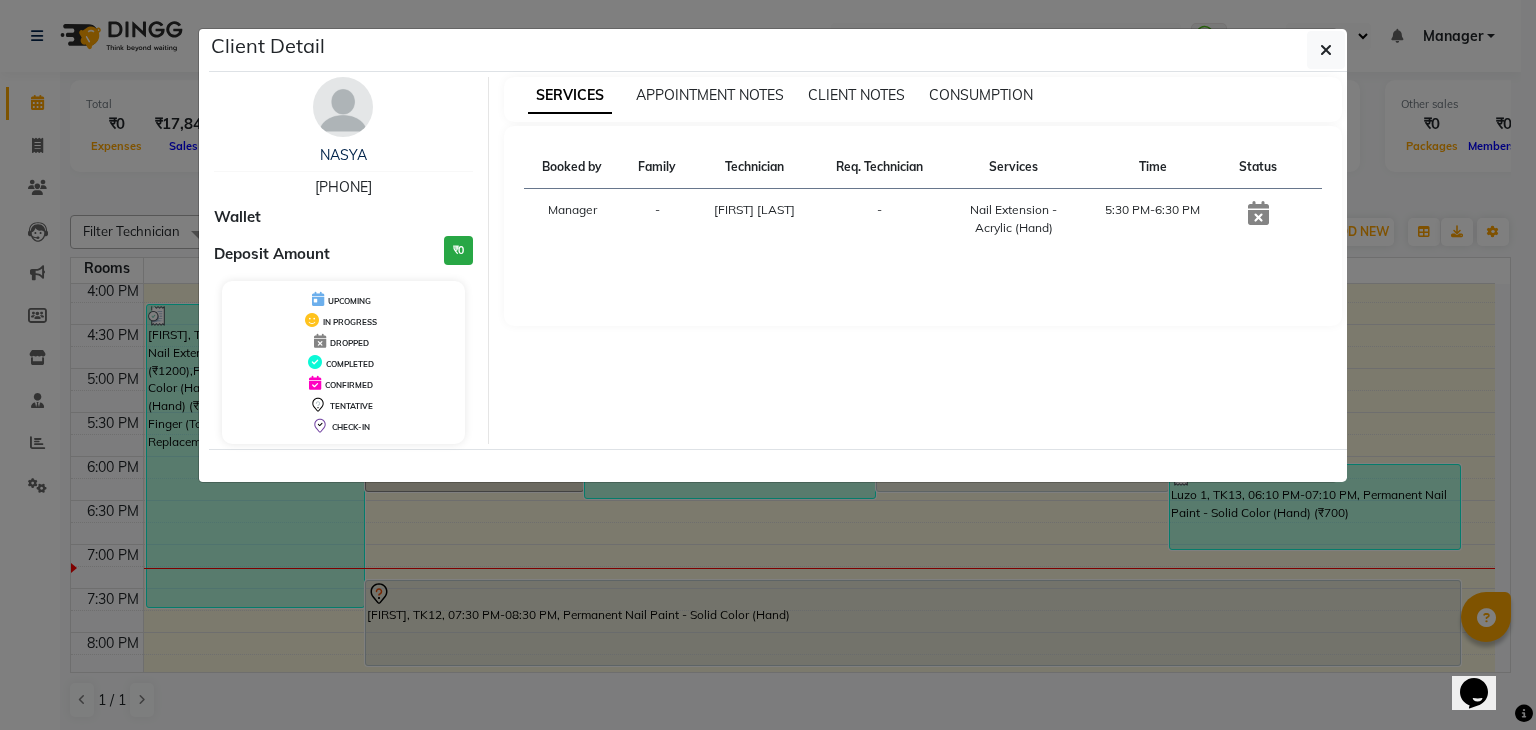 click on "IN PROGRESS" at bounding box center [350, 322] 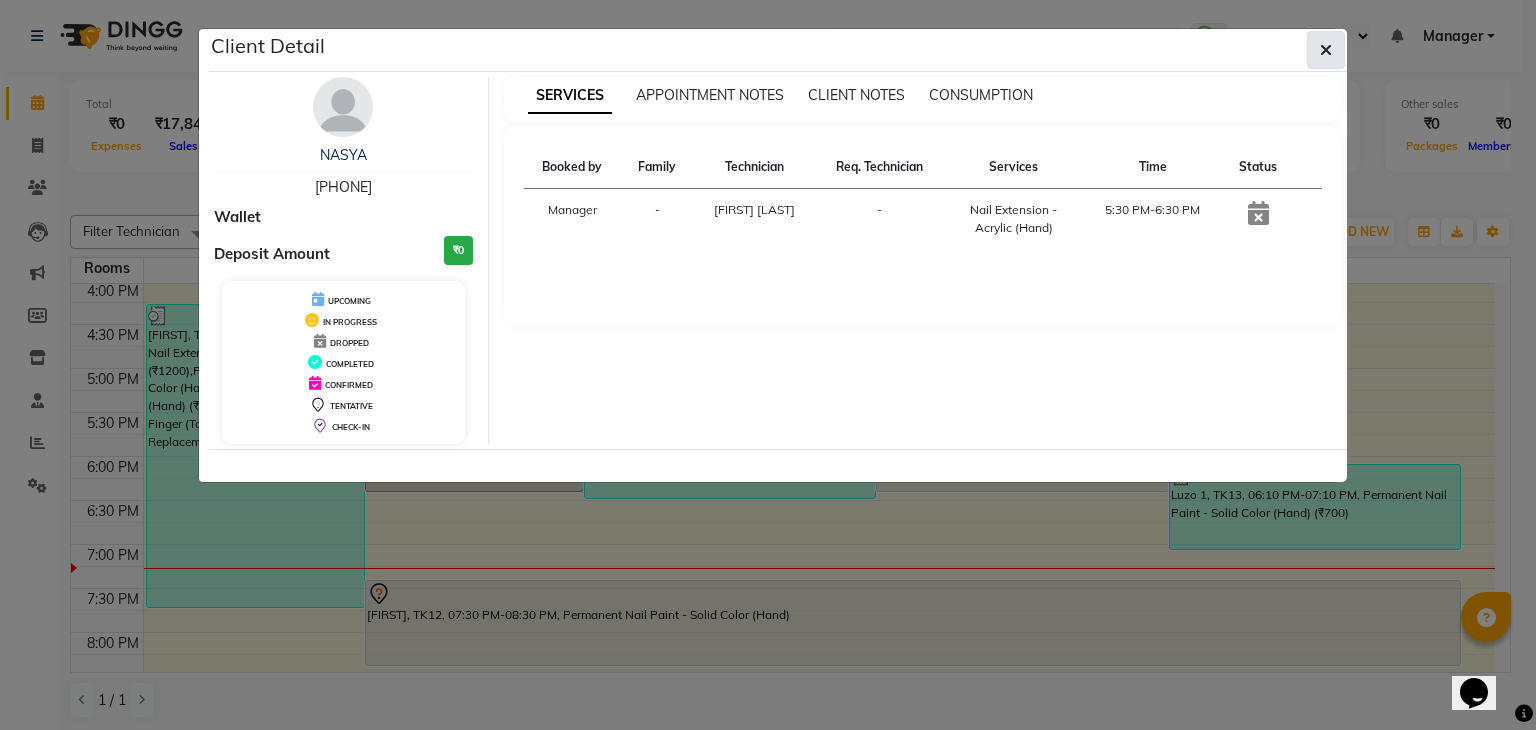 click 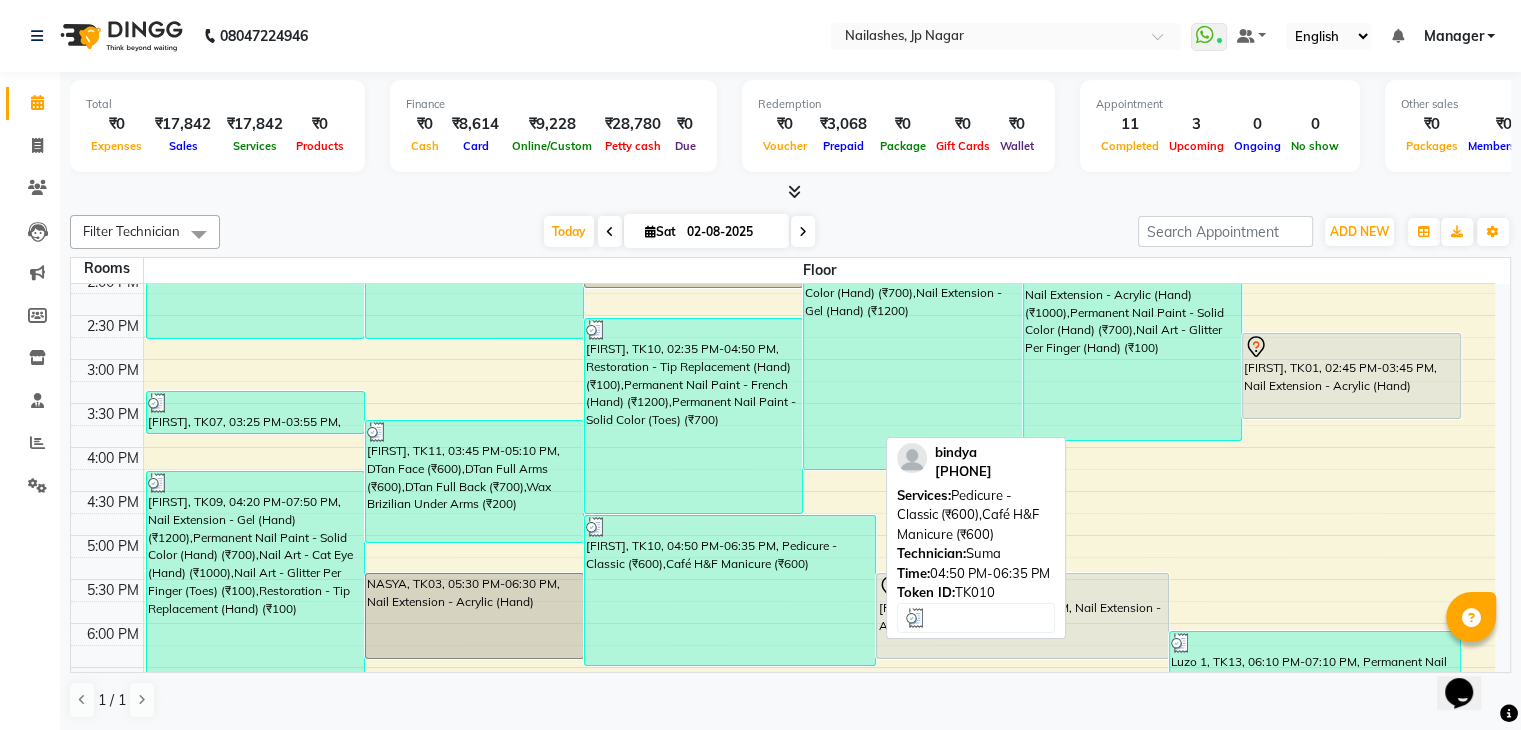 scroll, scrollTop: 450, scrollLeft: 0, axis: vertical 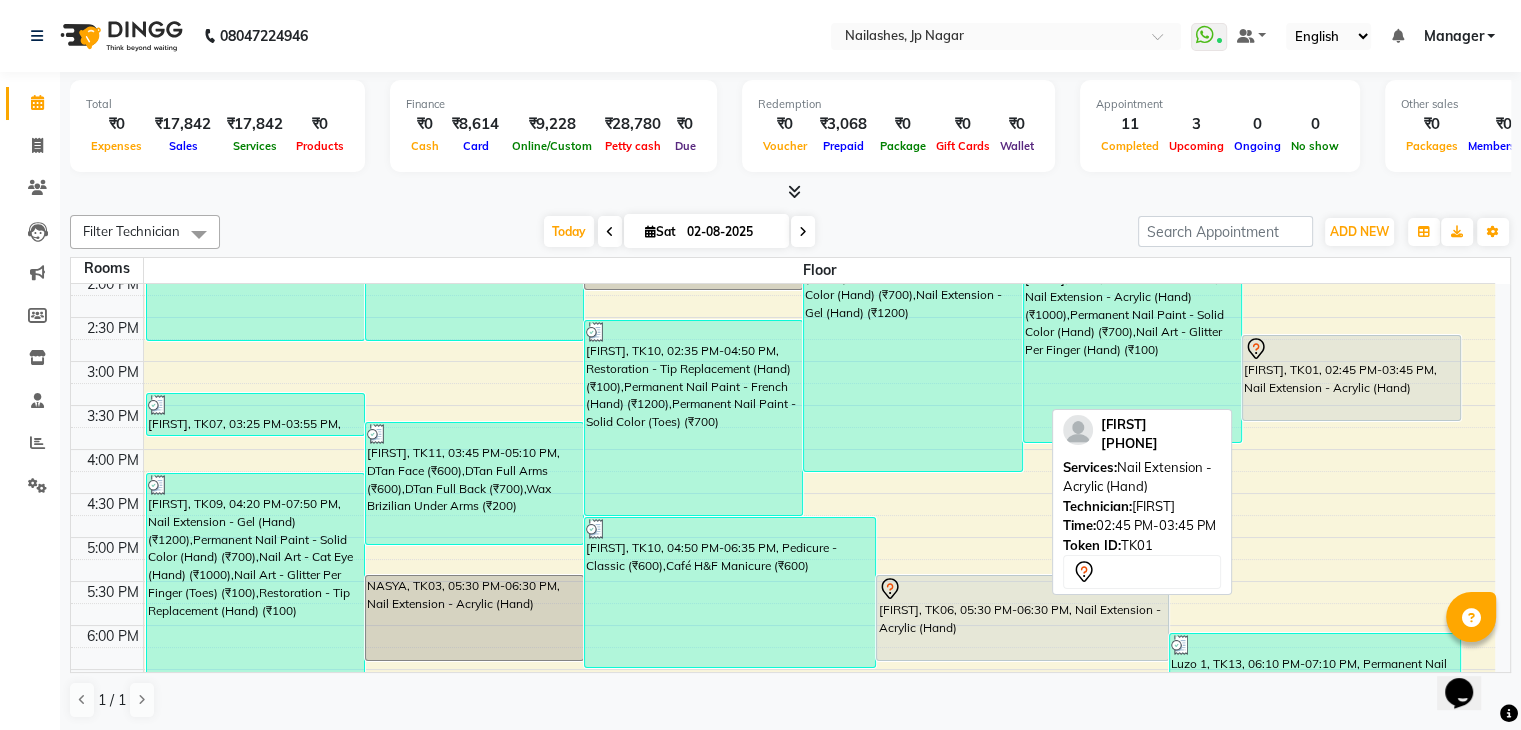 click on "[FIRST], TK01, 02:45 PM-03:45 PM, Nail Extension - Acrylic (Hand)" at bounding box center (1351, 378) 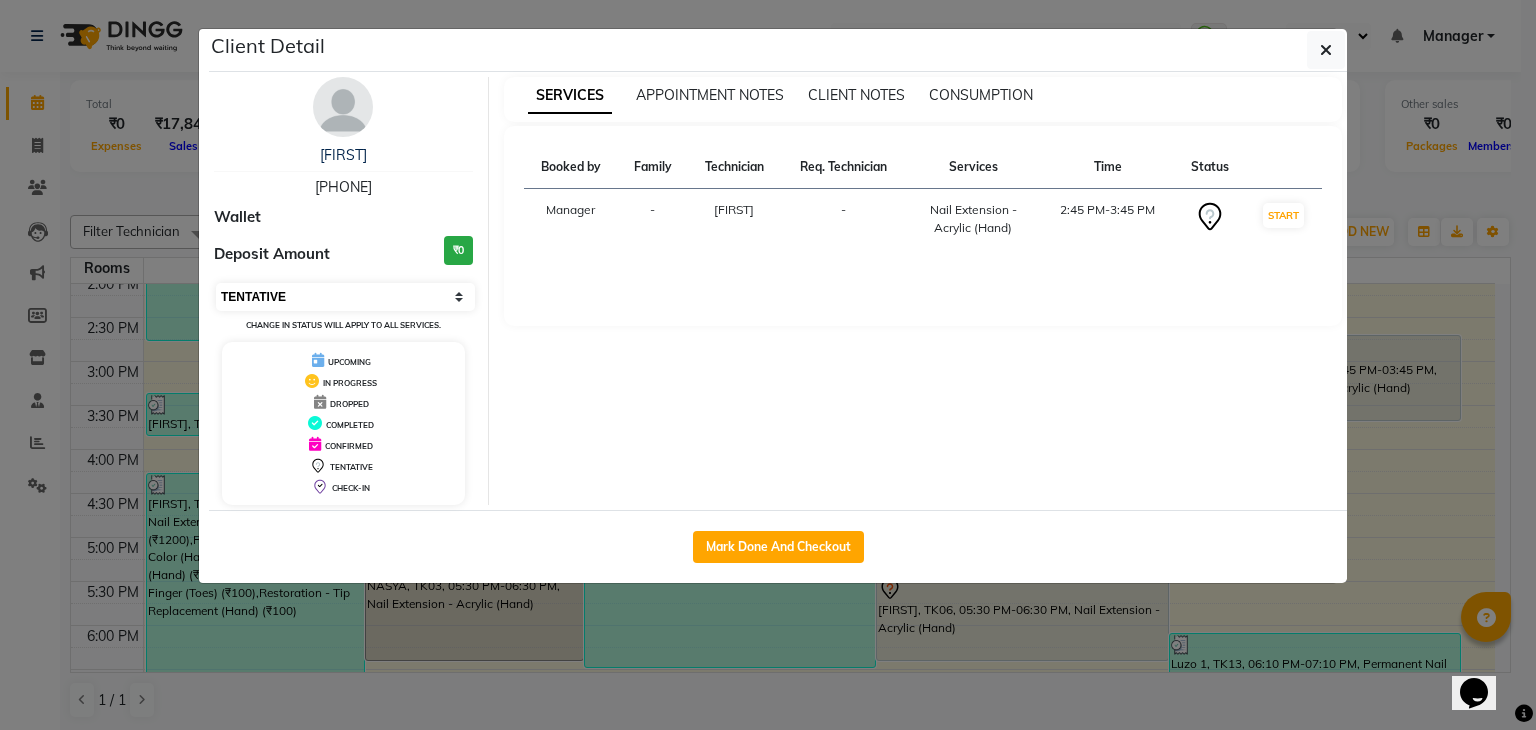 click on "Select IN SERVICE CONFIRMED TENTATIVE CHECK IN MARK DONE DROPPED UPCOMING" at bounding box center (345, 297) 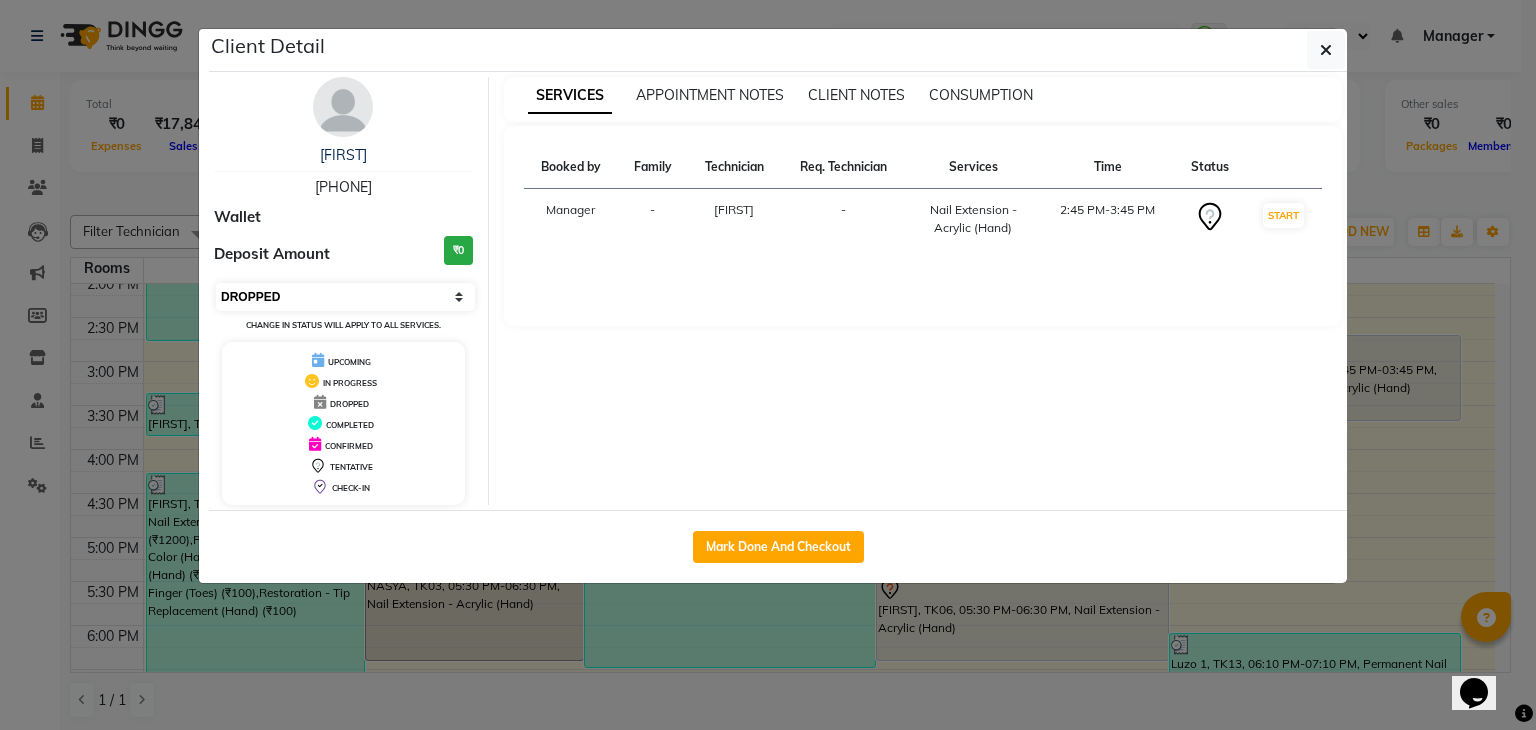 click on "Select IN SERVICE CONFIRMED TENTATIVE CHECK IN MARK DONE DROPPED UPCOMING" at bounding box center (345, 297) 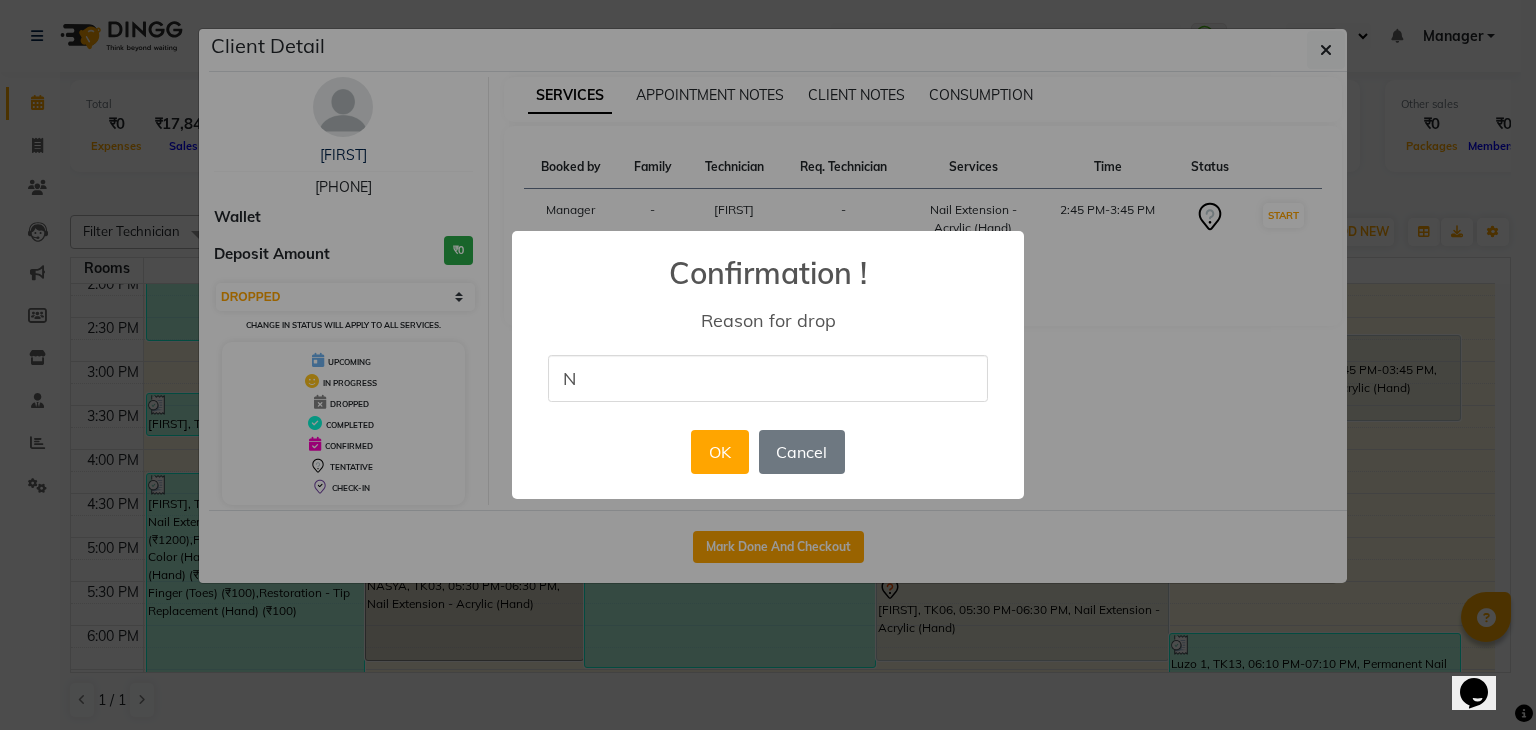 type on "next time" 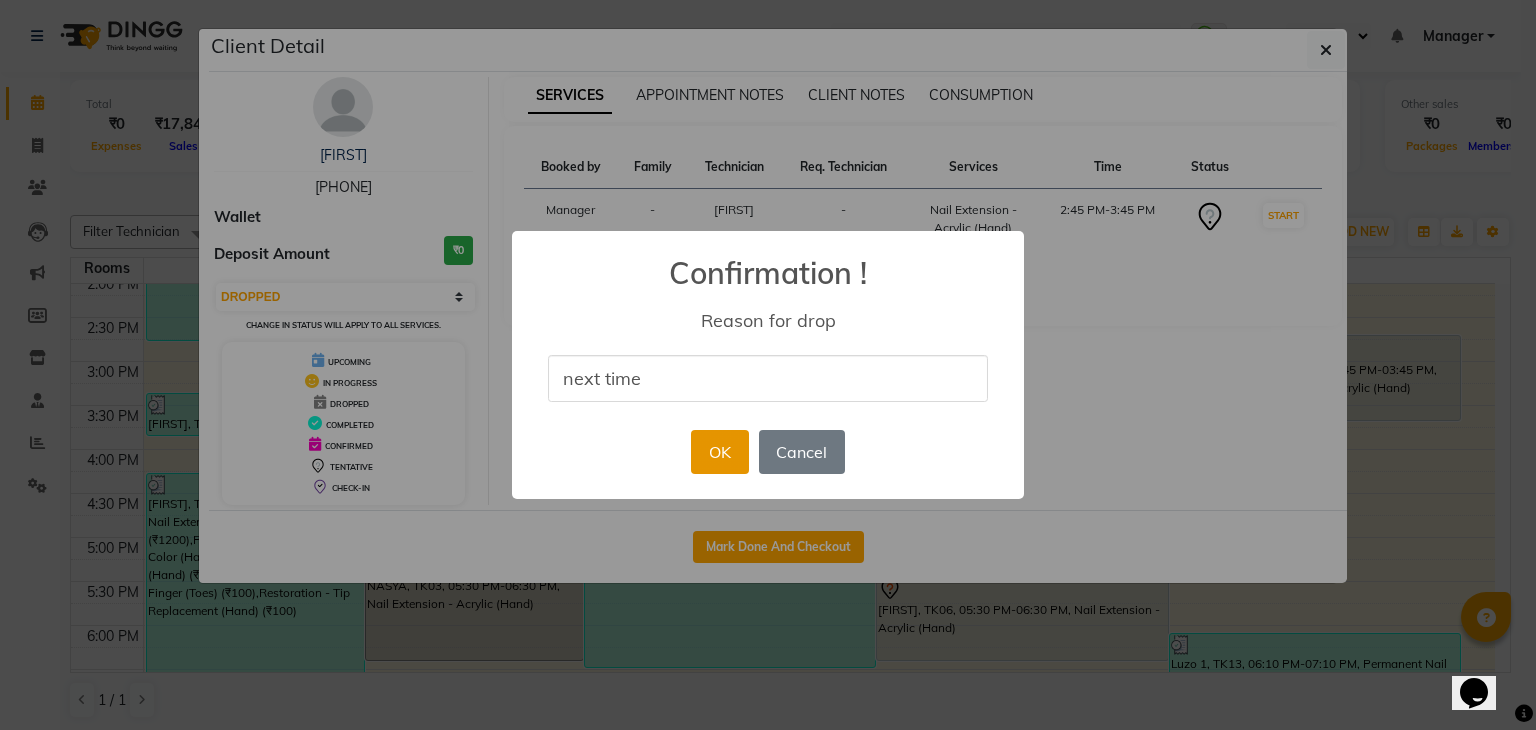 click on "OK" at bounding box center [719, 452] 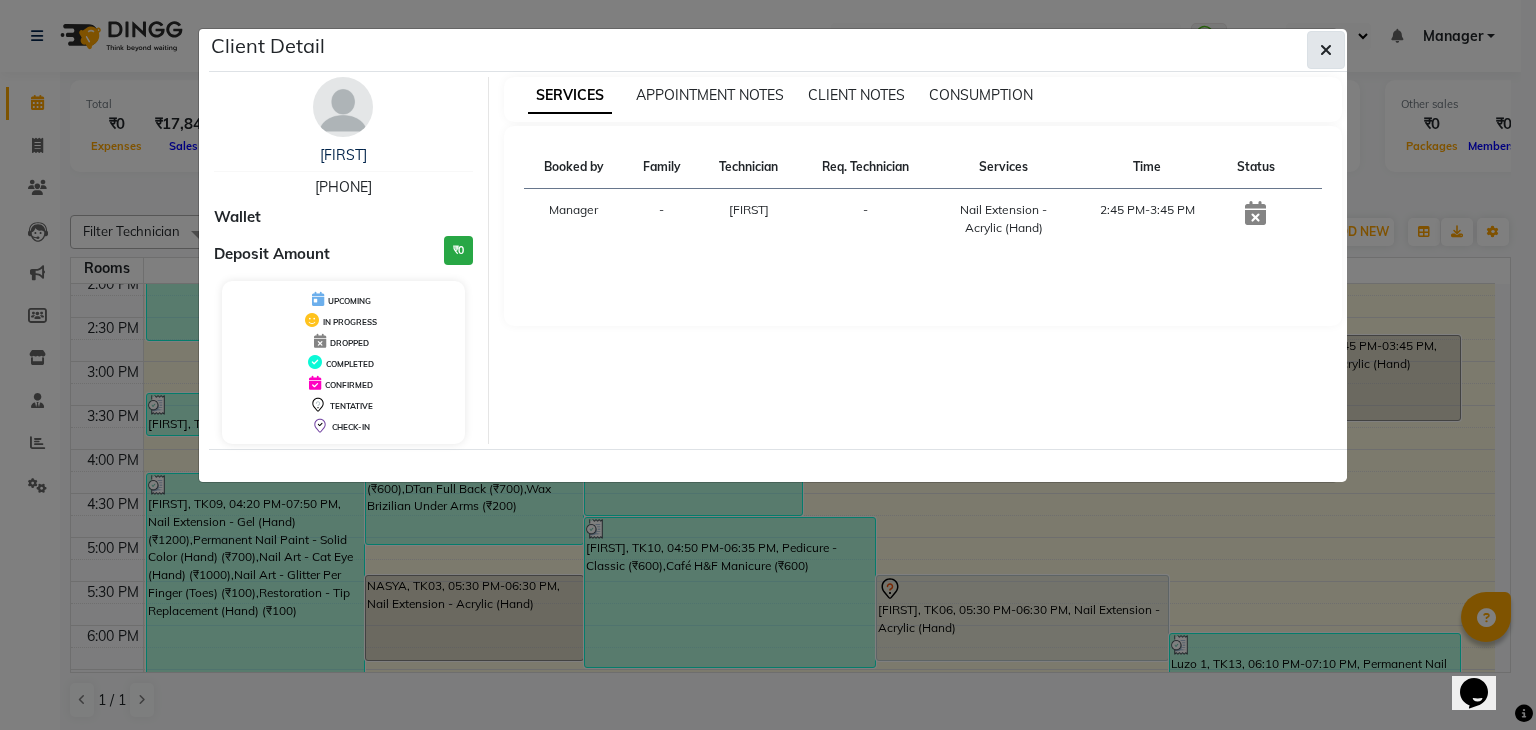 click 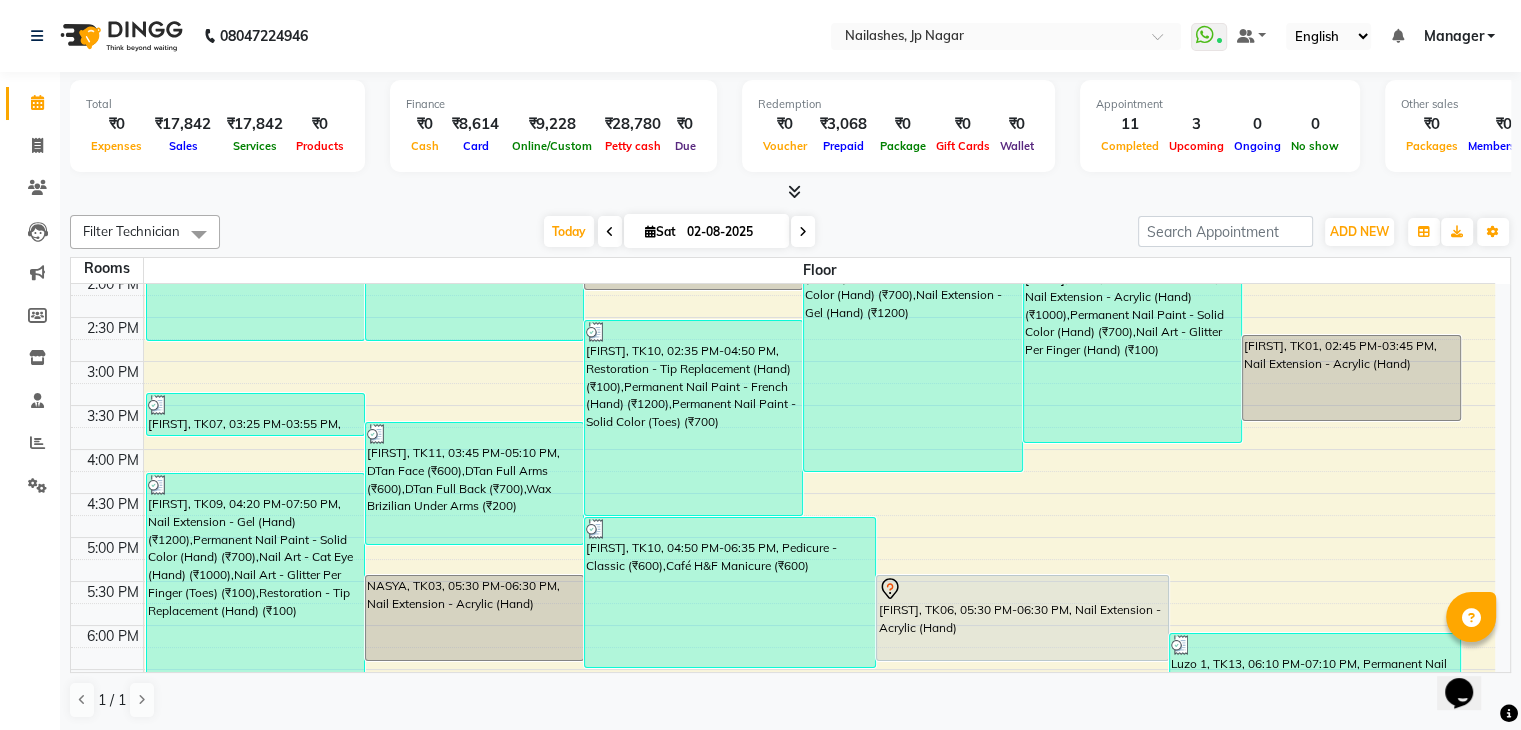 scroll, scrollTop: 744, scrollLeft: 0, axis: vertical 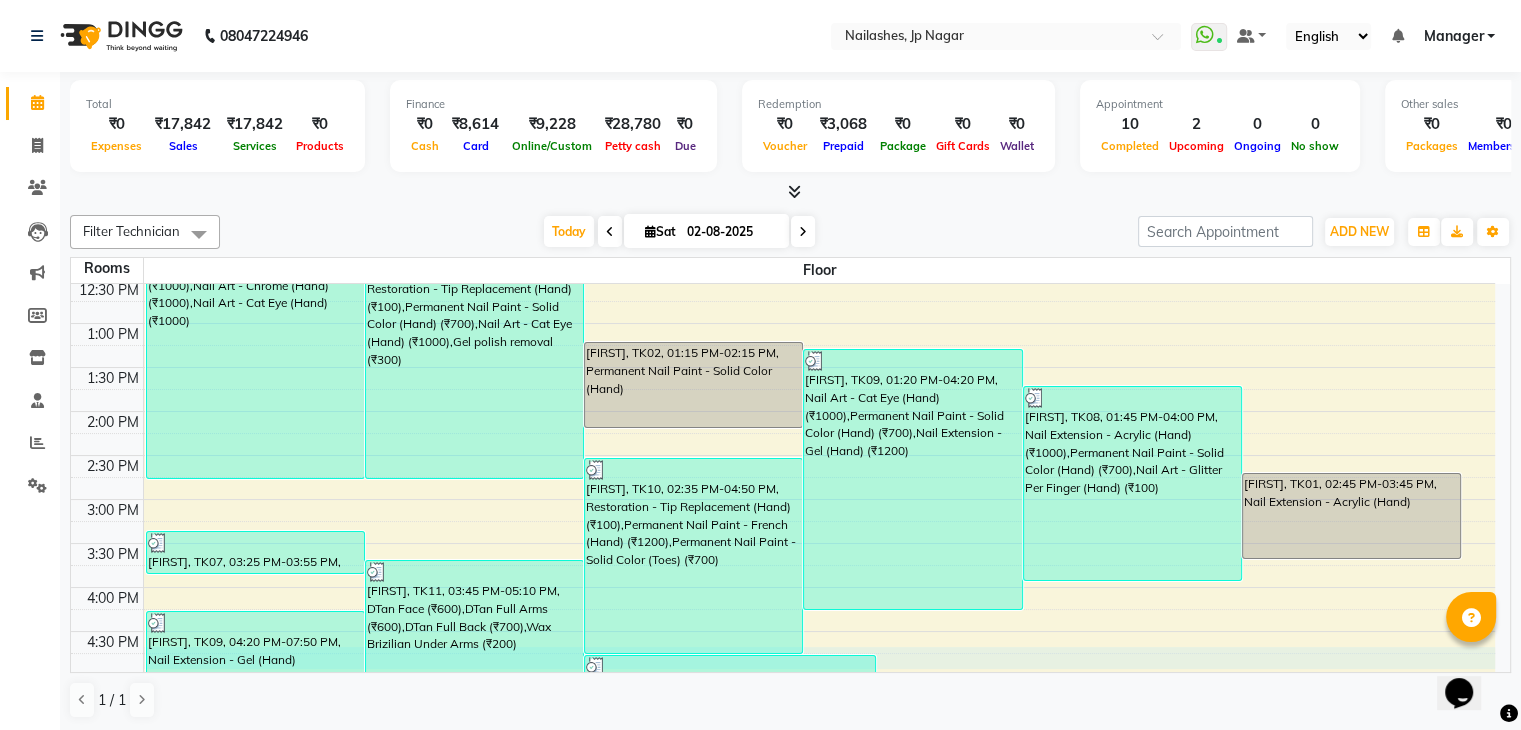 click on "9:00 AM 9:30 AM 10:00 AM 10:30 AM 11:00 AM 11:30 AM 12:00 PM 12:30 PM 1:00 PM 1:30 PM 2:00 PM 2:30 PM 3:00 PM 3:30 PM 4:00 PM 4:30 PM 5:00 PM 5:30 PM 6:00 PM 6:30 PM 7:00 PM 7:30 PM 8:00 PM 8:30 PM 9:00 PM 9:30 PM     [FIRST], TK05, 11:50 AM-02:50 PM, Nail Extension - Acrylic (Hand) (₹1000),Nail Art - Chrome (Hand) (₹1000),Nail Art - Cat Eye (Hand) (₹1000)     [FIRST], TK04, 12:05 PM-02:50 PM, Restoration - Tip Replacement (Hand) (₹100),Permanent Nail Paint - Solid Color (Hand) (₹700),Nail Art - Cat Eye (Hand) (₹1000),Gel polish removal (₹300)    [FIRST], TK02, 01:15 PM-02:15 PM, Permanent Nail Paint - Solid Color (Hand)     [FIRST], TK09, 01:20 PM-04:20 PM, Nail Art - Cat Eye (Hand) (₹1000),Permanent Nail Paint - Solid Color (Hand) (₹700),Nail Extension - Gel (Hand) (₹1200)     [FIRST], TK08, 01:45 PM-04:00 PM, Nail Extension - Acrylic (Hand) (₹1000),Permanent Nail Paint - Solid Color (Hand) (₹700),Nail Art - Glitter Per Finger (Hand) (₹100)" at bounding box center (783, 543) 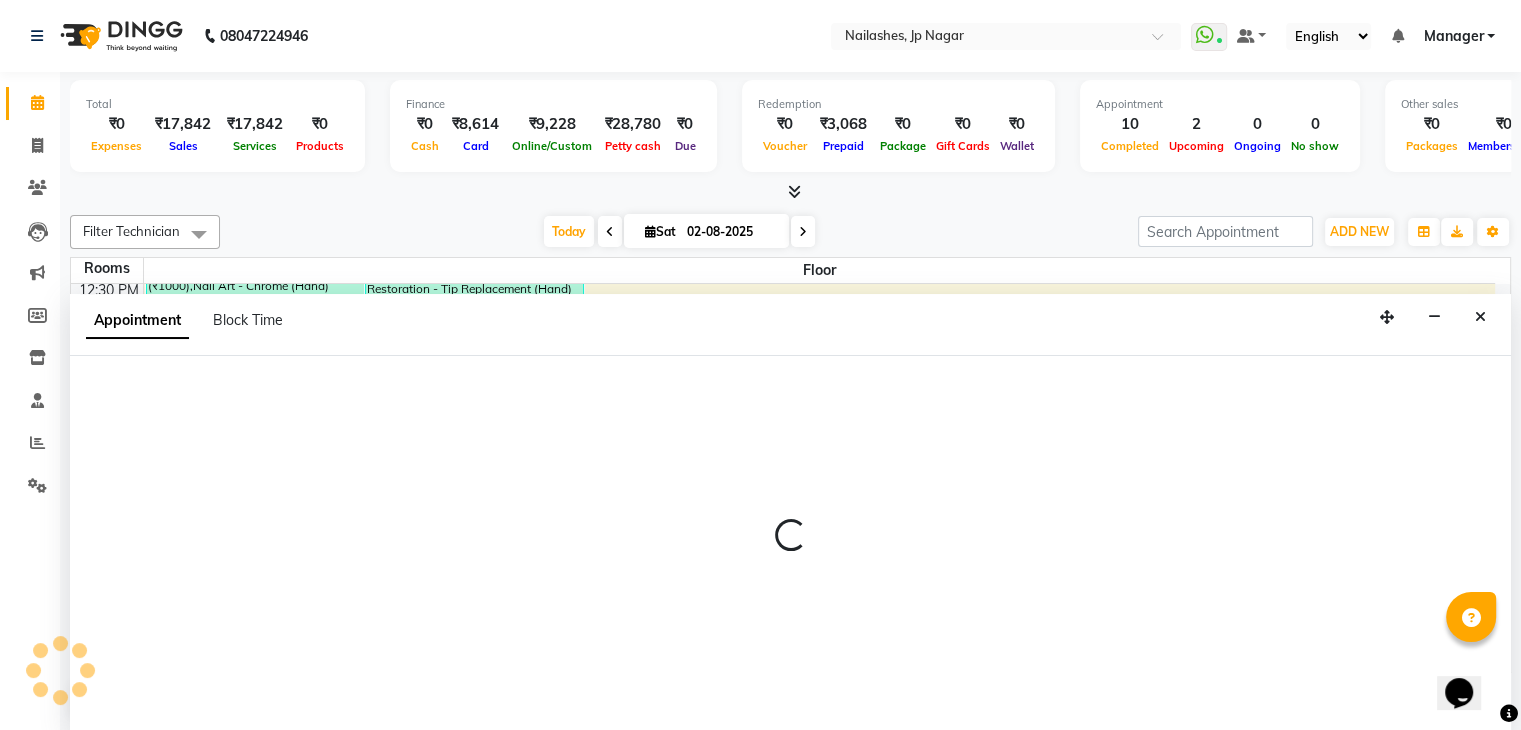 scroll, scrollTop: 1, scrollLeft: 0, axis: vertical 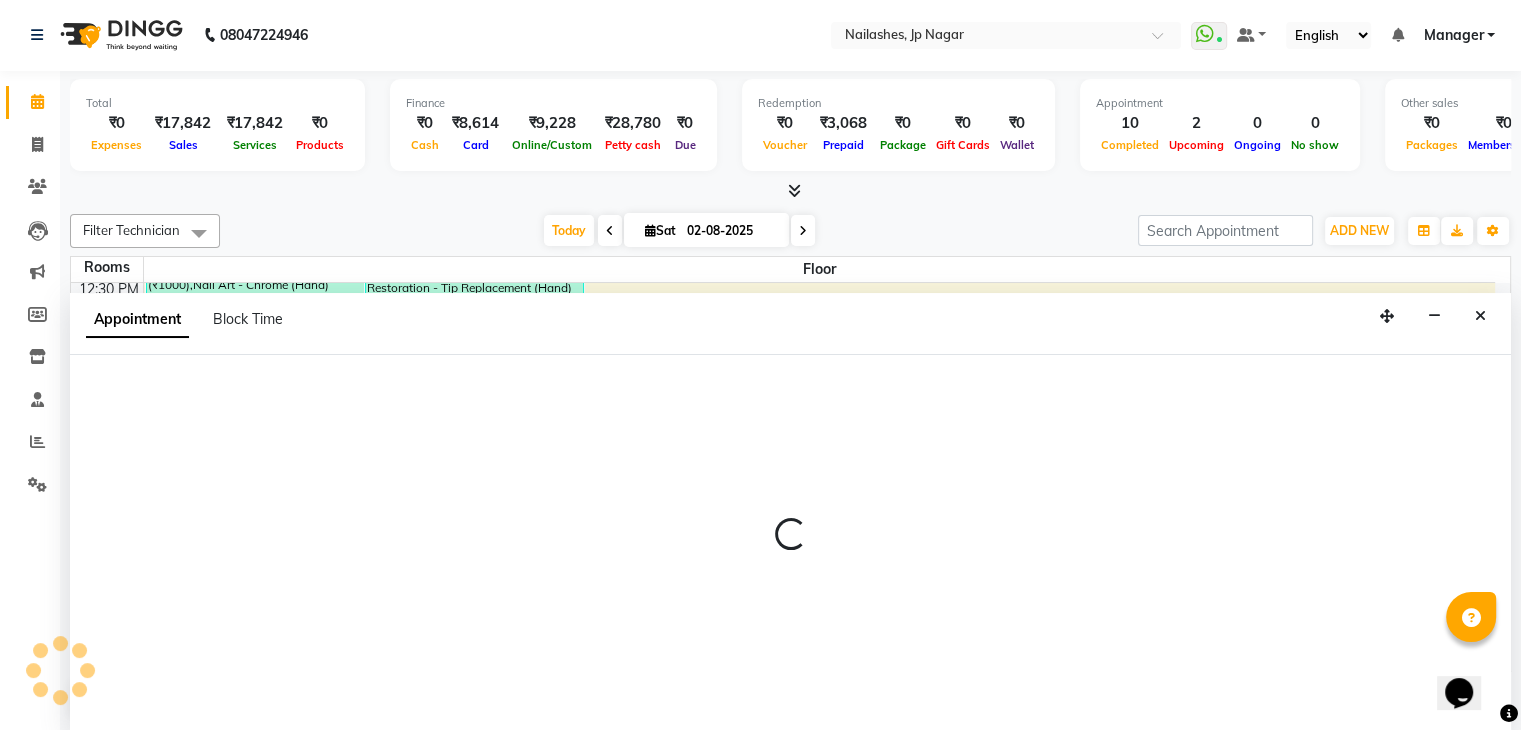 select on "1005" 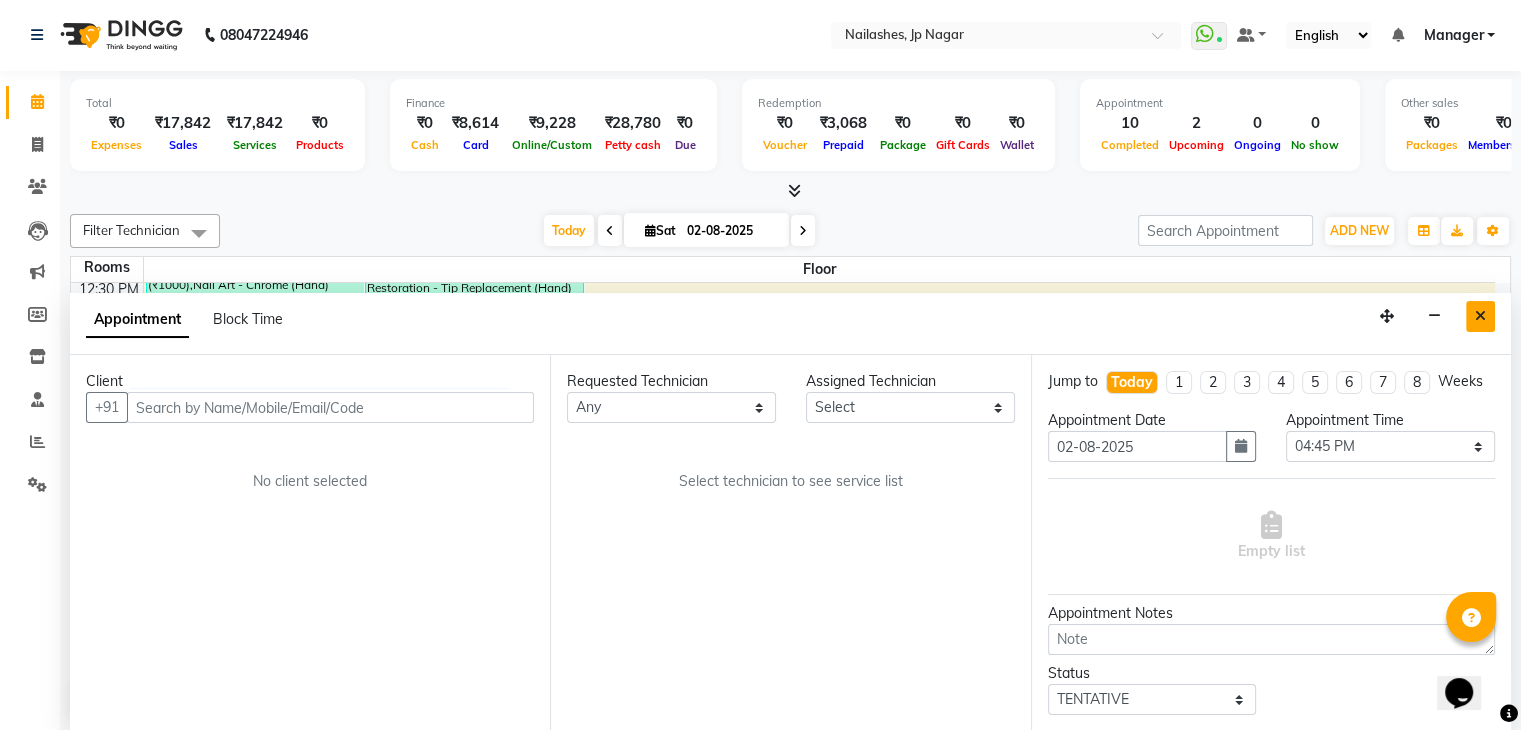 click at bounding box center (1480, 316) 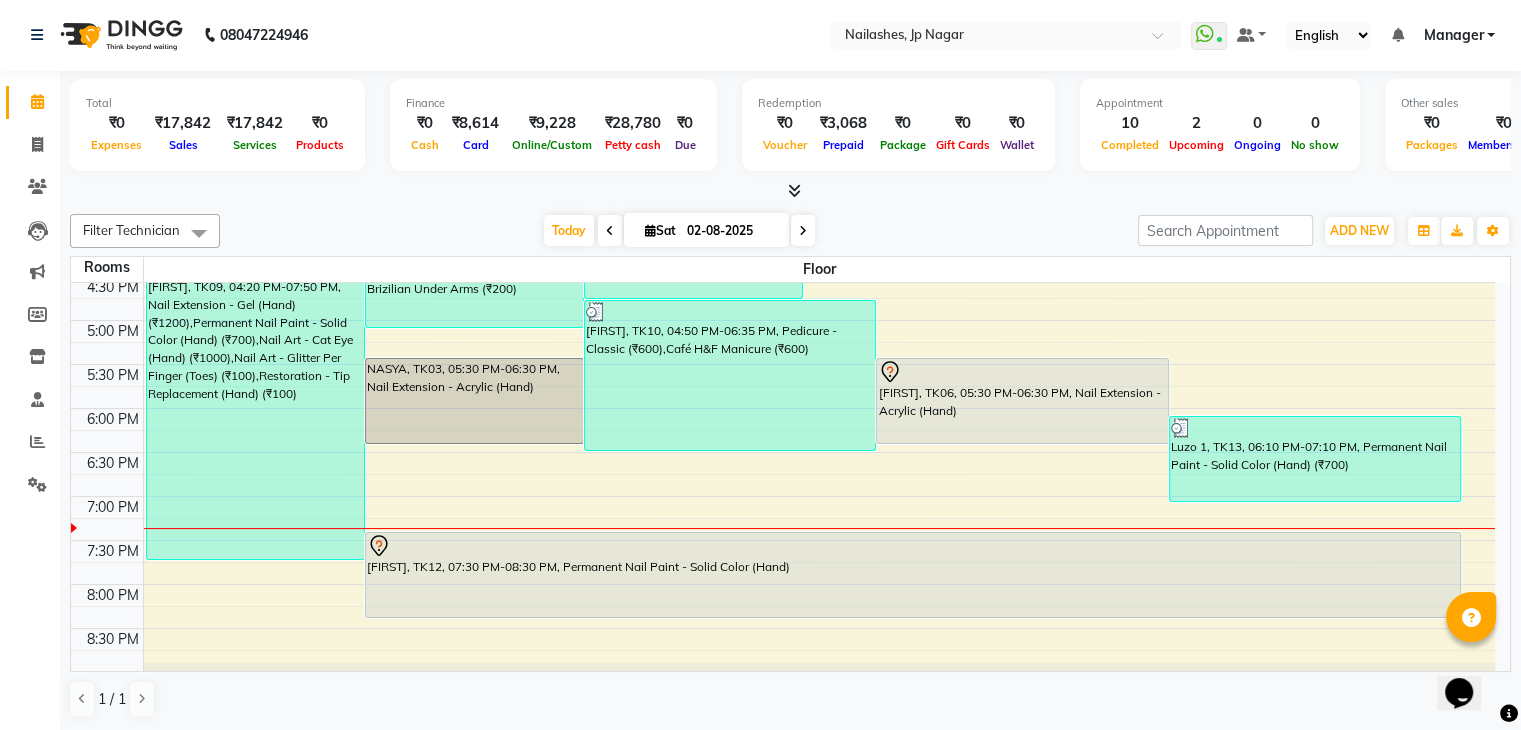 scroll, scrollTop: 664, scrollLeft: 0, axis: vertical 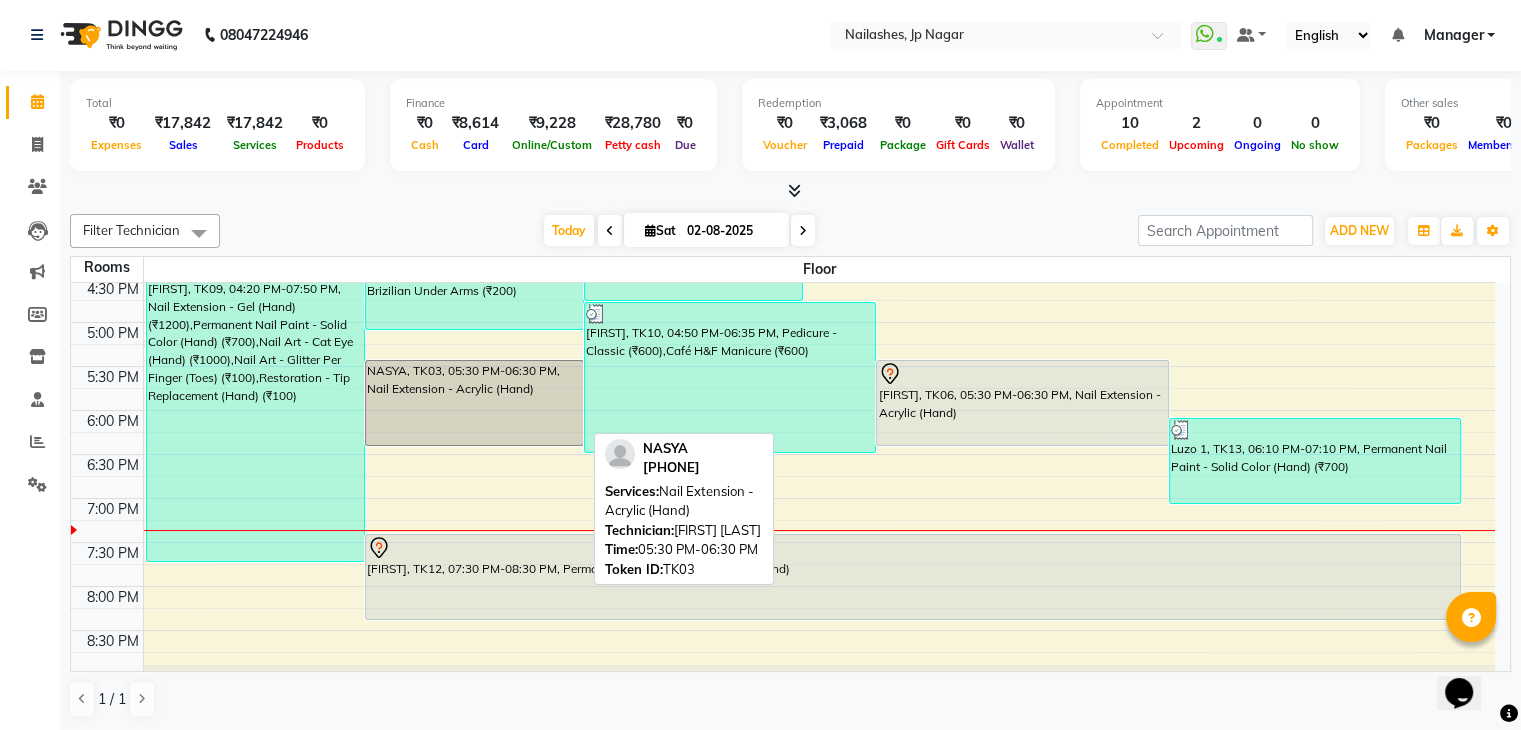click on "NASYA, TK03, 05:30 PM-06:30 PM, Nail Extension - Acrylic (Hand)" at bounding box center (474, 403) 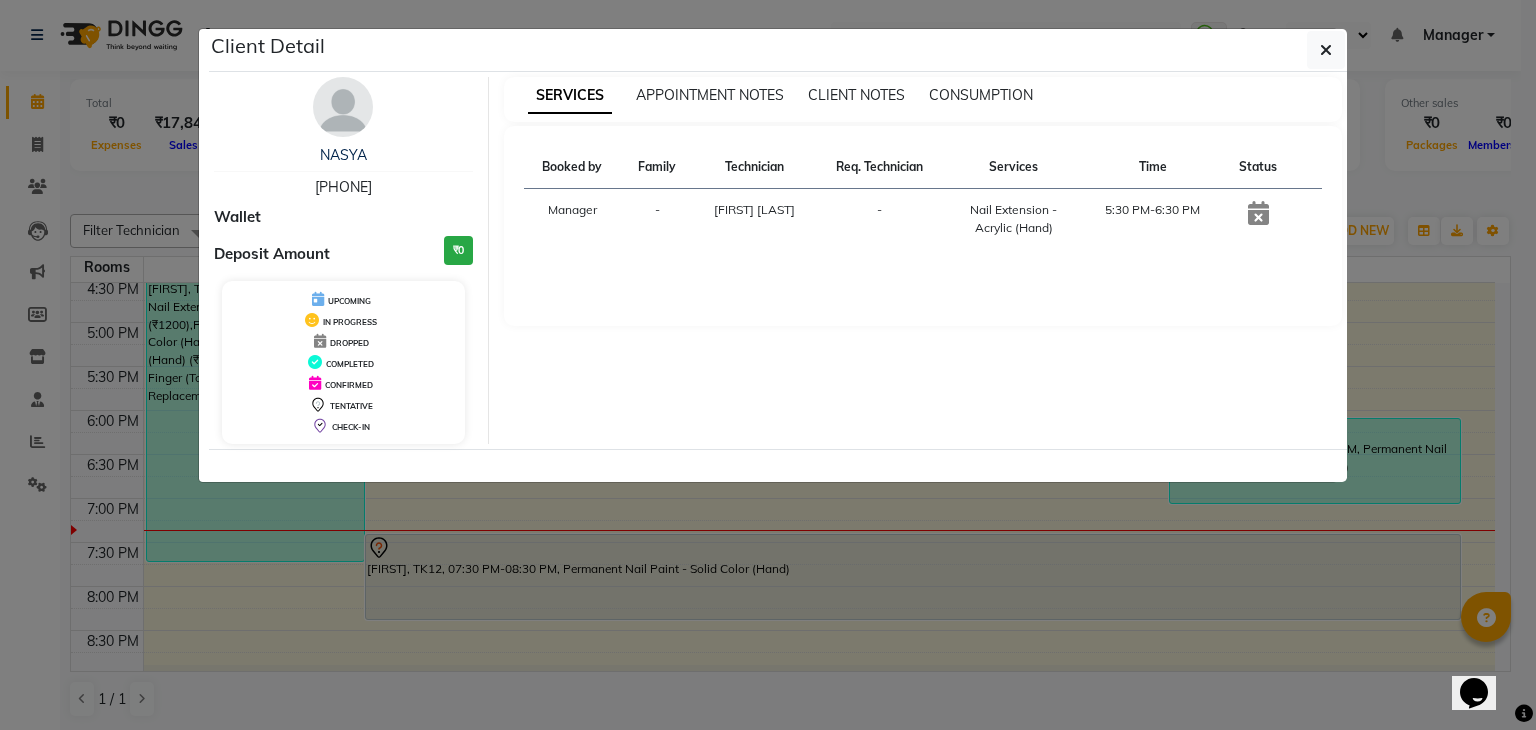 click on "DROPPED" at bounding box center [343, 341] 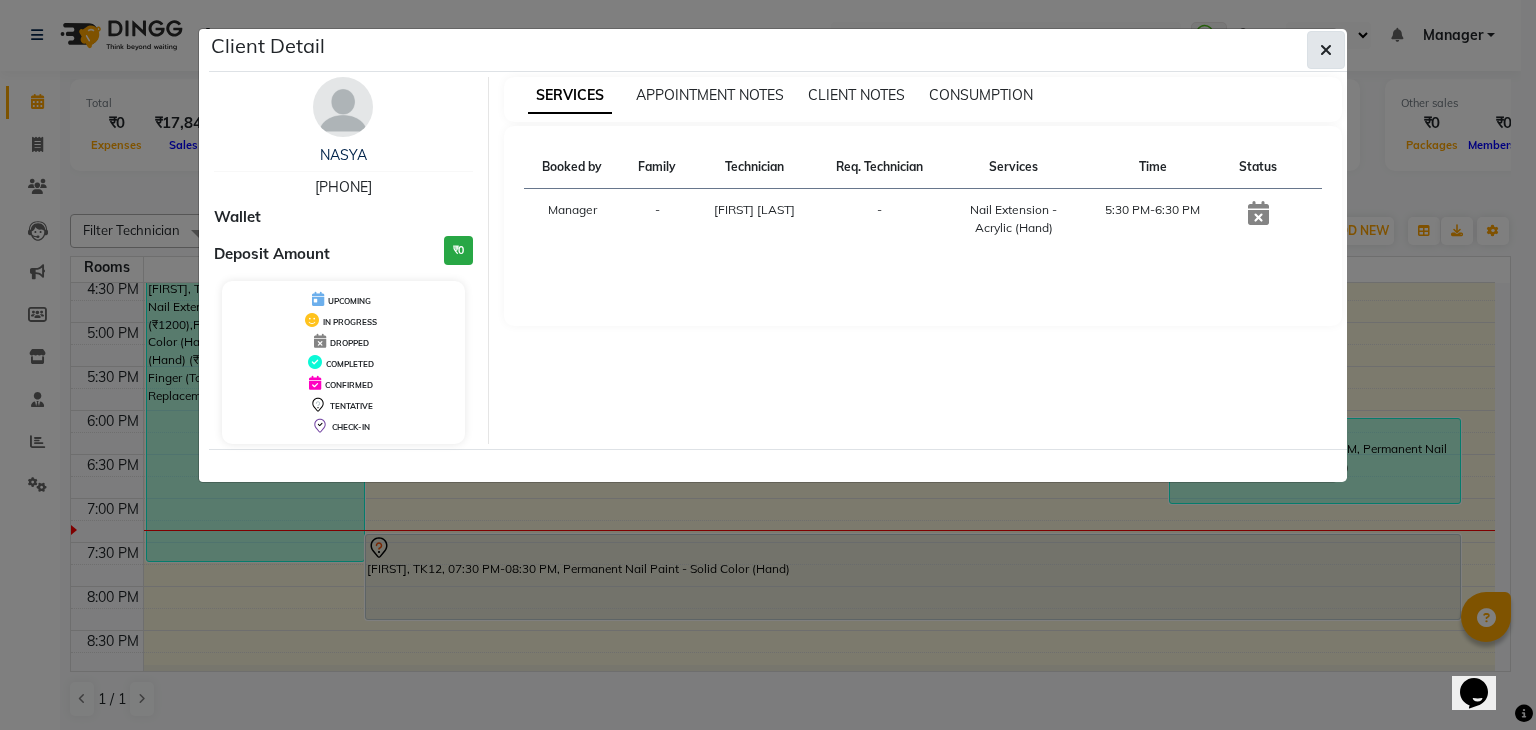 click 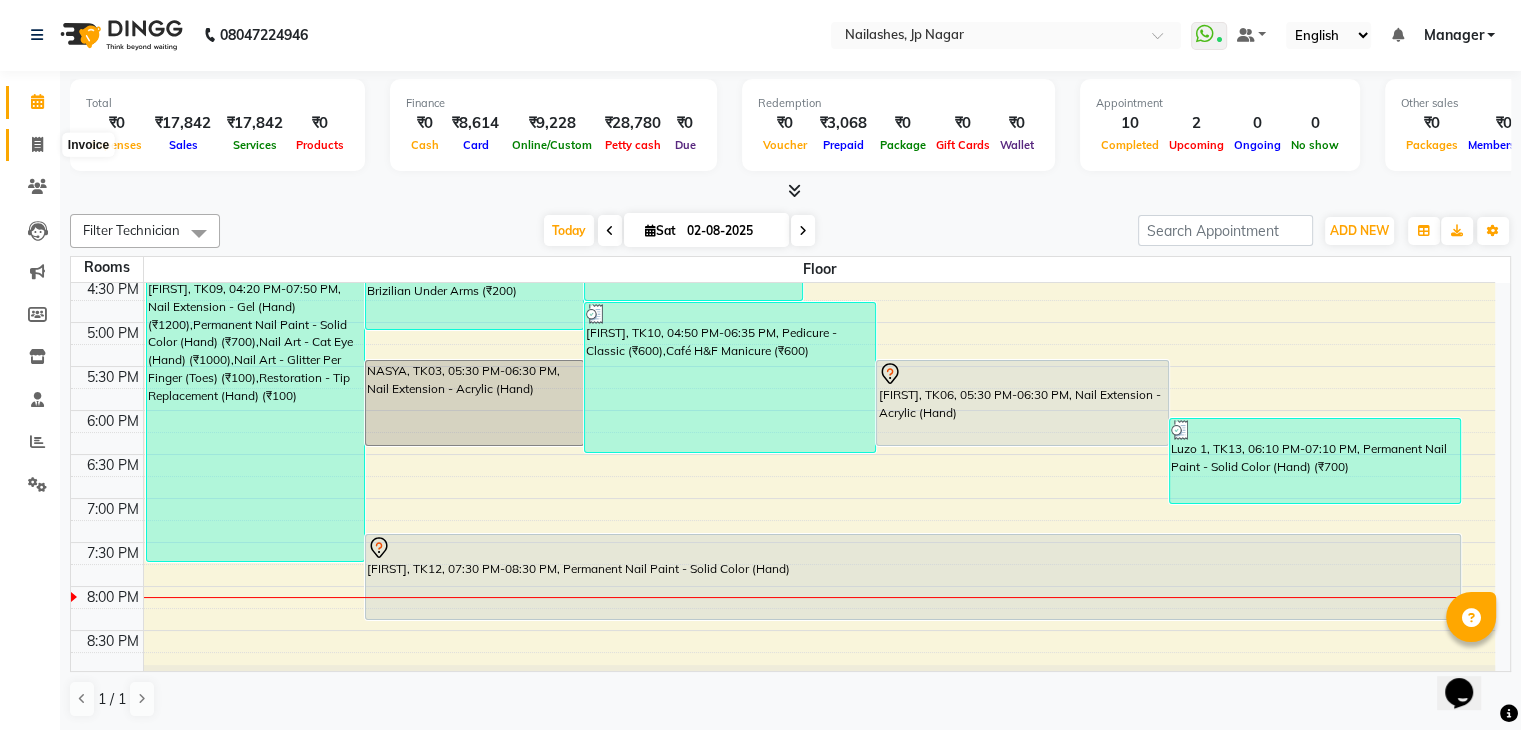click 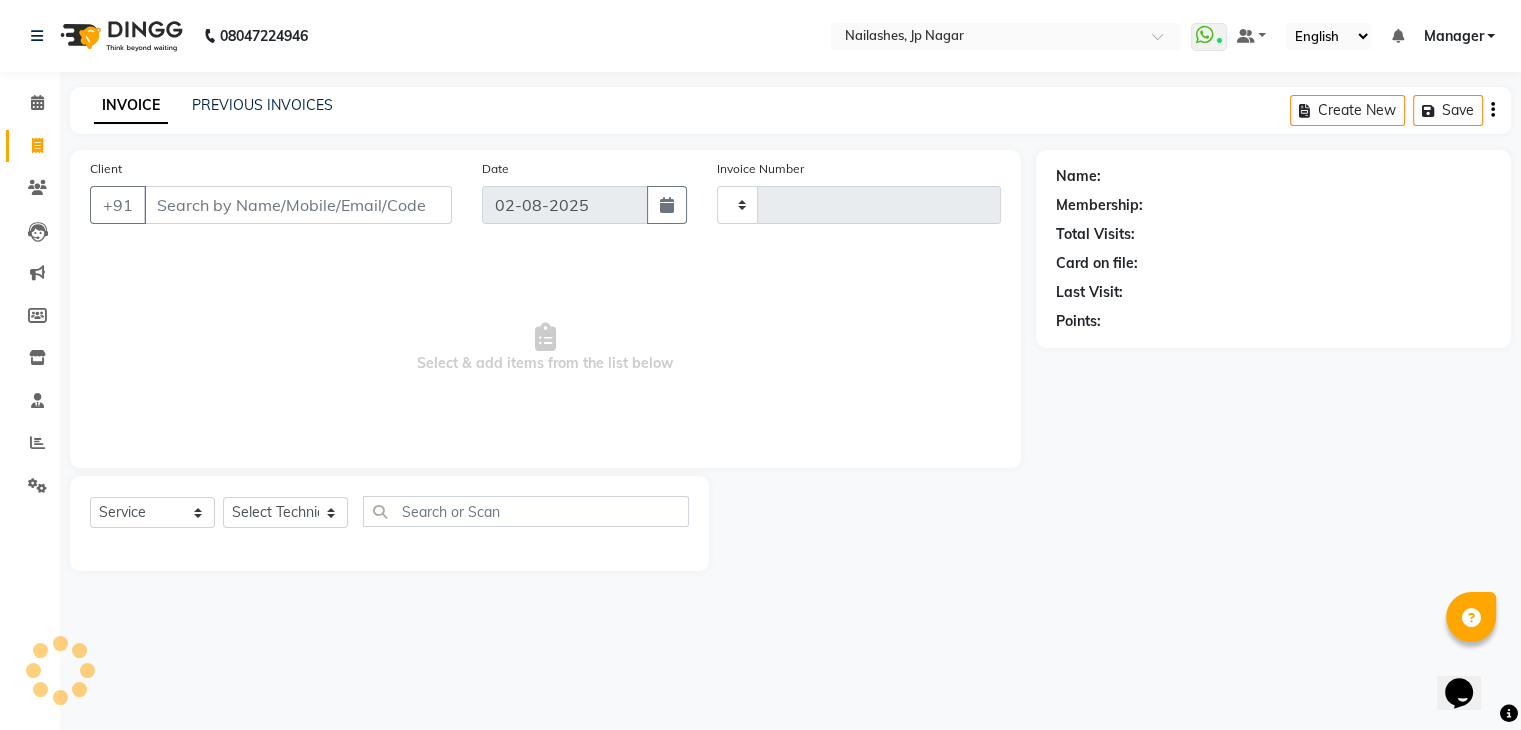 scroll, scrollTop: 0, scrollLeft: 0, axis: both 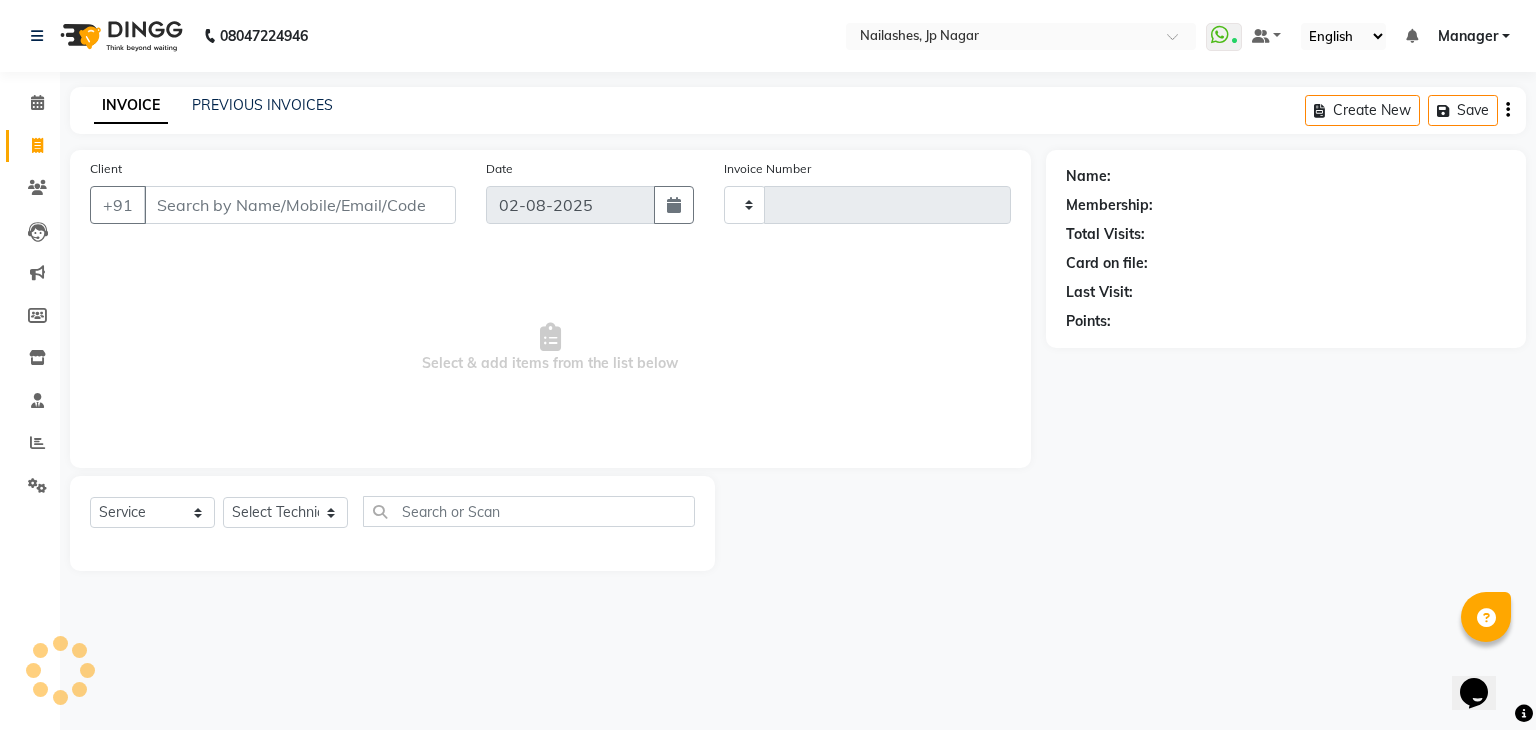 type on "0703" 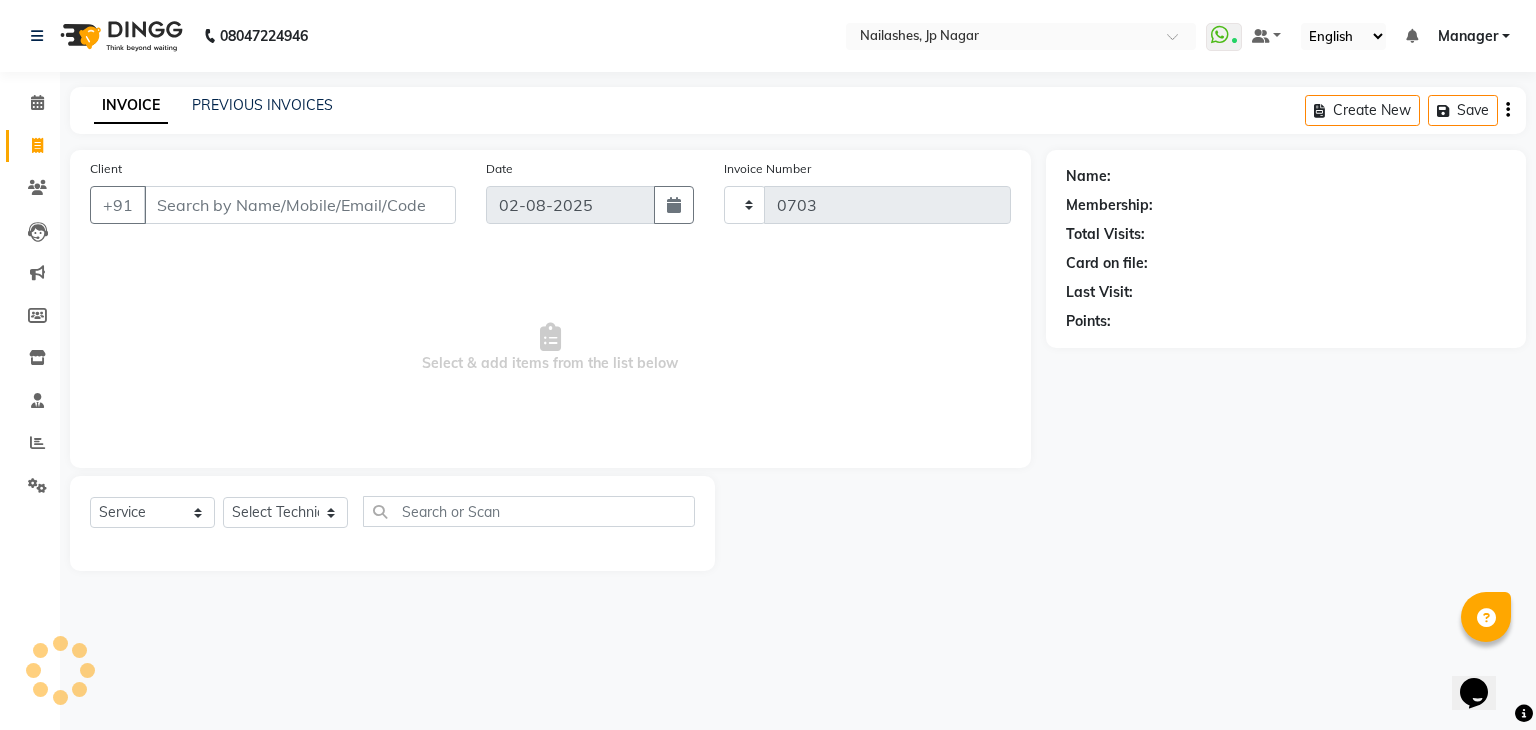 select on "6318" 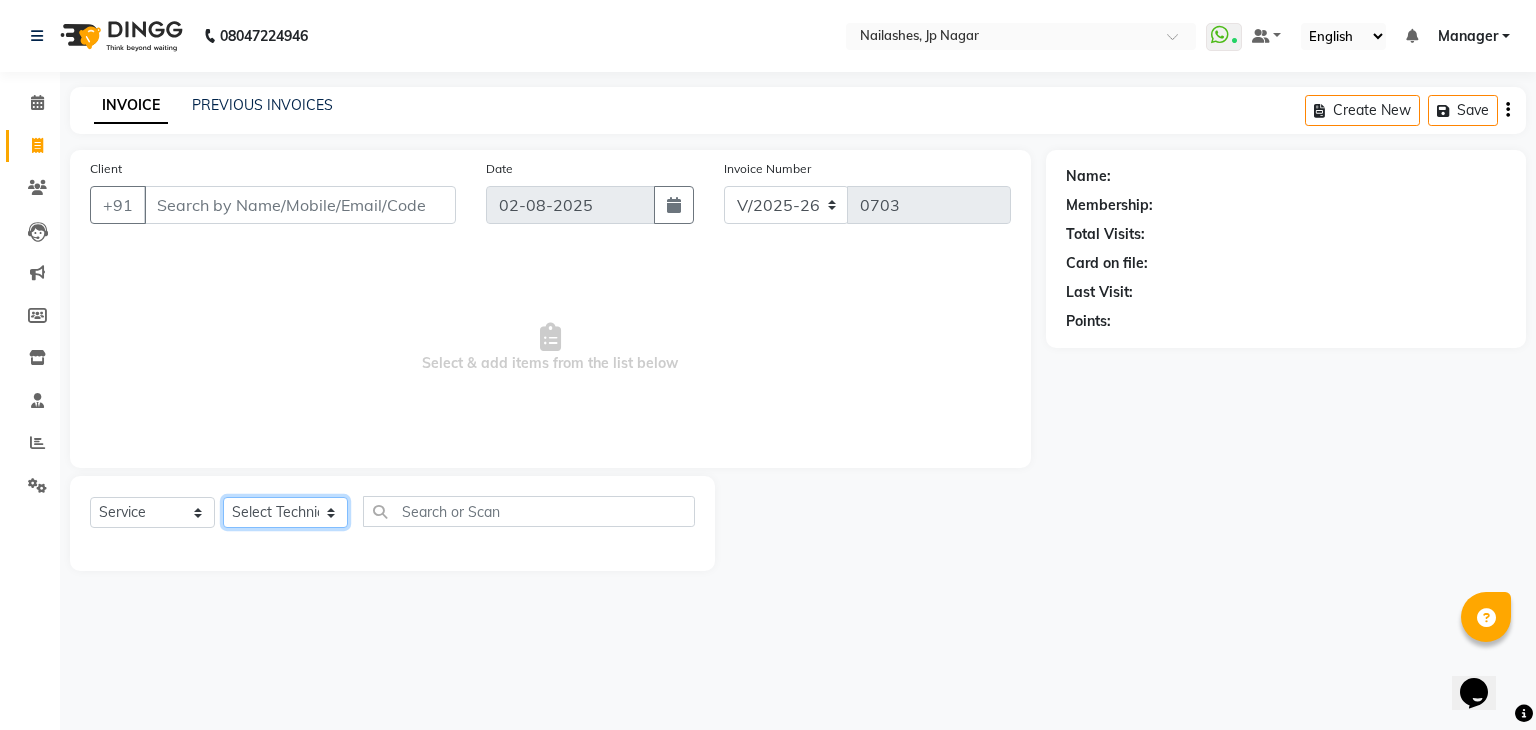 click on "Select Technician Bhupendra Manager Prince Rohit Sajan Salman Suma Suraj Vikas Vishal Lash Vishnu" 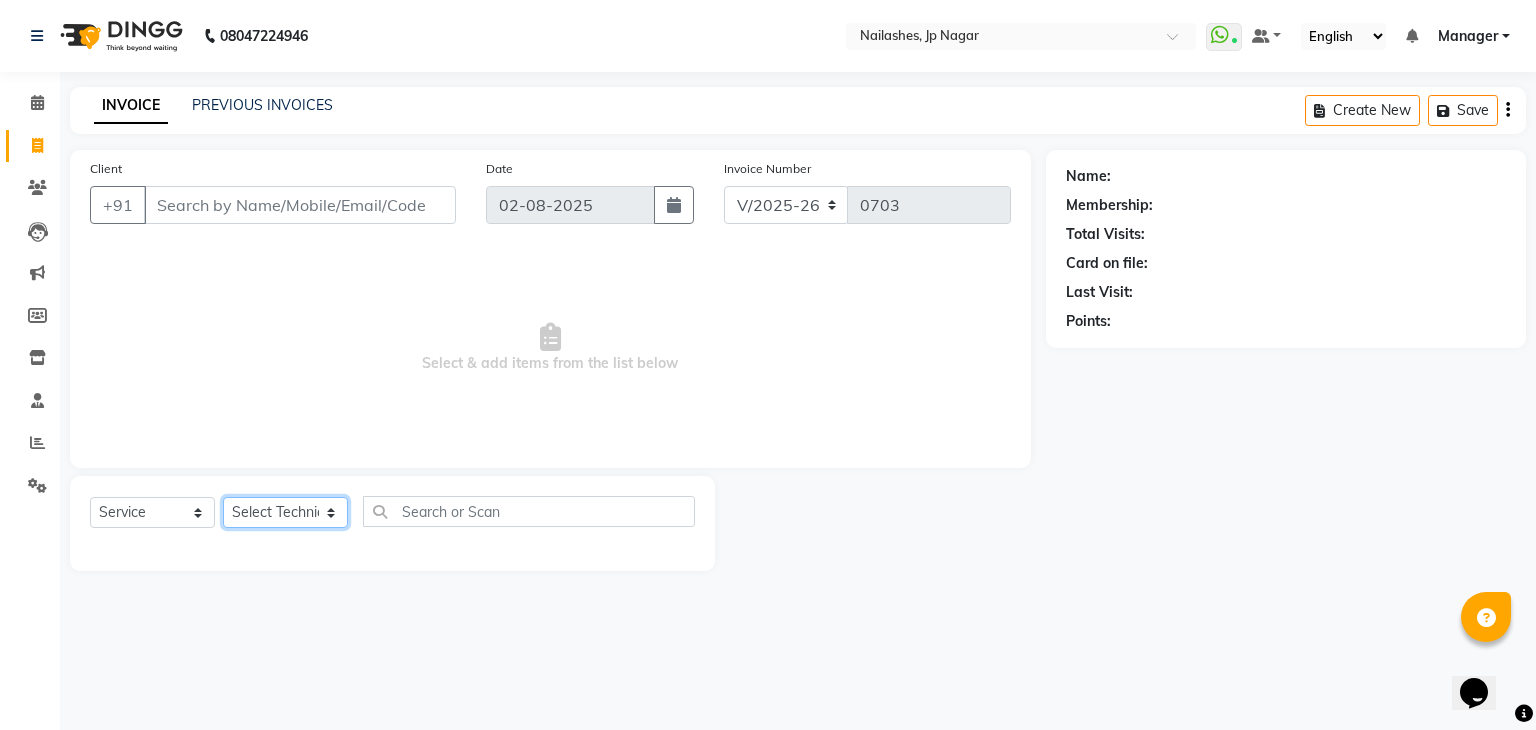 select on "48042" 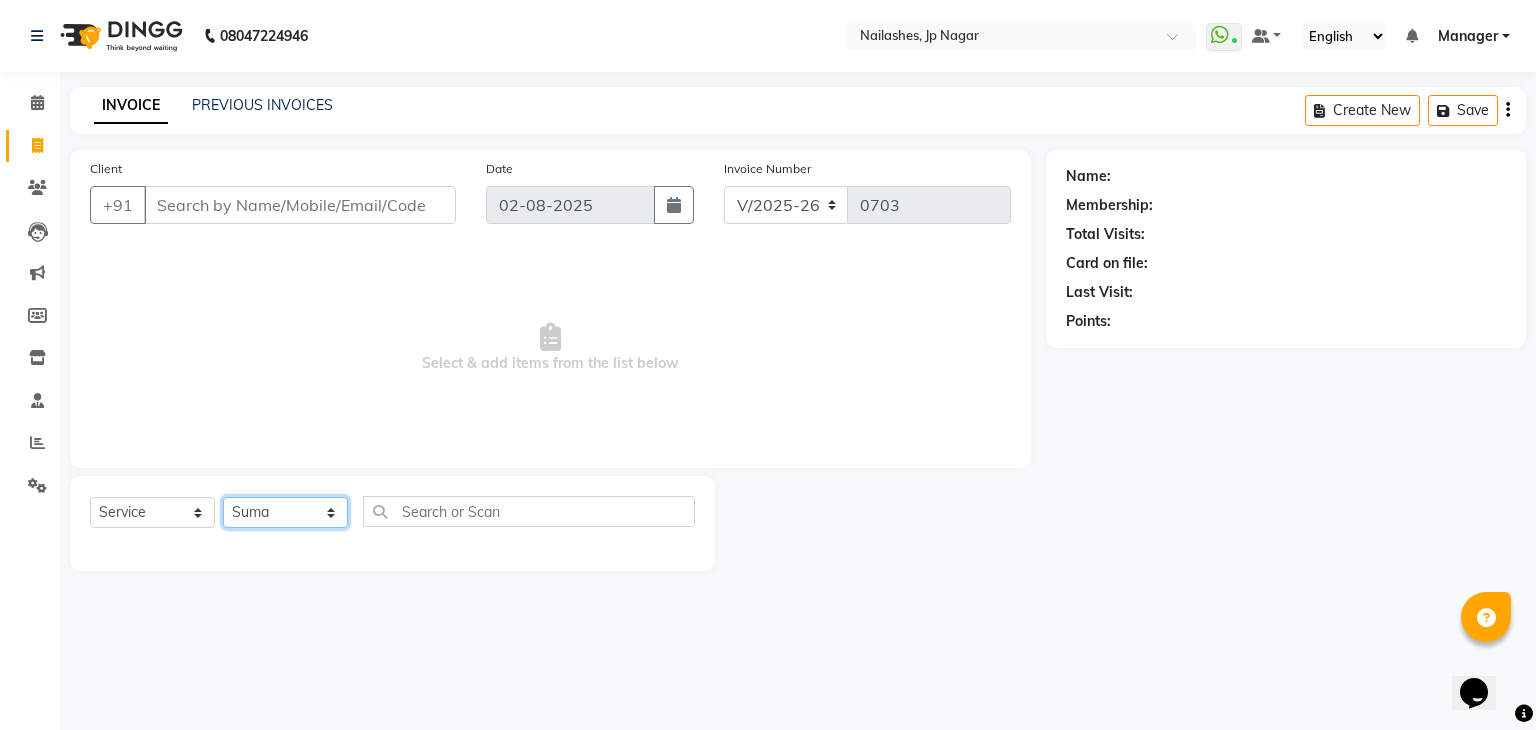 click on "Select Technician Bhupendra Manager Prince Rohit Sajan Salman Suma Suraj Vikas Vishal Lash Vishnu" 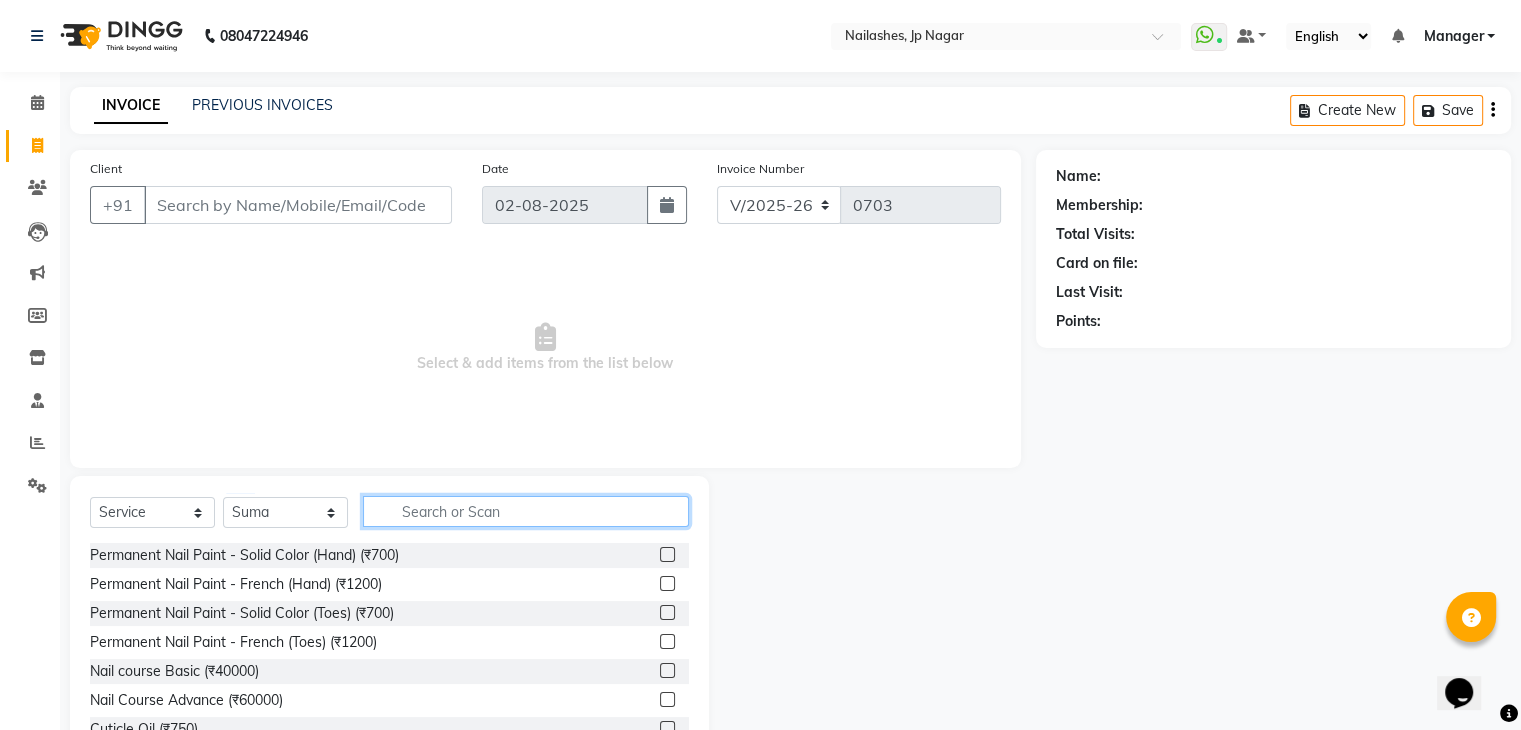 click 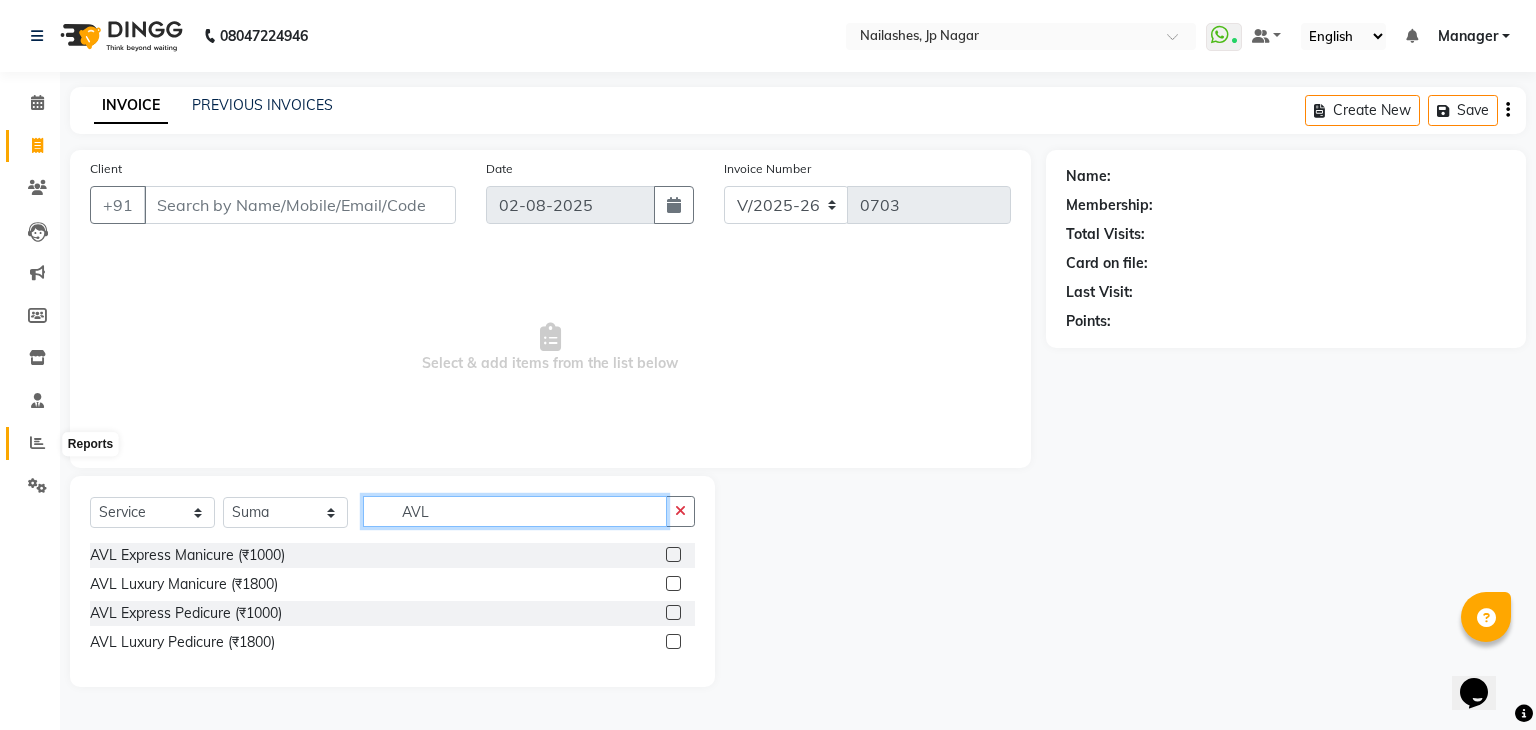 type on "AVL" 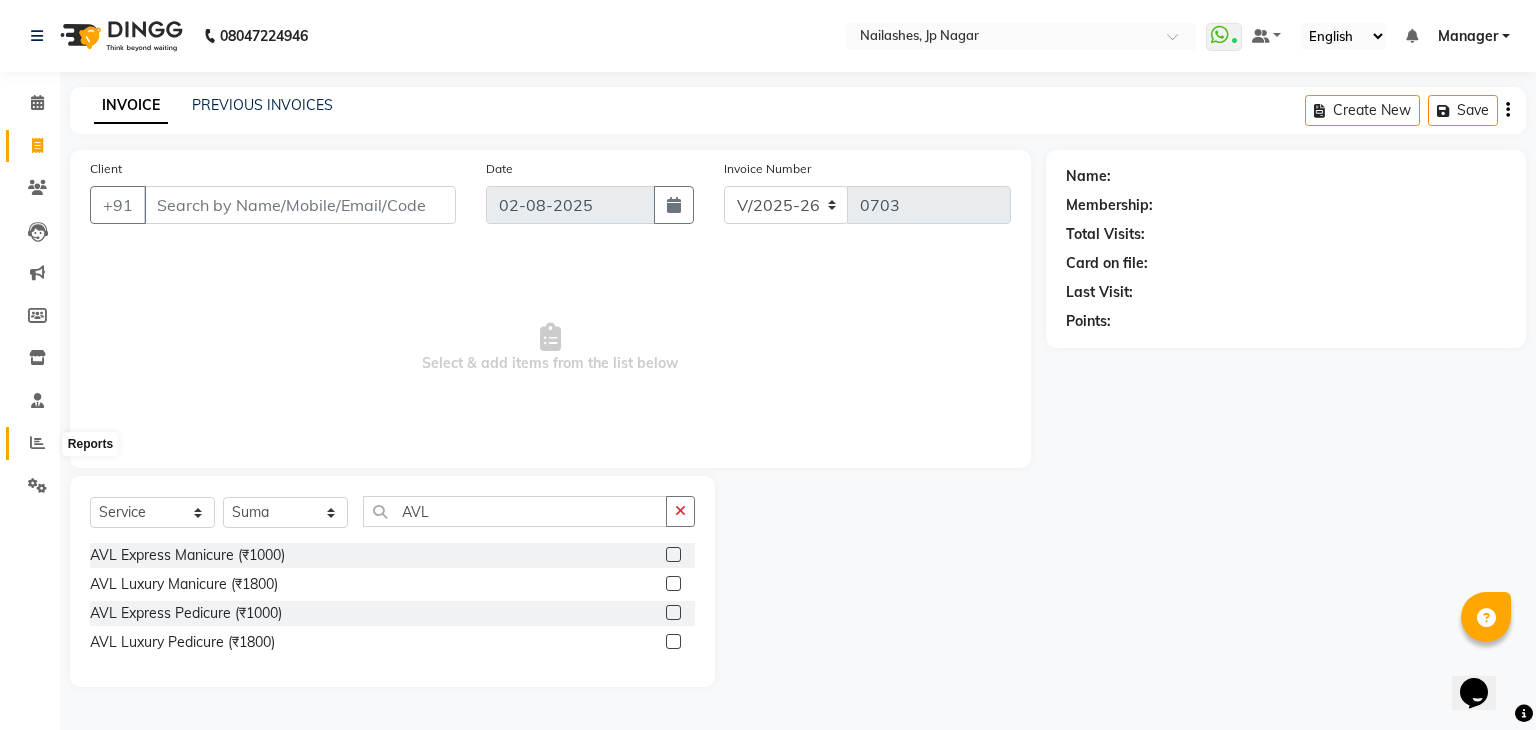click 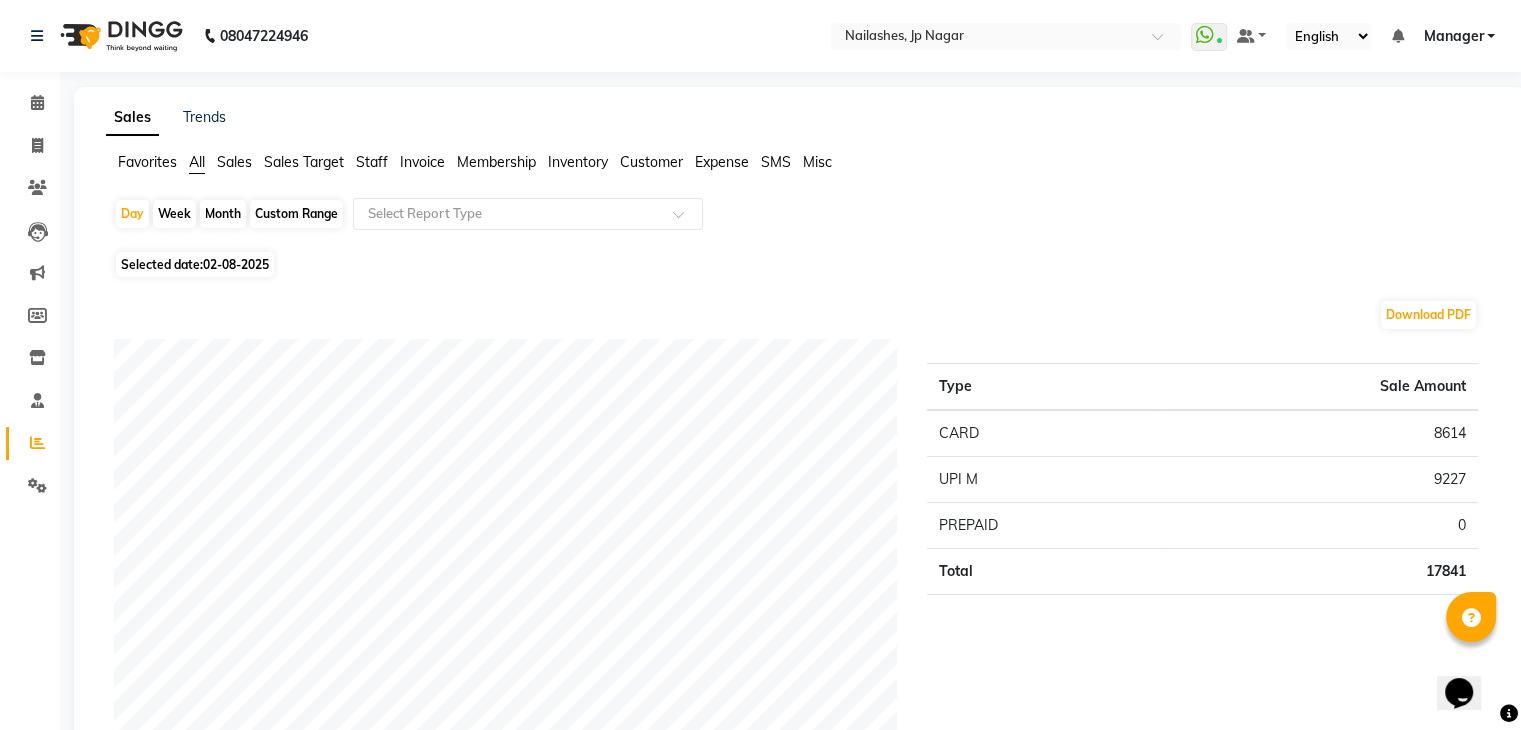 click on "Sales" 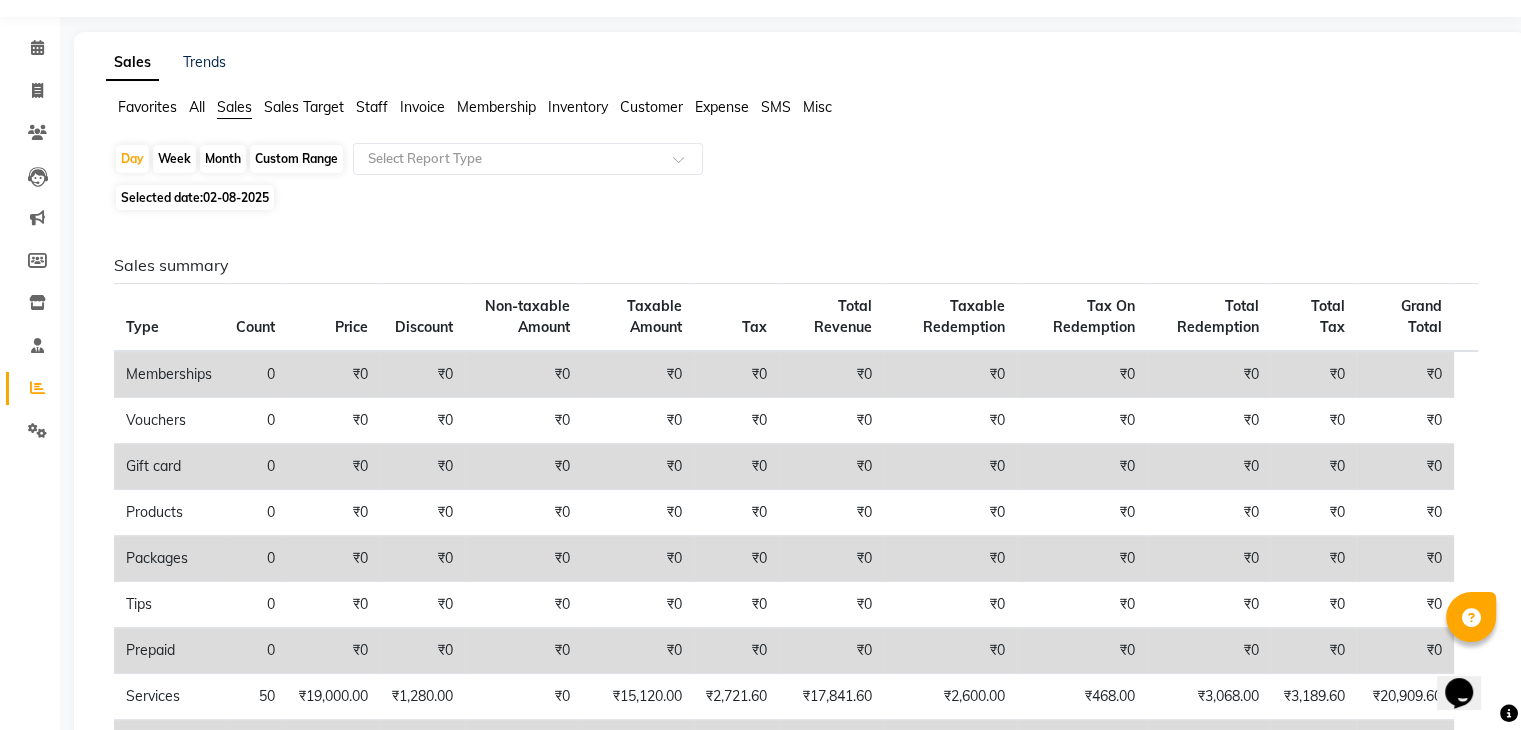 scroll, scrollTop: 0, scrollLeft: 0, axis: both 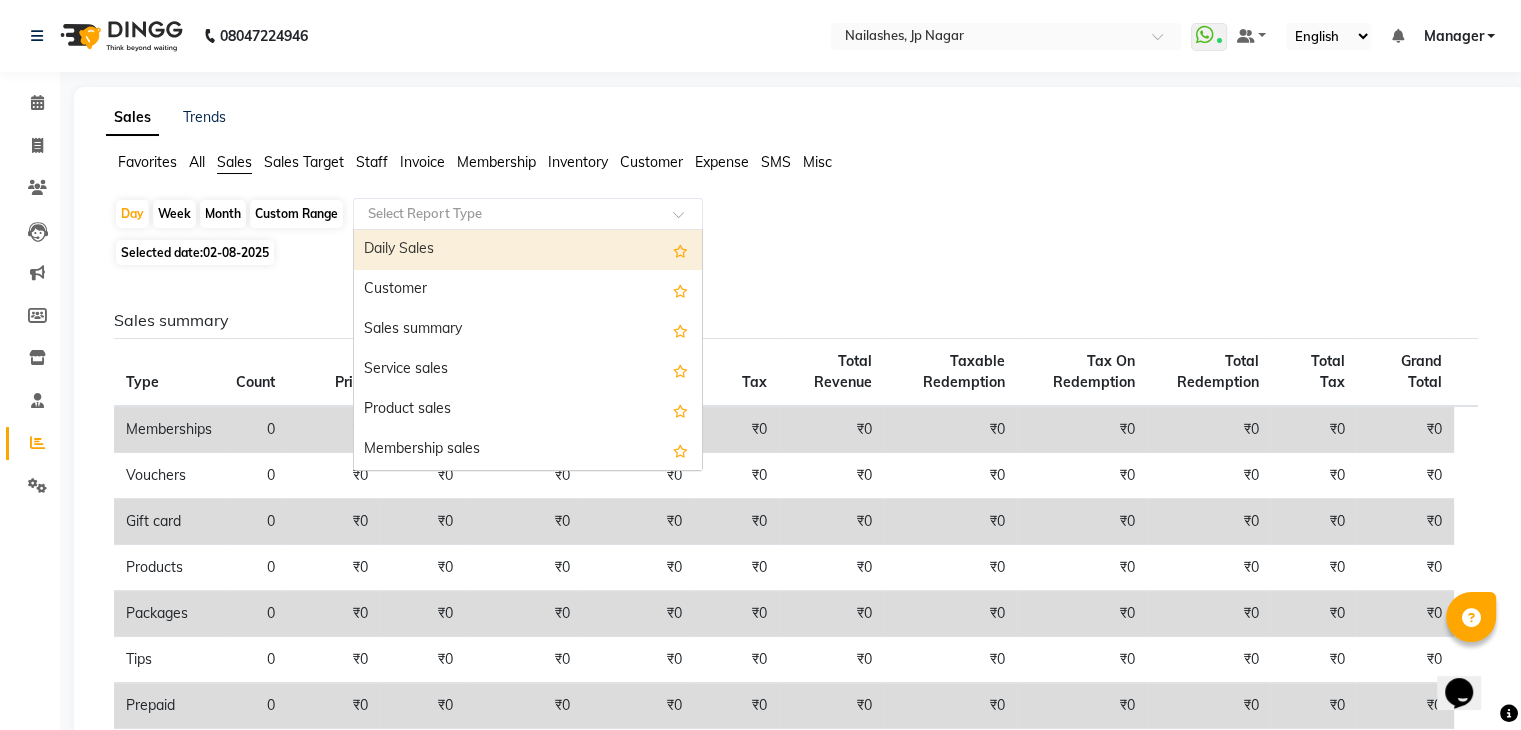 click 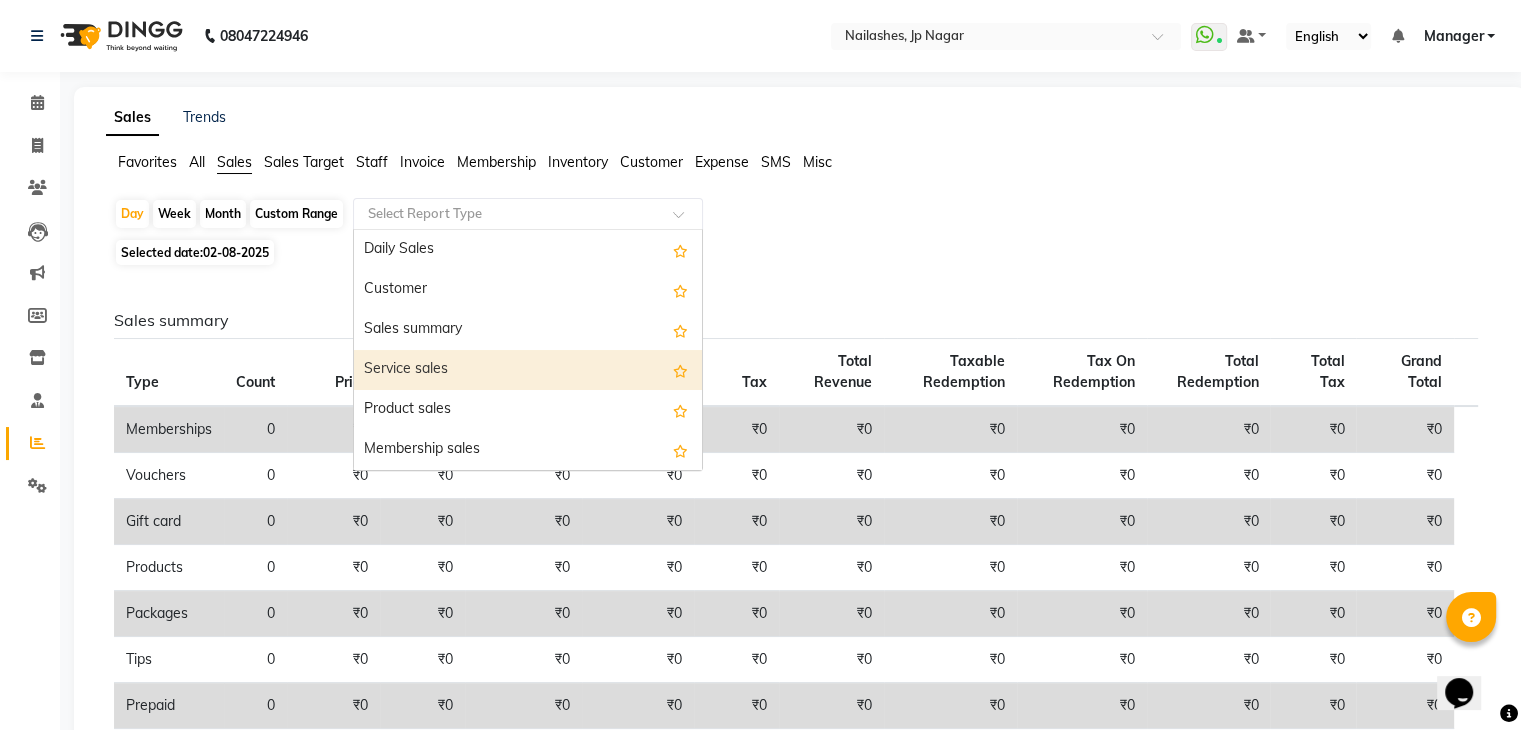 click on "Service sales" at bounding box center [528, 370] 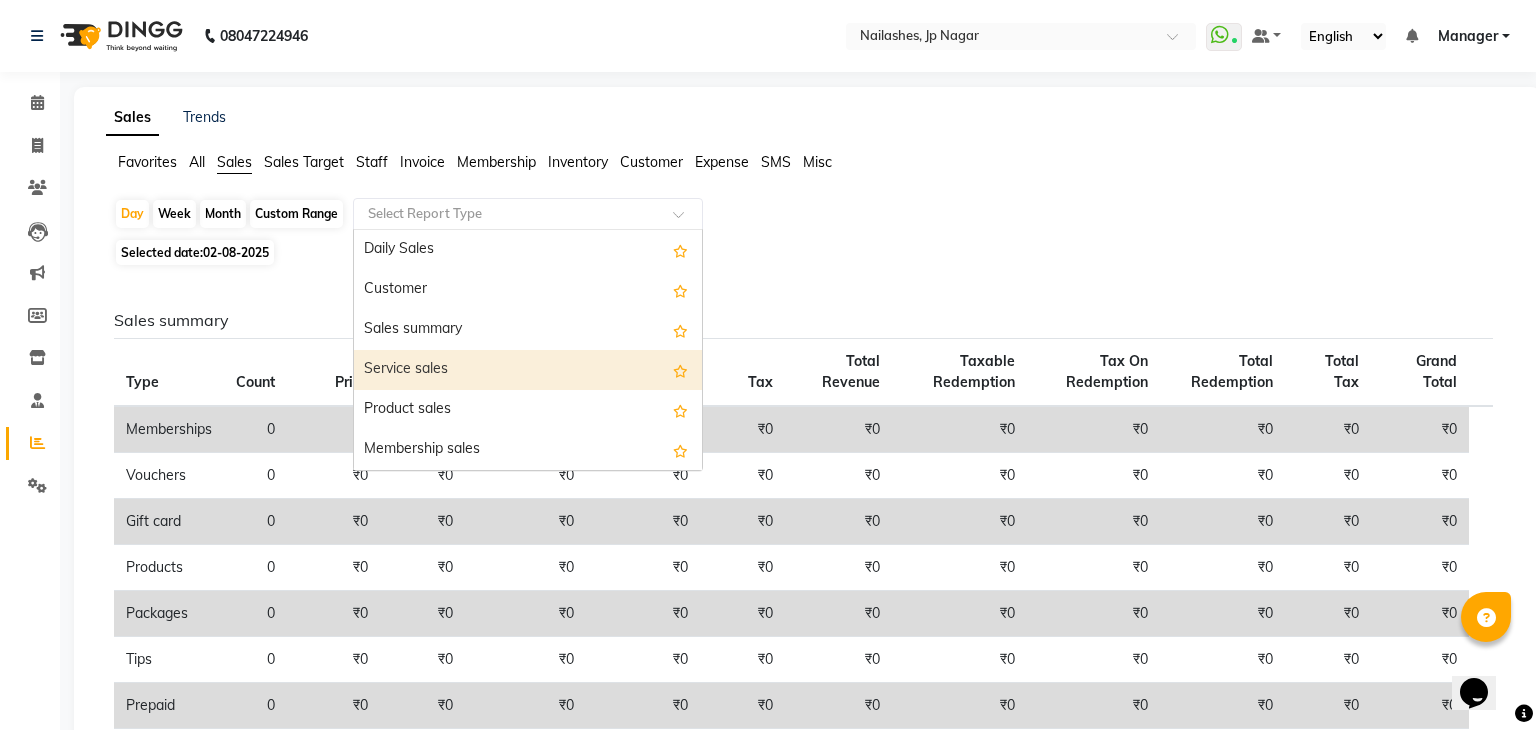 select on "full_report" 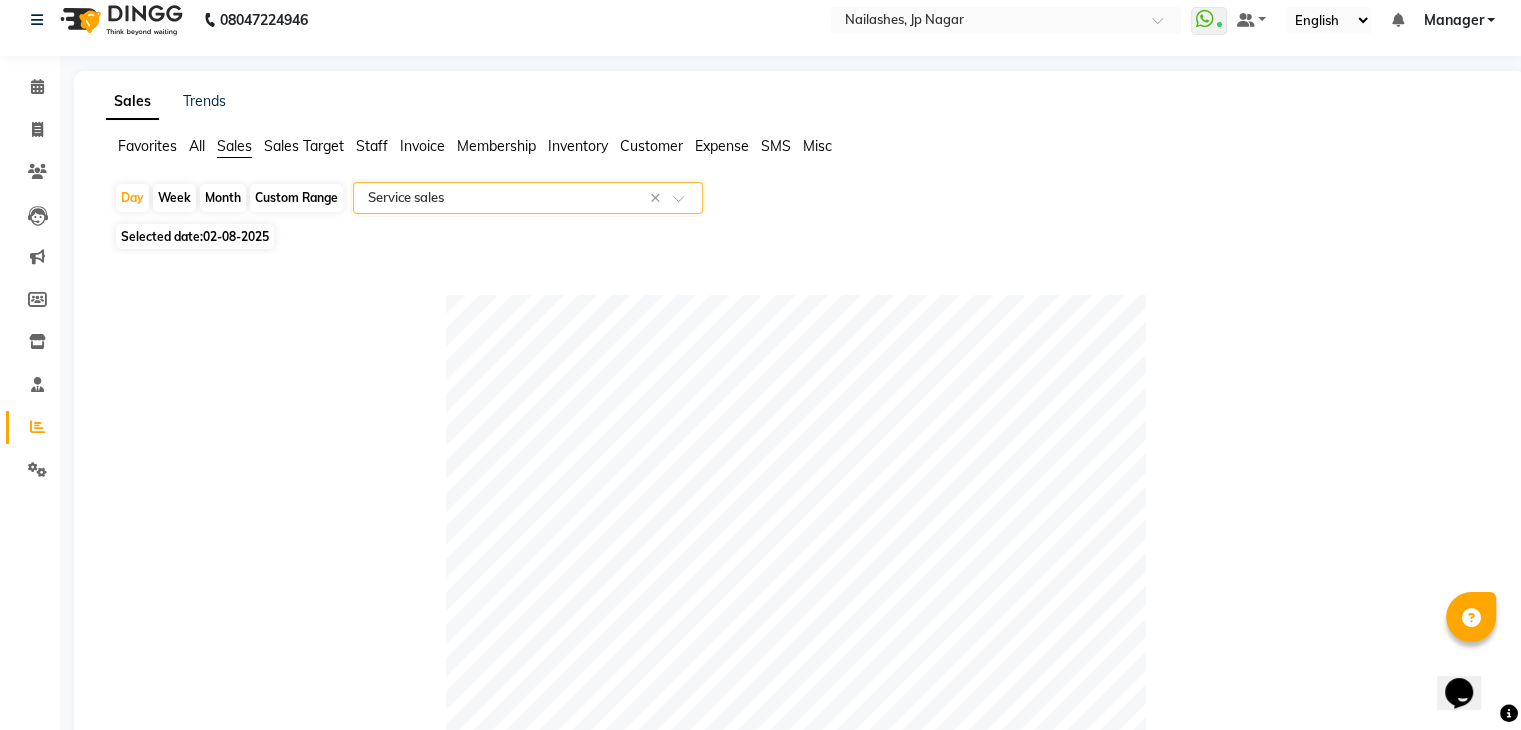 scroll, scrollTop: 0, scrollLeft: 0, axis: both 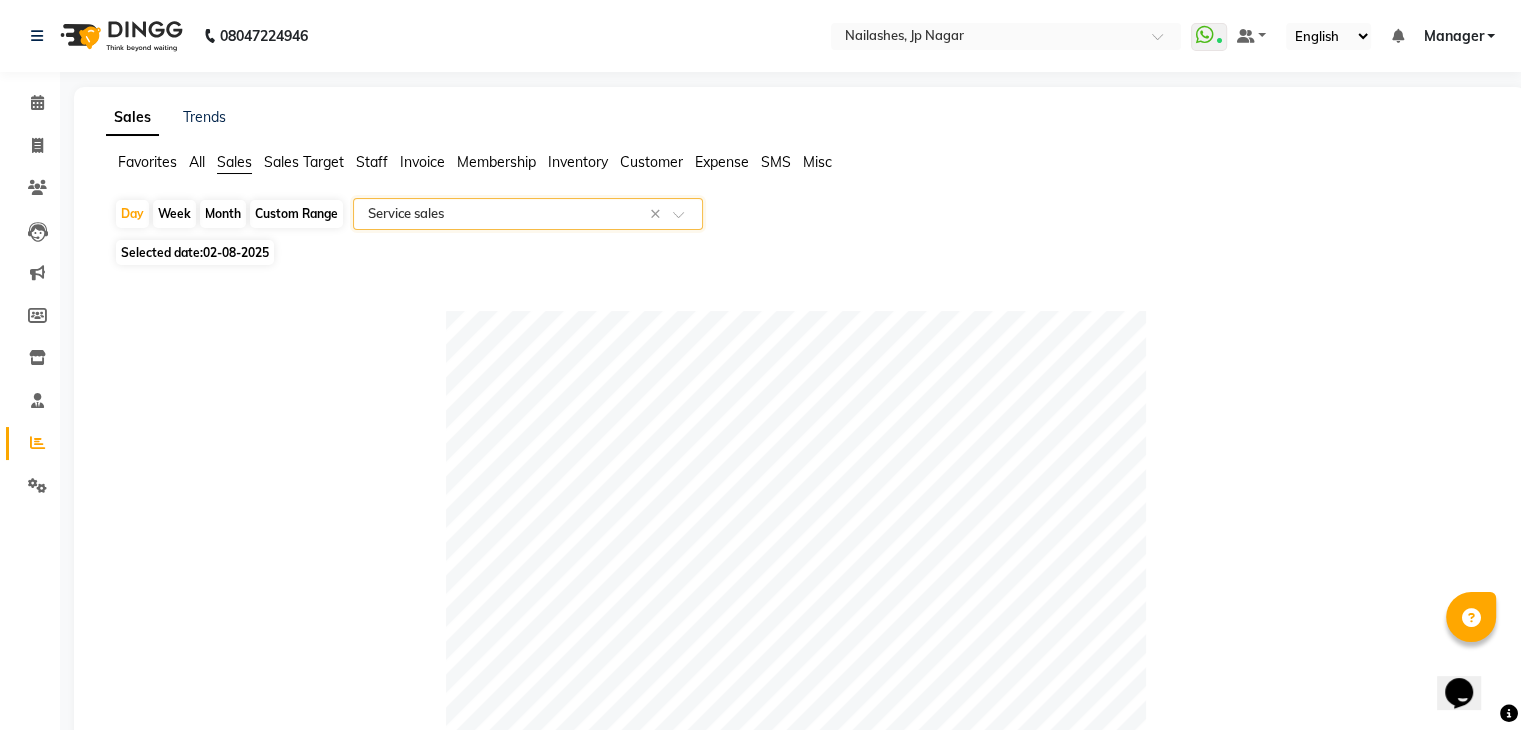 click 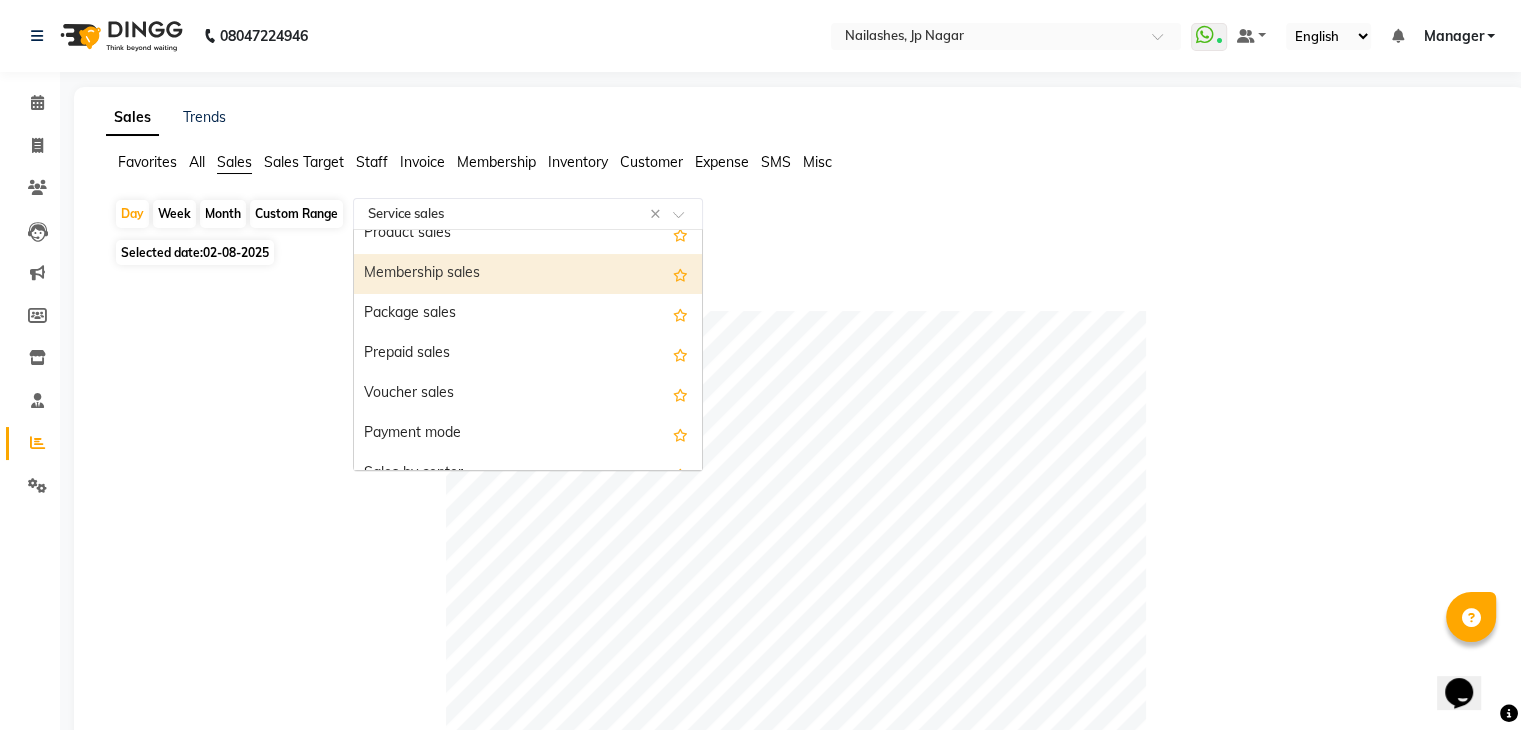 scroll, scrollTop: 280, scrollLeft: 0, axis: vertical 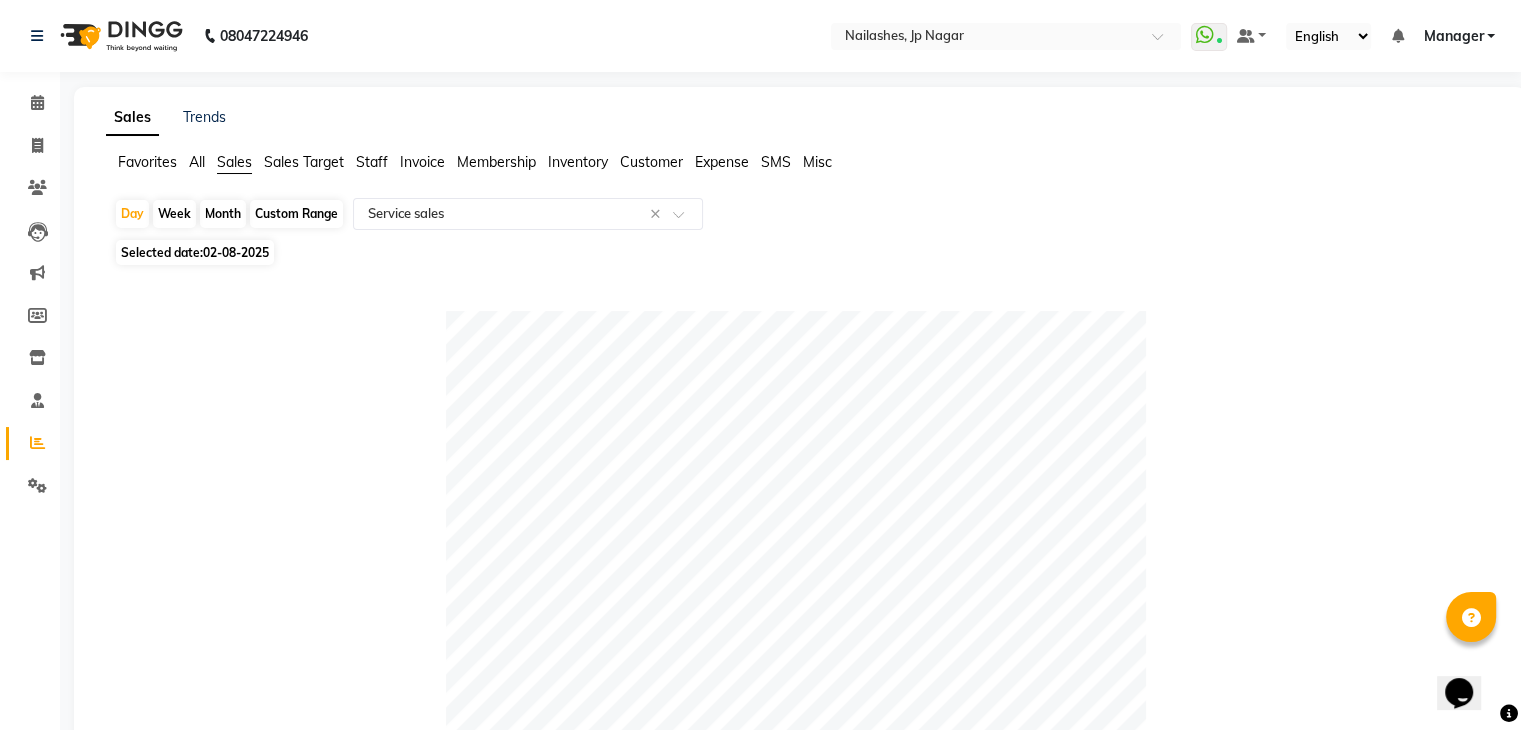 click on "All" 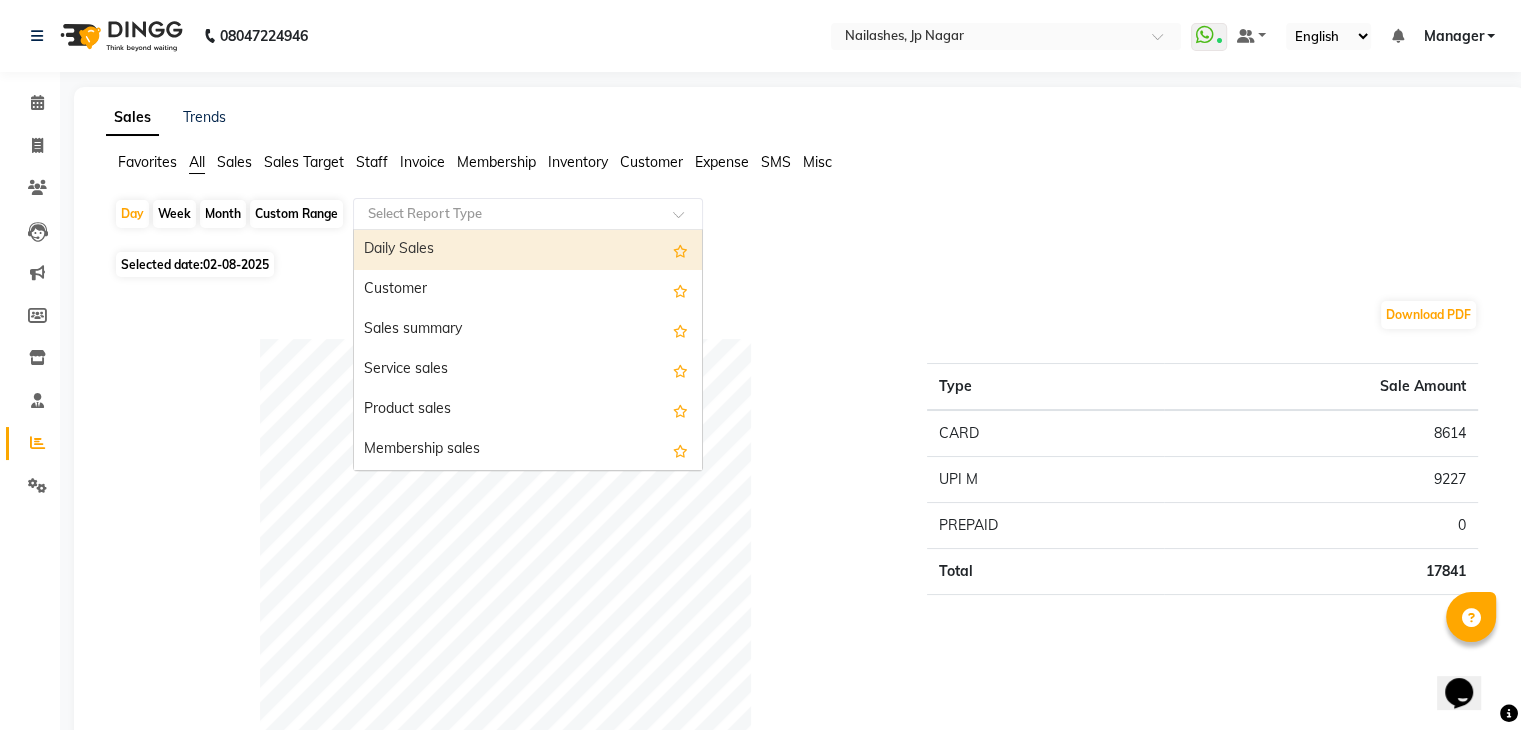 click 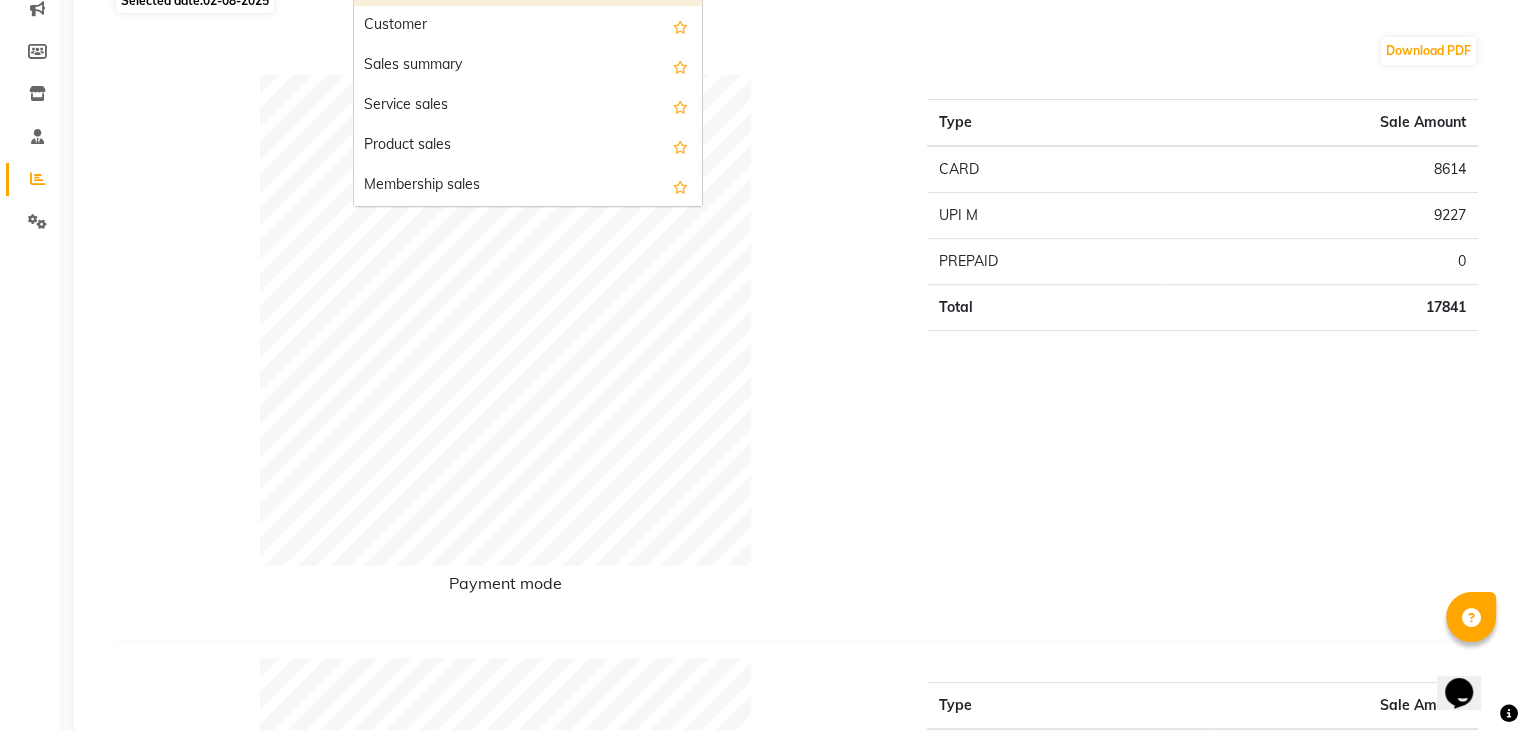 scroll, scrollTop: 0, scrollLeft: 0, axis: both 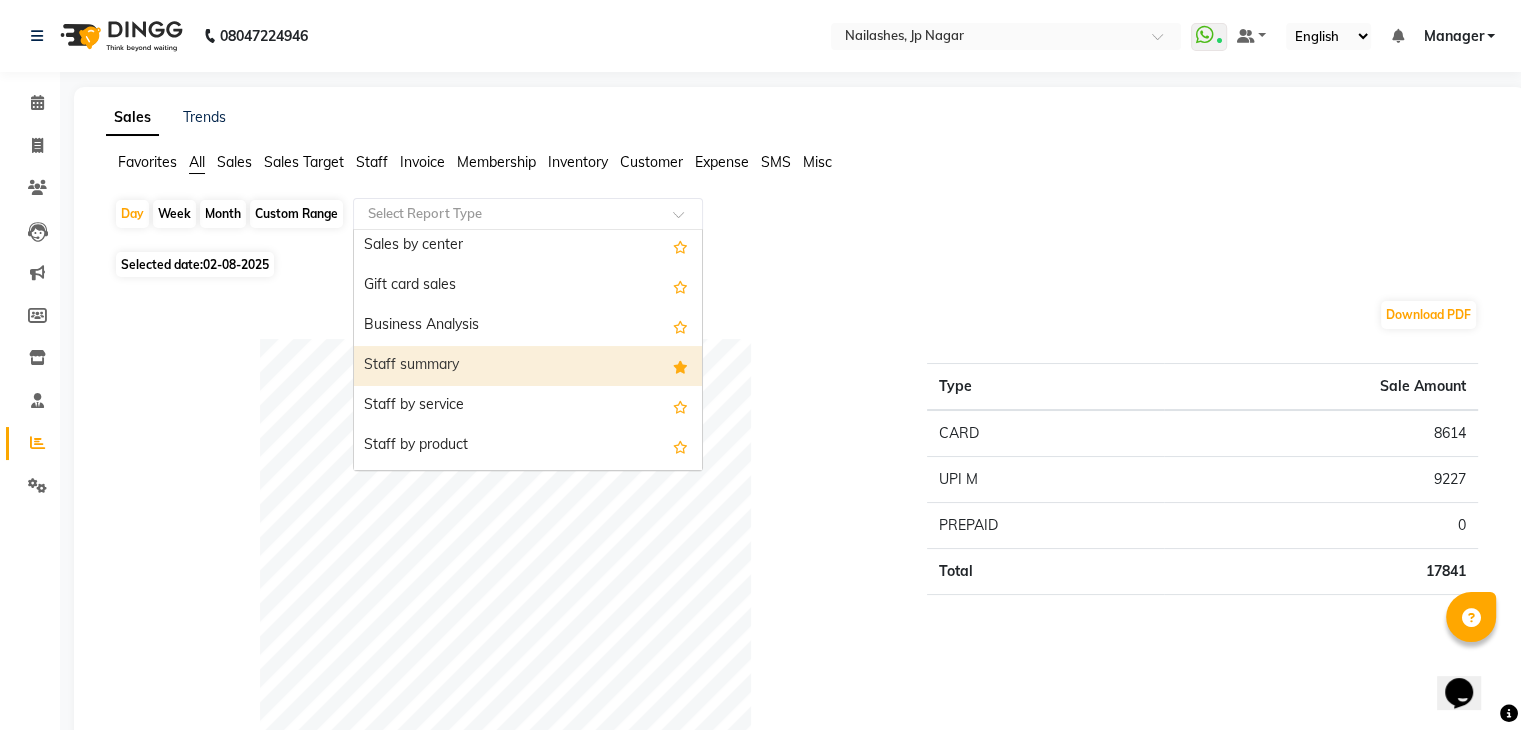click on "Staff summary" at bounding box center (528, 366) 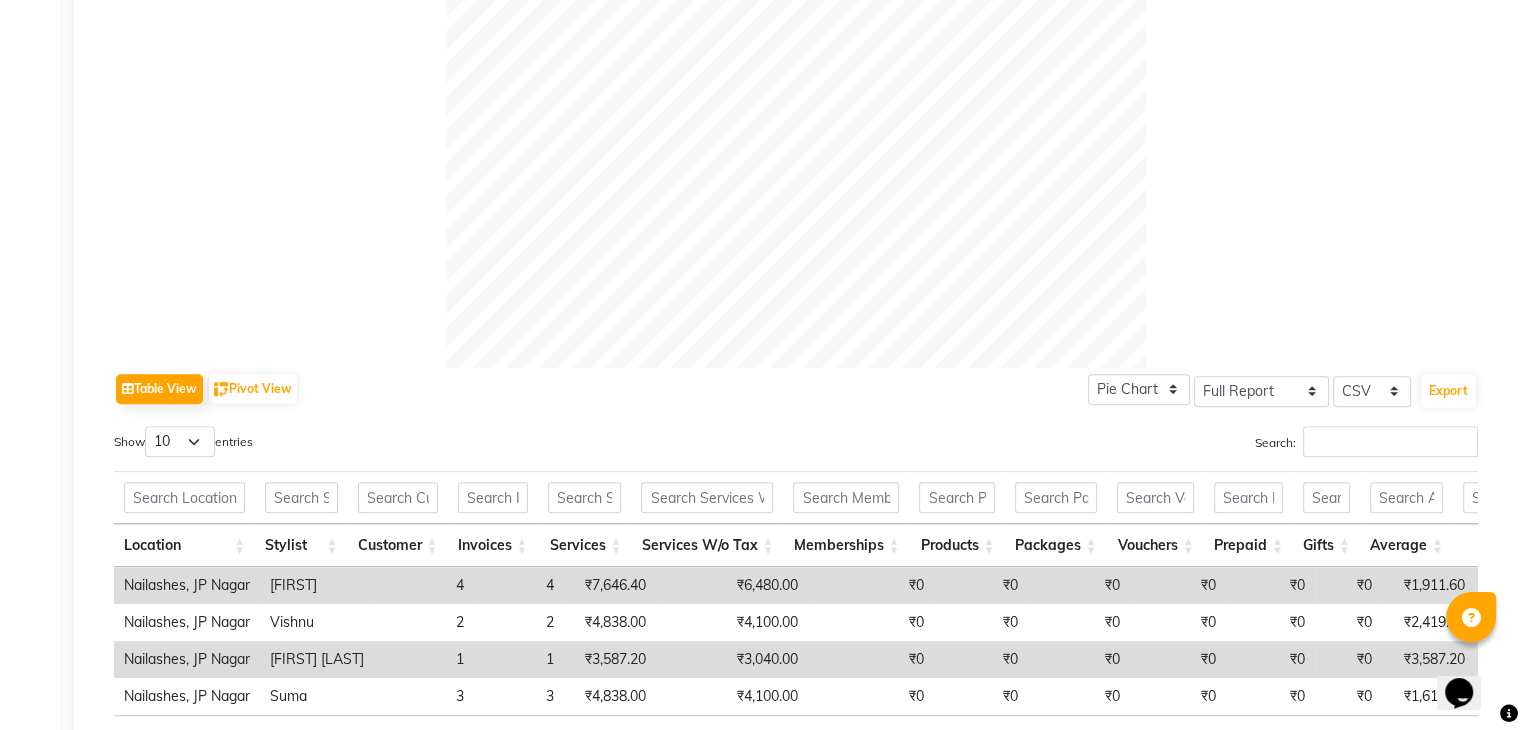 scroll, scrollTop: 820, scrollLeft: 0, axis: vertical 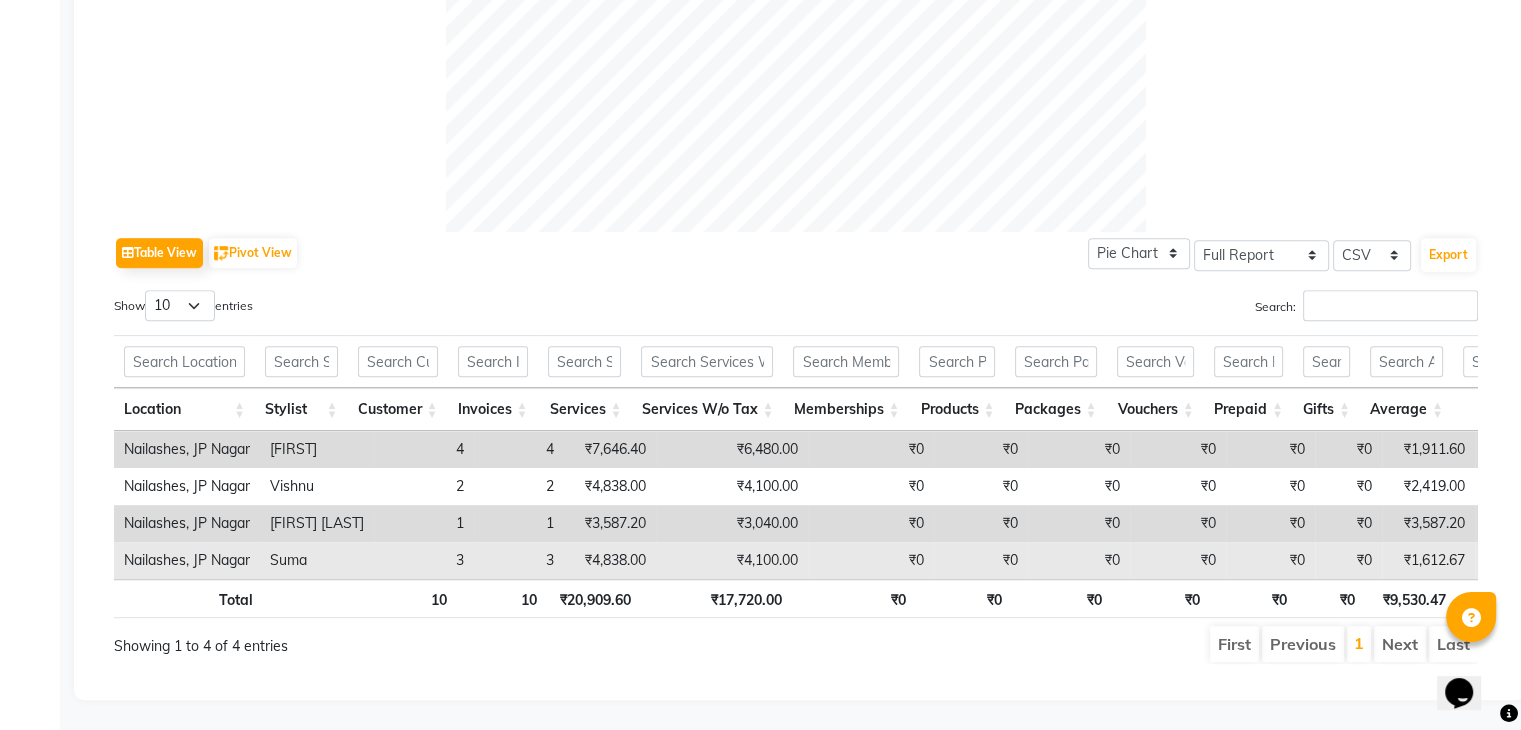 click on "₹4,100.00" at bounding box center [732, 560] 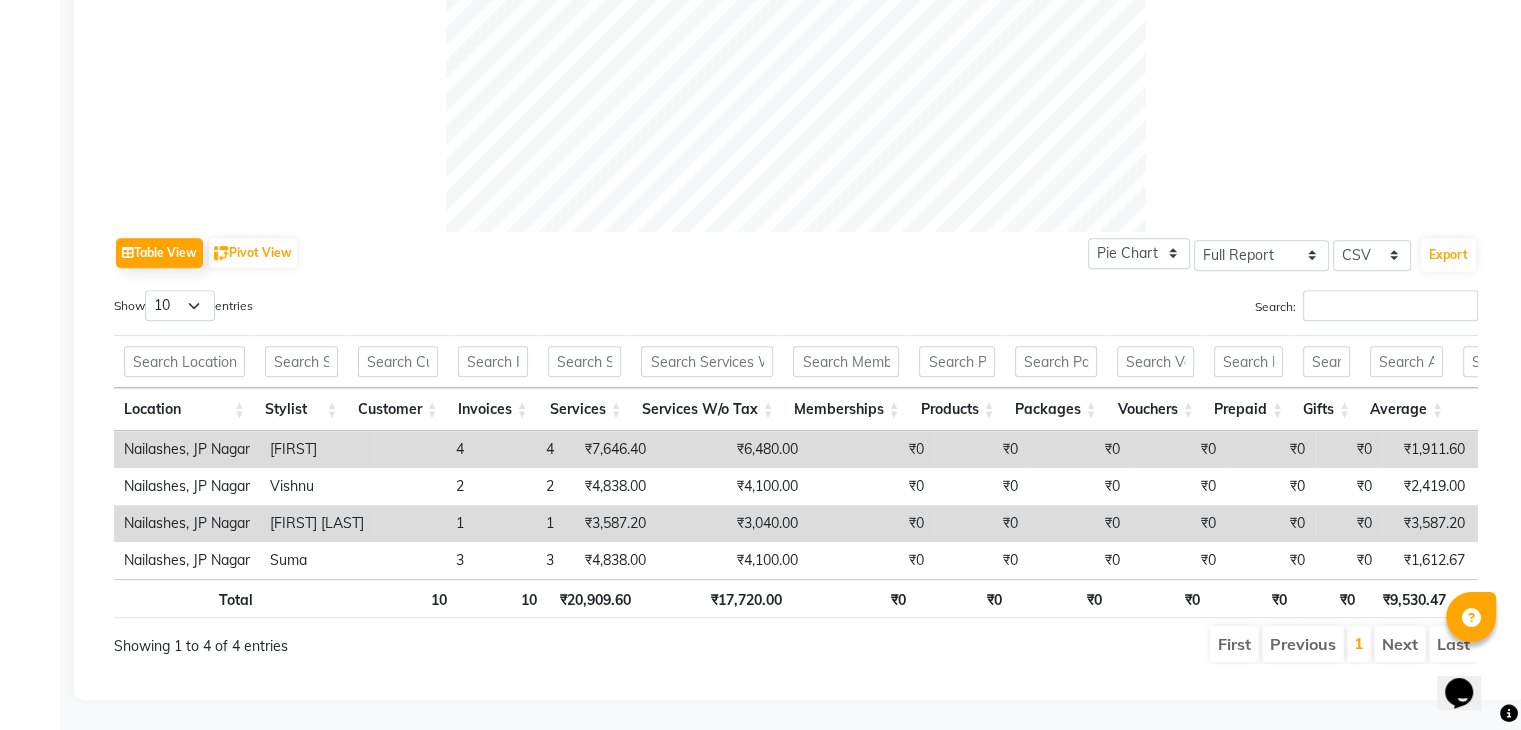 scroll, scrollTop: 0, scrollLeft: 0, axis: both 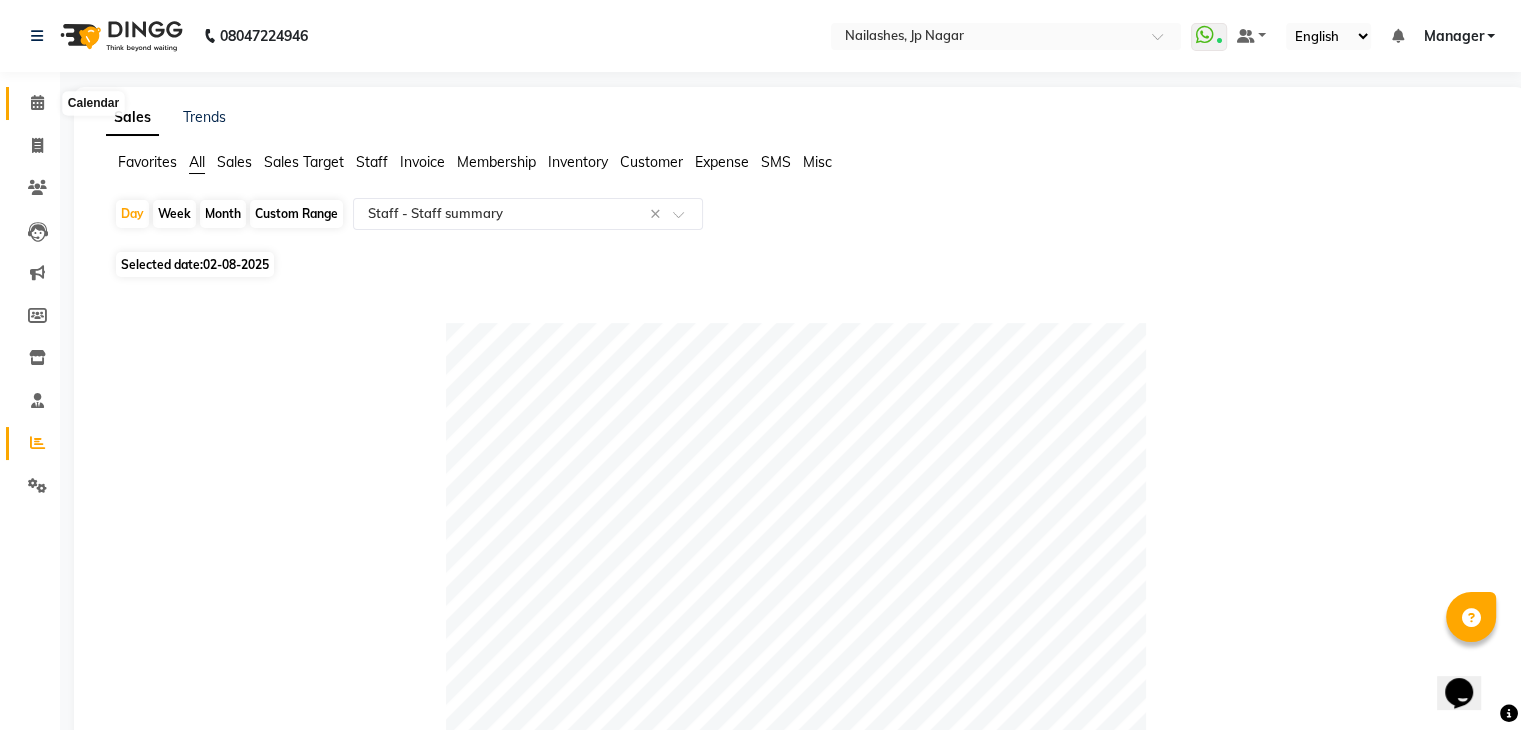click 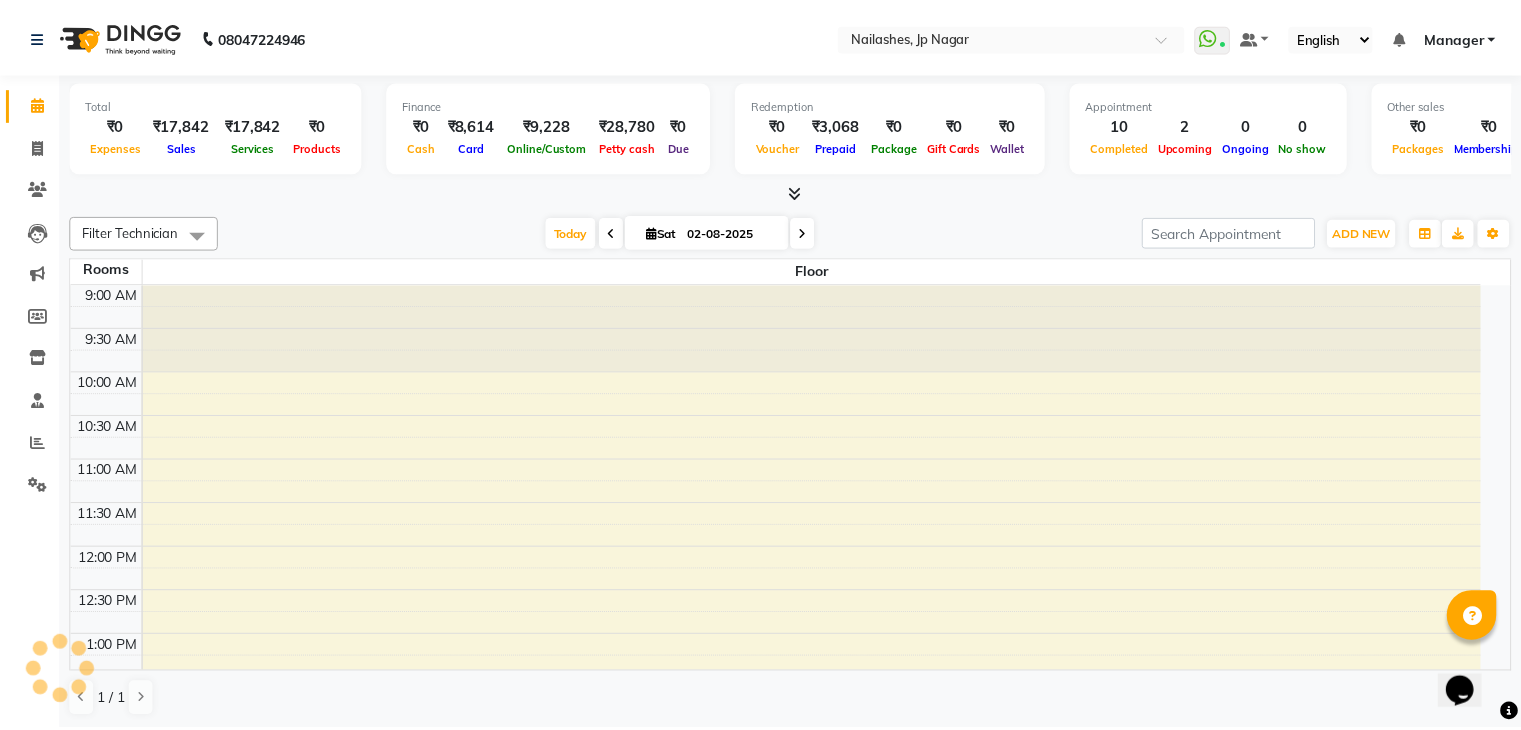 scroll, scrollTop: 705, scrollLeft: 0, axis: vertical 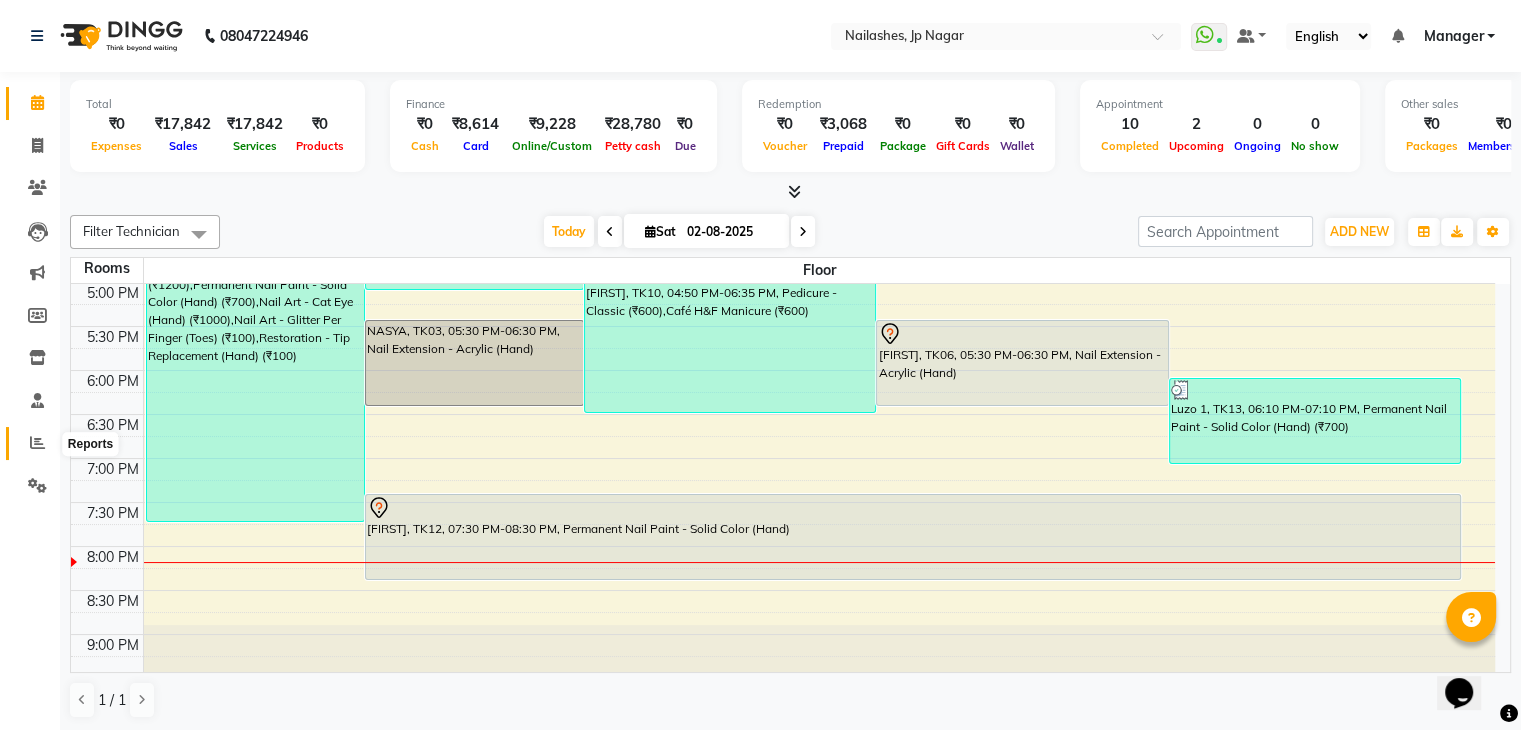 click 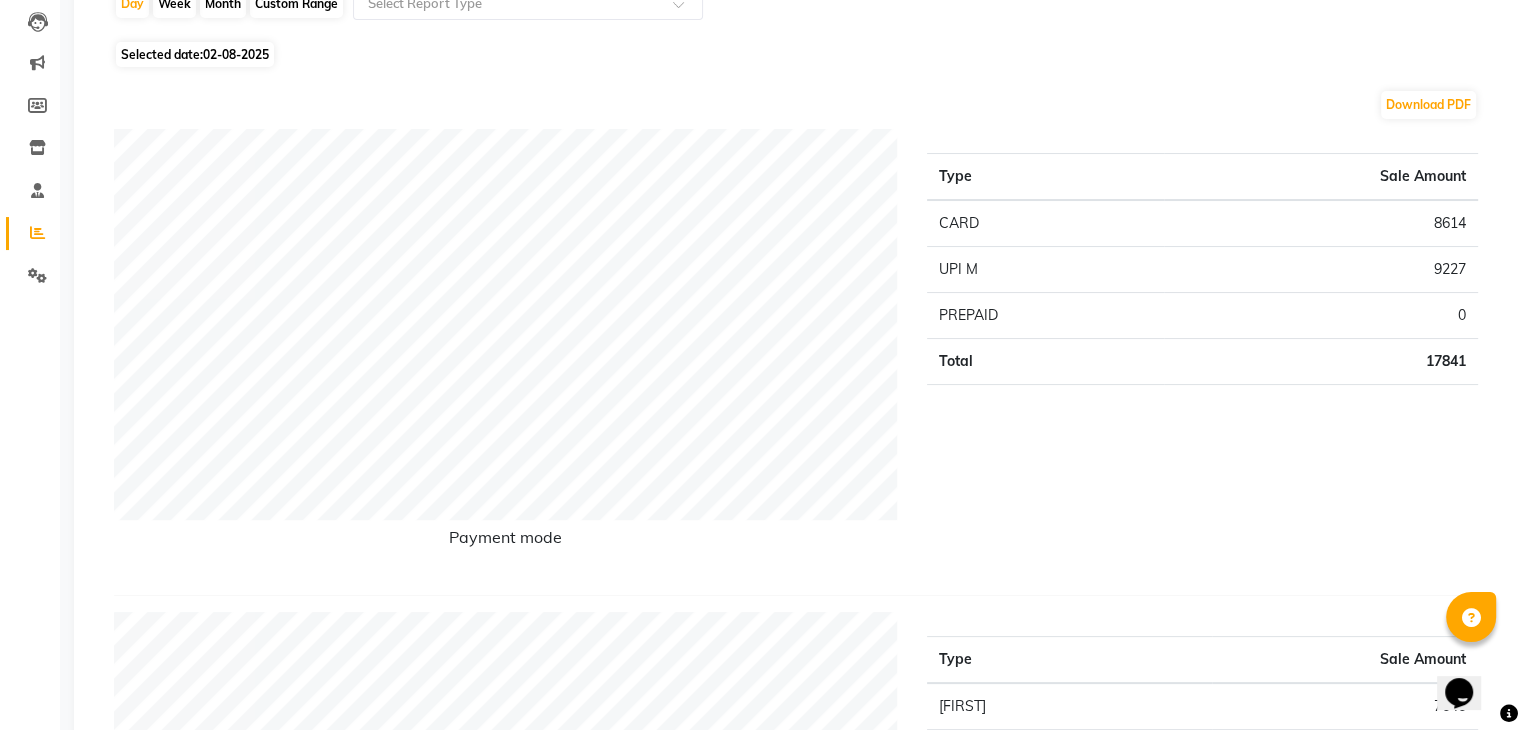 scroll, scrollTop: 0, scrollLeft: 0, axis: both 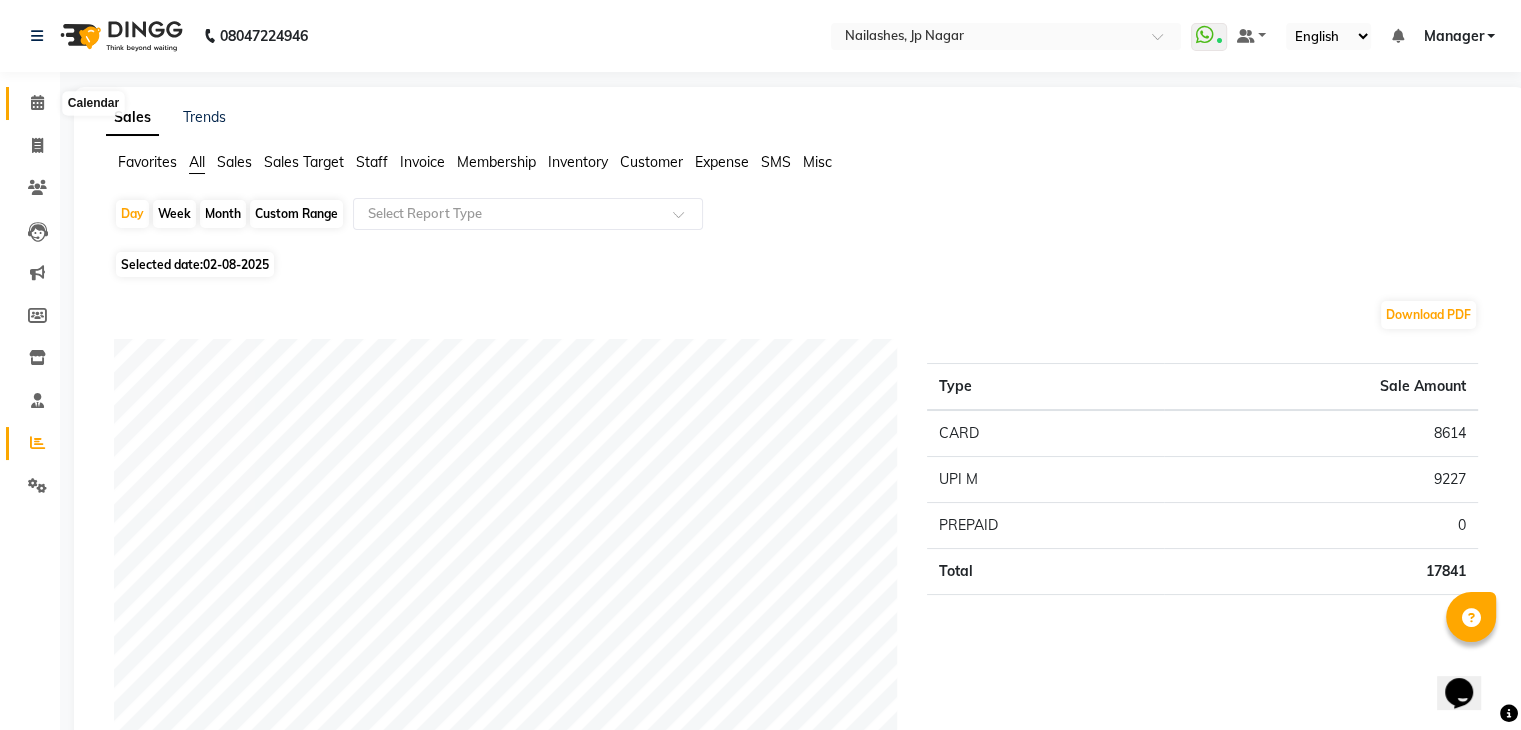 click 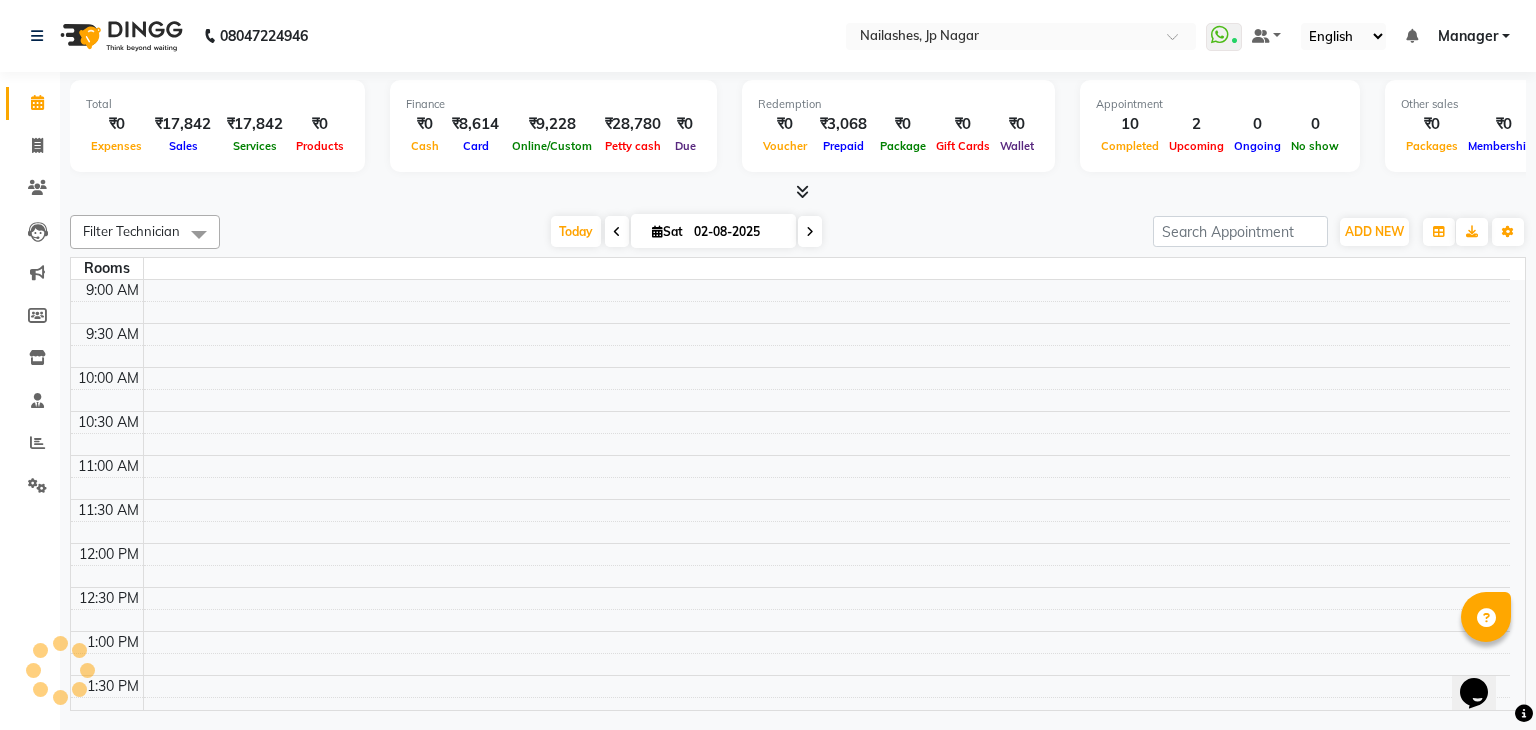 click 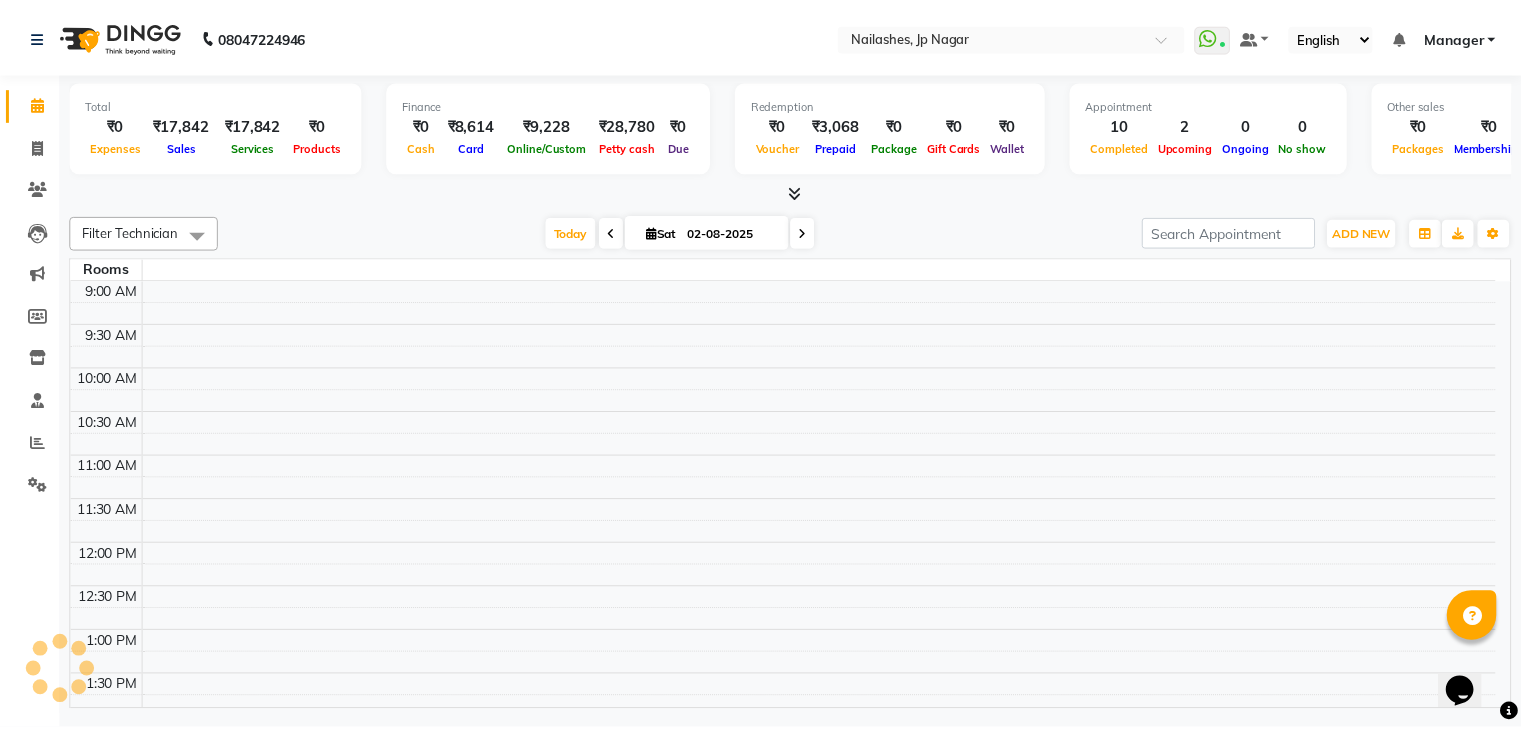 scroll, scrollTop: 0, scrollLeft: 0, axis: both 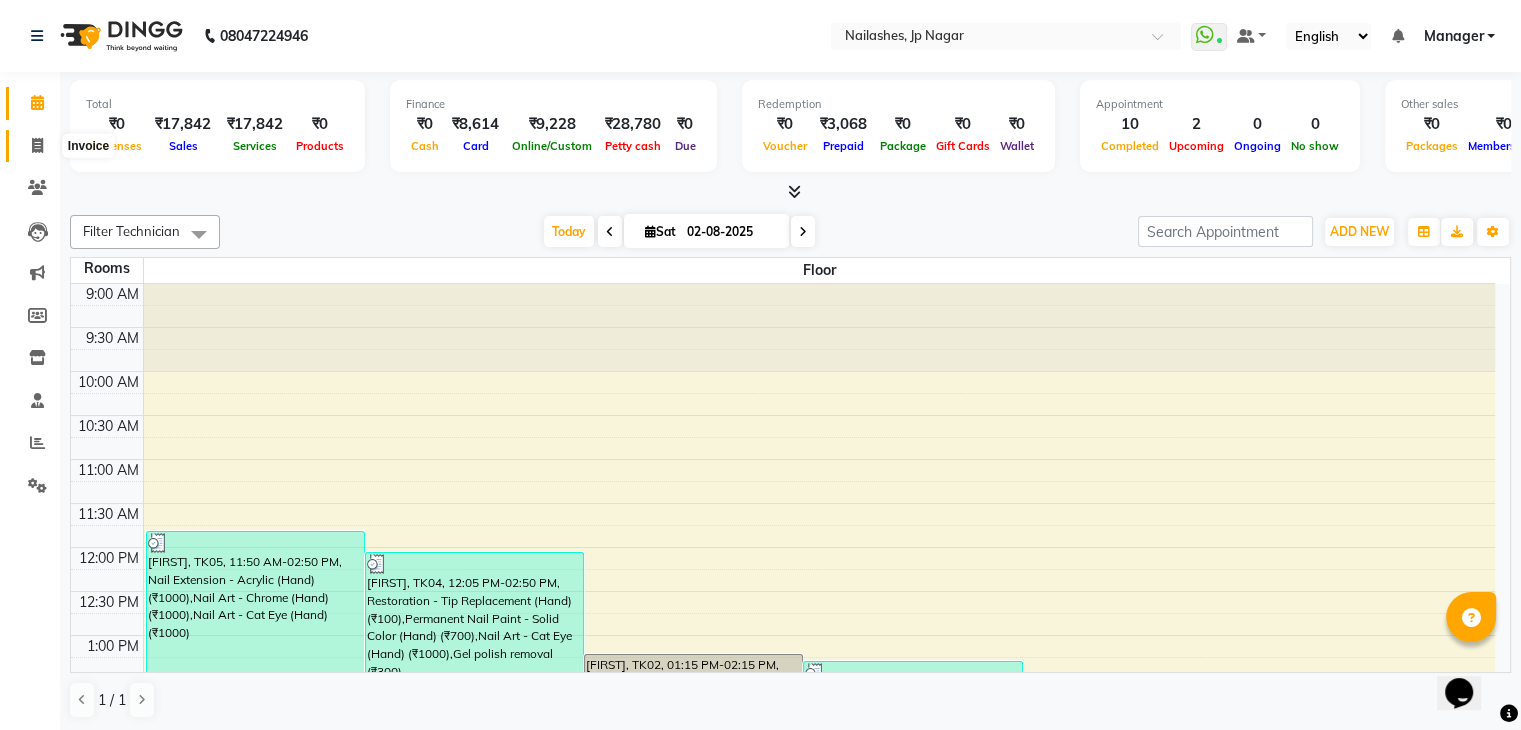 click 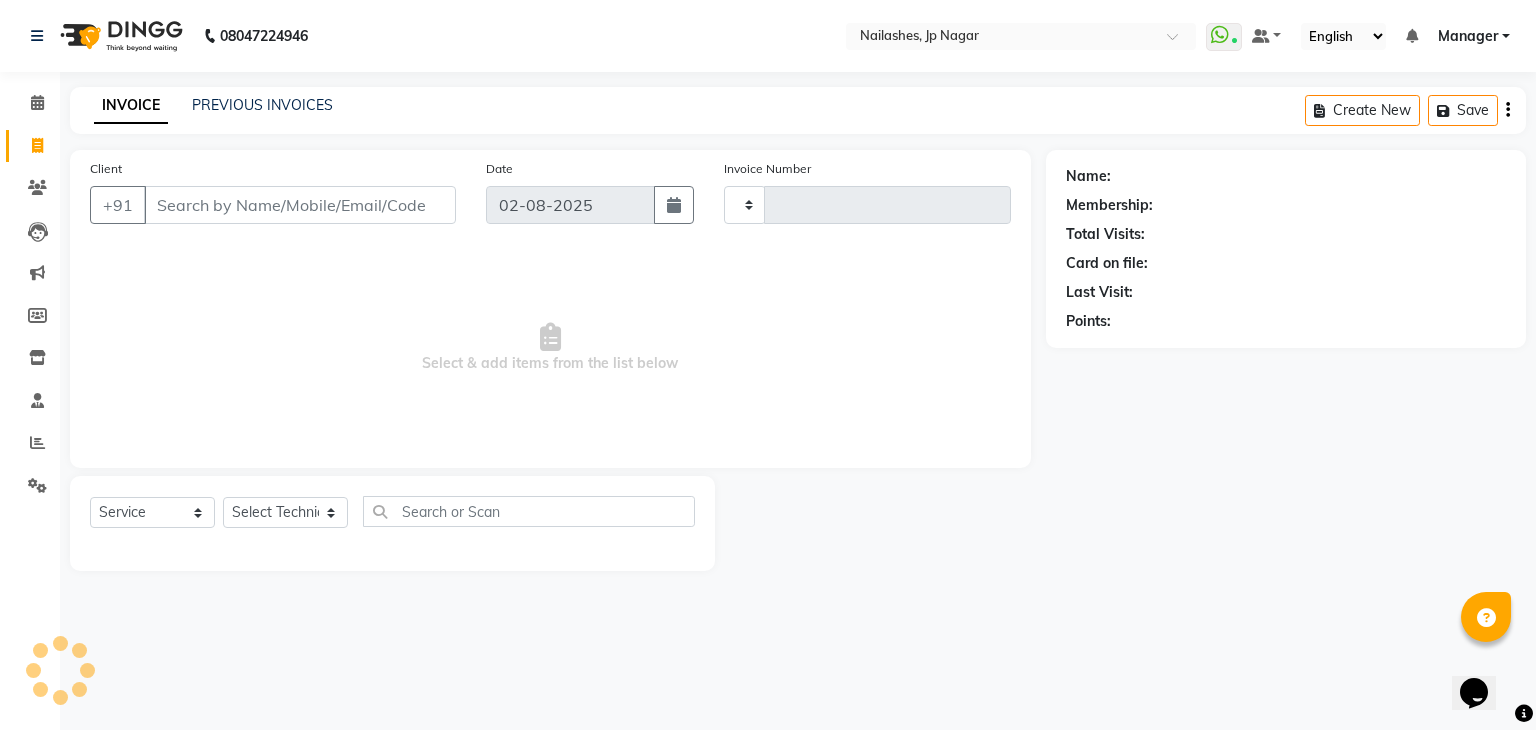 type on "0703" 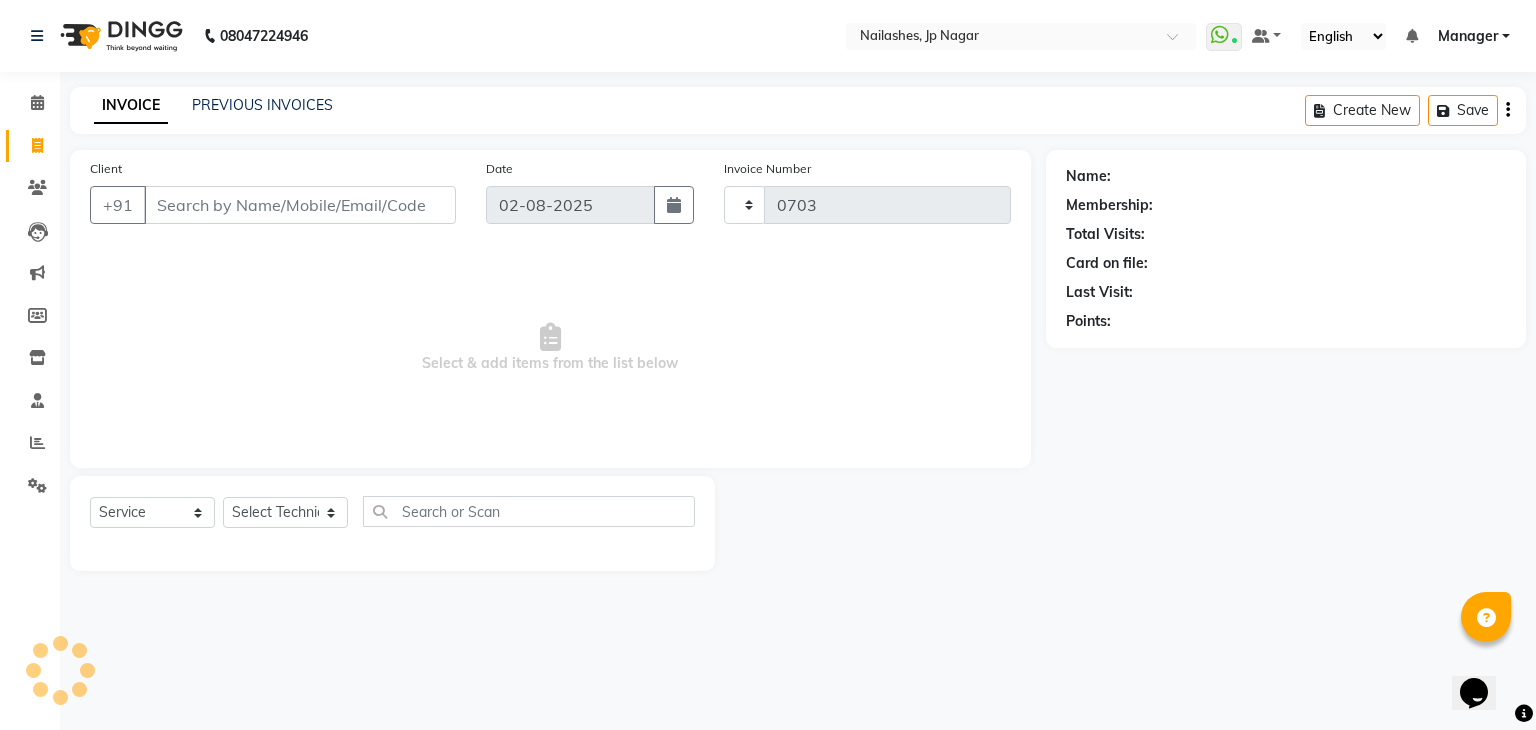 select on "6318" 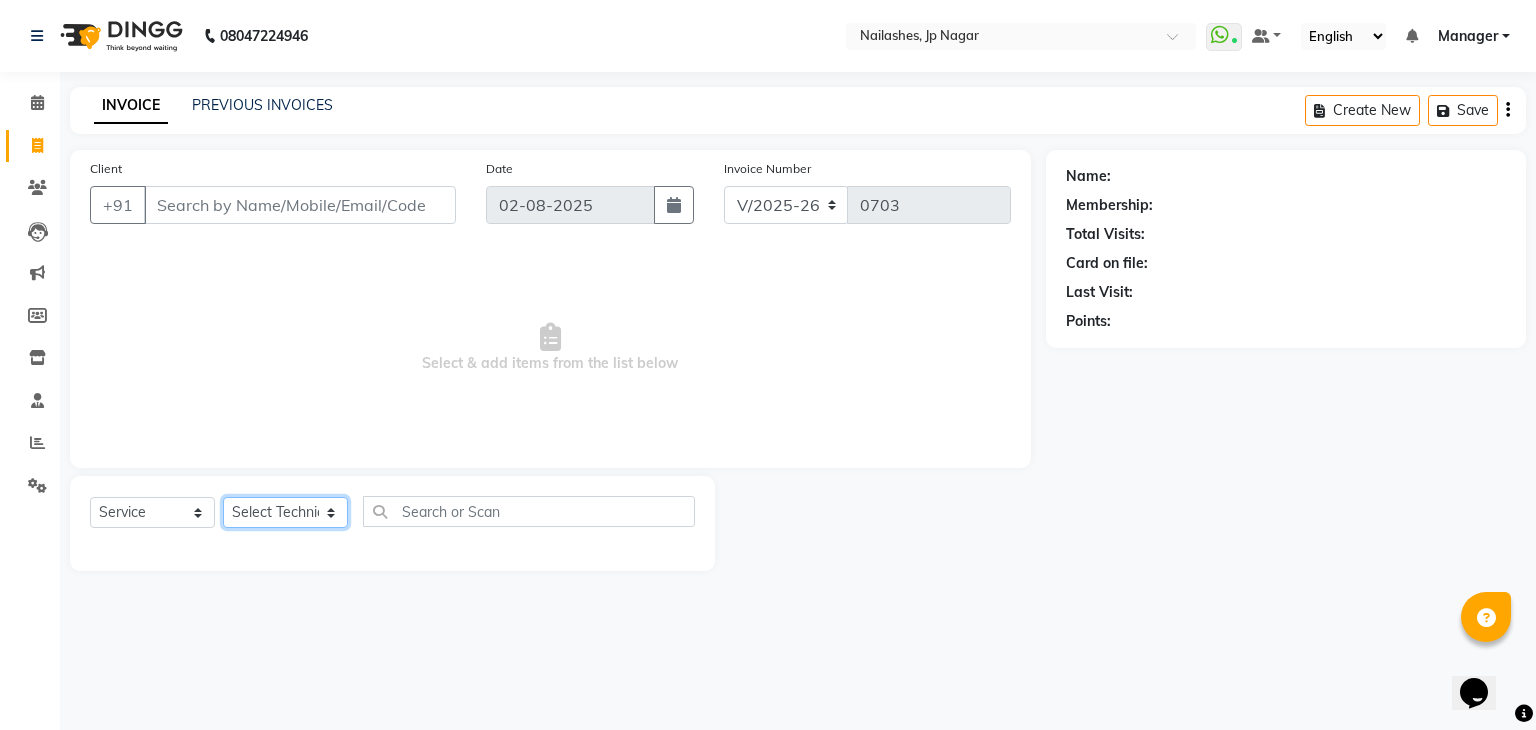 click on "Select Technician Bhupendra Manager Prince Rohit Sajan Salman Suma Suraj Vikas Vishal Lash Vishnu" 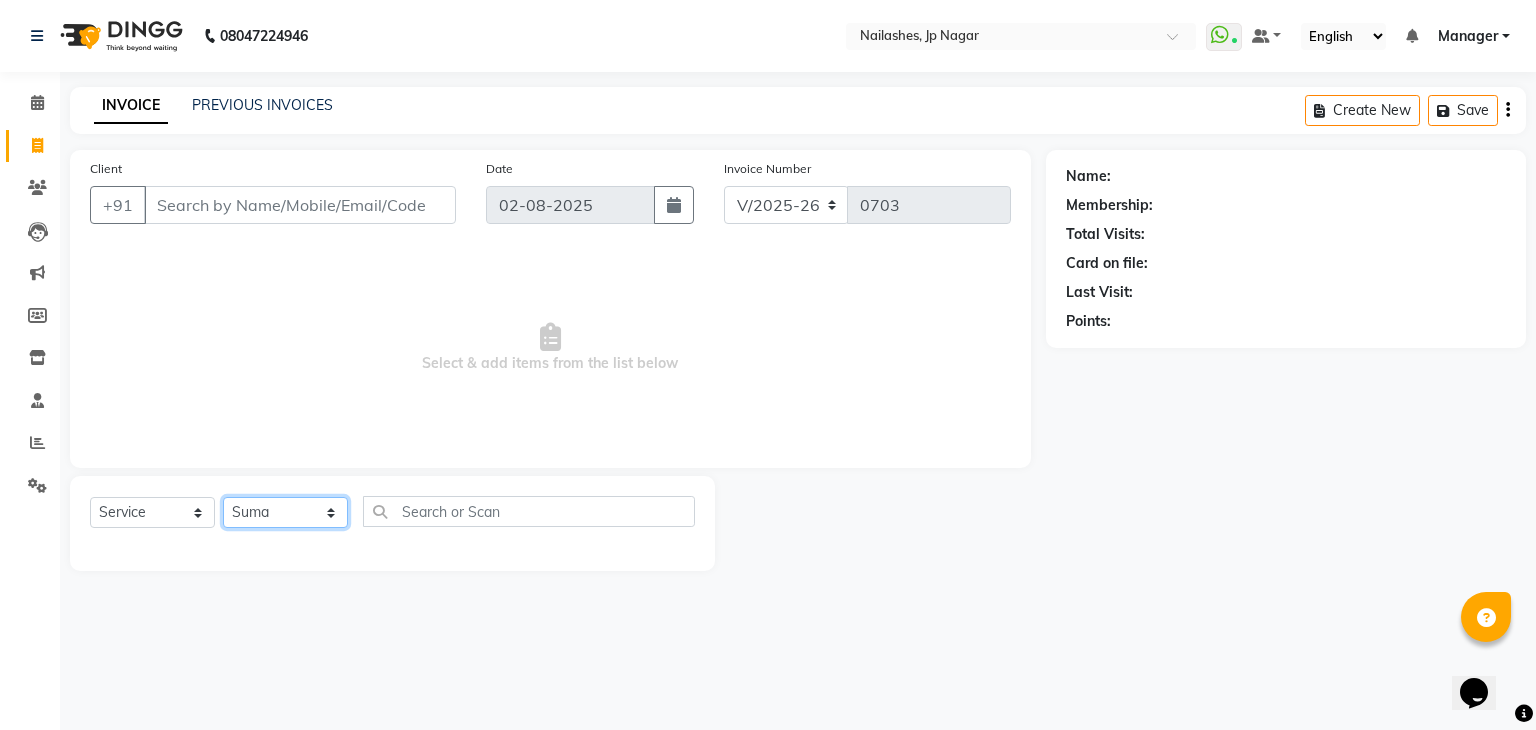 click on "Select Technician Bhupendra Manager Prince Rohit Sajan Salman Suma Suraj Vikas Vishal Lash Vishnu" 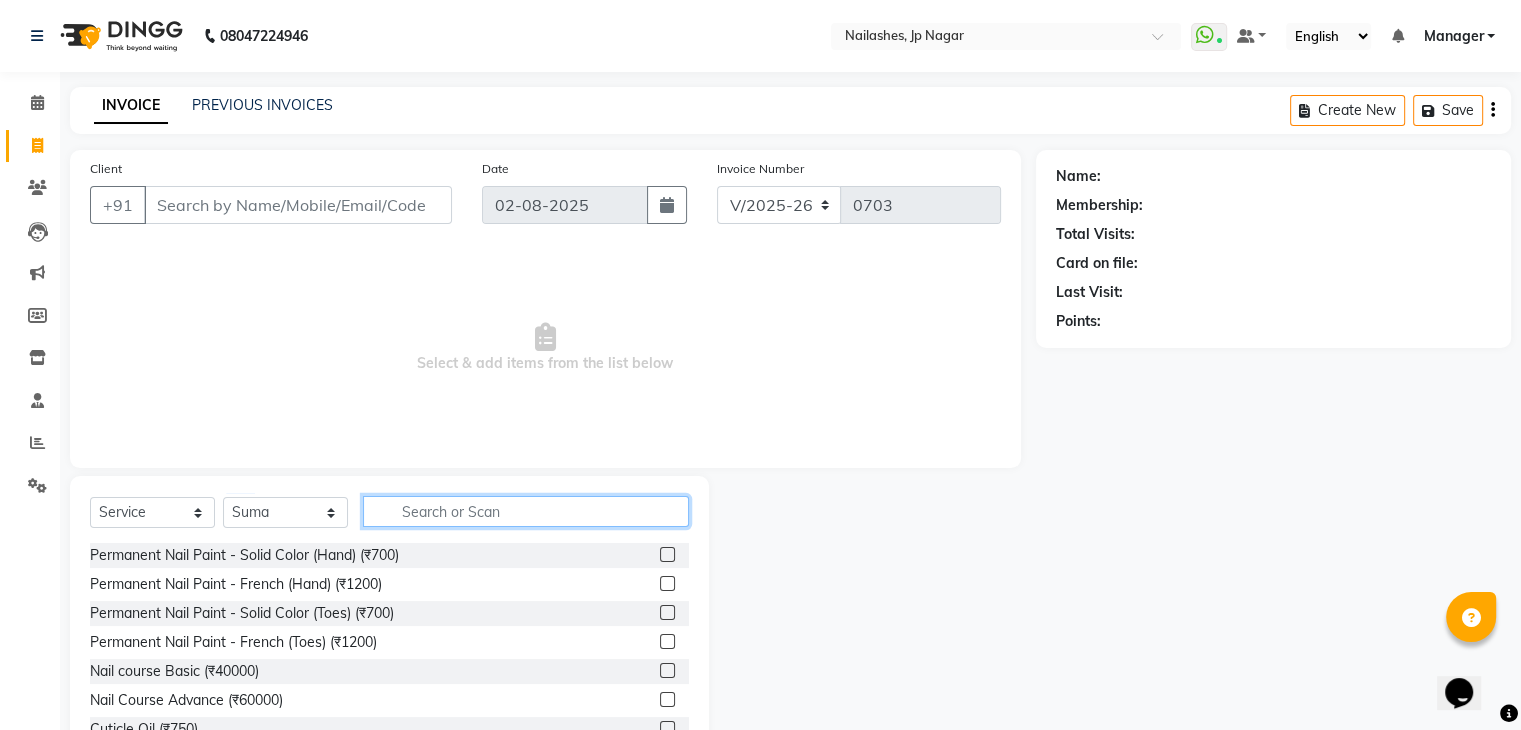 click 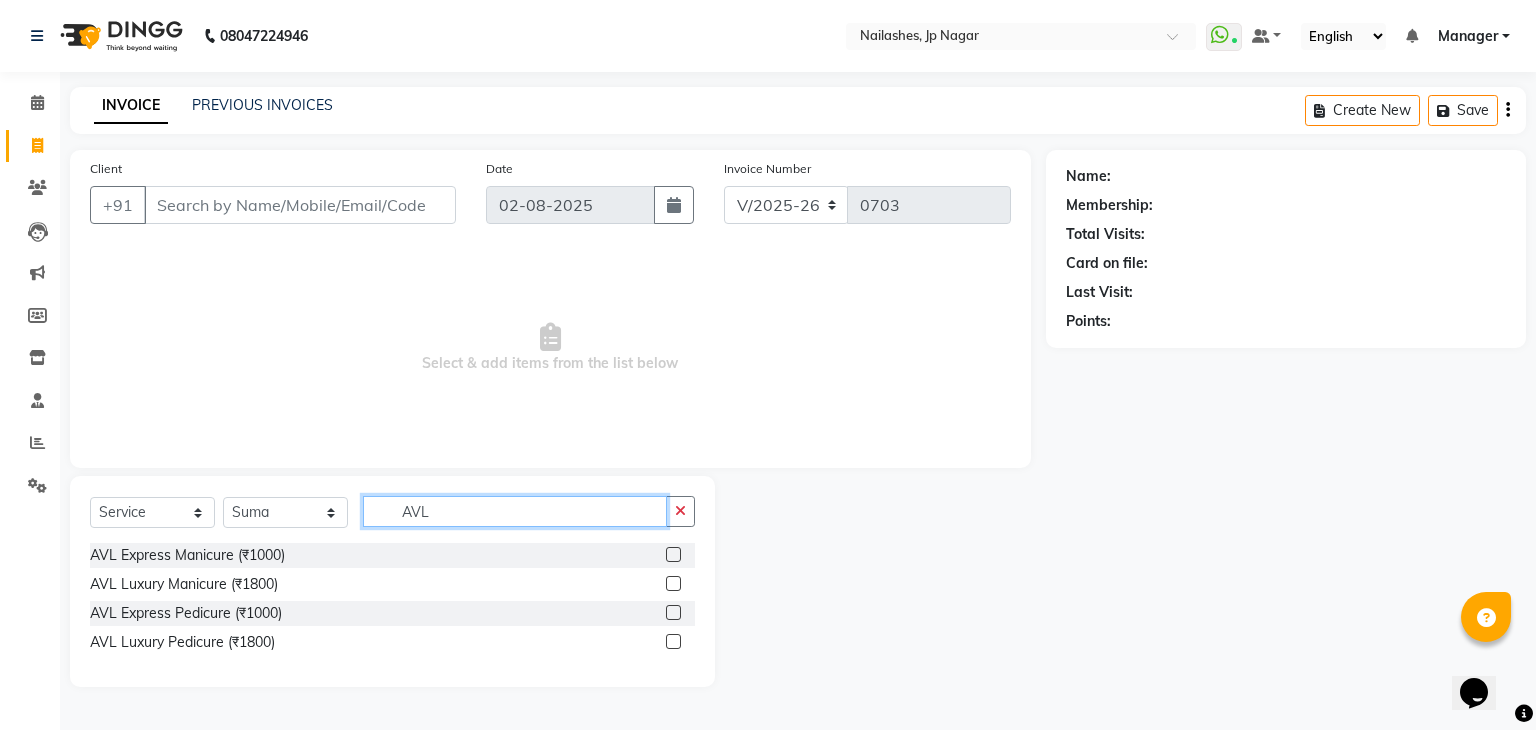 type on "AVL" 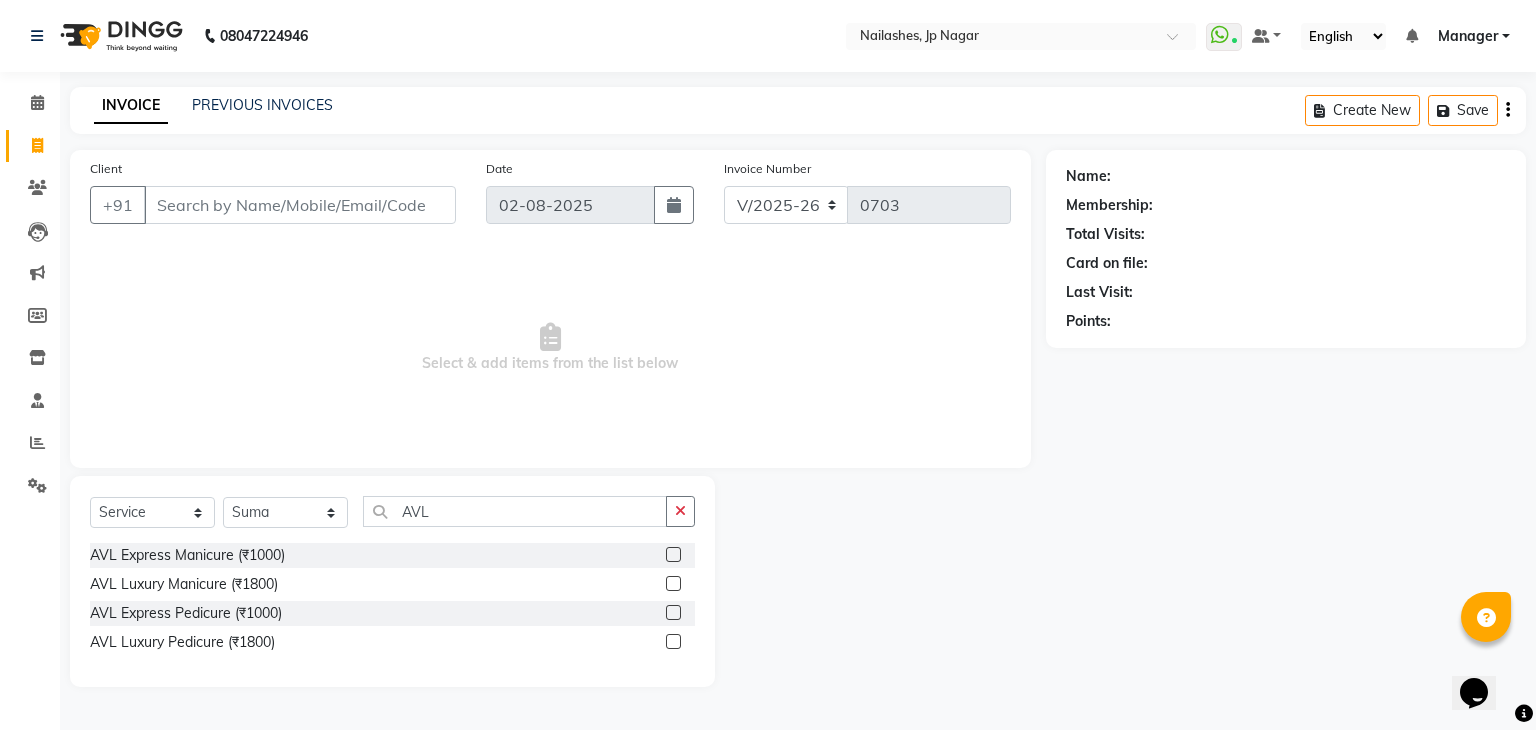 click 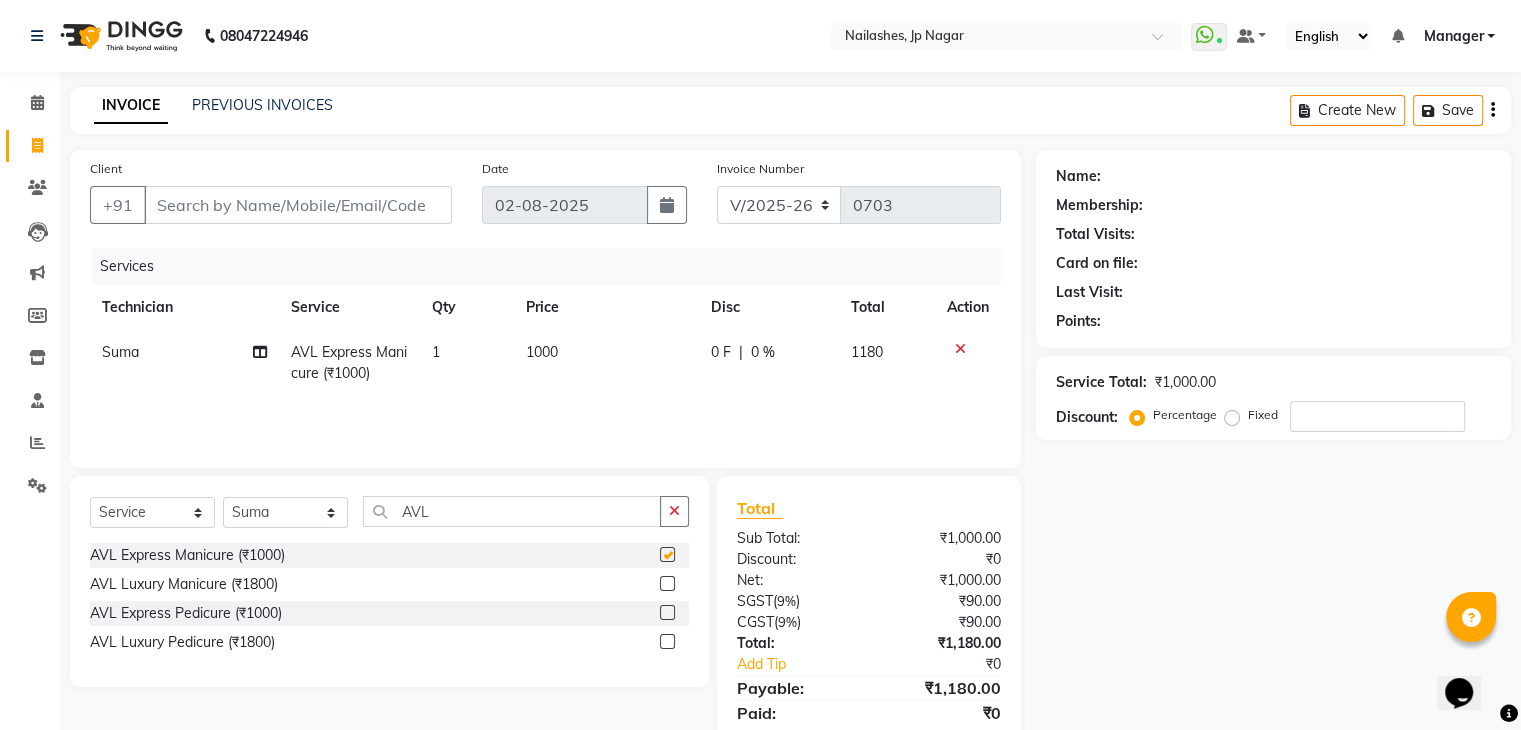 checkbox on "false" 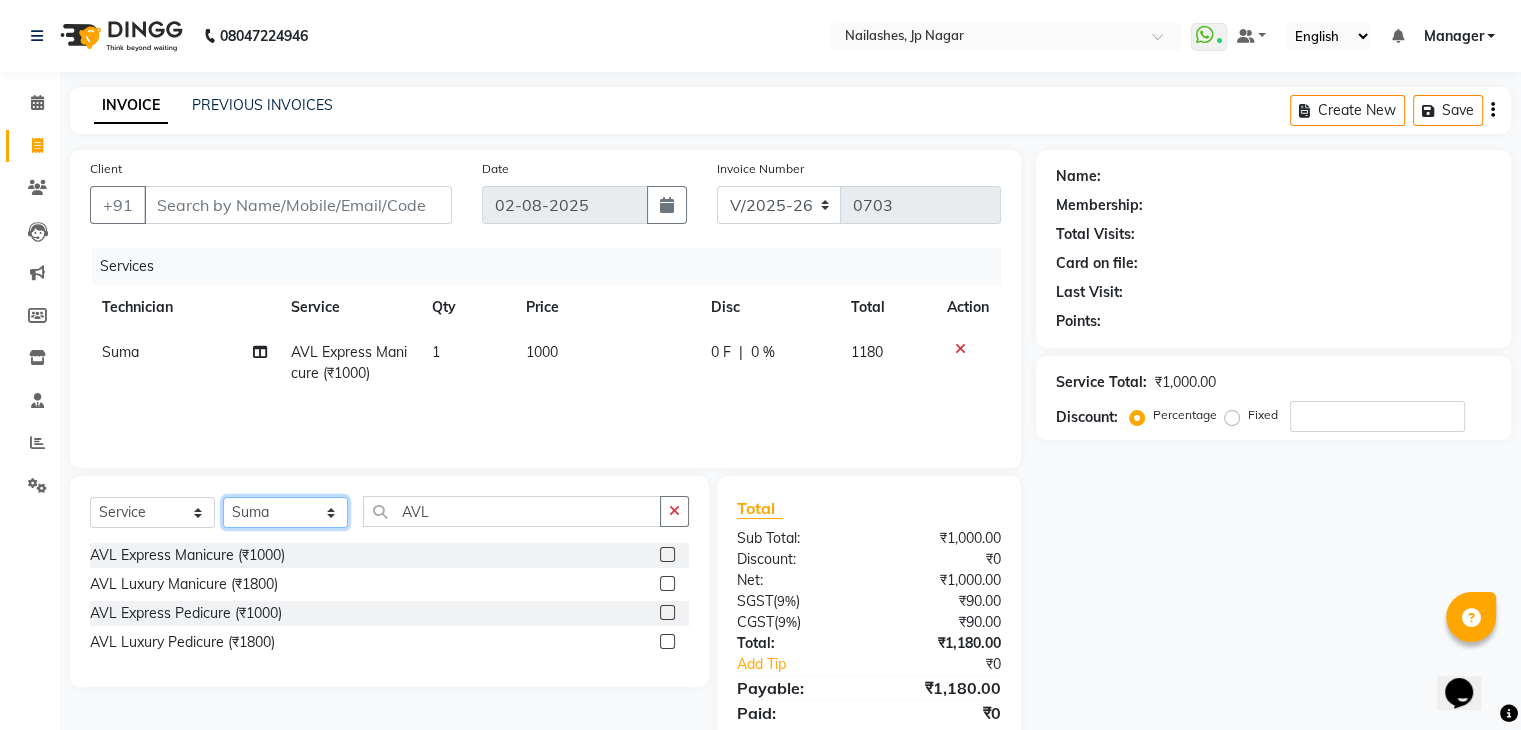 click on "Select Technician Bhupendra Manager Prince Rohit Sajan Salman Suma Suraj Vikas Vishal Lash Vishnu" 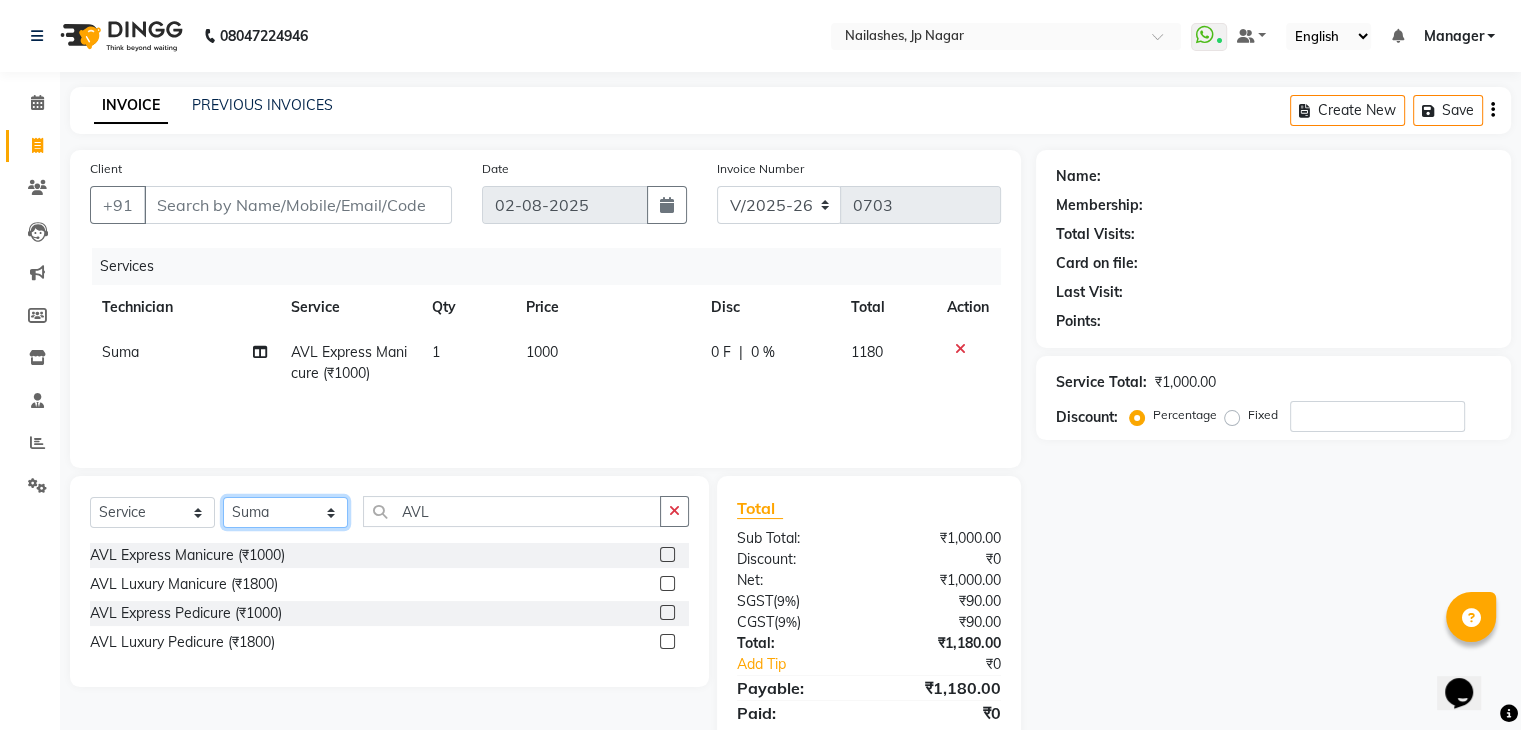 select on "80452" 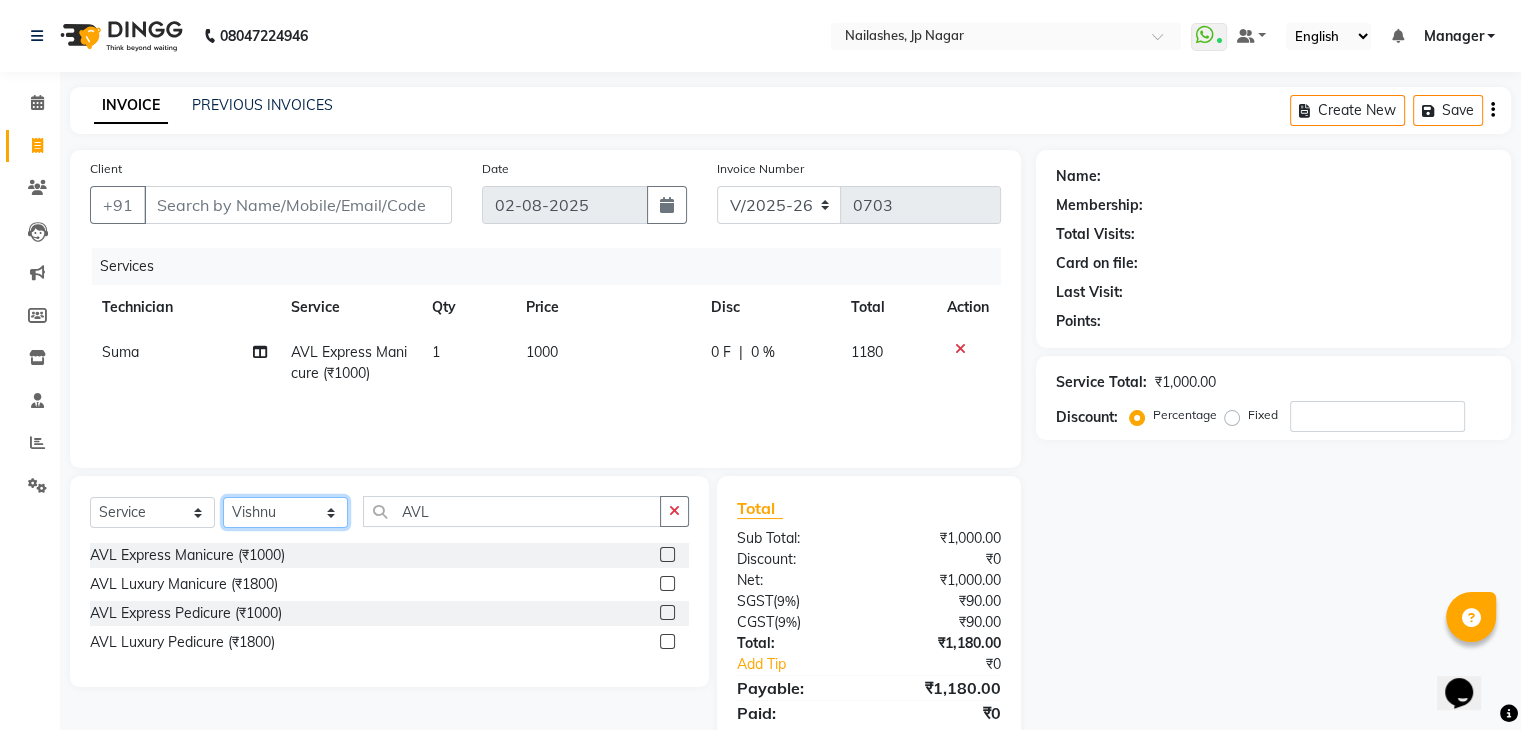 click on "Select Technician Bhupendra Manager Prince Rohit Sajan Salman Suma Suraj Vikas Vishal Lash Vishnu" 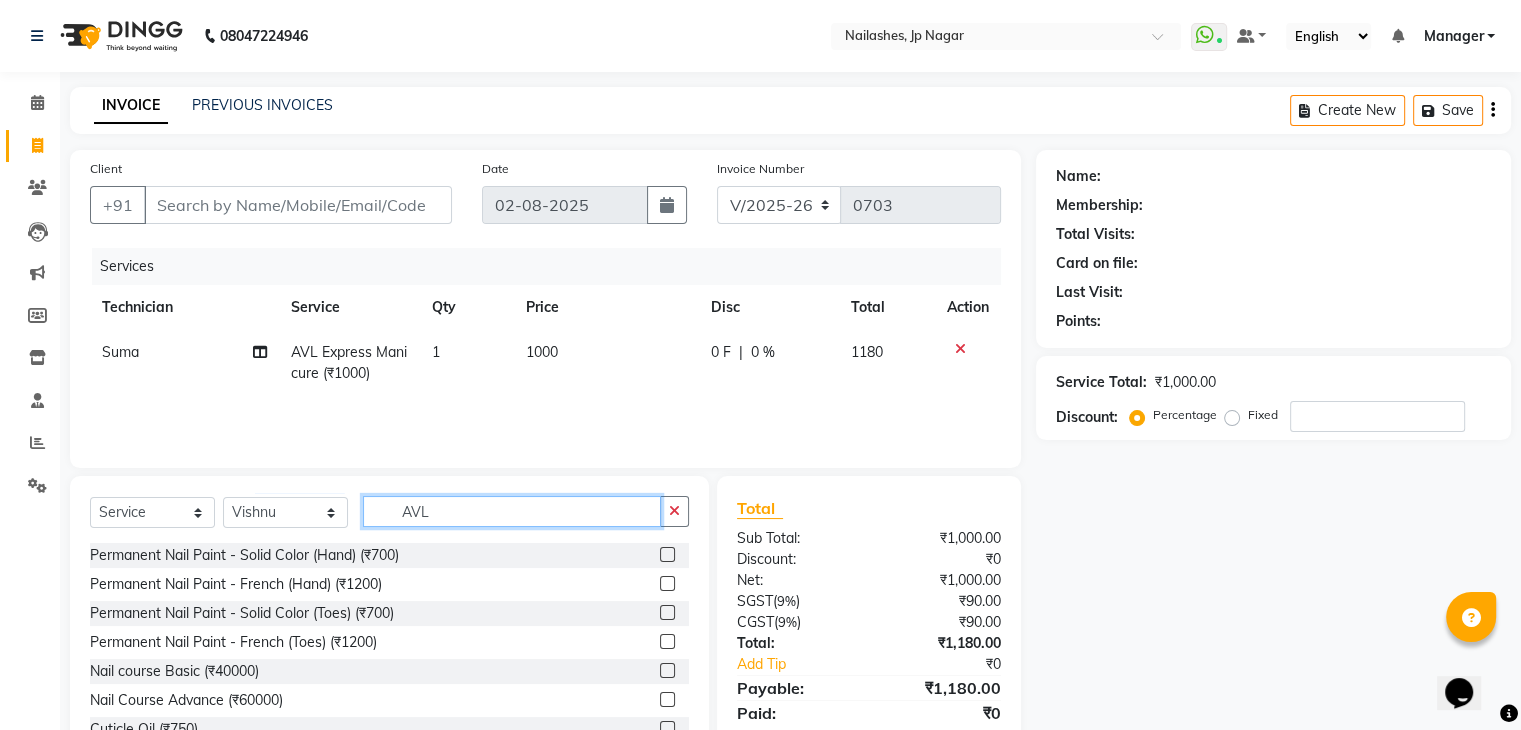 click on "AVL" 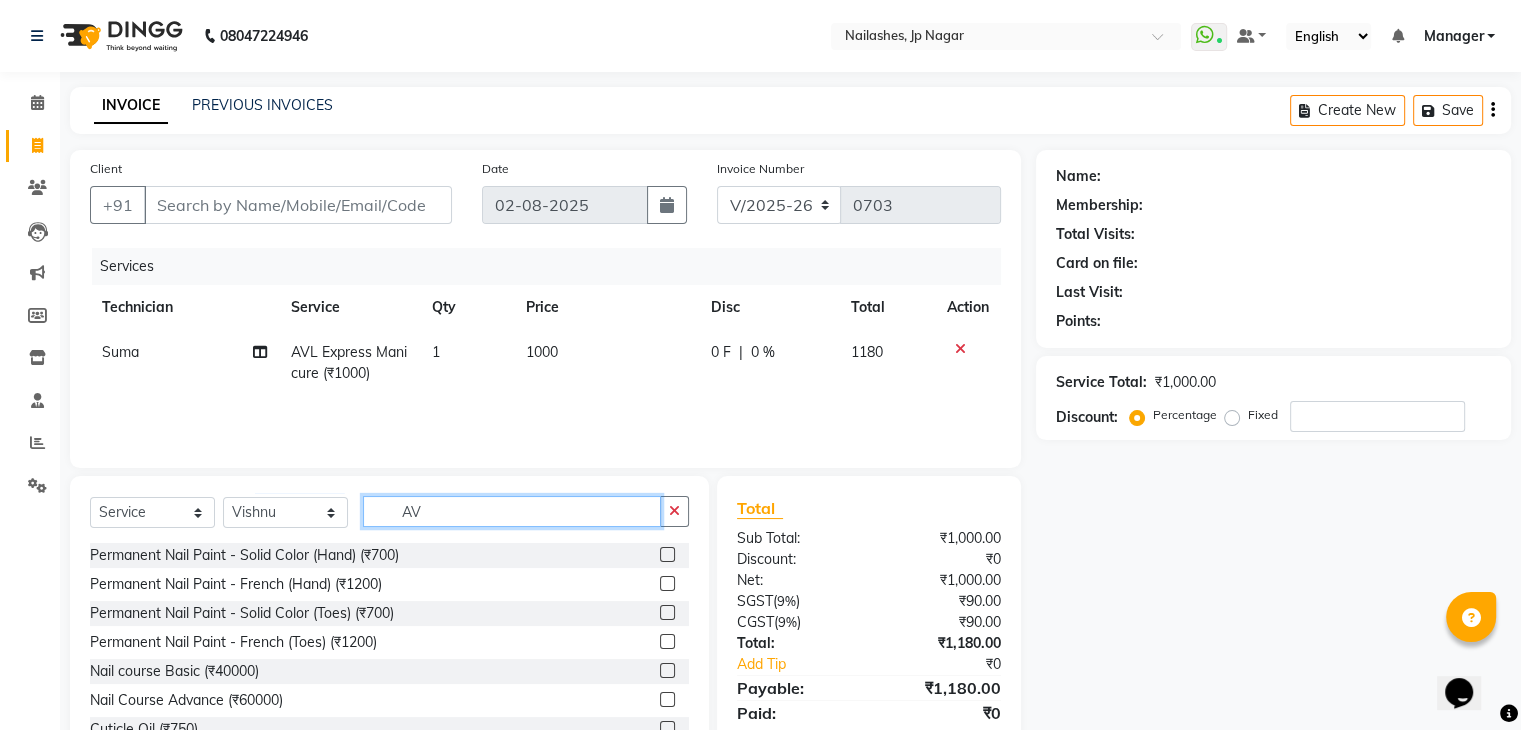 type on "A" 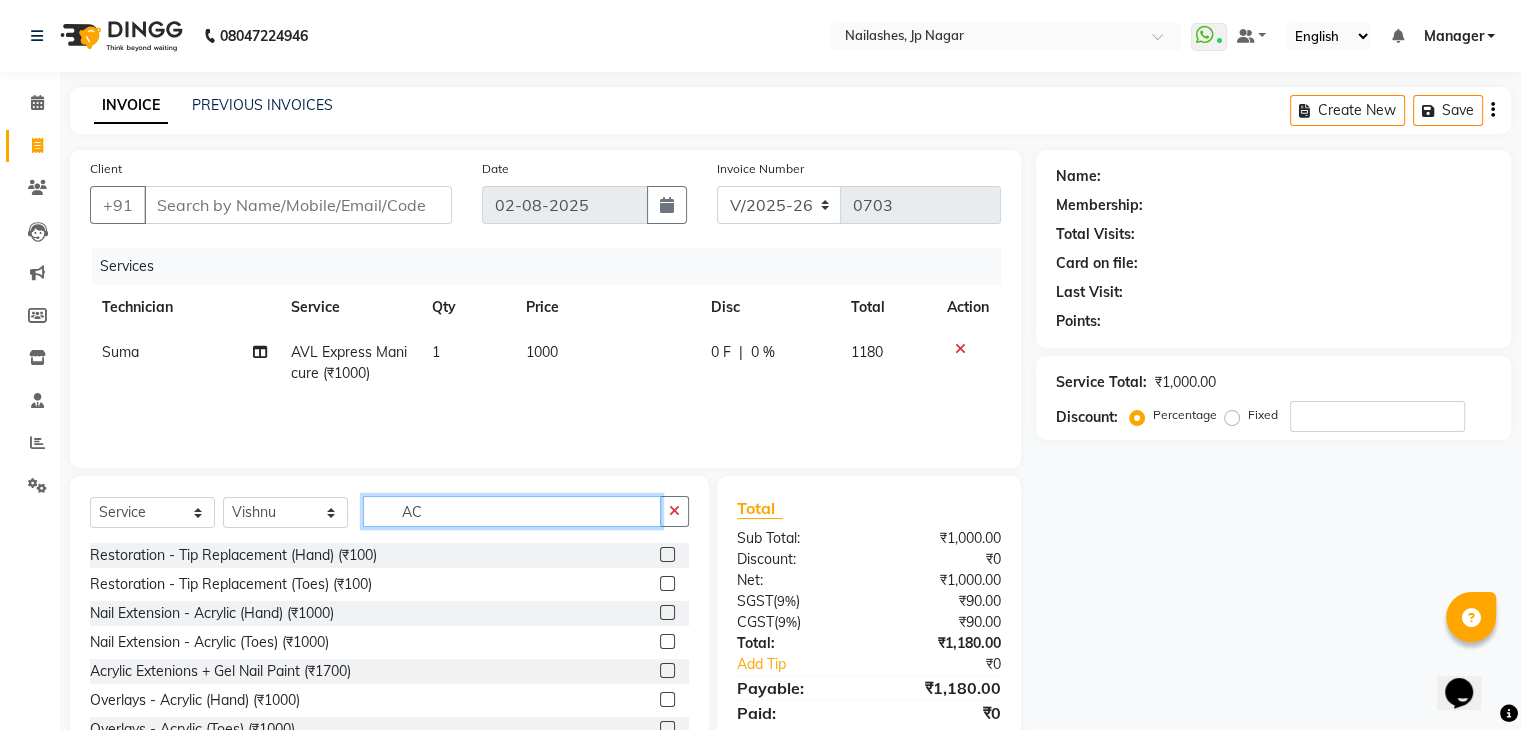 type on "A" 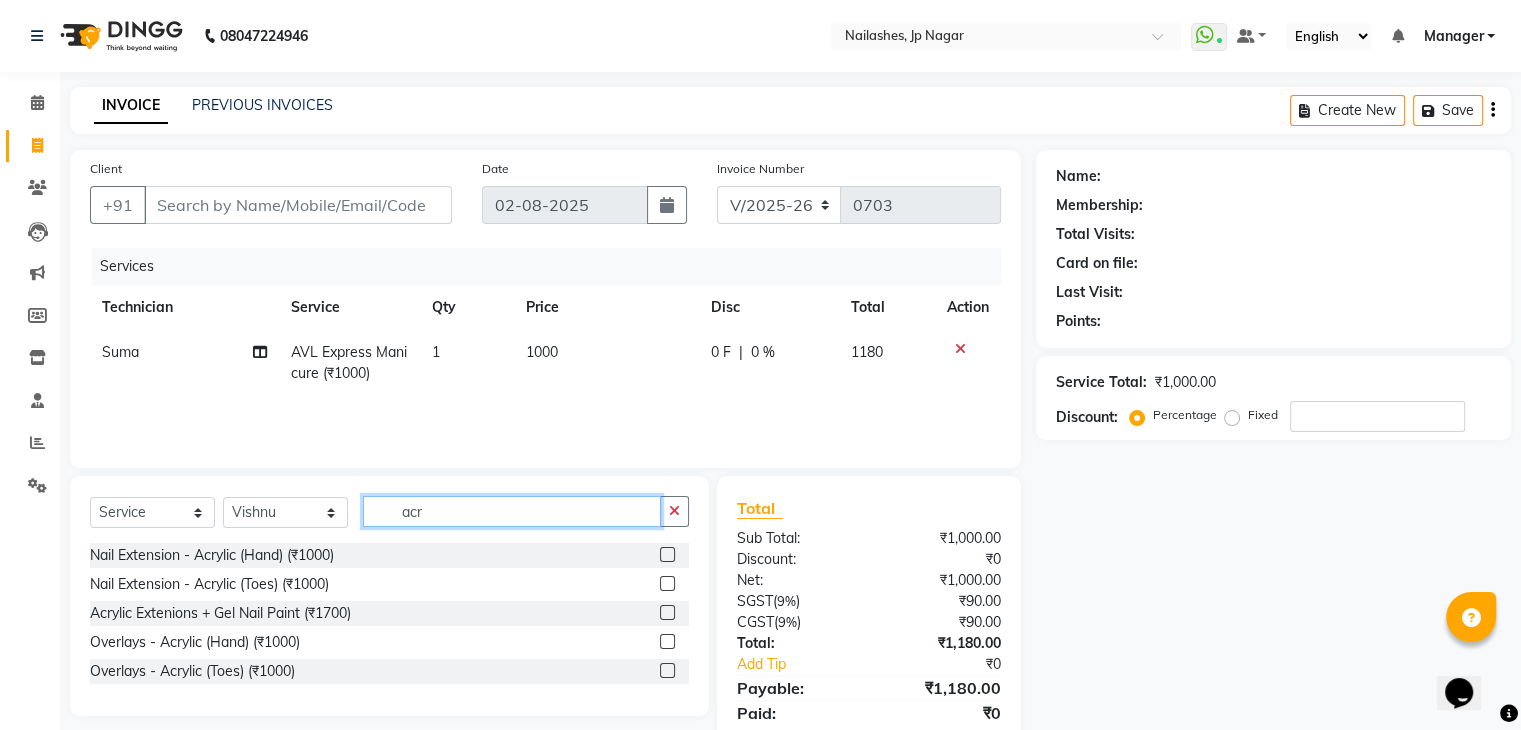 type on "acr" 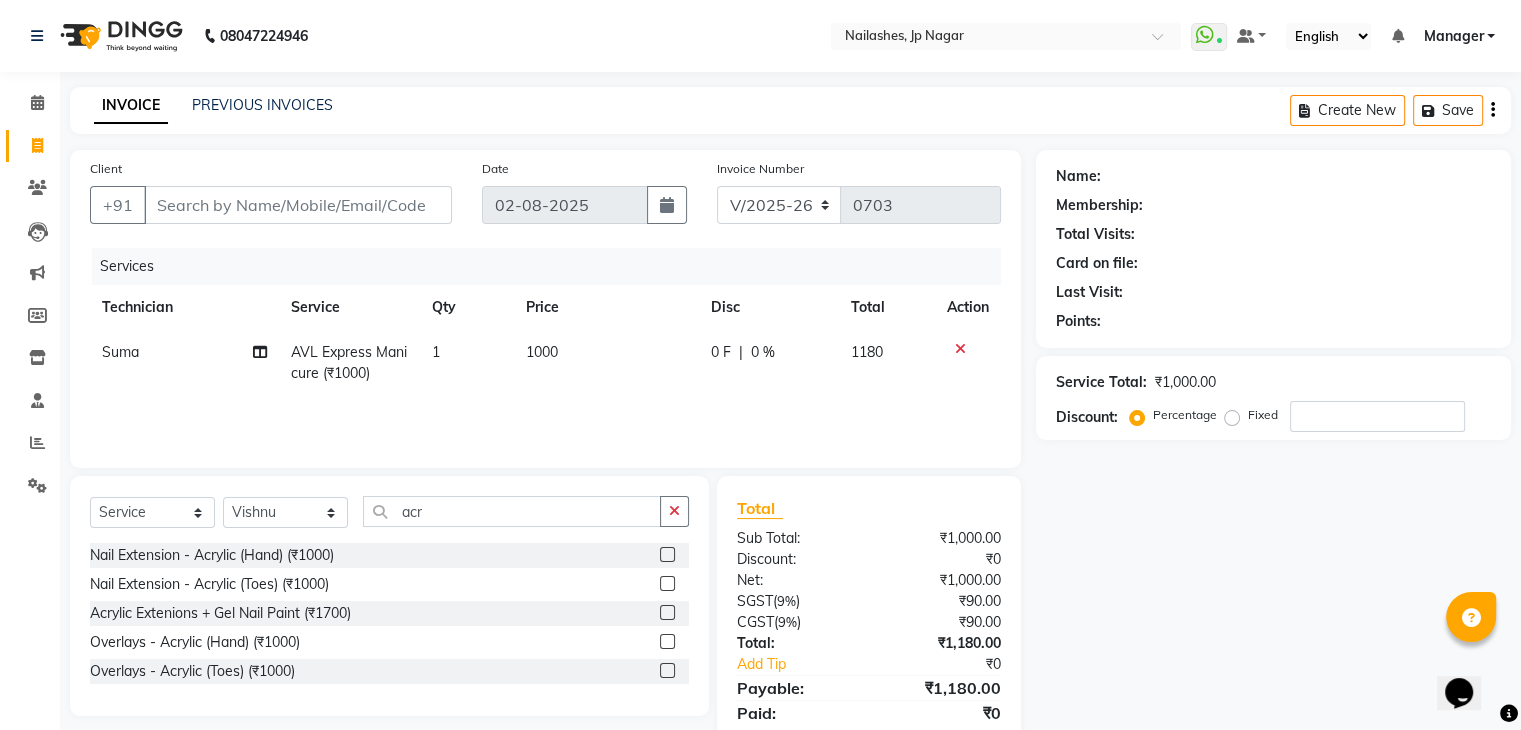 click 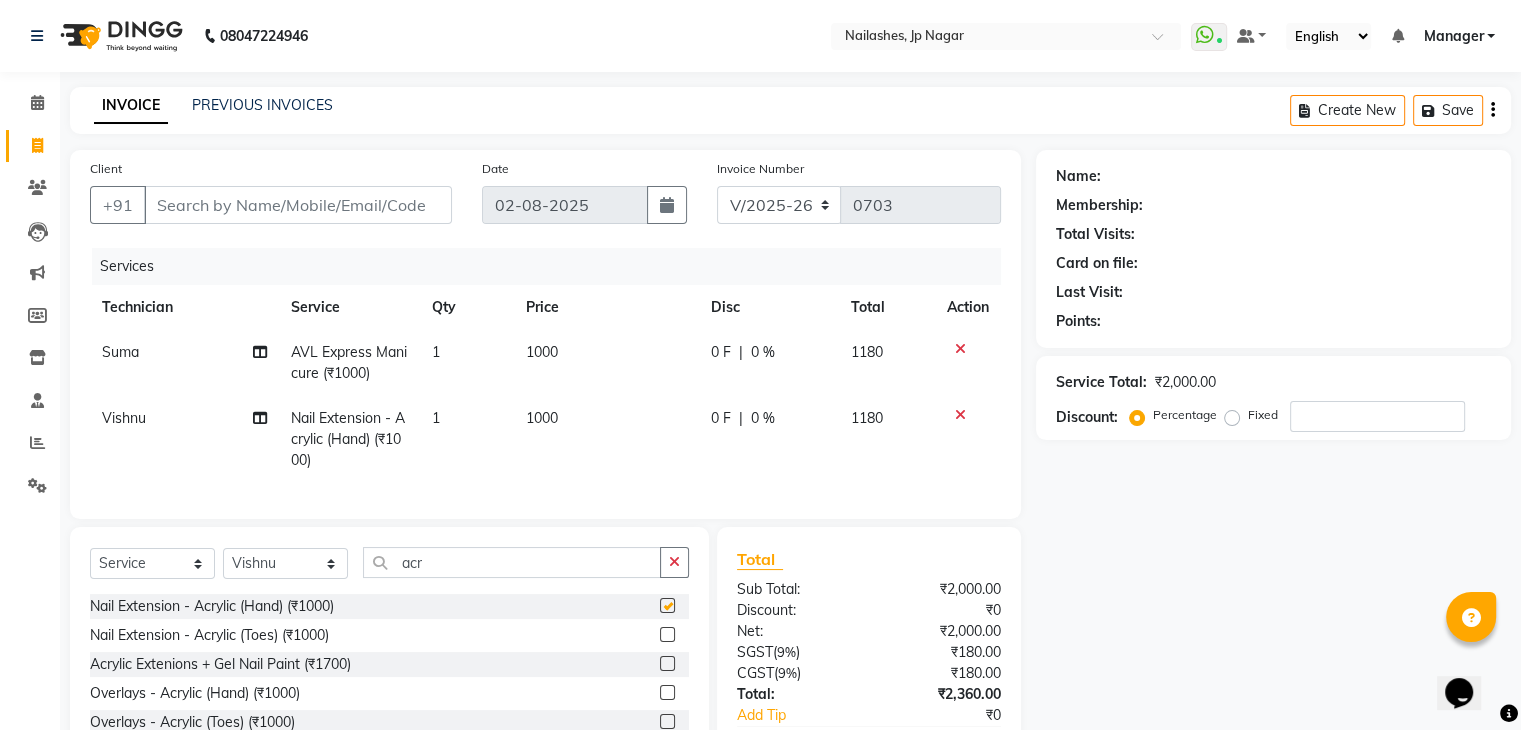 checkbox on "false" 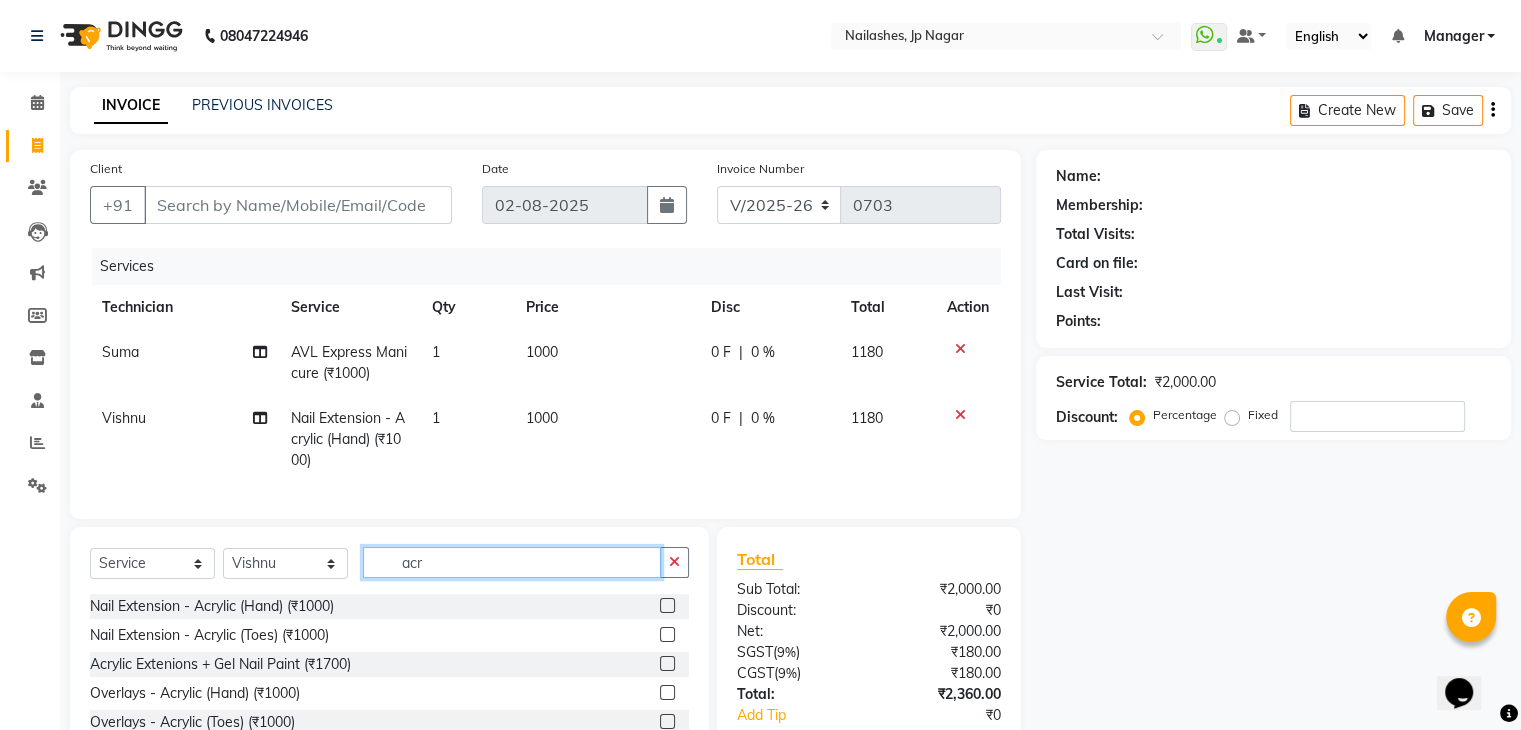 click on "acr" 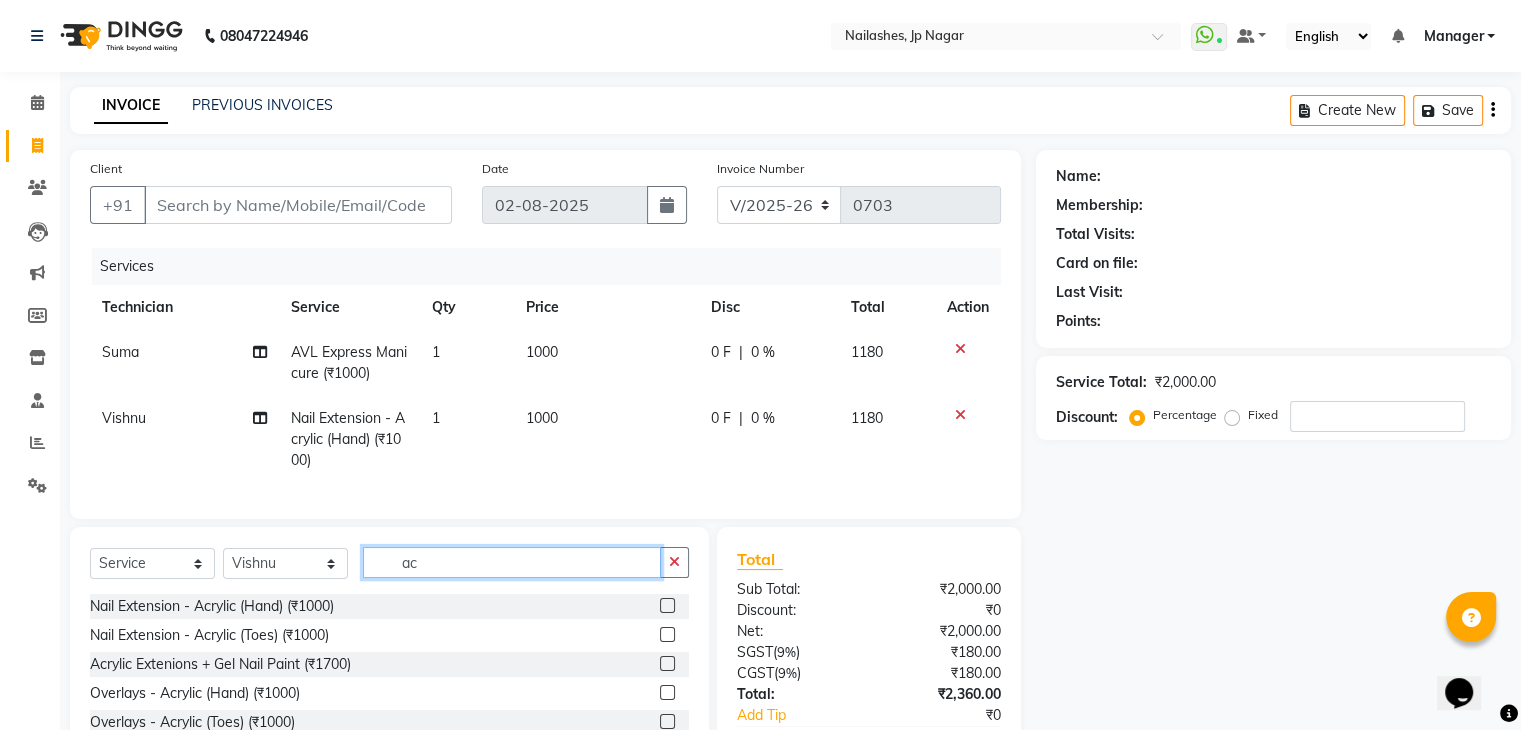 type on "a" 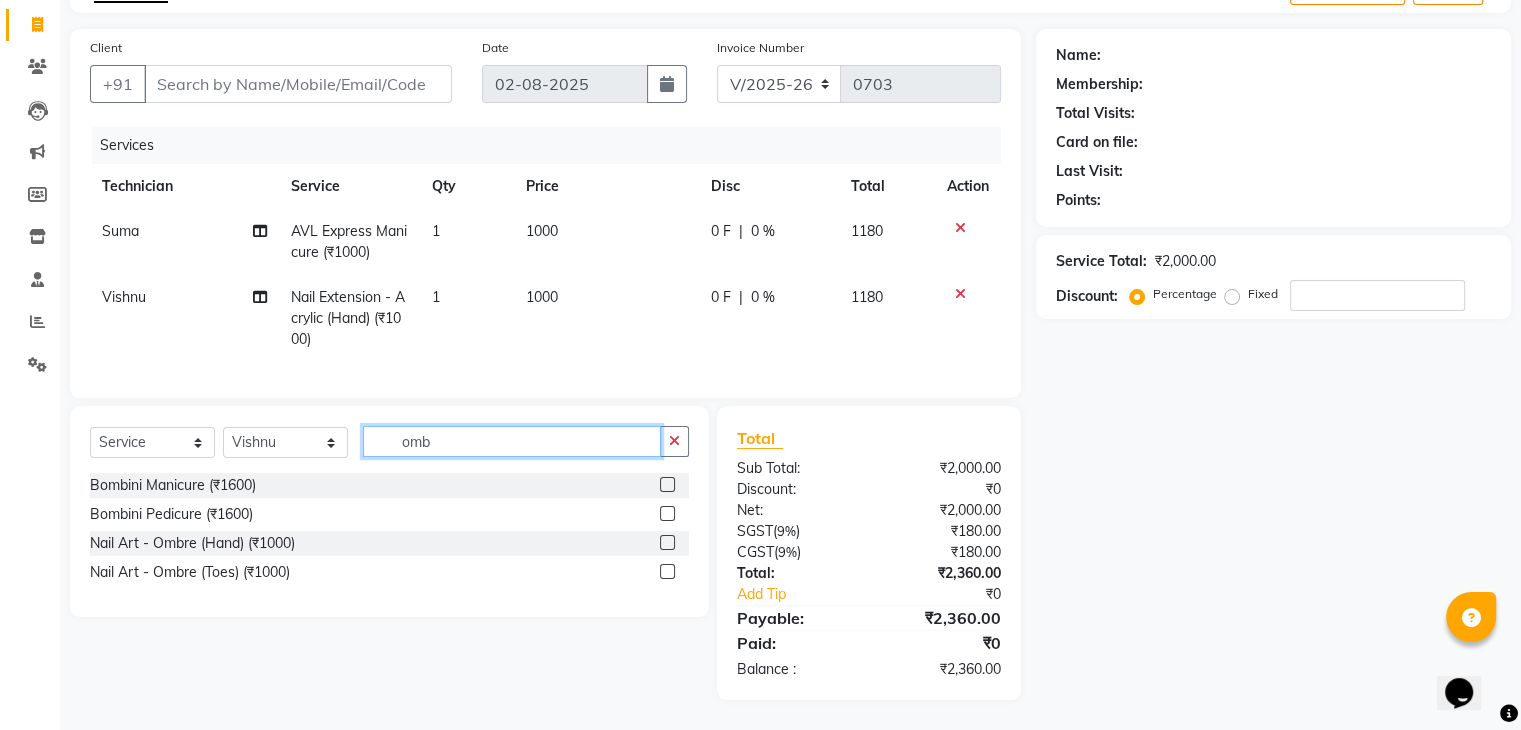 scroll, scrollTop: 136, scrollLeft: 0, axis: vertical 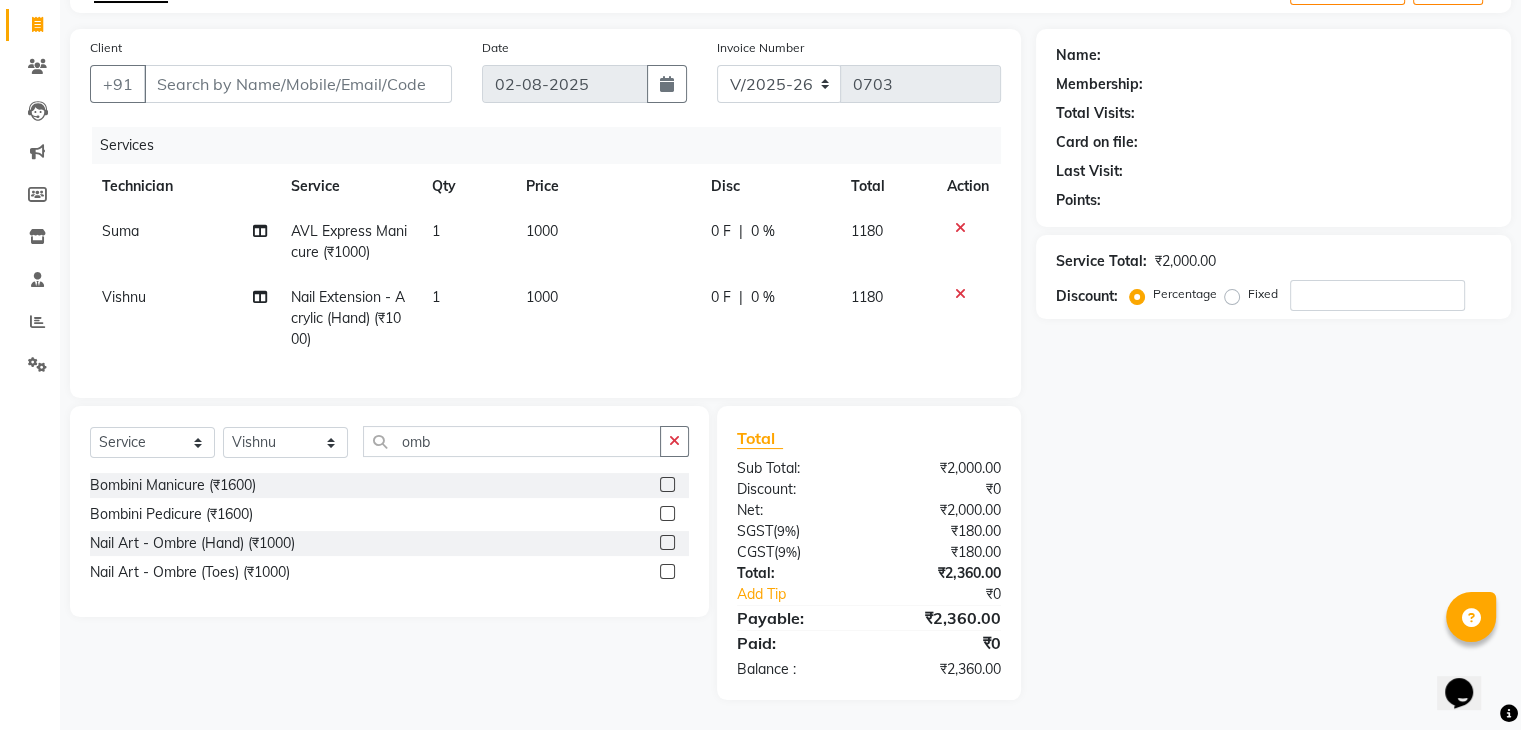 click 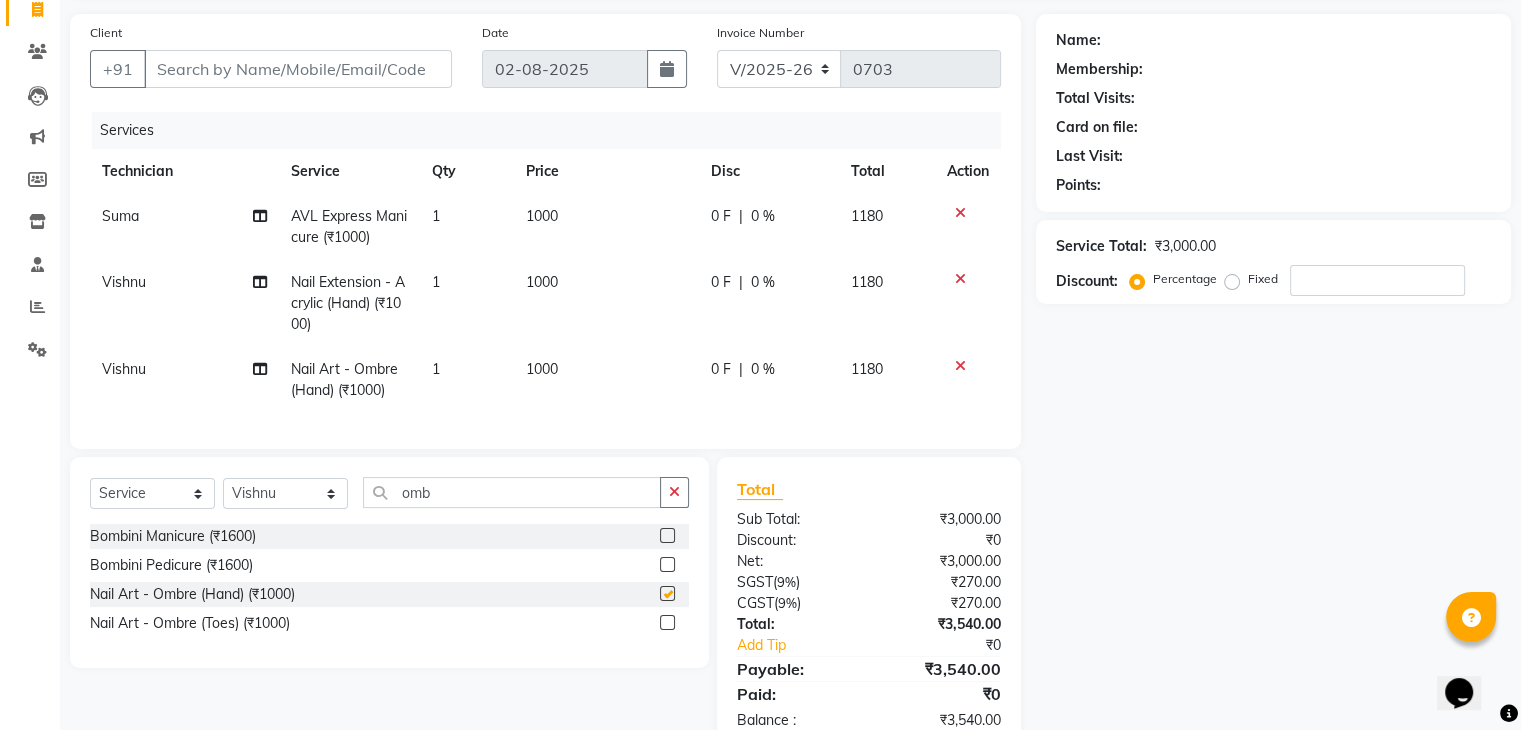 checkbox on "false" 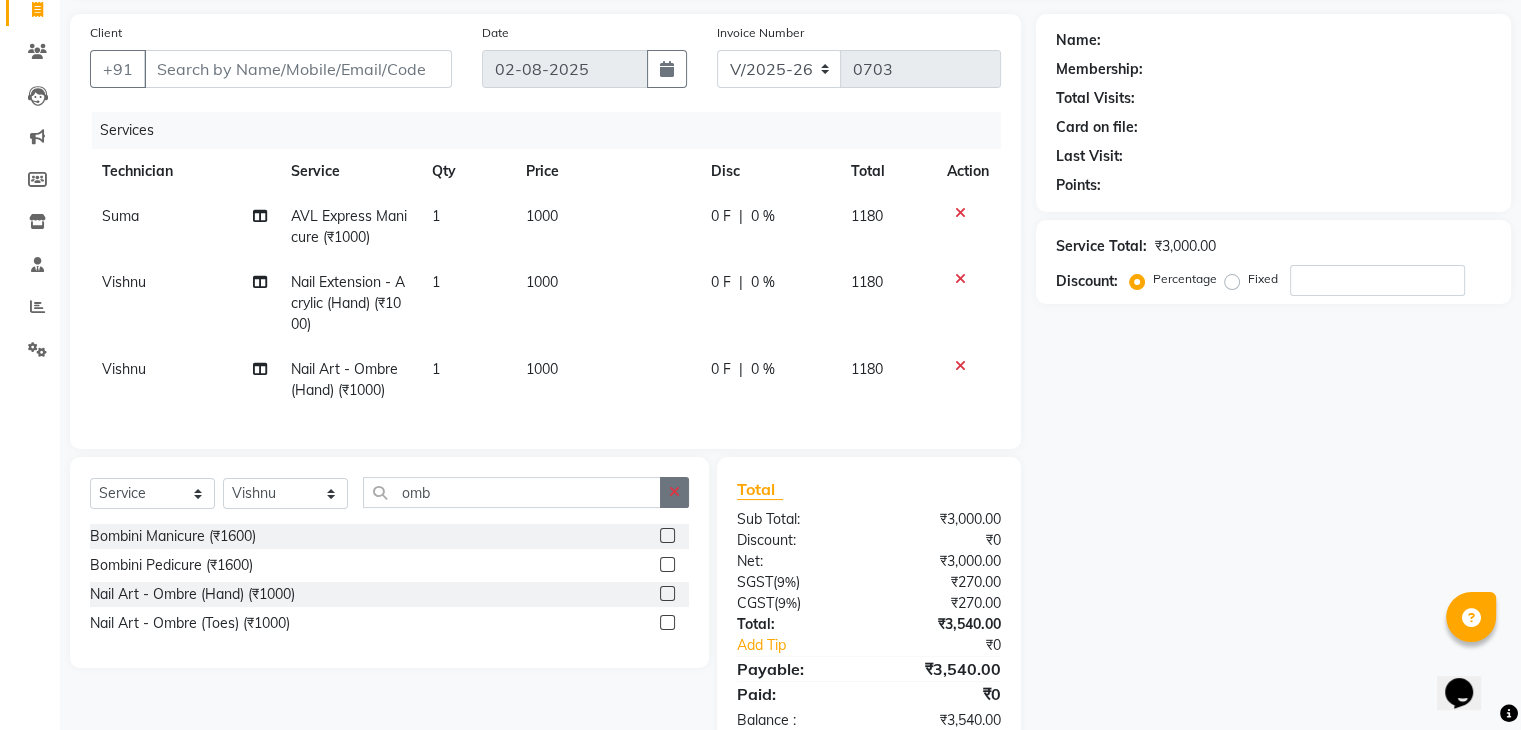 click 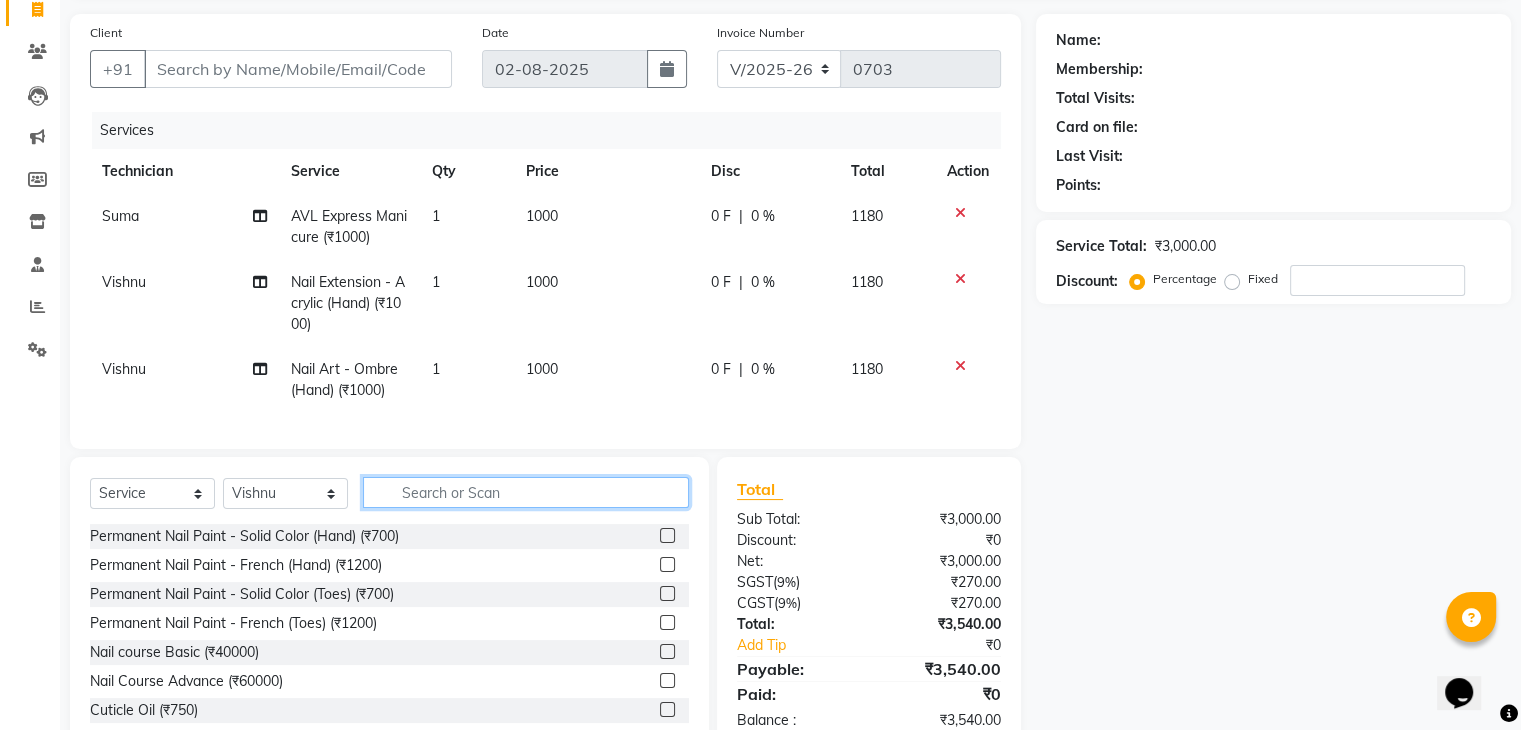 scroll, scrollTop: 204, scrollLeft: 0, axis: vertical 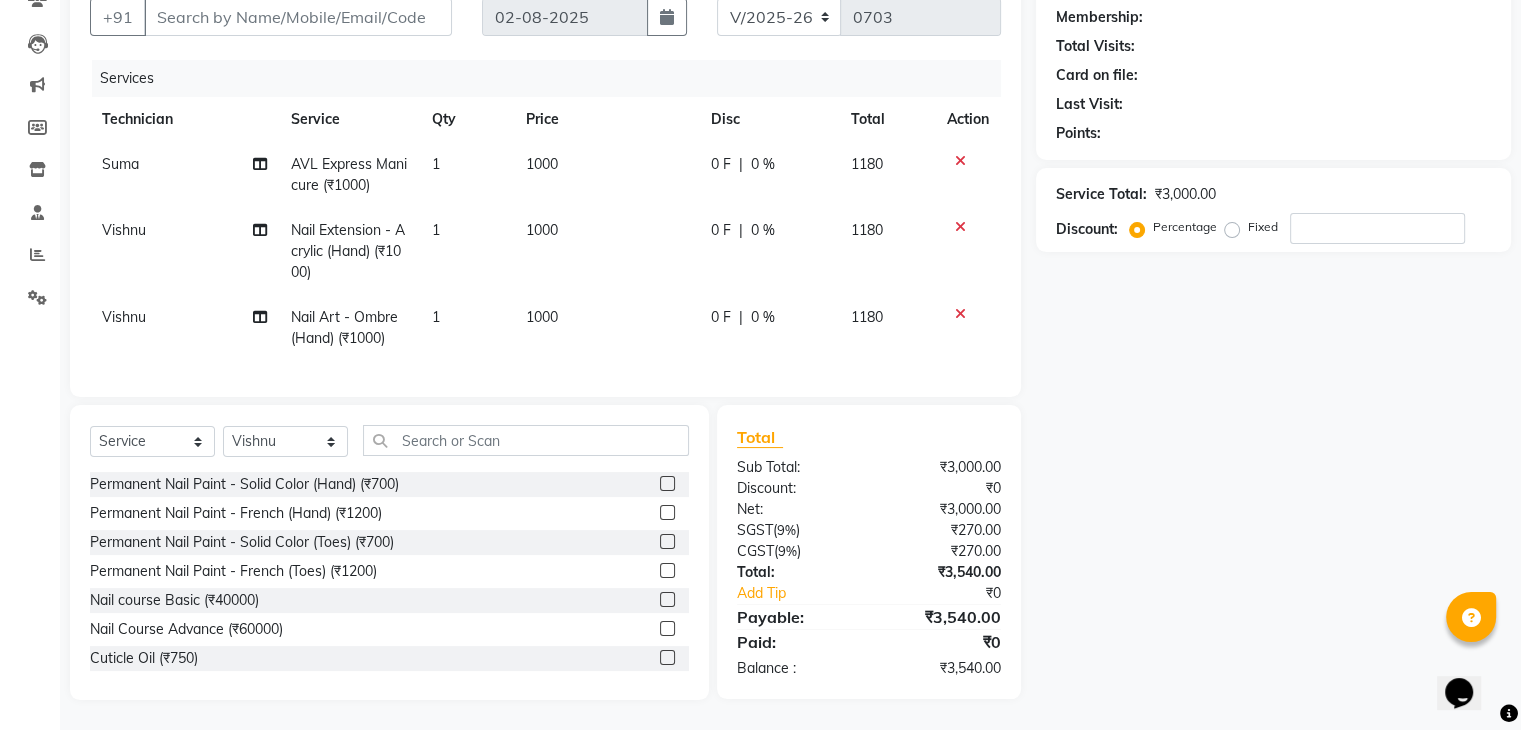 click 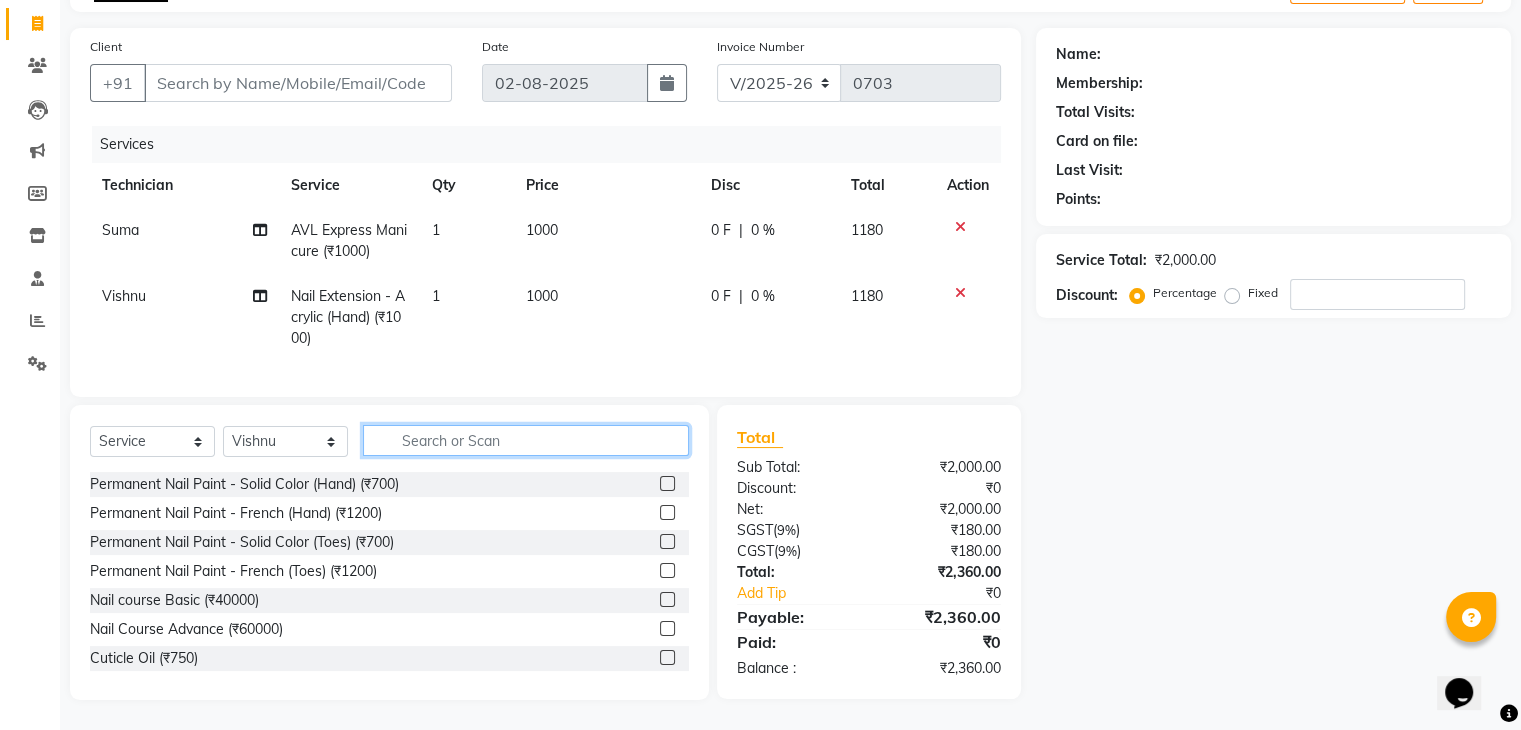 click 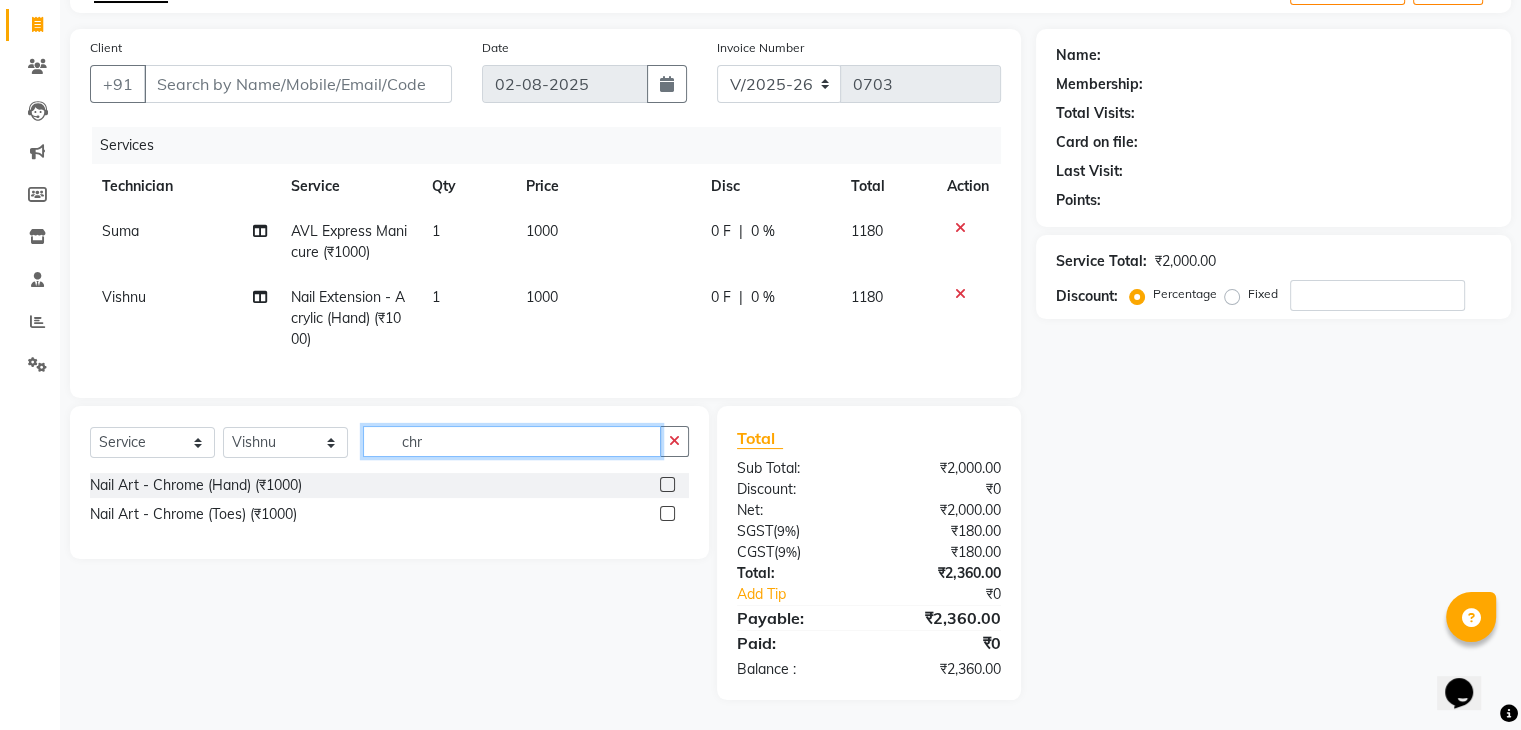 scroll, scrollTop: 137, scrollLeft: 0, axis: vertical 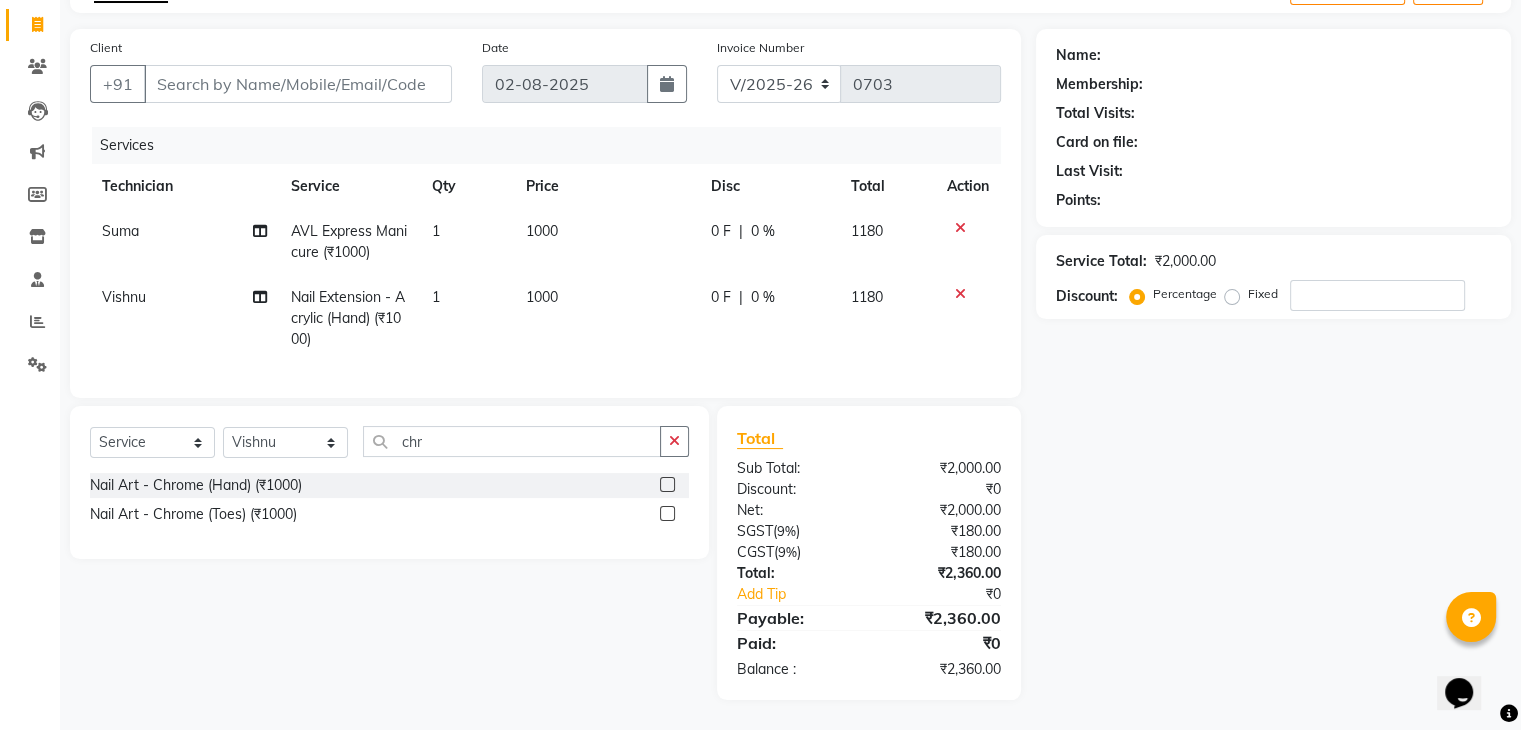 click 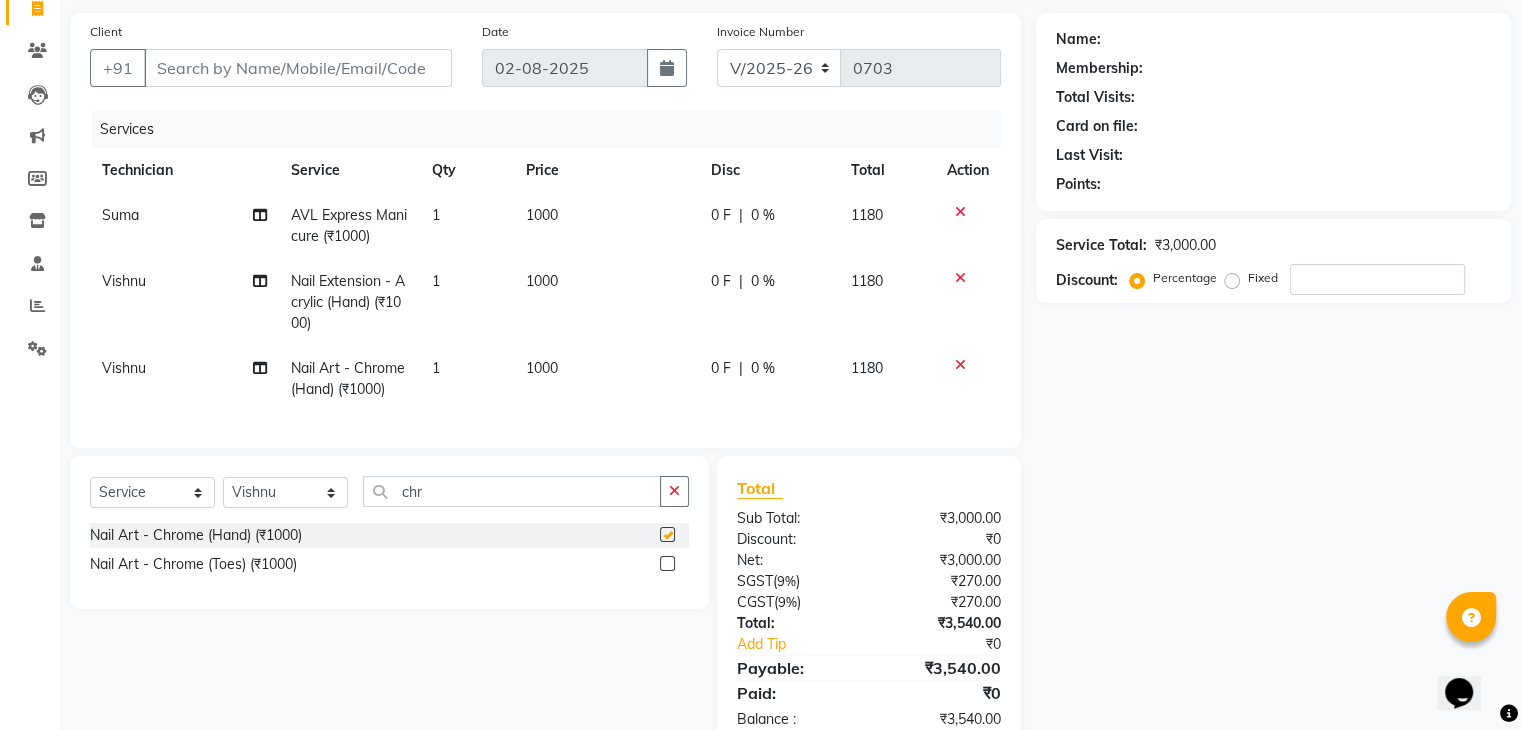 checkbox on "false" 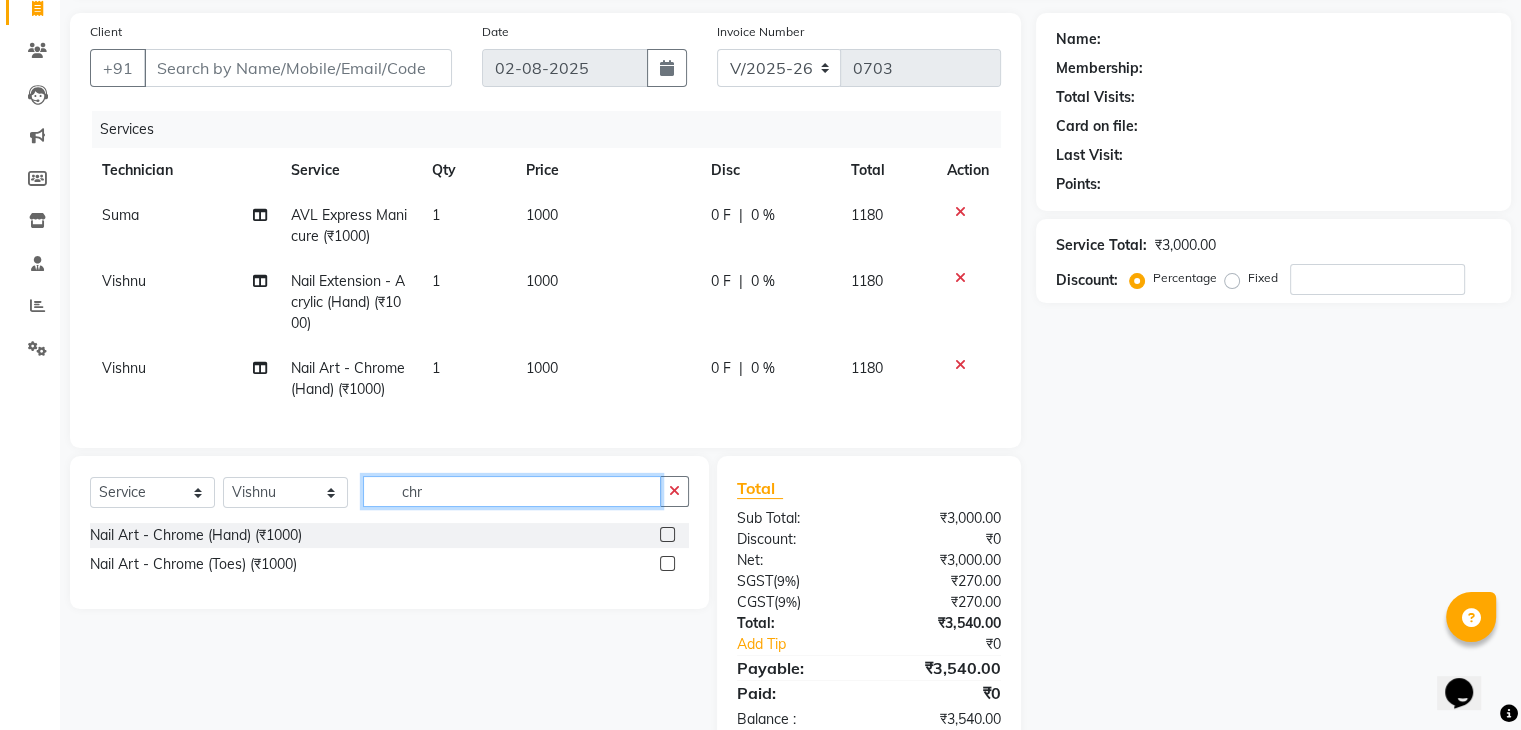 click on "chr" 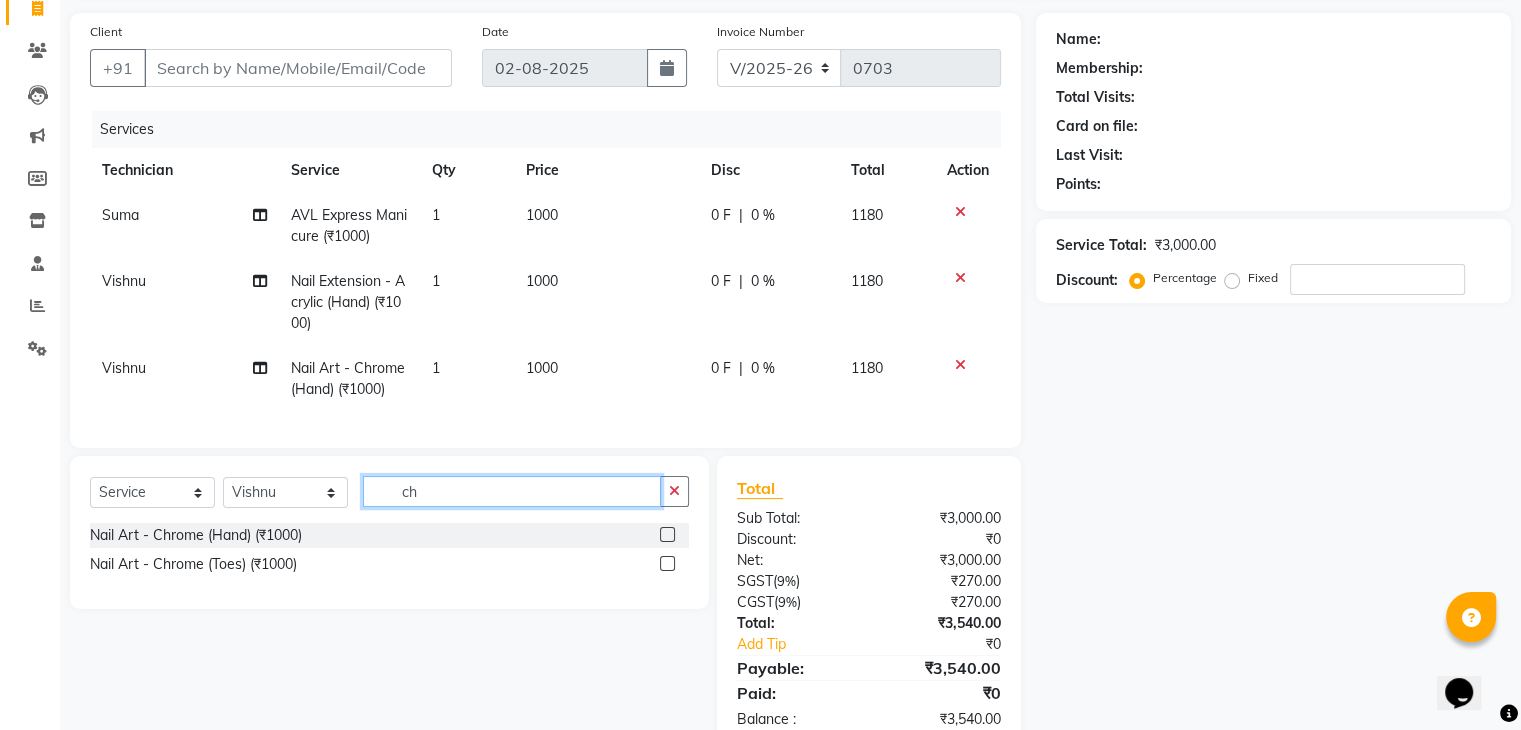 type on "c" 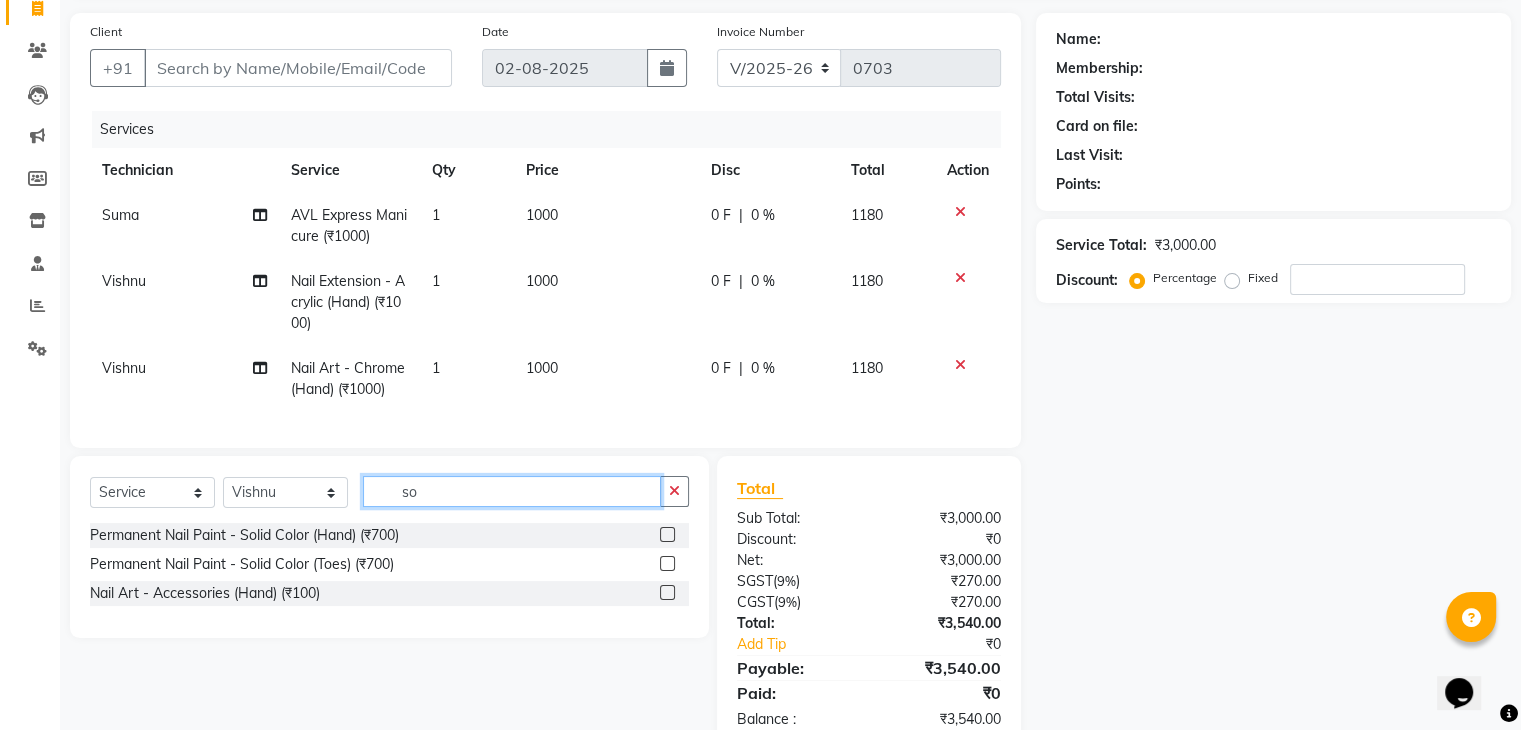 type on "so" 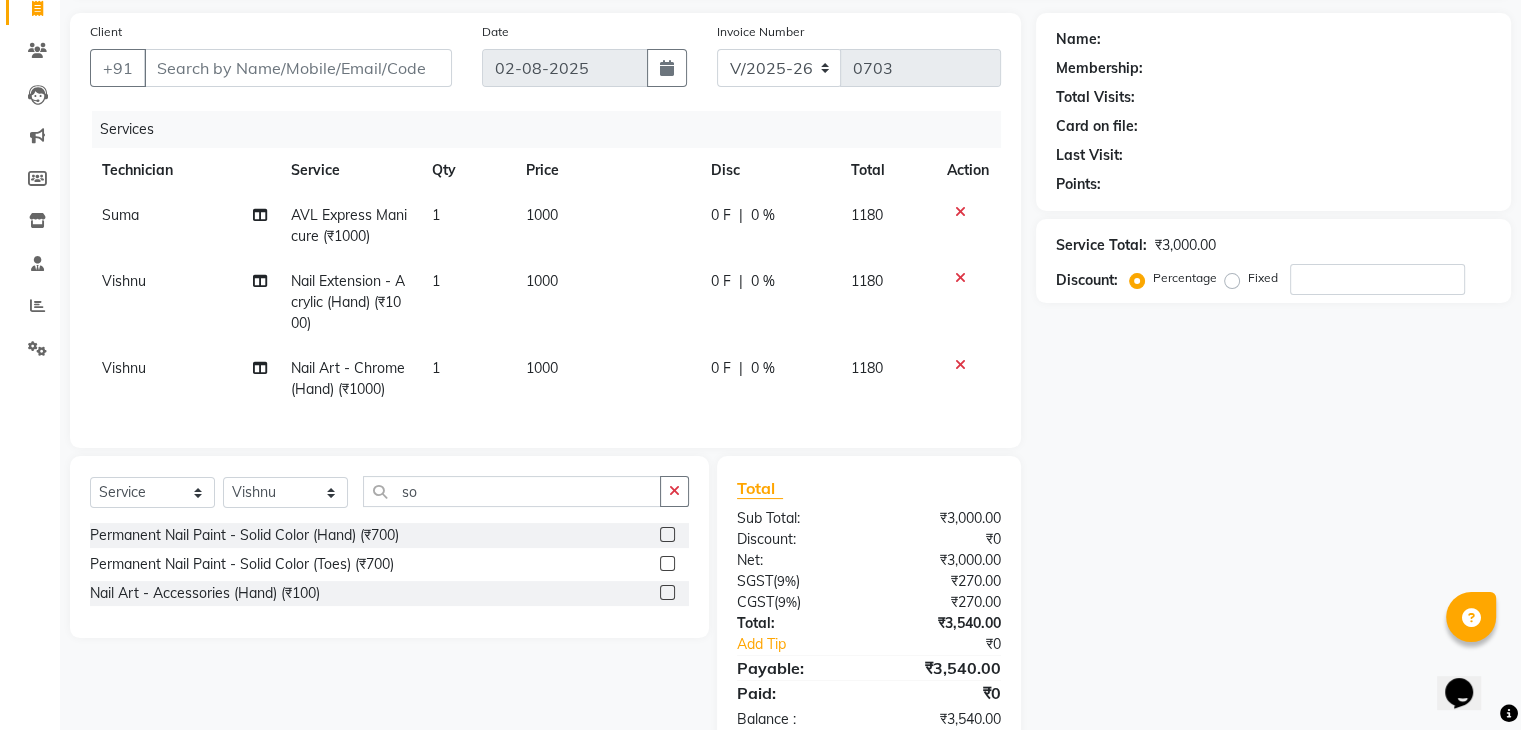 click 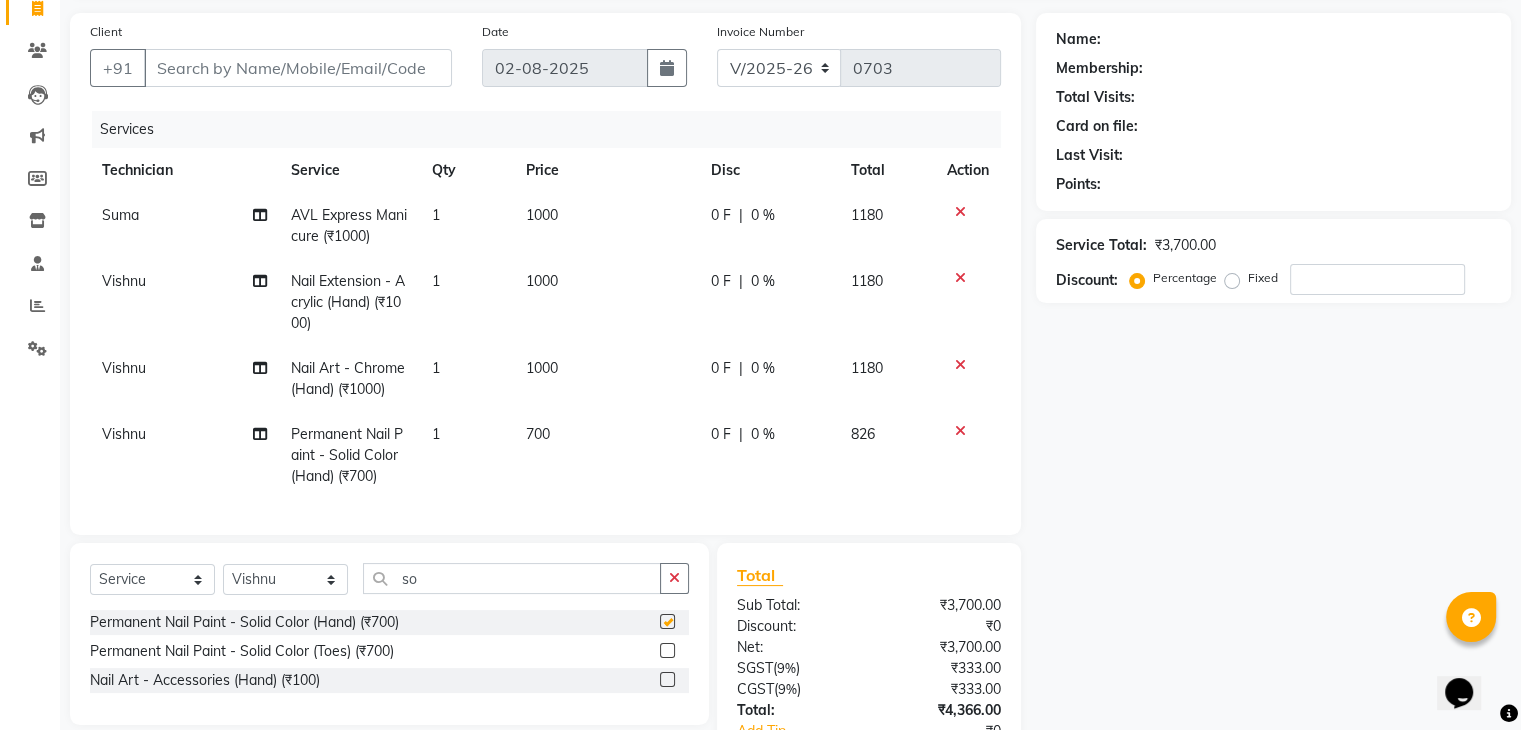 checkbox on "false" 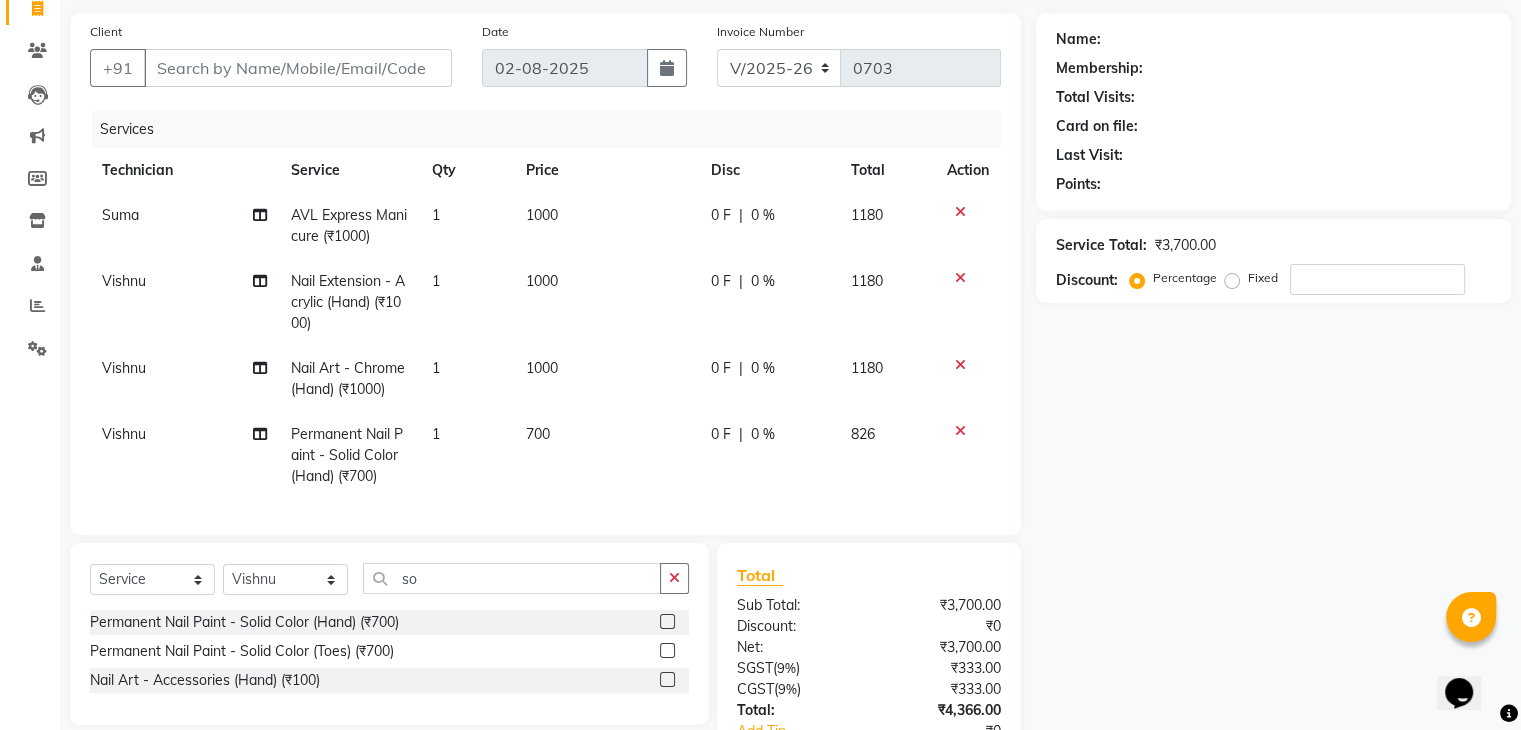 click on "700" 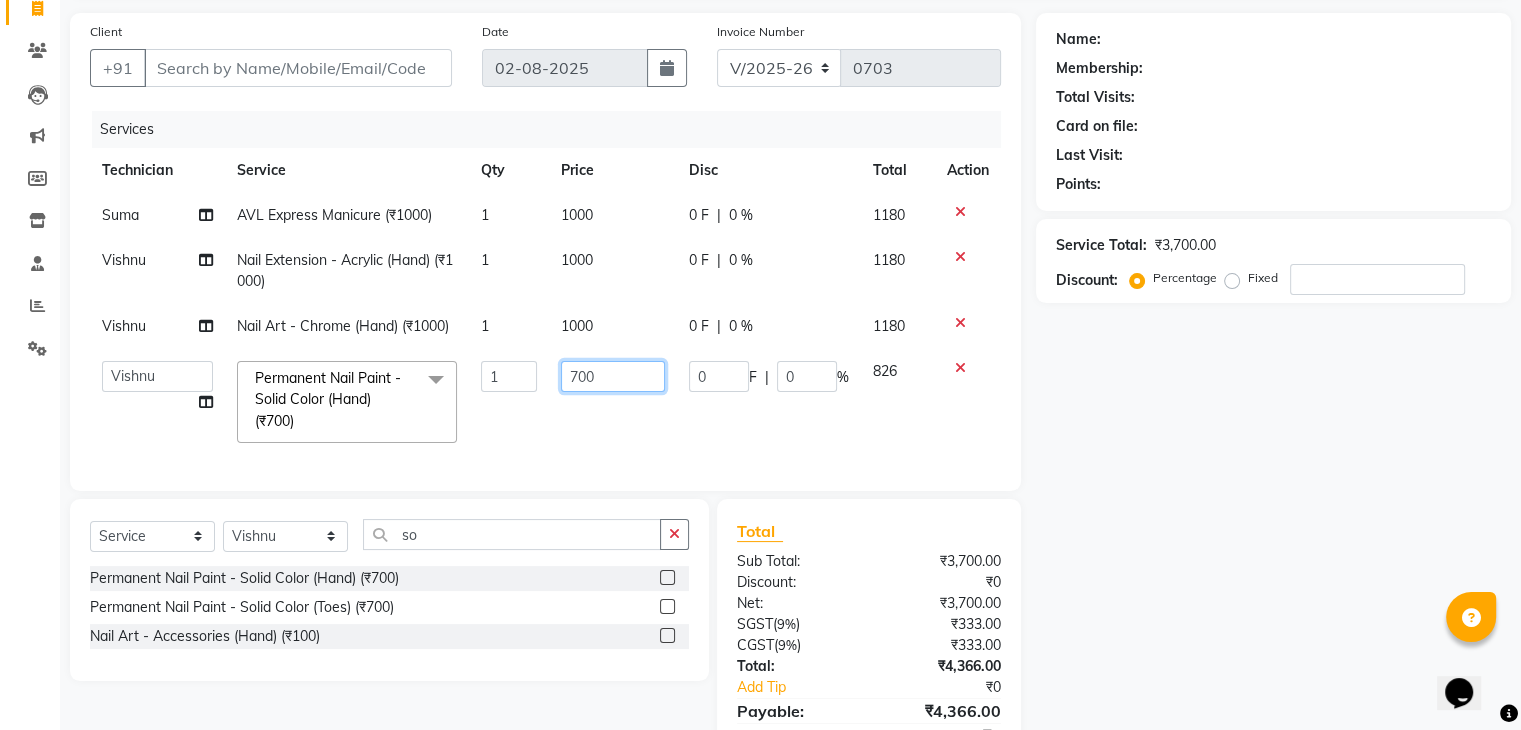 click on "700" 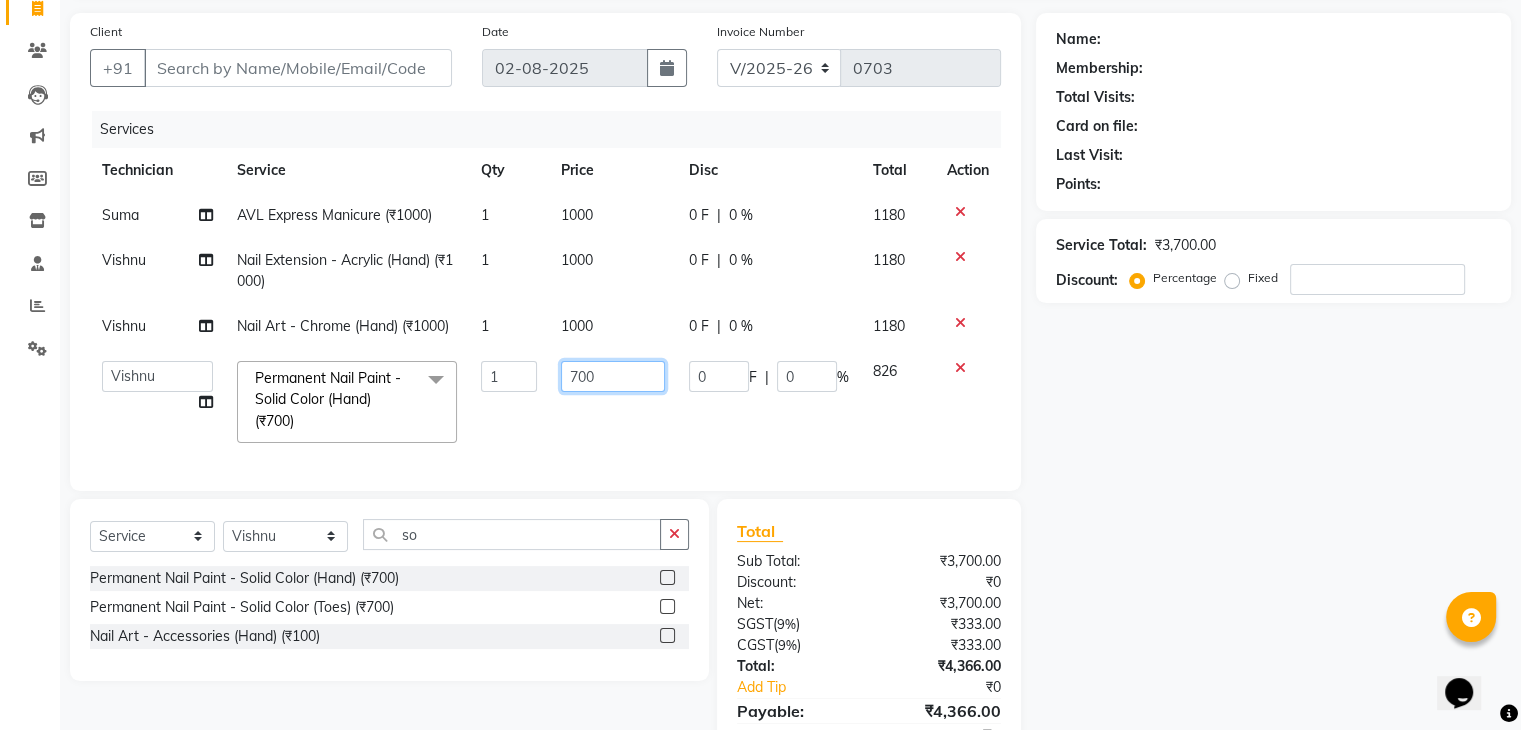 click on "700" 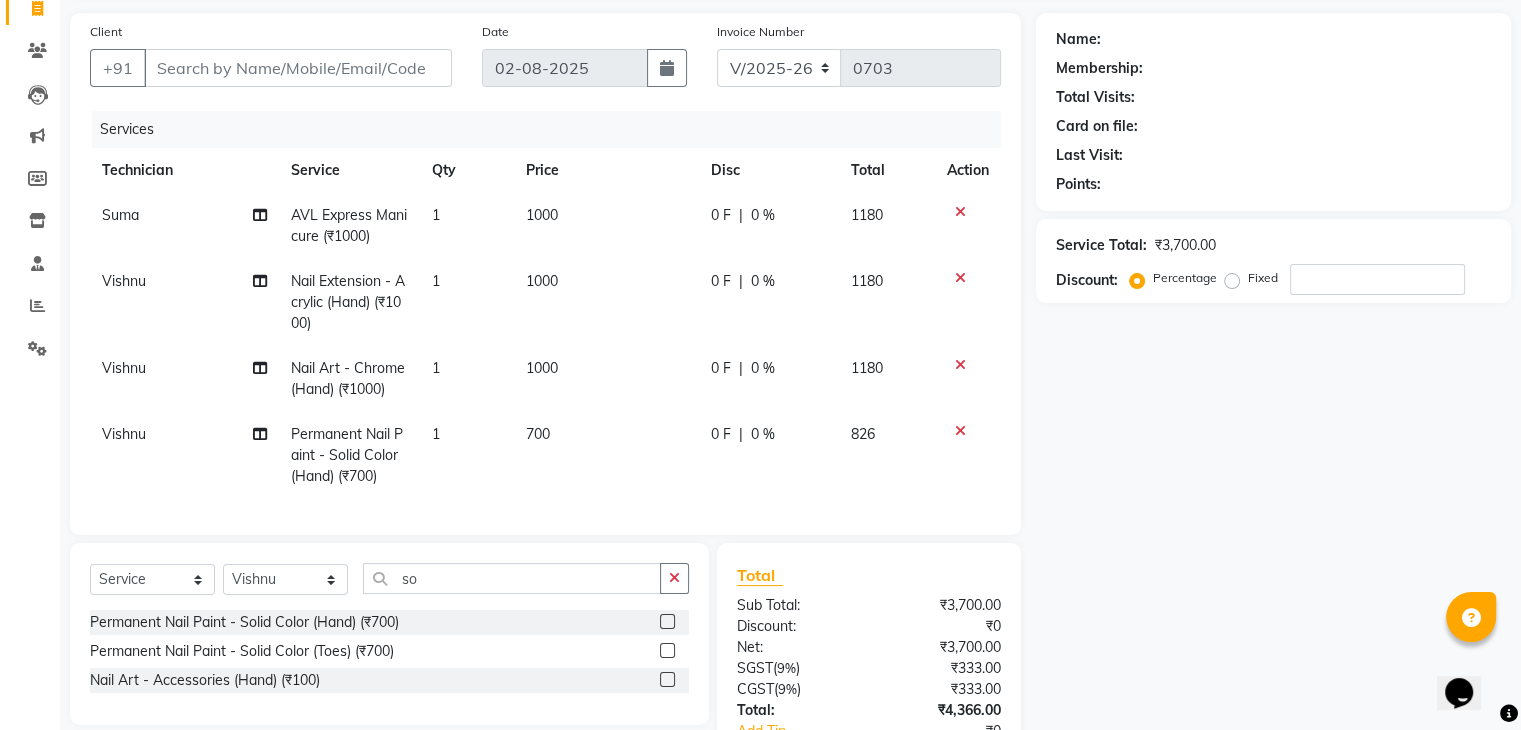 click on "[FIRST] Express Manicure (₹1000) 1 1000 0 F | 0 % 1180 [FIRST] Nail Extension - Acrylic (Hand) (₹1000) 1 1000 0 F | 0 % 1180 [FIRST] Nail Art - Chrome (Hand) (₹1000) 1 1000 0 F | 0 % 1180 [FIRST] Permanent Nail Paint - Solid Color (Hand) (₹700) 1 700 0 F | 0 % 826" 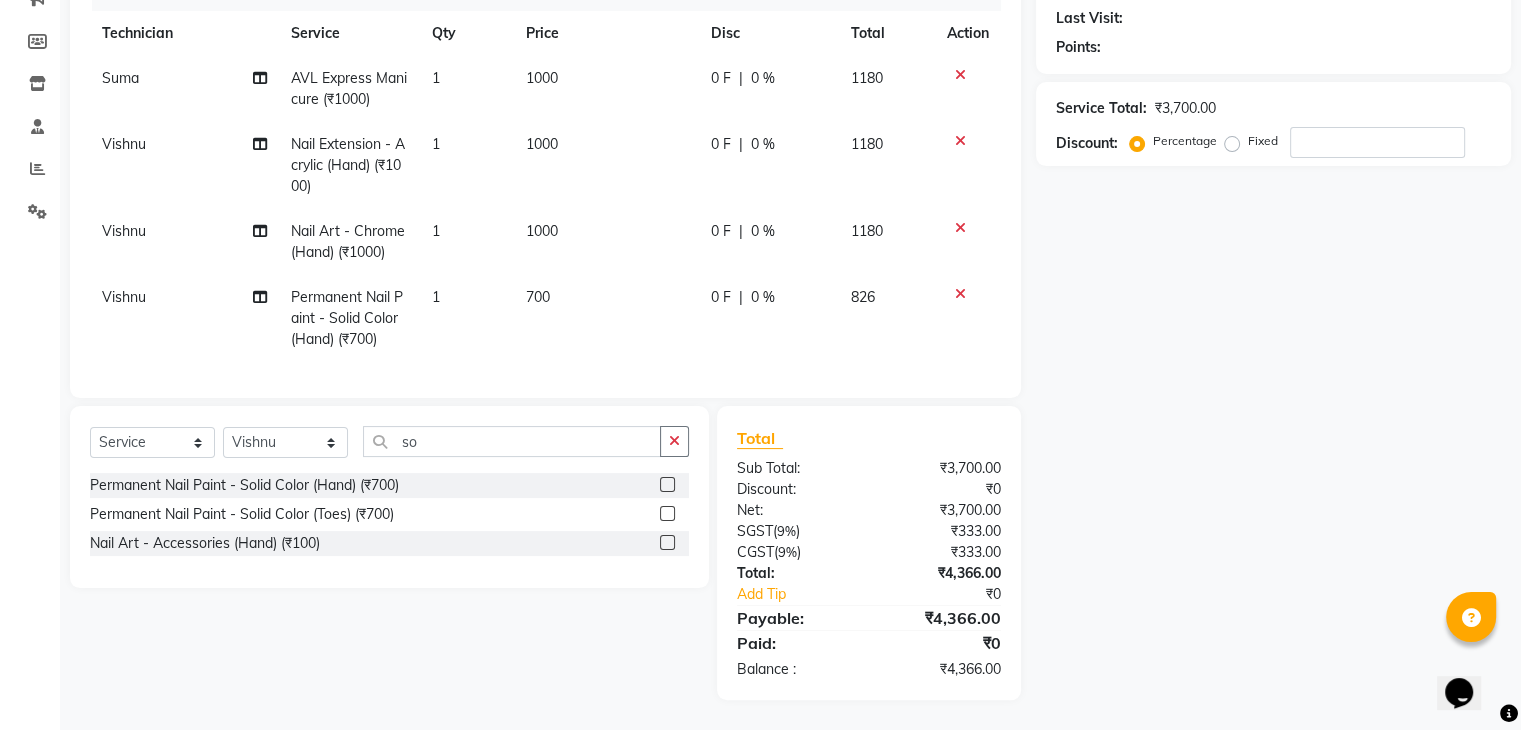 scroll, scrollTop: 0, scrollLeft: 0, axis: both 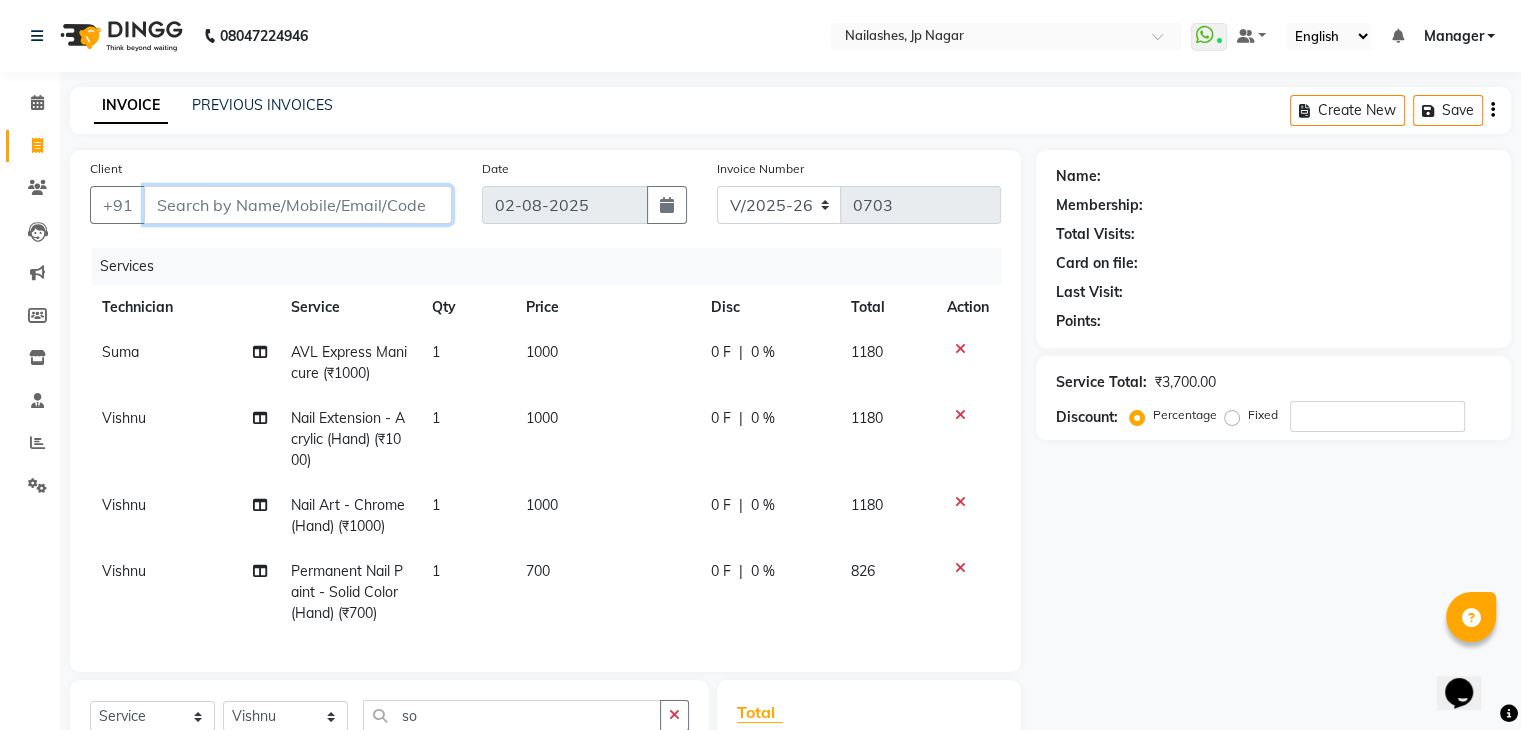 click on "Client" at bounding box center (298, 205) 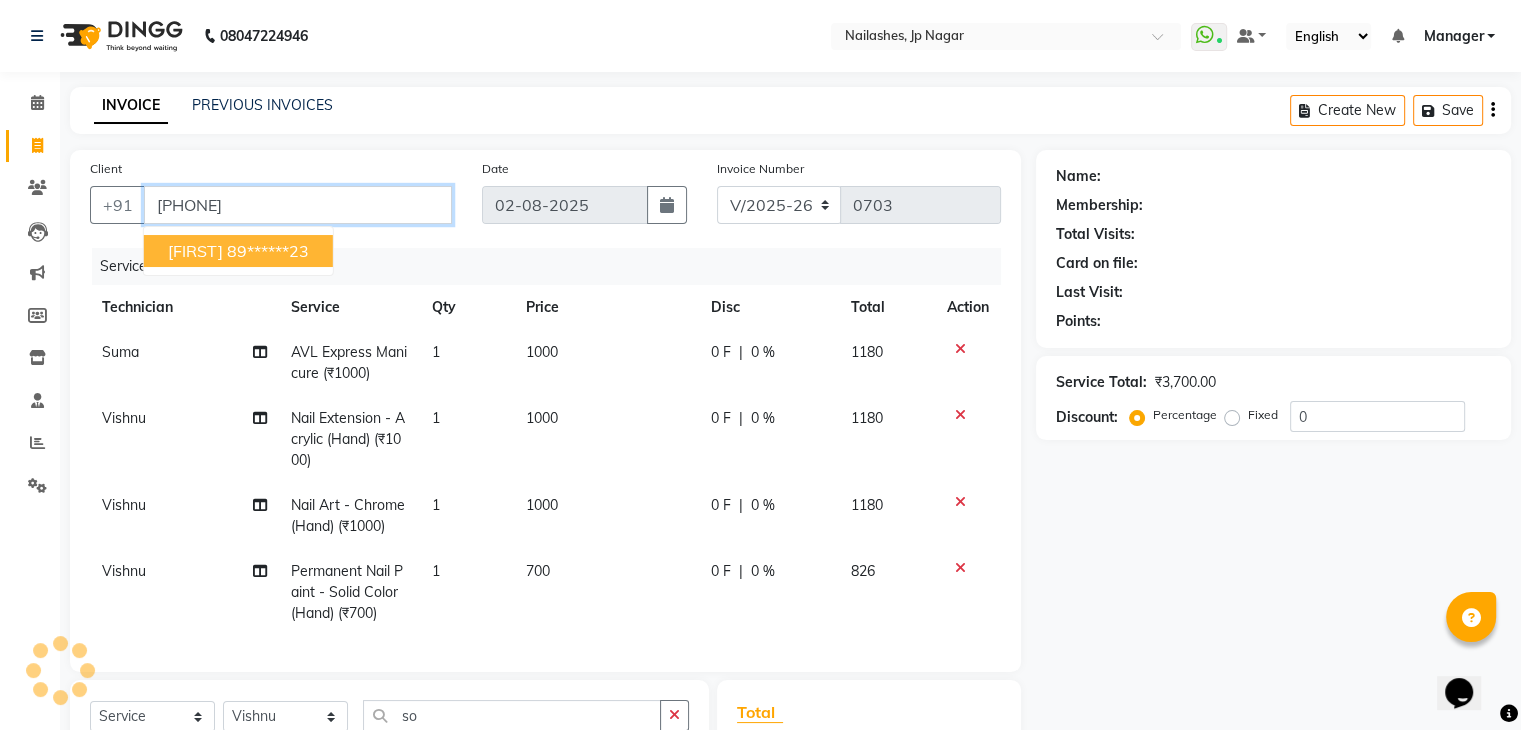 type on "[PHONE]" 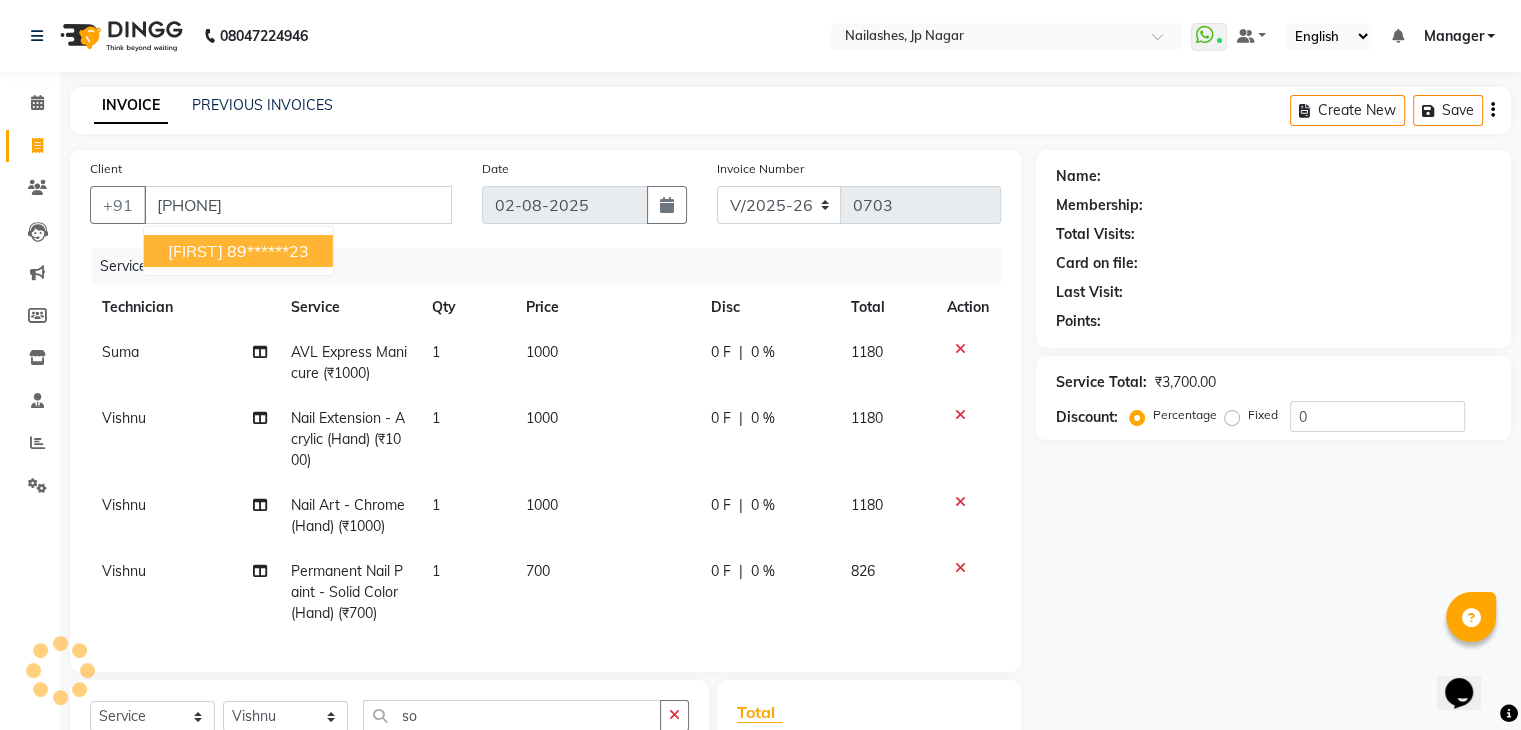 select on "1: Object" 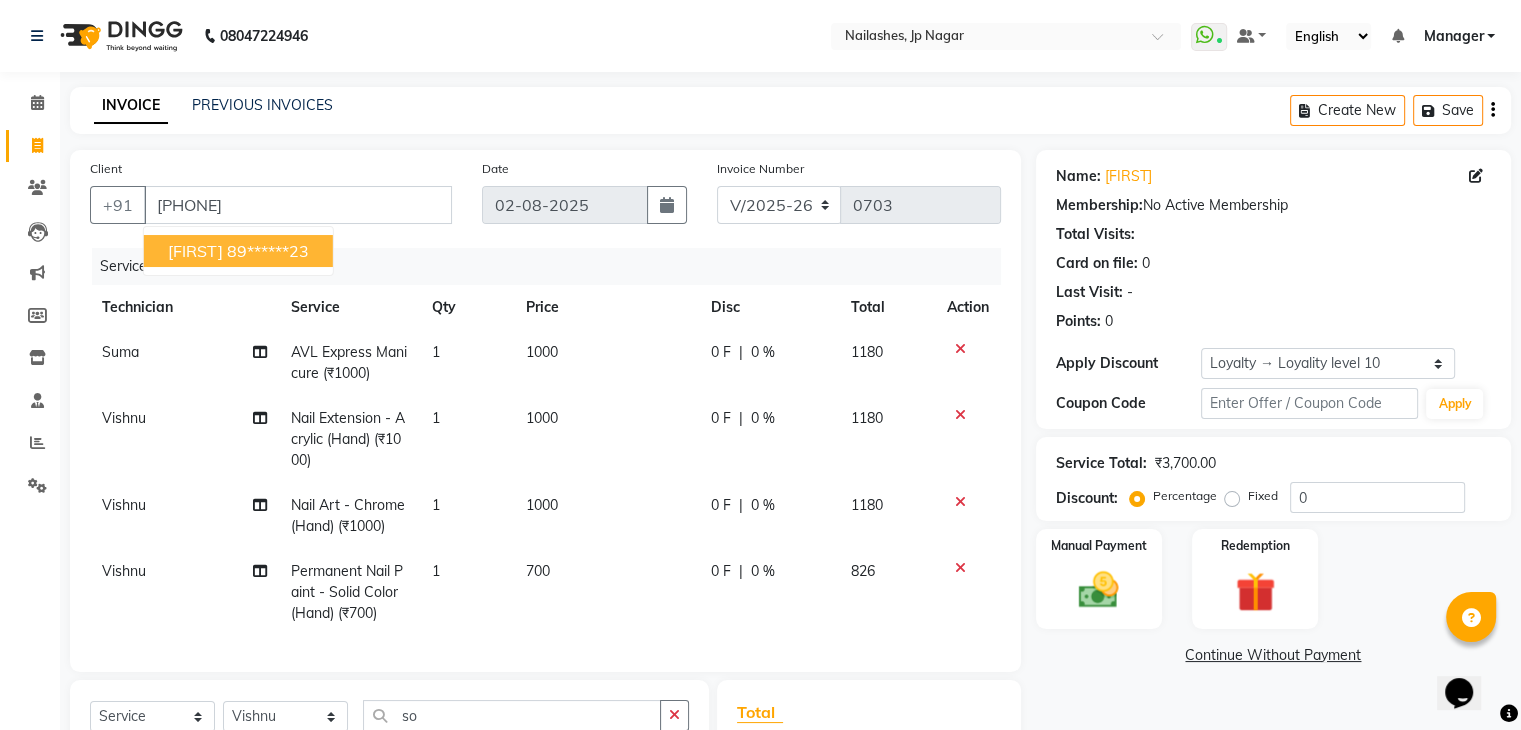 click on "89******23" at bounding box center (268, 251) 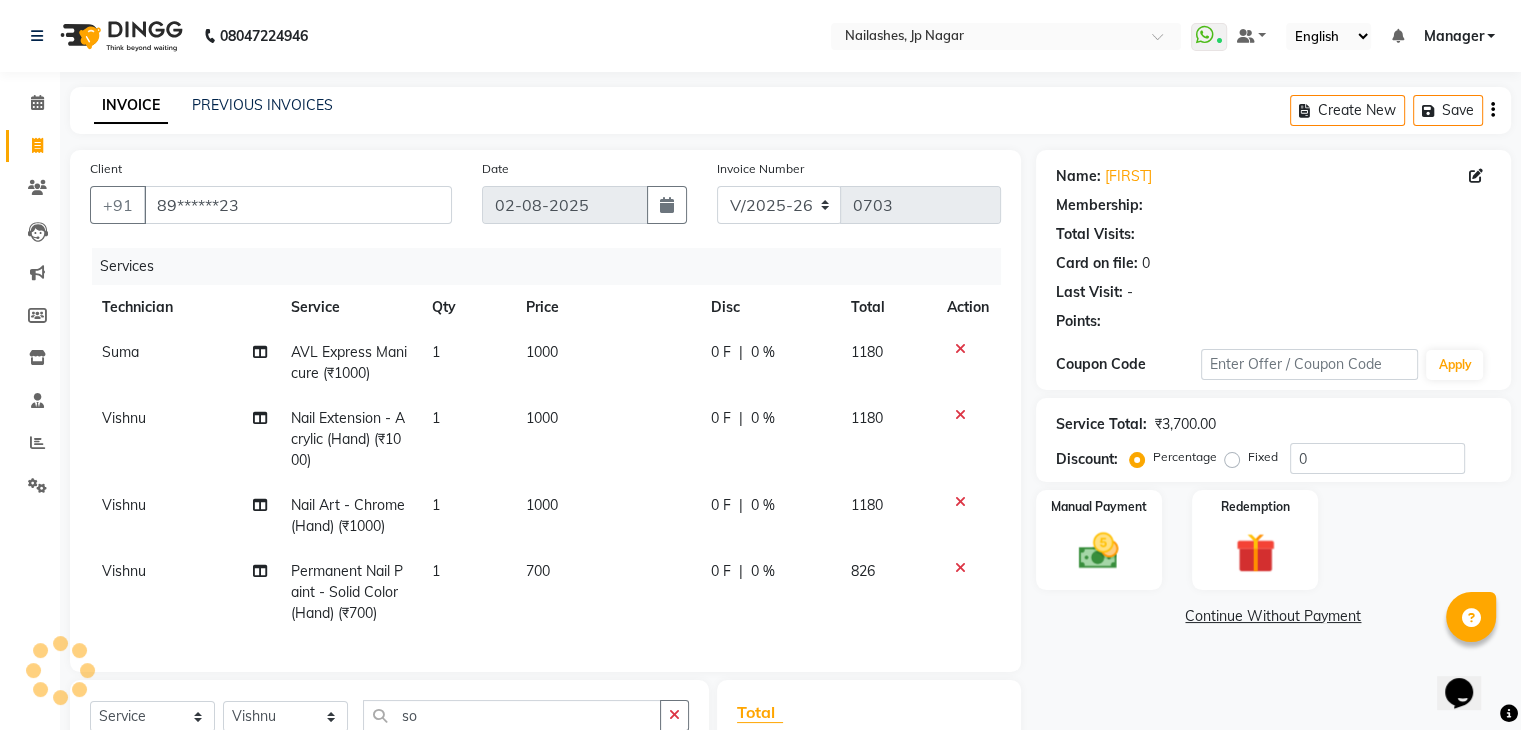 select on "1: Object" 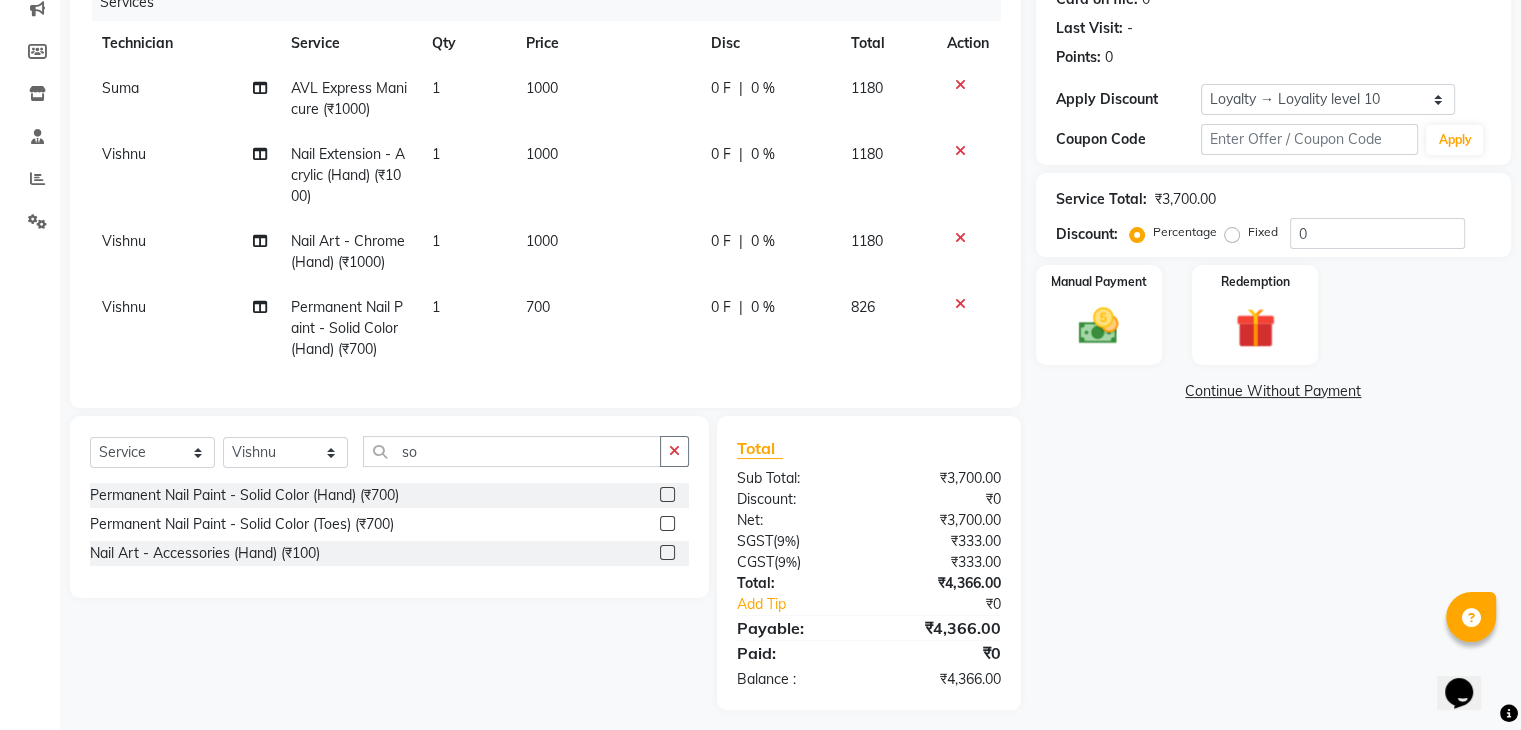 scroll, scrollTop: 290, scrollLeft: 0, axis: vertical 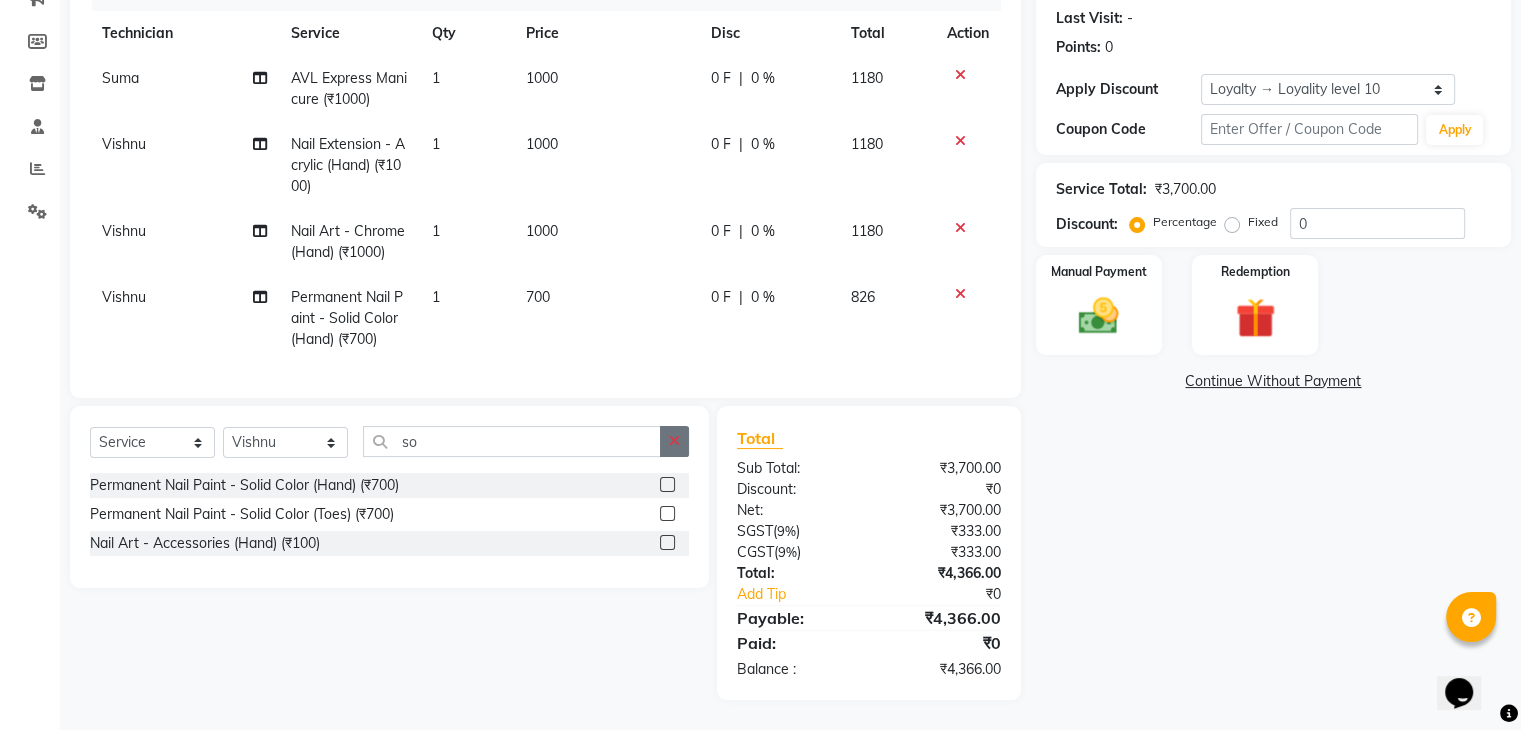 click 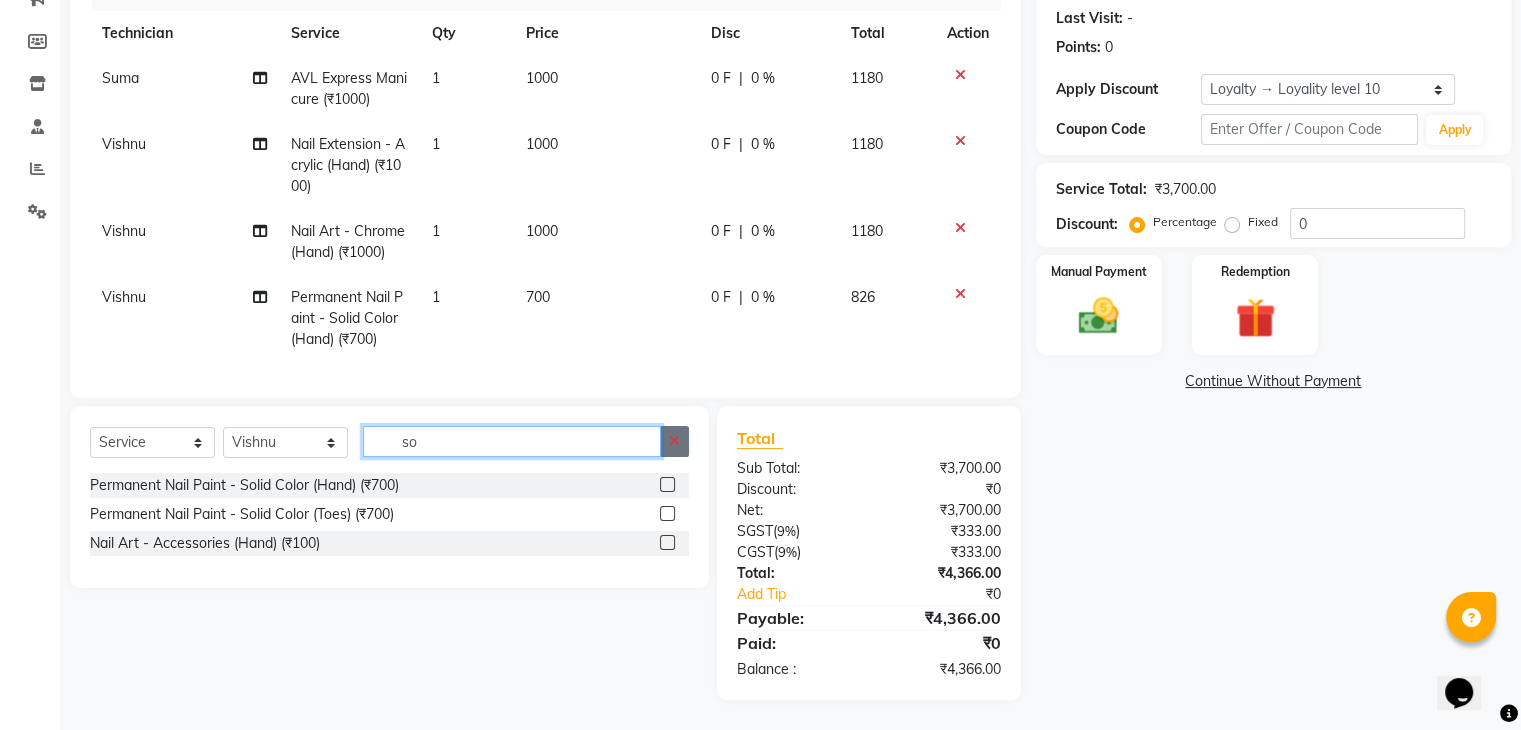 type 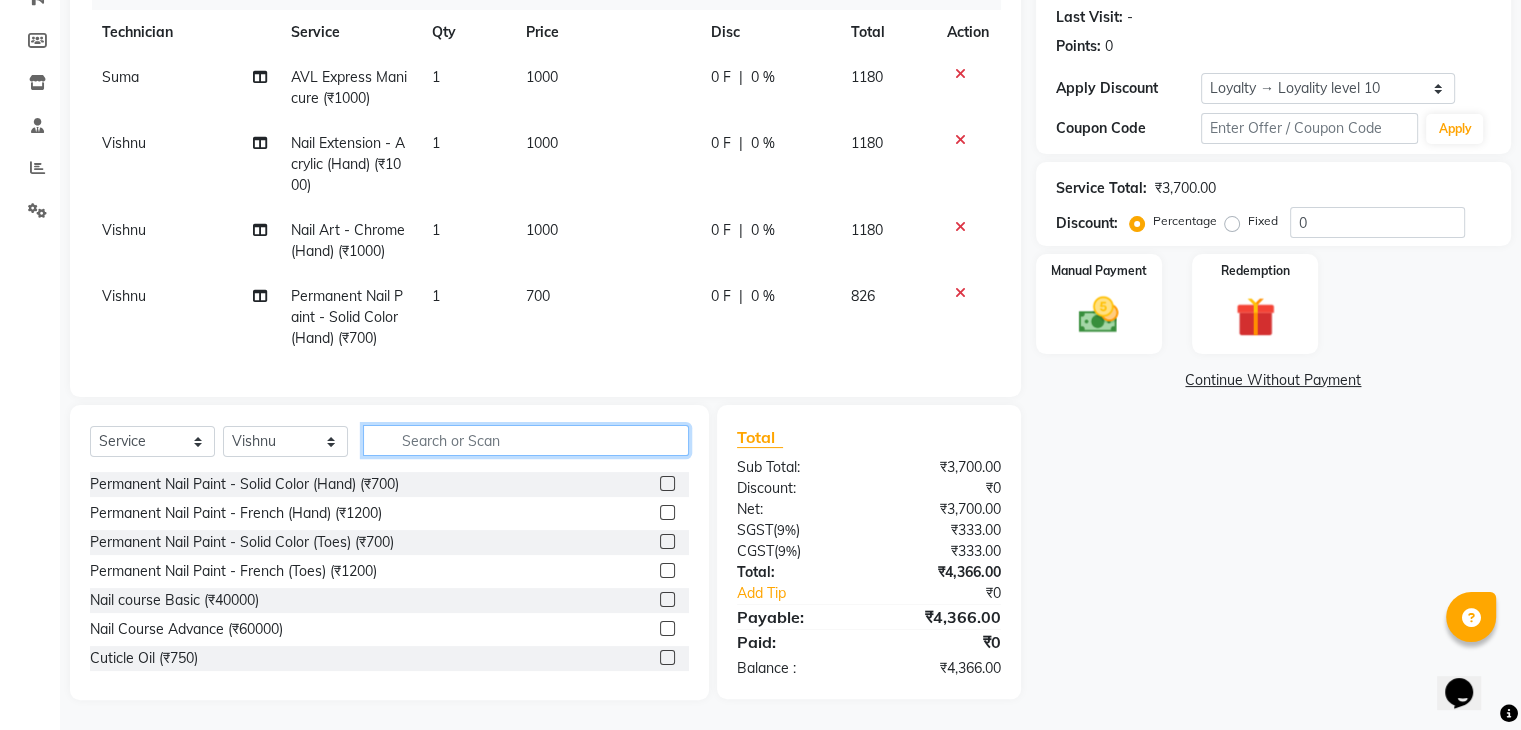 scroll, scrollTop: 291, scrollLeft: 0, axis: vertical 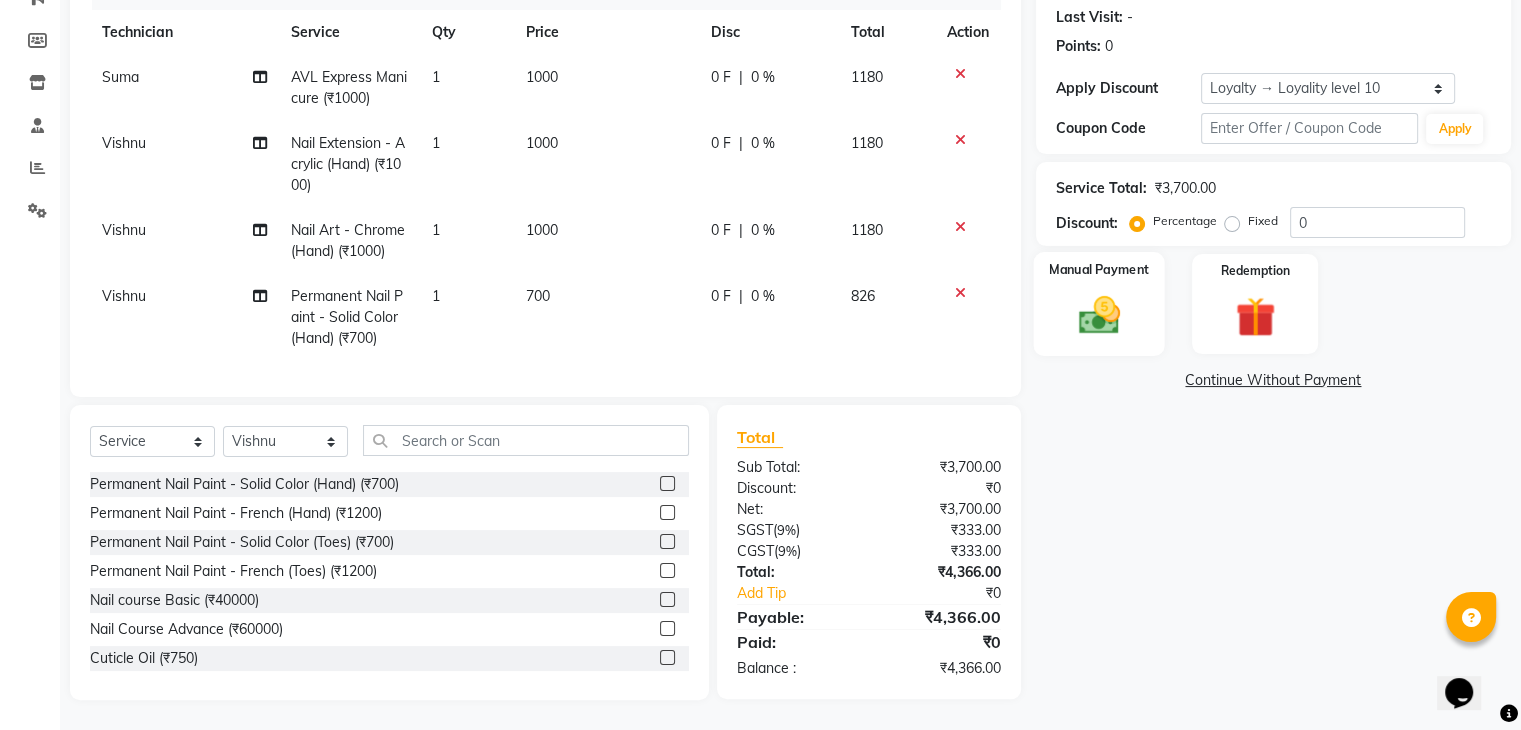 click on "Manual Payment" 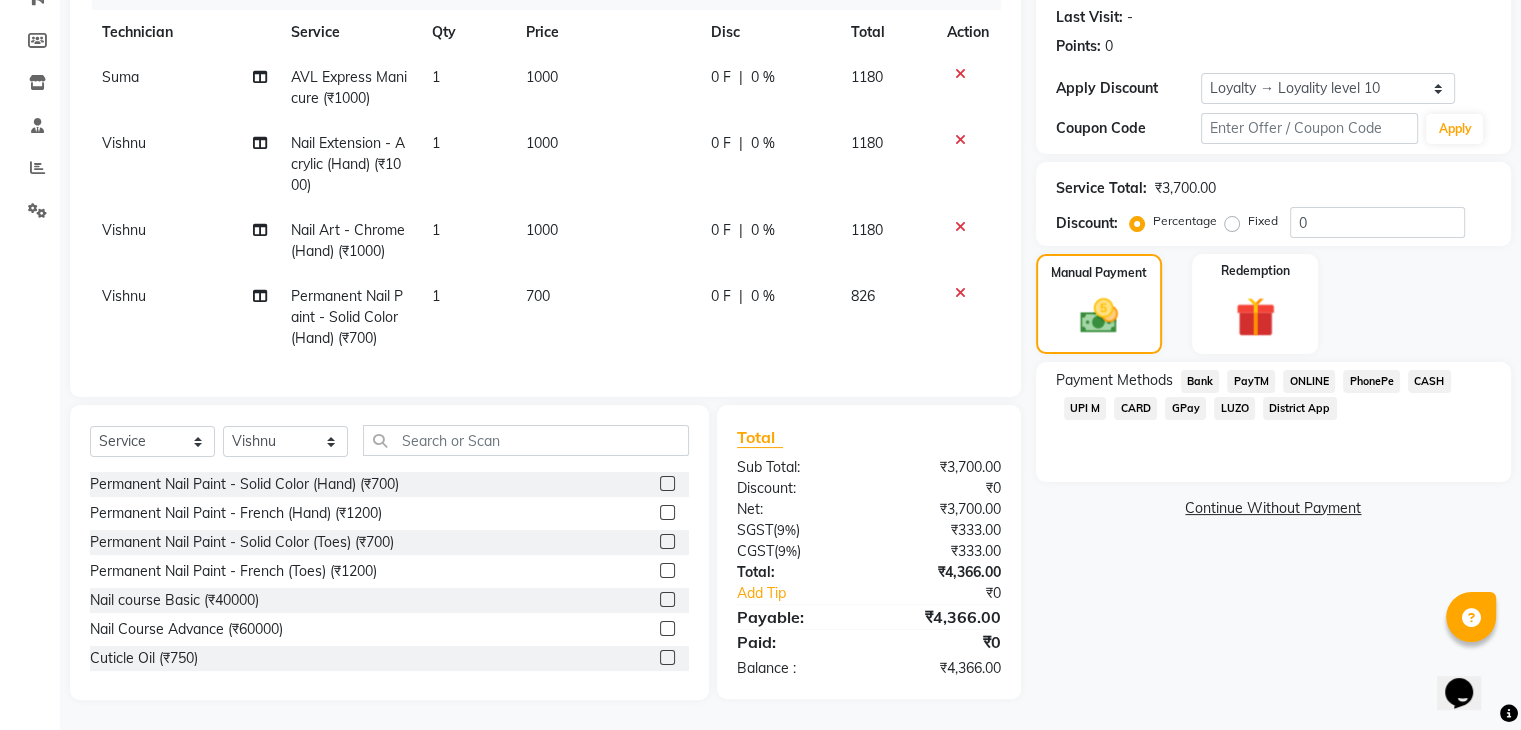 click on "CASH" 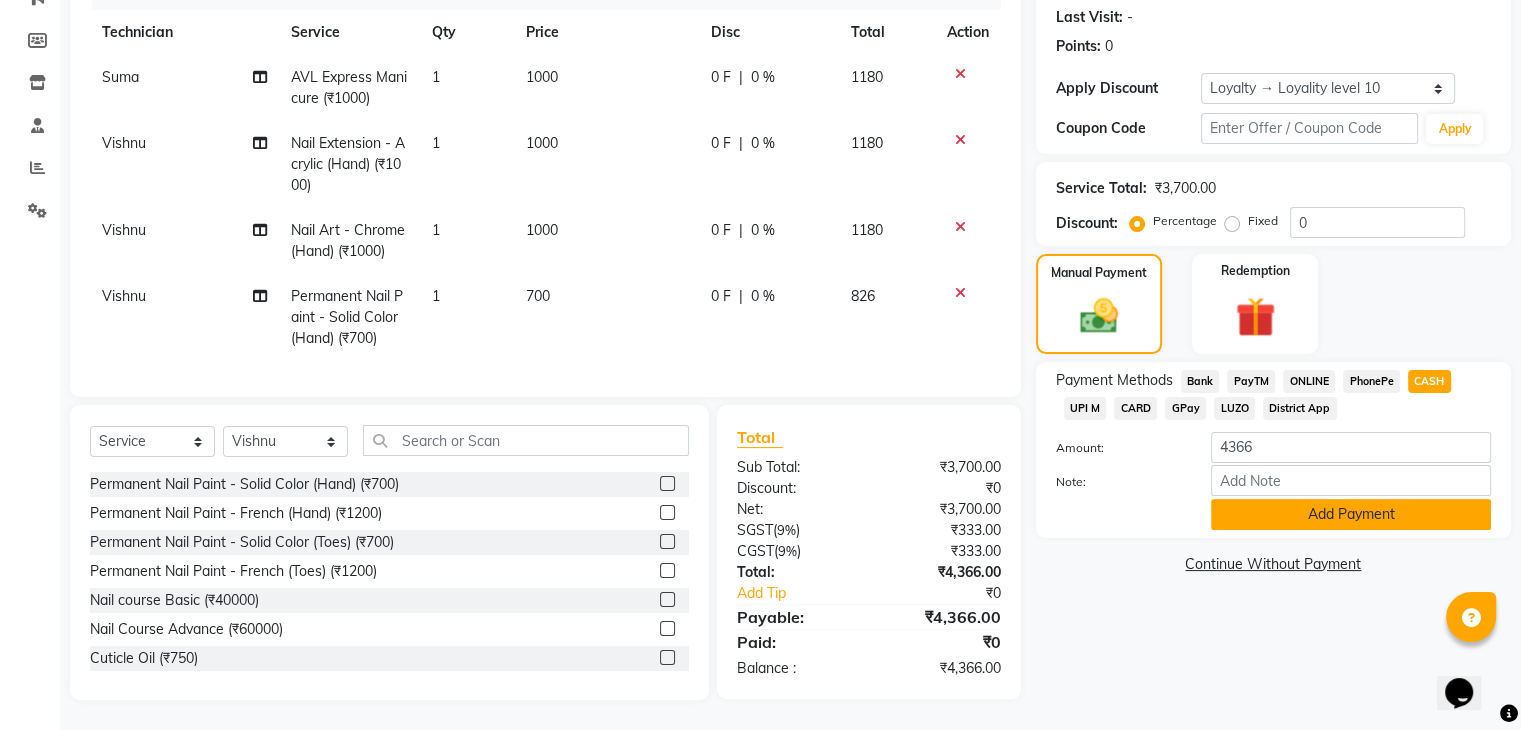click on "Add Payment" 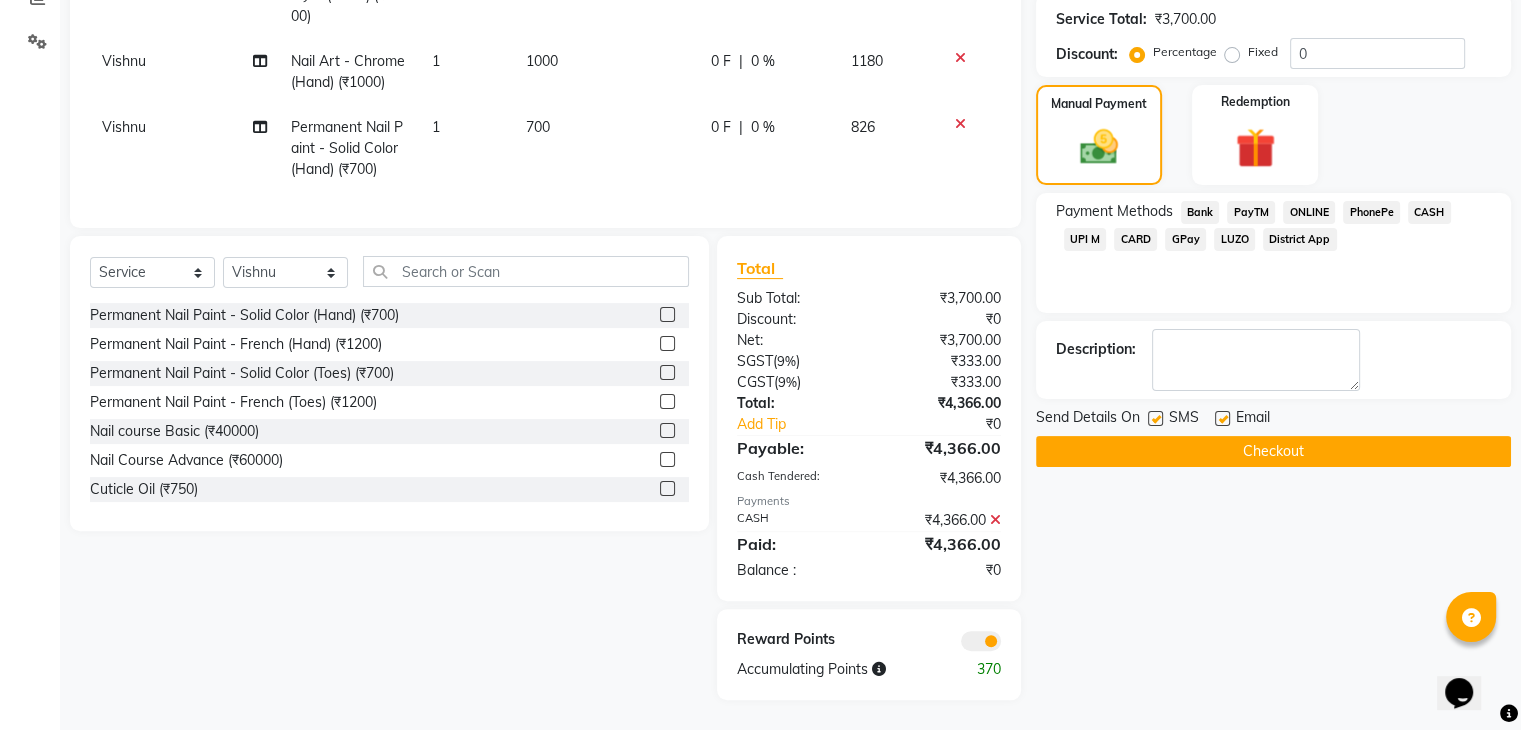 scroll, scrollTop: 447, scrollLeft: 0, axis: vertical 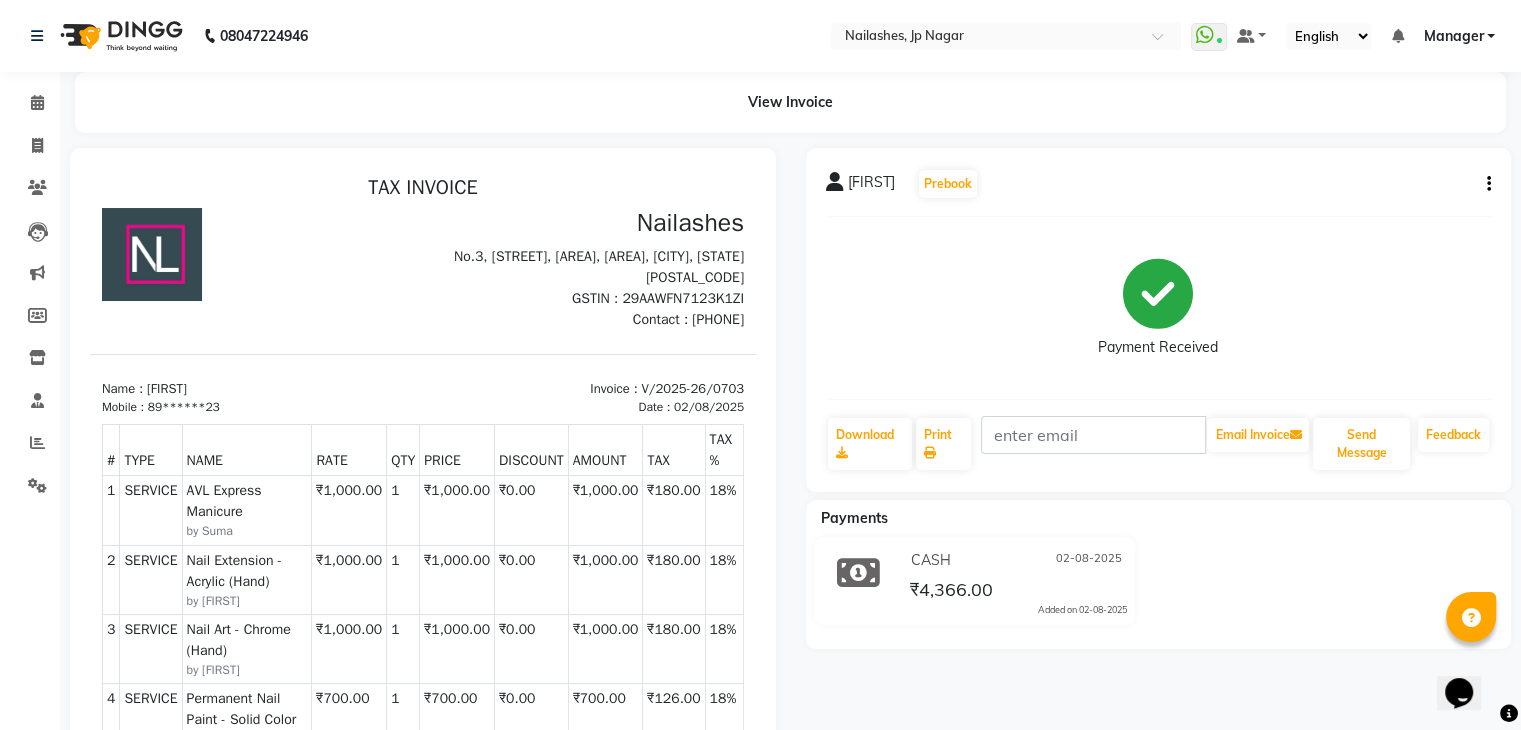 drag, startPoint x: 723, startPoint y: 333, endPoint x: 901, endPoint y: 396, distance: 188.82002 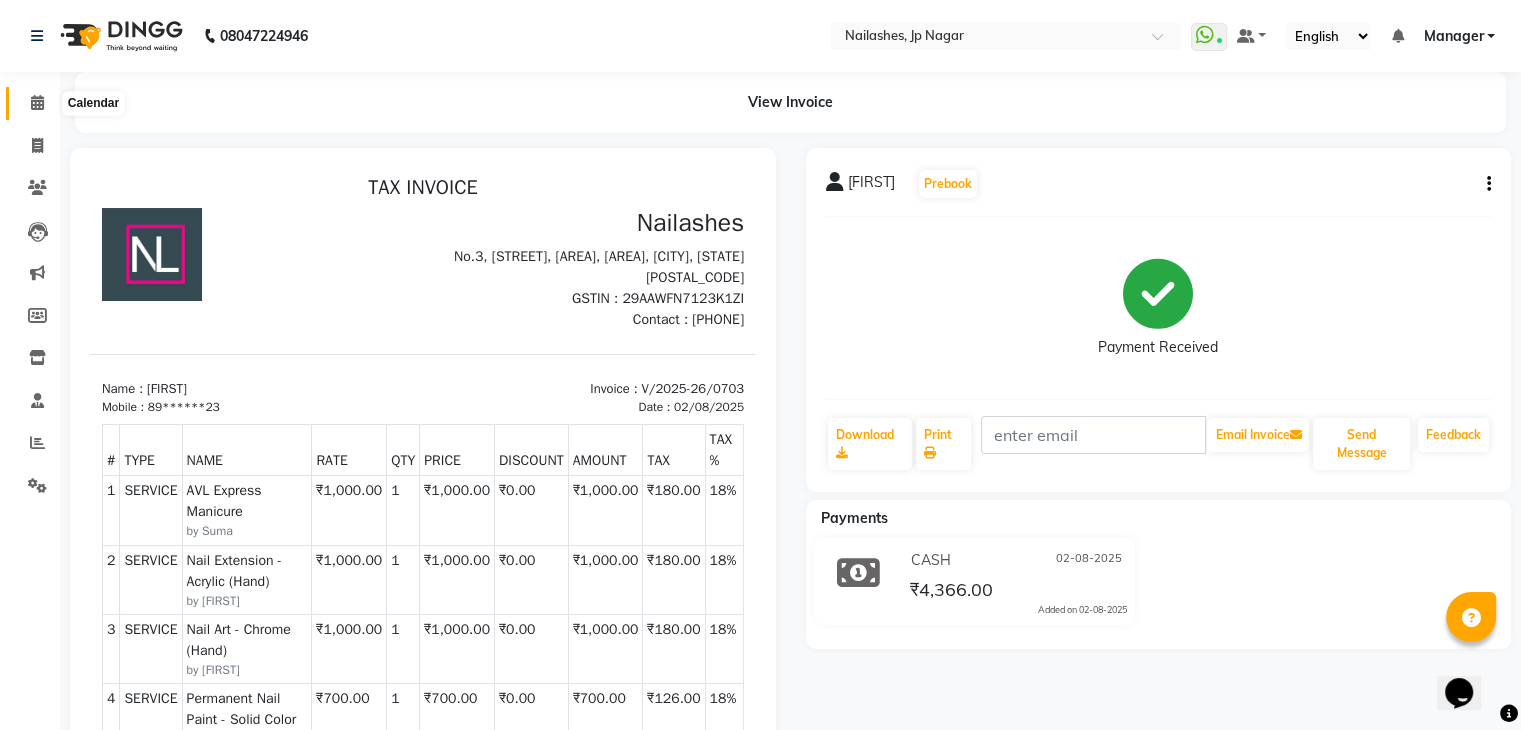click 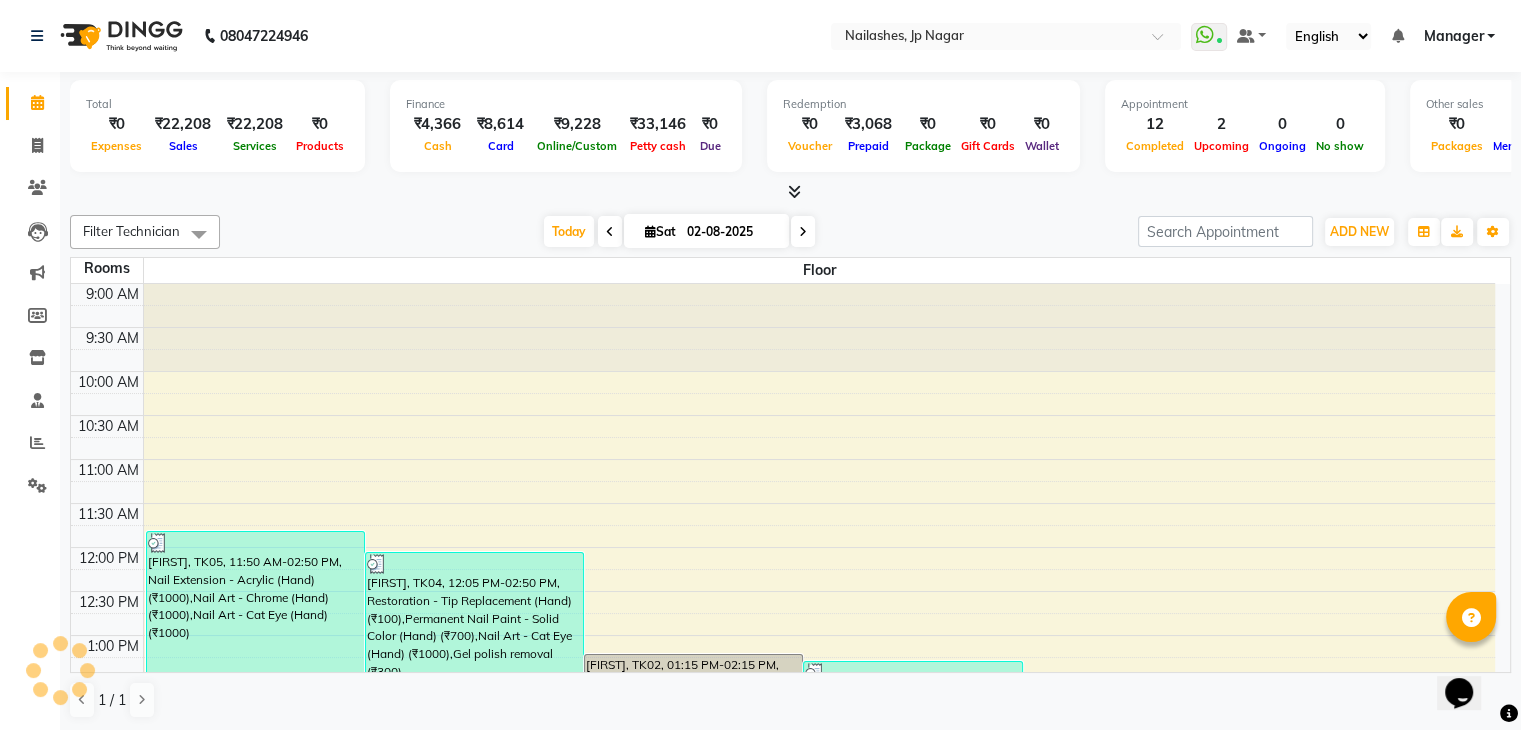 scroll, scrollTop: 0, scrollLeft: 0, axis: both 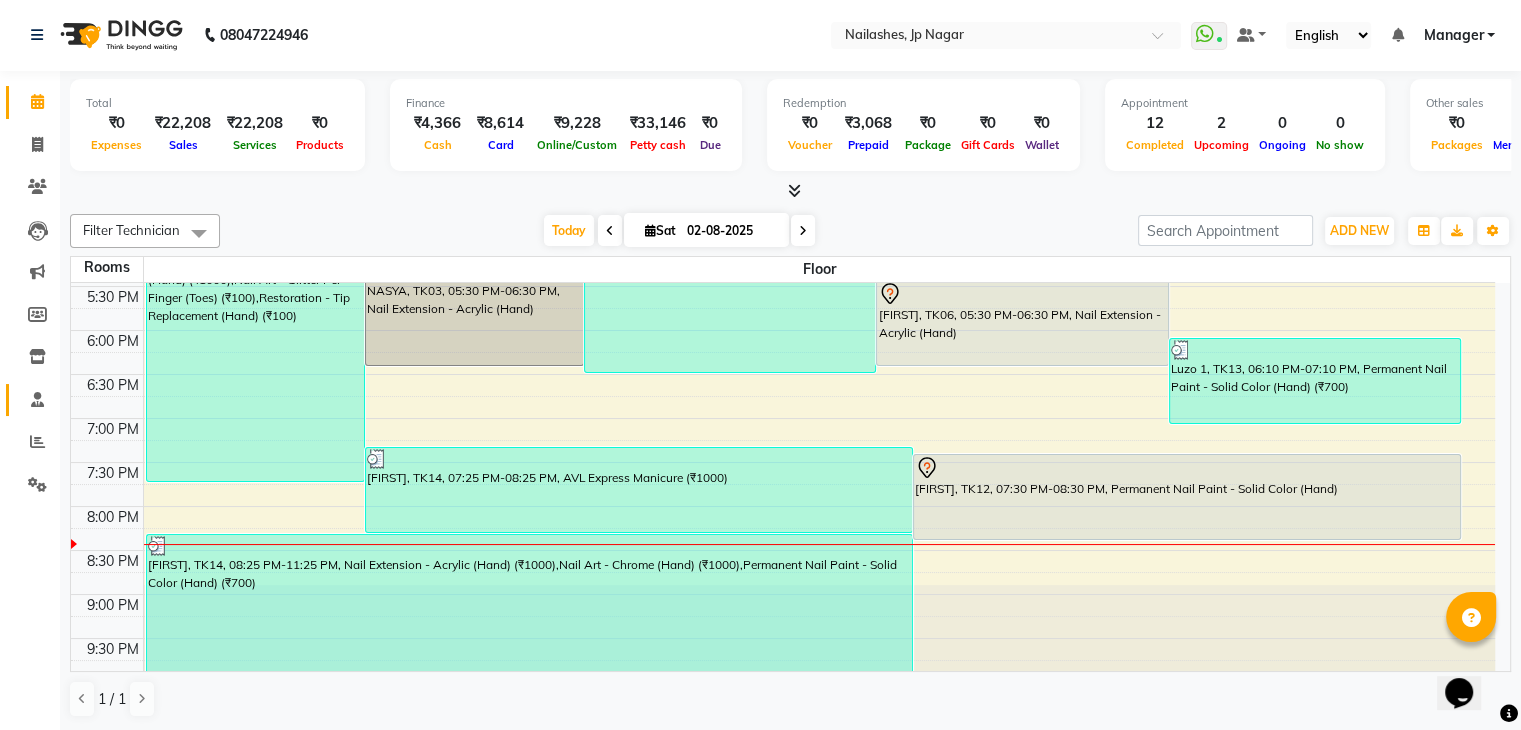 click on "Staff" 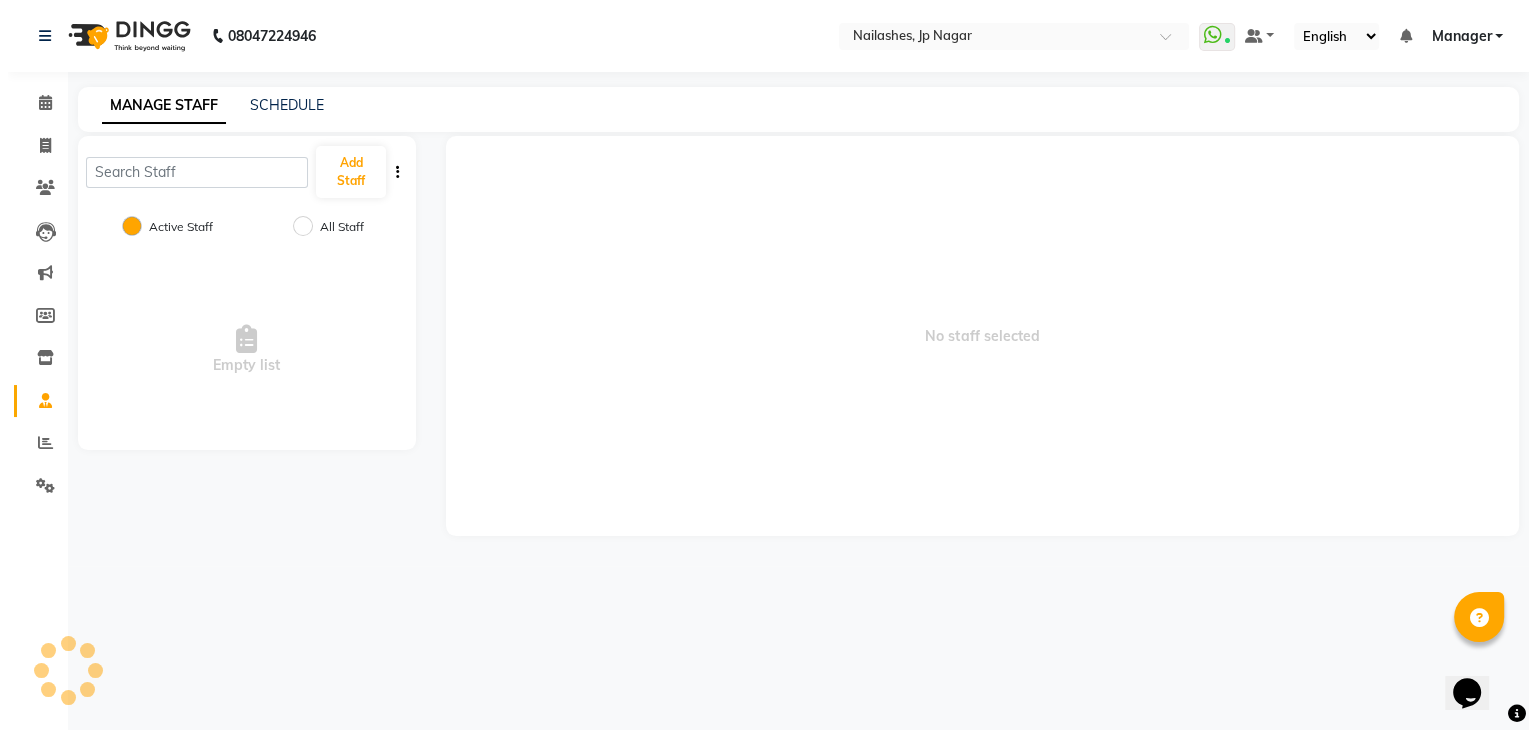 scroll, scrollTop: 0, scrollLeft: 0, axis: both 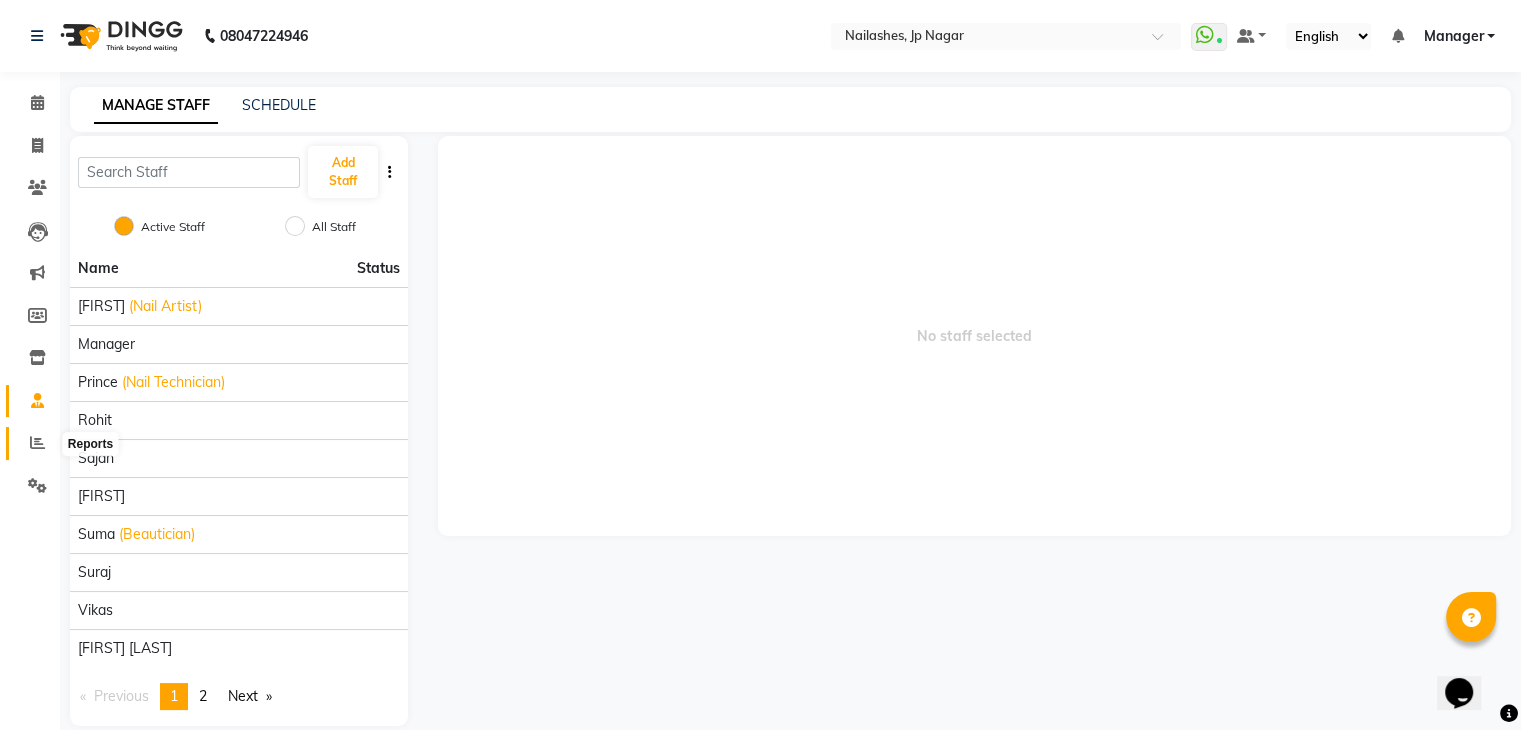 click 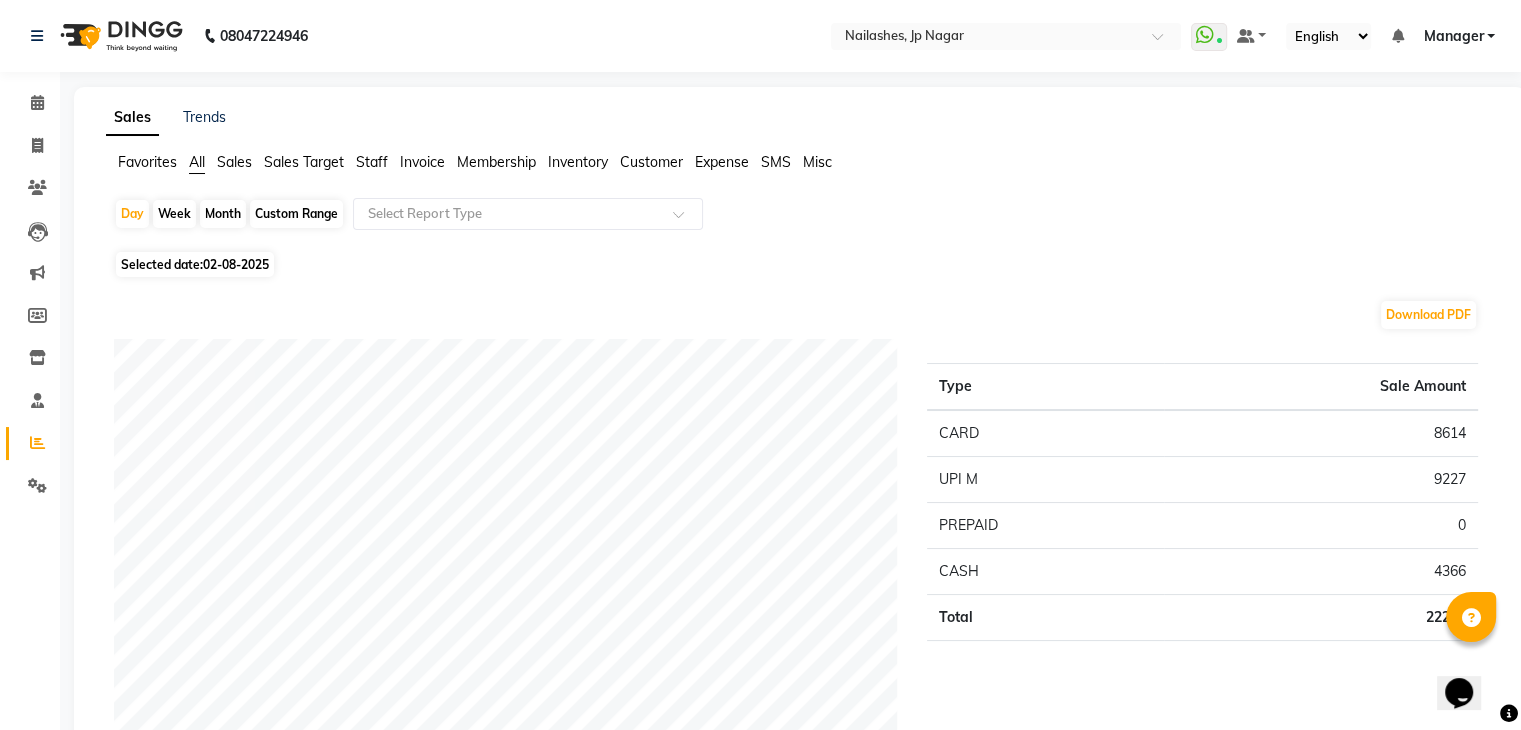 click on "Invoice" 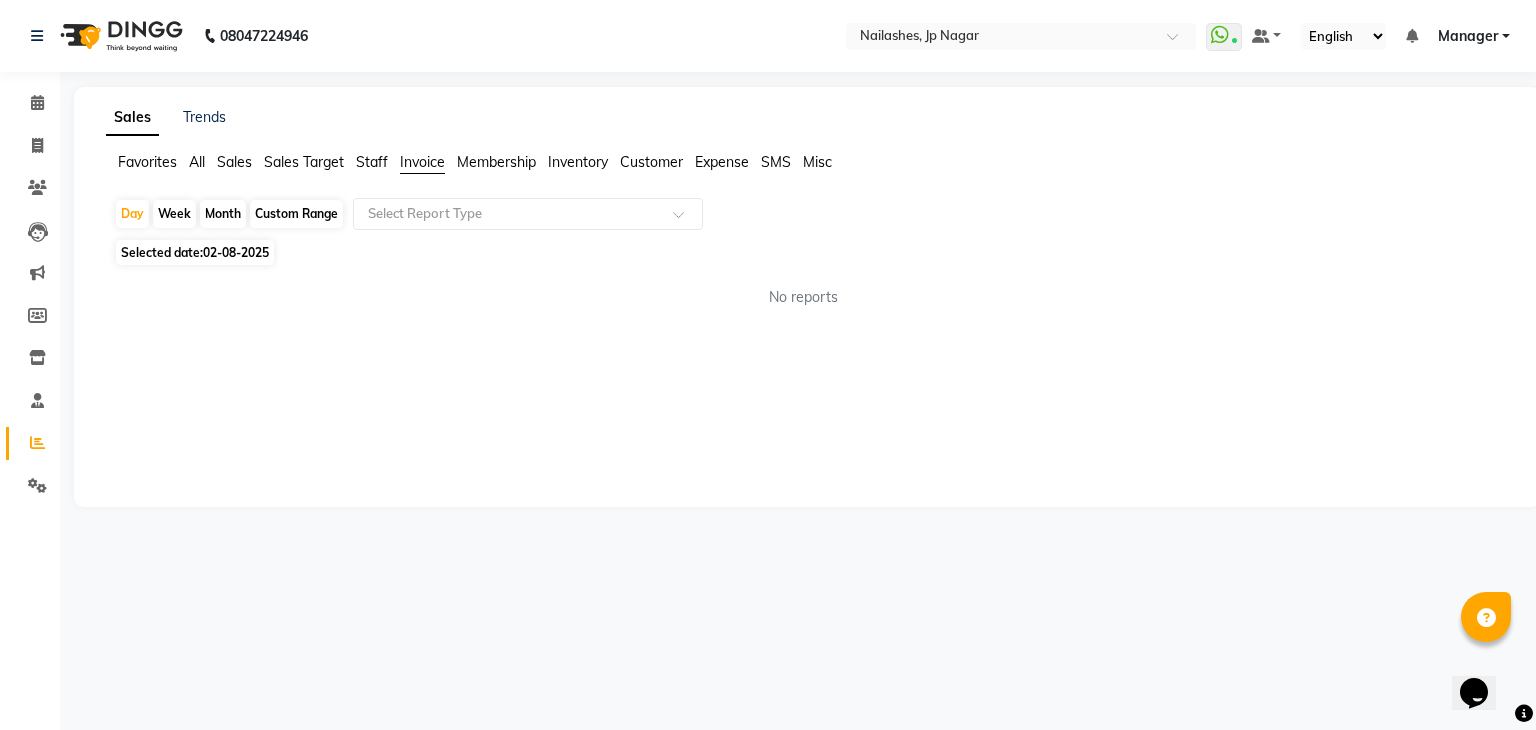 click on "Selected date:  02-08-2025" 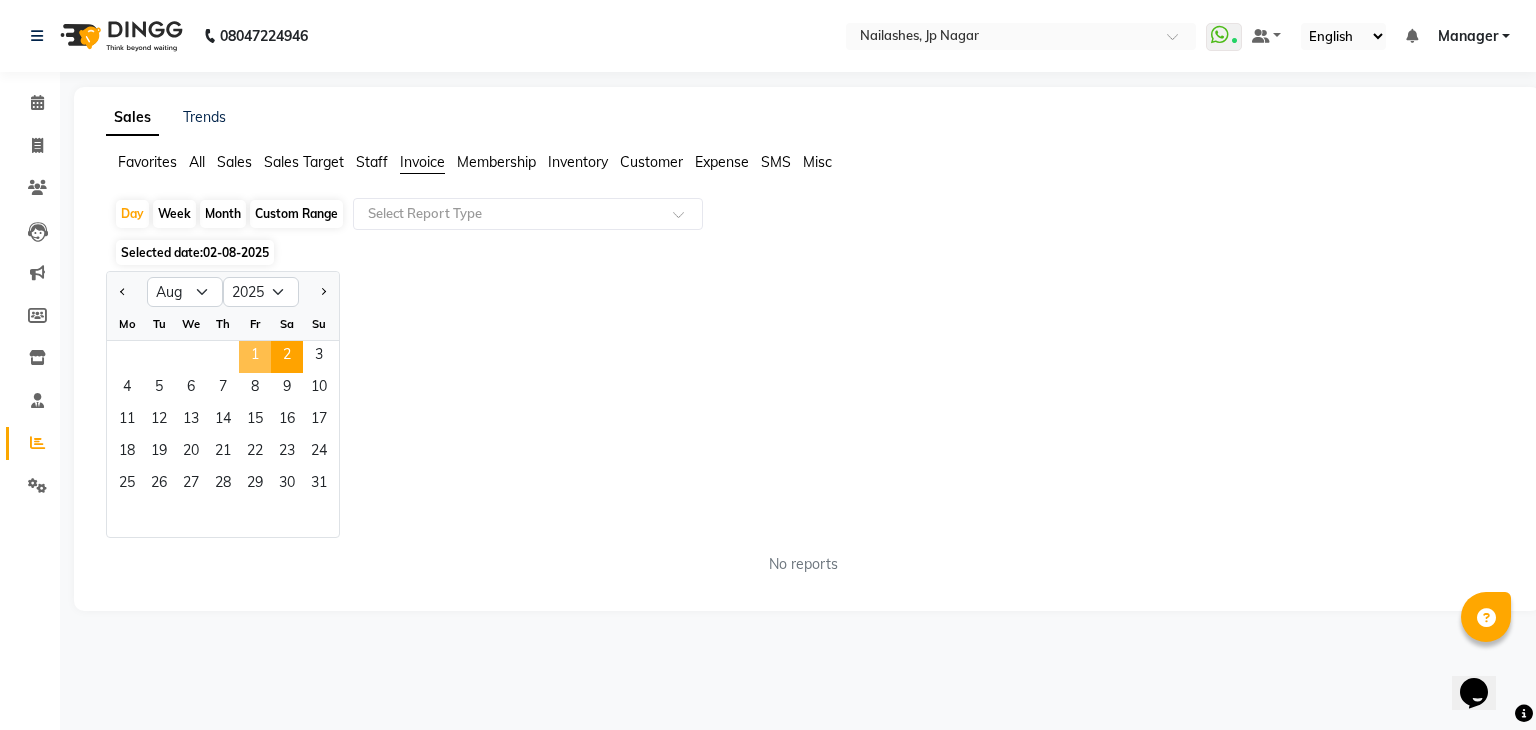 click on "1" 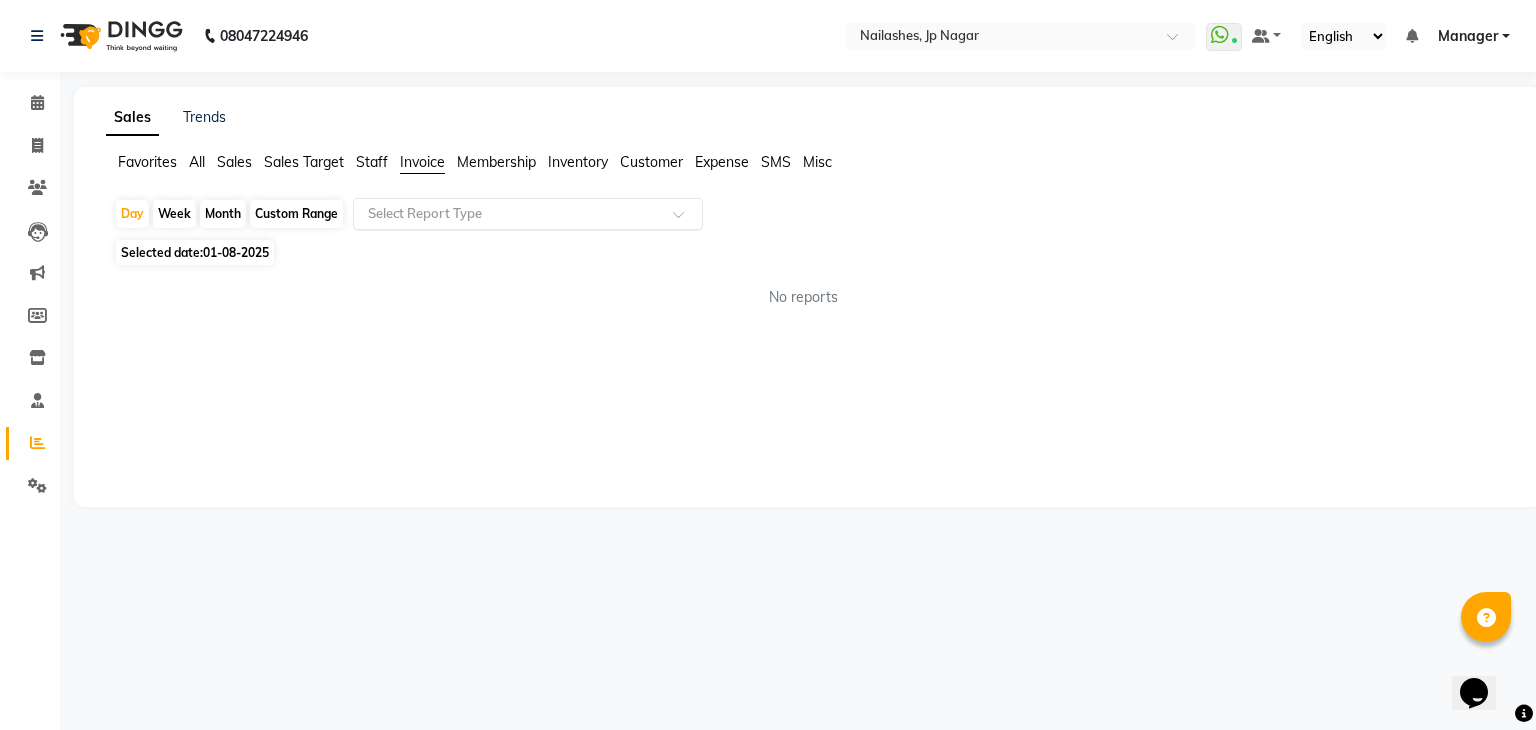 click 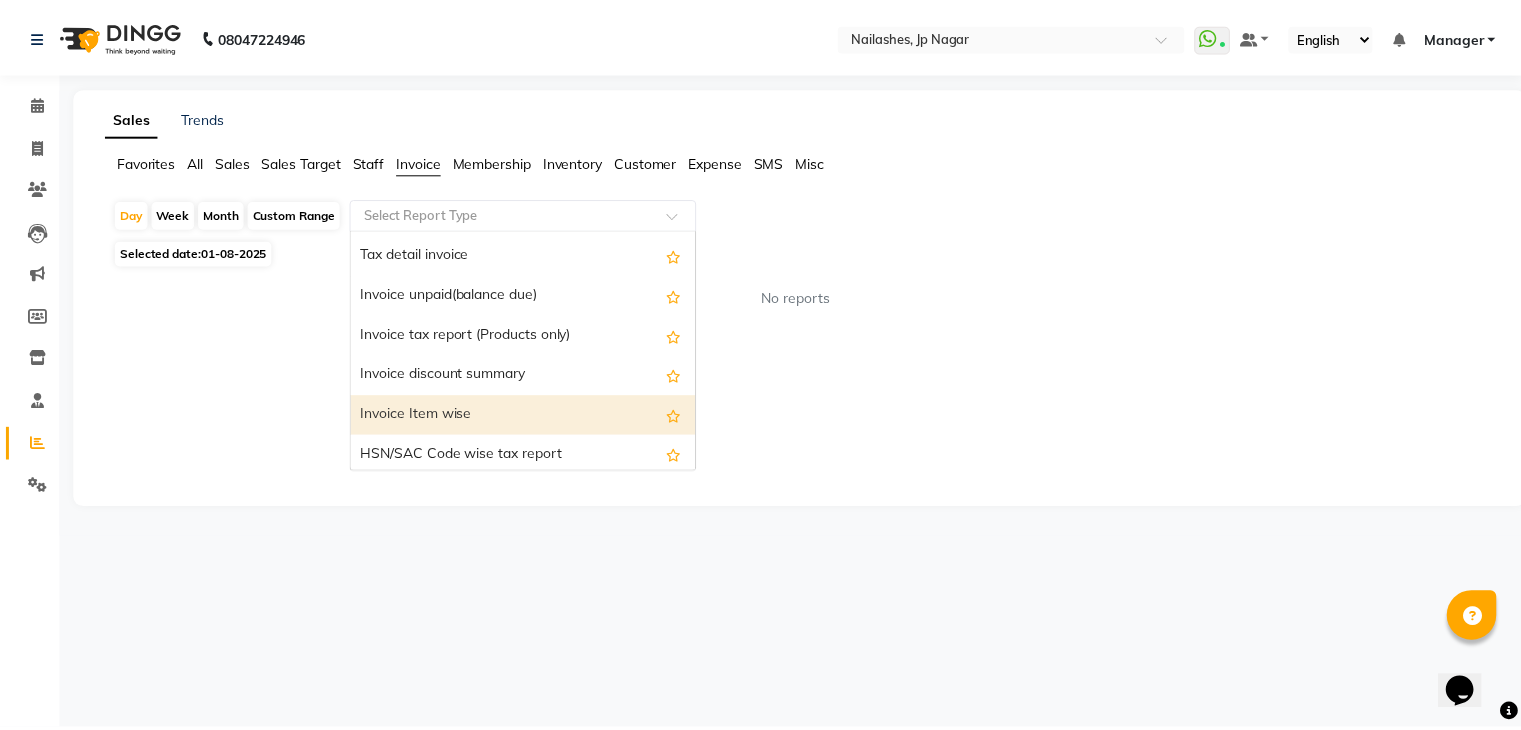 scroll, scrollTop: 0, scrollLeft: 0, axis: both 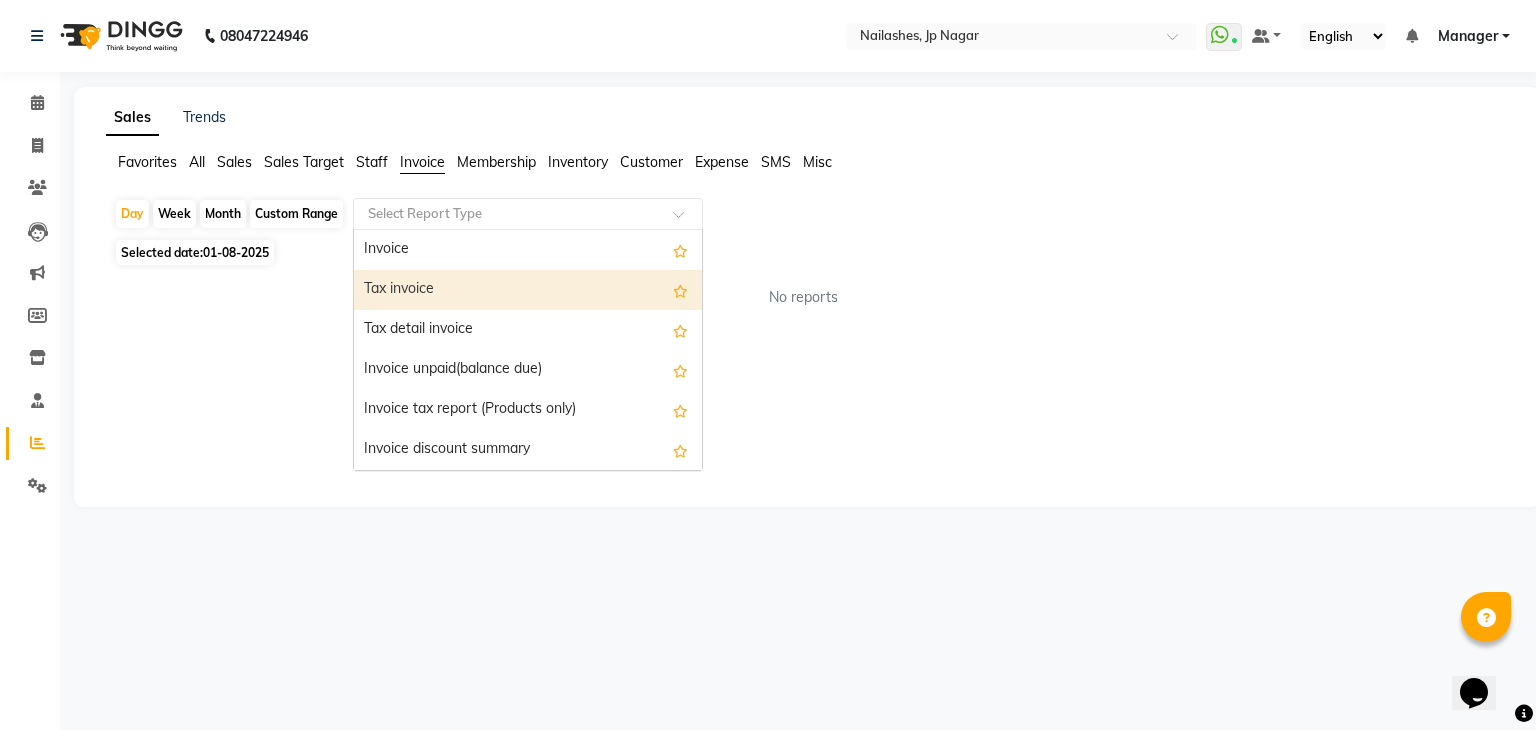 click on "Tax invoice" at bounding box center [528, 290] 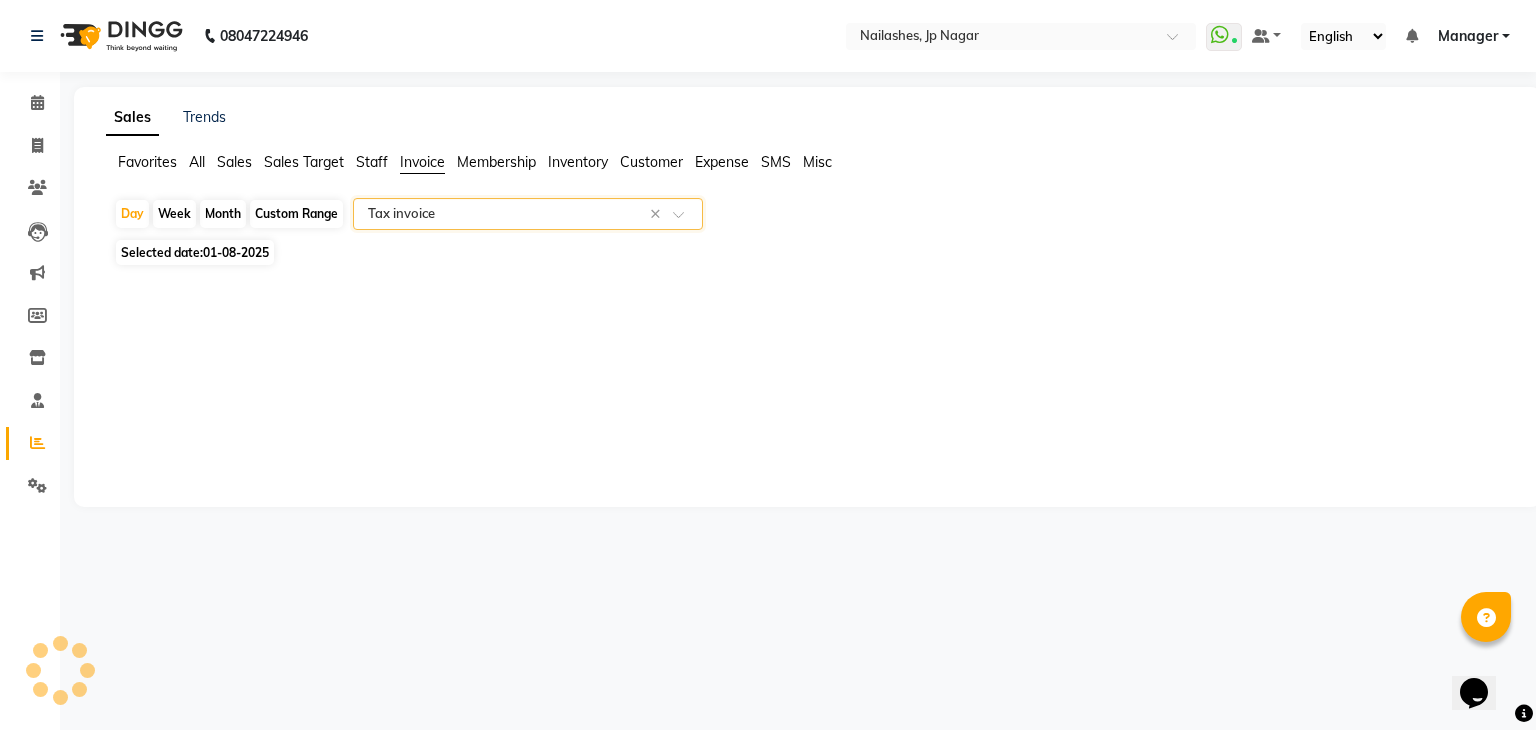 select on "full_report" 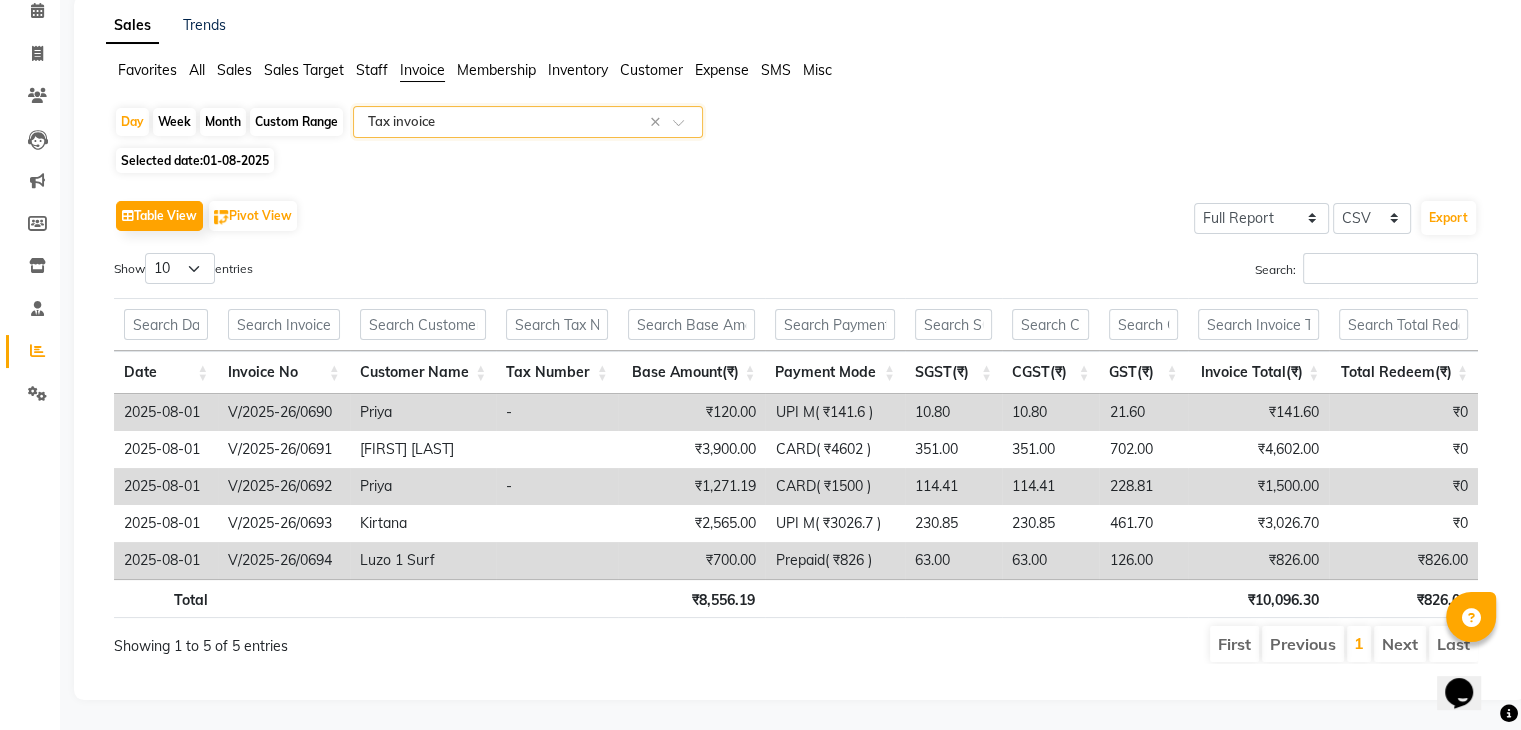 scroll, scrollTop: 106, scrollLeft: 0, axis: vertical 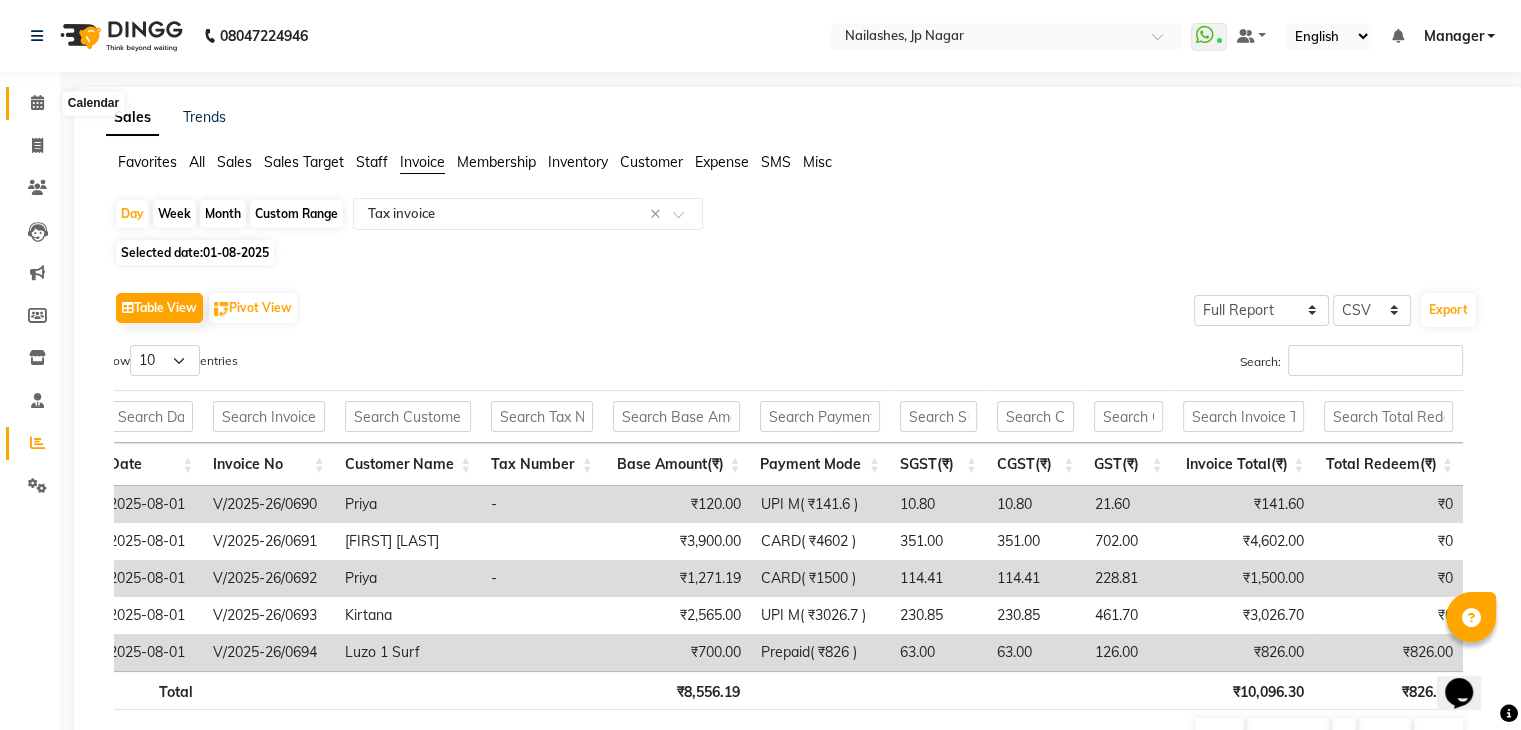 click 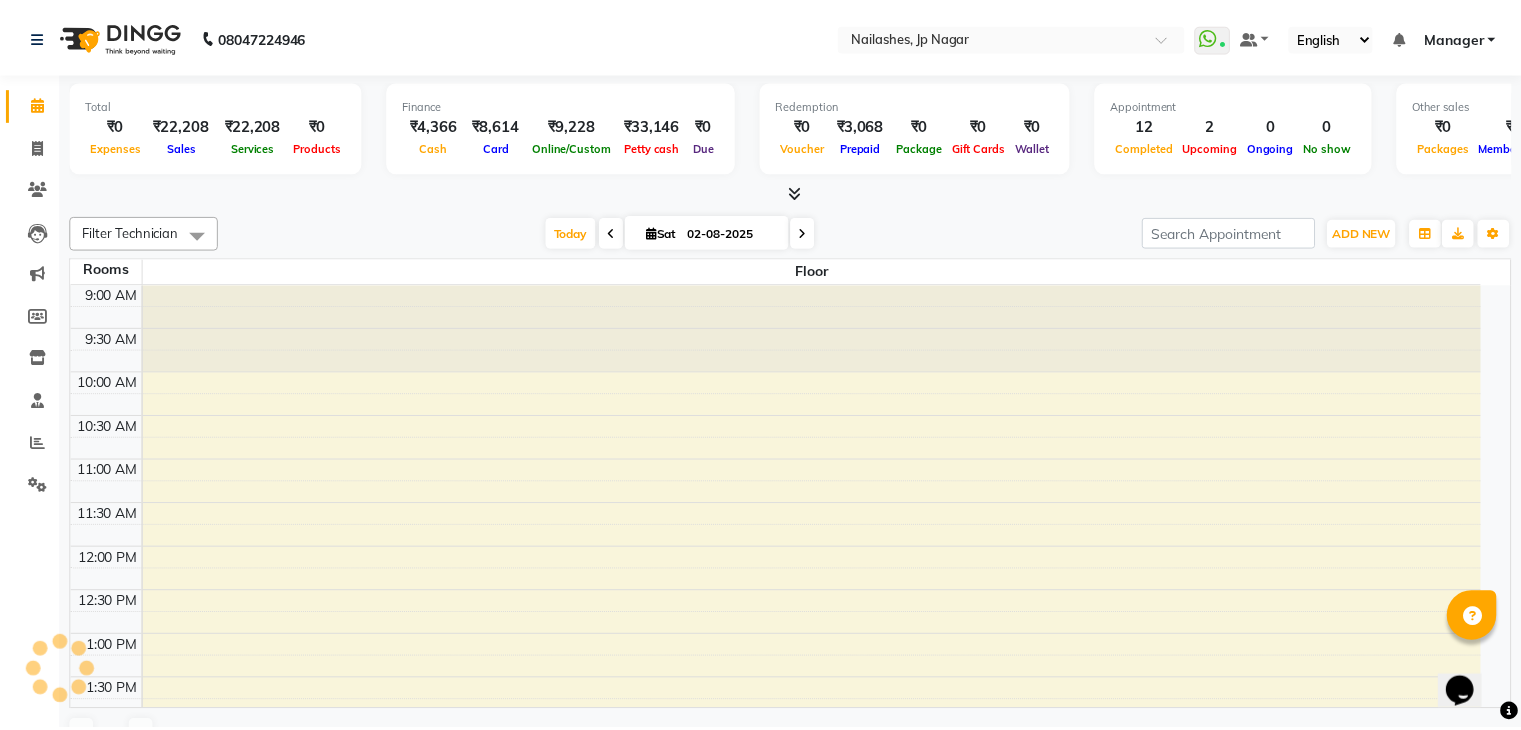 scroll, scrollTop: 701, scrollLeft: 0, axis: vertical 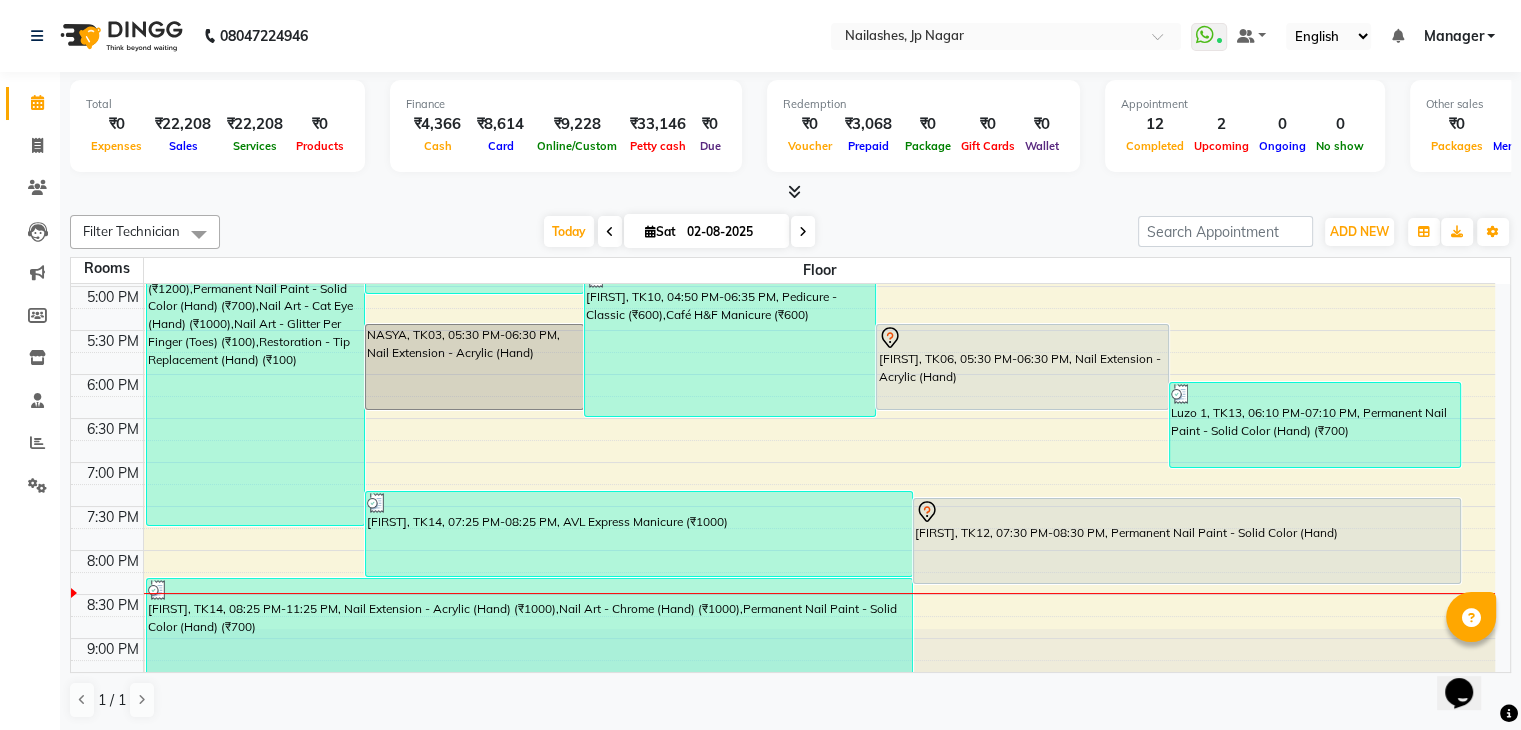 click at bounding box center [790, 192] 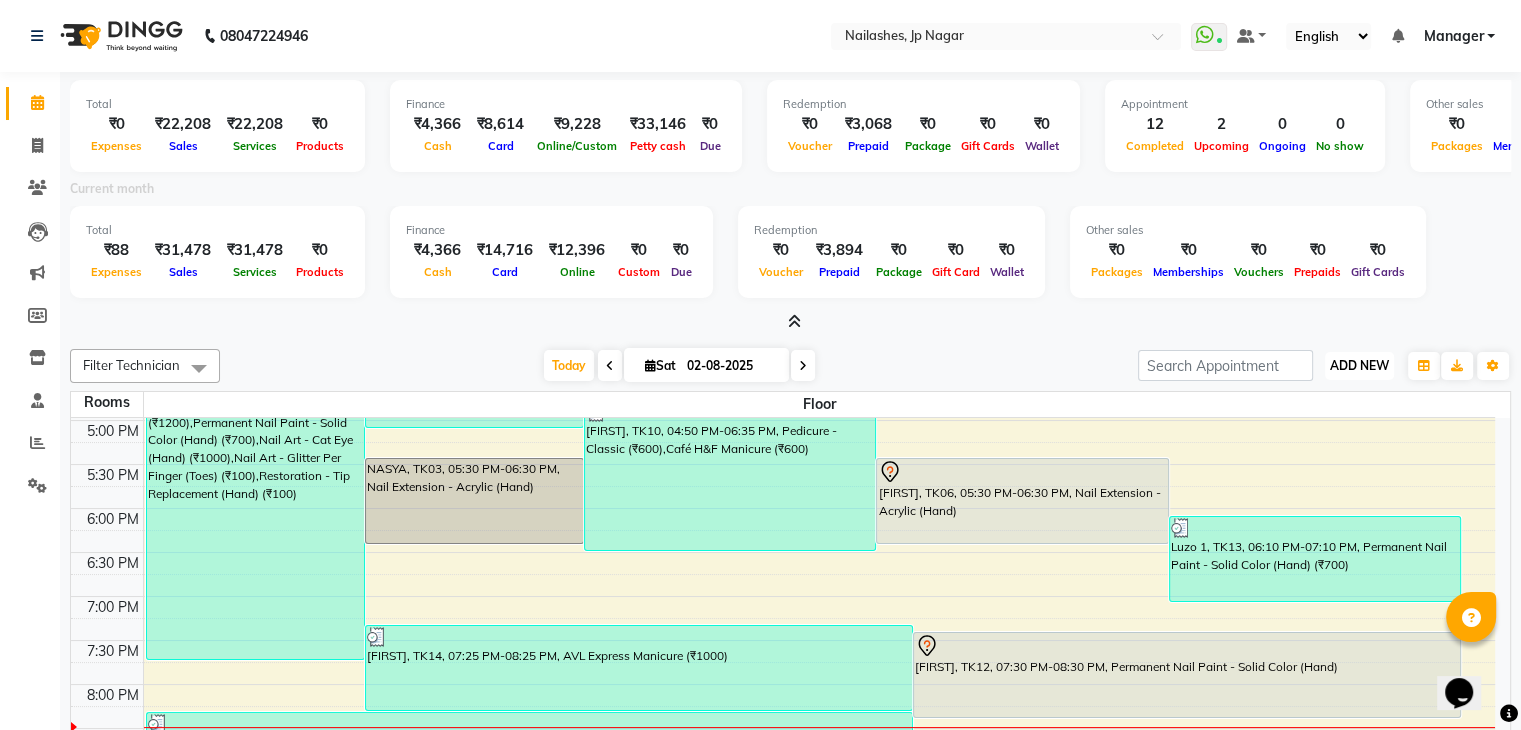 click on "ADD NEW" at bounding box center [1359, 365] 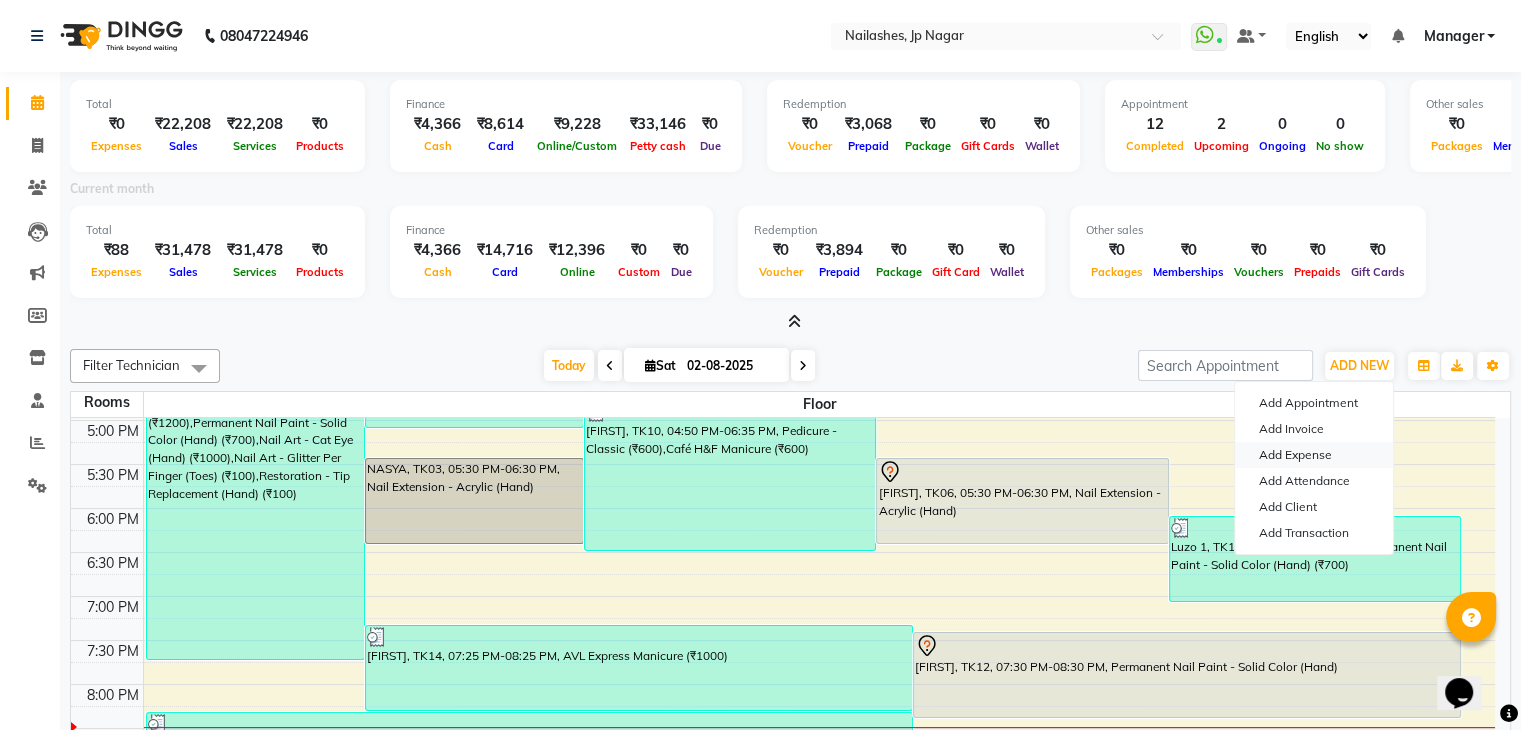 click on "Add Expense" at bounding box center (1314, 455) 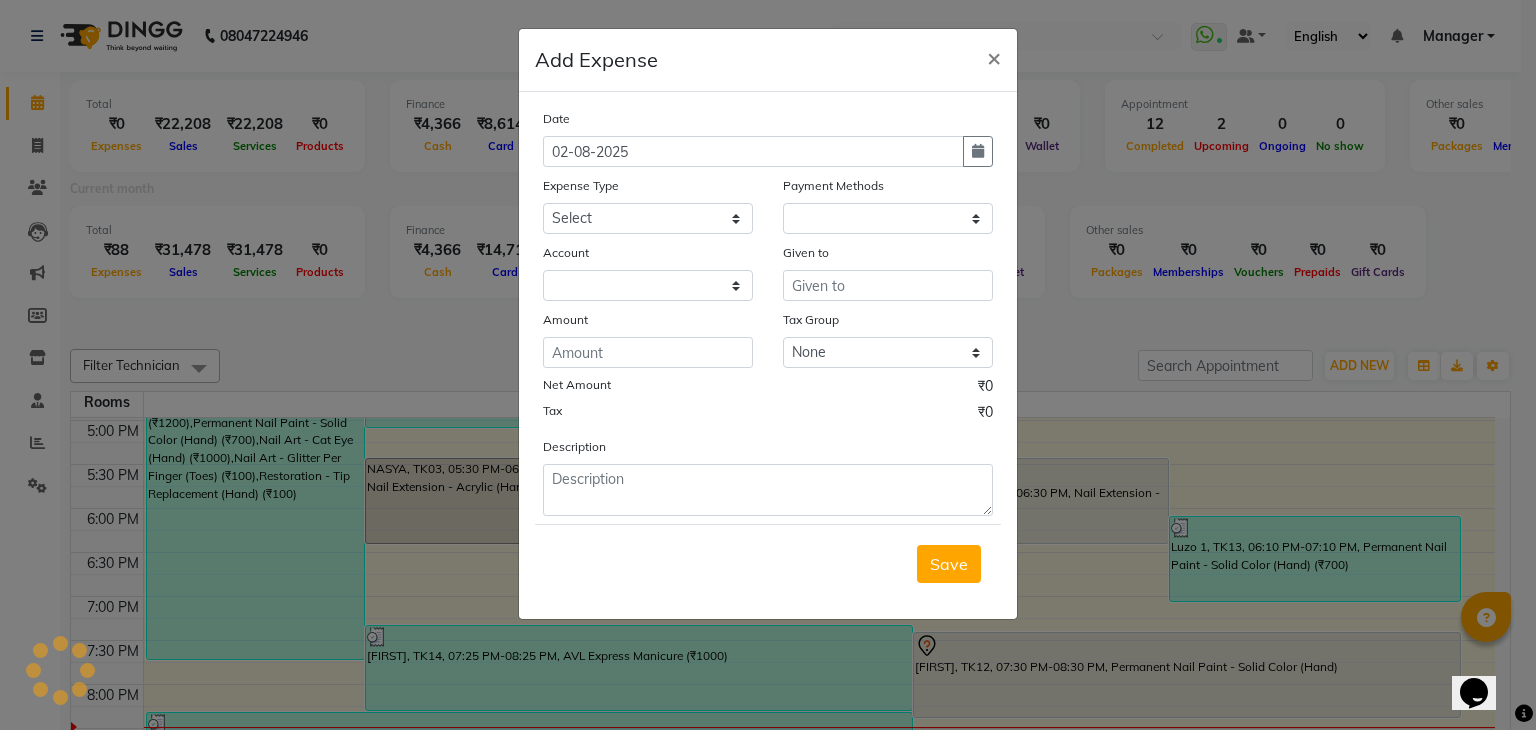 select on "1" 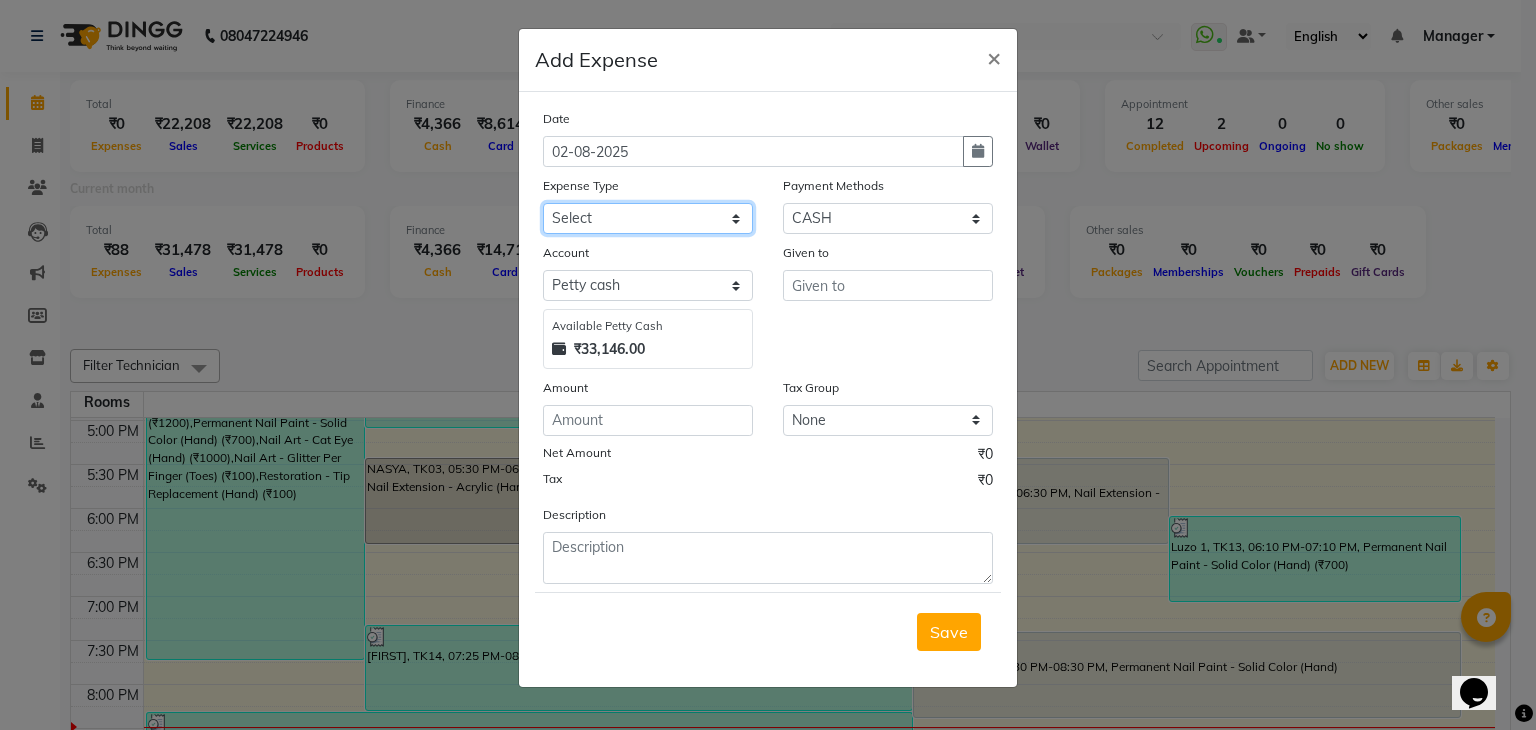 click on "Select acetone Advance Salary bank deposite BBMP Beauty products Bed charges BIRTHDAY CAKE Bonus Carpenter CASH EXPENSE VOUCHER Cash handover chocolate for store cleaning things Client Refreshment coconut water for clients COFFEE coffee cup coffee powder Commission Conveyance Cotton Courier decoration Diesel for generator Donation Drinking Water Electricity Eyelashes return Face mask floor cleaner flowers daily garbage generator diesel green tea GST handover HANDWASH House Keeping Material House keeping Salary Incentive Internet Bill juice LAUNDRY Maintainance Marketing Medical Membership Milk Milk miscelleneous Naturals salon NEWSPAPER O T Other Pantry PETROL Phone Bill Plants plumber pooja items Porter priest Product Purchase product return Product sale puja items RAPIDO Refund Rent Shop Rent Staff Accommodation Royalty Salary Staff cab charges Staff dinner Staff Flight Ticket Staff  Hiring from another Branch Staff Snacks Stationary STORE OPENING CHARGE sugar sweets TEAM DINNER TIPS Tissue Transgender" 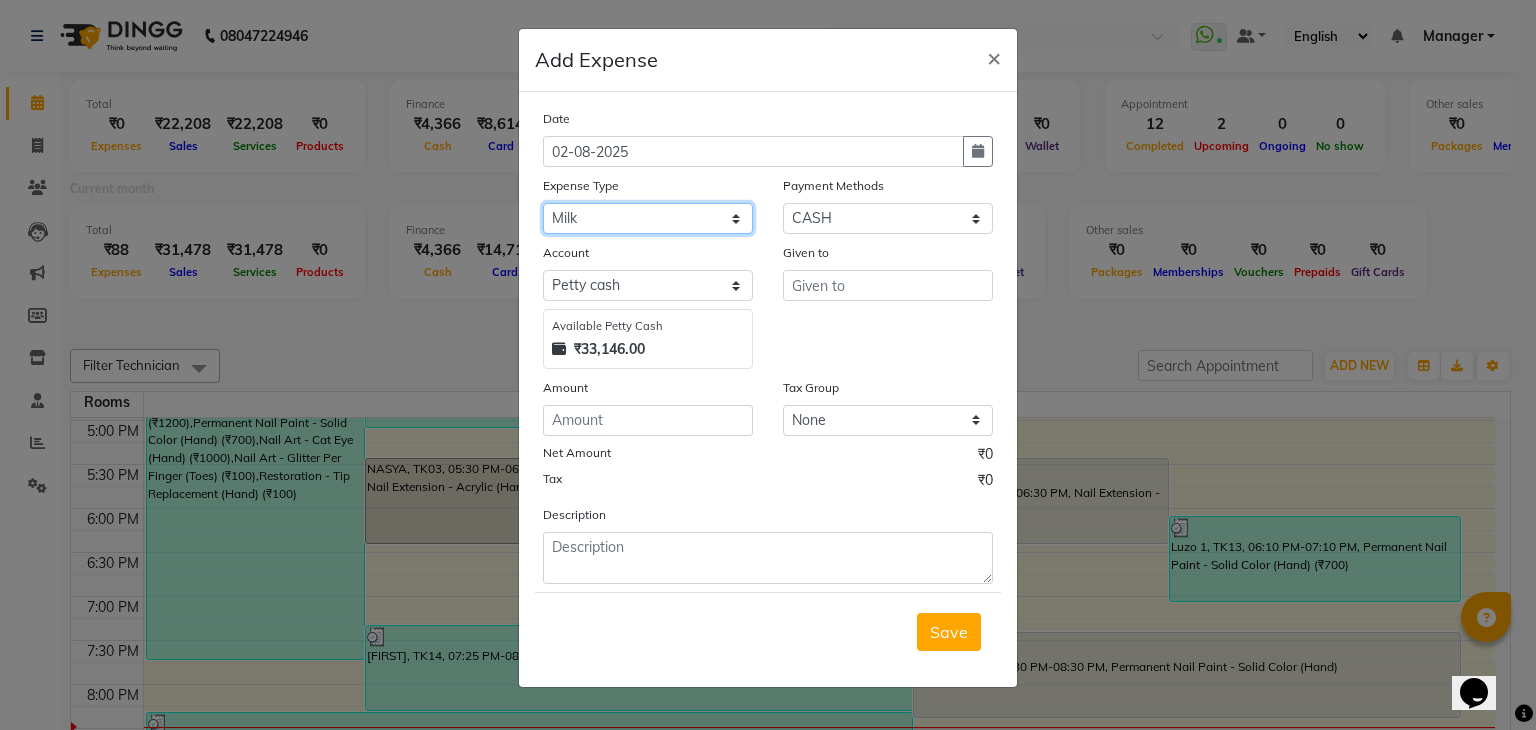 click on "Select acetone Advance Salary bank deposite BBMP Beauty products Bed charges BIRTHDAY CAKE Bonus Carpenter CASH EXPENSE VOUCHER Cash handover chocolate for store cleaning things Client Refreshment coconut water for clients COFFEE coffee cup coffee powder Commission Conveyance Cotton Courier decoration Diesel for generator Donation Drinking Water Electricity Eyelashes return Face mask floor cleaner flowers daily garbage generator diesel green tea GST handover HANDWASH House Keeping Material House keeping Salary Incentive Internet Bill juice LAUNDRY Maintainance Marketing Medical Membership Milk Milk miscelleneous Naturals salon NEWSPAPER O T Other Pantry PETROL Phone Bill Plants plumber pooja items Porter priest Product Purchase product return Product sale puja items RAPIDO Refund Rent Shop Rent Staff Accommodation Royalty Salary Staff cab charges Staff dinner Staff Flight Ticket Staff  Hiring from another Branch Staff Snacks Stationary STORE OPENING CHARGE sugar sweets TEAM DINNER TIPS Tissue Transgender" 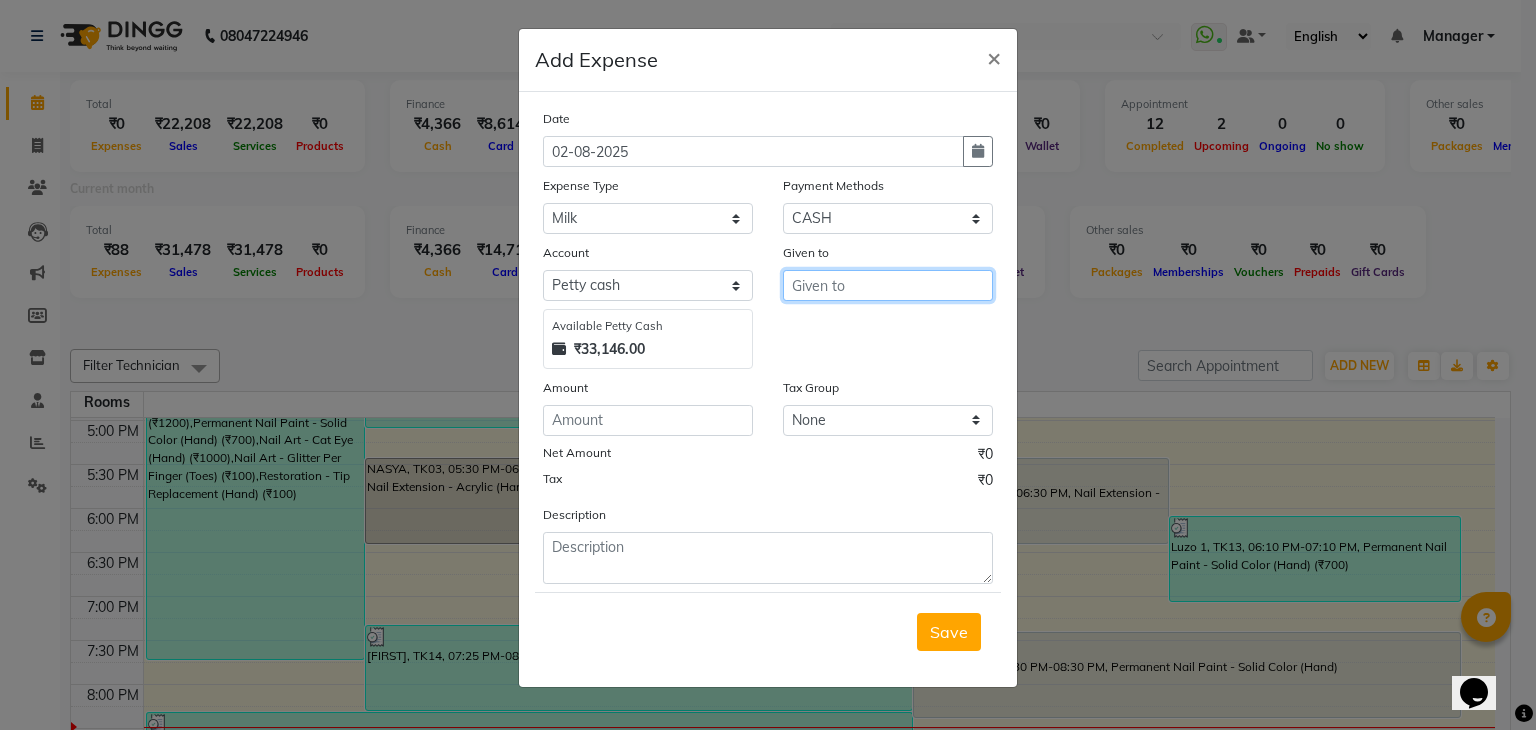 click at bounding box center (888, 285) 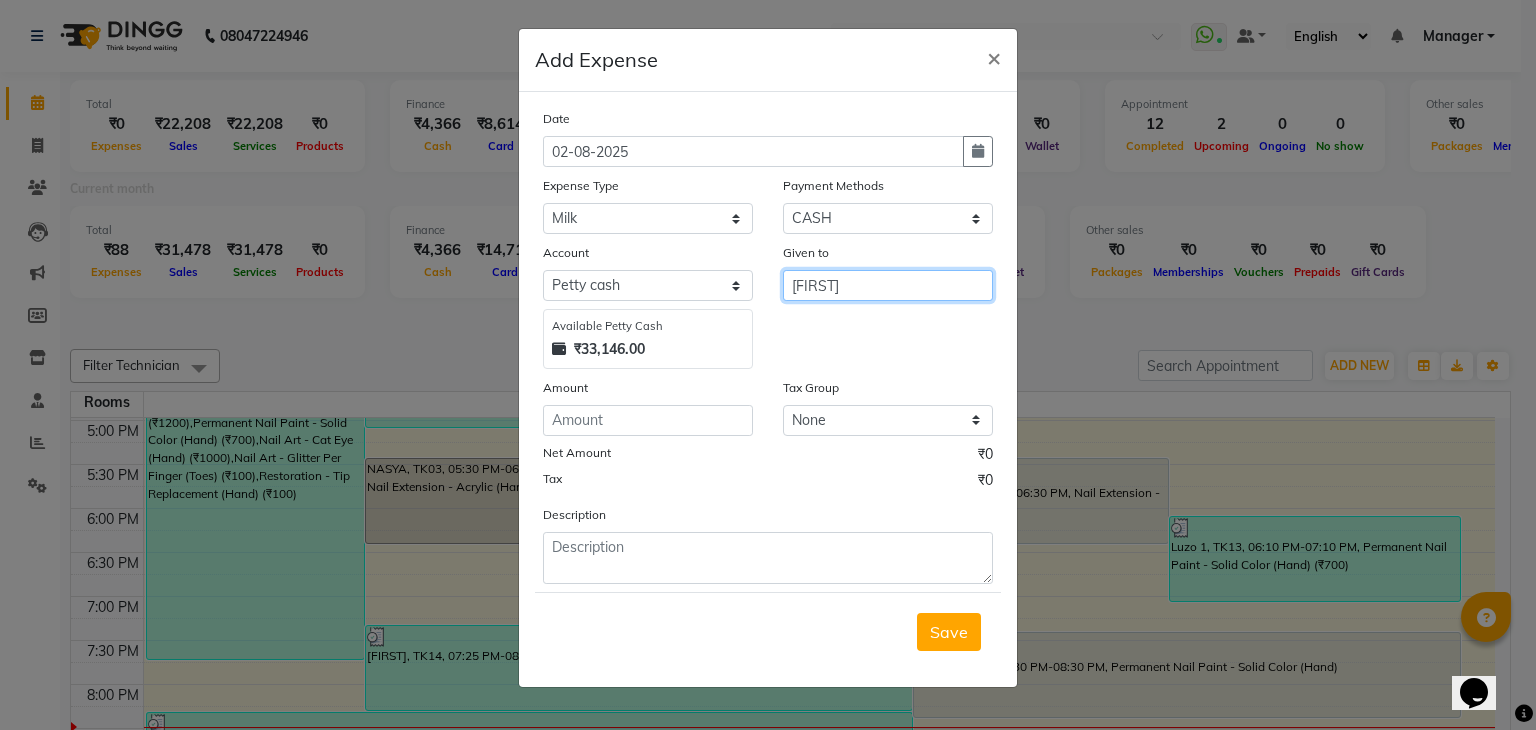 type on "[FIRST]" 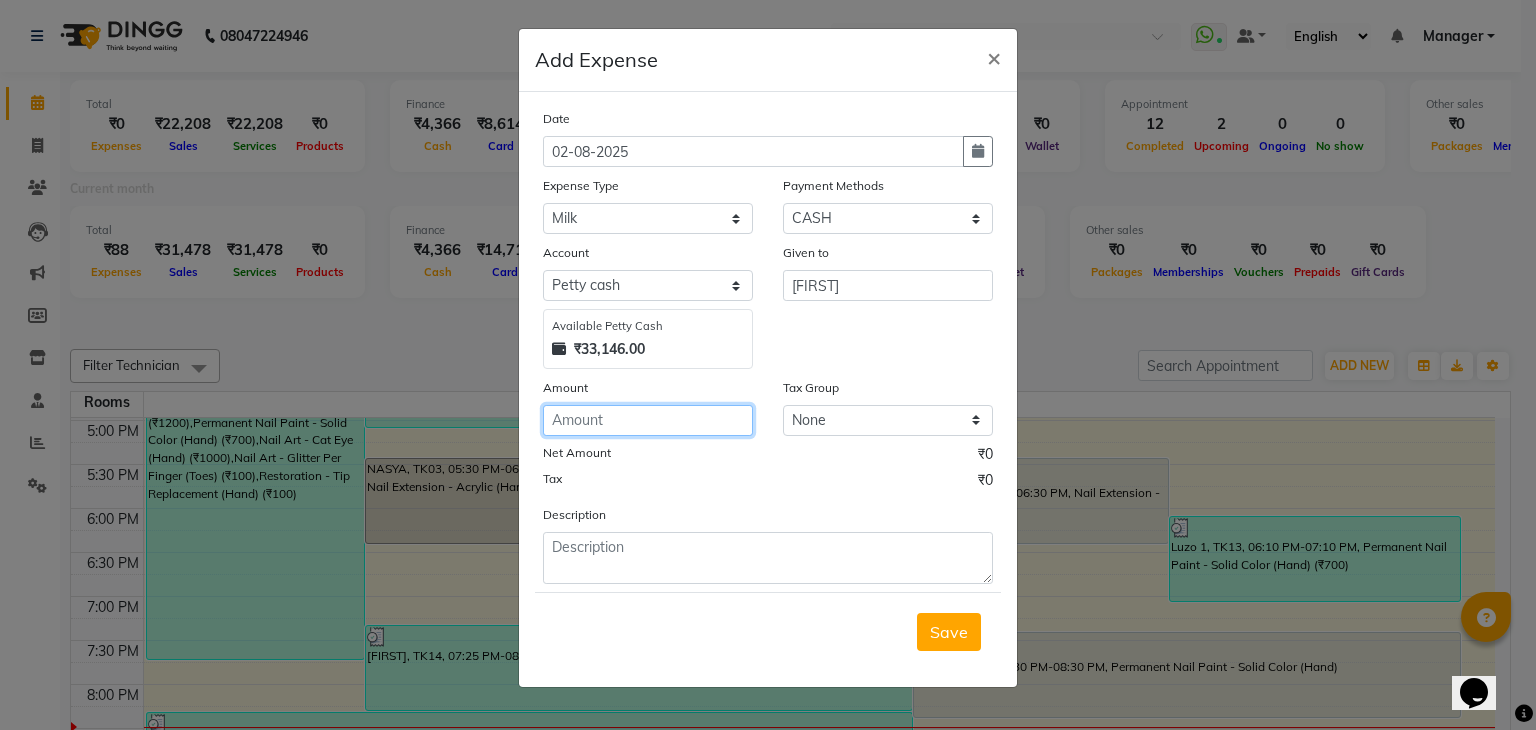 click 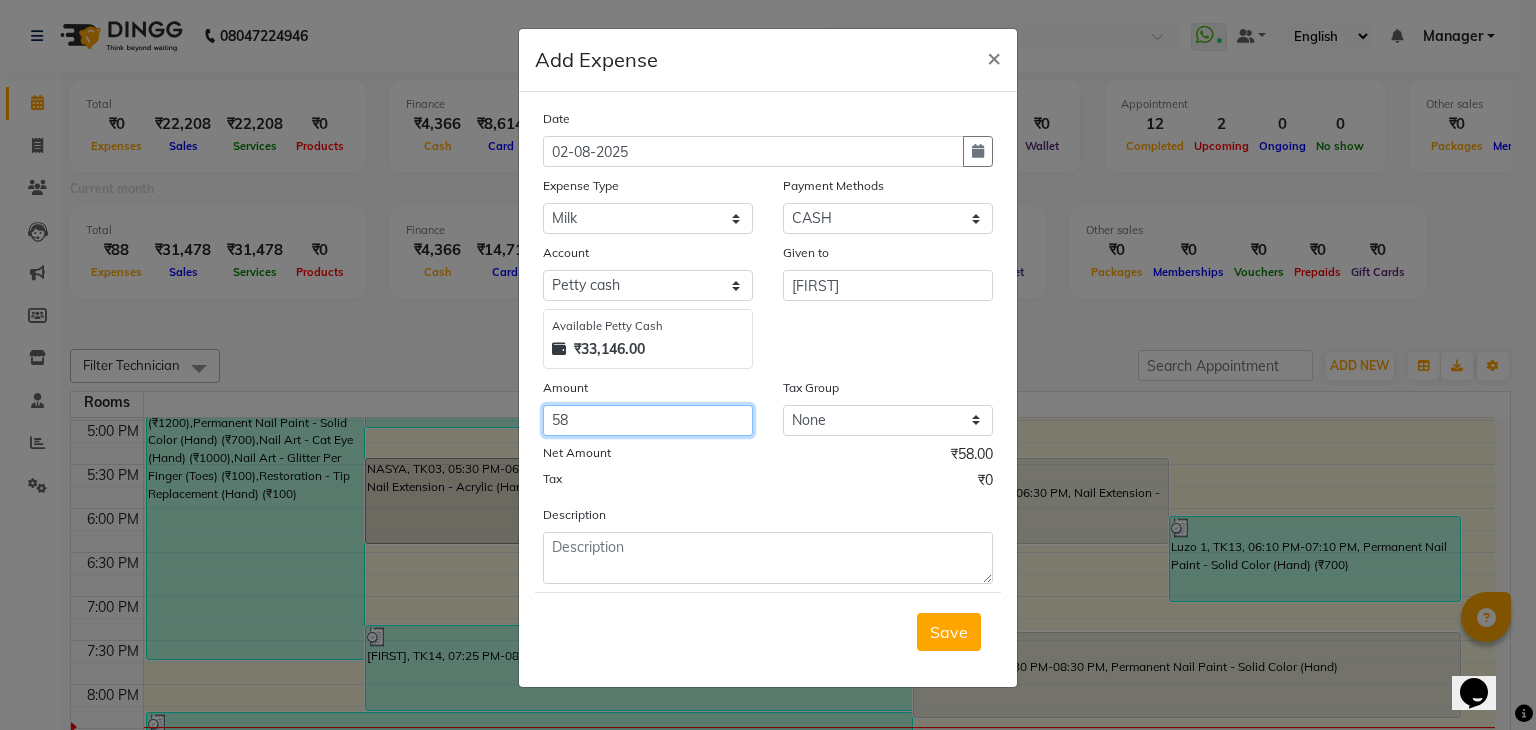 type on "5" 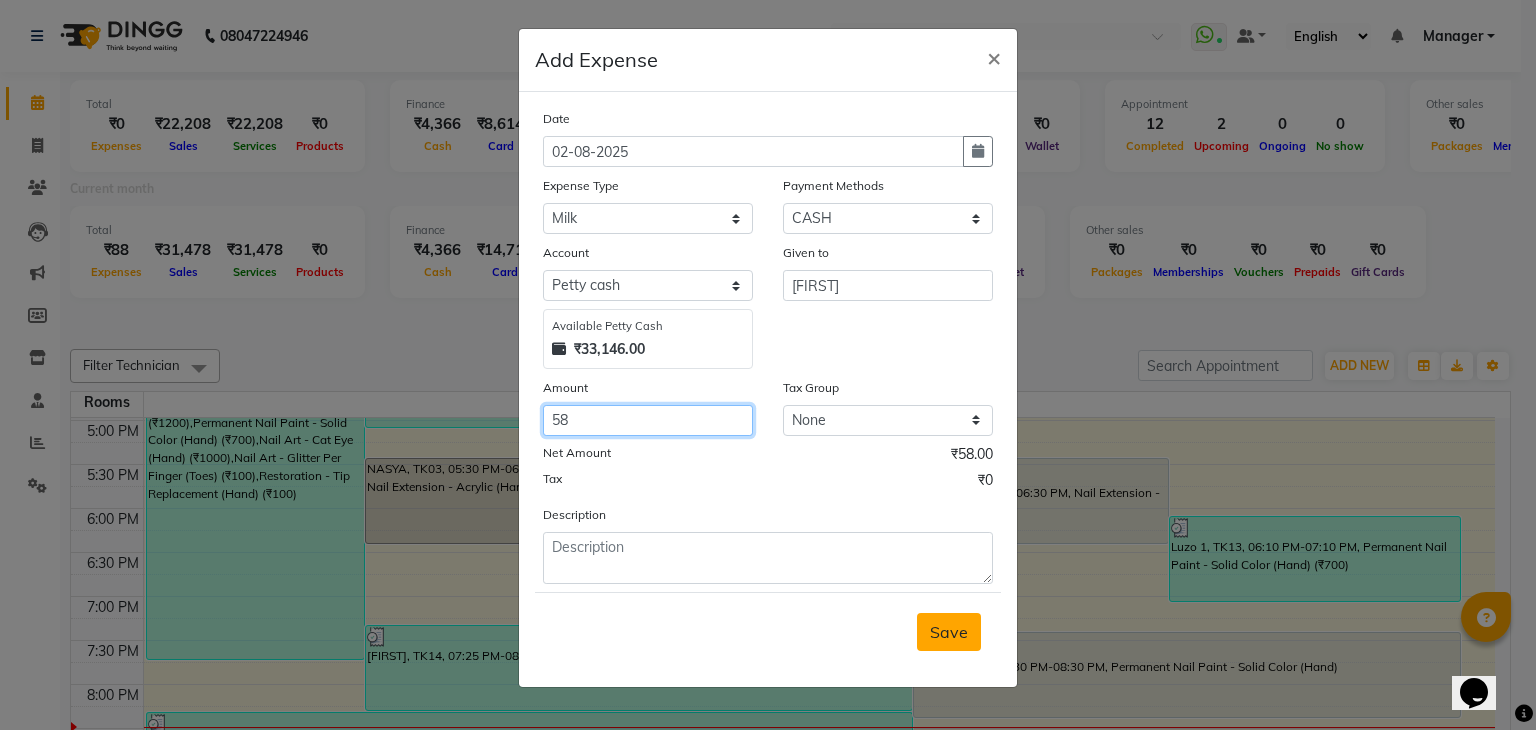 type on "58" 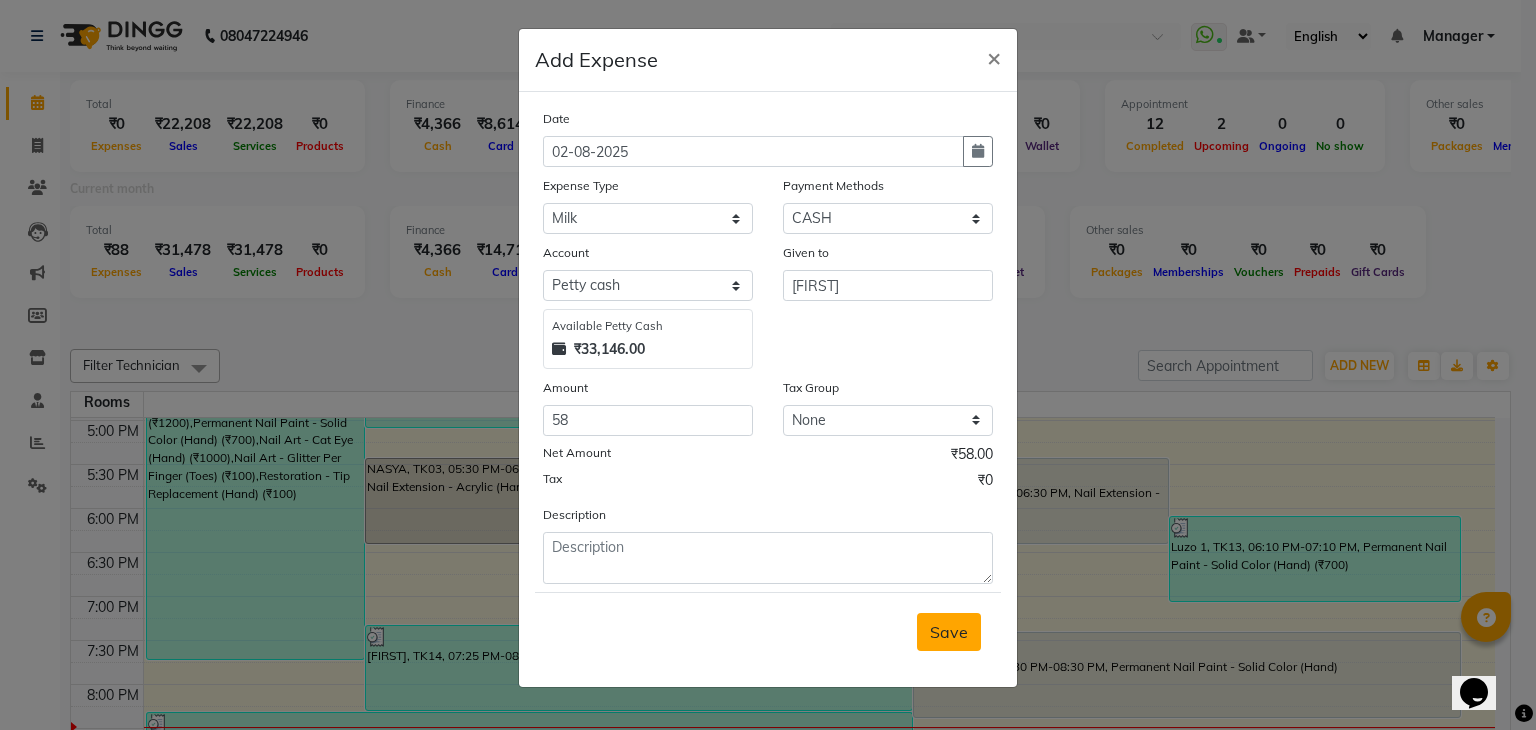 click on "Save" at bounding box center [949, 632] 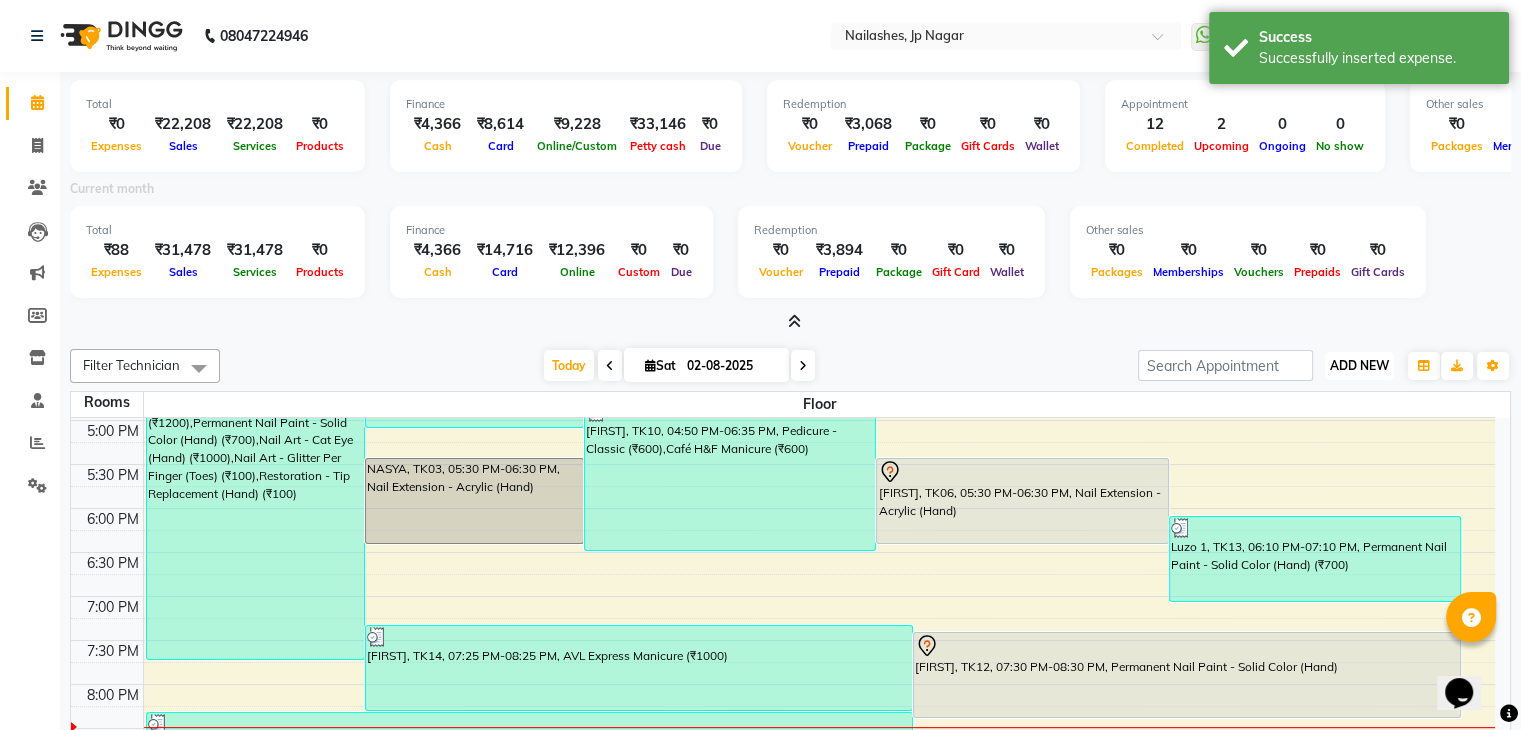 click on "ADD NEW" at bounding box center (1359, 365) 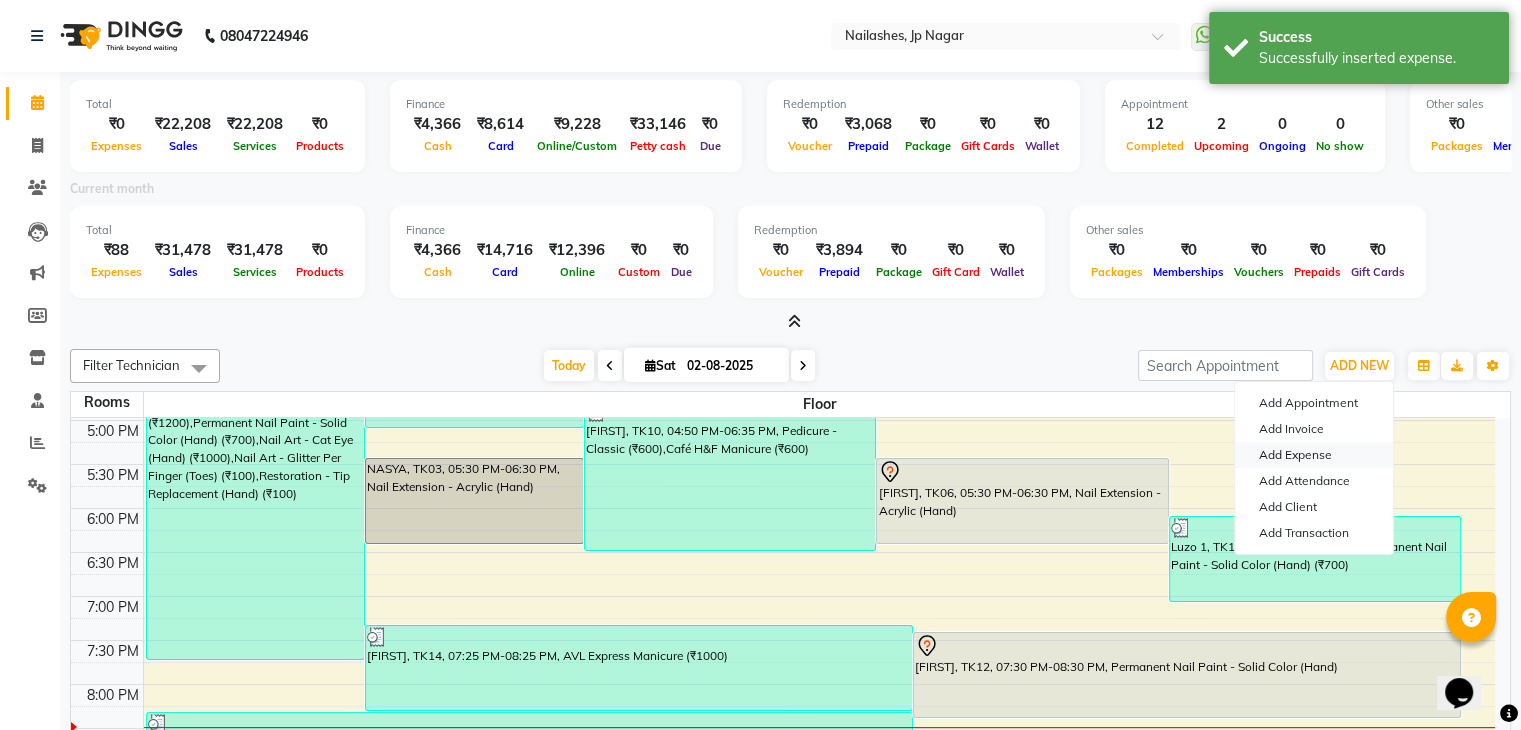 click on "Add Expense" at bounding box center [1314, 455] 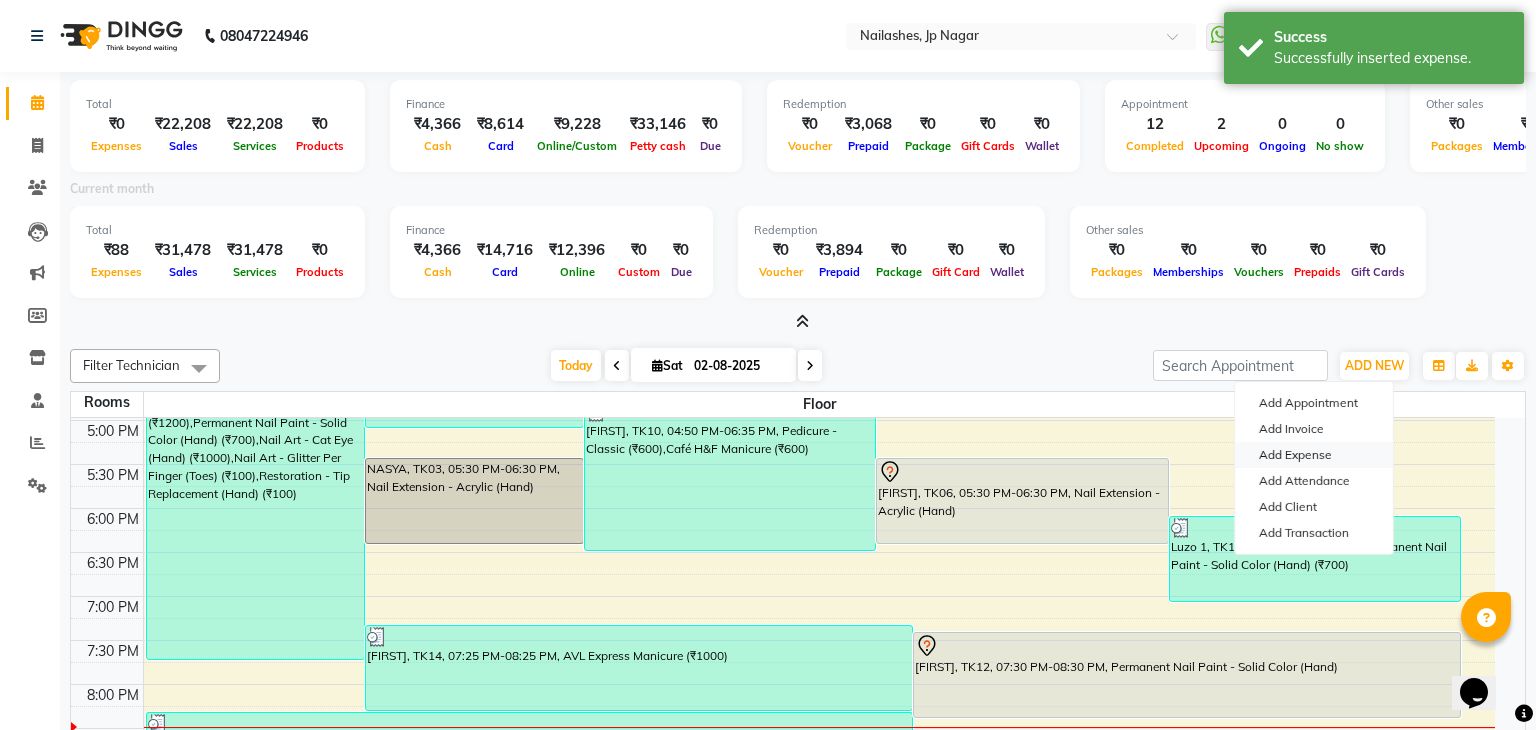 select on "1" 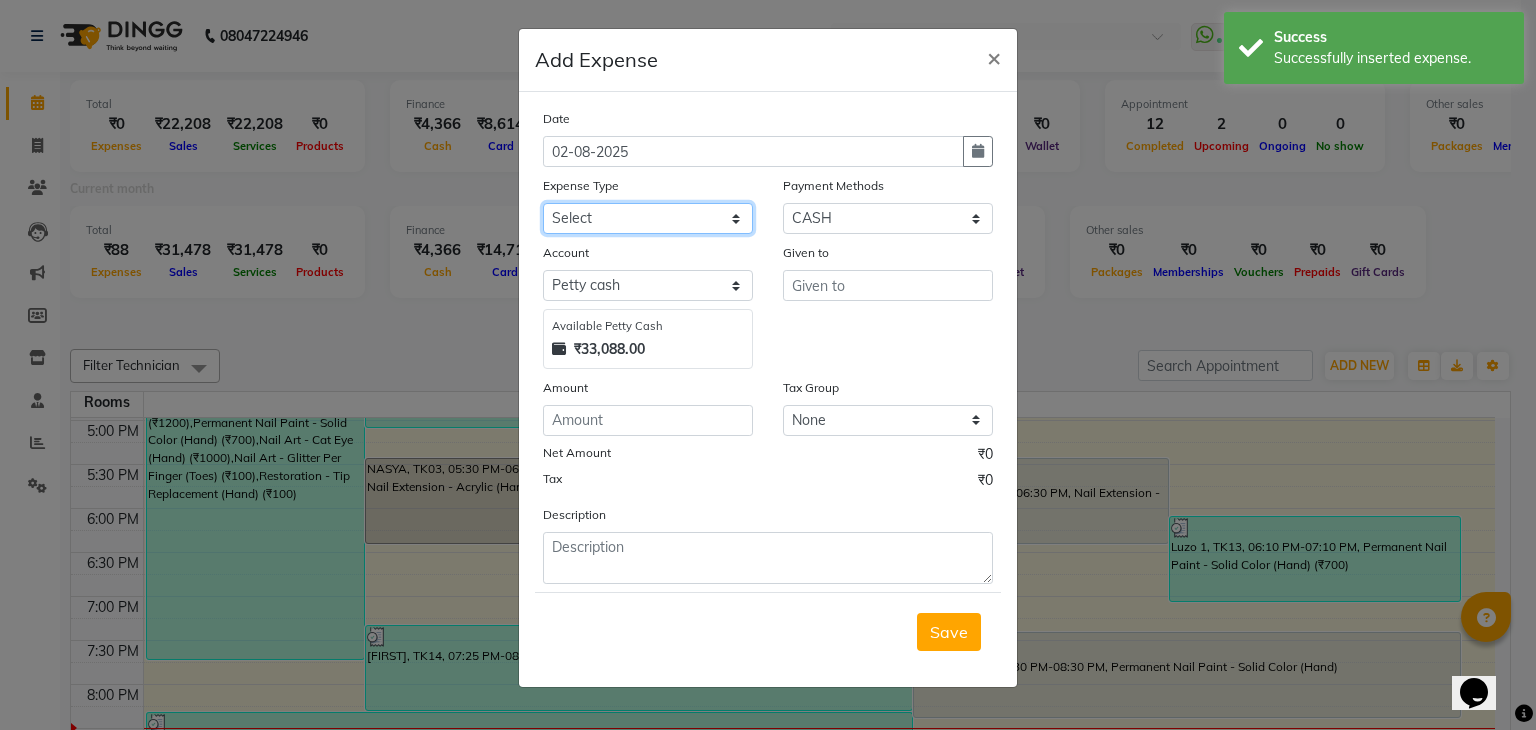 click on "Select acetone Advance Salary bank deposite BBMP Beauty products Bed charges BIRTHDAY CAKE Bonus Carpenter CASH EXPENSE VOUCHER Cash handover chocolate for store cleaning things Client Refreshment coconut water for clients COFFEE coffee cup coffee powder Commission Conveyance Cotton Courier decoration Diesel for generator Donation Drinking Water Electricity Eyelashes return Face mask floor cleaner flowers daily garbage generator diesel green tea GST handover HANDWASH House Keeping Material House keeping Salary Incentive Internet Bill juice LAUNDRY Maintainance Marketing Medical Membership Milk Milk miscelleneous Naturals salon NEWSPAPER O T Other Pantry PETROL Phone Bill Plants plumber pooja items Porter priest Product Purchase product return Product sale puja items RAPIDO Refund Rent Shop Rent Staff Accommodation Royalty Salary Staff cab charges Staff dinner Staff Flight Ticket Staff  Hiring from another Branch Staff Snacks Stationary STORE OPENING CHARGE sugar sweets TEAM DINNER TIPS Tissue Transgender" 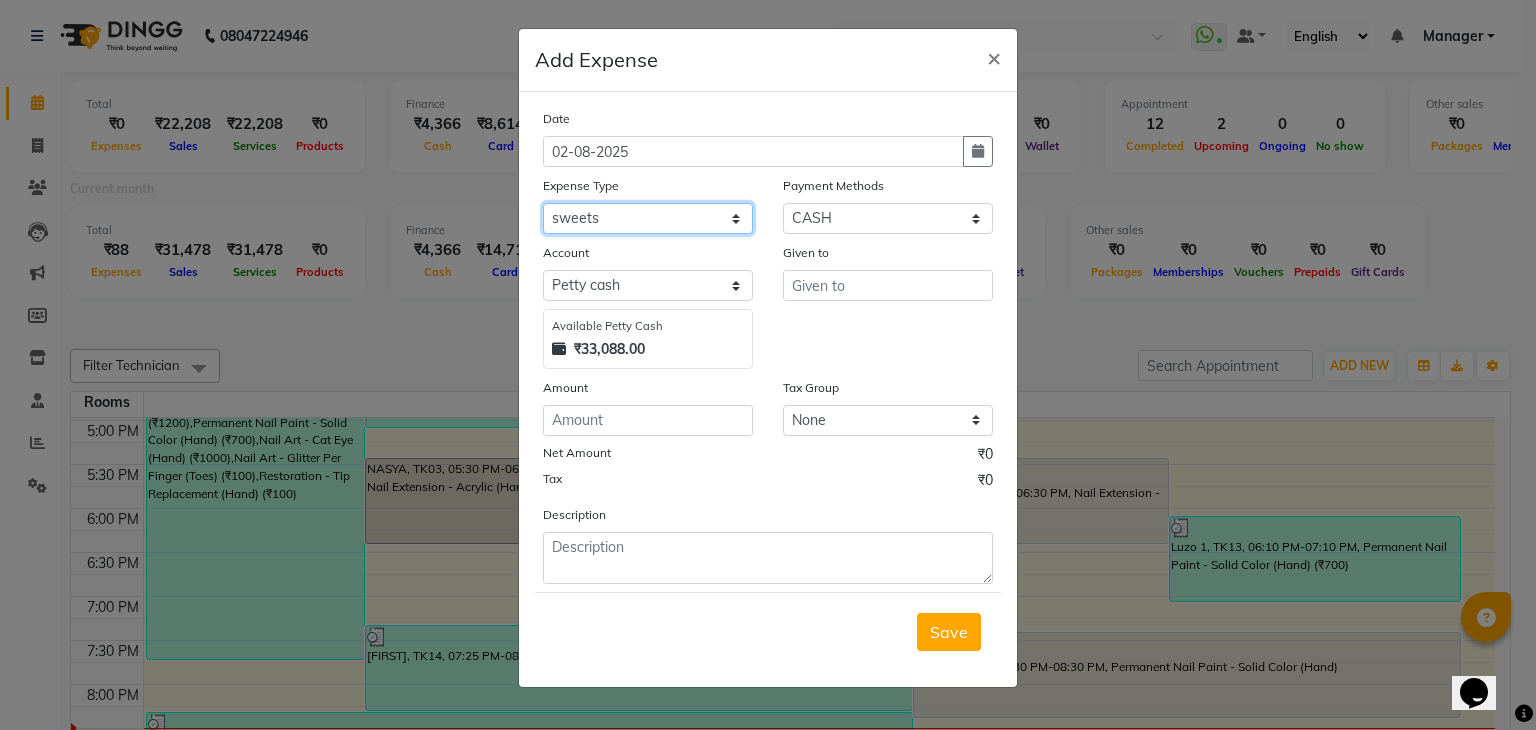 click on "Select acetone Advance Salary bank deposite BBMP Beauty products Bed charges BIRTHDAY CAKE Bonus Carpenter CASH EXPENSE VOUCHER Cash handover chocolate for store cleaning things Client Refreshment coconut water for clients COFFEE coffee cup coffee powder Commission Conveyance Cotton Courier decoration Diesel for generator Donation Drinking Water Electricity Eyelashes return Face mask floor cleaner flowers daily garbage generator diesel green tea GST handover HANDWASH House Keeping Material House keeping Salary Incentive Internet Bill juice LAUNDRY Maintainance Marketing Medical Membership Milk Milk miscelleneous Naturals salon NEWSPAPER O T Other Pantry PETROL Phone Bill Plants plumber pooja items Porter priest Product Purchase product return Product sale puja items RAPIDO Refund Rent Shop Rent Staff Accommodation Royalty Salary Staff cab charges Staff dinner Staff Flight Ticket Staff  Hiring from another Branch Staff Snacks Stationary STORE OPENING CHARGE sugar sweets TEAM DINNER TIPS Tissue Transgender" 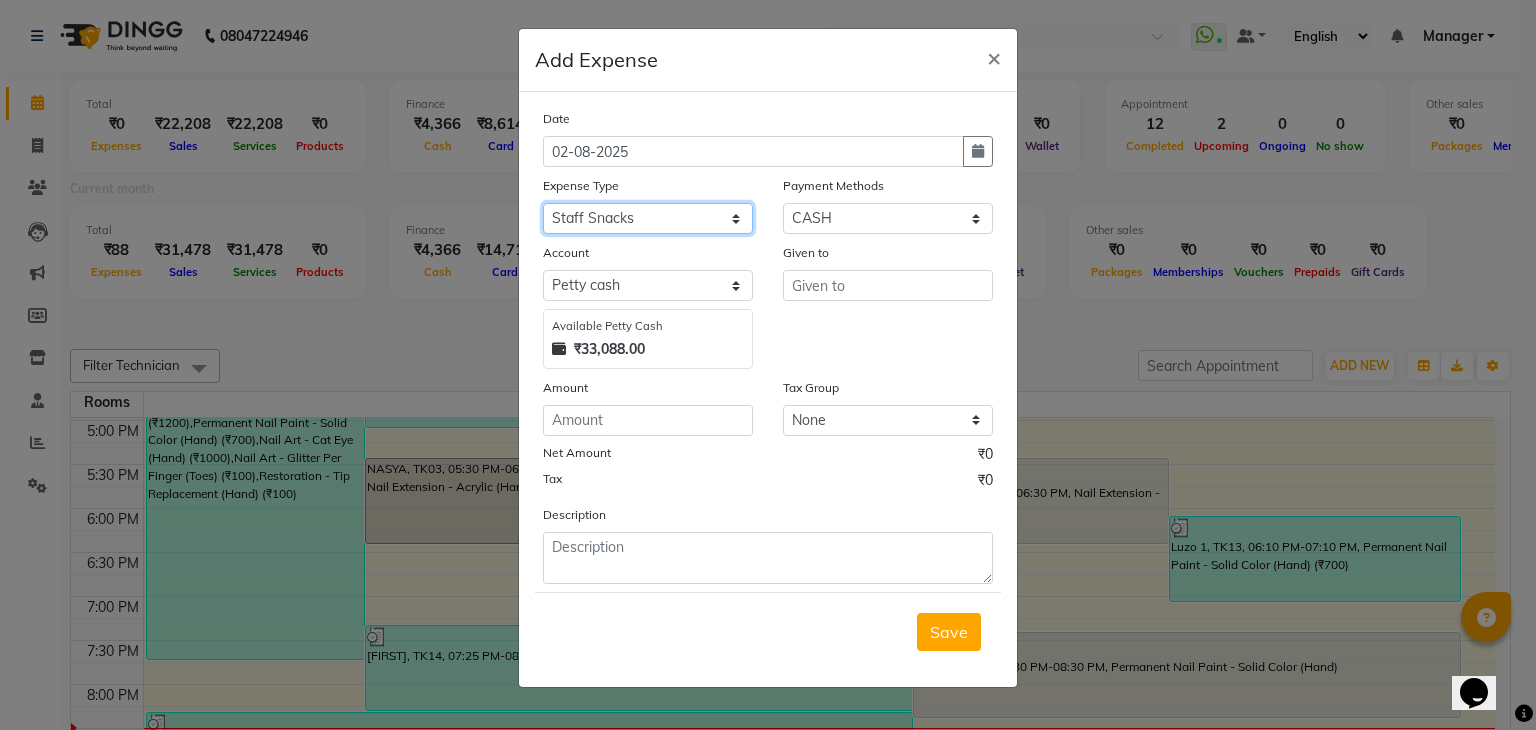 click on "Select acetone Advance Salary bank deposite BBMP Beauty products Bed charges BIRTHDAY CAKE Bonus Carpenter CASH EXPENSE VOUCHER Cash handover chocolate for store cleaning things Client Refreshment coconut water for clients COFFEE coffee cup coffee powder Commission Conveyance Cotton Courier decoration Diesel for generator Donation Drinking Water Electricity Eyelashes return Face mask floor cleaner flowers daily garbage generator diesel green tea GST handover HANDWASH House Keeping Material House keeping Salary Incentive Internet Bill juice LAUNDRY Maintainance Marketing Medical Membership Milk Milk miscelleneous Naturals salon NEWSPAPER O T Other Pantry PETROL Phone Bill Plants plumber pooja items Porter priest Product Purchase product return Product sale puja items RAPIDO Refund Rent Shop Rent Staff Accommodation Royalty Salary Staff cab charges Staff dinner Staff Flight Ticket Staff  Hiring from another Branch Staff Snacks Stationary STORE OPENING CHARGE sugar sweets TEAM DINNER TIPS Tissue Transgender" 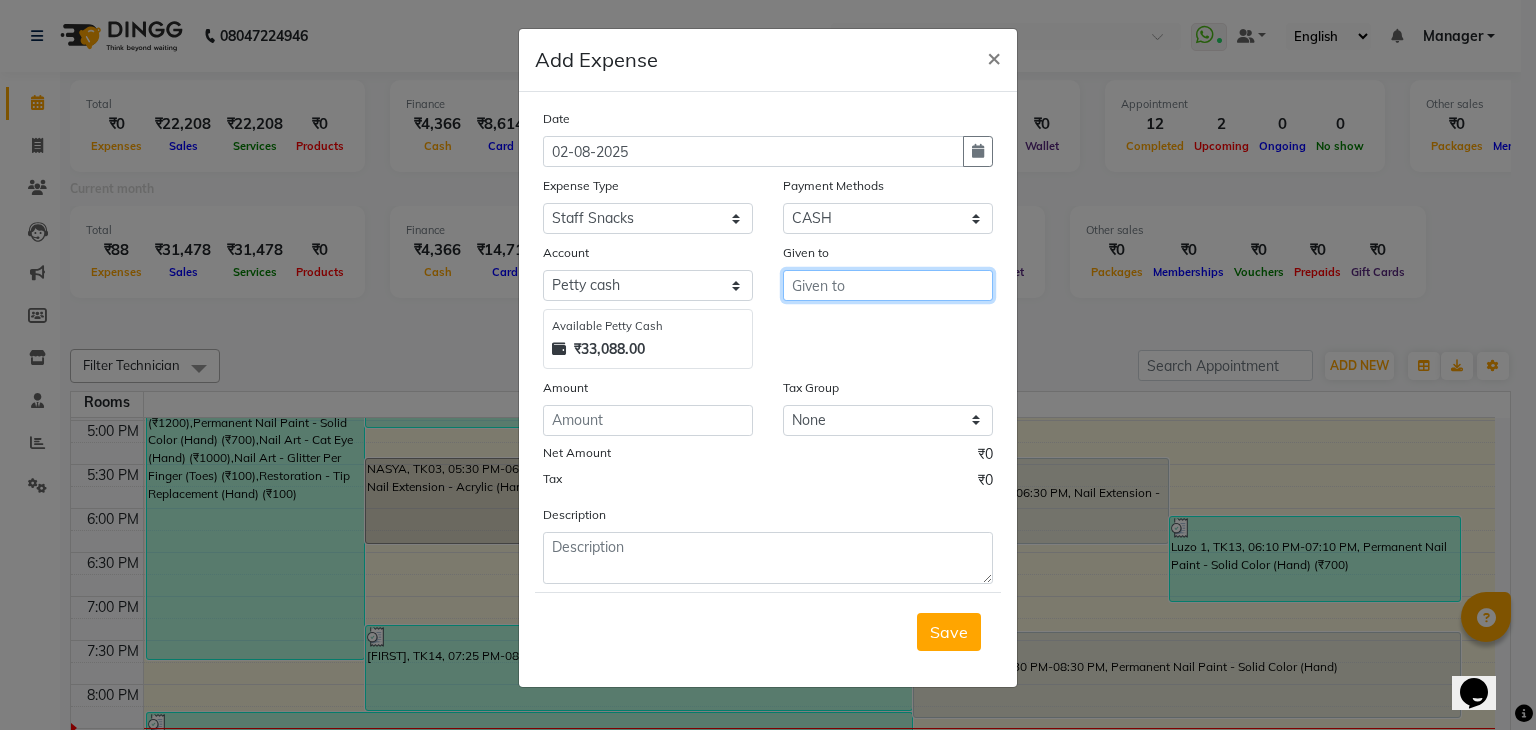 click at bounding box center (888, 285) 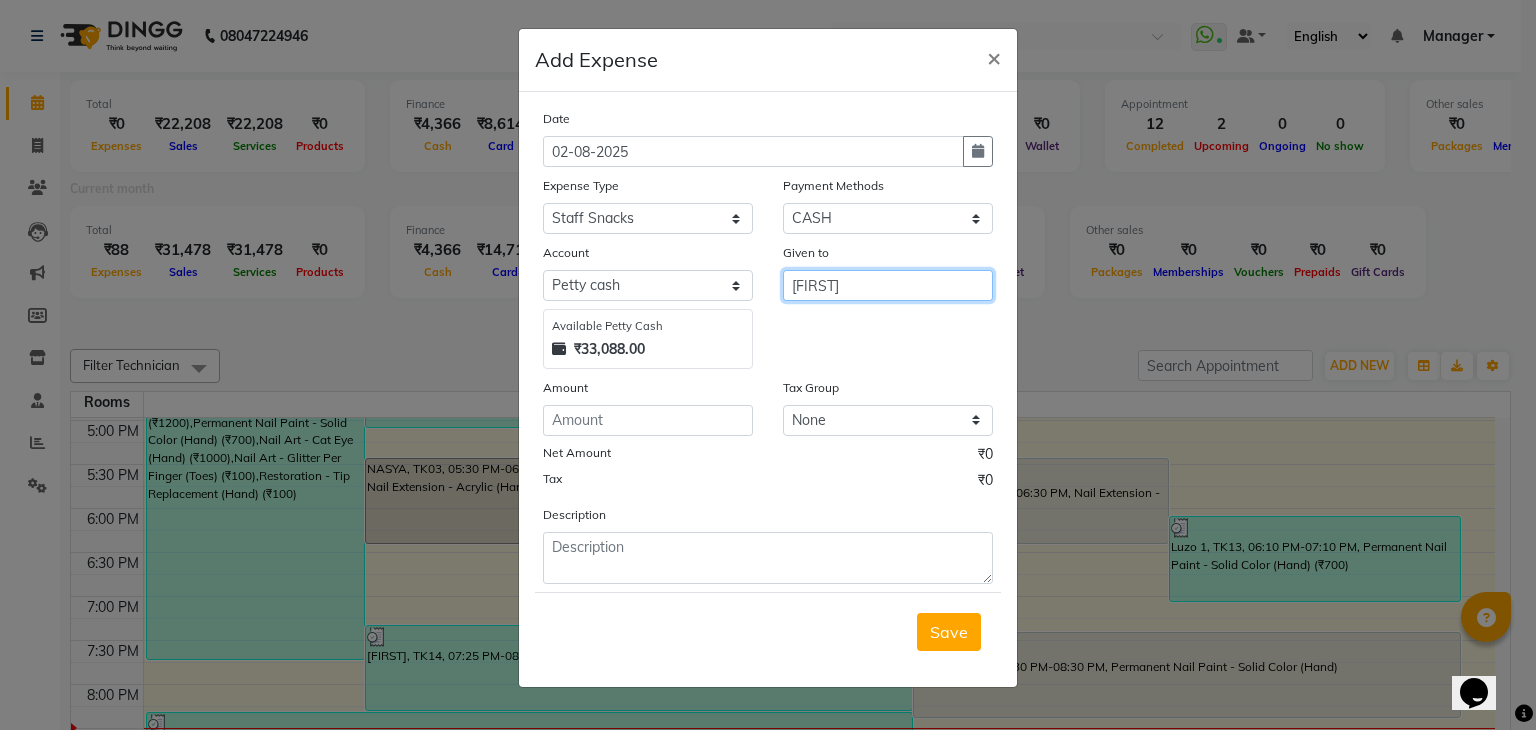 type on "laxmi" 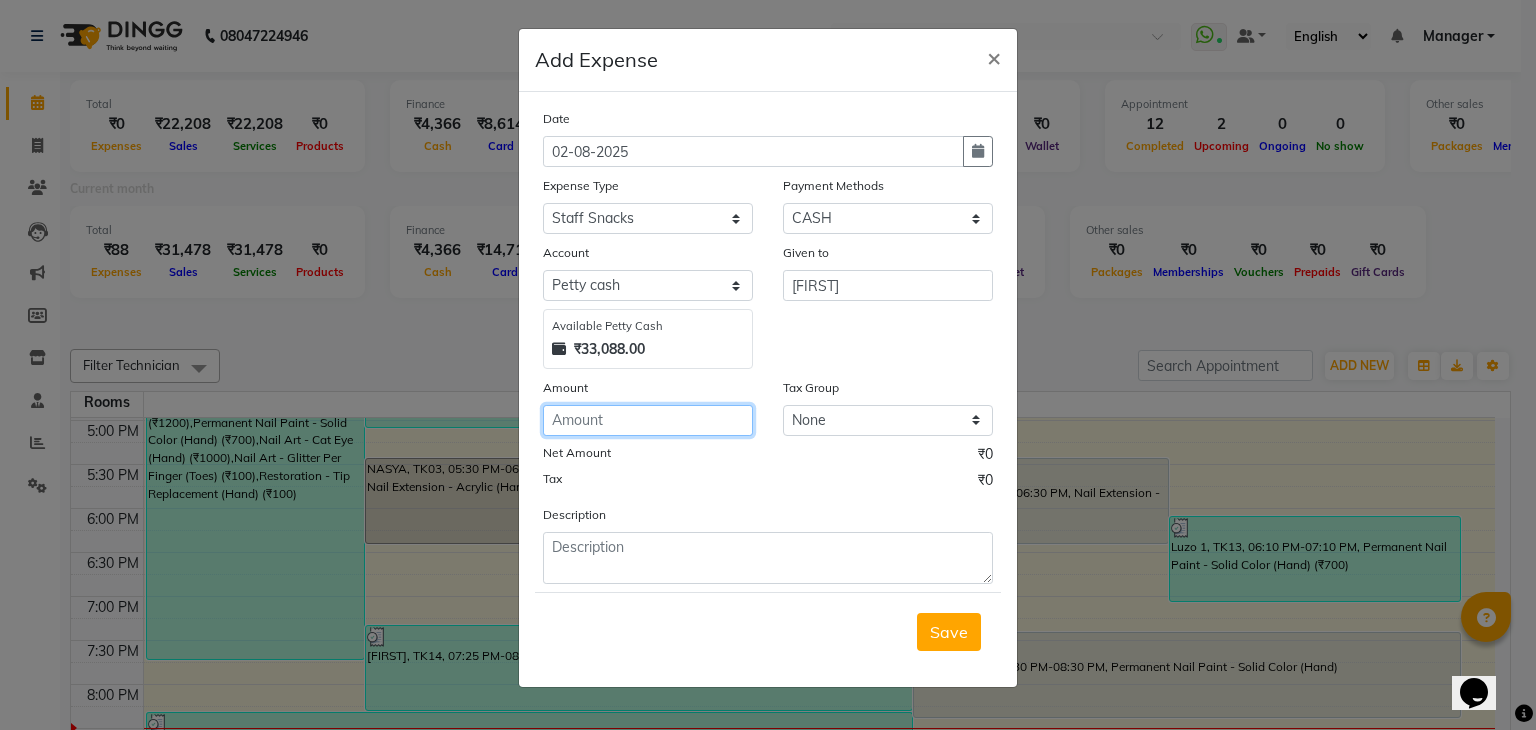 click 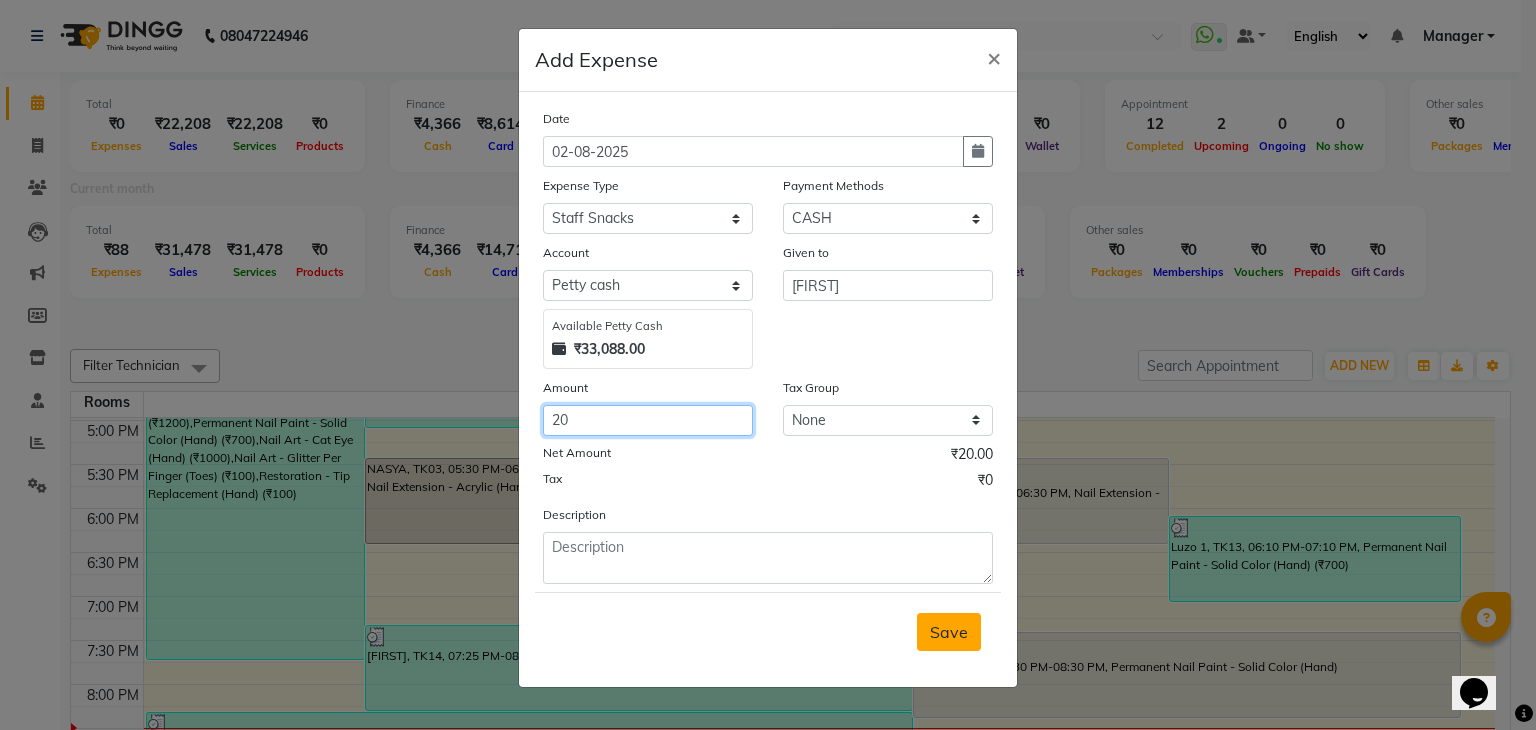 type on "20" 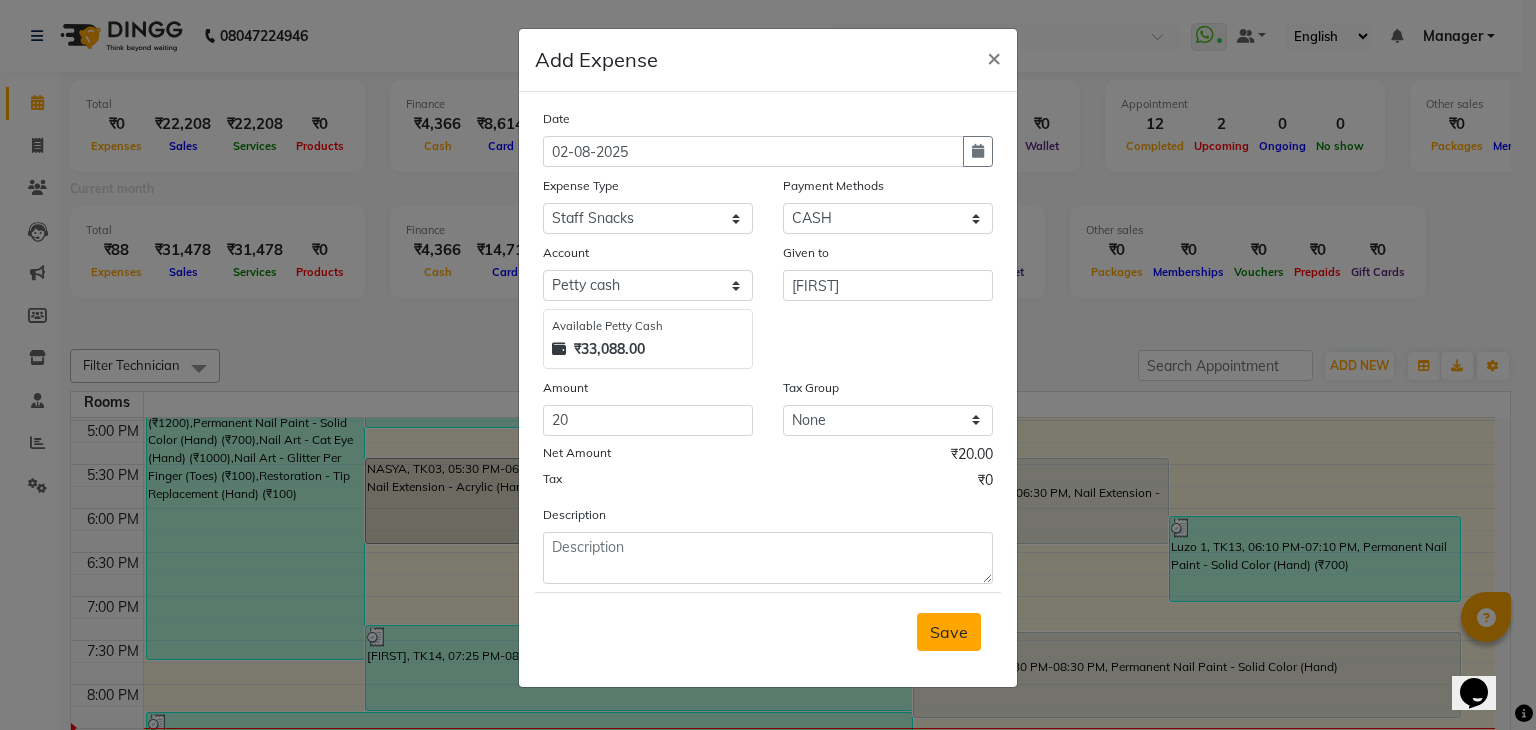 click on "Save" at bounding box center [949, 632] 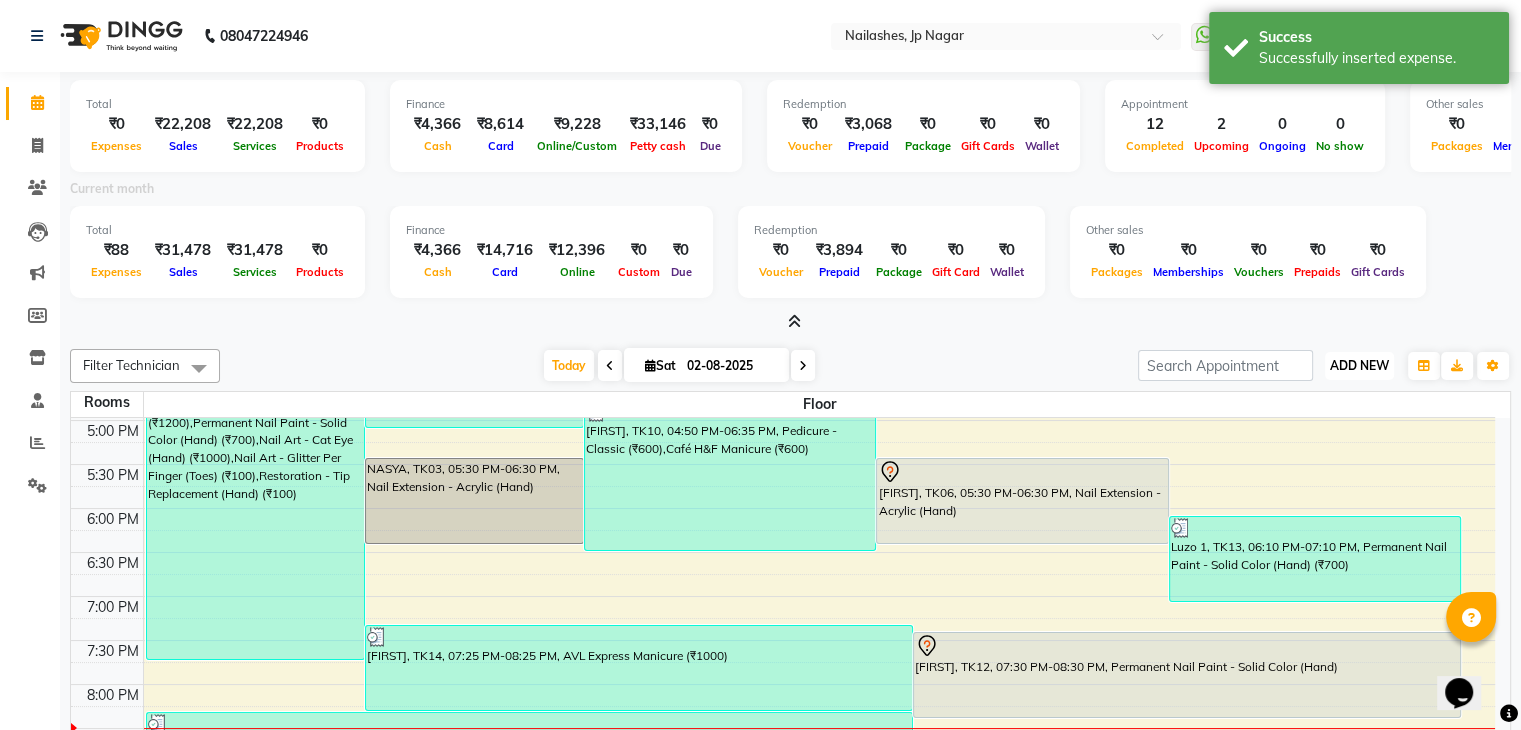 click on "ADD NEW" at bounding box center (1359, 365) 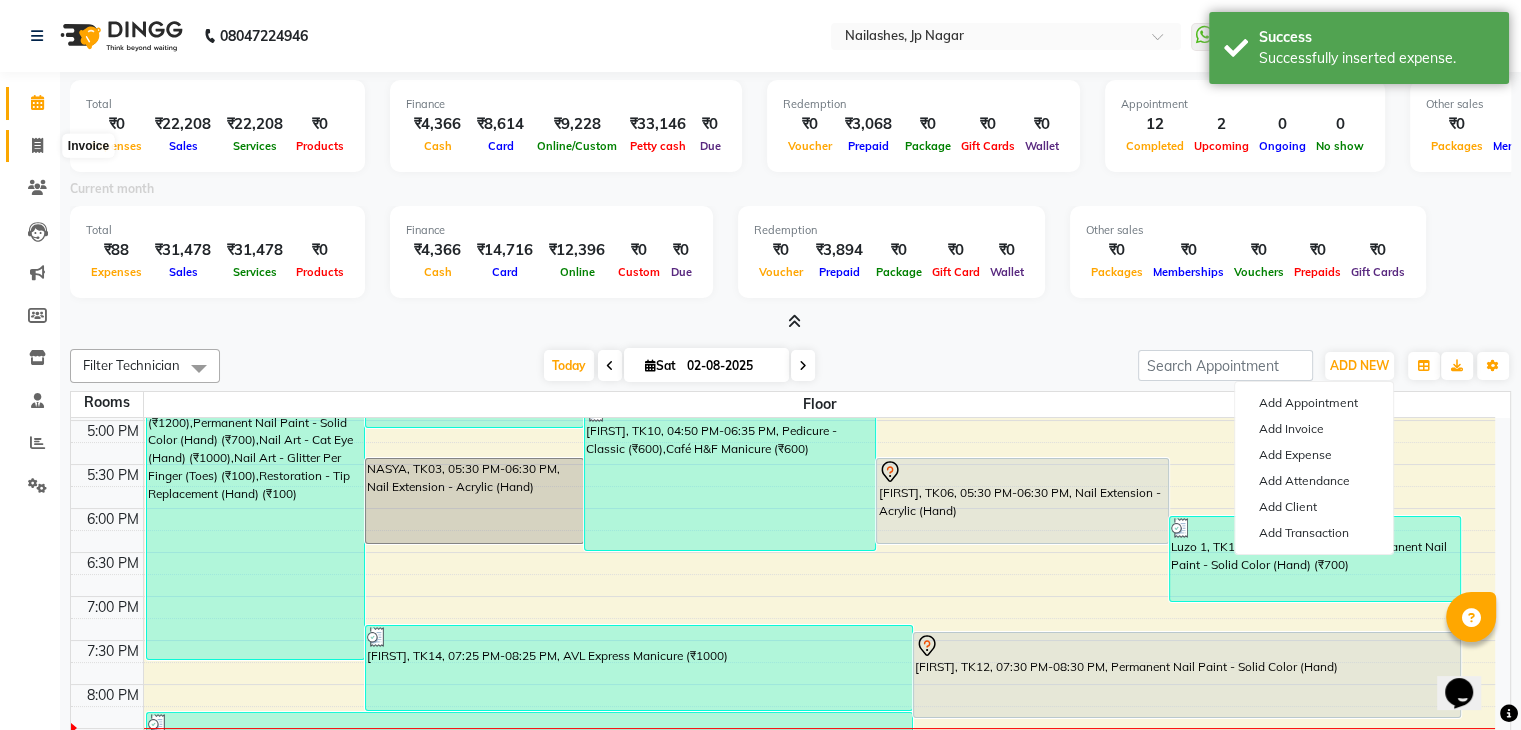 click 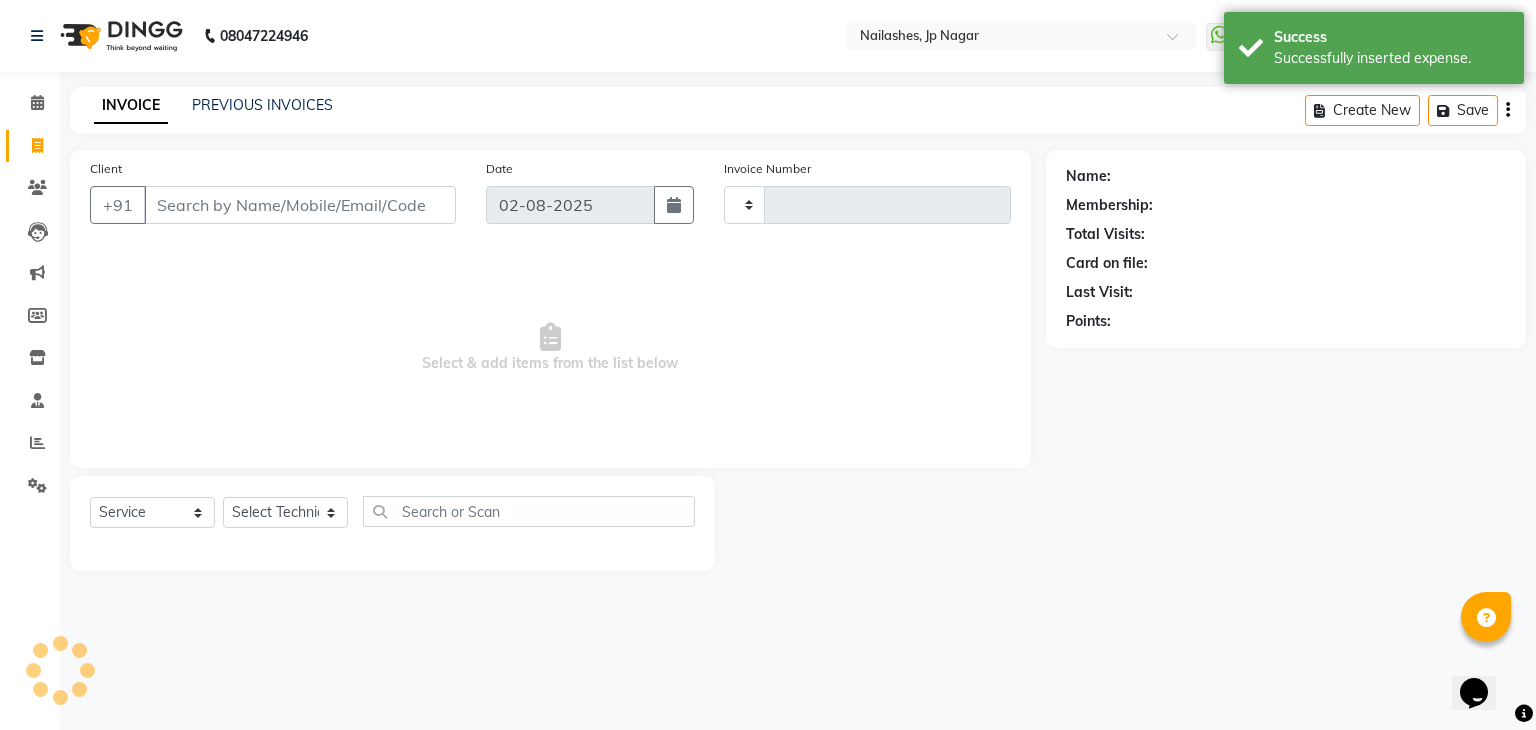 type on "0704" 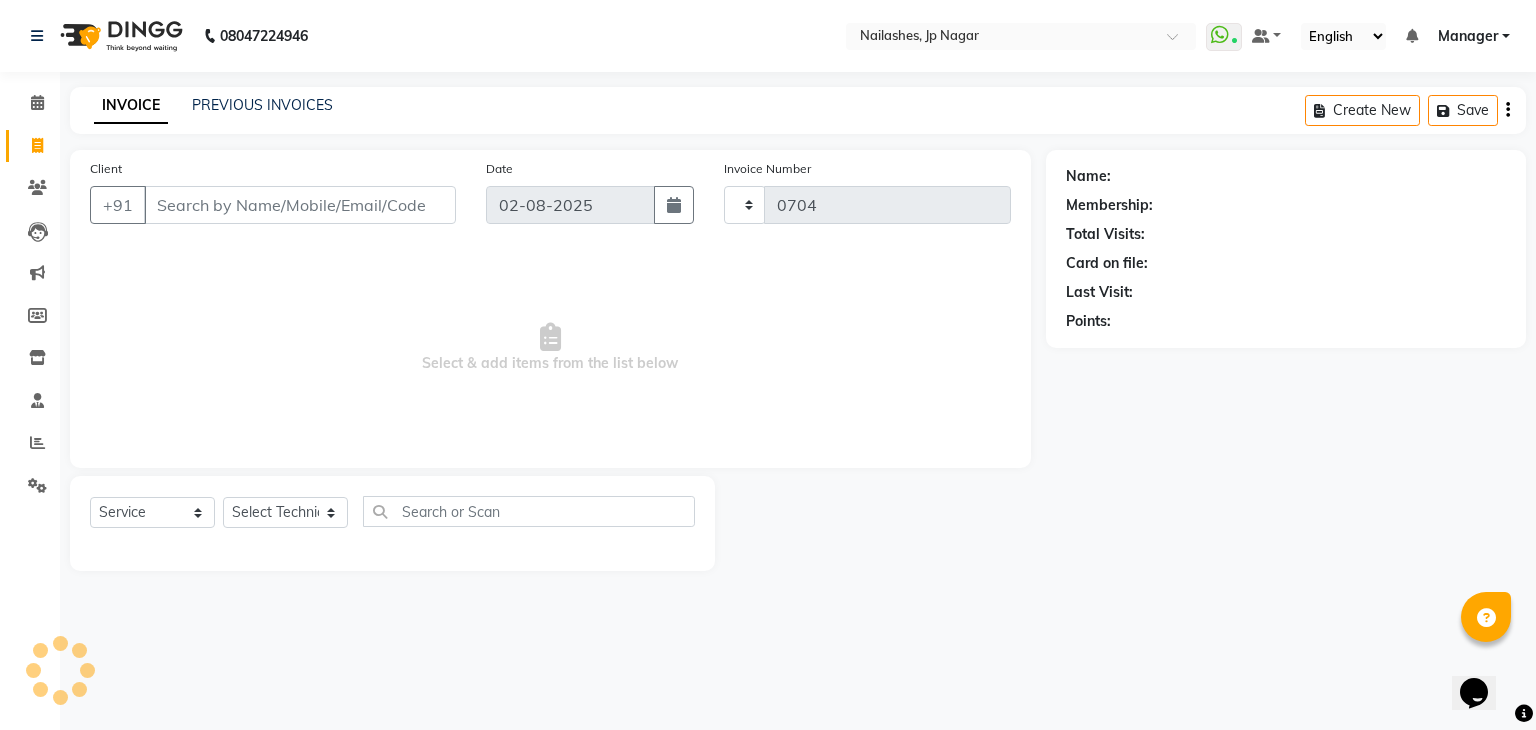 select on "6318" 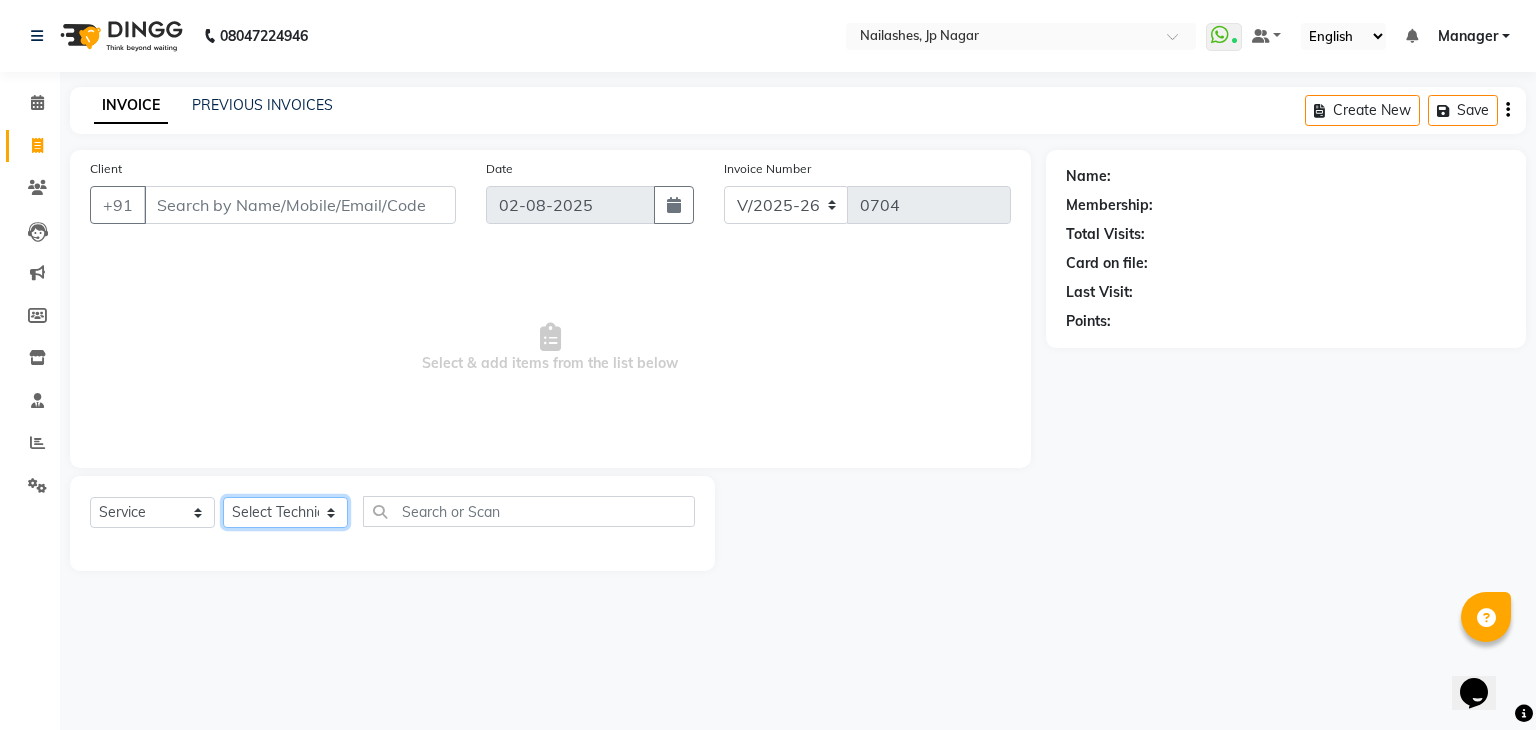 drag, startPoint x: 311, startPoint y: 511, endPoint x: 304, endPoint y: 458, distance: 53.460266 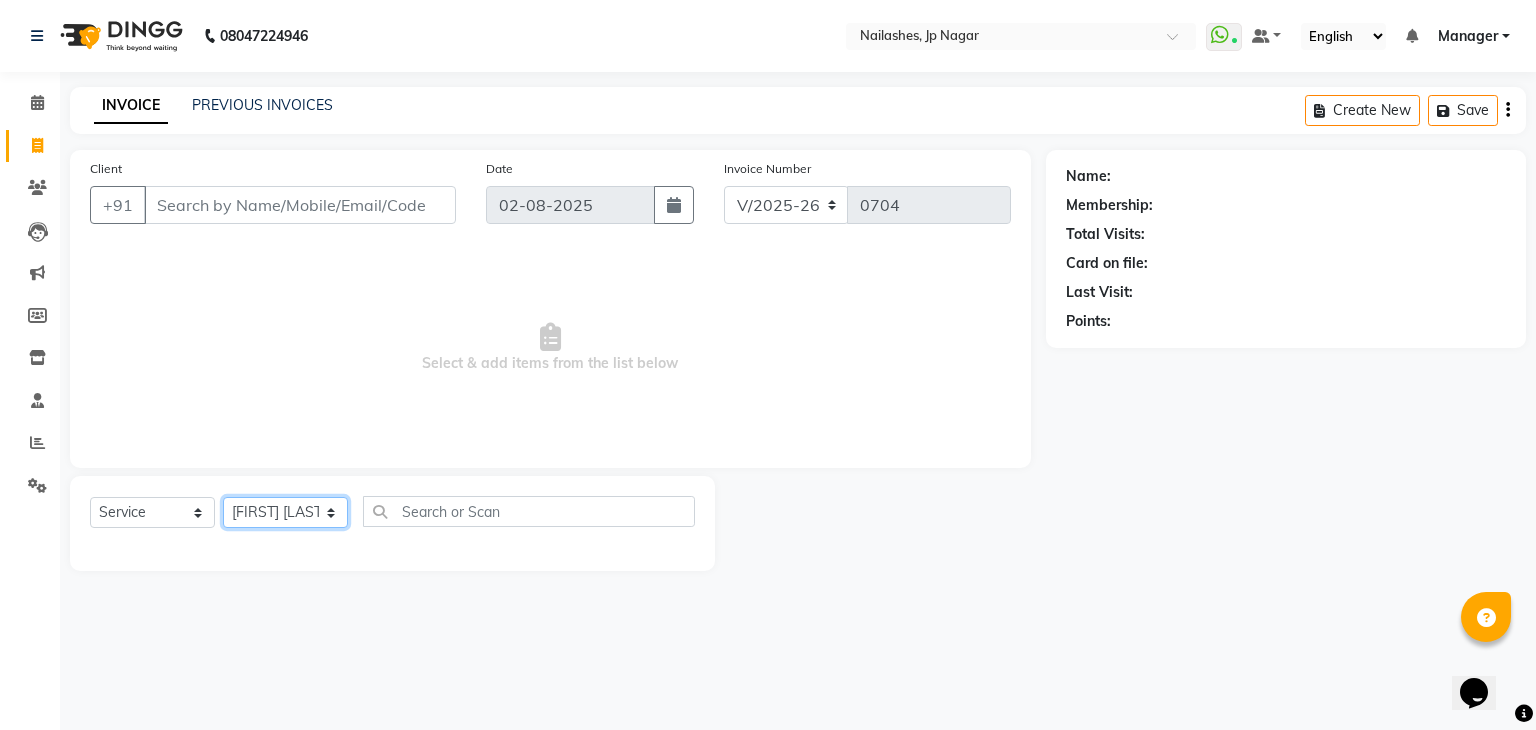 click on "Select Technician Bhupendra Manager Prince Rohit Sajan Salman Suma Suraj Vikas Vishal Lash Vishnu" 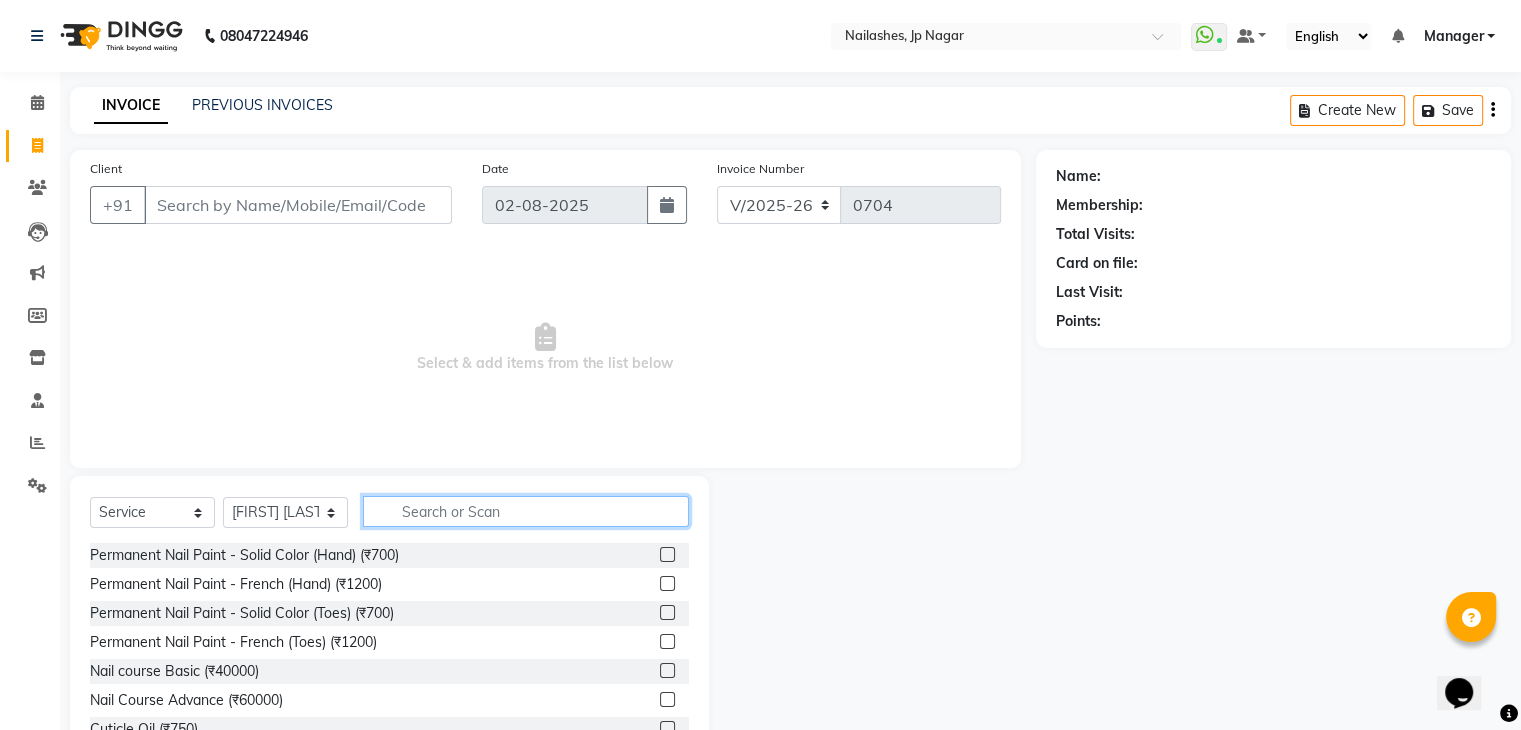 click 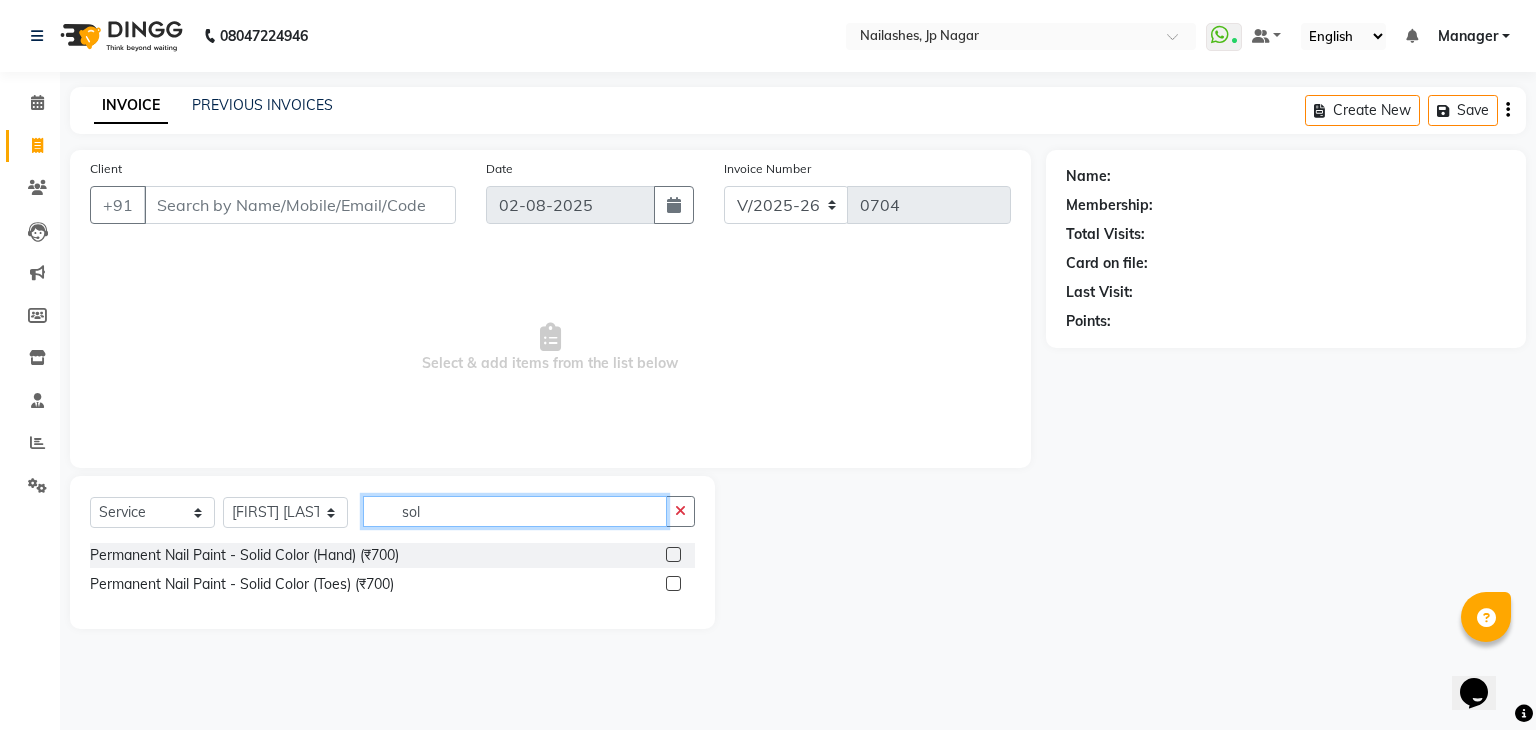 type on "sol" 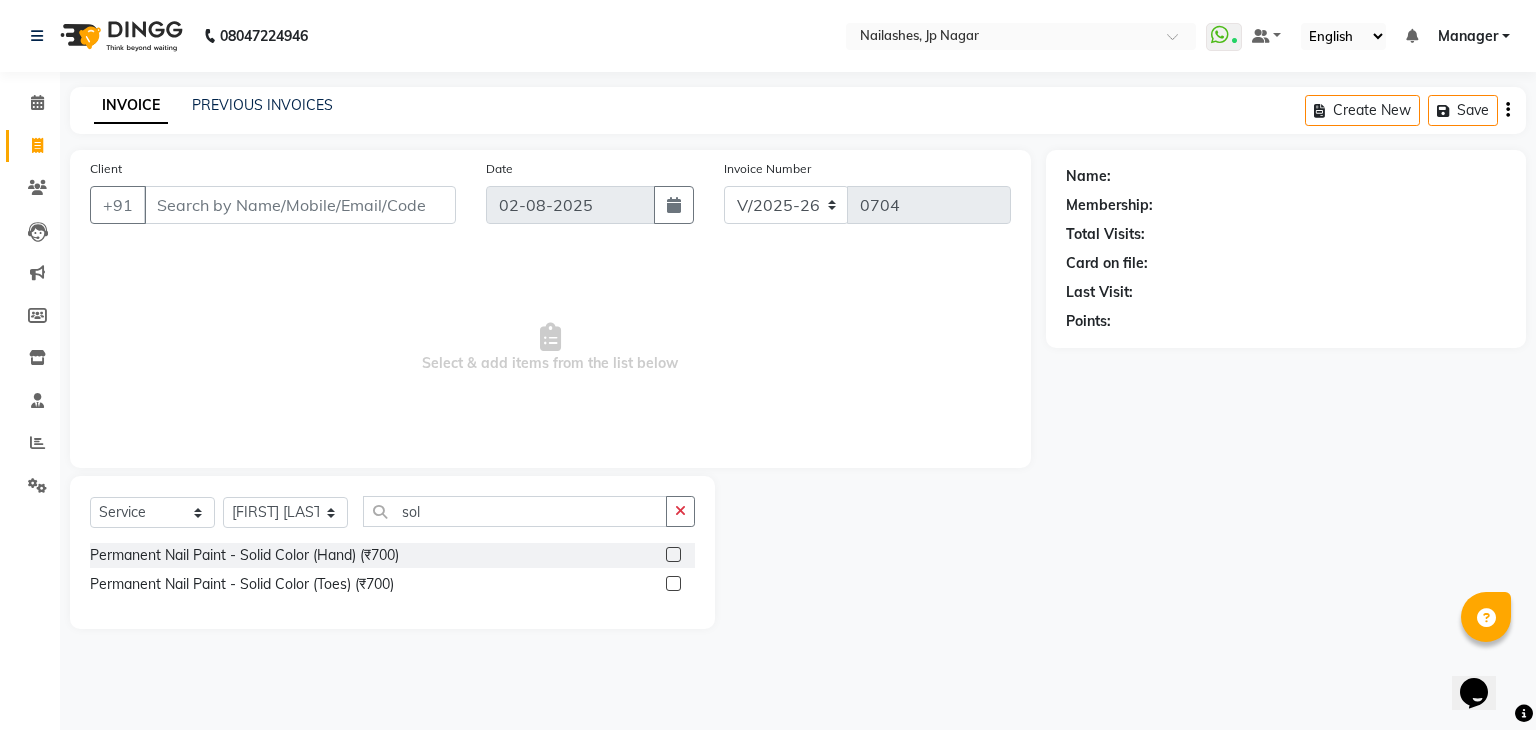 click 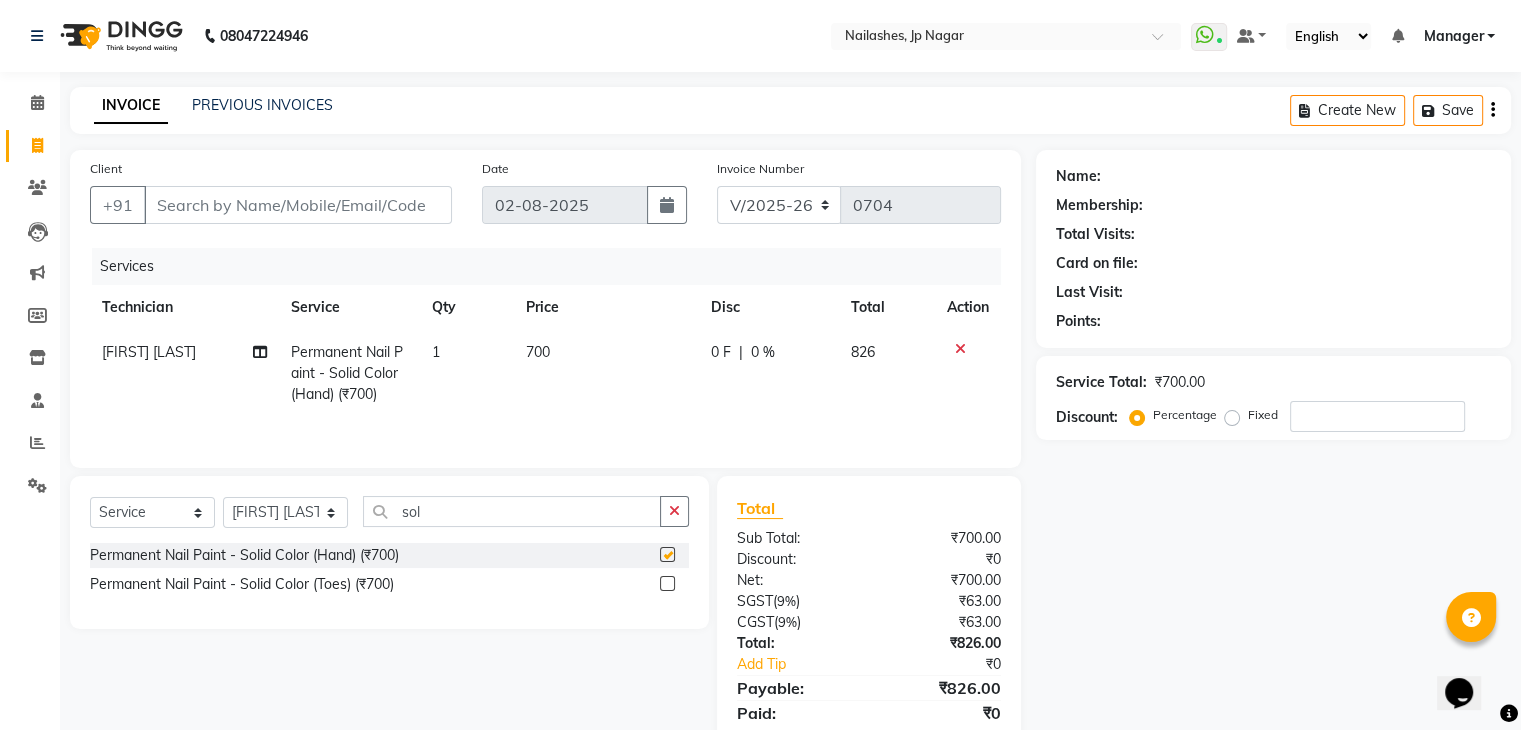 checkbox on "false" 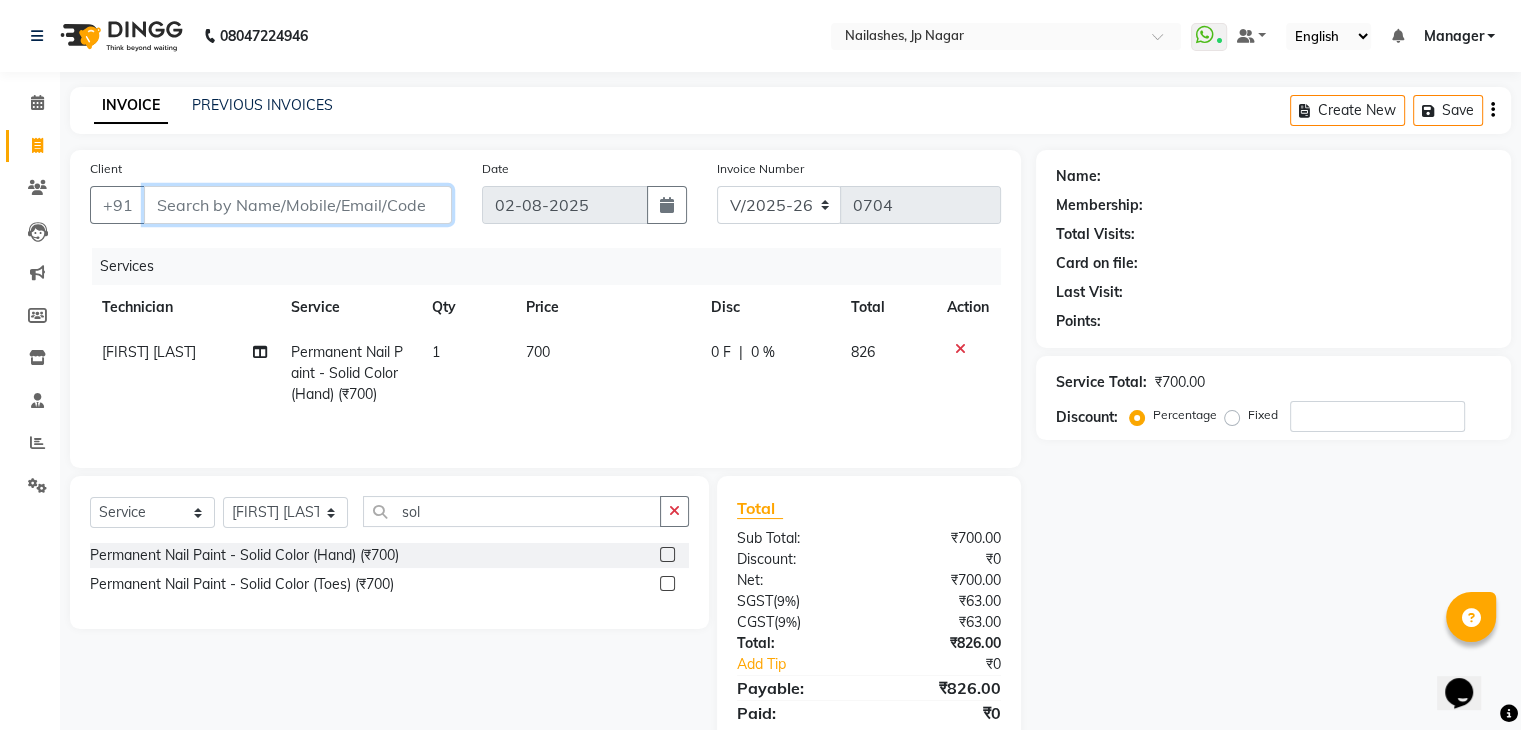 click on "Client" at bounding box center [298, 205] 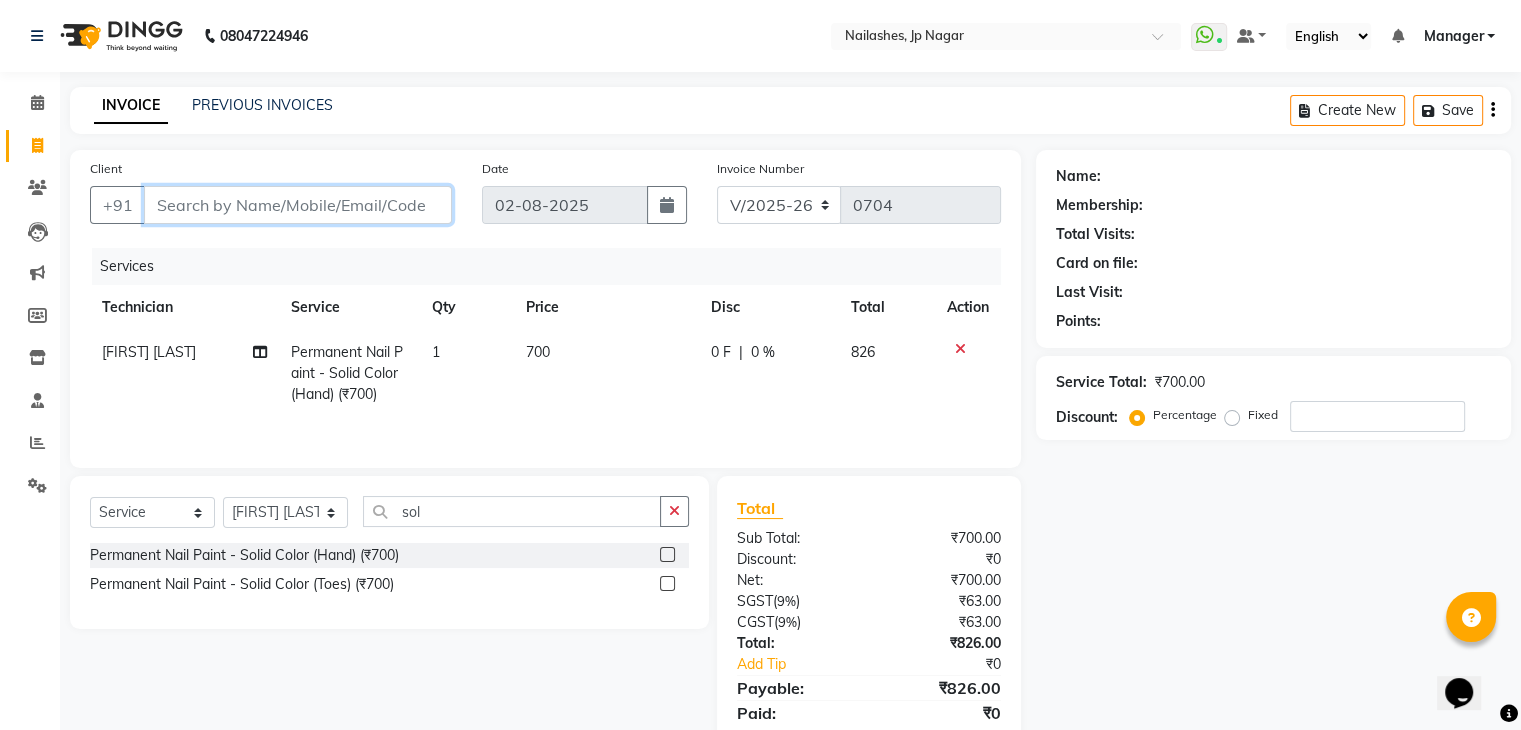 type on "8" 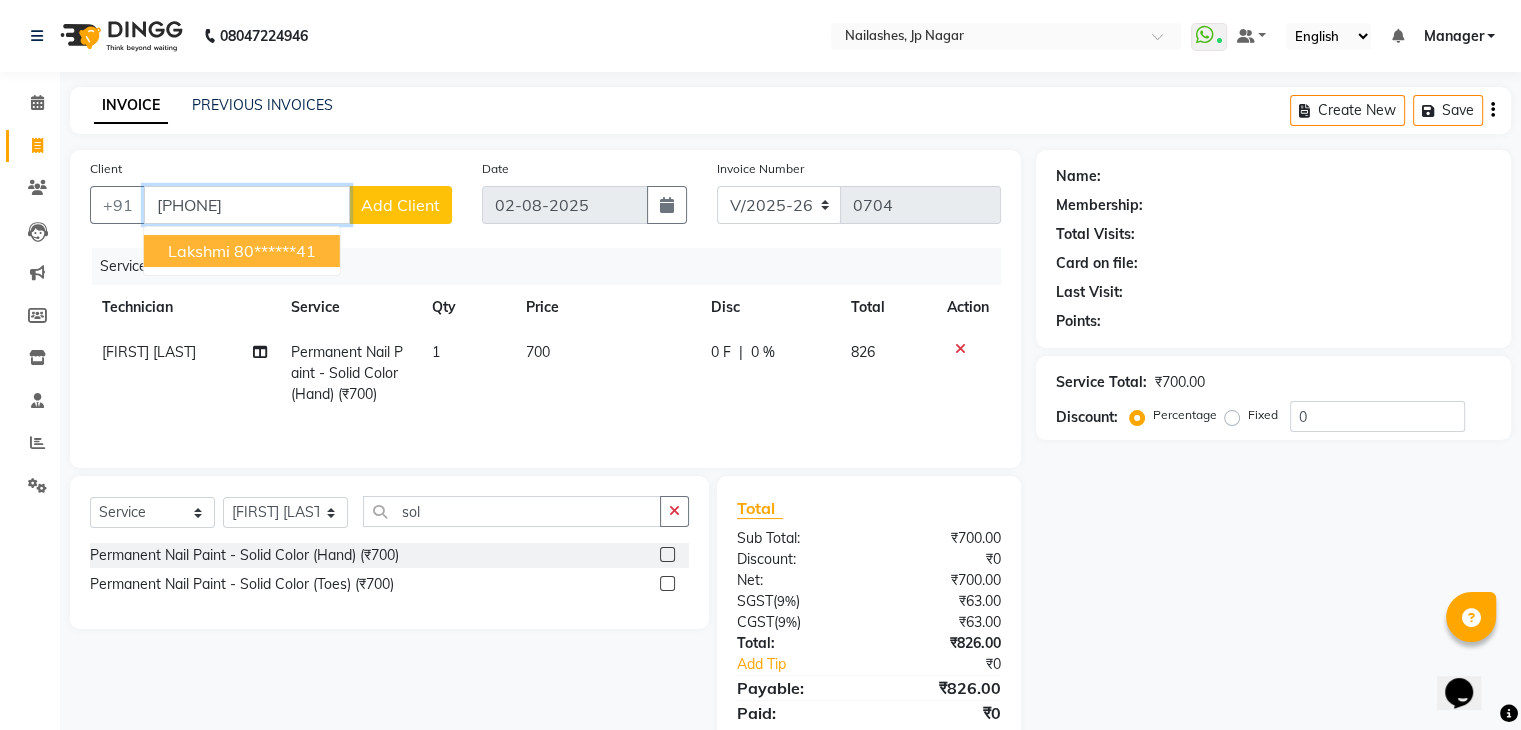 click on "80******41" at bounding box center [275, 251] 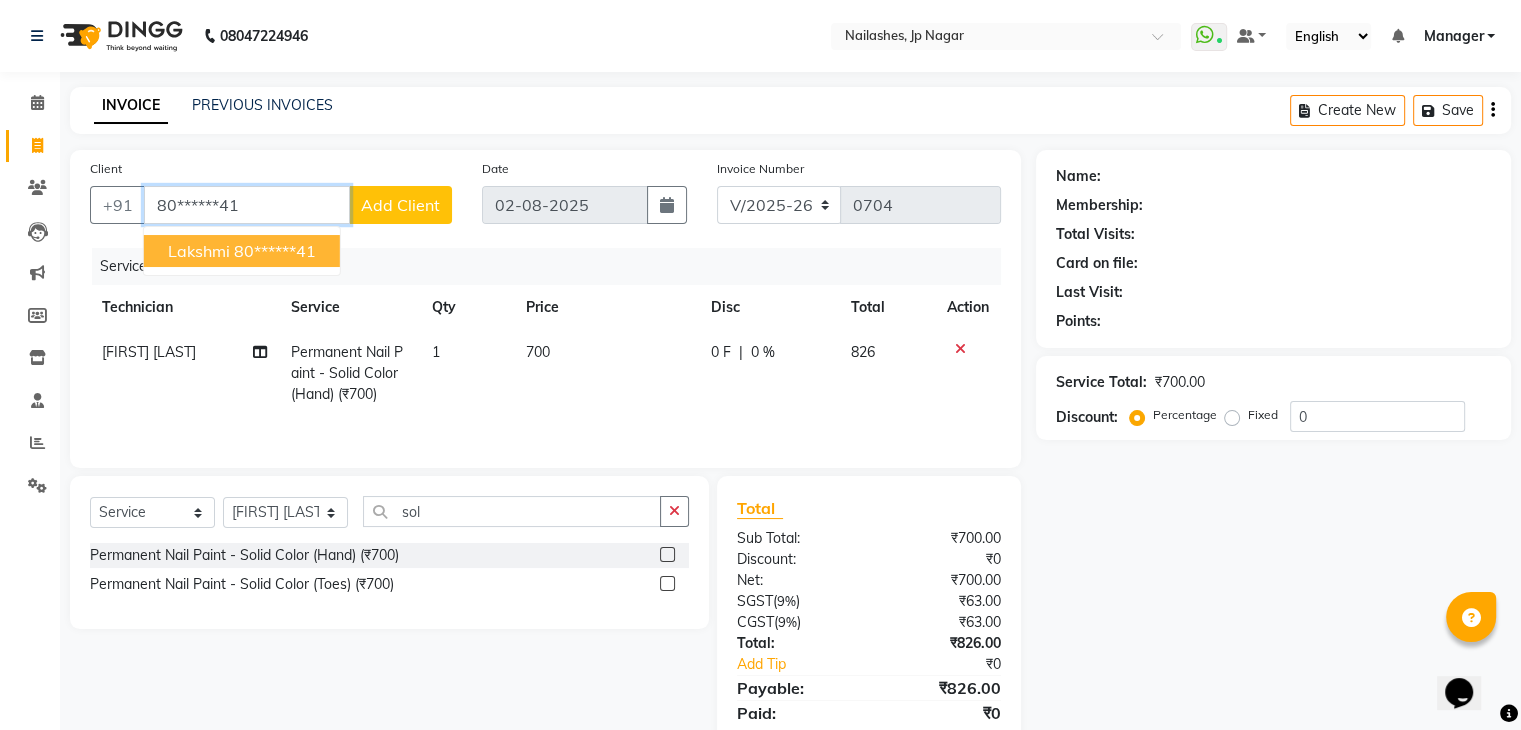 type on "80******41" 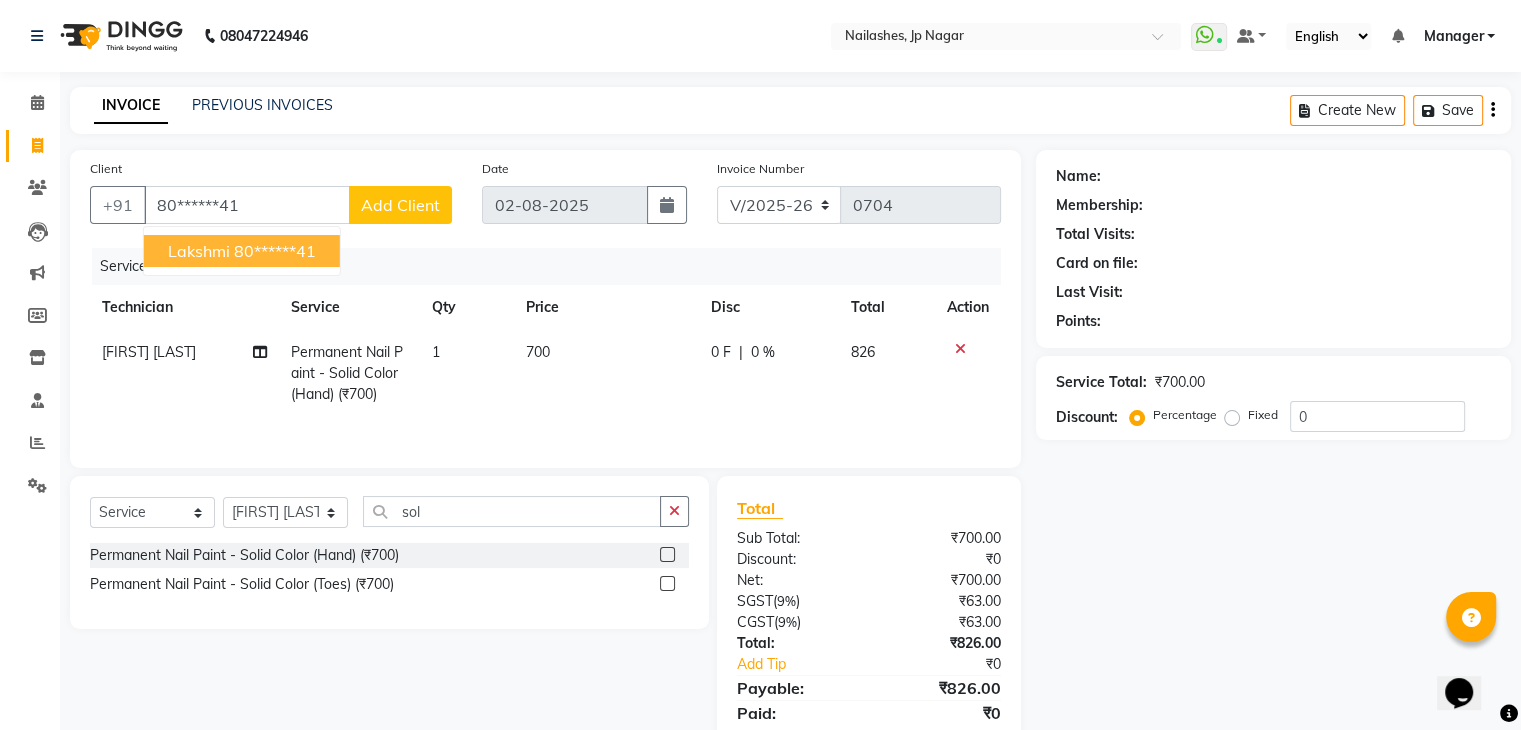 select on "1: Object" 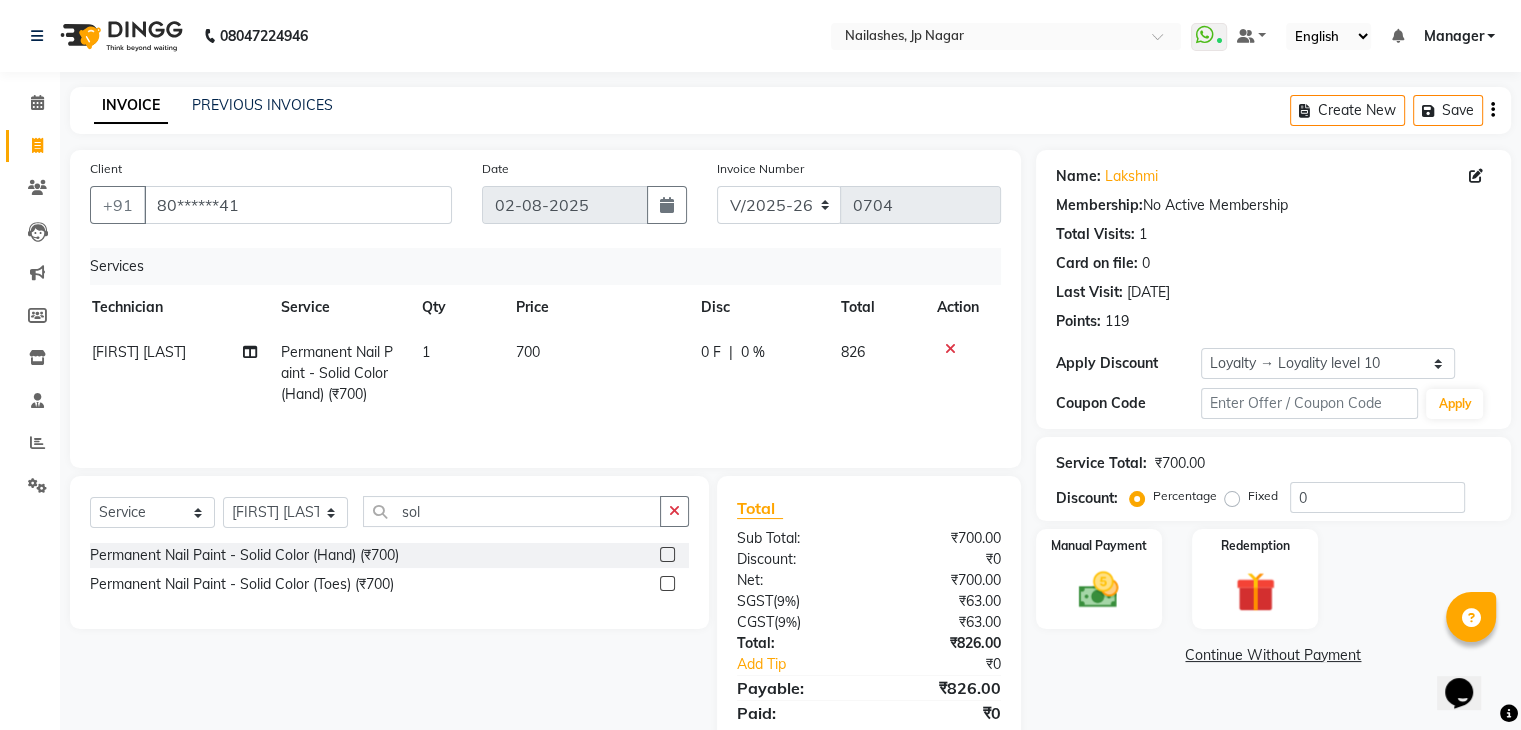 scroll, scrollTop: 0, scrollLeft: 0, axis: both 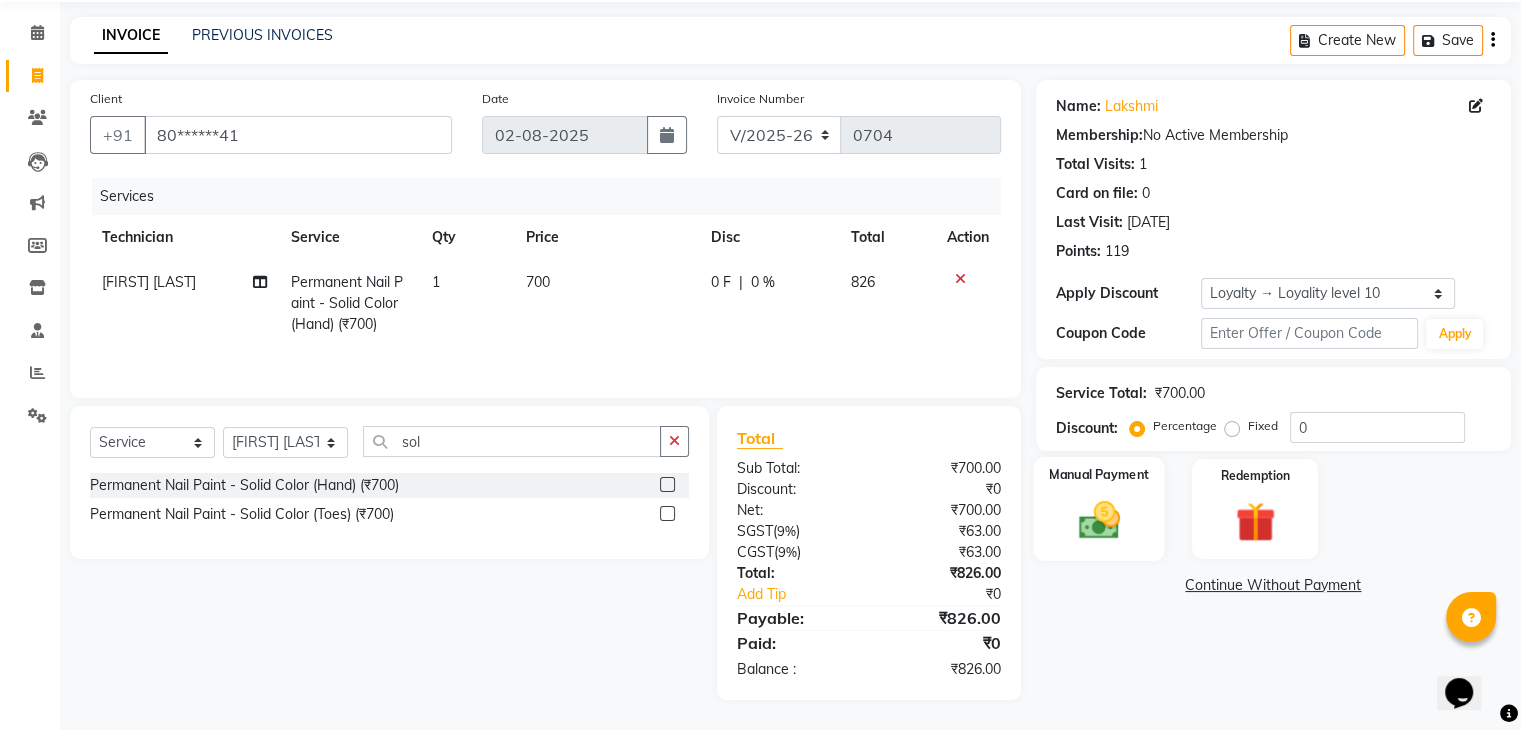 click 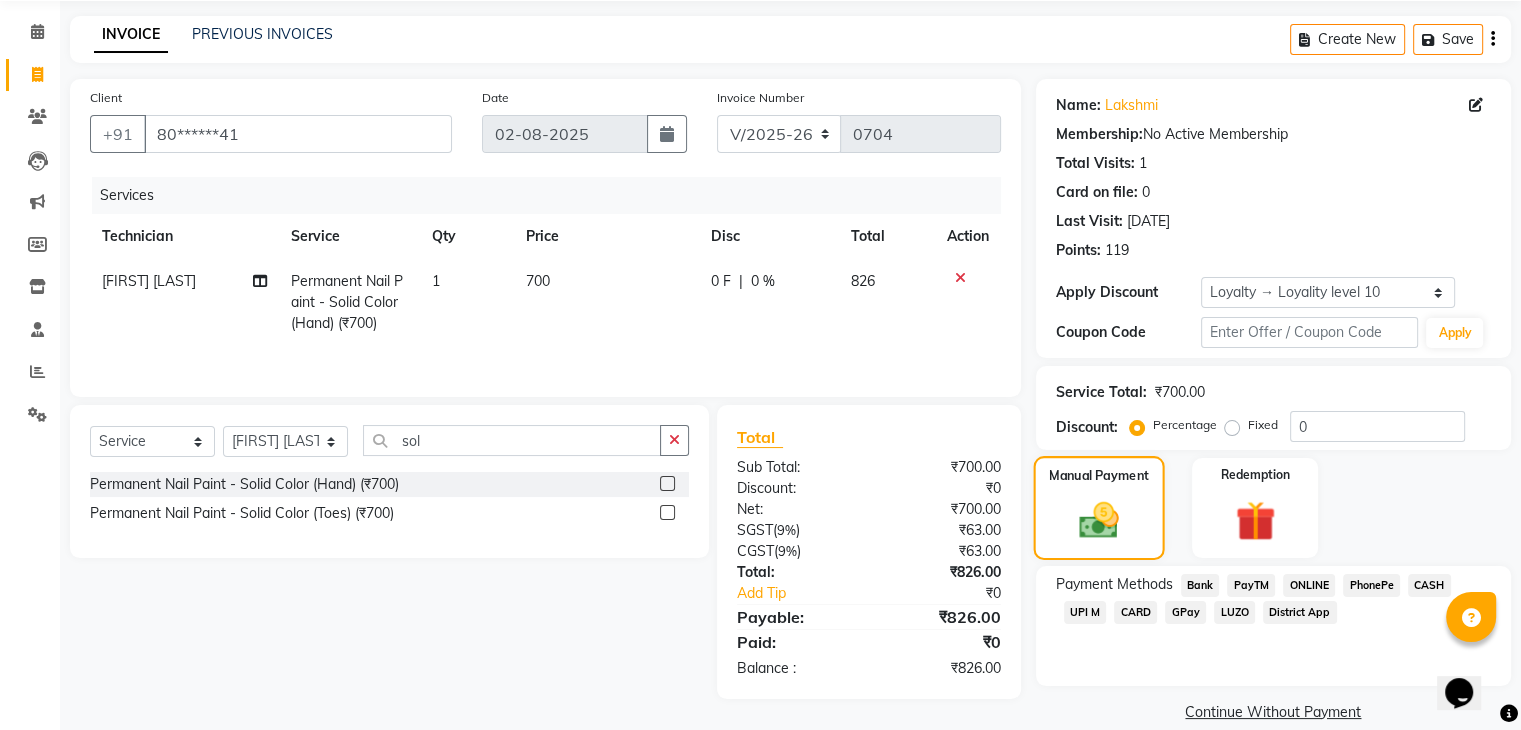 scroll, scrollTop: 97, scrollLeft: 0, axis: vertical 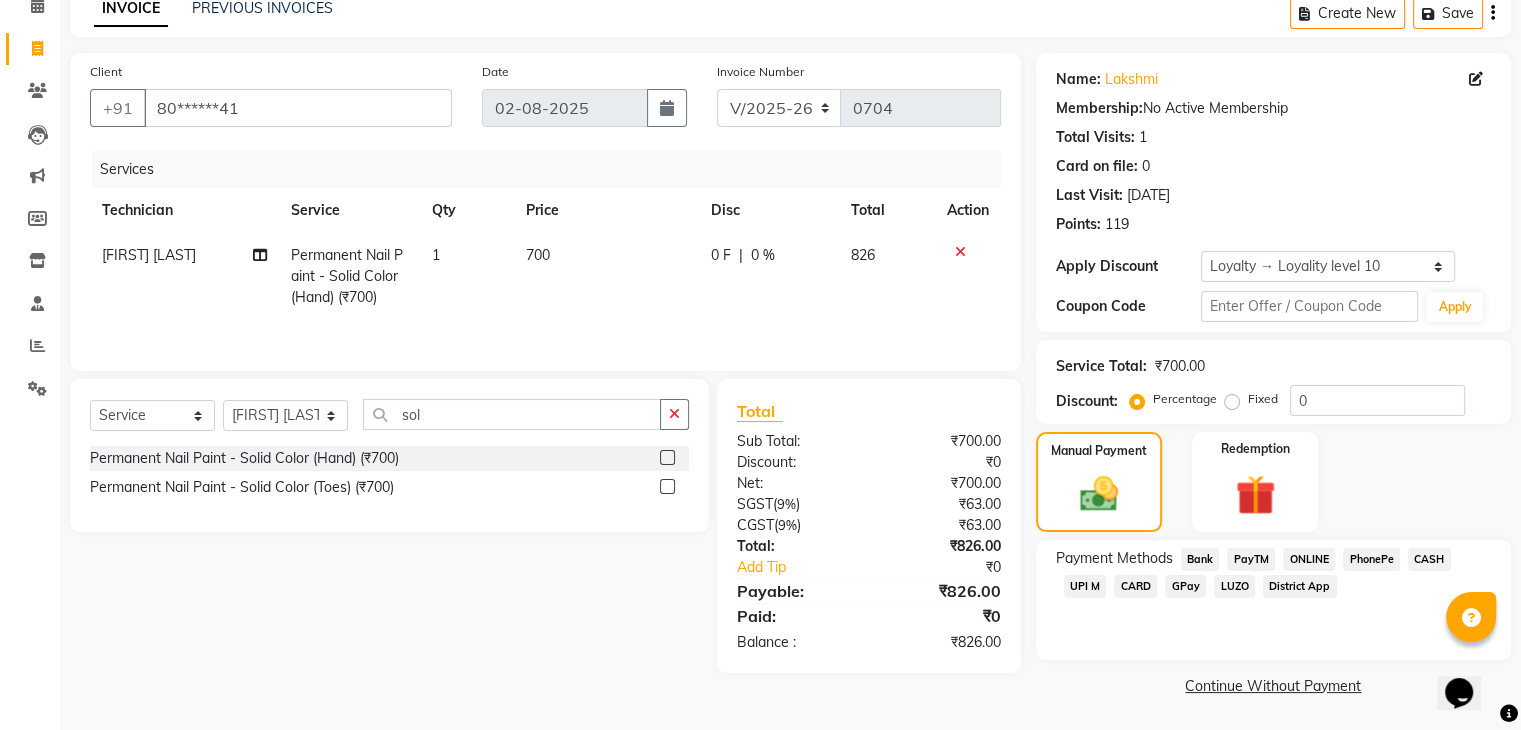 click on "UPI M" 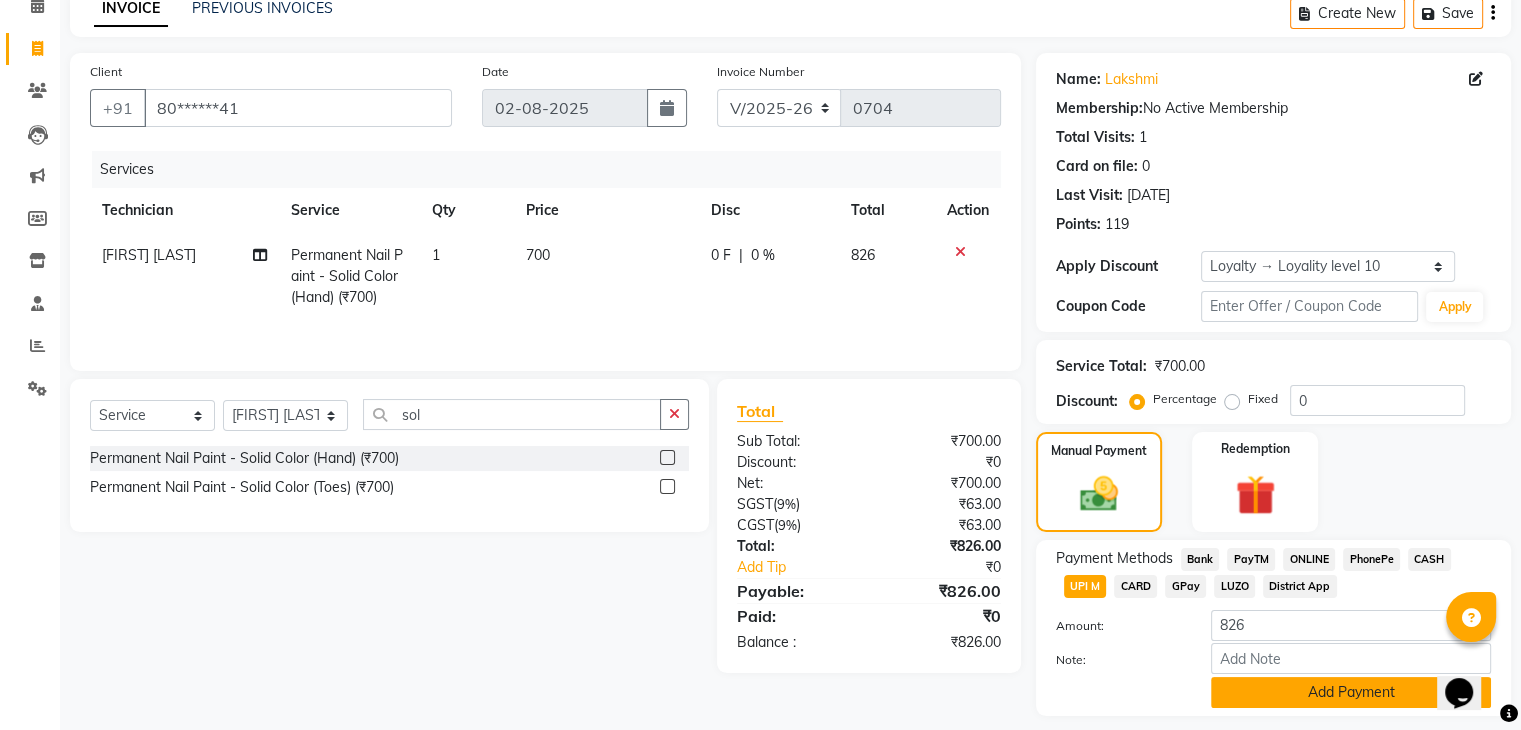 click on "Add Payment" 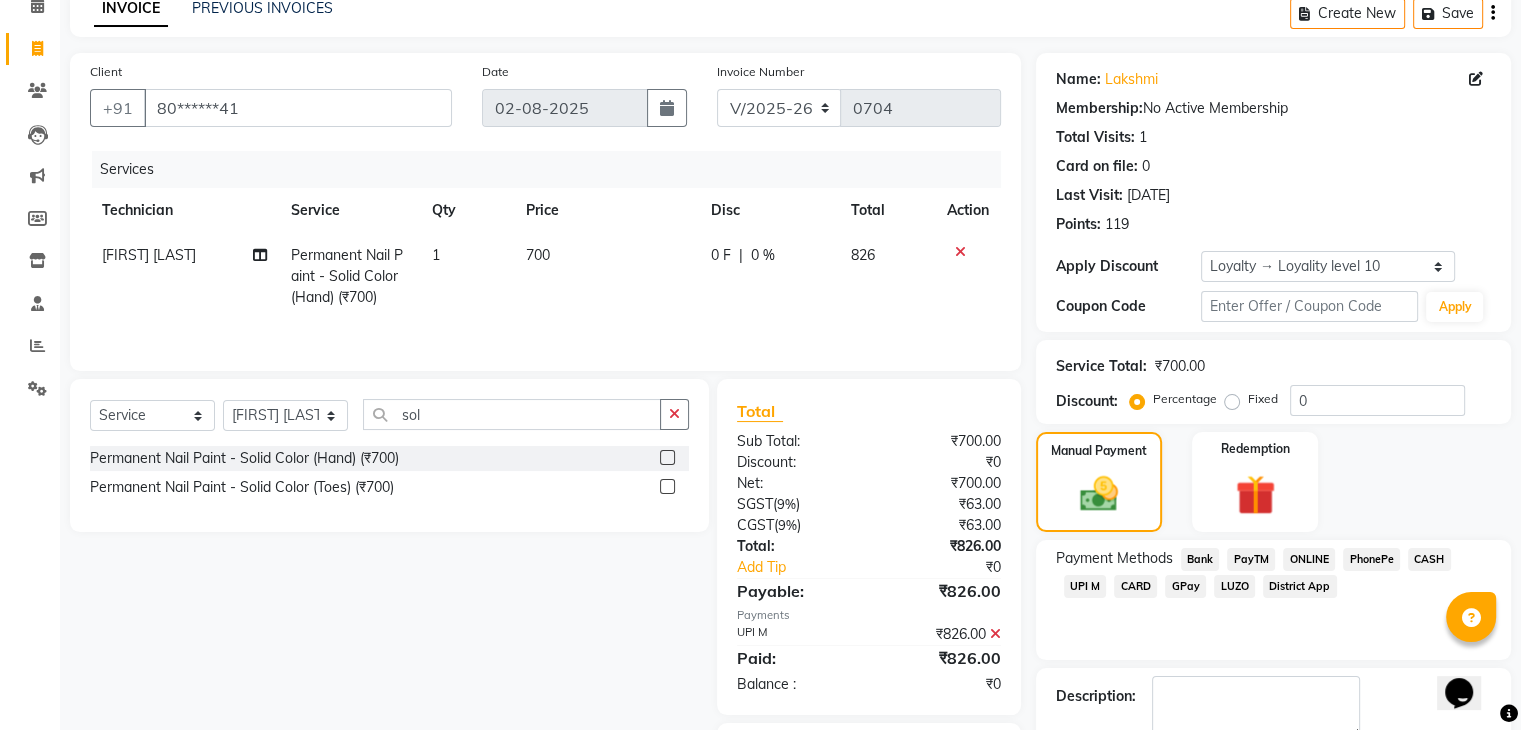 scroll, scrollTop: 213, scrollLeft: 0, axis: vertical 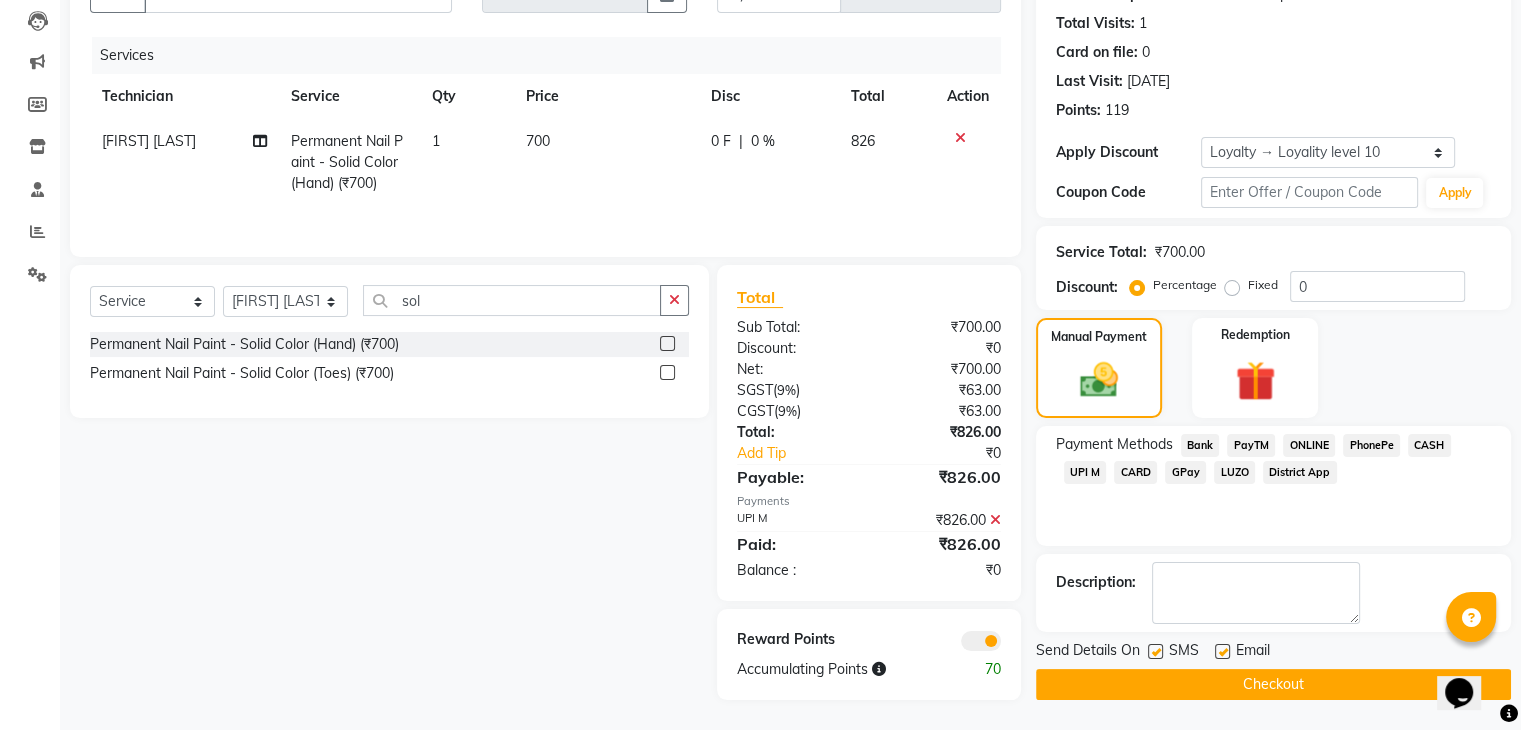 click on "Checkout" 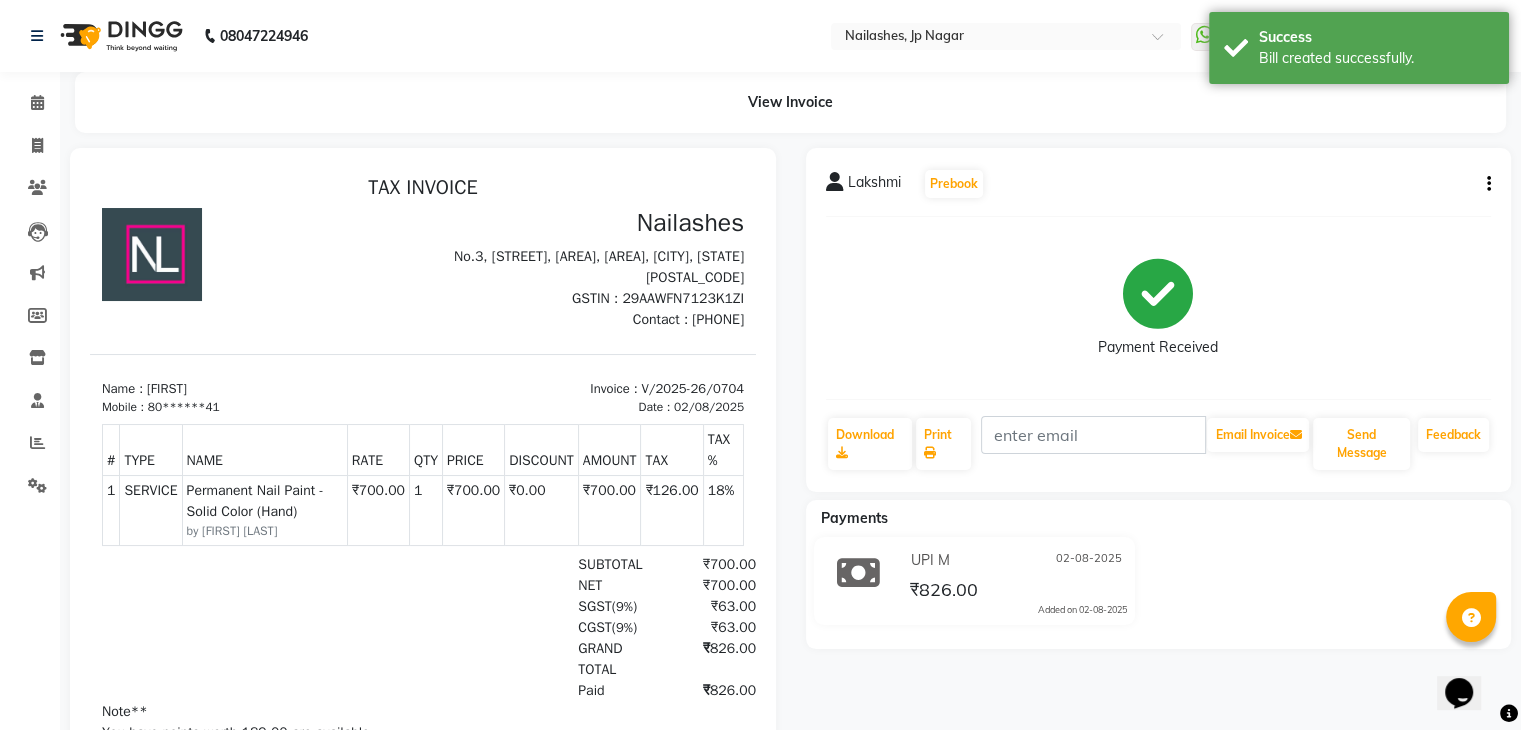scroll, scrollTop: 0, scrollLeft: 0, axis: both 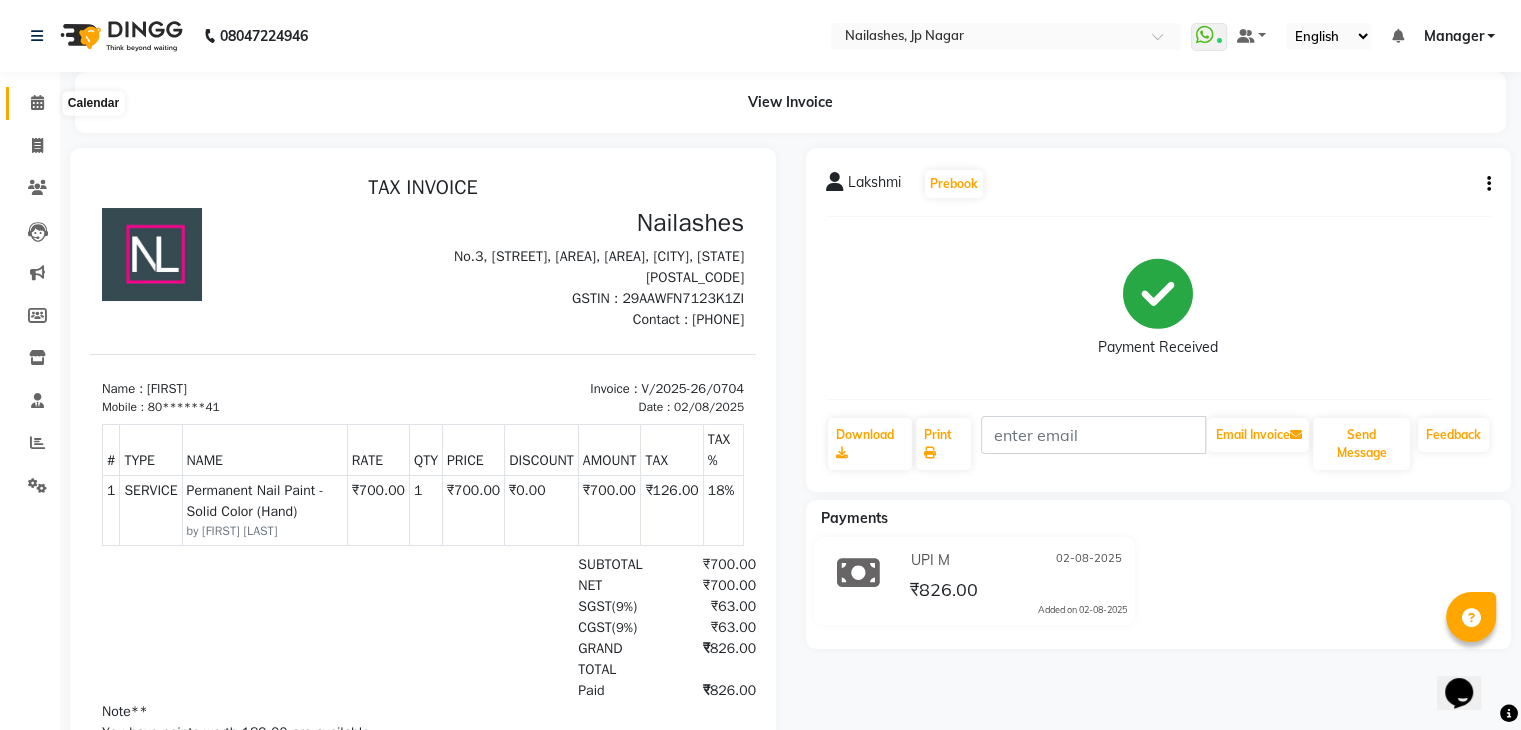 click 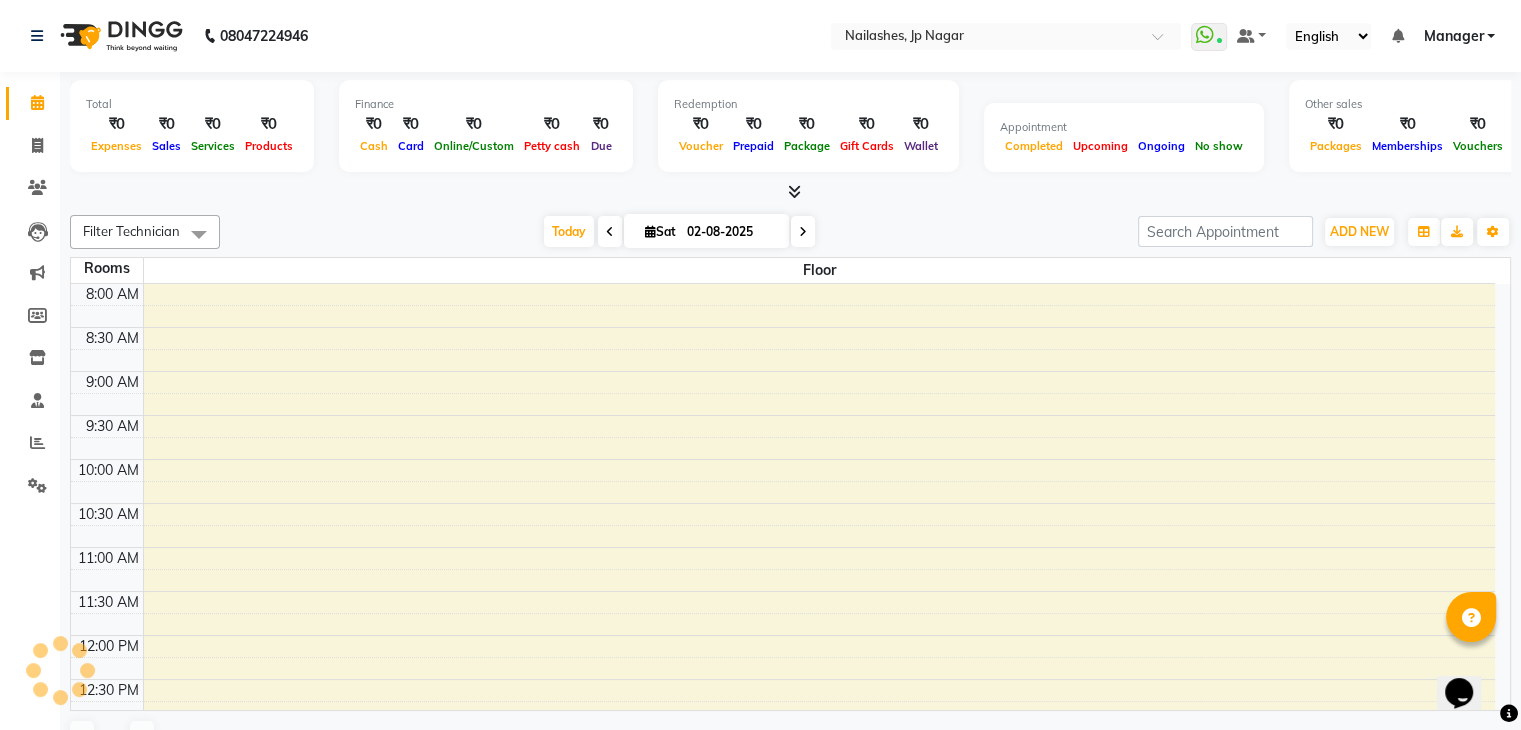 scroll, scrollTop: 0, scrollLeft: 0, axis: both 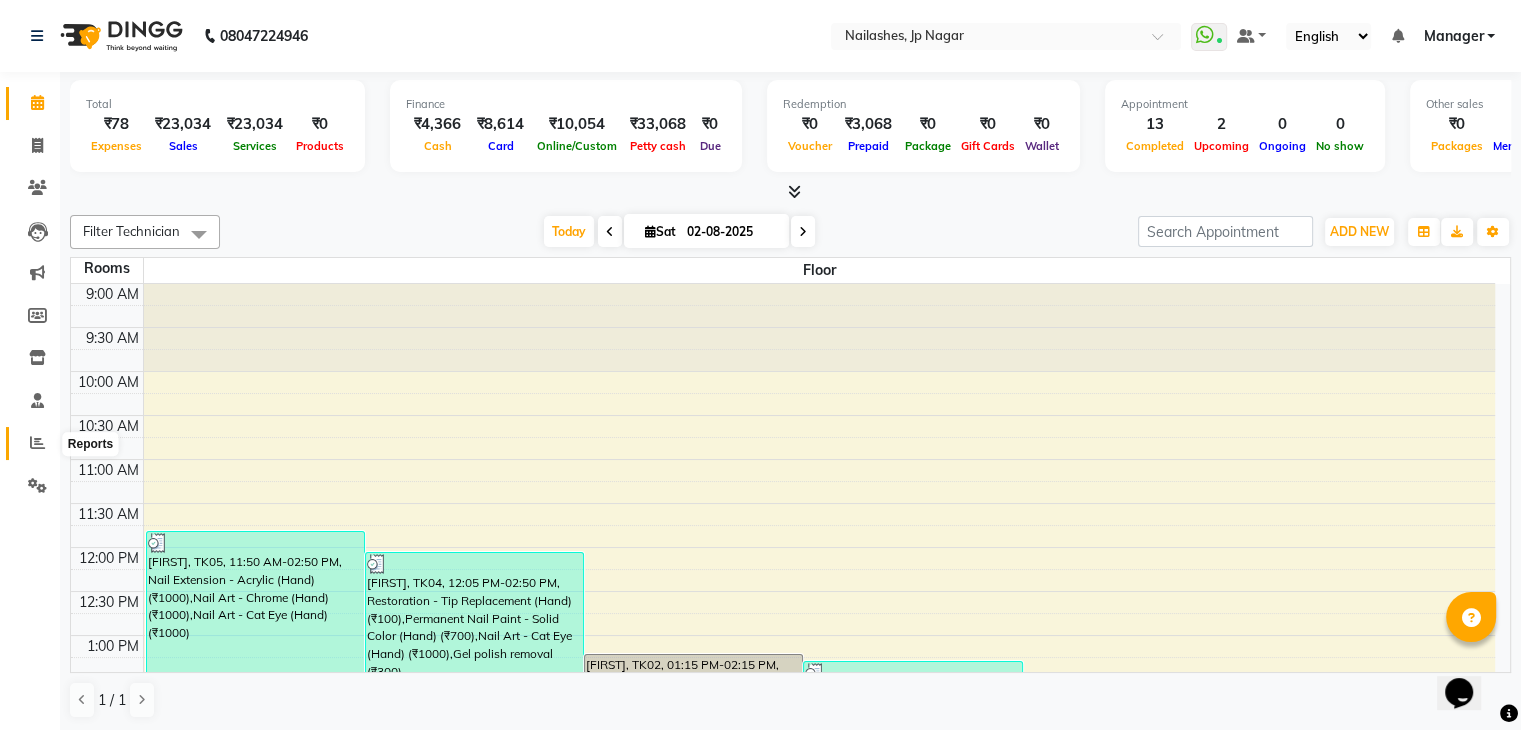 click 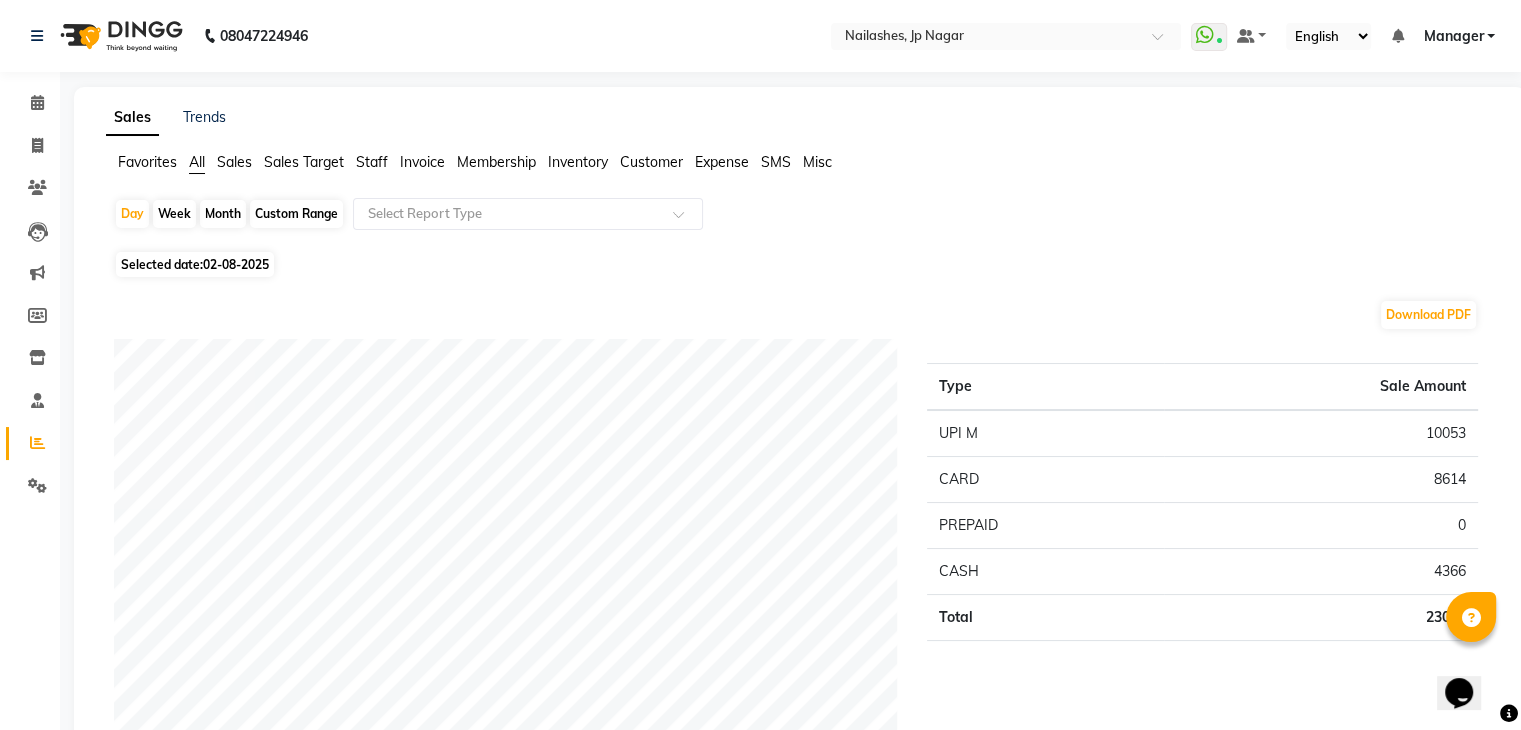 click on "Staff" 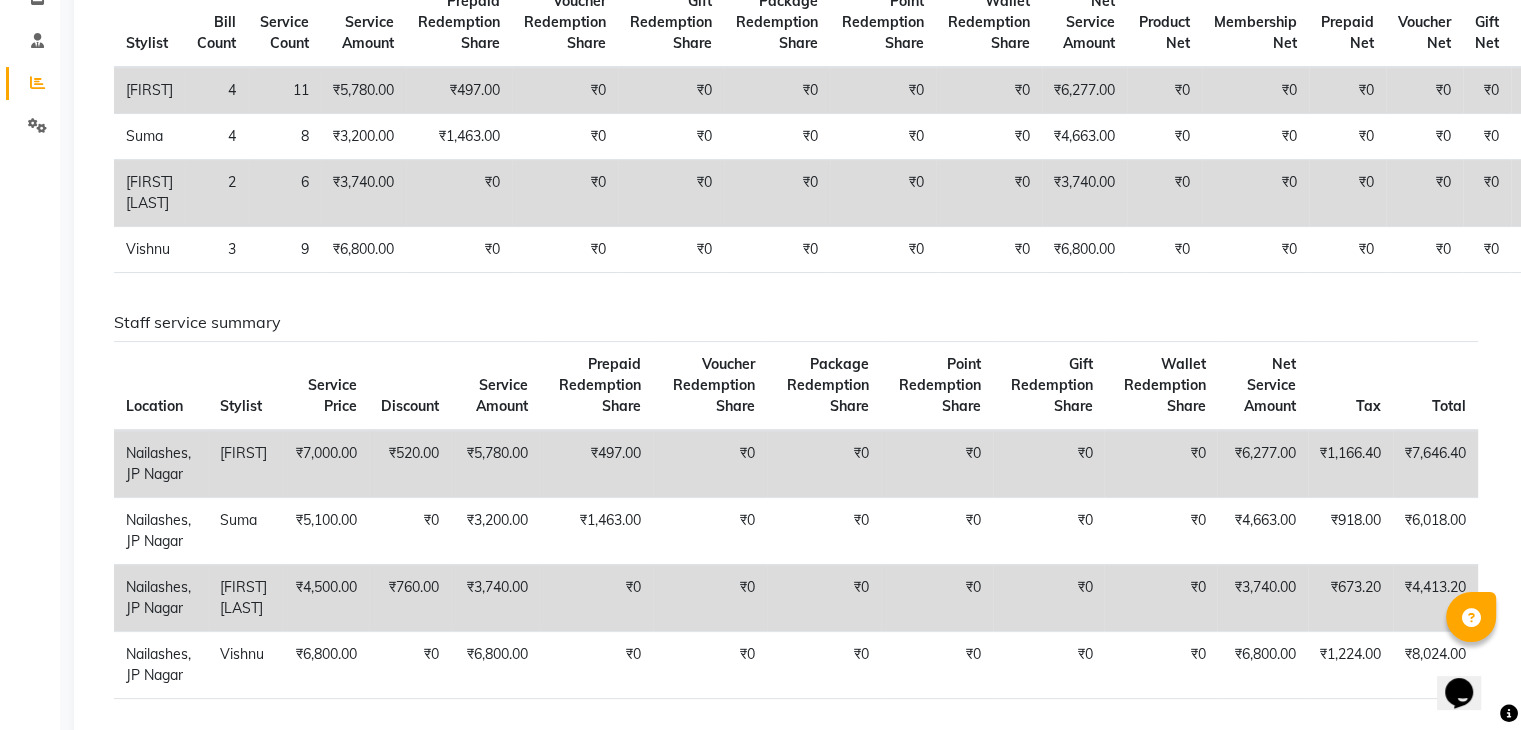scroll, scrollTop: 0, scrollLeft: 0, axis: both 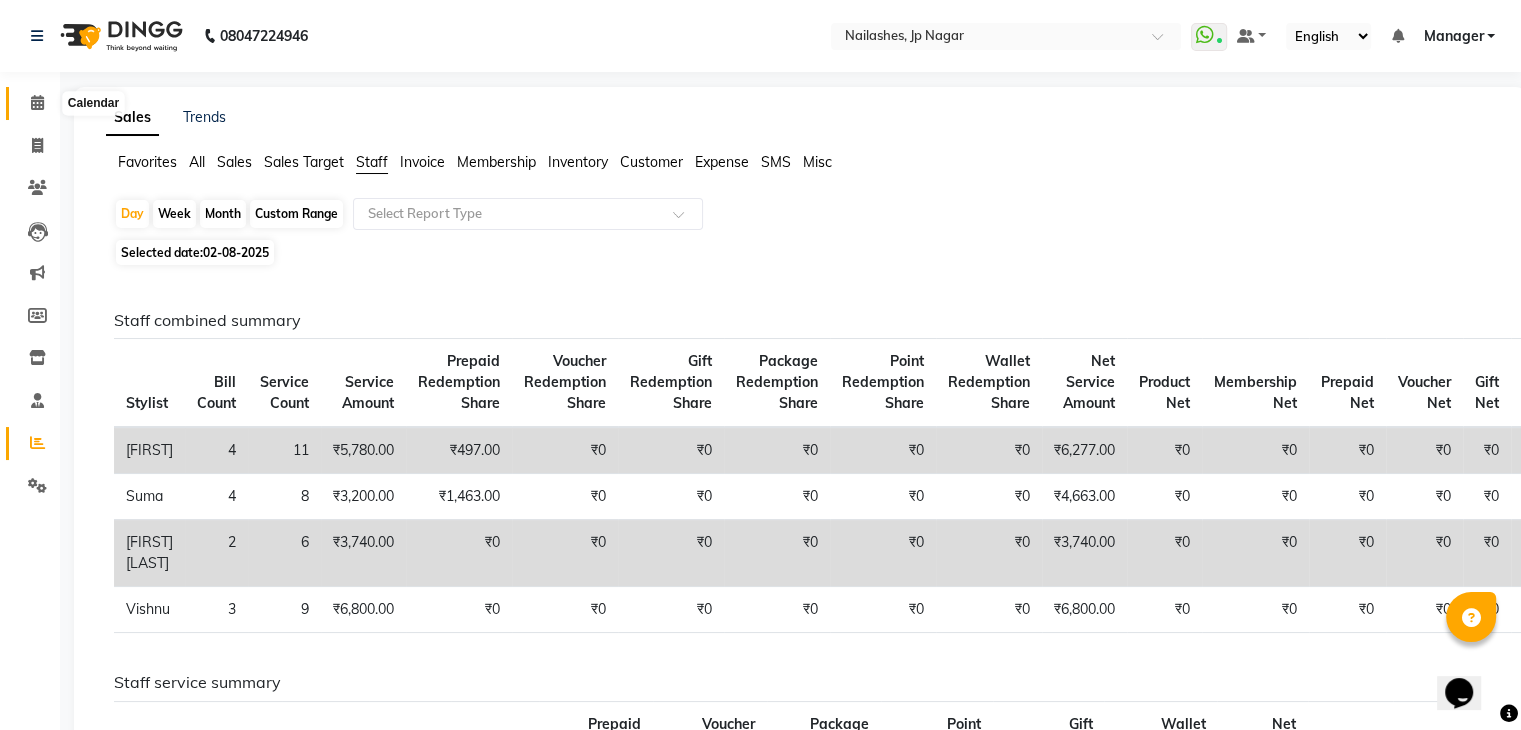click 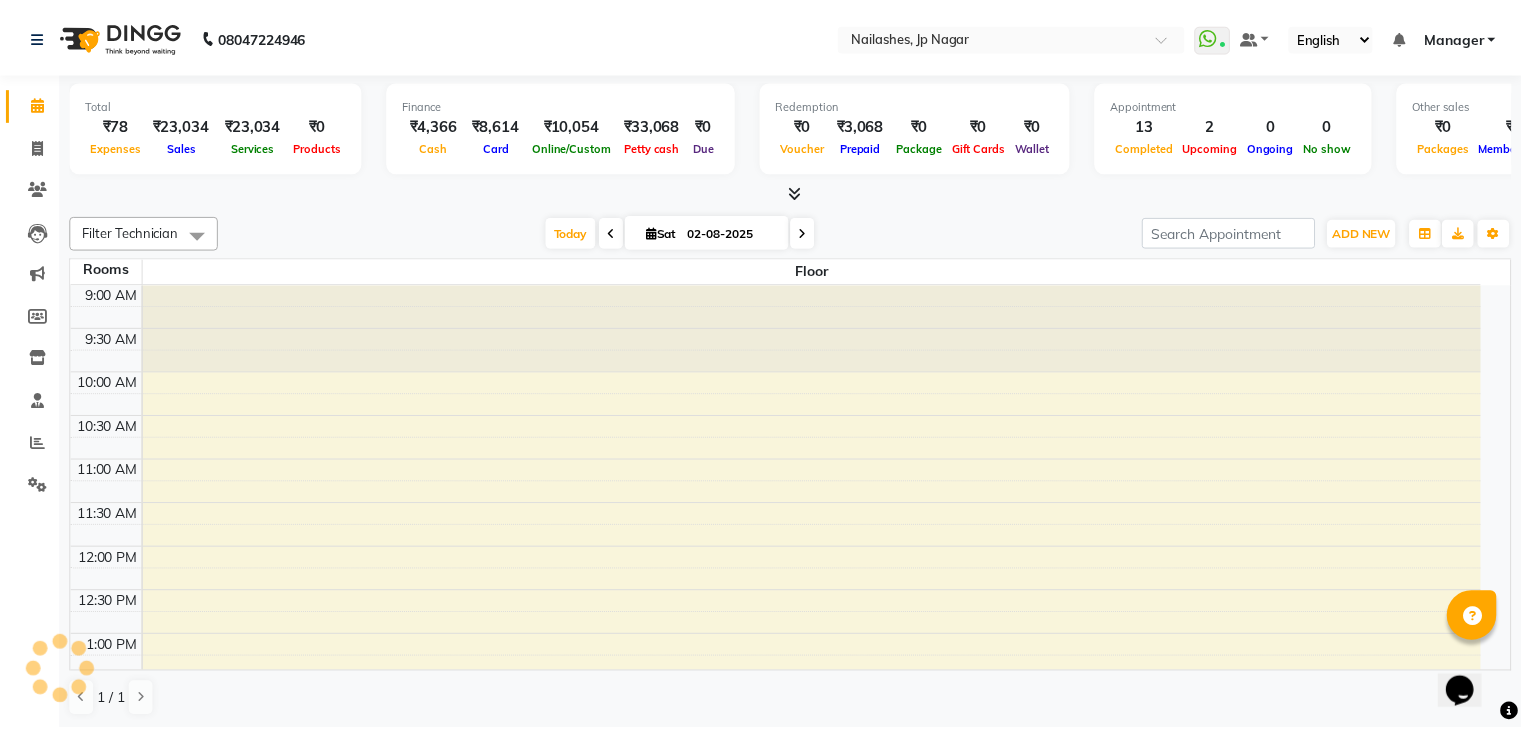scroll, scrollTop: 0, scrollLeft: 0, axis: both 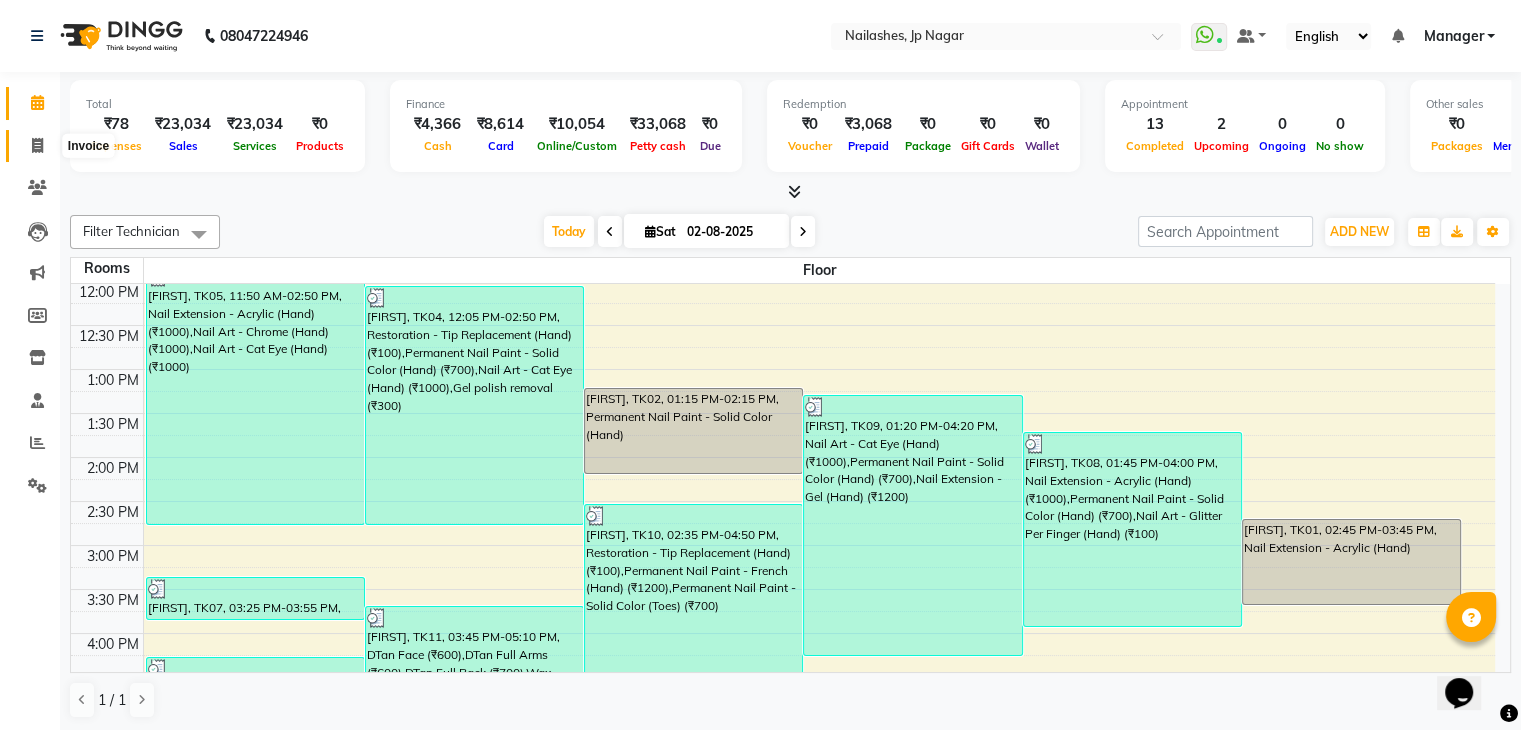 click 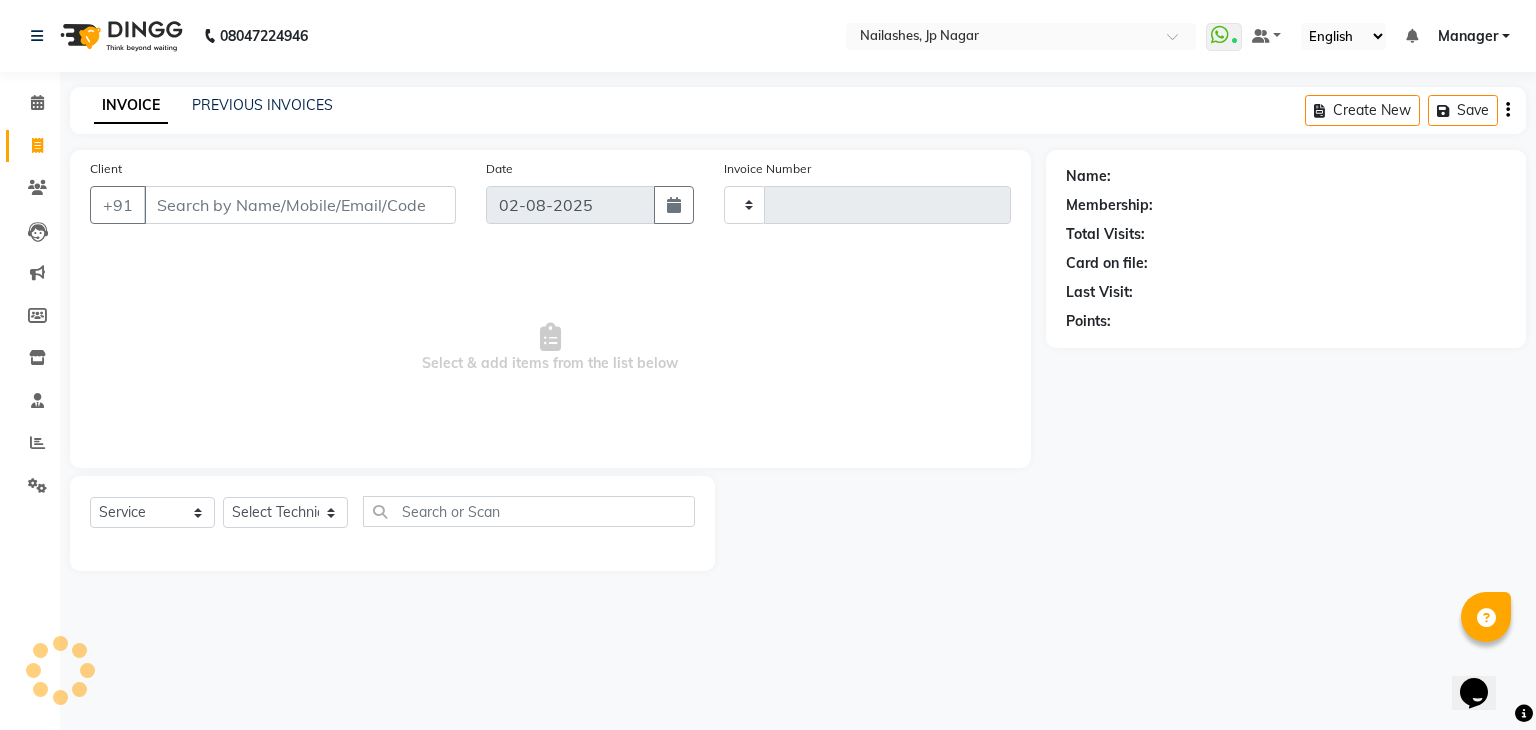 click 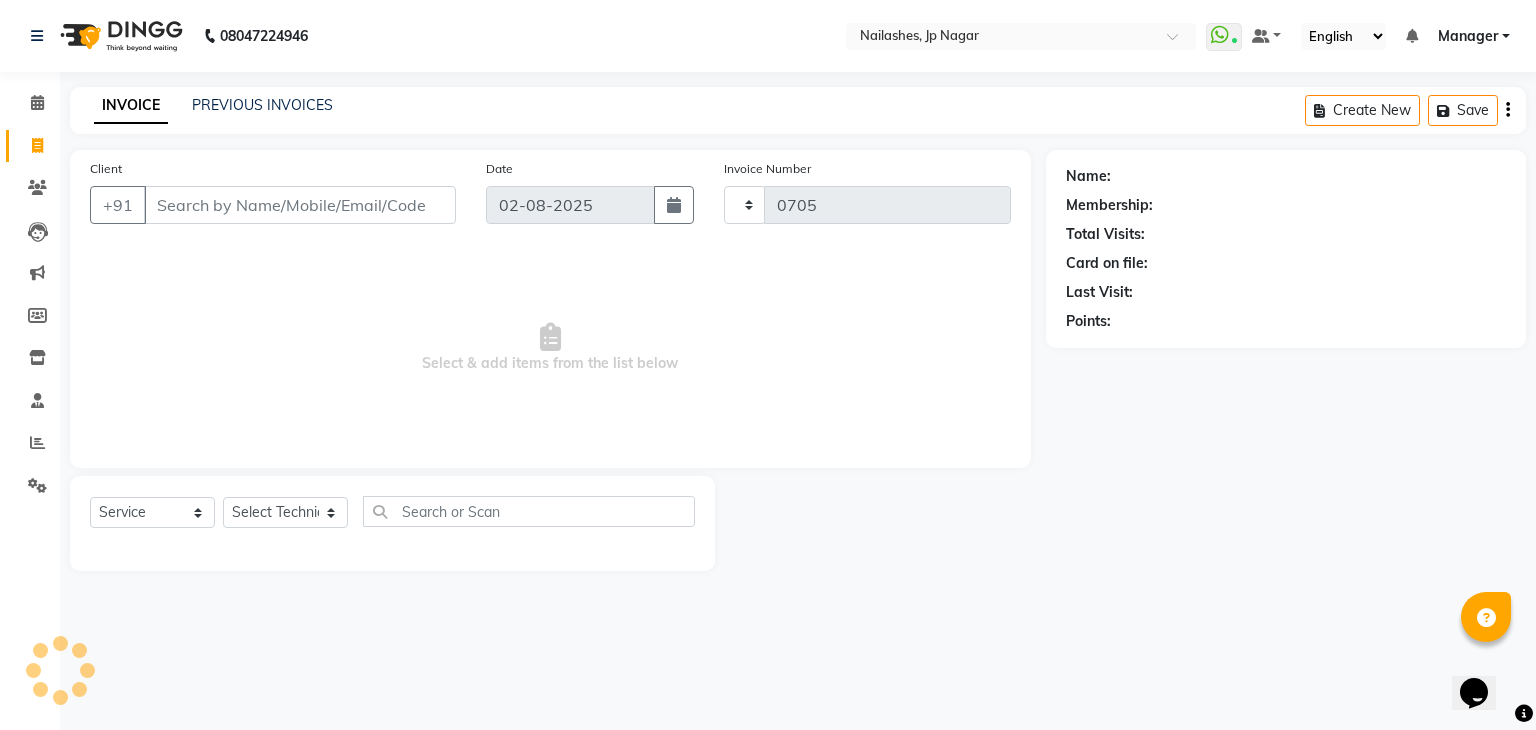select on "6318" 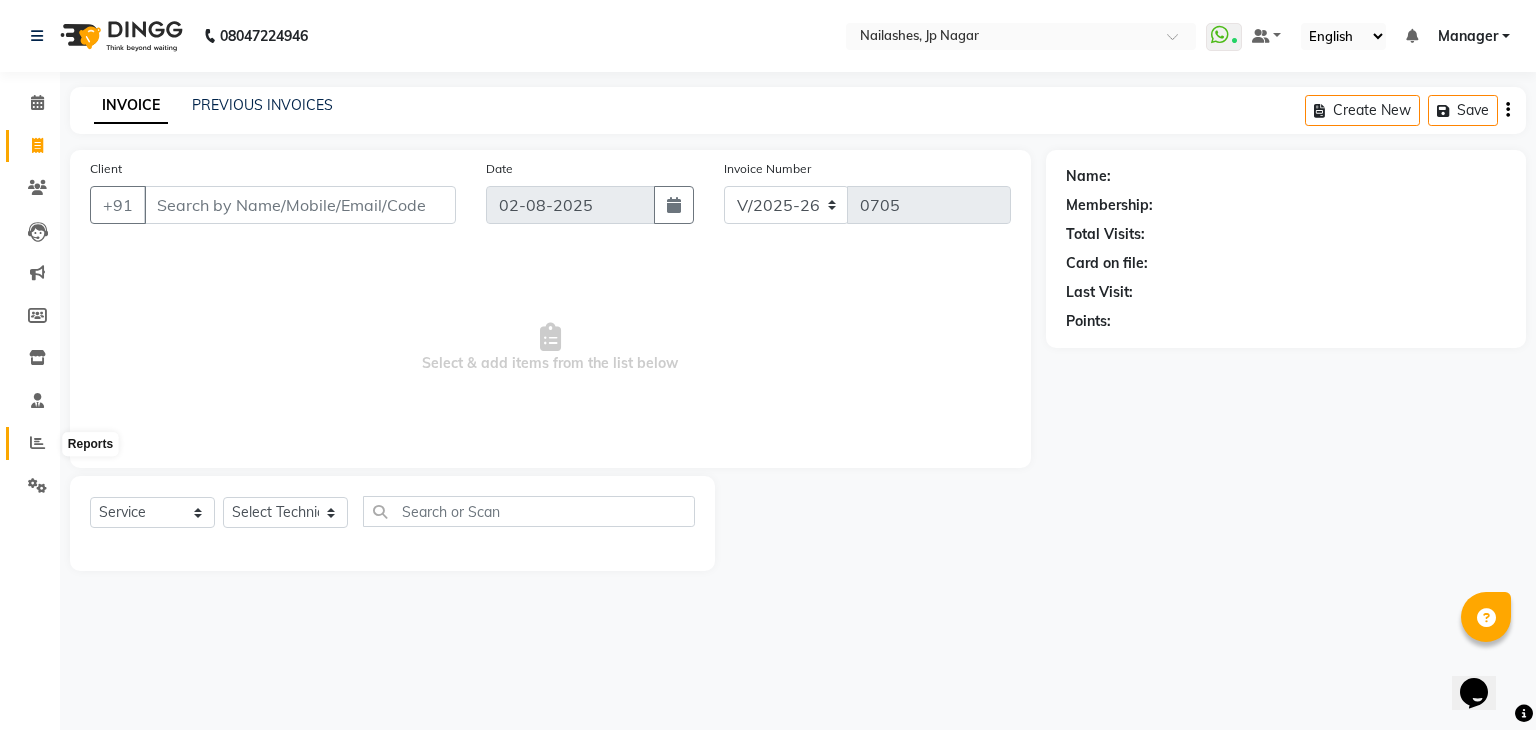 click 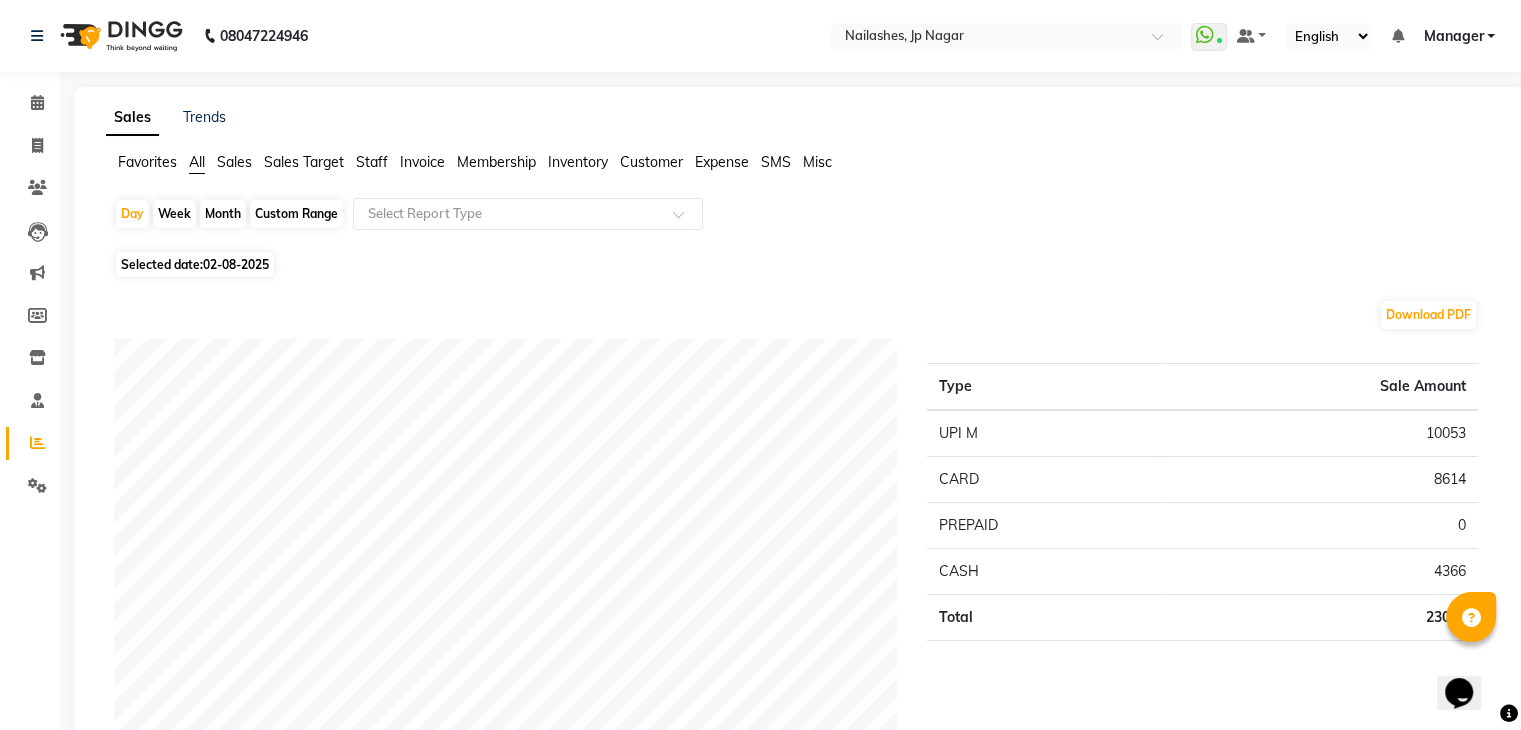 click on "Staff" 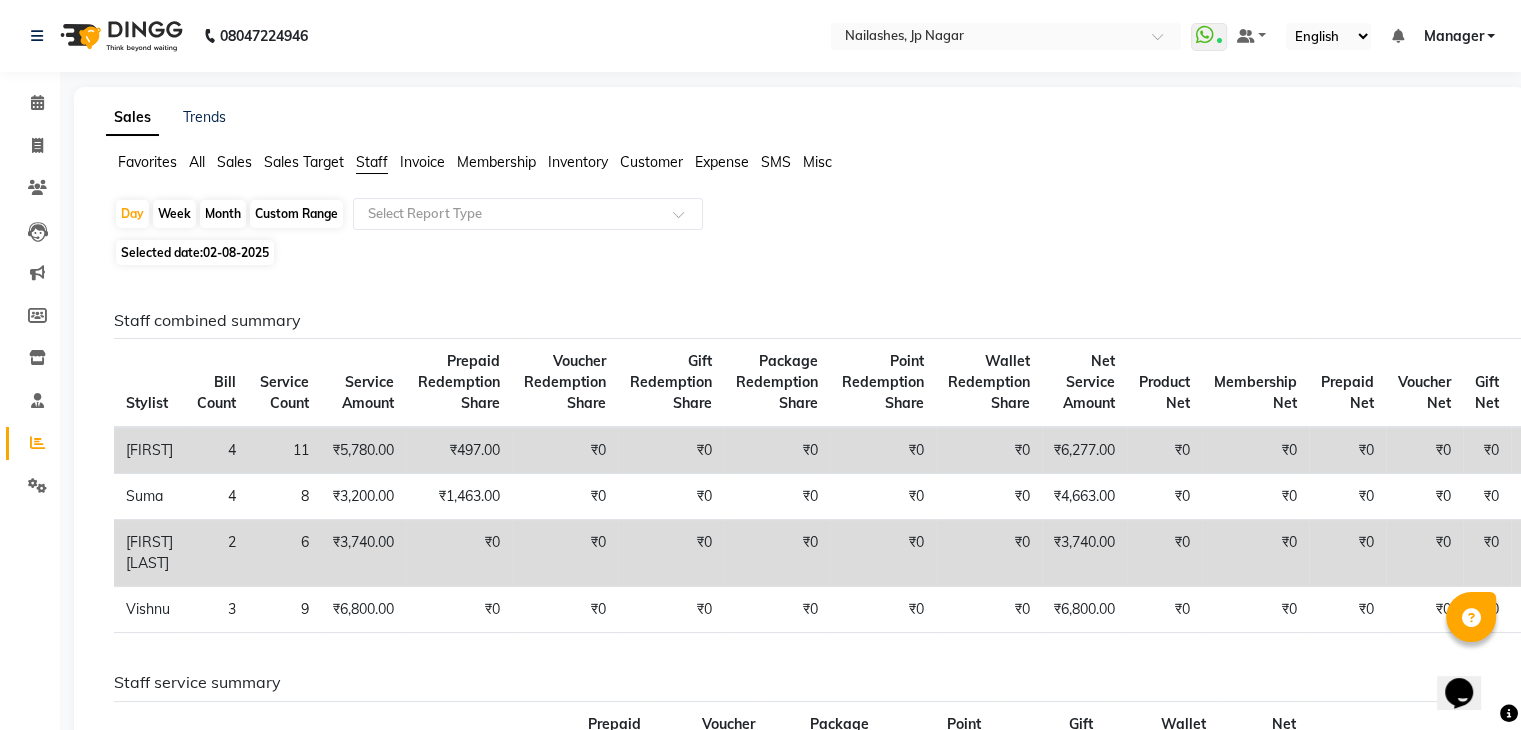 click on "All" 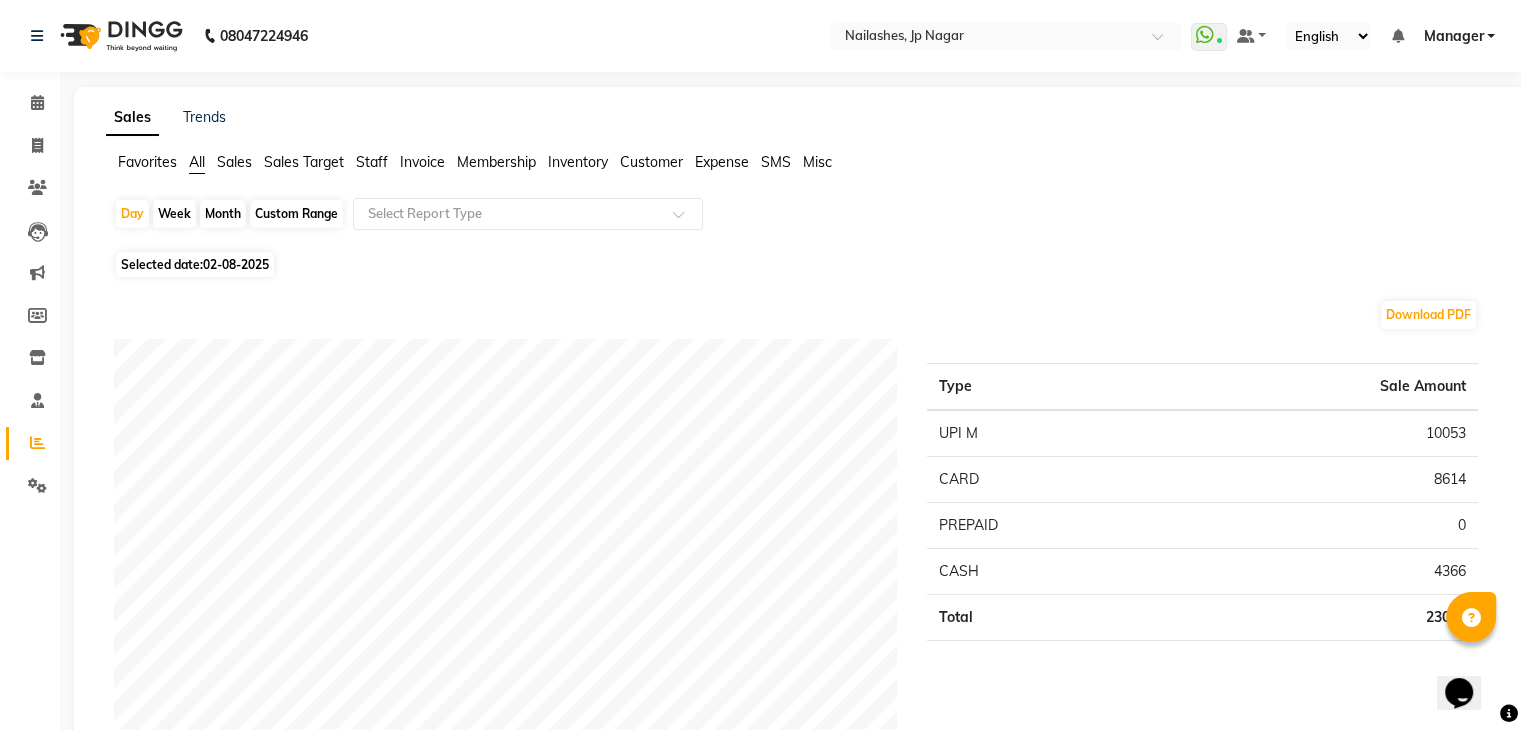 click on "Selected date:  02-08-2025" 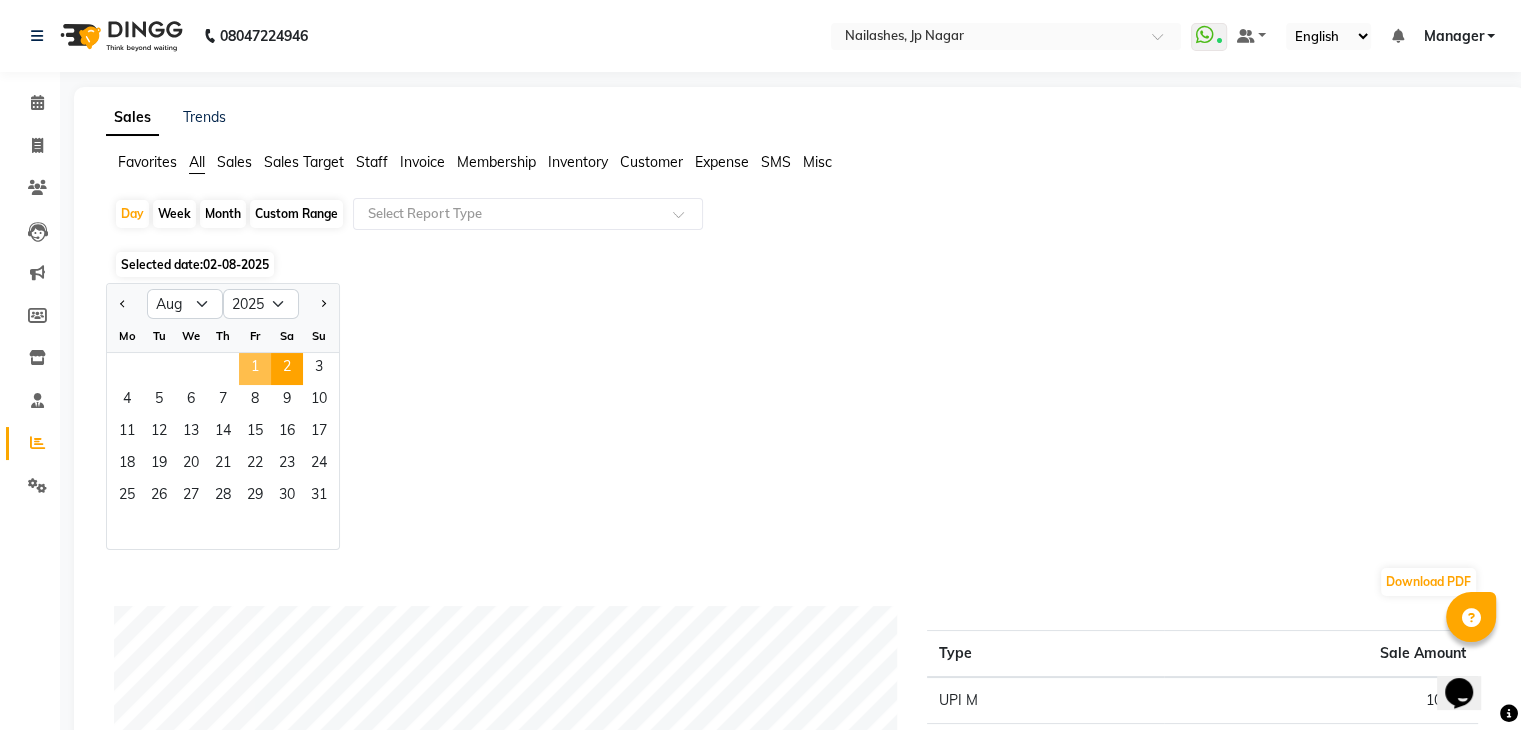 click on "1" 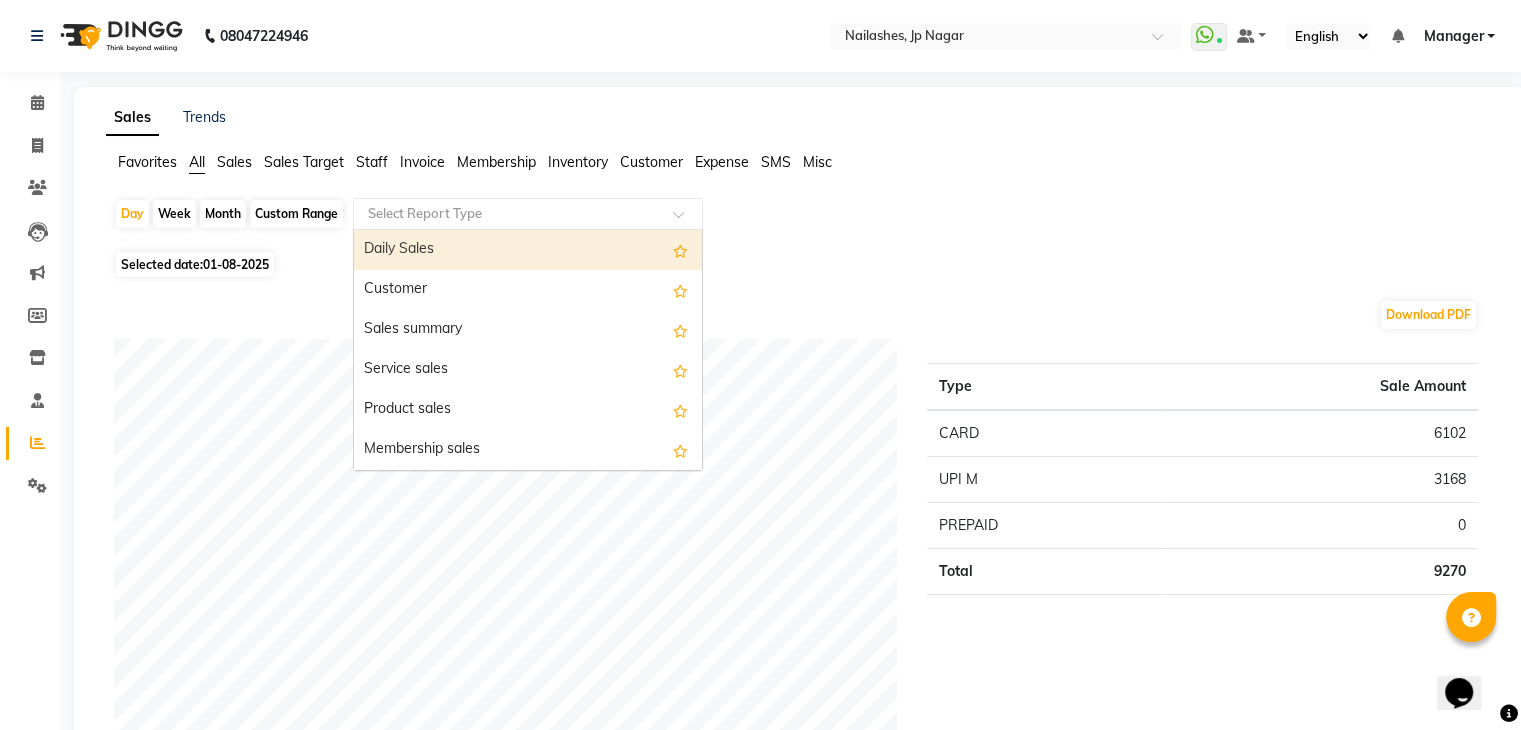 click 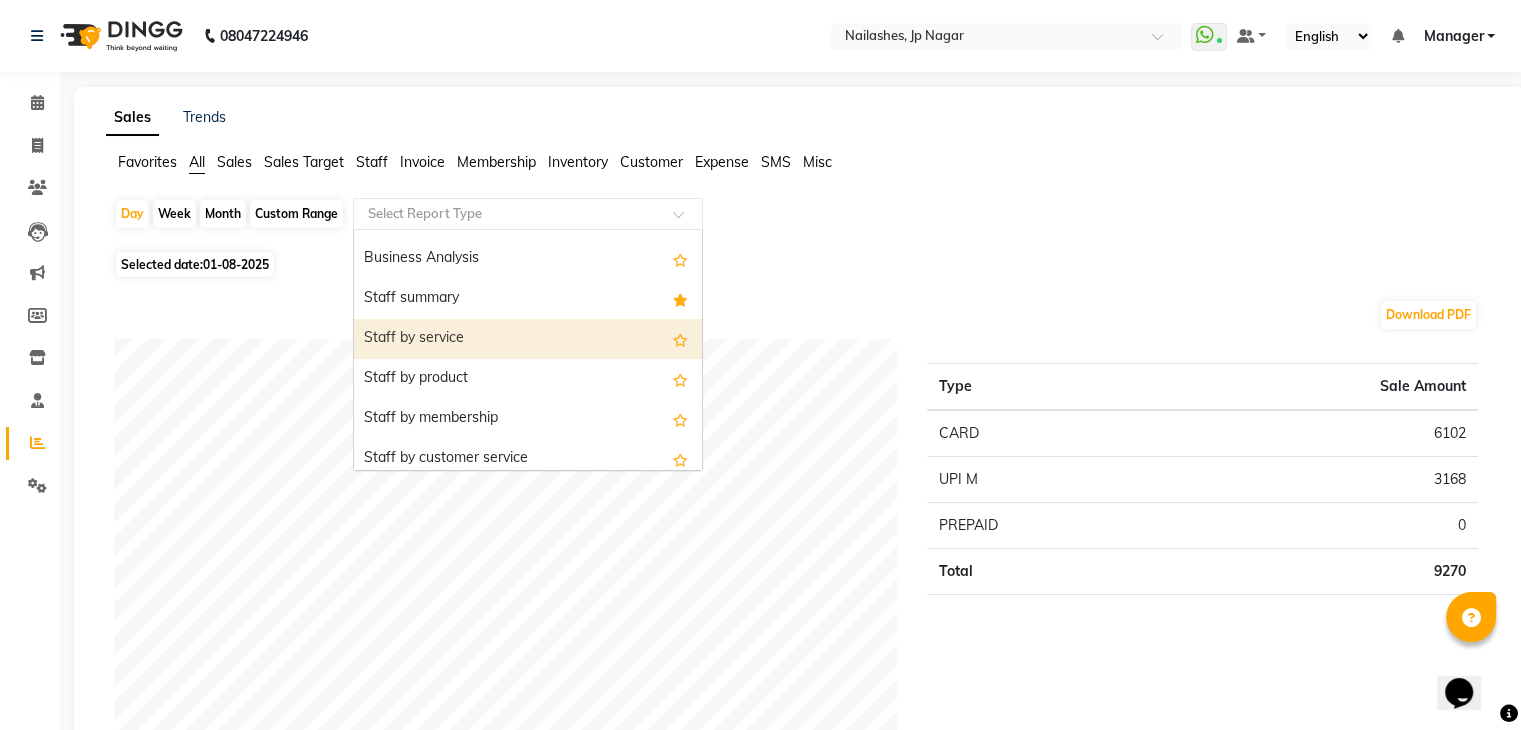 scroll, scrollTop: 475, scrollLeft: 0, axis: vertical 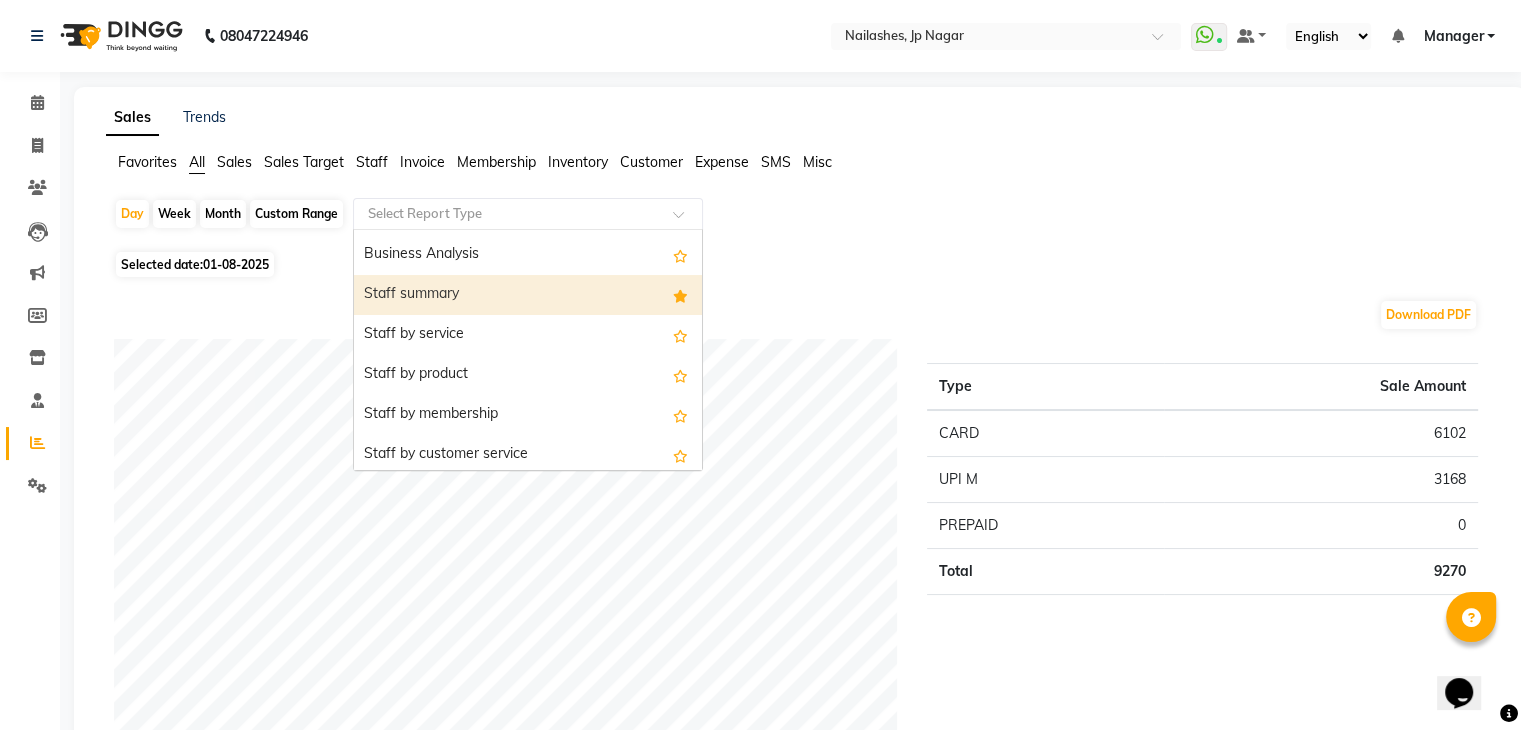 click on "Staff summary" at bounding box center [528, 295] 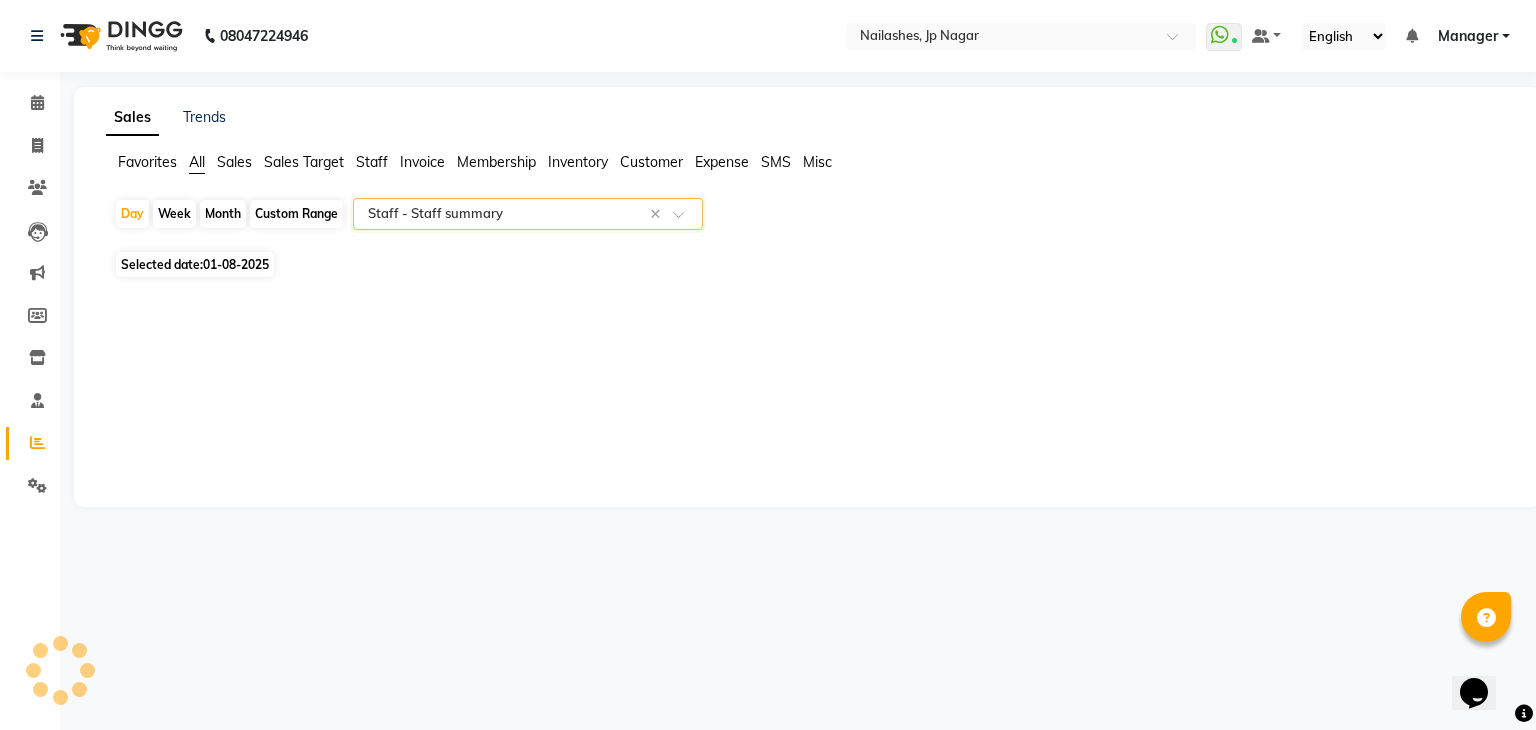 select on "full_report" 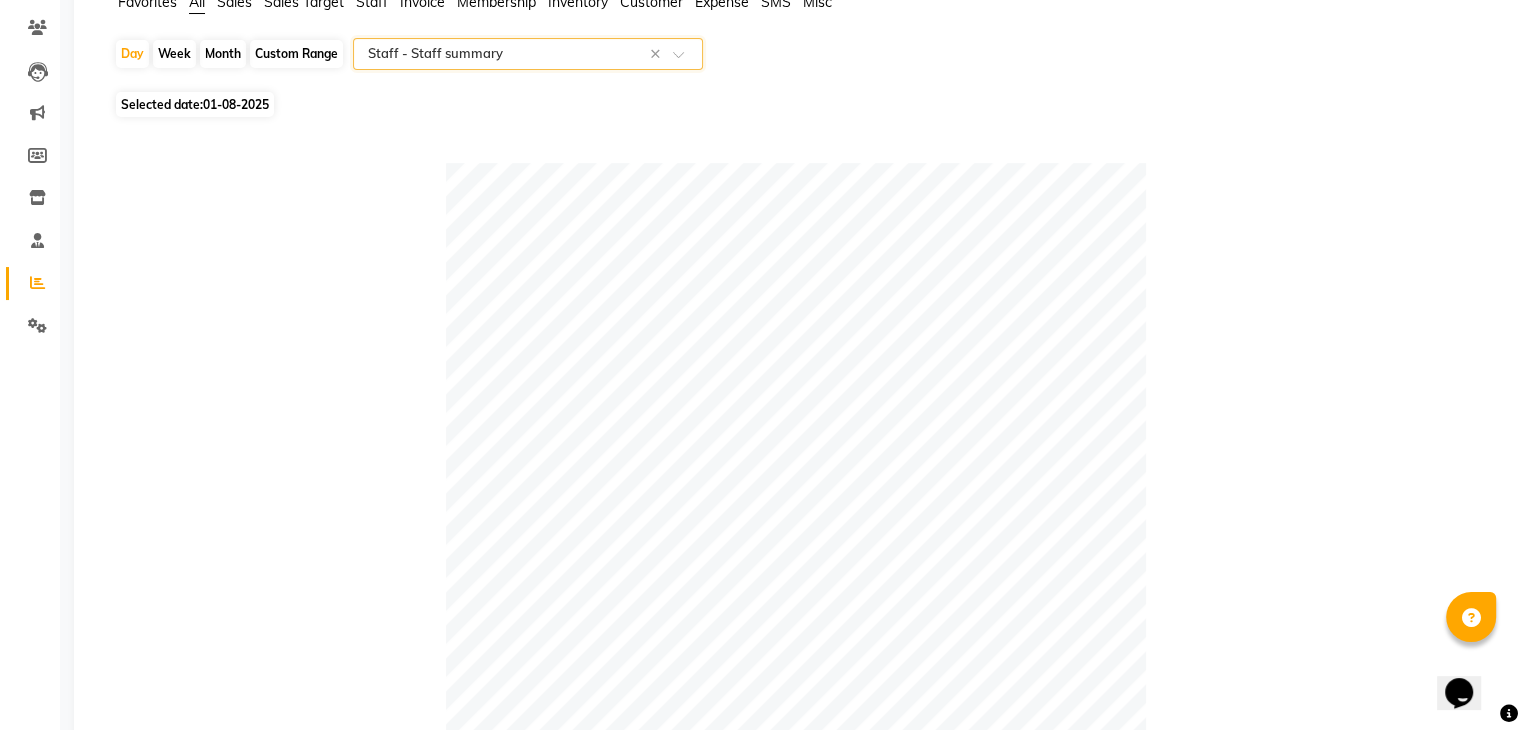 scroll, scrollTop: 0, scrollLeft: 0, axis: both 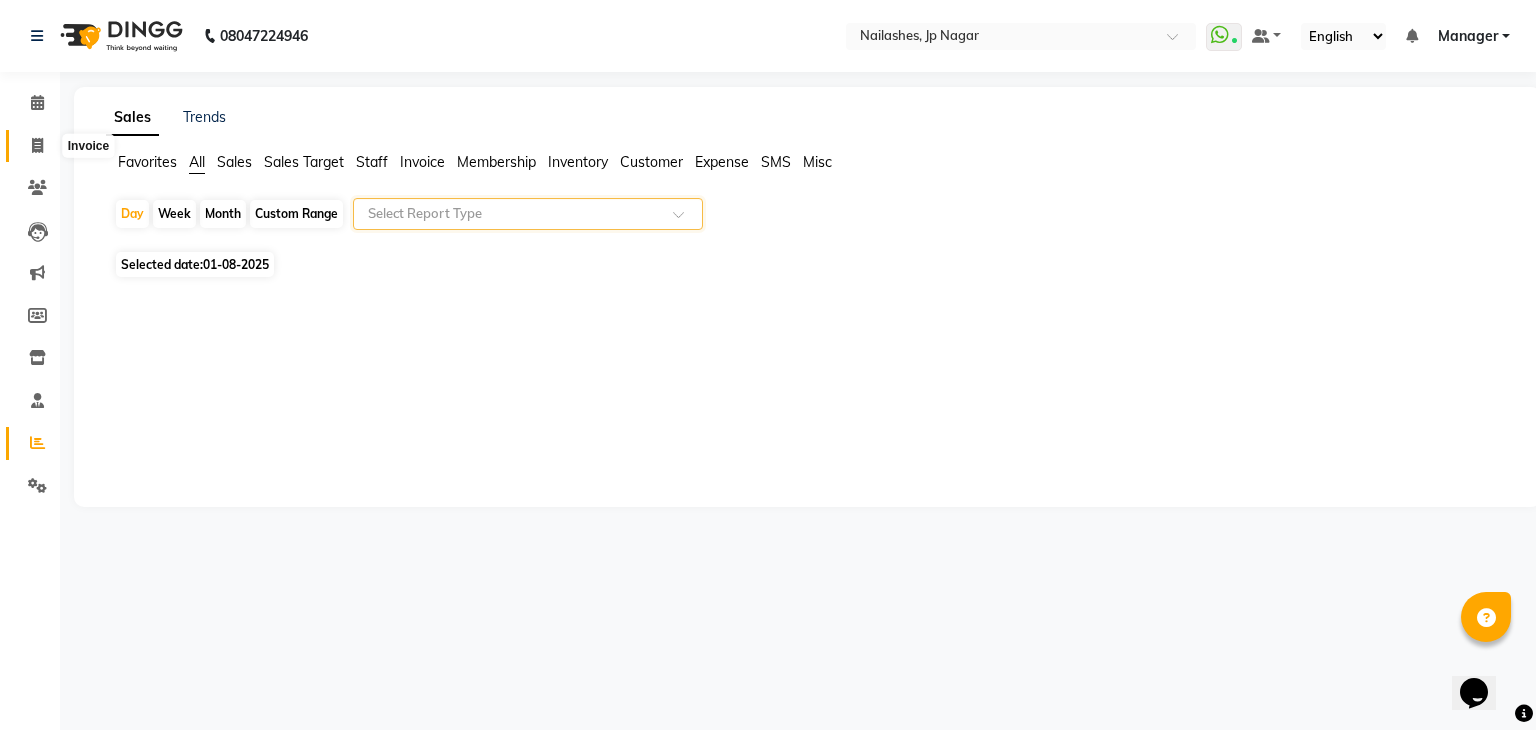 click 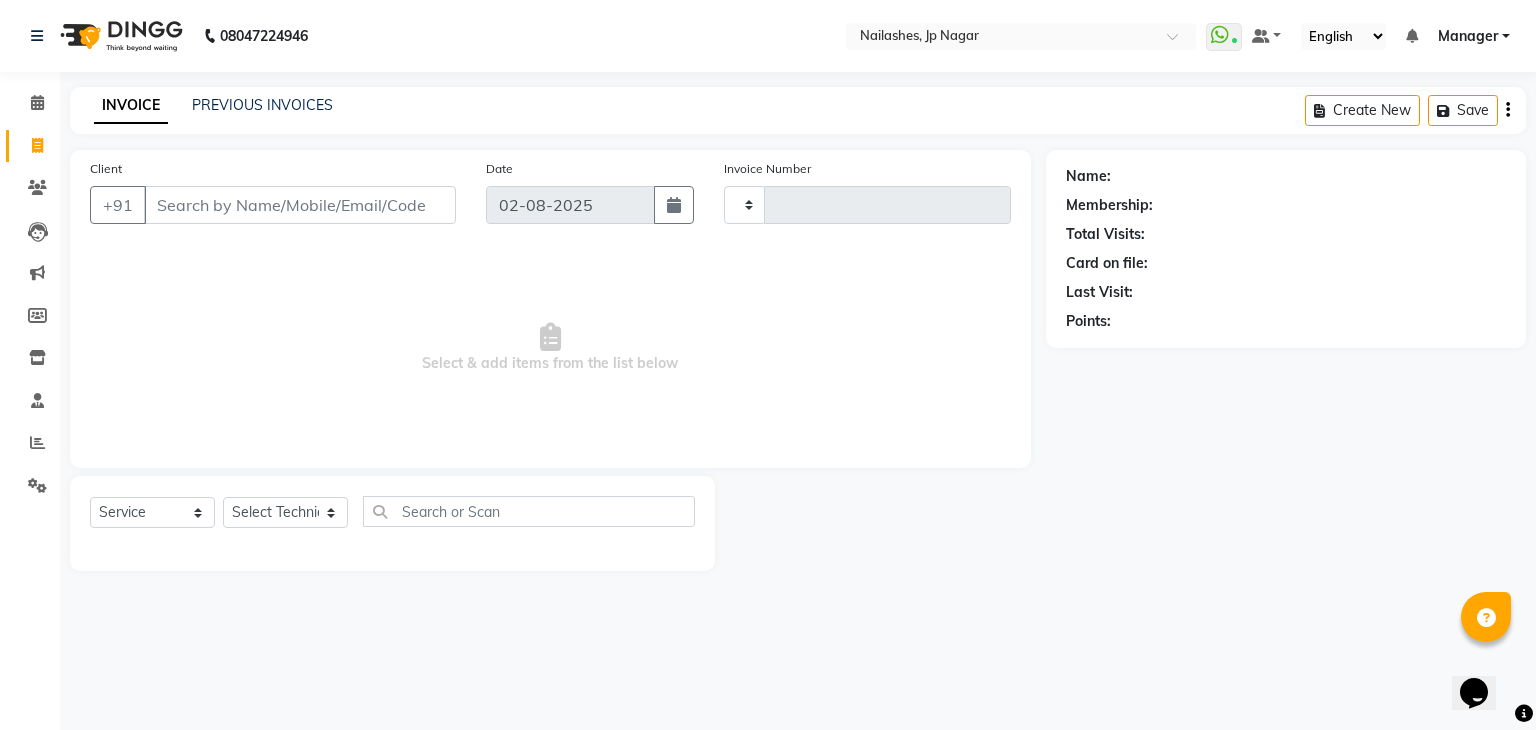 type on "0705" 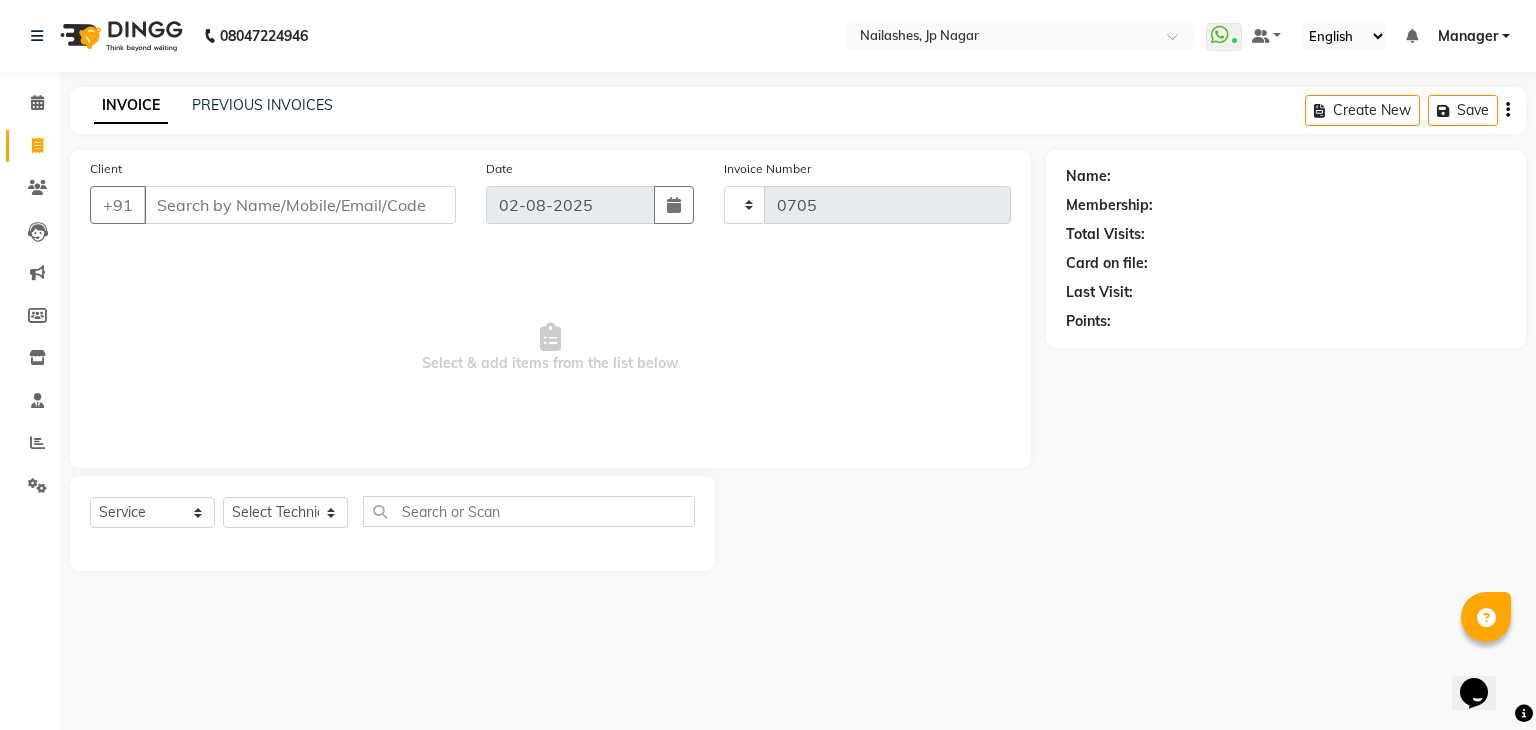 select on "6318" 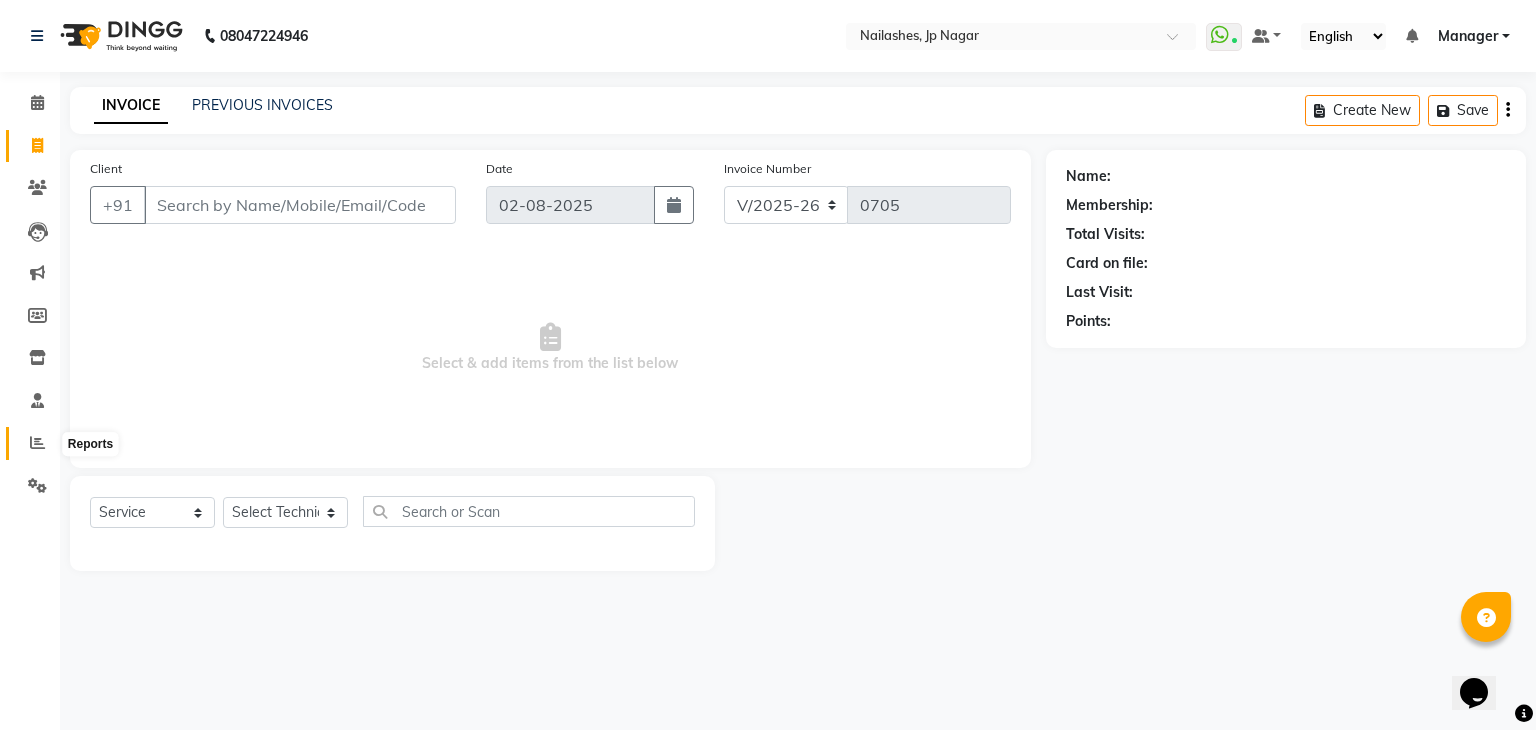 click 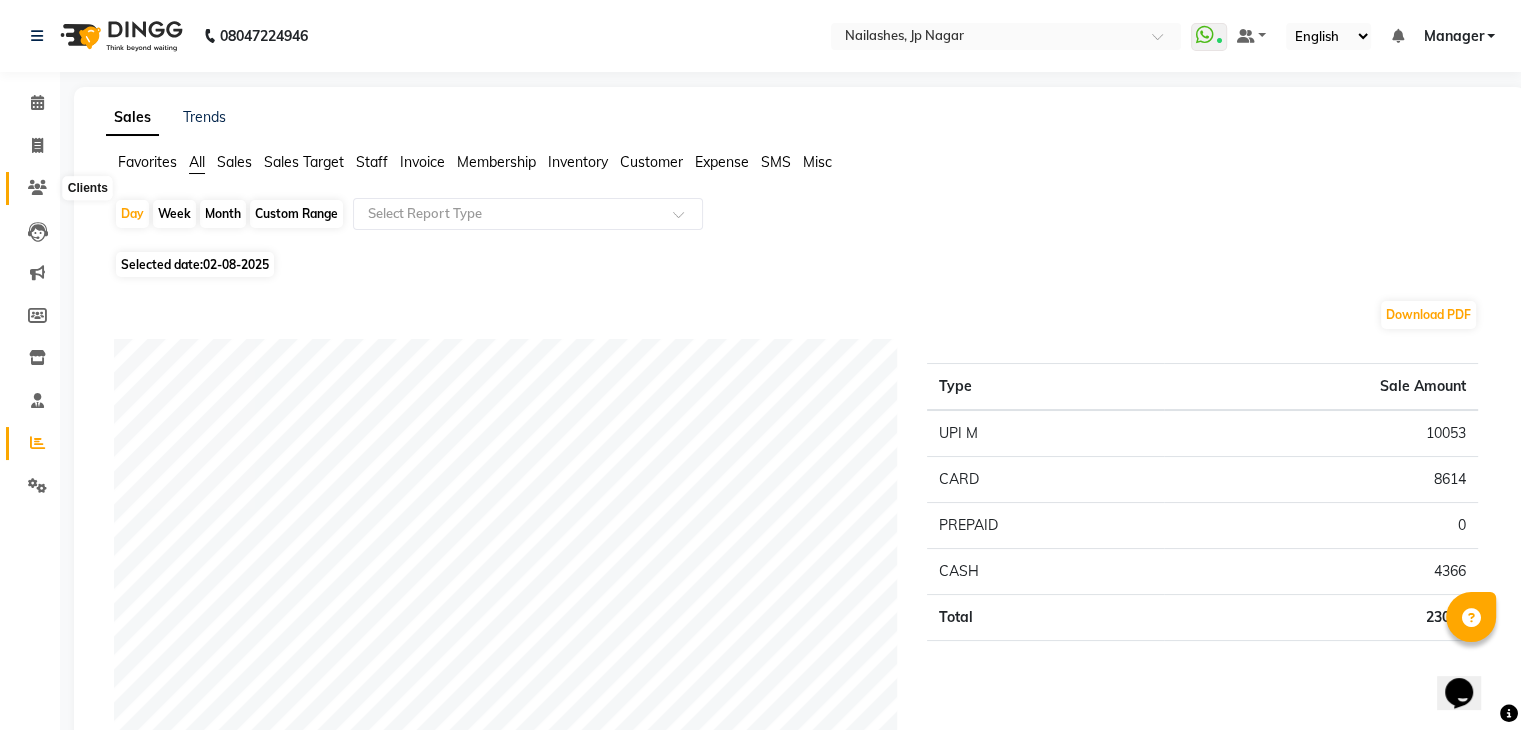 click 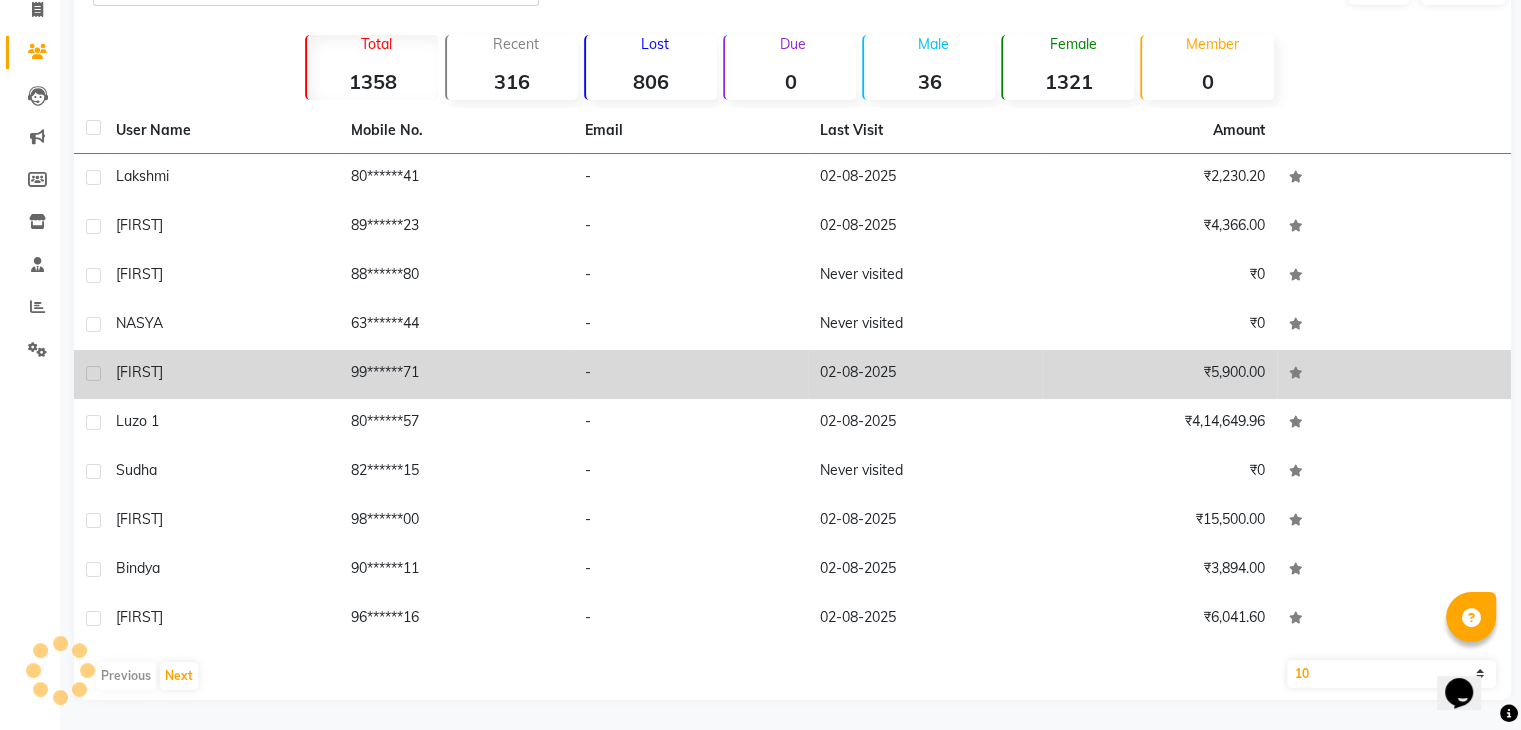 scroll, scrollTop: 0, scrollLeft: 0, axis: both 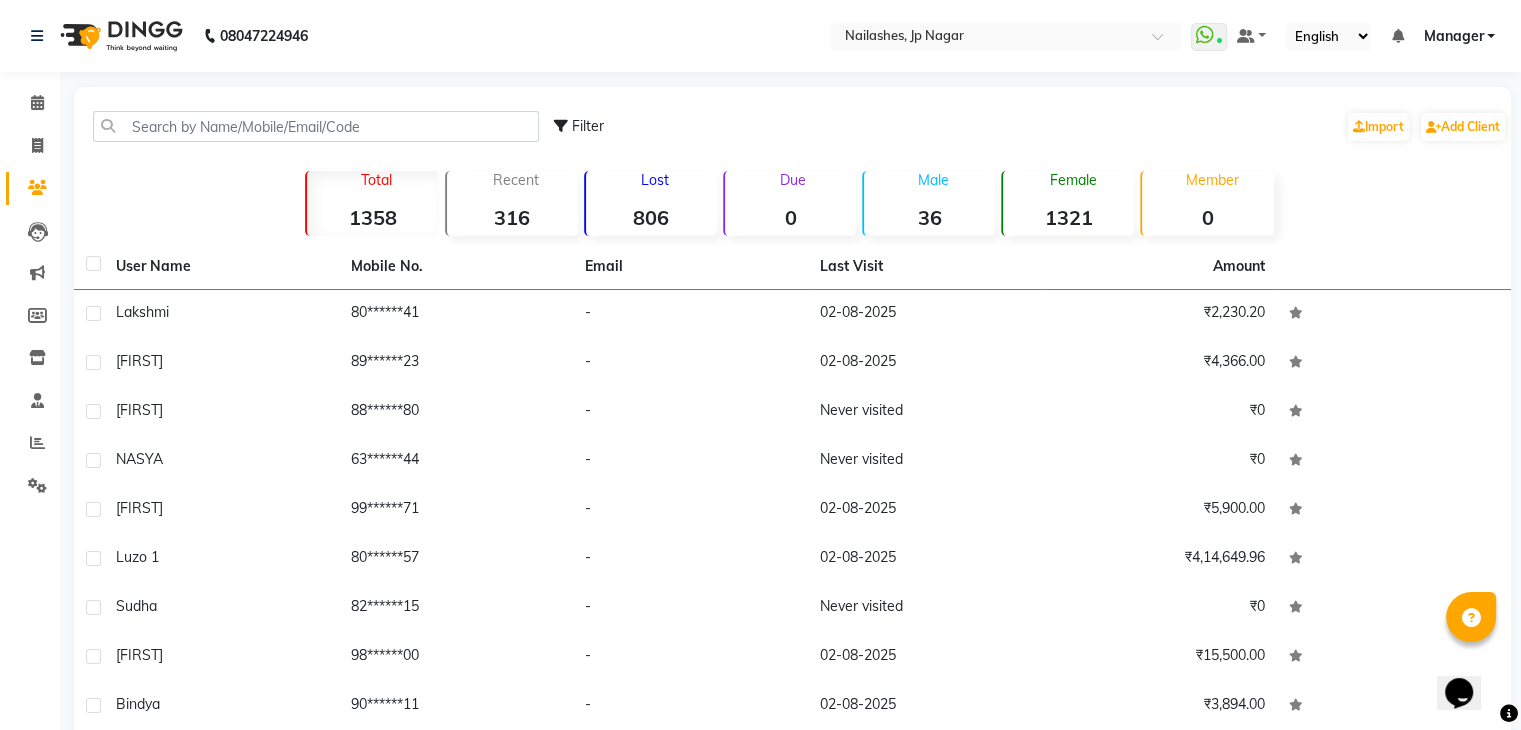 click on "Email" 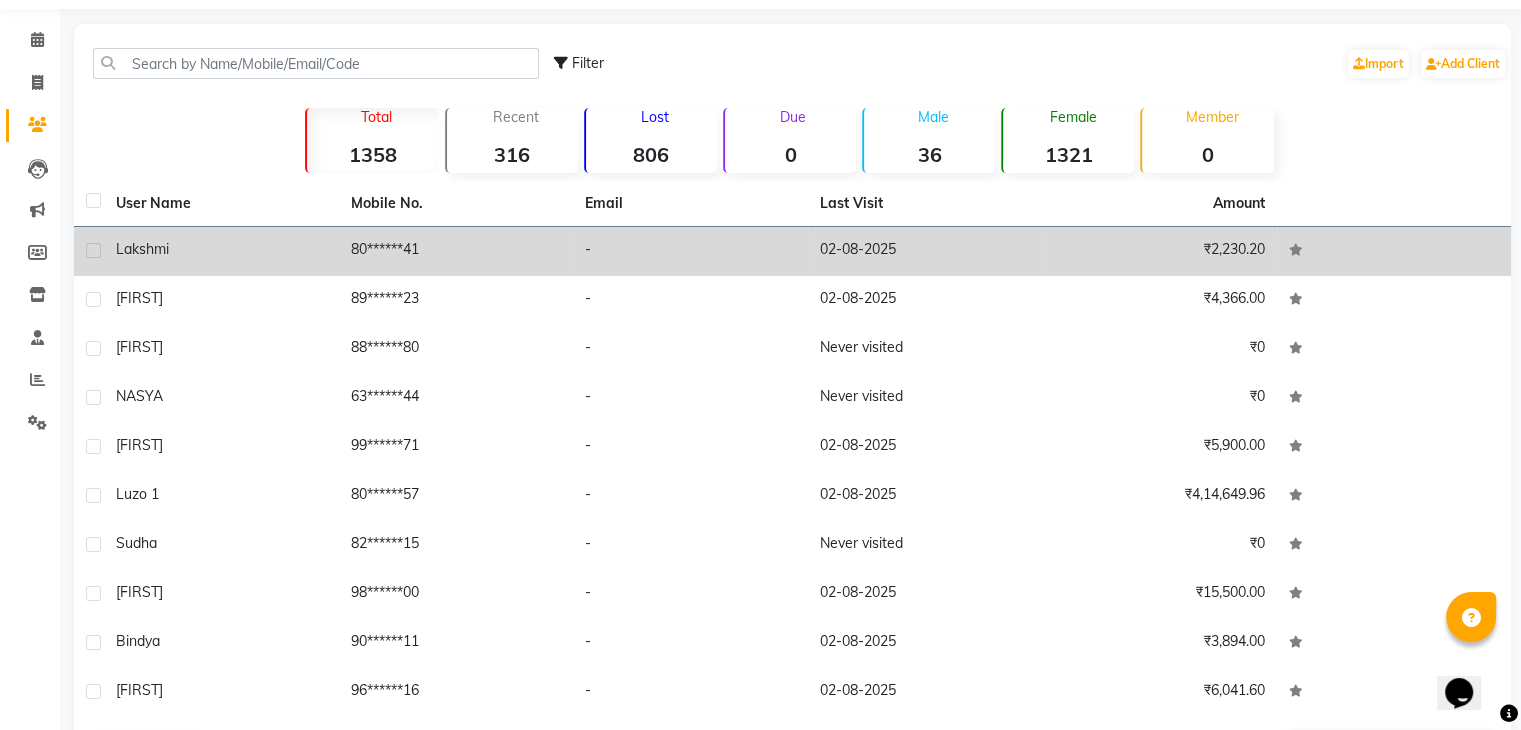 scroll, scrollTop: 60, scrollLeft: 0, axis: vertical 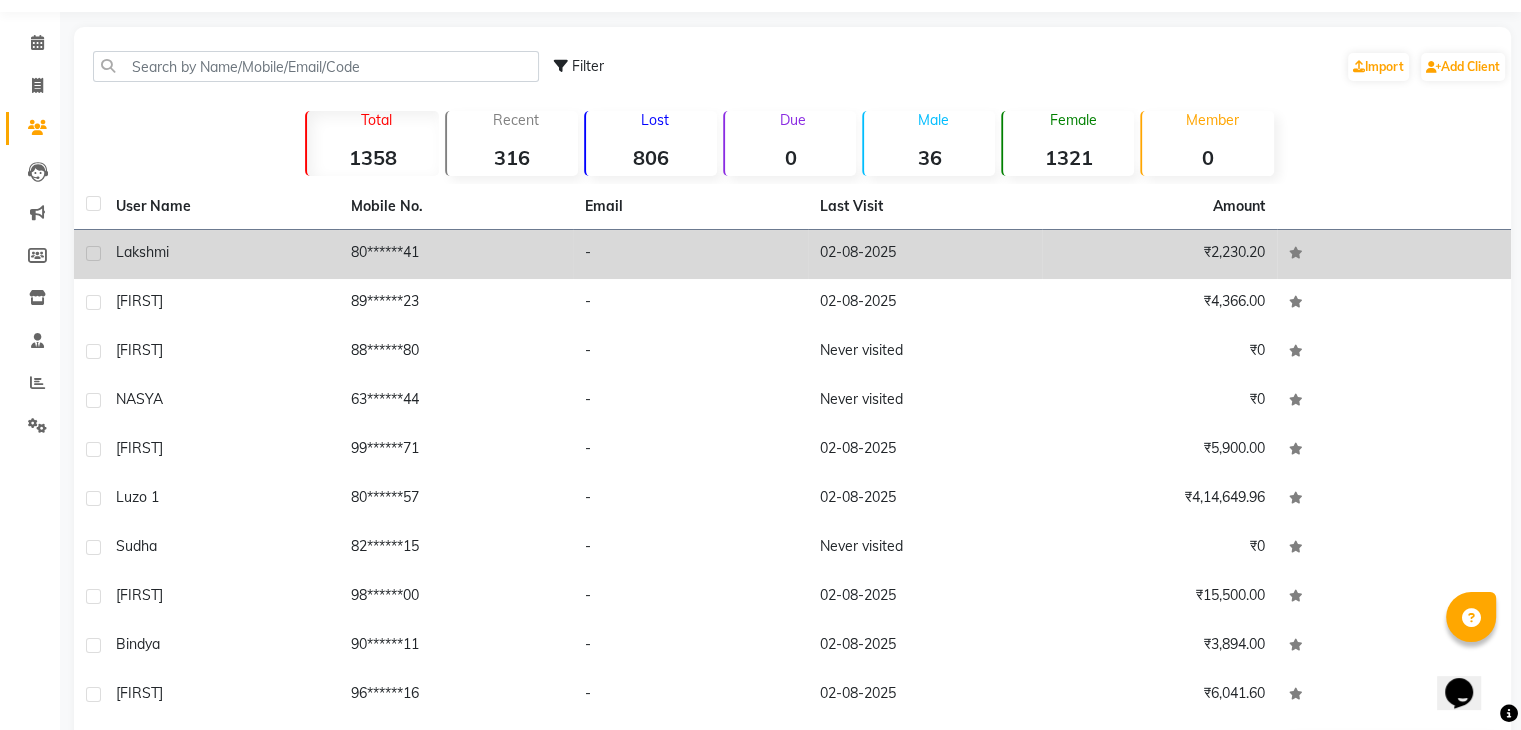 click on "Lakshmi" 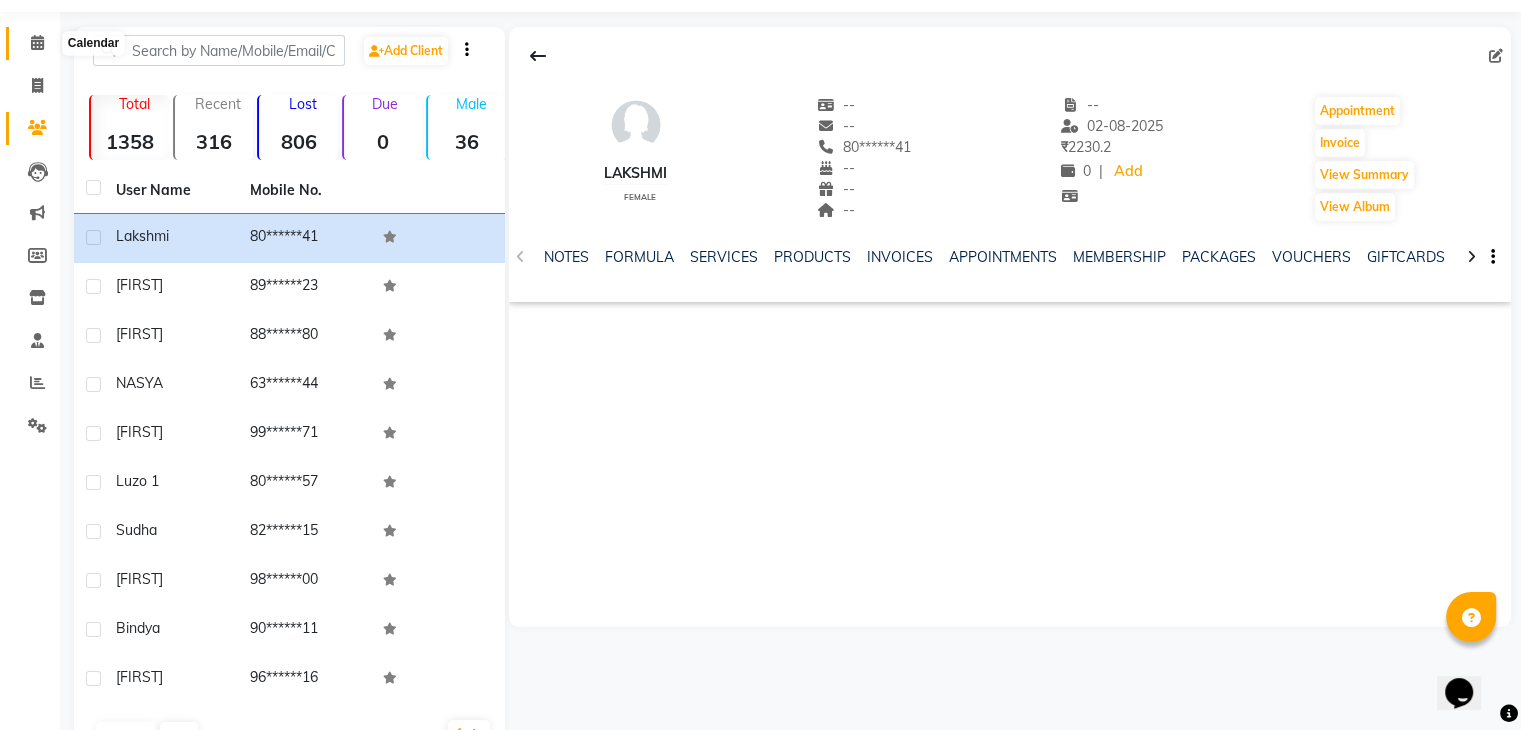 click 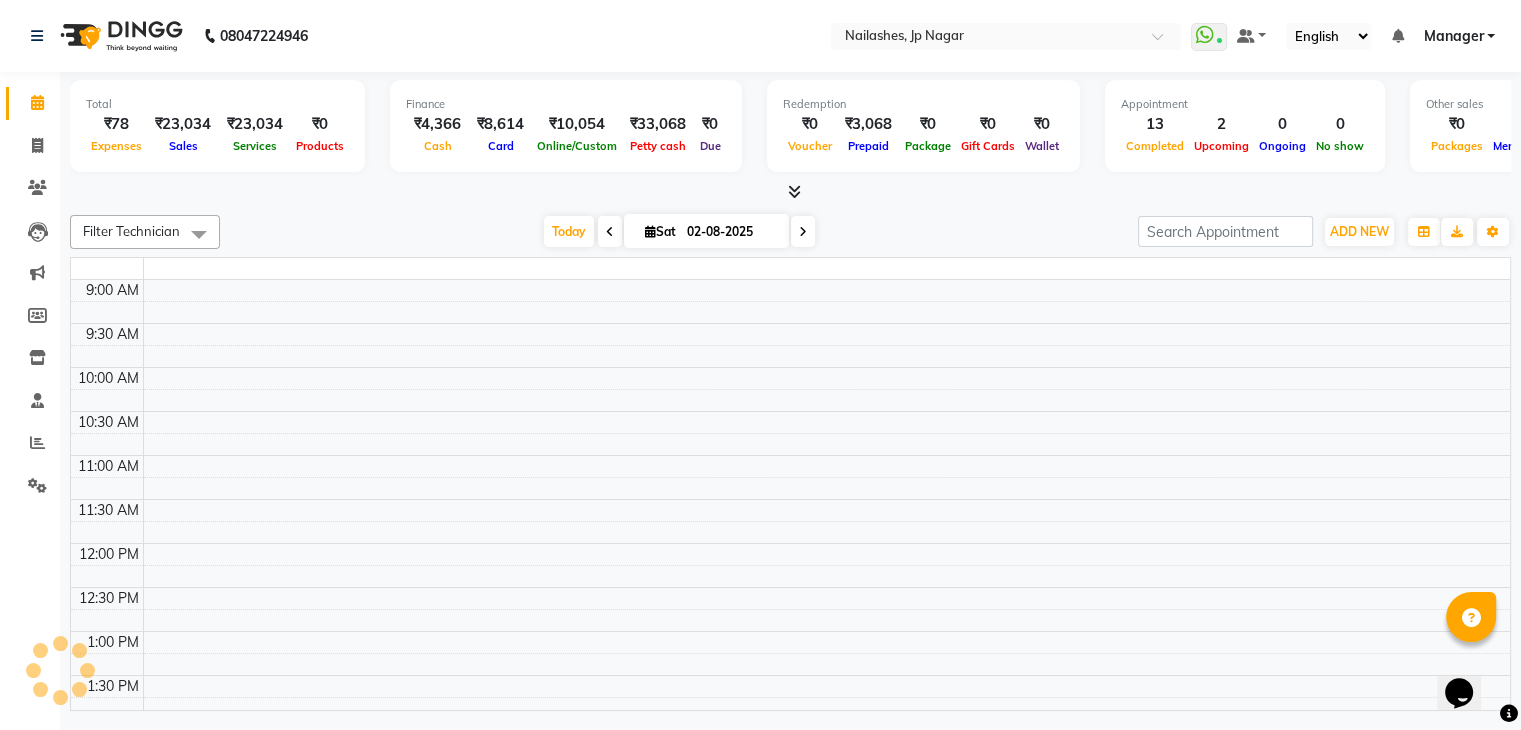 scroll, scrollTop: 0, scrollLeft: 0, axis: both 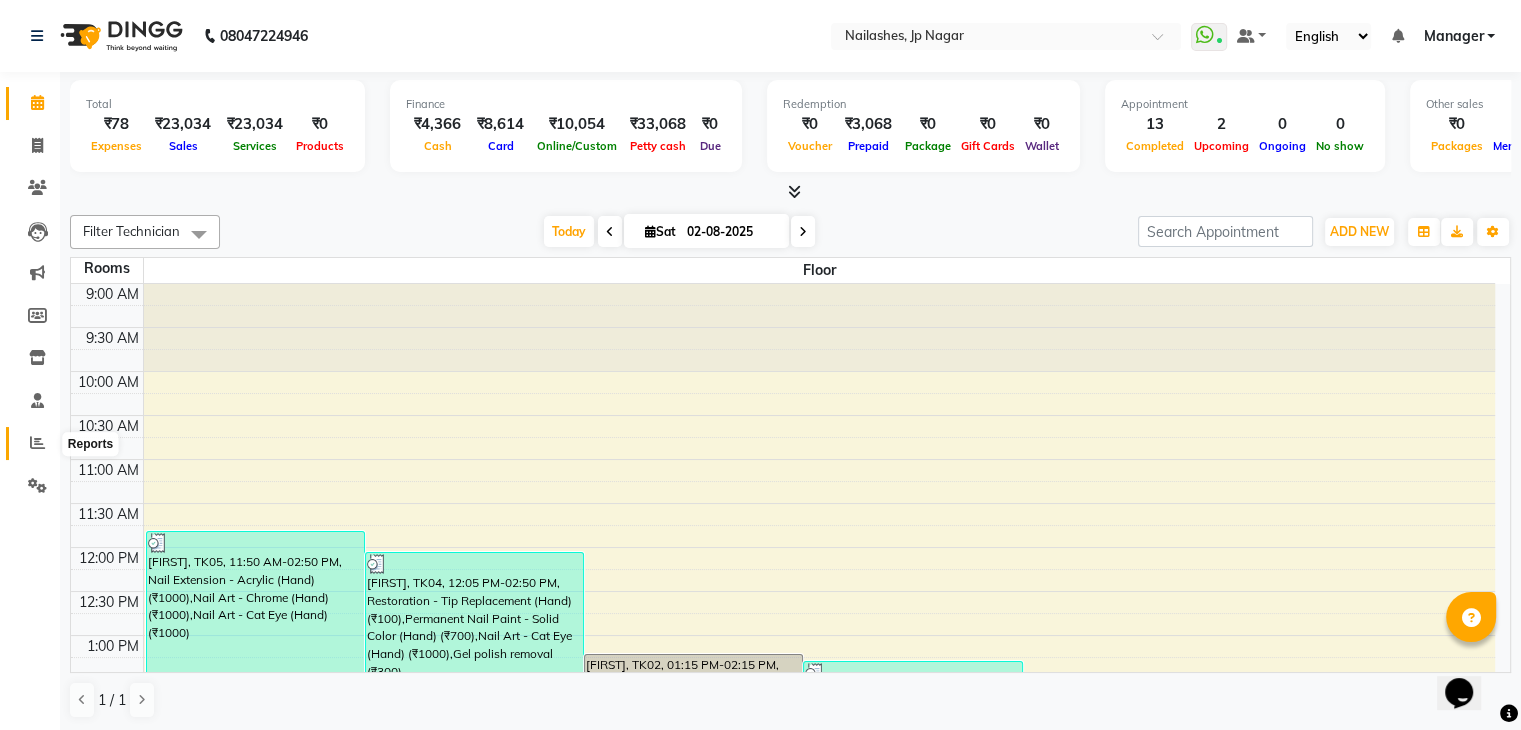 click 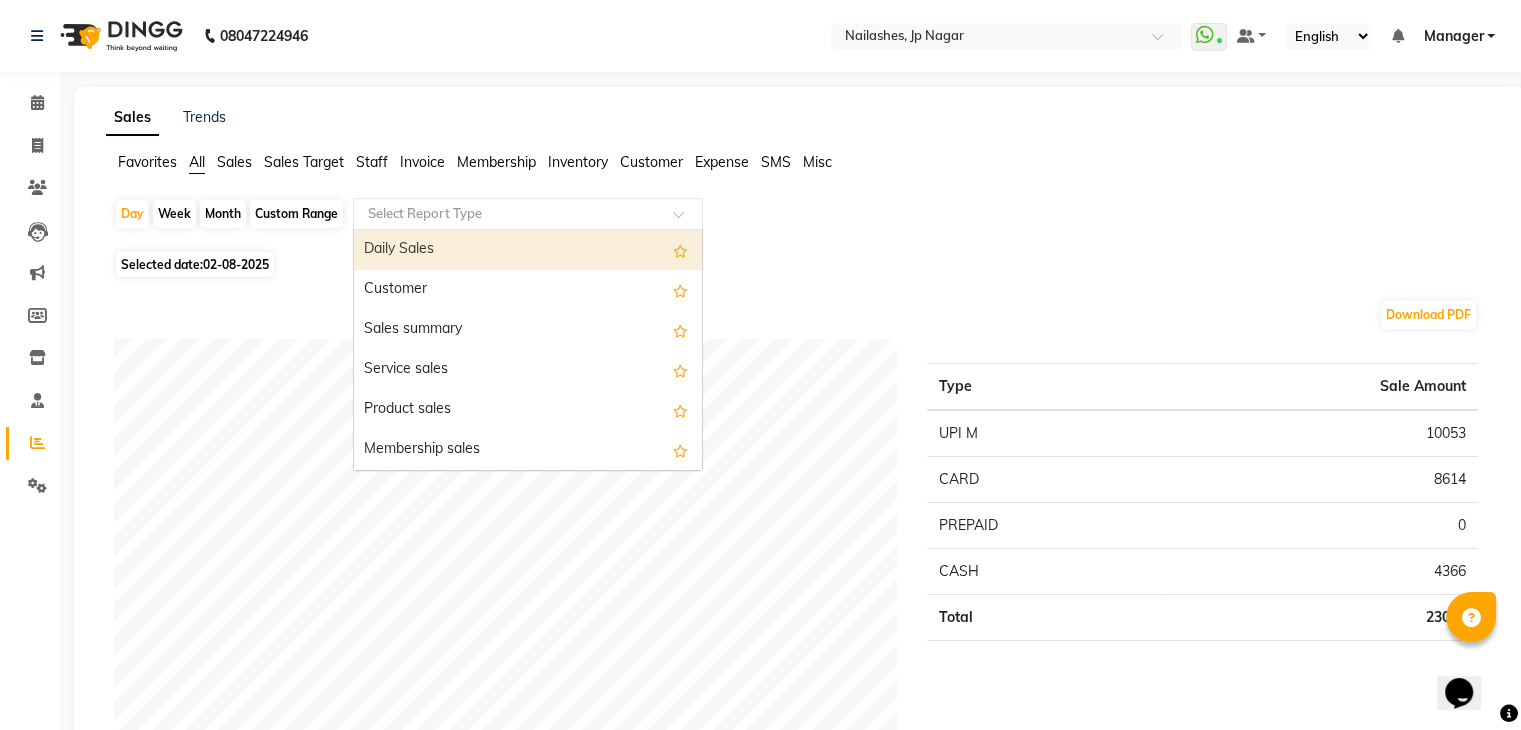 click 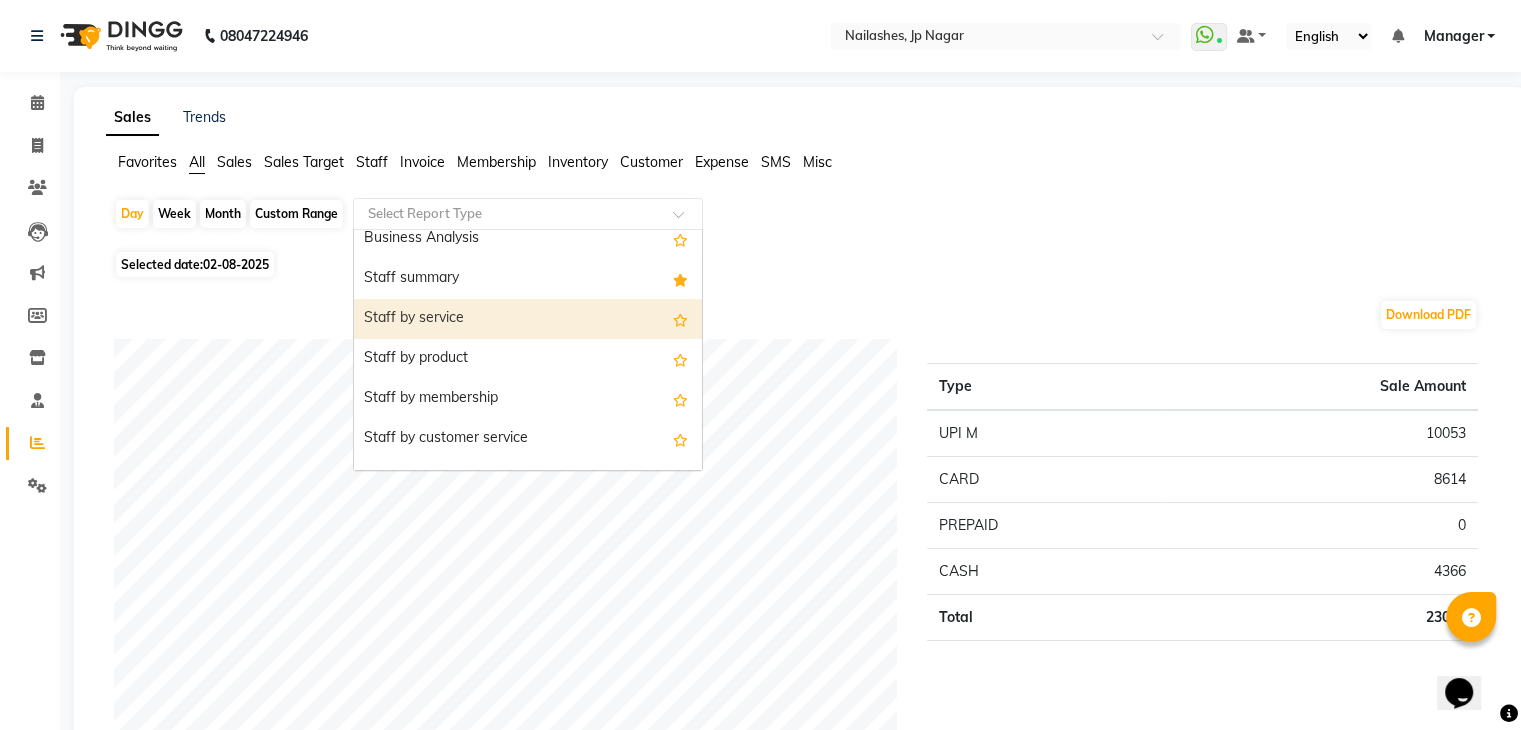 scroll, scrollTop: 488, scrollLeft: 0, axis: vertical 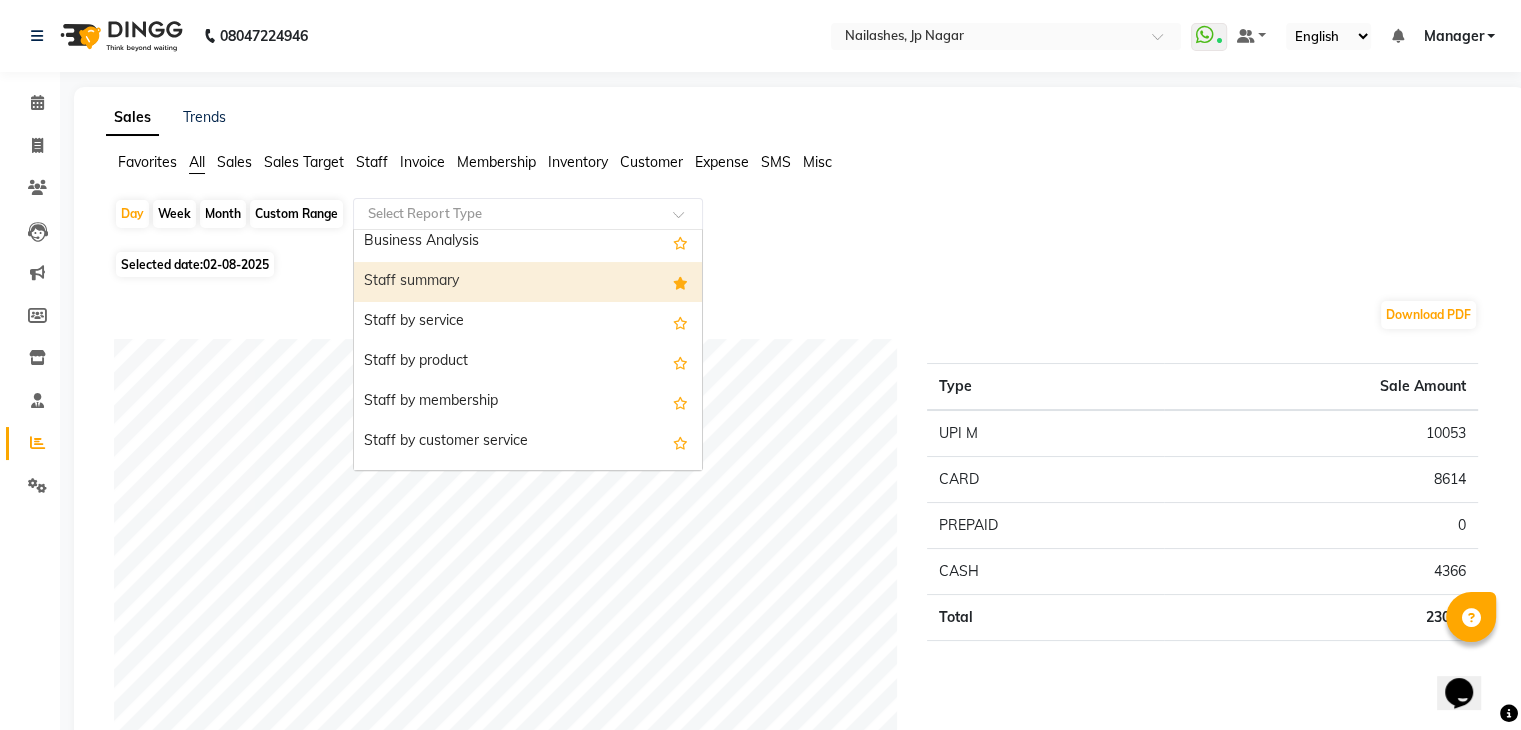 click on "Staff summary" at bounding box center (528, 282) 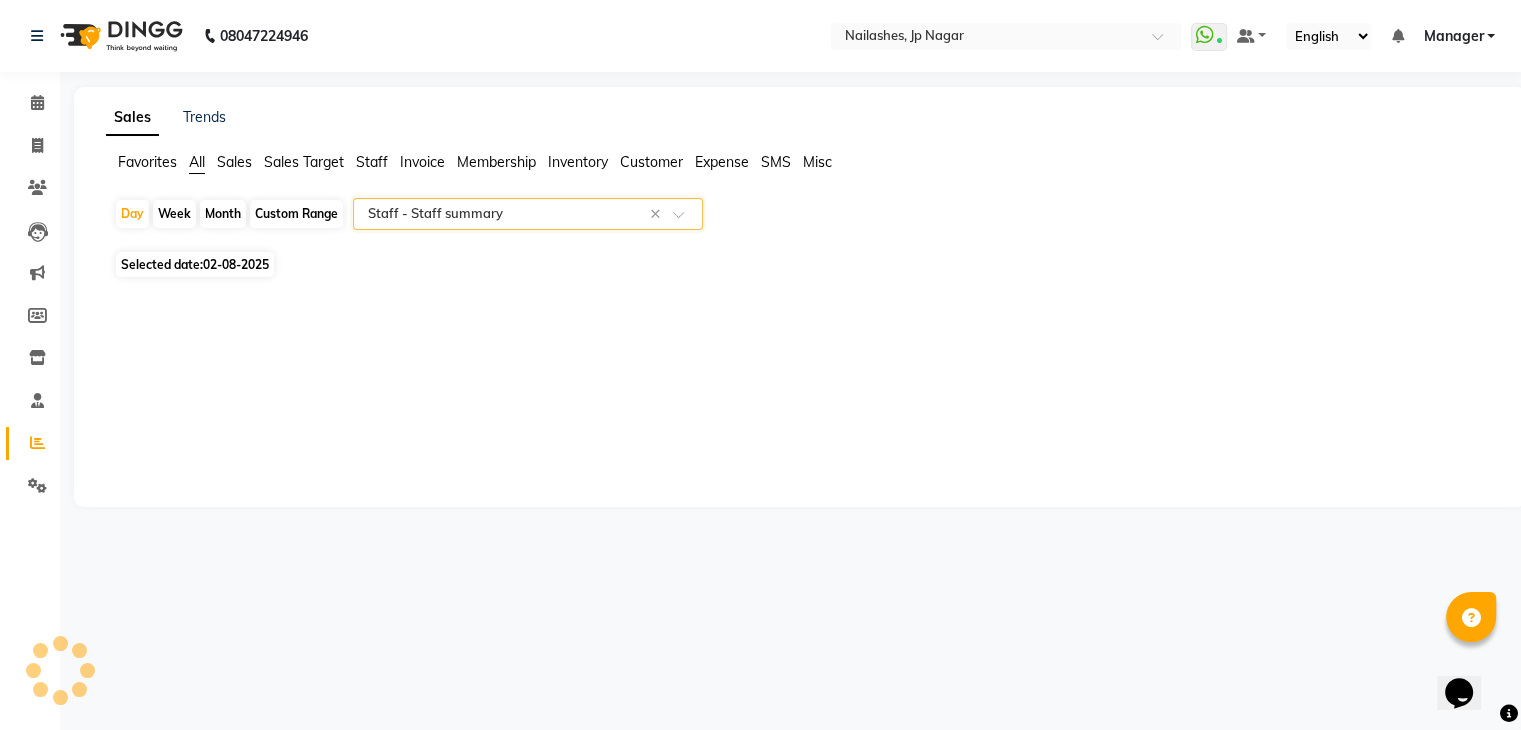 select on "full_report" 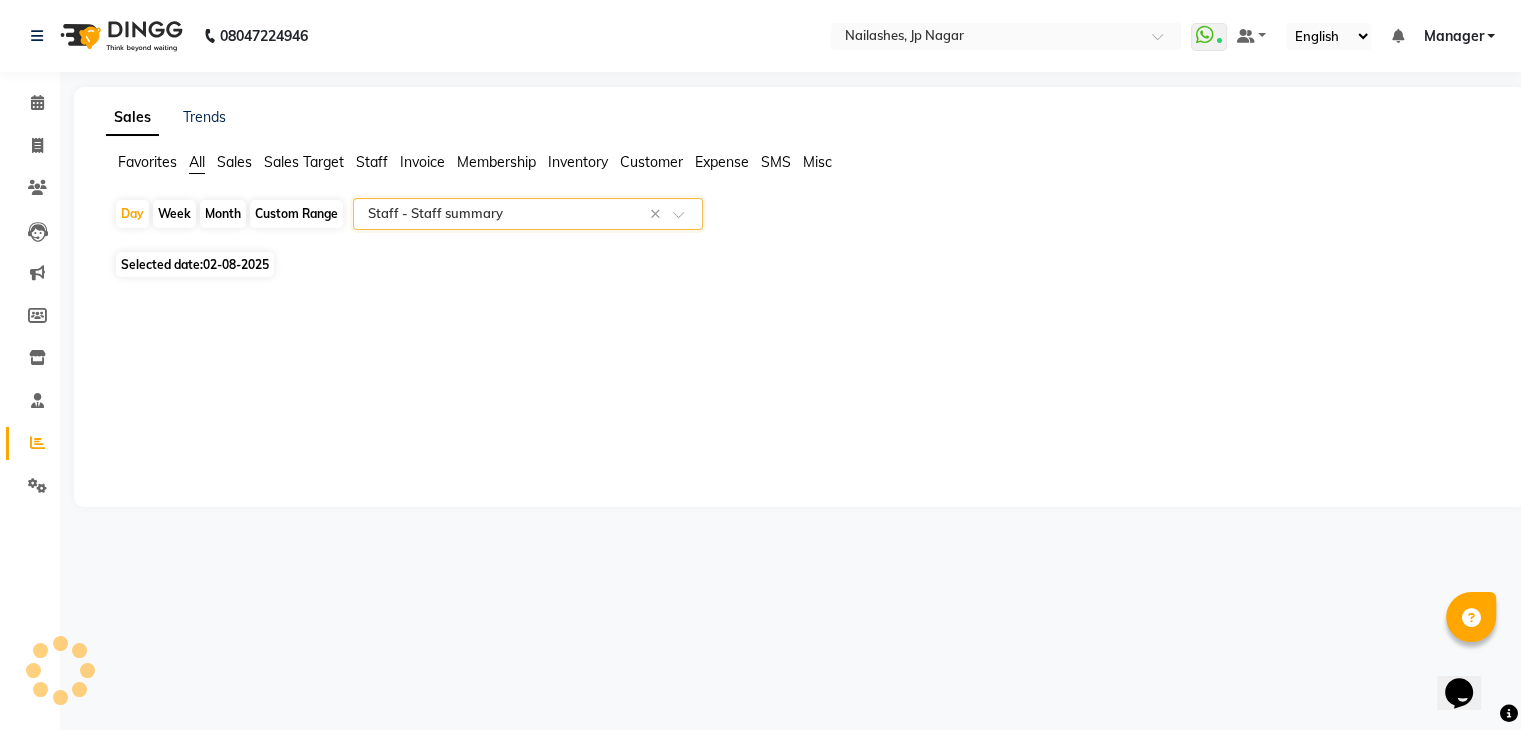 select on "csv" 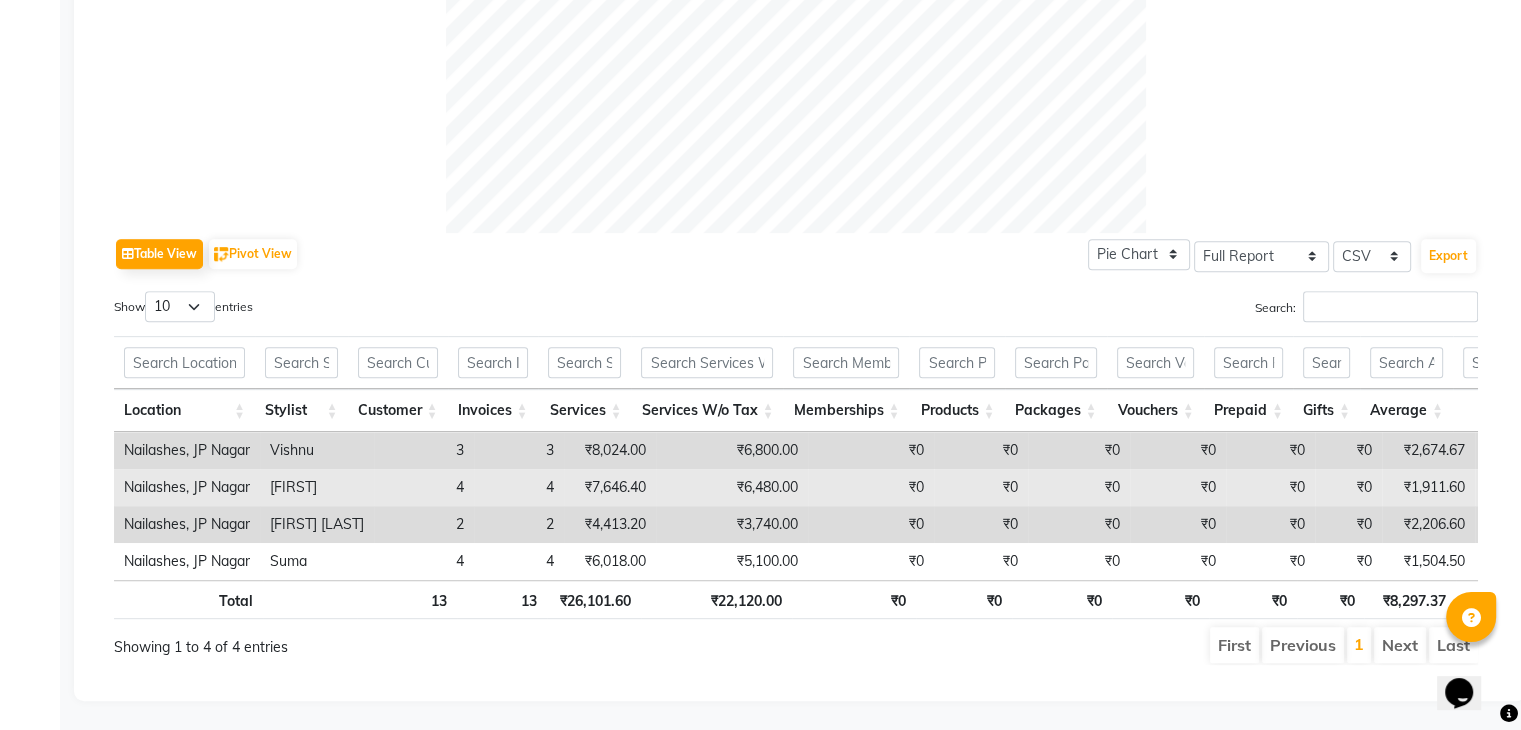 scroll, scrollTop: 820, scrollLeft: 0, axis: vertical 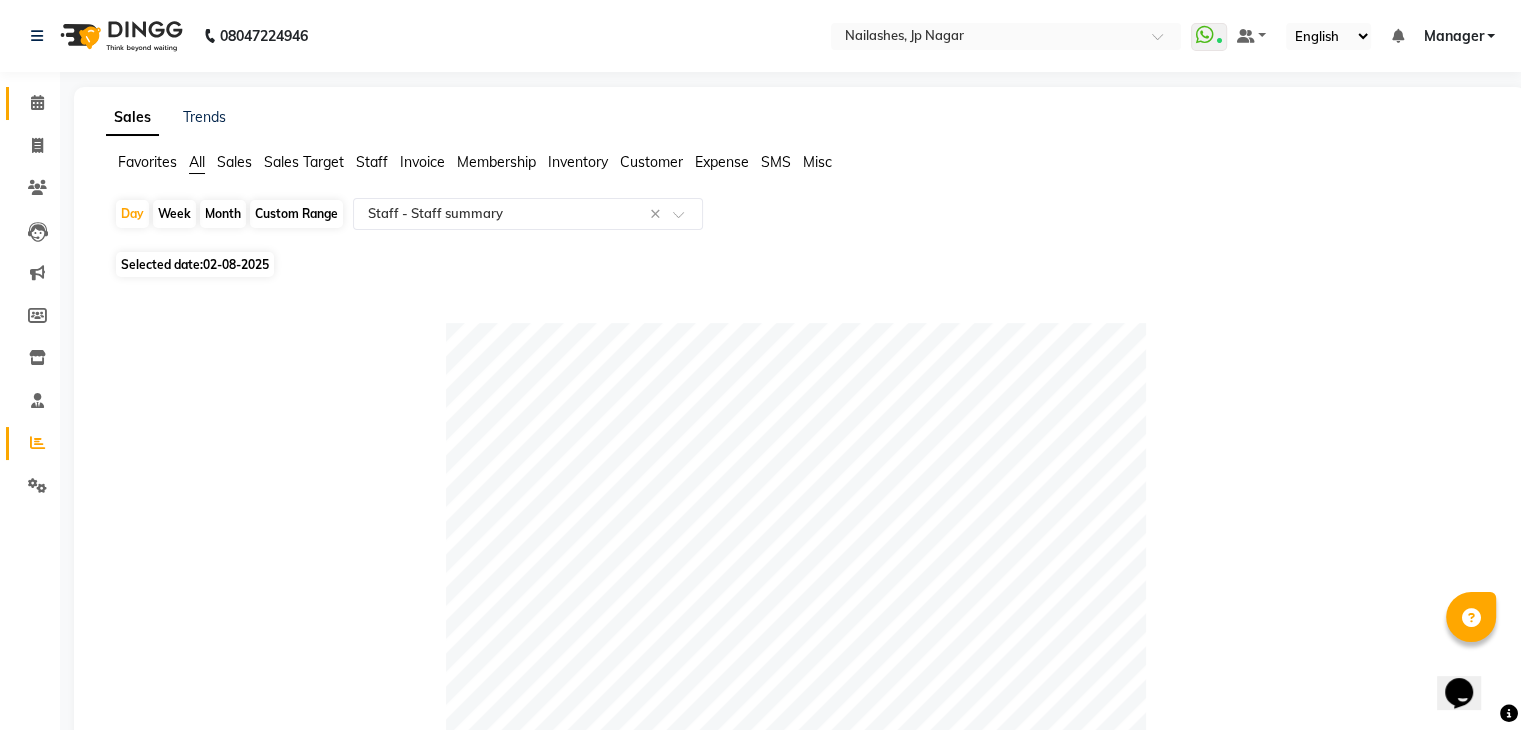 click on "Calendar" 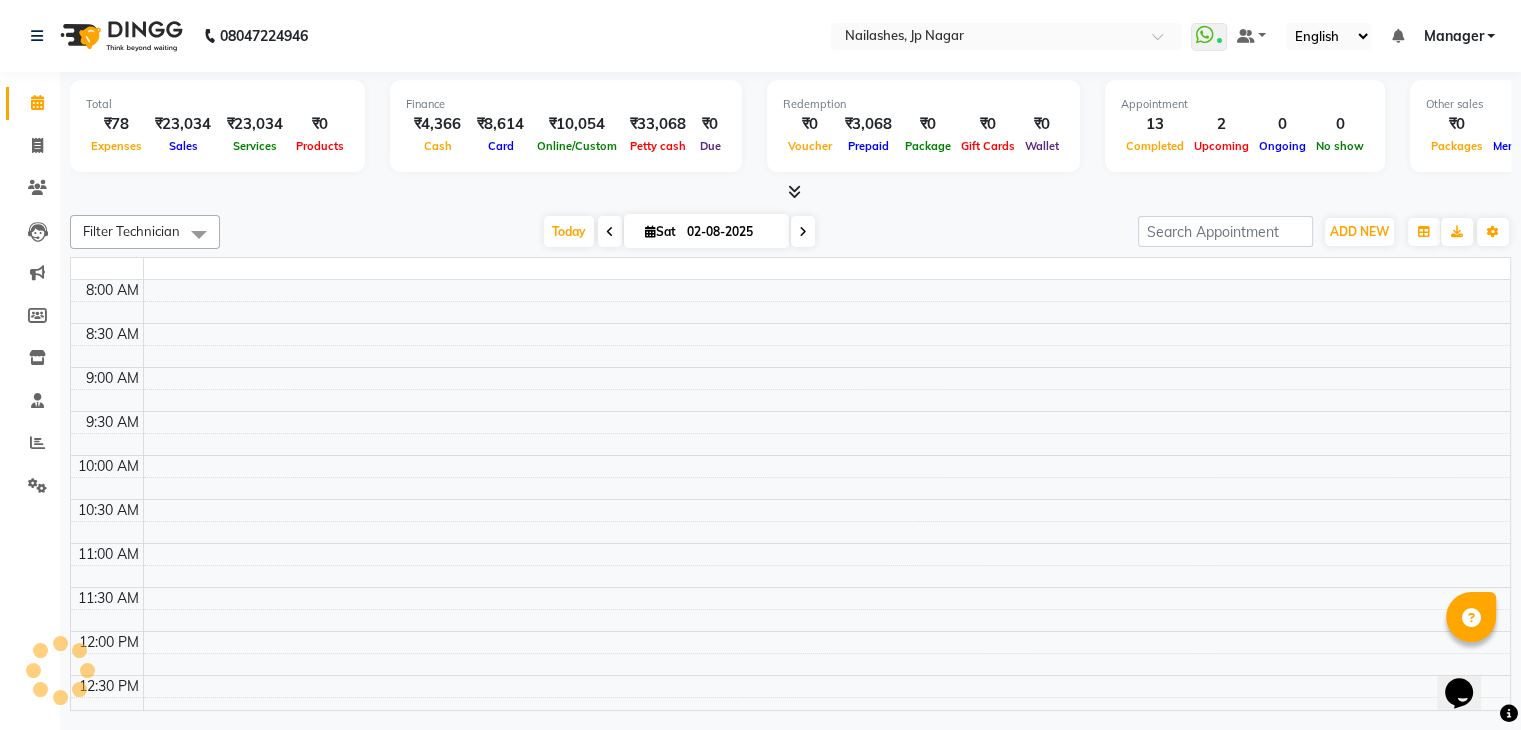 scroll, scrollTop: 0, scrollLeft: 0, axis: both 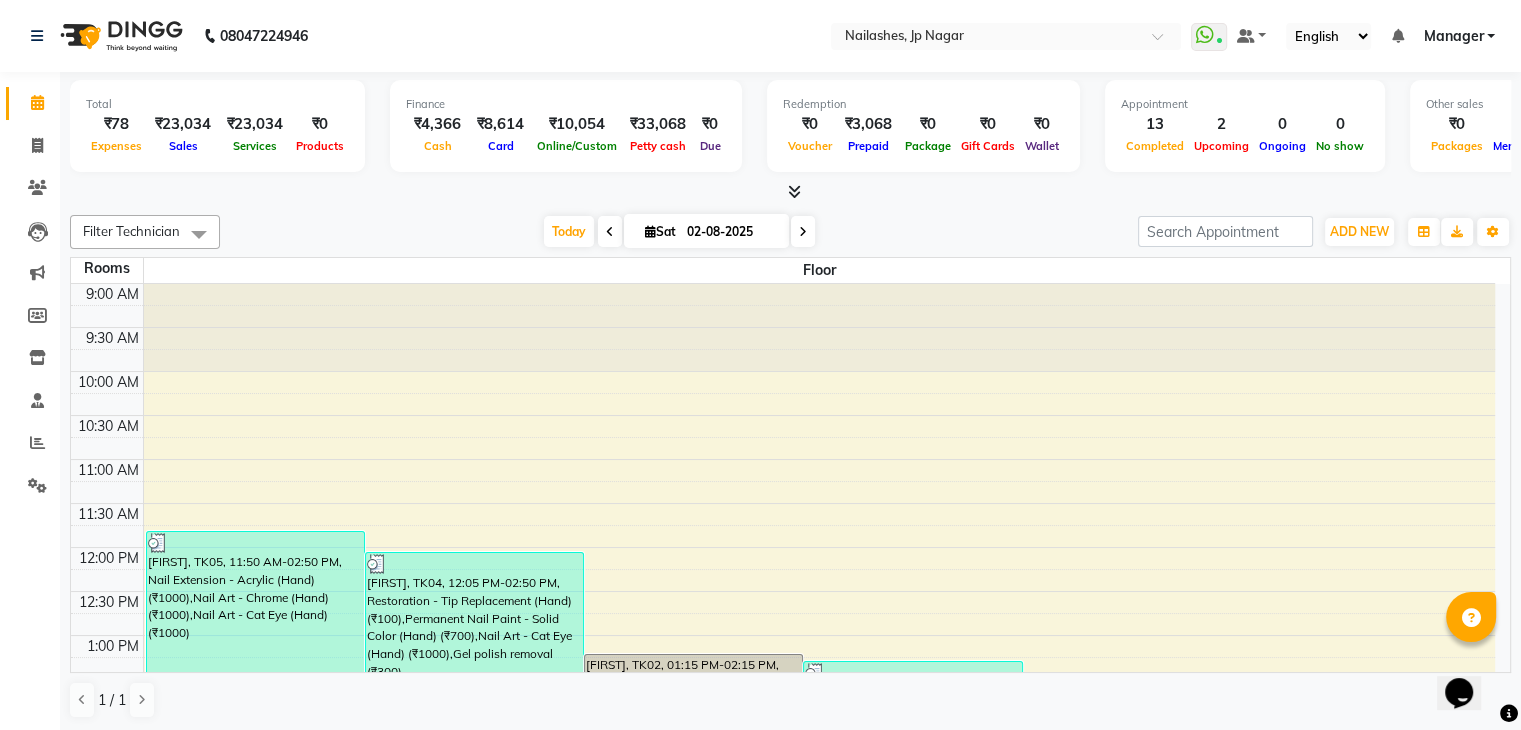 click on "08047224946 Select Location × Nailashes, Jp Nagar  WhatsApp Status  ✕ Status:  Connected Most Recent Message: 02-08-2025     07:22 PM Recent Service Activity: 02-08-2025     07:23 PM Default Panel My Panel English ENGLISH Español العربية मराठी हिंदी ગુજરાતી தமிழ் 中文 Notifications nothing to show Manager Manage Profile Change Password Sign out  Version:3.15.11" 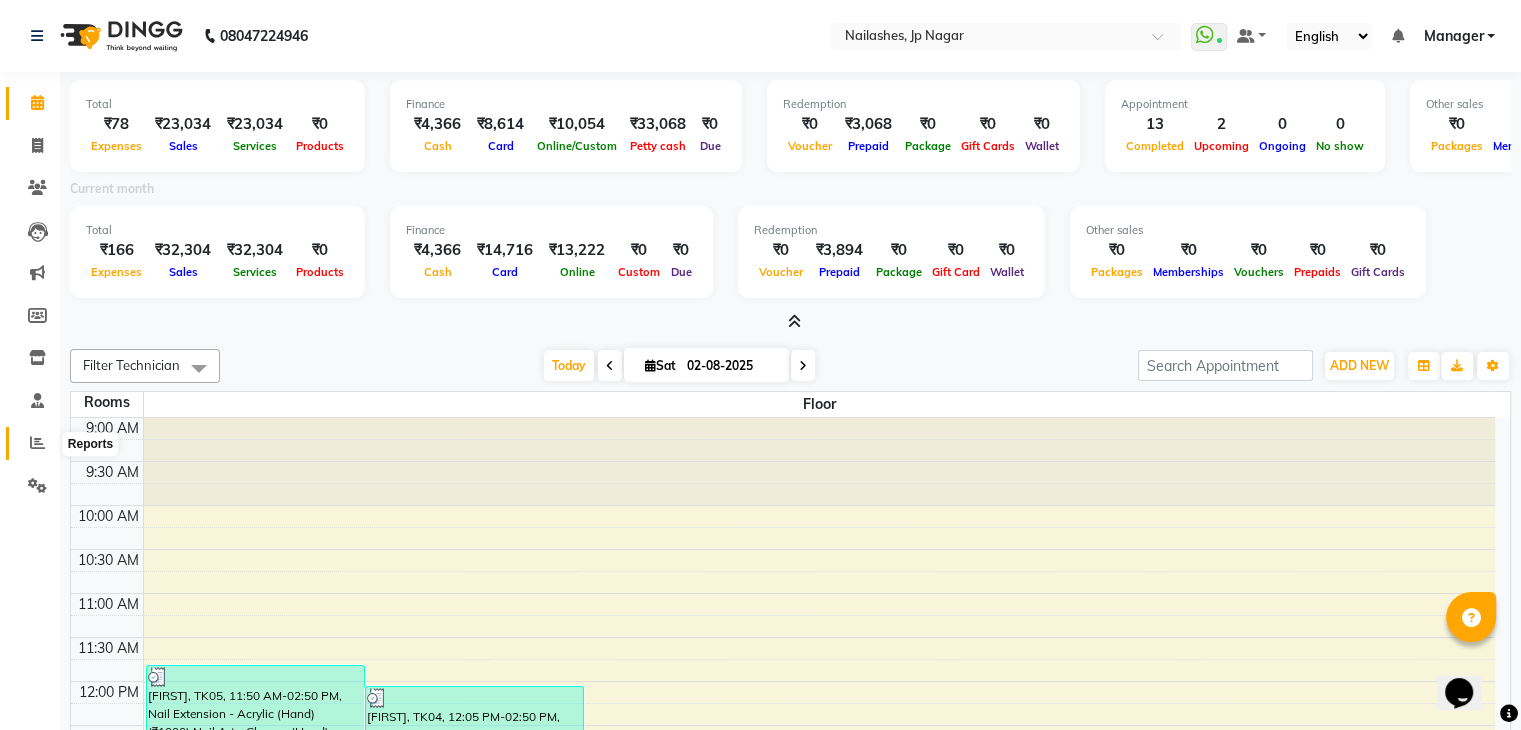 click 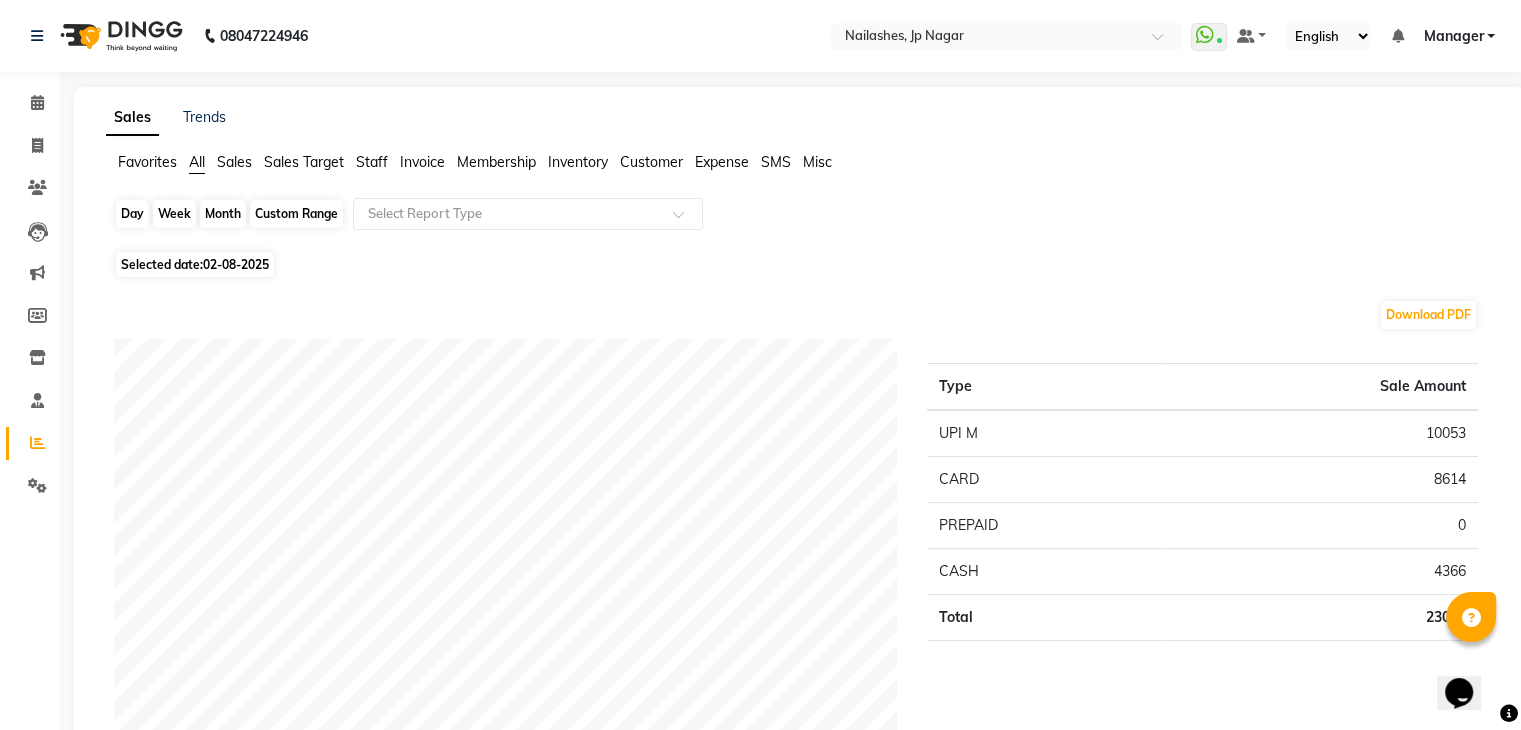 click on "Day" 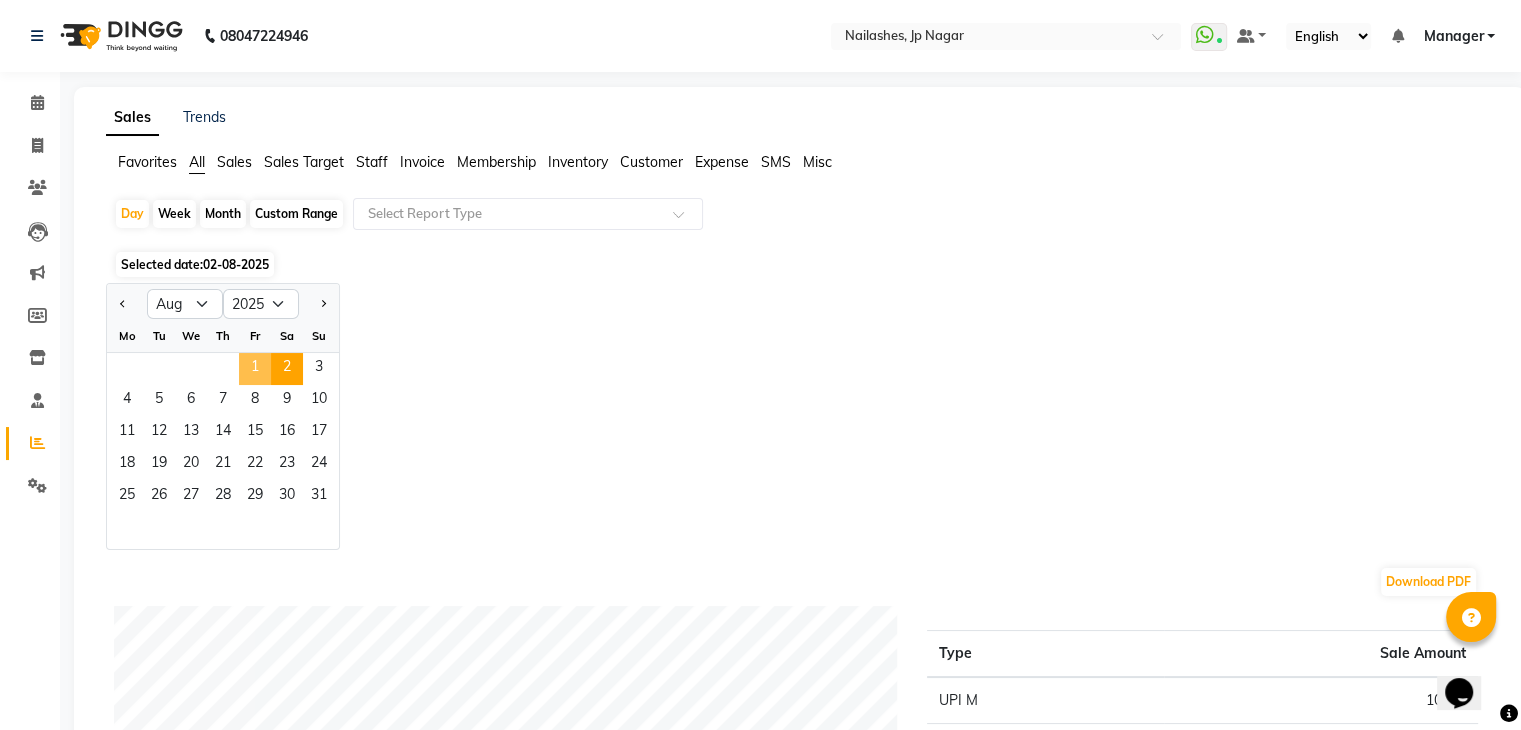 click on "1" 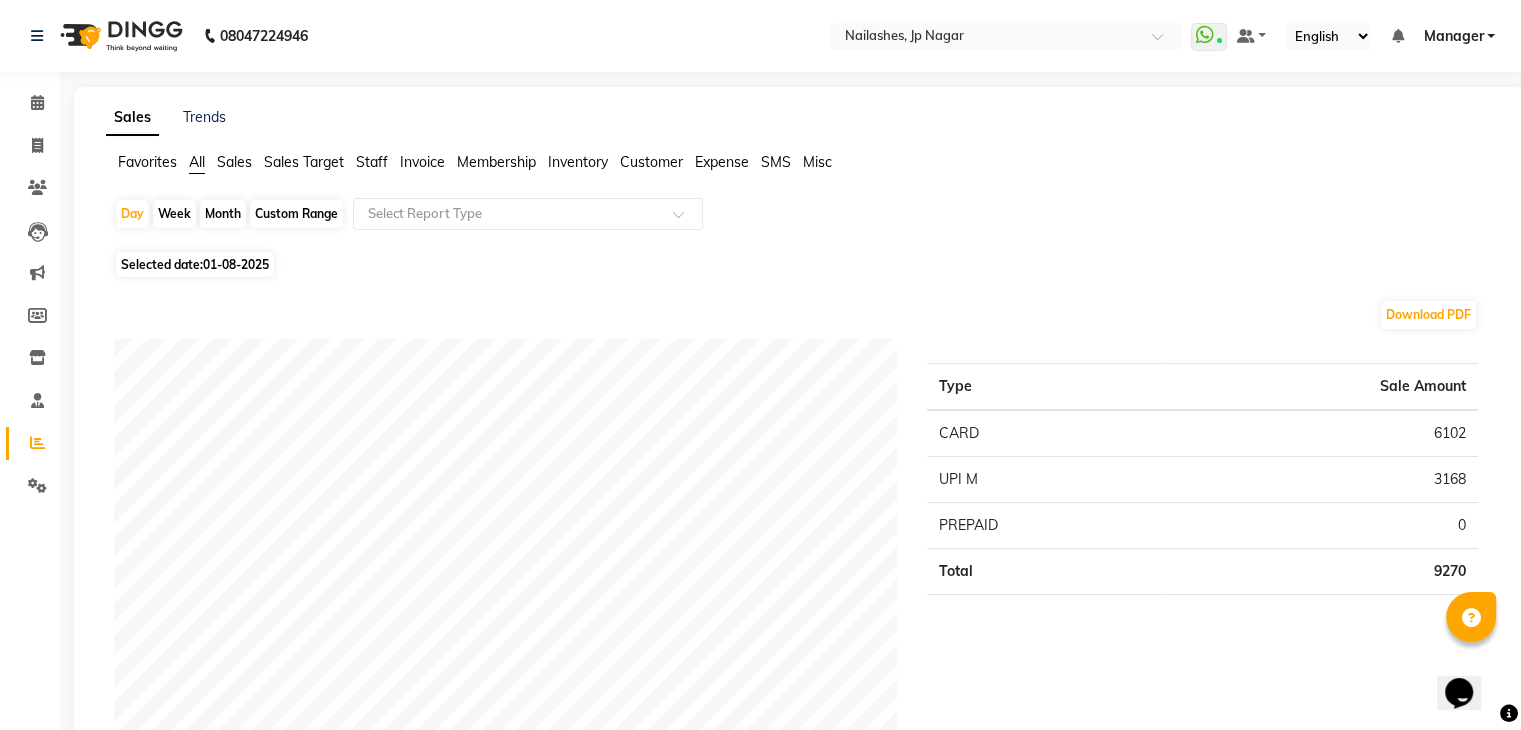 click on "Month" 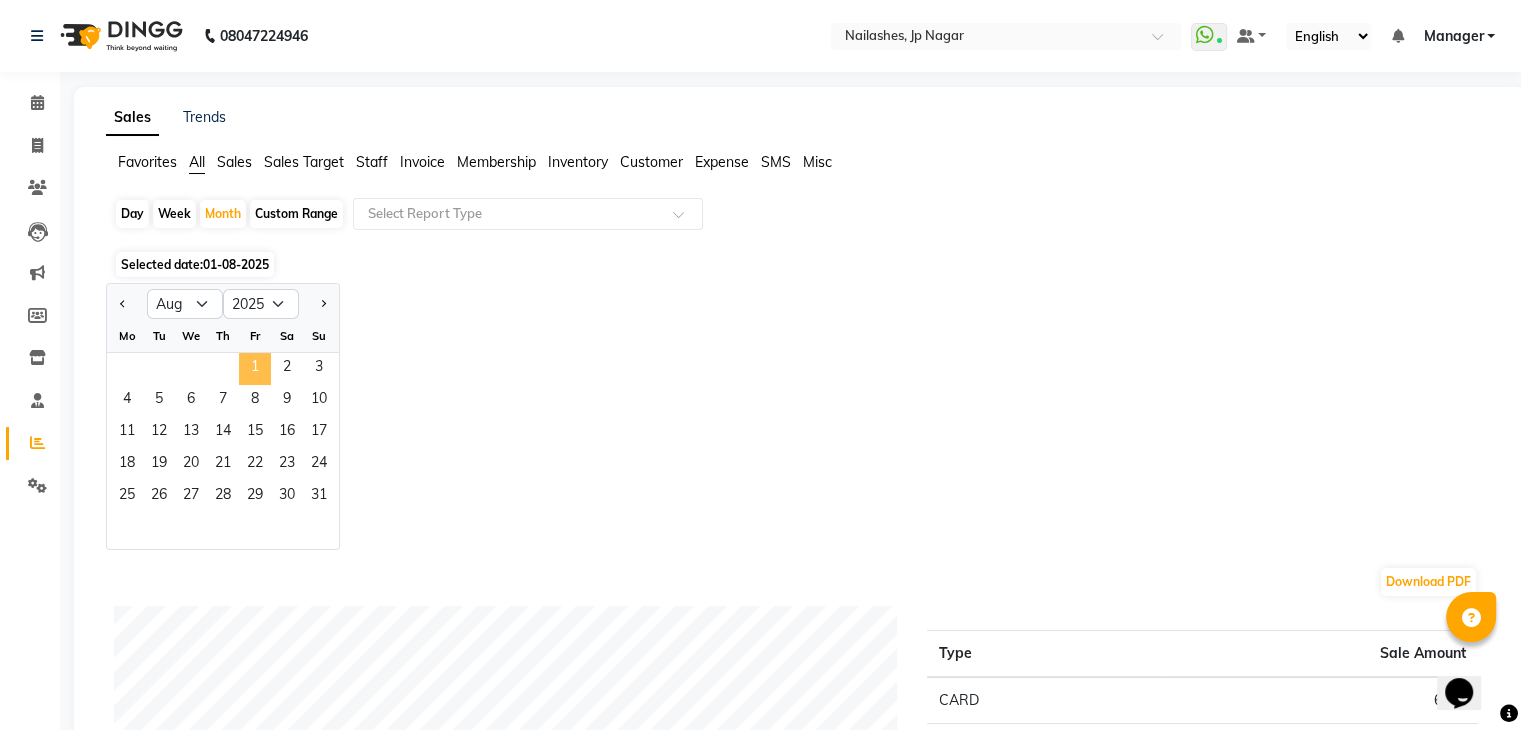 click on "1" 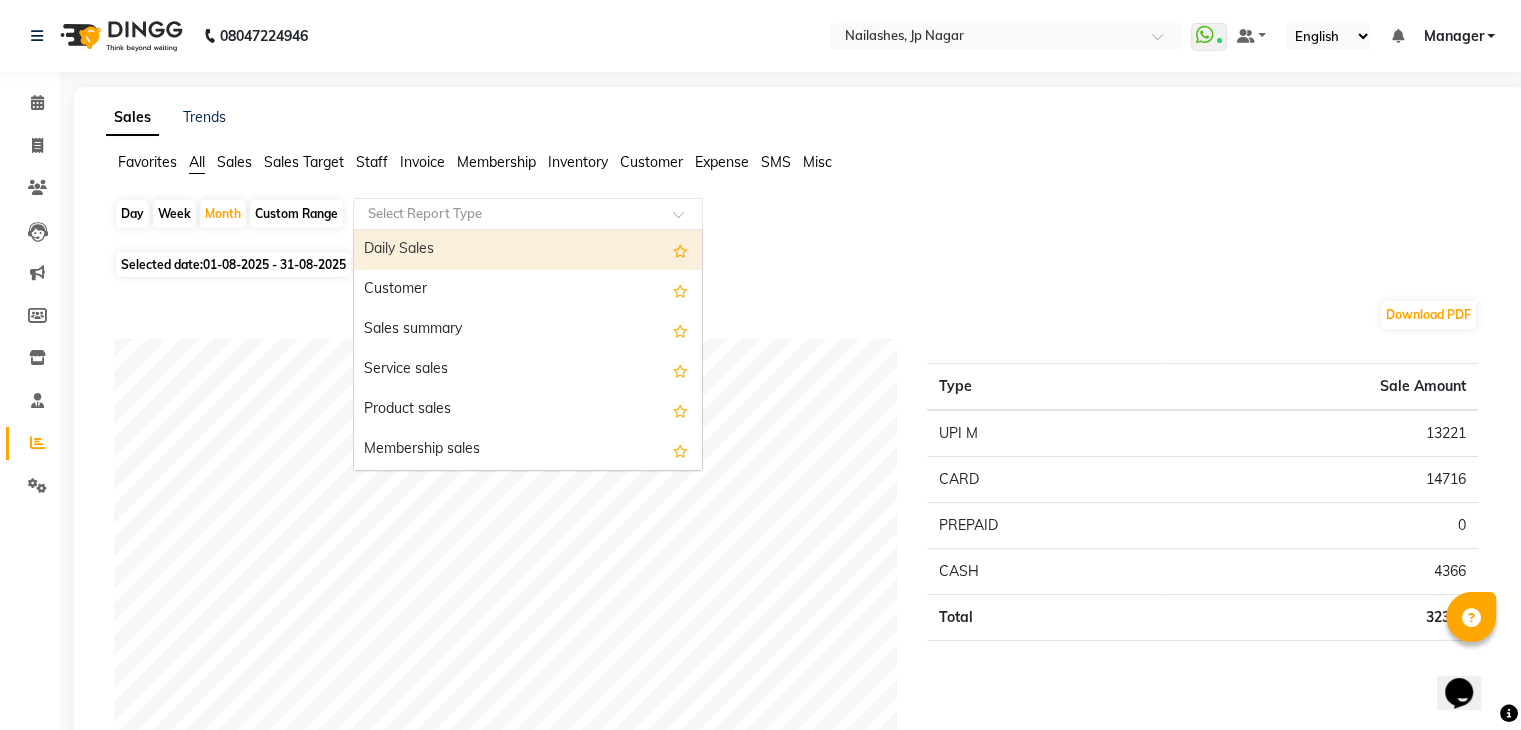 click 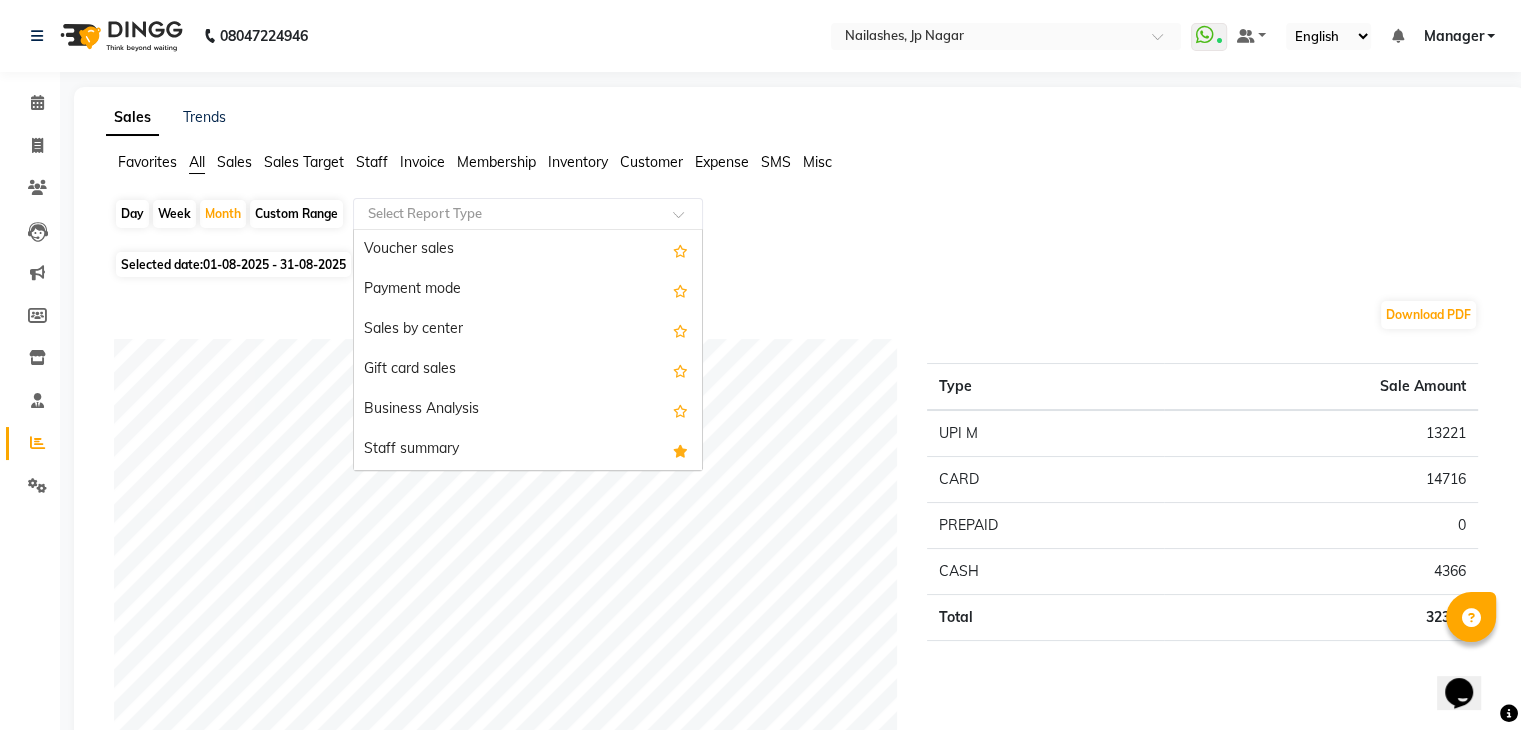 scroll, scrollTop: 360, scrollLeft: 0, axis: vertical 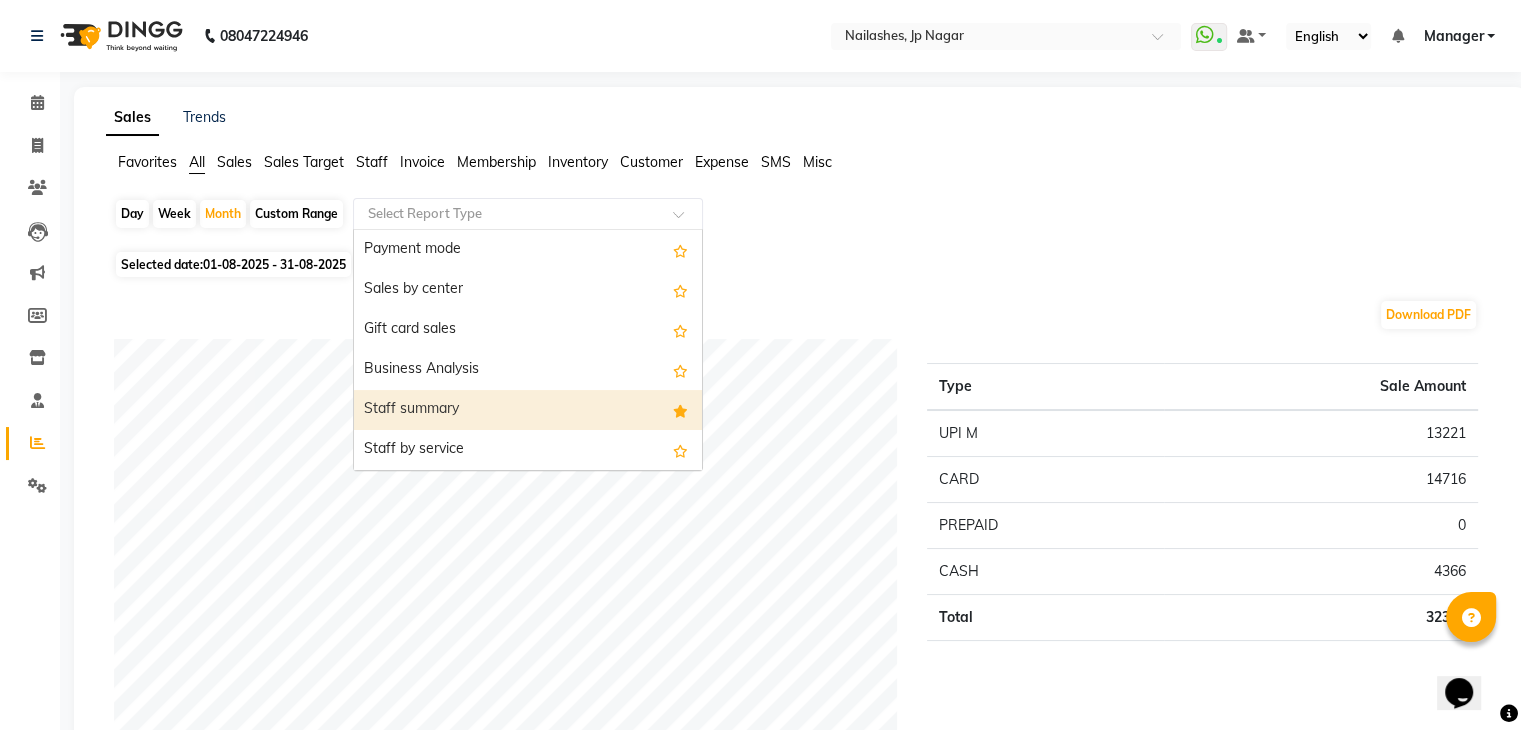 click on "Staff summary" at bounding box center [528, 410] 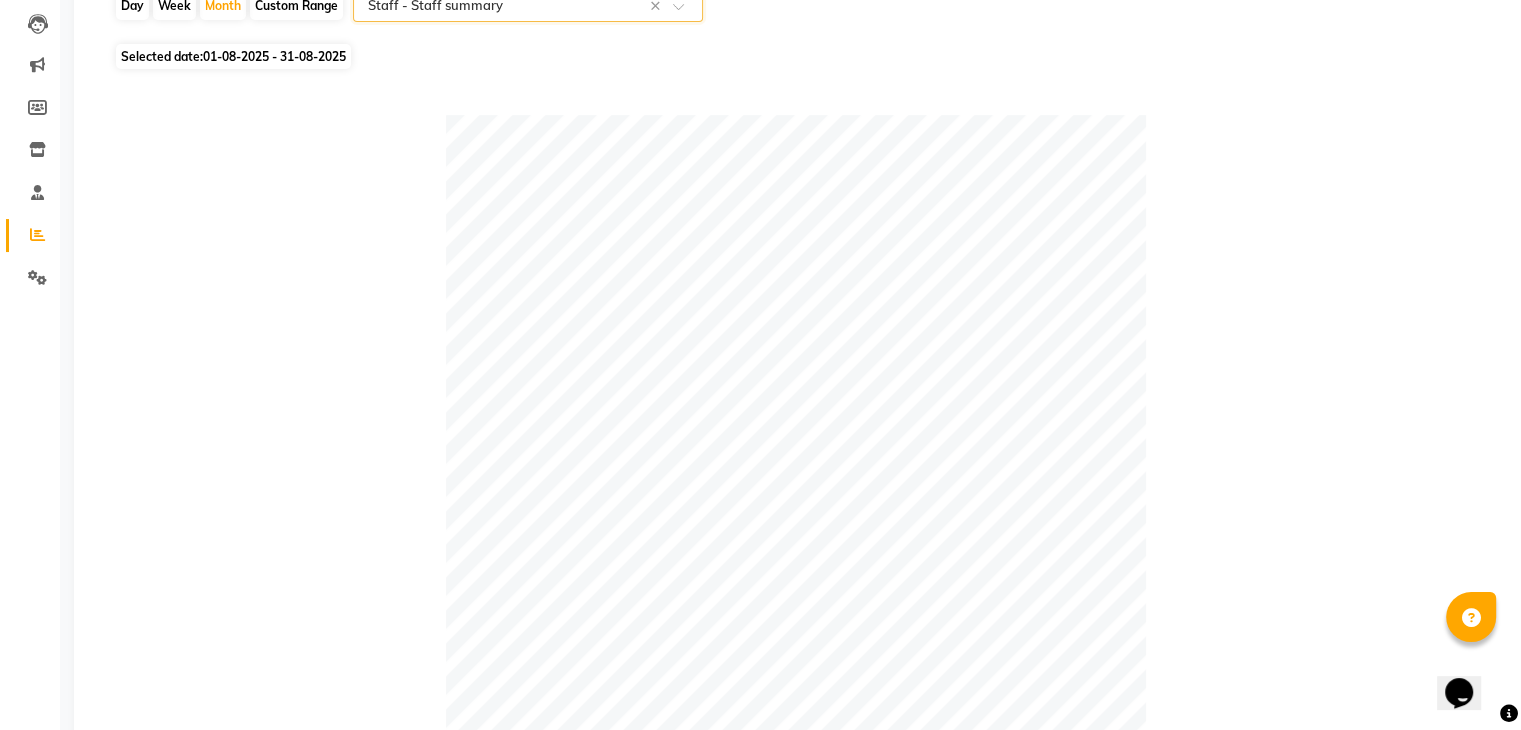 scroll, scrollTop: 0, scrollLeft: 0, axis: both 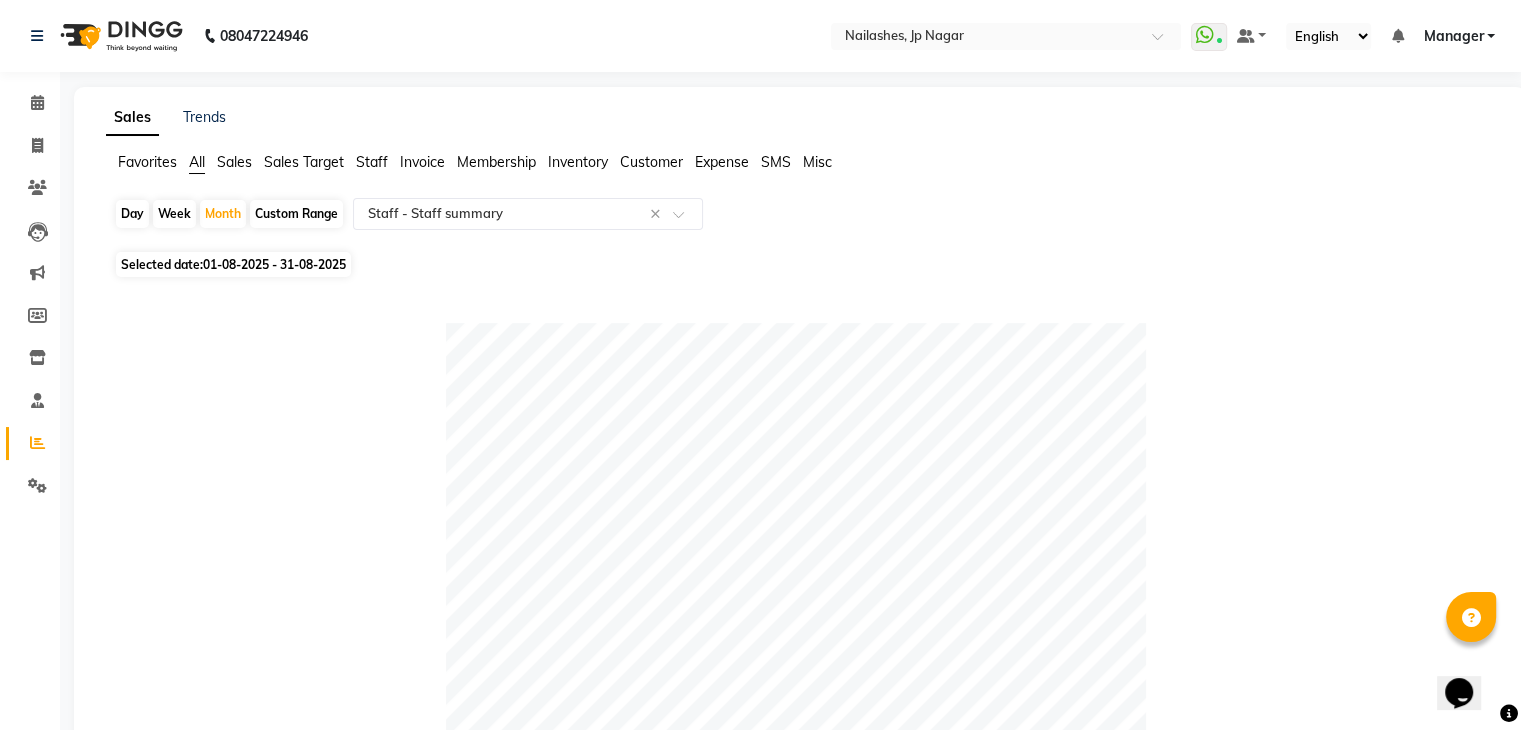 click on "01-08-2025 - 31-08-2025" 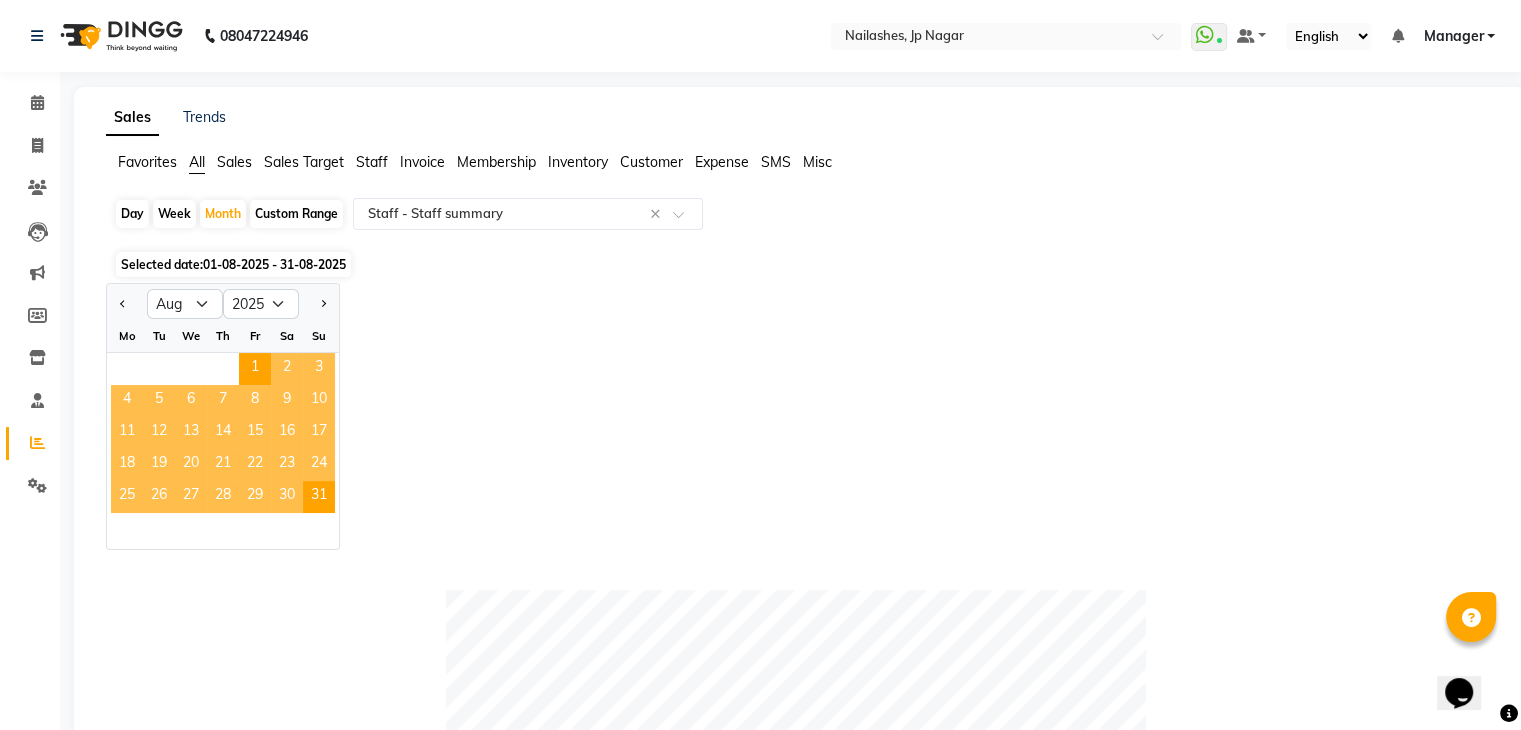 click on "Day" 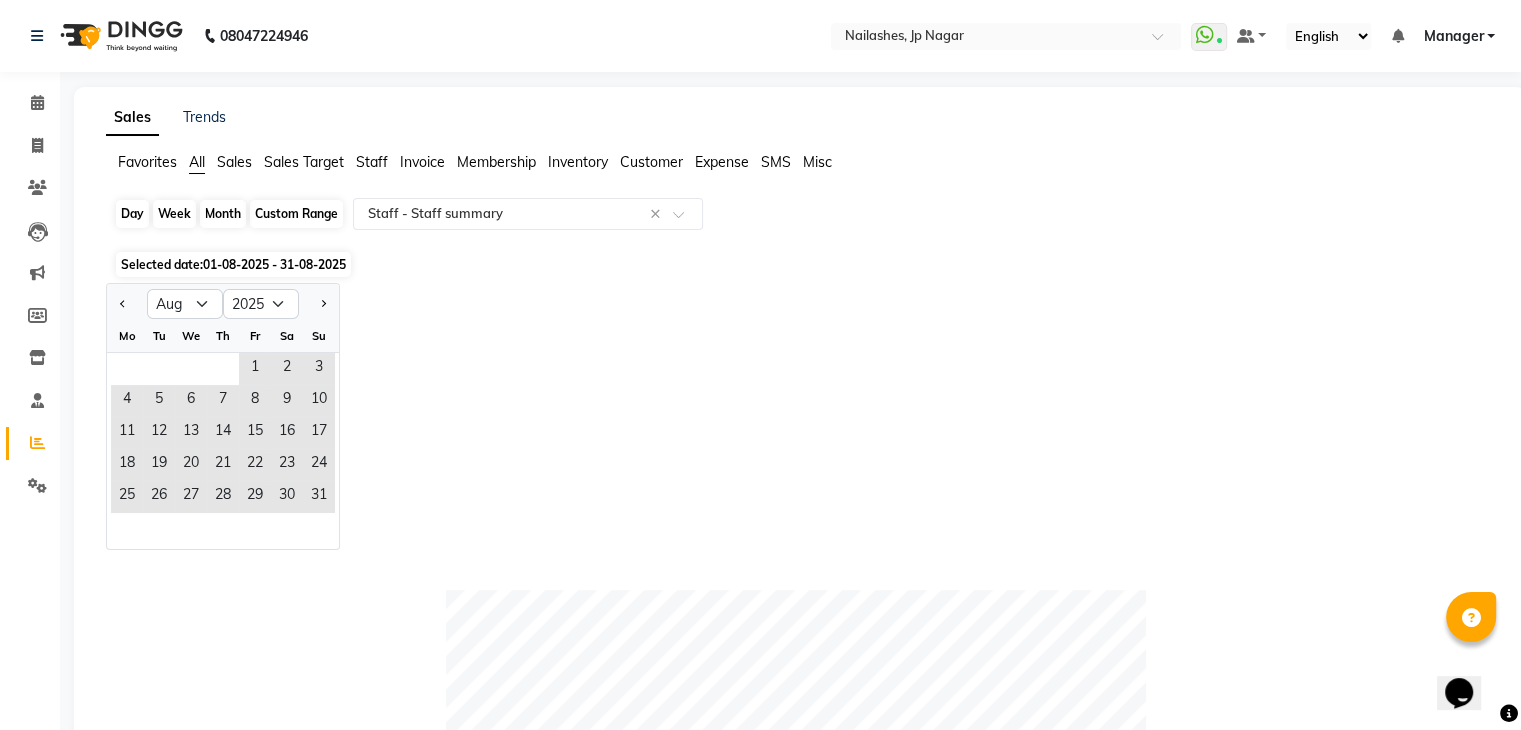 click on "Day" 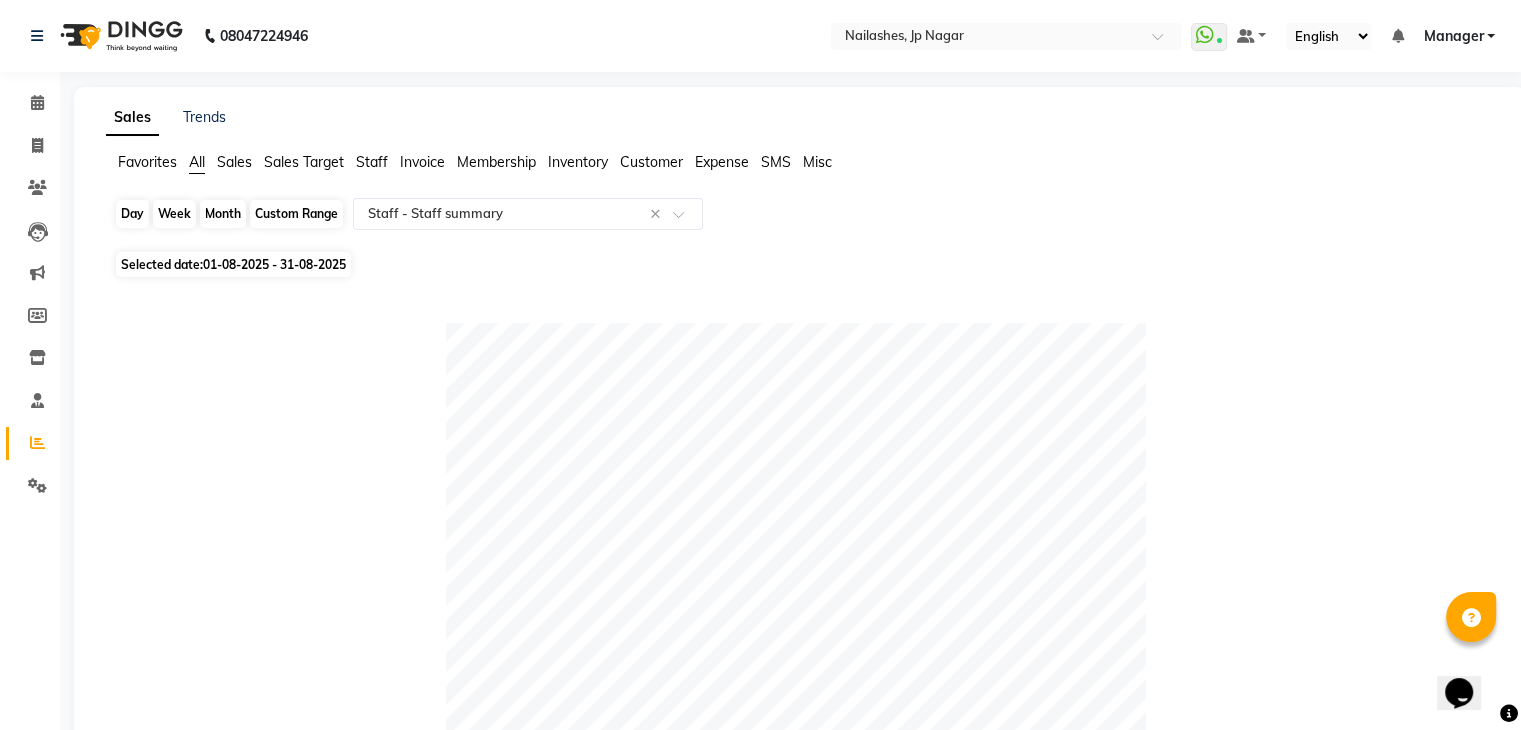 click on "Day" 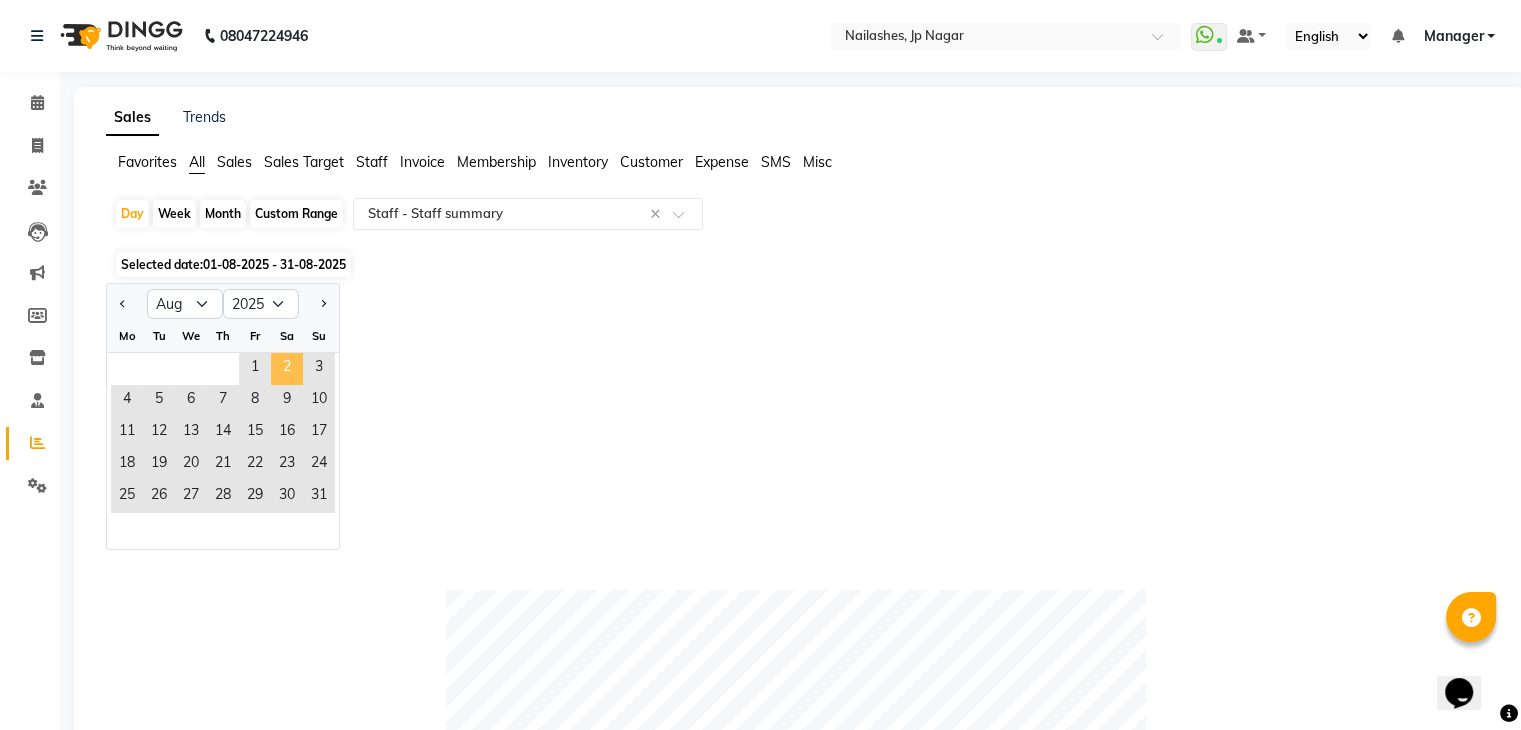 click on "2" 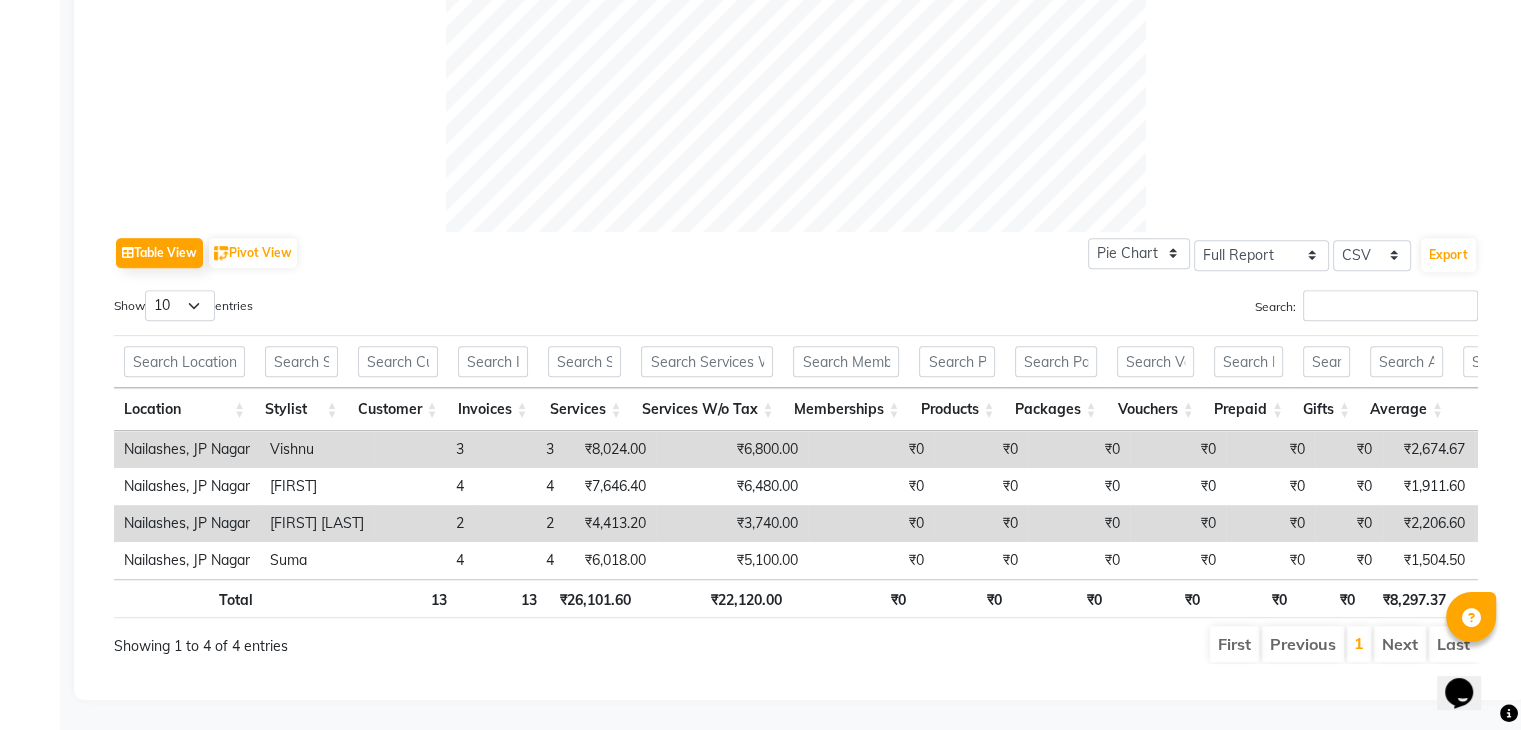 scroll, scrollTop: 820, scrollLeft: 0, axis: vertical 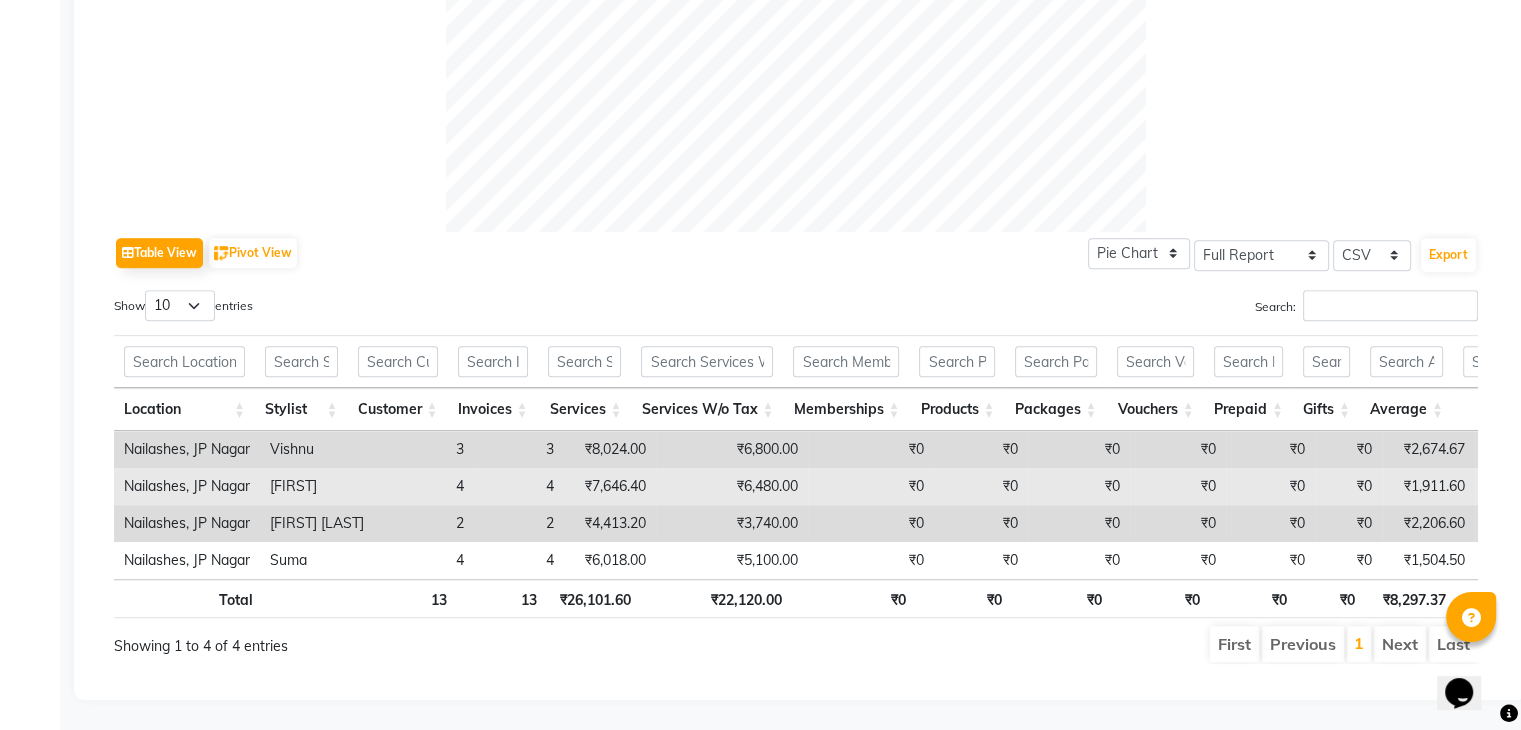 click on "₹6,480.00" at bounding box center (732, 486) 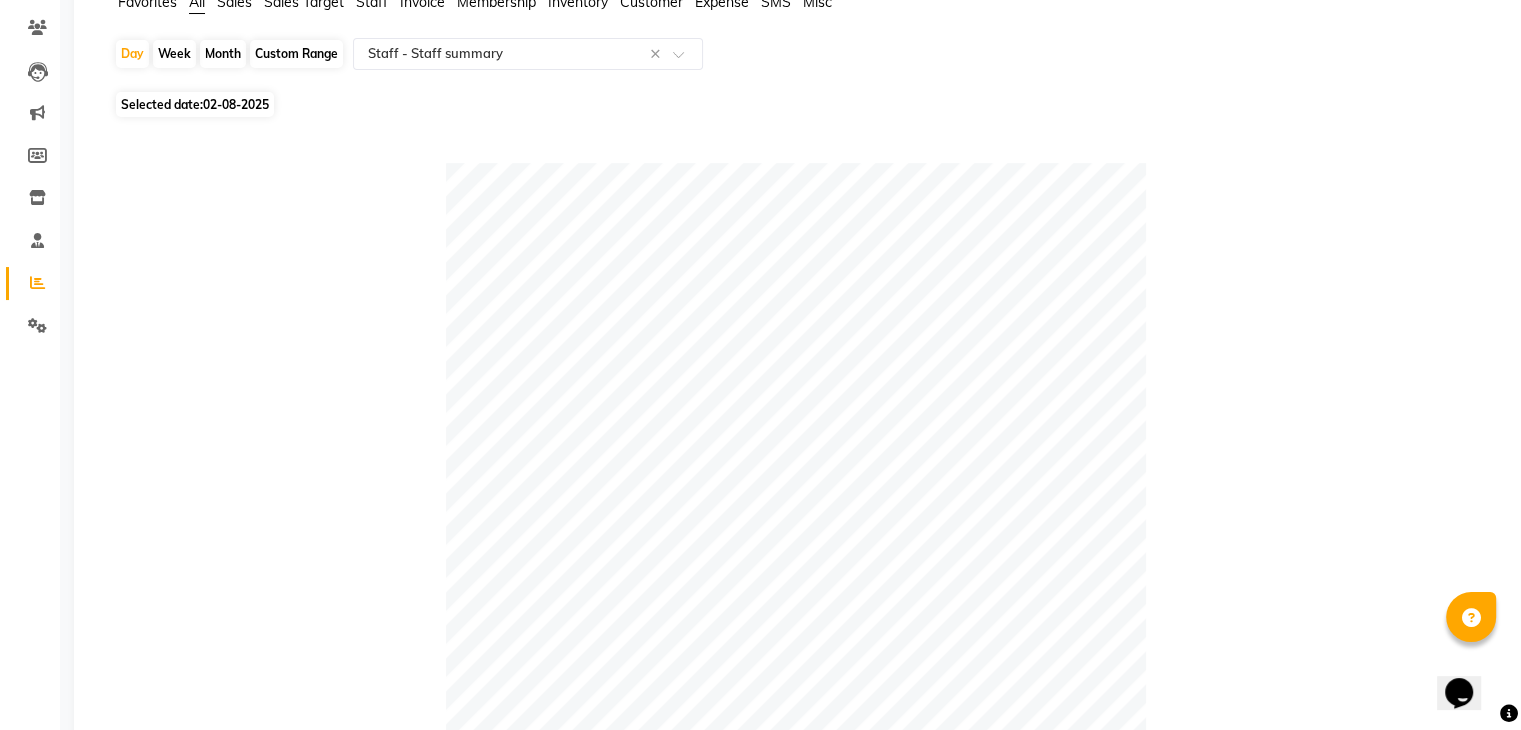 scroll, scrollTop: 144, scrollLeft: 0, axis: vertical 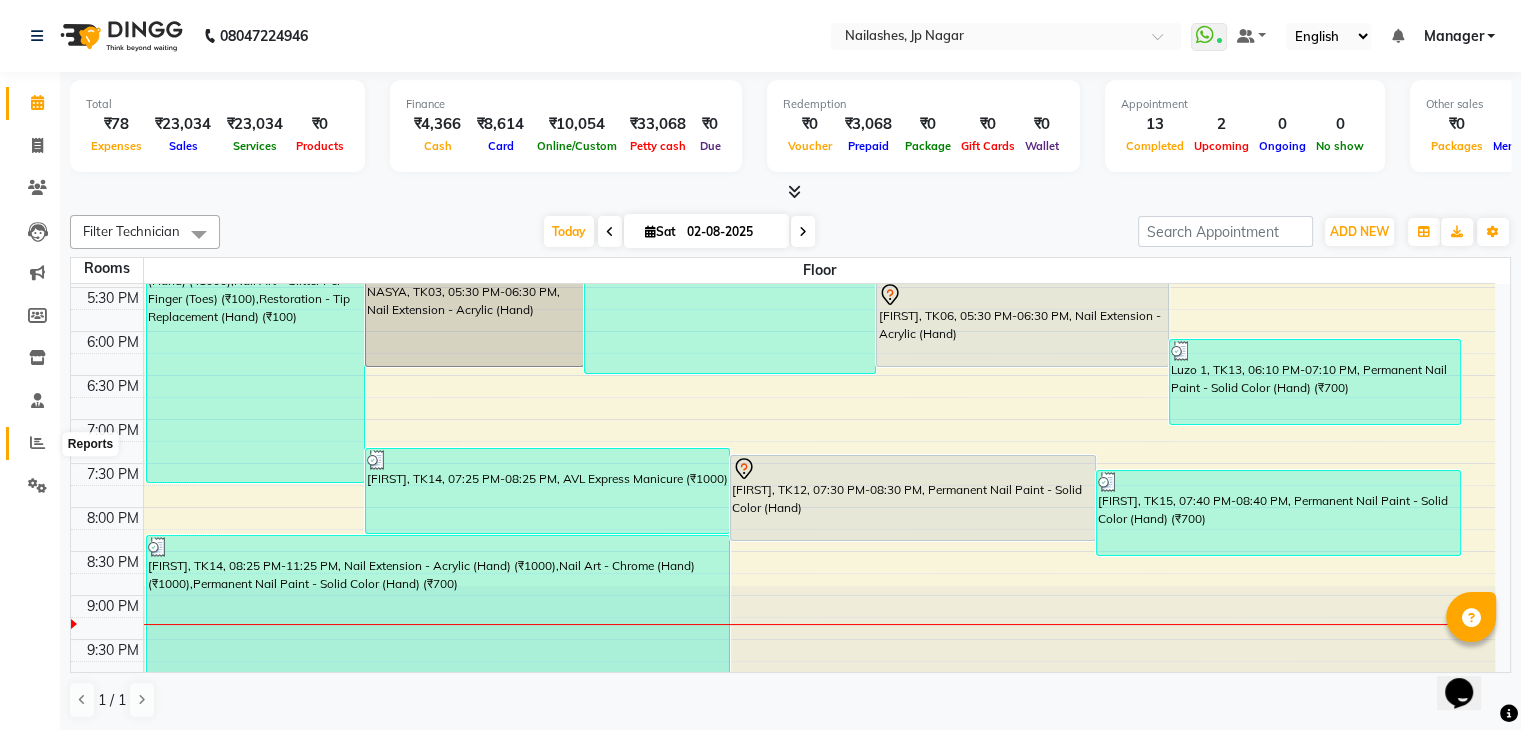 click 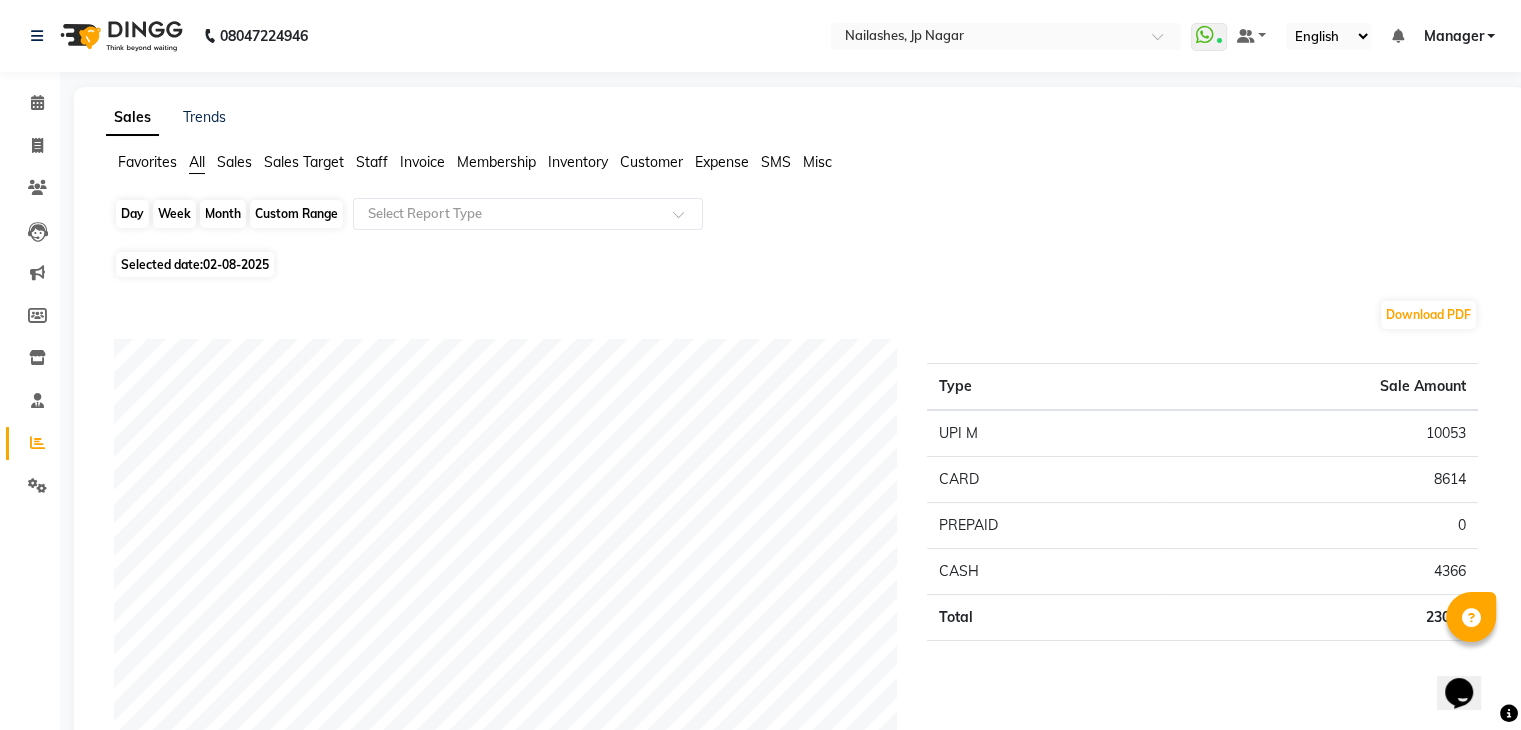 click on "Day" 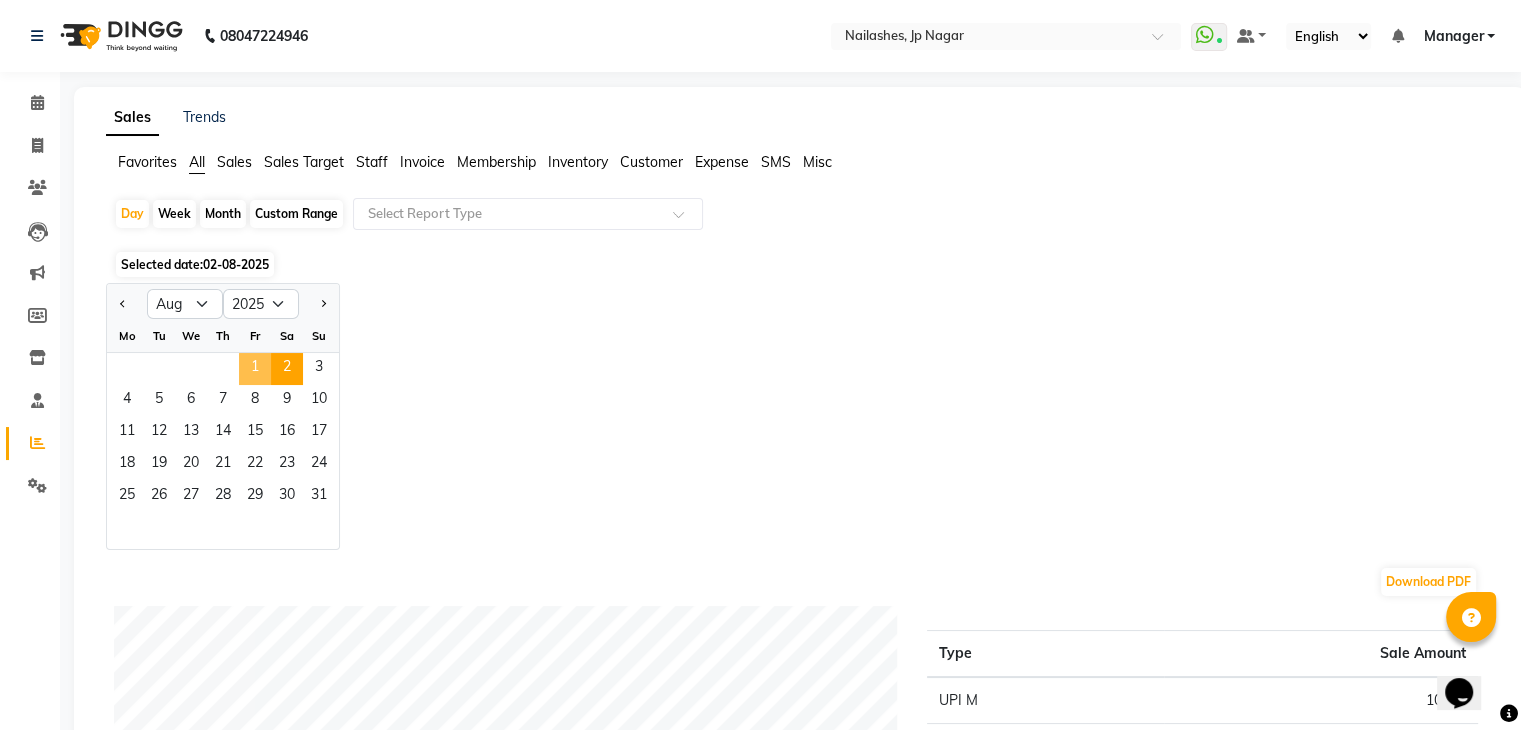 click on "1" 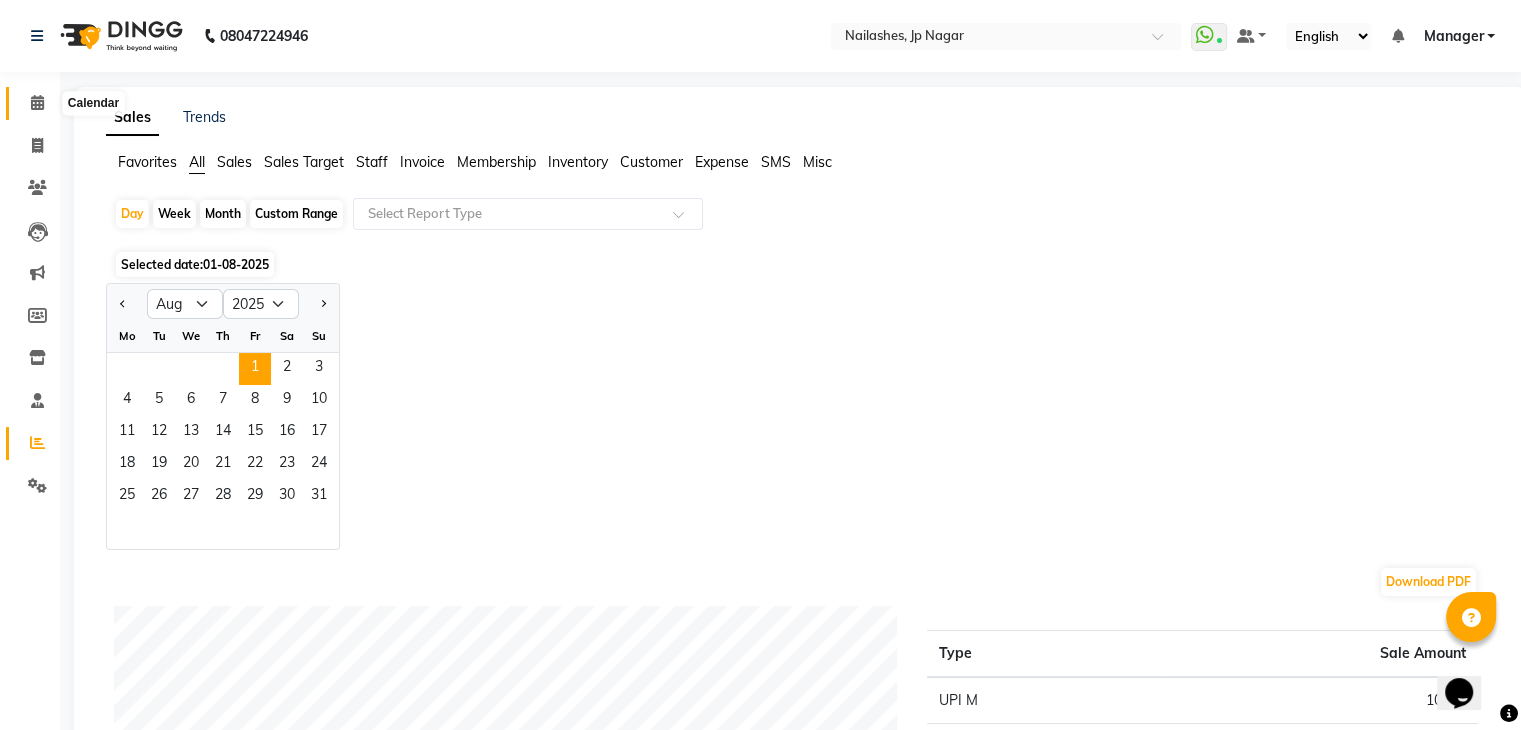 click 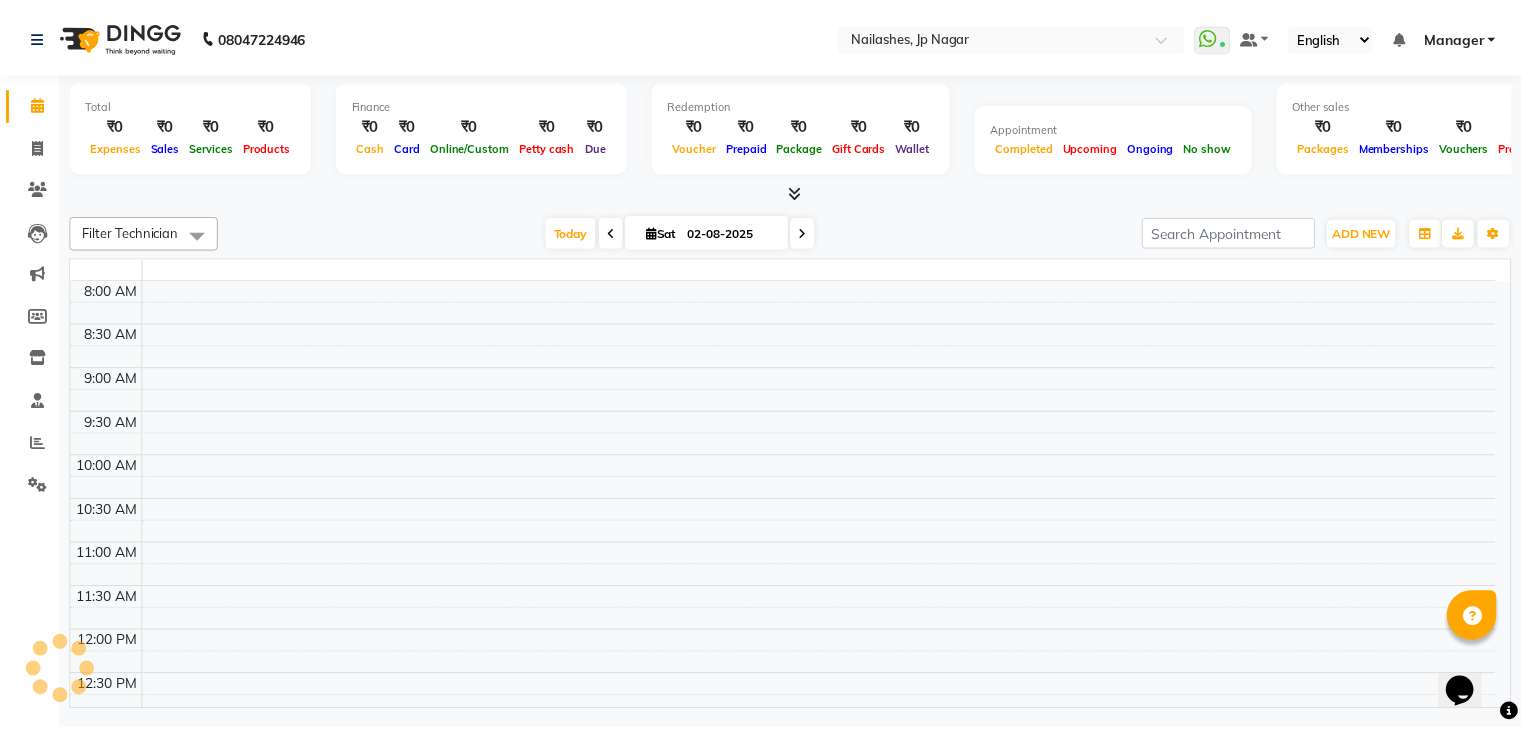 scroll, scrollTop: 0, scrollLeft: 0, axis: both 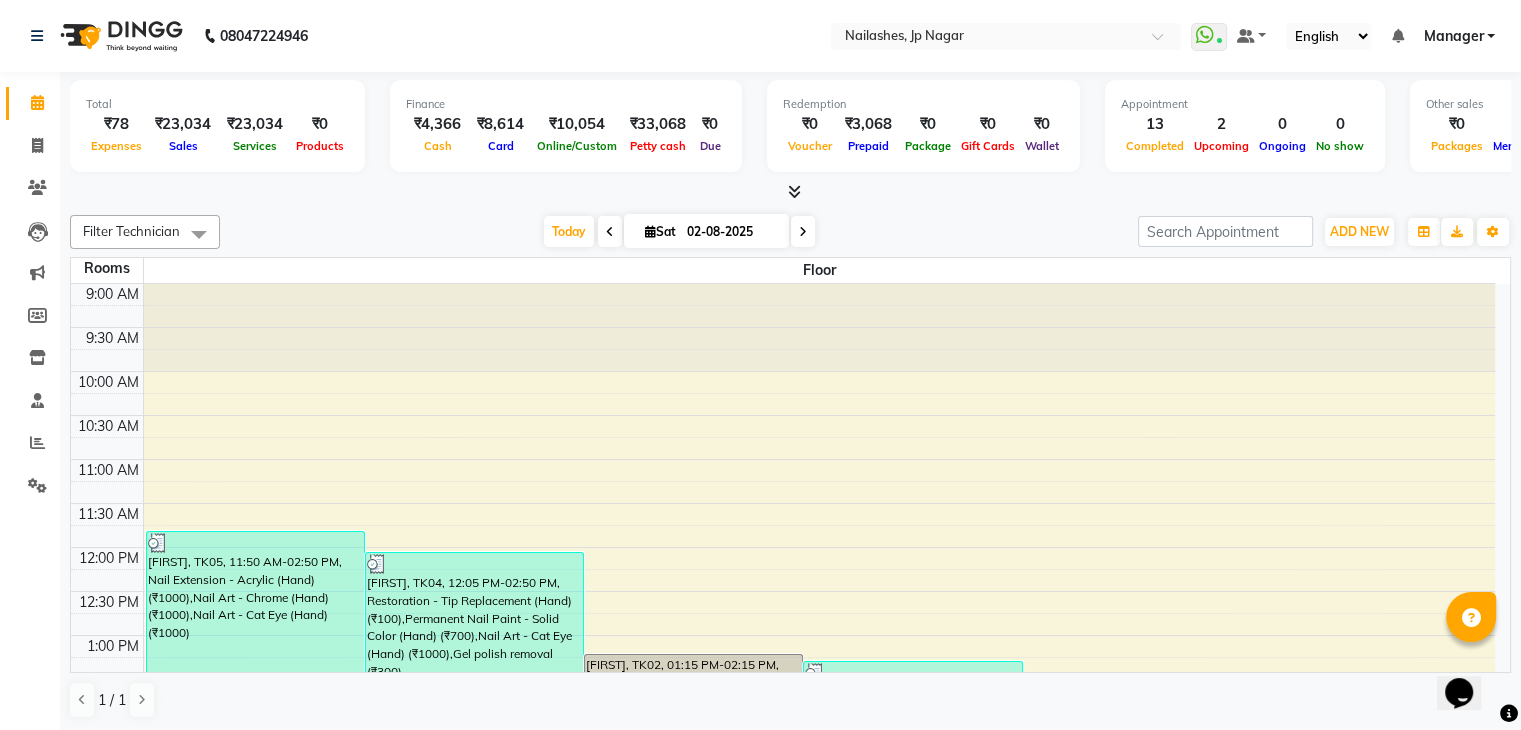 click at bounding box center [610, 232] 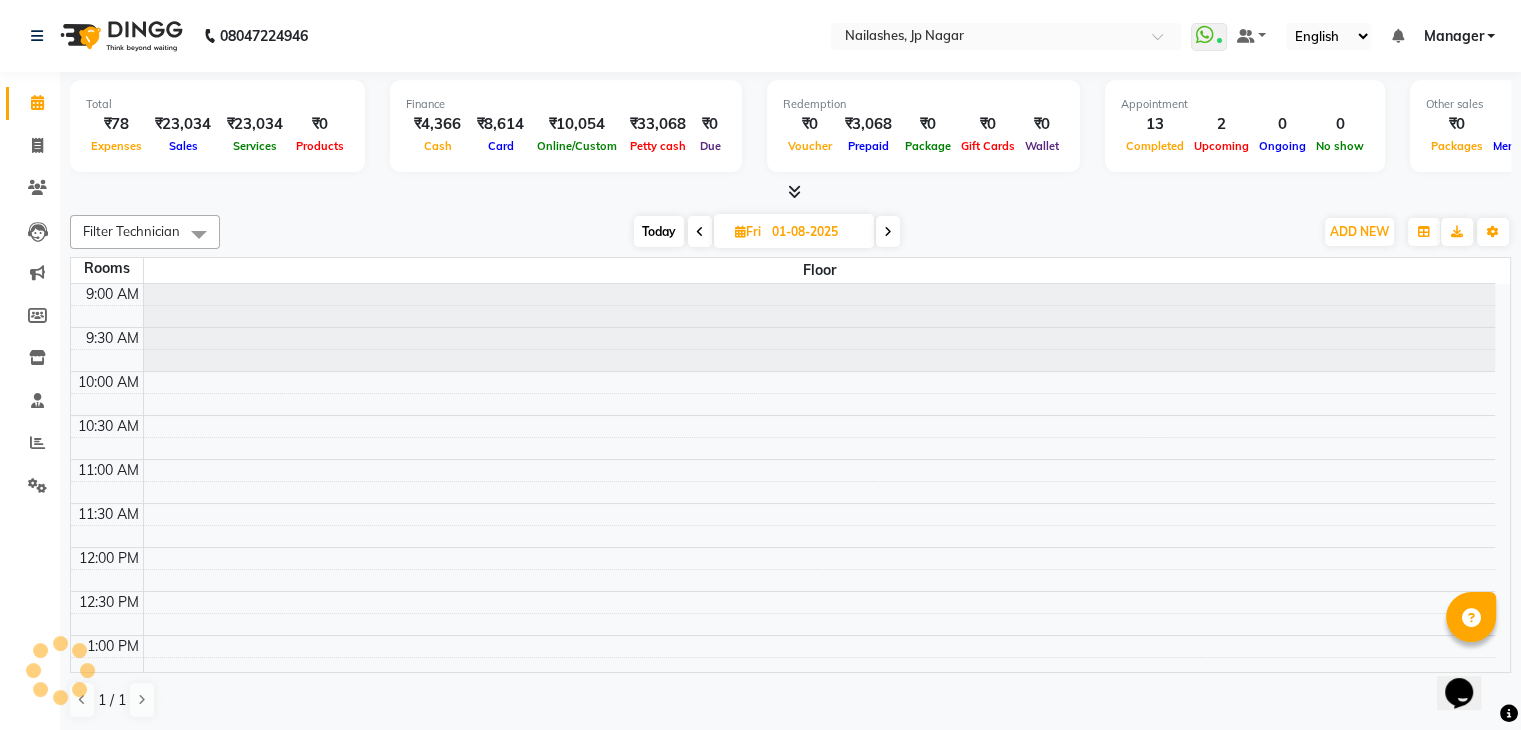 scroll, scrollTop: 744, scrollLeft: 0, axis: vertical 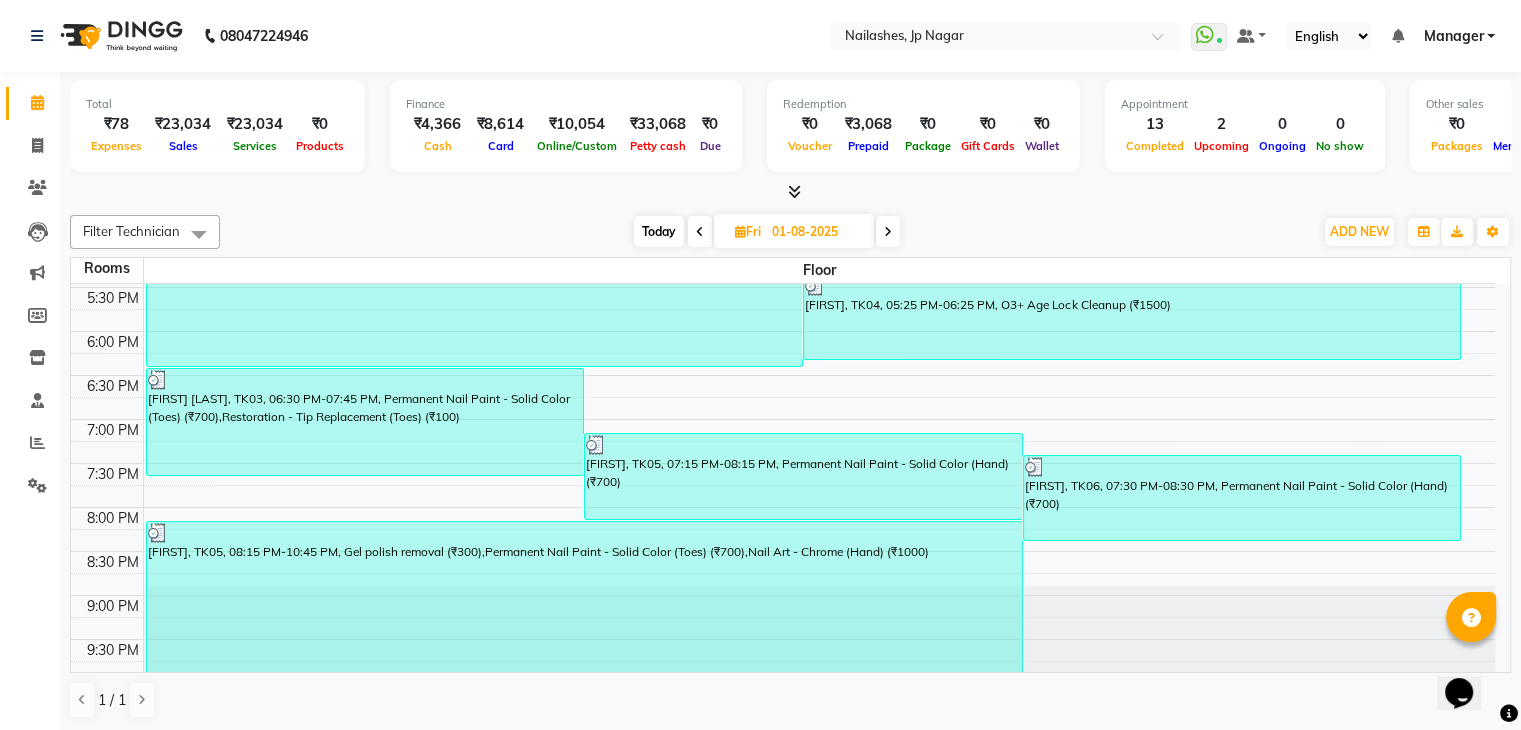 click at bounding box center (888, 232) 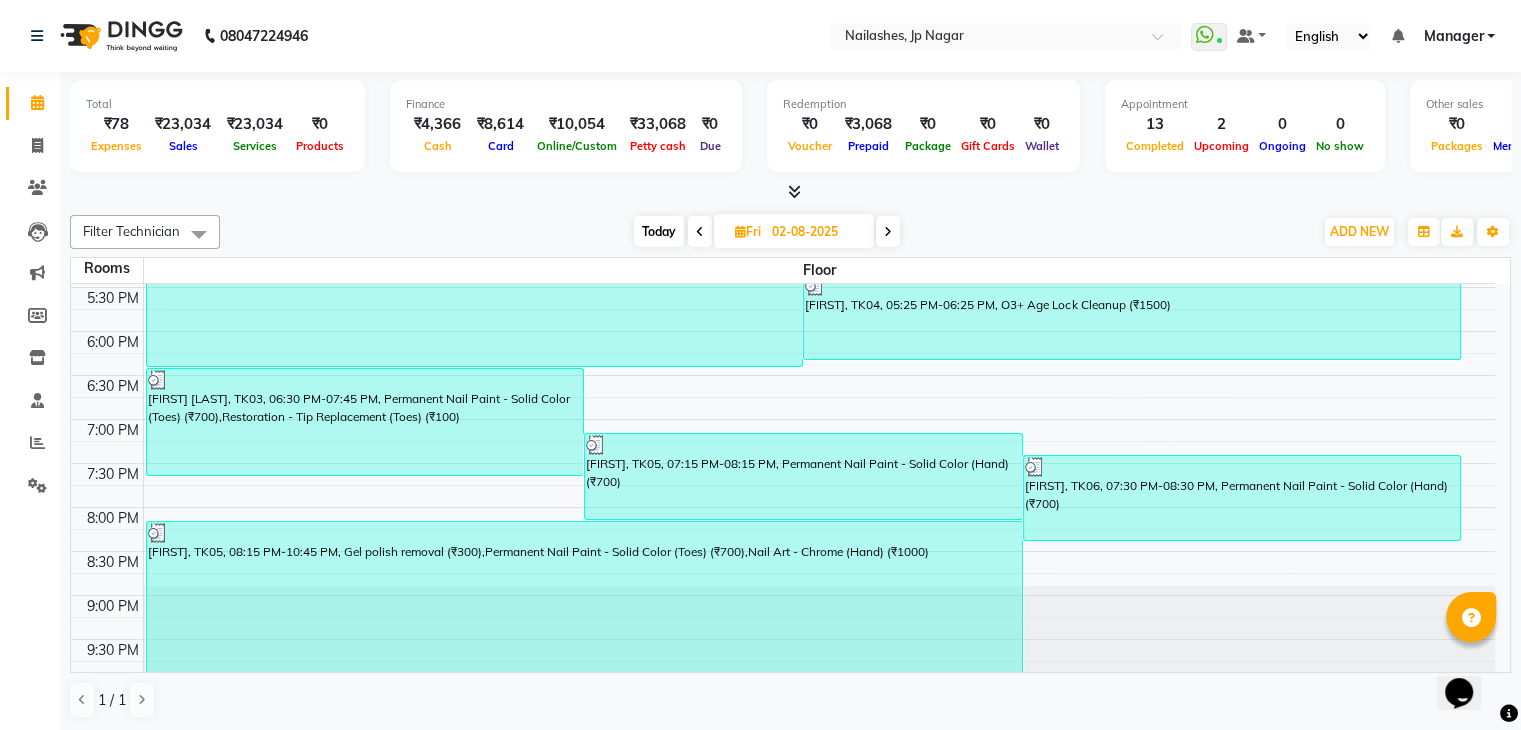 scroll, scrollTop: 744, scrollLeft: 0, axis: vertical 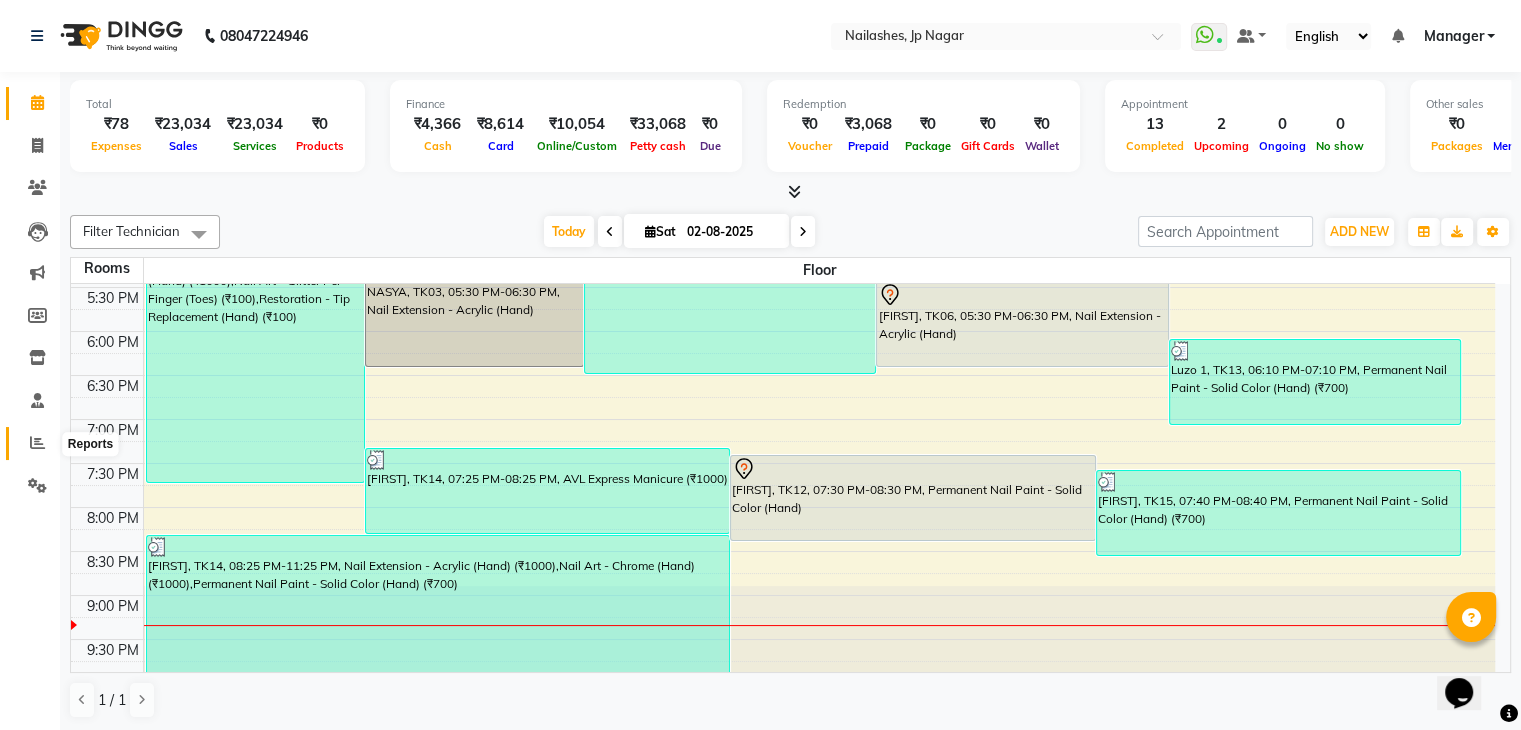 click 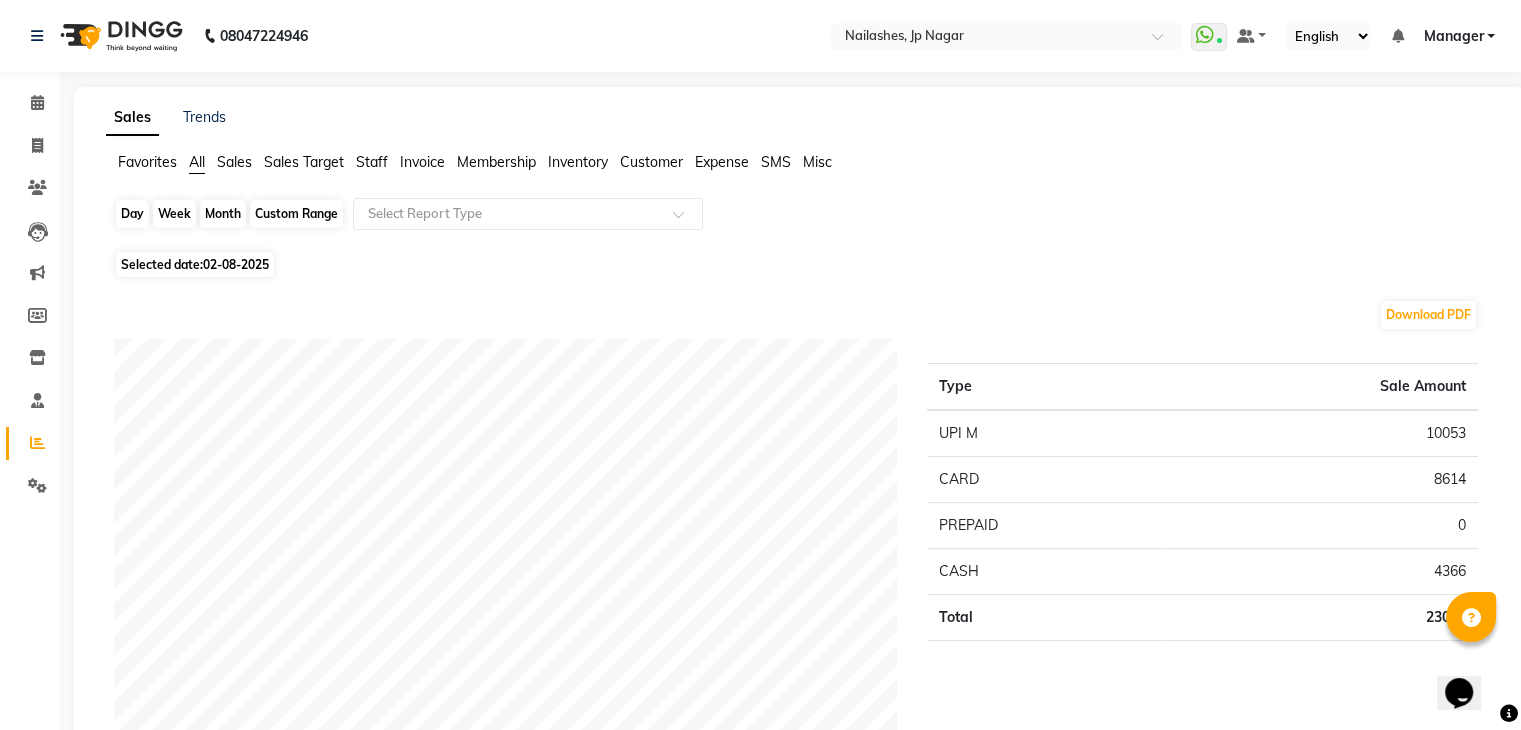 click on "Day" 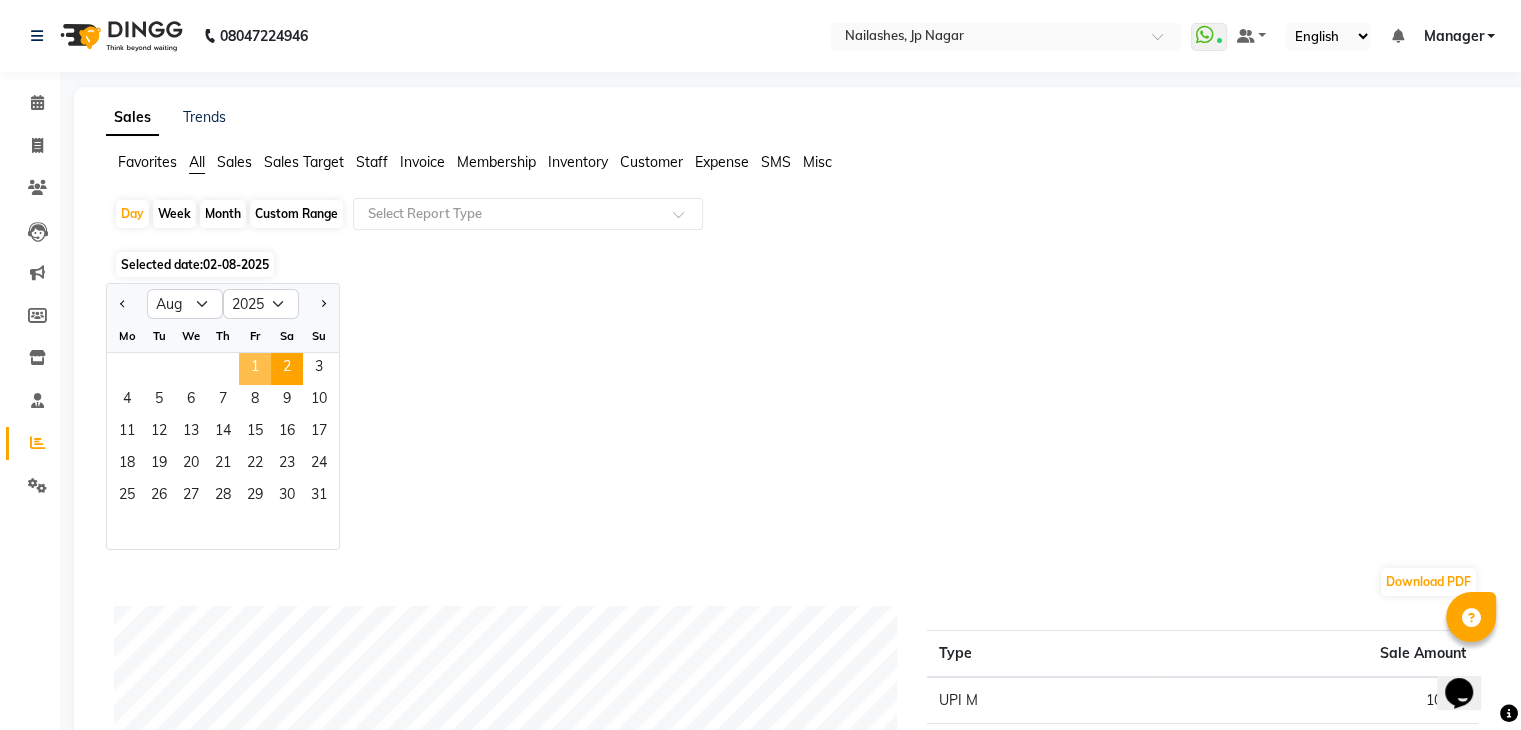 click on "1" 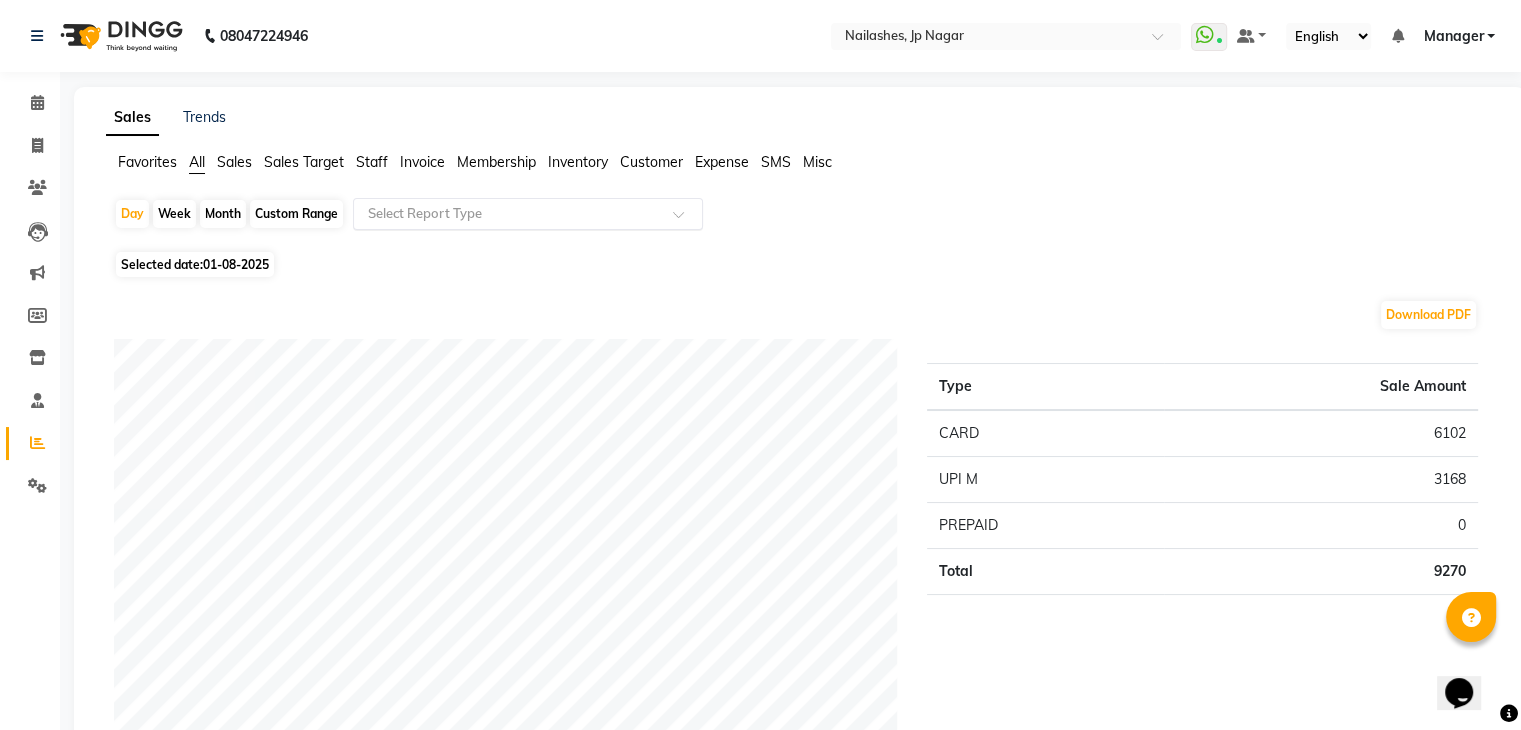 click 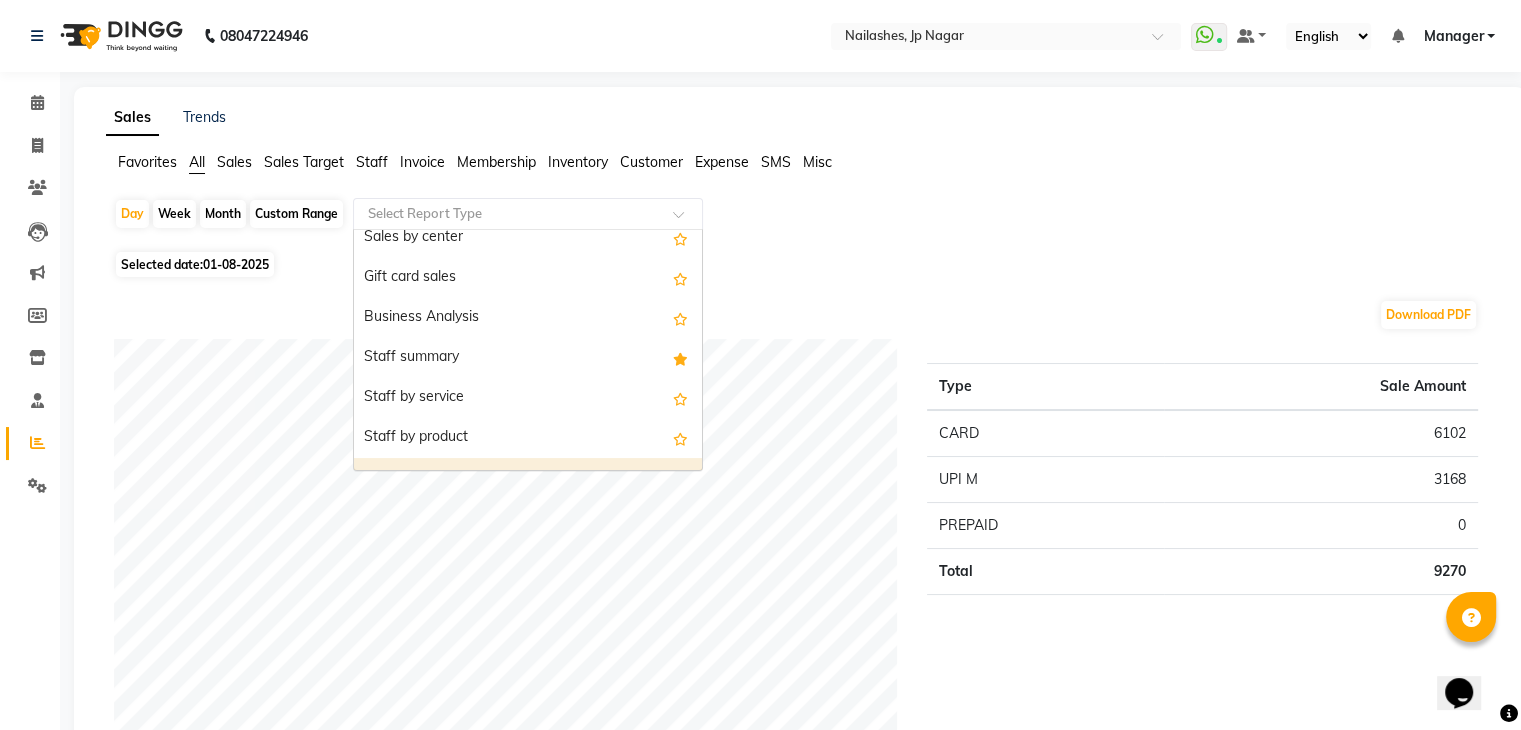 scroll, scrollTop: 412, scrollLeft: 0, axis: vertical 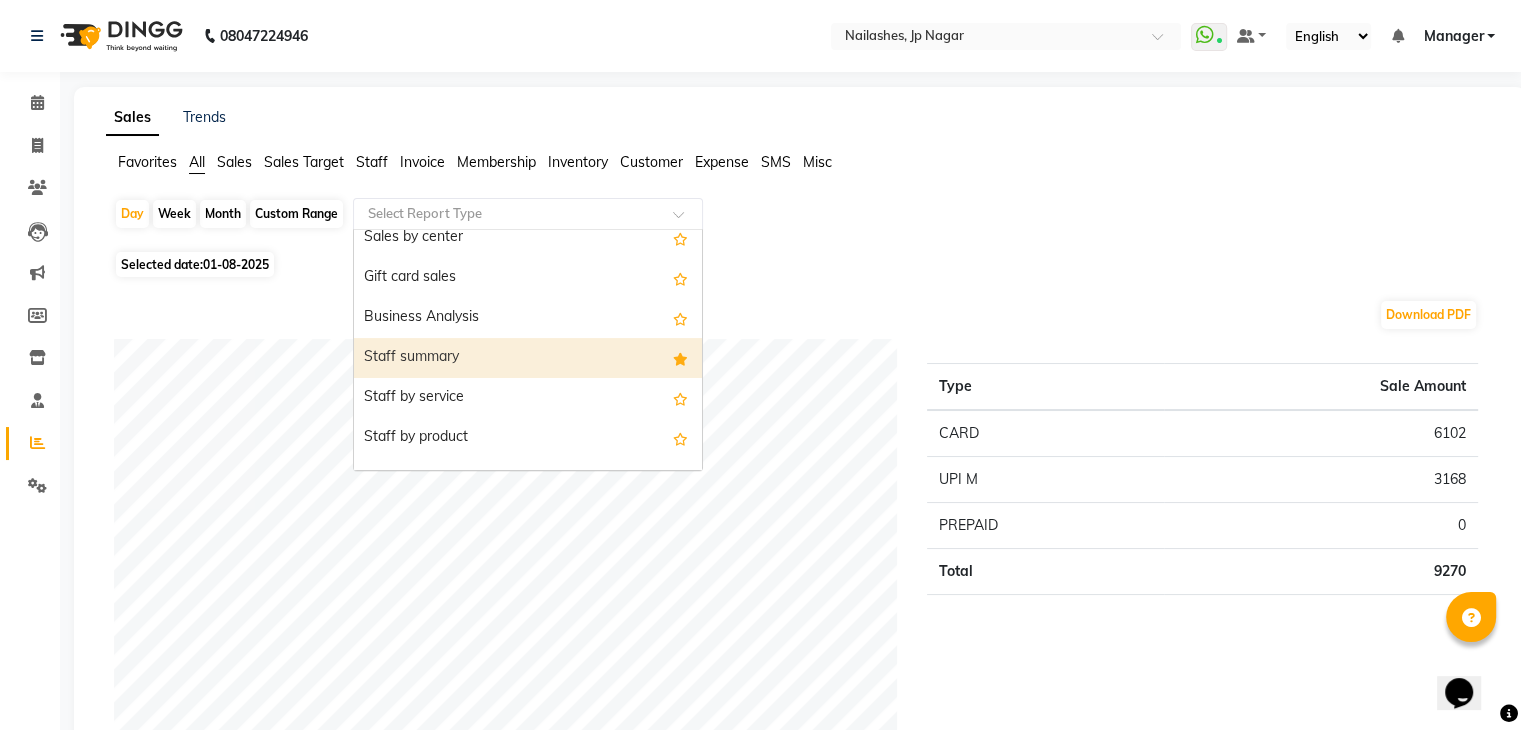 click on "Staff summary" at bounding box center (528, 358) 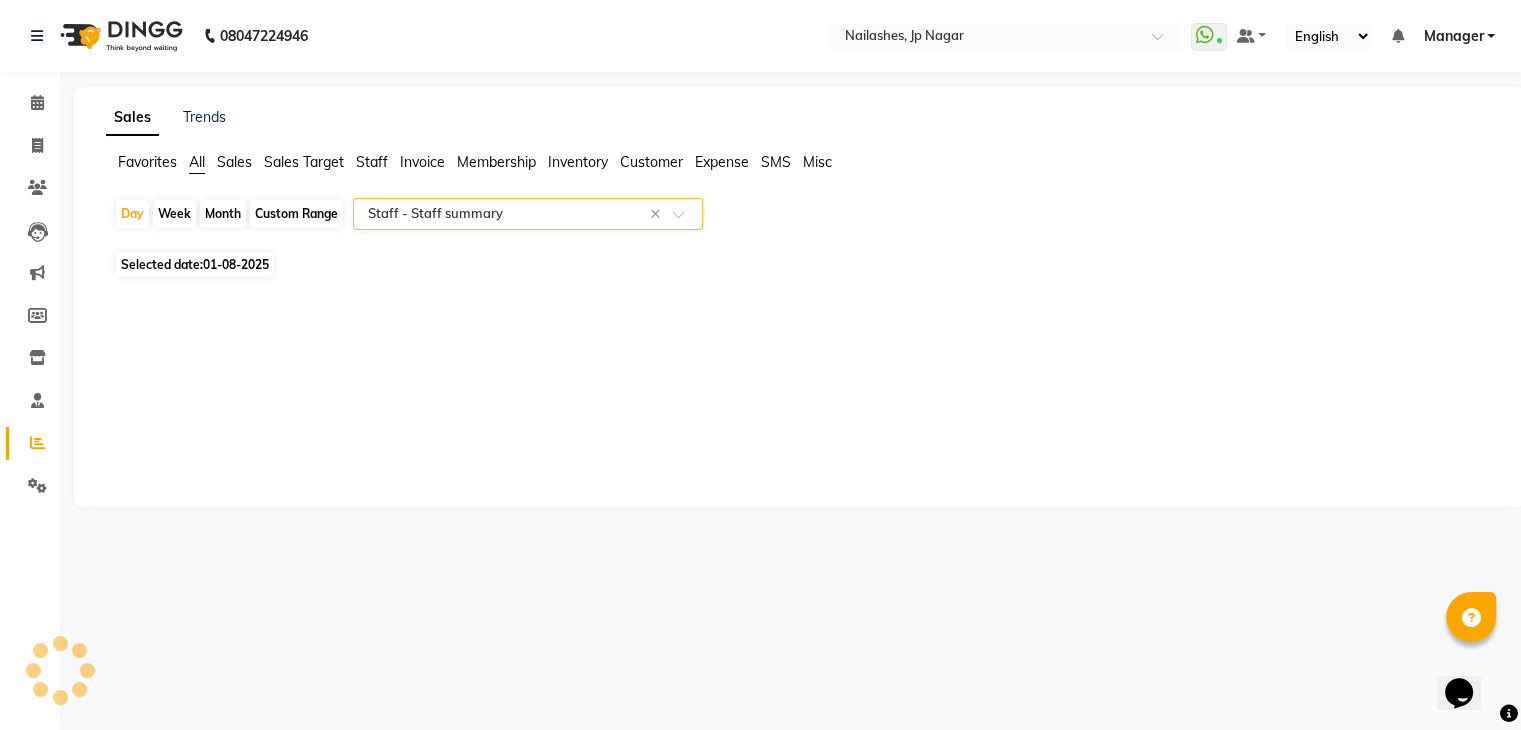 select on "full_report" 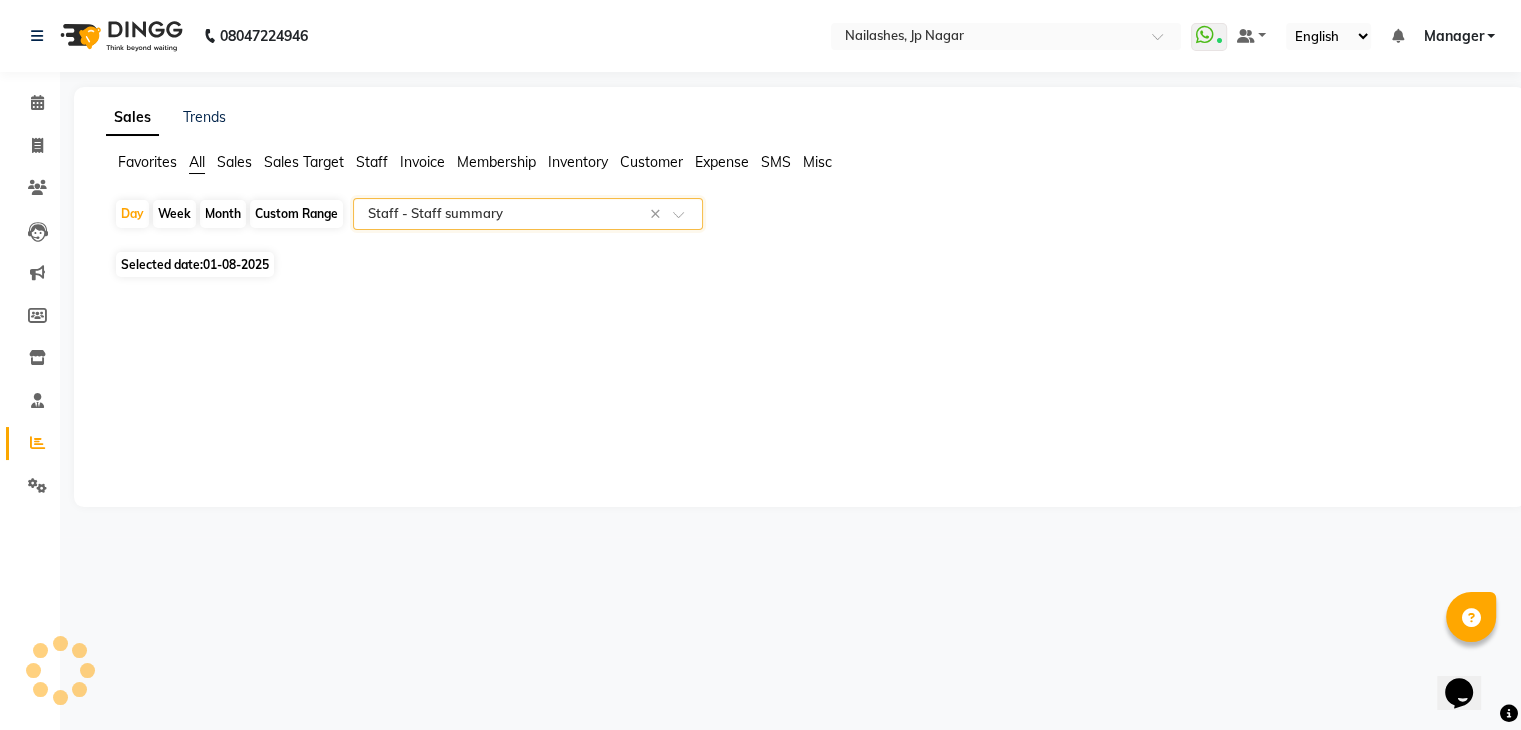select on "csv" 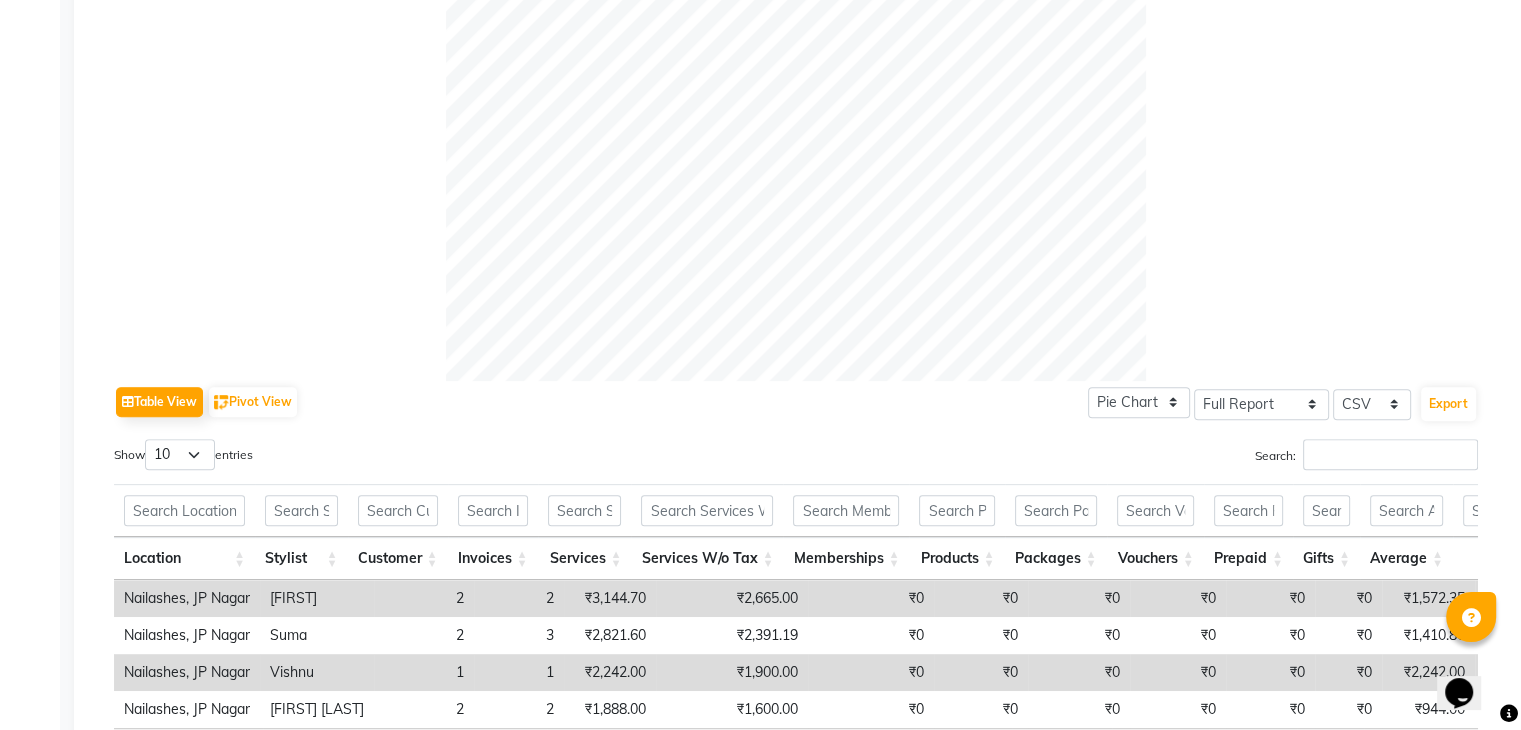 scroll, scrollTop: 820, scrollLeft: 0, axis: vertical 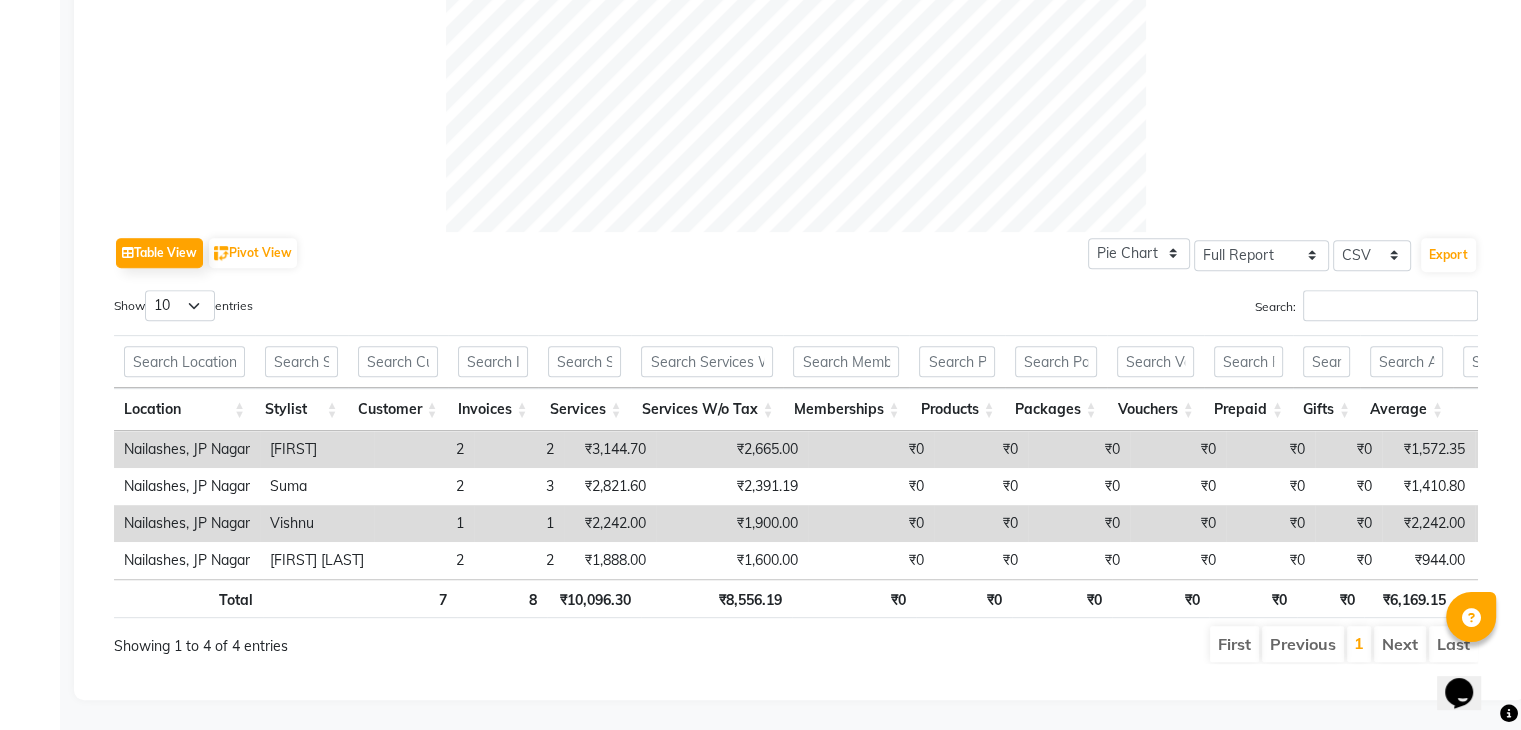 click on "₹1,900.00" at bounding box center [732, 523] 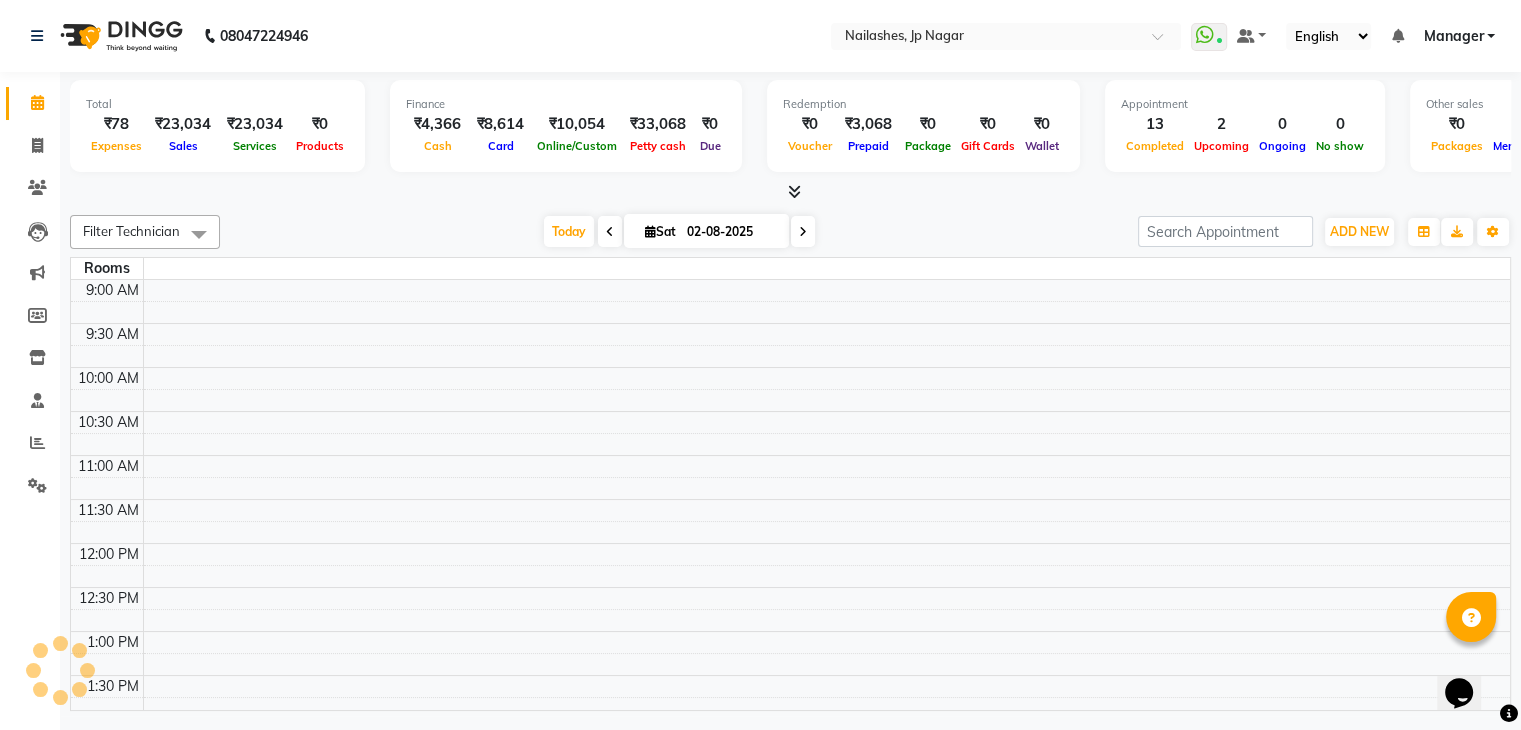 scroll, scrollTop: 39, scrollLeft: 0, axis: vertical 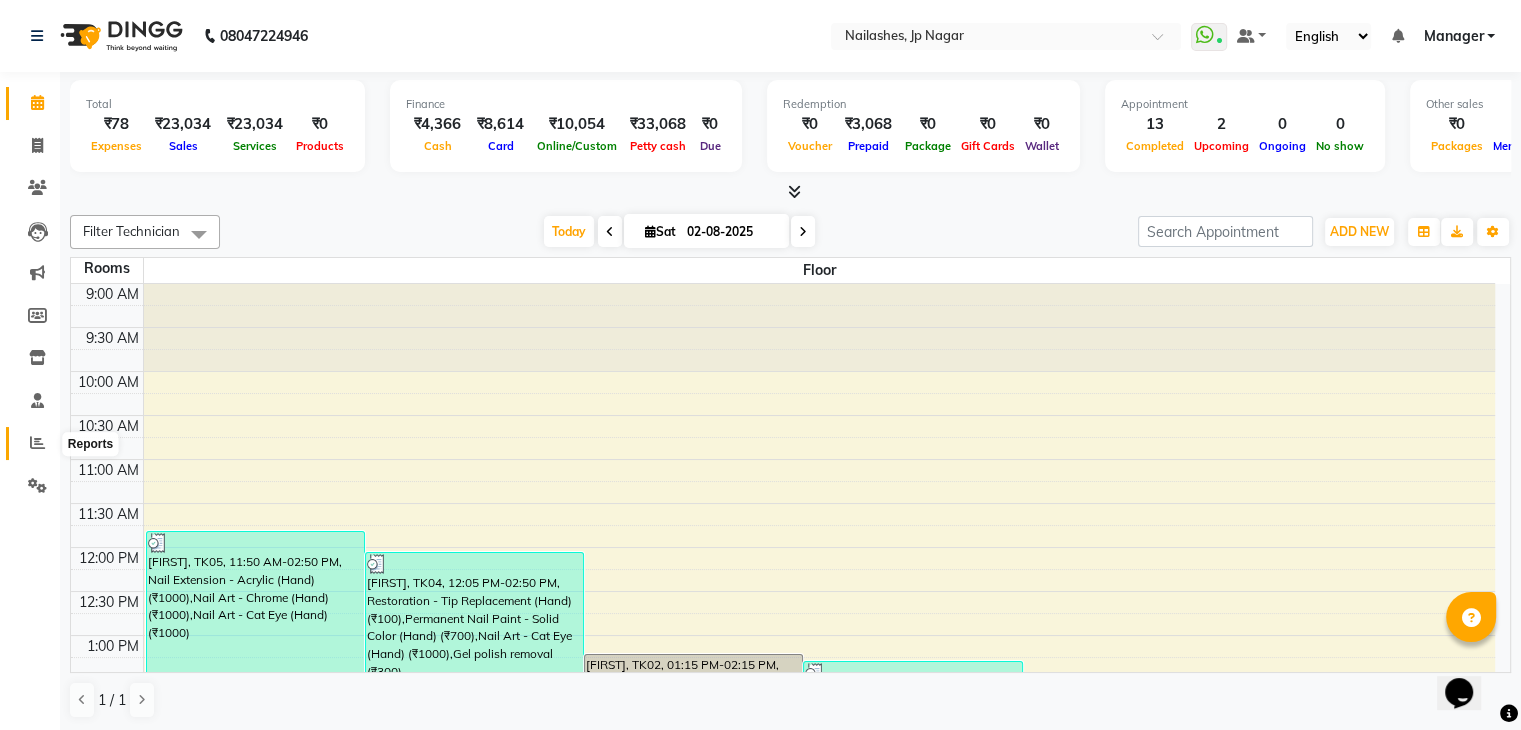 click 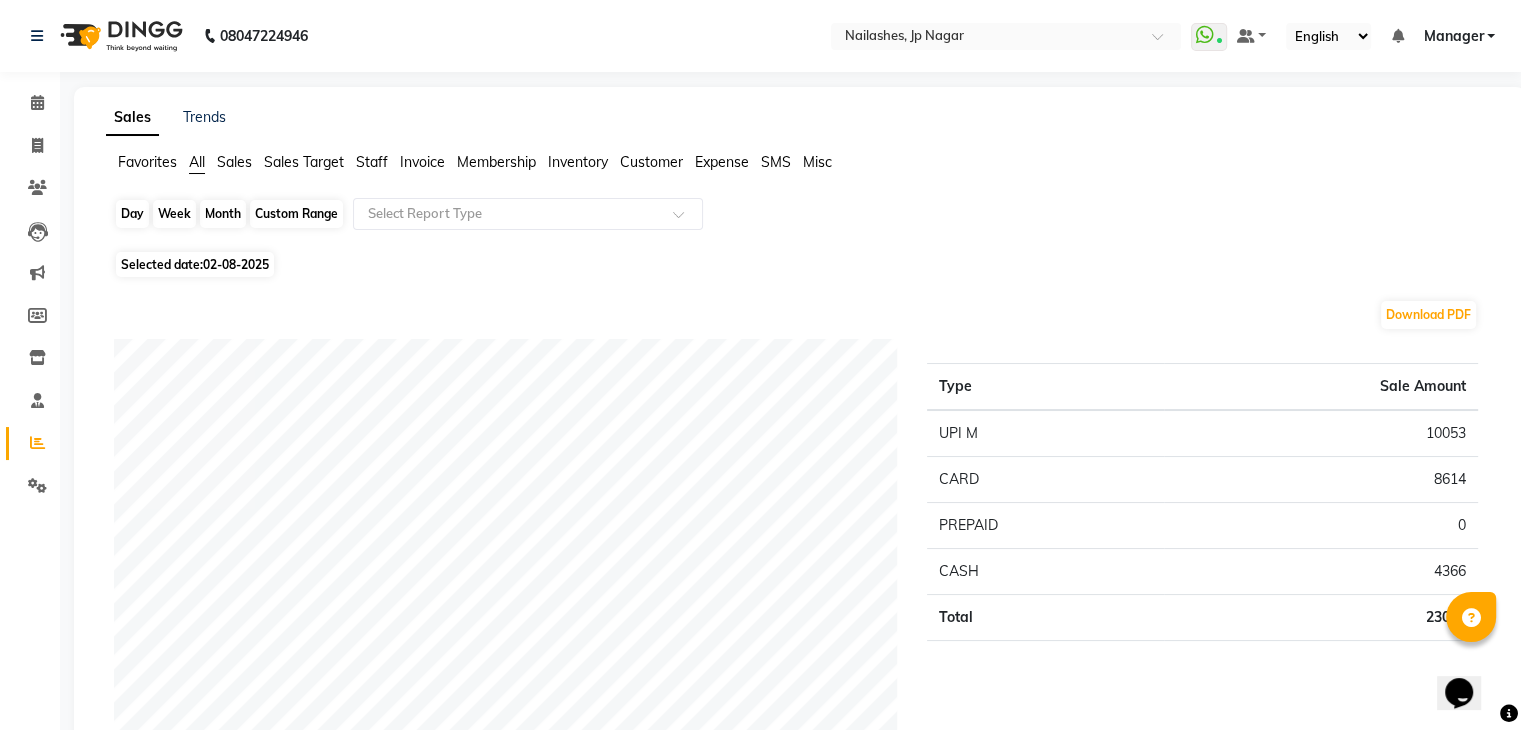 click on "Day" 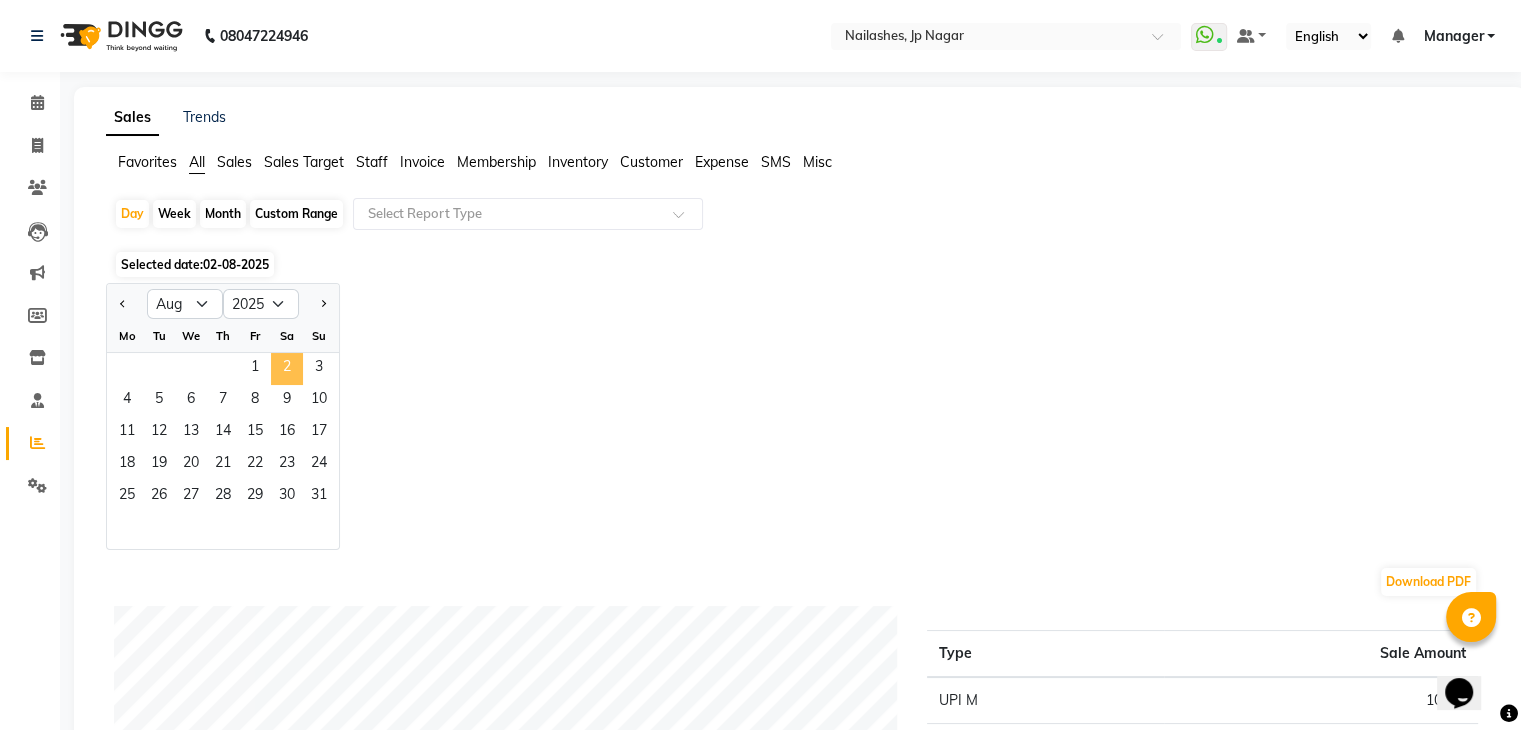 click on "2" 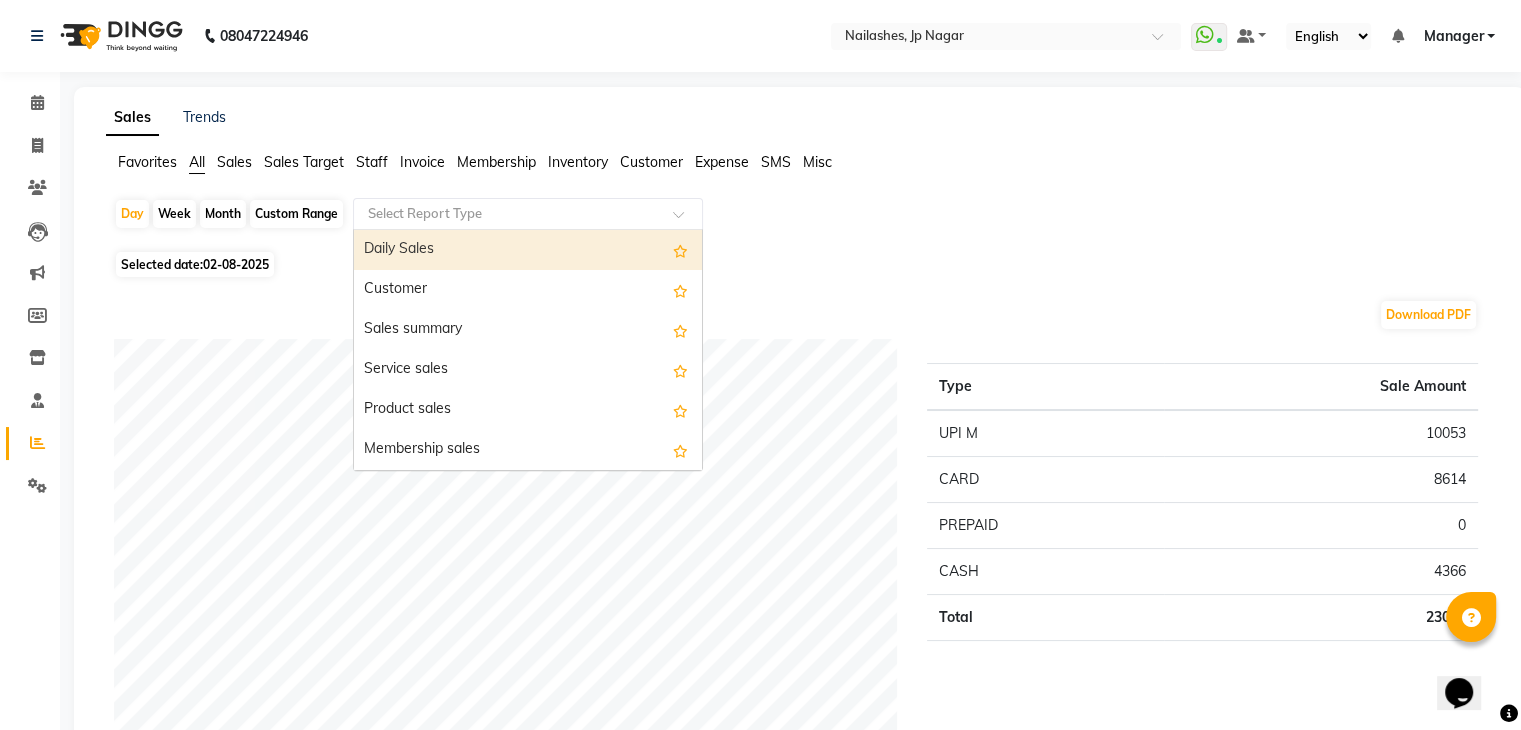 click 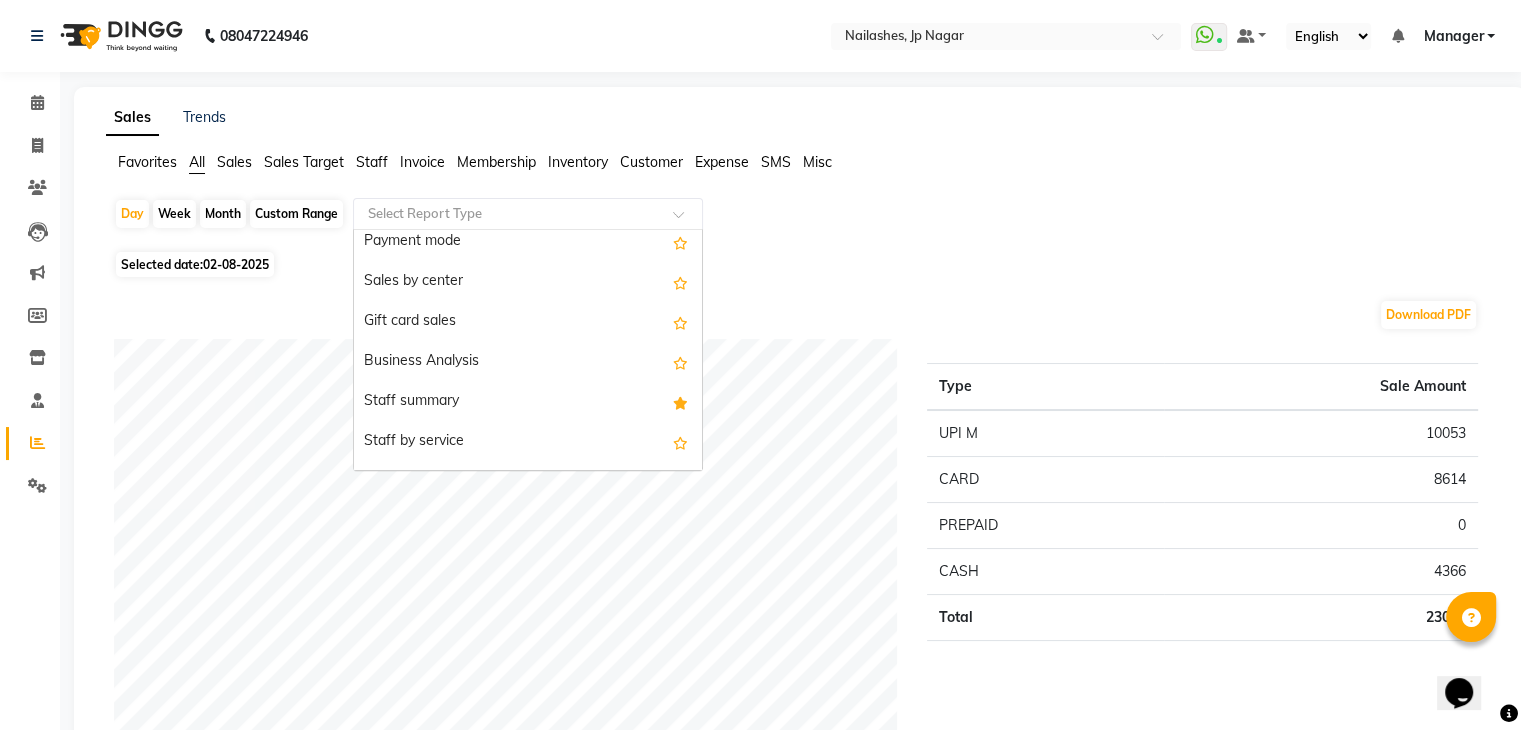 scroll, scrollTop: 400, scrollLeft: 0, axis: vertical 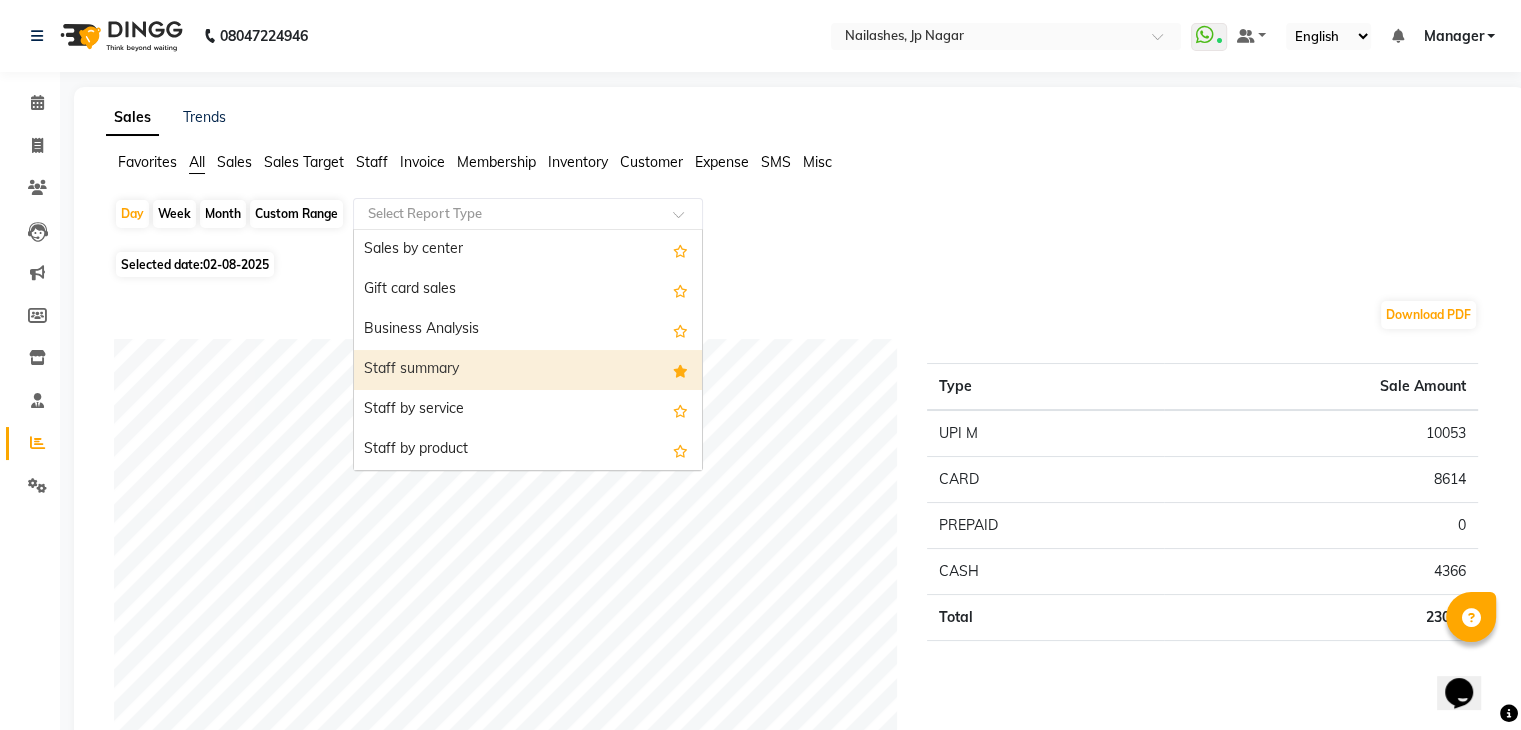 click on "Staff summary" at bounding box center (528, 370) 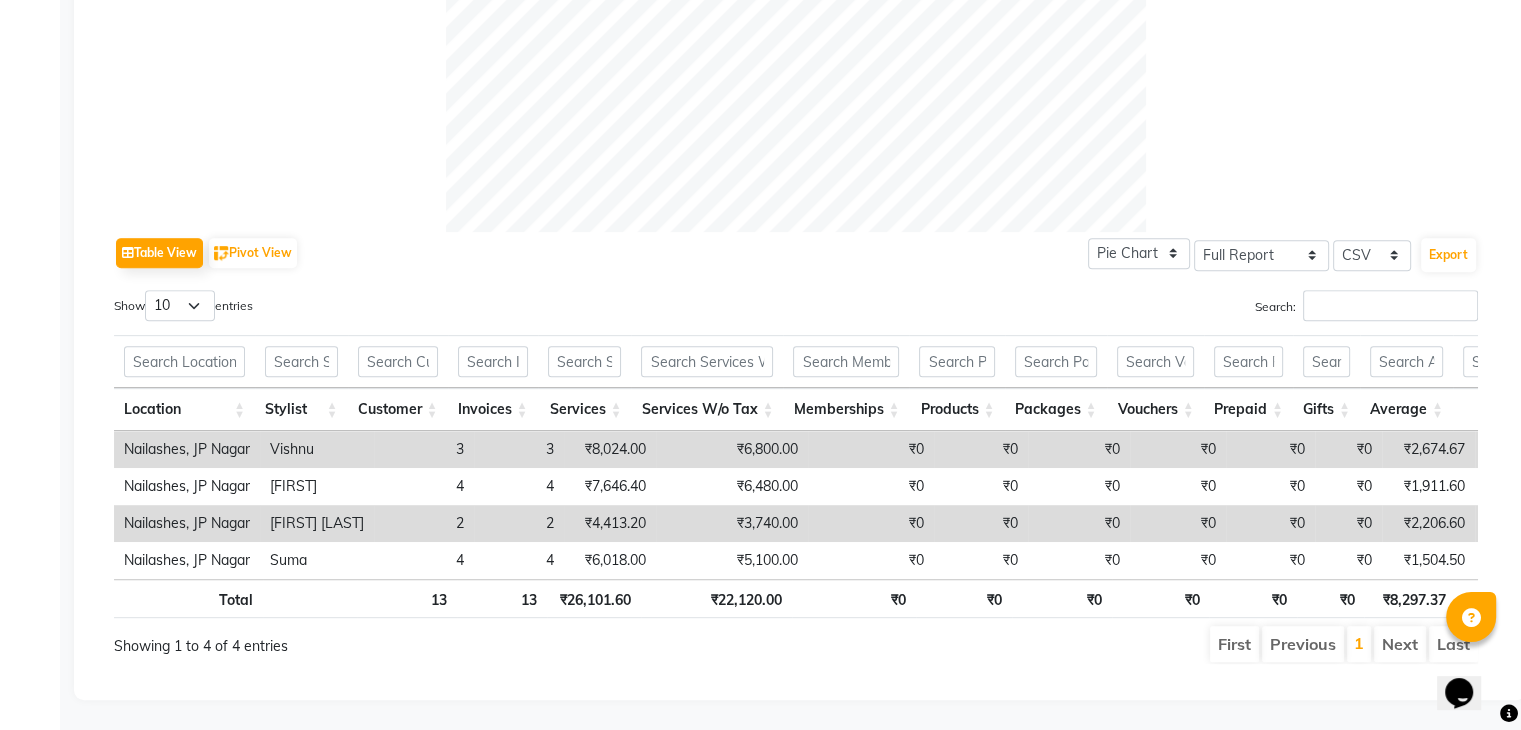 scroll, scrollTop: 0, scrollLeft: 0, axis: both 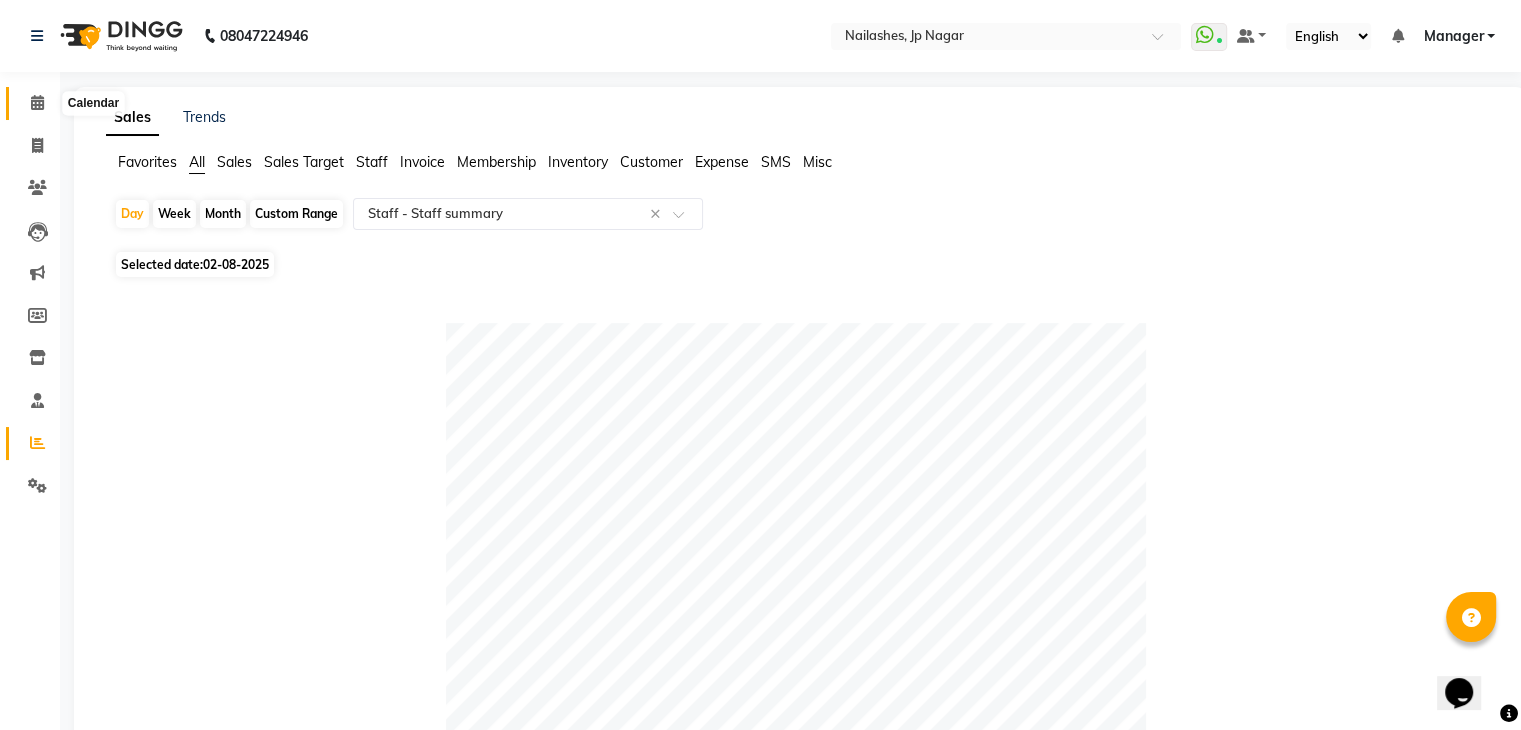click 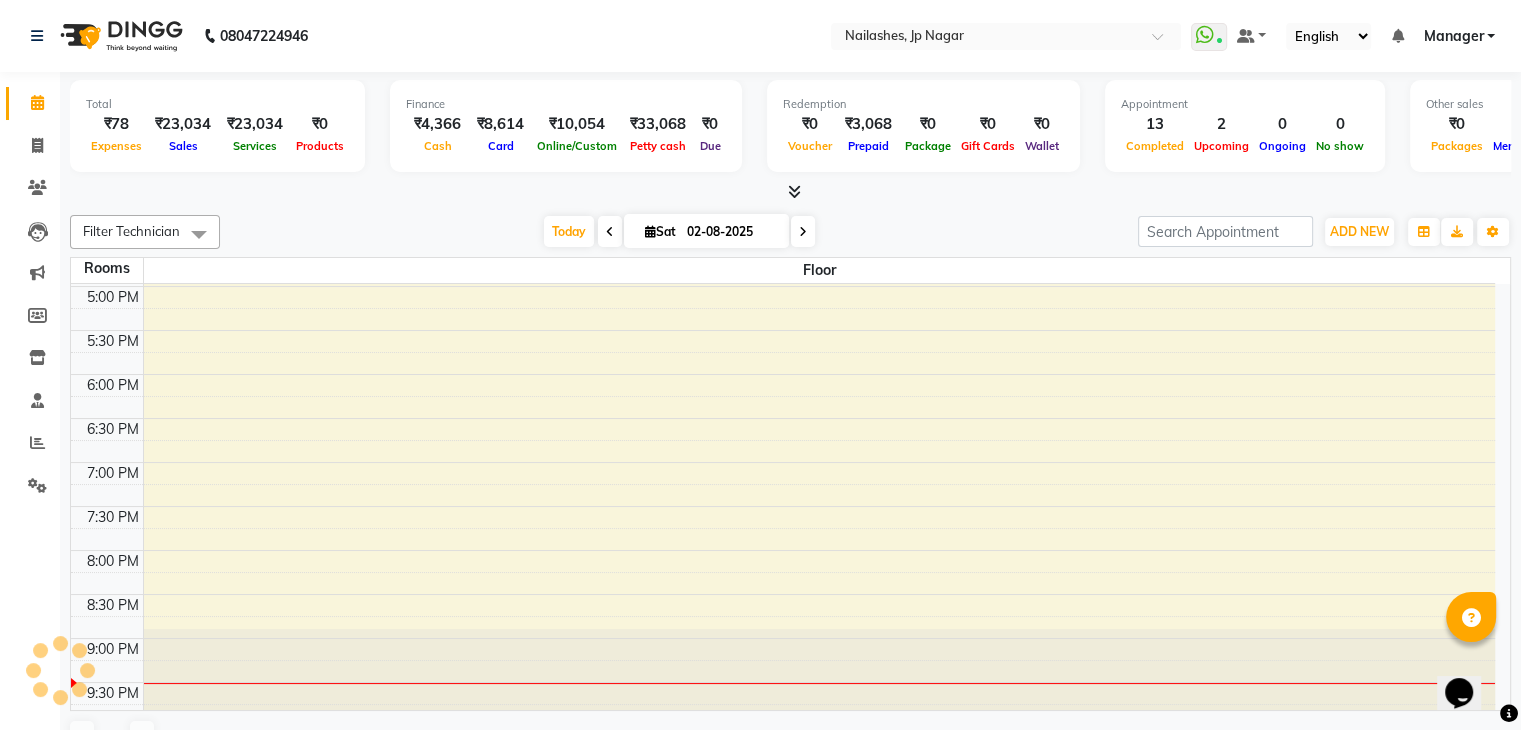 scroll, scrollTop: 0, scrollLeft: 0, axis: both 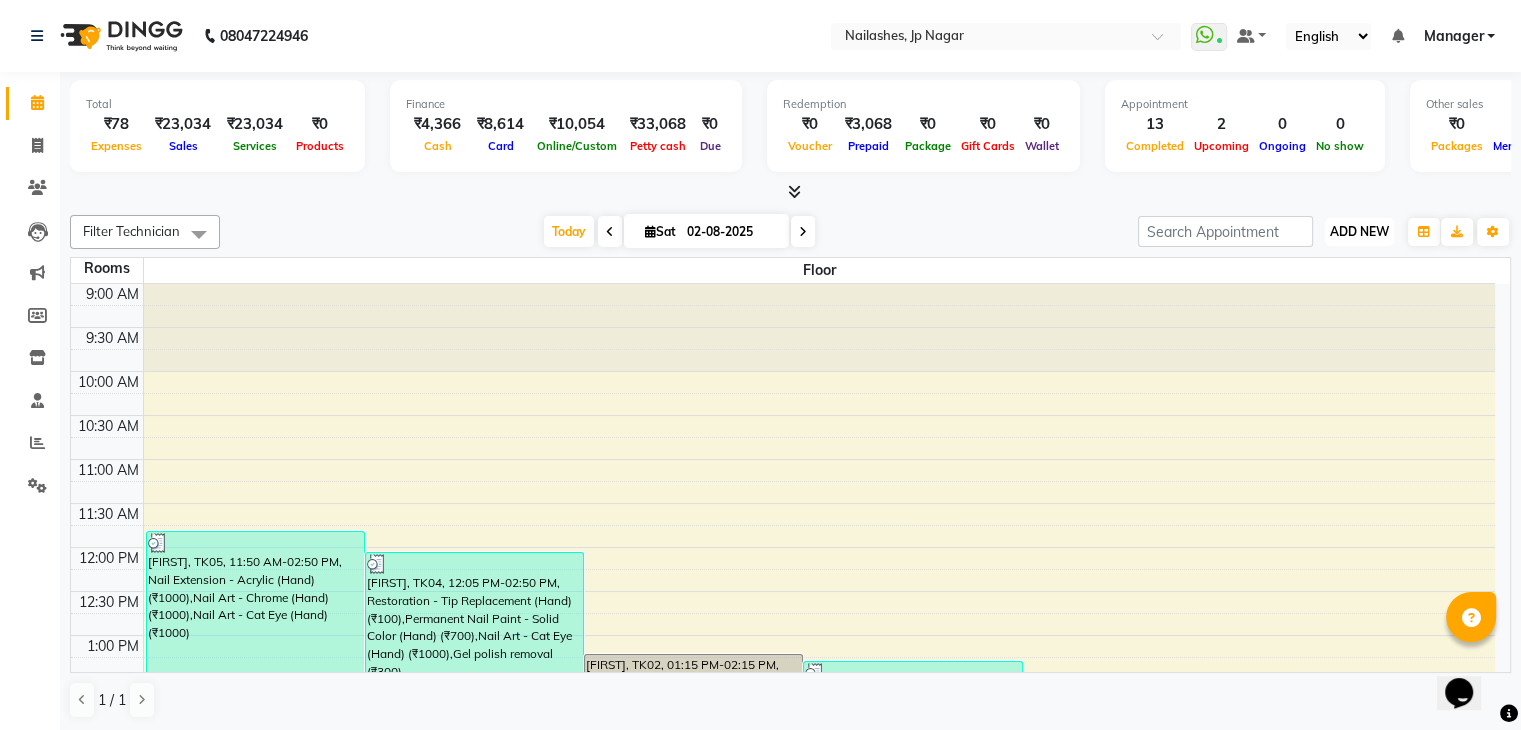 click on "ADD NEW" at bounding box center [1359, 231] 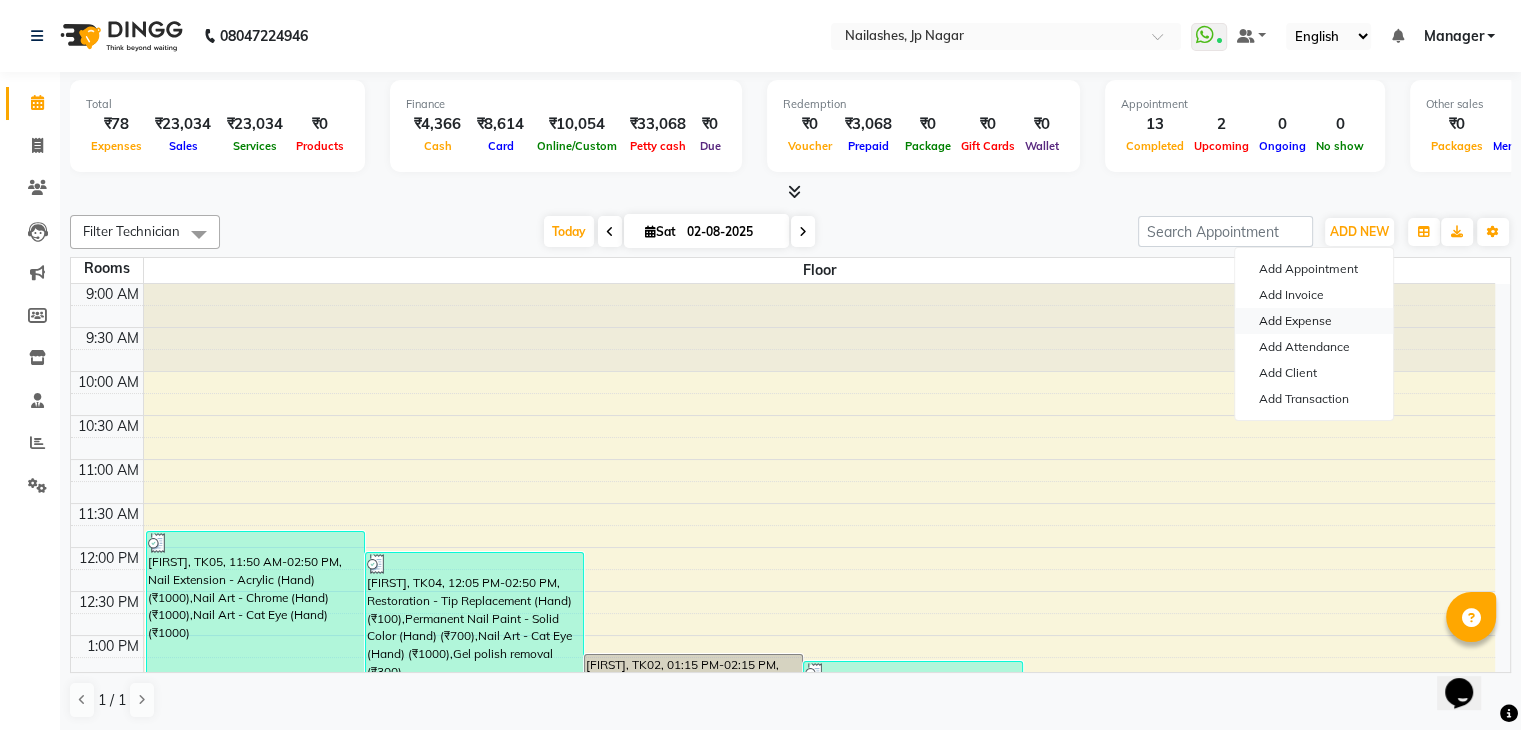 click on "Add Expense" at bounding box center [1314, 321] 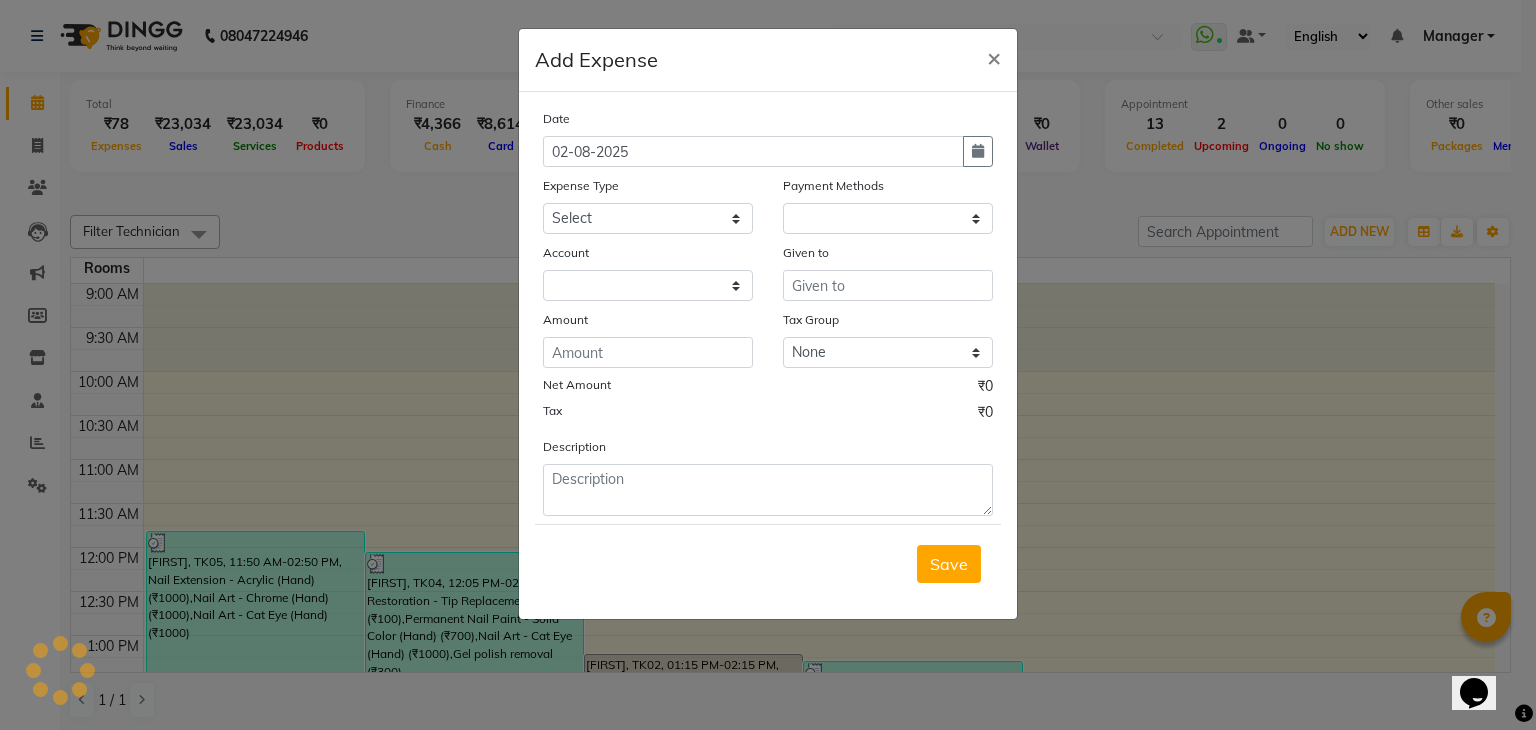 select on "1" 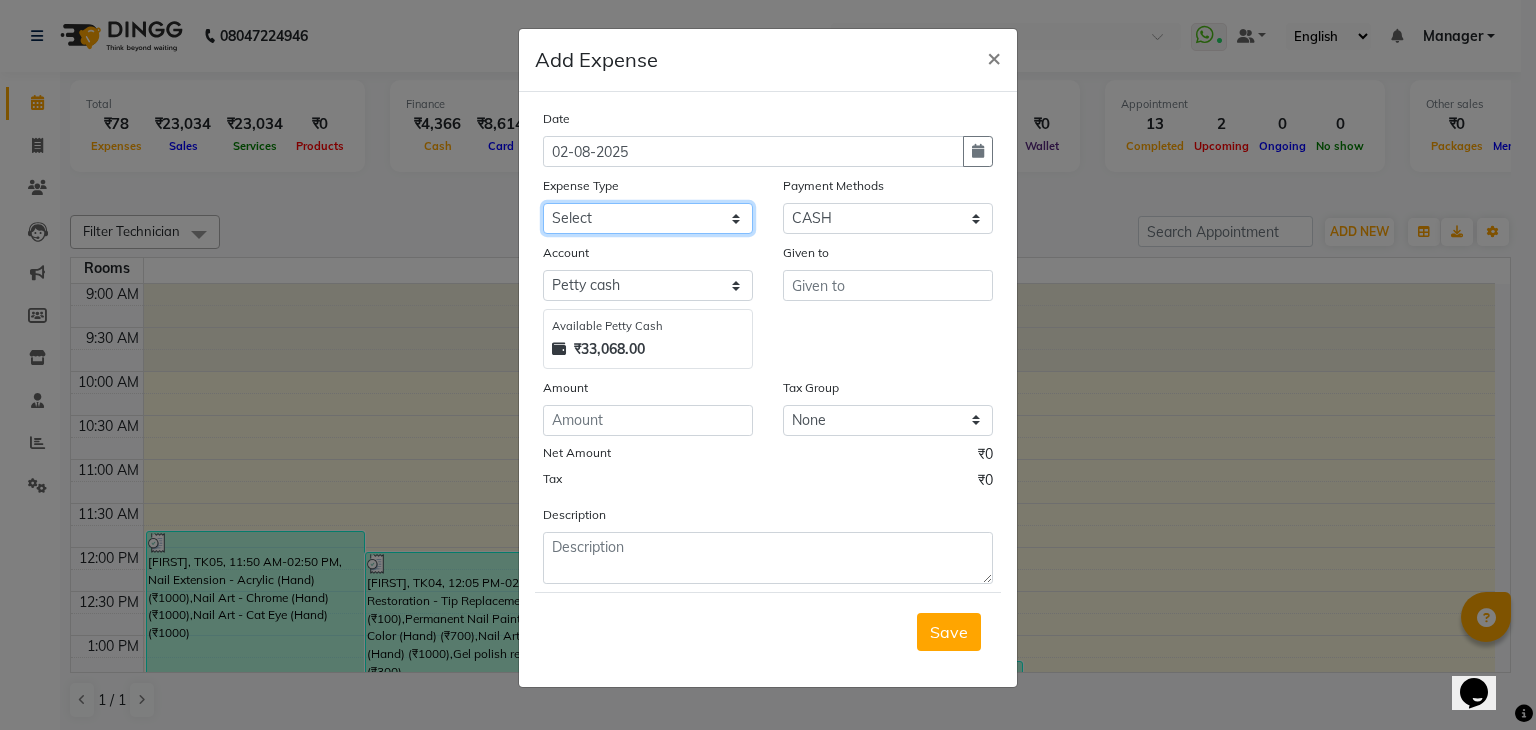 click on "Select acetone Advance Salary bank deposite BBMP Beauty products Bed charges BIRTHDAY CAKE Bonus Carpenter CASH EXPENSE VOUCHER Cash handover chocolate for store cleaning things Client Refreshment coconut water for clients COFFEE coffee cup coffee powder Commission Conveyance Cotton Courier decoration Diesel for generator Donation Drinking Water Electricity Eyelashes return Face mask floor cleaner flowers daily garbage generator diesel green tea GST handover HANDWASH House Keeping Material House keeping Salary Incentive Internet Bill juice LAUNDRY Maintainance Marketing Medical Membership Milk Milk miscelleneous Naturals salon NEWSPAPER O T Other Pantry PETROL Phone Bill Plants plumber pooja items Porter priest Product Purchase product return Product sale puja items RAPIDO Refund Rent Shop Rent Staff Accommodation Royalty Salary Staff cab charges Staff dinner Staff Flight Ticket Staff  Hiring from another Branch Staff Snacks Stationary STORE OPENING CHARGE sugar sweets TEAM DINNER TIPS Tissue Transgender" 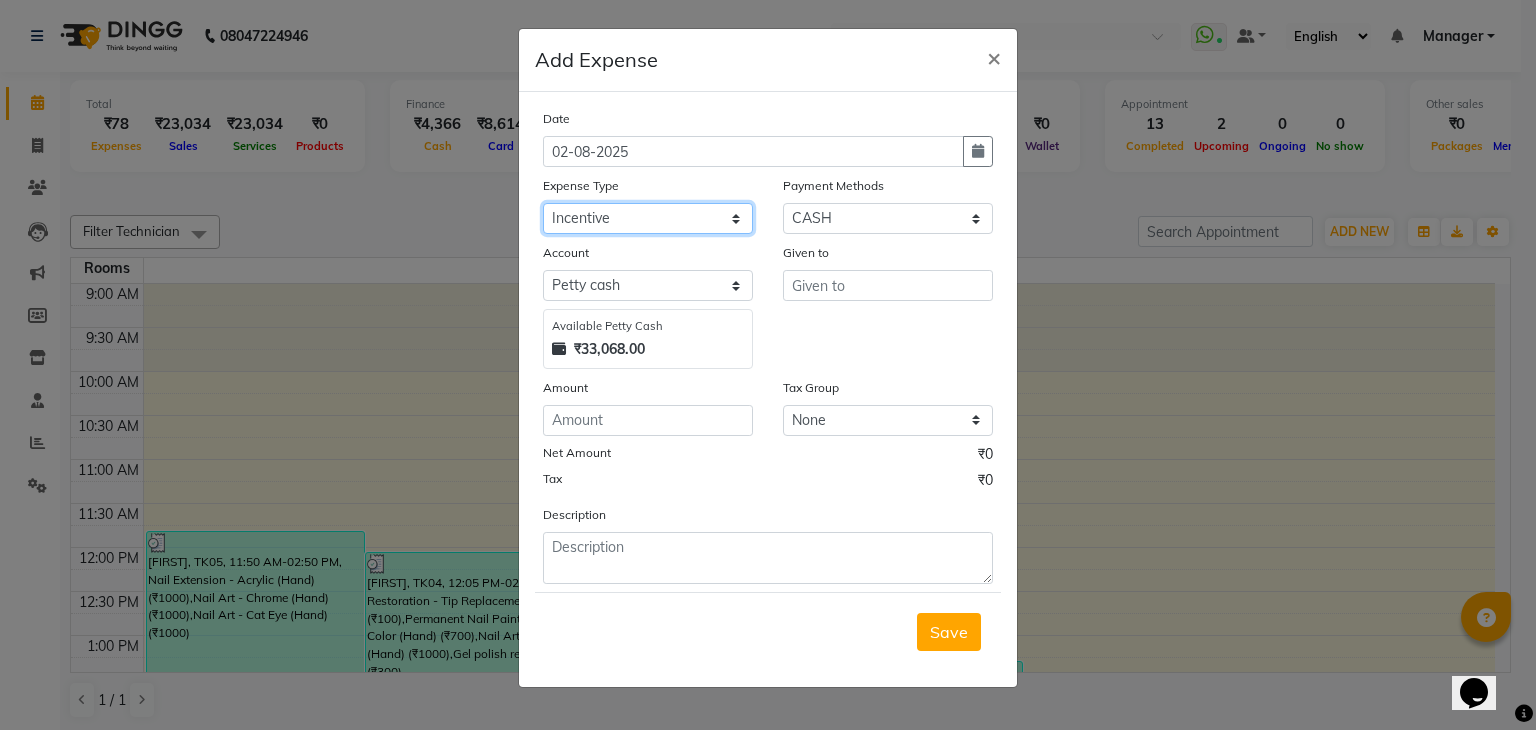 click on "Select acetone Advance Salary bank deposite BBMP Beauty products Bed charges BIRTHDAY CAKE Bonus Carpenter CASH EXPENSE VOUCHER Cash handover chocolate for store cleaning things Client Refreshment coconut water for clients COFFEE coffee cup coffee powder Commission Conveyance Cotton Courier decoration Diesel for generator Donation Drinking Water Electricity Eyelashes return Face mask floor cleaner flowers daily garbage generator diesel green tea GST handover HANDWASH House Keeping Material House keeping Salary Incentive Internet Bill juice LAUNDRY Maintainance Marketing Medical Membership Milk Milk miscelleneous Naturals salon NEWSPAPER O T Other Pantry PETROL Phone Bill Plants plumber pooja items Porter priest Product Purchase product return Product sale puja items RAPIDO Refund Rent Shop Rent Staff Accommodation Royalty Salary Staff cab charges Staff dinner Staff Flight Ticket Staff  Hiring from another Branch Staff Snacks Stationary STORE OPENING CHARGE sugar sweets TEAM DINNER TIPS Tissue Transgender" 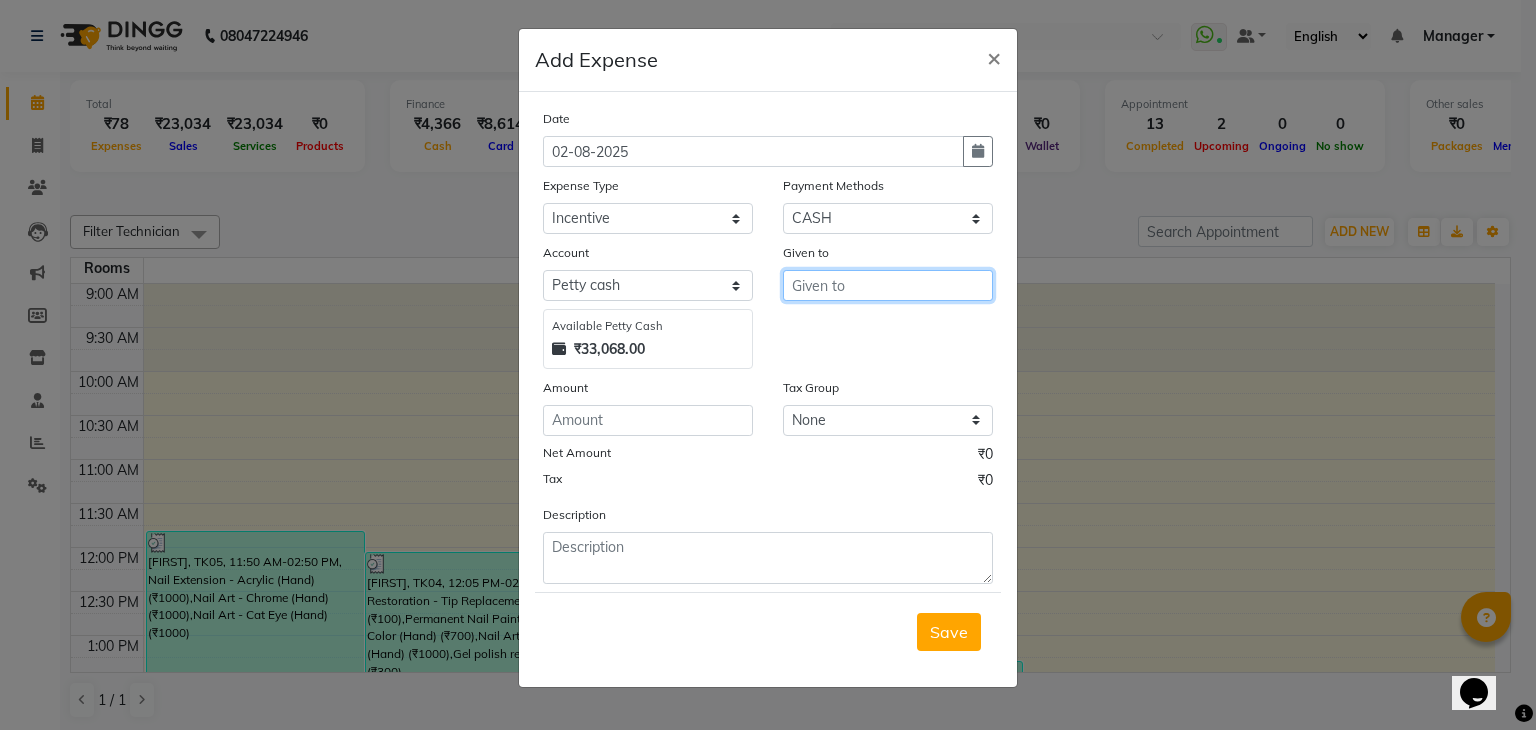 click at bounding box center (888, 285) 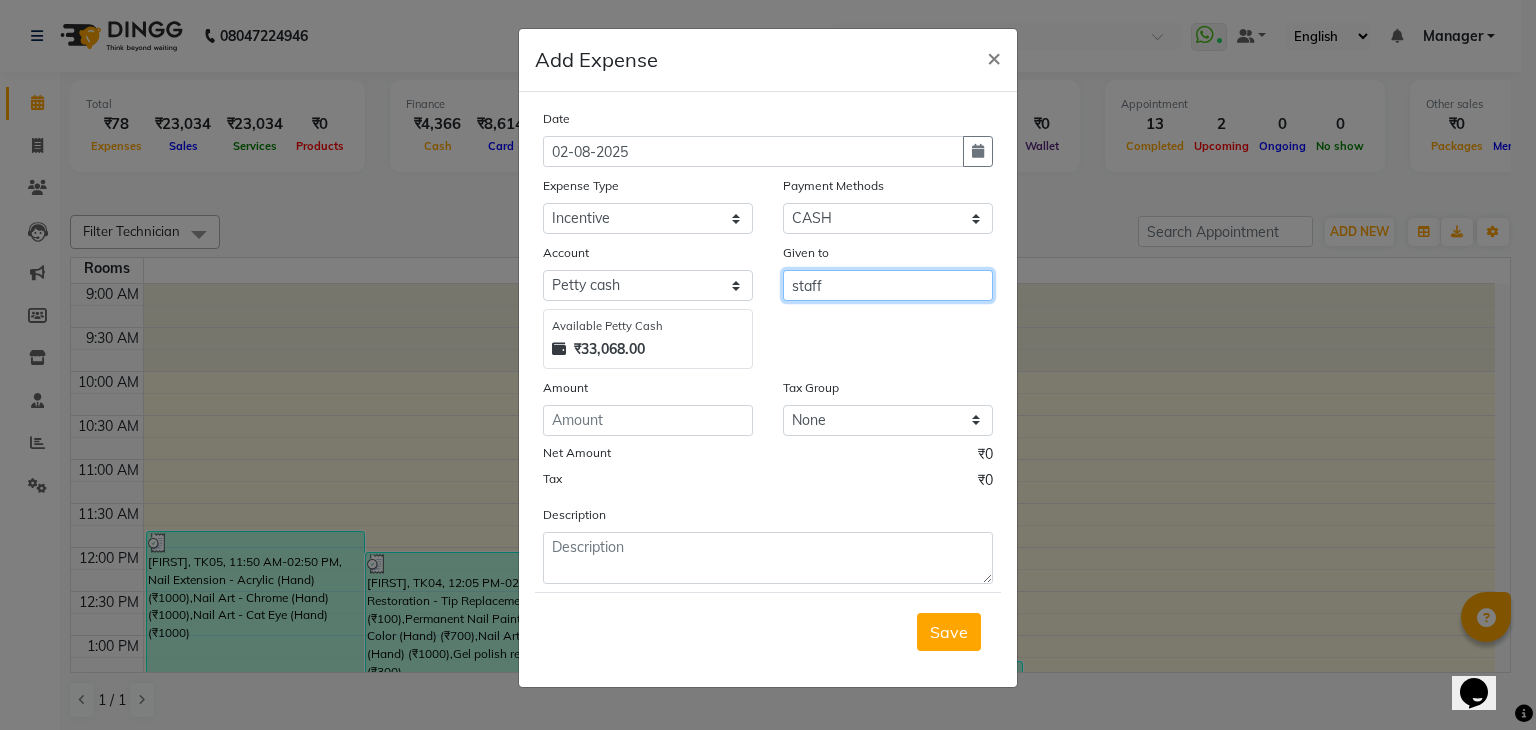 type on "staff" 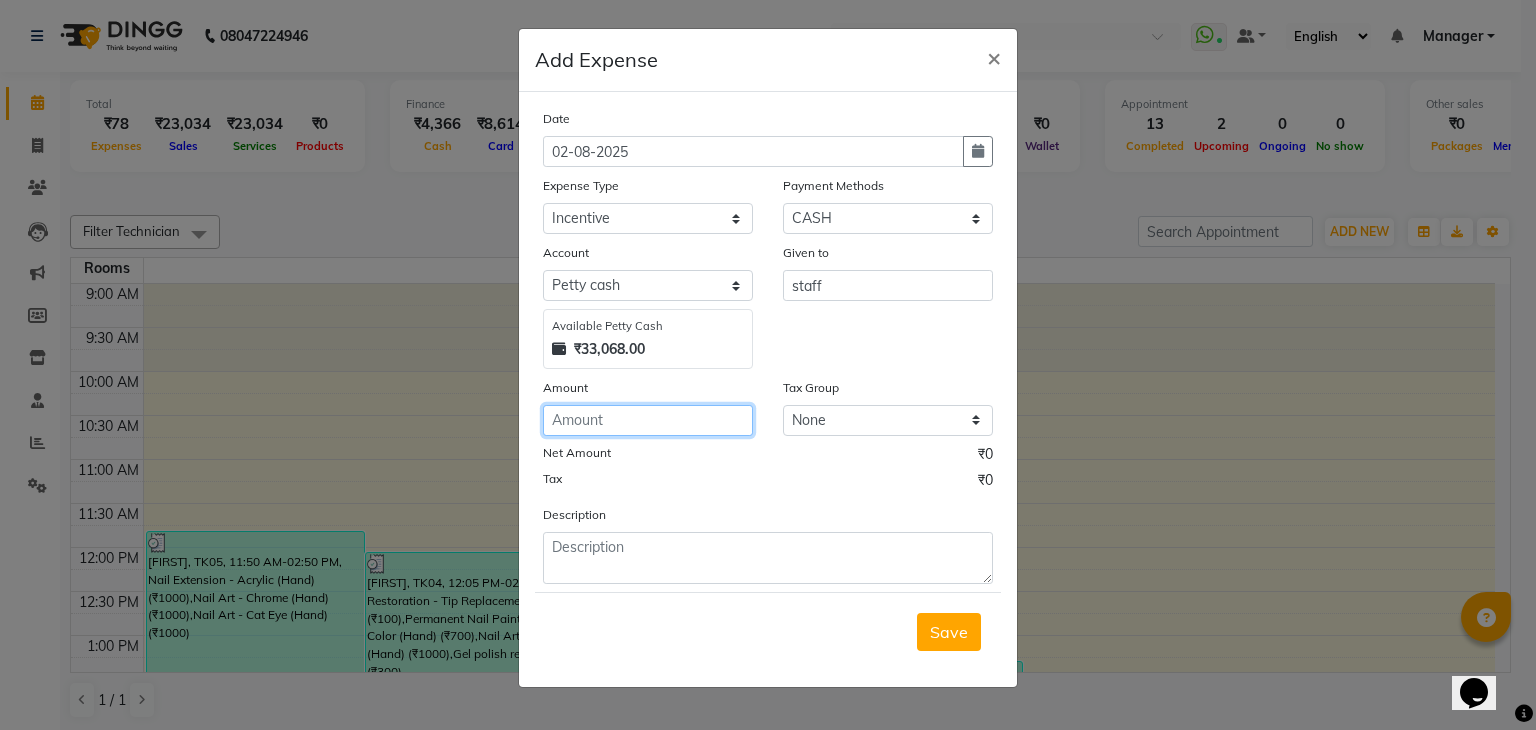 click 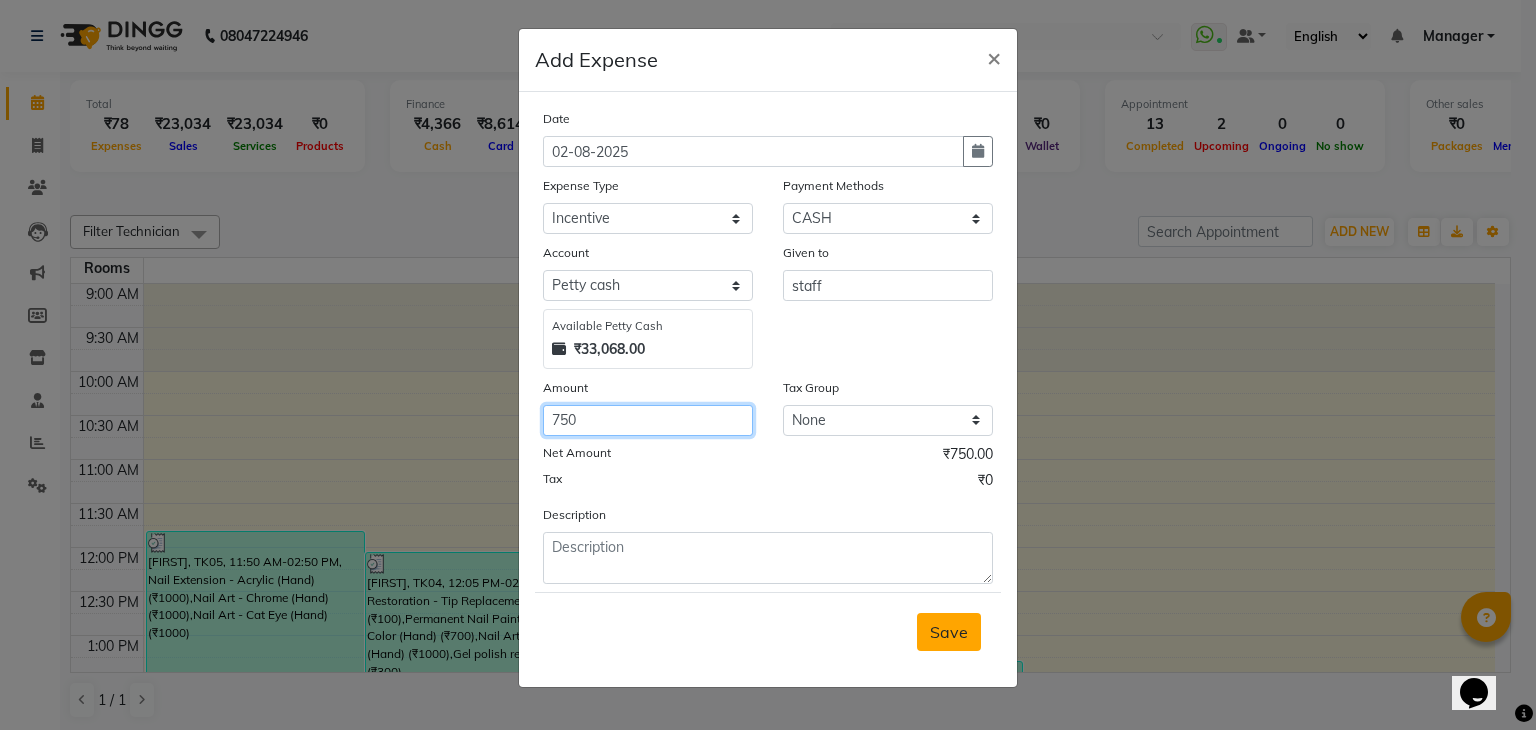 type on "750" 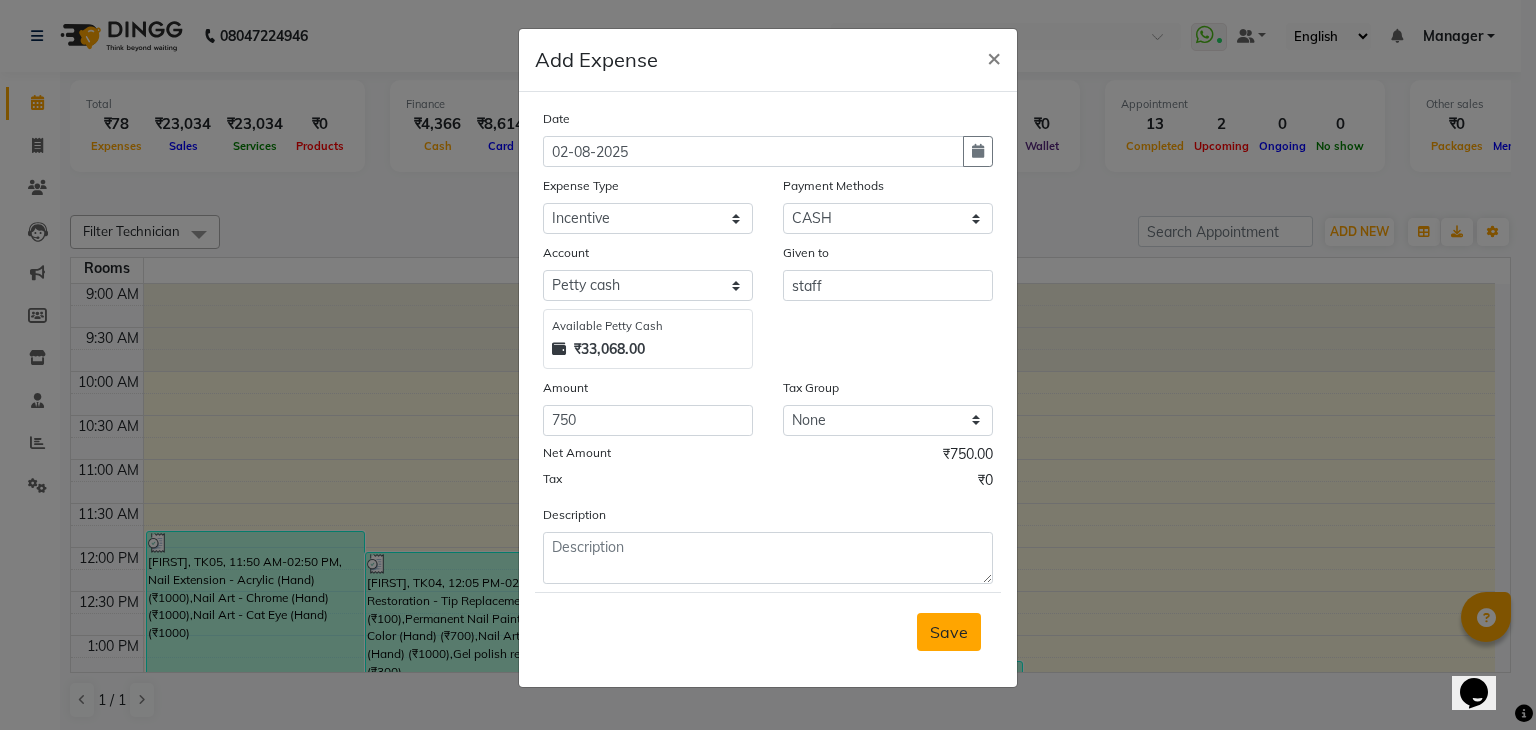 click on "Save" at bounding box center (949, 632) 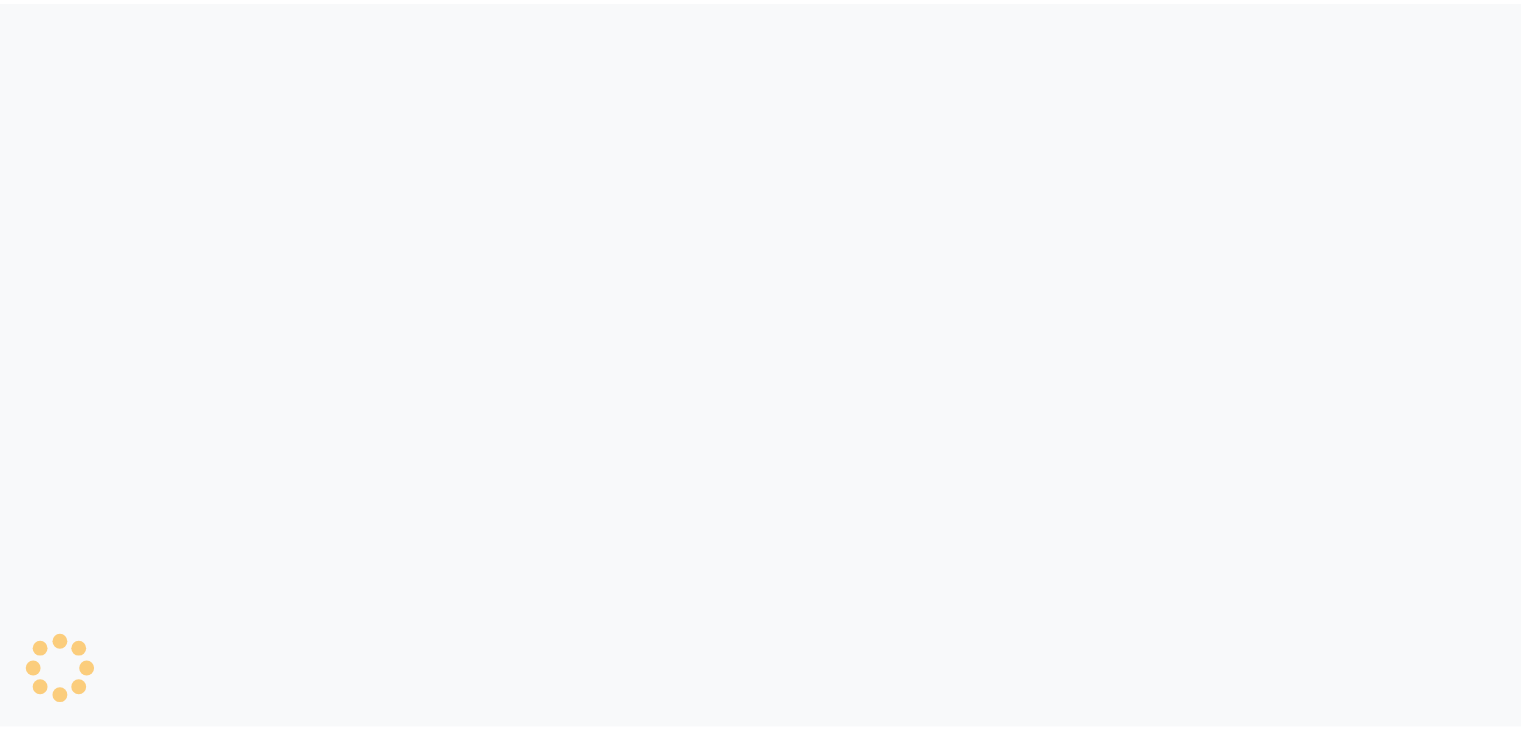 scroll, scrollTop: 0, scrollLeft: 0, axis: both 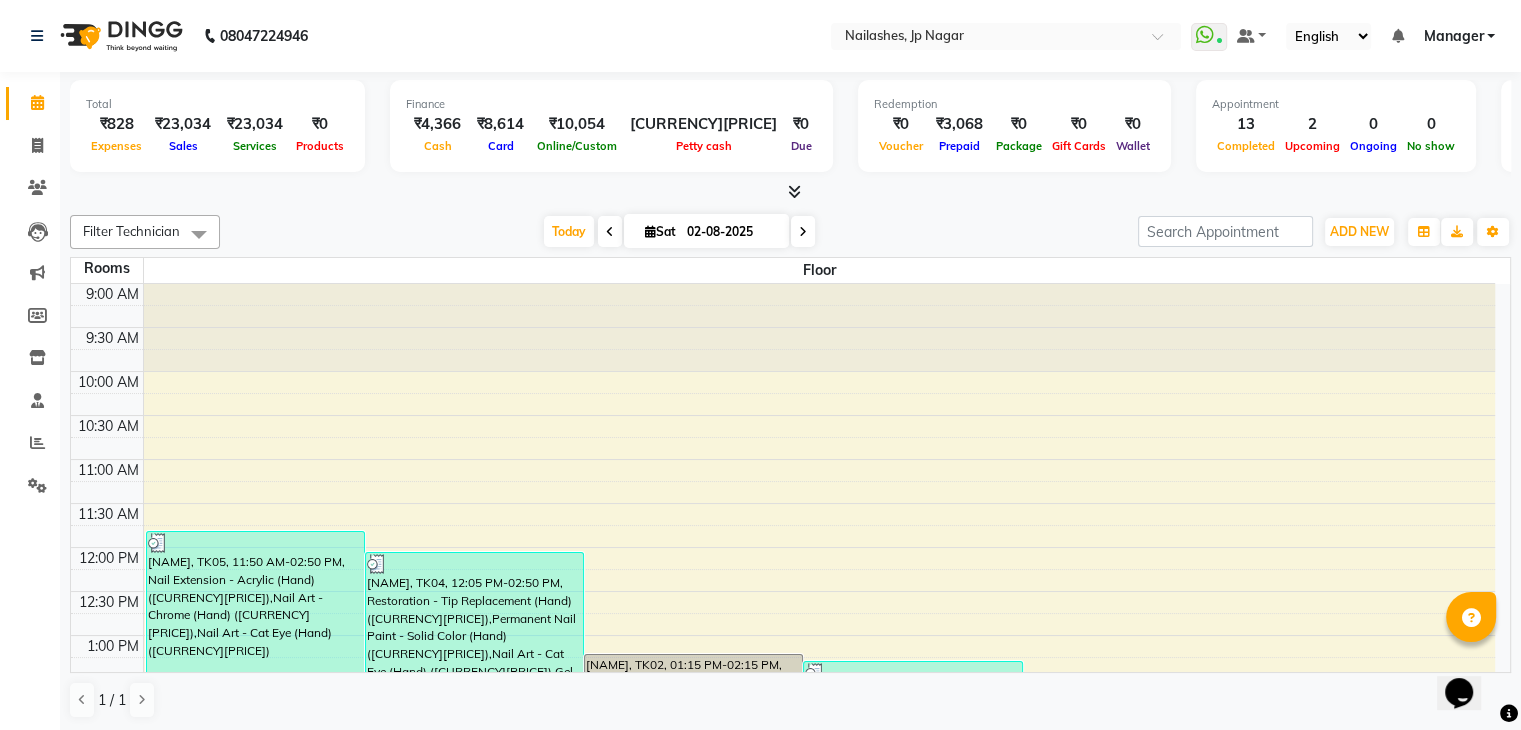click at bounding box center [794, 191] 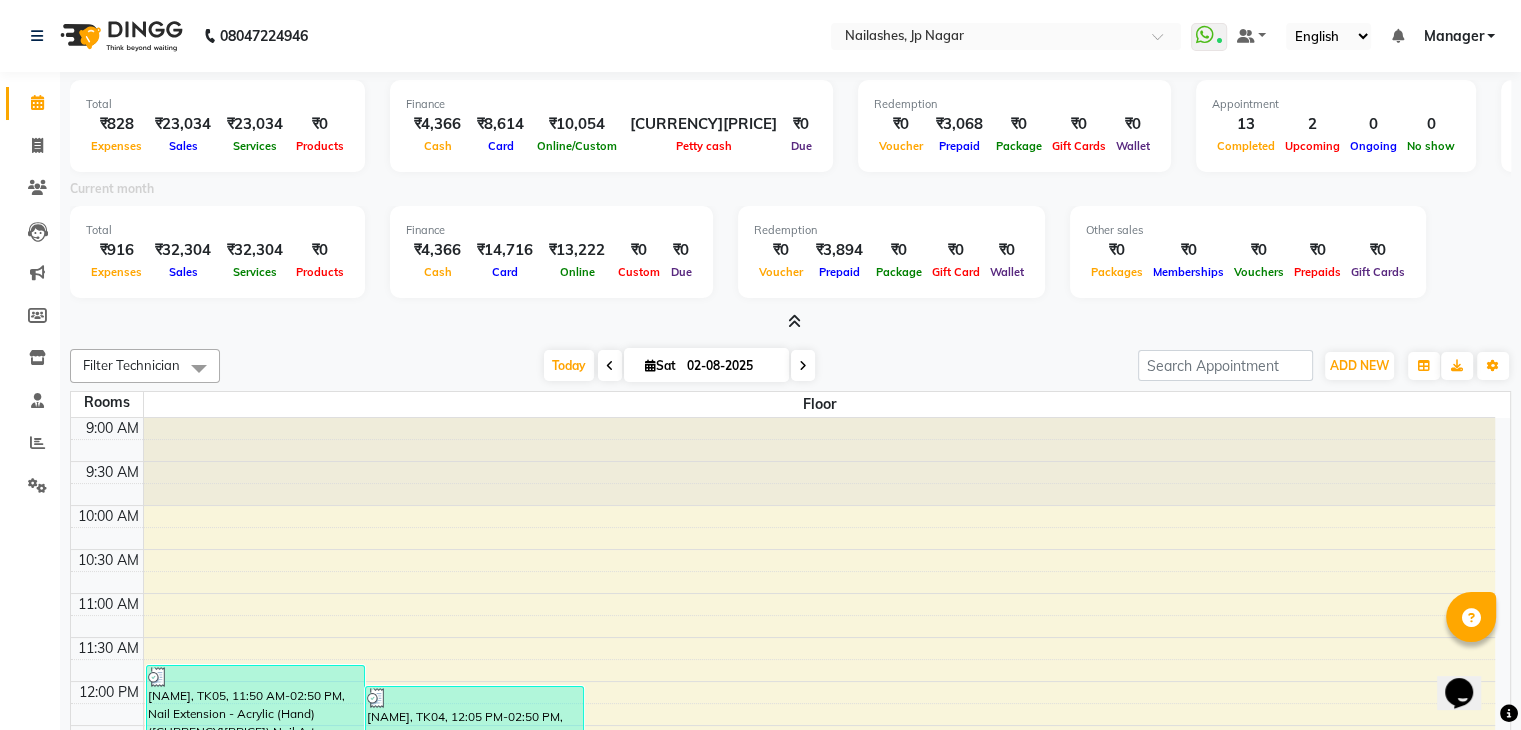 click at bounding box center [794, 321] 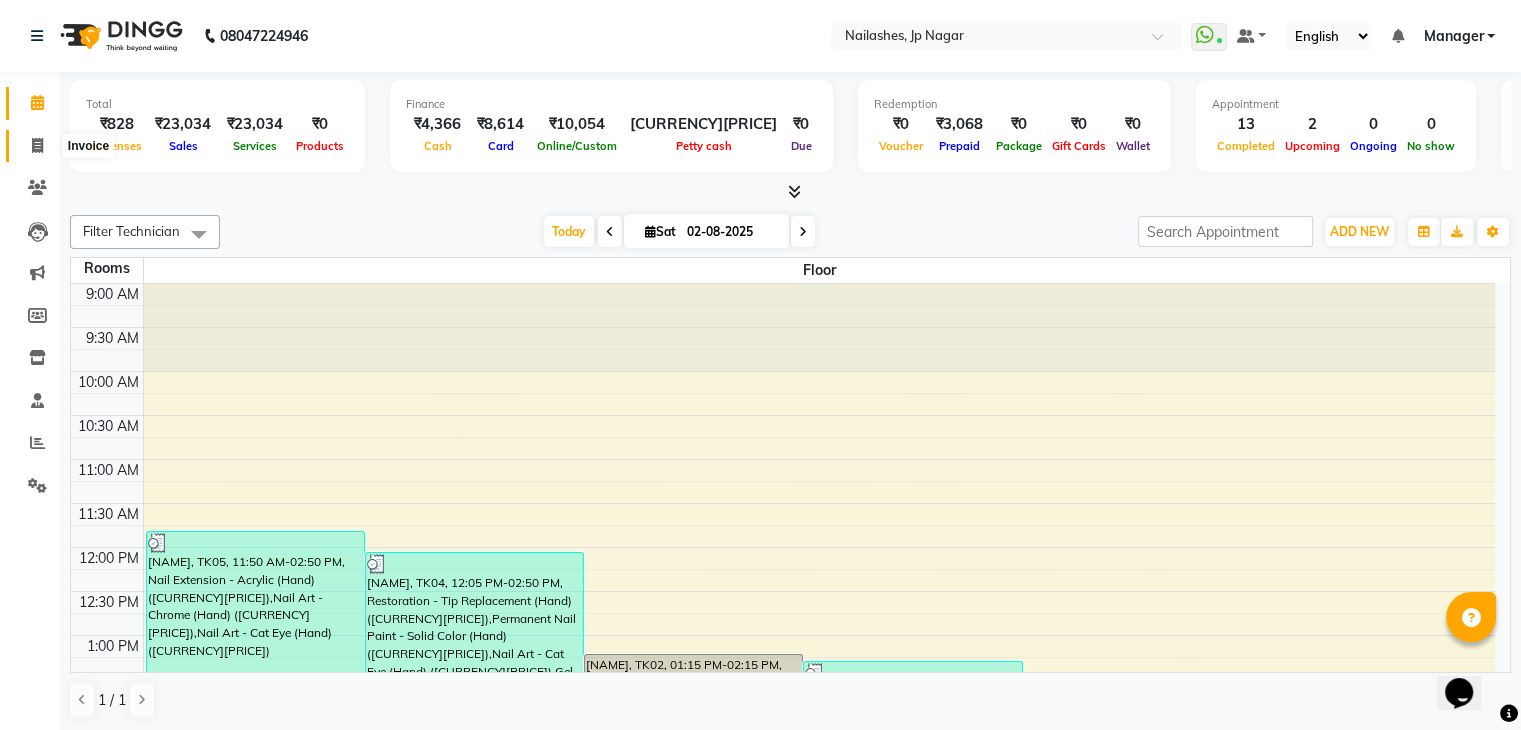 click 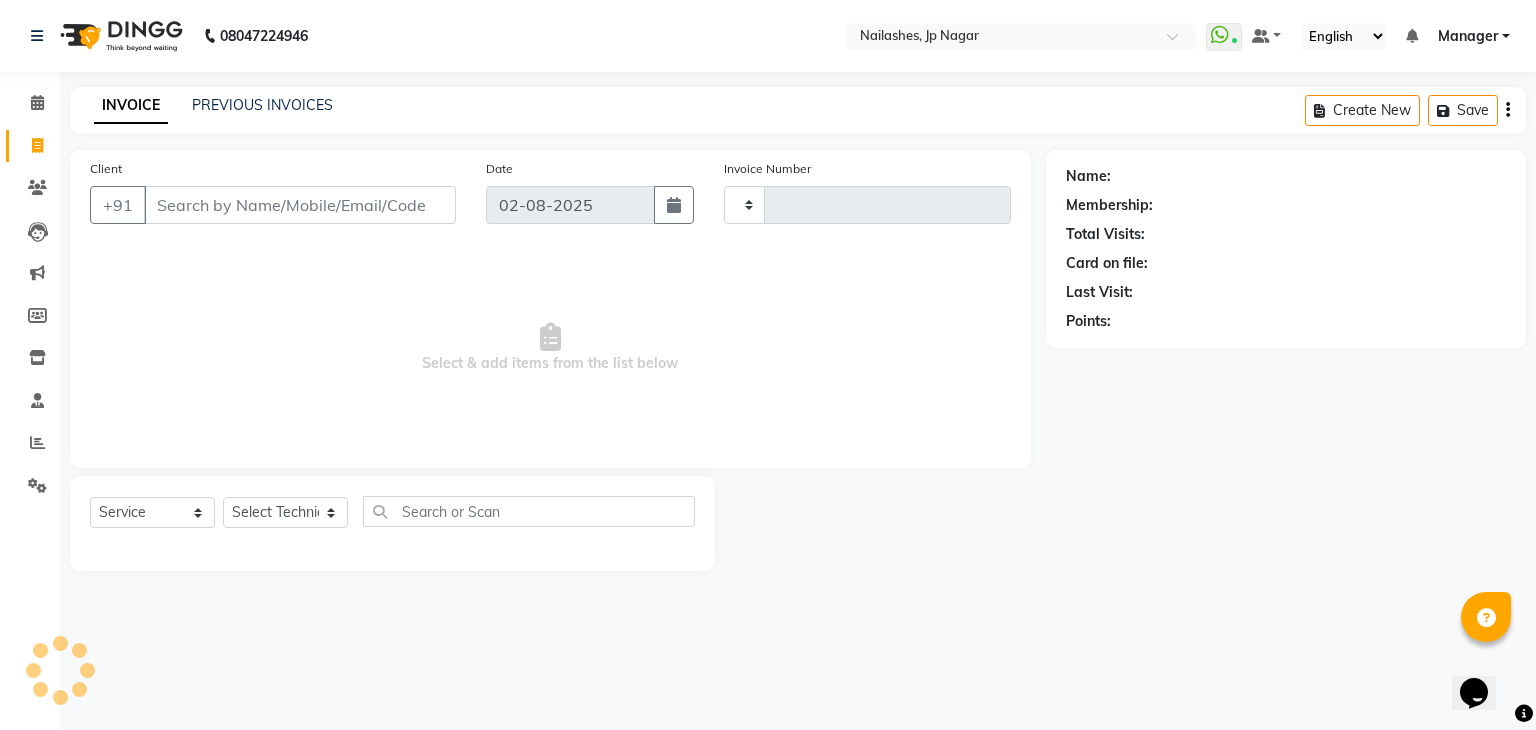 type on "0705" 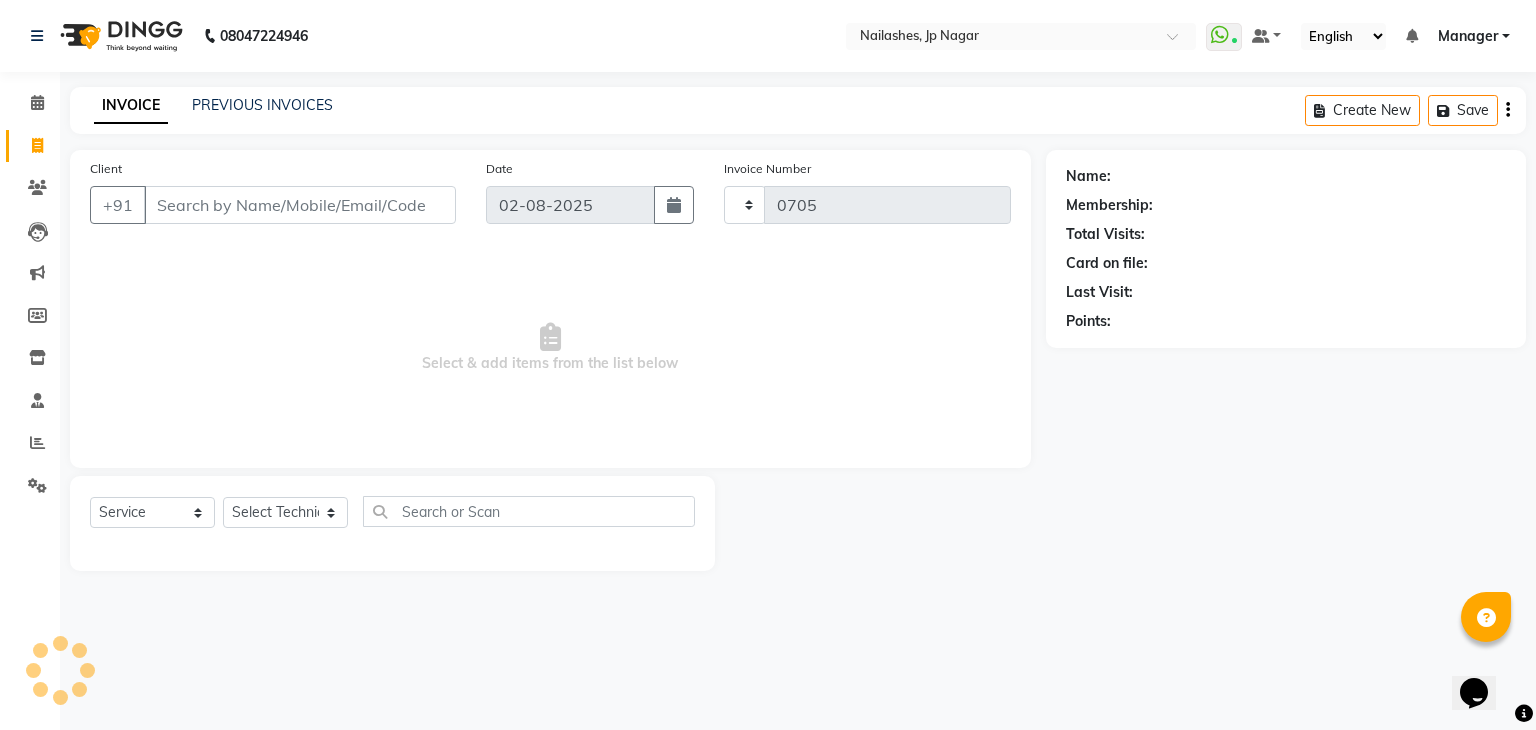 select on "6318" 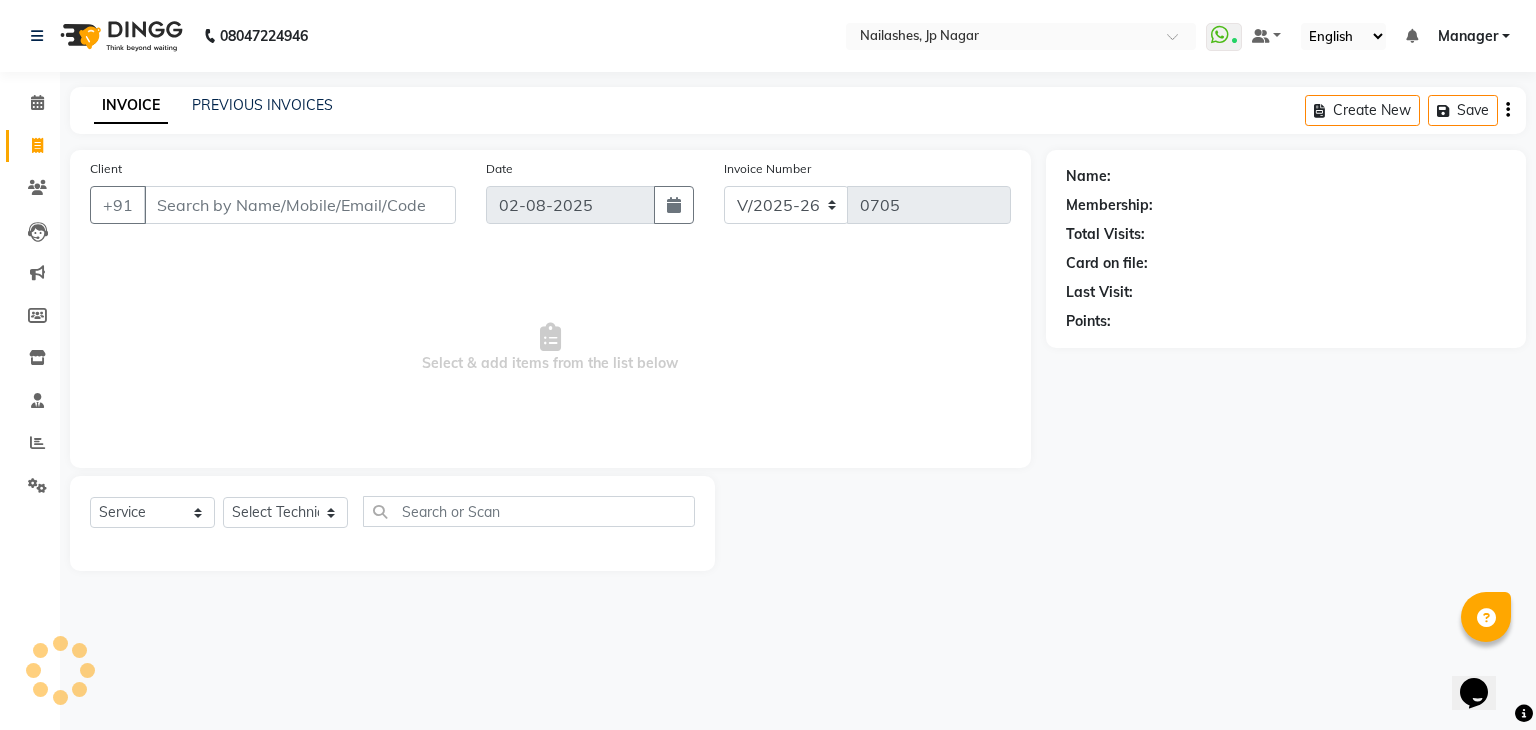 click on "Client" at bounding box center (300, 205) 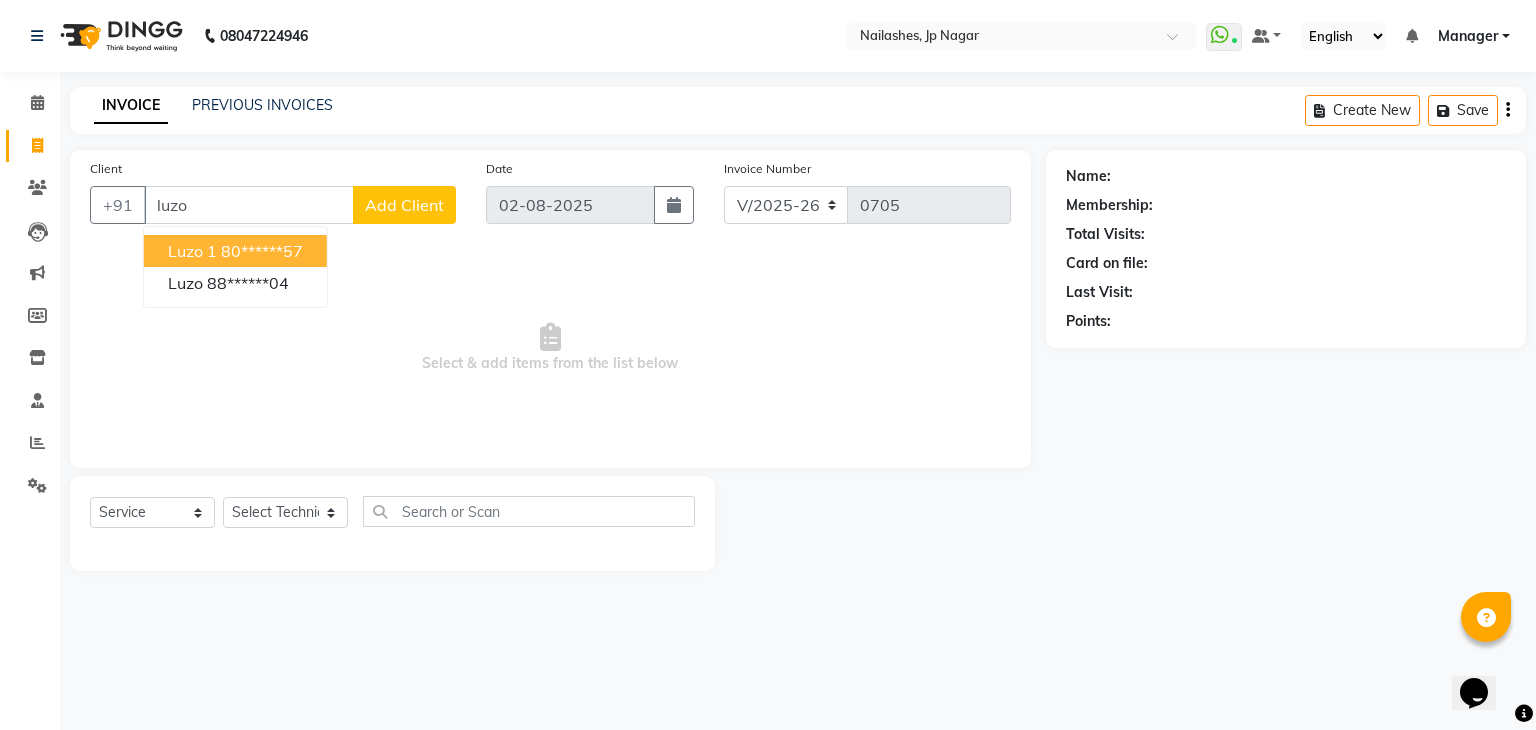click on "80******57" at bounding box center [262, 251] 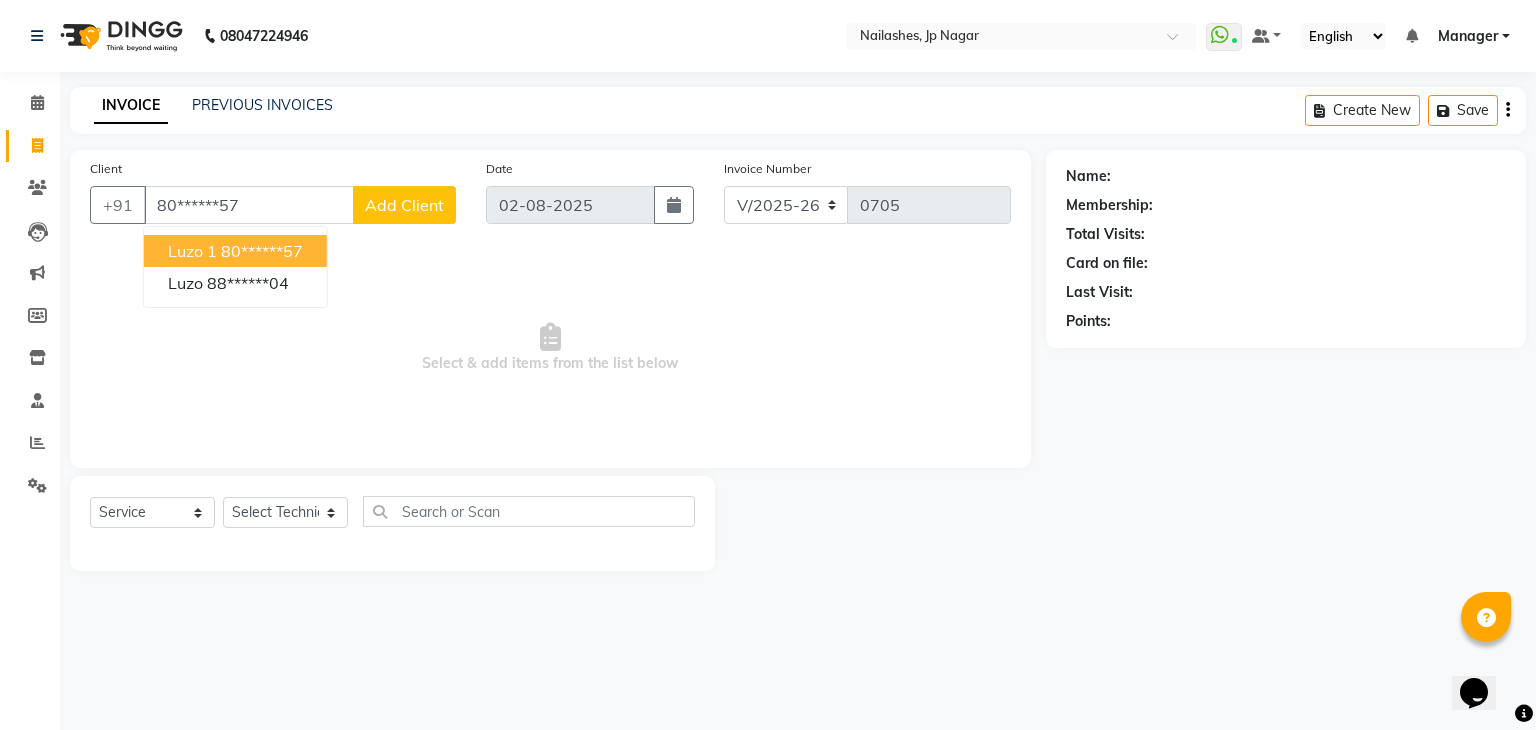 type on "80******57" 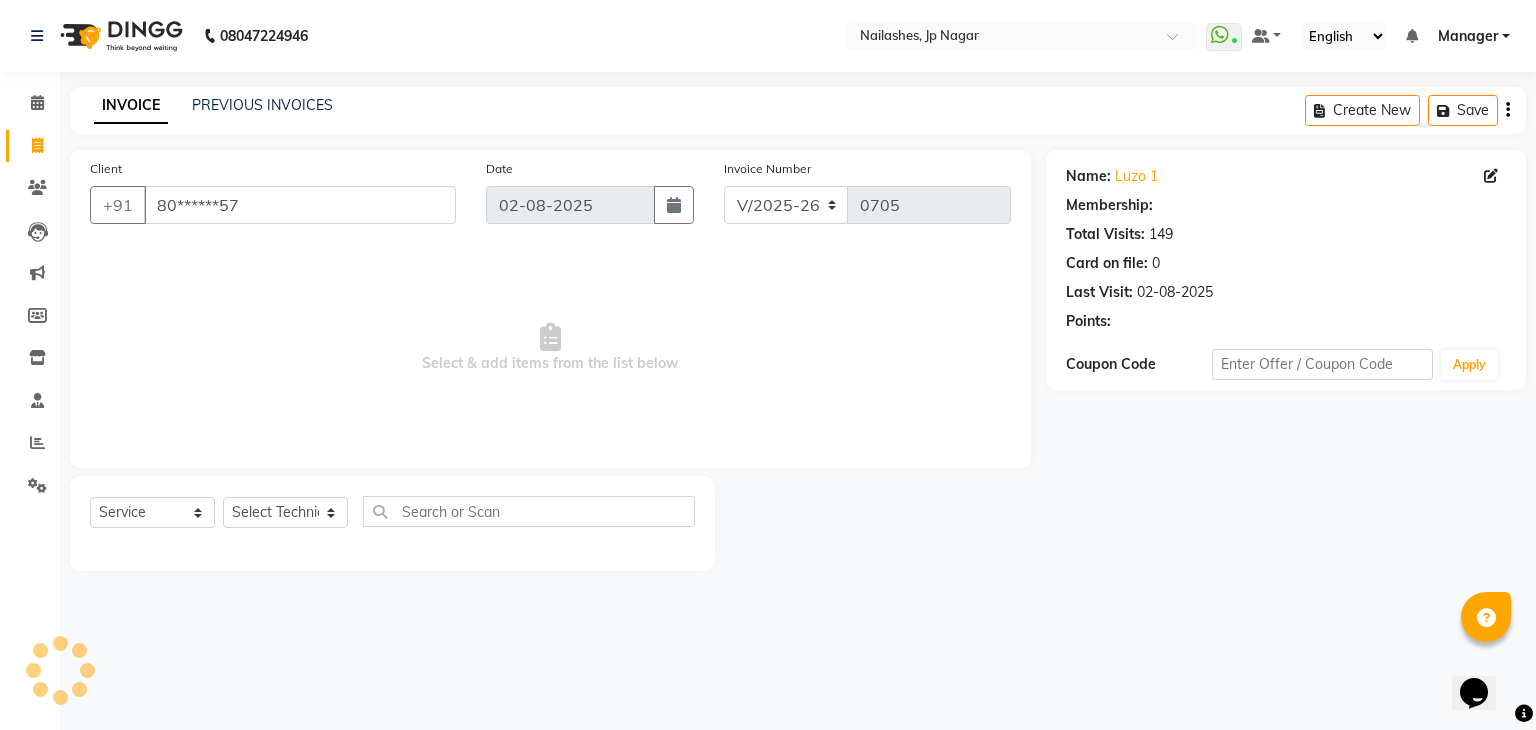 select on "1: Object" 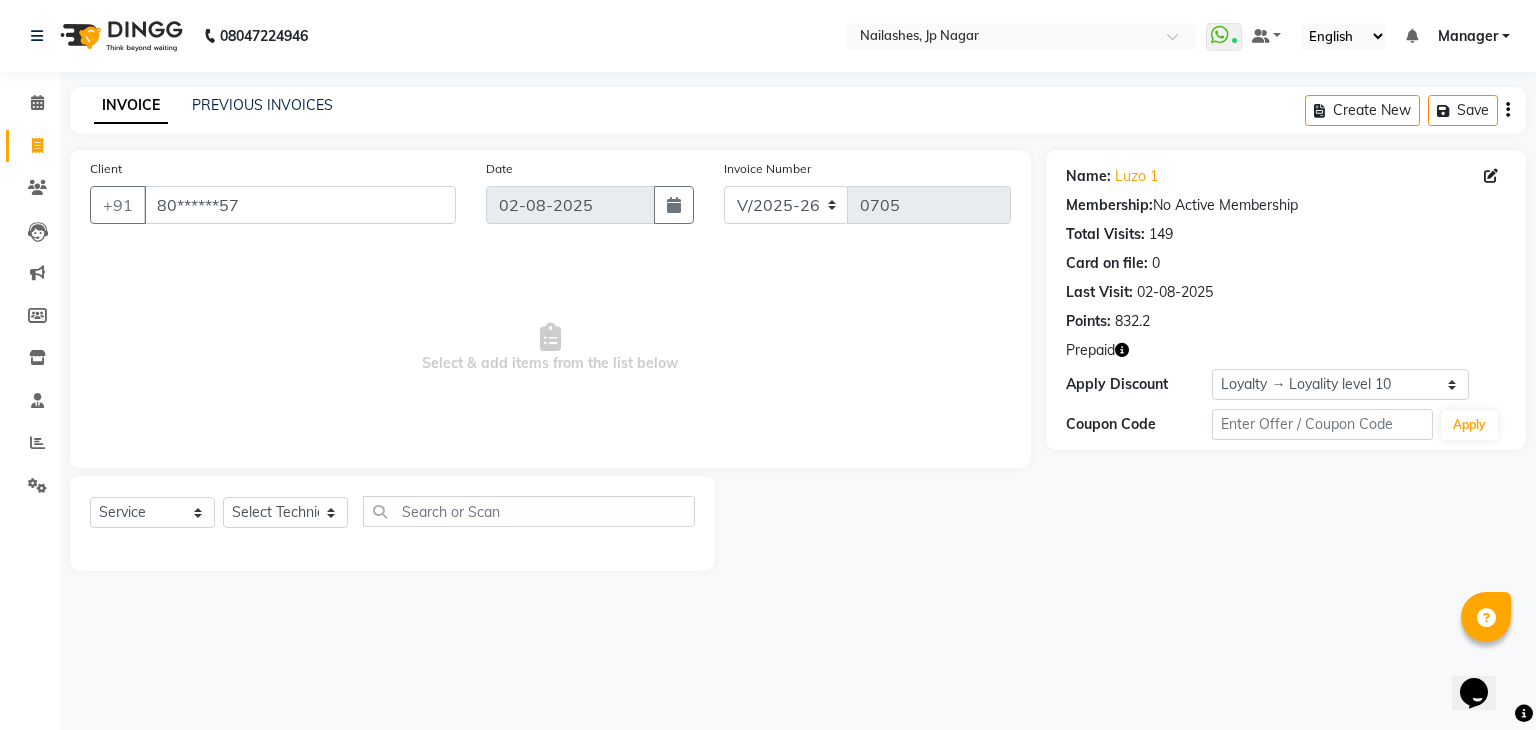 click 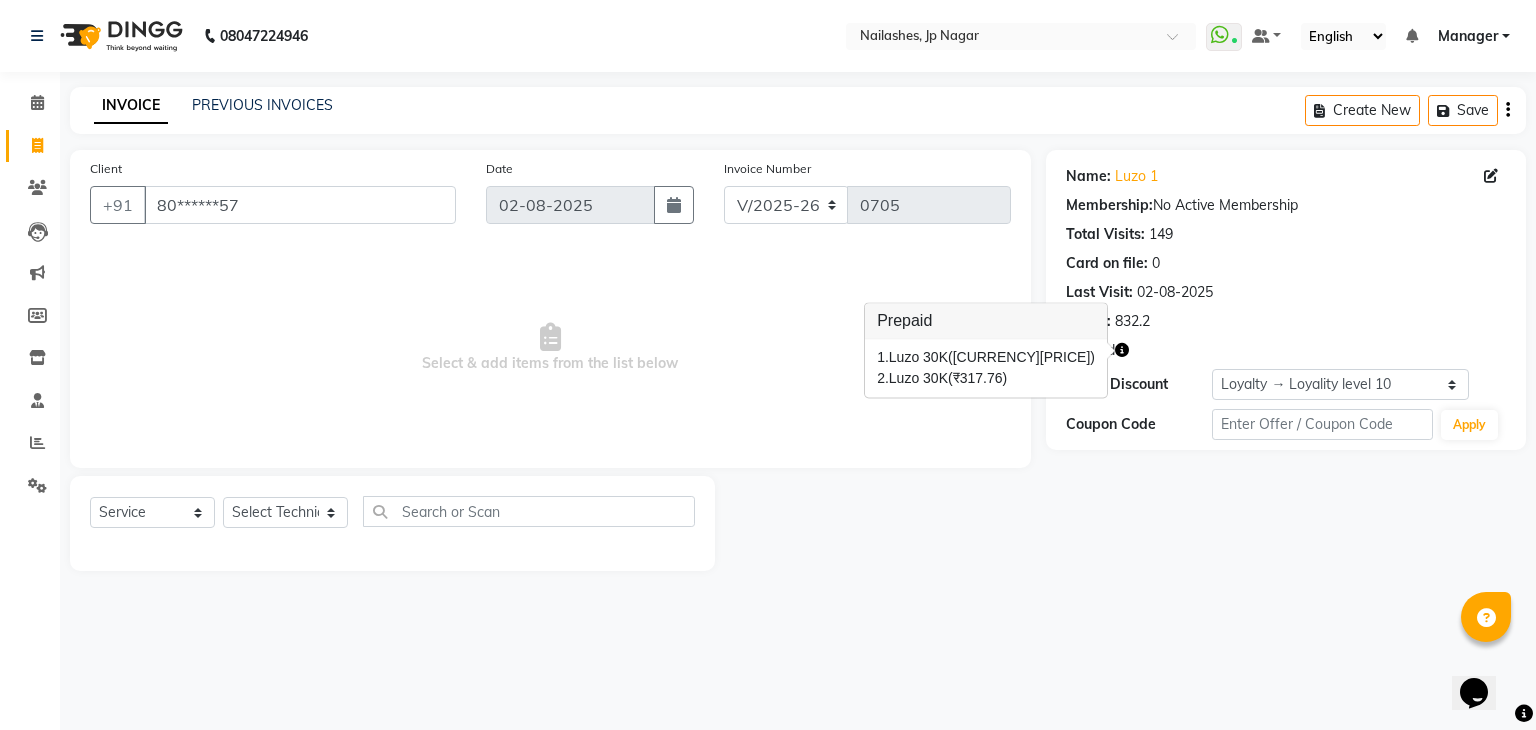 type 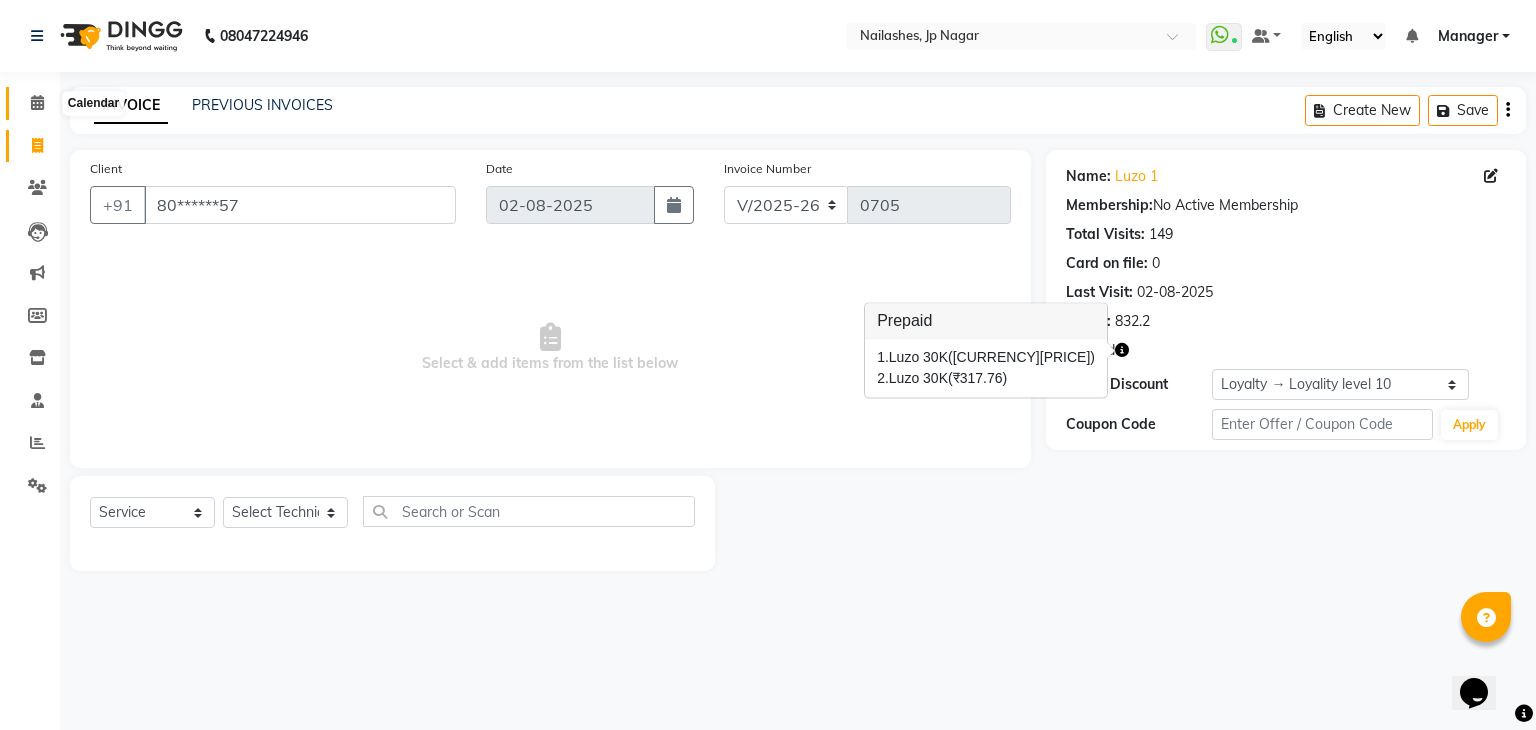click 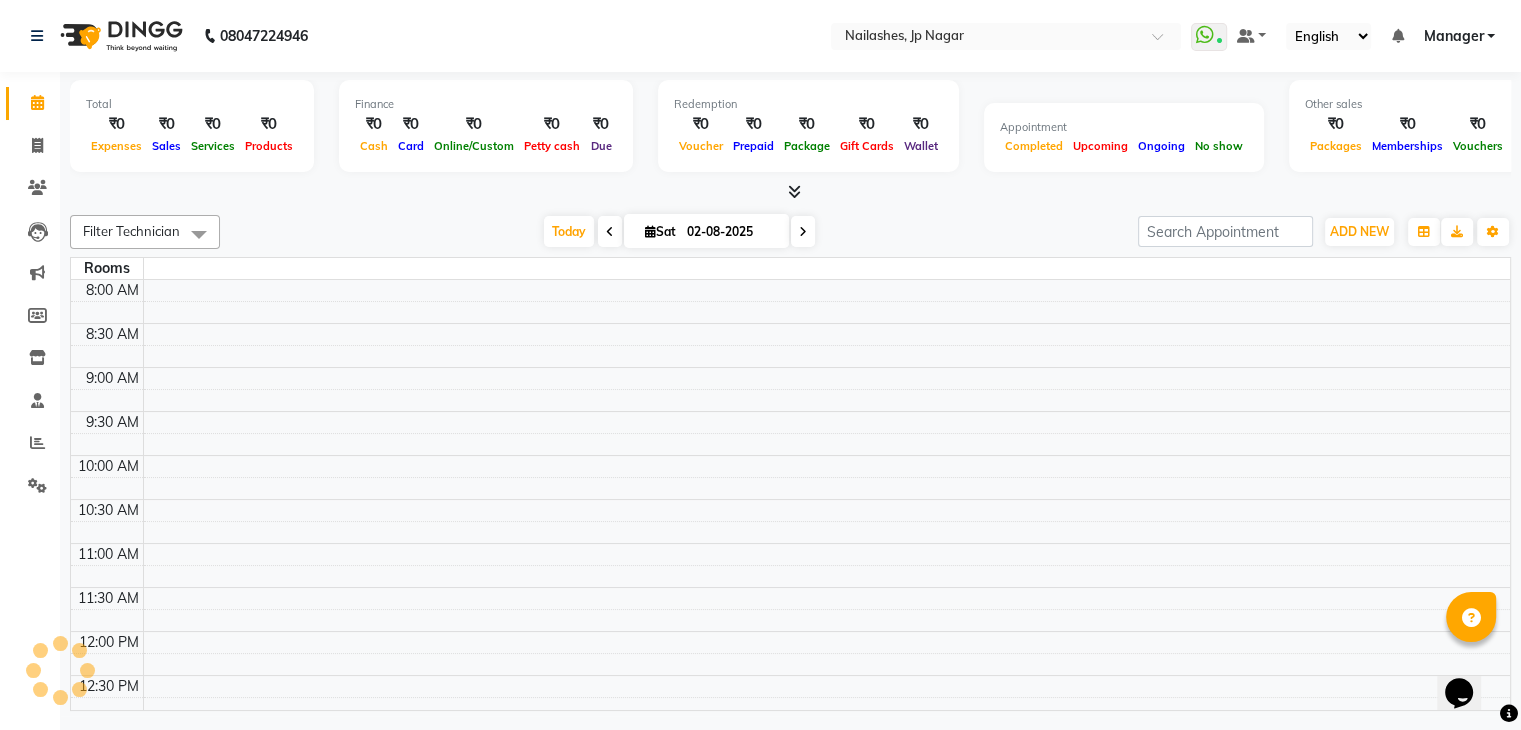 scroll, scrollTop: 0, scrollLeft: 0, axis: both 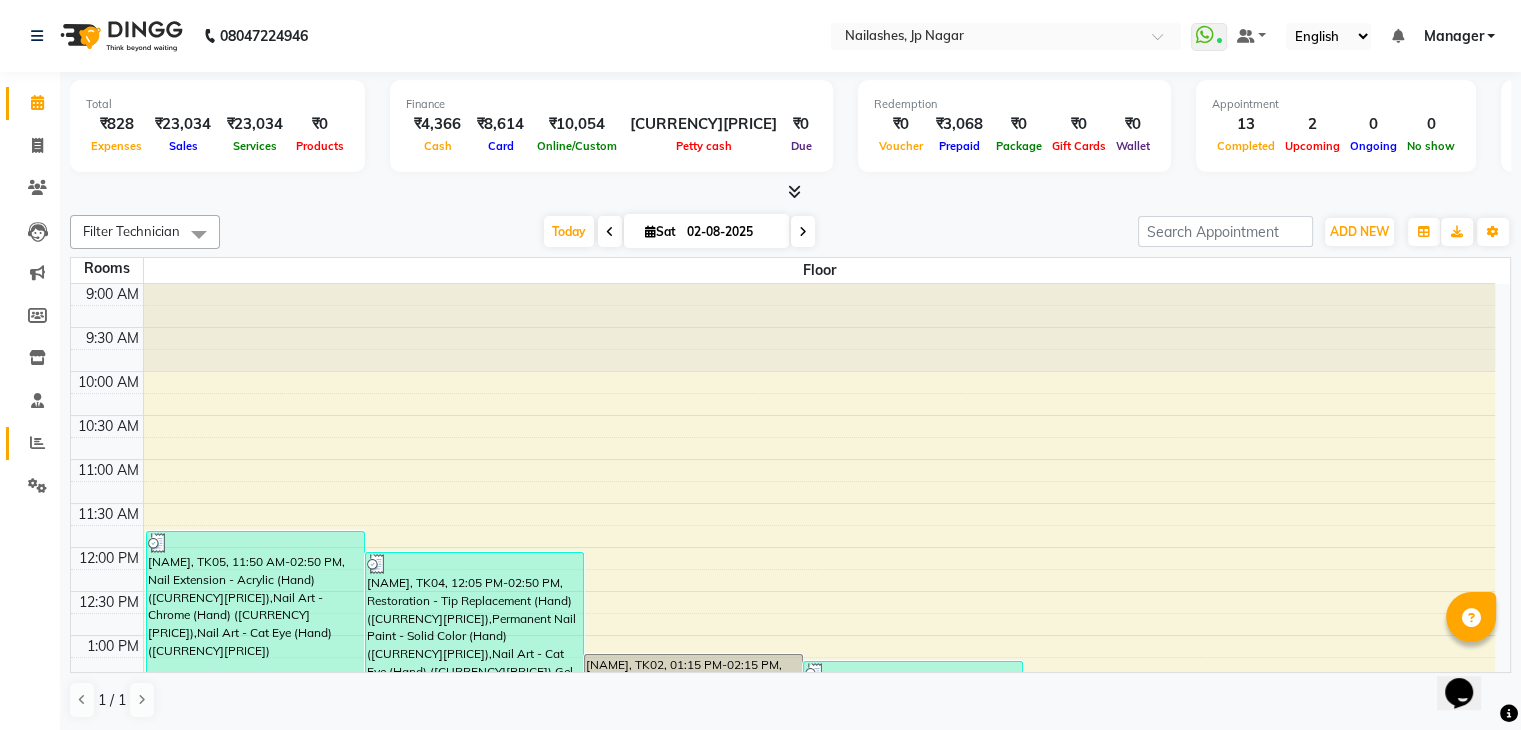 click on "Reports" 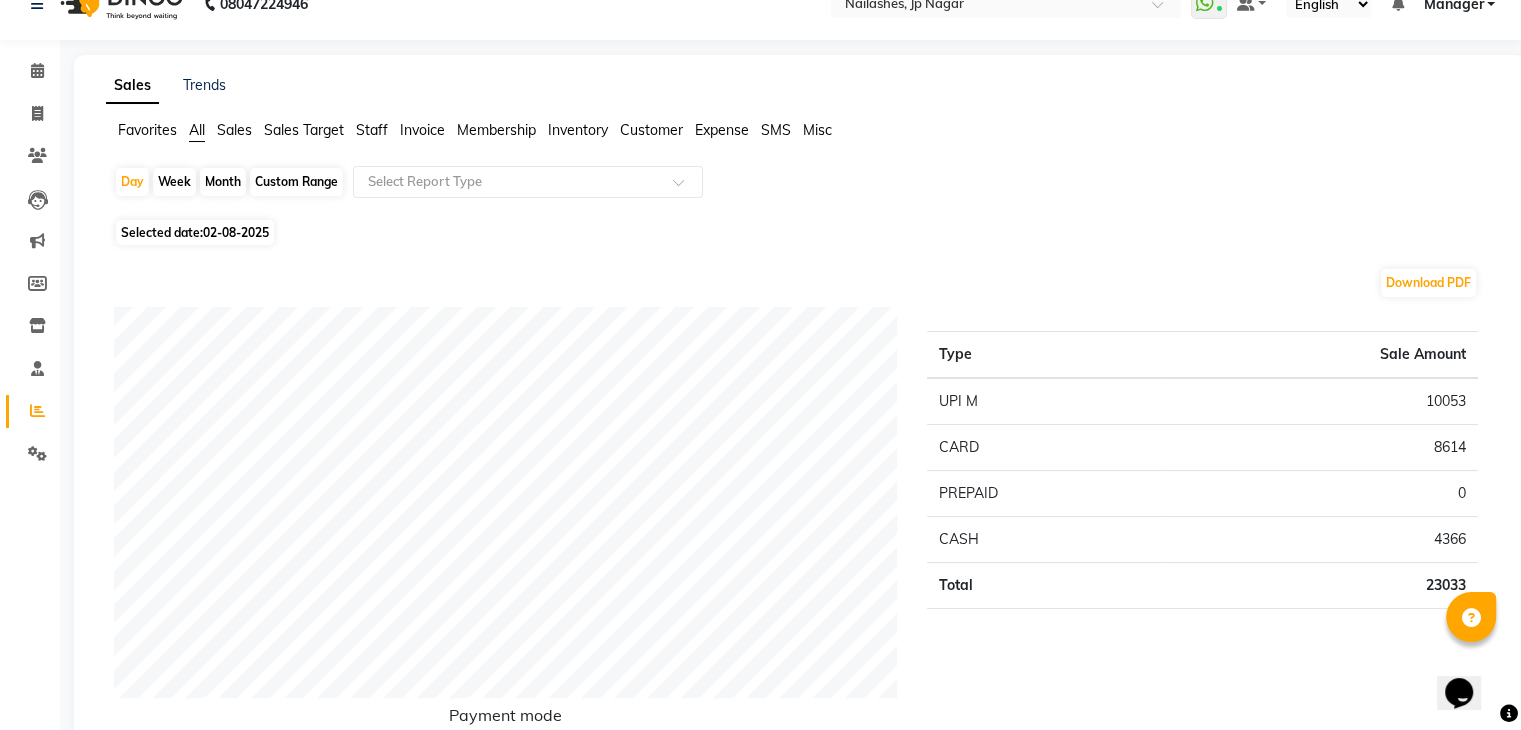 scroll, scrollTop: 32, scrollLeft: 0, axis: vertical 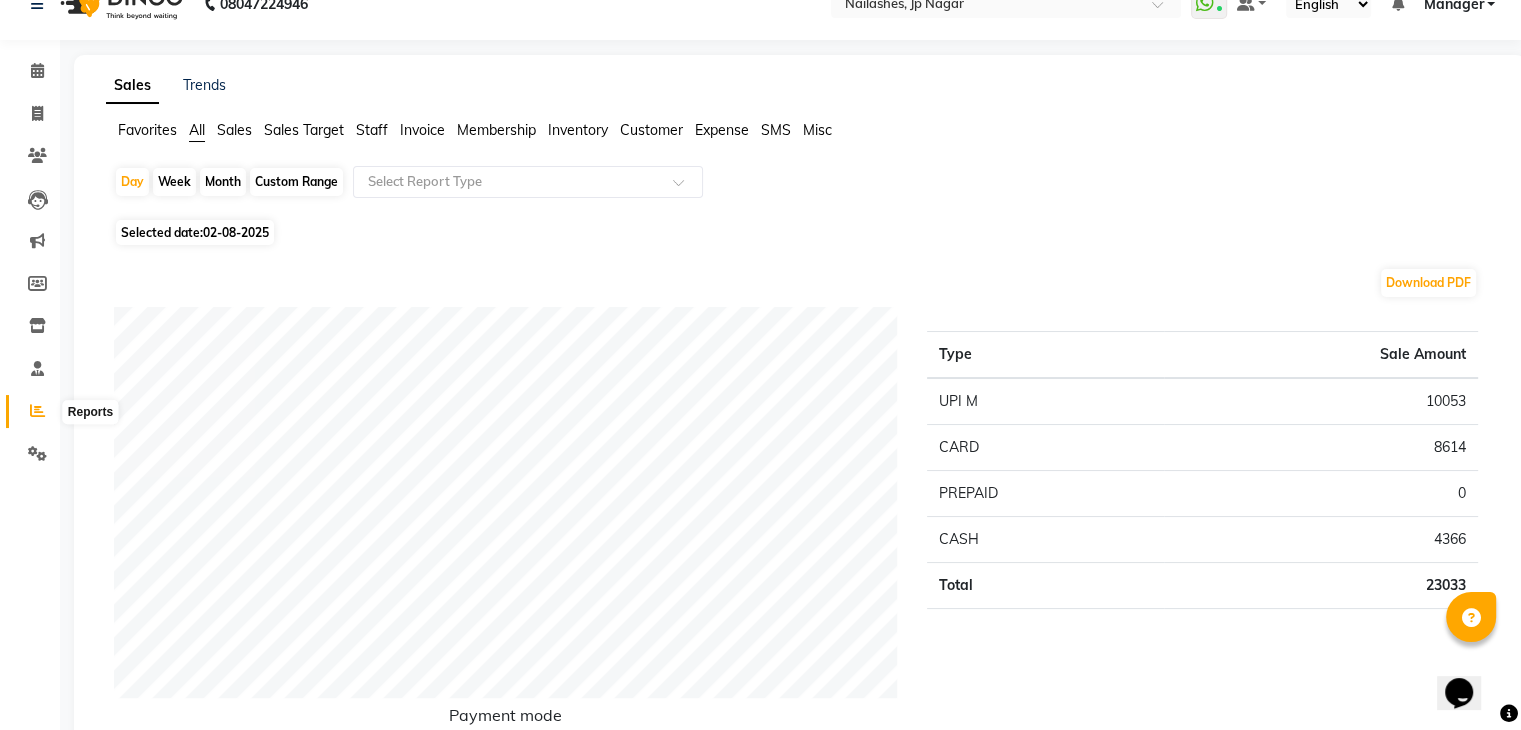 click 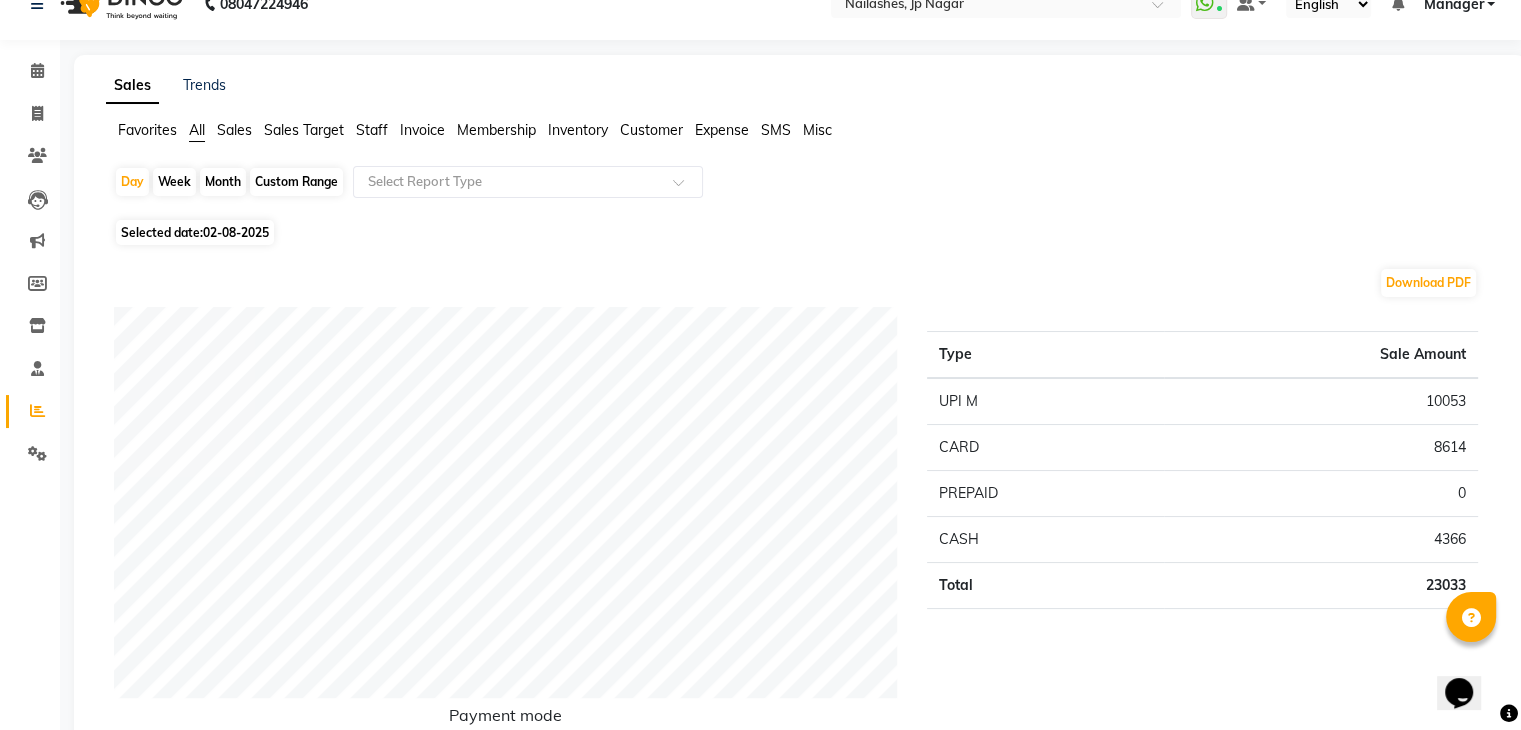 click on "Staff" 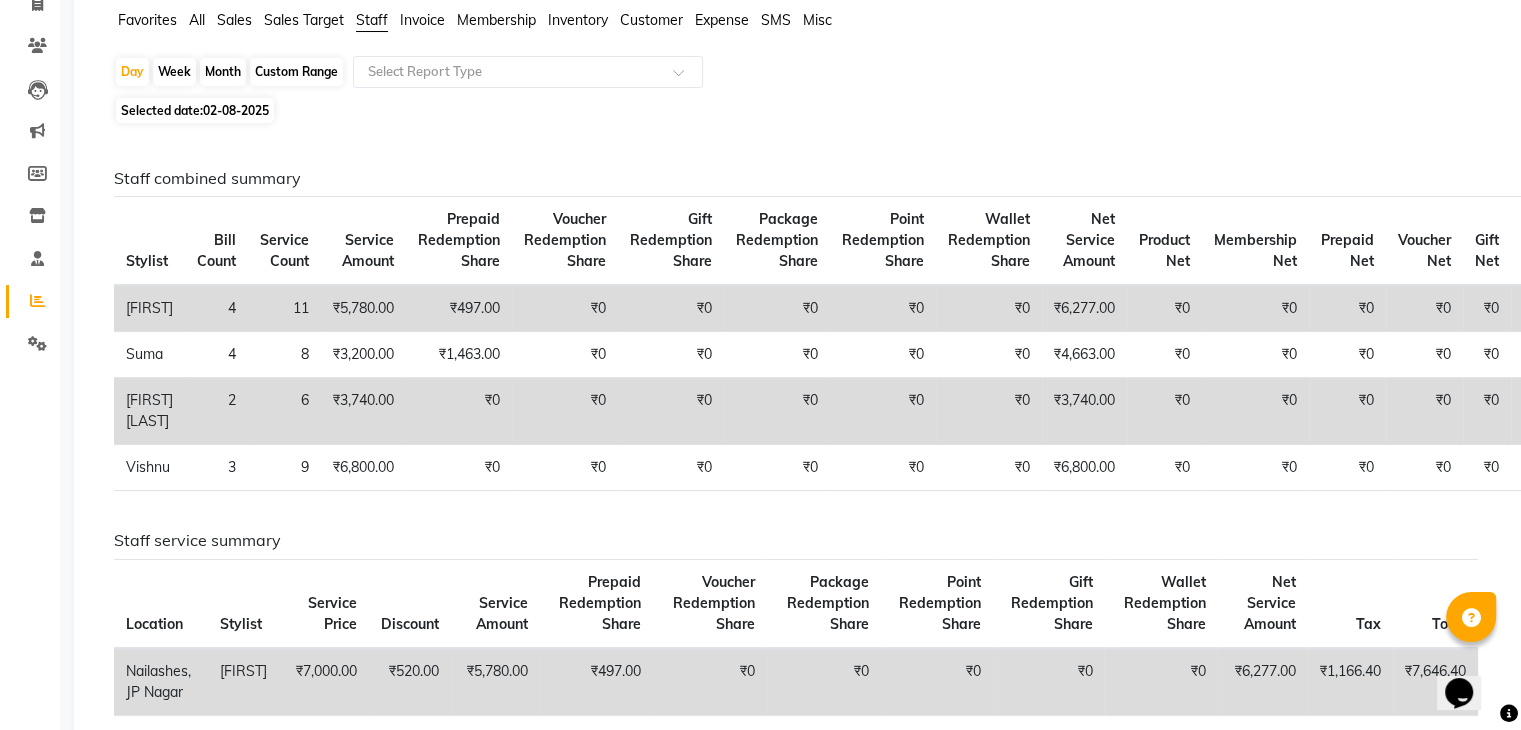 scroll, scrollTop: 0, scrollLeft: 0, axis: both 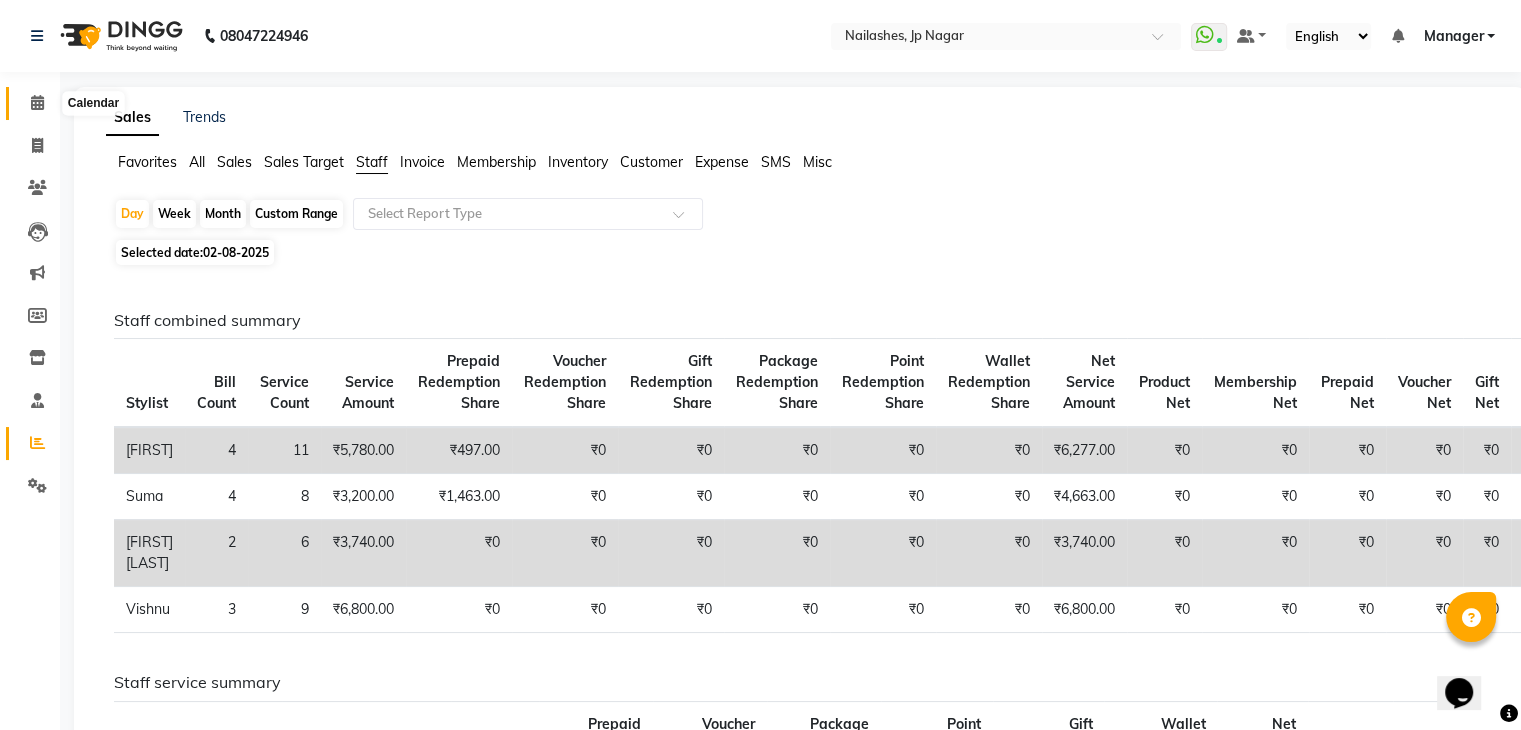 click 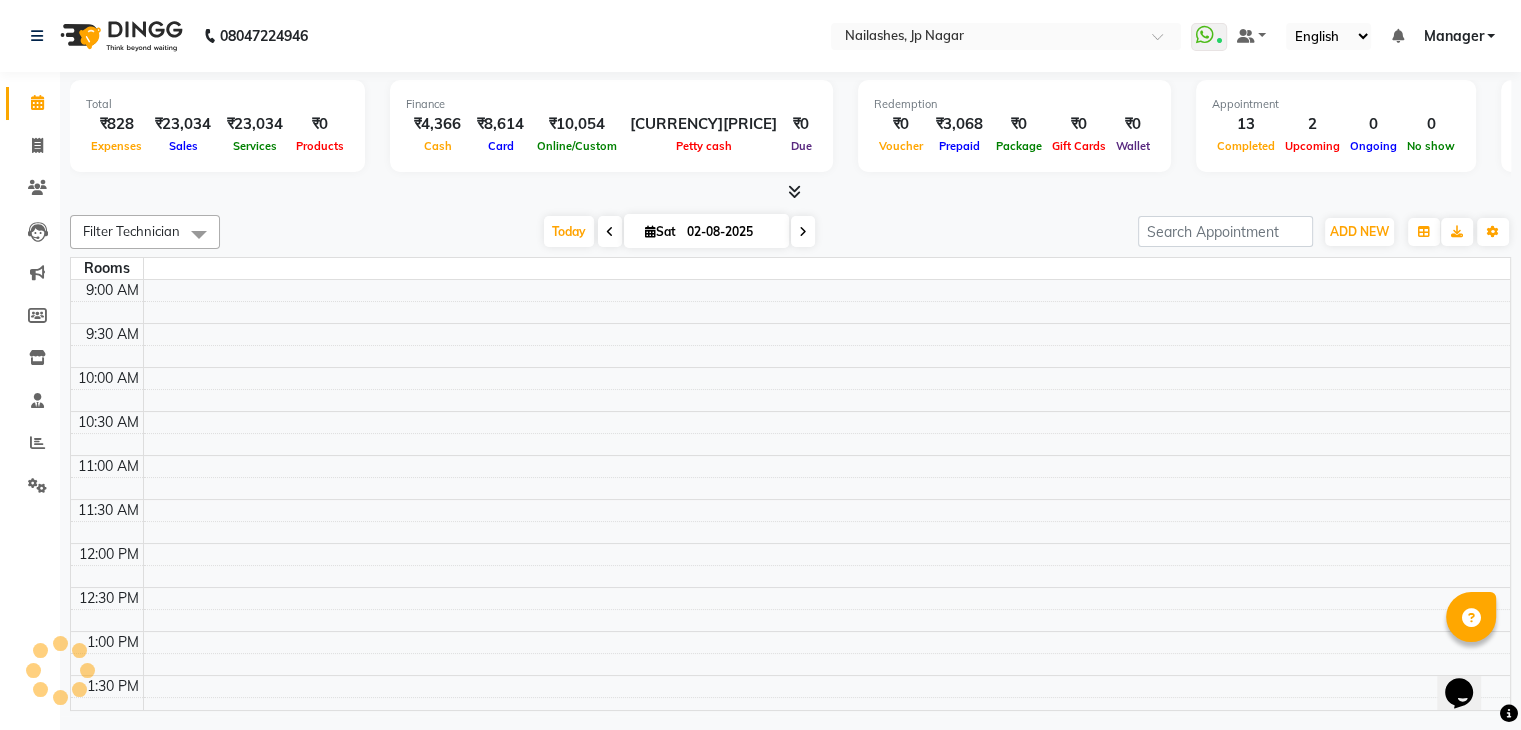 scroll, scrollTop: 0, scrollLeft: 0, axis: both 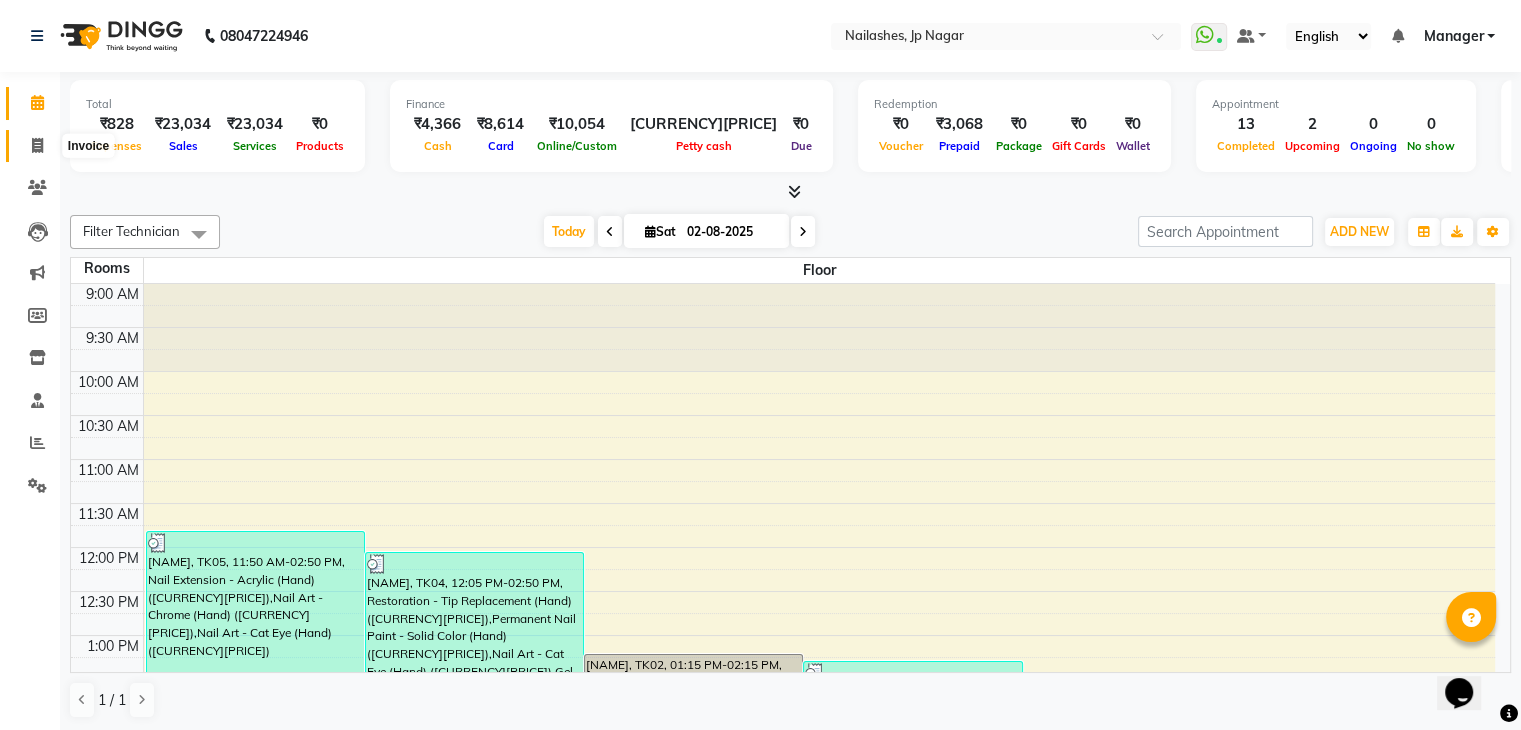 click 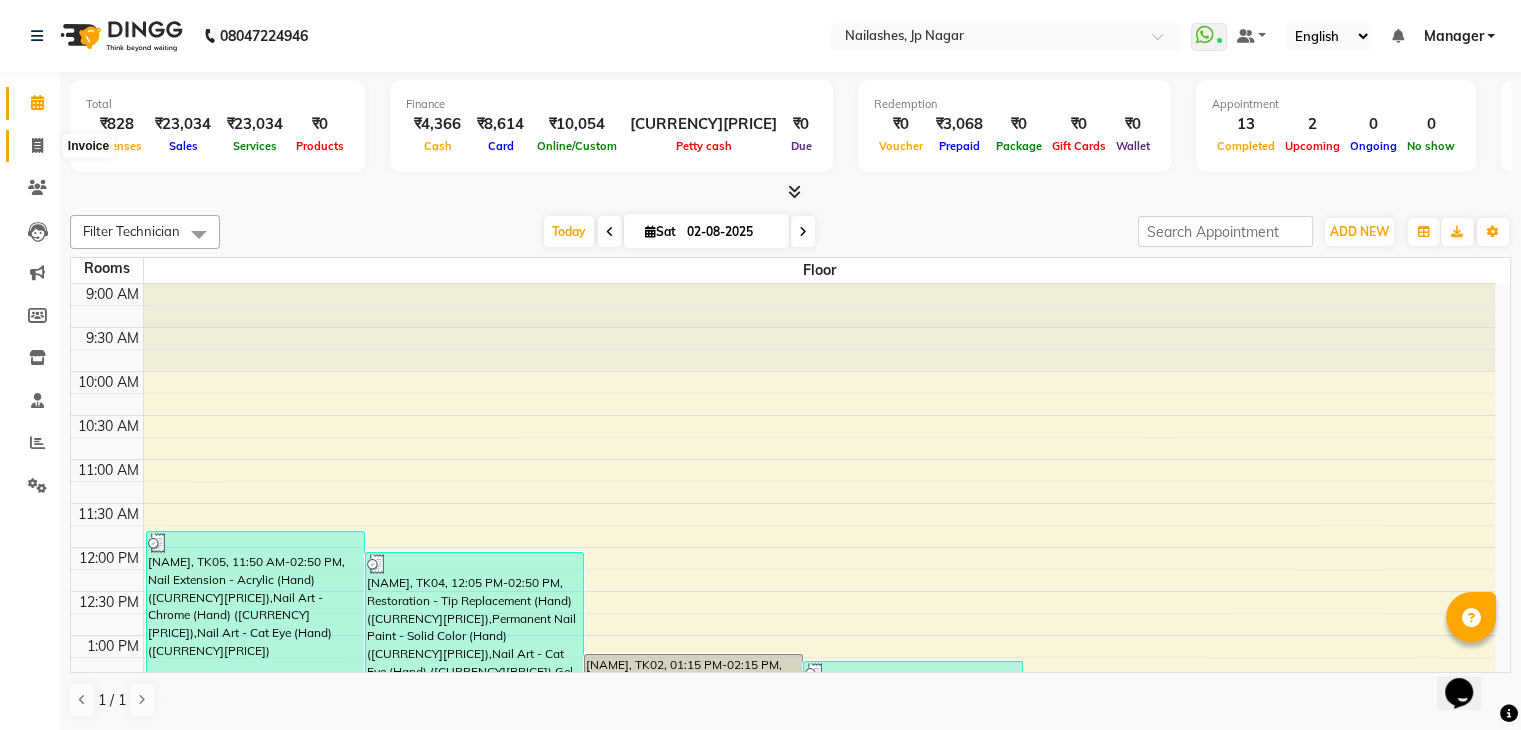 select on "6318" 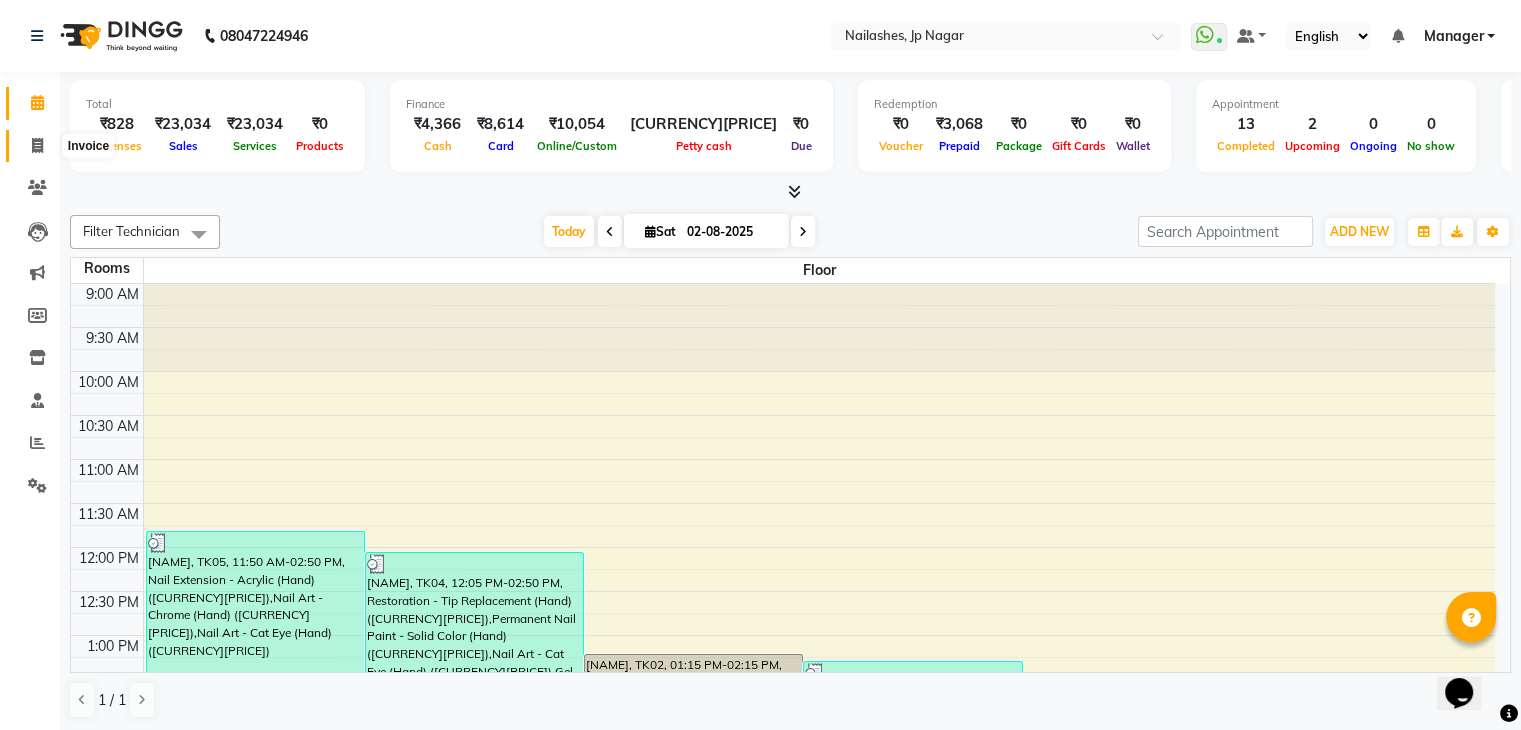 select on "service" 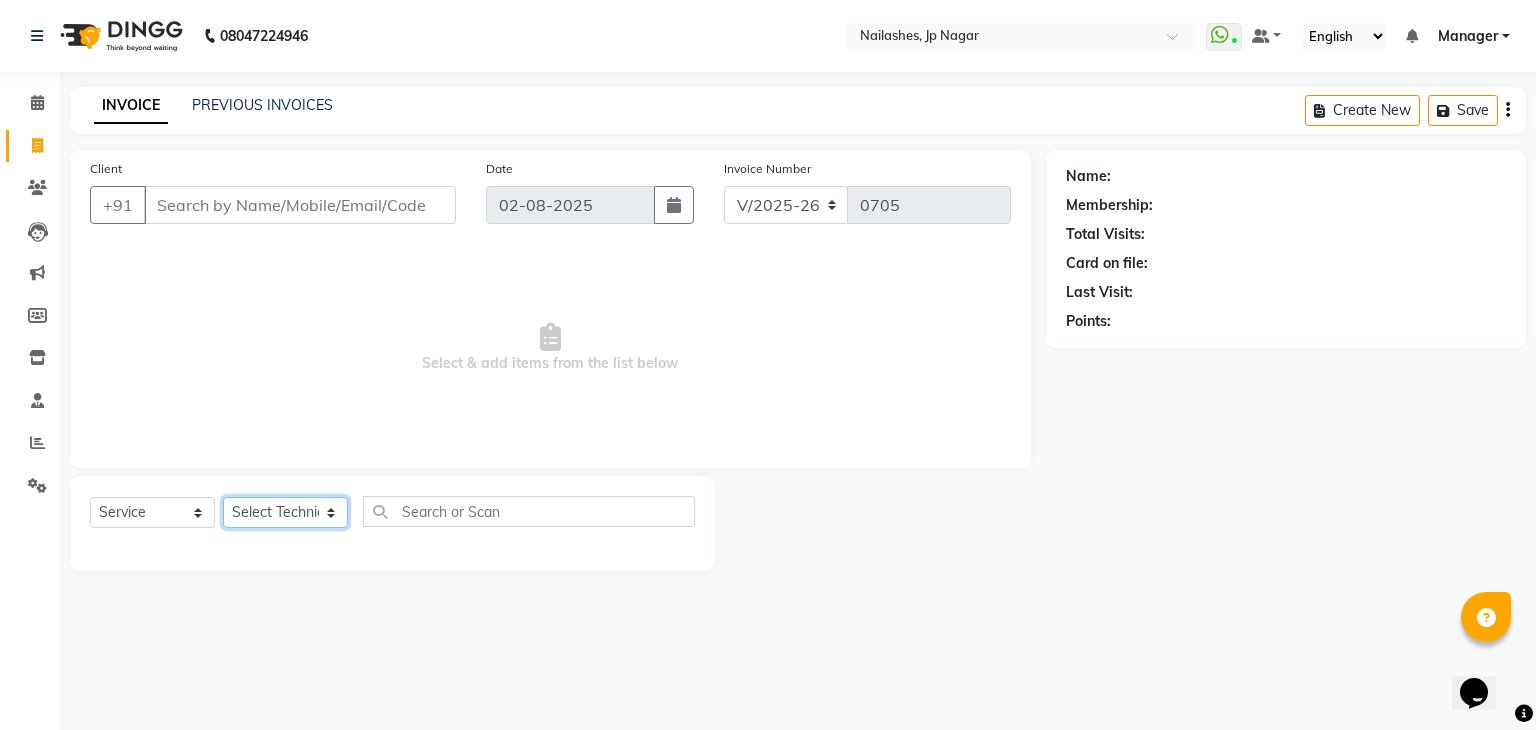click on "Select Technician Bhupendra Manager Prince Rohit Sajan Salman Suma Suraj Vikas Vishal Lash Vishnu" 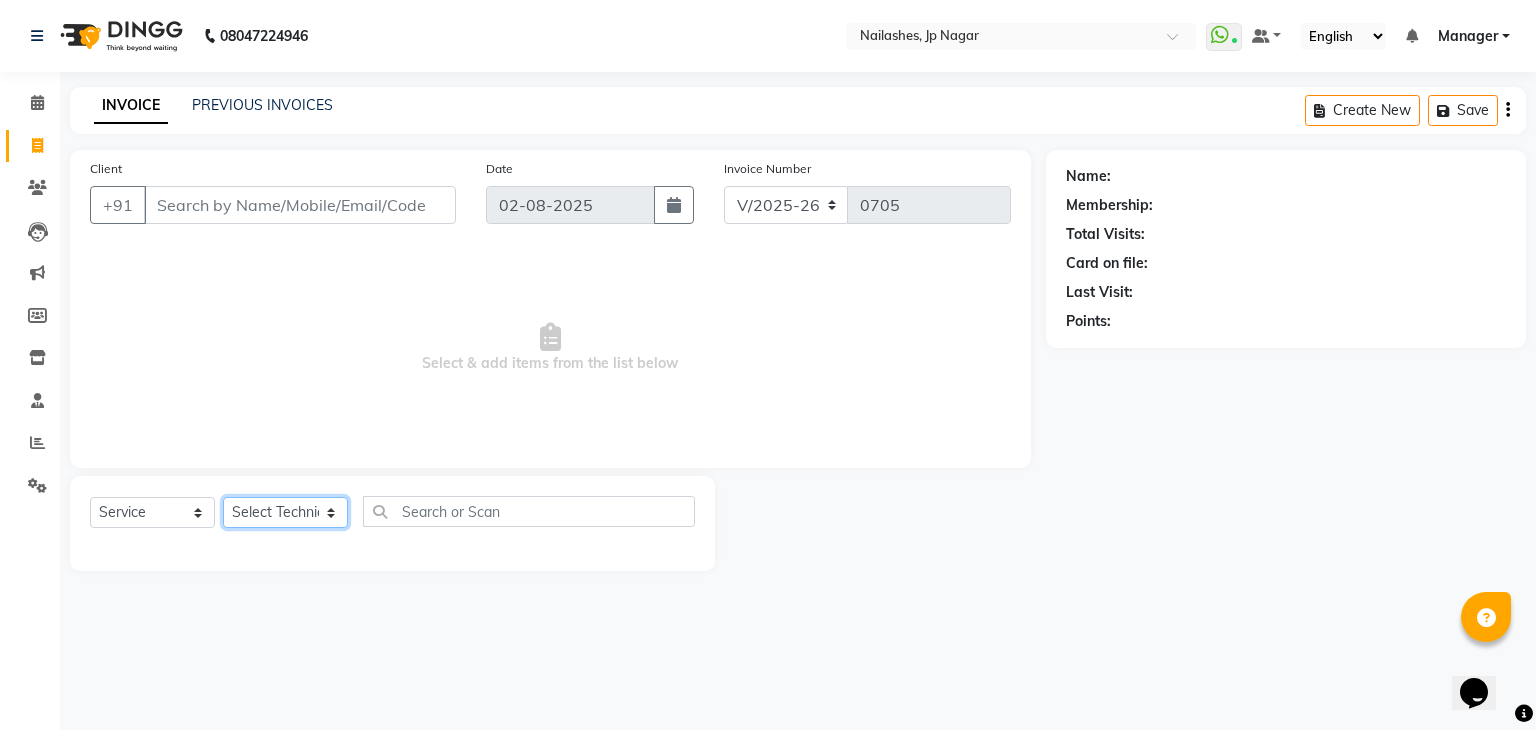 select on "80453" 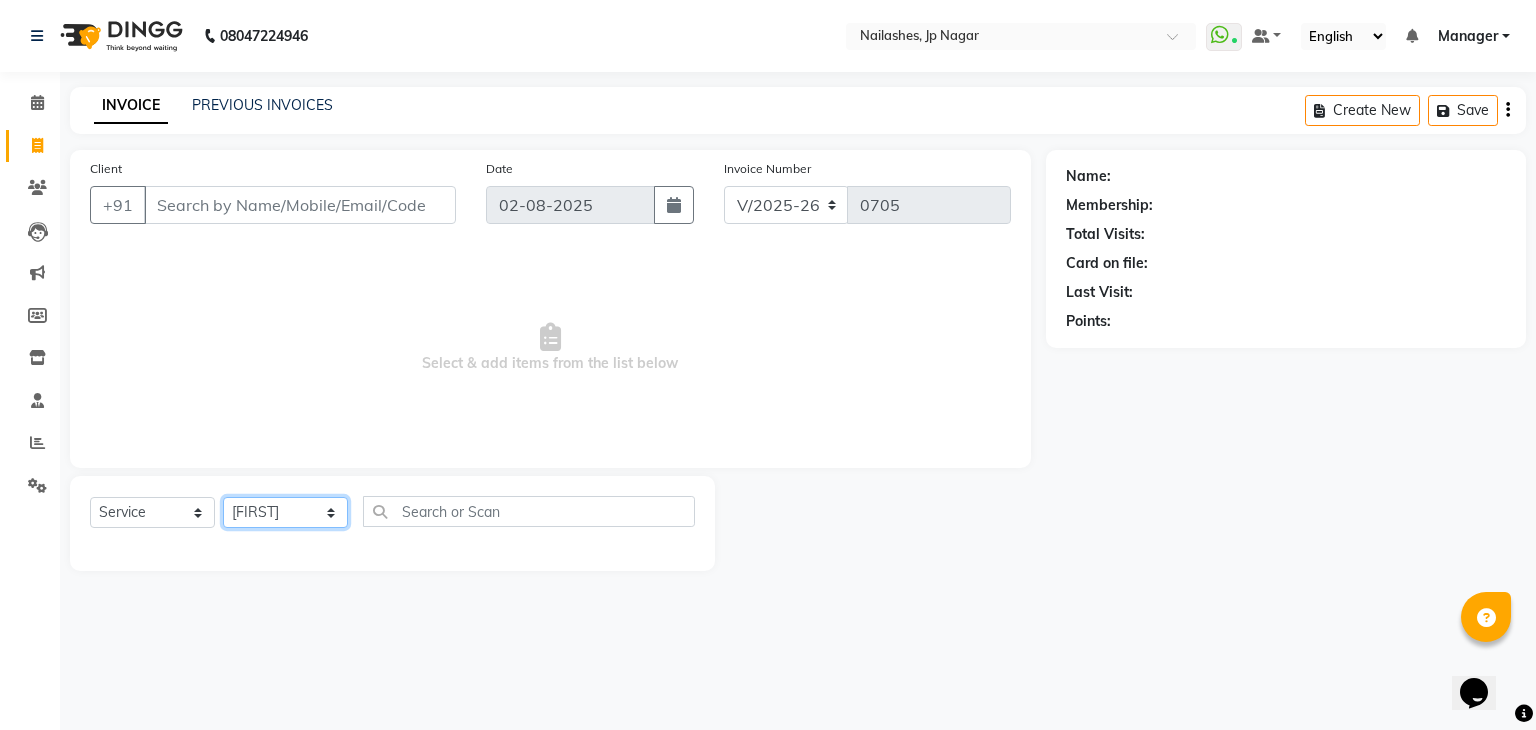 click on "Select Technician Bhupendra Manager Prince Rohit Sajan Salman Suma Suraj Vikas Vishal Lash Vishnu" 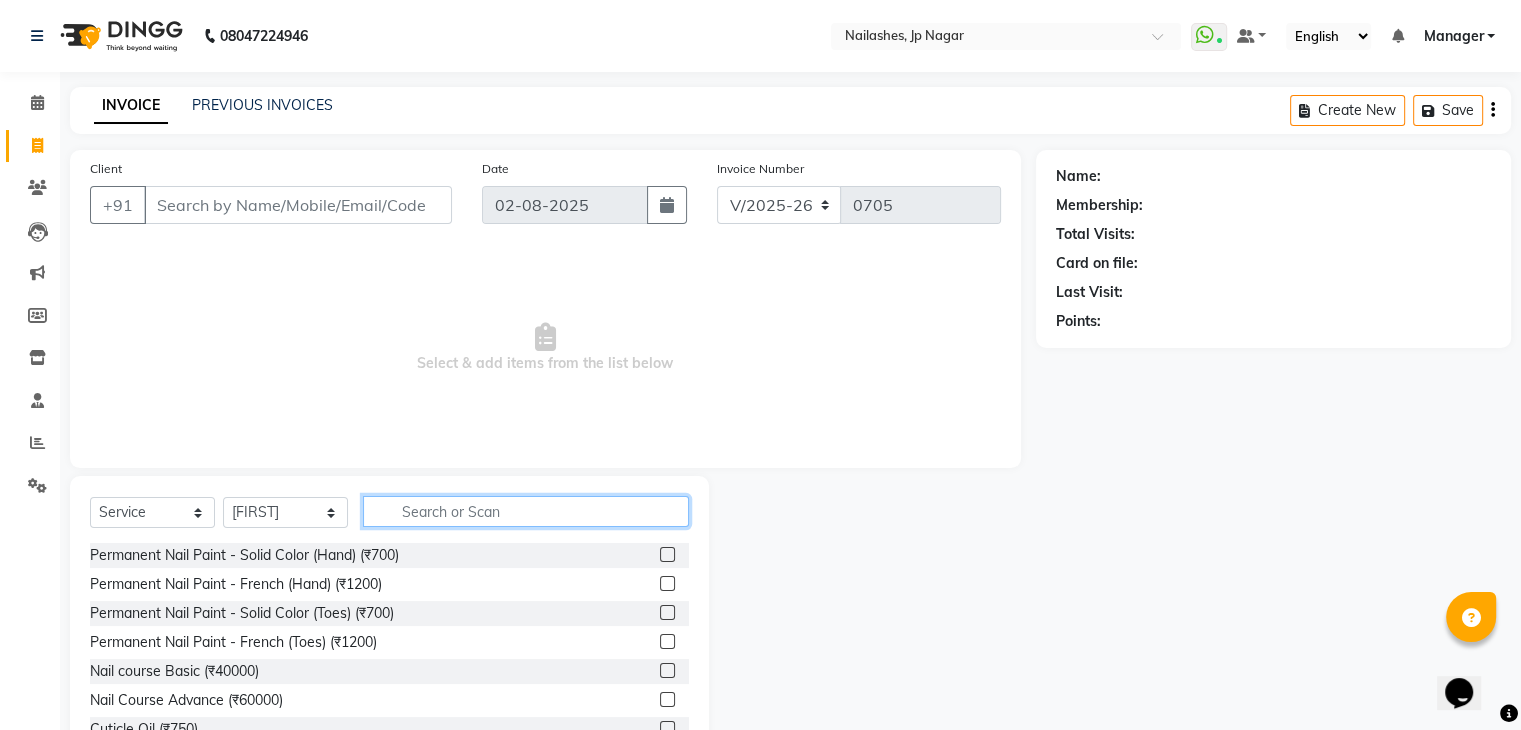 click 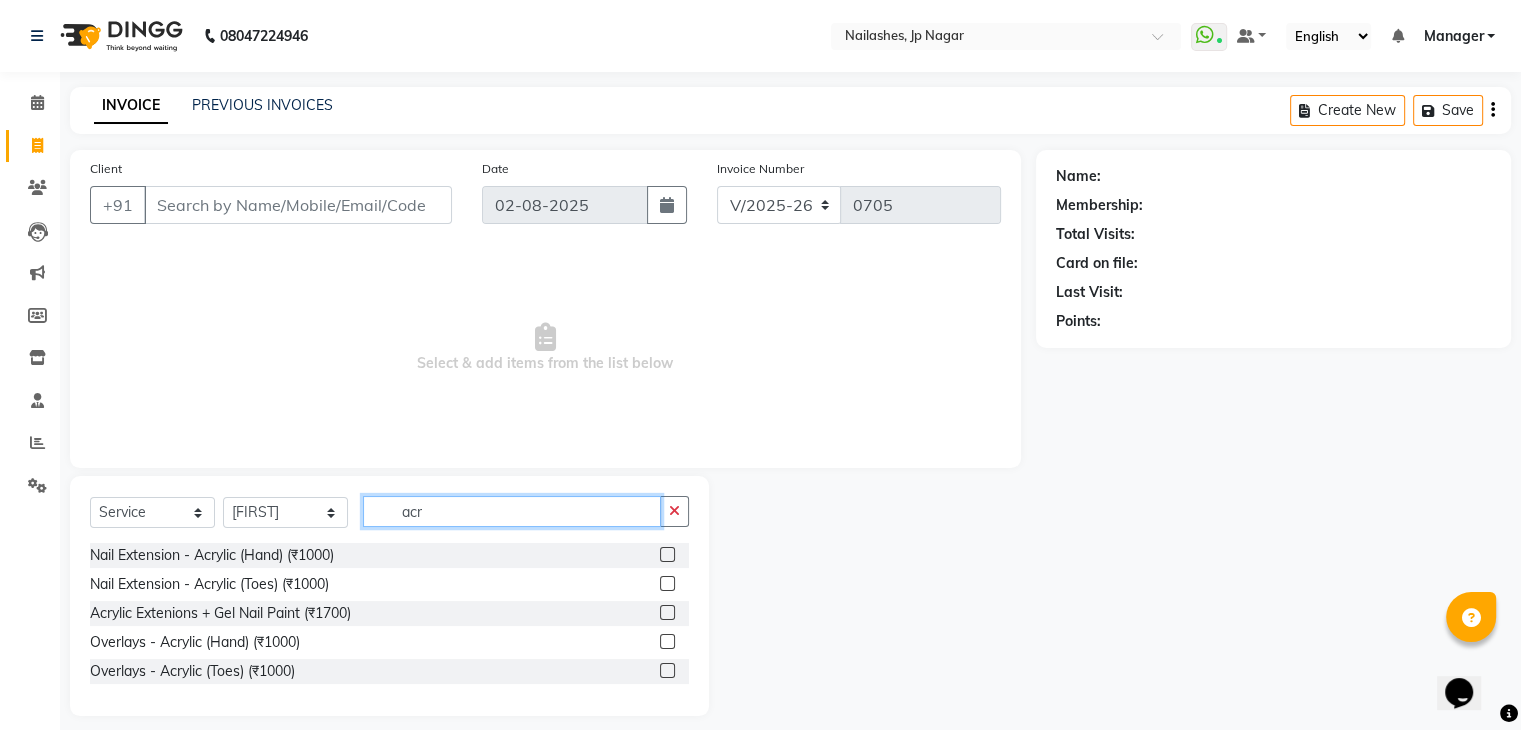 type on "acr" 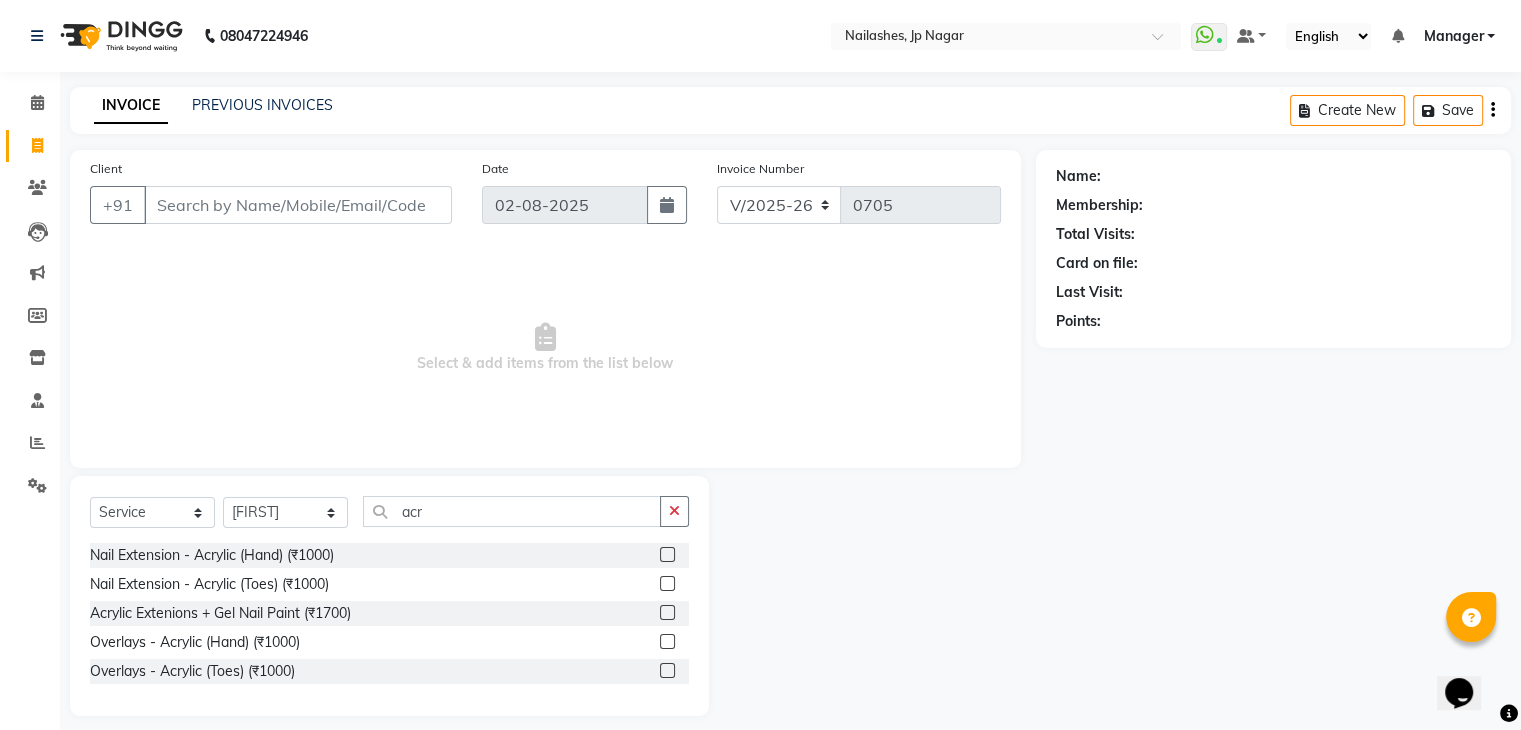 click 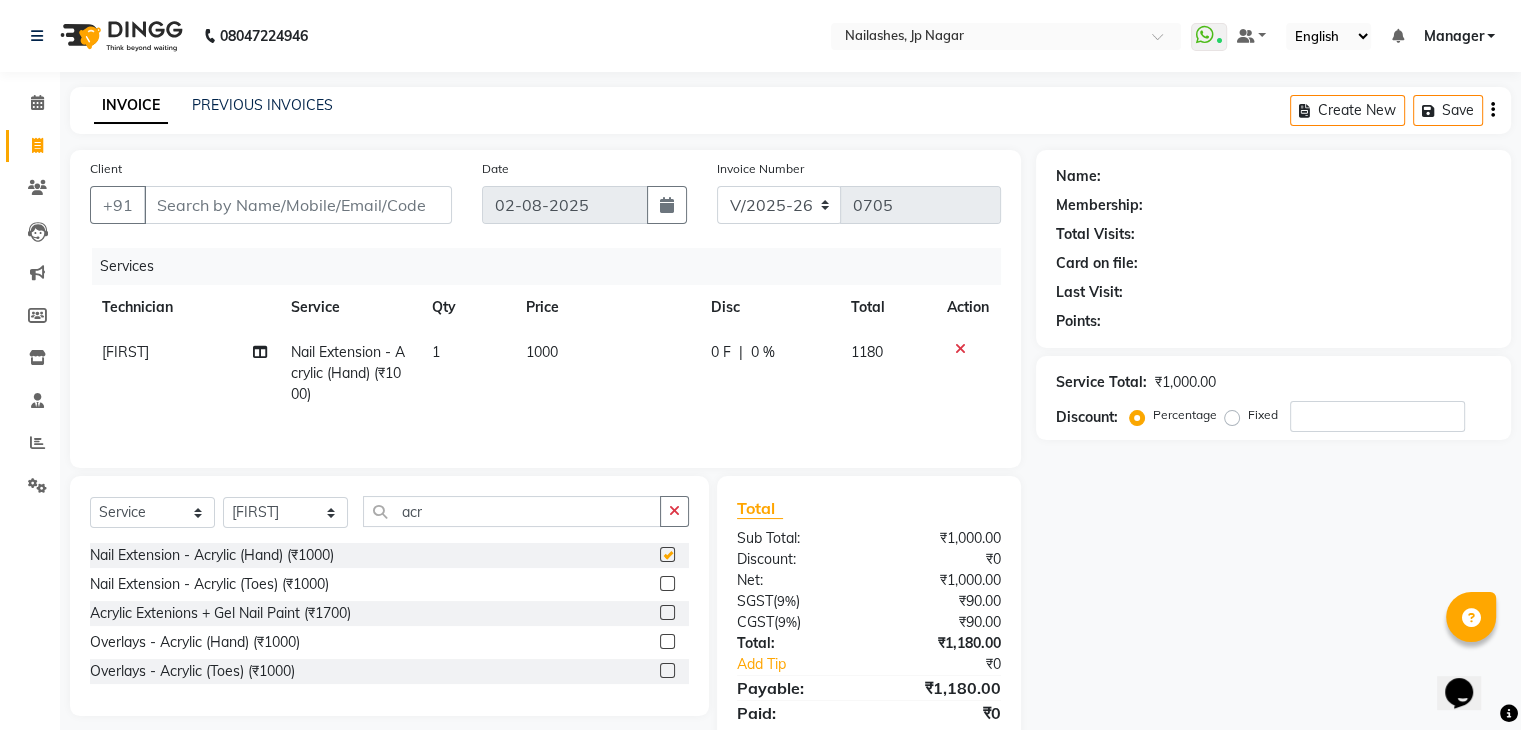 checkbox on "false" 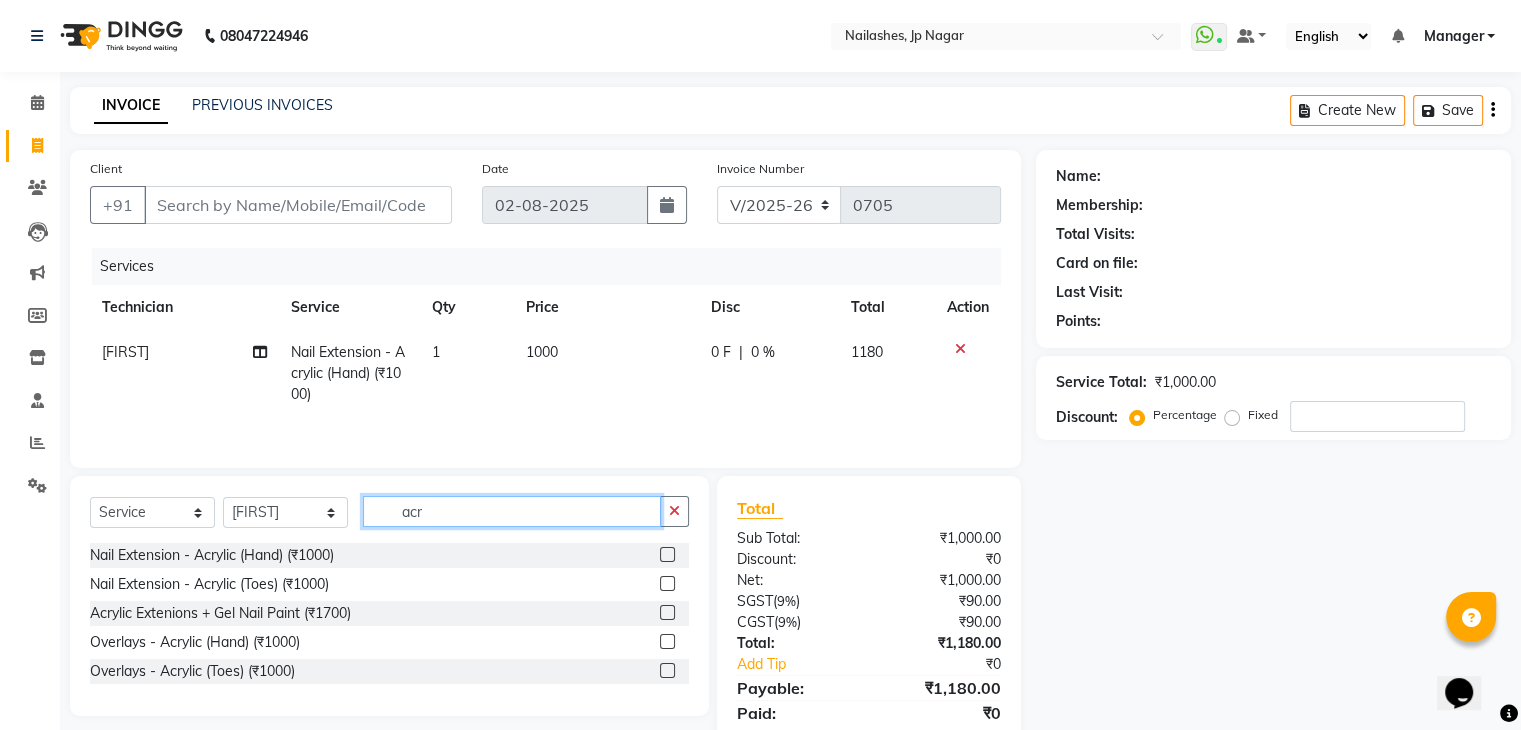 click on "acr" 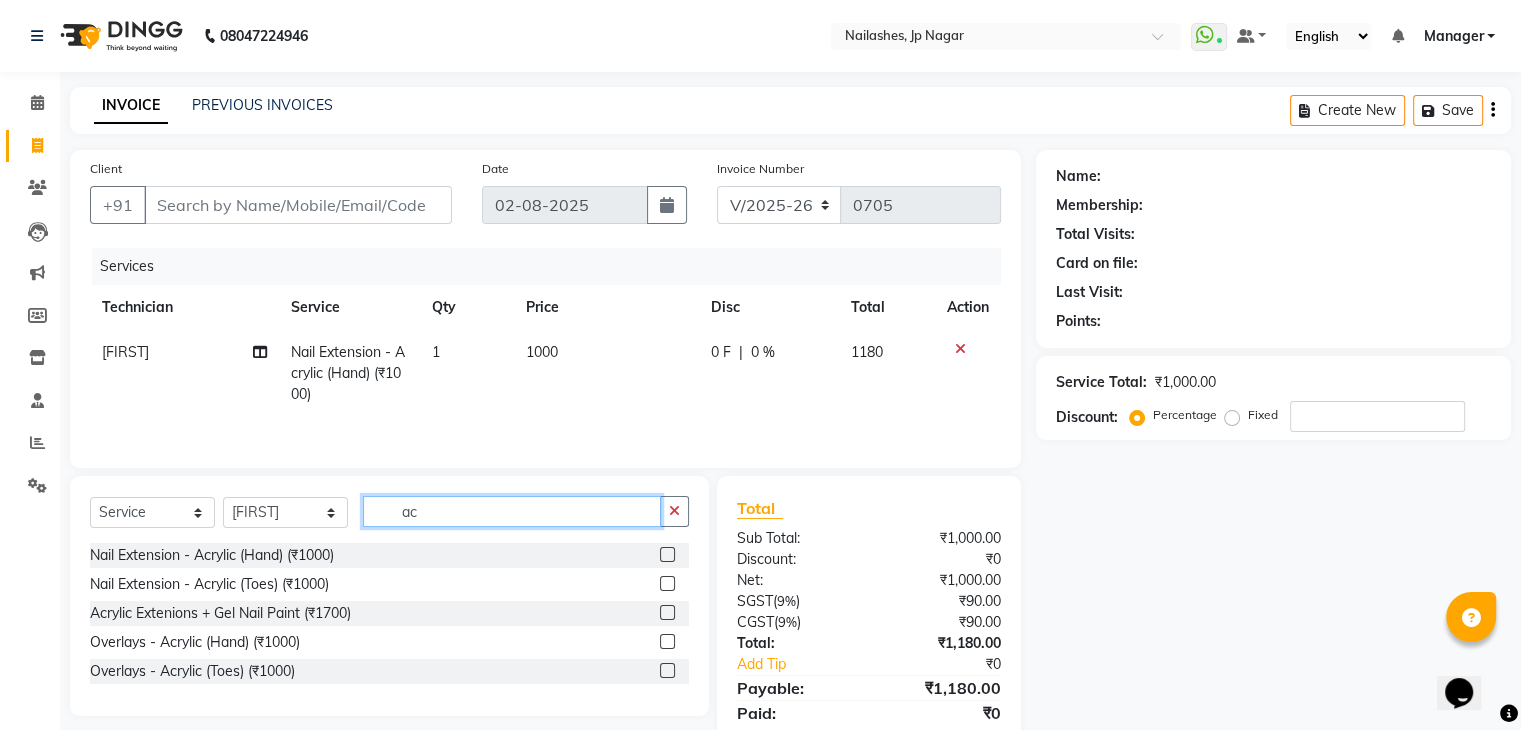type on "a" 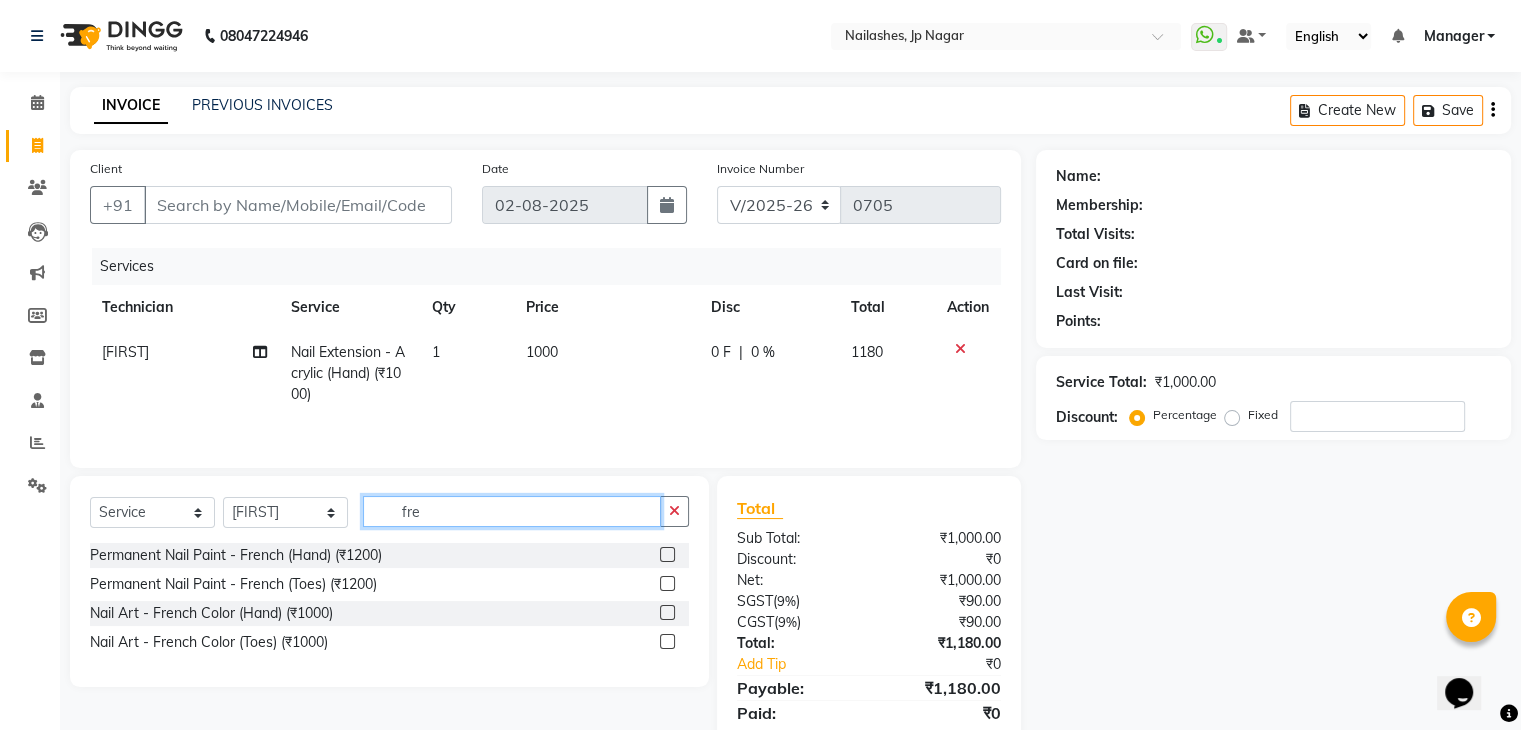 type on "fre" 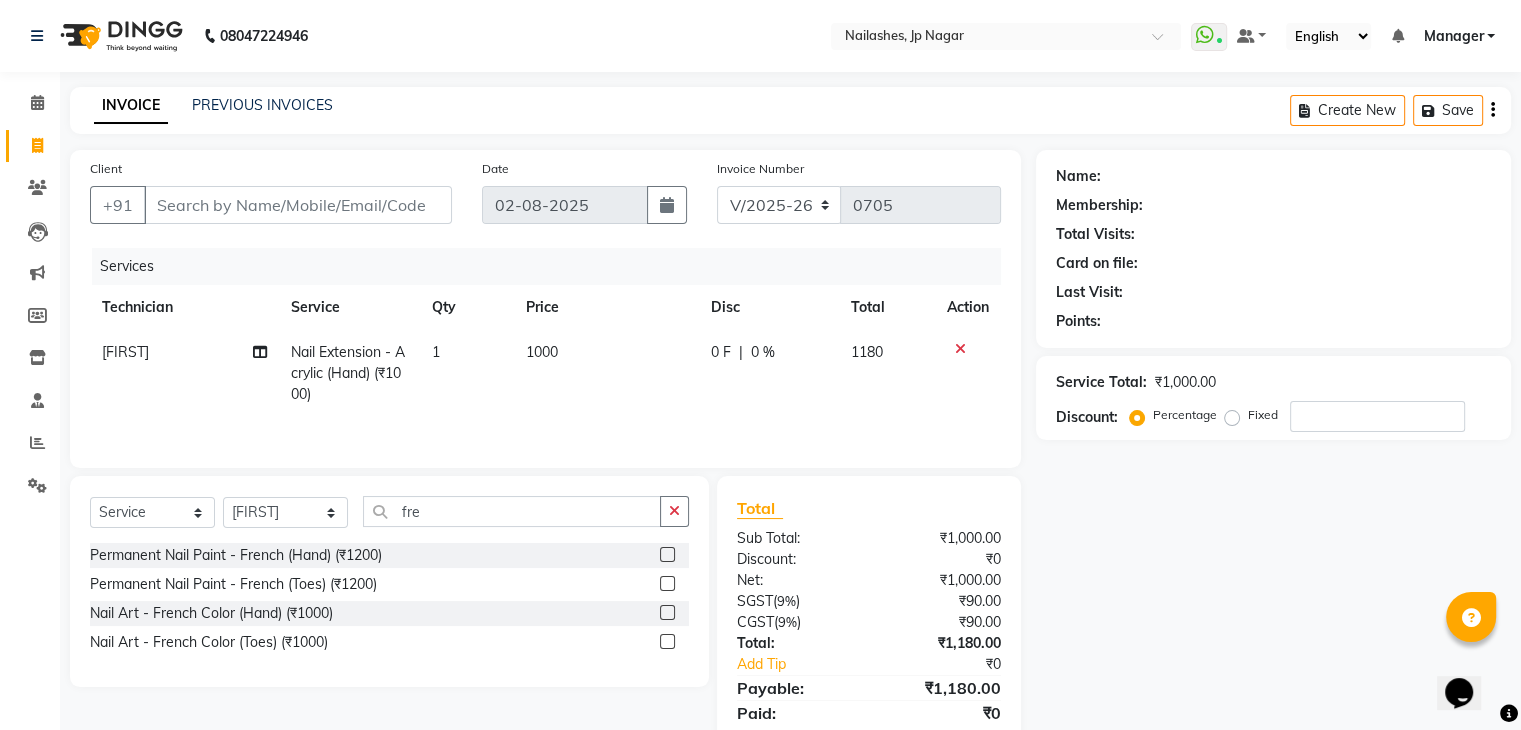click 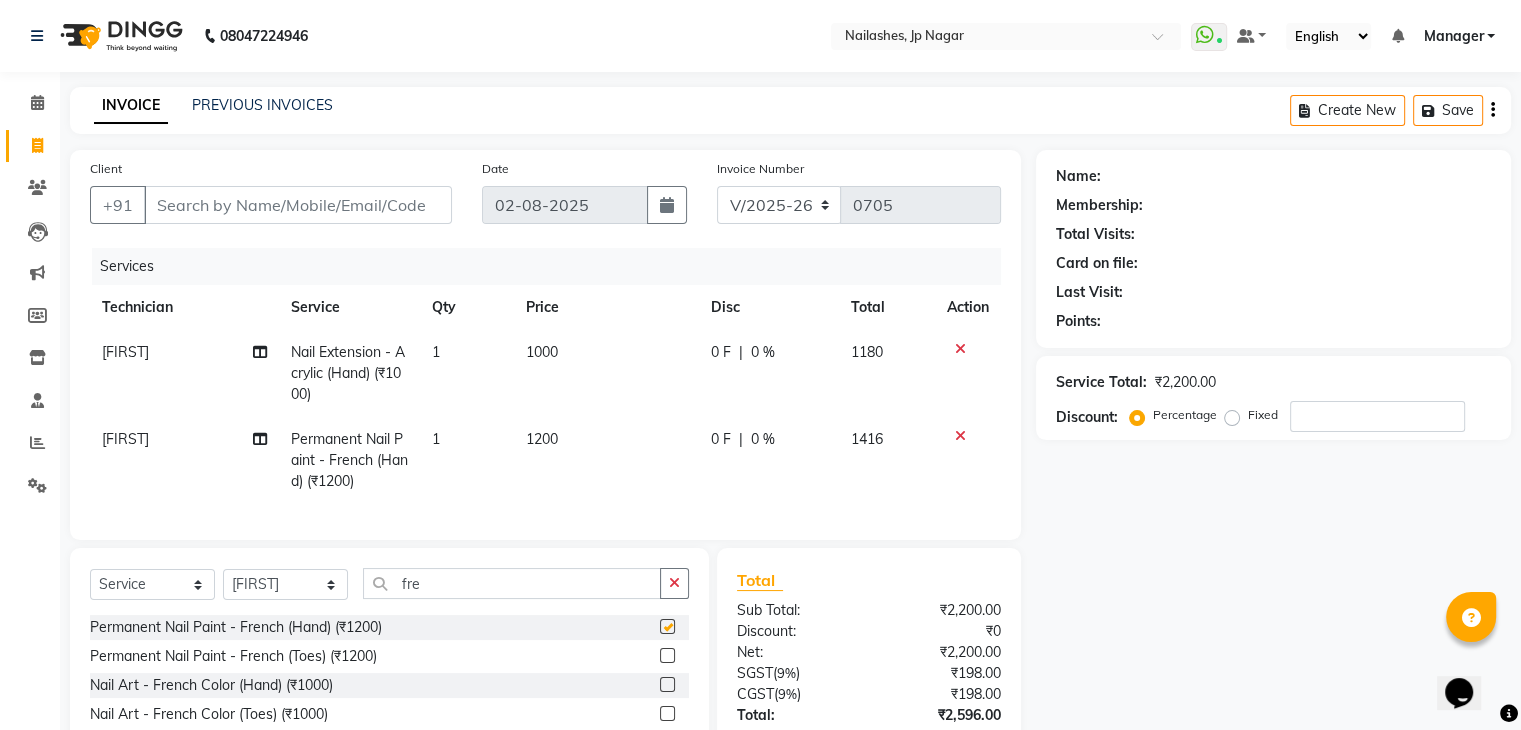 checkbox on "false" 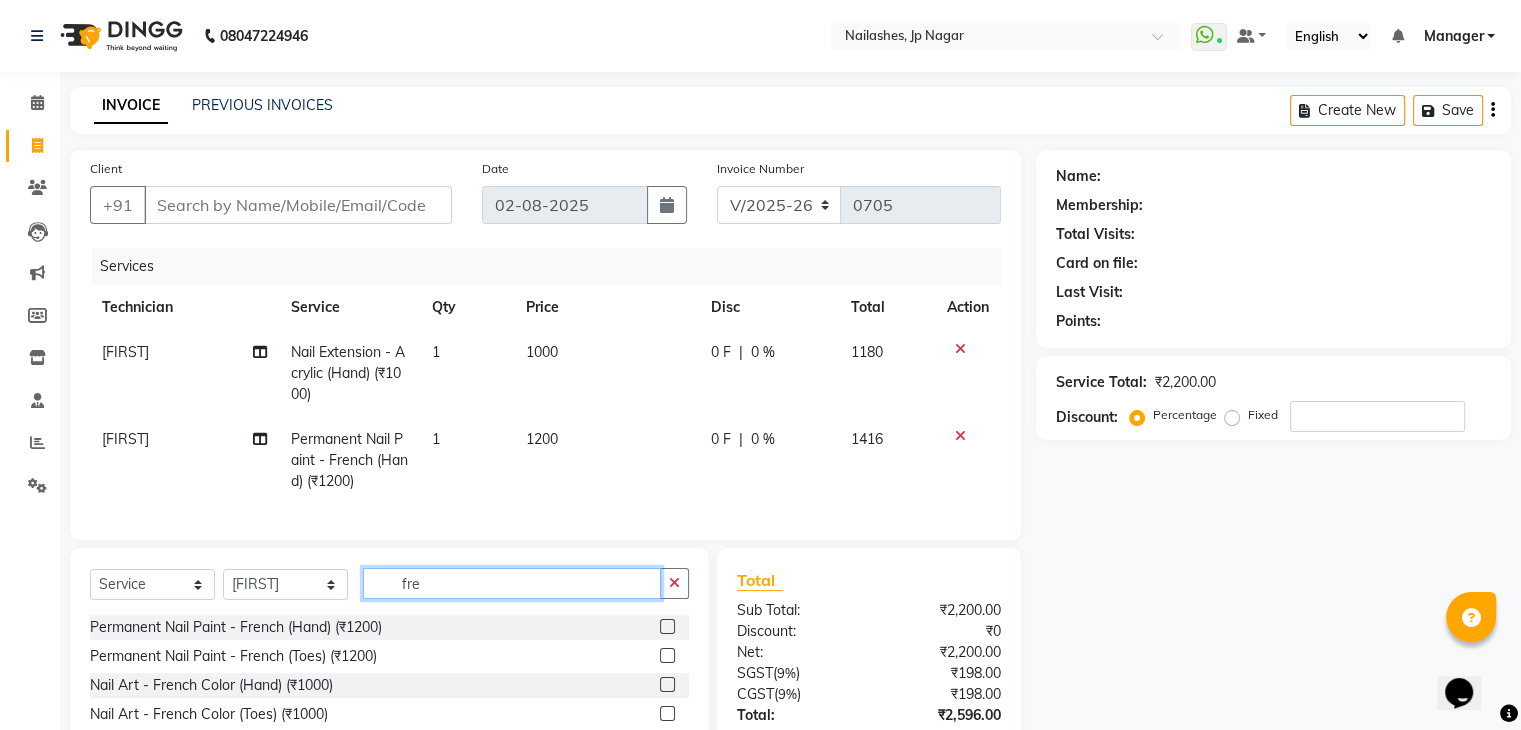 click on "fre" 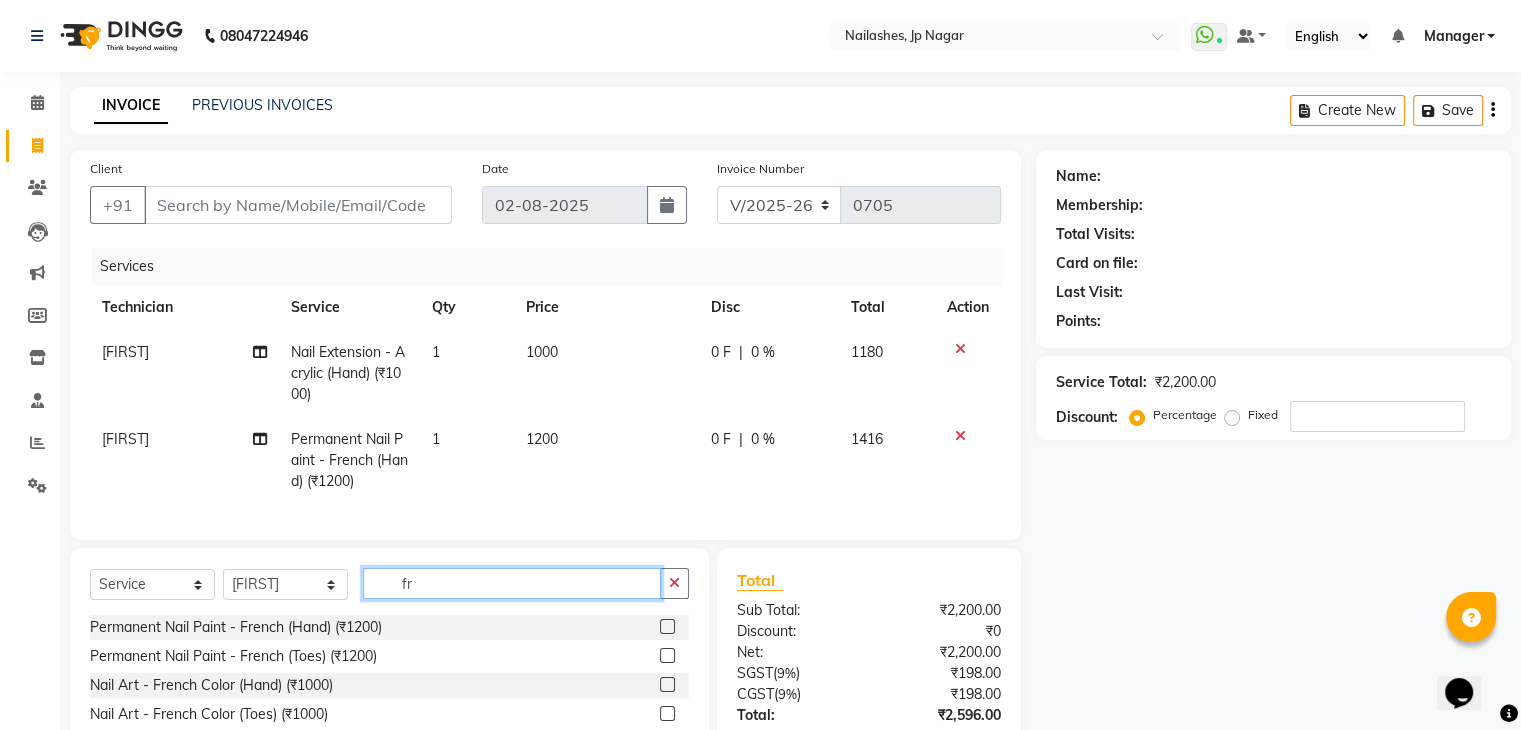 type on "f" 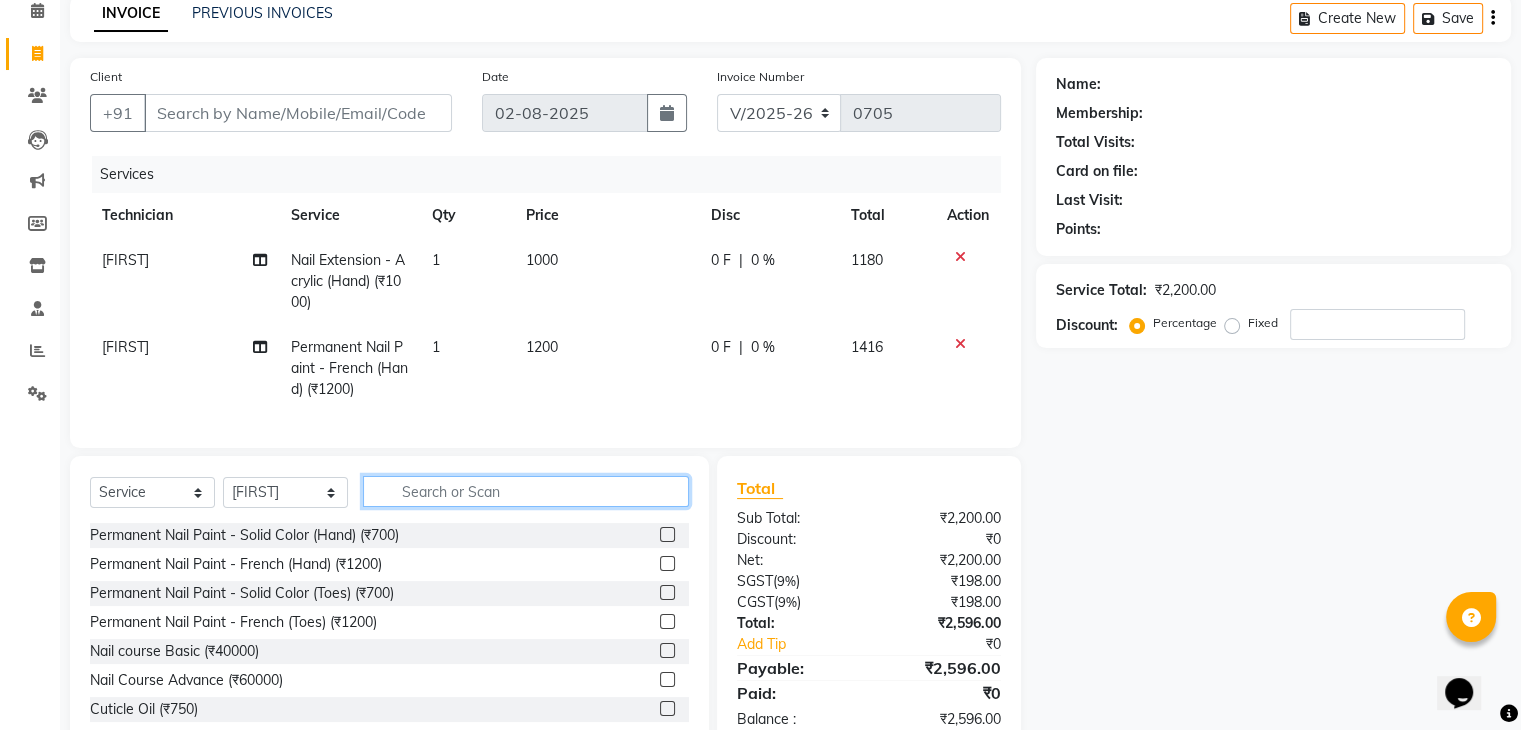 scroll, scrollTop: 94, scrollLeft: 0, axis: vertical 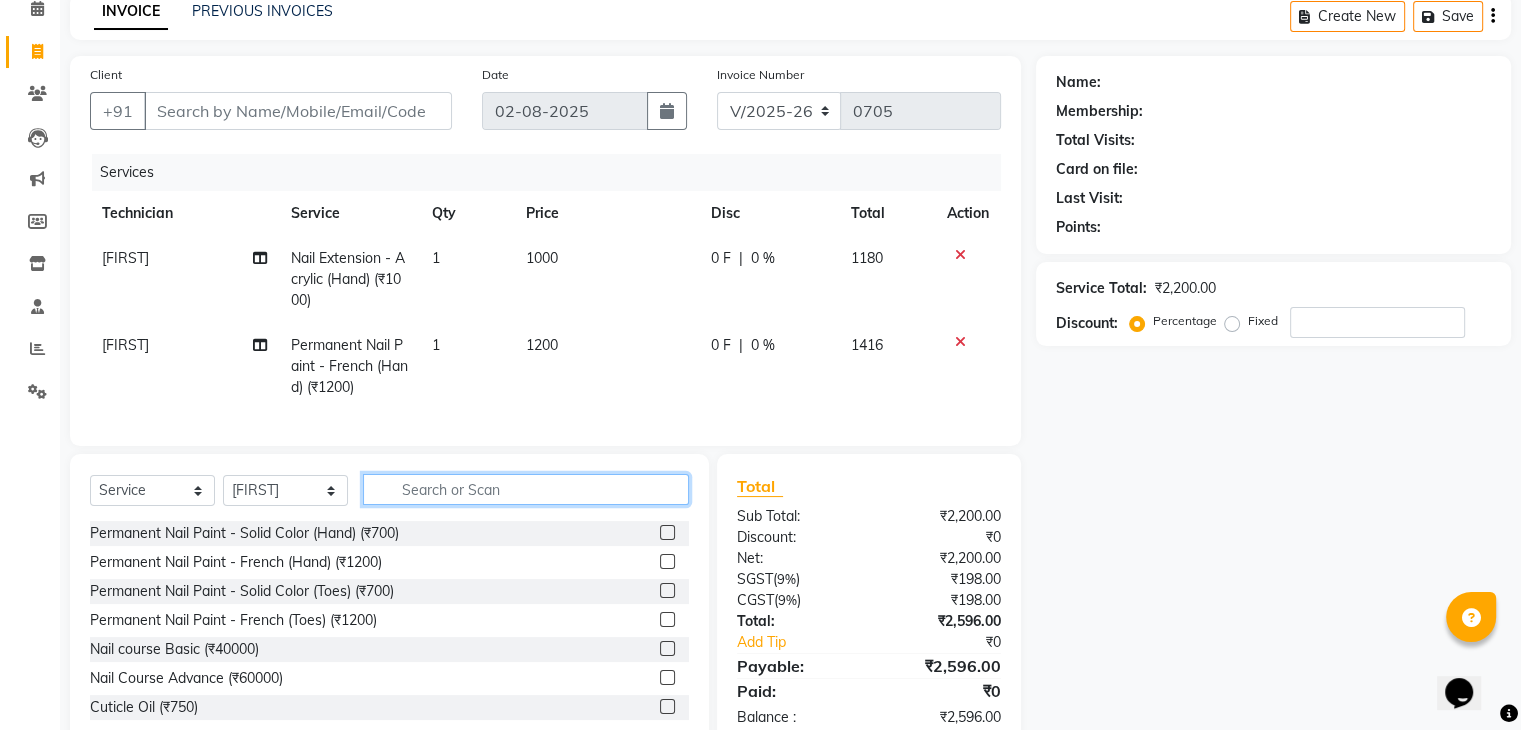 click 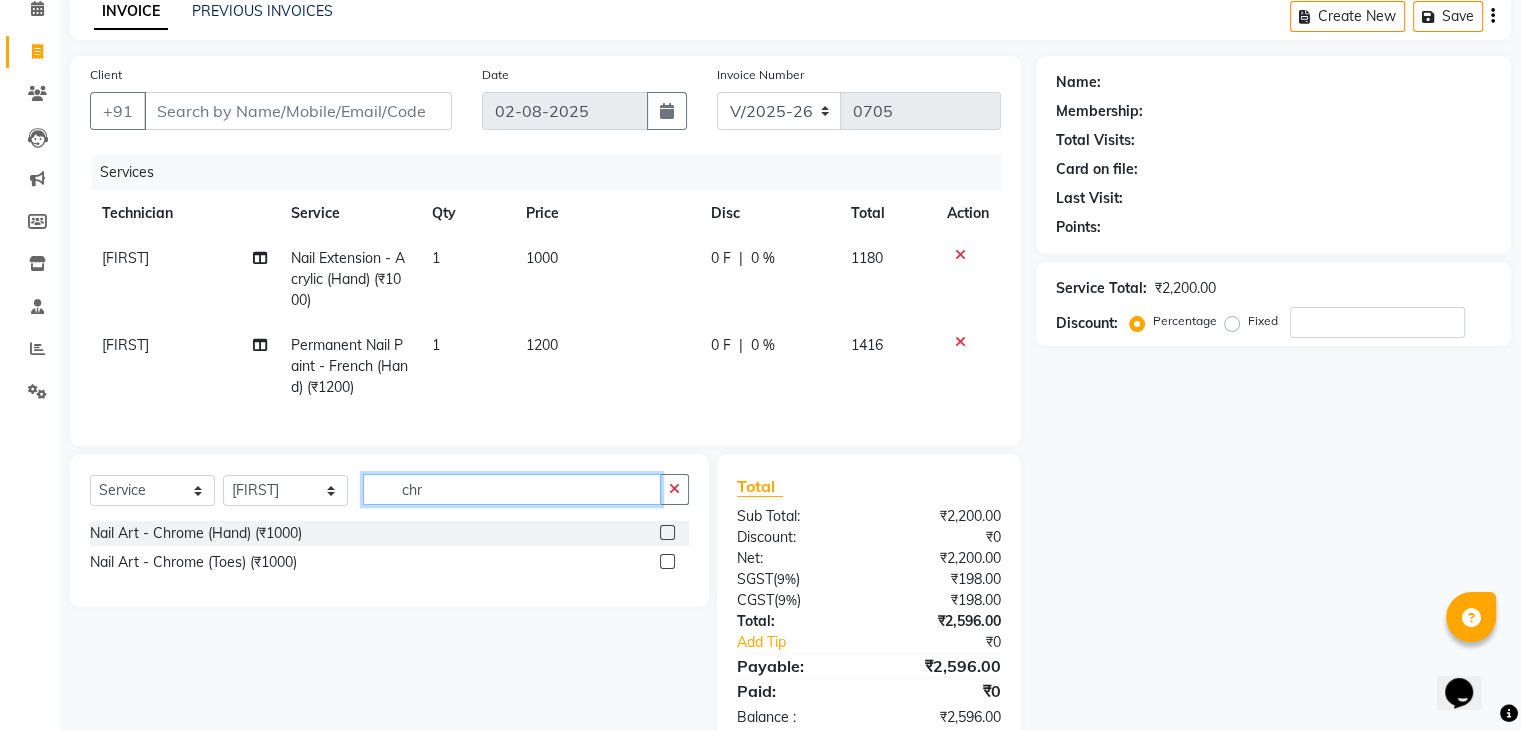 type on "chr" 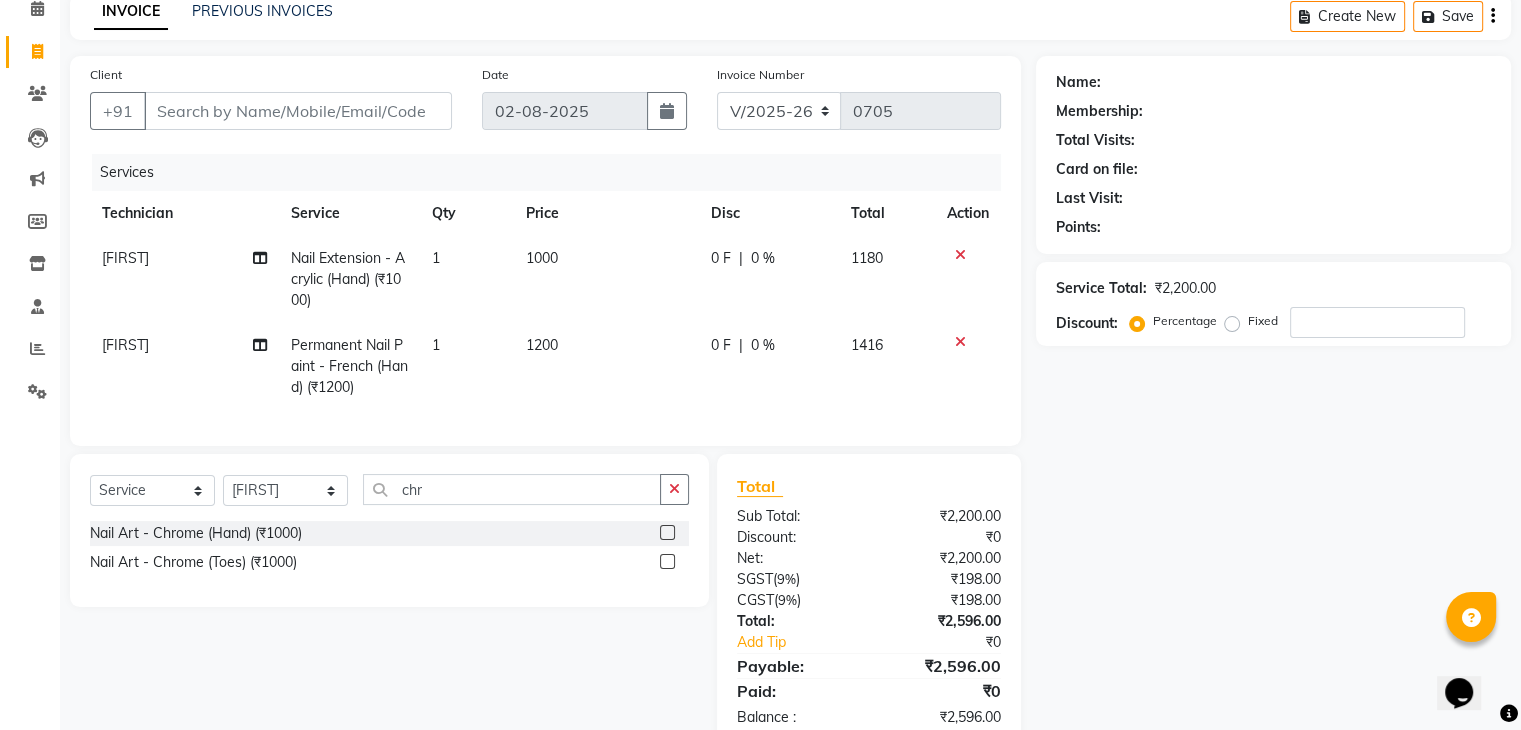 click 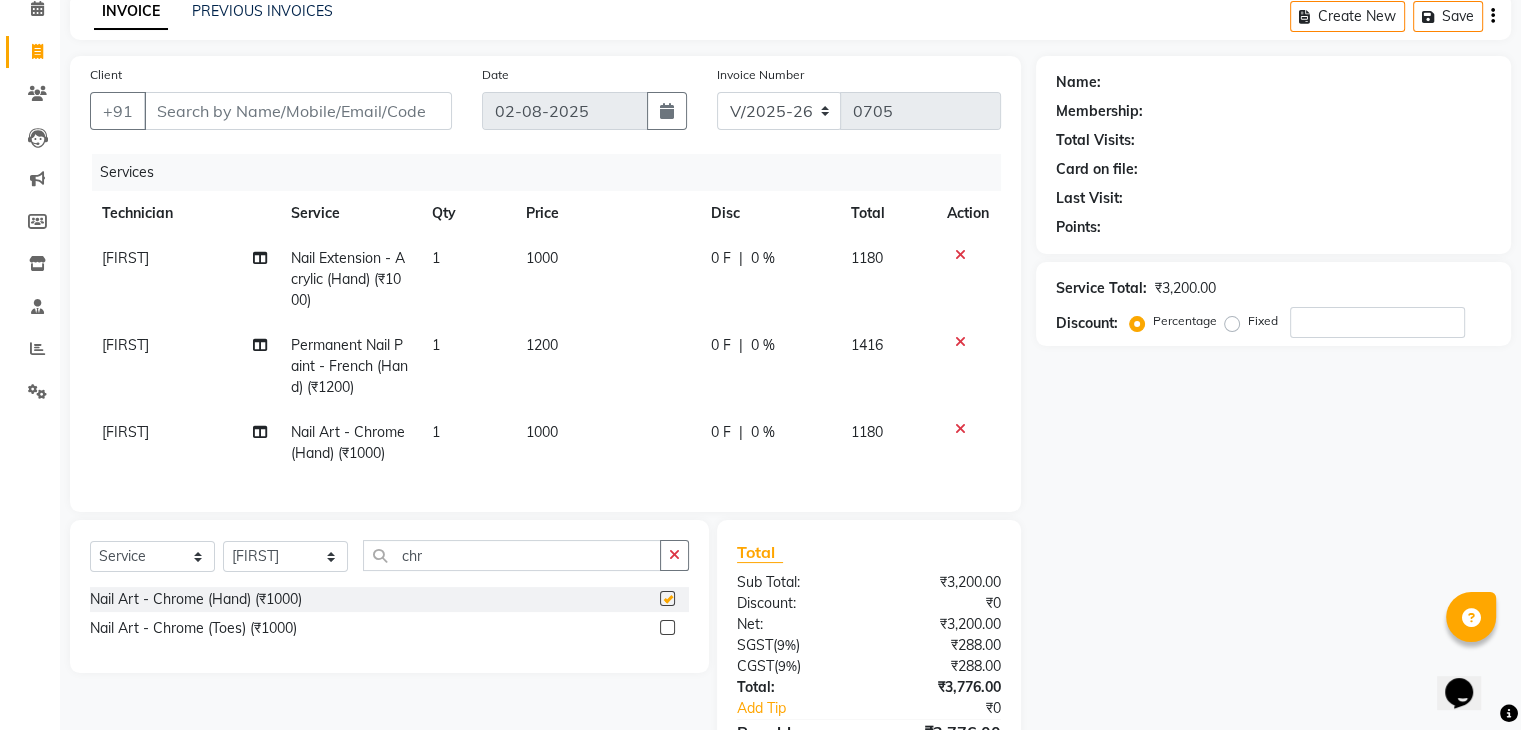 checkbox on "false" 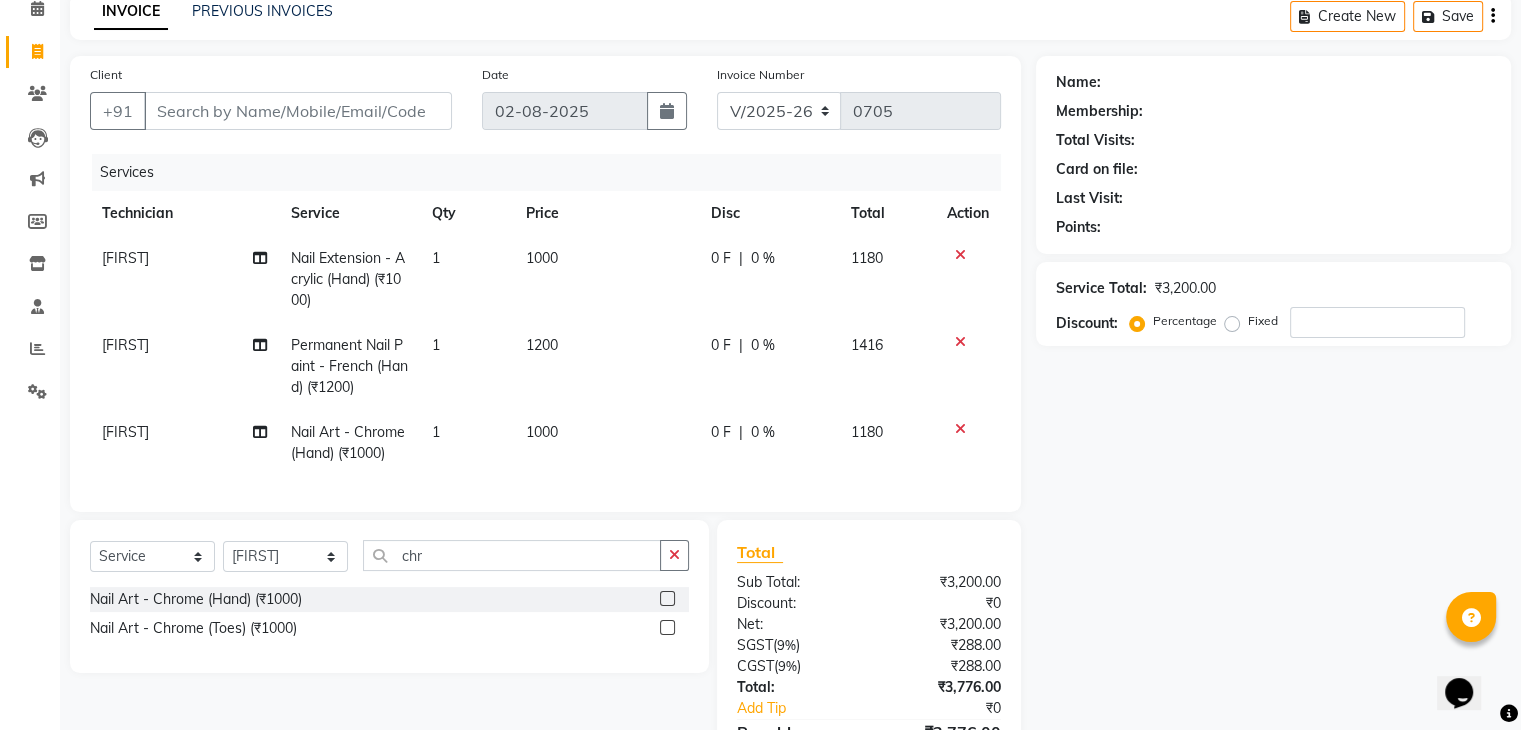click on "1000" 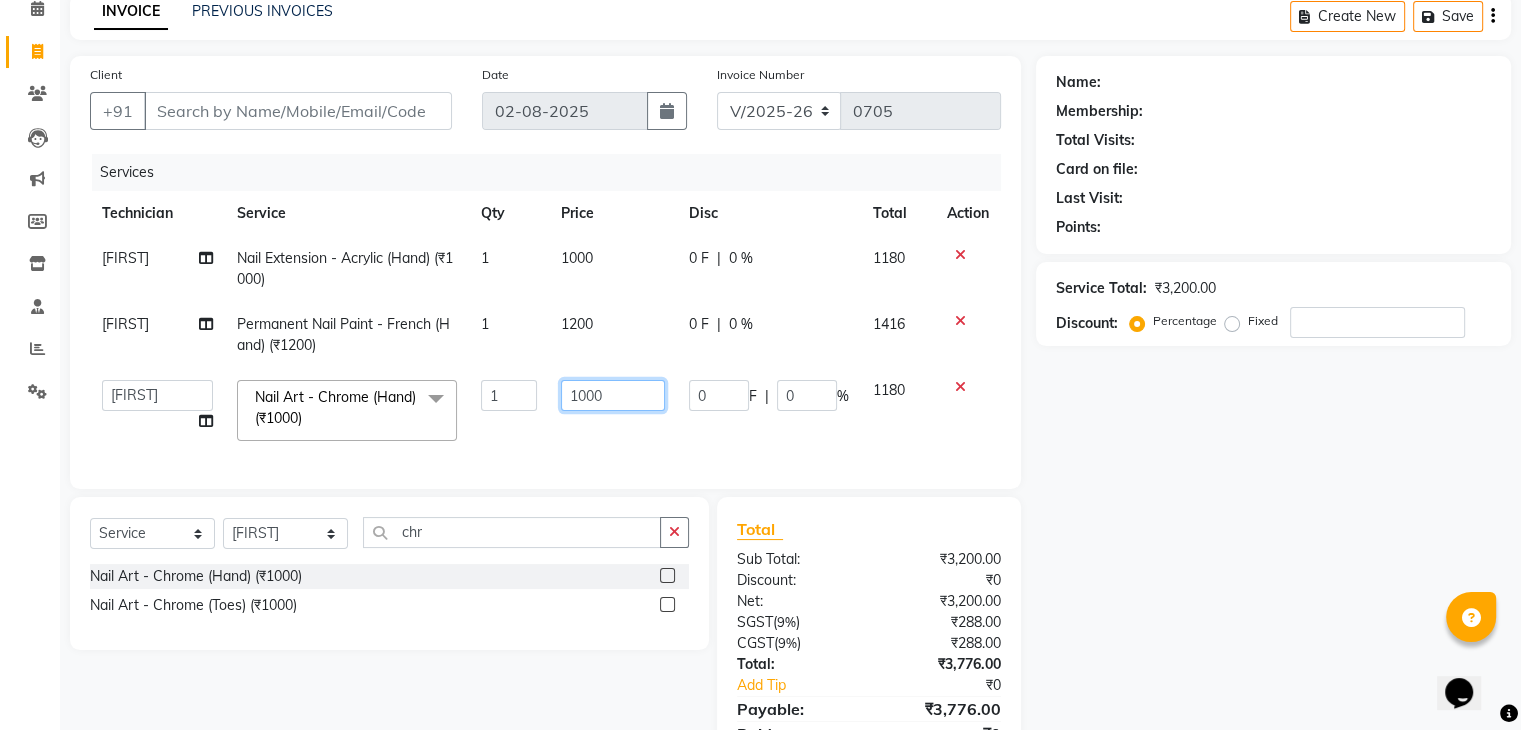 click on "1000" 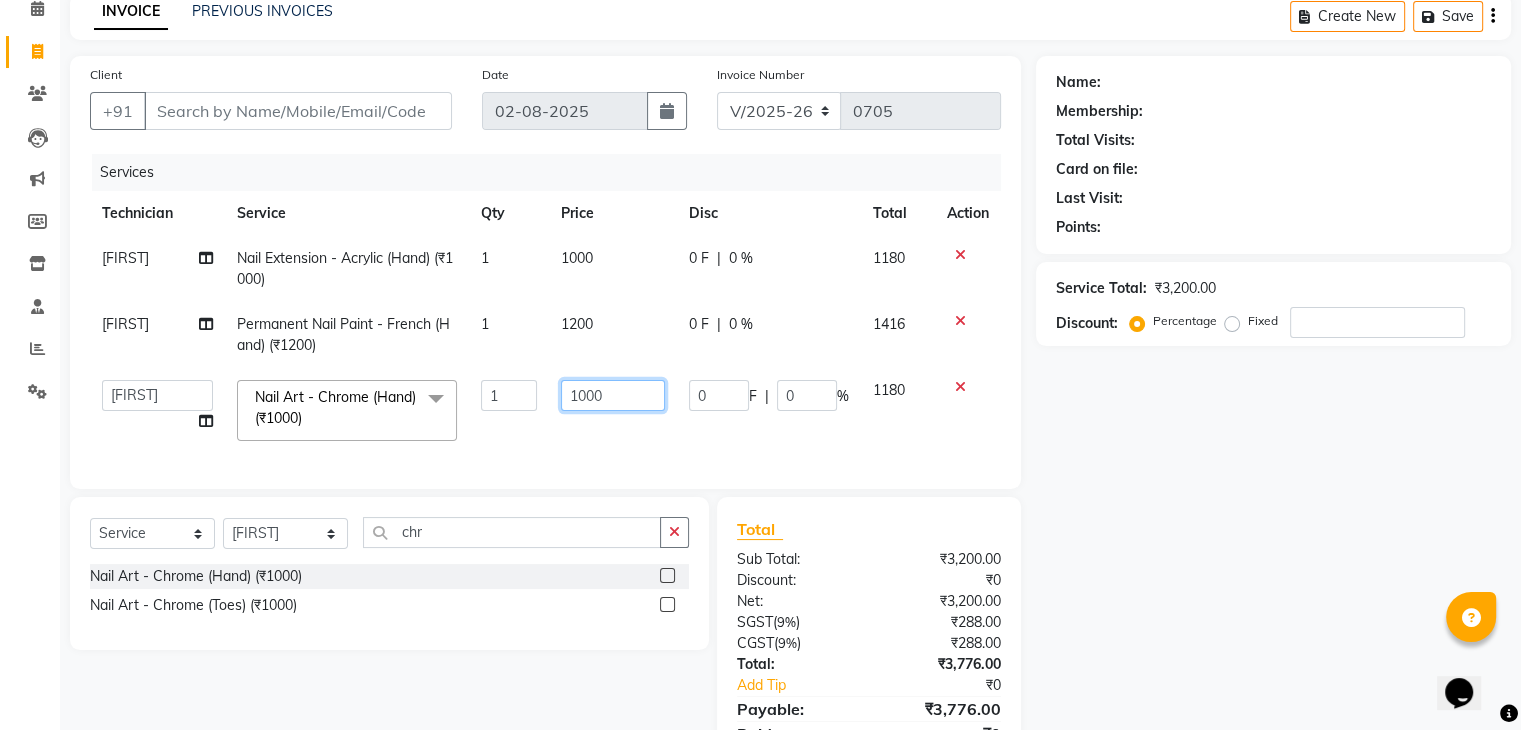 type on "100" 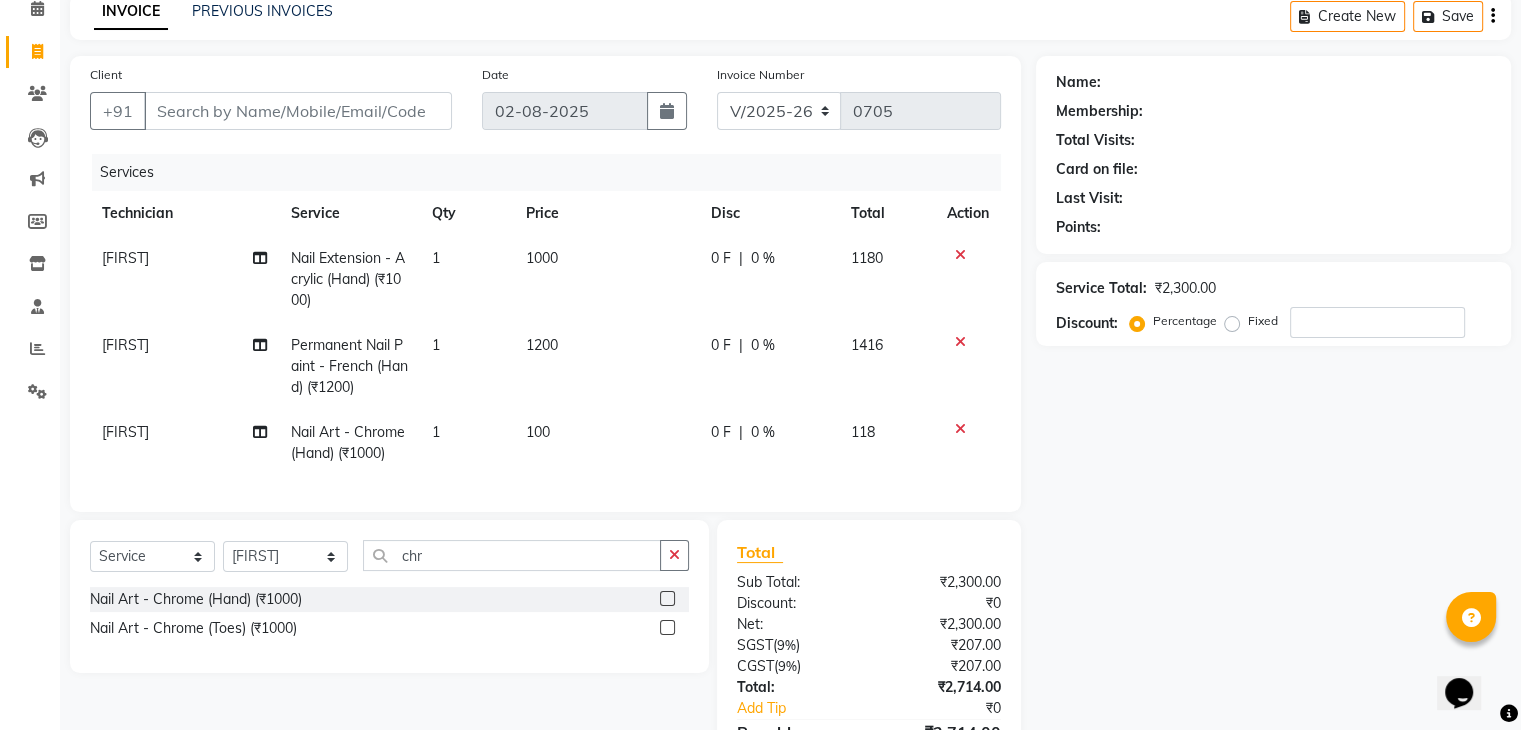click on "1" 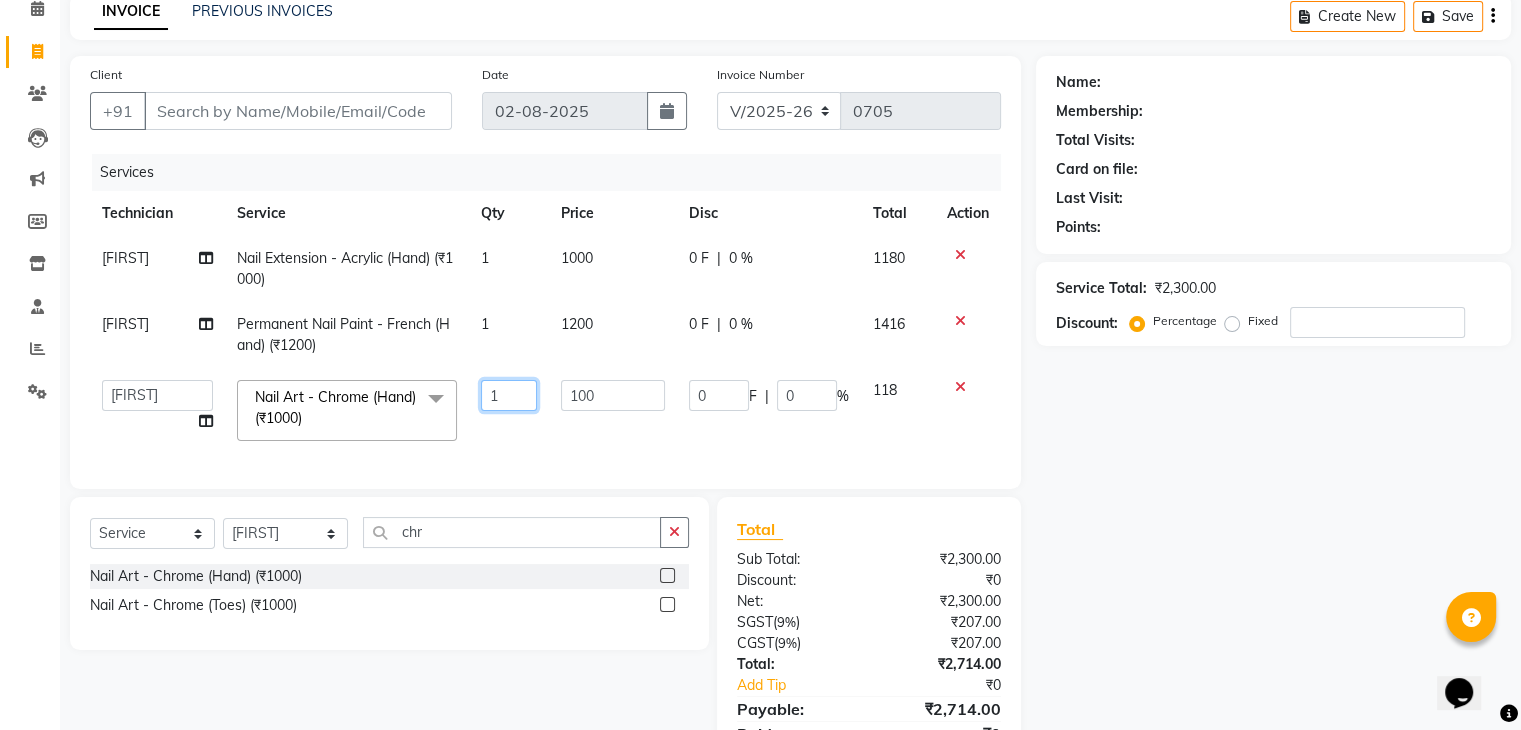 click on "1" 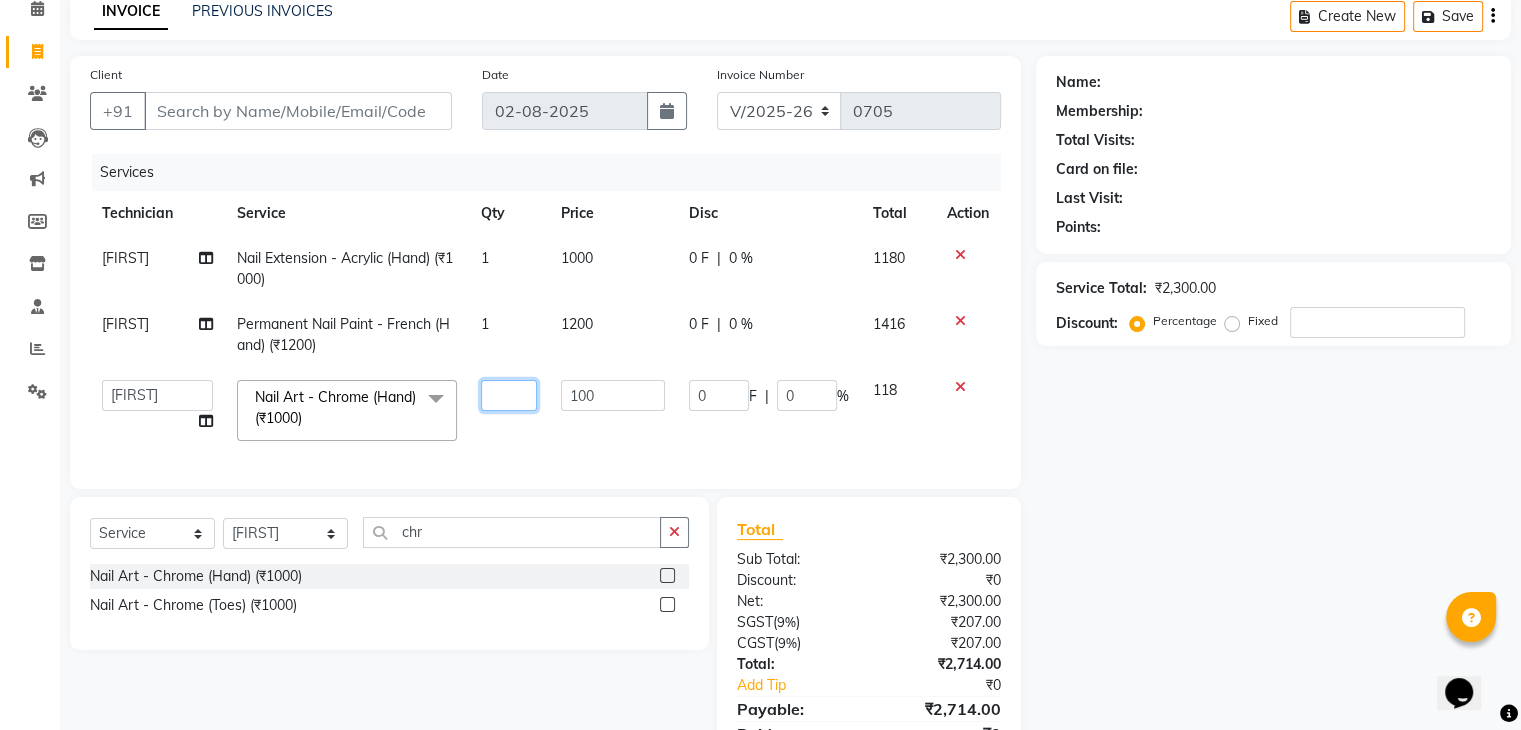 type on "4" 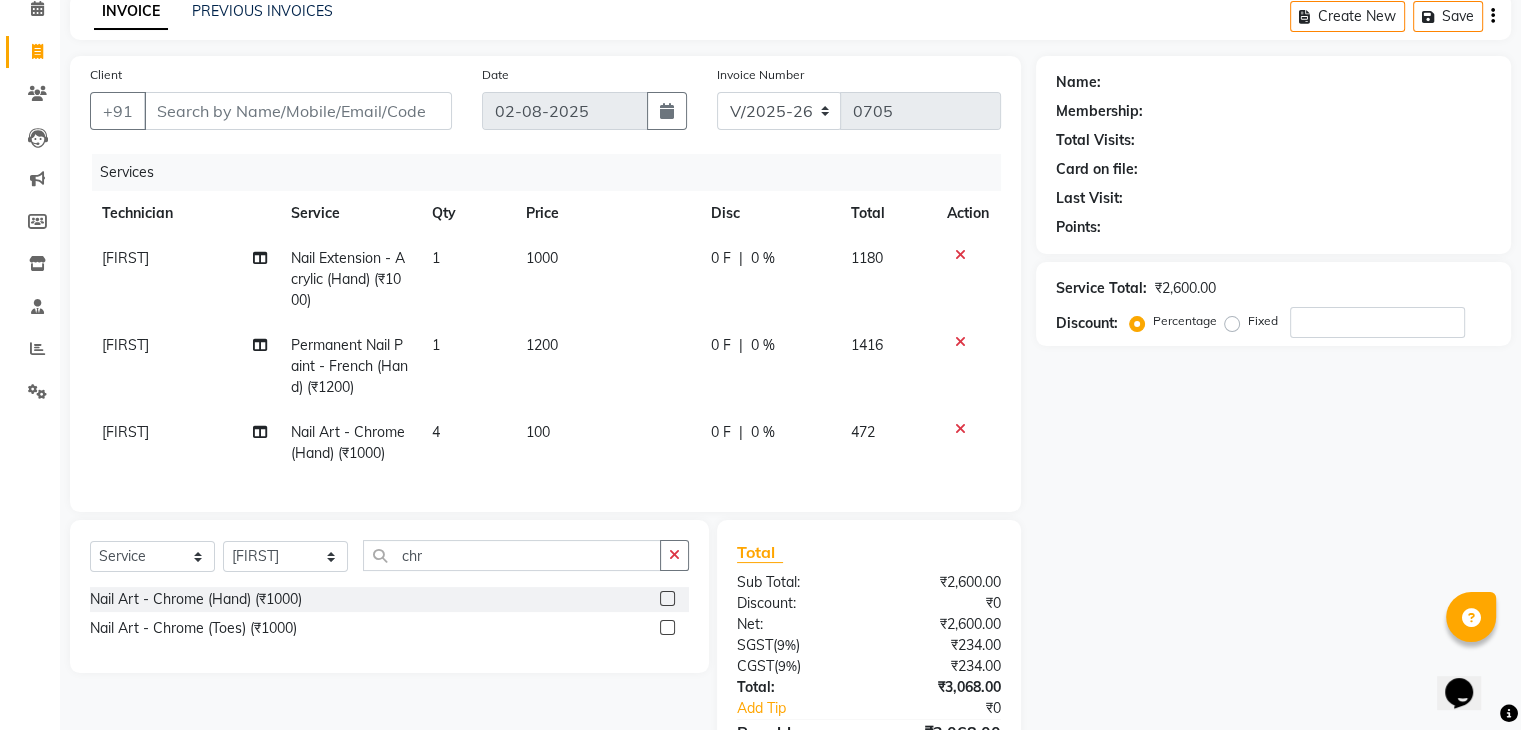 click on "Bhupendra Nail Art - Chrome (Hand) (₹1000) 4 100 0 F | 0 % 472" 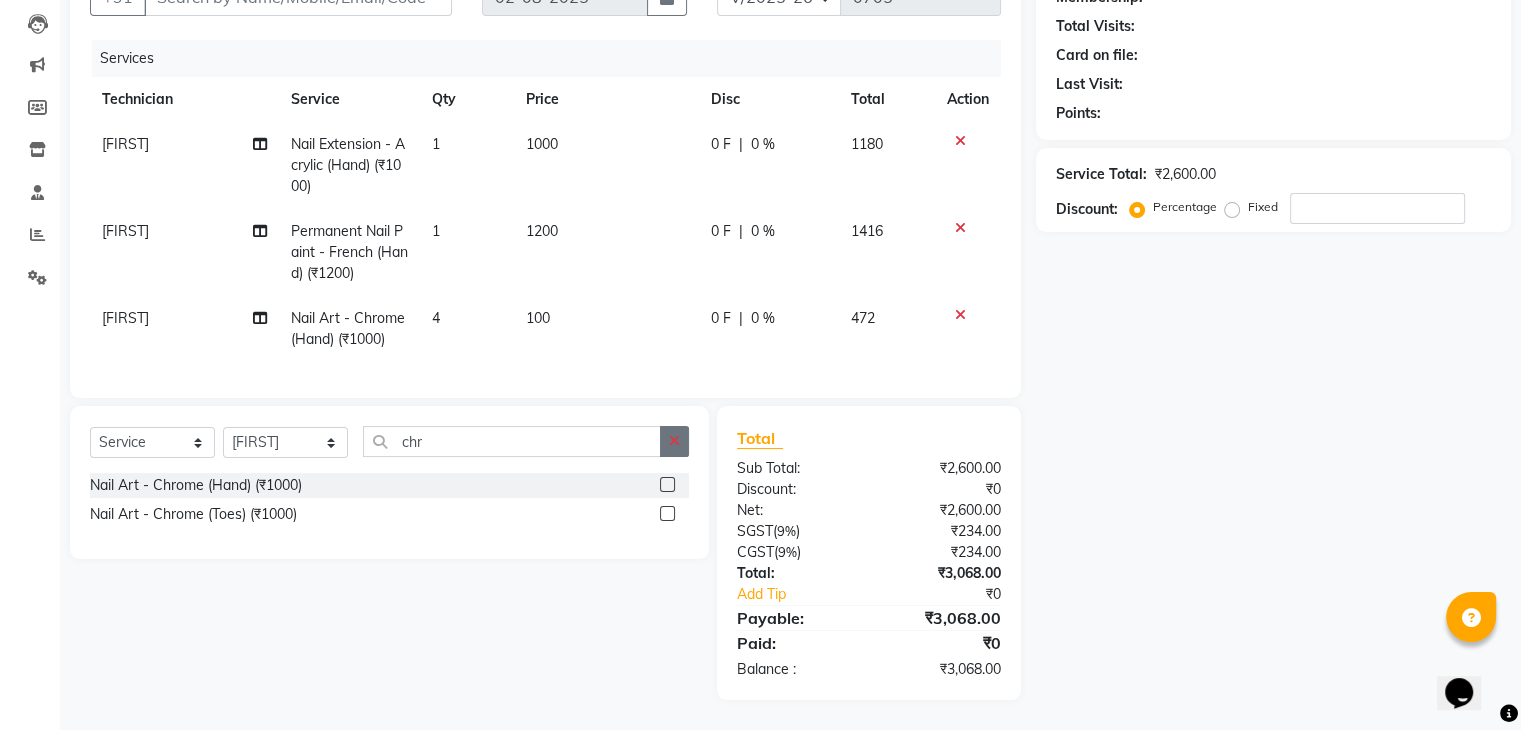 click 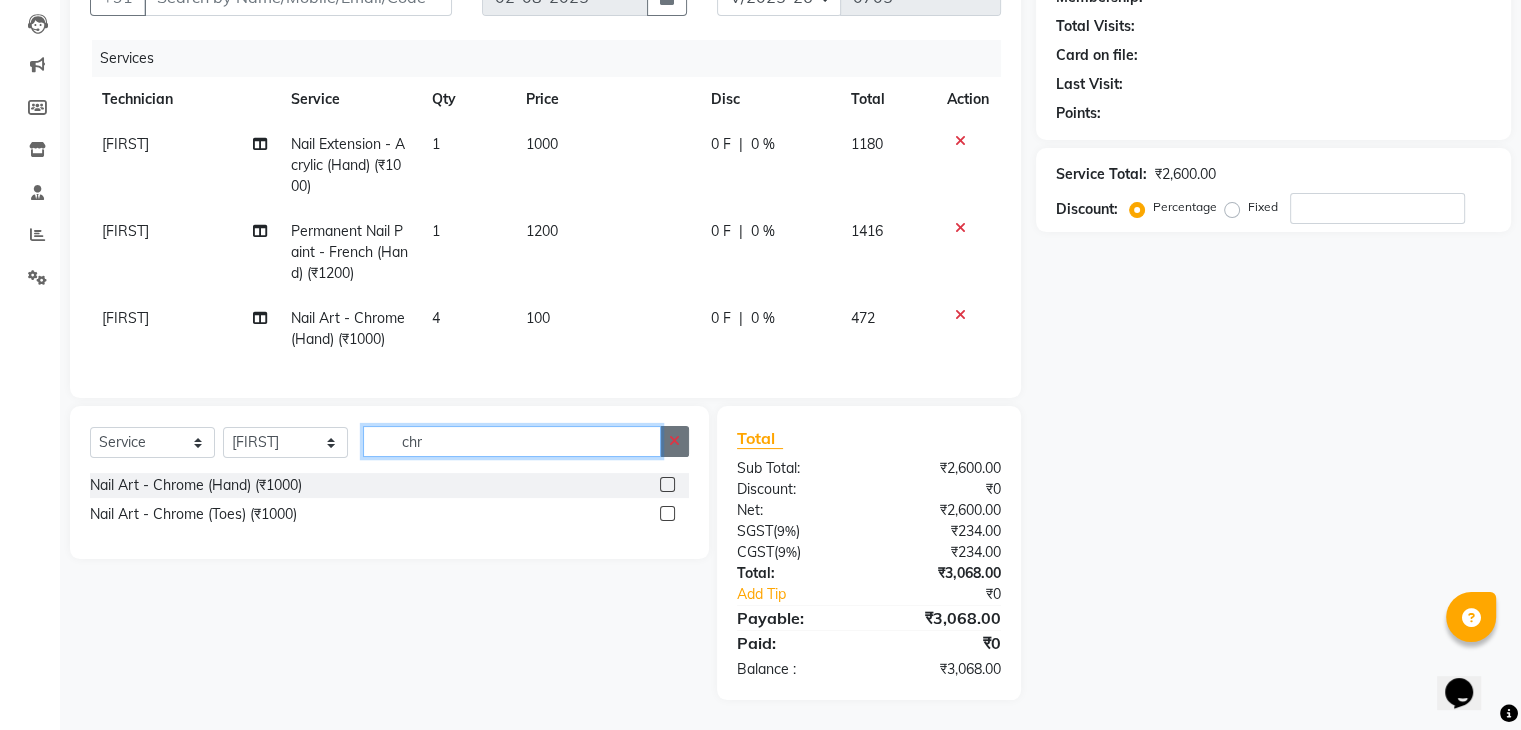 type 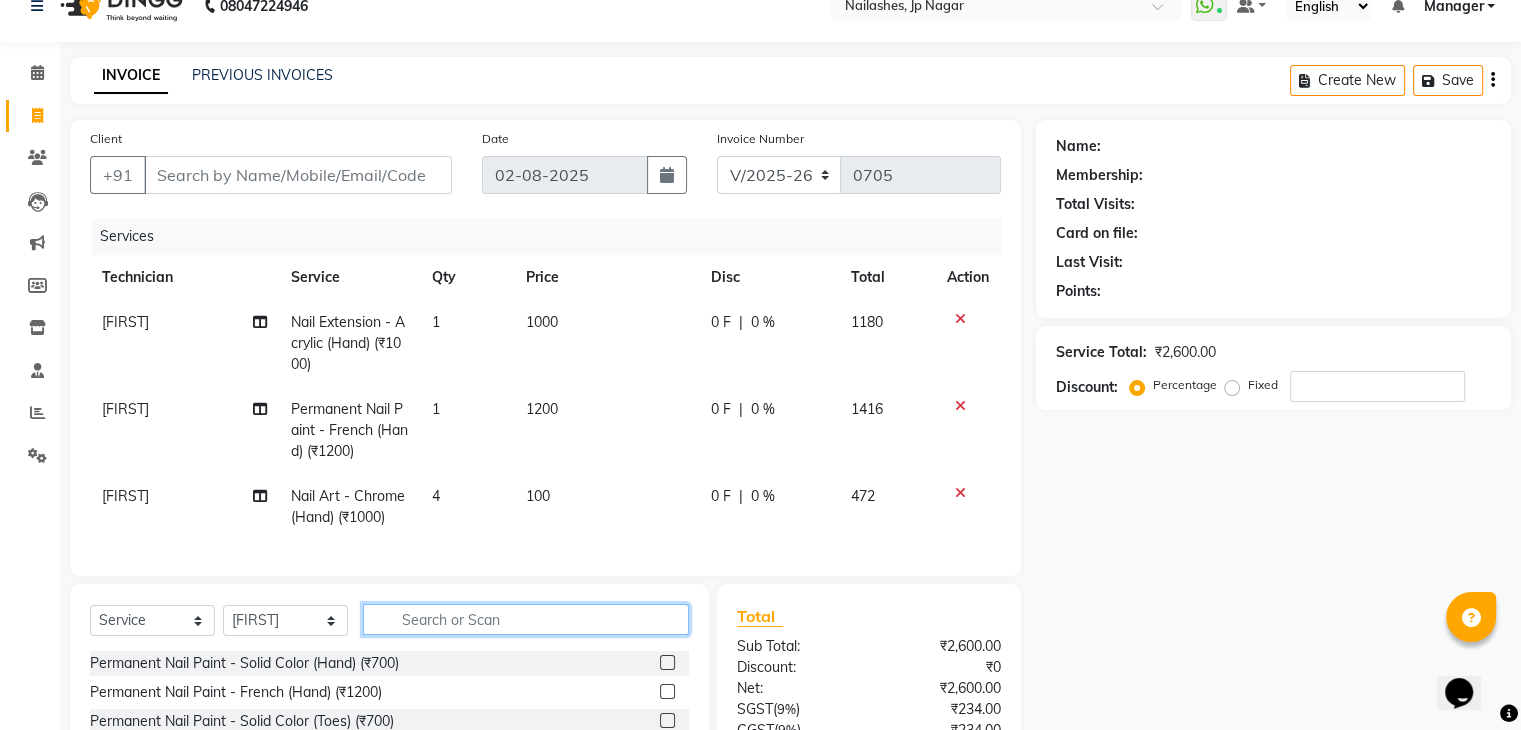 scroll, scrollTop: 0, scrollLeft: 0, axis: both 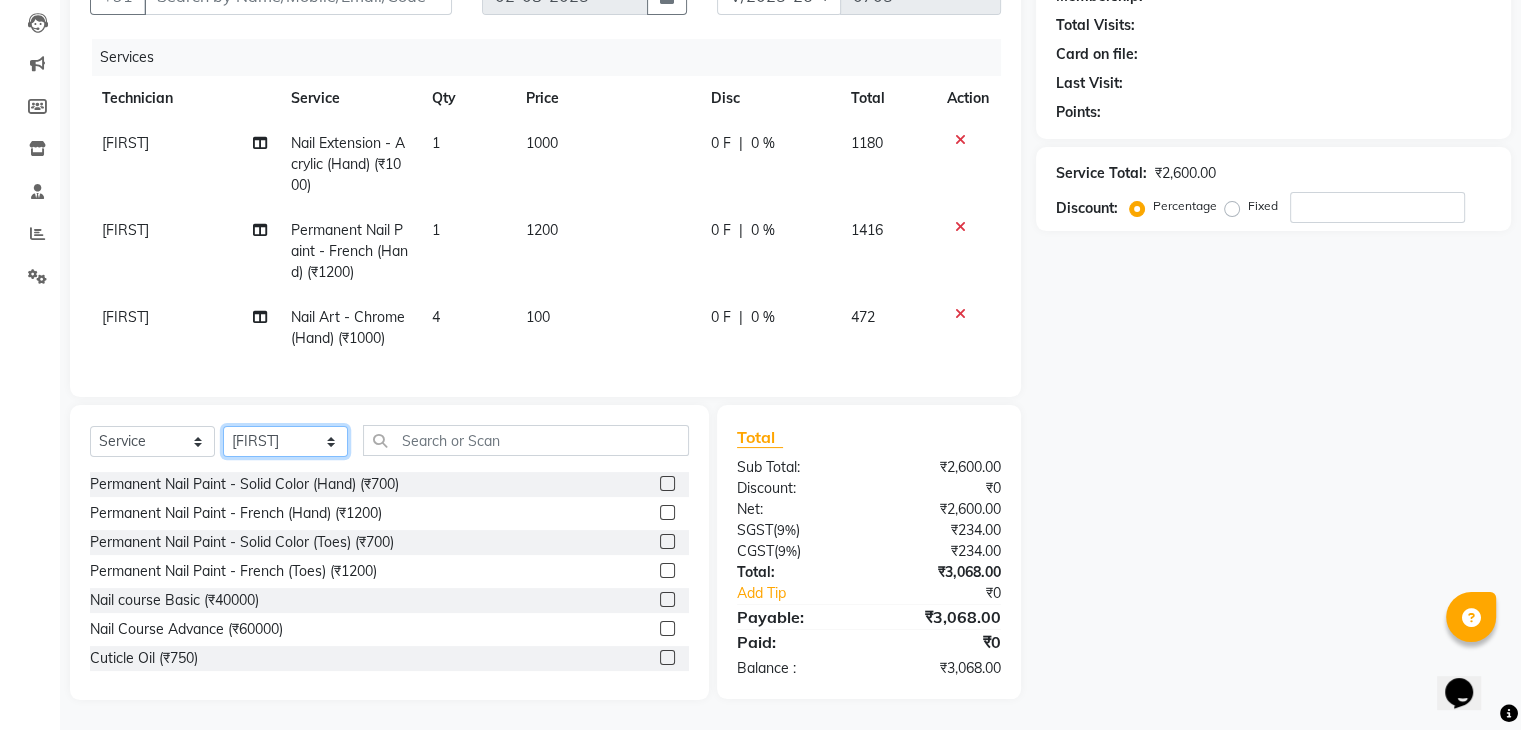 click on "Select Technician Bhupendra Manager Prince Rohit Sajan Salman Suma Suraj Vikas Vishal Lash Vishnu" 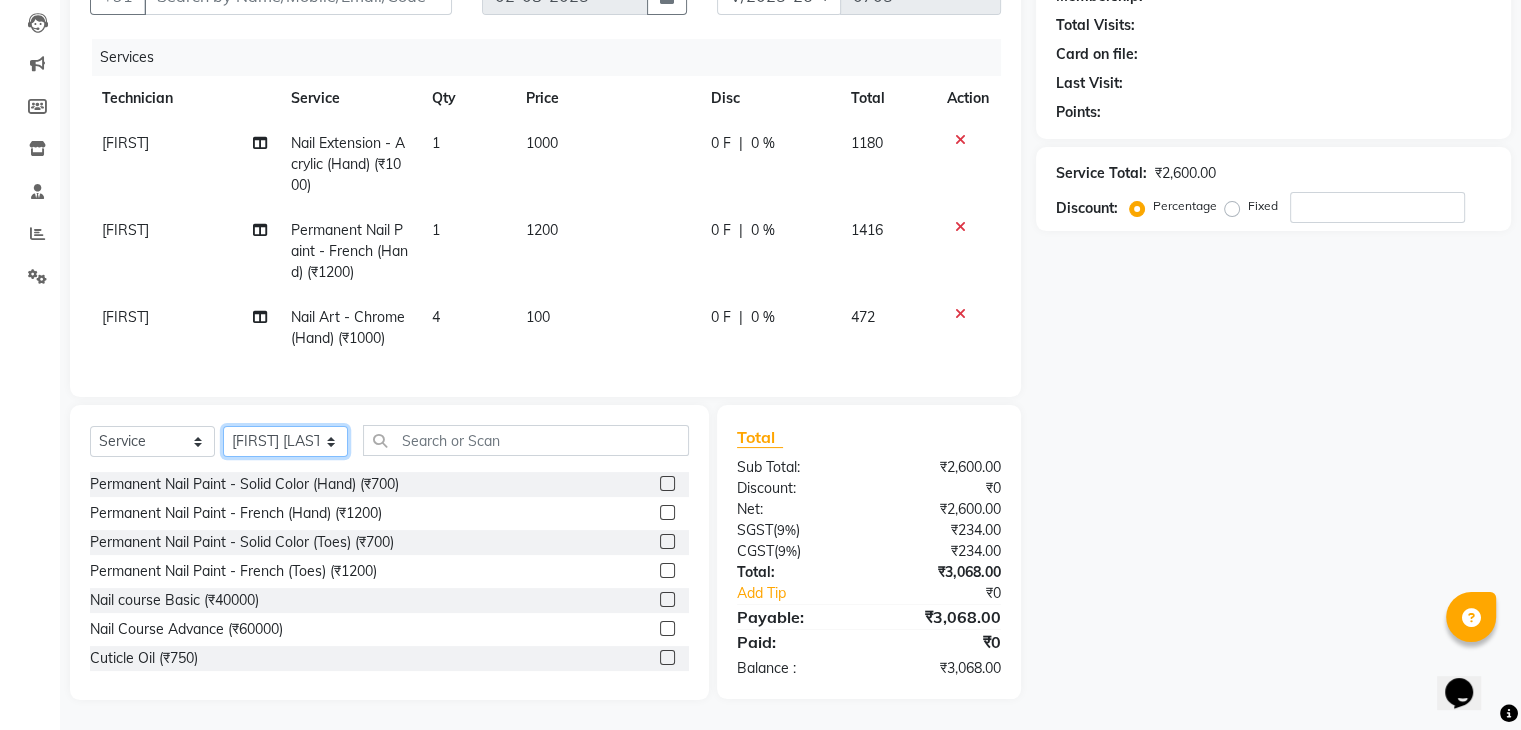 click on "Select Technician Bhupendra Manager Prince Rohit Sajan Salman Suma Suraj Vikas Vishal Lash Vishnu" 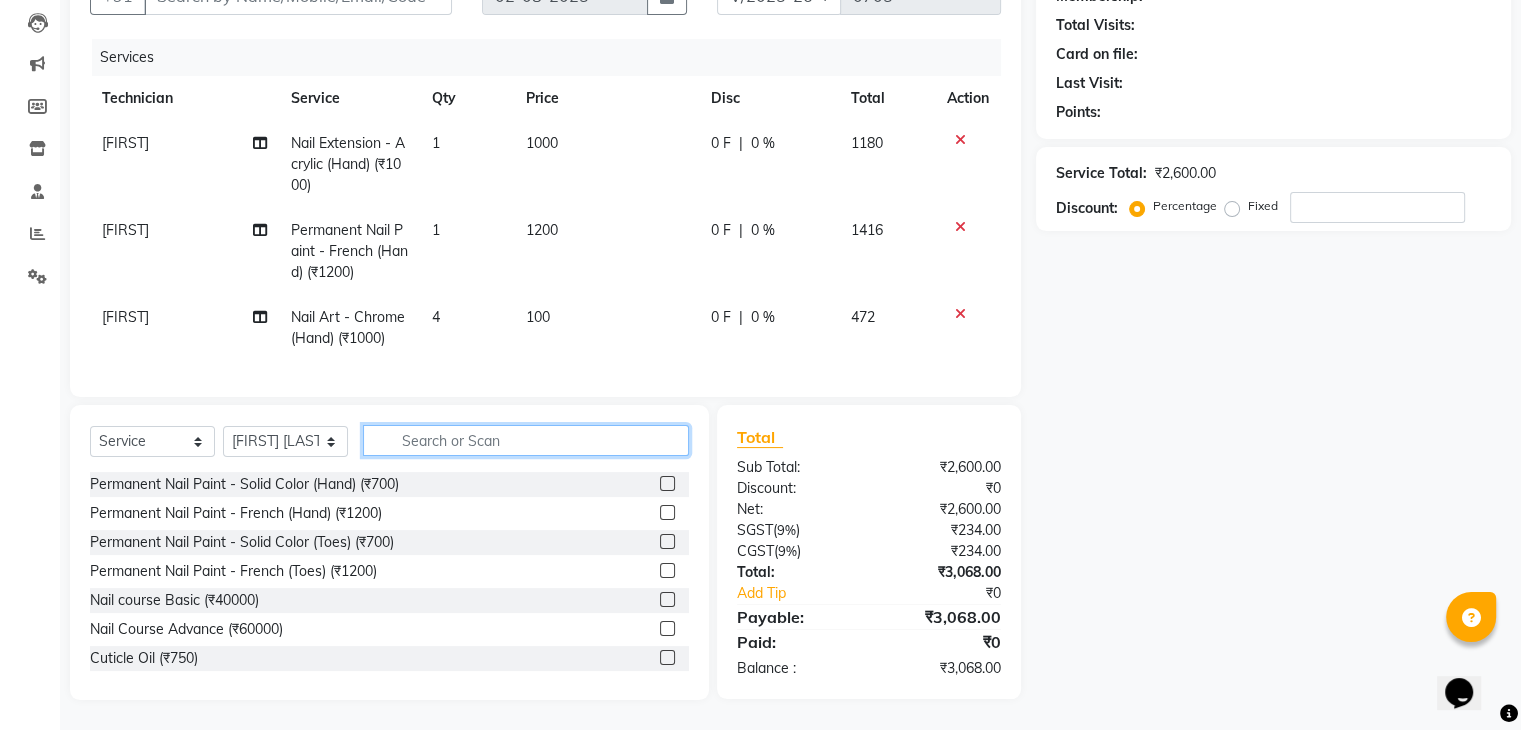 click 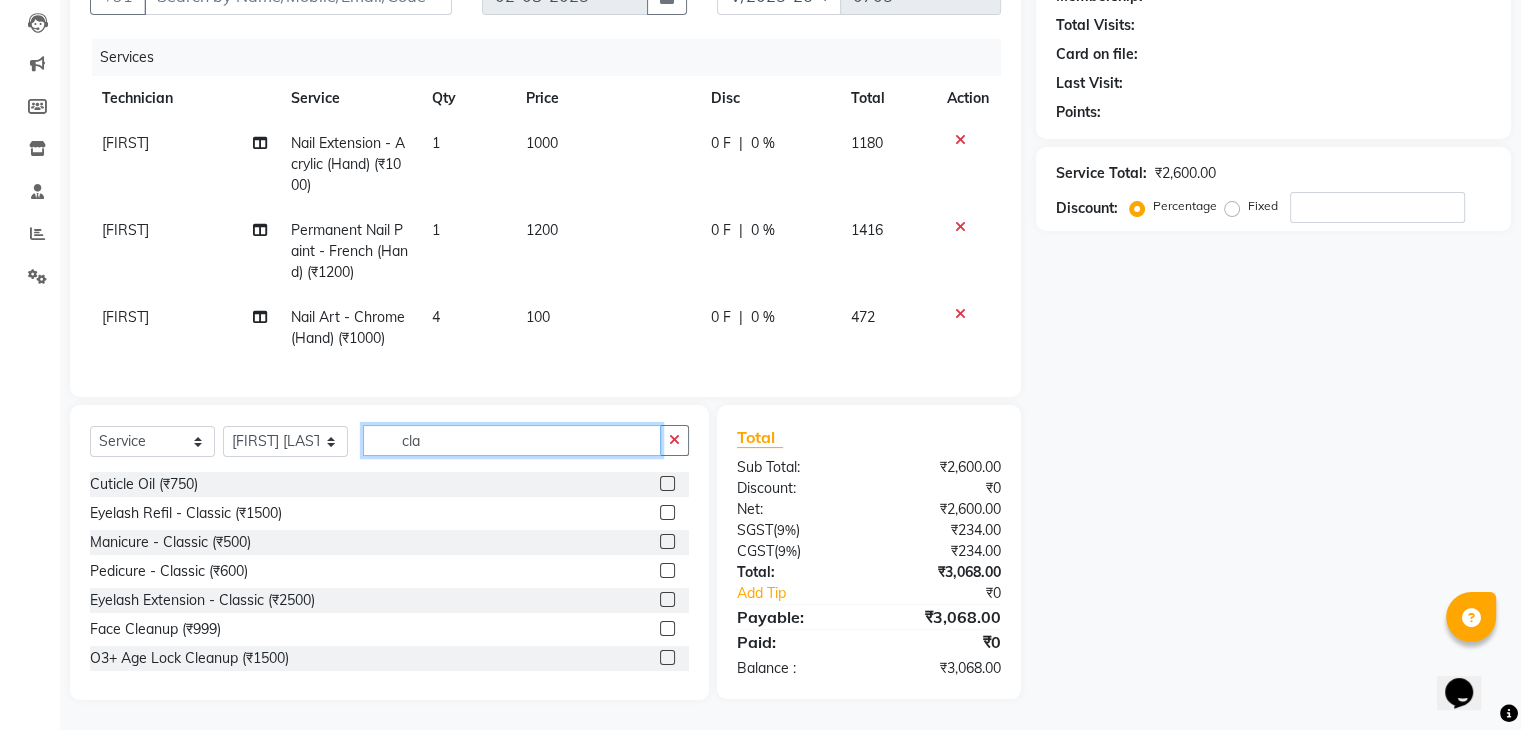 scroll, scrollTop: 224, scrollLeft: 0, axis: vertical 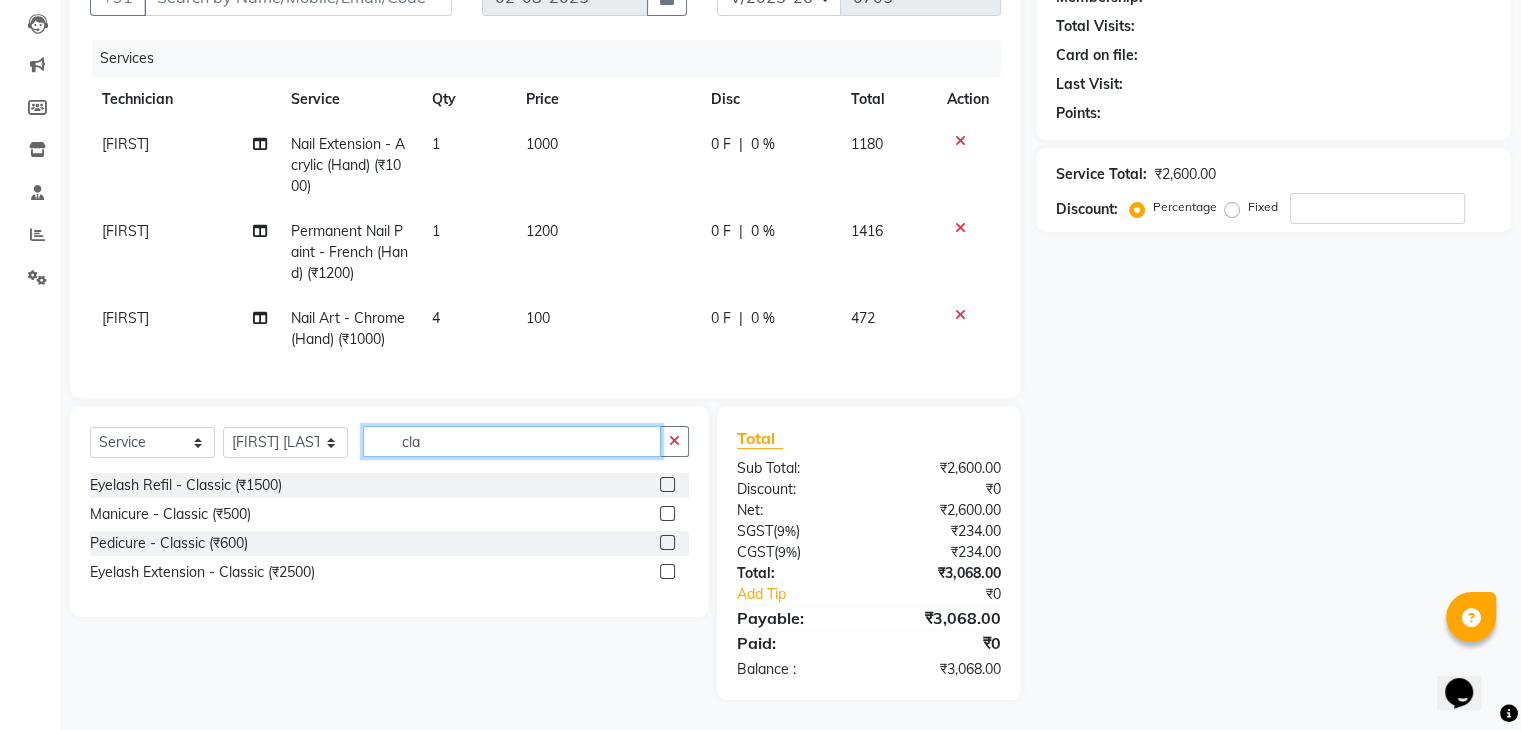 type on "cla" 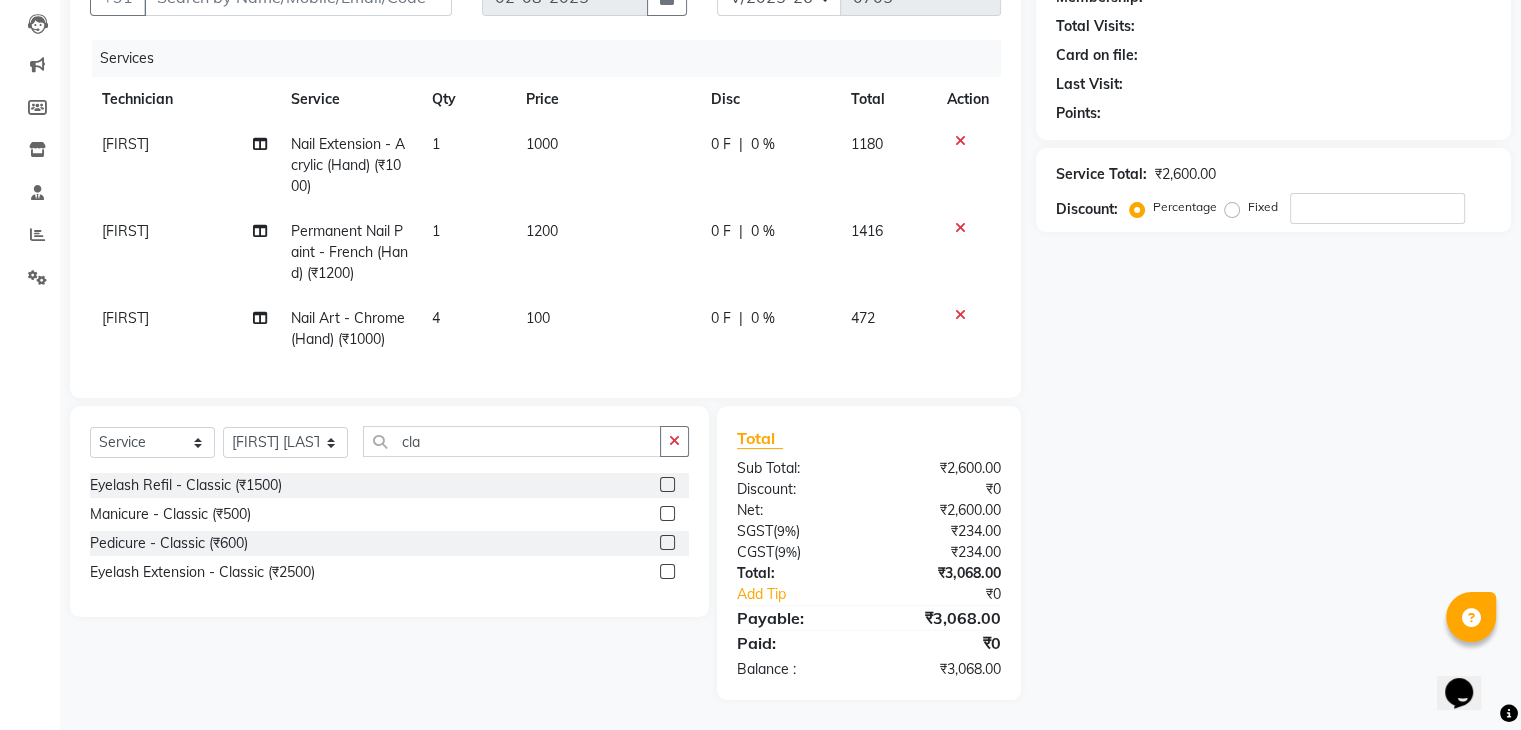 click 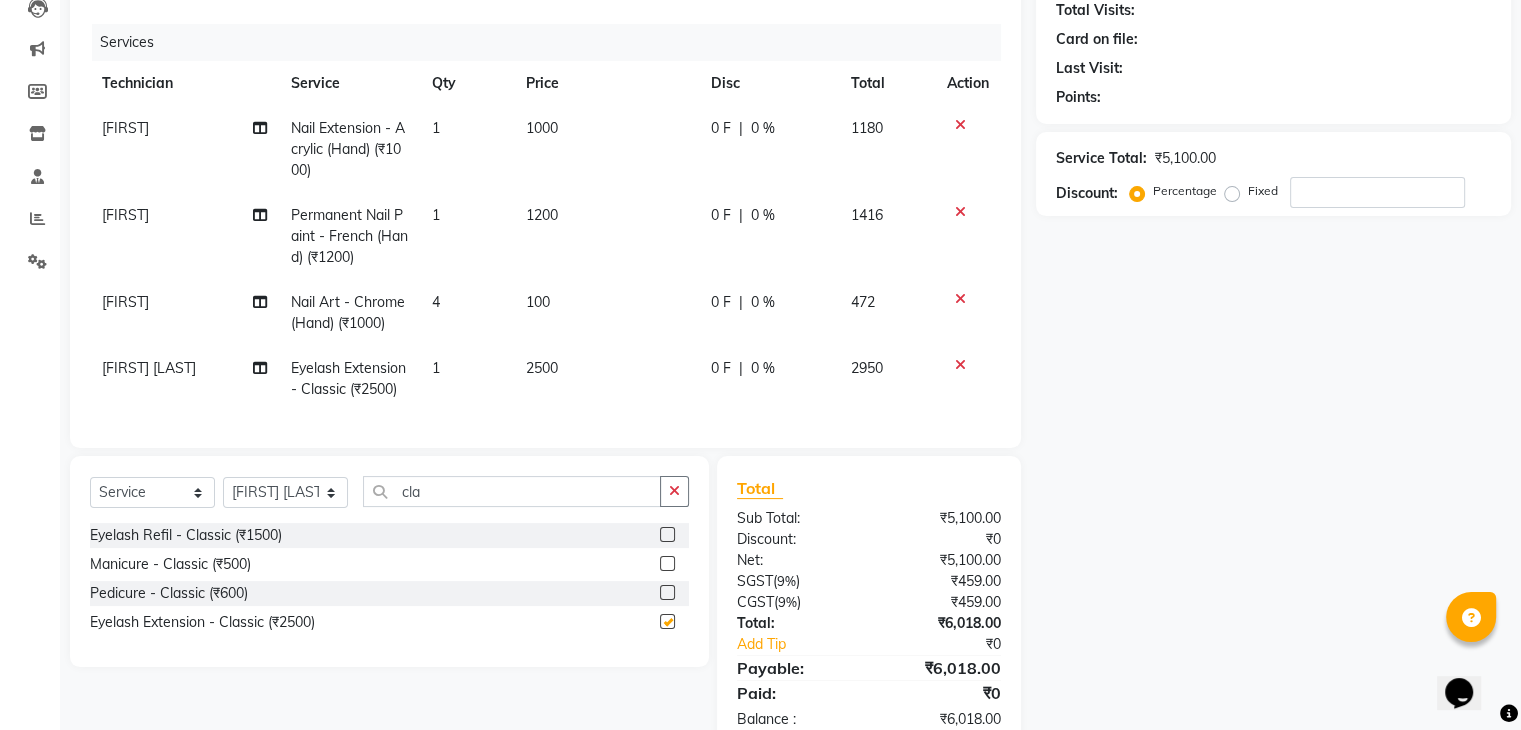 checkbox on "false" 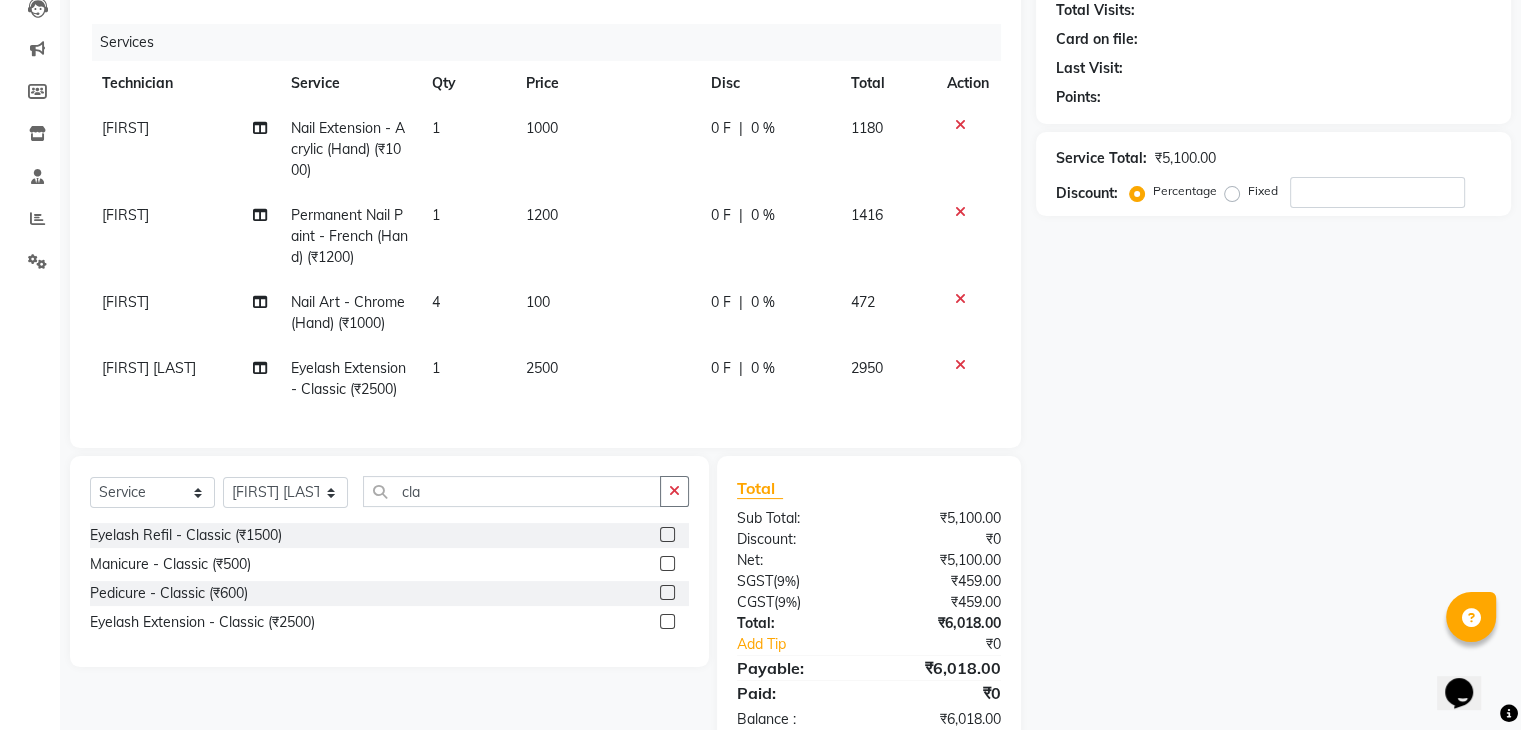 click on "2500" 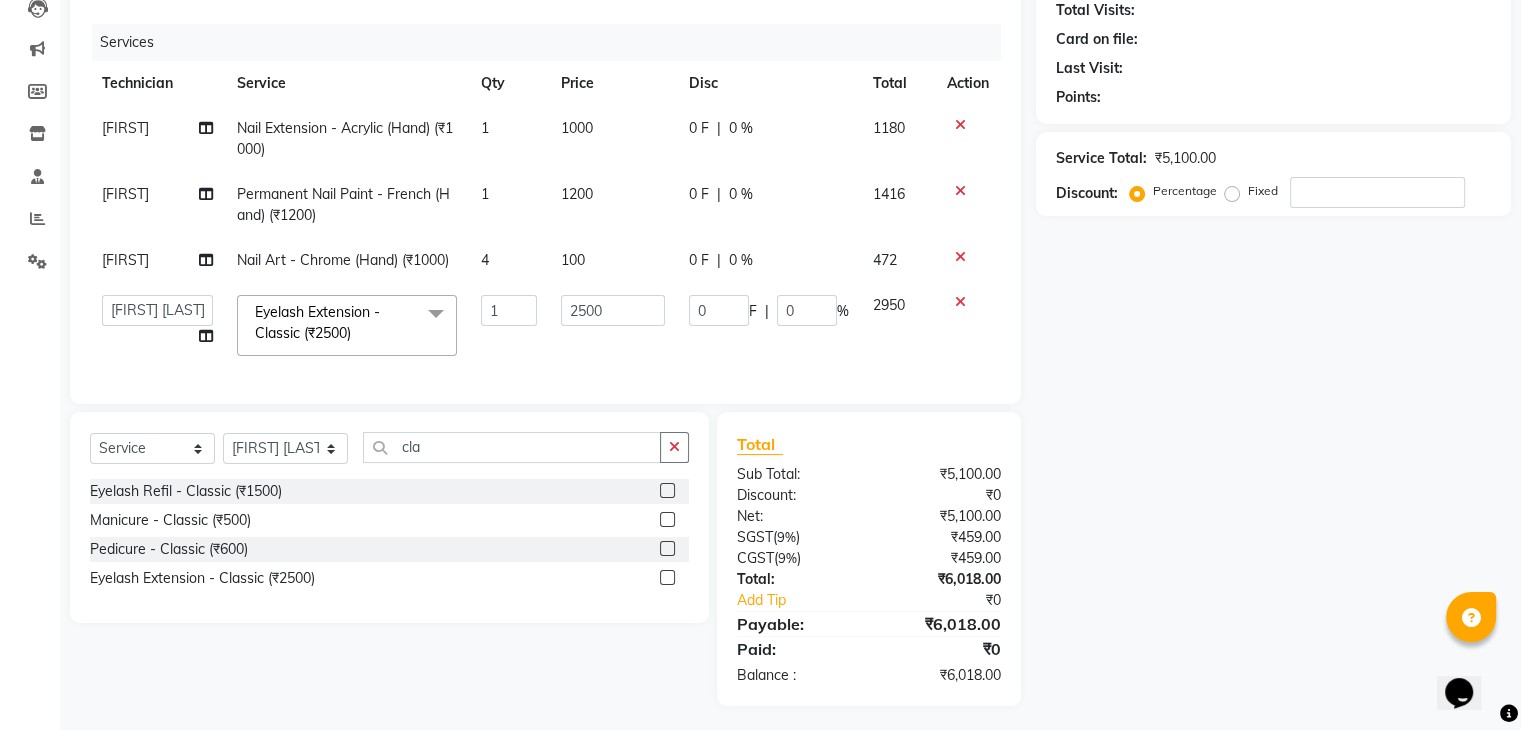 click on "2500" 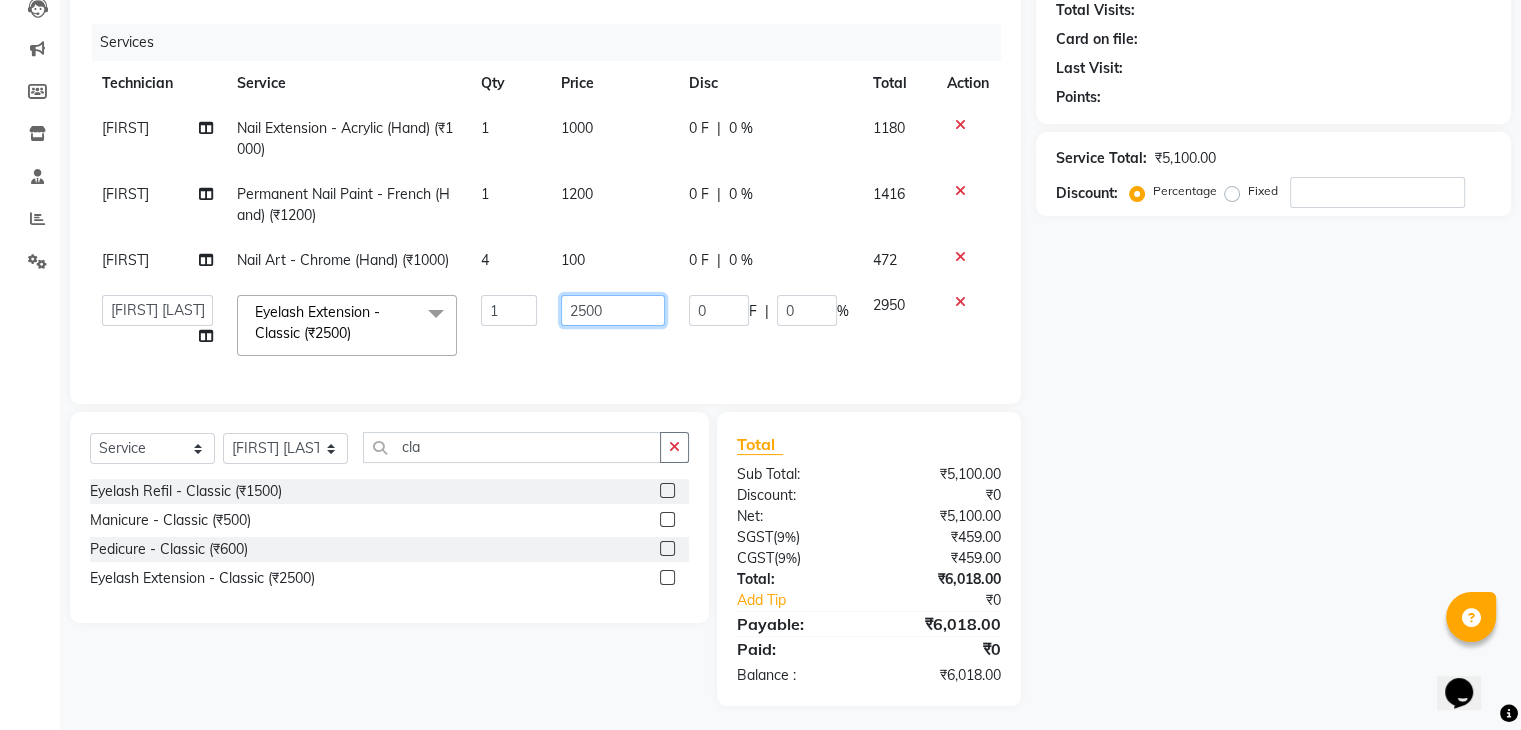 click on "2500" 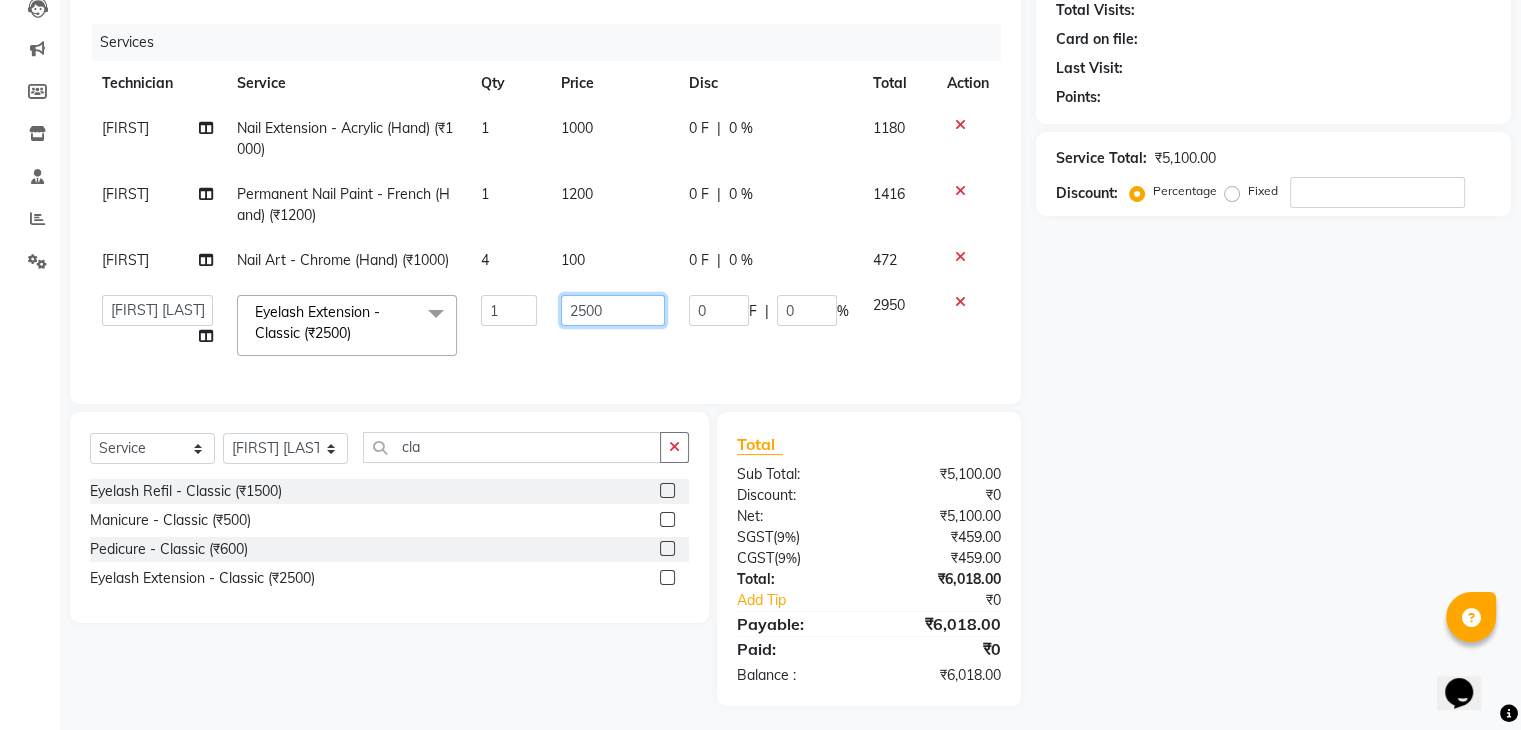 click on "2500" 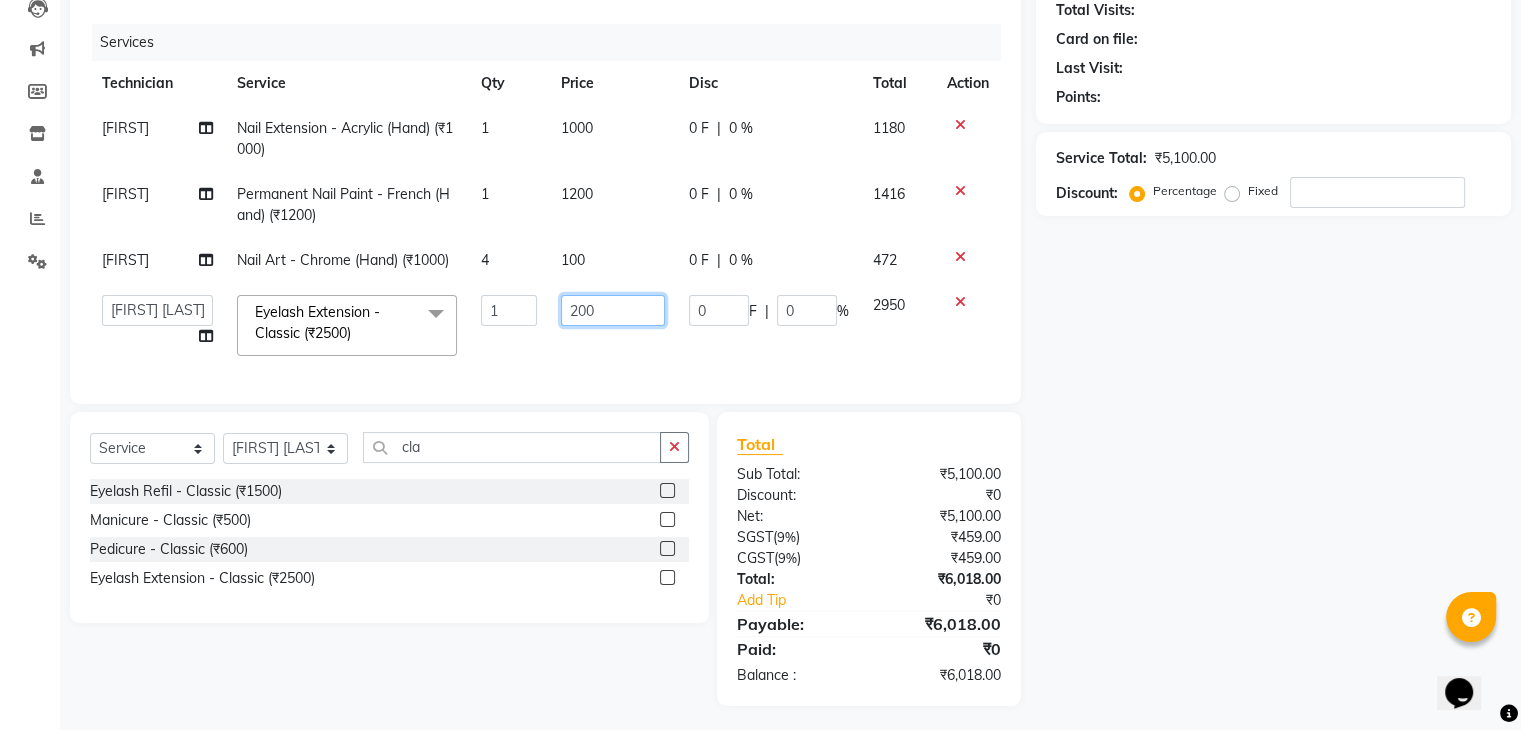 type on "2000" 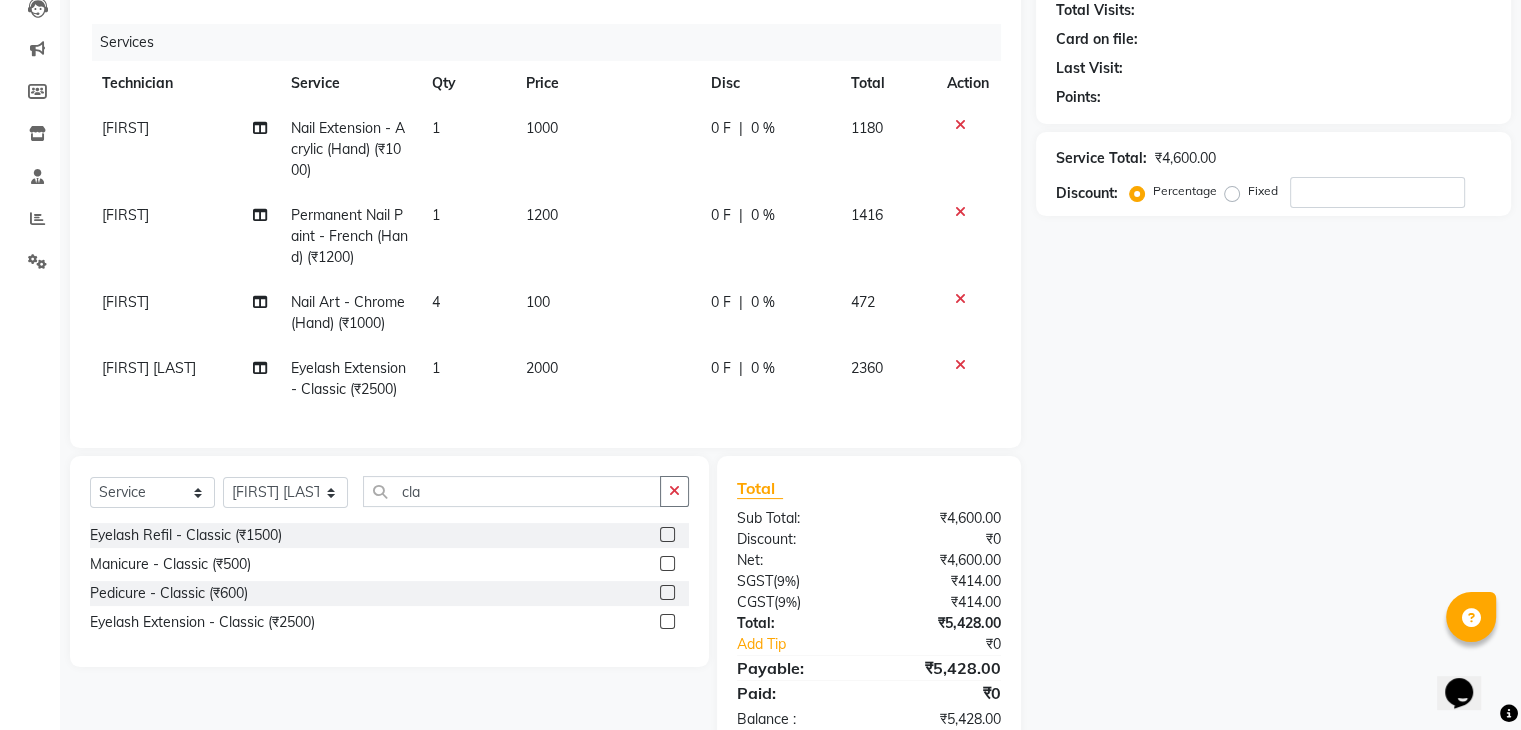 click on "2000" 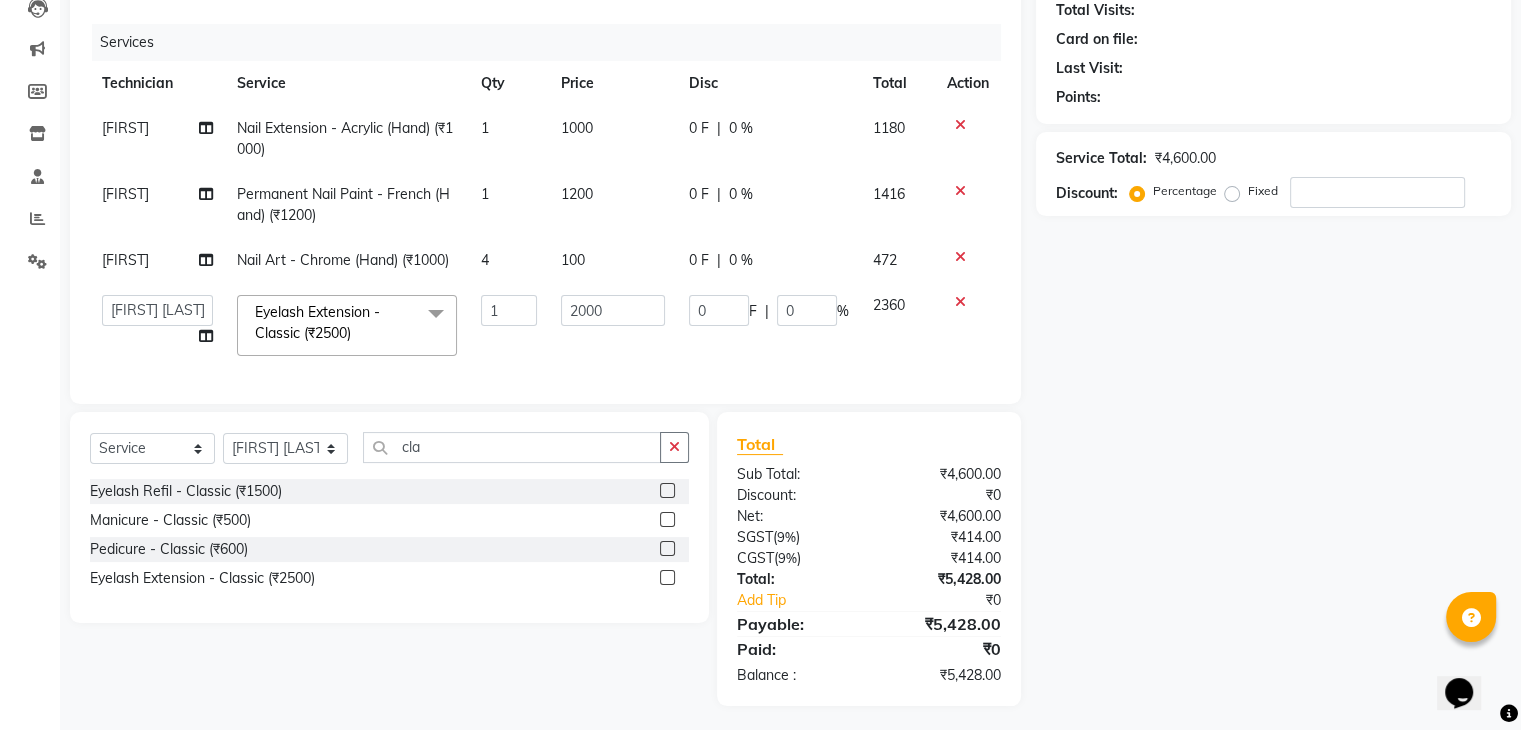 scroll, scrollTop: 0, scrollLeft: 0, axis: both 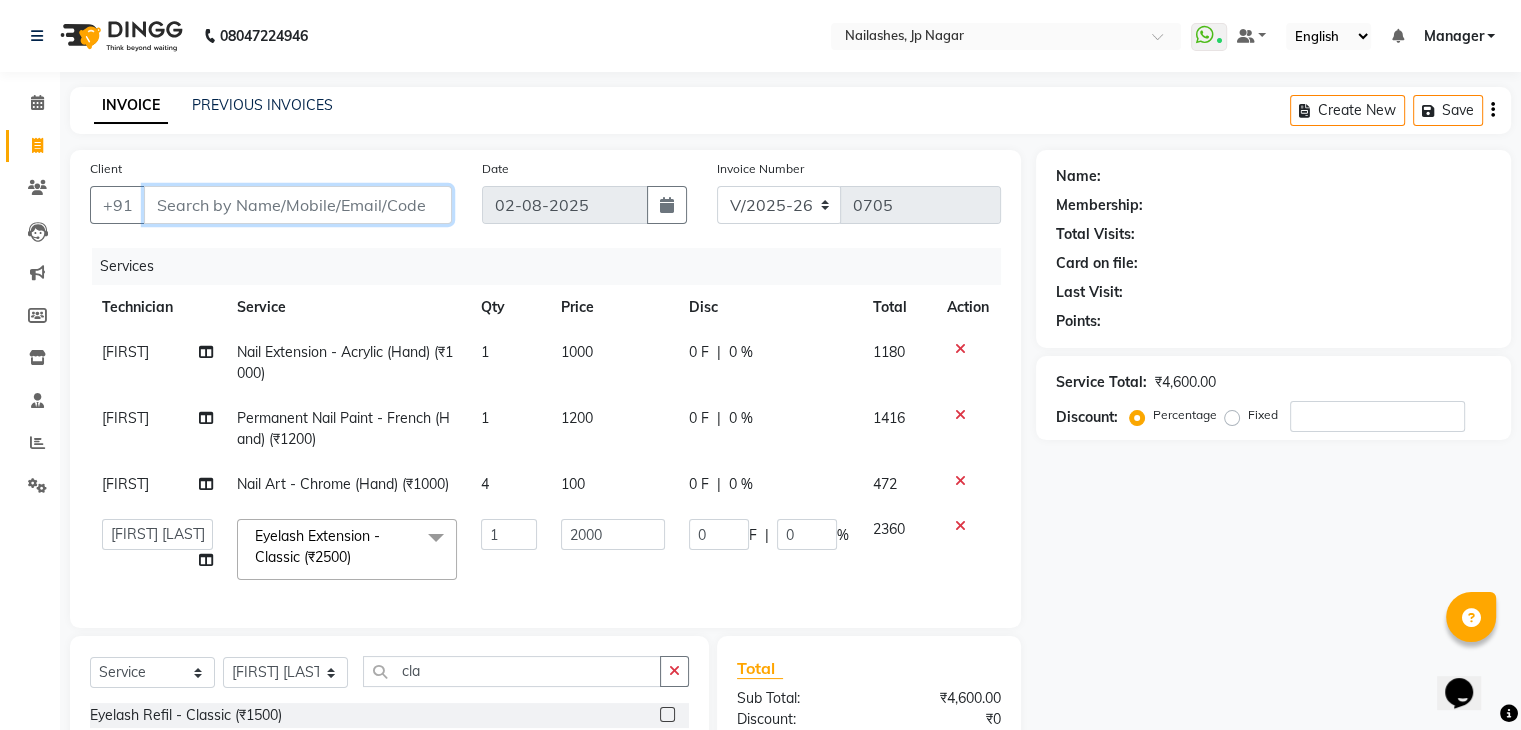 click on "Client" at bounding box center (298, 205) 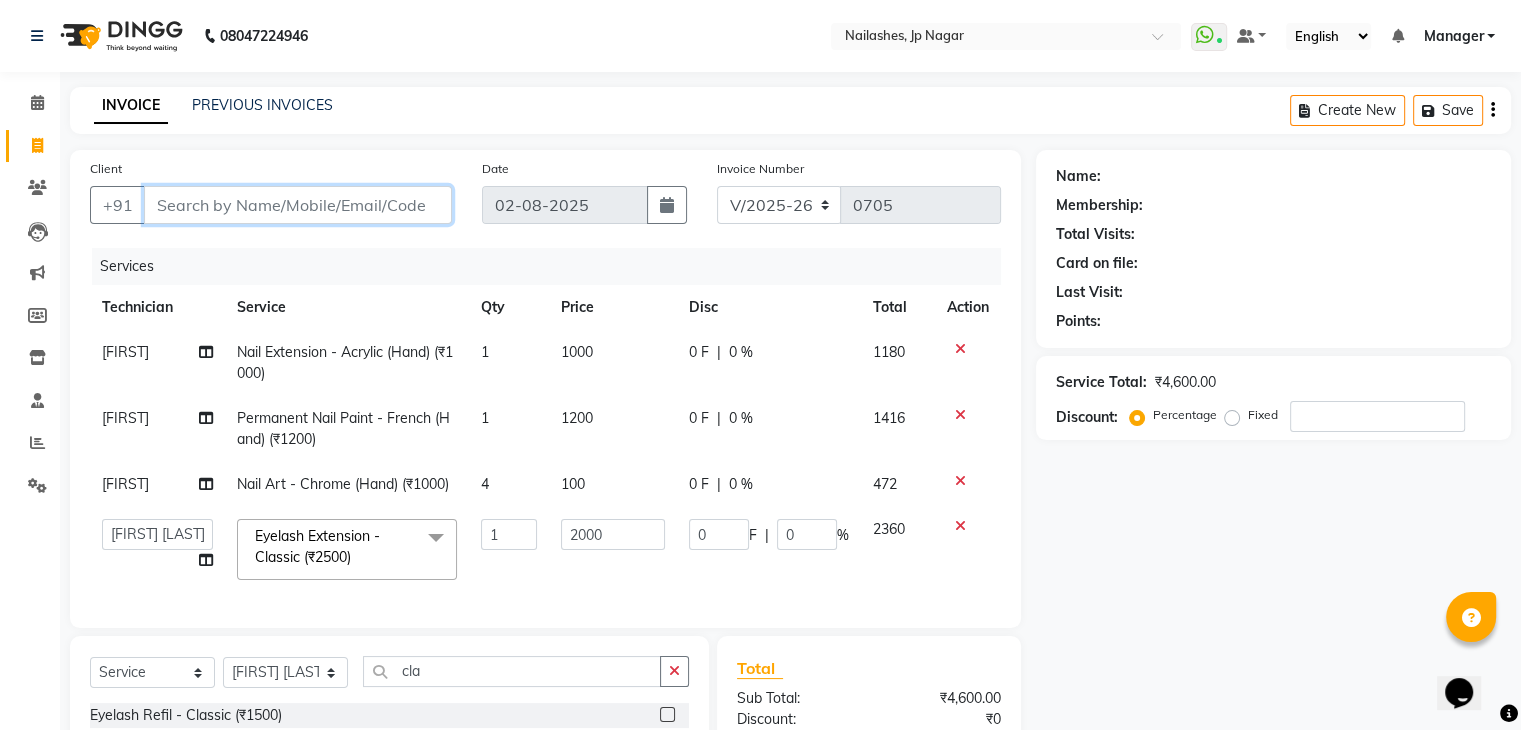 type on "8" 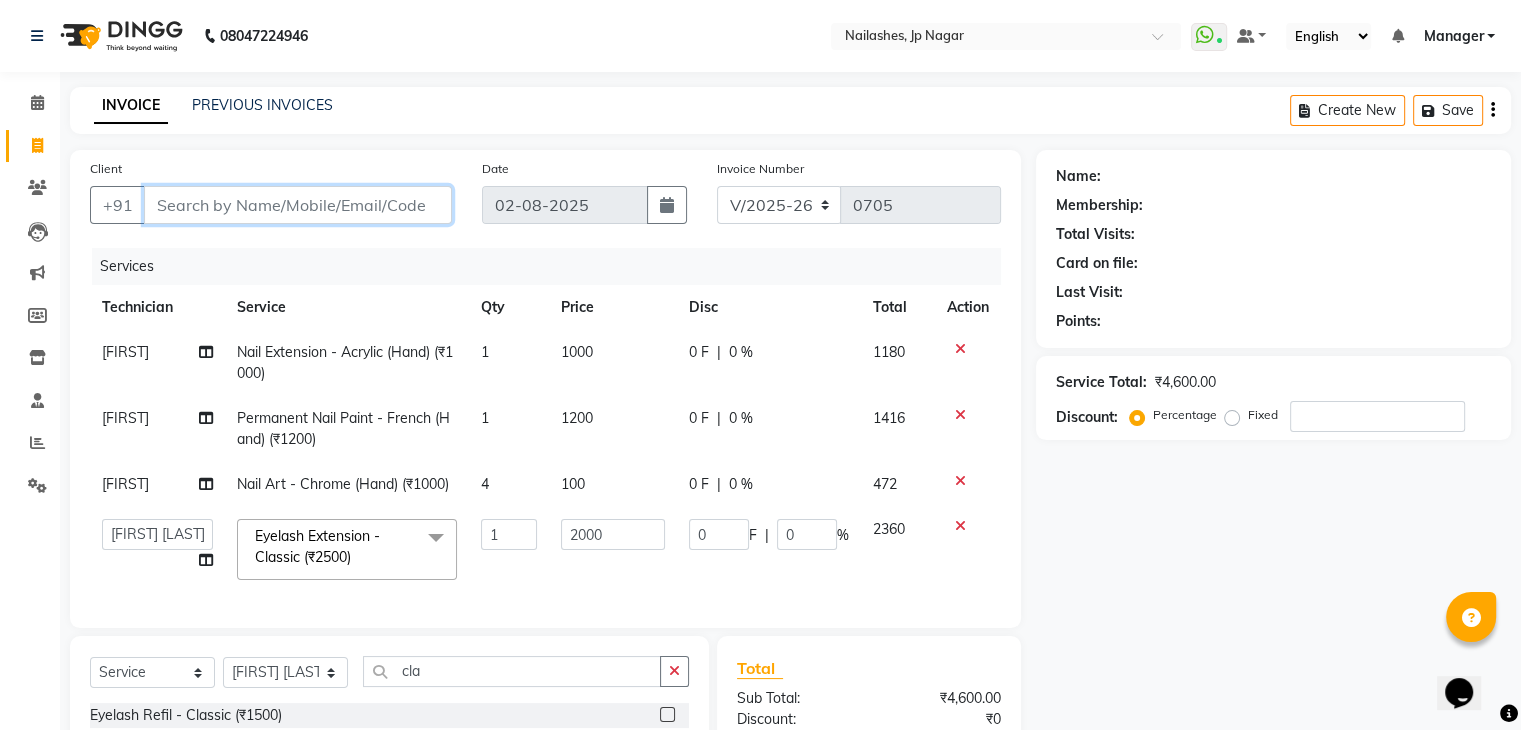 type on "0" 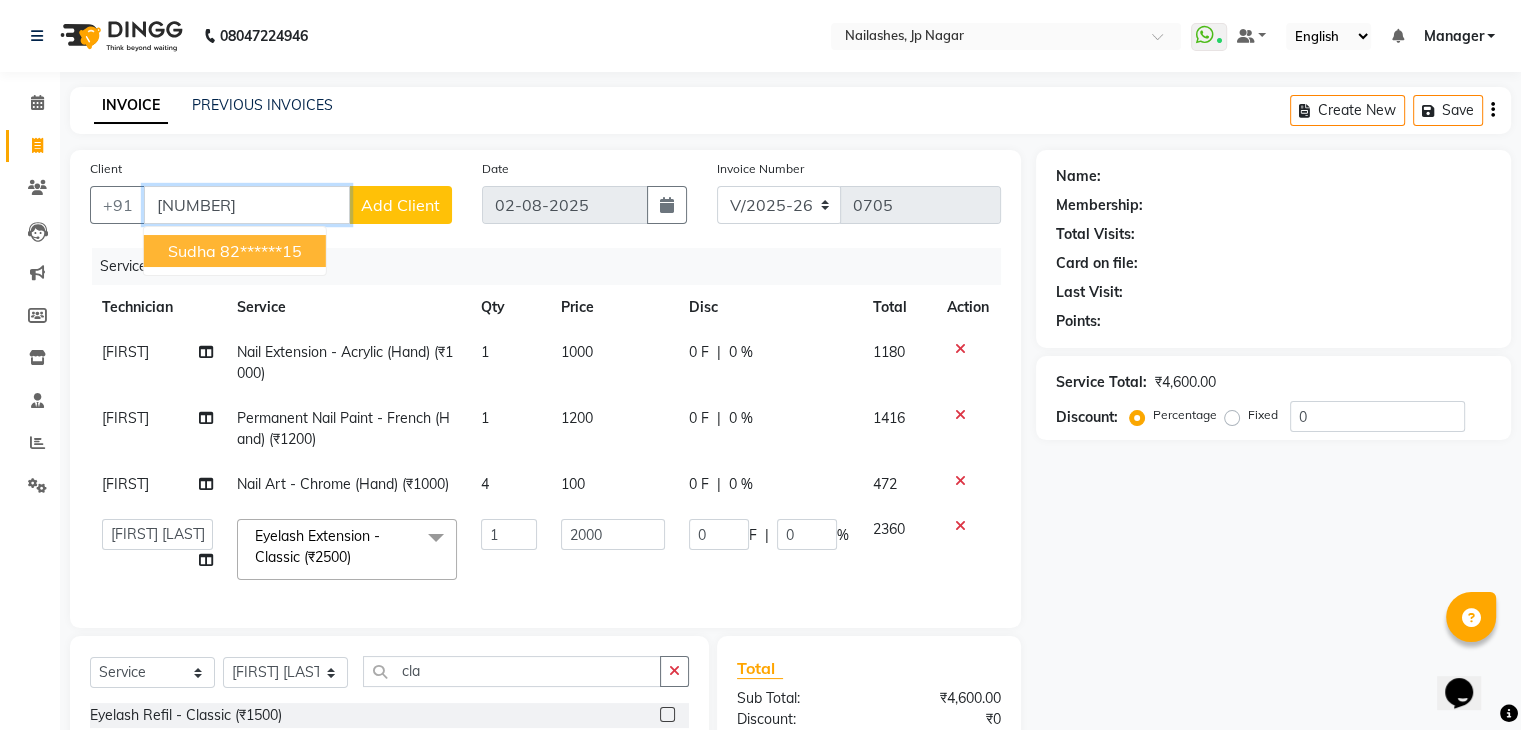 click on "82******15" at bounding box center [261, 251] 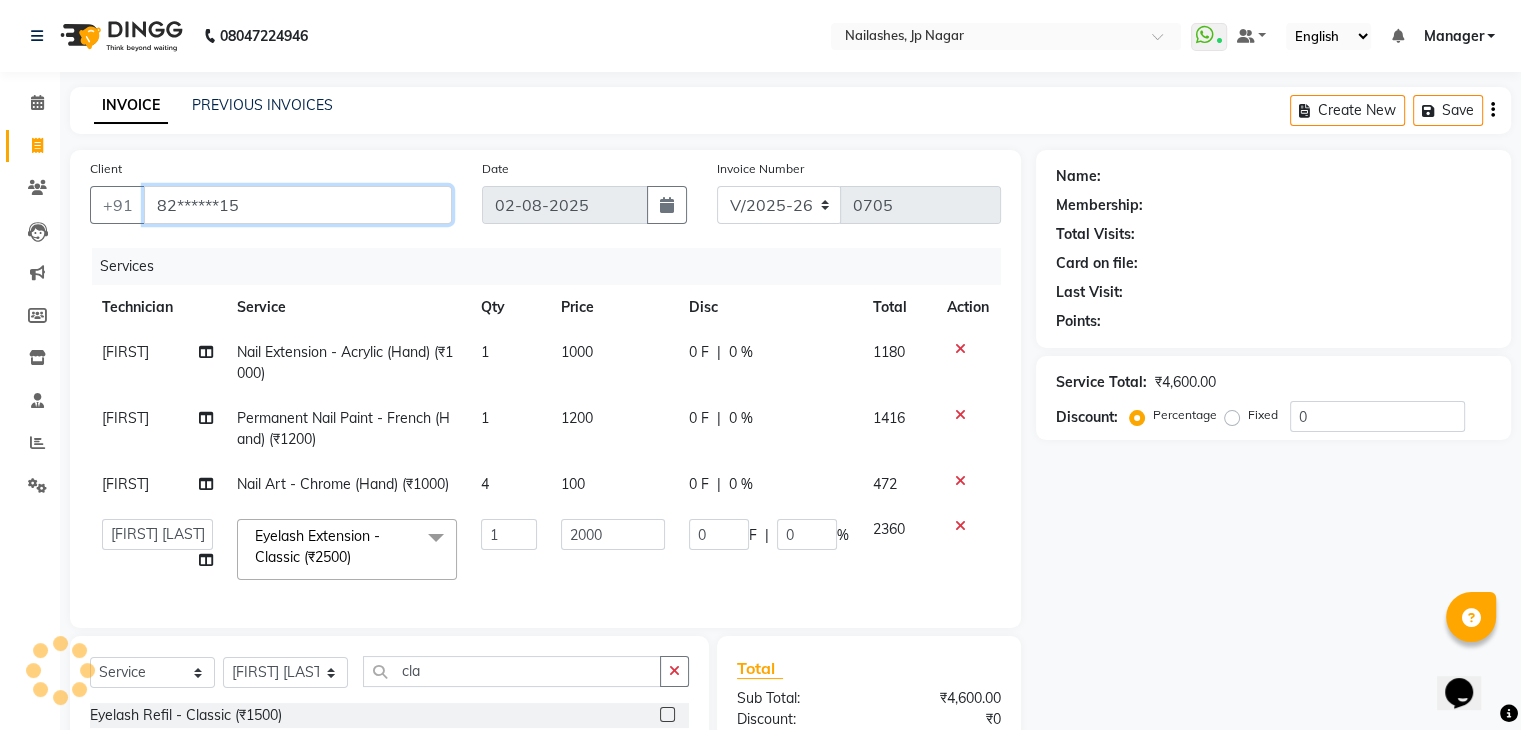 type on "82******15" 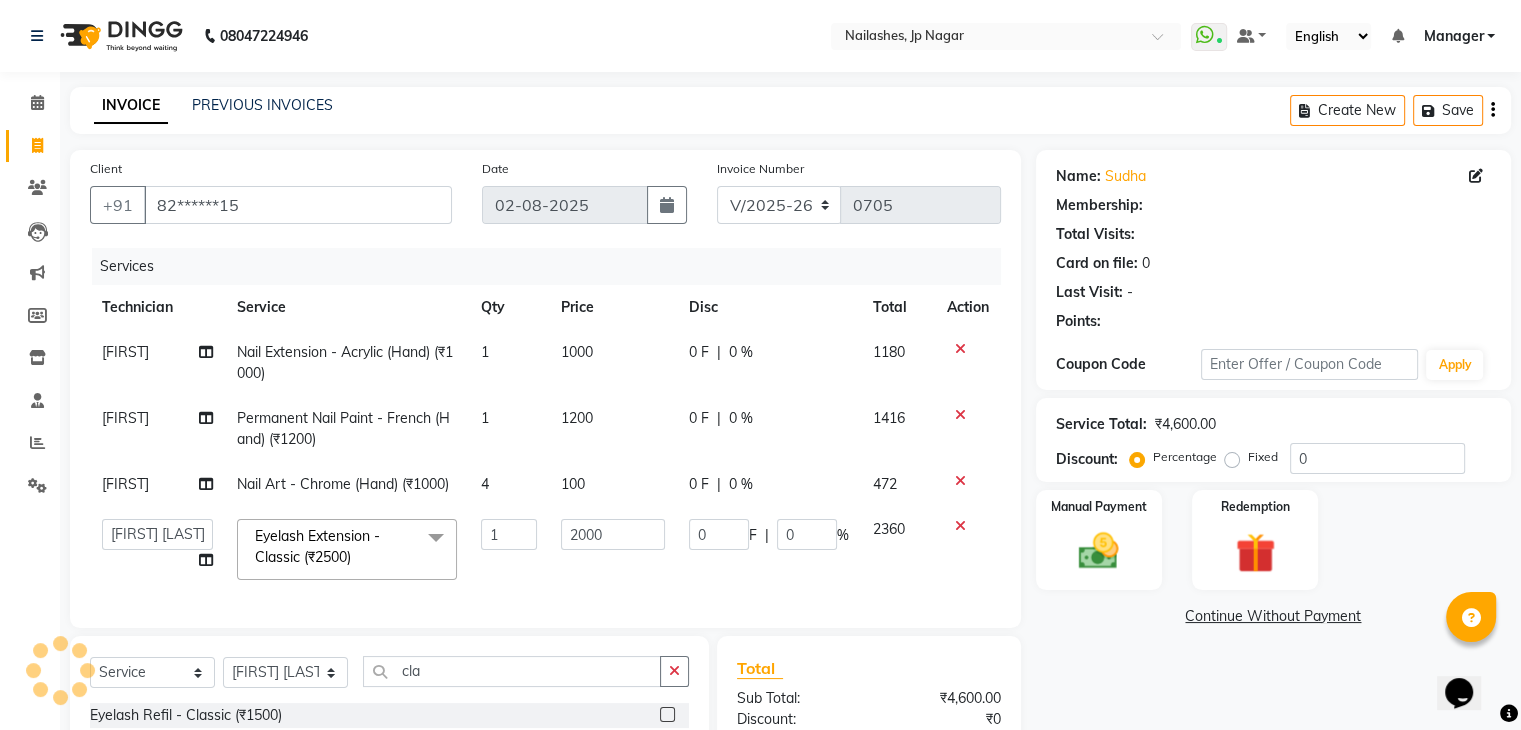 select on "1: Object" 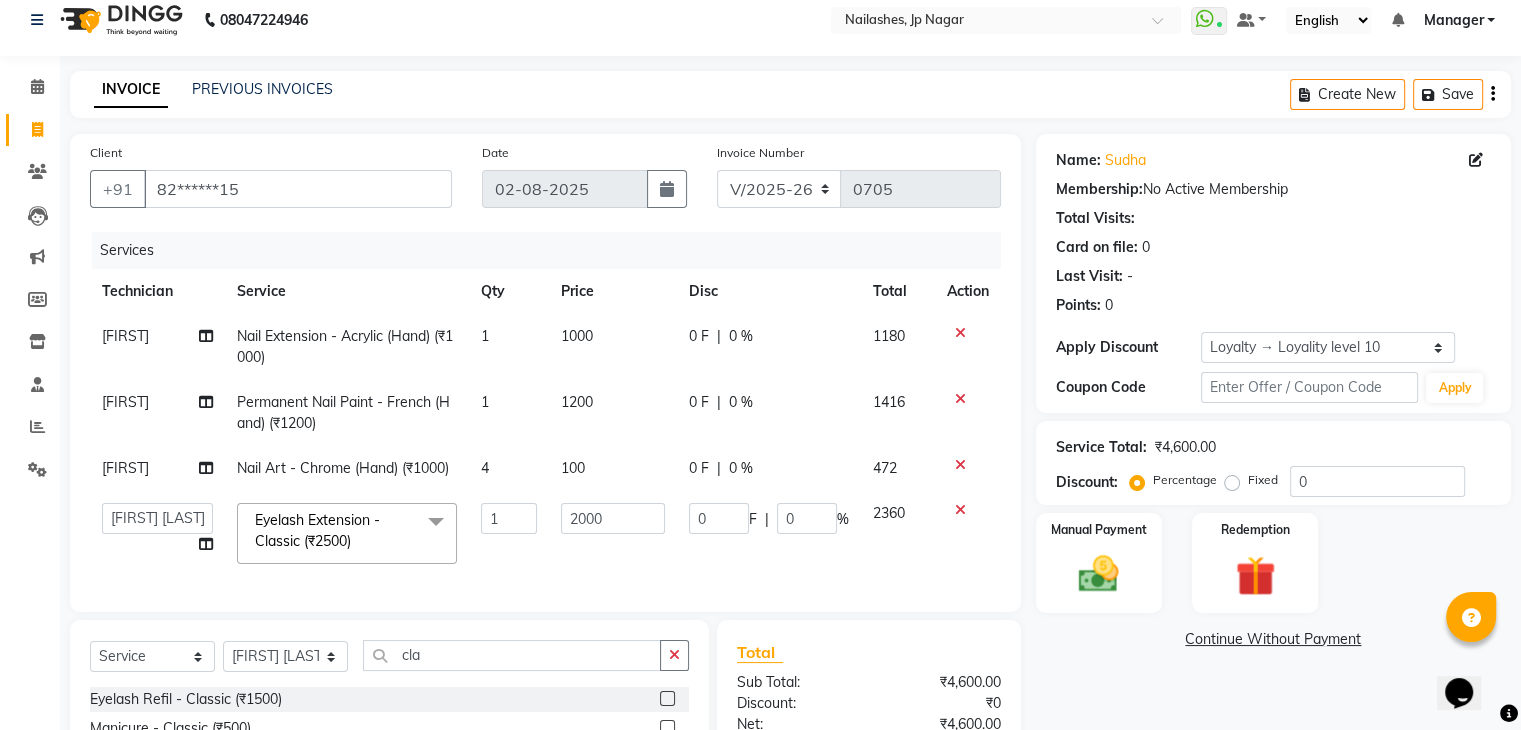 scroll, scrollTop: 17, scrollLeft: 0, axis: vertical 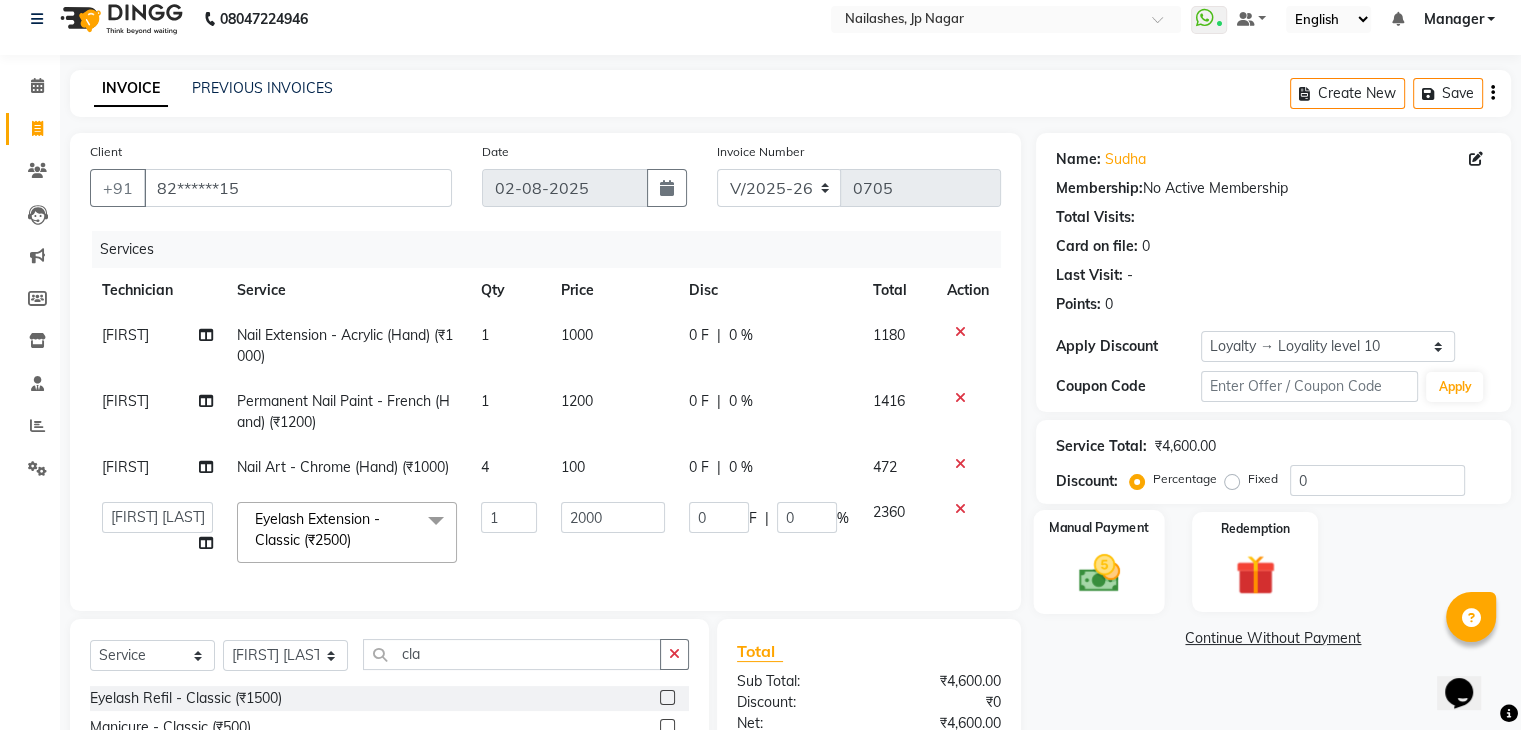 click on "Manual Payment" 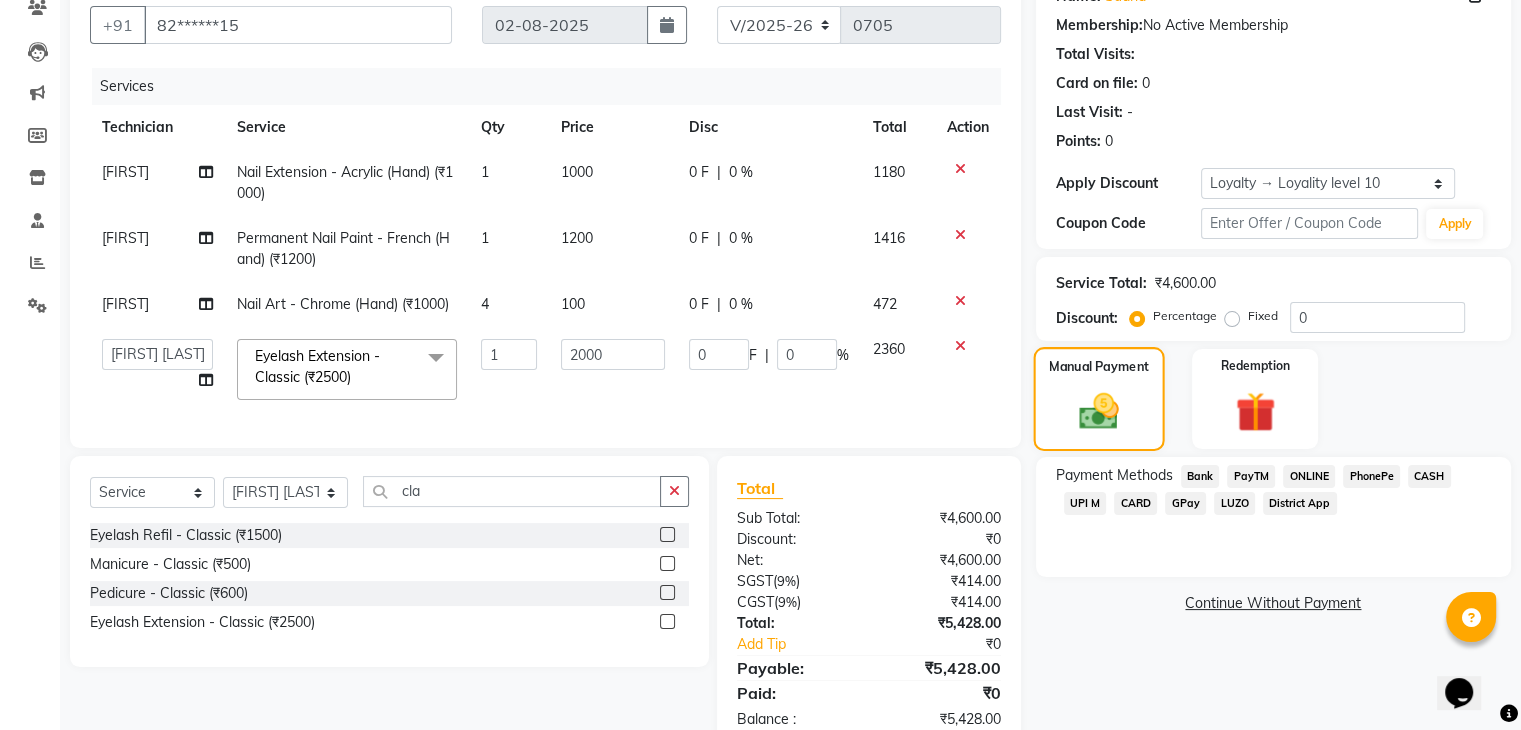 scroll, scrollTop: 245, scrollLeft: 0, axis: vertical 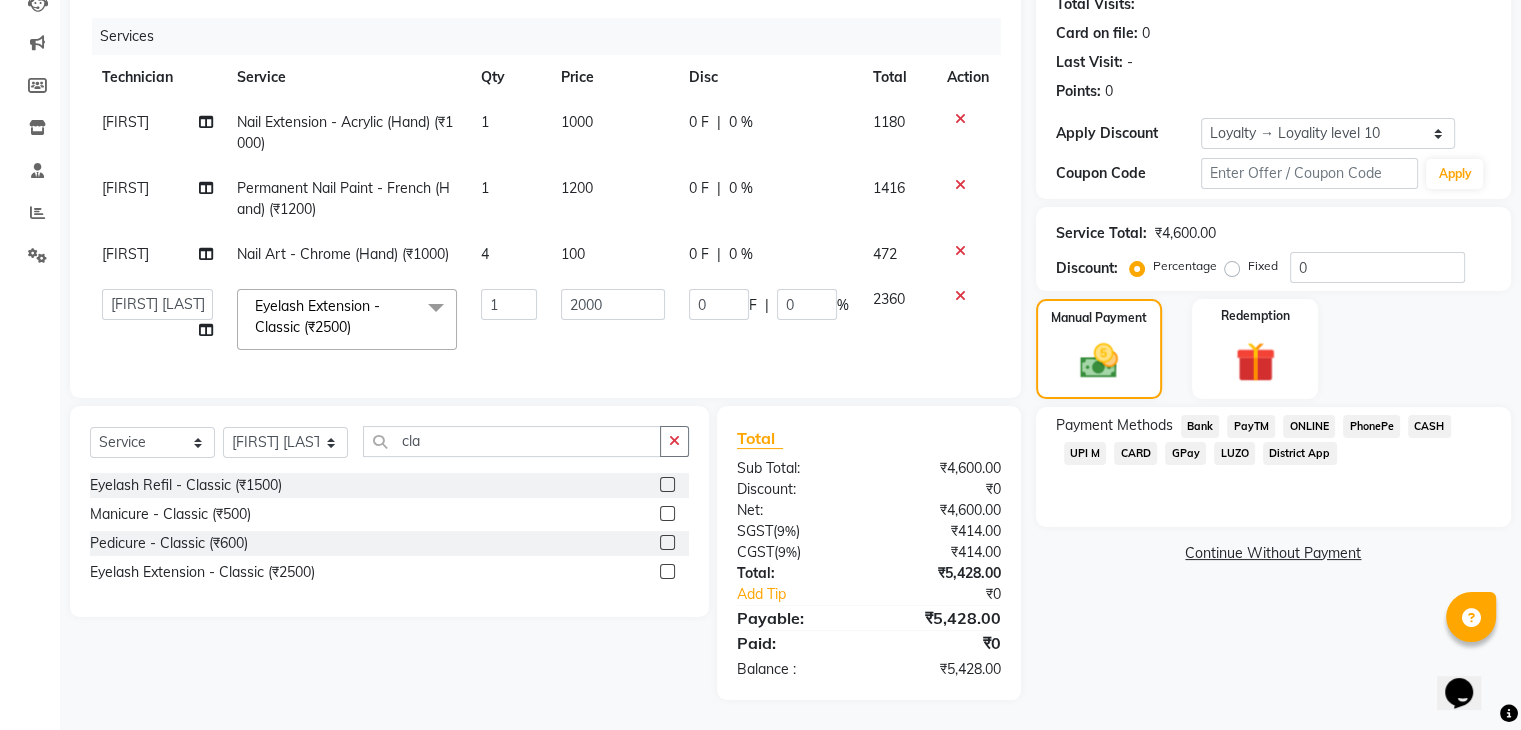 click on "UPI M" 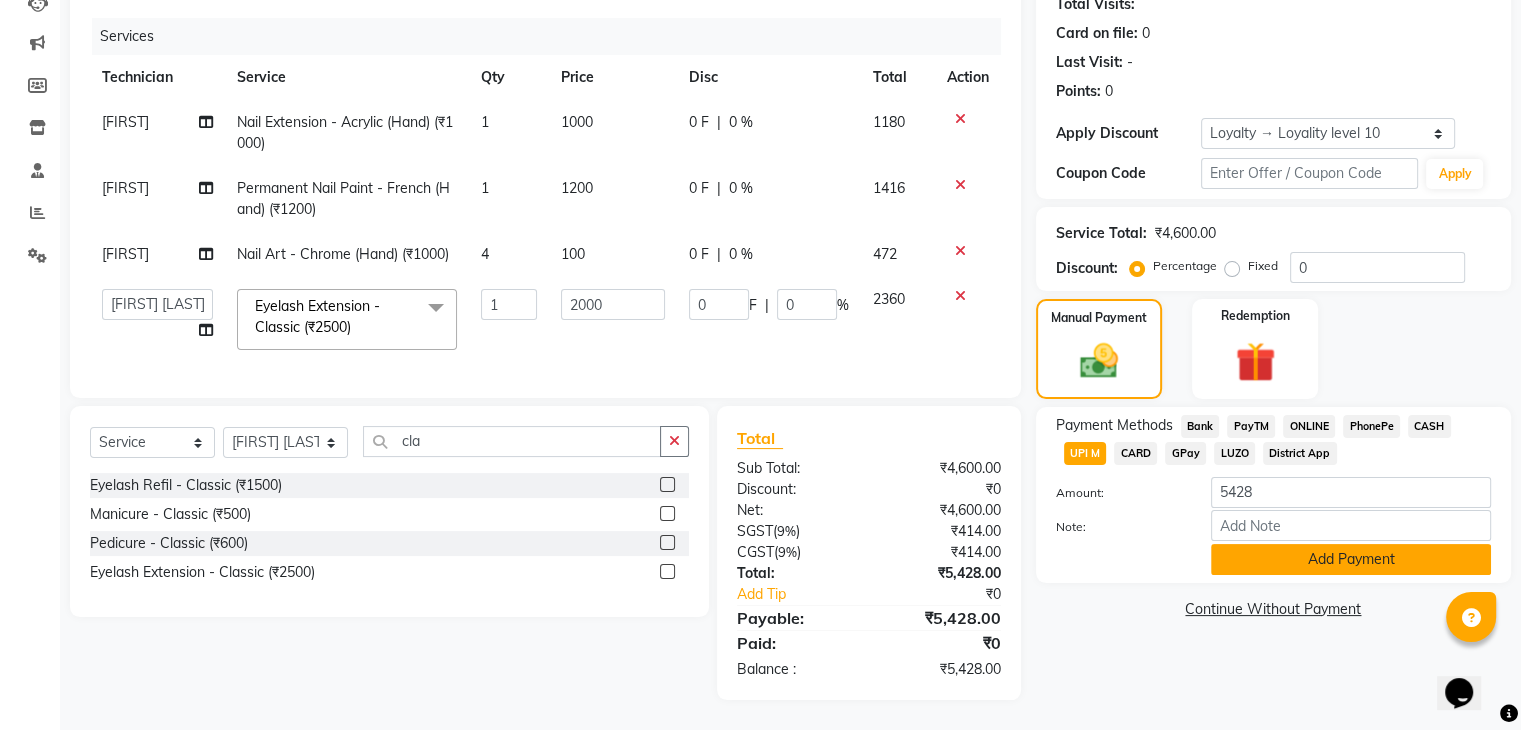 click on "Add Payment" 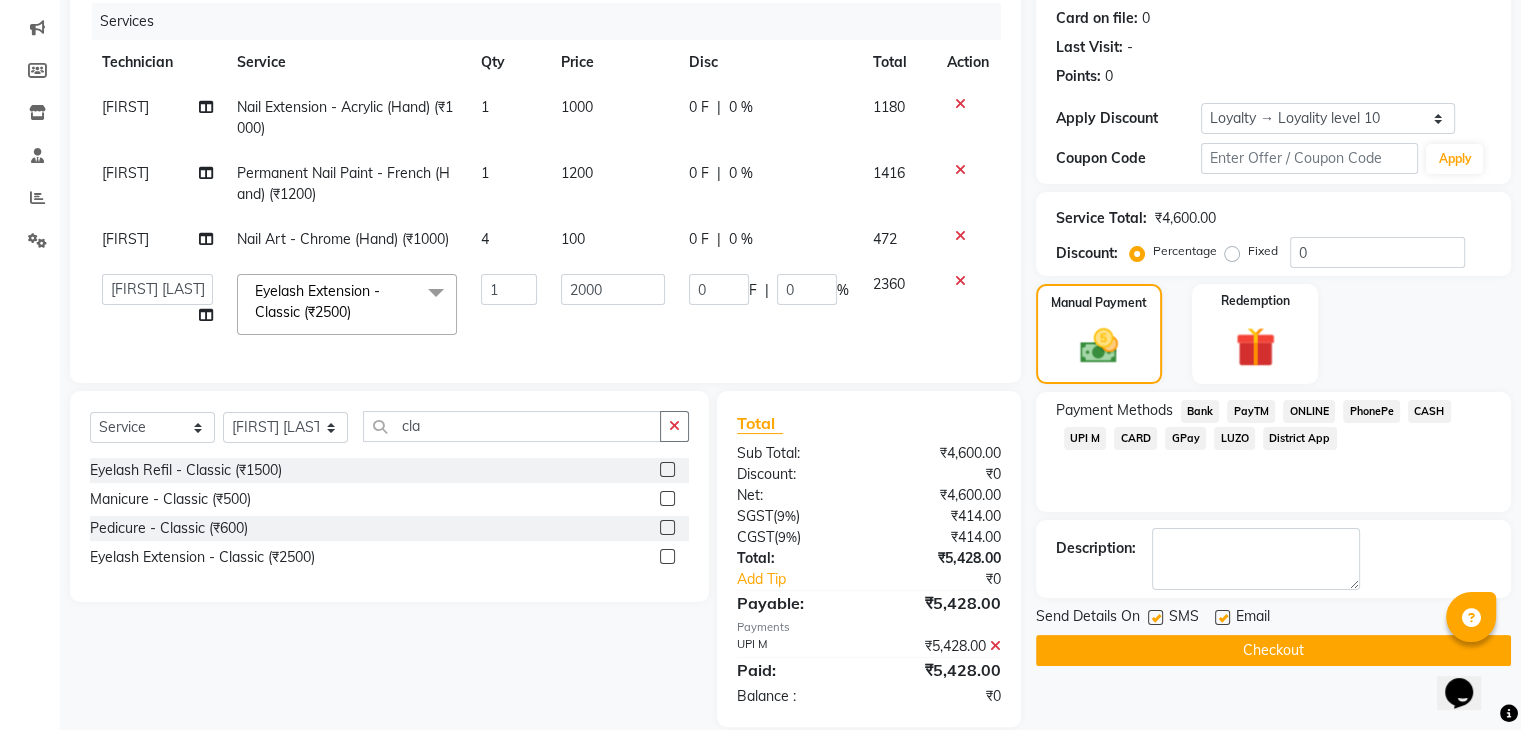 scroll, scrollTop: 388, scrollLeft: 0, axis: vertical 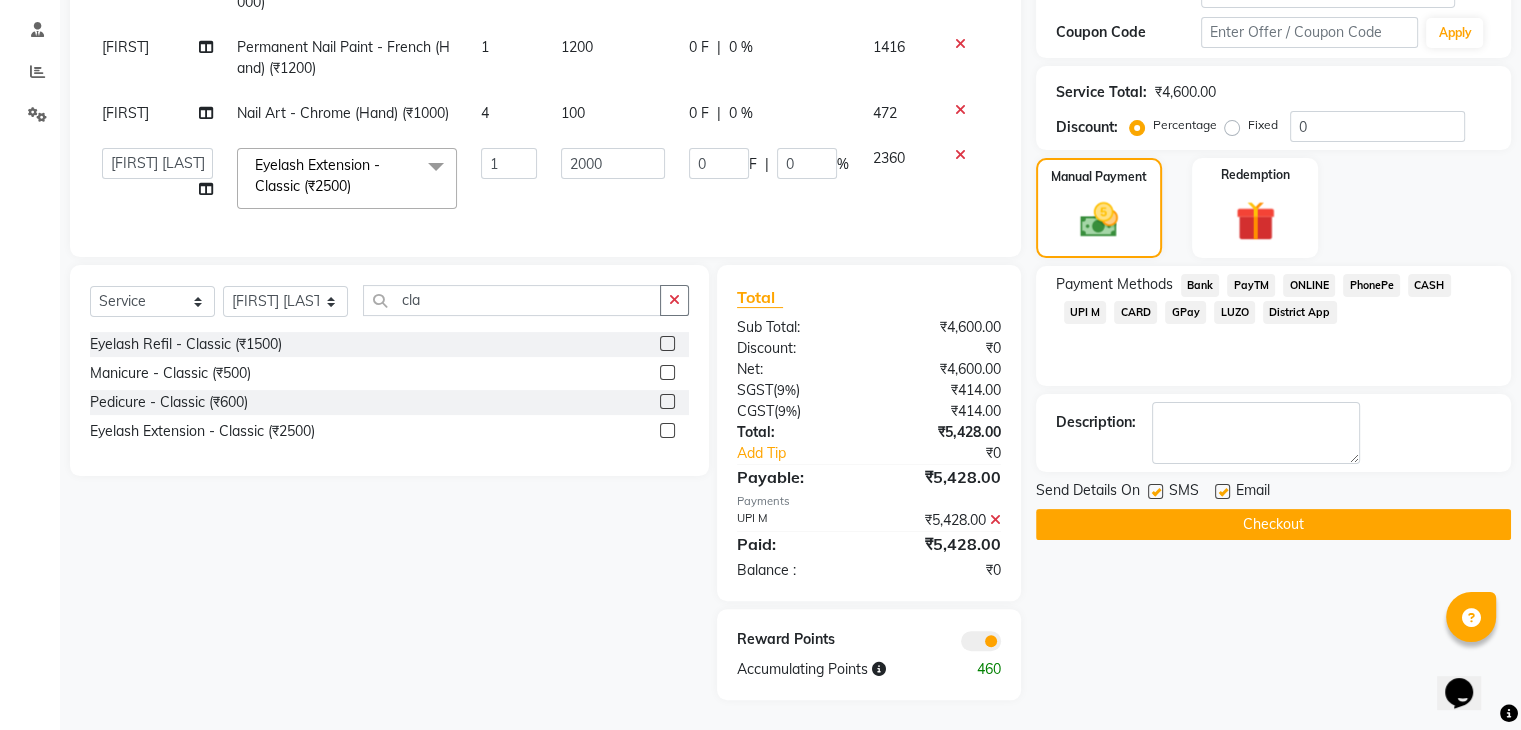 click on "Checkout" 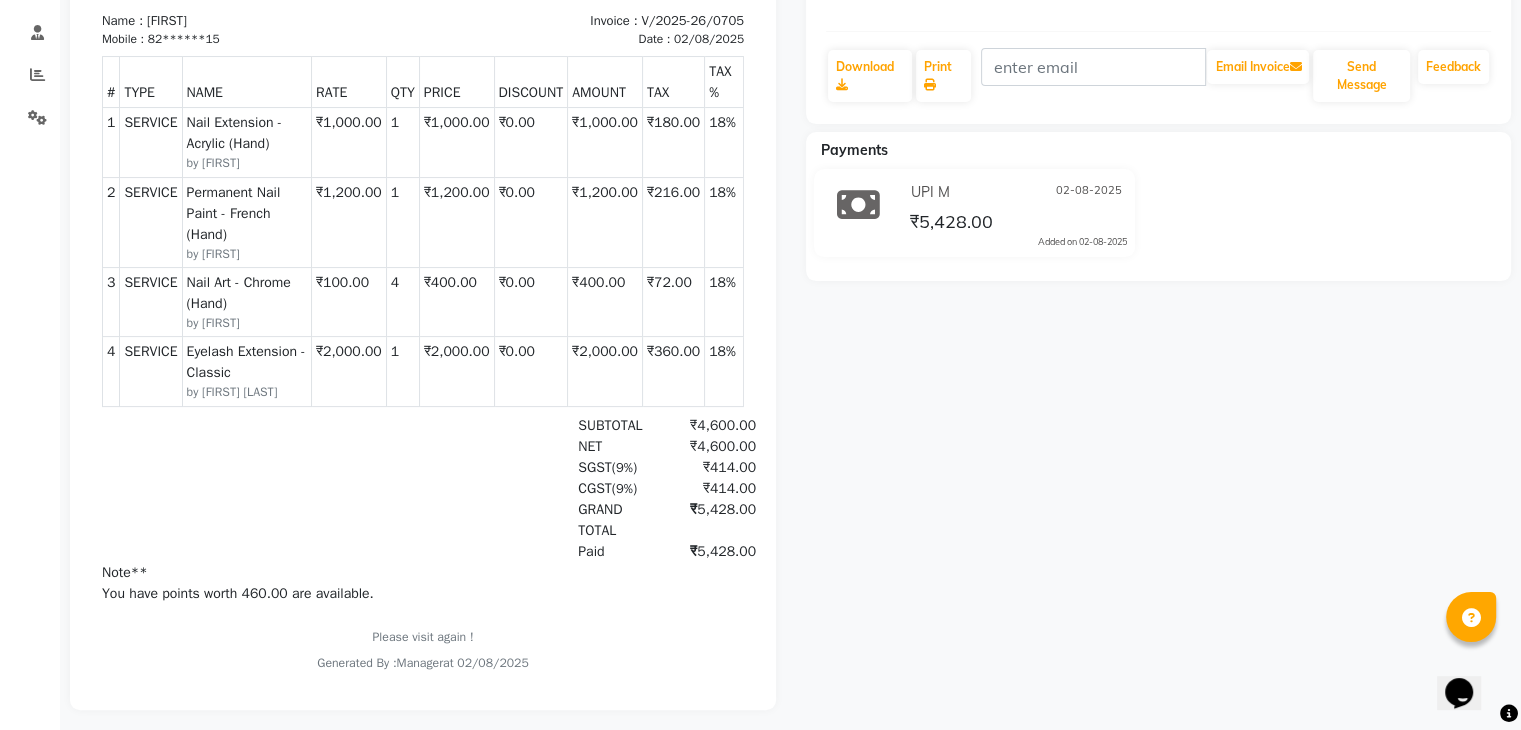 scroll, scrollTop: 0, scrollLeft: 0, axis: both 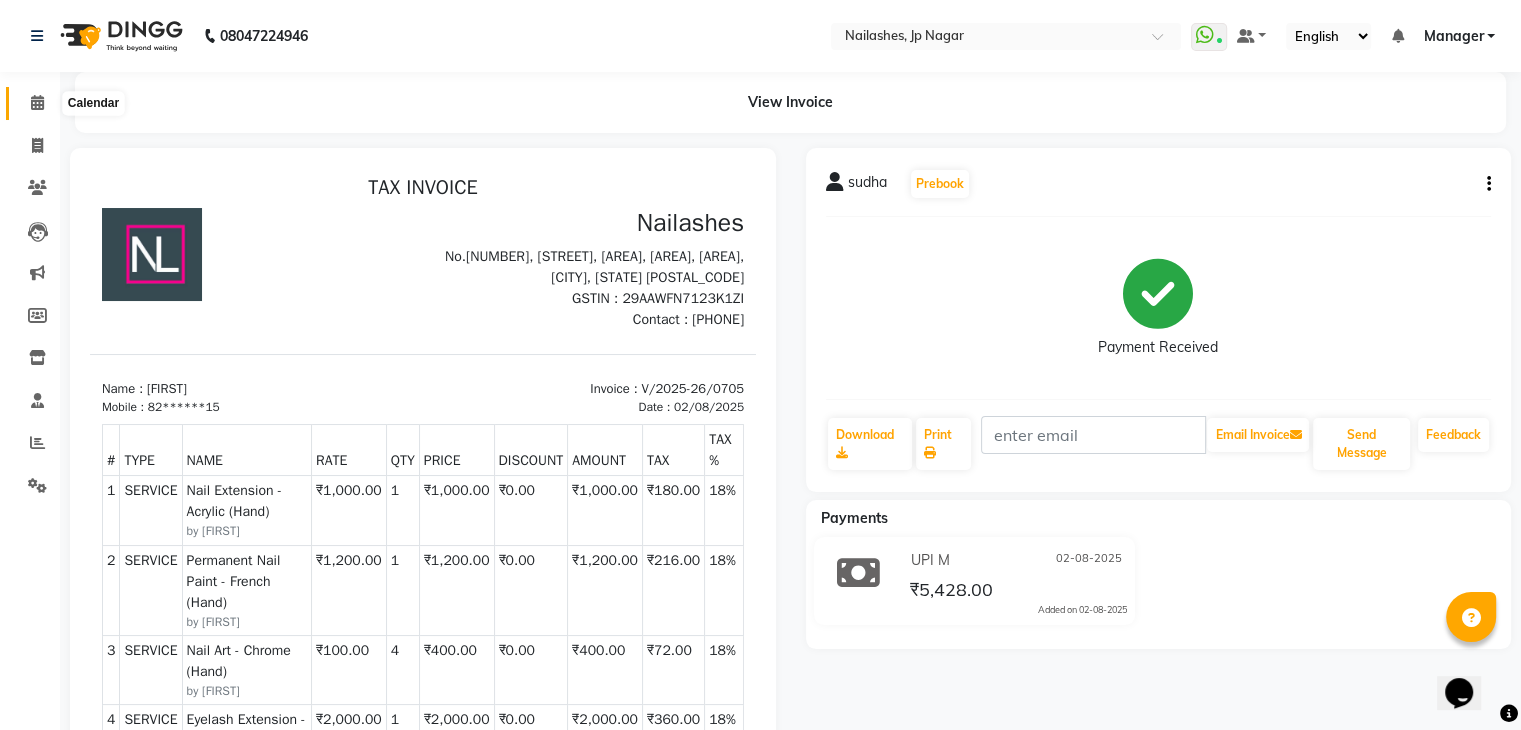 click 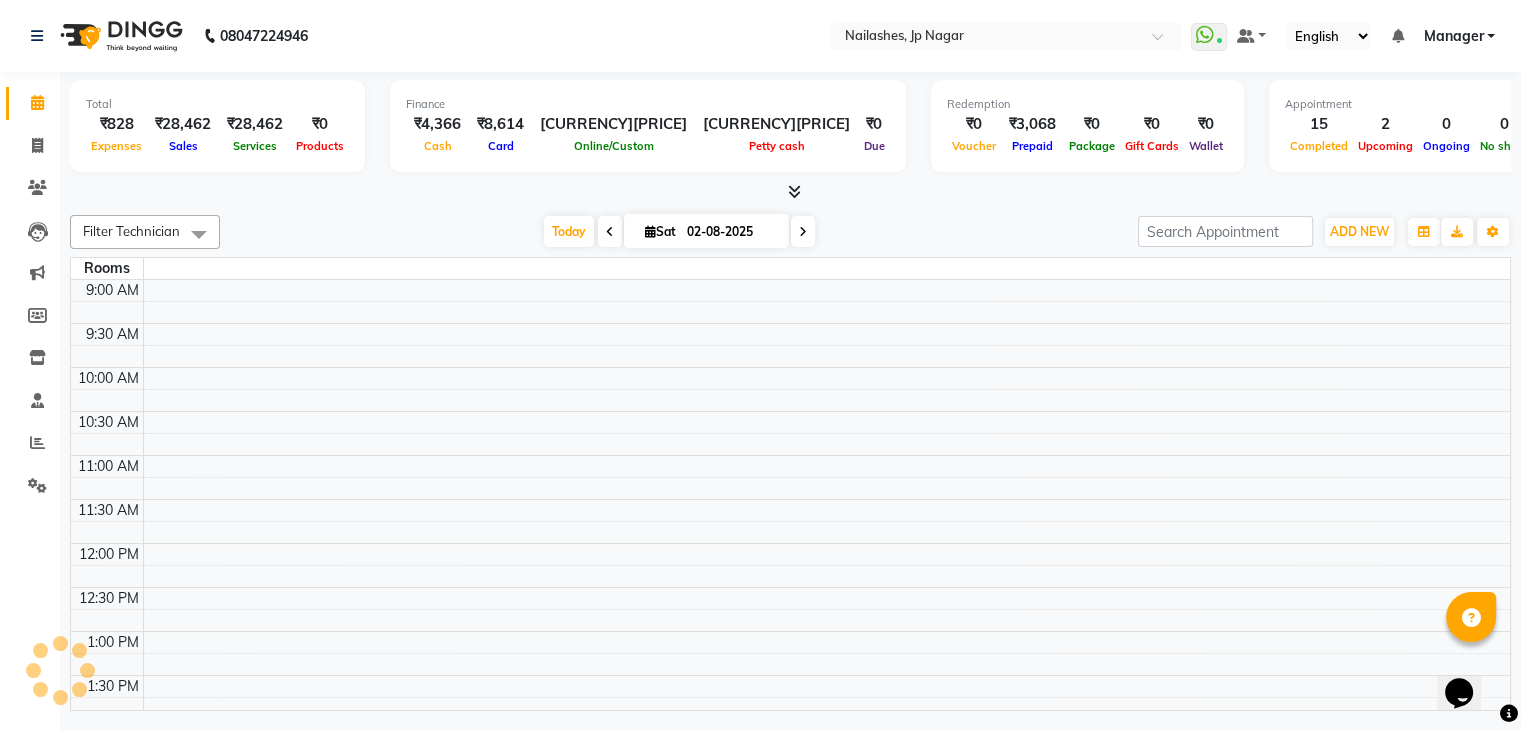 scroll, scrollTop: 0, scrollLeft: 0, axis: both 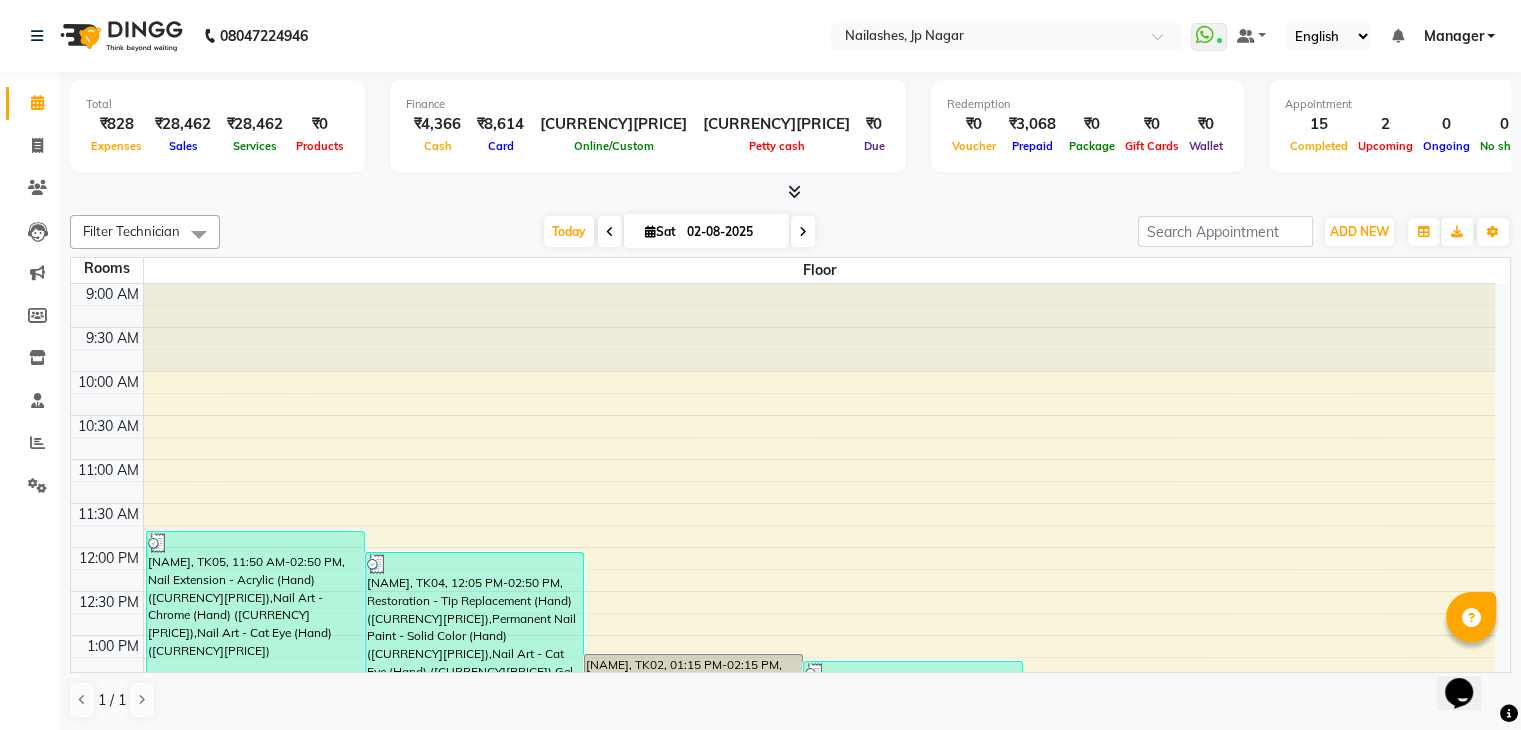 click at bounding box center [790, 192] 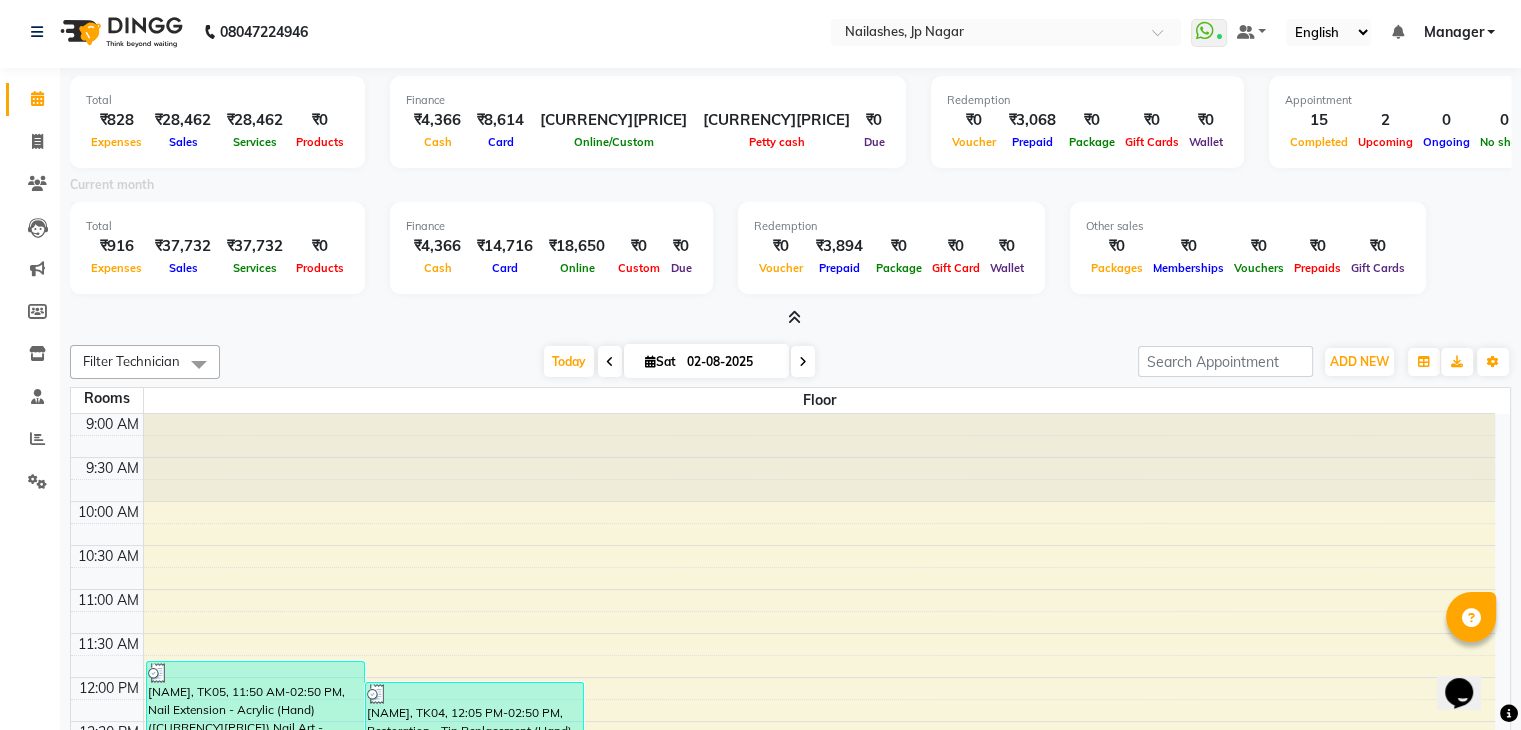 scroll, scrollTop: 10, scrollLeft: 0, axis: vertical 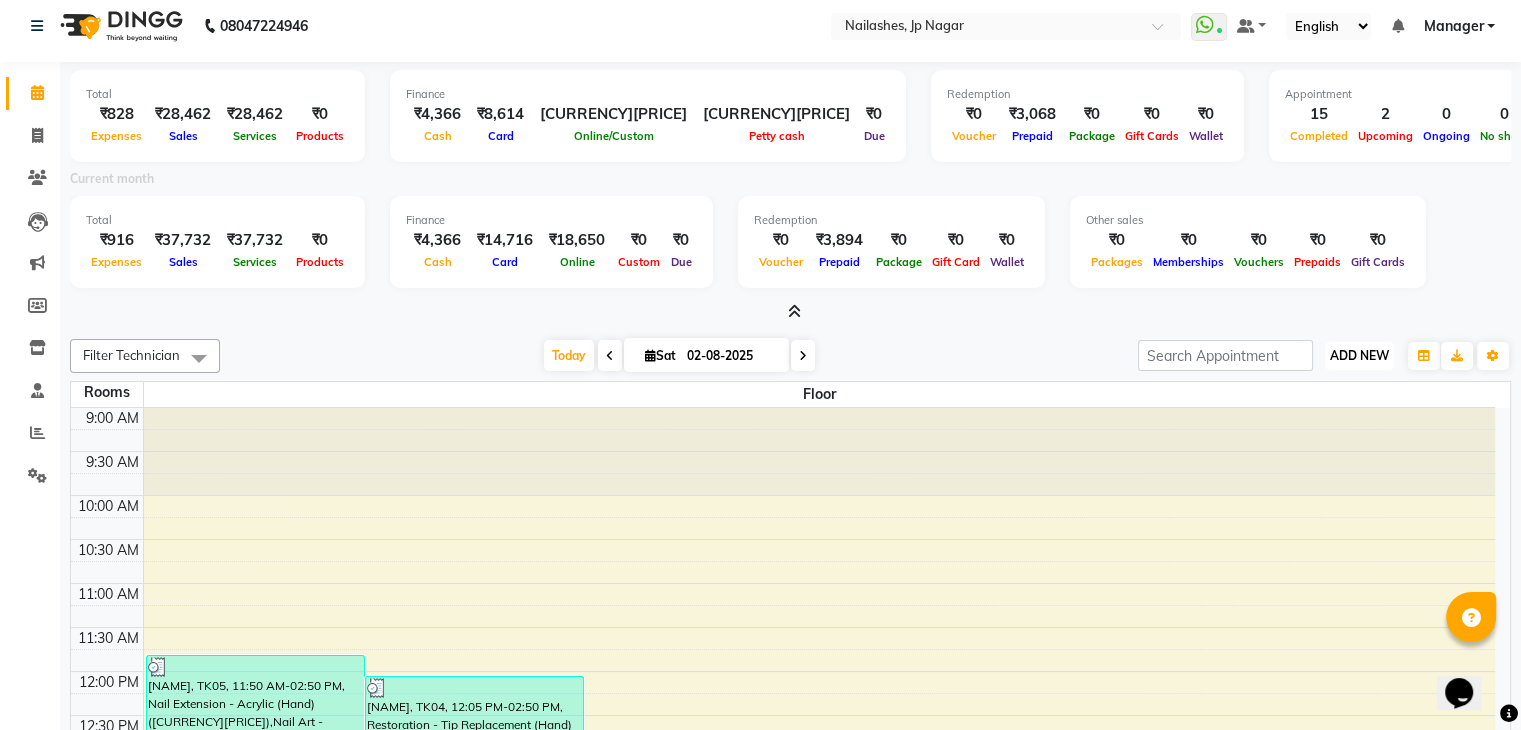 click on "ADD NEW" at bounding box center [1359, 355] 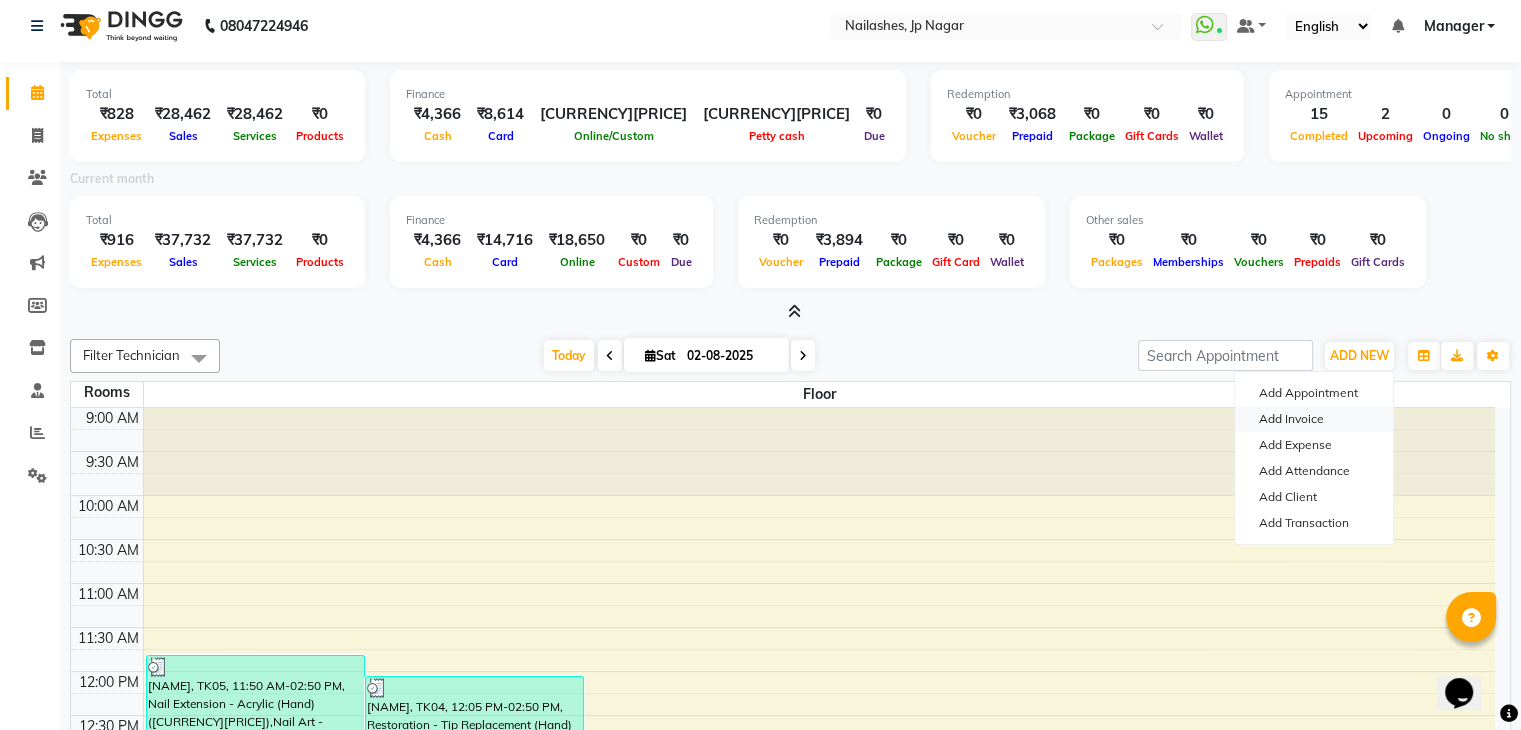 click on "Add Invoice" at bounding box center (1314, 419) 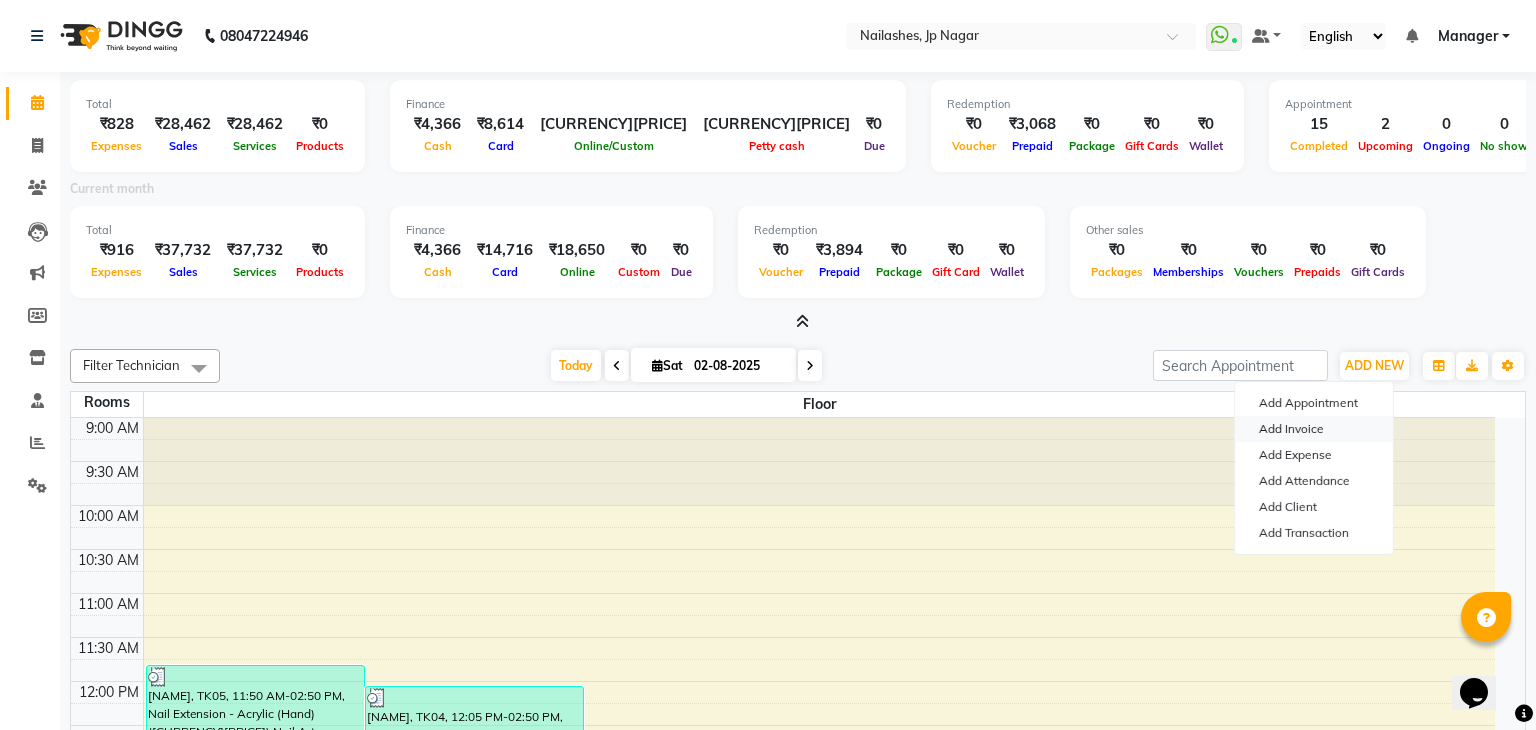 select on "6318" 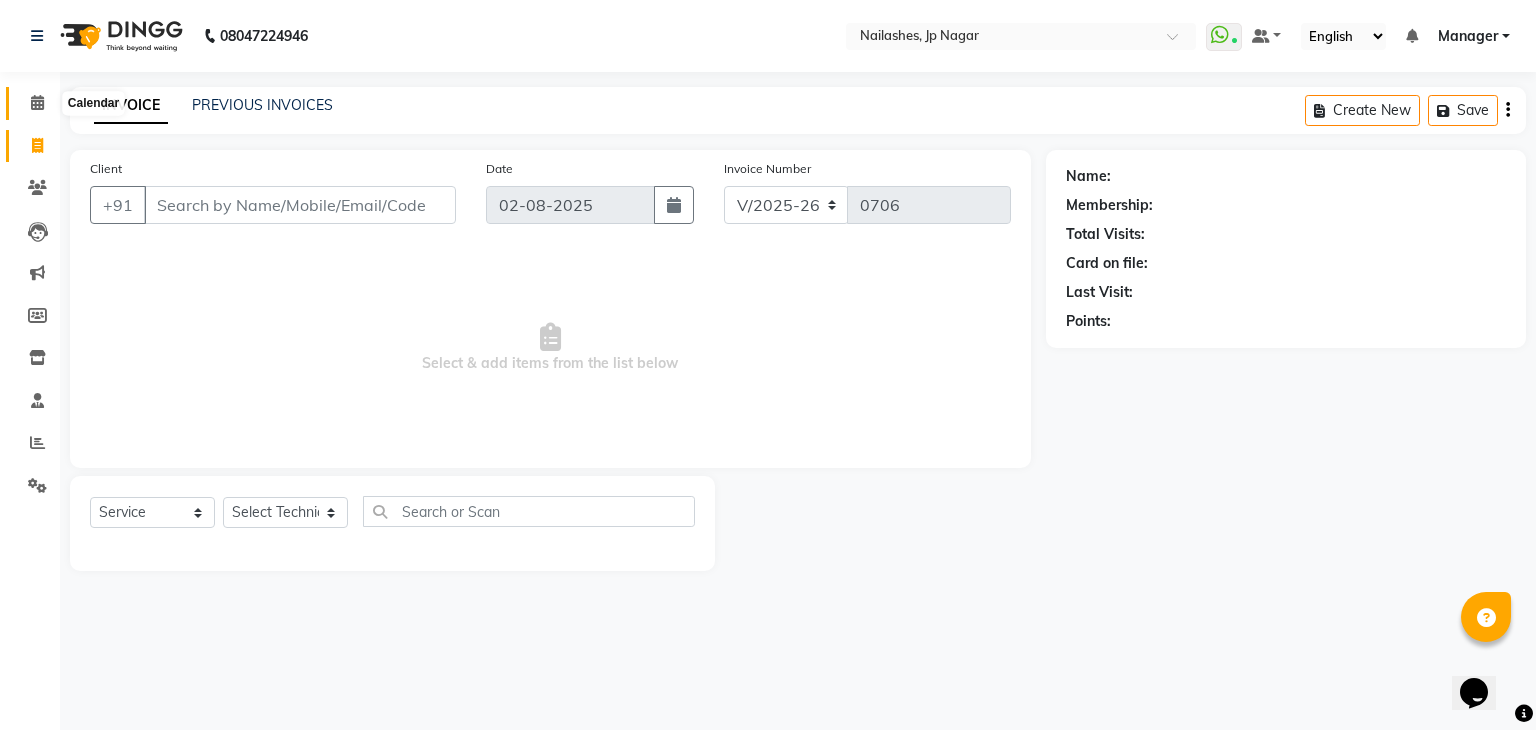click 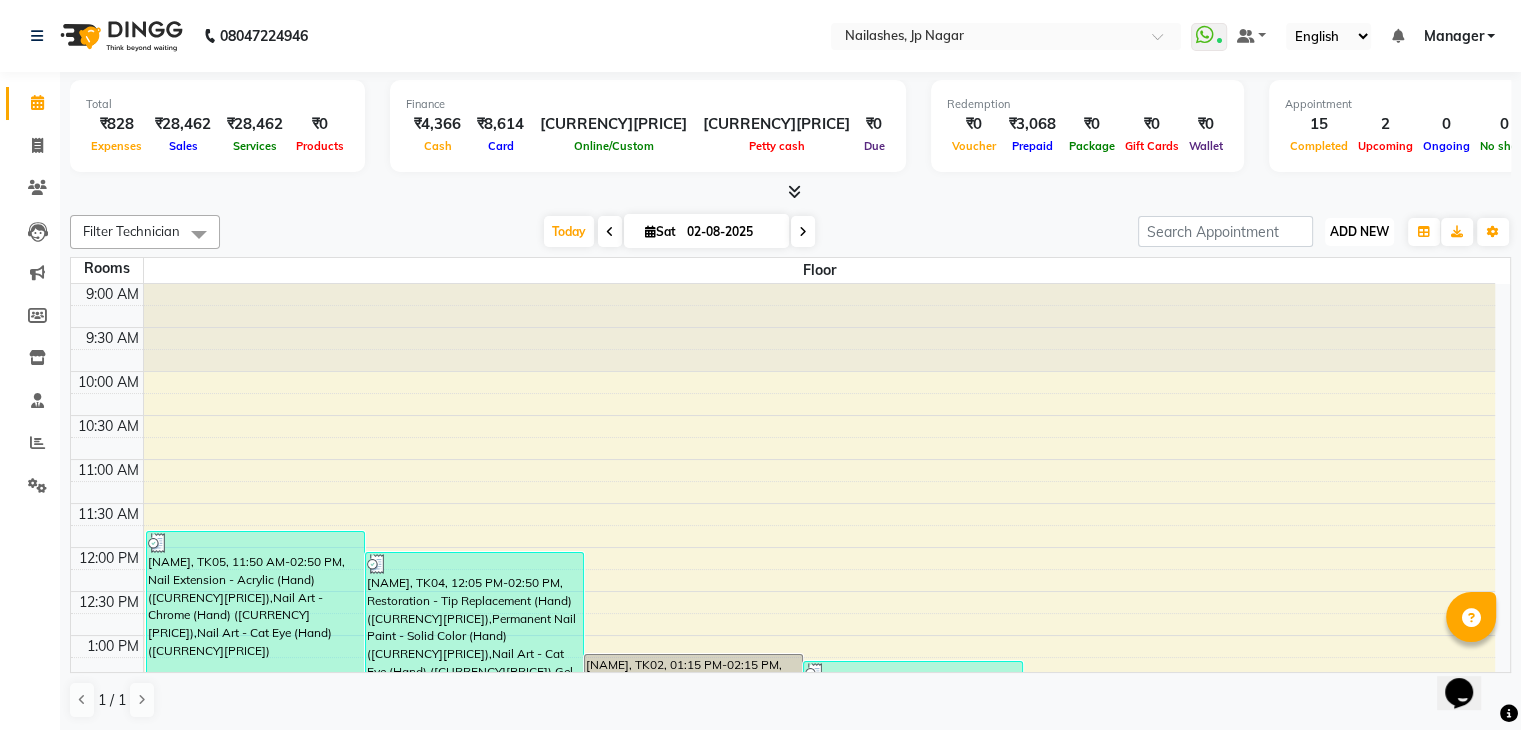 click on "ADD NEW" at bounding box center (1359, 231) 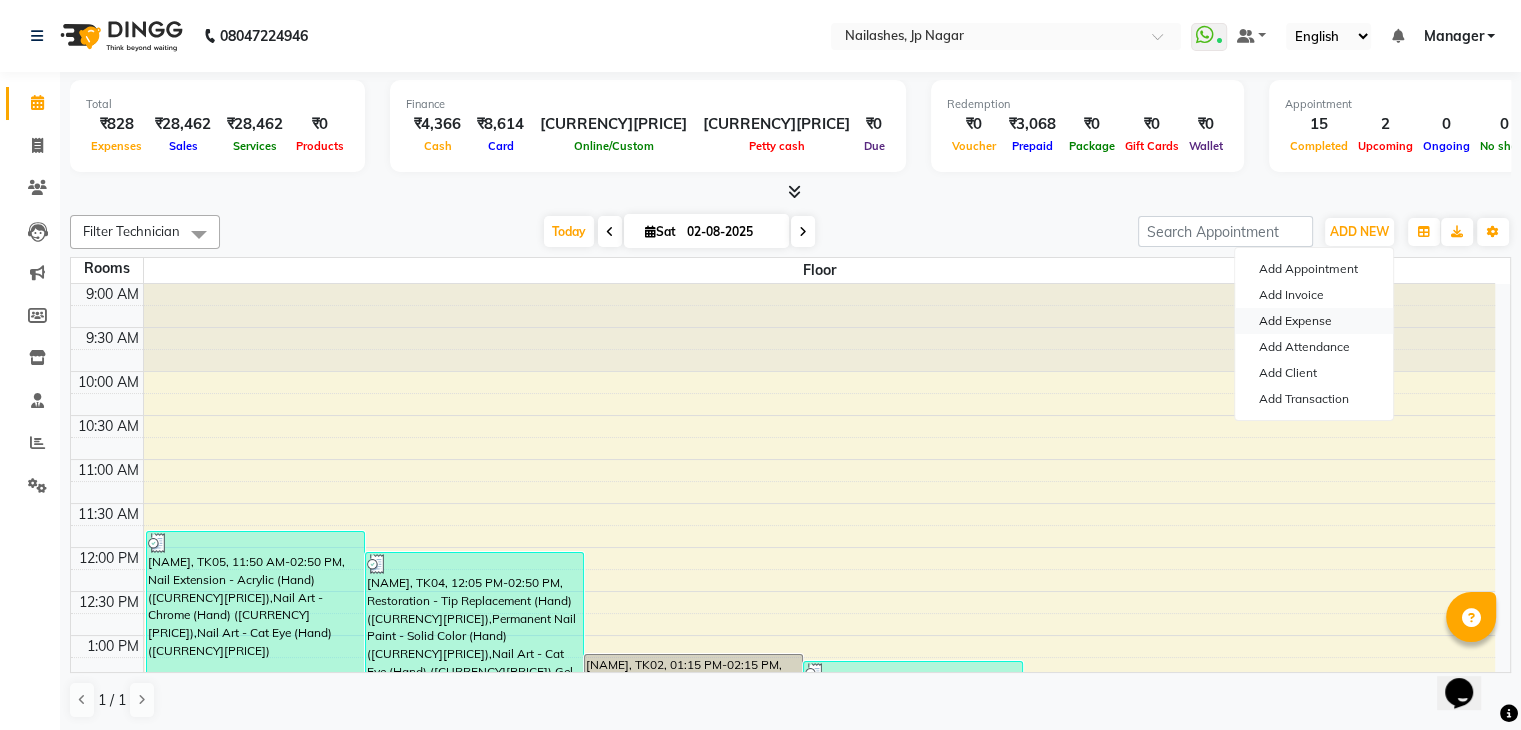 click on "Add Expense" at bounding box center (1314, 321) 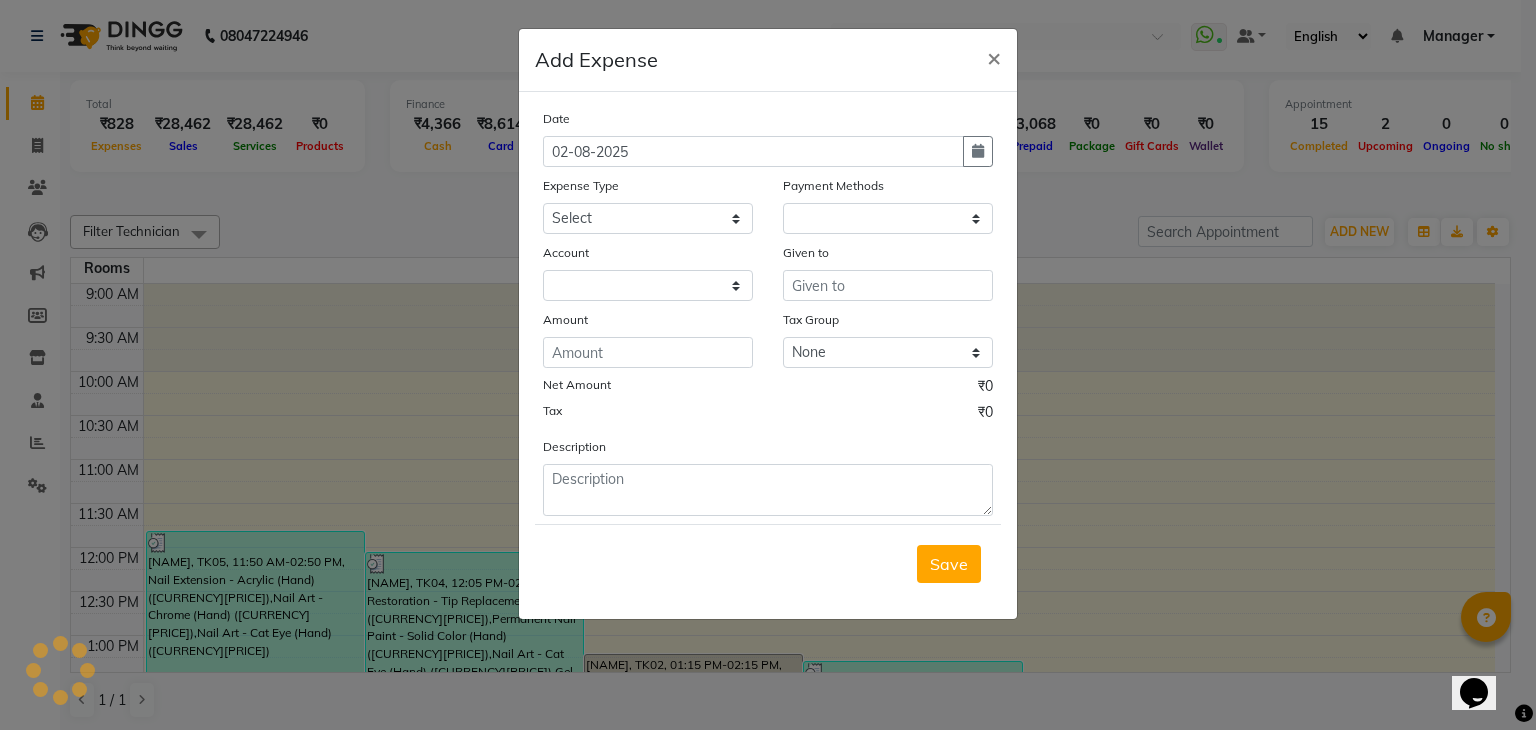select on "1" 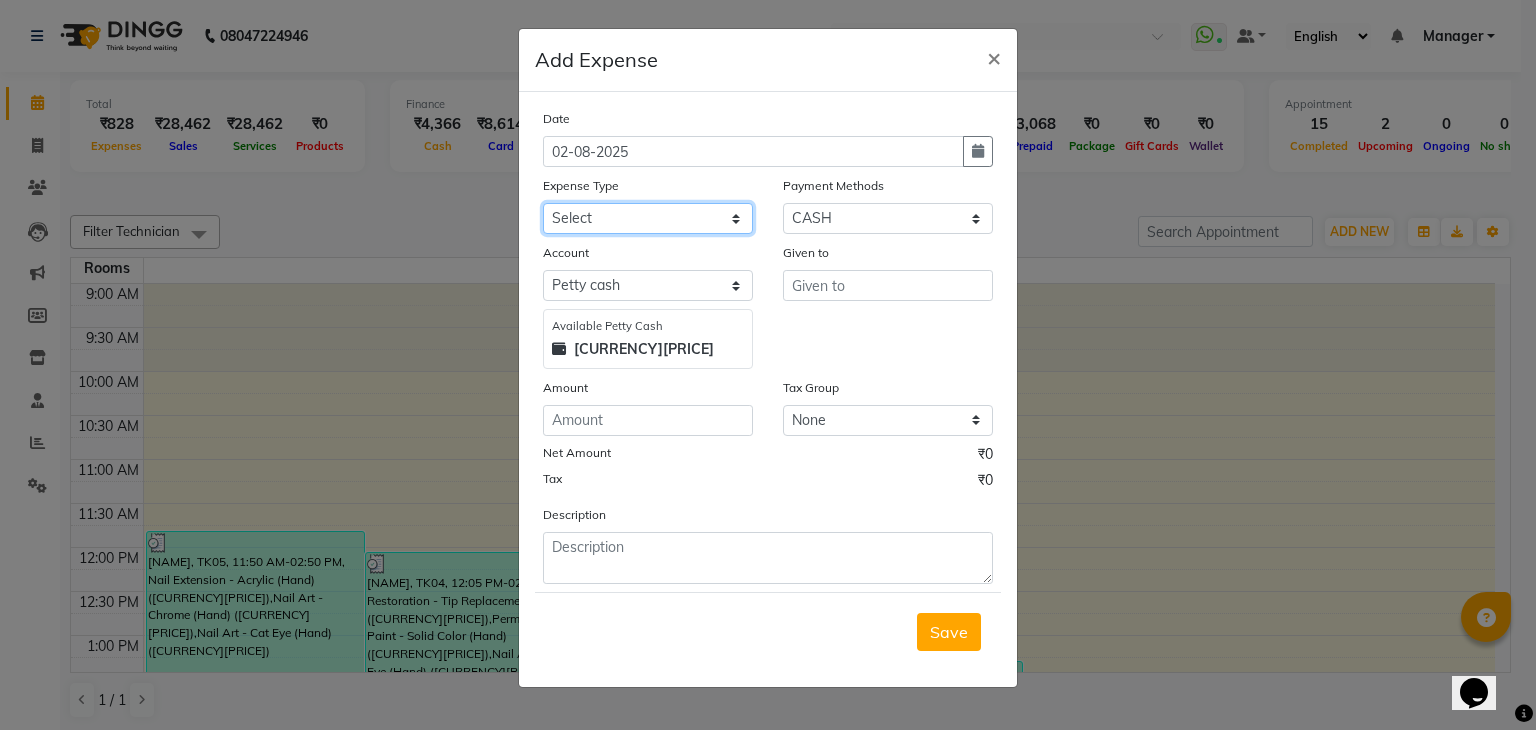 click on "Select acetone Advance Salary bank deposite BBMP Beauty products Bed charges BIRTHDAY CAKE Bonus Carpenter CASH EXPENSE VOUCHER Cash handover chocolate for store cleaning things Client Refreshment coconut water for clients COFFEE coffee cup coffee powder Commission Conveyance Cotton Courier decoration Diesel for generator Donation Drinking Water Electricity Eyelashes return Face mask floor cleaner flowers daily garbage generator diesel green tea GST handover HANDWASH House Keeping Material House keeping Salary Incentive Internet Bill juice LAUNDRY Maintainance Marketing Medical Membership Milk Milk miscelleneous Naturals salon NEWSPAPER O T Other Pantry PETROL Phone Bill Plants plumber pooja items Porter priest Product Purchase product return Product sale puja items RAPIDO Refund Rent Shop Rent Staff Accommodation Royalty Salary Staff cab charges Staff dinner Staff Flight Ticket Staff  Hiring from another Branch Staff Snacks Stationary STORE OPENING CHARGE sugar sweets TEAM DINNER TIPS Tissue Transgender" 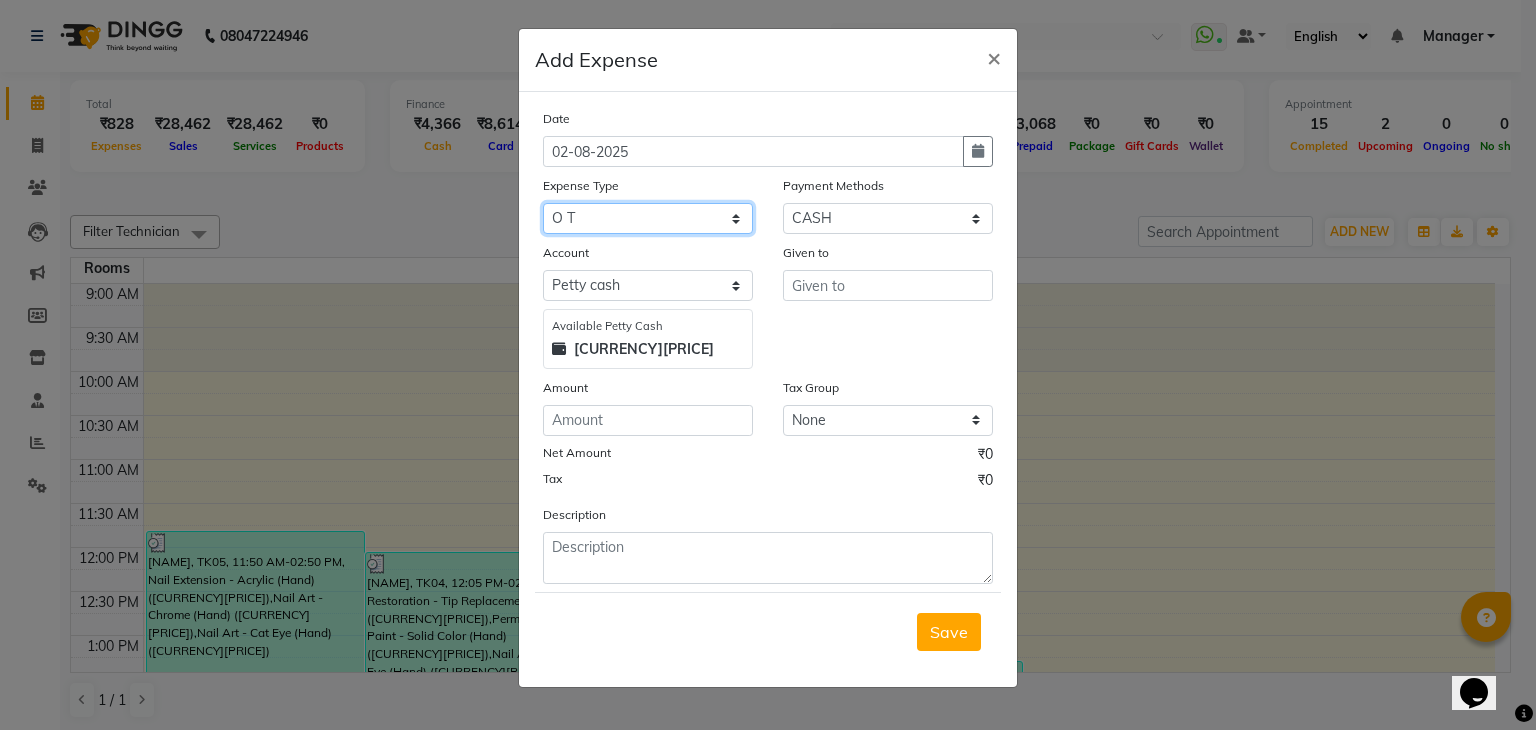 click on "Select acetone Advance Salary bank deposite BBMP Beauty products Bed charges BIRTHDAY CAKE Bonus Carpenter CASH EXPENSE VOUCHER Cash handover chocolate for store cleaning things Client Refreshment coconut water for clients COFFEE coffee cup coffee powder Commission Conveyance Cotton Courier decoration Diesel for generator Donation Drinking Water Electricity Eyelashes return Face mask floor cleaner flowers daily garbage generator diesel green tea GST handover HANDWASH House Keeping Material House keeping Salary Incentive Internet Bill juice LAUNDRY Maintainance Marketing Medical Membership Milk Milk miscelleneous Naturals salon NEWSPAPER O T Other Pantry PETROL Phone Bill Plants plumber pooja items Porter priest Product Purchase product return Product sale puja items RAPIDO Refund Rent Shop Rent Staff Accommodation Royalty Salary Staff cab charges Staff dinner Staff Flight Ticket Staff  Hiring from another Branch Staff Snacks Stationary STORE OPENING CHARGE sugar sweets TEAM DINNER TIPS Tissue Transgender" 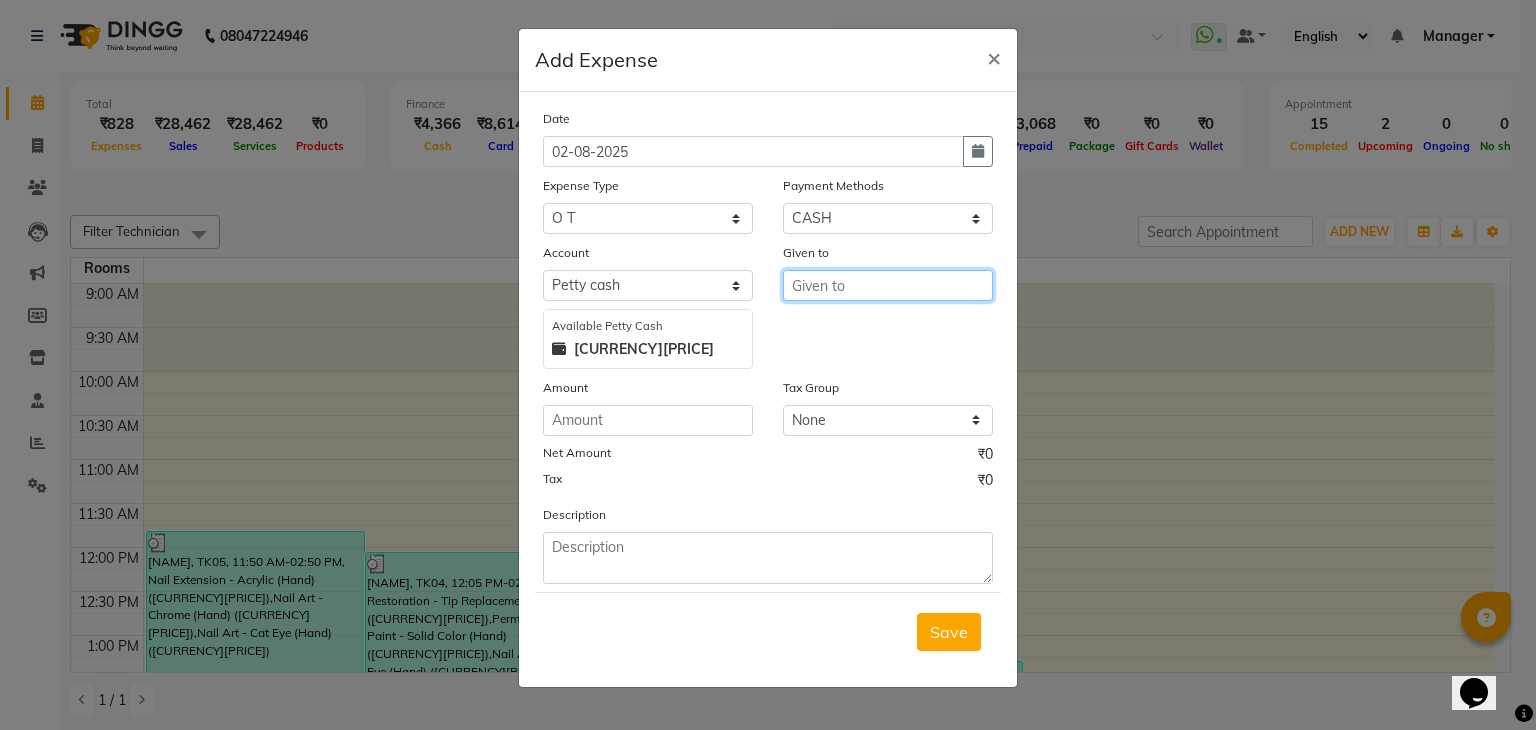 click at bounding box center (888, 285) 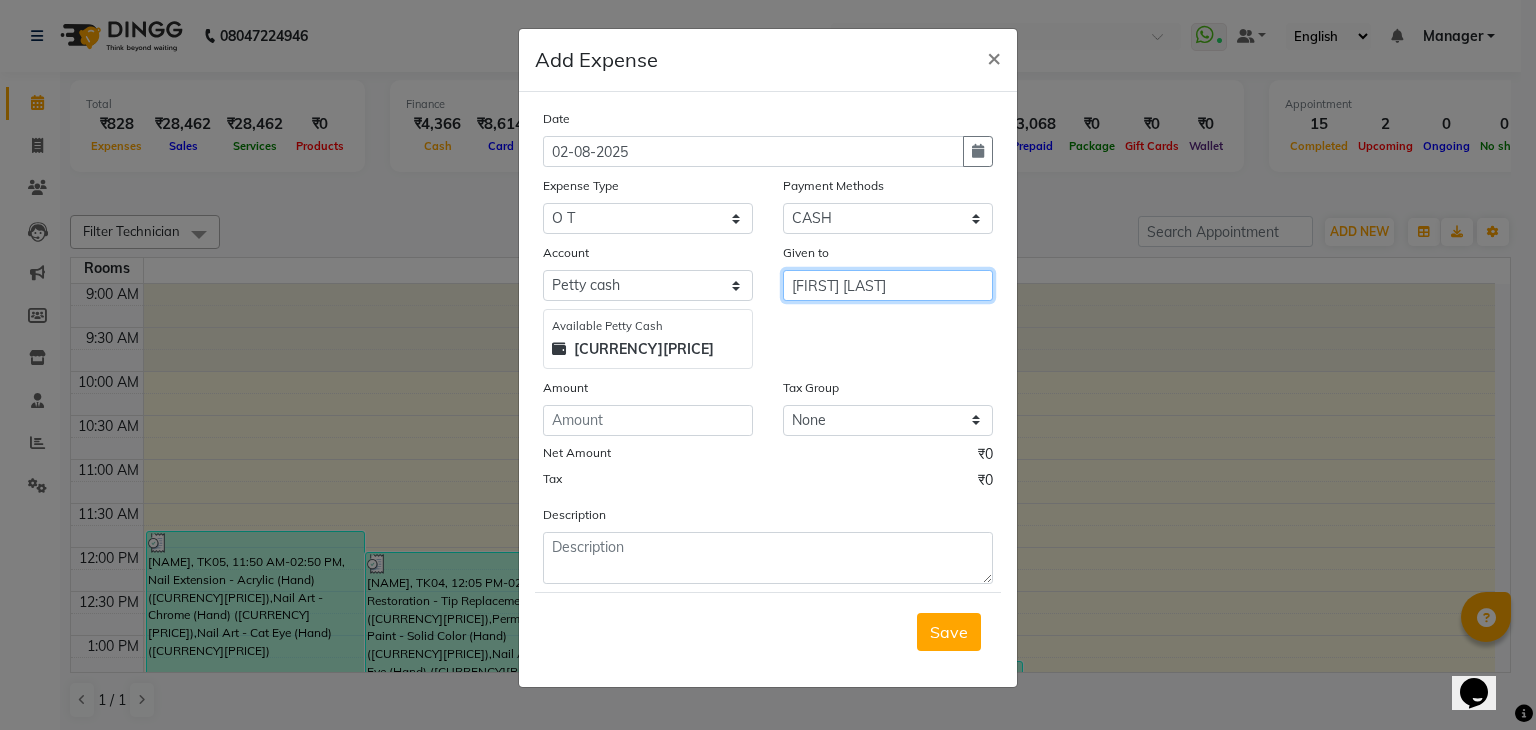 type on "[NAME] [LAST]" 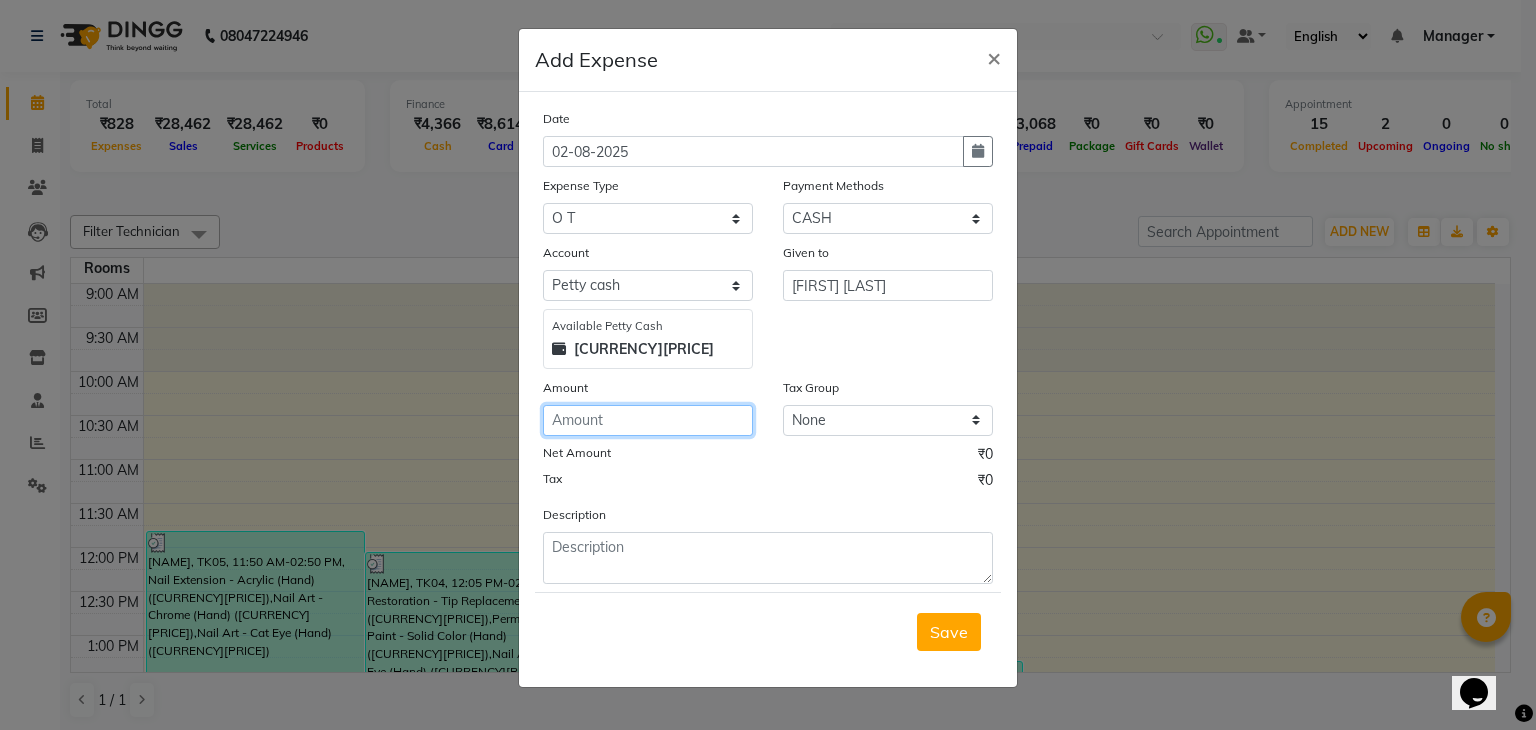 click 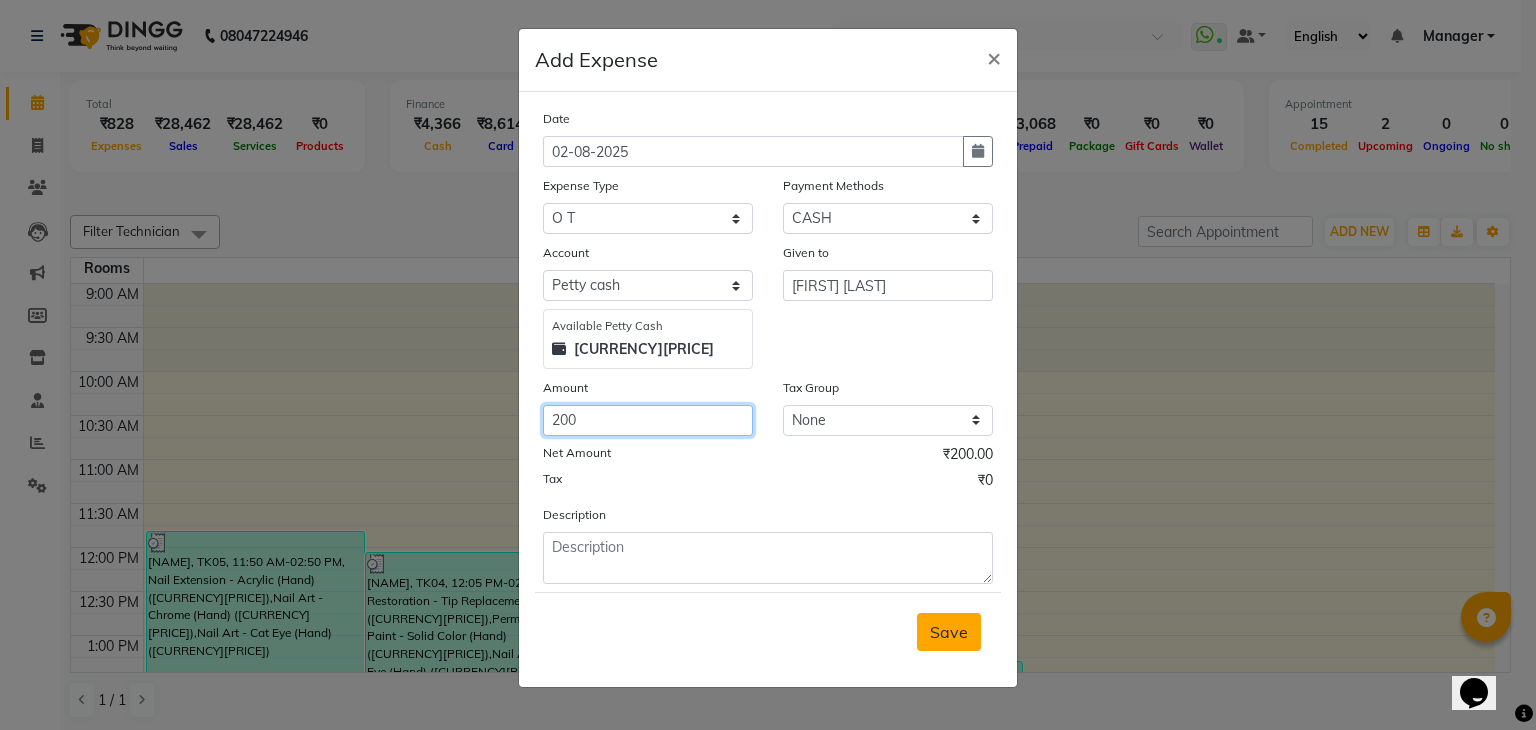 type on "200" 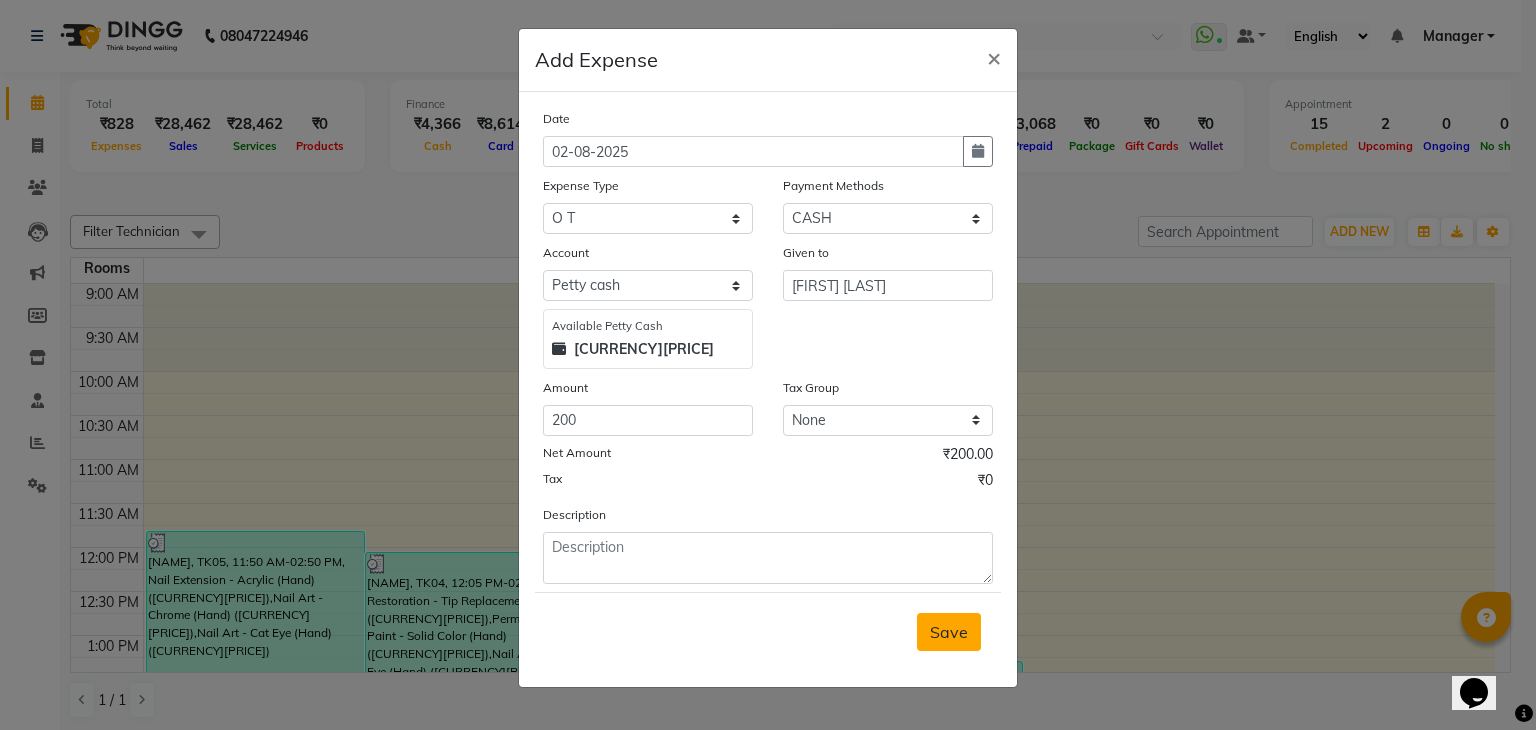 click on "Save" at bounding box center (949, 632) 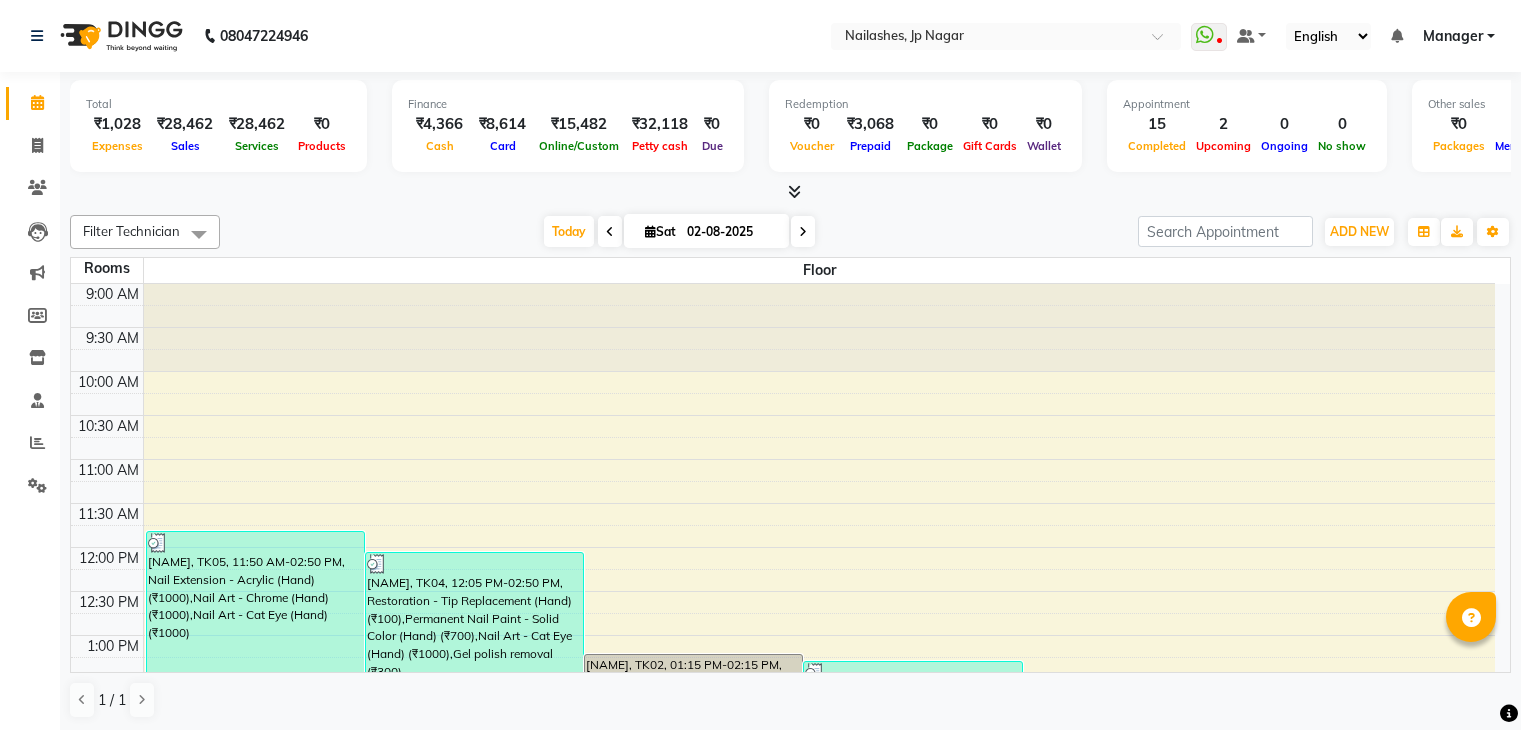 scroll, scrollTop: 0, scrollLeft: 0, axis: both 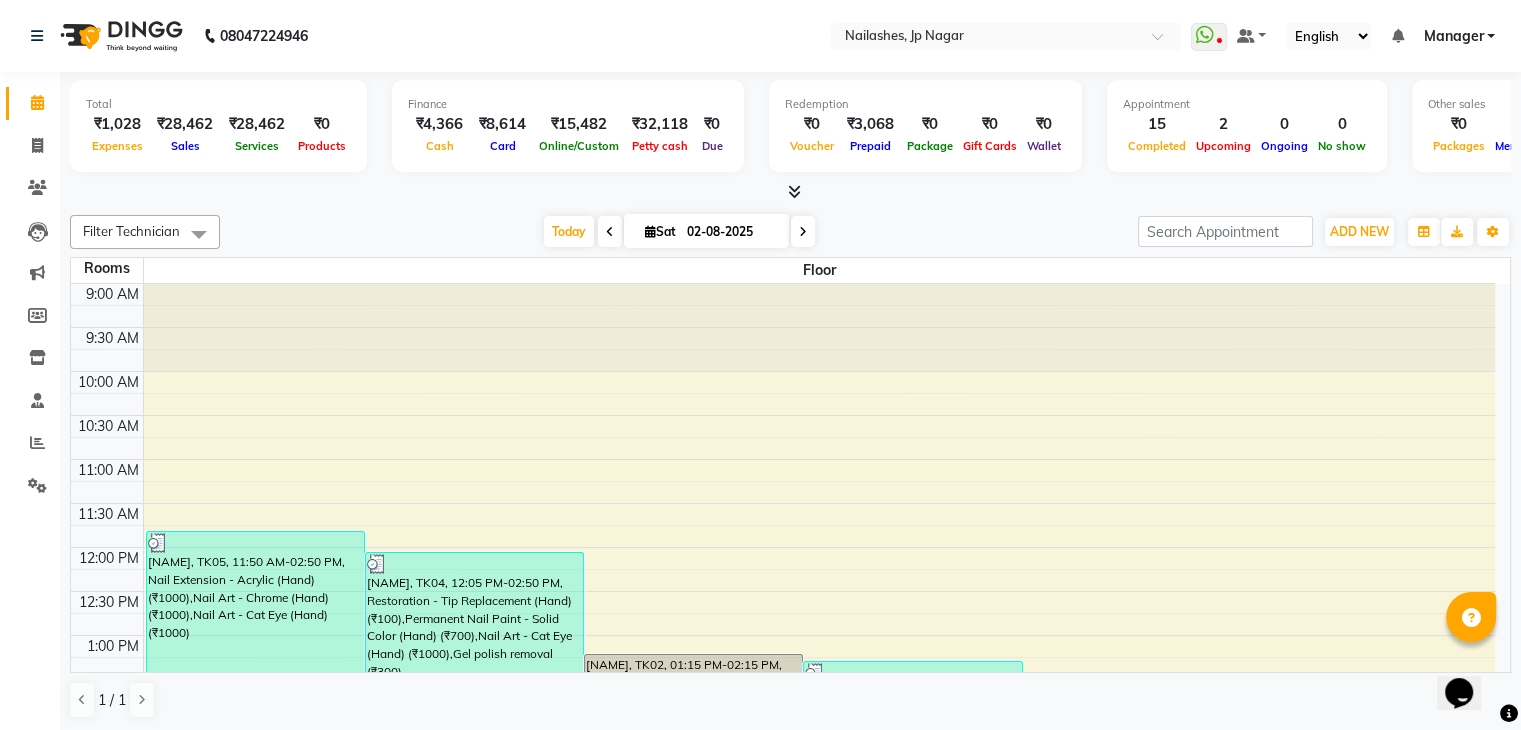 click at bounding box center (794, 191) 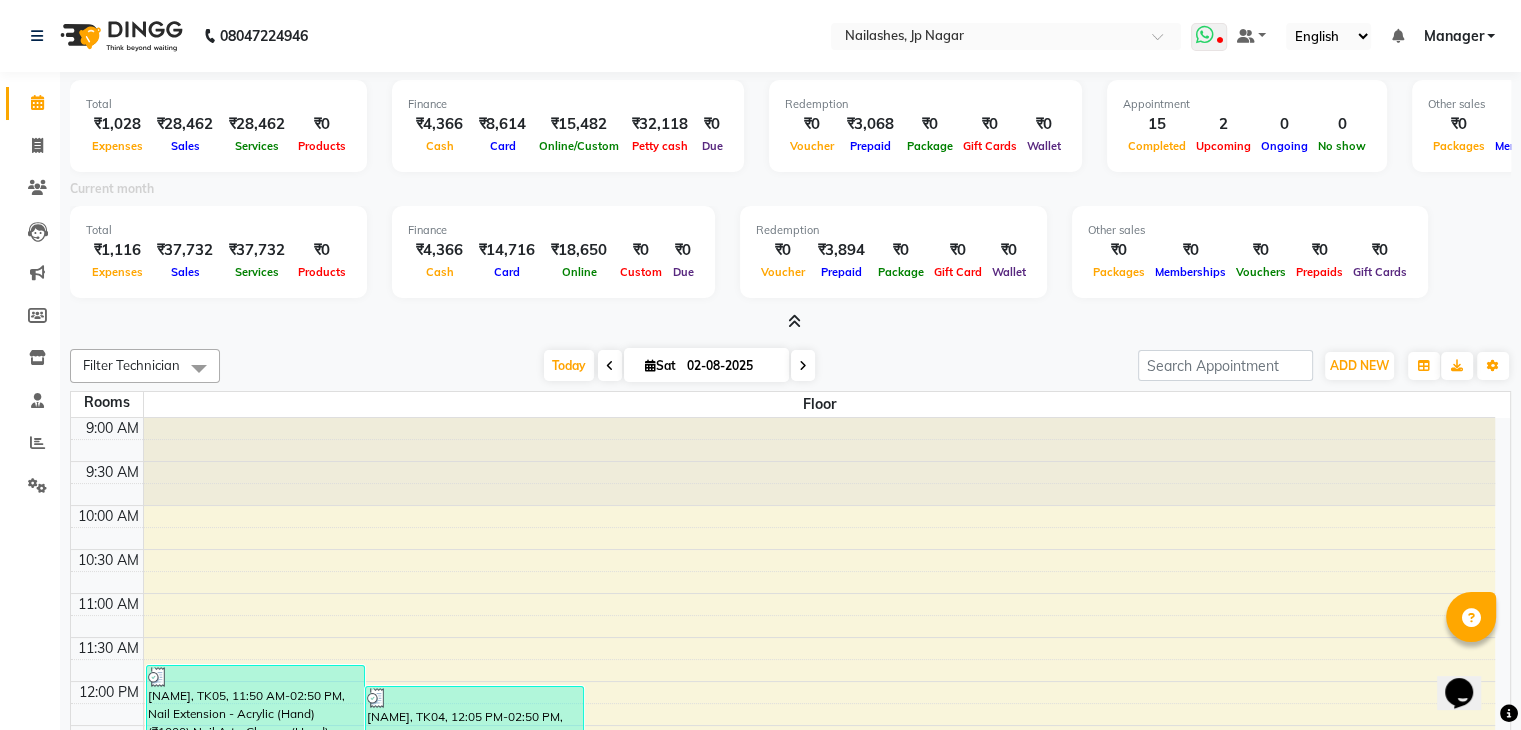 click at bounding box center [1209, 37] 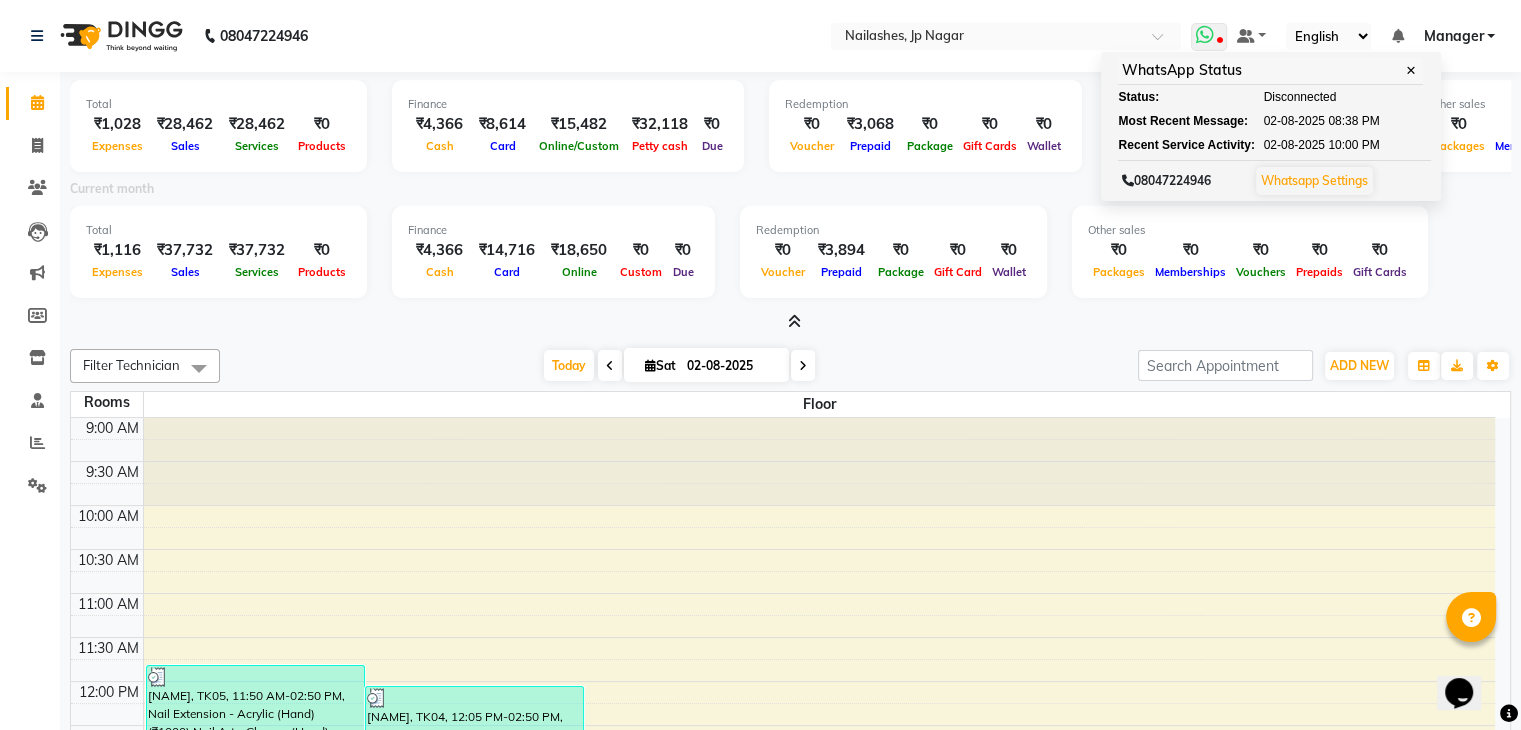 click on "Whatsapp Settings" at bounding box center (1314, 180) 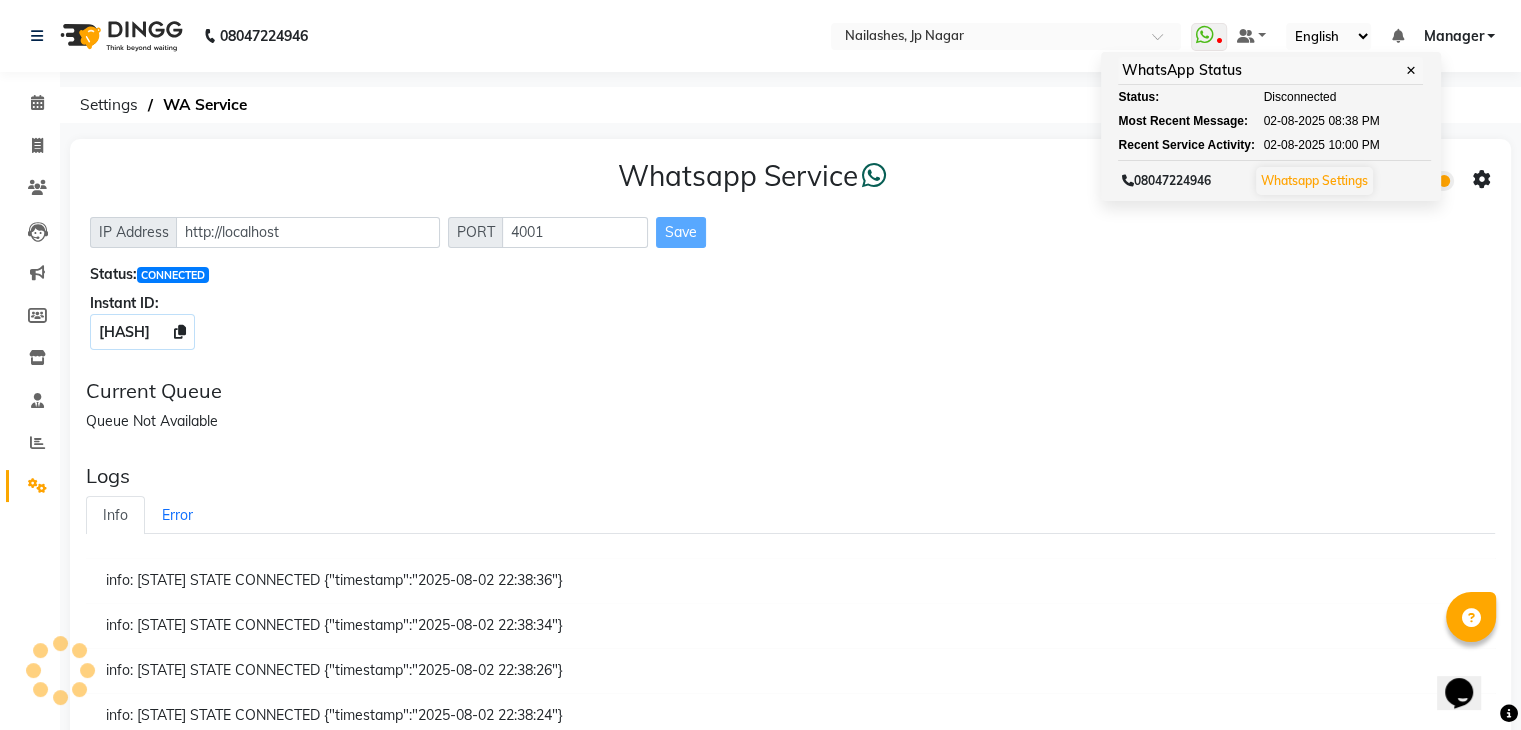 scroll, scrollTop: 0, scrollLeft: 0, axis: both 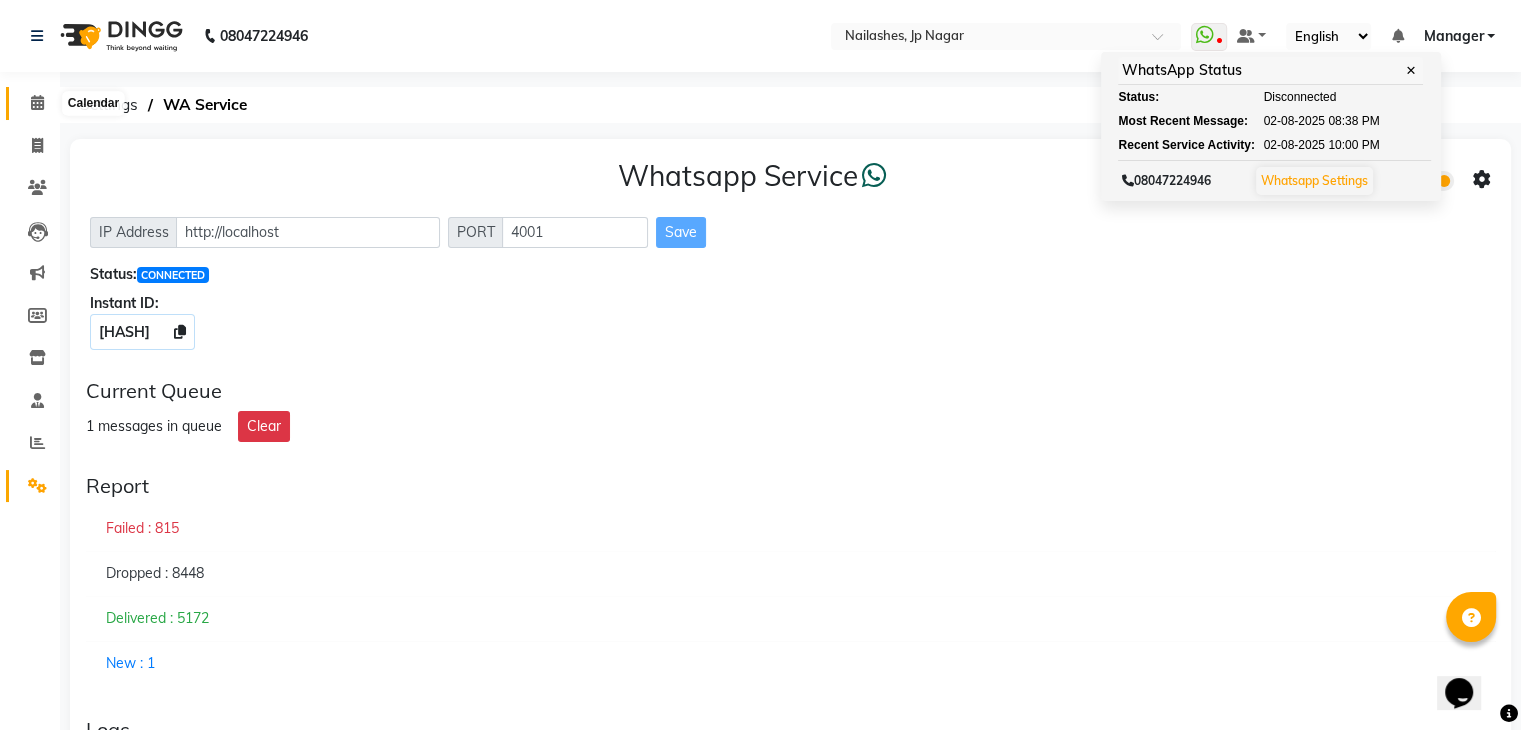 click 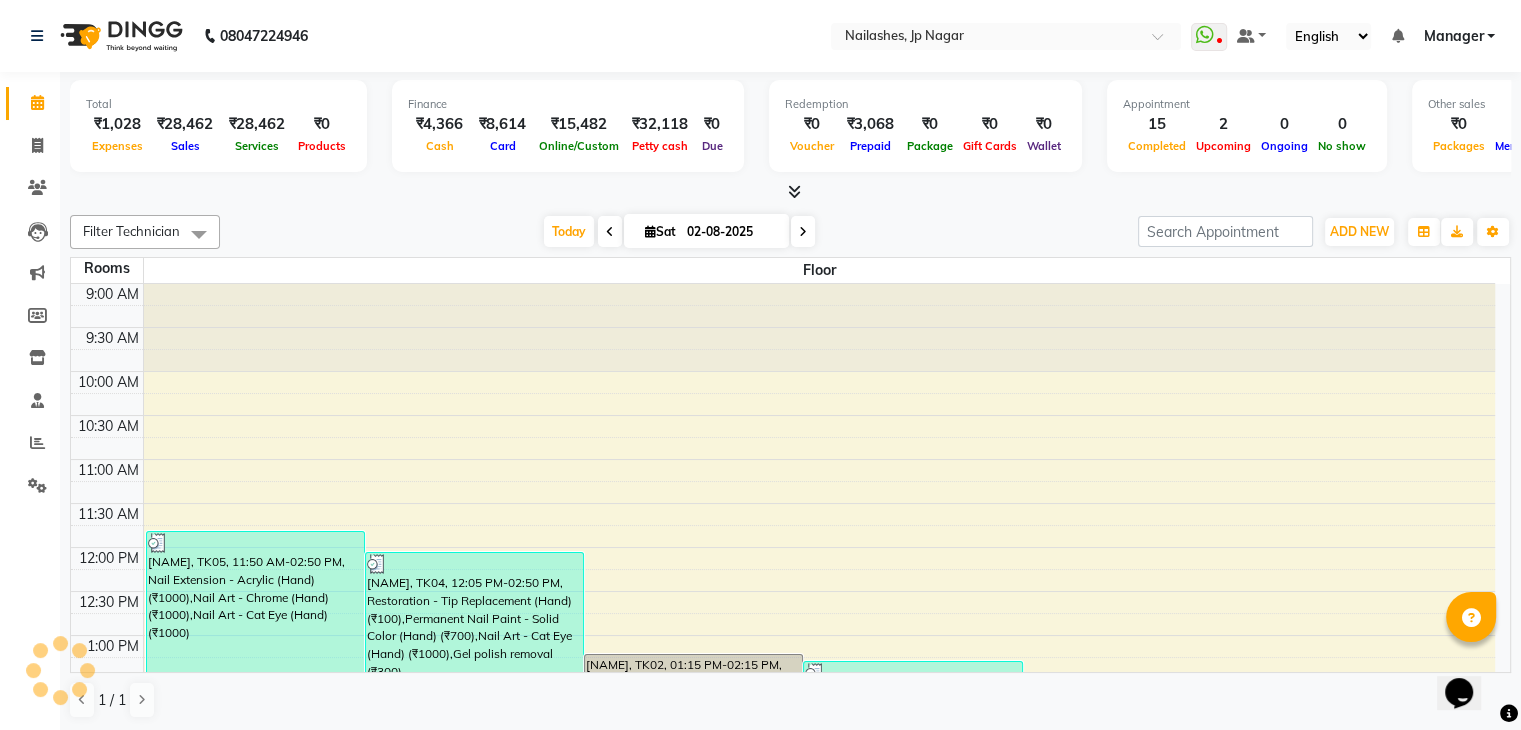 scroll, scrollTop: 0, scrollLeft: 0, axis: both 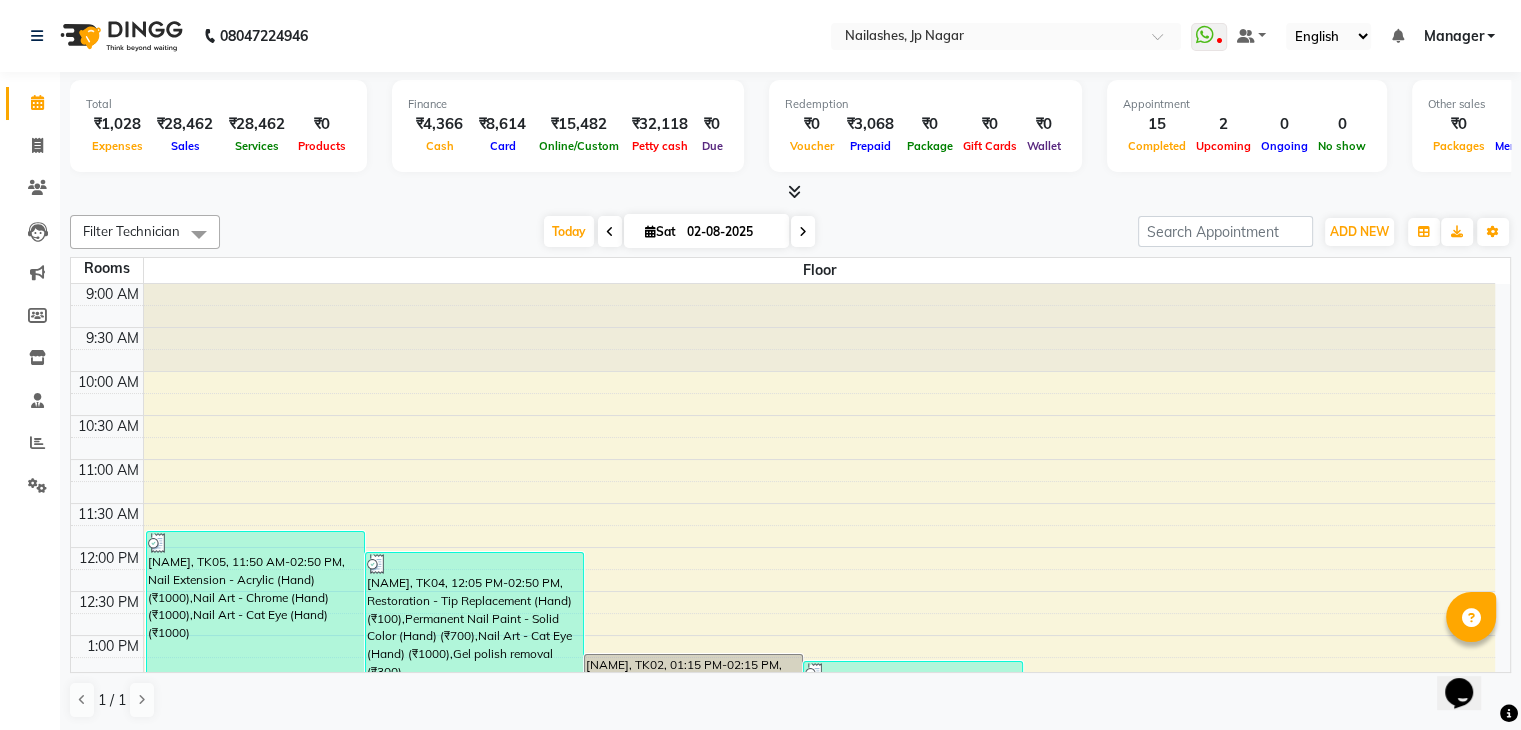 click at bounding box center (794, 191) 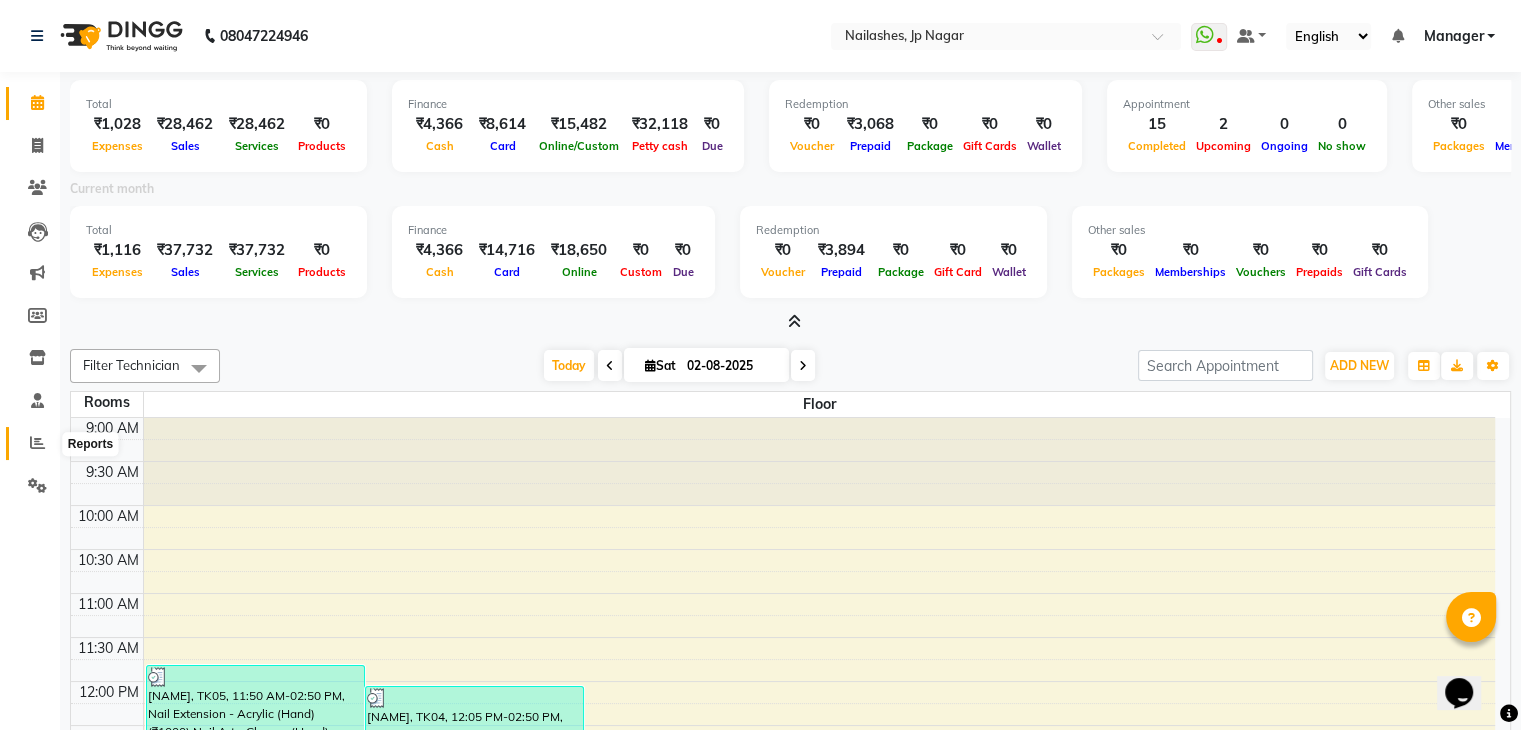 click 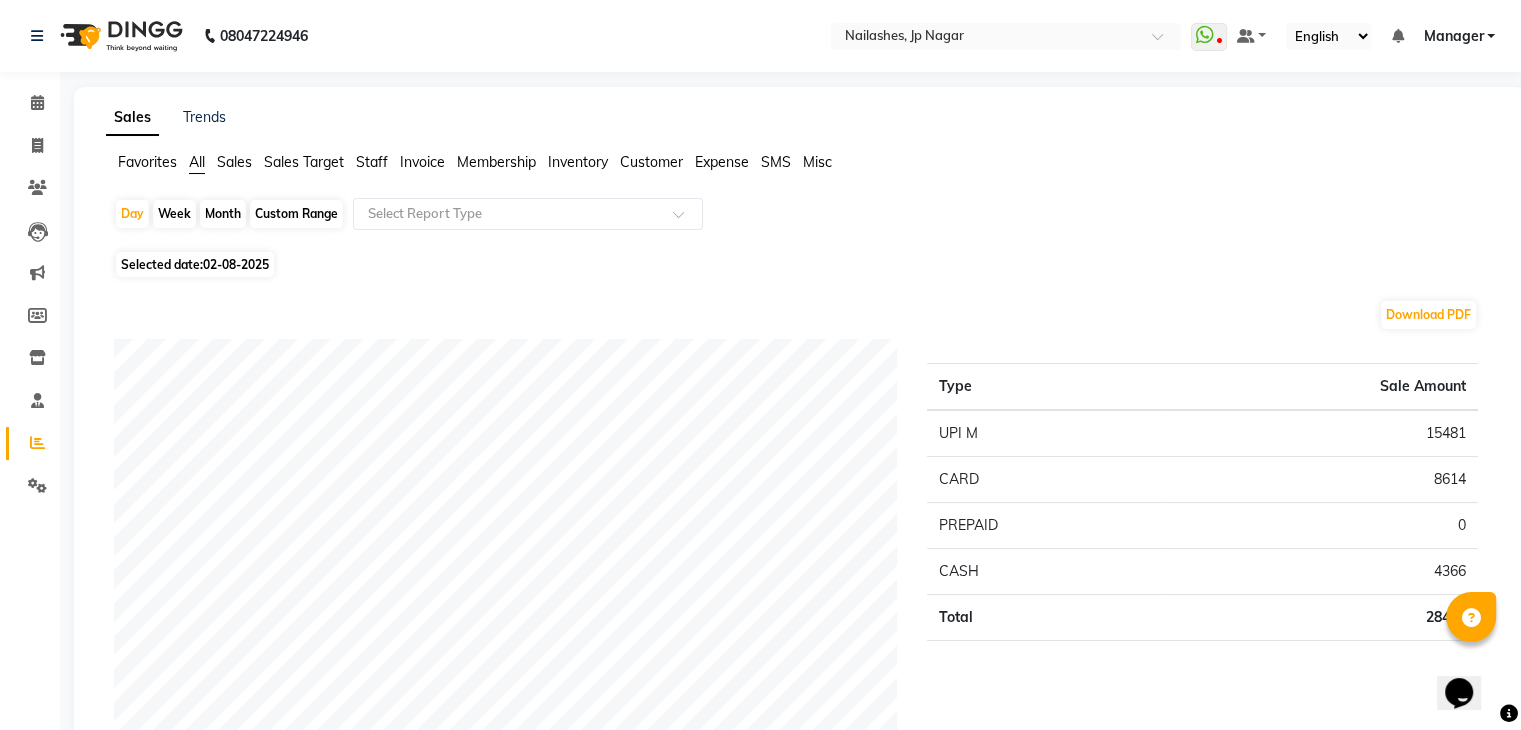 click on "Staff" 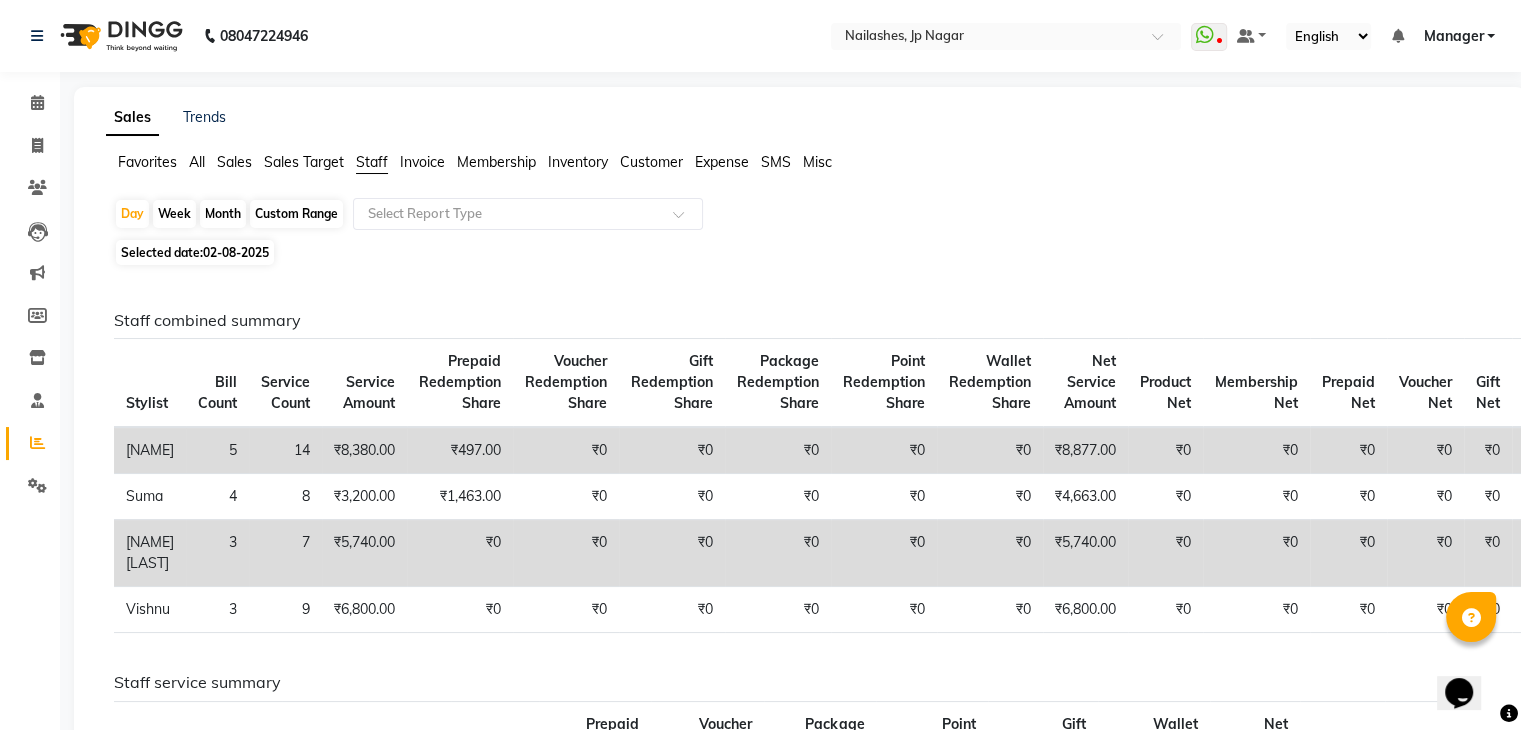 click on "All" 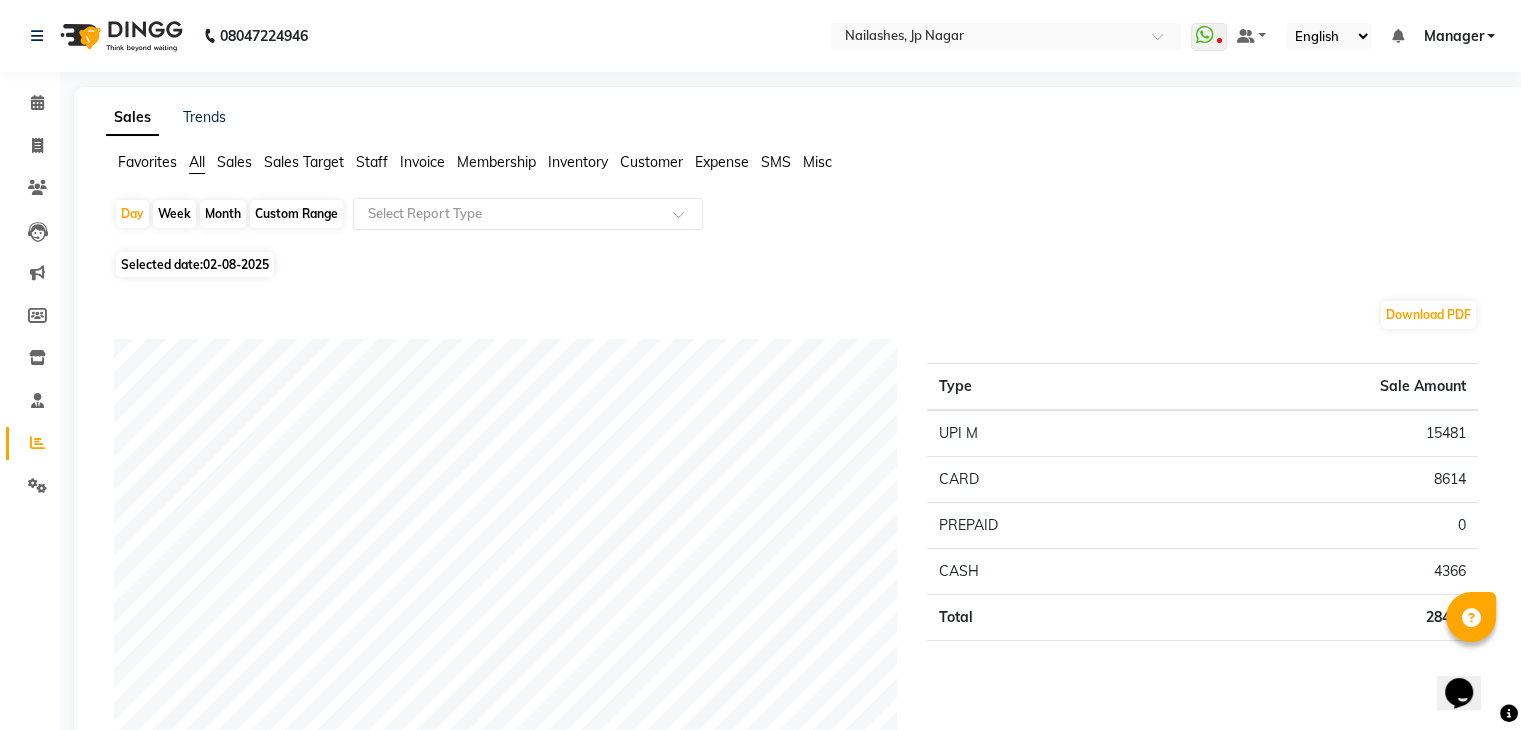 click on "Month" 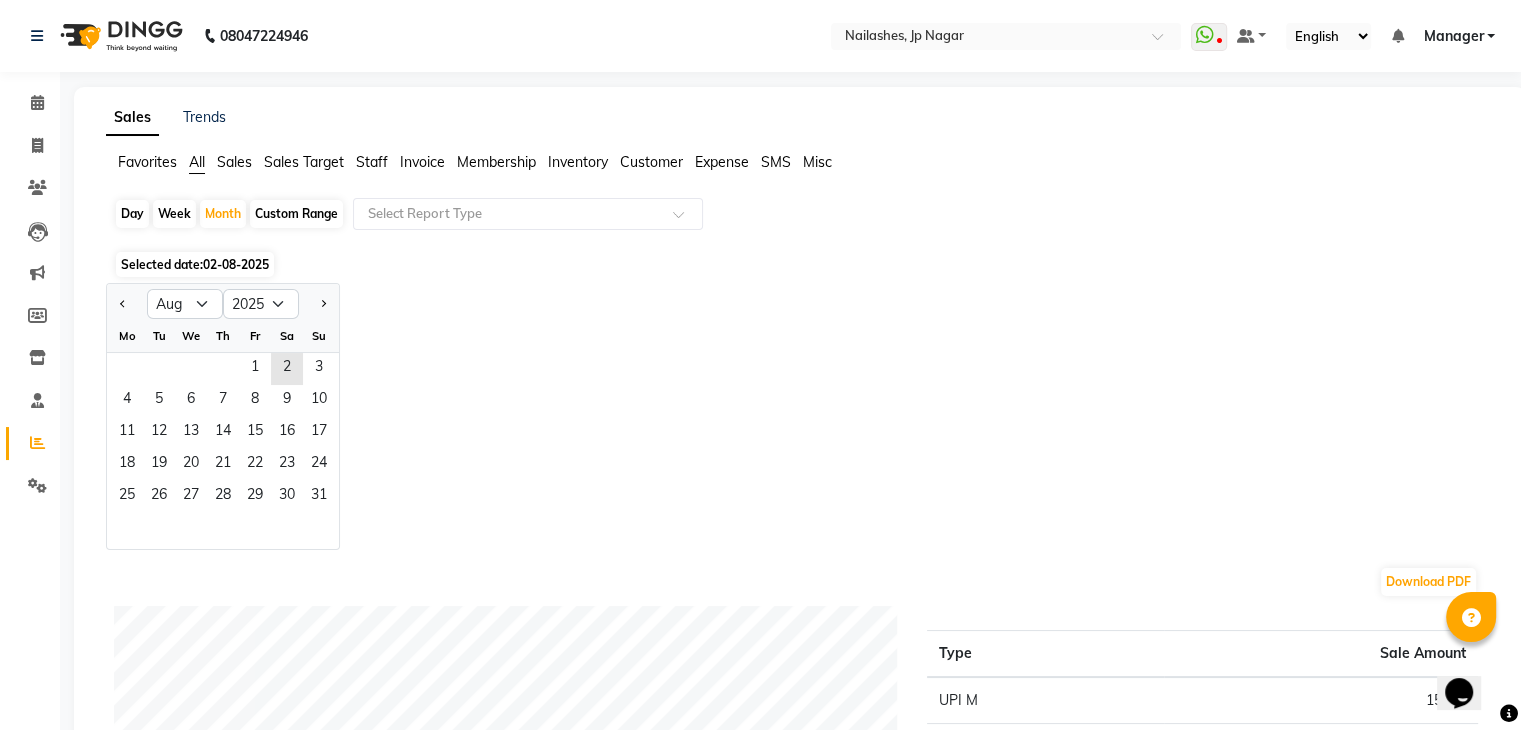 click on "Day" 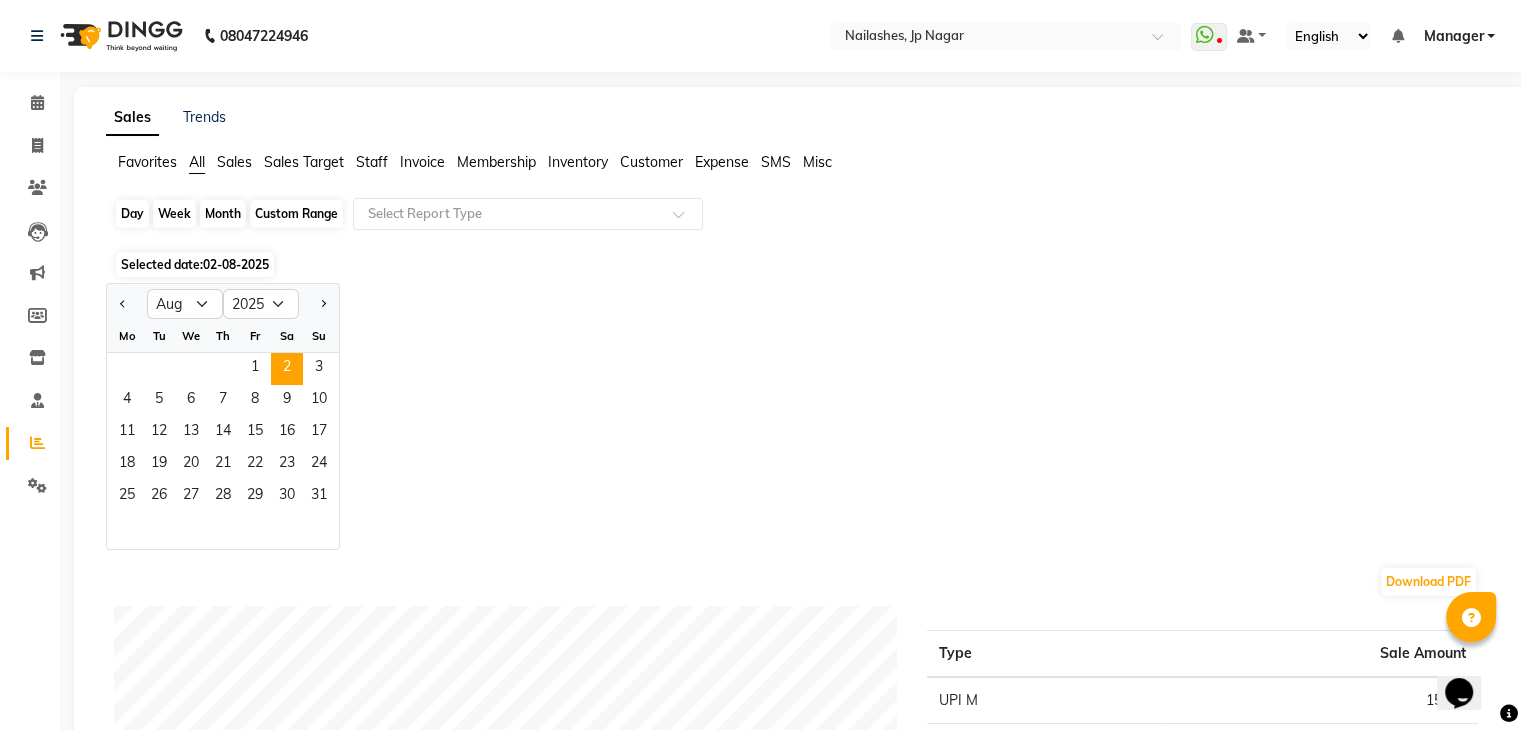 click on "Day" 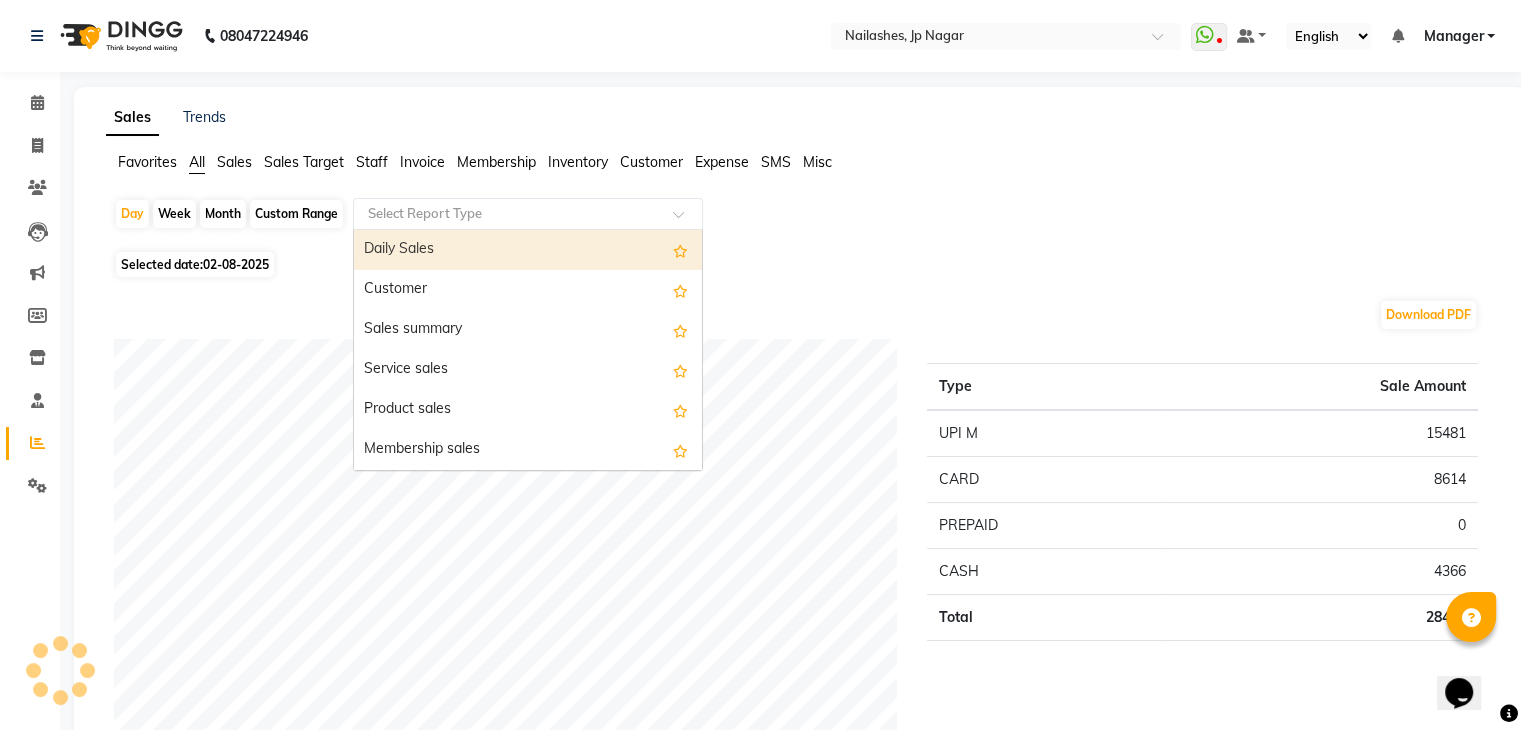 click 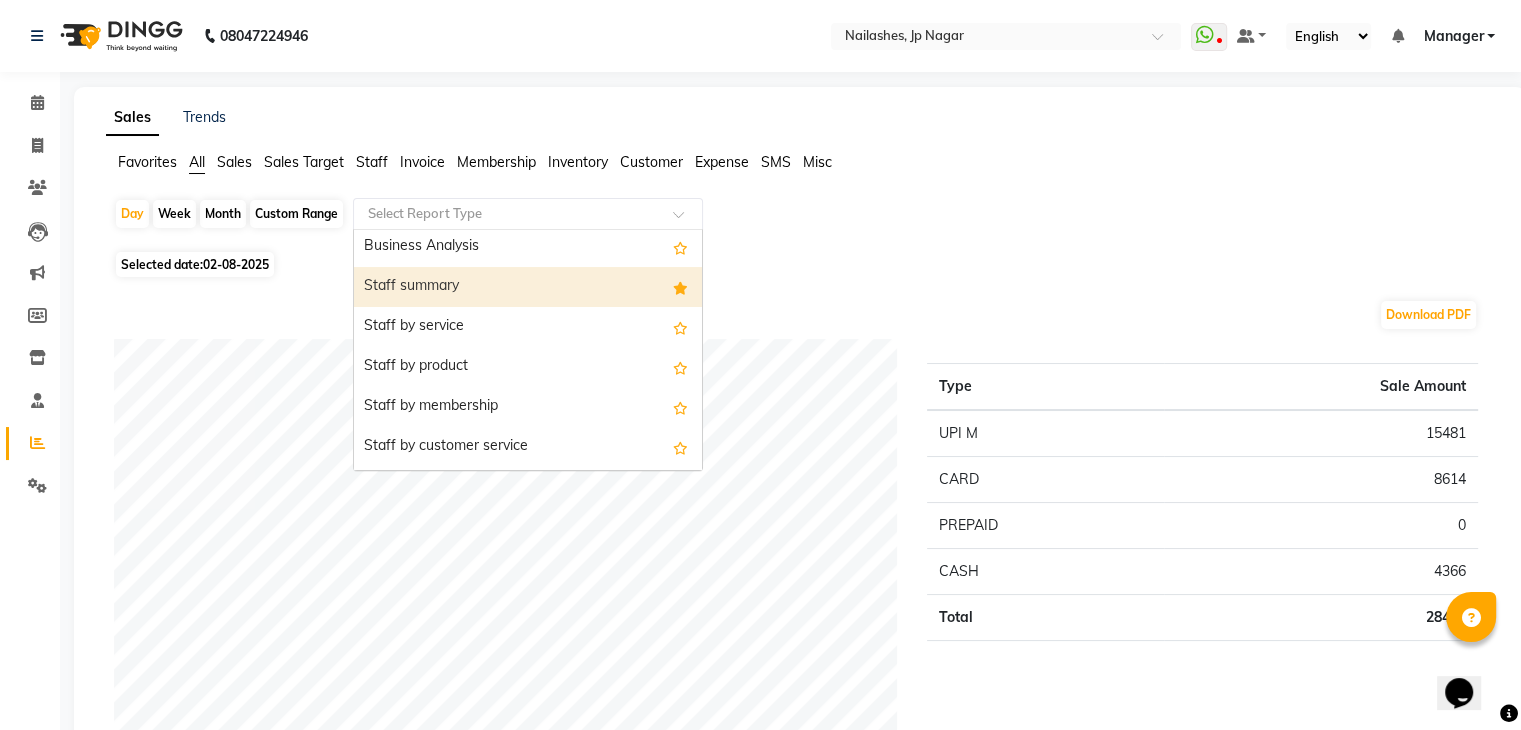scroll, scrollTop: 480, scrollLeft: 0, axis: vertical 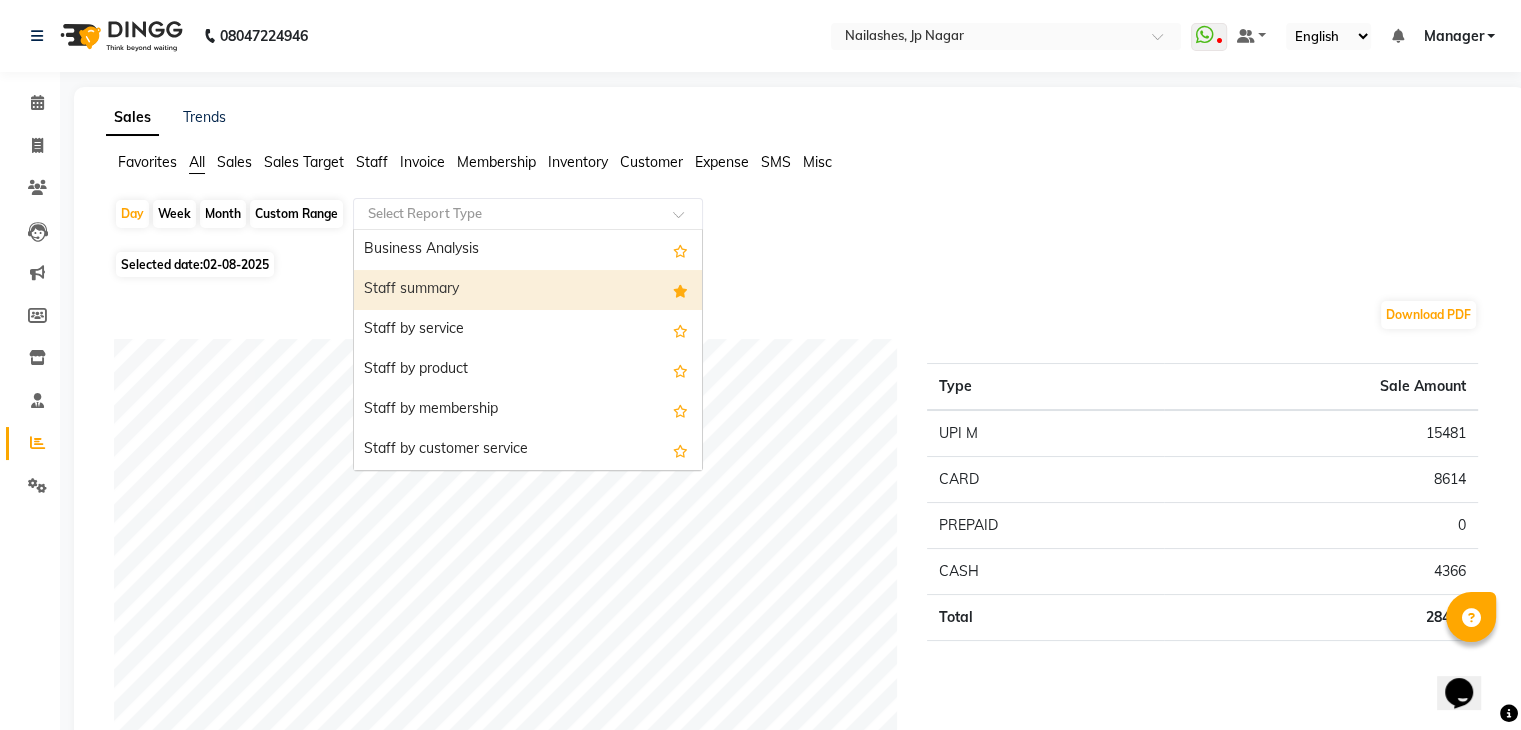 click on "Staff summary" at bounding box center [528, 290] 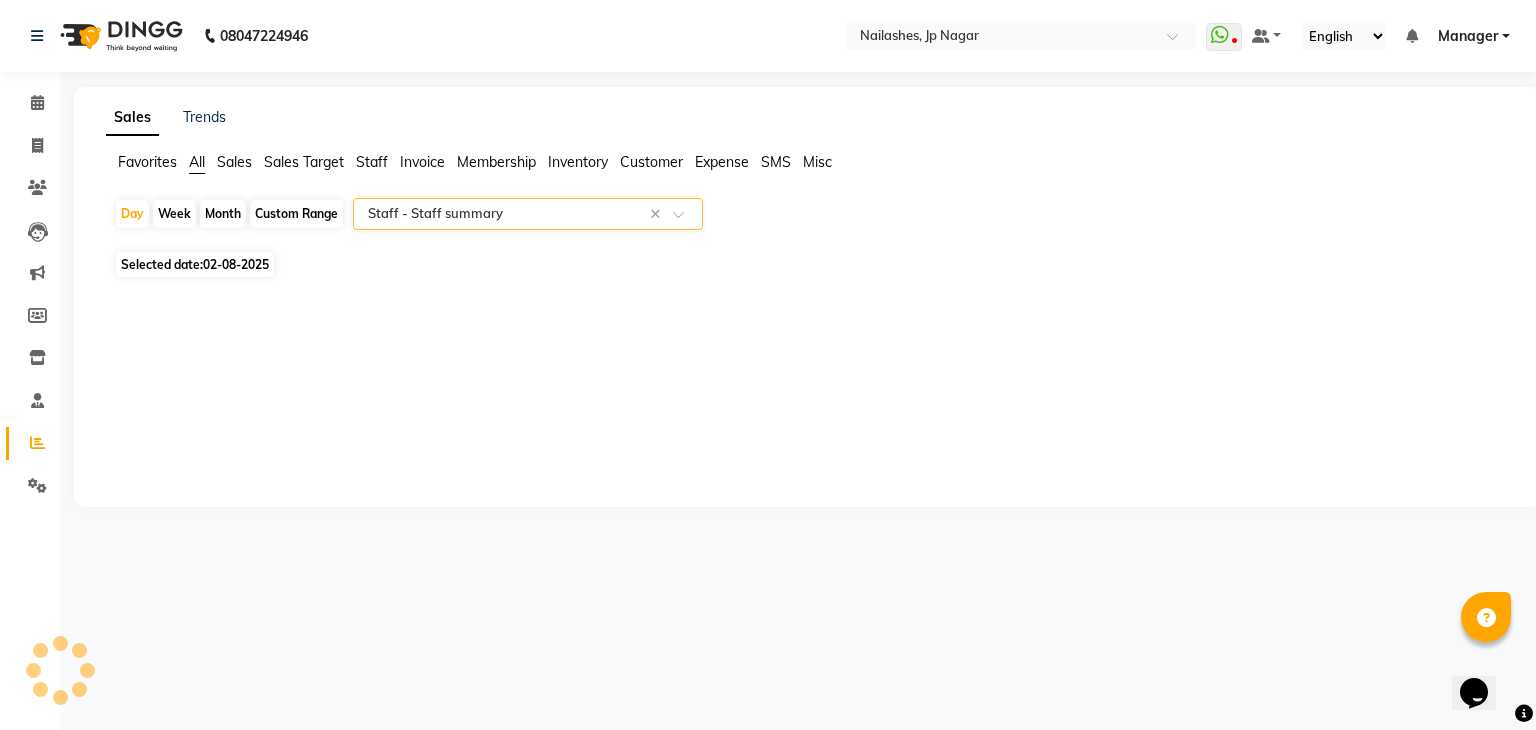 select on "full_report" 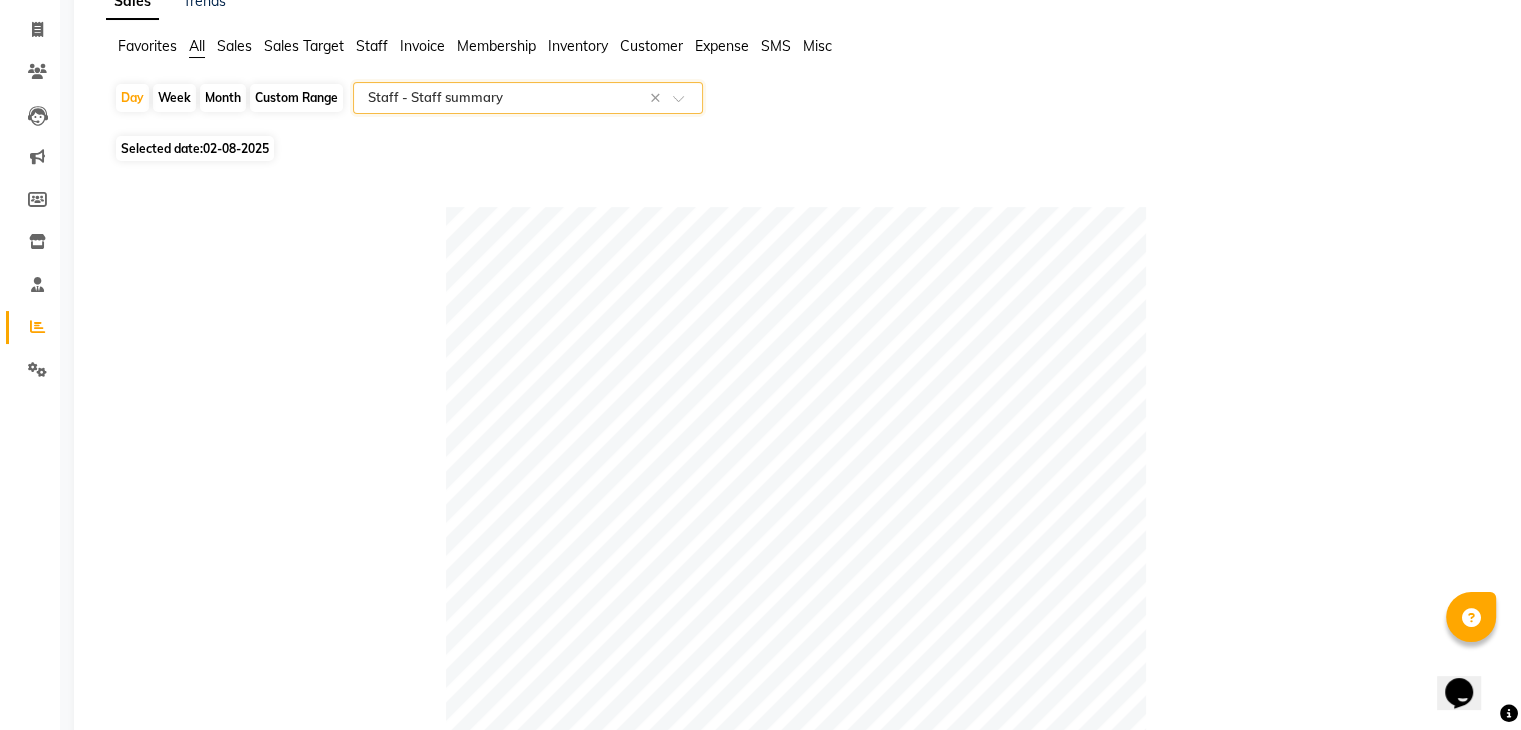 scroll, scrollTop: 0, scrollLeft: 0, axis: both 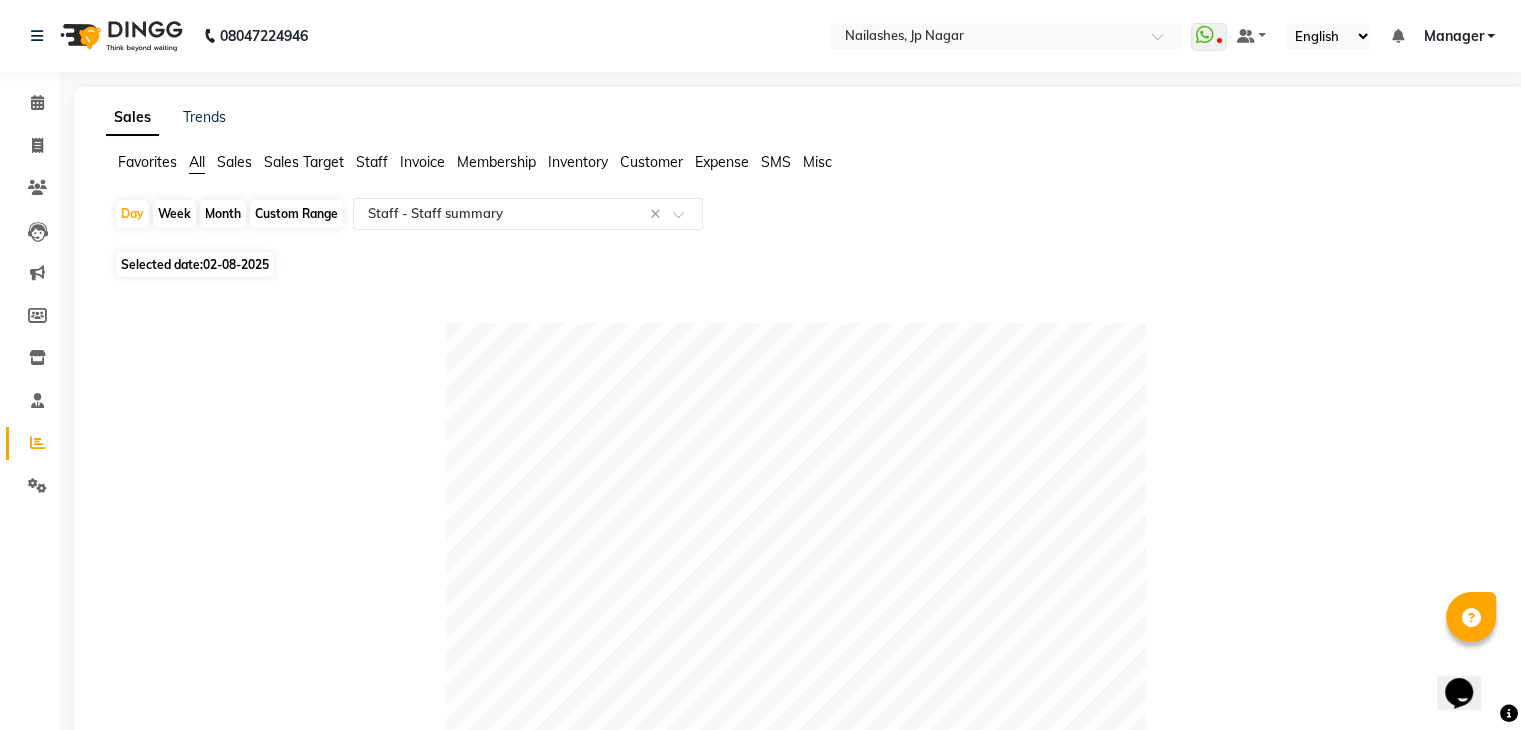 click on "02-08-2025" 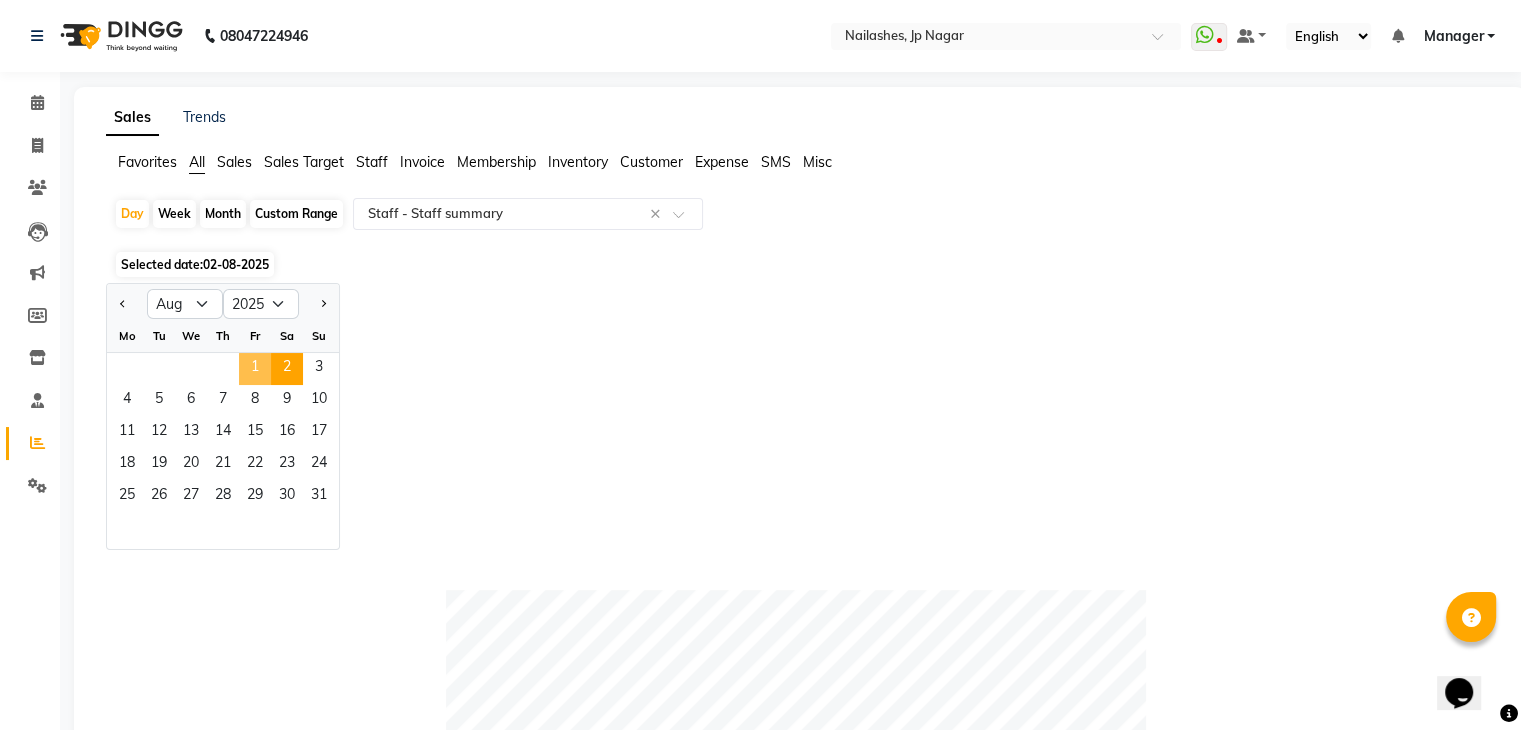 click on "1" 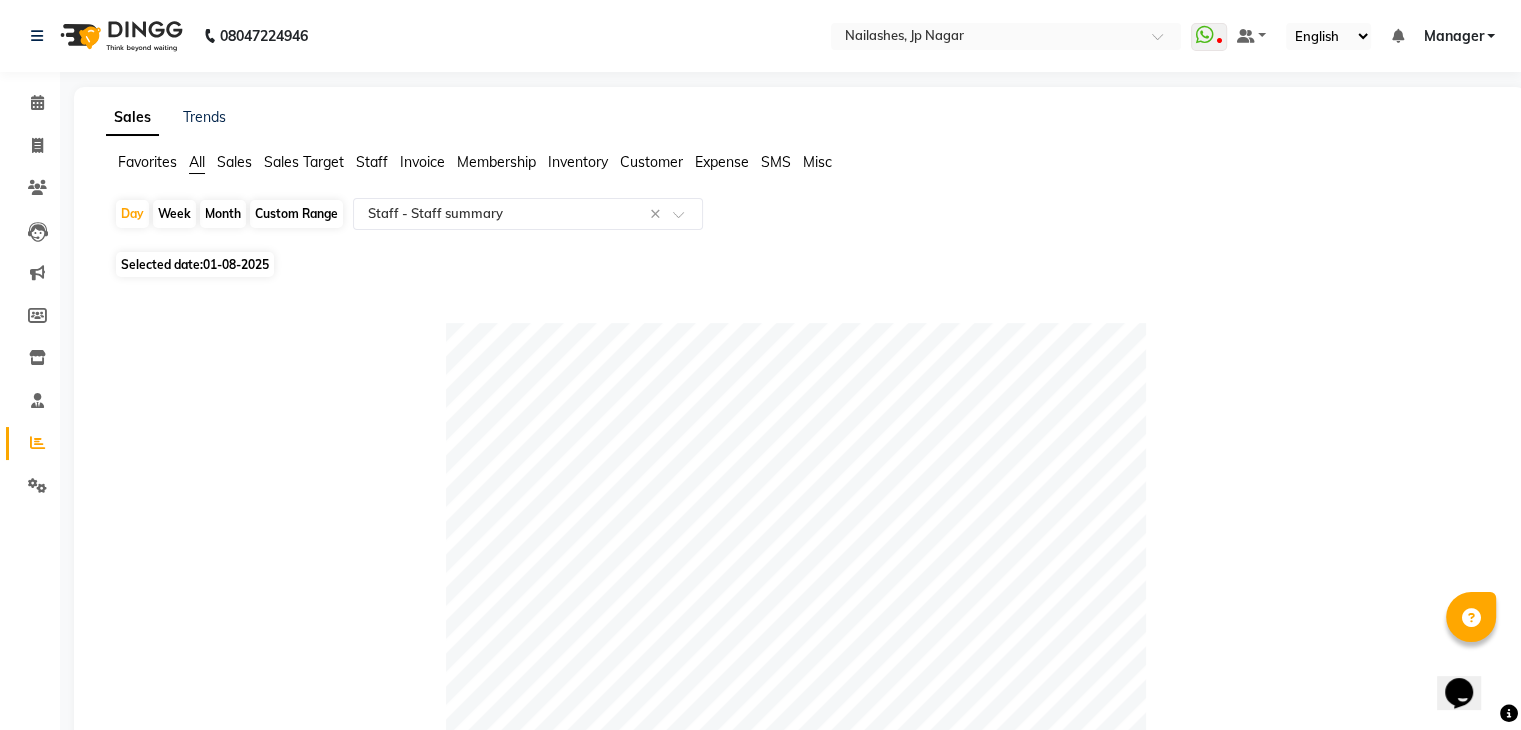 scroll, scrollTop: 820, scrollLeft: 0, axis: vertical 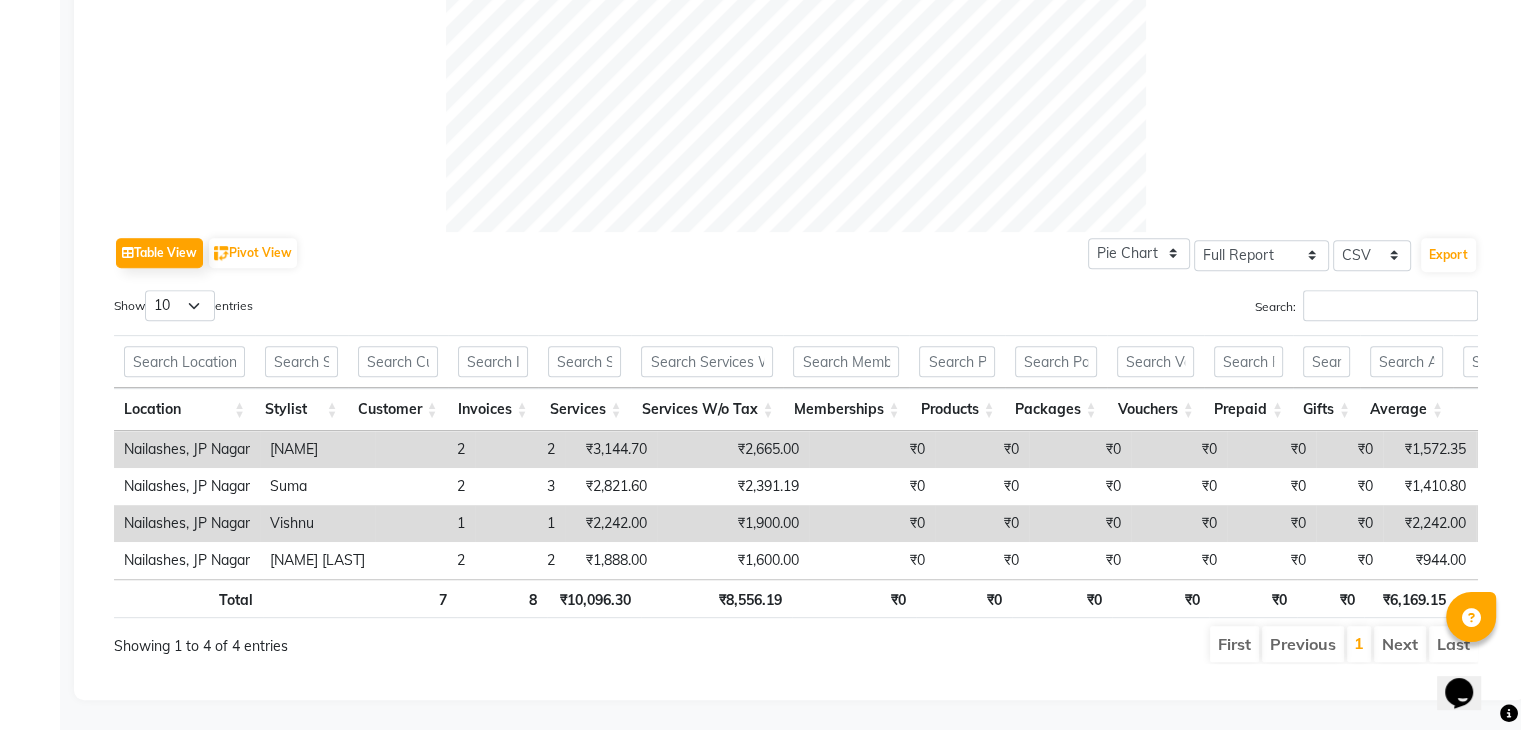 click at bounding box center [585, 361] 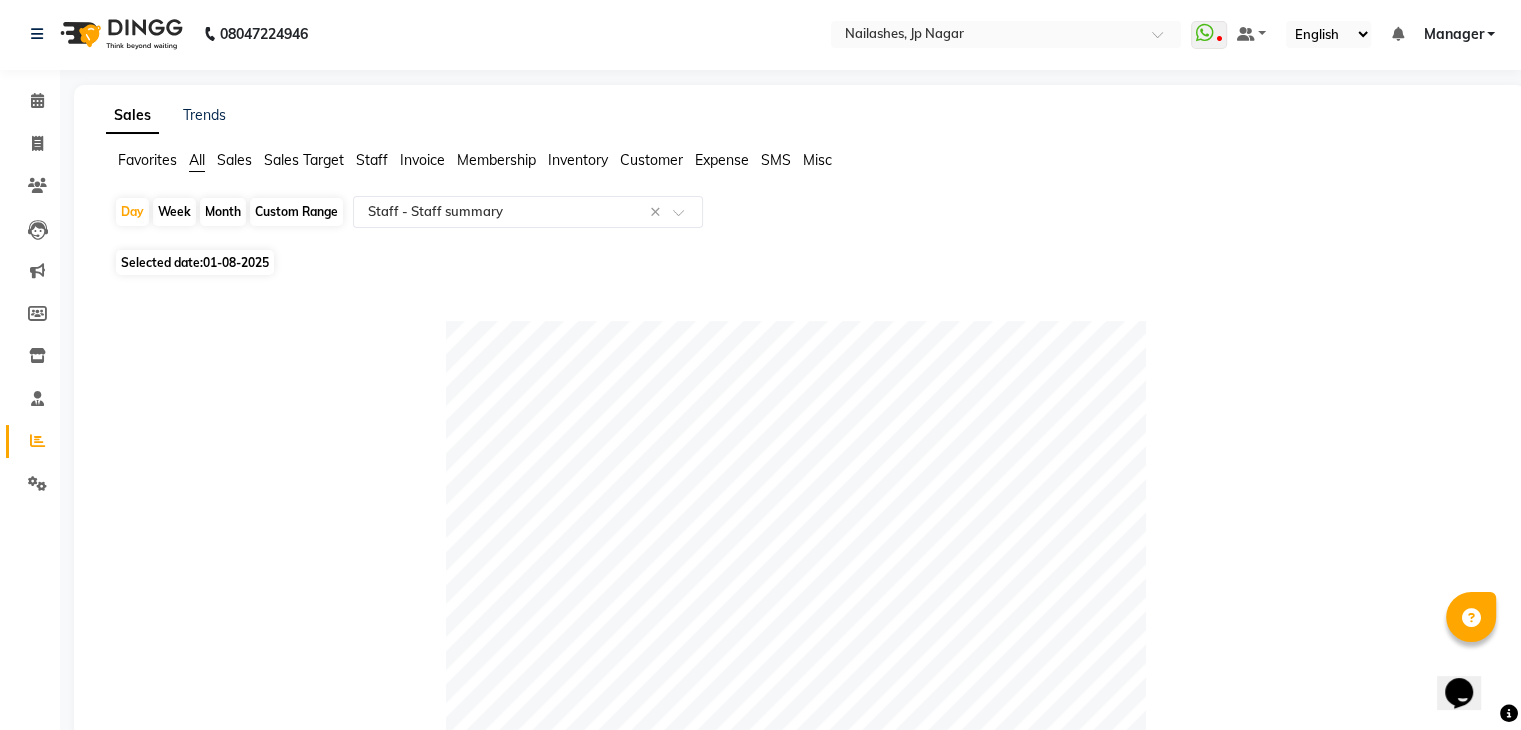scroll, scrollTop: 0, scrollLeft: 0, axis: both 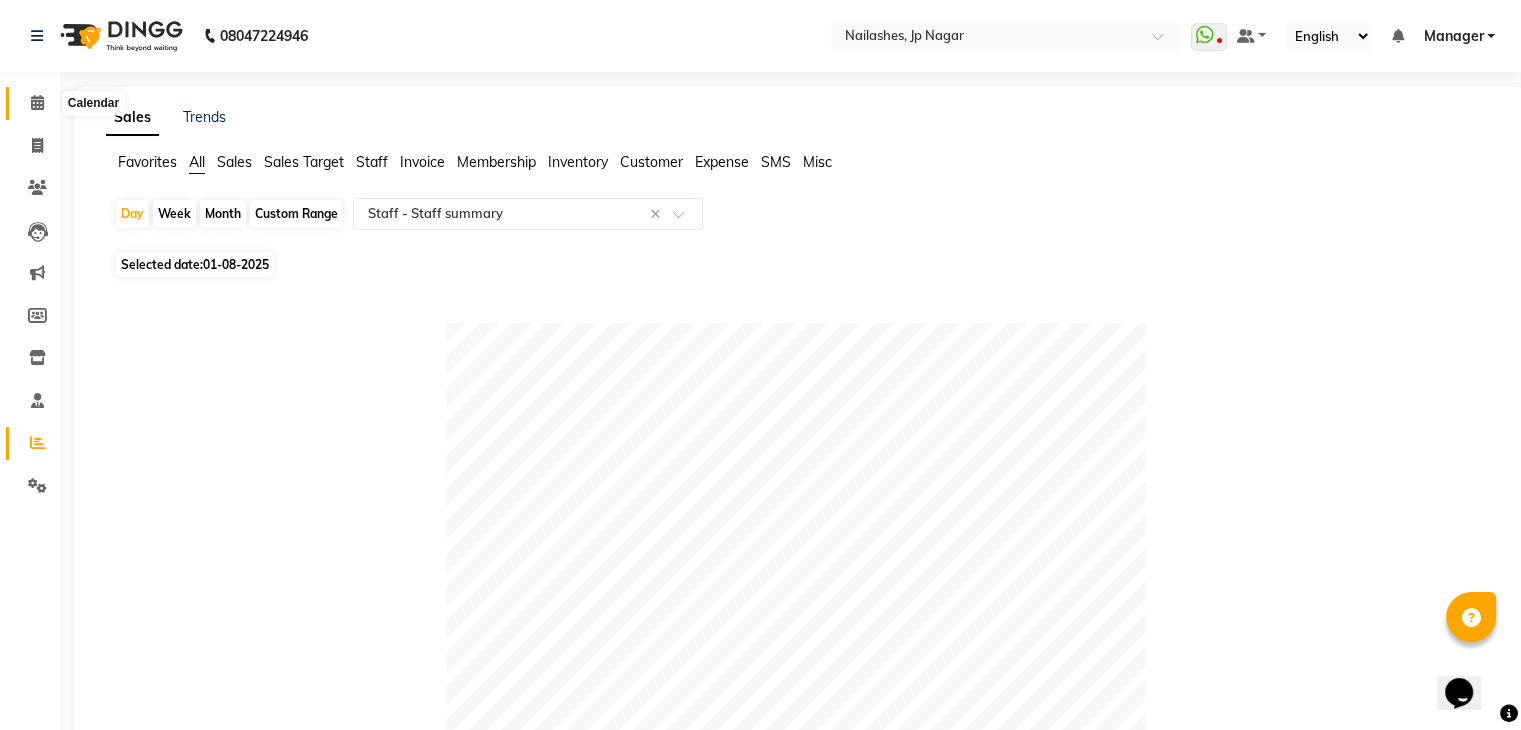 click 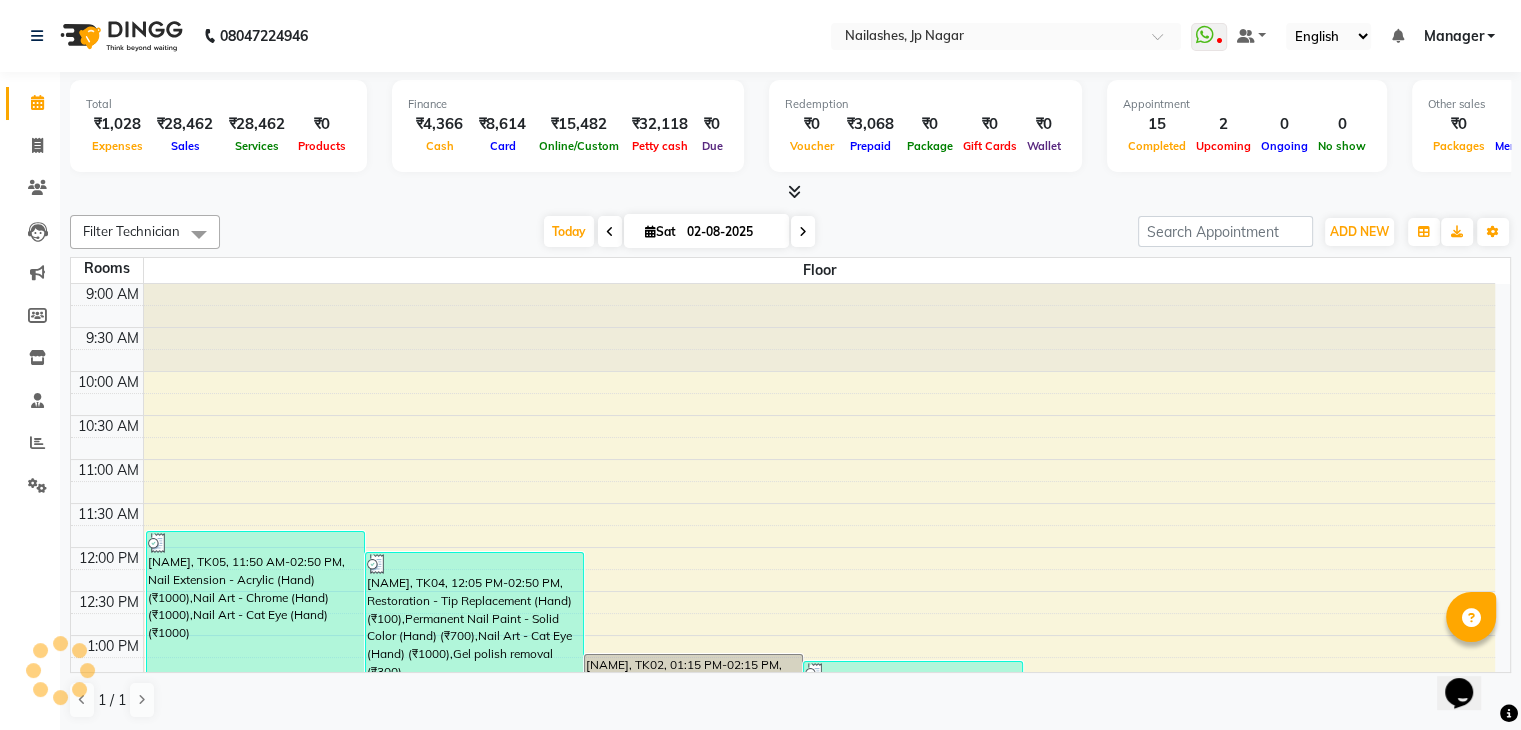 scroll, scrollTop: 0, scrollLeft: 0, axis: both 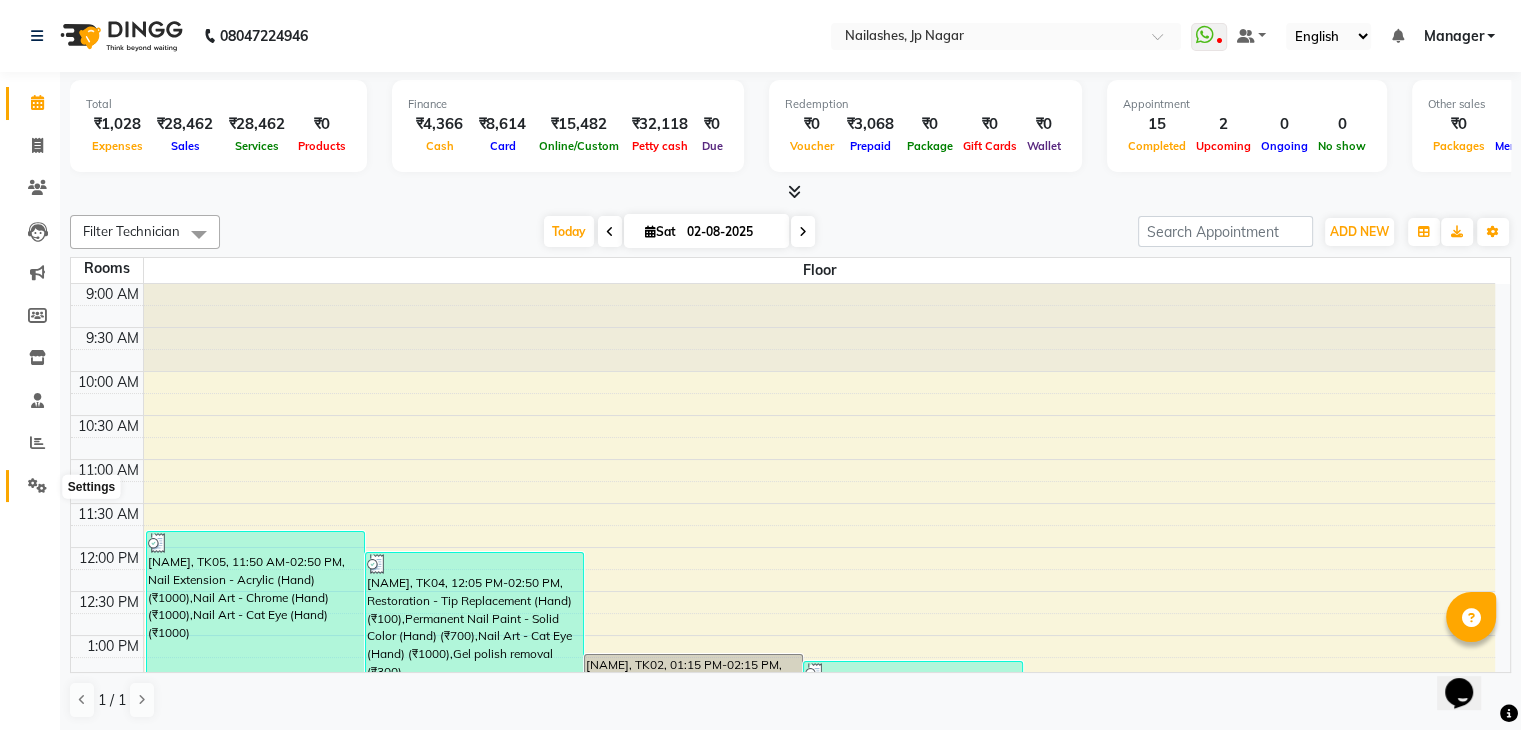 click 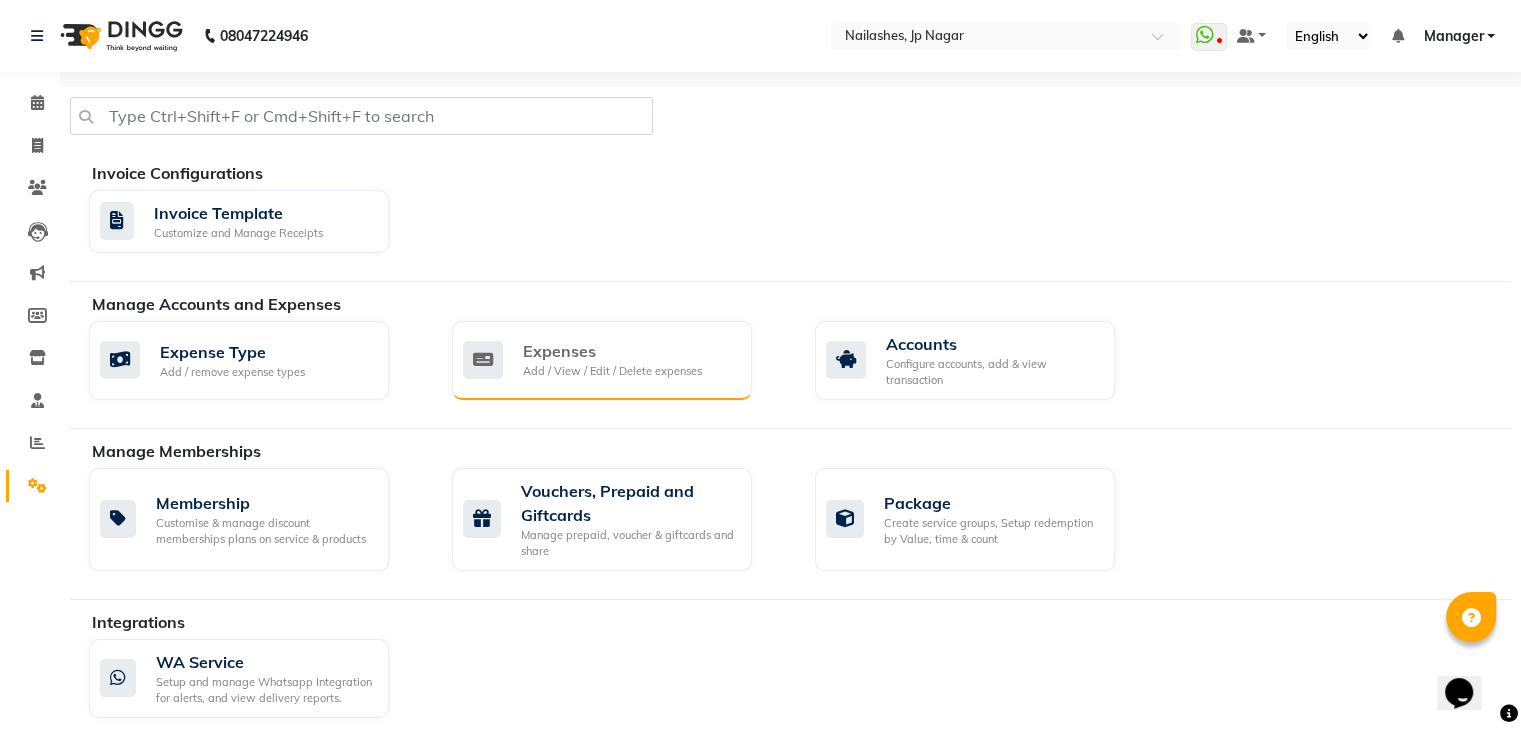 click on "Expenses" 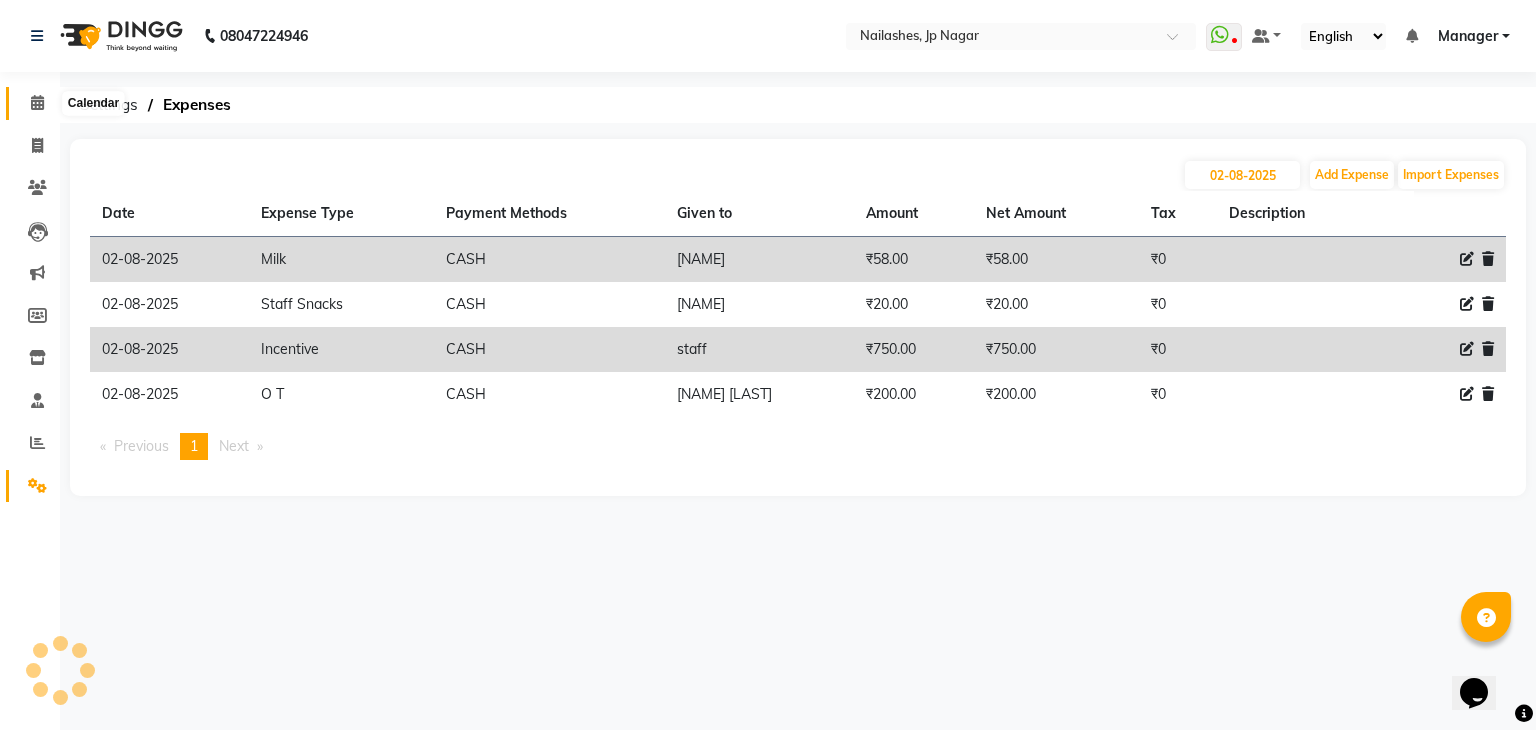 click 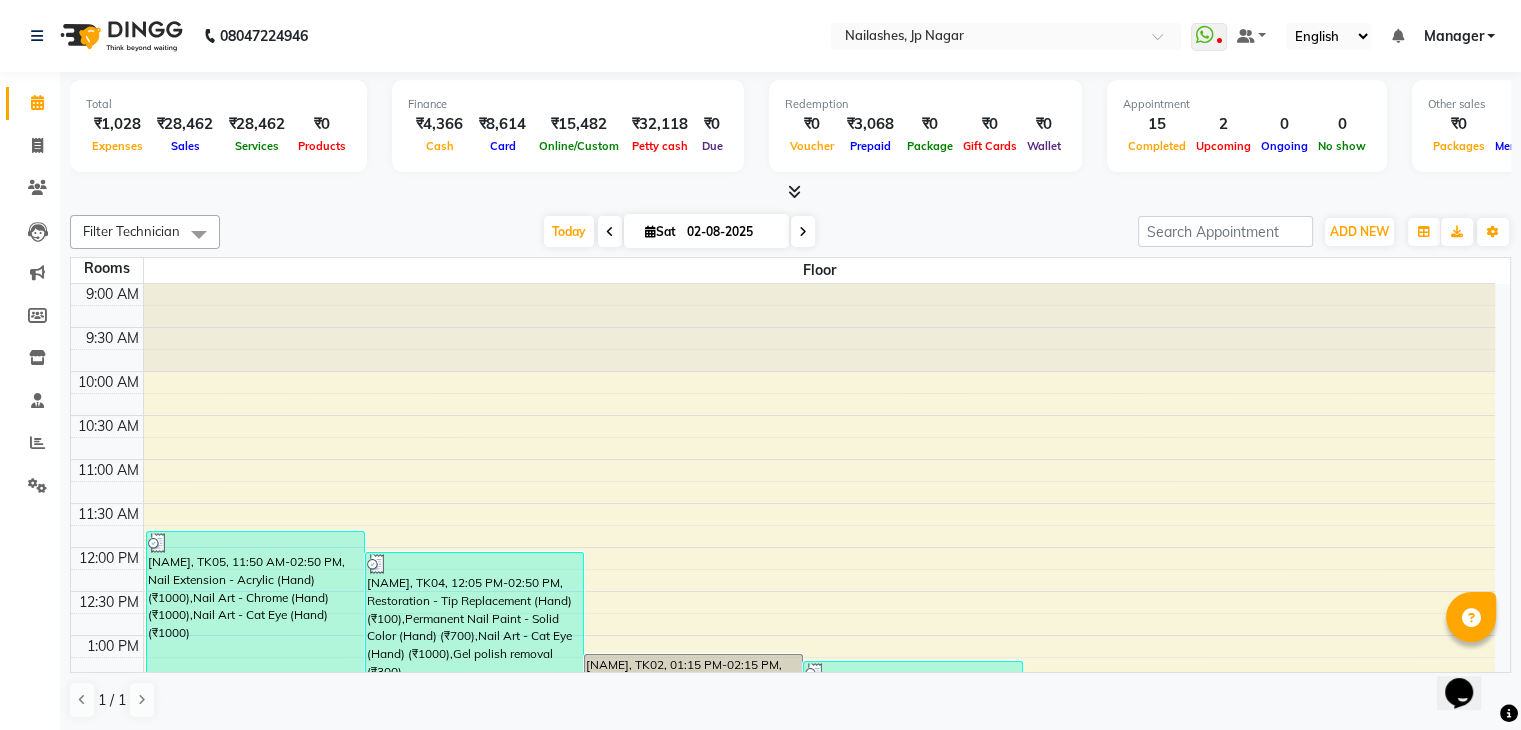 scroll, scrollTop: 0, scrollLeft: 0, axis: both 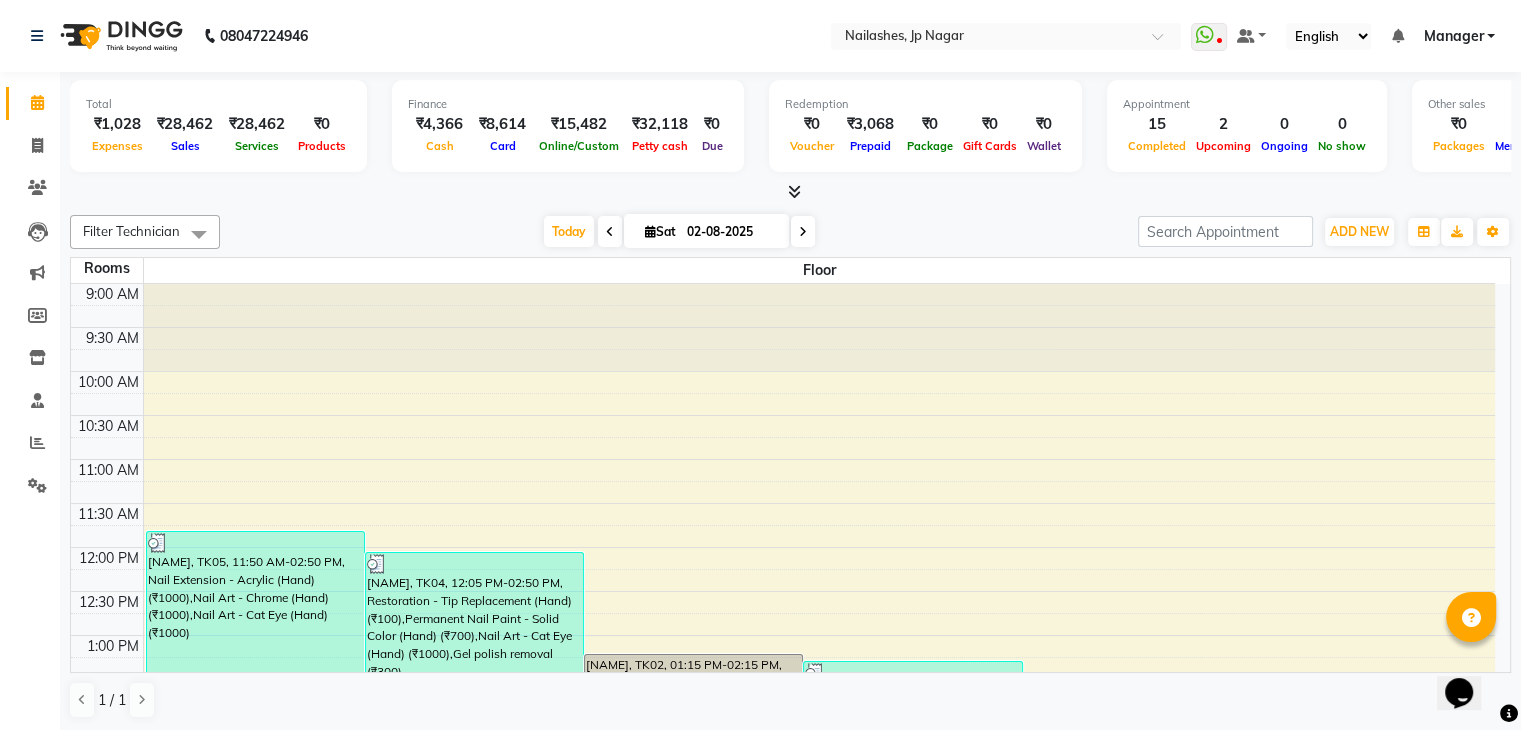 click at bounding box center (794, 191) 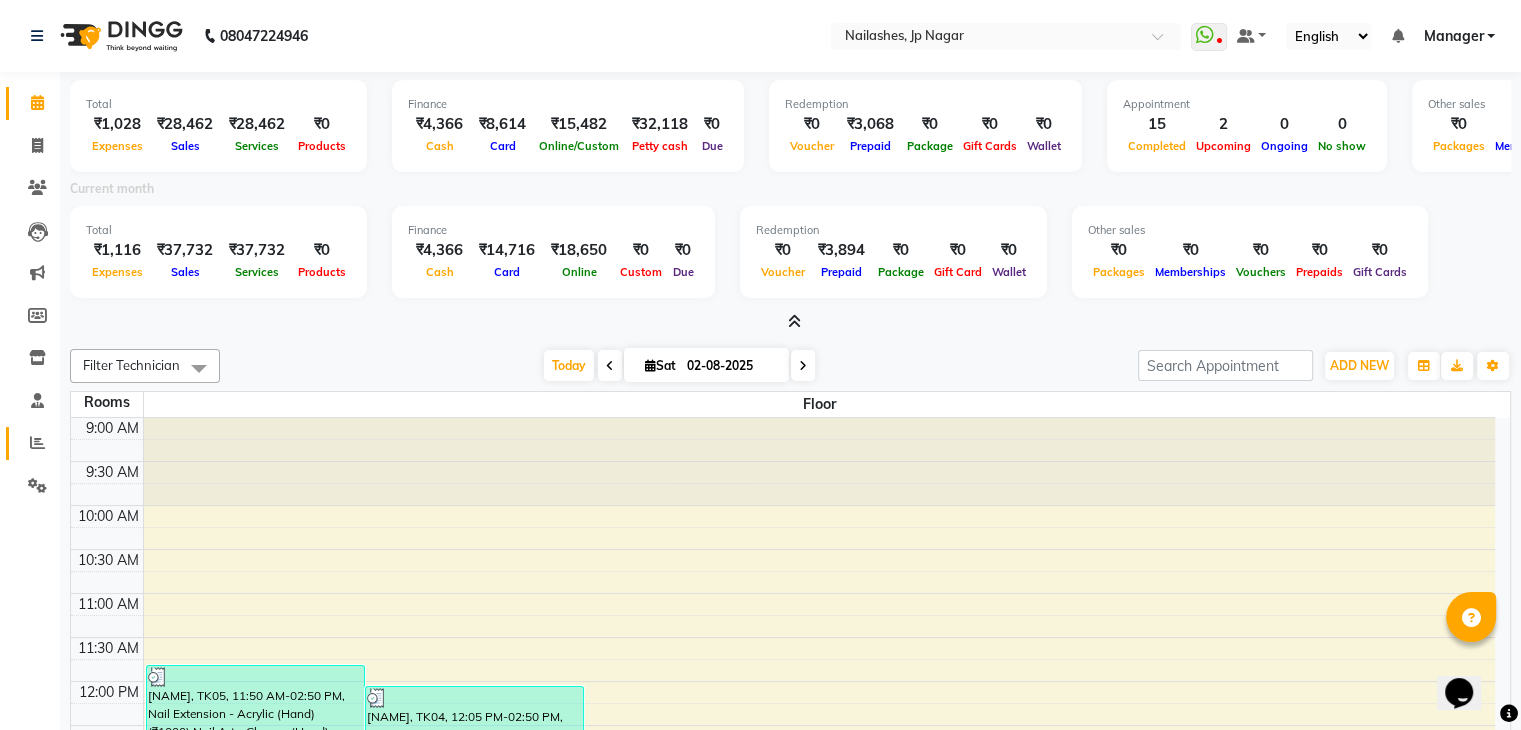 click on "Reports" 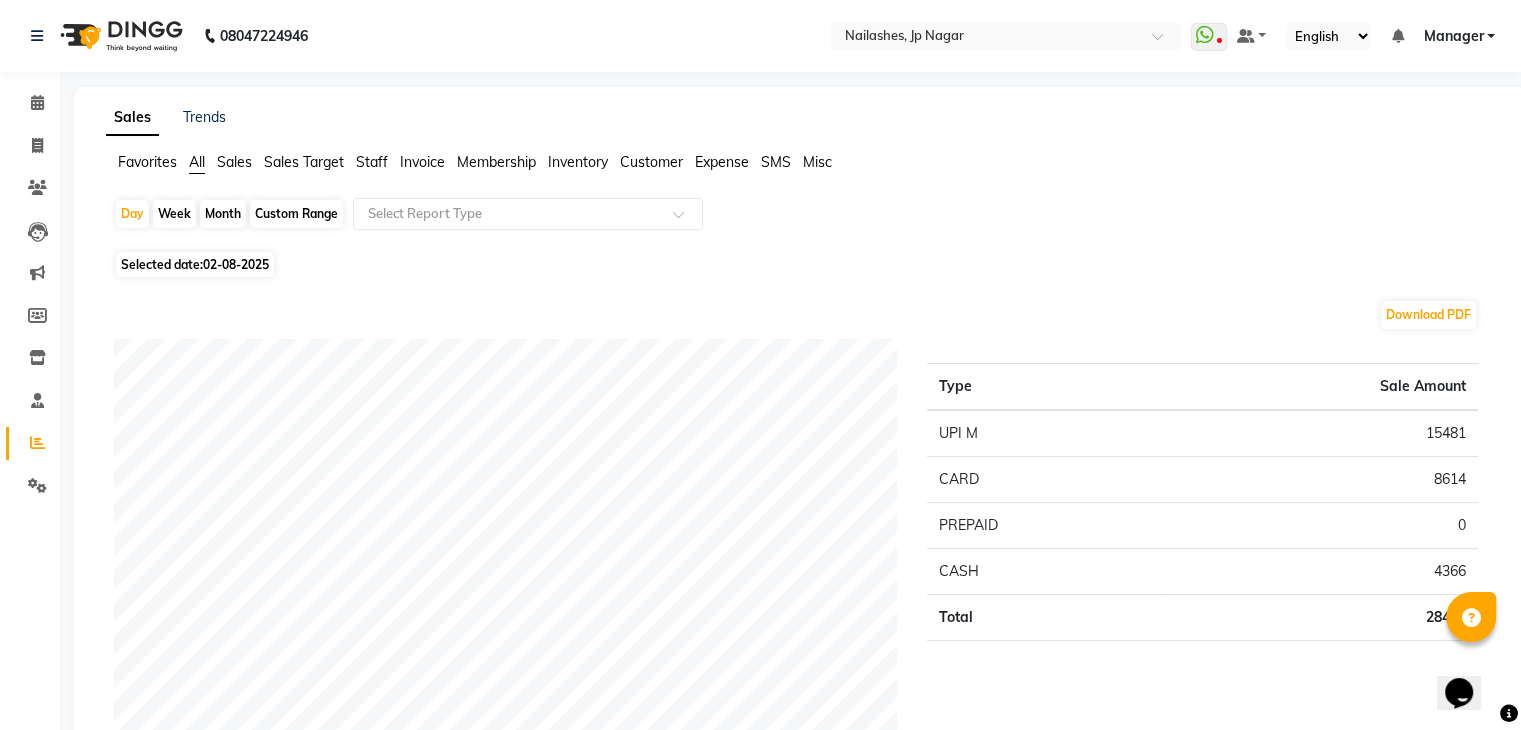 click on "Staff" 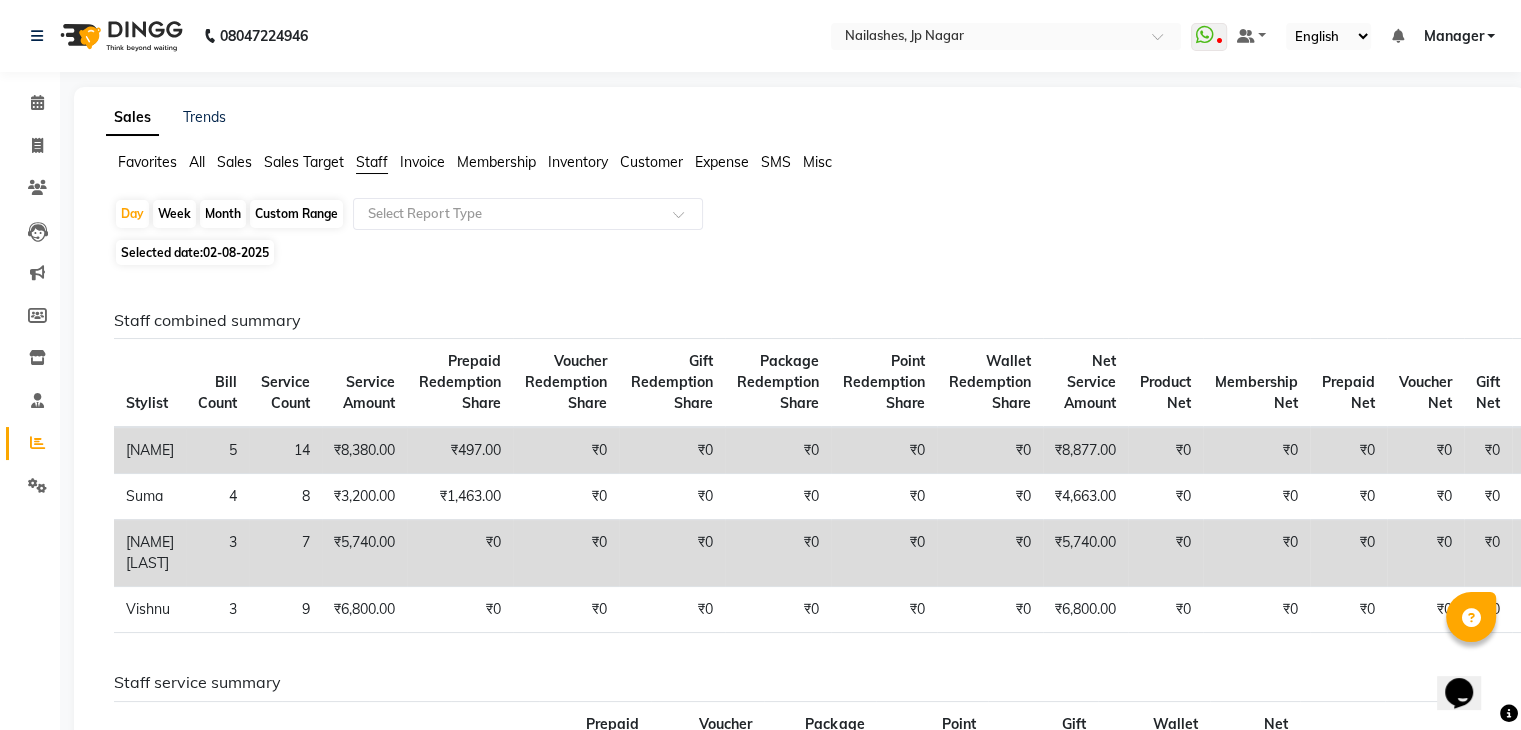 scroll, scrollTop: 55, scrollLeft: 0, axis: vertical 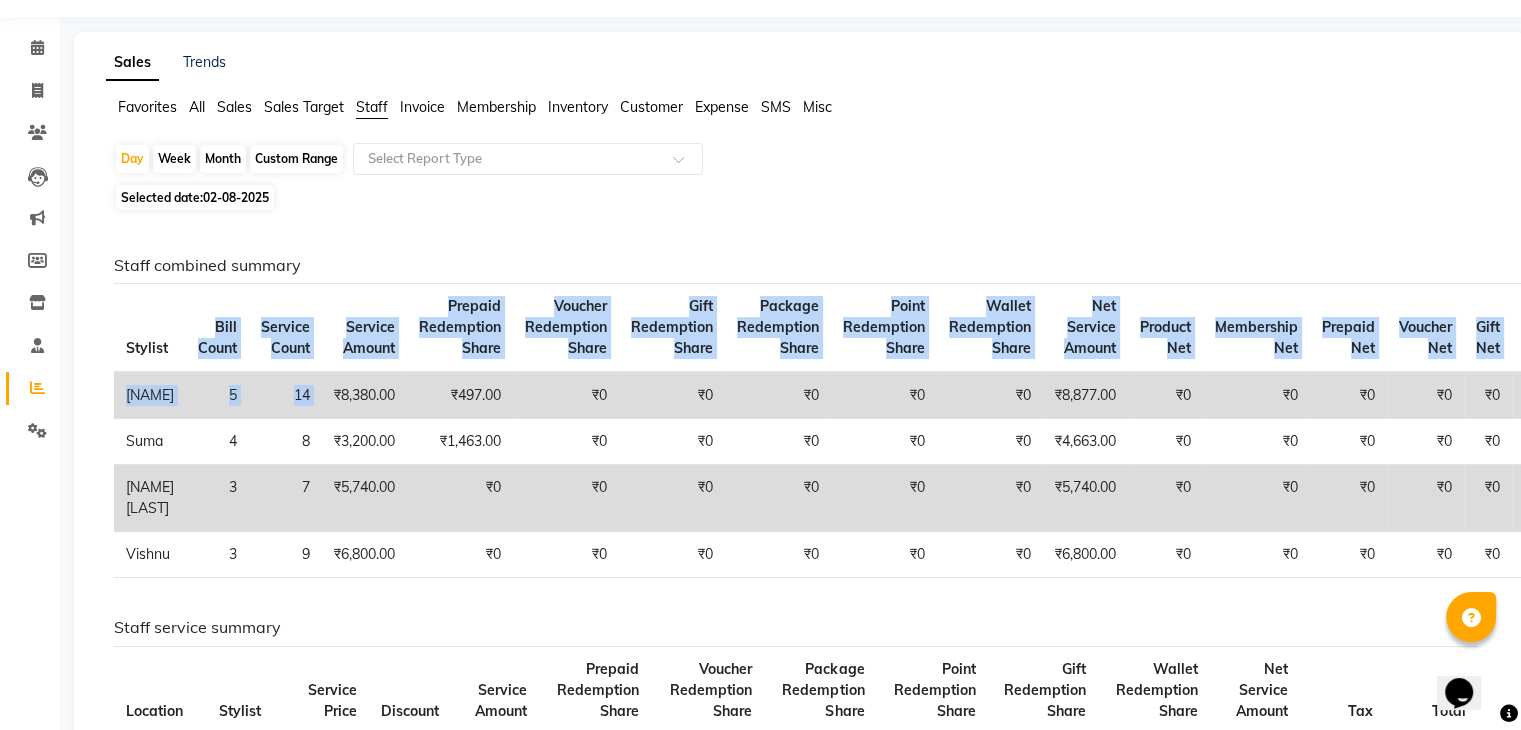 drag, startPoint x: 170, startPoint y: 325, endPoint x: 359, endPoint y: 386, distance: 198.6001 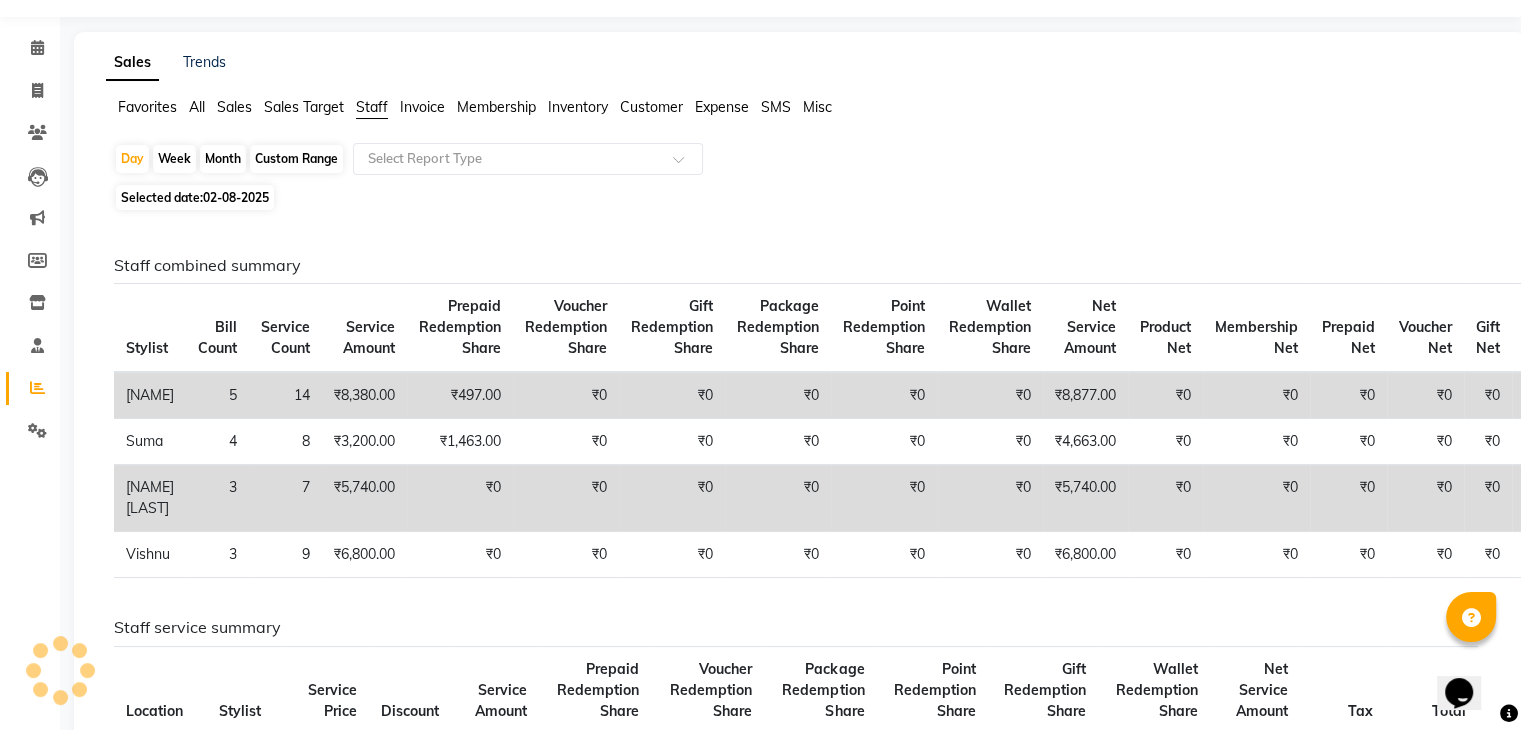 click on "₹8,380.00" 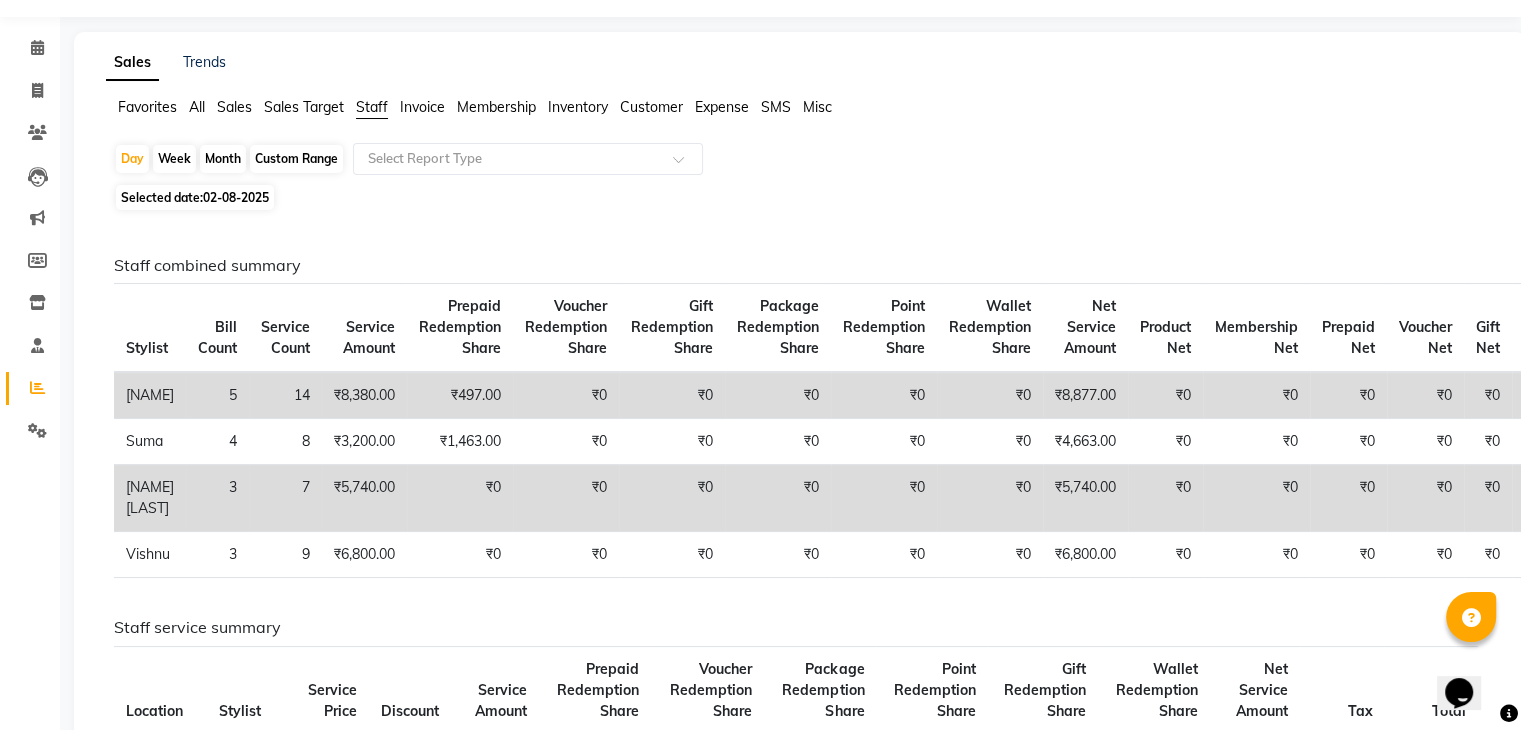 click on "Stylist" 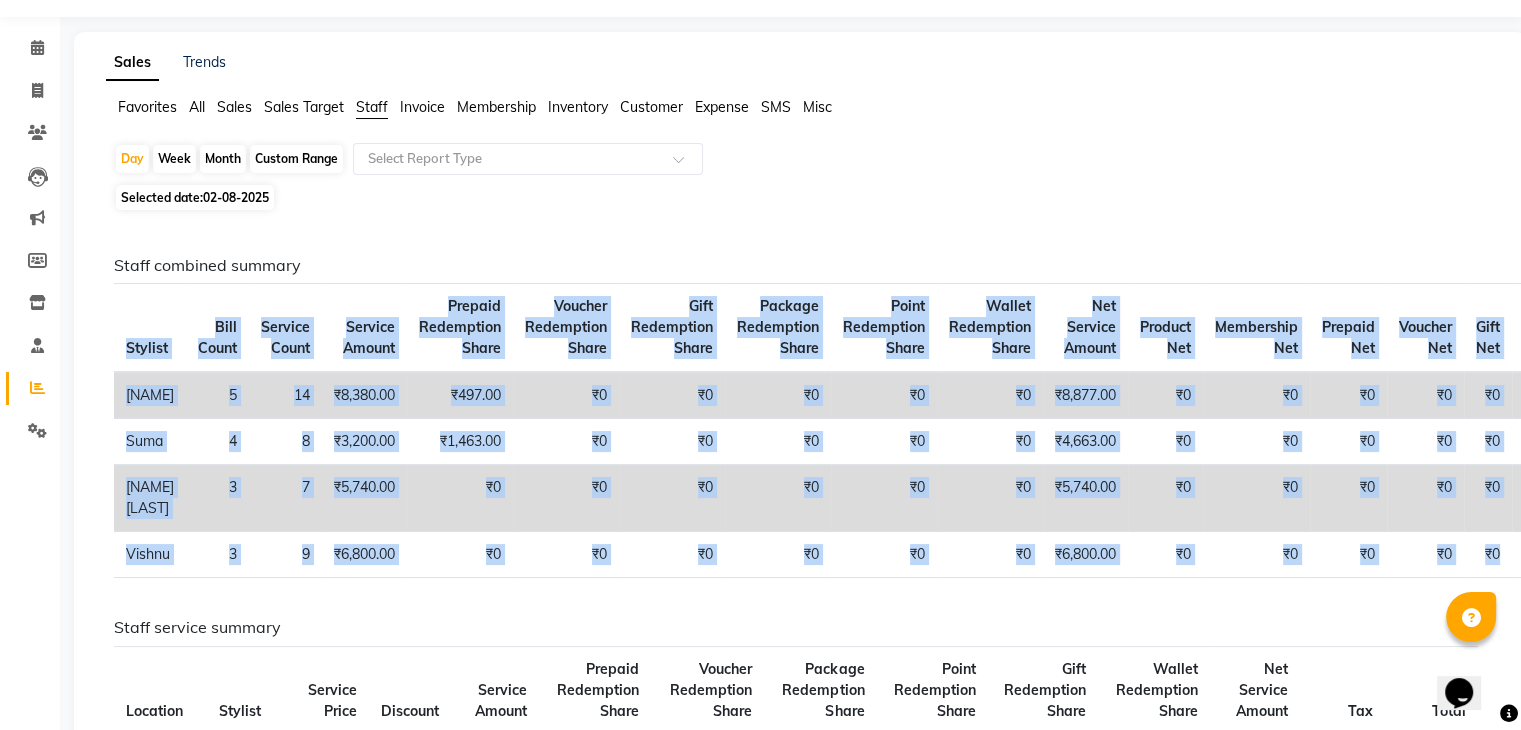 drag, startPoint x: 114, startPoint y: 297, endPoint x: 1535, endPoint y: 541, distance: 1441.7965 